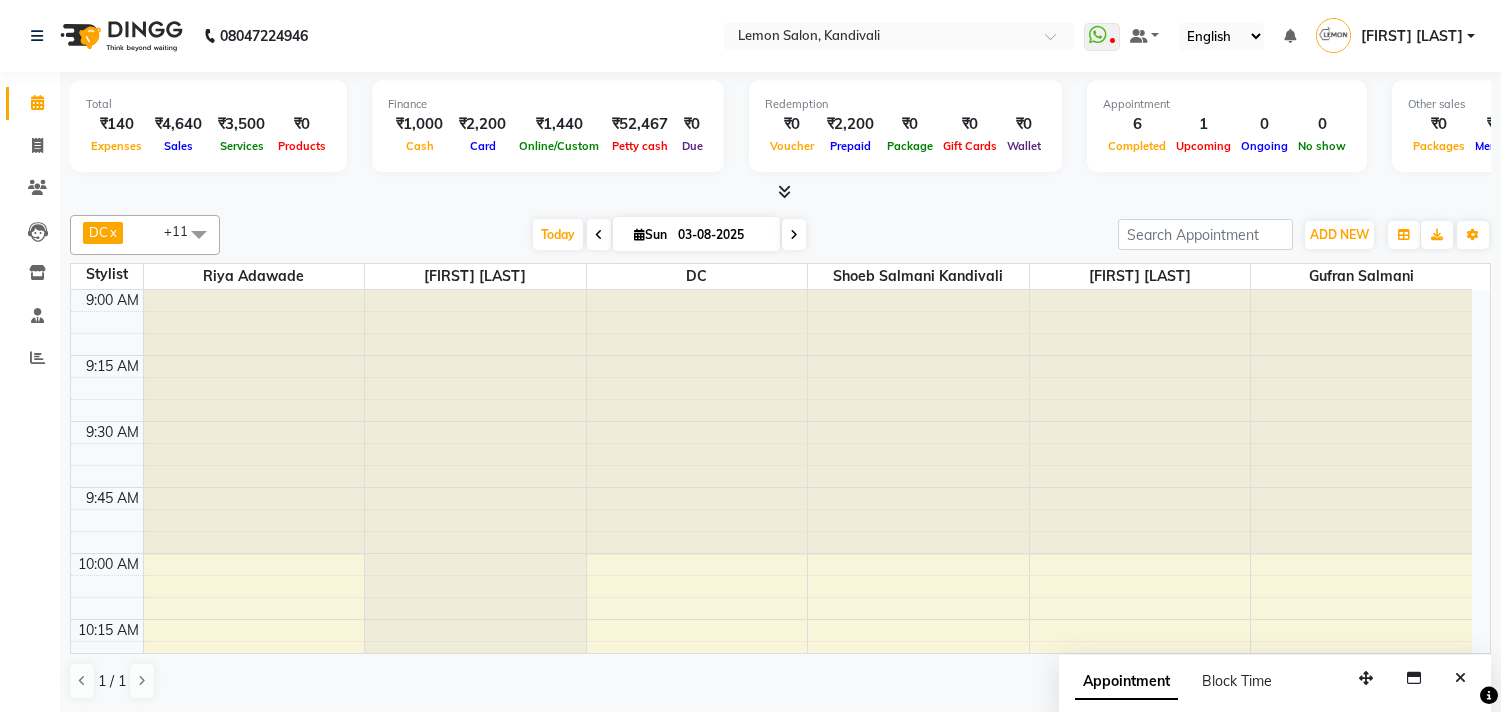 scroll, scrollTop: 0, scrollLeft: 0, axis: both 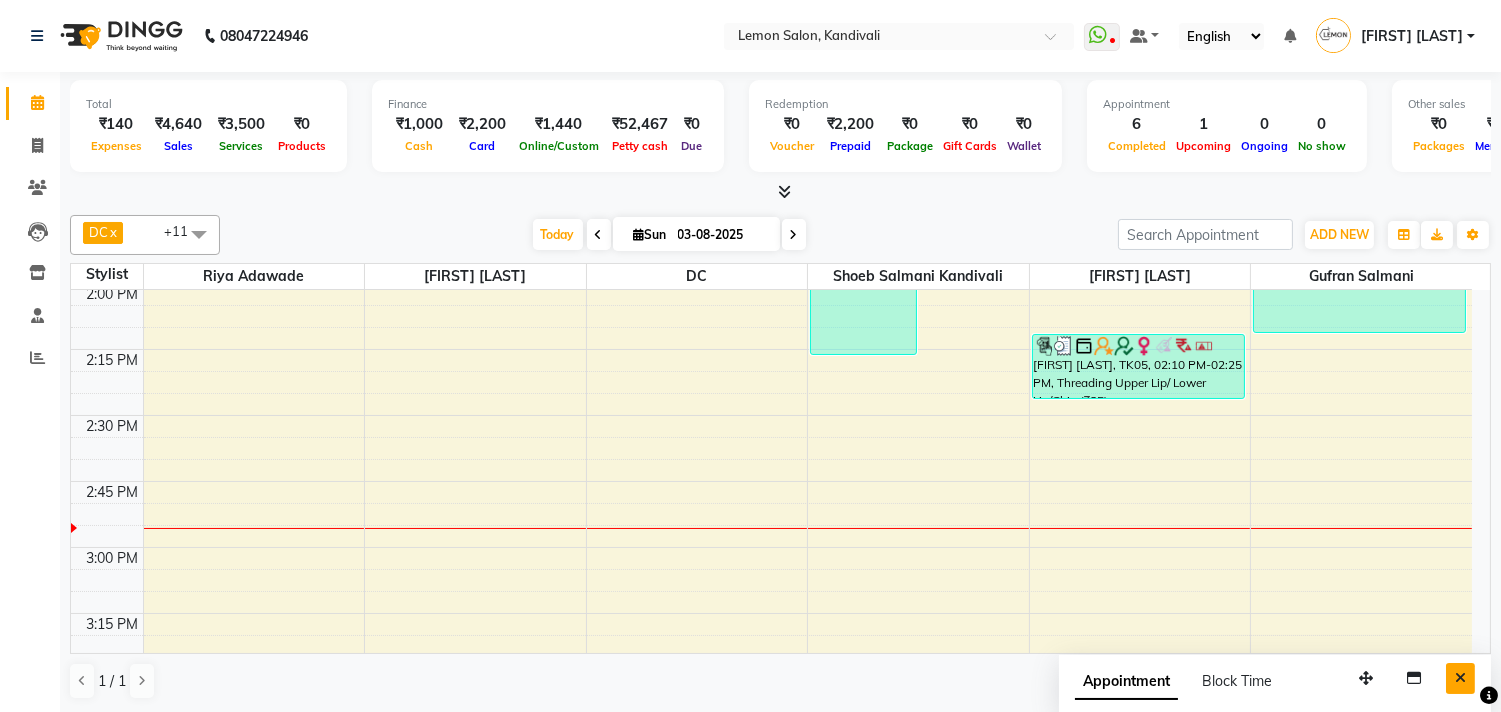 click at bounding box center (1460, 678) 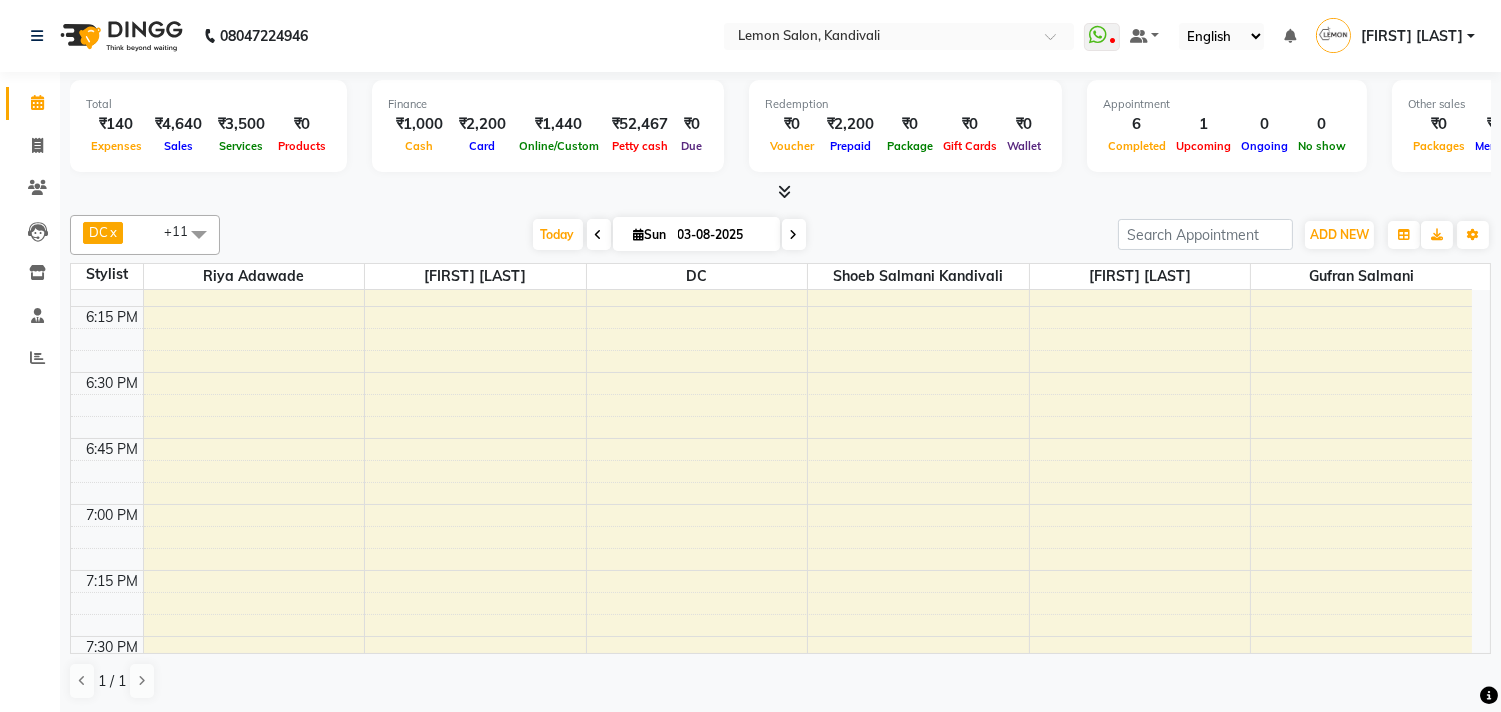 scroll, scrollTop: 2571, scrollLeft: 0, axis: vertical 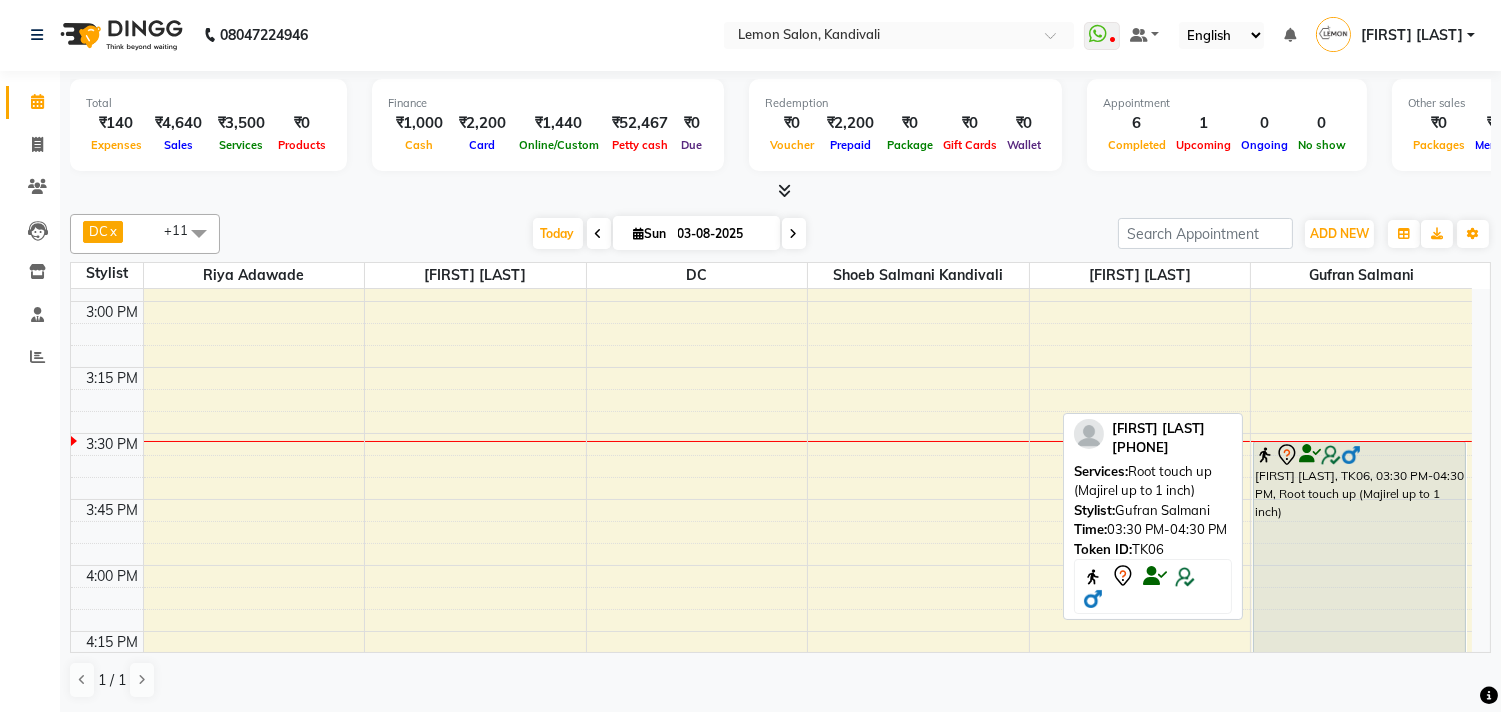 click on "[FIRST] [LAST], TK06, 03:30 PM-04:30 PM, Root touch up (Majirel up to 1 inch)" at bounding box center [1359, 573] 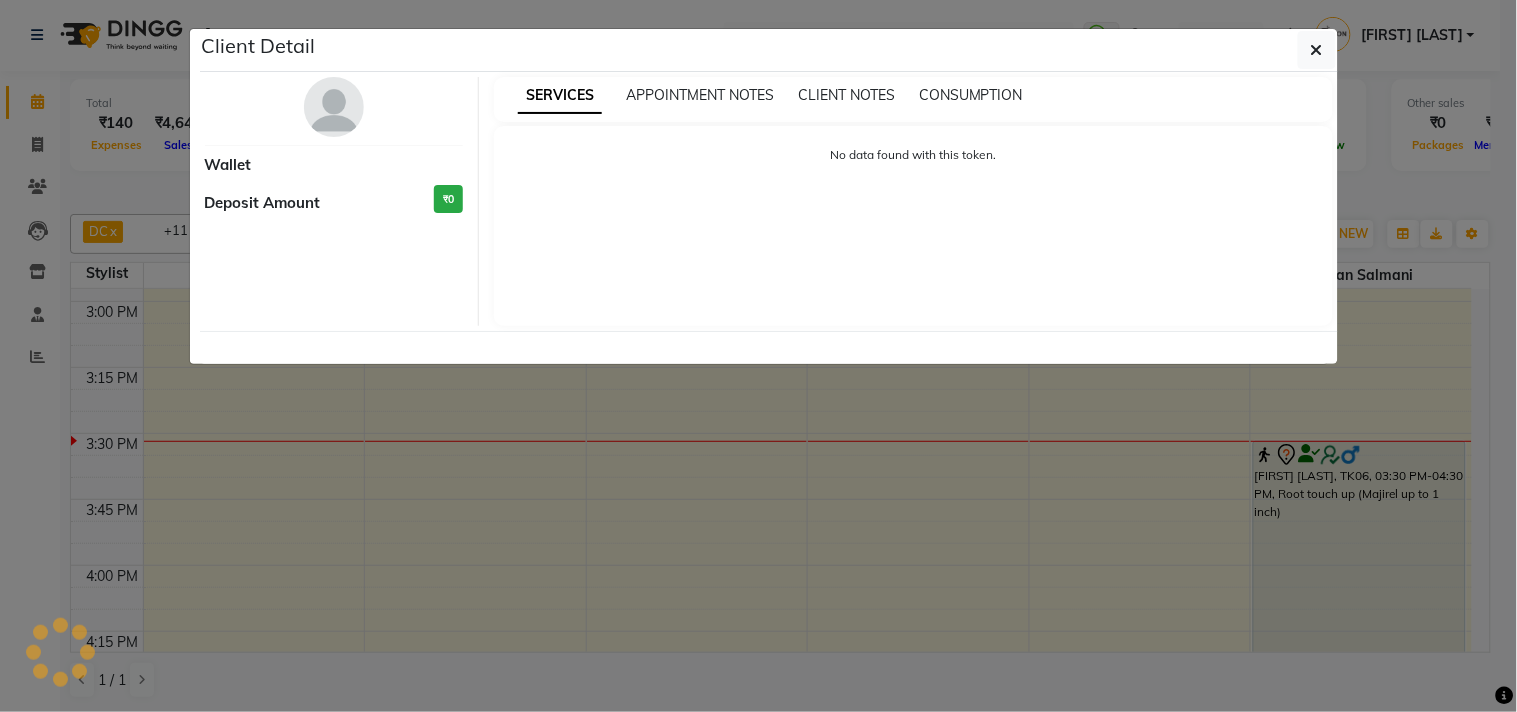select on "7" 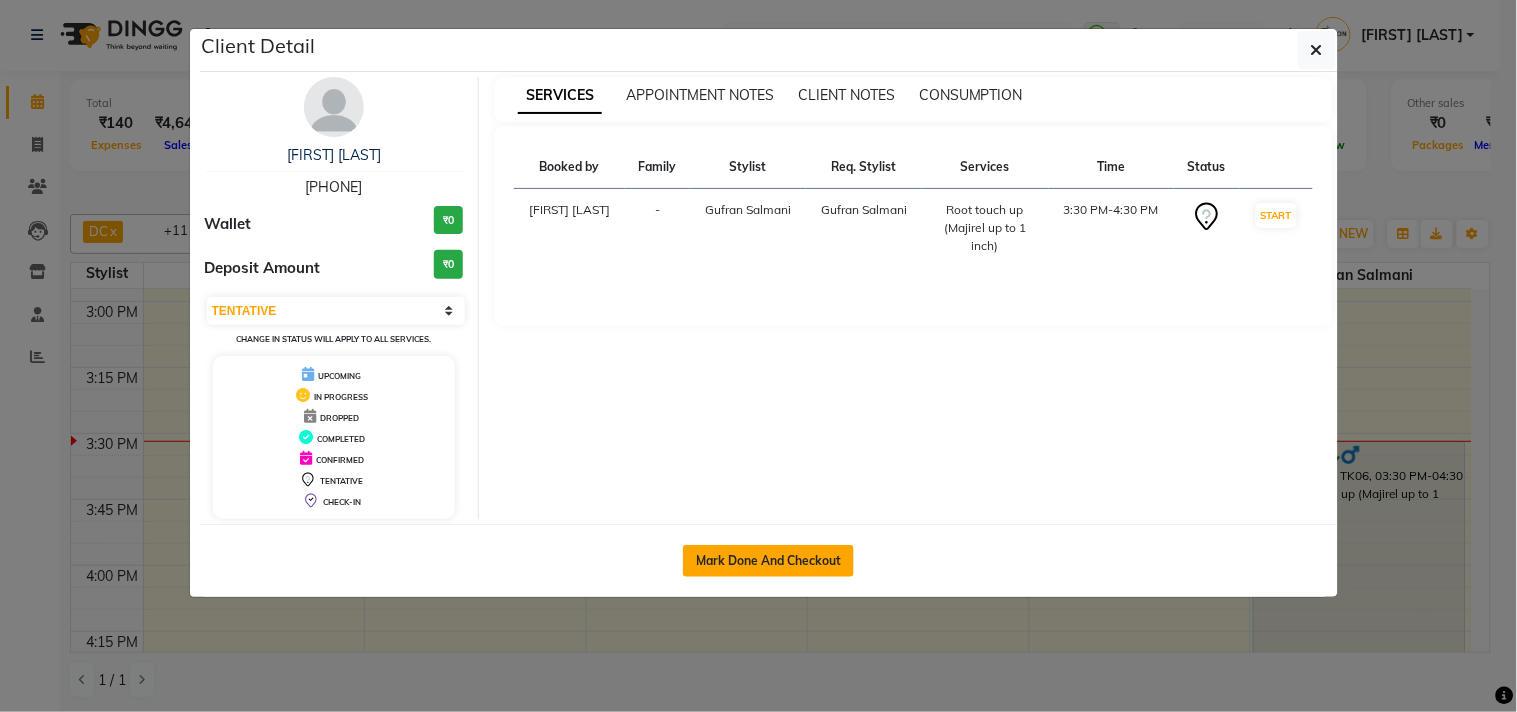 click on "Mark Done And Checkout" 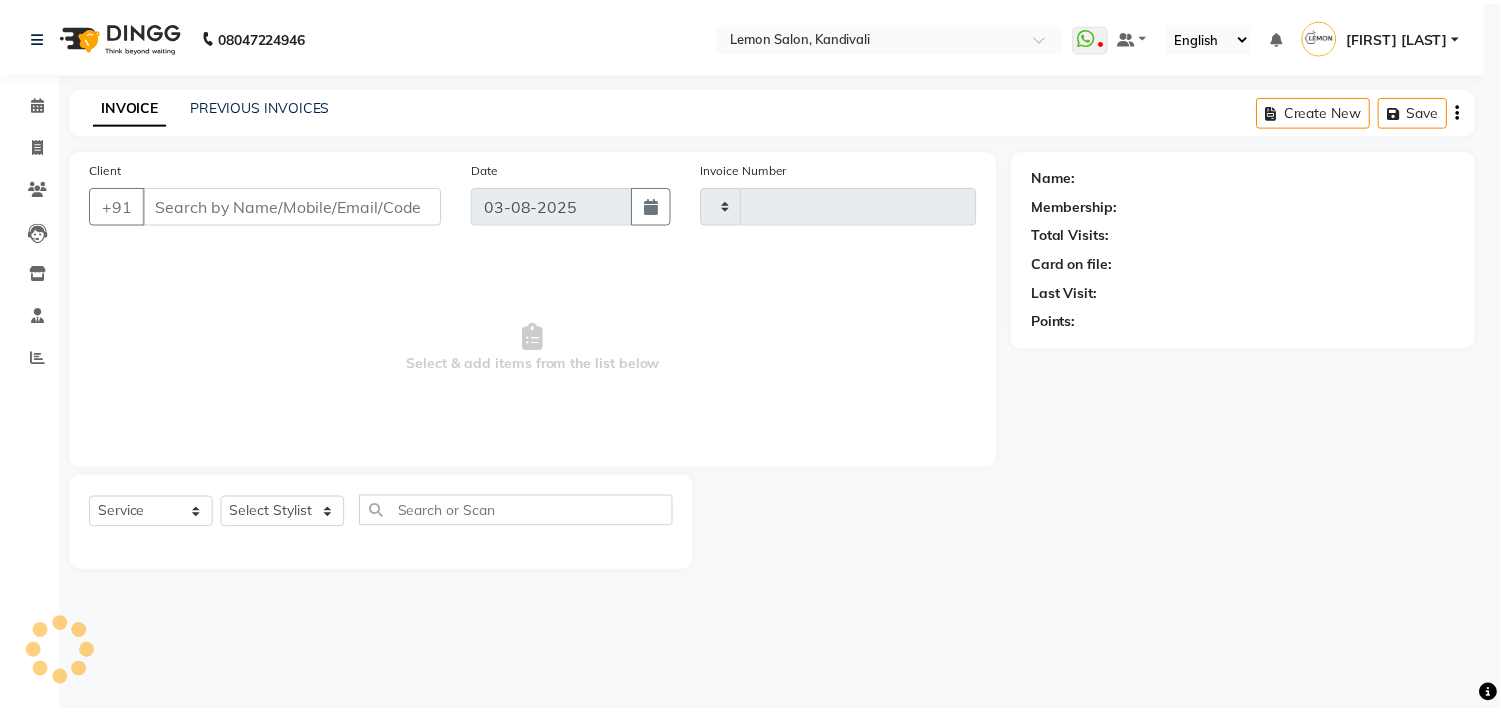 scroll, scrollTop: 0, scrollLeft: 0, axis: both 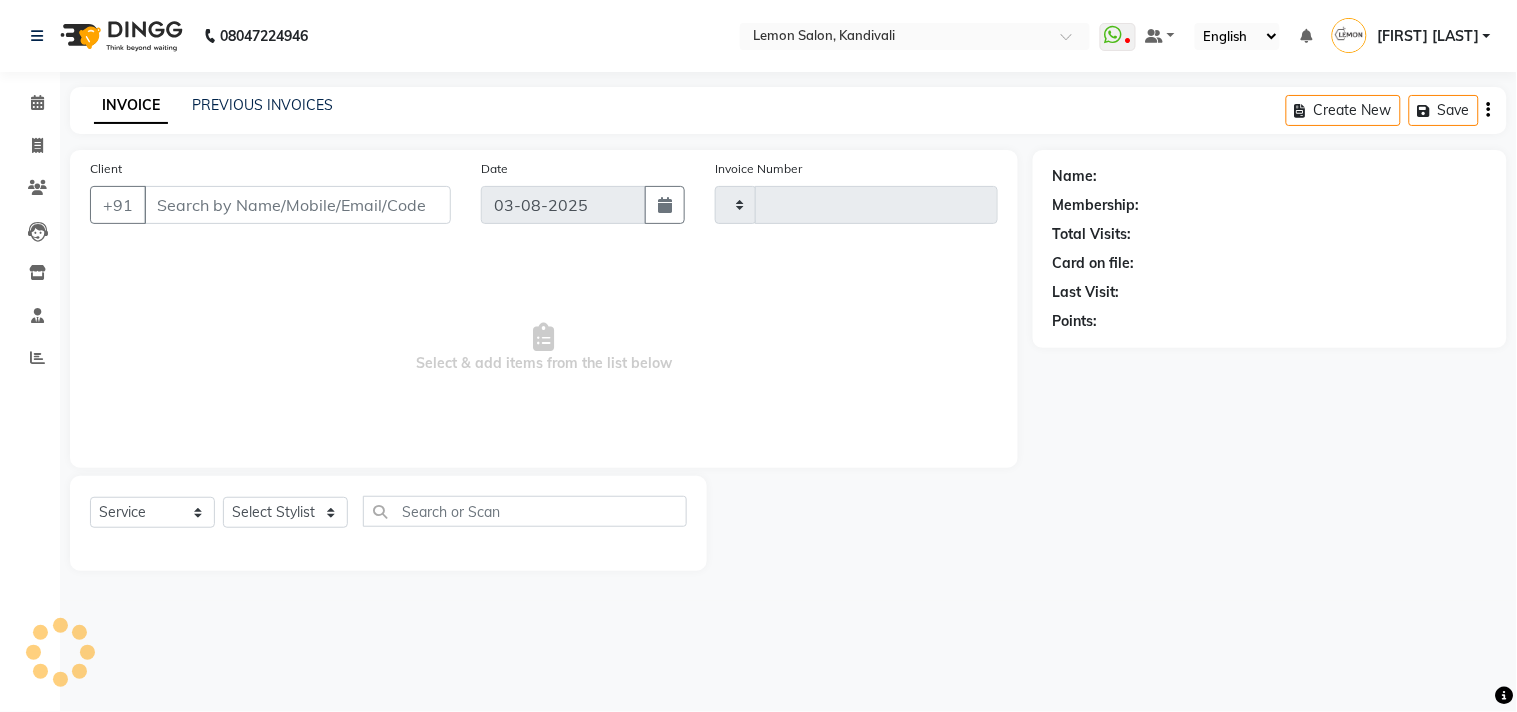 type on "1312" 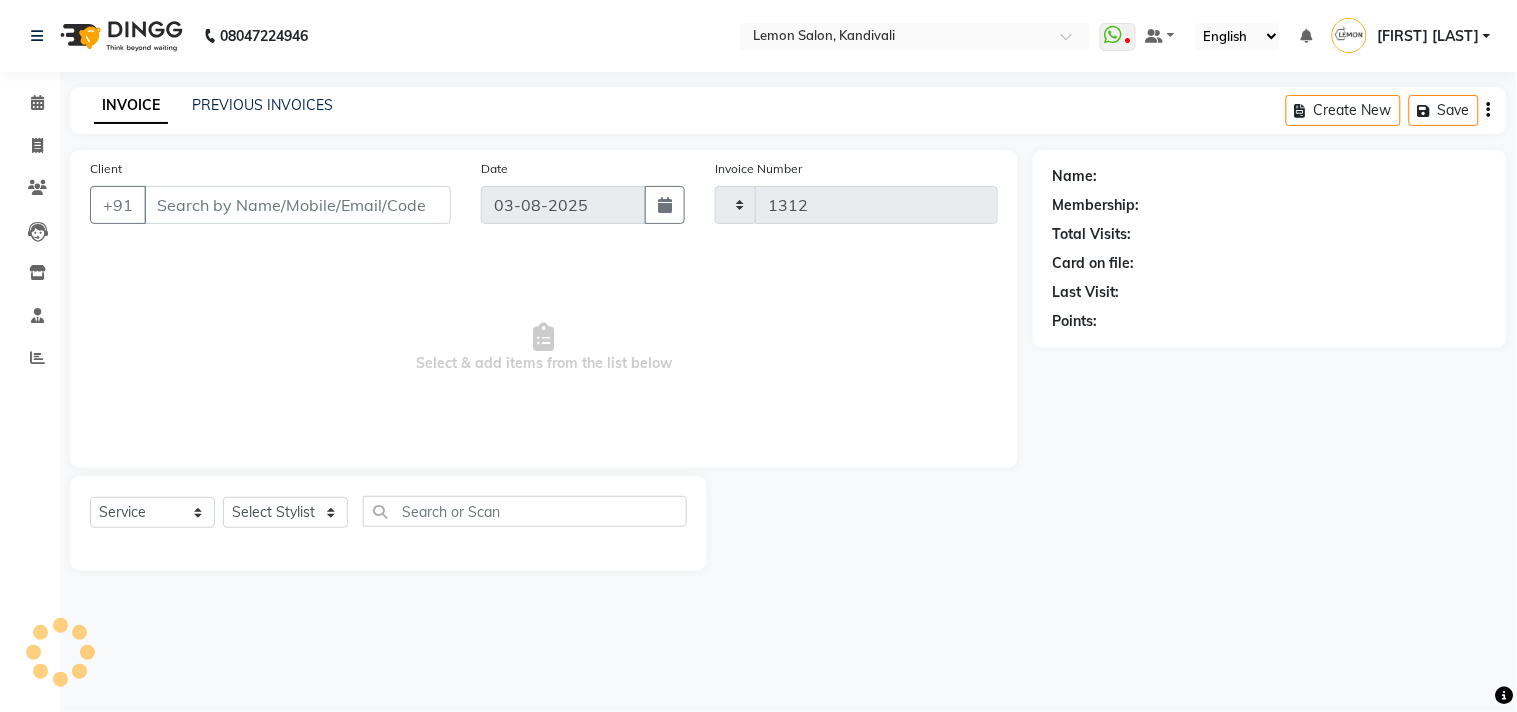 select on "569" 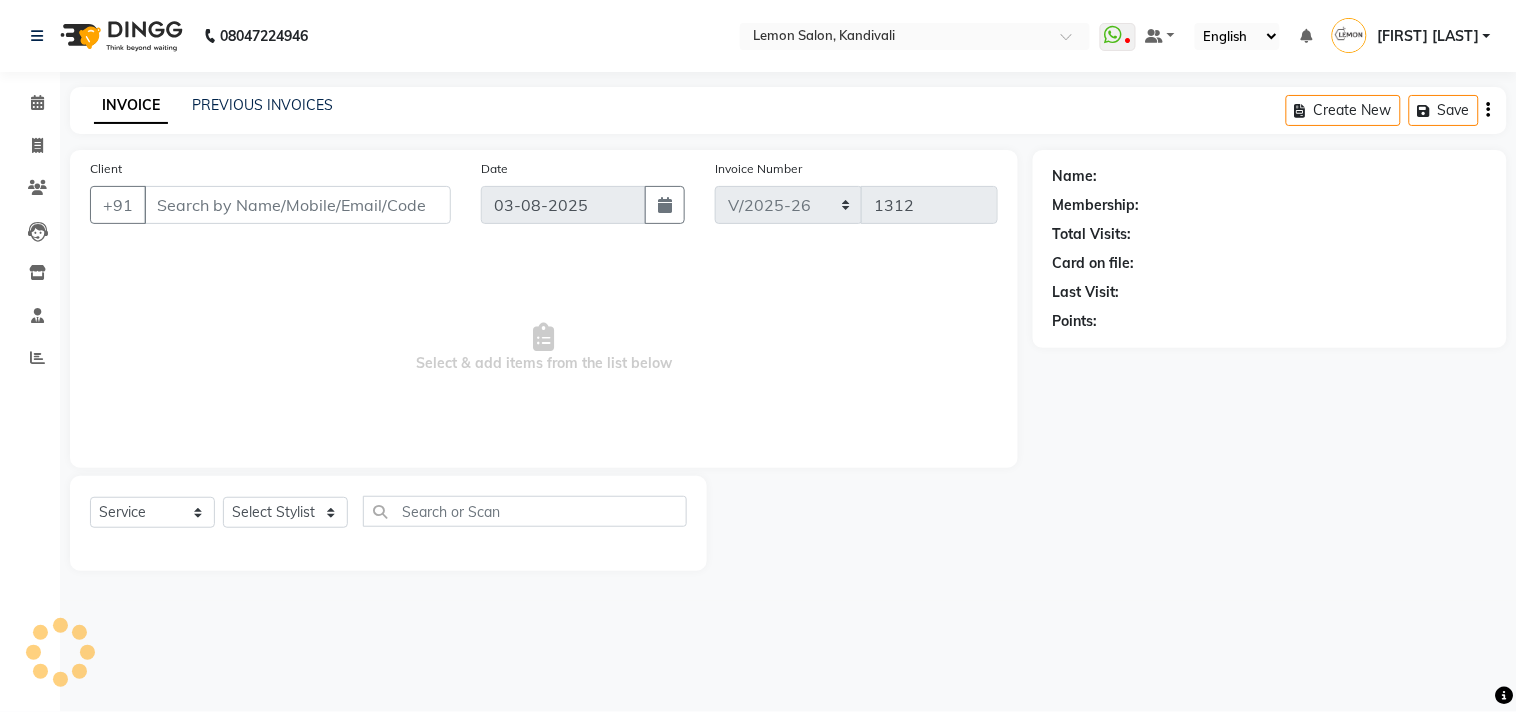 click on "Select  Service  Product  Membership  Package Voucher Prepaid Gift Card  Select Stylist Akansha Subba Alam Arun Arndive DC Faheem Malik Gufran Salmani Payal Maurya Riya Adawade Shoeb Salmani Kandivali Swati Sharma Yunus Yusuf Shaikh" 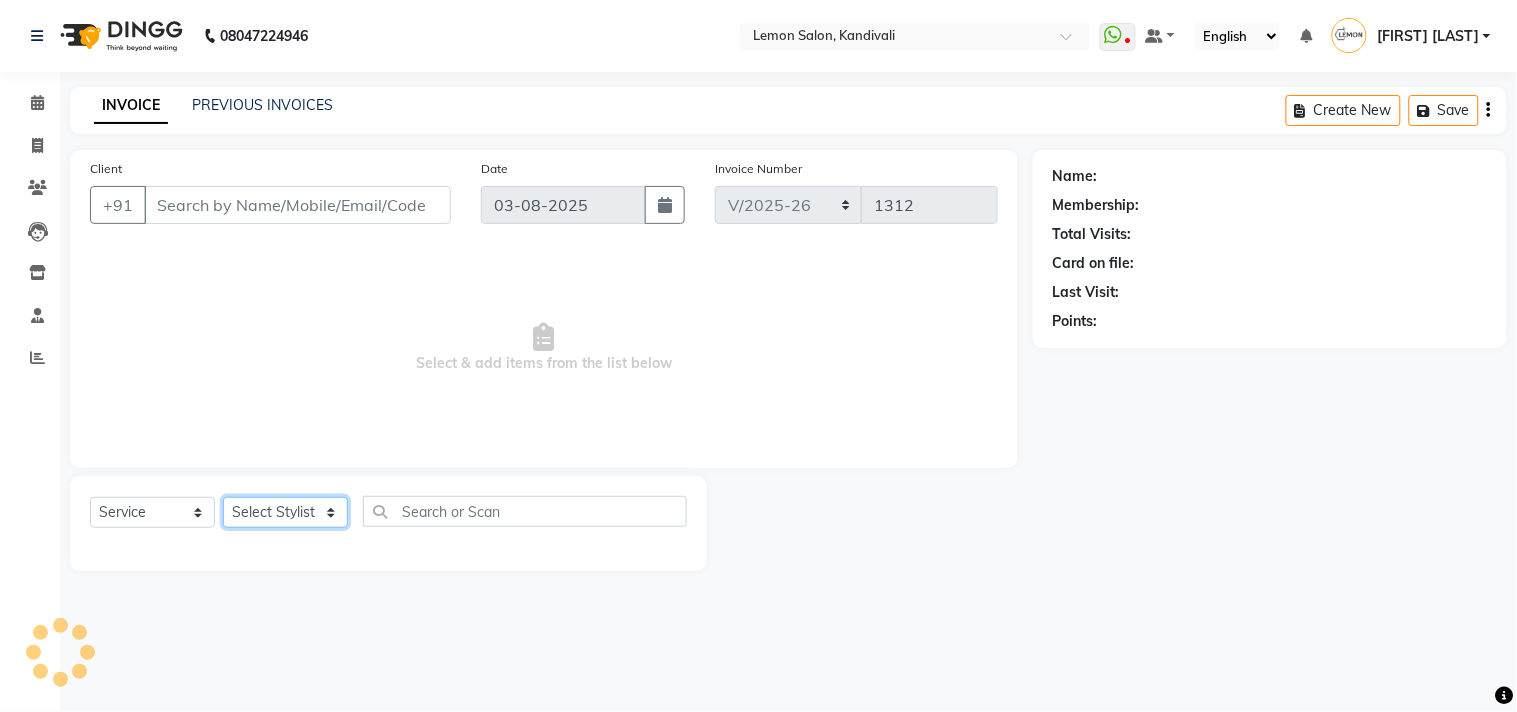 click on "Select Stylist [FIRST] [LAST] [FIRST] [LAST] [FIRST] [LAST] [FIRST] [LAST] [FIRST] [LAST] [FIRST] [LAST] [FIRST] [LAST] [FIRST] [LAST] [FIRST] [LAST] [FIRST] [LAST]" 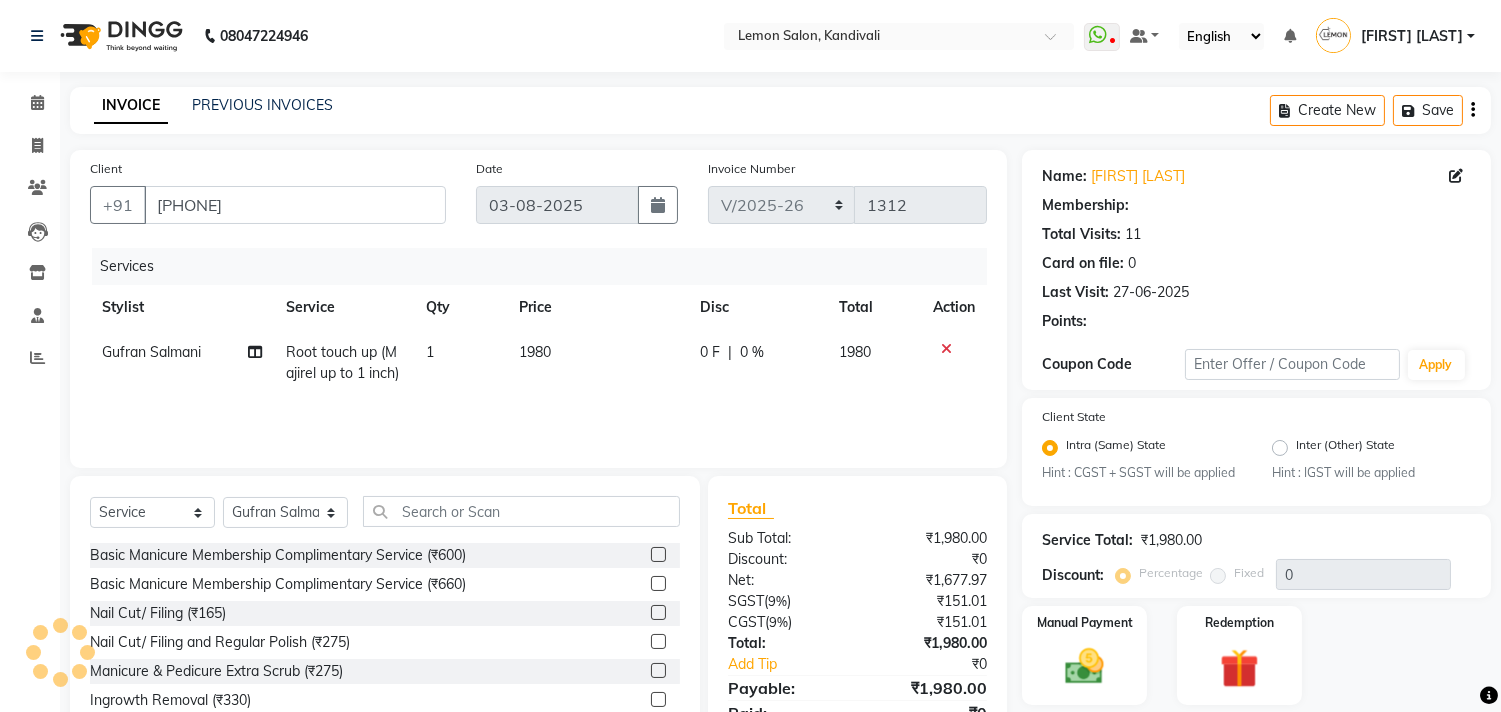 click on "0 F | 0 %" 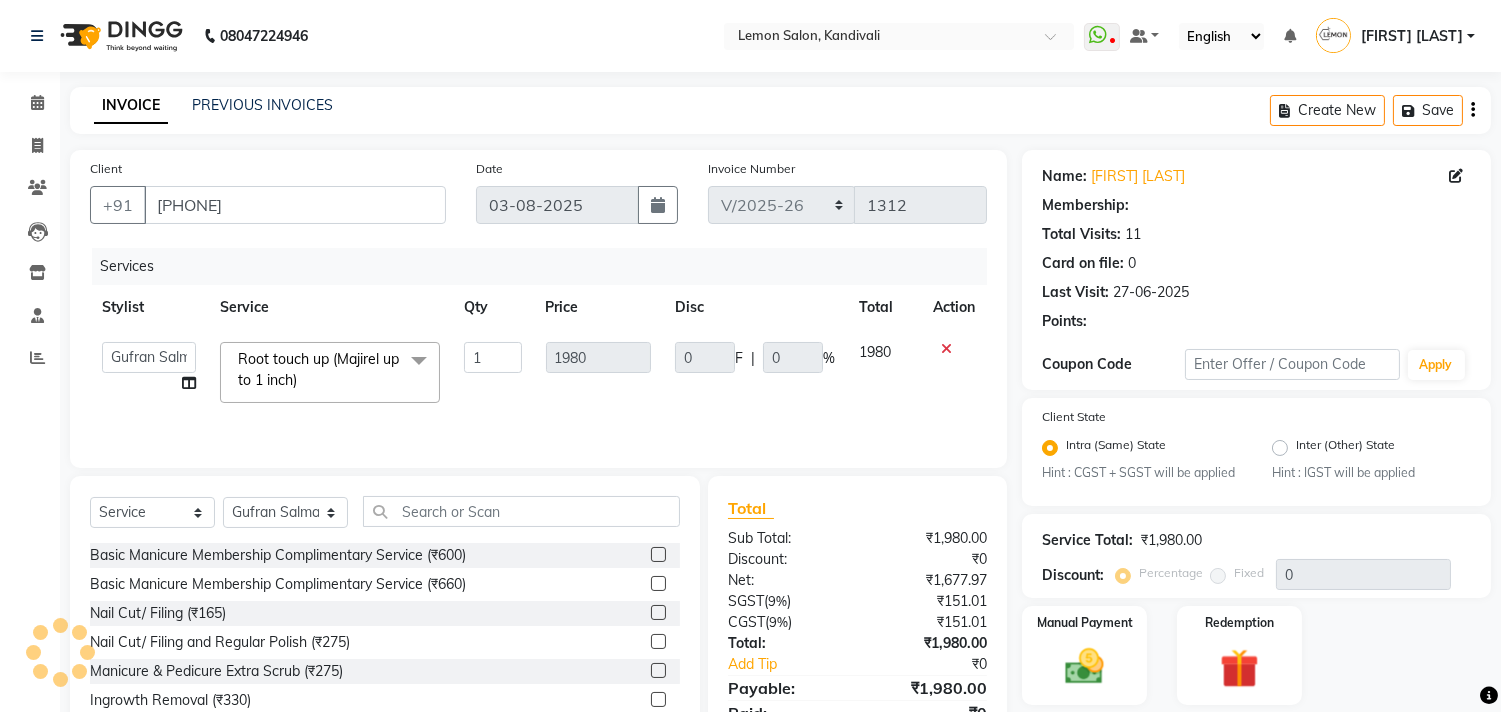 type on "396" 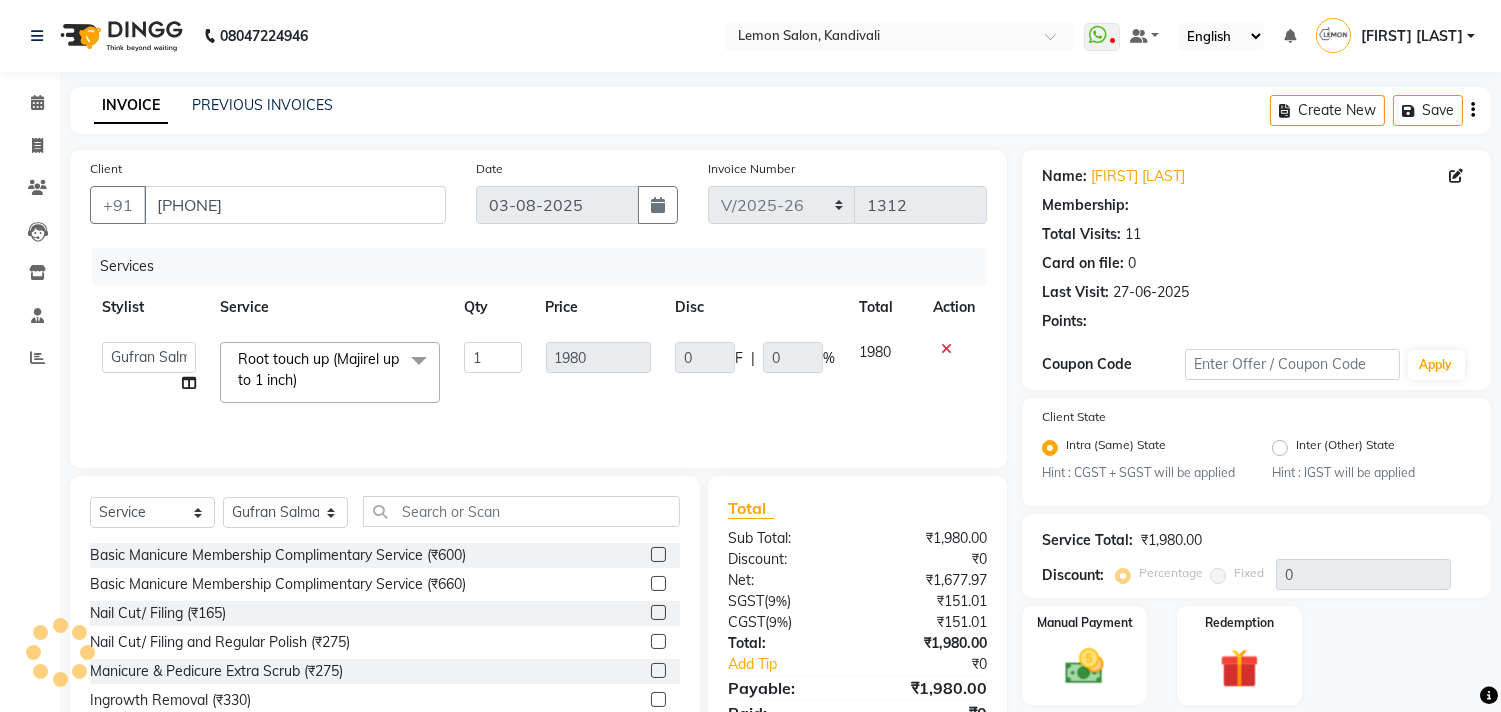 type on "20" 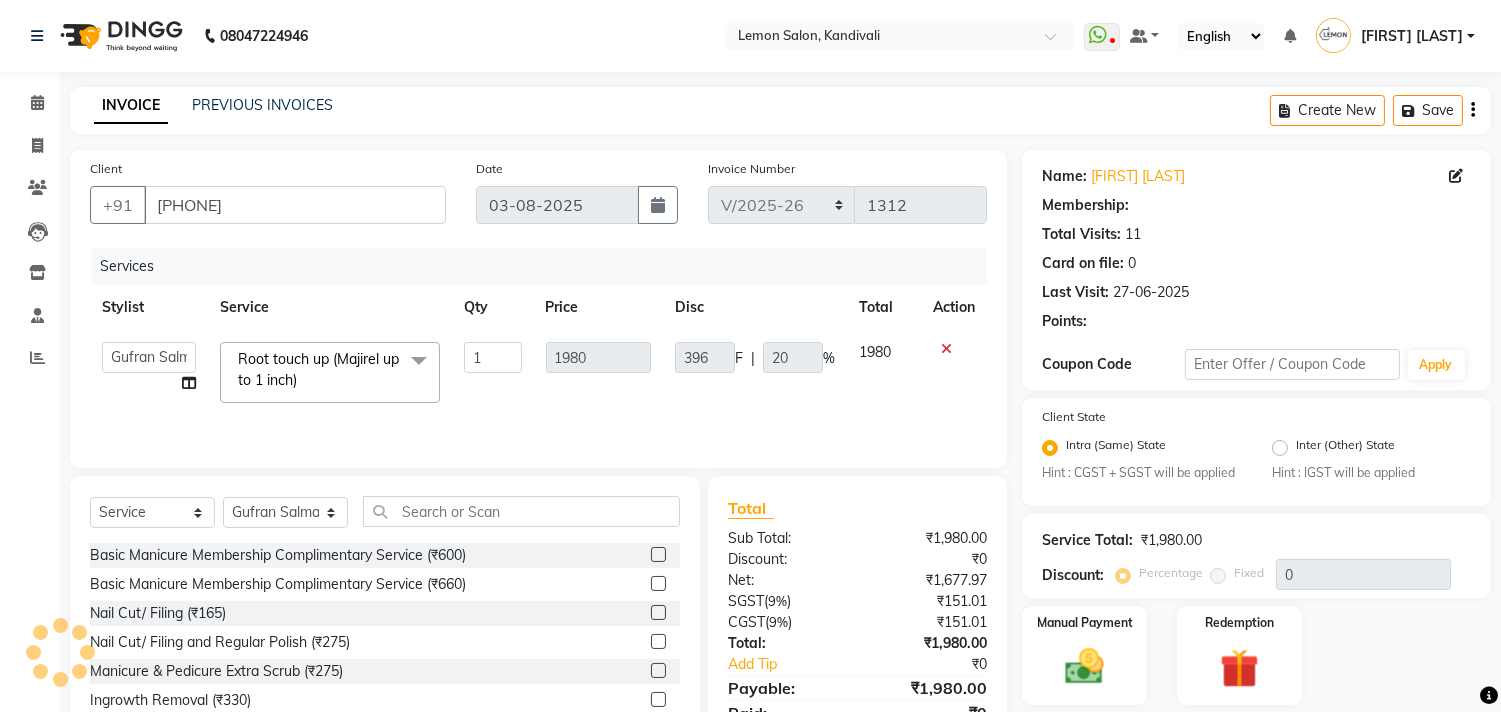 select on "1: Object" 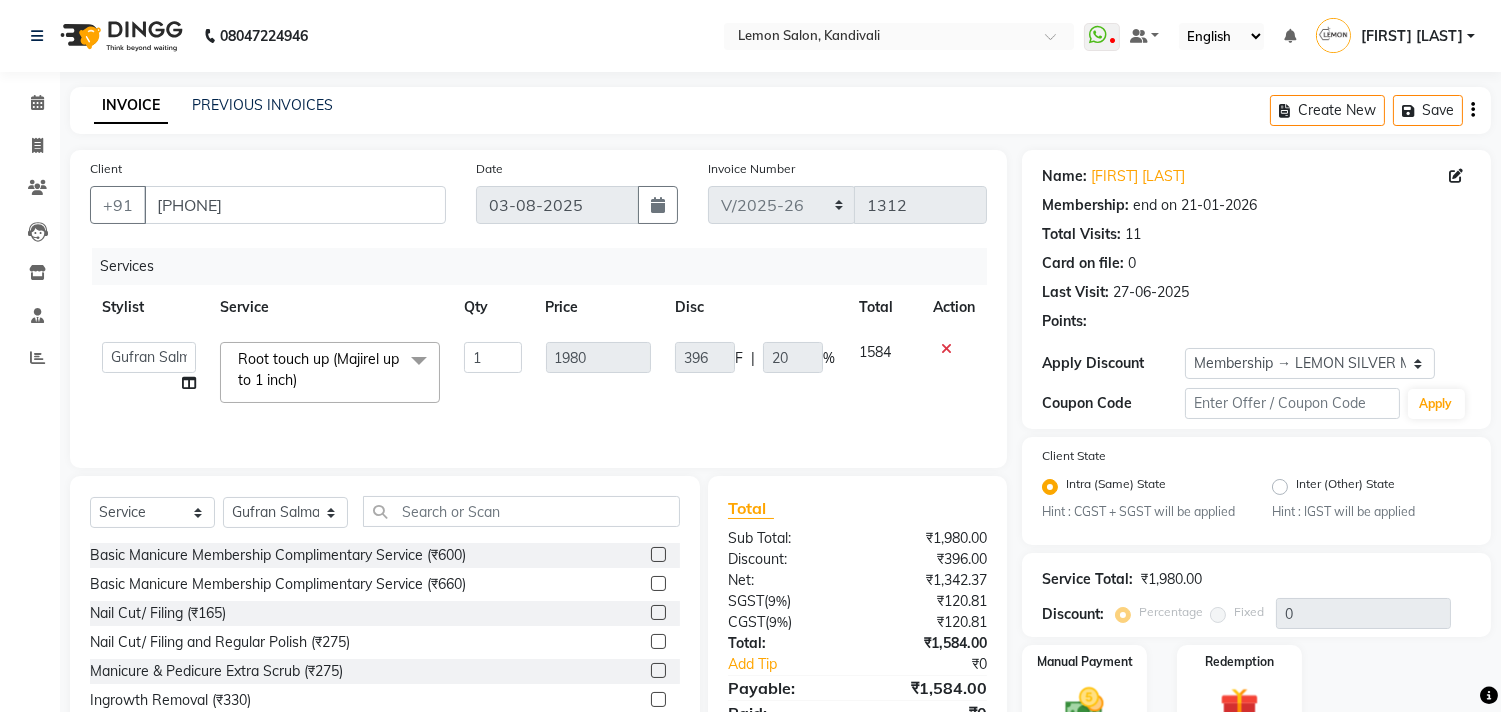 type on "20" 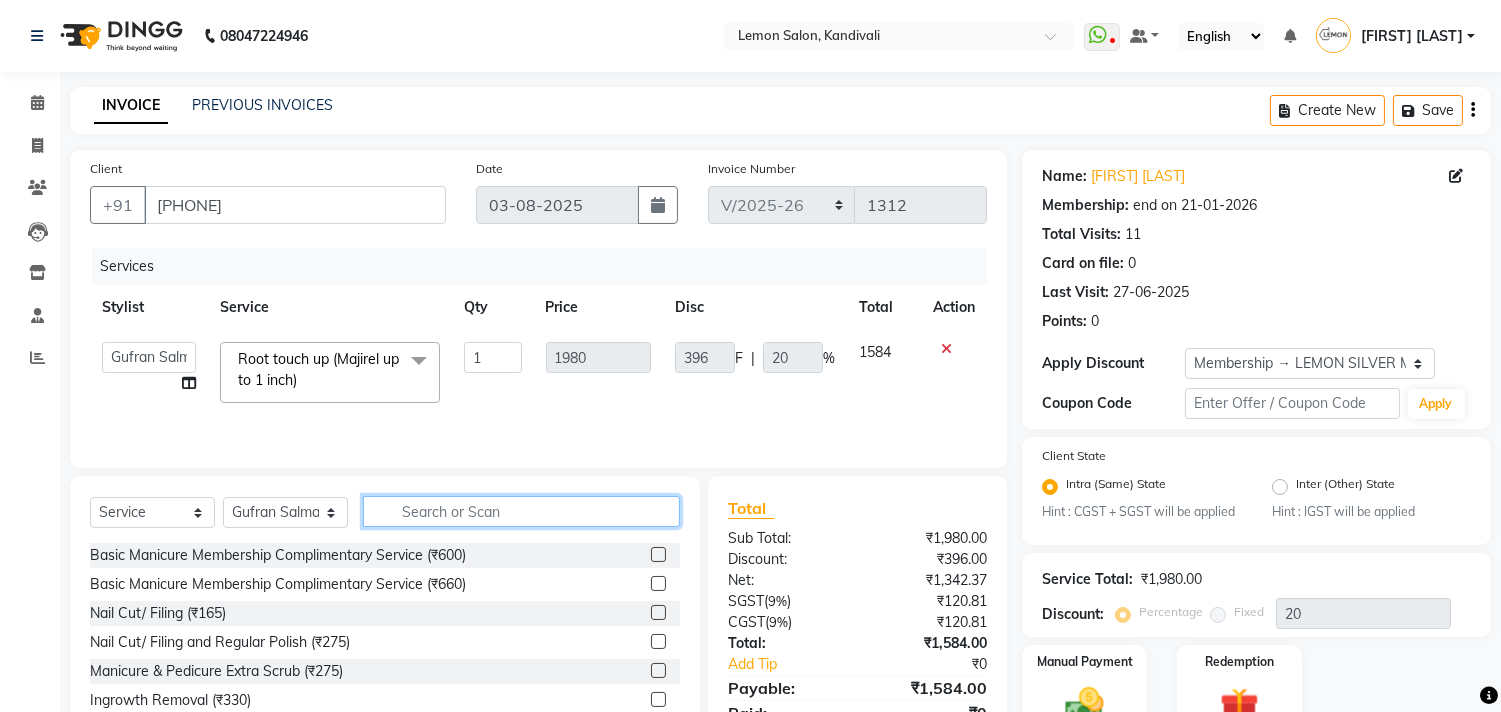 drag, startPoint x: 410, startPoint y: 514, endPoint x: 421, endPoint y: 508, distance: 12.529964 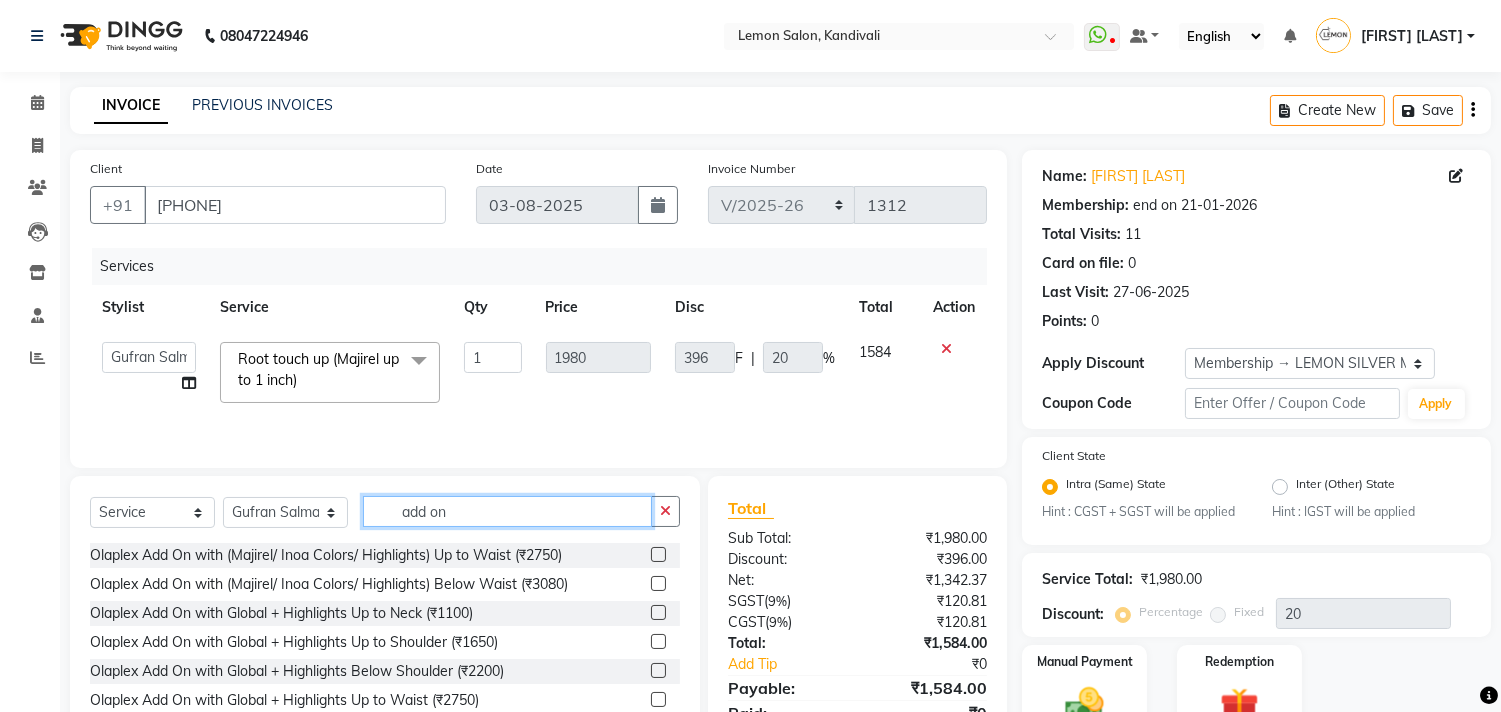 scroll, scrollTop: 181, scrollLeft: 0, axis: vertical 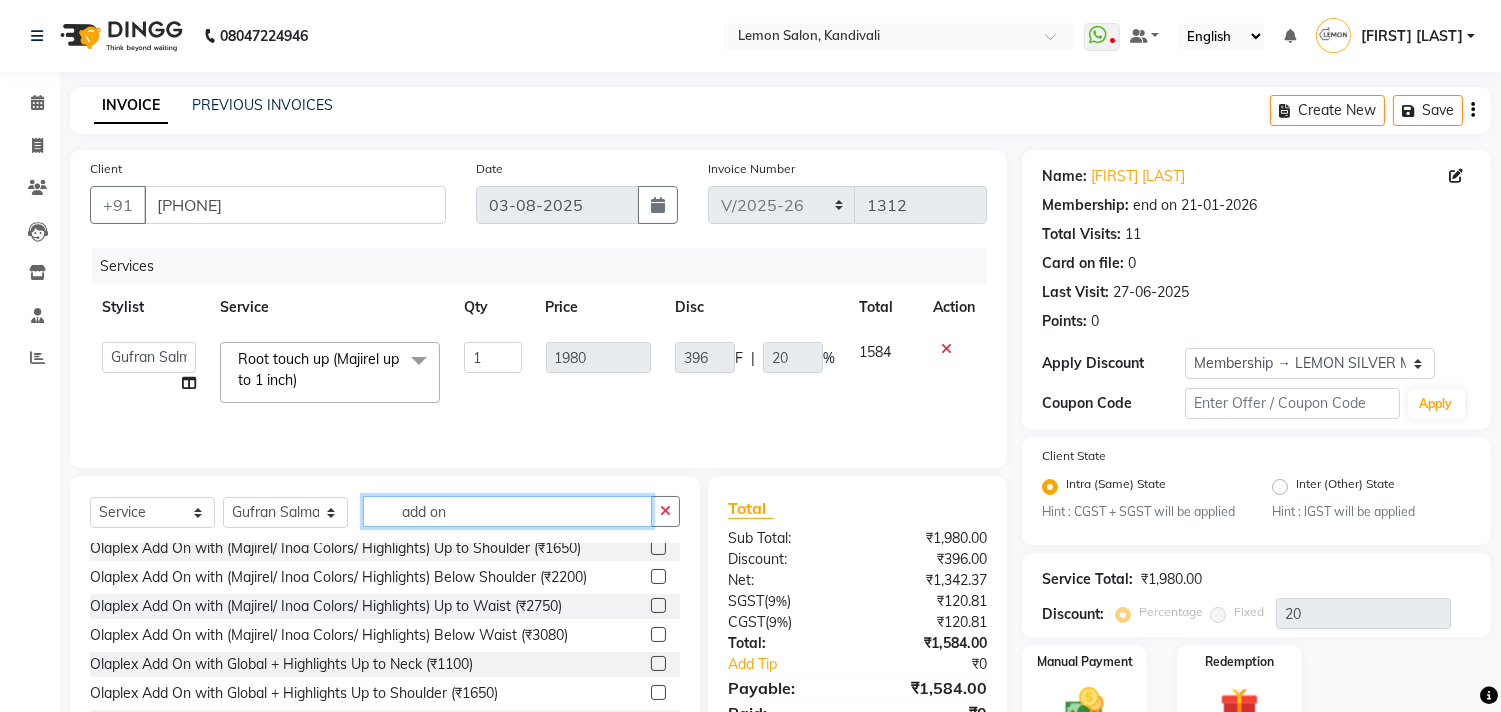 type on "add on" 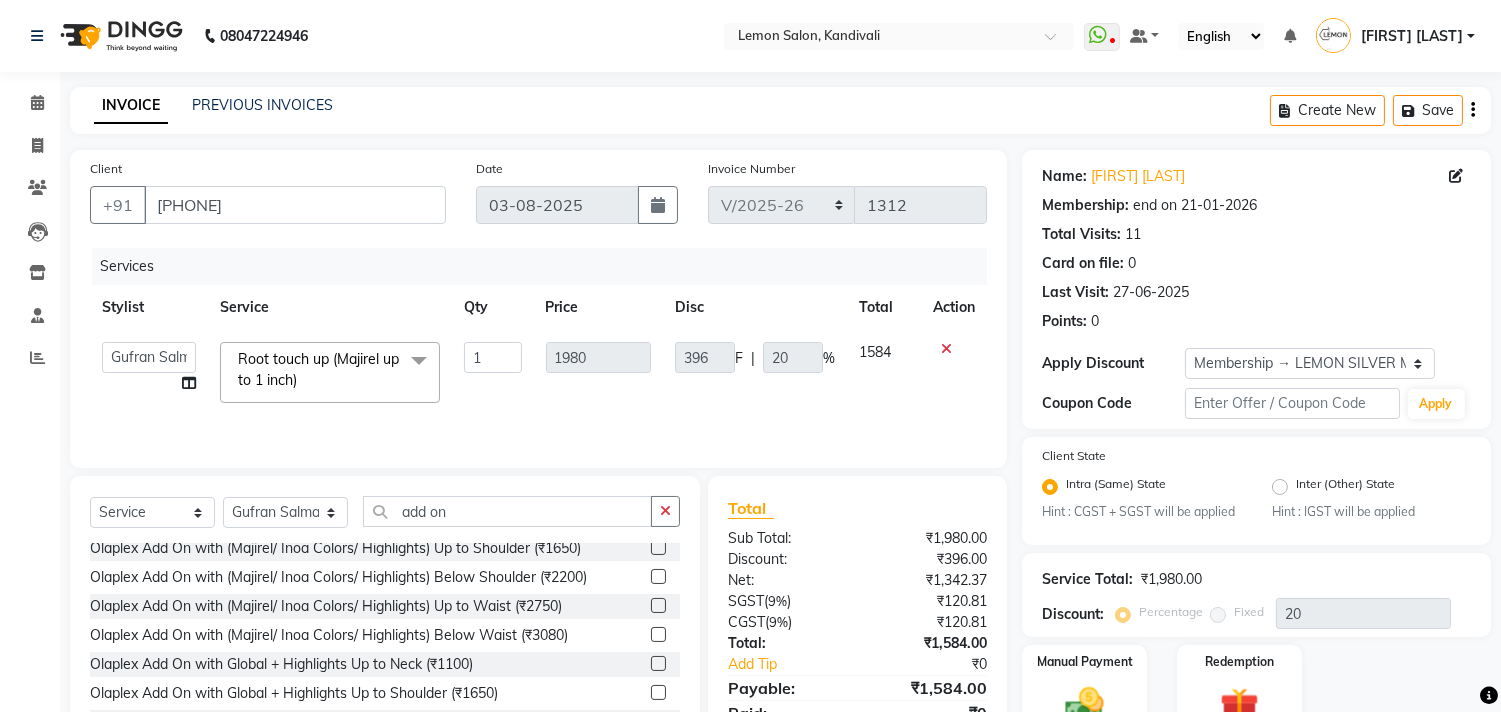 click 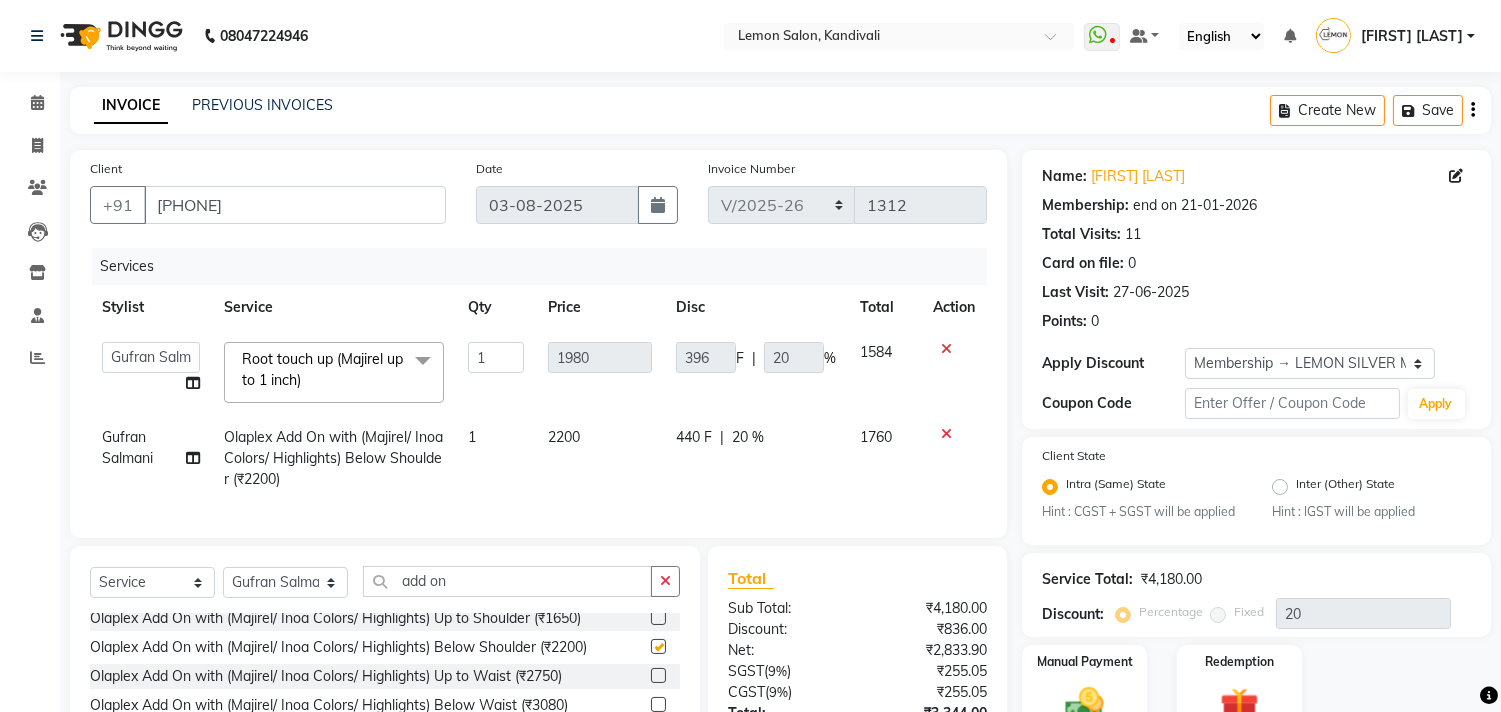 checkbox on "false" 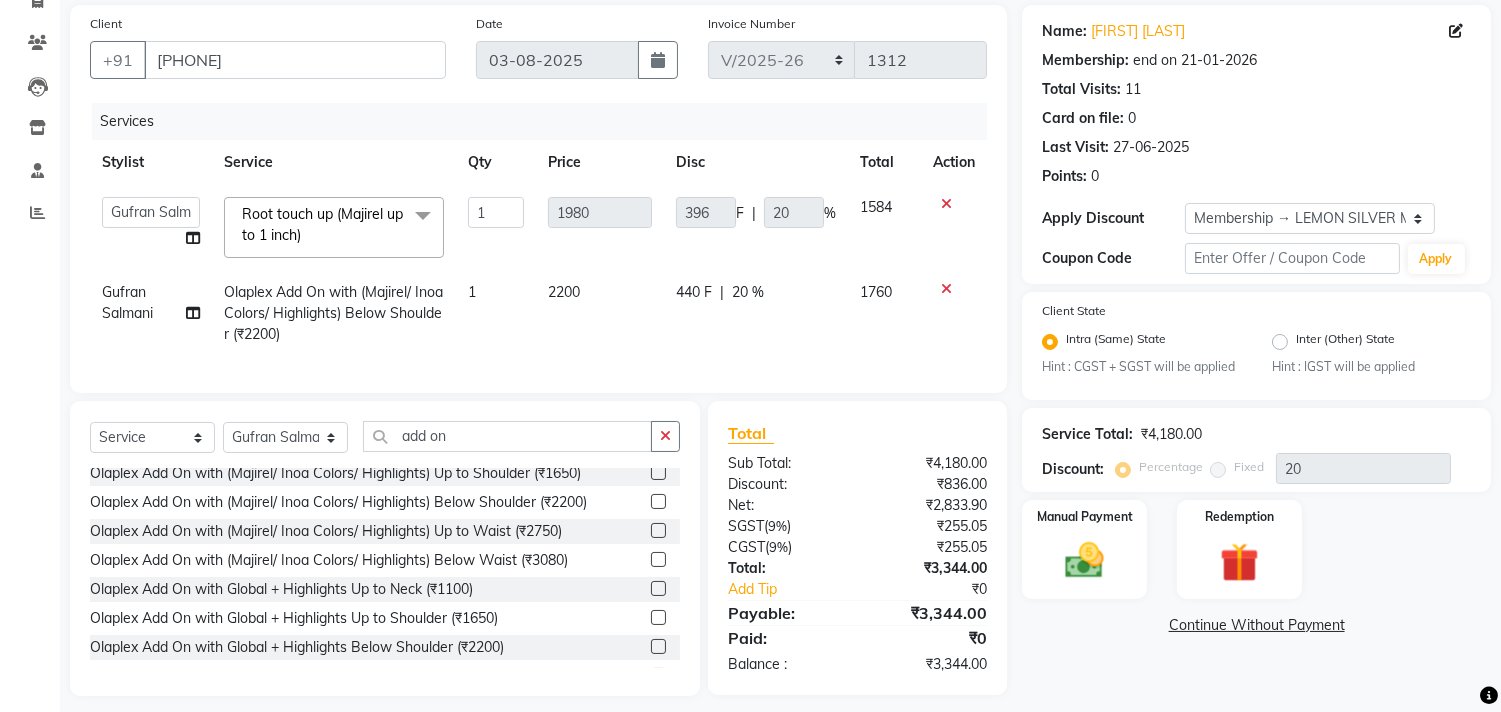 scroll, scrollTop: 175, scrollLeft: 0, axis: vertical 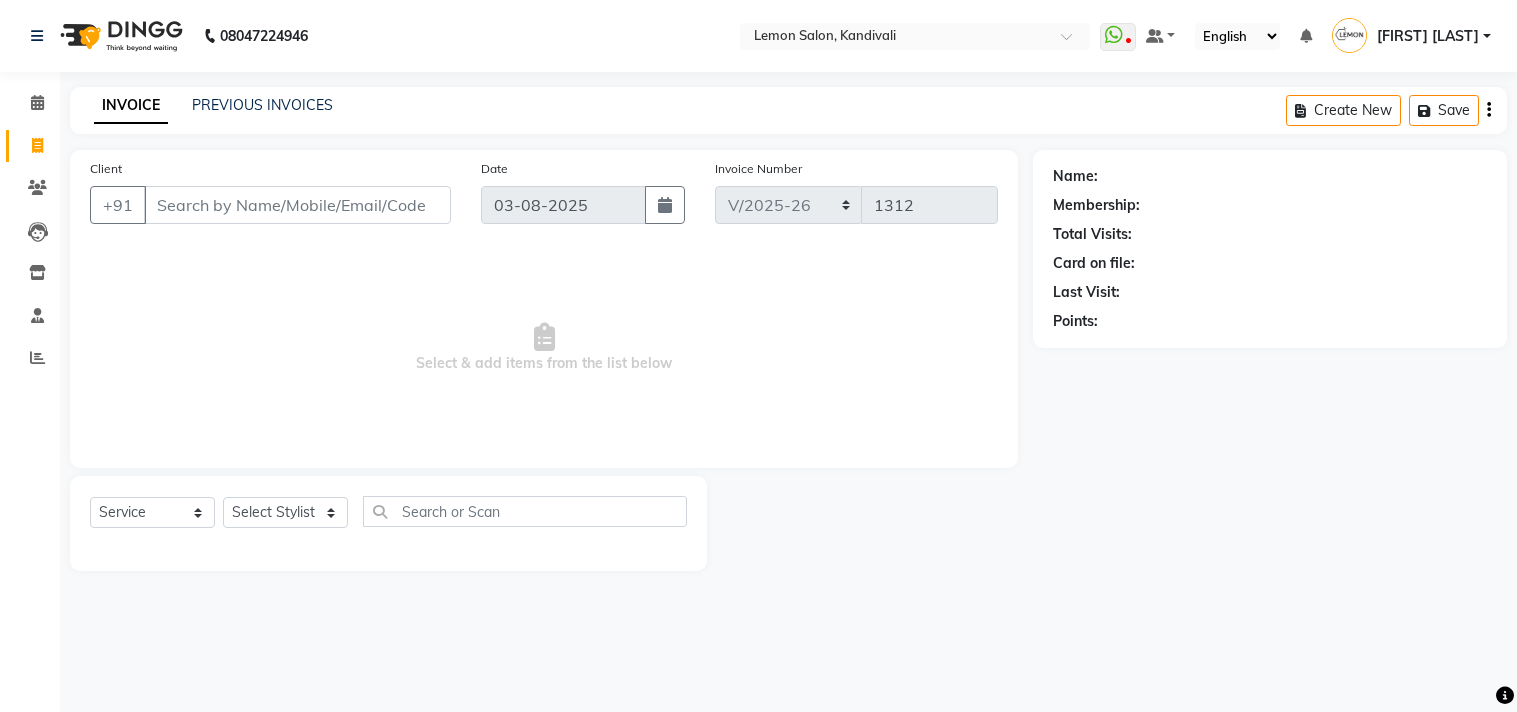 select on "569" 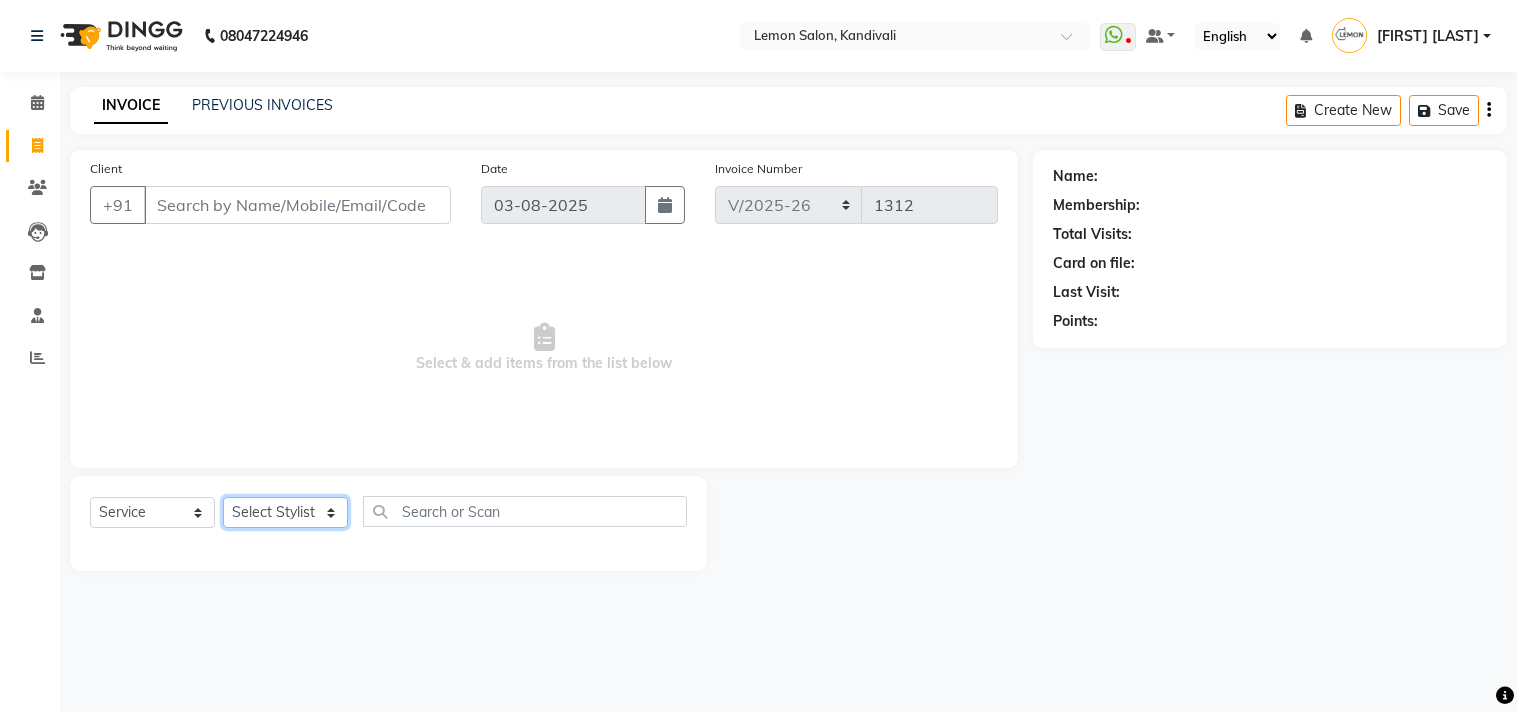 scroll, scrollTop: 0, scrollLeft: 0, axis: both 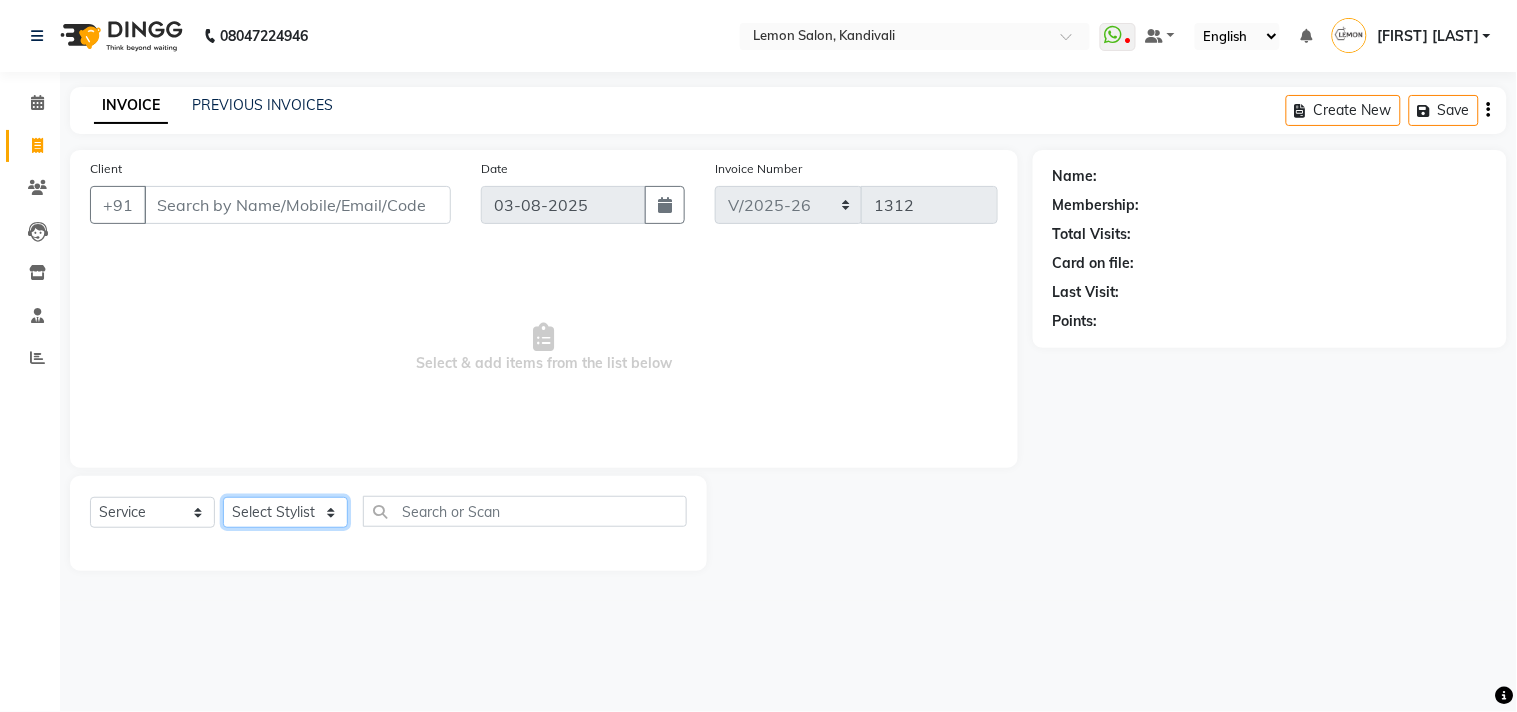 drag, startPoint x: 0, startPoint y: 0, endPoint x: 306, endPoint y: 510, distance: 594.7571 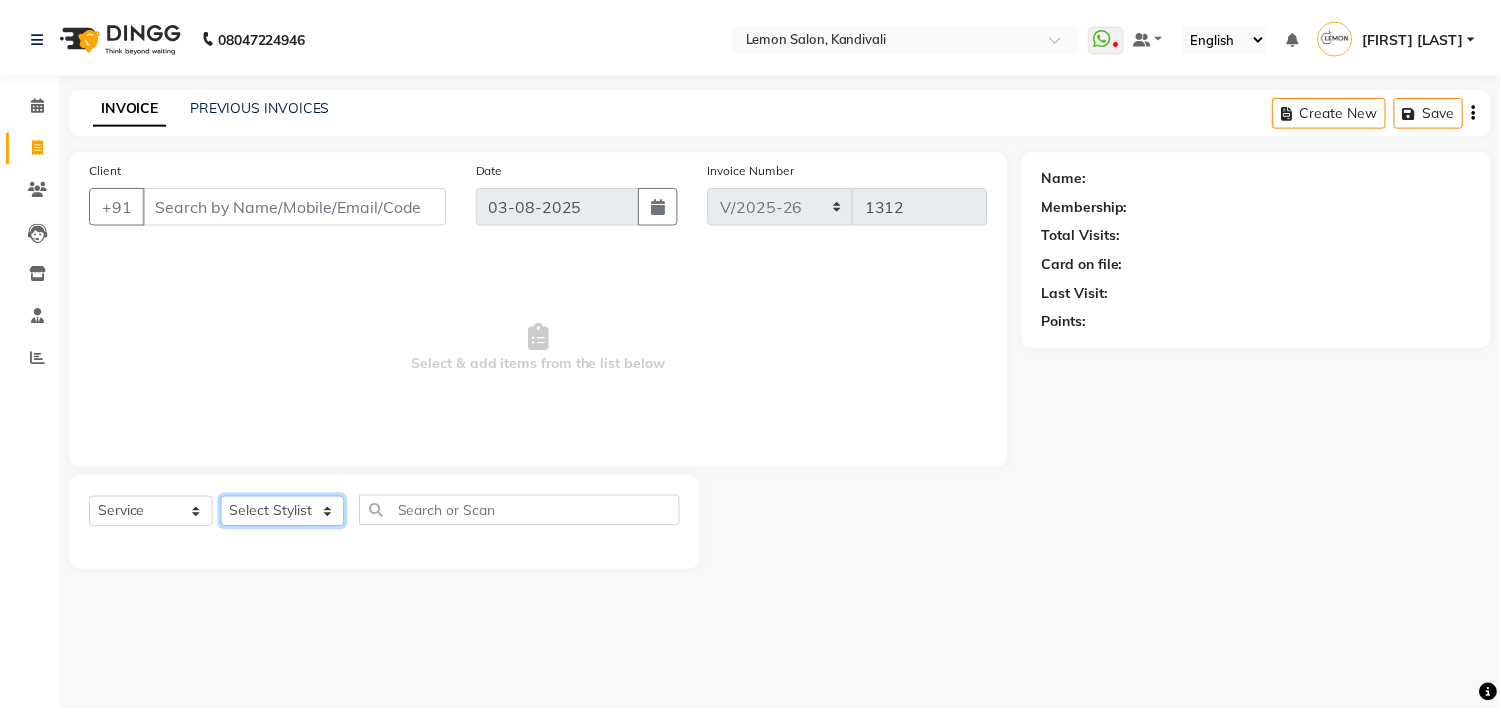 scroll, scrollTop: 0, scrollLeft: 0, axis: both 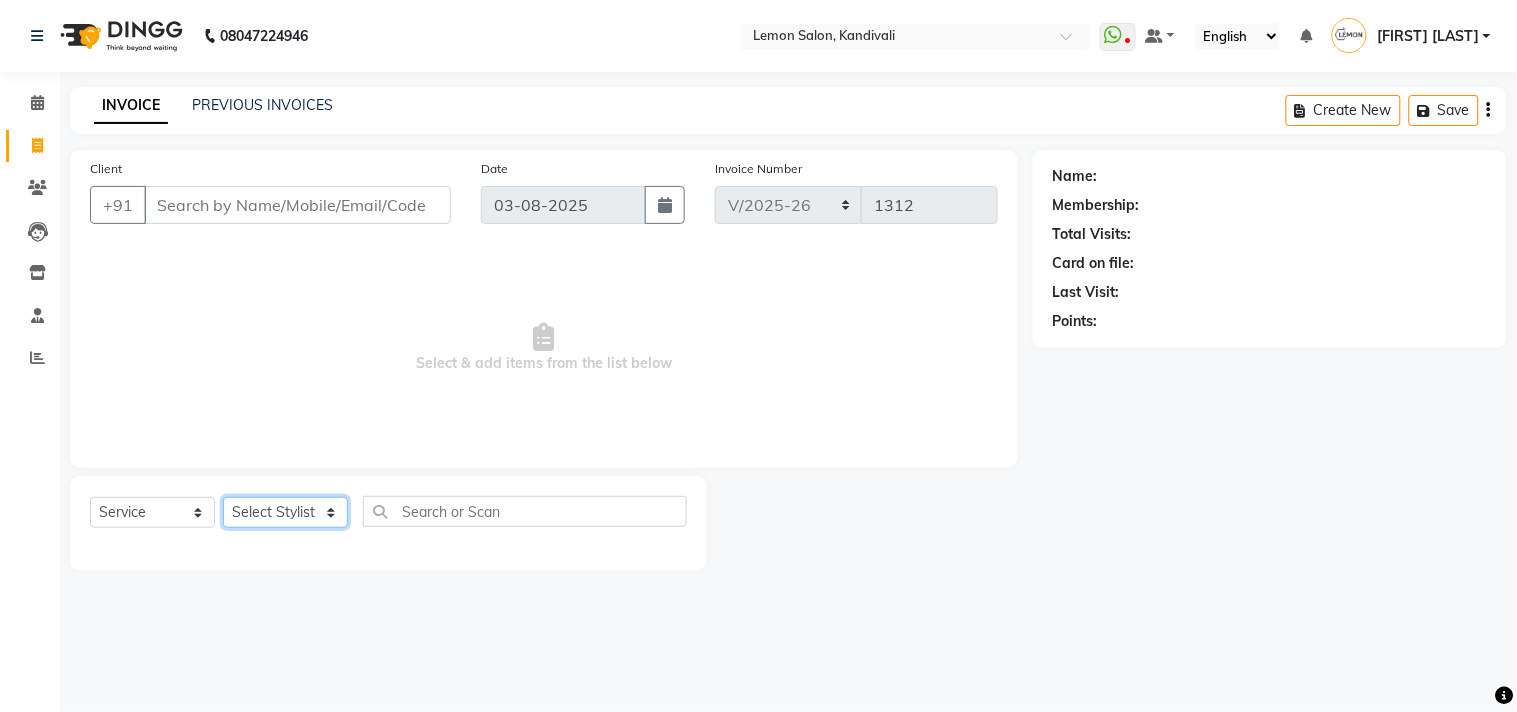 select on "7385" 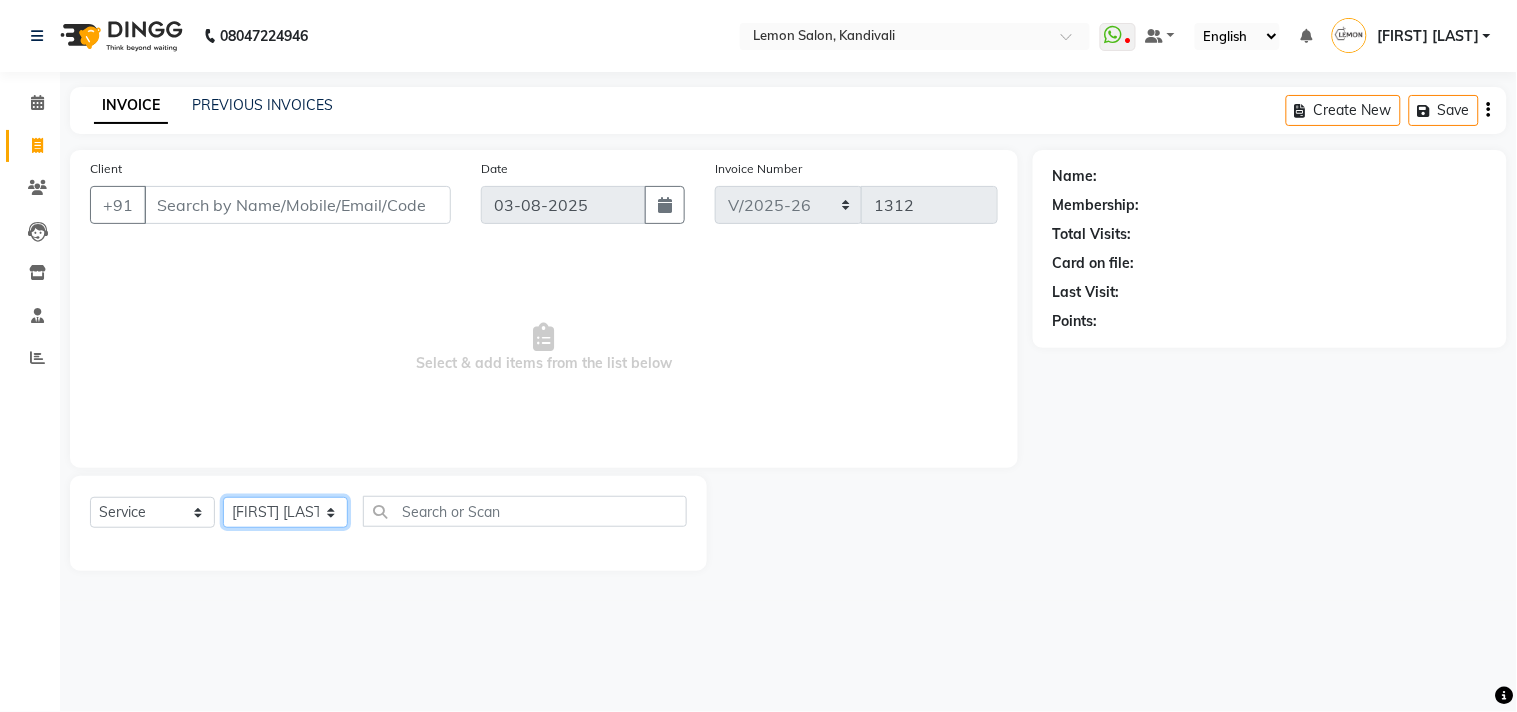click on "Select Stylist [FIRST] [LAST] [LAST] [LAST] [LAST] [LAST] [LAST] [LAST] [LAST] [LAST] [LAST] [LAST] [LAST] [LAST] [LAST] [LAST] [LAST] [LAST] [LAST] [LAST]" 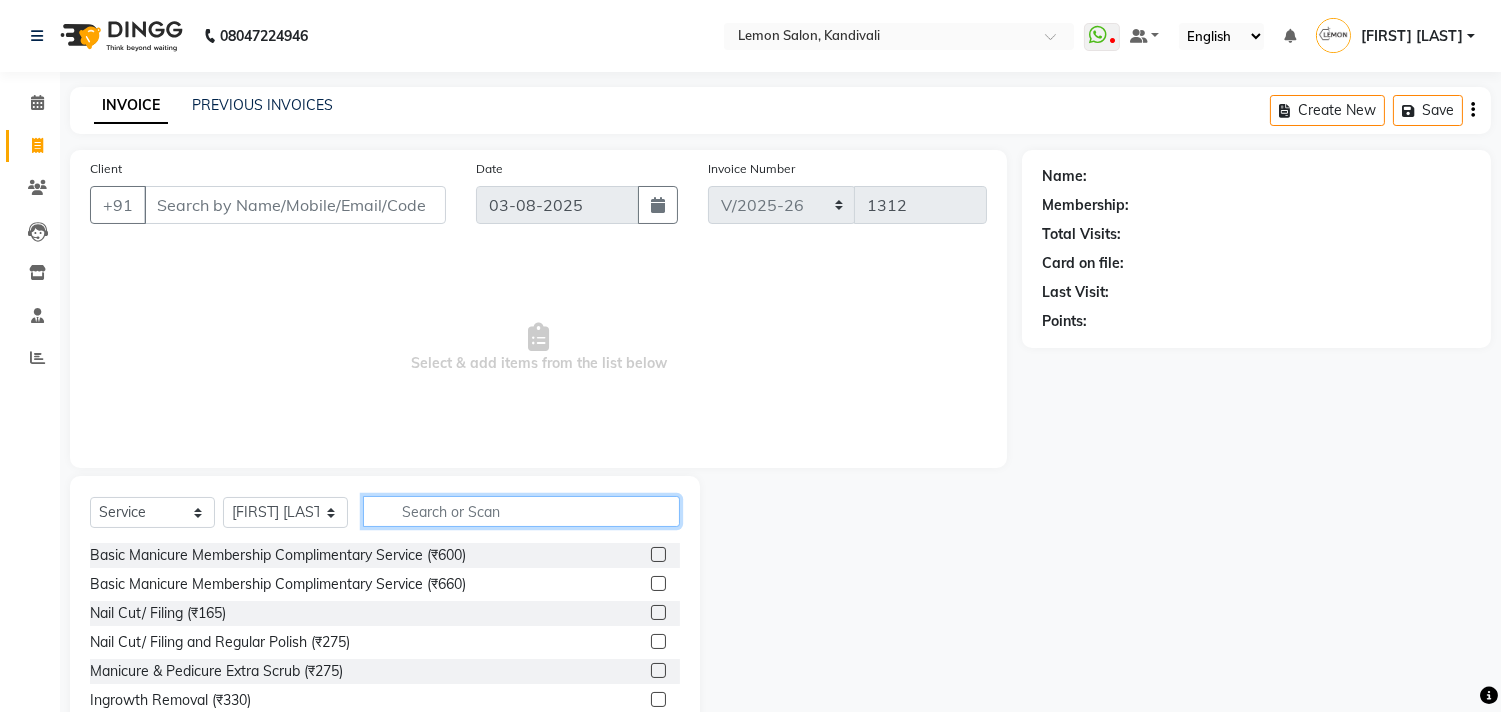click 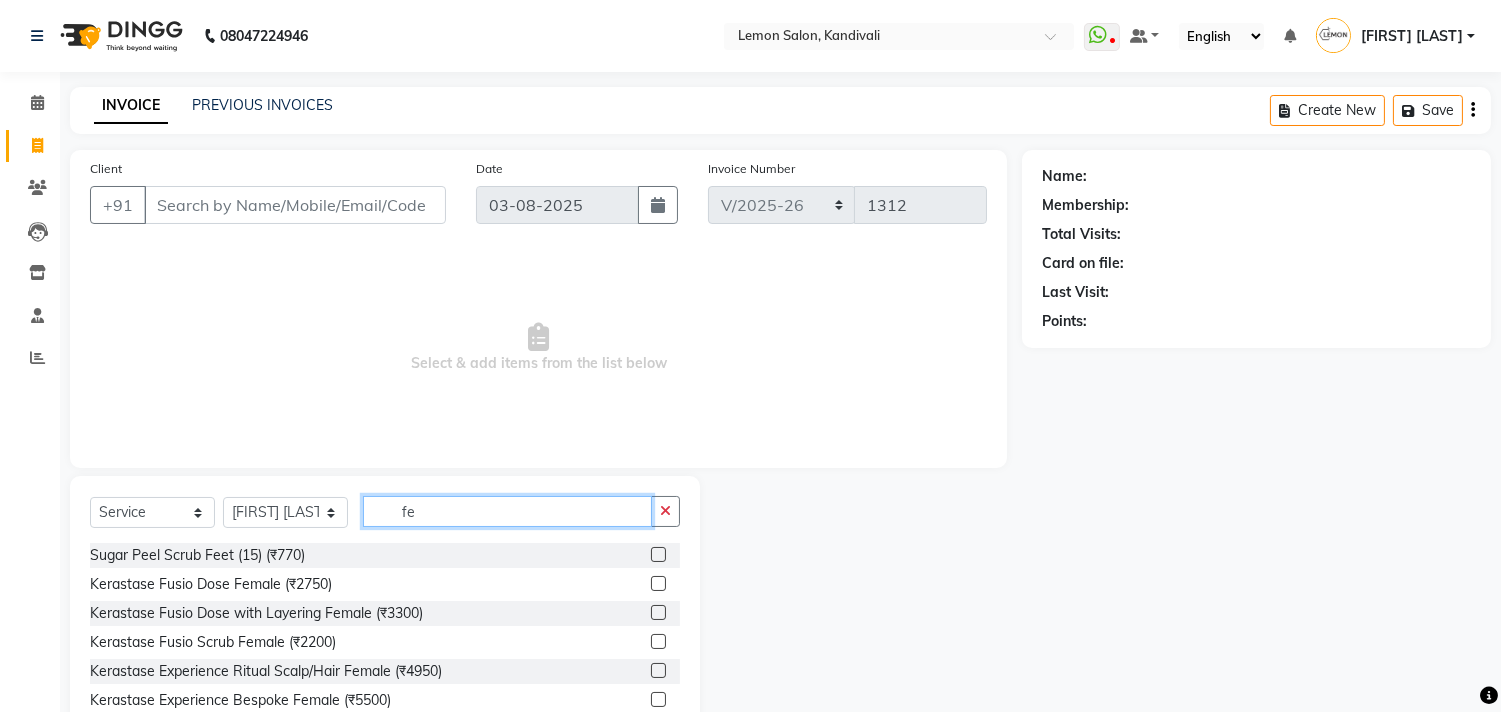 scroll, scrollTop: 111, scrollLeft: 0, axis: vertical 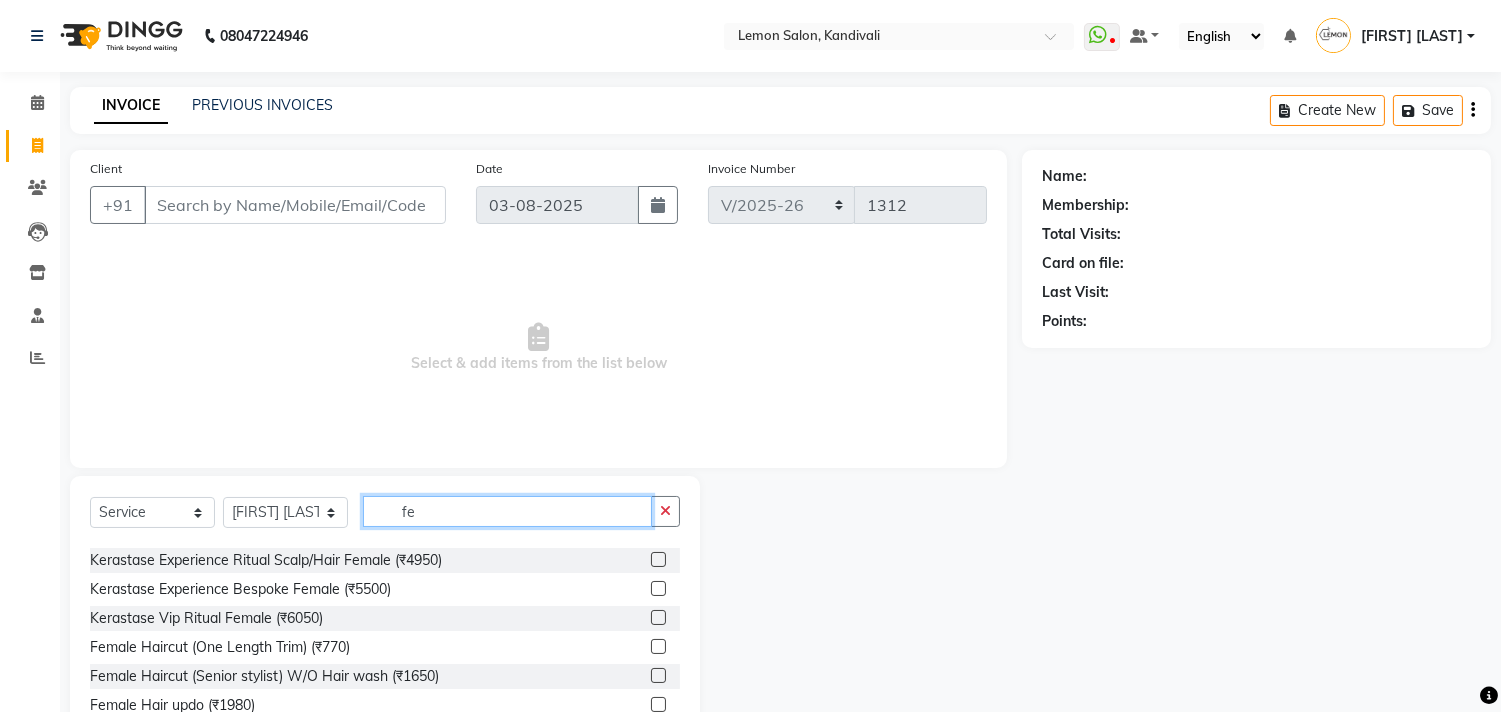 type on "fe" 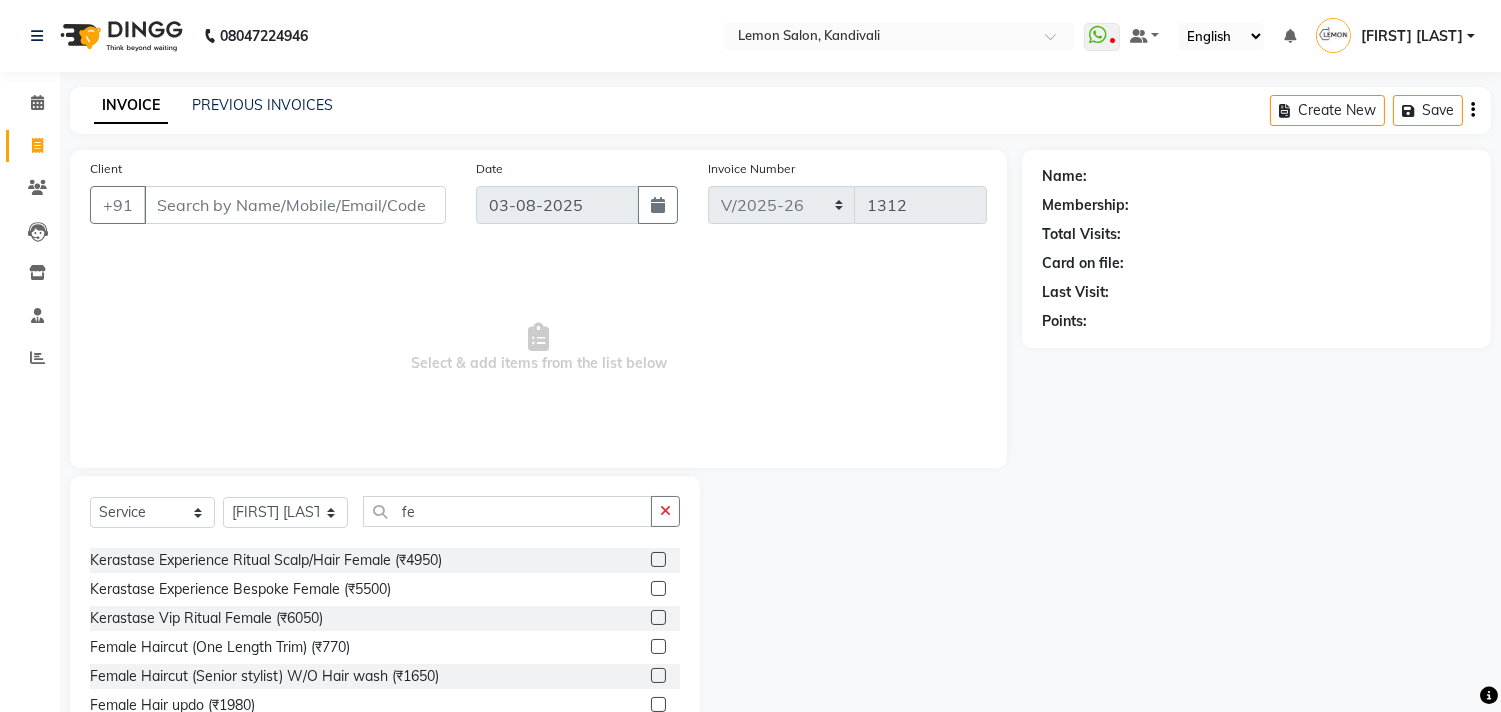 click 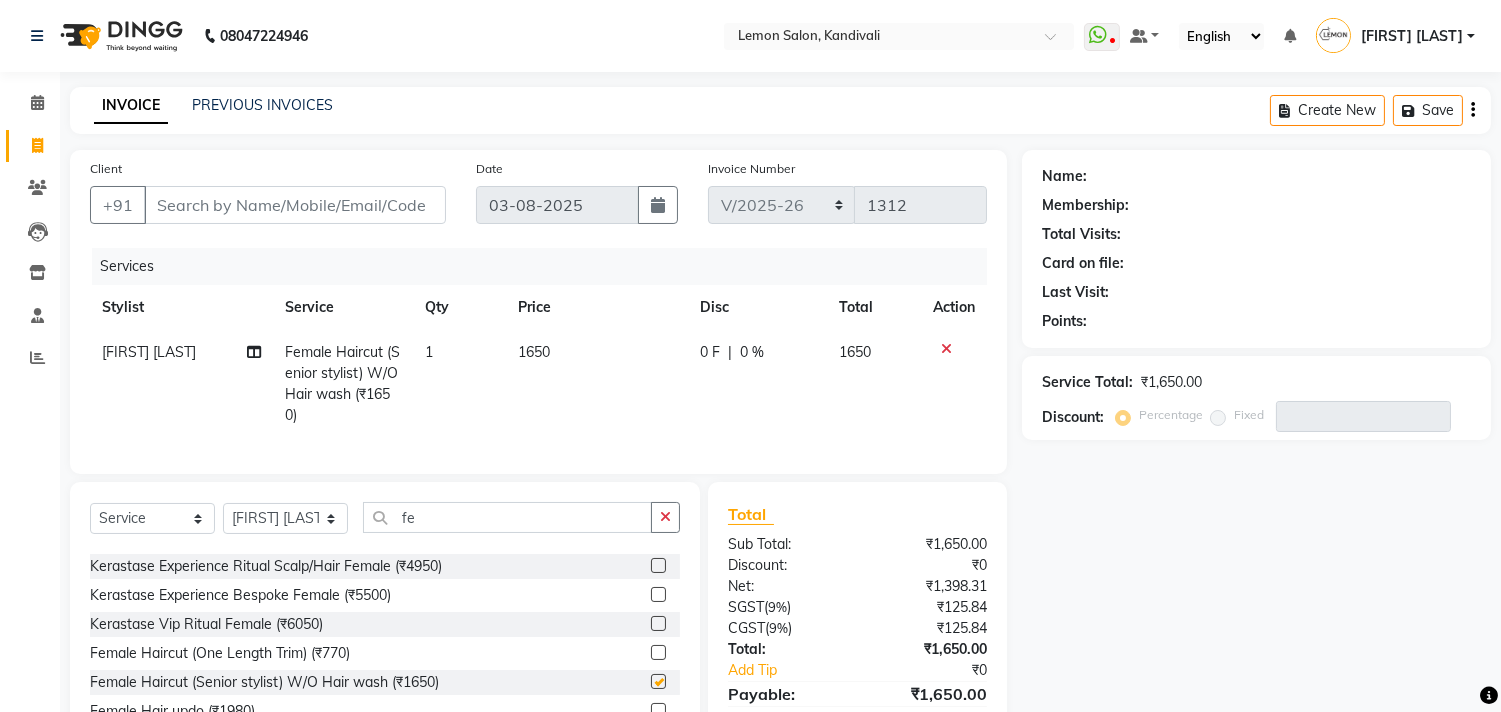 checkbox on "false" 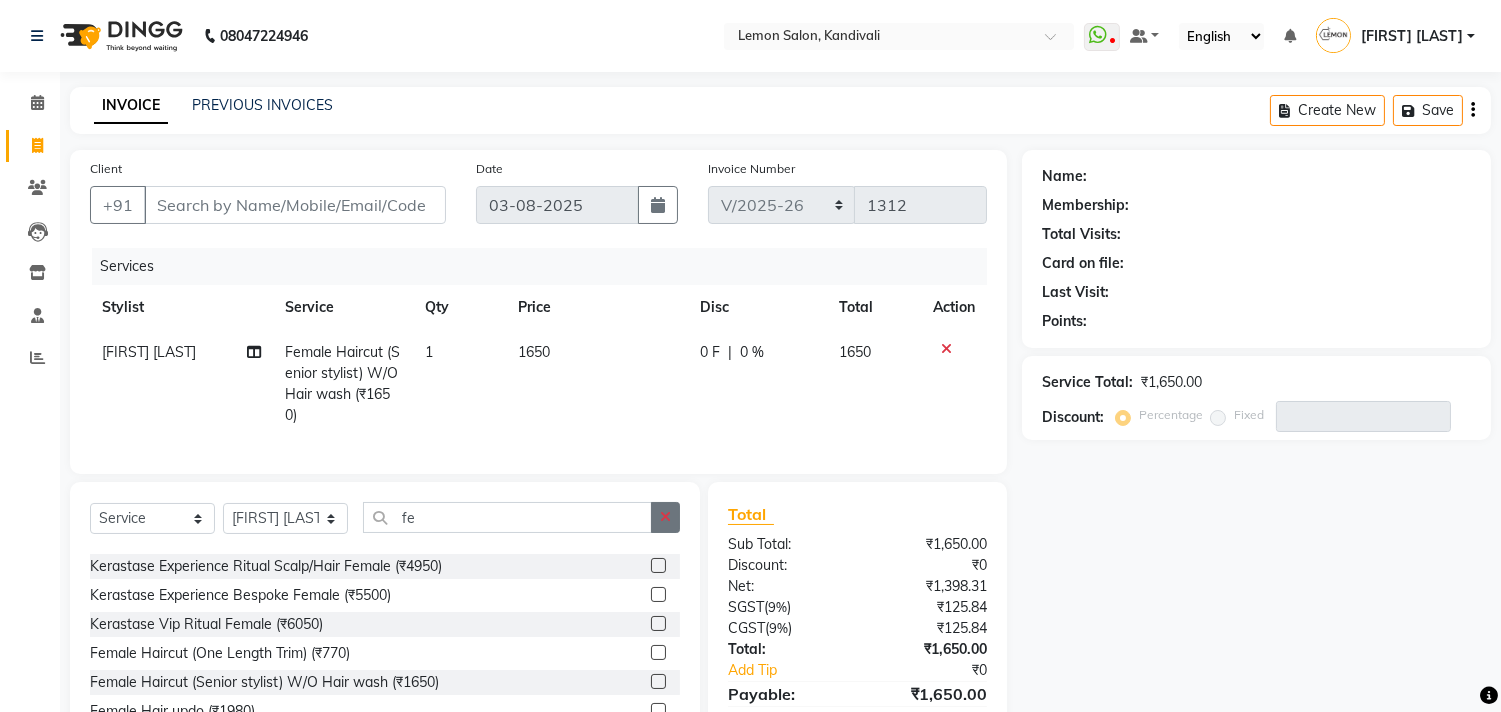 click on "Select  Service  Product  Membership  Package Voucher Prepaid Gift Card  Select Stylist Akansha Subba Alam Arun Arndive DC Faheem Malik Gufran Salmani Payal Maurya Riya Adawade Shoeb Salmani Kandivali Swati Sharma Yunus Yusuf Shaikh fe Sugar Peel Scrub Feet (15) (₹770)  Kerastase Fusio Dose Female (₹2750)  Kerastase Fusio Dose with Layering Female (₹3300)  Kerastase Fusio Scrub Female (₹2200)  Kerastase Experience Ritual Scalp/Hair Female (₹4950)  Kerastase Experience Bespoke Female (₹5500)  Kerastase Vip Ritual Female (₹6050)  Female Haircut (One Length Trim) (₹770)  Female Haircut (Senior stylist) W/O Hair wash (₹1650)  Female Hair updo (₹1980)  Female Haircut (Creative stylist) W/O Hair Wash (₹2200)  Loreal Scalp Advance Treatment (Female) (₹1980)  Loreal Scalp Advance and Hair Treatment (Female) (₹3300)  Mono Treatment Root Deep Female (₹3300)  Event Offer-Deep Root Treatment Female (₹1648)  Event Offer-Deep Root Treatment Male (₹1100)  Rica Wax Feet (₹385)" 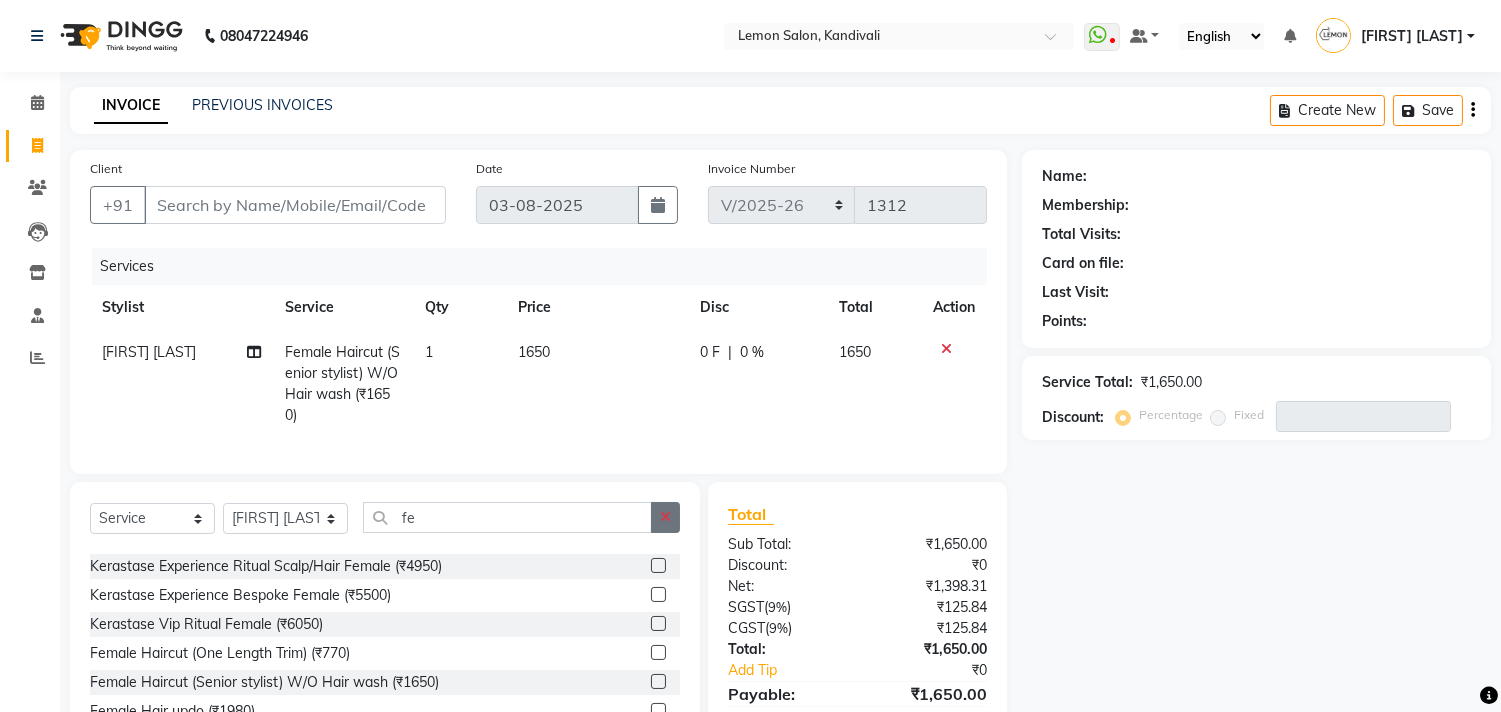 click 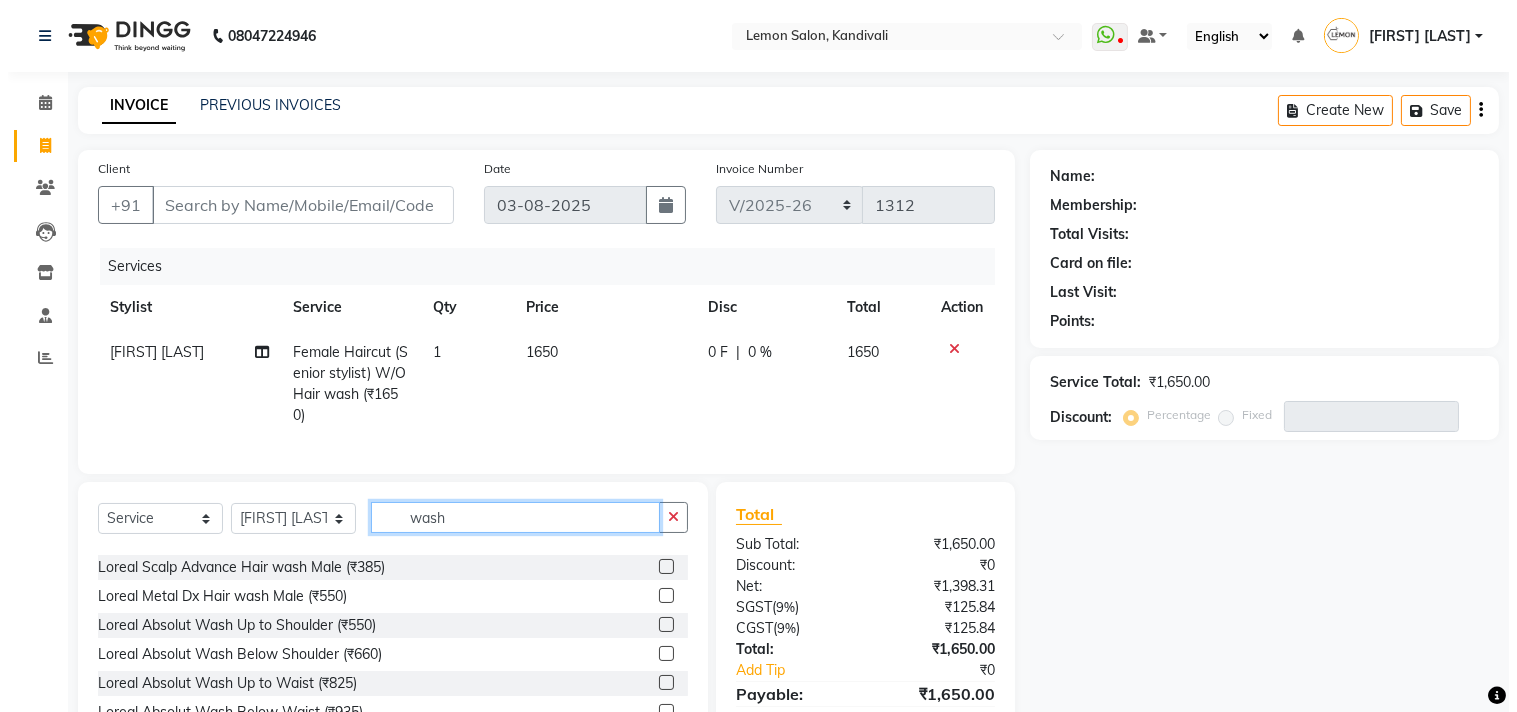 scroll, scrollTop: 555, scrollLeft: 0, axis: vertical 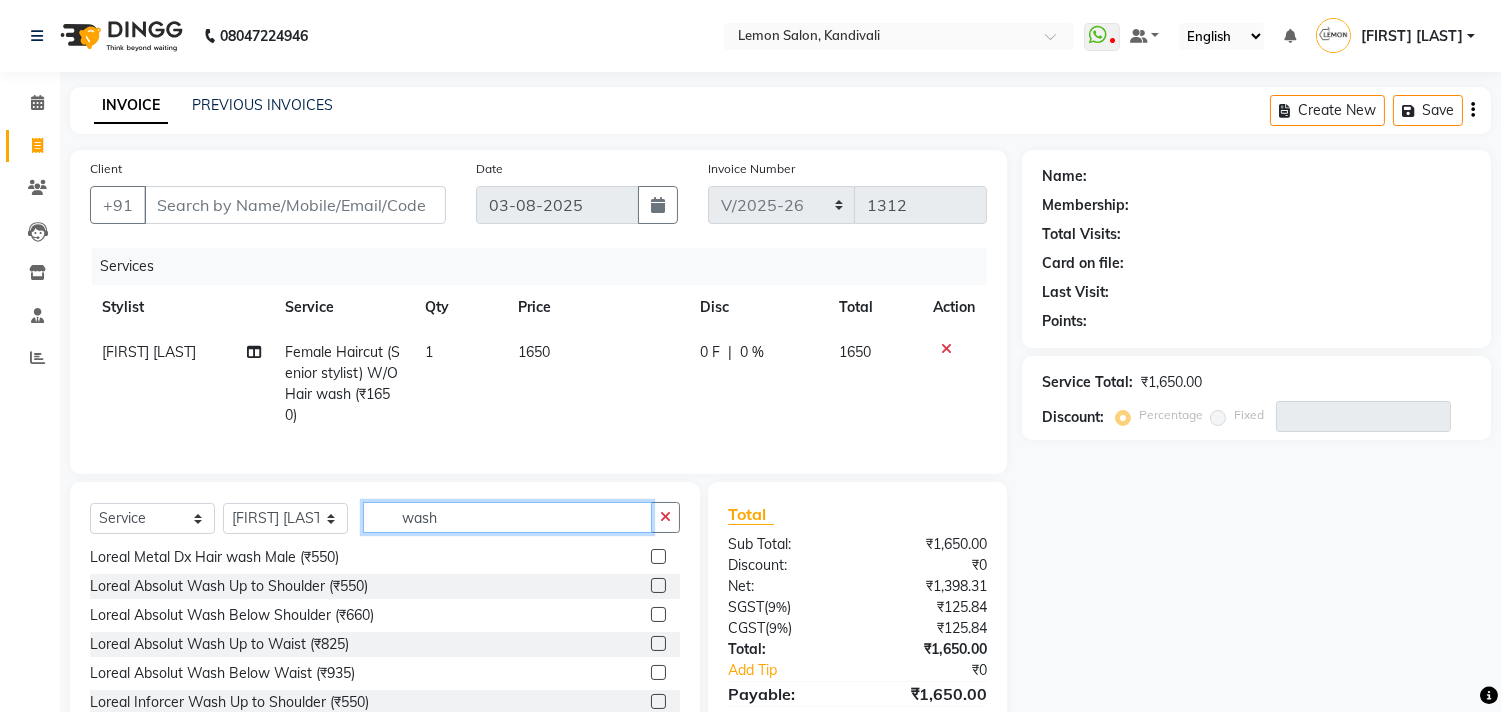 type on "wash" 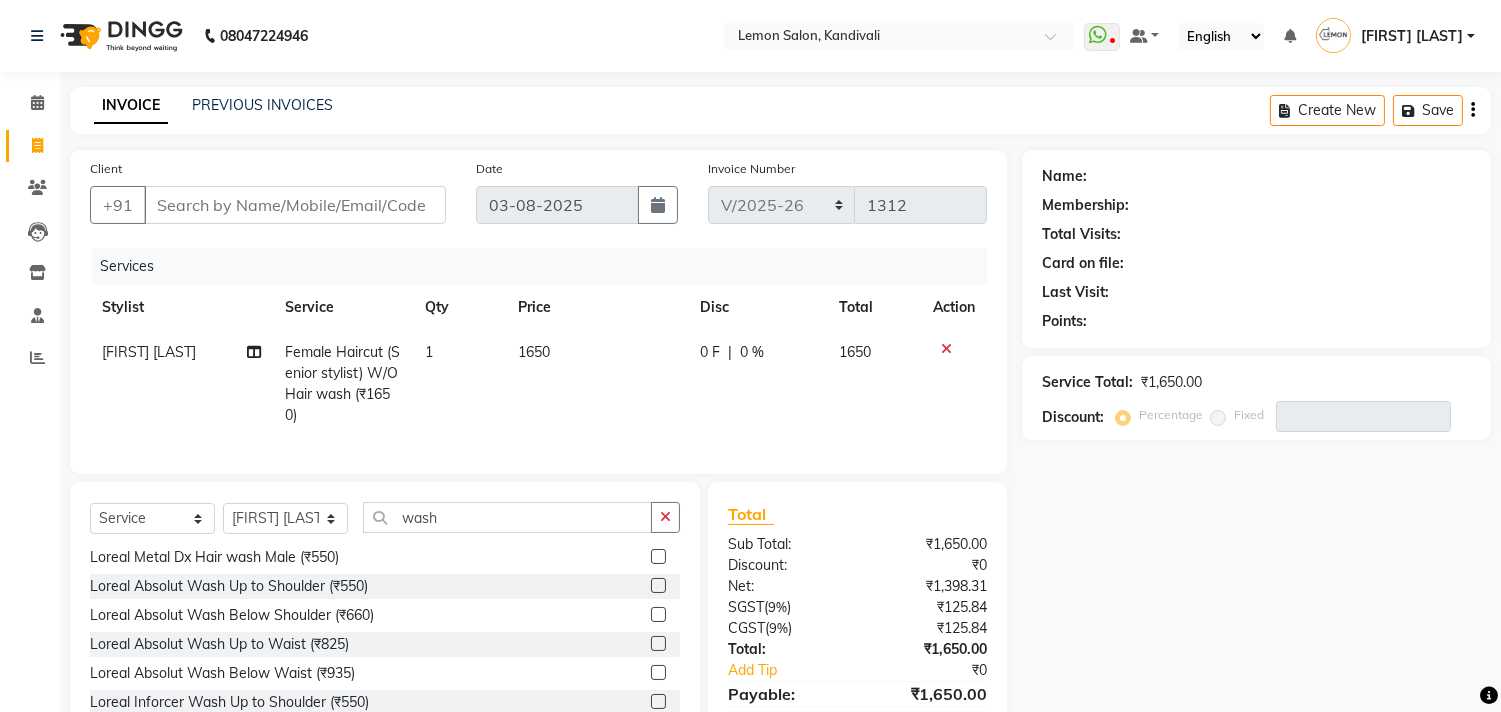 click 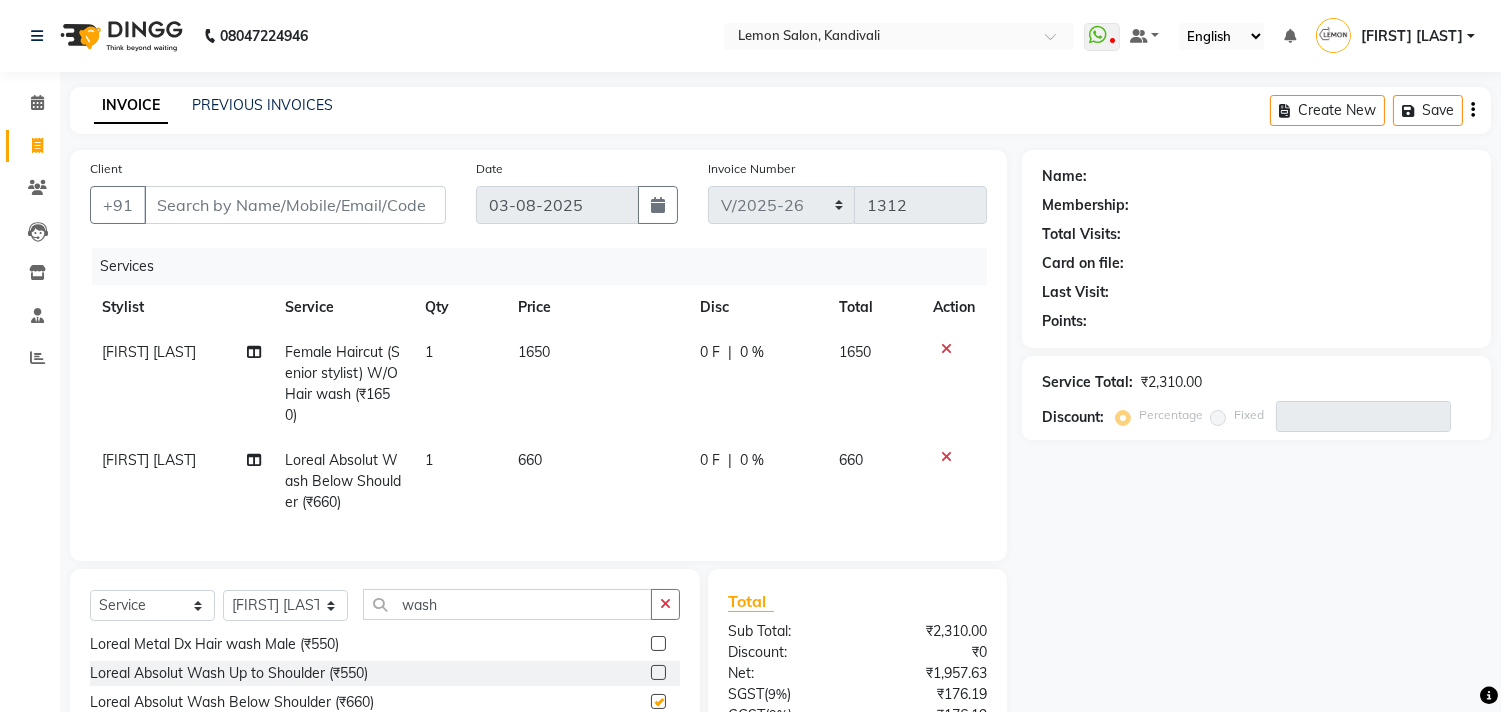 checkbox on "false" 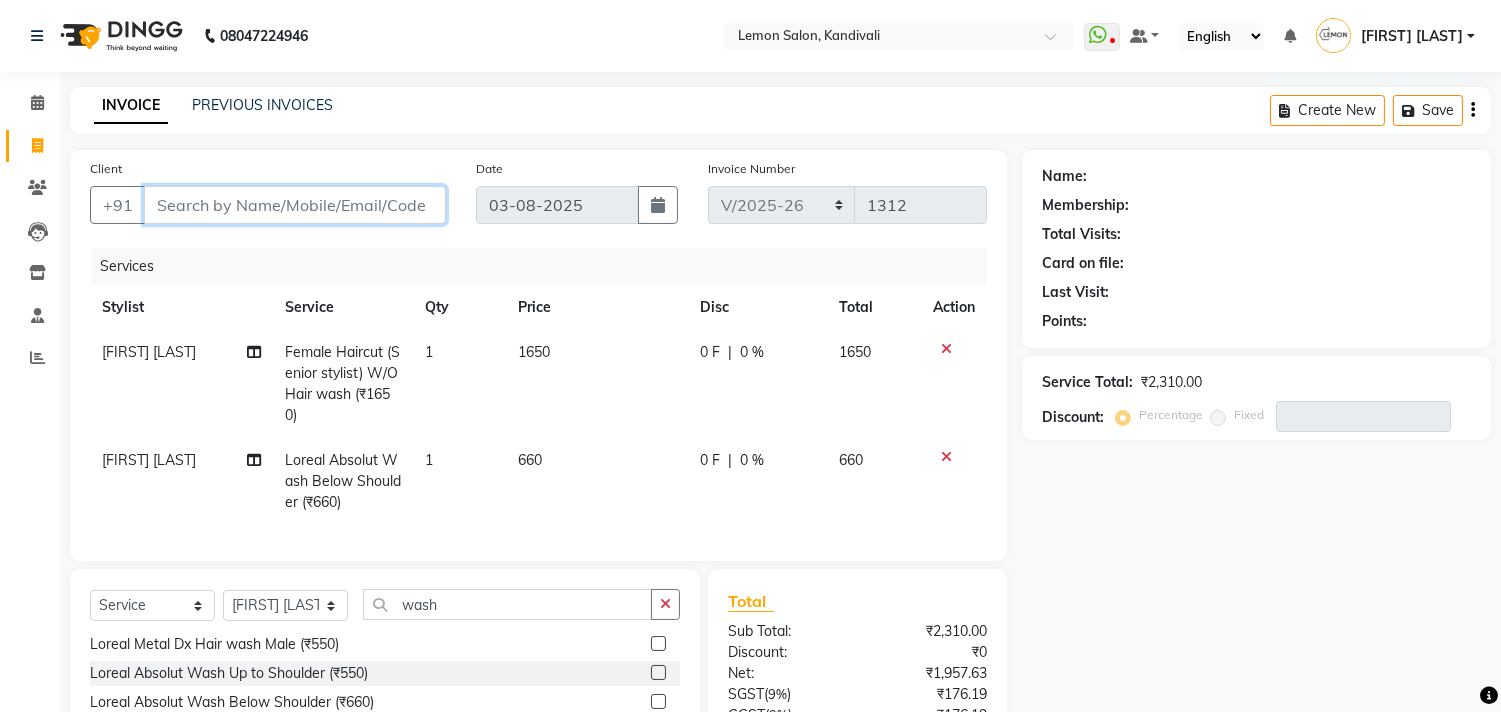 click on "Client" at bounding box center (295, 205) 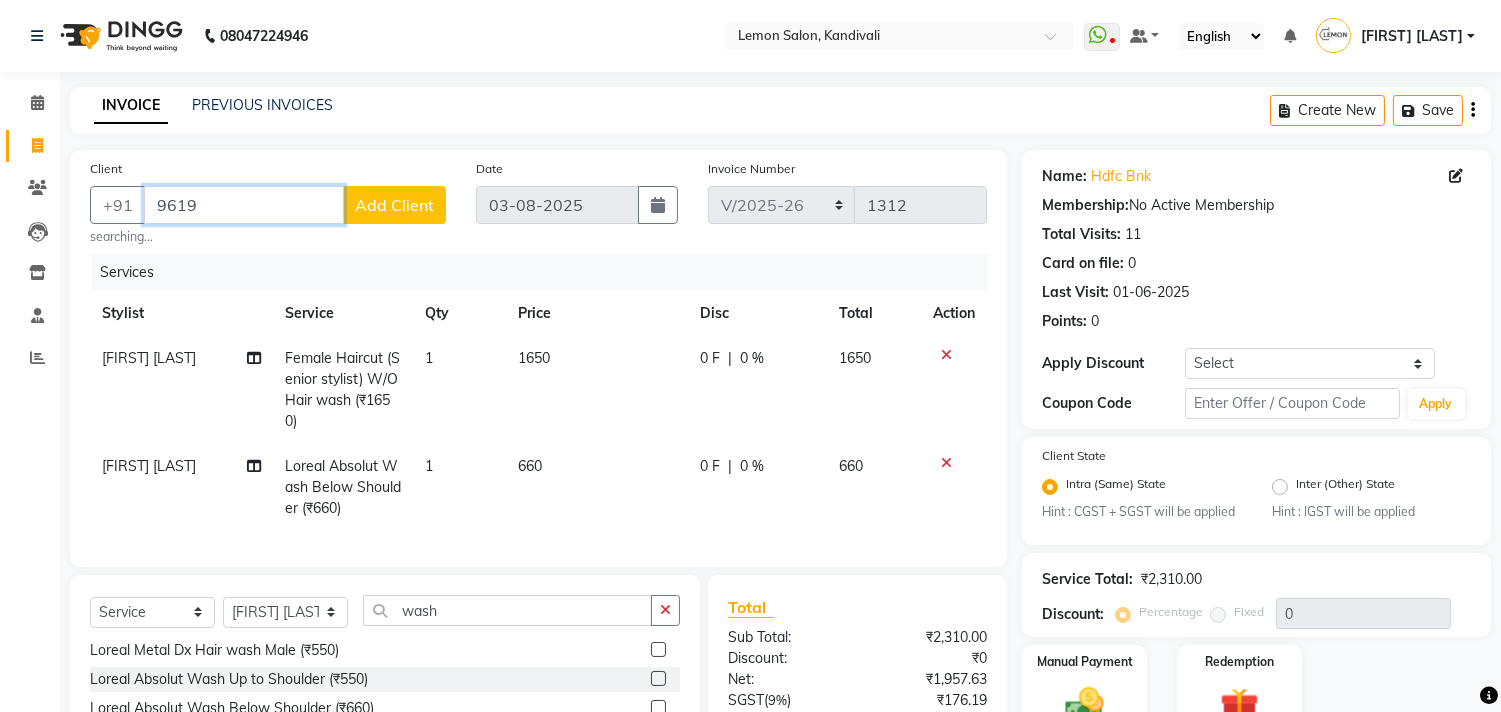 click on "9619" at bounding box center (244, 205) 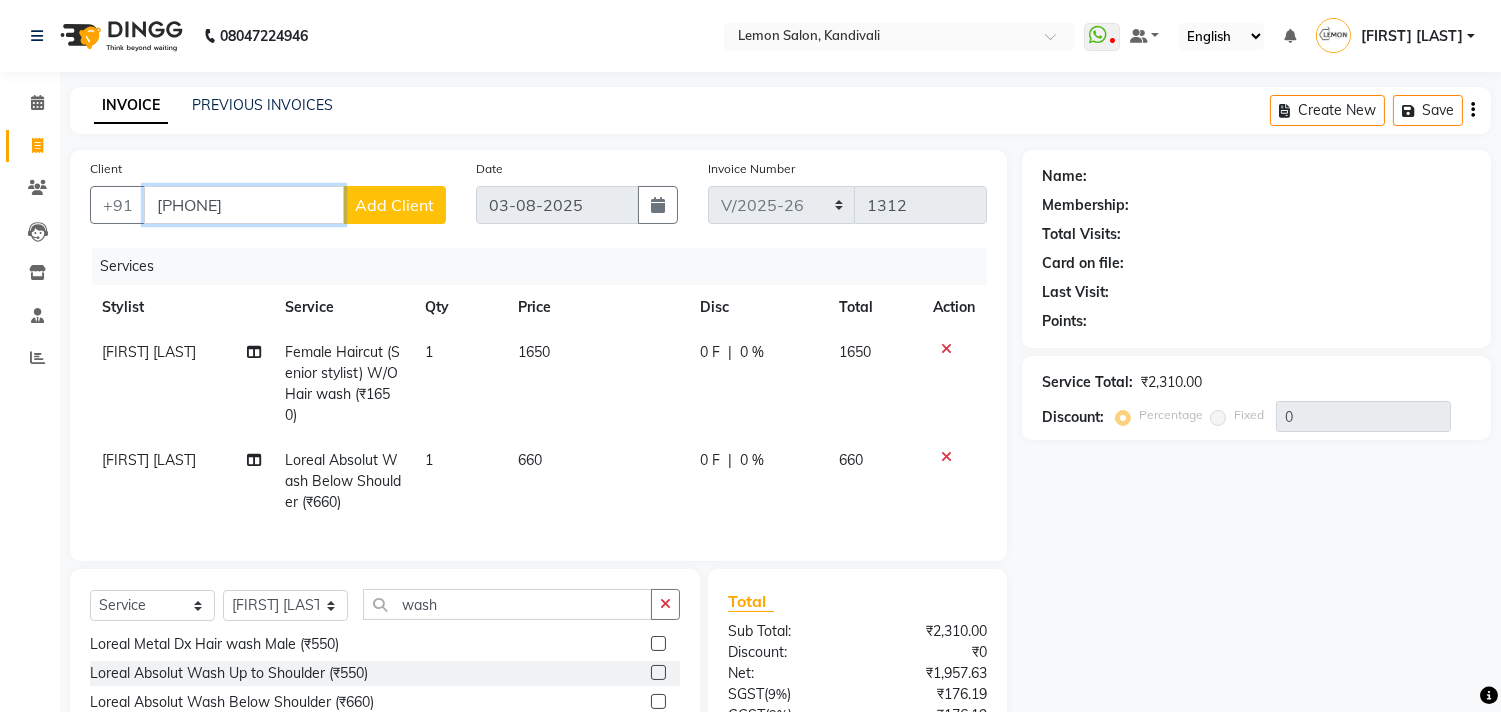 type on "9619378147" 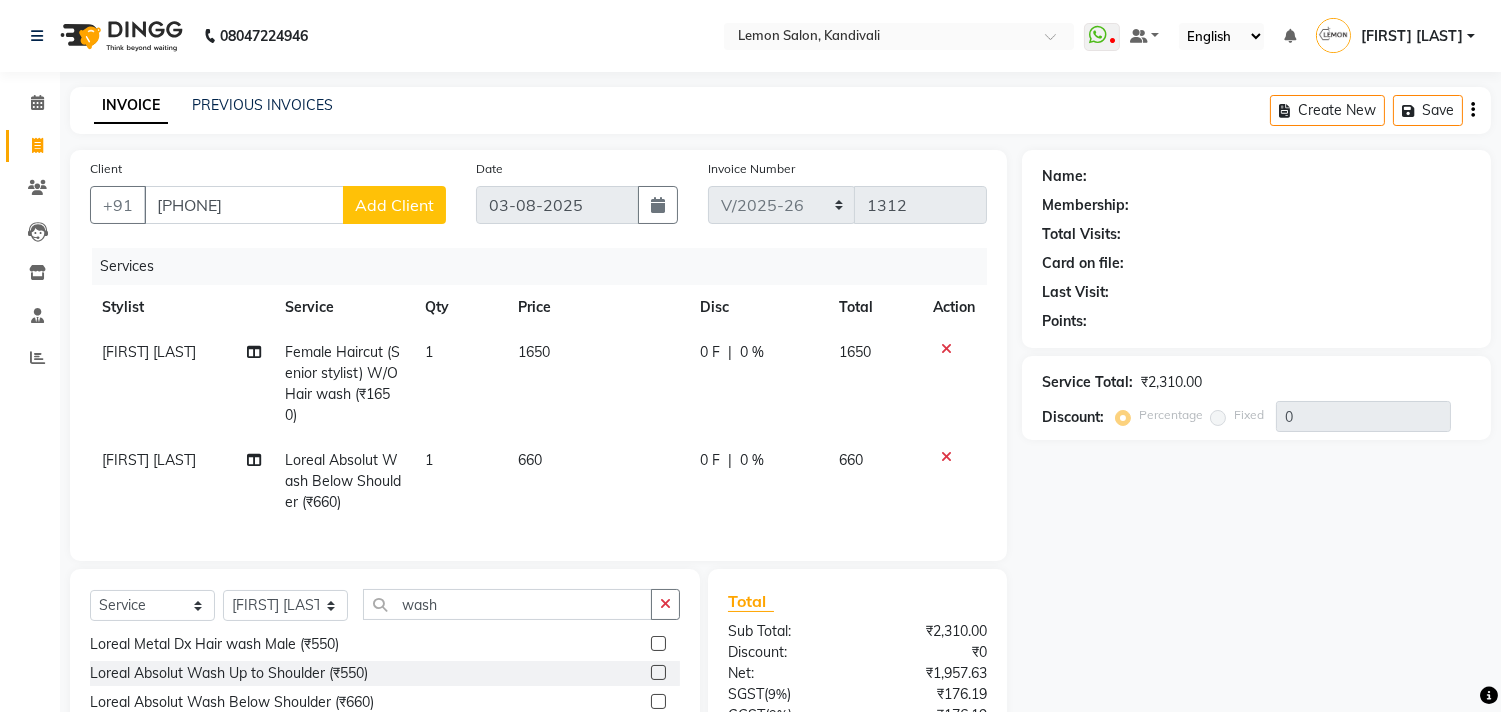 click on "Add Client" 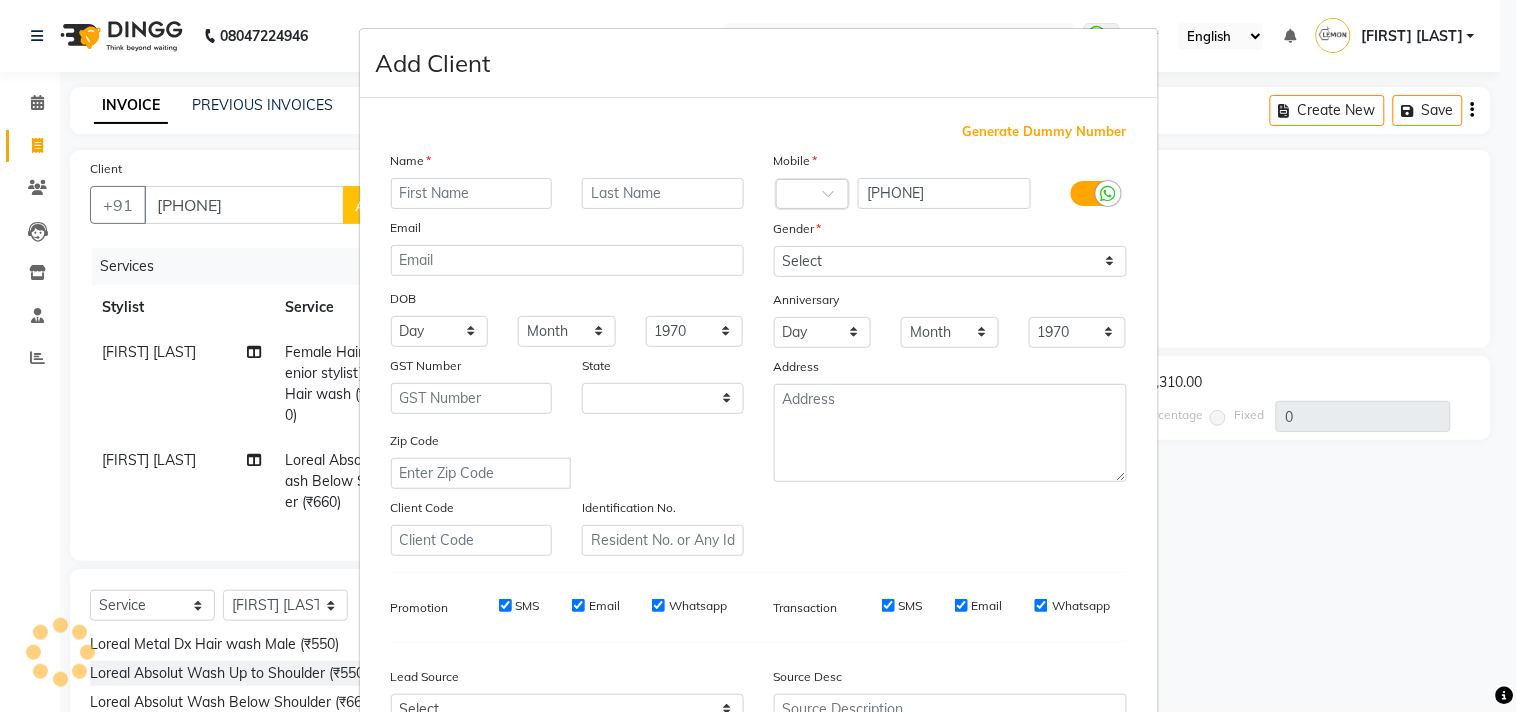 select on "22" 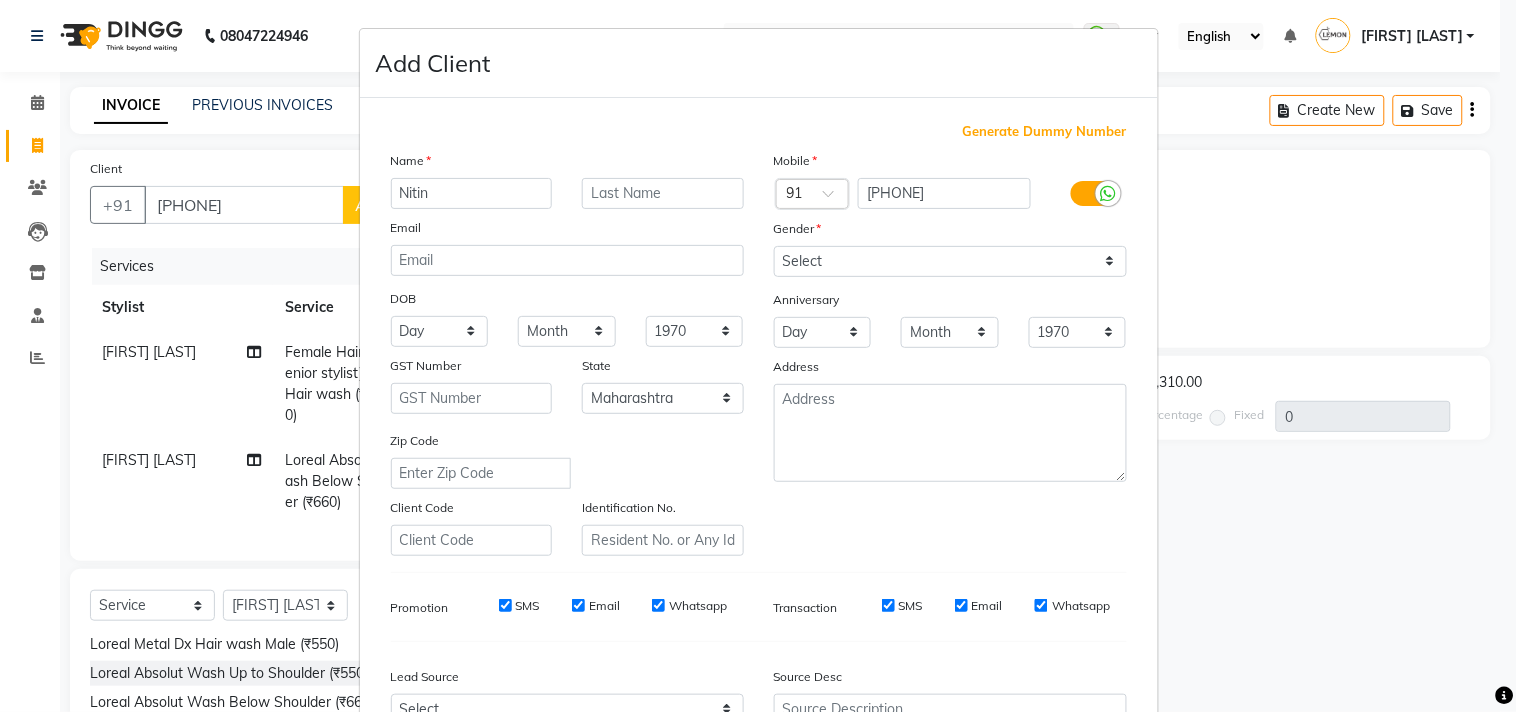 type on "Nitin" 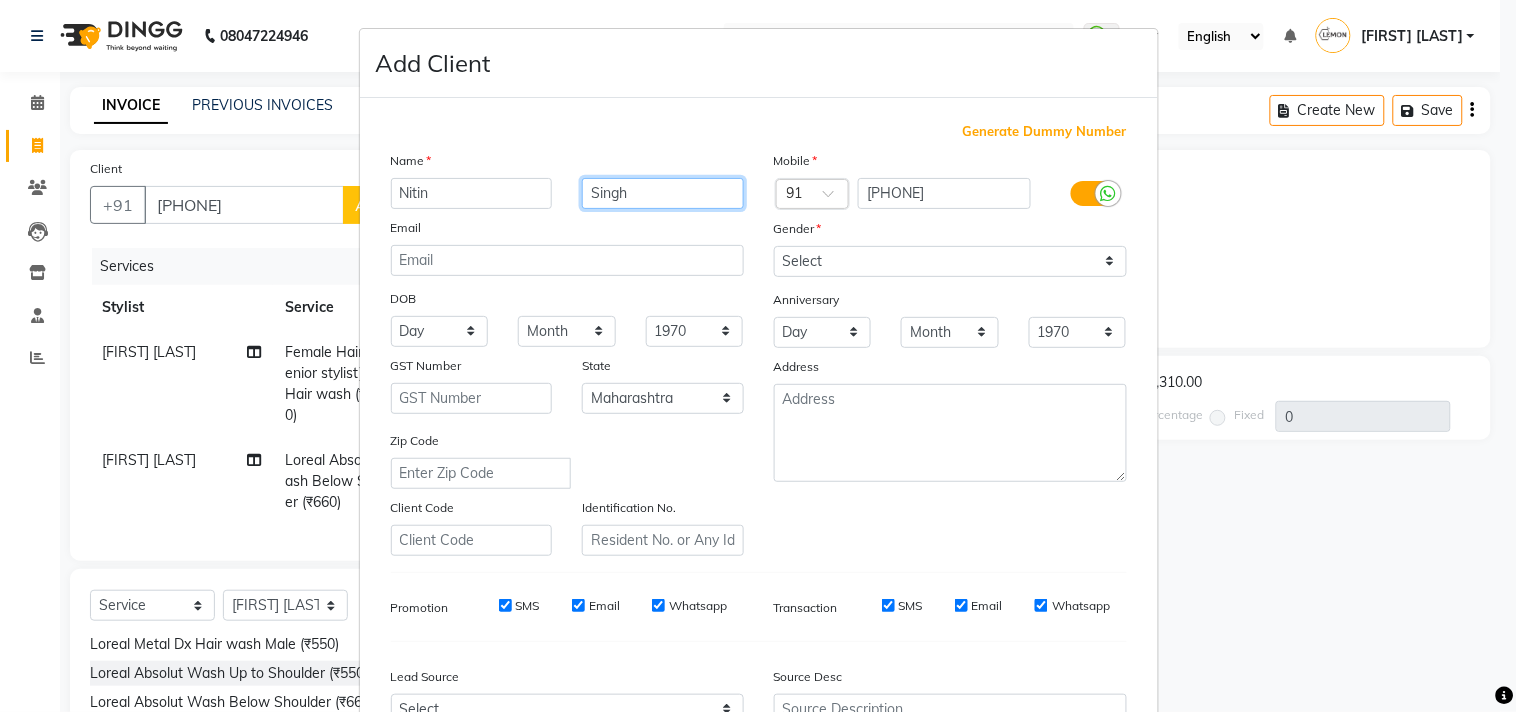 type on "Singh" 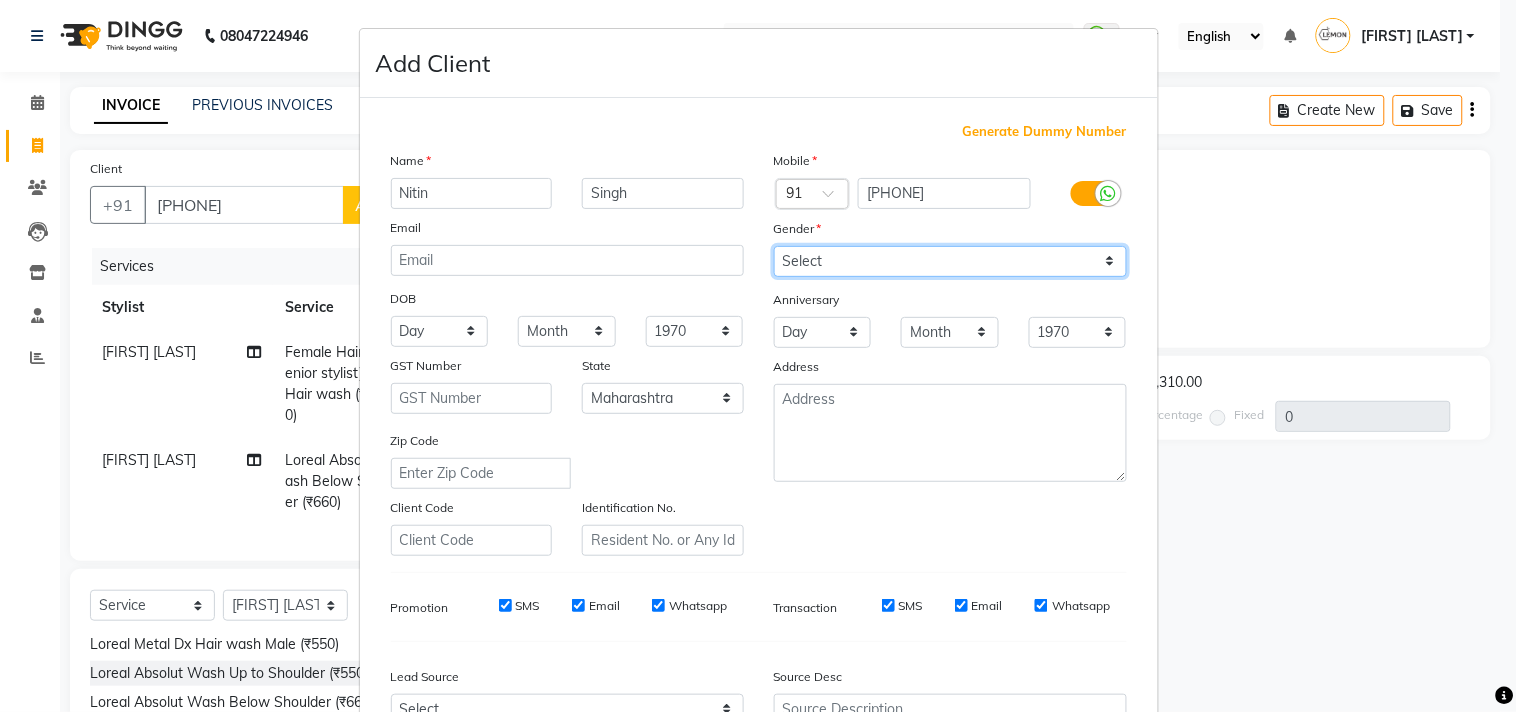 click on "Select Male Female Other Prefer Not To Say" at bounding box center [950, 261] 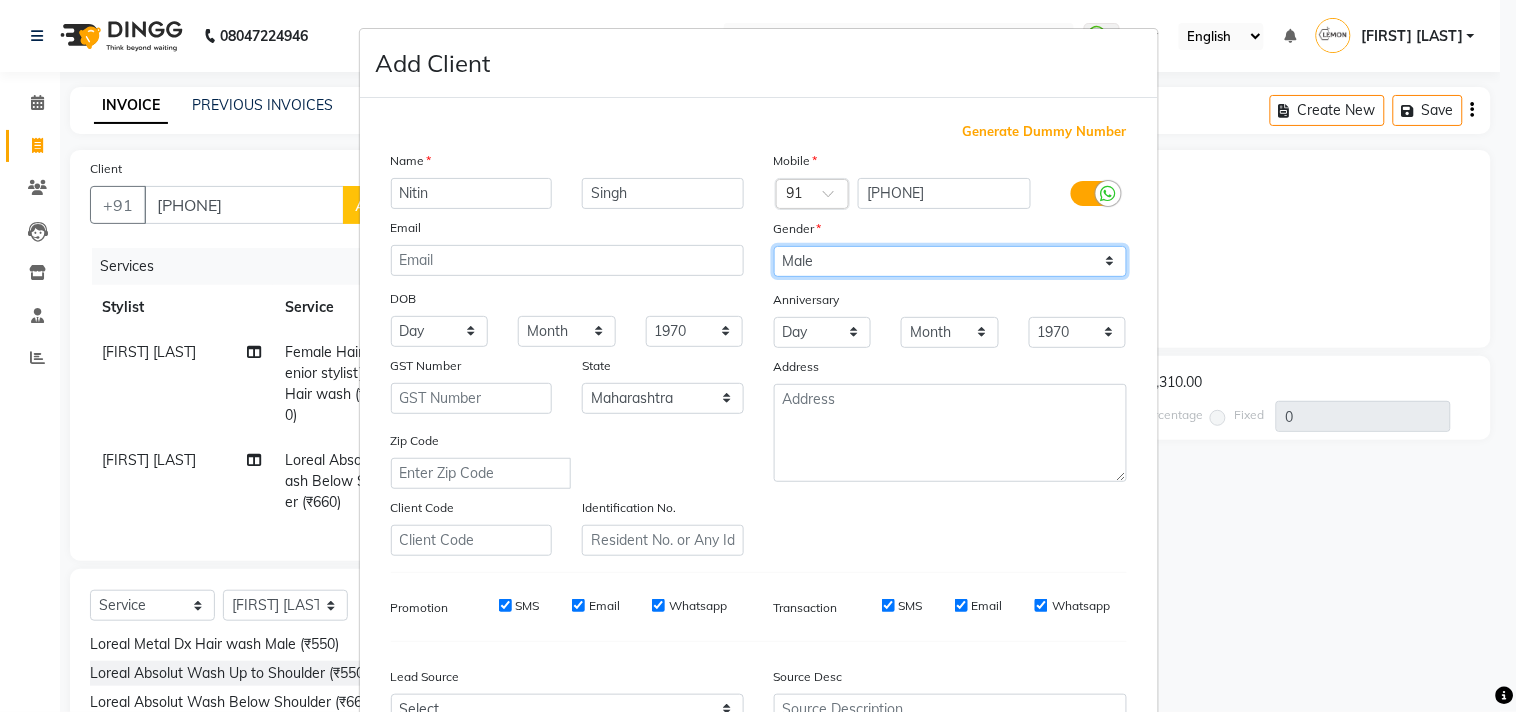 click on "Select Male Female Other Prefer Not To Say" at bounding box center (950, 261) 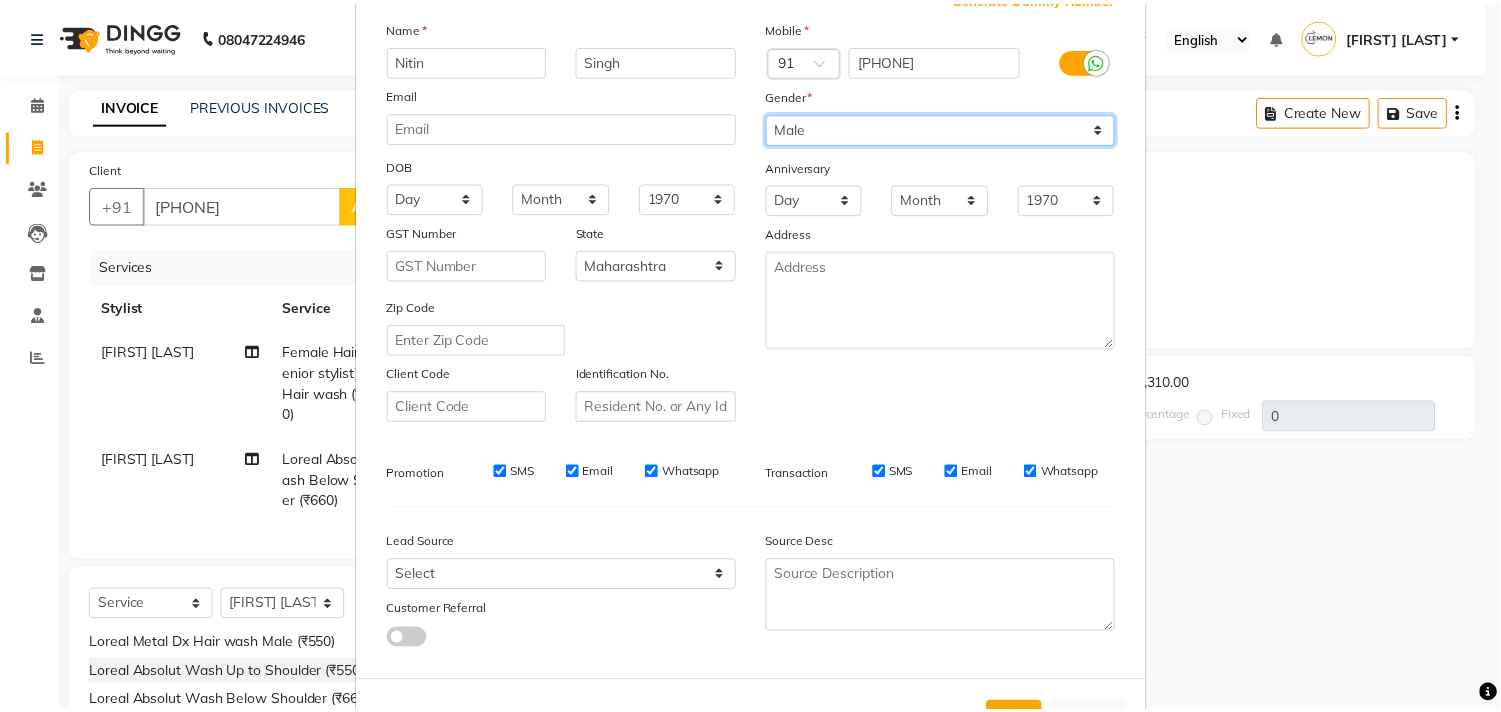 scroll, scrollTop: 212, scrollLeft: 0, axis: vertical 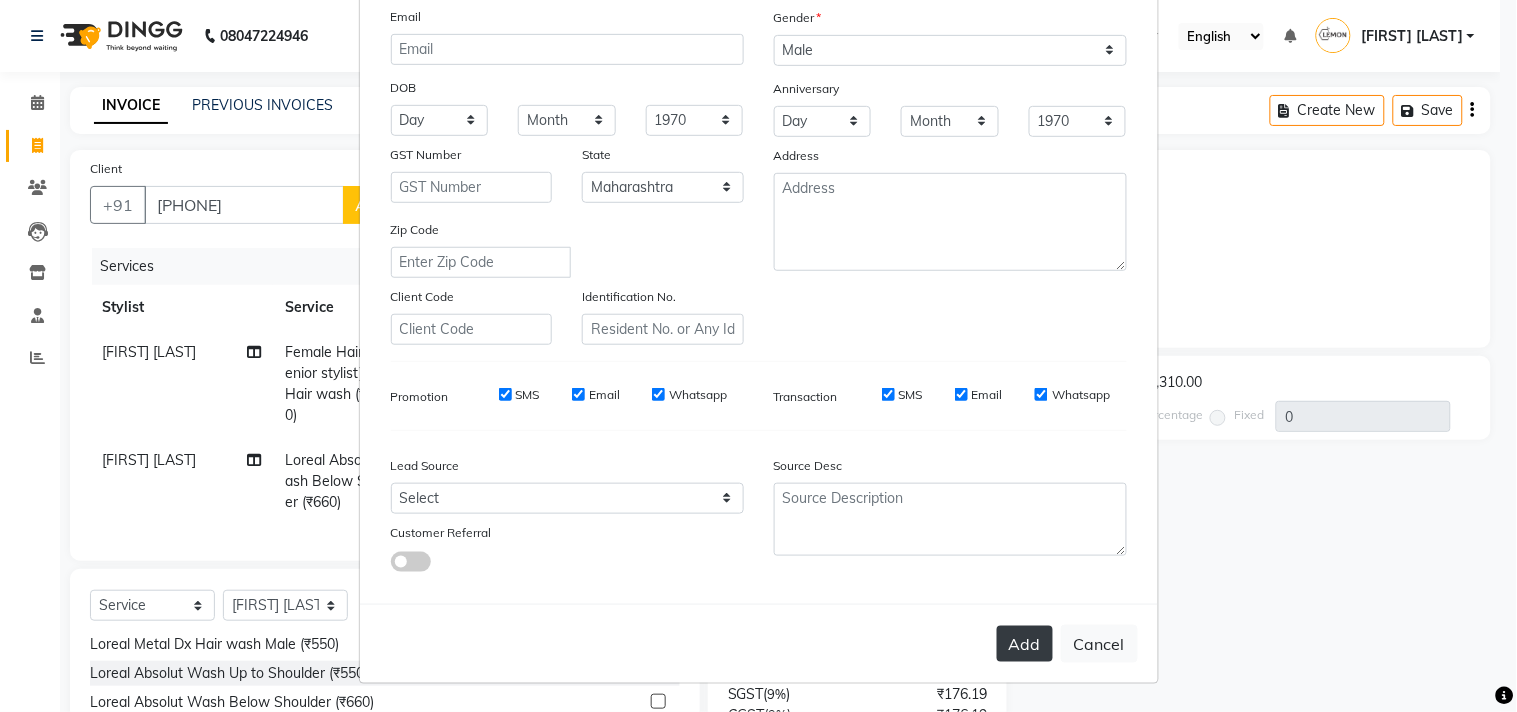 click on "Add" at bounding box center [1025, 644] 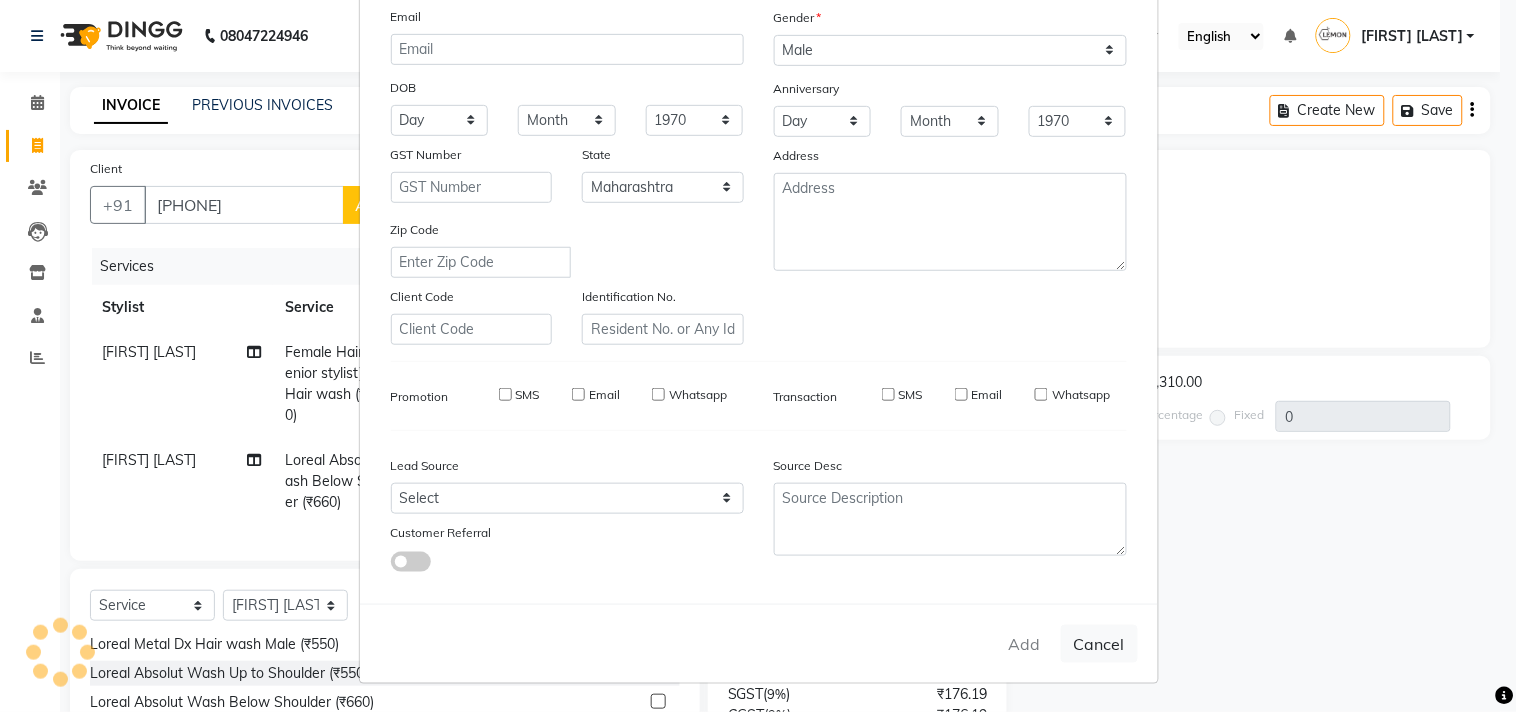 type 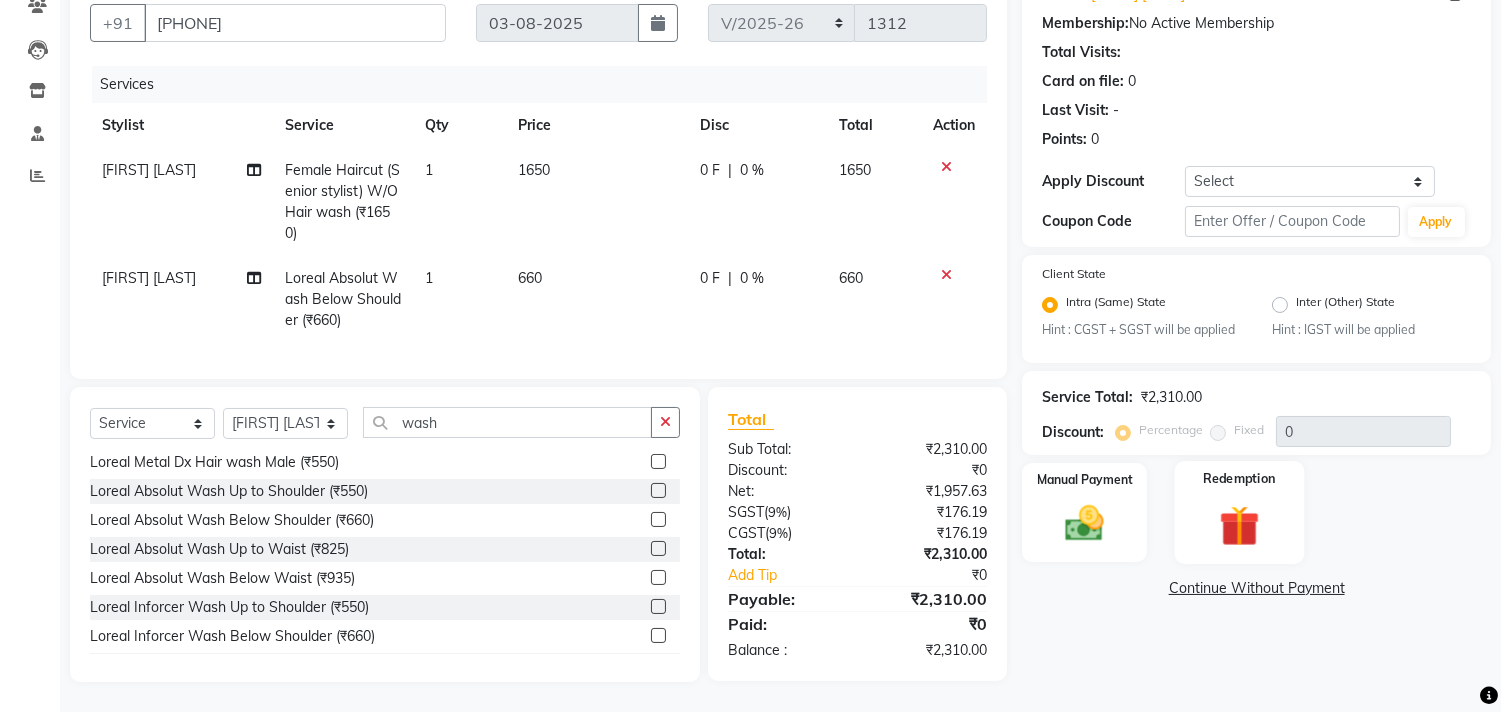 scroll, scrollTop: 198, scrollLeft: 0, axis: vertical 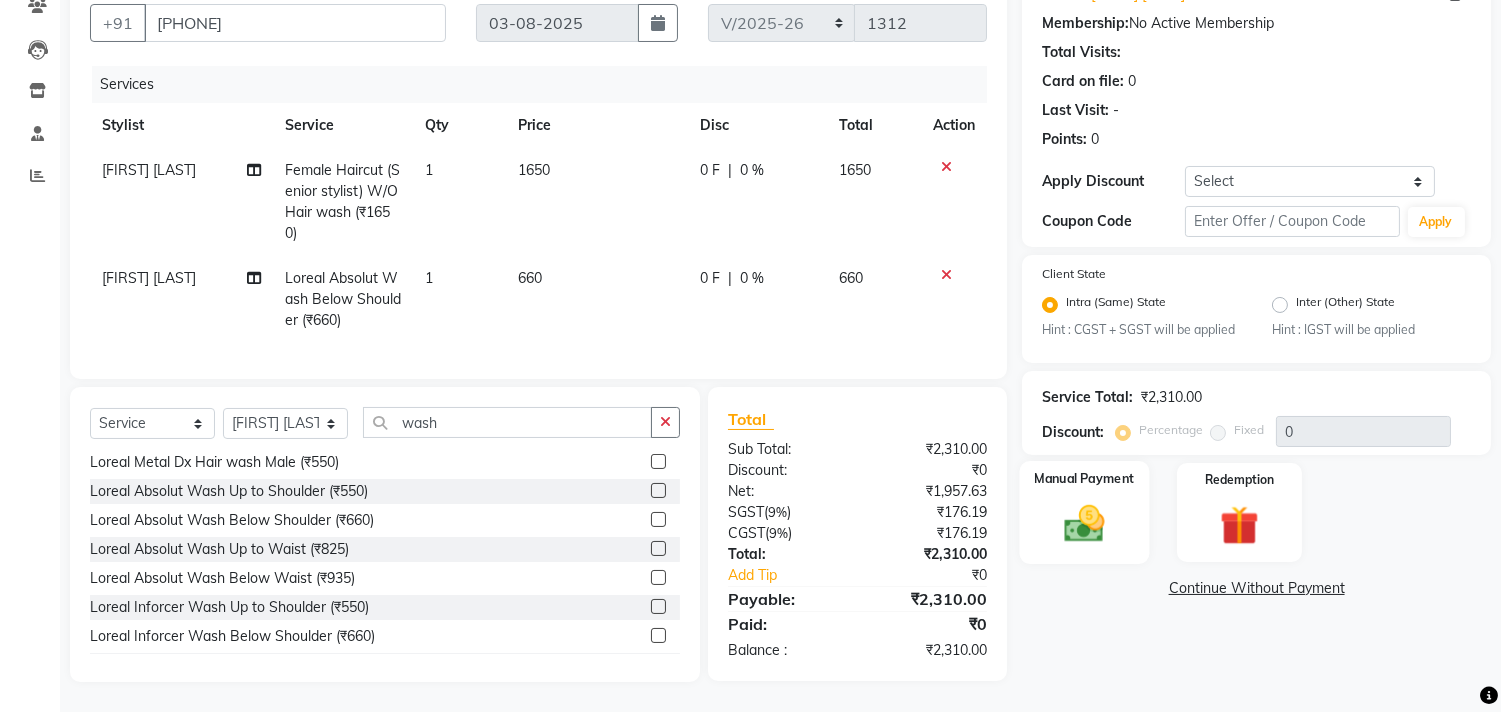 click 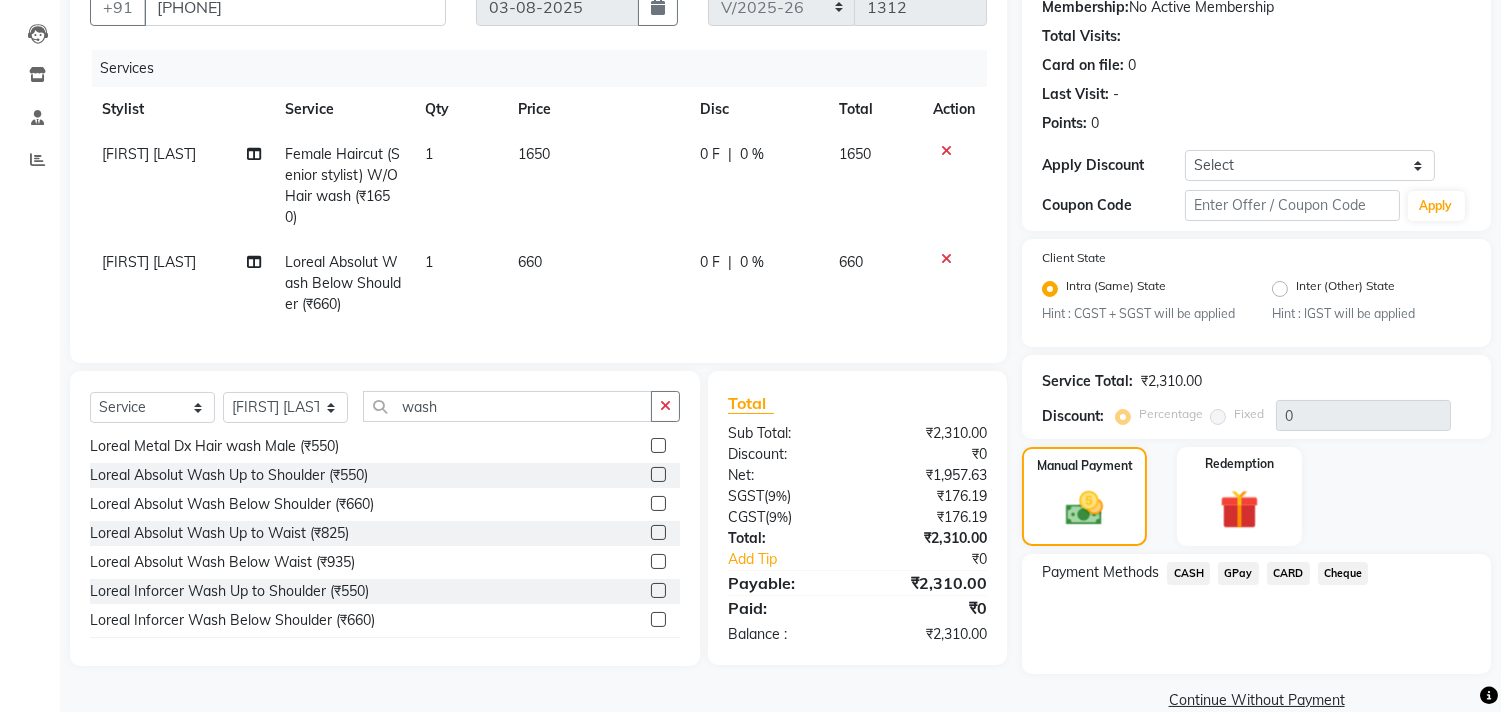 click on "CARD" 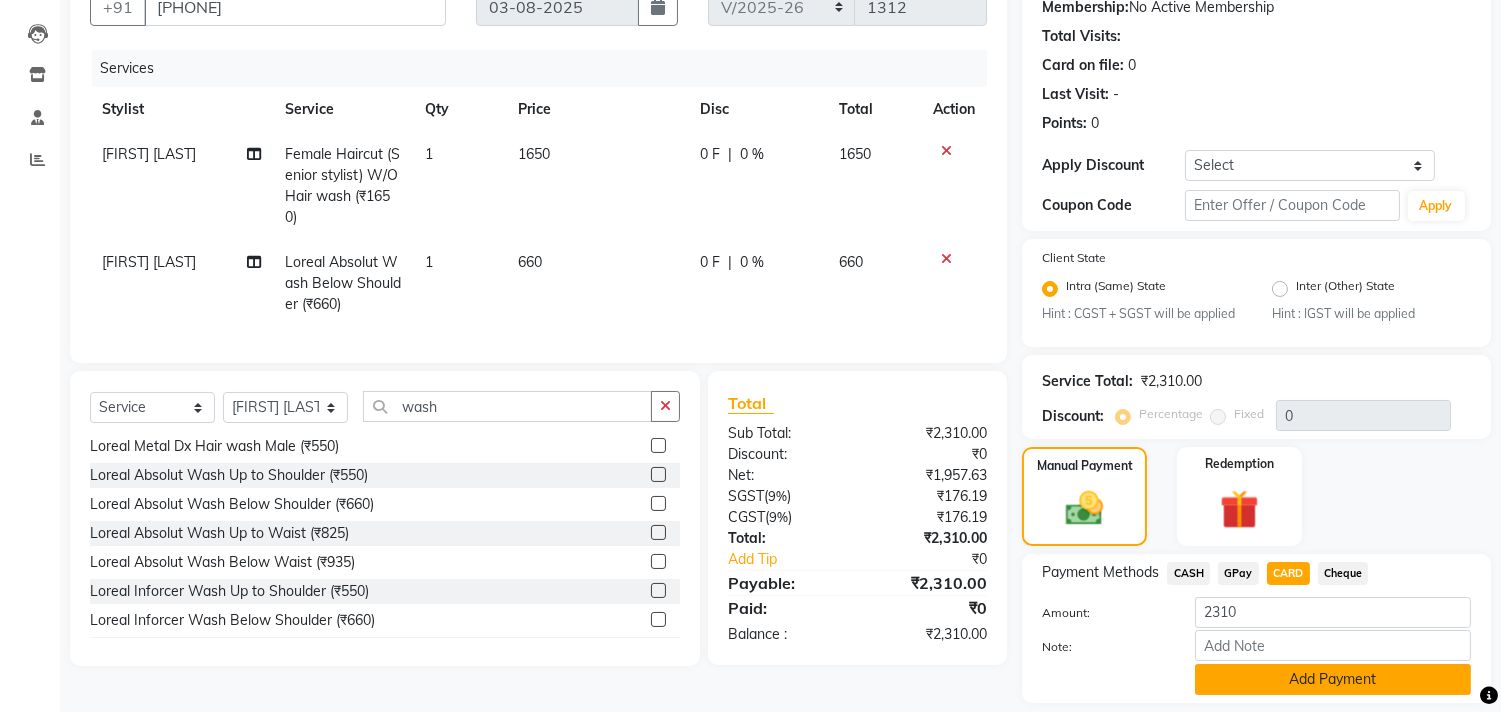 click on "Add Payment" 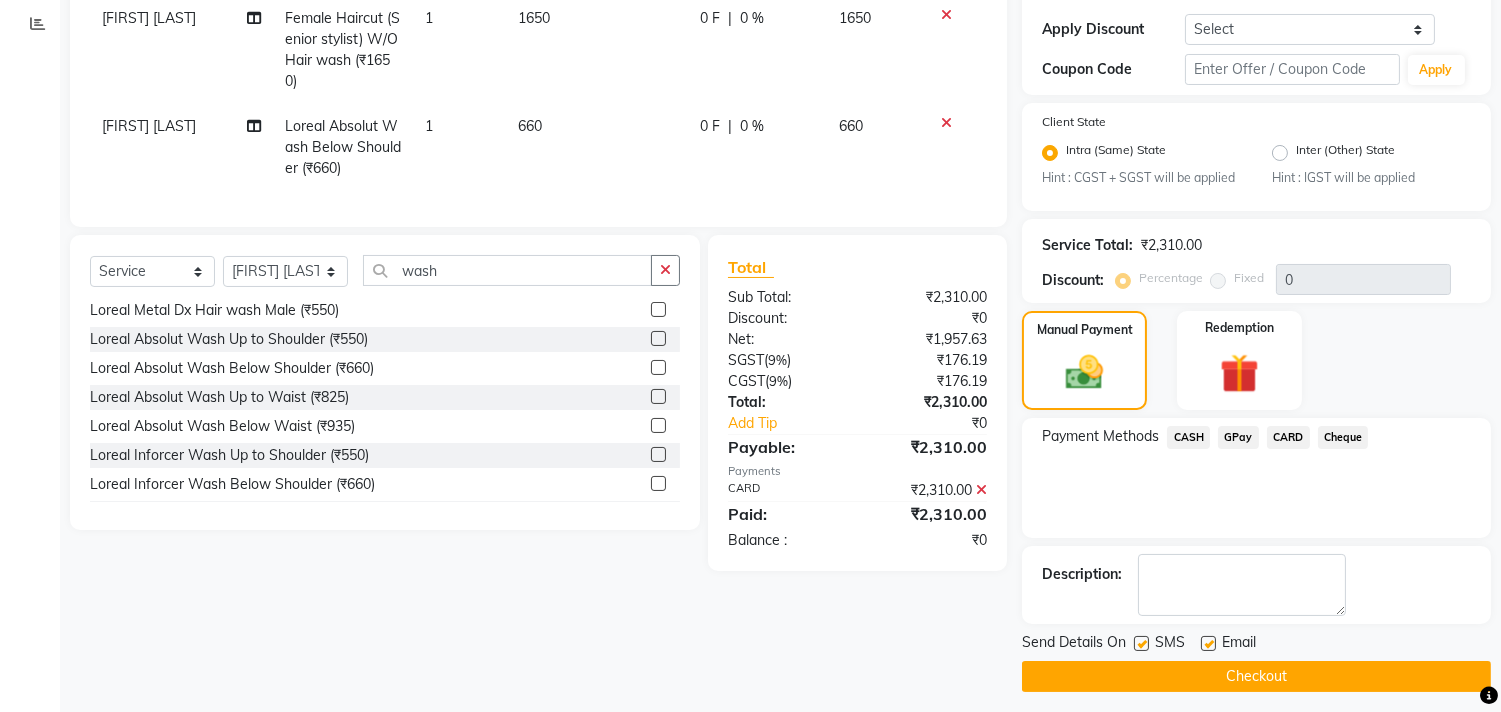 scroll, scrollTop: 344, scrollLeft: 0, axis: vertical 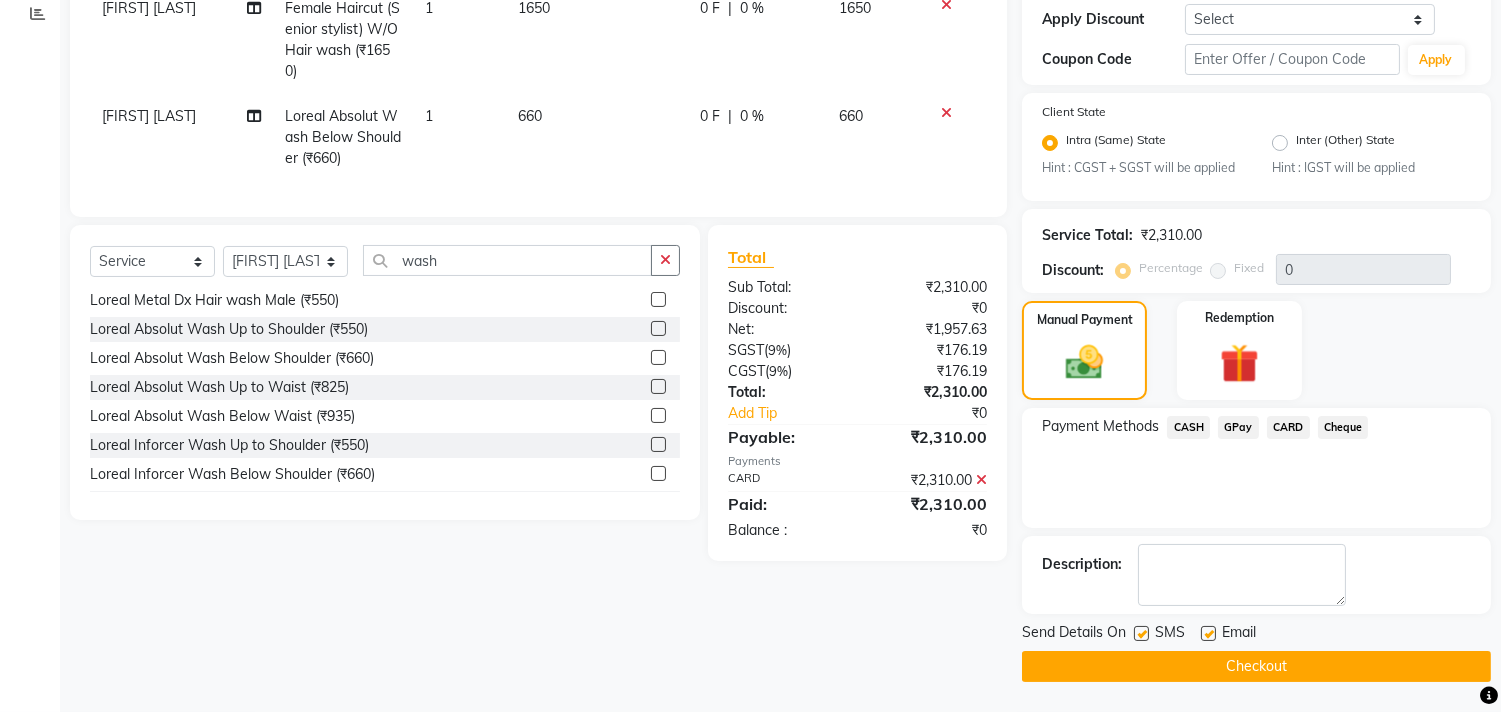 click 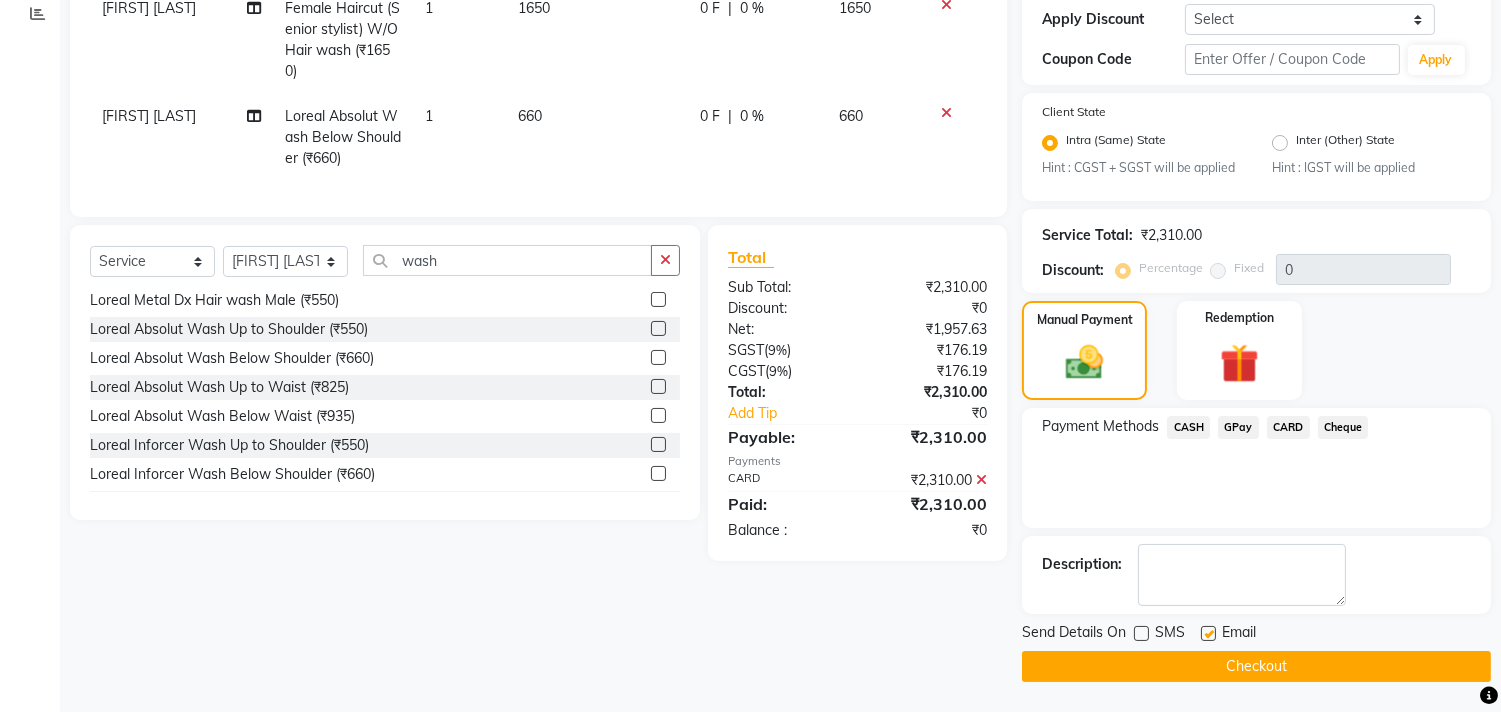click 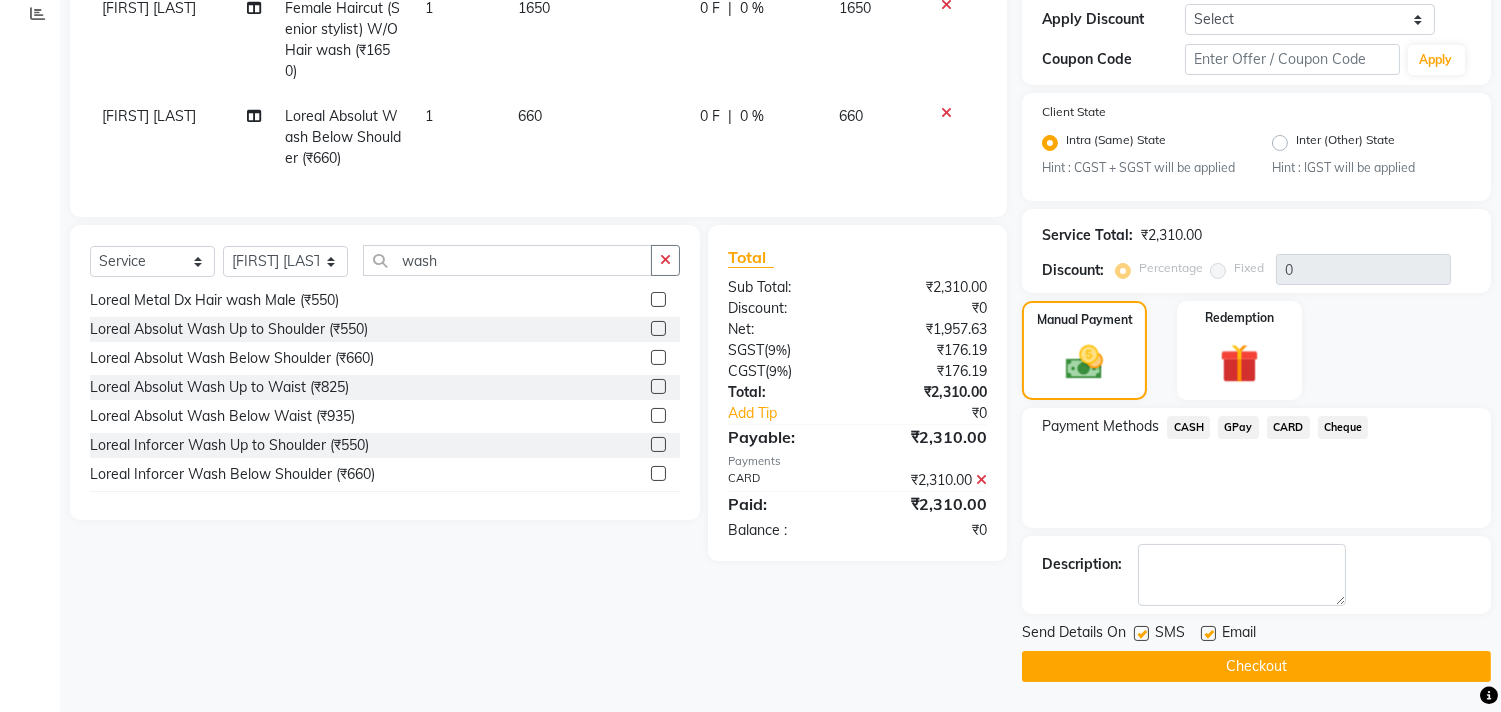 click on "Checkout" 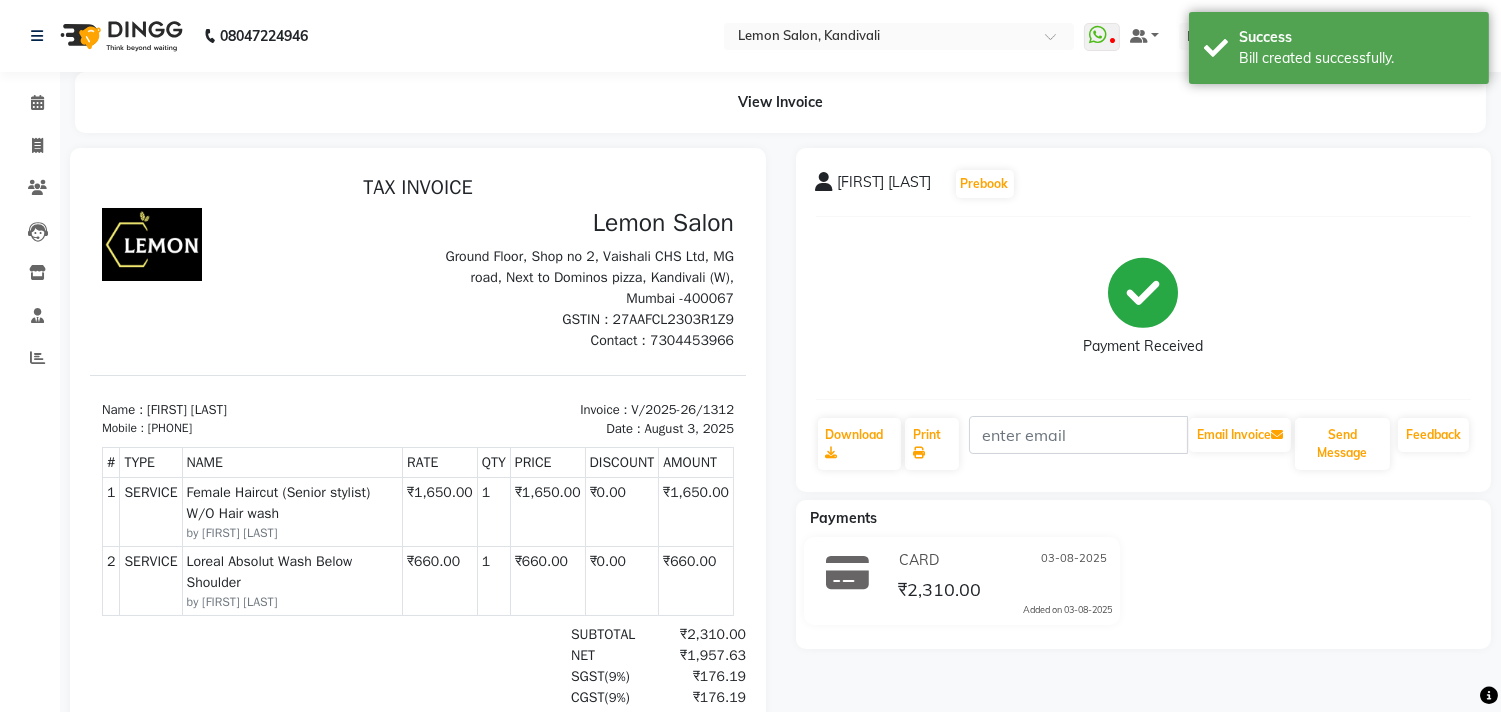 scroll, scrollTop: 0, scrollLeft: 0, axis: both 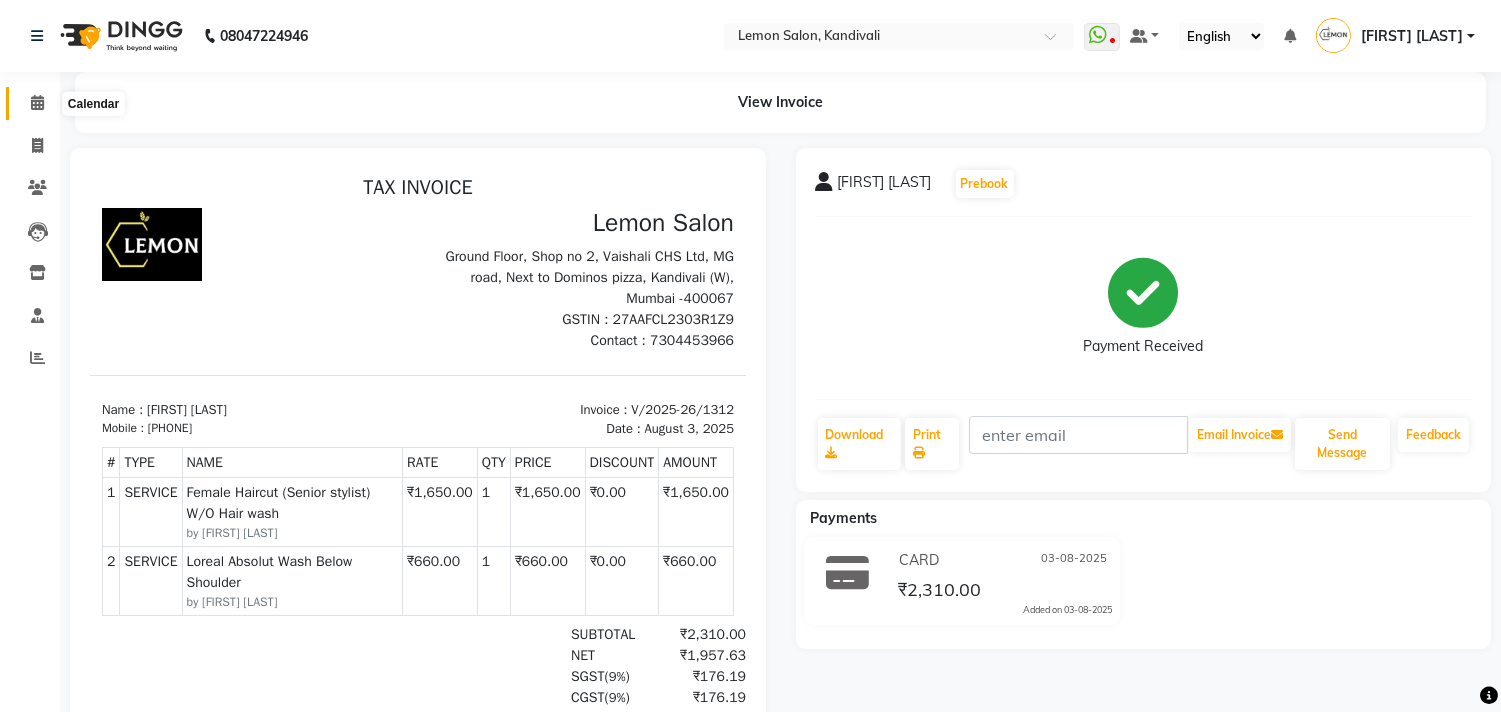 click 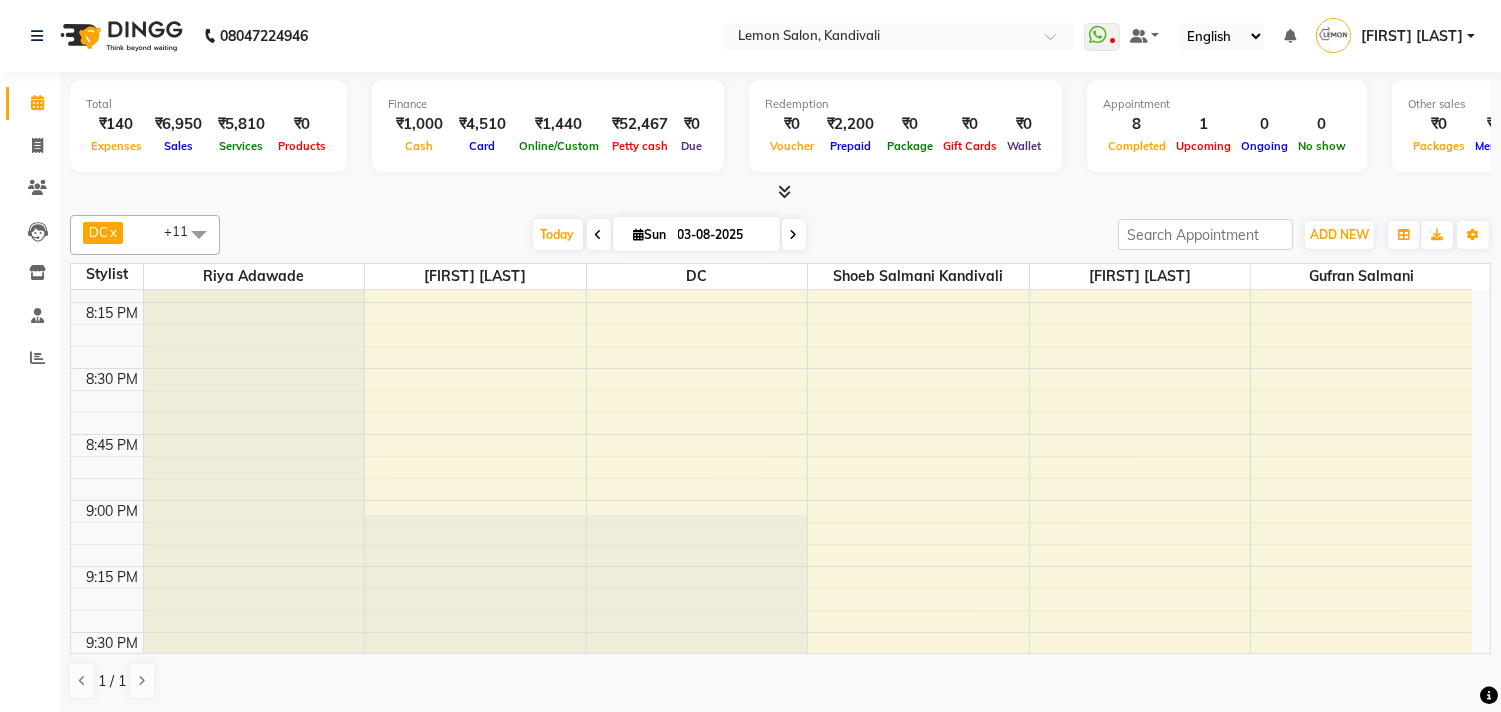 scroll, scrollTop: 2571, scrollLeft: 0, axis: vertical 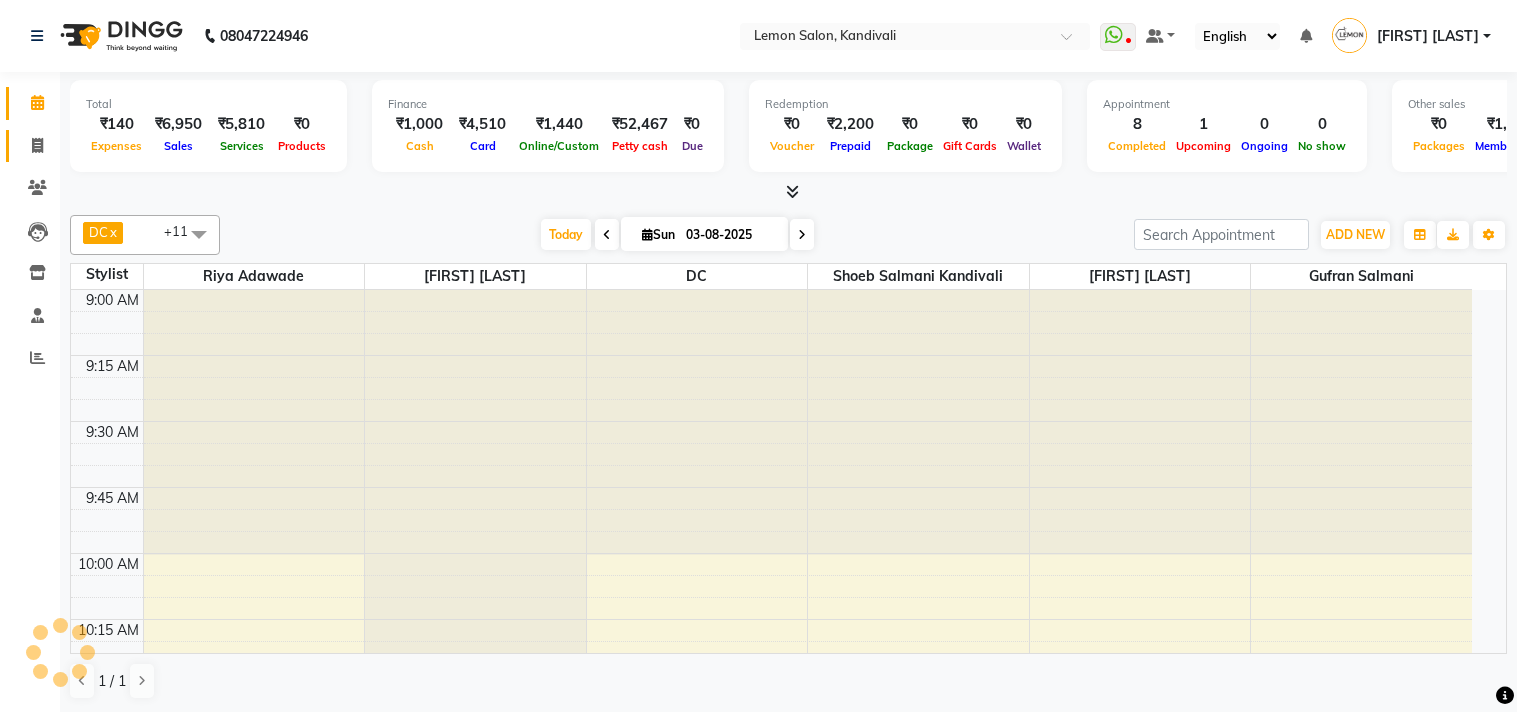 click 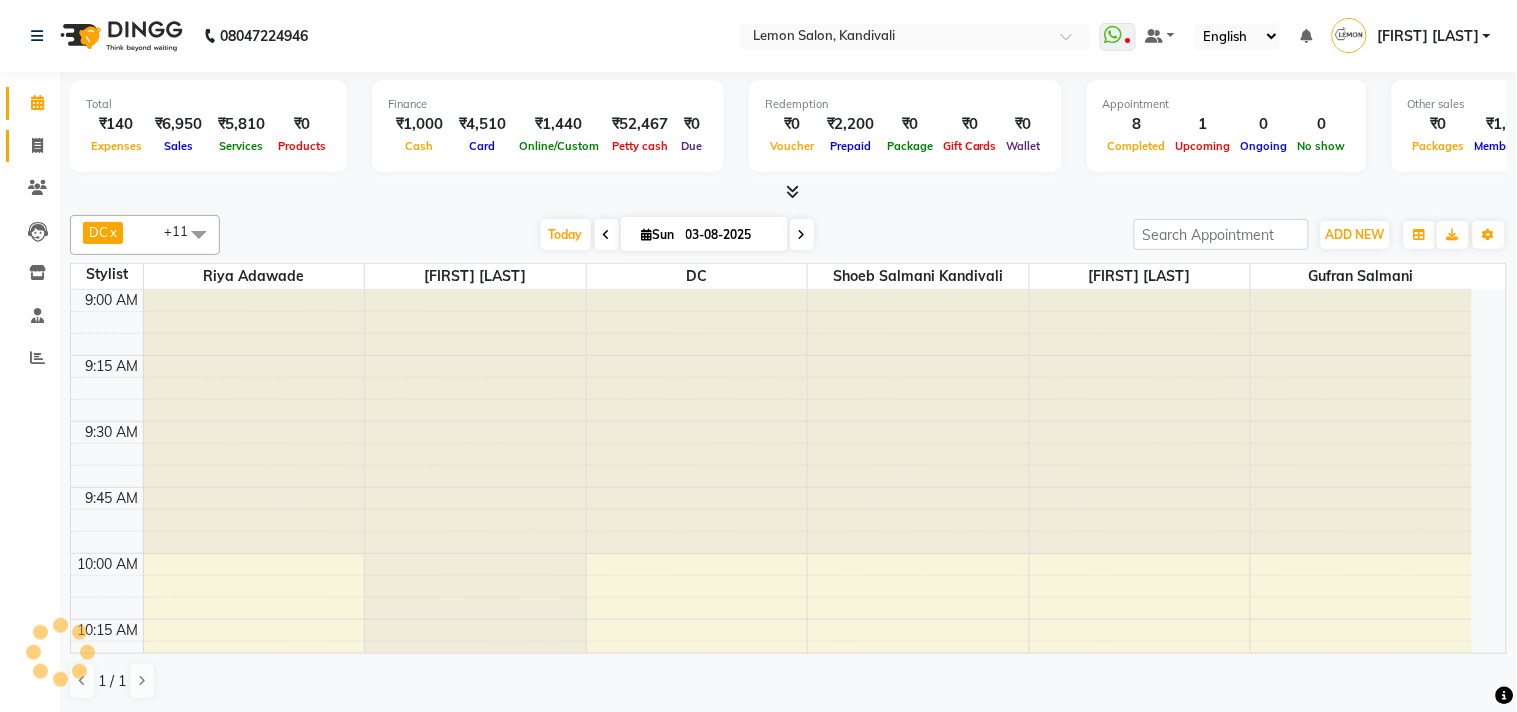 select on "service" 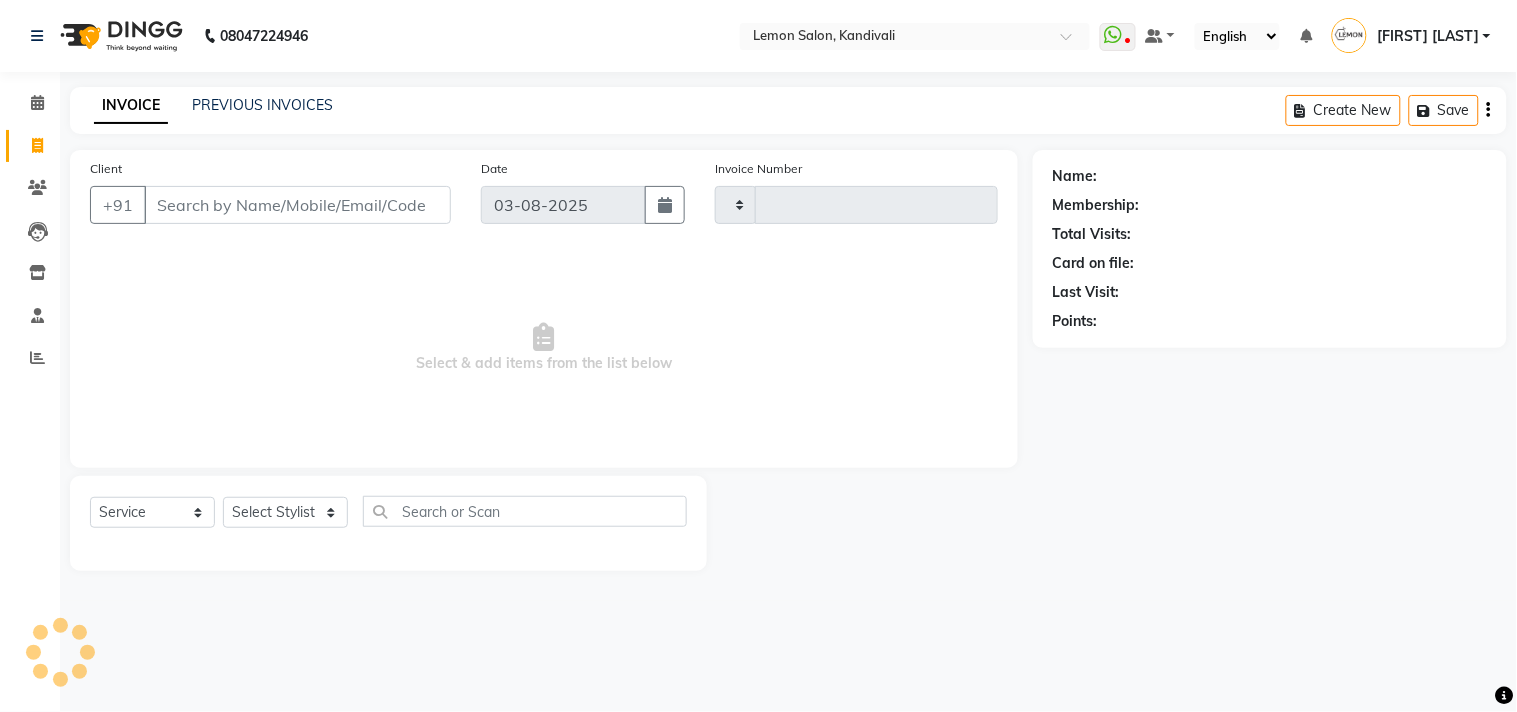 type on "1313" 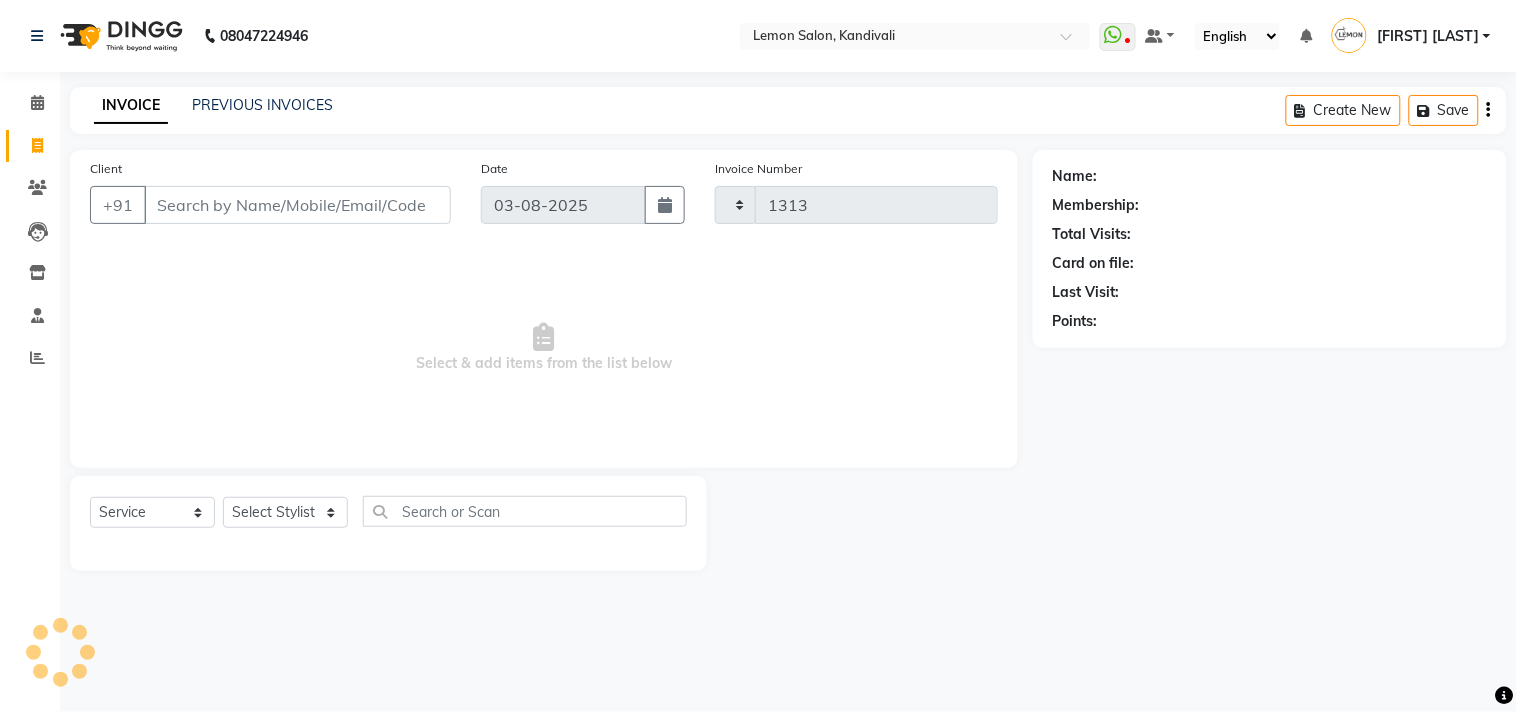 select on "569" 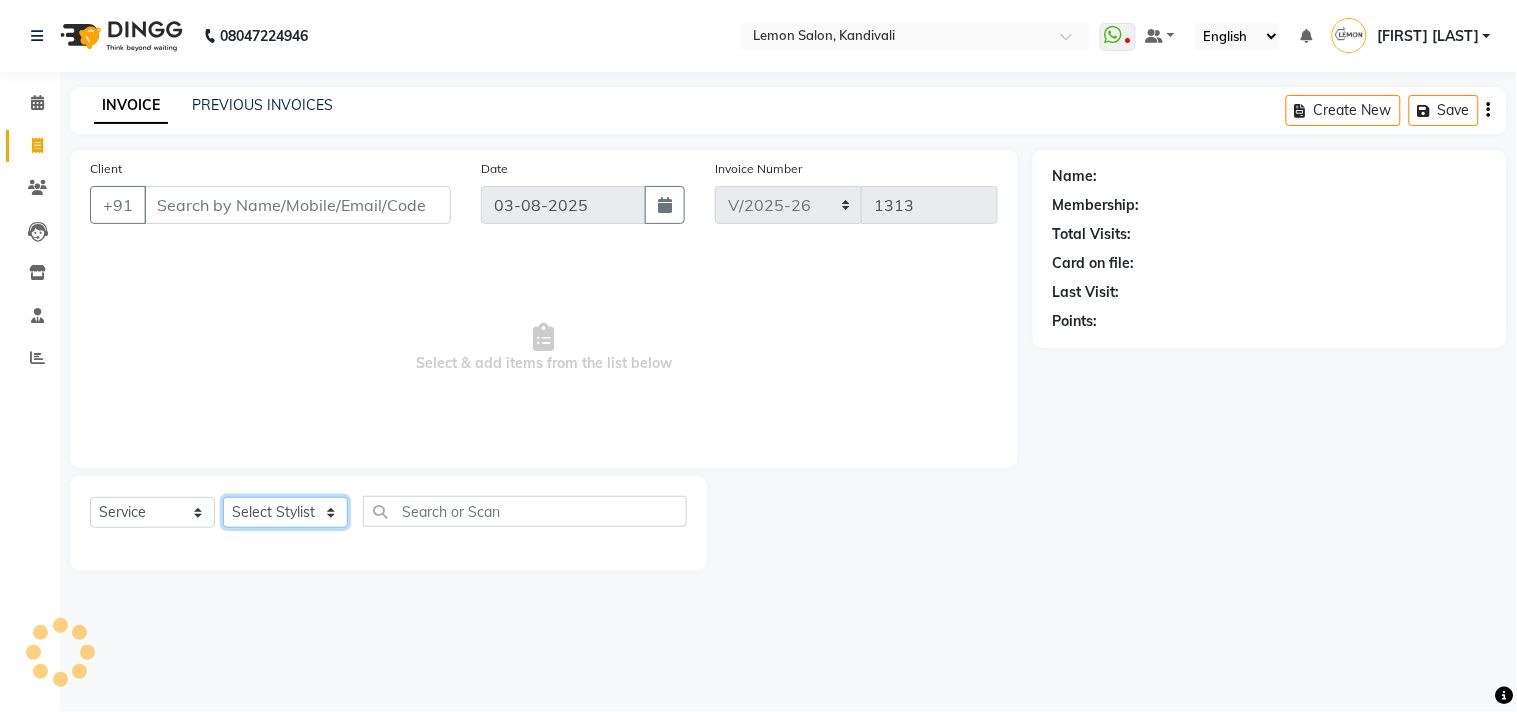 click on "Select Stylist" 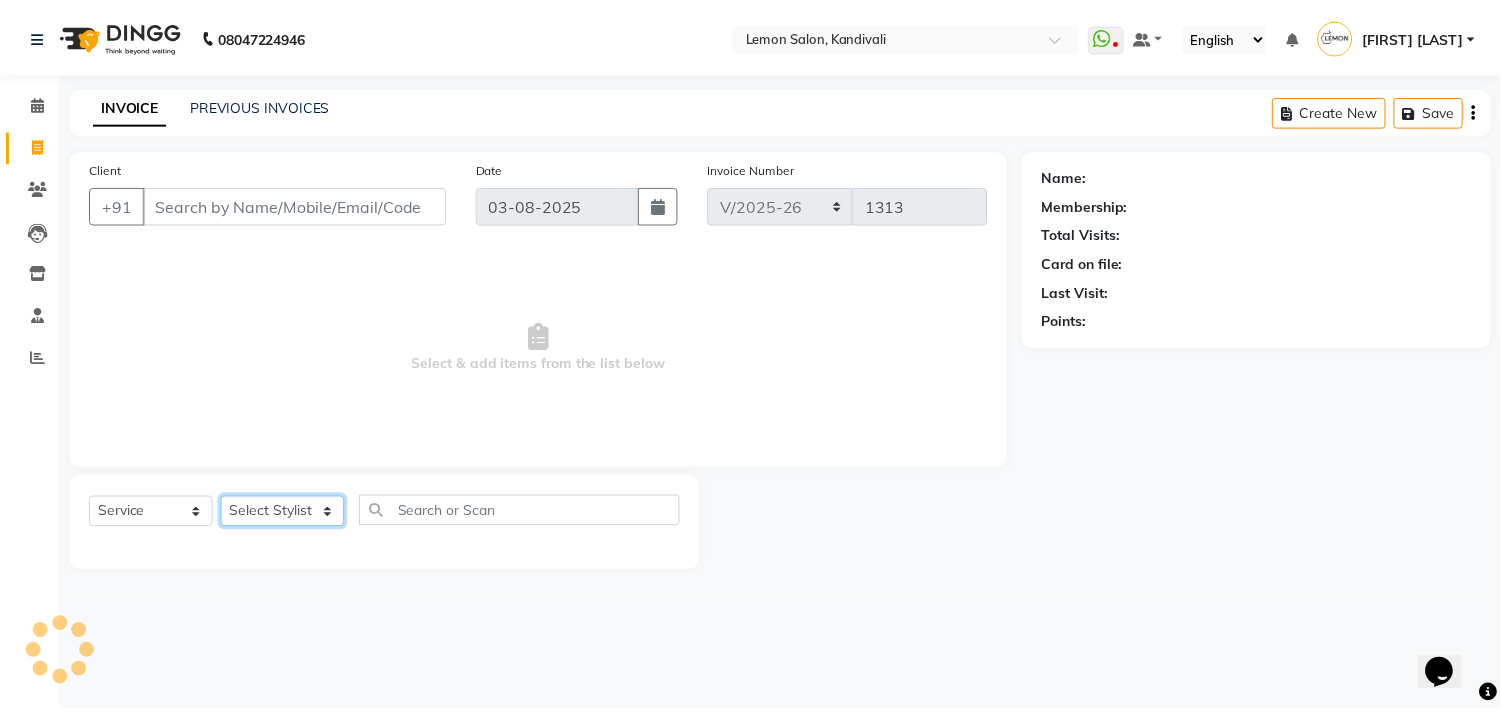 scroll, scrollTop: 0, scrollLeft: 0, axis: both 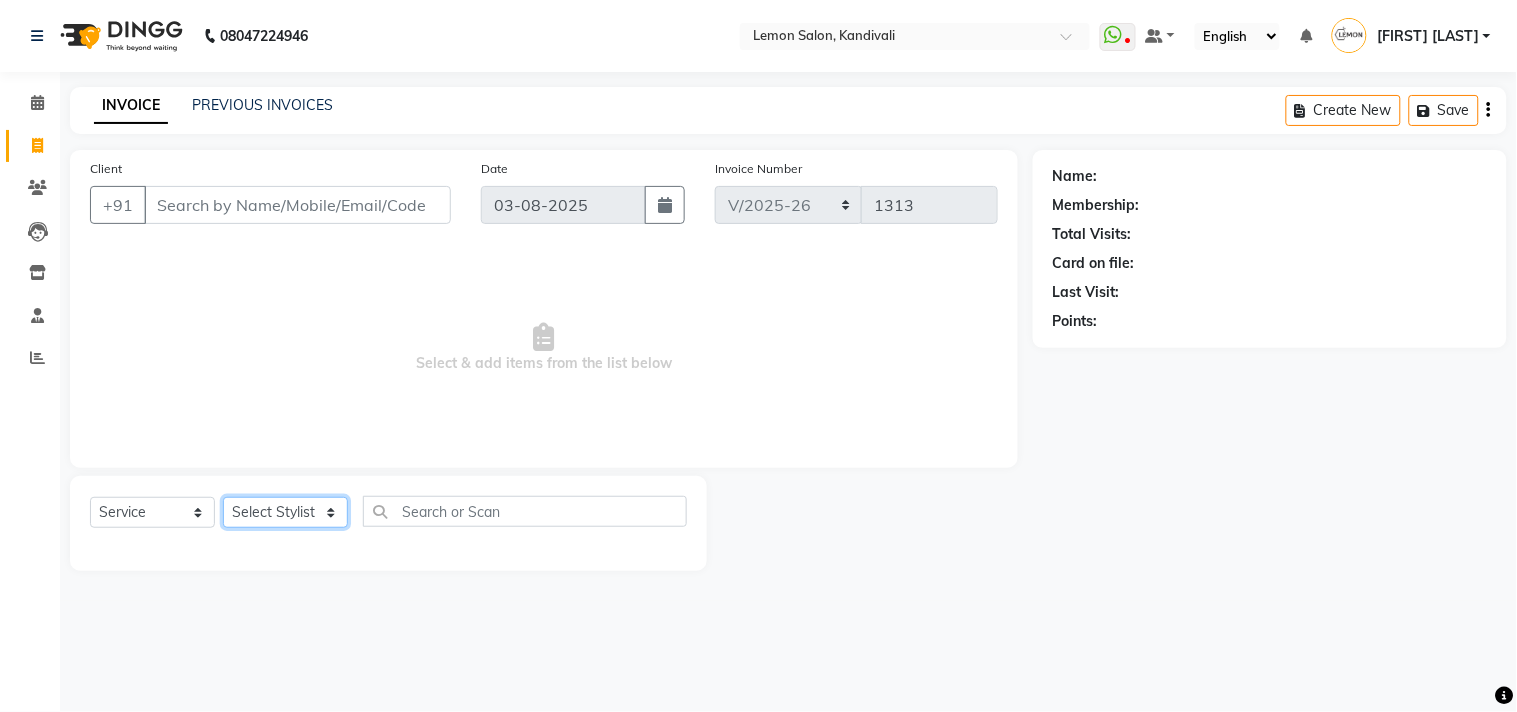 select on "60413" 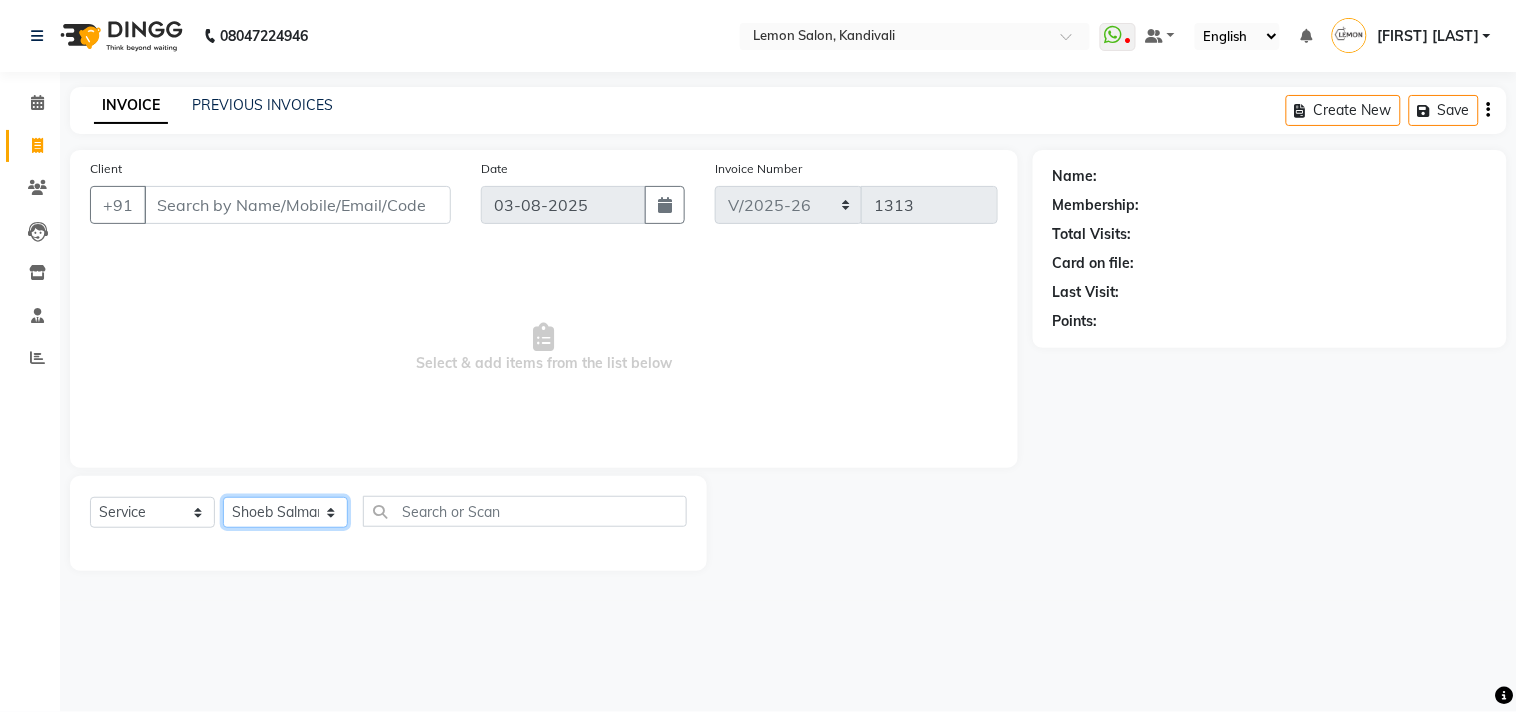 click on "Select Stylist Akansha Subba Alam Arun Arndive DC Faheem Malik Gufran Salmani Payal Maurya Riya Adawade Shoeb Salmani Kandivali Swati Sharma Yunus Yusuf Shaikh" 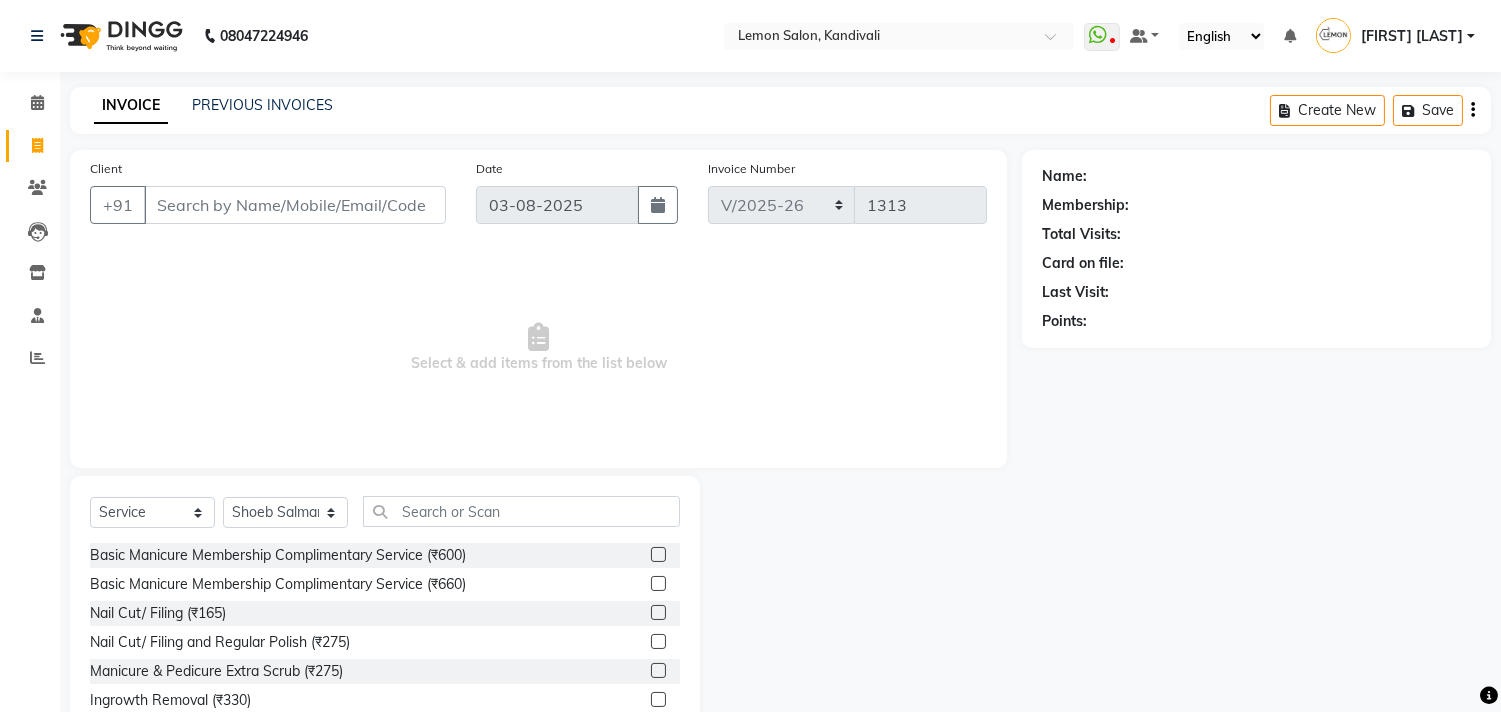 click on "Select  Service  Product  Membership  Package Voucher Prepaid Gift Card  Select Stylist Akansha Subba Alam Arun Arndive DC Faheem Malik Gufran Salmani Payal Maurya Riya Adawade Shoeb Salmani Kandivali Swati Sharma Yunus Yusuf Shaikh Basic Manicure Membership Complimentary Service  (₹600)  Basic Manicure Membership Complimentary Service (₹660)  Nail Cut/ Filing (₹165)  Nail Cut/ Filing and Regular Polish (₹275)  Manicure & Pedicure Extra Scrub (₹275)  Ingrowth Removal (₹330)  Color Bar Polish (₹165)  OPI Polish (₹330)  French Polish (₹330)  OPI French Polish (₹550)  Whitening Manicure (₹880)  Whitening Pedicure (₹1100)  Spa Manicure (₹1320)  Spa Pedicure (₹1540)  Aroma Manicure (₹1430)  Aroma Pedicure (₹1760)  Ice Cream Manicure (₹2200)  Ice Cream Pedicure (₹2750)  Sugar Peel Manicure (₹1980)  Sugar Peel Pedicure (₹2475)  Marine Luxury Manicure (₹2530)  Marine Luxury Pedicure (₹3630)  Lemon Luxury Manicure (₹3080)  Lemon Luxury Pedicure (₹3850)  Shave (₹440)" 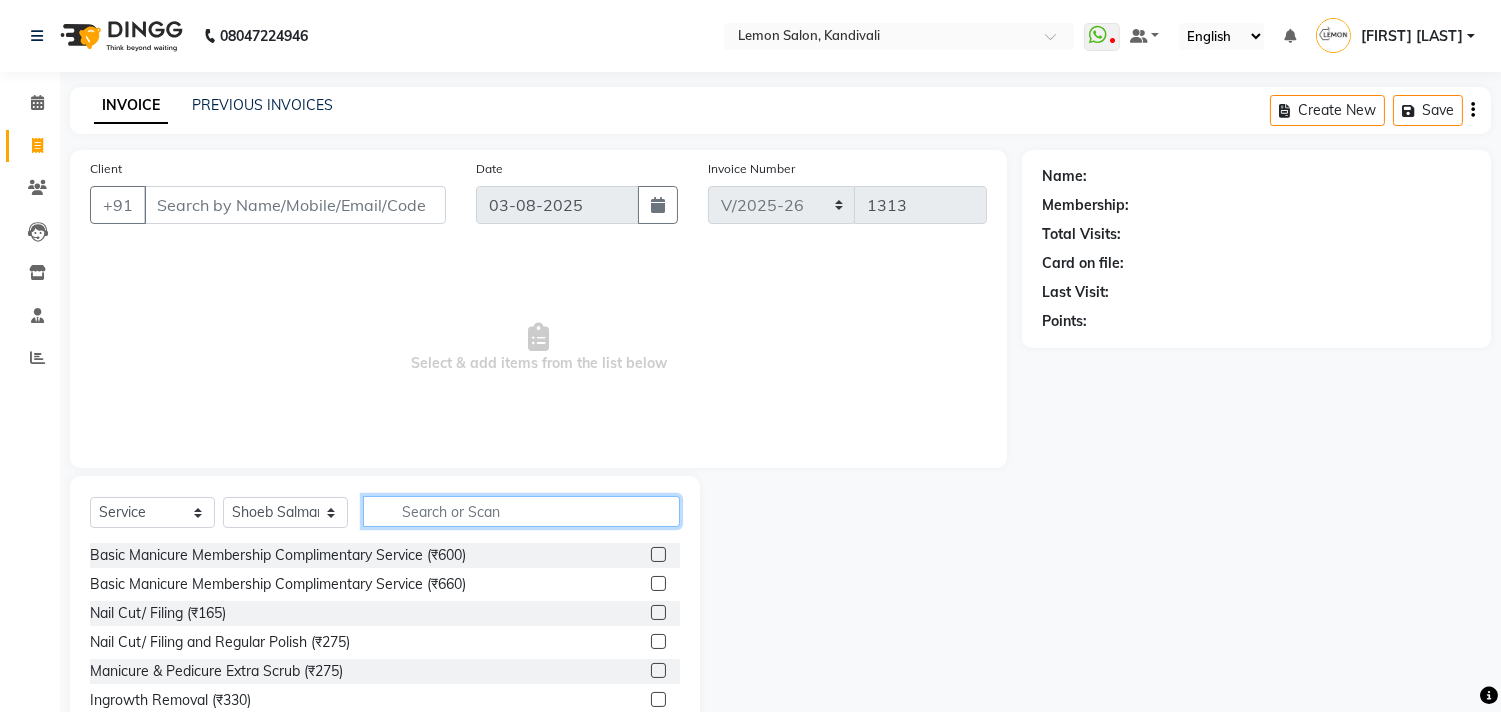 click 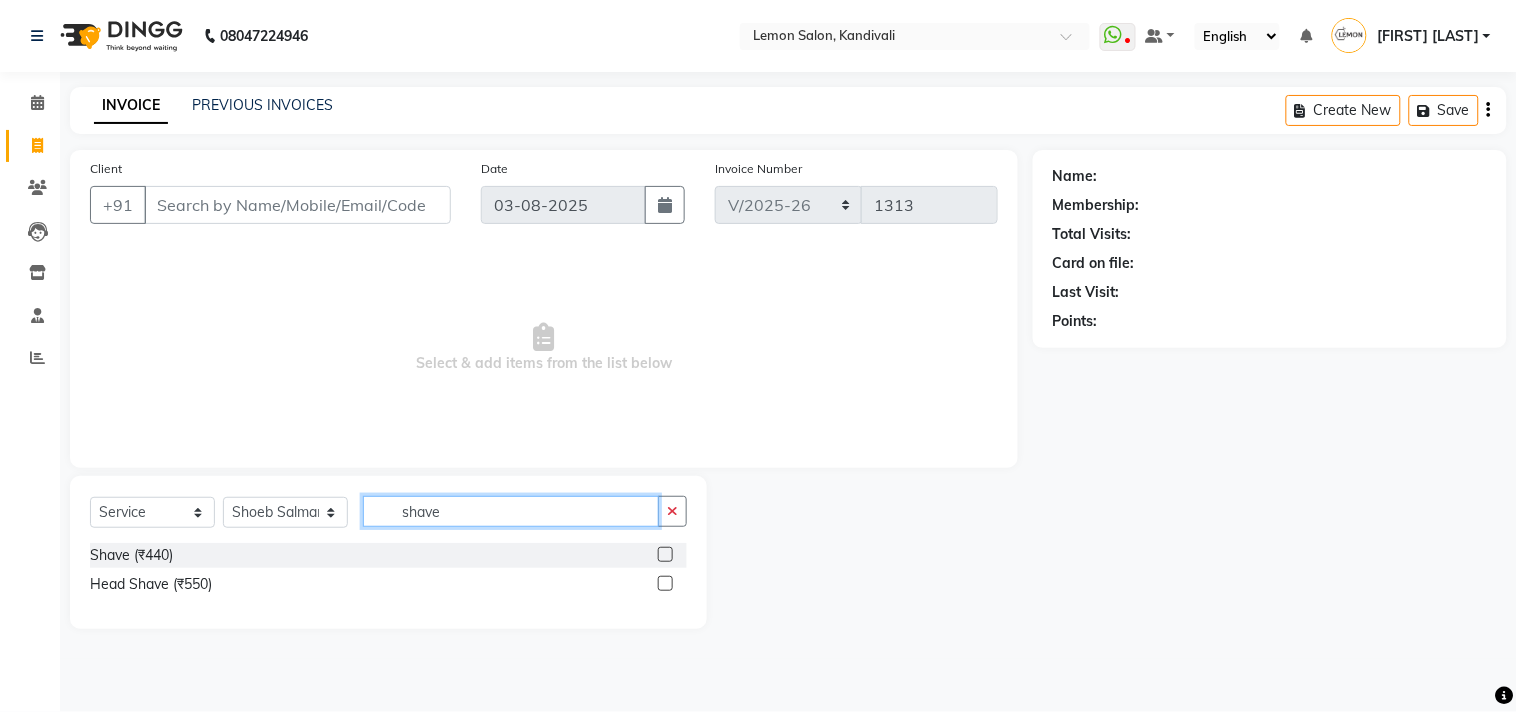 type on "shave" 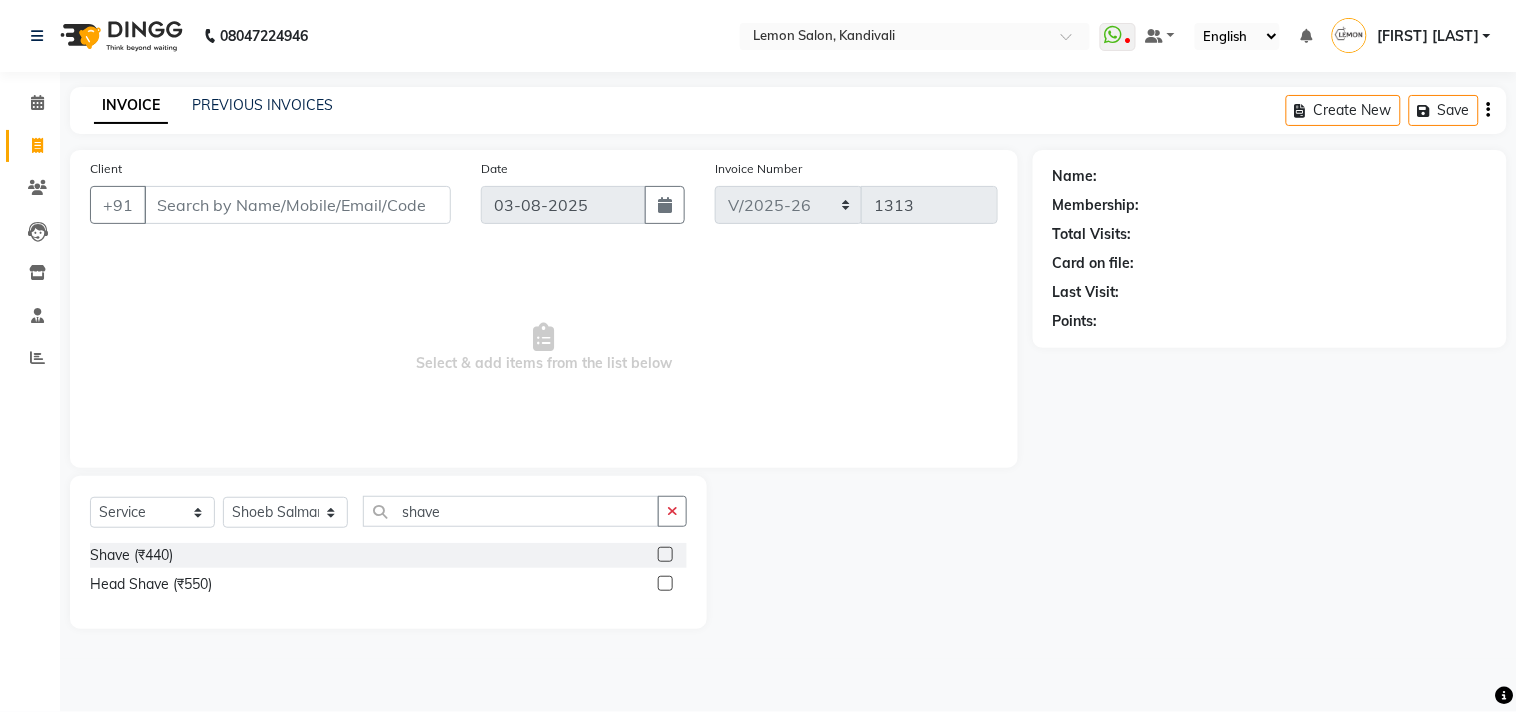 click 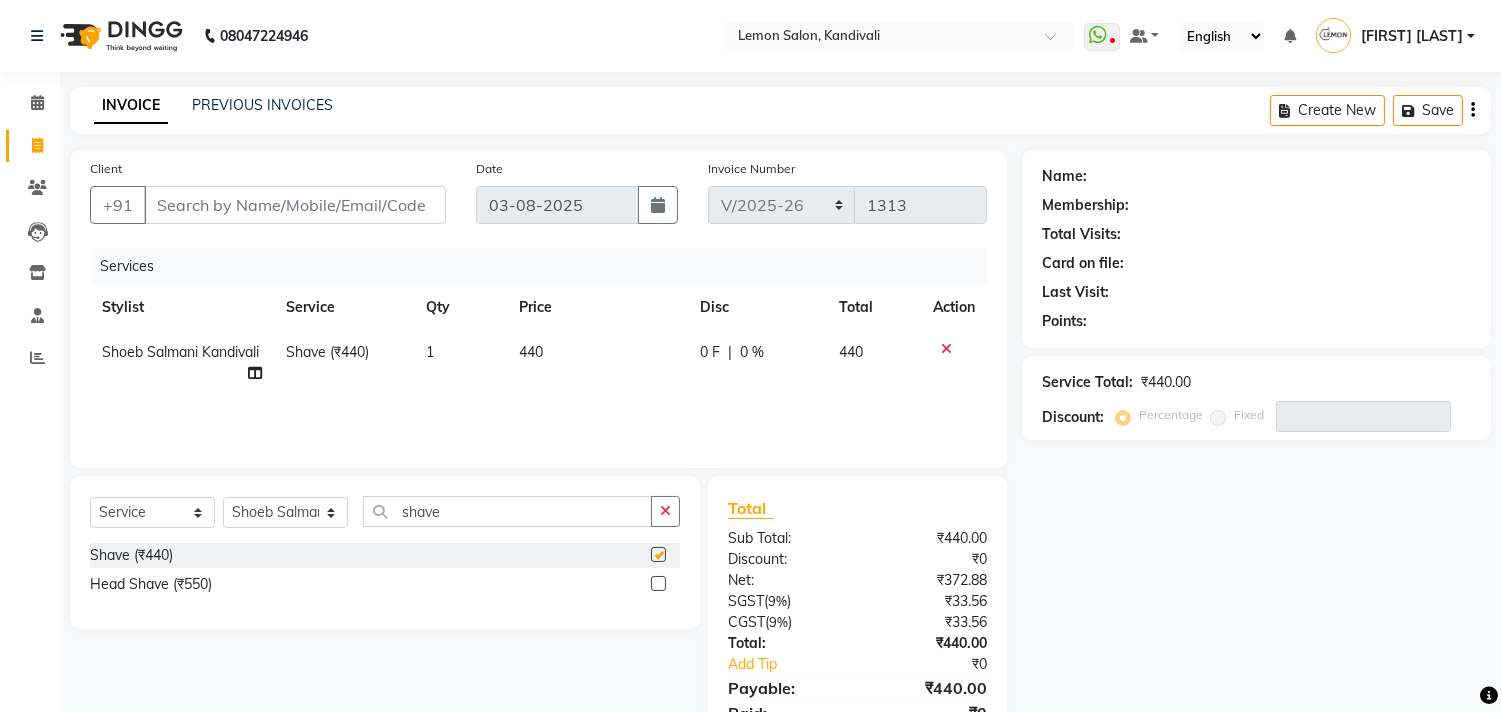 checkbox on "false" 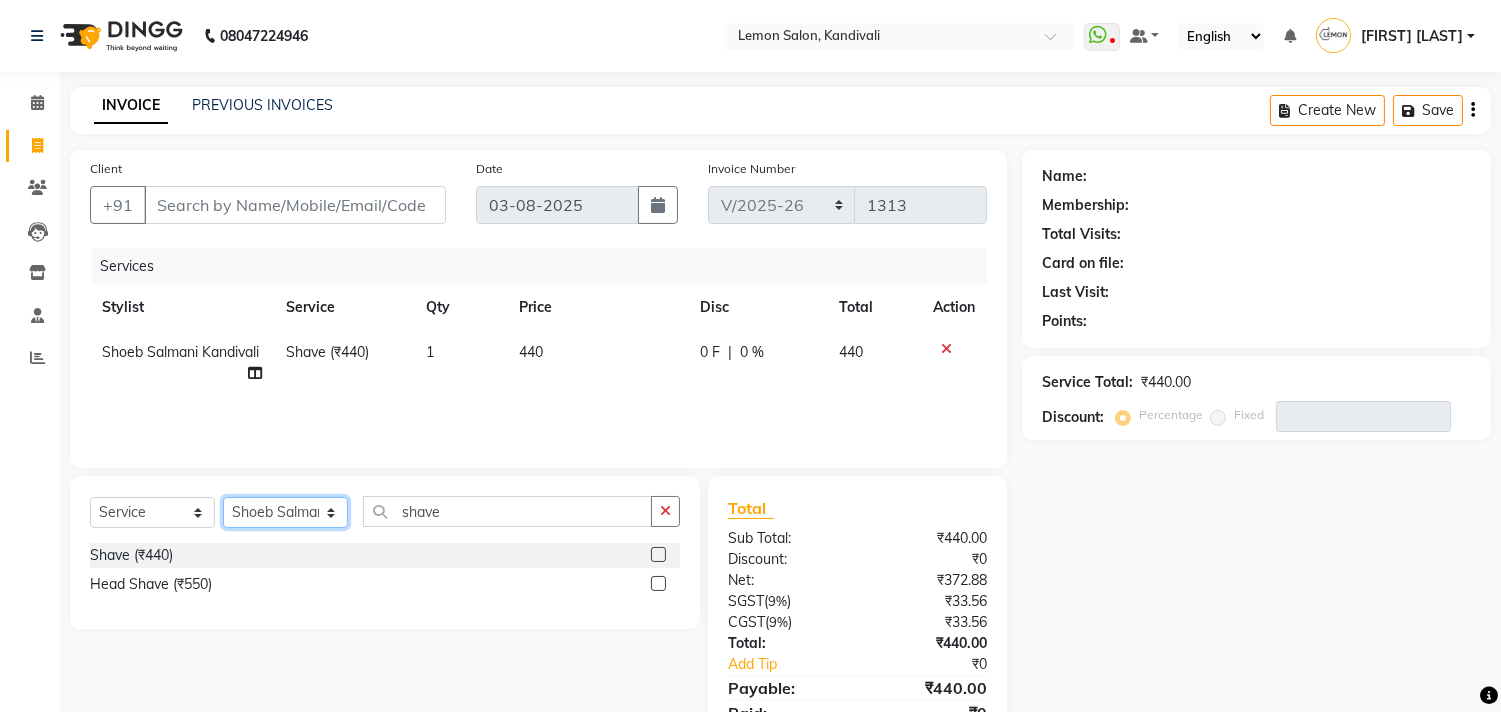 click on "Select Stylist Akansha Subba Alam Arun Arndive DC Faheem Malik Gufran Salmani Payal Maurya Riya Adawade Shoeb Salmani Kandivali Swati Sharma Yunus Yusuf Shaikh" 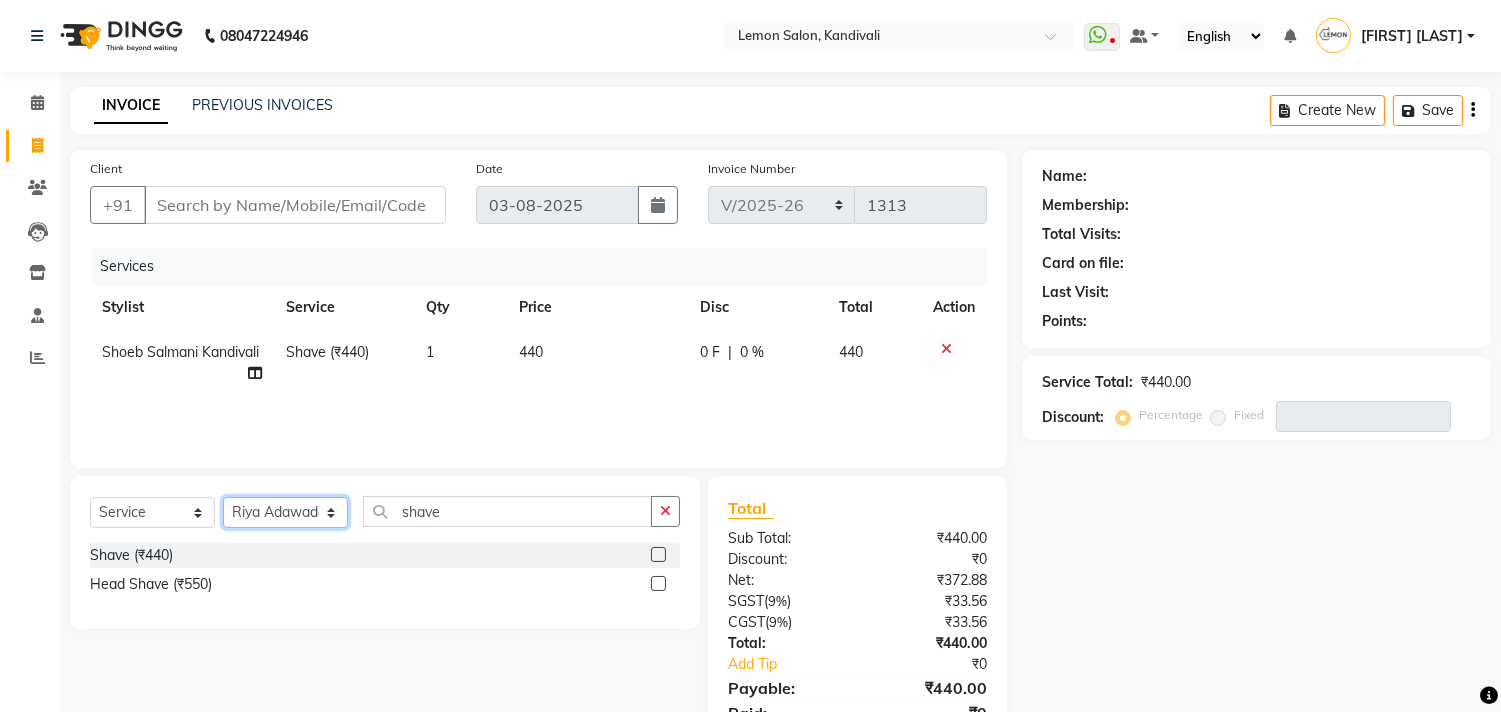 click on "Select Stylist Akansha Subba Alam Arun Arndive DC Faheem Malik Gufran Salmani Payal Maurya Riya Adawade Shoeb Salmani Kandivali Swati Sharma Yunus Yusuf Shaikh" 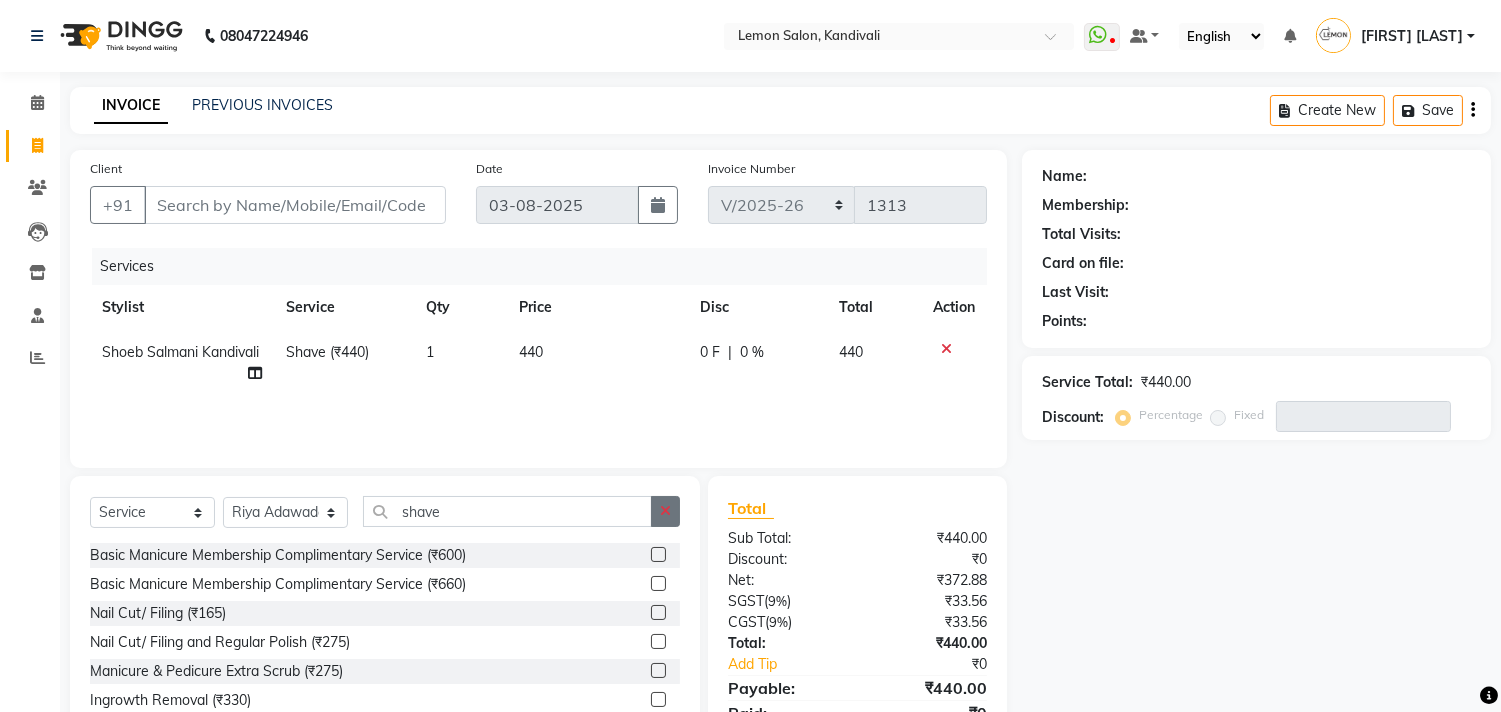 click 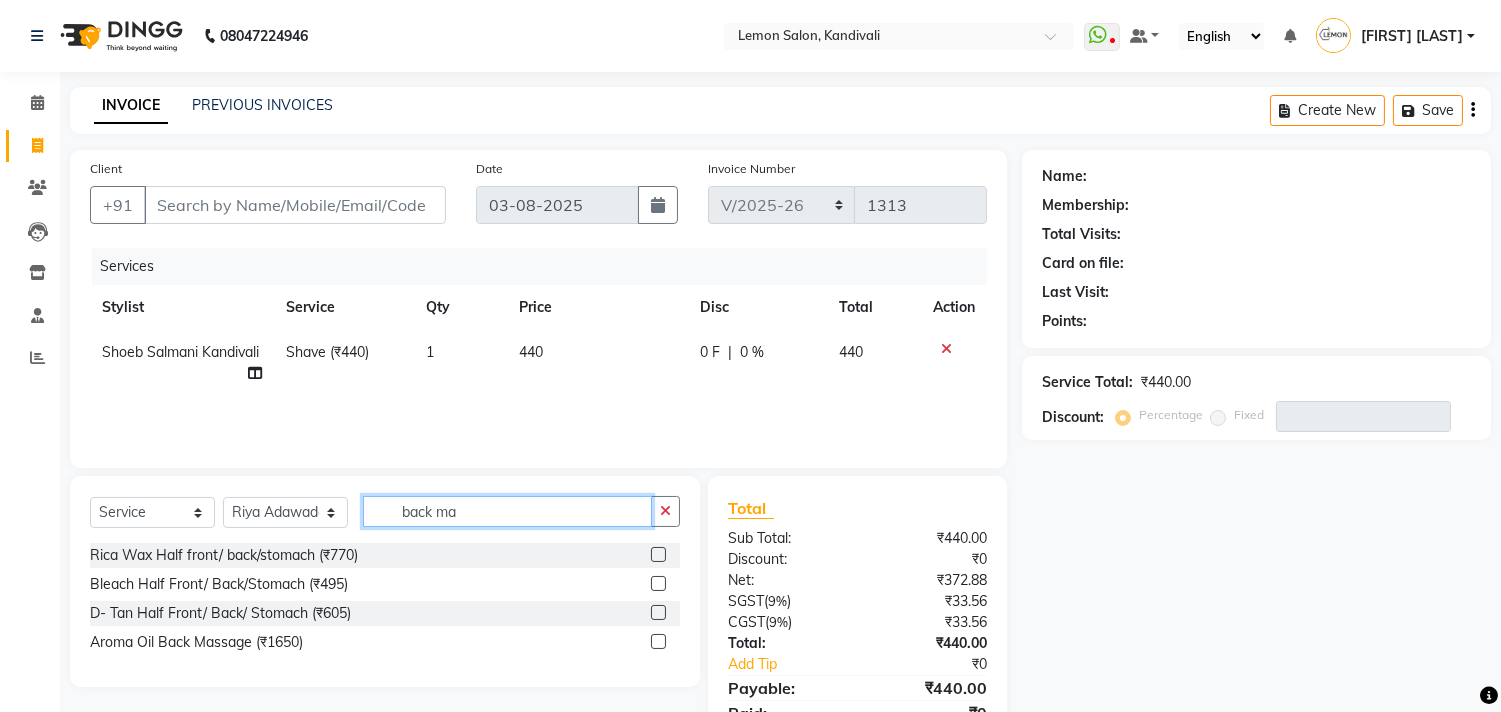 type on "back ma" 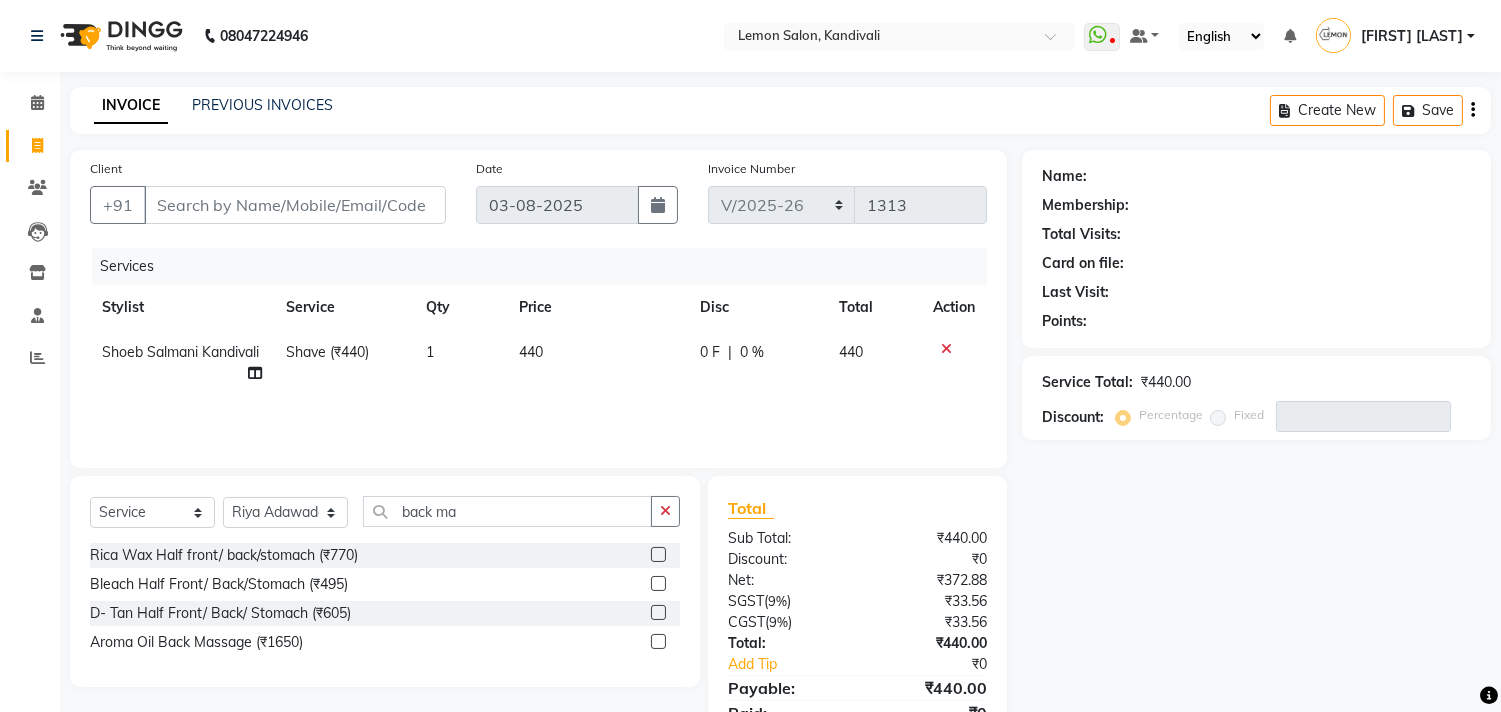 click 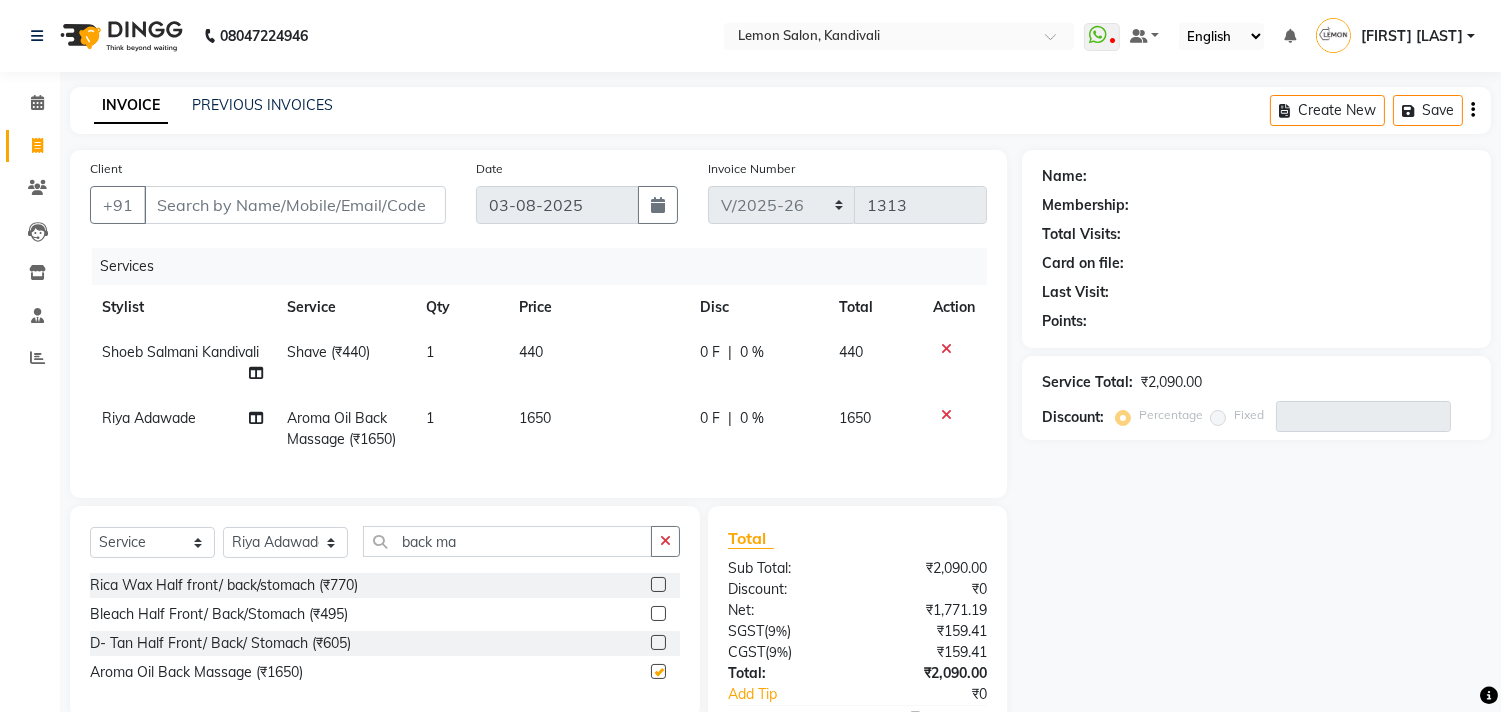checkbox on "false" 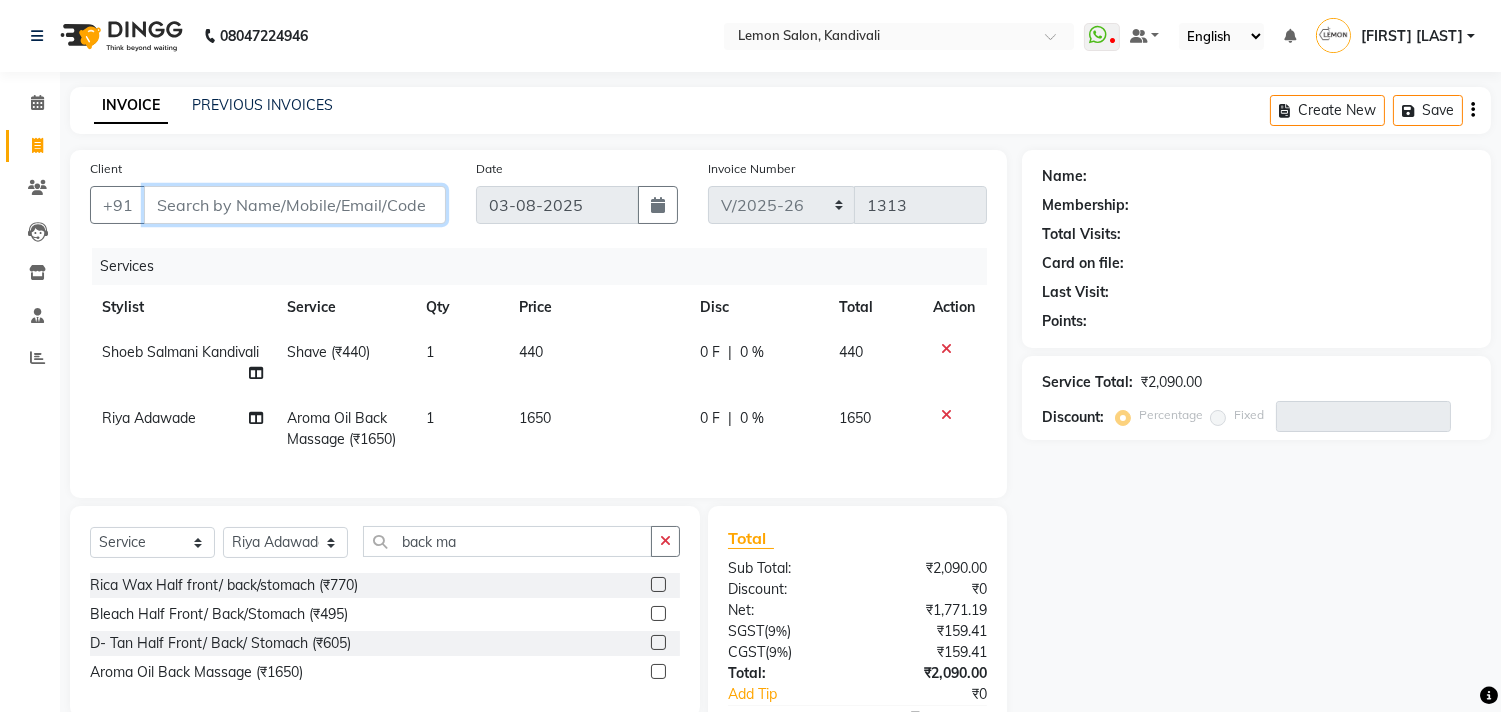 click on "Client" at bounding box center [295, 205] 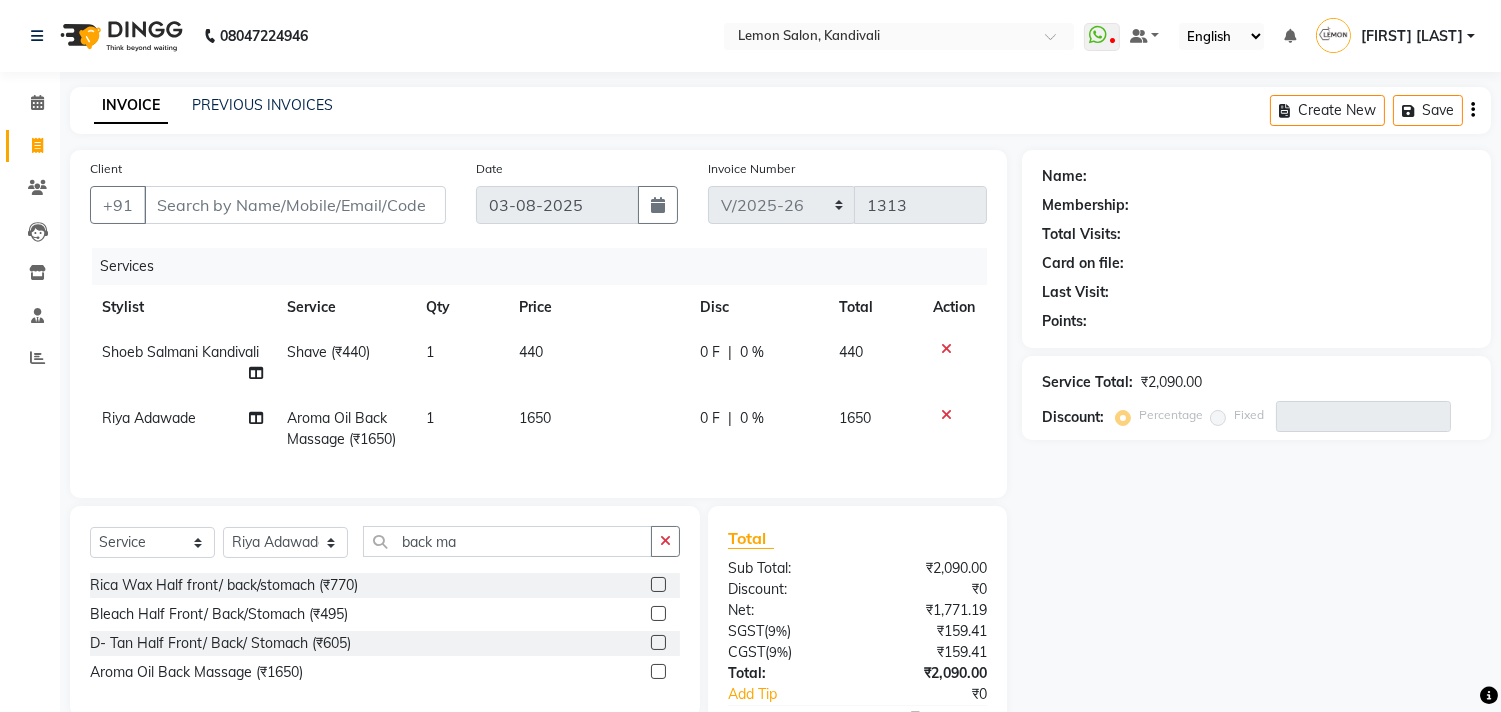 click on "Client +91" 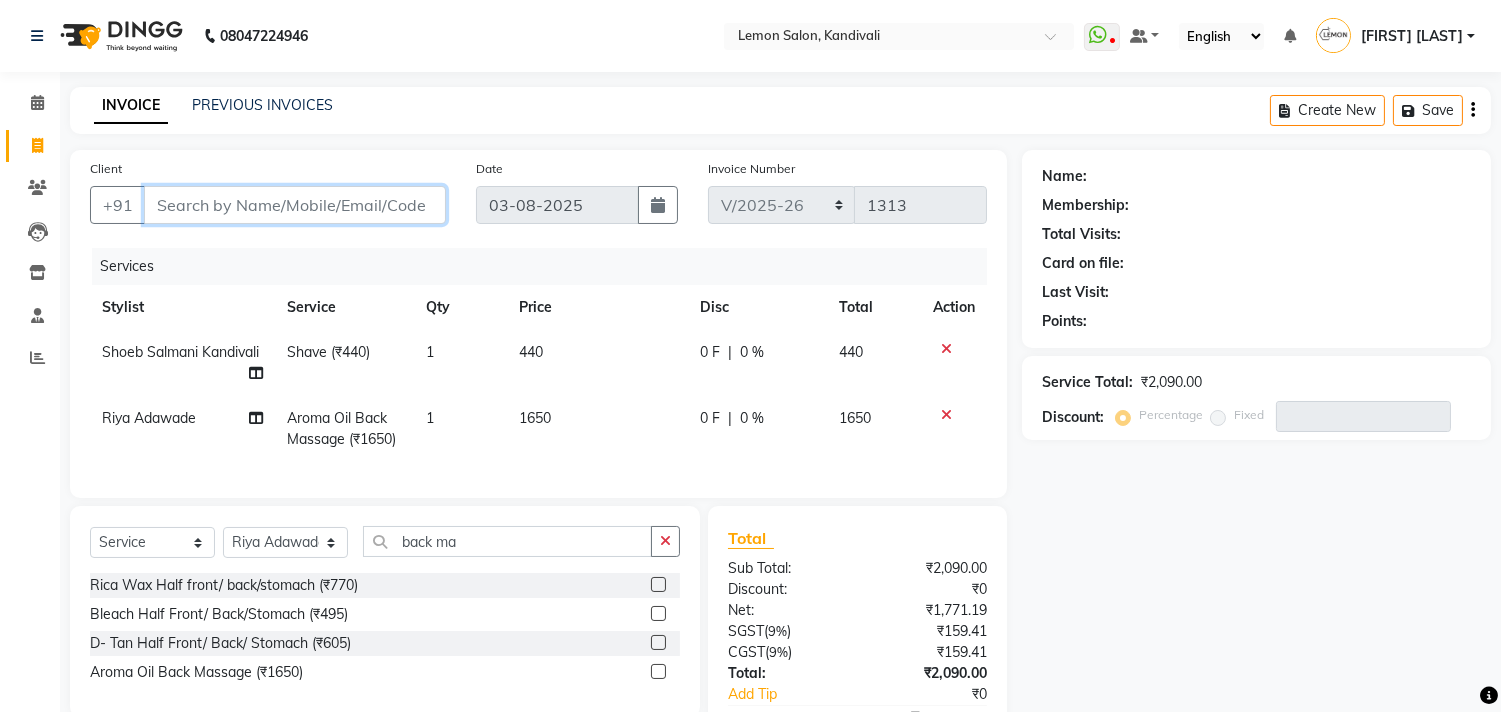 click on "Client" at bounding box center (295, 205) 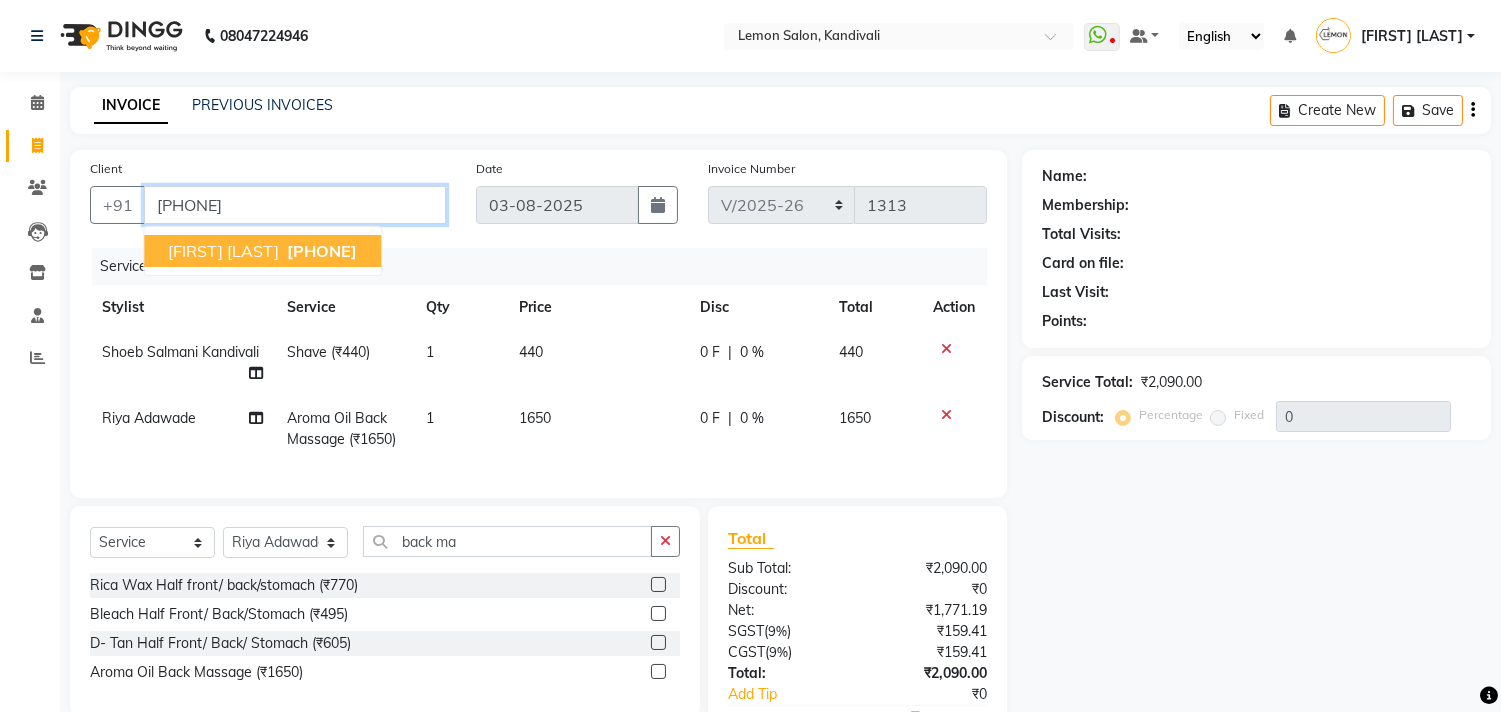 type on "9870021515" 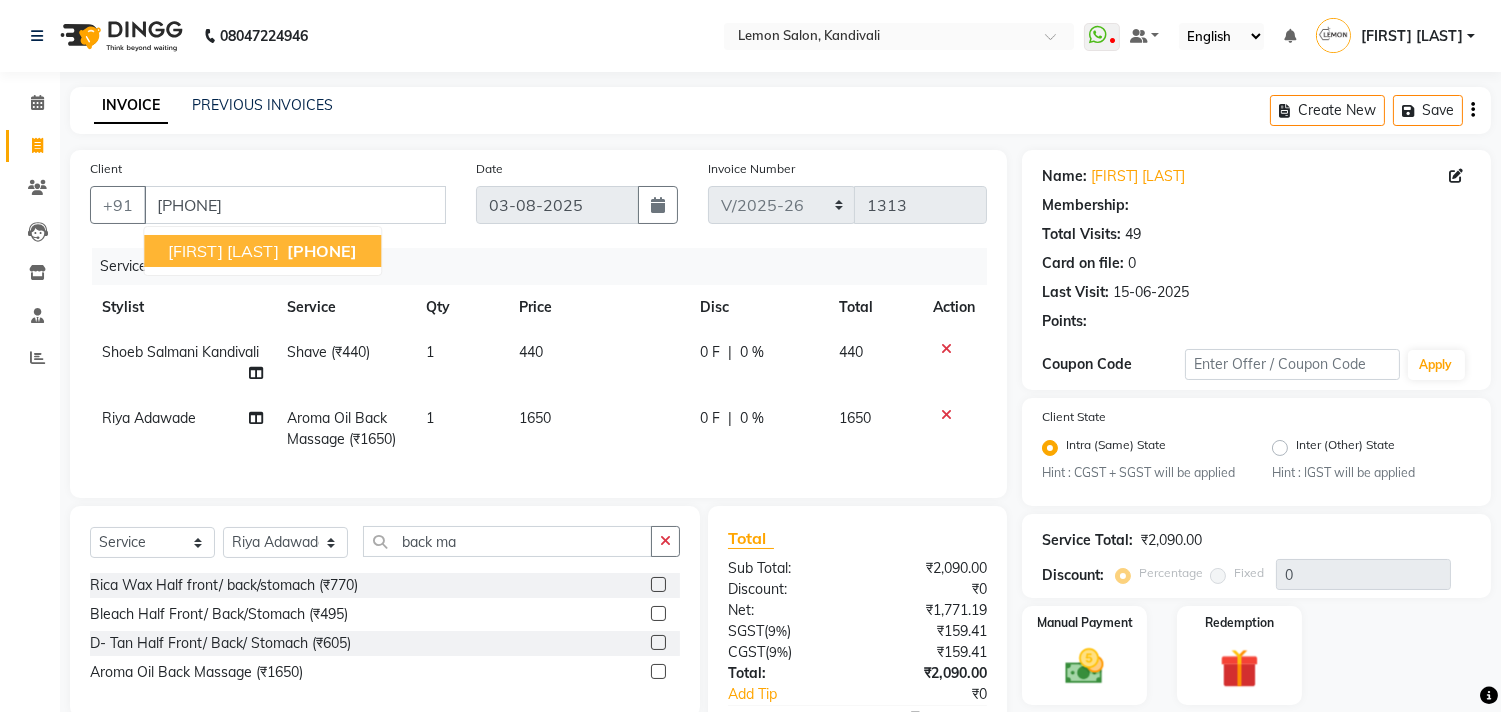 type on "20" 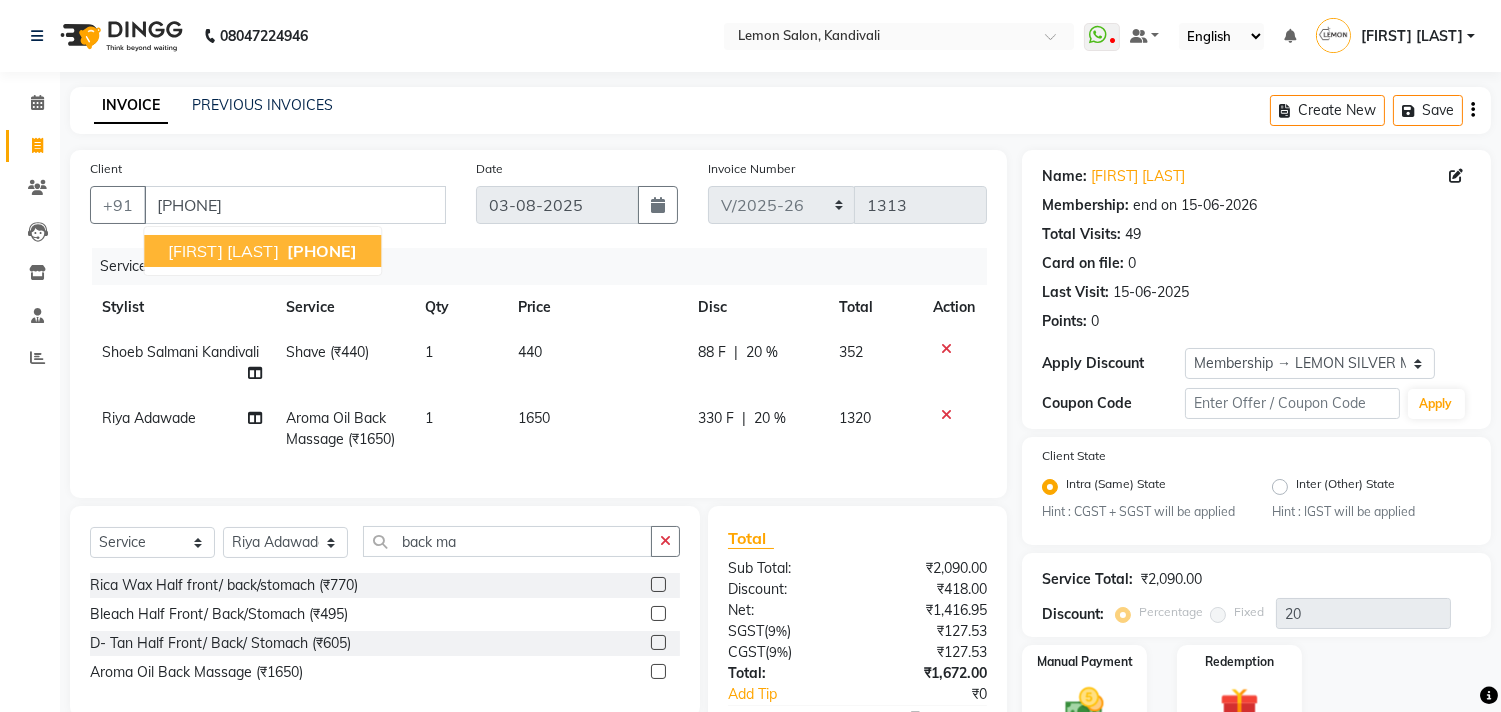 click on "Amit Thakkar   9870021515" at bounding box center (262, 251) 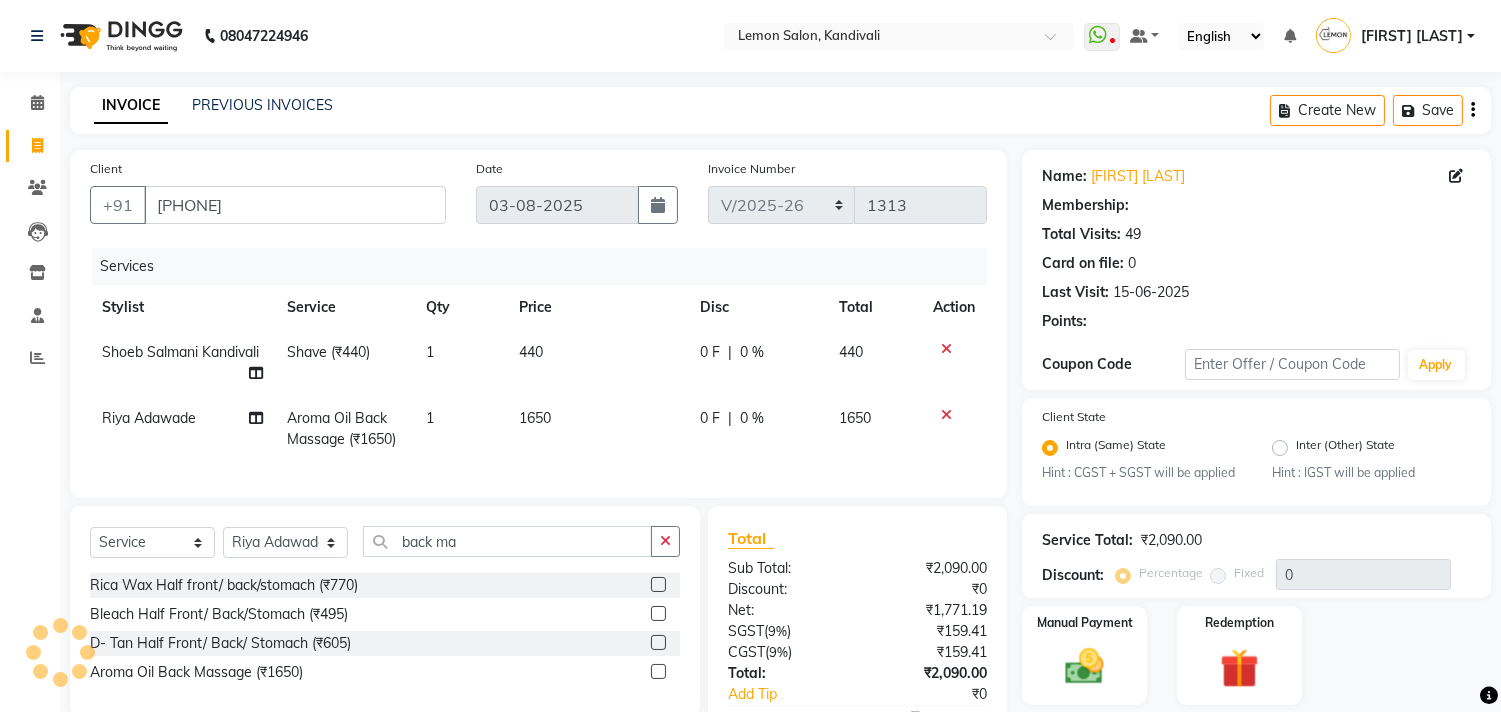 type on "20" 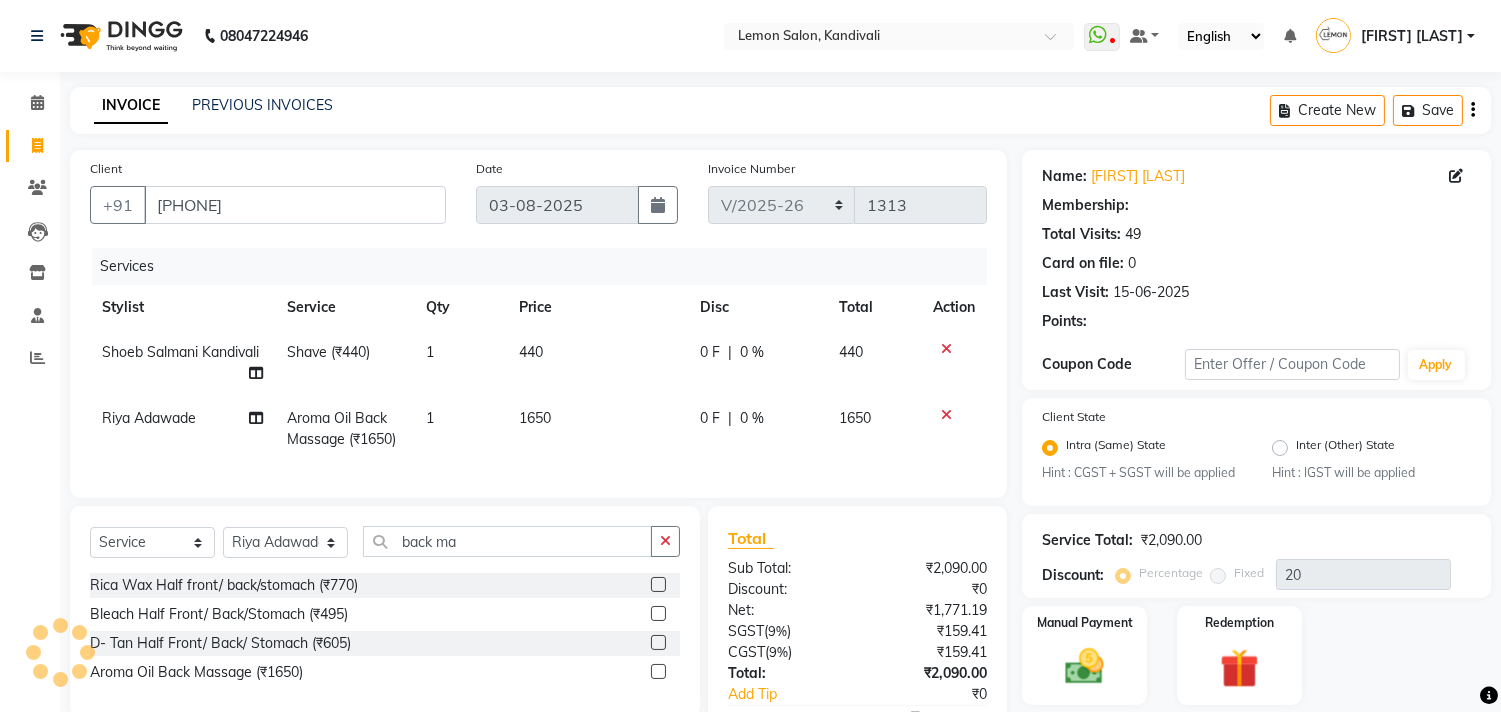 select on "1: Object" 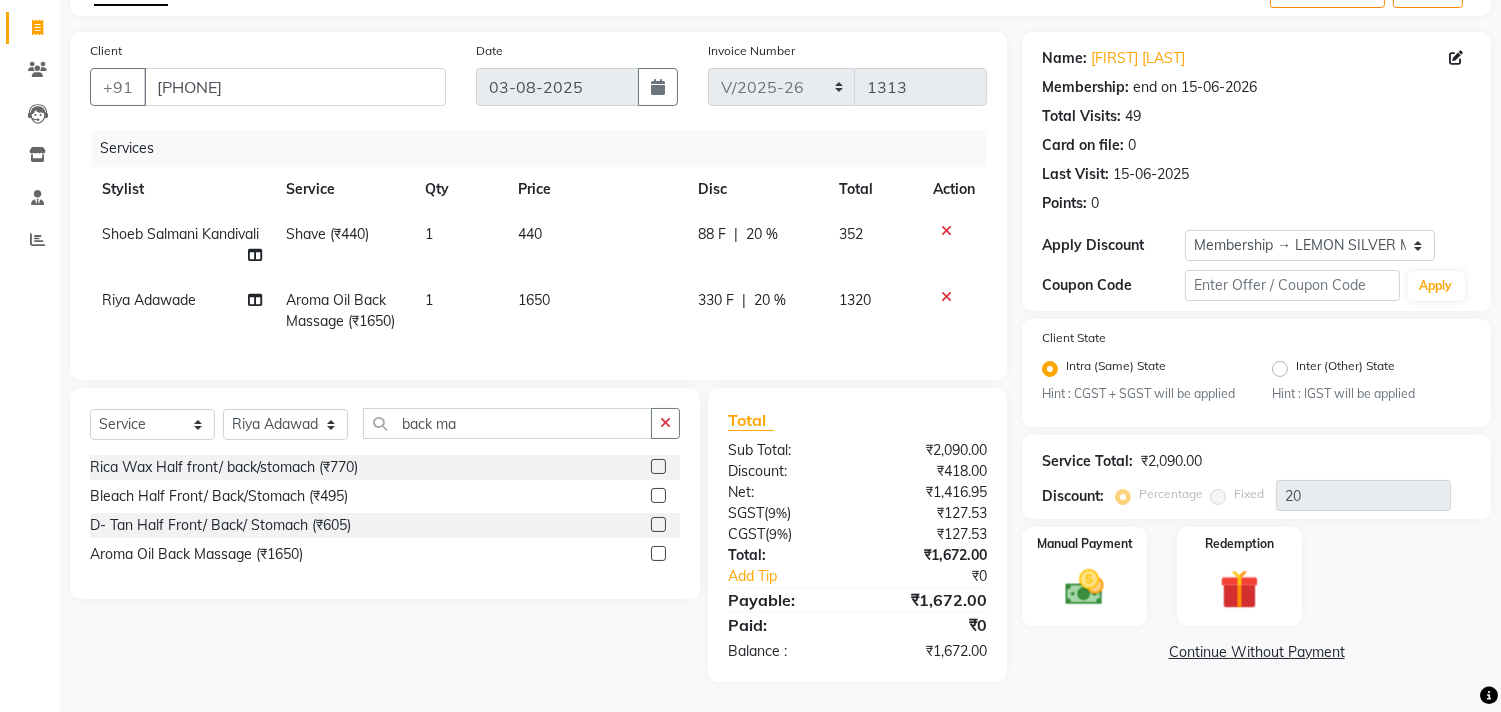 scroll, scrollTop: 134, scrollLeft: 0, axis: vertical 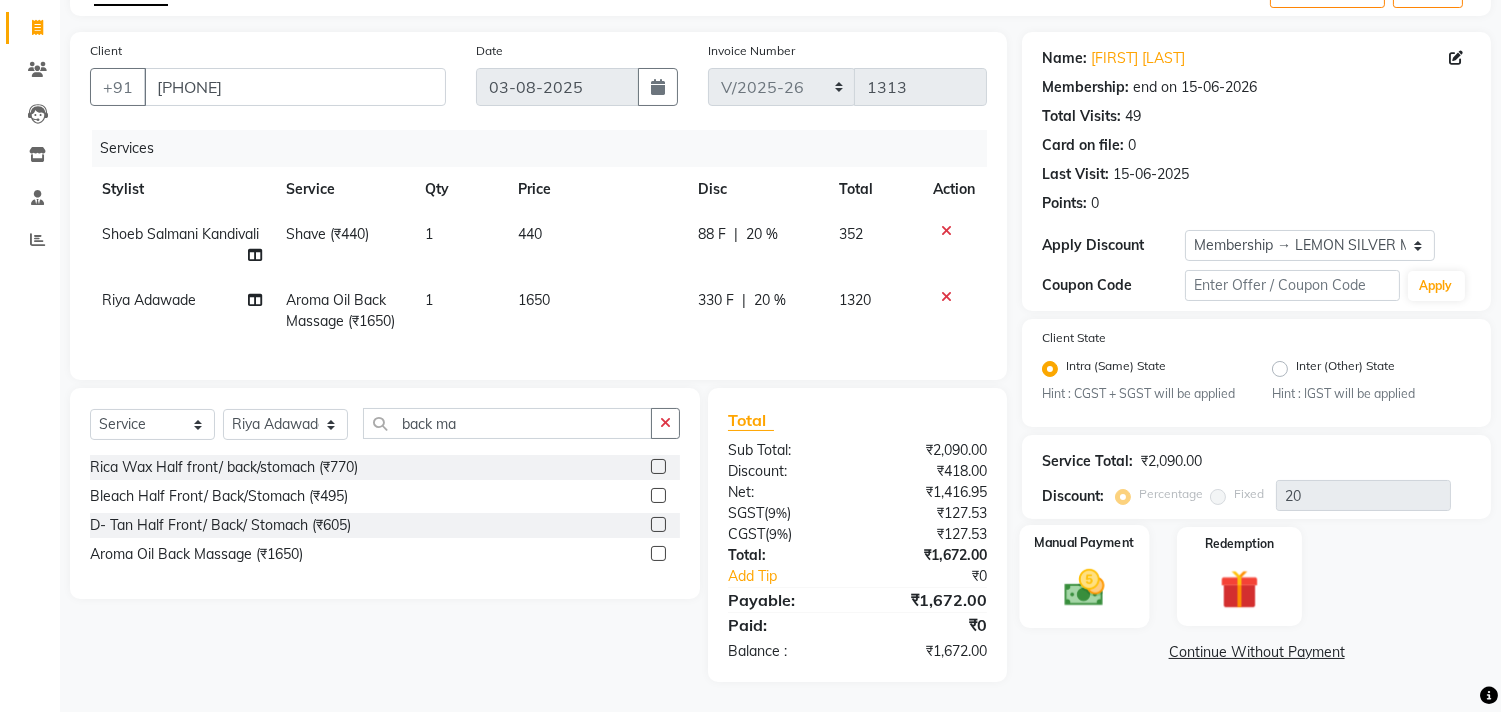 click 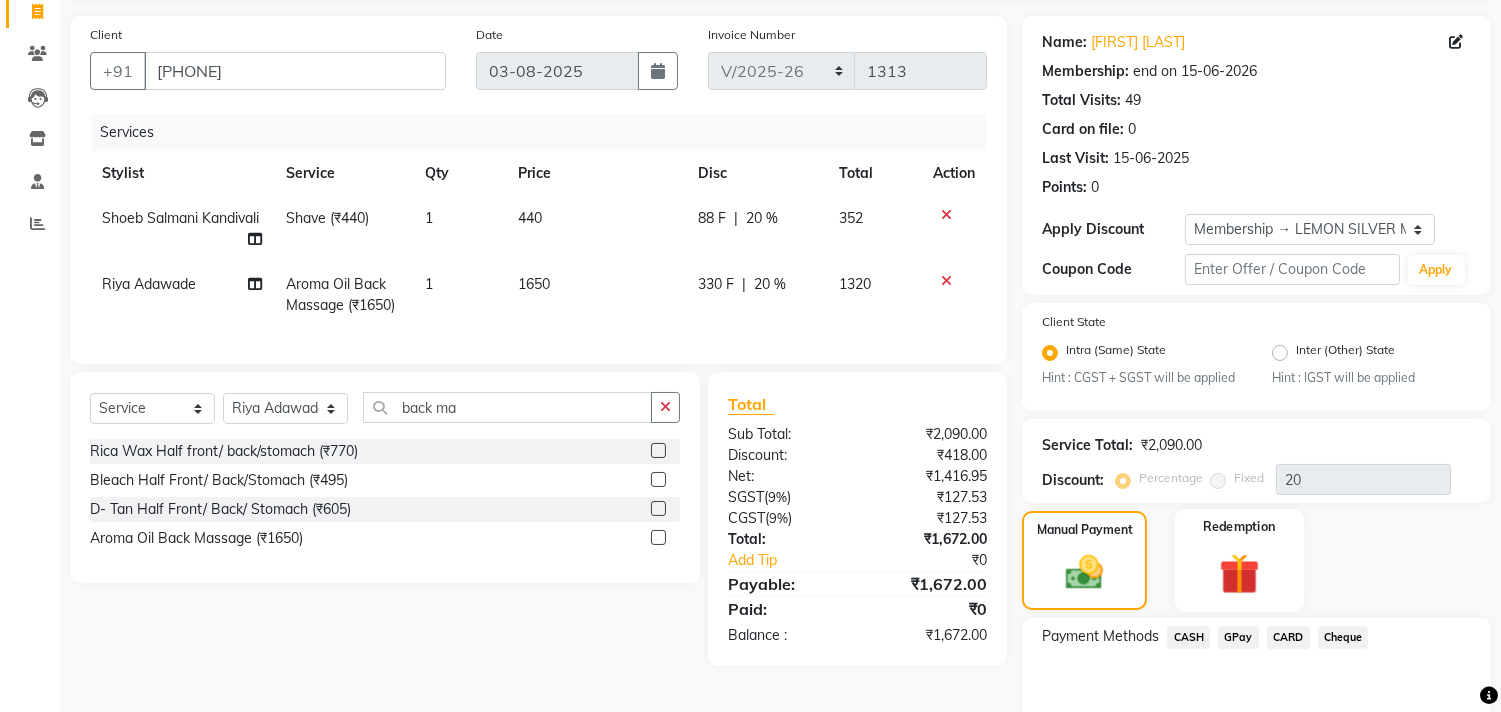 drag, startPoint x: 1273, startPoint y: 635, endPoint x: 1298, endPoint y: 574, distance: 65.9242 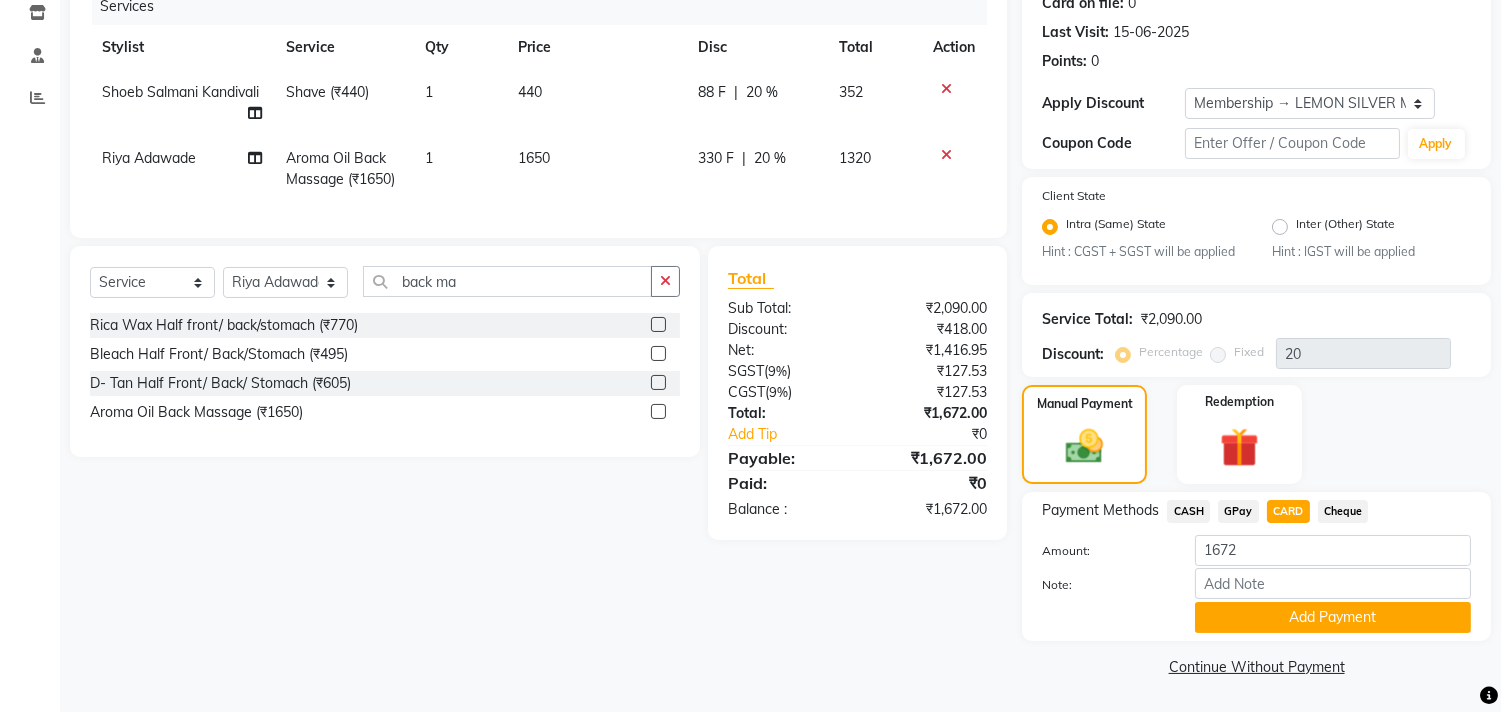 drag, startPoint x: 1261, startPoint y: 626, endPoint x: 1261, endPoint y: 608, distance: 18 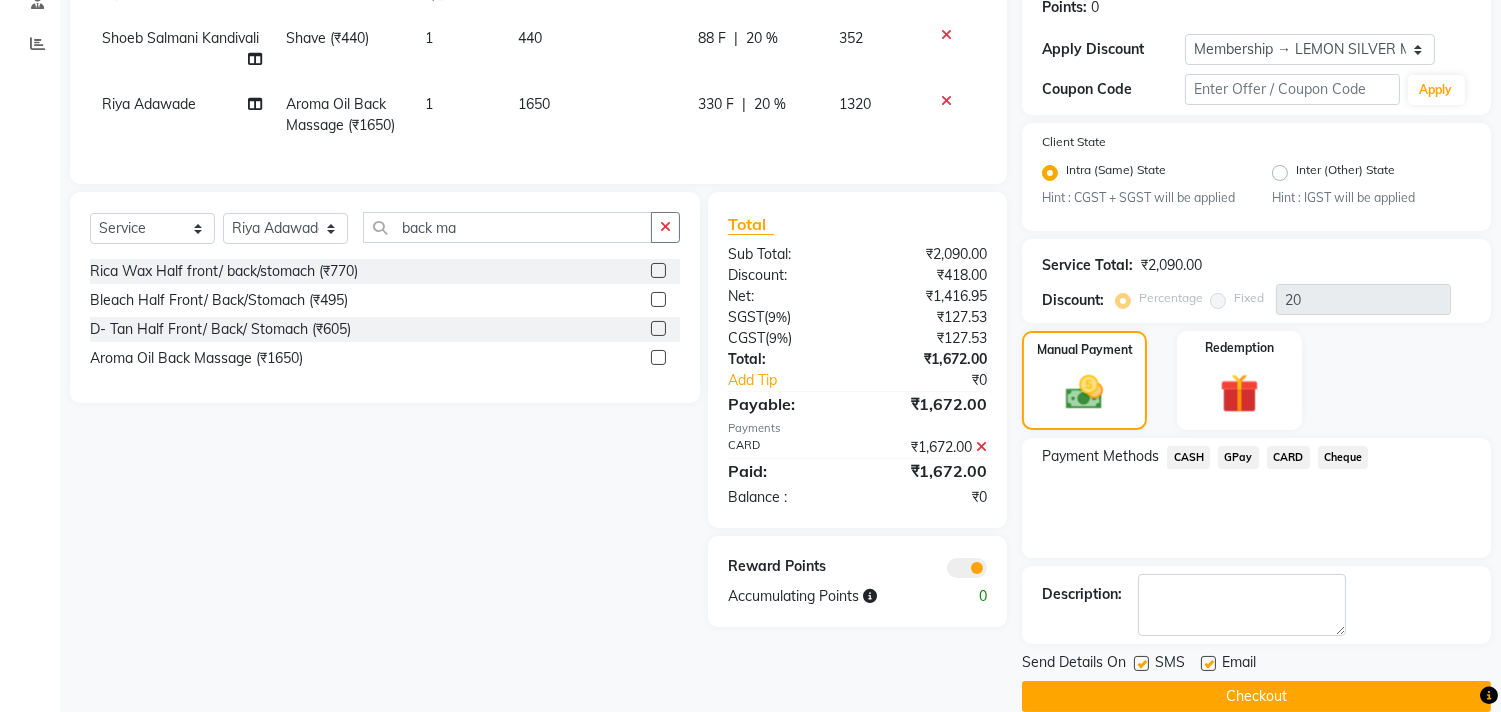 scroll, scrollTop: 344, scrollLeft: 0, axis: vertical 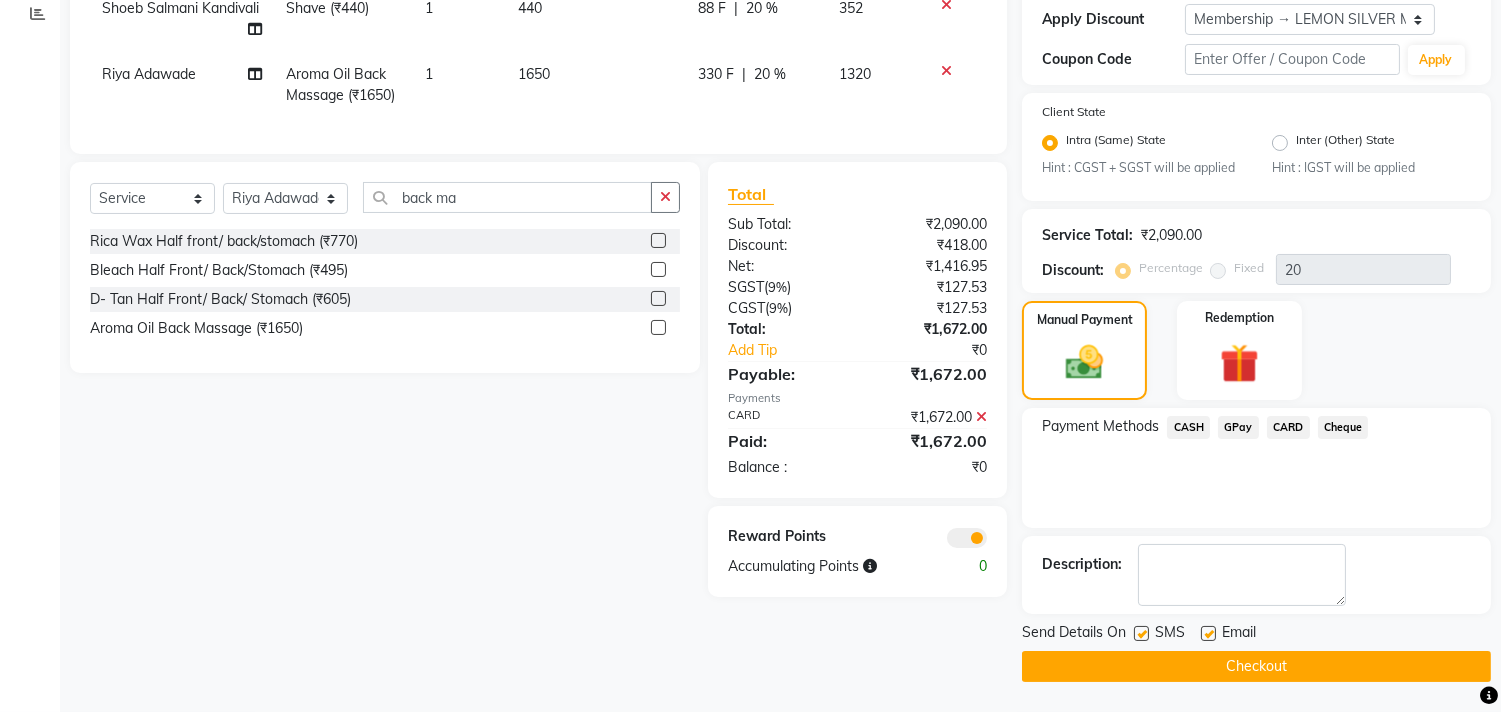 click on "Checkout" 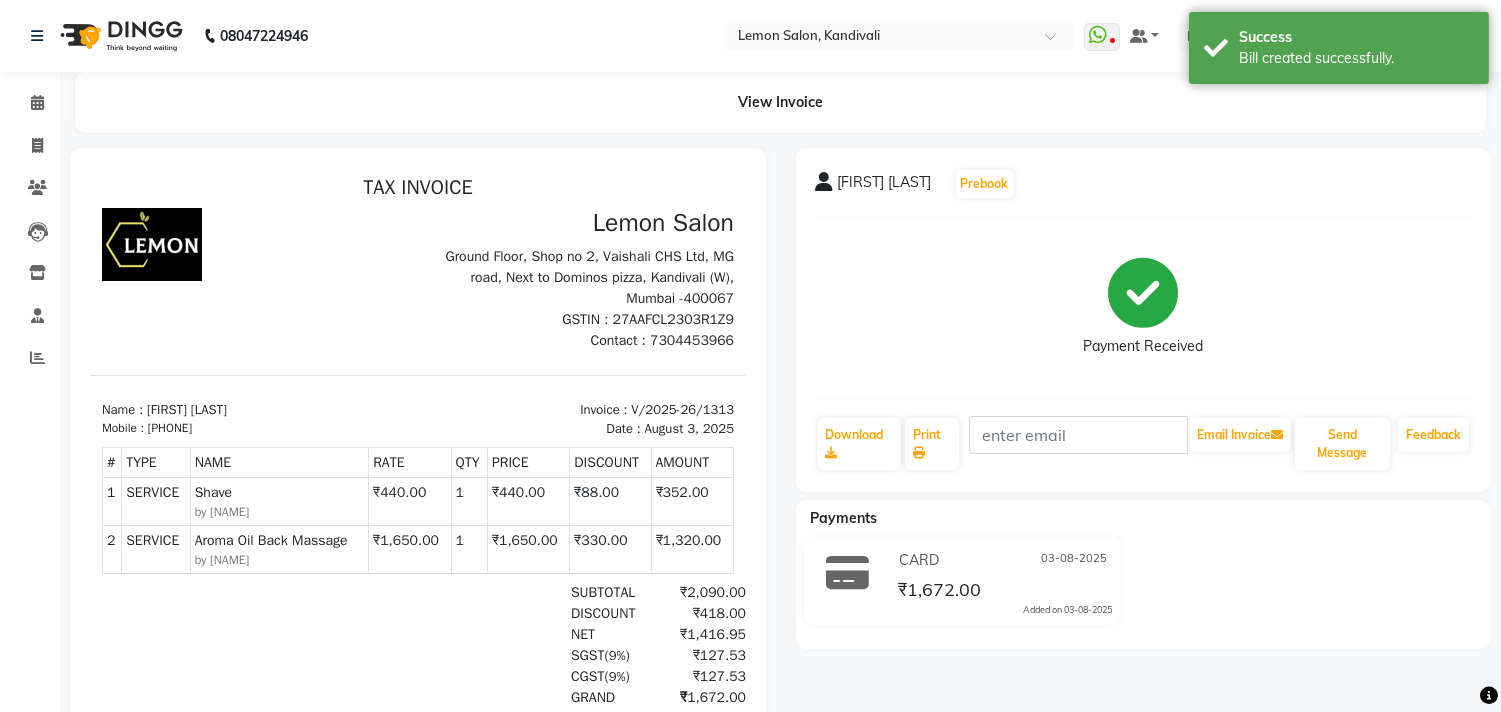 scroll, scrollTop: 0, scrollLeft: 0, axis: both 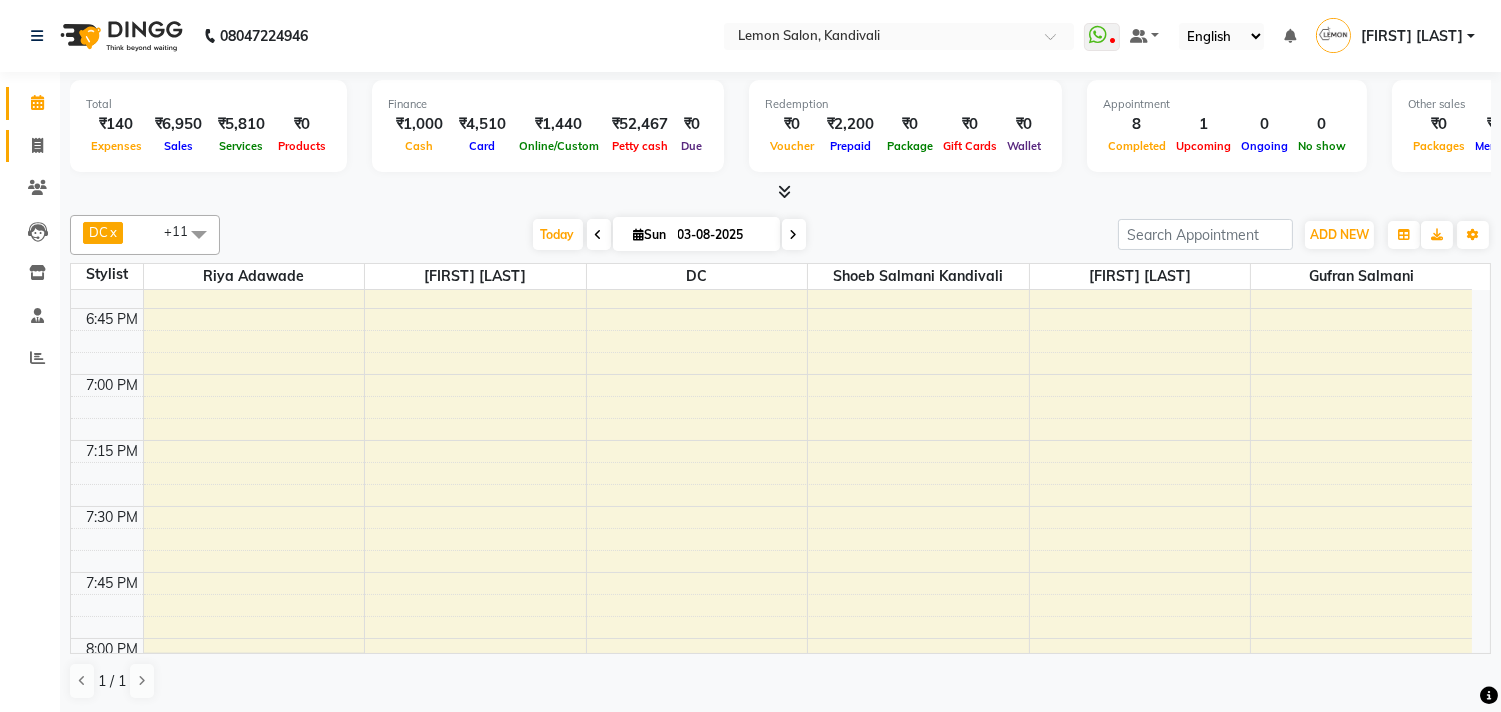 click on "Invoice" 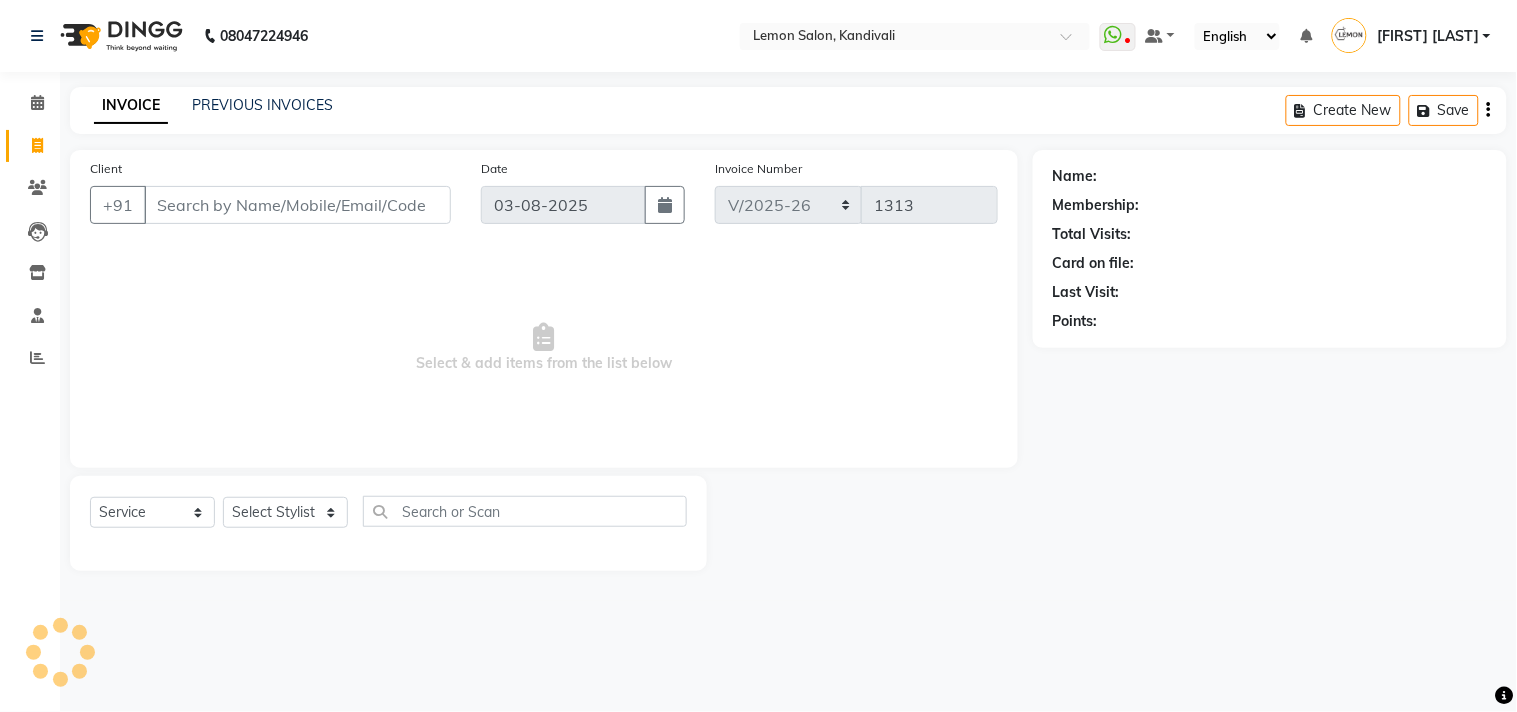 click on "Select  Service  Product  Membership  Package Voucher Prepaid Gift Card  Select Stylist" 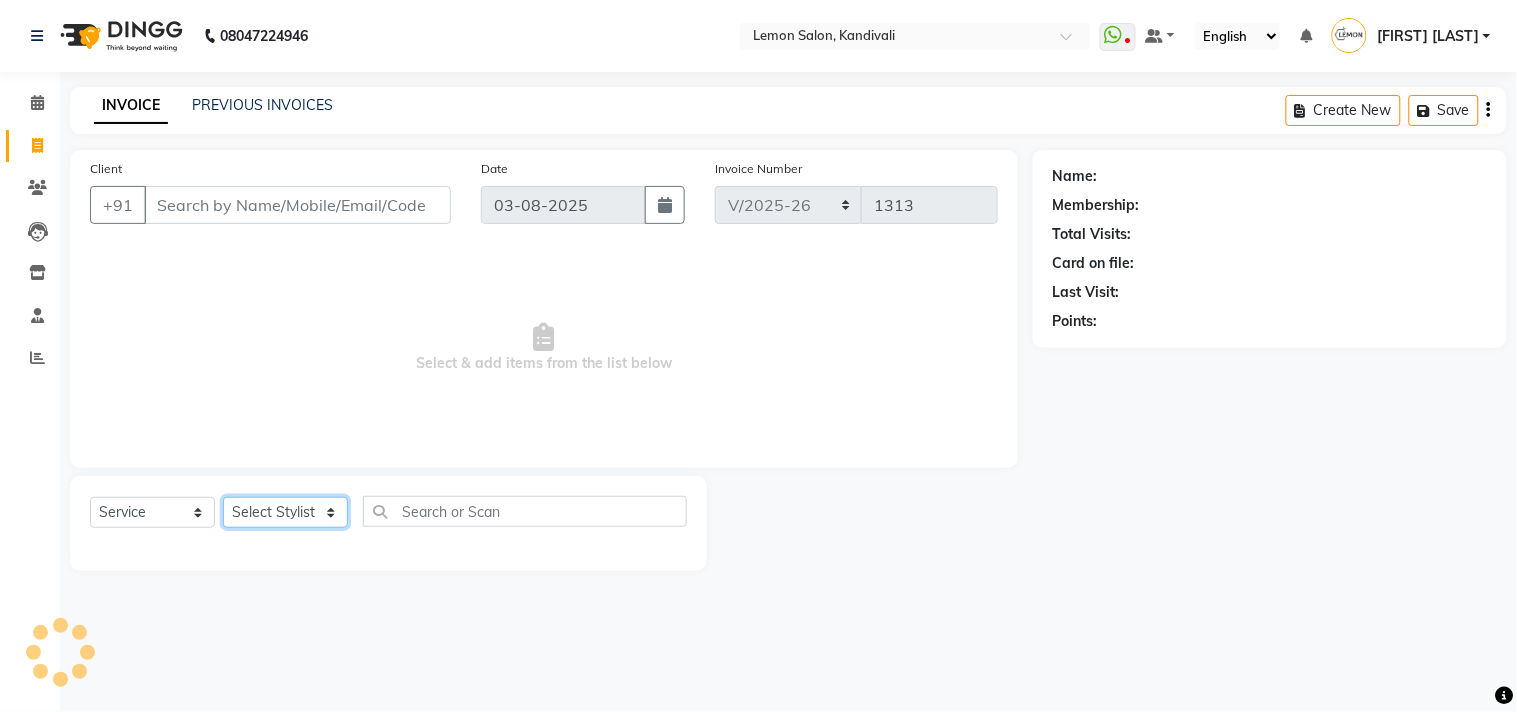 click on "Select Stylist" 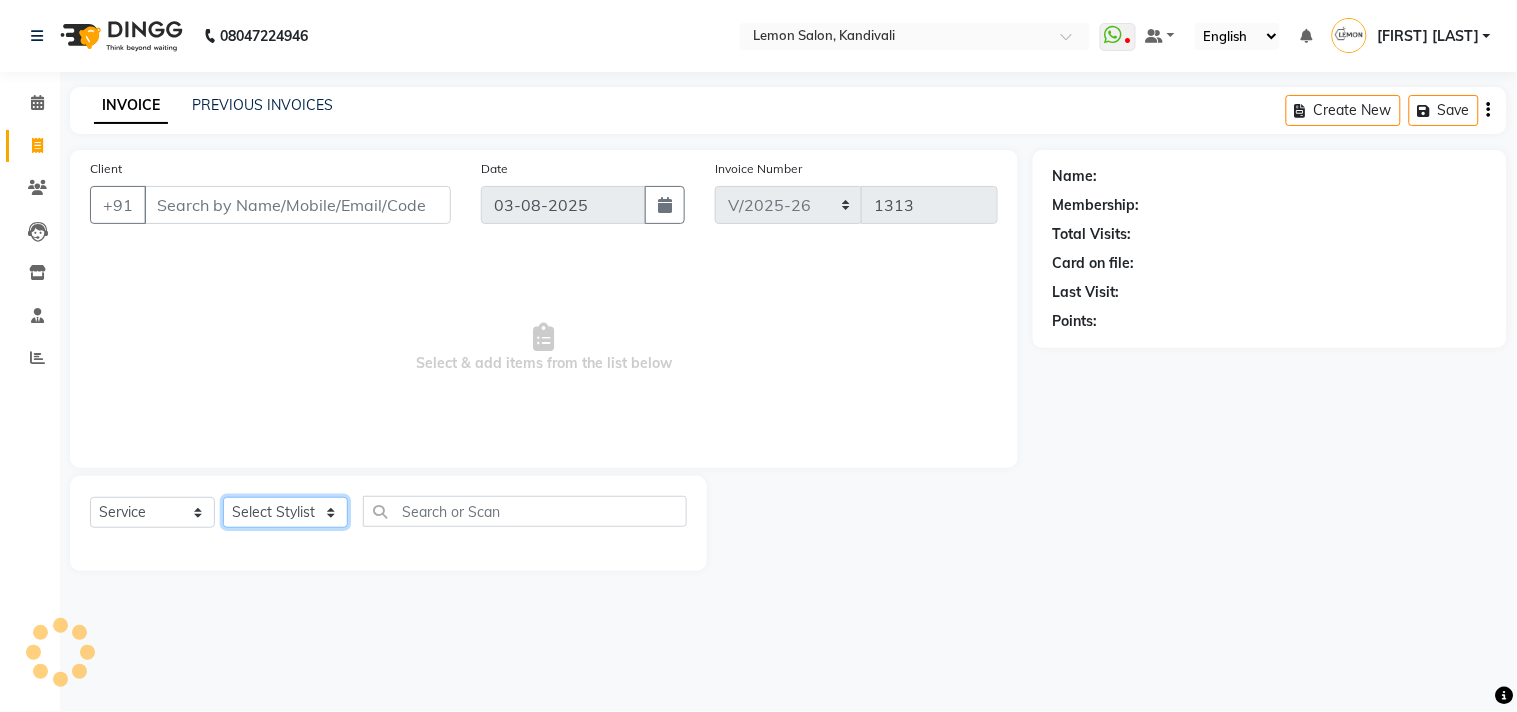 click on "Select Stylist" 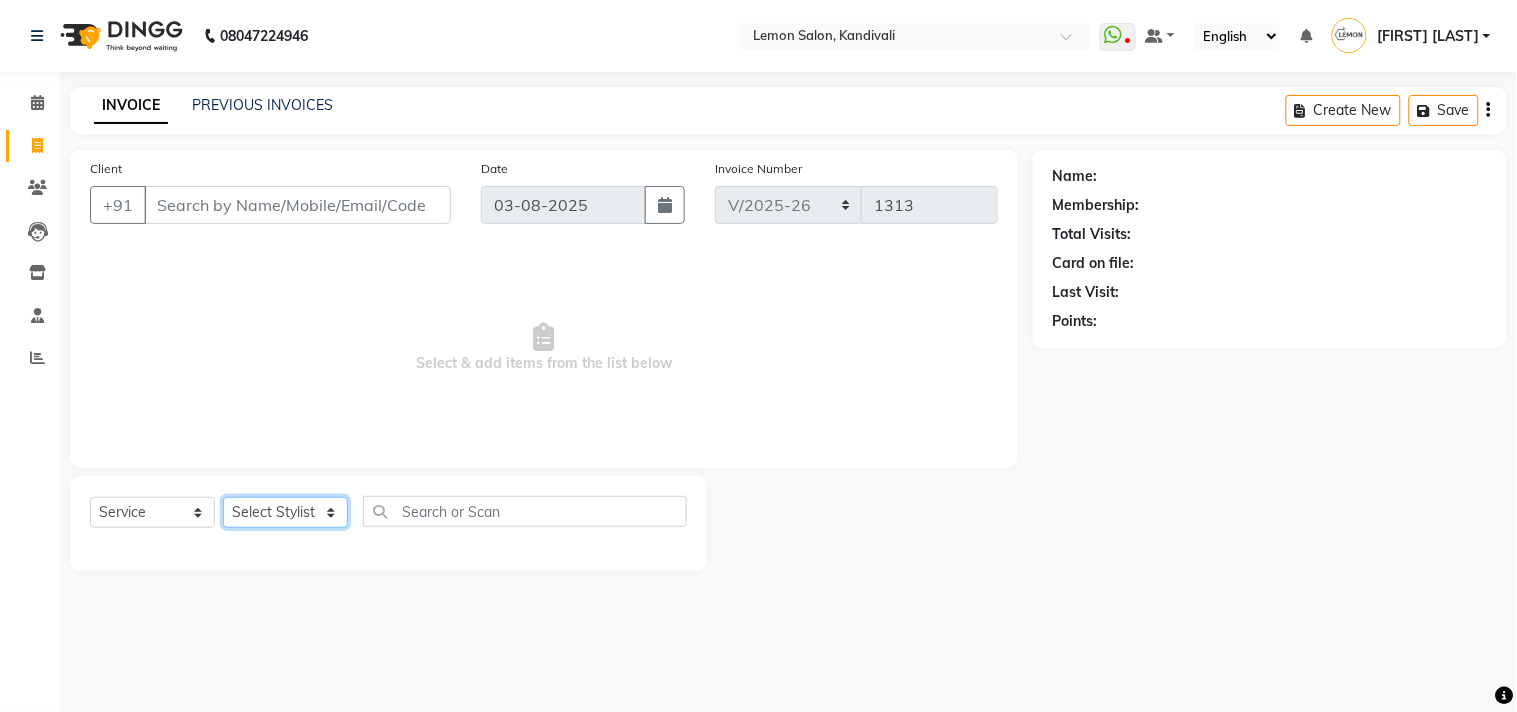 click on "Select Stylist [FIRST] [LAST] [LAST] [LAST] [LAST] [LAST] [LAST] [LAST] [LAST] [LAST] [LAST] [LAST] [LAST] [LAST] [LAST] [LAST] [LAST] [LAST] [LAST] [LAST]" 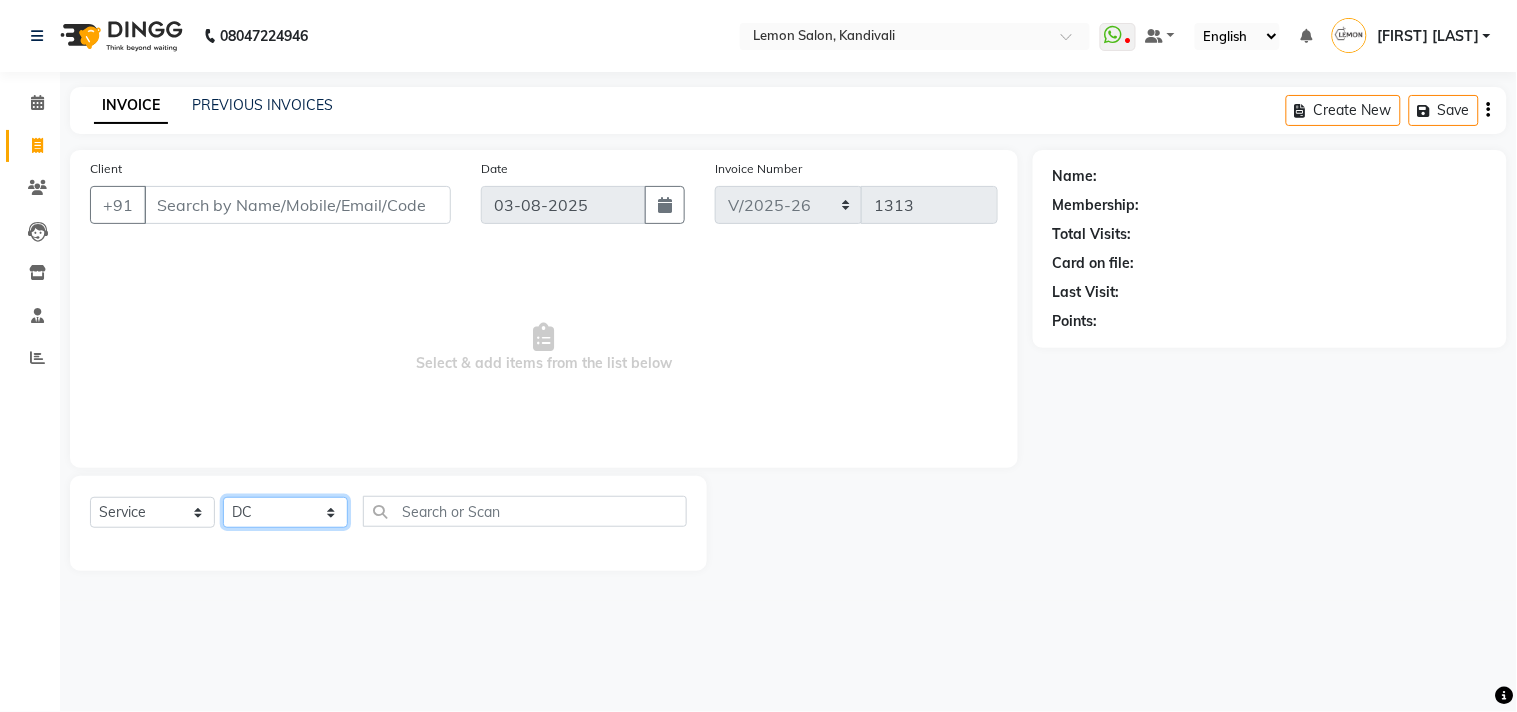 click on "Select Stylist [FIRST] [LAST] [LAST] [LAST] [LAST] [LAST] [LAST] [LAST] [LAST] [LAST] [LAST] [LAST] [LAST] [LAST] [LAST] [LAST] [LAST] [LAST] [LAST] [LAST]" 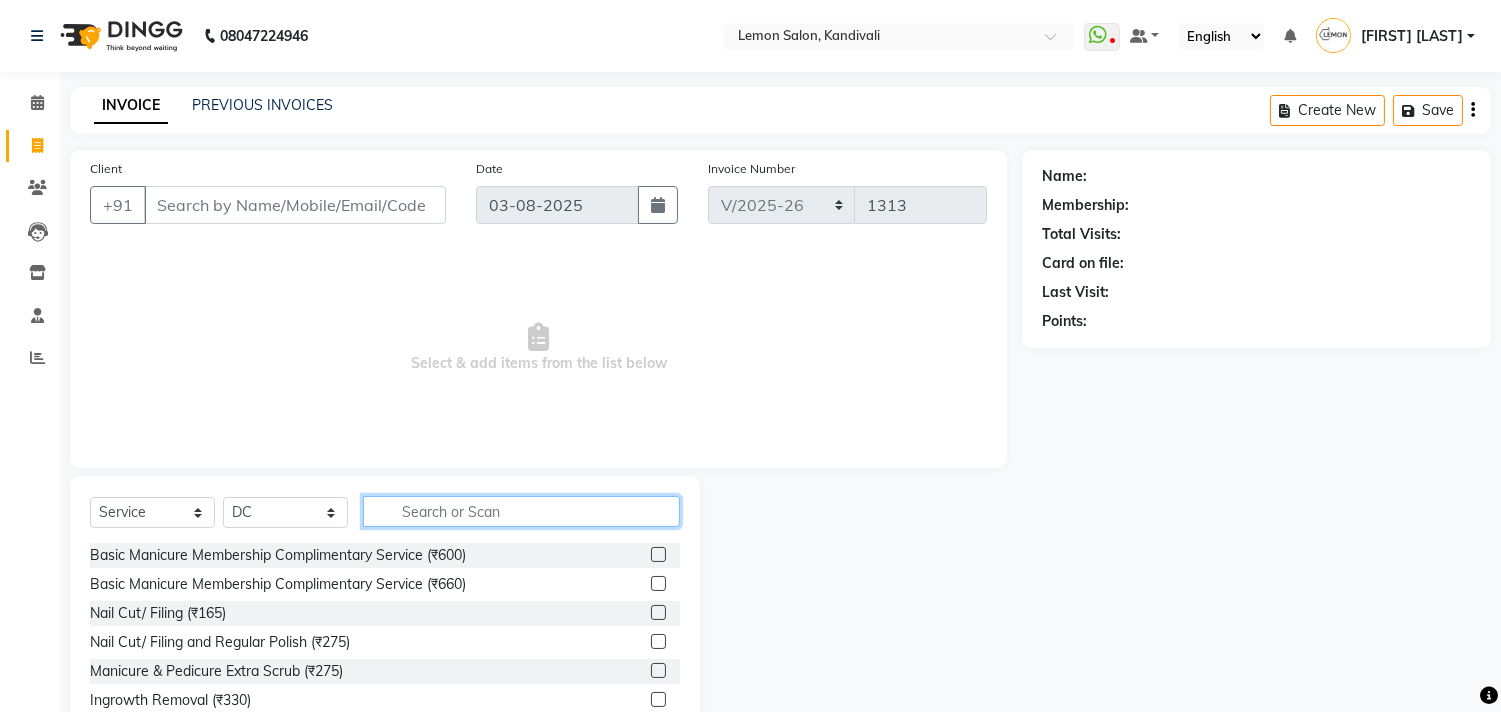 click 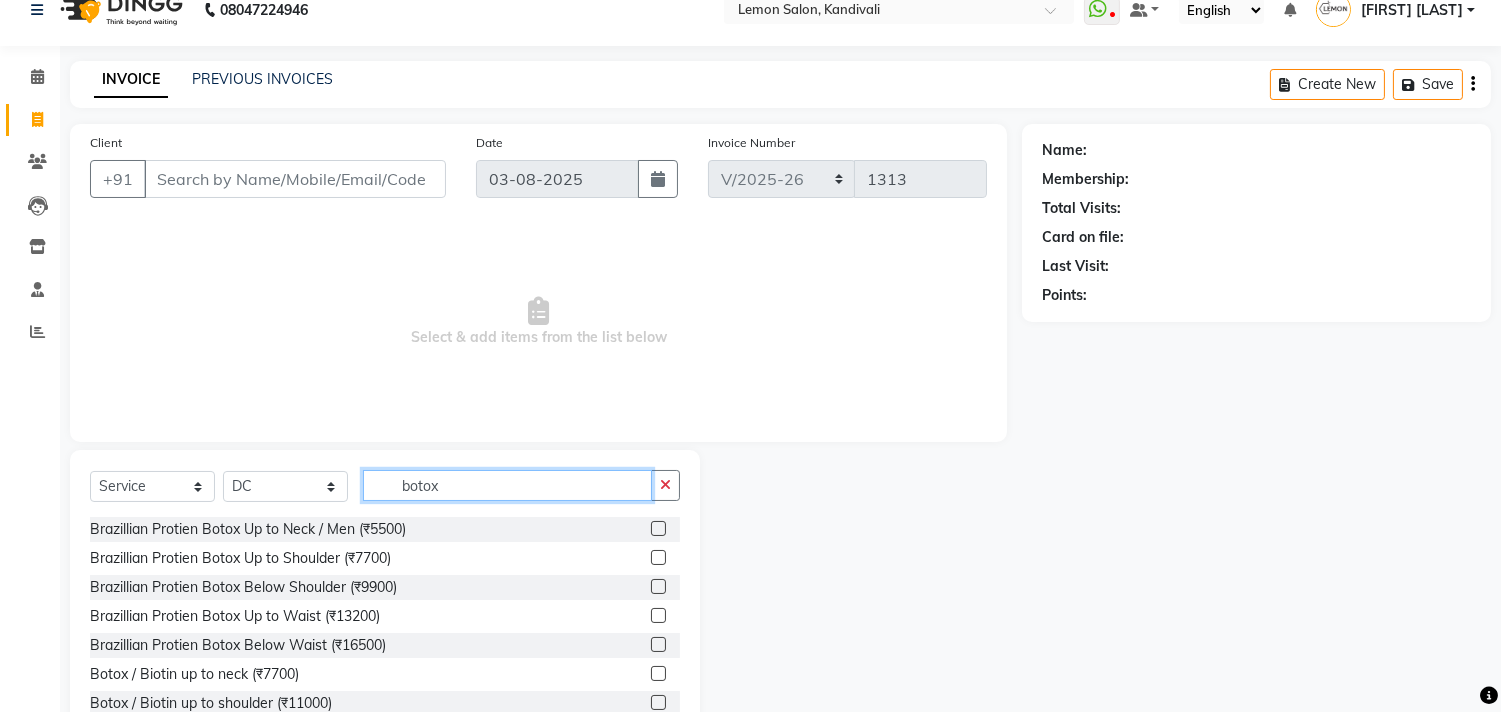 scroll, scrollTop: 0, scrollLeft: 0, axis: both 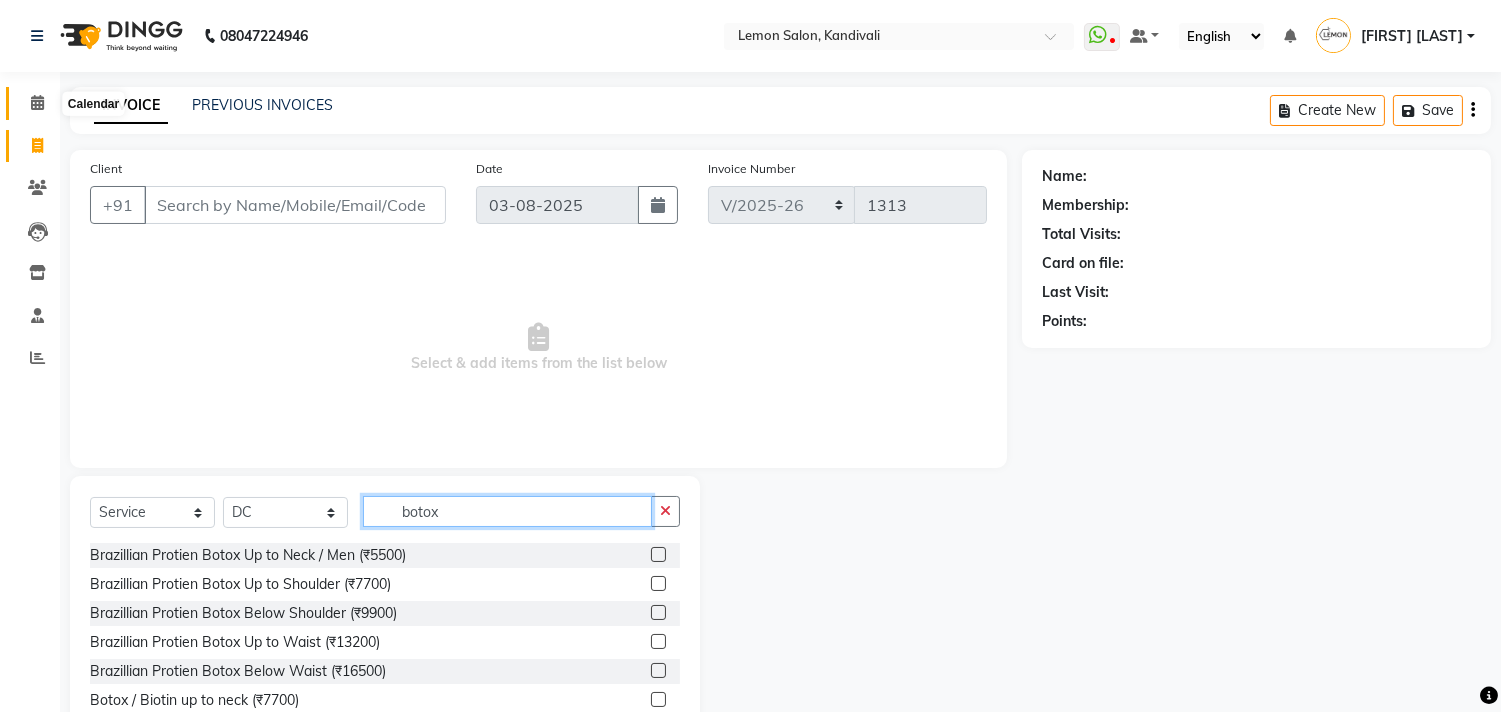 type on "botox" 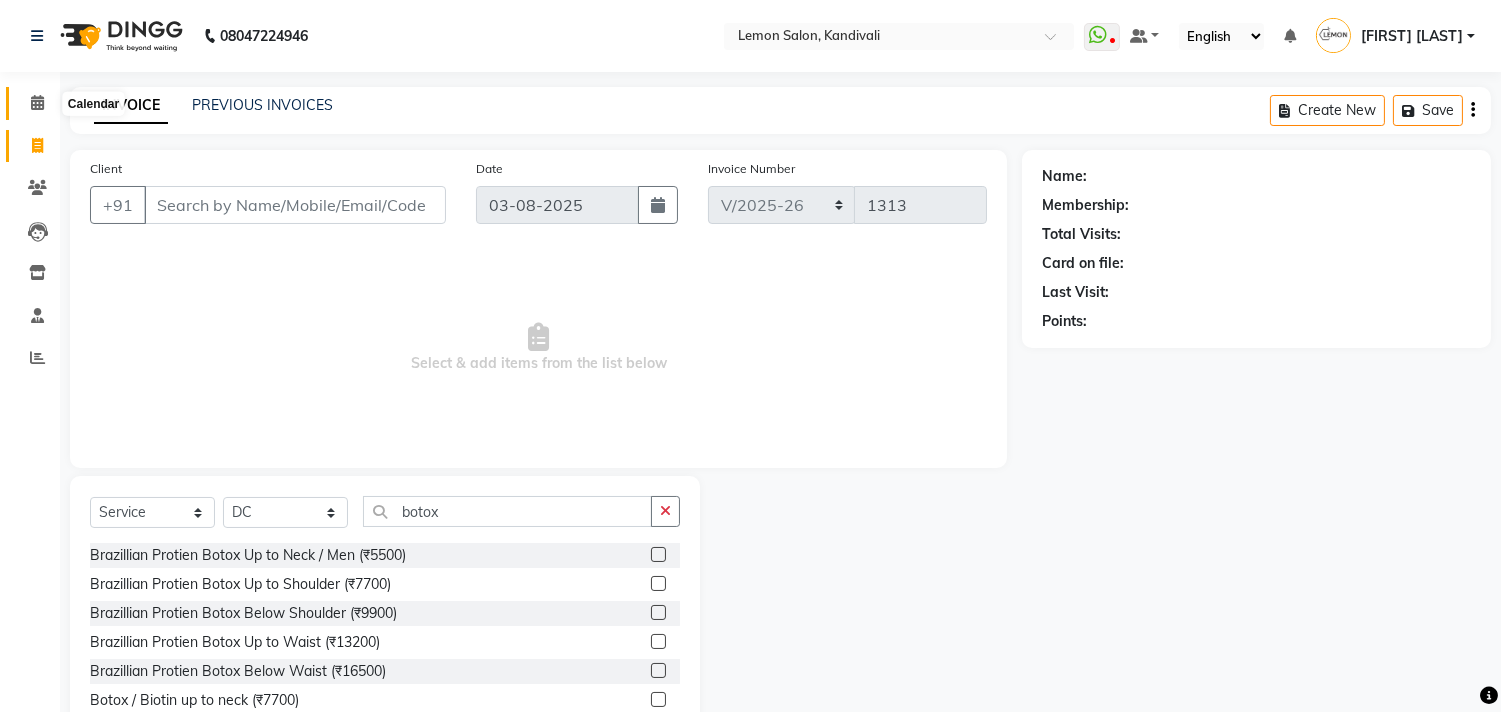 click 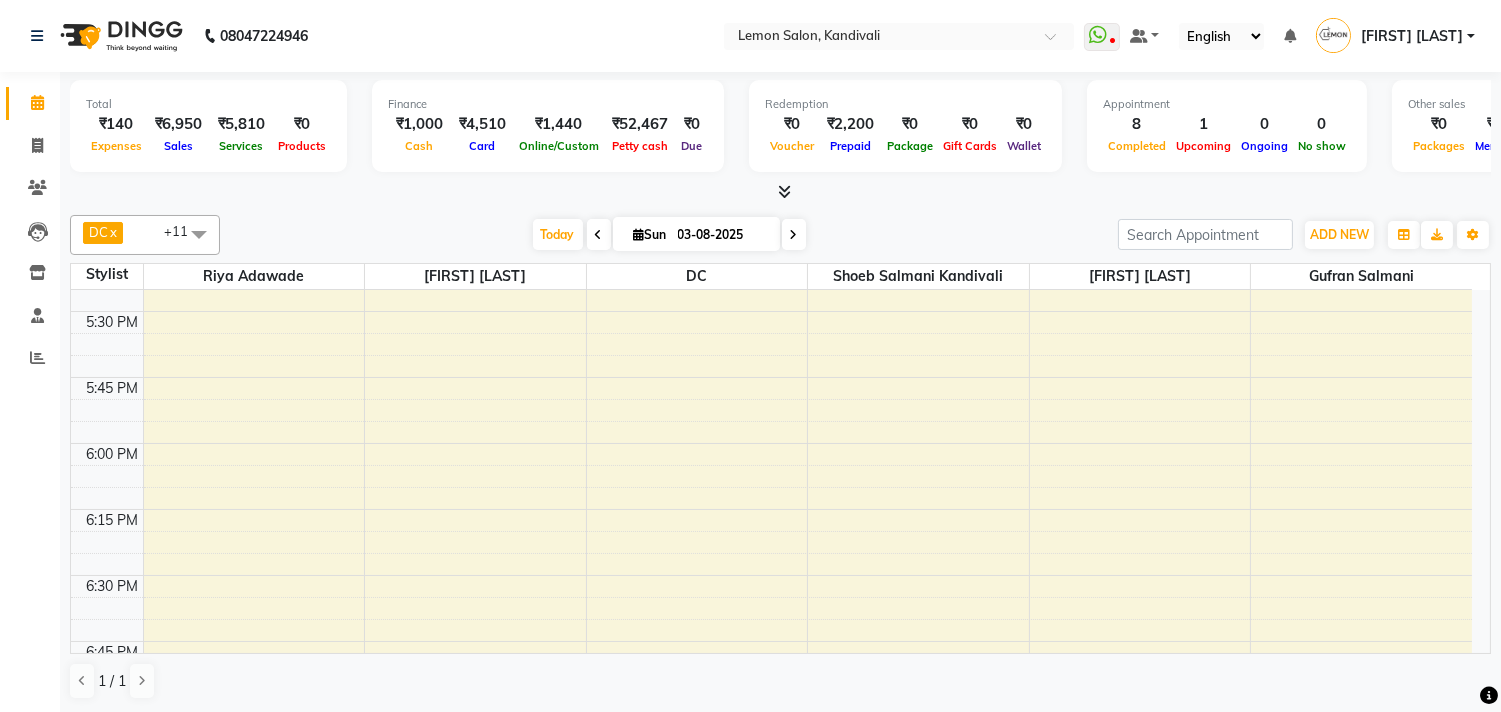 scroll, scrollTop: 1777, scrollLeft: 0, axis: vertical 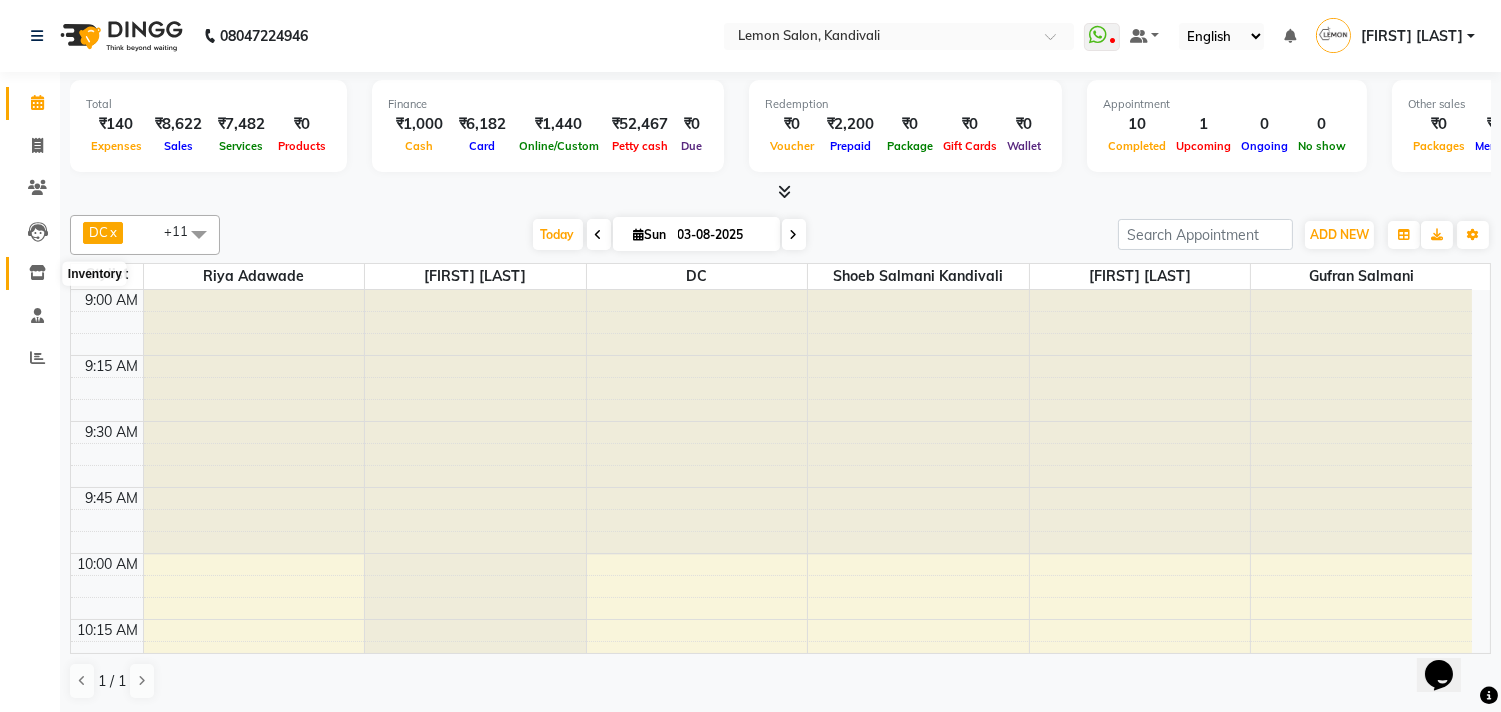 click 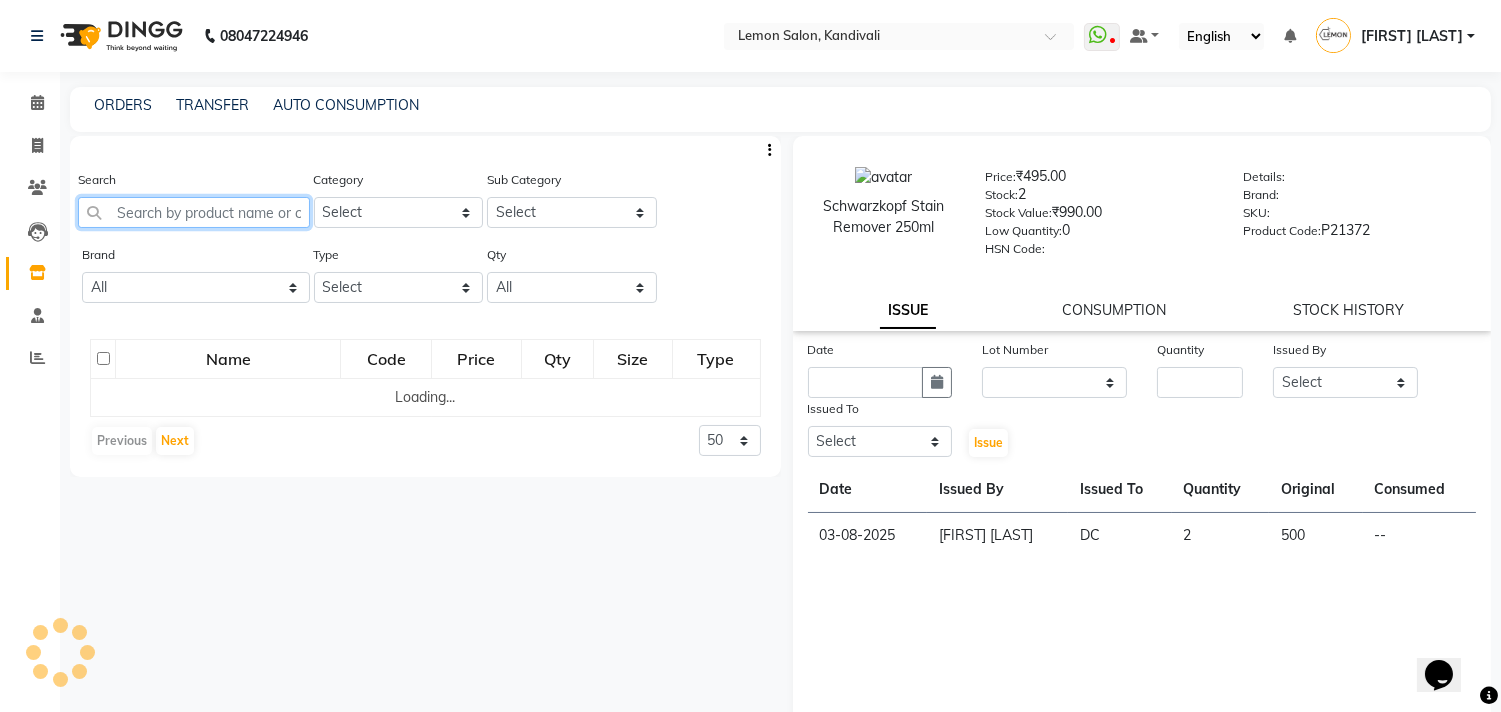 drag, startPoint x: 133, startPoint y: 204, endPoint x: 148, endPoint y: 191, distance: 19.849434 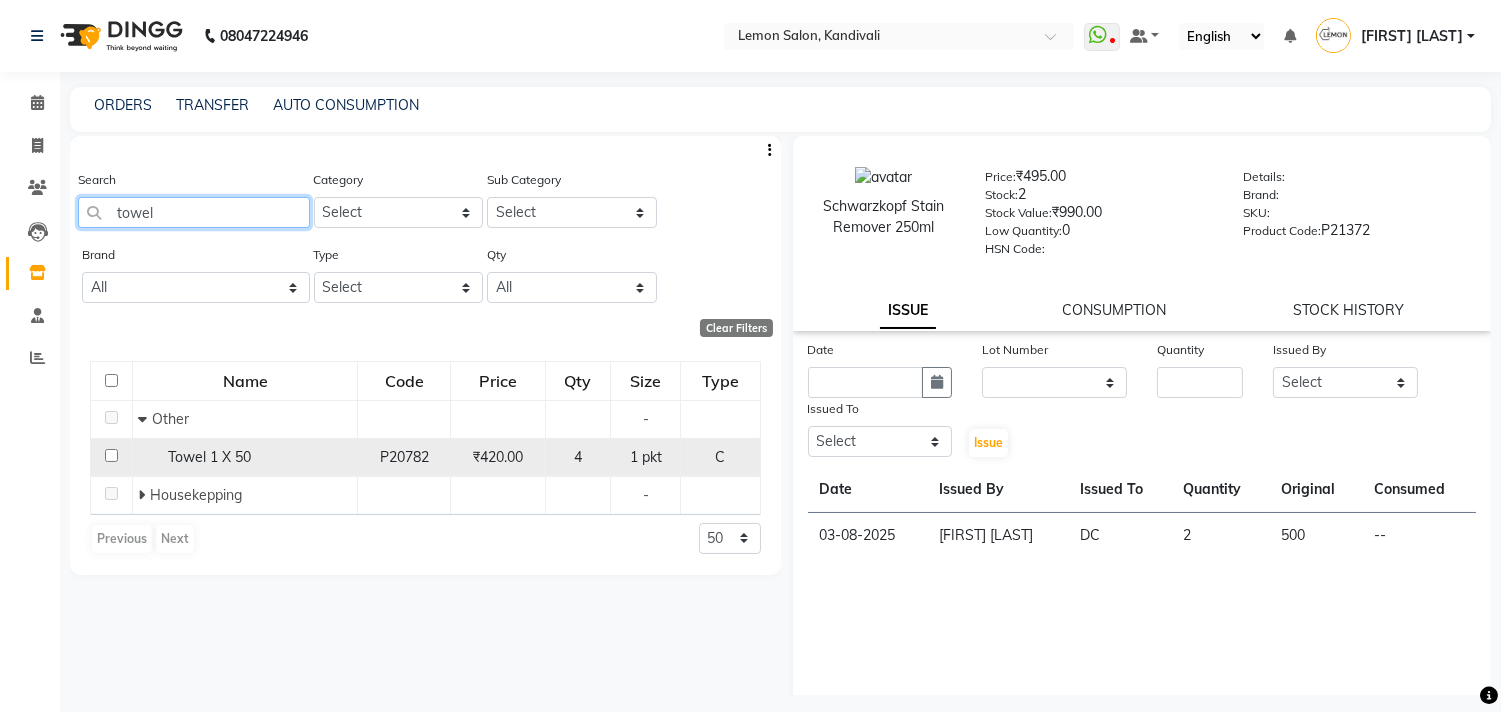 type on "towel" 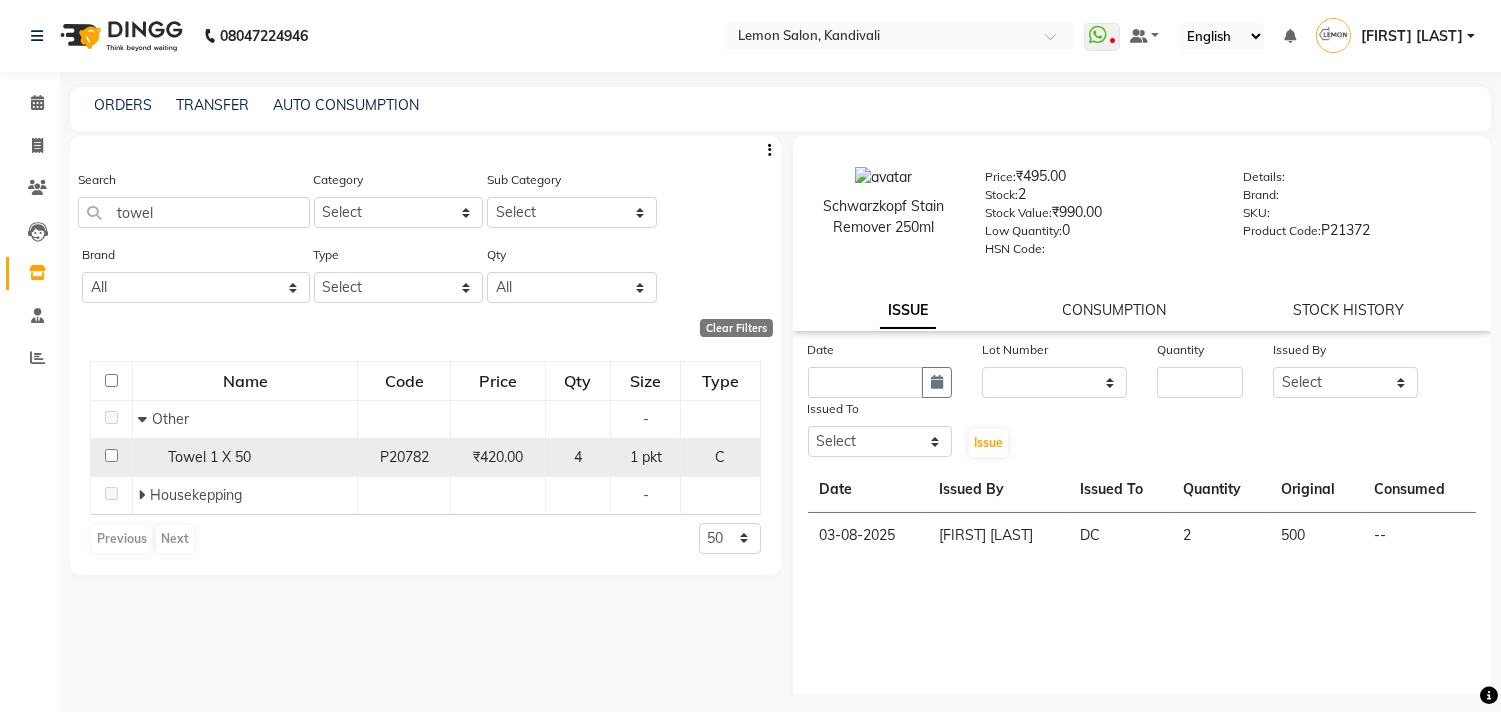 click 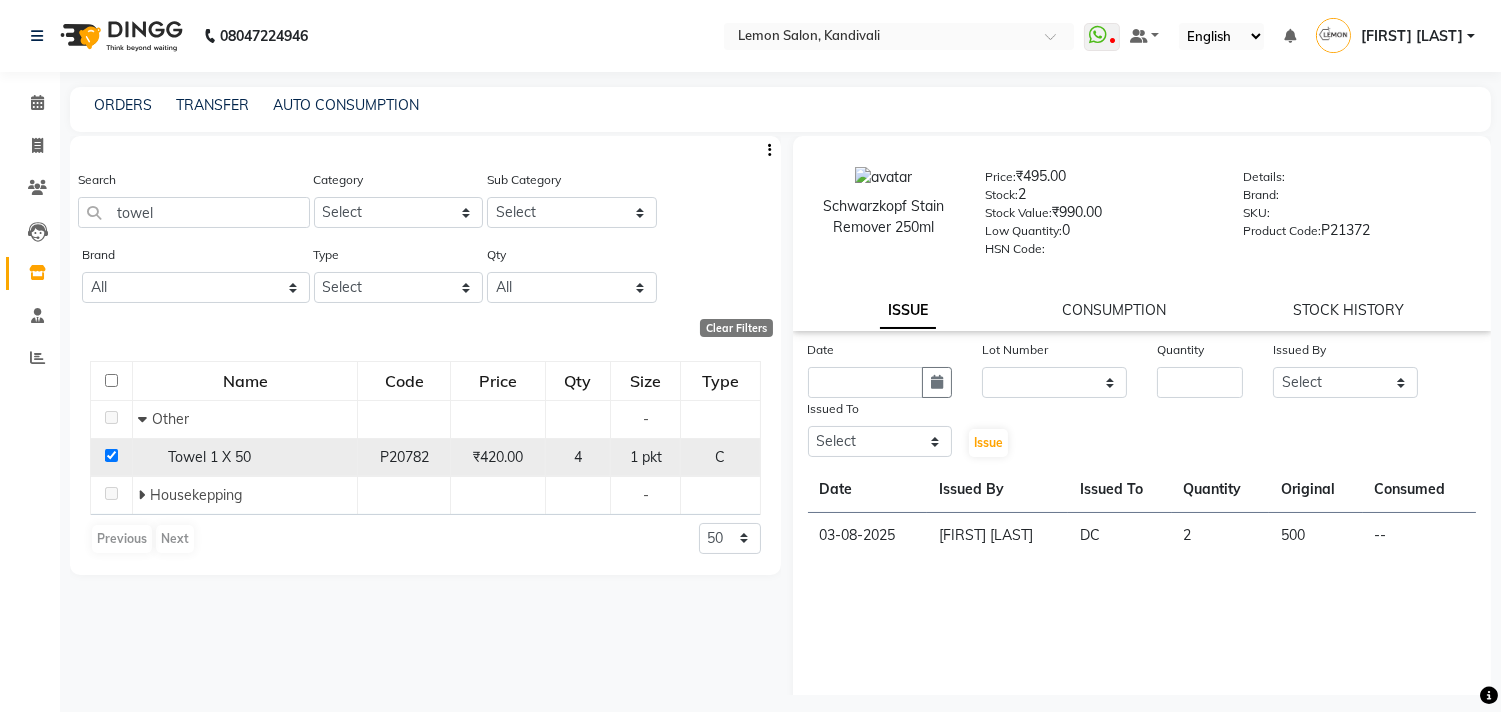 checkbox on "true" 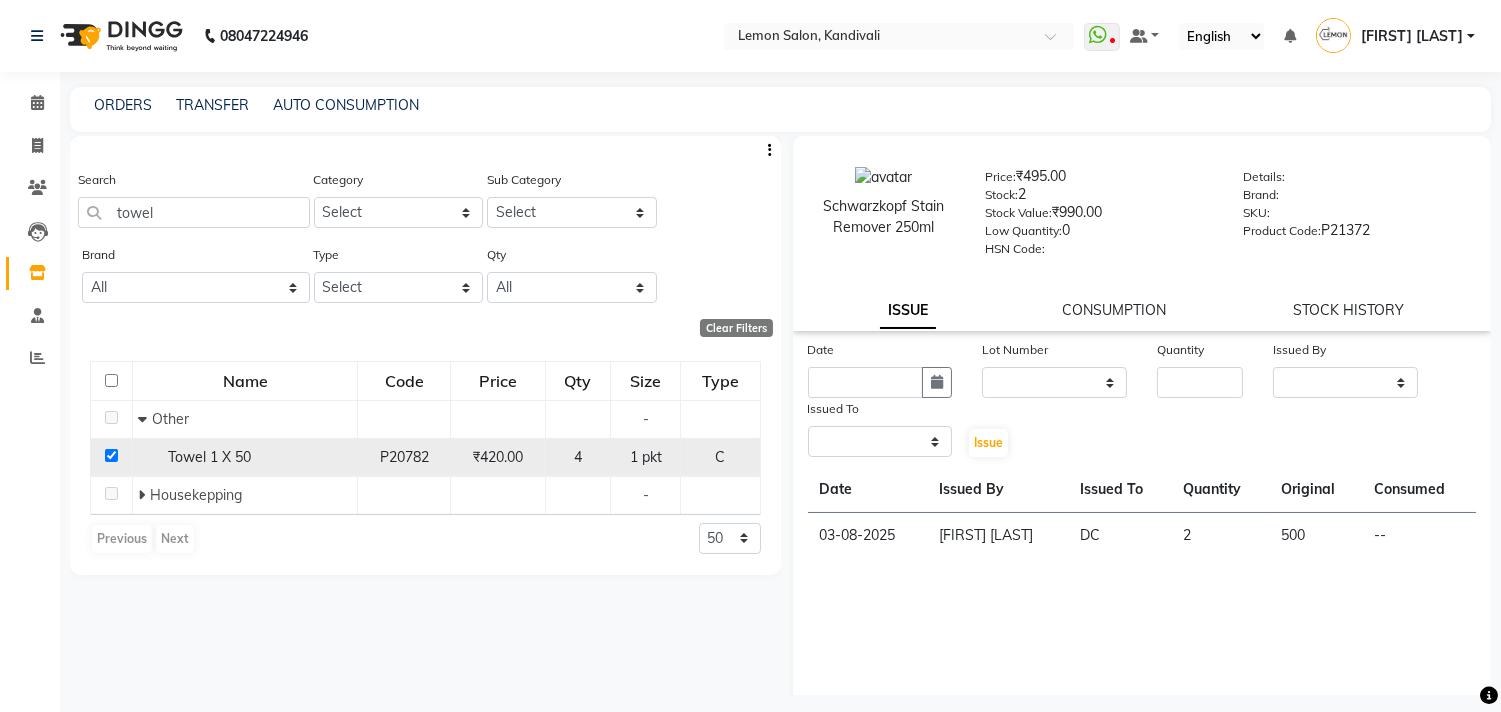 select 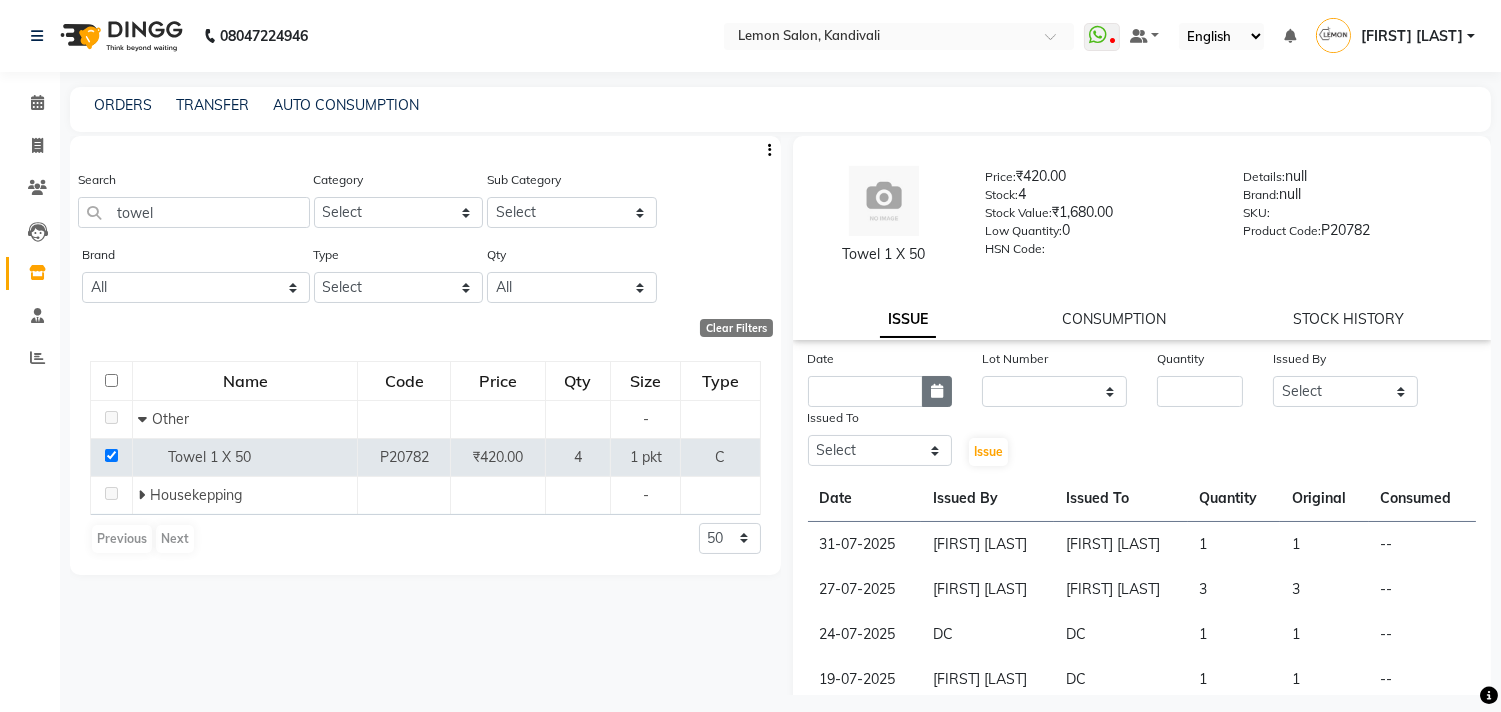 click 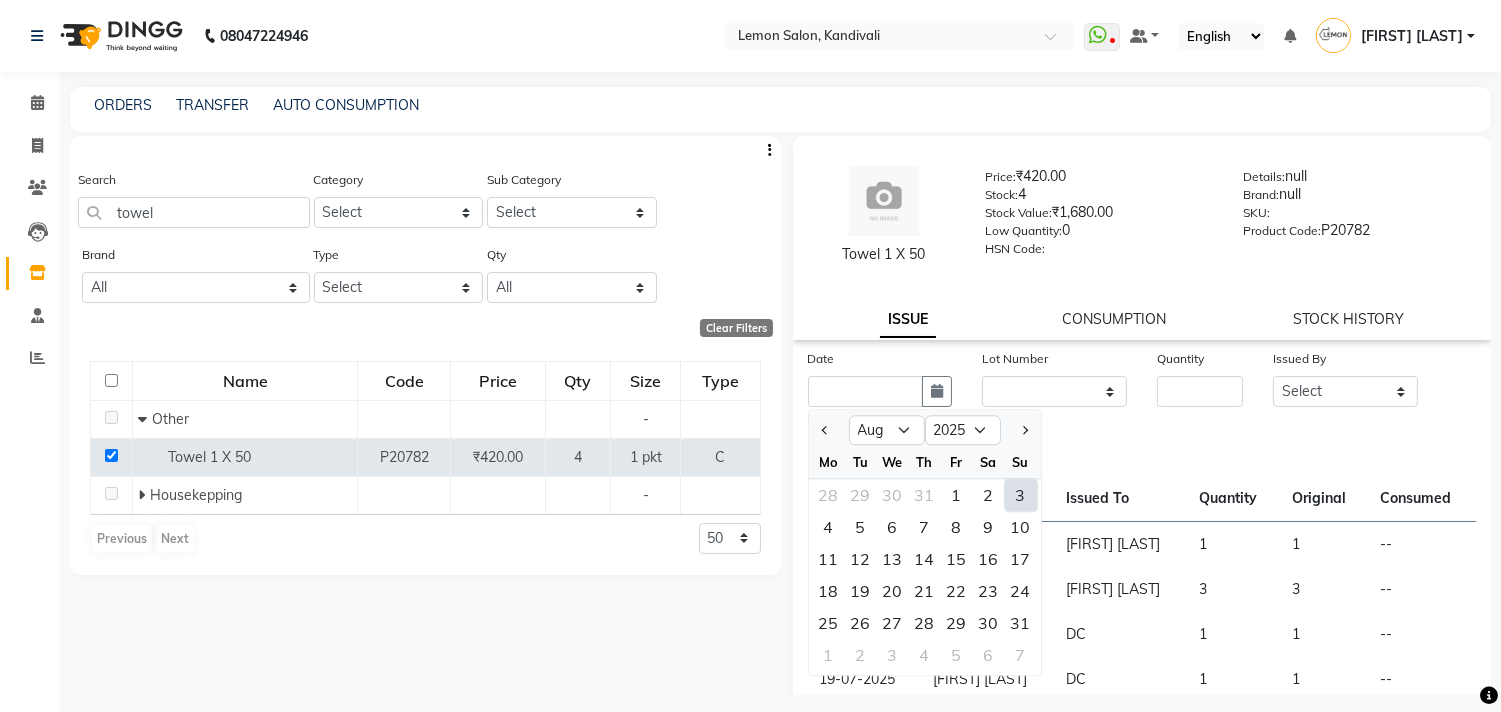click on "3" 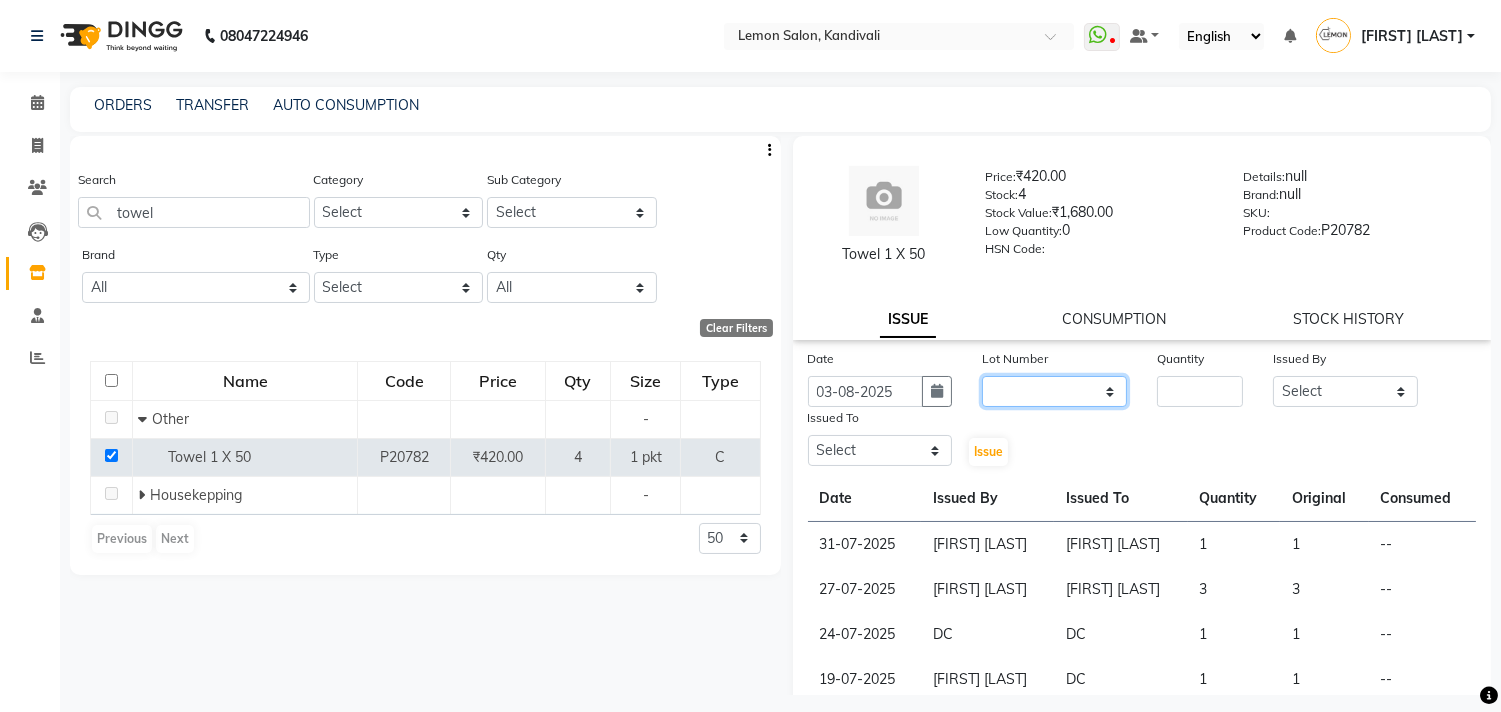 click on "None" 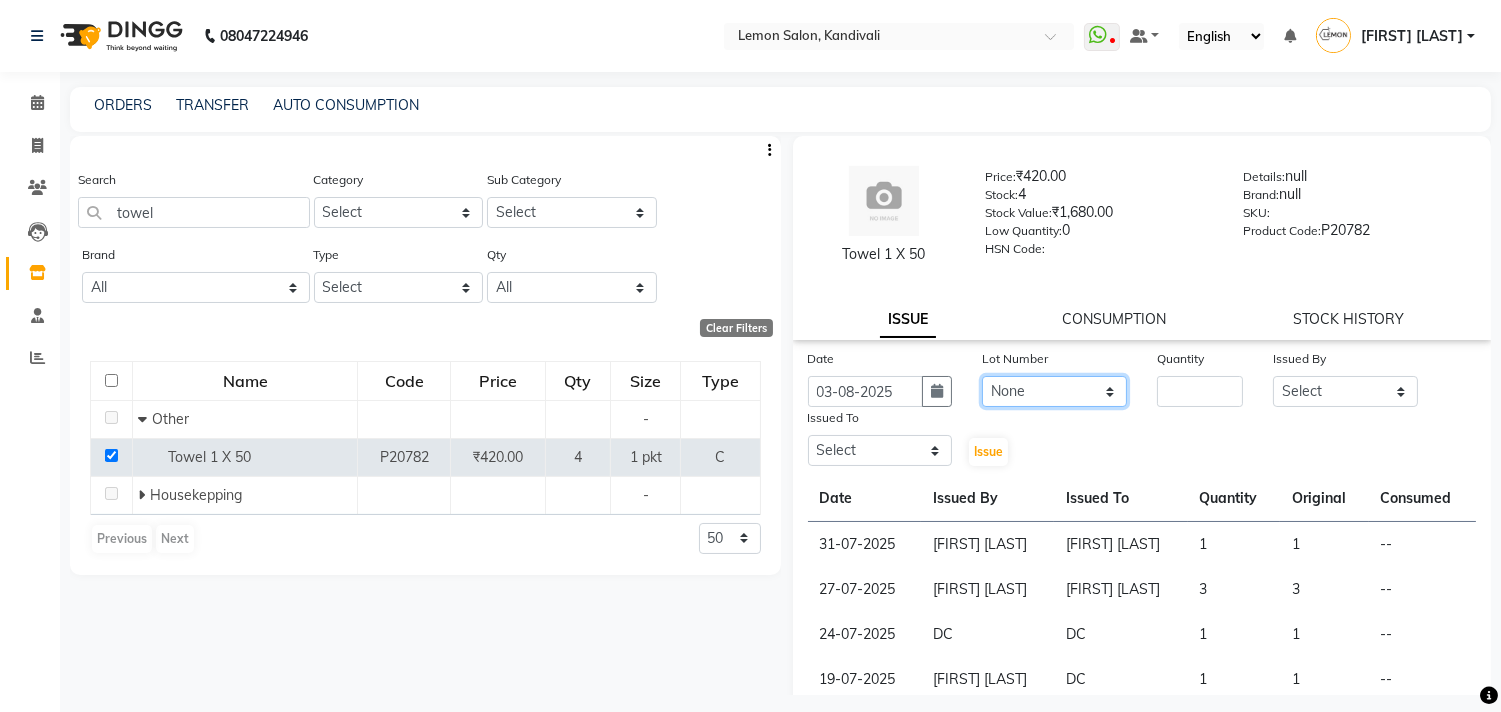 click on "None" 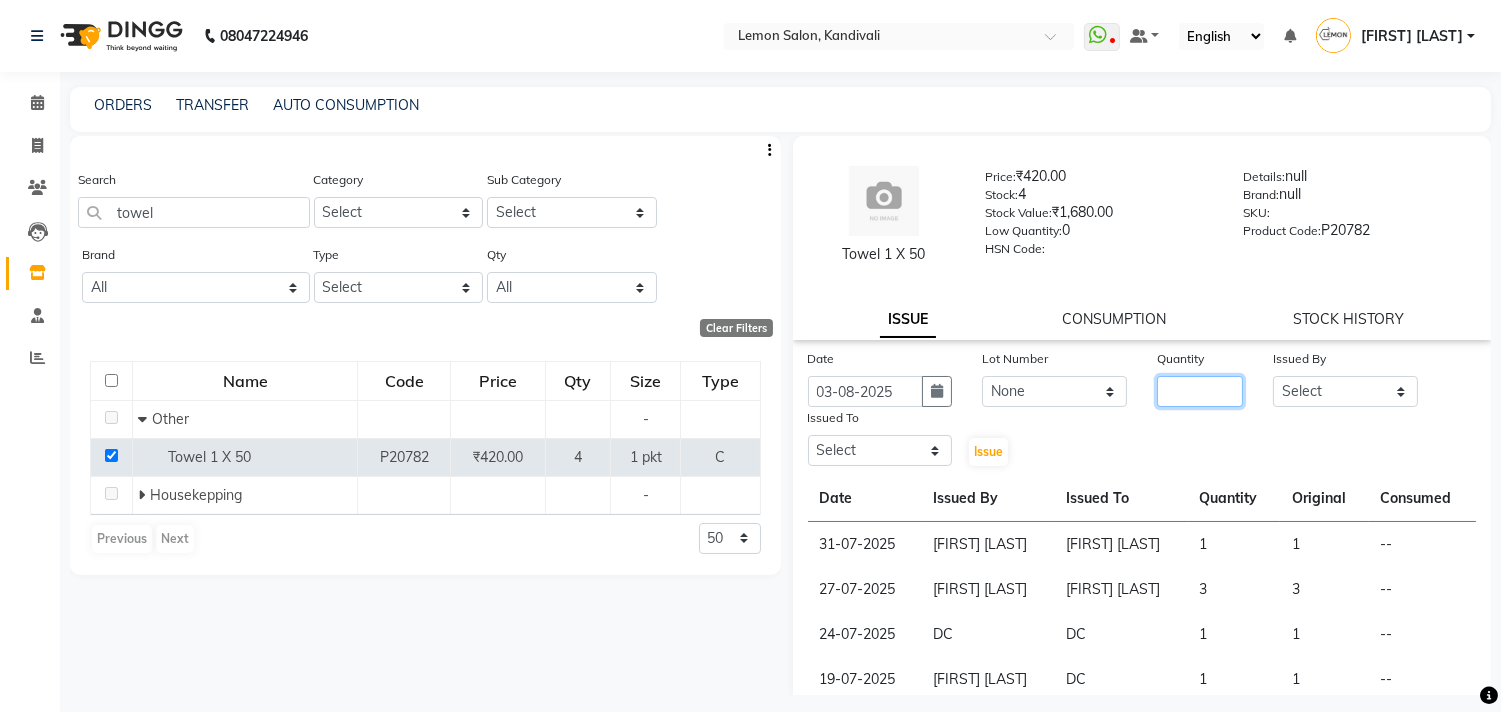click 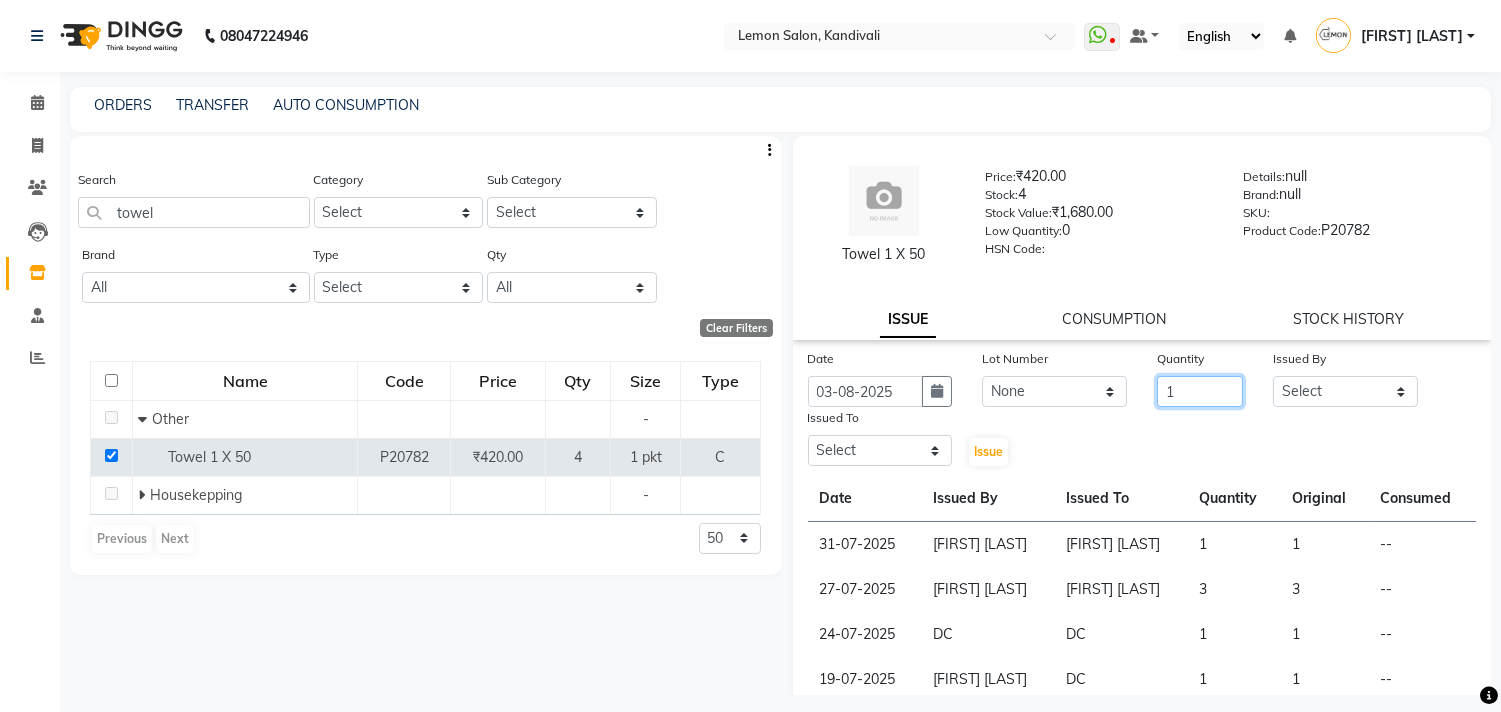 type on "1" 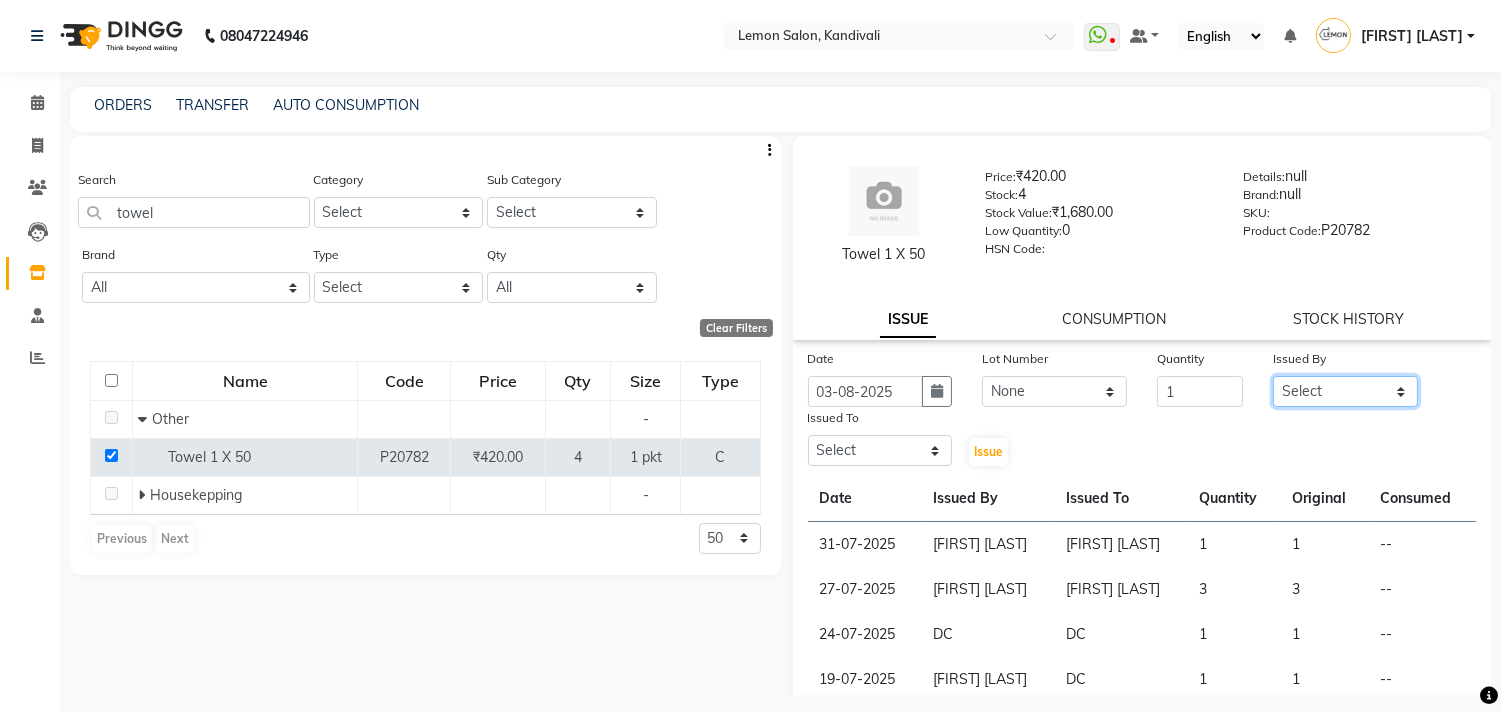 click on "Select [FIRST] [LAST] Alam [FIRST] [LAST] DC [FIRST] [LAST] [FIRST] [LAST] [FIRST] [LAST] [FIRST] [LAST] [CITY] [FIRST] [LAST] [FIRST] [LAST]" 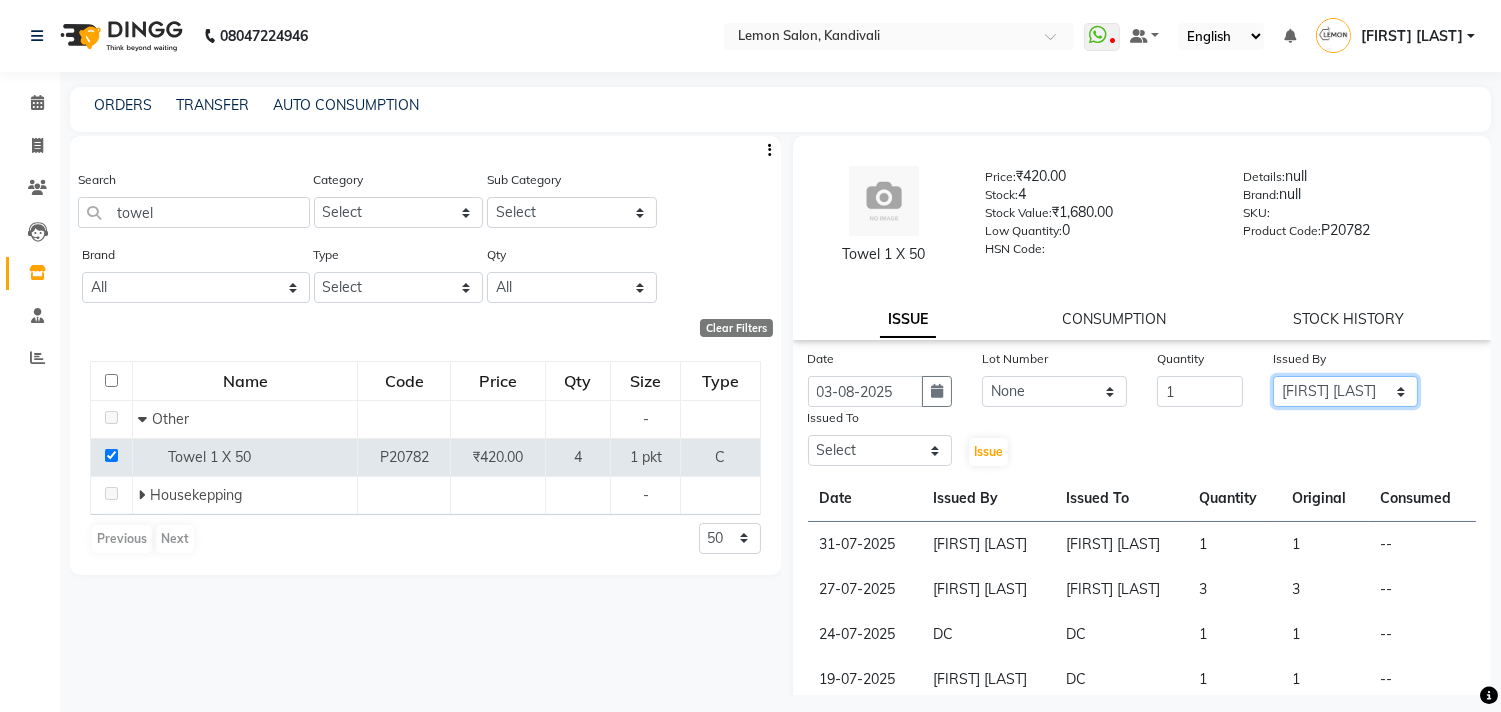 click on "Select [FIRST] [LAST] Alam [FIRST] [LAST] DC [FIRST] [LAST] [FIRST] [LAST] [FIRST] [LAST] [FIRST] [LAST] [CITY] [FIRST] [LAST] [FIRST] [LAST]" 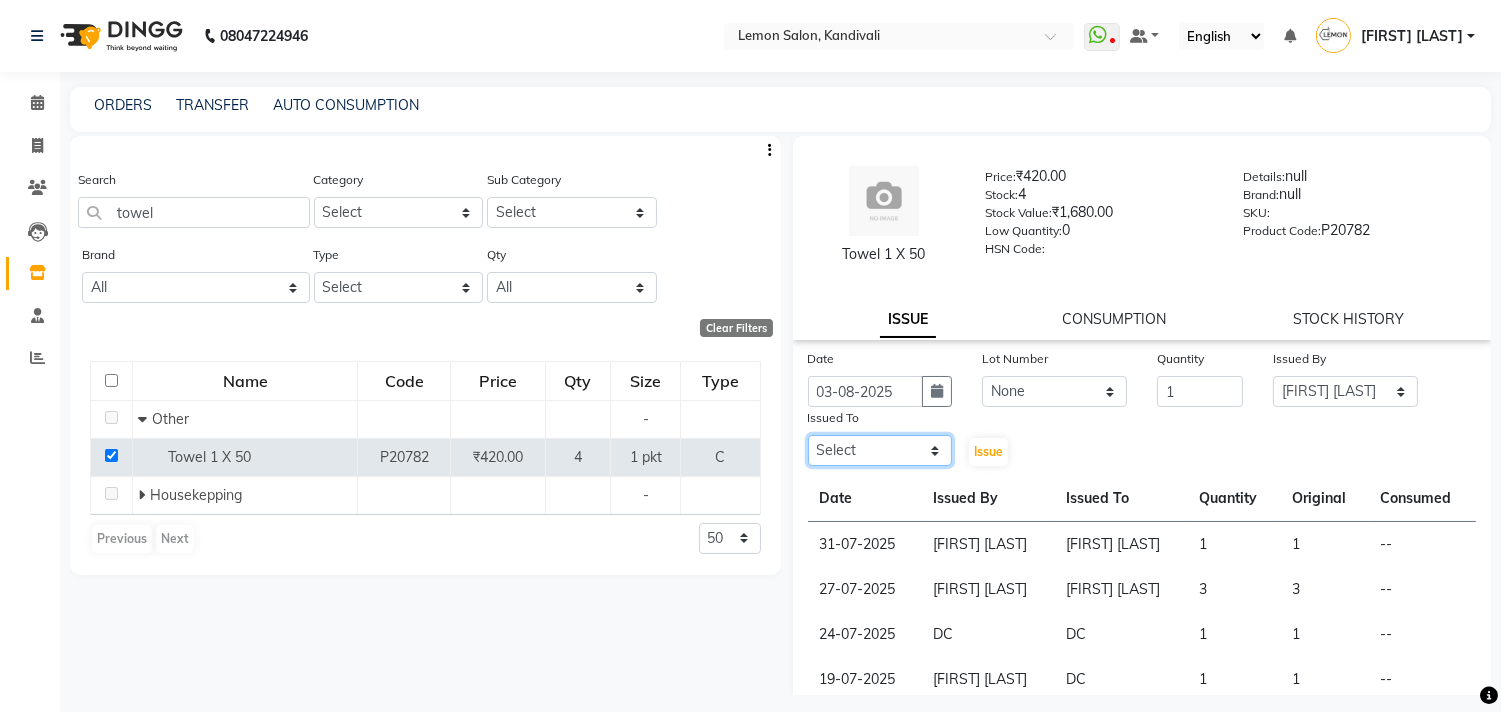 click on "Select [FIRST] [LAST] Alam [FIRST] [LAST] DC [FIRST] [LAST] [FIRST] [LAST] [FIRST] [LAST] [FIRST] [LAST] [CITY] [FIRST] [LAST] [FIRST] [LAST]" 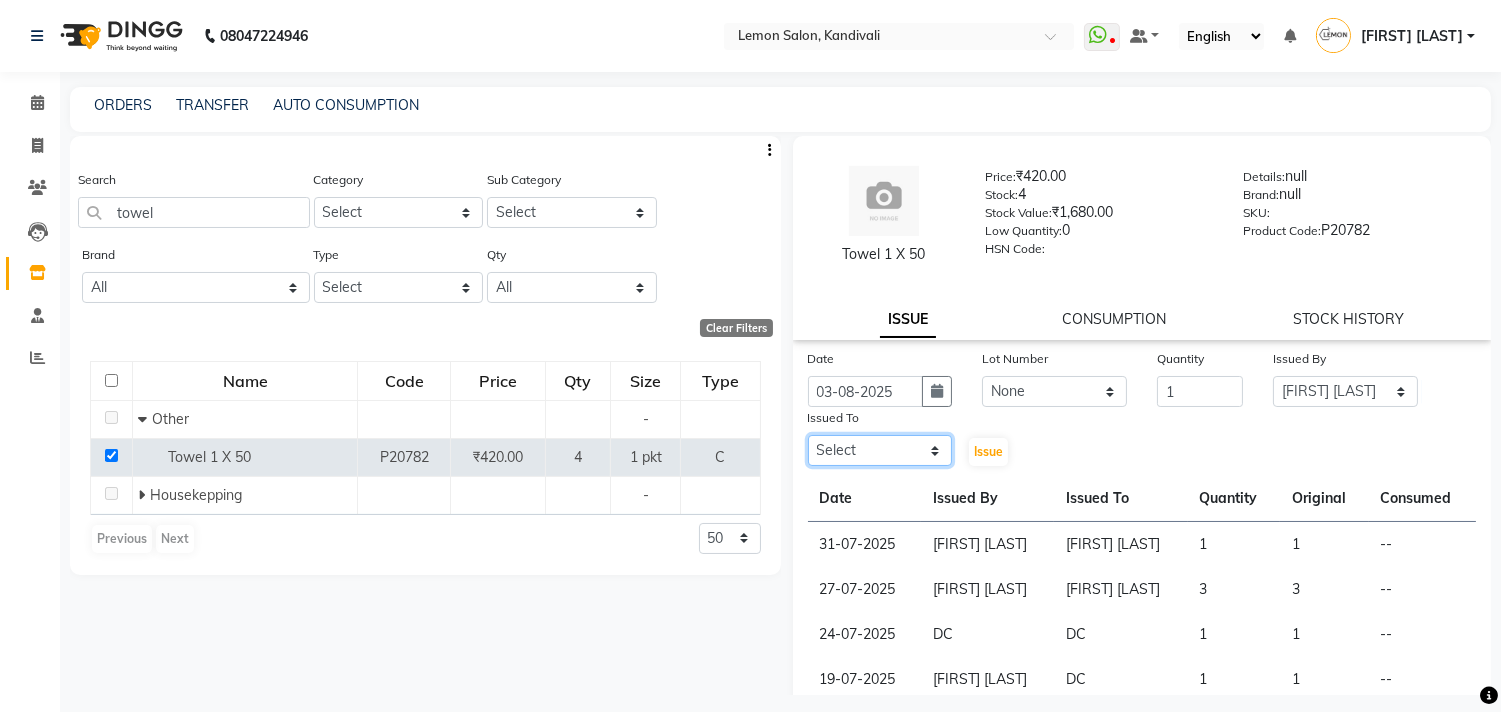 select on "7880" 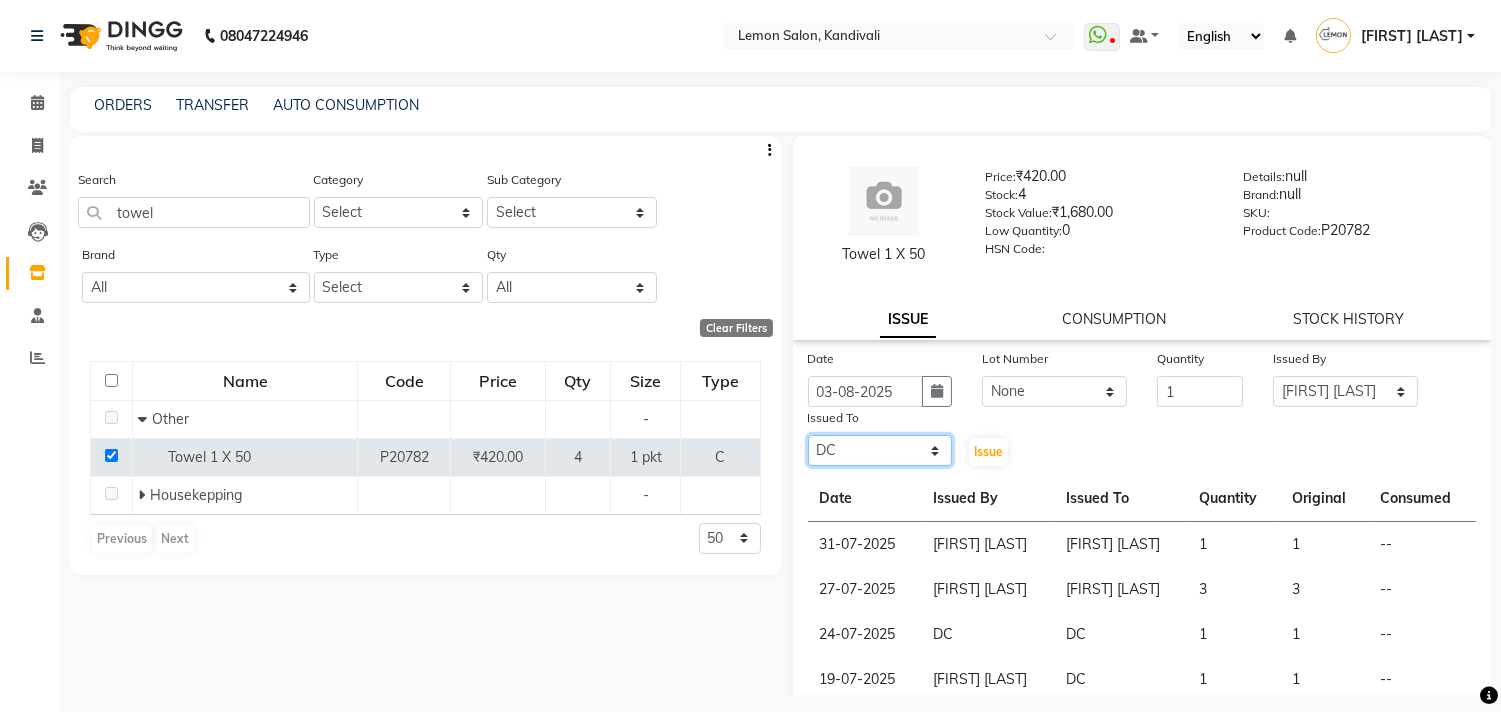 click on "Select [FIRST] [LAST] Alam [FIRST] [LAST] DC [FIRST] [LAST] [FIRST] [LAST] [FIRST] [LAST] [FIRST] [LAST] [CITY] [FIRST] [LAST] [FIRST] [LAST]" 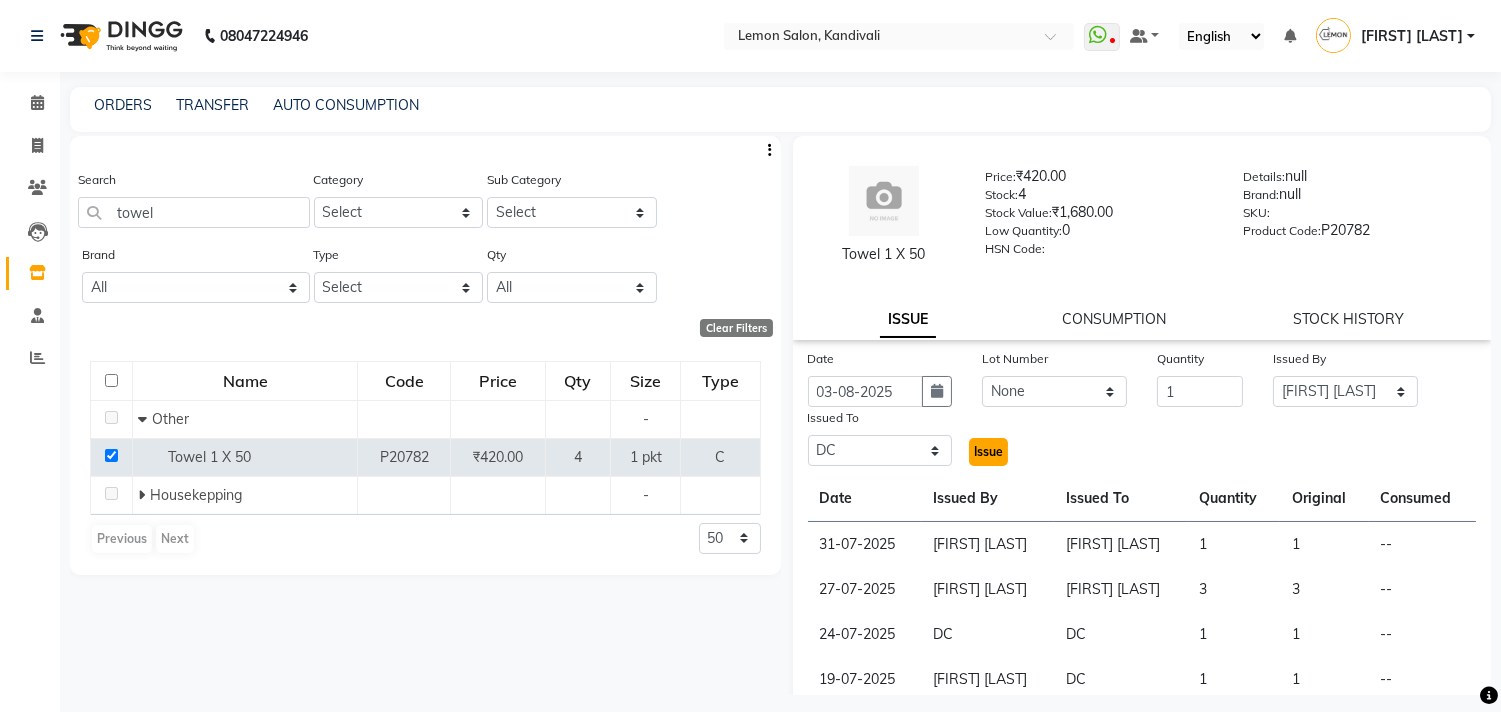 click on "Issue" 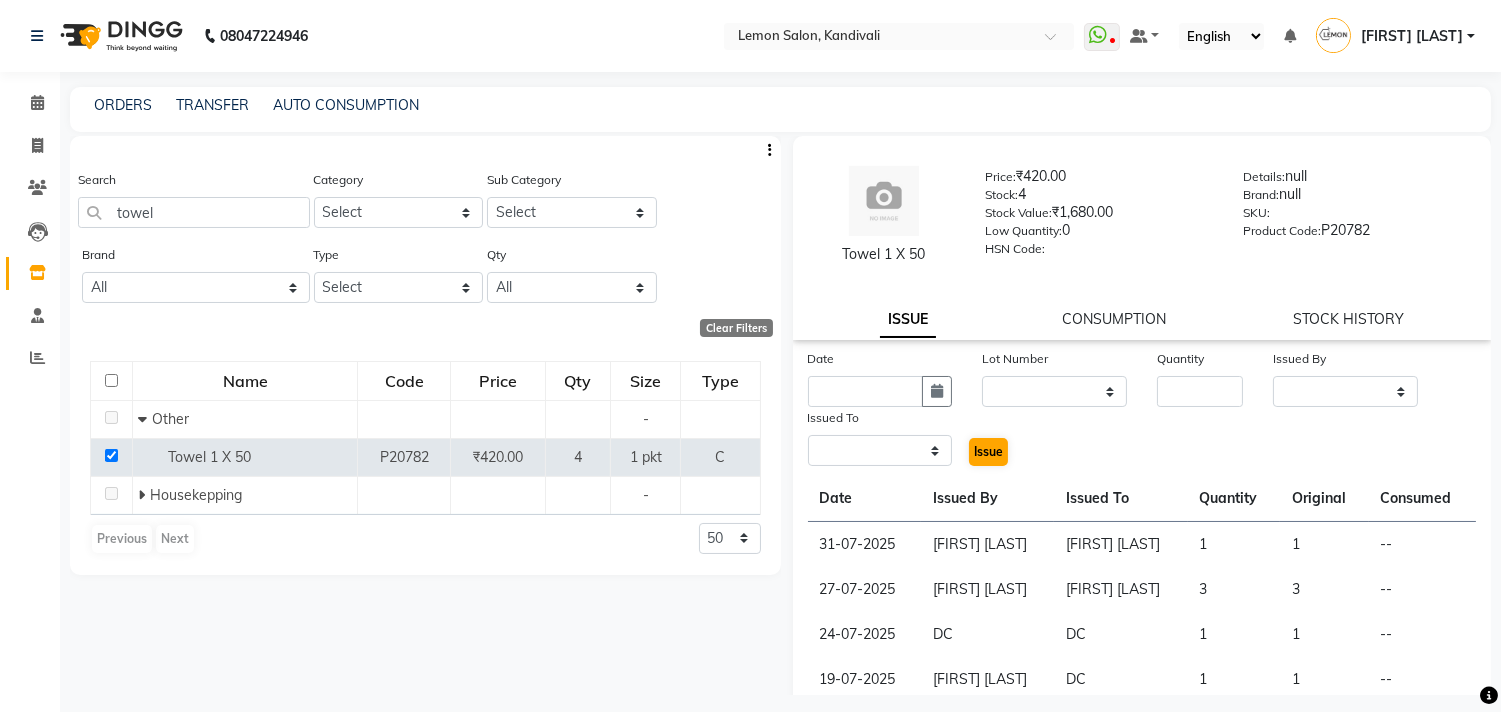 select 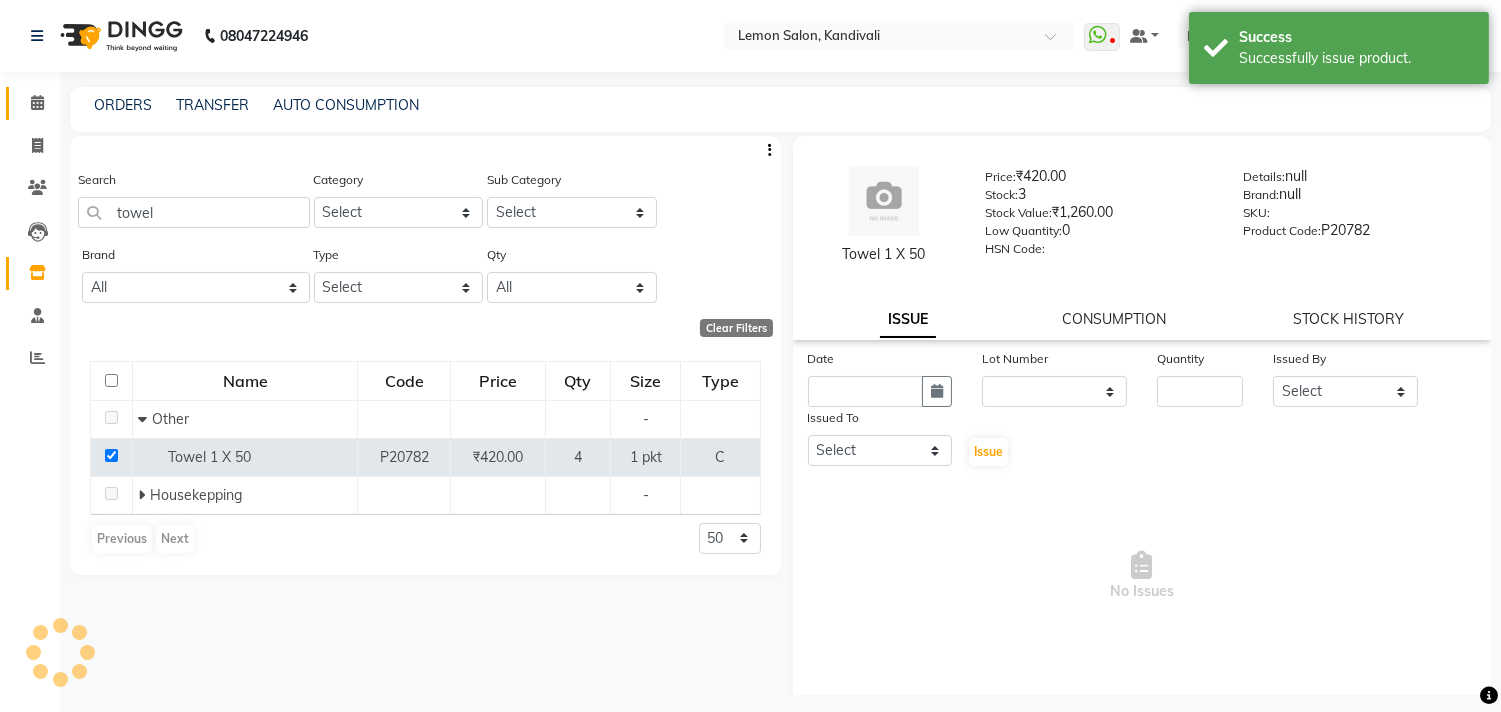 click on "Calendar" 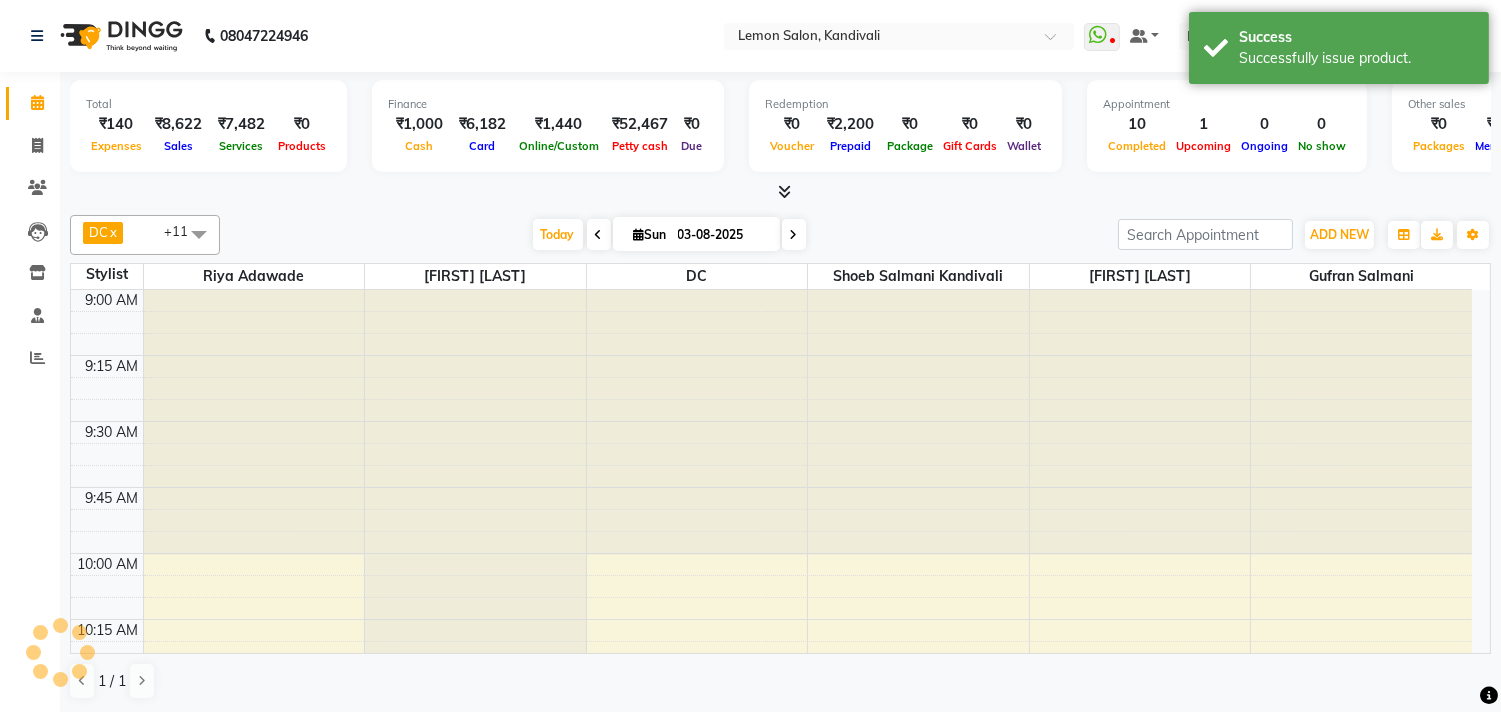 scroll, scrollTop: 0, scrollLeft: 0, axis: both 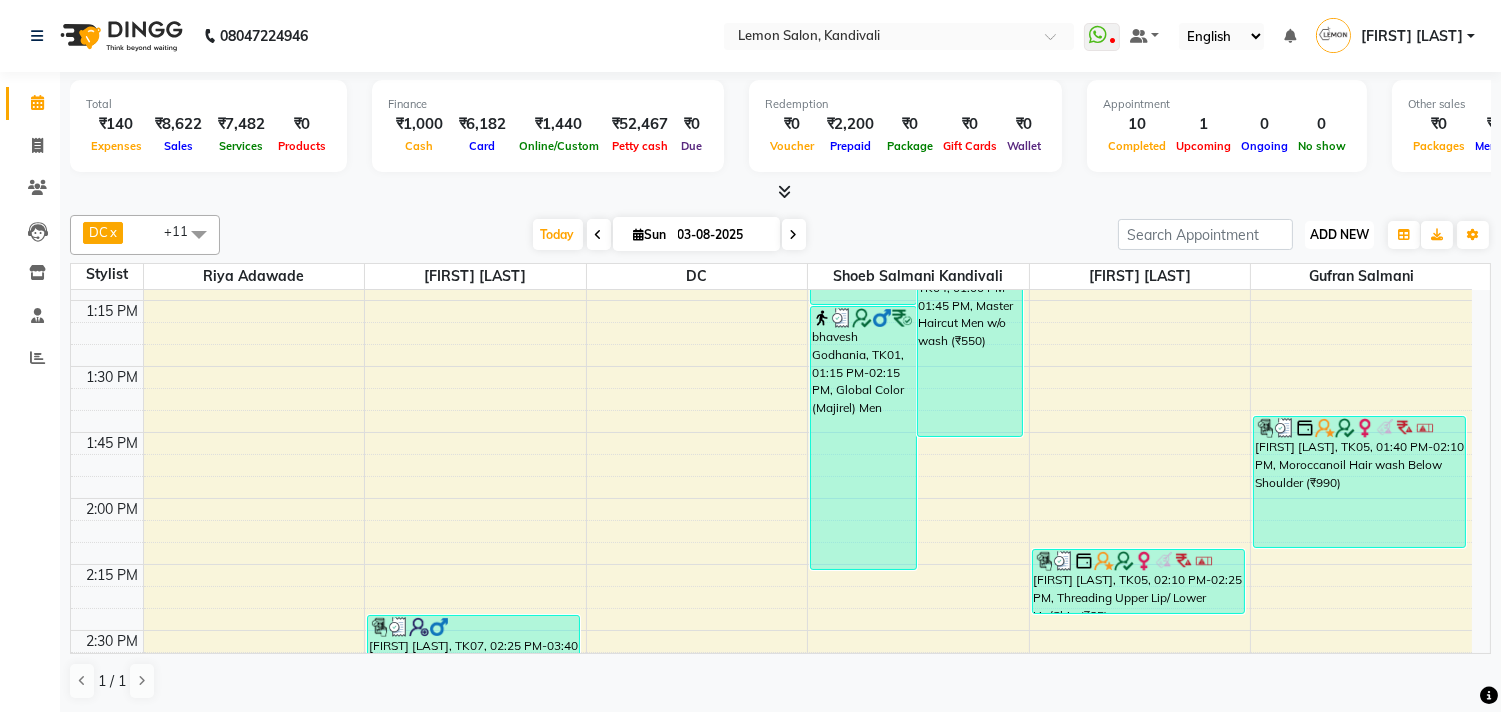 click on "ADD NEW" at bounding box center [1339, 234] 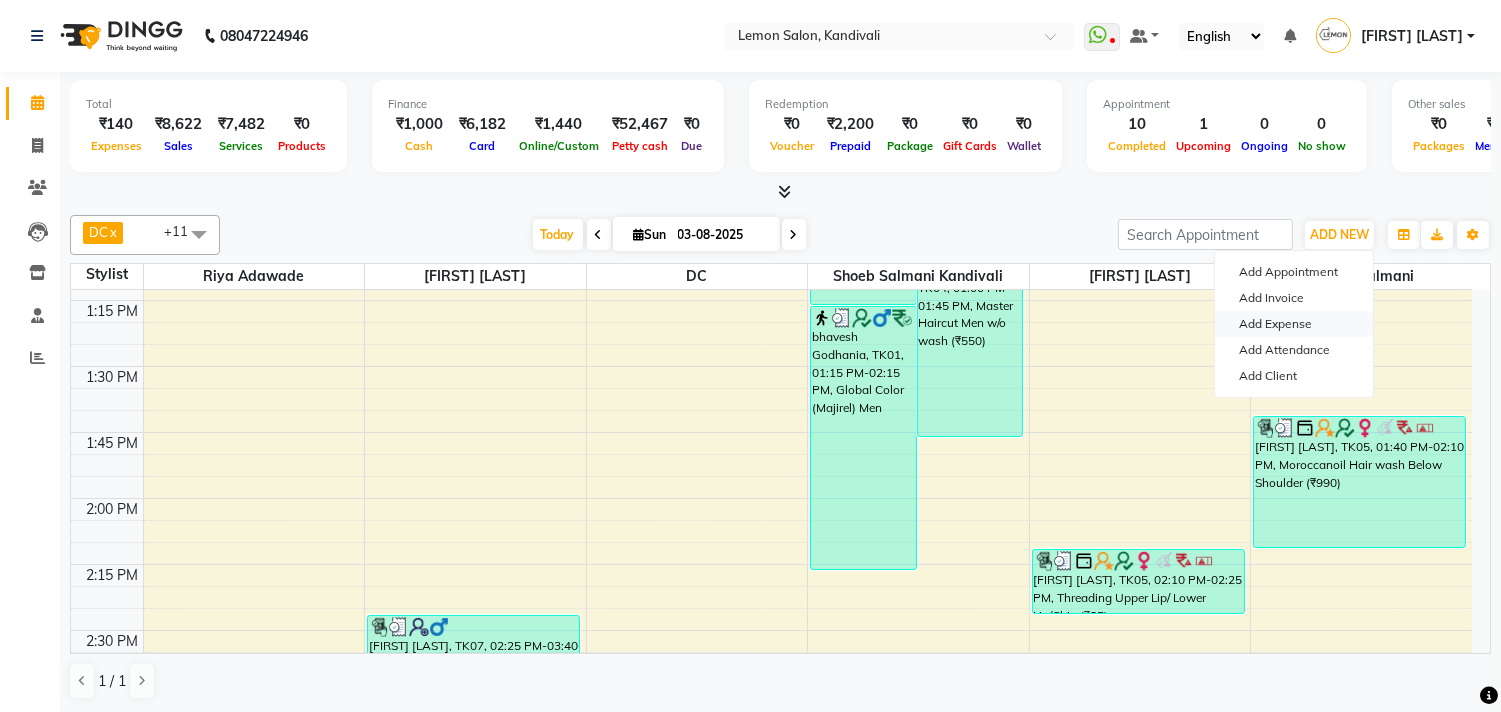 click on "Add Expense" at bounding box center [1294, 324] 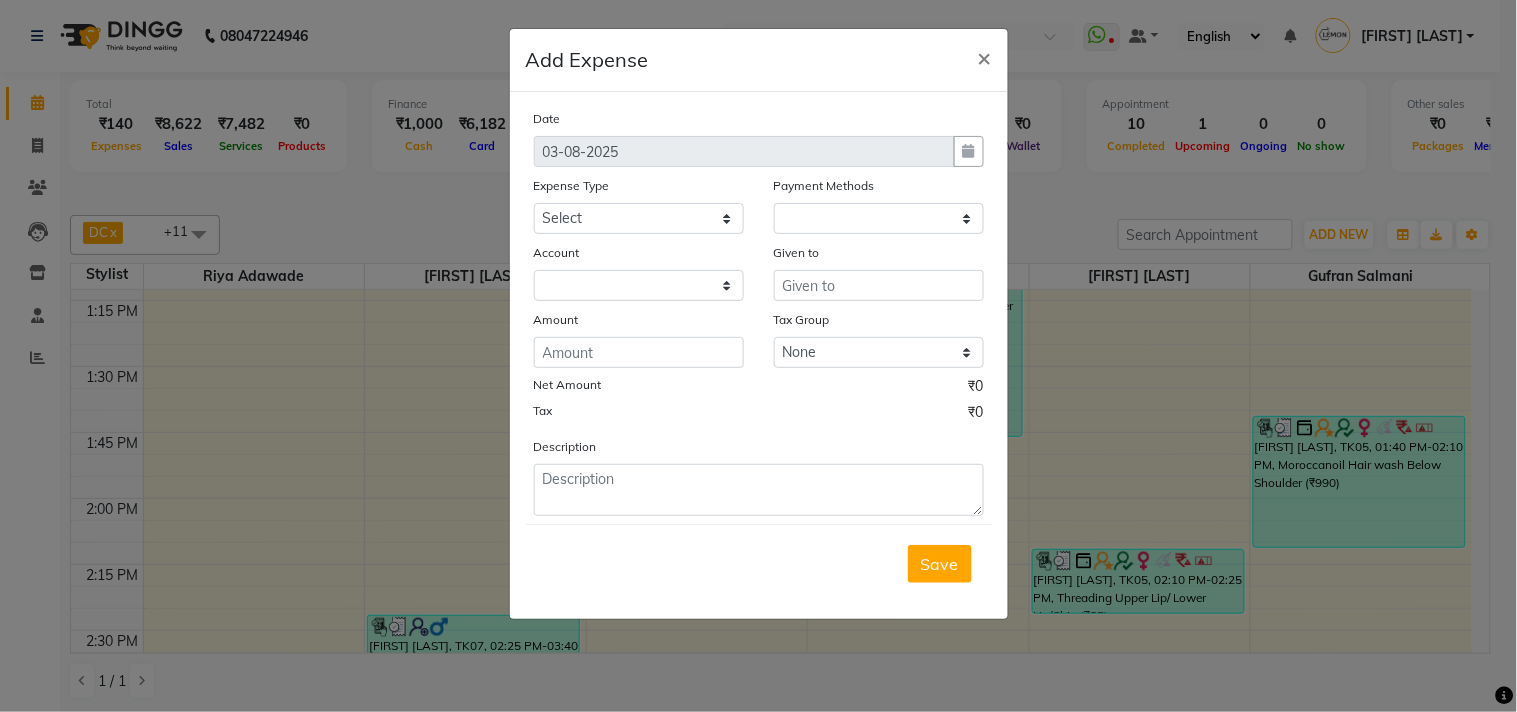 select on "1" 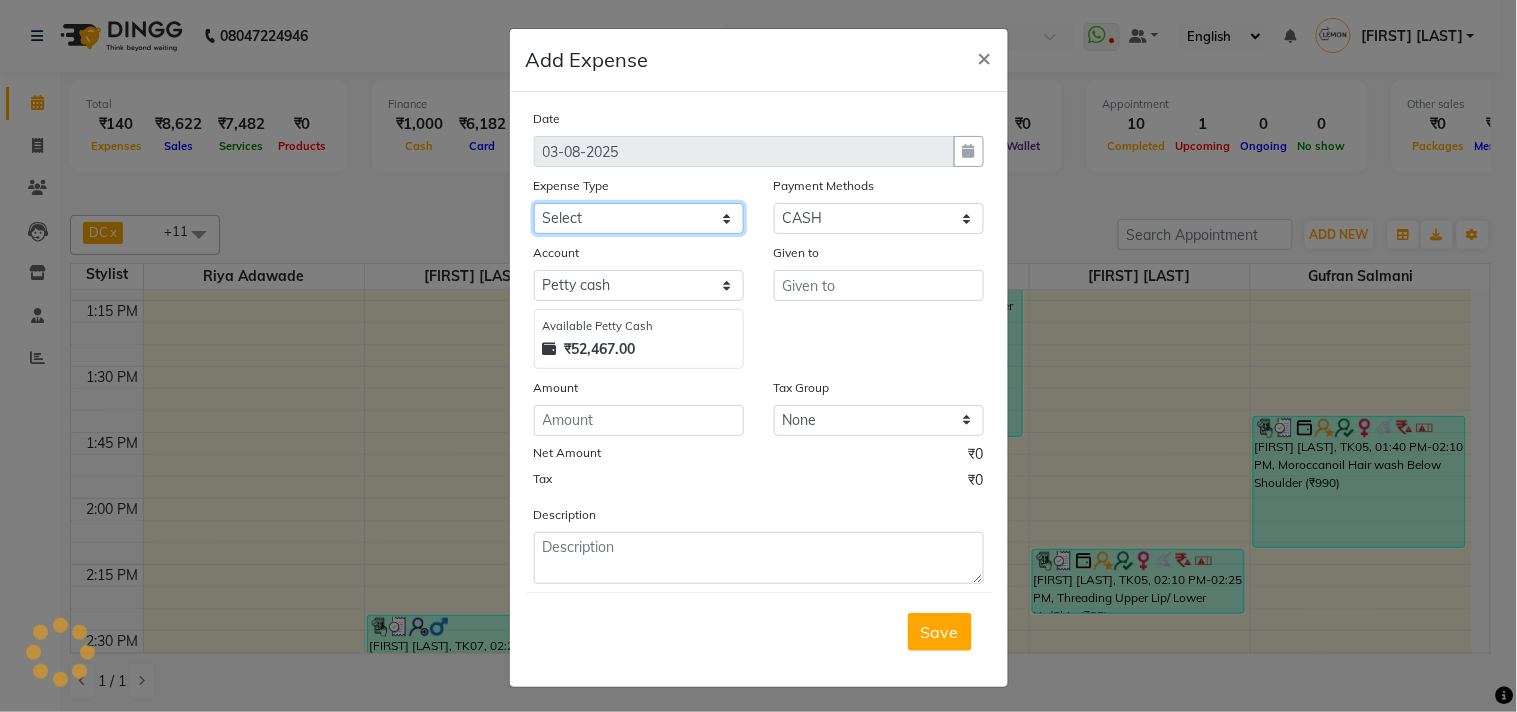 click on "Select Advance Cash transfer to hub Laundry Loan Membership Milk Miscellaneous MONTHLY GROCERY Prepaid Product Tip" 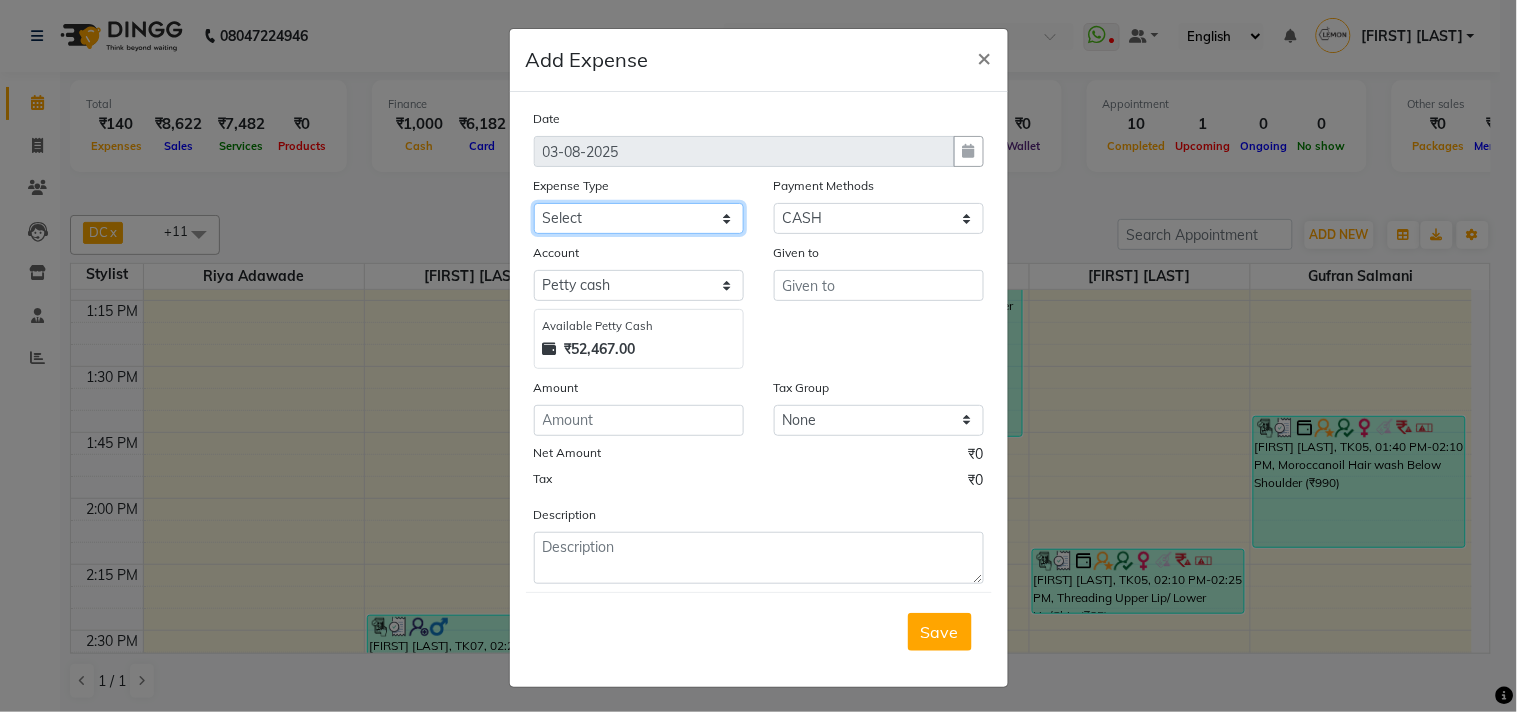 select on "5359" 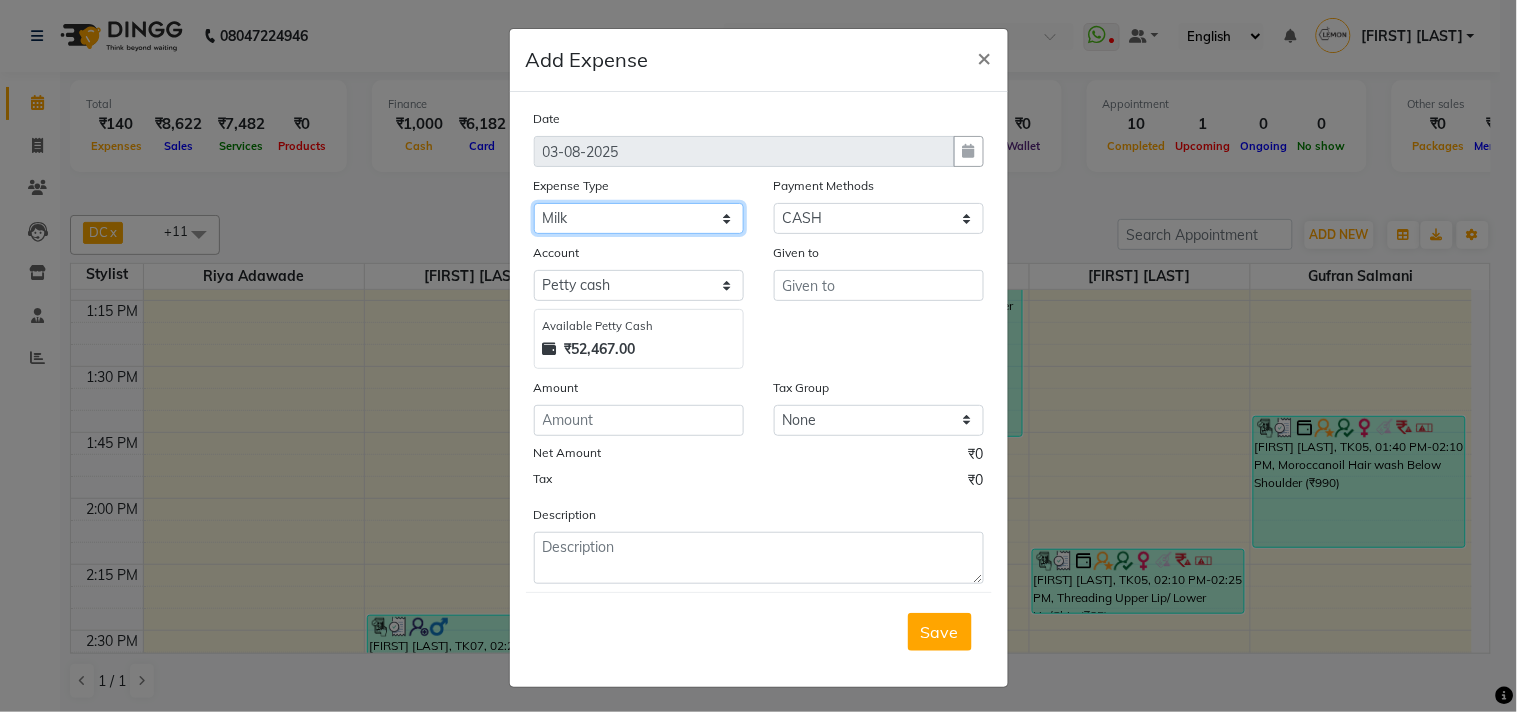 click on "Select Advance Cash transfer to hub Laundry Loan Membership Milk Miscellaneous MONTHLY GROCERY Prepaid Product Tip" 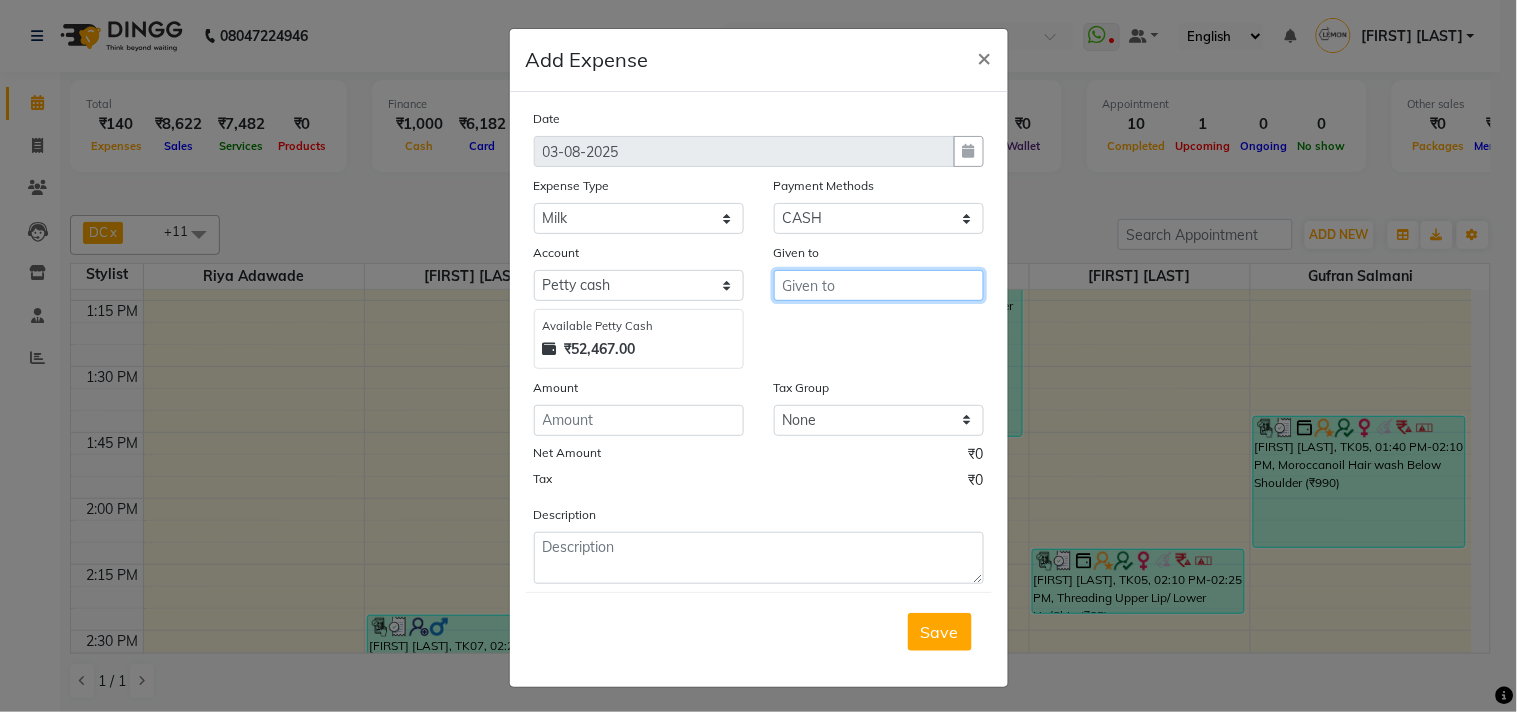 click at bounding box center [879, 285] 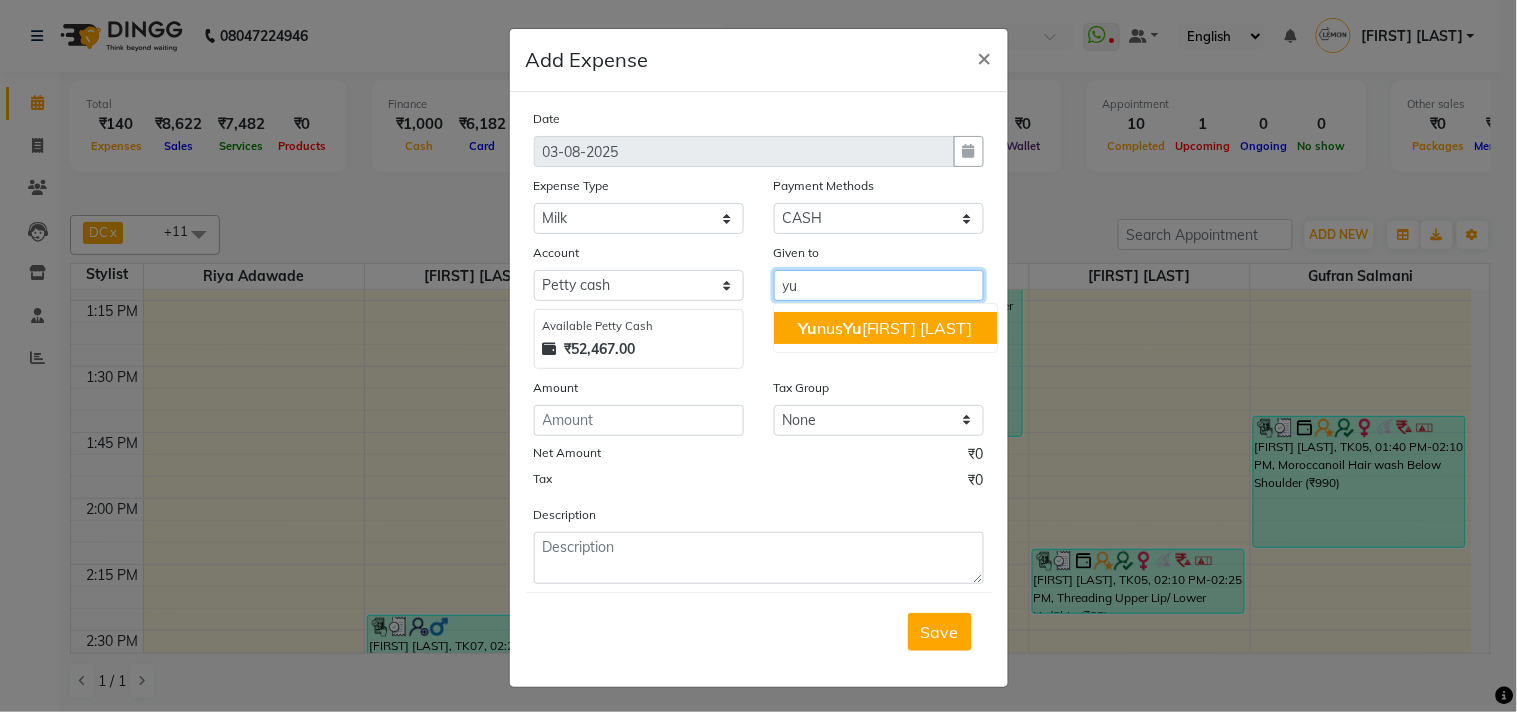 click on "Yu" 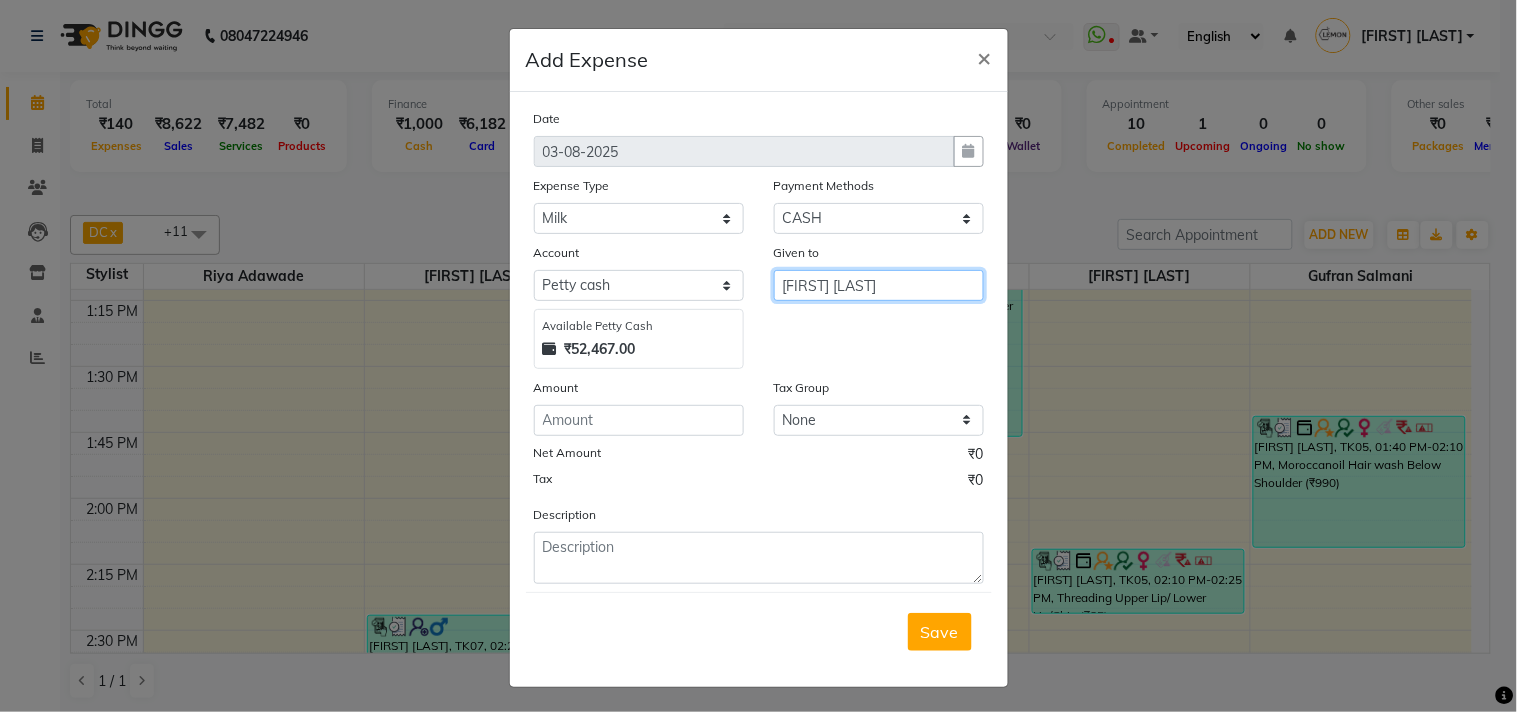 type on "[FIRST] [LAST]" 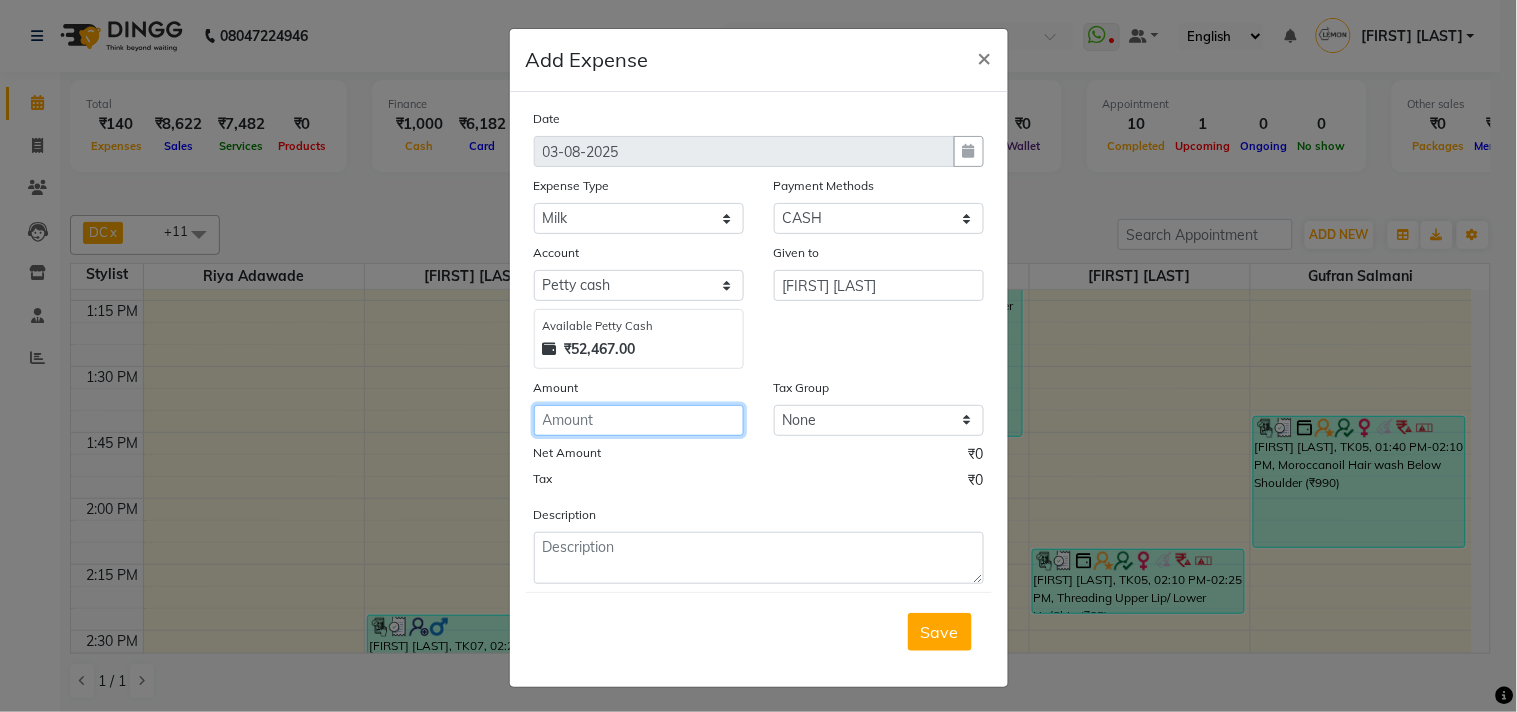 click 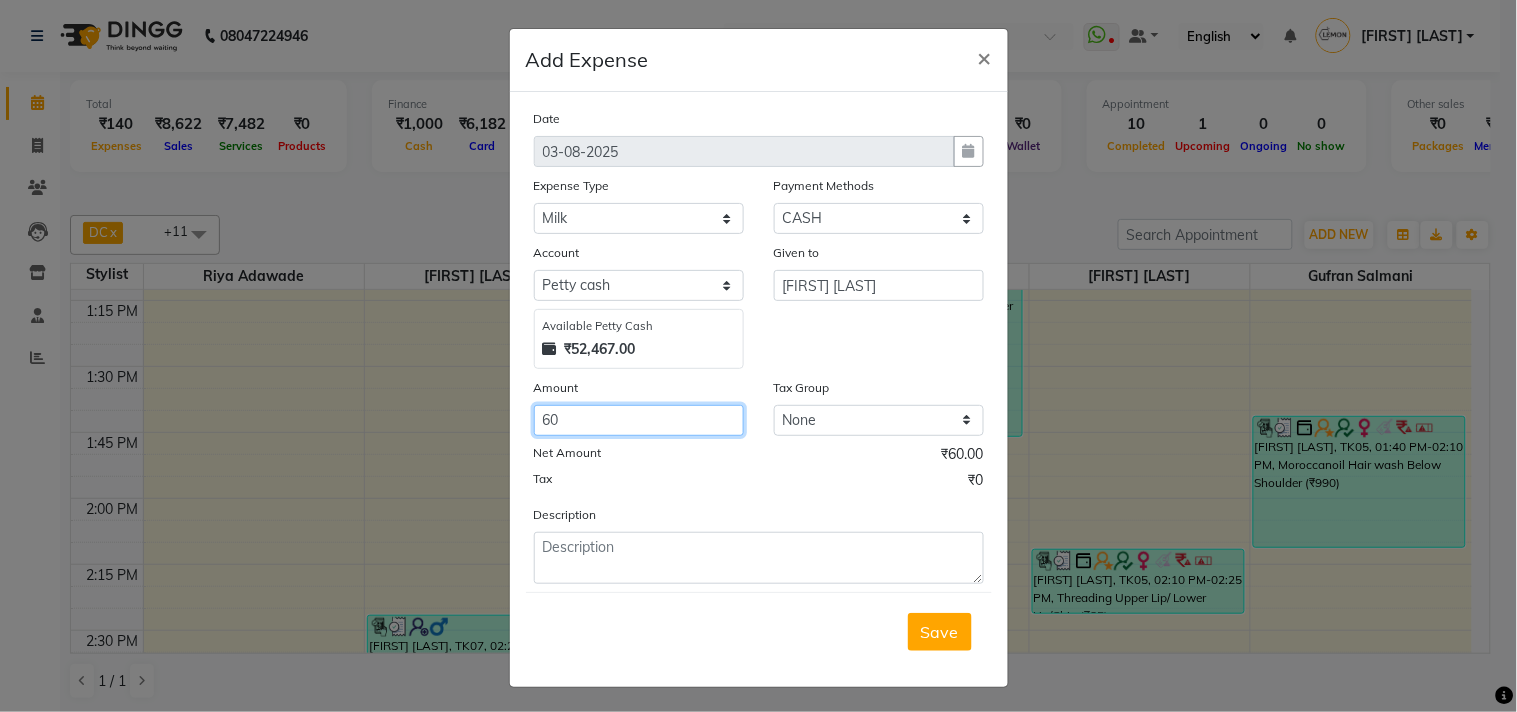 type on "60" 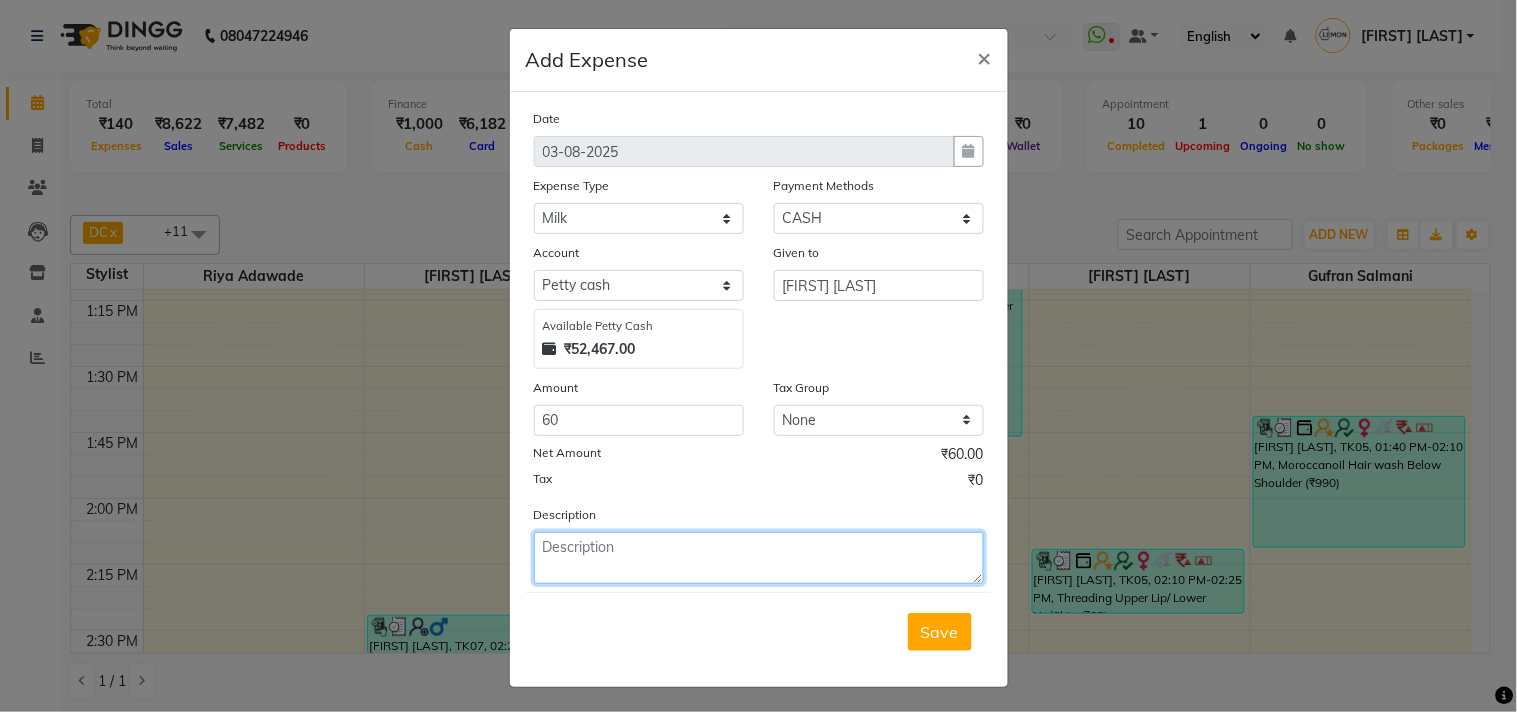 click 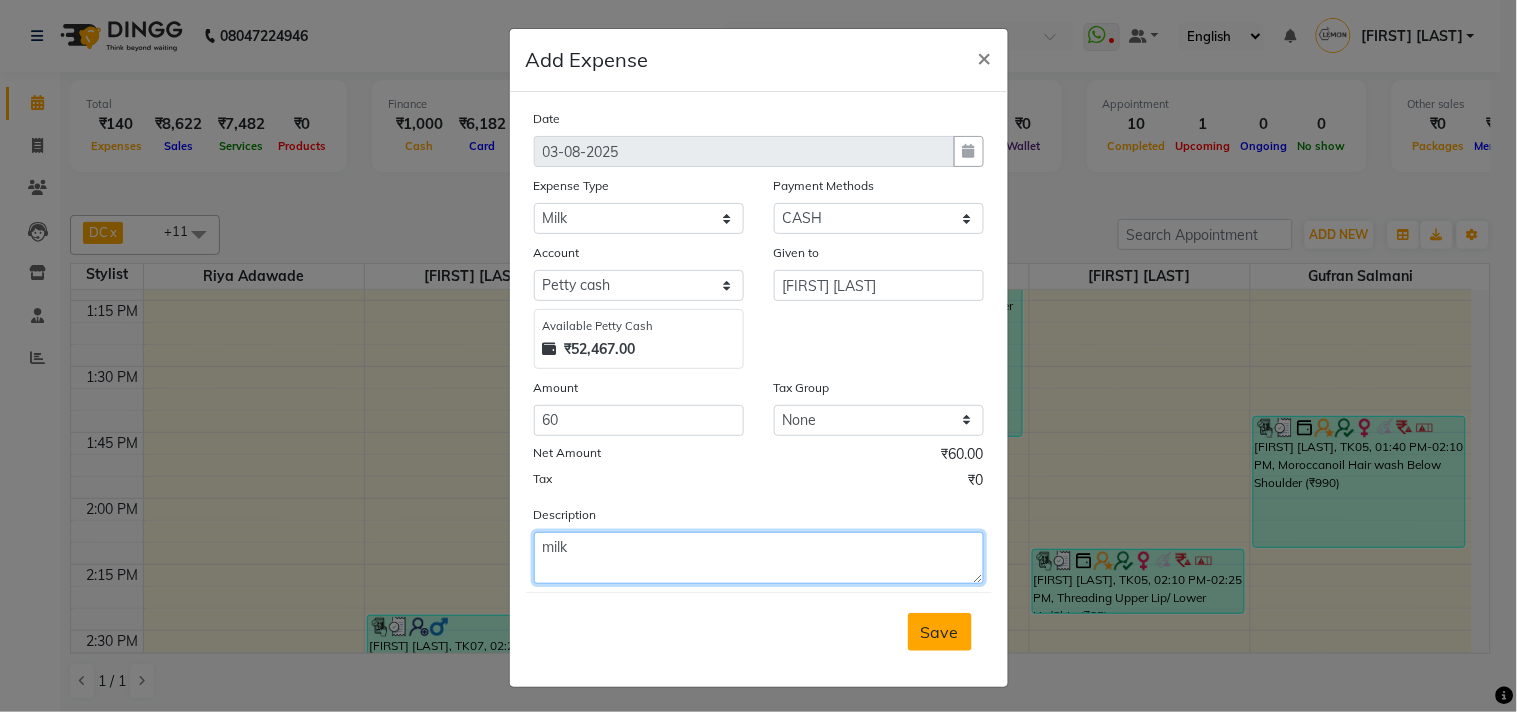 type on "milk" 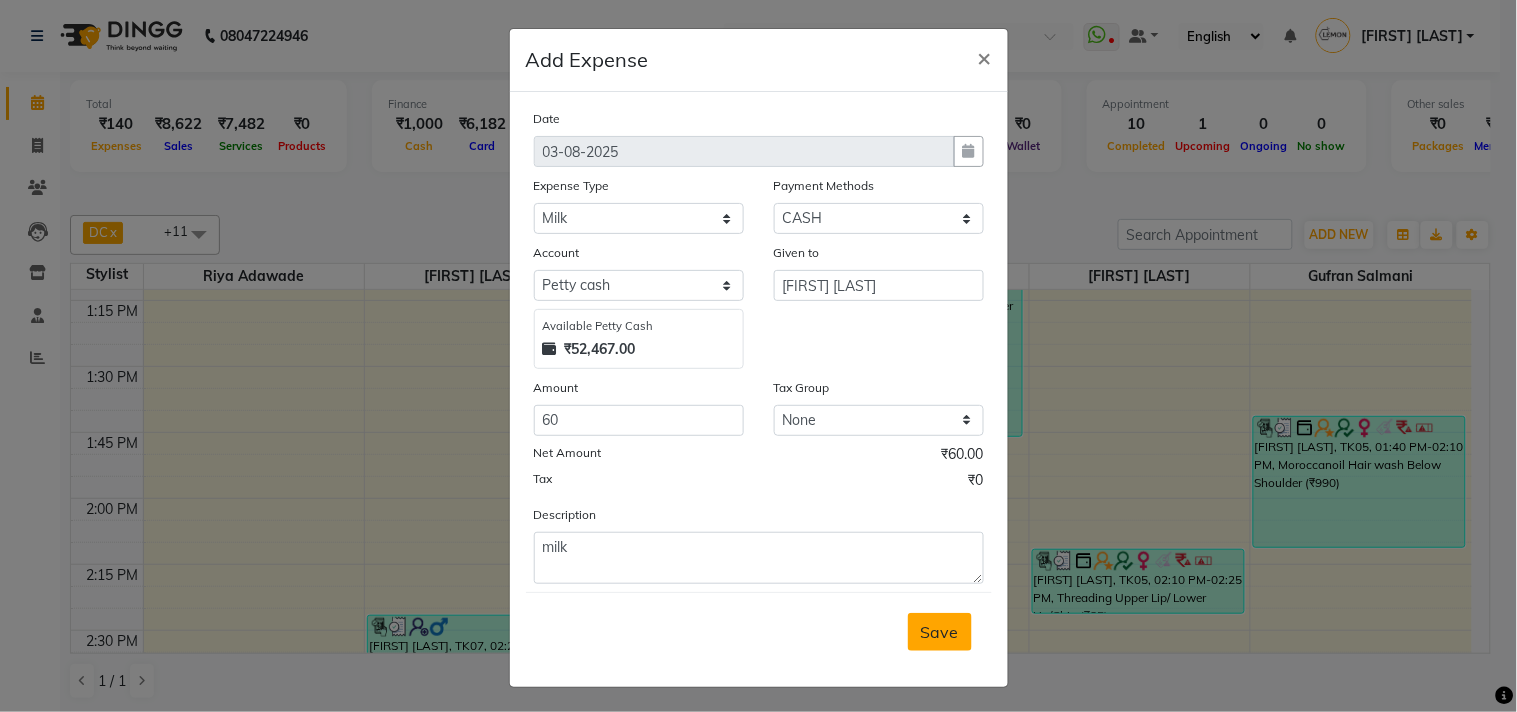 click on "Save" at bounding box center (940, 632) 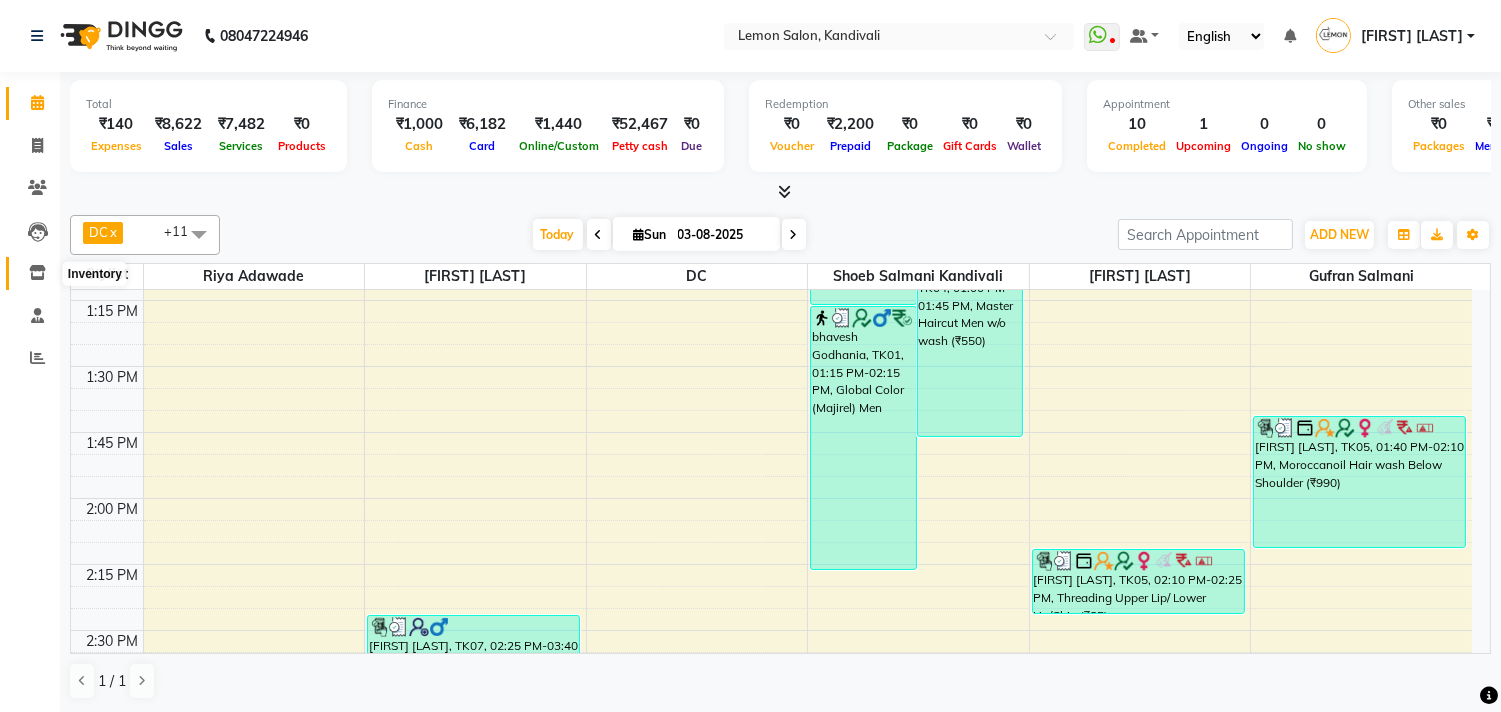 click 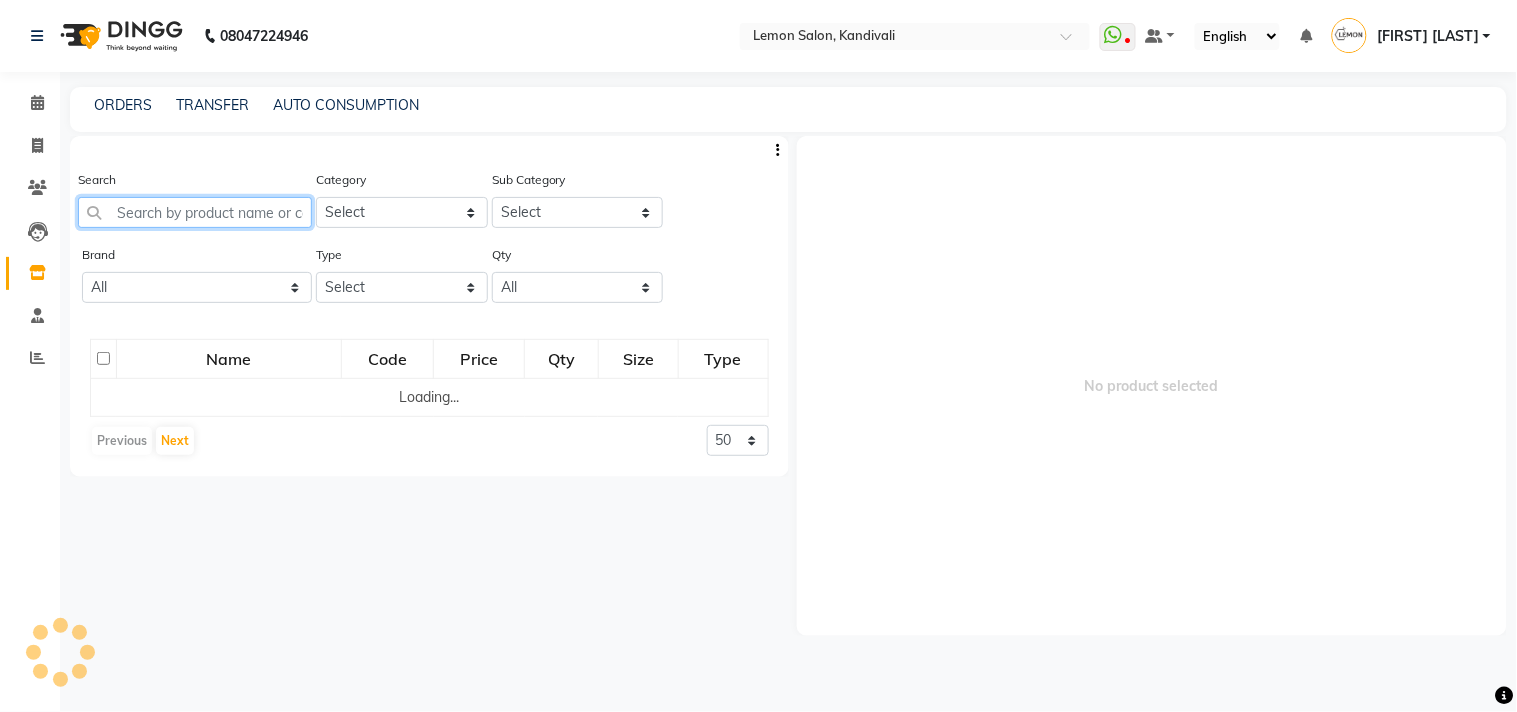 click 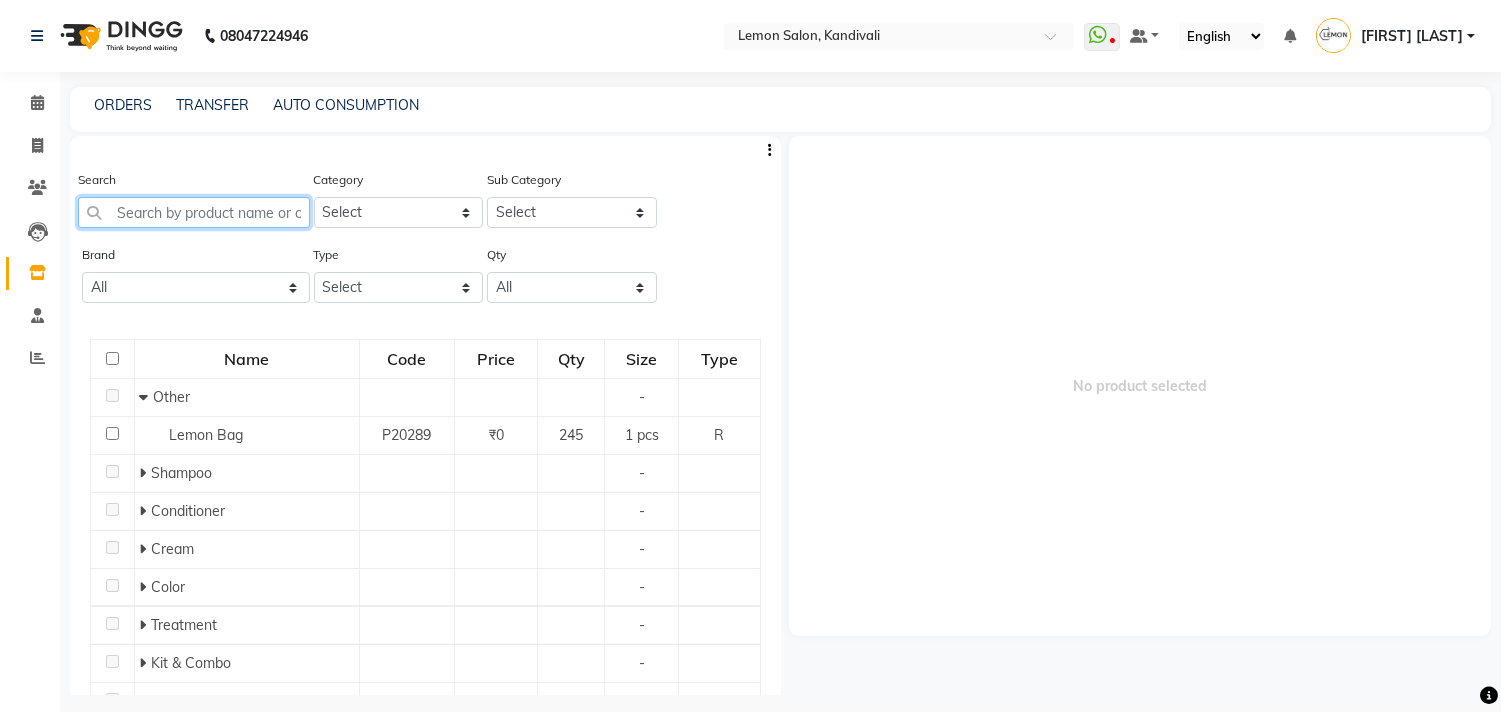 click 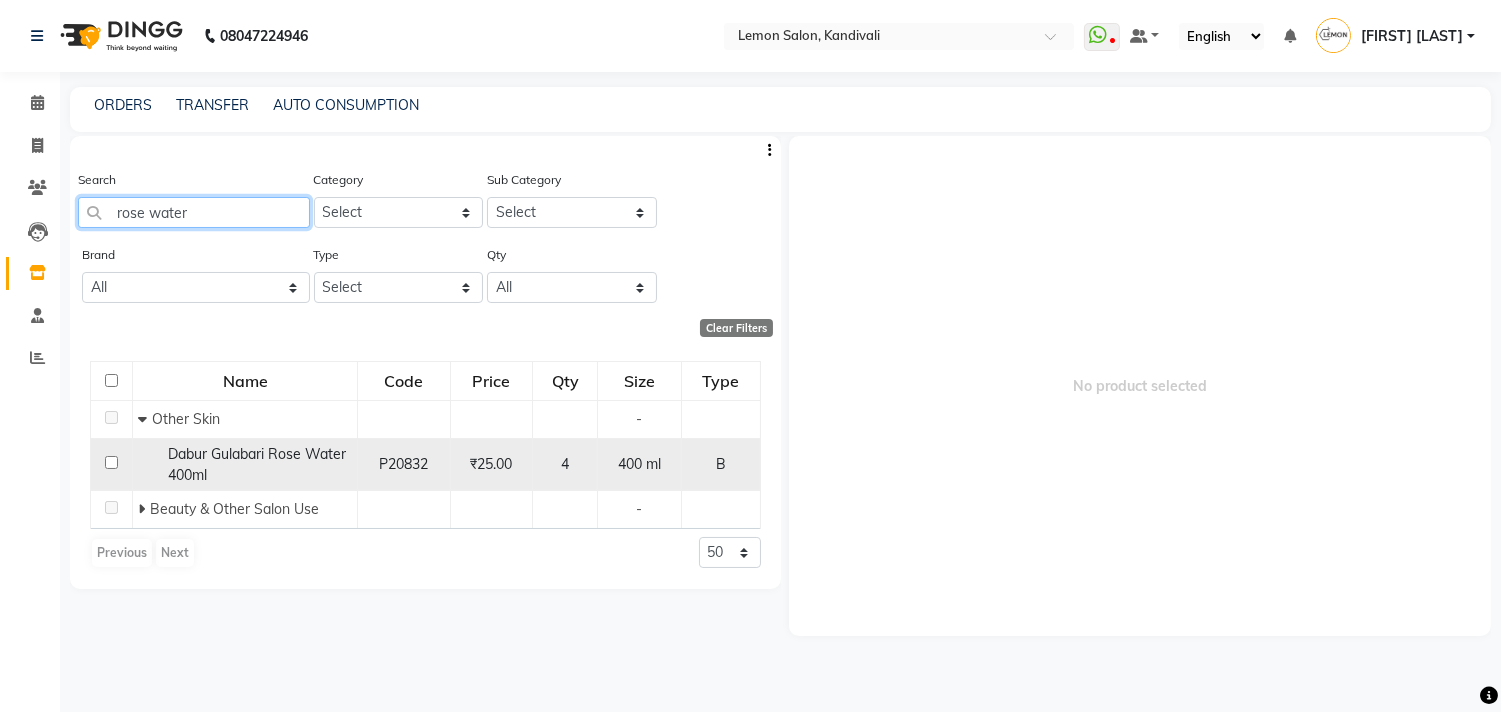 type on "rose water" 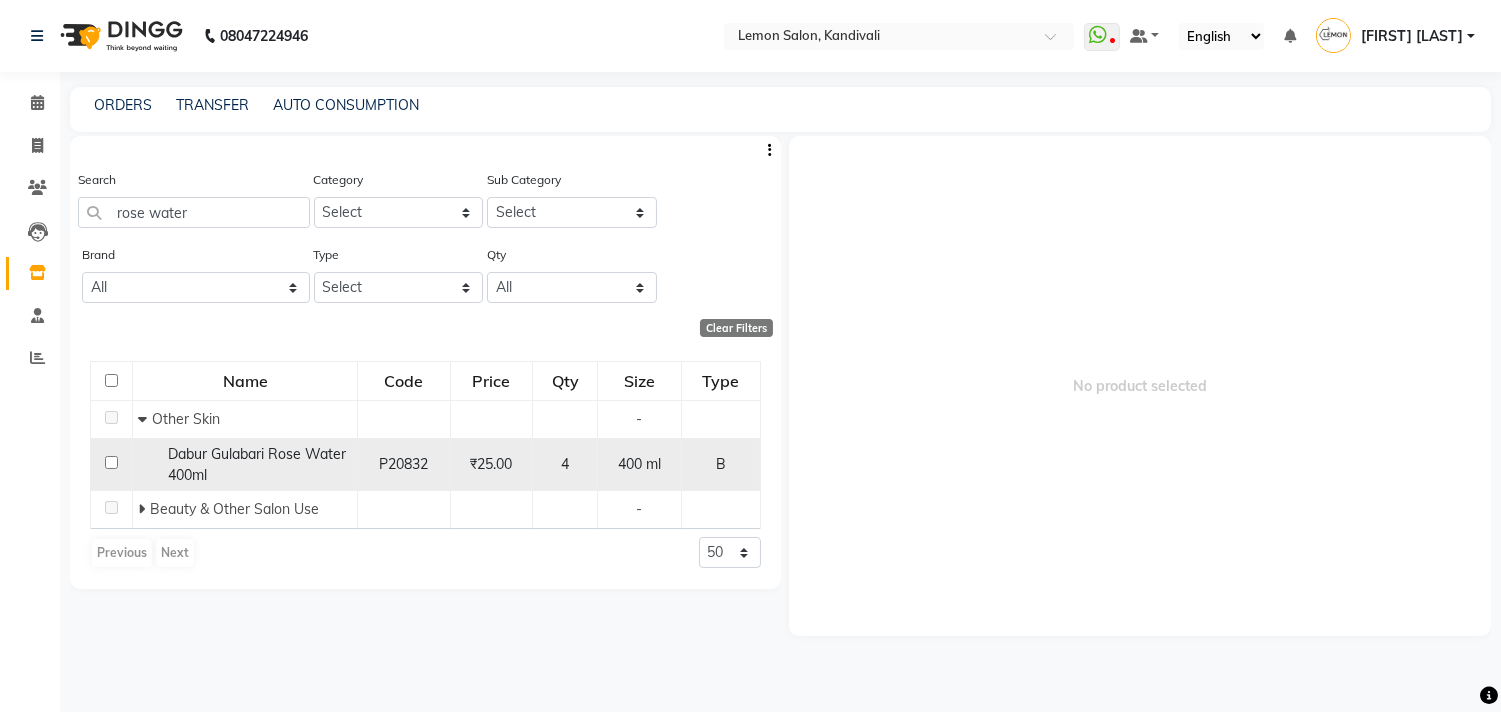 click 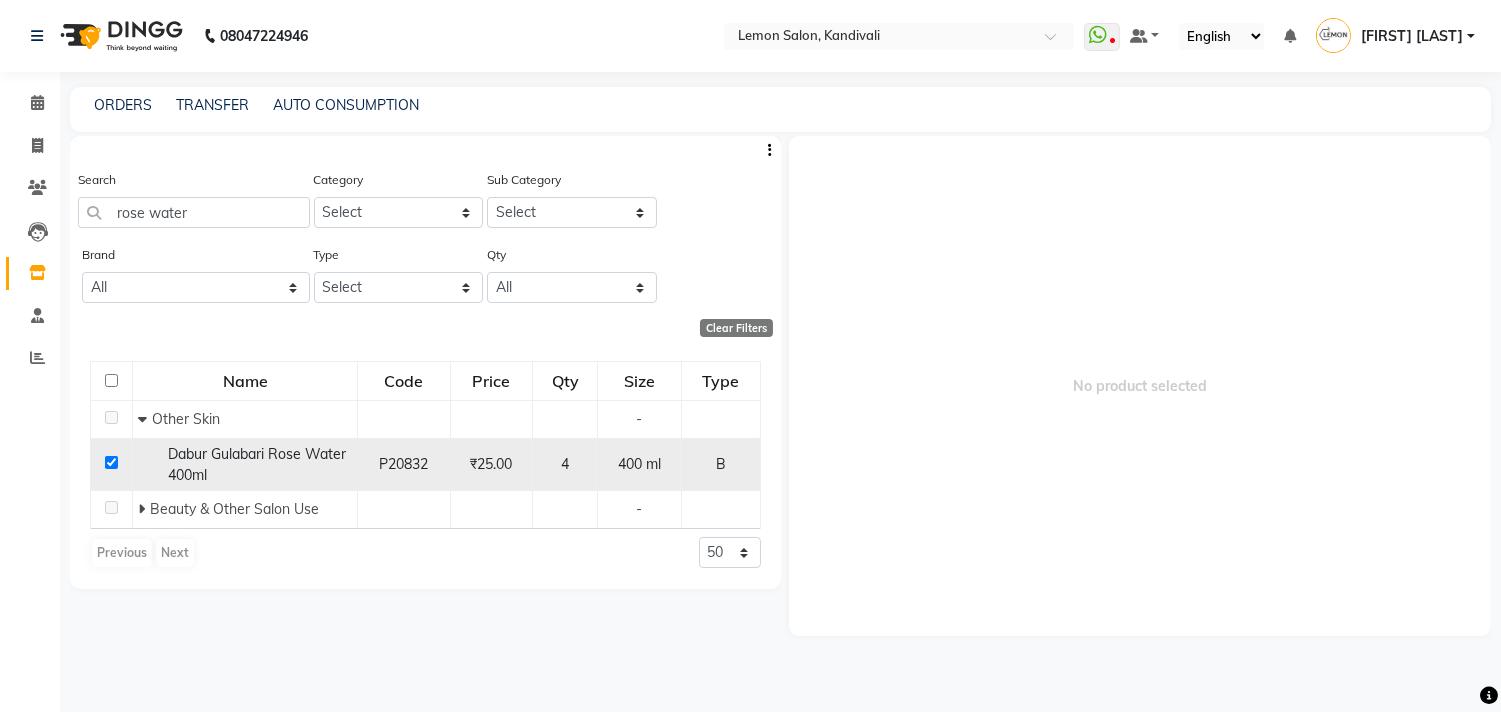 checkbox on "true" 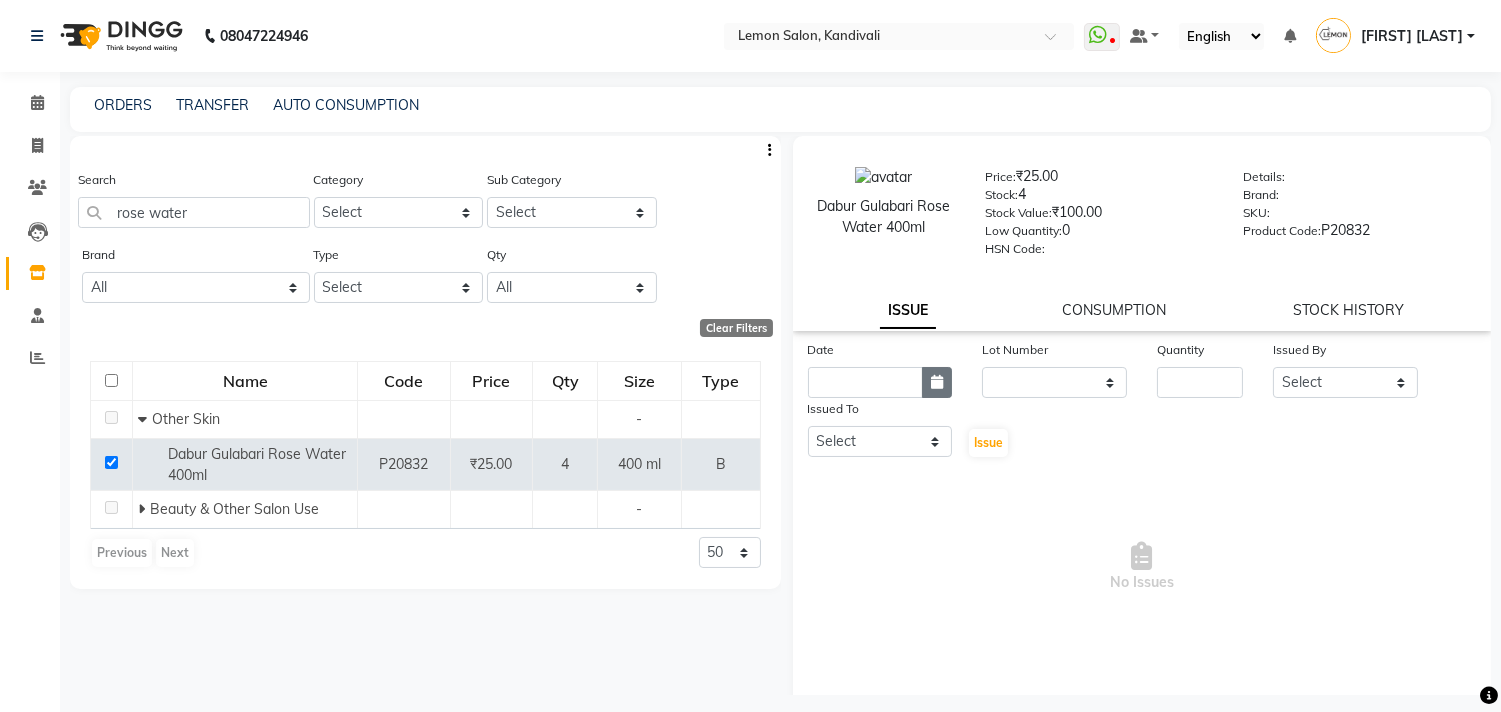 click 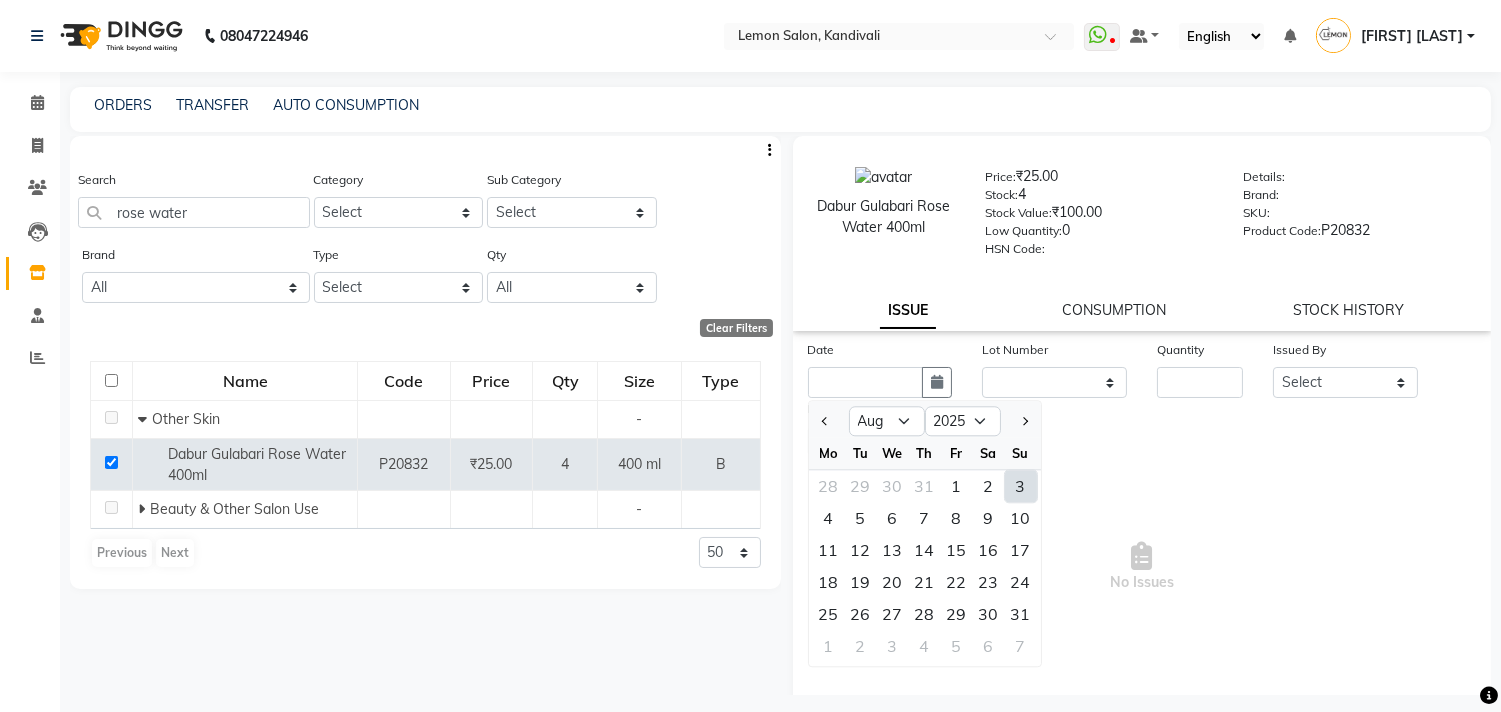 click on "3" 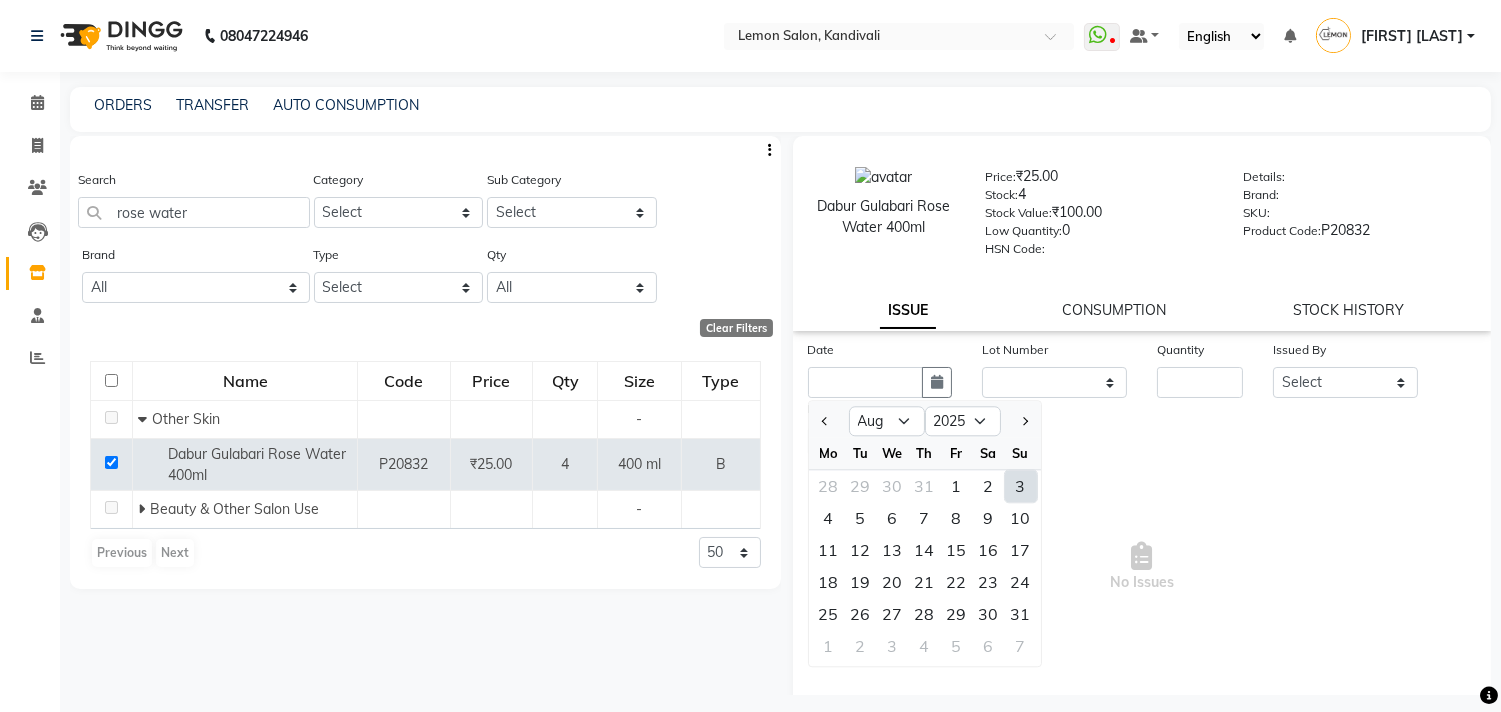 type on "03-08-2025" 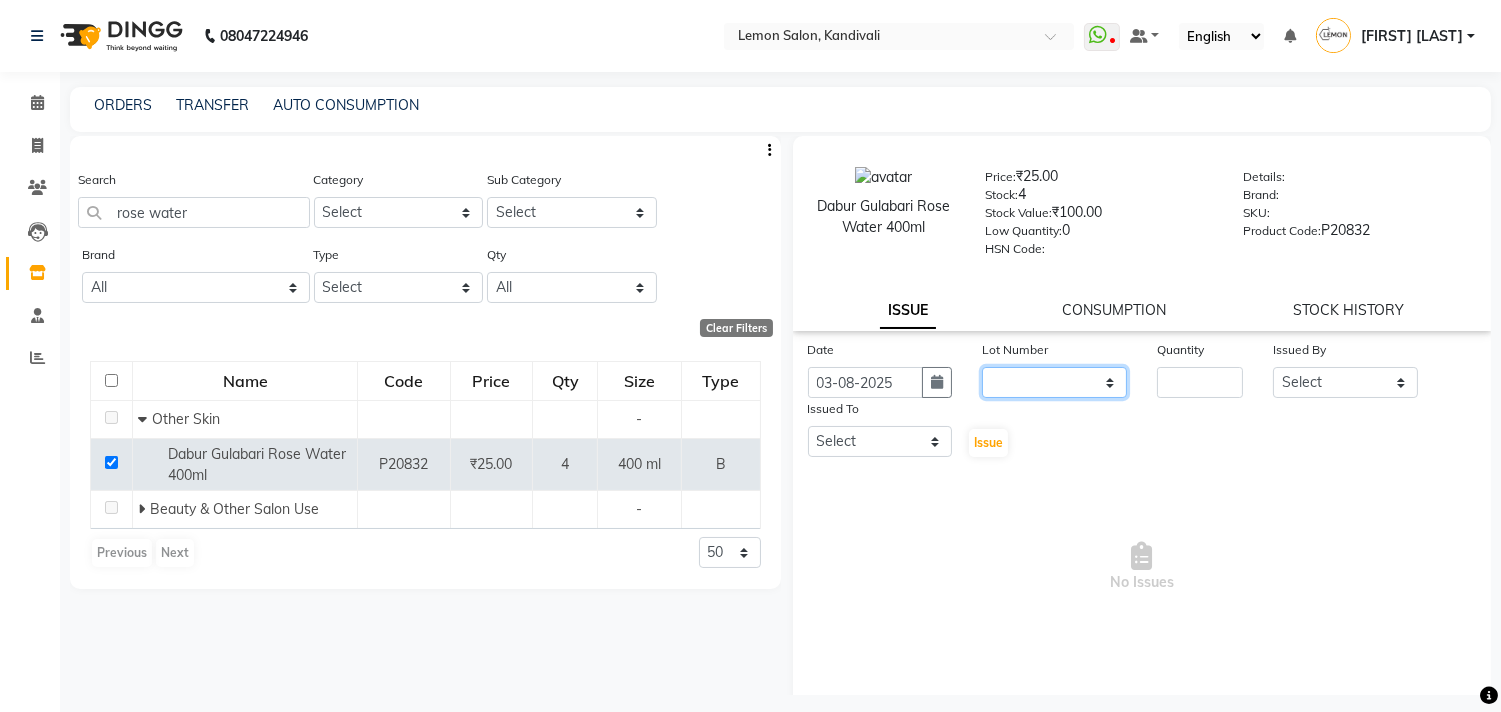 click on "None" 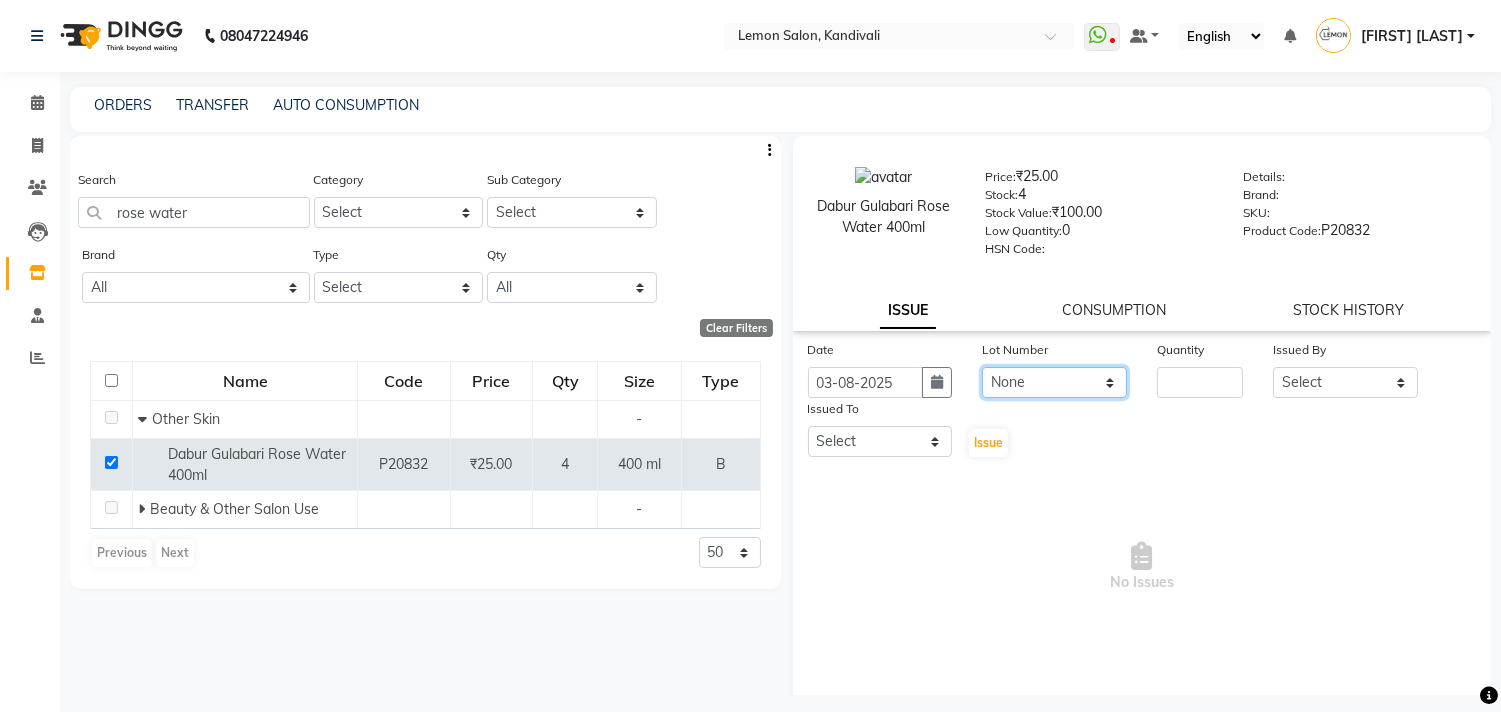 click on "None" 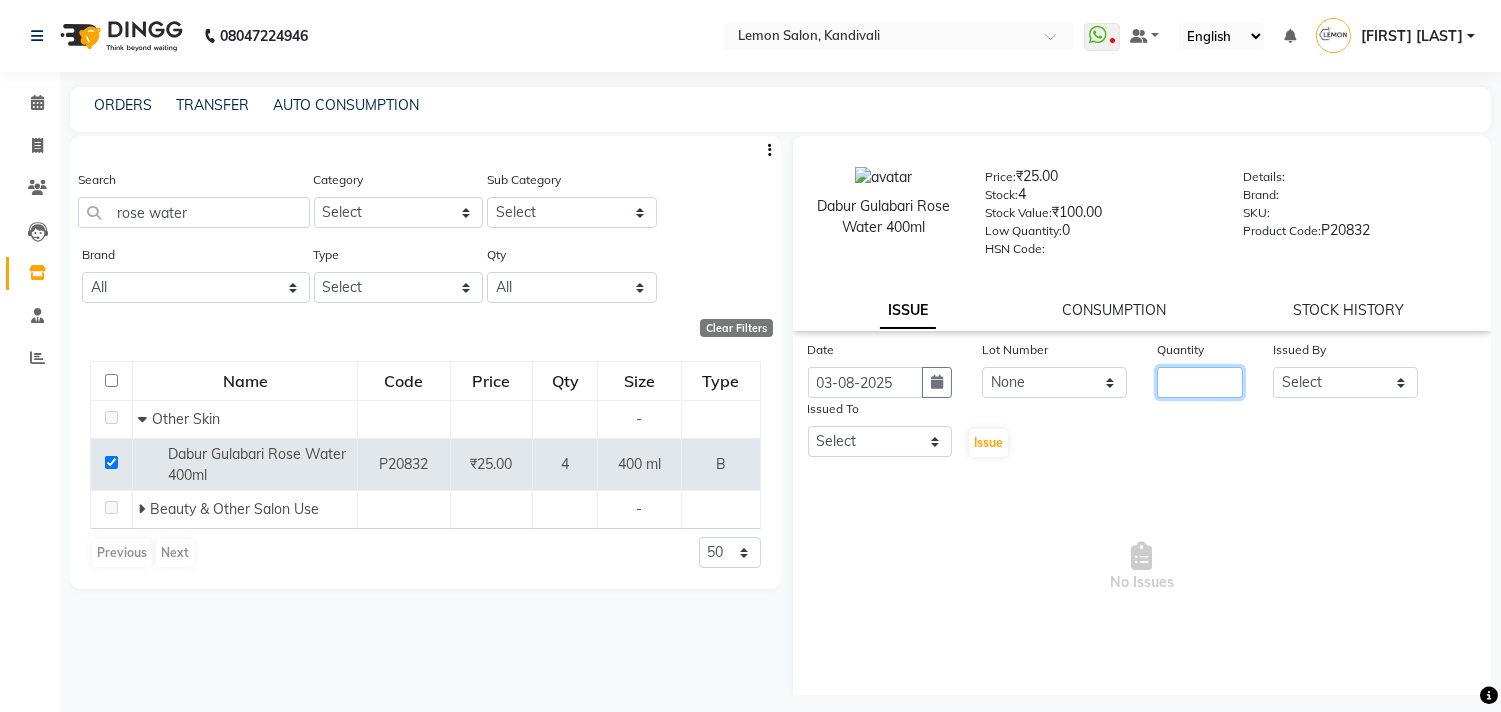 click 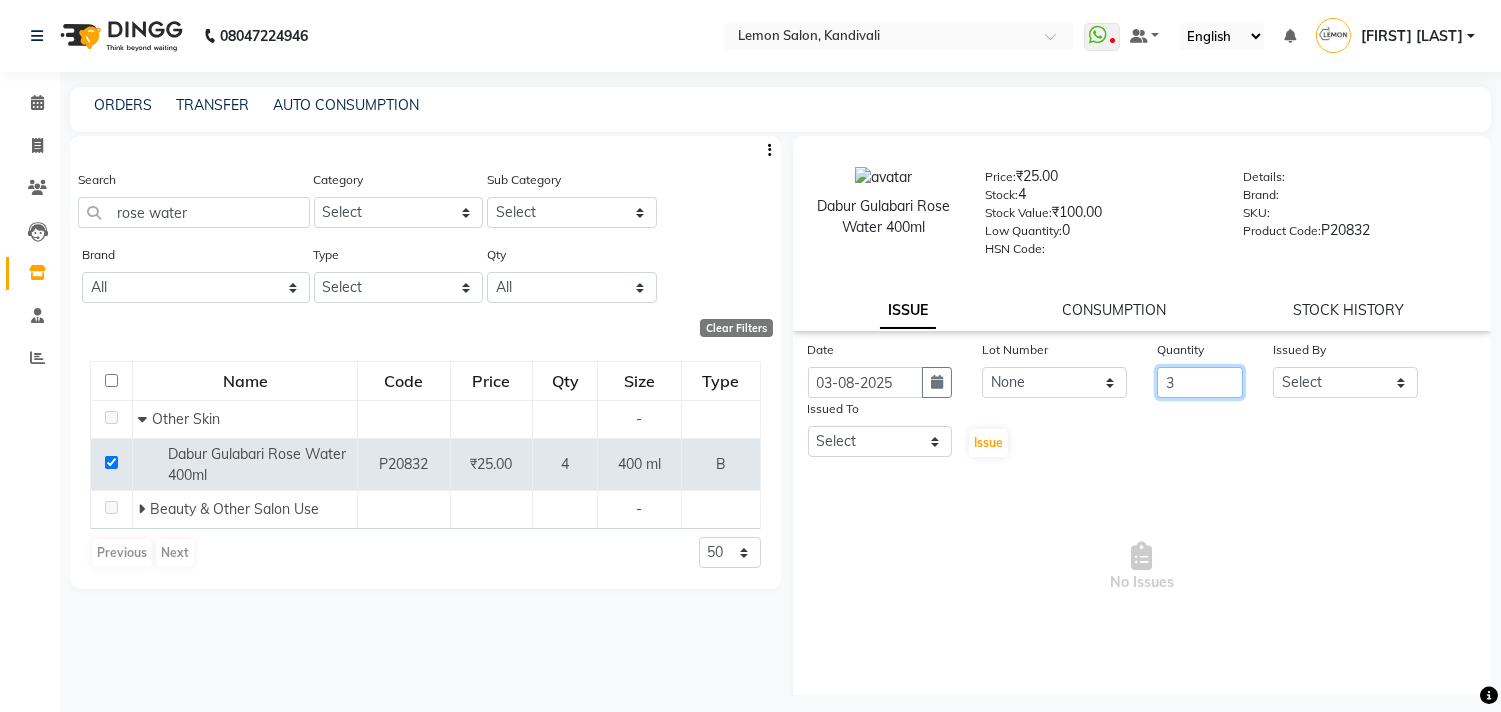 type on "3" 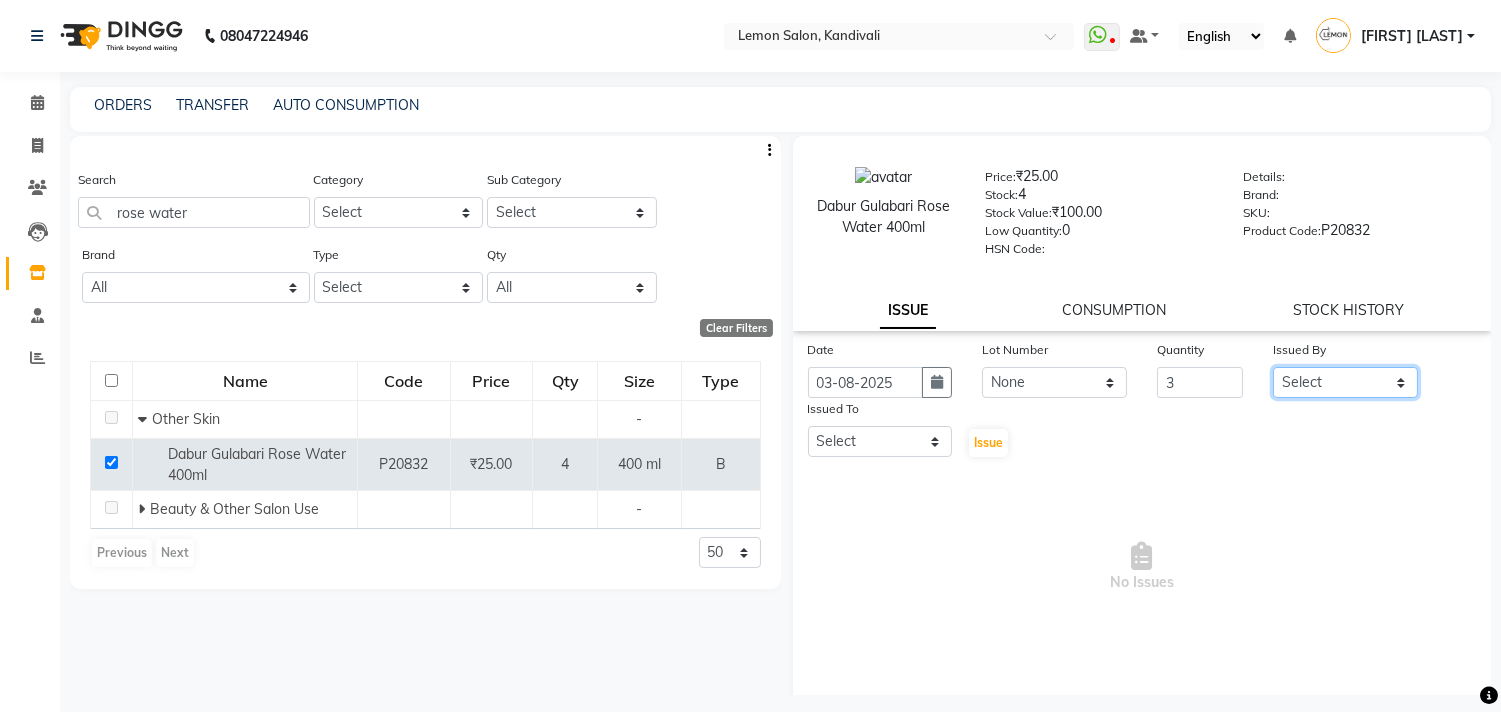 click on "Select [FIRST] [LAST] [FIRST] [LAST] [FIRST] [LAST] [FIRST] [LAST] [FIRST] [LAST] [FIRST] [LAST] [FIRST] [LAST] [FIRST] [LAST] [FIRST] [LAST] [FIRST] [LAST] [FIRST] [LAST] [FIRST] [LAST]" 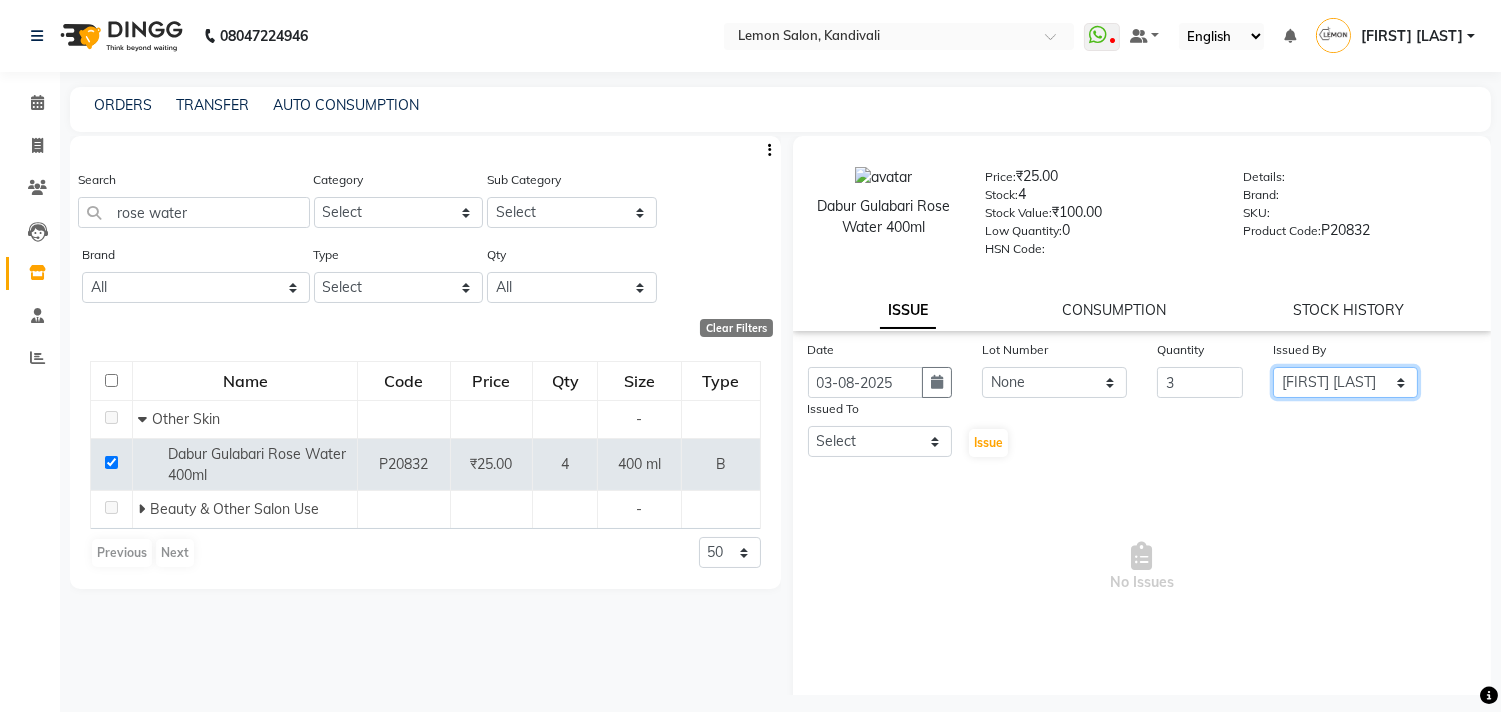 click on "Select [FIRST] [LAST] [FIRST] [LAST] [FIRST] [LAST] [FIRST] [LAST] [FIRST] [LAST] [FIRST] [LAST] [FIRST] [LAST] [FIRST] [LAST] [FIRST] [LAST] [FIRST] [LAST] [FIRST] [LAST] [FIRST] [LAST]" 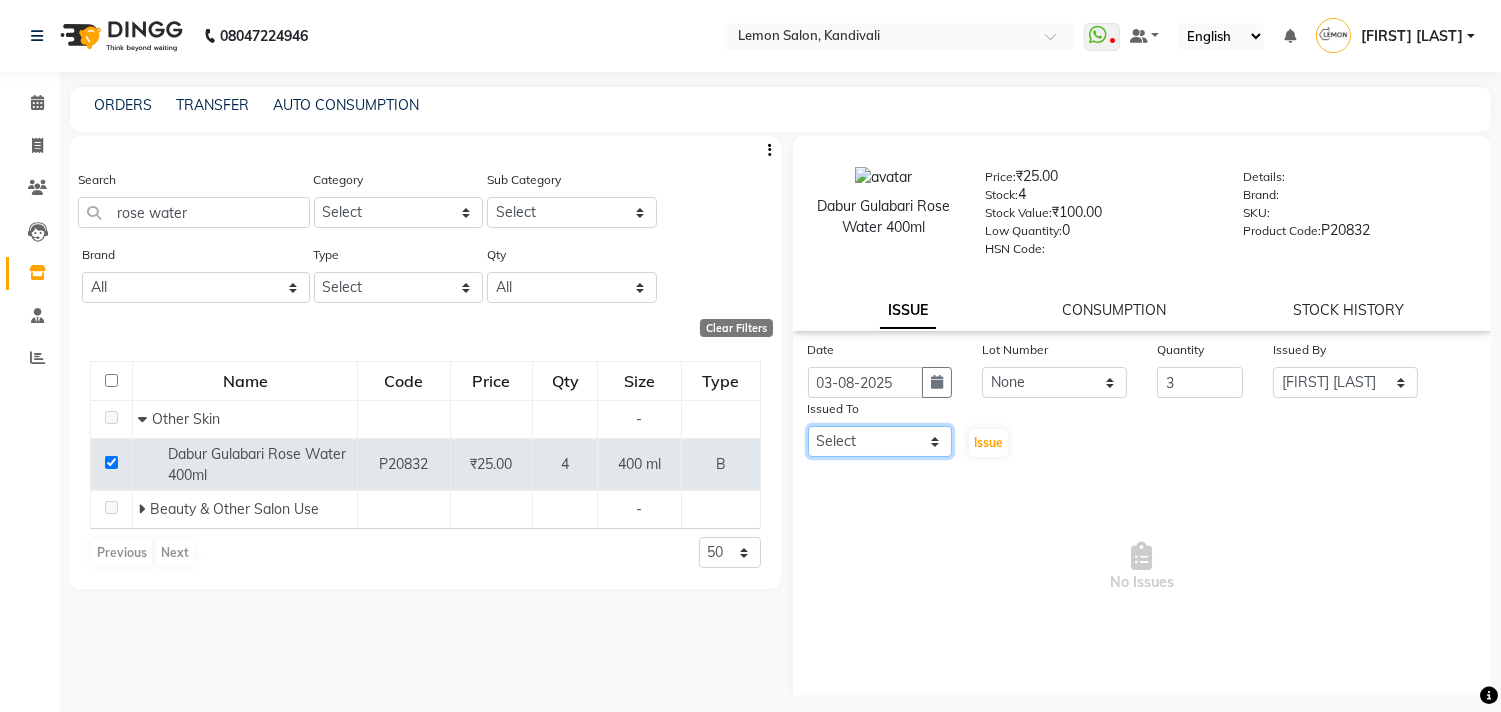 click on "Select [FIRST] [LAST] [FIRST] [LAST] [FIRST] [LAST] [FIRST] [LAST] [FIRST] [LAST] [FIRST] [LAST] [FIRST] [LAST] [FIRST] [LAST] [FIRST] [LAST] [FIRST] [LAST] [FIRST] [LAST] [FIRST] [LAST]" 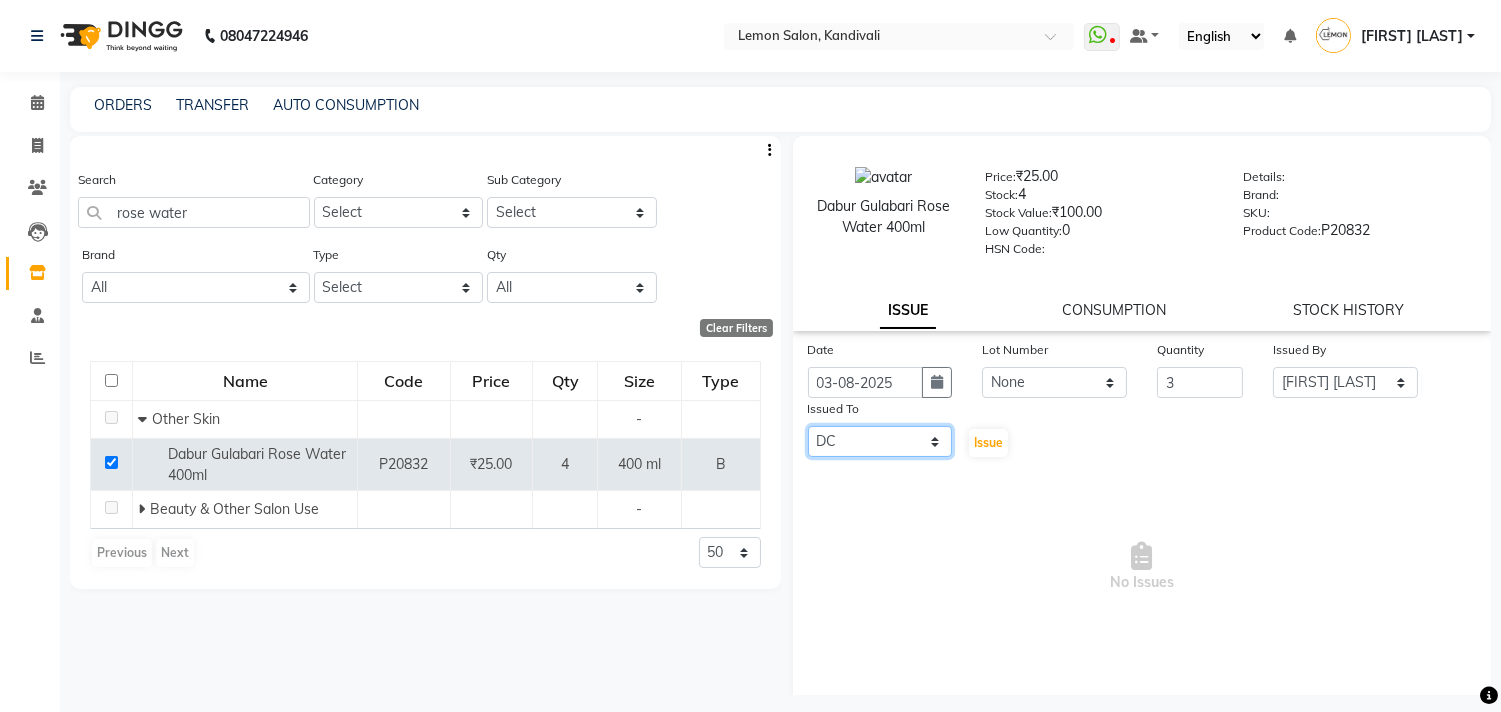 click on "Select [FIRST] [LAST] [FIRST] [LAST] [FIRST] [LAST] [FIRST] [LAST] [FIRST] [LAST] [FIRST] [LAST] [FIRST] [LAST] [FIRST] [LAST] [FIRST] [LAST] [FIRST] [LAST] [FIRST] [LAST] [FIRST] [LAST]" 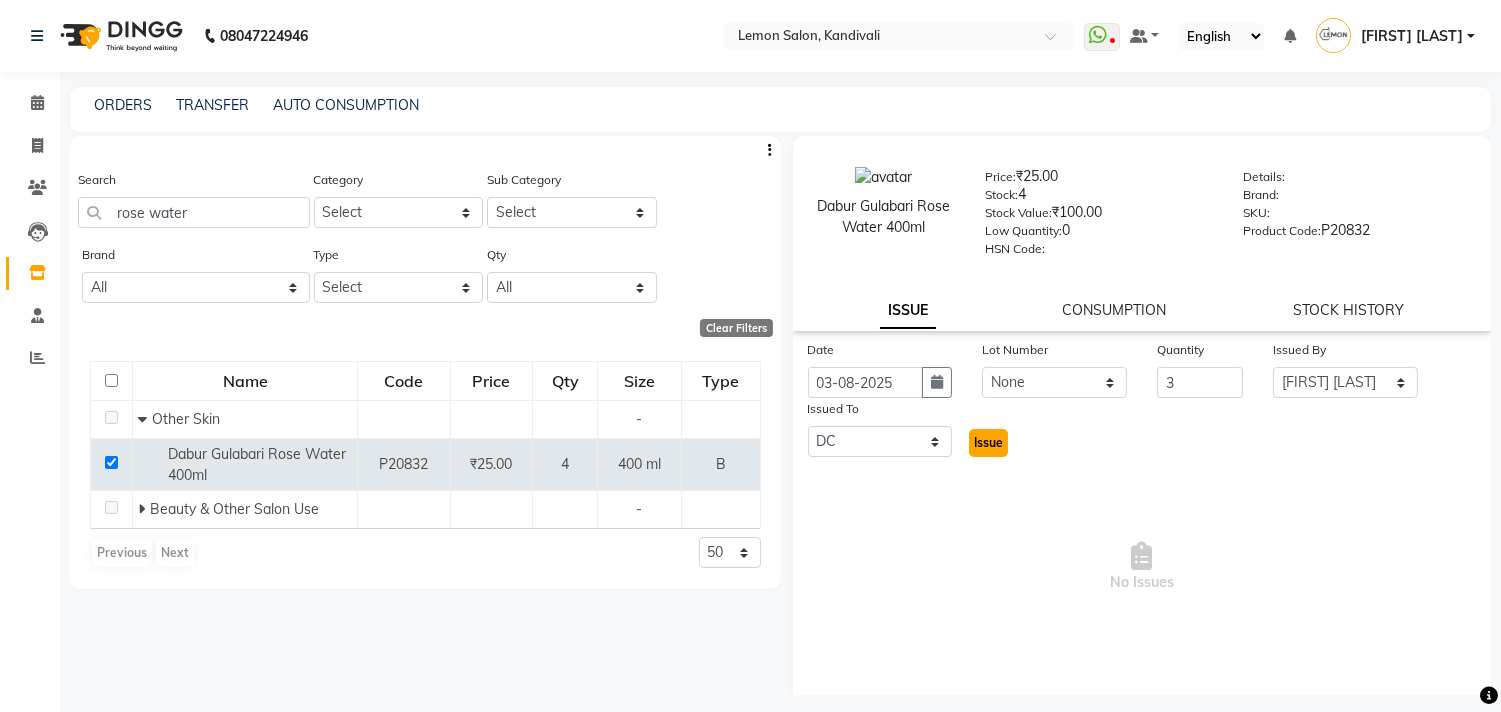 click on "Issue" 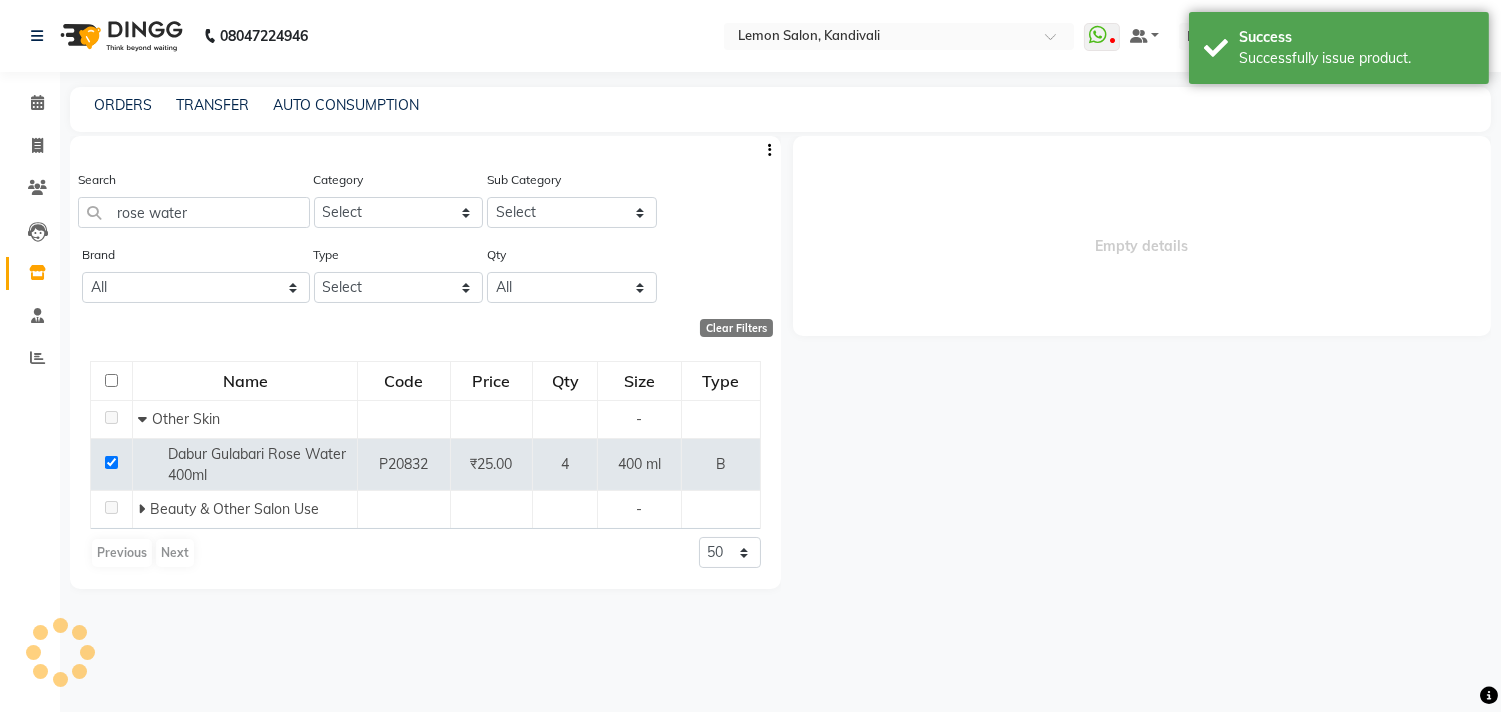 select 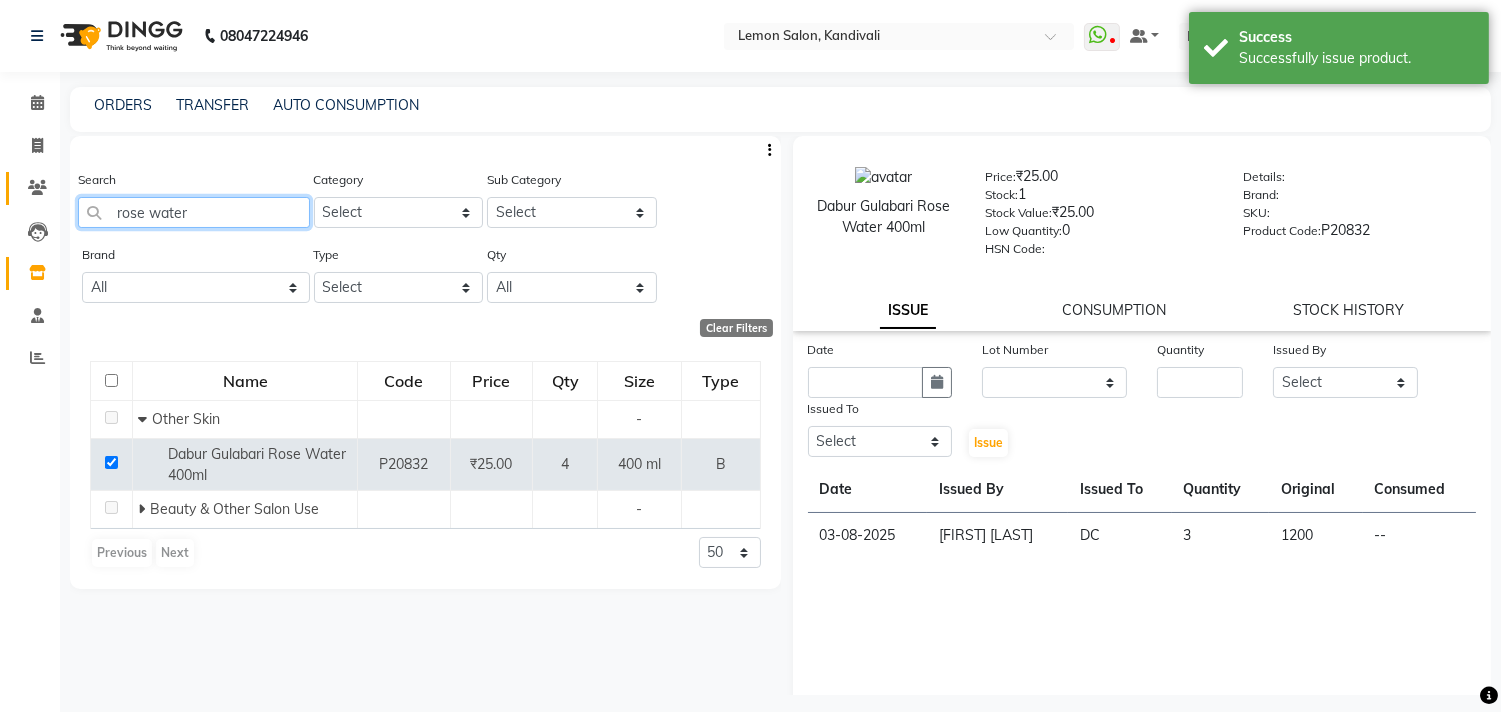 drag, startPoint x: 197, startPoint y: 204, endPoint x: 45, endPoint y: 195, distance: 152.26622 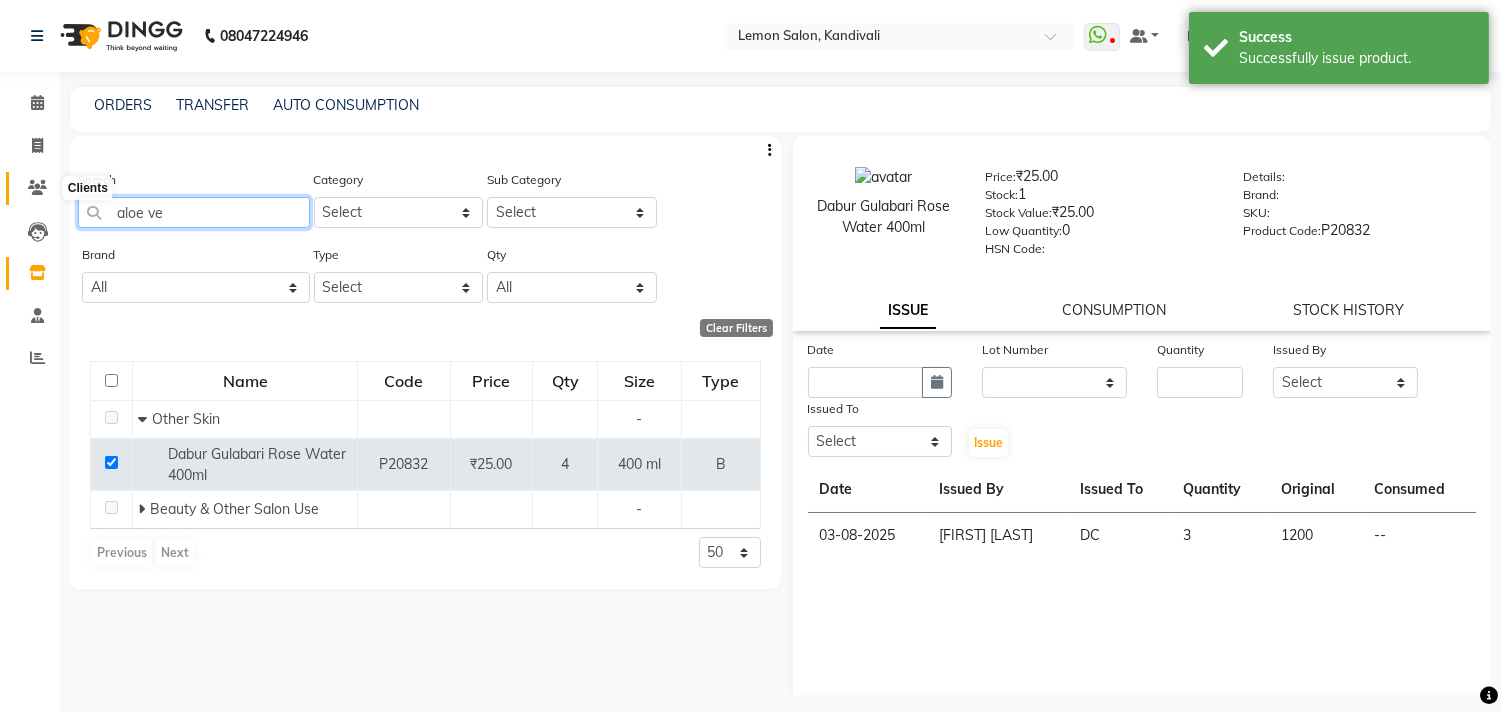 type on "aloe ver" 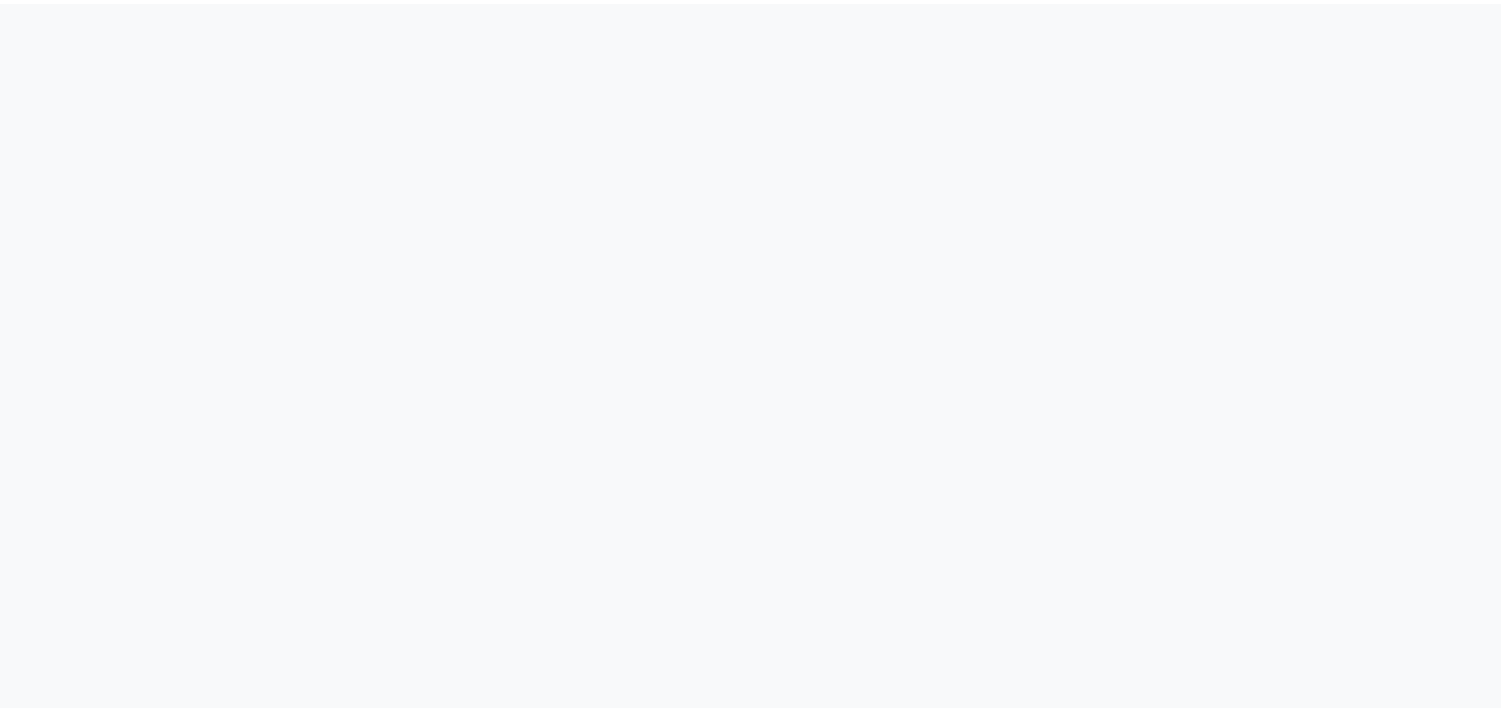 scroll, scrollTop: 0, scrollLeft: 0, axis: both 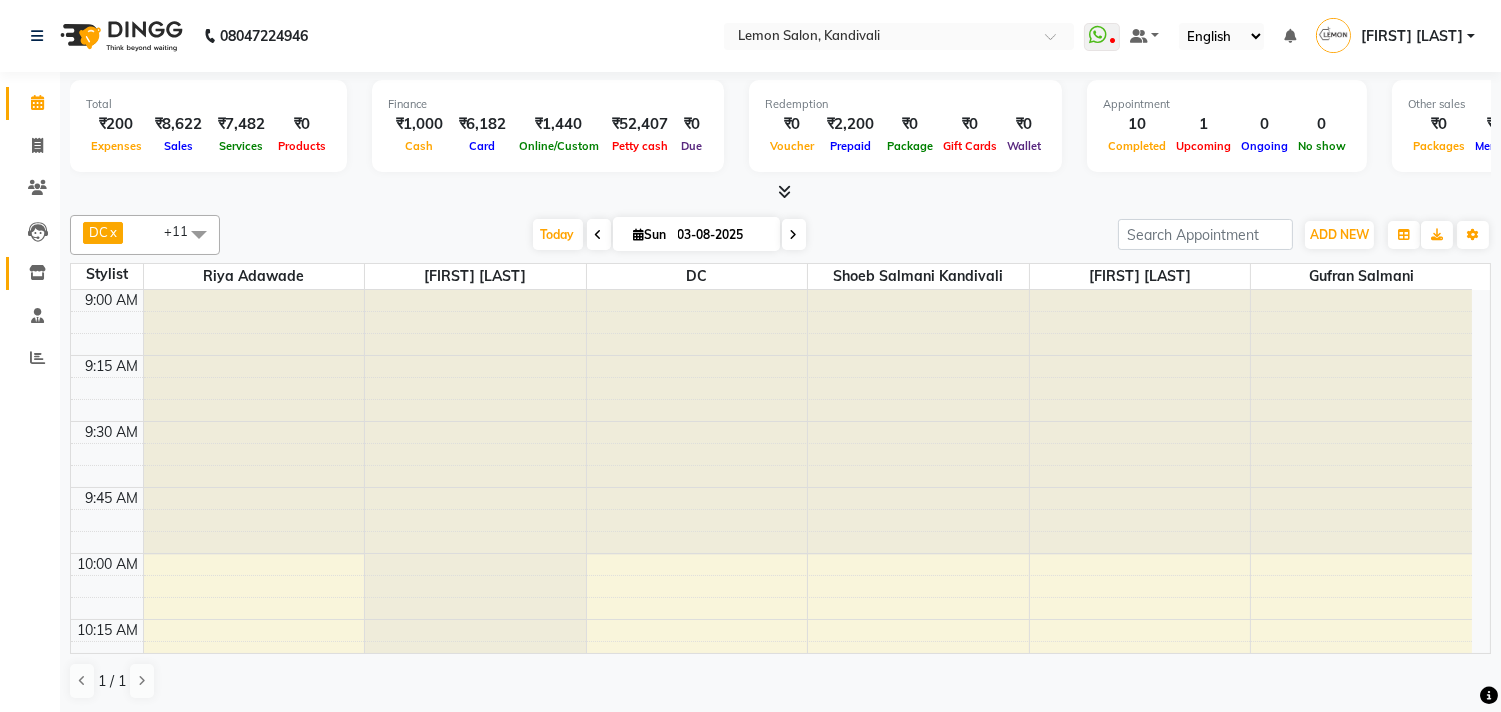 click on "Inventory" 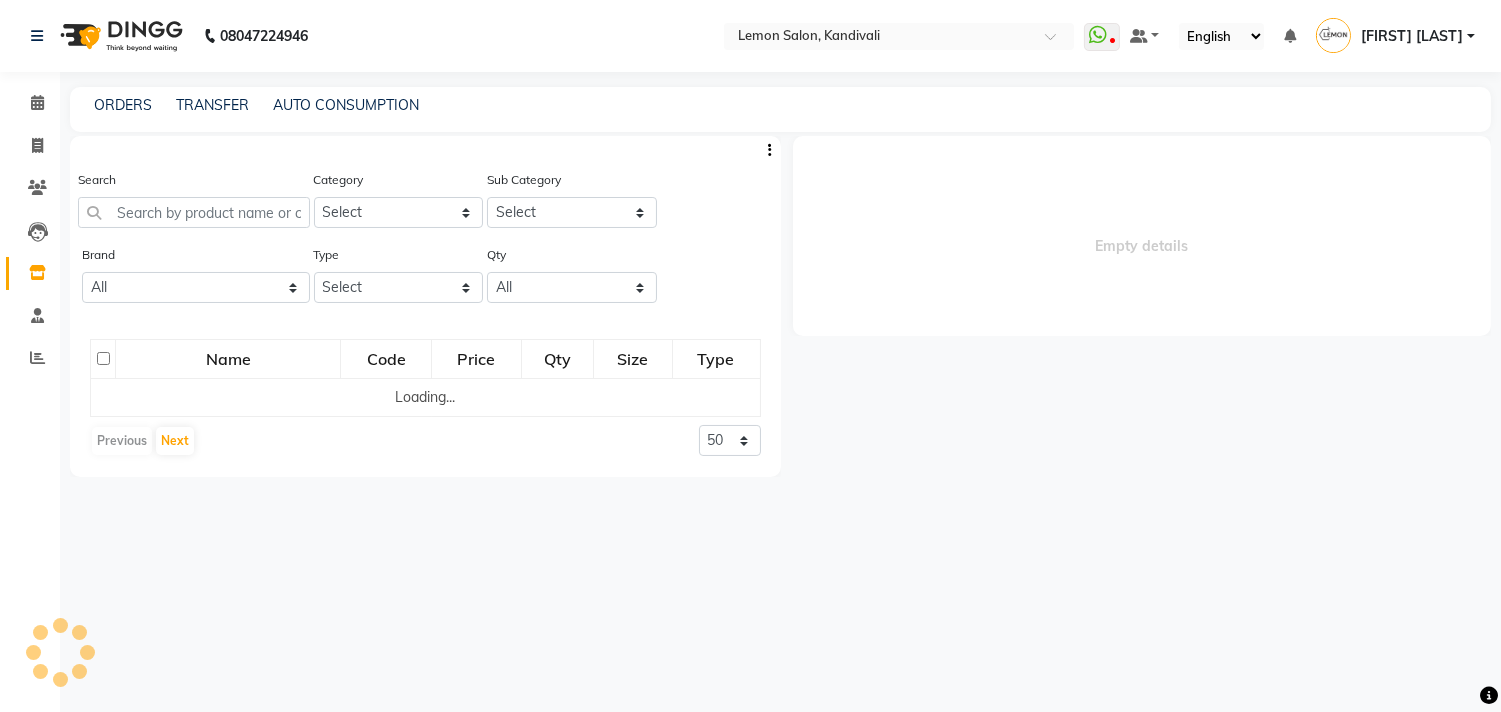 select 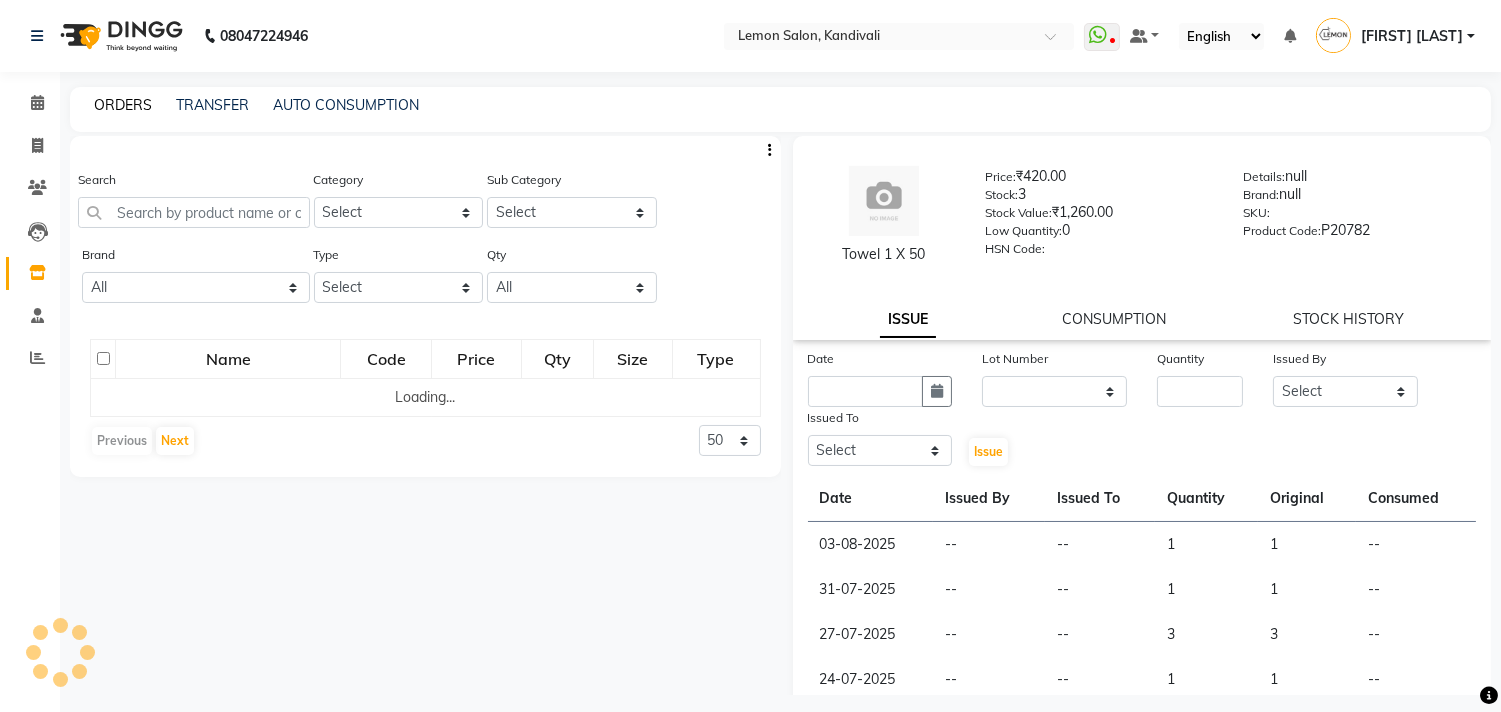 click on "ORDERS" 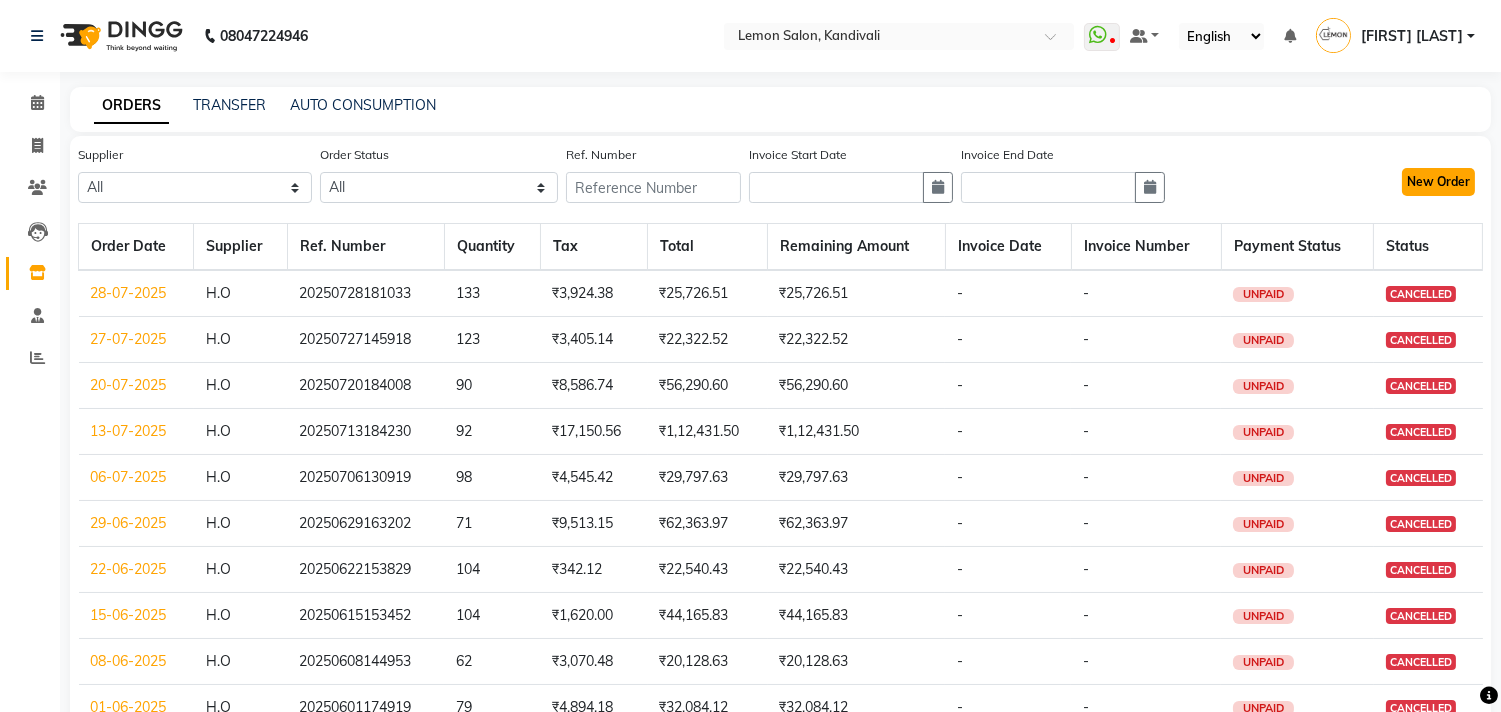 click on "New Order" 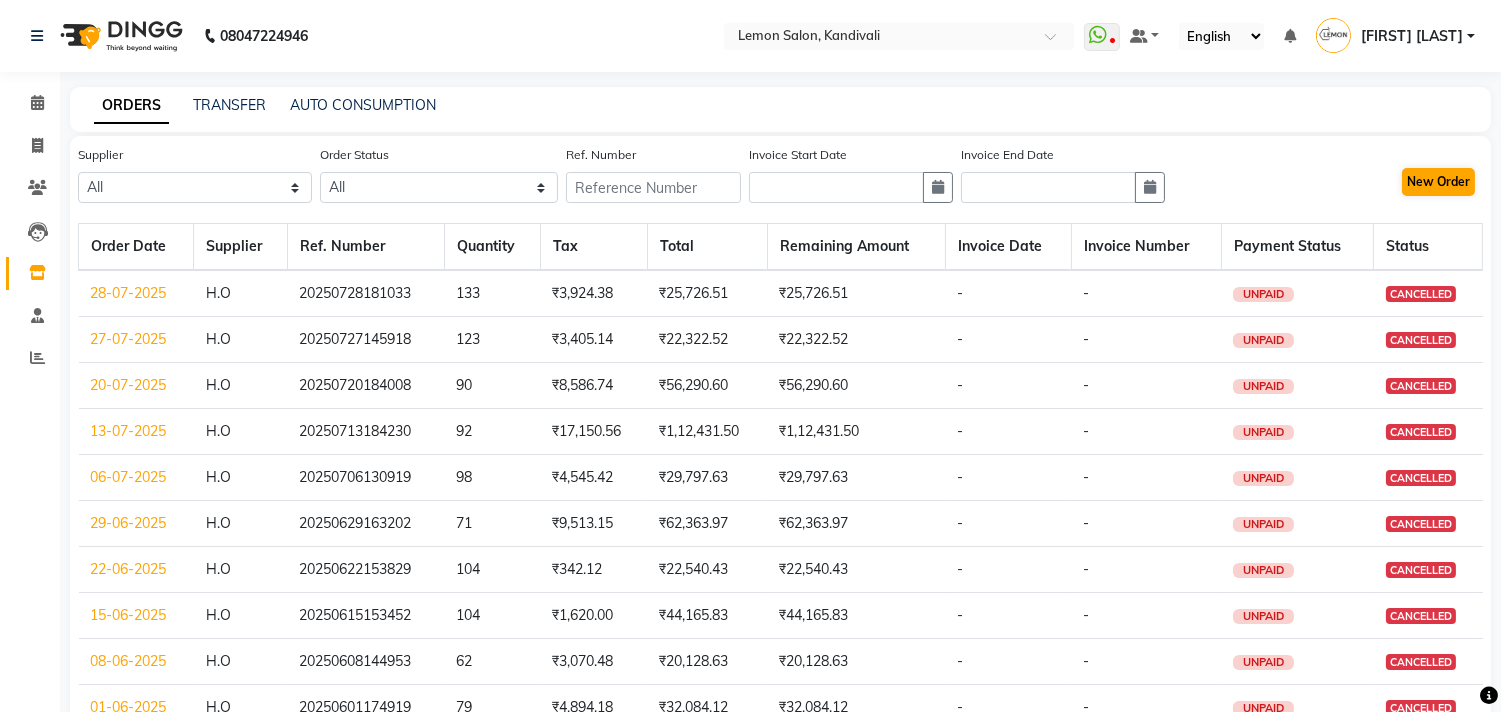 select on "true" 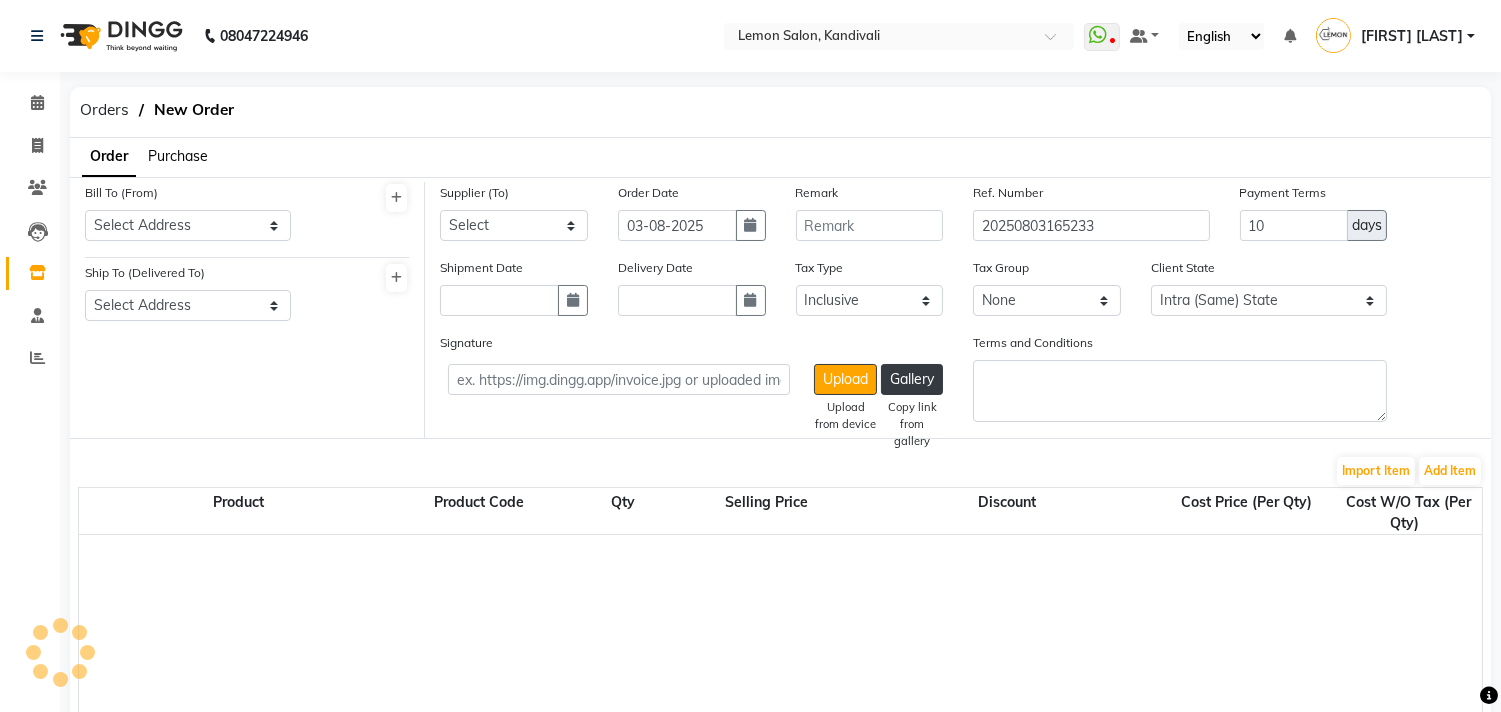 select on "740" 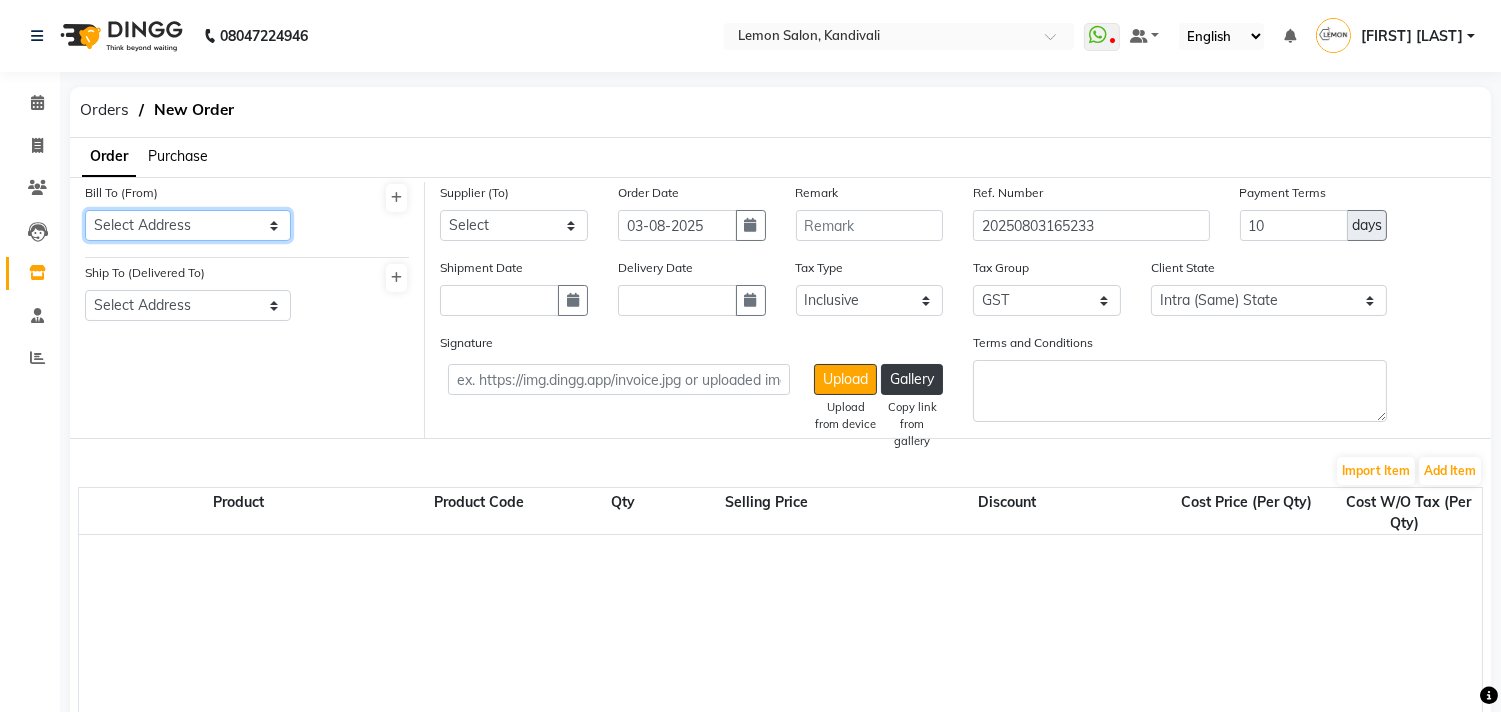 click on "Select Address  .   .   Meera Towers shop no-17 new link road oshiwara , Andheri west Mumbai" 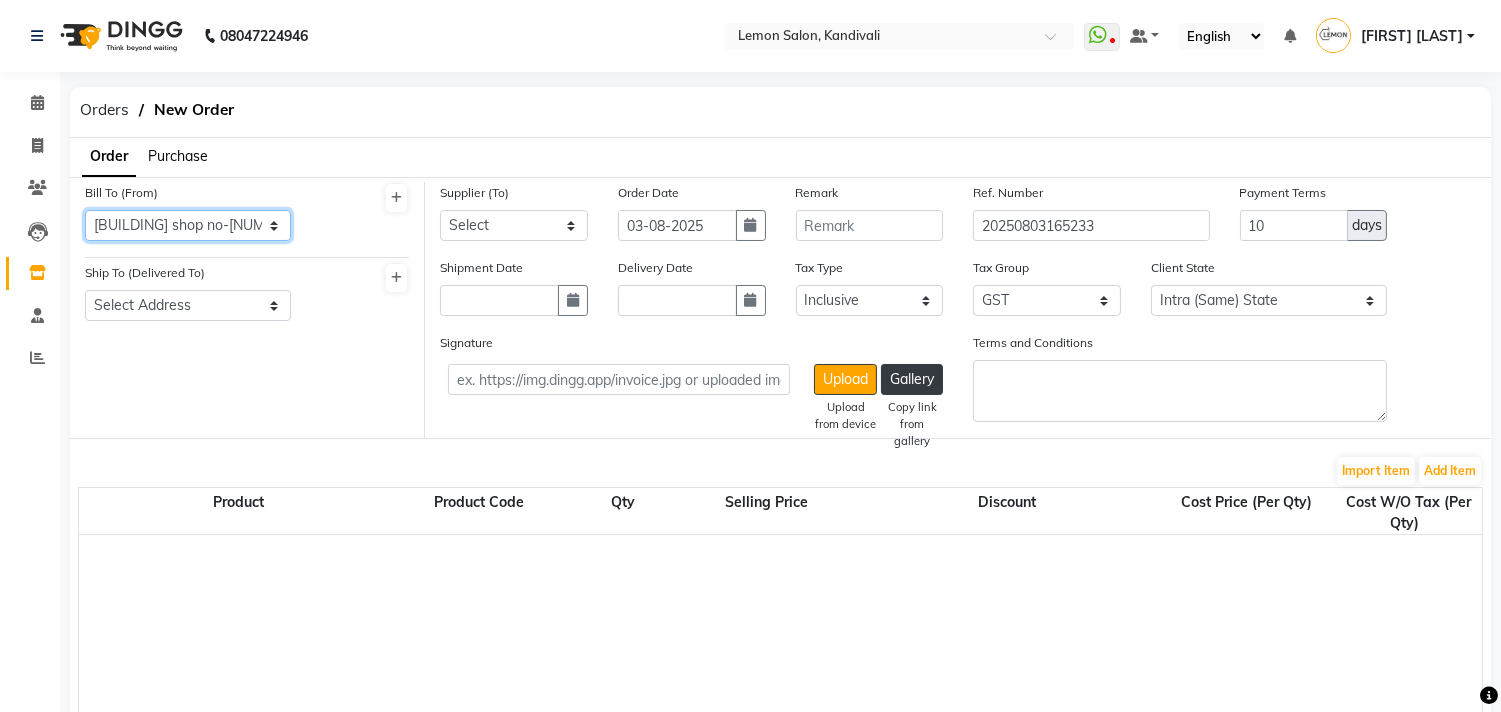 click on "Select Address  .   .   Meera Towers shop no-17 new link road oshiwara , Andheri west Mumbai" 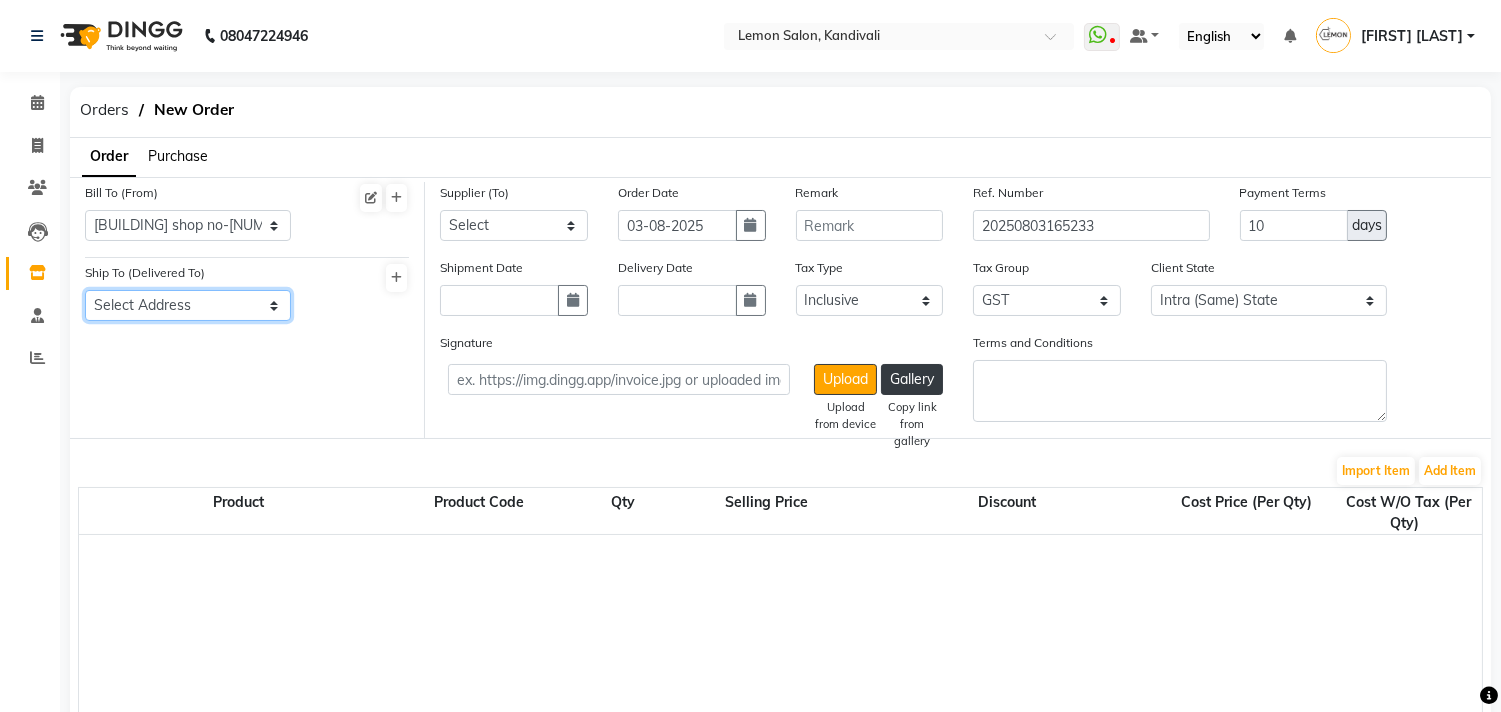 click on "Select Address  Shop no 10 kala darshan M.G cross road no-3 kandivali-west mumbai" 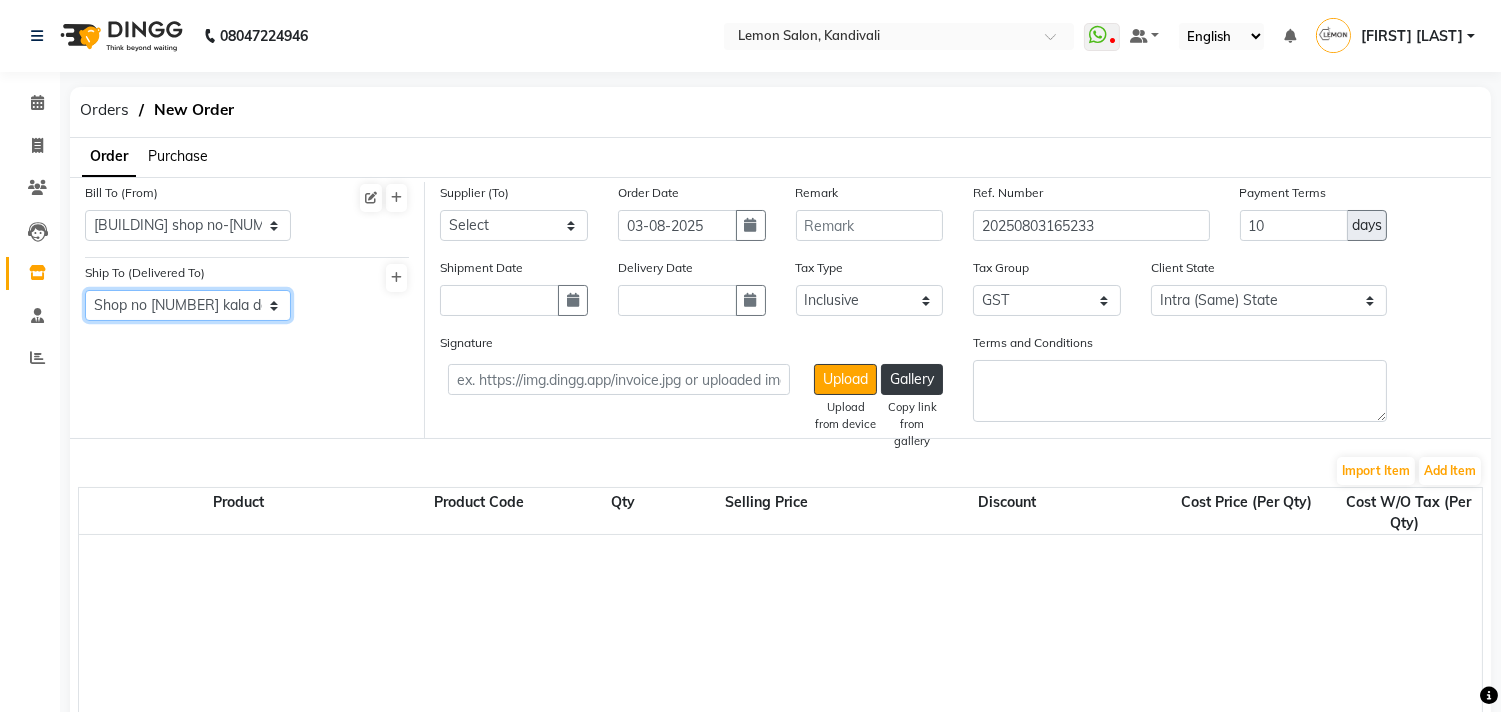click on "Select Address  Shop no 10 kala darshan M.G cross road no-3 kandivali-west mumbai" 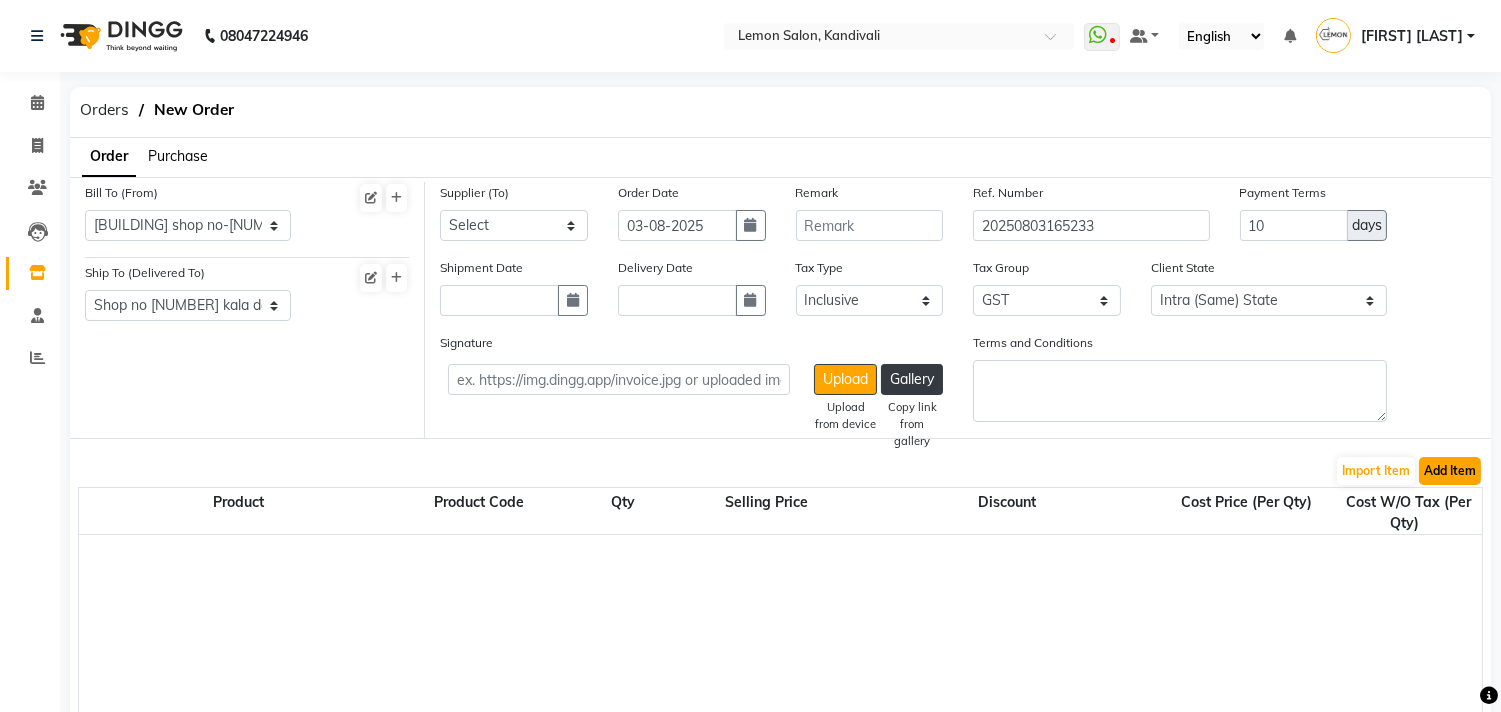 click on "Add Item" 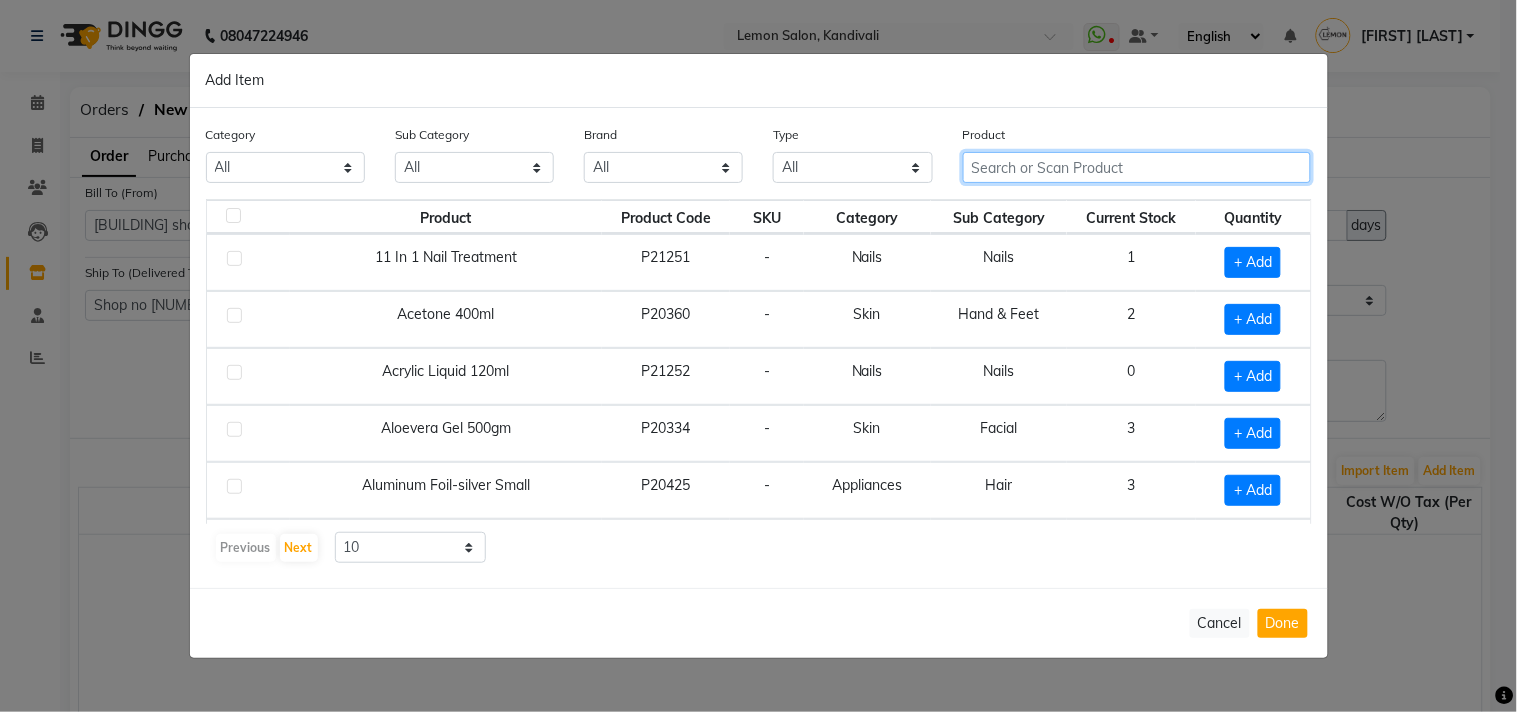 click 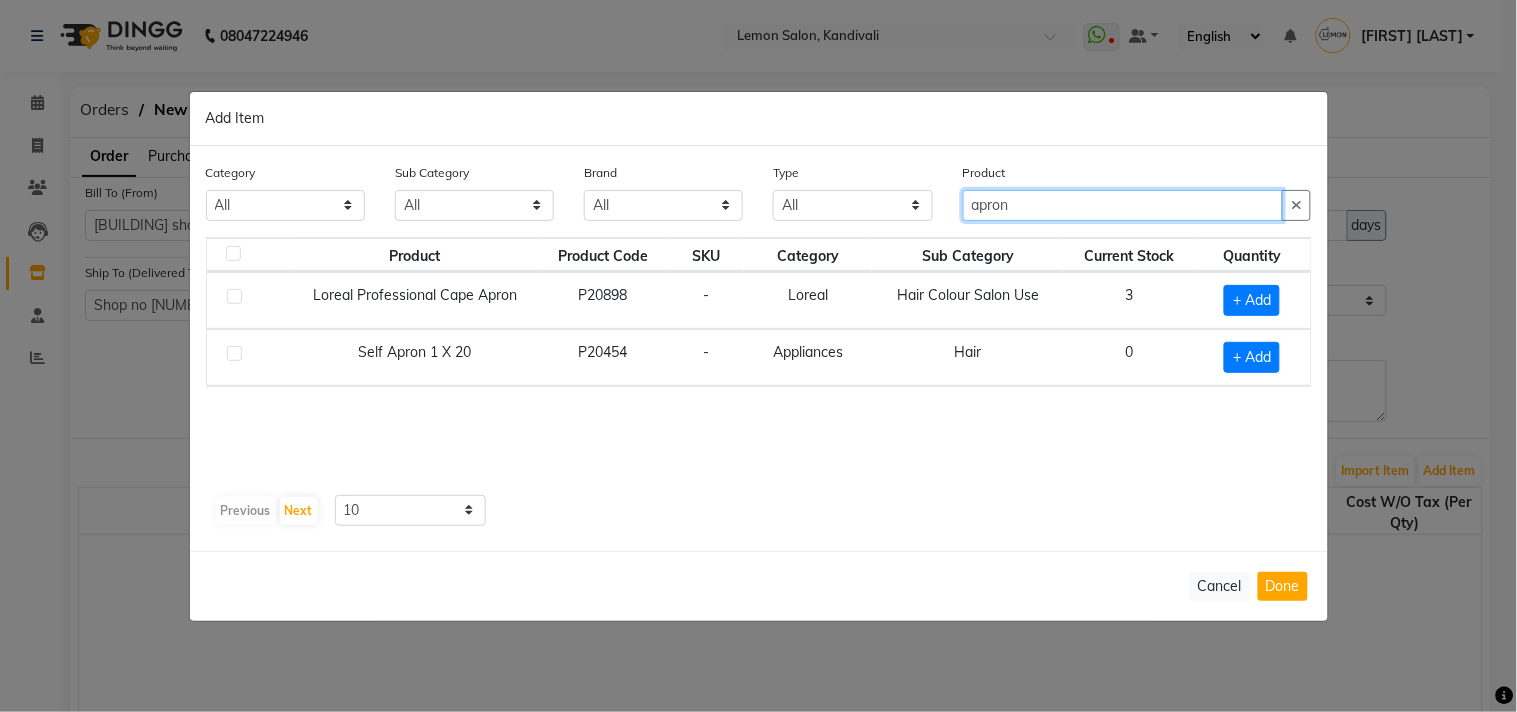 type on "apron" 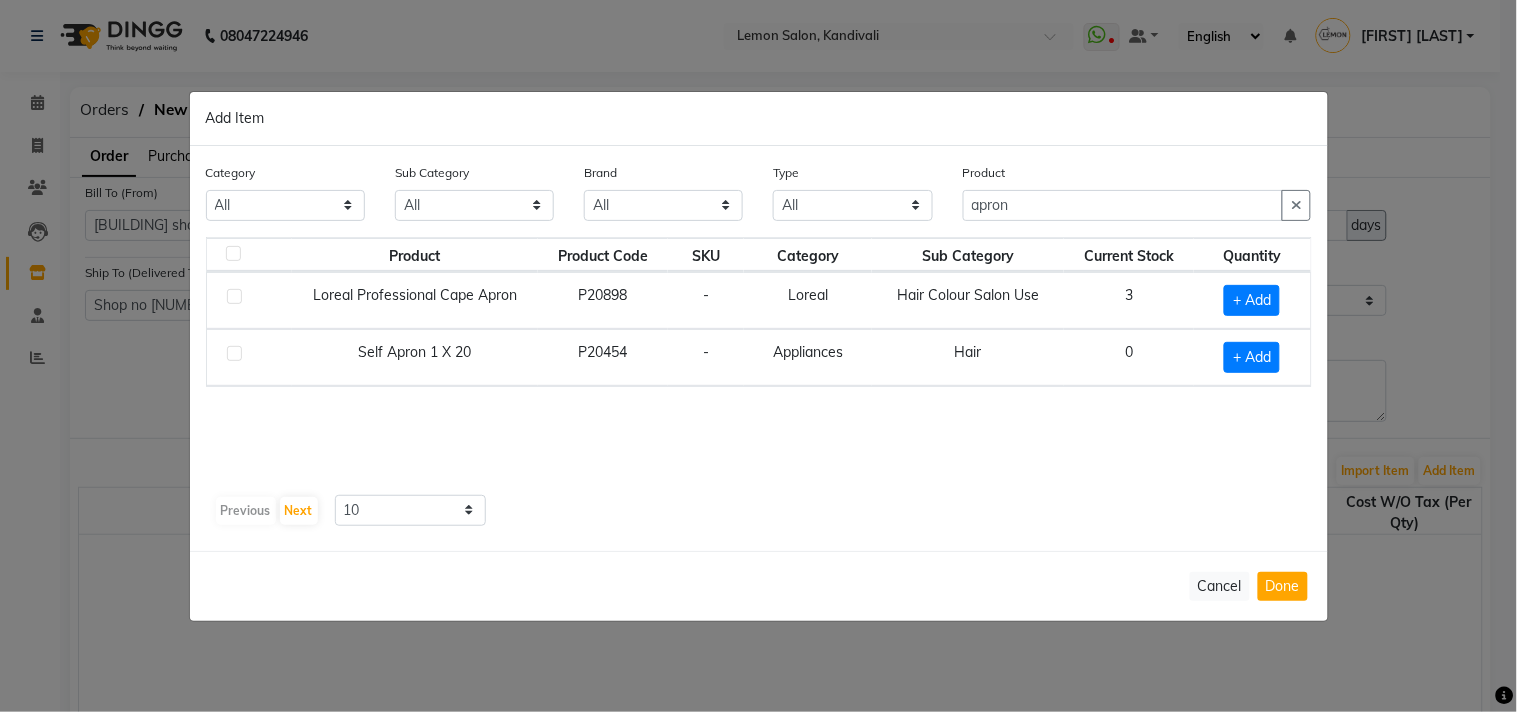 click 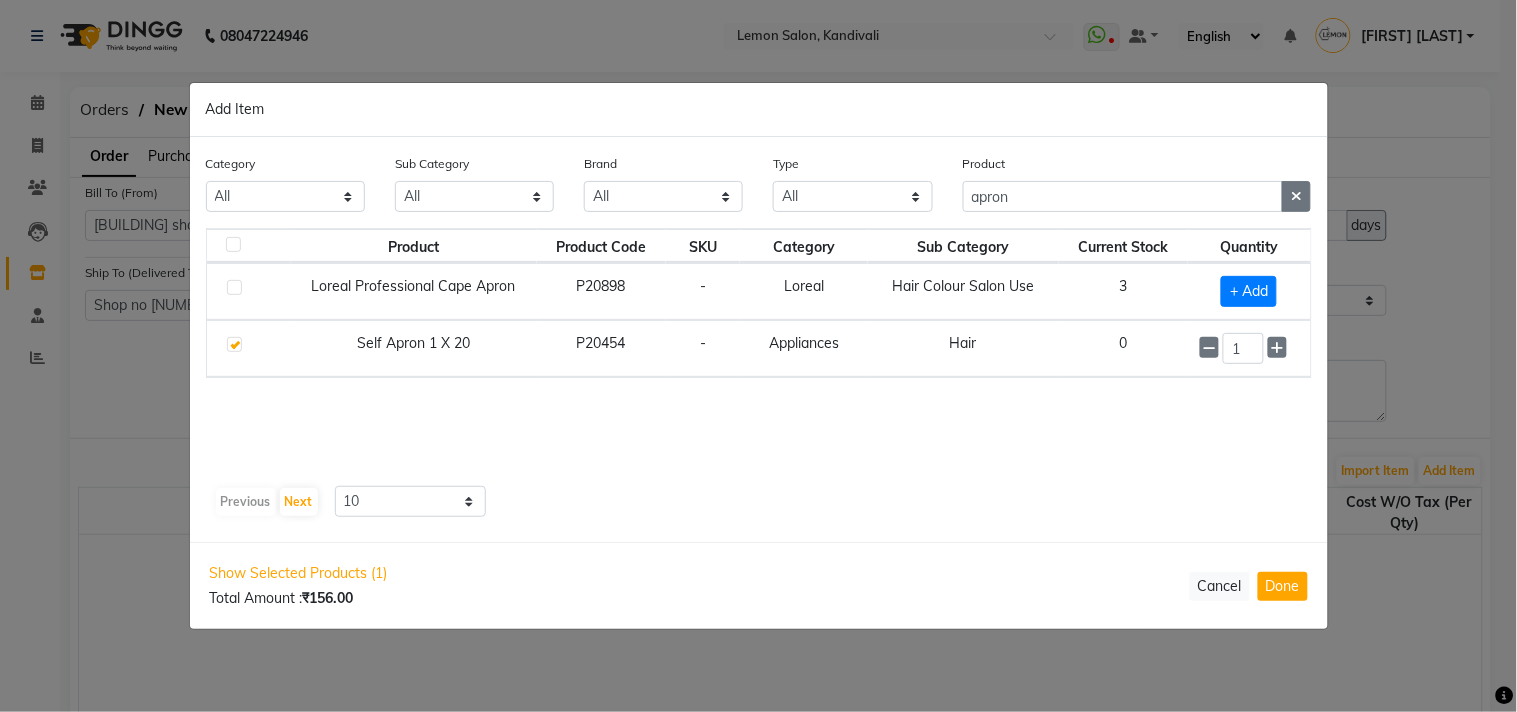 click 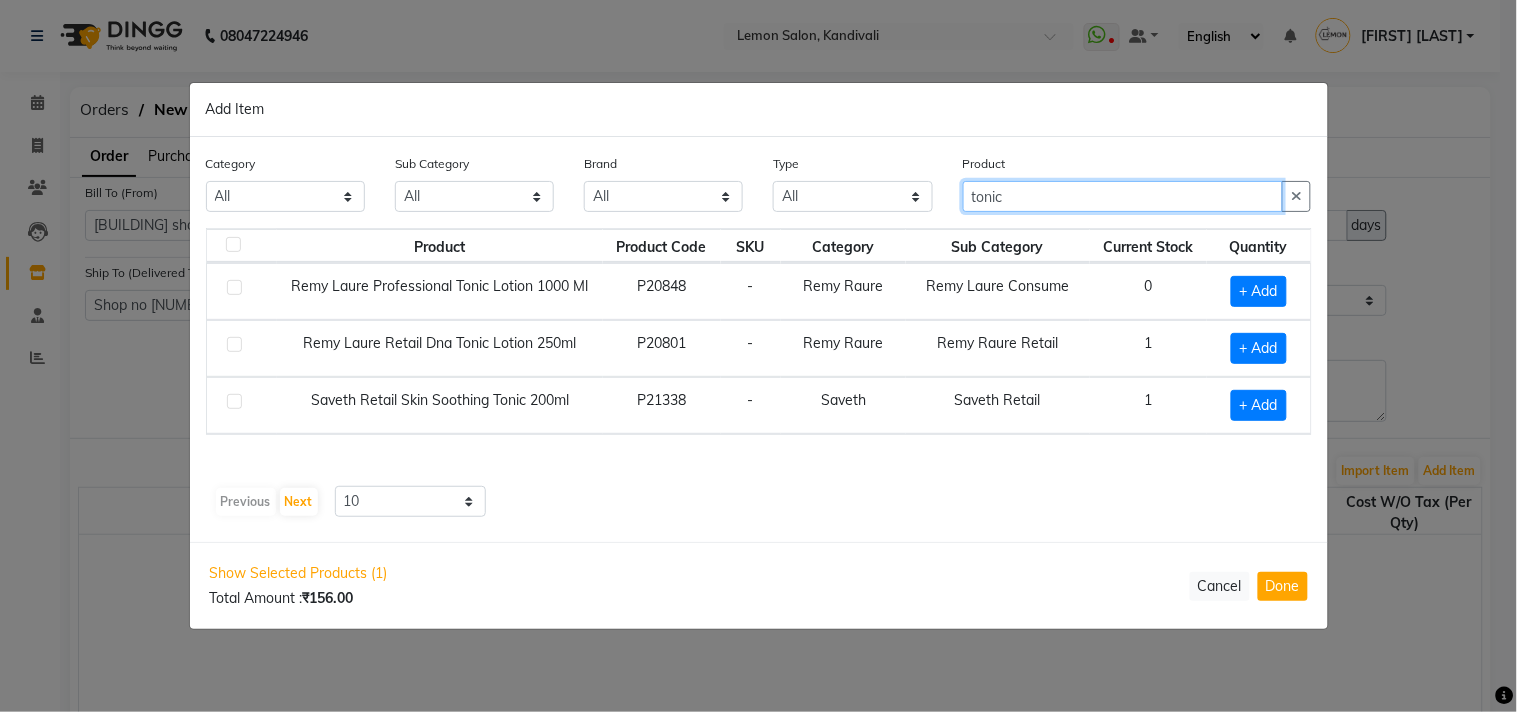 type on "tonic" 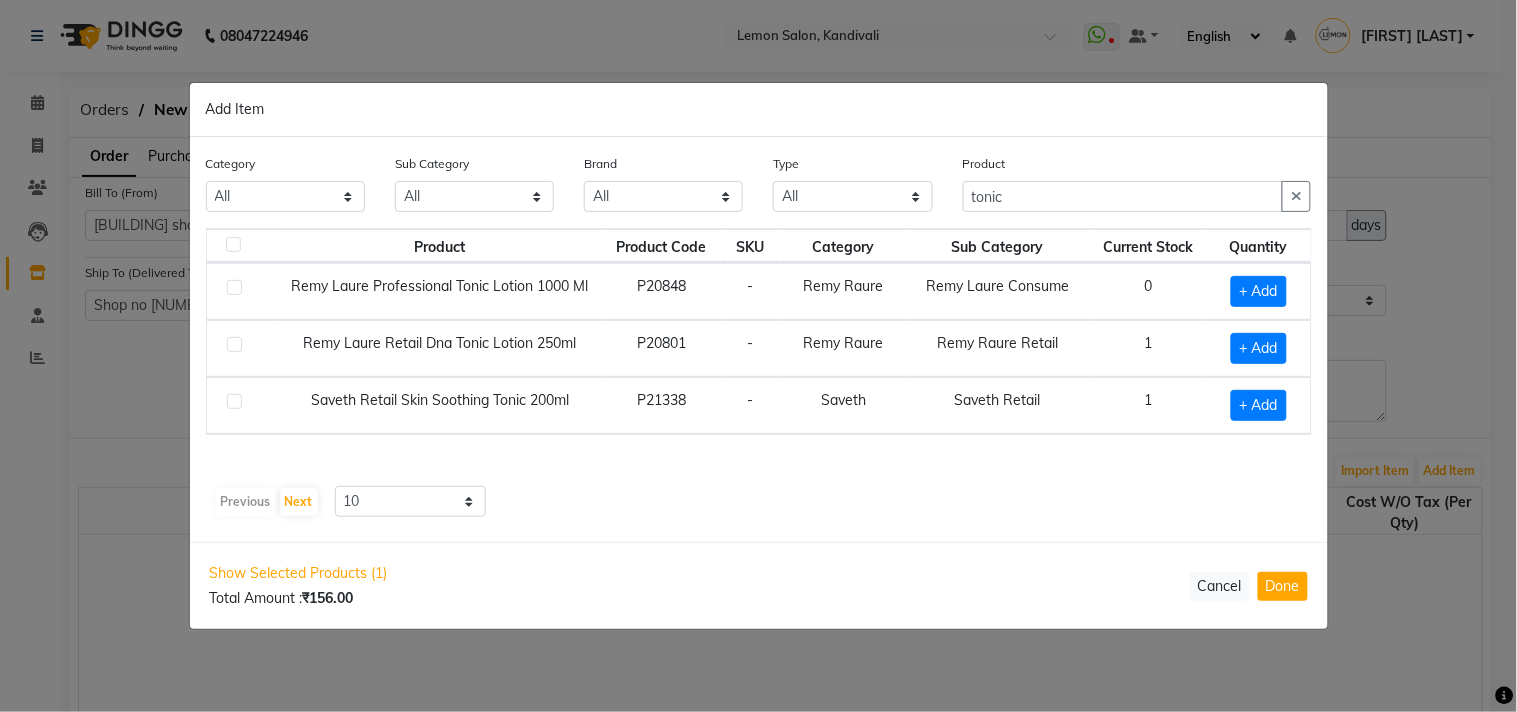click 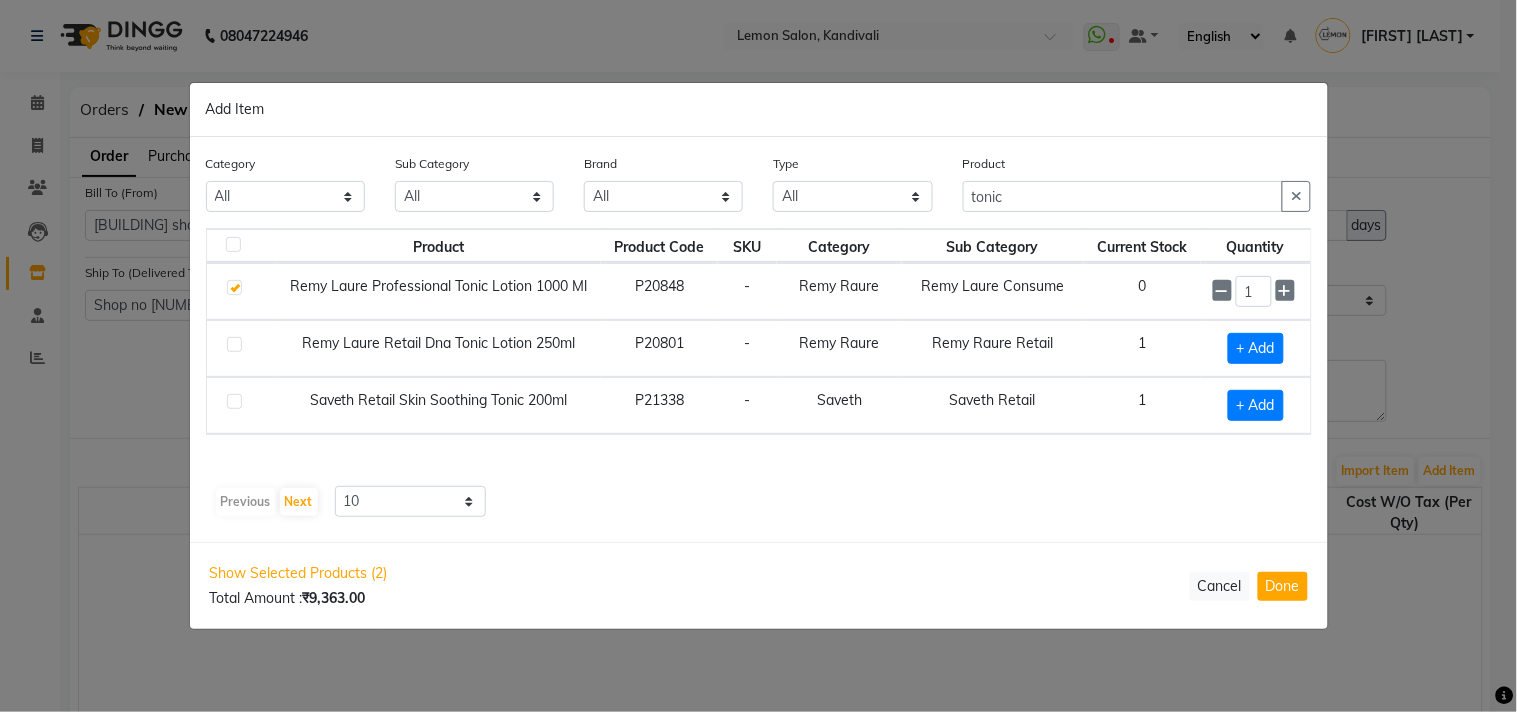 click 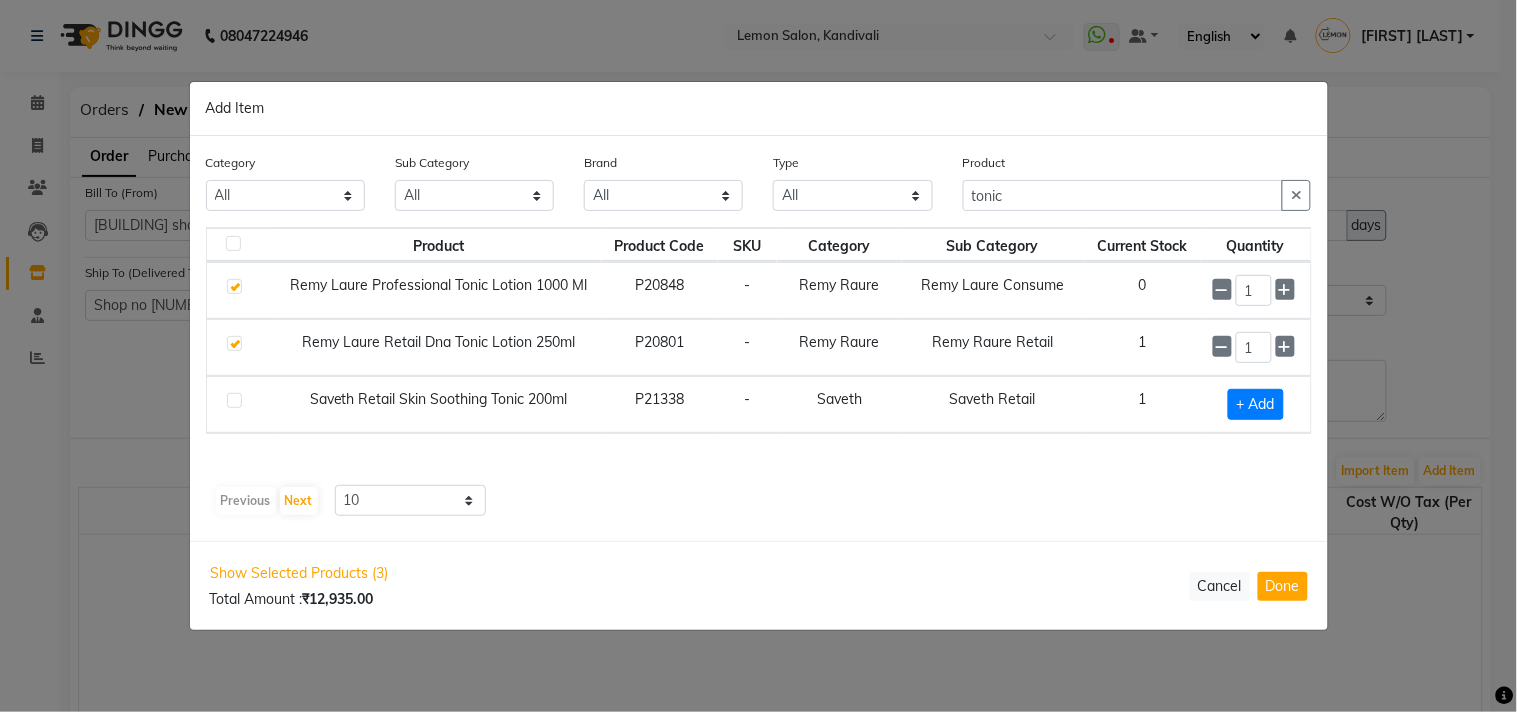 click 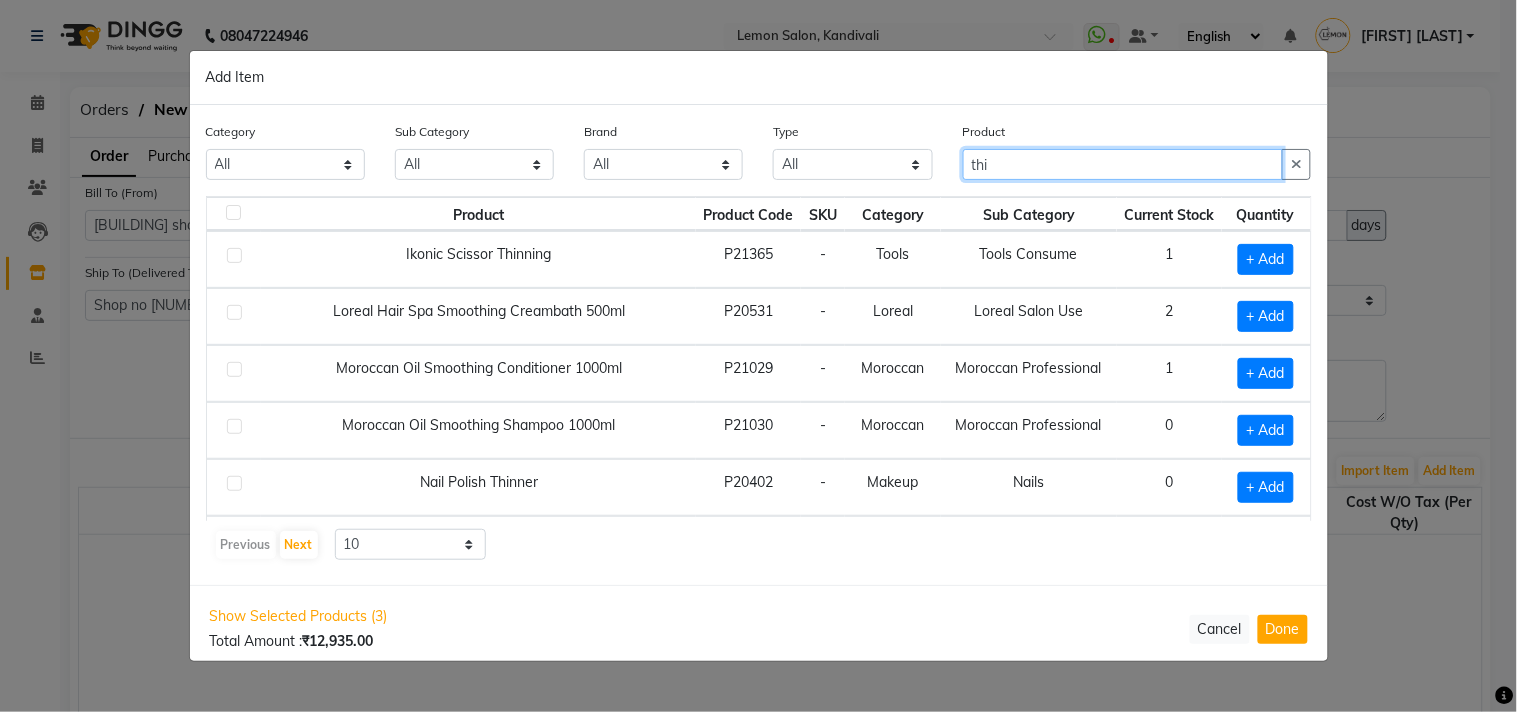 type on "thi" 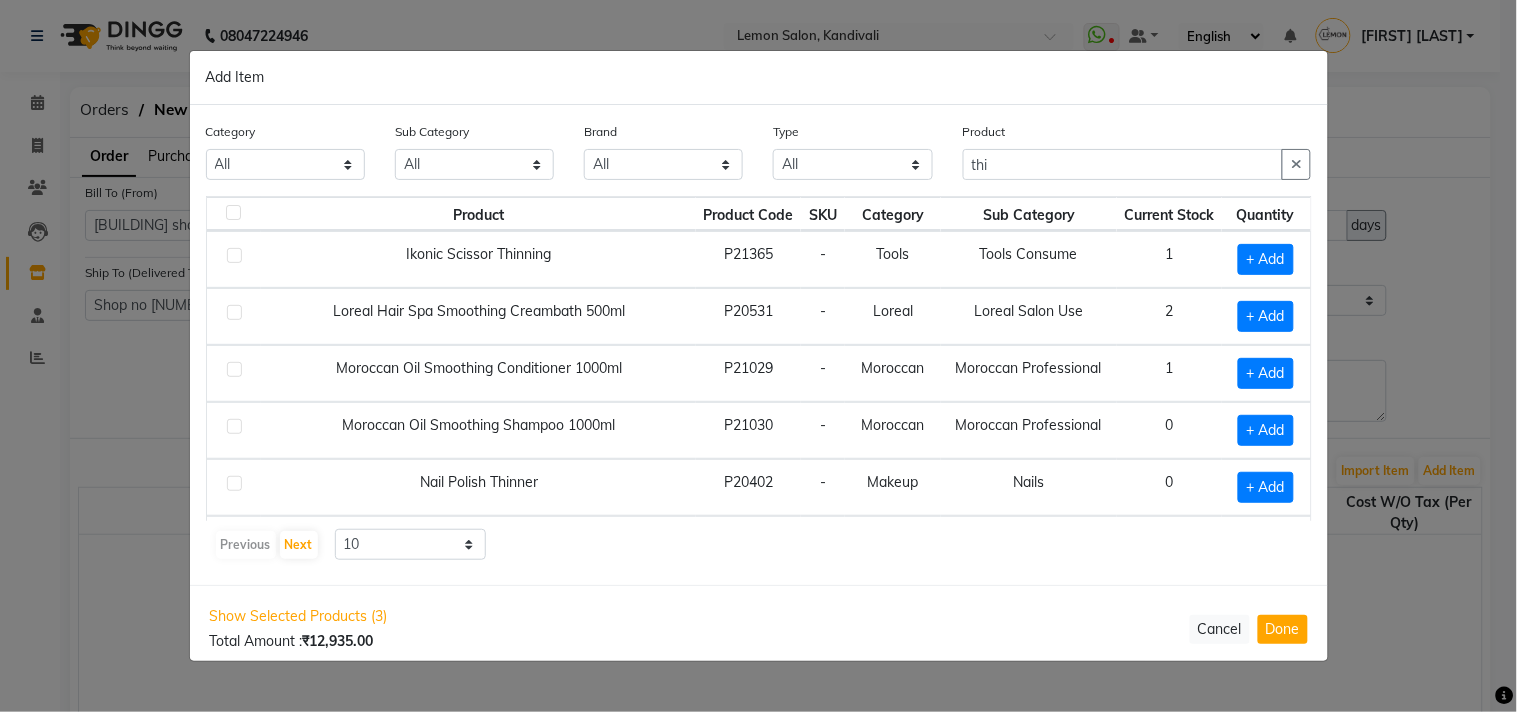click 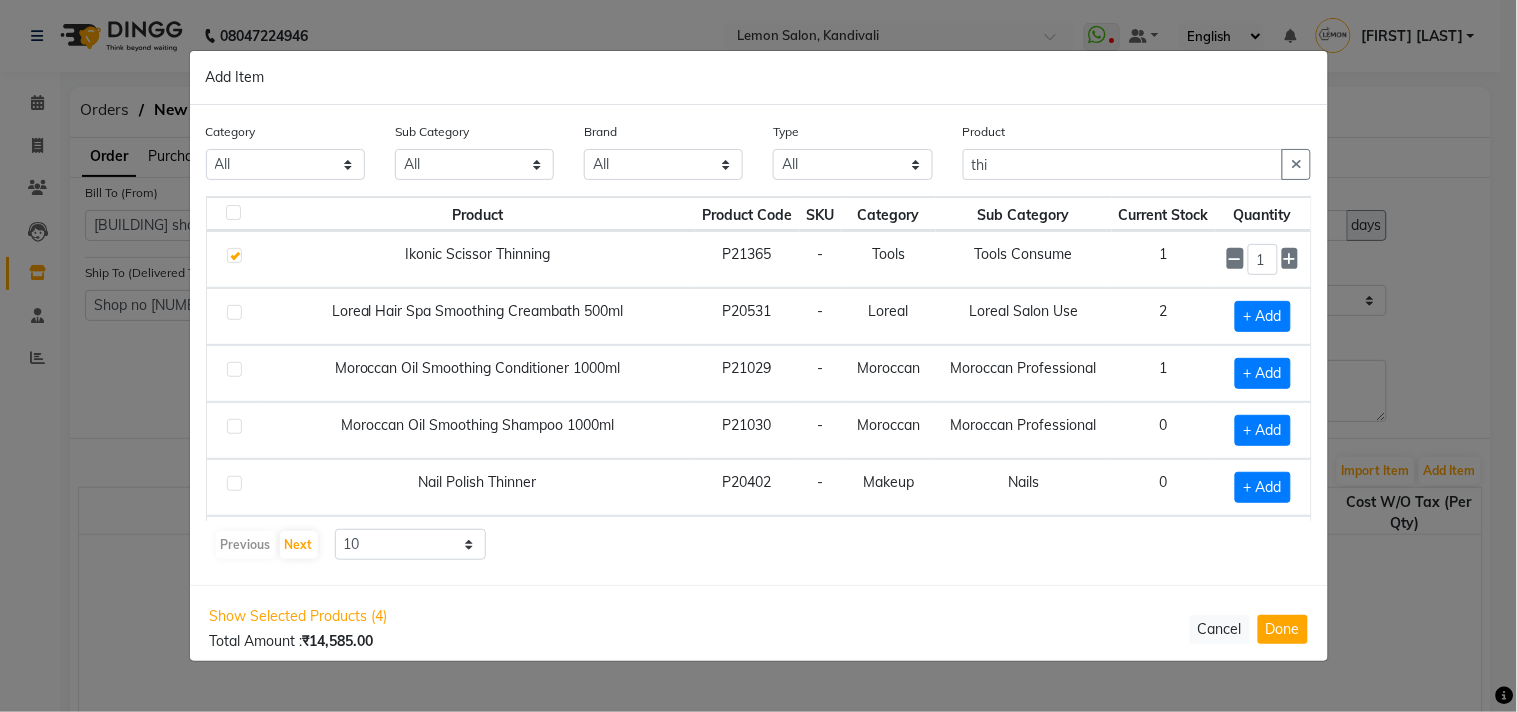 drag, startPoint x: 1294, startPoint y: 156, endPoint x: 1310, endPoint y: 140, distance: 22.627417 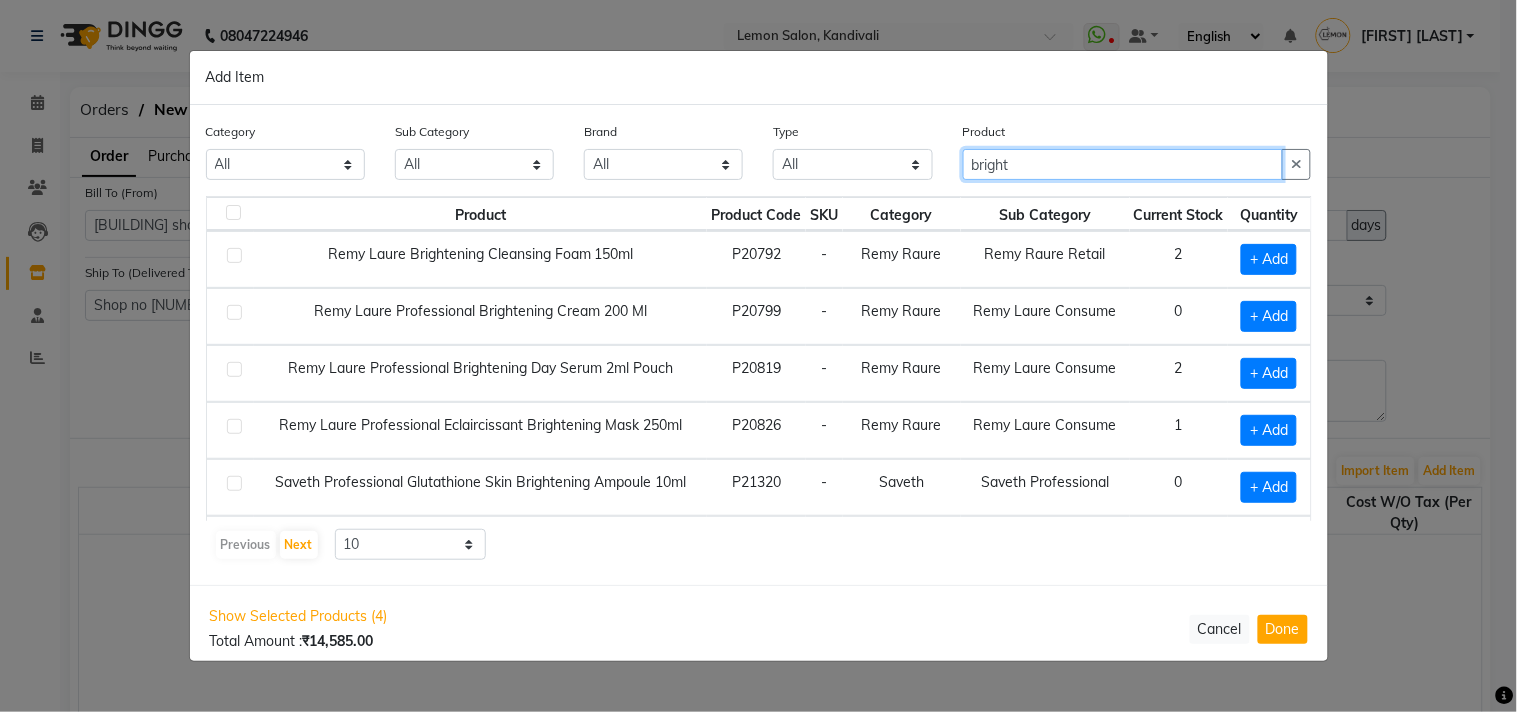 type on "bright" 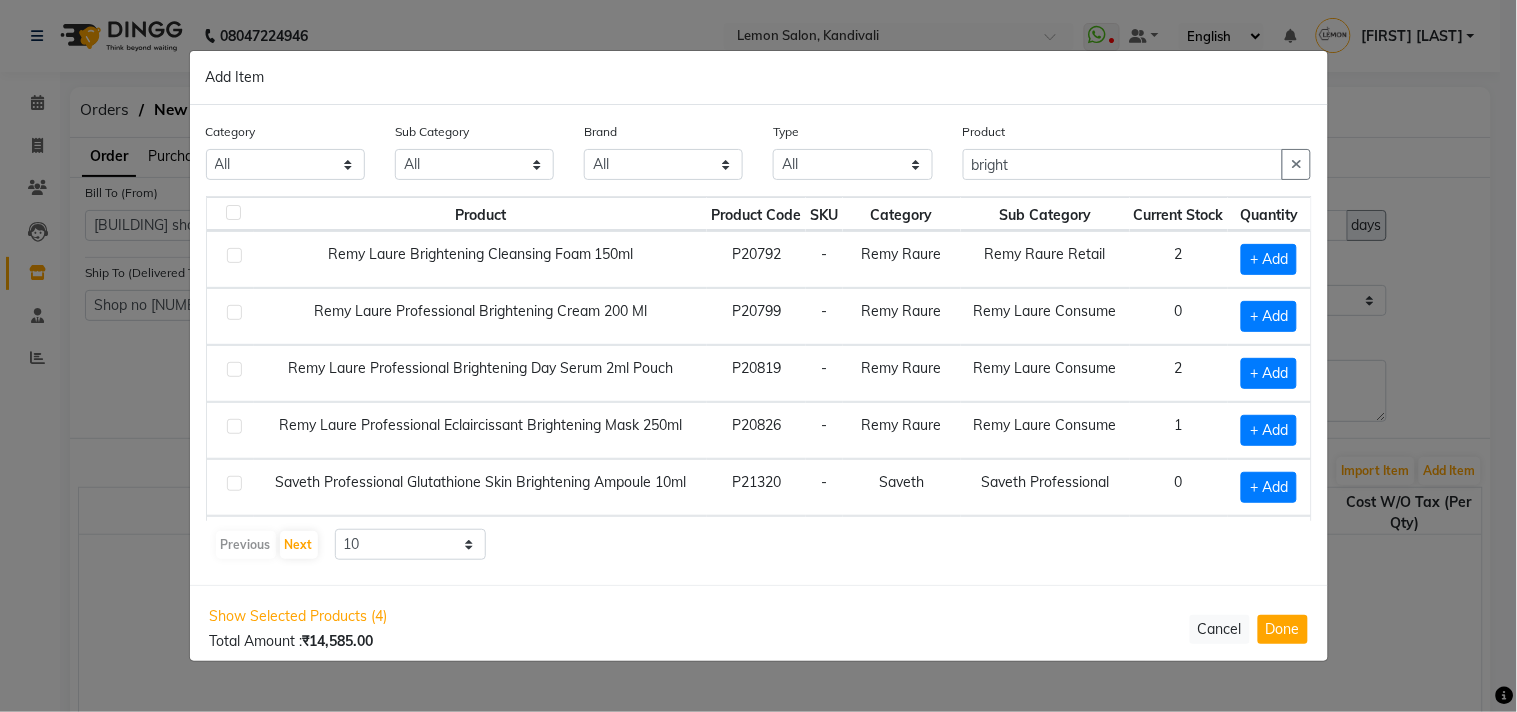 click 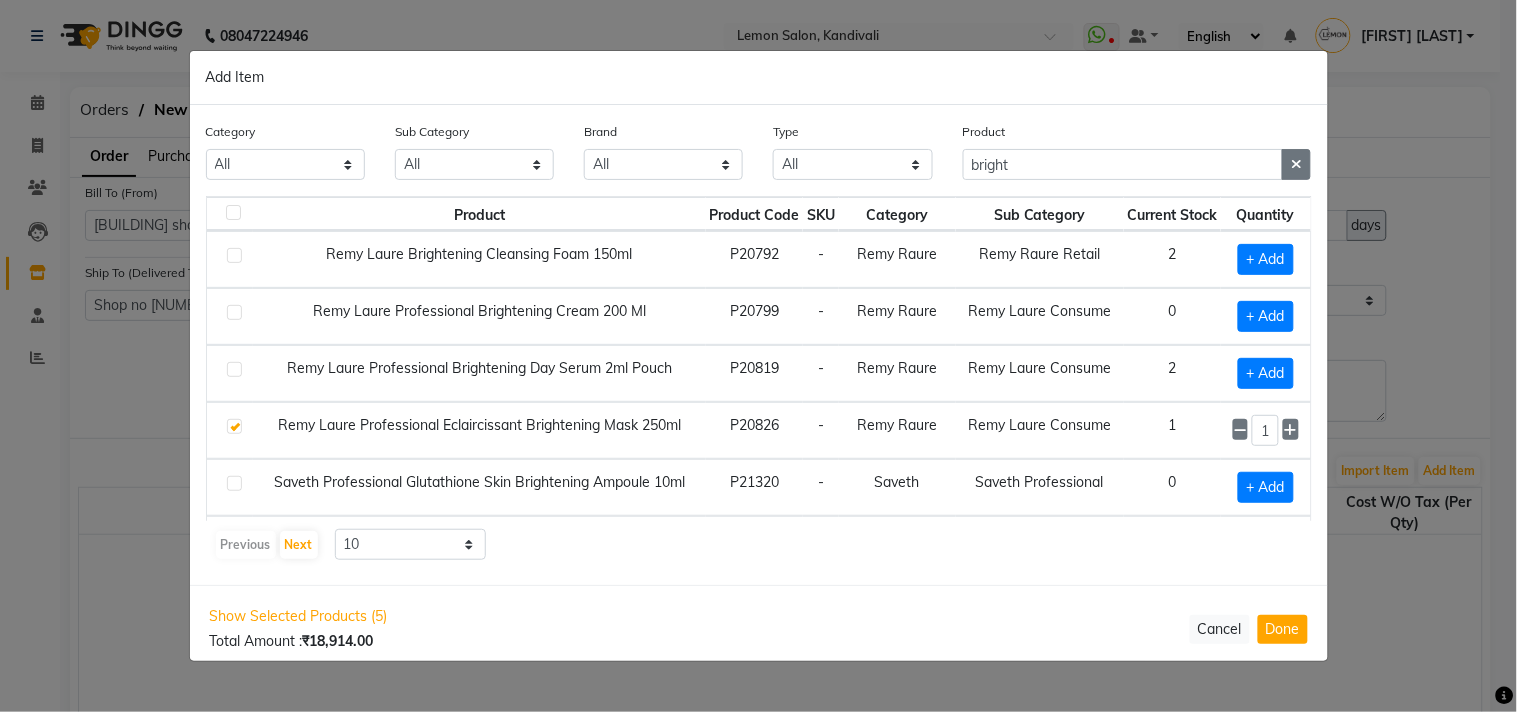 click 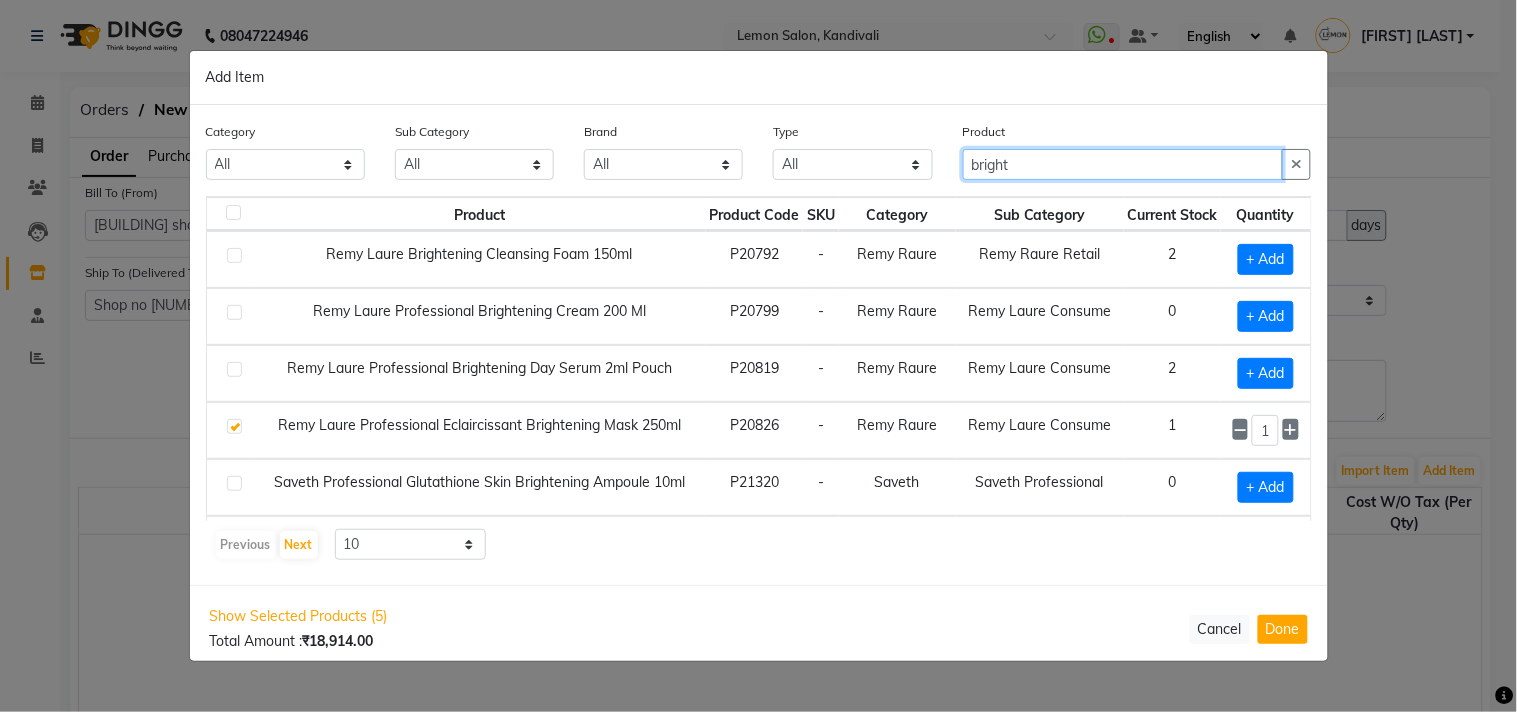 type on "bright" 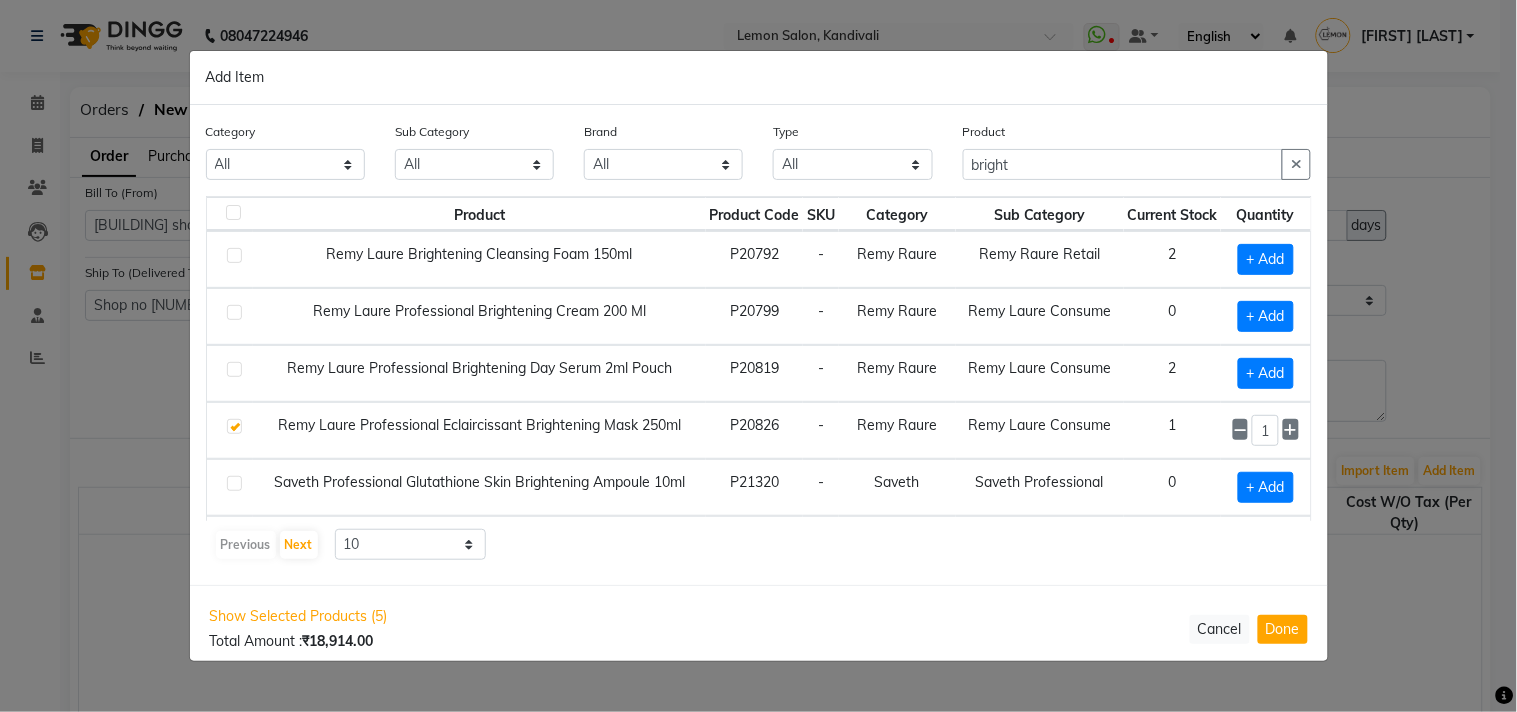 click 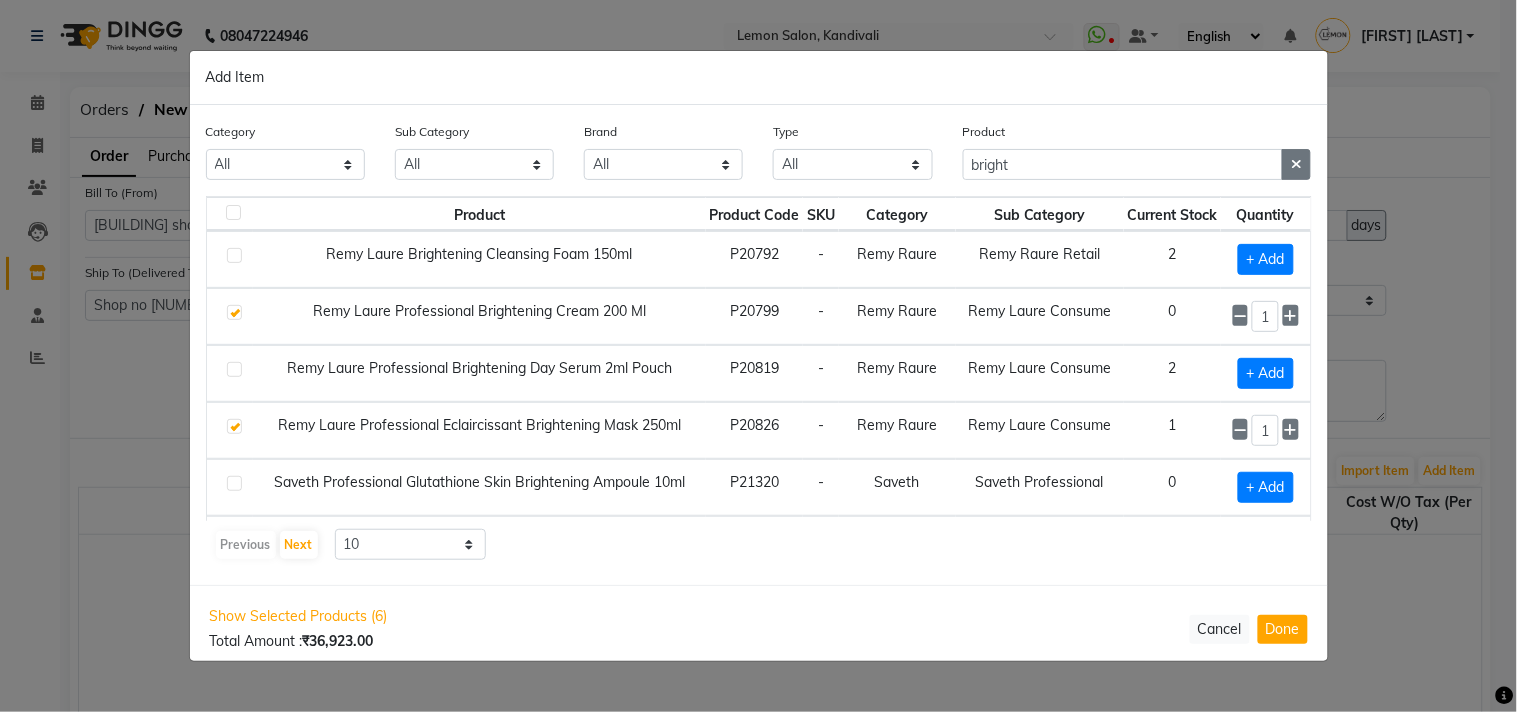 click 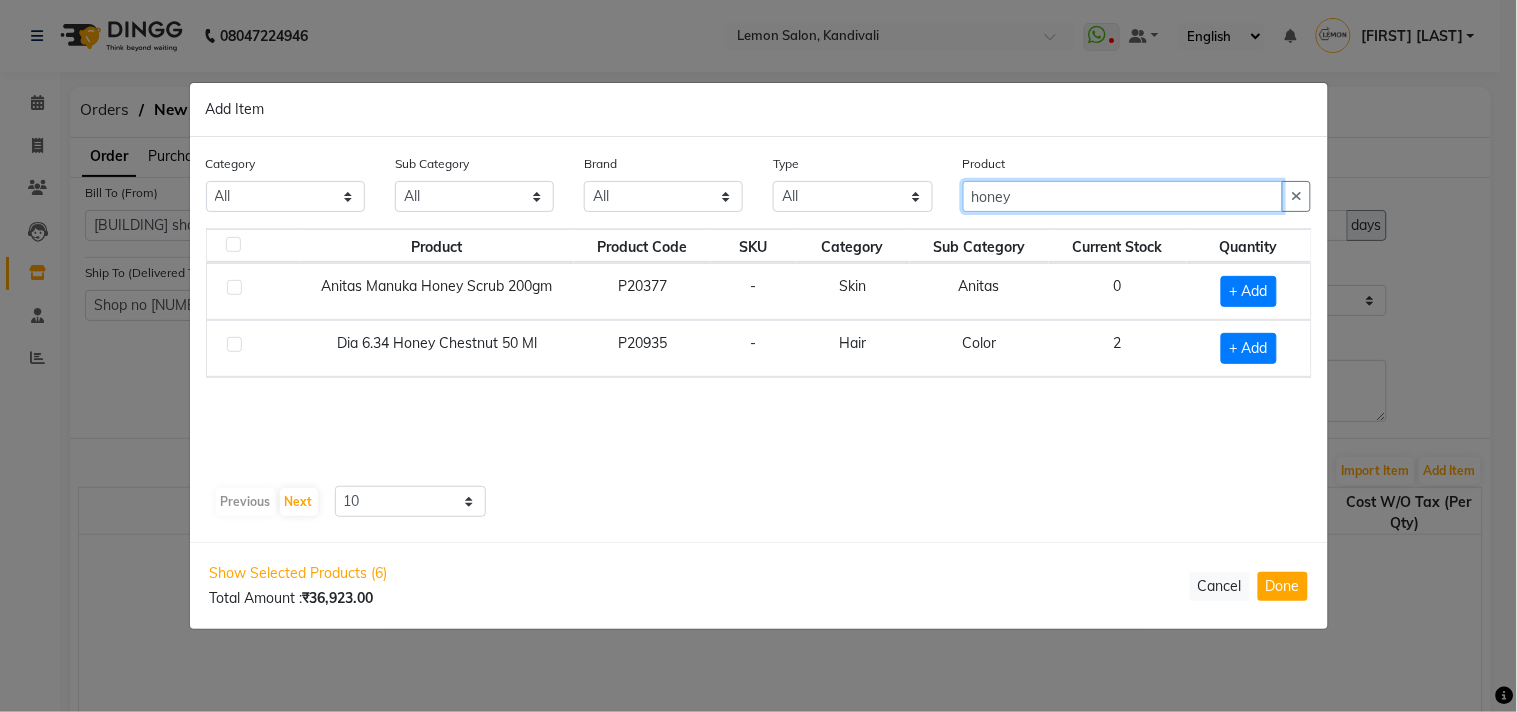 type on "honey" 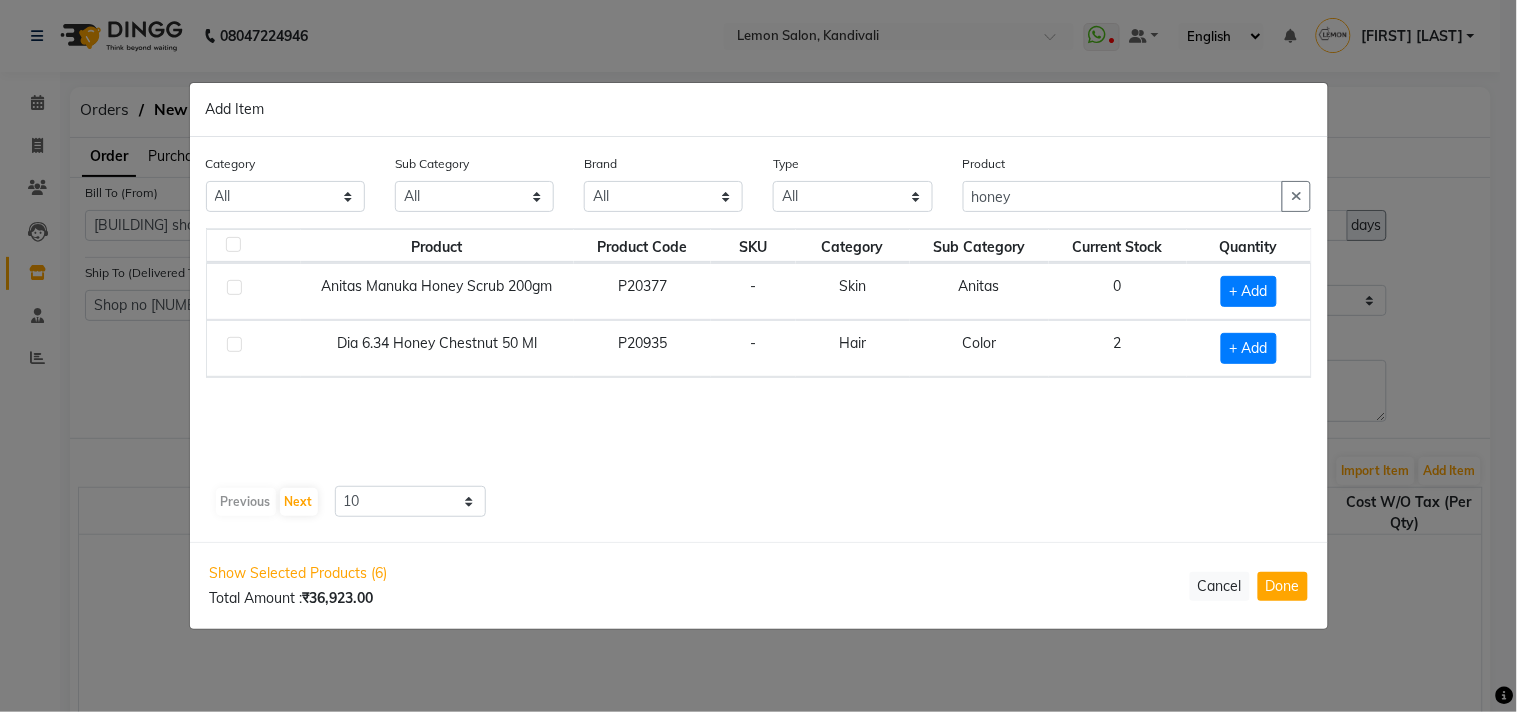 click 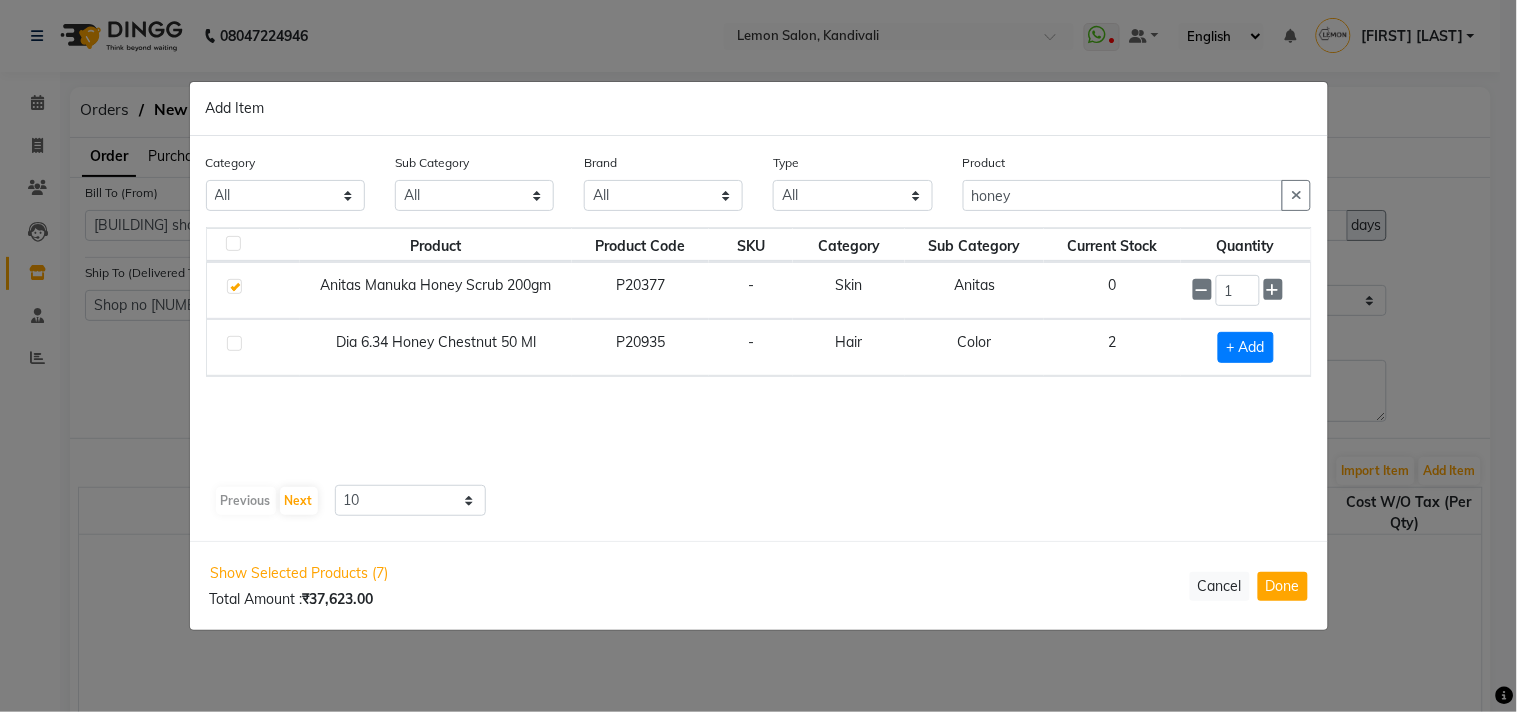click 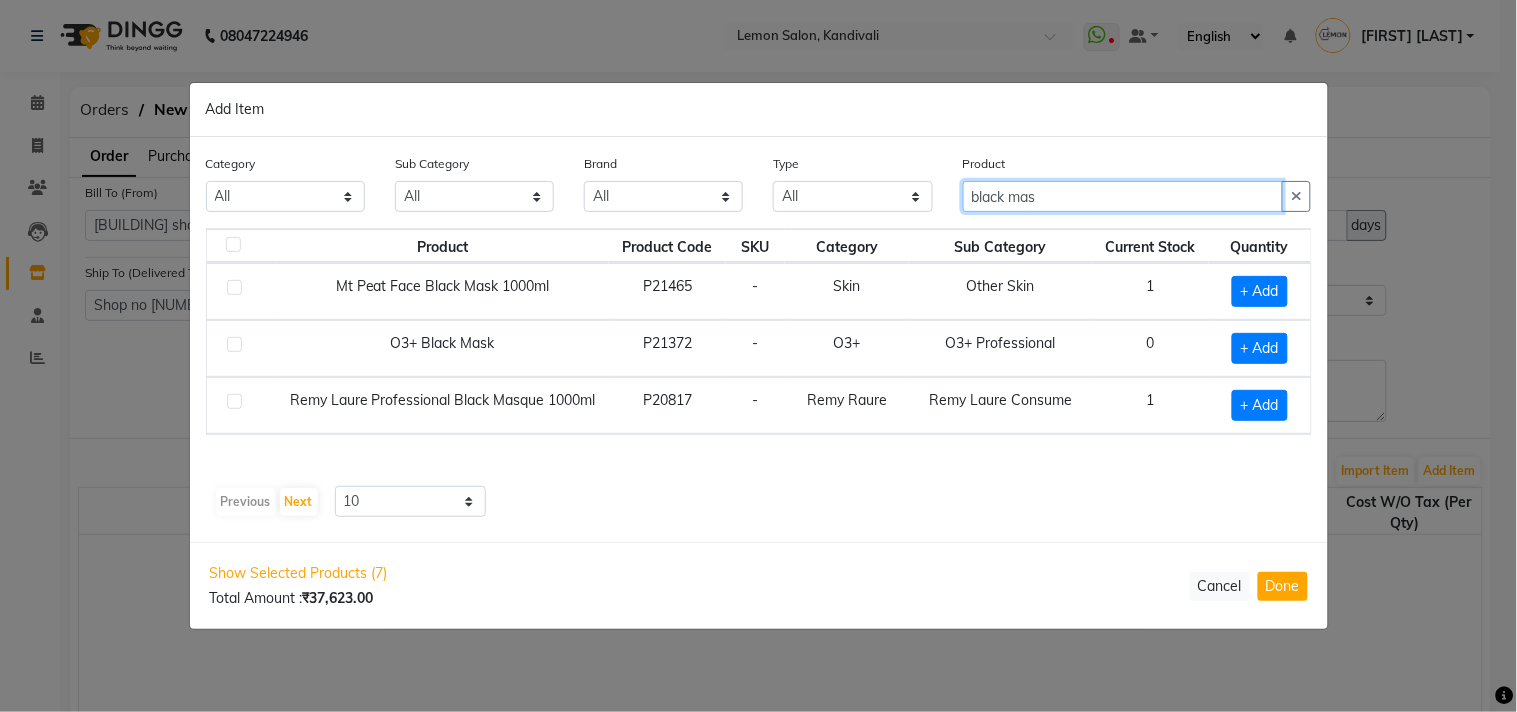 type on "black mas" 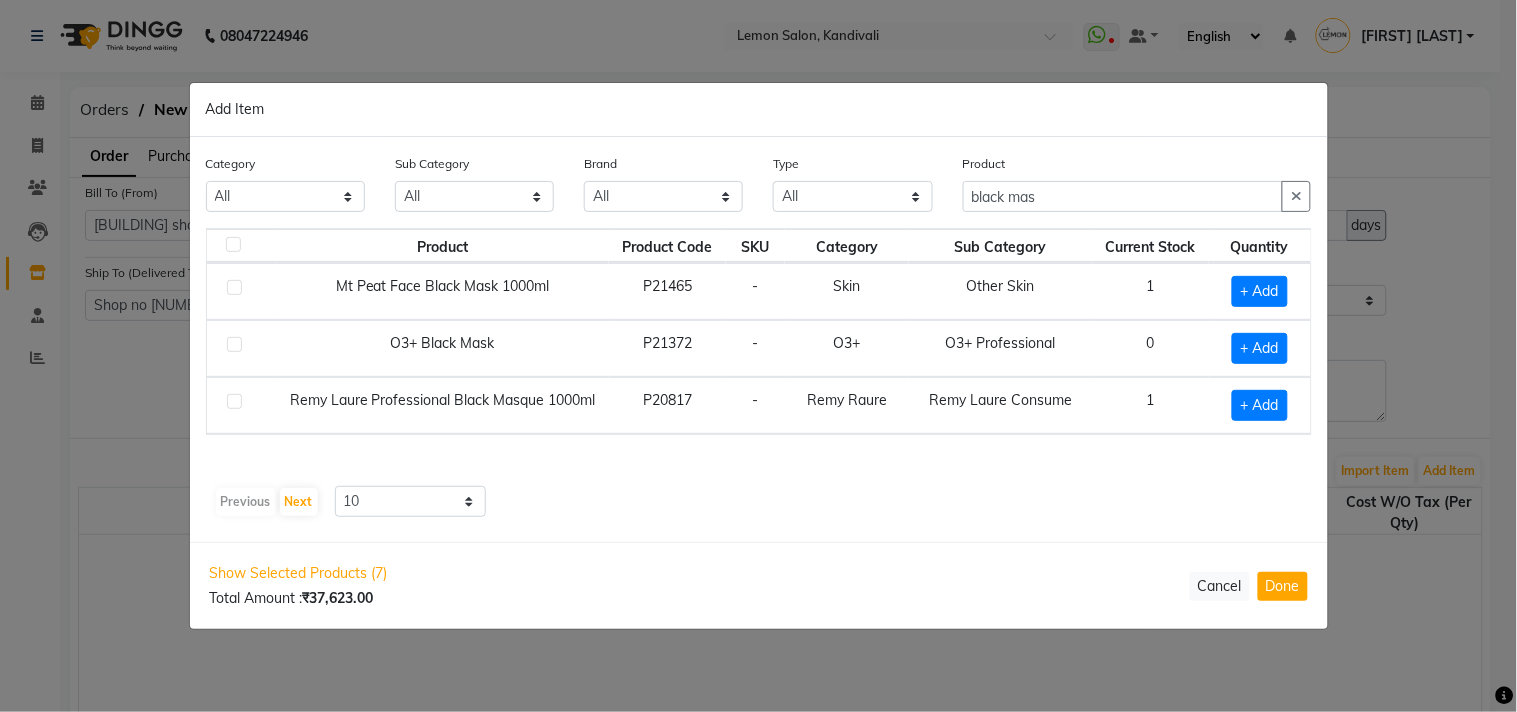click 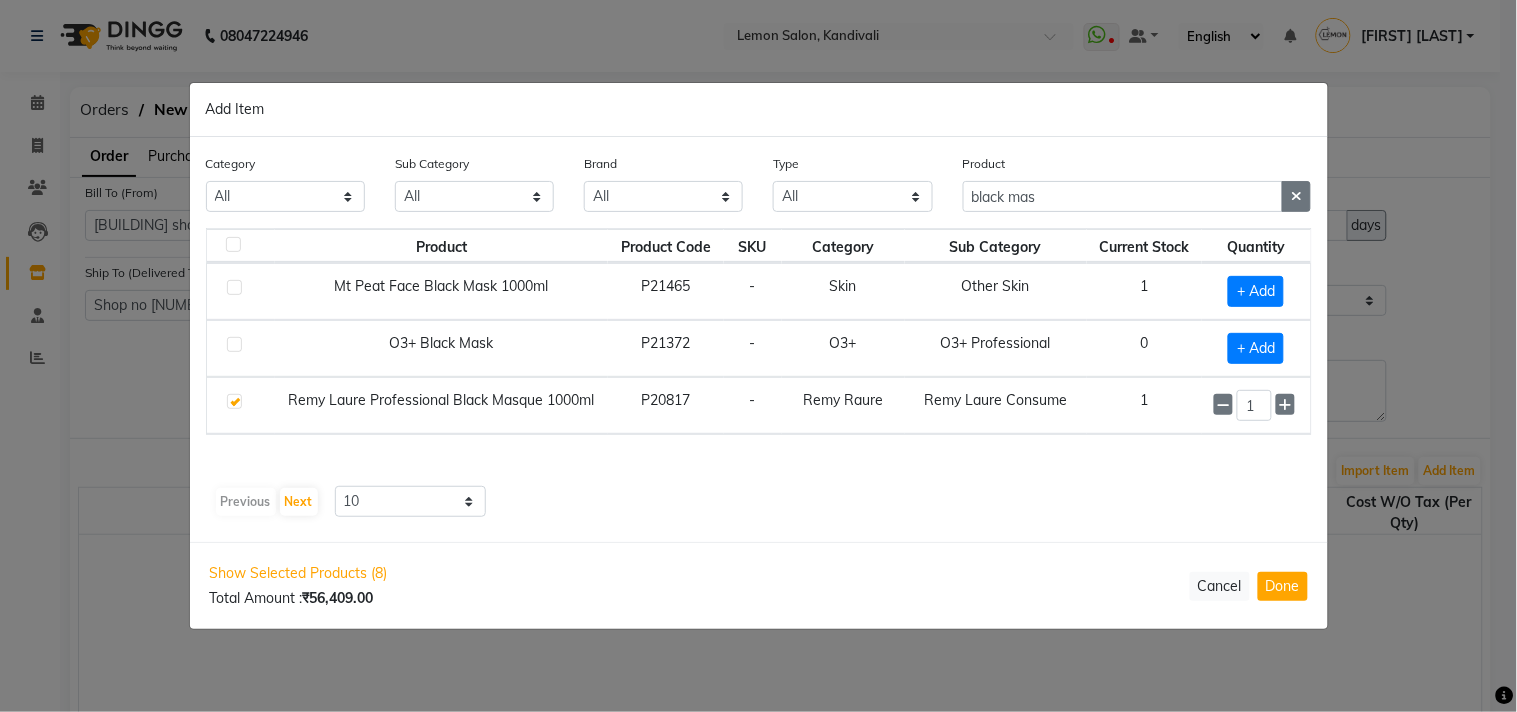 click 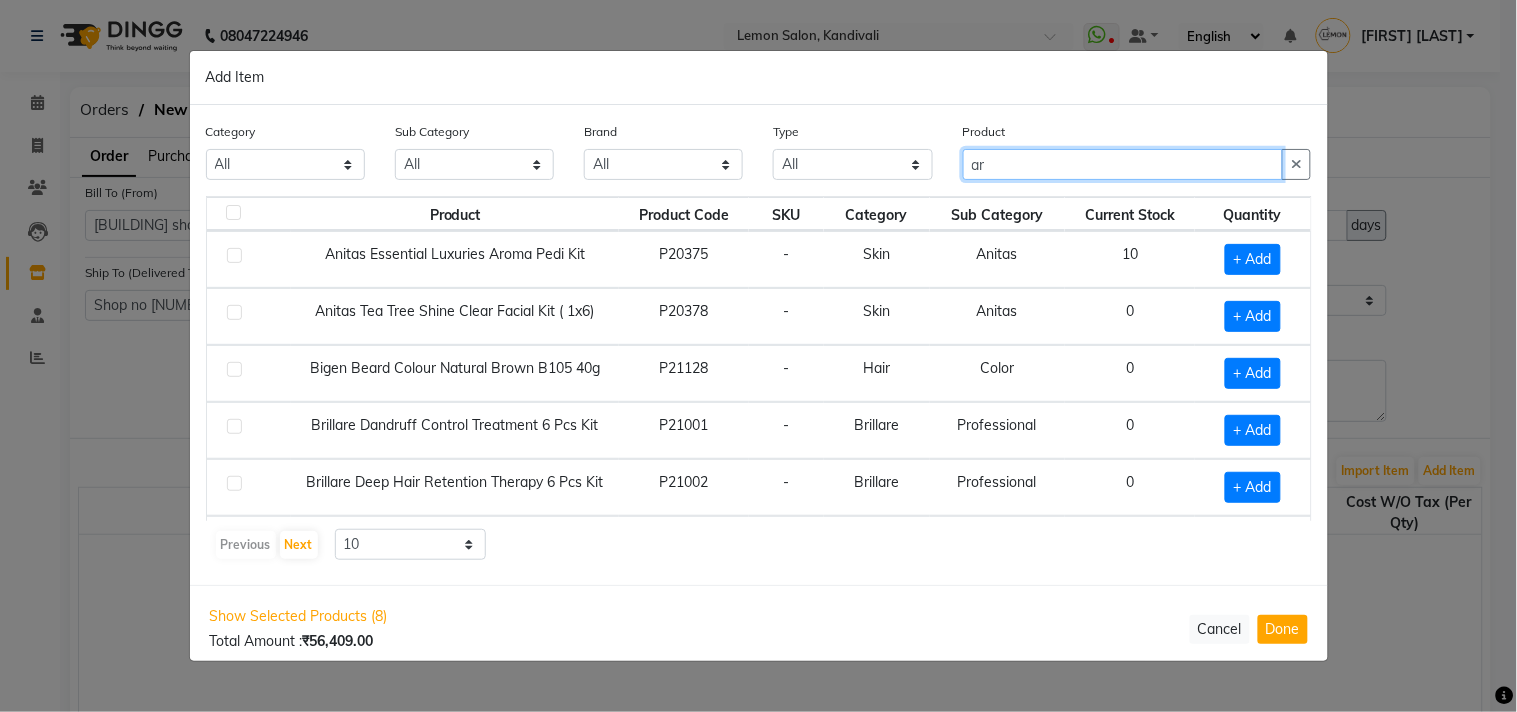 type on "a" 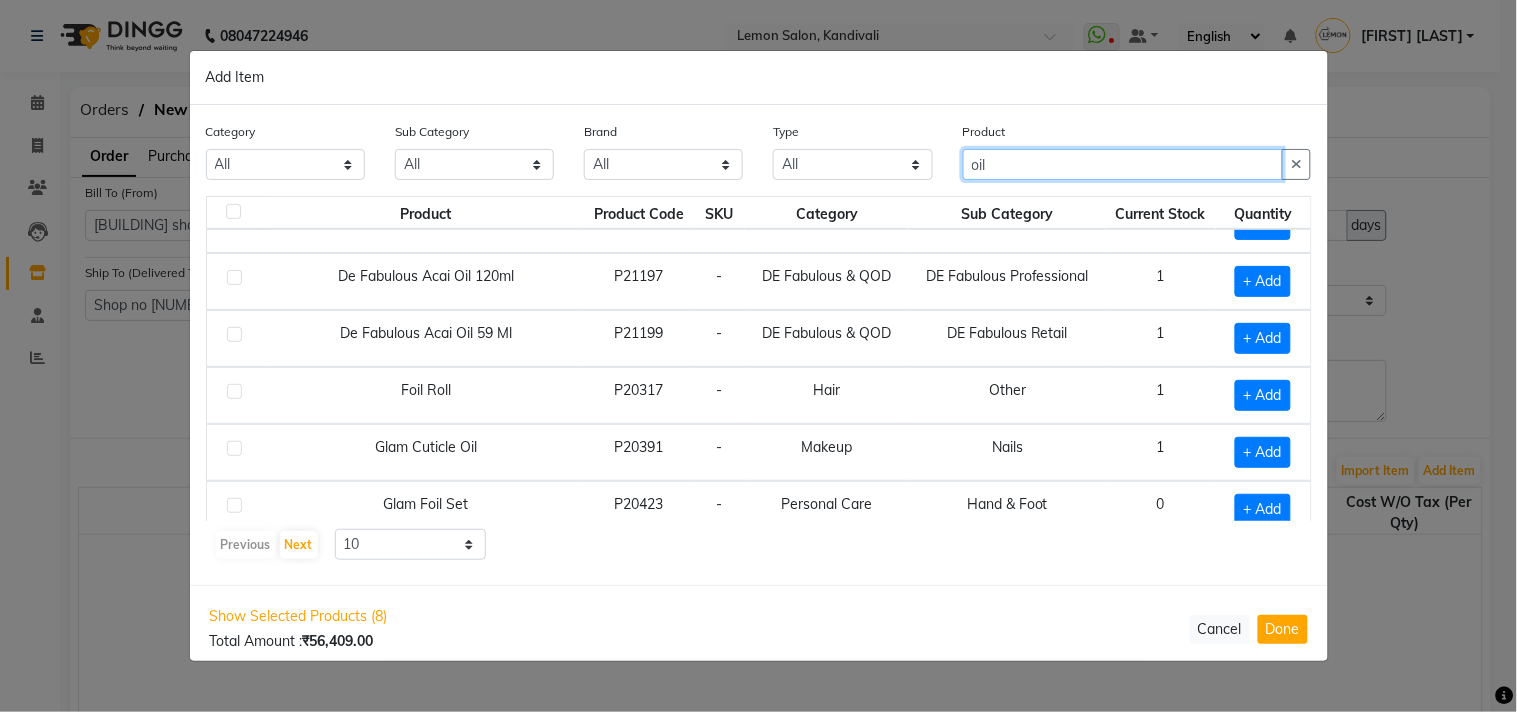 scroll, scrollTop: 284, scrollLeft: 0, axis: vertical 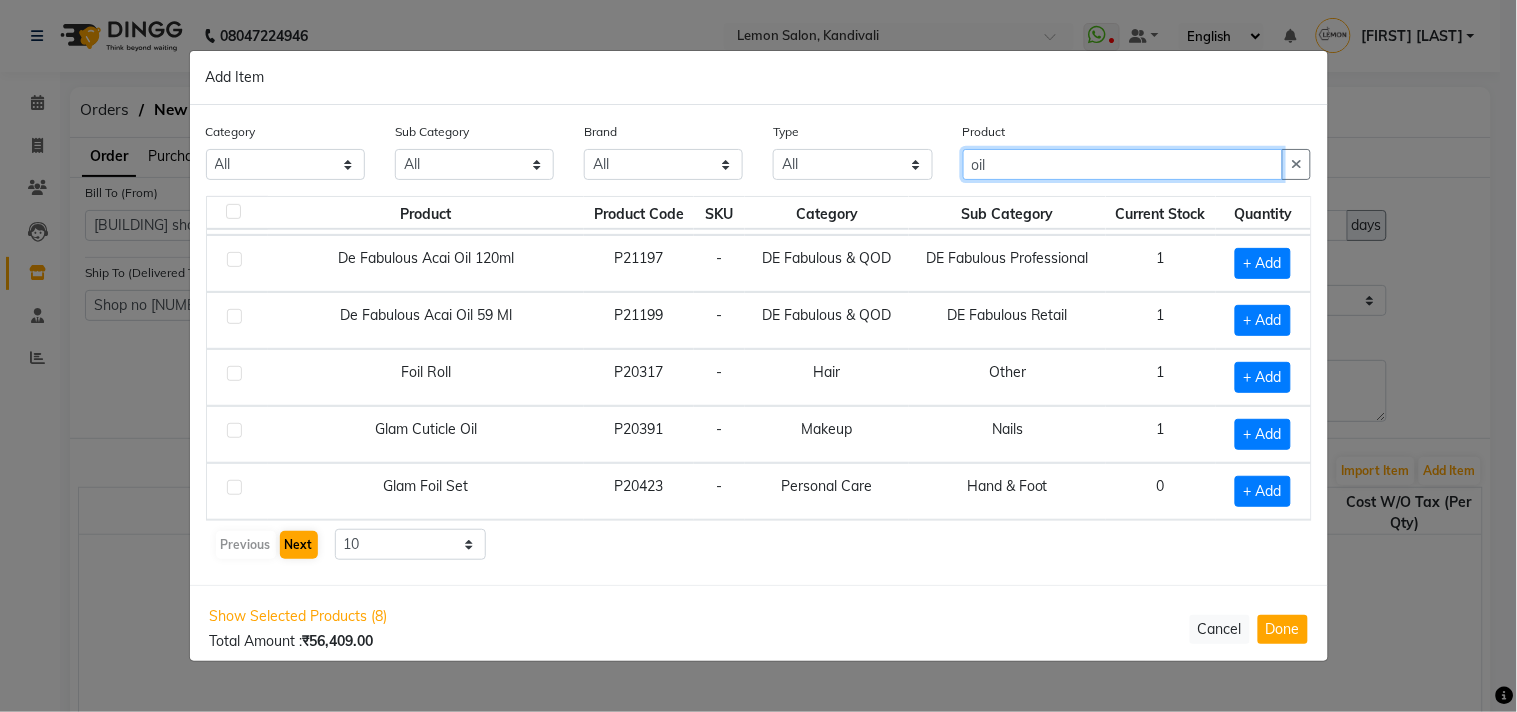 type on "oil" 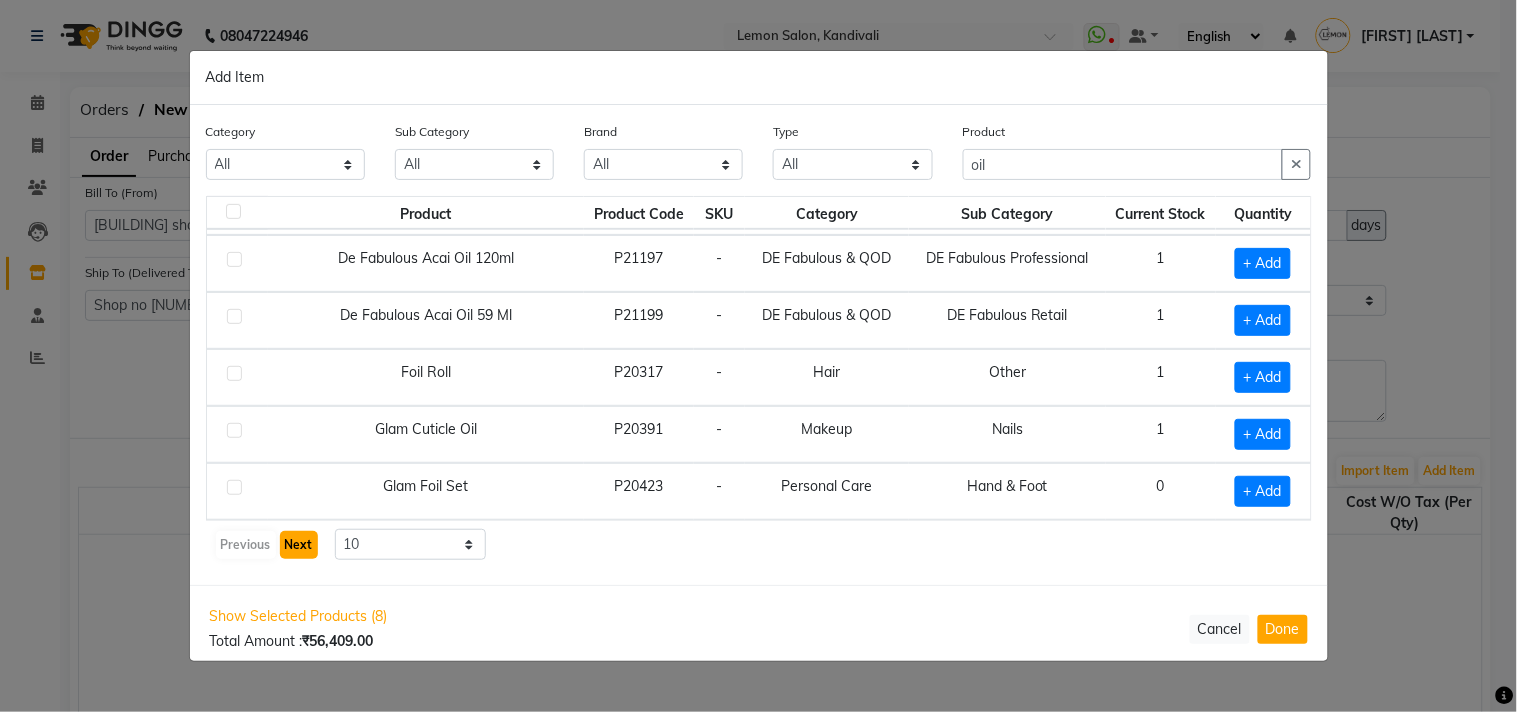 click on "Next" 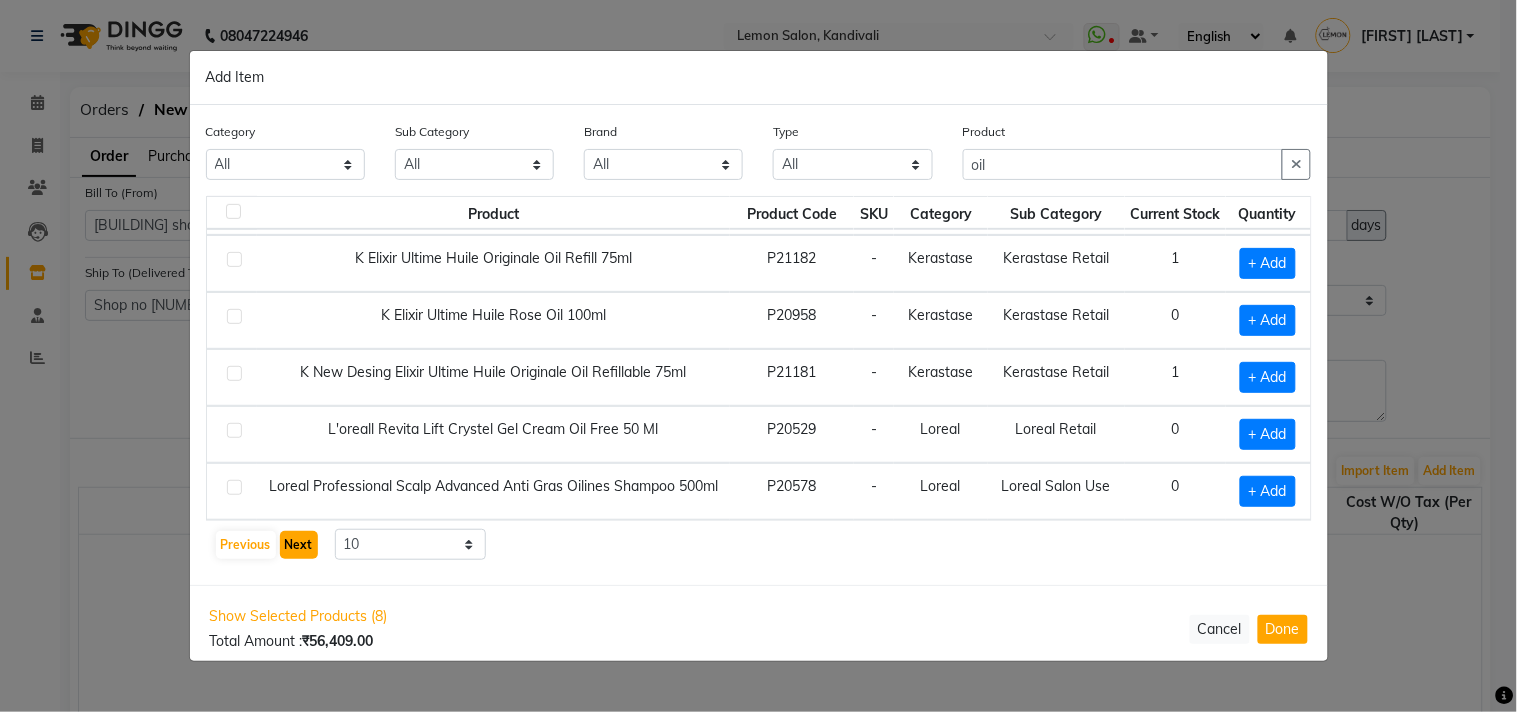 click on "Next" 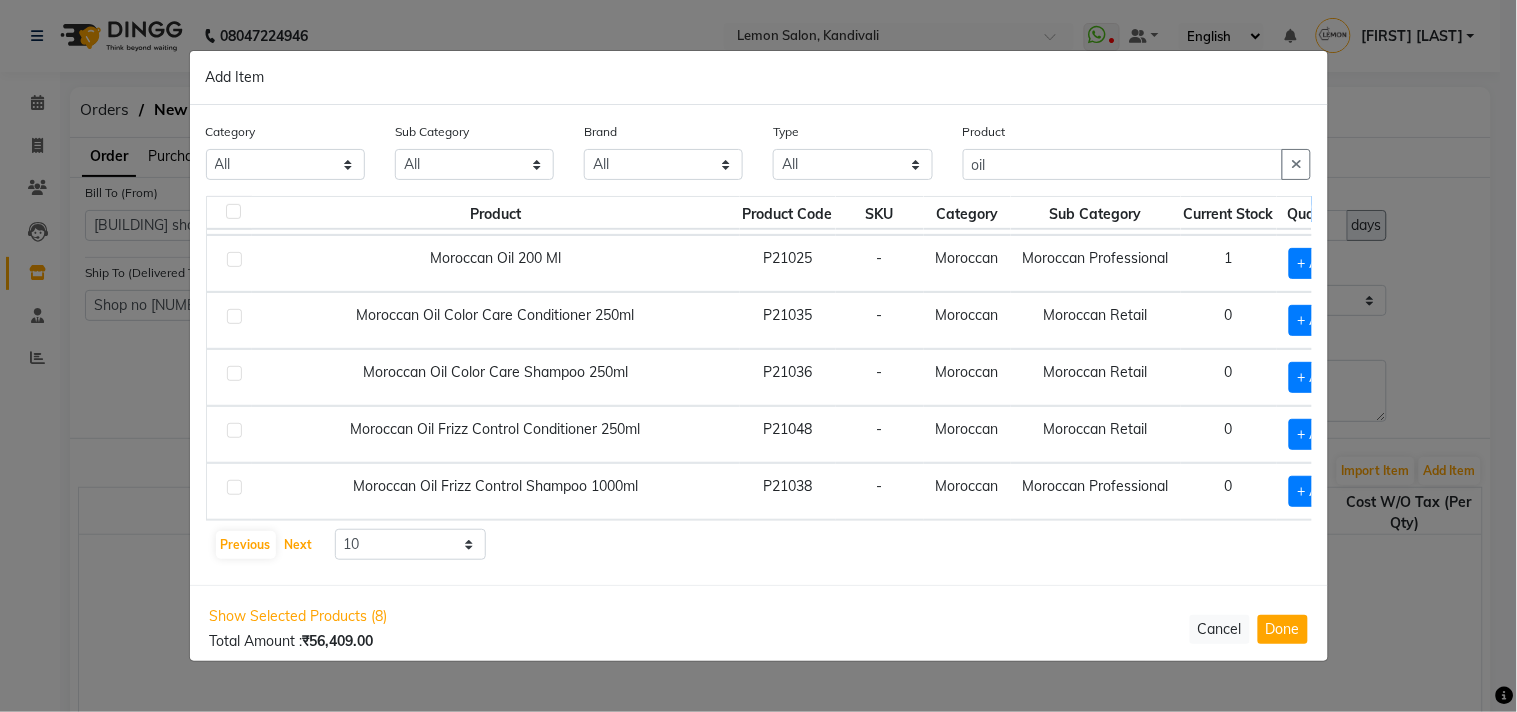 scroll, scrollTop: 301, scrollLeft: 0, axis: vertical 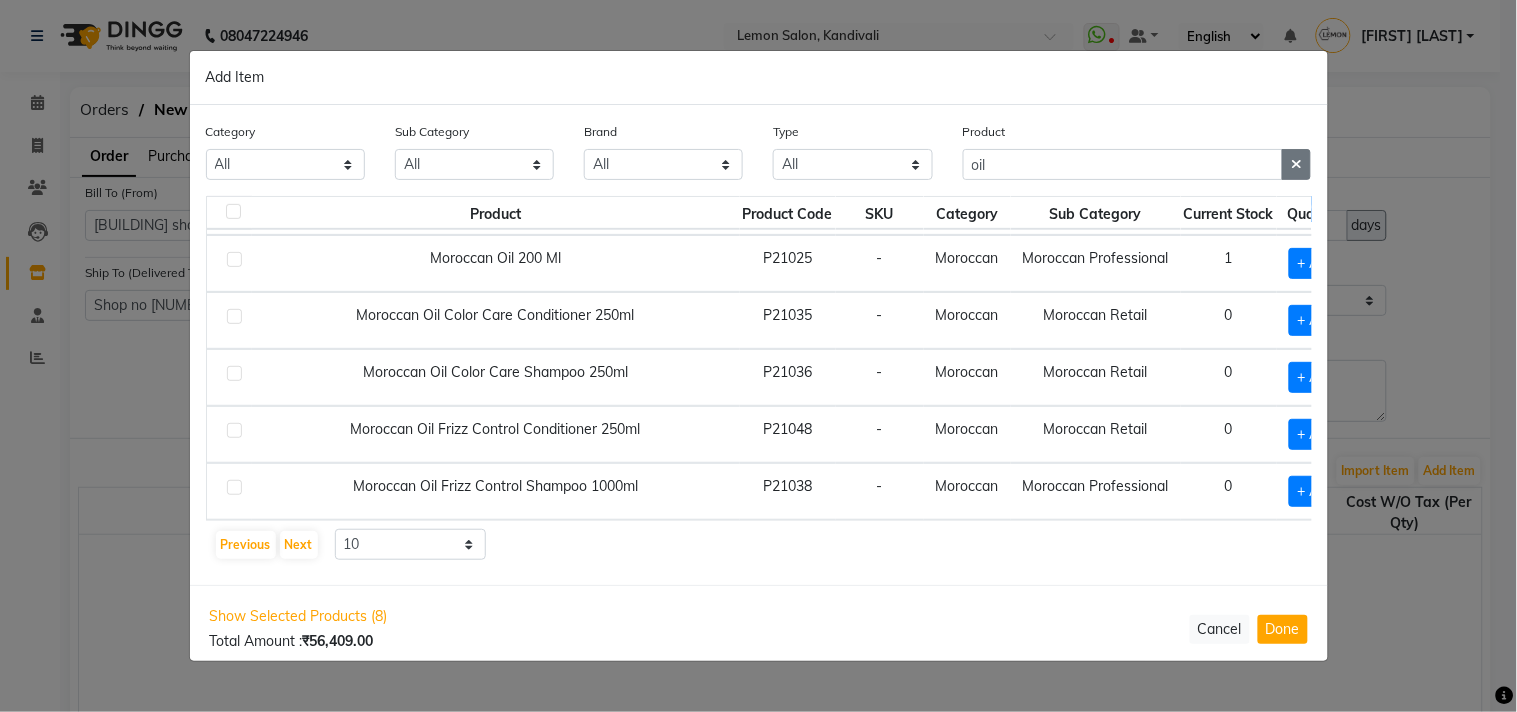 click 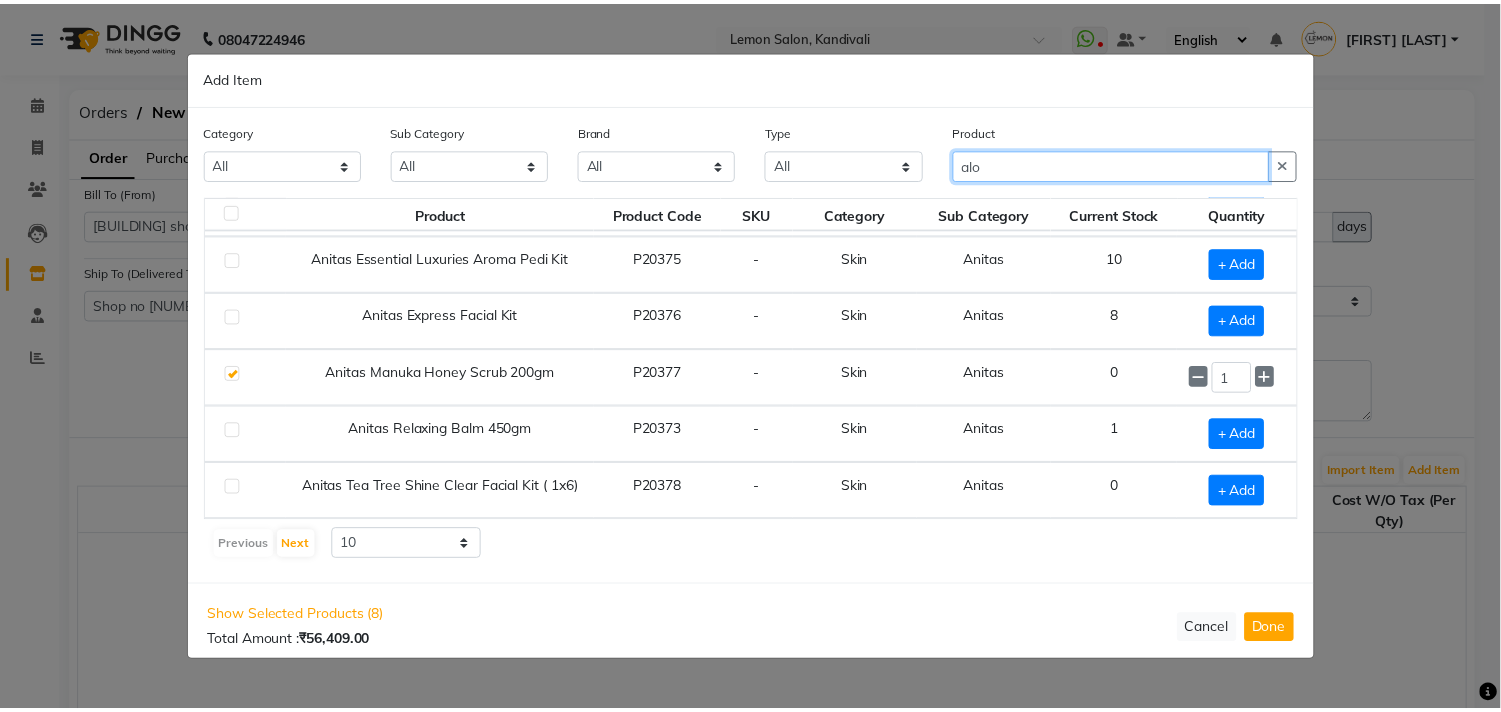 scroll, scrollTop: 0, scrollLeft: 0, axis: both 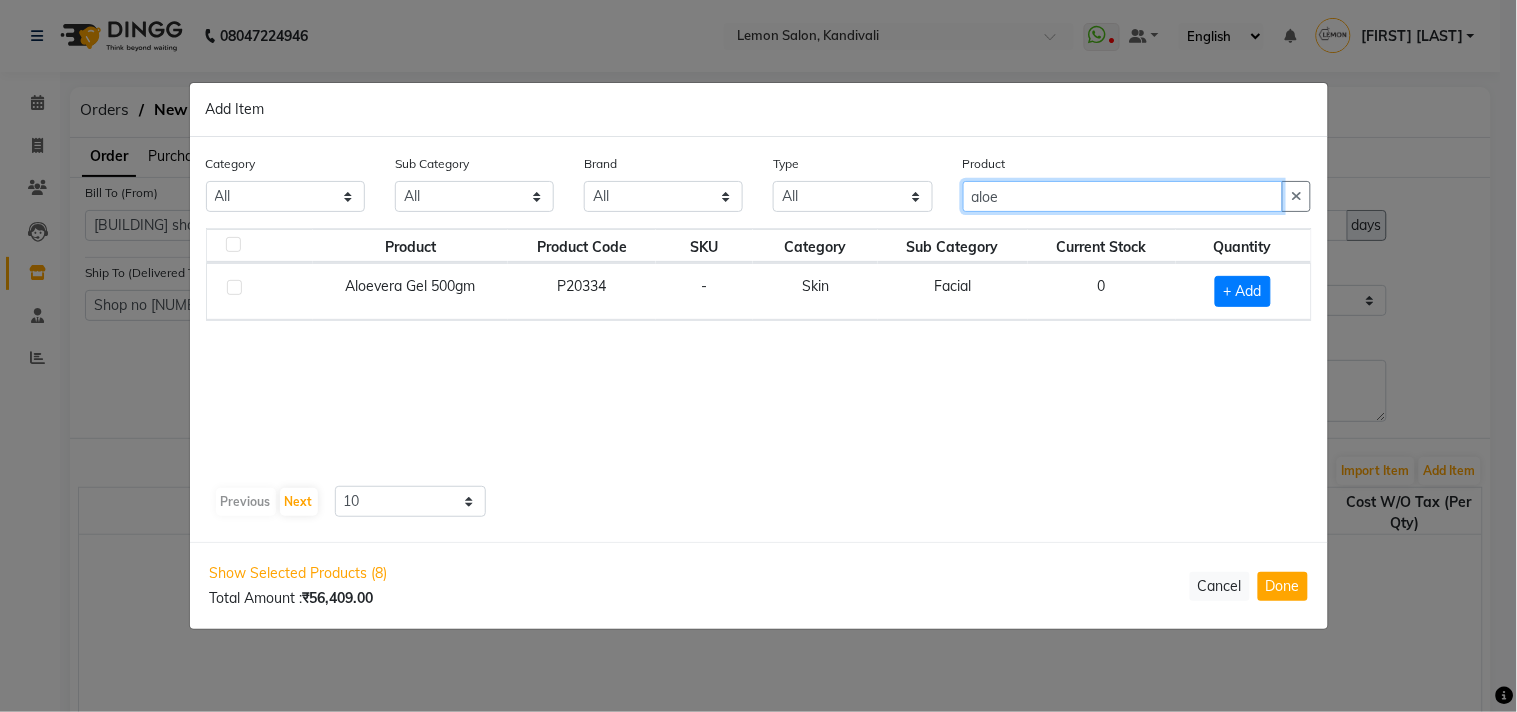 type on "aloe" 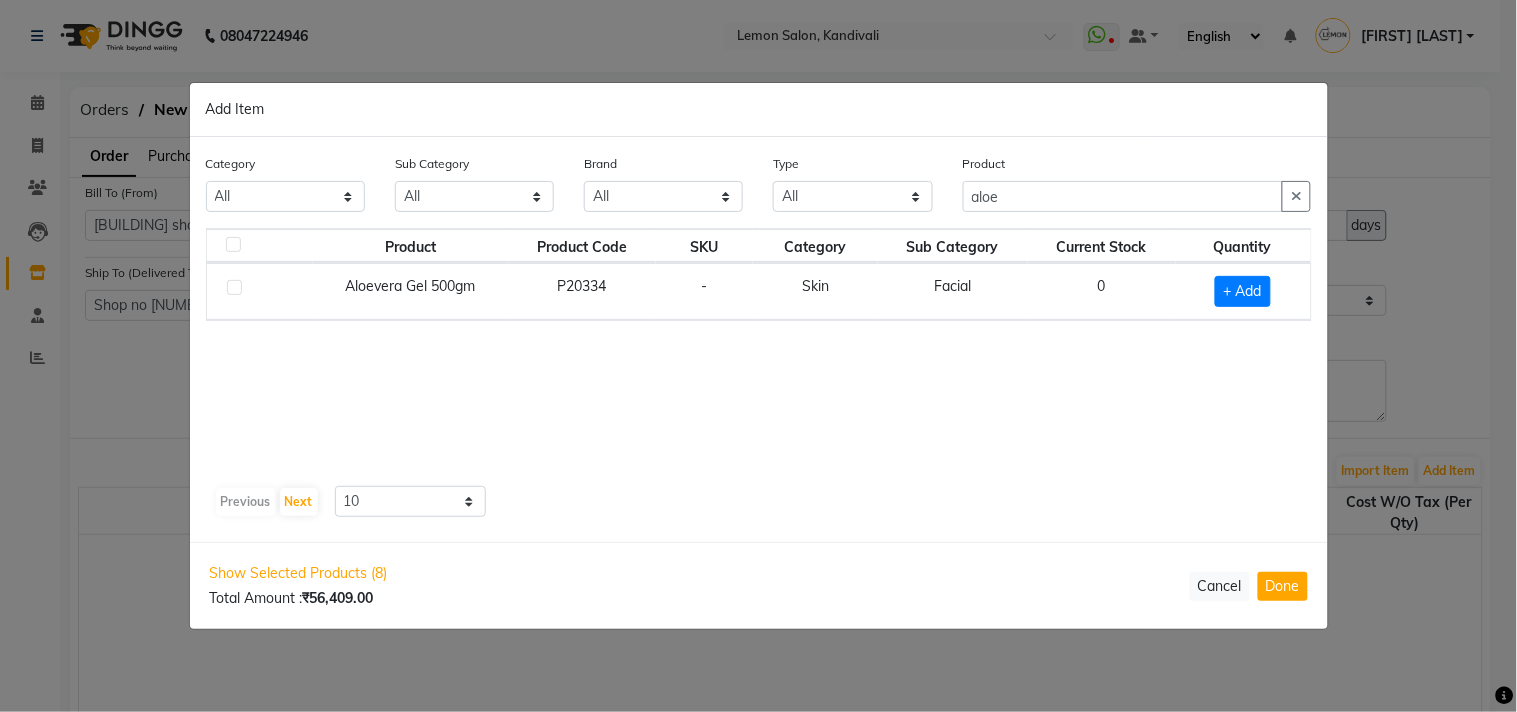 click 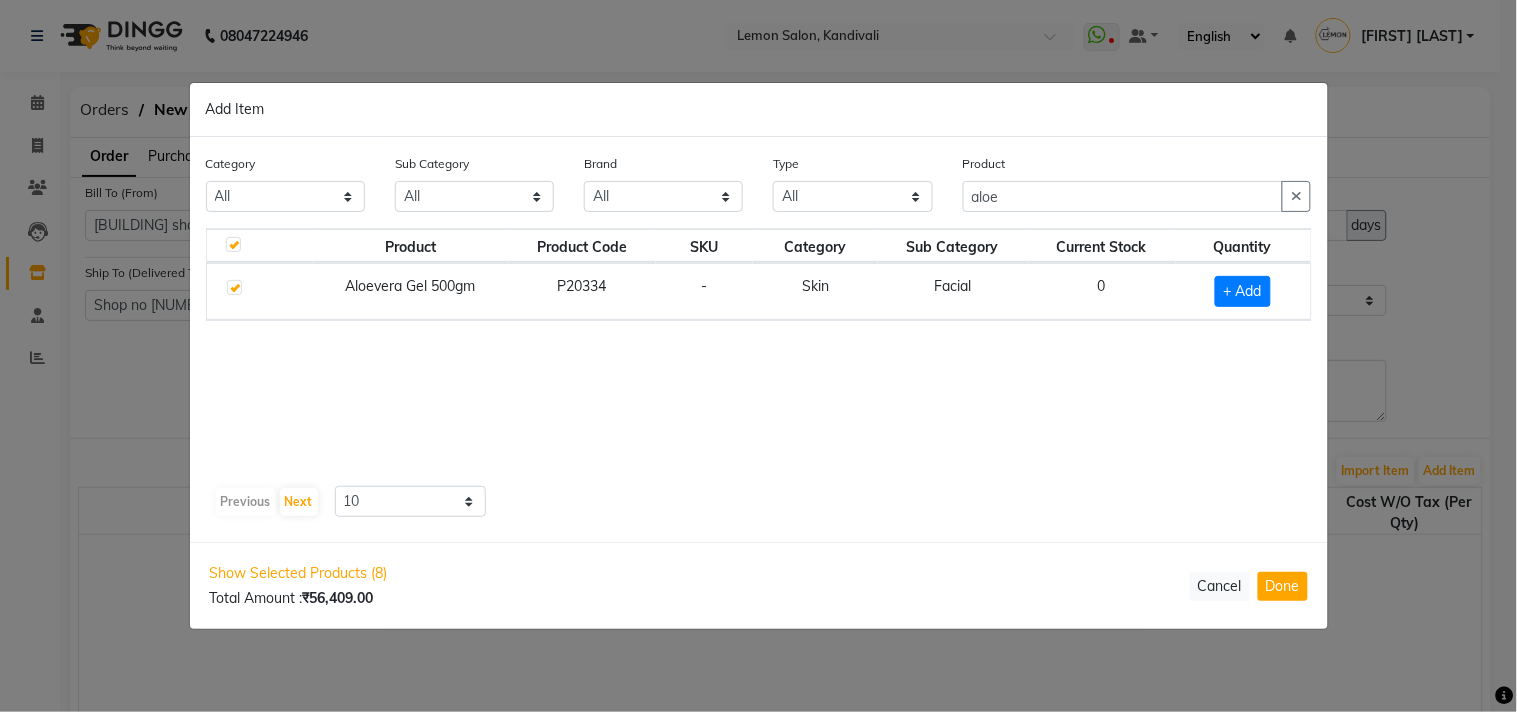 checkbox on "true" 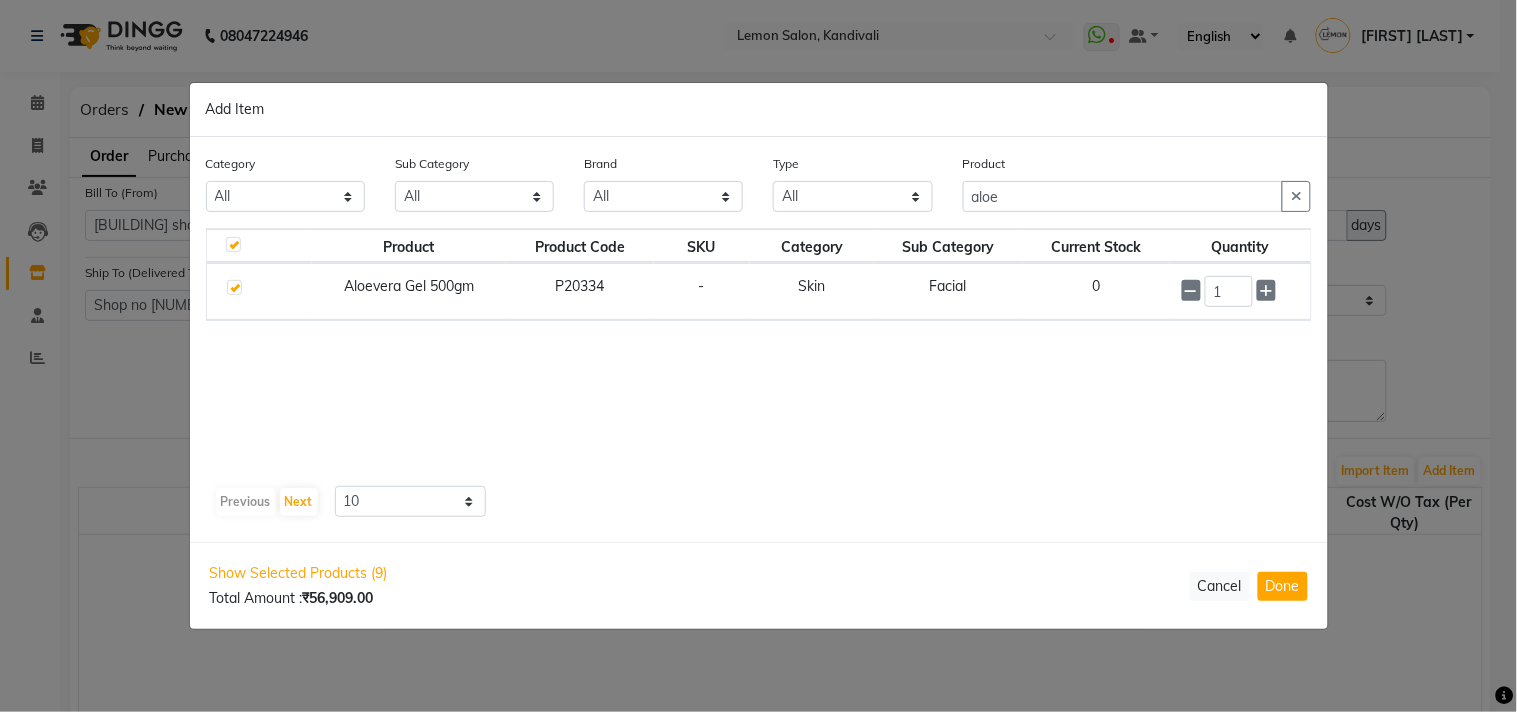 click 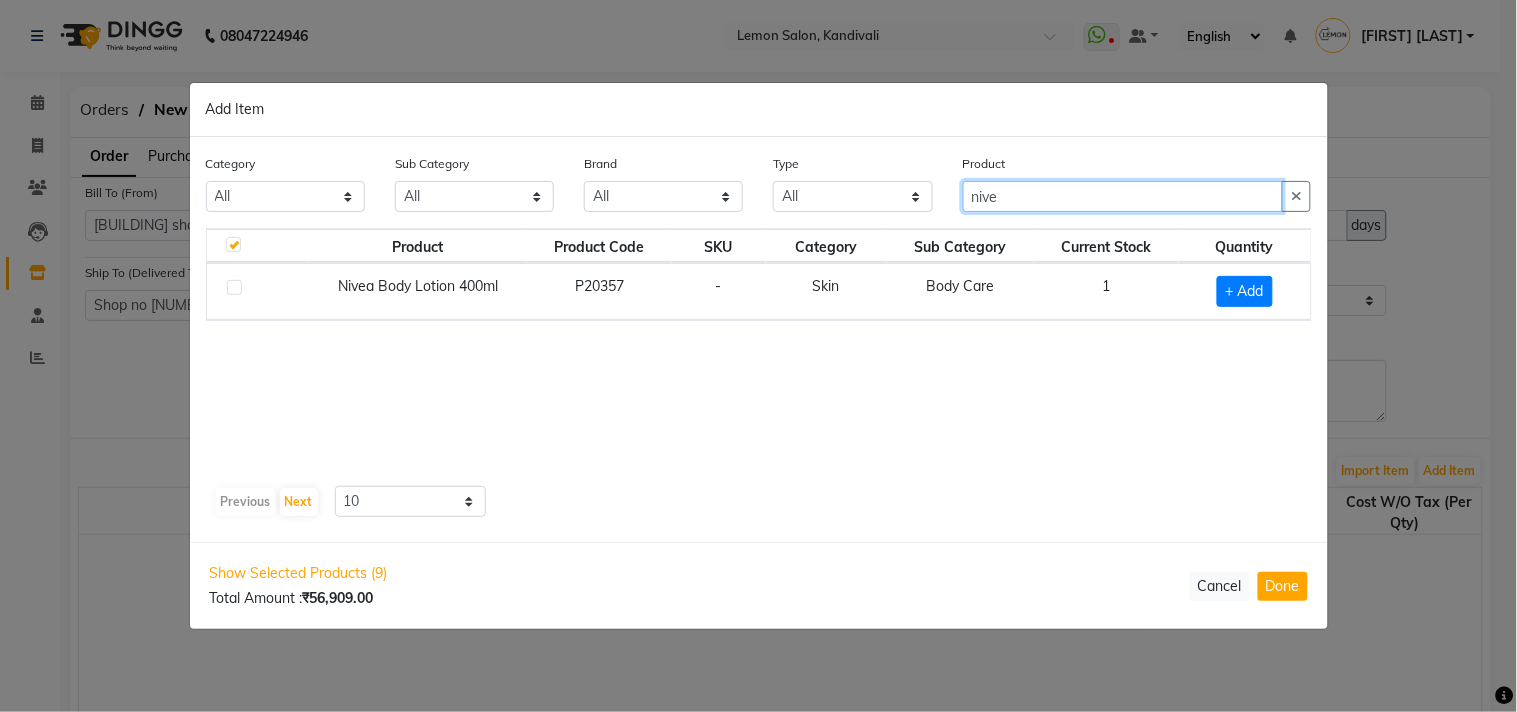 type on "nive" 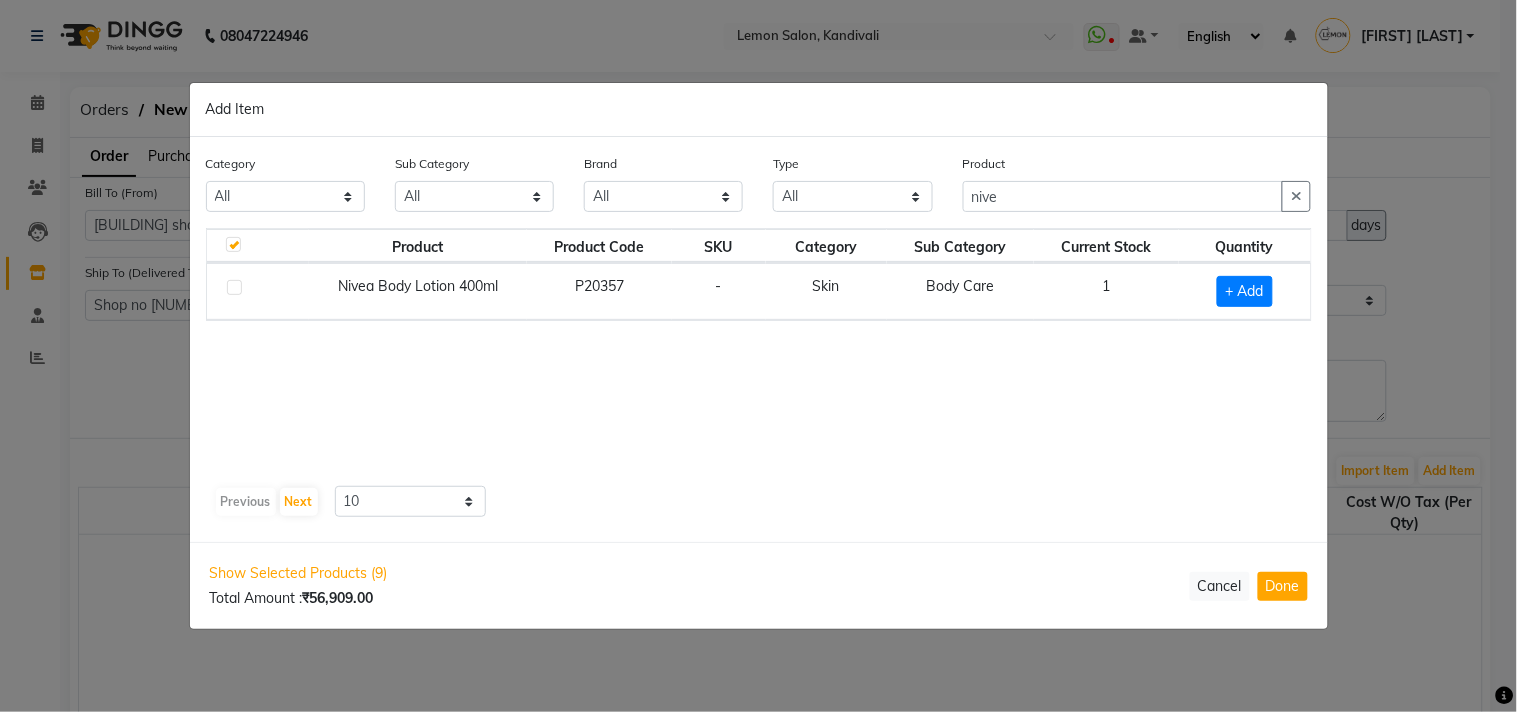 click 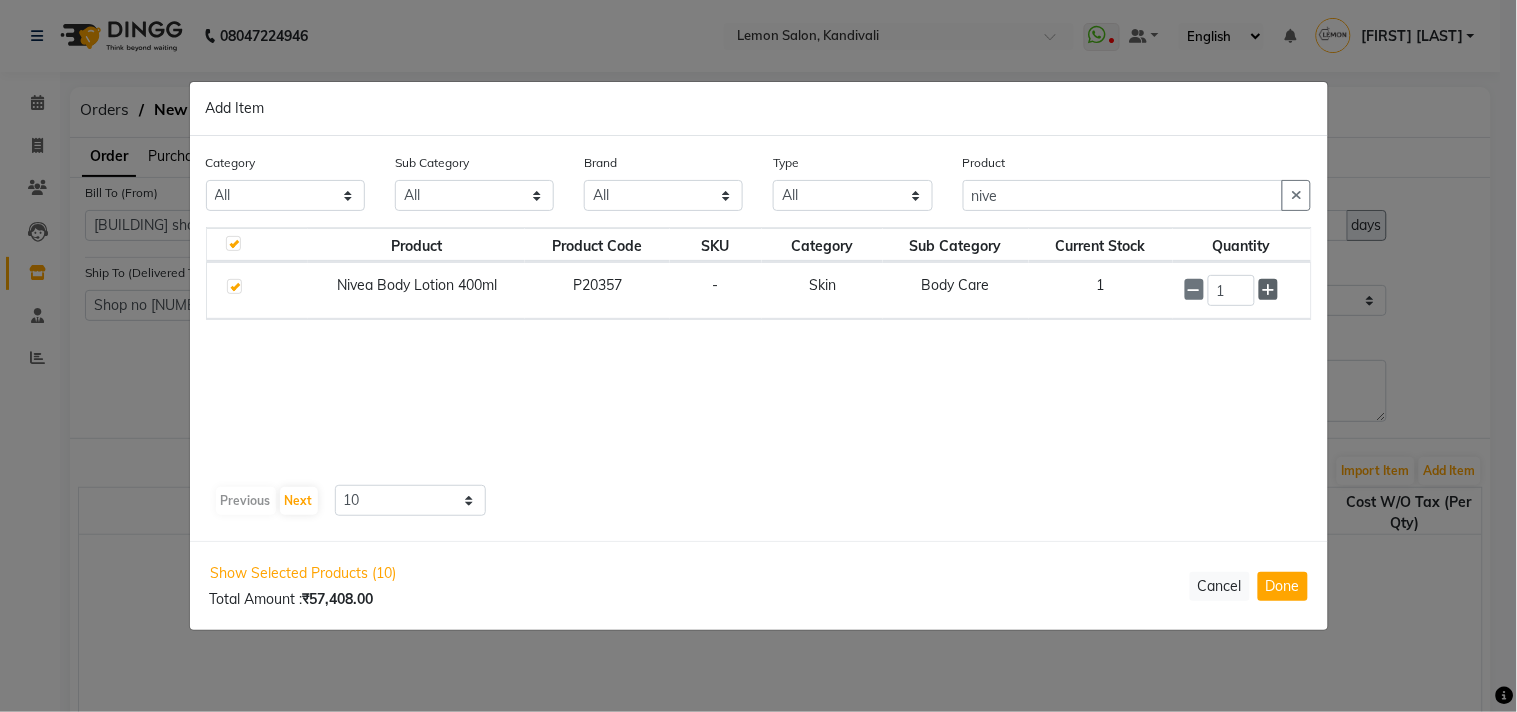 click 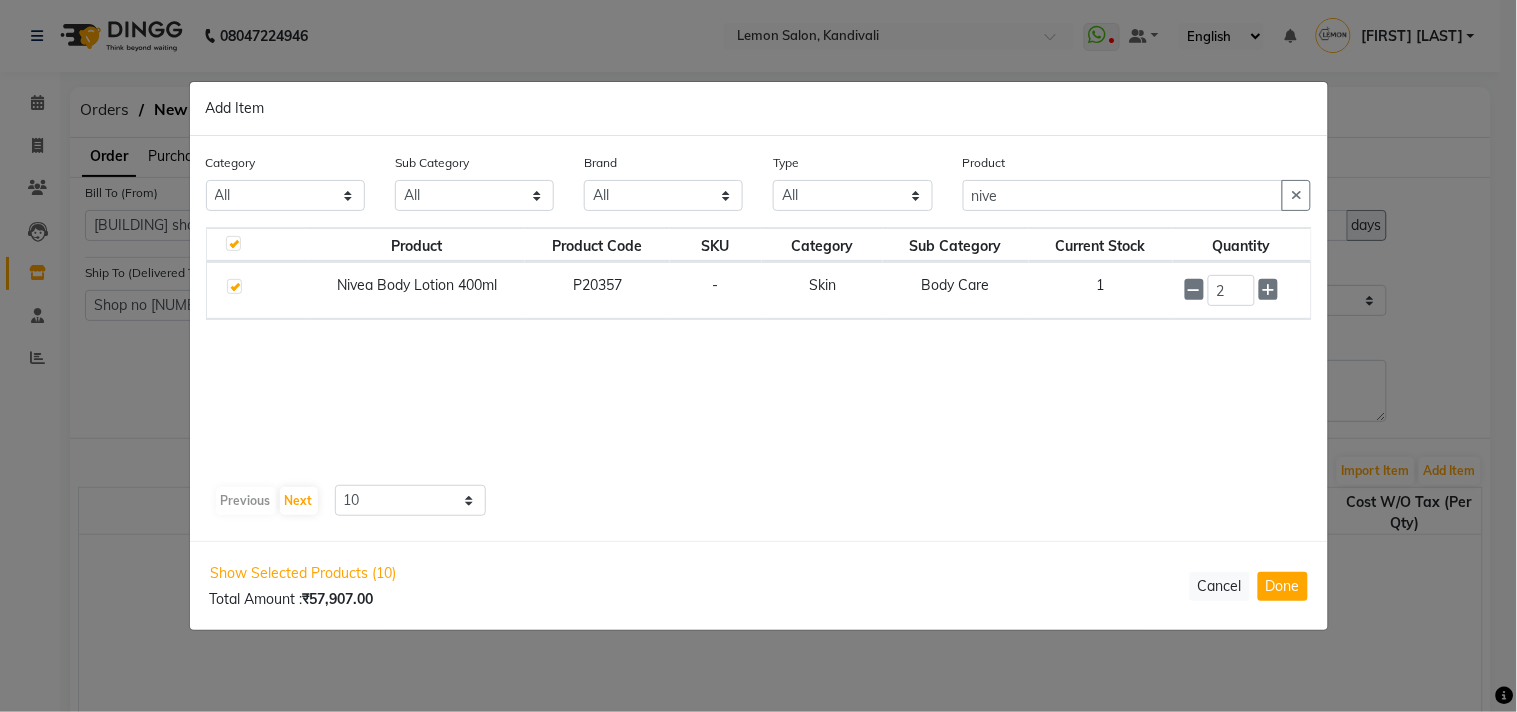 drag, startPoint x: 1122, startPoint y: 411, endPoint x: 736, endPoint y: 50, distance: 528.5045 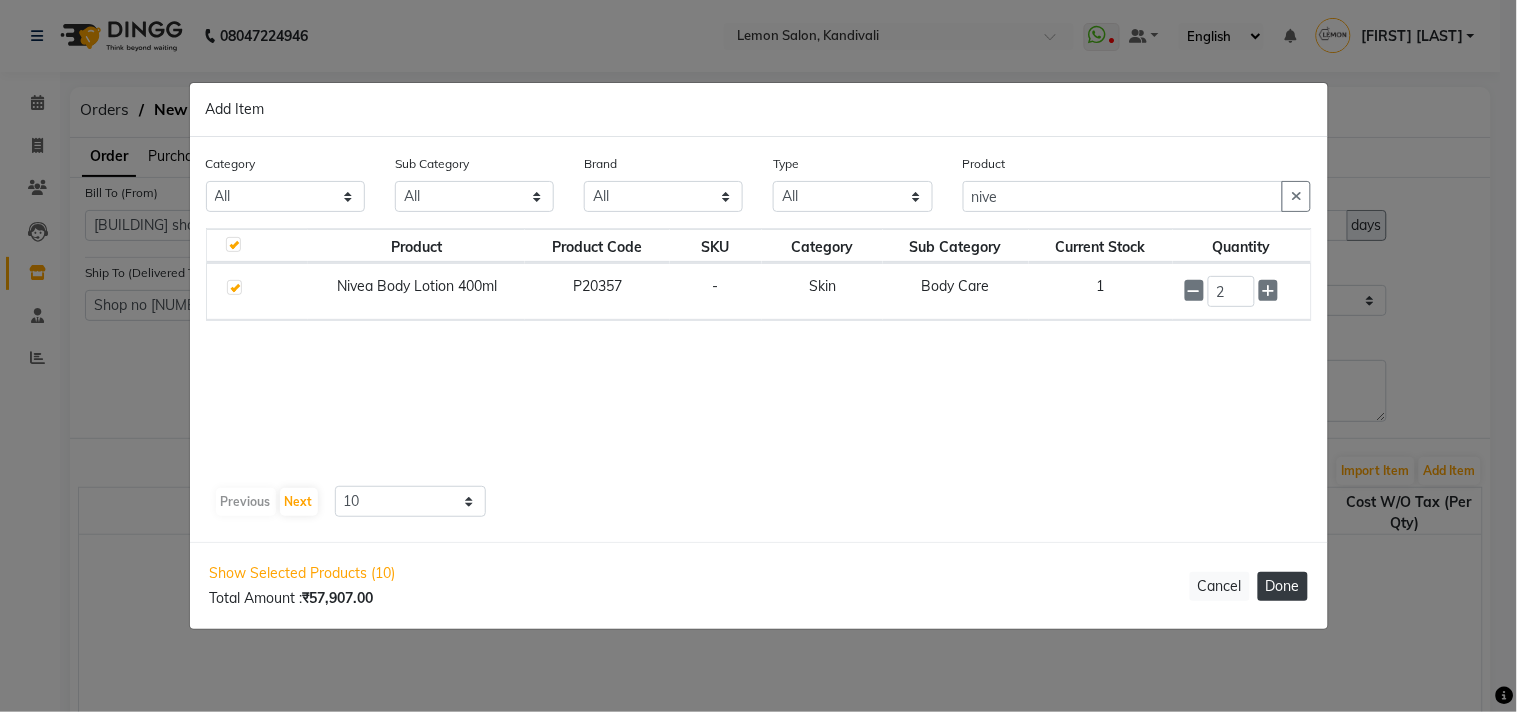 click on "Done" 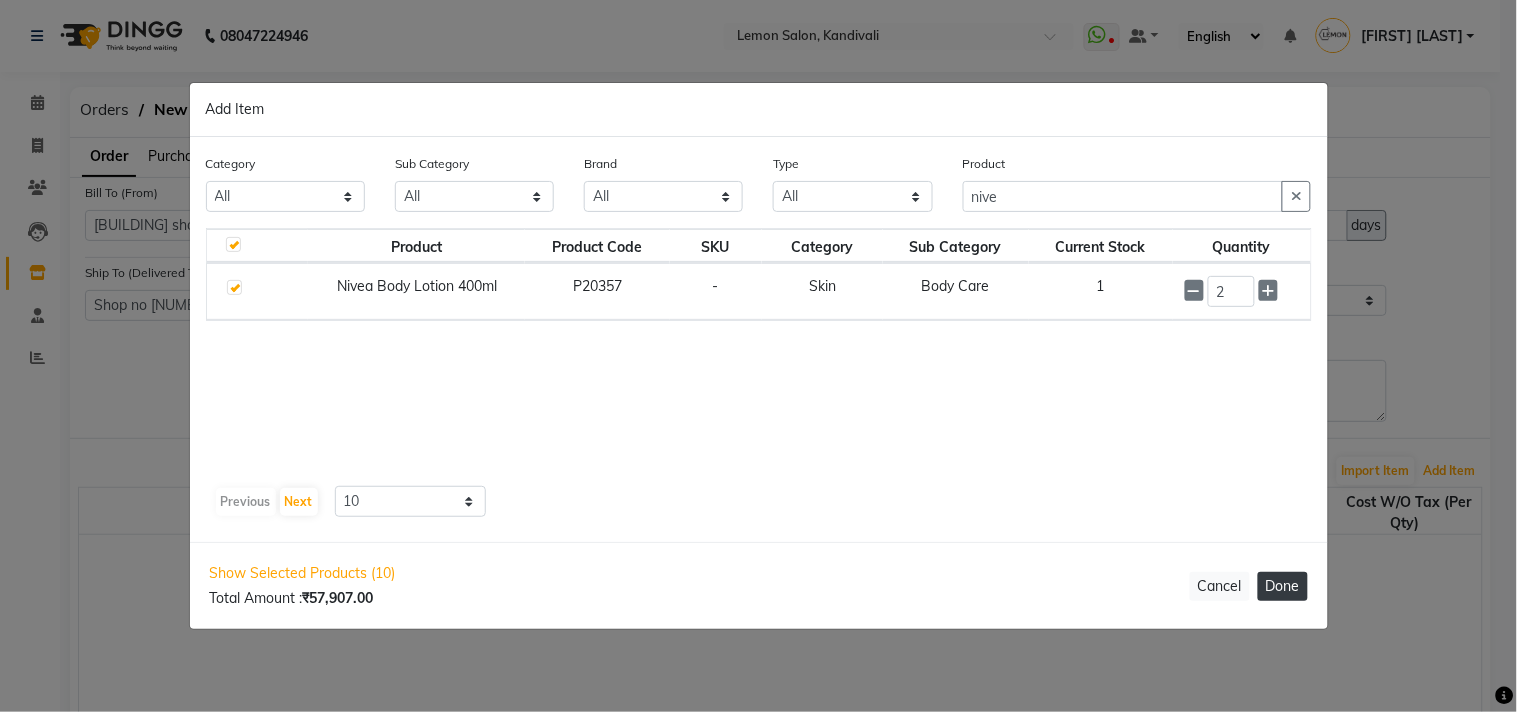 select on "740" 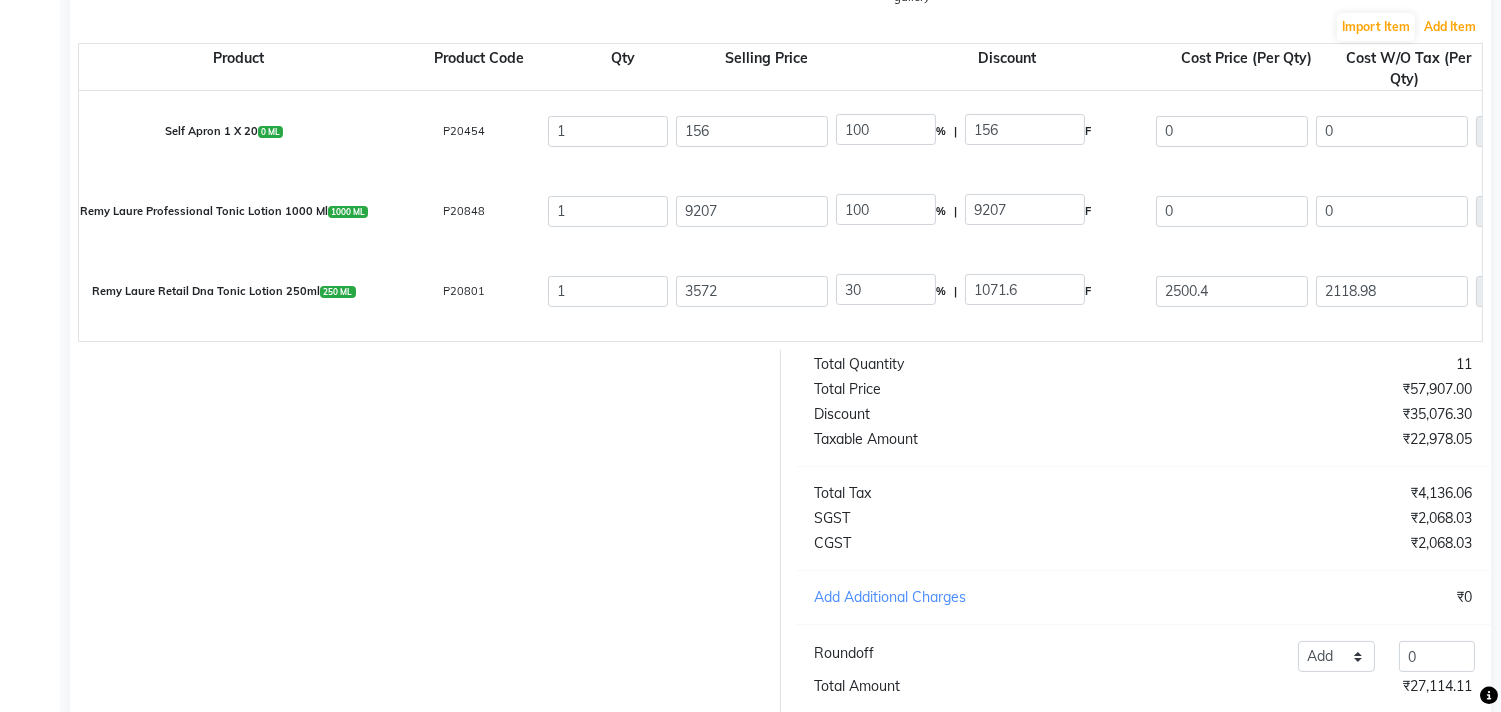 scroll, scrollTop: 582, scrollLeft: 0, axis: vertical 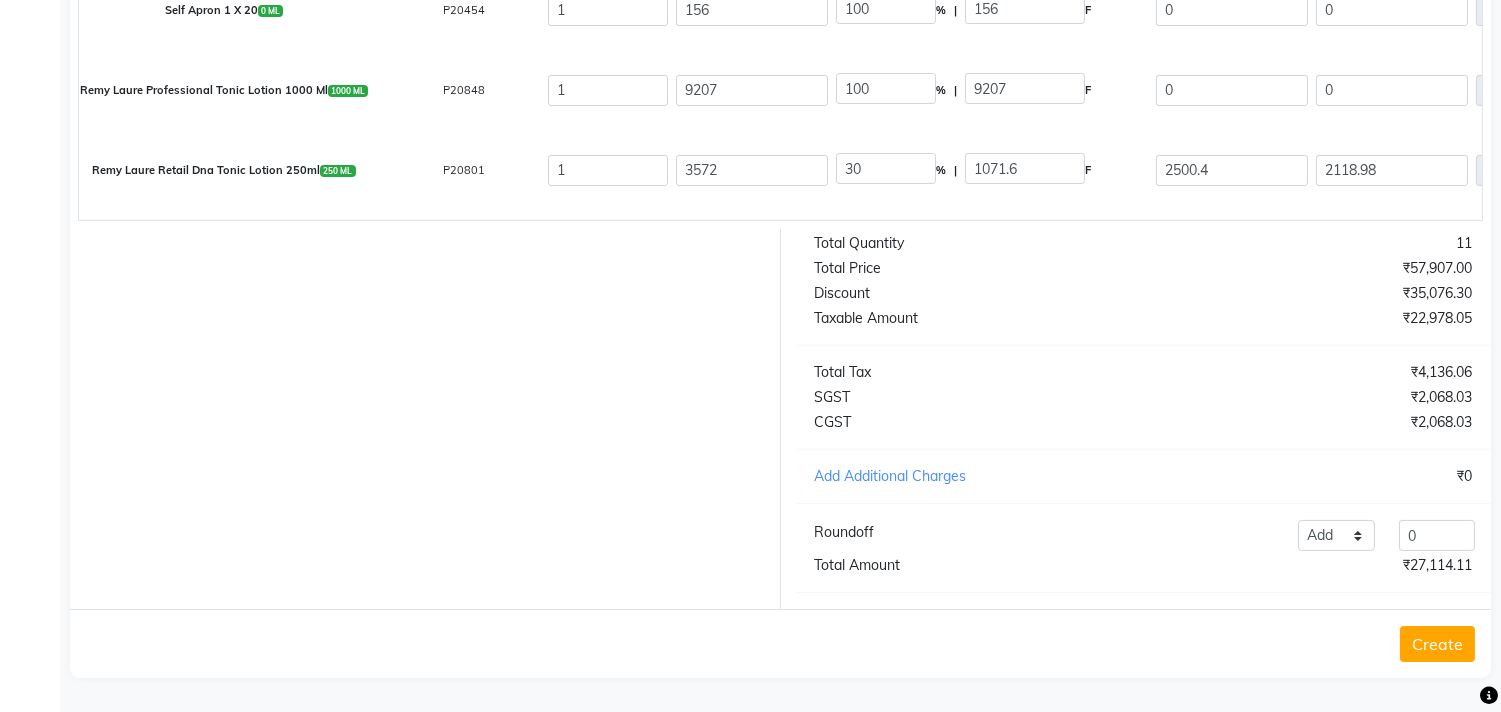 click on "Create" 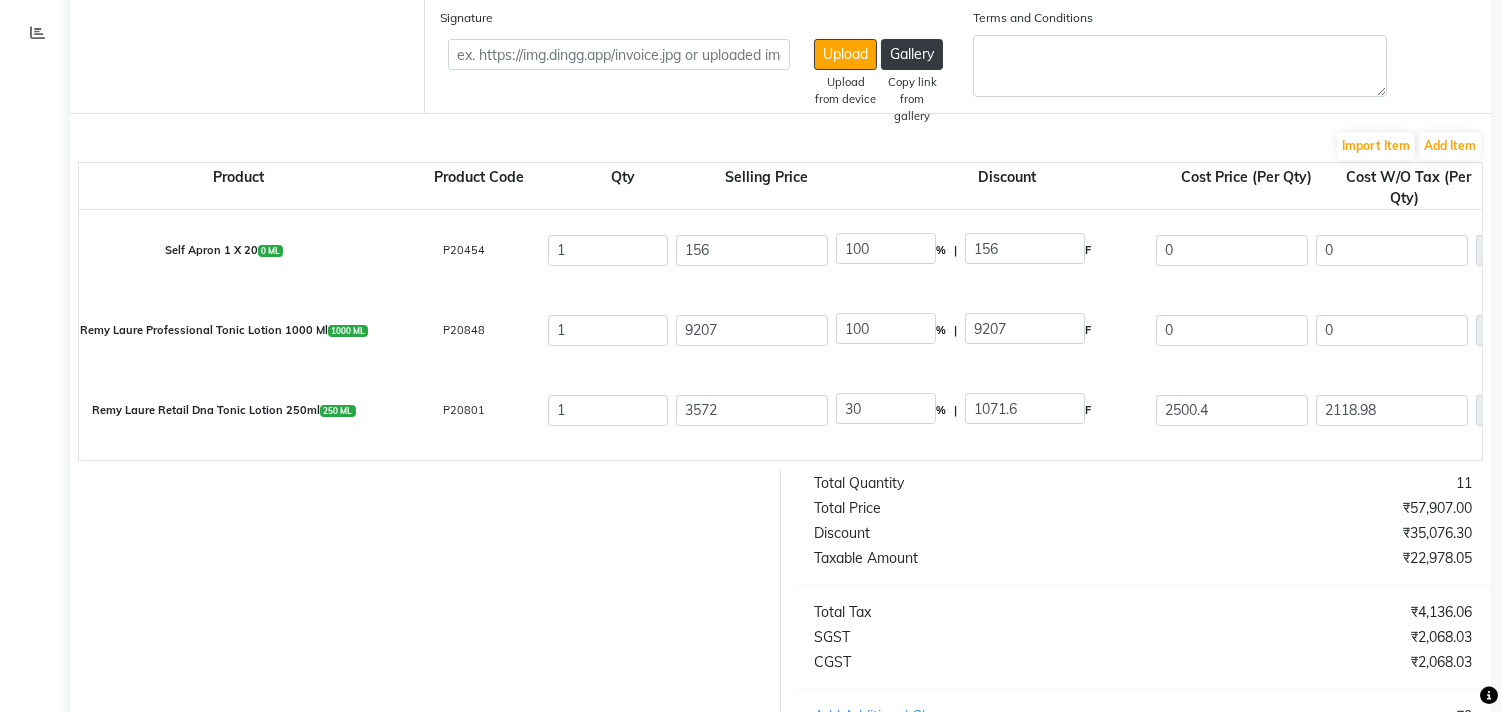 scroll, scrollTop: 360, scrollLeft: 0, axis: vertical 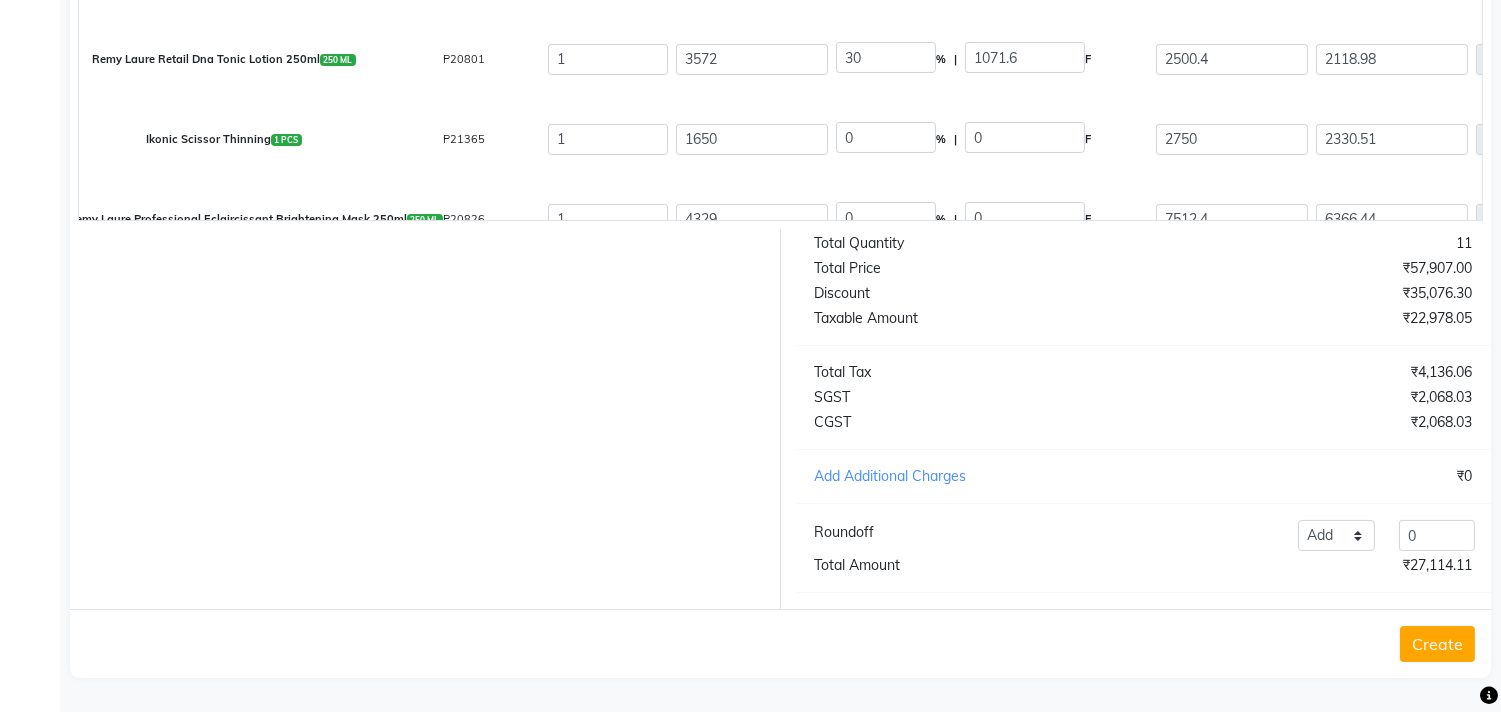 click on "Create" 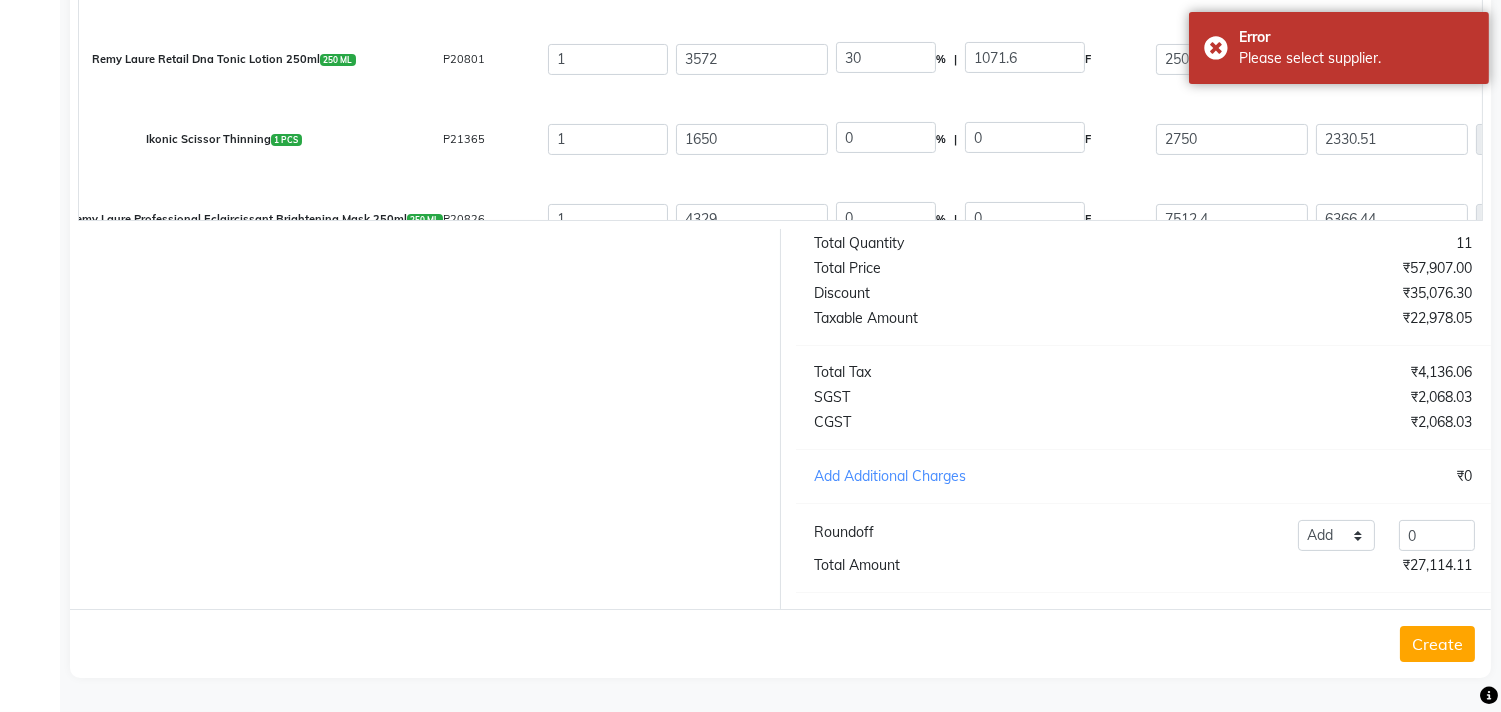 scroll, scrollTop: 137, scrollLeft: 0, axis: vertical 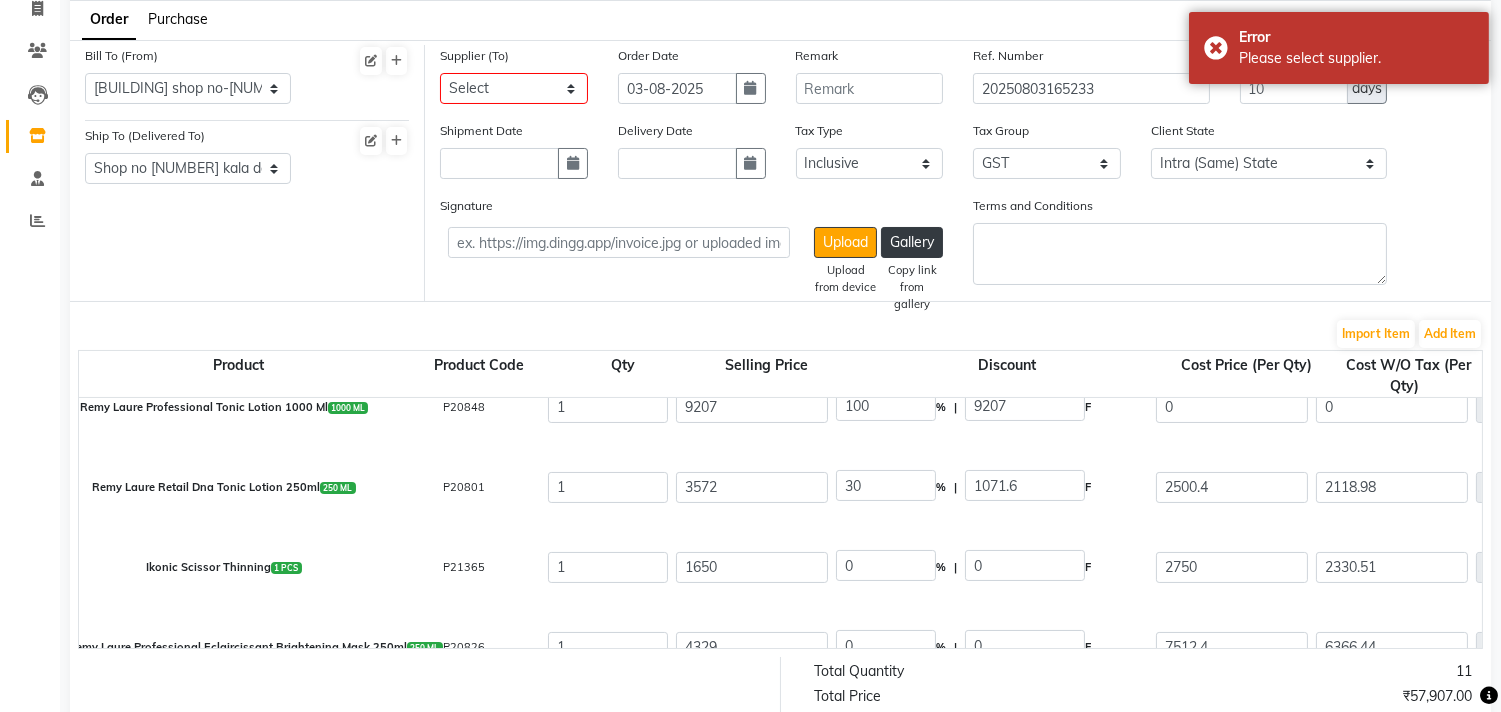click on "Supplier (To) Select Komal Loreal Zink Wellness Lotus Color bar OPI H.O OSP Health care TURQOISE  WELLNESS EVERGREEN" 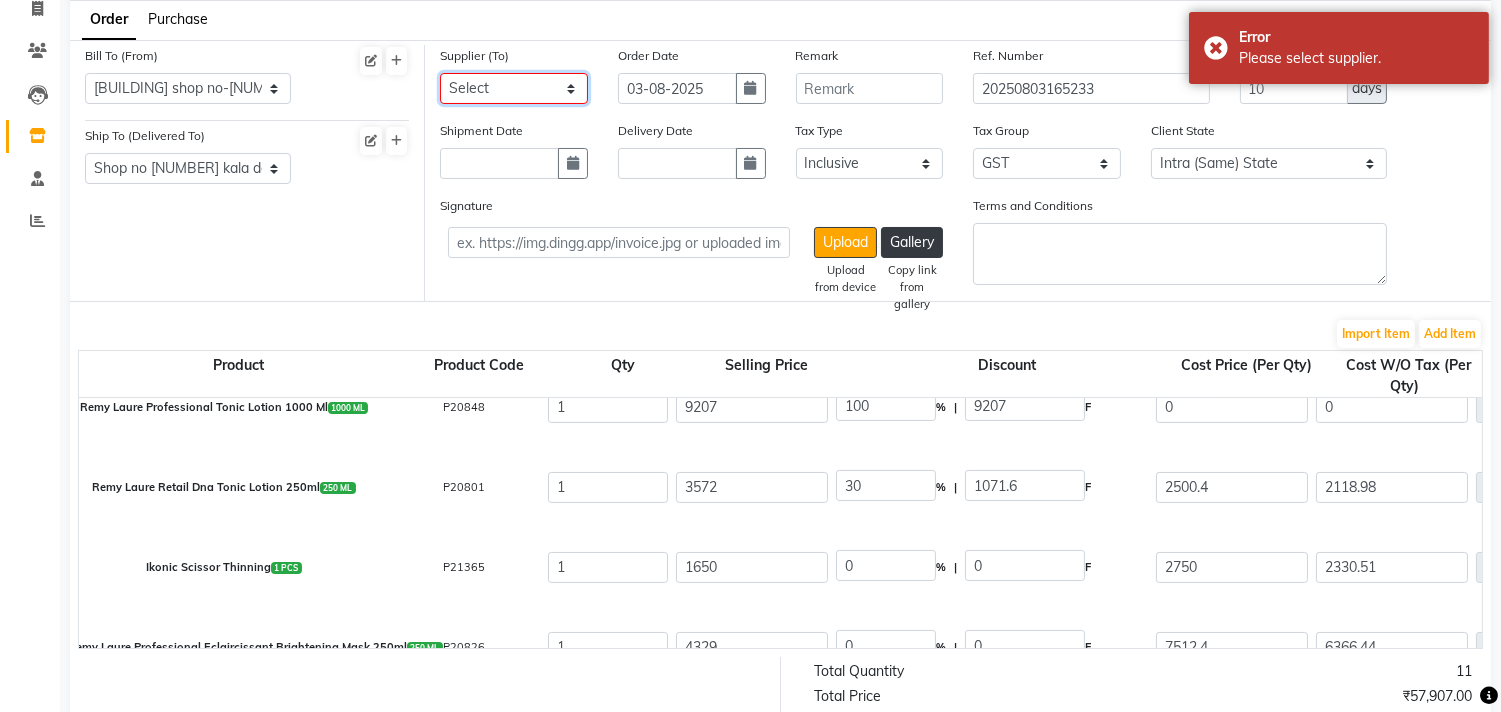 click on "Select Komal Loreal Zink Wellness Lotus Color bar OPI H.O OSP Health care TURQOISE  WELLNESS EVERGREEN" 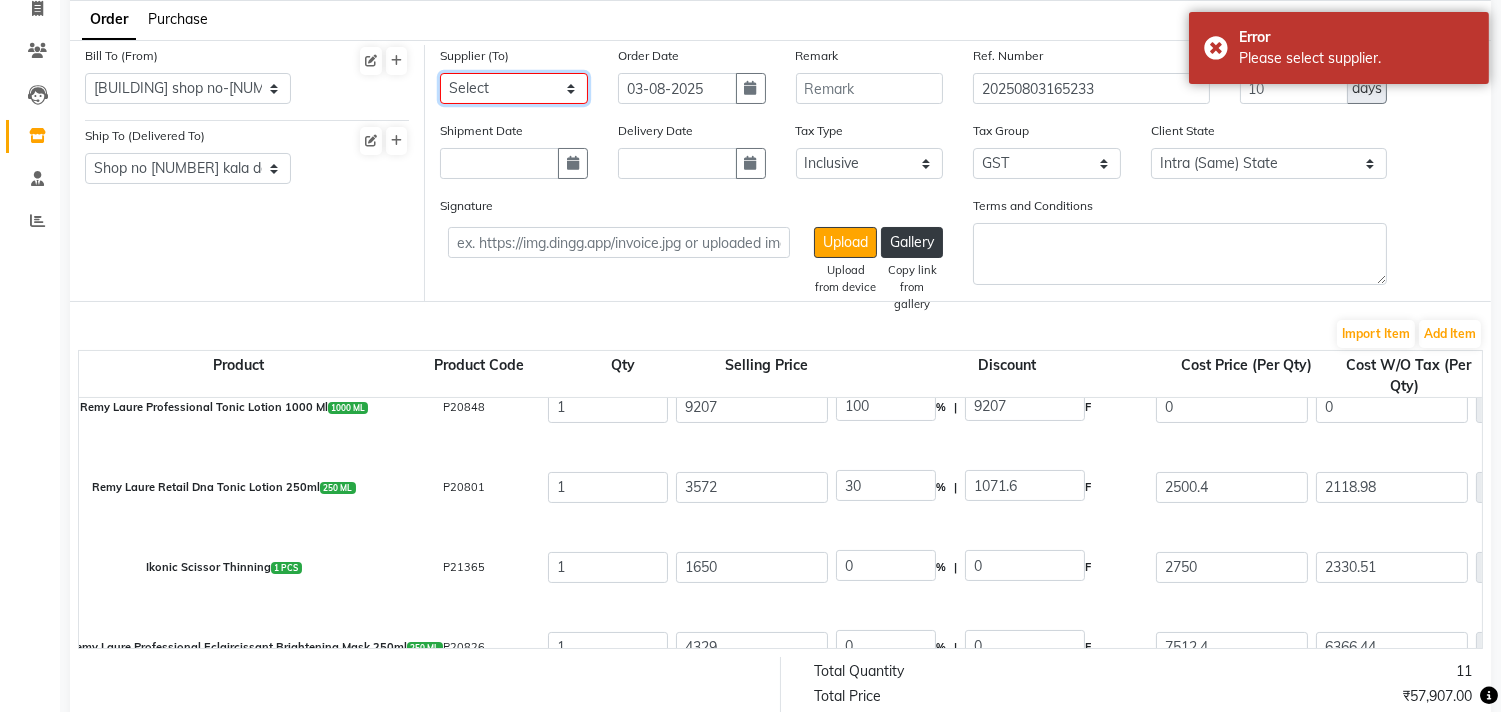 select on "988" 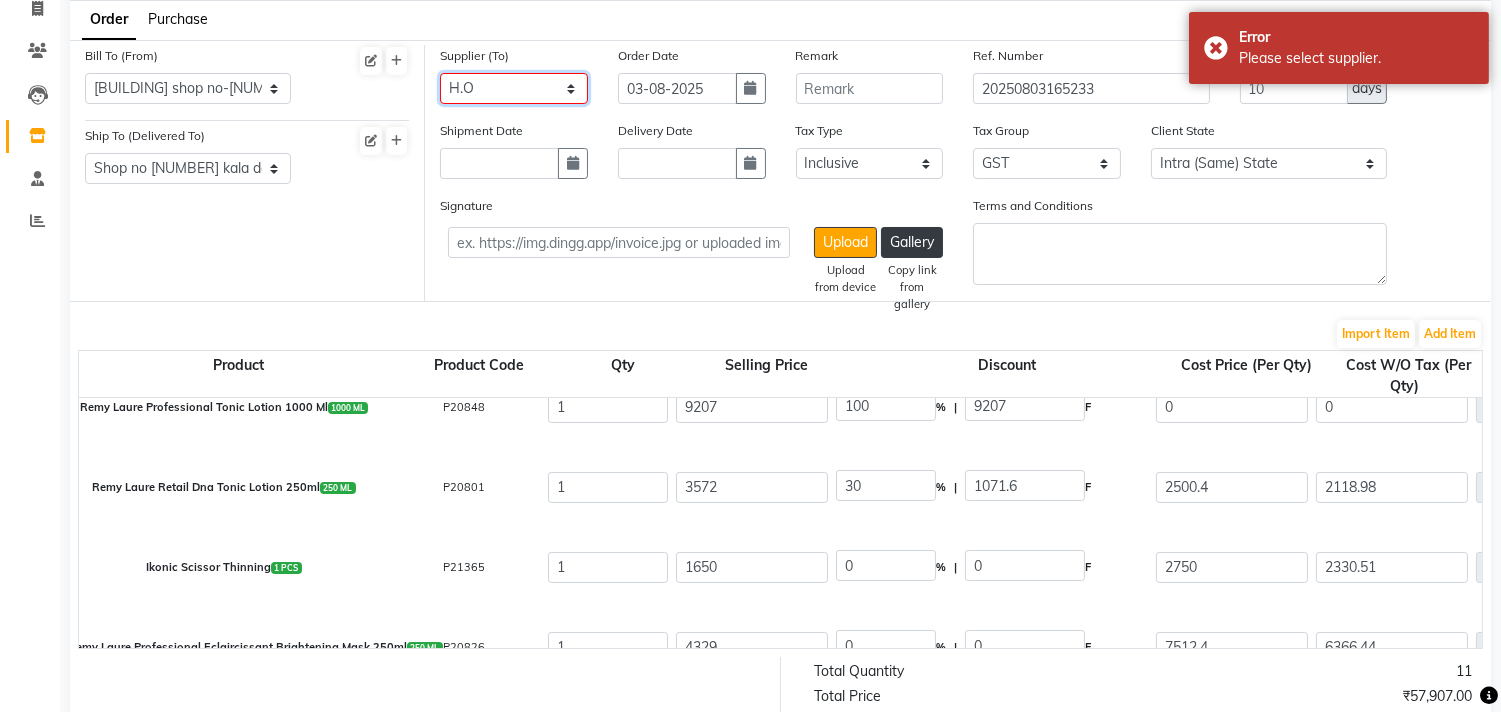 click on "Select Komal Loreal Zink Wellness Lotus Color bar OPI H.O OSP Health care TURQOISE  WELLNESS EVERGREEN" 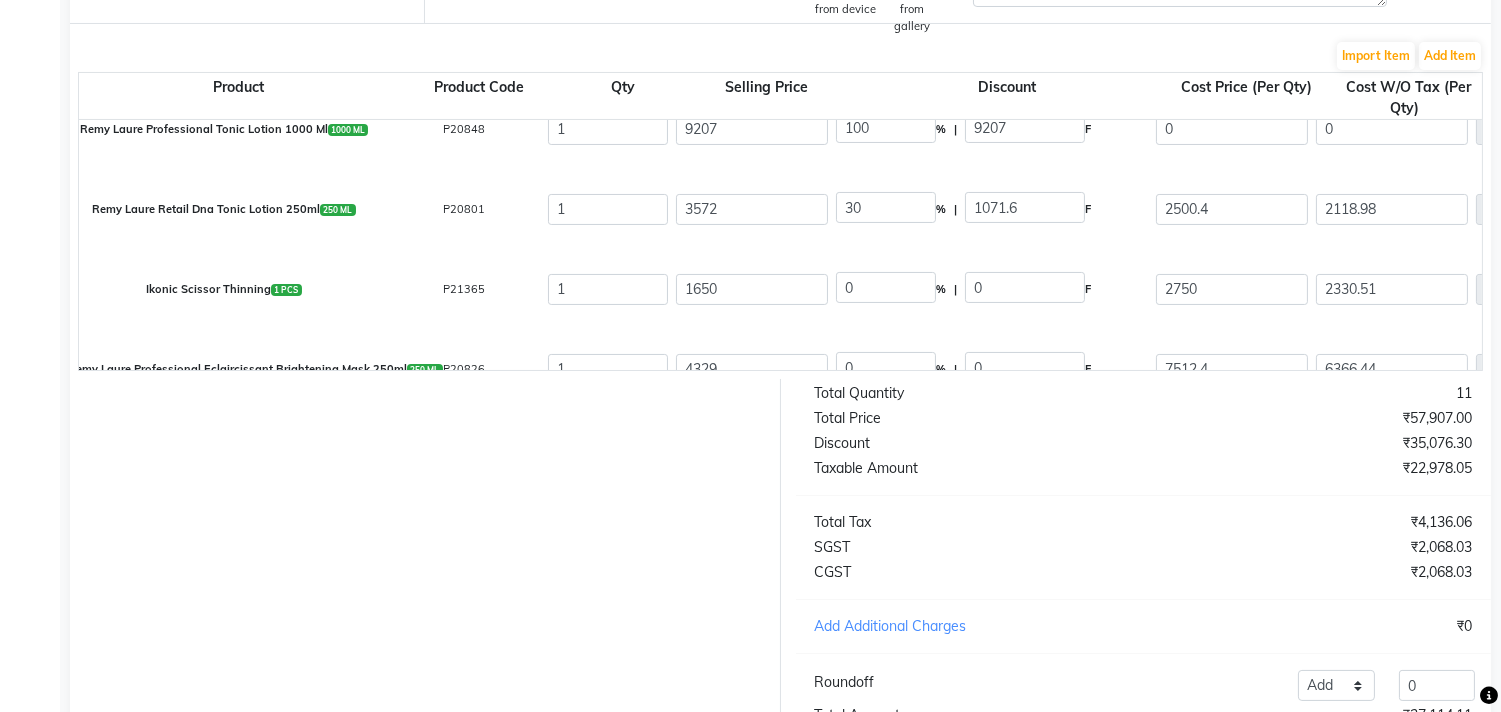 scroll, scrollTop: 582, scrollLeft: 0, axis: vertical 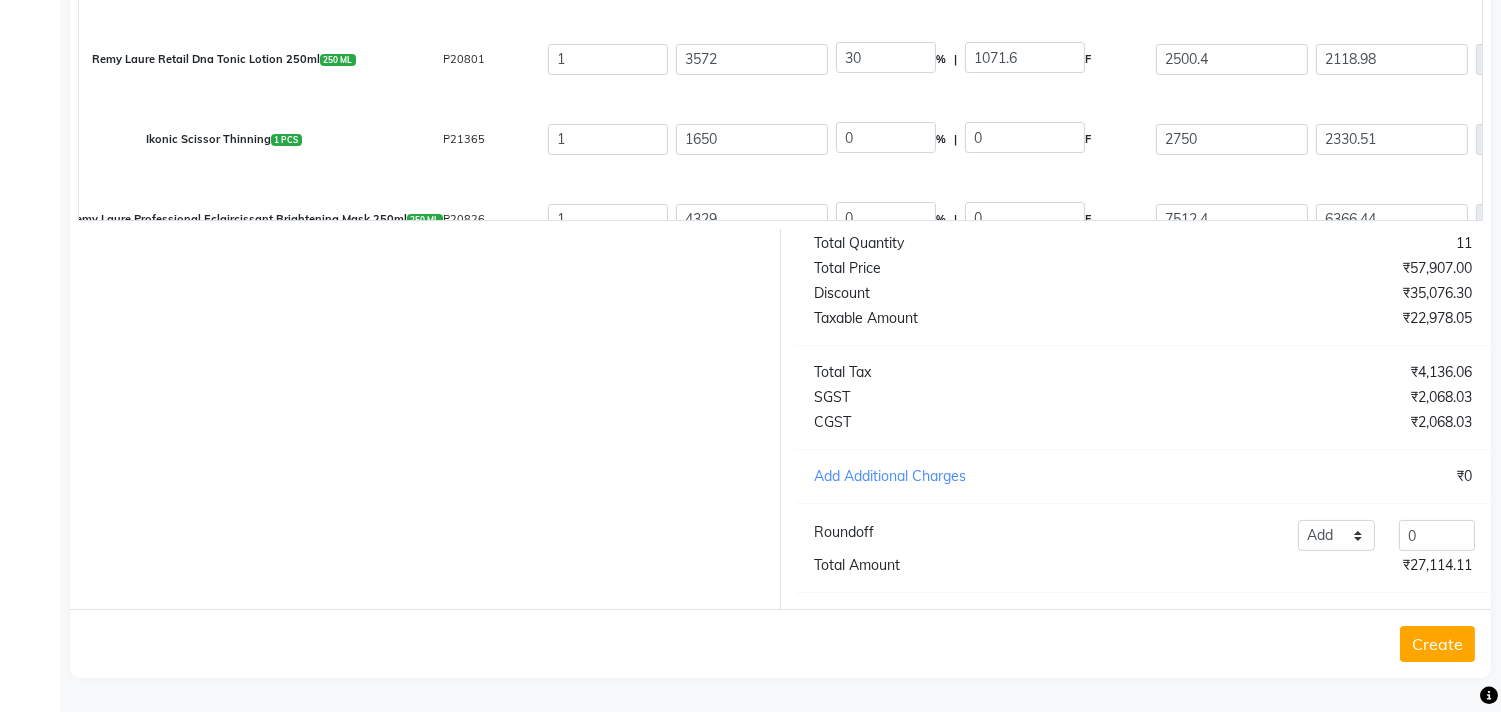 click on "Create" 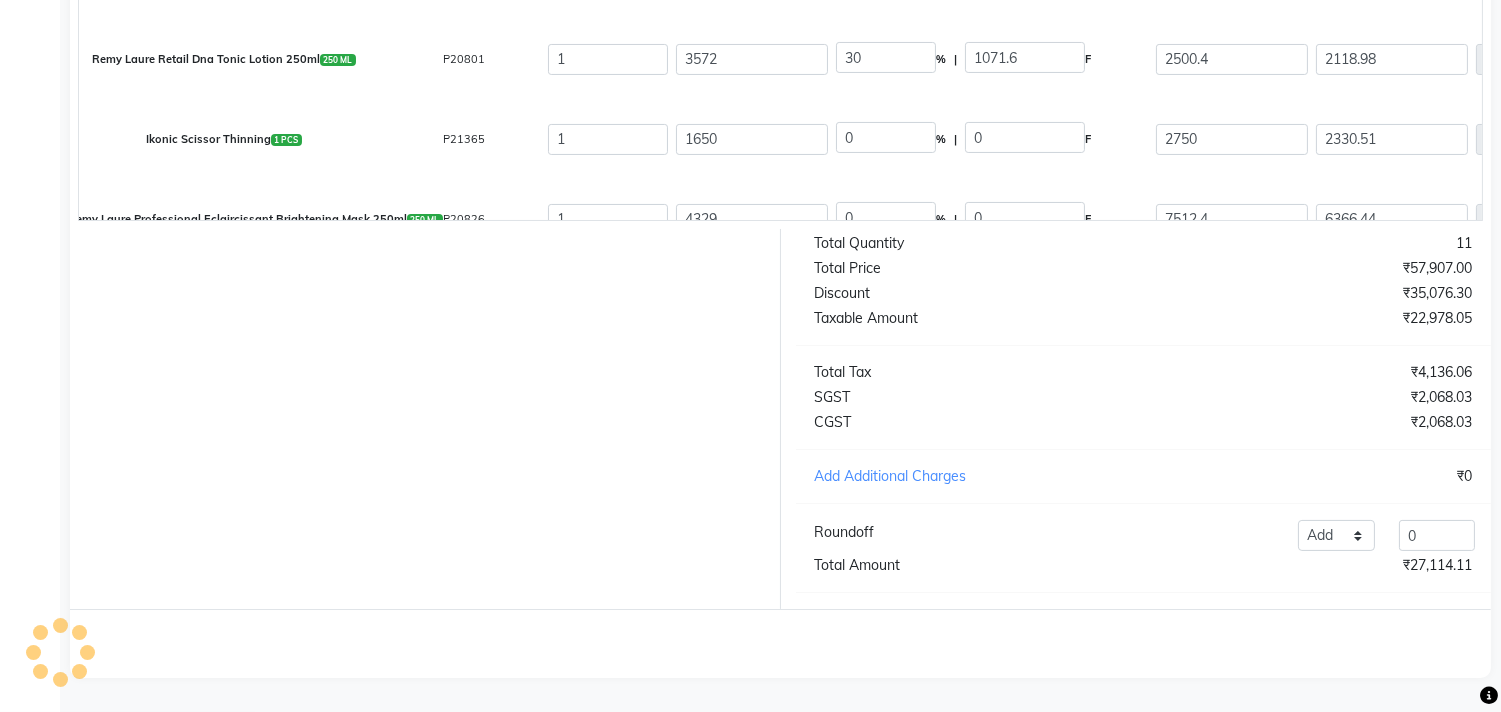 scroll, scrollTop: 0, scrollLeft: 0, axis: both 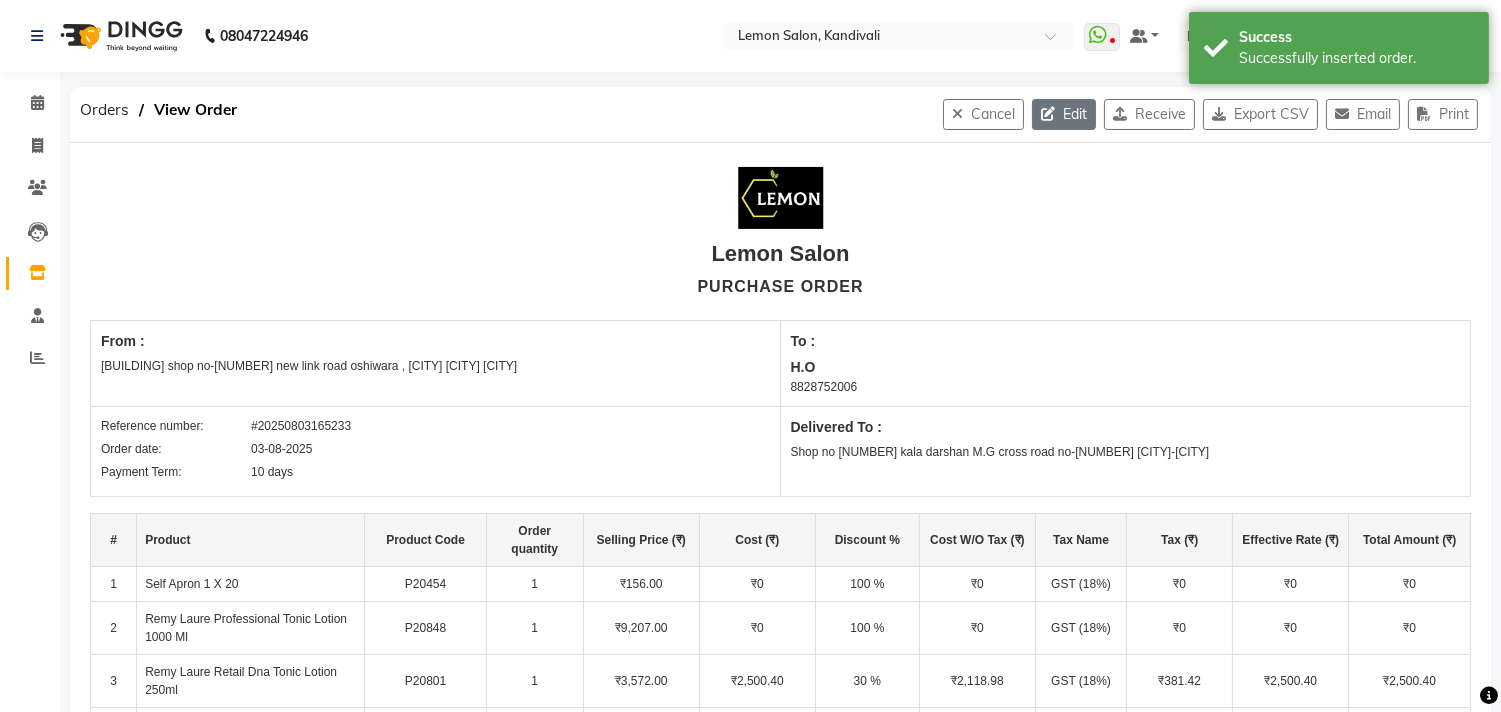 click on "Edit" 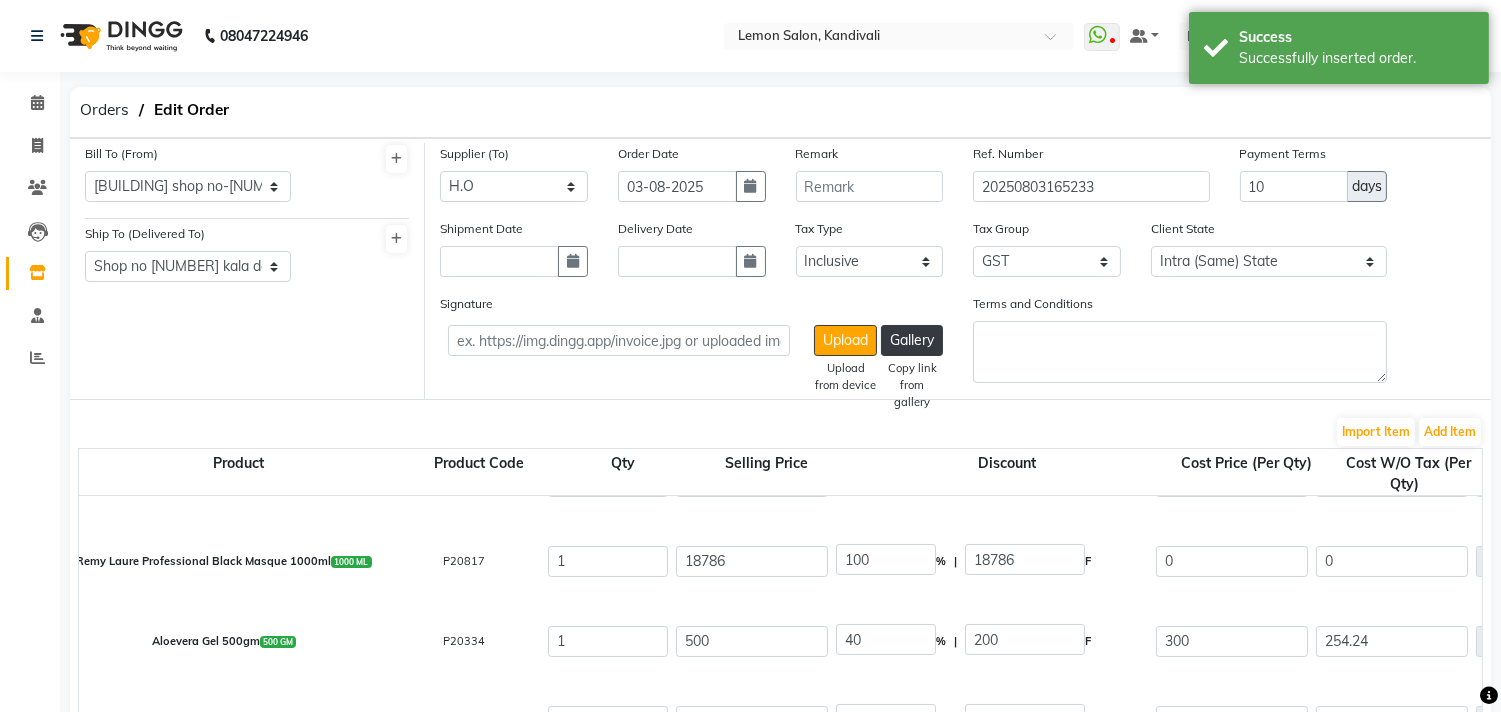 scroll, scrollTop: 550, scrollLeft: 0, axis: vertical 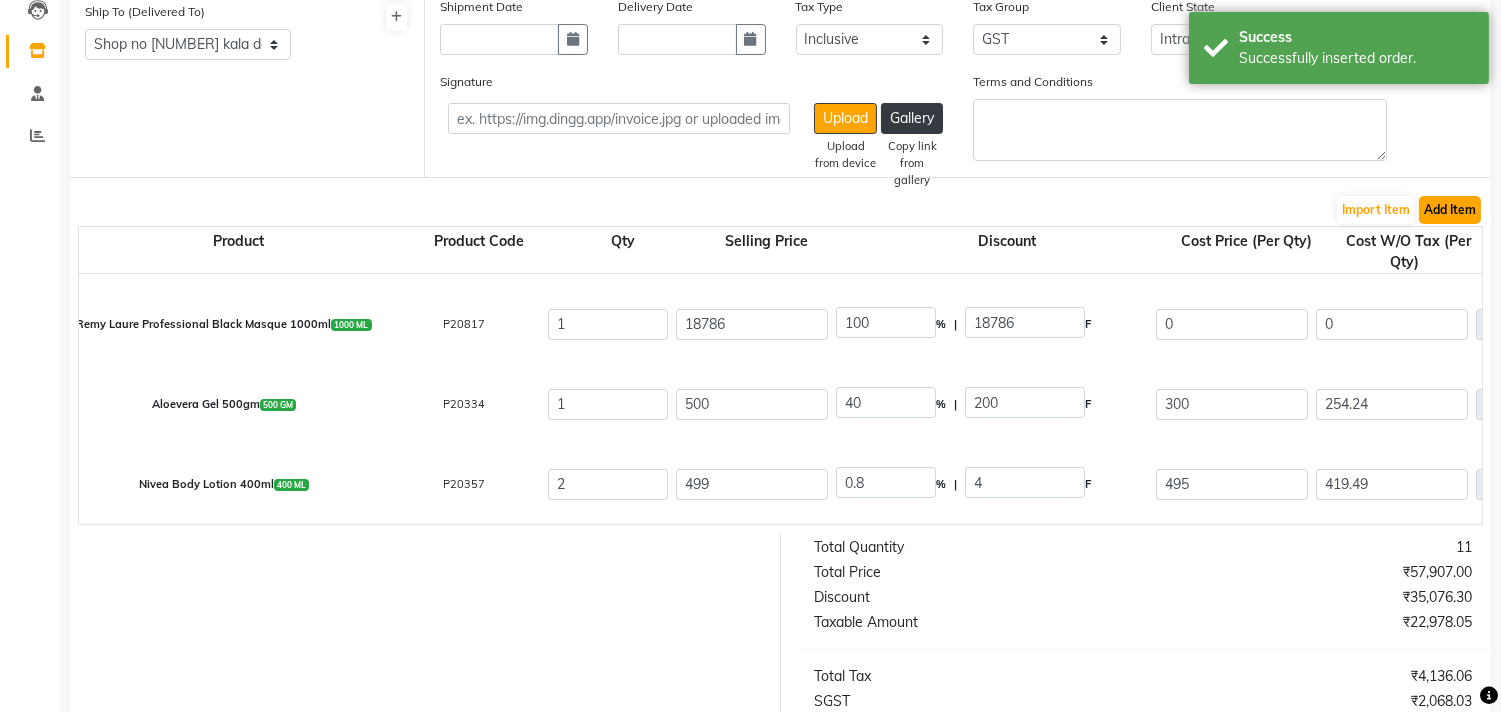 click on "Add Item" 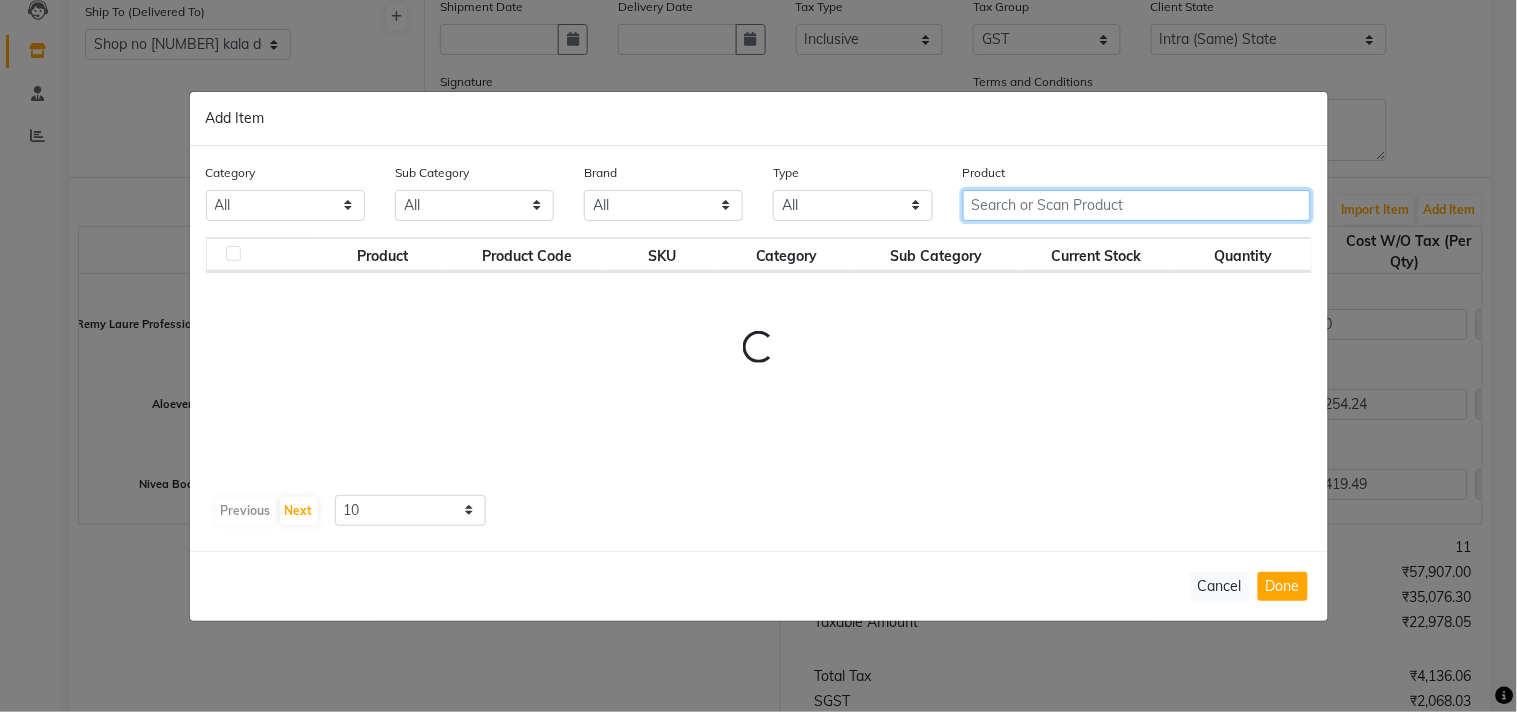 click 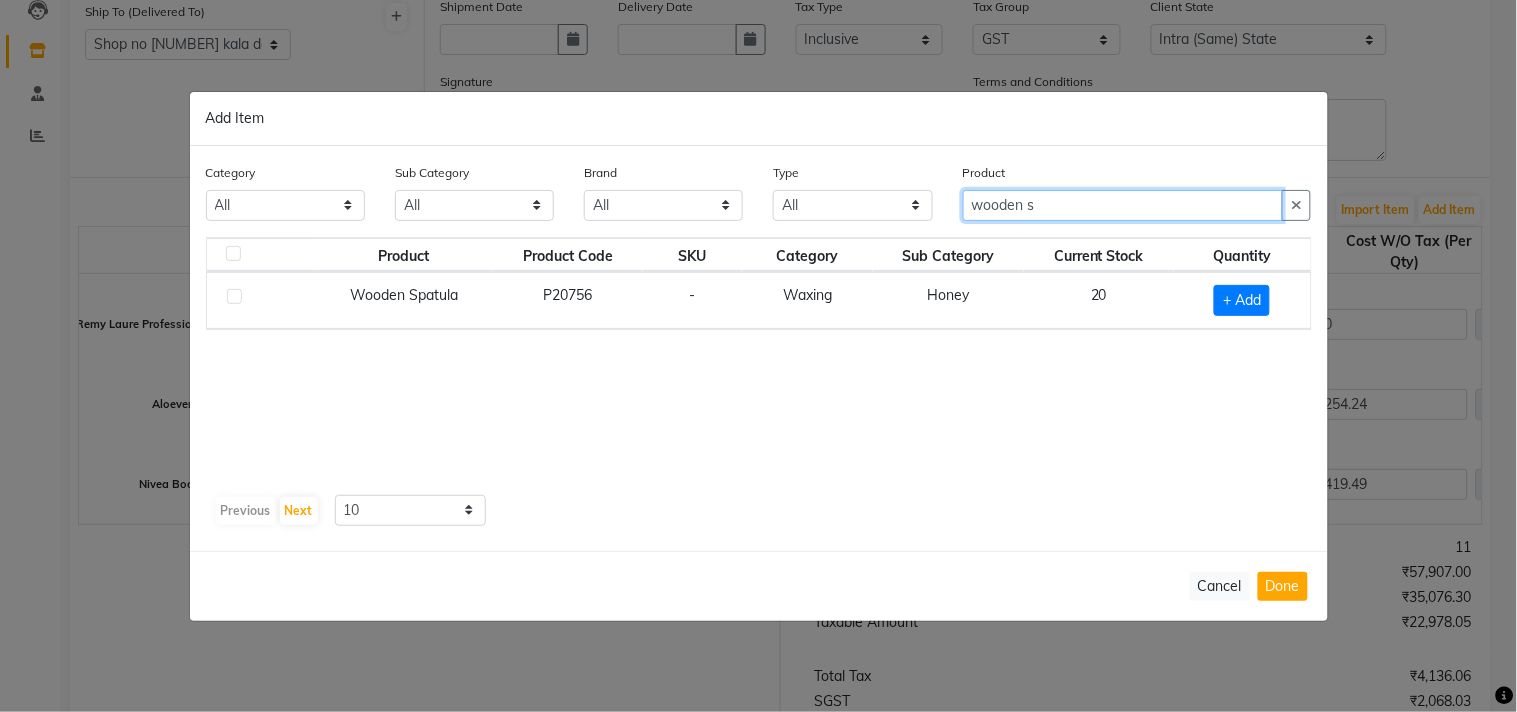 type on "wooden s" 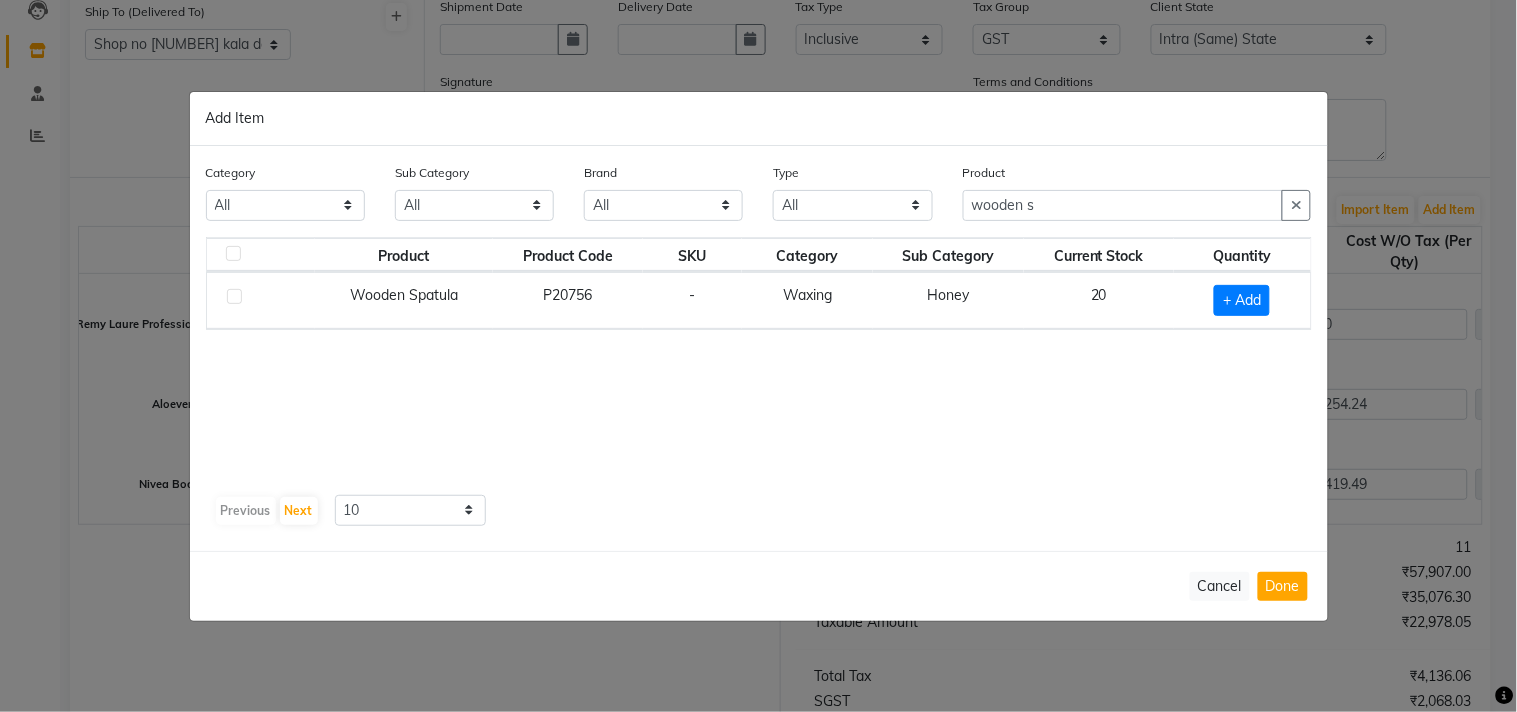 click 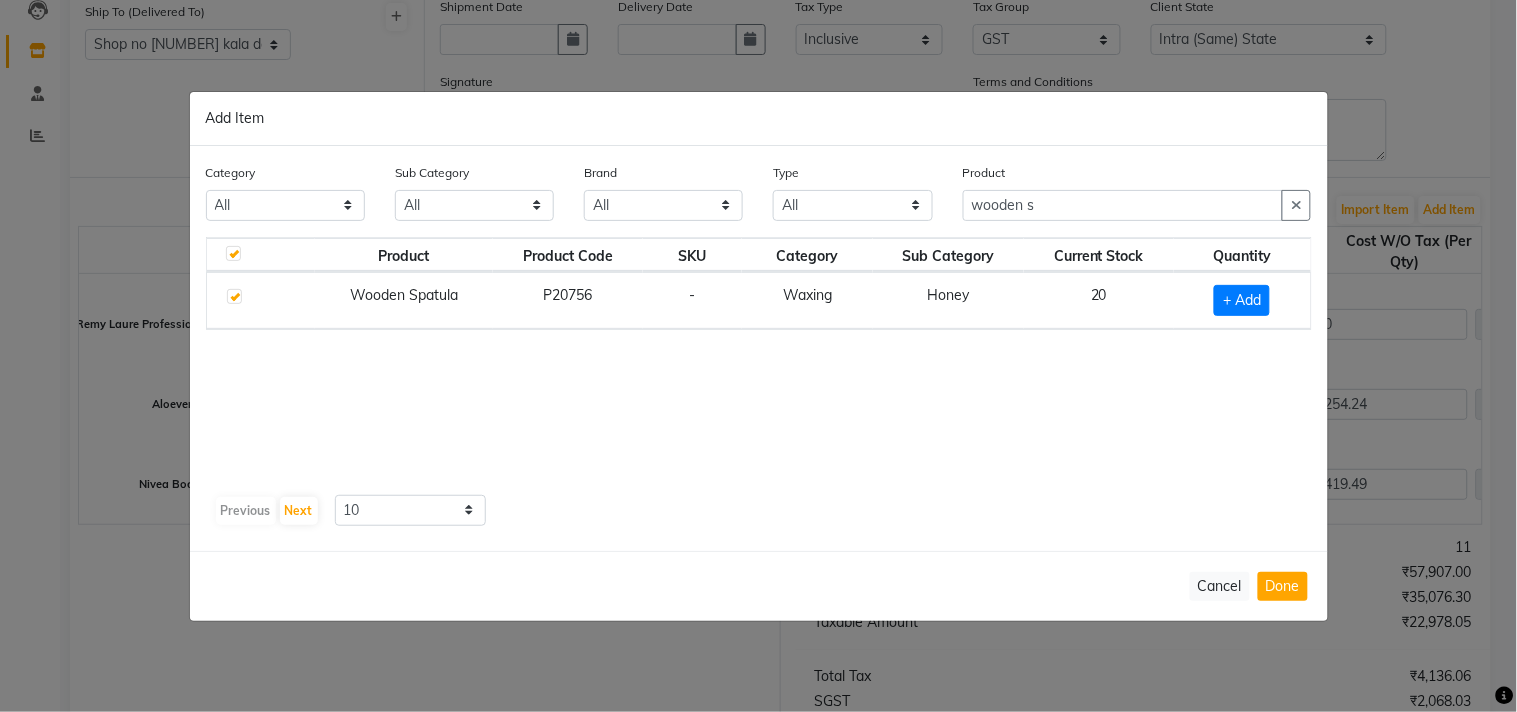 checkbox on "true" 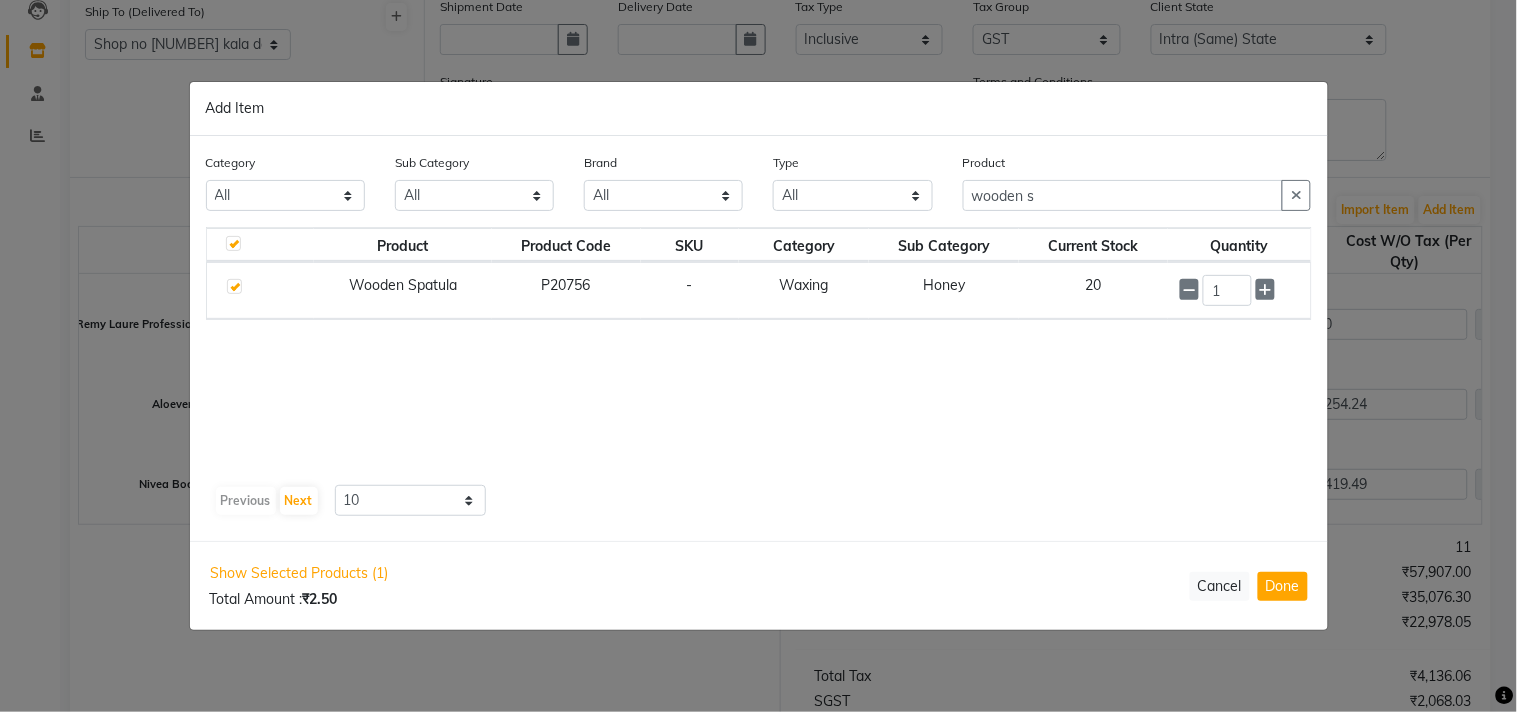 click on "Product Product Code SKU Category Sub Category Current Stock Quantity  Wooden Spatula   P20756   -   Waxing   Honey   20  1" 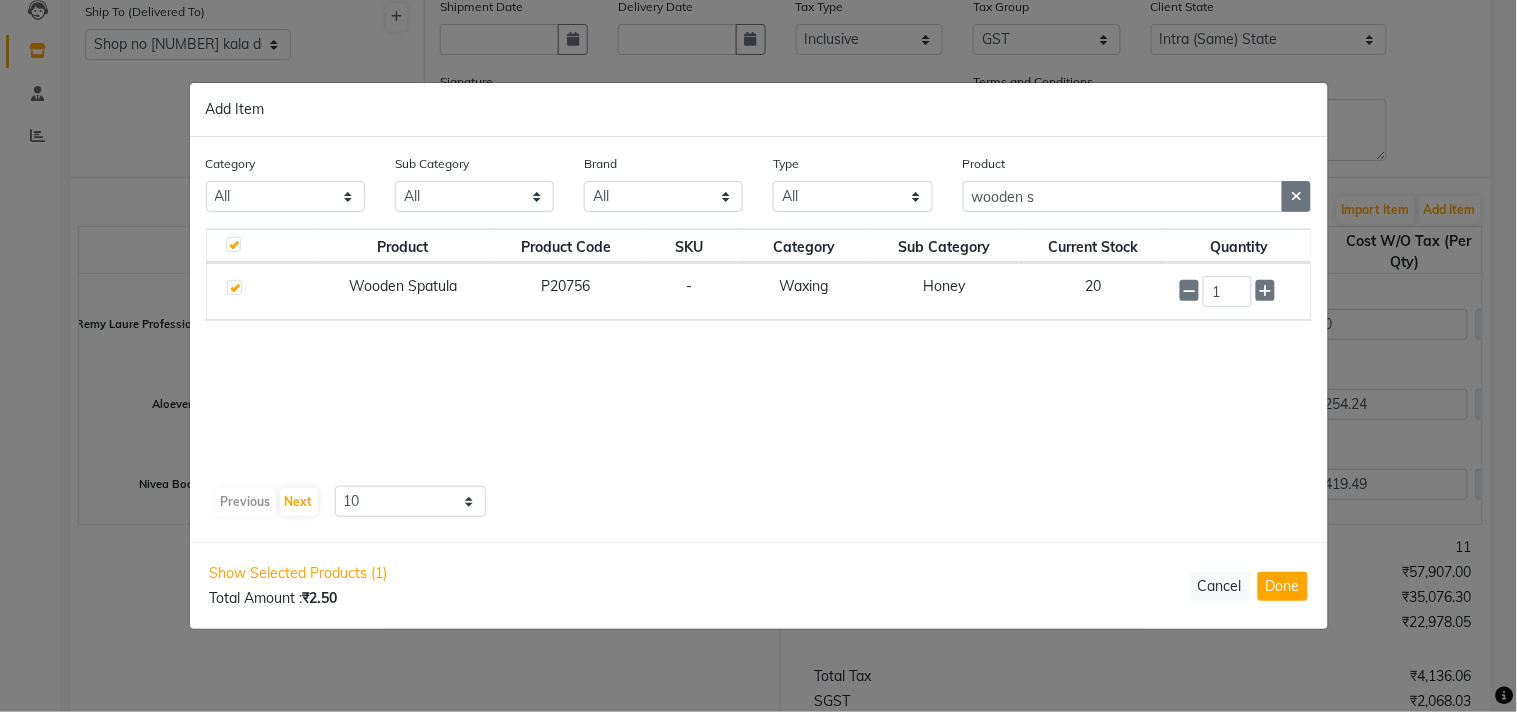 click 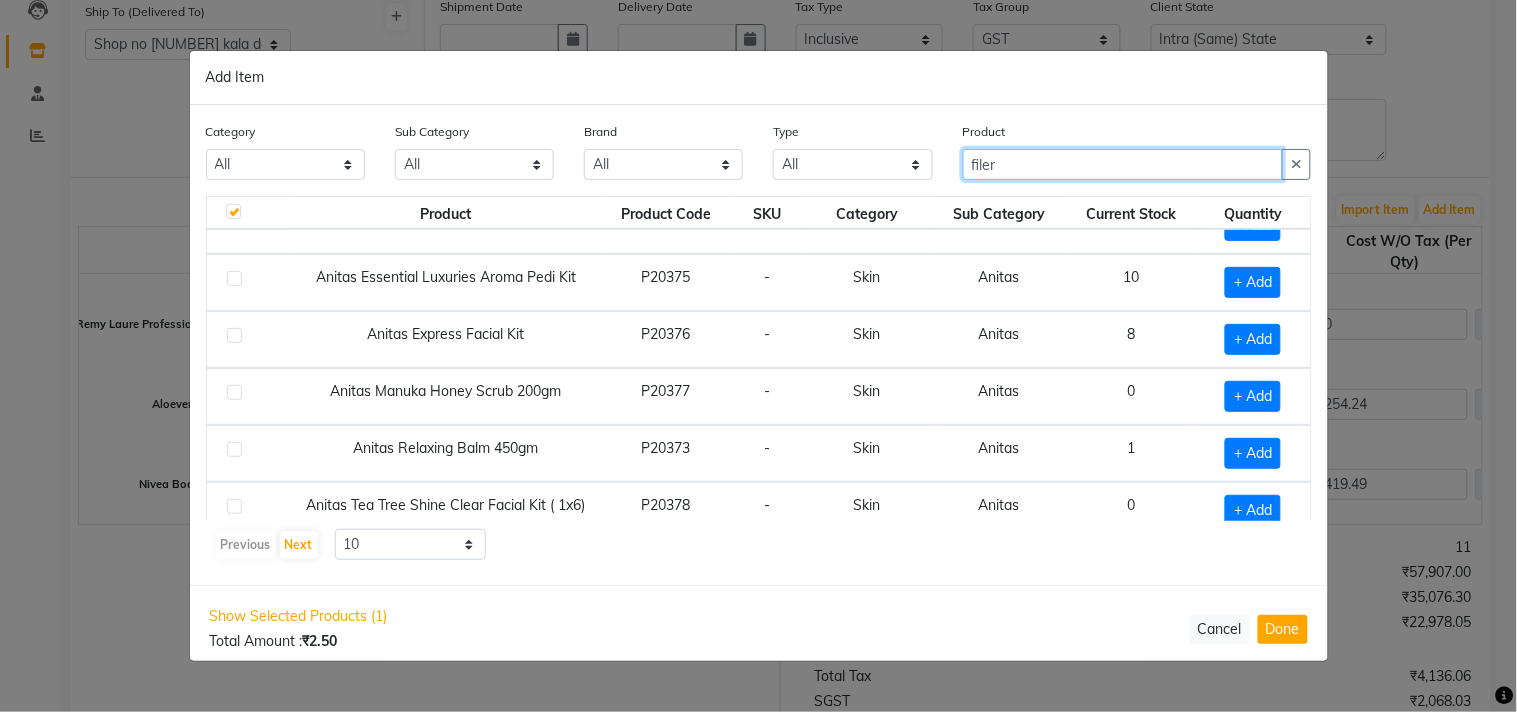 scroll, scrollTop: 284, scrollLeft: 0, axis: vertical 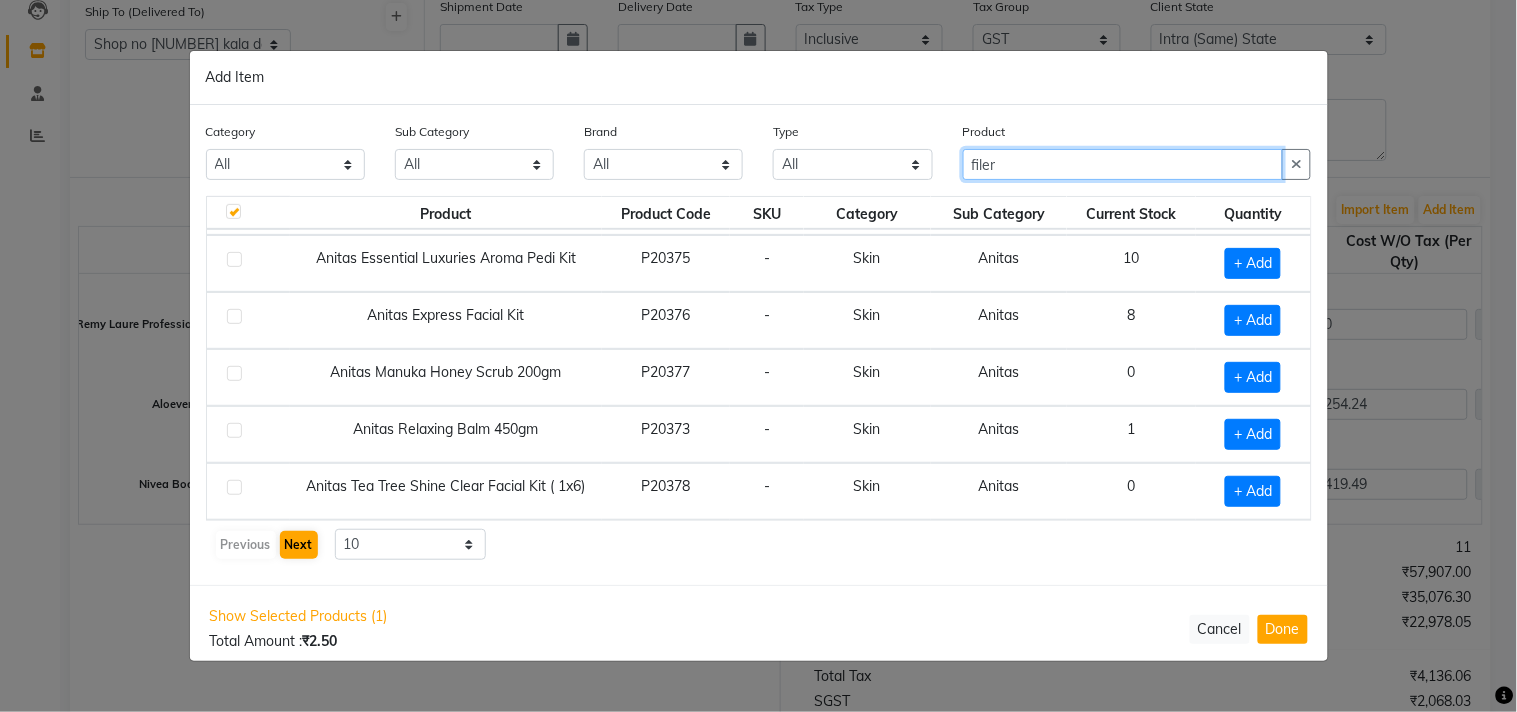 type on "filer" 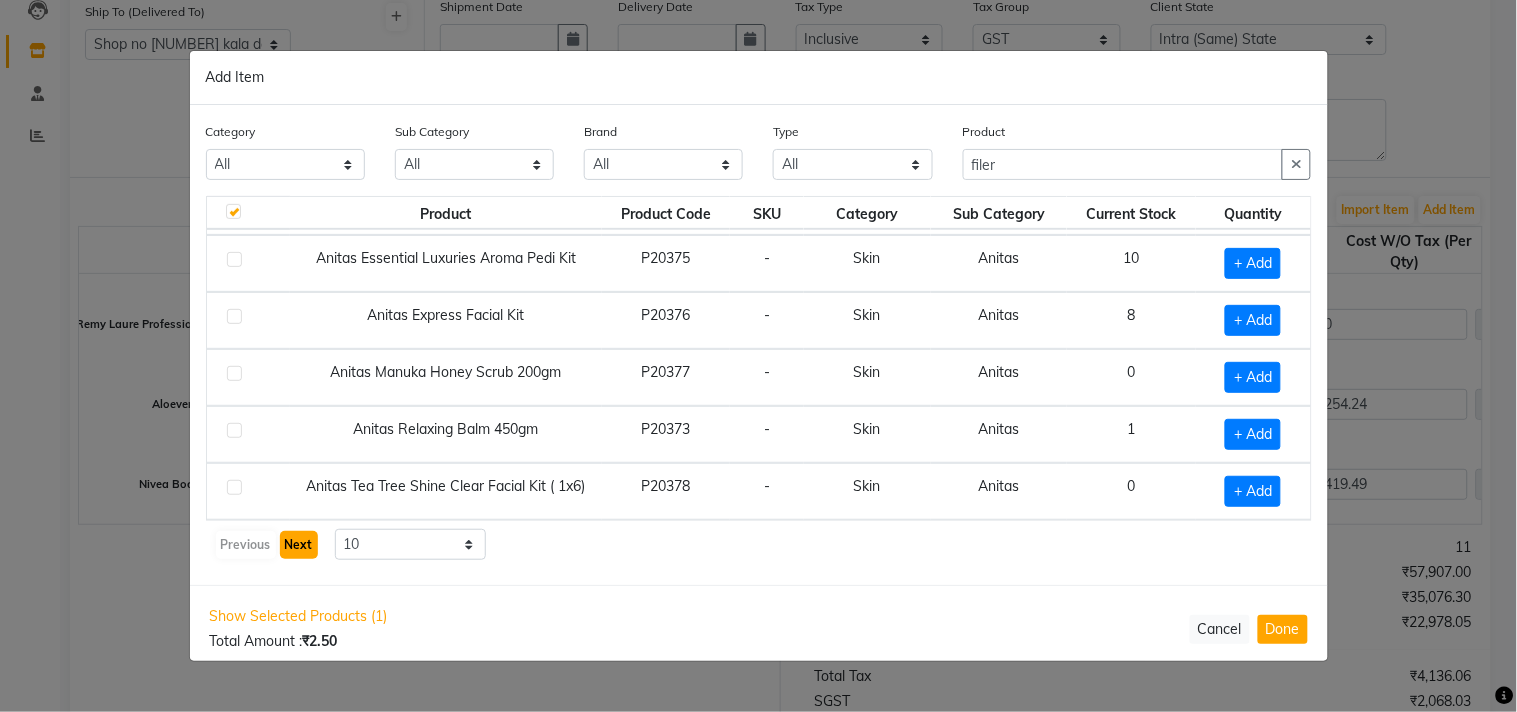 click on "Next" 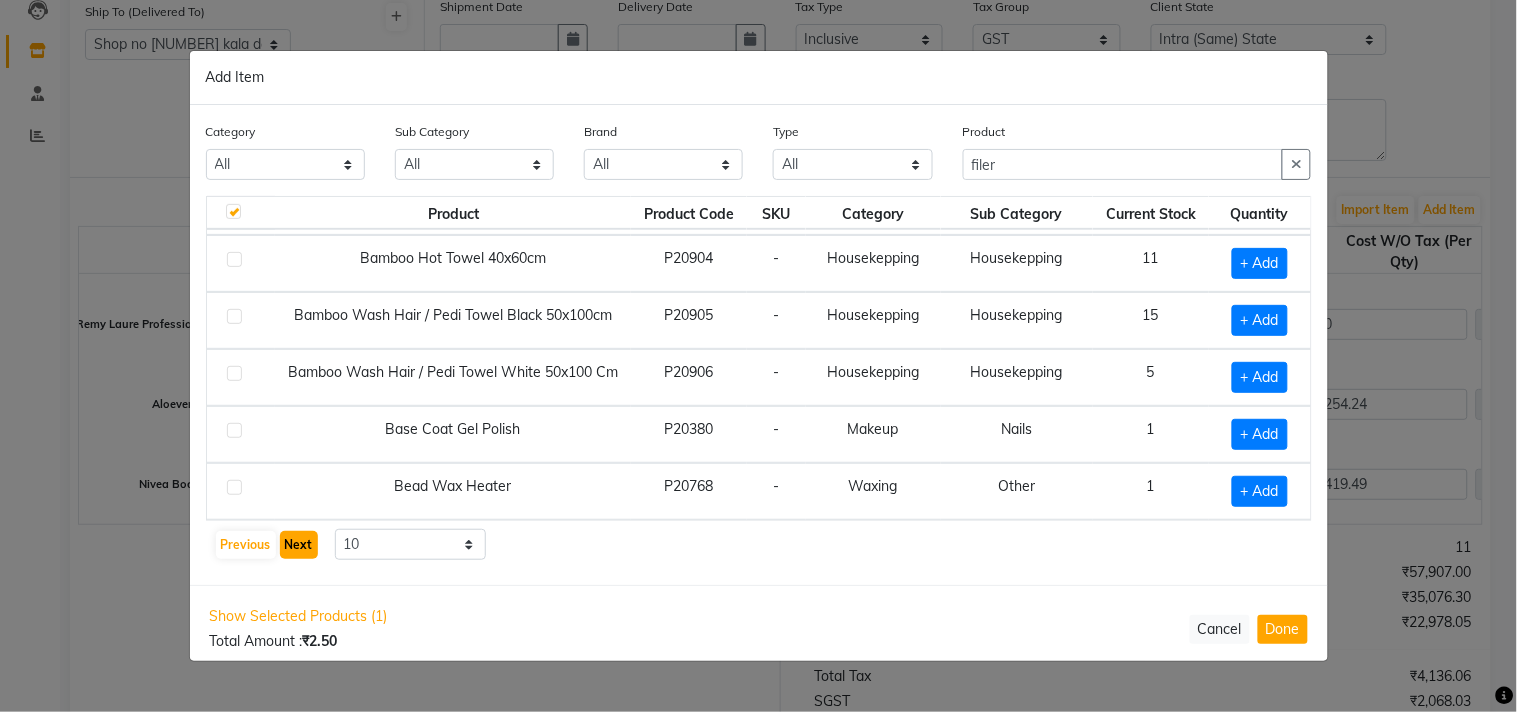 click on "Next" 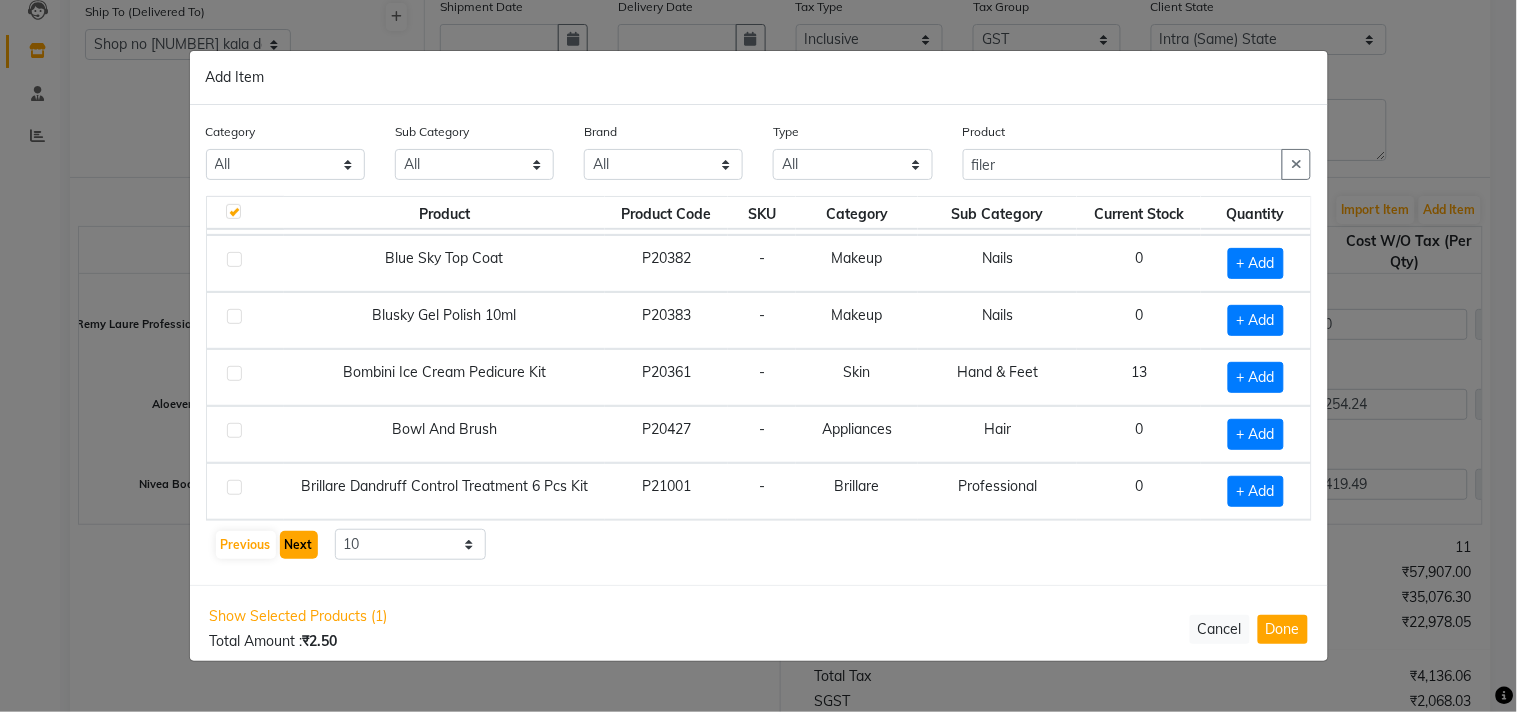 click on "Next" 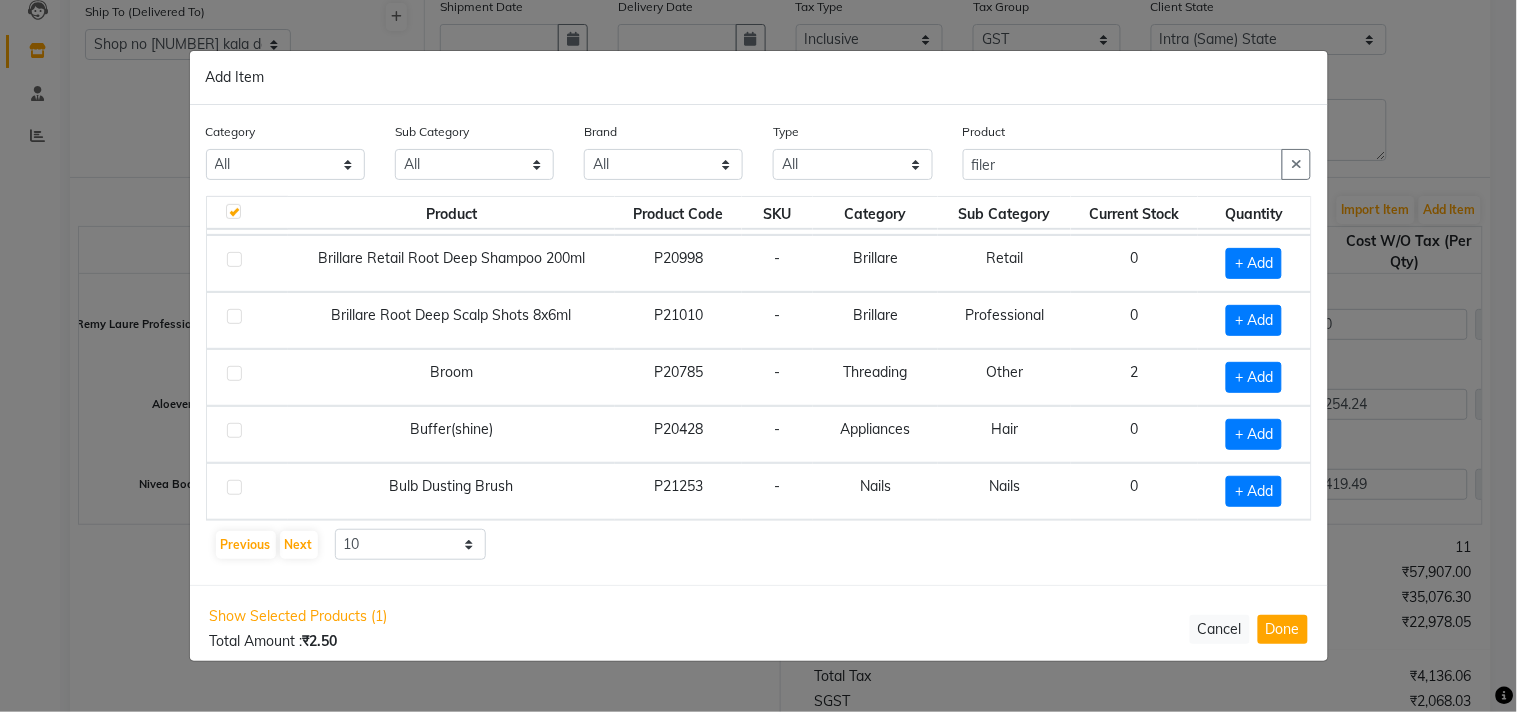 click 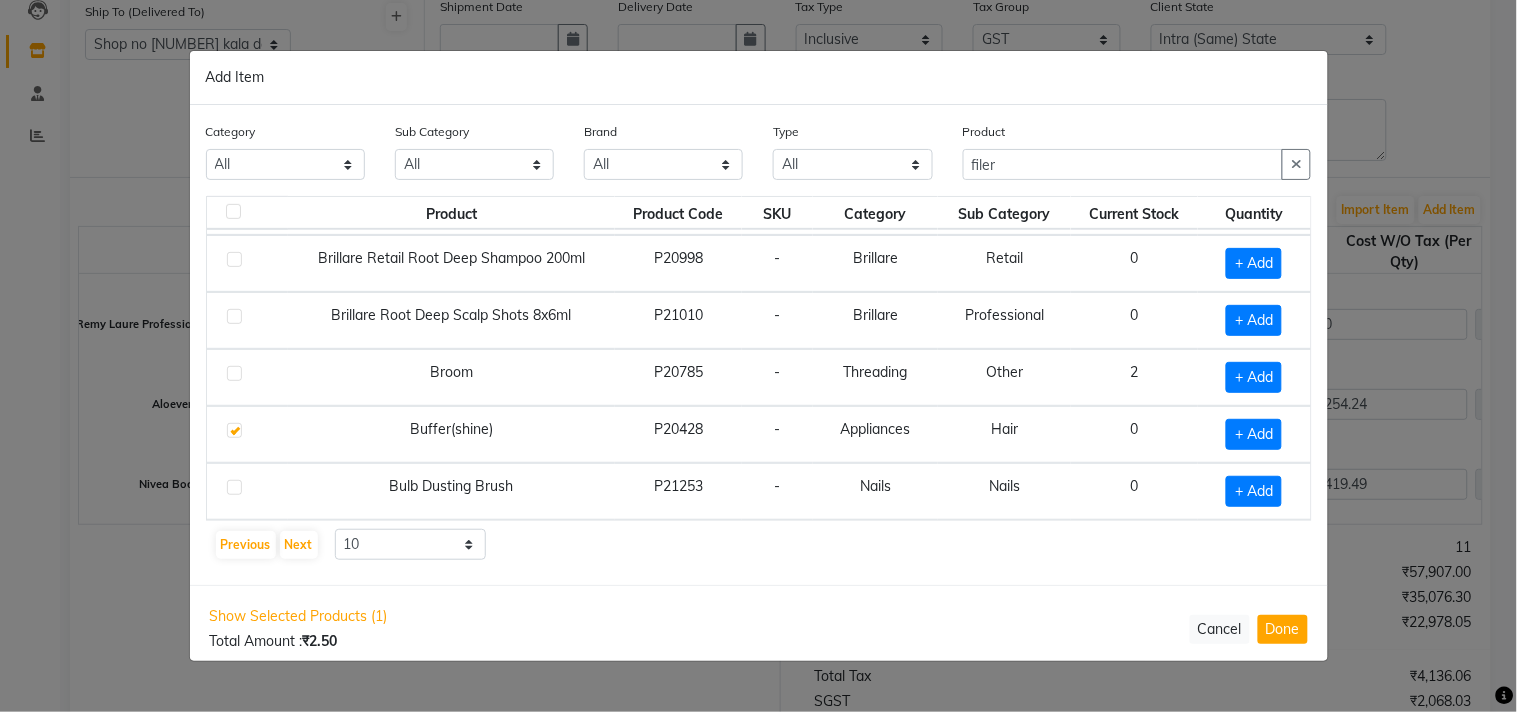 checkbox on "false" 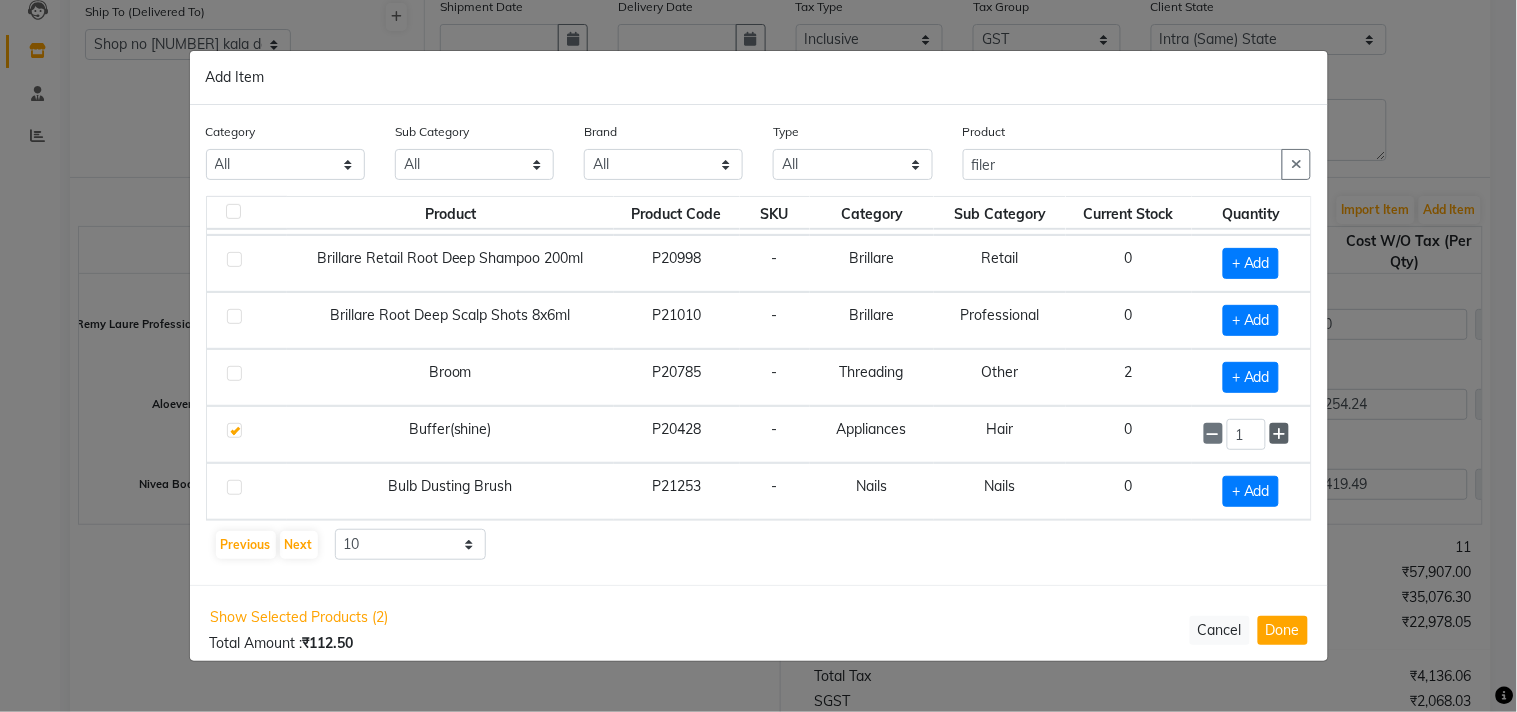 click 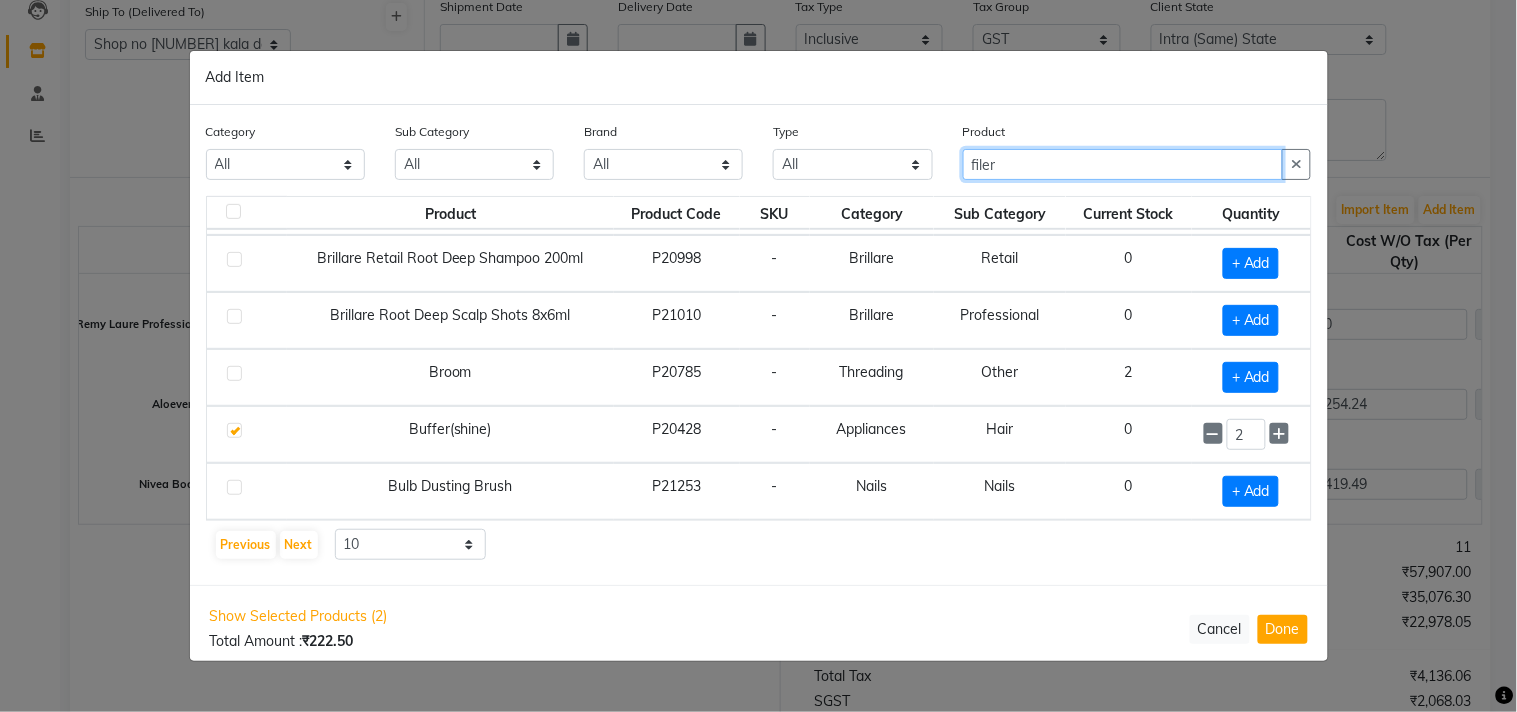 drag, startPoint x: 1026, startPoint y: 150, endPoint x: 833, endPoint y: 176, distance: 194.74342 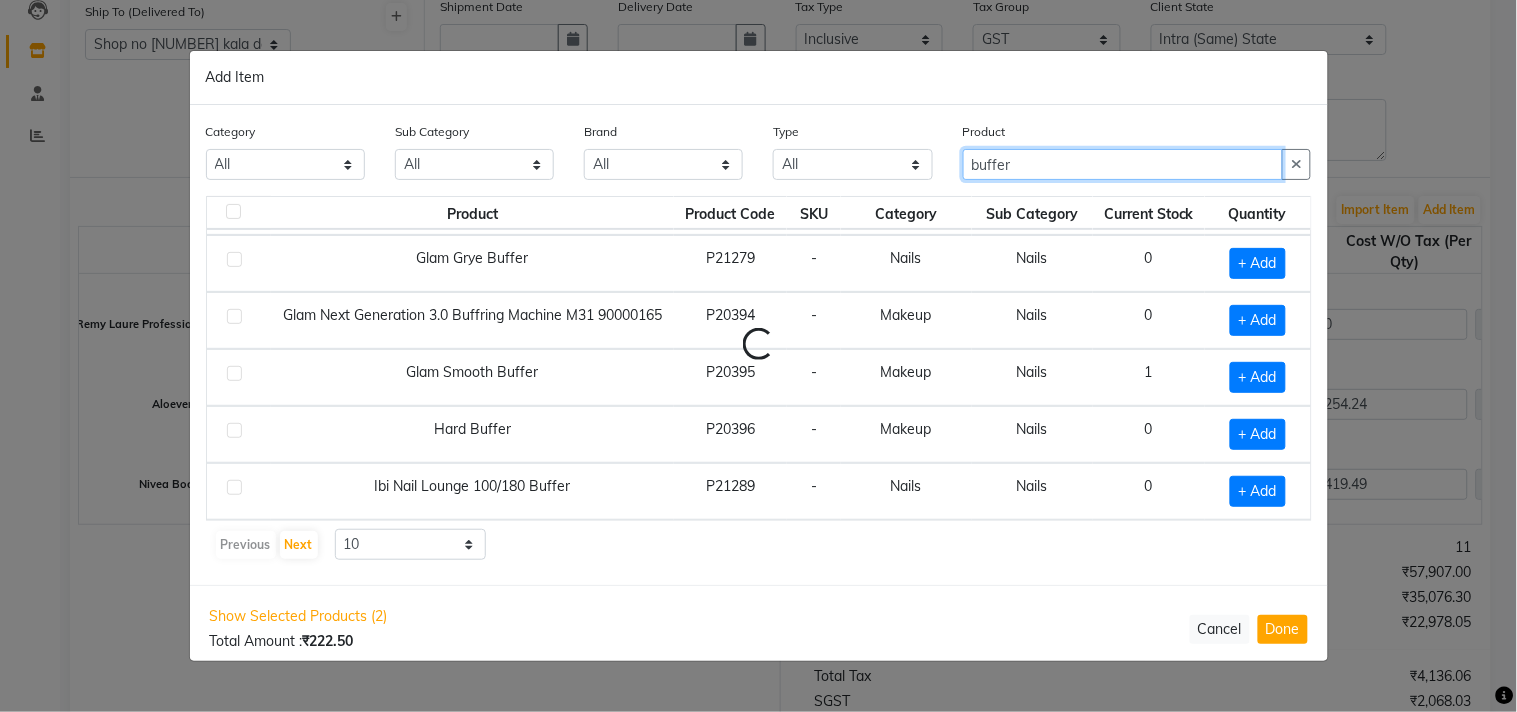 scroll, scrollTop: 54, scrollLeft: 0, axis: vertical 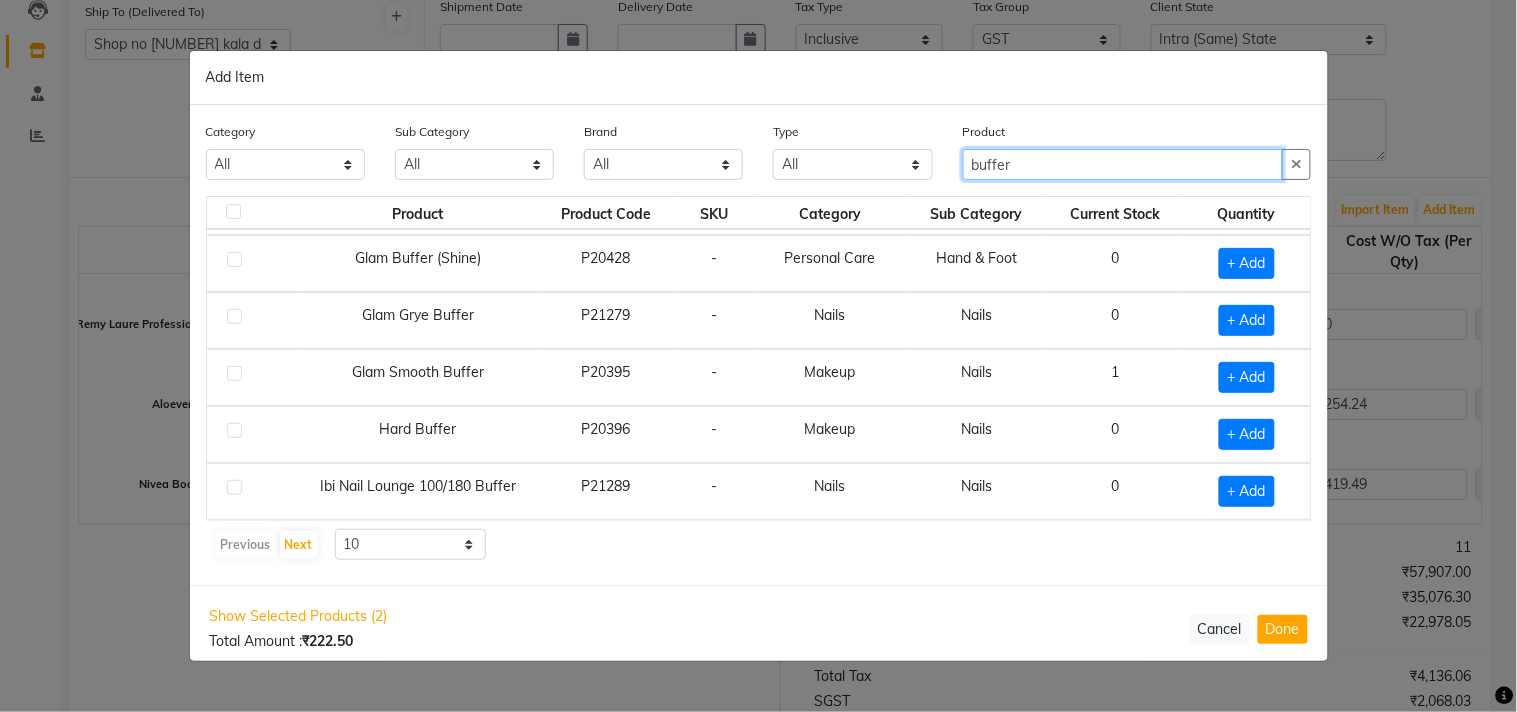 type on "buffer" 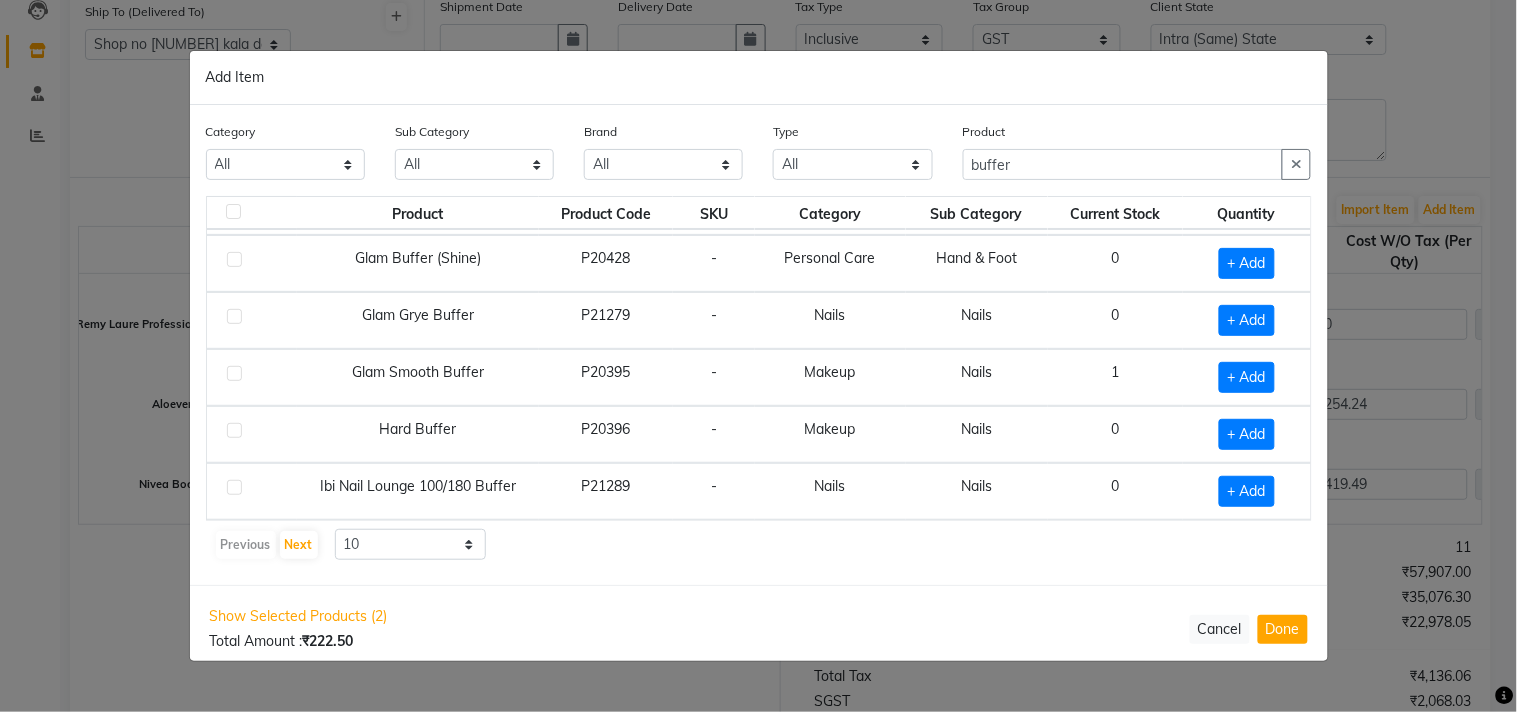 click 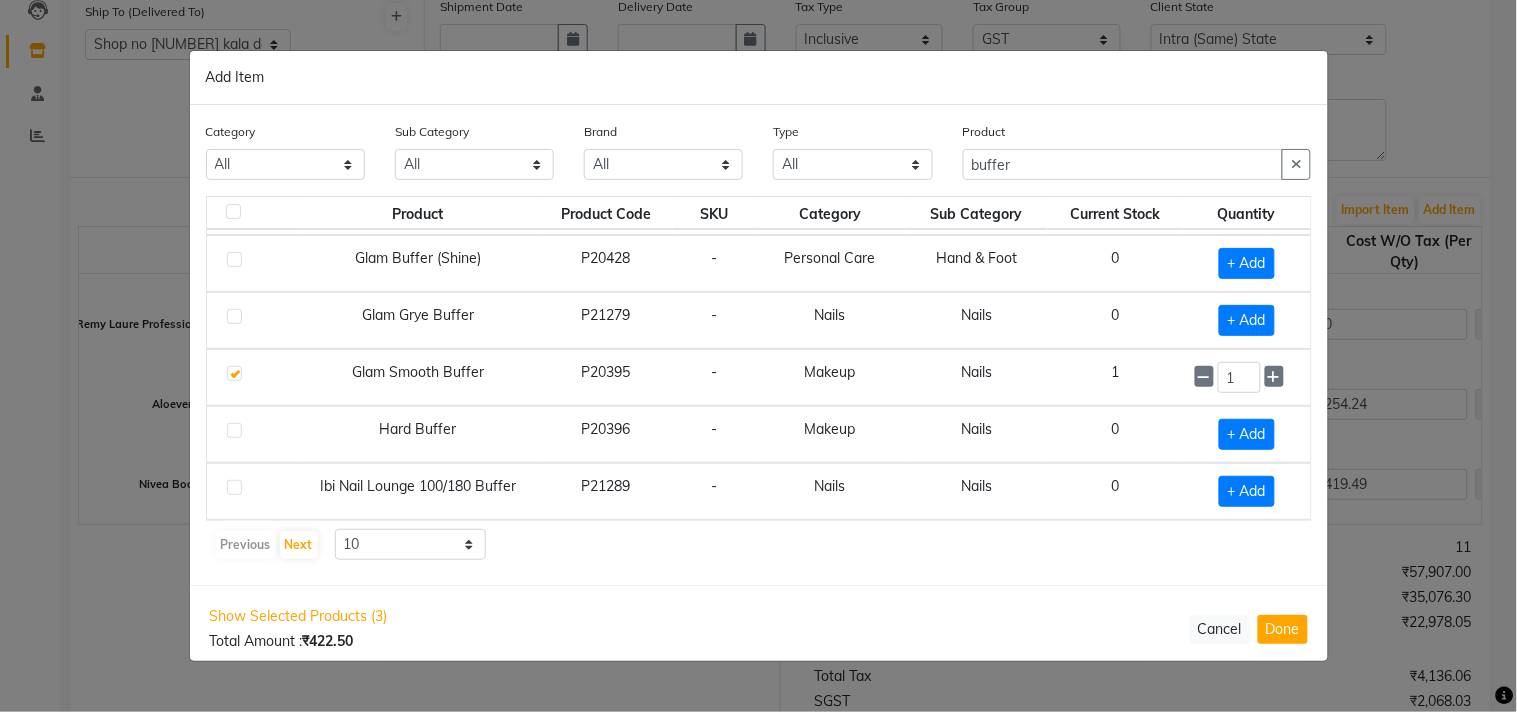 scroll, scrollTop: 0, scrollLeft: 0, axis: both 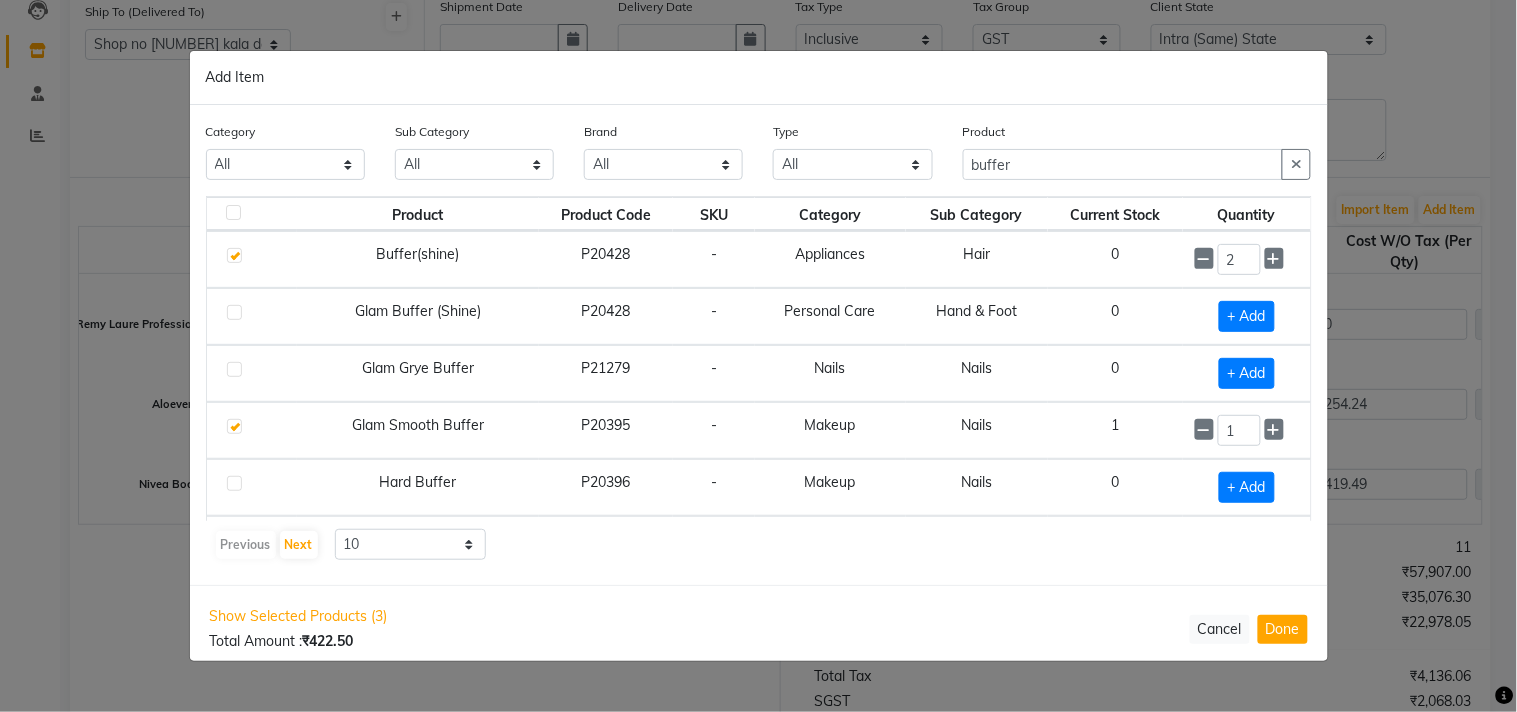 click 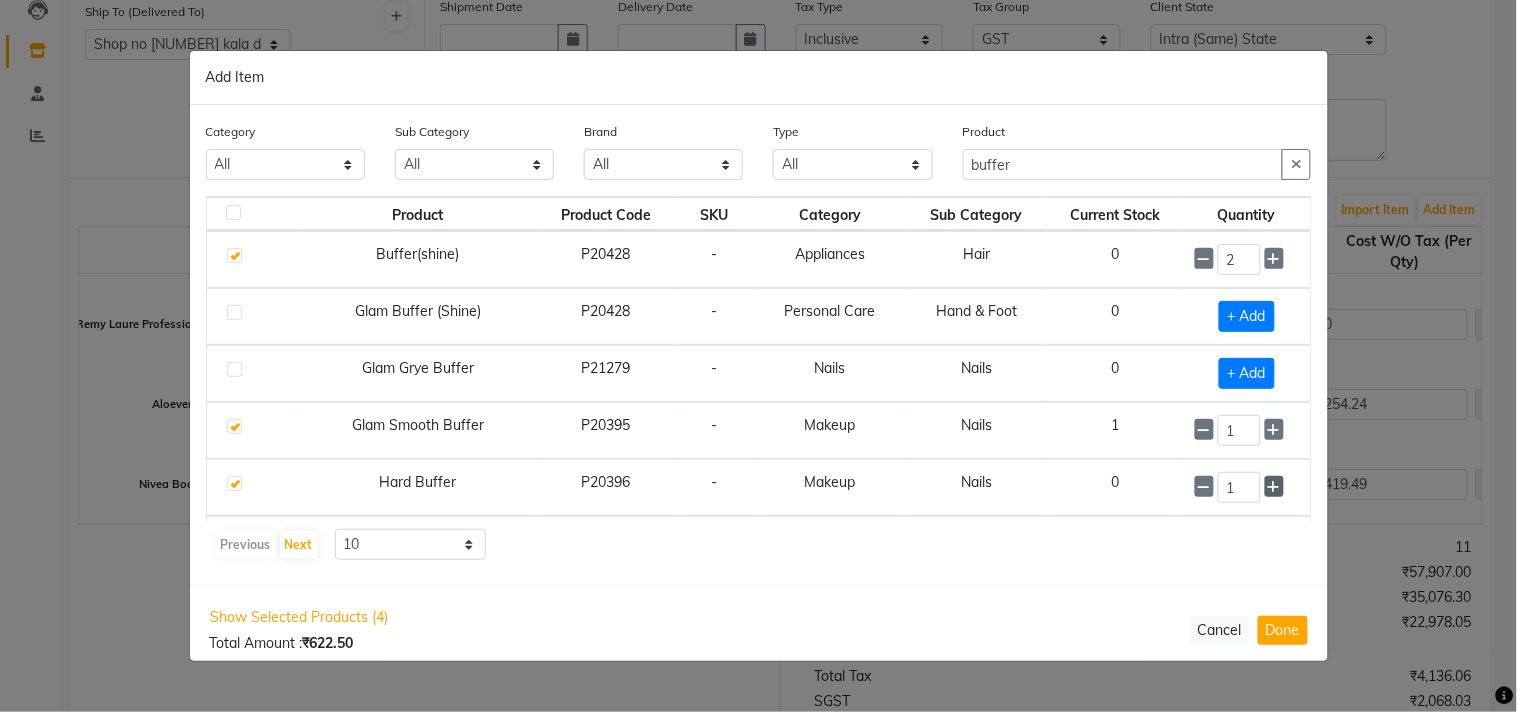 click 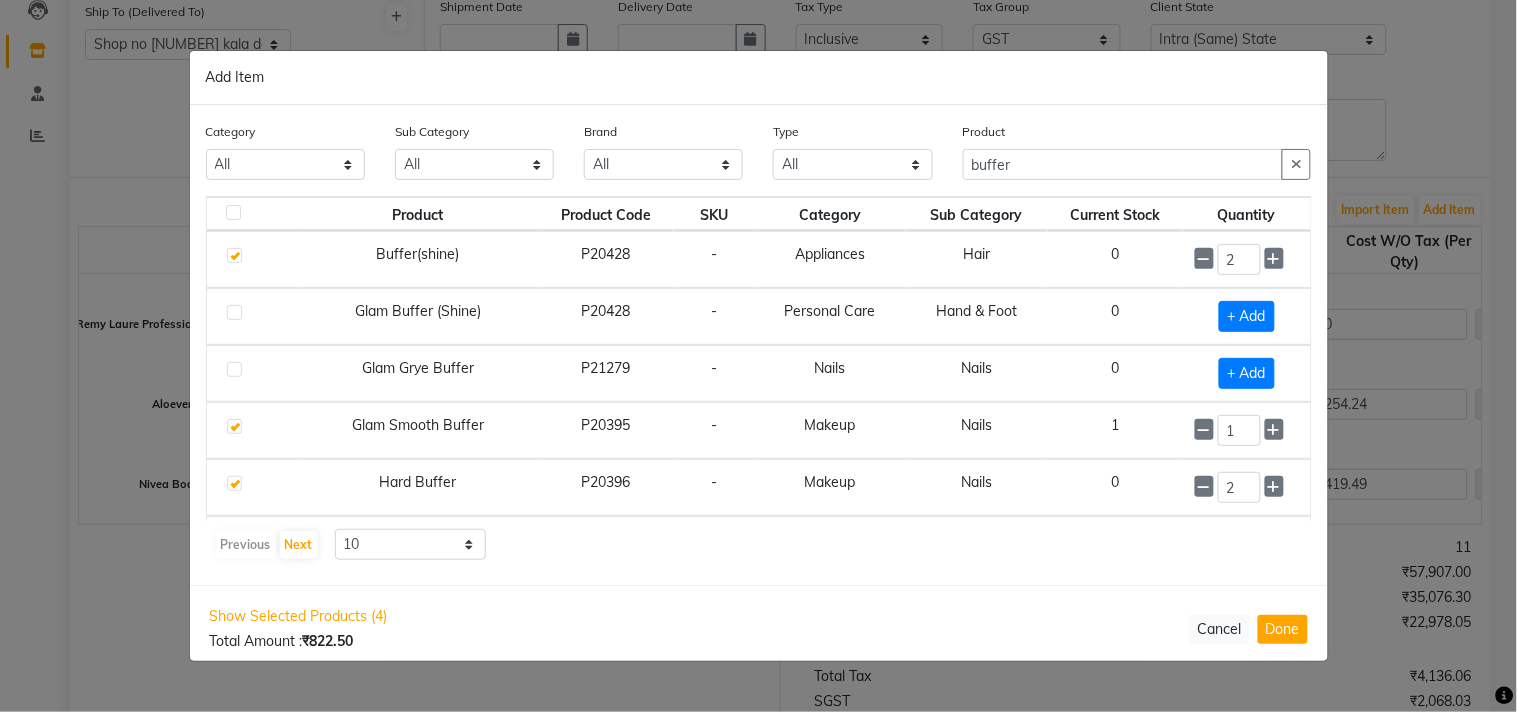 click 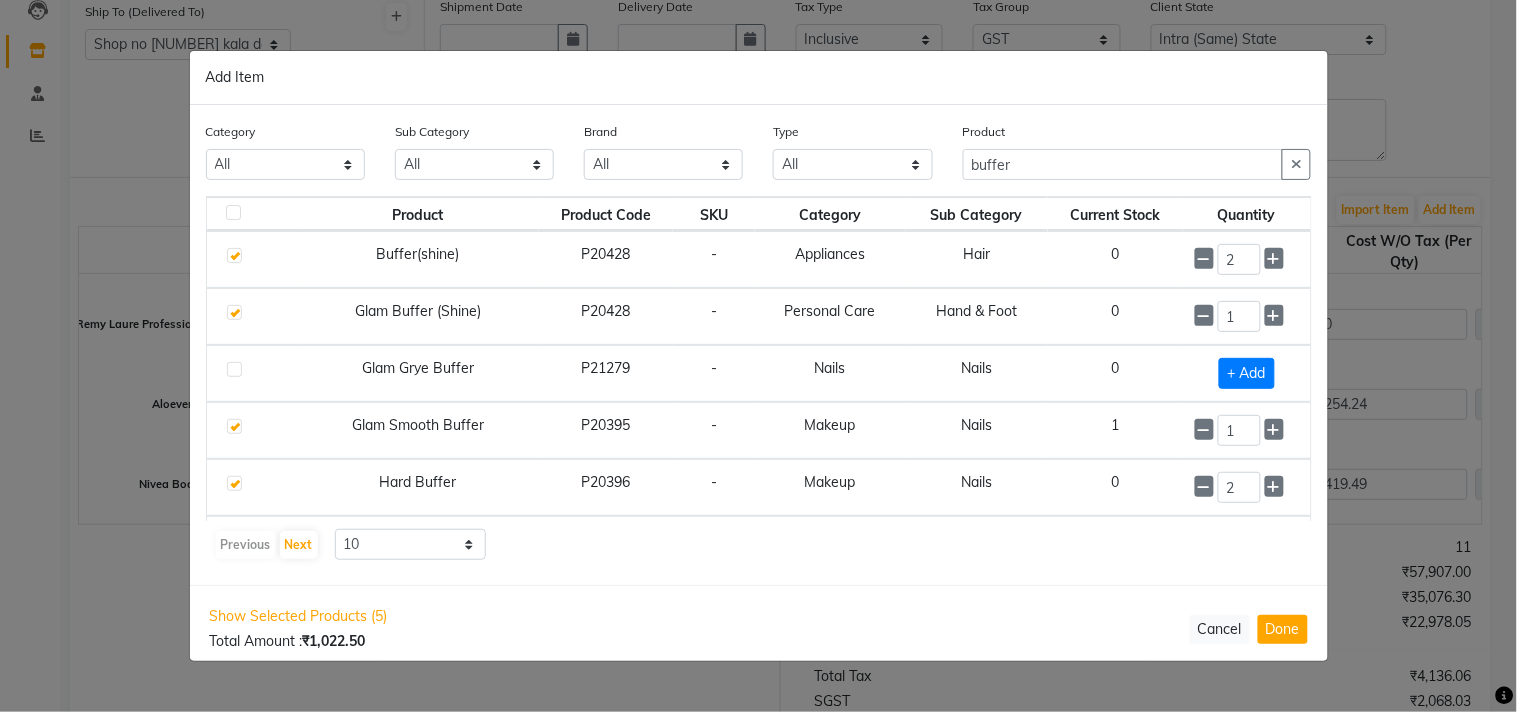 click 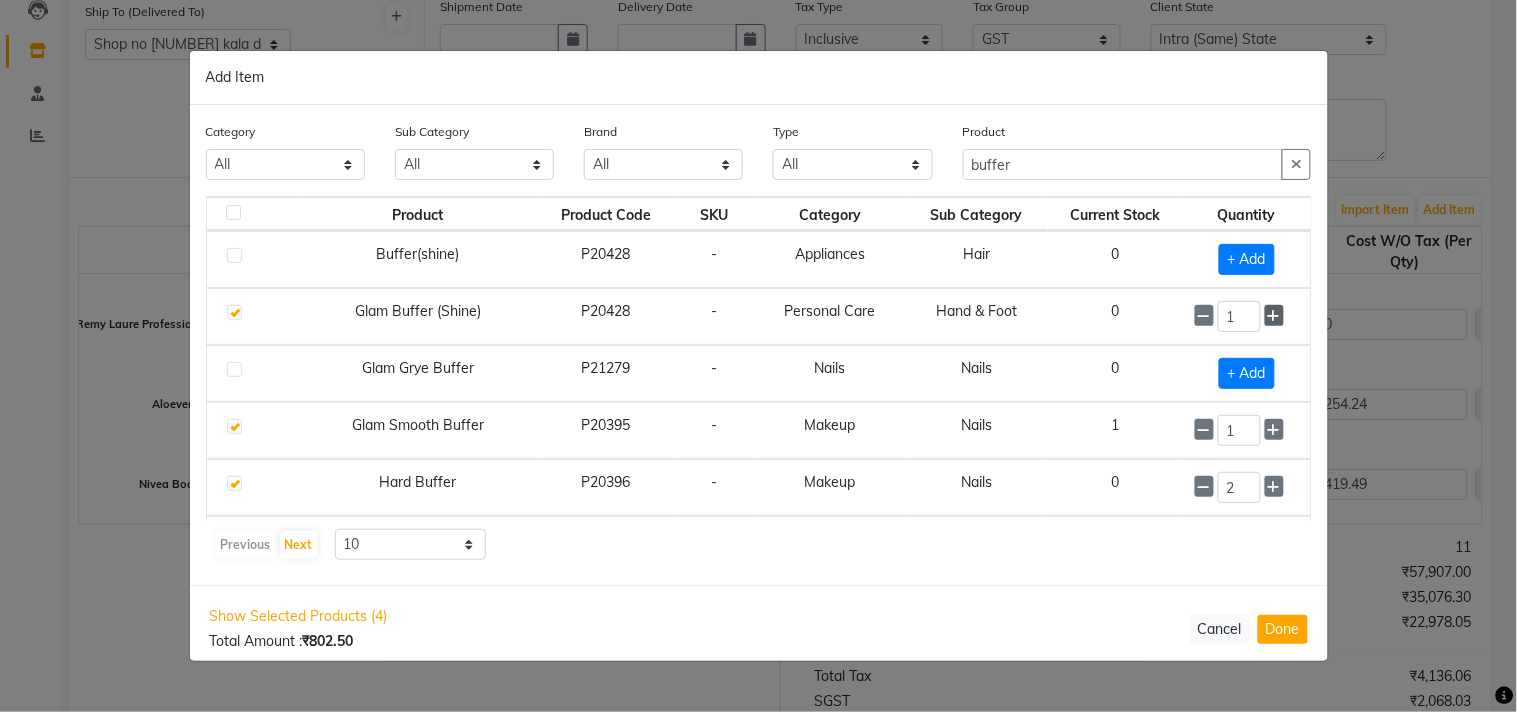 click 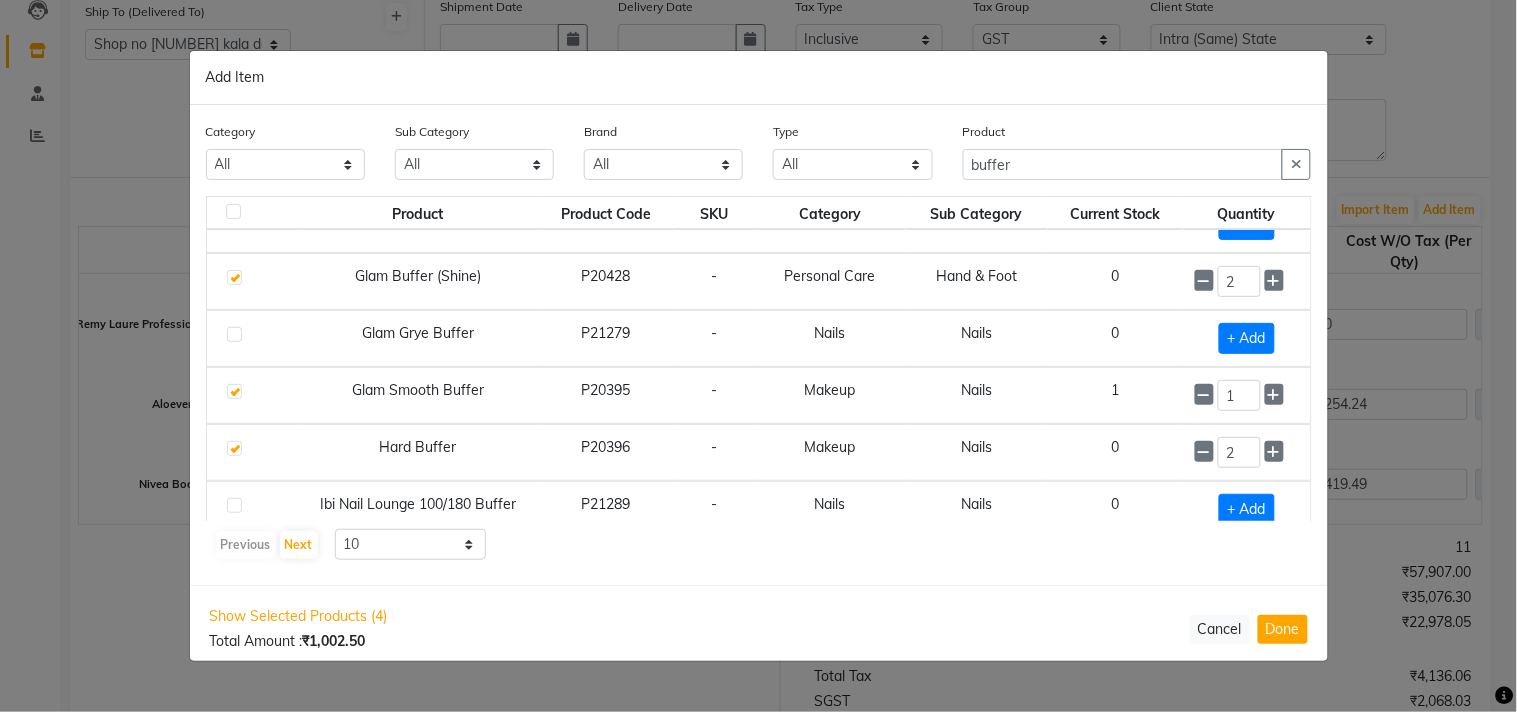 scroll, scrollTop: 53, scrollLeft: 0, axis: vertical 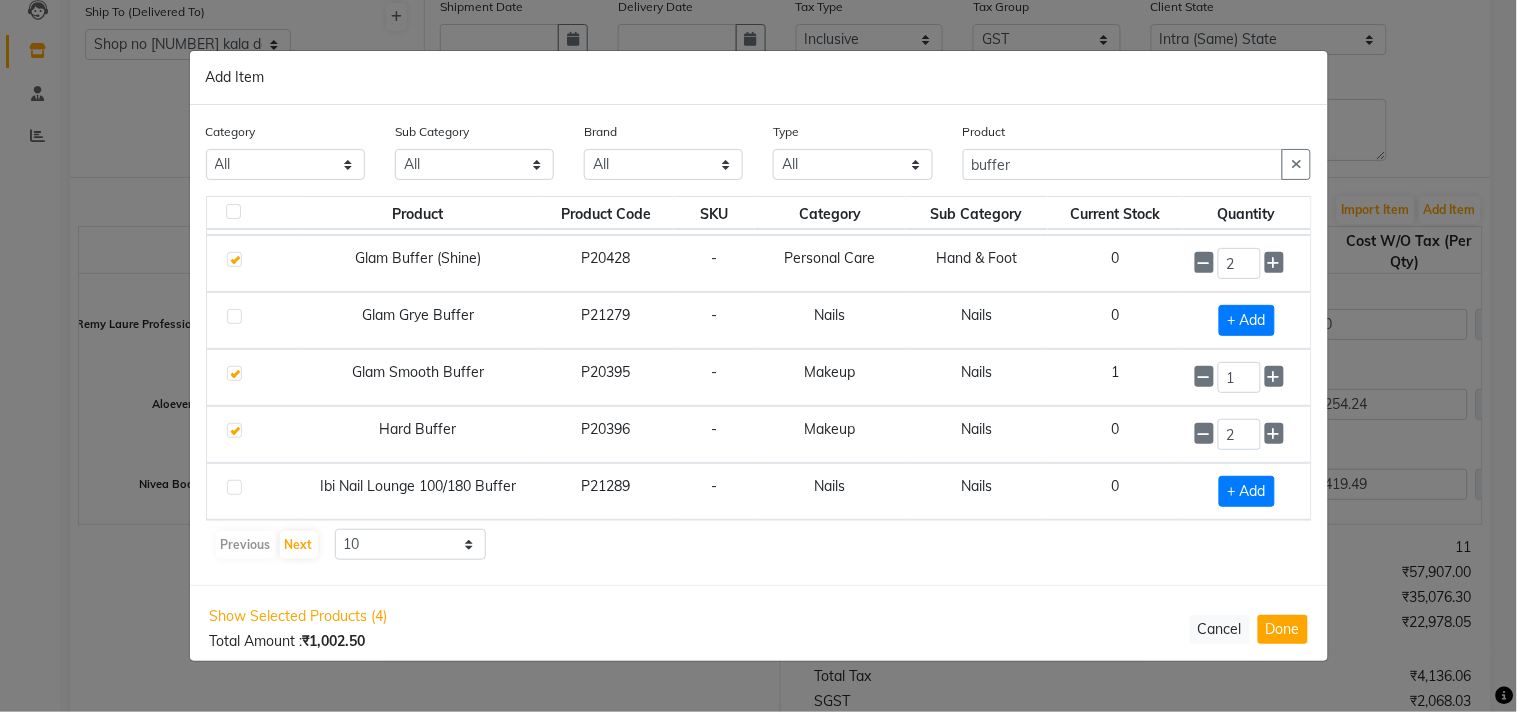 click 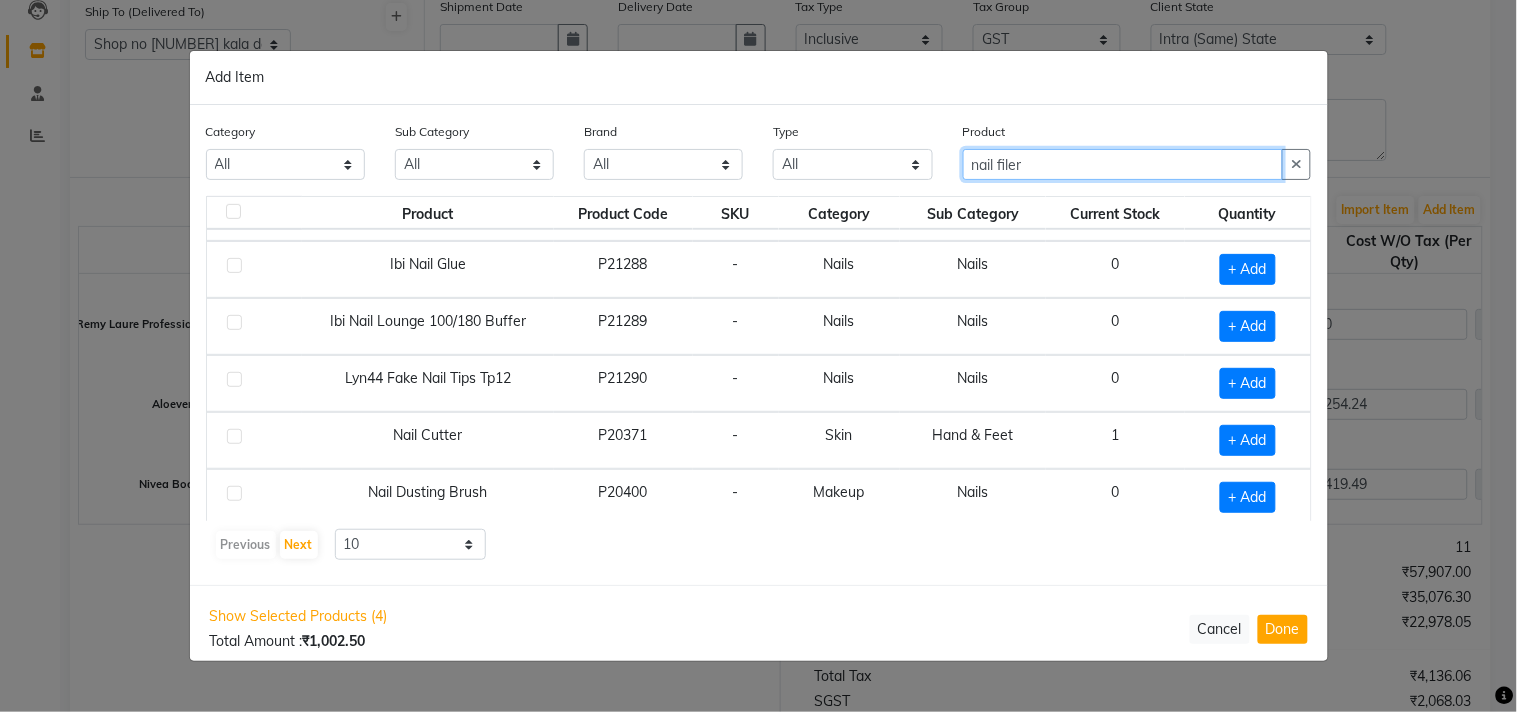 scroll, scrollTop: 284, scrollLeft: 0, axis: vertical 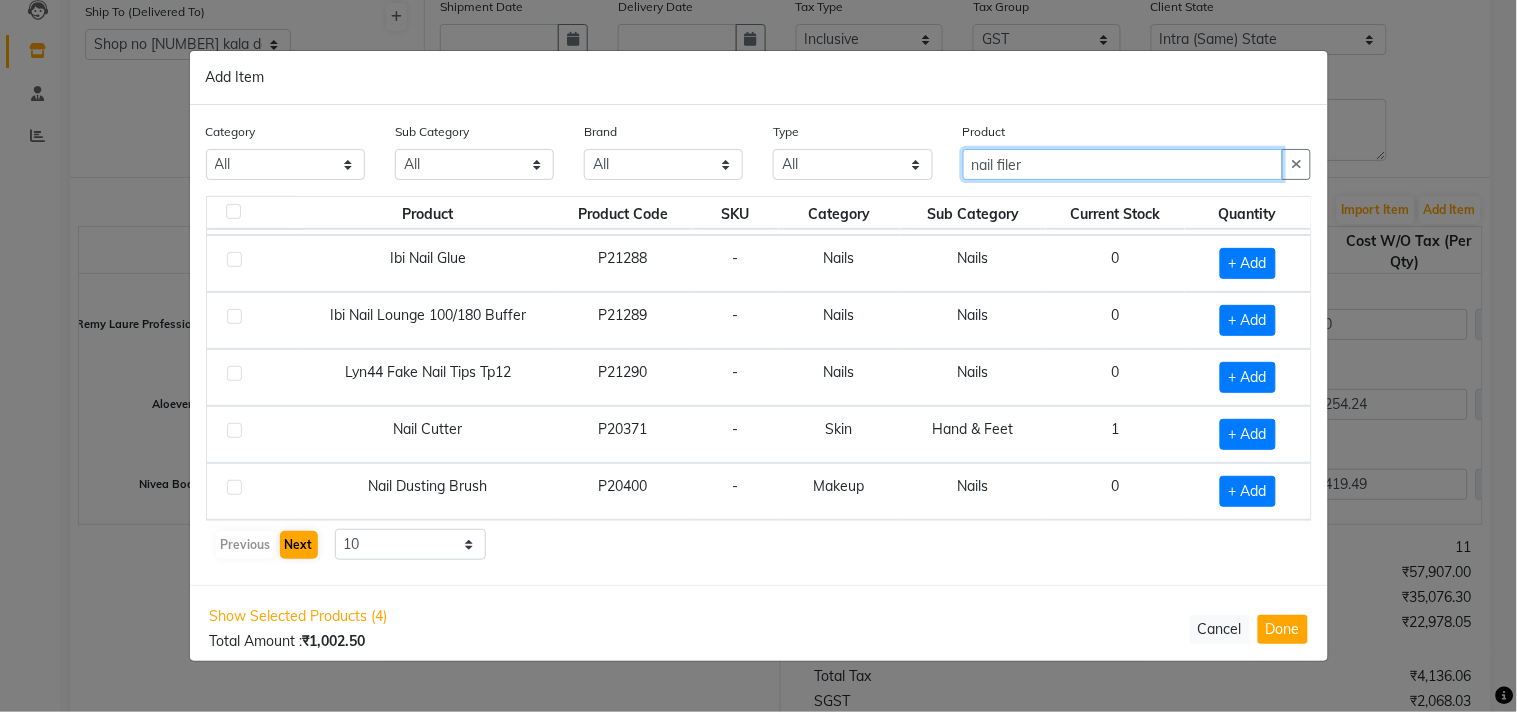 type on "nail filer" 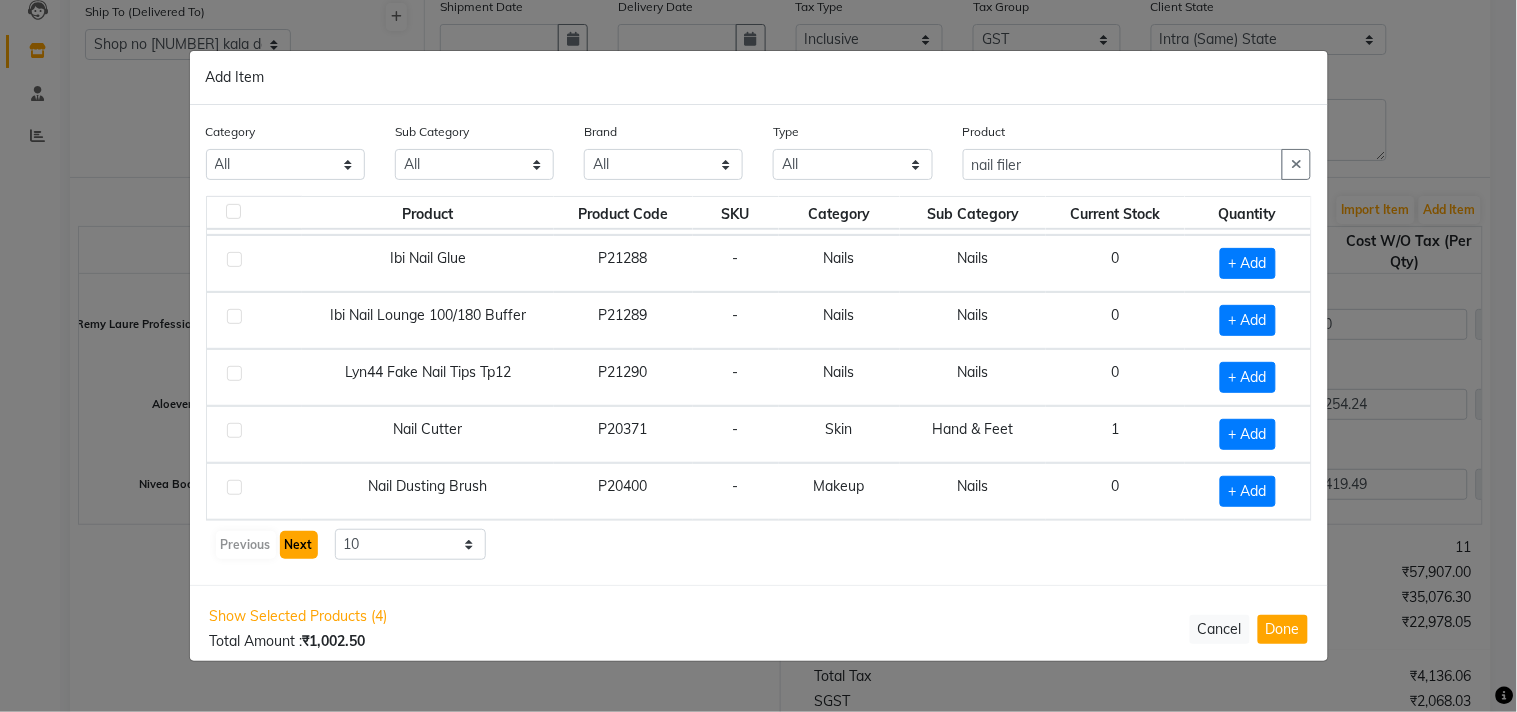 click on "Next" 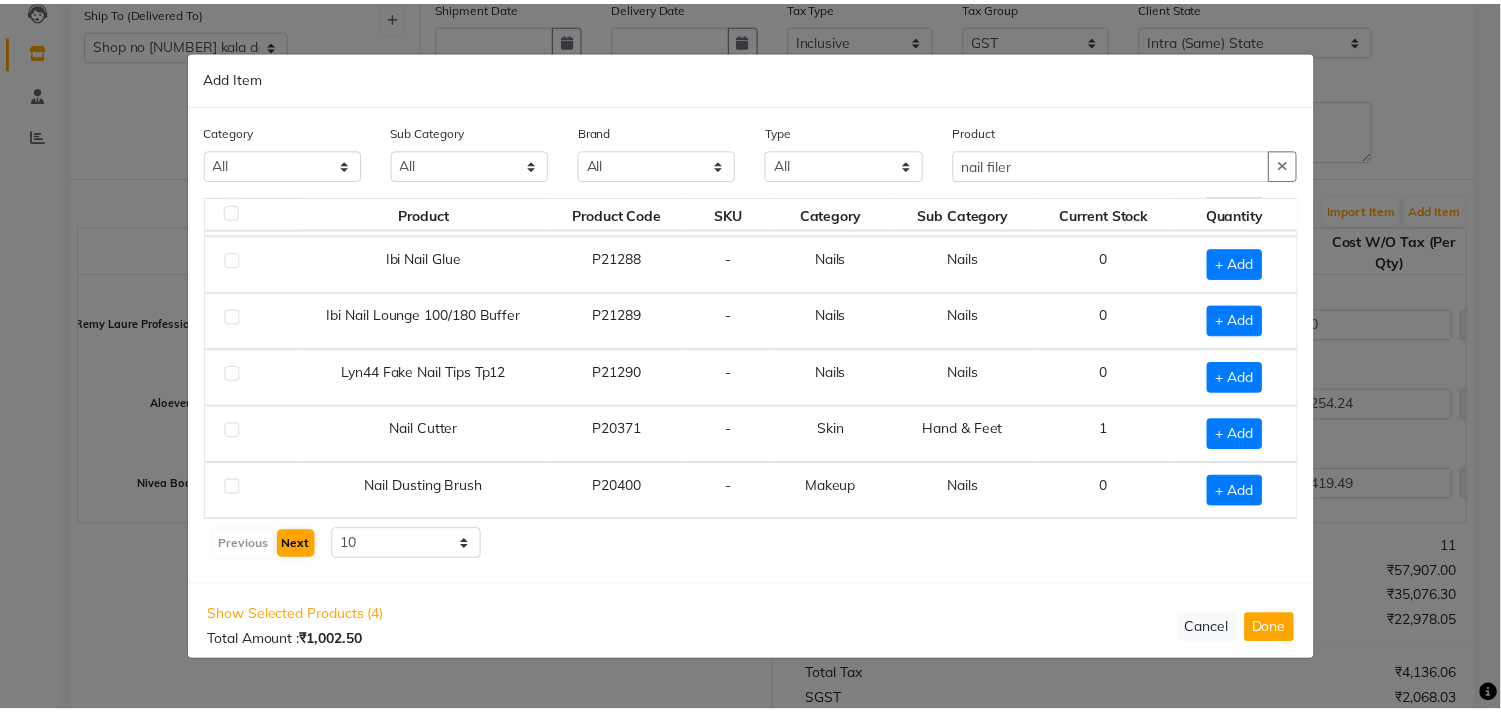 scroll, scrollTop: 0, scrollLeft: 0, axis: both 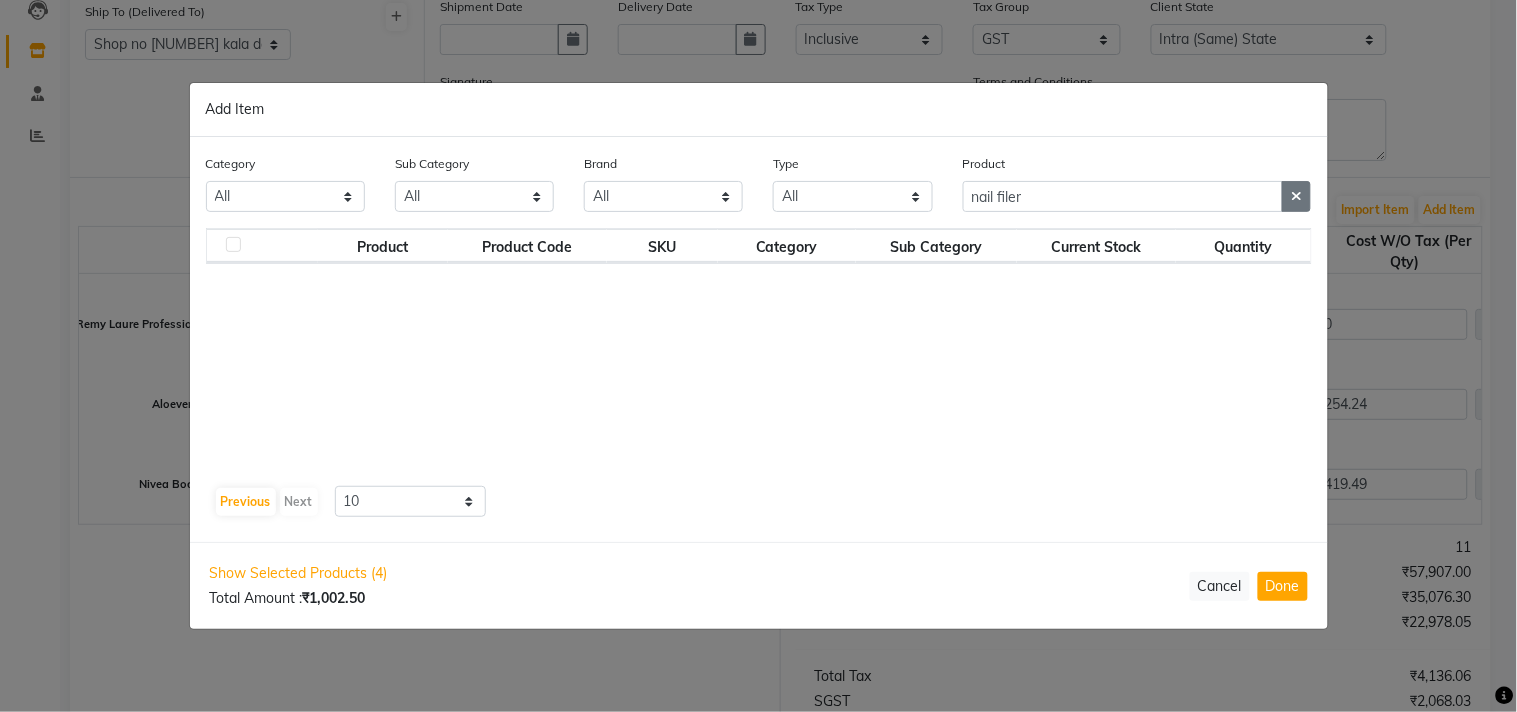 click 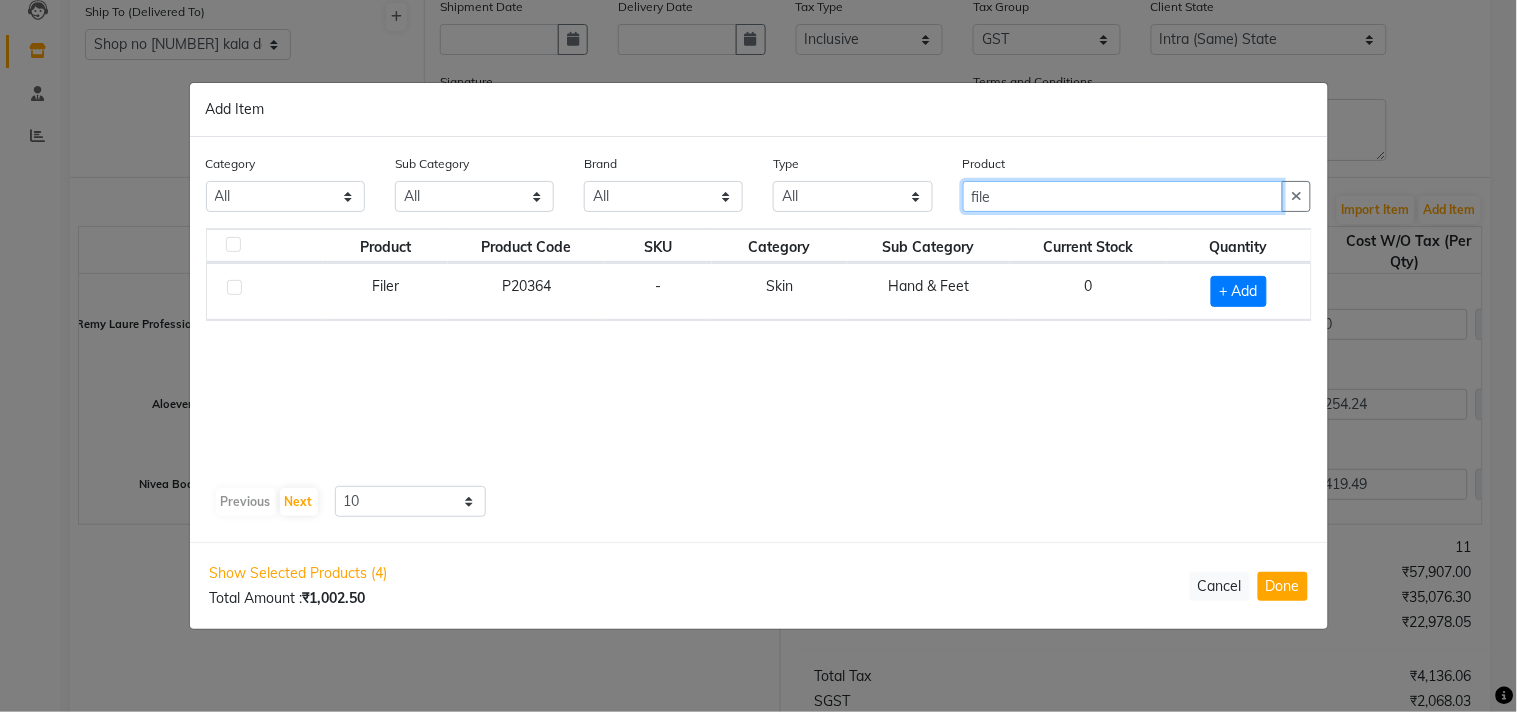 type on "file" 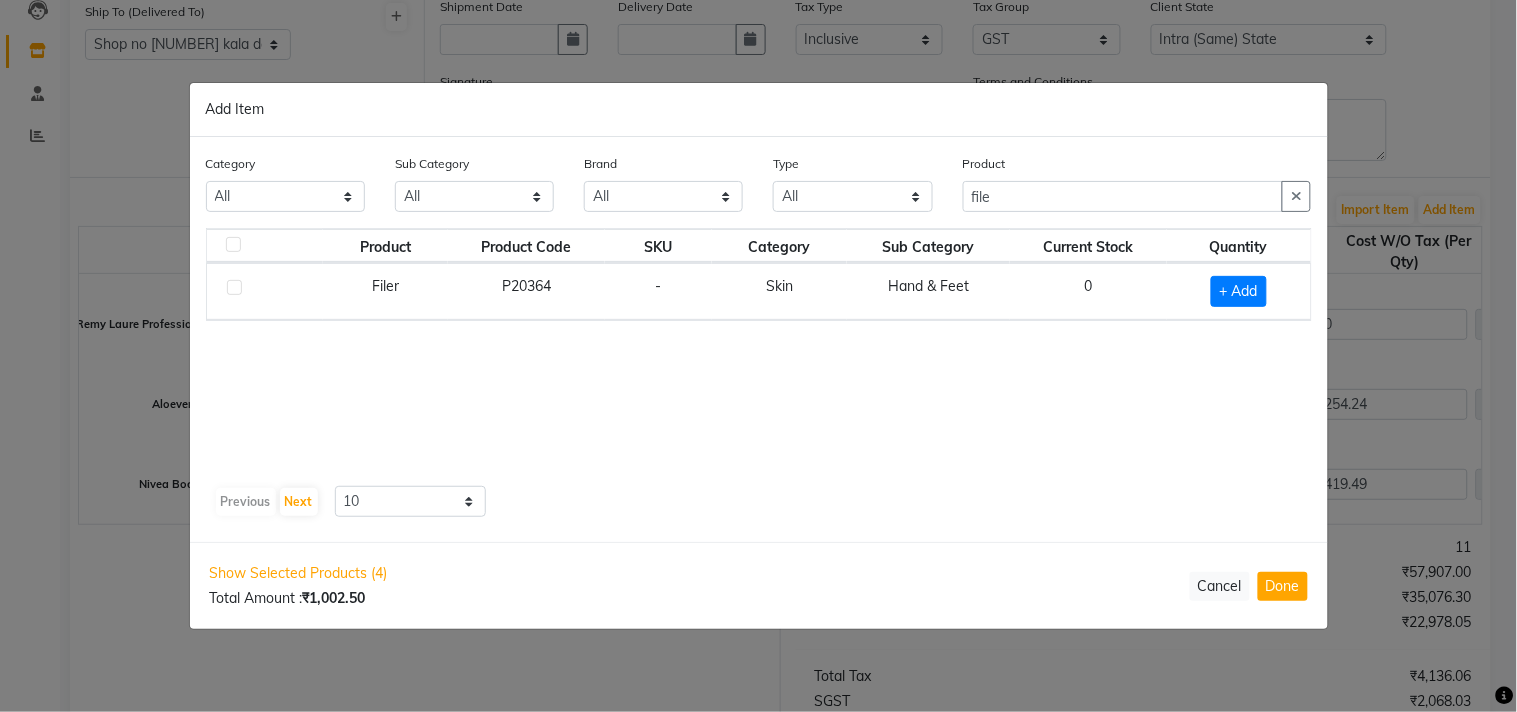 click 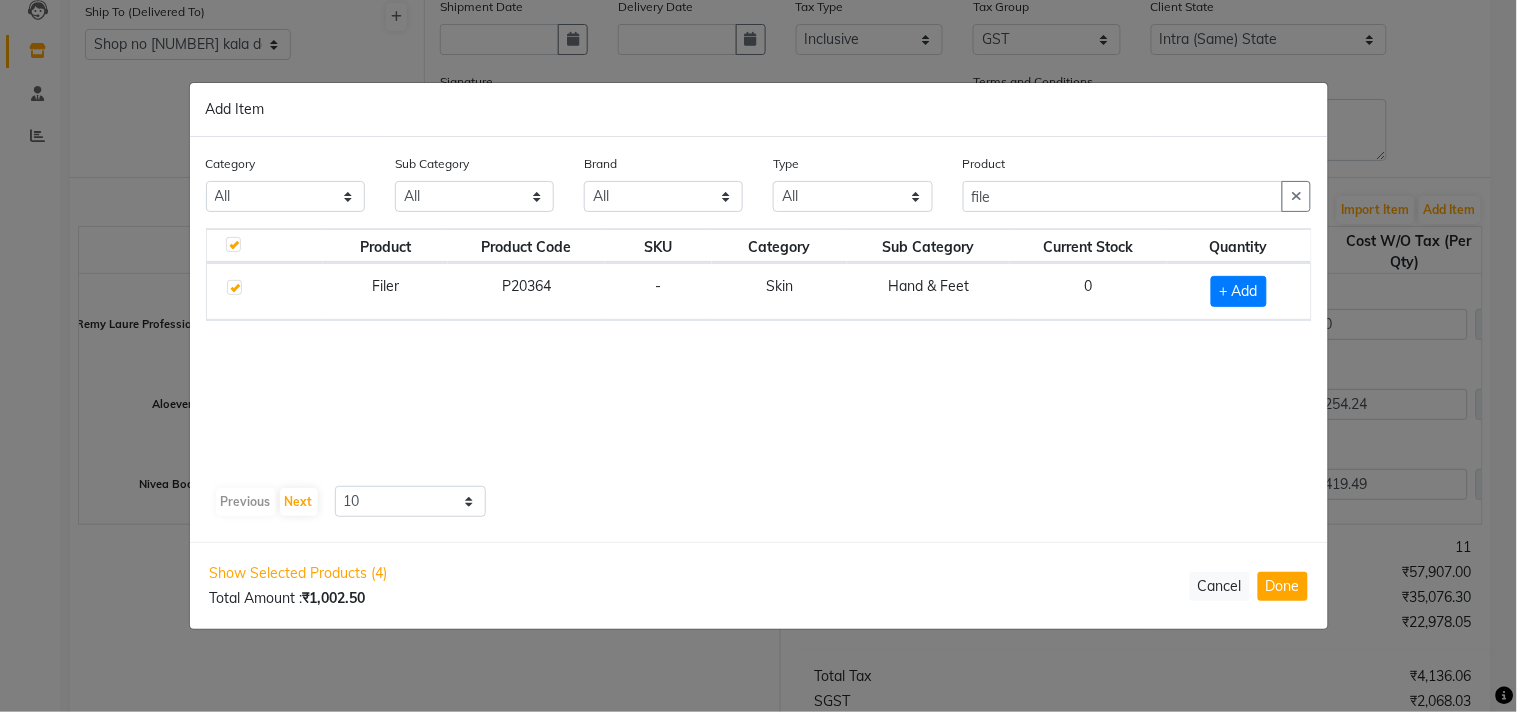 checkbox on "true" 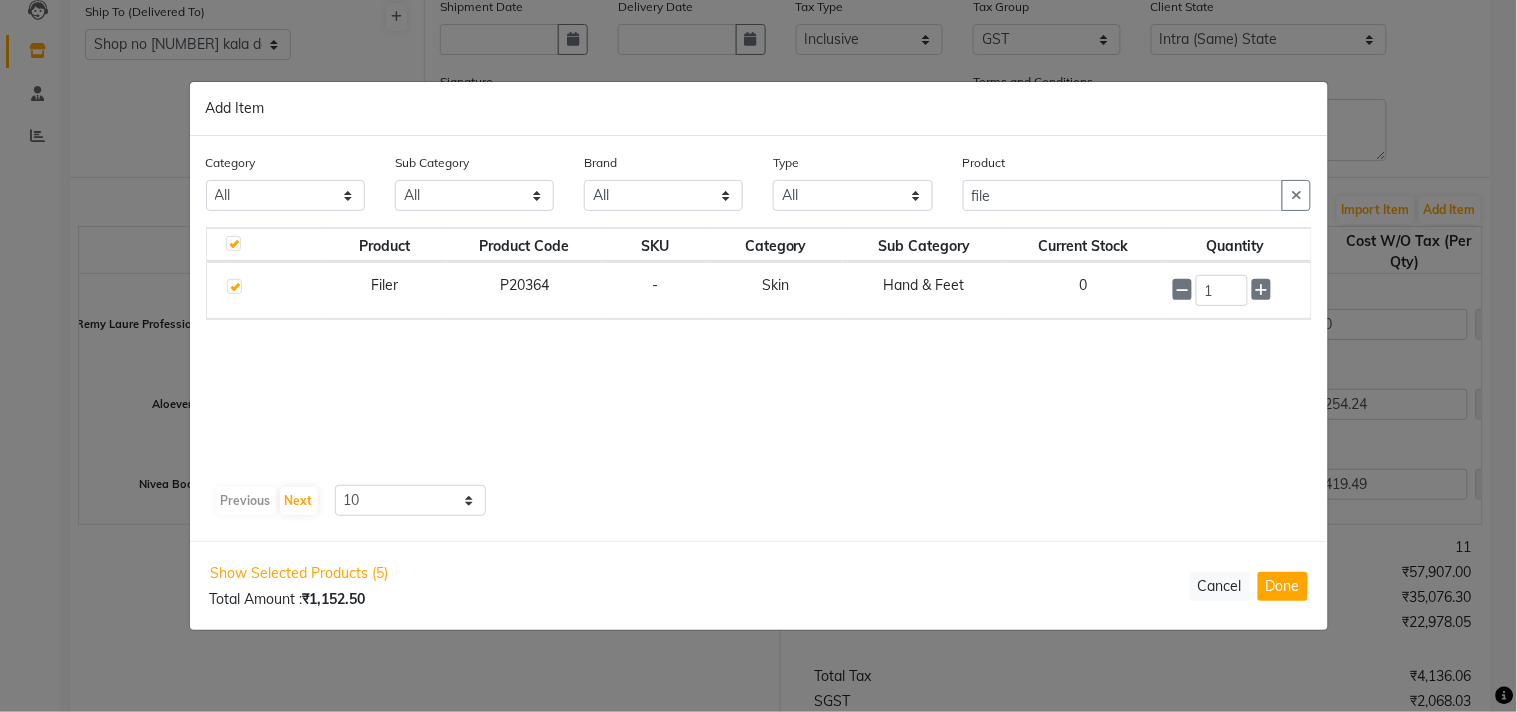 click on "1" 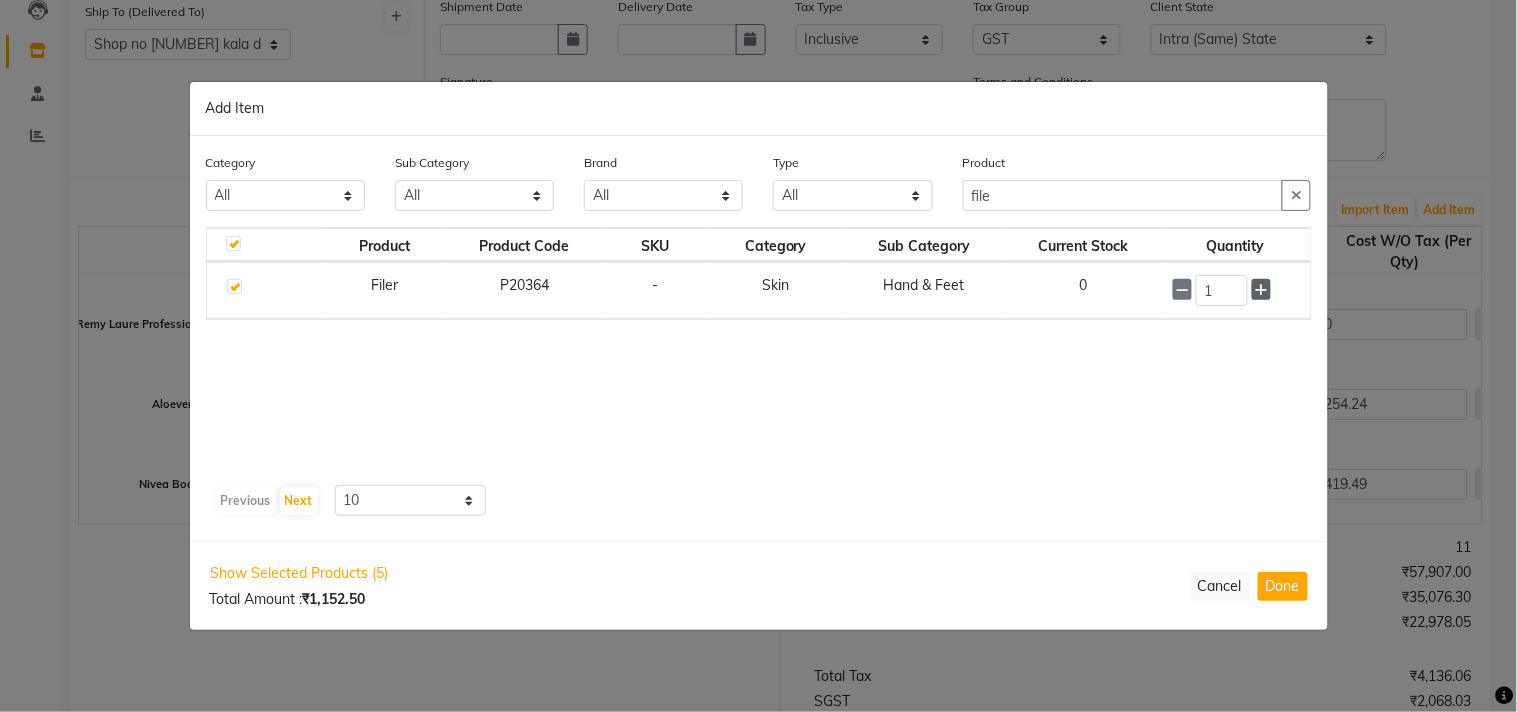 click 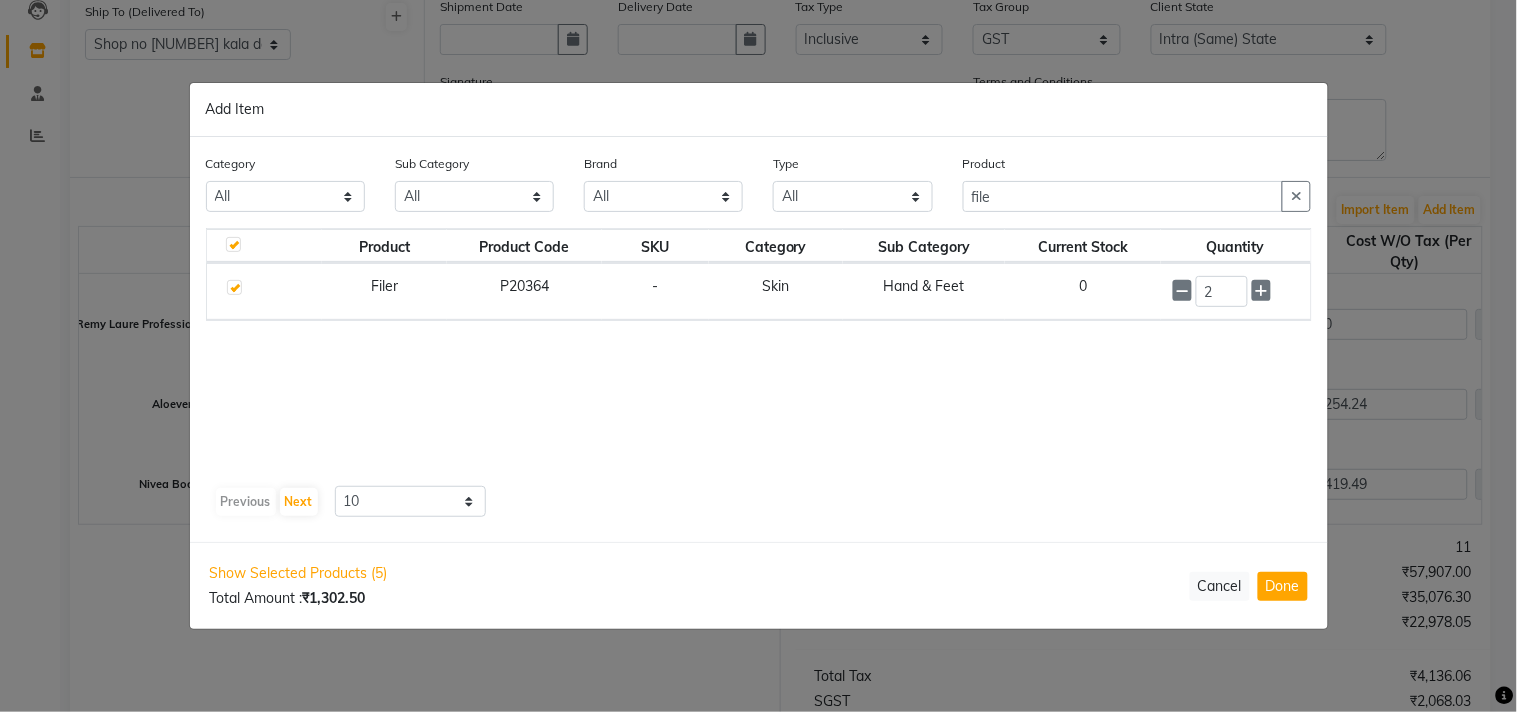 click on "Product Product Code SKU Category Sub Category Current Stock Quantity  Filer   P20364   -   Skin   Hand & Feet   0  2" 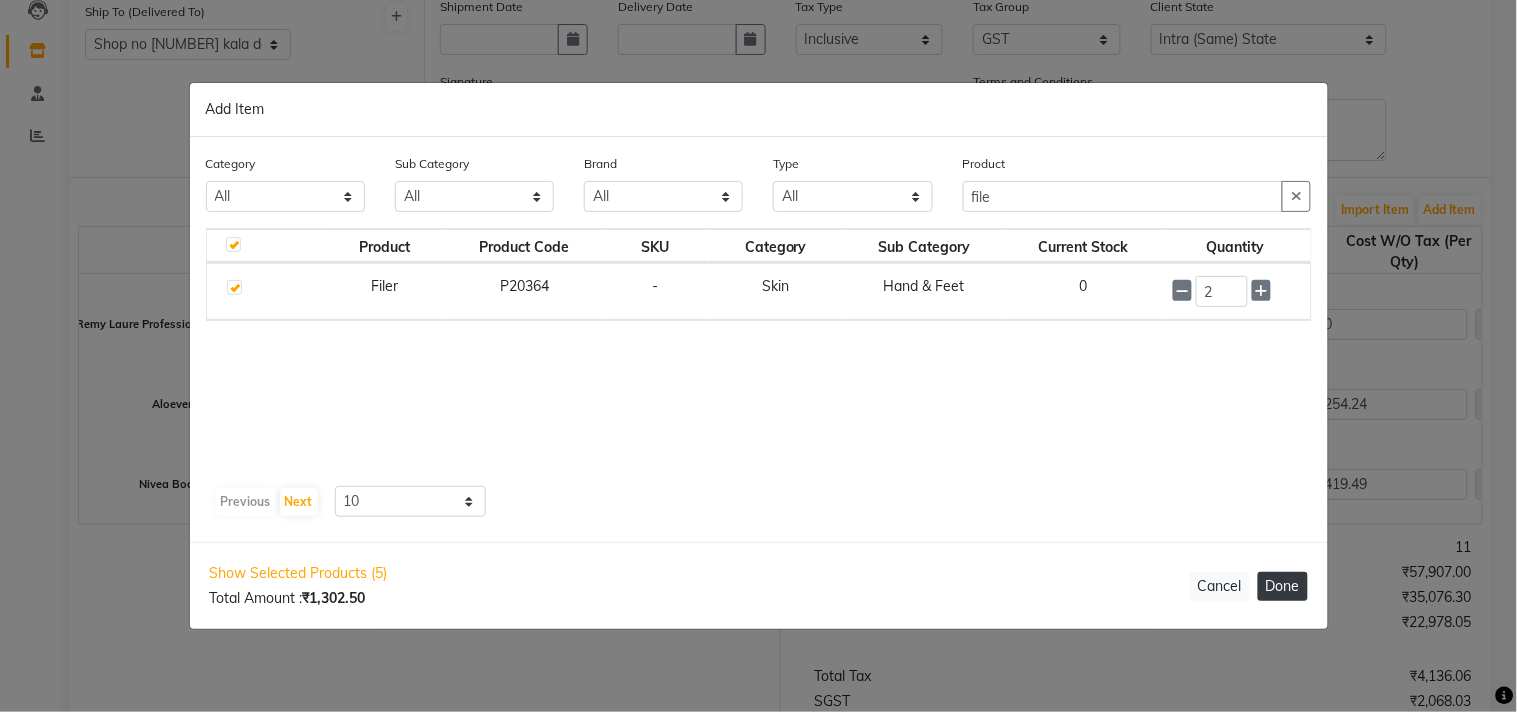 click on "Done" 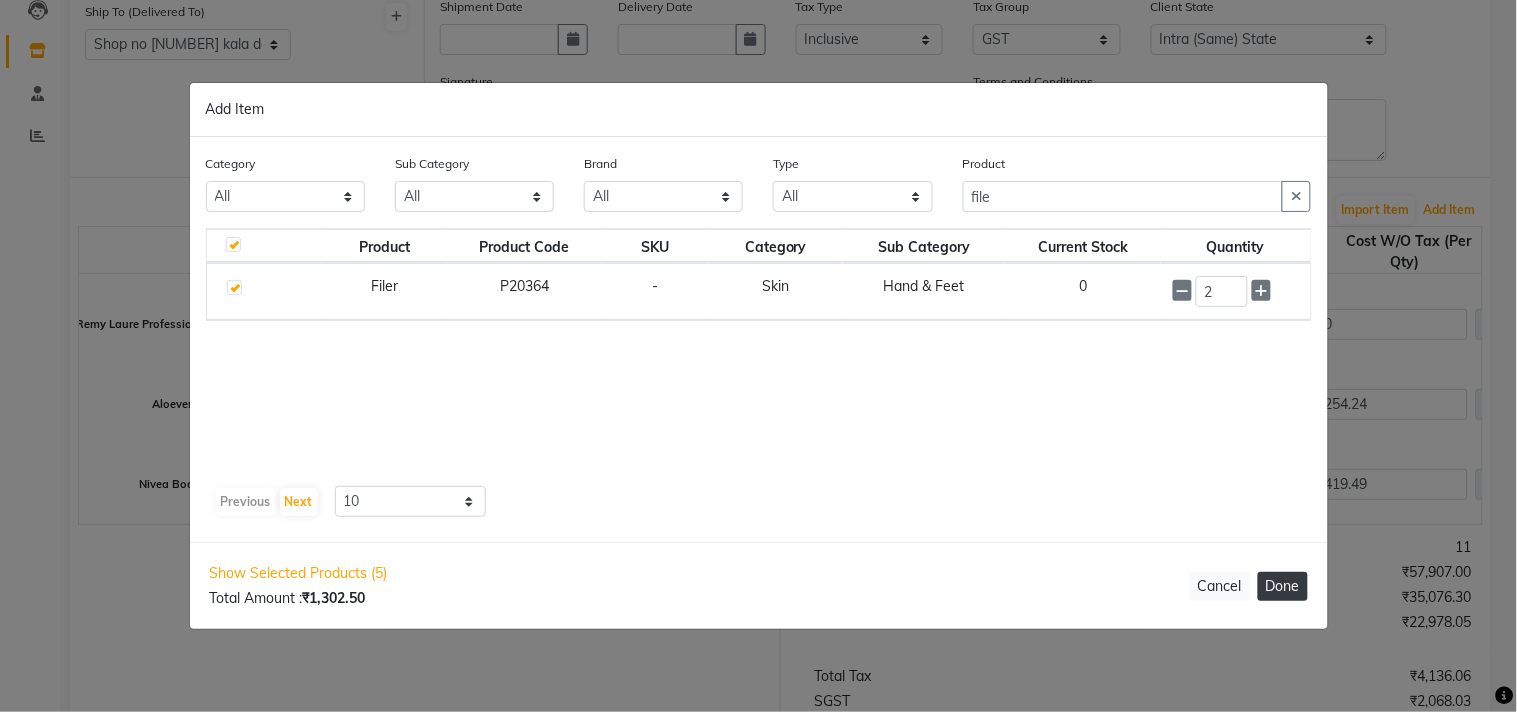 select on "740" 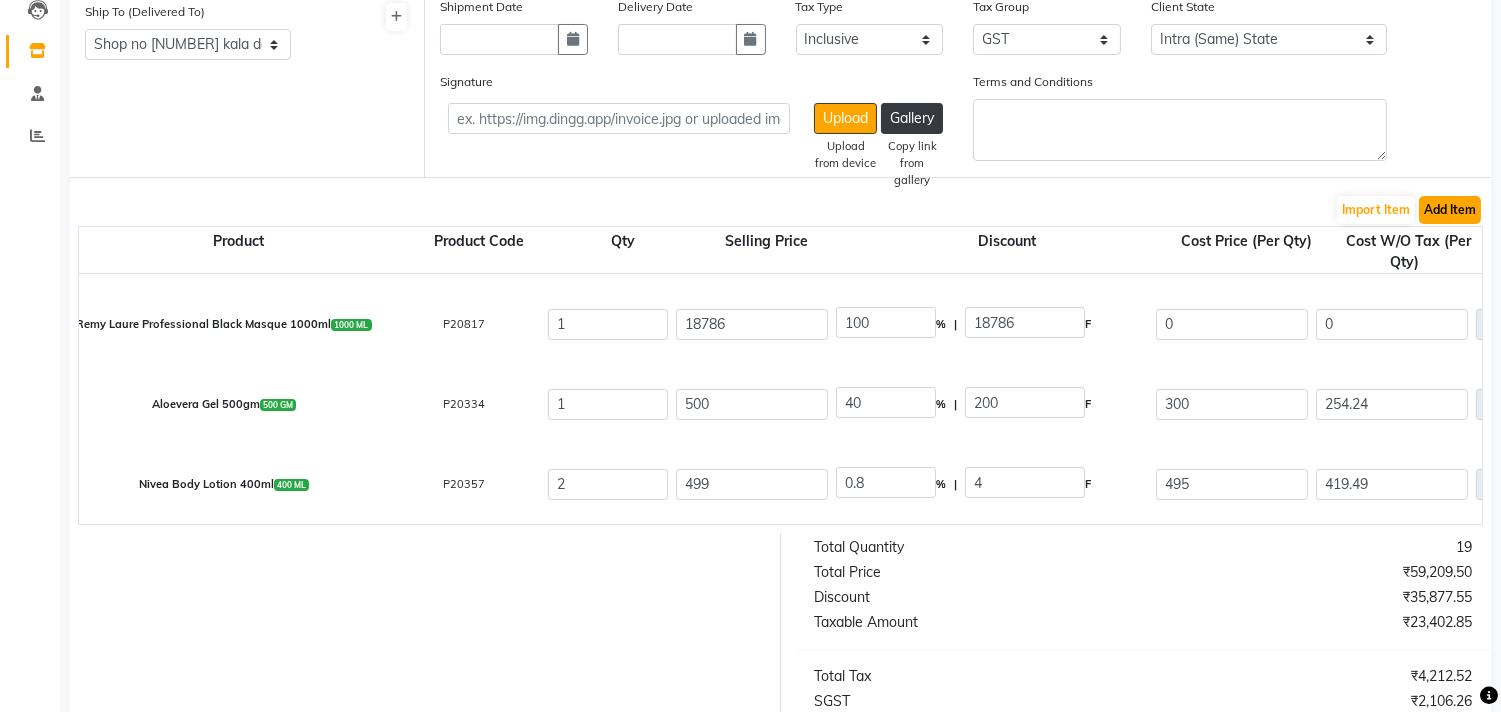 click on "Add Item" 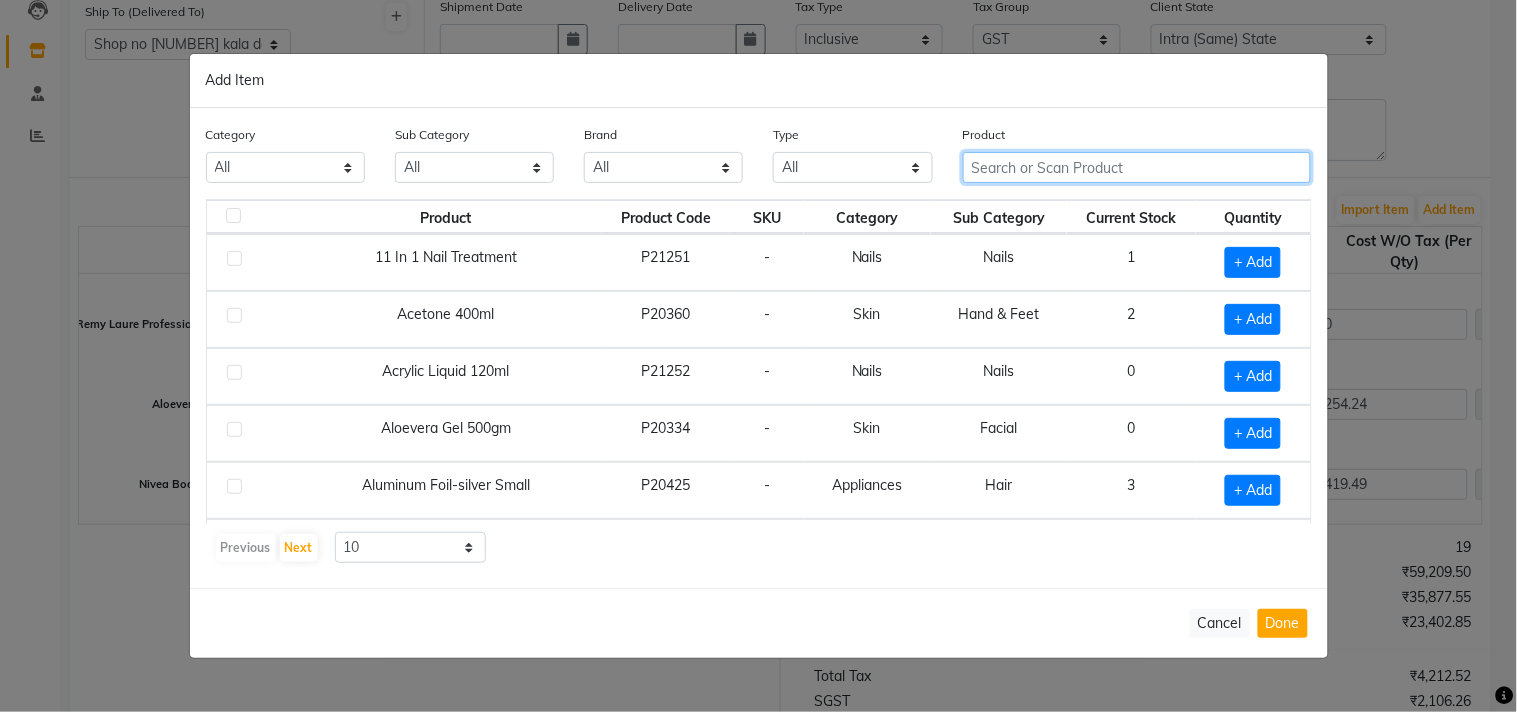 click 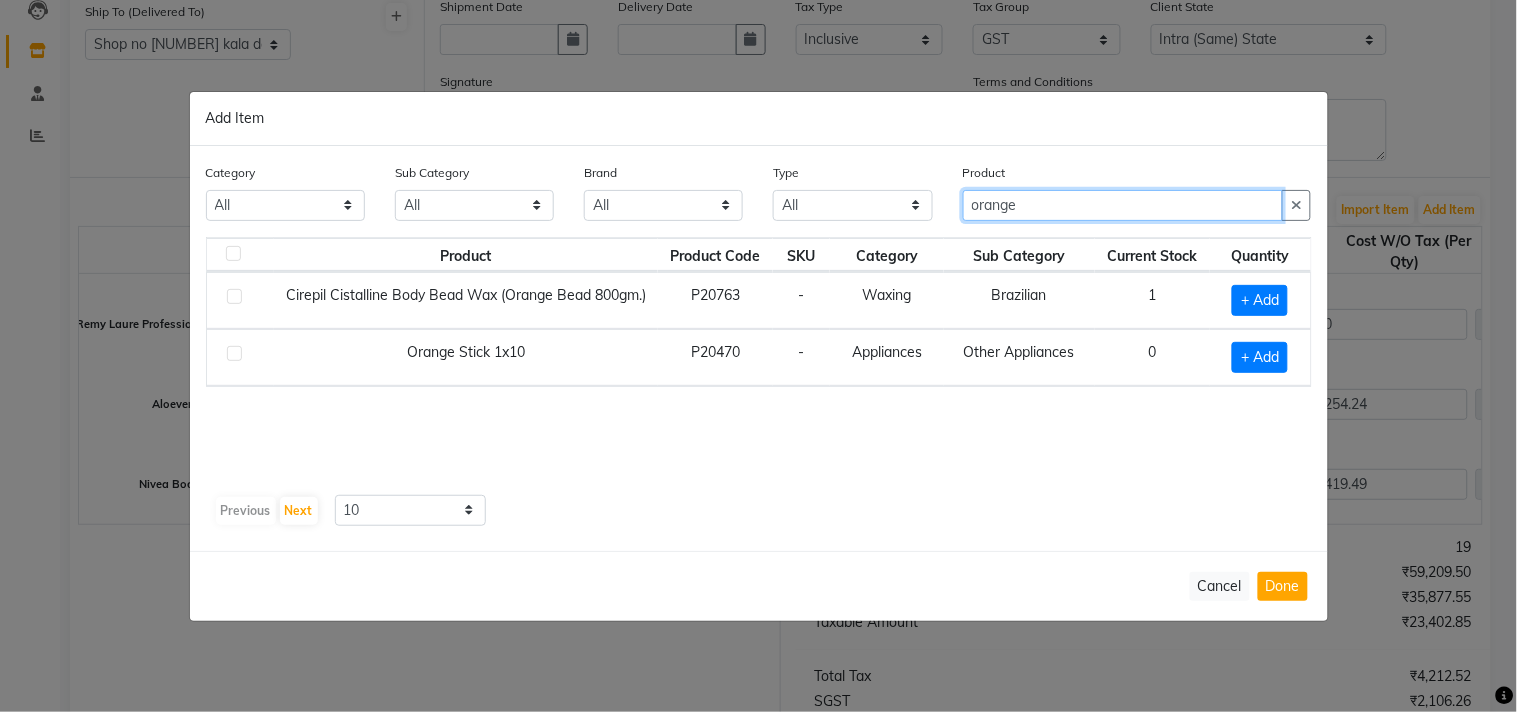 type on "orange" 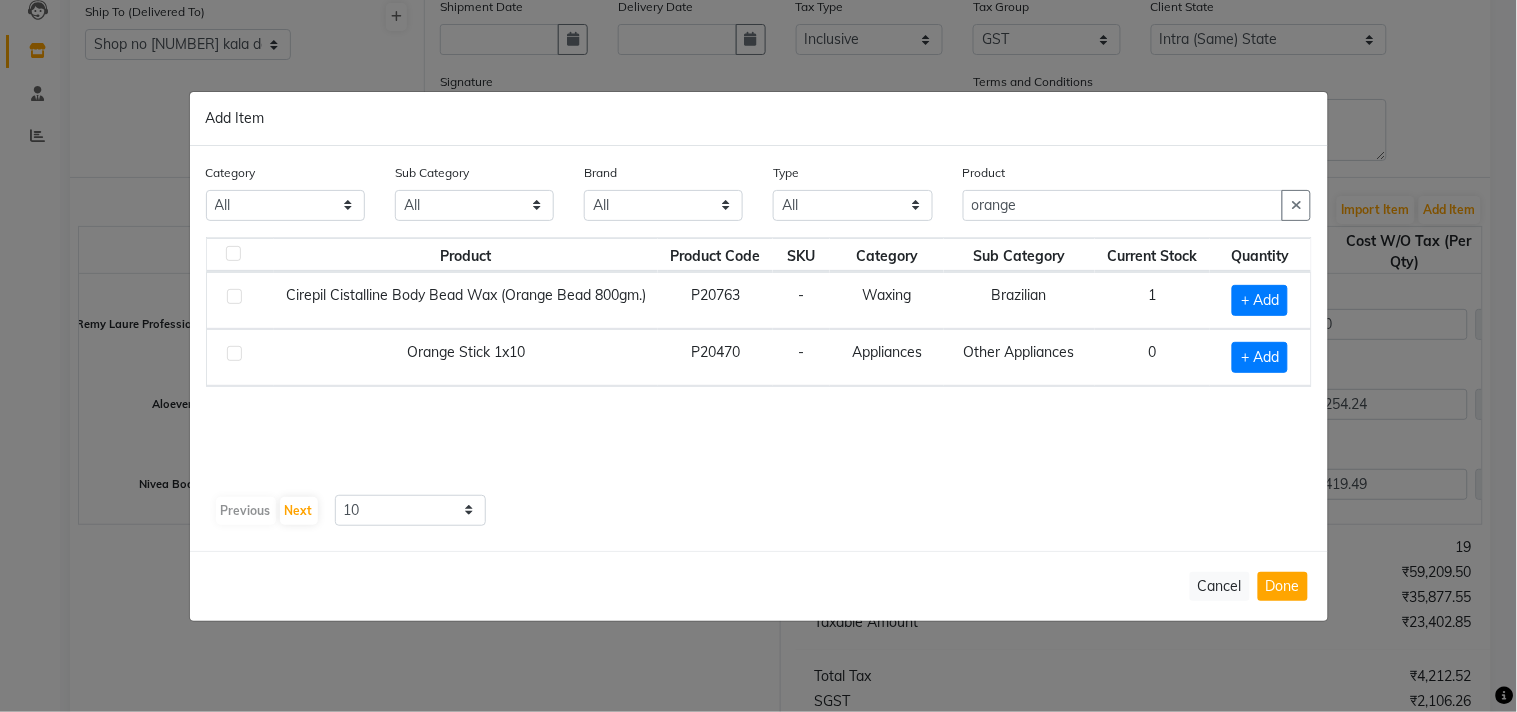 click 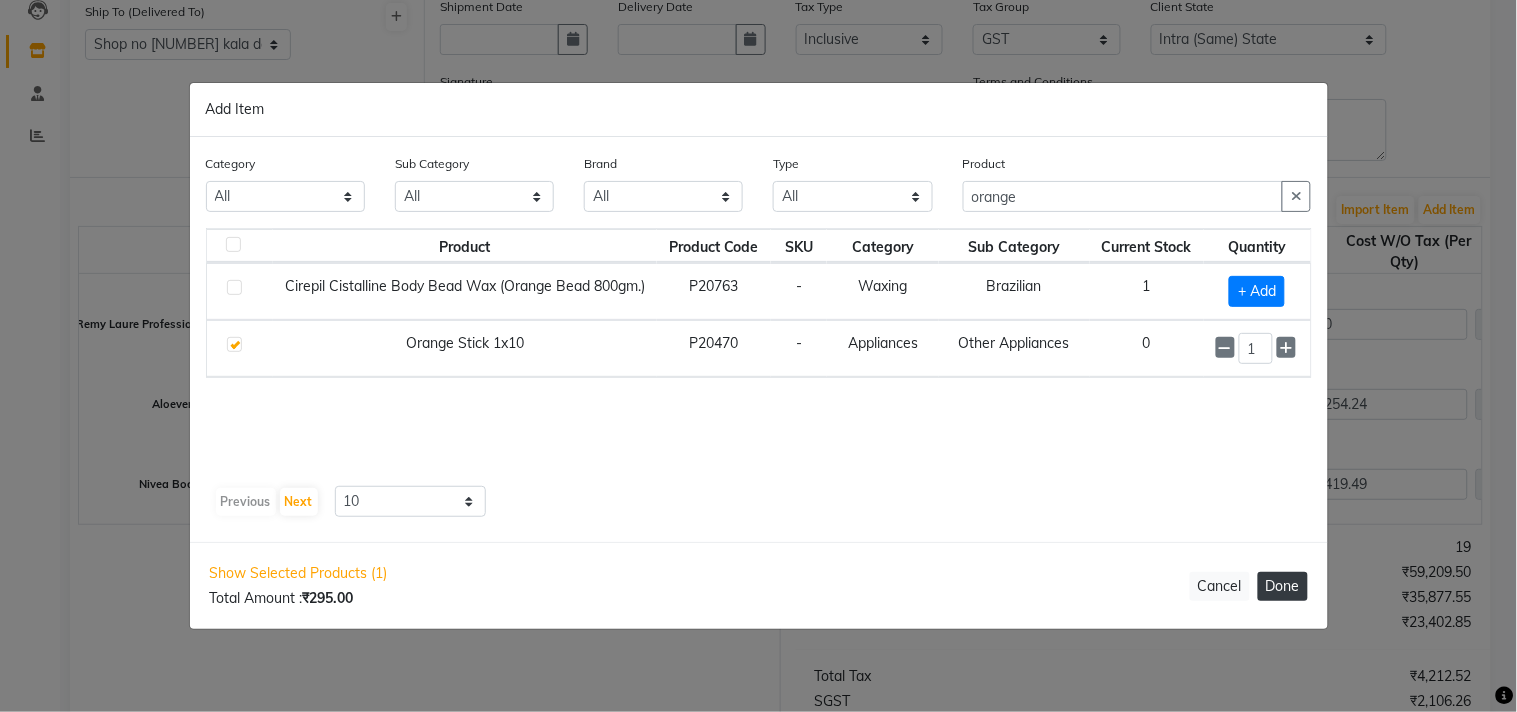 click on "Done" 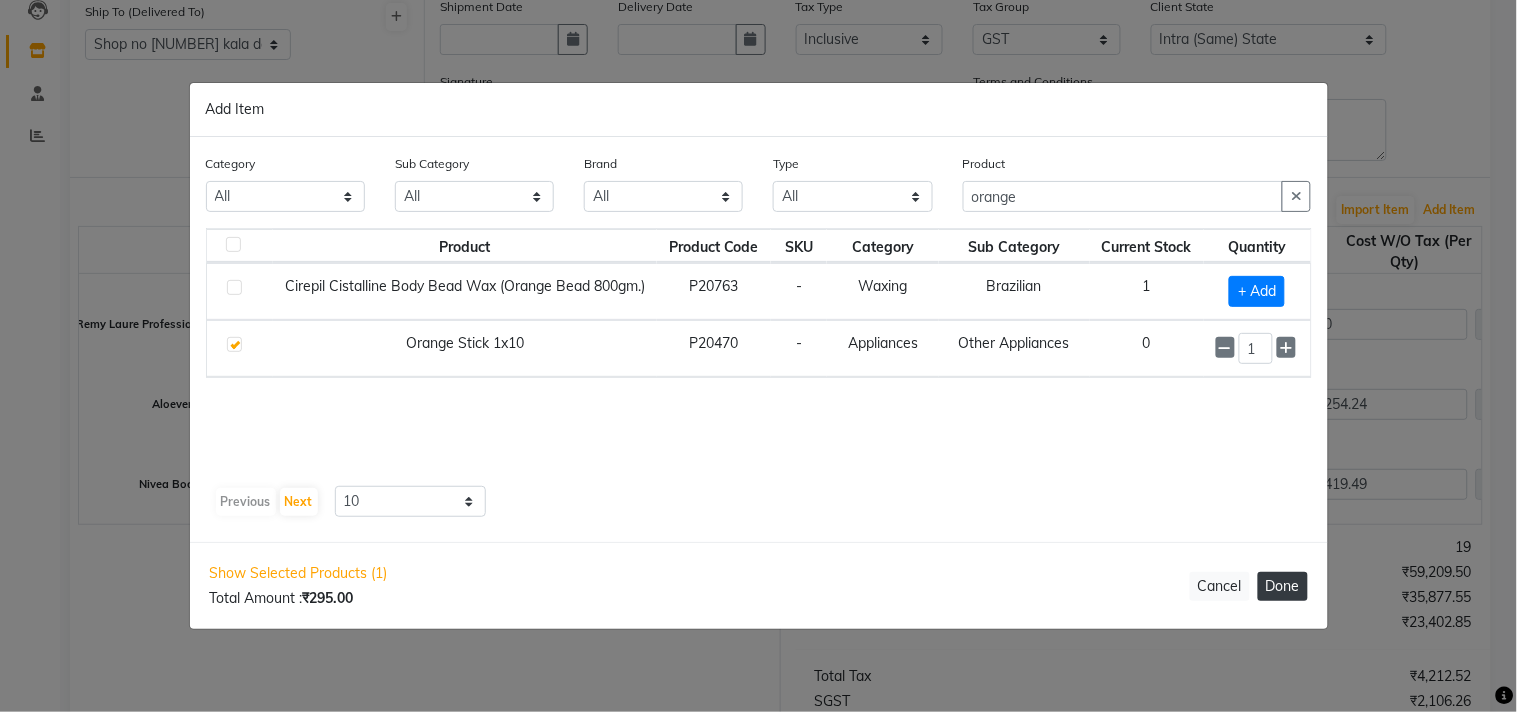 select on "740" 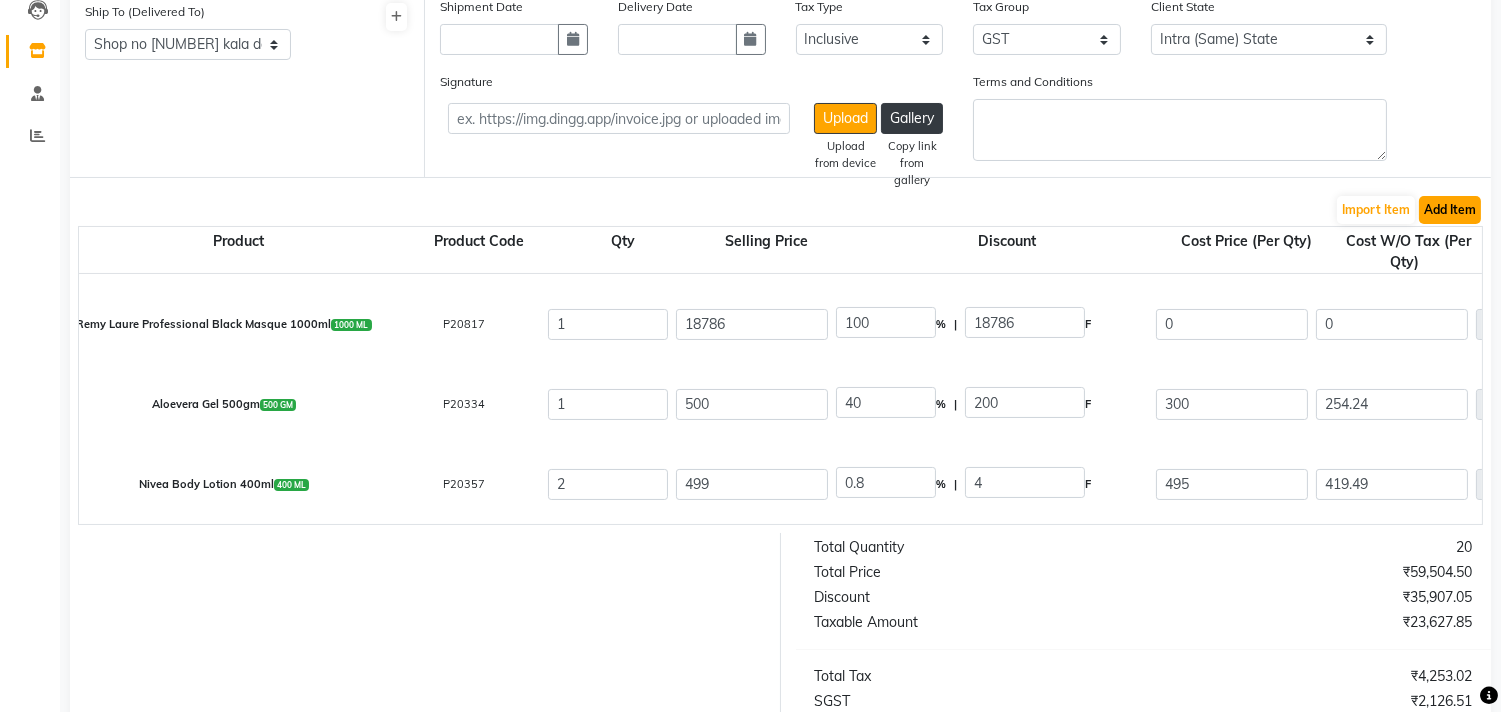click on "Add Item" 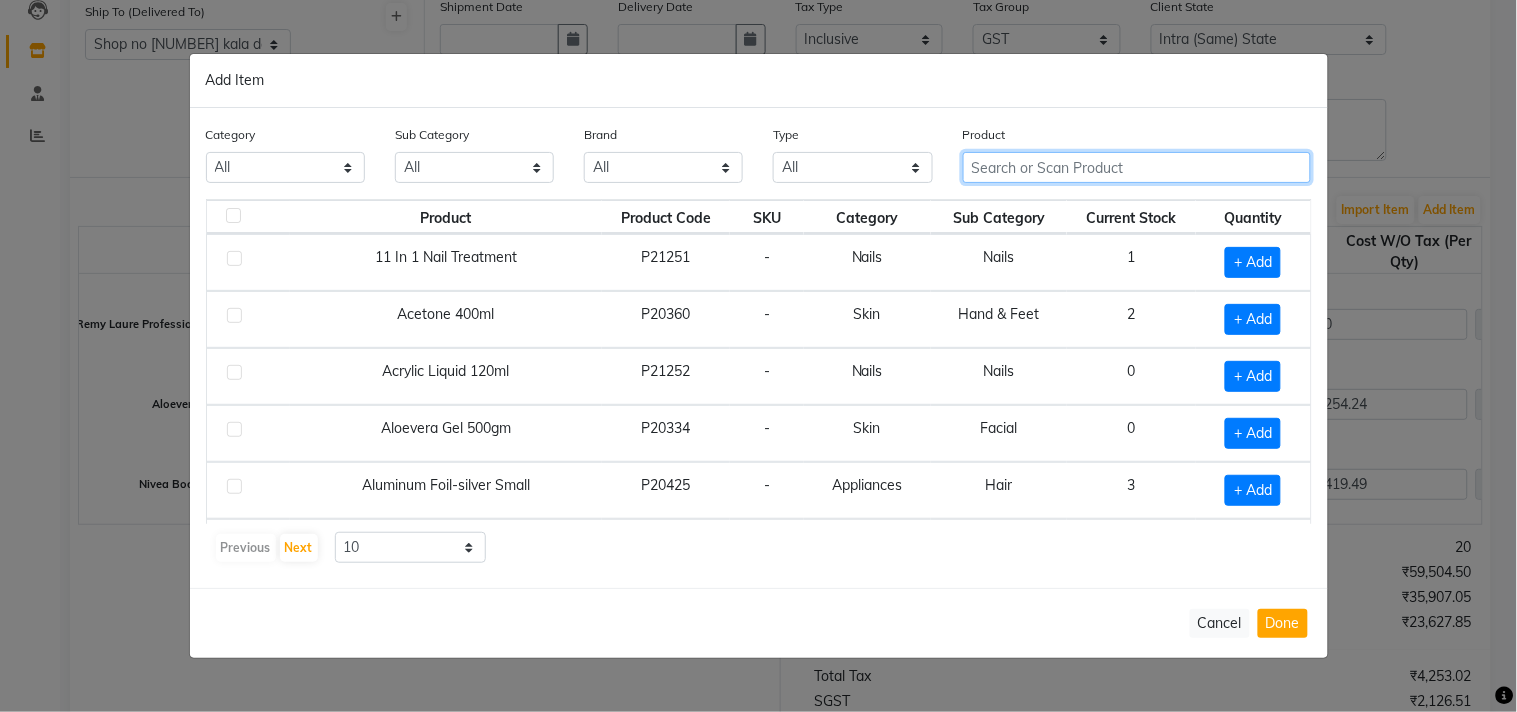 click 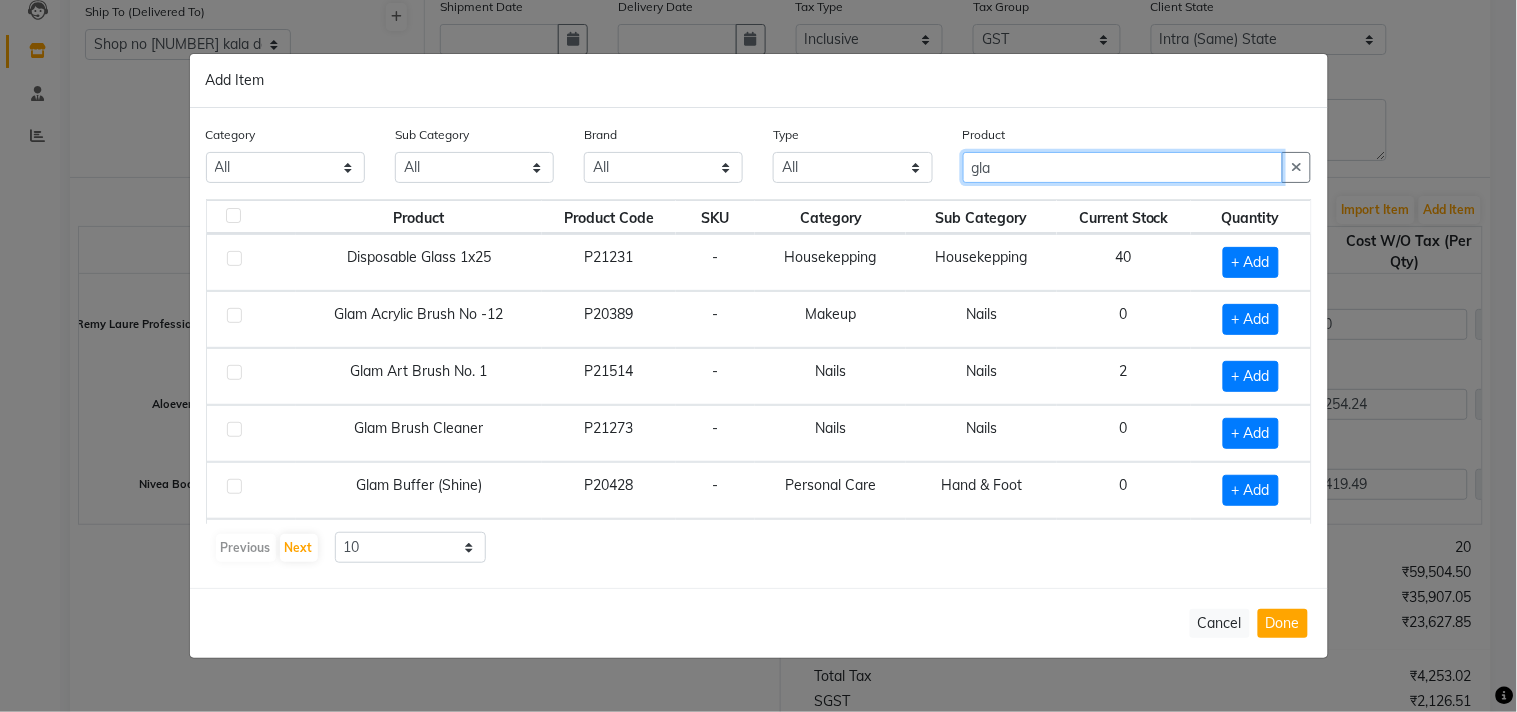 type on "gla" 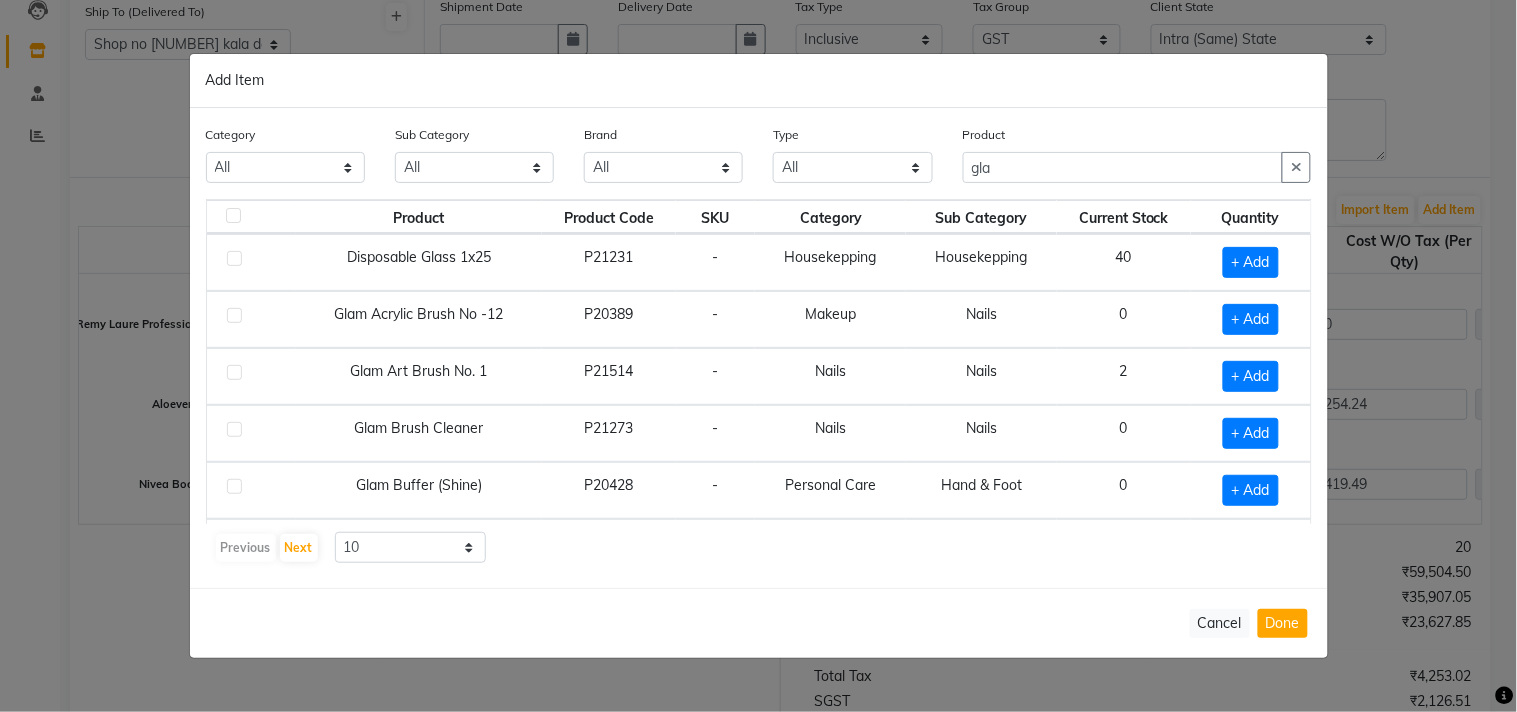 click 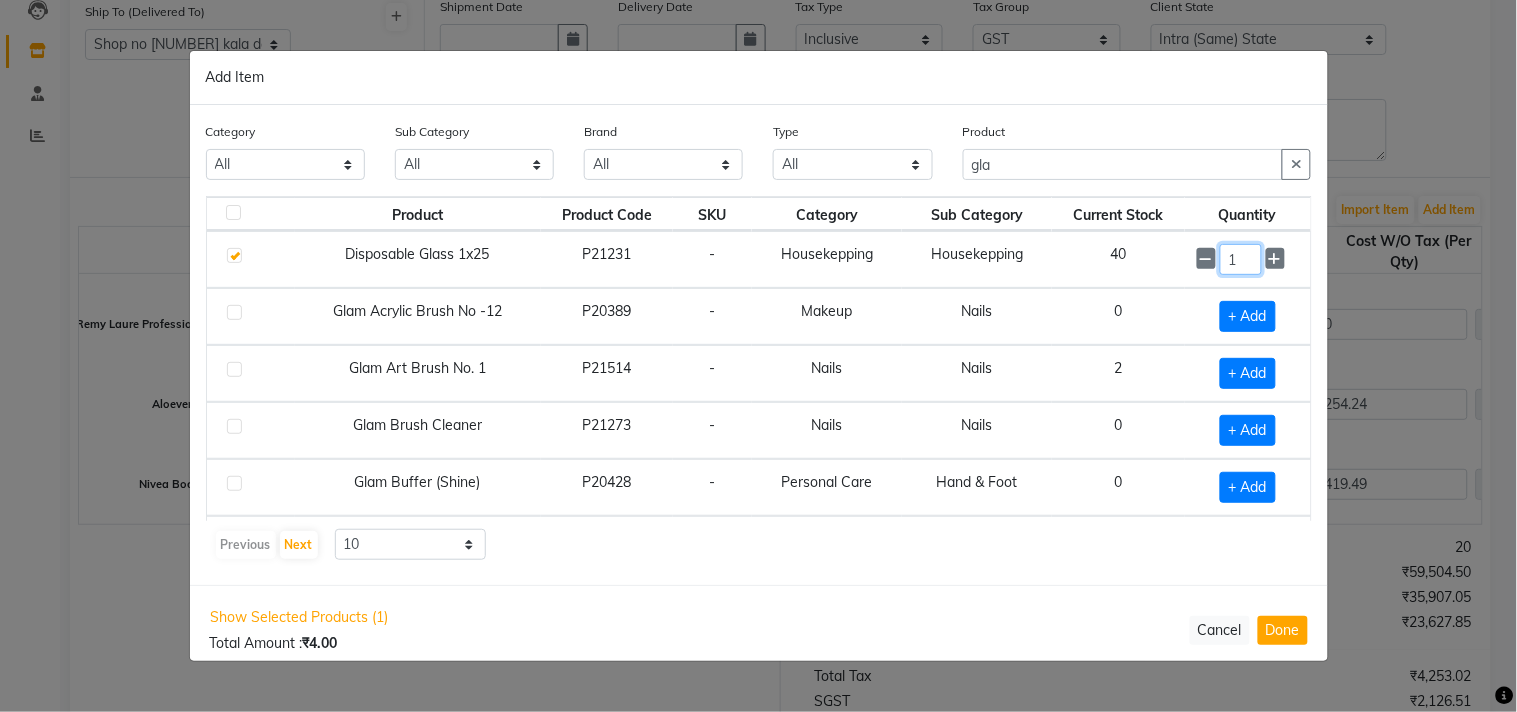 drag, startPoint x: 1228, startPoint y: 263, endPoint x: 1165, endPoint y: 263, distance: 63 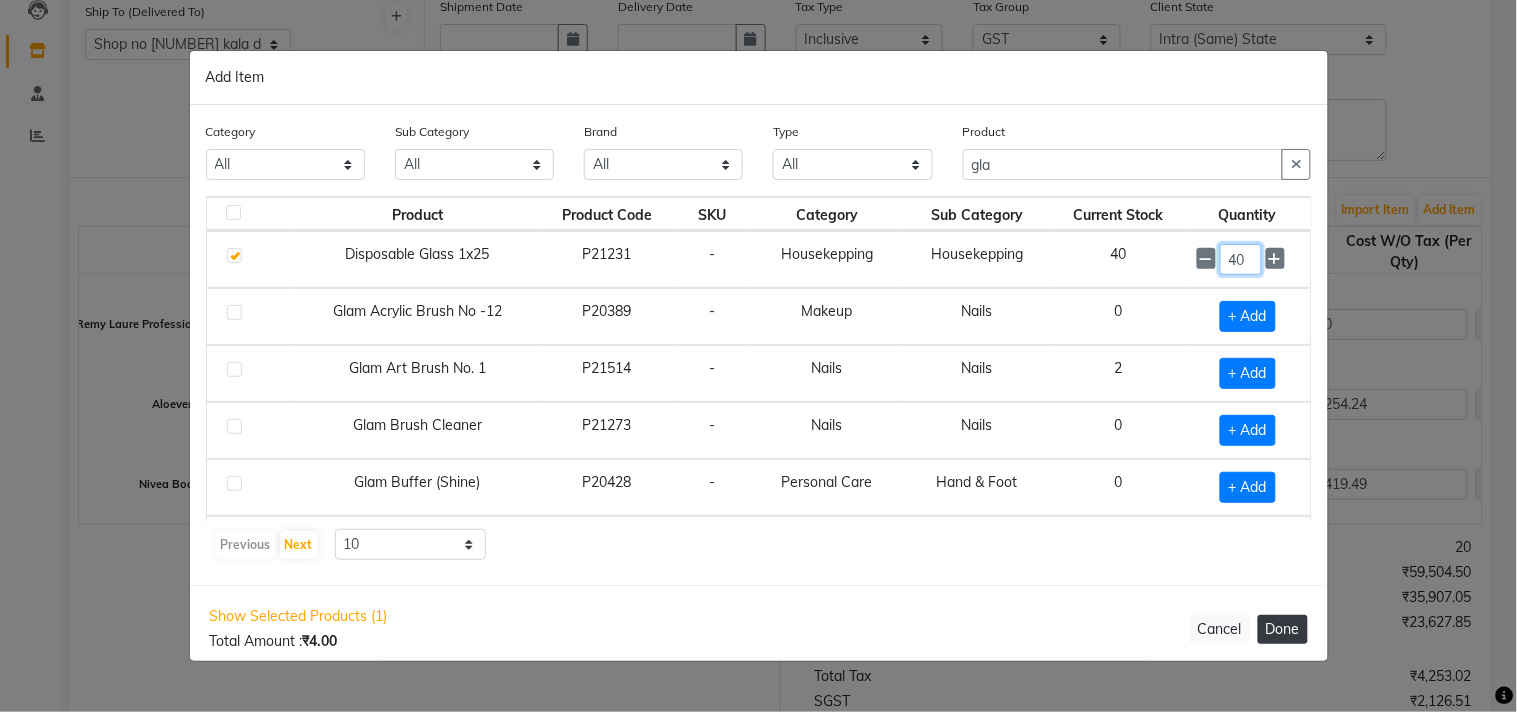 type on "40" 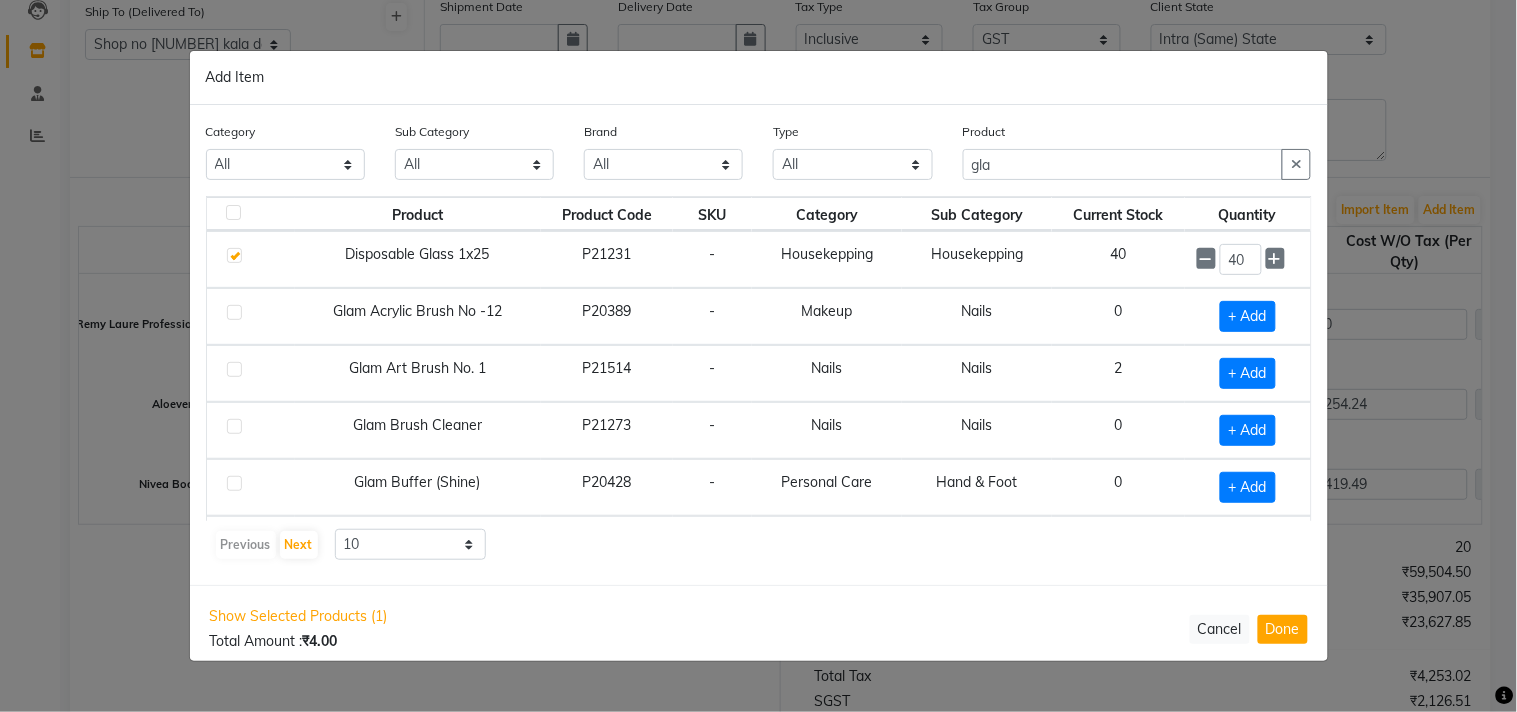 drag, startPoint x: 1281, startPoint y: 620, endPoint x: 1285, endPoint y: 587, distance: 33.24154 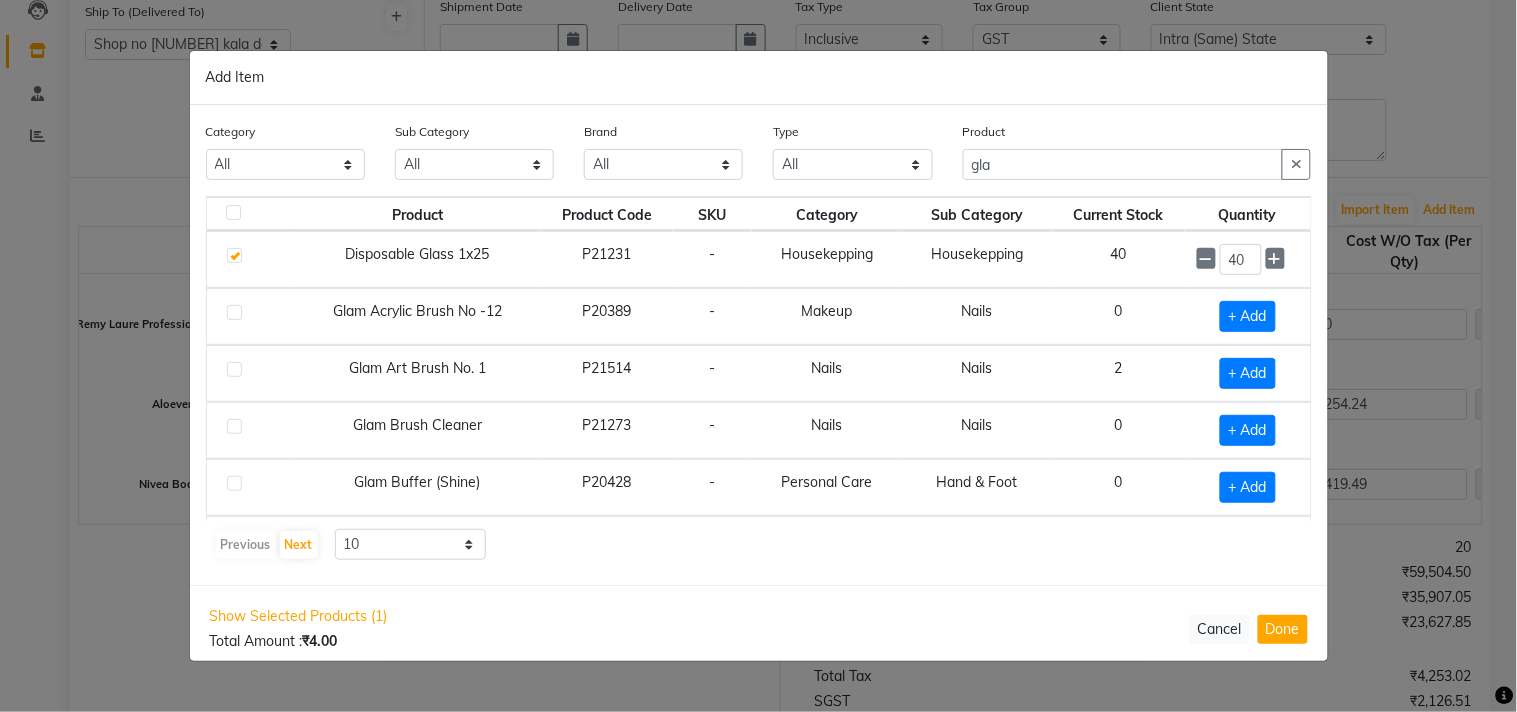 select on "740" 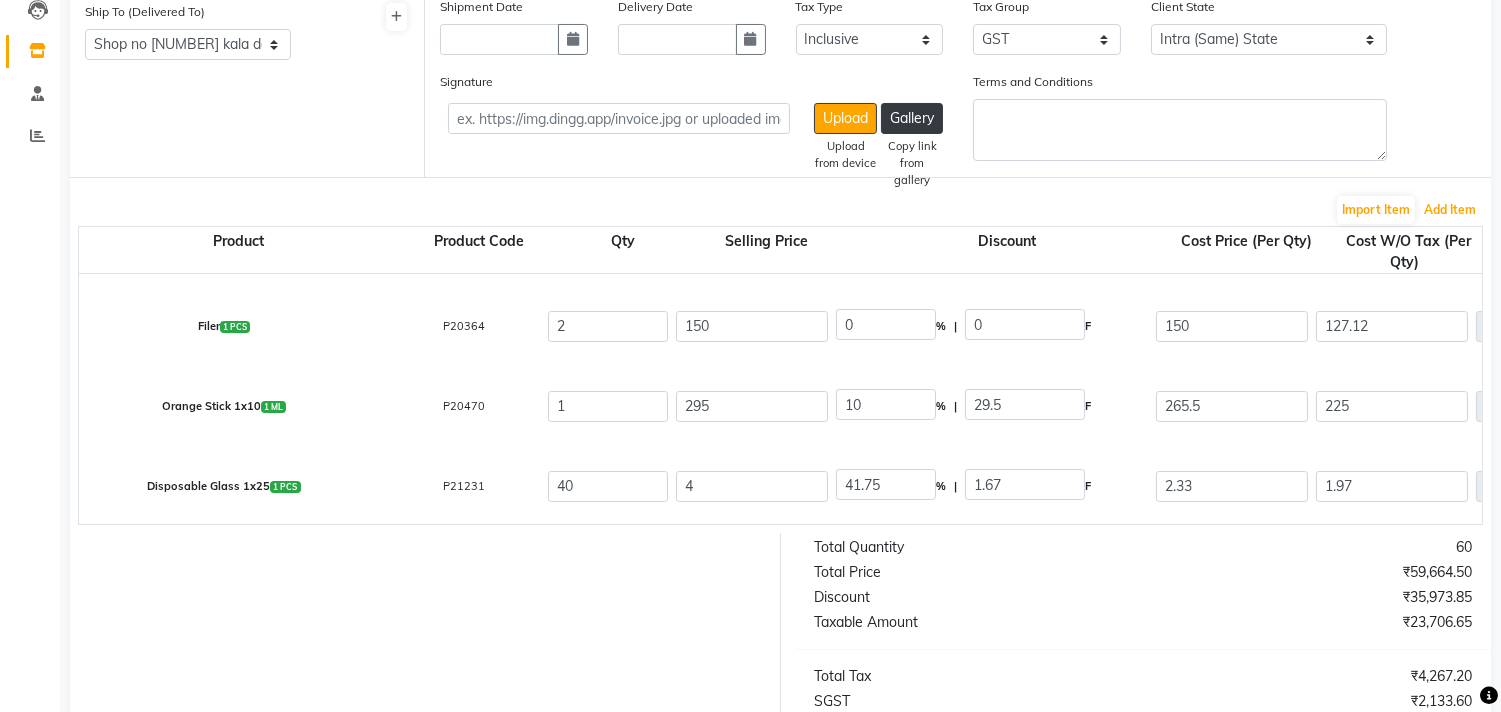 scroll, scrollTop: 1110, scrollLeft: 0, axis: vertical 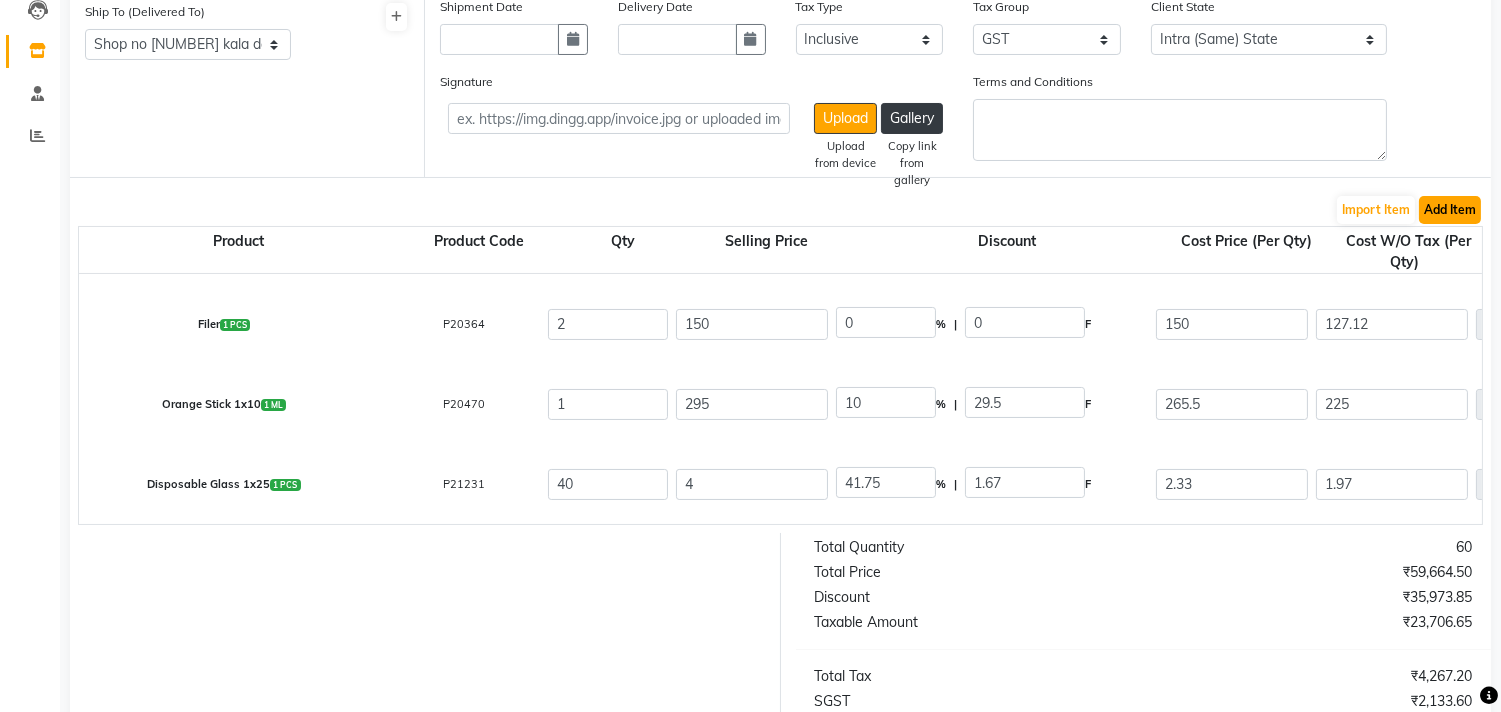 click on "Add Item" 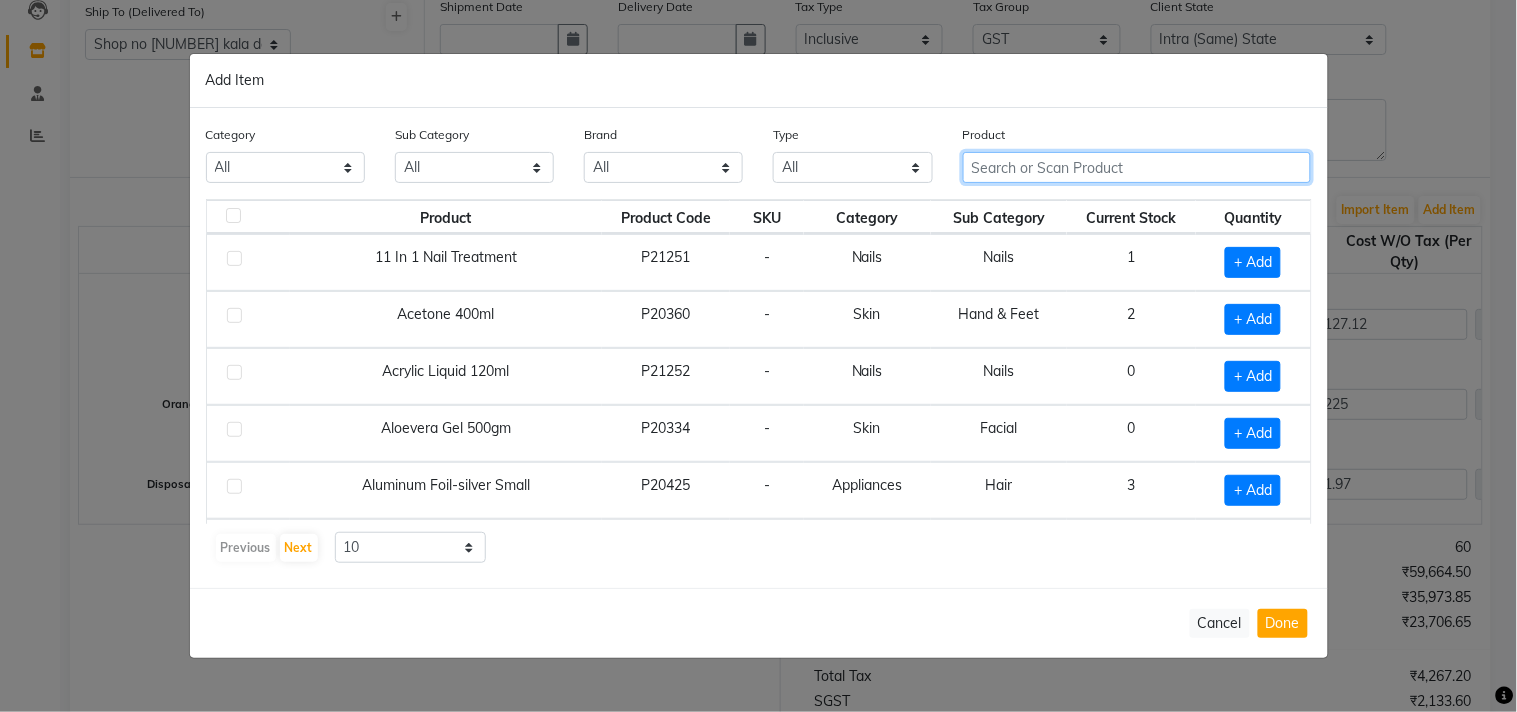click 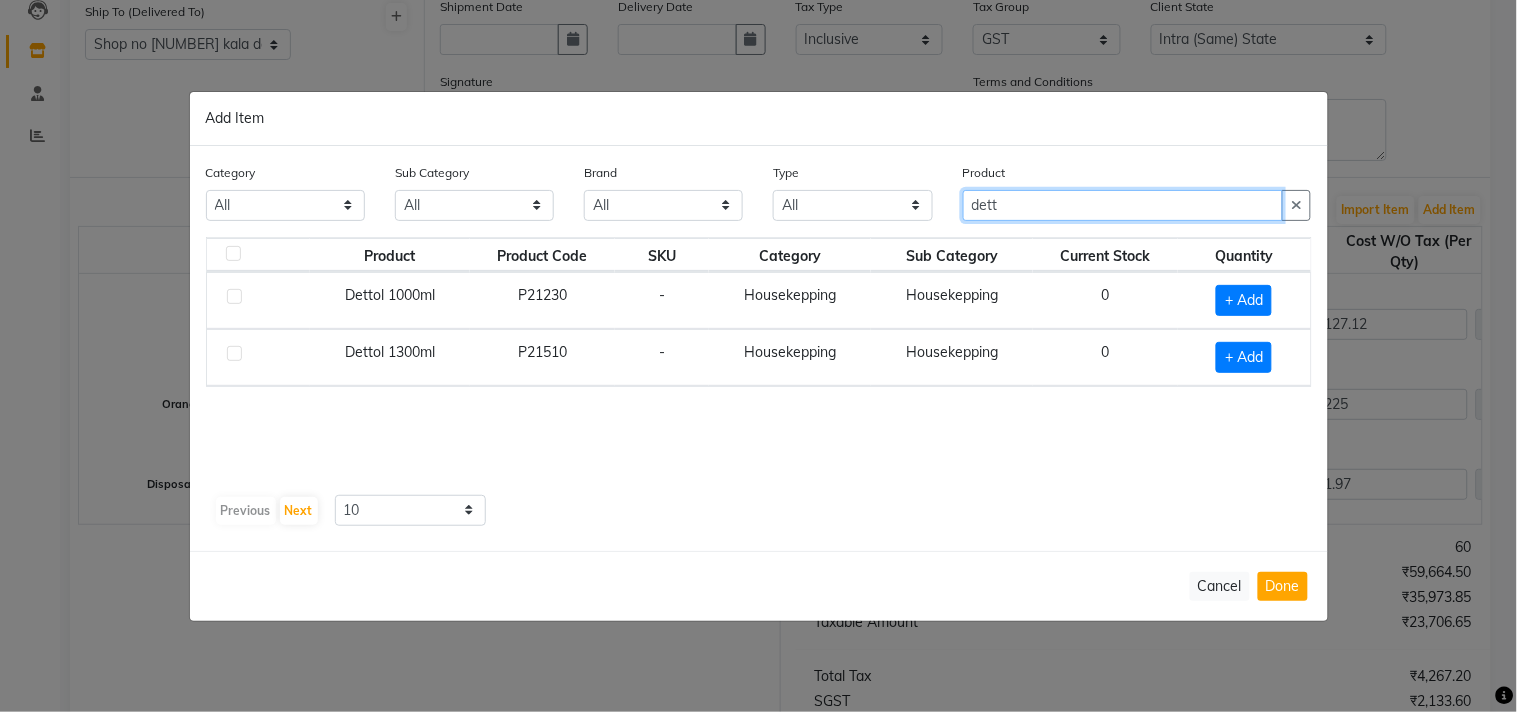 type on "dett" 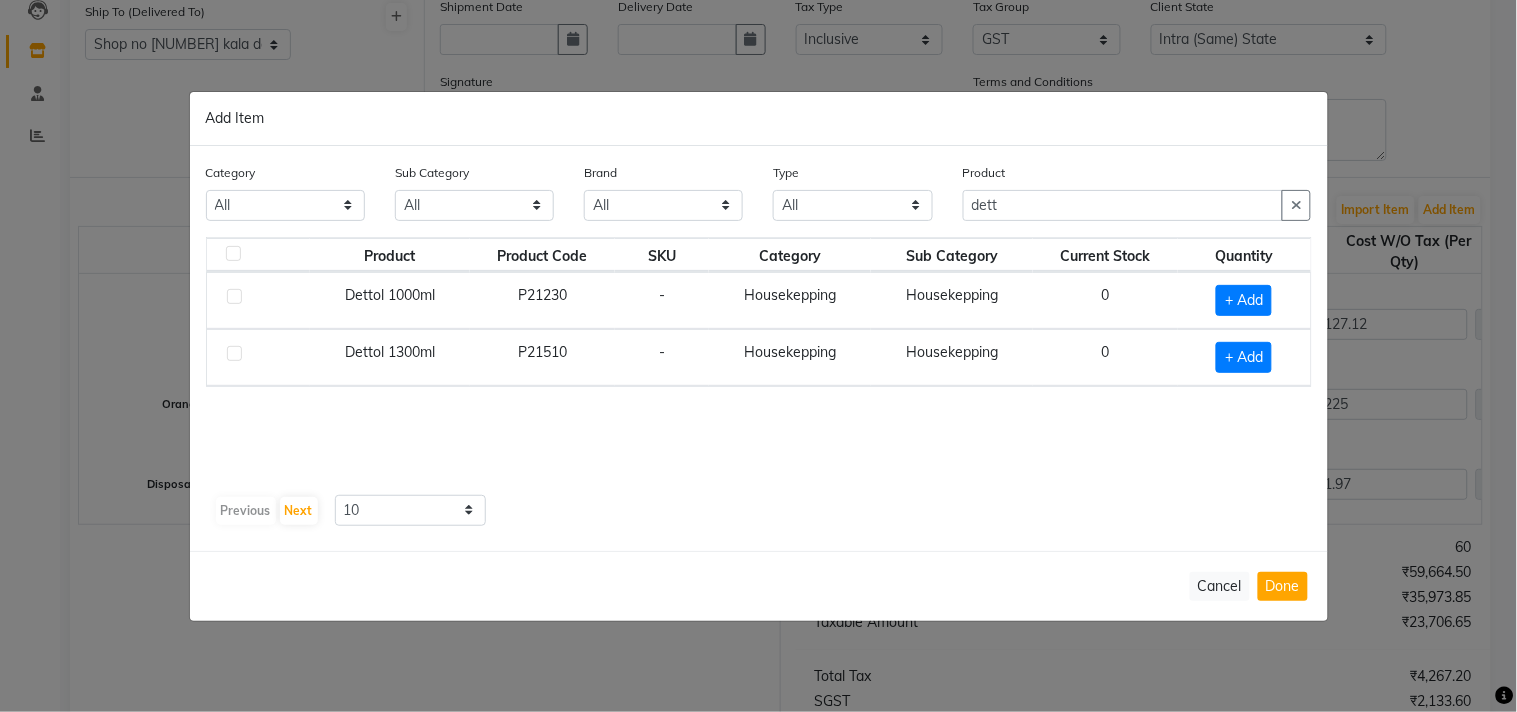 click 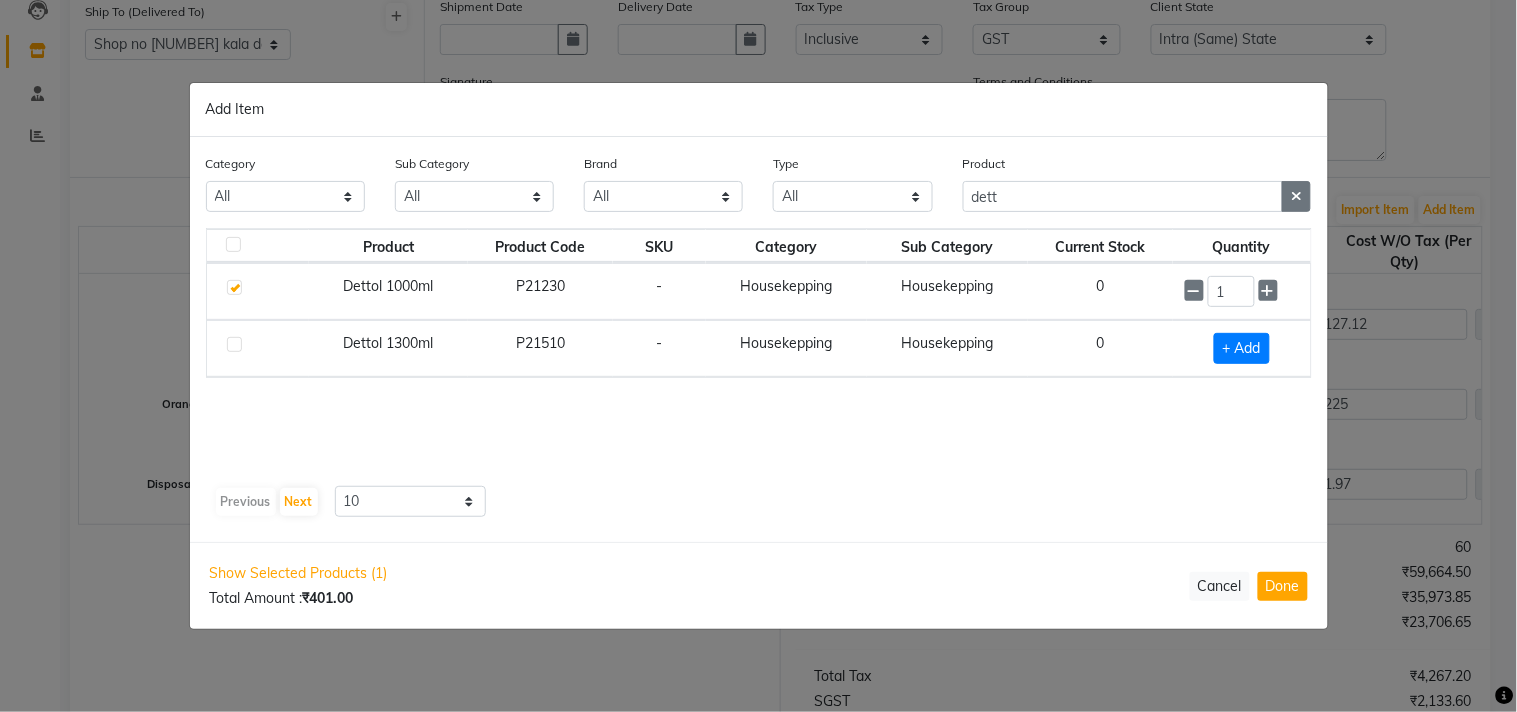 click 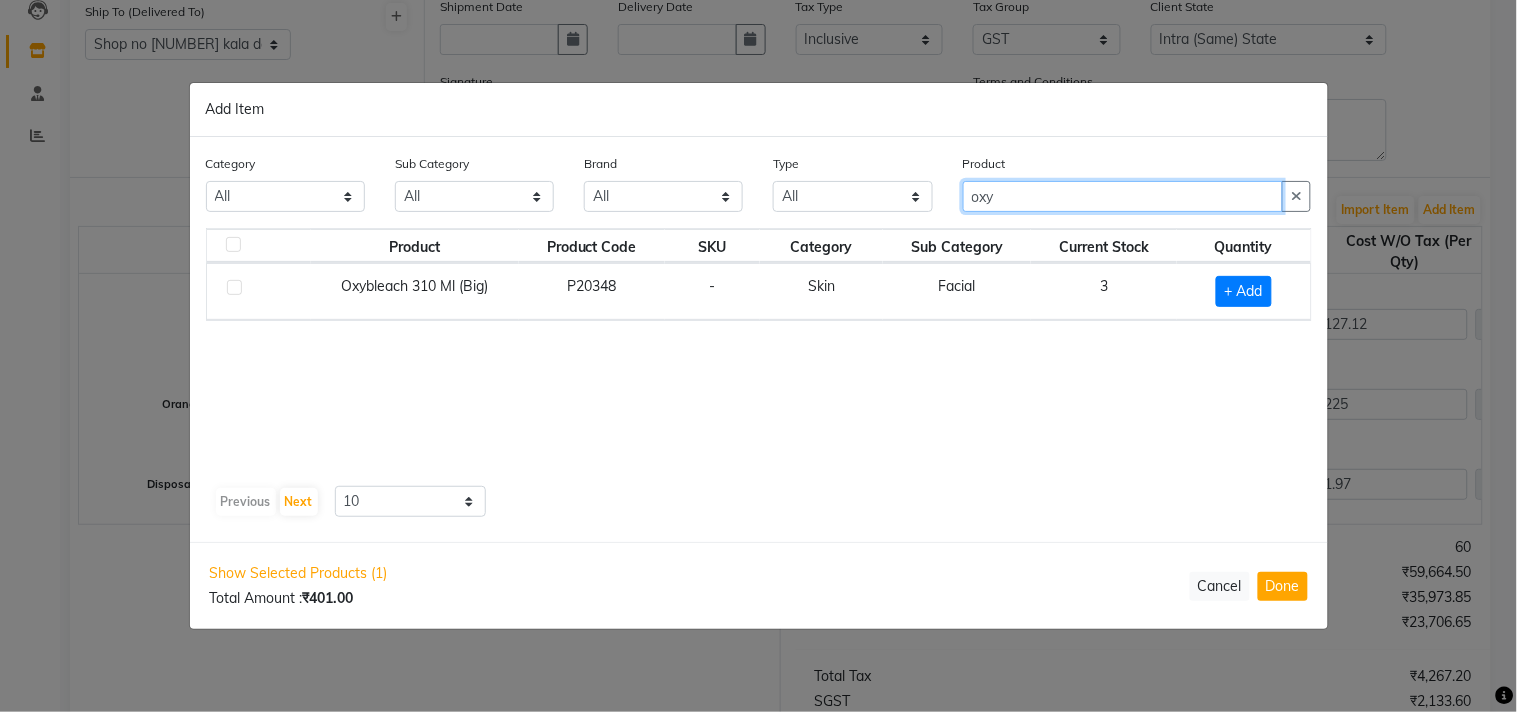 type on "oxy" 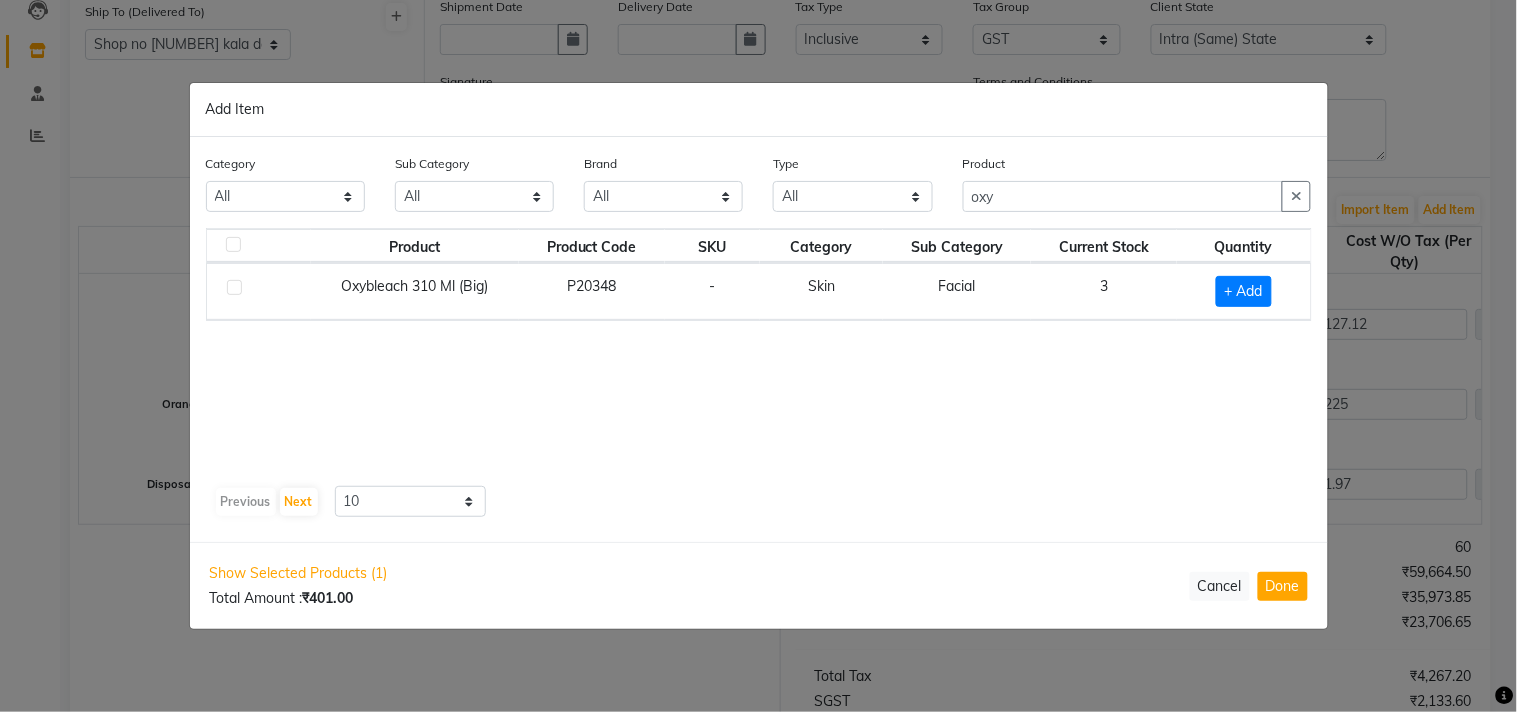 click 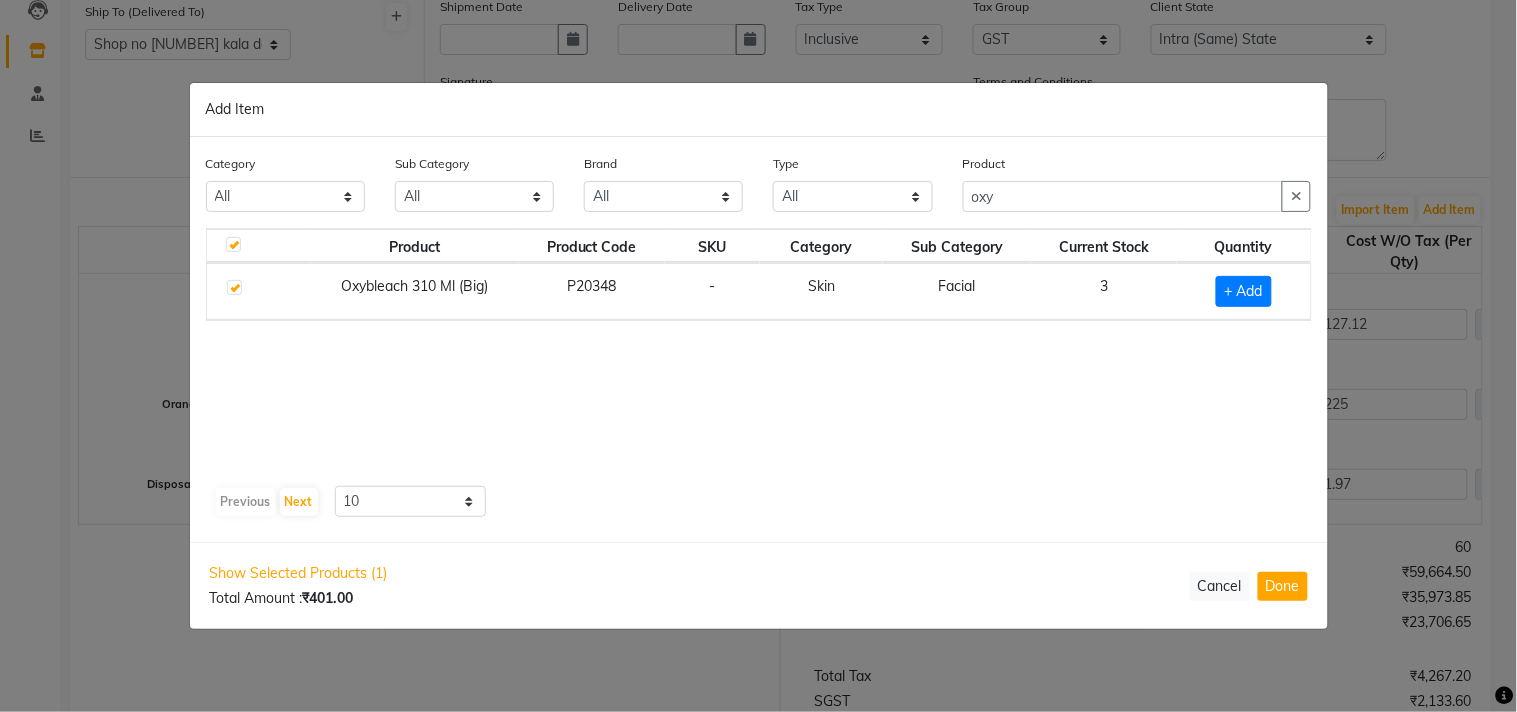 checkbox on "true" 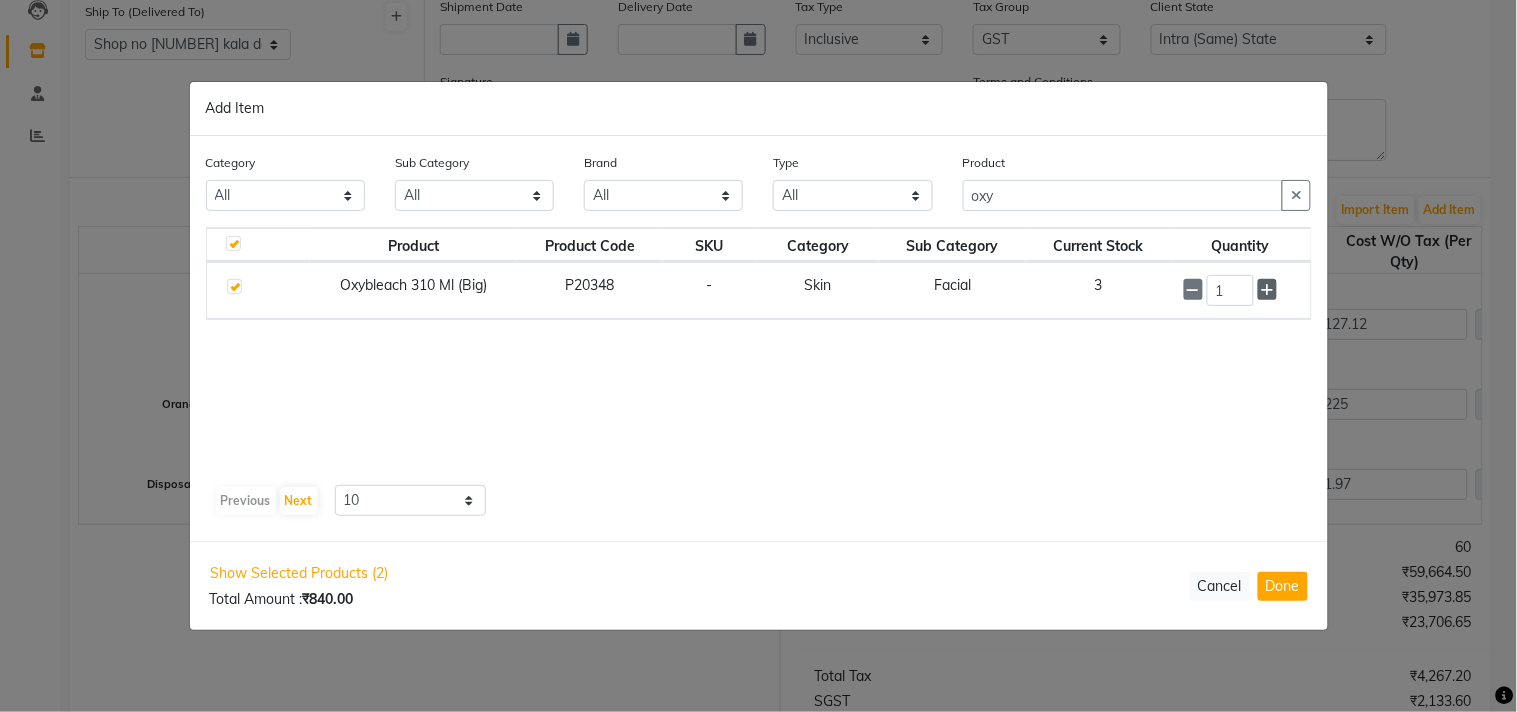 click 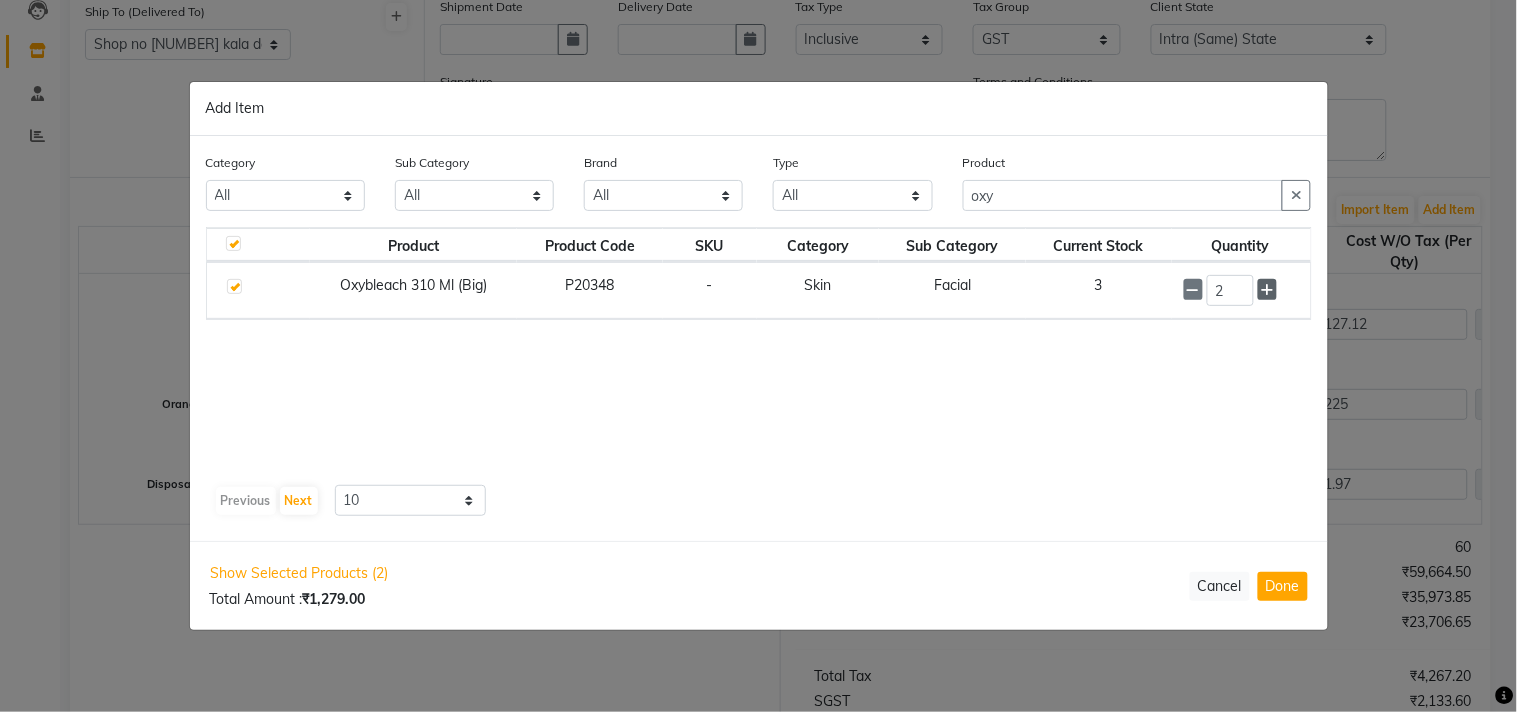 click 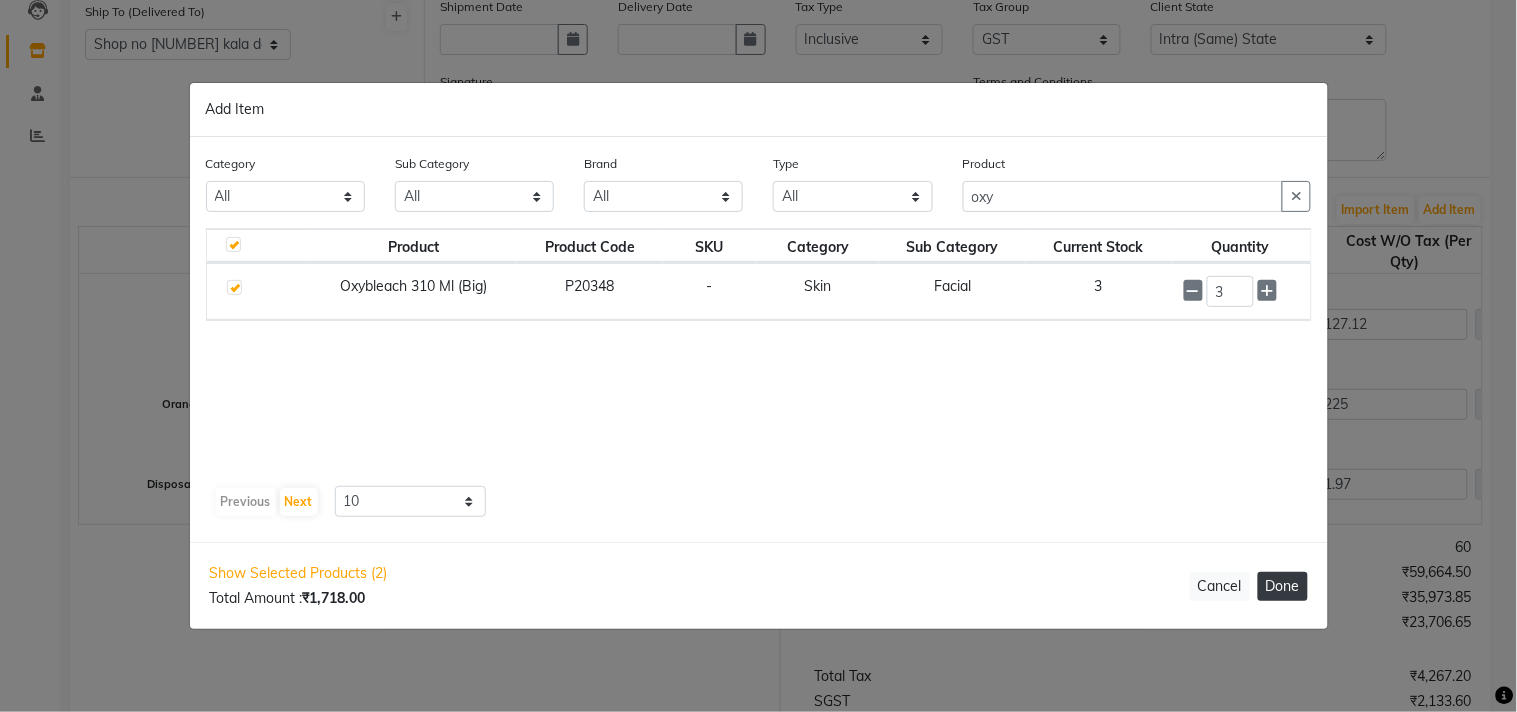 click on "Done" 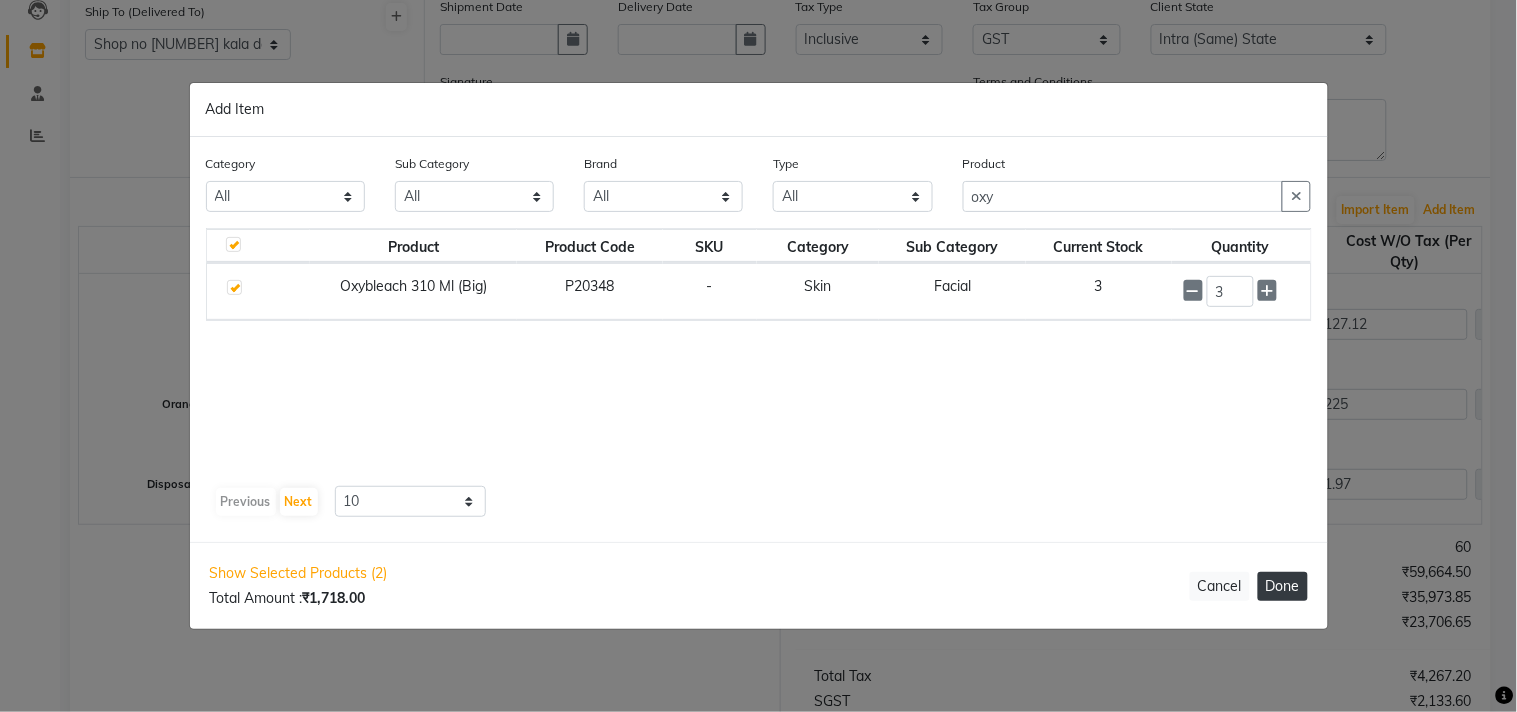 select on "740" 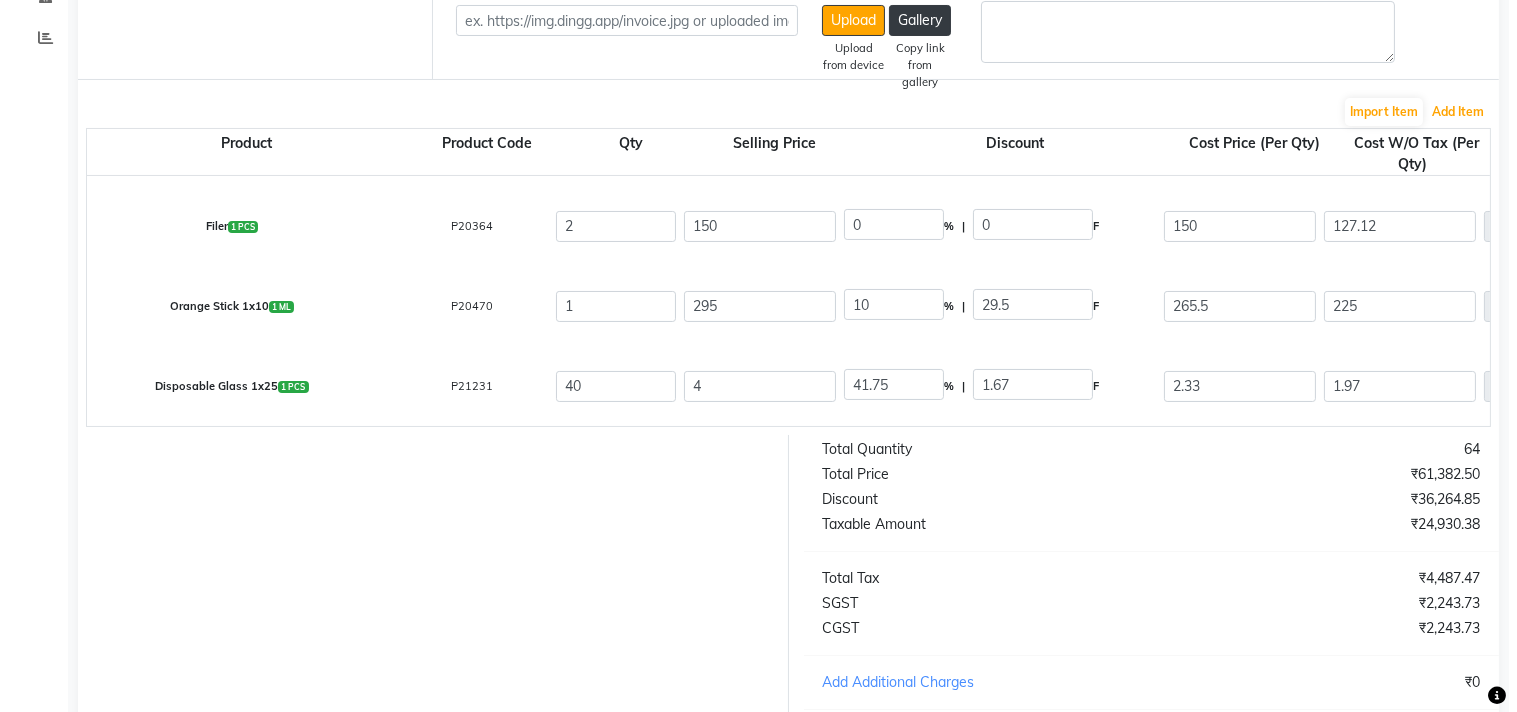 scroll, scrollTop: 333, scrollLeft: 0, axis: vertical 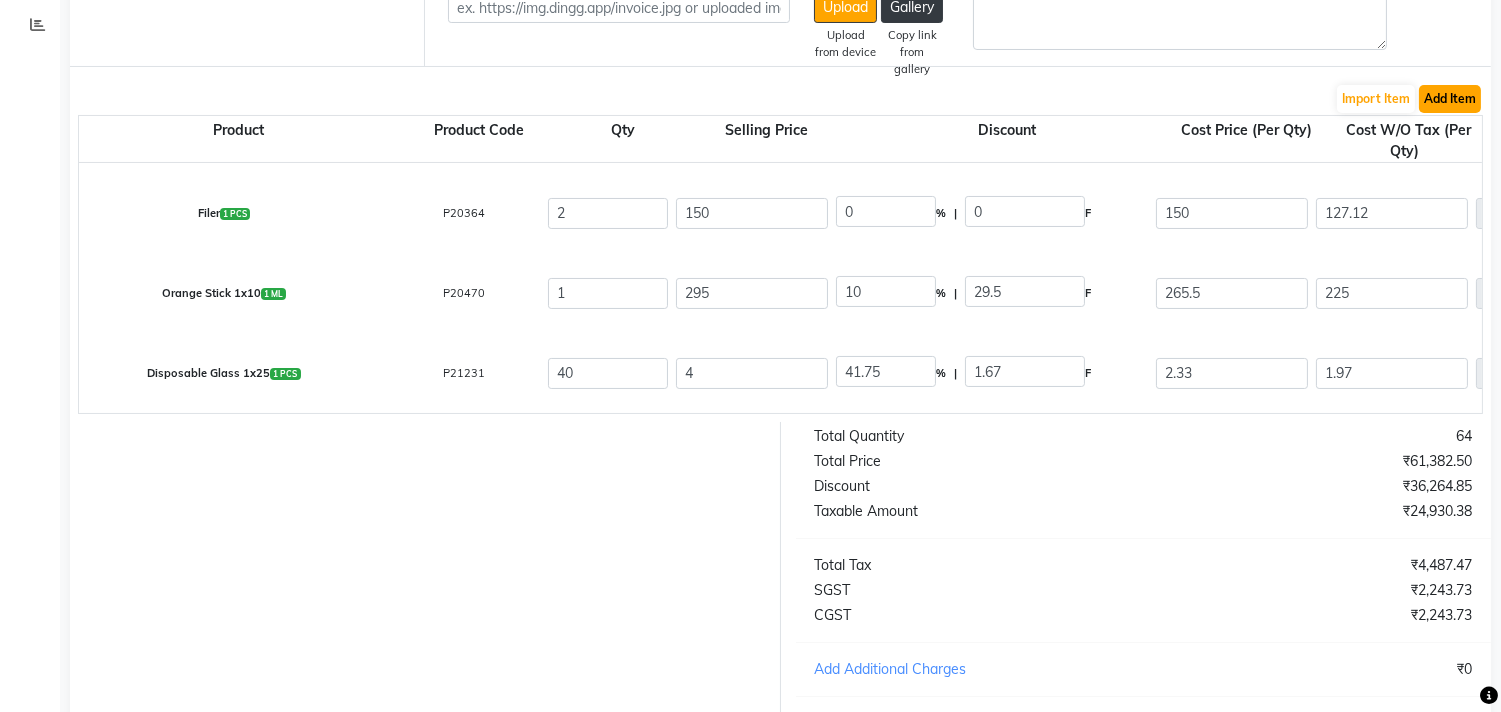 click on "Add Item" 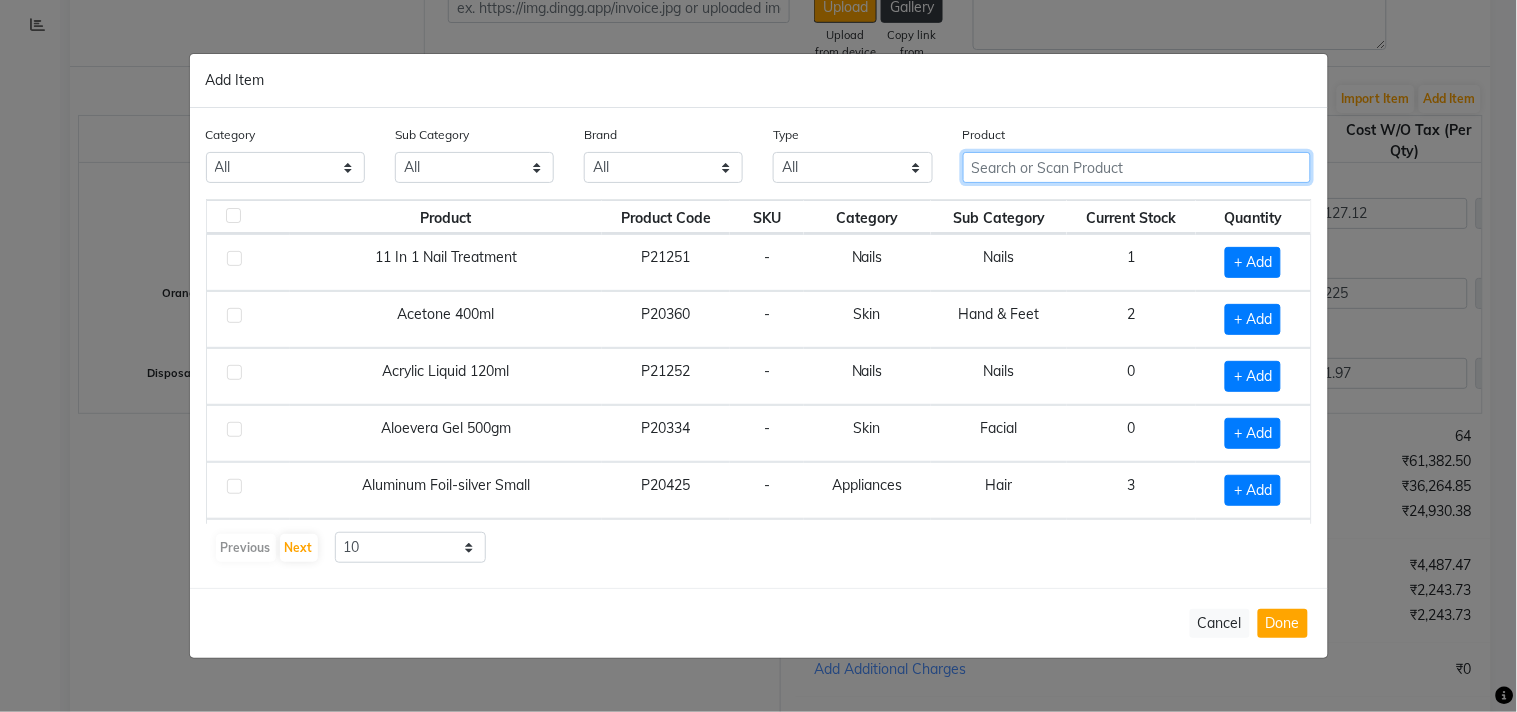 click 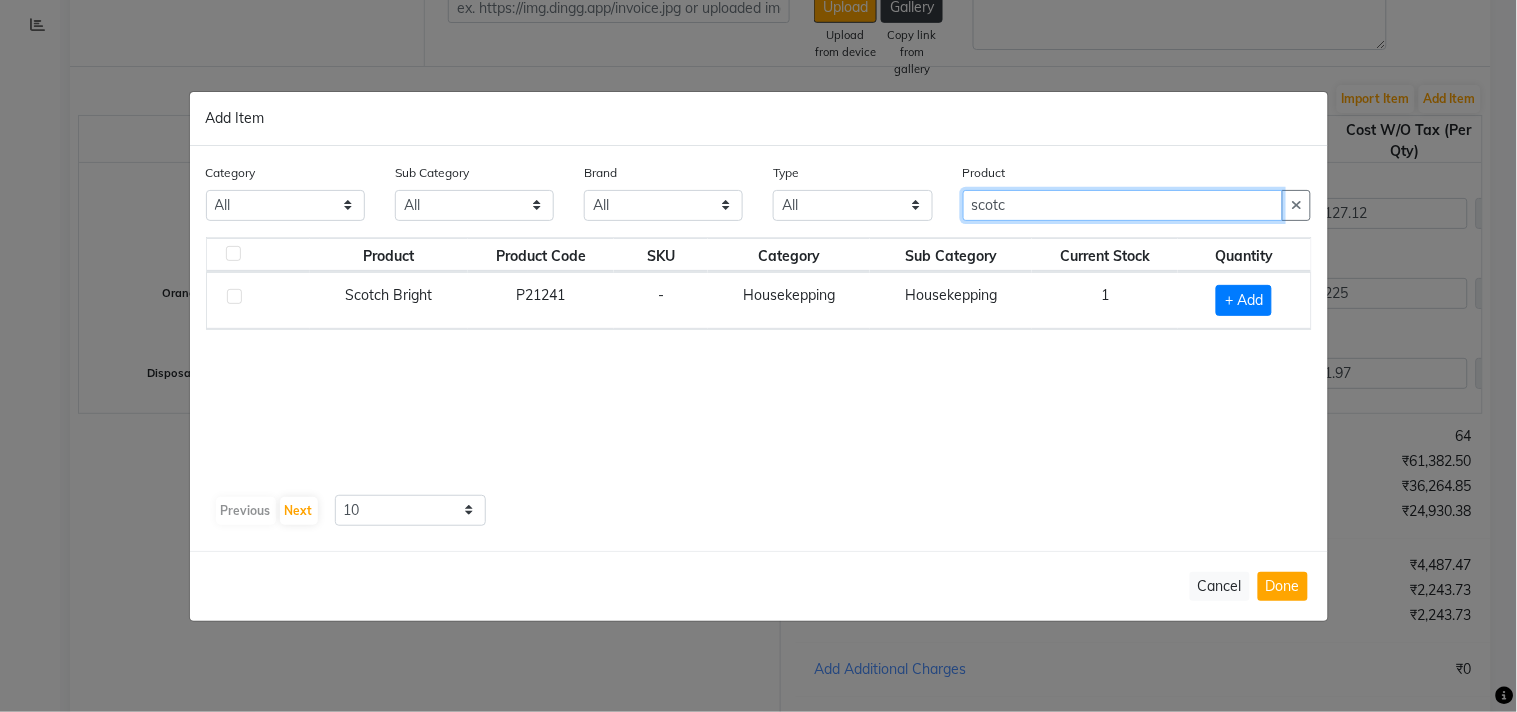 type on "scotc" 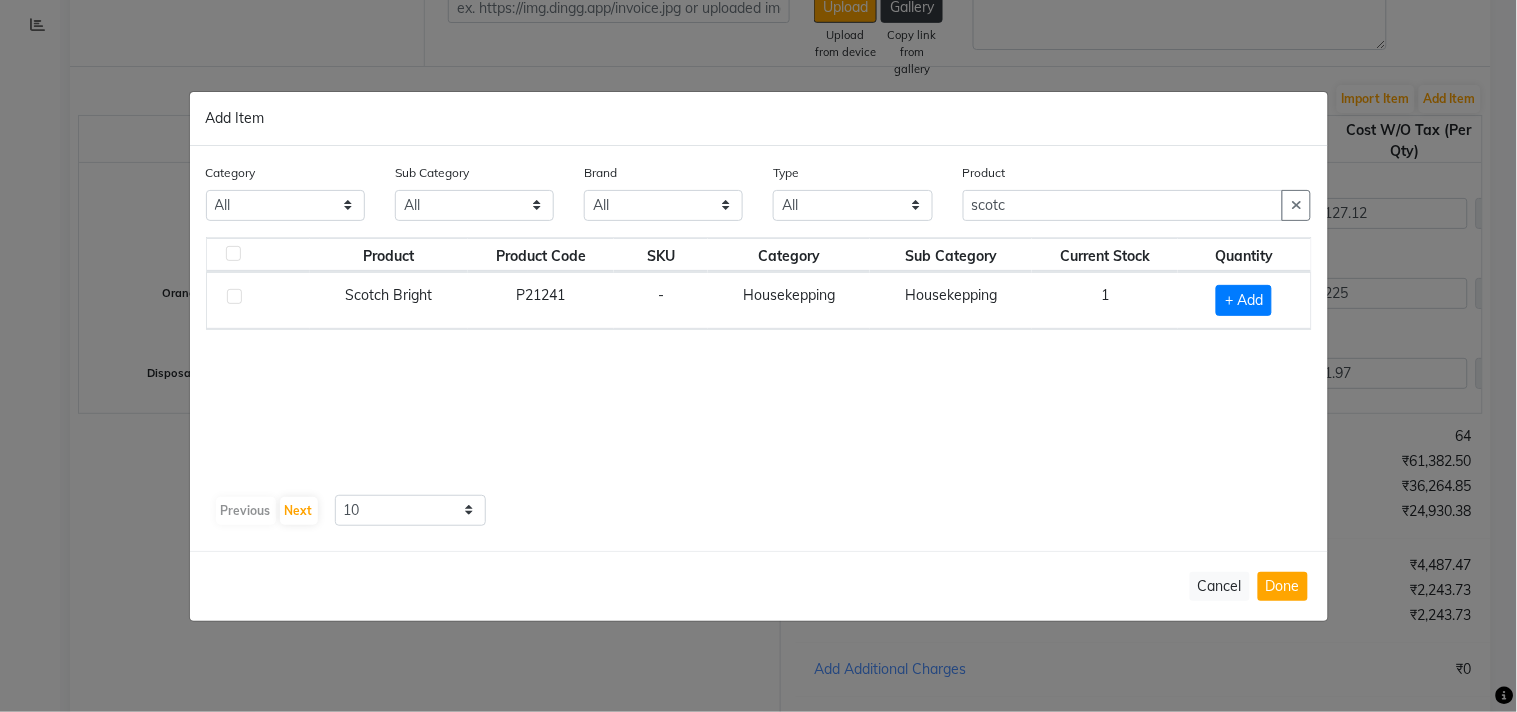 click 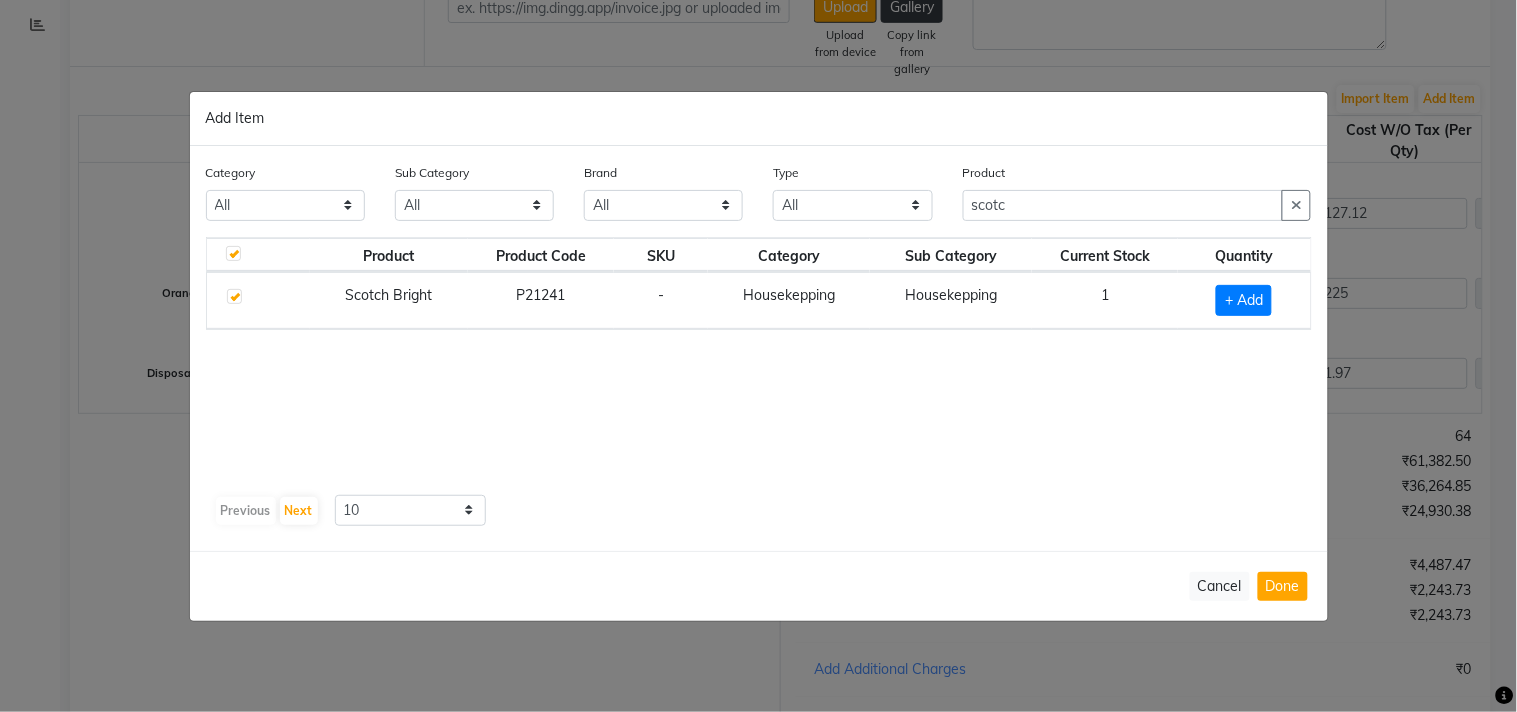 checkbox on "true" 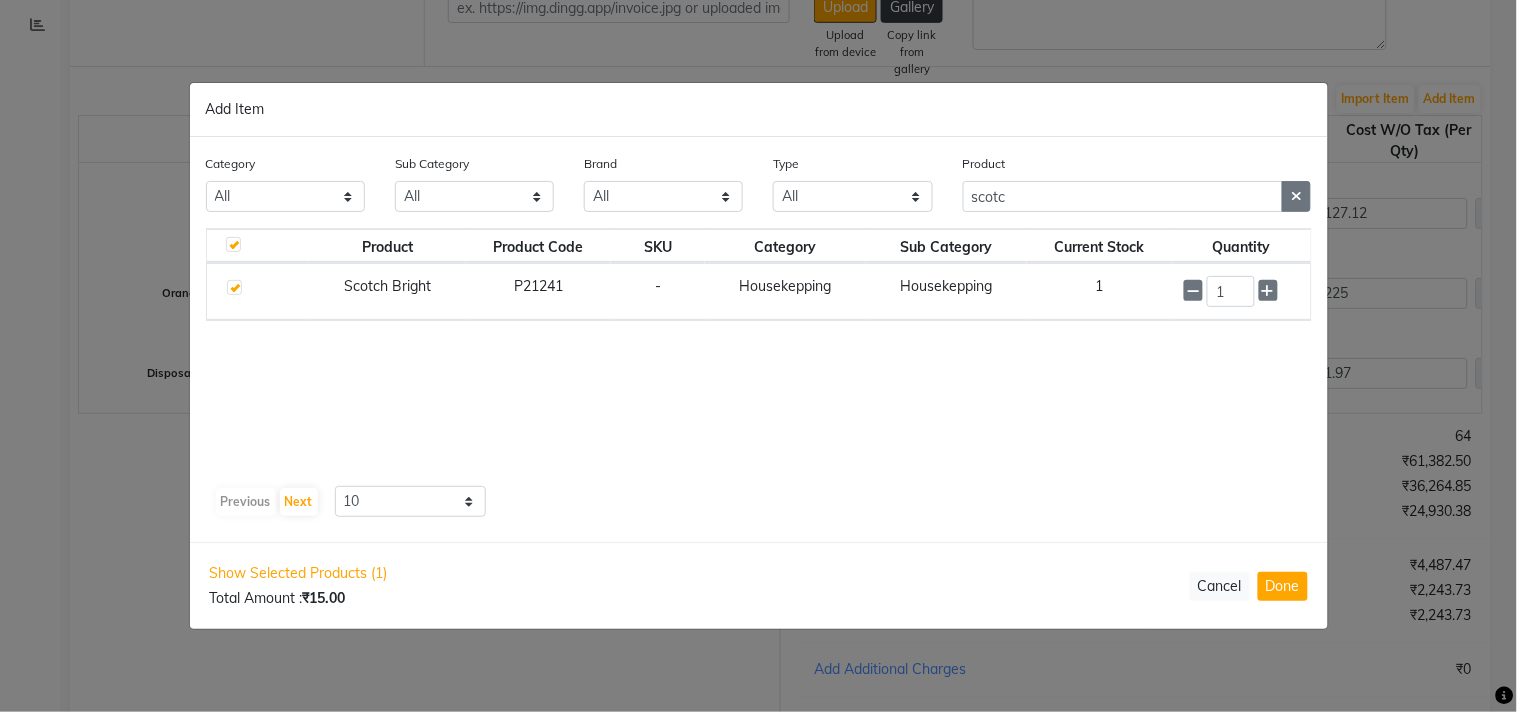 click 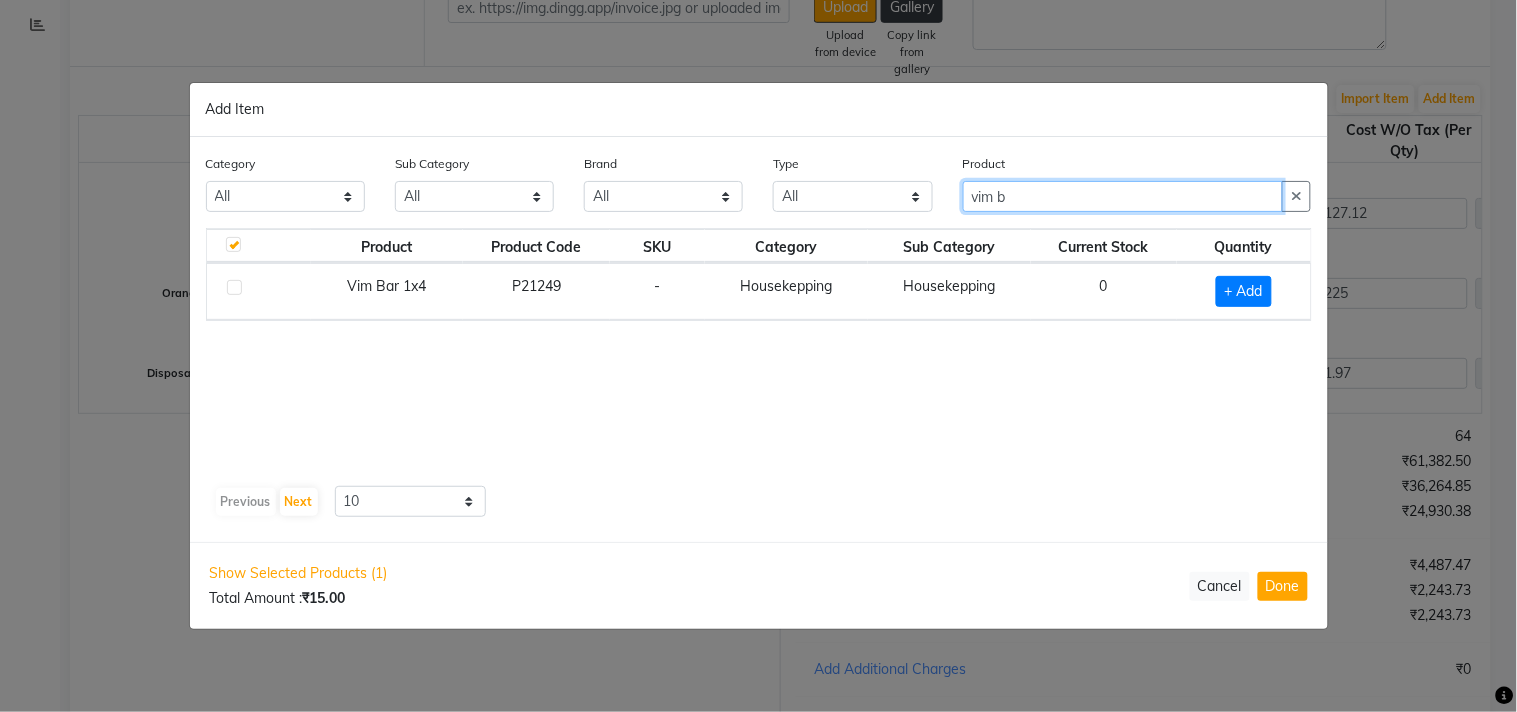 type on "vim b" 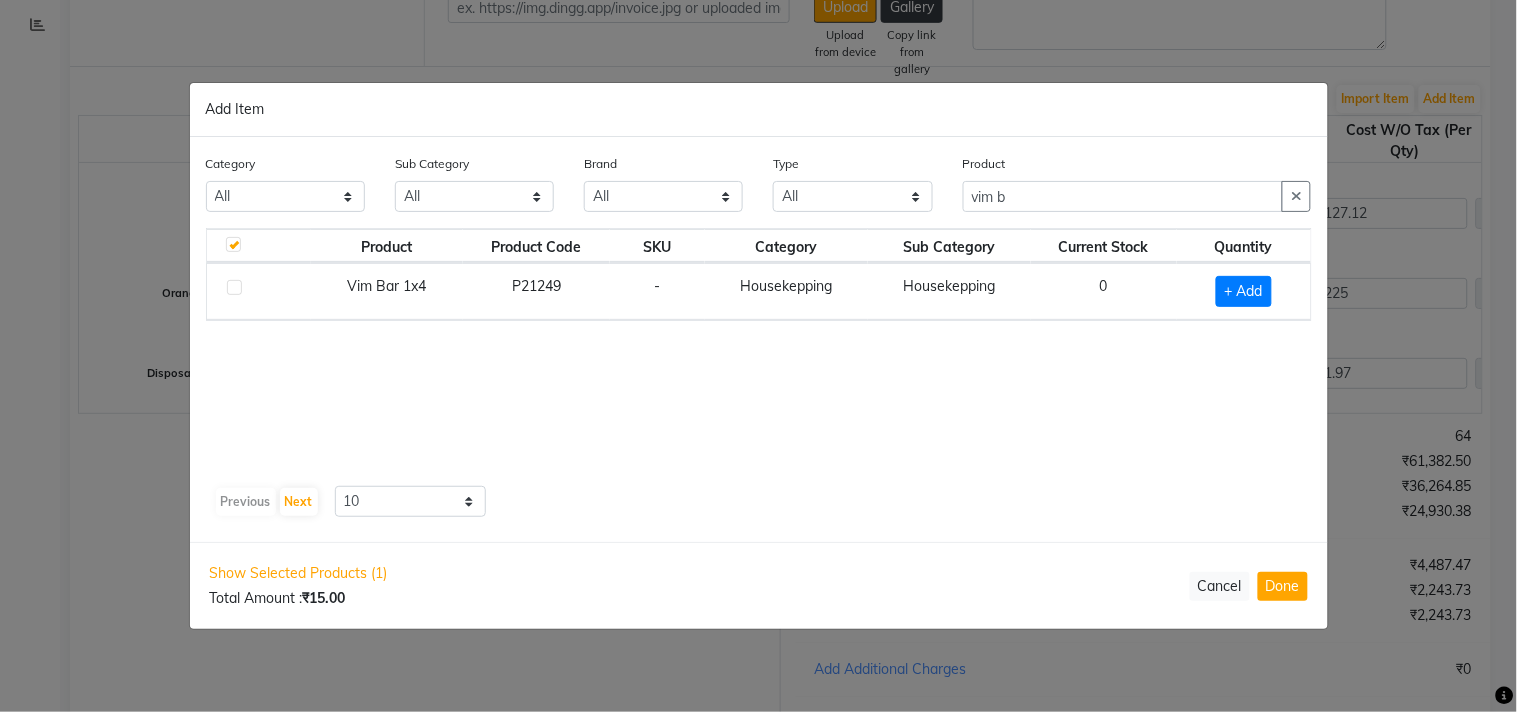 click 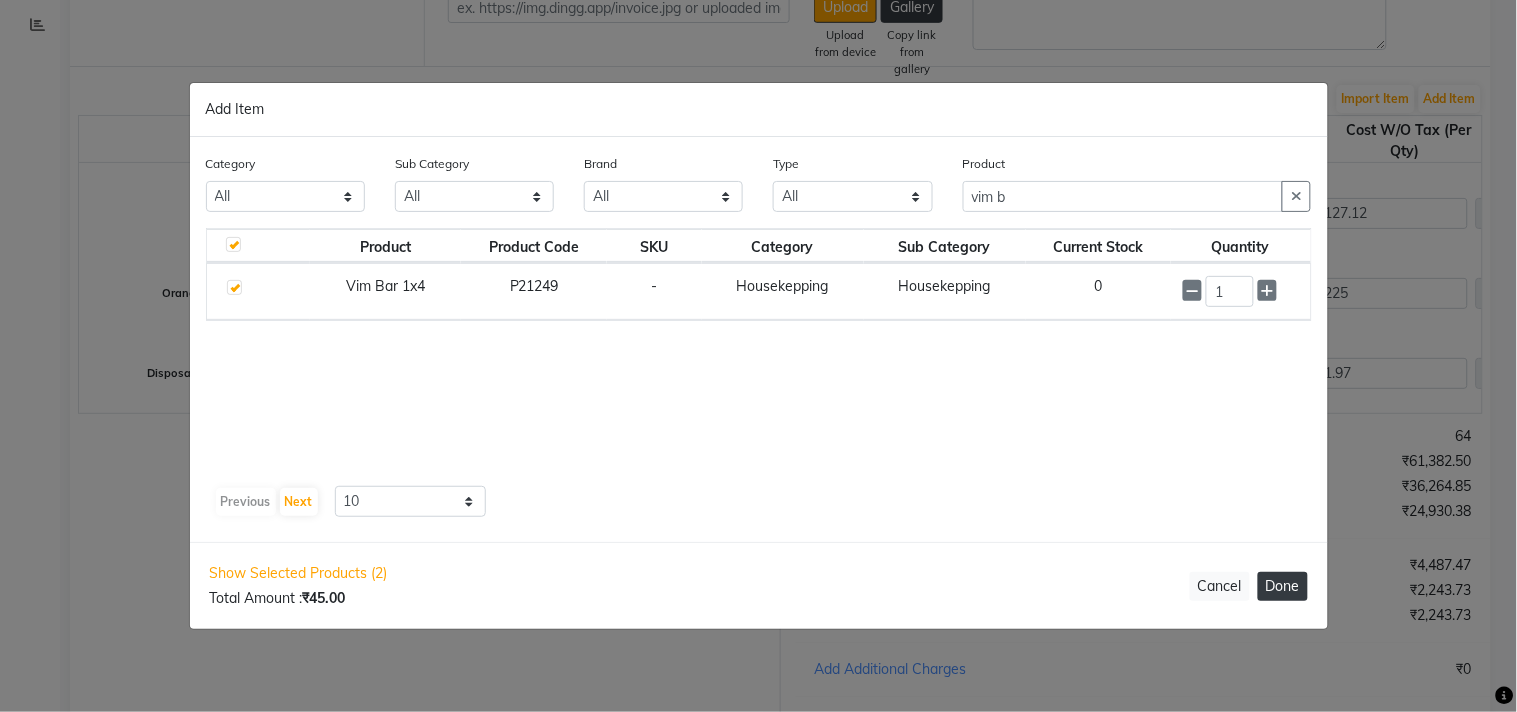 click on "Done" 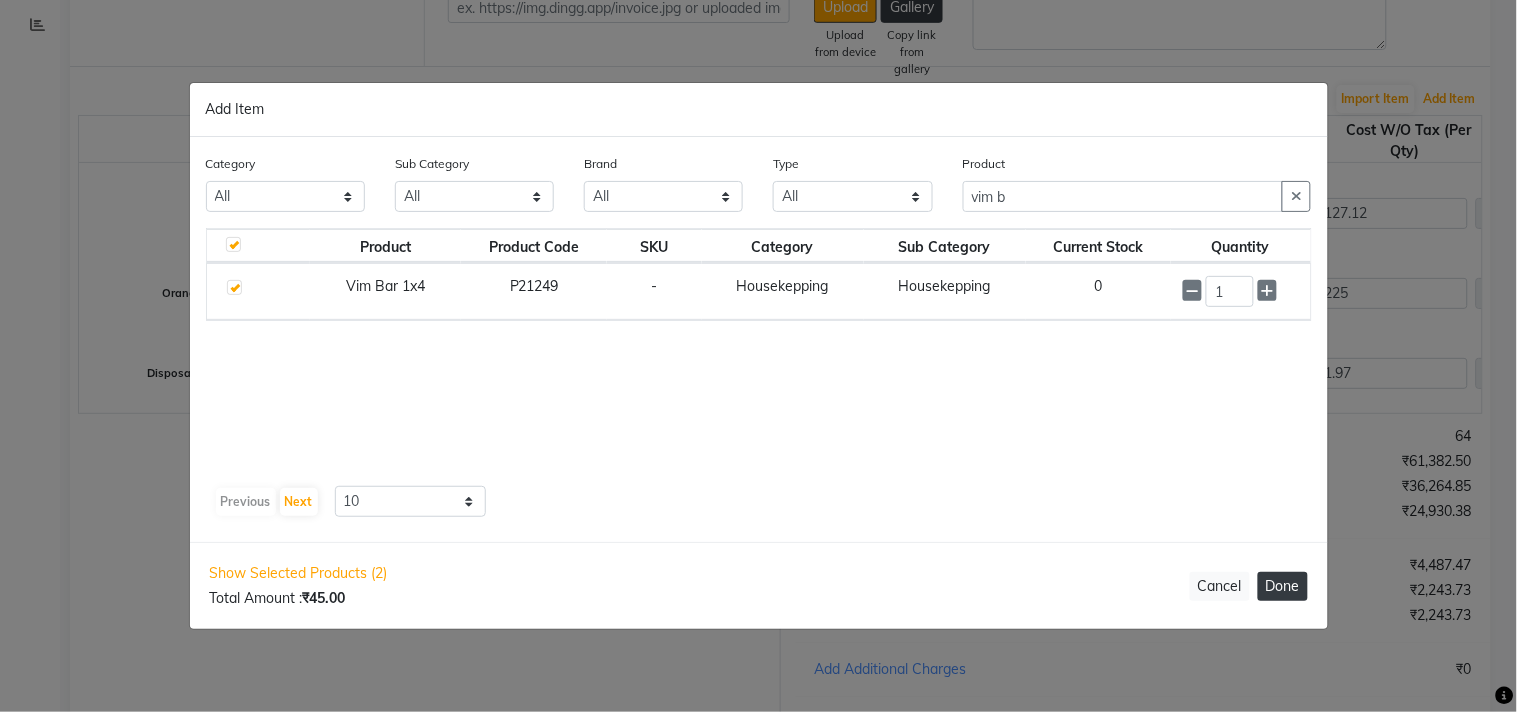 select on "740" 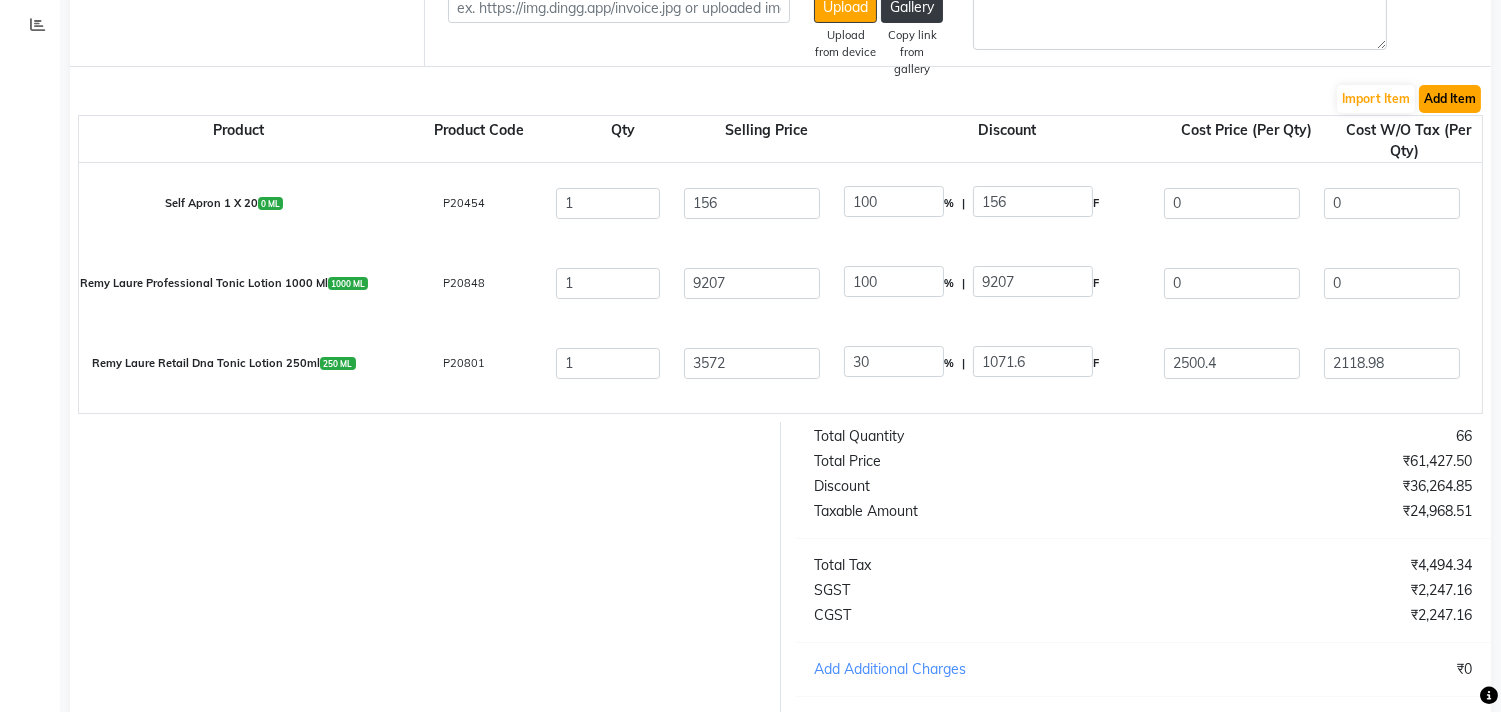 click on "Add Item" 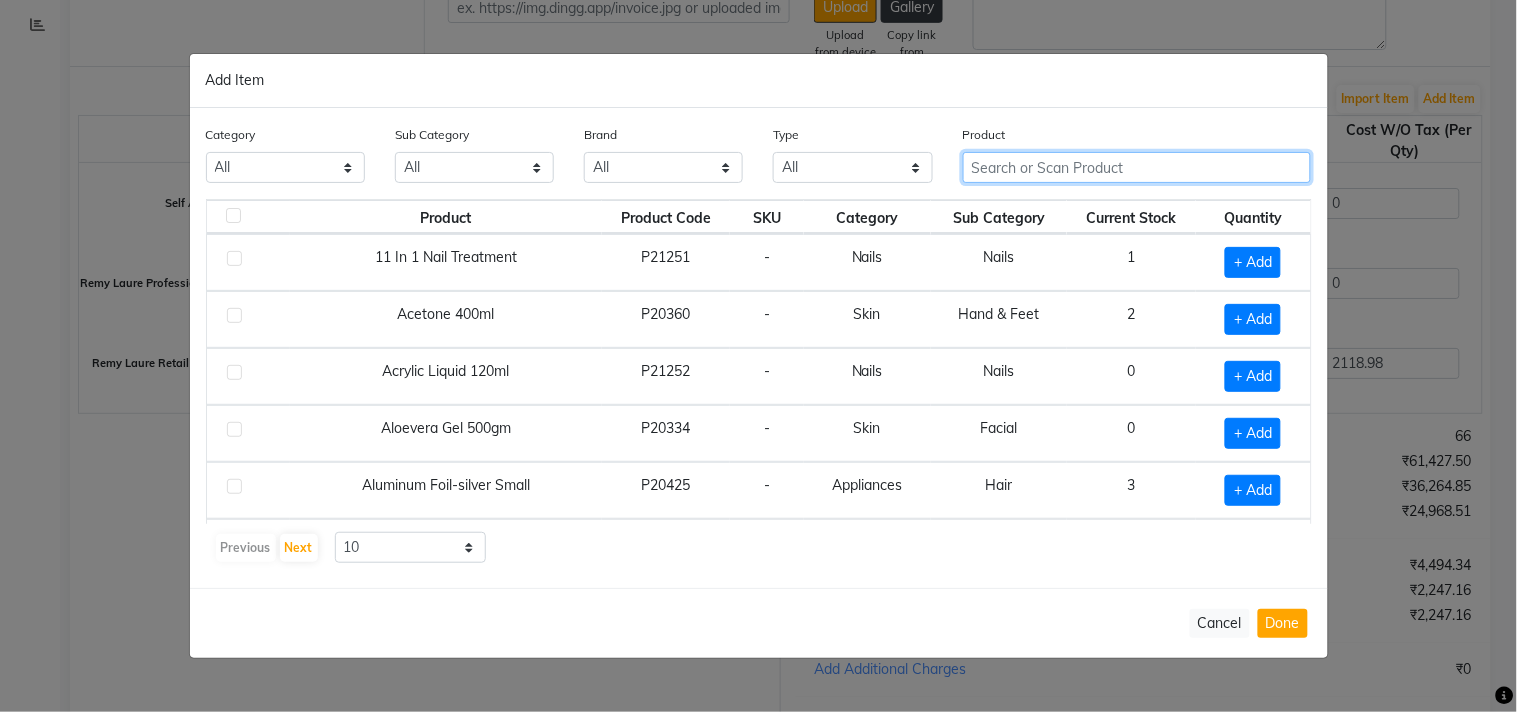 click 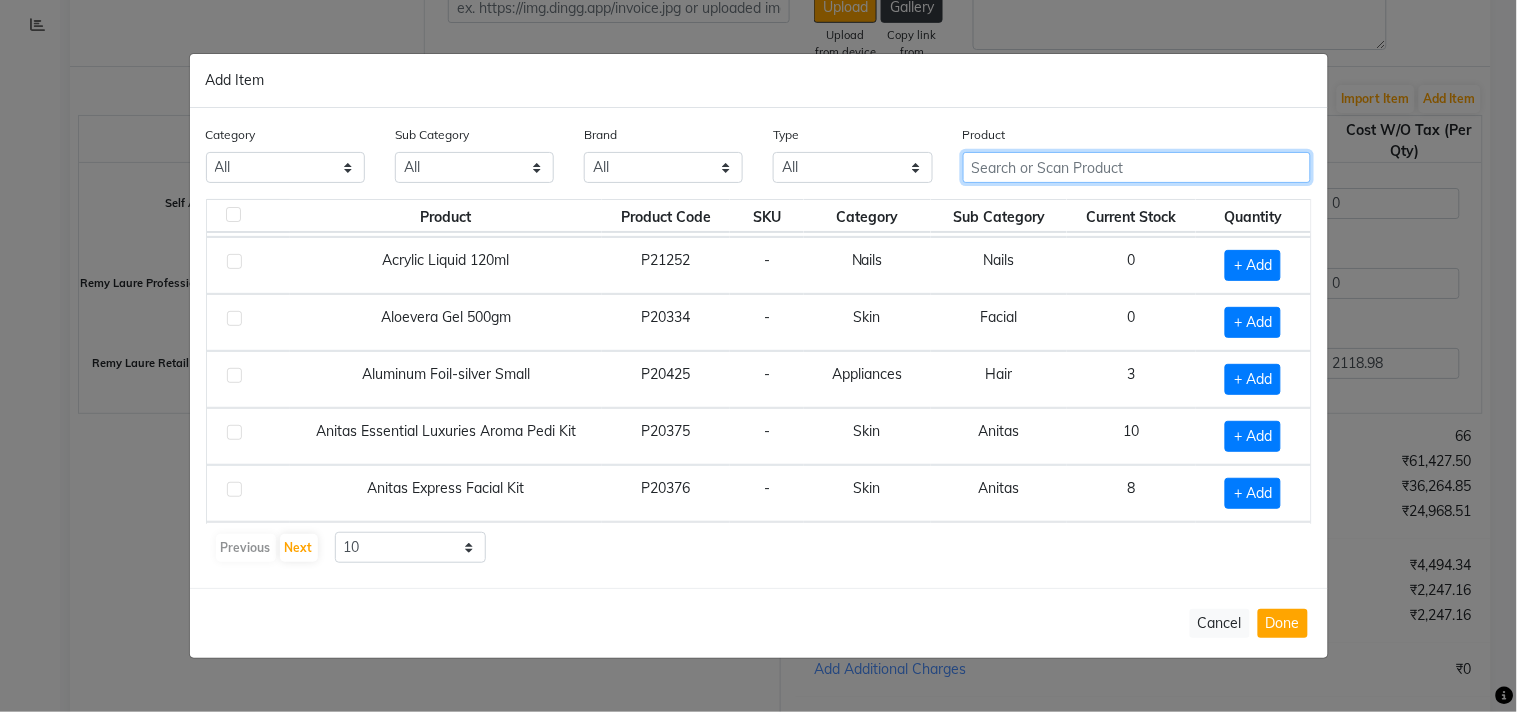 scroll, scrollTop: 222, scrollLeft: 0, axis: vertical 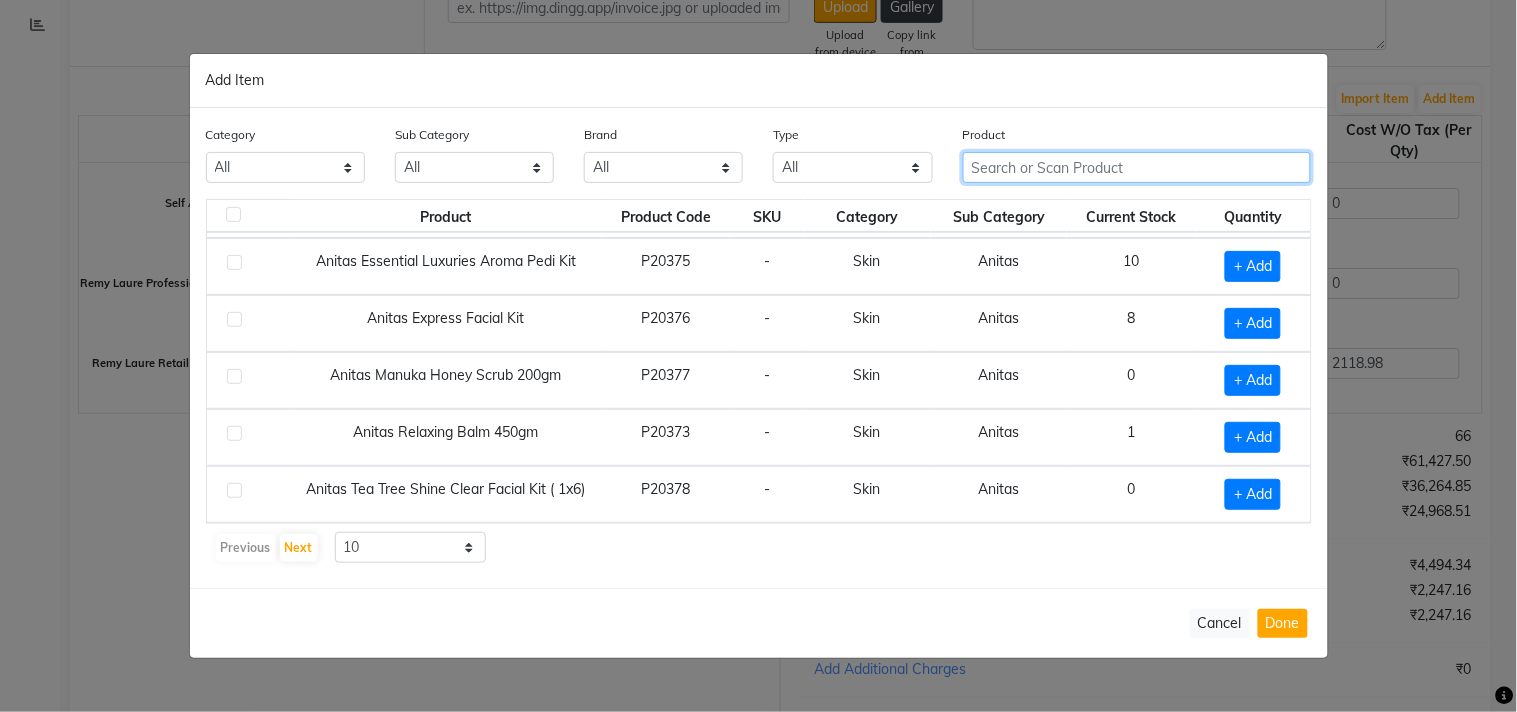 click 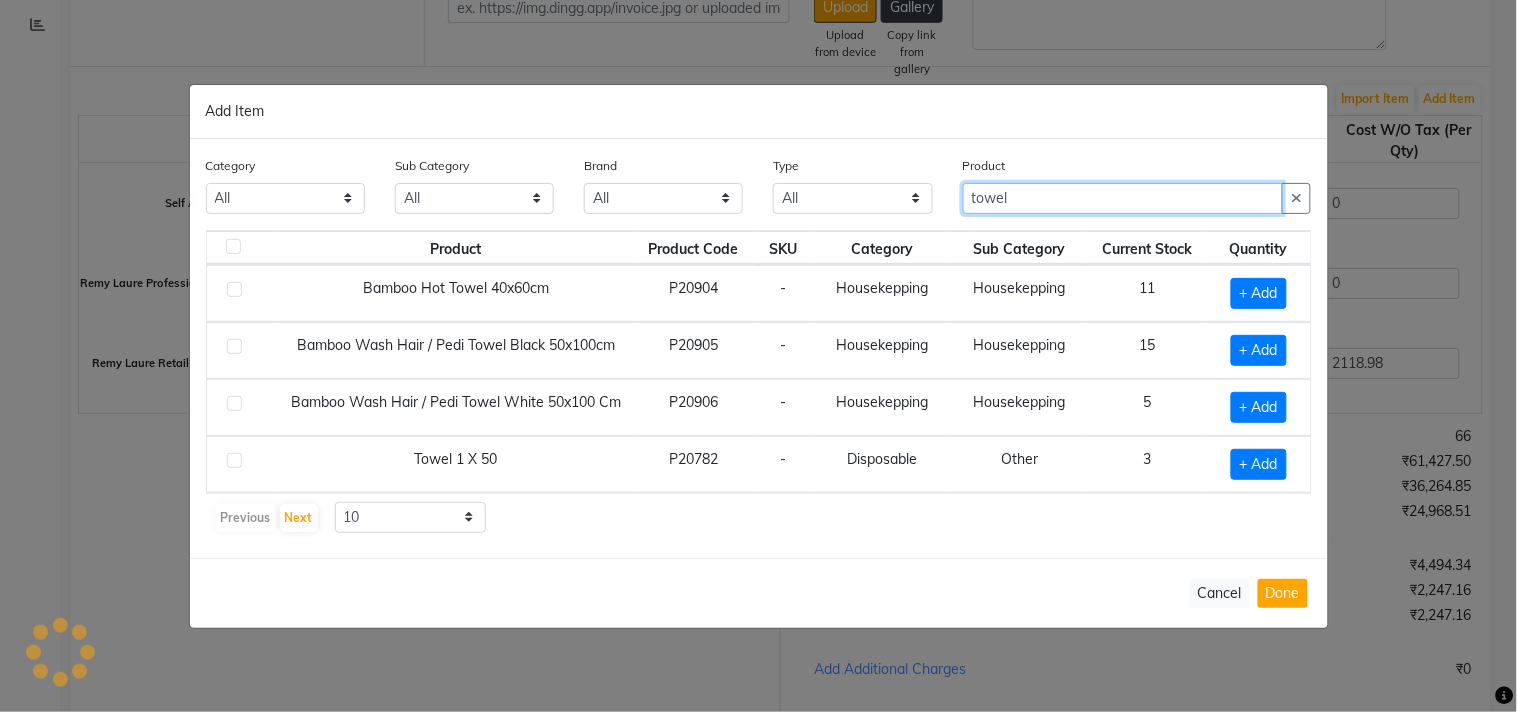 scroll, scrollTop: 0, scrollLeft: 0, axis: both 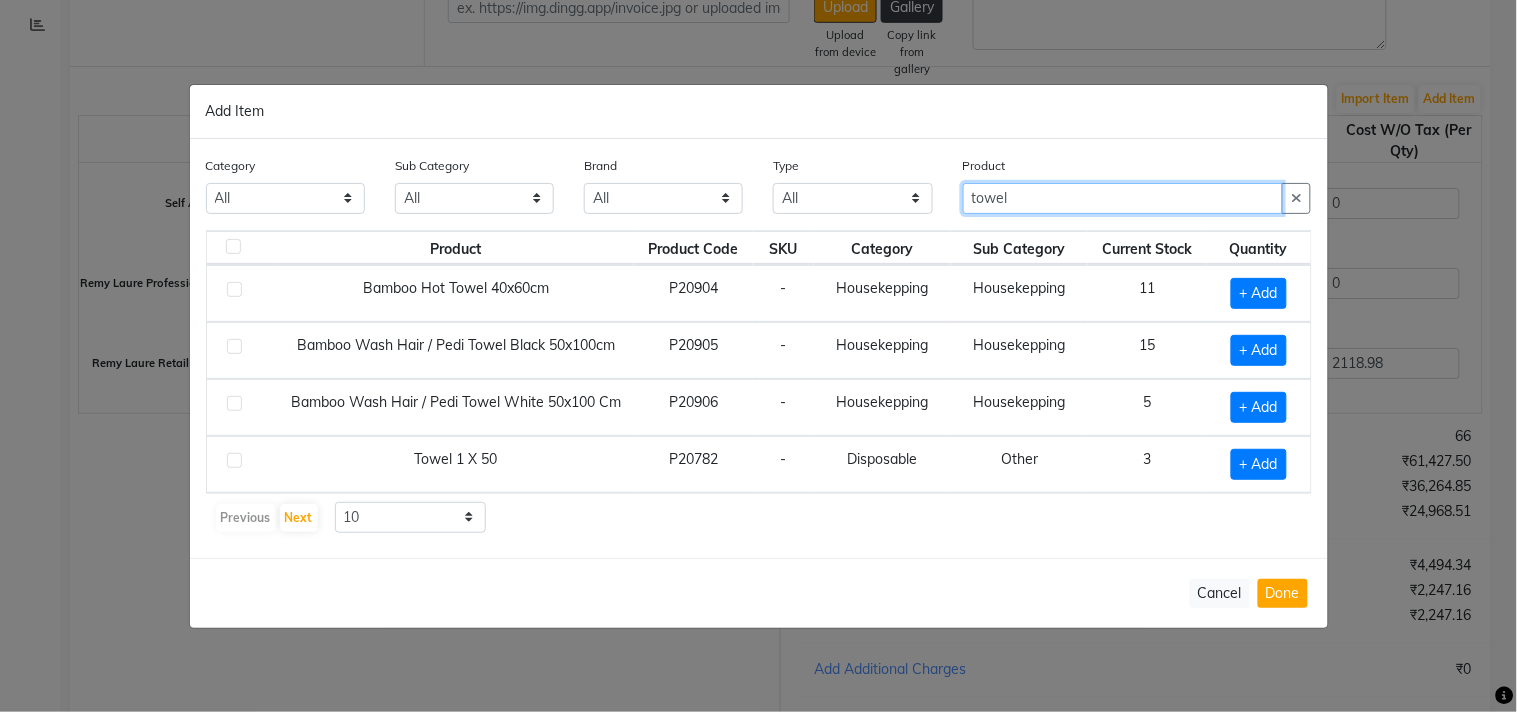 type on "towel" 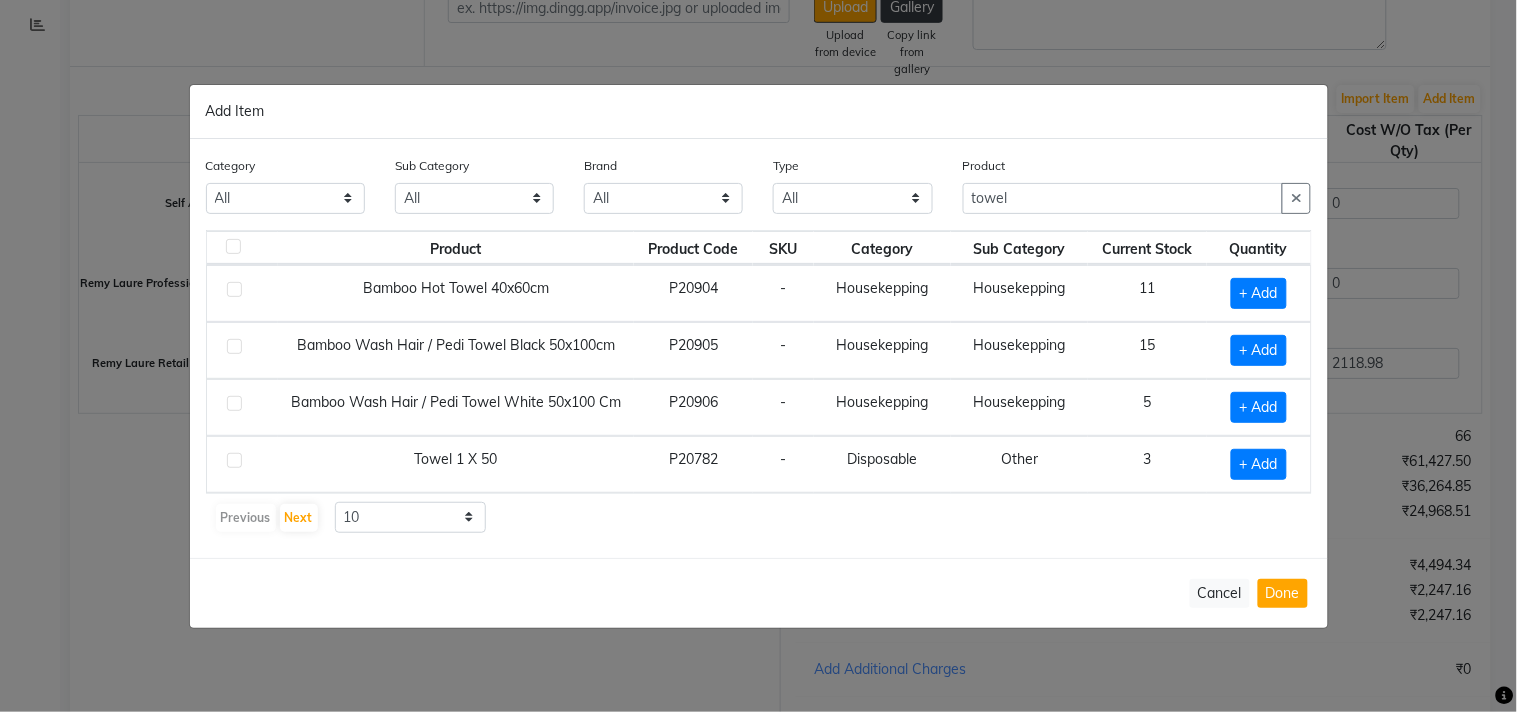 click 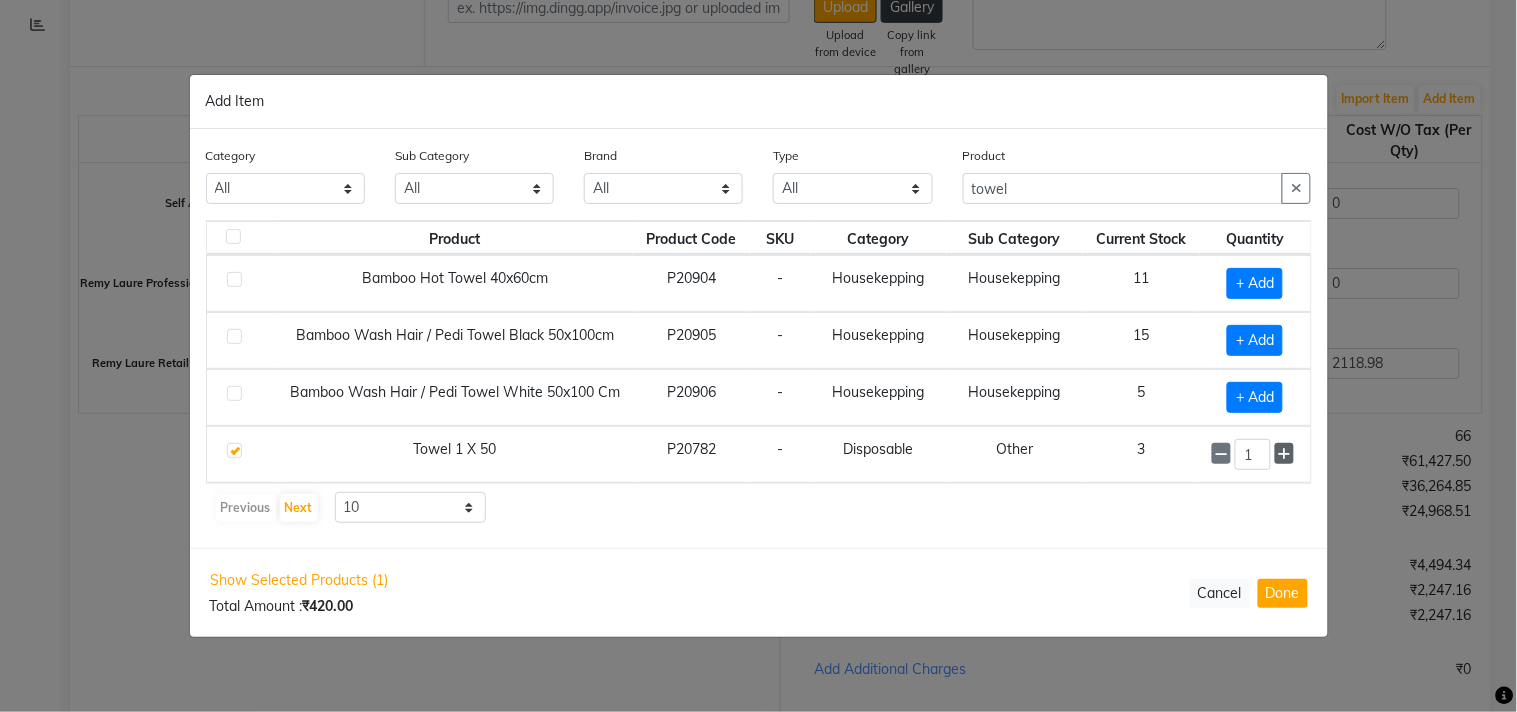 click 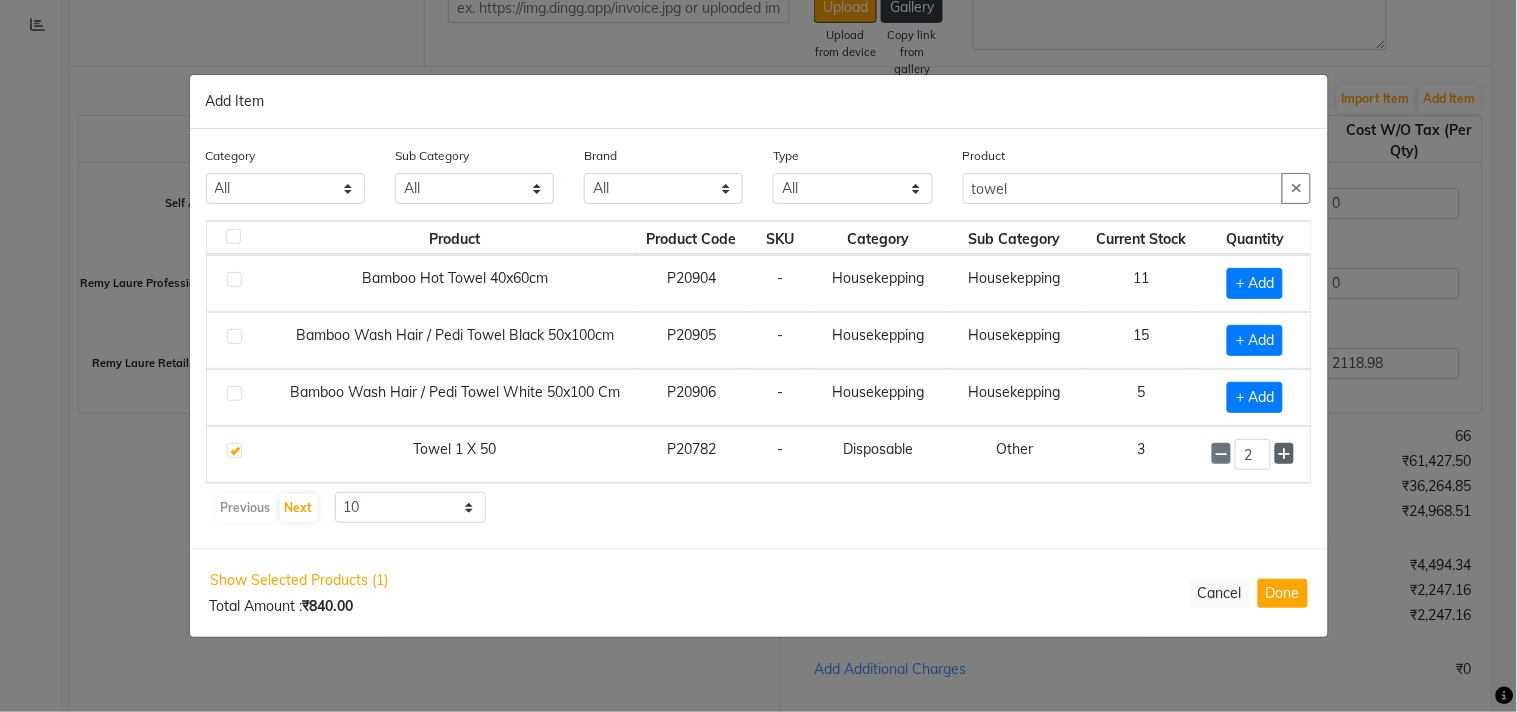 click 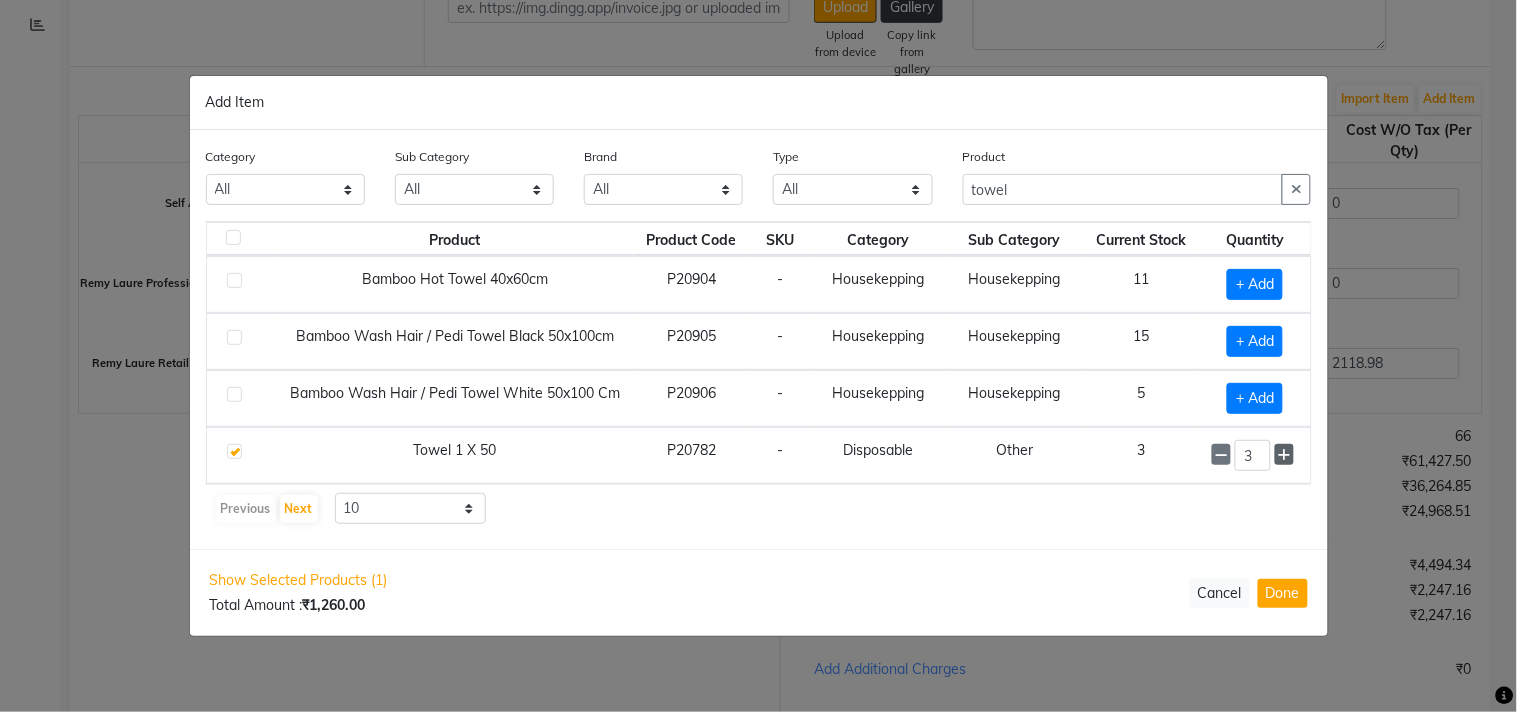 click 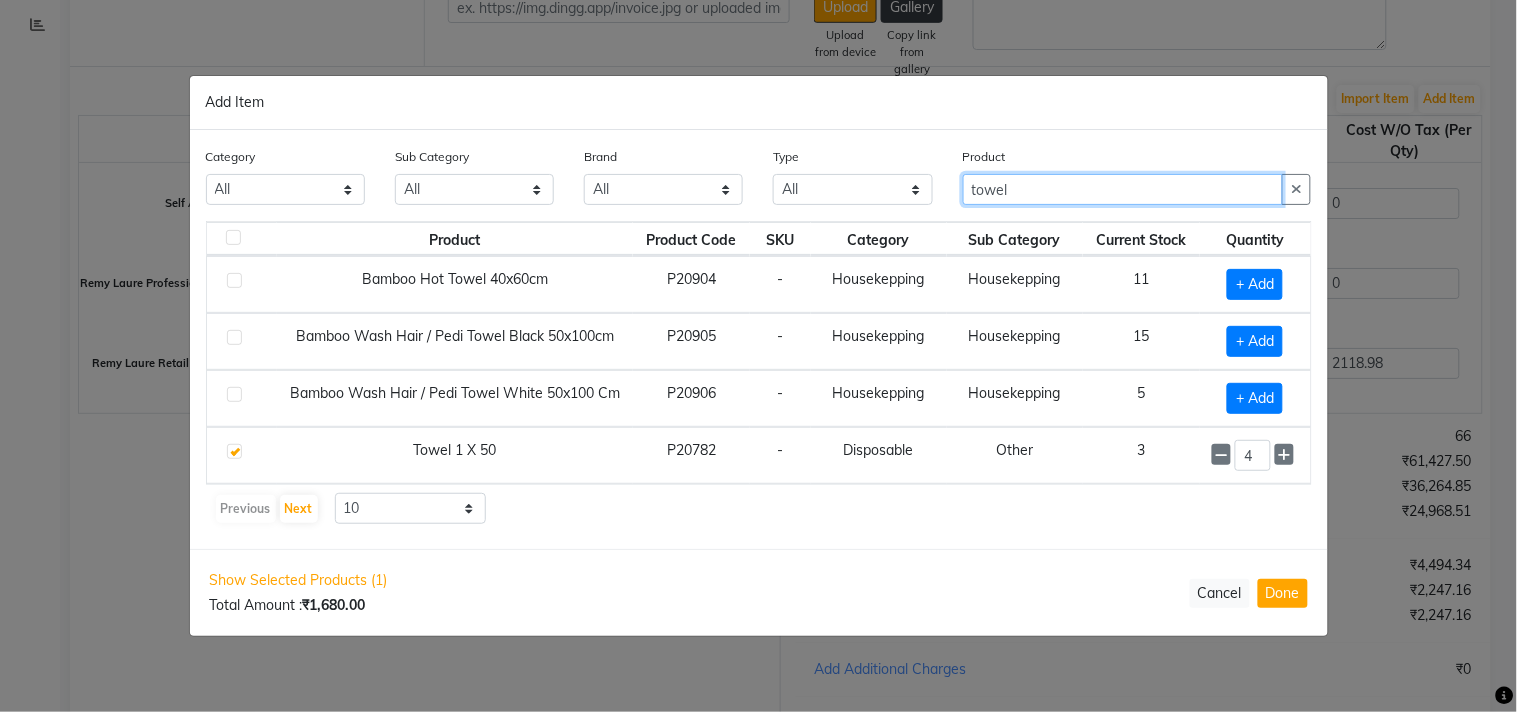 drag, startPoint x: 1040, startPoint y: 191, endPoint x: 906, endPoint y: 191, distance: 134 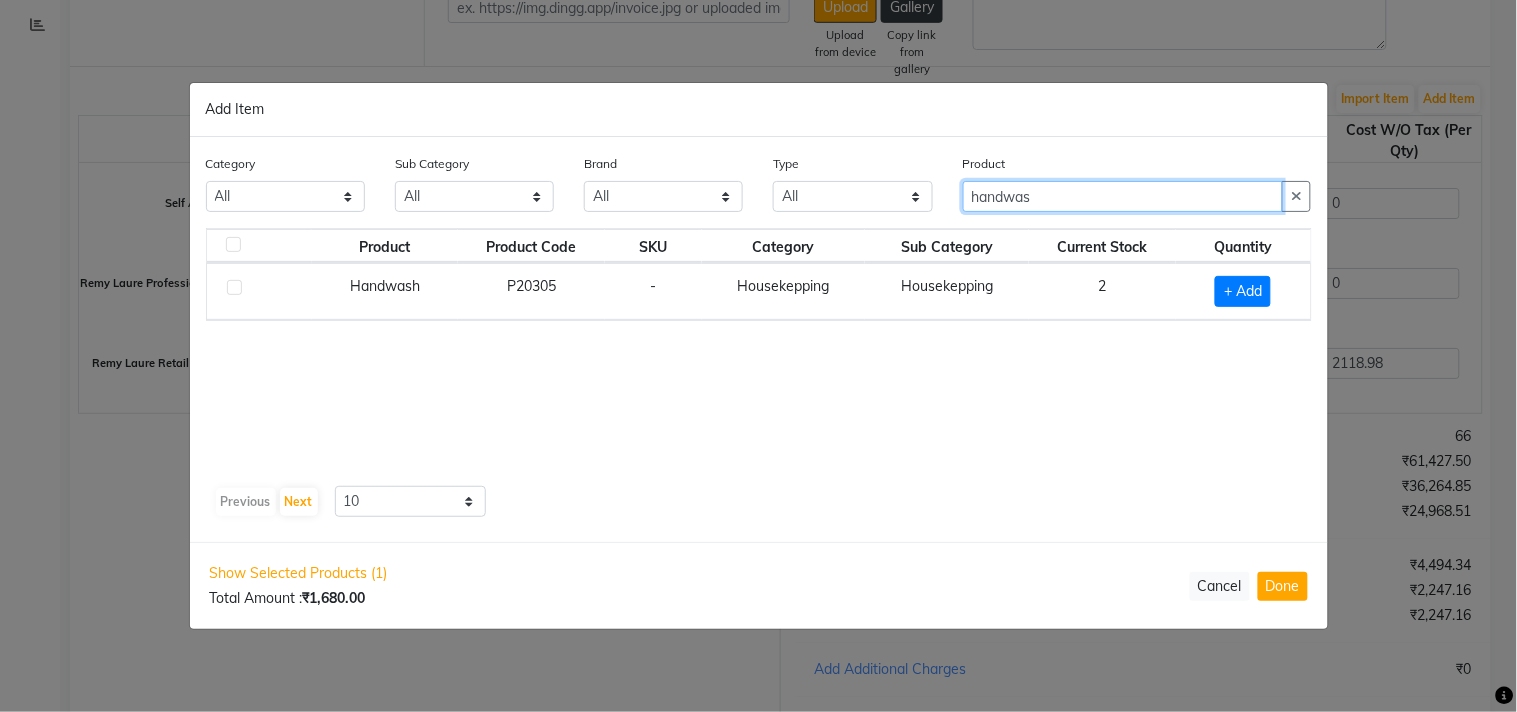 type on "handwas" 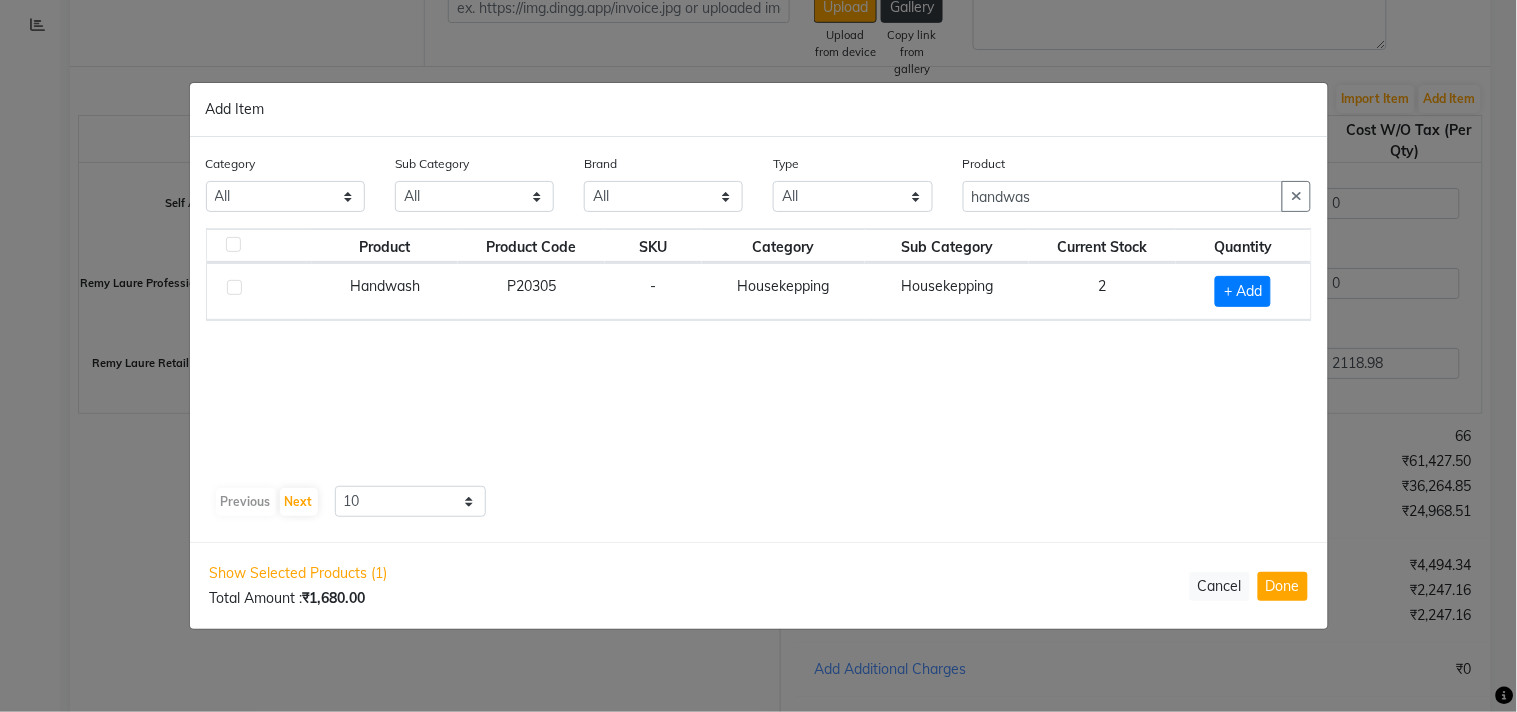click 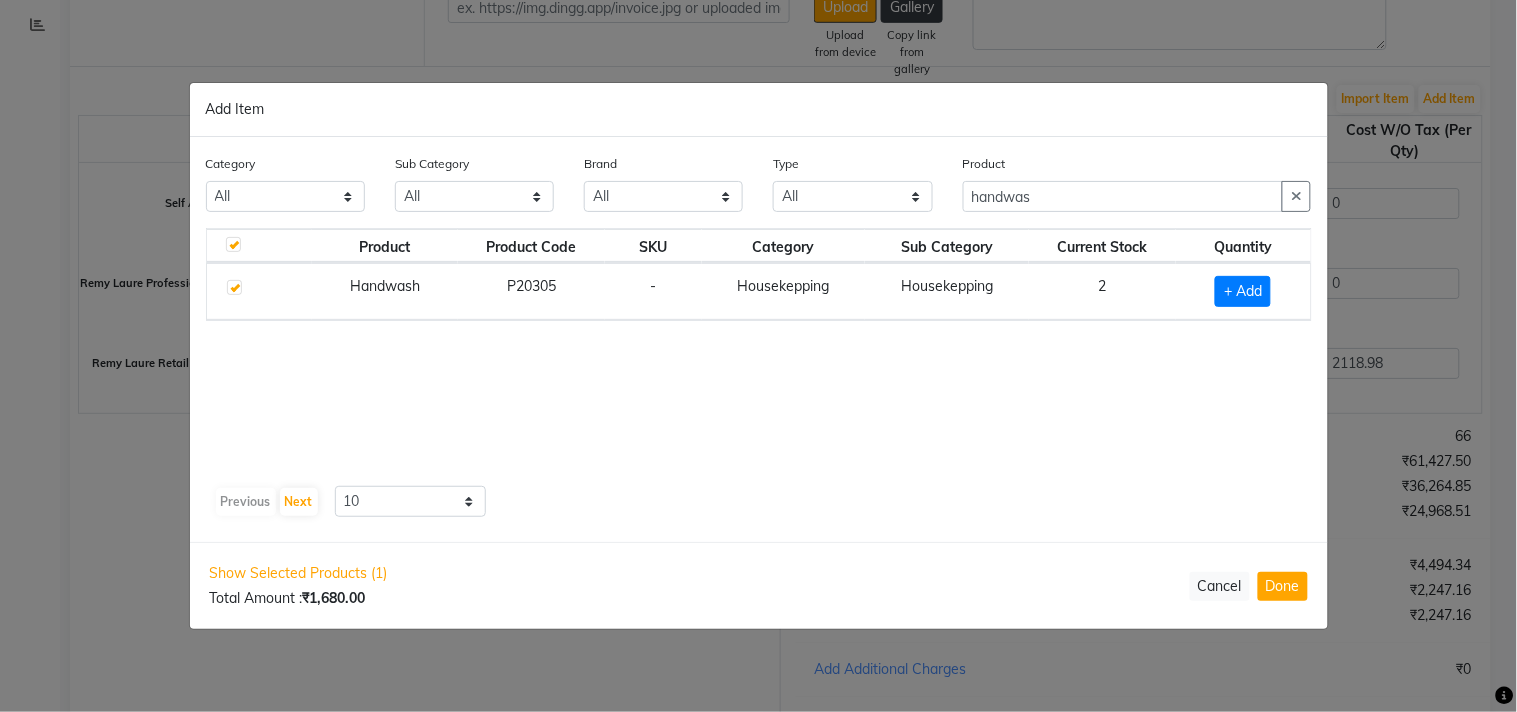 checkbox on "true" 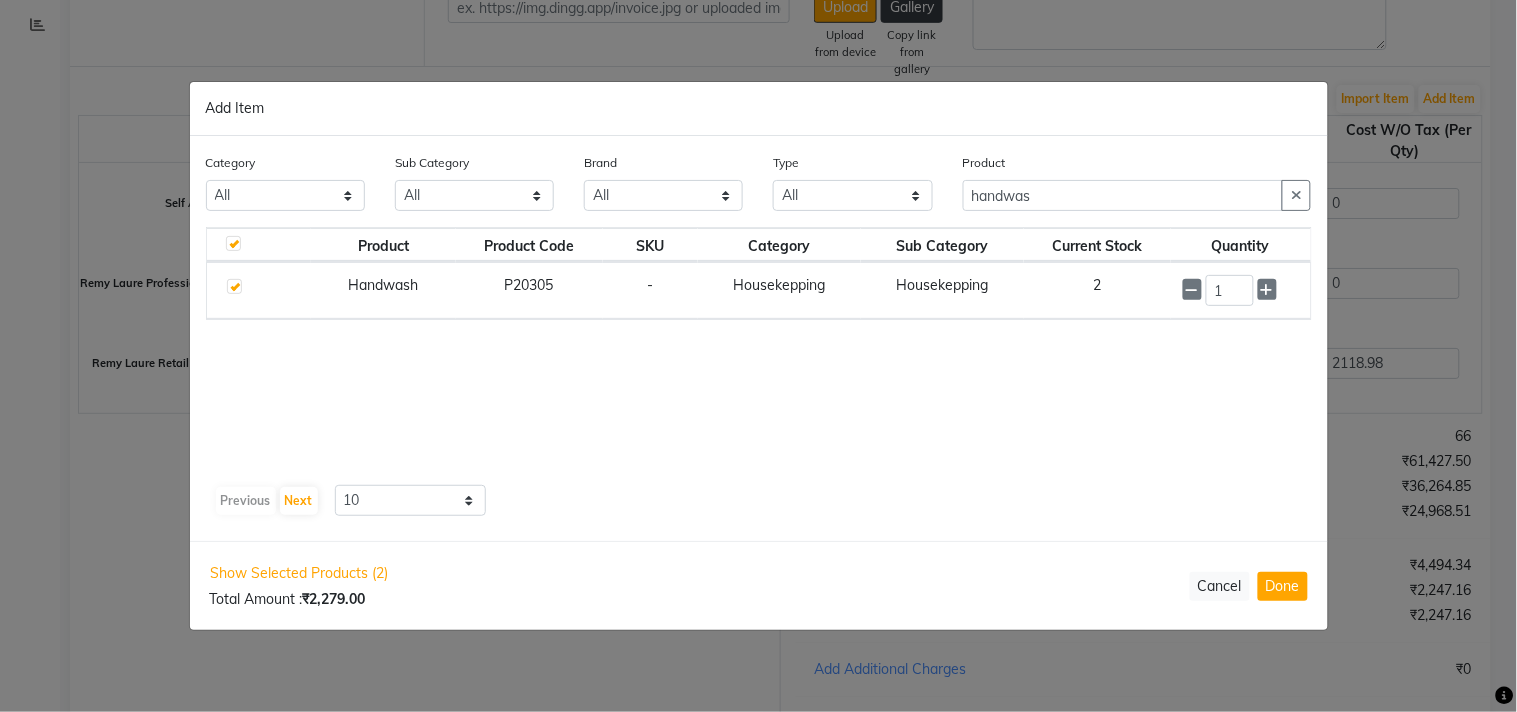 drag, startPoint x: 534, startPoint y: 352, endPoint x: 434, endPoint y: 38, distance: 329.53906 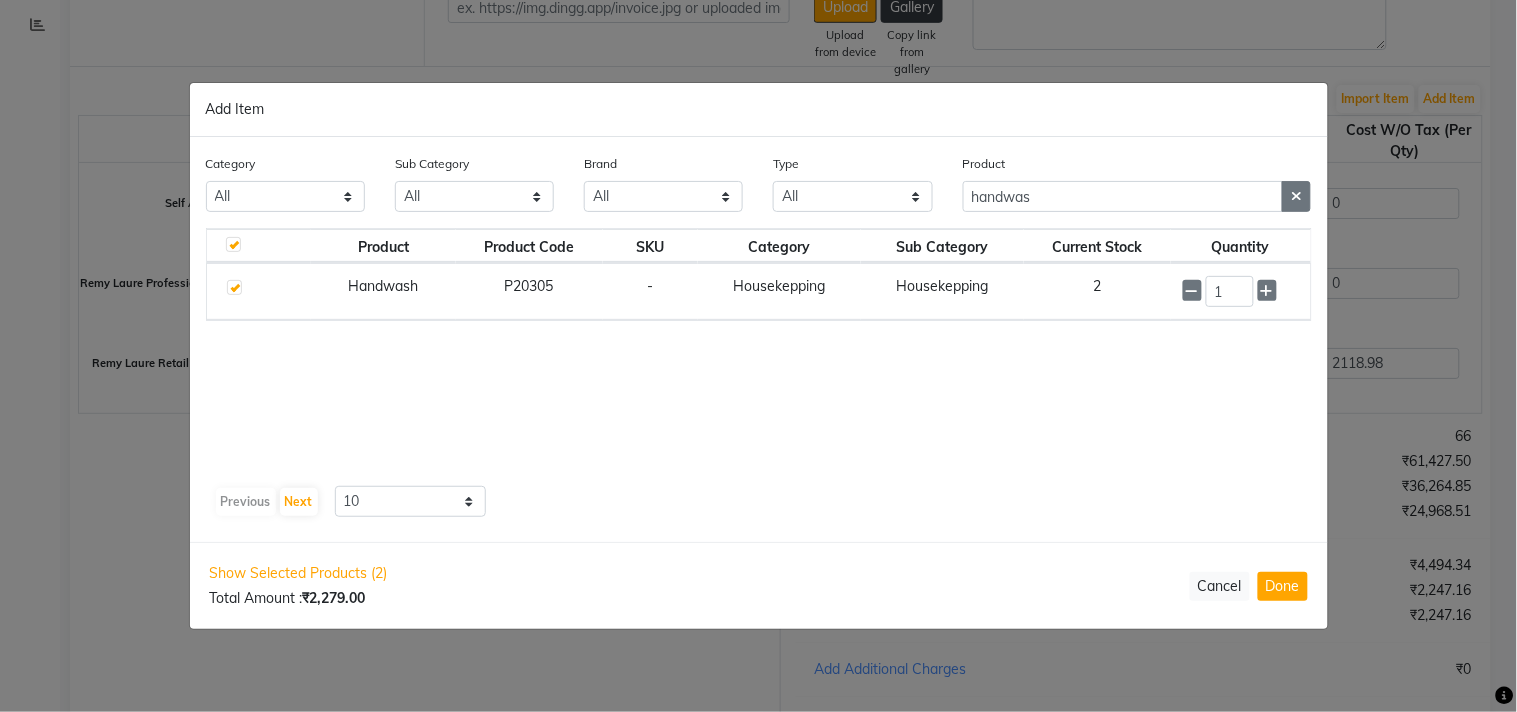 click 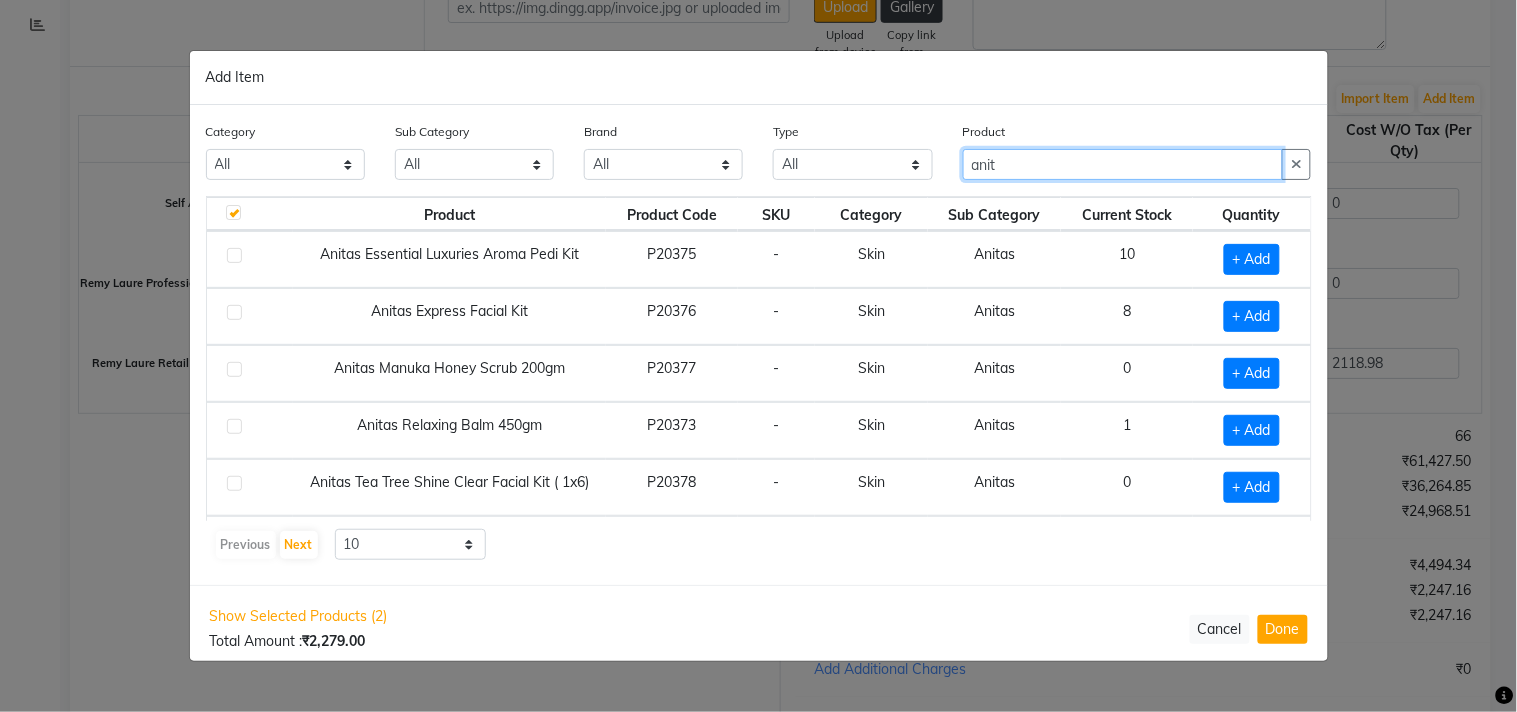 type on "anit" 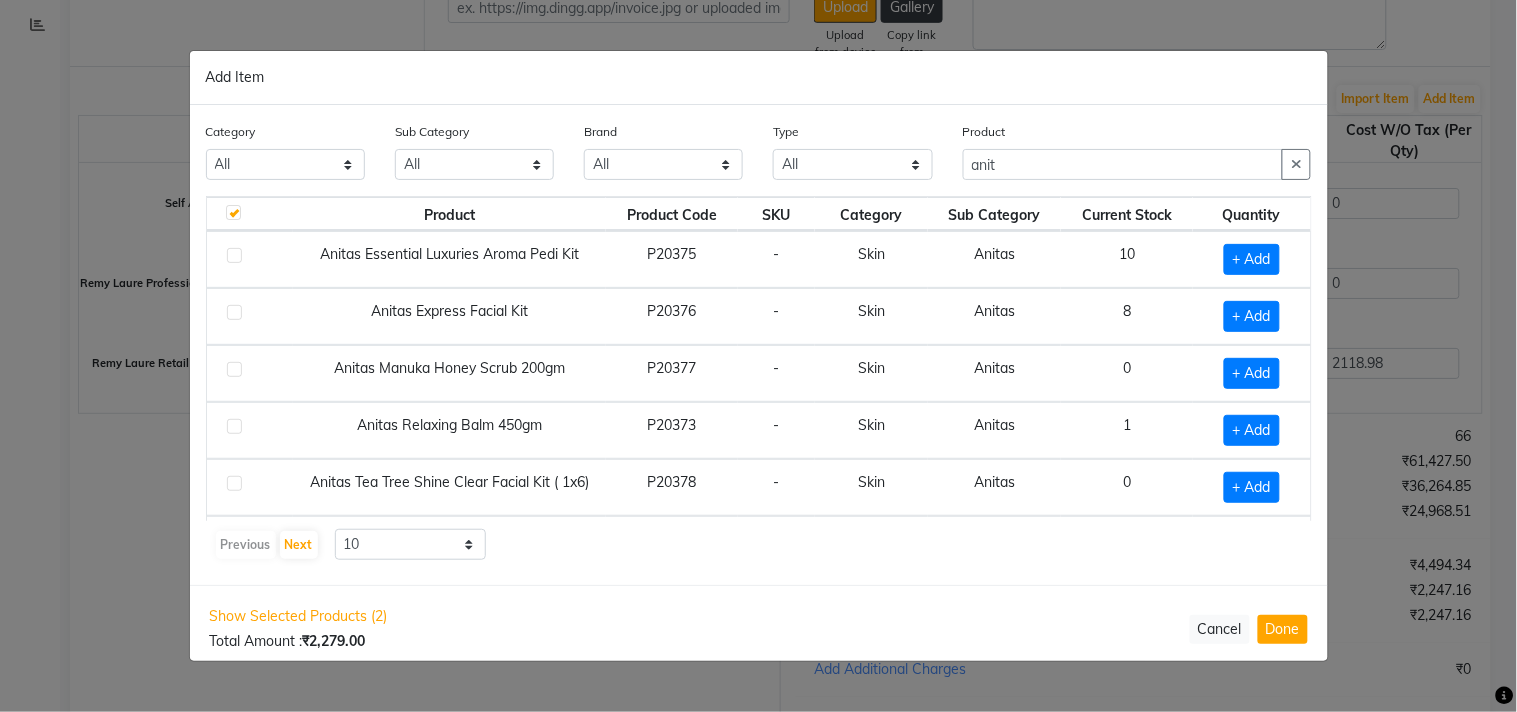 click 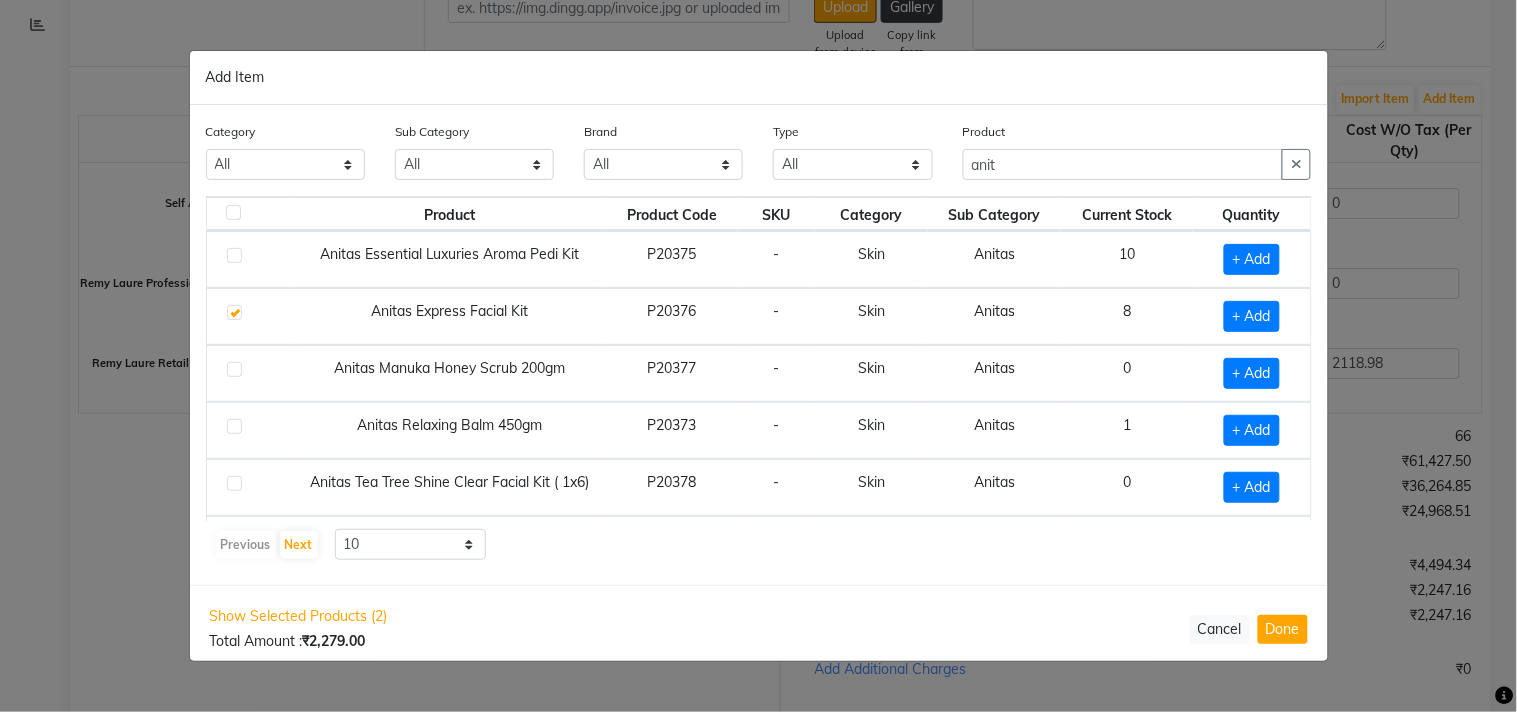 checkbox on "false" 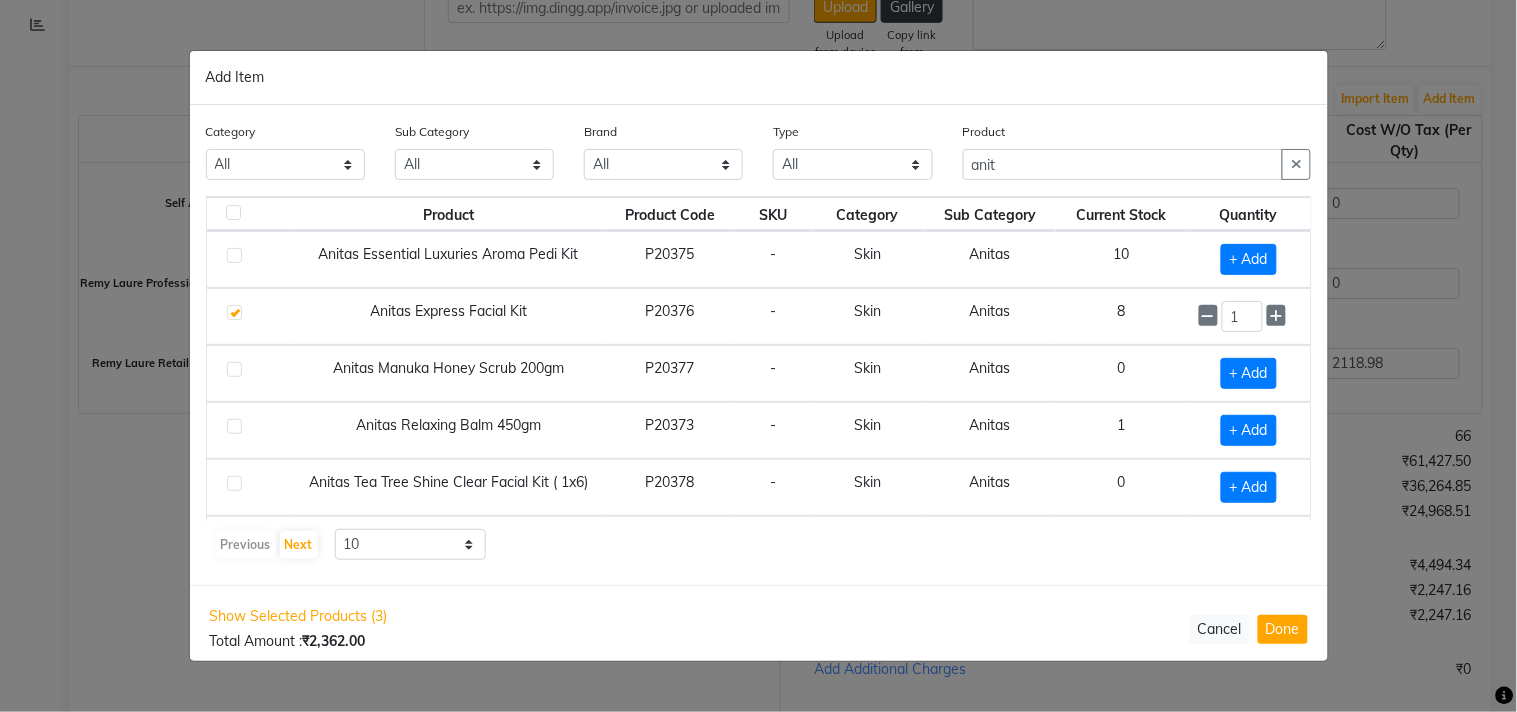 scroll, scrollTop: 111, scrollLeft: 0, axis: vertical 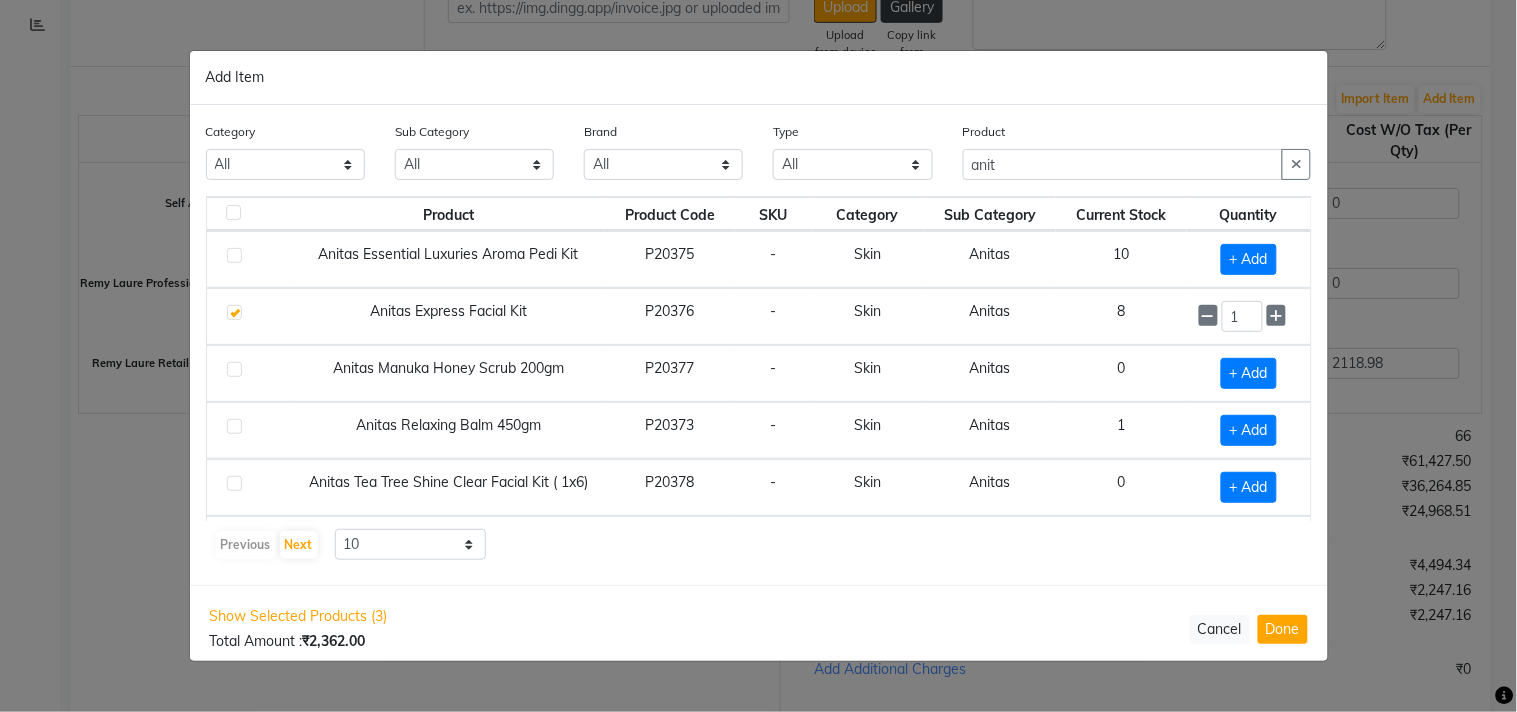 click 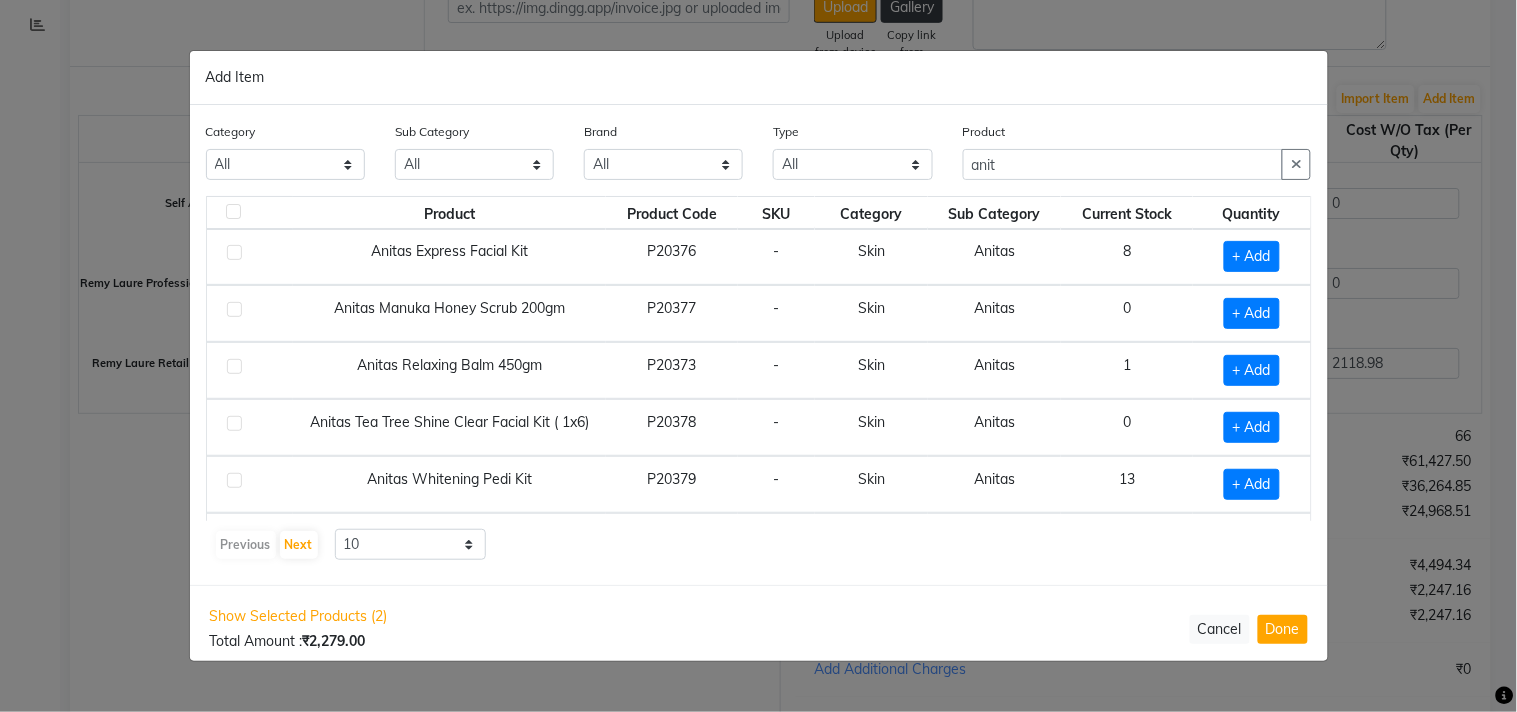 scroll, scrollTop: 111, scrollLeft: 0, axis: vertical 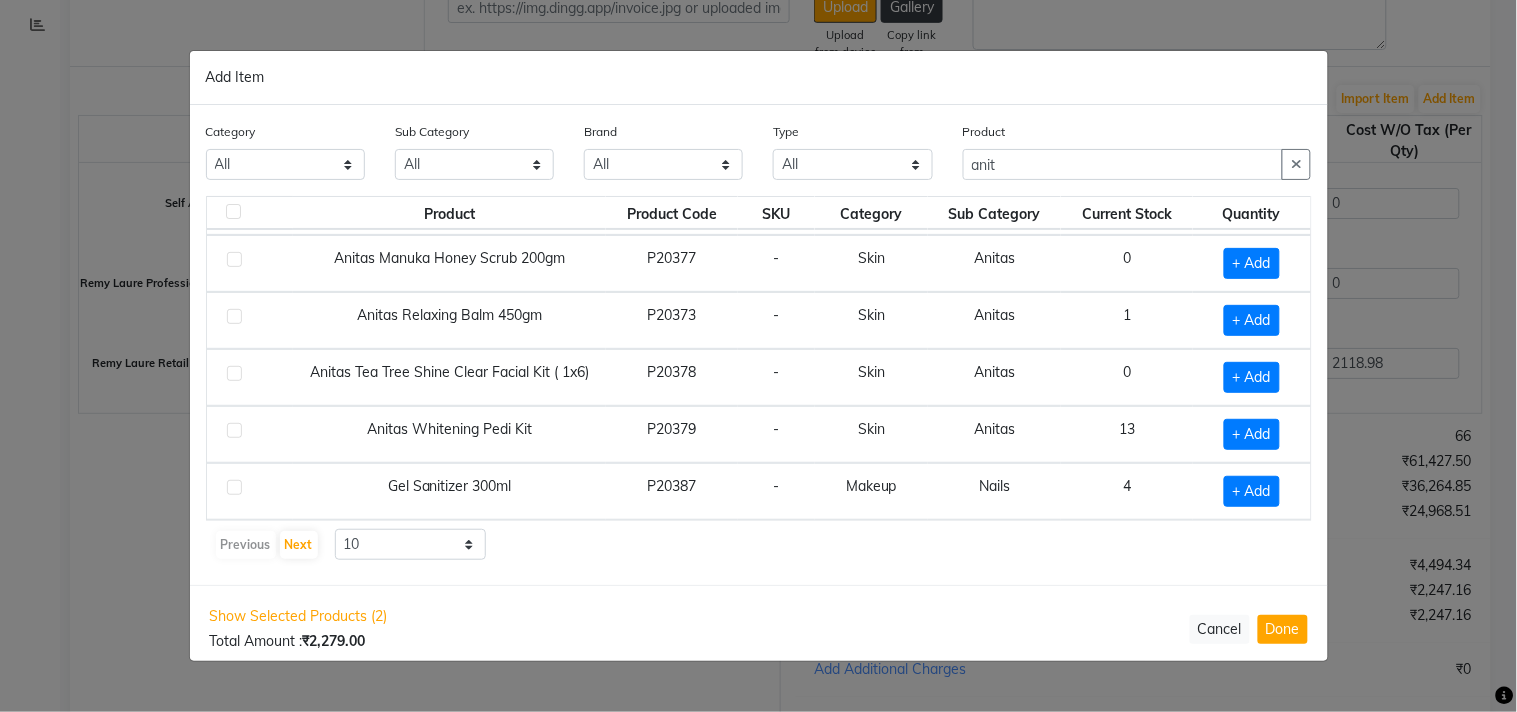 click 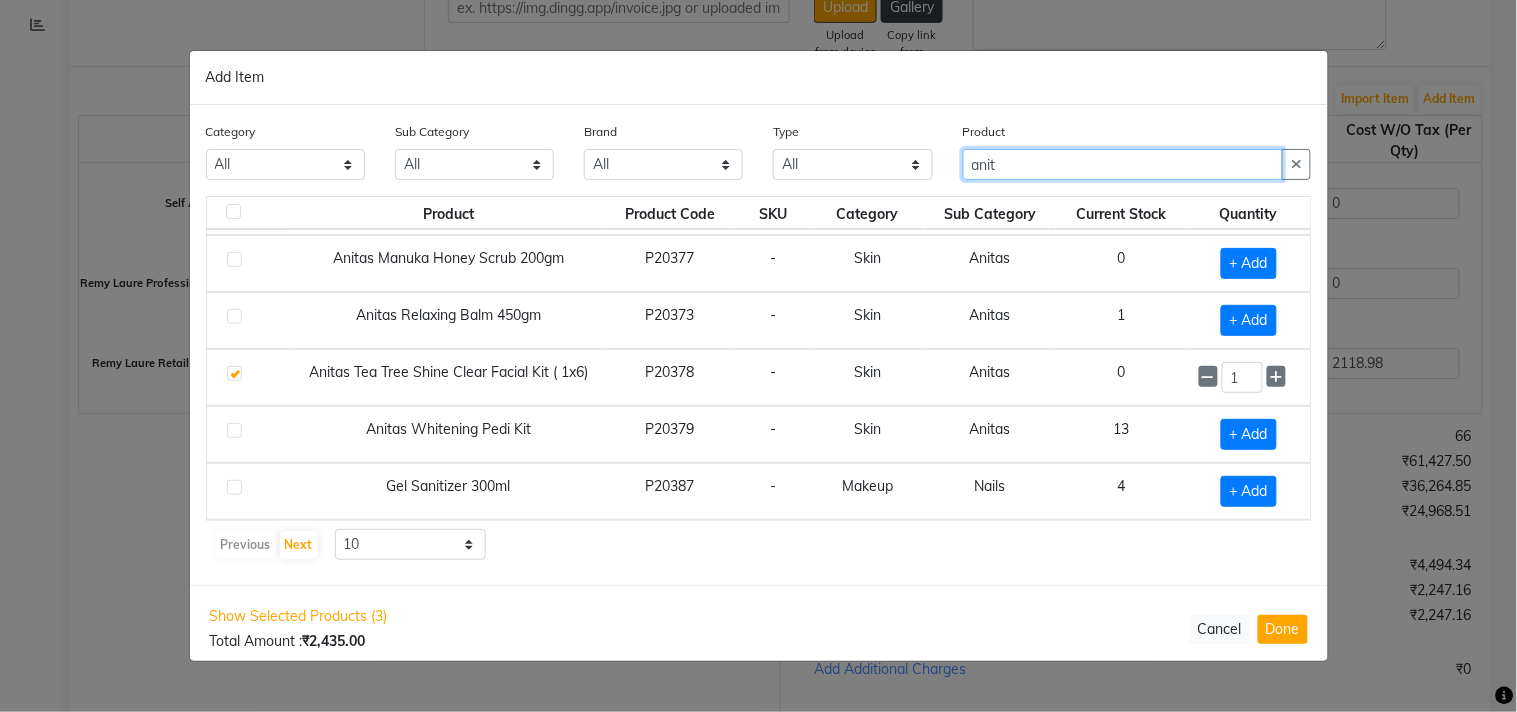 drag, startPoint x: 1078, startPoint y: 177, endPoint x: 904, endPoint y: 176, distance: 174.00287 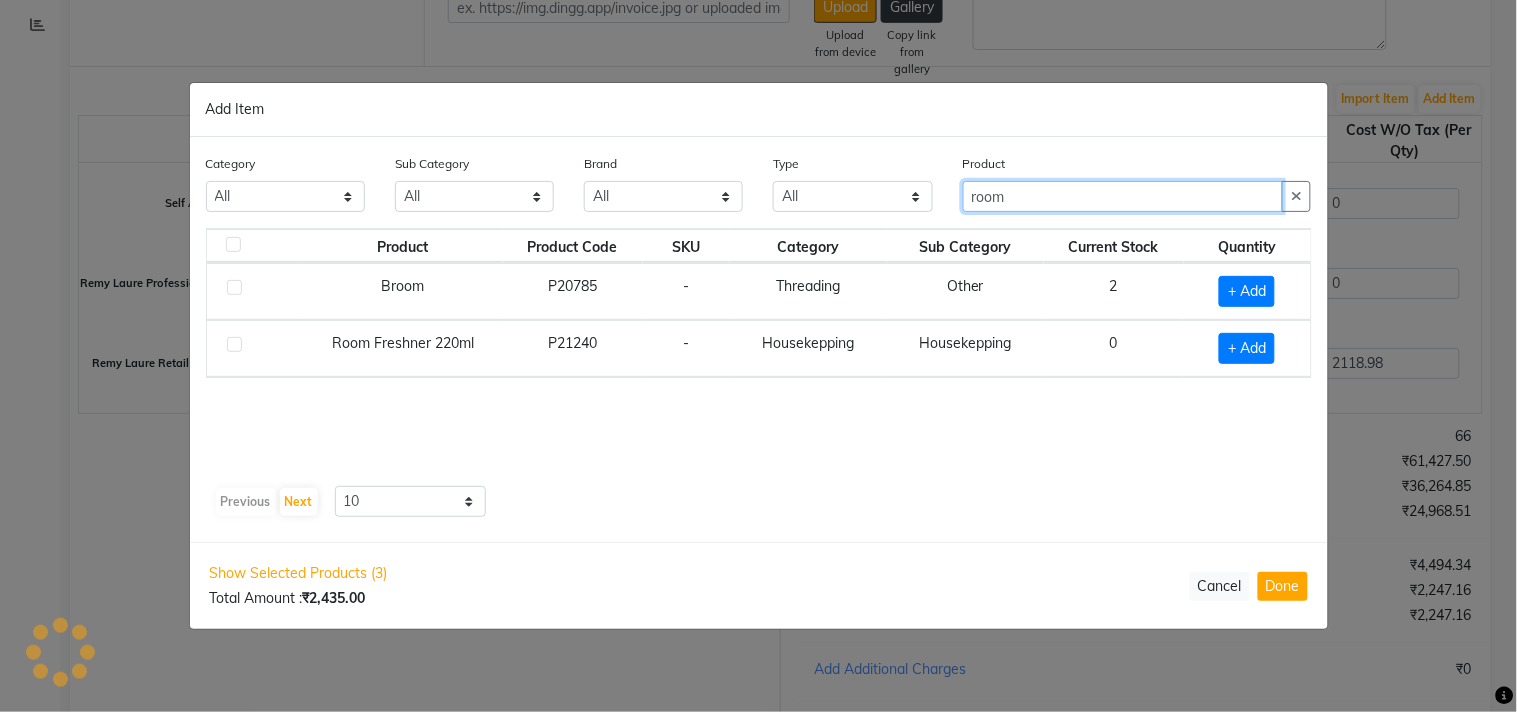 scroll, scrollTop: 0, scrollLeft: 0, axis: both 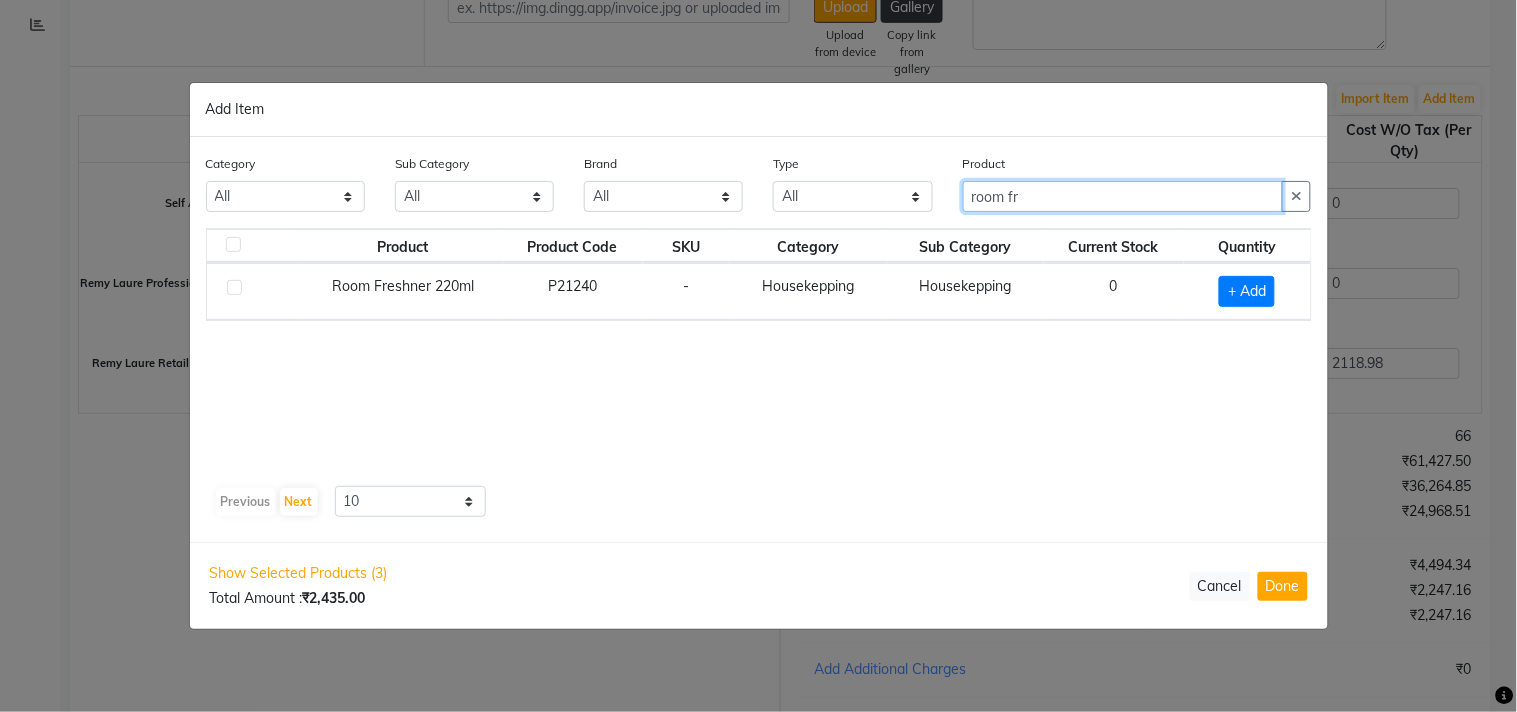 type on "room fr" 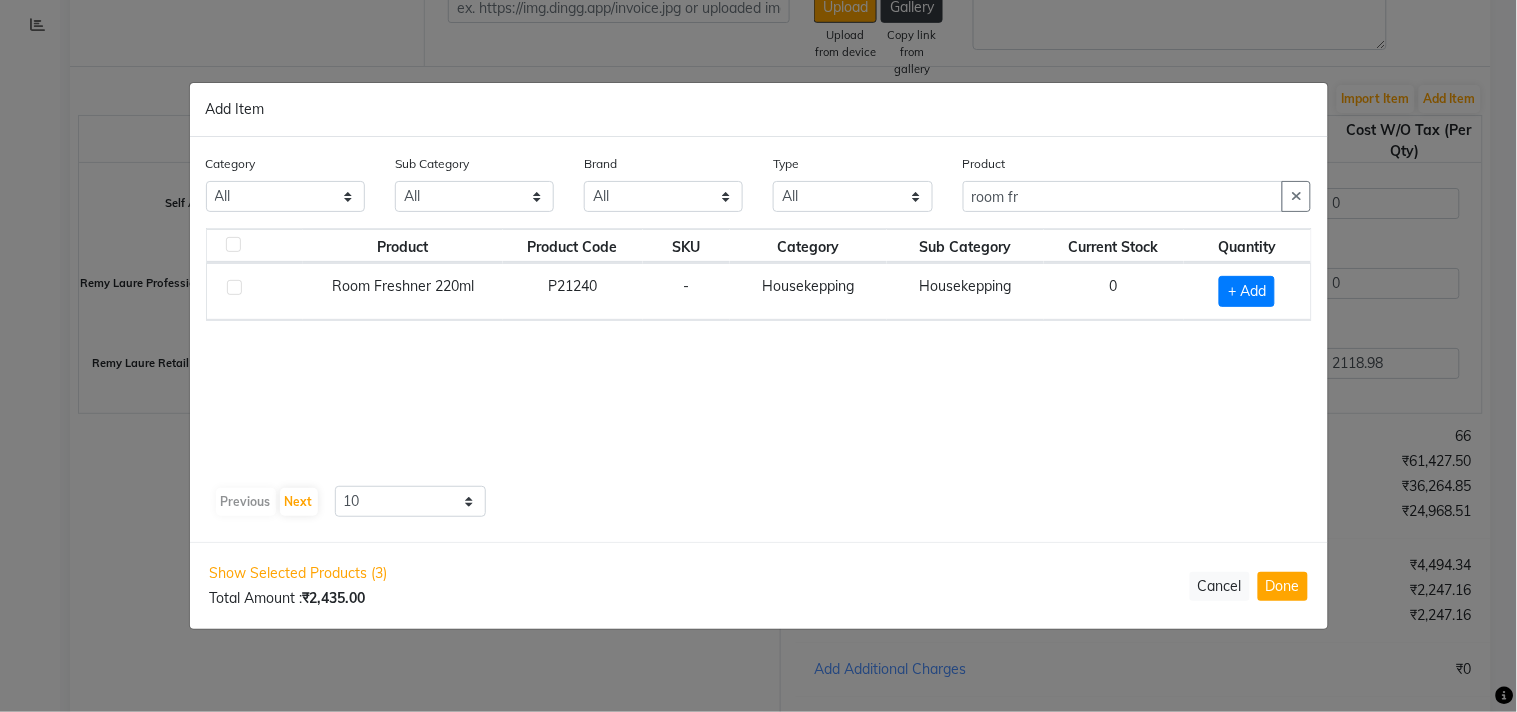 click 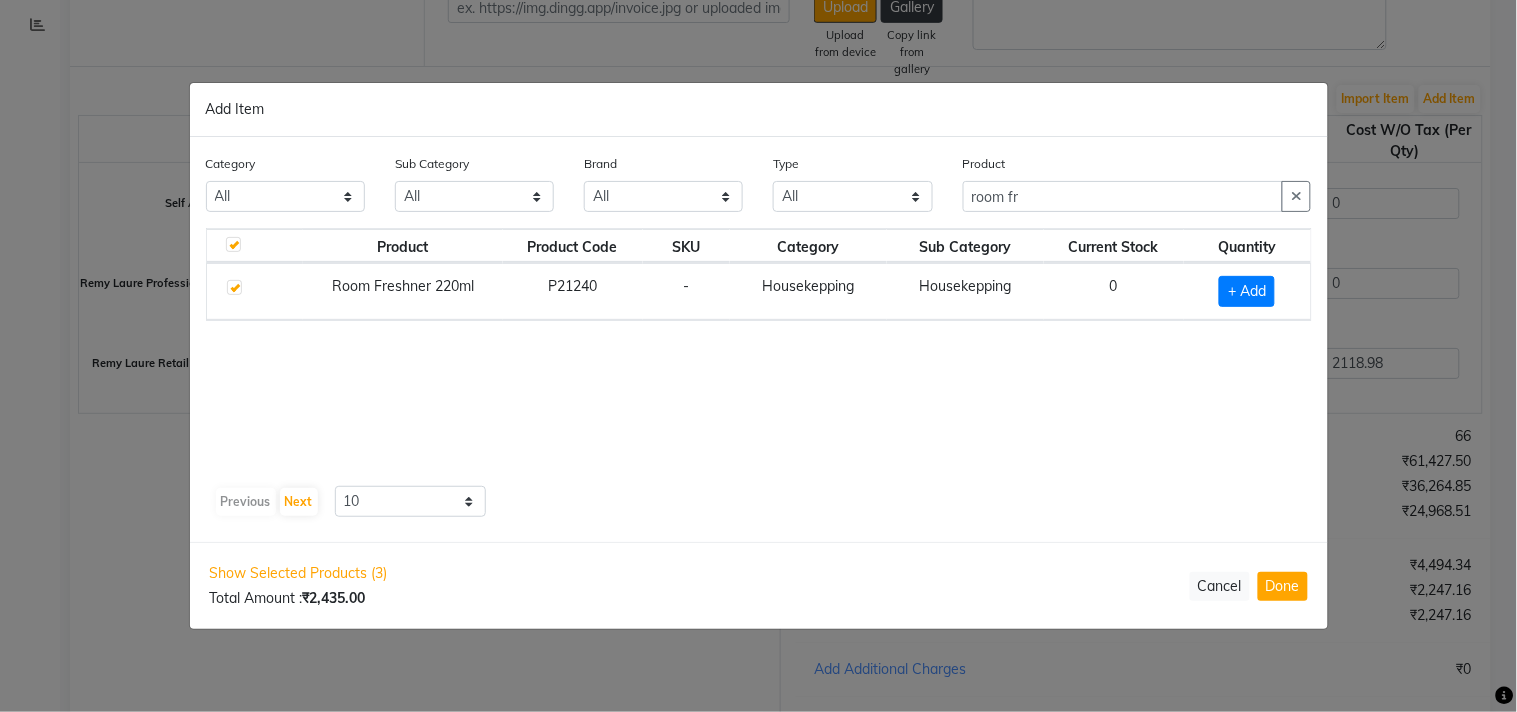 checkbox on "true" 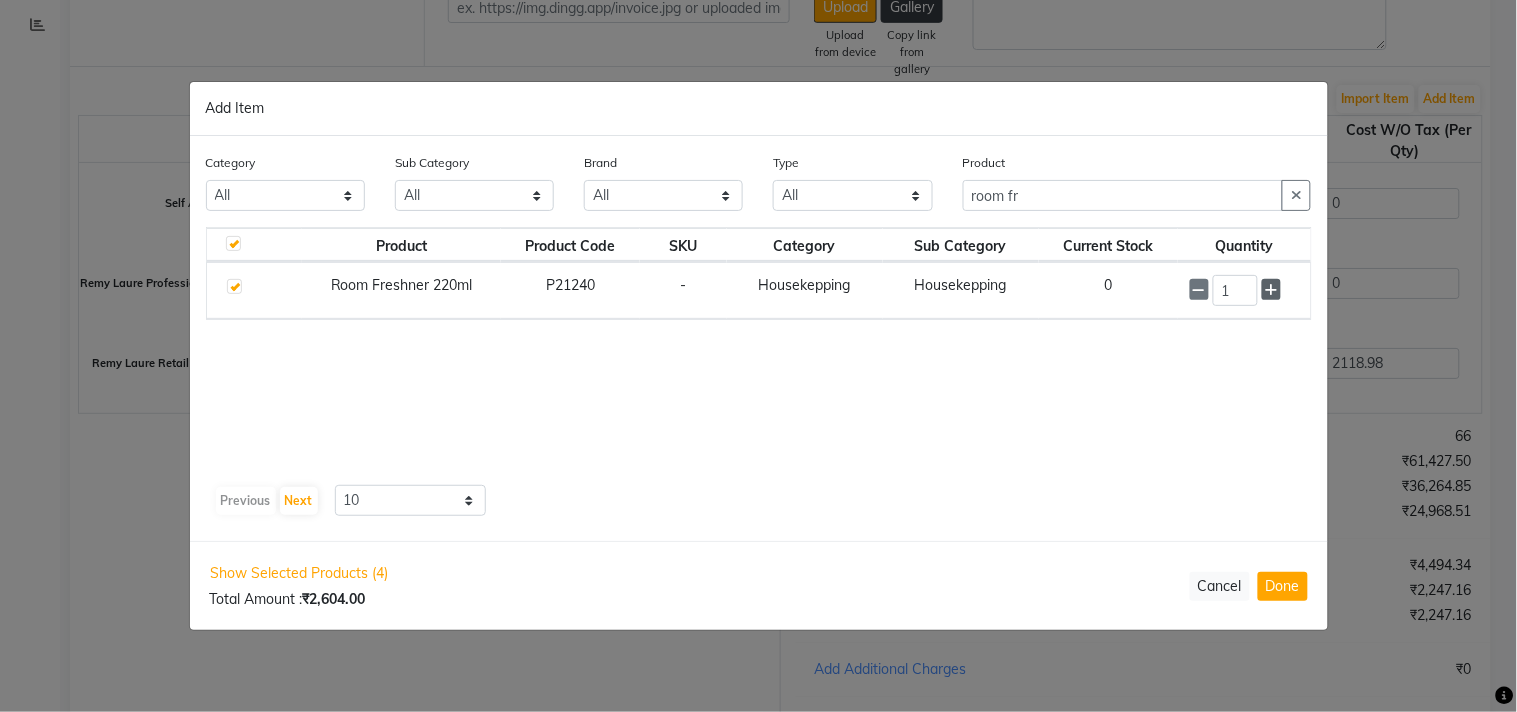 click 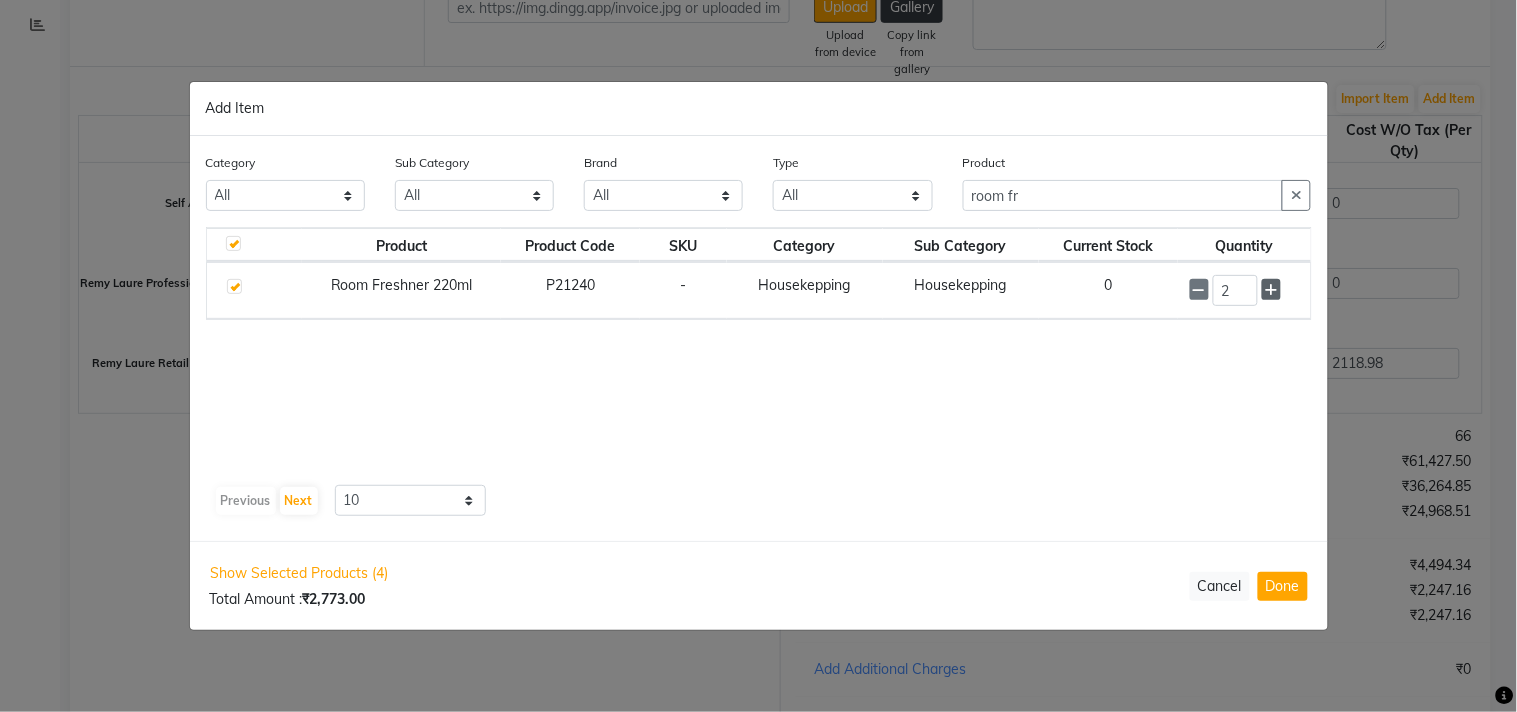 click 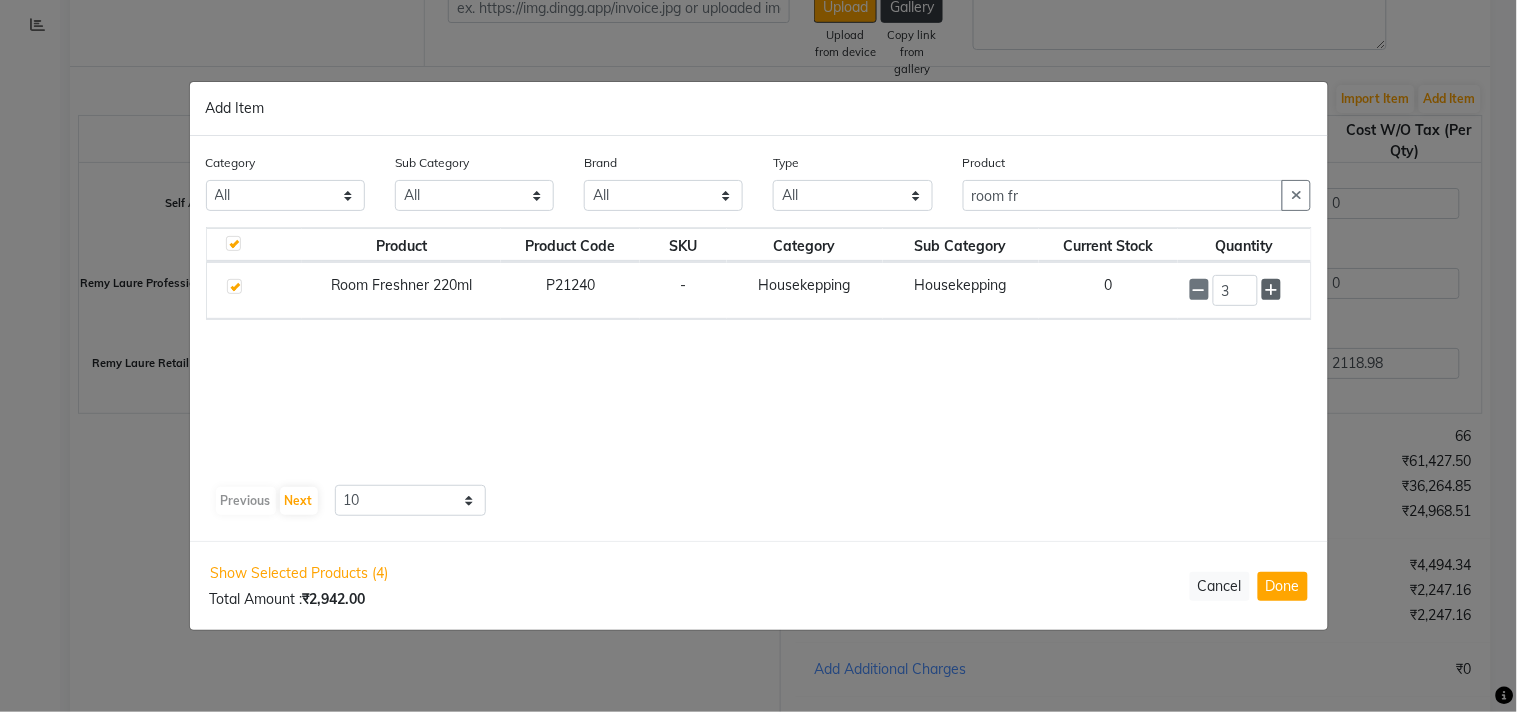 click 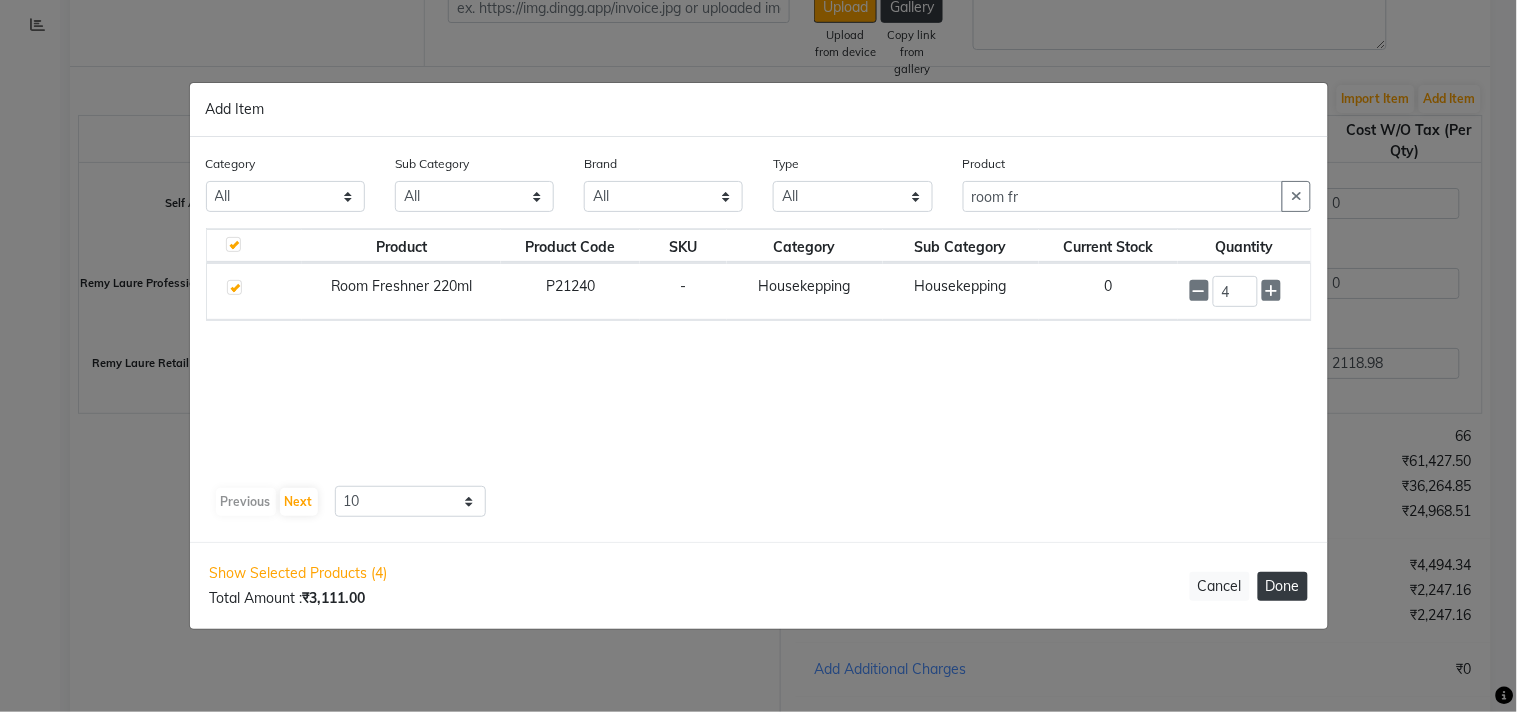 click on "Done" 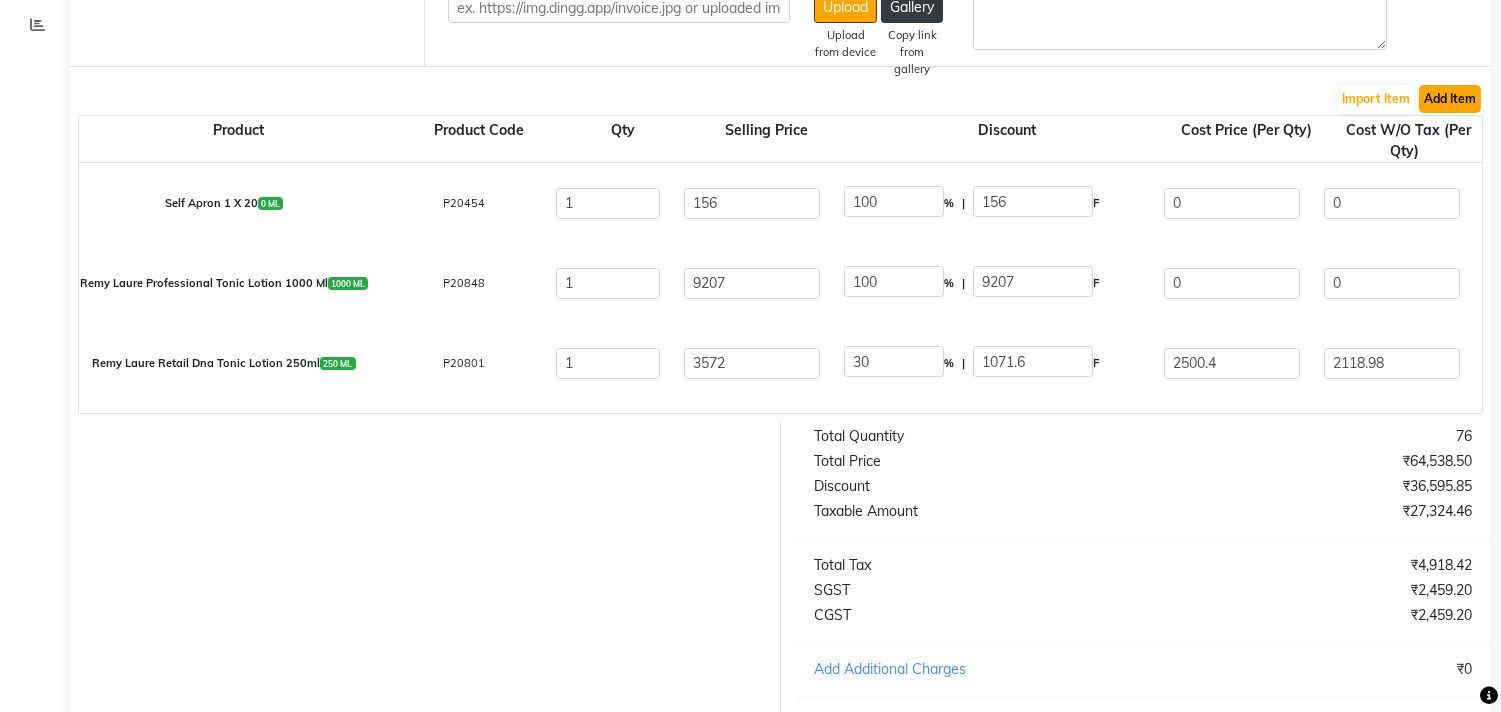 click on "Add Item" 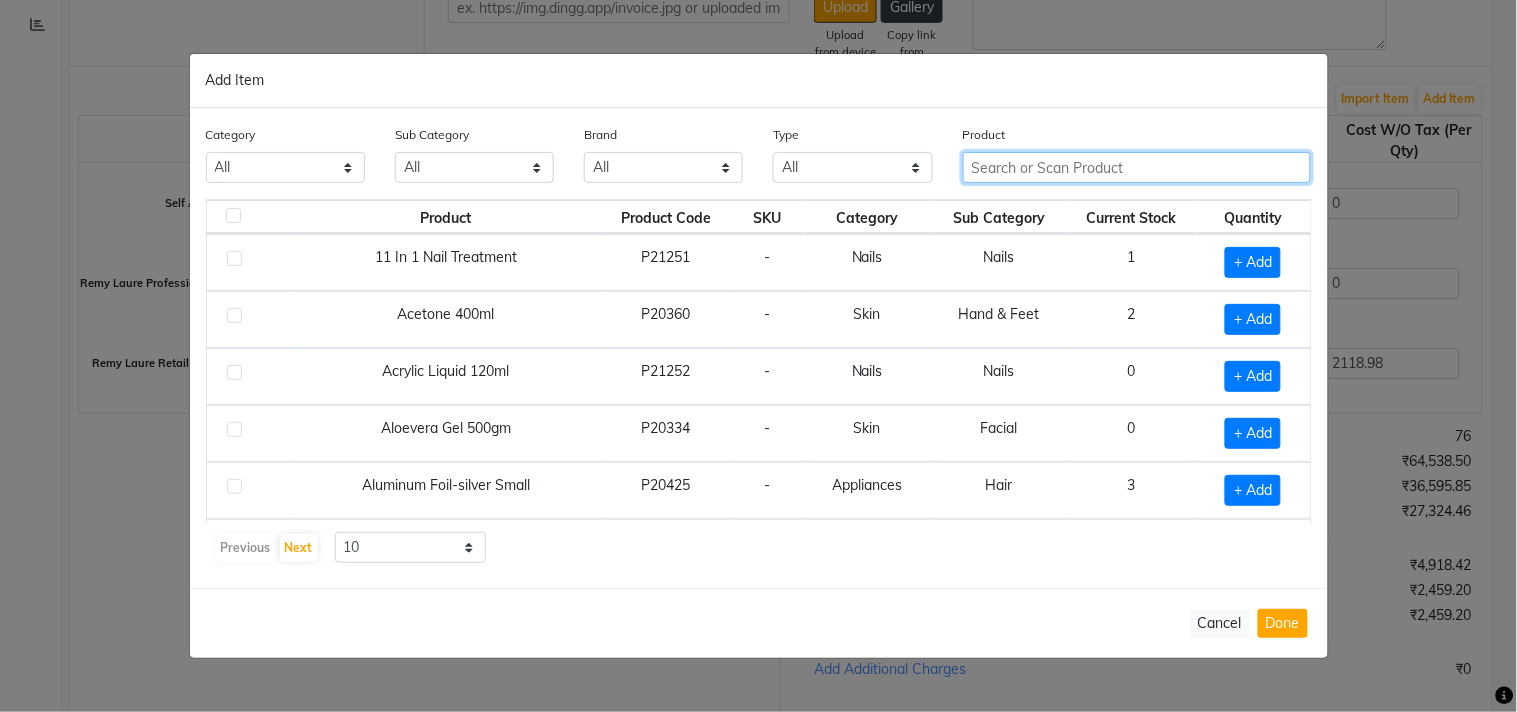 click 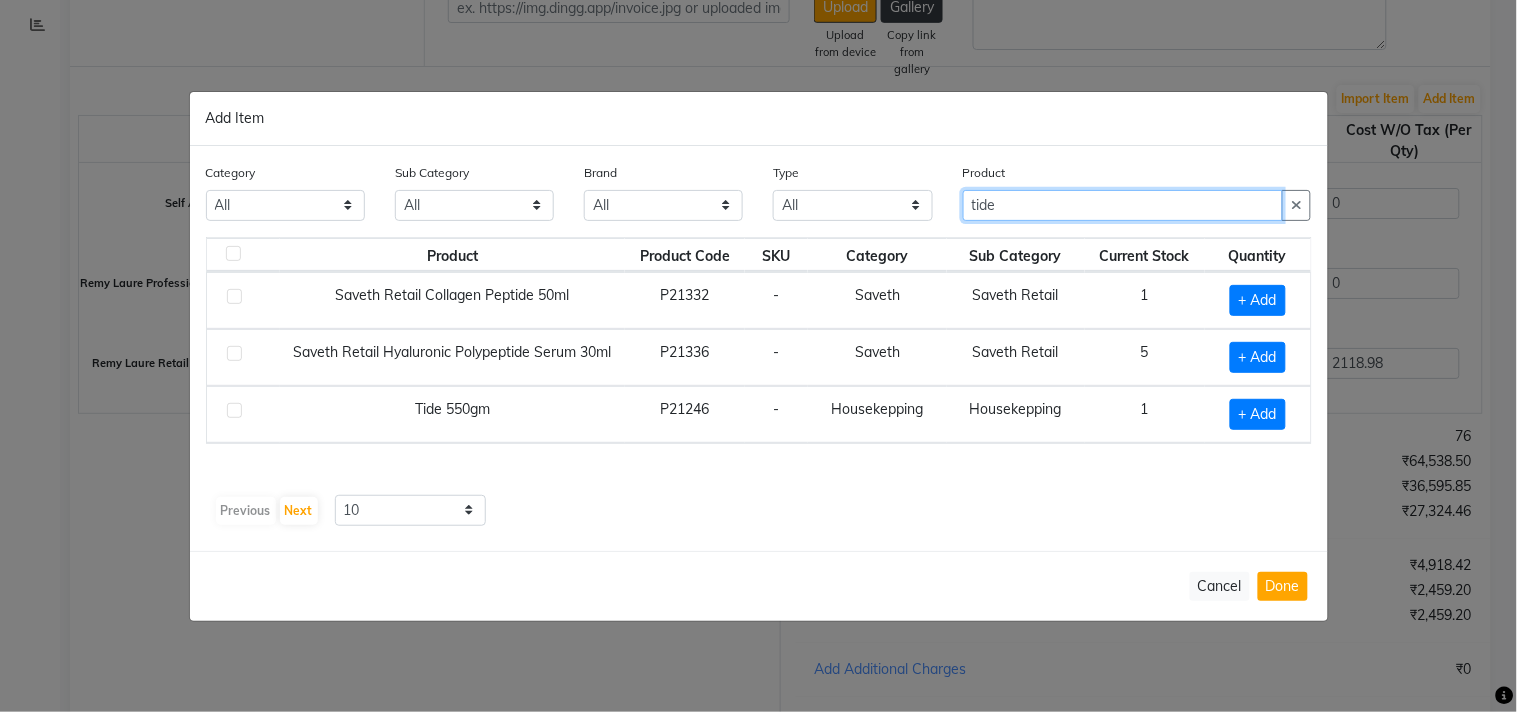 type on "tide" 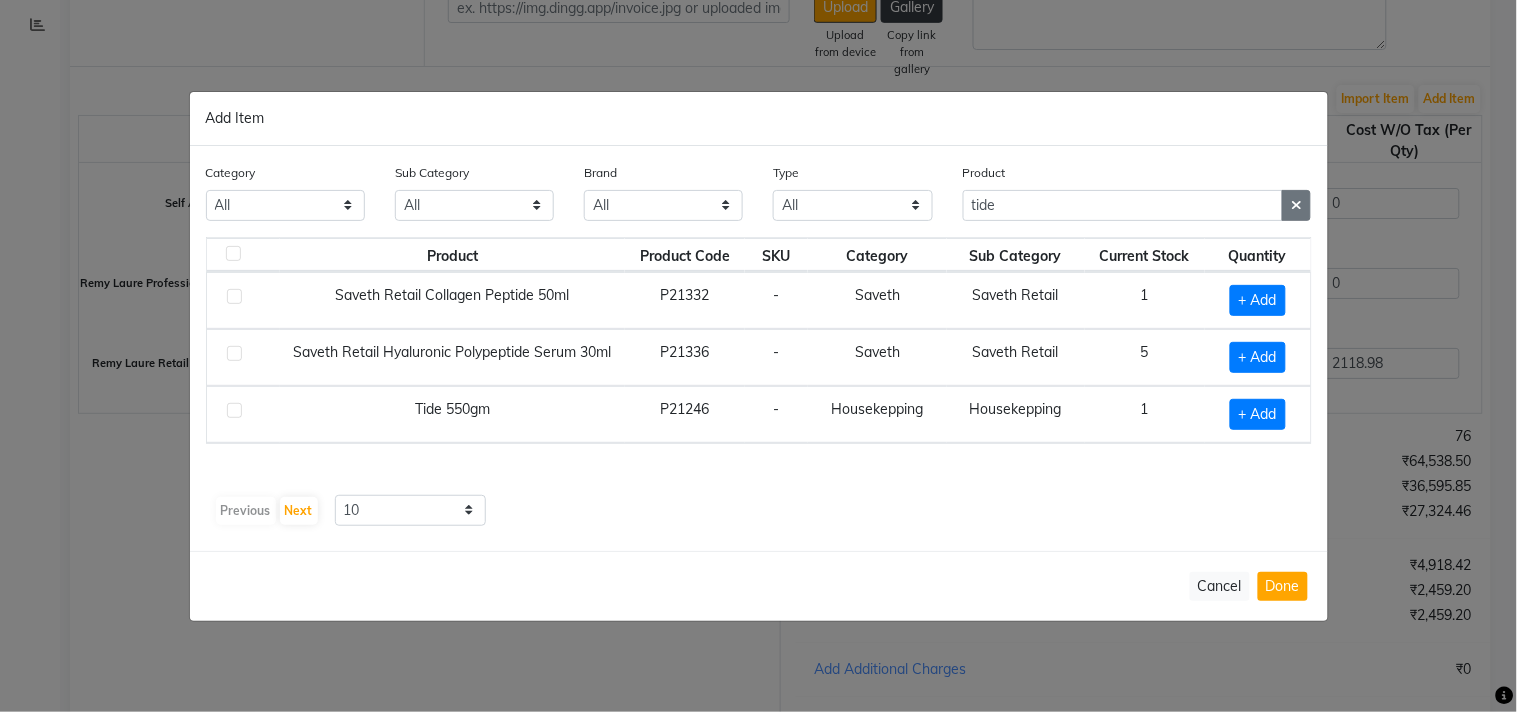 click 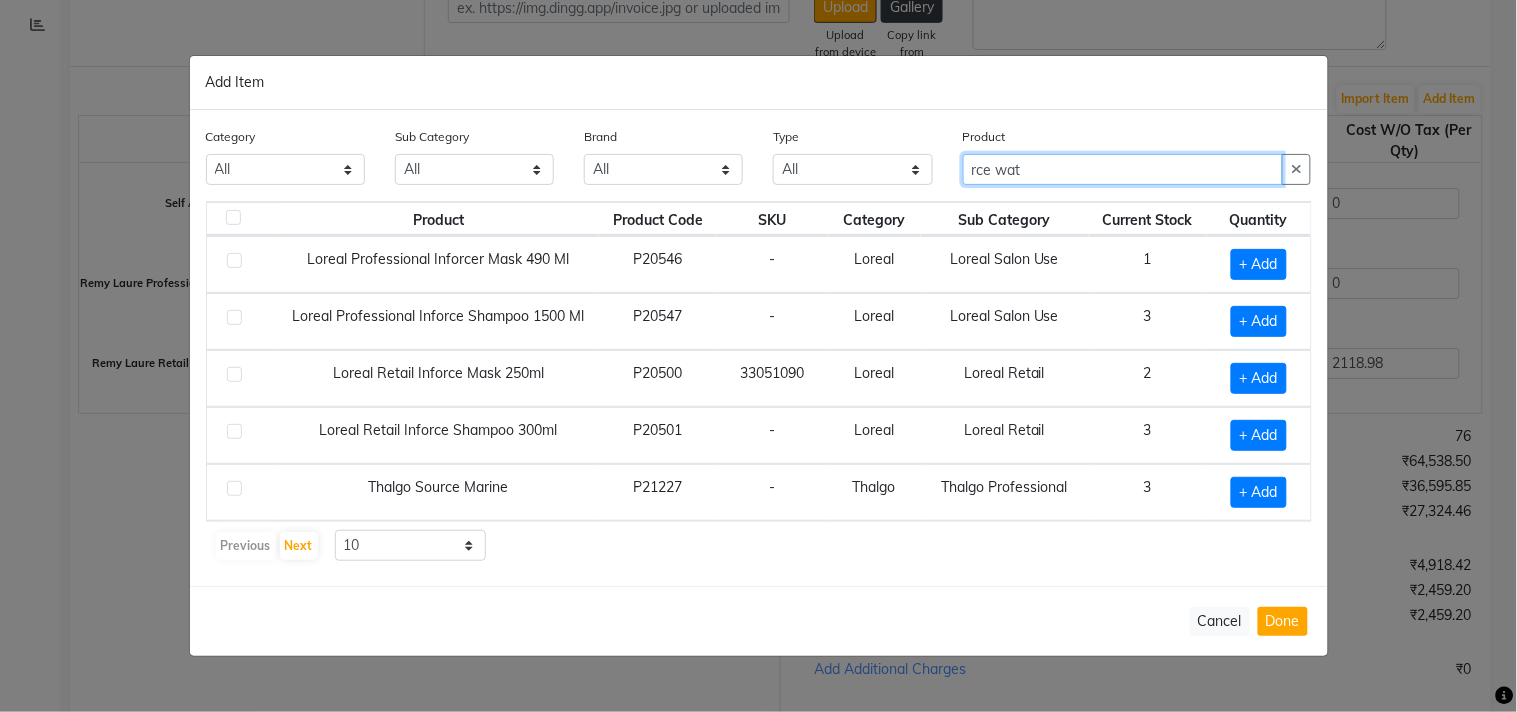 click on "rce wat" 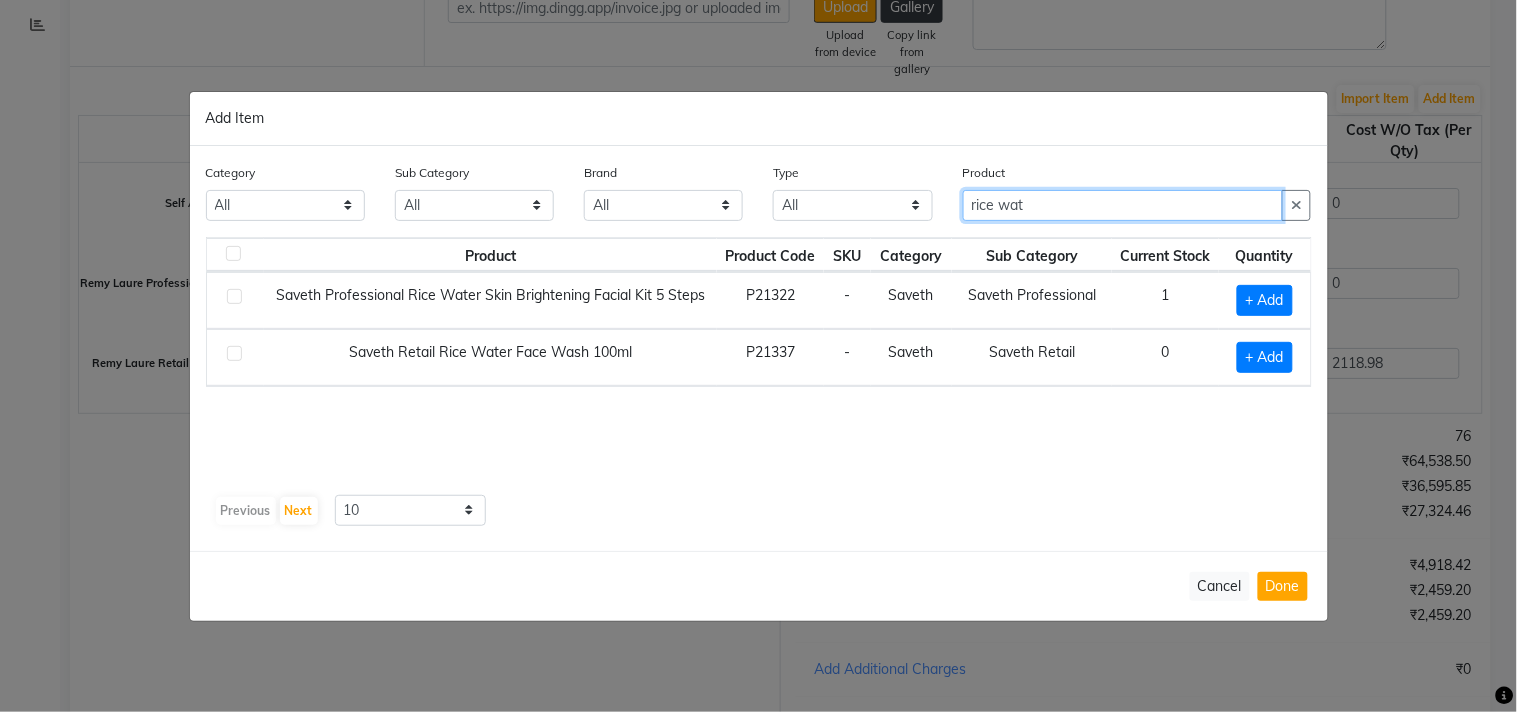 type on "rice wat" 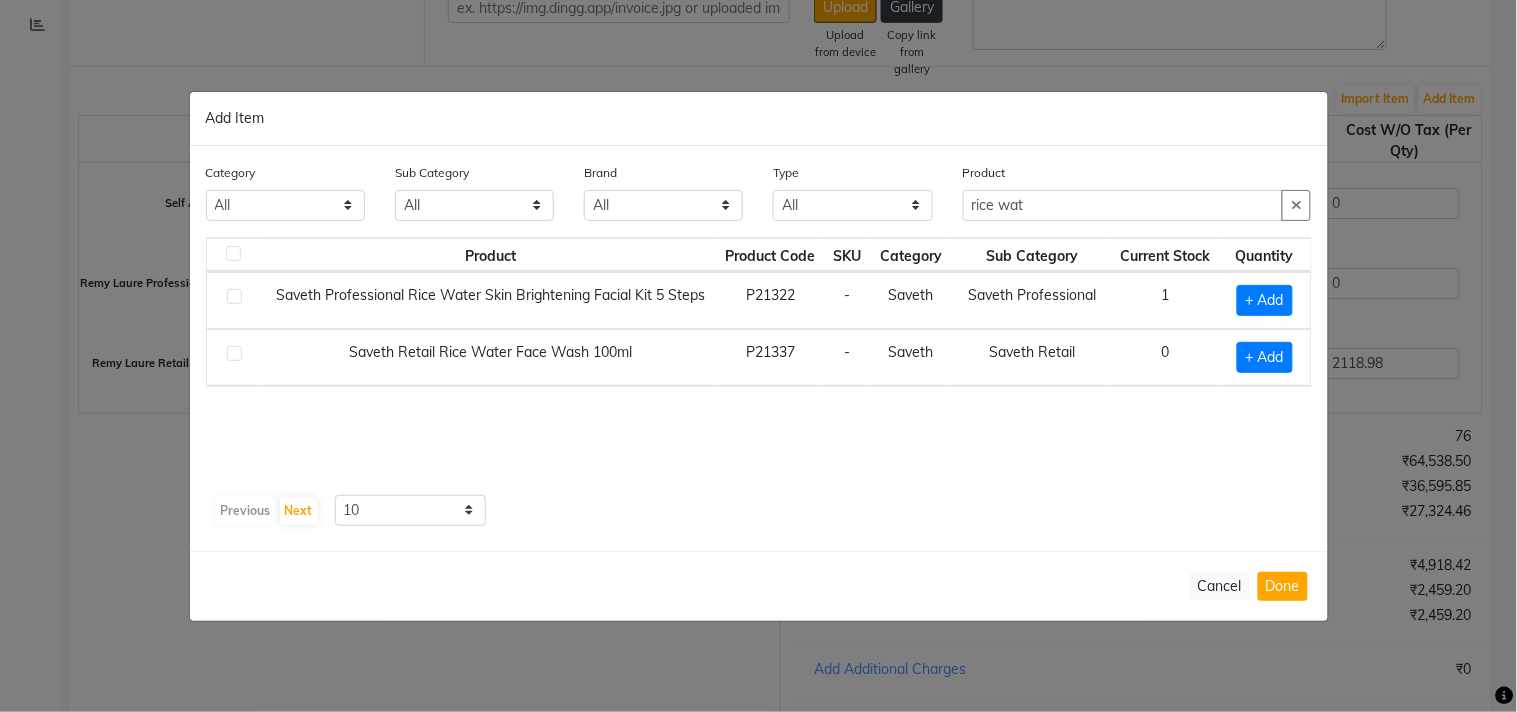 click 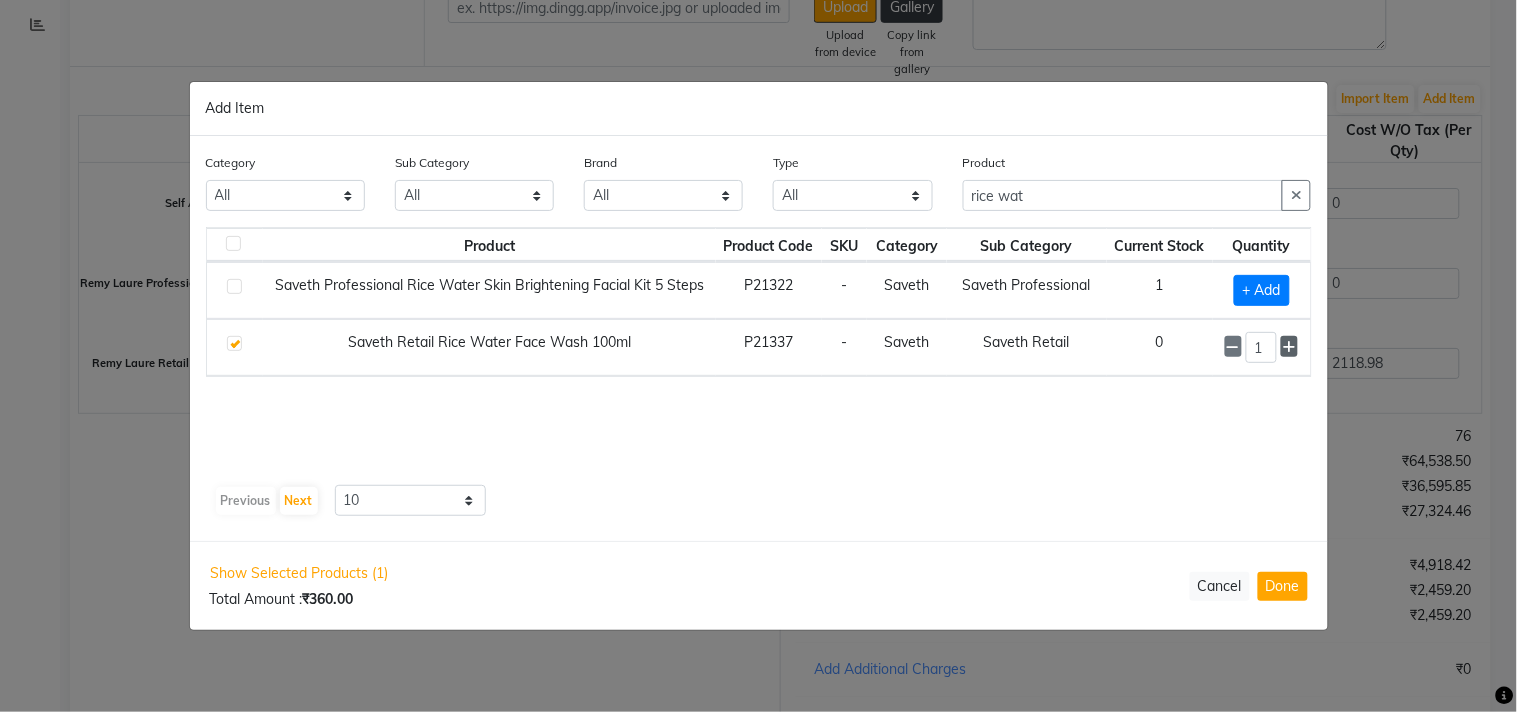 click 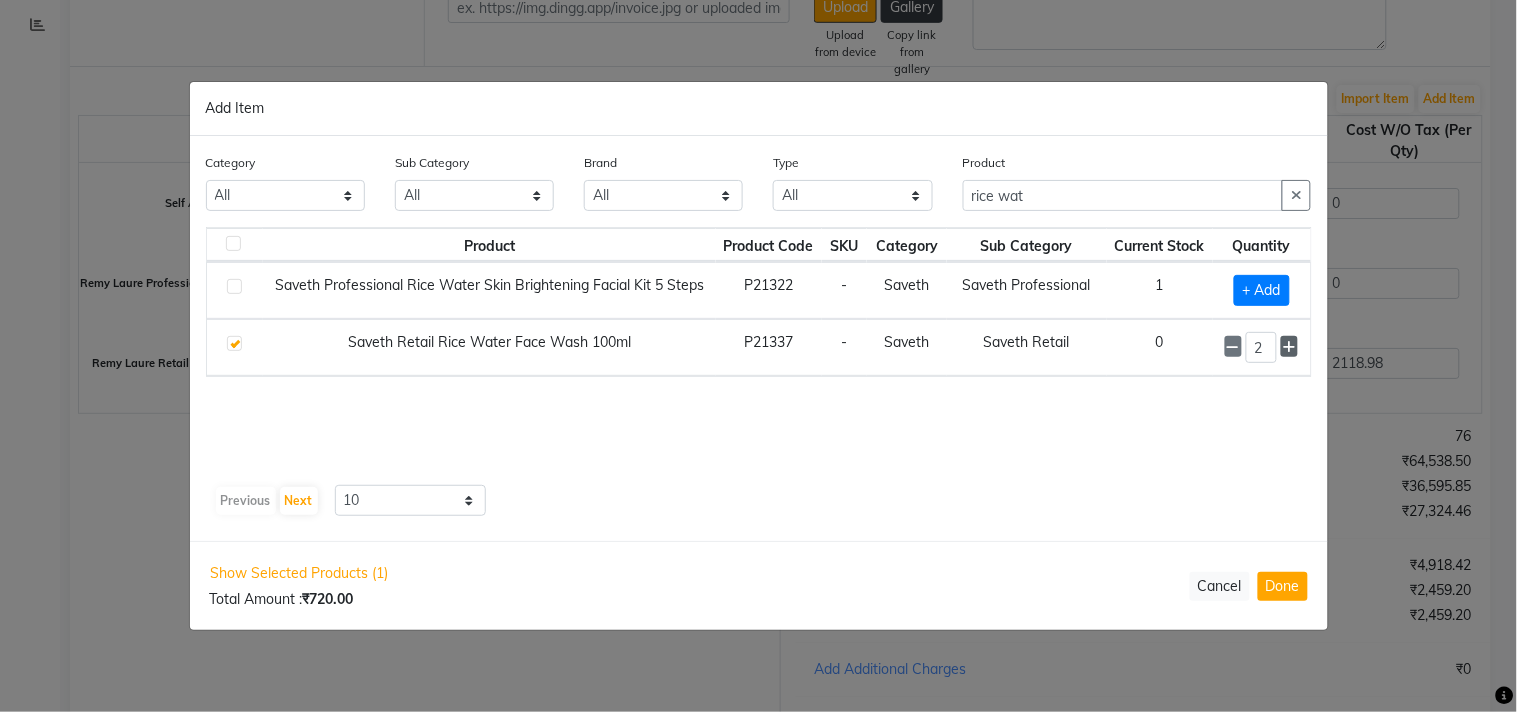 click 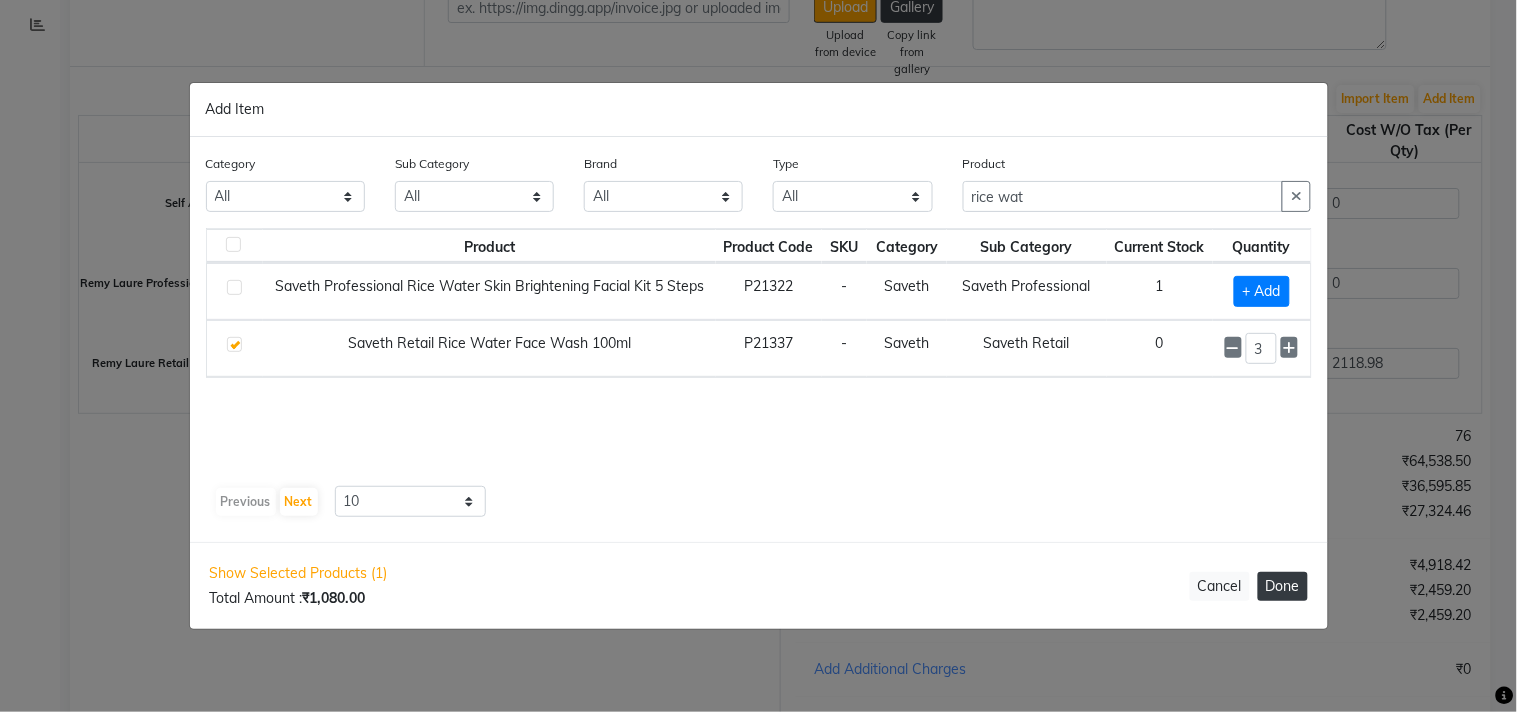 click on "Done" 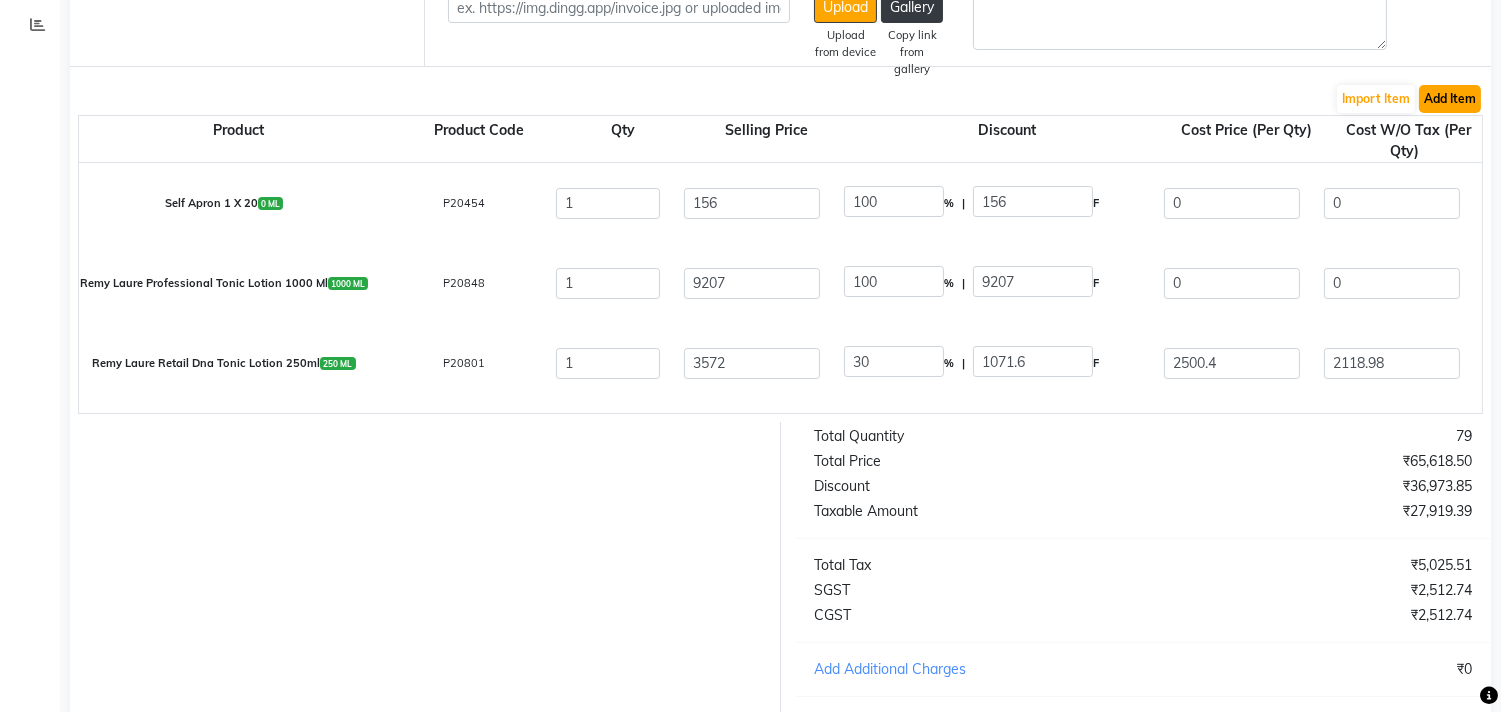 click on "Add Item" 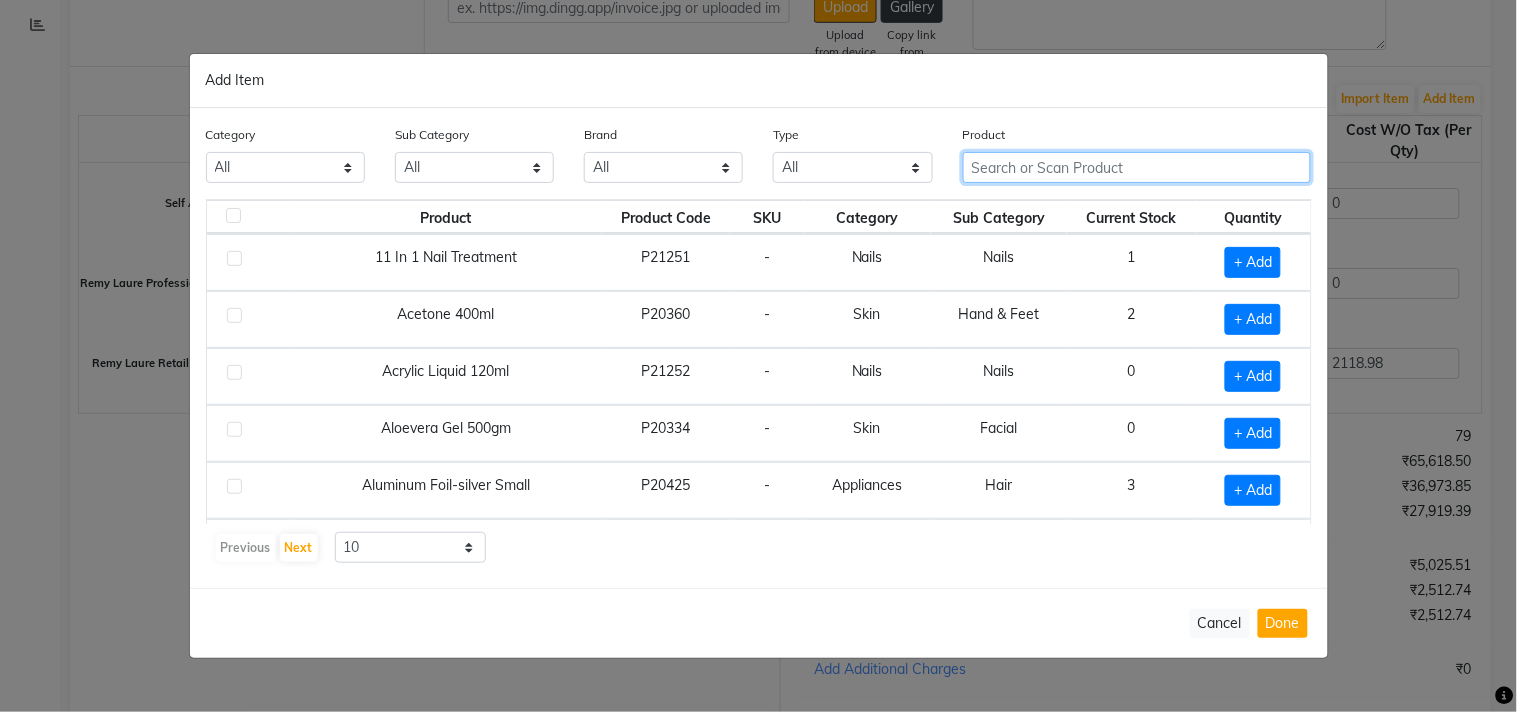 click 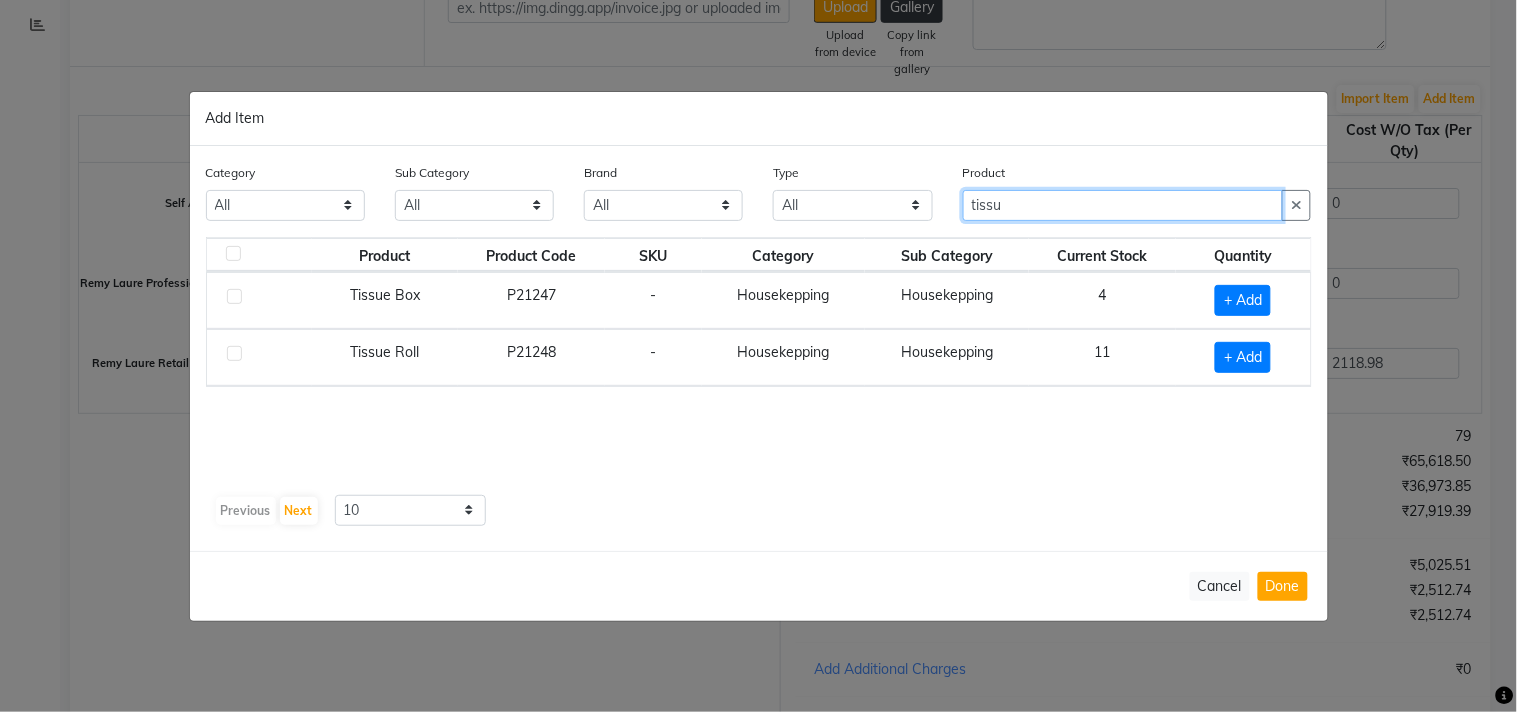 type on "tissu" 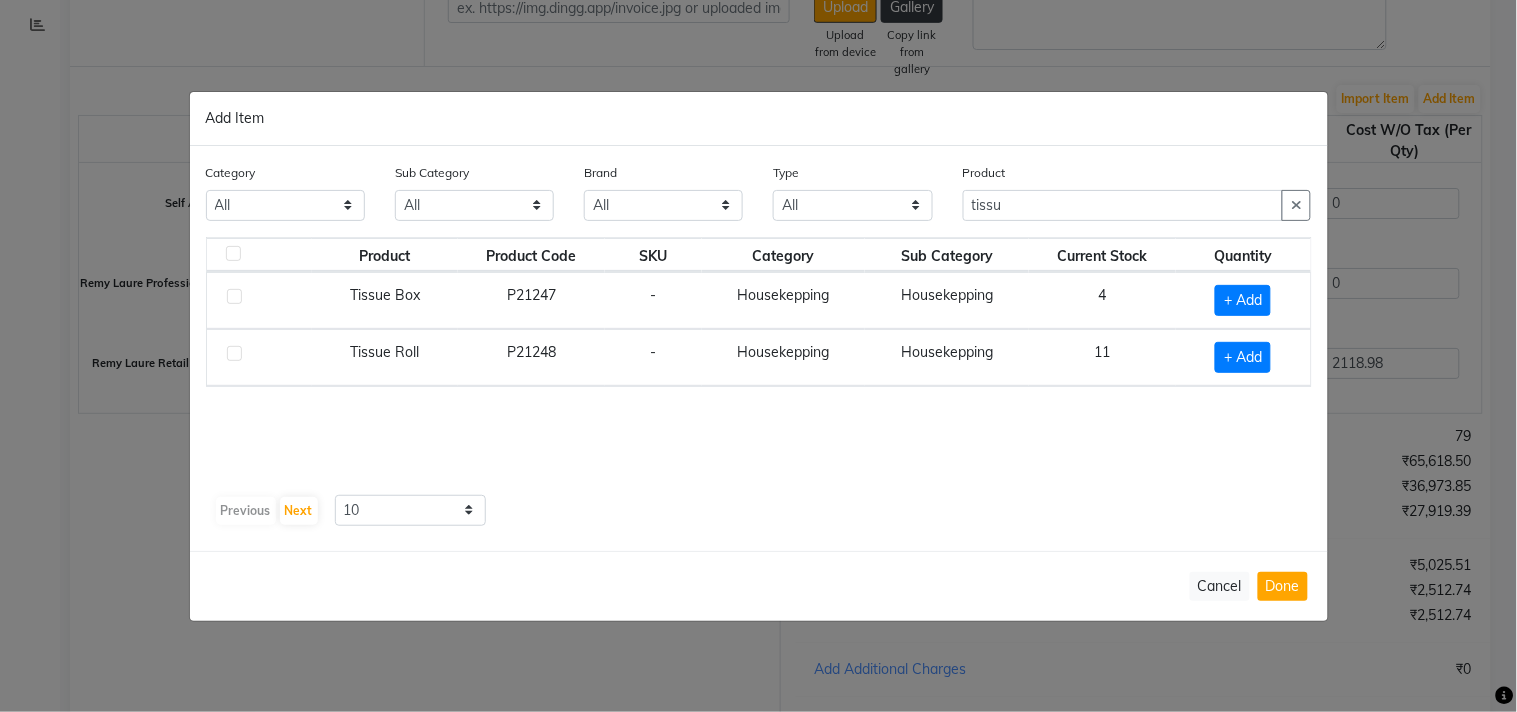 click 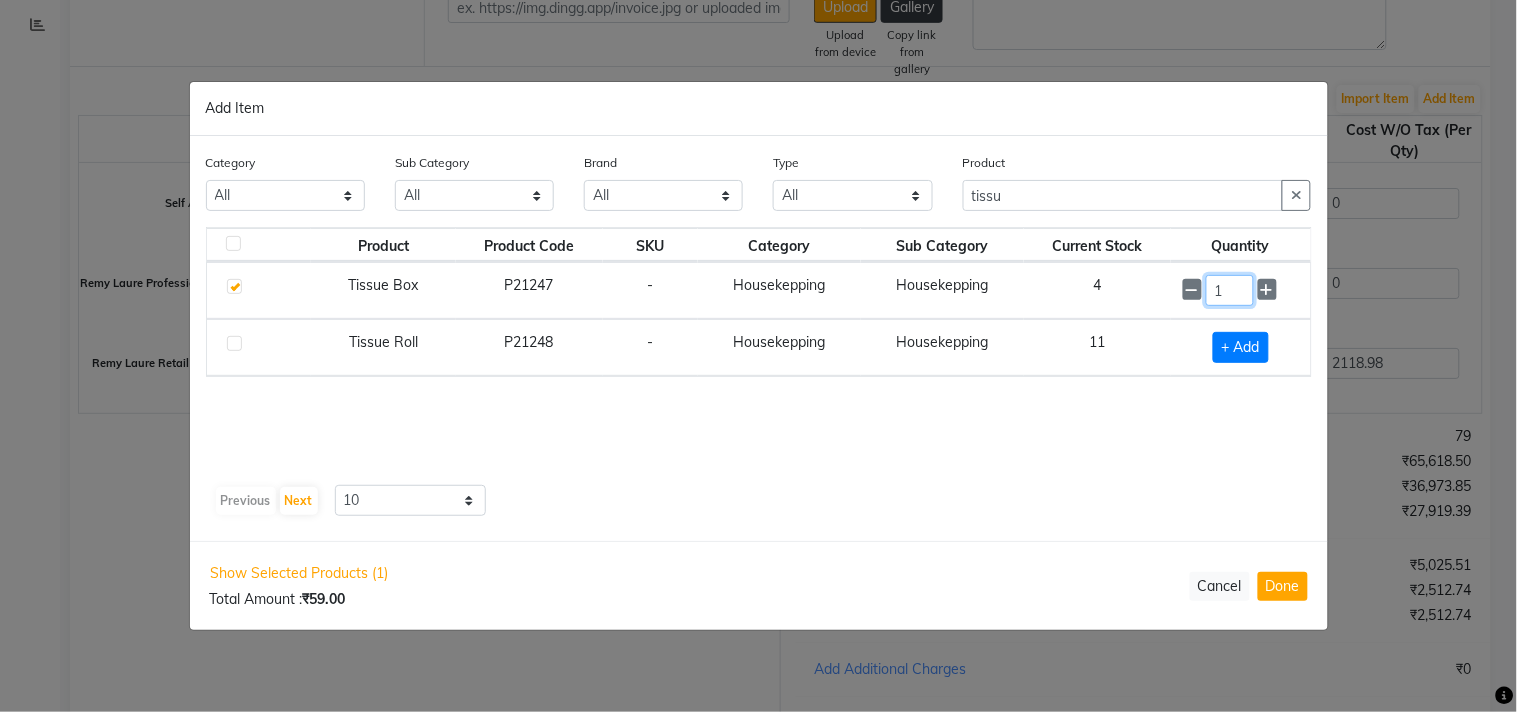 drag, startPoint x: 1236, startPoint y: 284, endPoint x: 1138, endPoint y: 293, distance: 98.4124 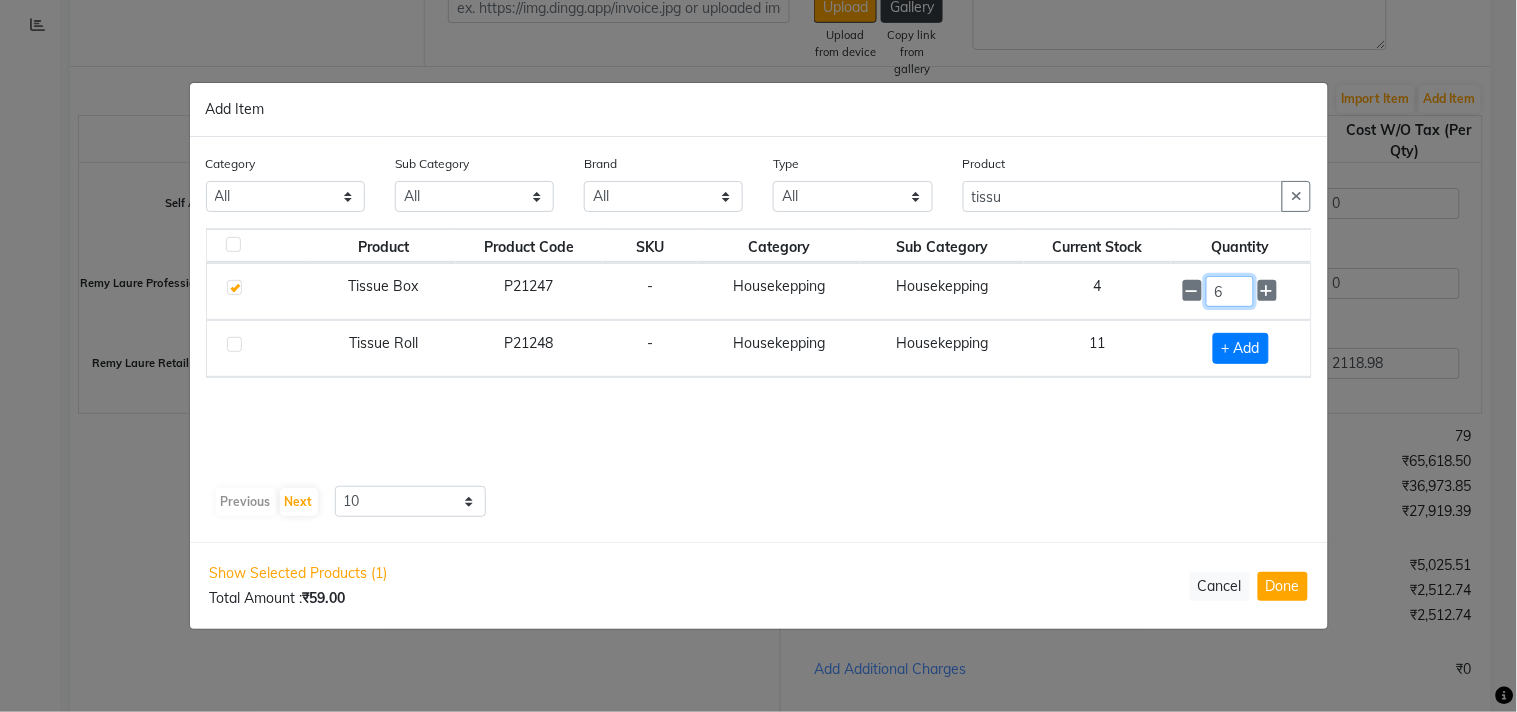 type on "6" 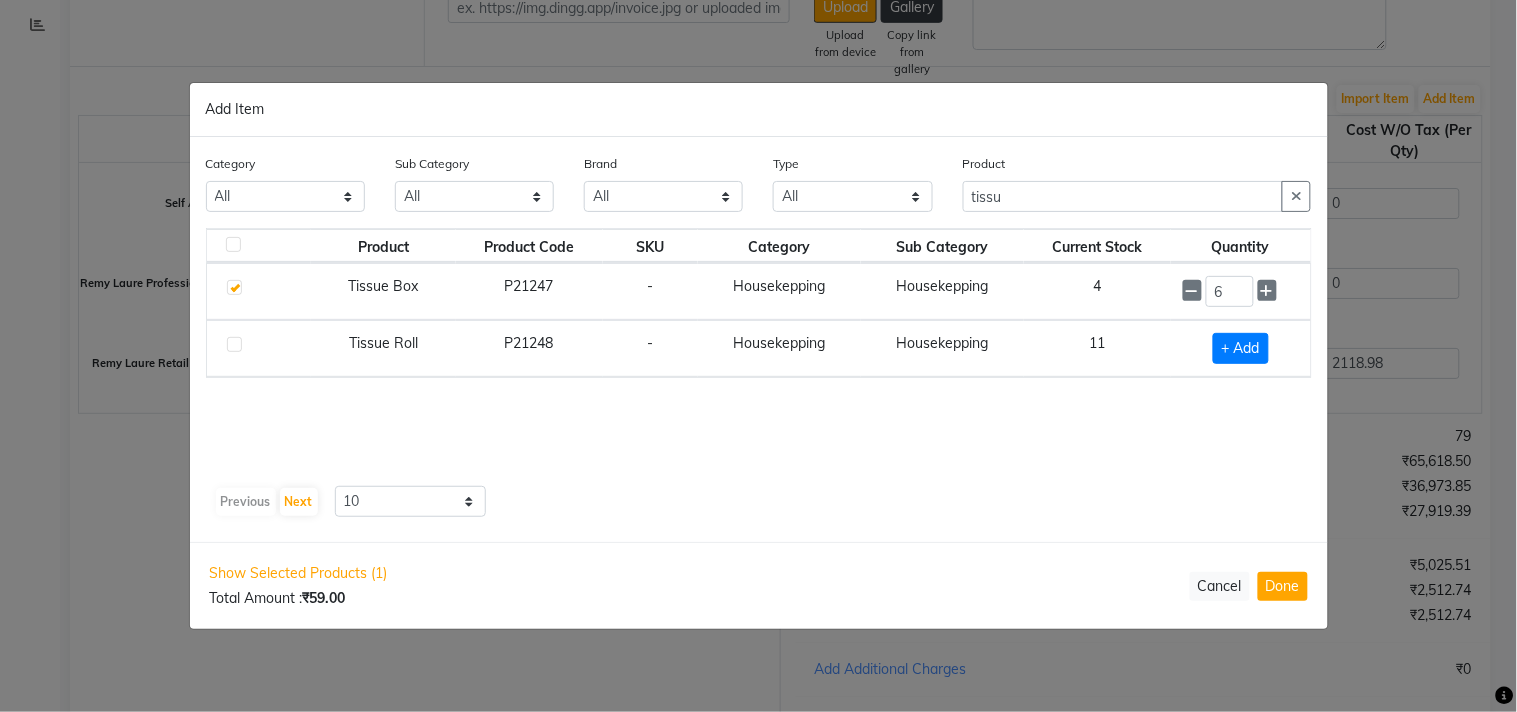 click 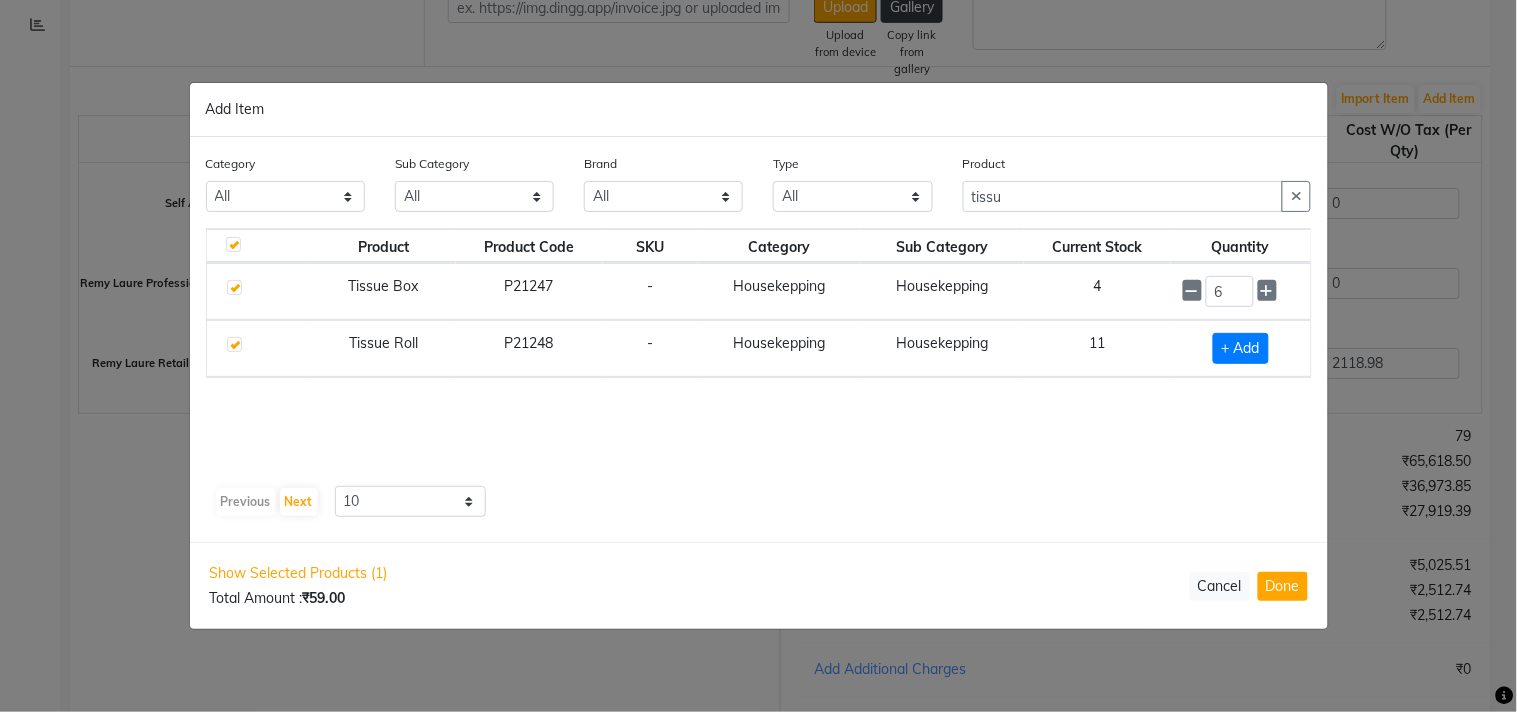 checkbox on "true" 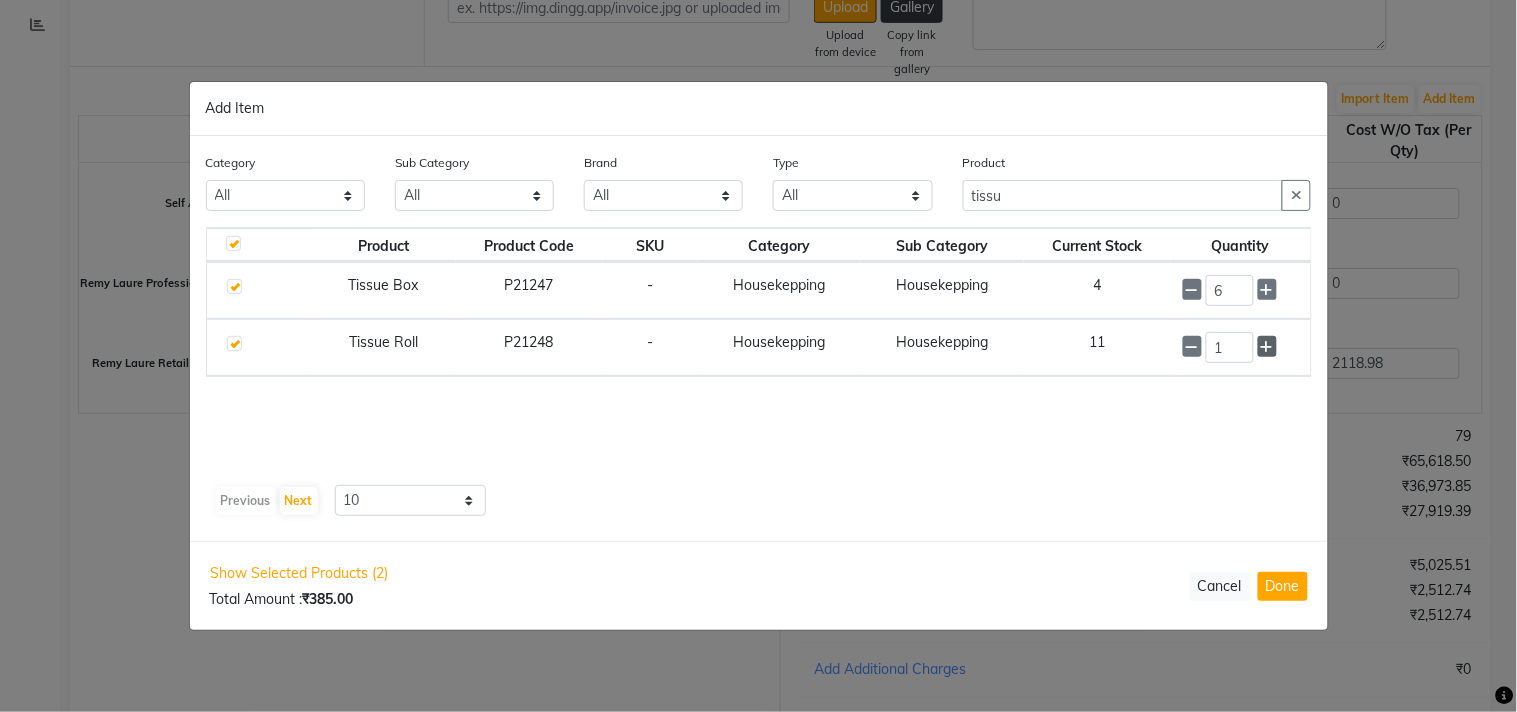 click 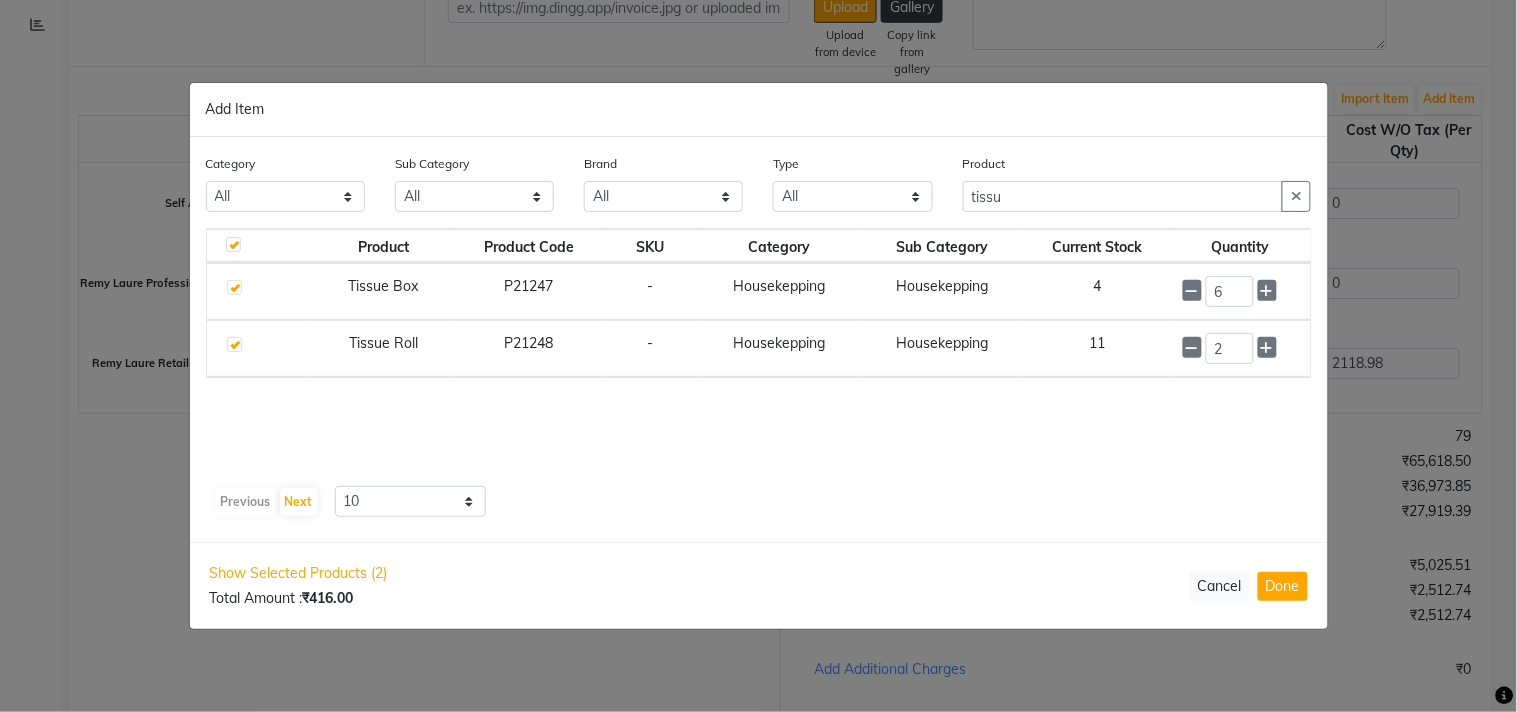 click 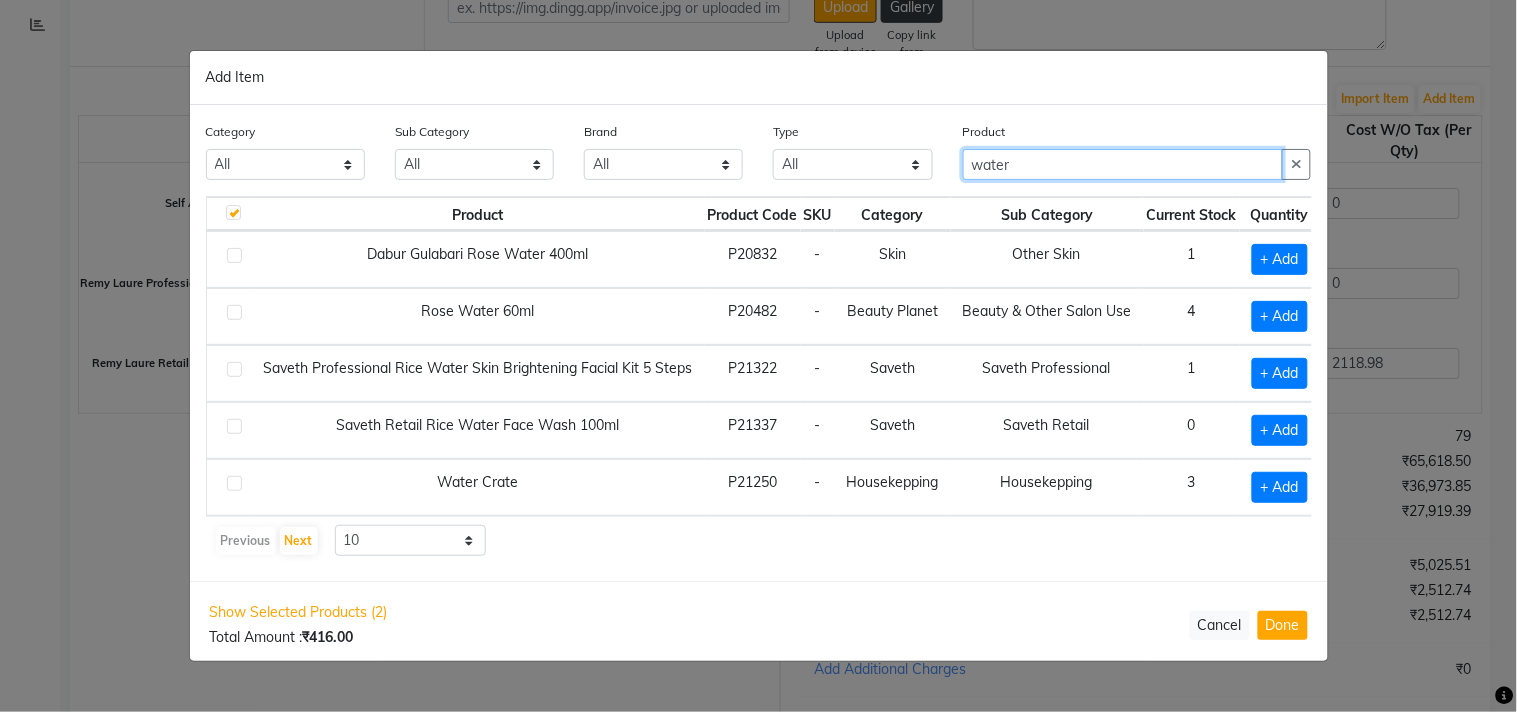 type on "water" 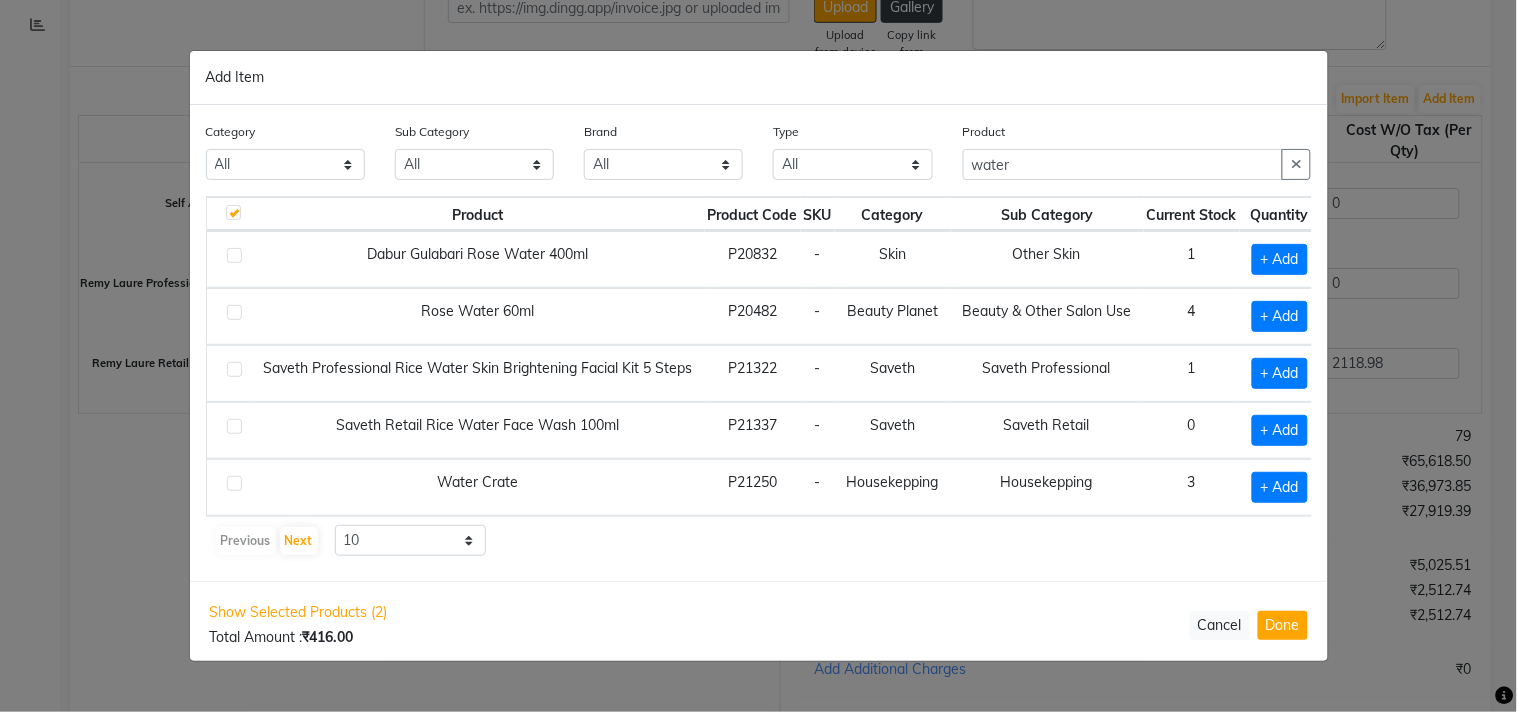 click 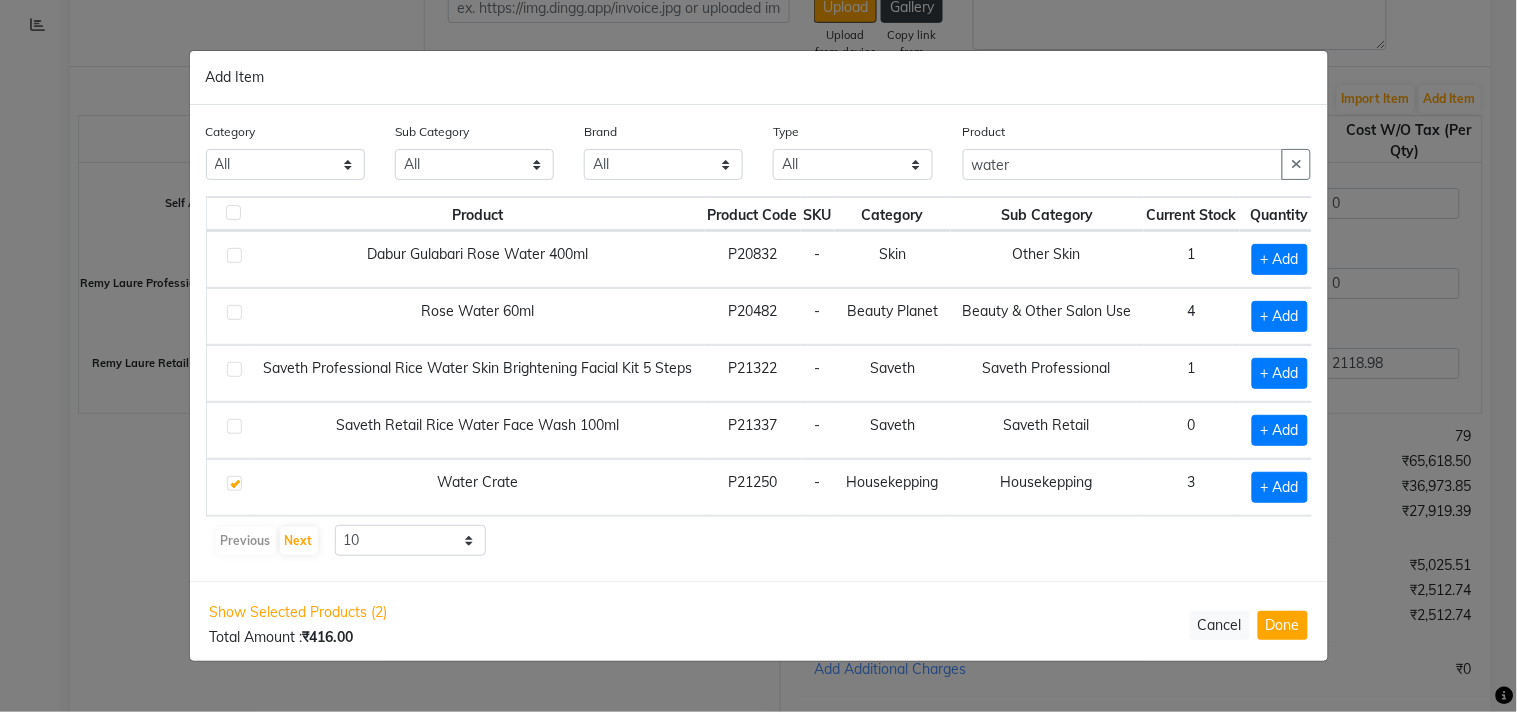 checkbox on "false" 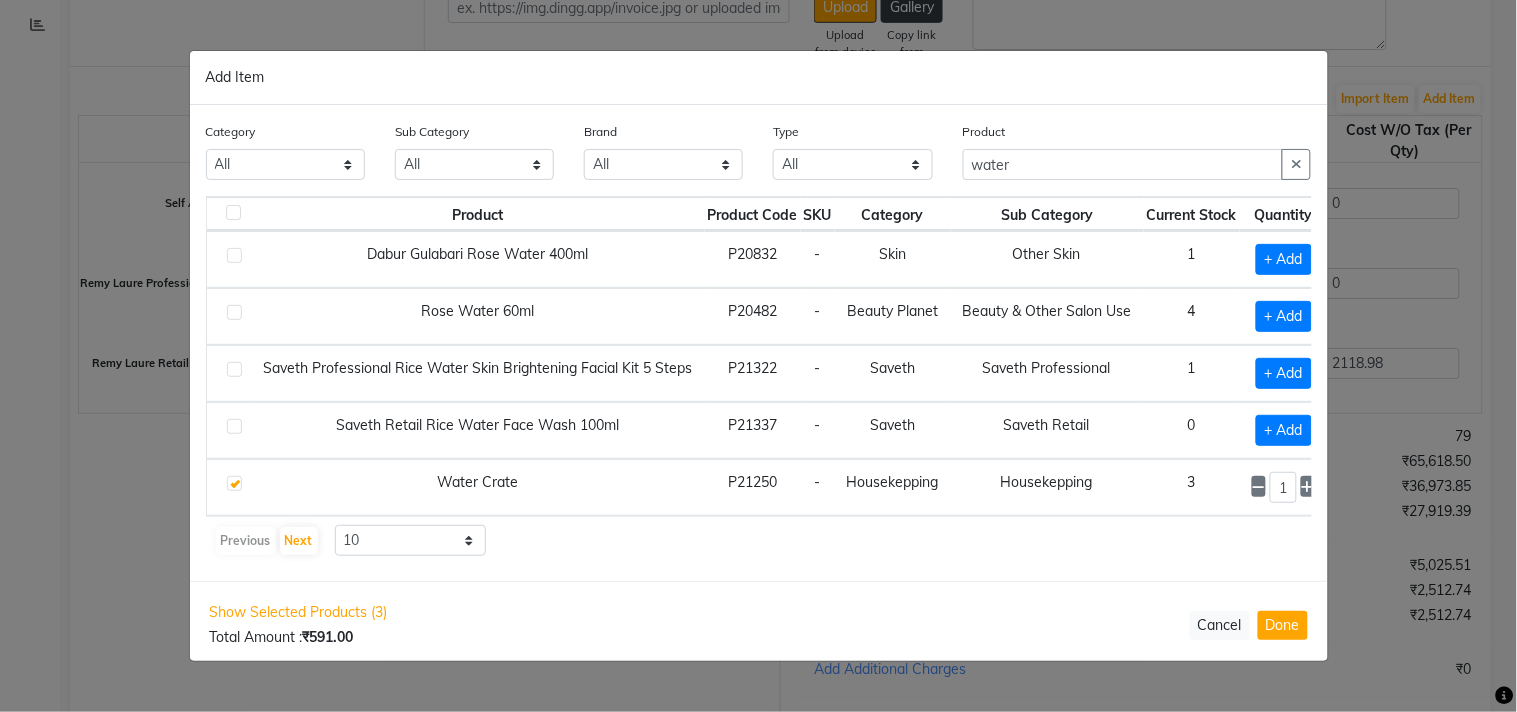 scroll, scrollTop: 13, scrollLeft: 0, axis: vertical 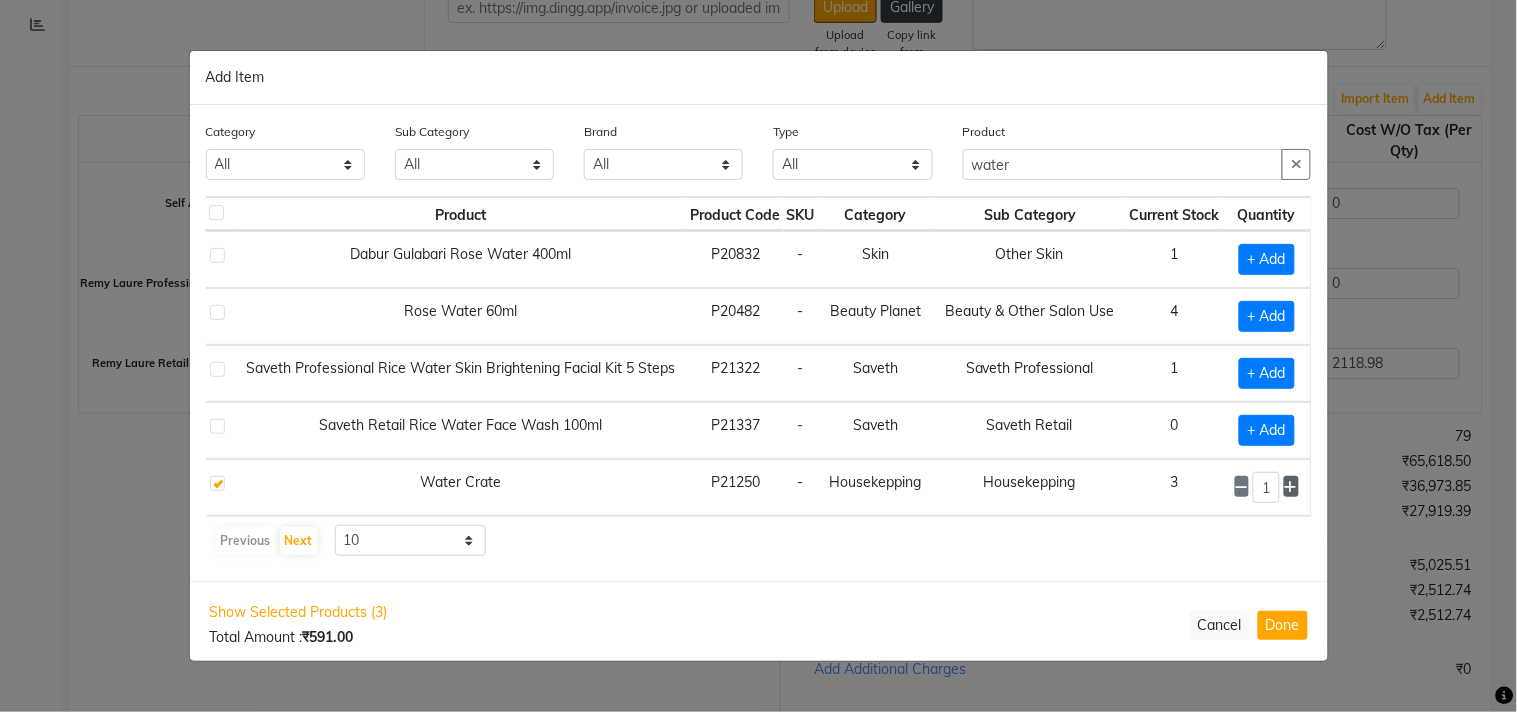 click 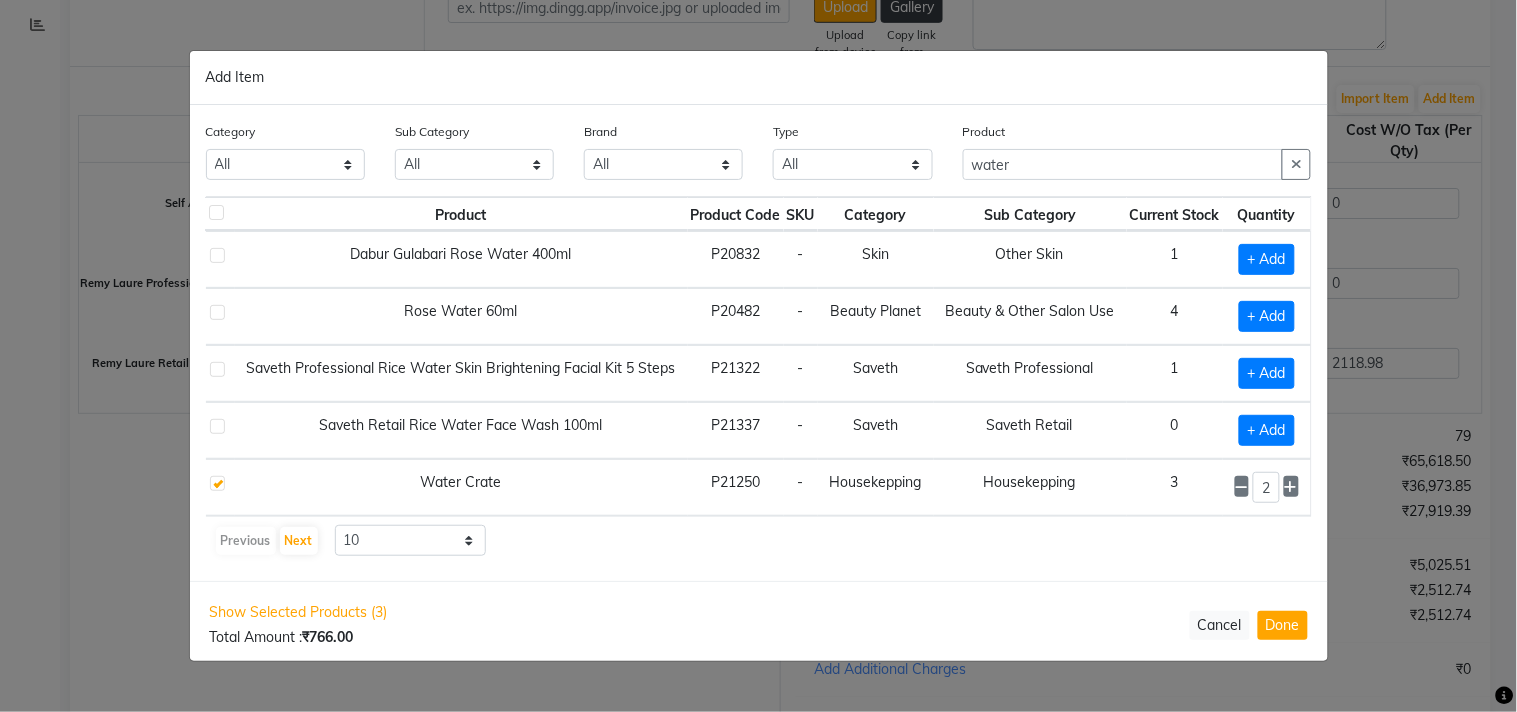 click on "Previous   Next  10 50 100" 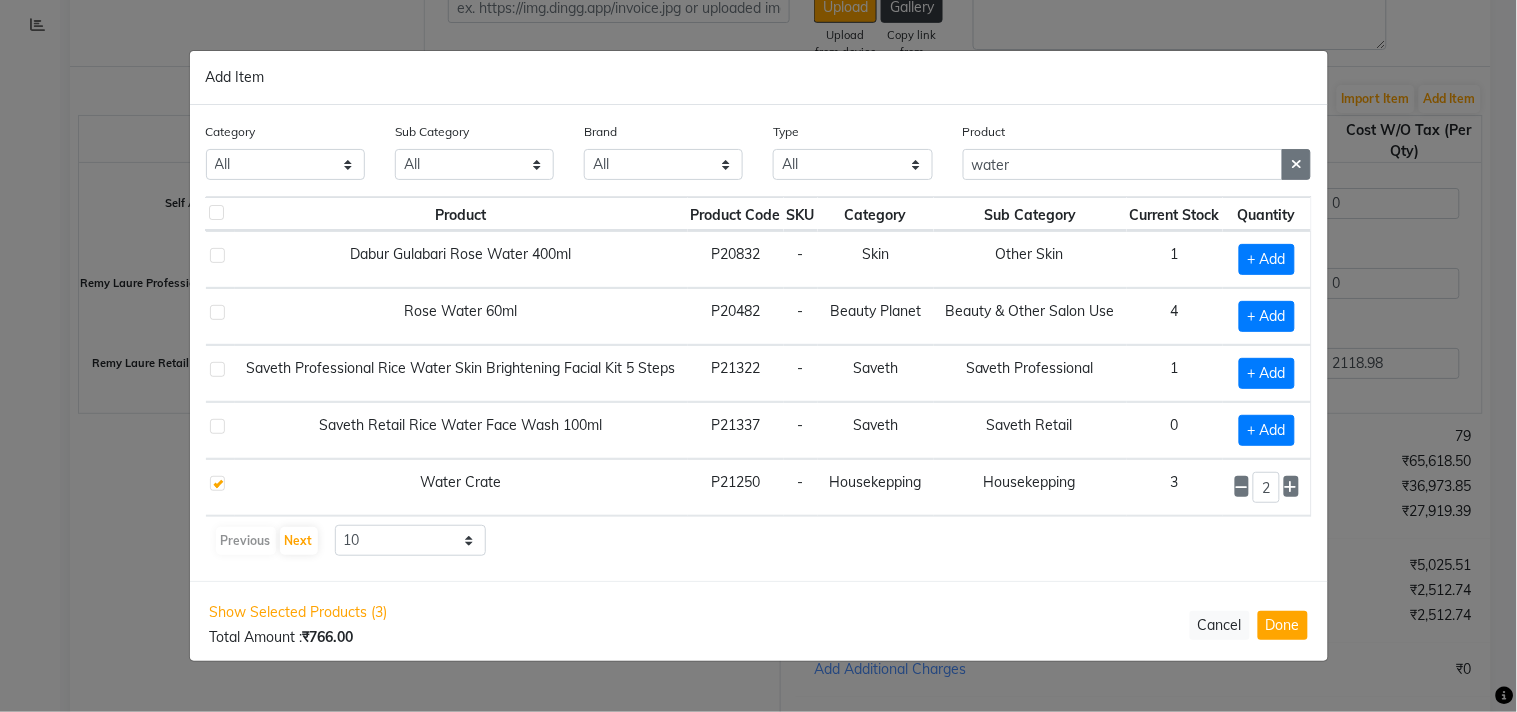 click 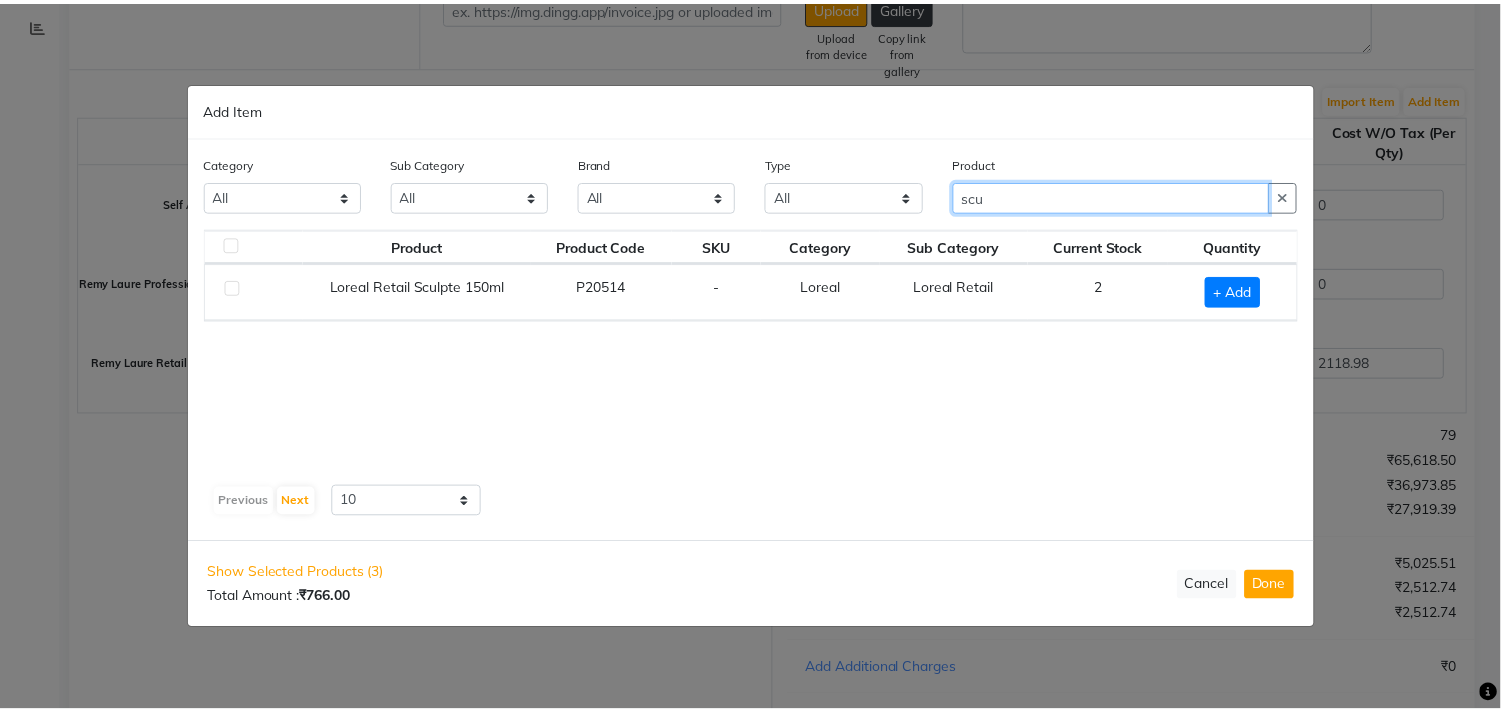 scroll, scrollTop: 0, scrollLeft: 0, axis: both 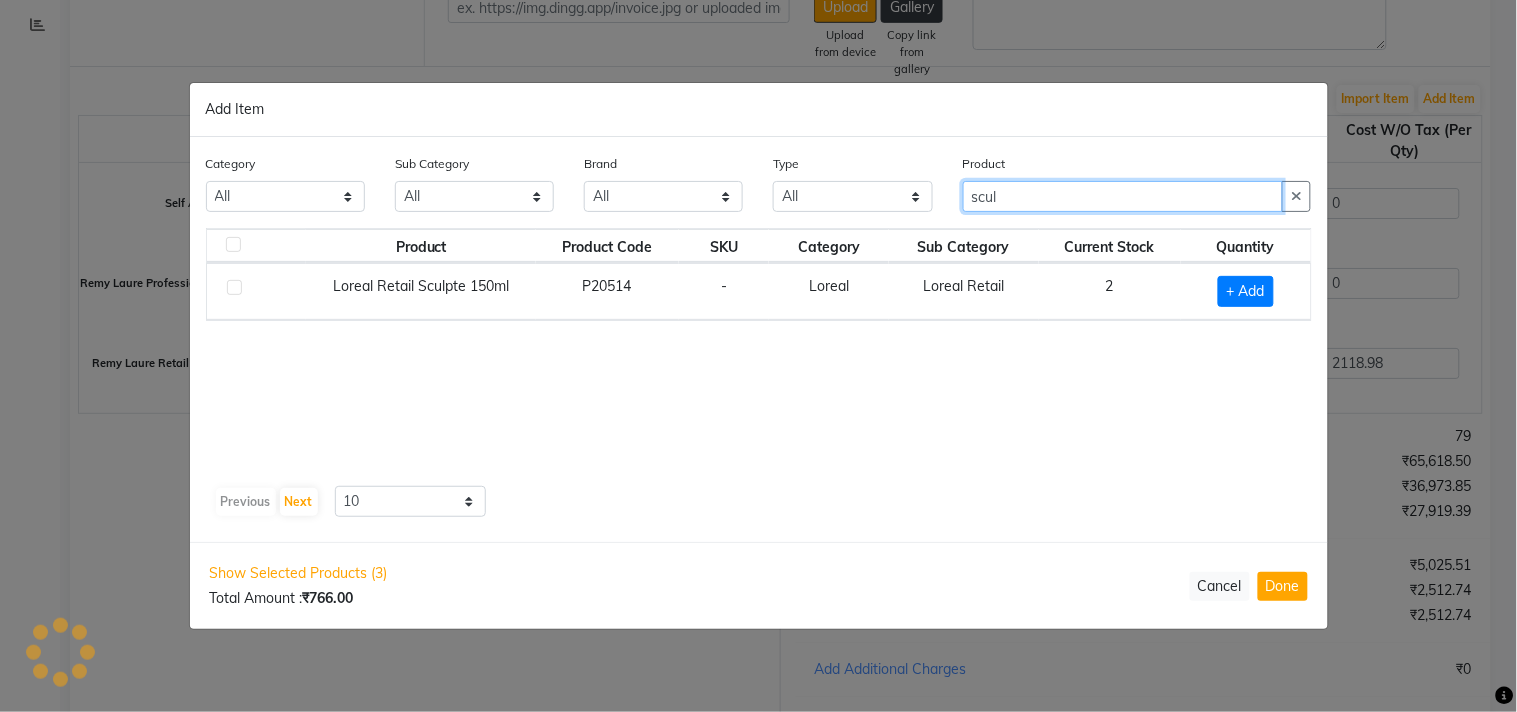 type on "scul" 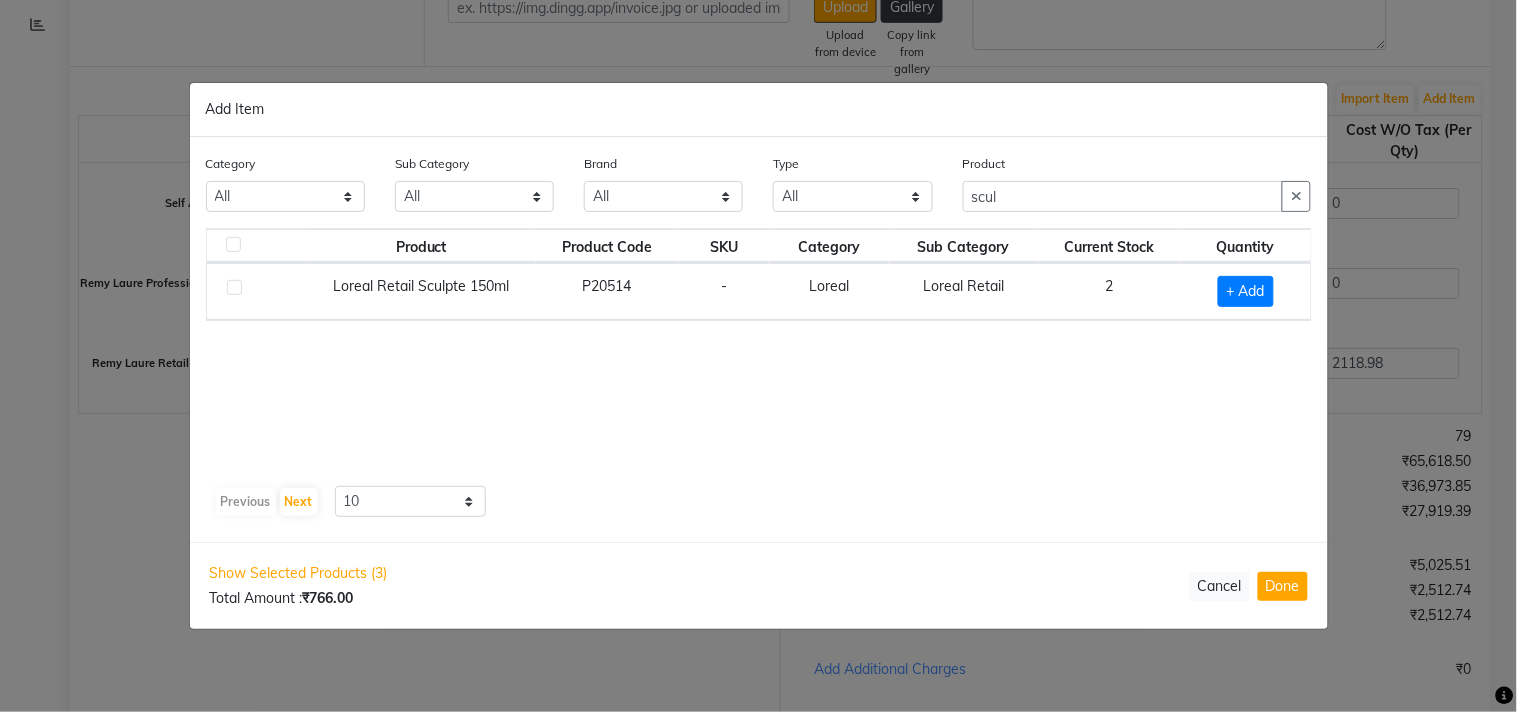 click 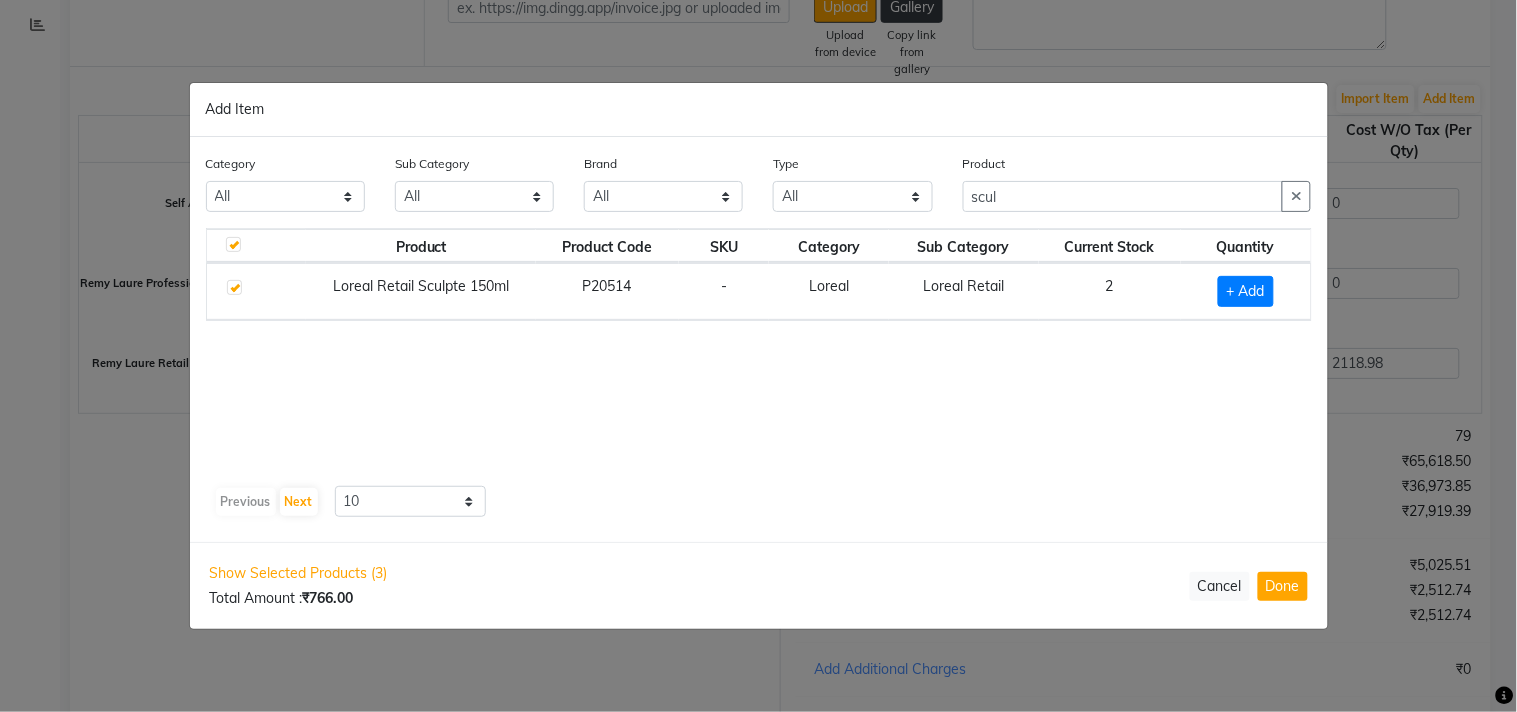 checkbox on "true" 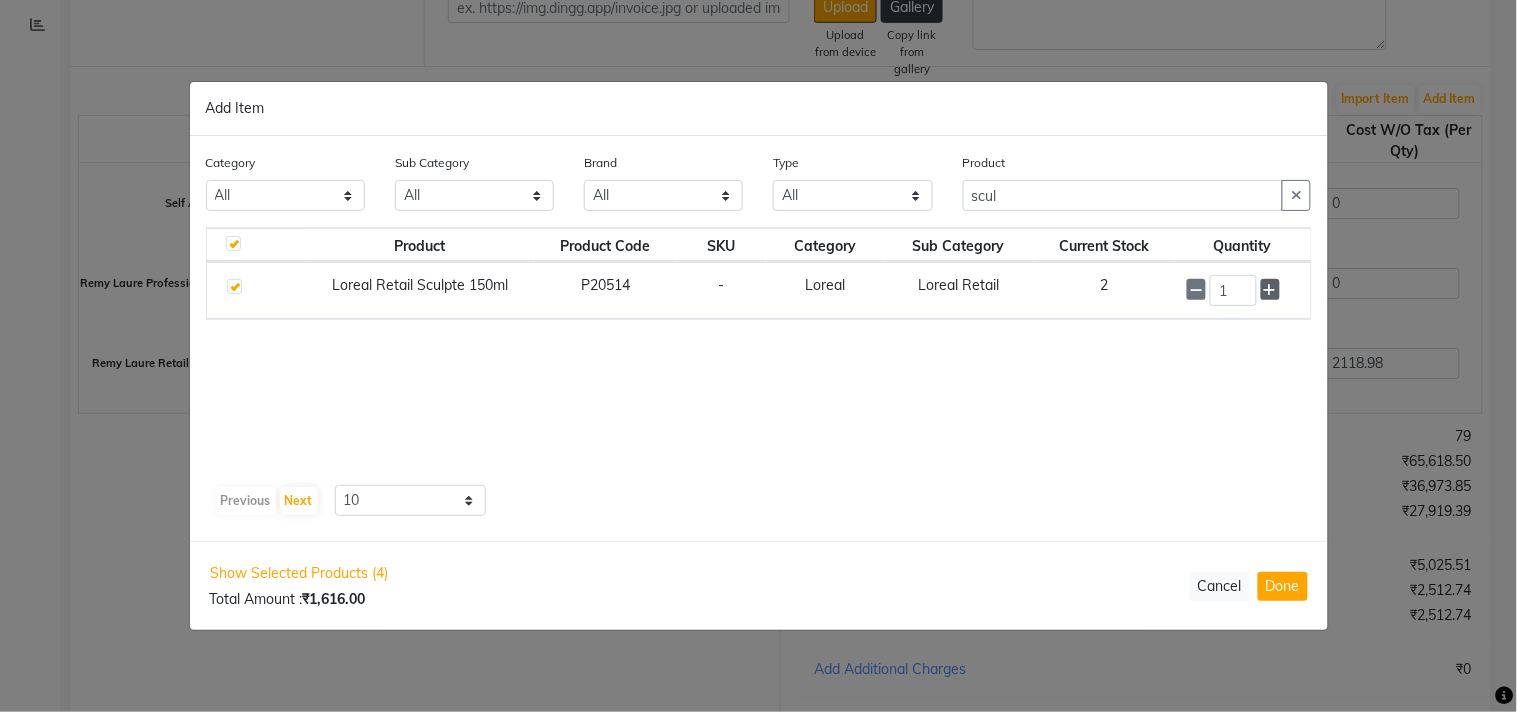 click 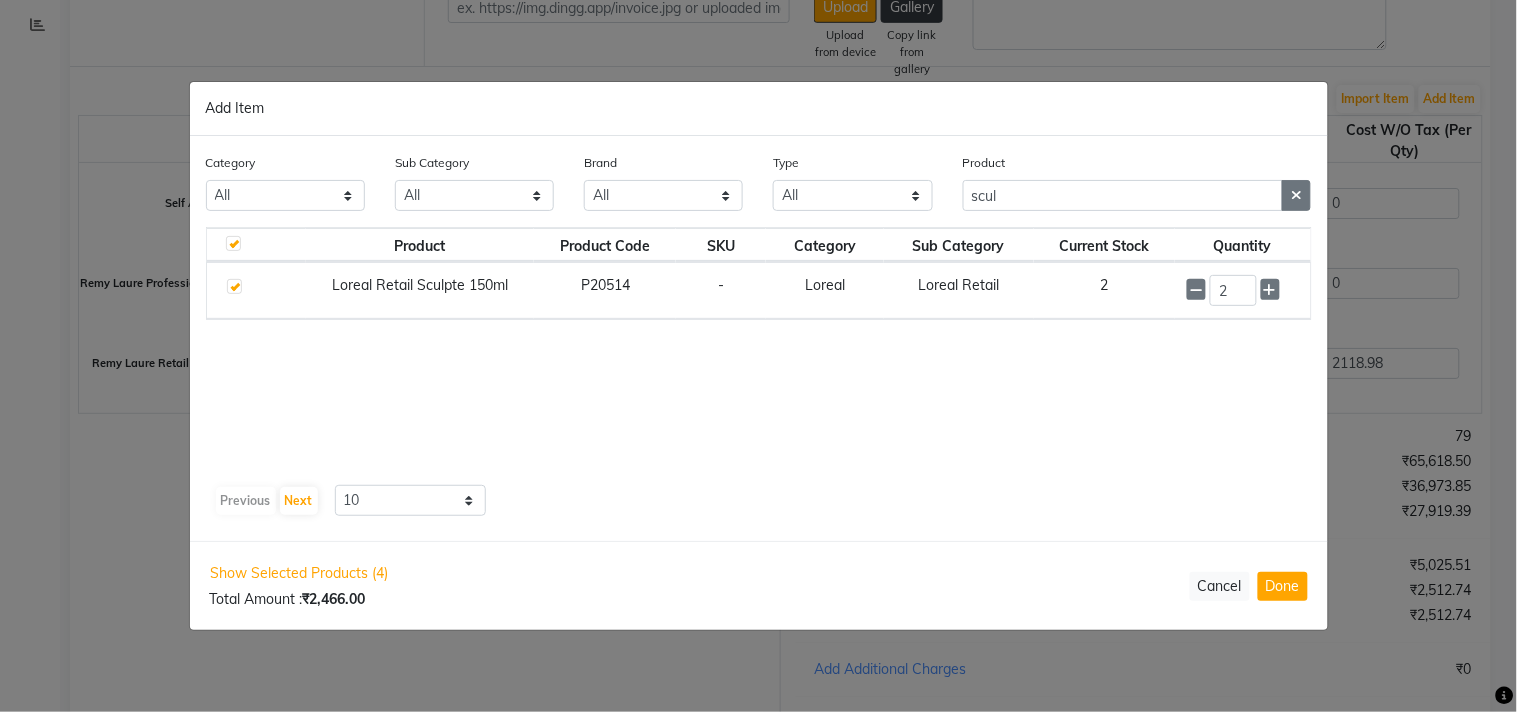 click 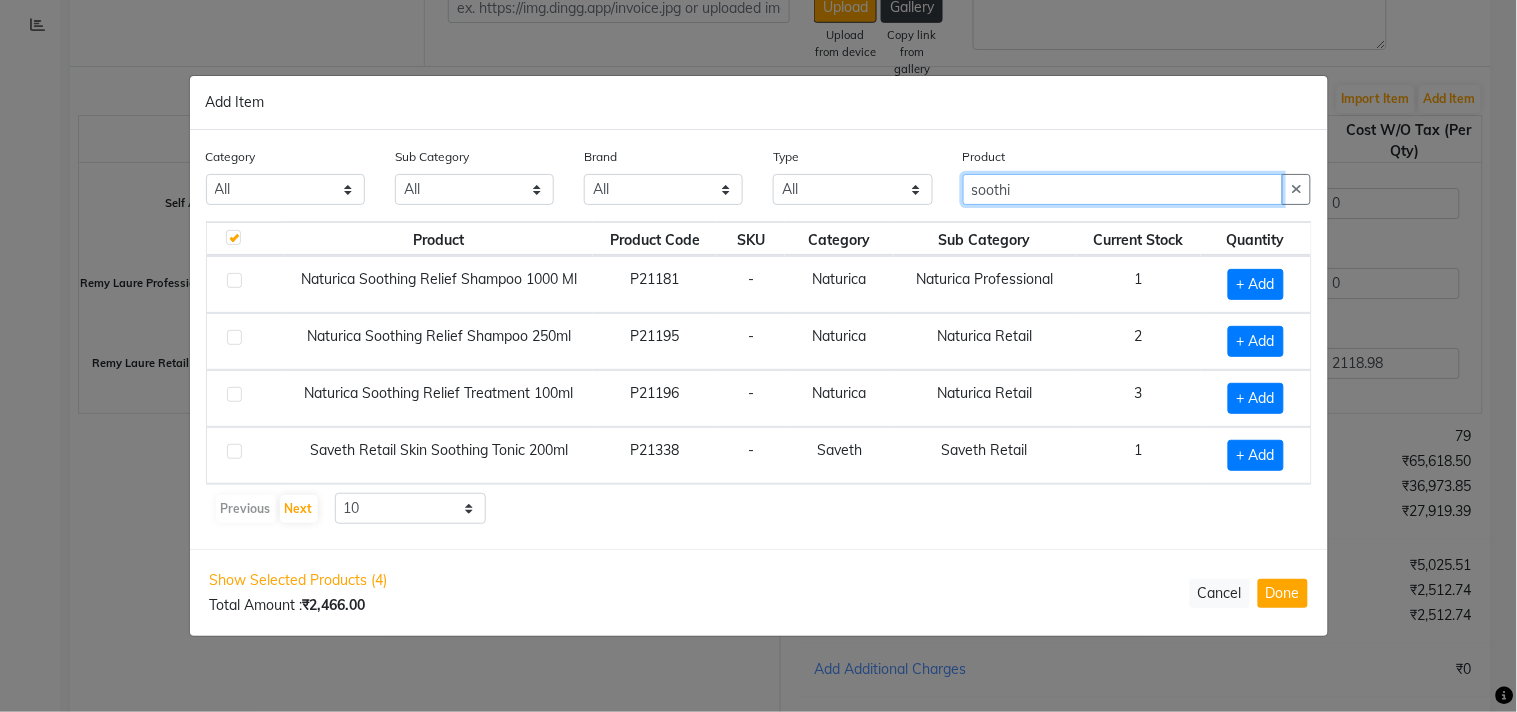 type on "soothi" 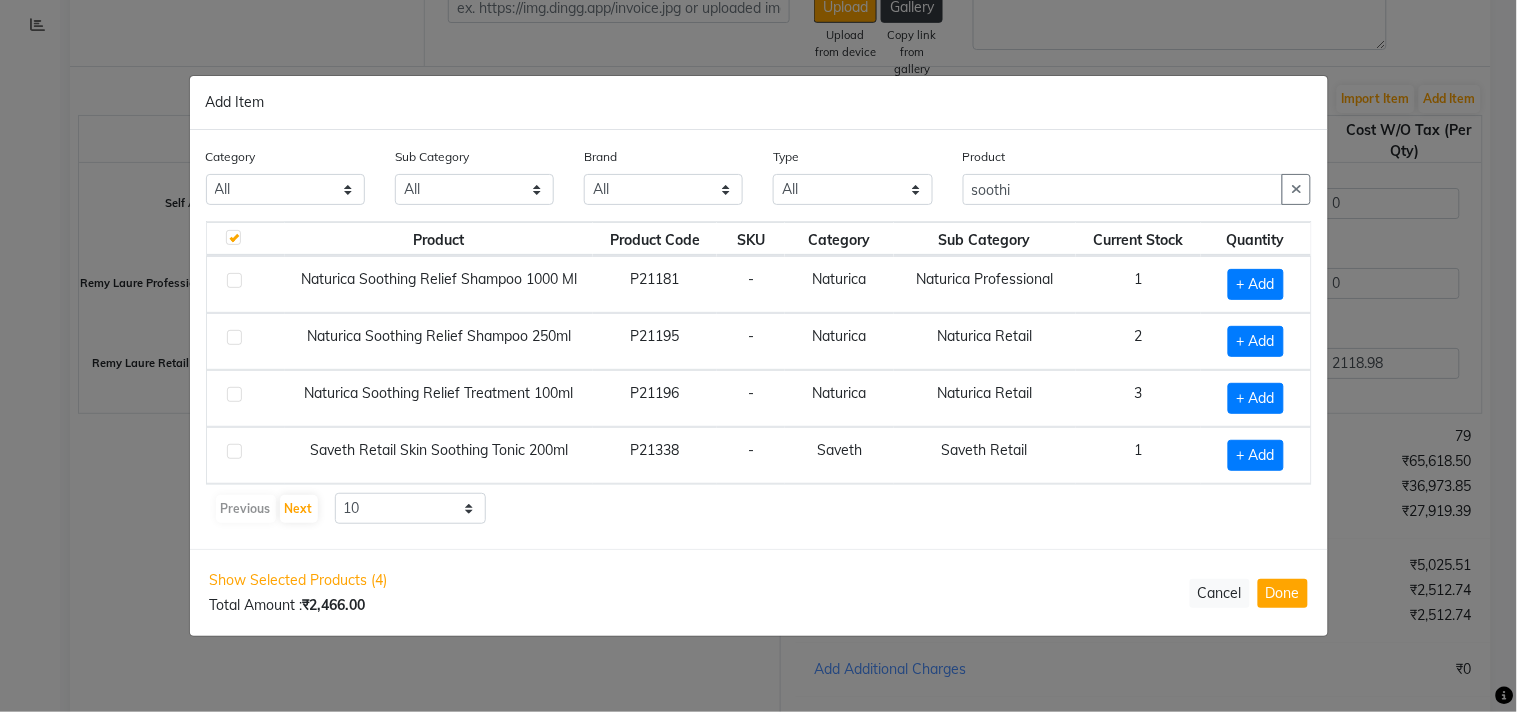 click 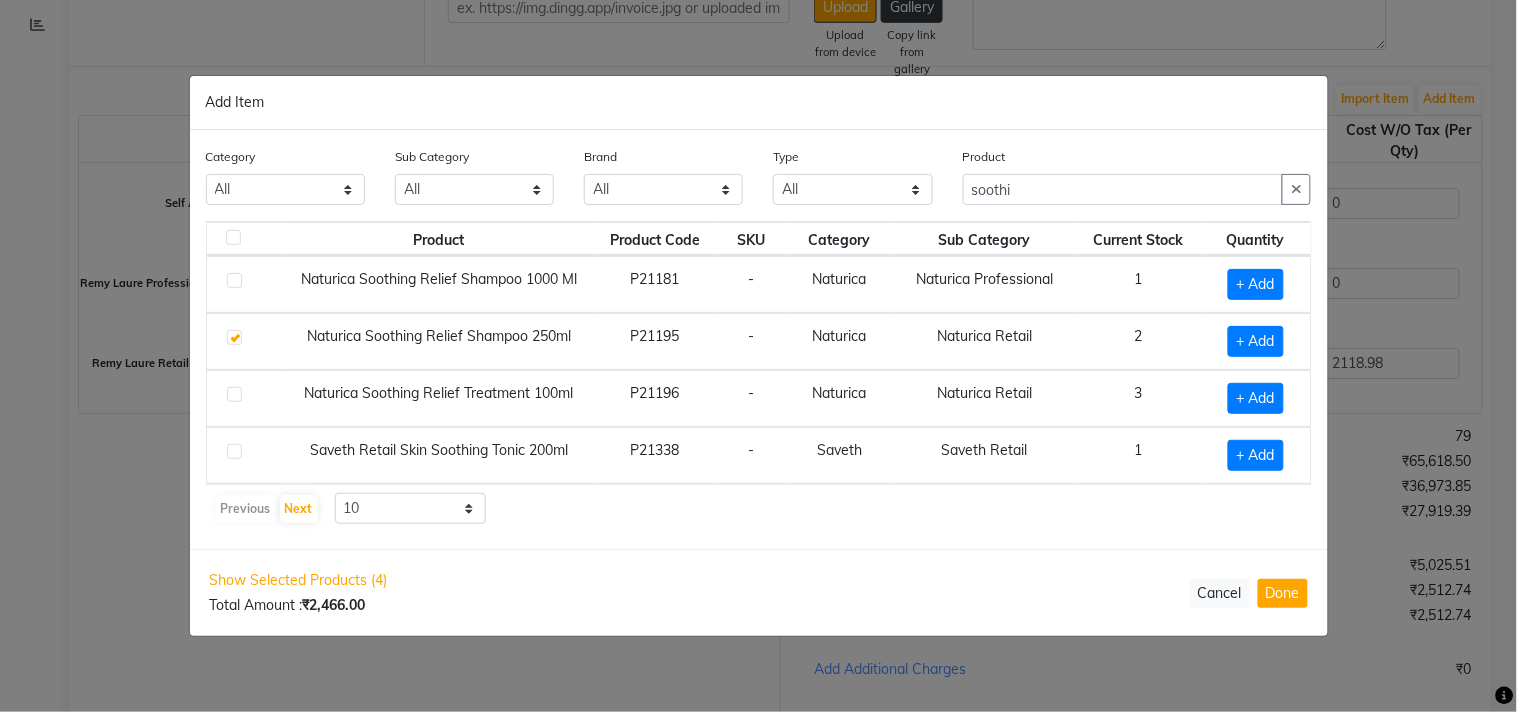 checkbox on "false" 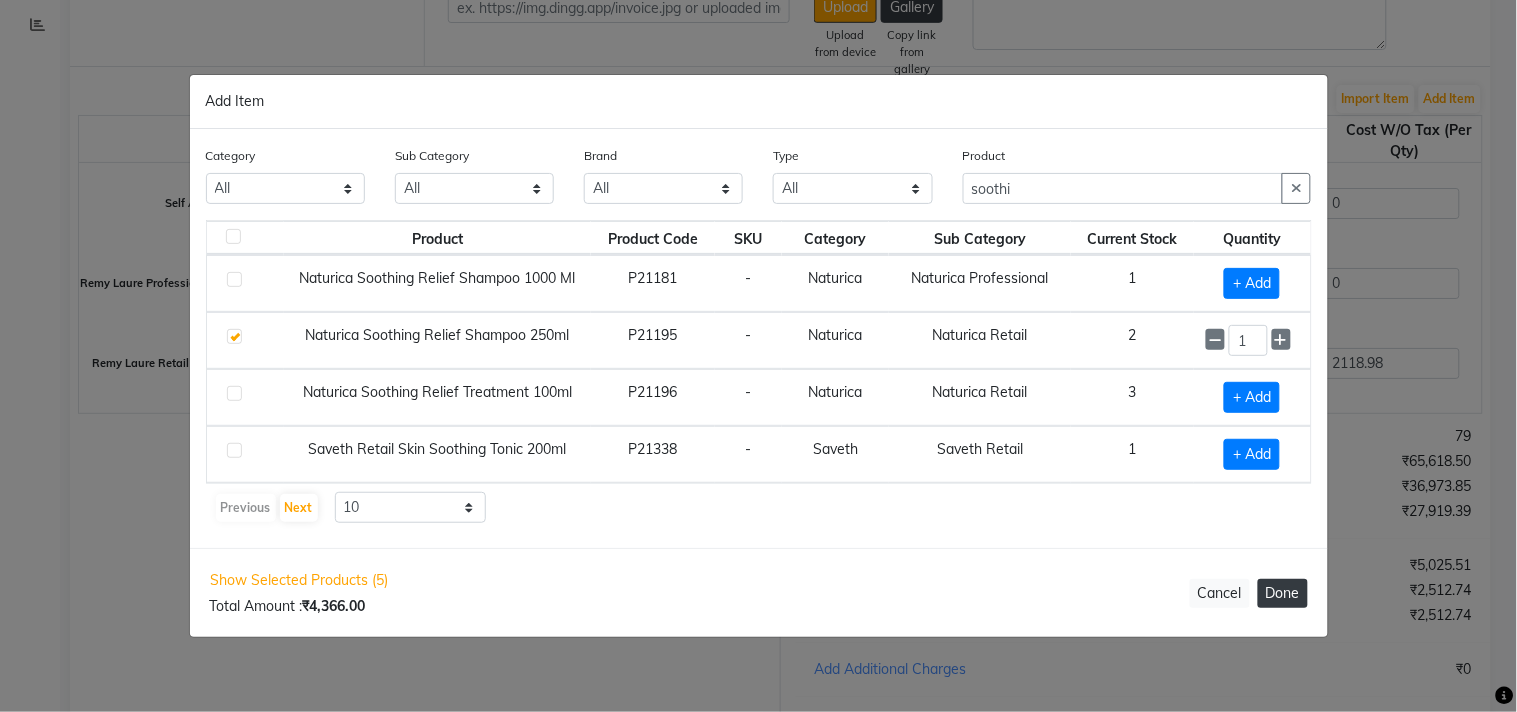 click on "Done" 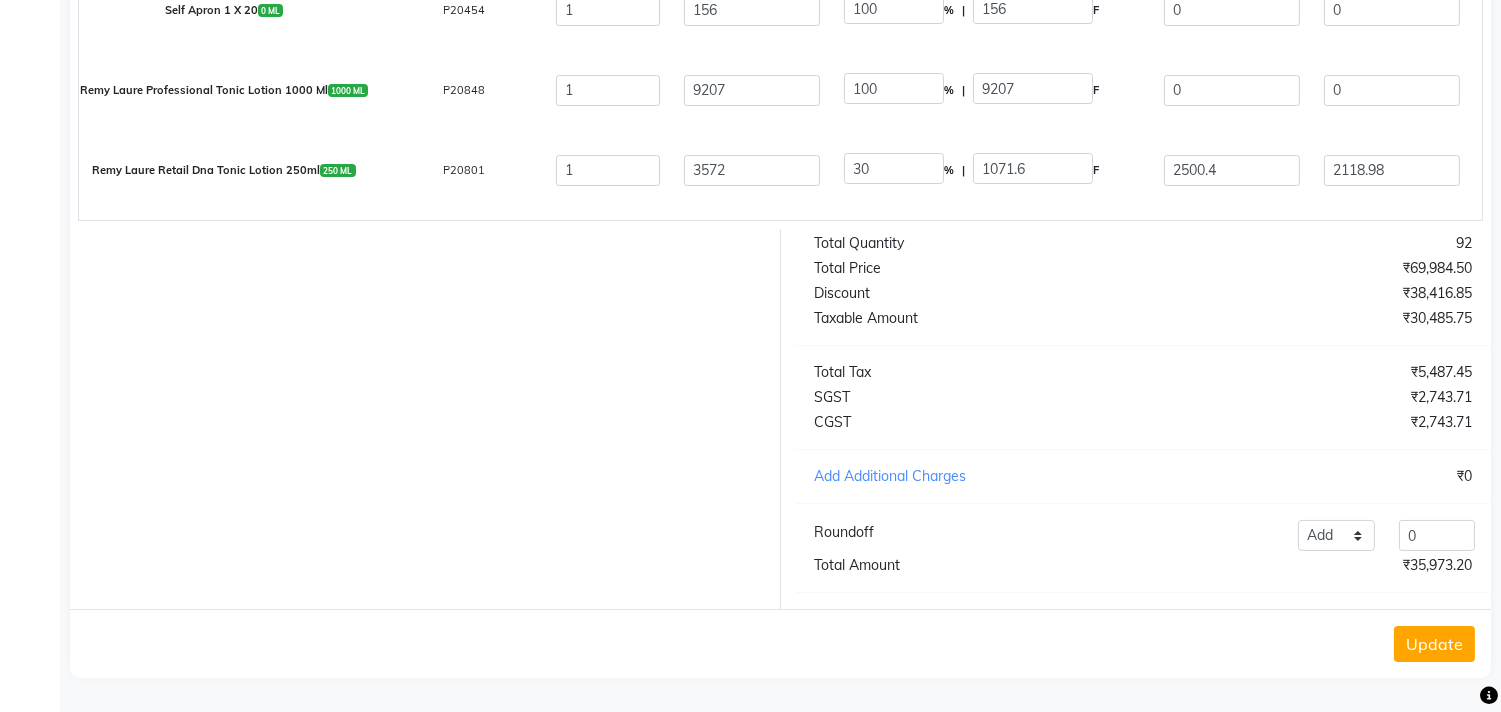 scroll, scrollTop: 544, scrollLeft: 0, axis: vertical 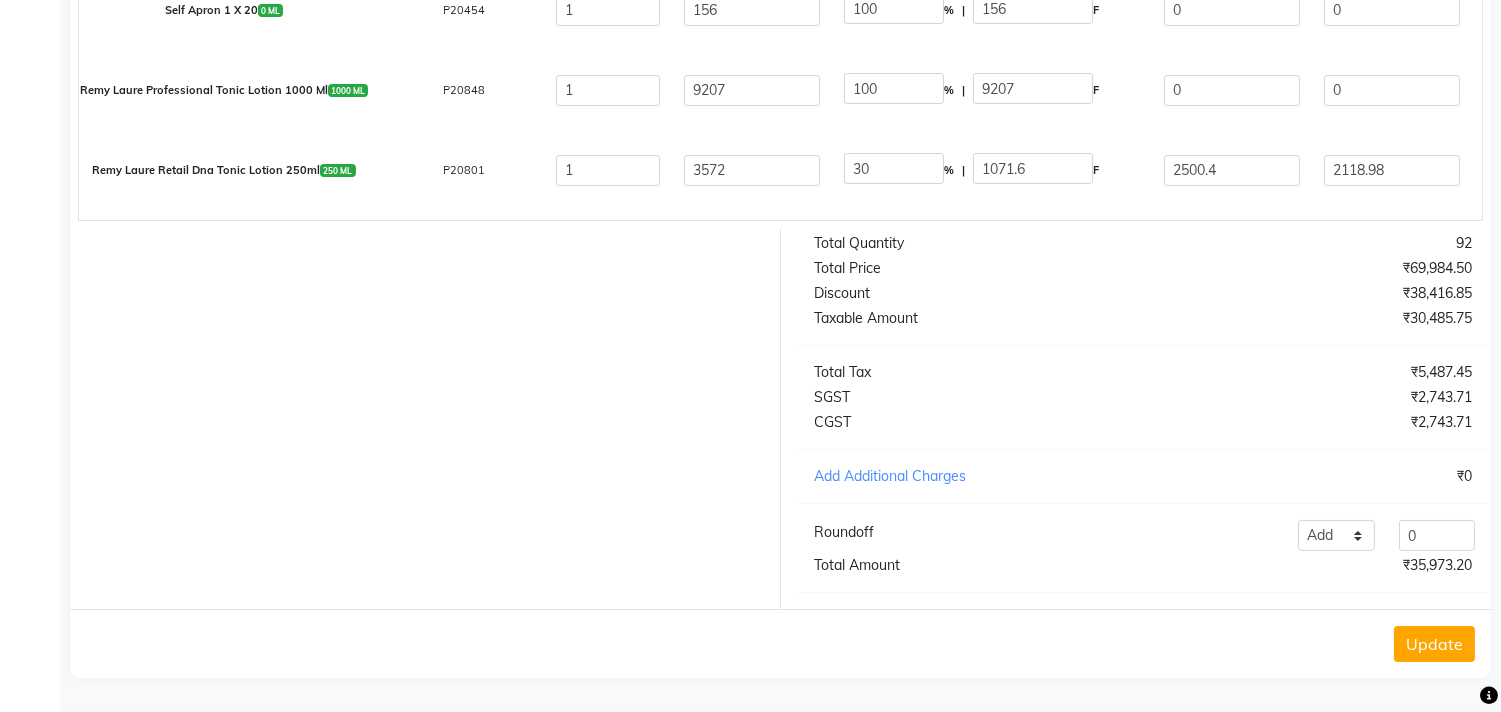 click on "Update" 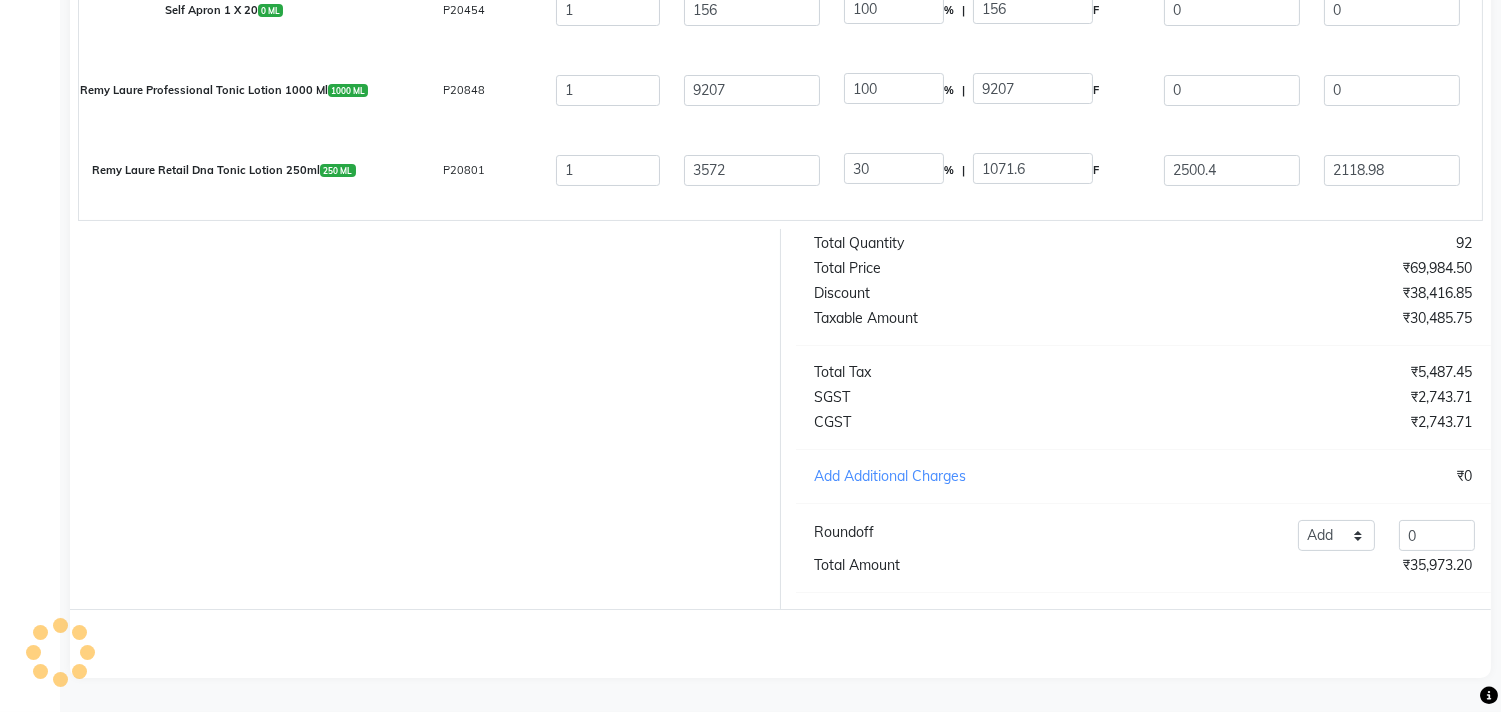 scroll, scrollTop: 0, scrollLeft: 0, axis: both 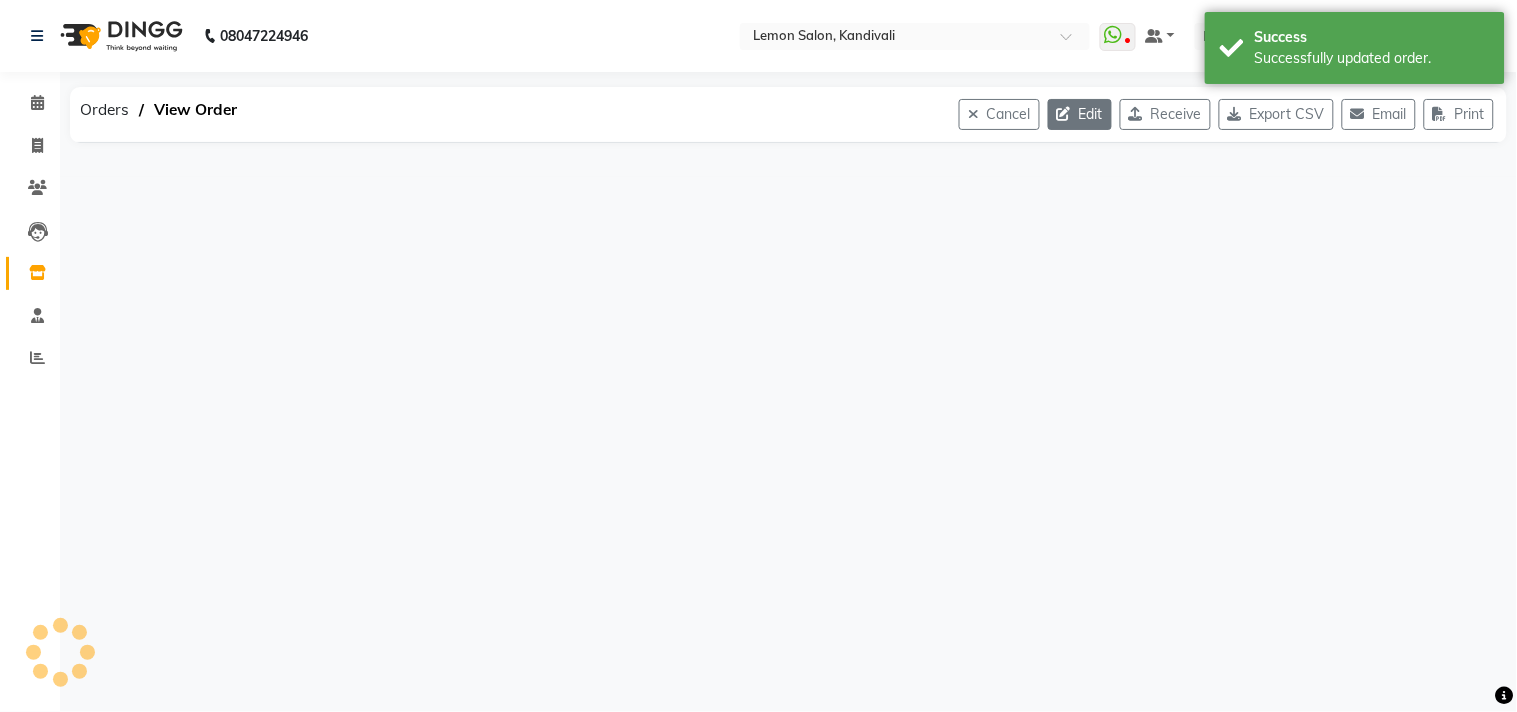 click on "Edit" 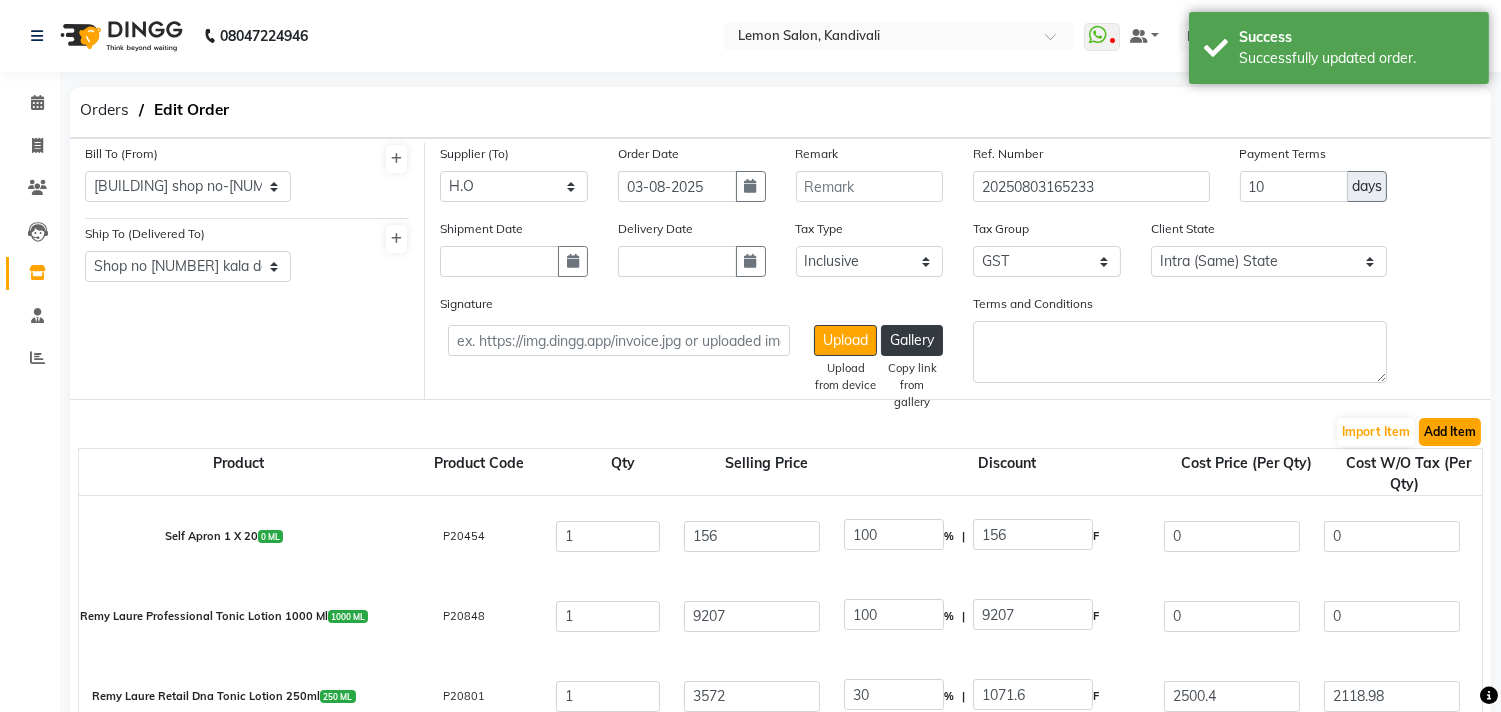 click on "Add Item" 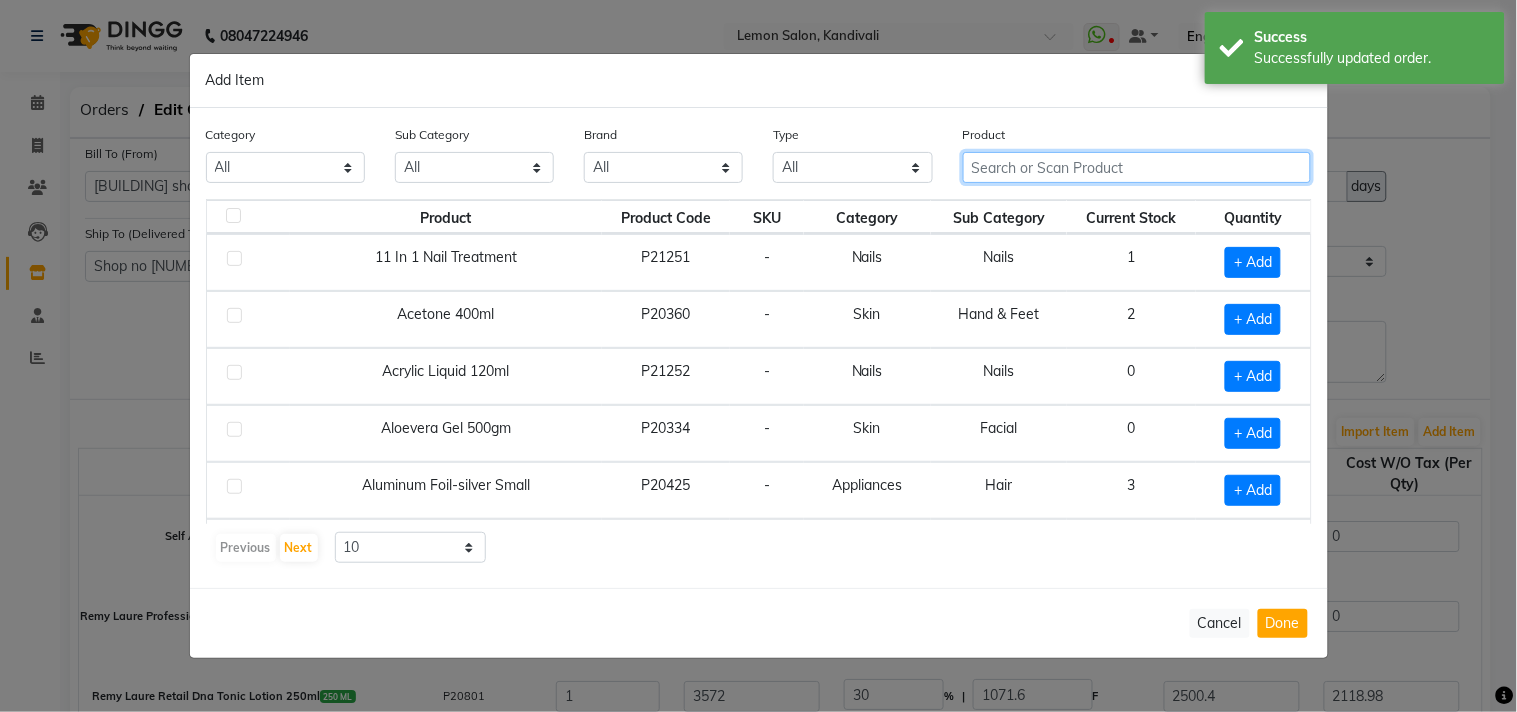 click 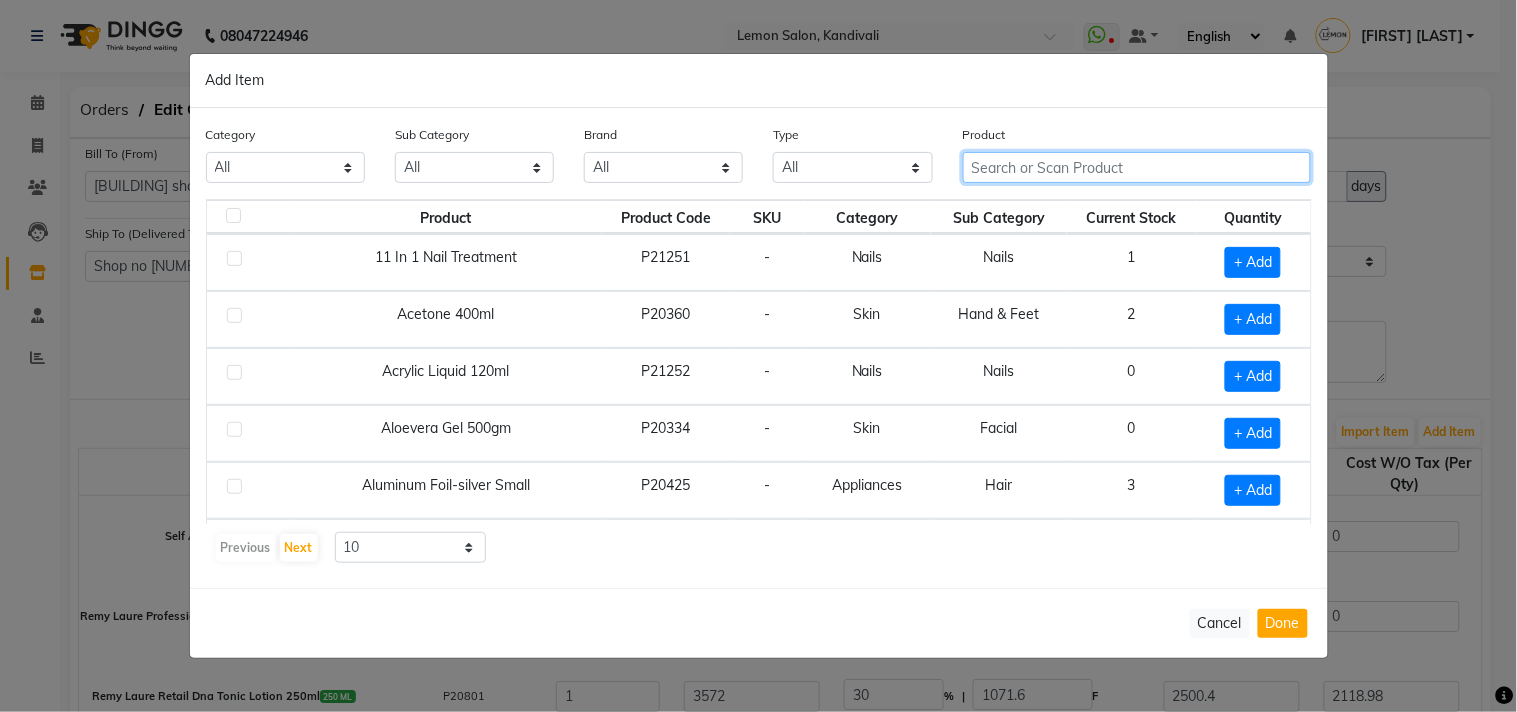 click 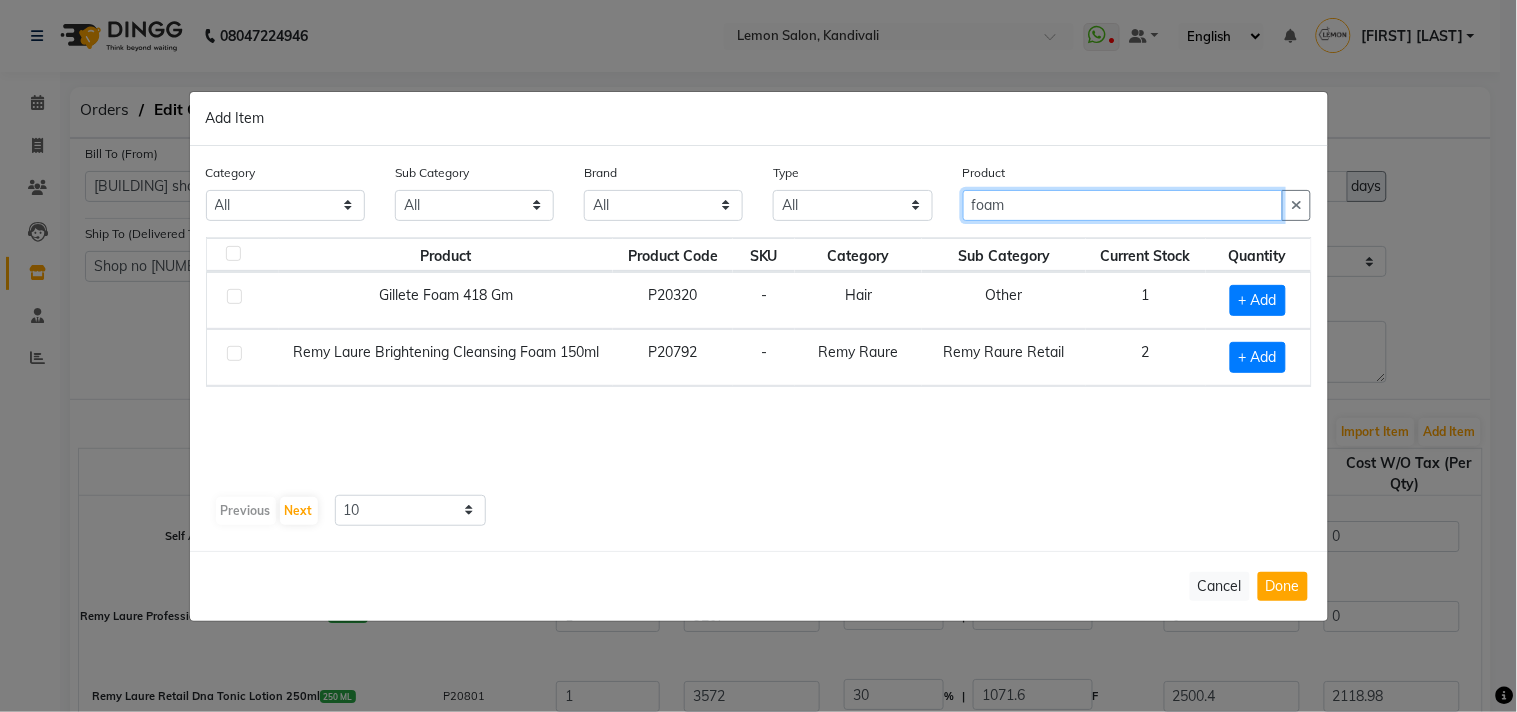 type on "foam" 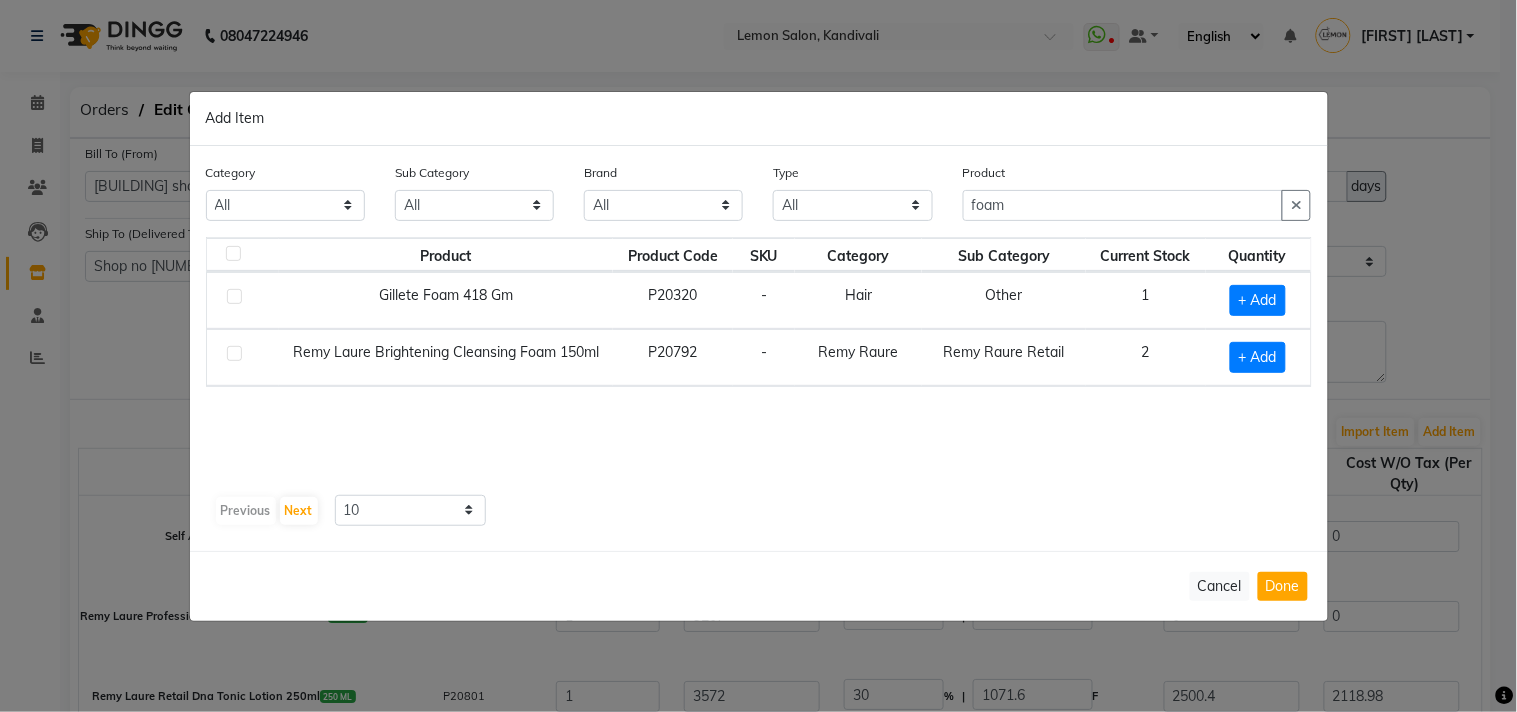 click 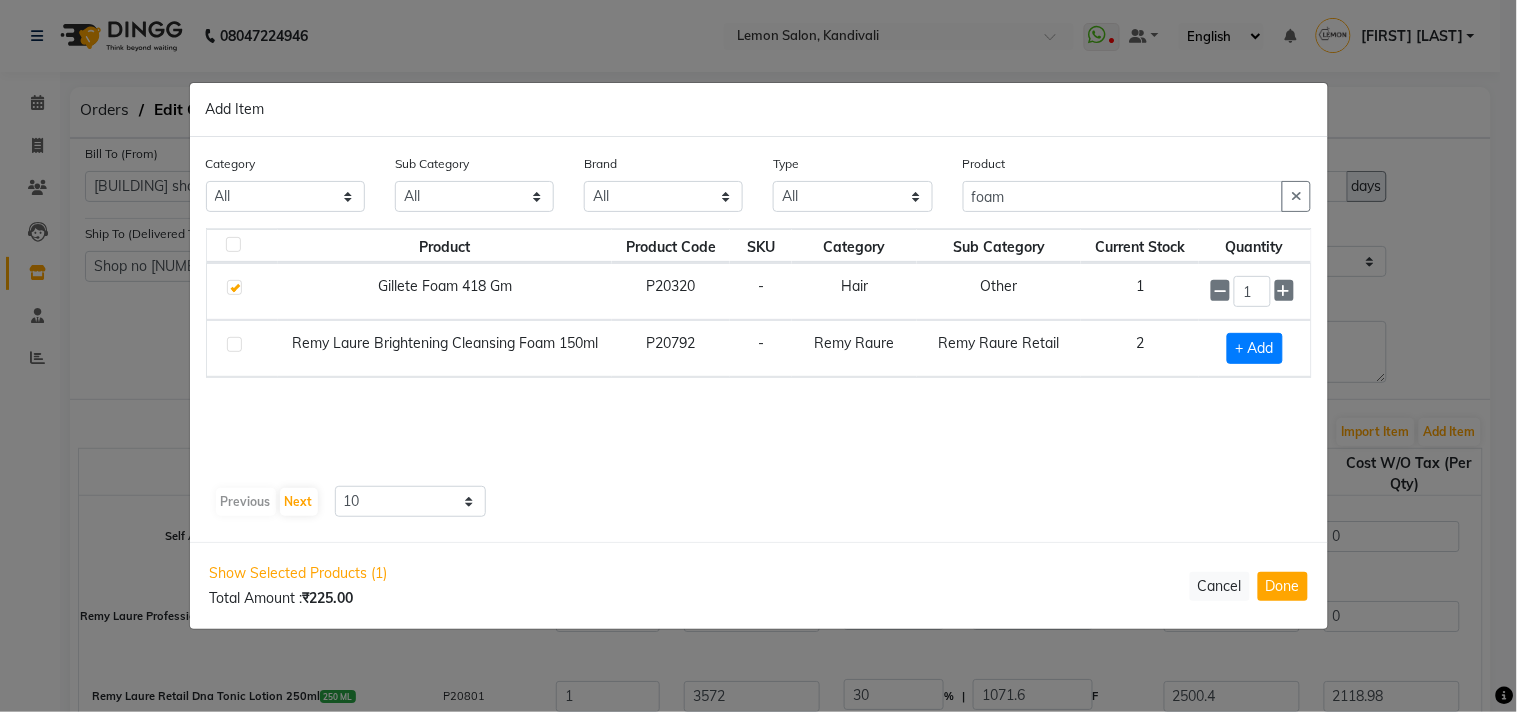 click on "Product foam" 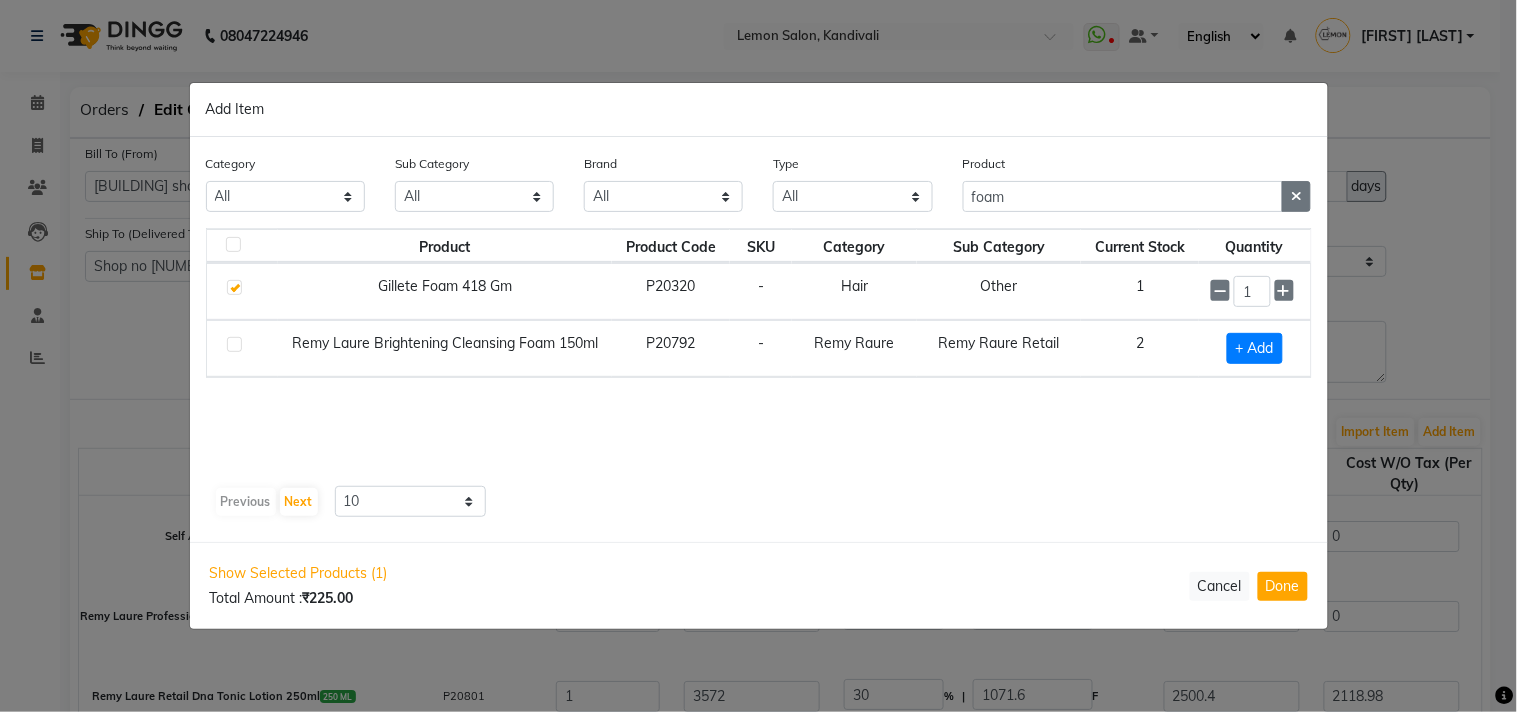 click 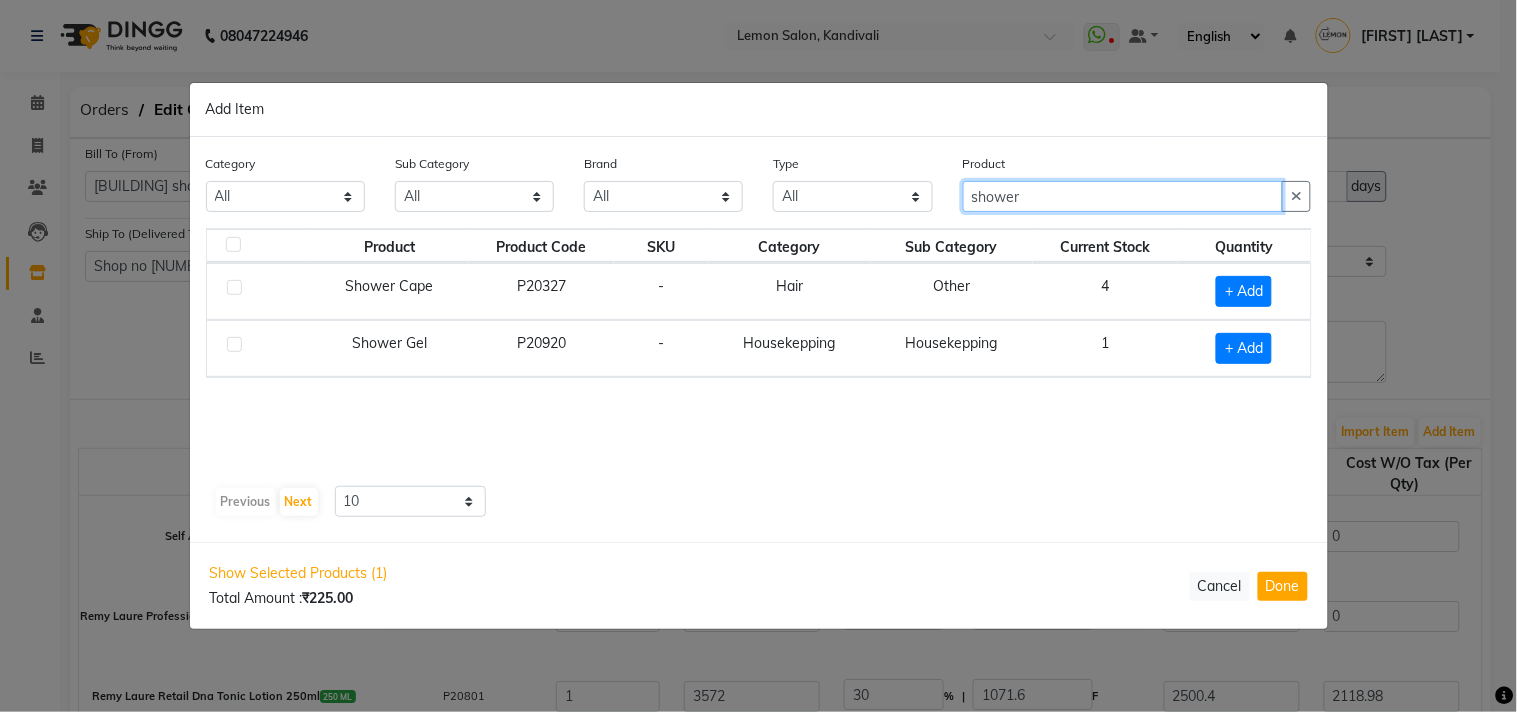 type on "shower" 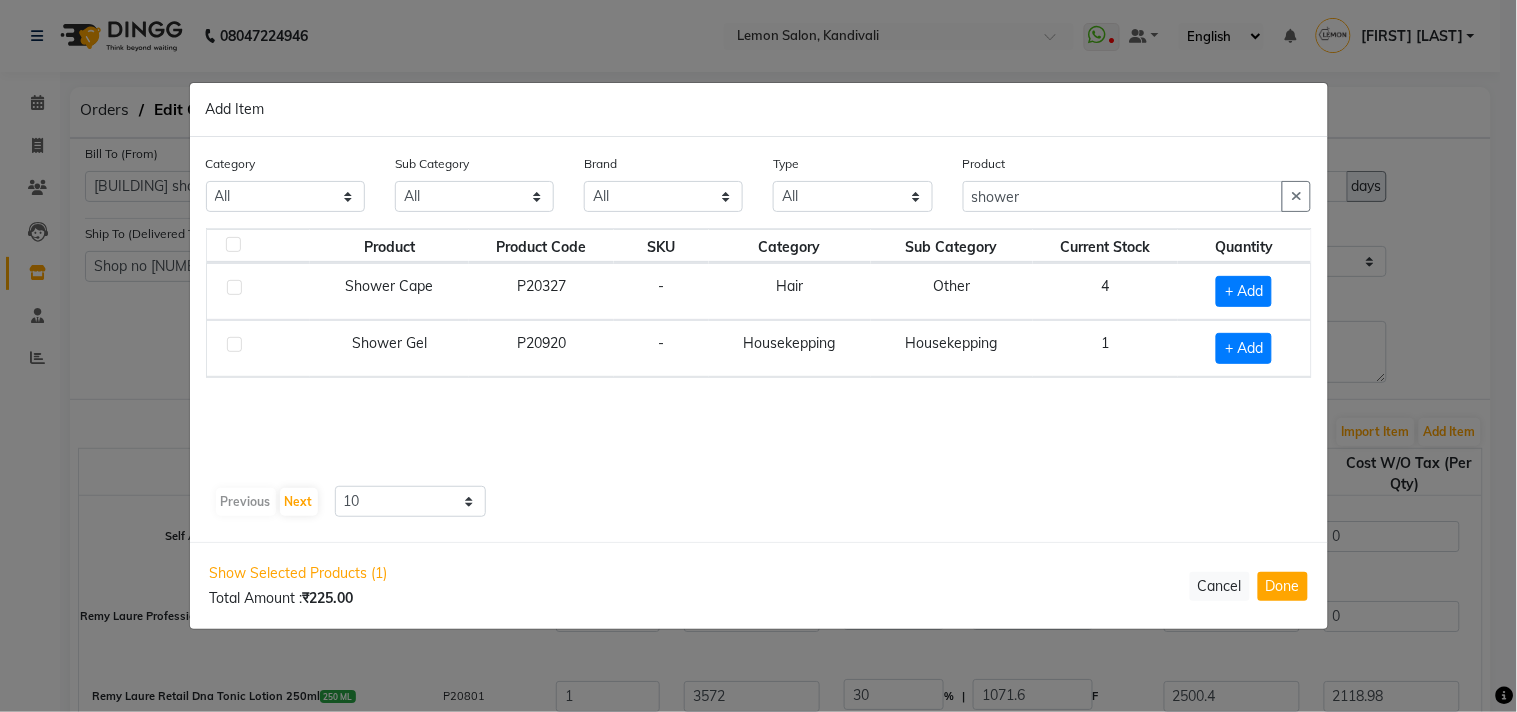 click 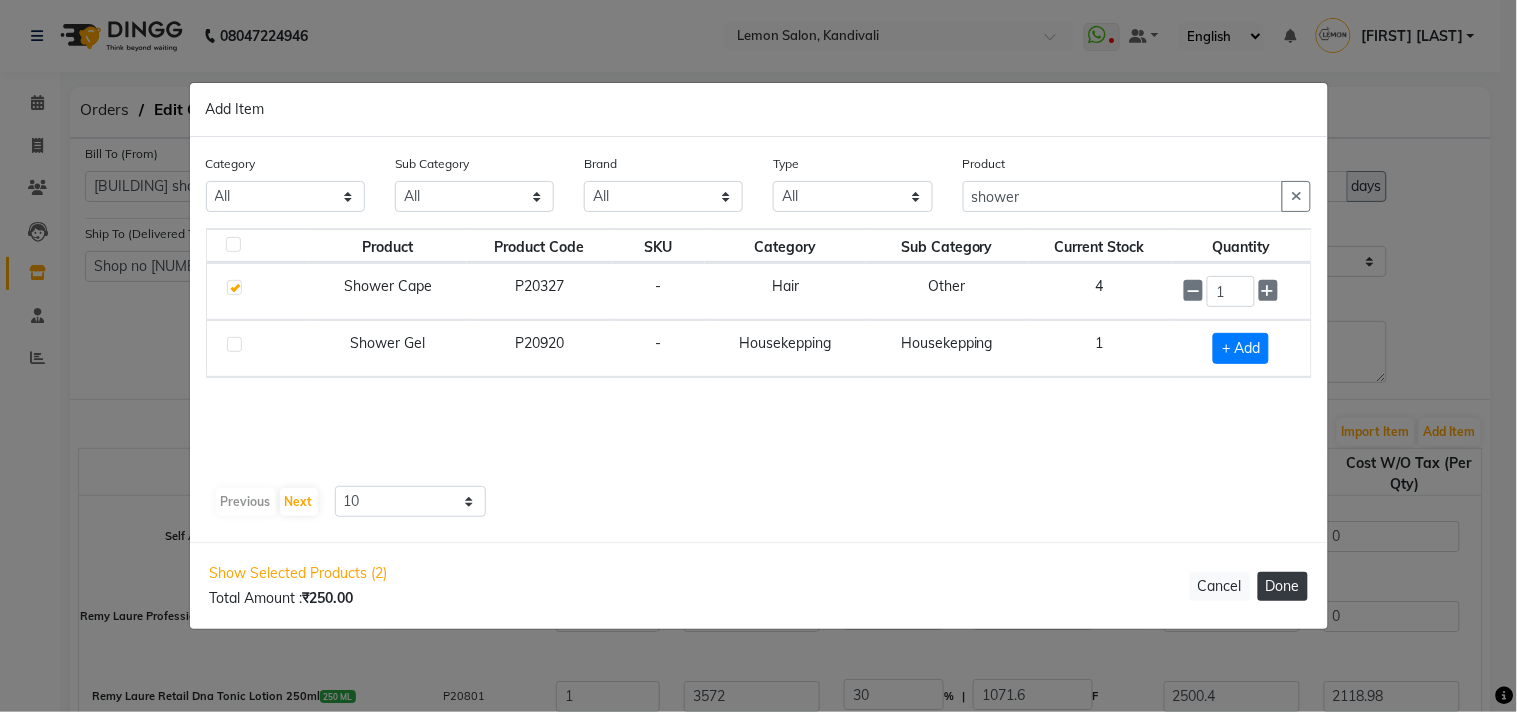 click on "Done" 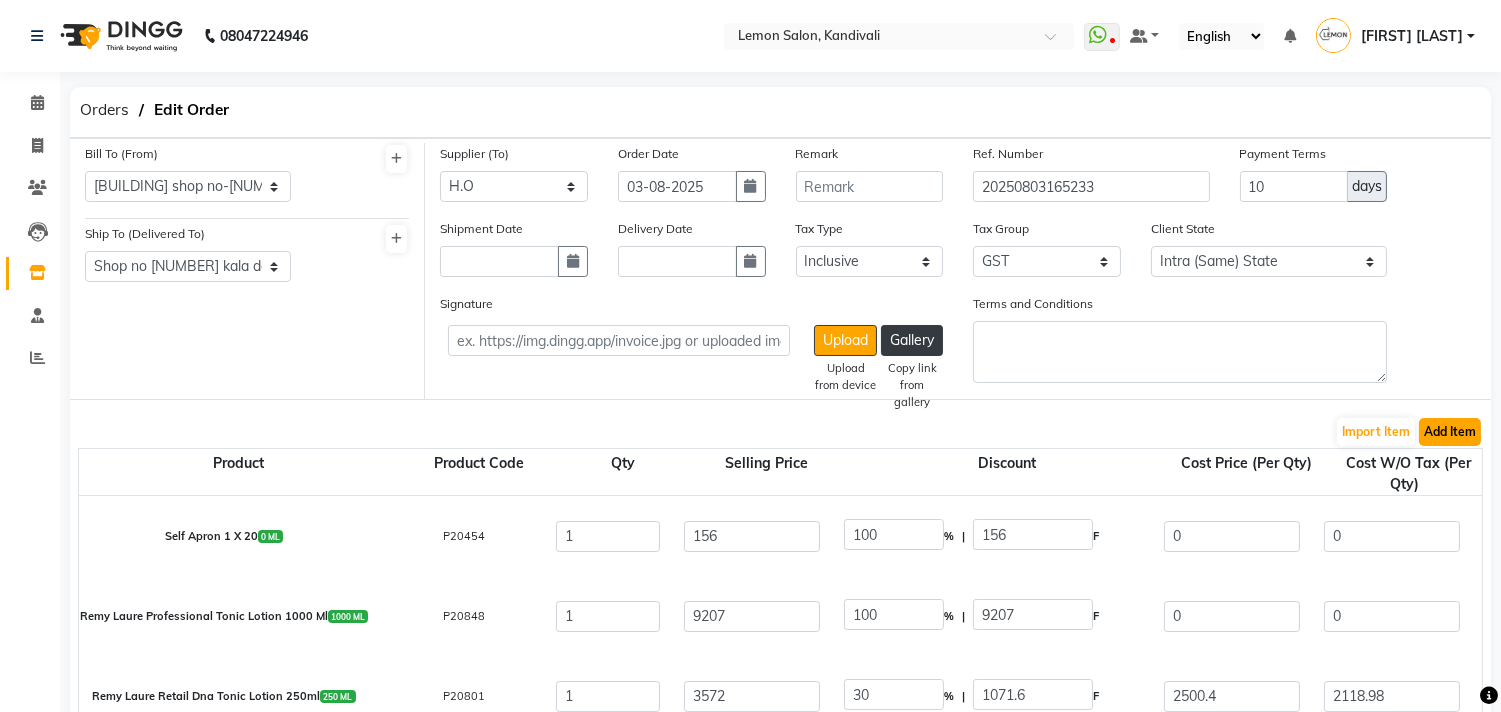 click on "Add Item" 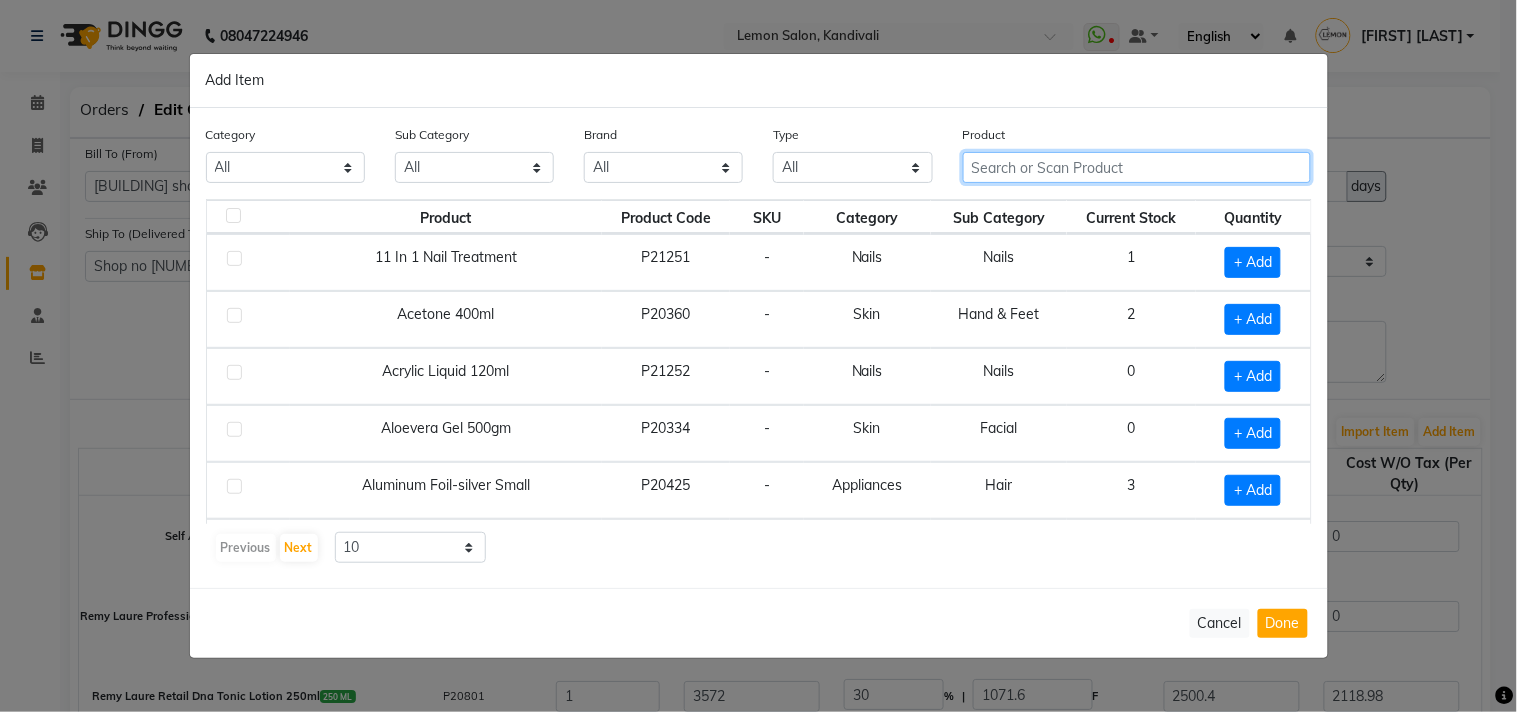 click 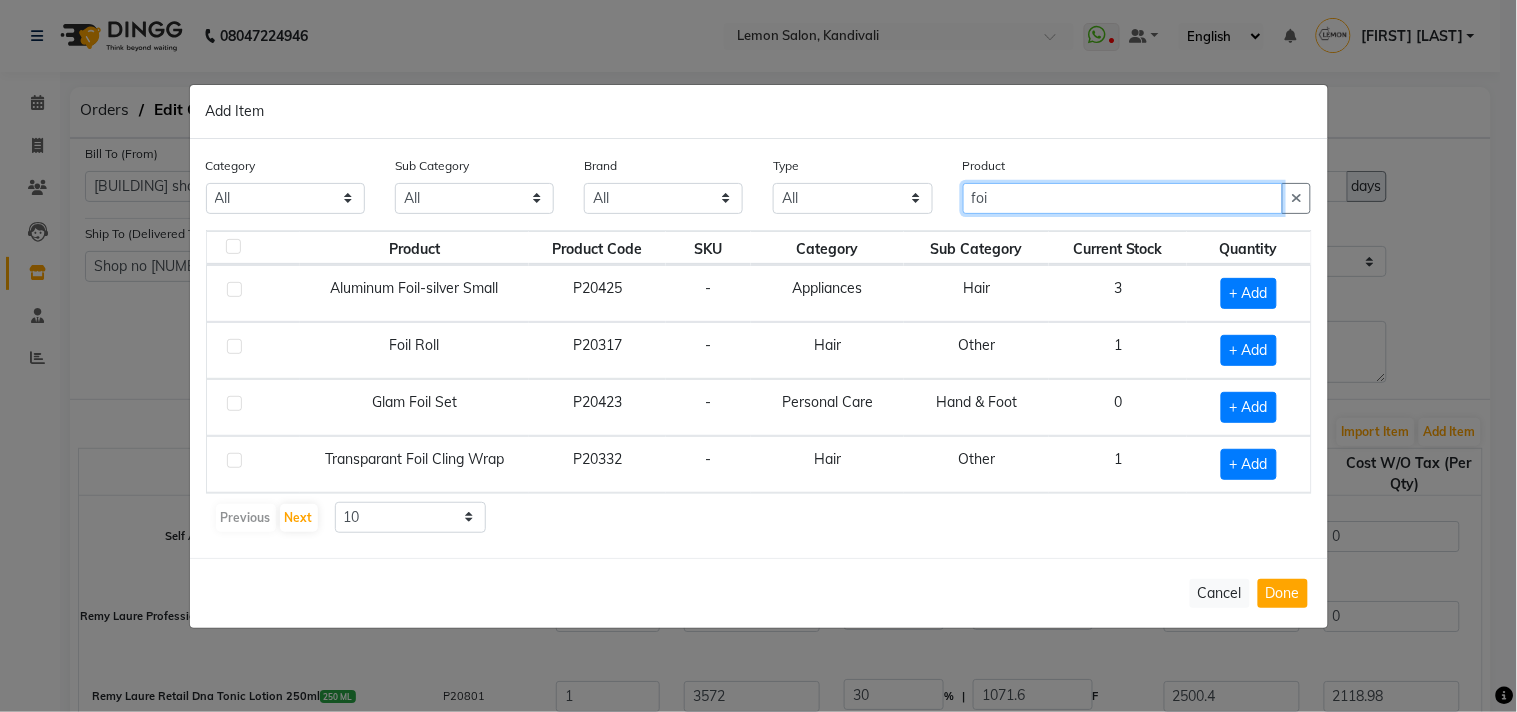 type on "foi" 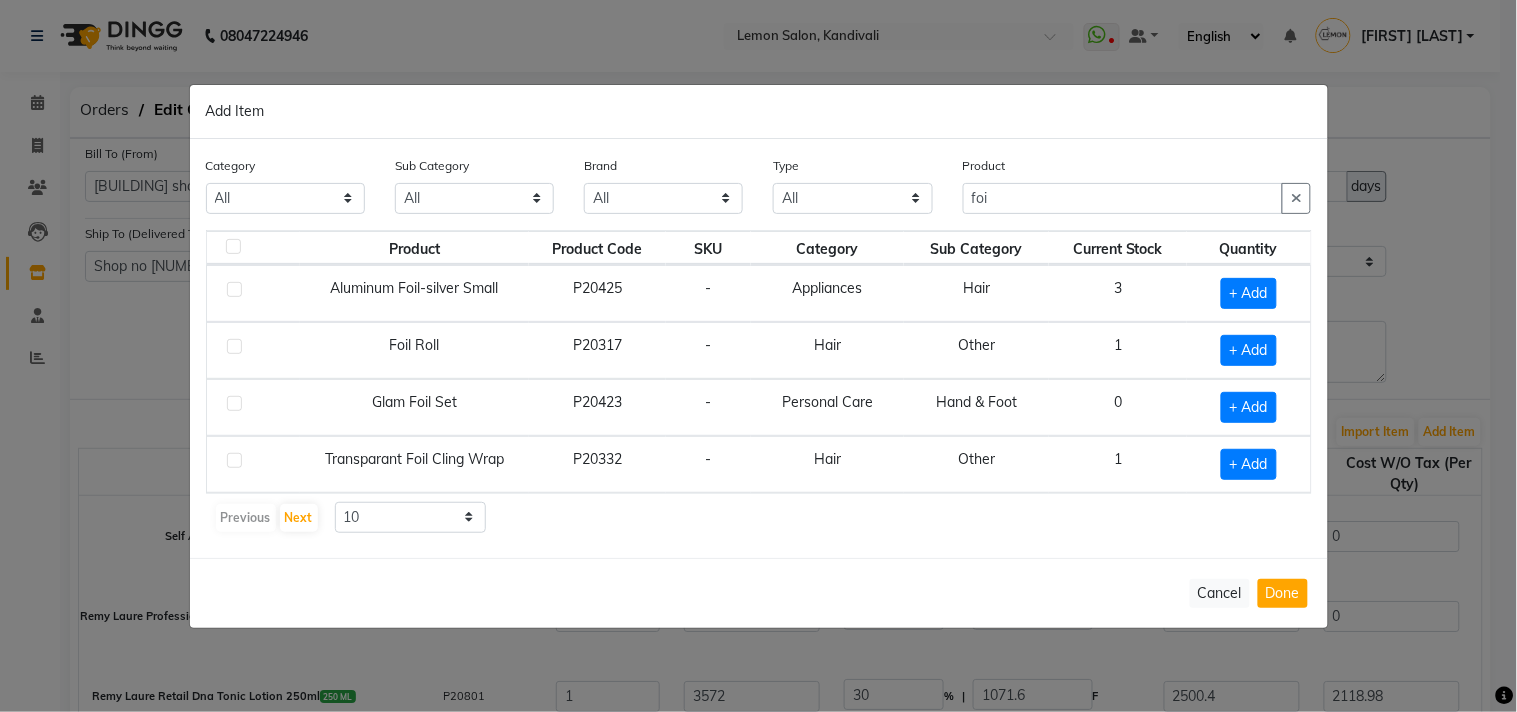 click 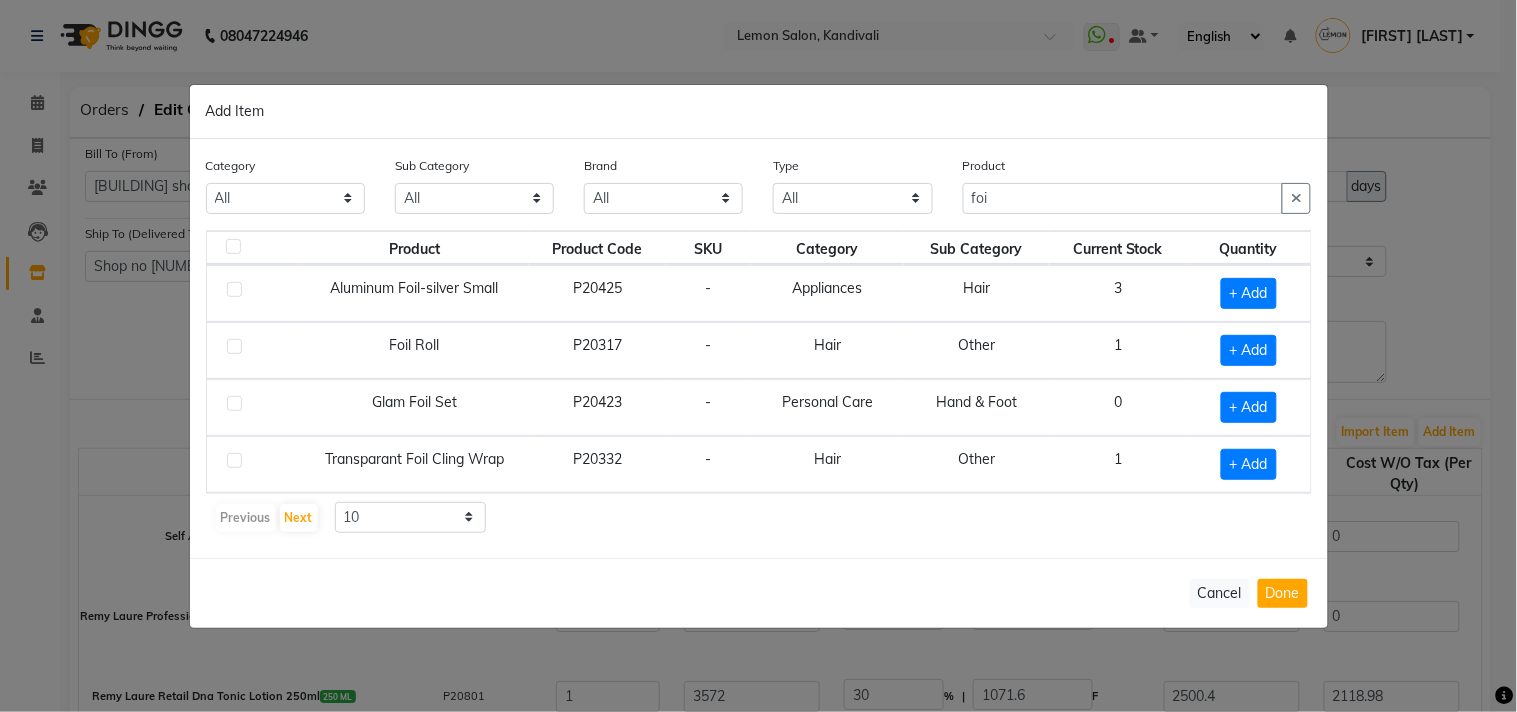 click 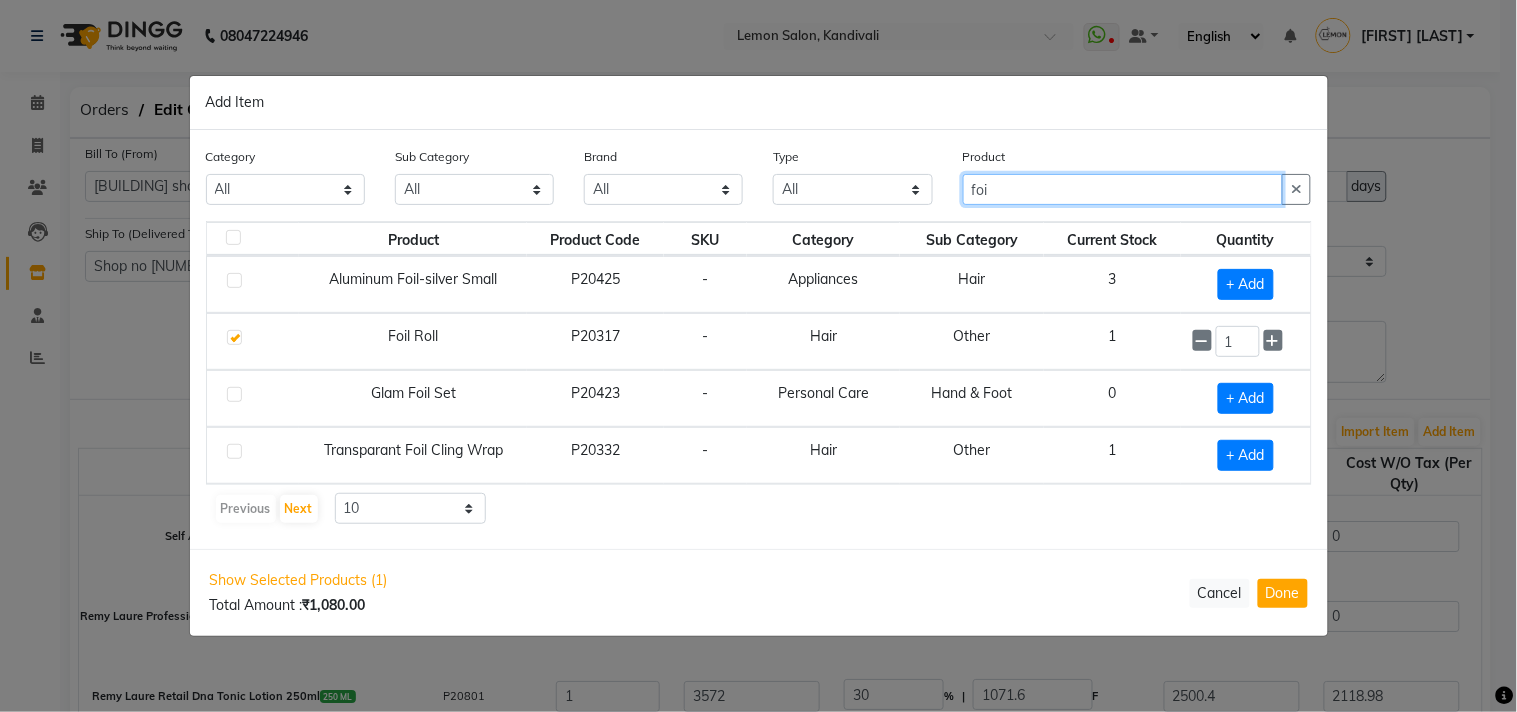 click on "foi" 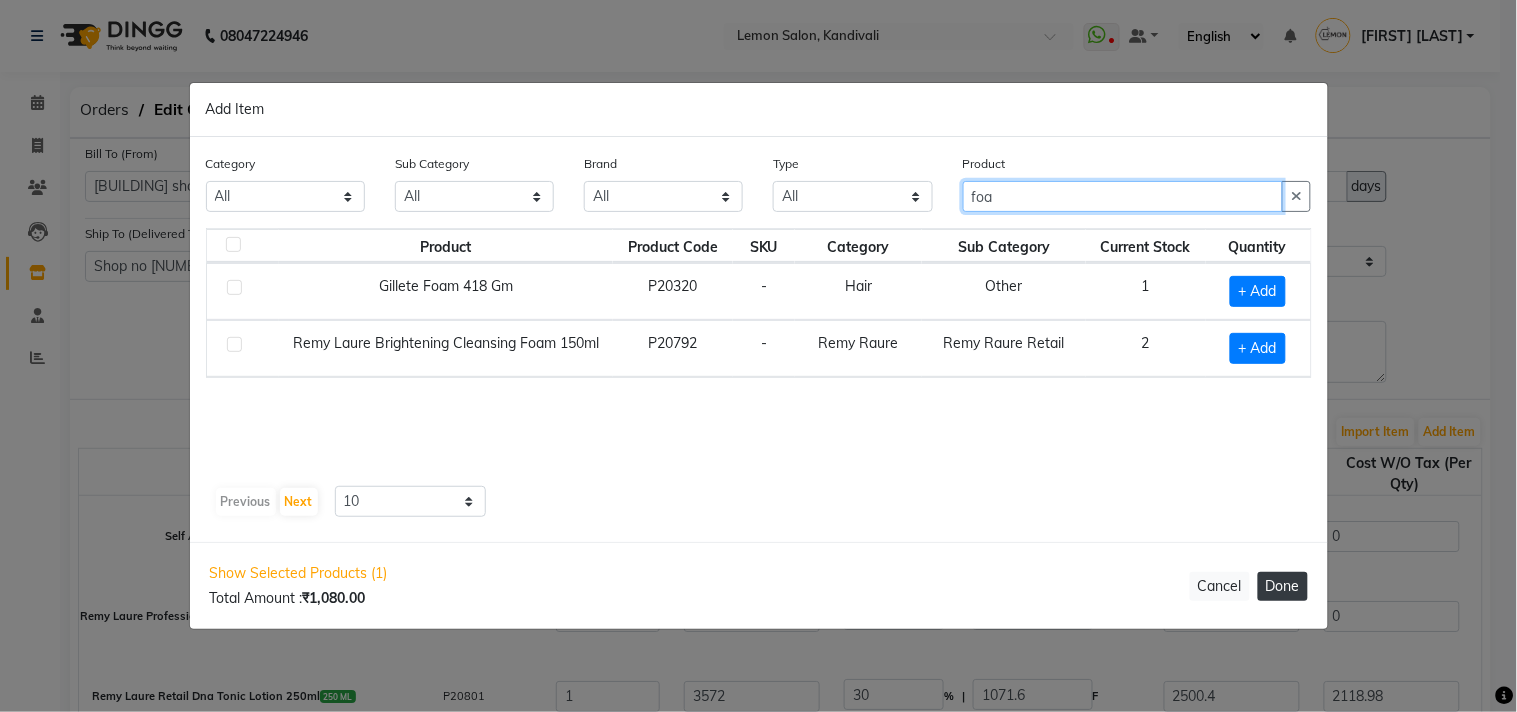 type on "foa" 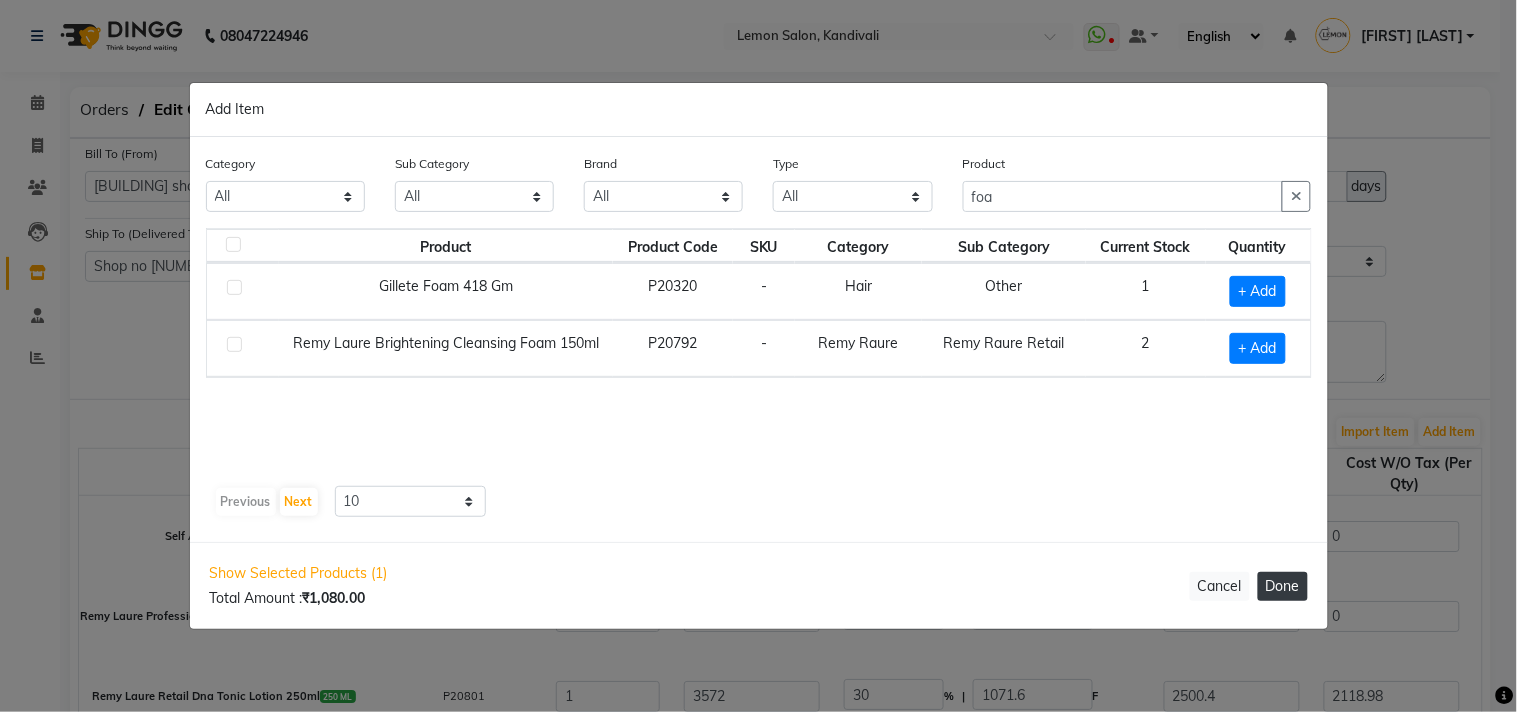 click on "Done" 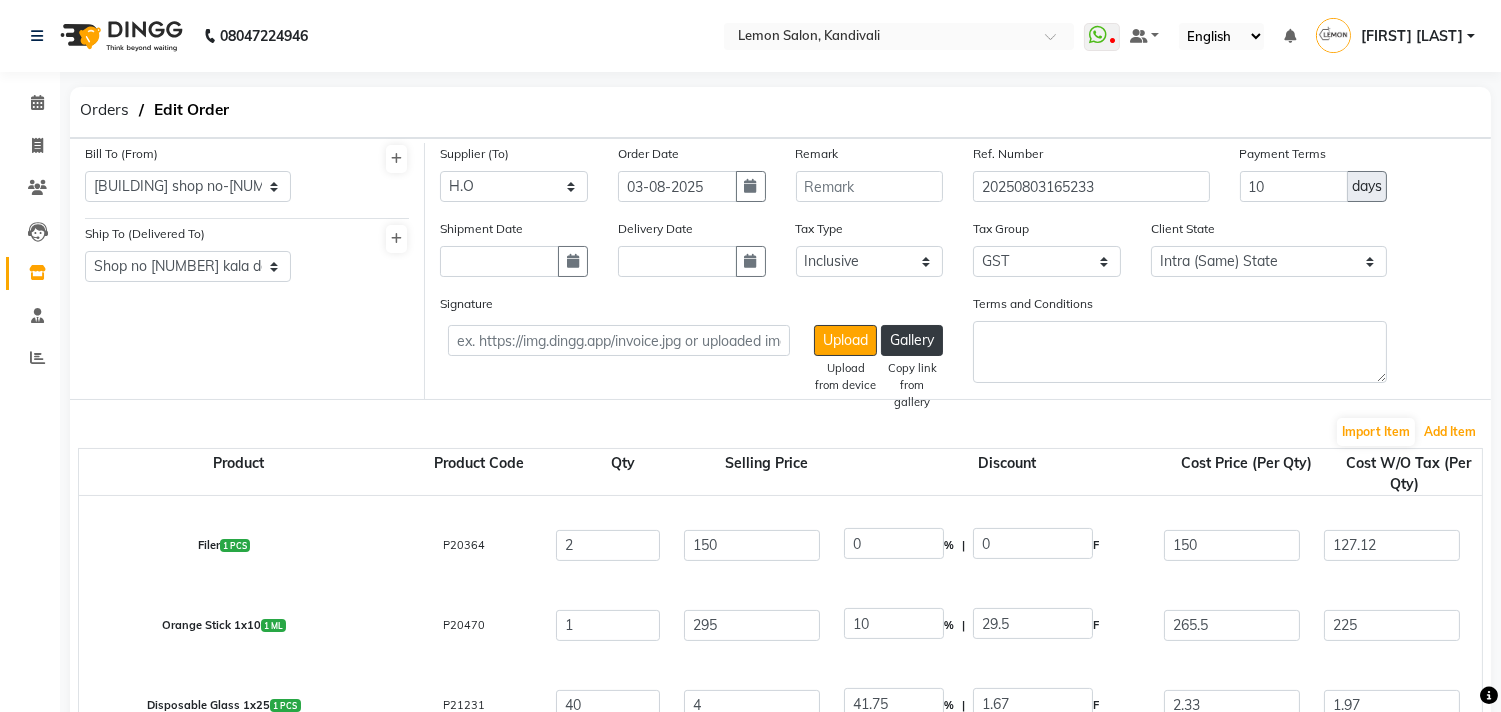 select on "740" 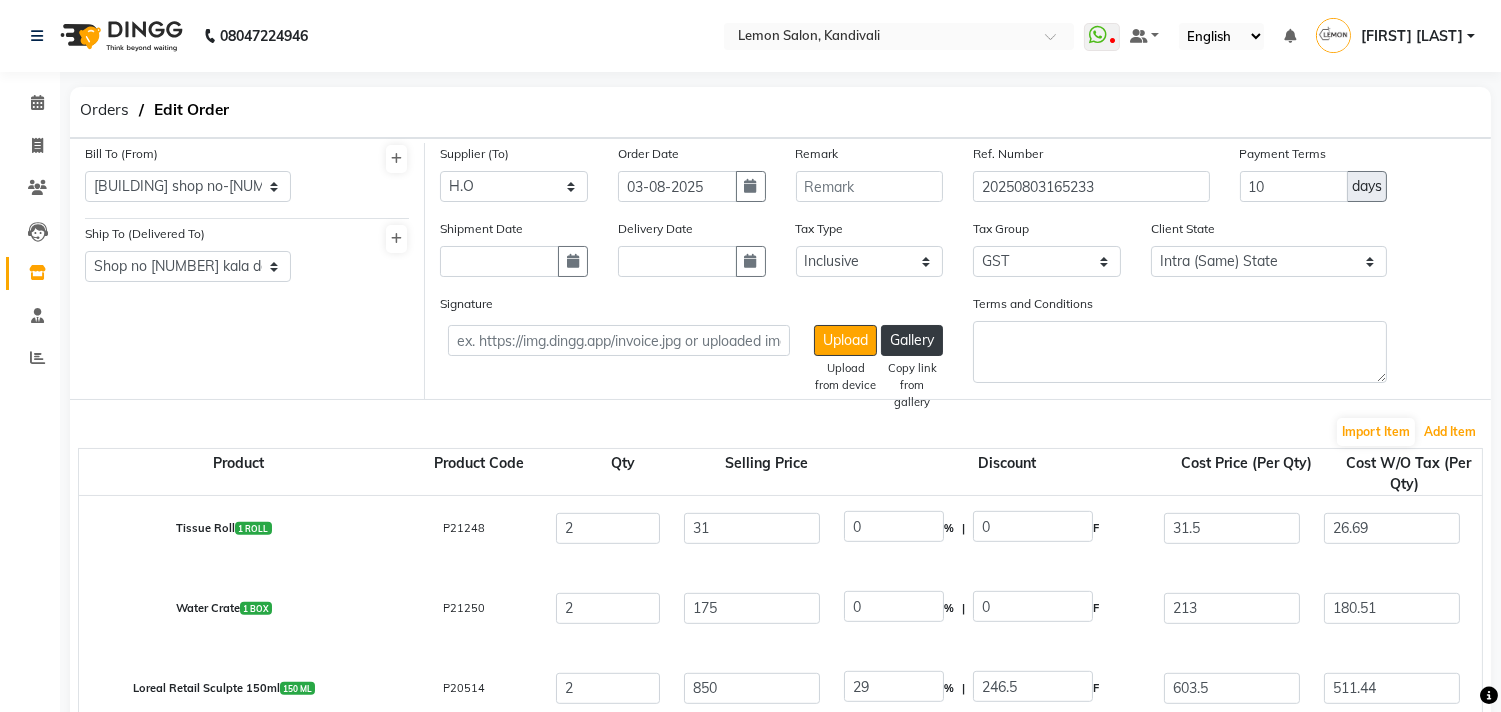 select on "740" 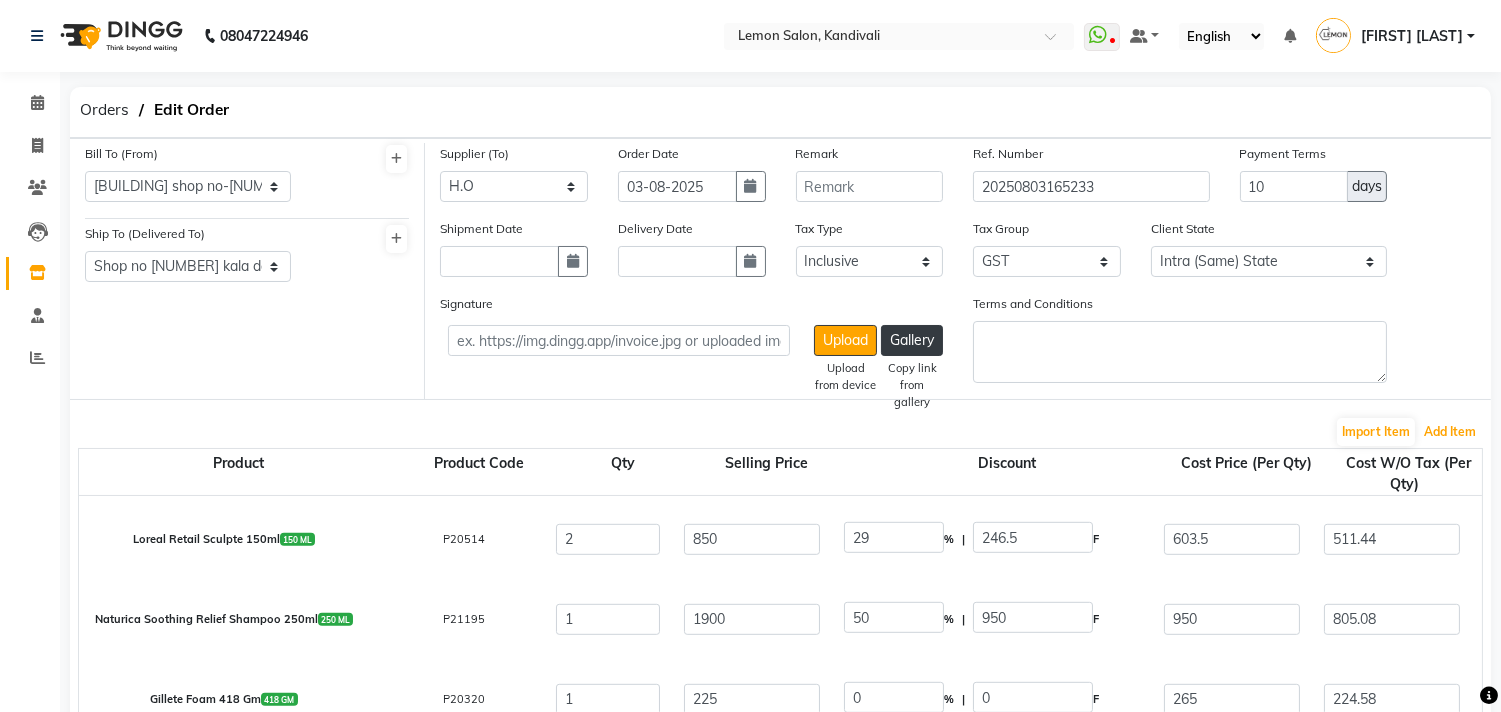scroll, scrollTop: 2477, scrollLeft: 0, axis: vertical 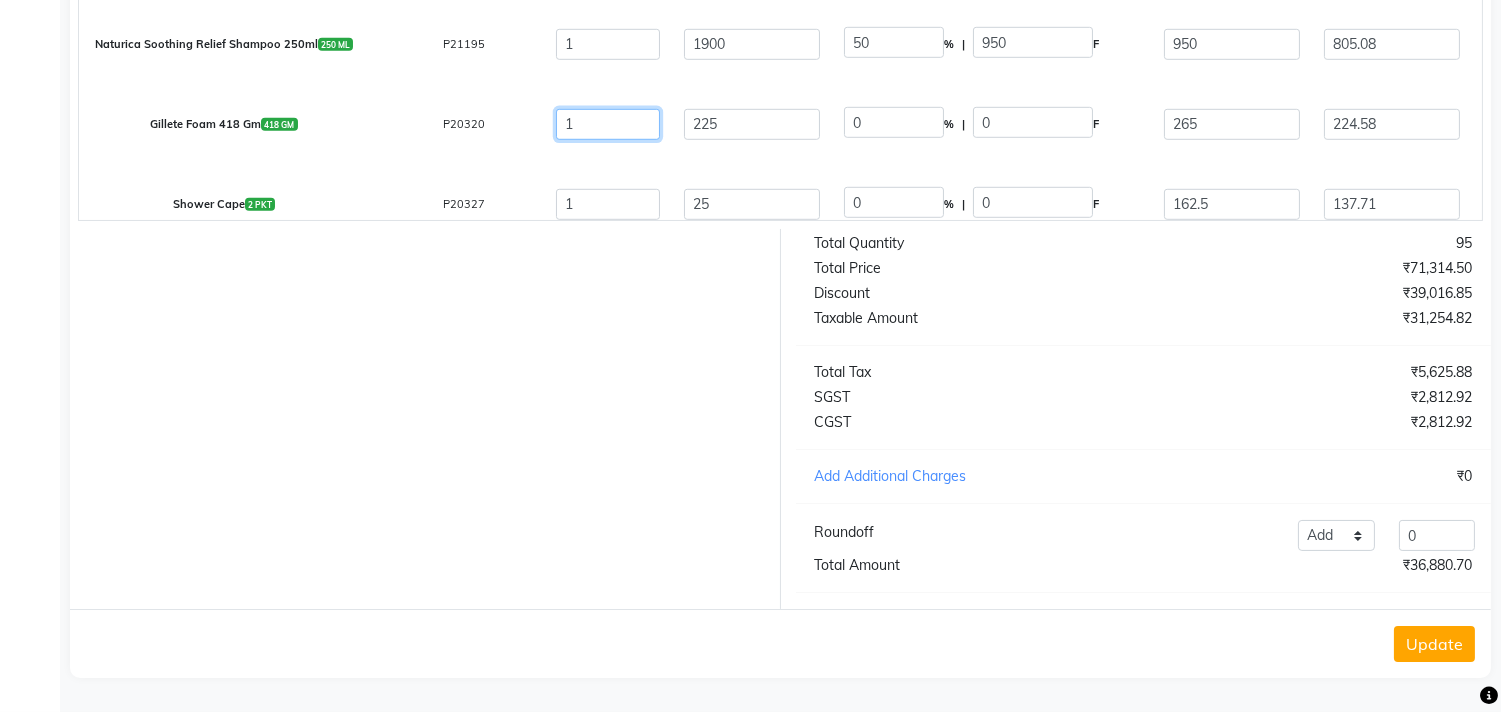 drag, startPoint x: 588, startPoint y: 111, endPoint x: 562, endPoint y: 117, distance: 26.683329 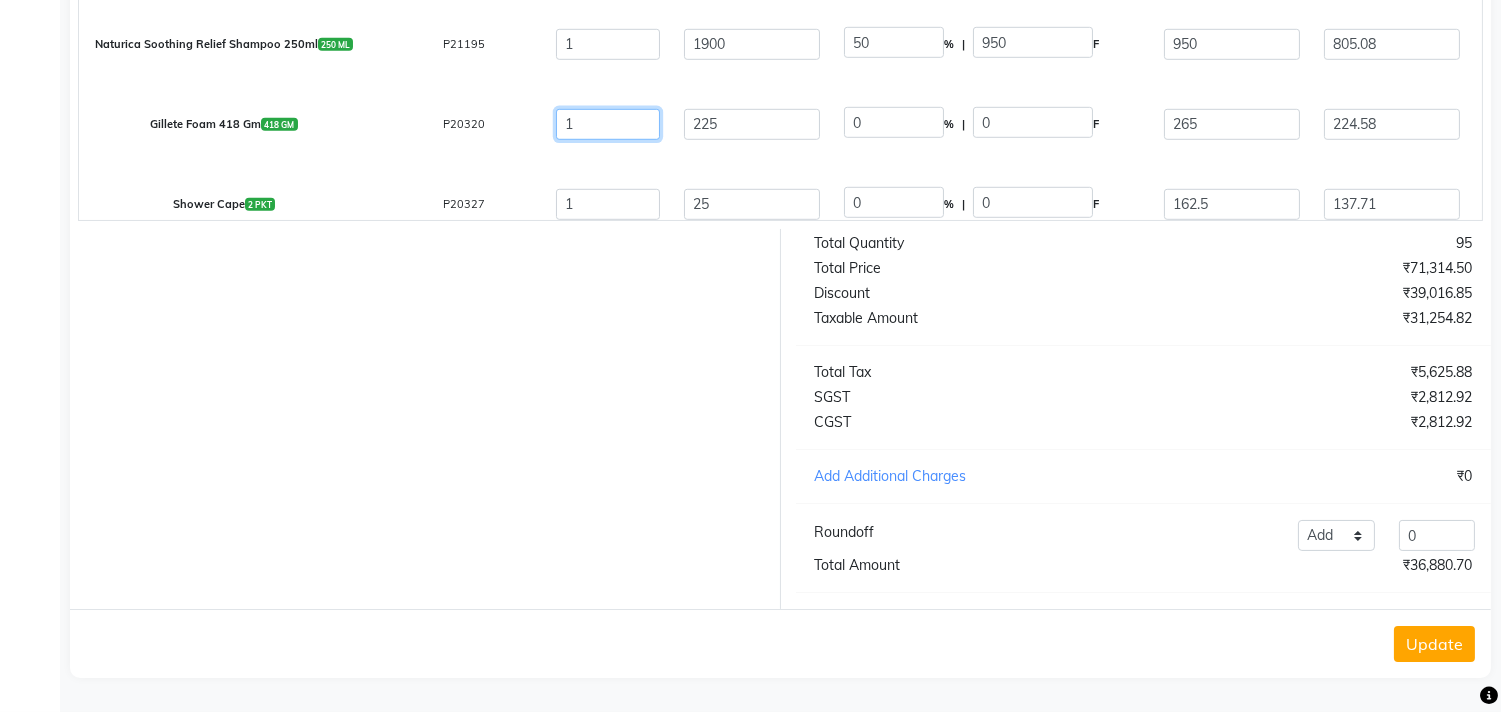 click on "1" 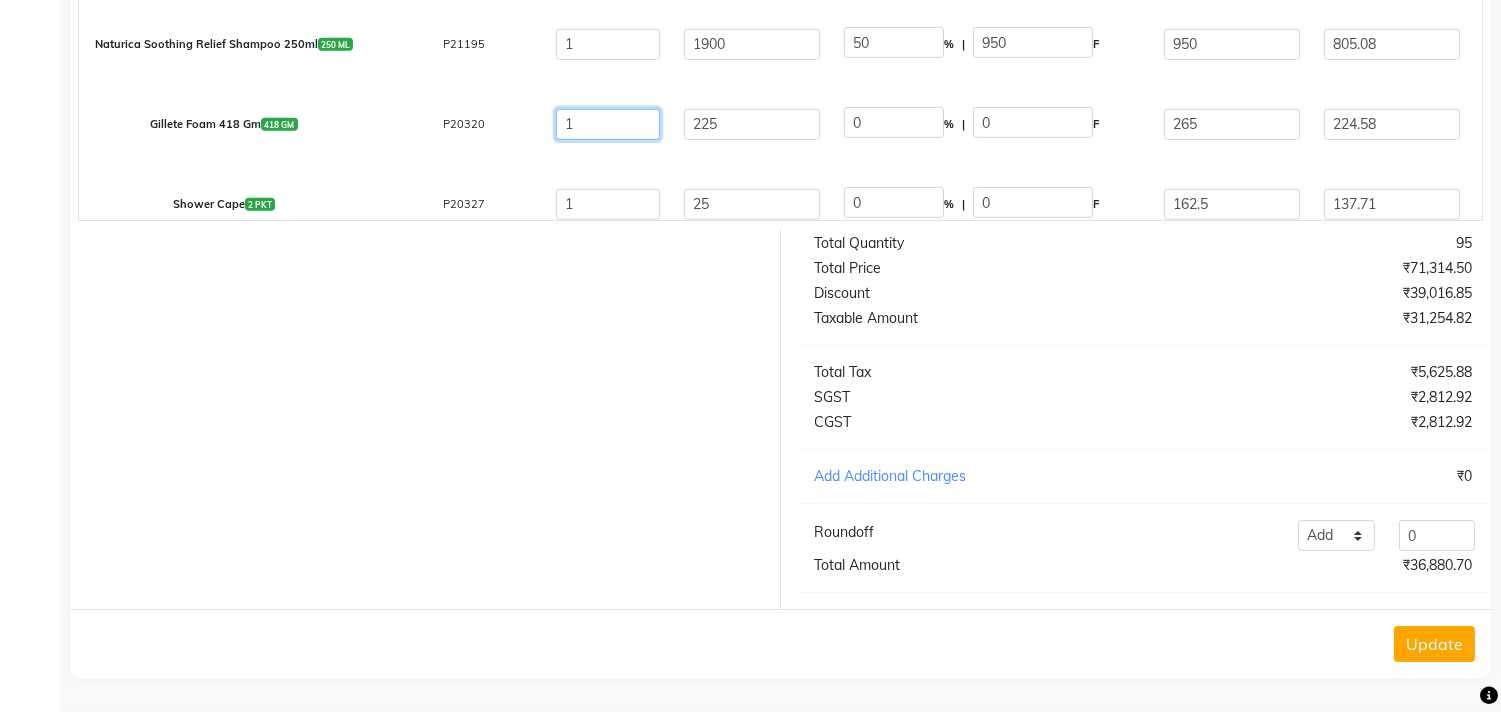 type on "0" 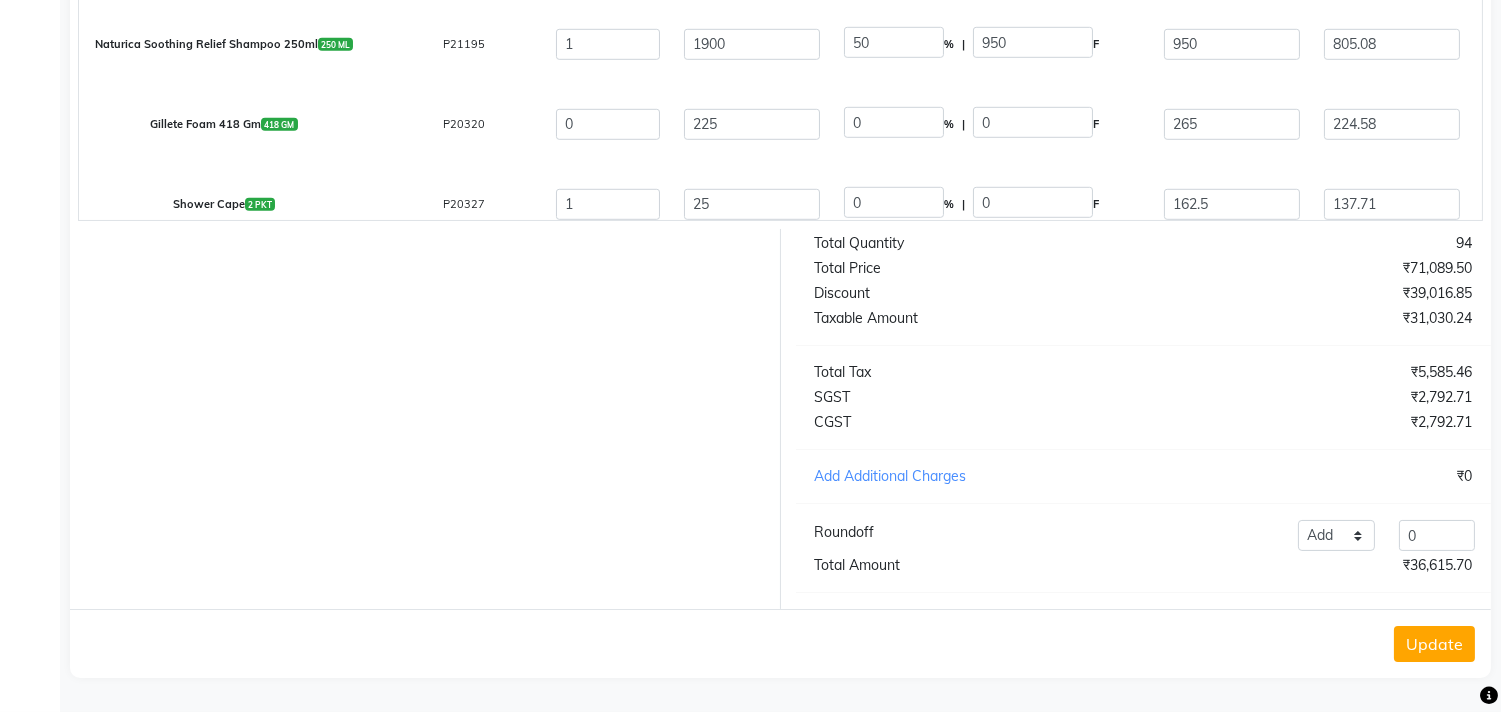 click on "Gillete Foam 418 Gm  418 GM  P20320  0 225 0 % | 0 F 265 224.58 0 None GST  (18%)  0 0" 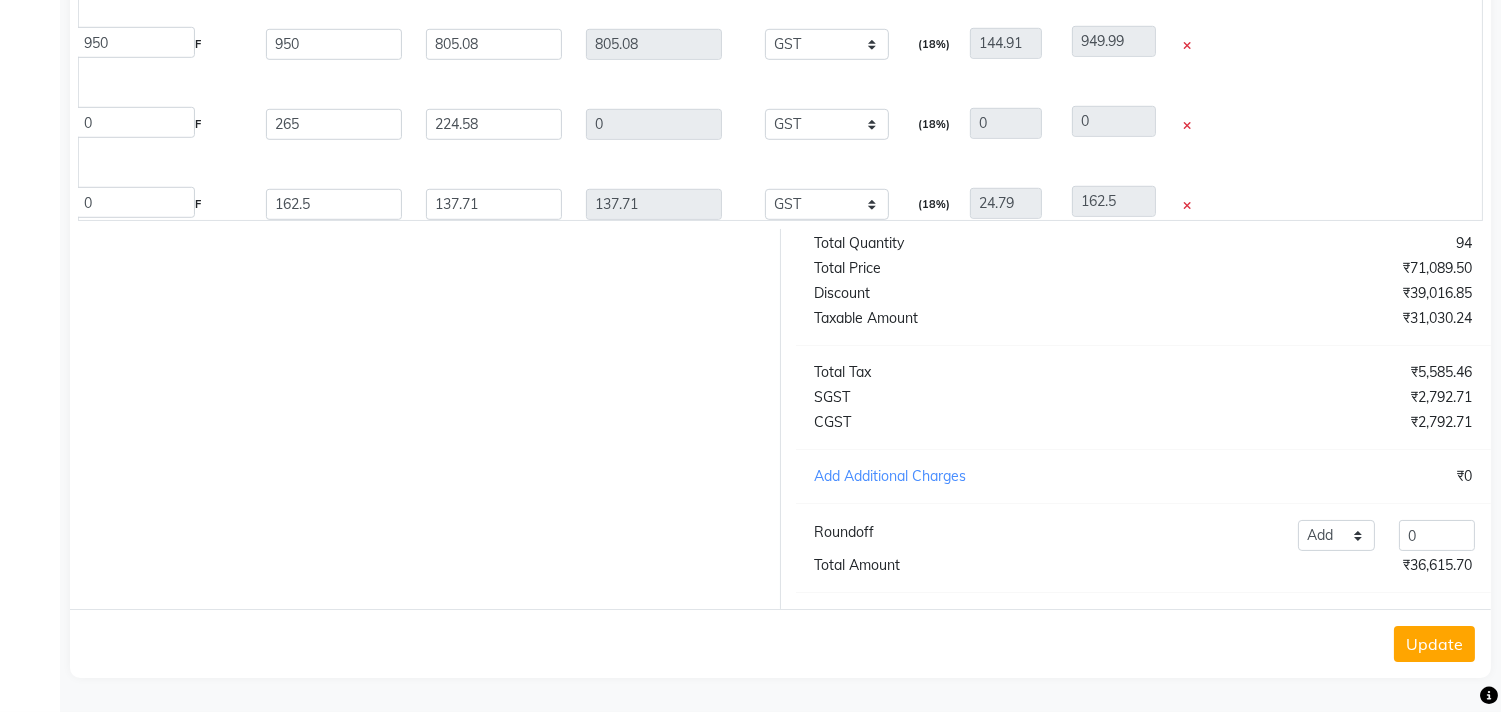 scroll, scrollTop: 0, scrollLeft: 960, axis: horizontal 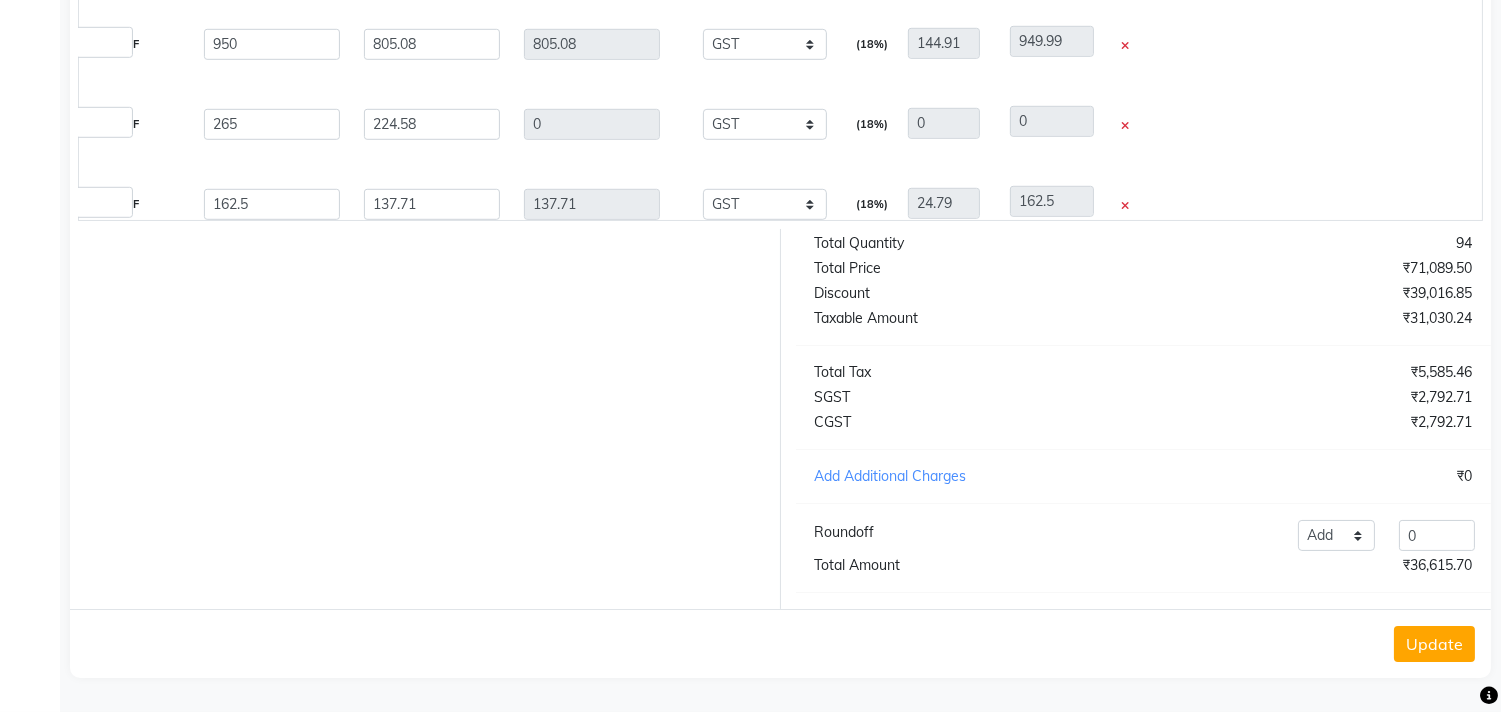 click 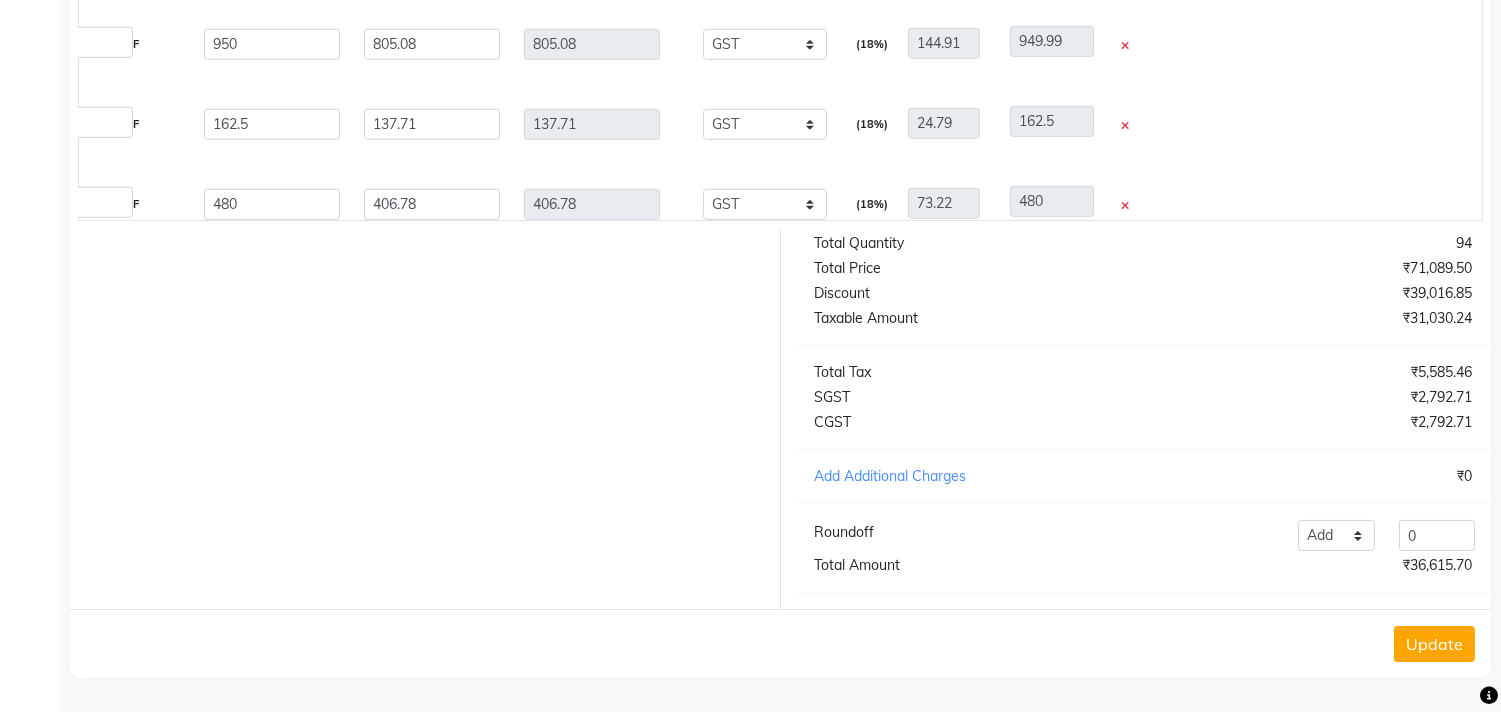 click on "Update" 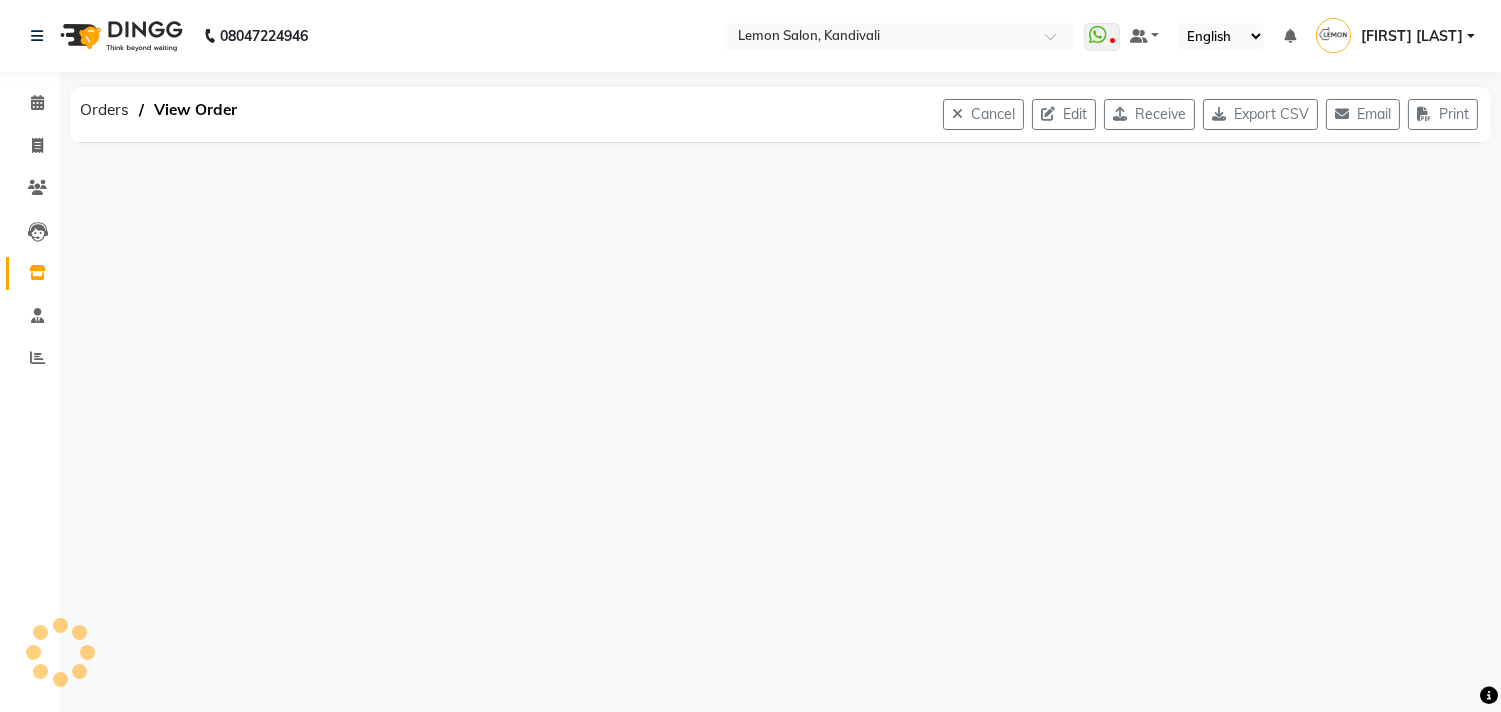 scroll, scrollTop: 0, scrollLeft: 0, axis: both 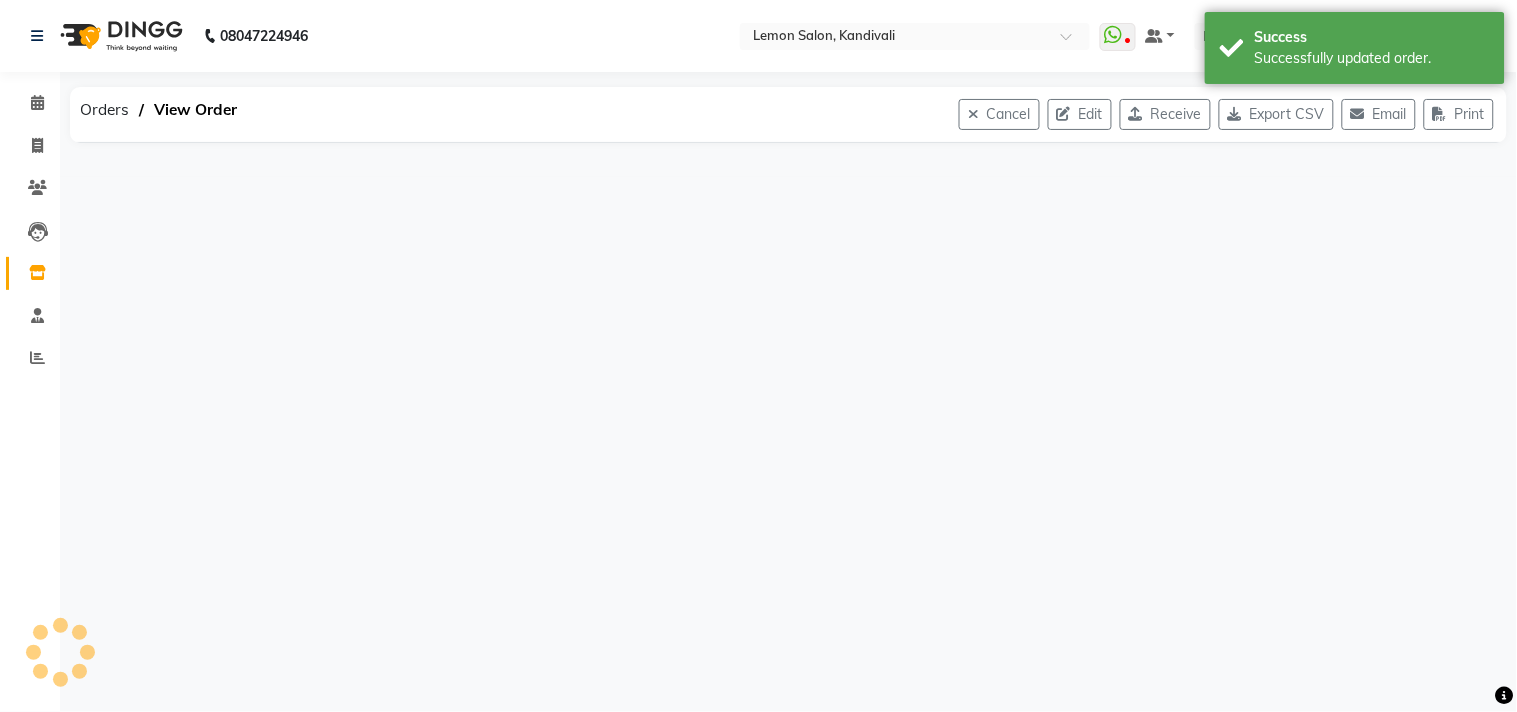 click on "Edit" 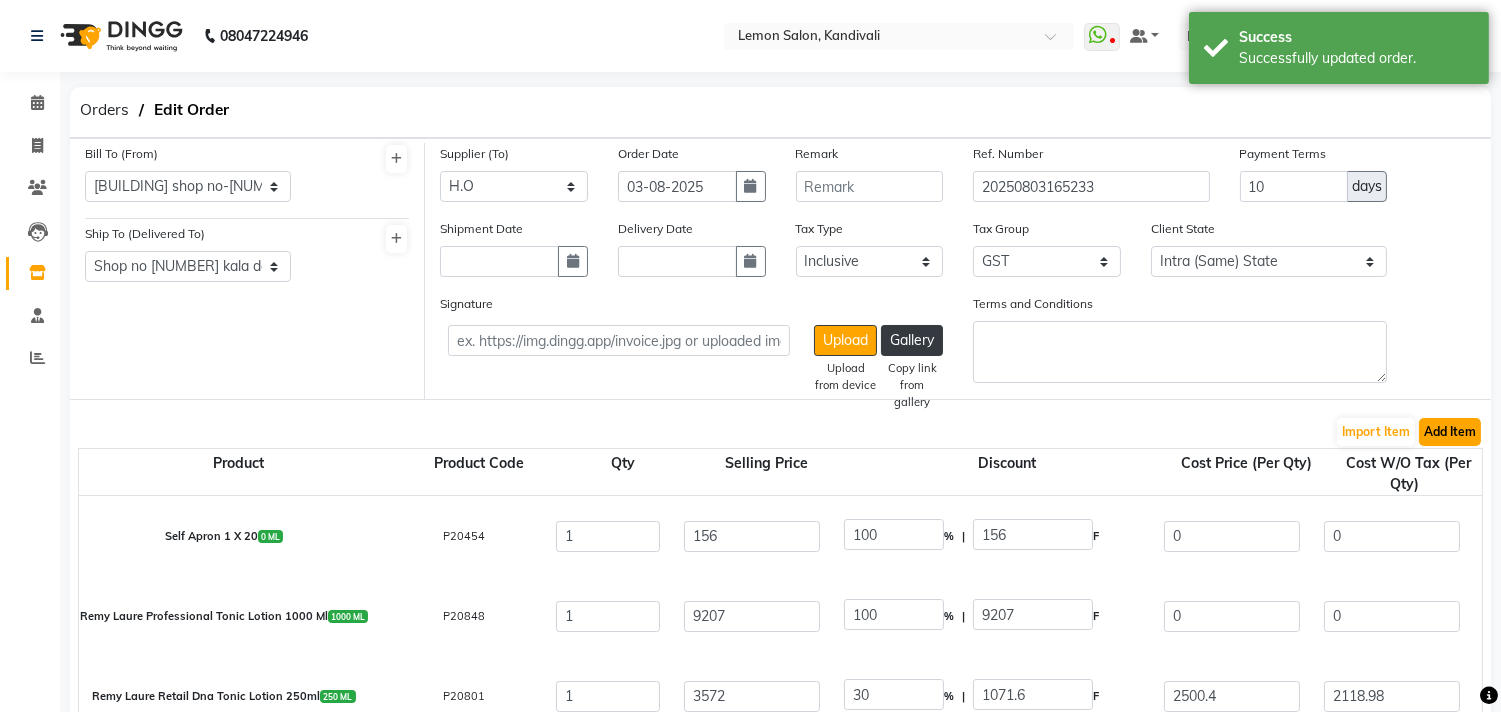 click on "Add Item" 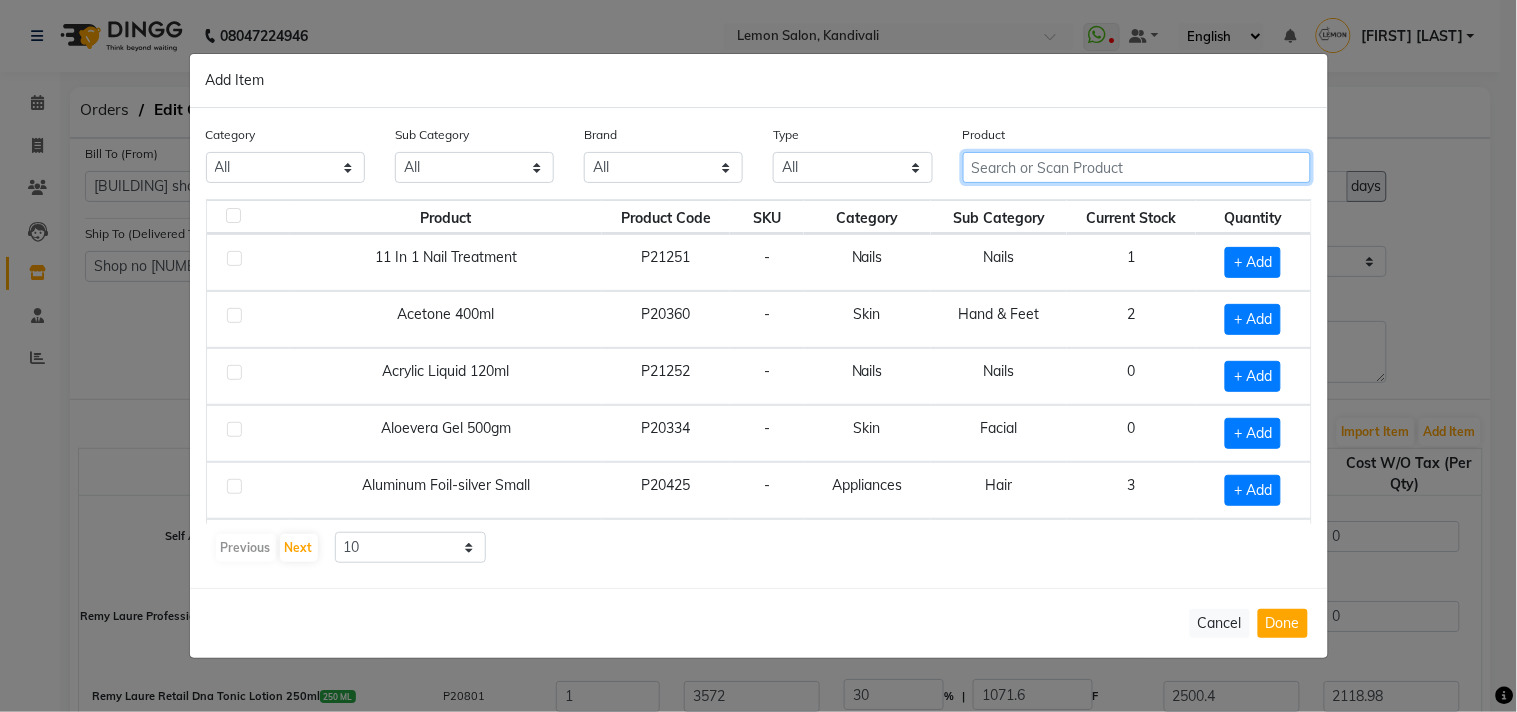click 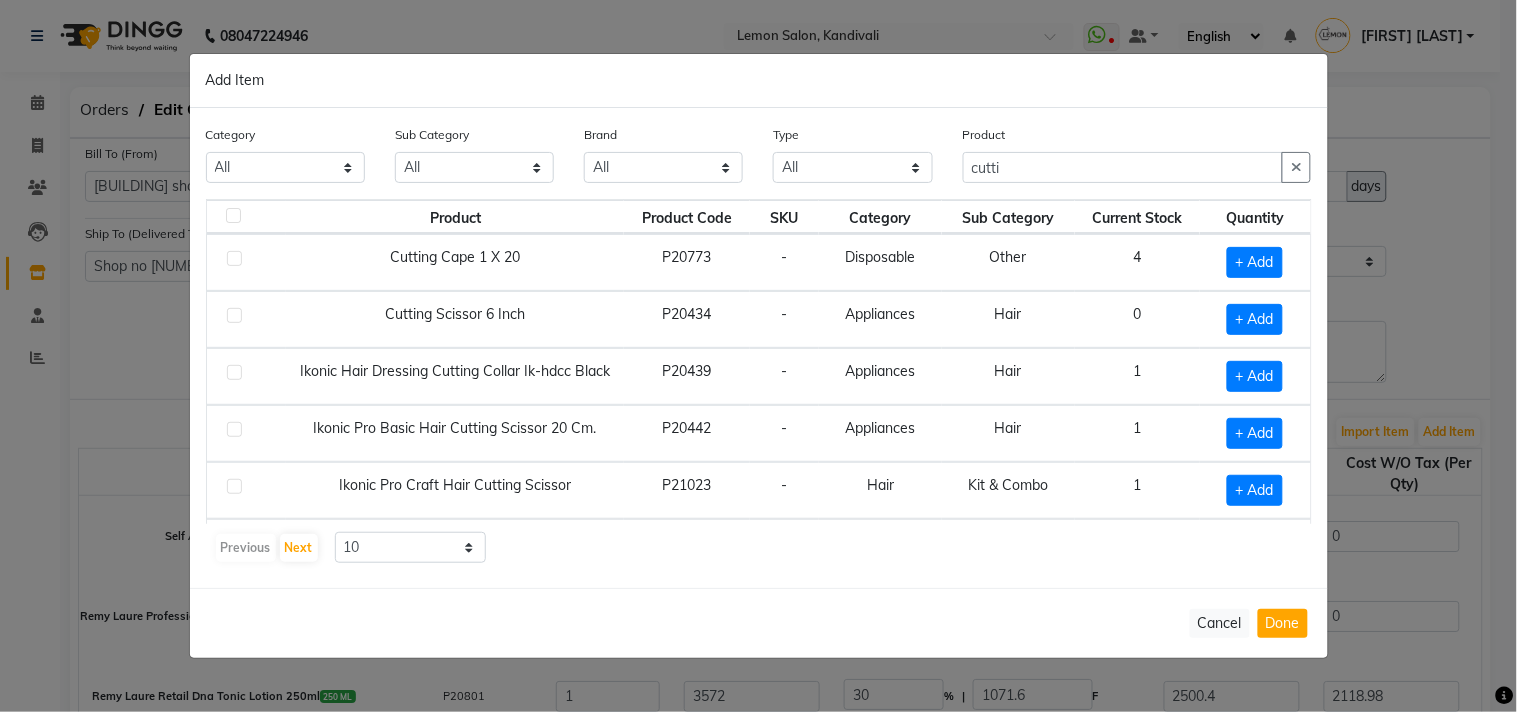 click 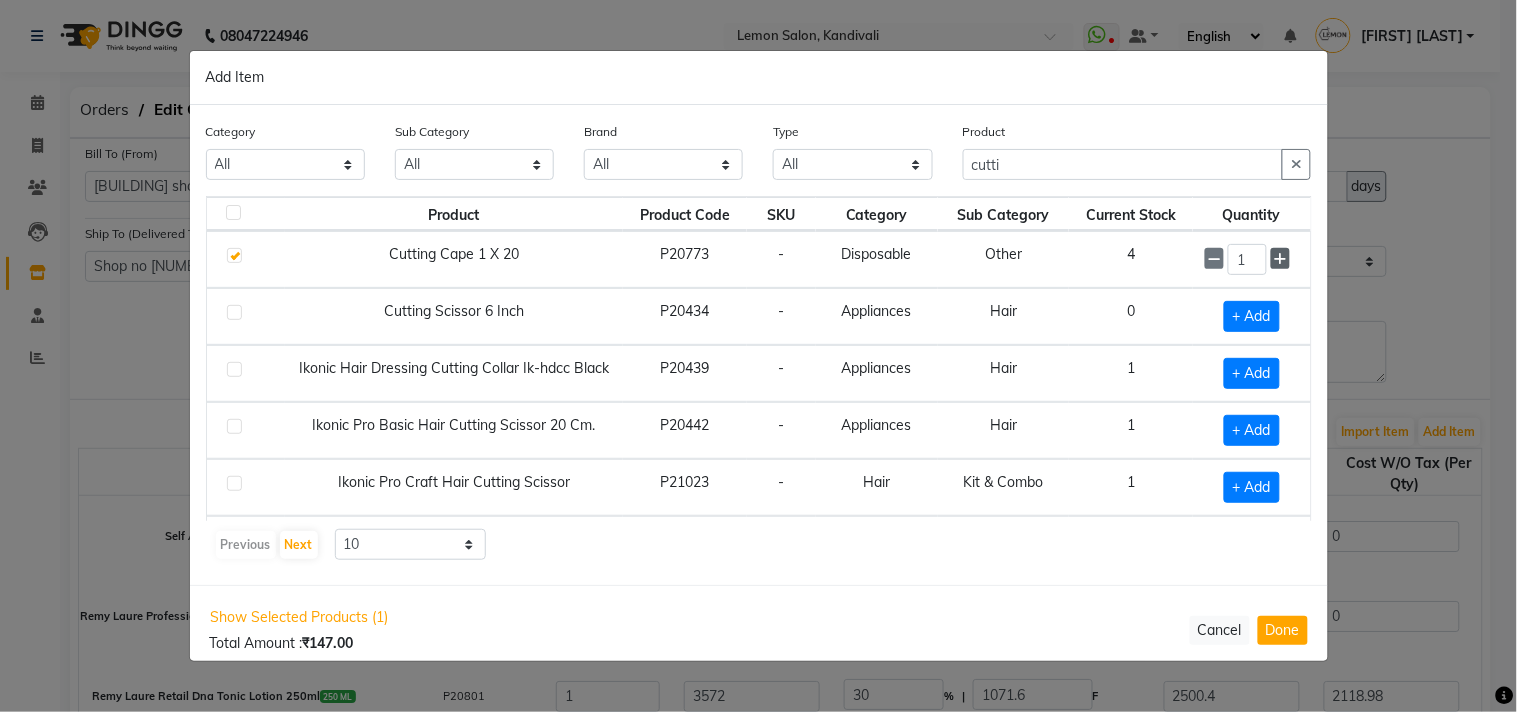 click 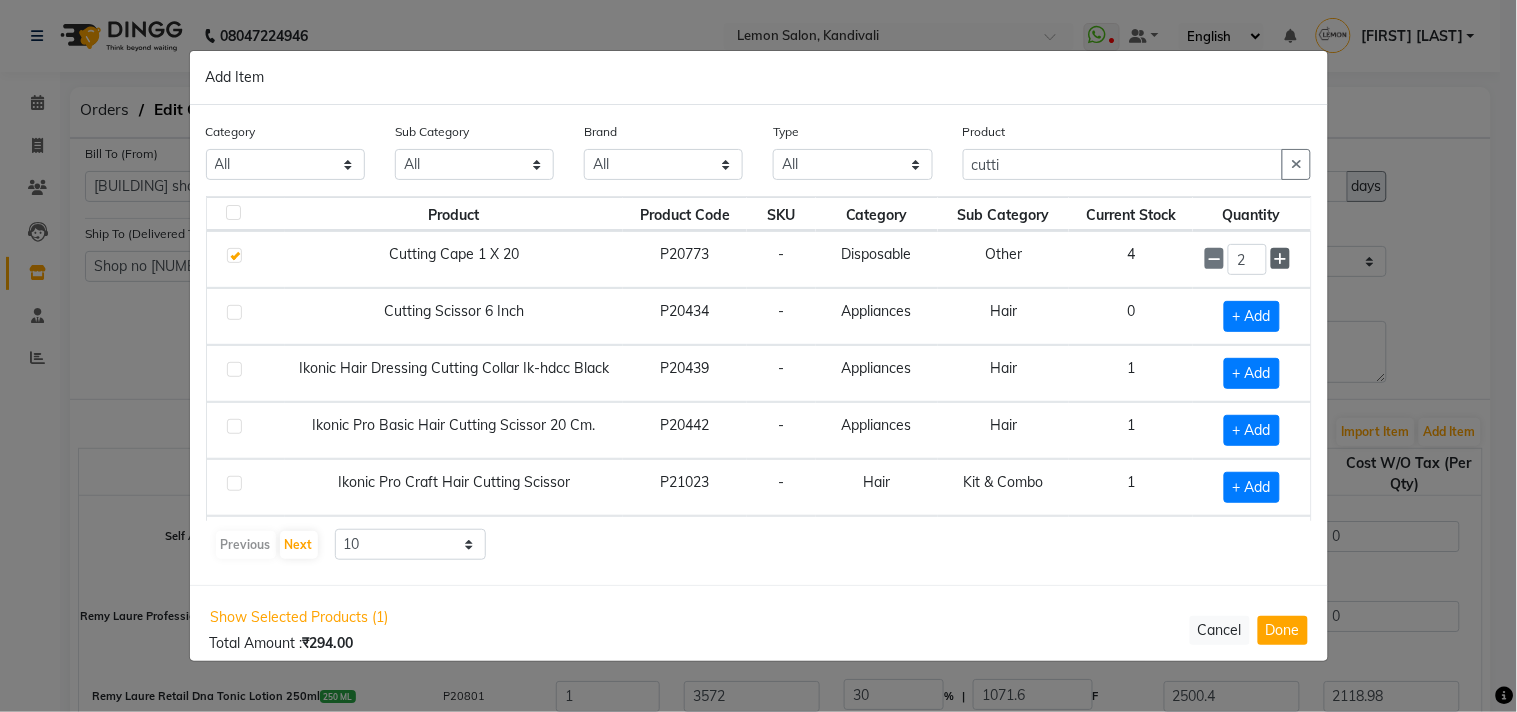 click 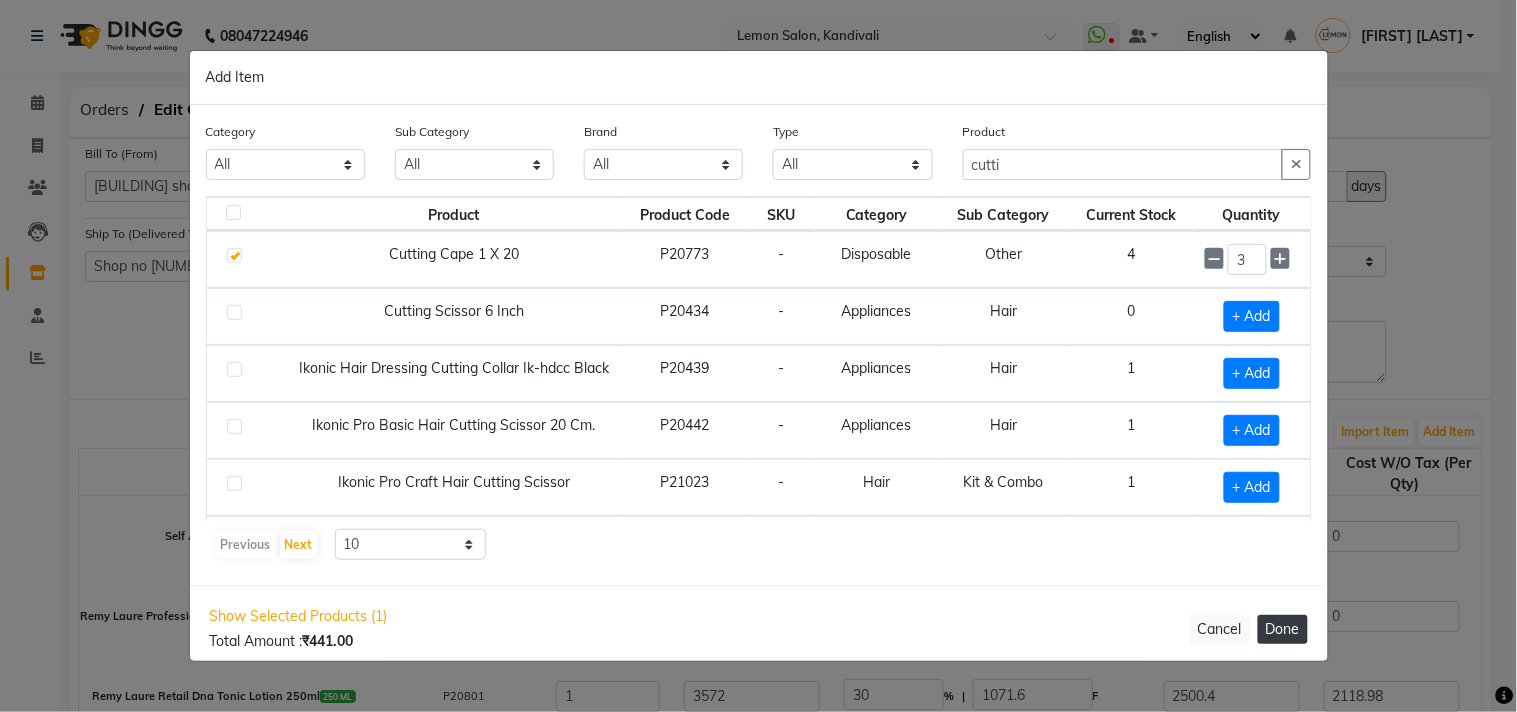 click on "Done" 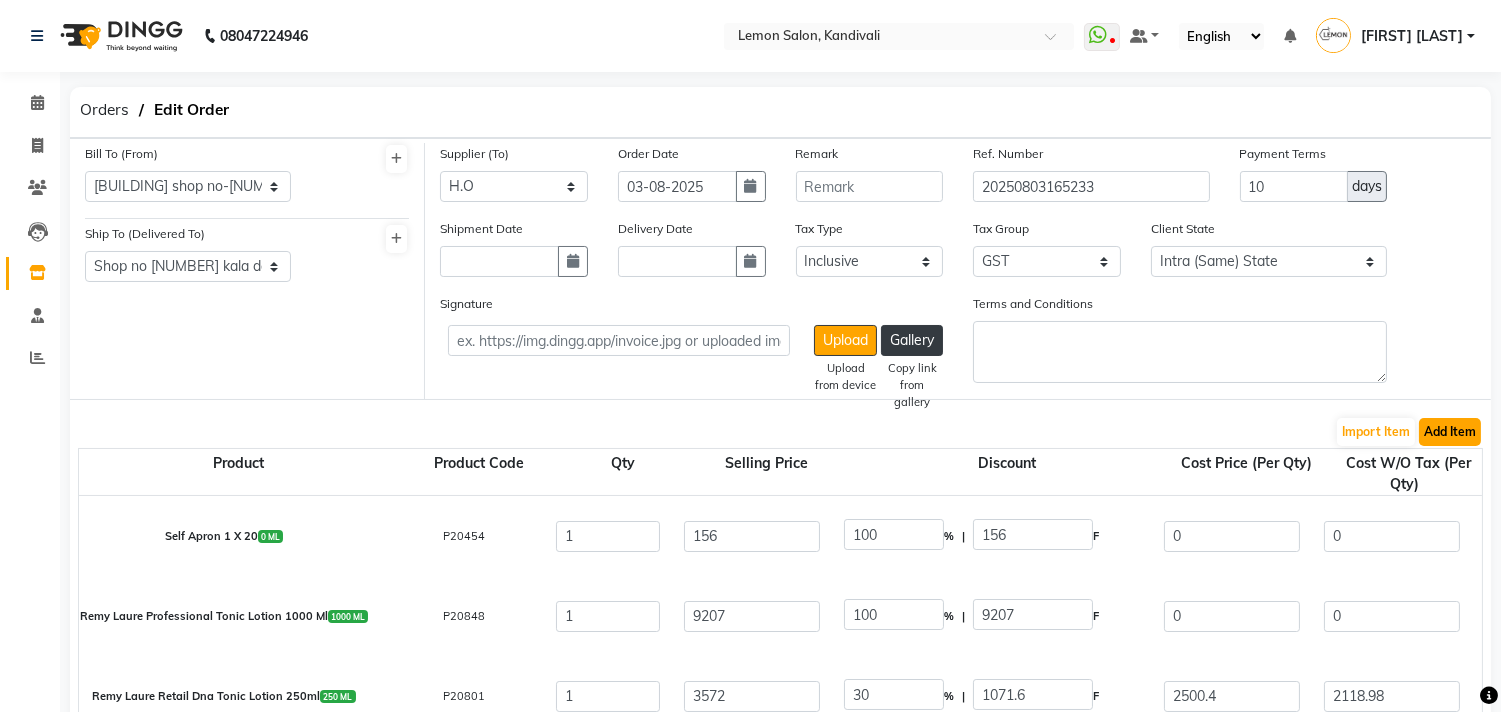 click on "Add Item" 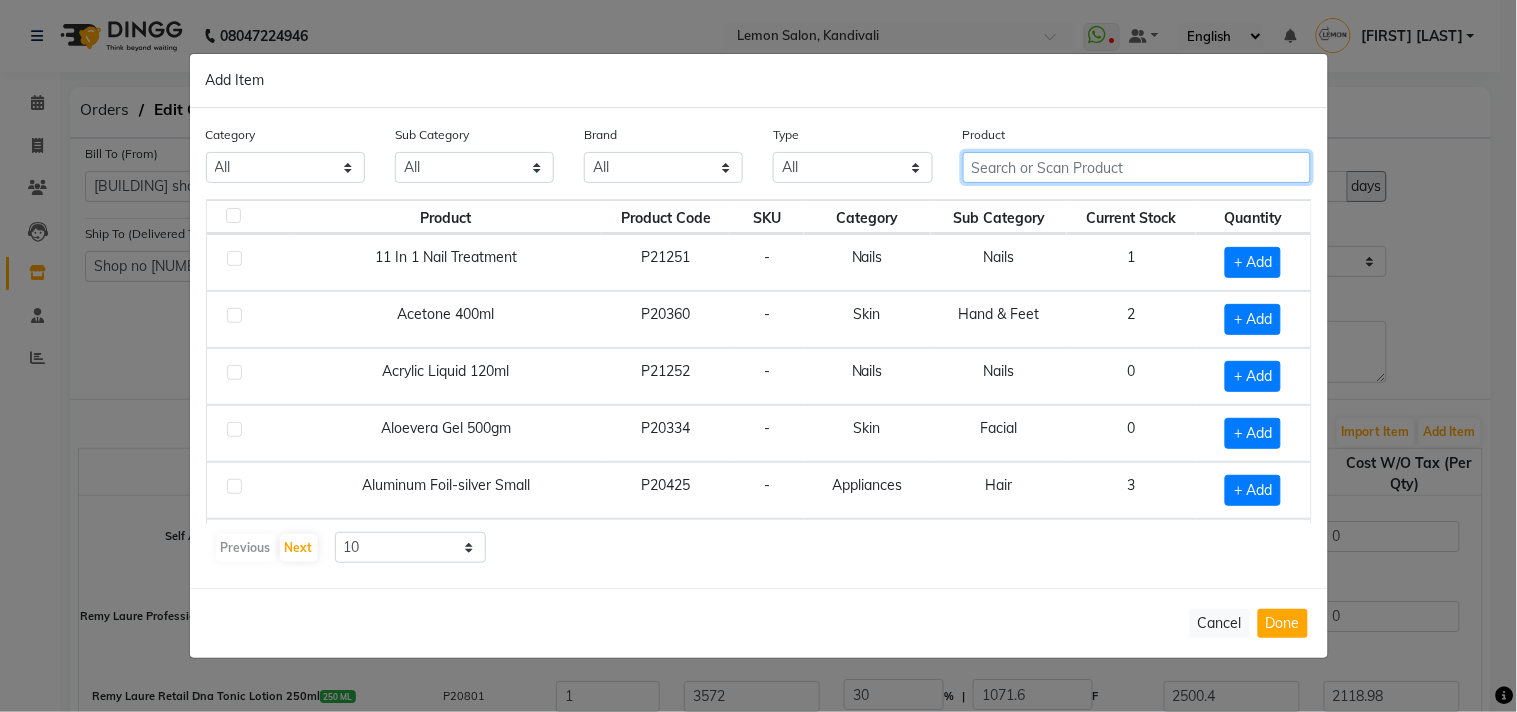 click 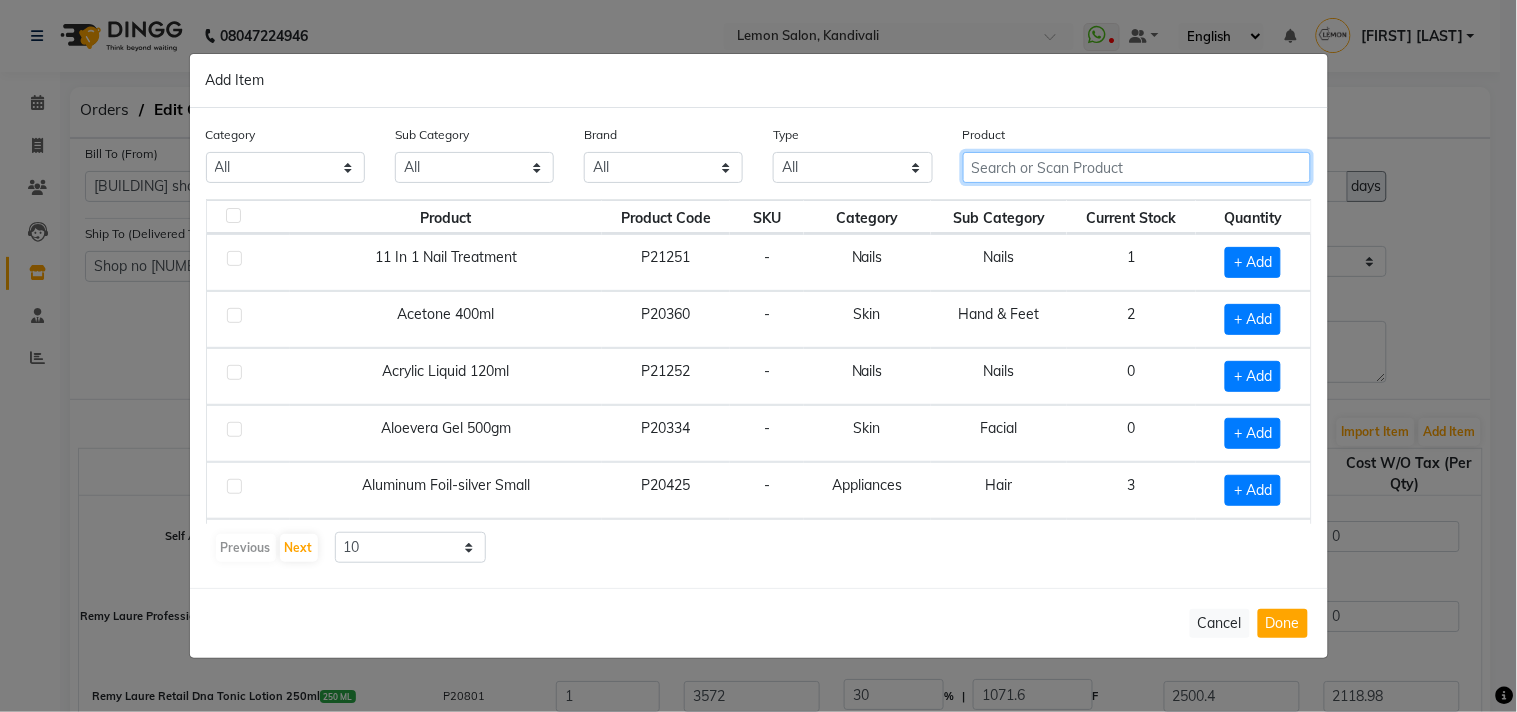 click 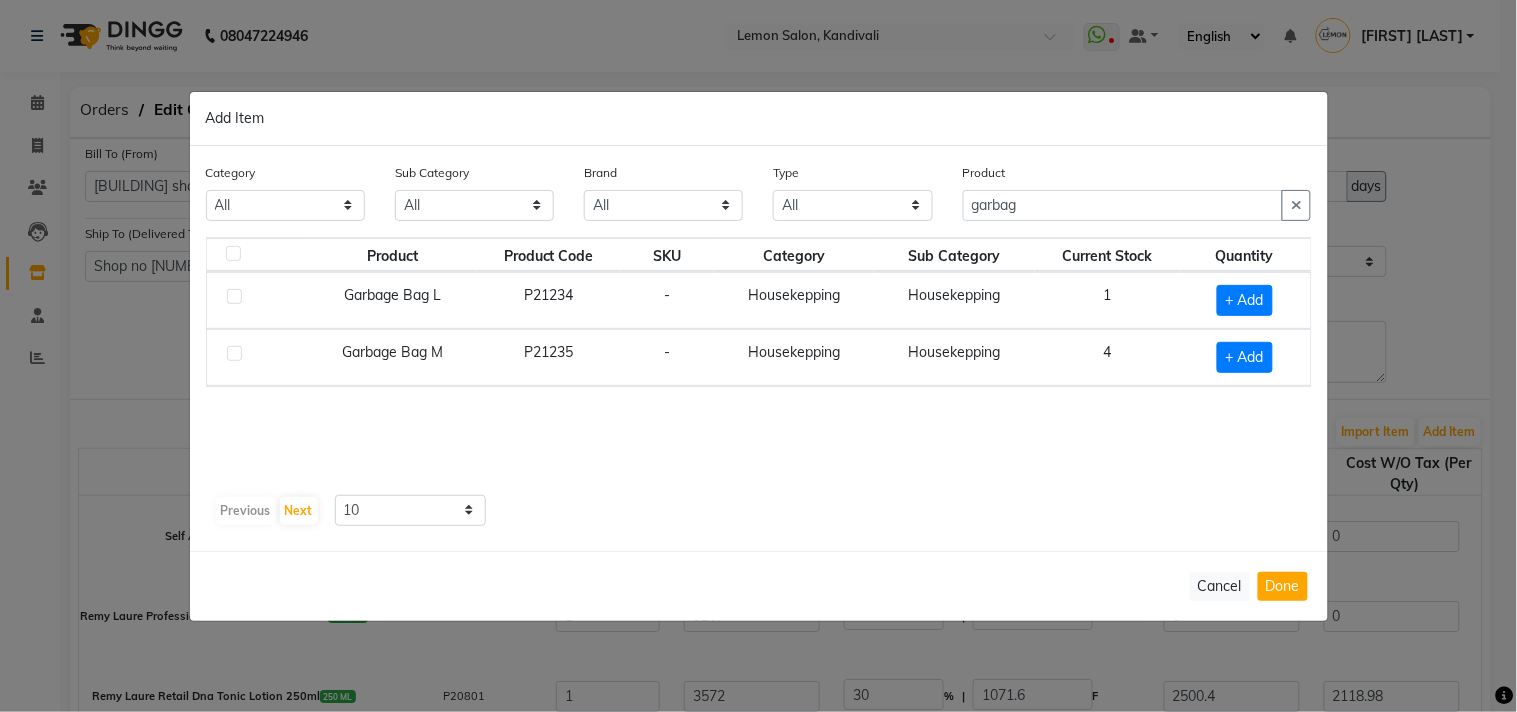 click 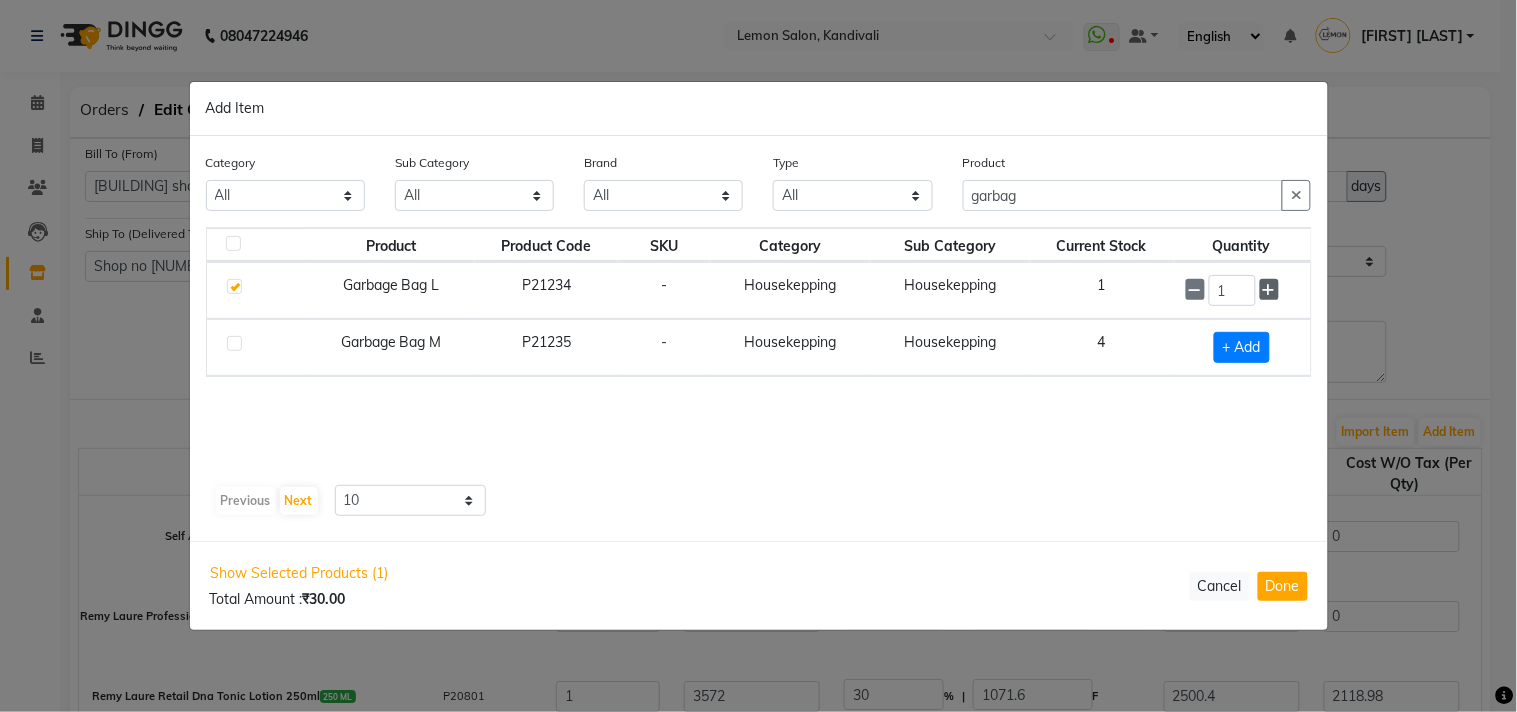 click 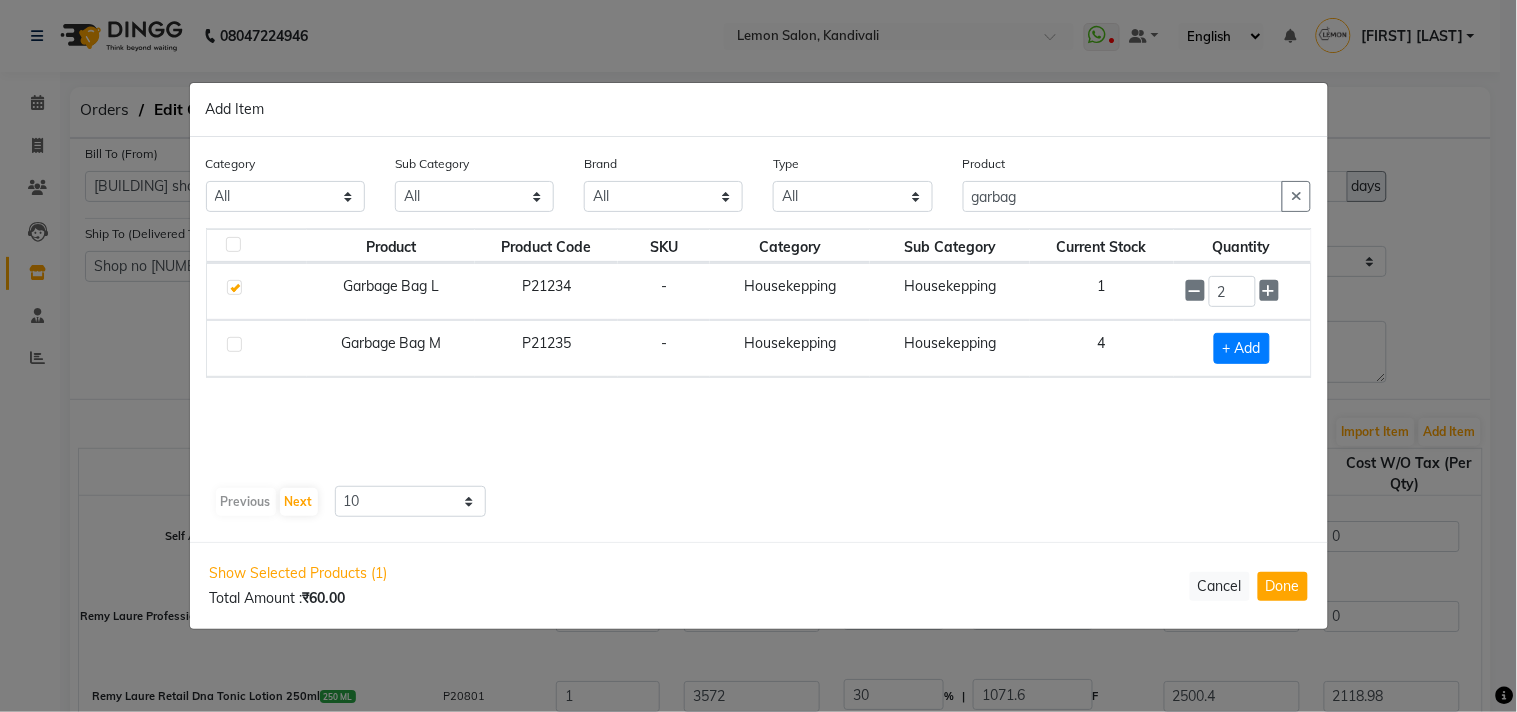 click 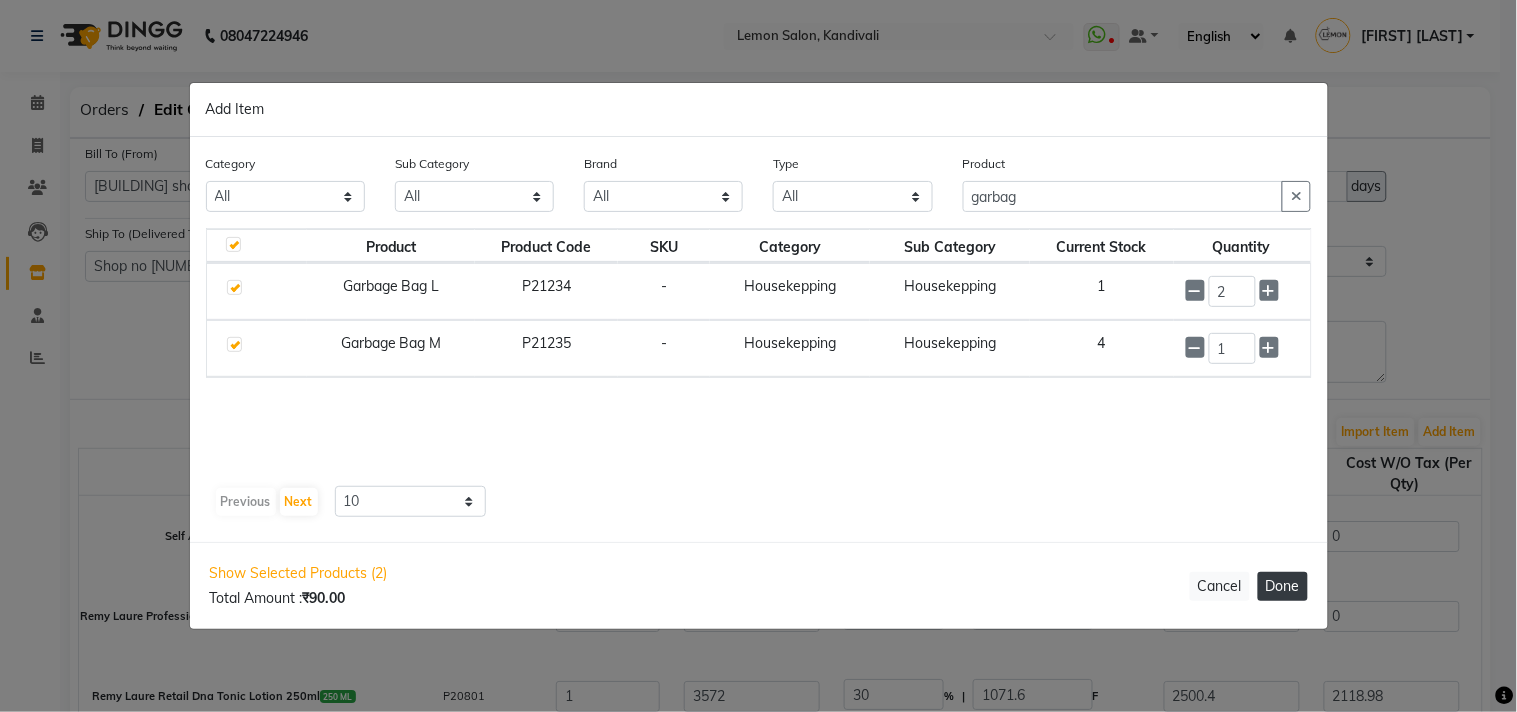 click on "Done" 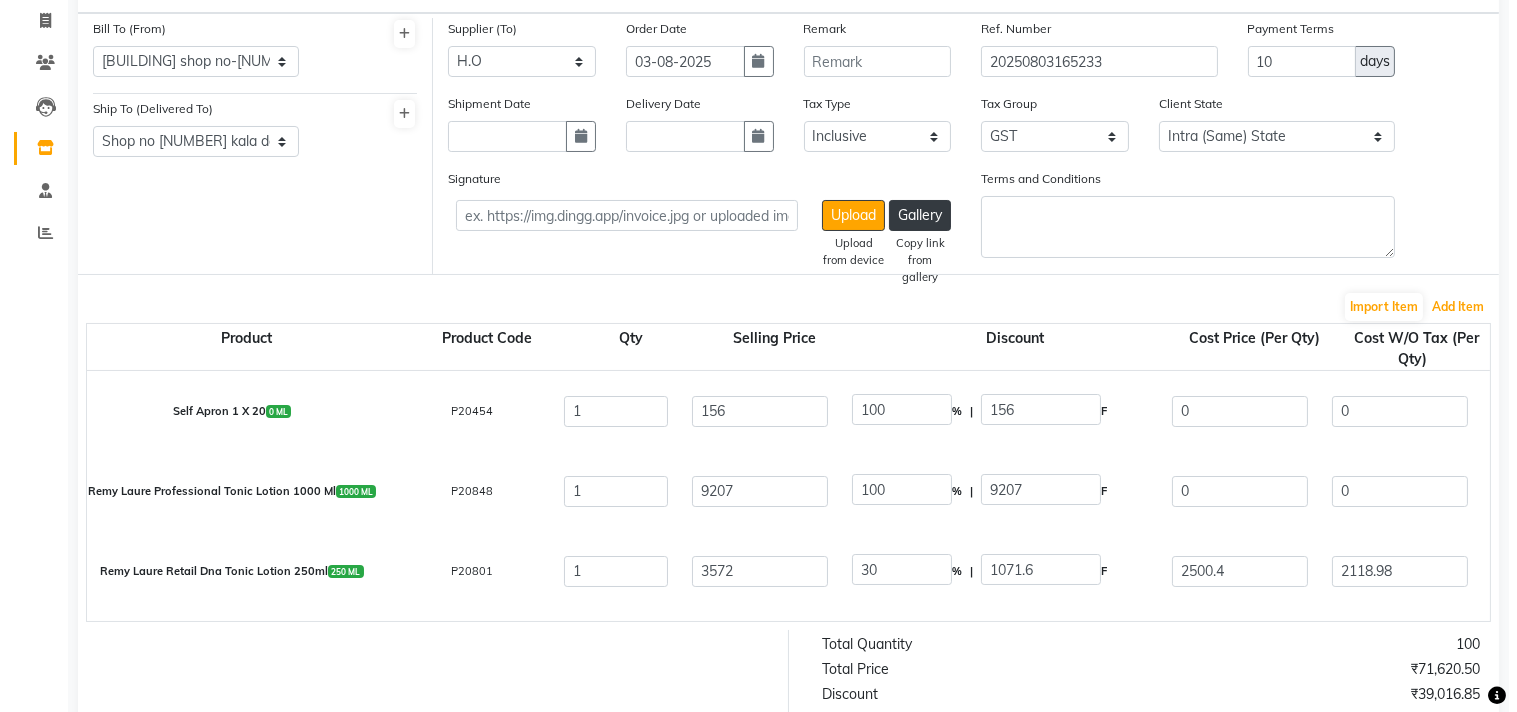 scroll, scrollTop: 222, scrollLeft: 0, axis: vertical 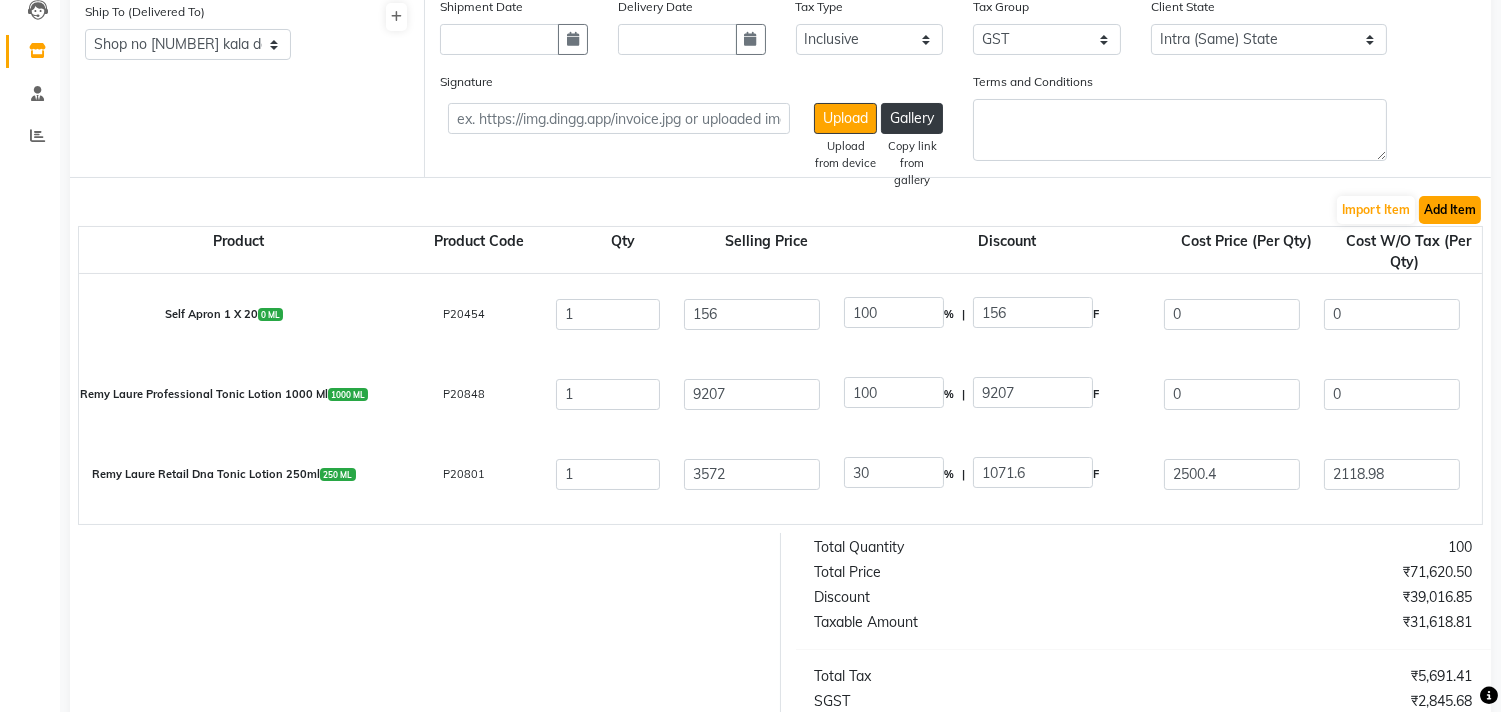 click on "Add Item" 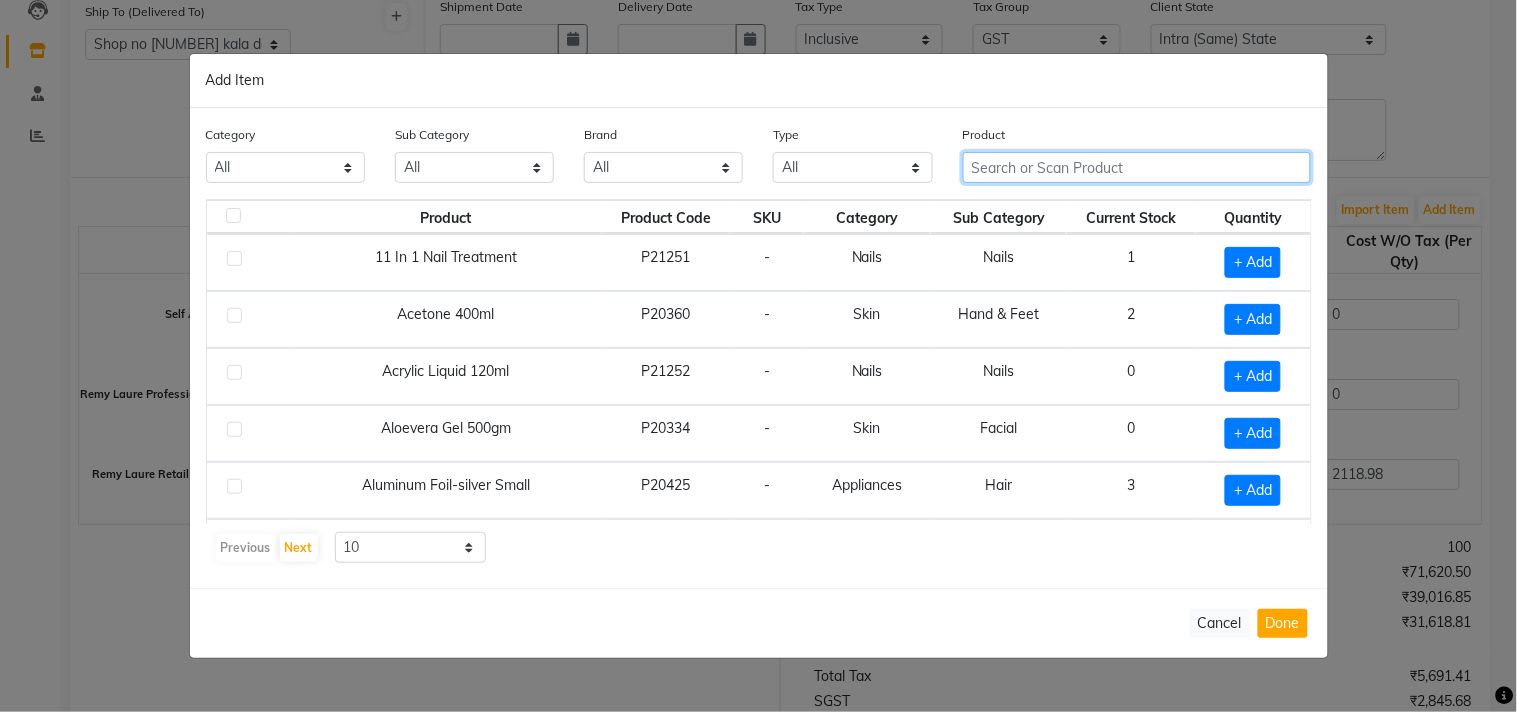 click 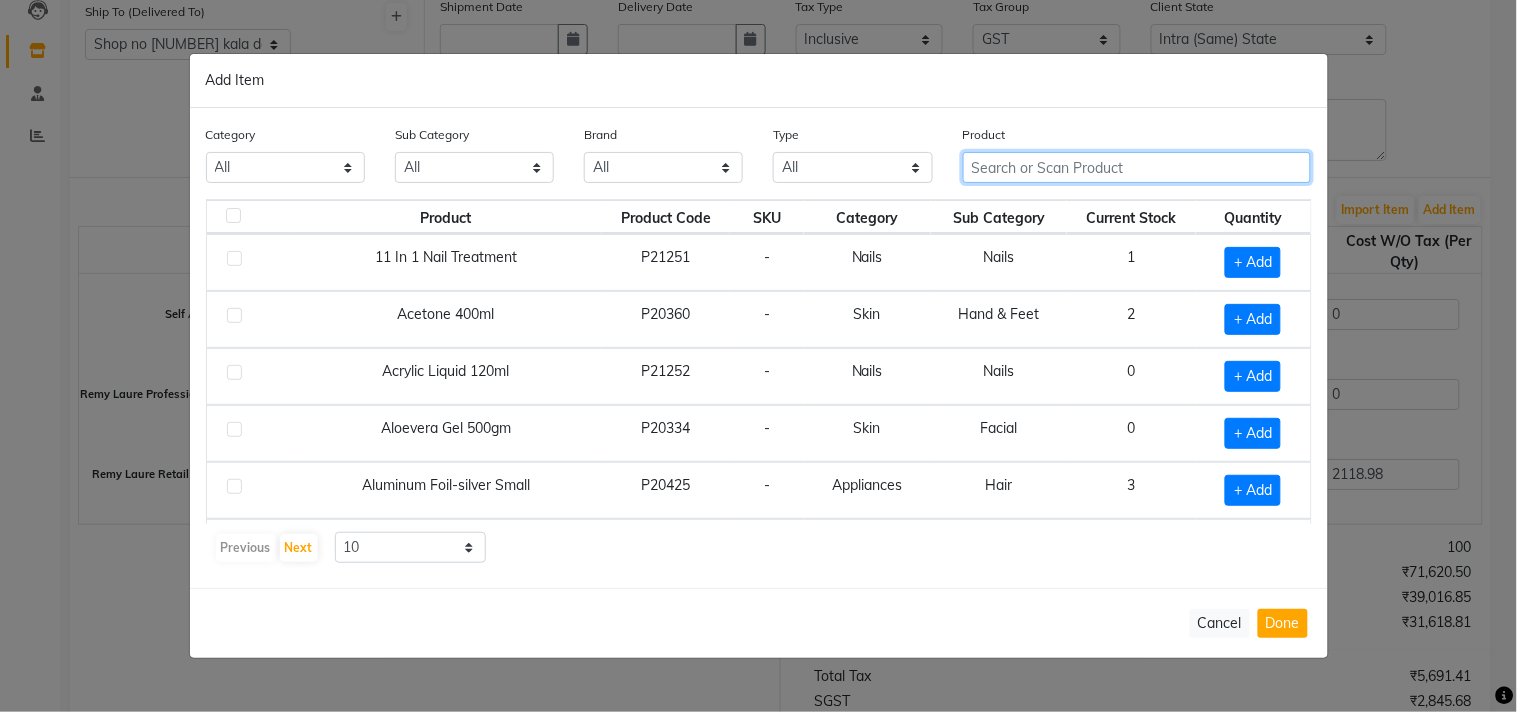 click 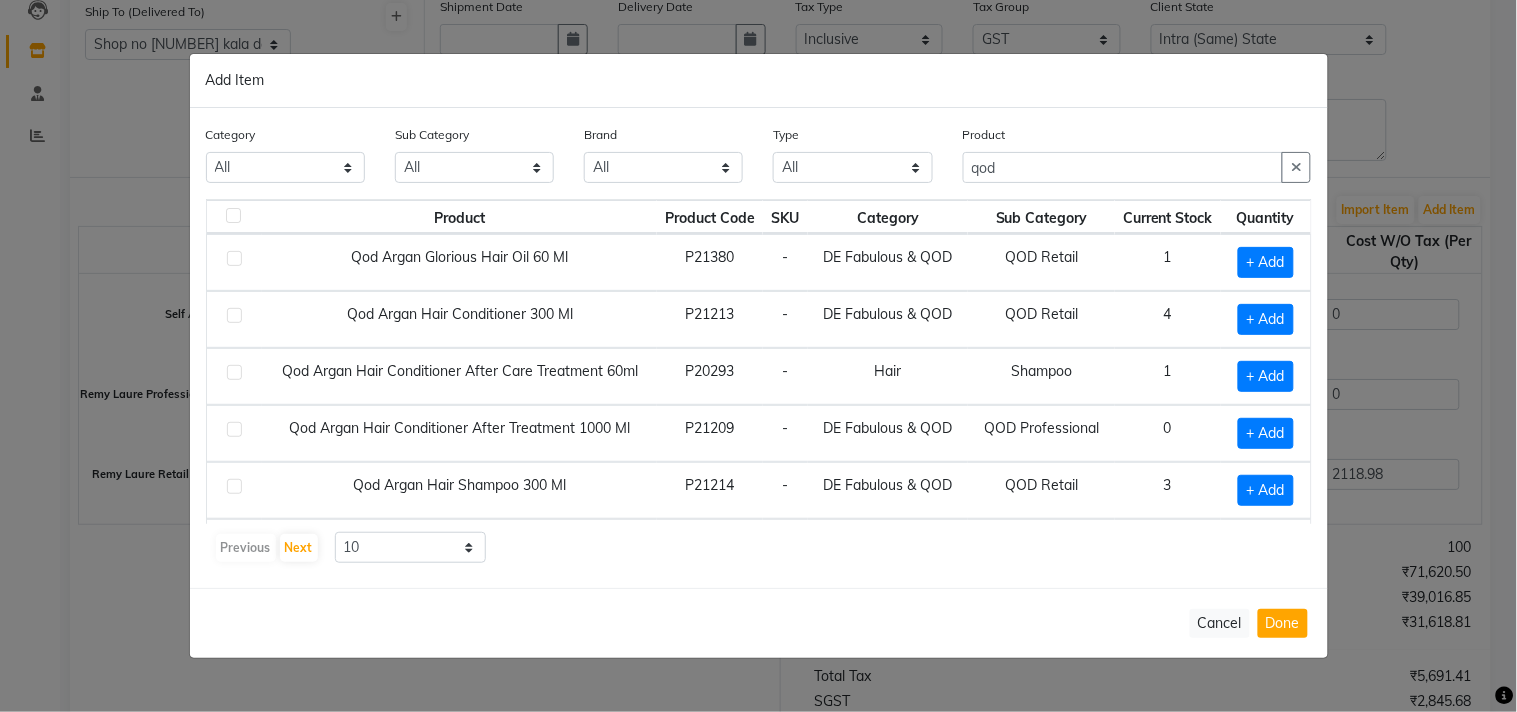 click 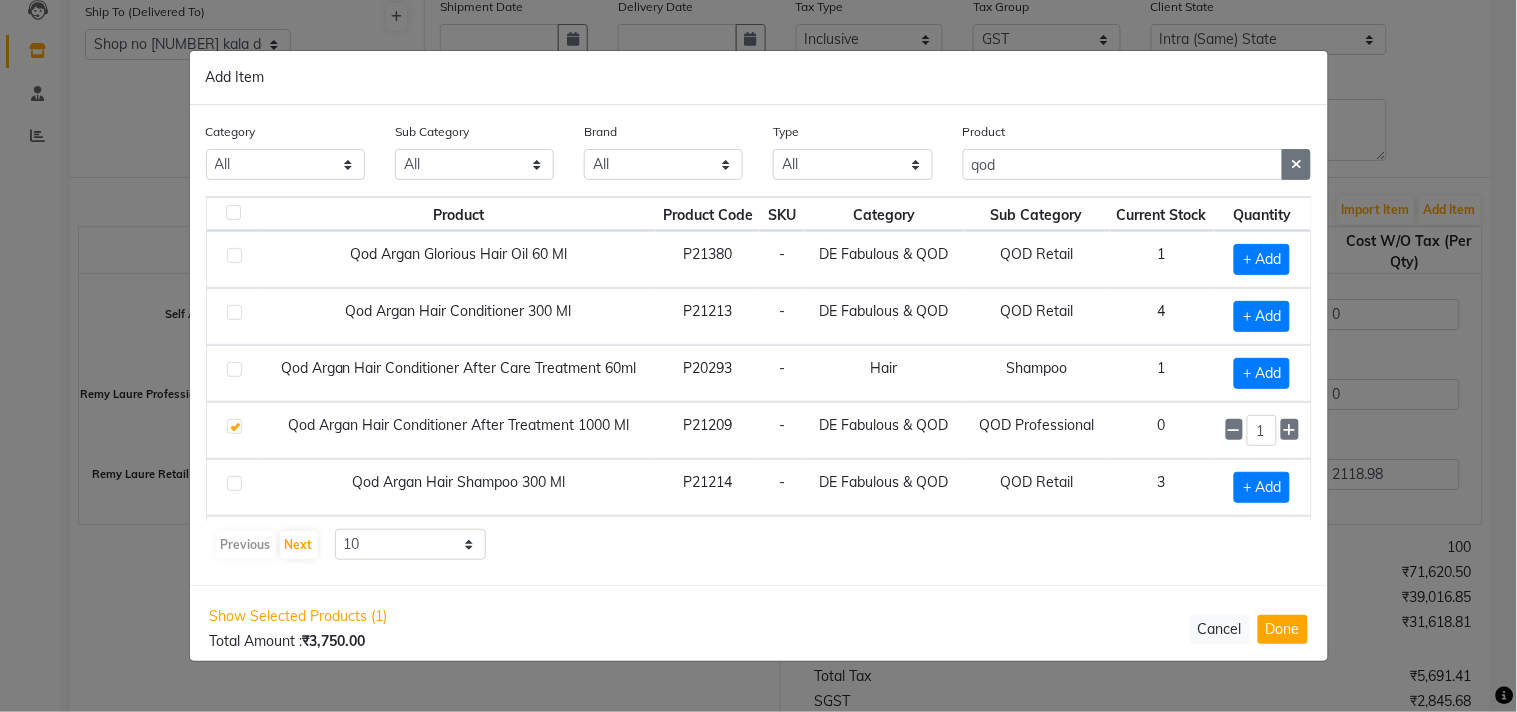click 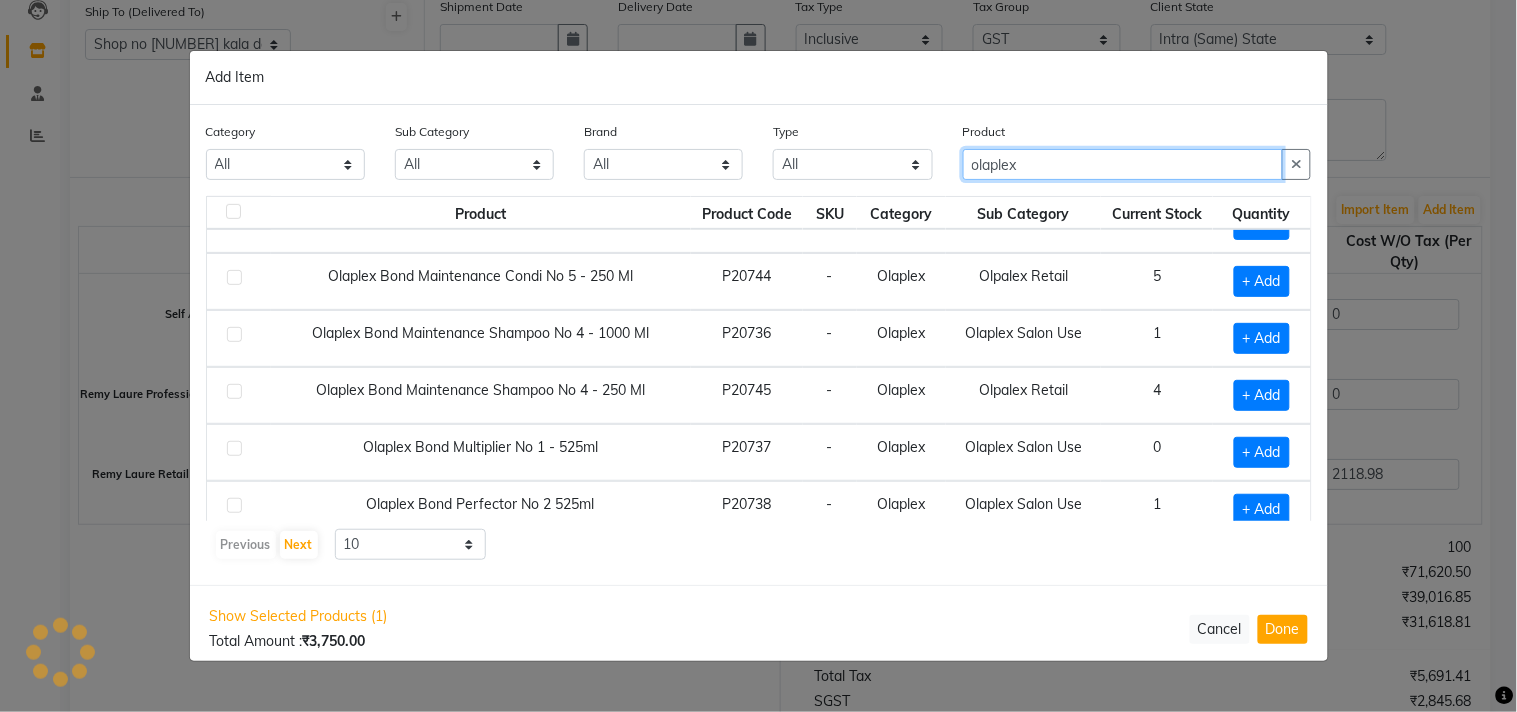 scroll, scrollTop: 284, scrollLeft: 0, axis: vertical 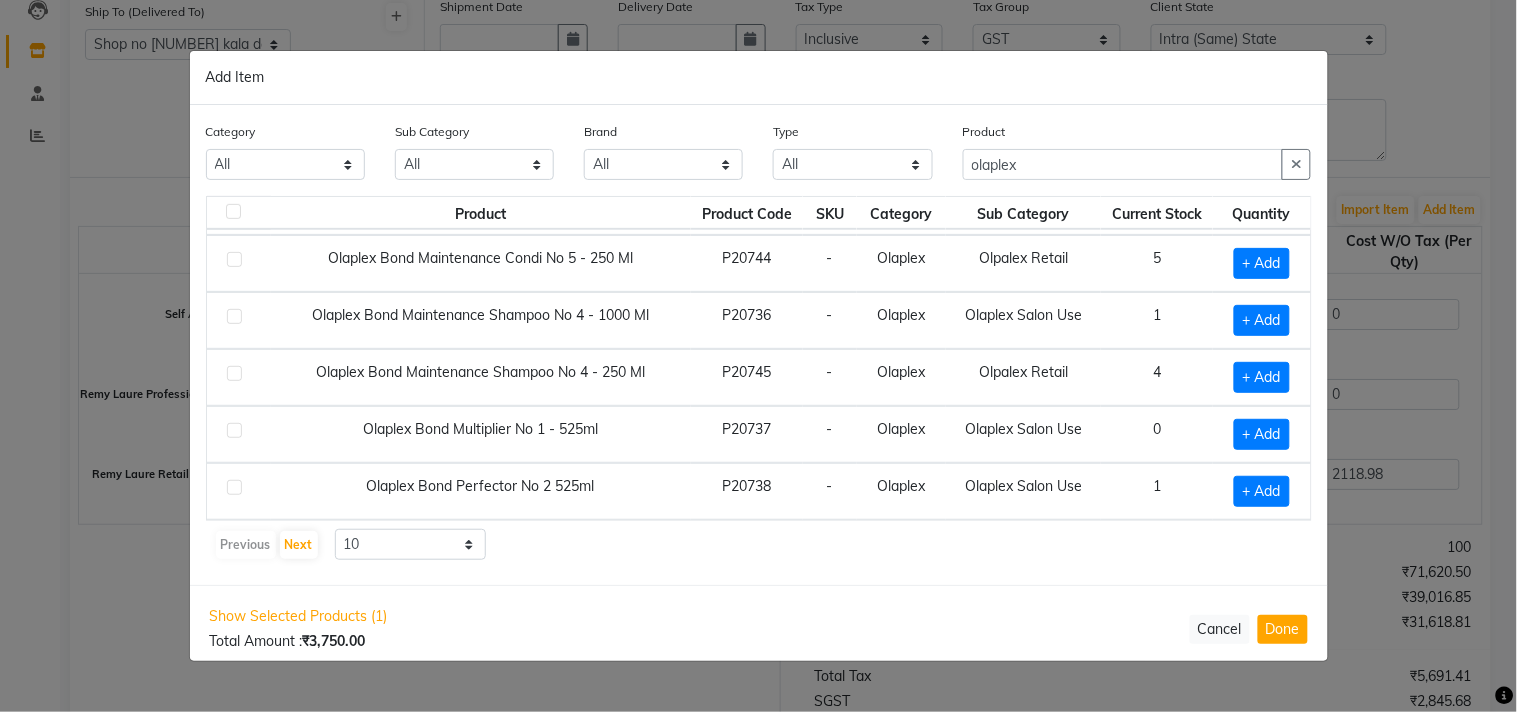 click 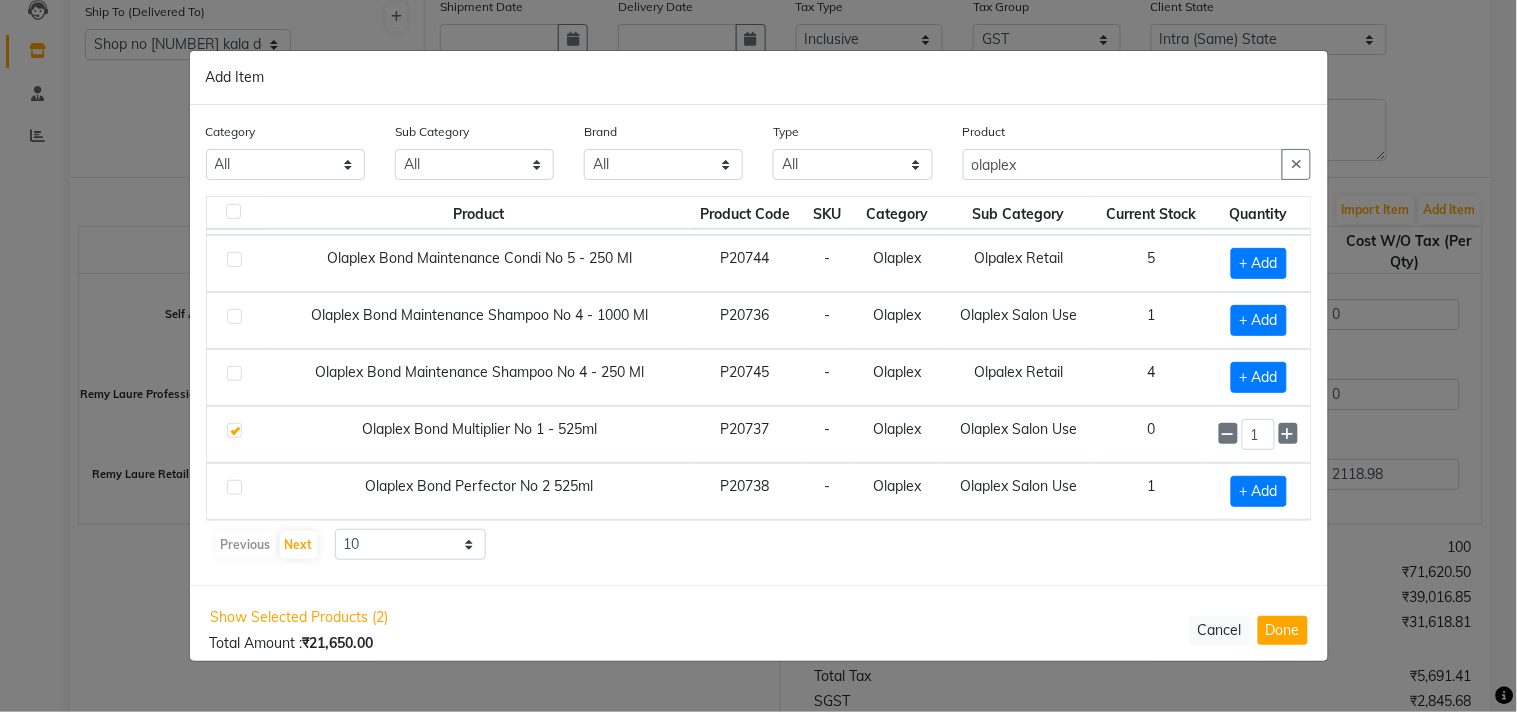 scroll, scrollTop: 283, scrollLeft: 0, axis: vertical 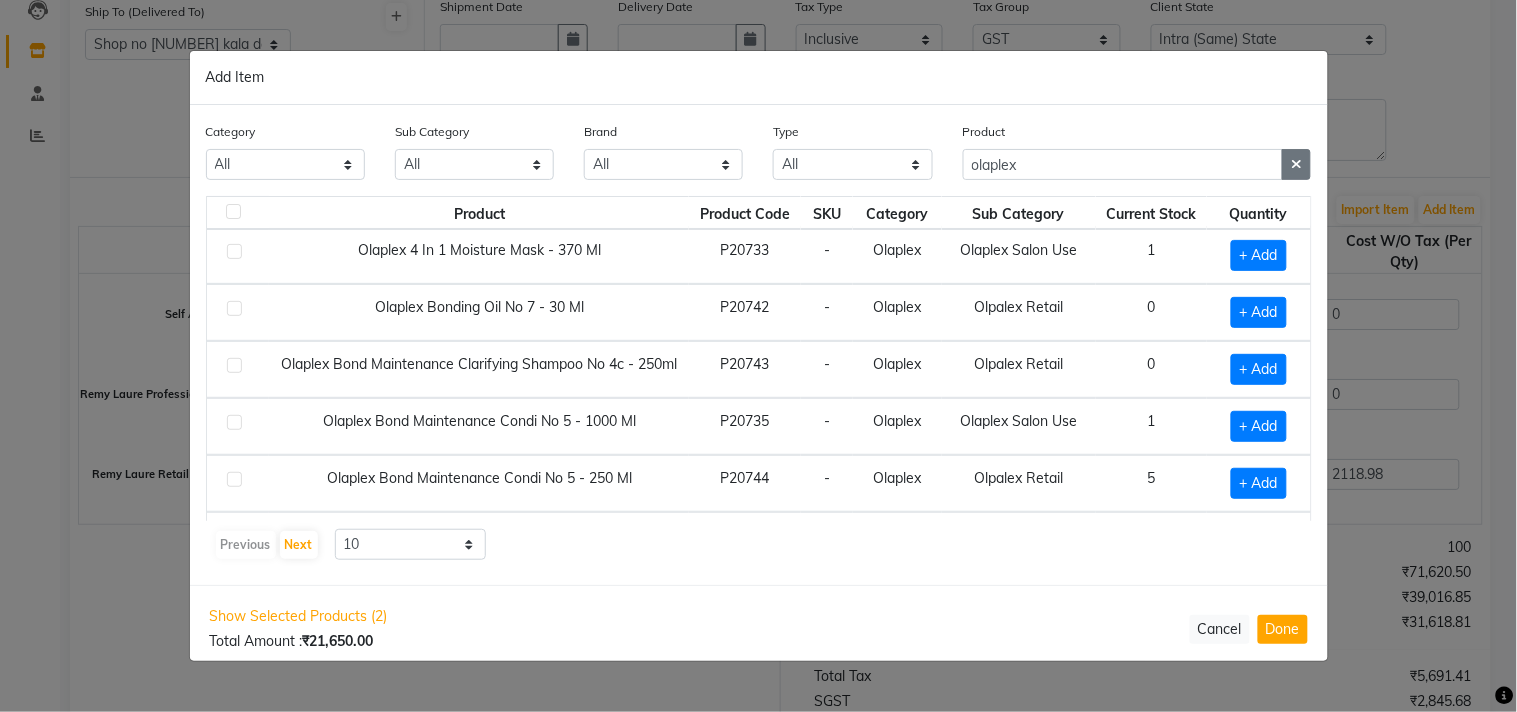 click 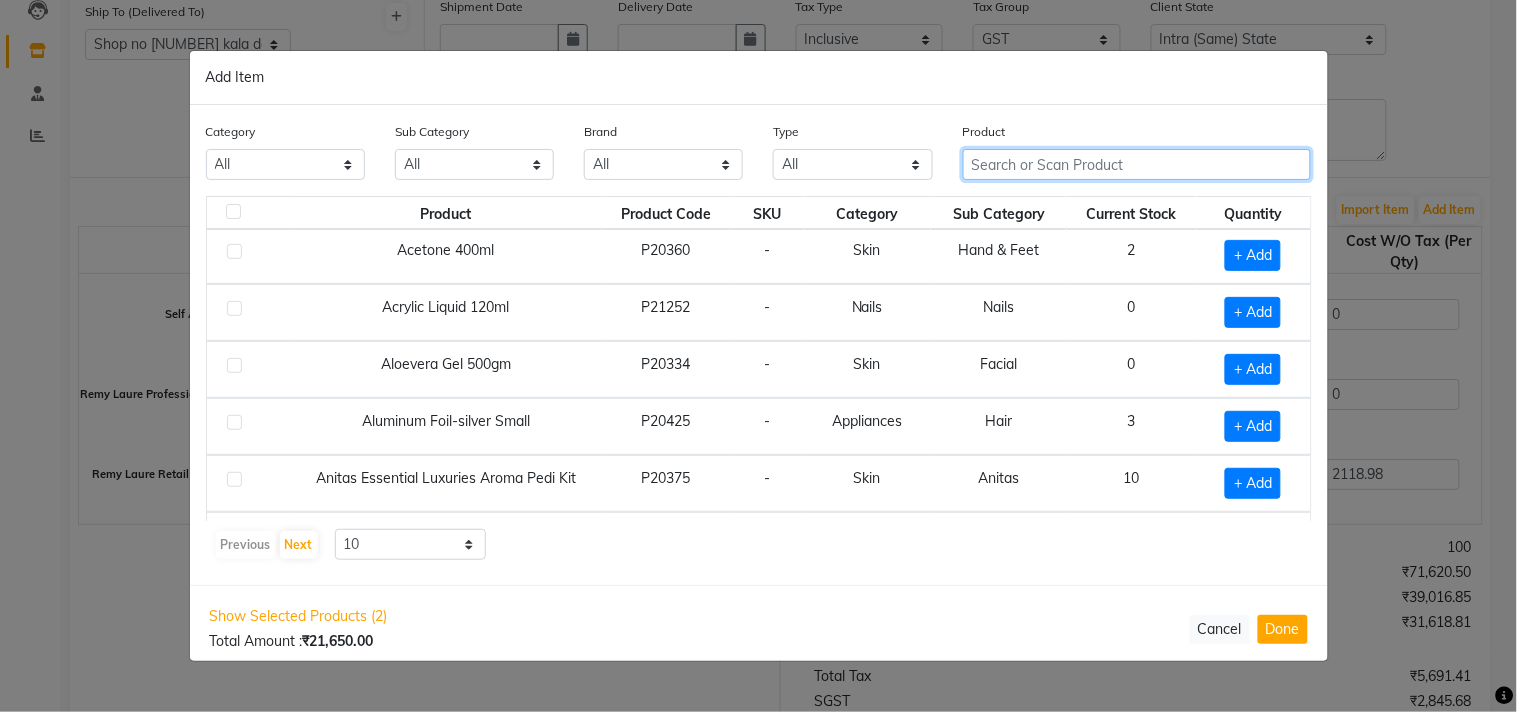 click 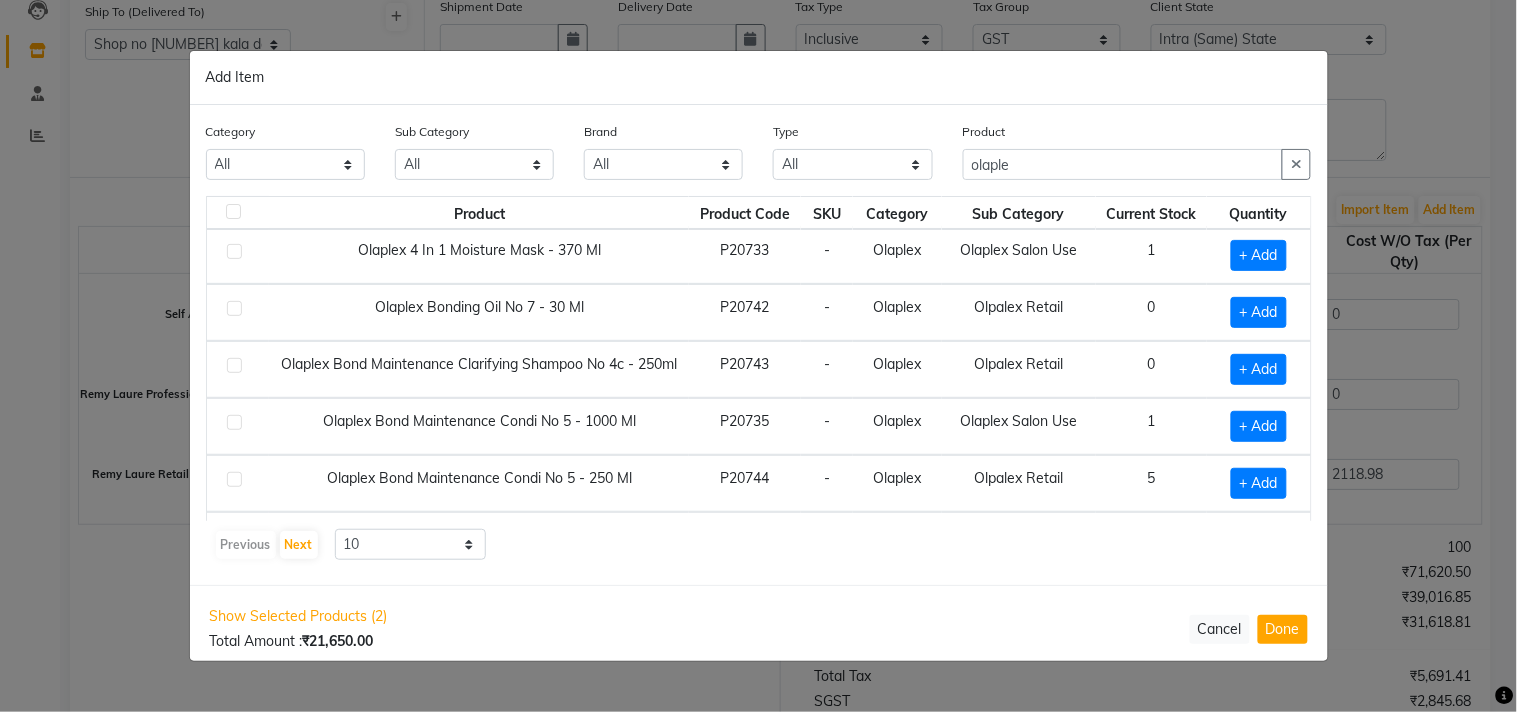 click 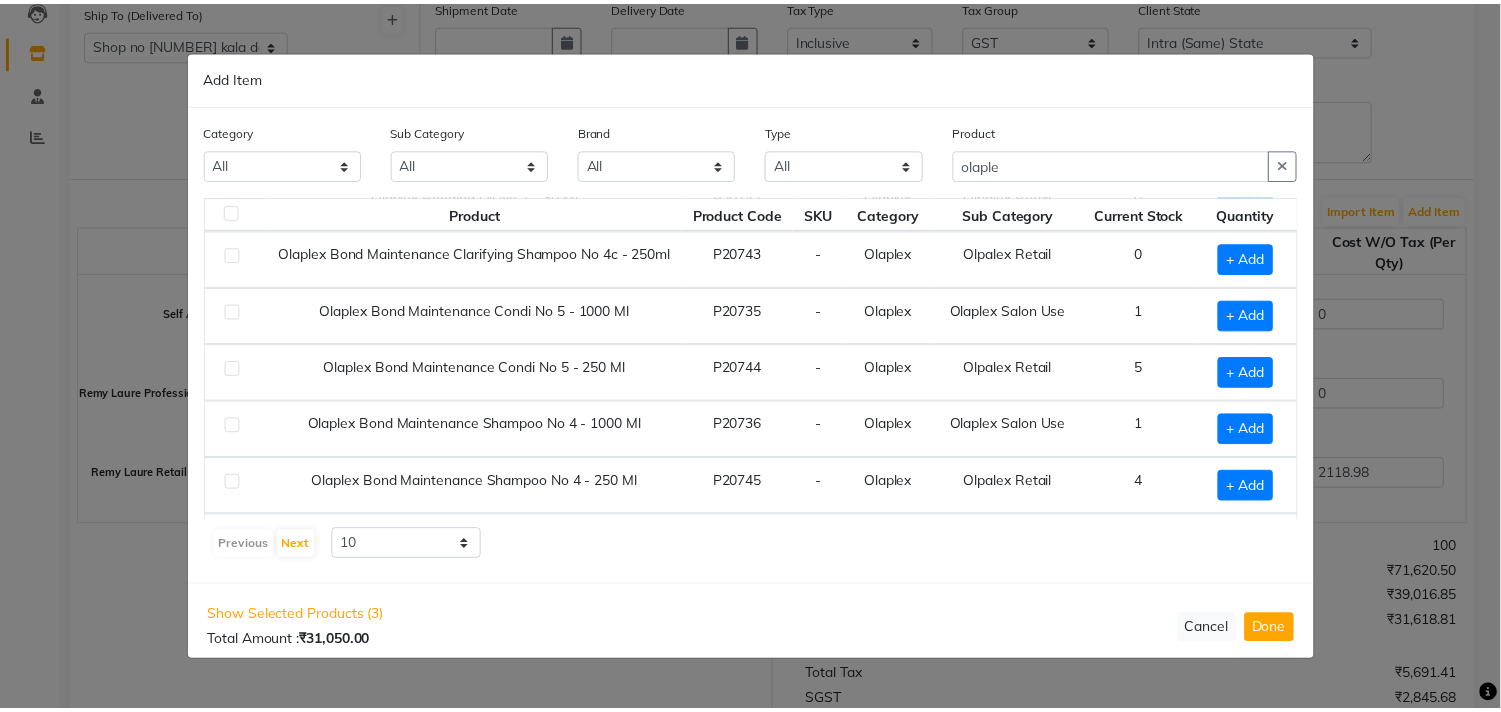 scroll, scrollTop: 283, scrollLeft: 0, axis: vertical 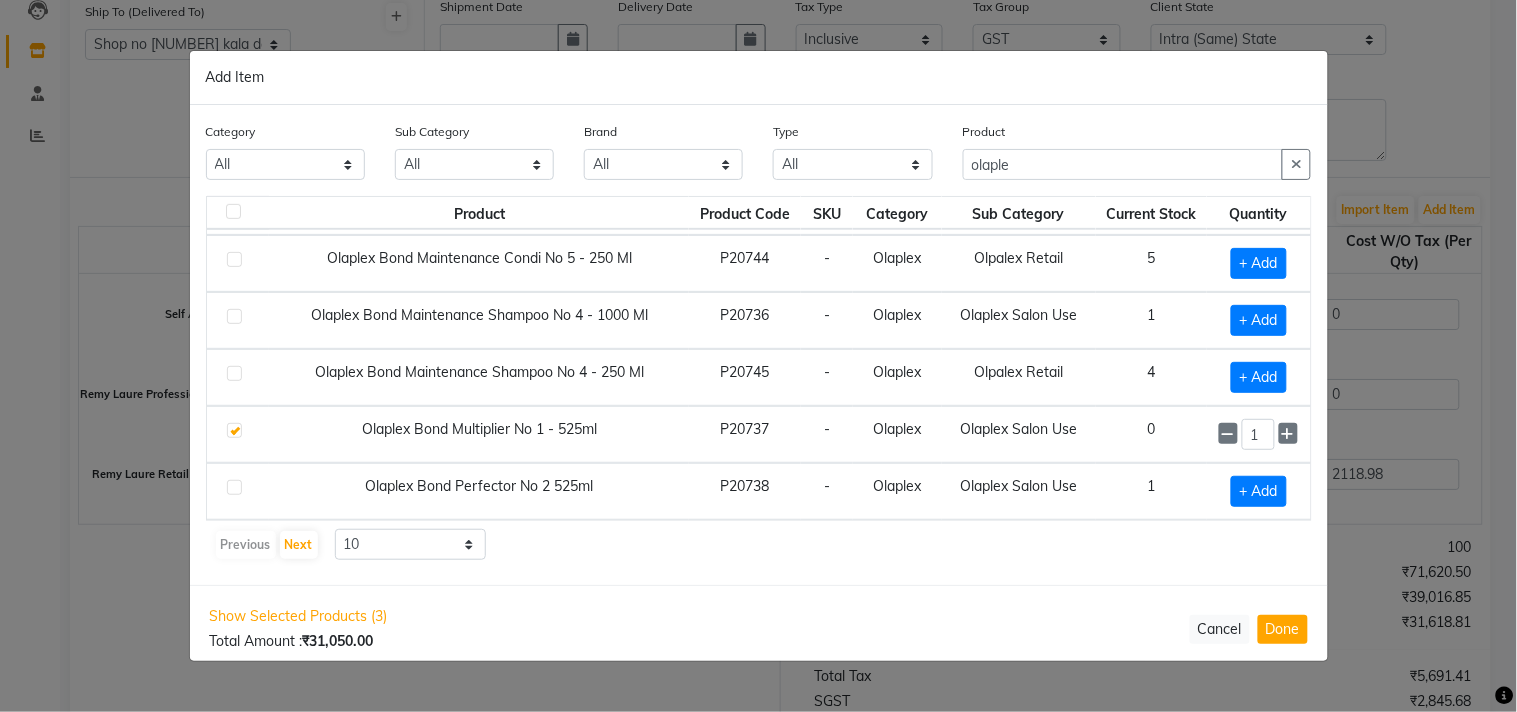 click 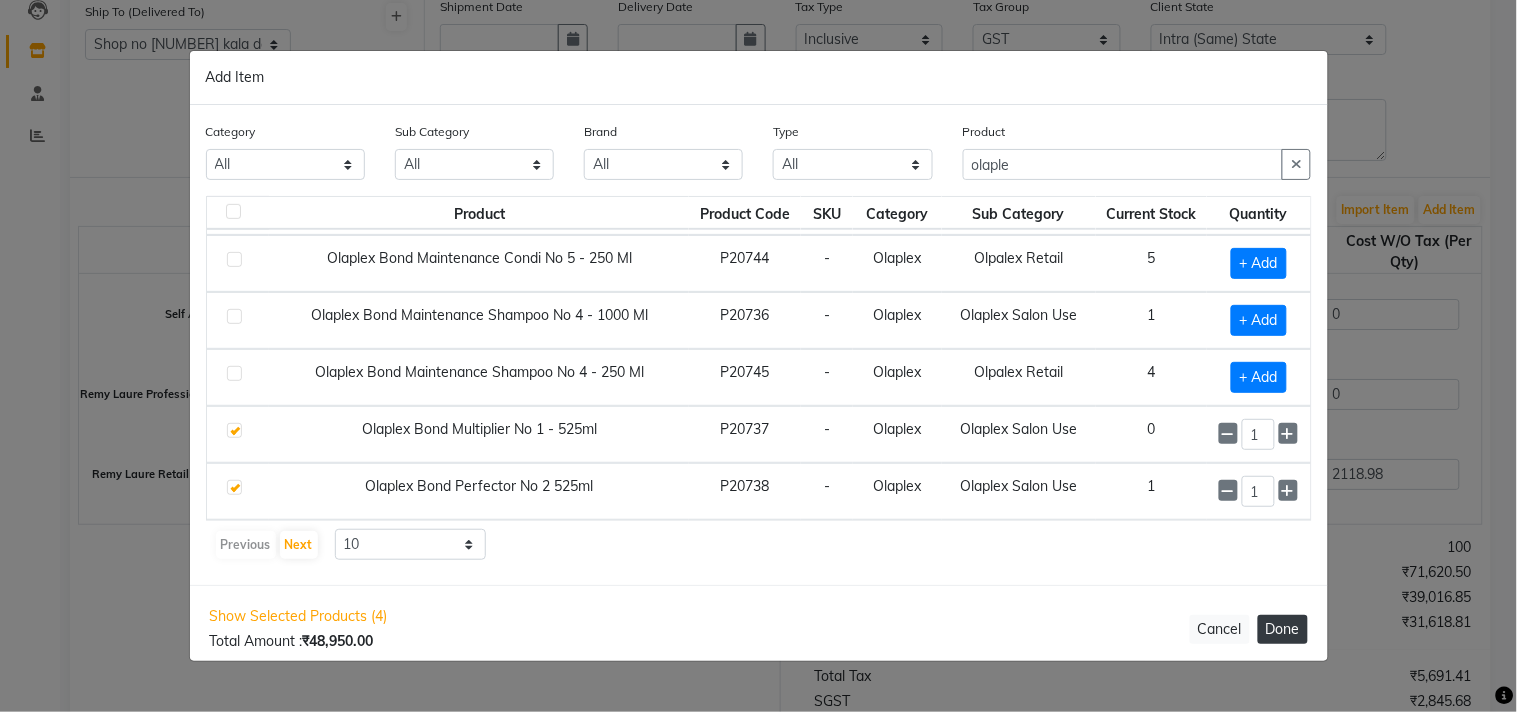 click on "Done" 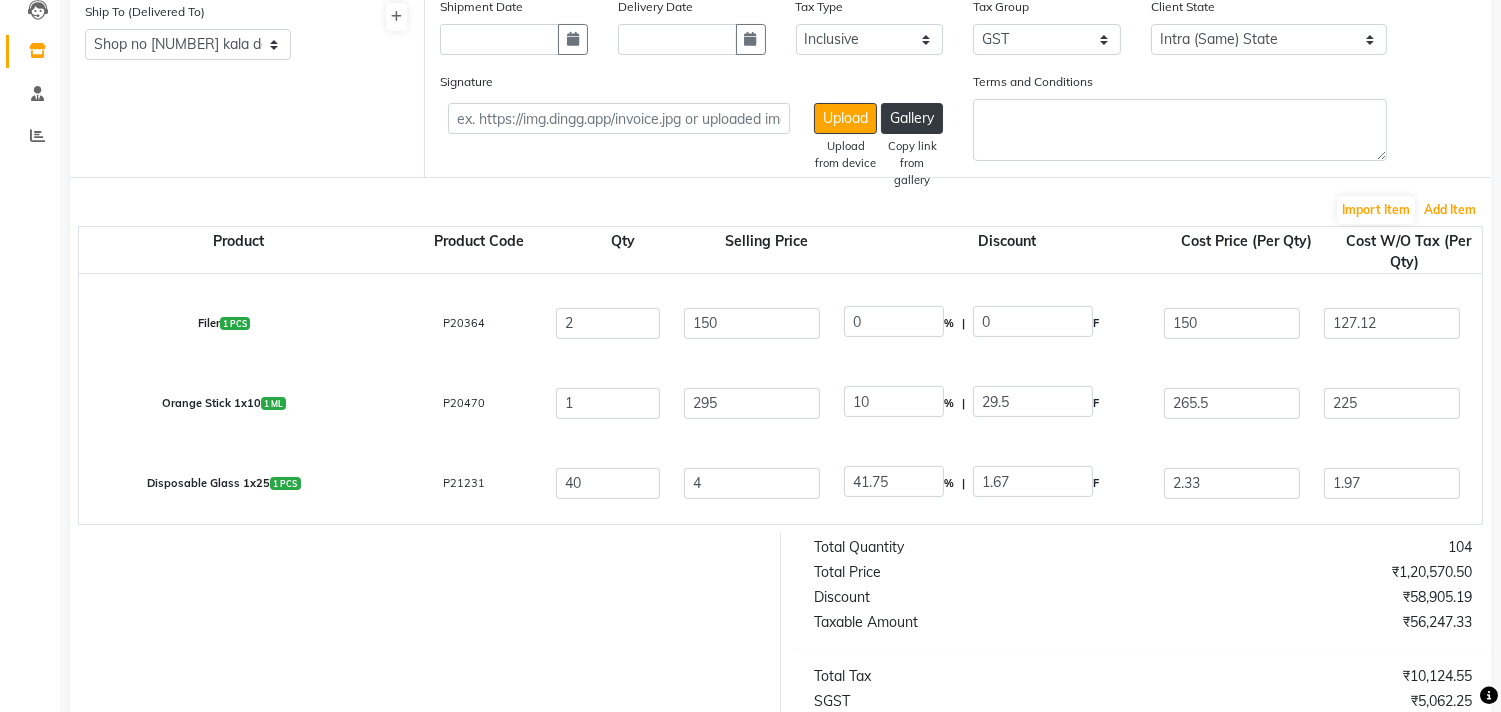 scroll, scrollTop: 1555, scrollLeft: 0, axis: vertical 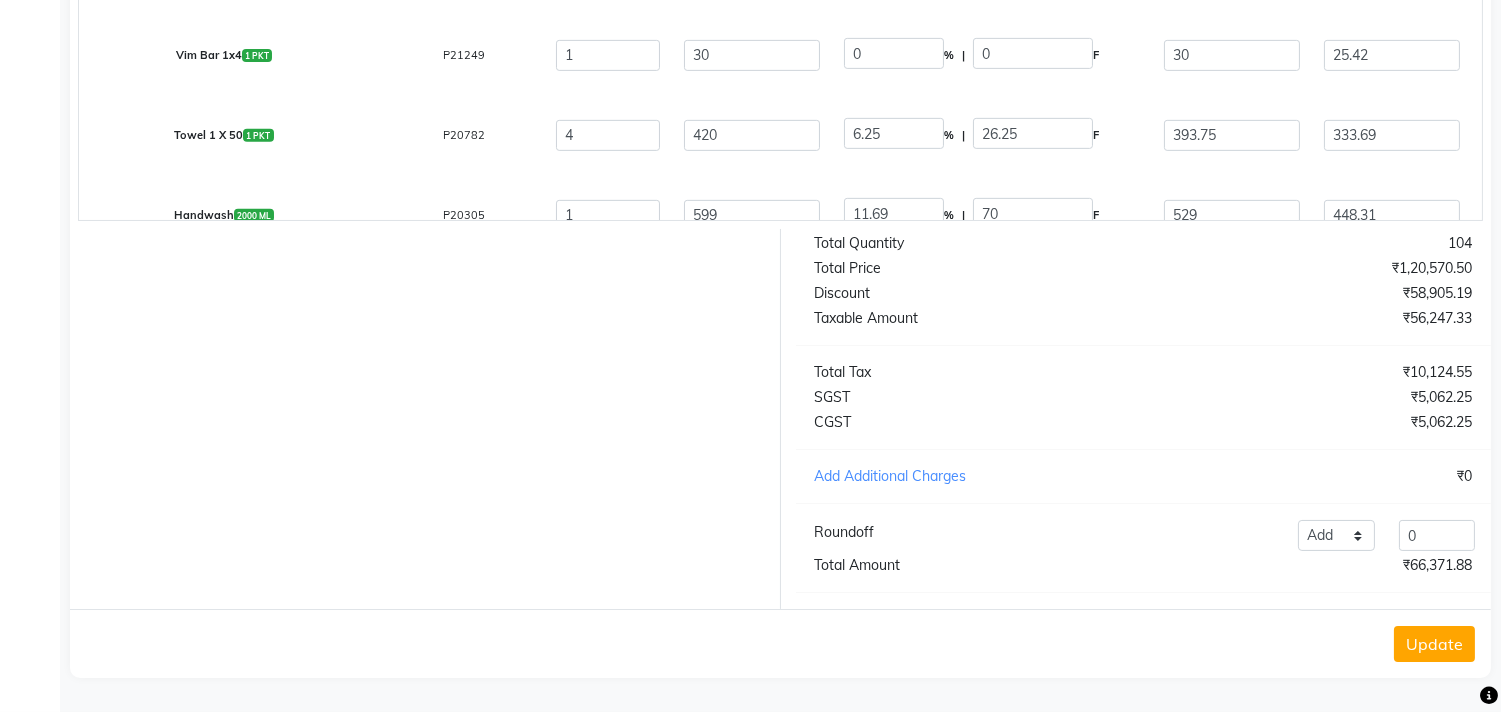 click on "Update" 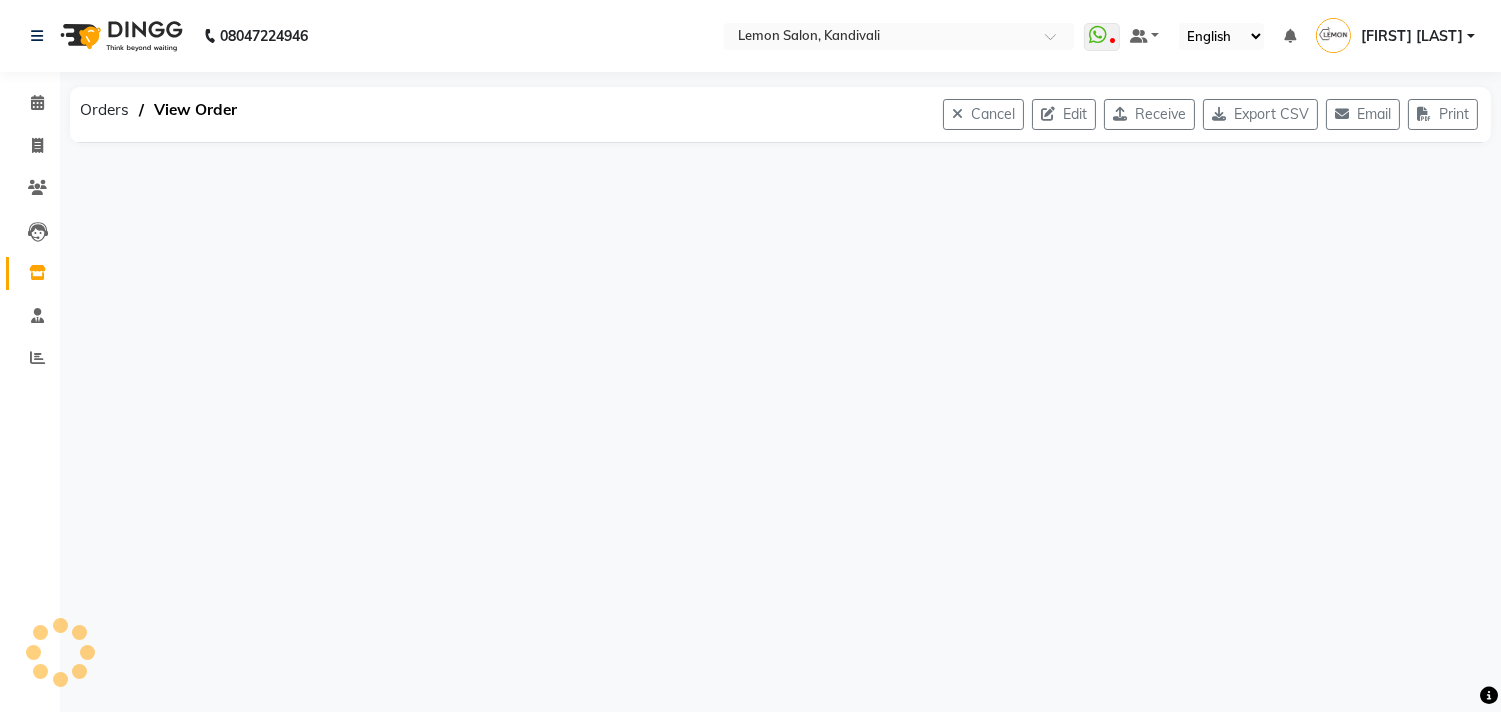 scroll, scrollTop: 0, scrollLeft: 0, axis: both 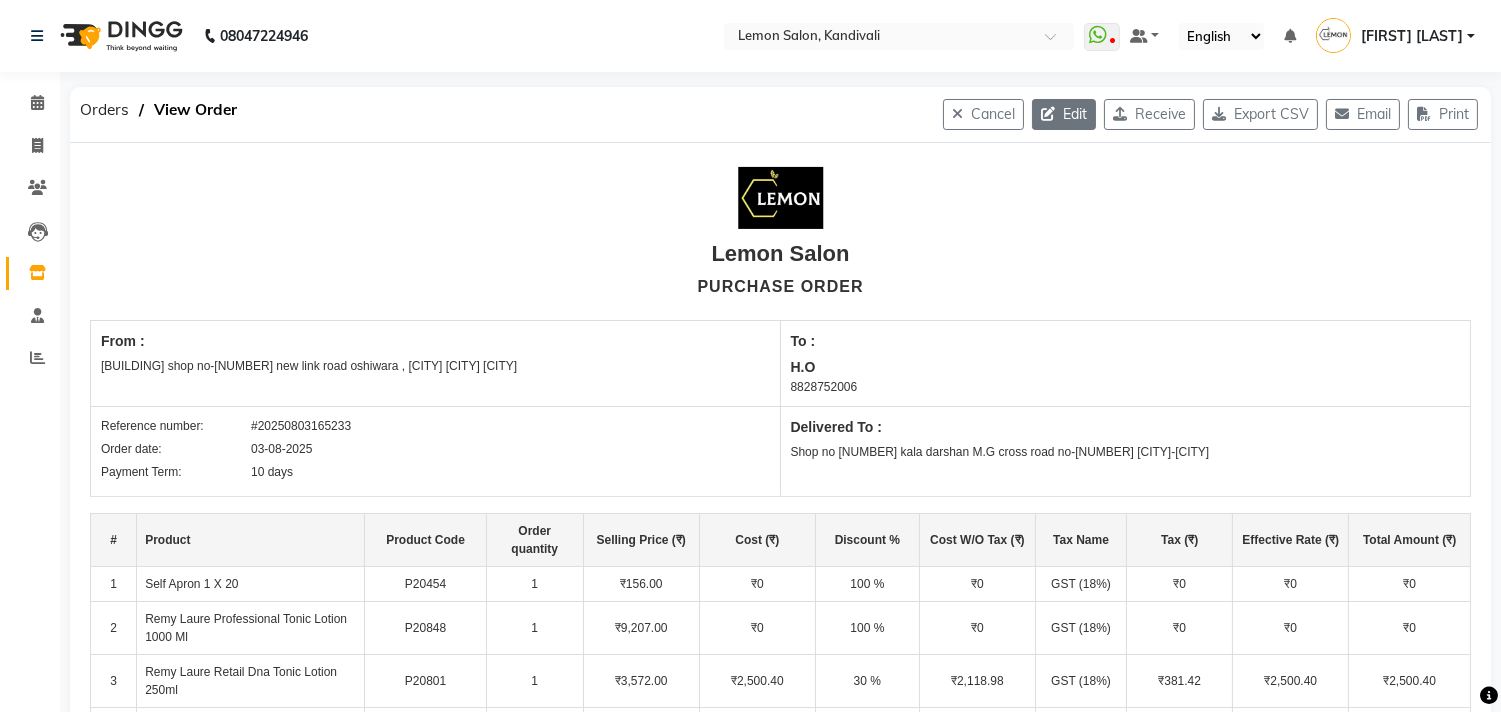 click 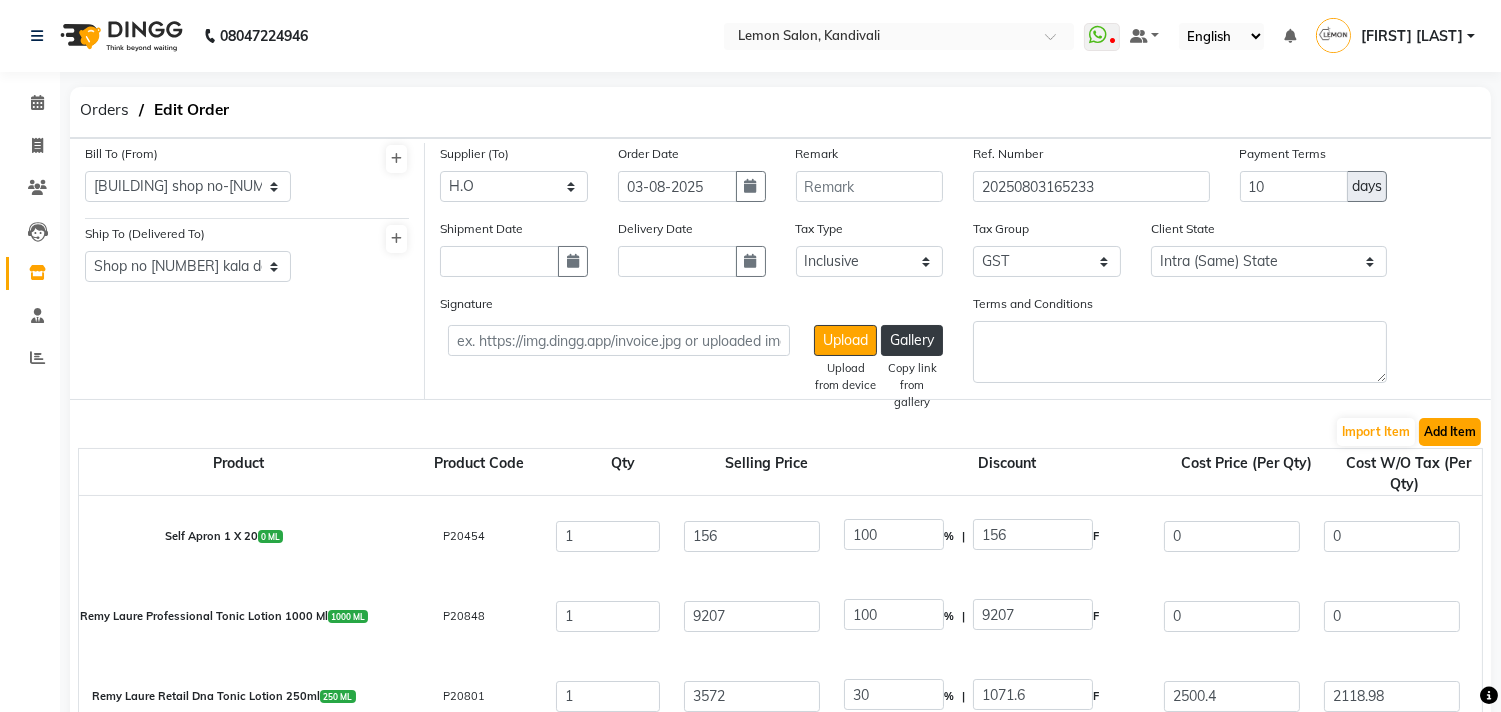 click on "Add Item" 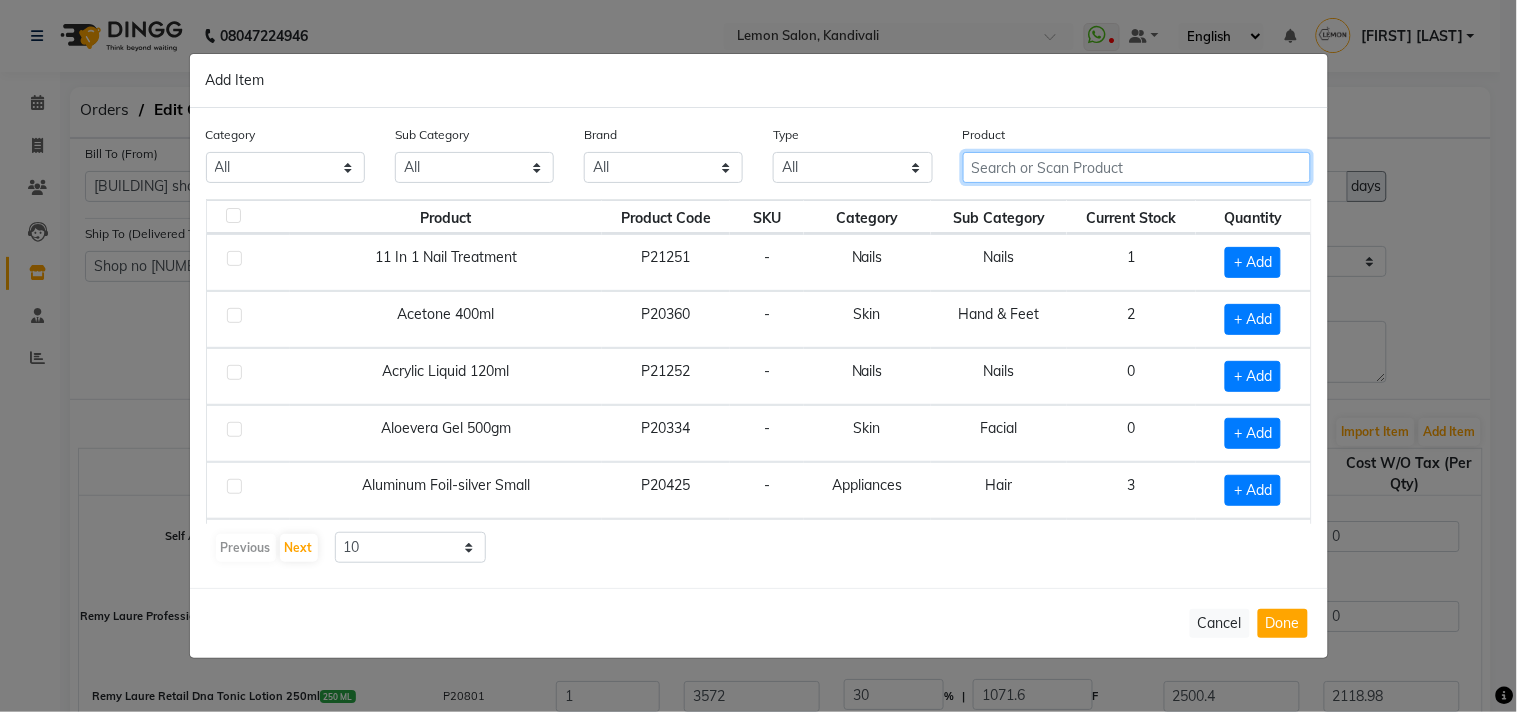 click 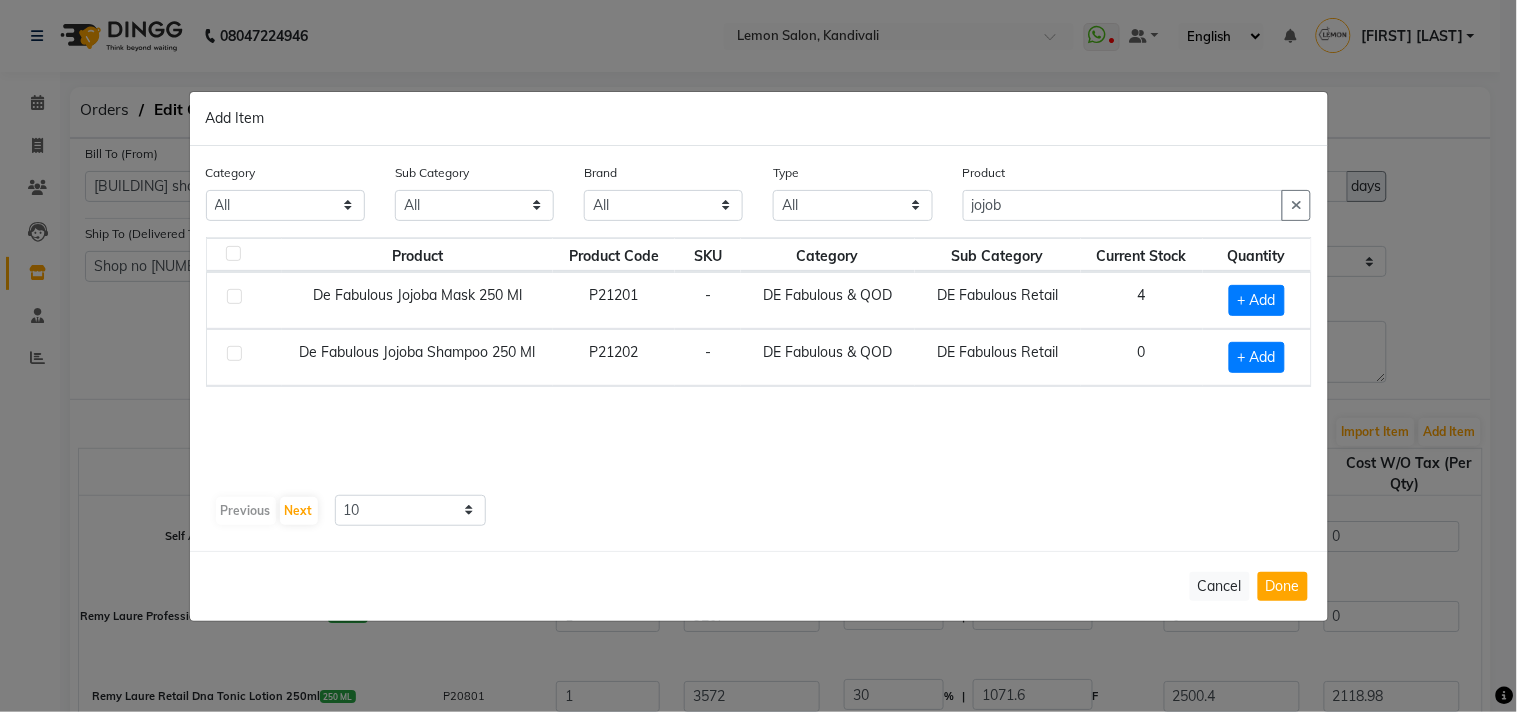 click 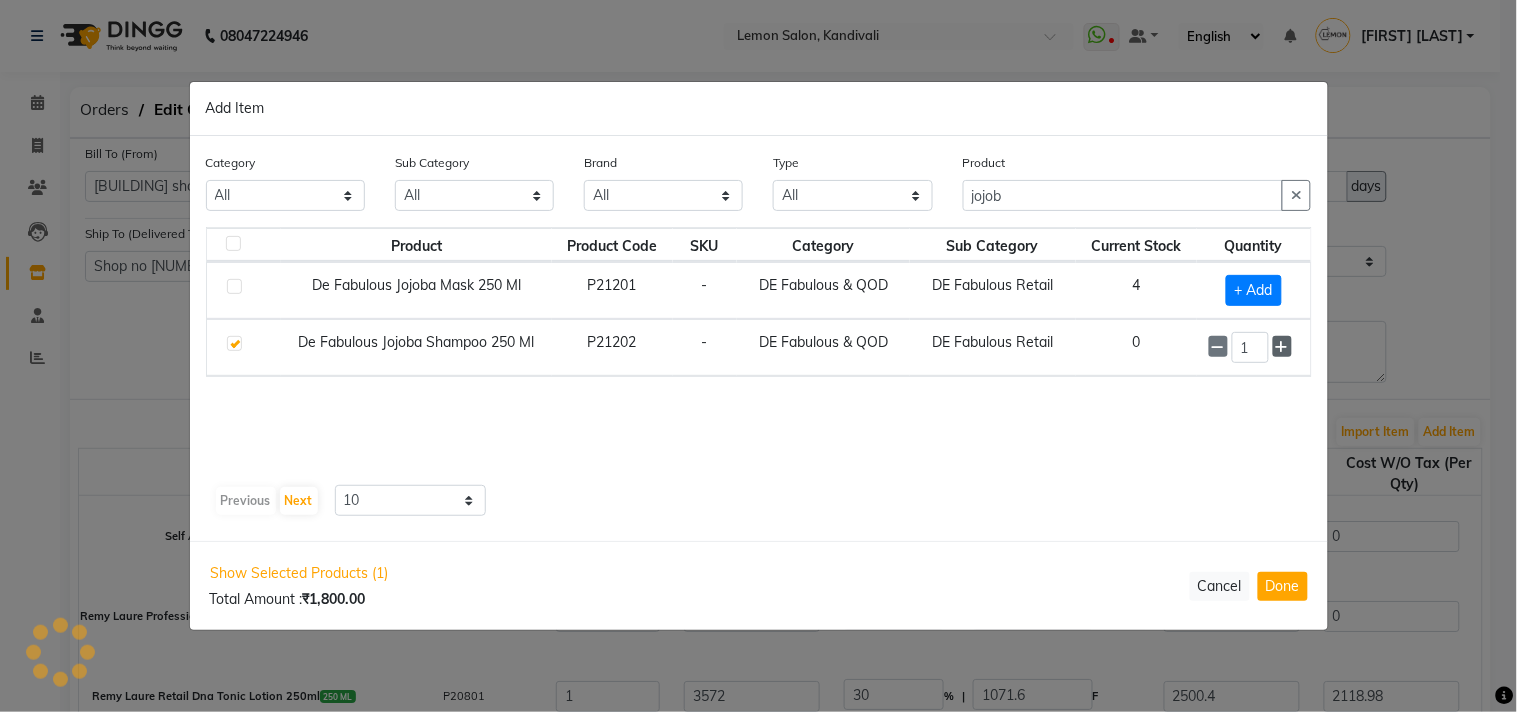 click 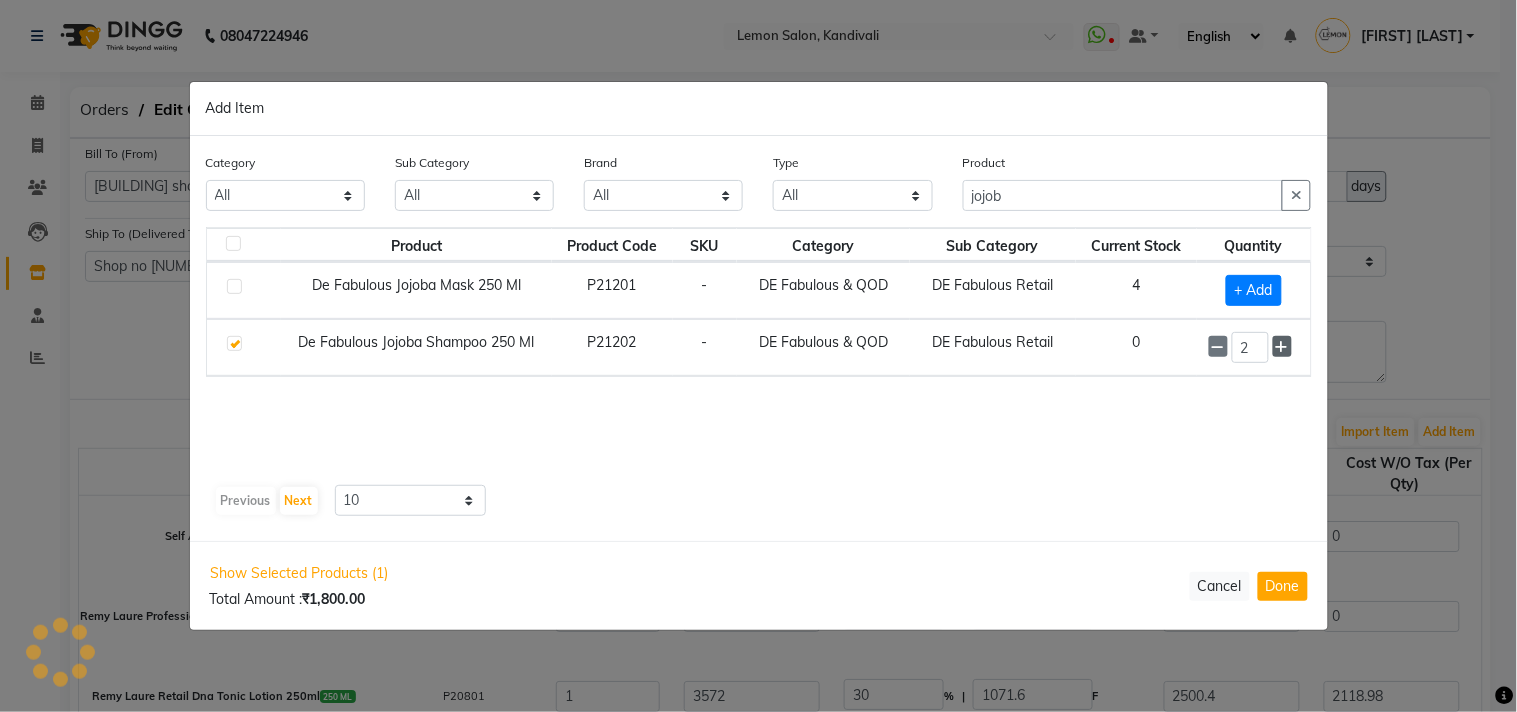 click 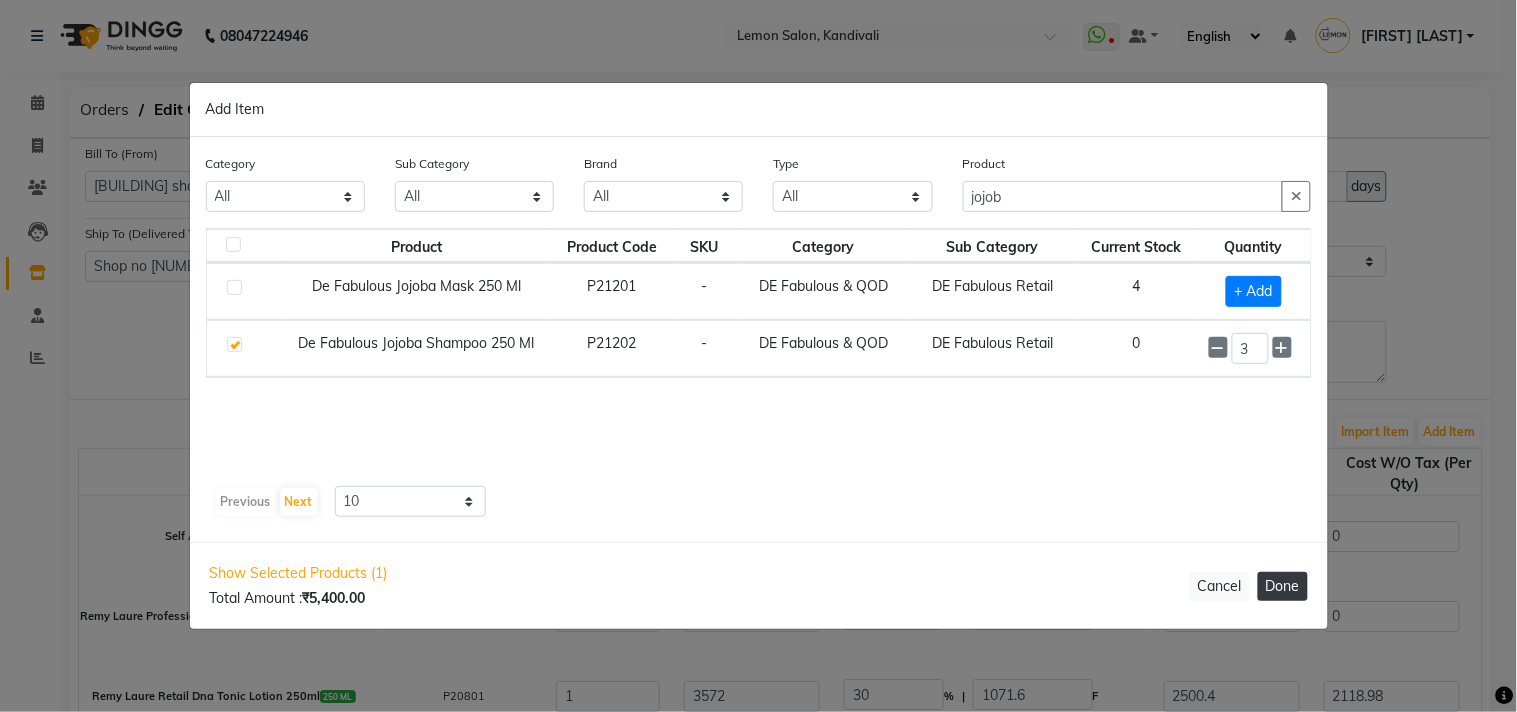 click on "Done" 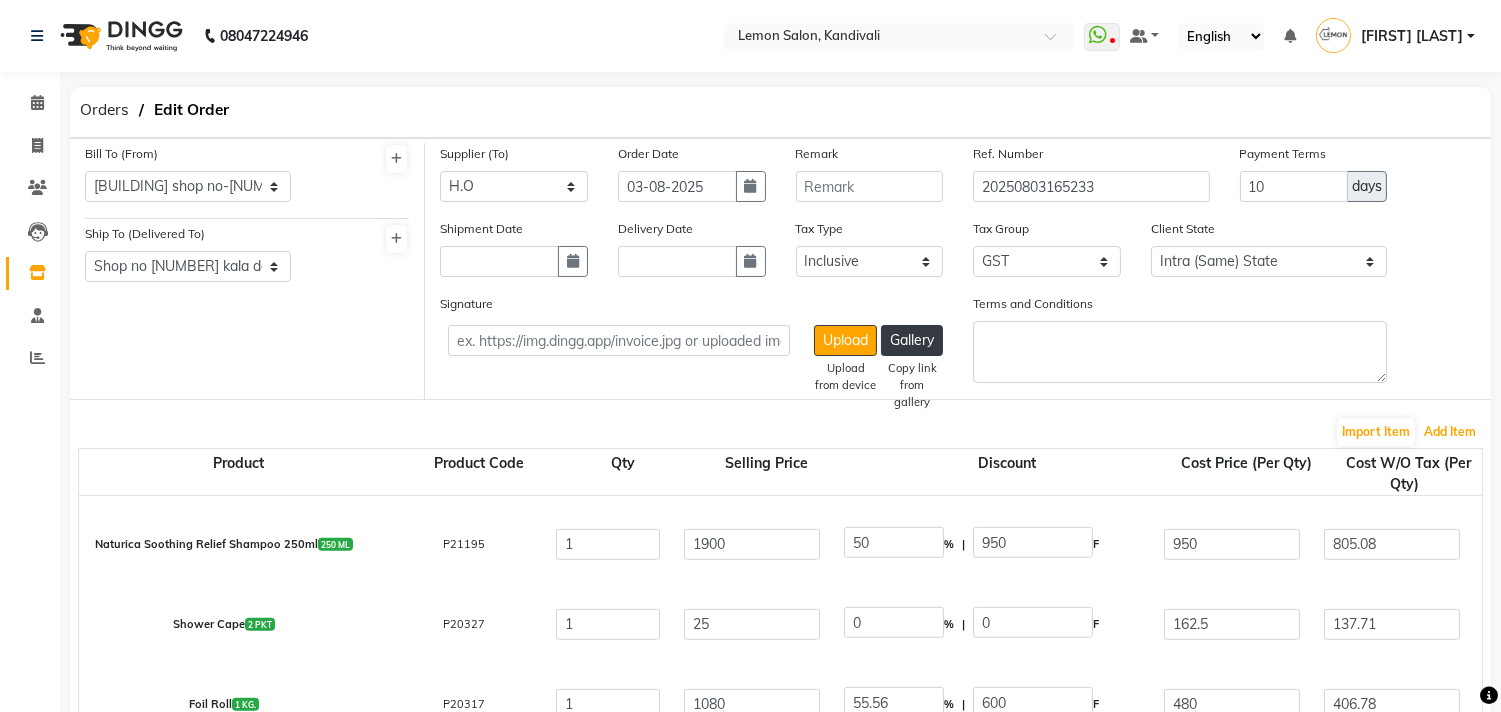 scroll, scrollTop: 2397, scrollLeft: 0, axis: vertical 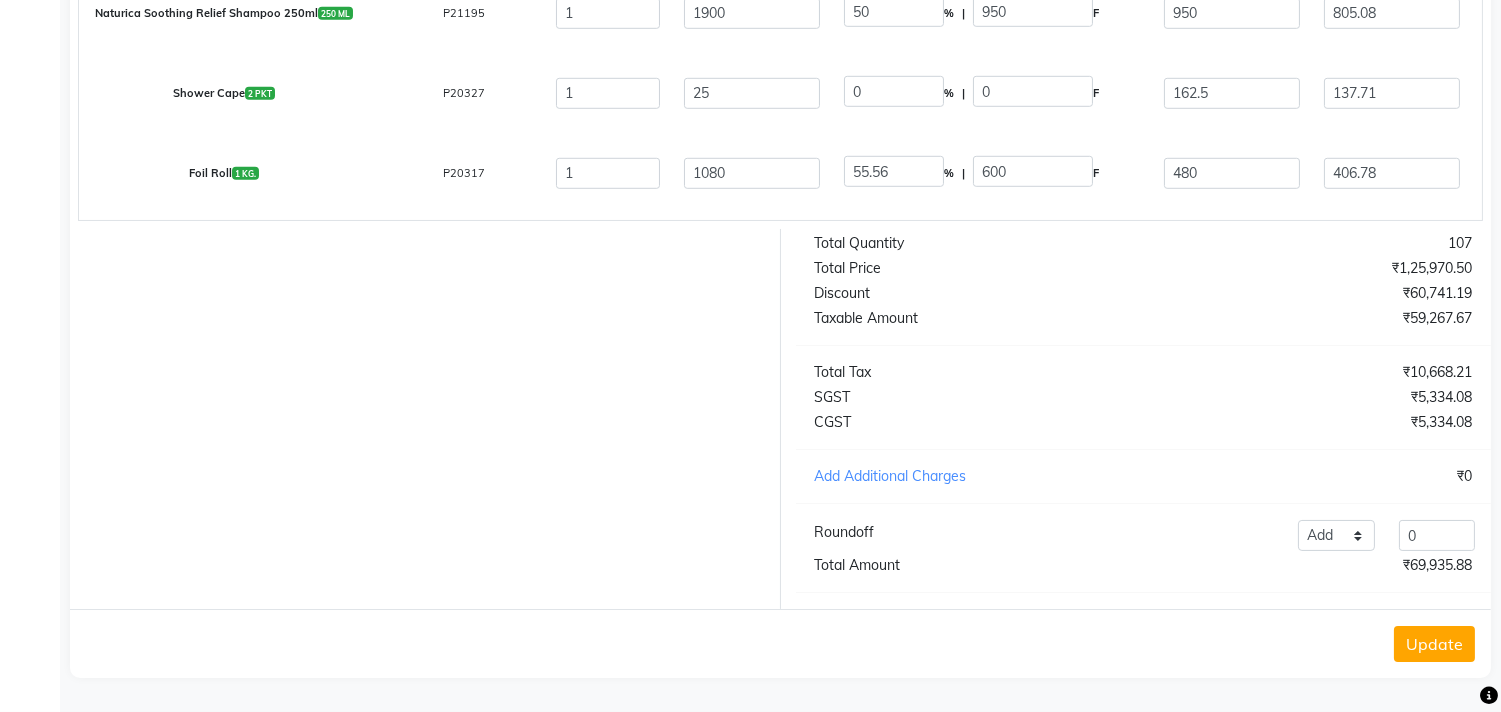 click on "Update" 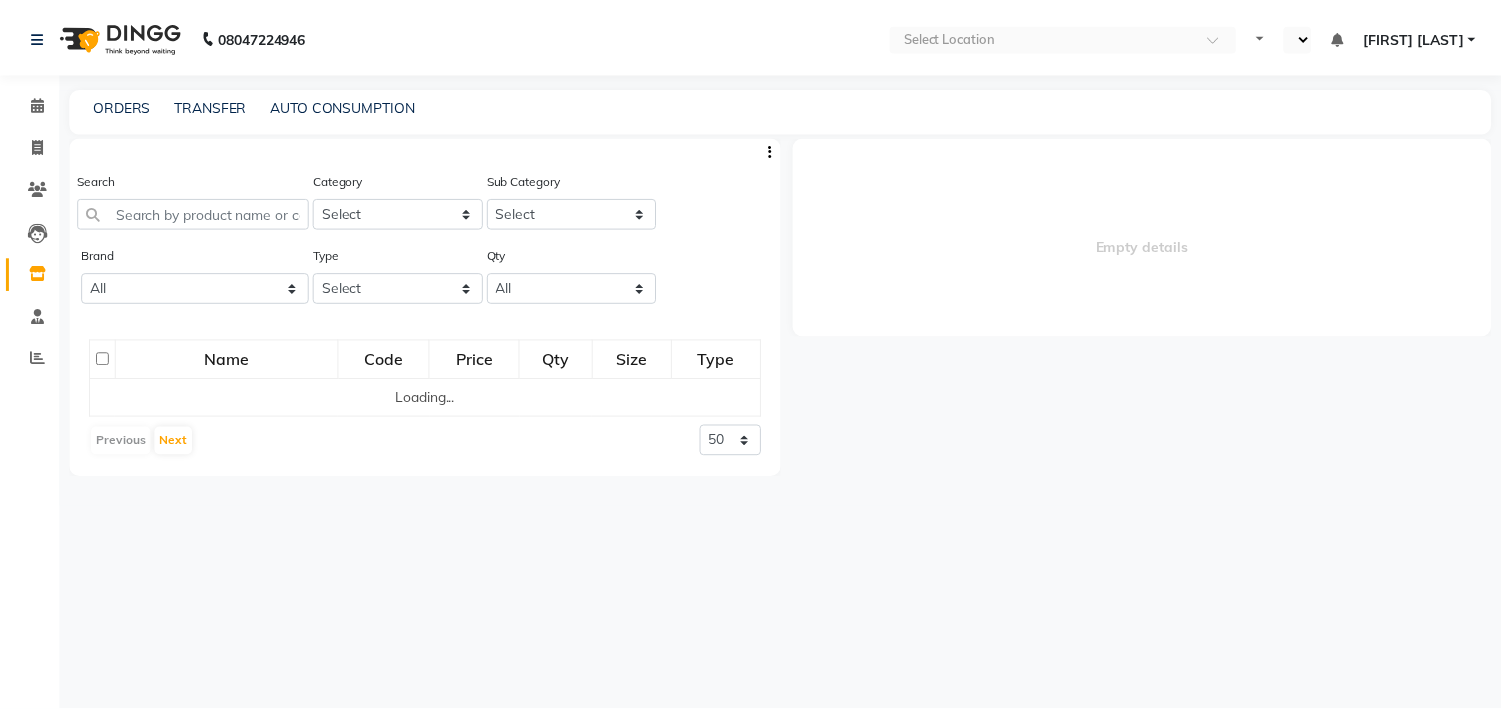 scroll, scrollTop: 0, scrollLeft: 0, axis: both 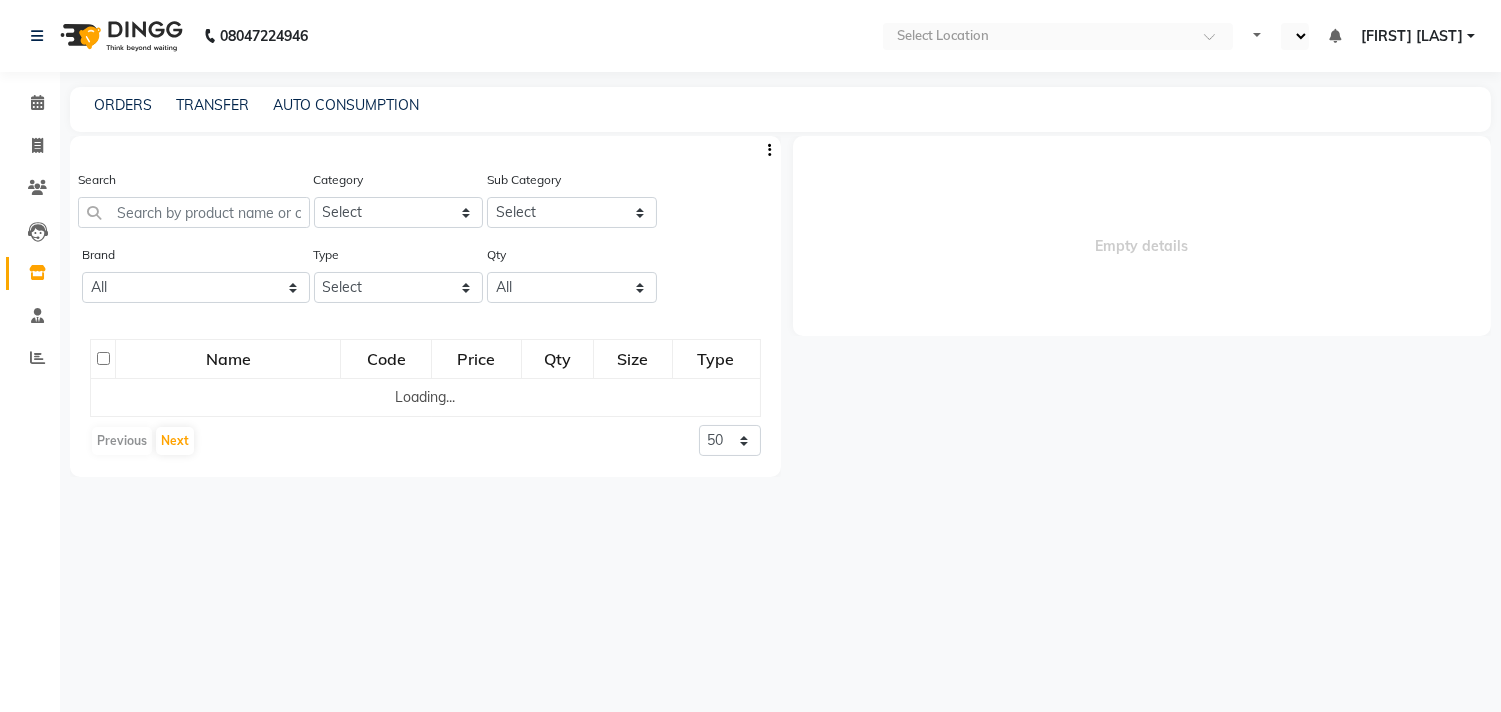 select on "en" 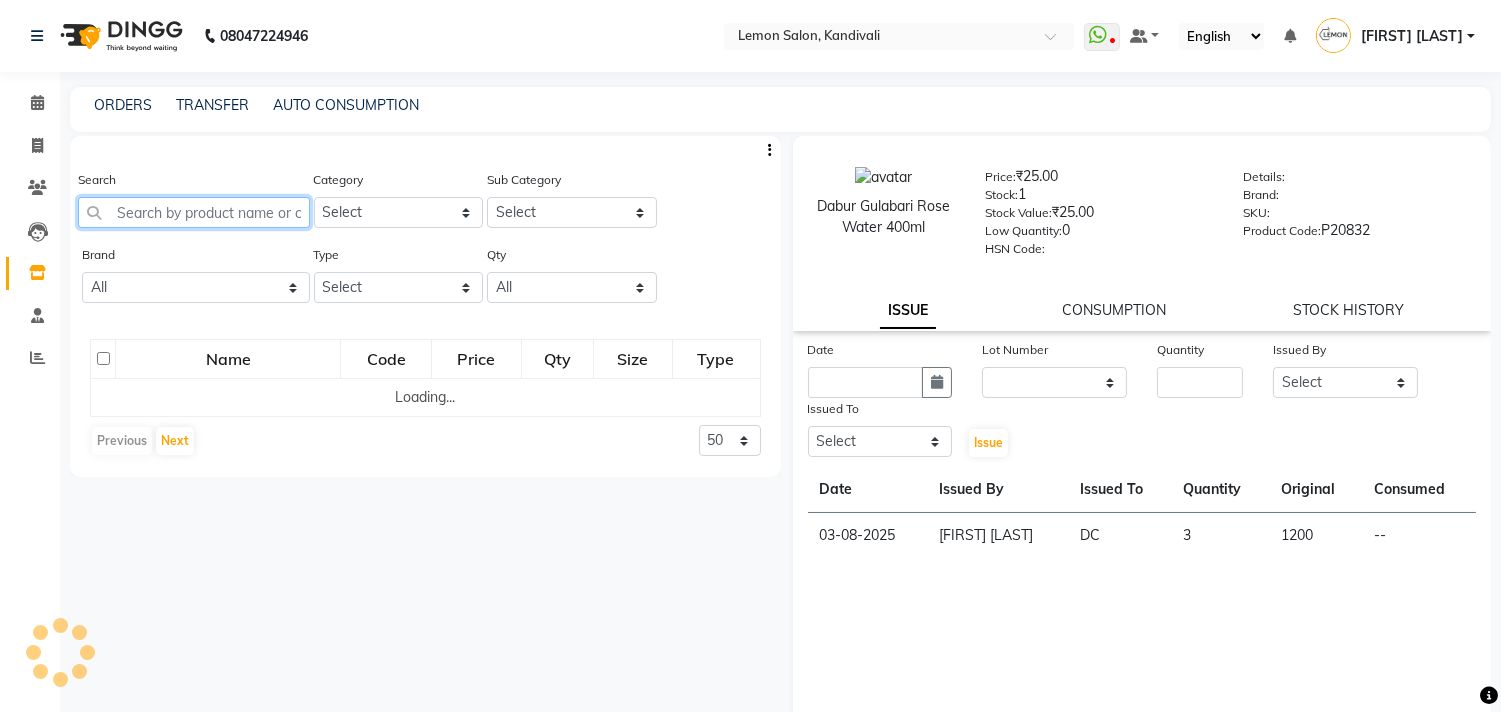 click 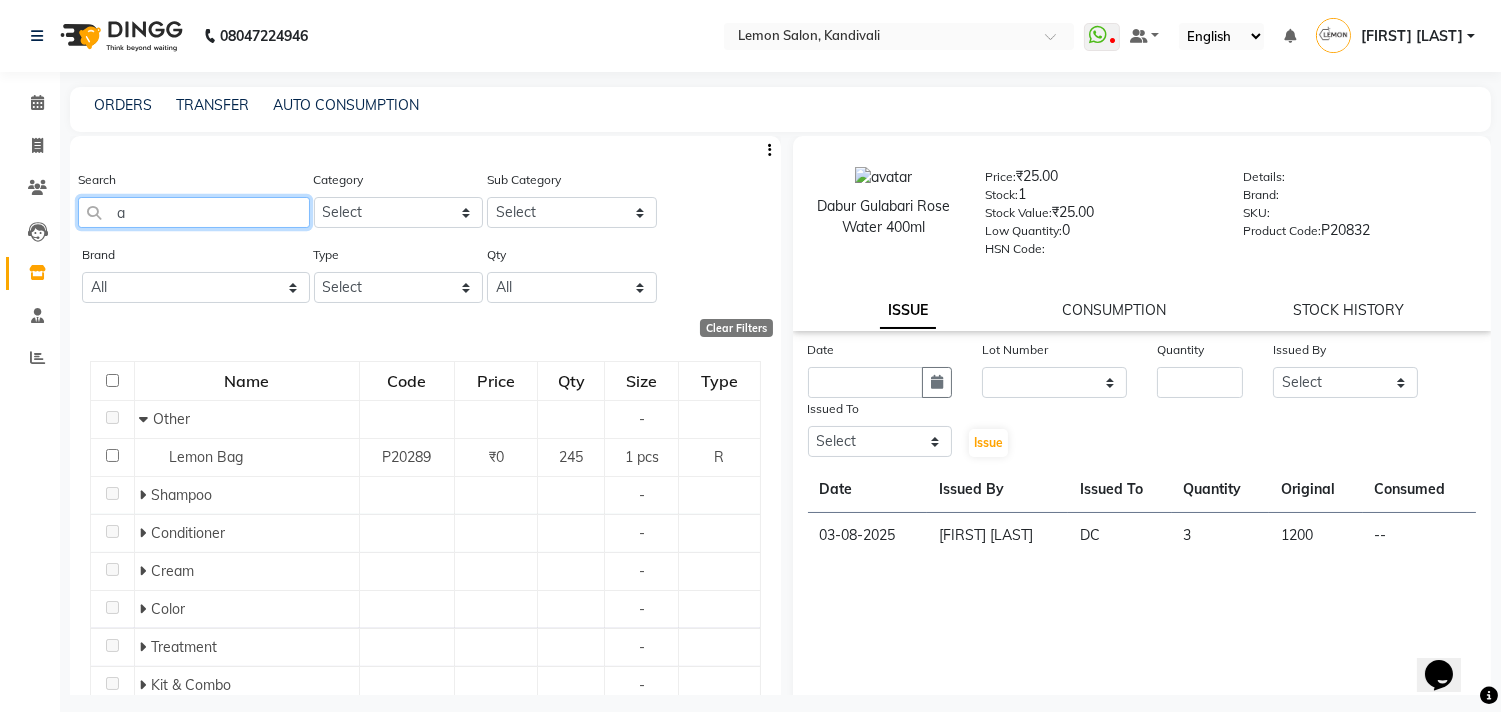 scroll, scrollTop: 0, scrollLeft: 0, axis: both 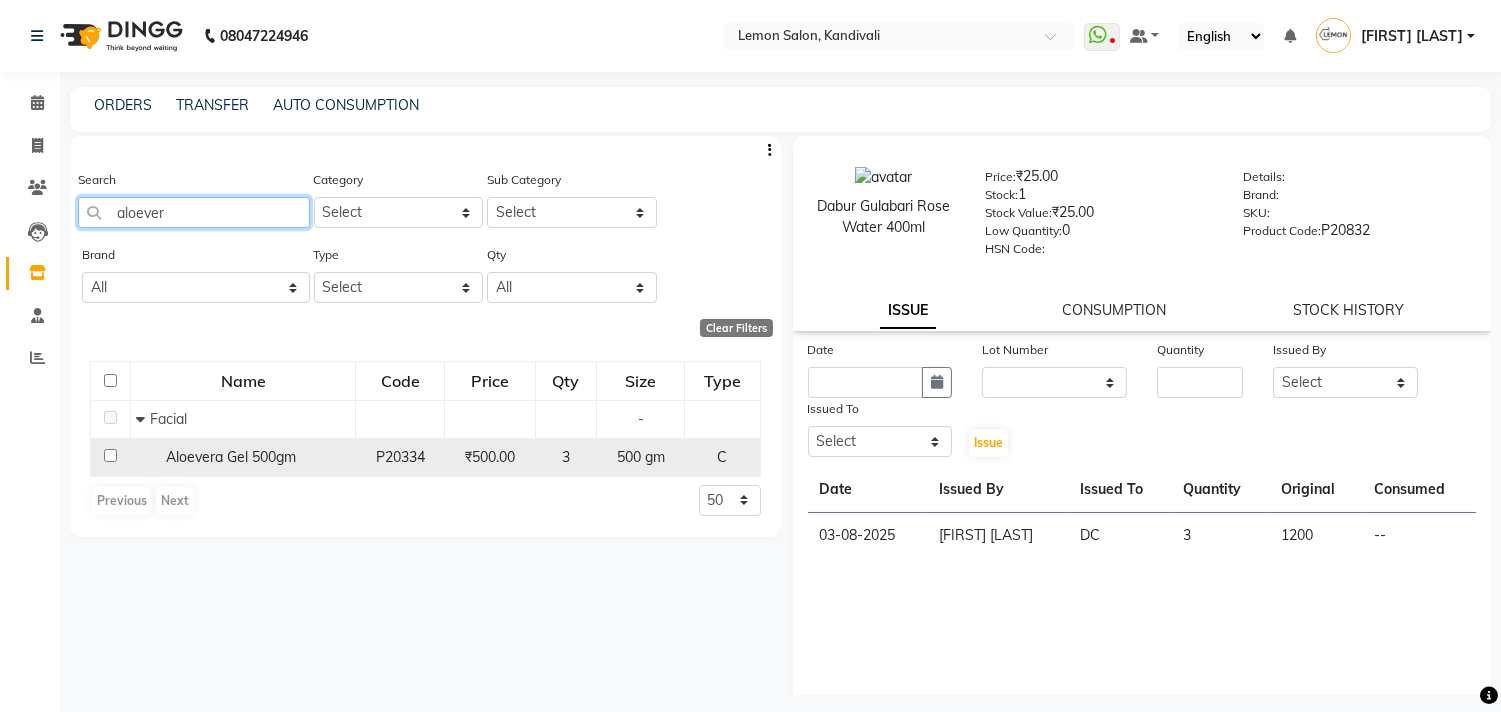 type on "aloever" 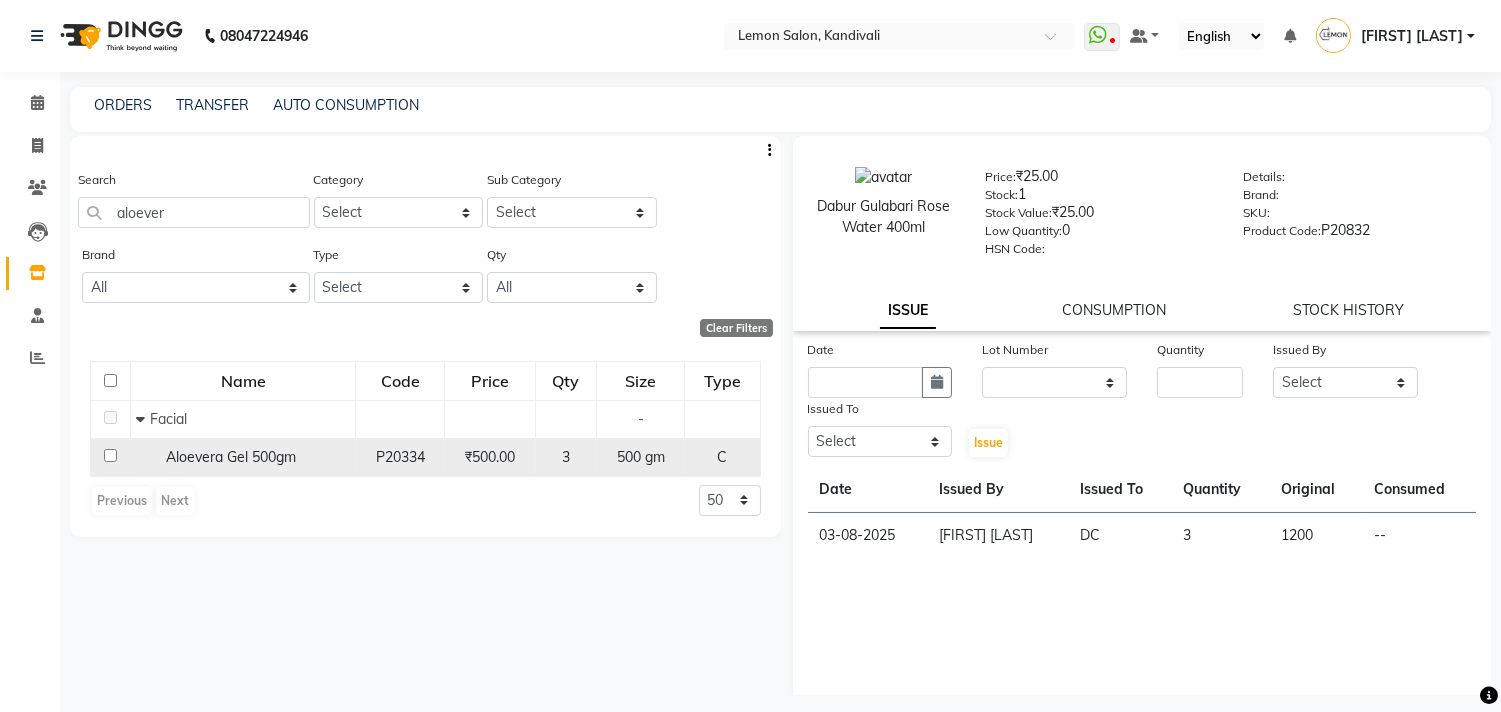 click 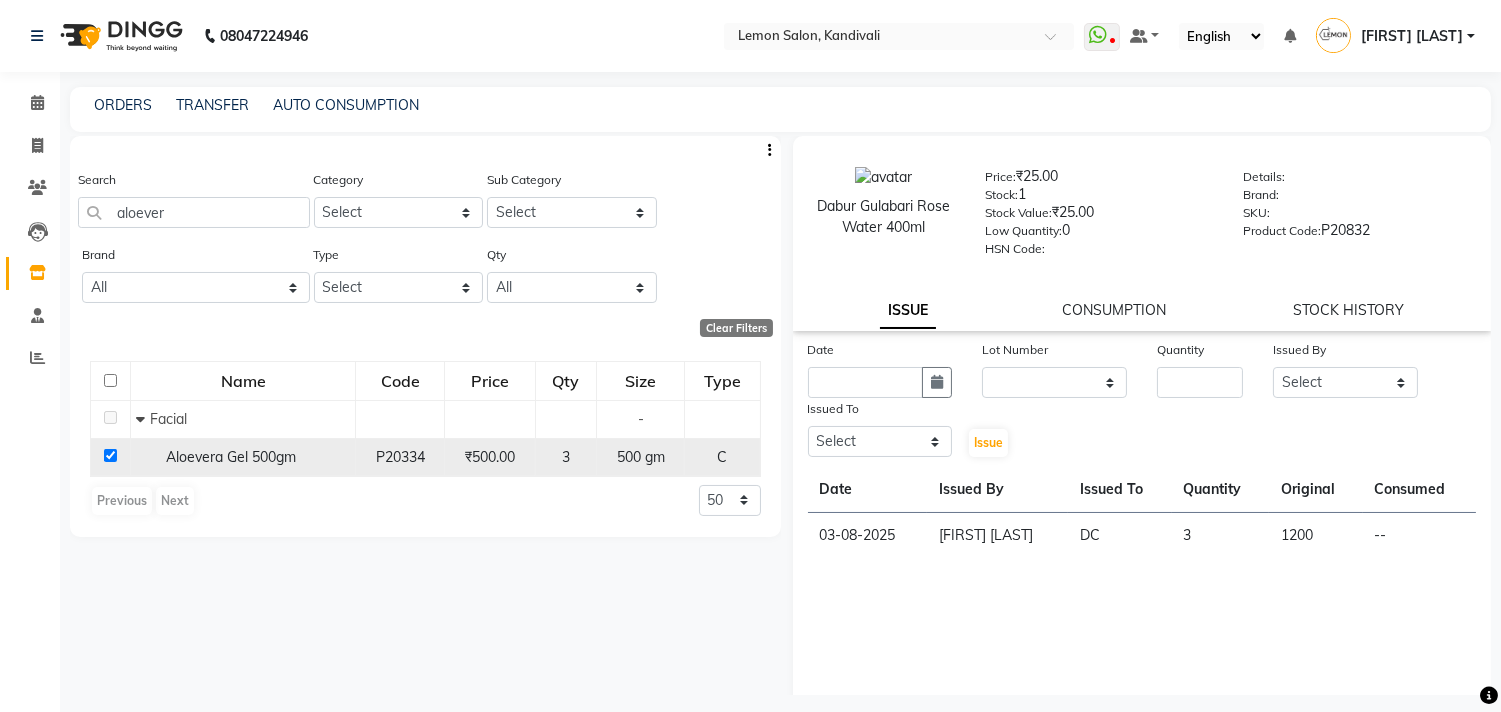 checkbox on "true" 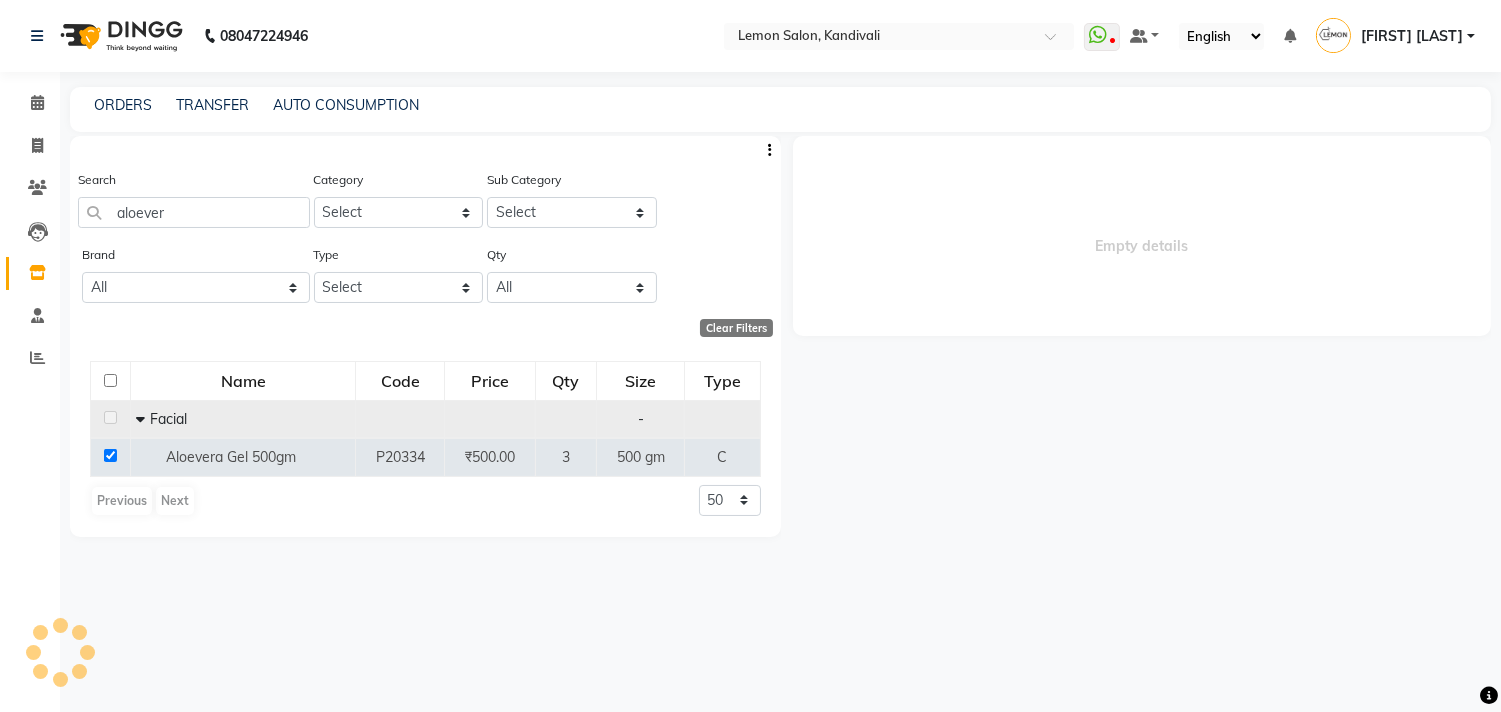 select 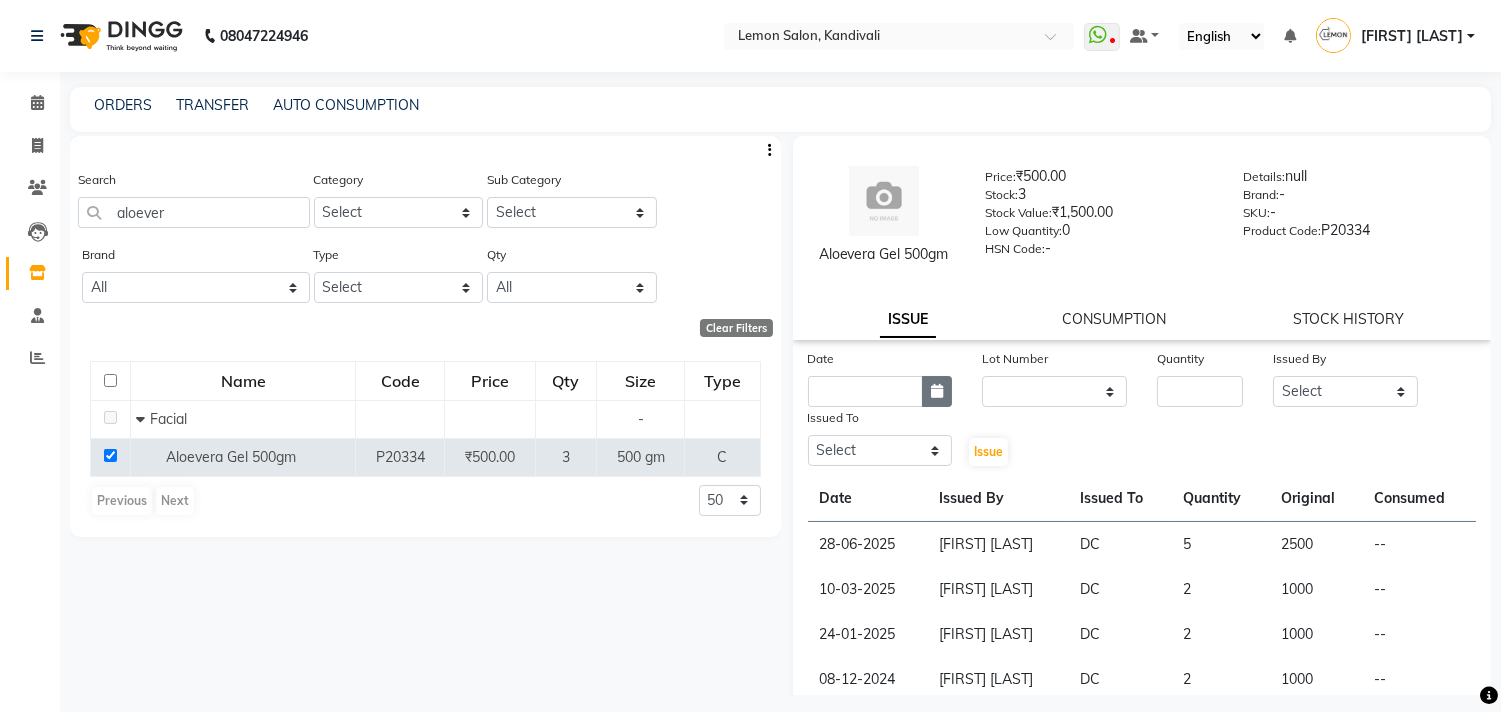 click 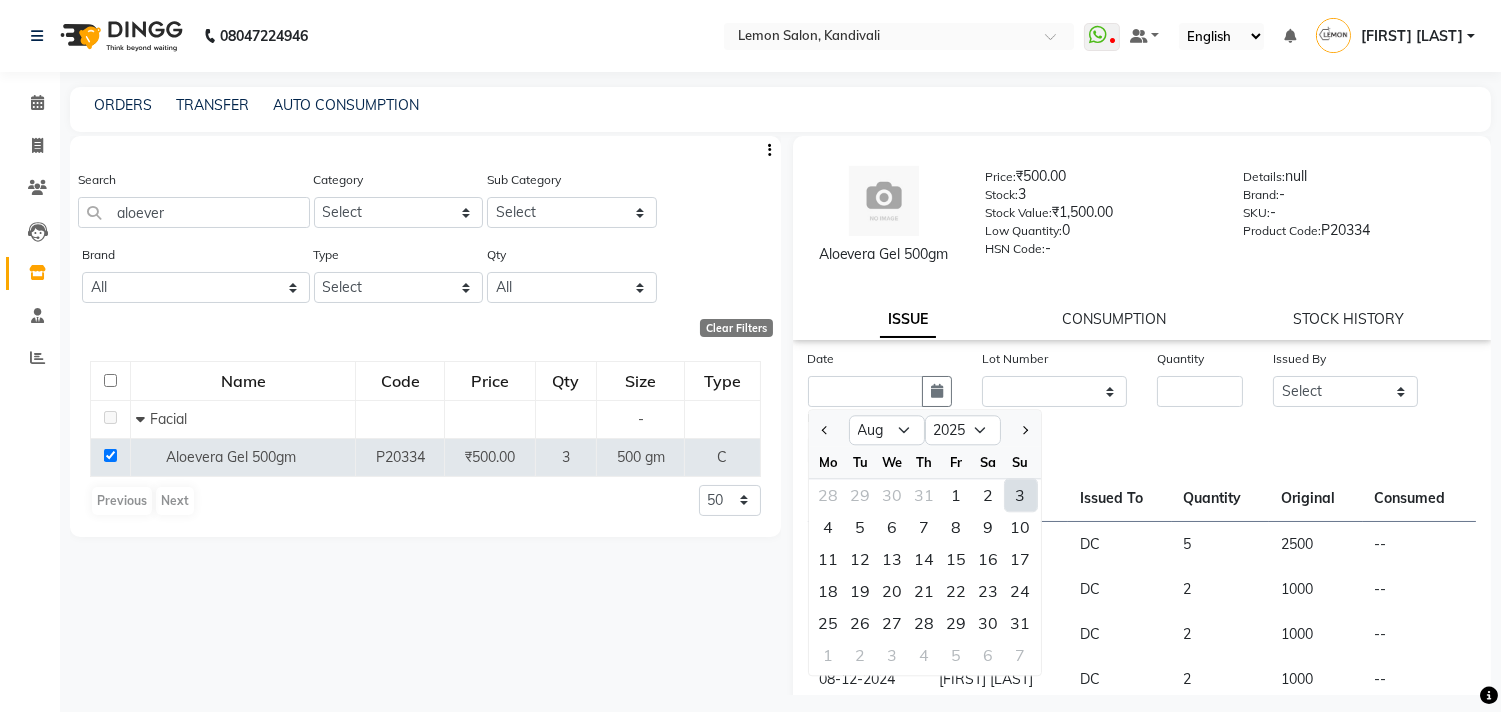 click on "3" 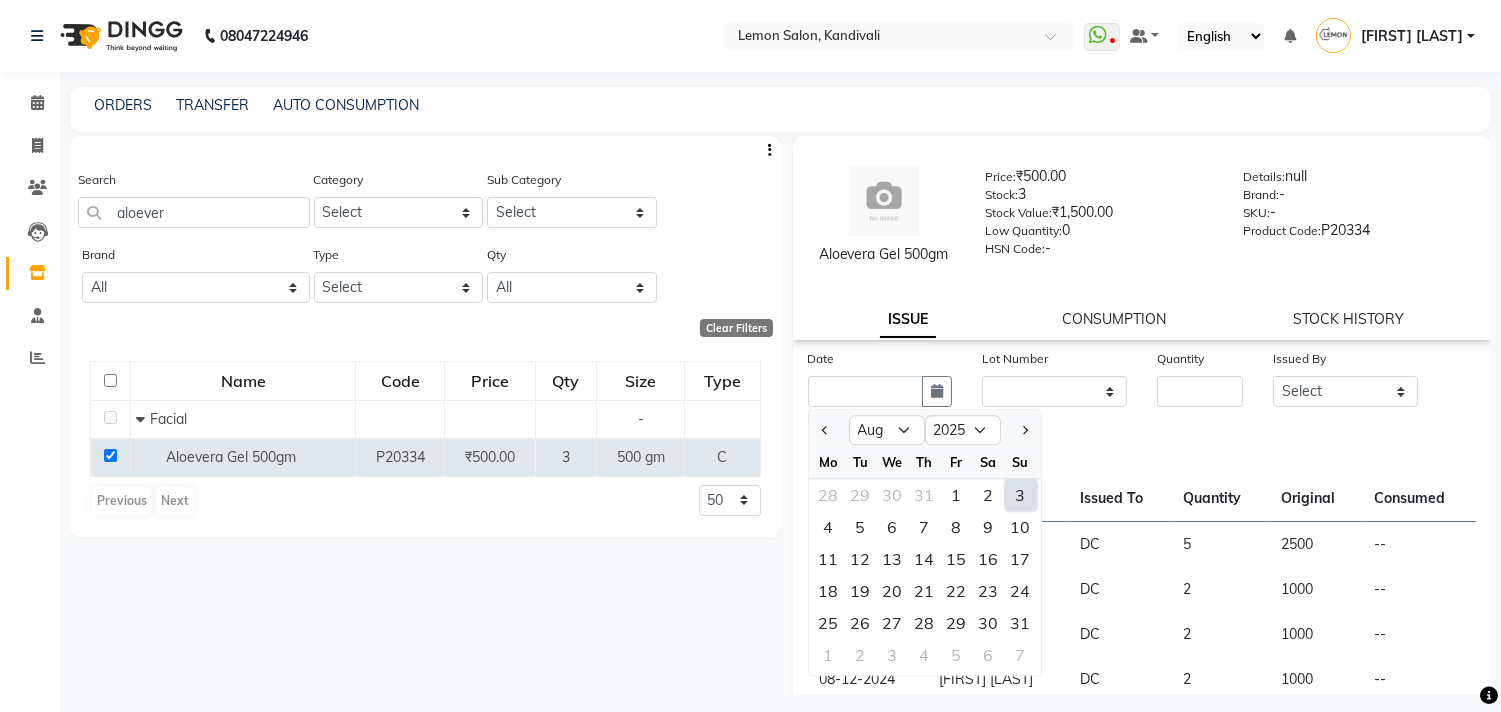 type on "03-08-2025" 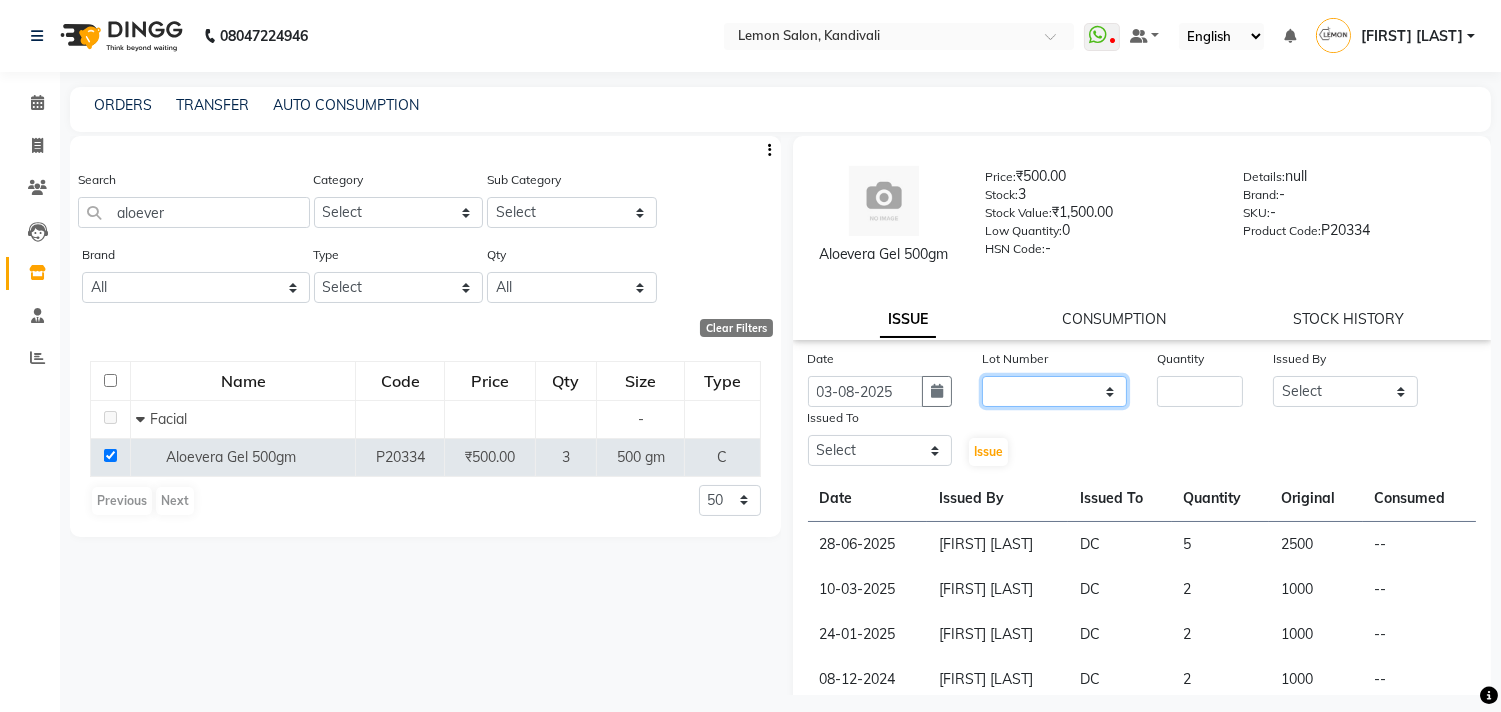 click on "None" 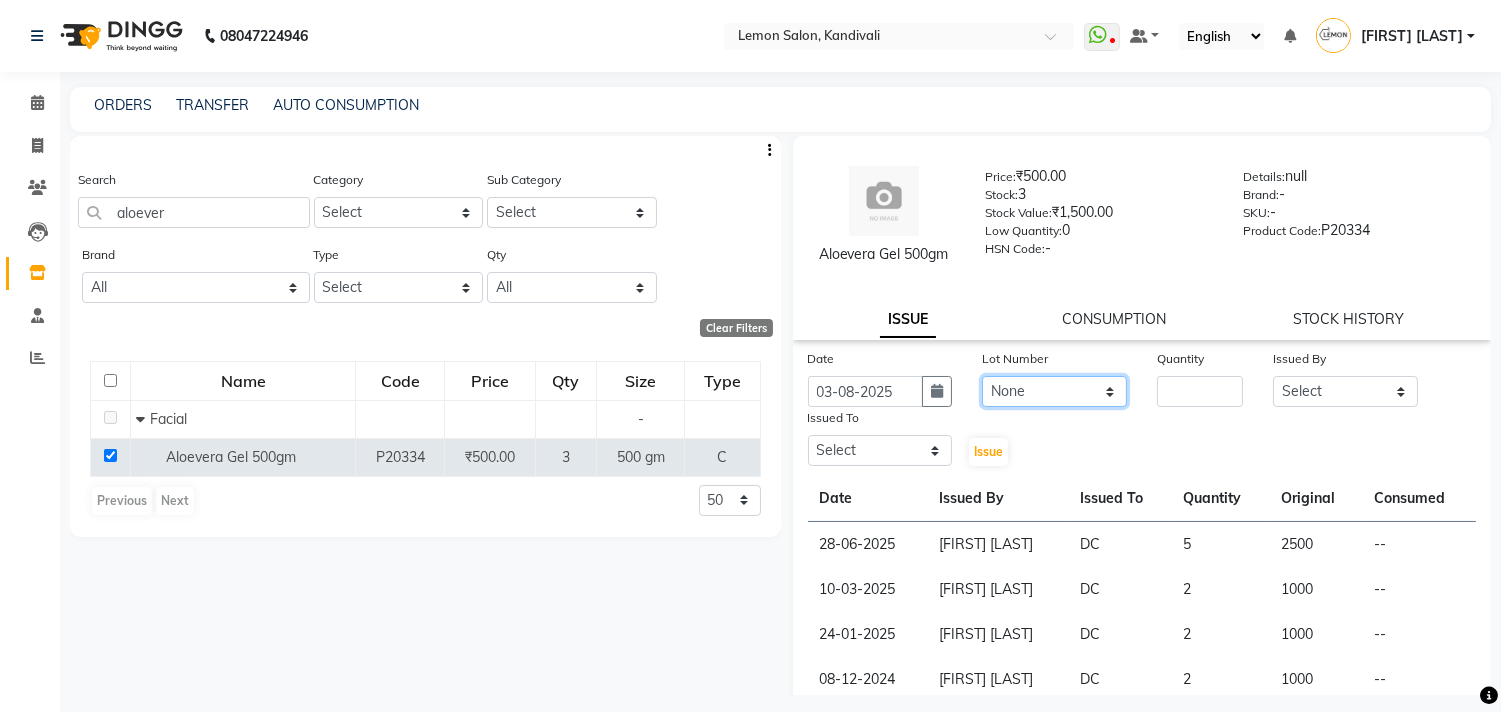 click on "None" 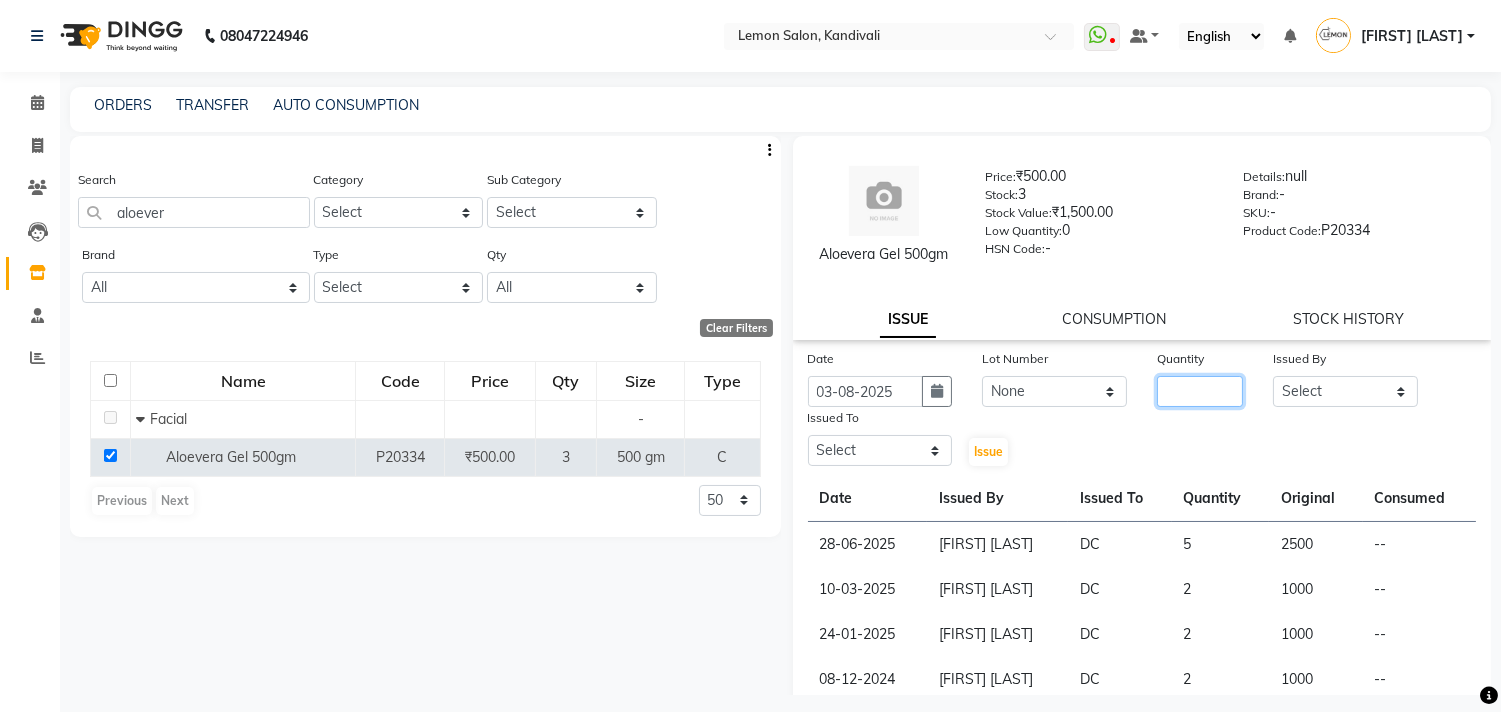 click 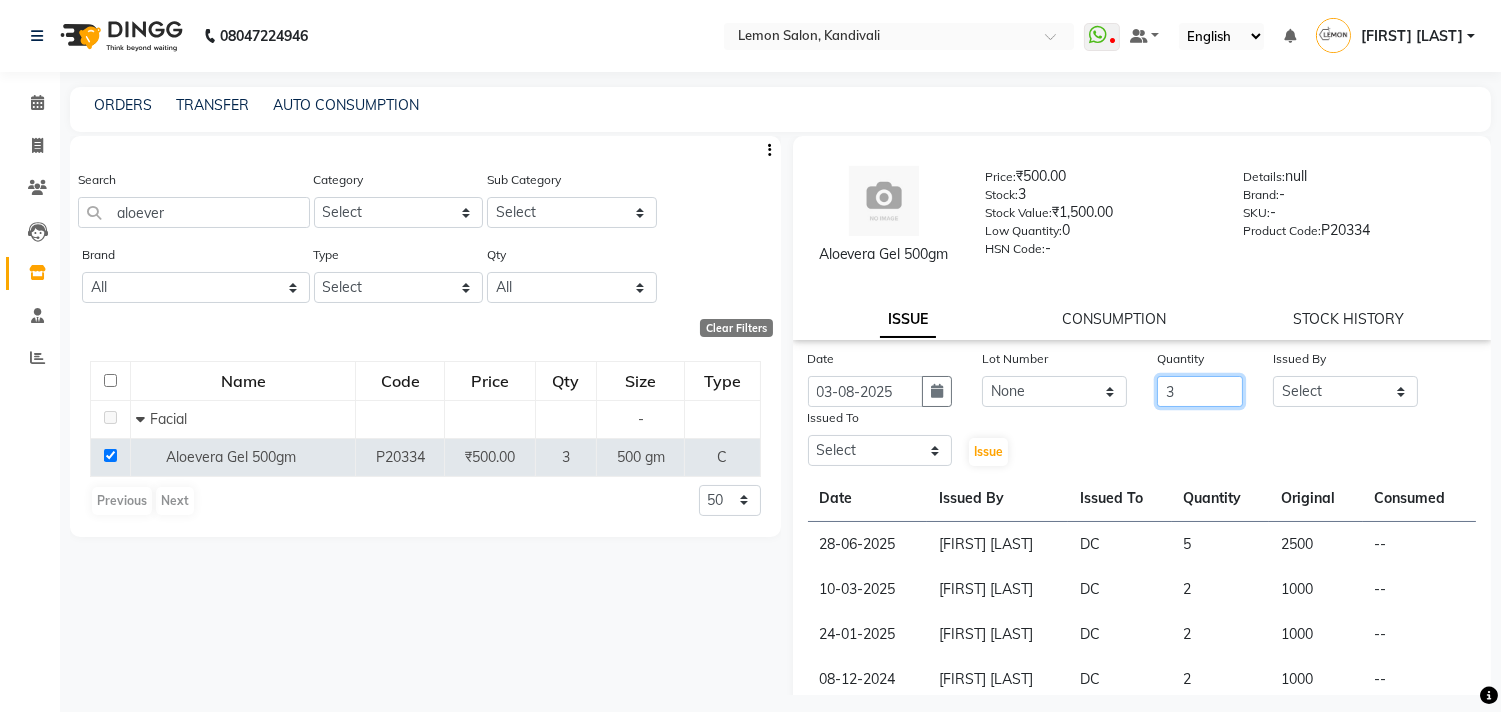 type on "3" 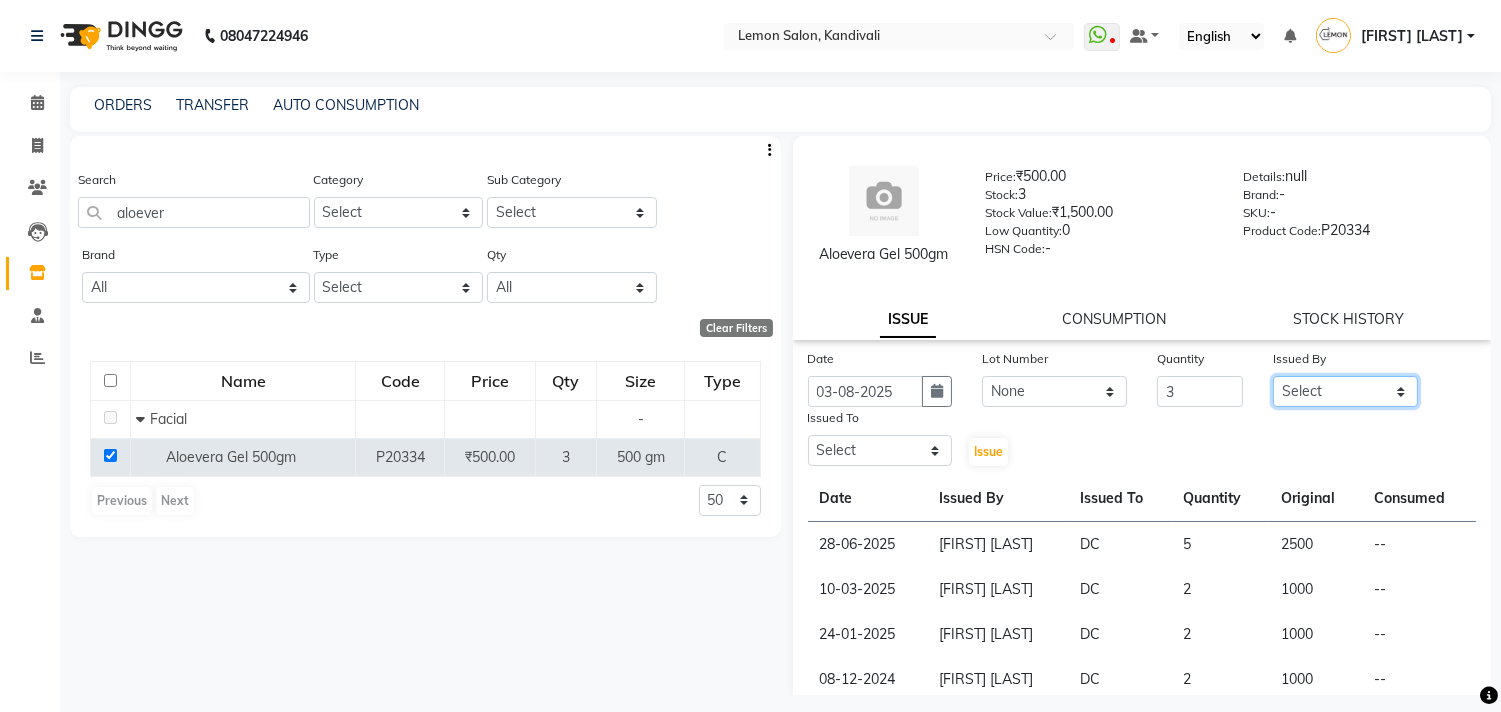click on "Select [FIRST] [LAST] [FIRST] [LAST] [FIRST] [LAST] [FIRST] [LAST] [FIRST] [LAST] [FIRST] [LAST] [FIRST] [LAST] [CITY] [FIRST] [LAST] [FIRST] [LAST]" 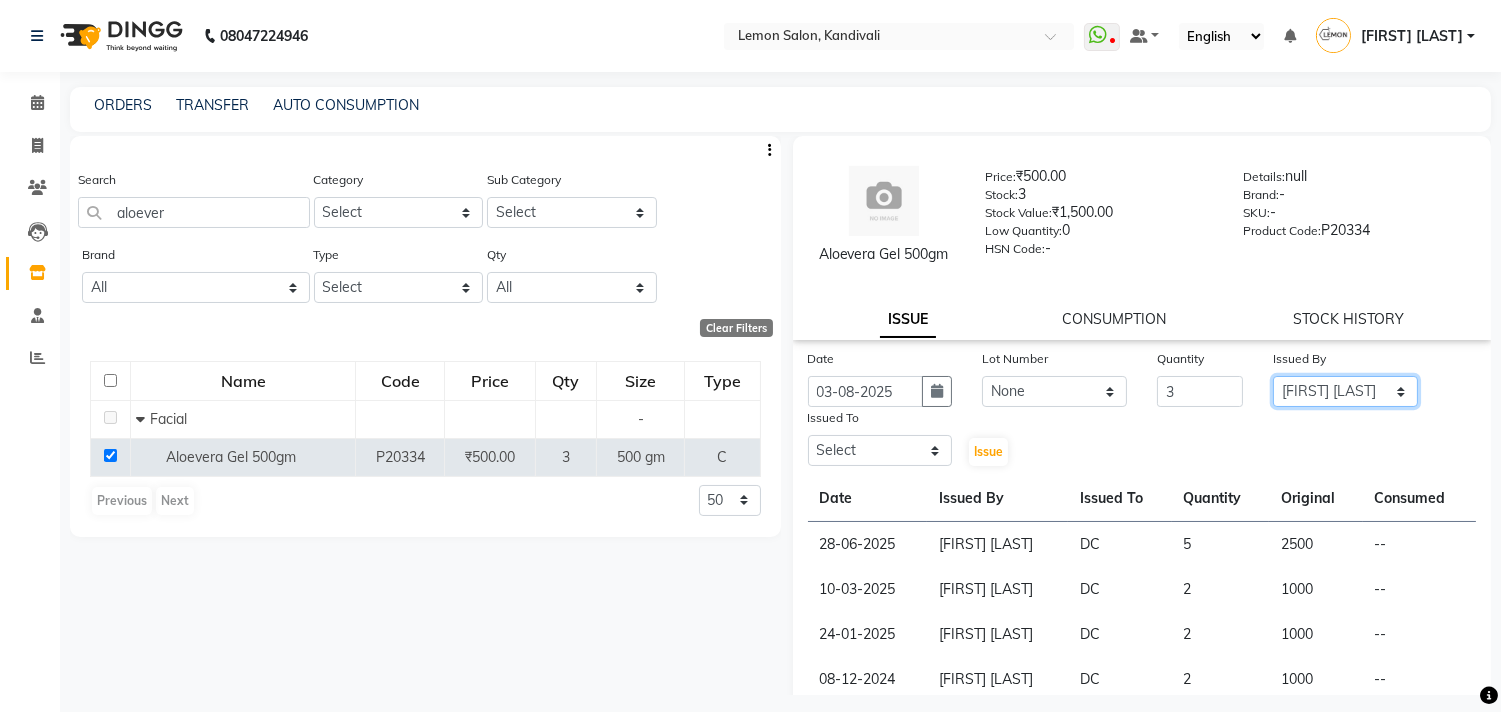 click on "Select [FIRST] [LAST] [FIRST] [LAST] [FIRST] [LAST] [FIRST] [LAST] [FIRST] [LAST] [FIRST] [LAST] [FIRST] [LAST] [CITY] [FIRST] [LAST] [FIRST] [LAST]" 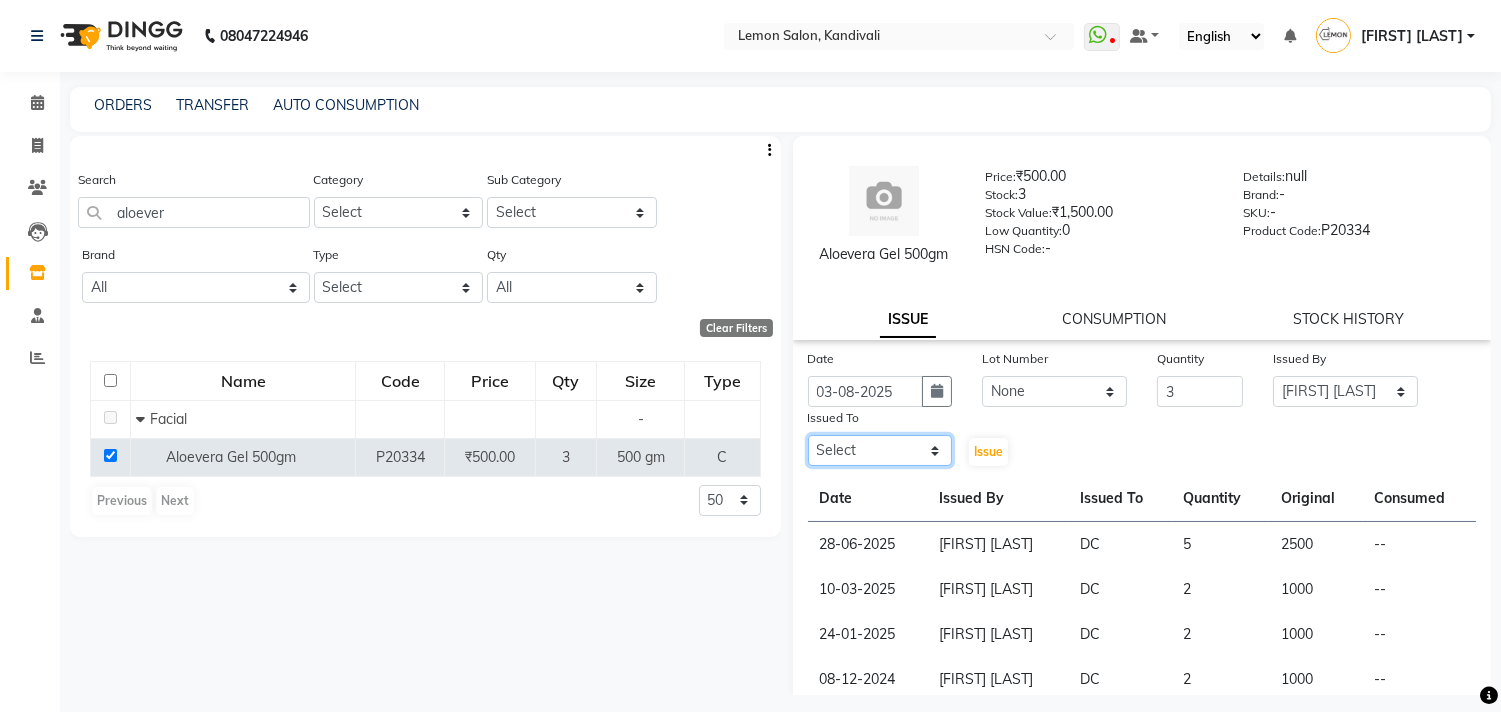 click on "Select [FIRST] [LAST] [FIRST] [LAST] [FIRST] [LAST] [FIRST] [LAST] [FIRST] [LAST] [FIRST] [LAST] [FIRST] [LAST] [CITY] [FIRST] [LAST] [FIRST] [LAST]" 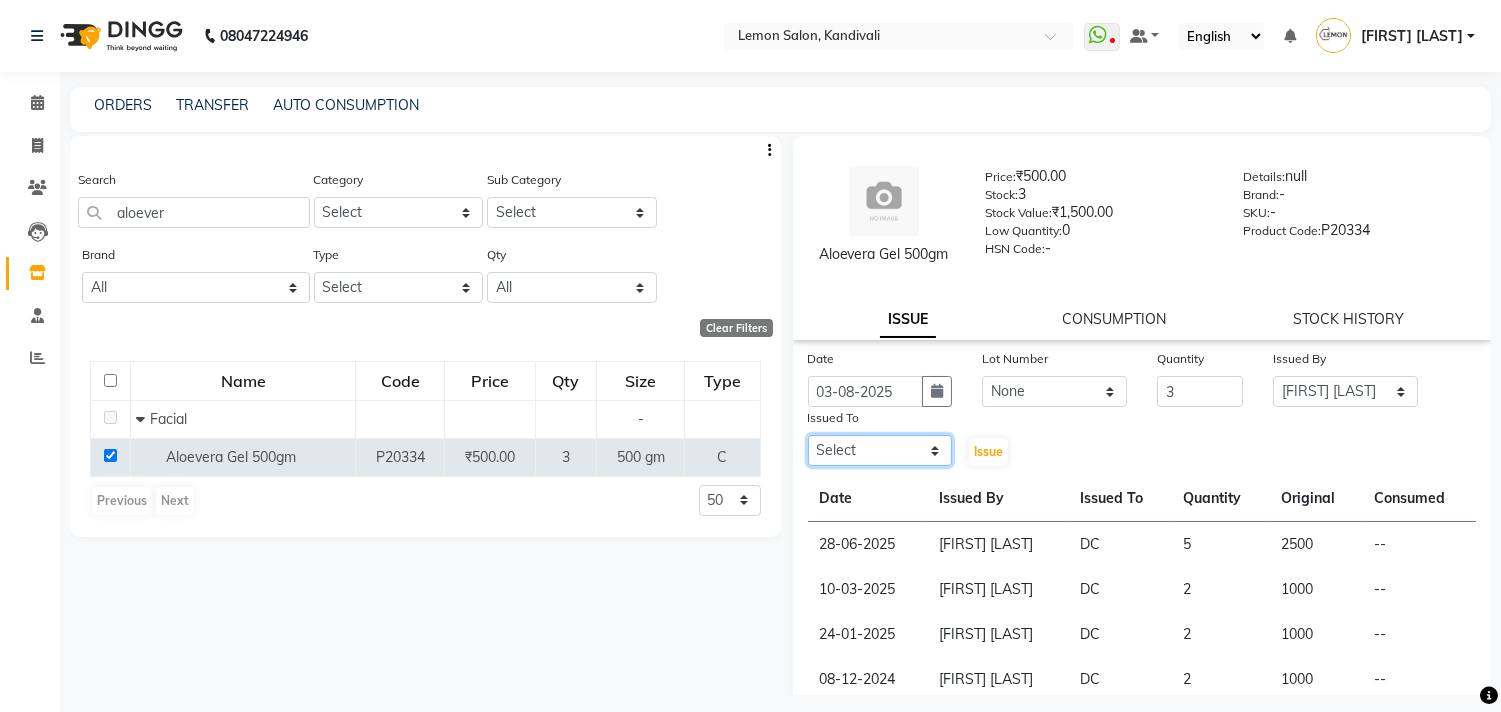 select on "7880" 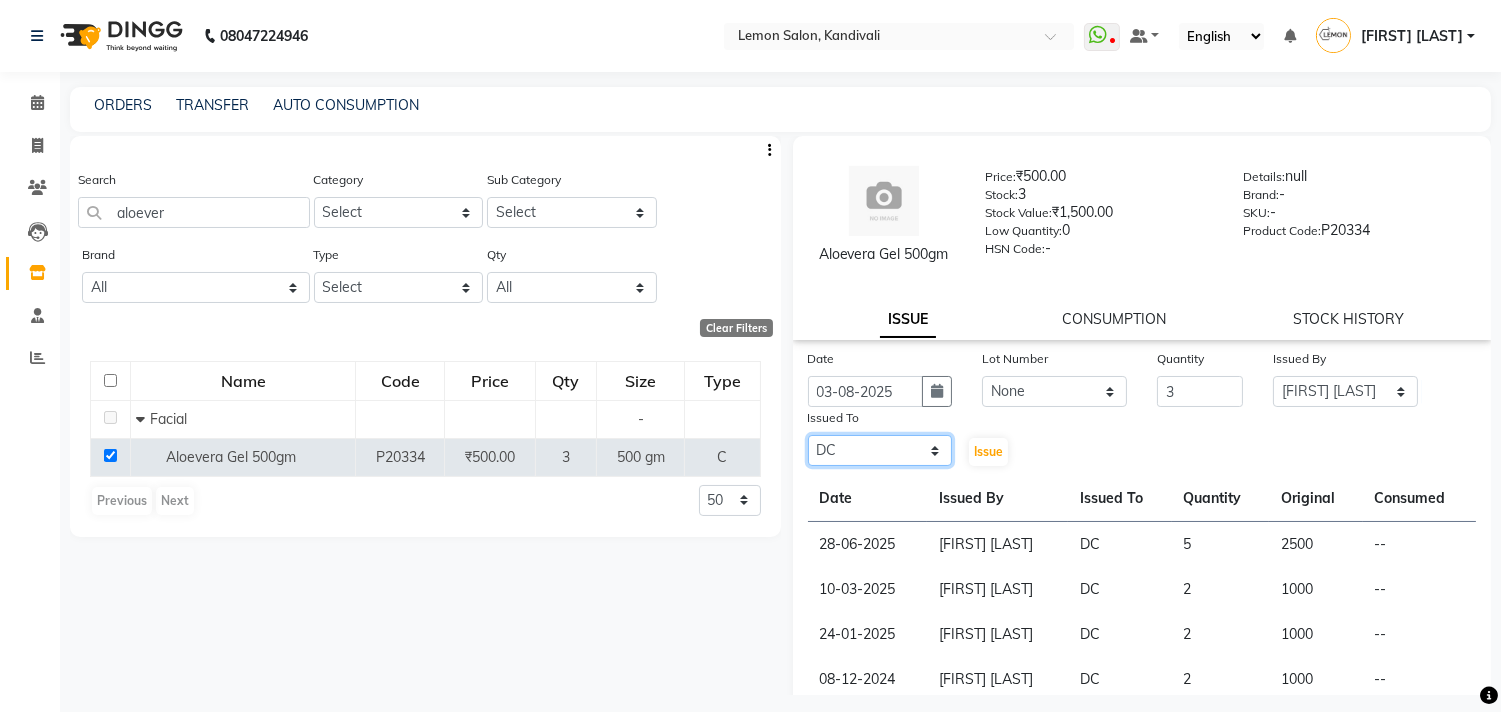 click on "Select [FIRST] [LAST] [FIRST] [LAST] [FIRST] [LAST] [FIRST] [LAST] [FIRST] [LAST] [FIRST] [LAST] [FIRST] [LAST] [CITY] [FIRST] [LAST] [FIRST] [LAST]" 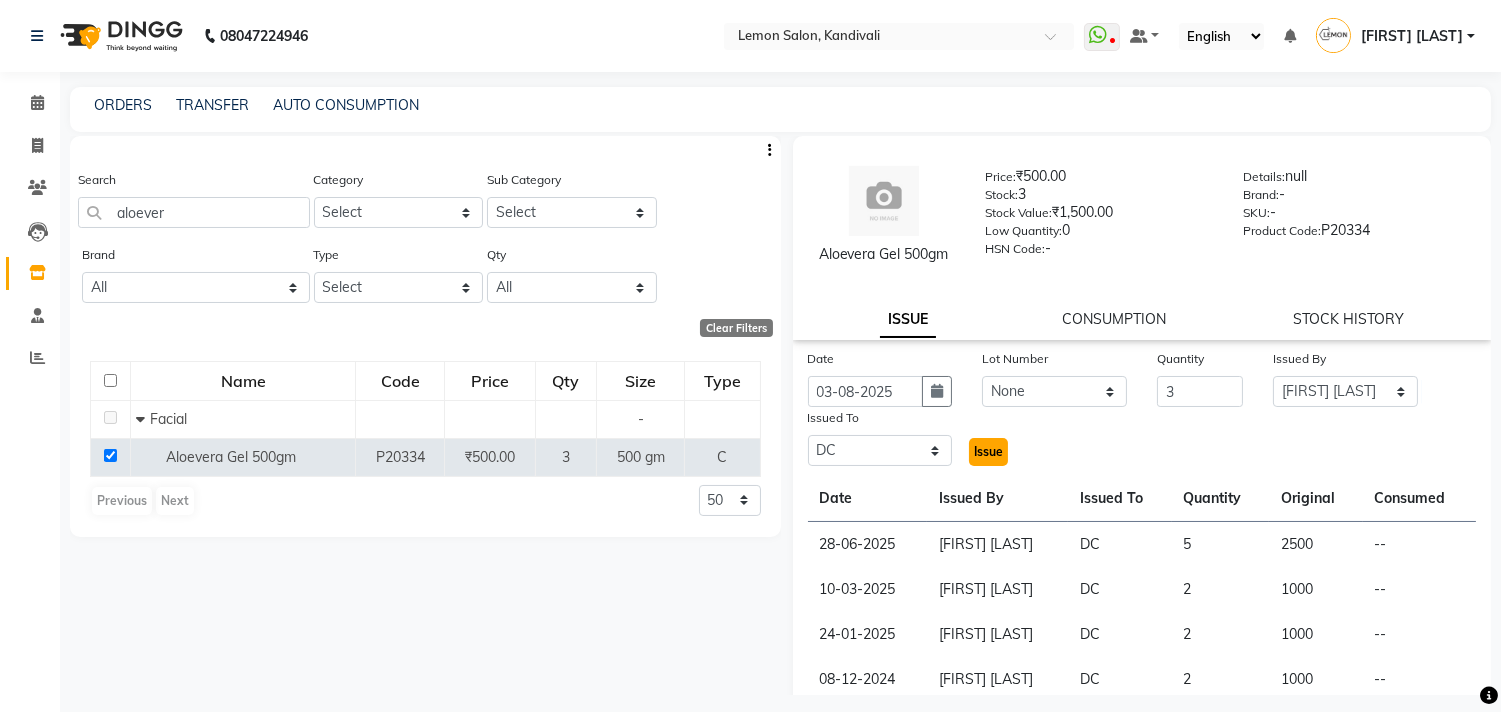 click on "Issue" 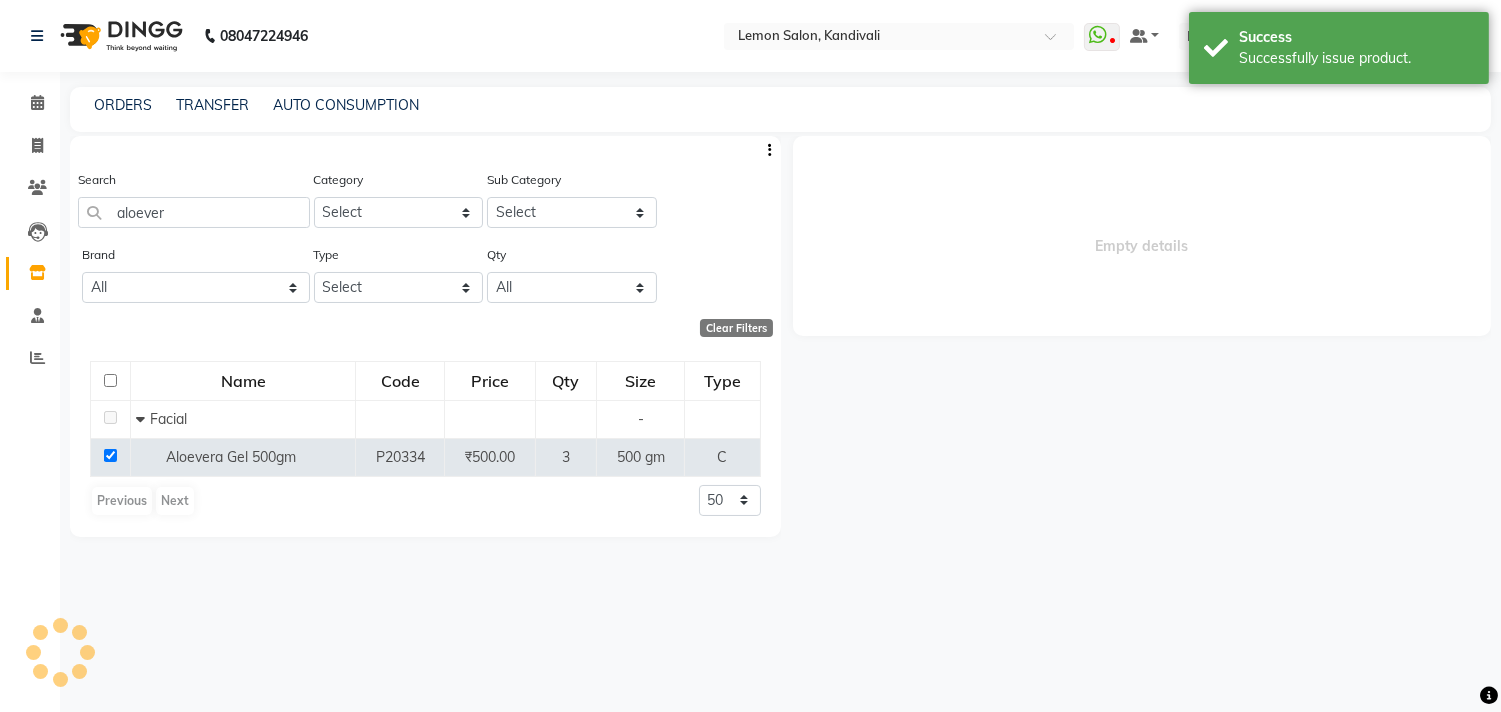 select 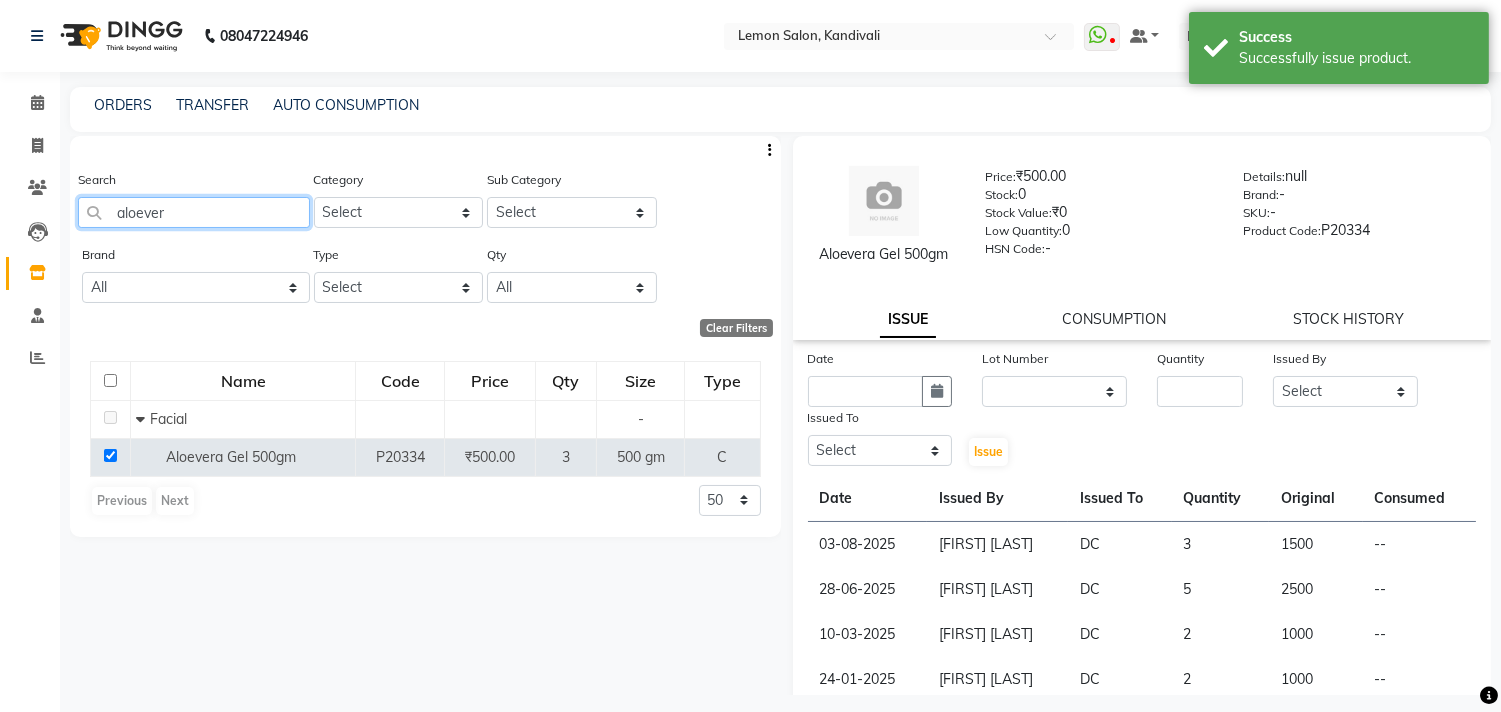 drag, startPoint x: 227, startPoint y: 222, endPoint x: 0, endPoint y: 222, distance: 227 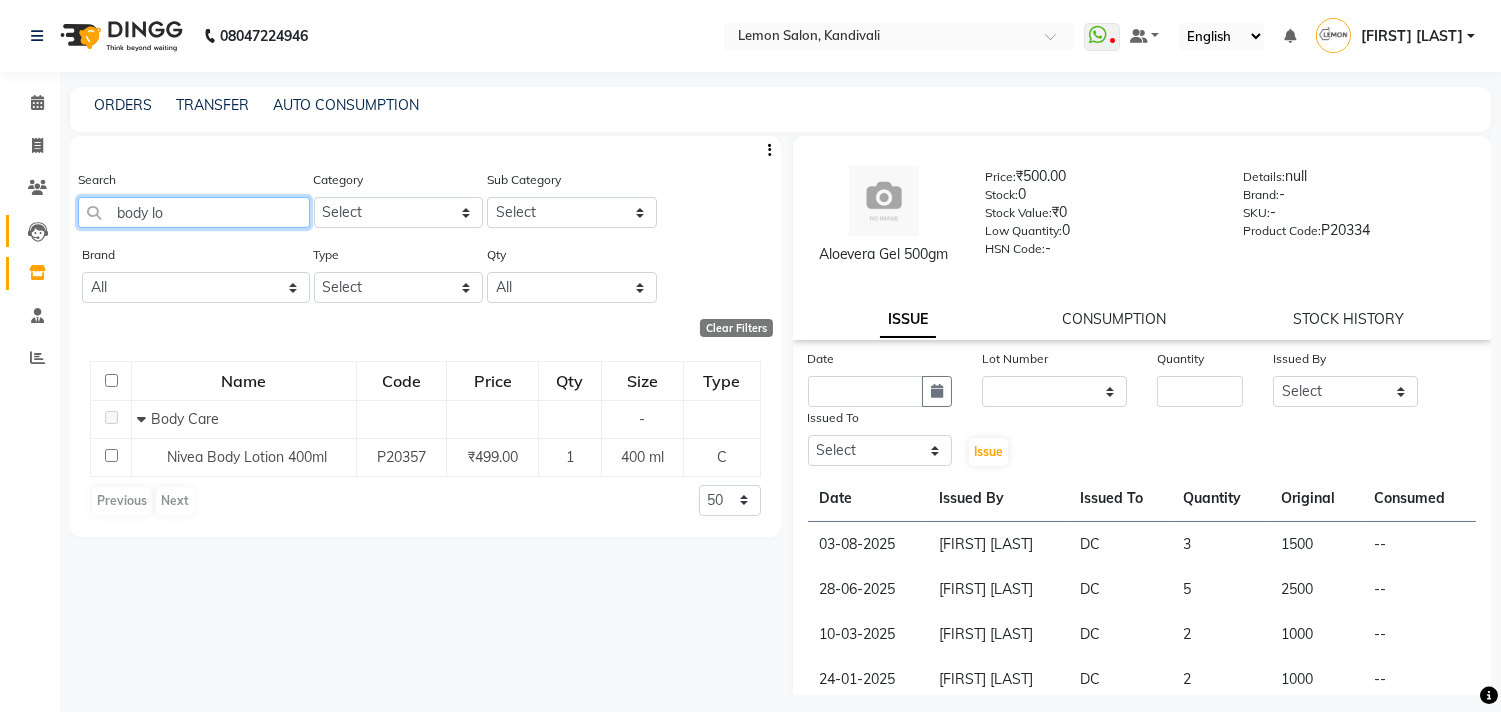 drag, startPoint x: 192, startPoint y: 203, endPoint x: 52, endPoint y: 242, distance: 145.33066 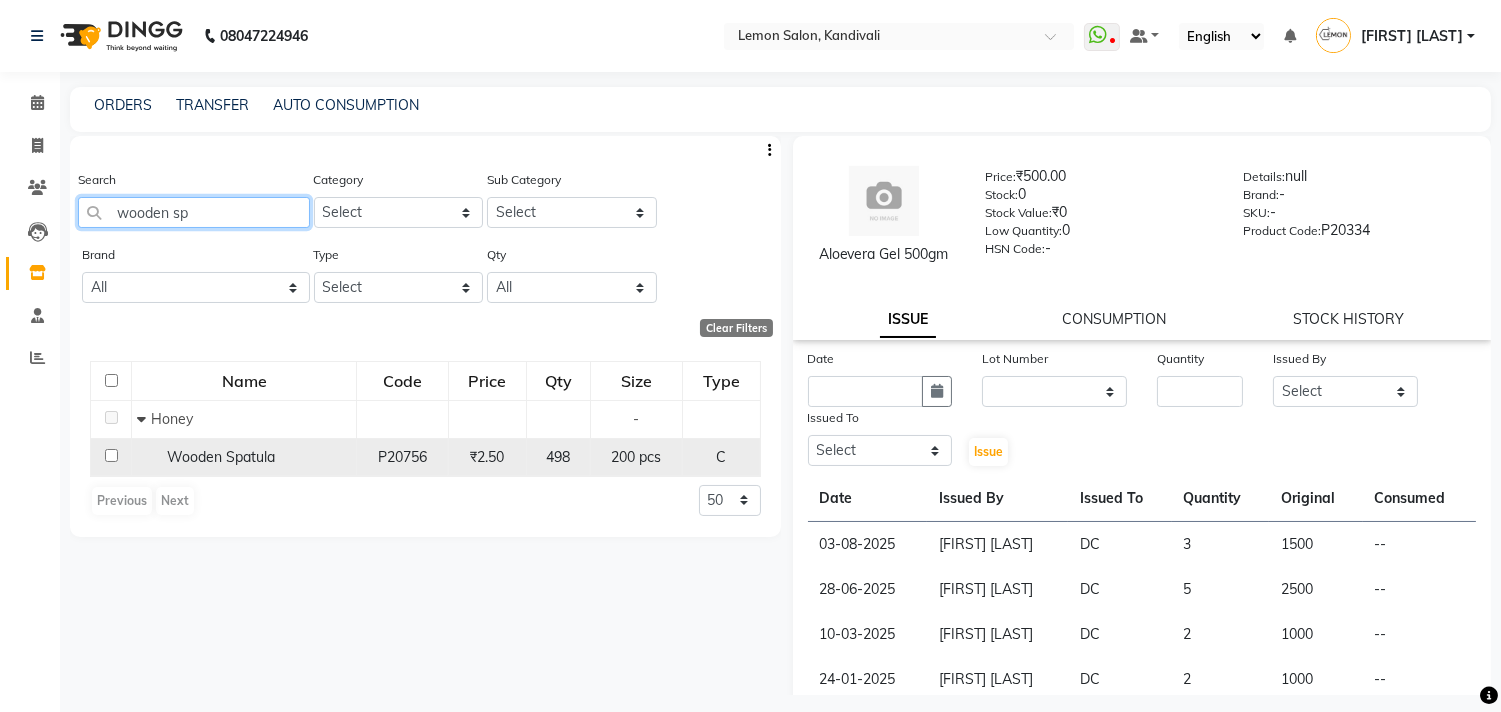 type on "wooden sp" 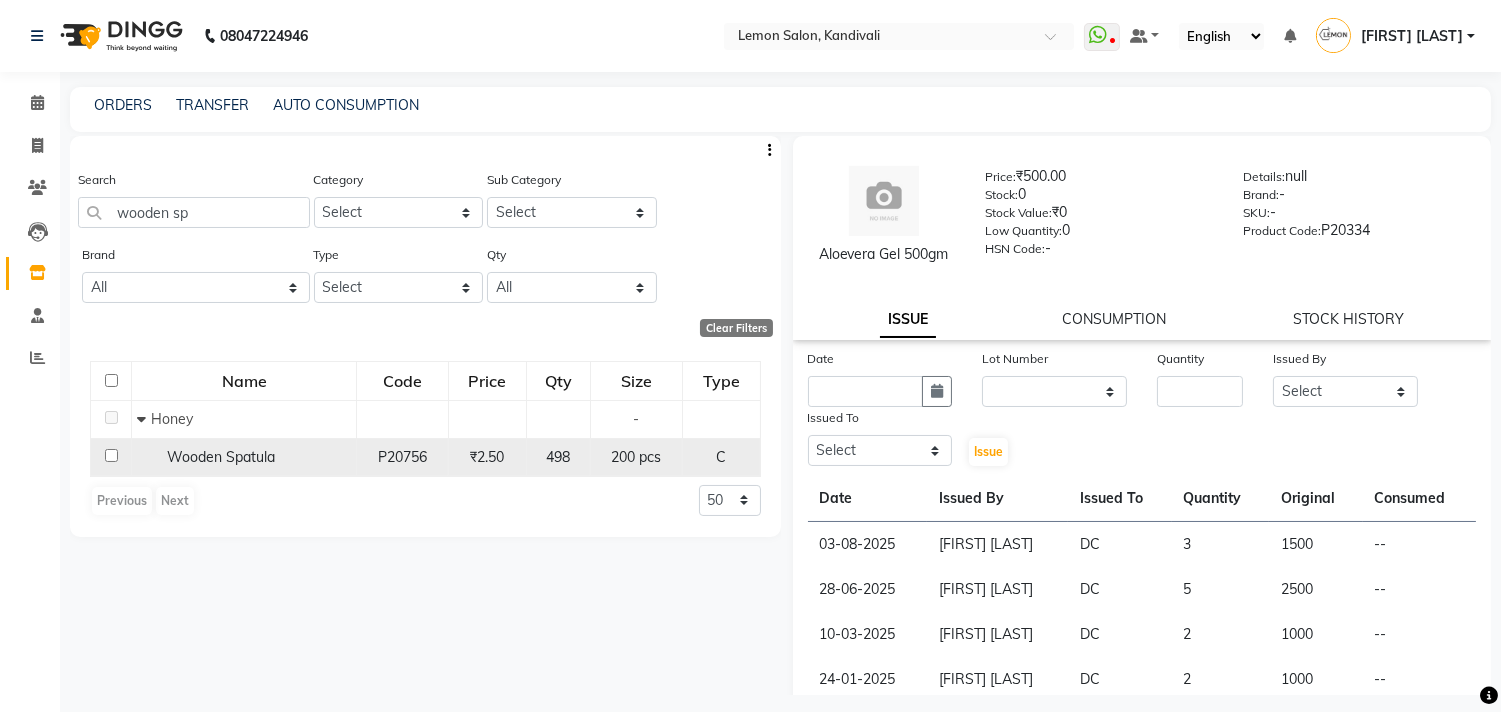 click 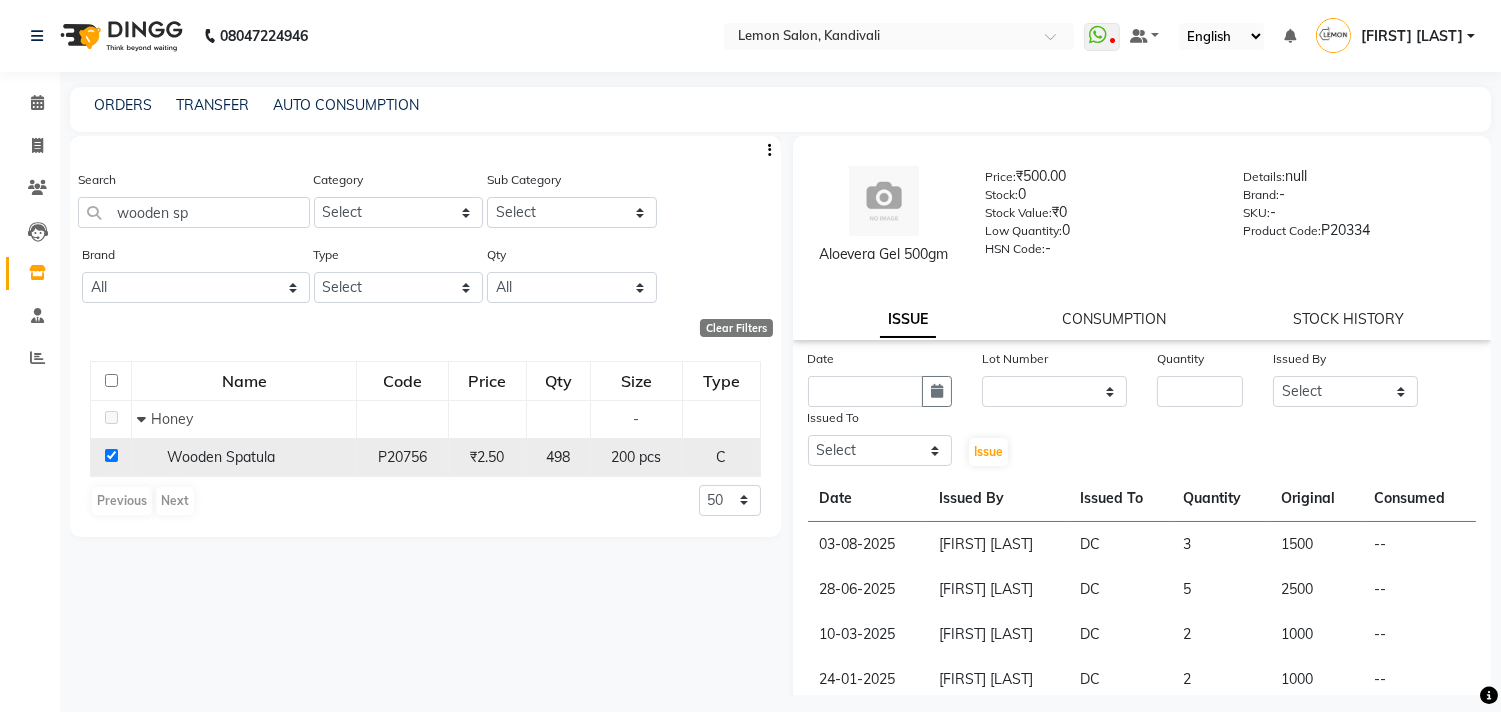 checkbox on "true" 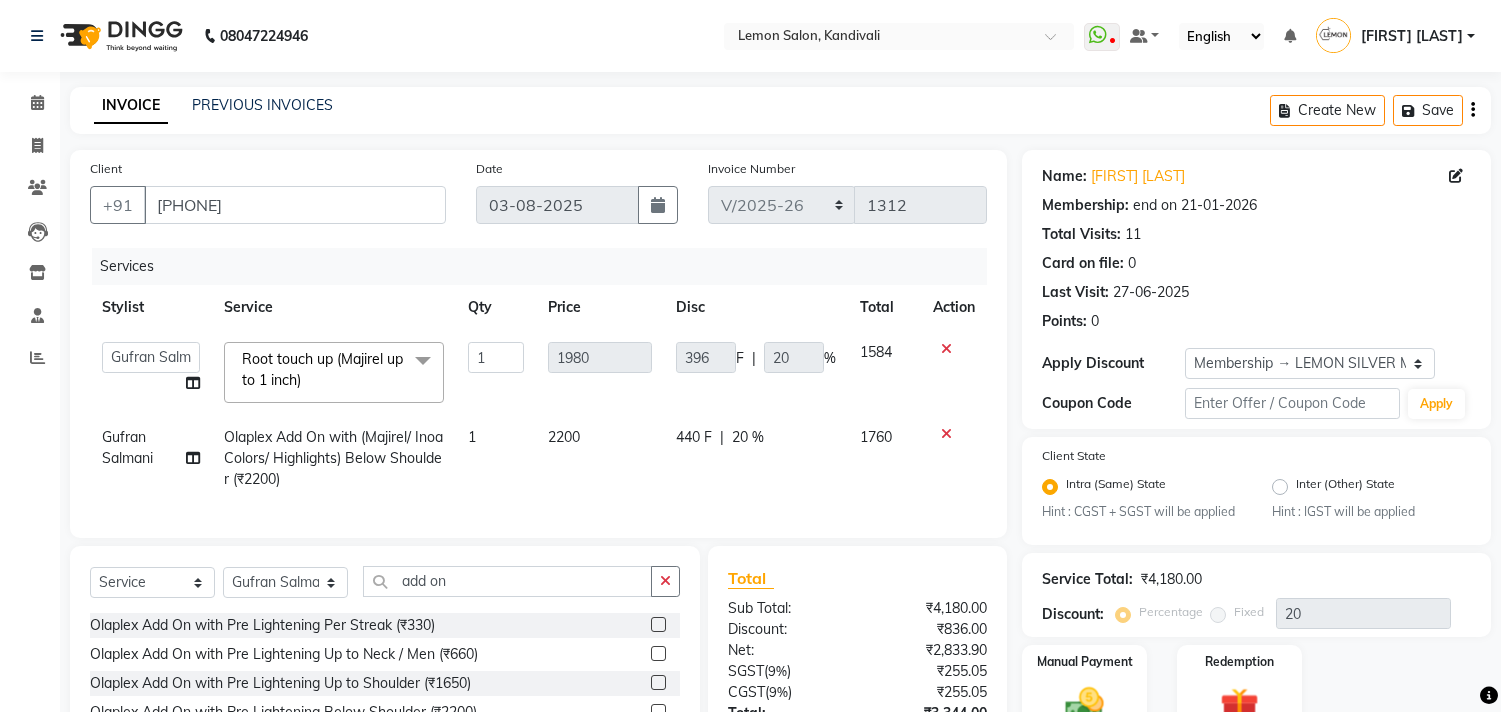select on "569" 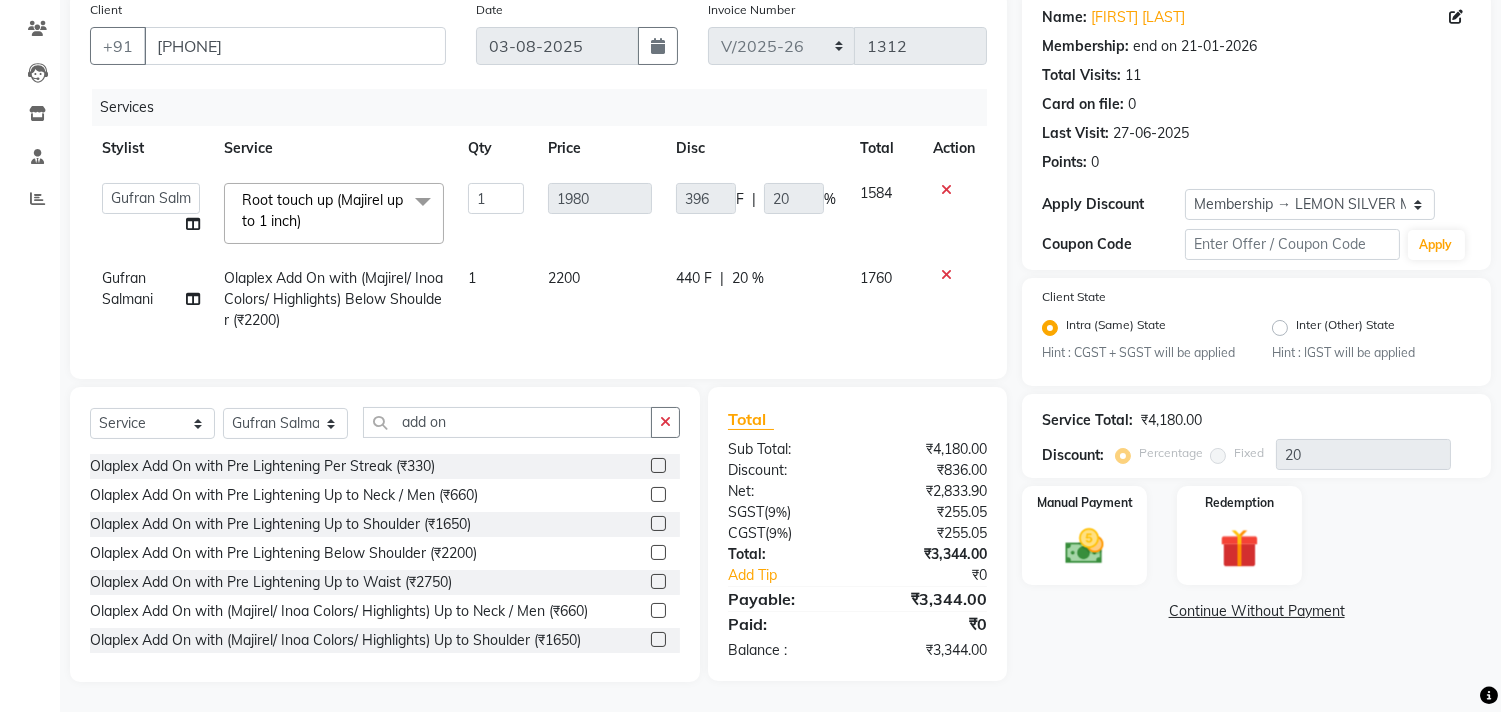 scroll, scrollTop: 0, scrollLeft: 0, axis: both 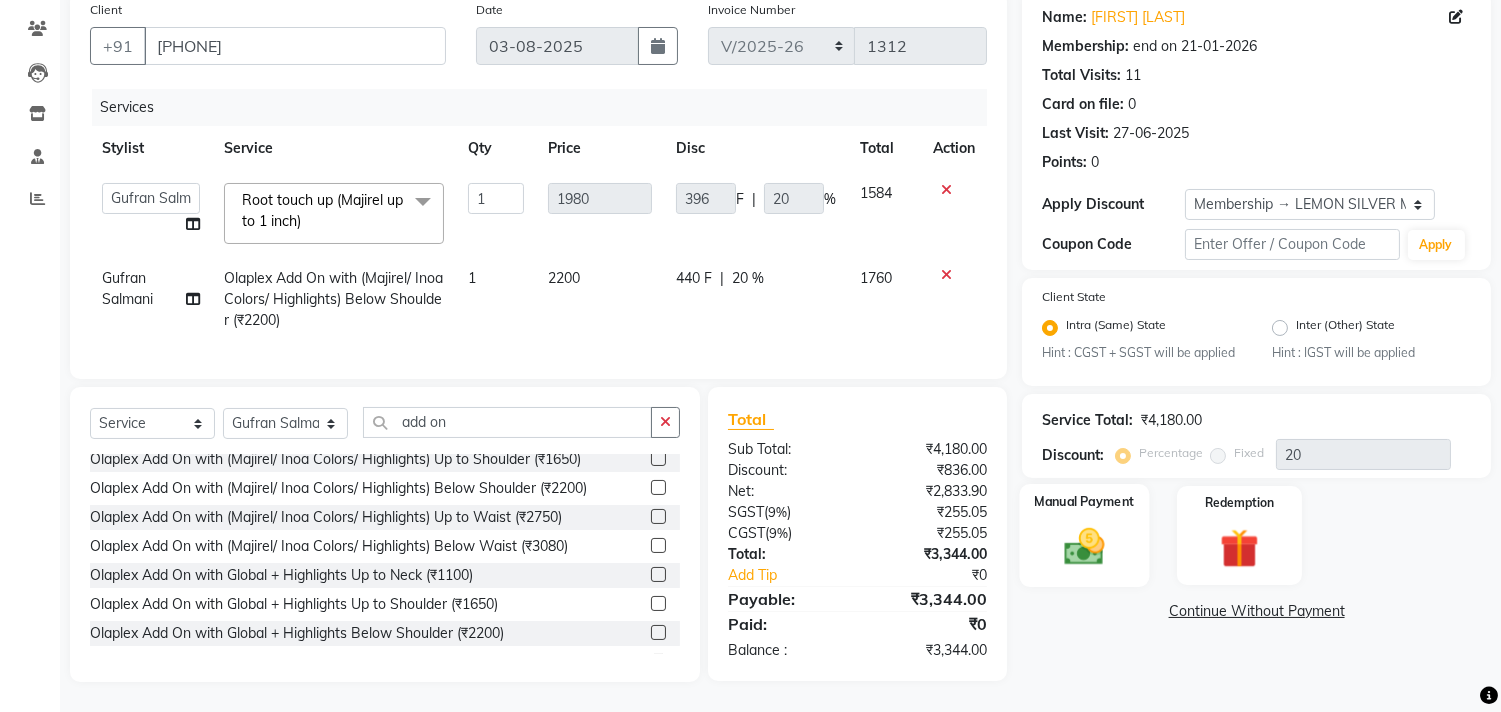 click 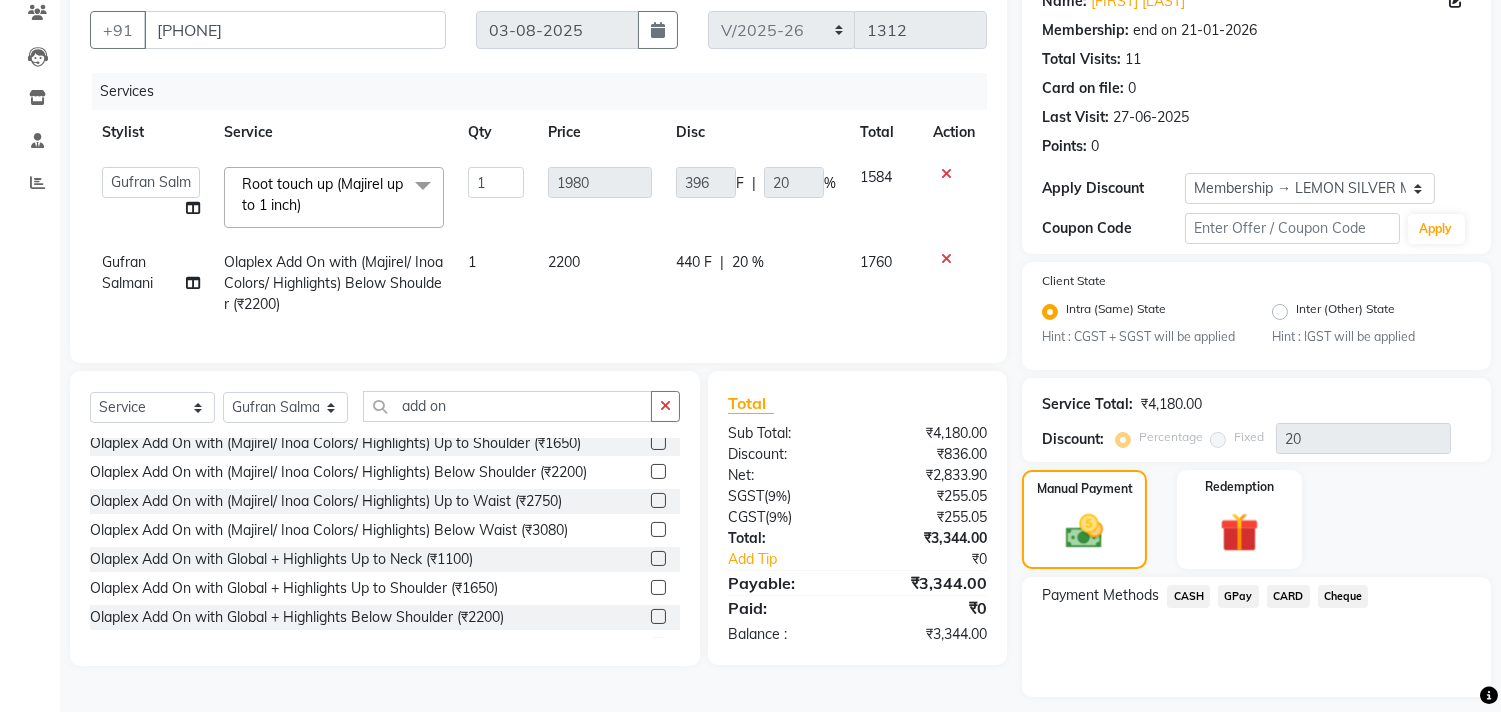 click on "GPay" 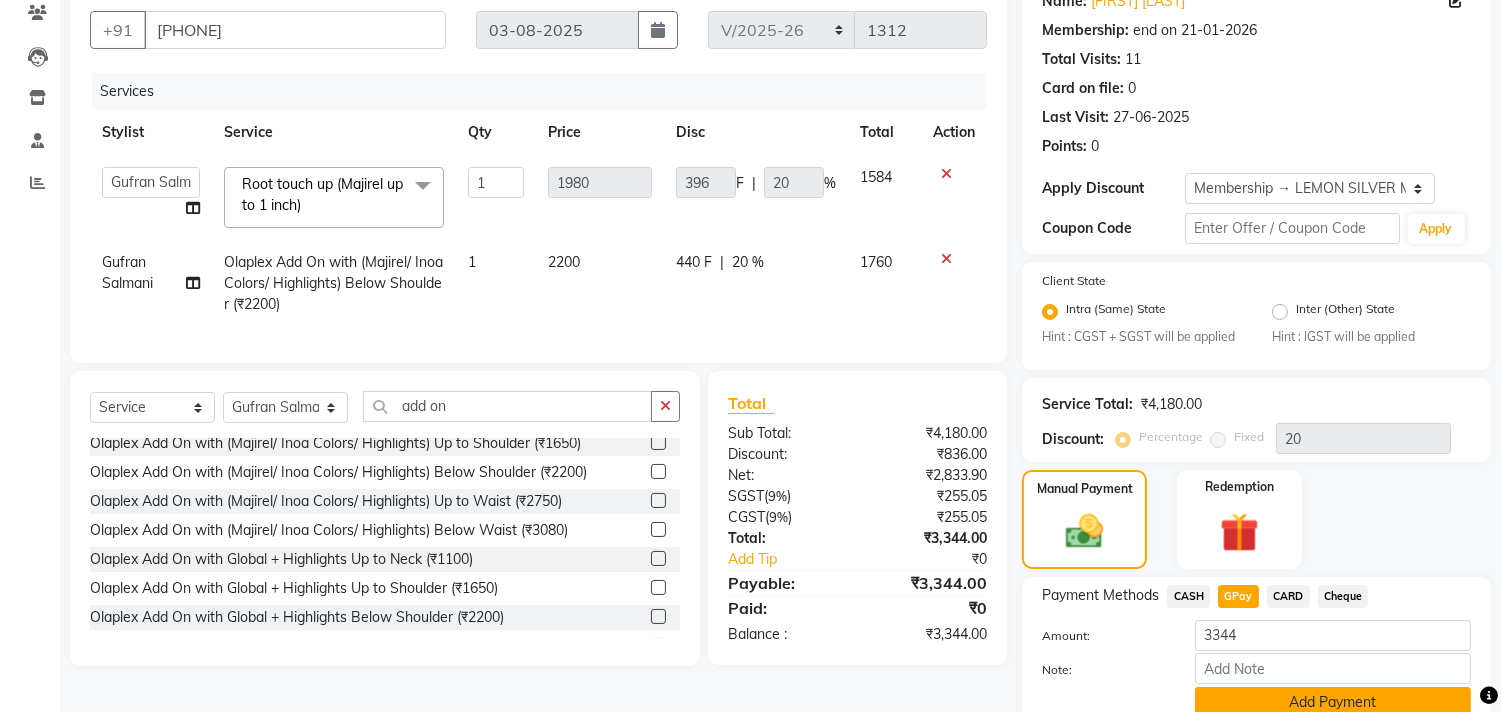 click on "Add Payment" 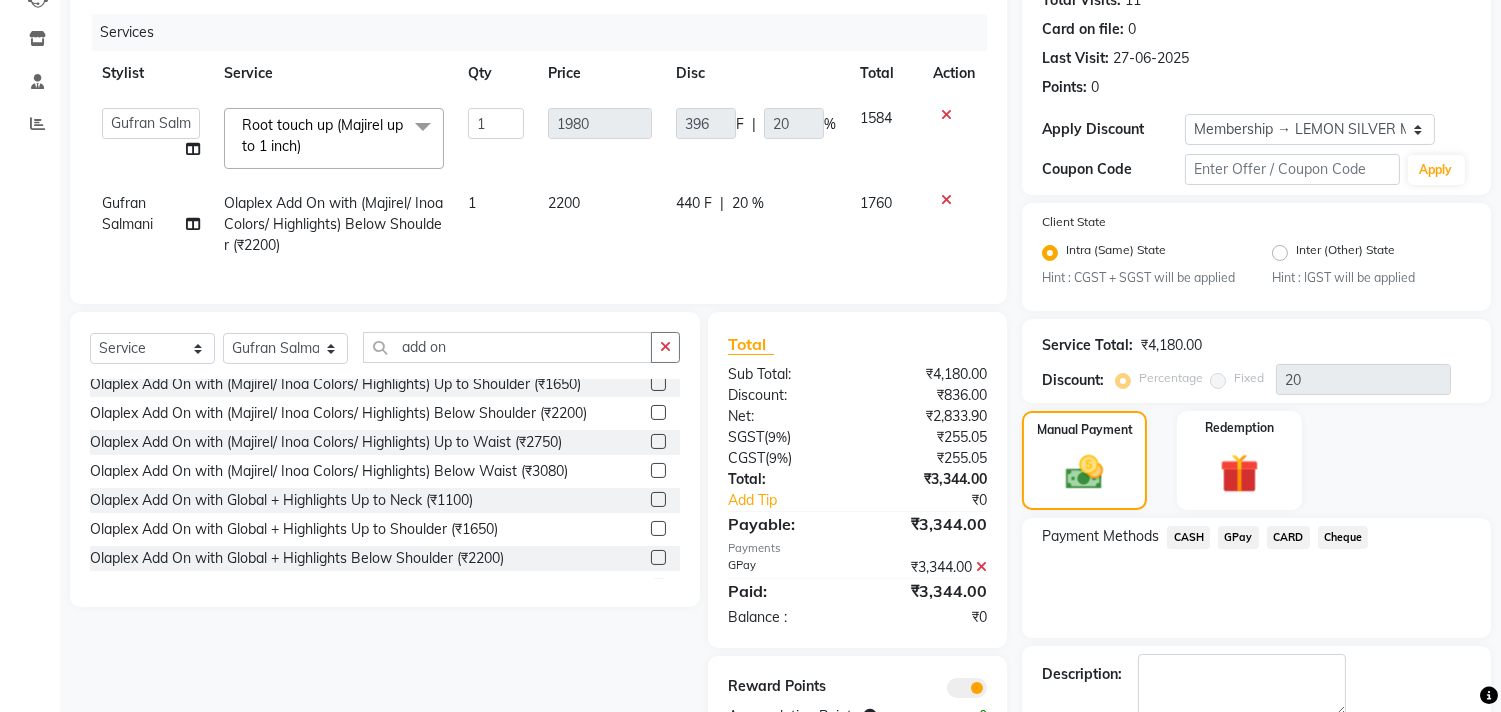 scroll, scrollTop: 344, scrollLeft: 0, axis: vertical 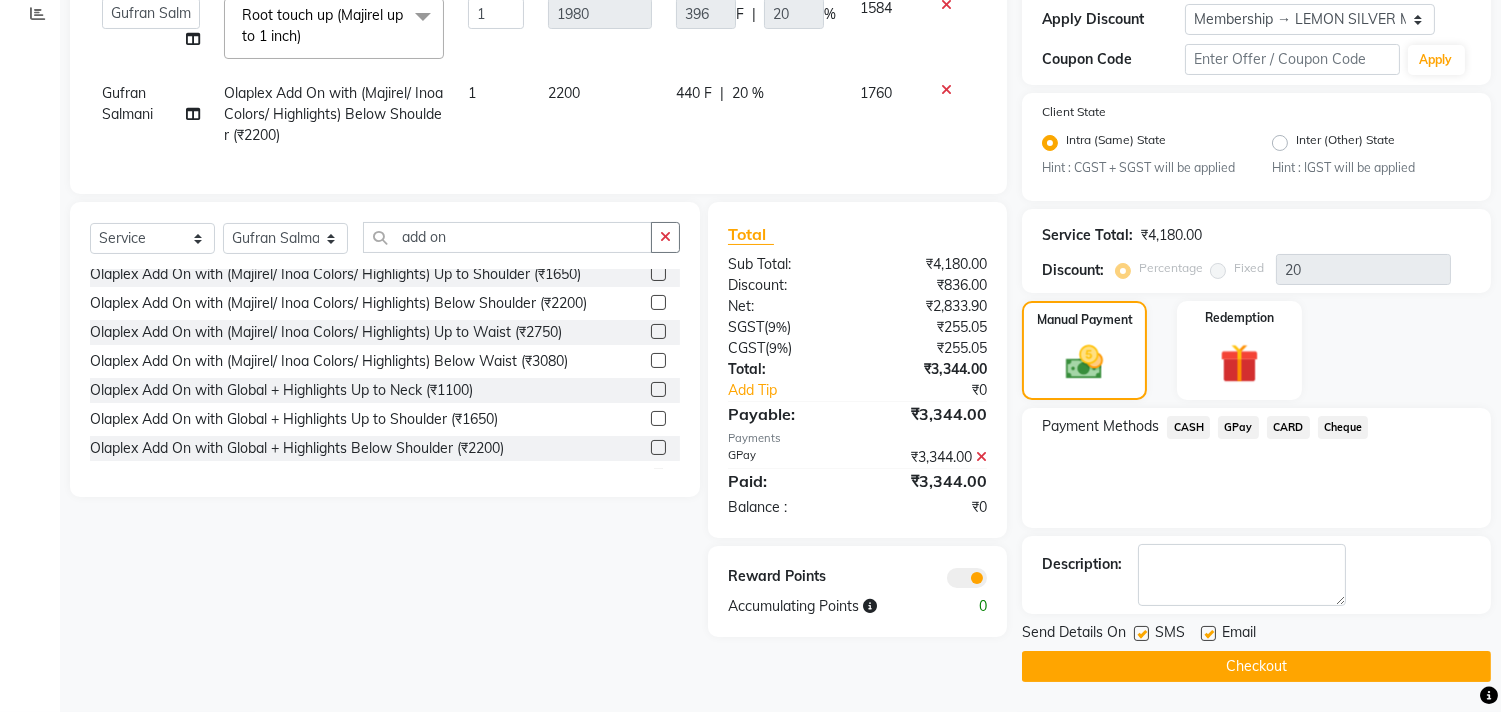 click 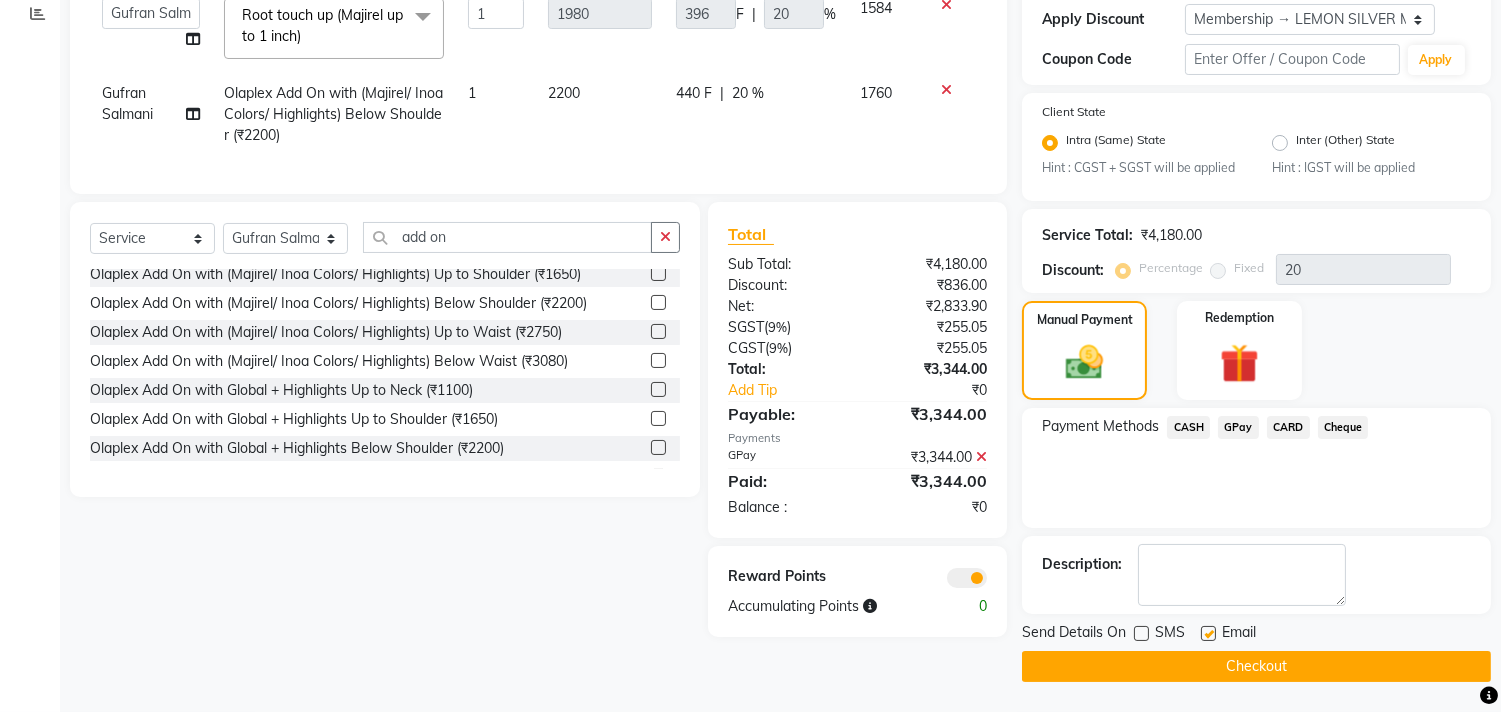 click 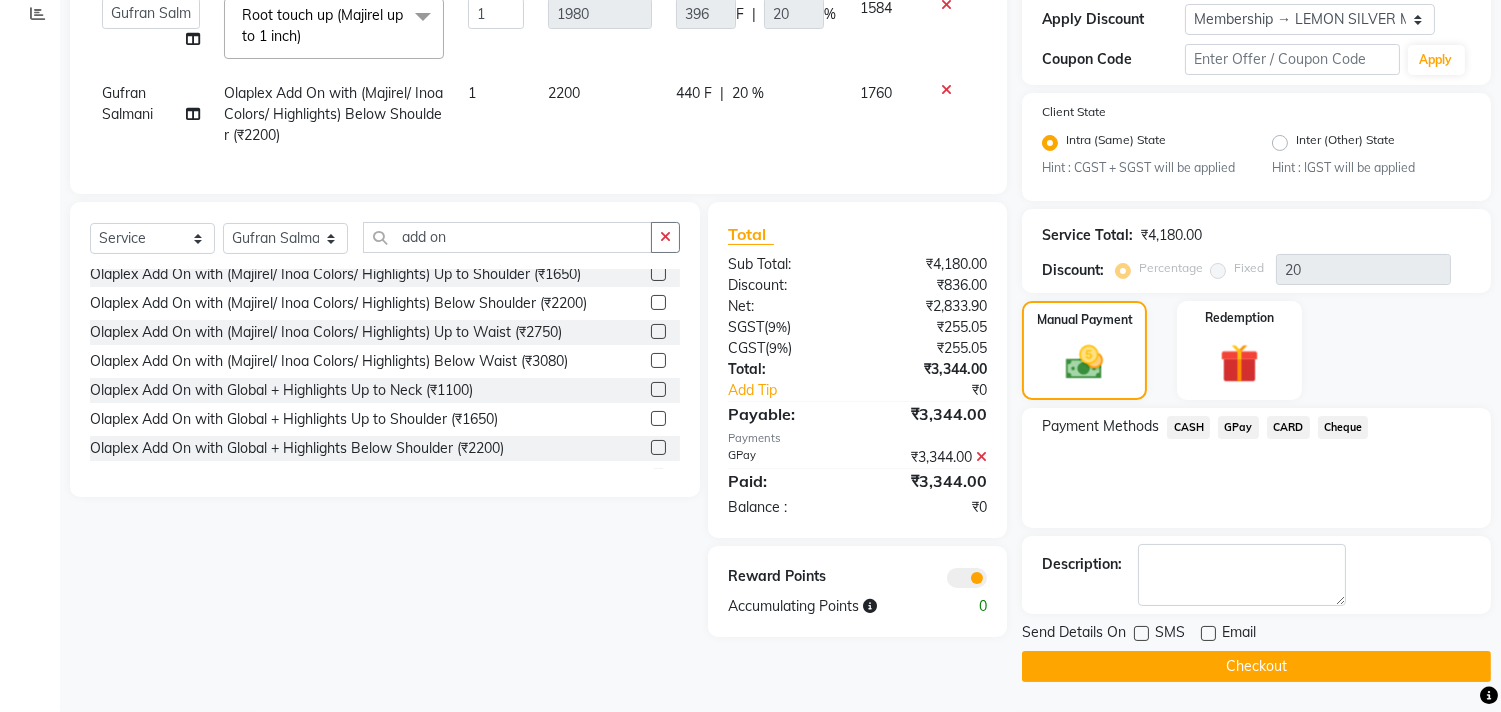 click on "Checkout" 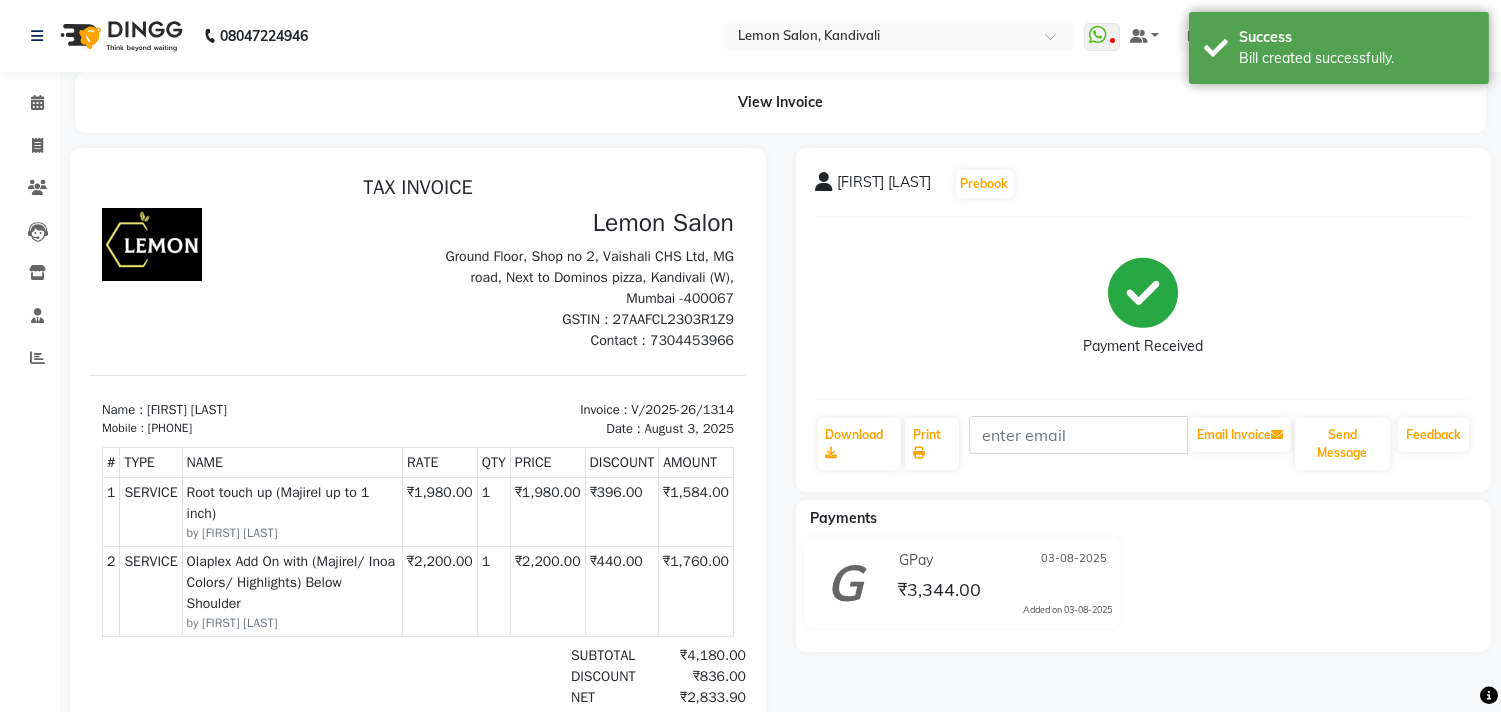 scroll, scrollTop: 0, scrollLeft: 0, axis: both 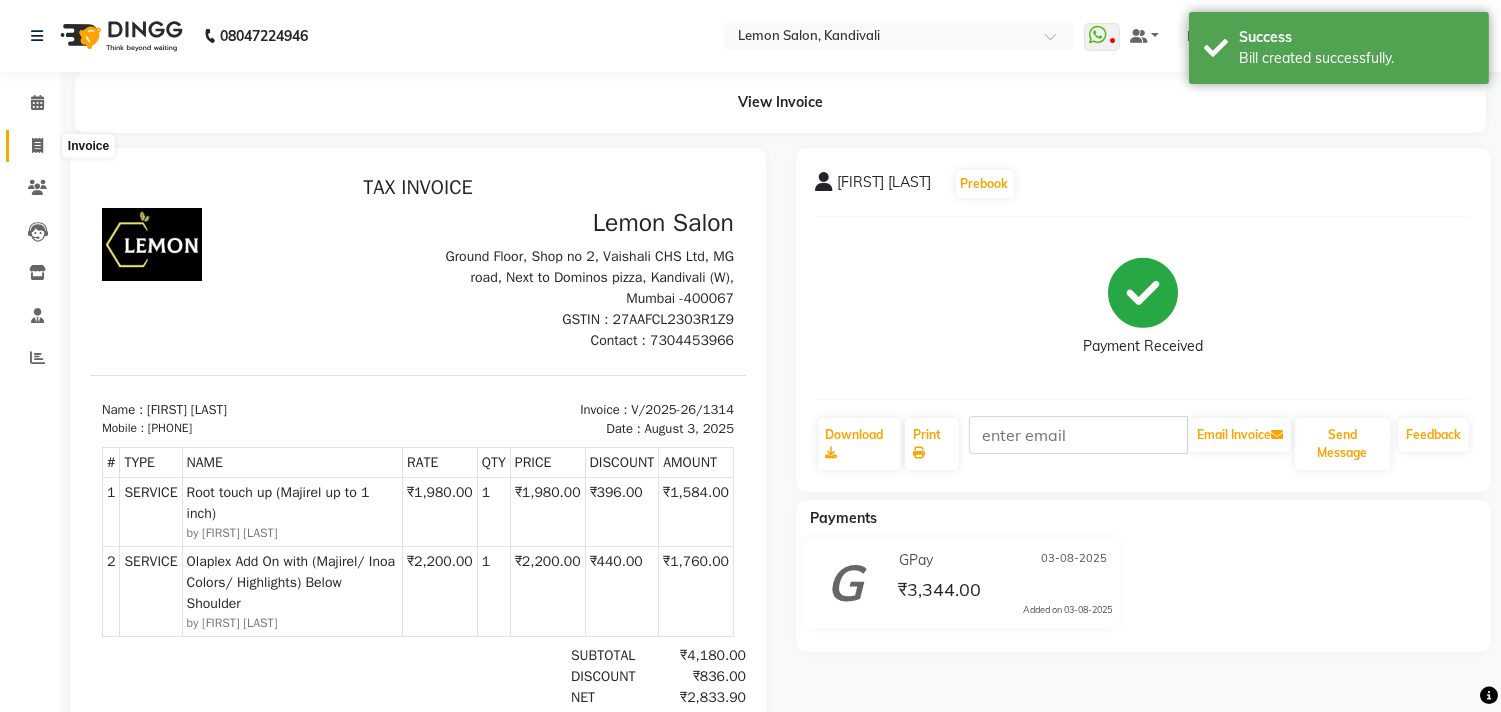 click 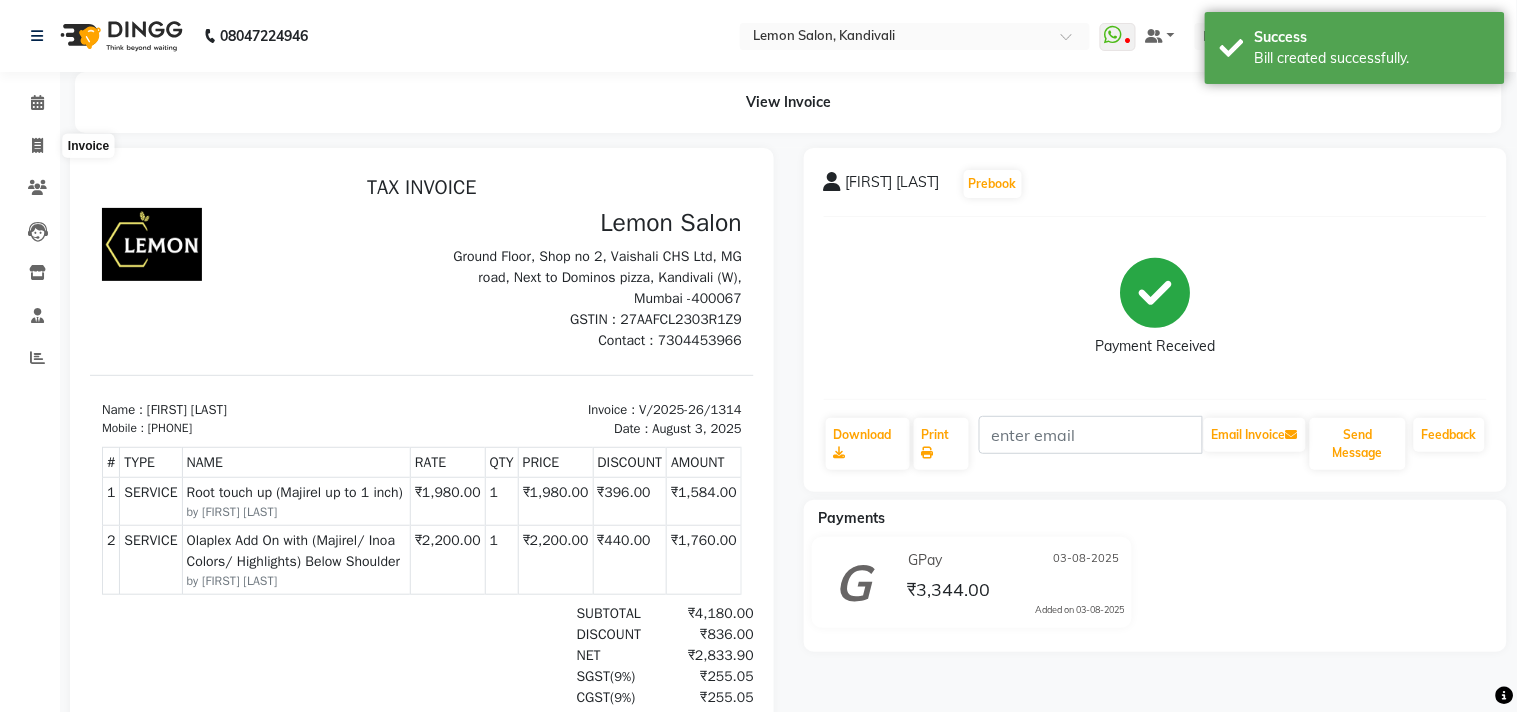 select on "569" 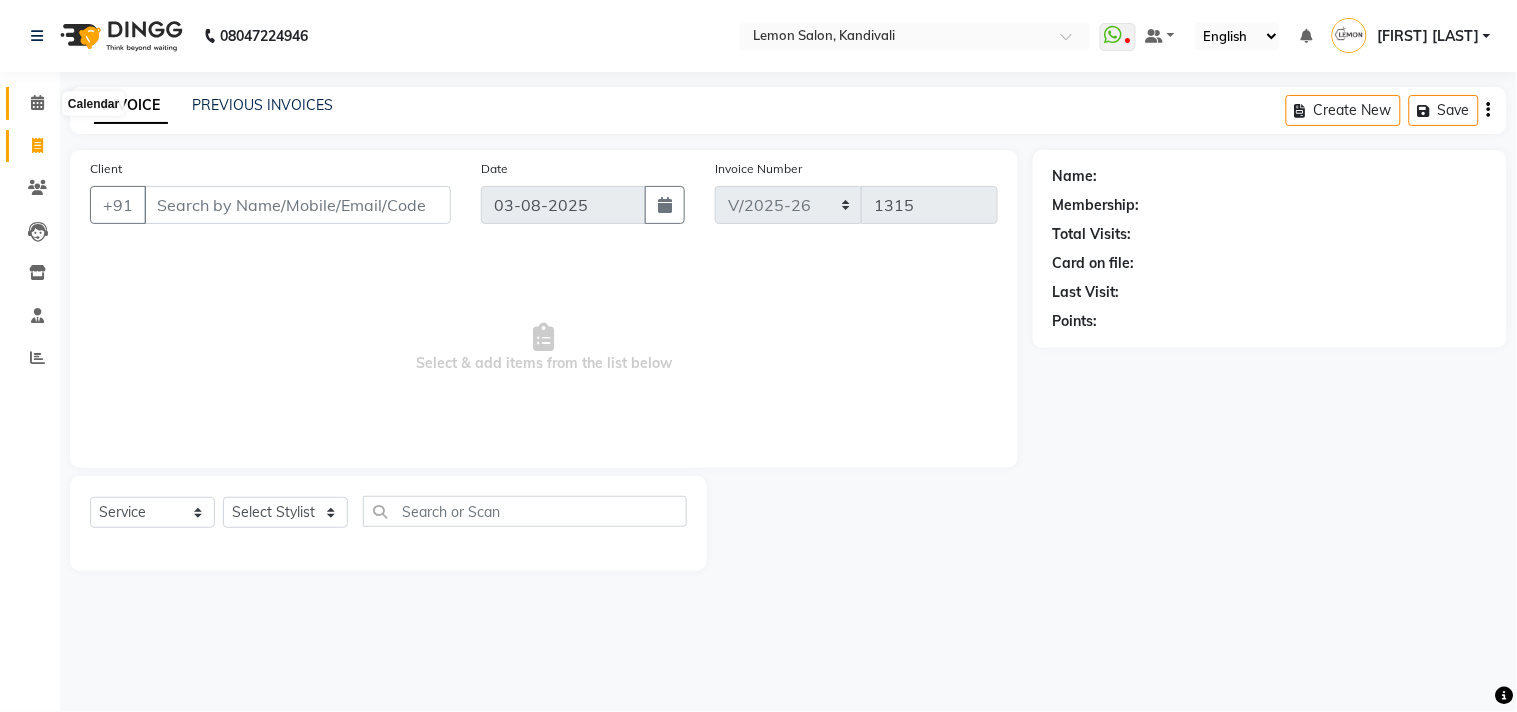 click 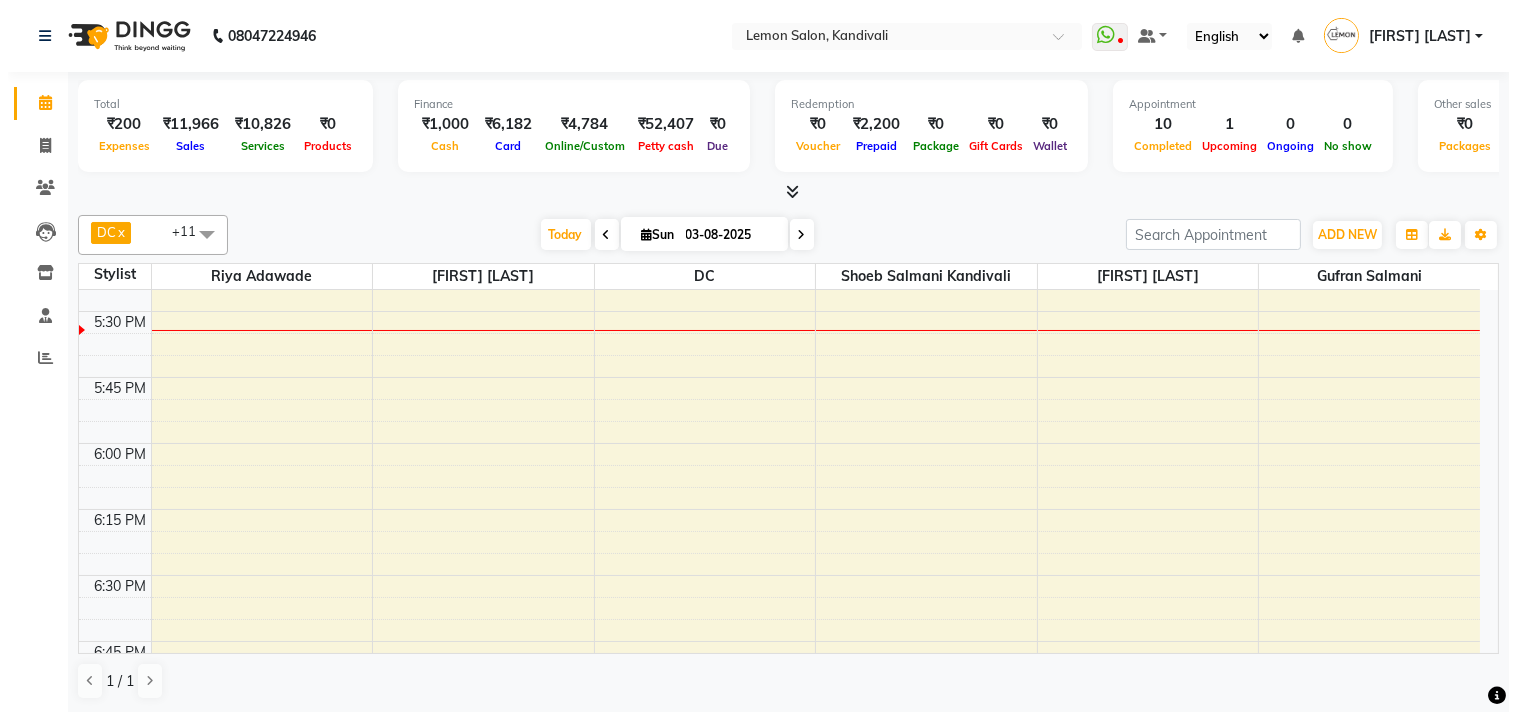 scroll, scrollTop: 1555, scrollLeft: 0, axis: vertical 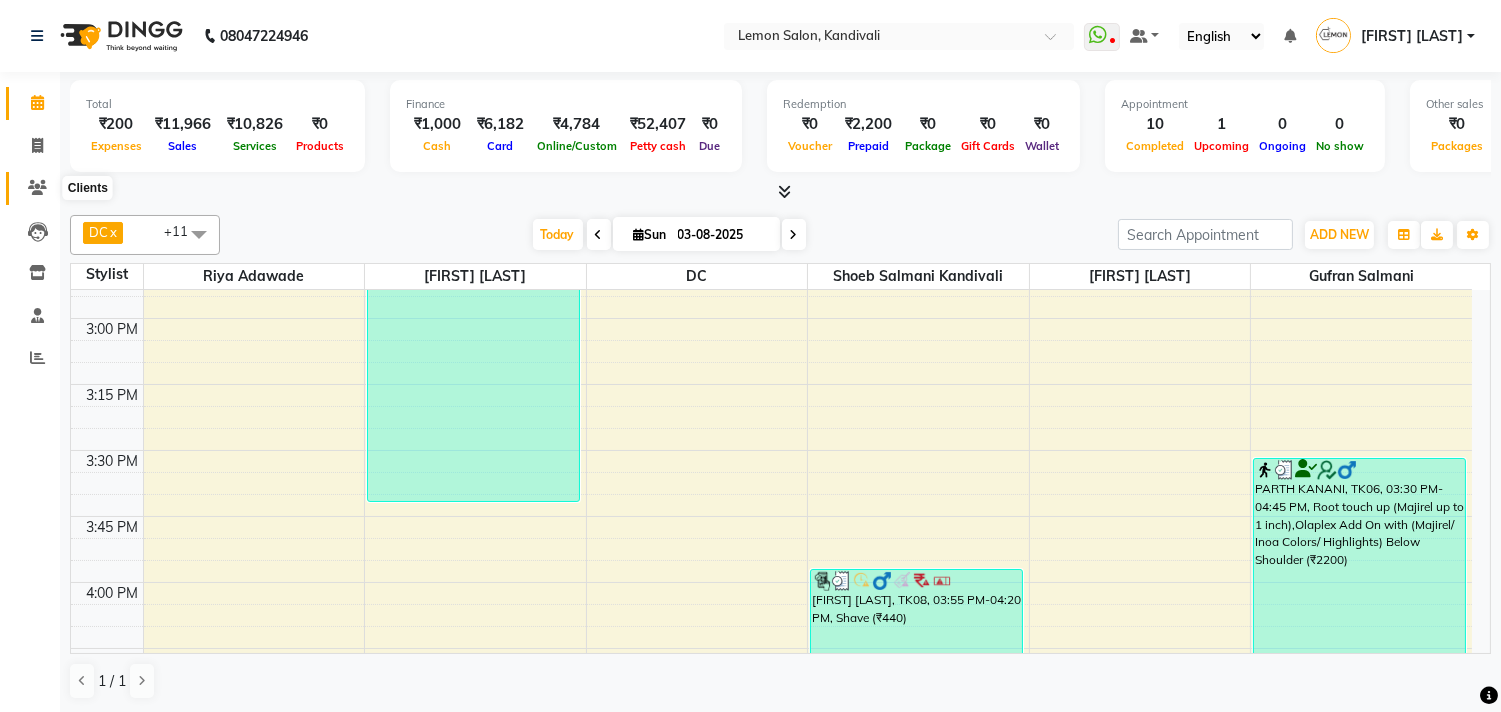 click 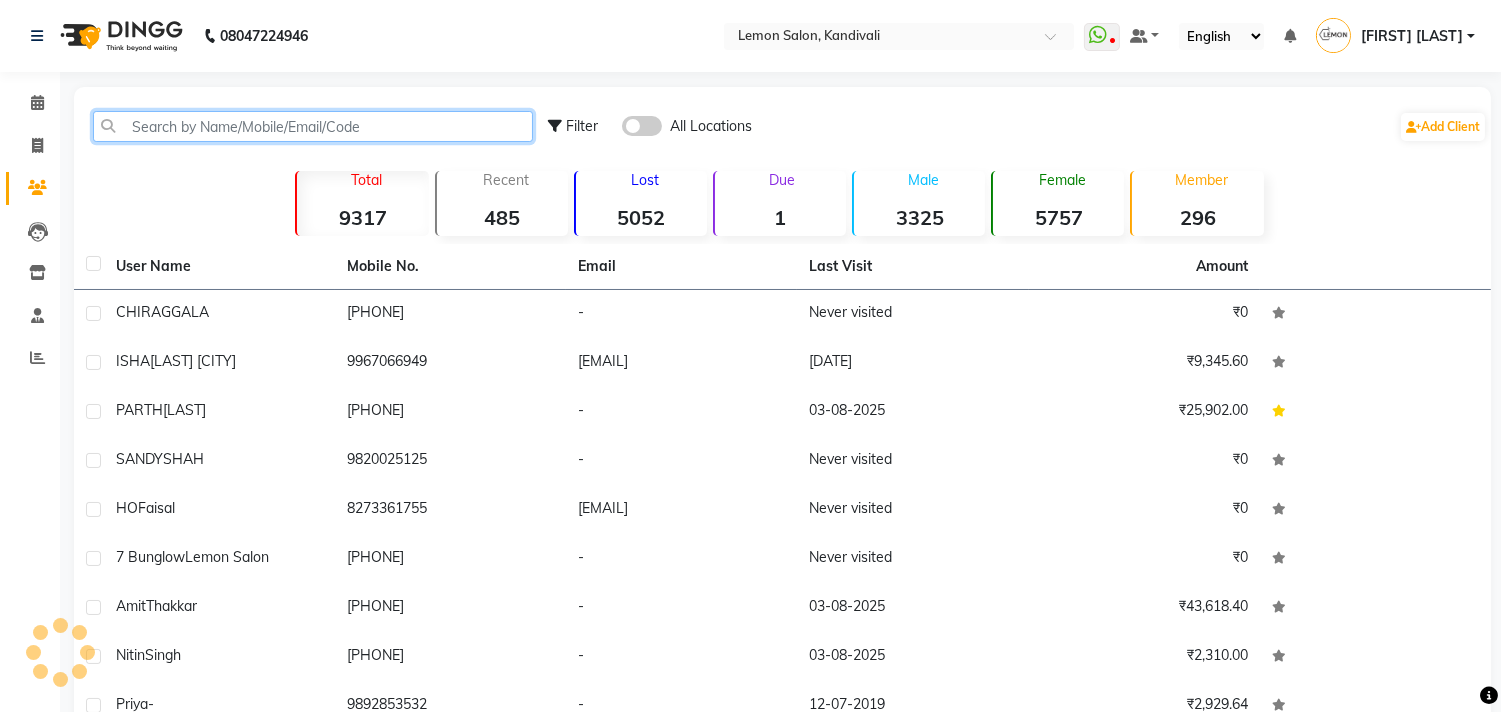 click 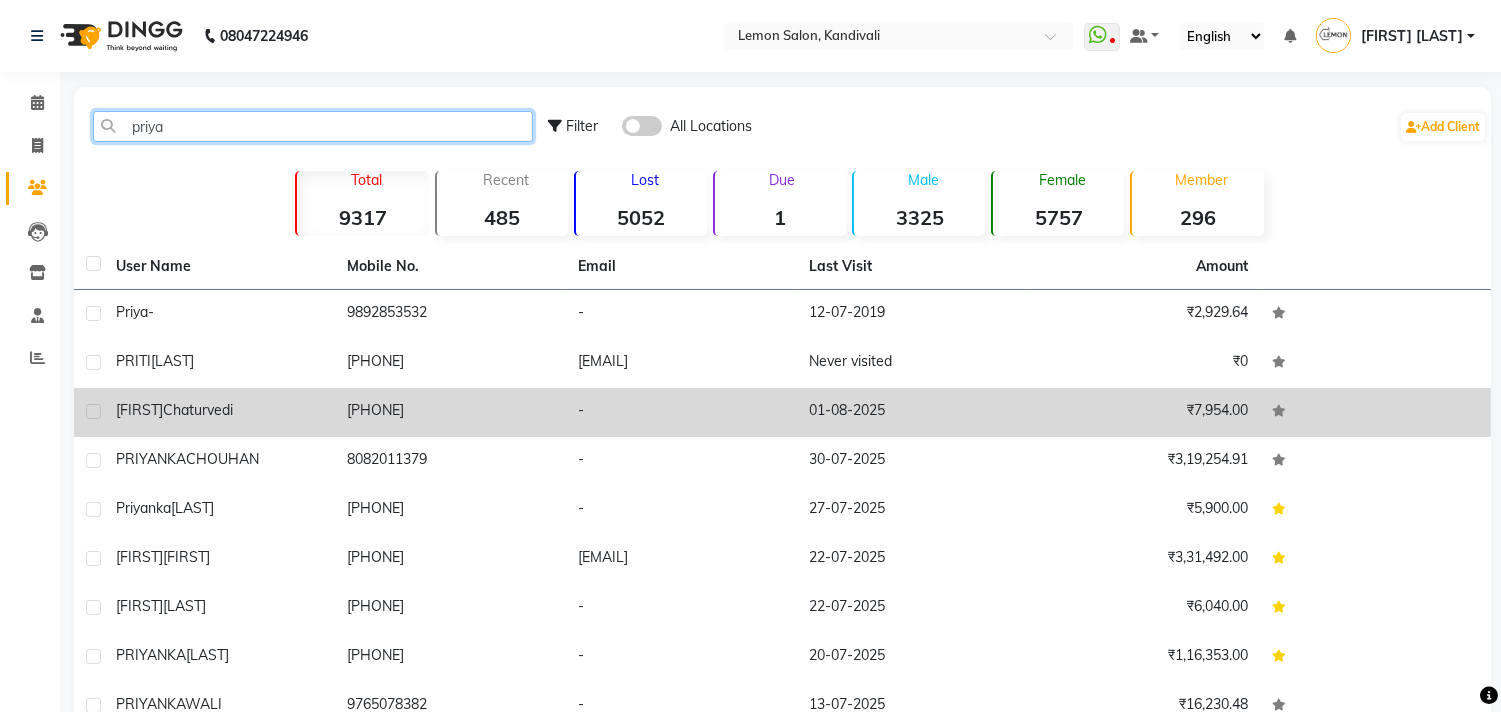 type on "priya" 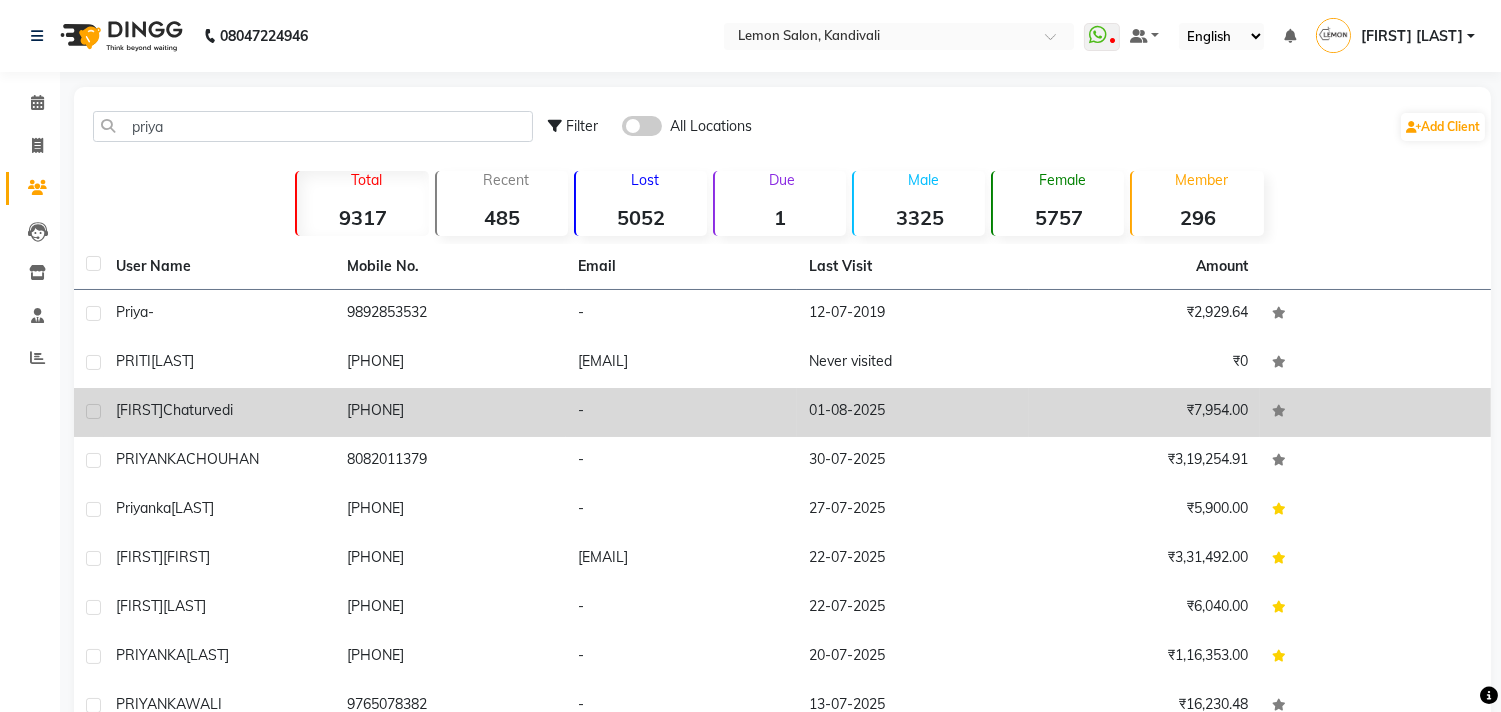 click on "priyam  chaturvedi" 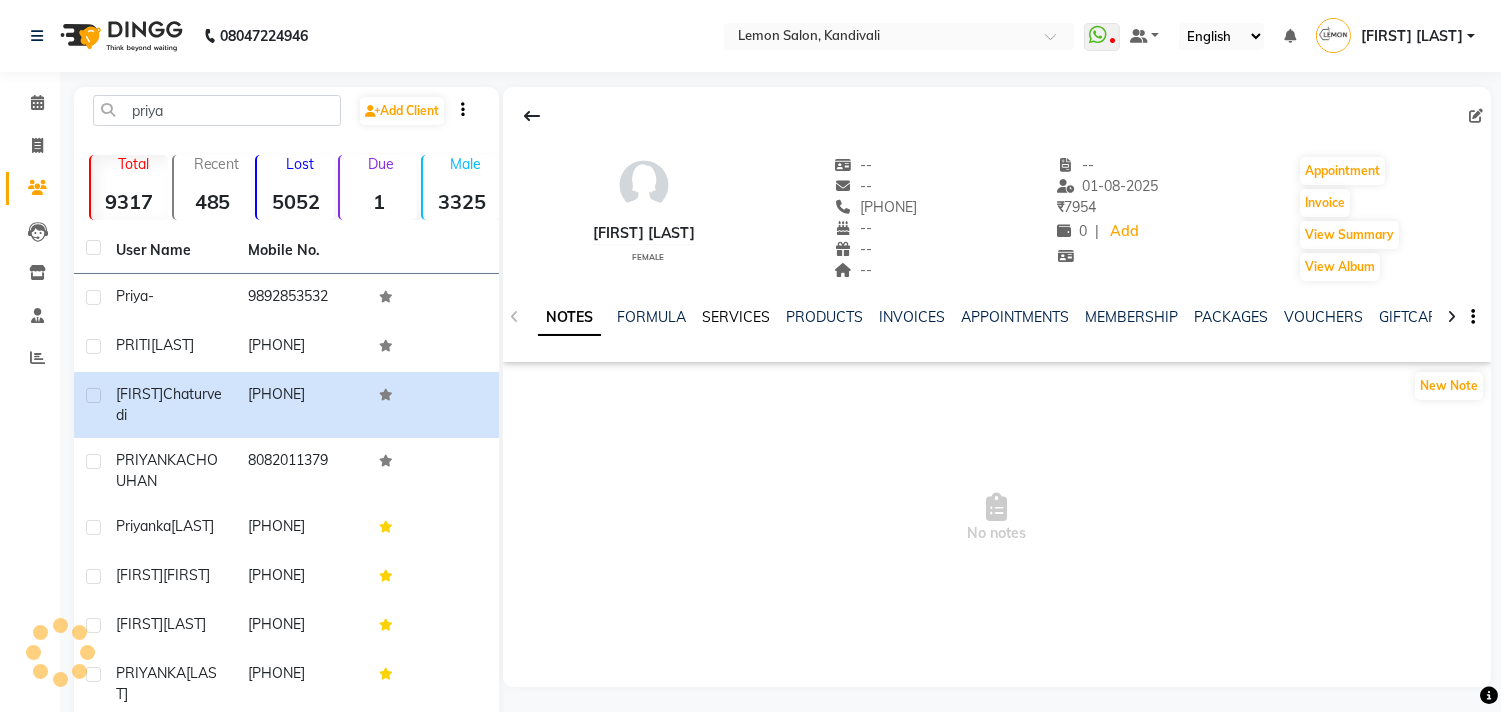 click on "SERVICES" 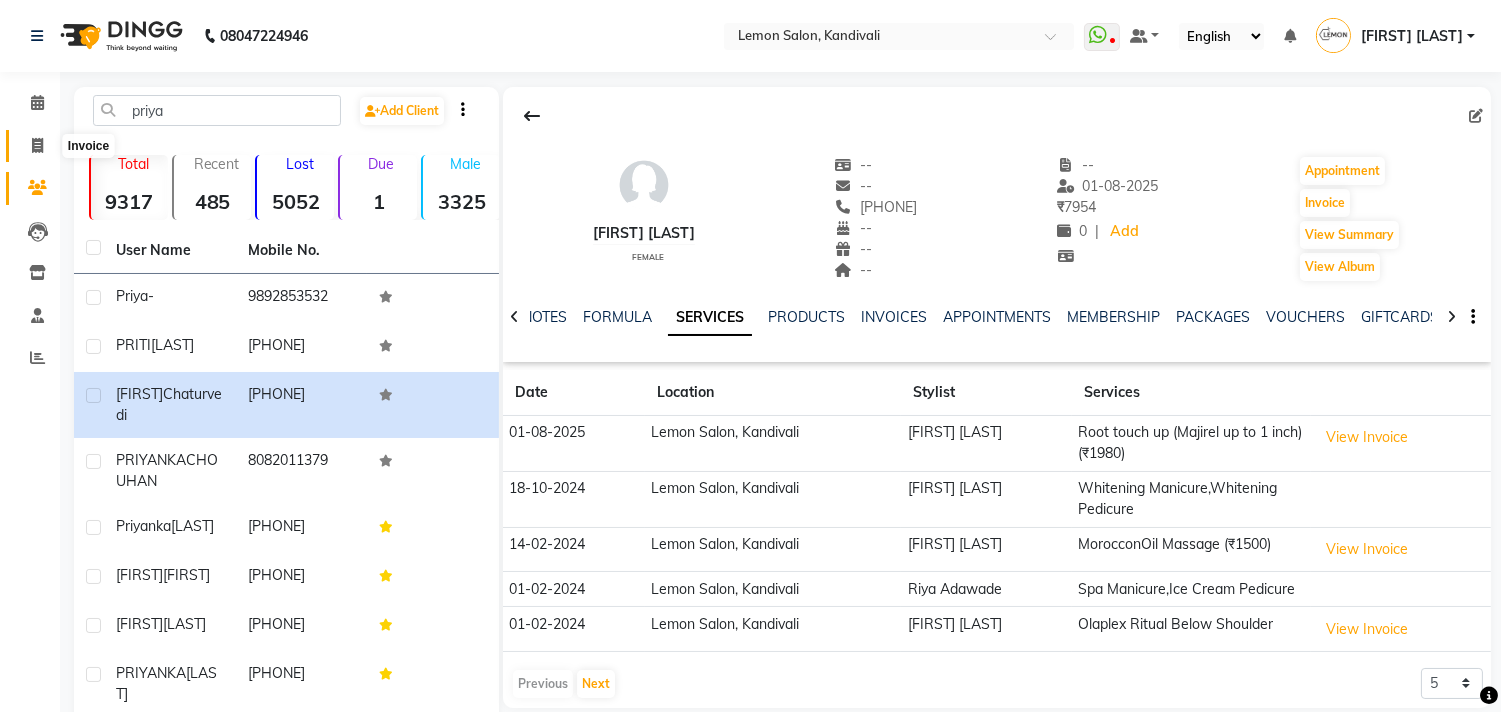 click 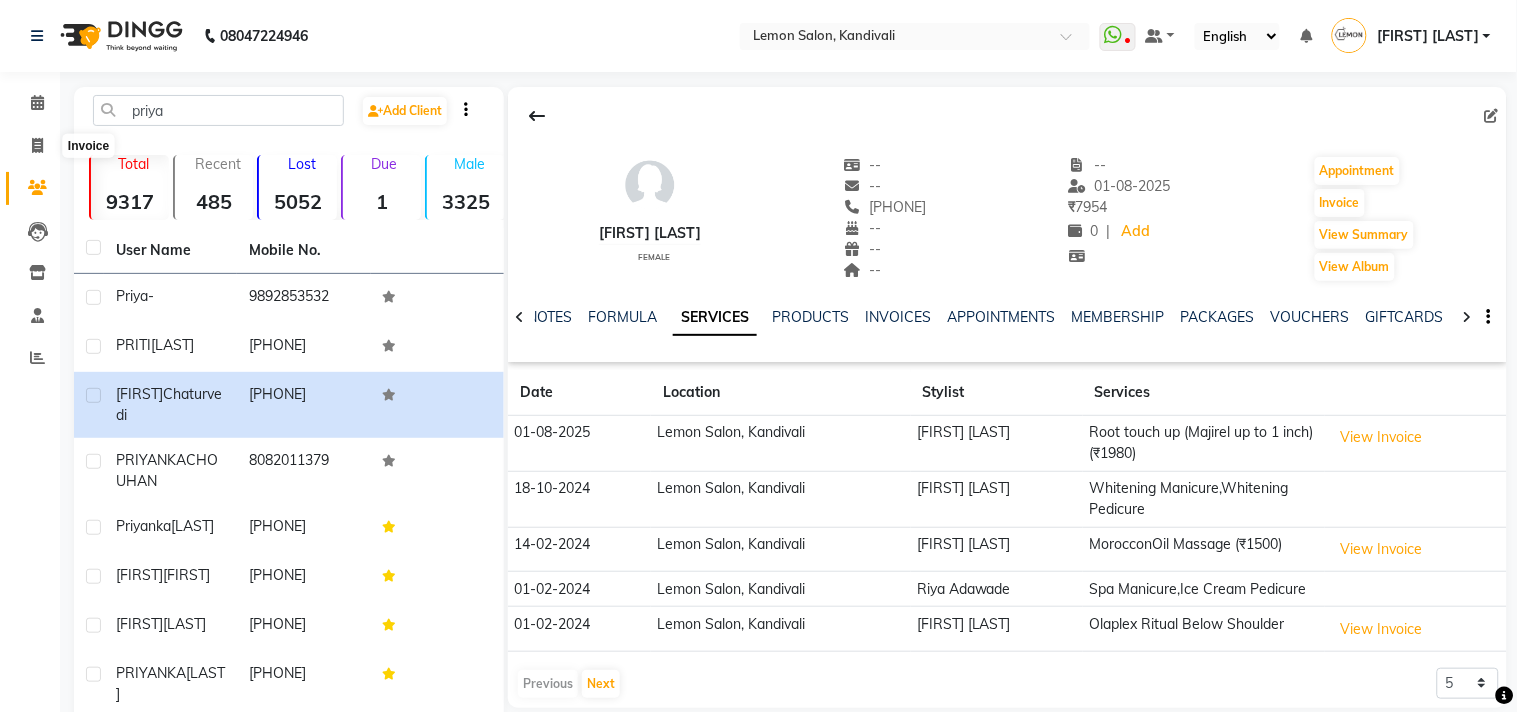 select on "service" 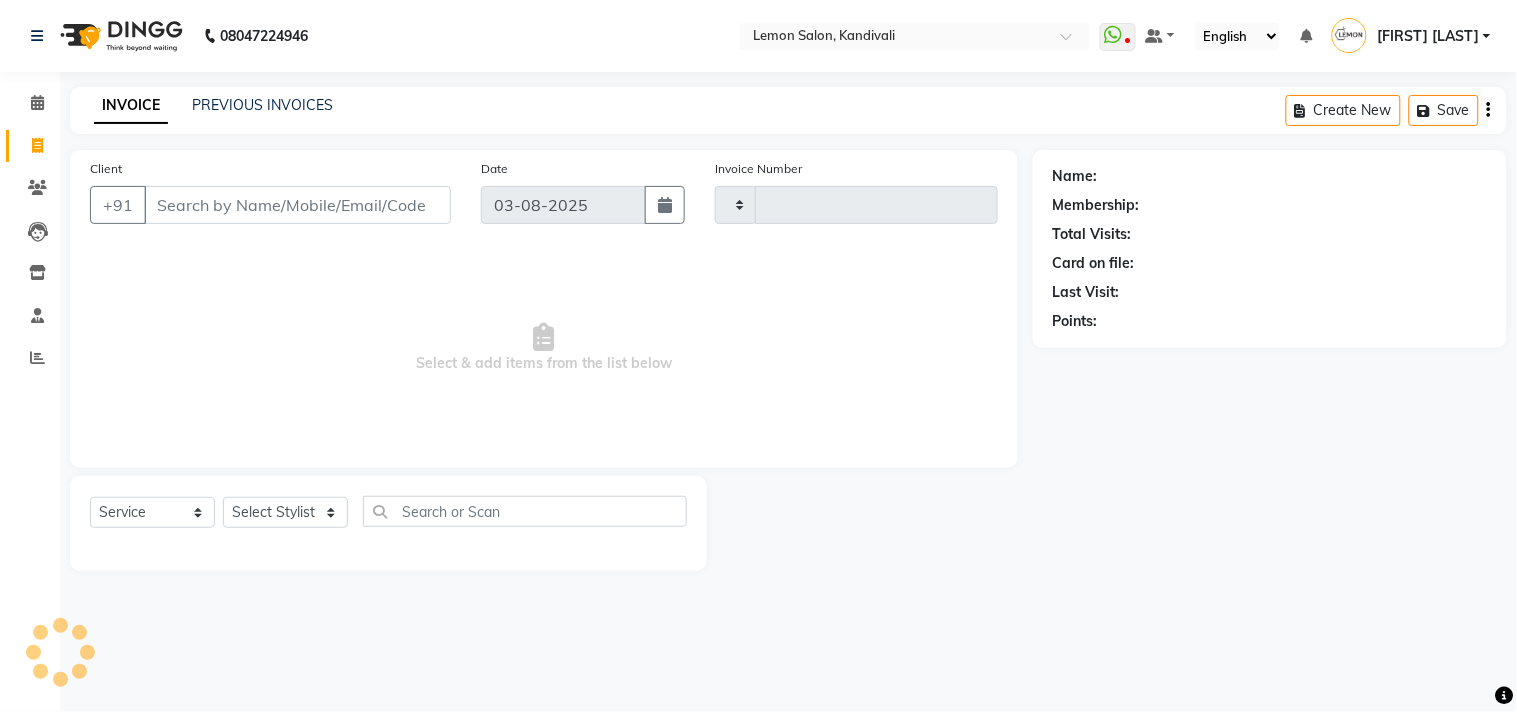 type on "1315" 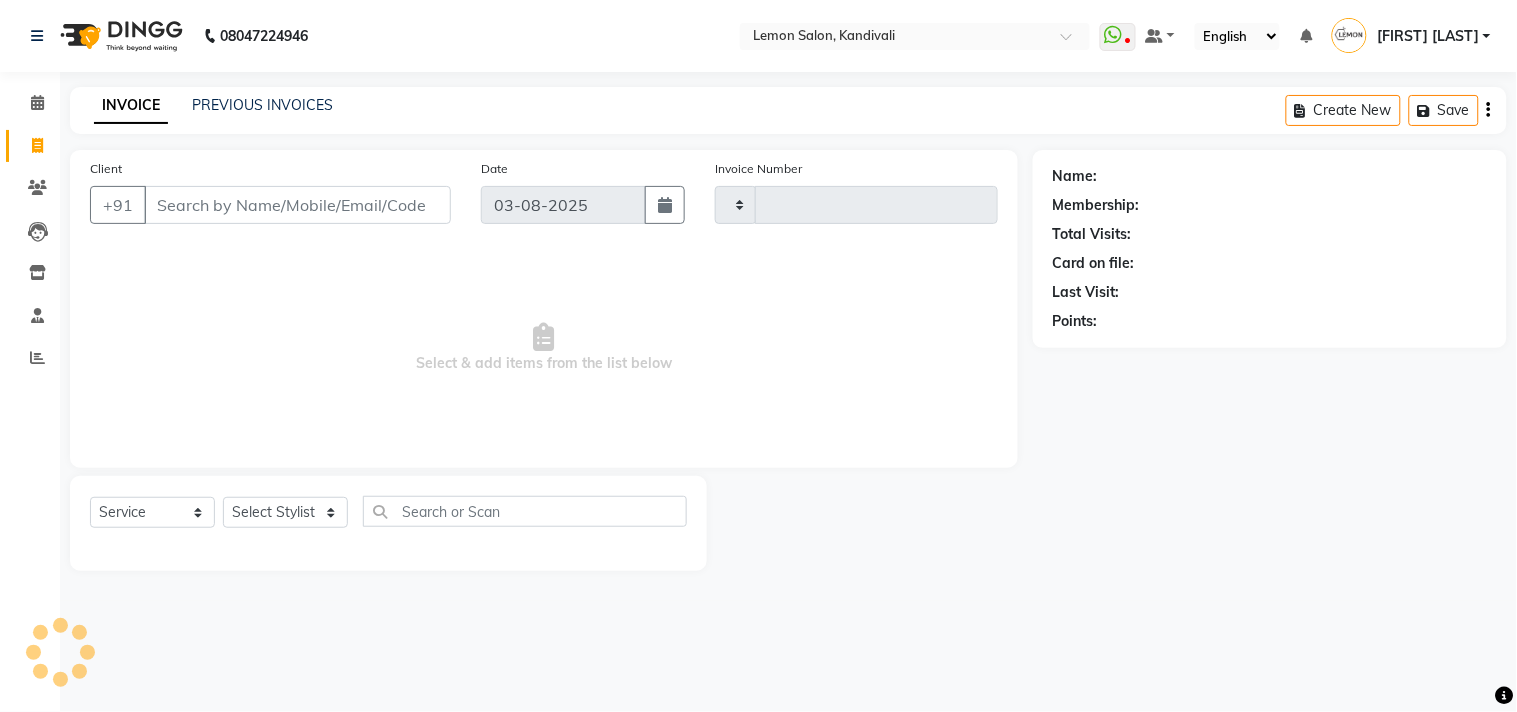 select on "569" 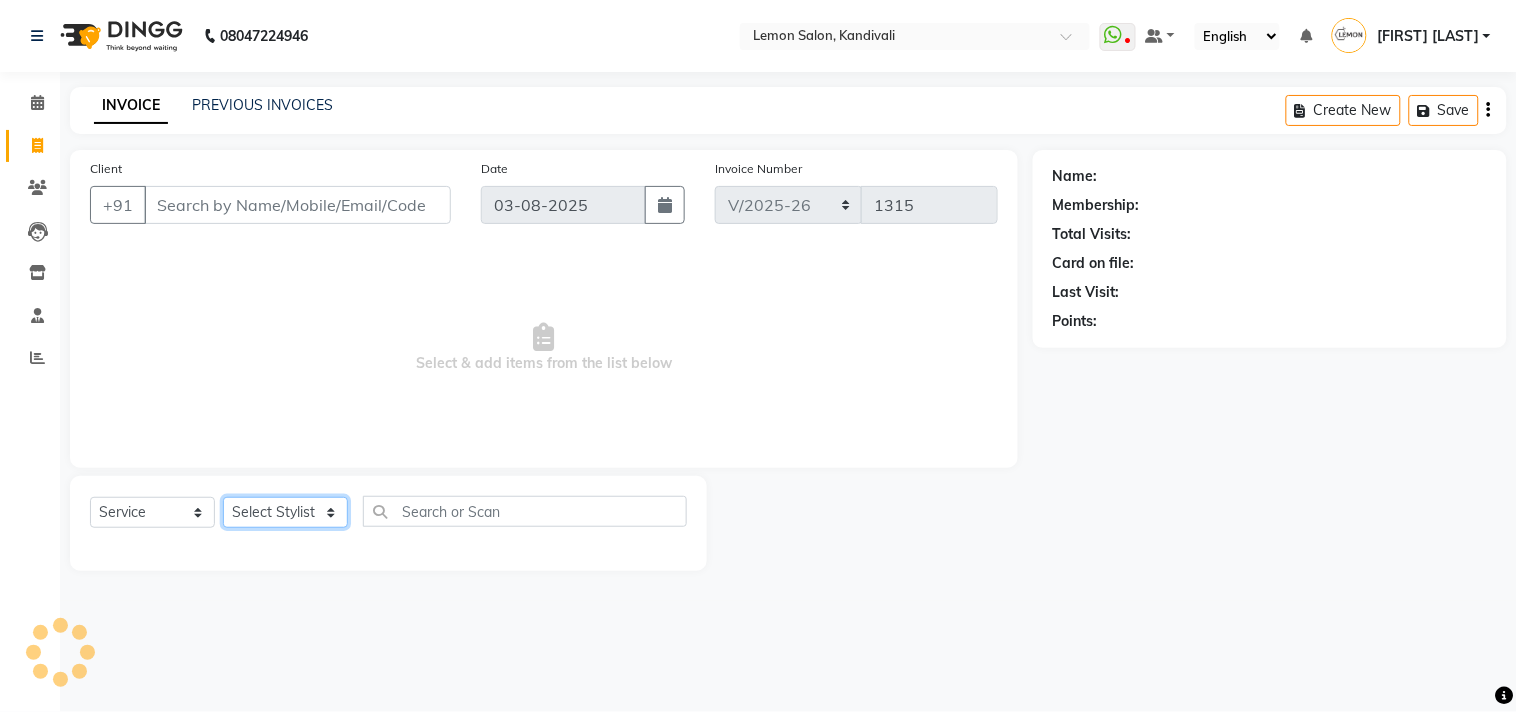 click on "Select Stylist" 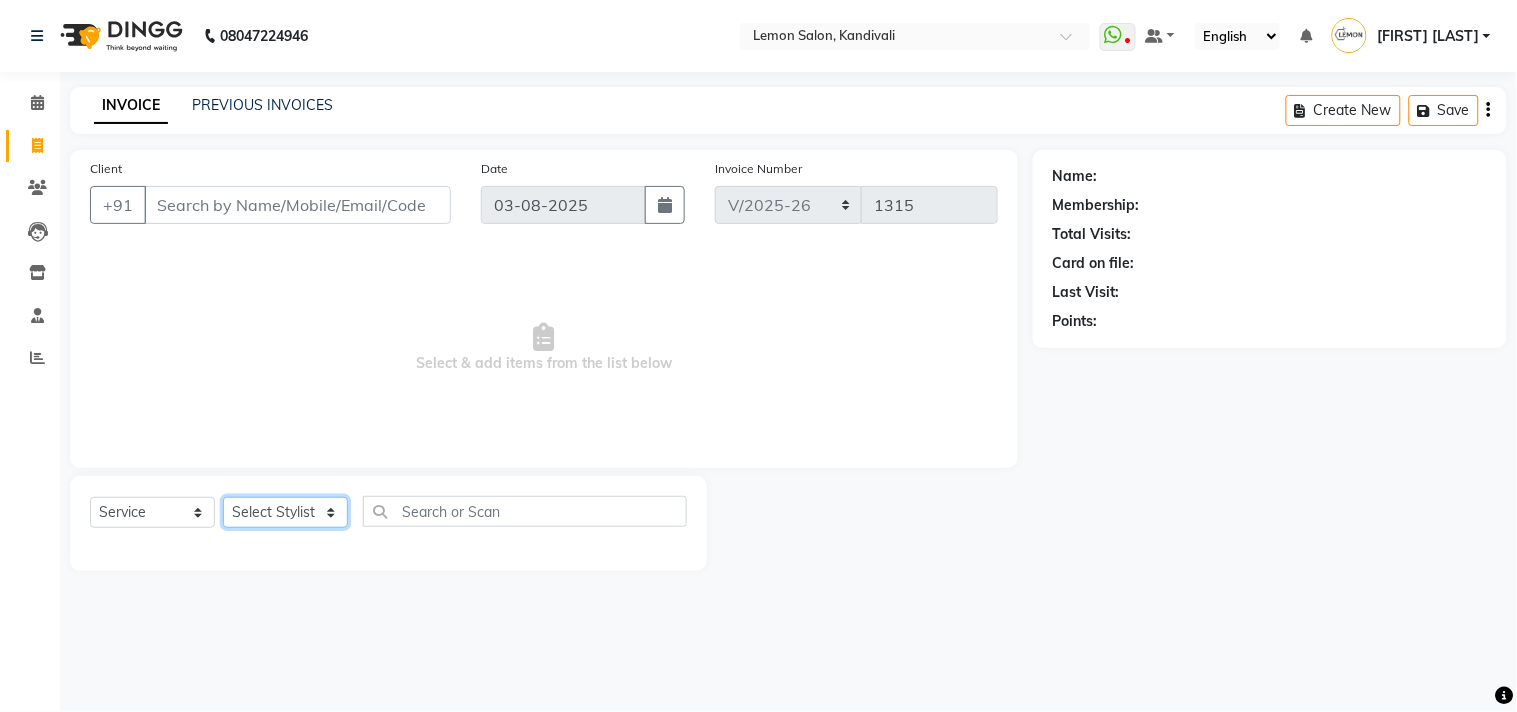select on "7383" 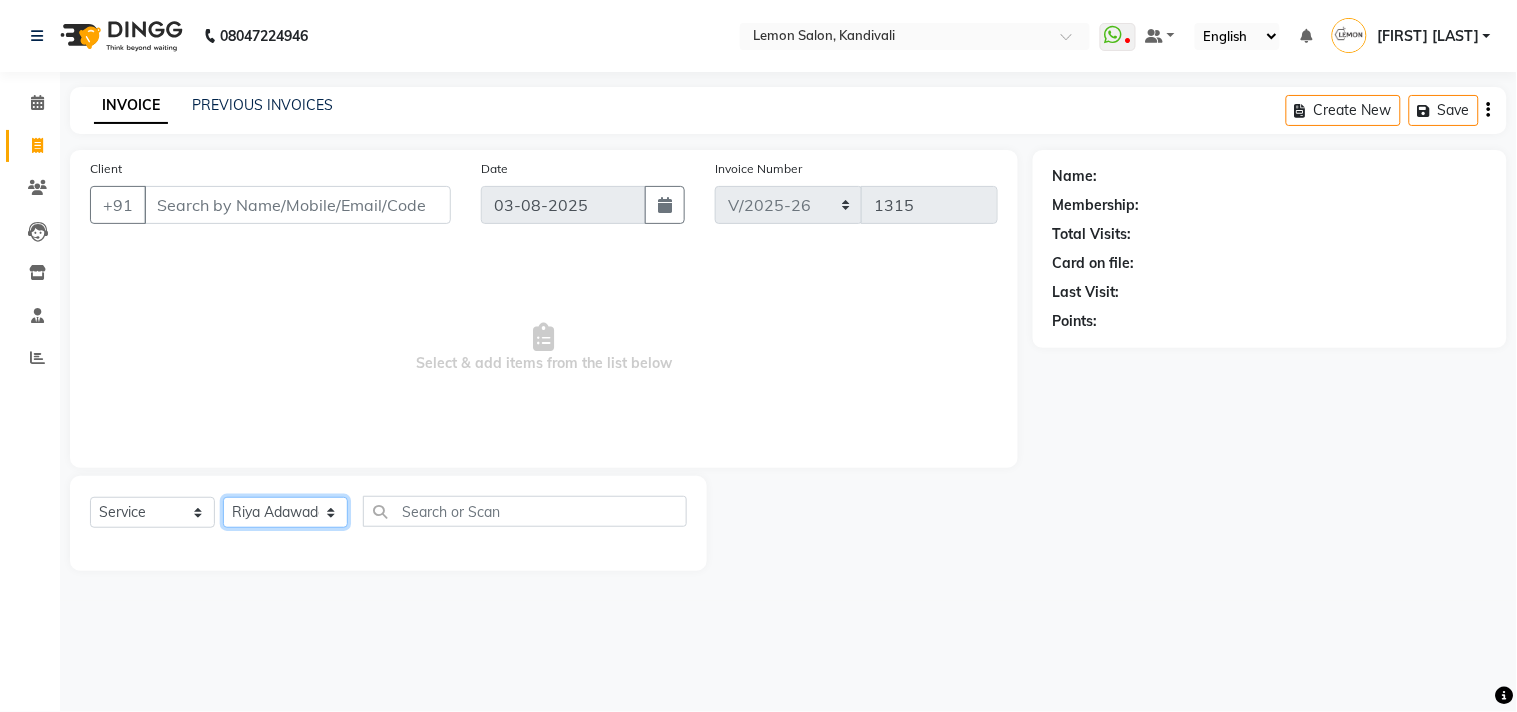 click on "Select Stylist Akansha Subba Alam Arun Arndive DC Faheem Malik Gufran Salmani Payal Maurya Riya Adawade Shoeb Salmani Kandivali Swati Sharma Yunus Yusuf Shaikh" 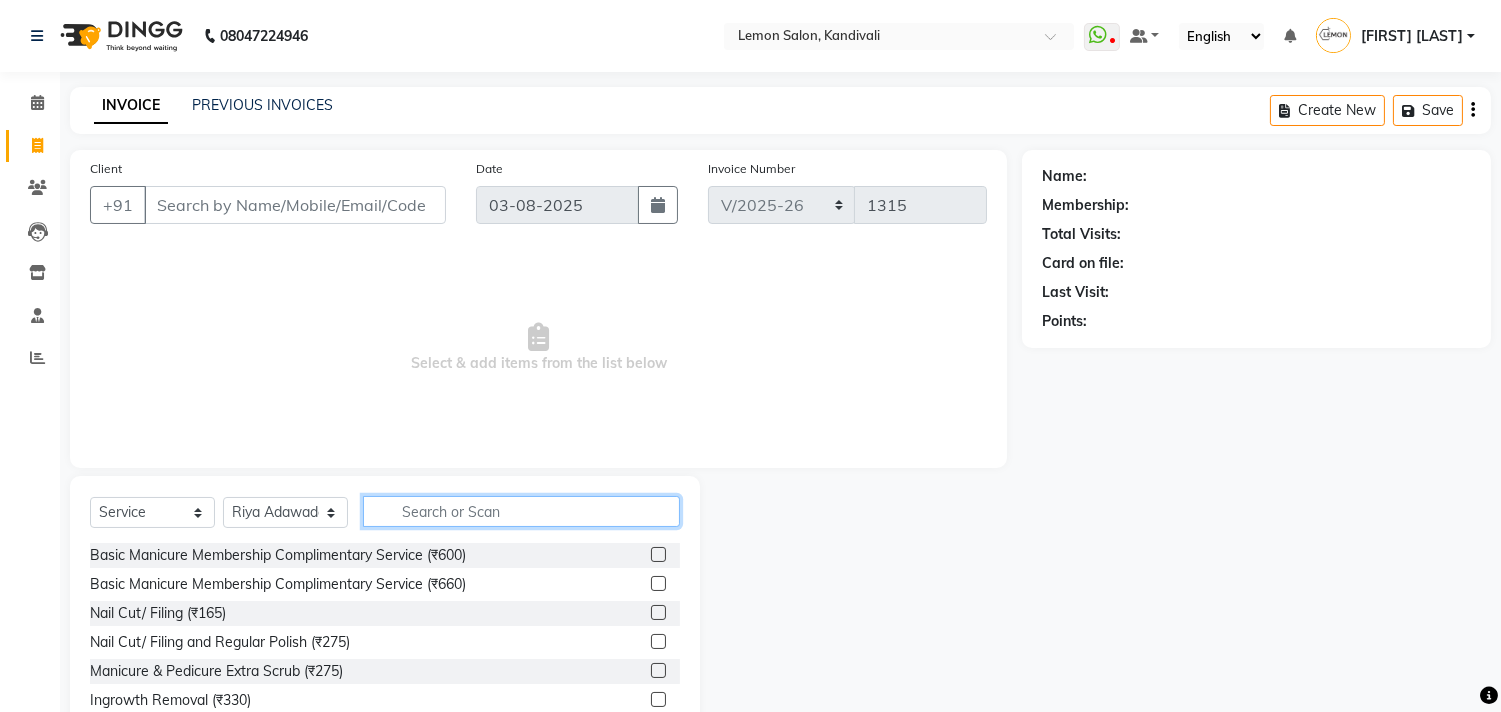 click 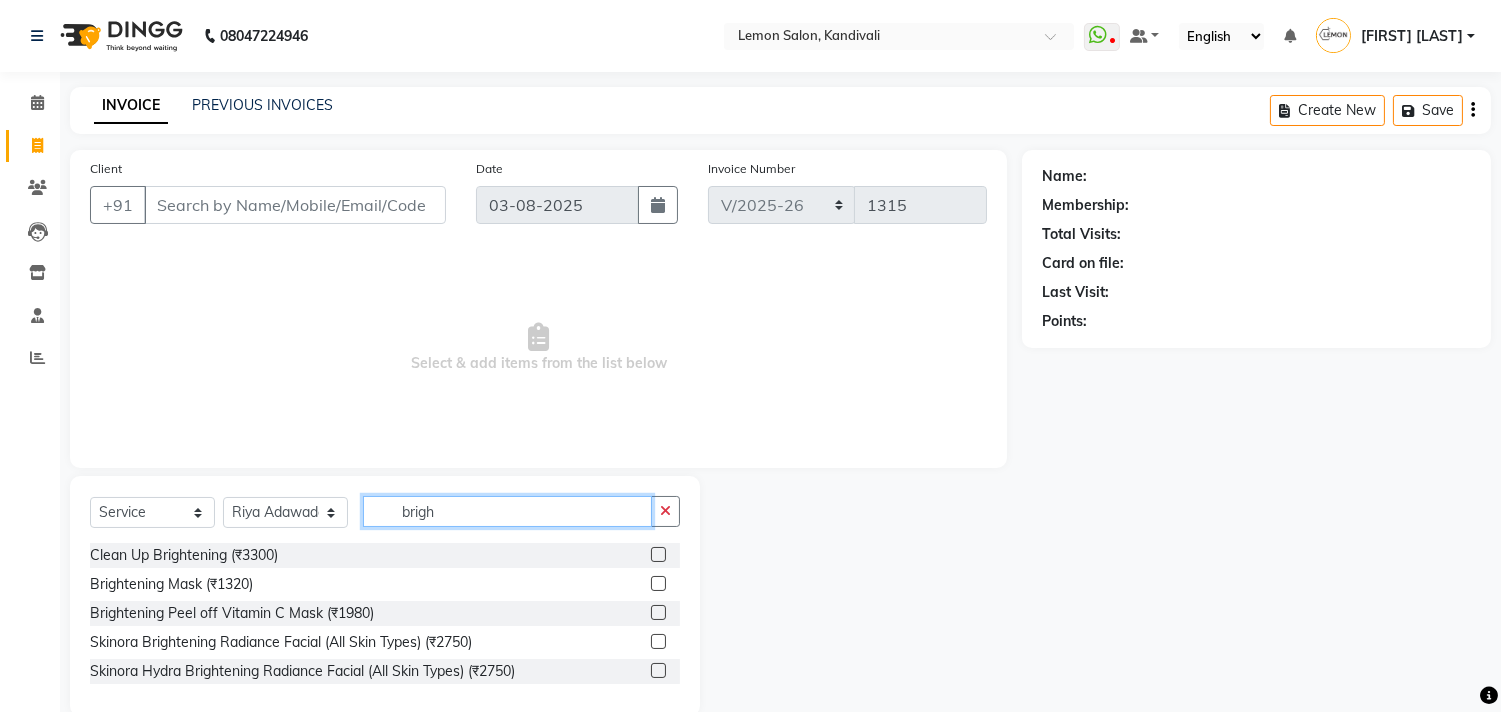 type on "brigh" 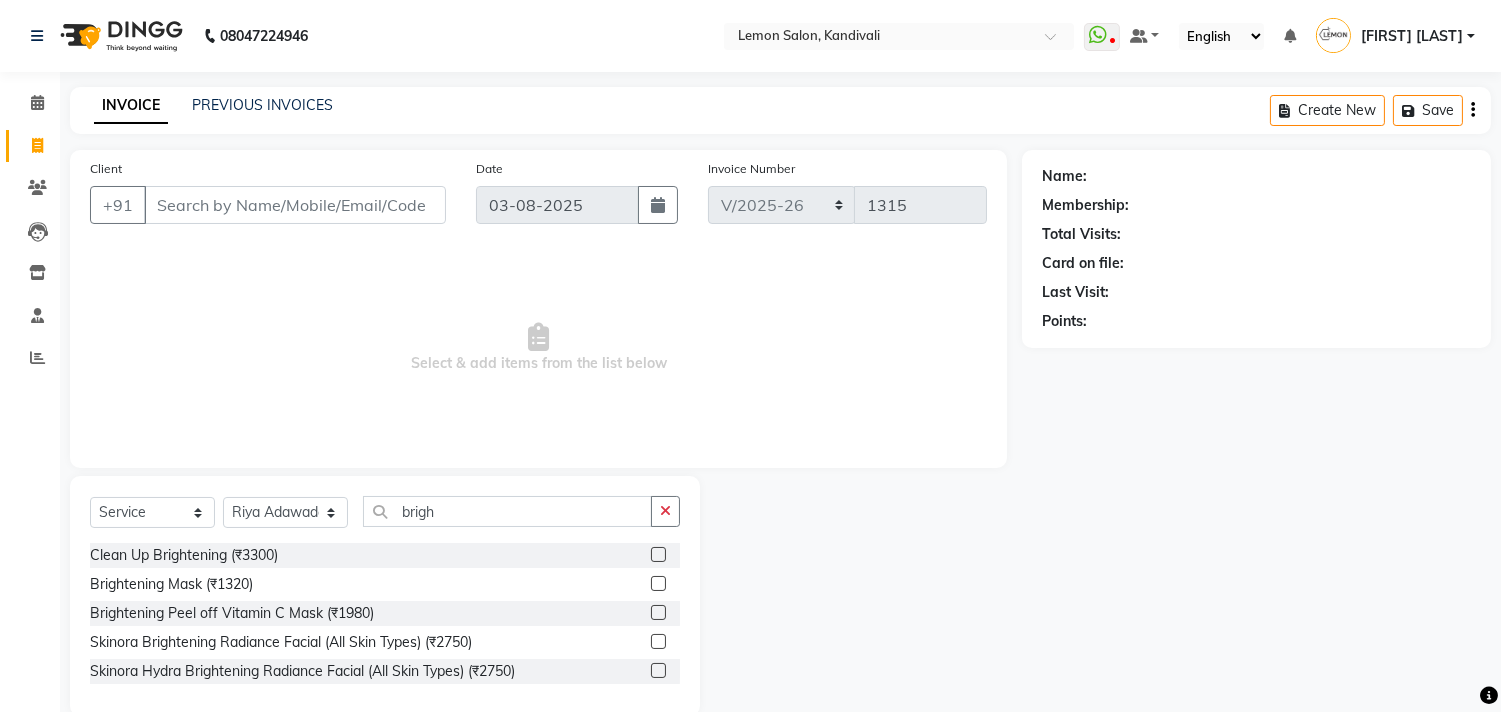 click 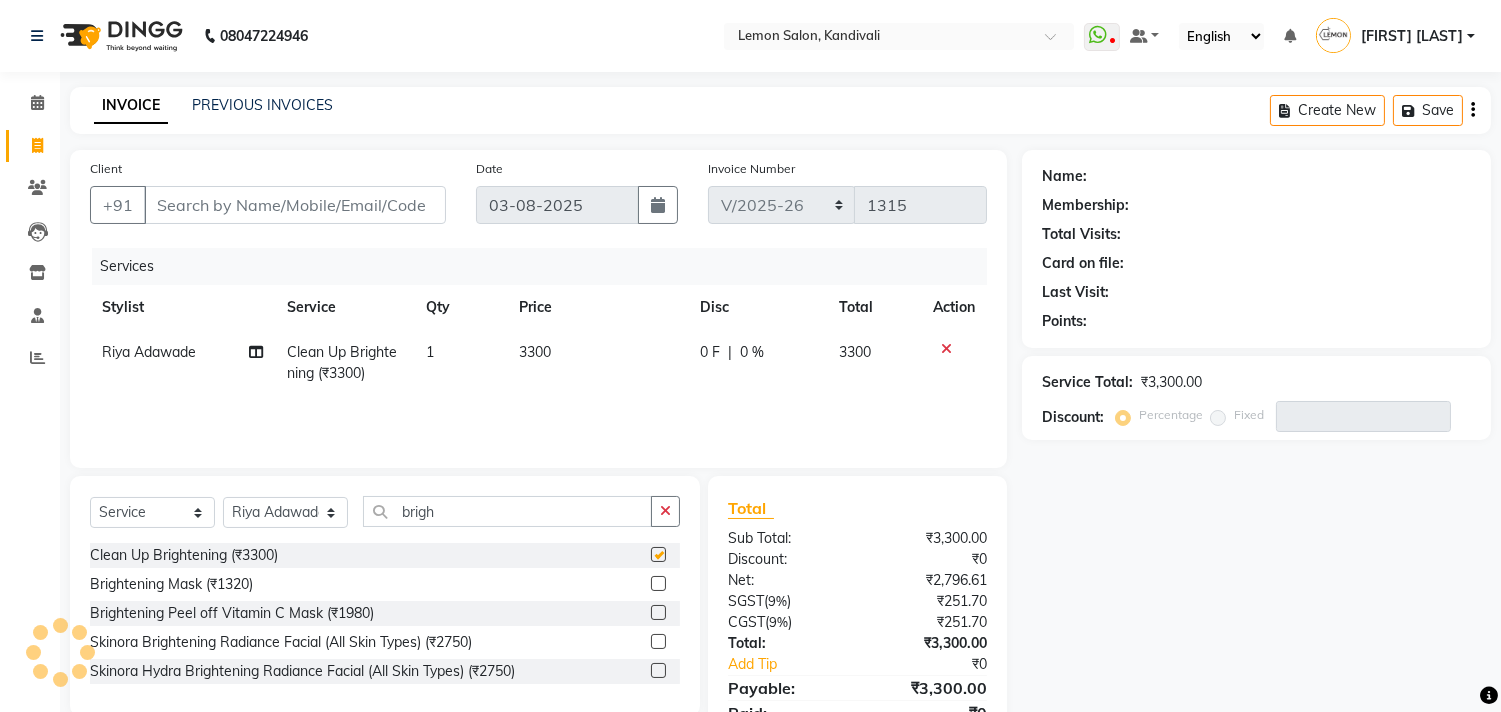 checkbox on "false" 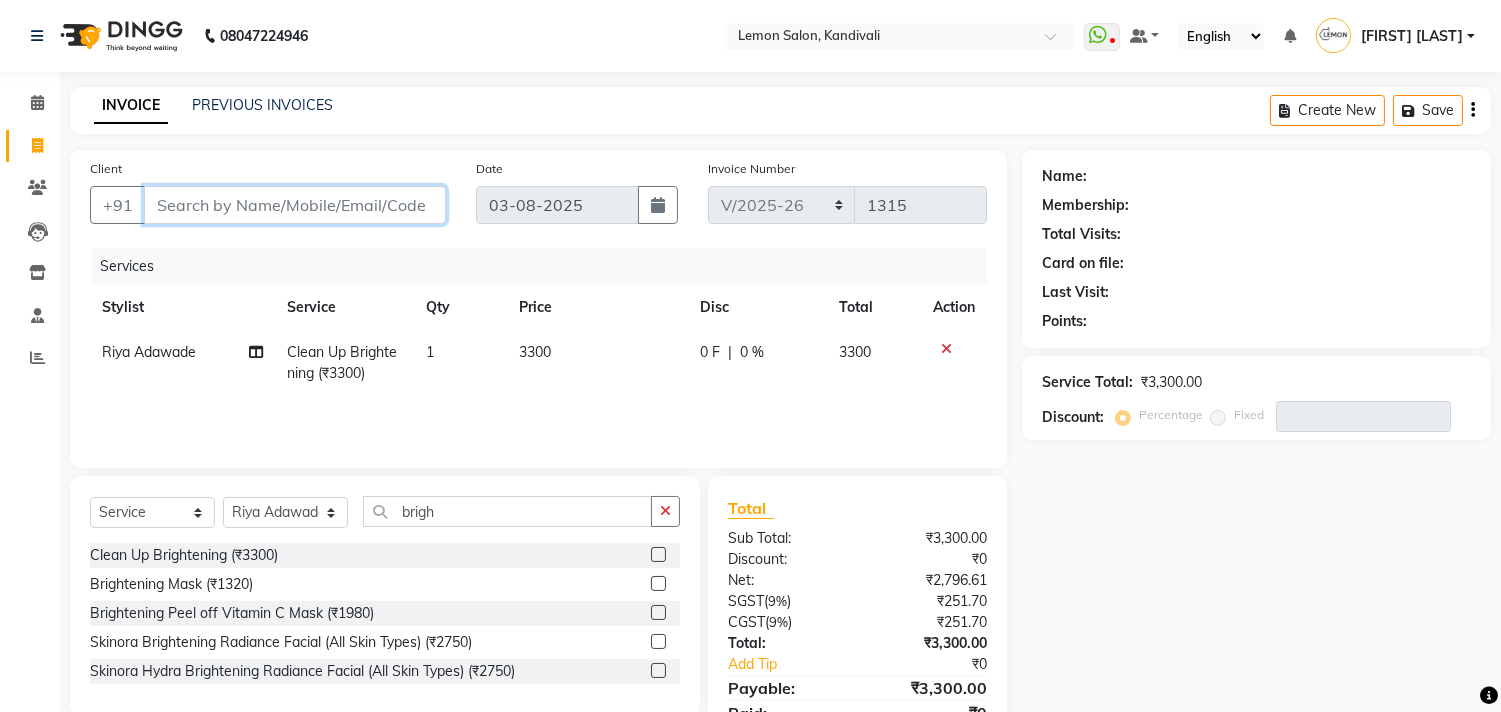 click on "Client" at bounding box center (295, 205) 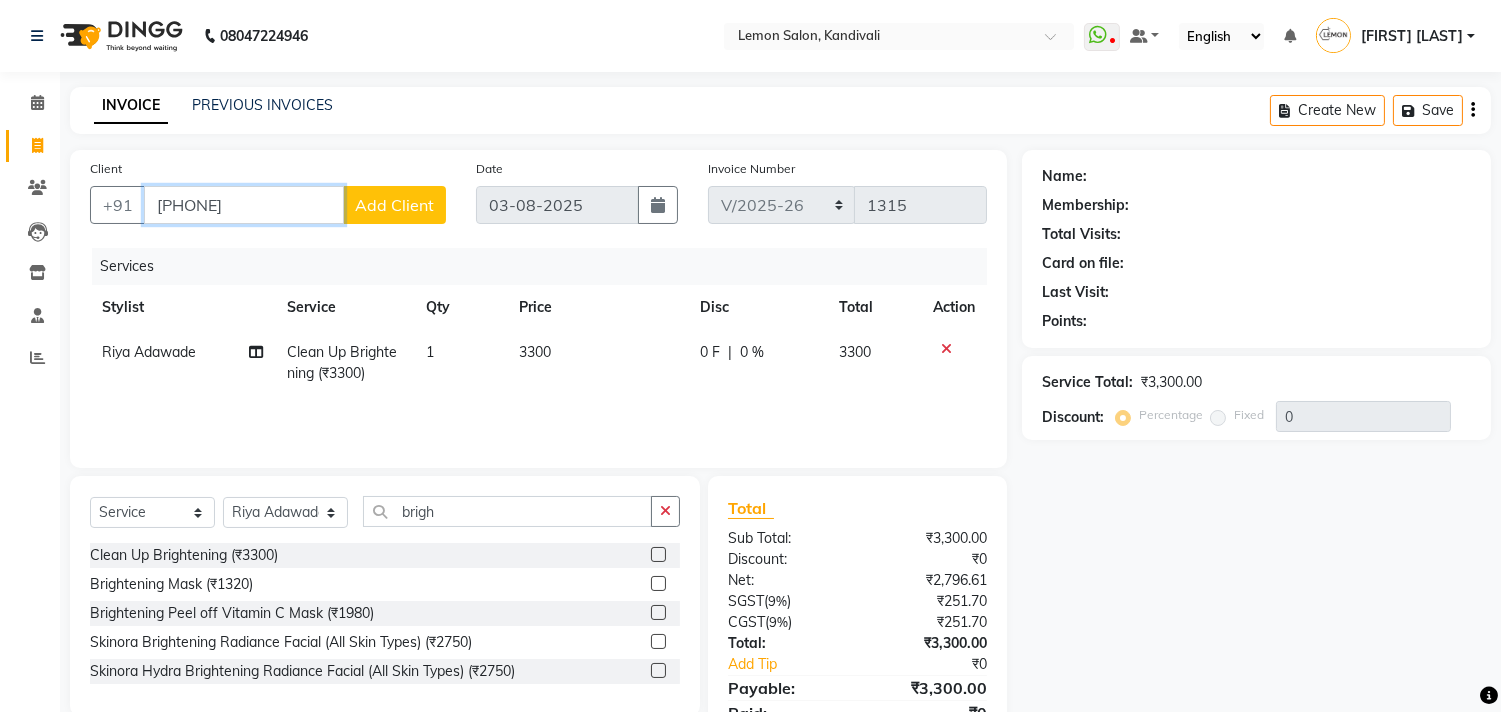 type on "8291854089" 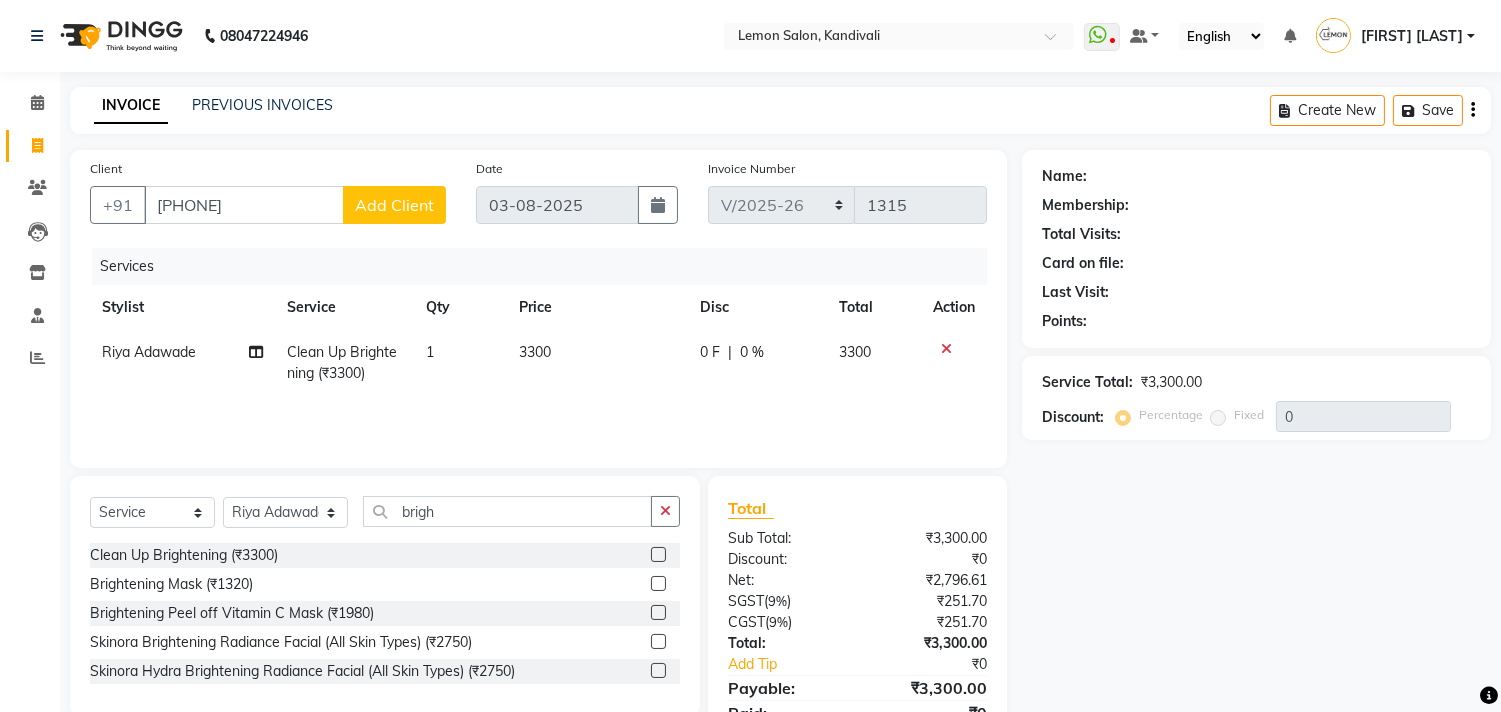 click on "Add Client" 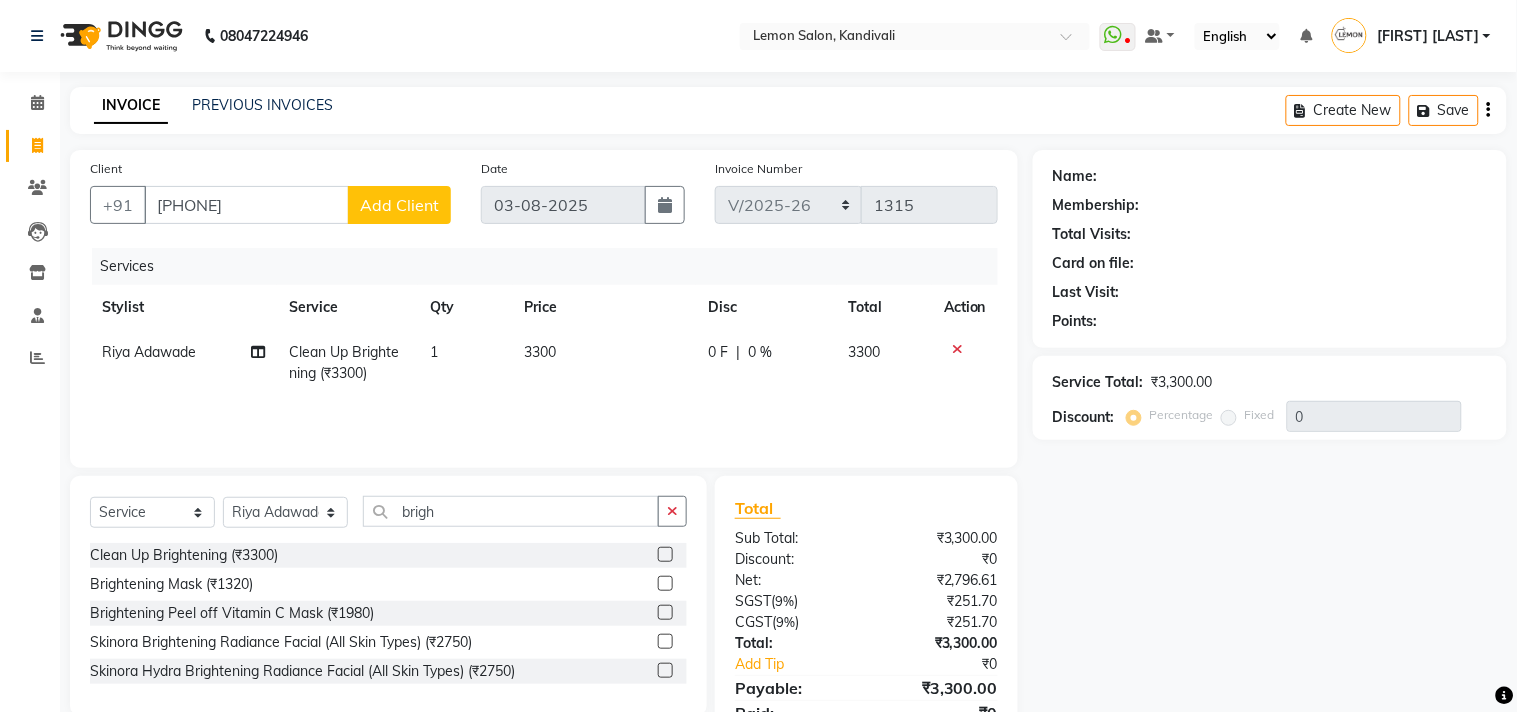 select on "22" 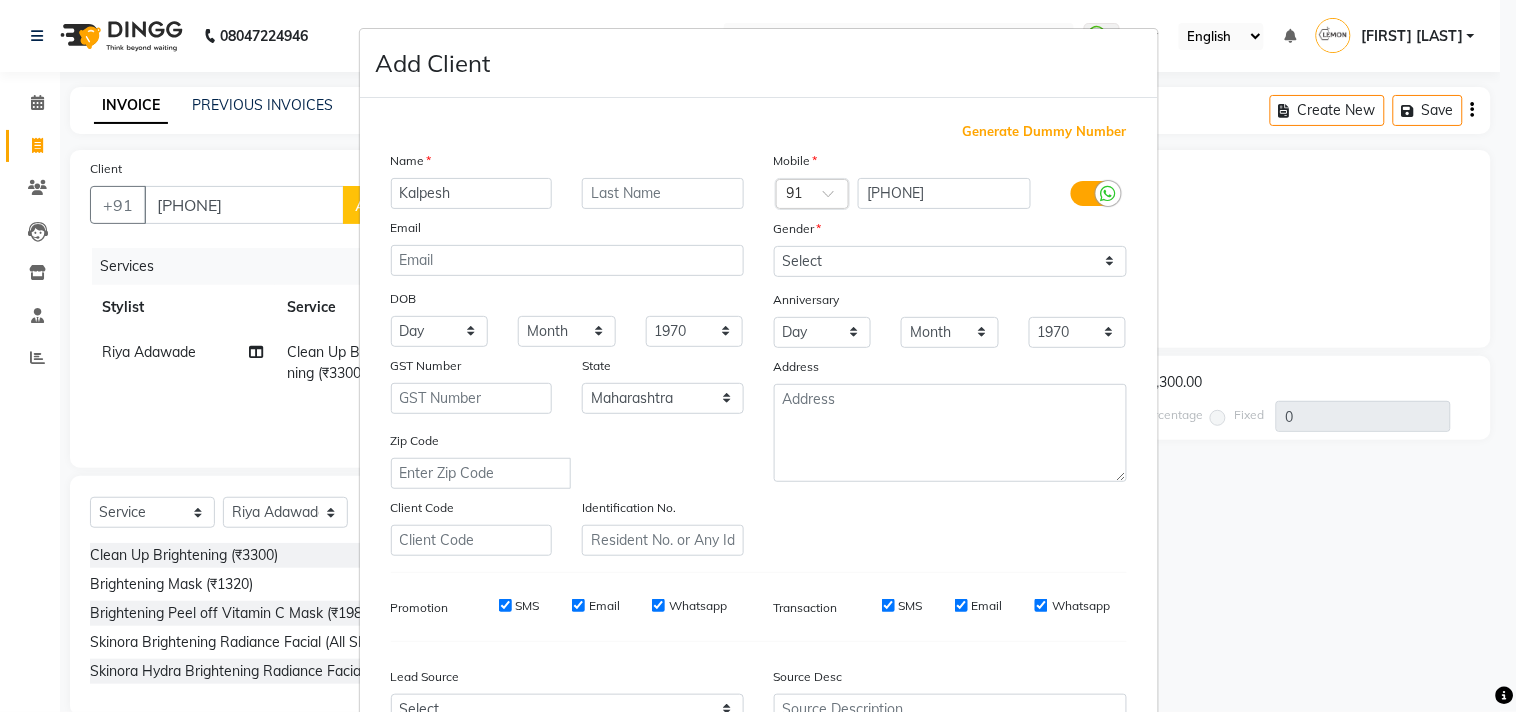 type on "Kalpesh" 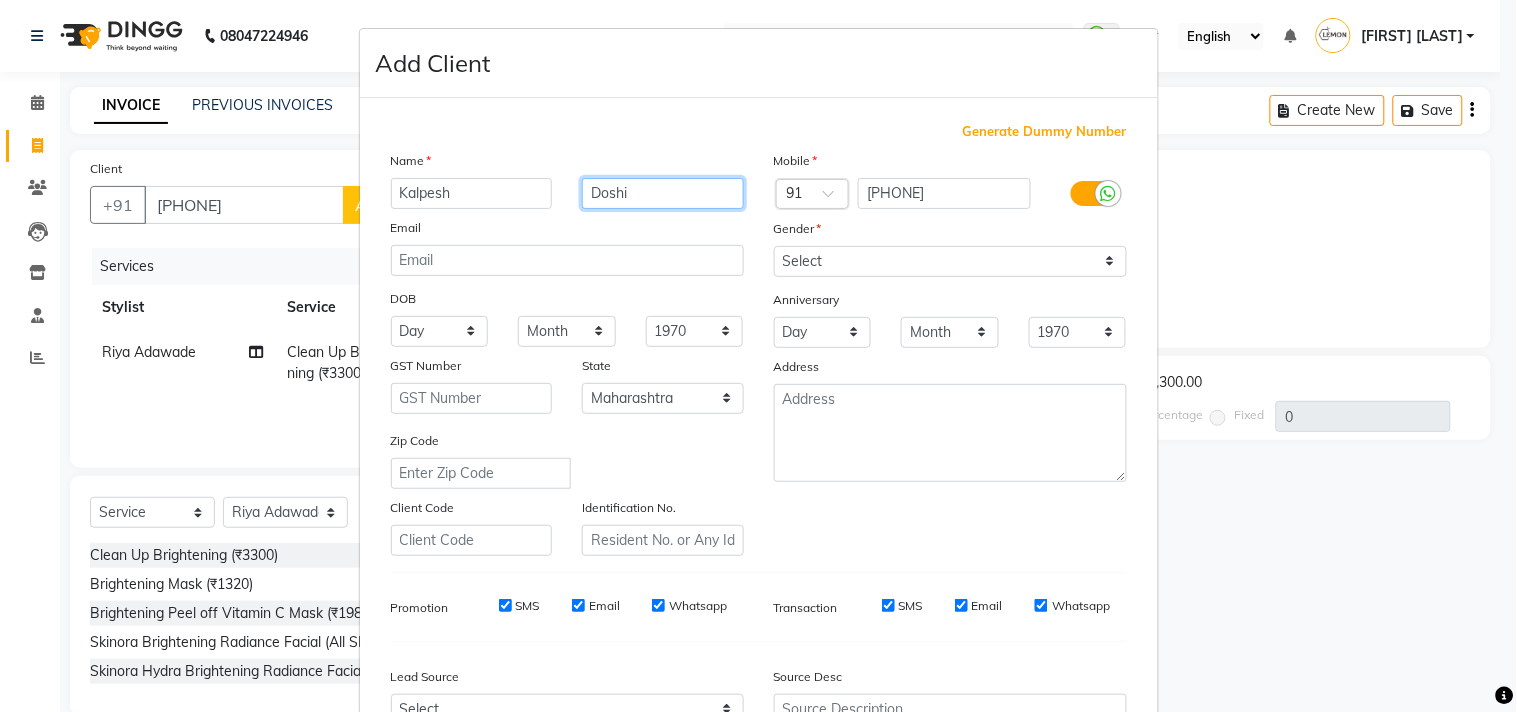 type on "Doshi" 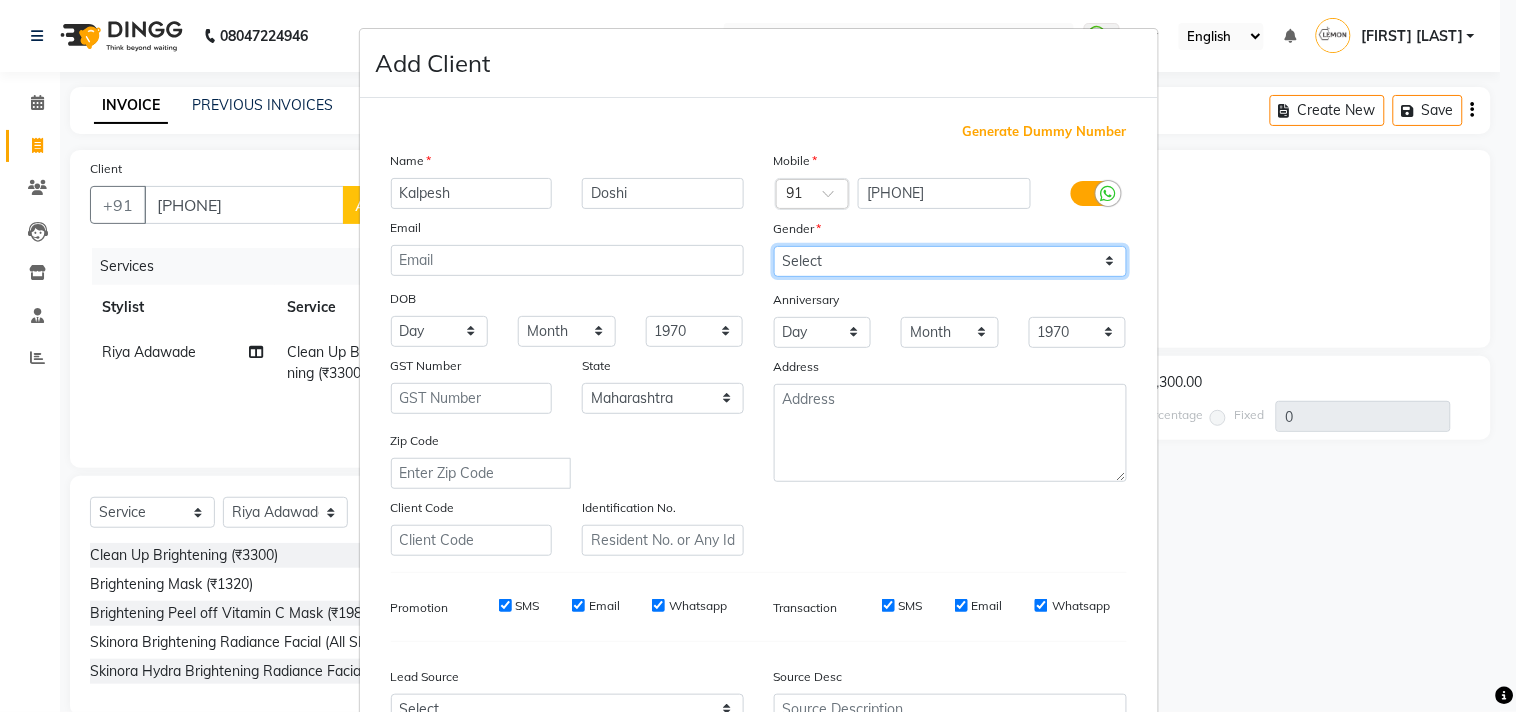 click on "Select Male Female Other Prefer Not To Say" at bounding box center [950, 261] 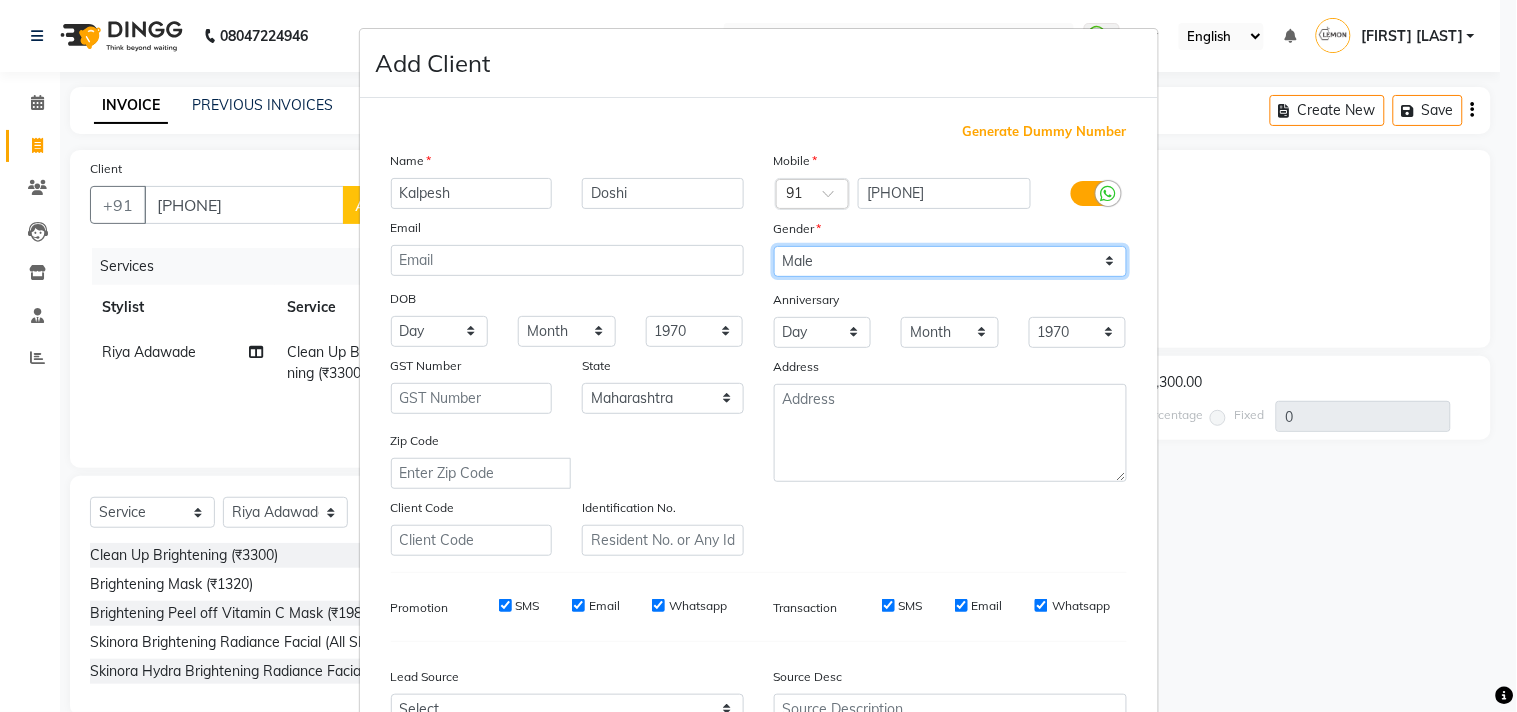 click on "Select Male Female Other Prefer Not To Say" at bounding box center [950, 261] 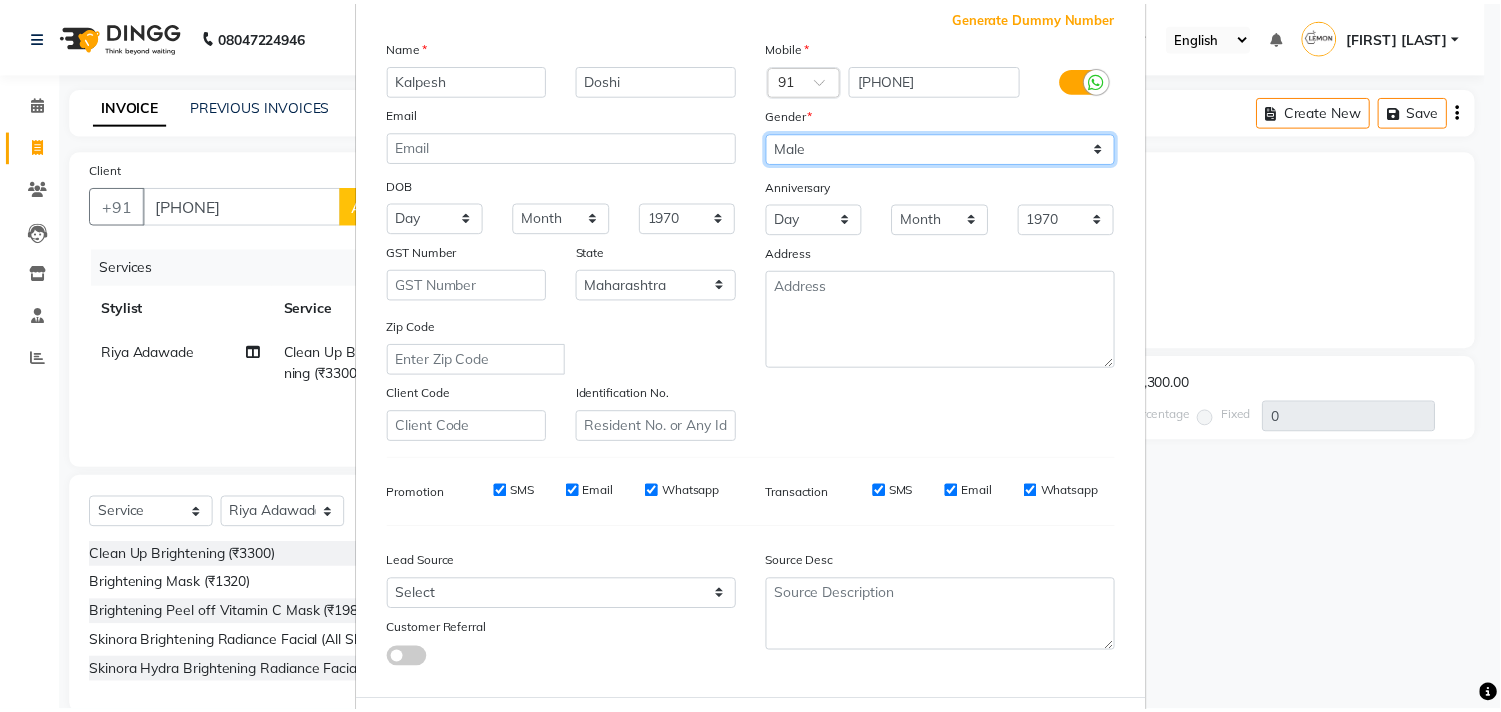scroll, scrollTop: 212, scrollLeft: 0, axis: vertical 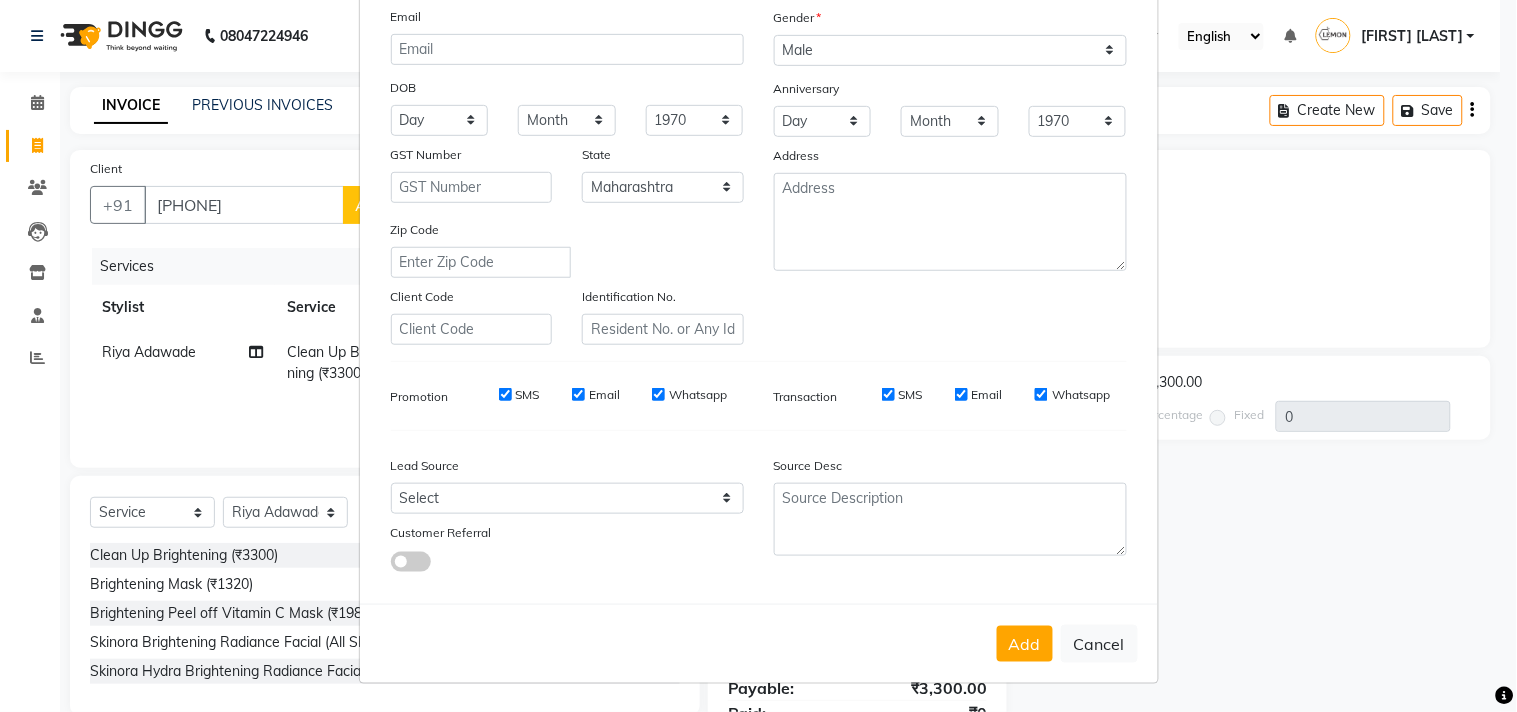 click on "Add" at bounding box center (1025, 644) 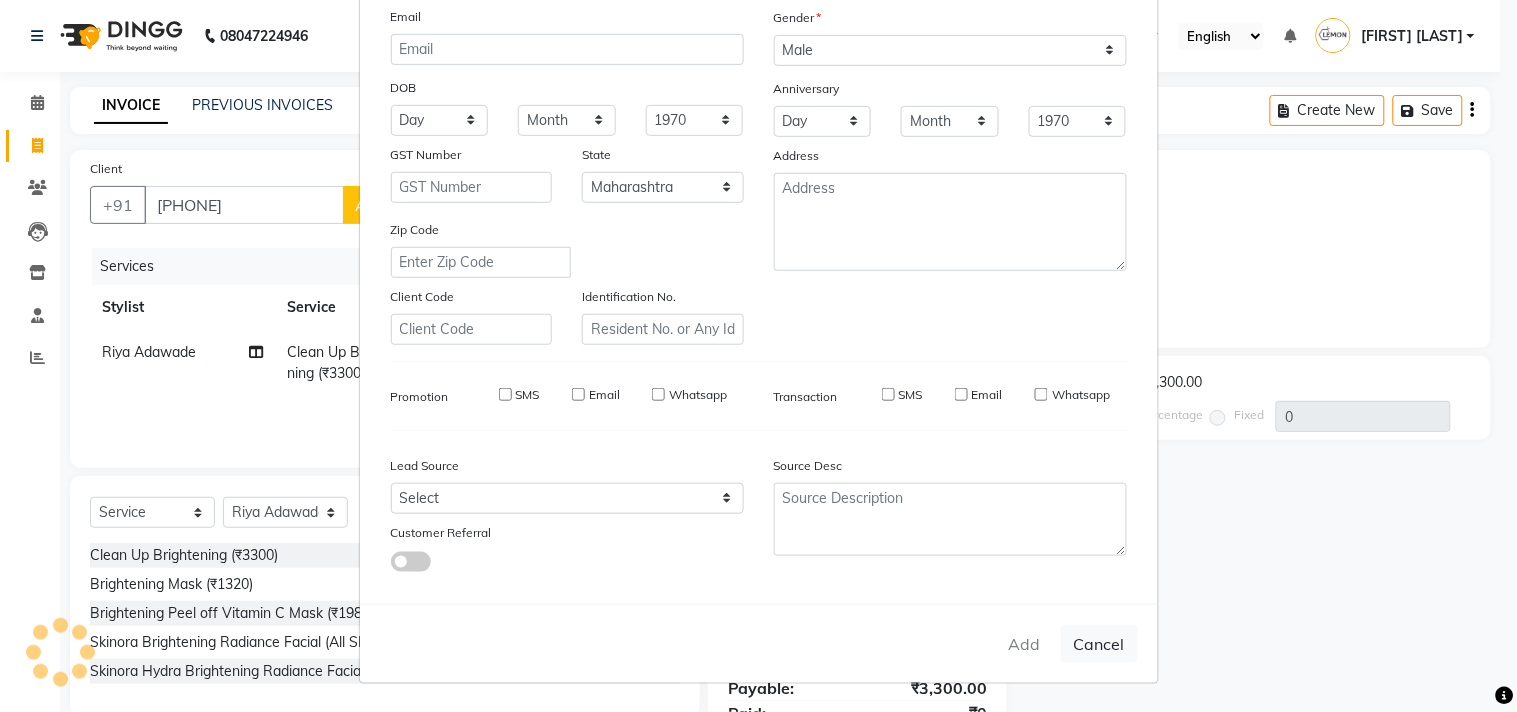 type 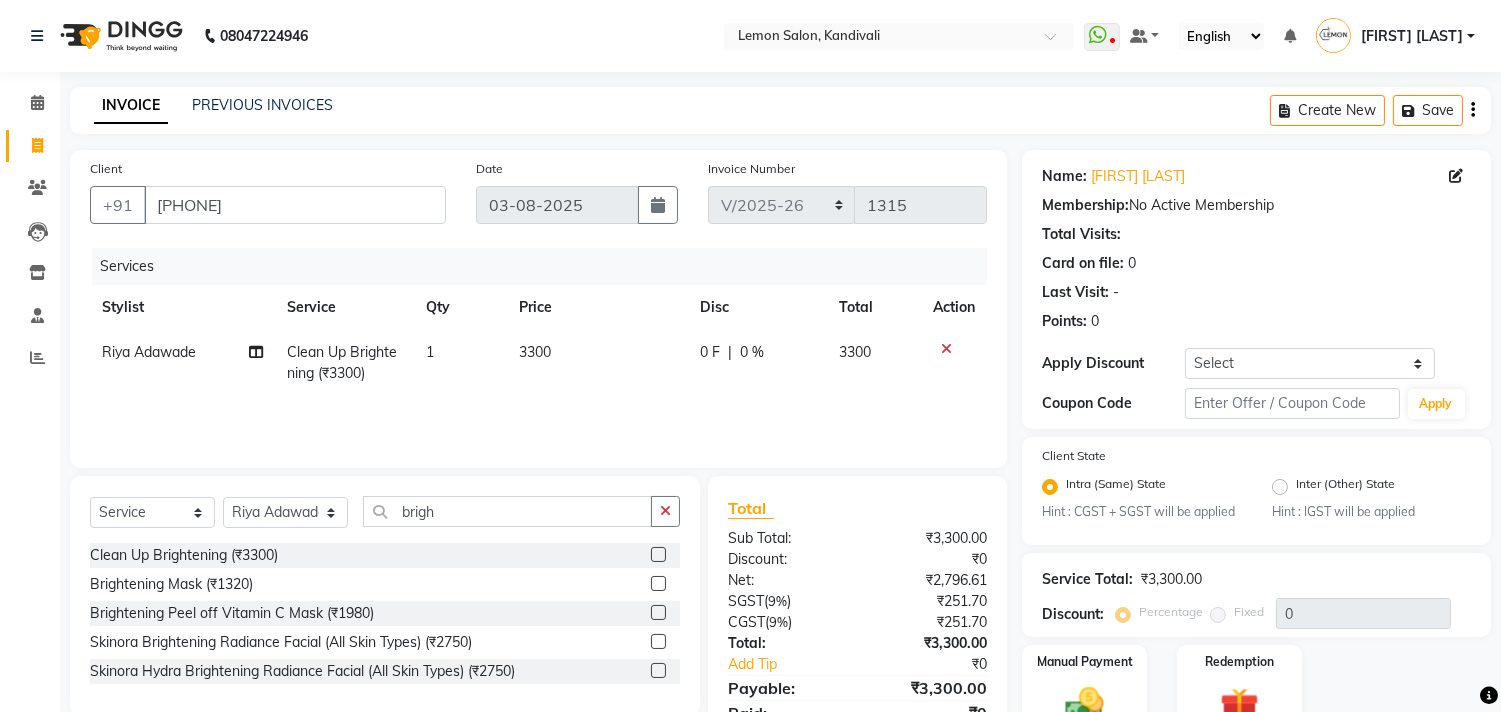 scroll, scrollTop: 102, scrollLeft: 0, axis: vertical 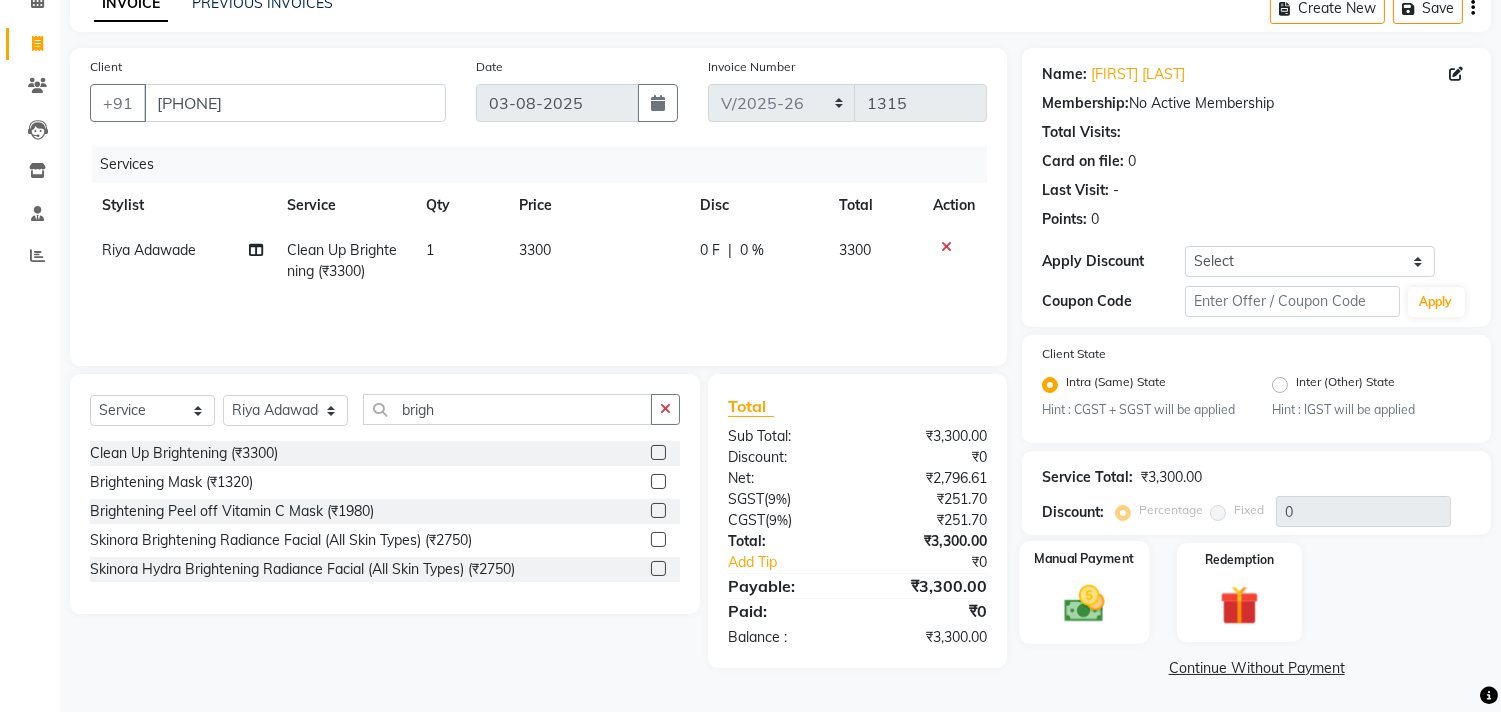click on "Manual Payment" 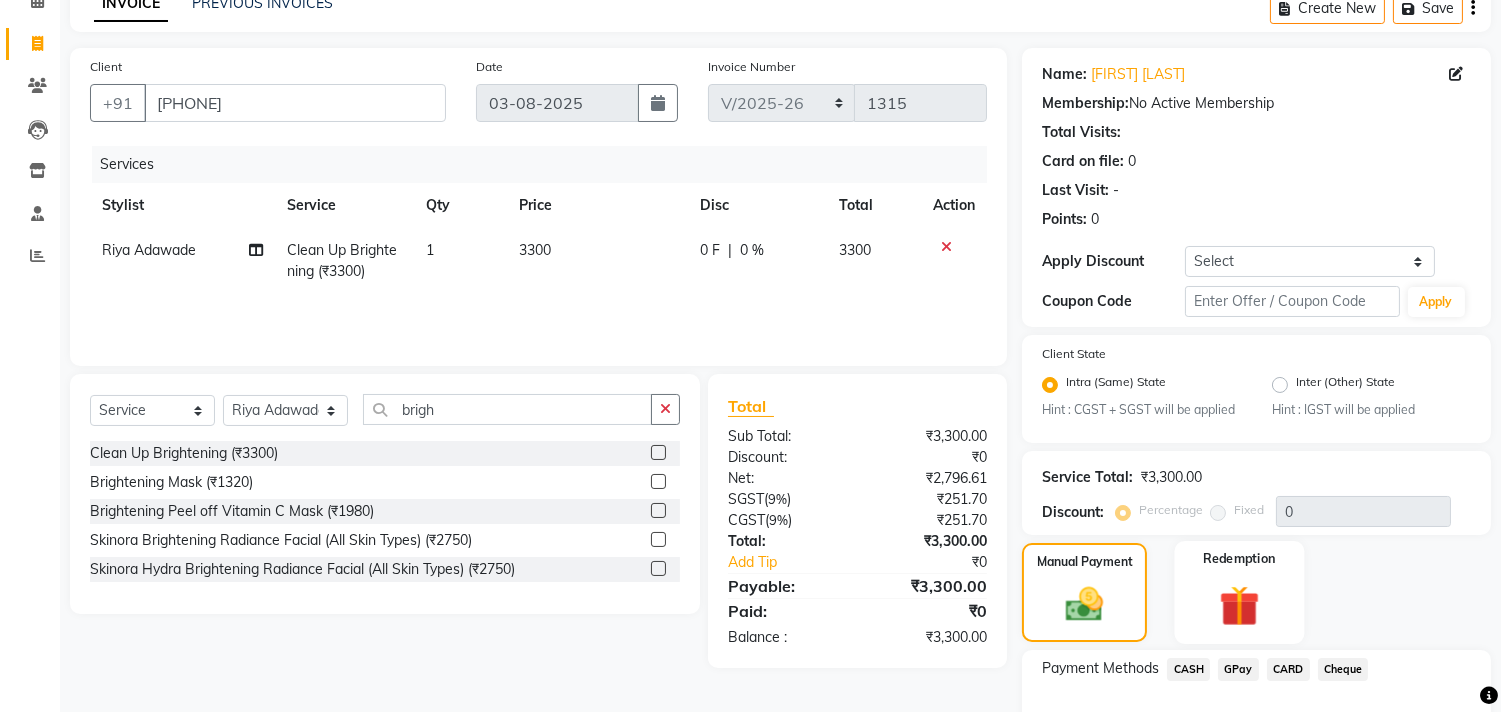 scroll, scrollTop: 231, scrollLeft: 0, axis: vertical 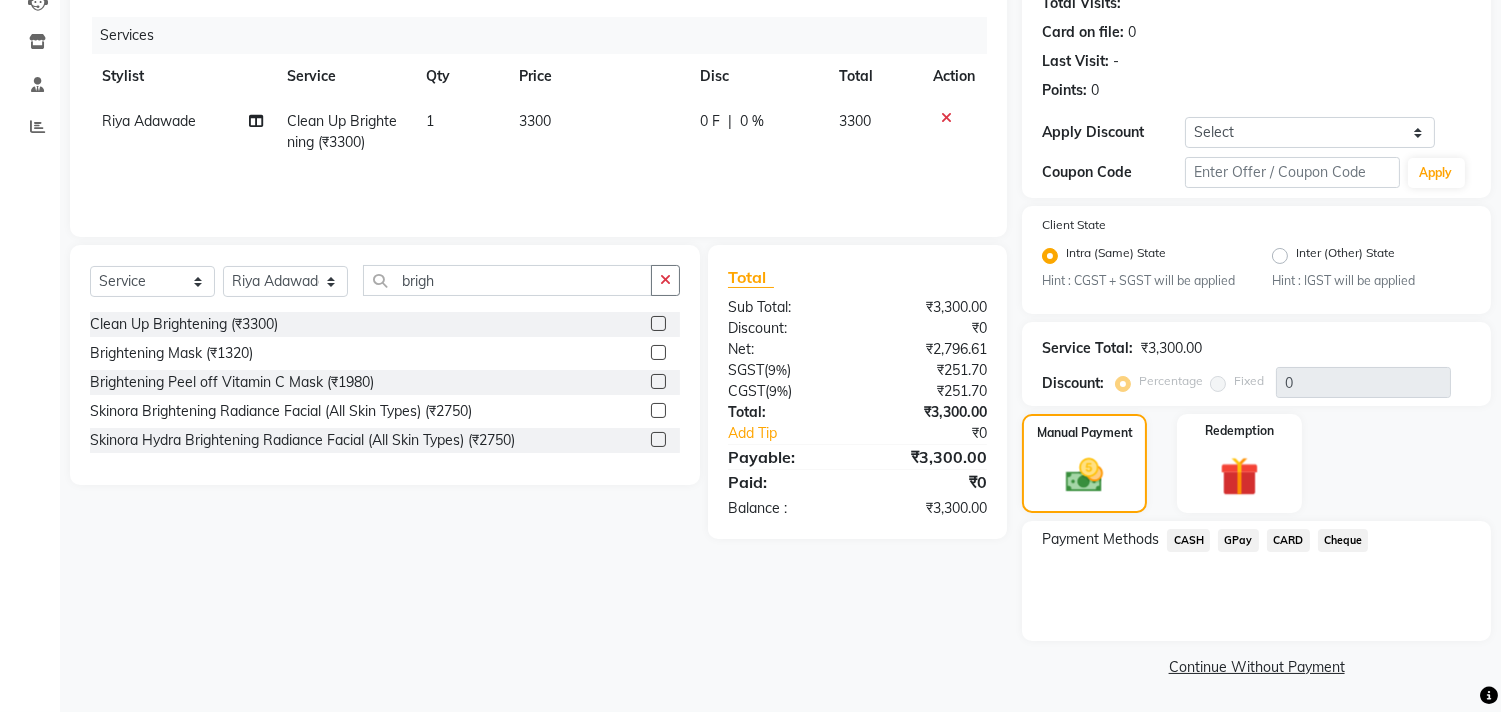 click on "CARD" 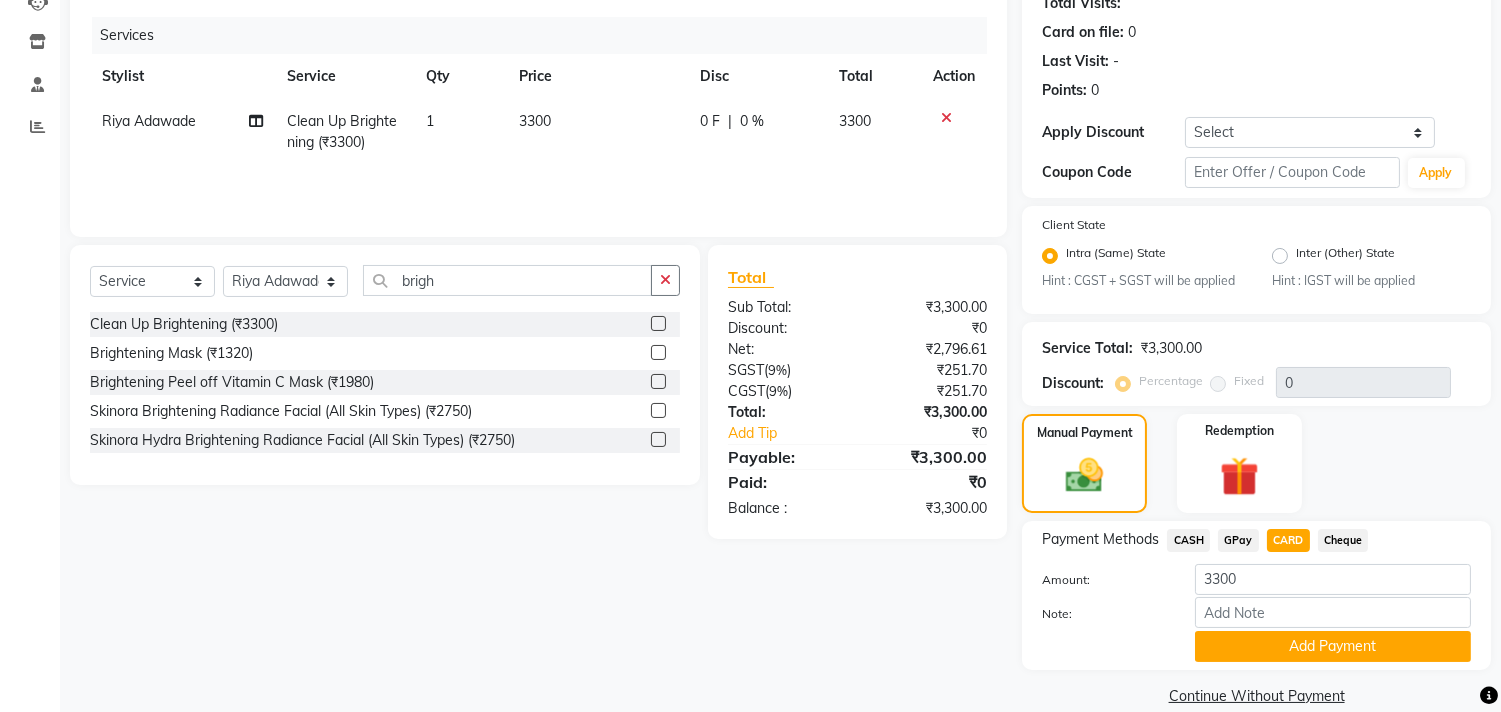 scroll, scrollTop: 260, scrollLeft: 0, axis: vertical 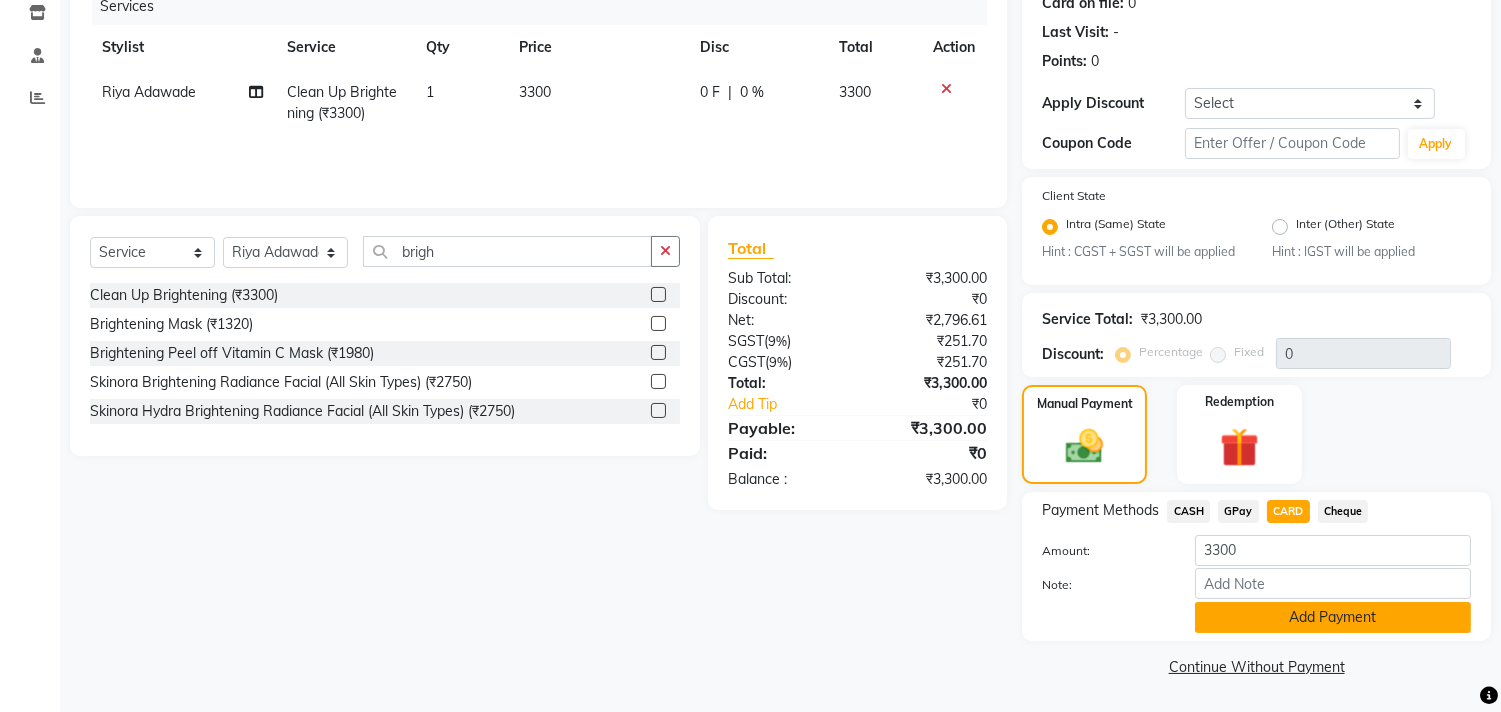 click on "Add Payment" 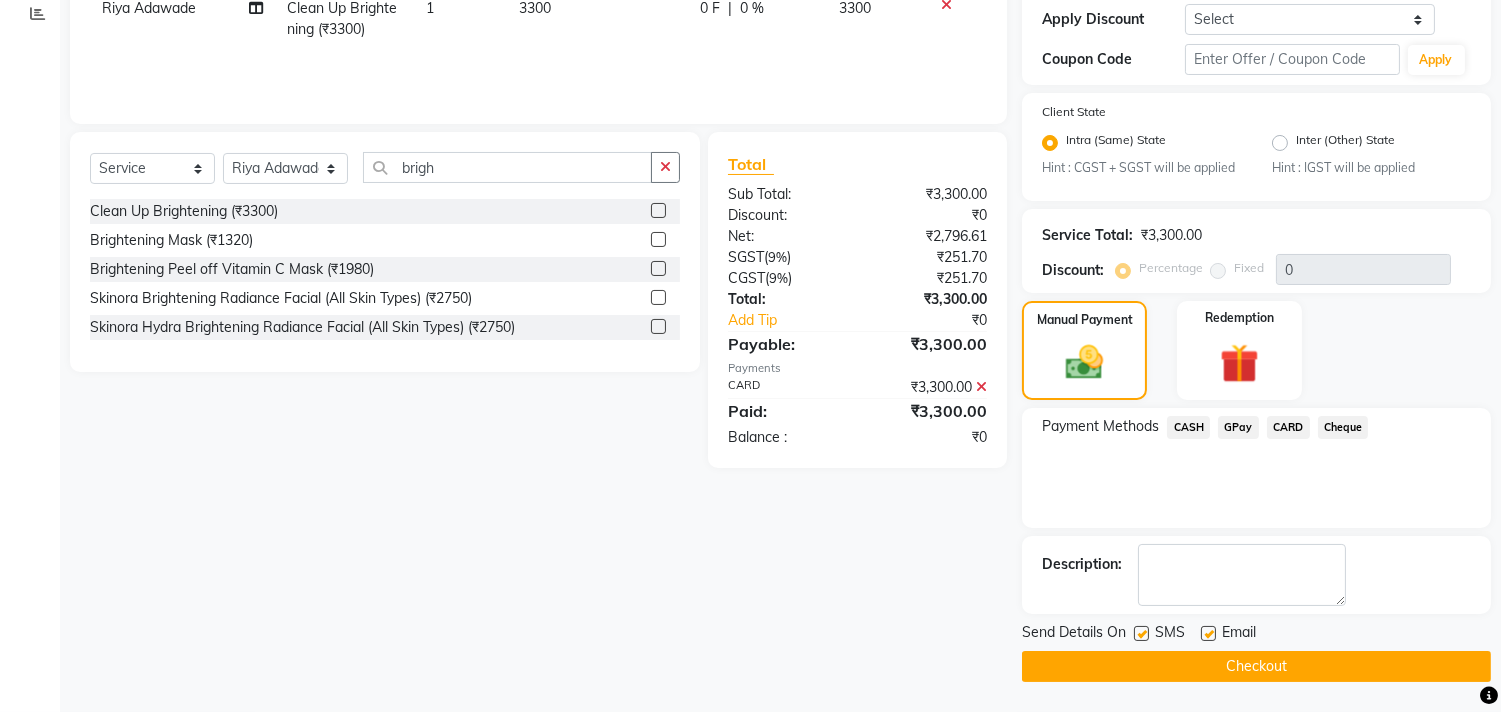 scroll, scrollTop: 122, scrollLeft: 0, axis: vertical 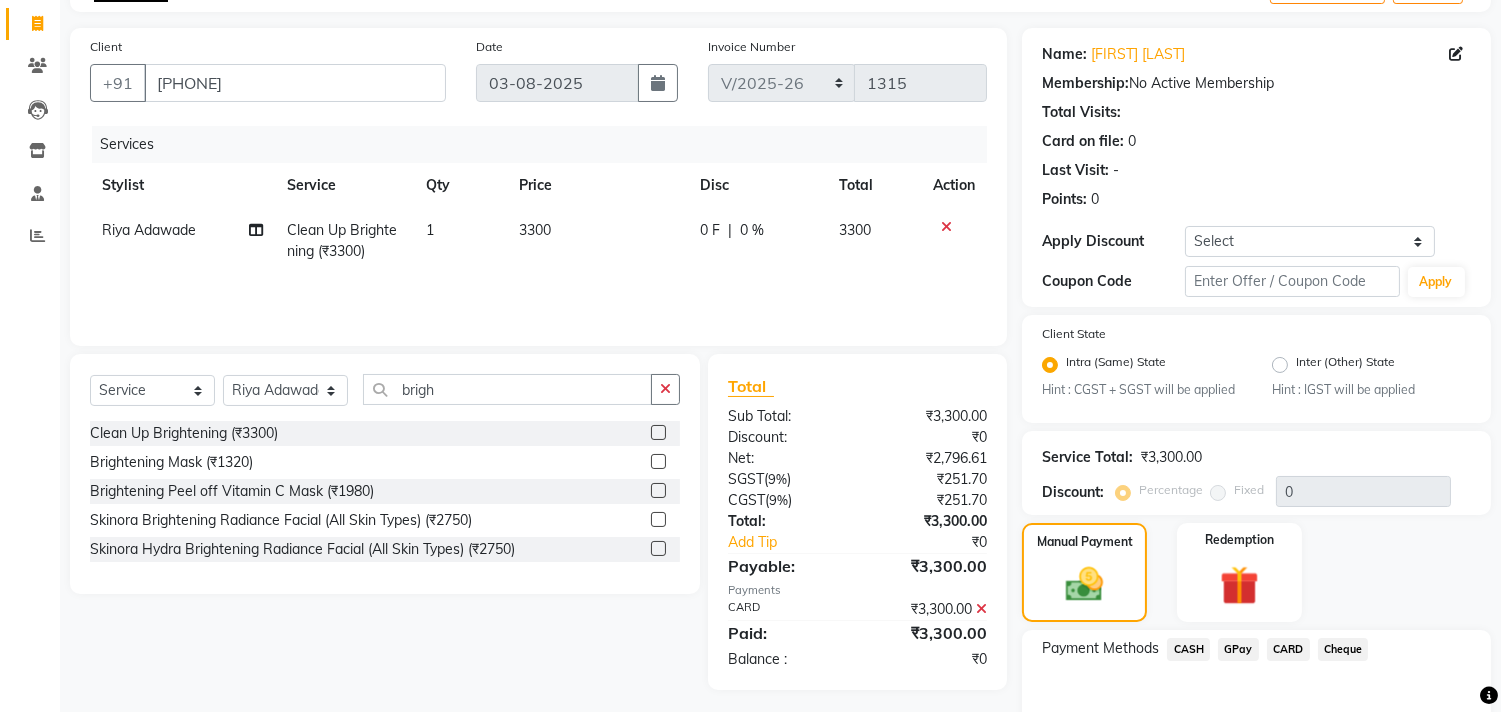 click on "Riya Adawade" 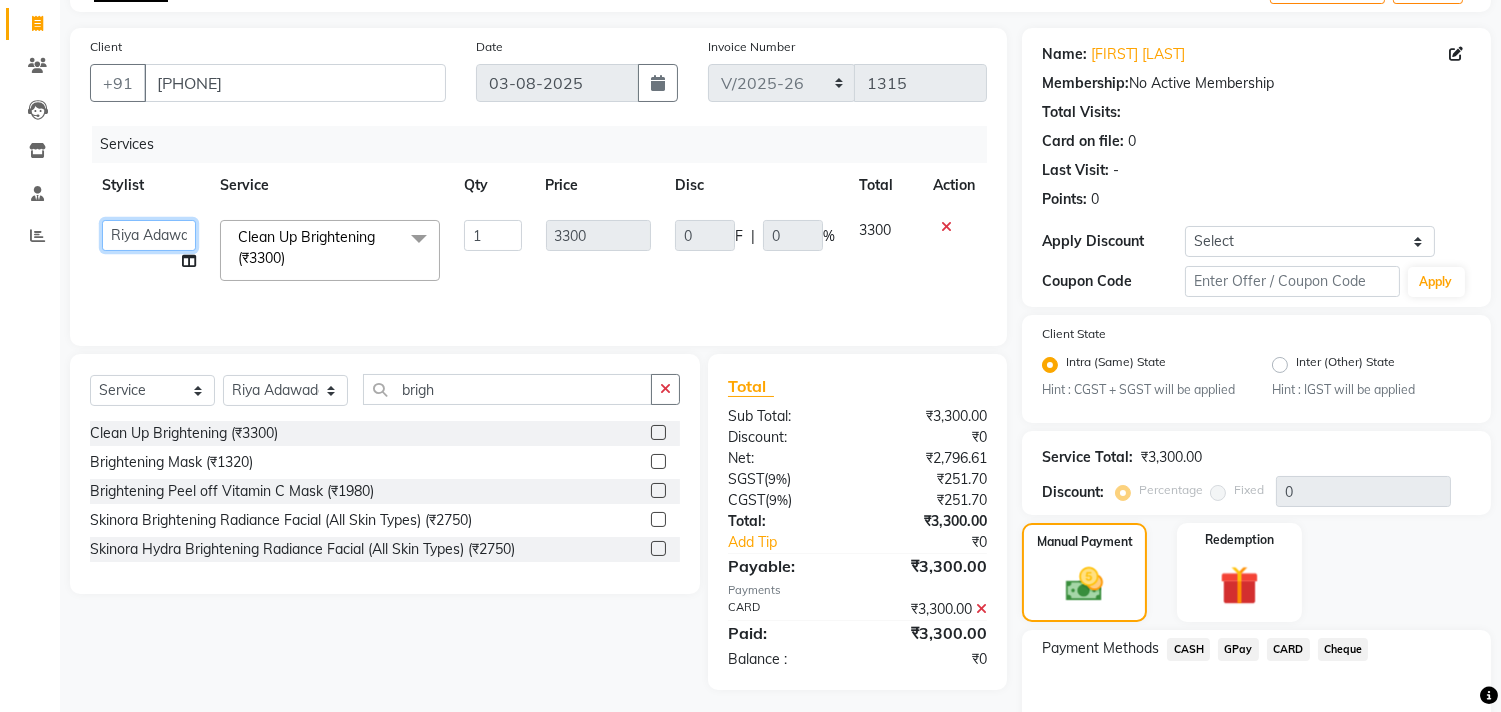 click on "Akansha Subba   Alam   Arun Arndive   DC   Faheem Malik   Gufran Salmani   Payal Maurya   Riya Adawade   Shoeb Salmani Kandivali   Swati Sharma   Yunus Yusuf Shaikh" 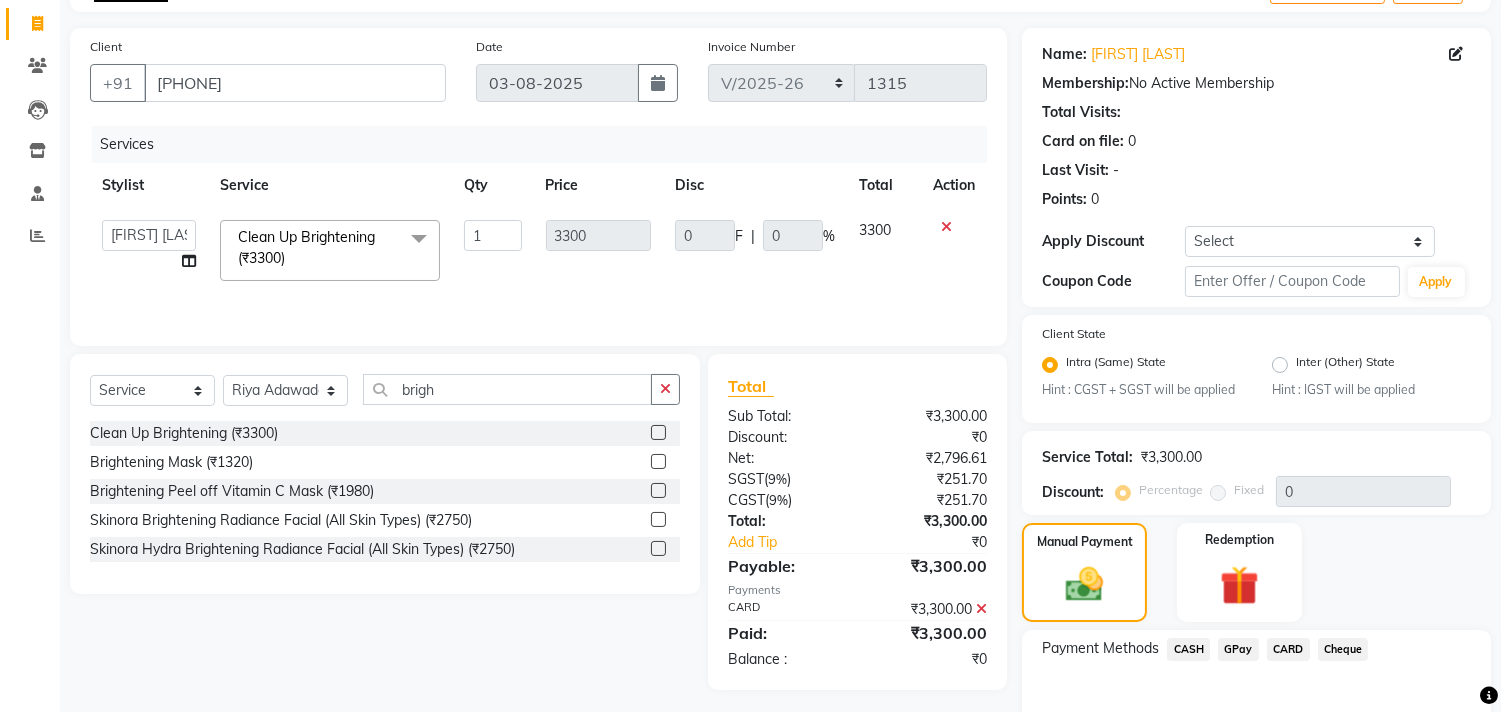 select on "66497" 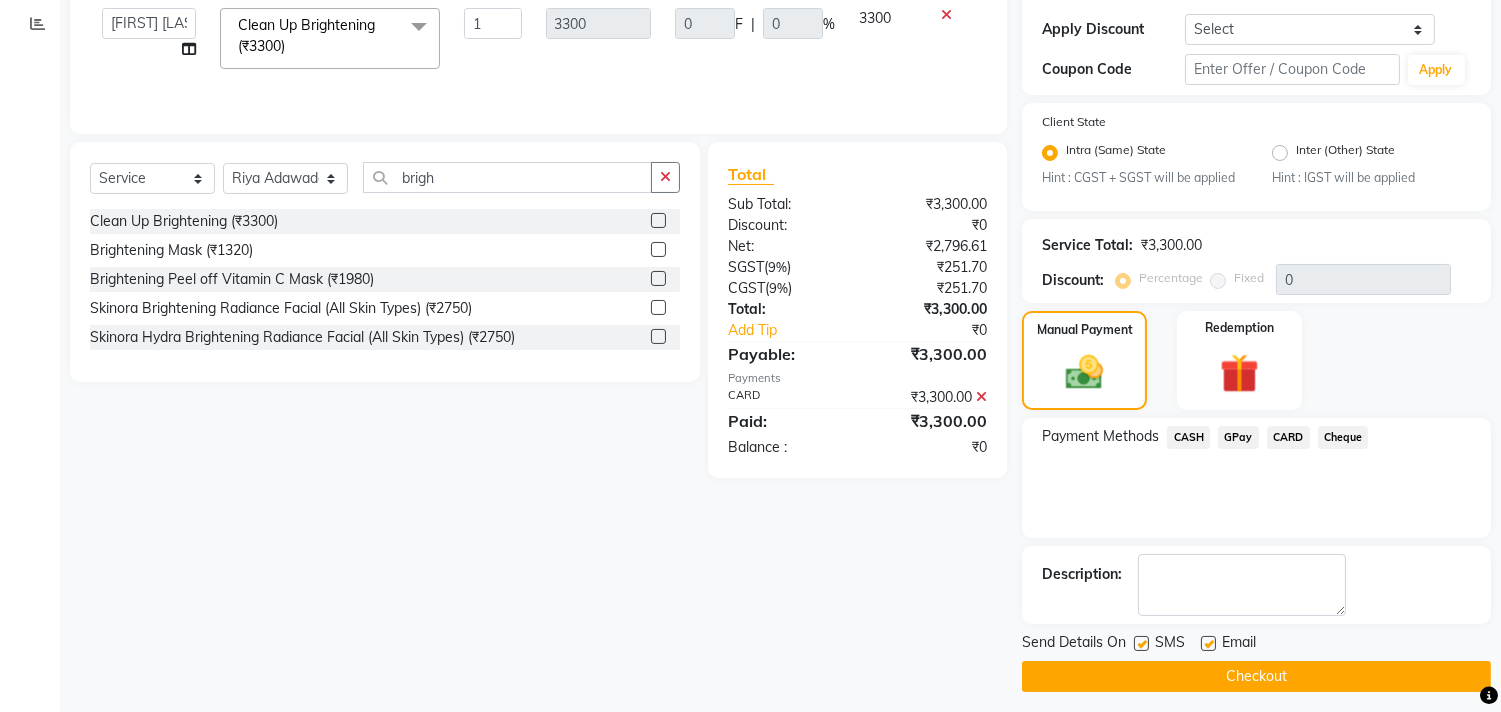 scroll, scrollTop: 344, scrollLeft: 0, axis: vertical 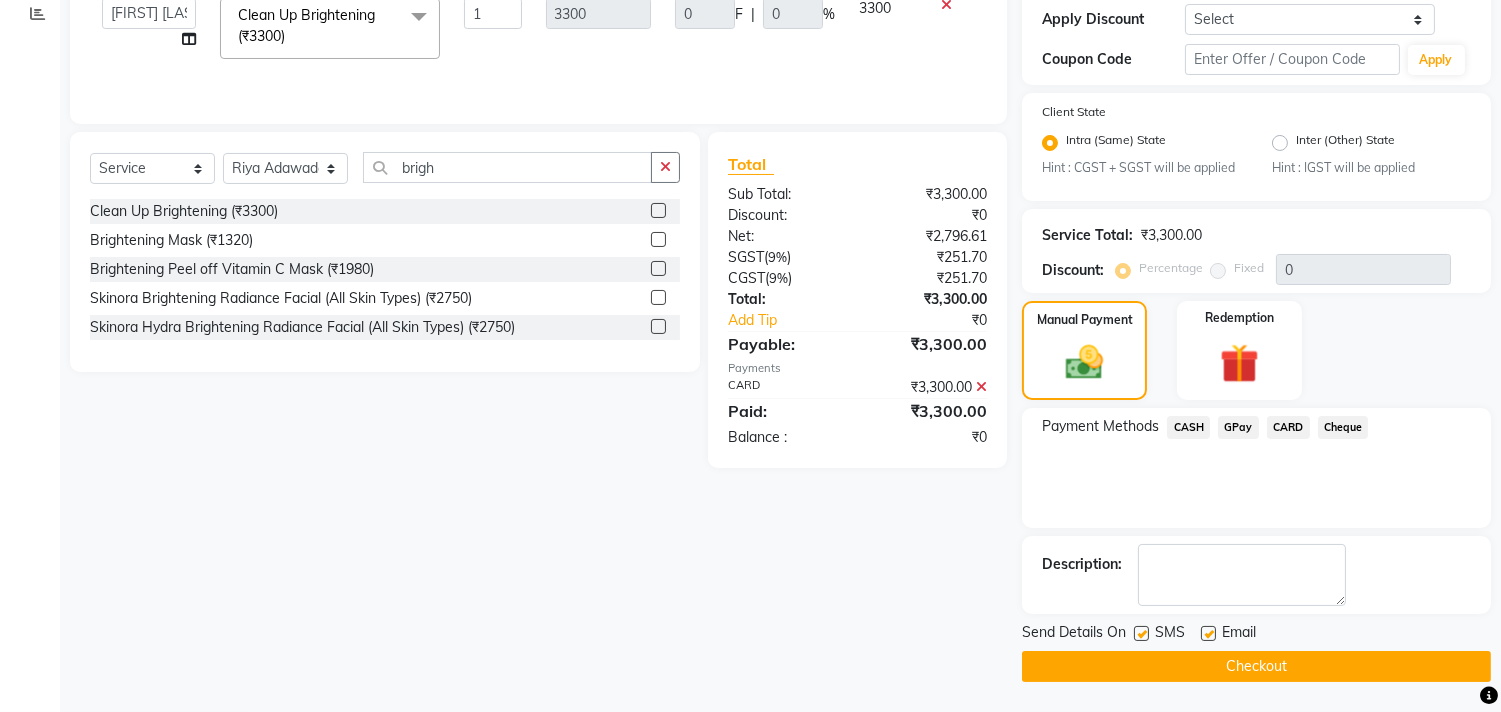click on "Checkout" 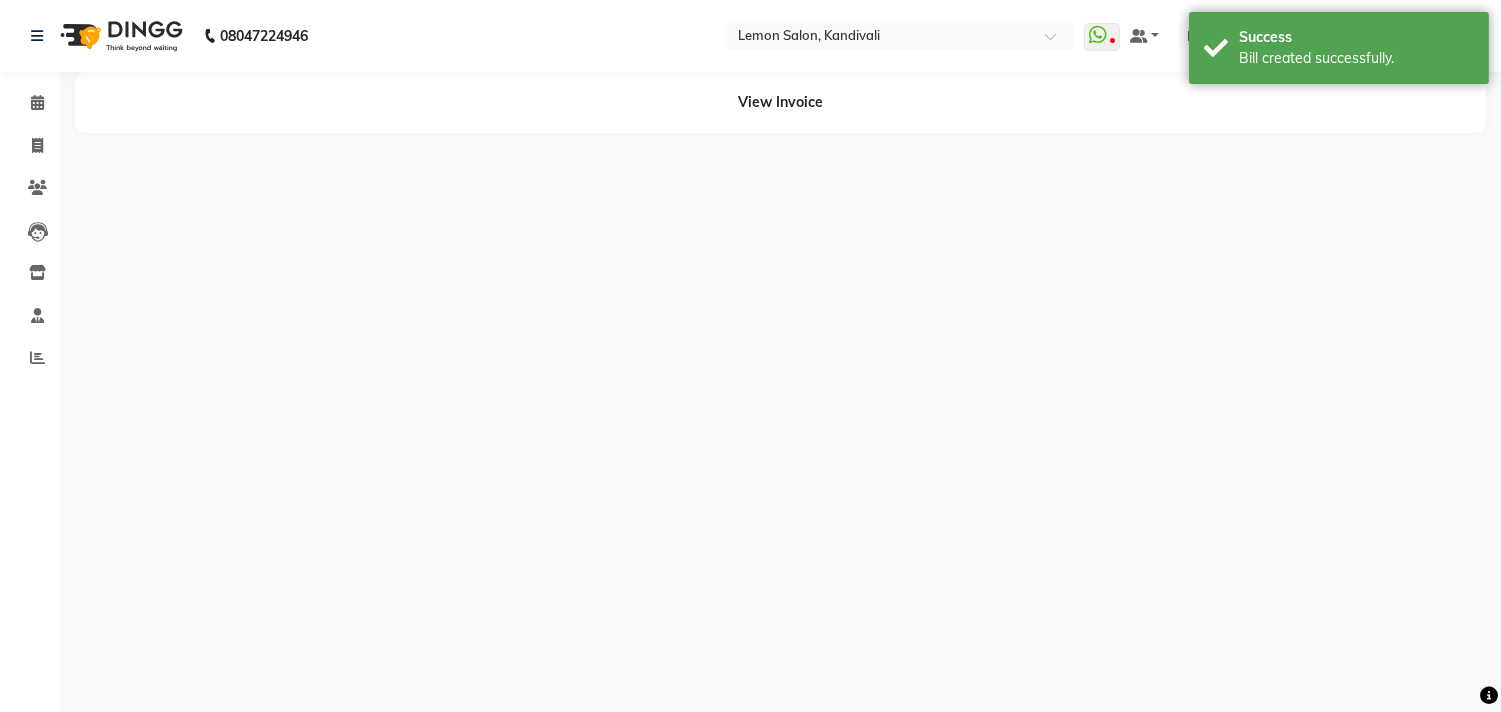 scroll, scrollTop: 0, scrollLeft: 0, axis: both 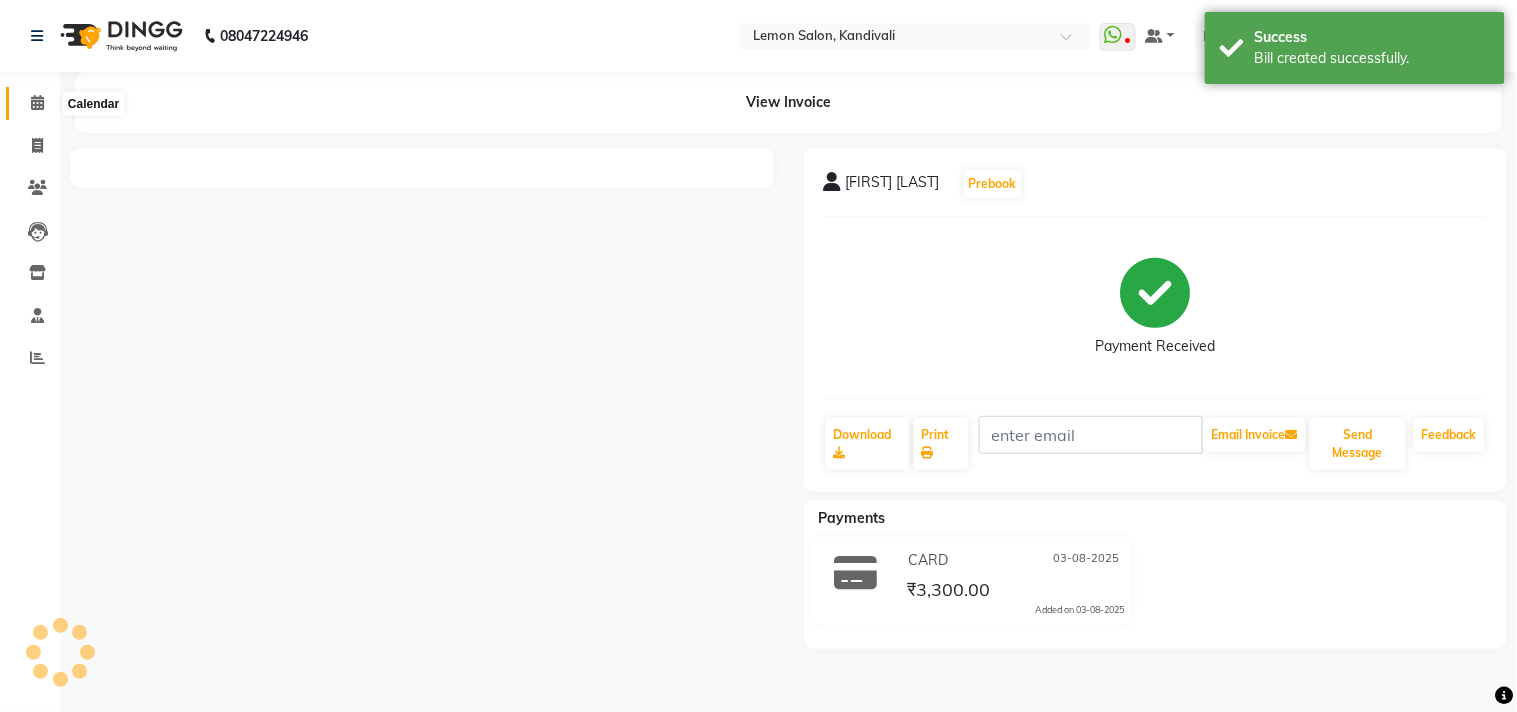 click 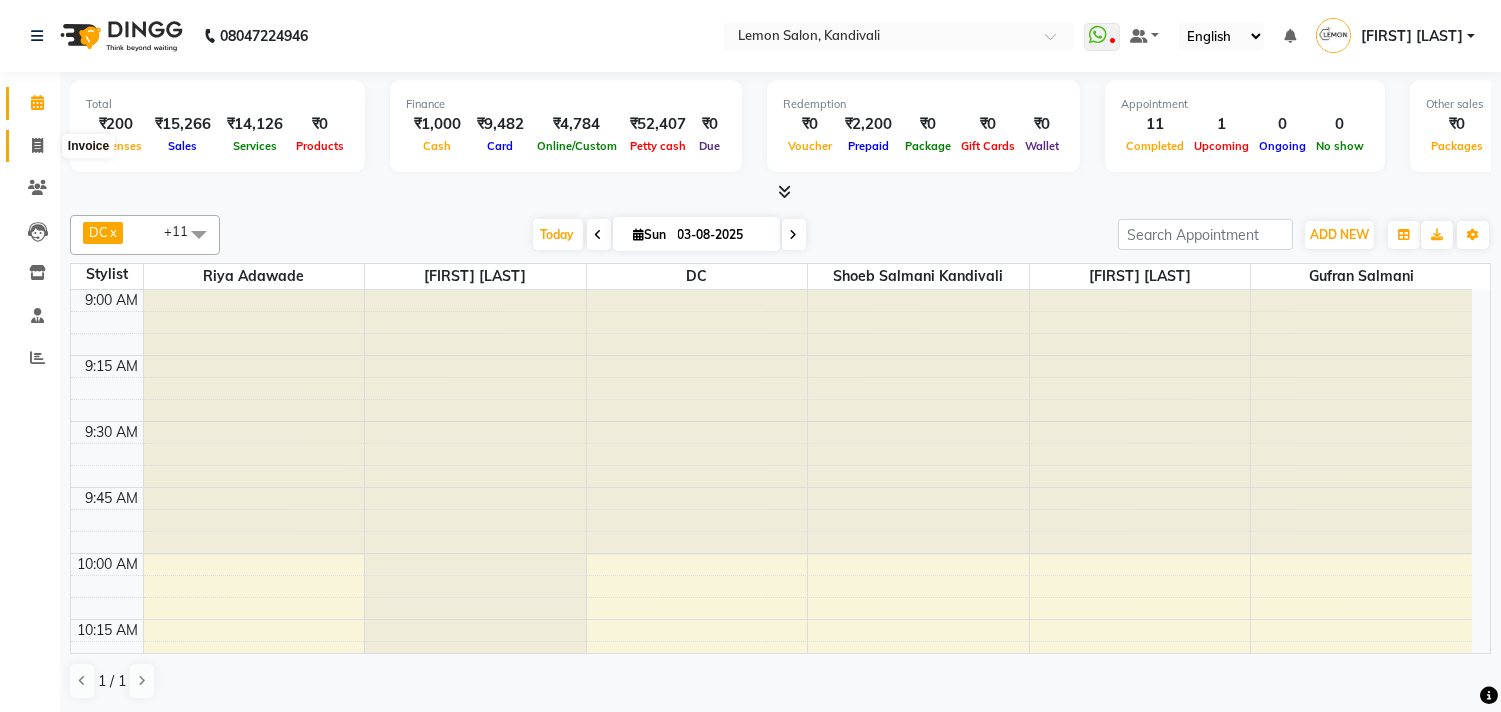 click 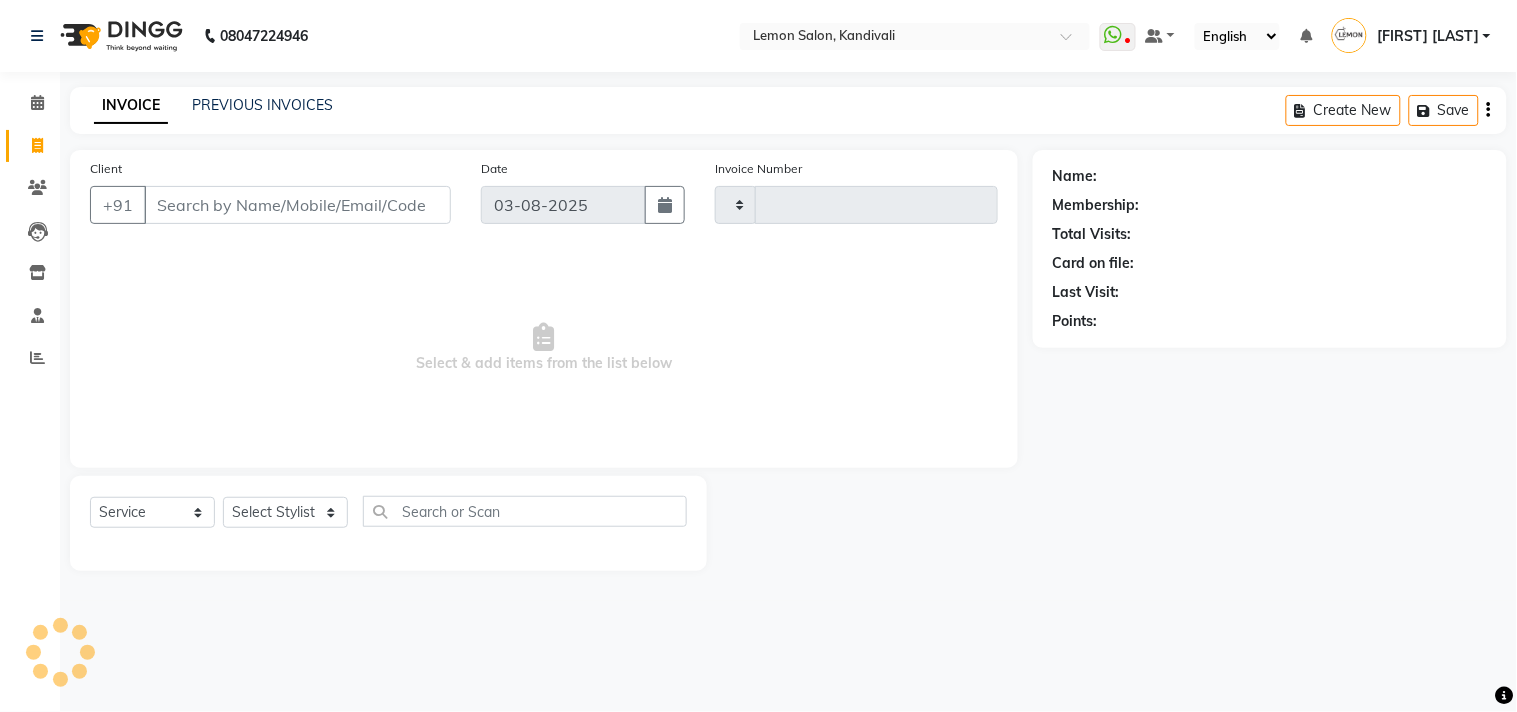 type on "1316" 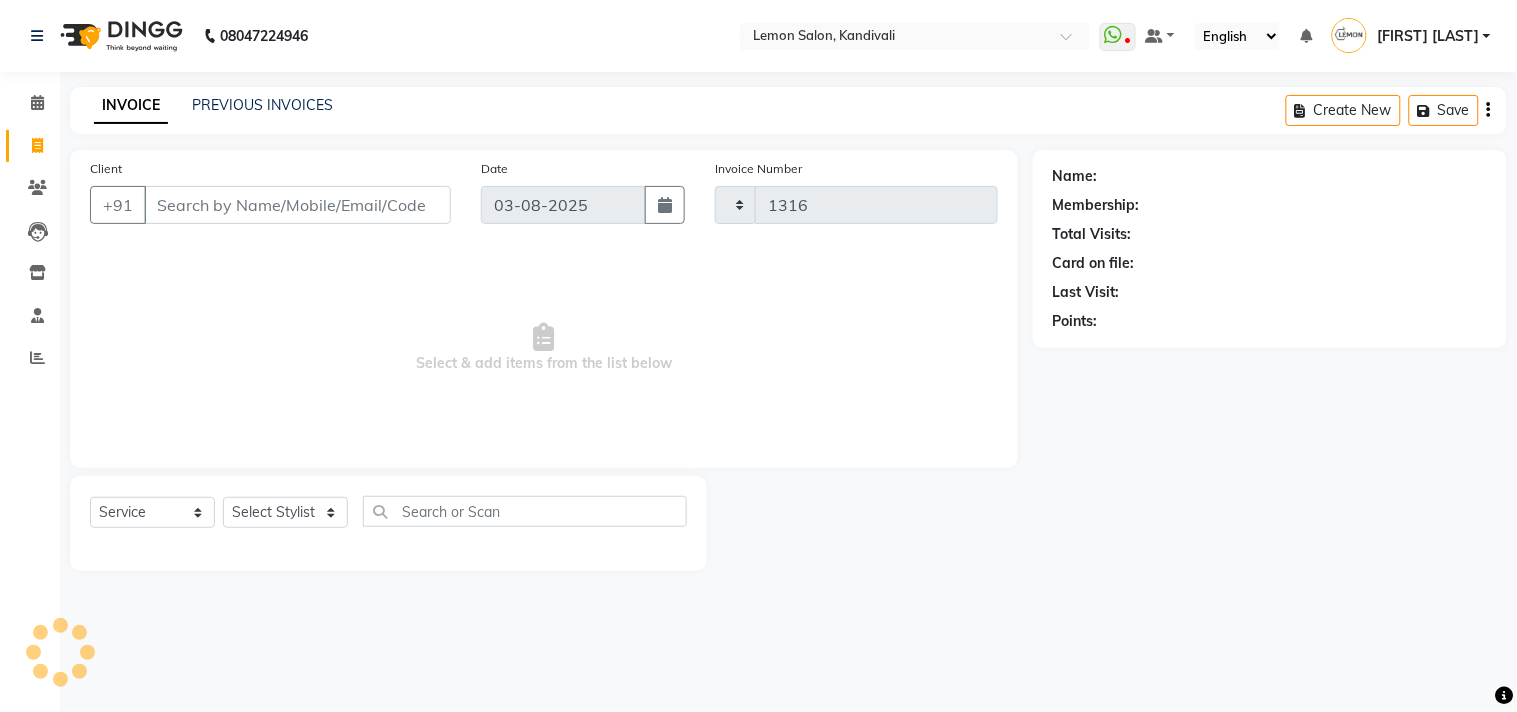 select on "569" 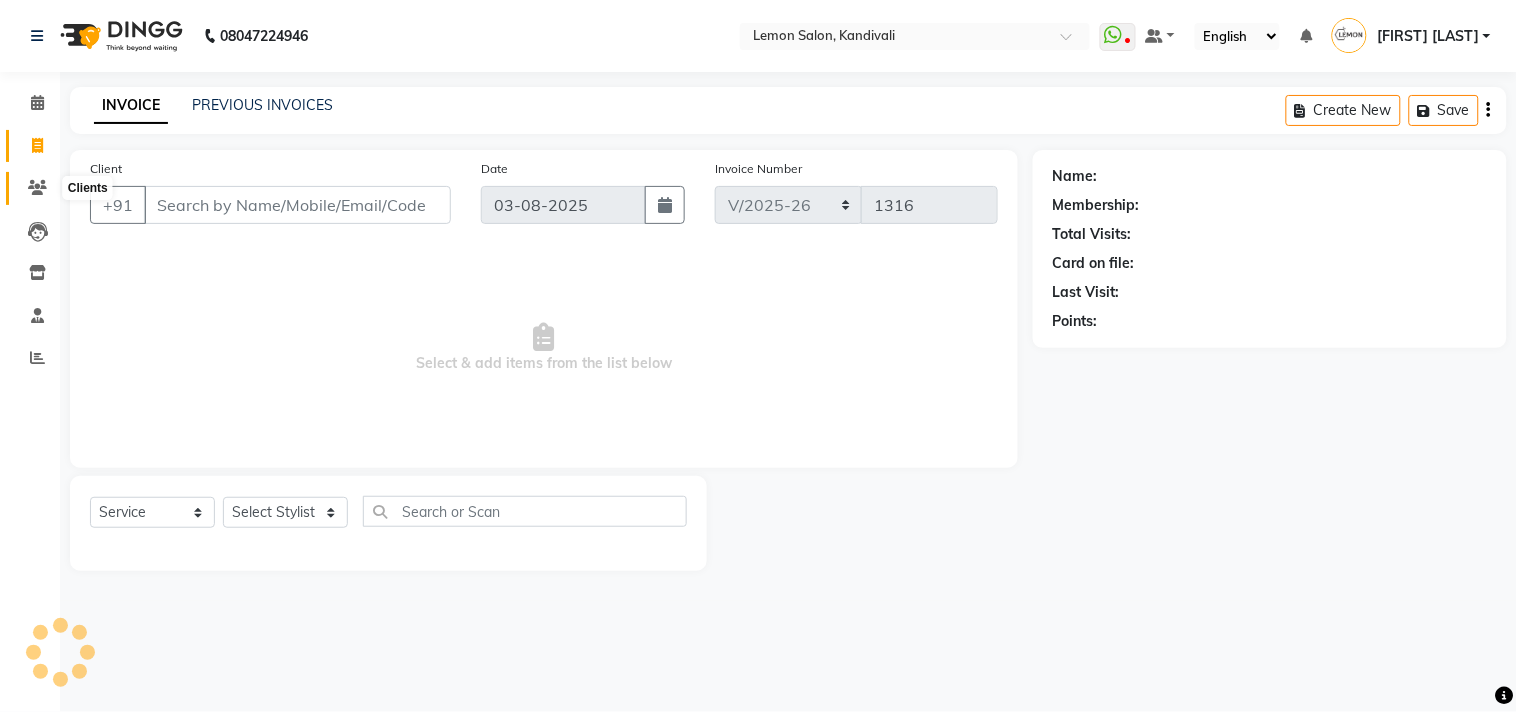 click 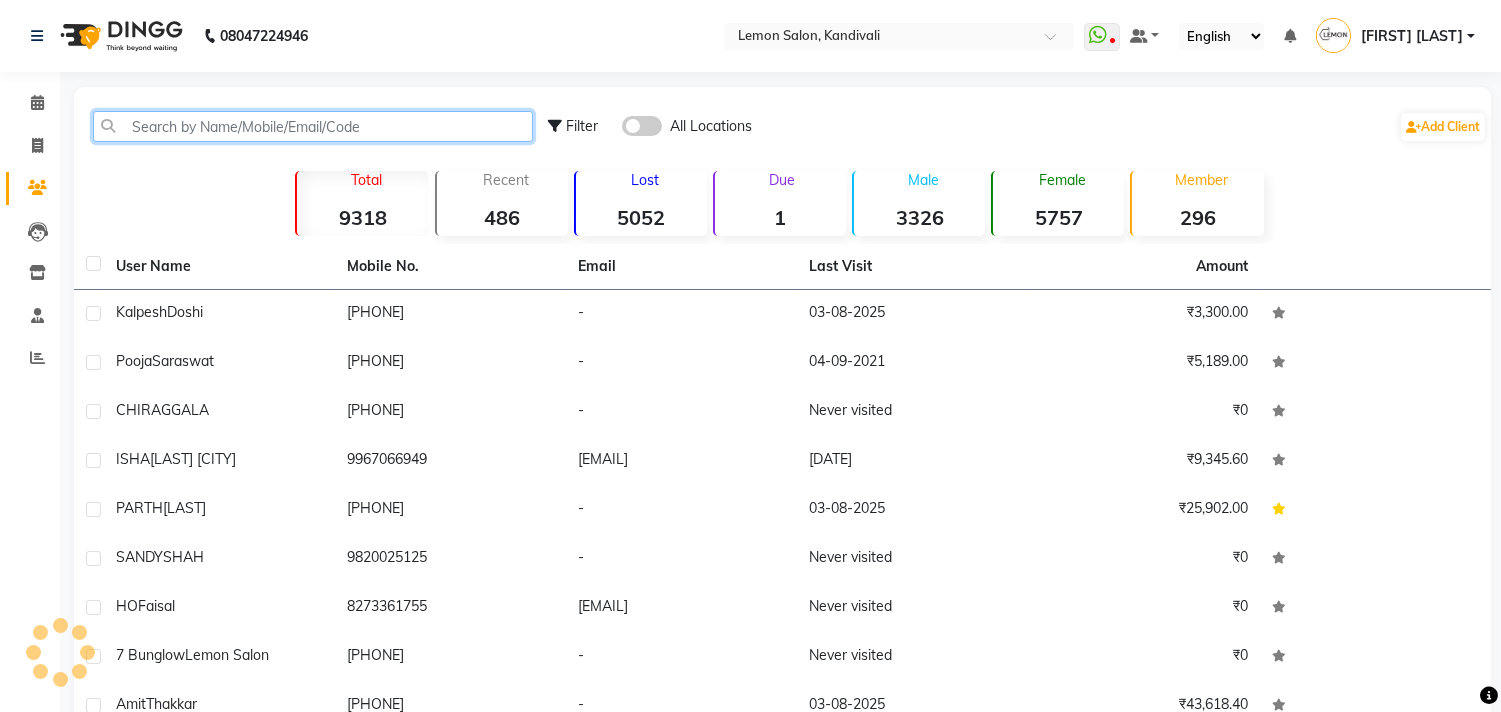 click 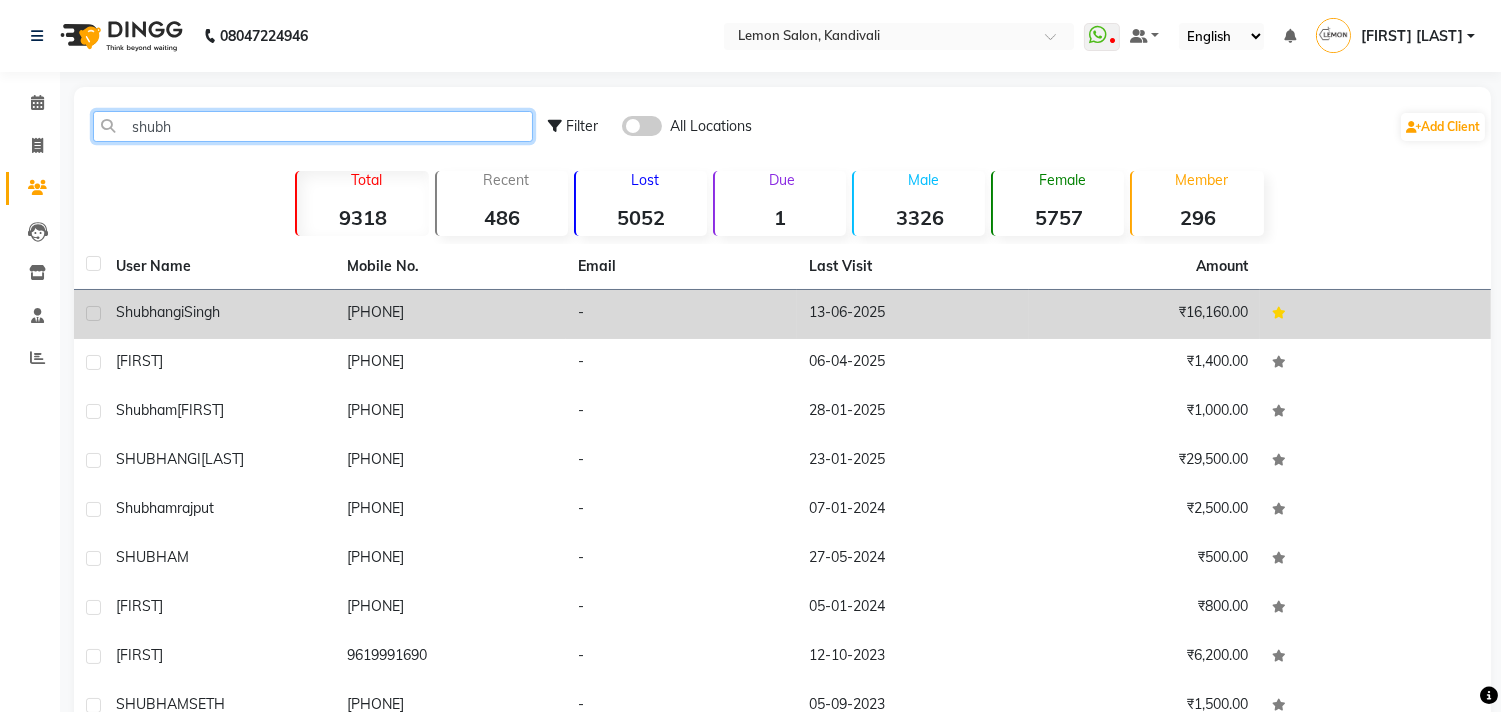 type on "shubh" 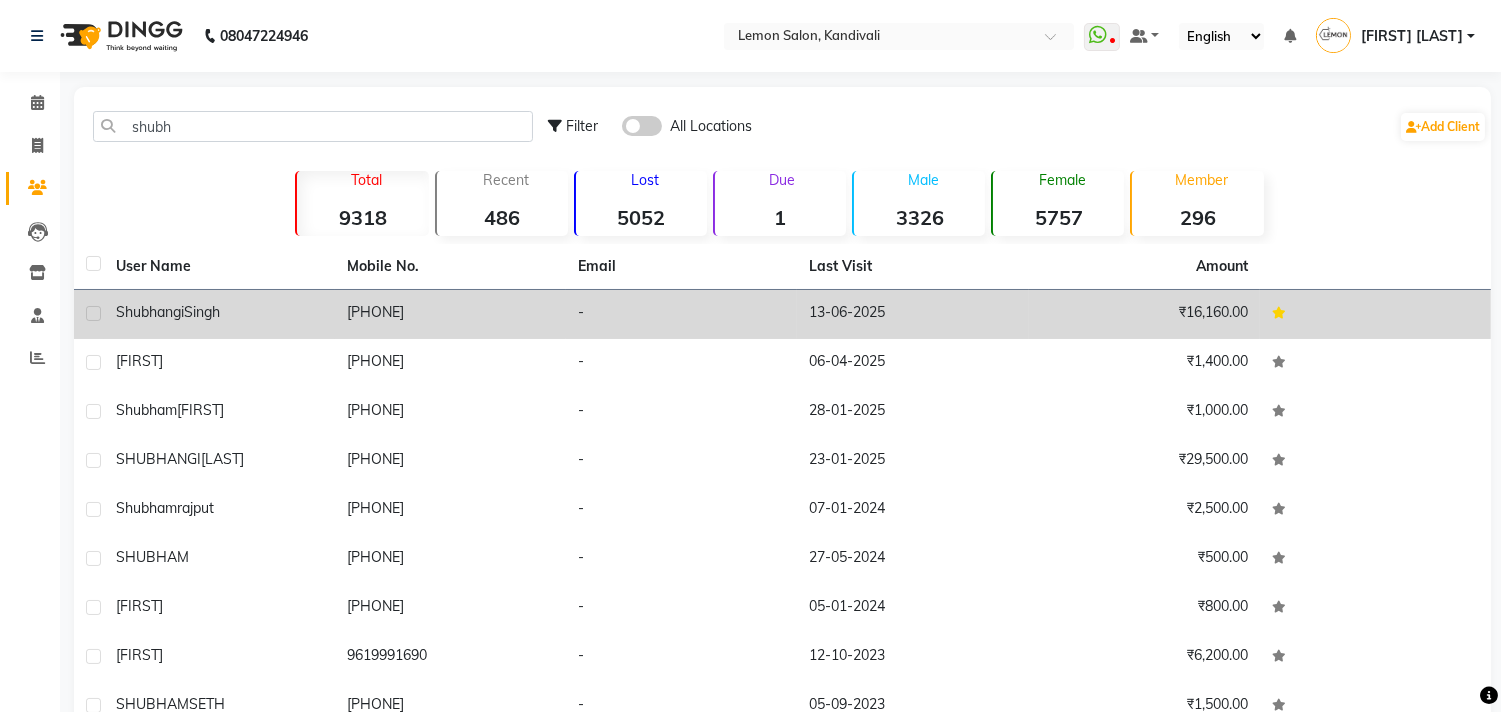 click on "Shubhangi  Singh" 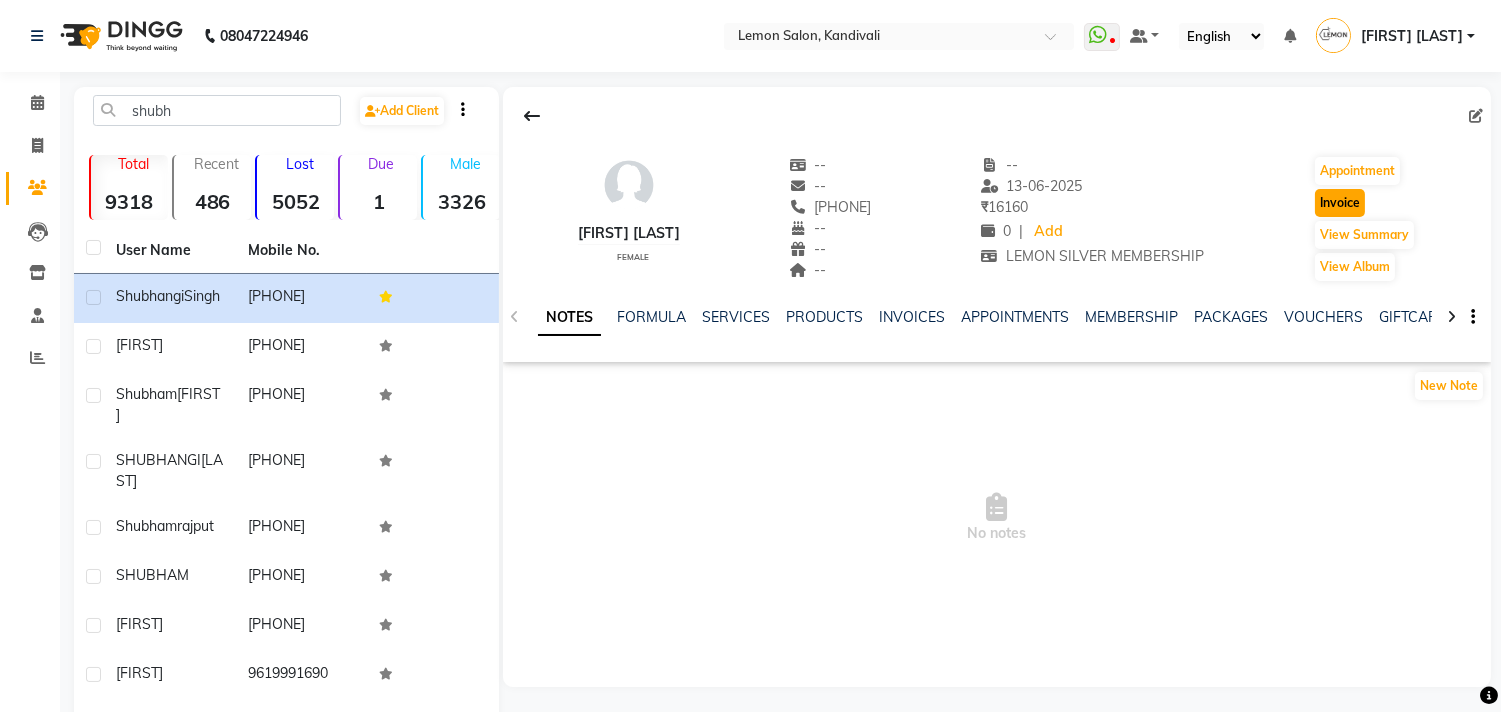 click on "Invoice" 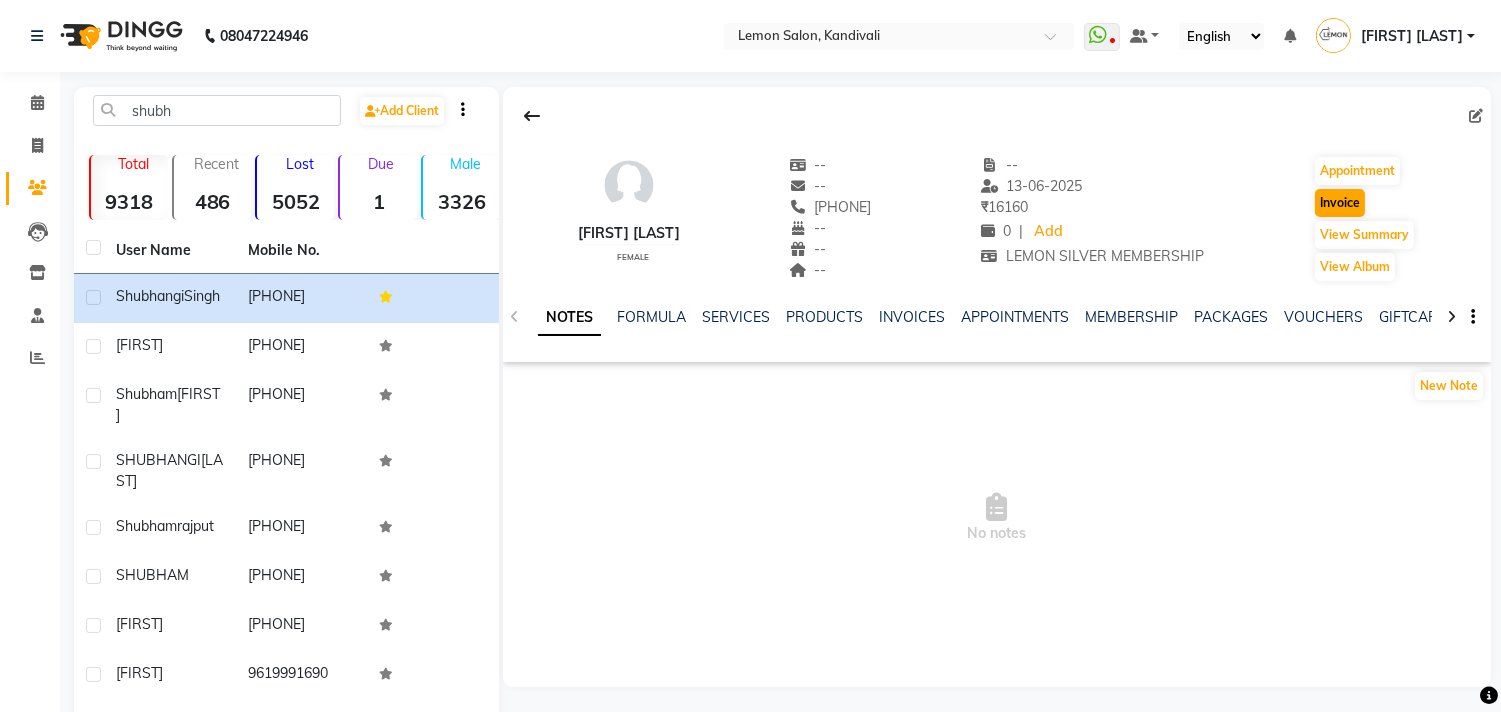 select on "service" 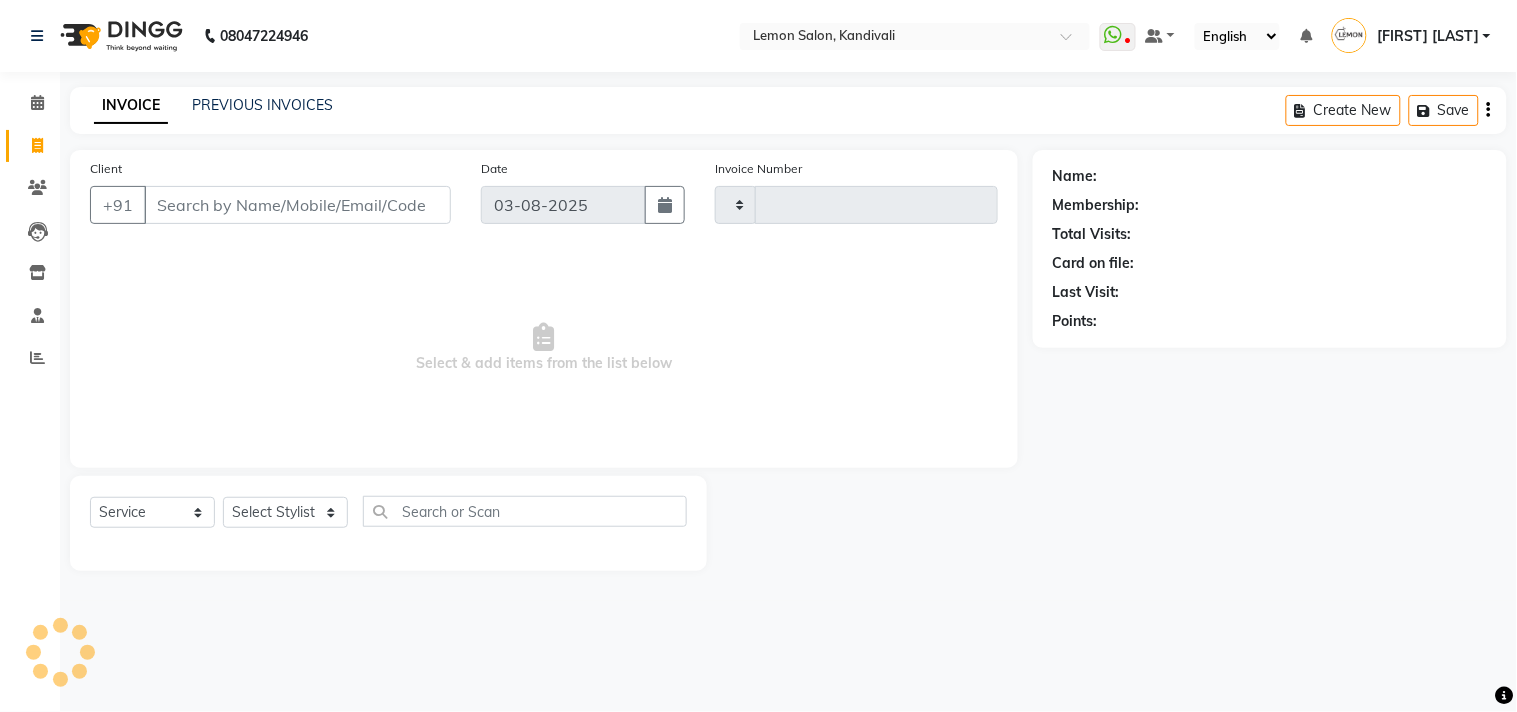 type on "1316" 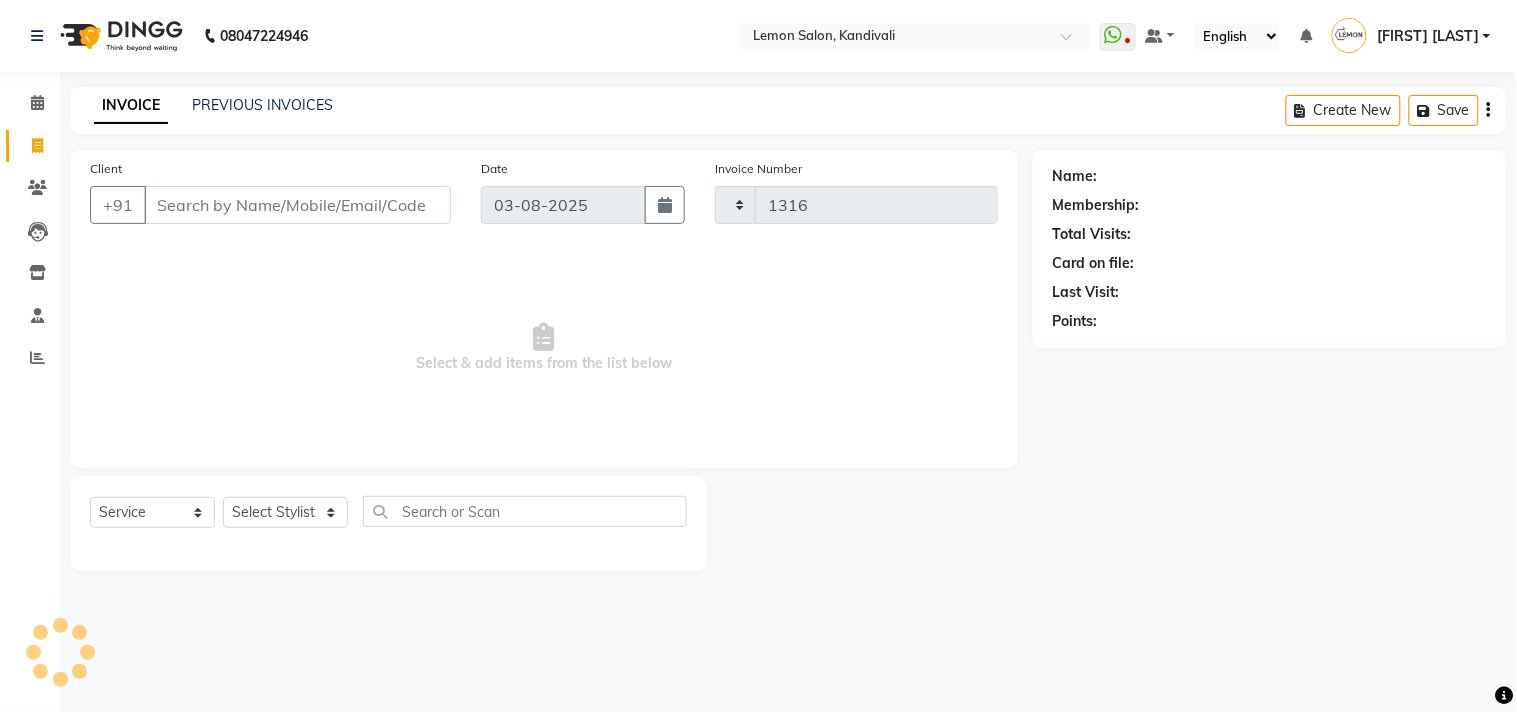 select on "569" 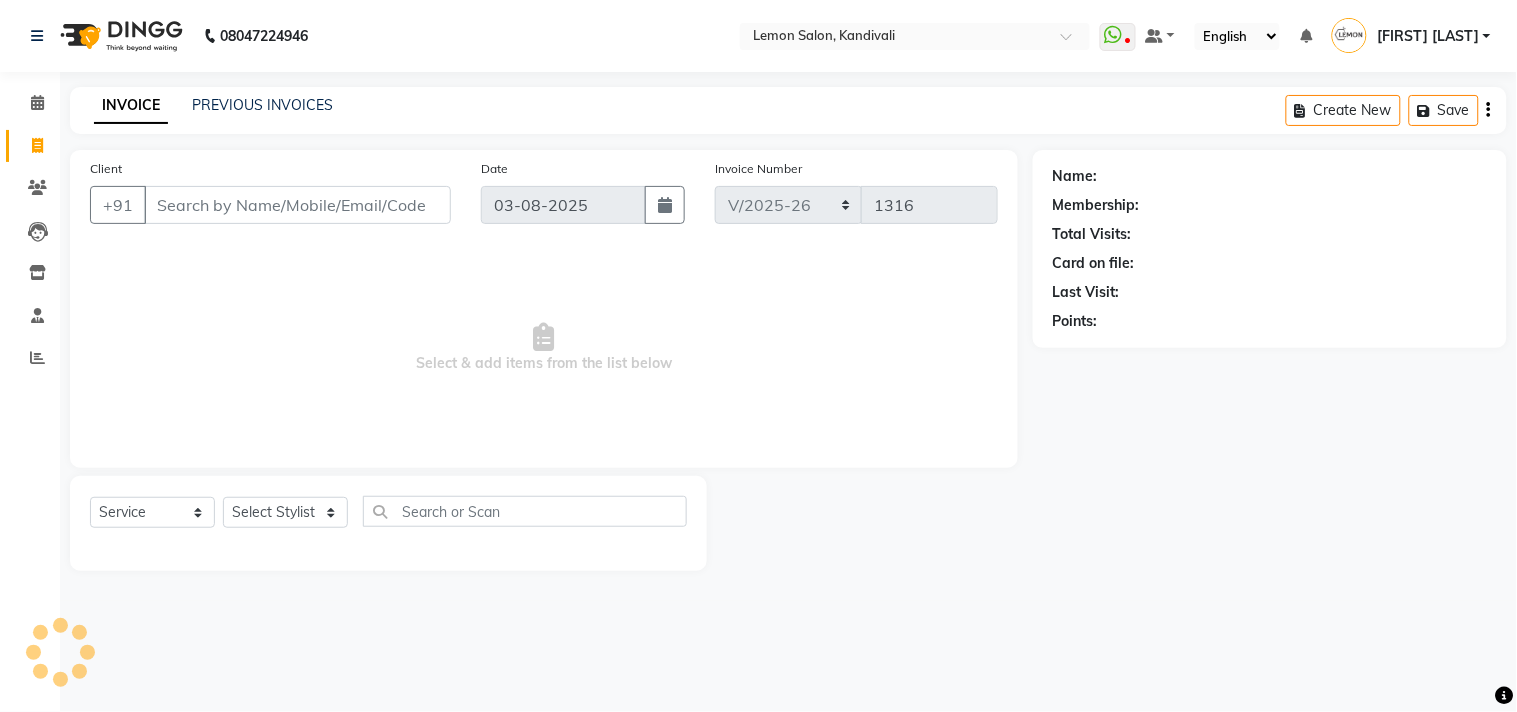 type on "8948885577" 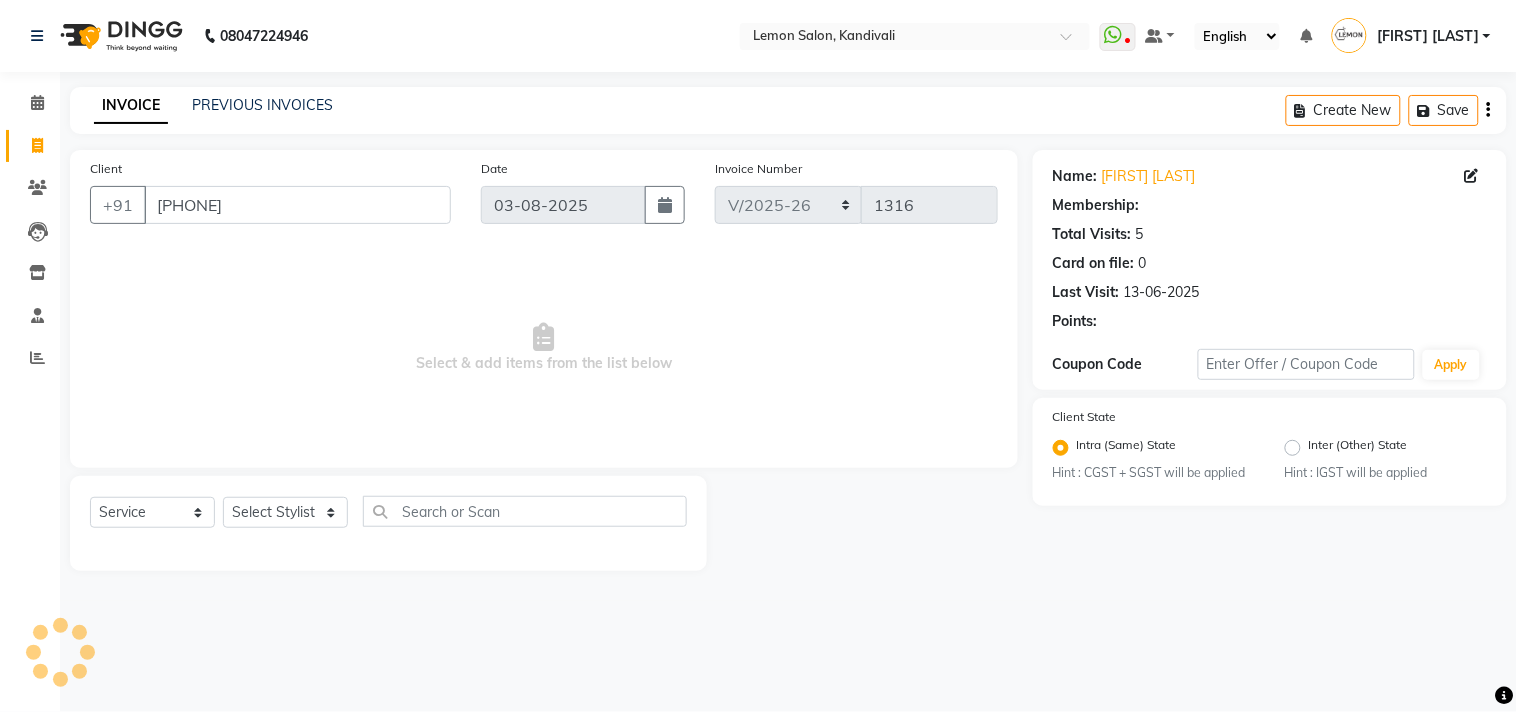 select on "1: Object" 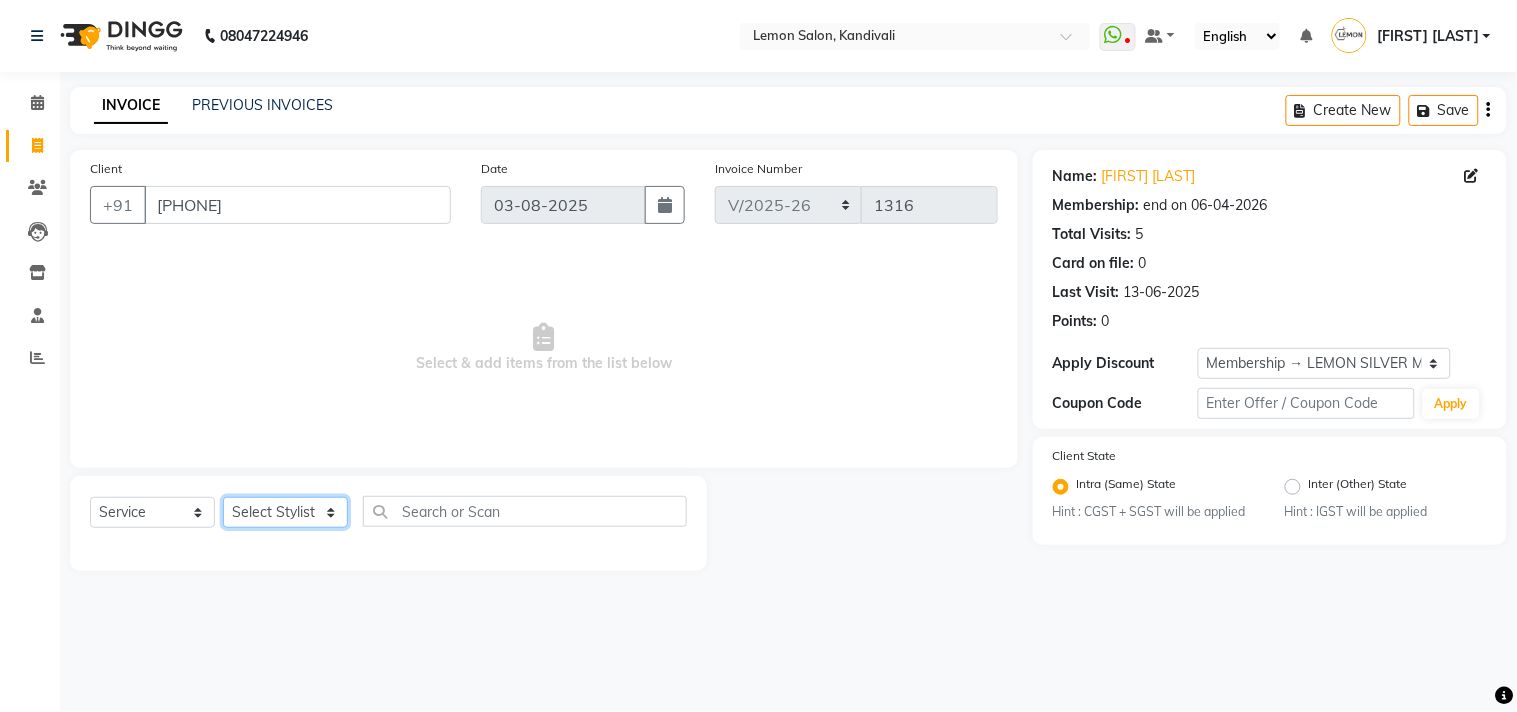 click on "Select Stylist Akansha Subba Alam Arun Arndive DC Faheem Malik Gufran Salmani Payal Maurya Riya Adawade Shoeb Salmani Kandivali Swati Sharma Yunus Yusuf Shaikh" 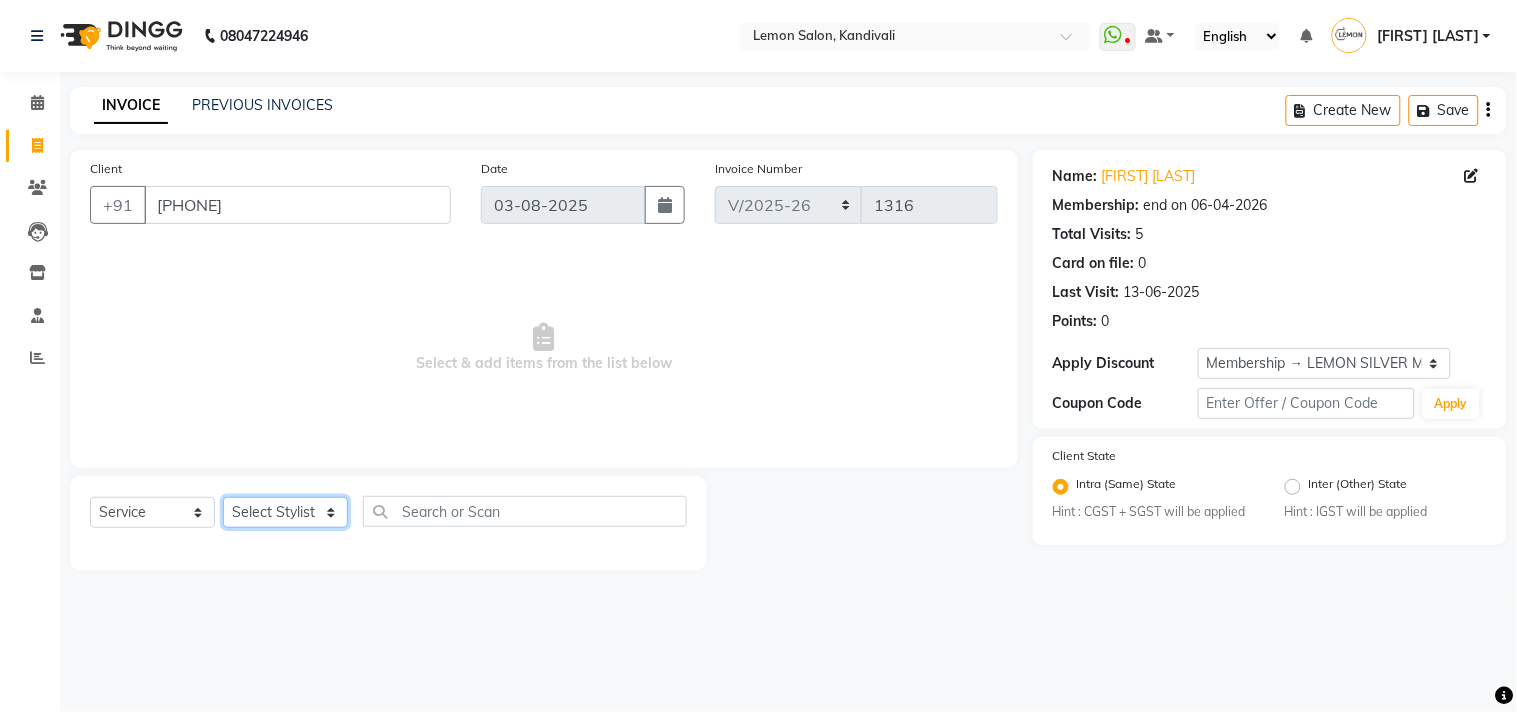 select on "7385" 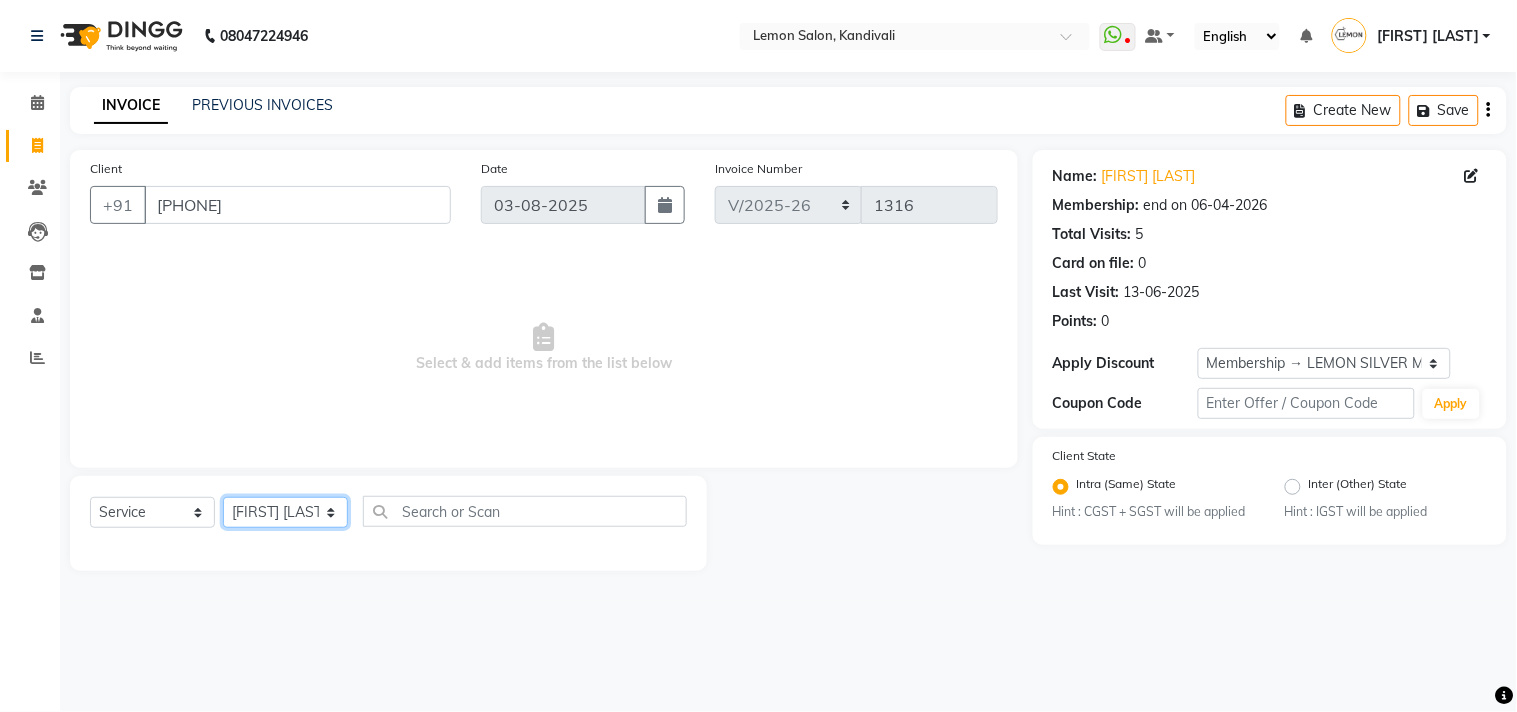 click on "Select Stylist Akansha Subba Alam Arun Arndive DC Faheem Malik Gufran Salmani Payal Maurya Riya Adawade Shoeb Salmani Kandivali Swati Sharma Yunus Yusuf Shaikh" 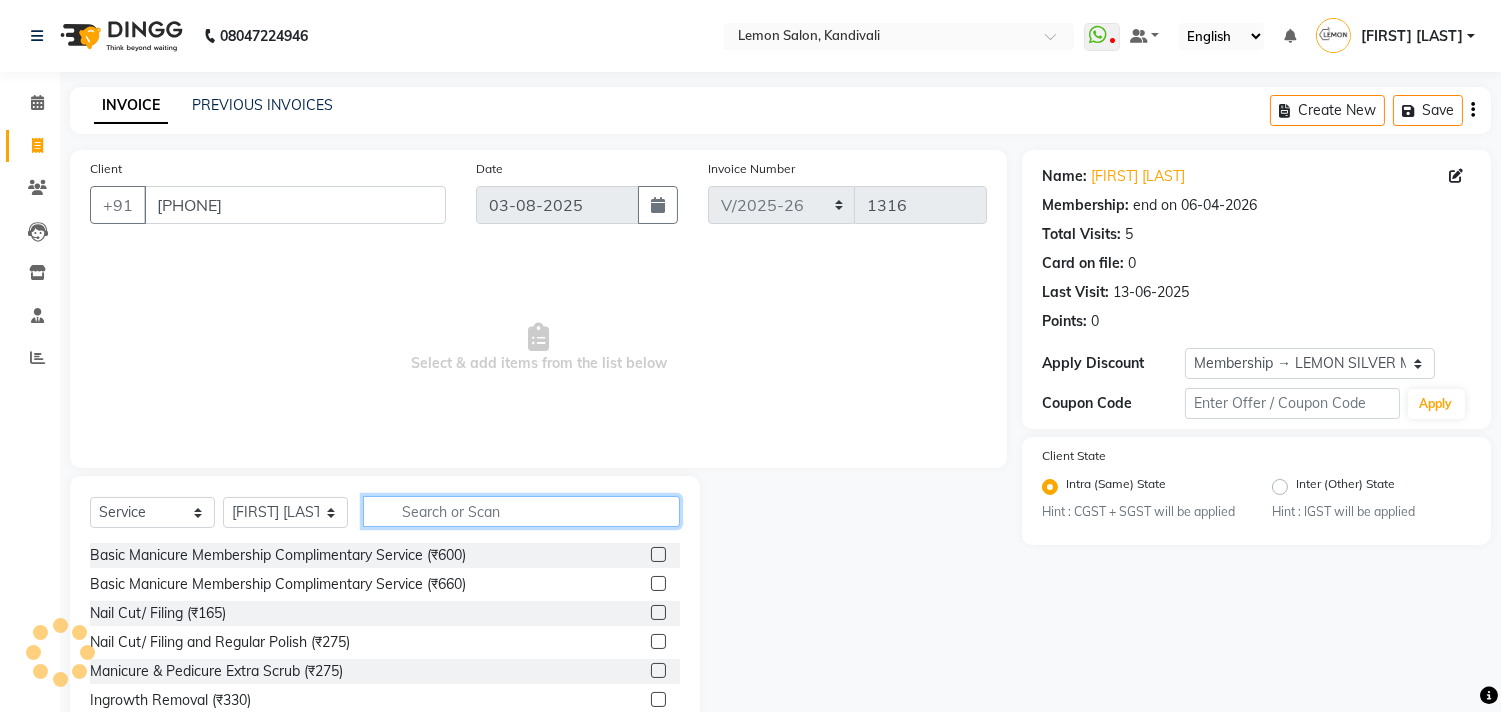 click 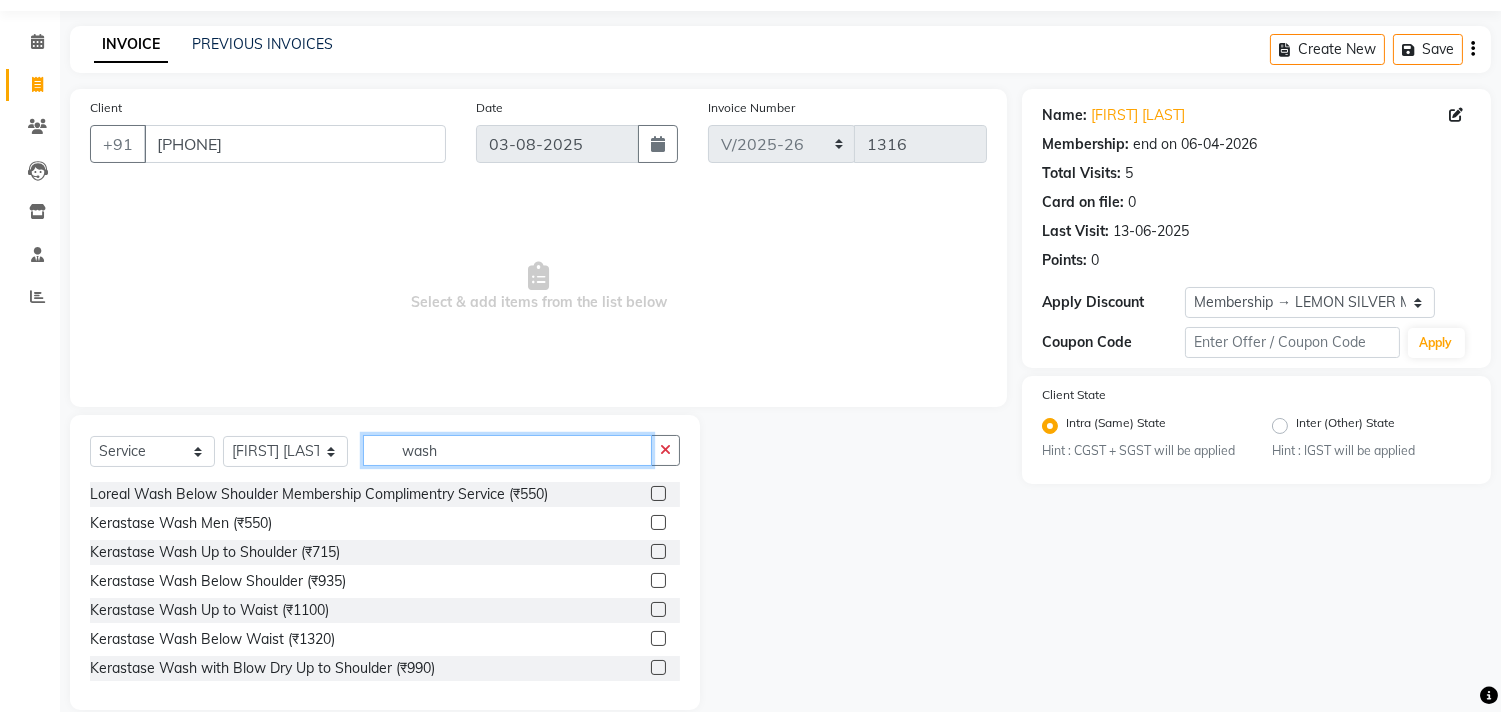 scroll, scrollTop: 88, scrollLeft: 0, axis: vertical 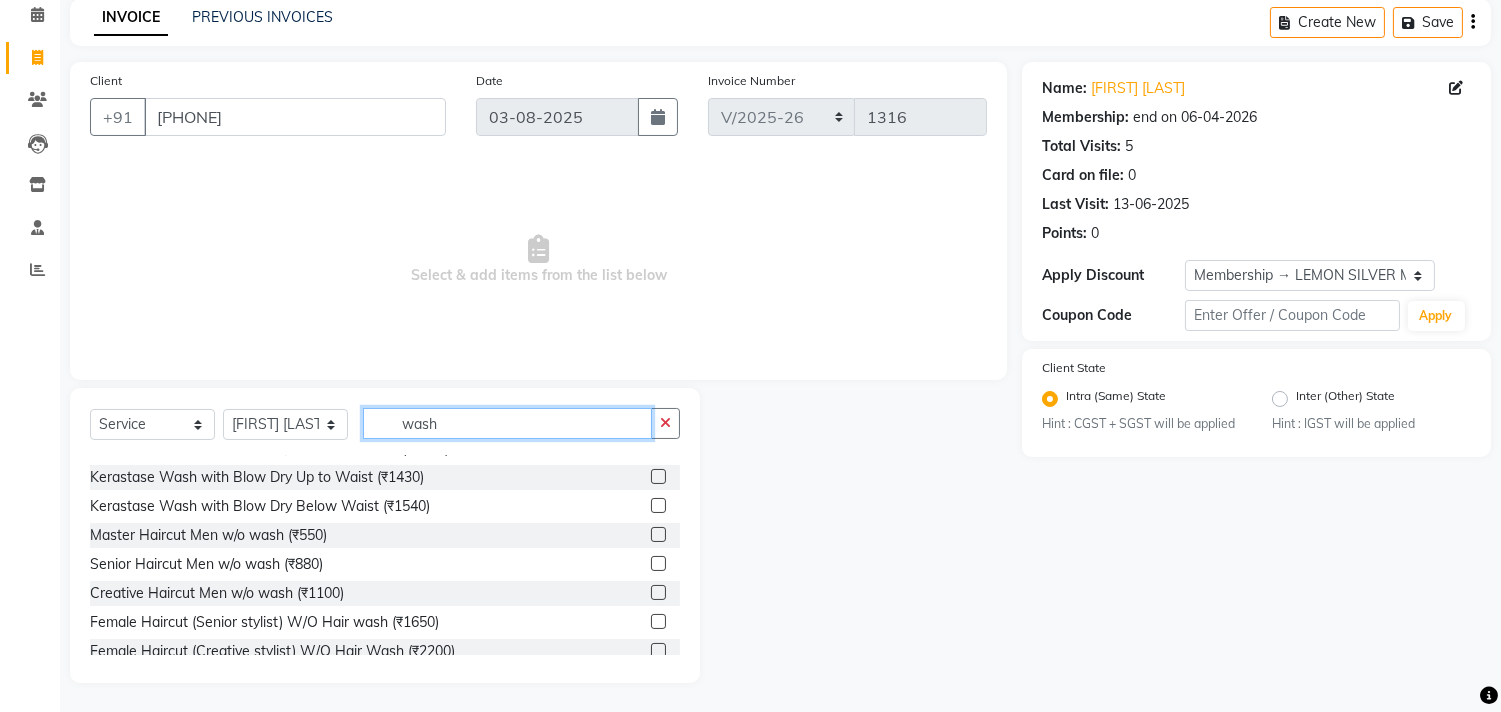 type on "wash" 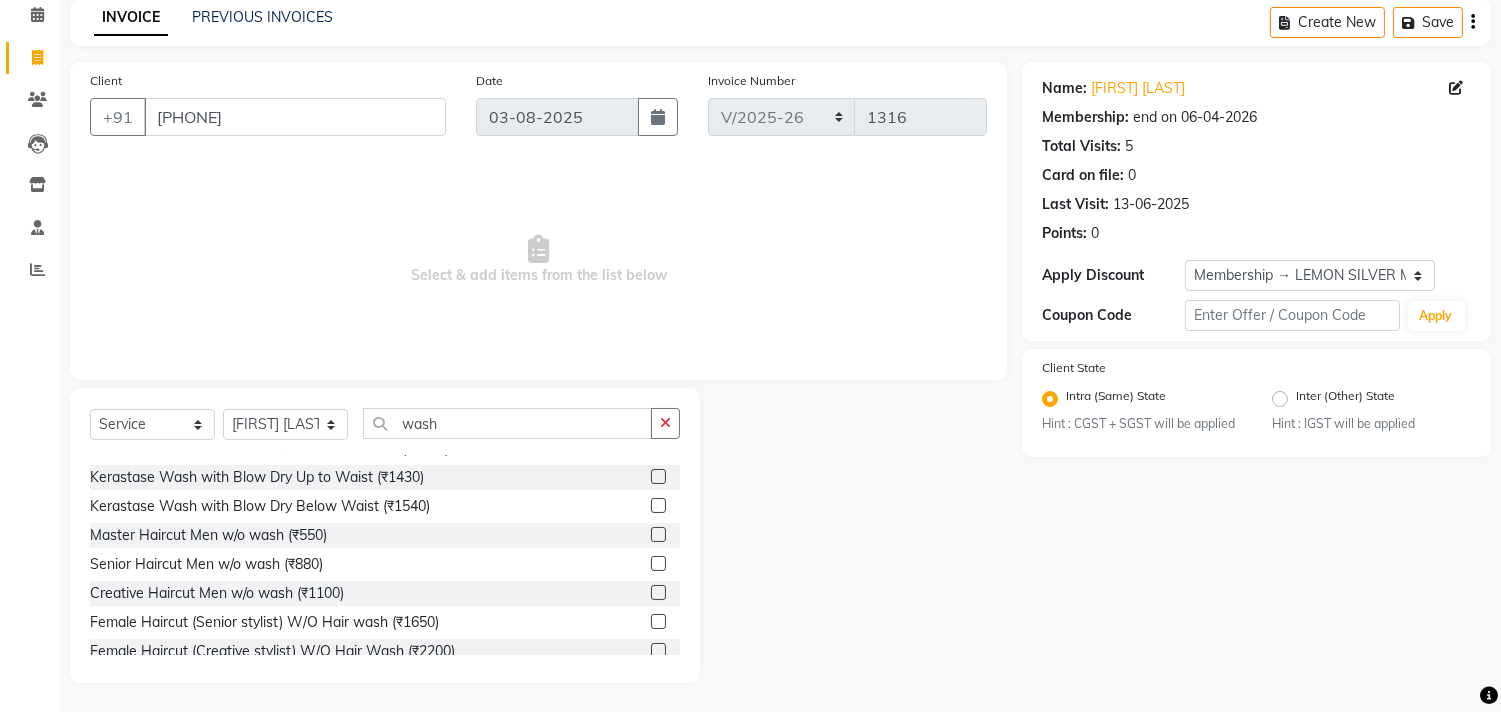 click 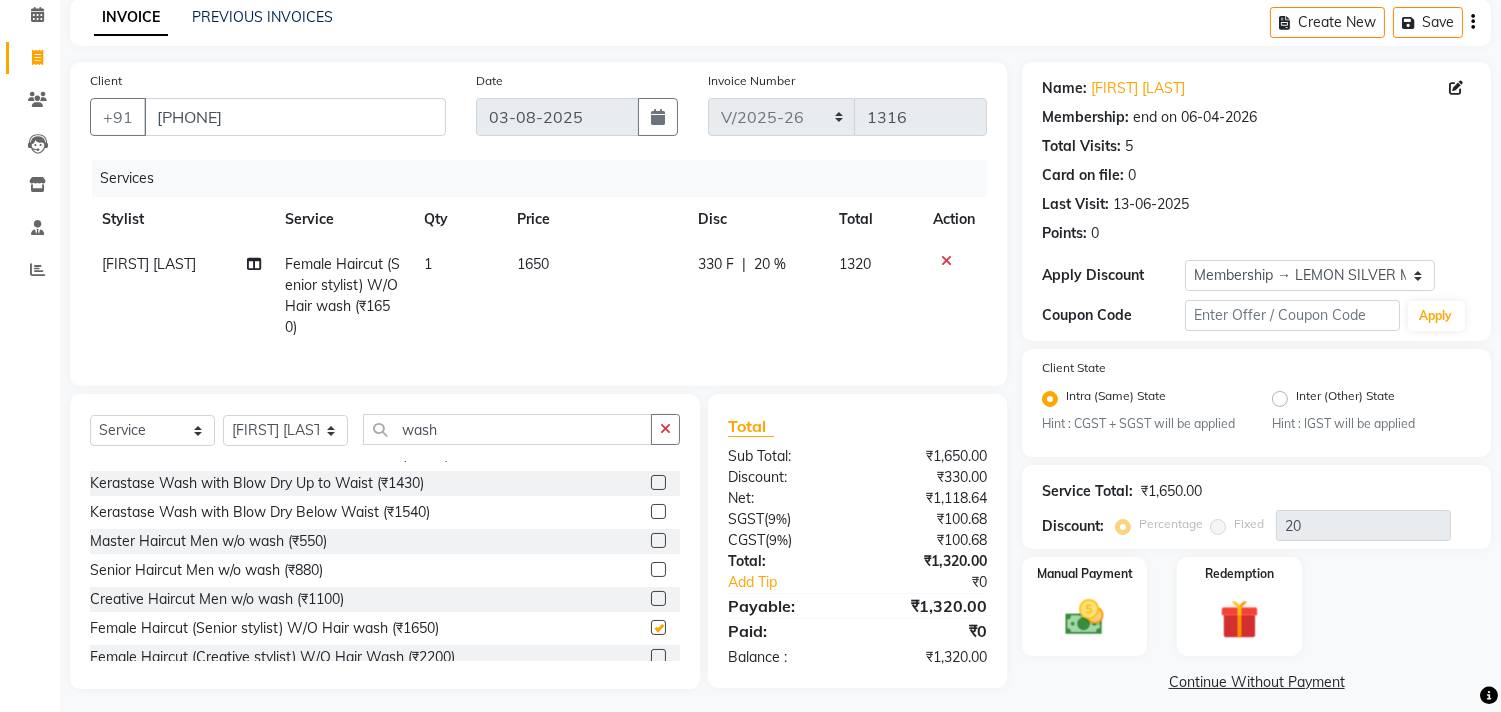 checkbox on "false" 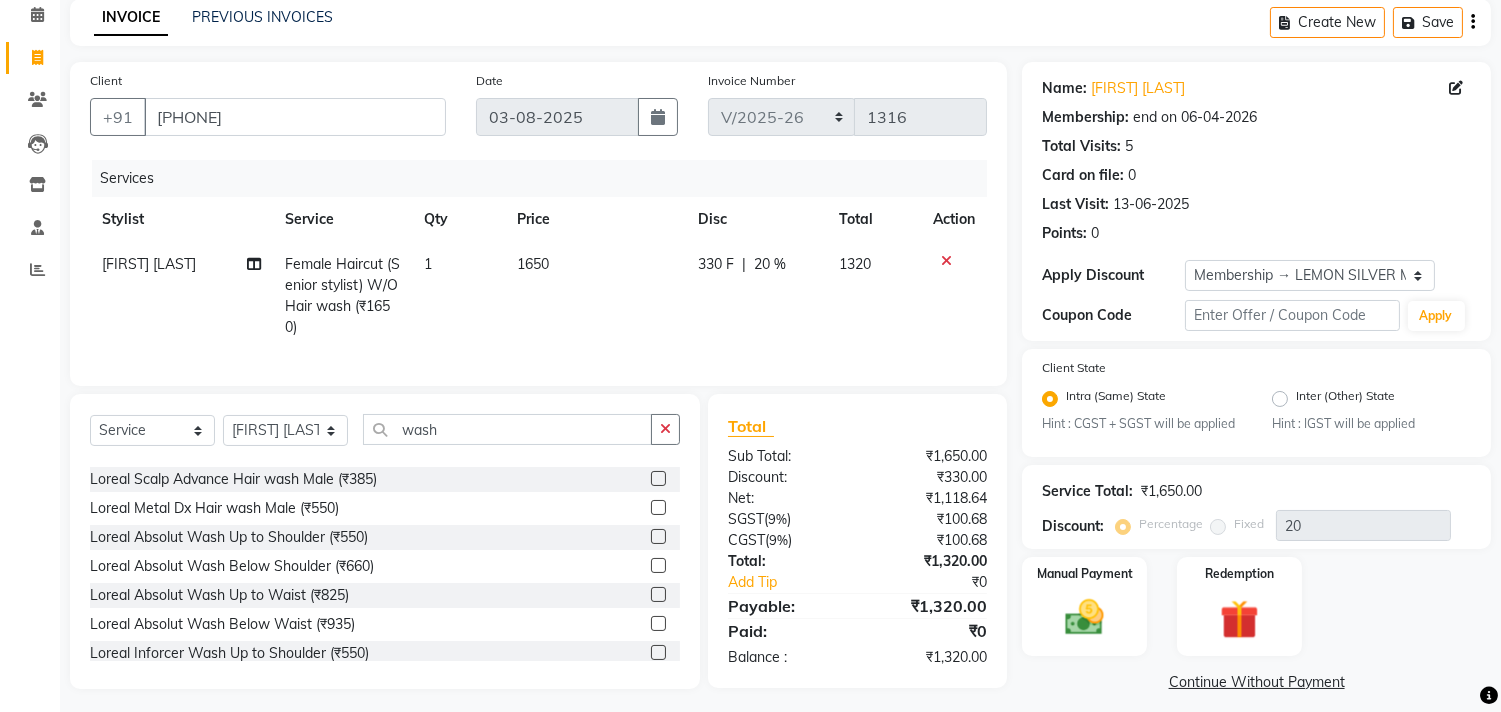 scroll, scrollTop: 555, scrollLeft: 0, axis: vertical 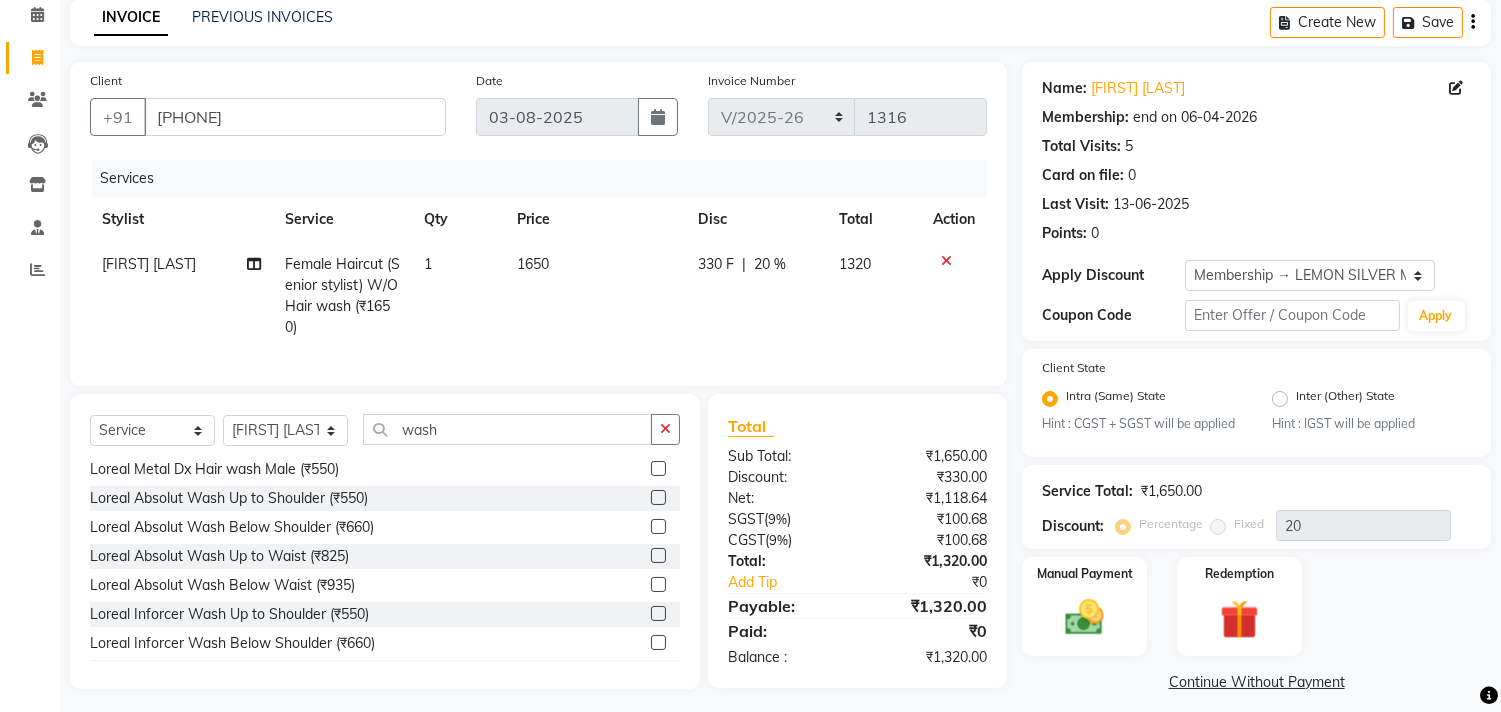 drag, startPoint x: 644, startPoint y: 542, endPoint x: 657, endPoint y: 527, distance: 19.849434 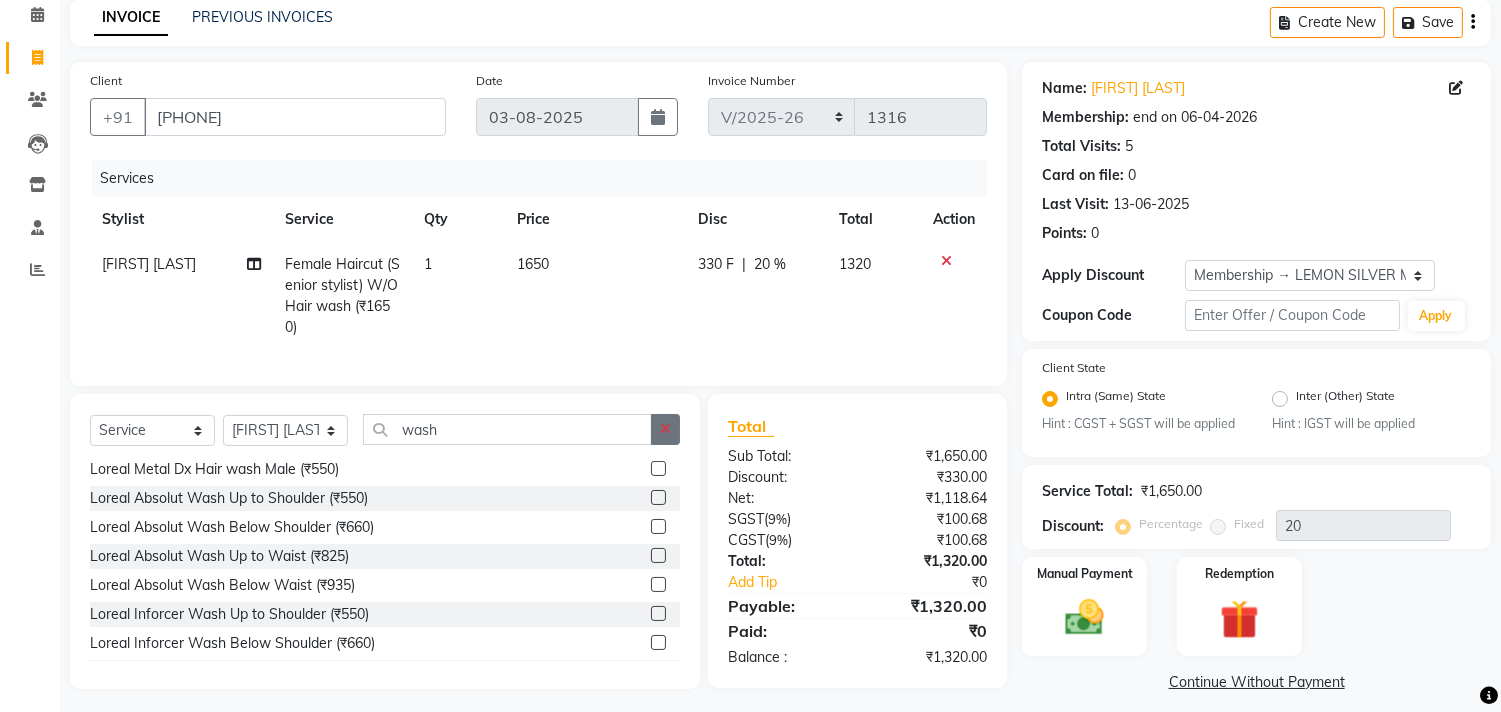 click 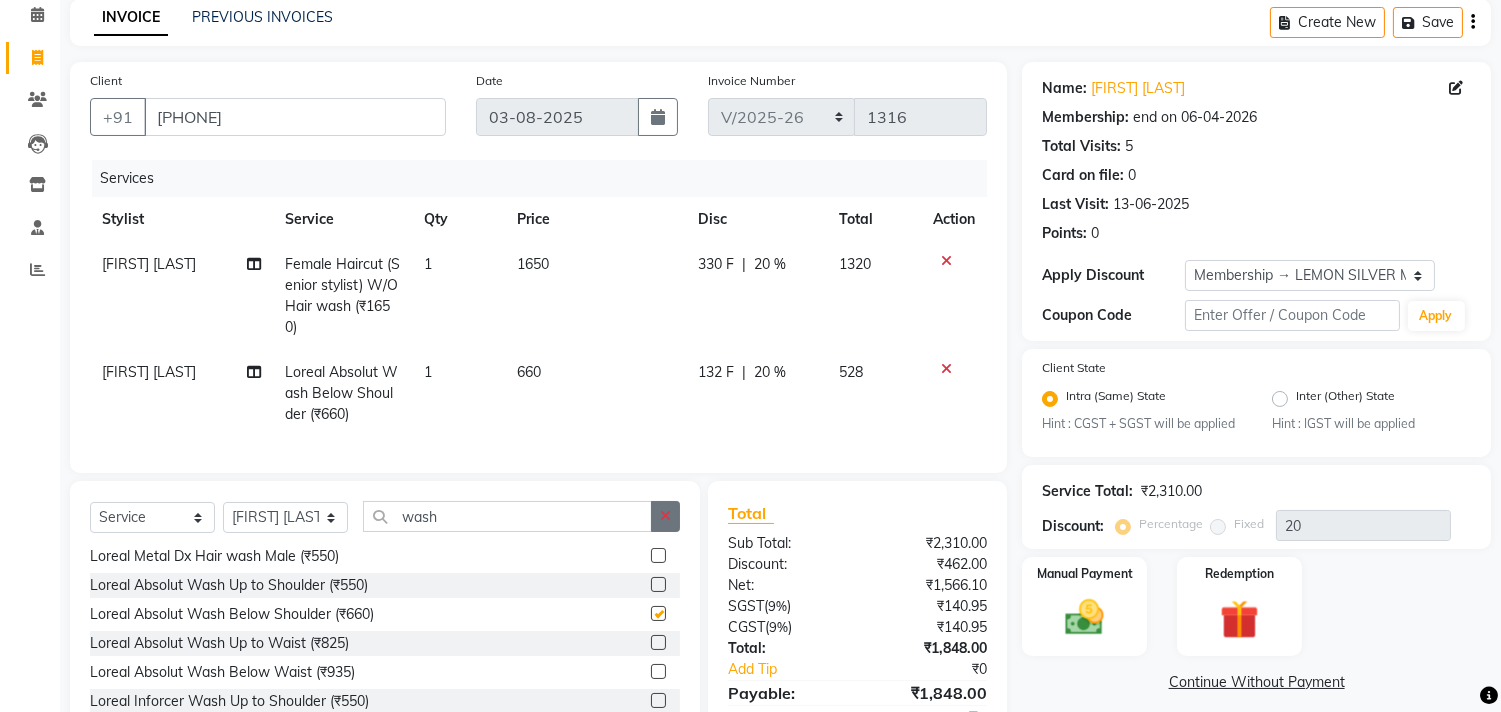 checkbox on "false" 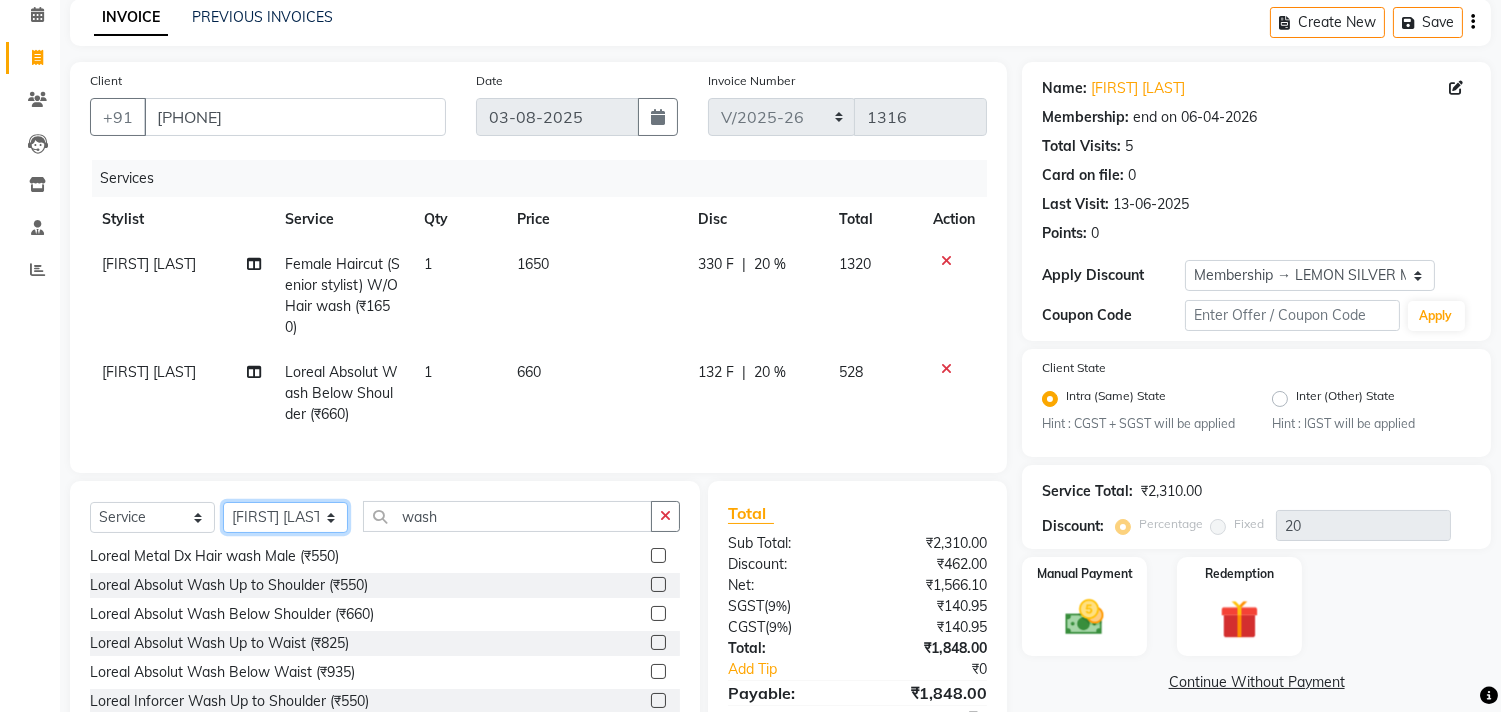 click on "Select Stylist Akansha Subba Alam Arun Arndive DC Faheem Malik Gufran Salmani Payal Maurya Riya Adawade Shoeb Salmani Kandivali Swati Sharma Yunus Yusuf Shaikh" 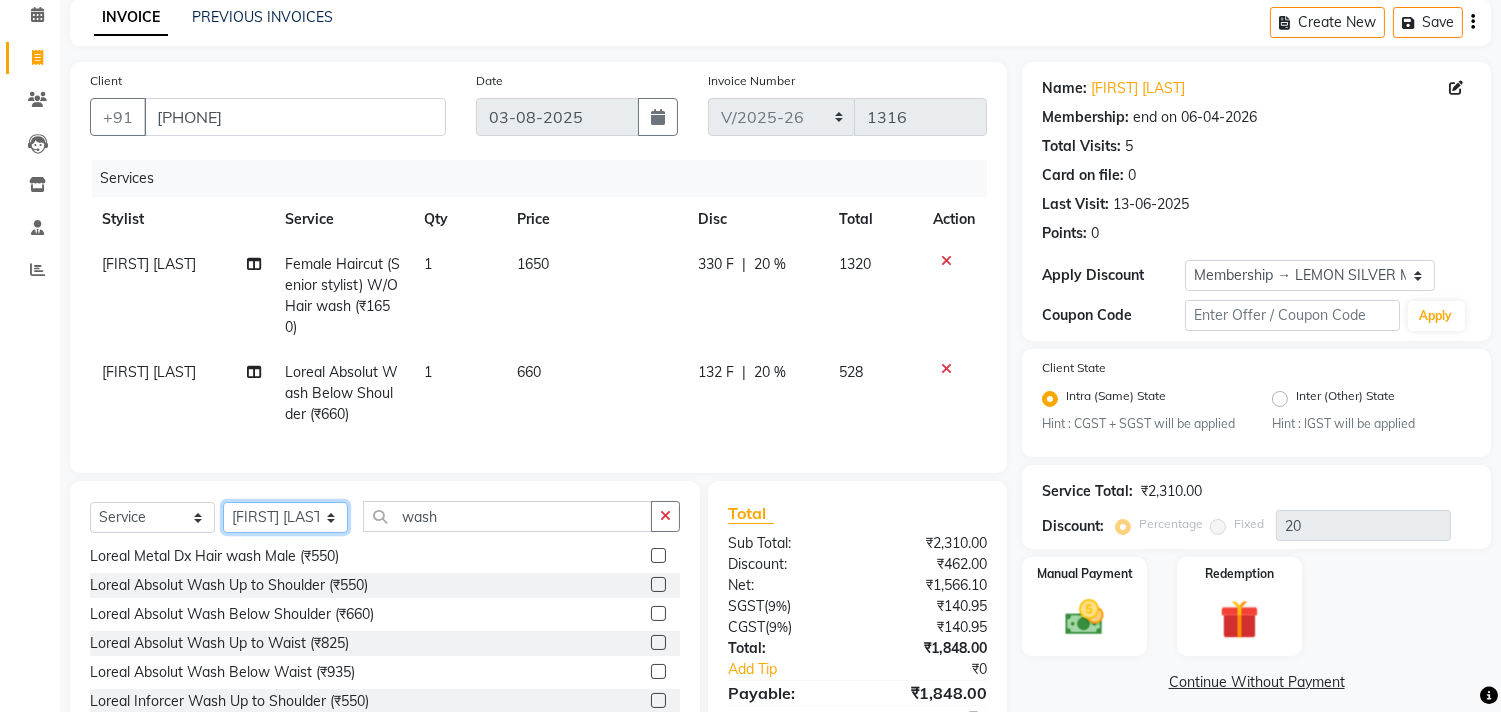 select on "7383" 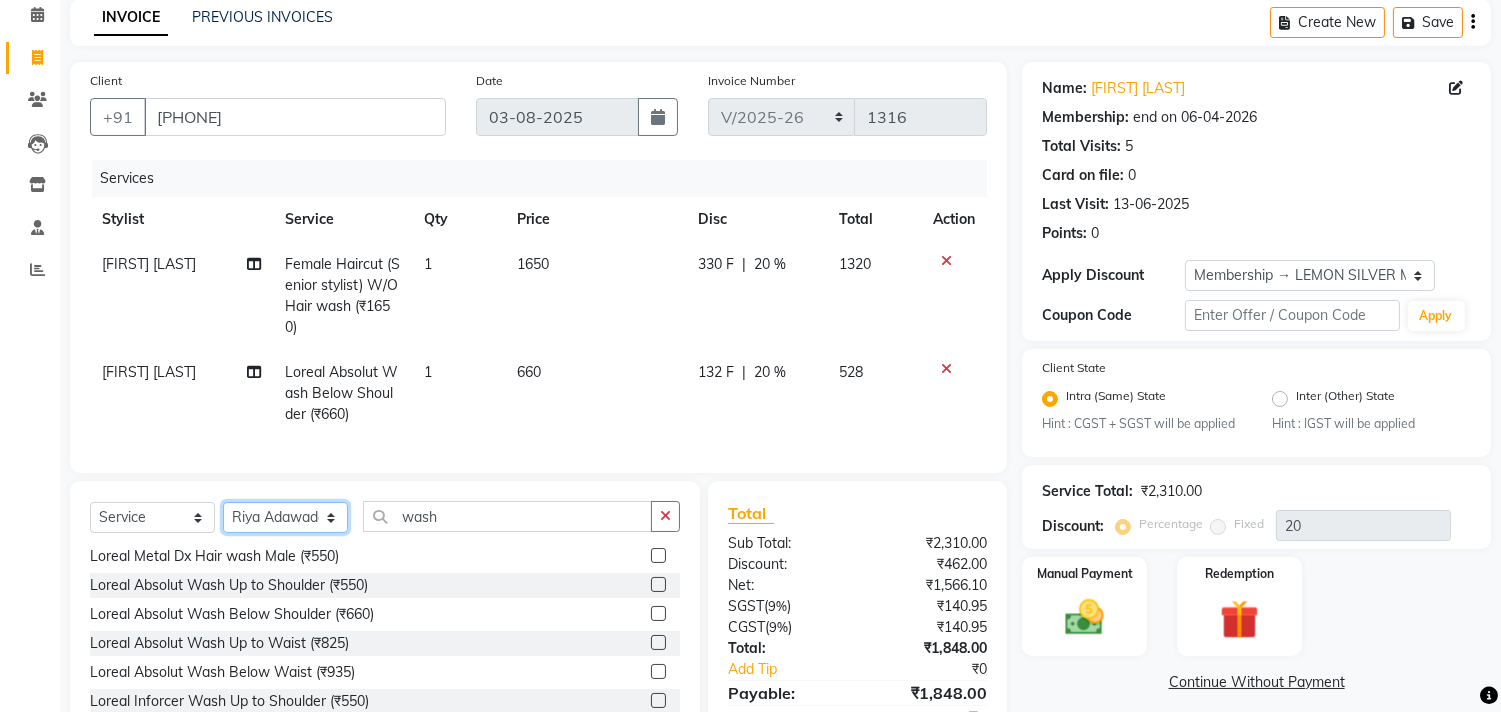 click on "Select Stylist Akansha Subba Alam Arun Arndive DC Faheem Malik Gufran Salmani Payal Maurya Riya Adawade Shoeb Salmani Kandivali Swati Sharma Yunus Yusuf Shaikh" 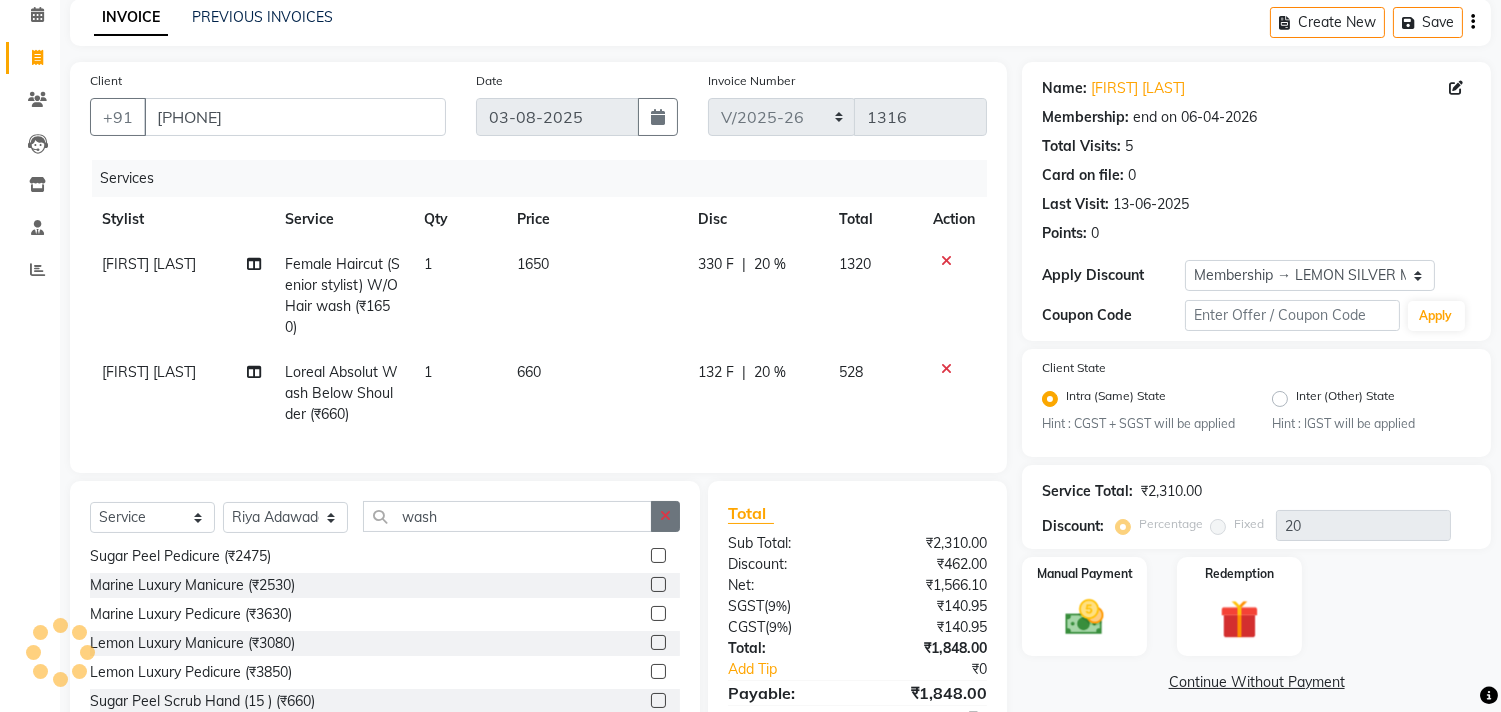 click 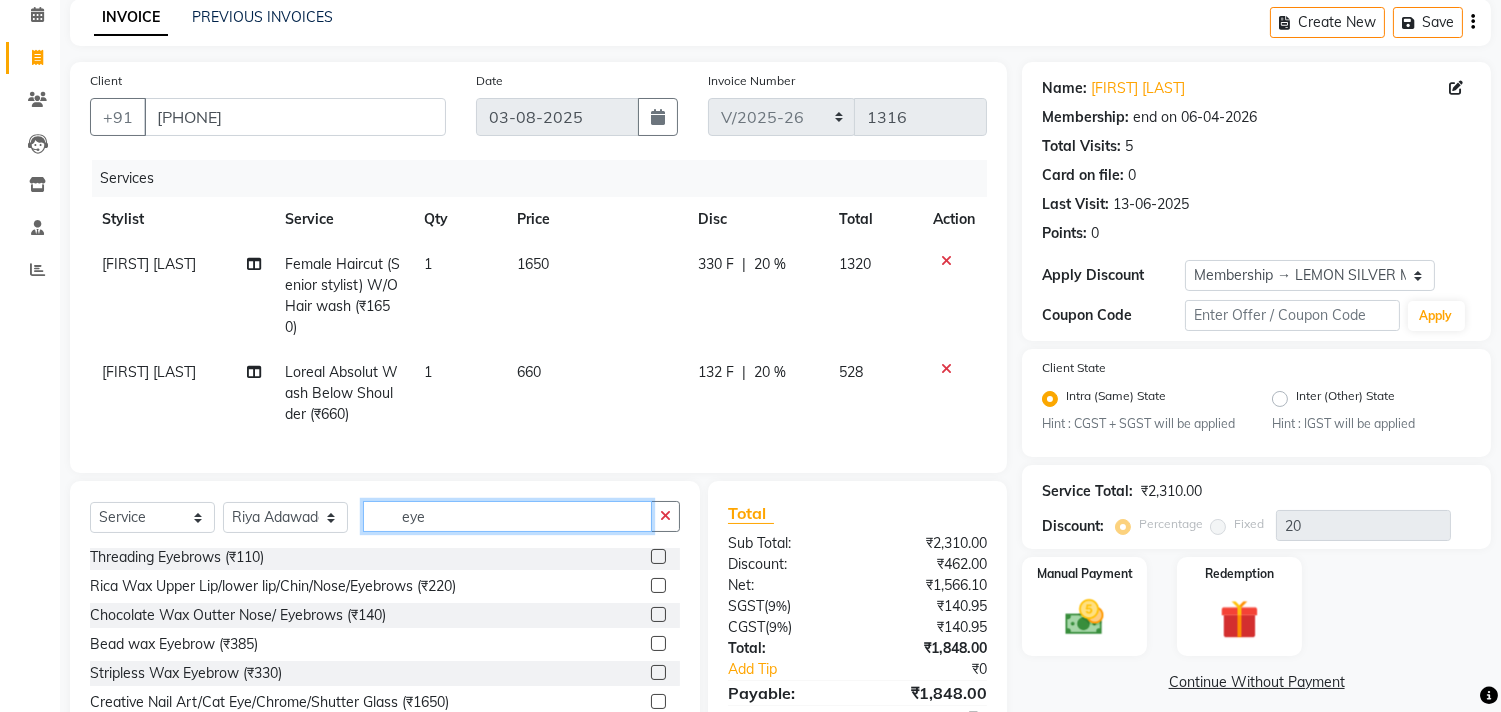 scroll, scrollTop: 0, scrollLeft: 0, axis: both 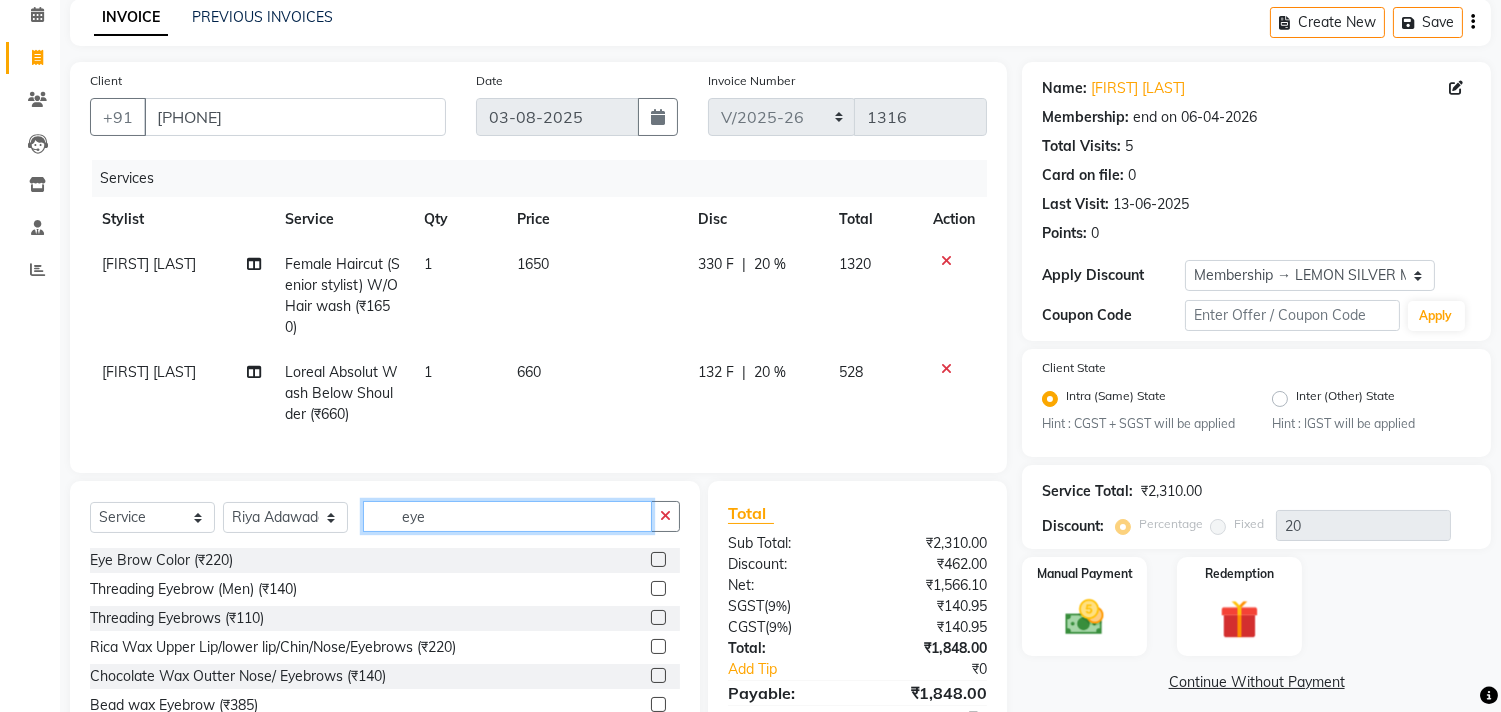 type on "eye" 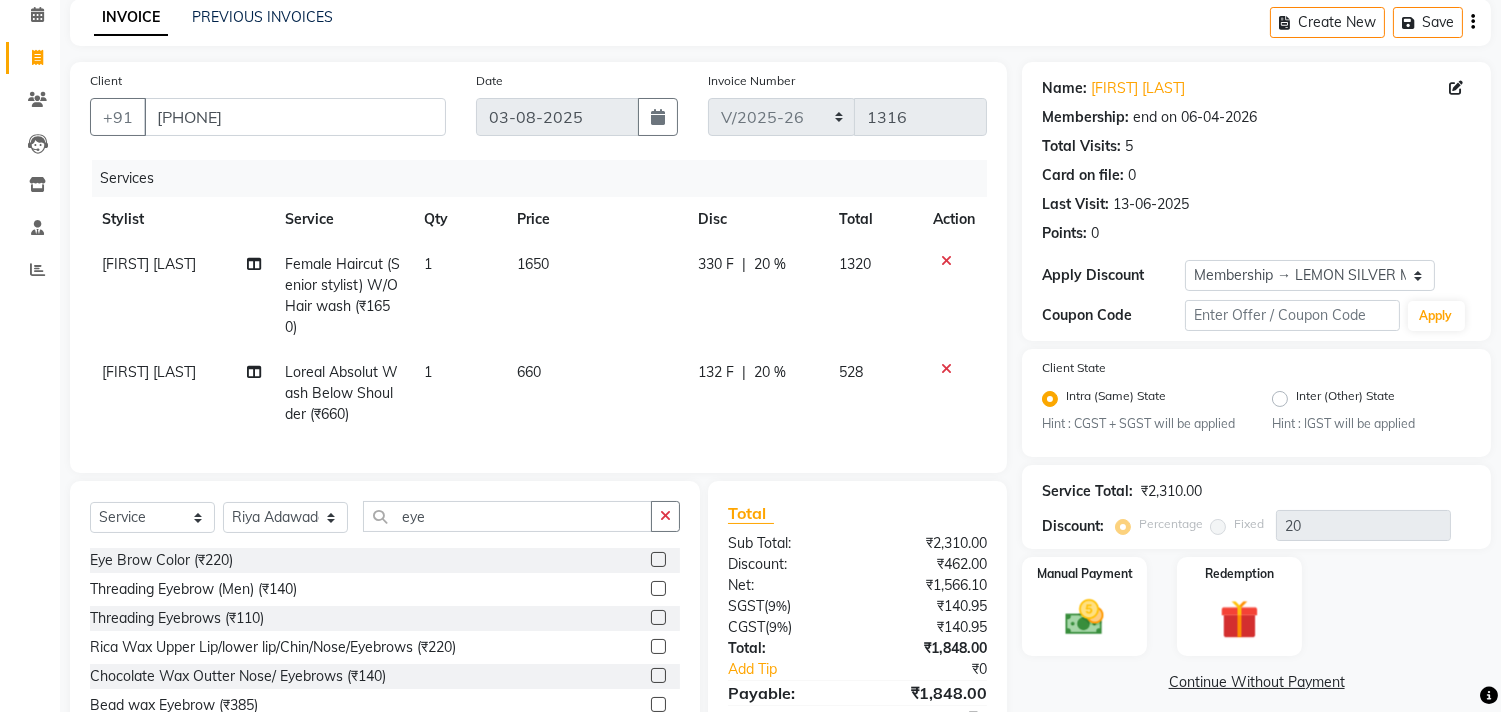 click 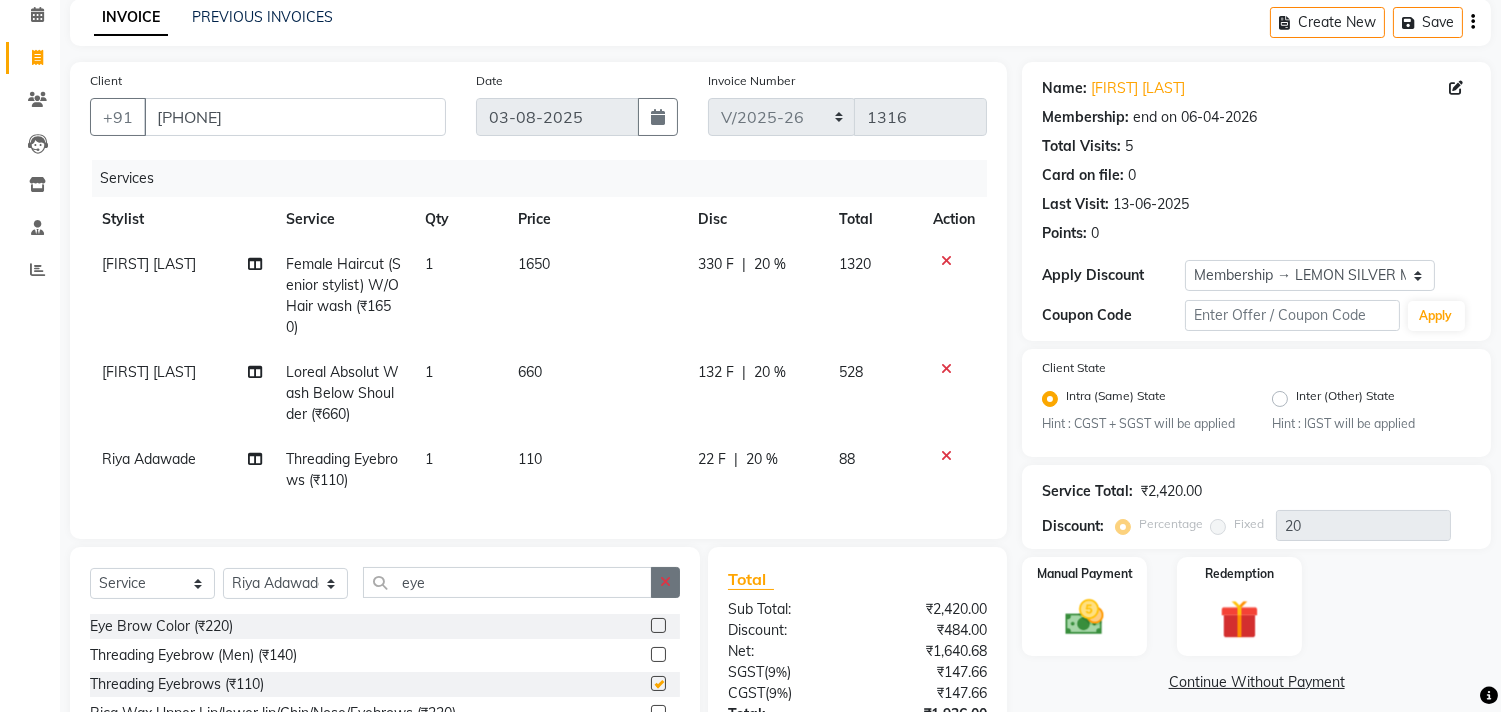 checkbox on "false" 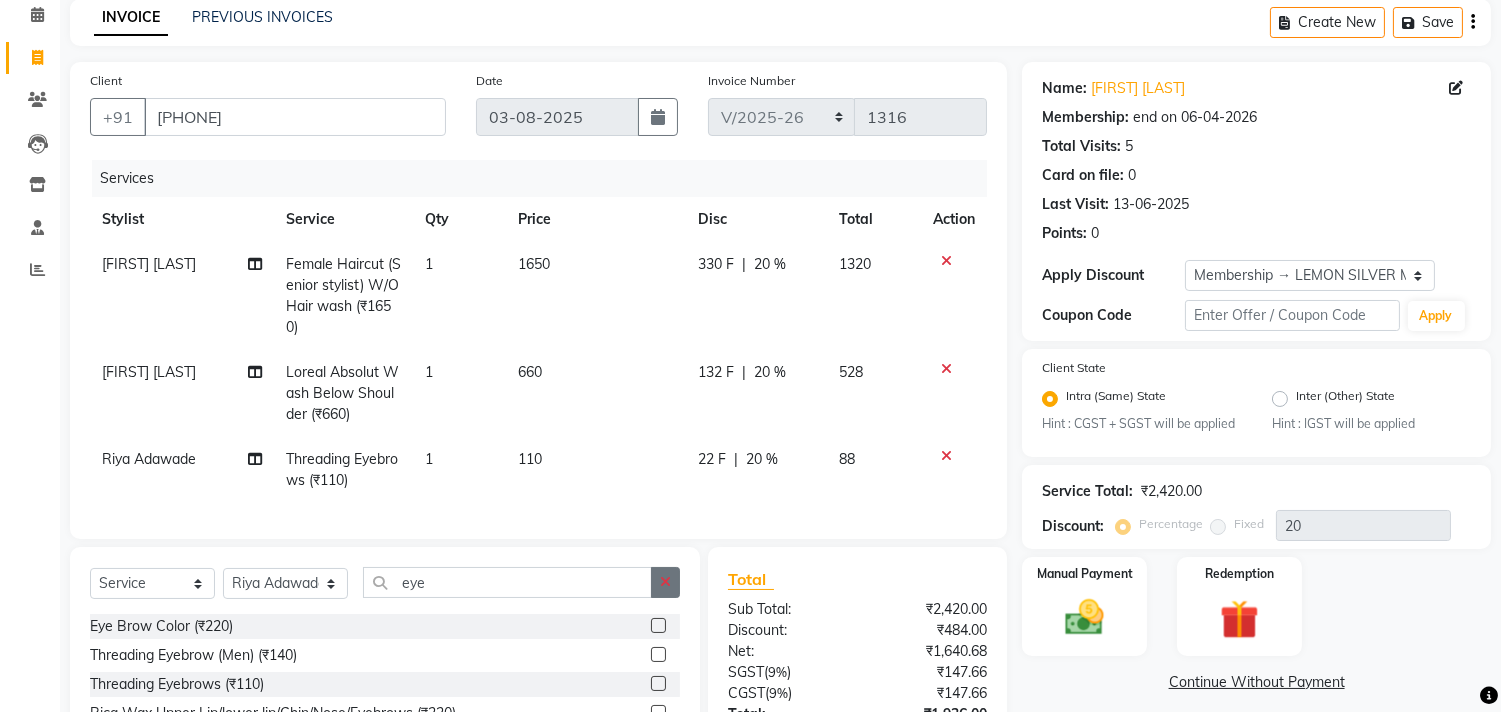 click 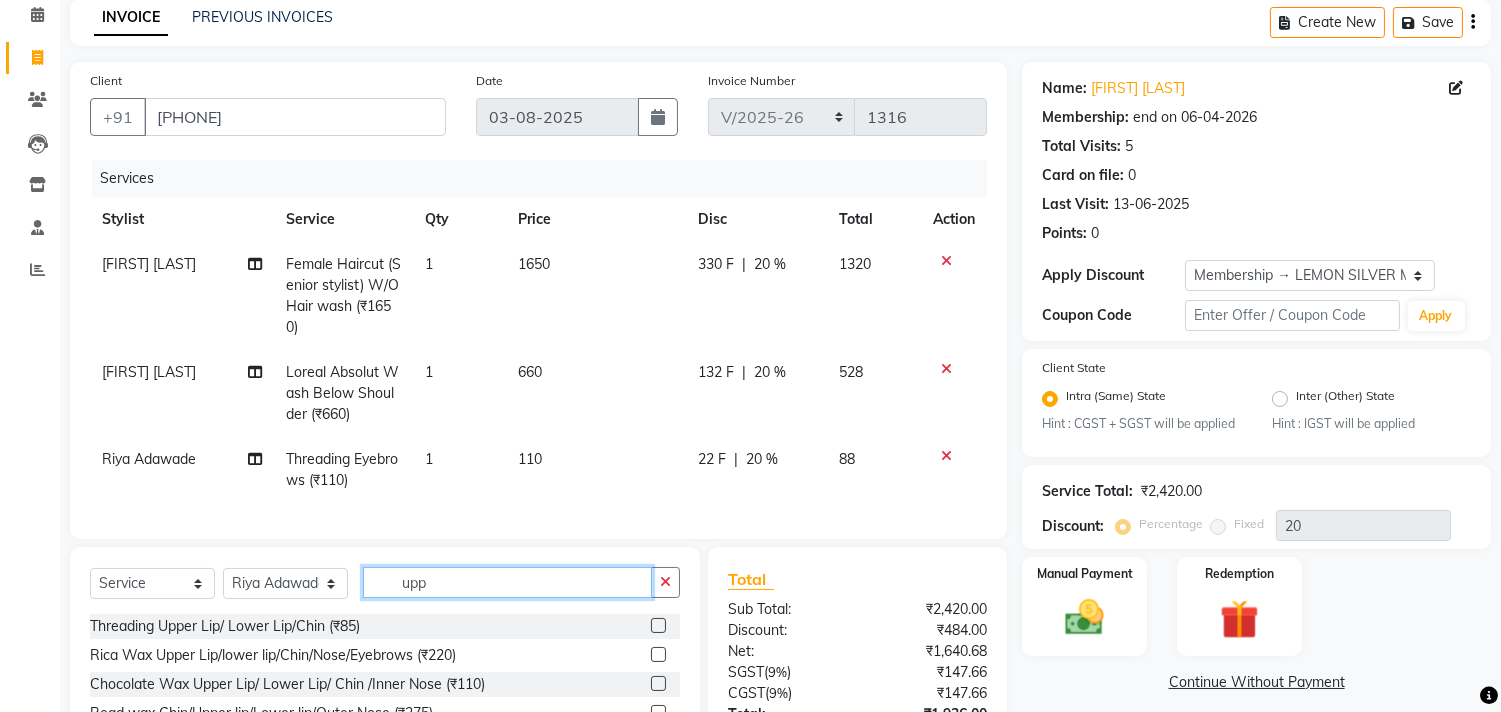 type on "upp" 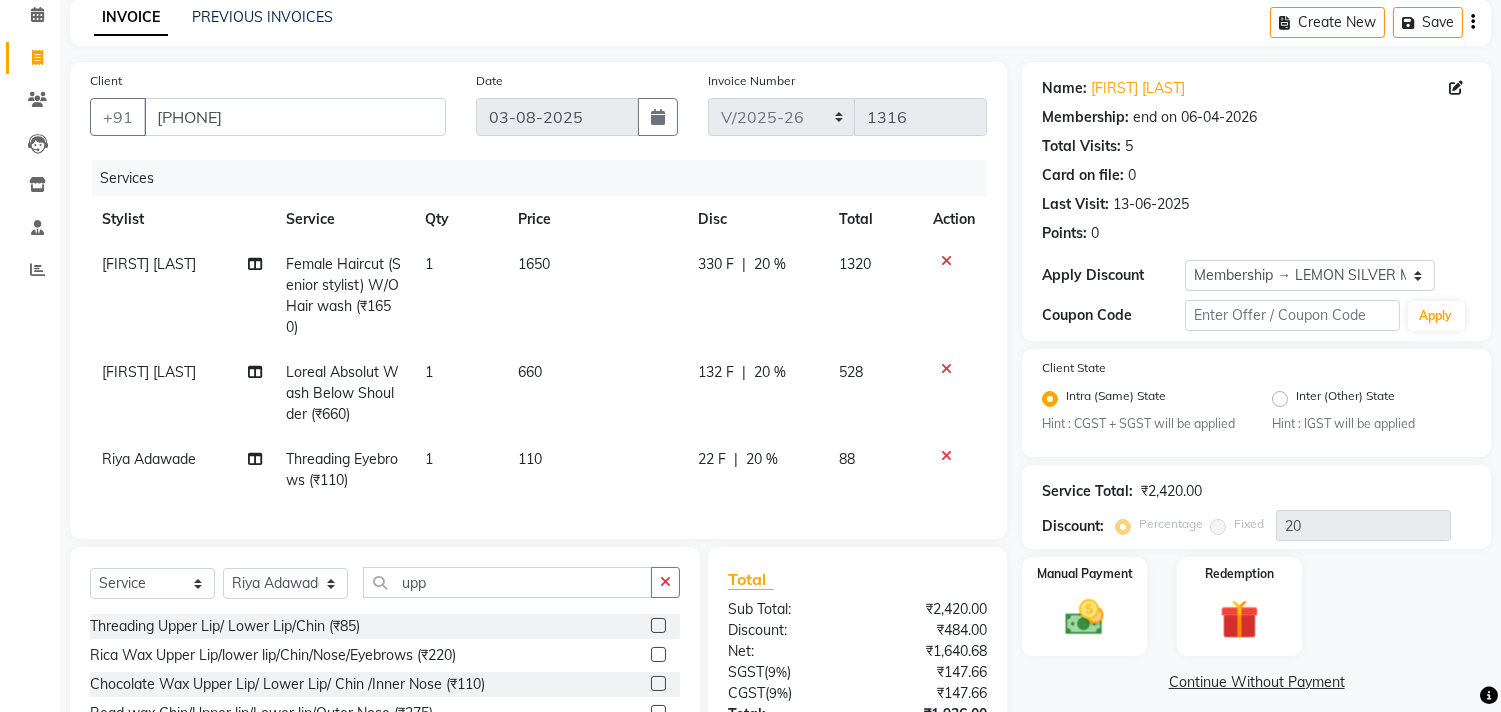 click 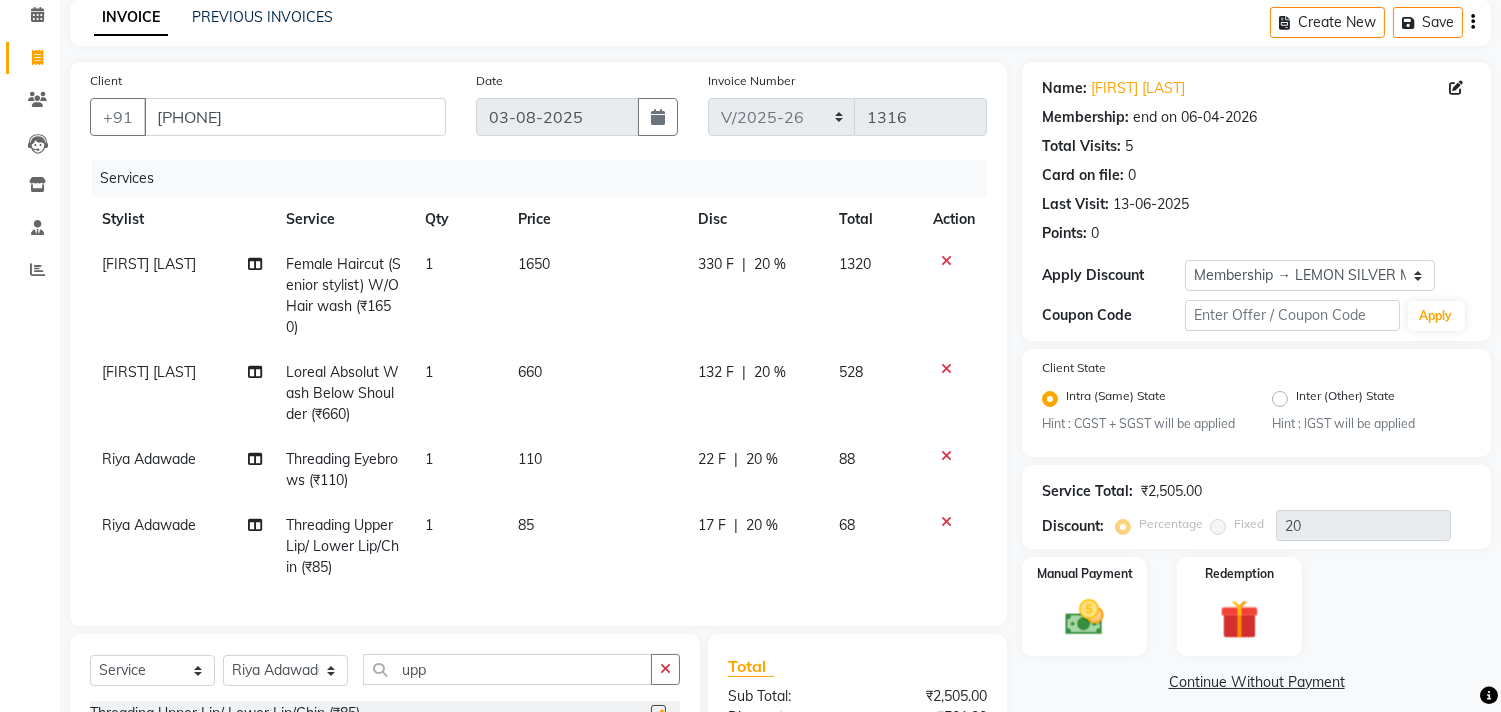 checkbox on "false" 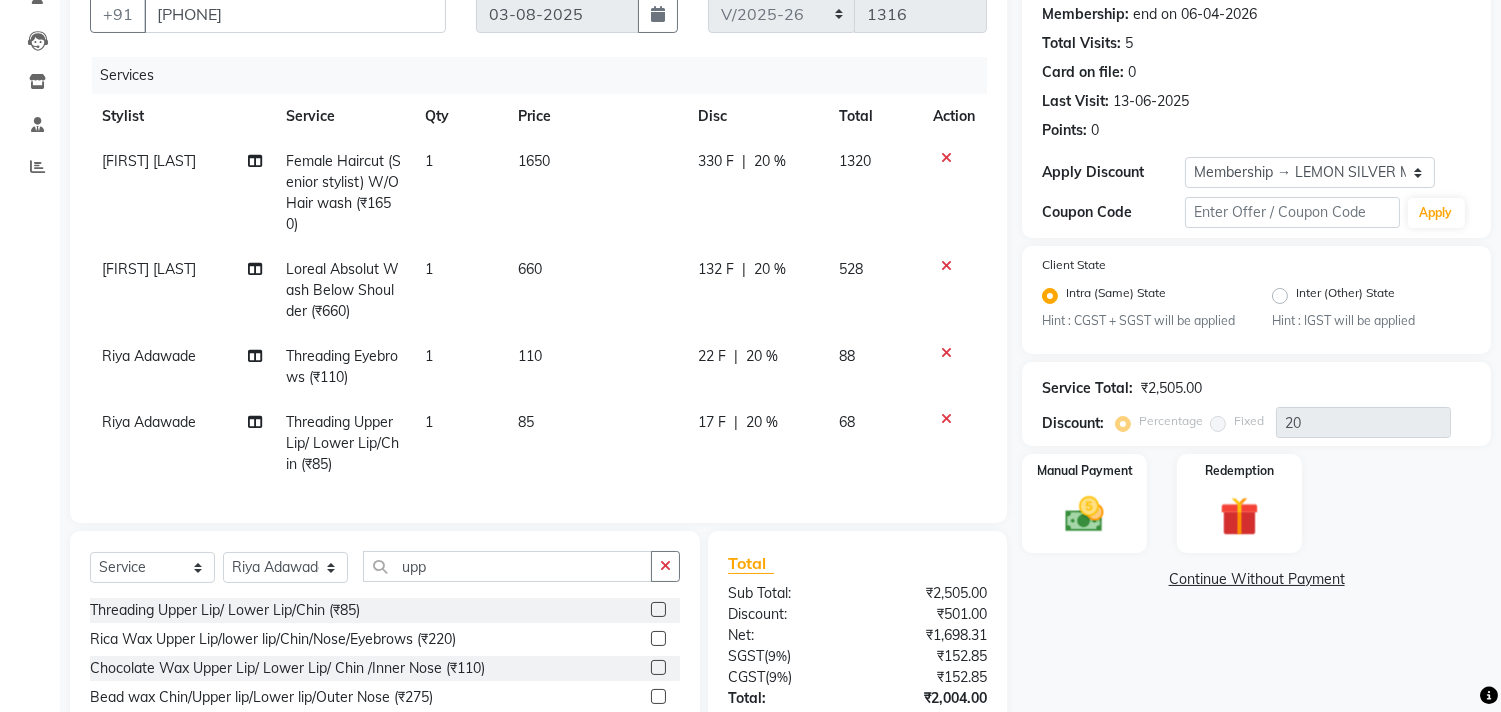scroll, scrollTop: 200, scrollLeft: 0, axis: vertical 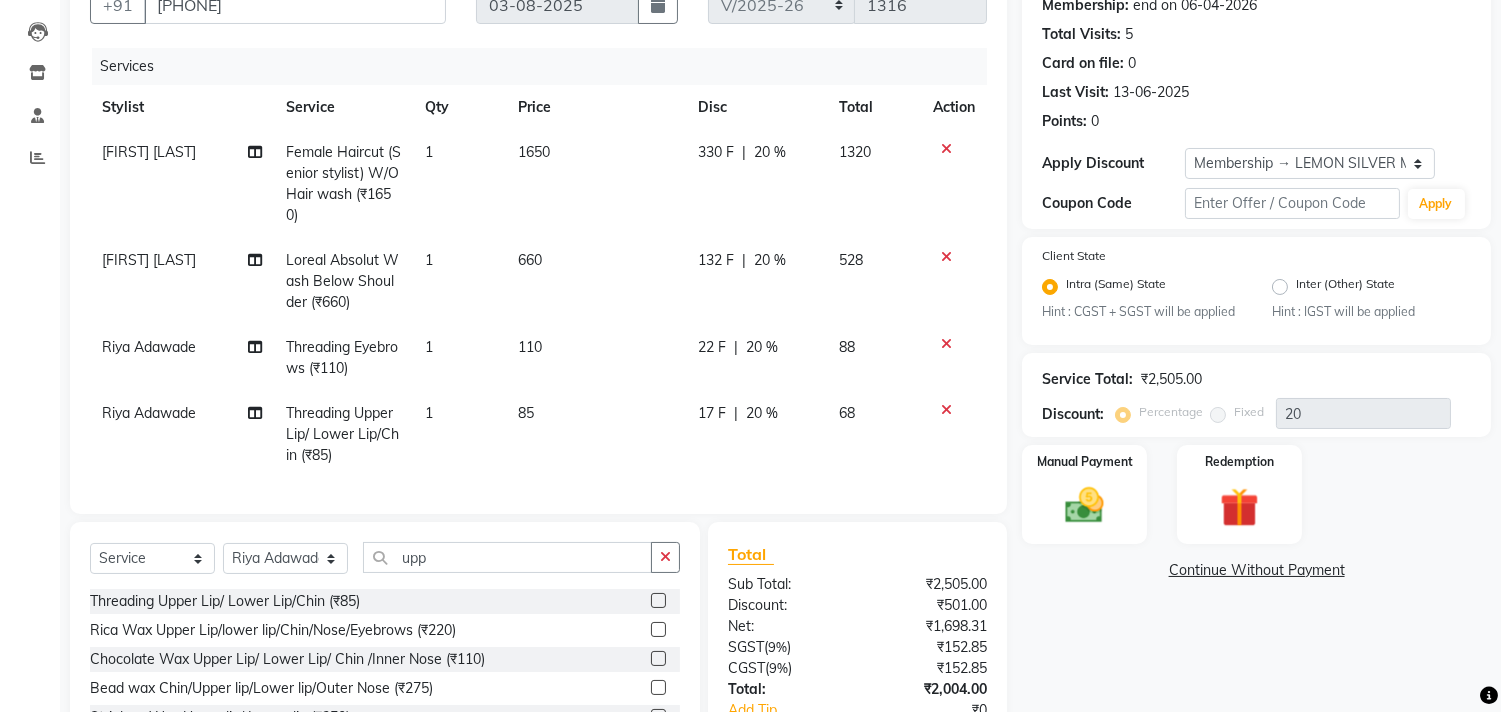 click on "1" 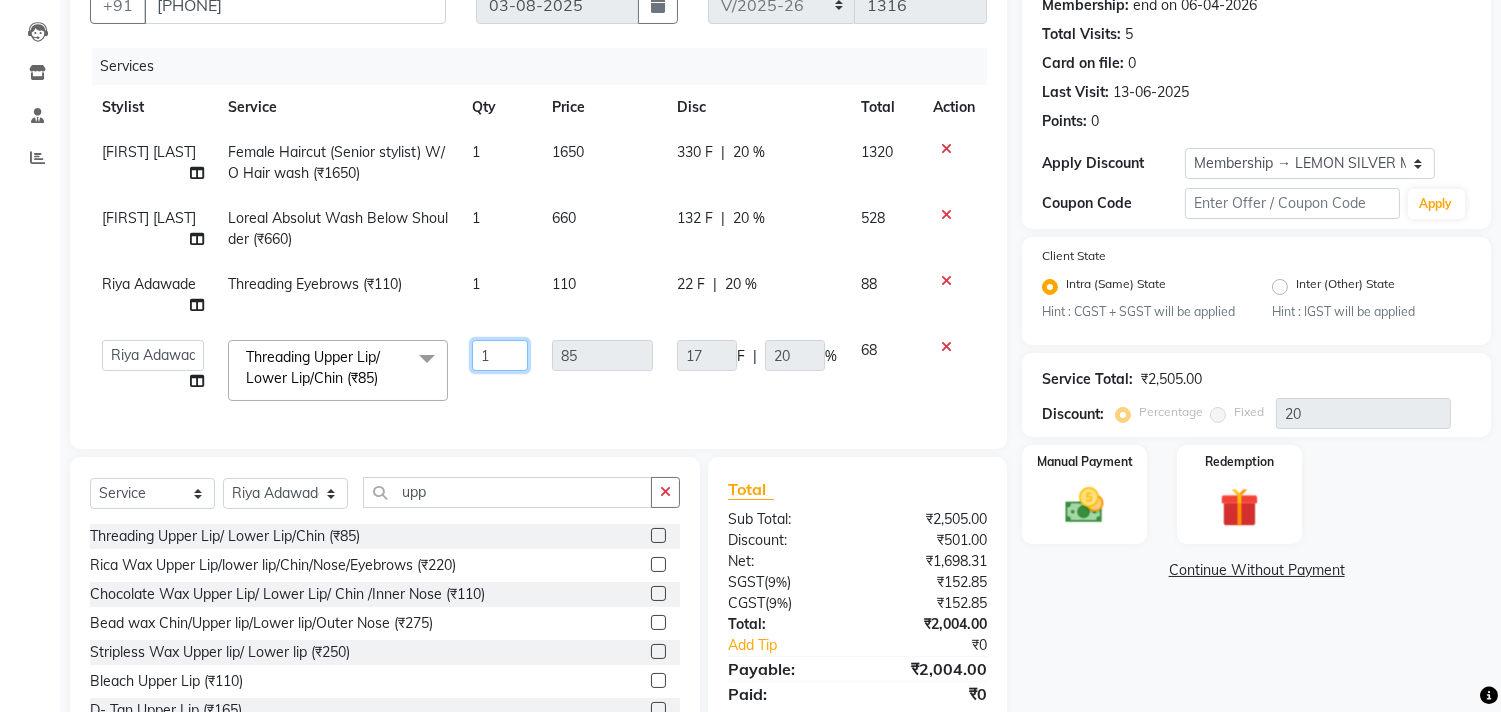 drag, startPoint x: 498, startPoint y: 366, endPoint x: 448, endPoint y: 372, distance: 50.358715 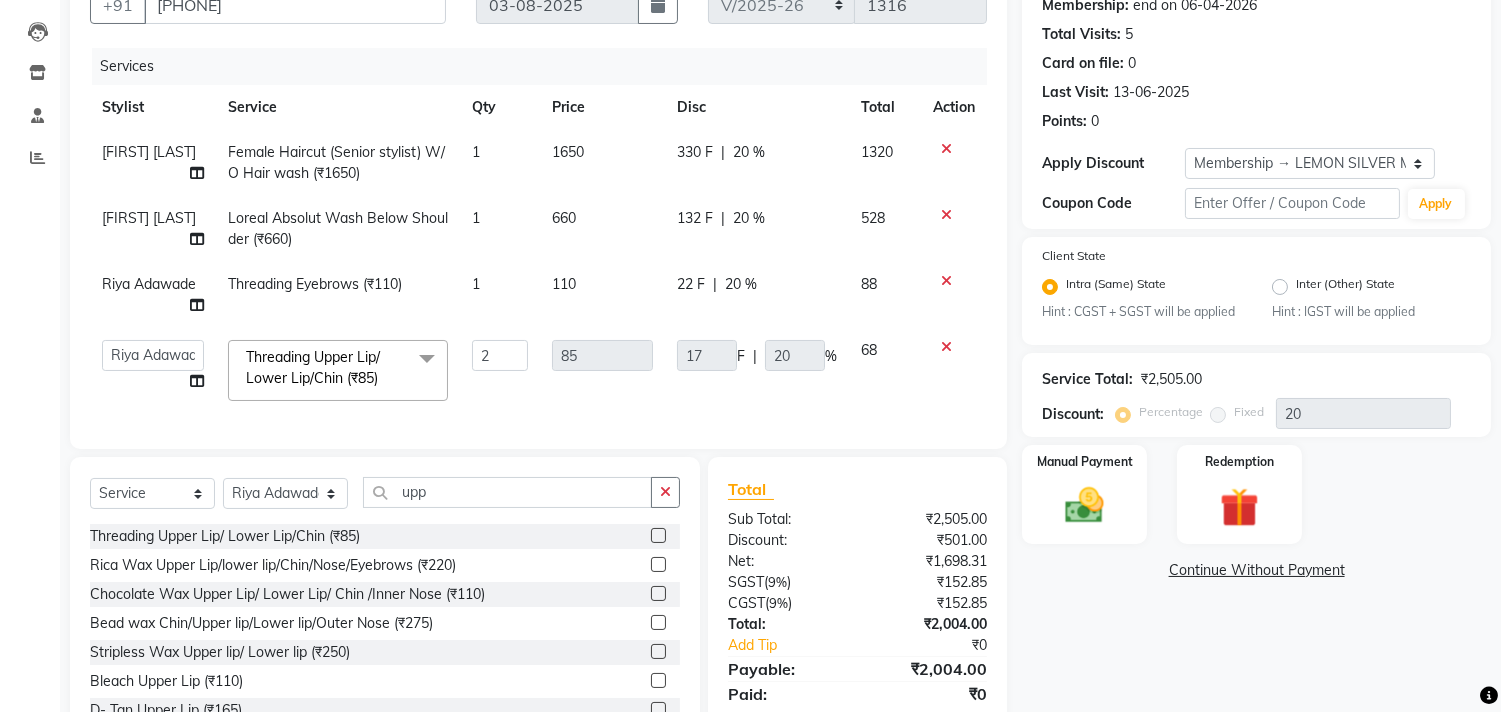 click on "Faheem Malik Female Haircut (Senior stylist) W/O Hair wash (₹1650) 1 1650 330 F | 20 % 1320 Faheem Malik Loreal Absolut Wash Below Shoulder (₹660) 1 660 132 F | 20 % 528 Riya Adawade Threading Eyebrows (₹110) 1 110 22 F | 20 % 88  Akansha Subba   Alam   Arun Arndive   DC   Faheem Malik   Gufran Salmani   Payal Maurya   Riya Adawade   Shoeb Salmani Kandivali   Swati Sharma   Yunus Yusuf Shaikh  Threading Upper Lip/ Lower Lip/Chin (₹85)  x Basic Manicure Membership Complimentary Service  (₹600) Basic Manicure Membership Complimentary Service (₹660) Nail Cut/ Filing (₹165) Nail Cut/ Filing and Regular Polish (₹275) Manicure & Pedicure Extra Scrub (₹275) Ingrowth Removal (₹330) Color Bar Polish (₹165) OPI Polish (₹330) French Polish (₹330) OPI French Polish (₹550) Whitening Manicure (₹880) Whitening Pedicure (₹1100) Spa Manicure (₹1320) Spa Pedicure (₹1540) Aroma Manicure (₹1430) Aroma Pedicure (₹1760) Ice Cream Manicure (₹2200) Ice Cream Pedicure (₹2750) 2 85 17 F | %" 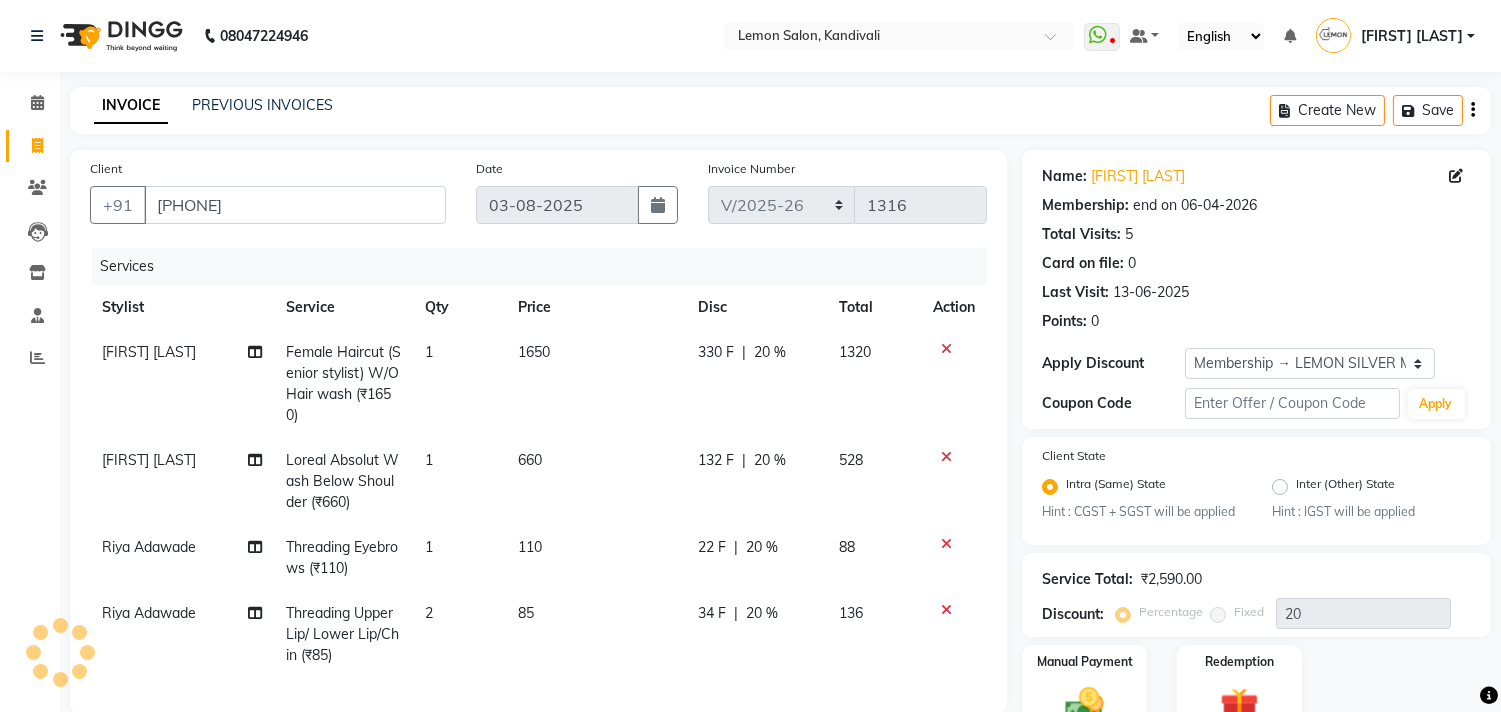 scroll, scrollTop: 351, scrollLeft: 0, axis: vertical 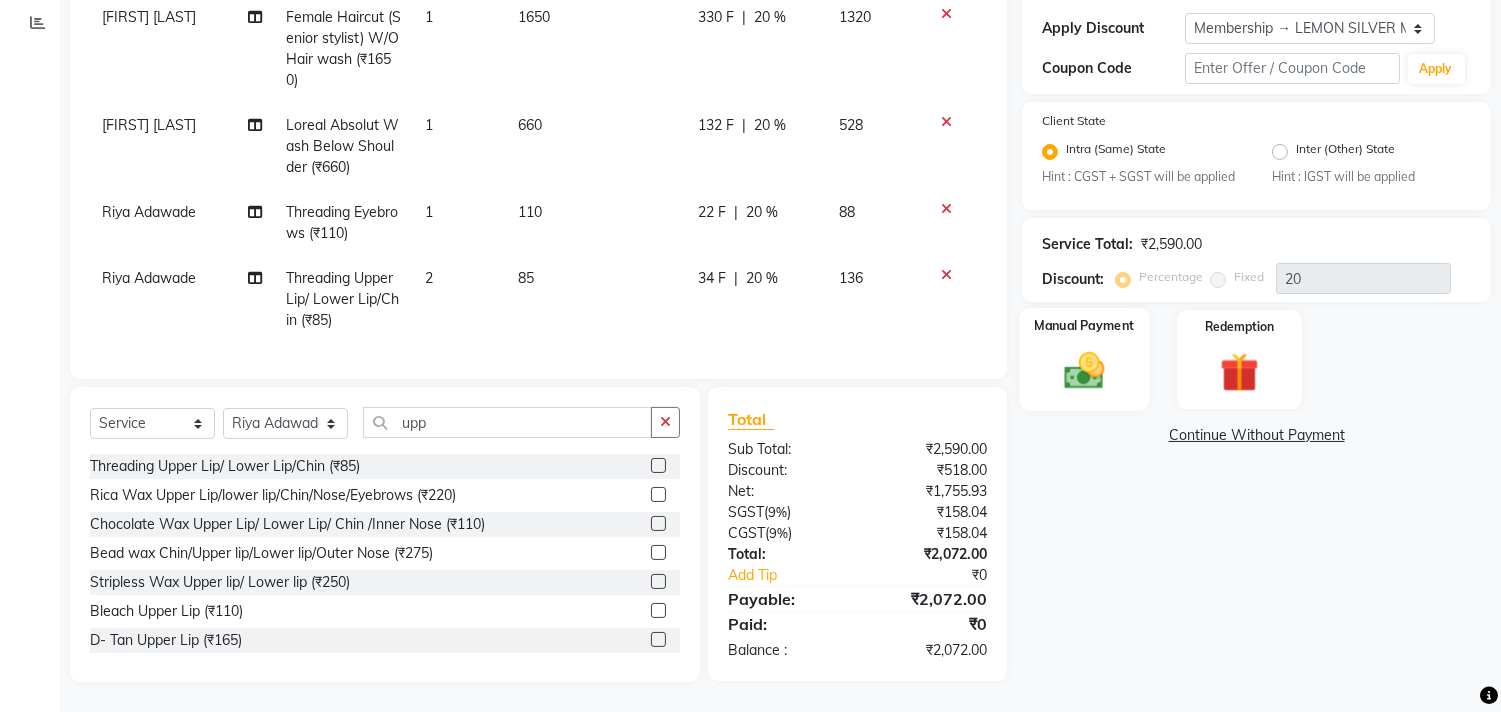 click 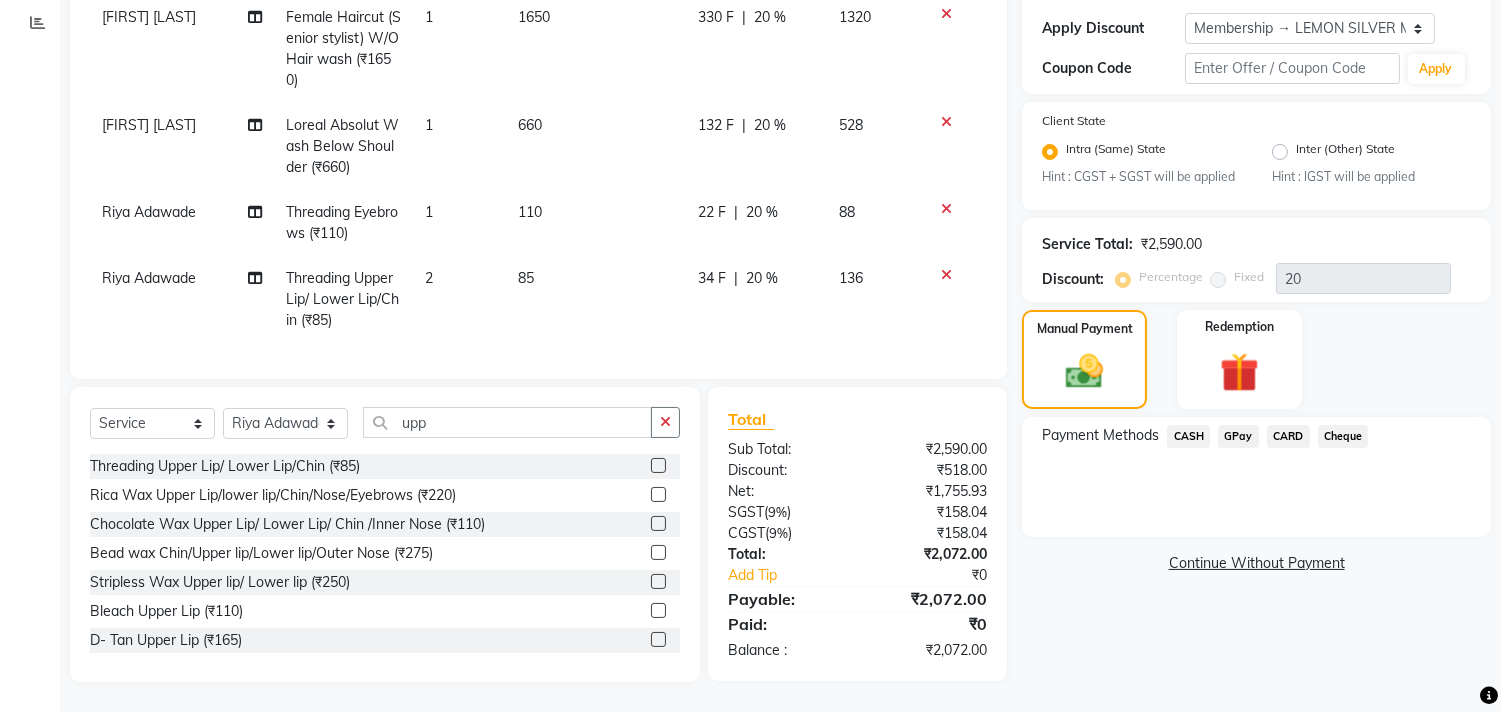 click on "GPay" 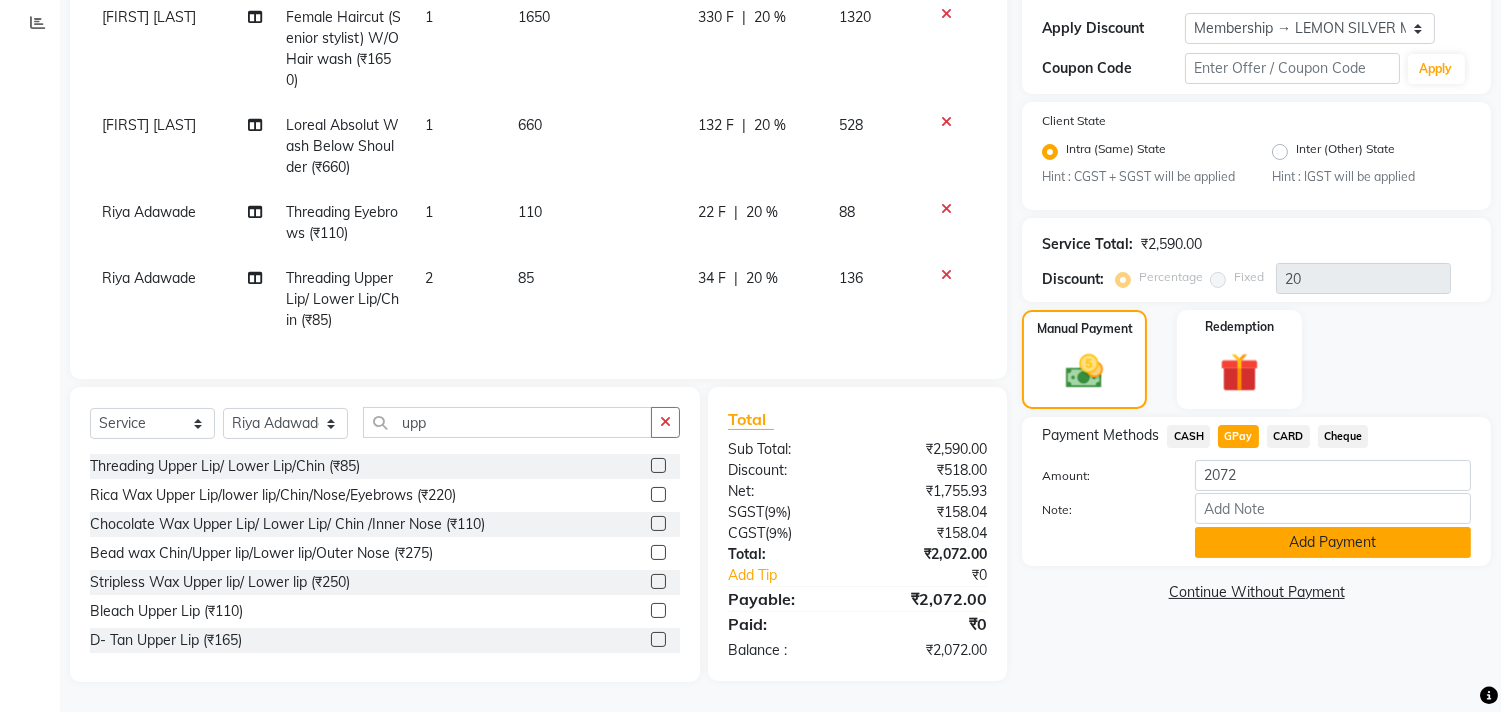click on "Add Payment" 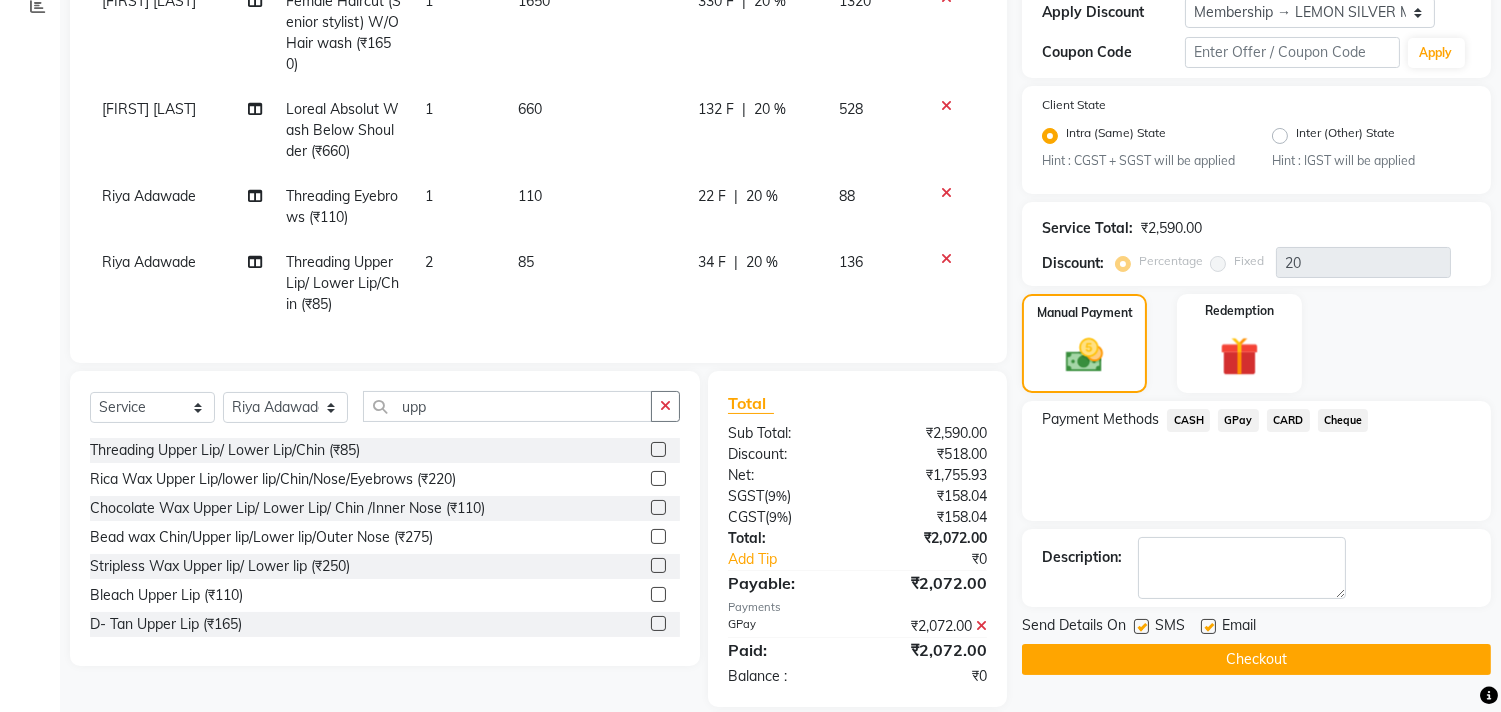 click 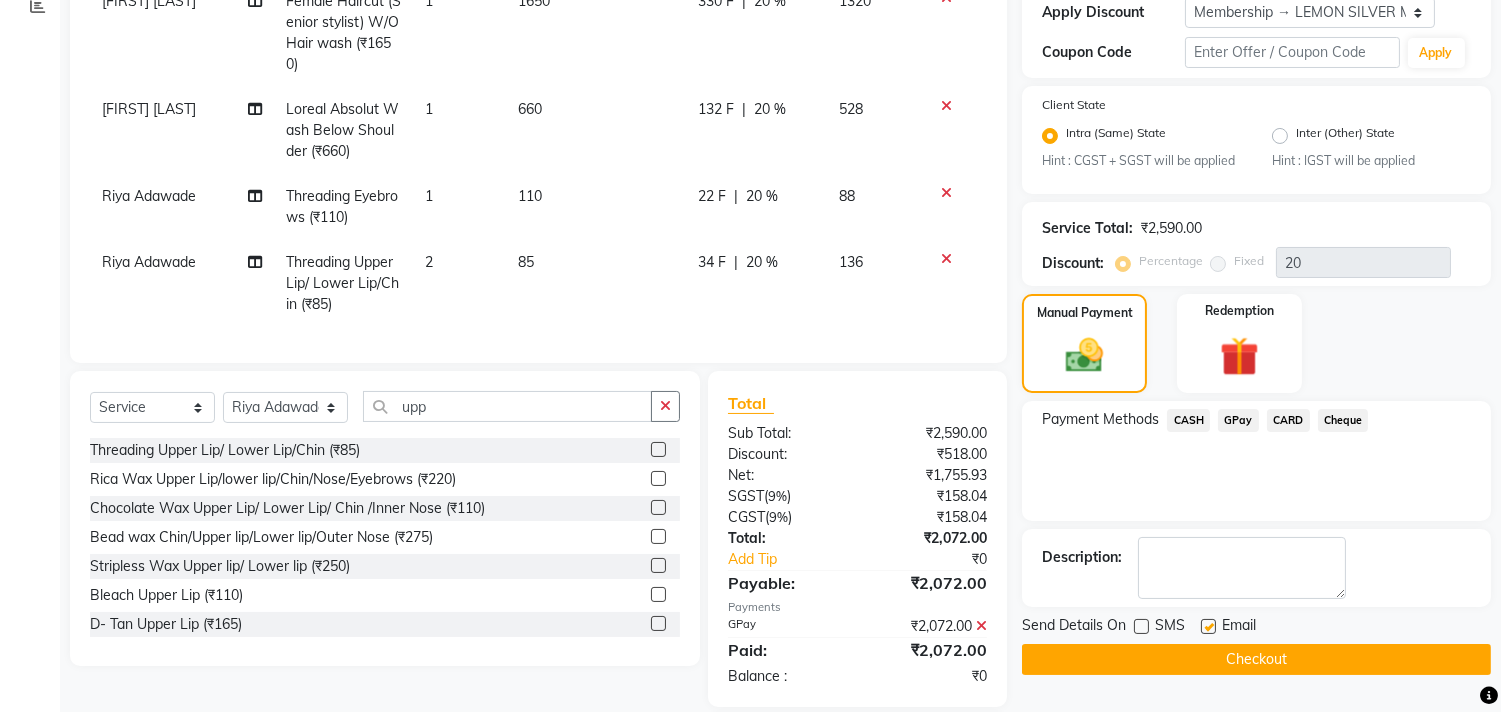 click 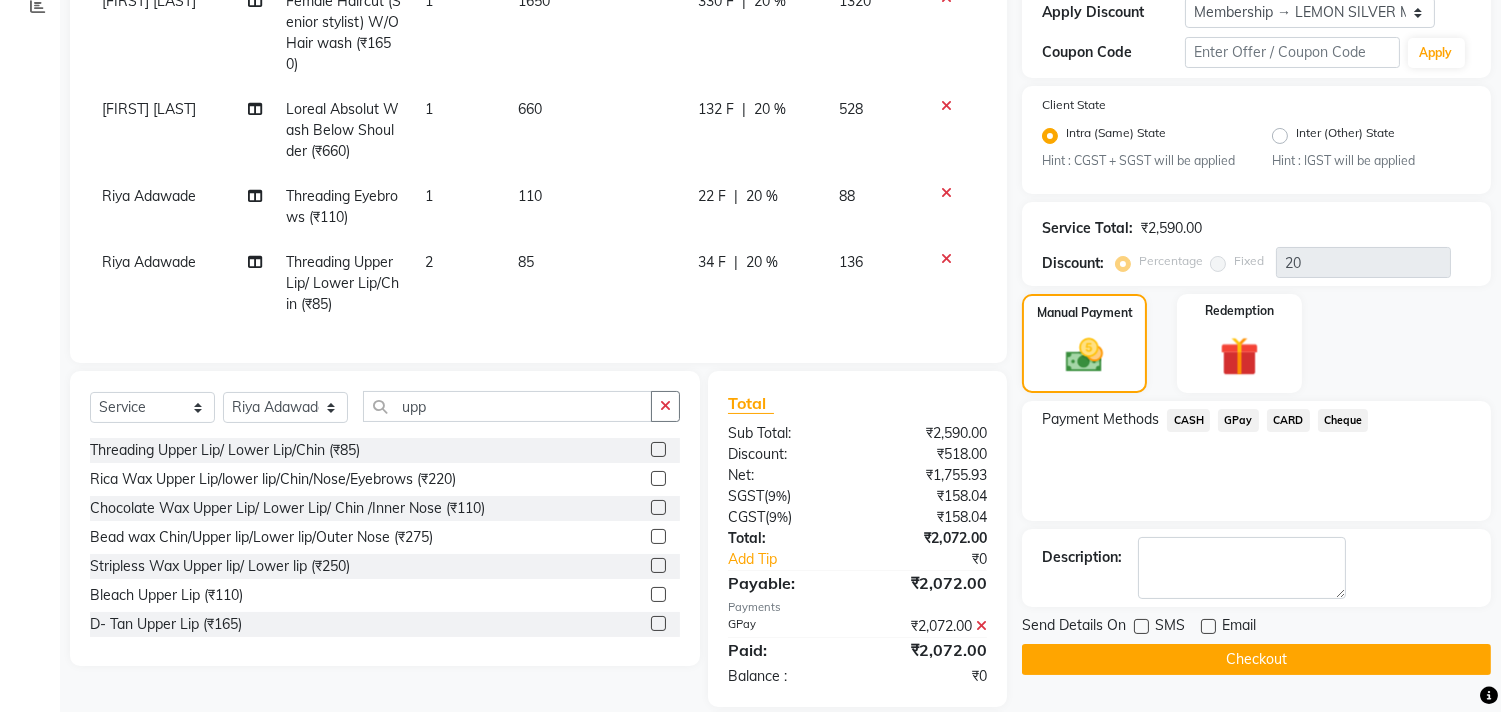 click on "Checkout" 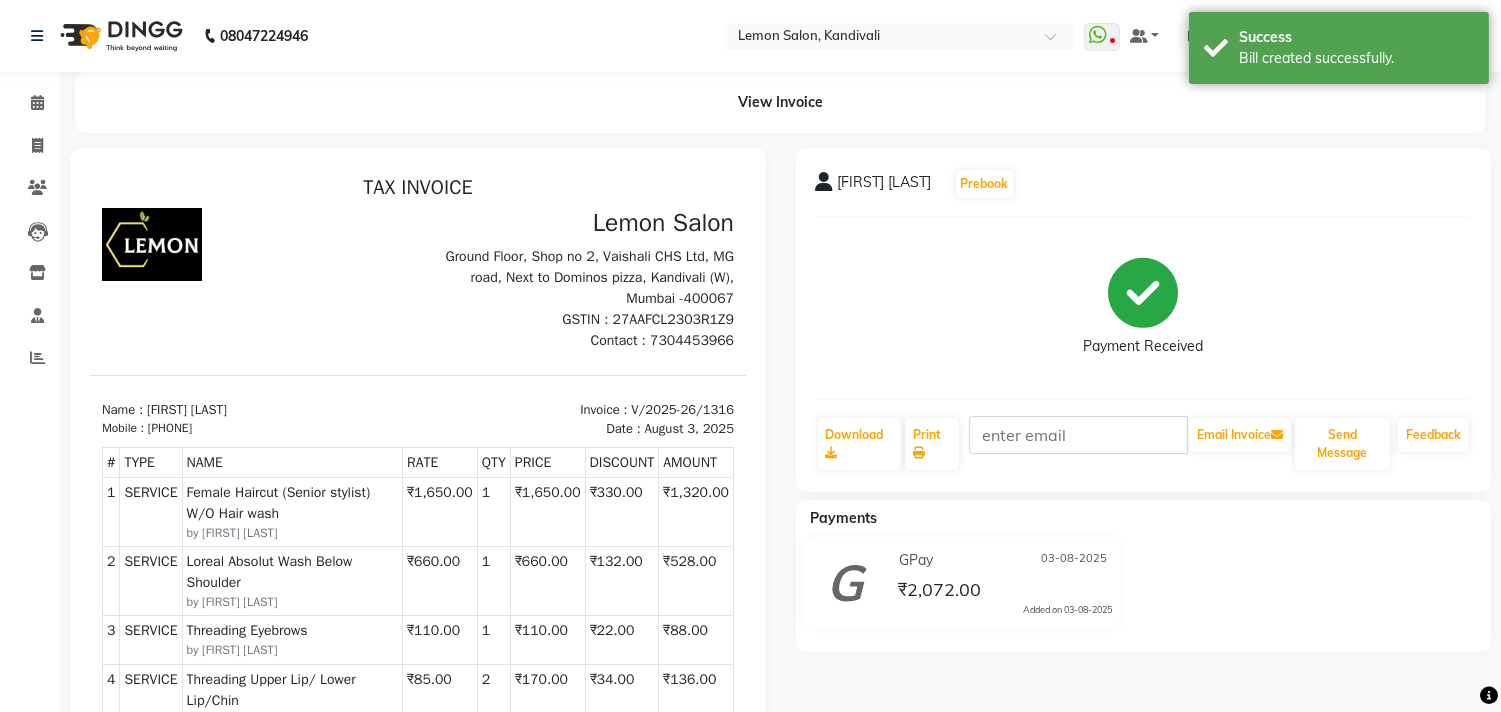 scroll, scrollTop: 0, scrollLeft: 0, axis: both 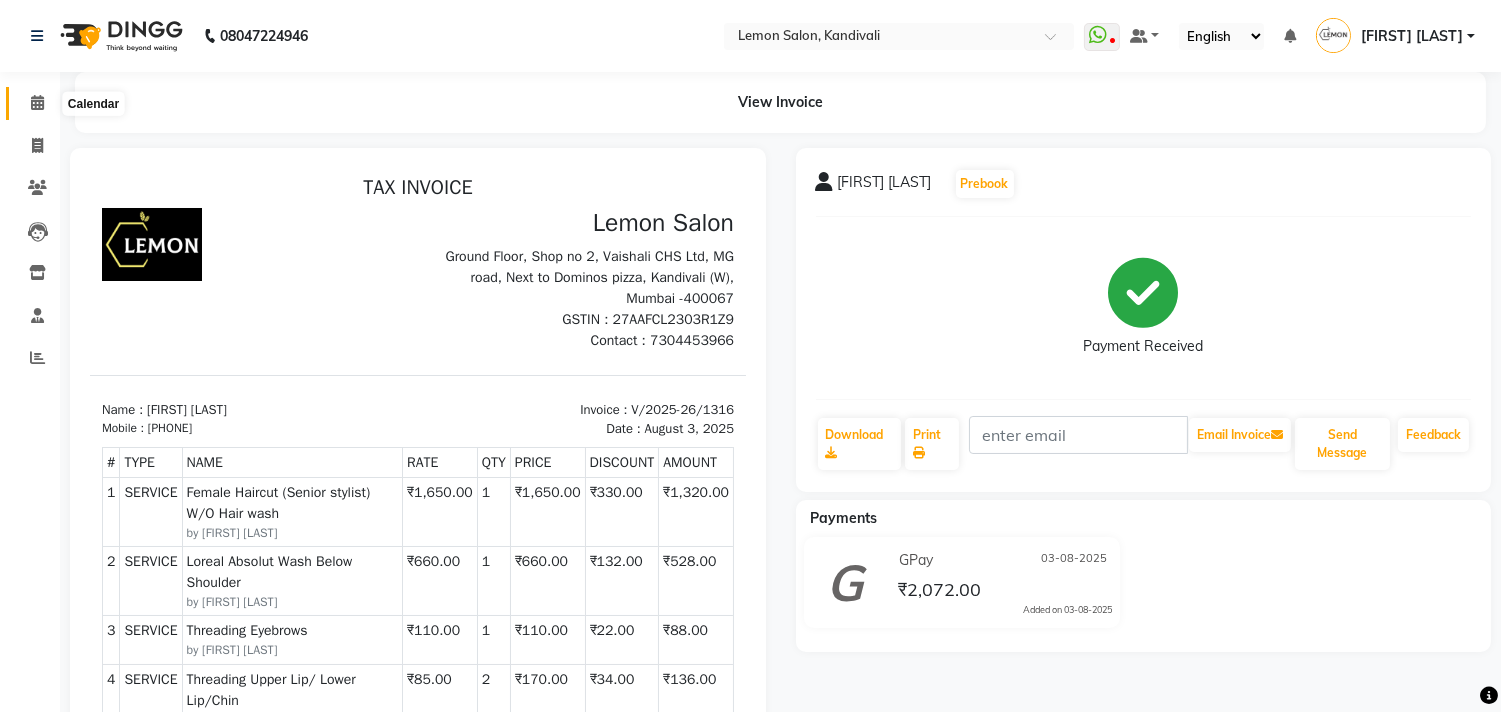 click 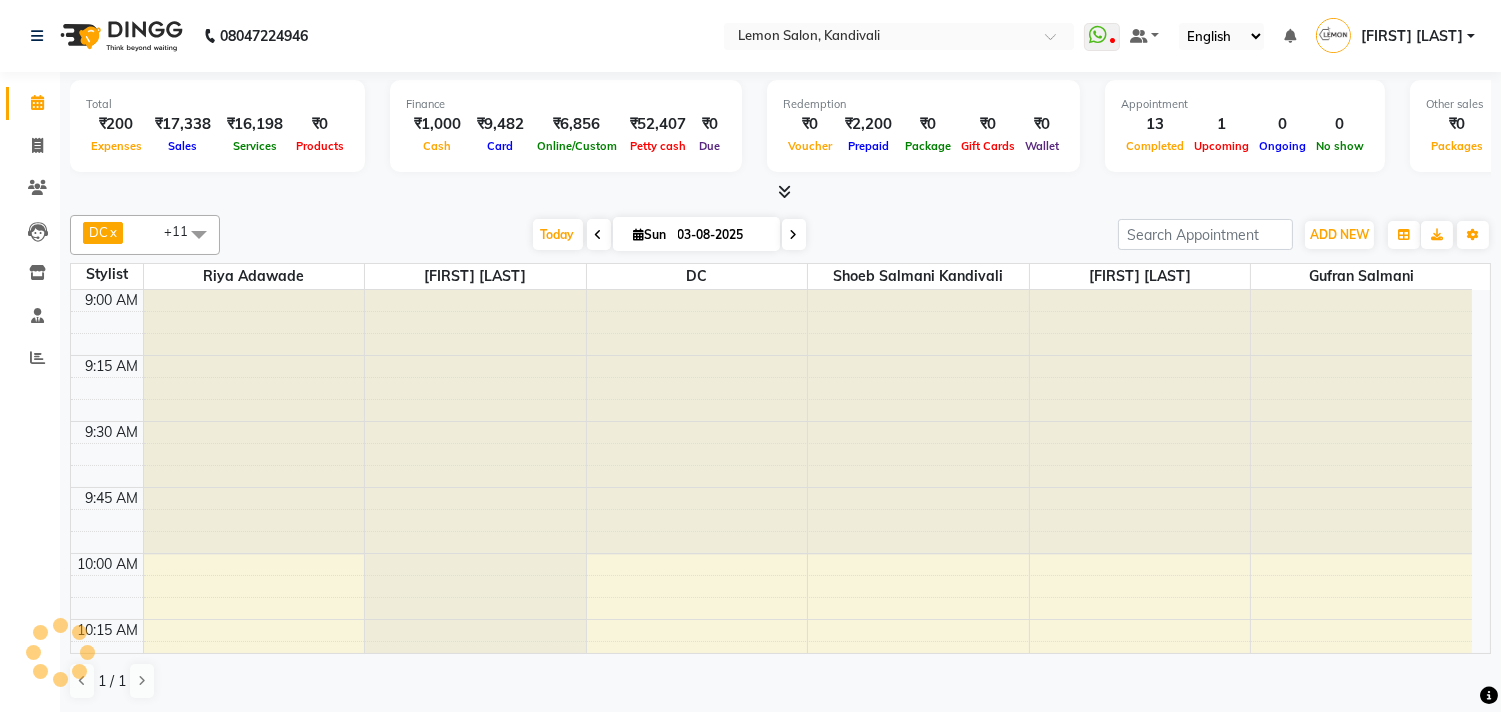 scroll, scrollTop: 2387, scrollLeft: 0, axis: vertical 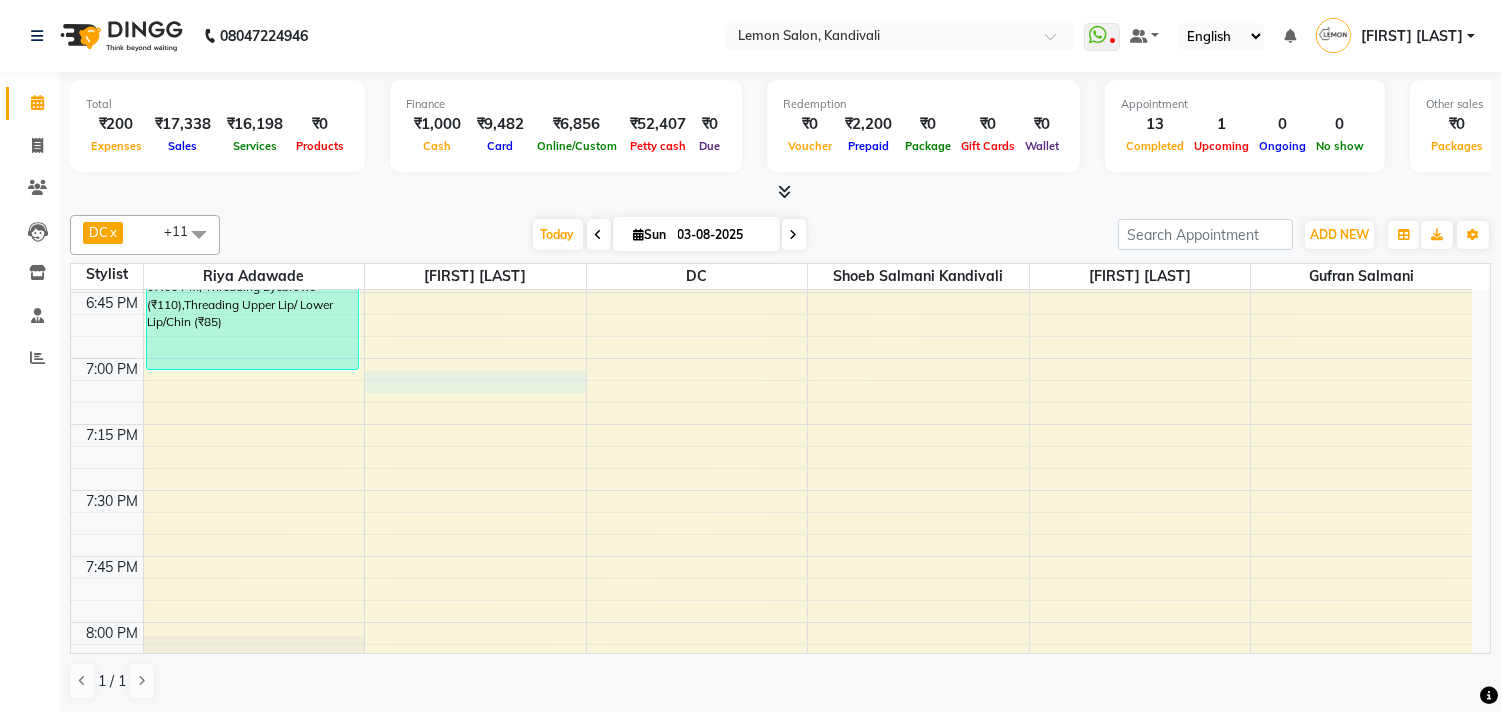 click on "9:00 AM 9:15 AM 9:30 AM 9:45 AM 10:00 AM 10:15 AM 10:30 AM 10:45 AM 11:00 AM 11:15 AM 11:30 AM 11:45 AM 12:00 PM 12:15 PM 12:30 PM 12:45 PM 1:00 PM 1:15 PM 1:30 PM 1:45 PM 2:00 PM 2:15 PM 2:30 PM 2:45 PM 3:00 PM 3:15 PM 3:30 PM 3:45 PM 4:00 PM 4:15 PM 4:30 PM 4:45 PM 5:00 PM 5:15 PM 5:30 PM 5:45 PM 6:00 PM 6:15 PM 6:30 PM 6:45 PM 7:00 PM 7:15 PM 7:30 PM 7:45 PM 8:00 PM 8:15 PM 8:30 PM 8:45 PM 9:00 PM 9:15 PM 9:30 PM 9:45 PM 10:00 PM 10:15 PM 10:30 PM 10:45 PM     Amit Thakkar, TK08, 04:20 PM-04:50 PM, Aroma Oil Back Massage (₹1650)     Shubhangi Singh, TK10, 06:30 PM-07:00 PM, Threading Eyebrows (₹110),Threading Upper Lip/ Lower Lip/Chin (₹85)     Nitin Singh, TK07, 02:25 PM-03:40 PM, Female Haircut (Senior stylist) W/O Hair wash (₹1650),Loreal Absolut Wash Below Shoulder (₹660)     Shubhangi Singh, TK10, 05:15 PM-06:30 PM, Female Haircut (Senior stylist) W/O Hair wash (₹1650),Loreal Absolut Wash Below Shoulder (₹660)" at bounding box center [771, -434] 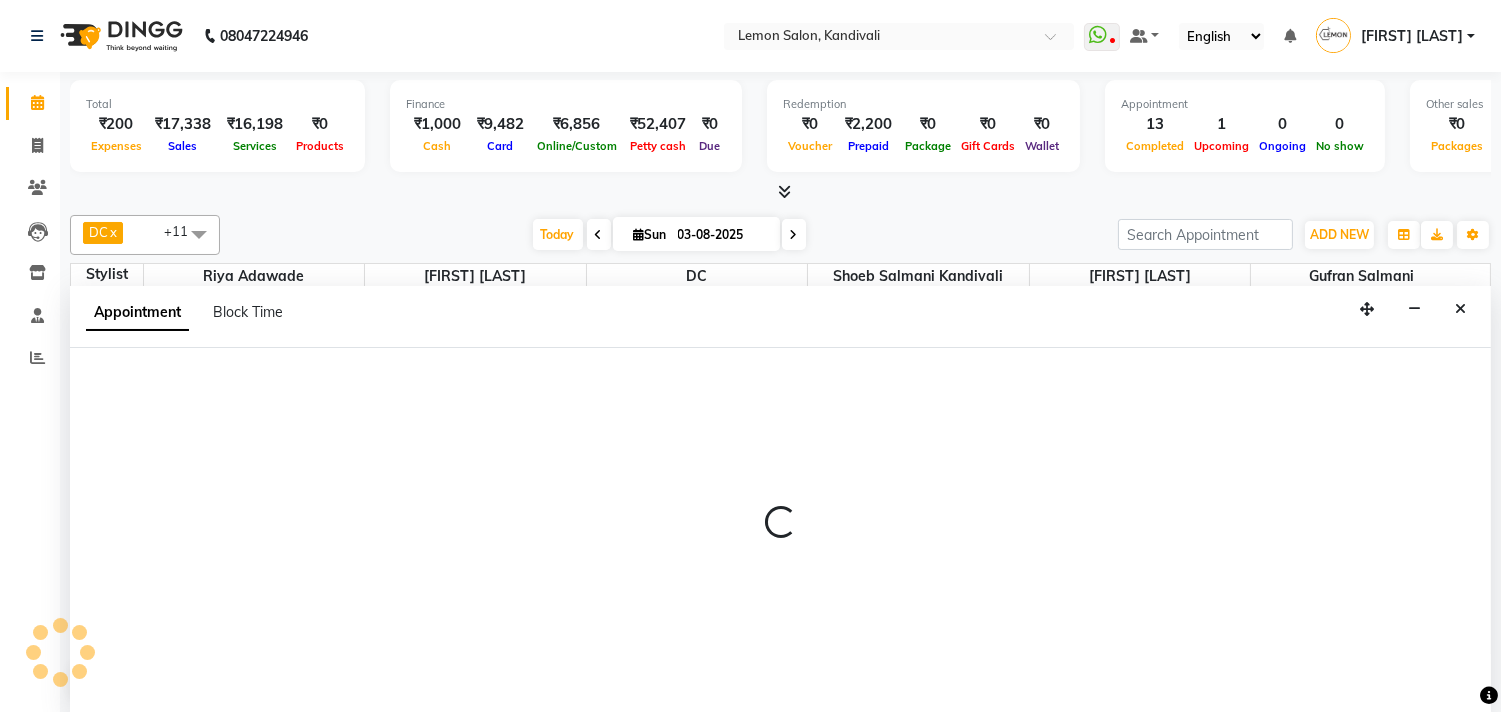 scroll, scrollTop: 1, scrollLeft: 0, axis: vertical 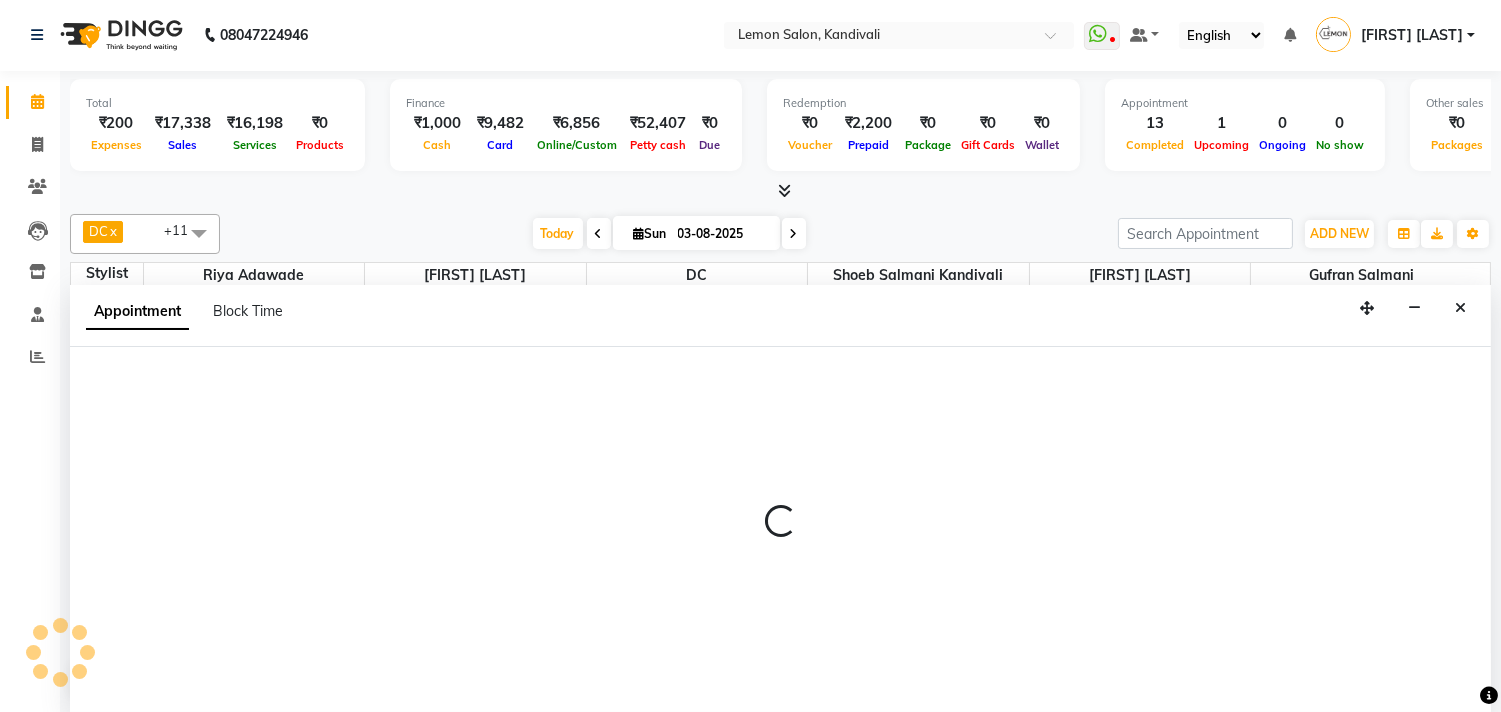 select on "7385" 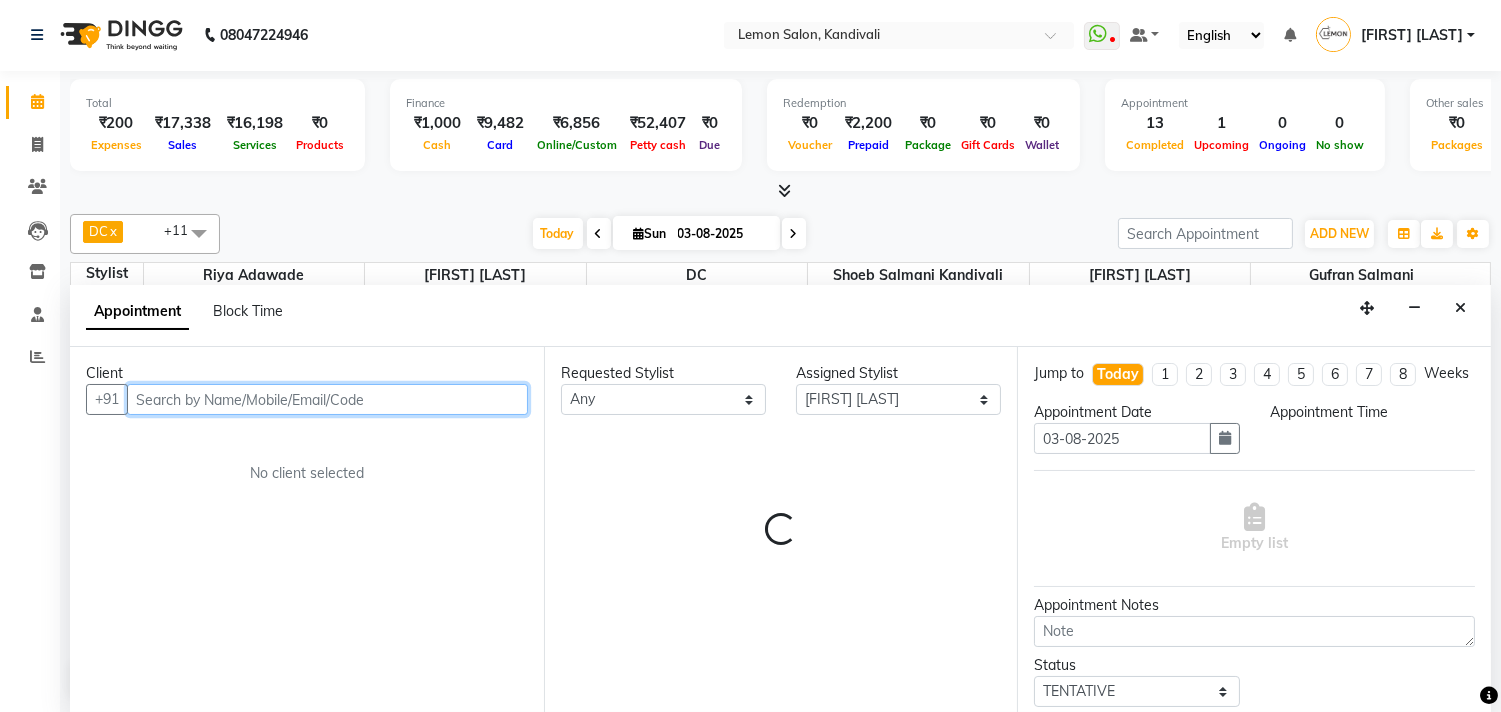 select on "1140" 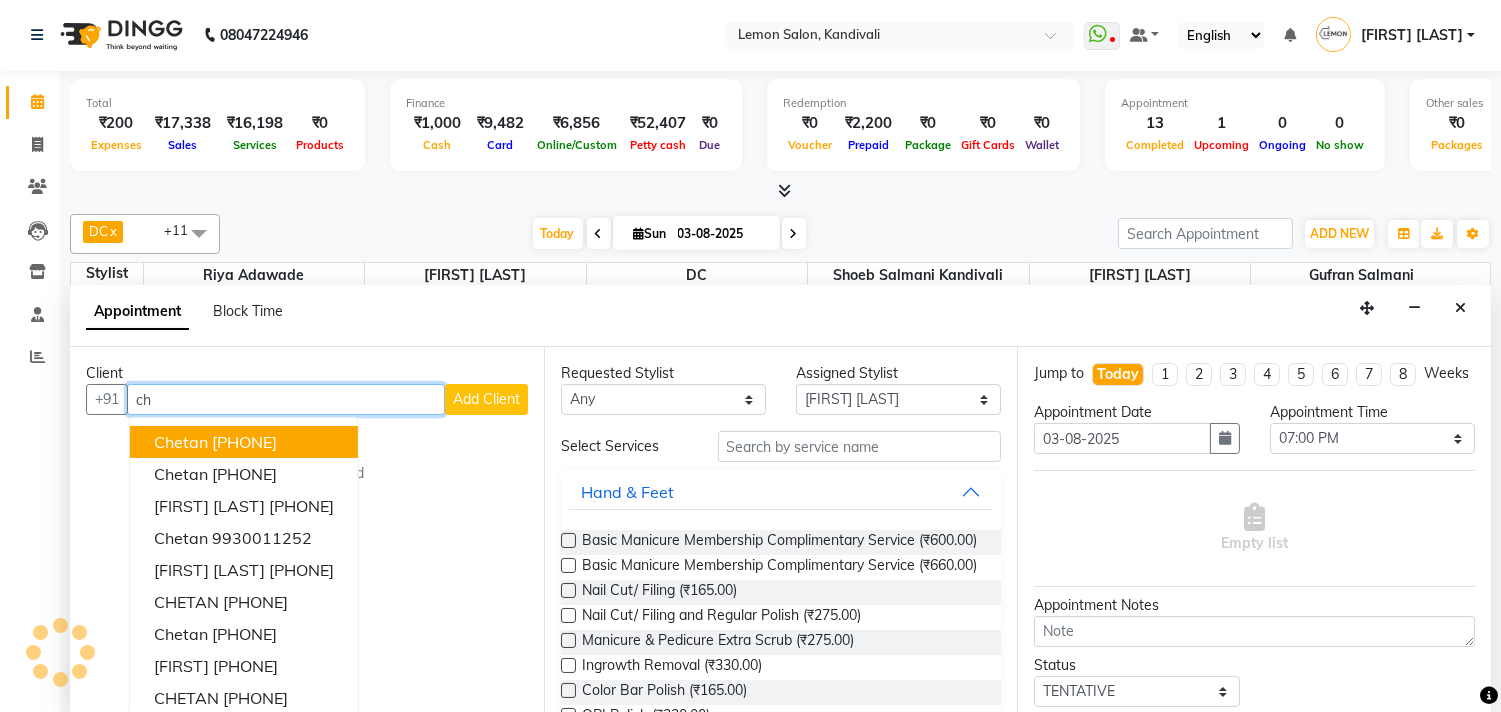 type on "c" 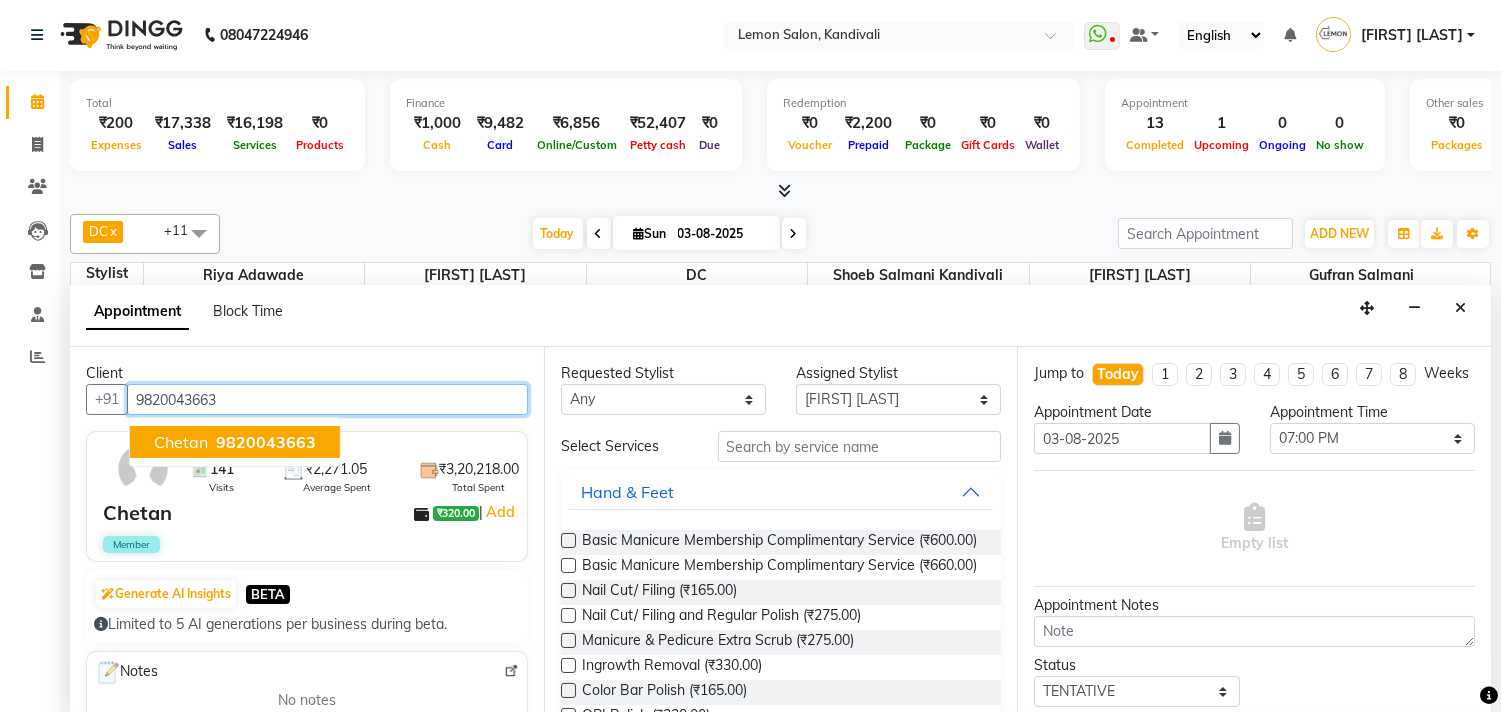 click on "9820043663" at bounding box center [266, 442] 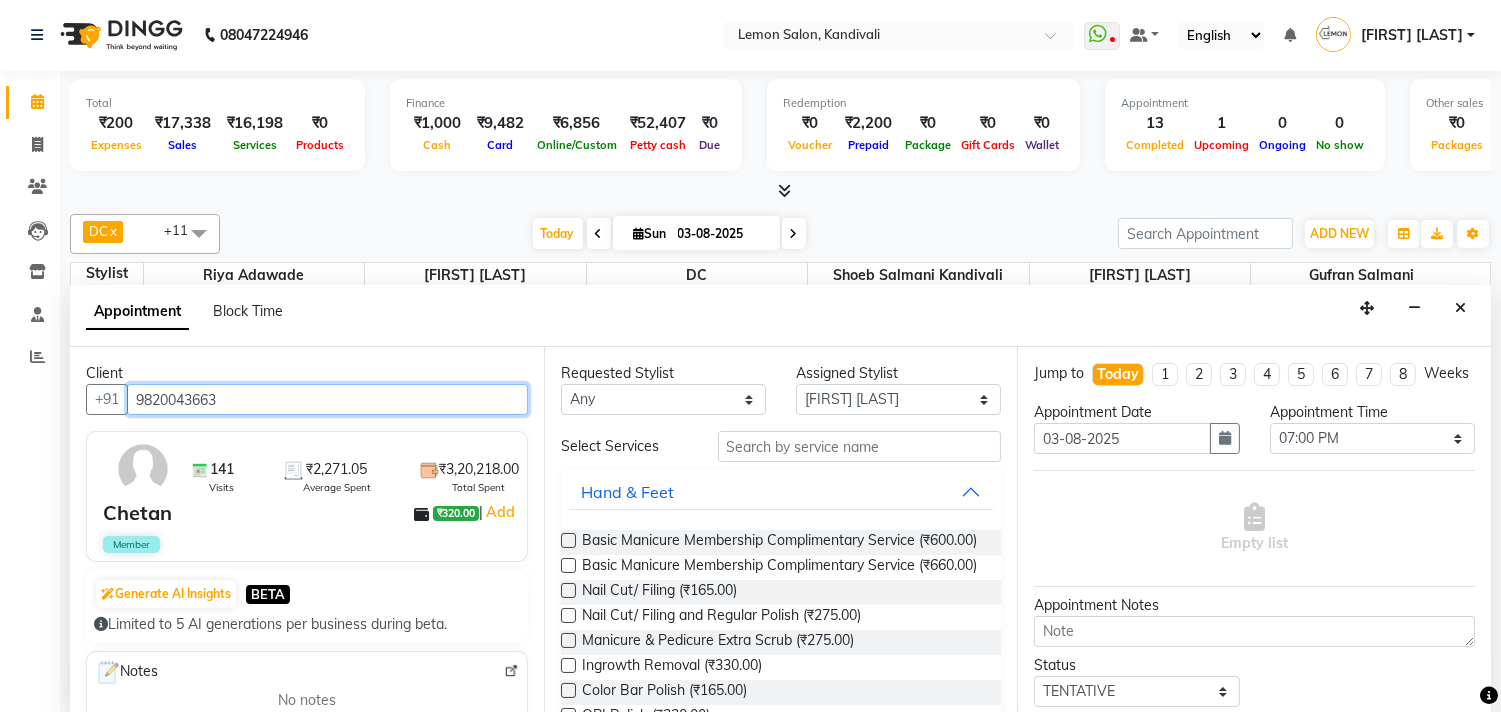 type on "9820043663" 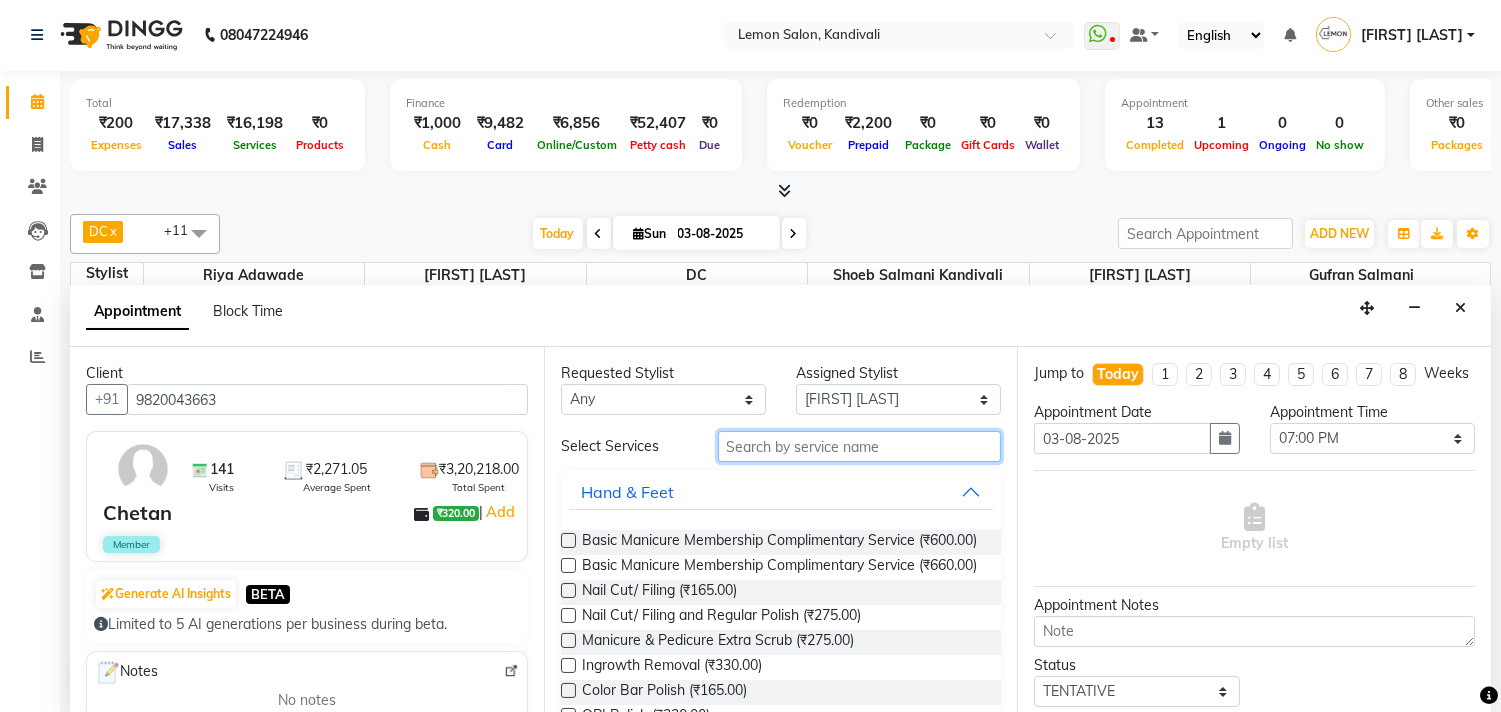 click at bounding box center (860, 446) 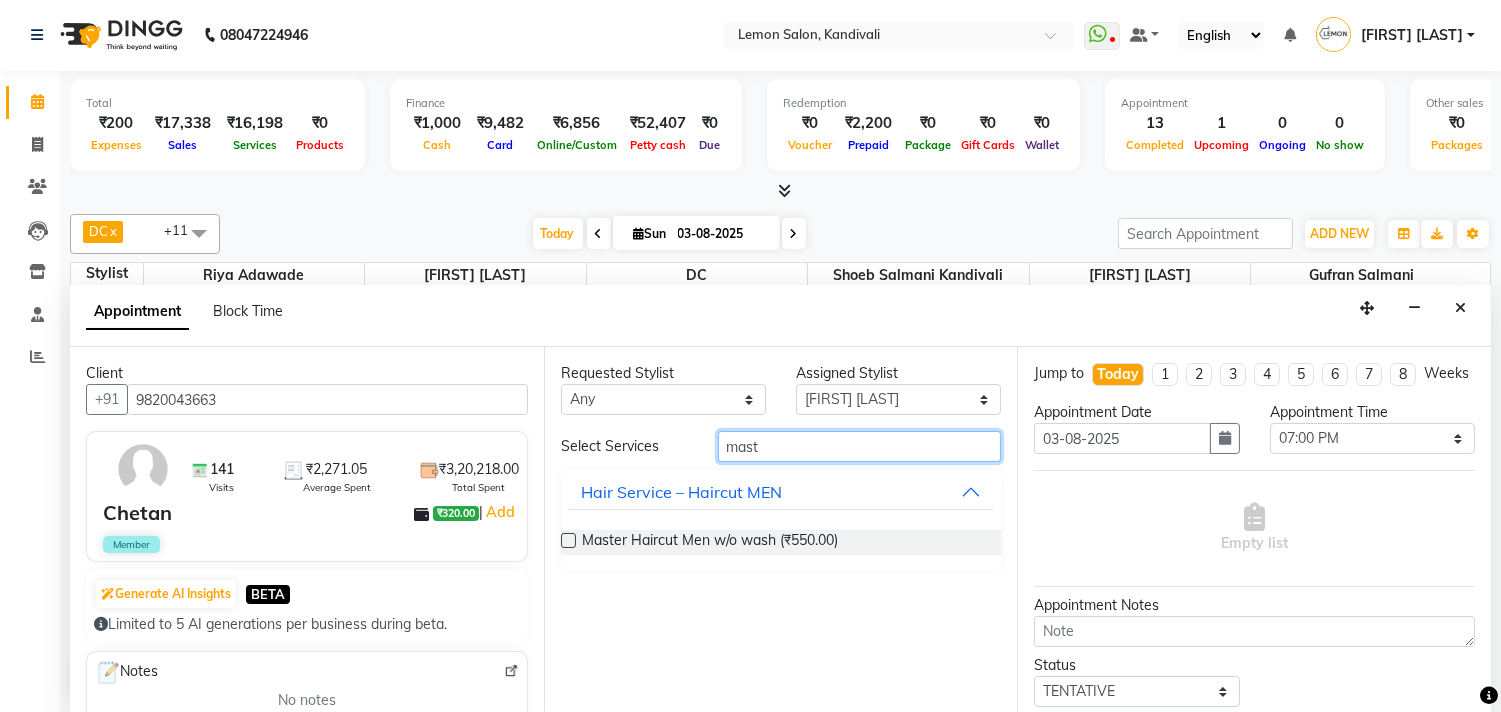 type on "mast" 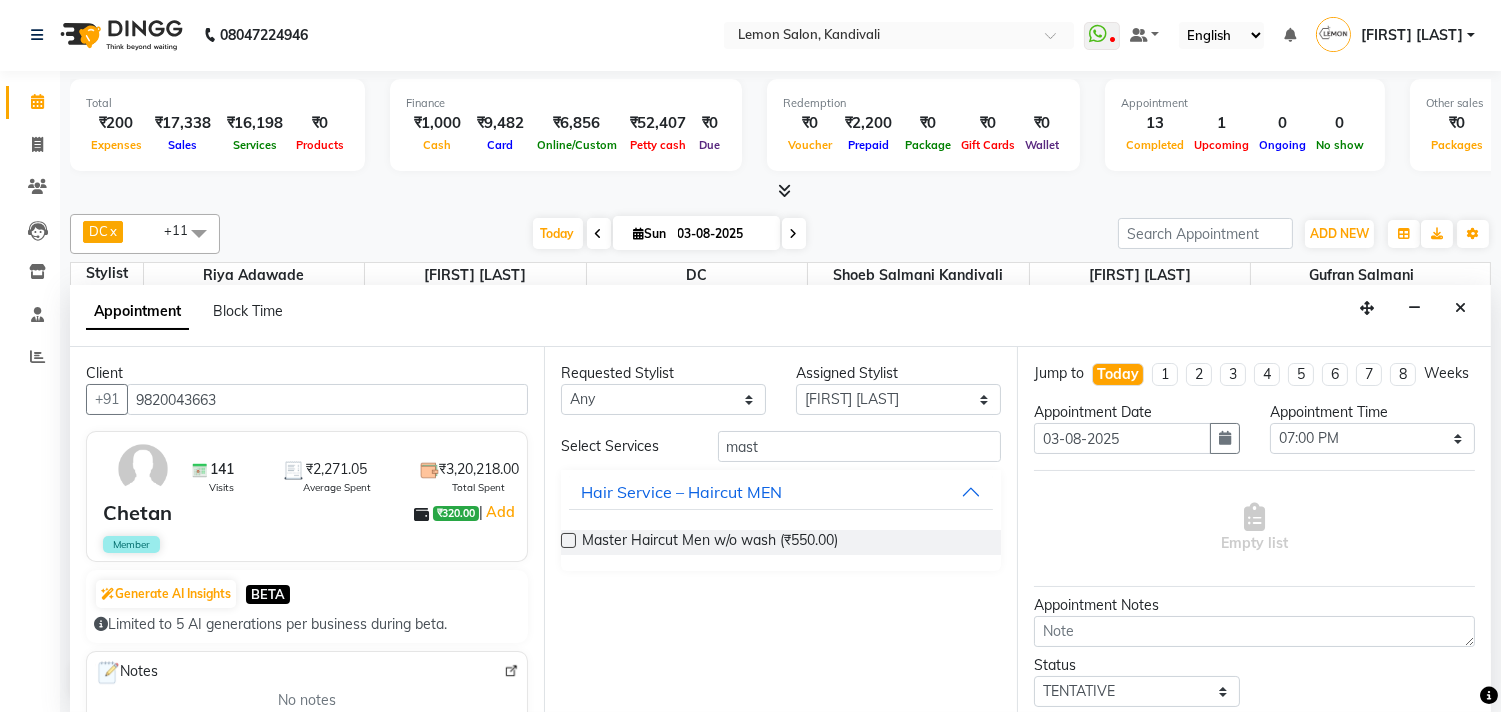 click at bounding box center [568, 540] 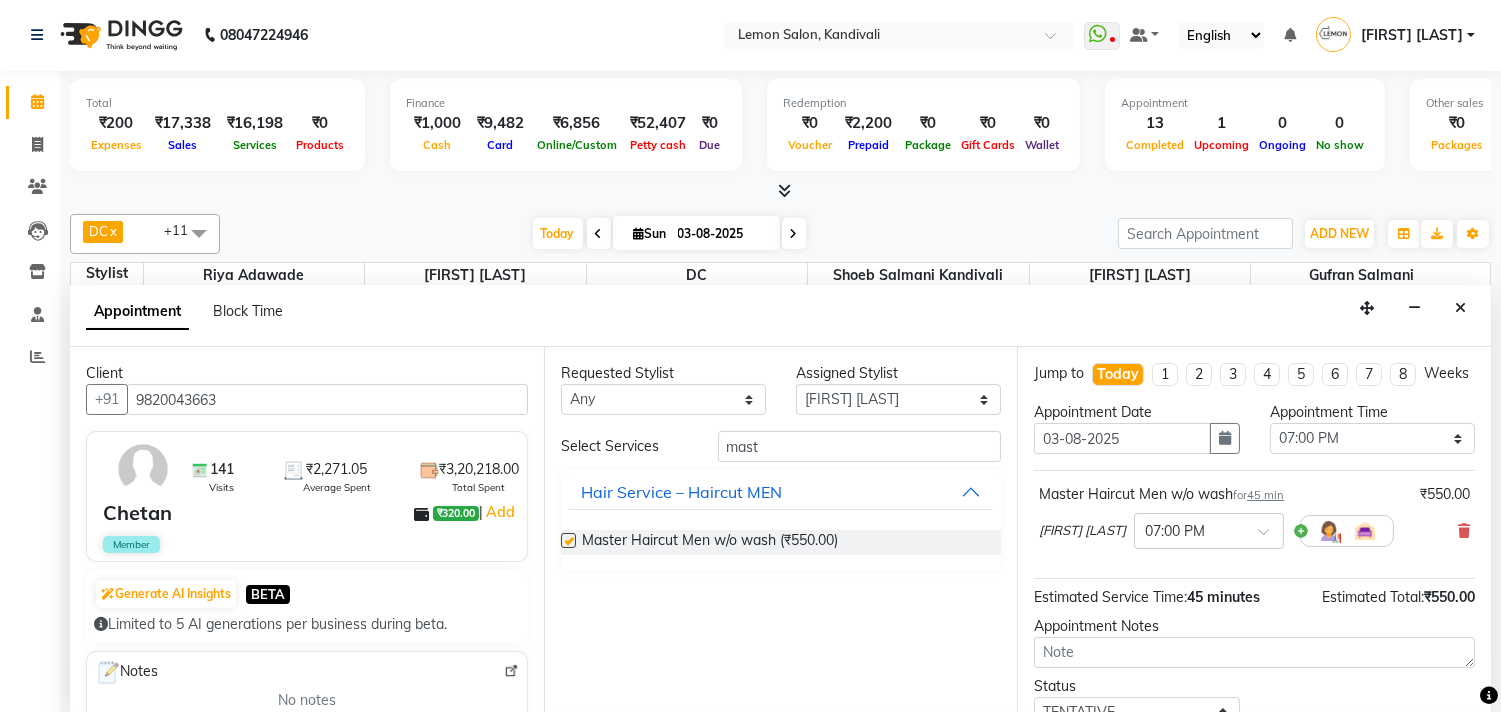 checkbox on "false" 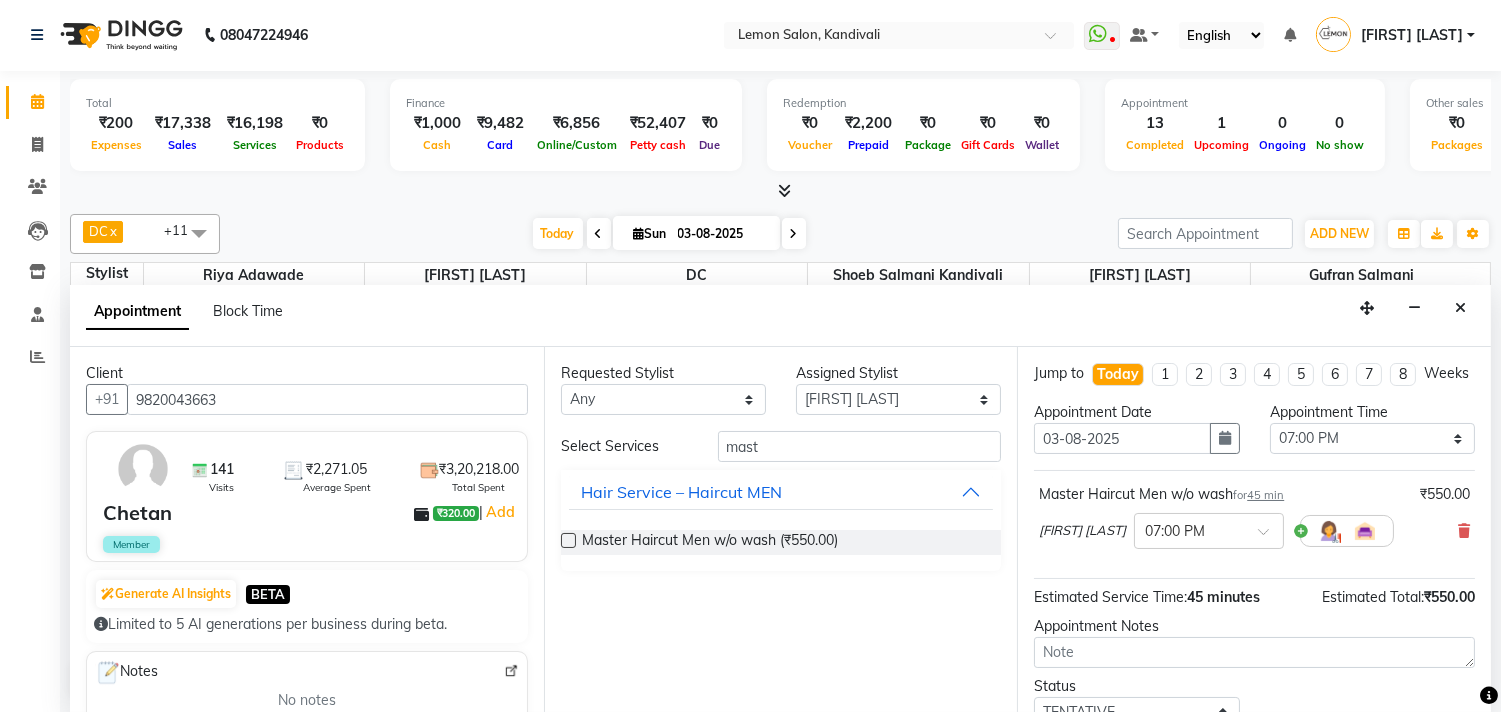 scroll, scrollTop: 161, scrollLeft: 0, axis: vertical 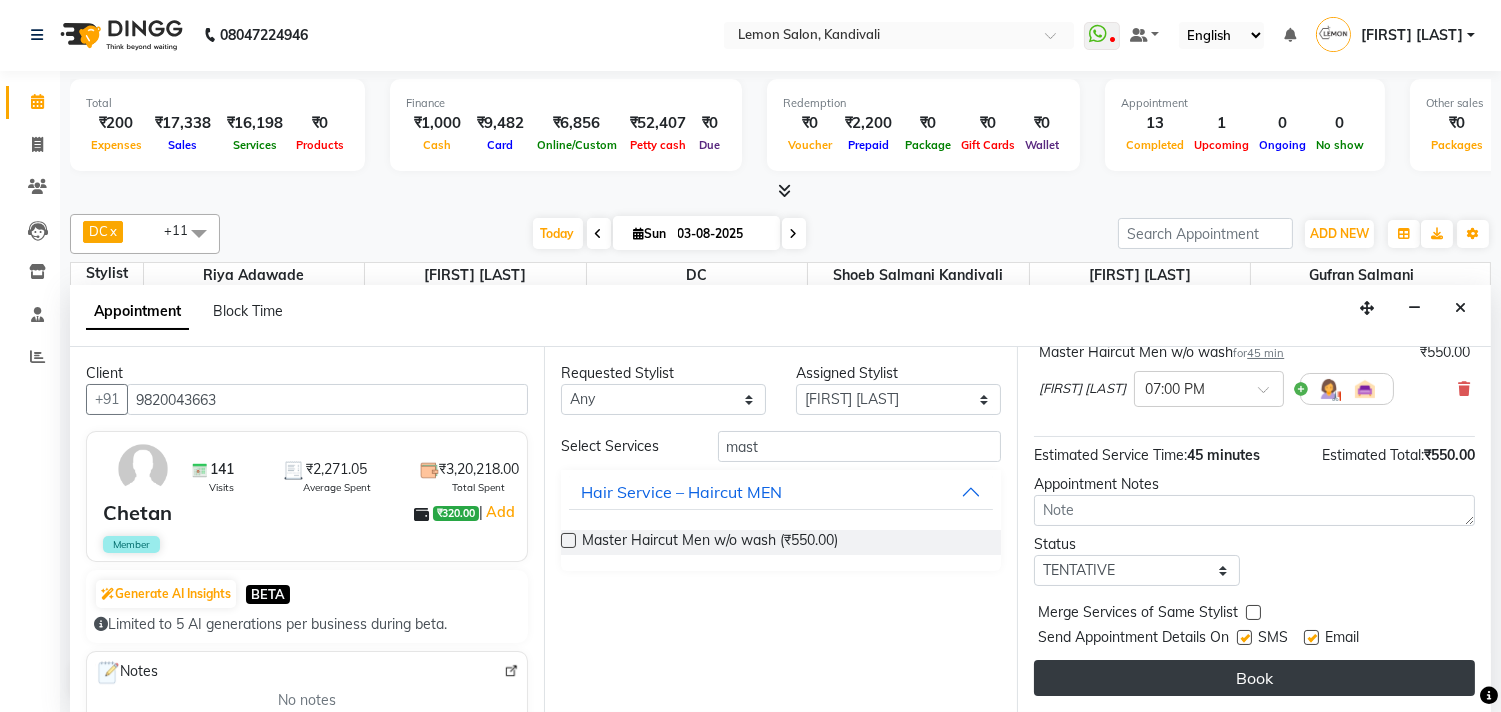 click on "Book" at bounding box center [1254, 678] 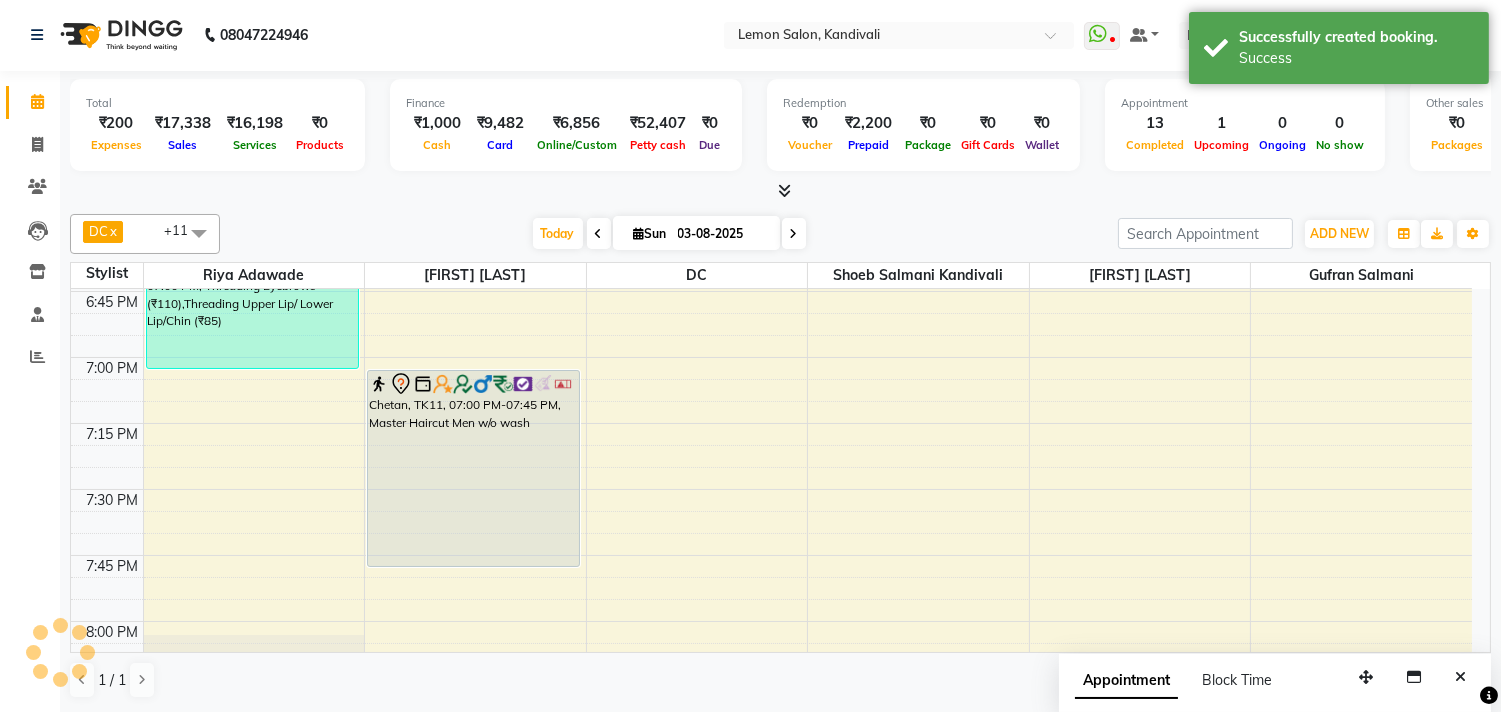 scroll, scrollTop: 0, scrollLeft: 0, axis: both 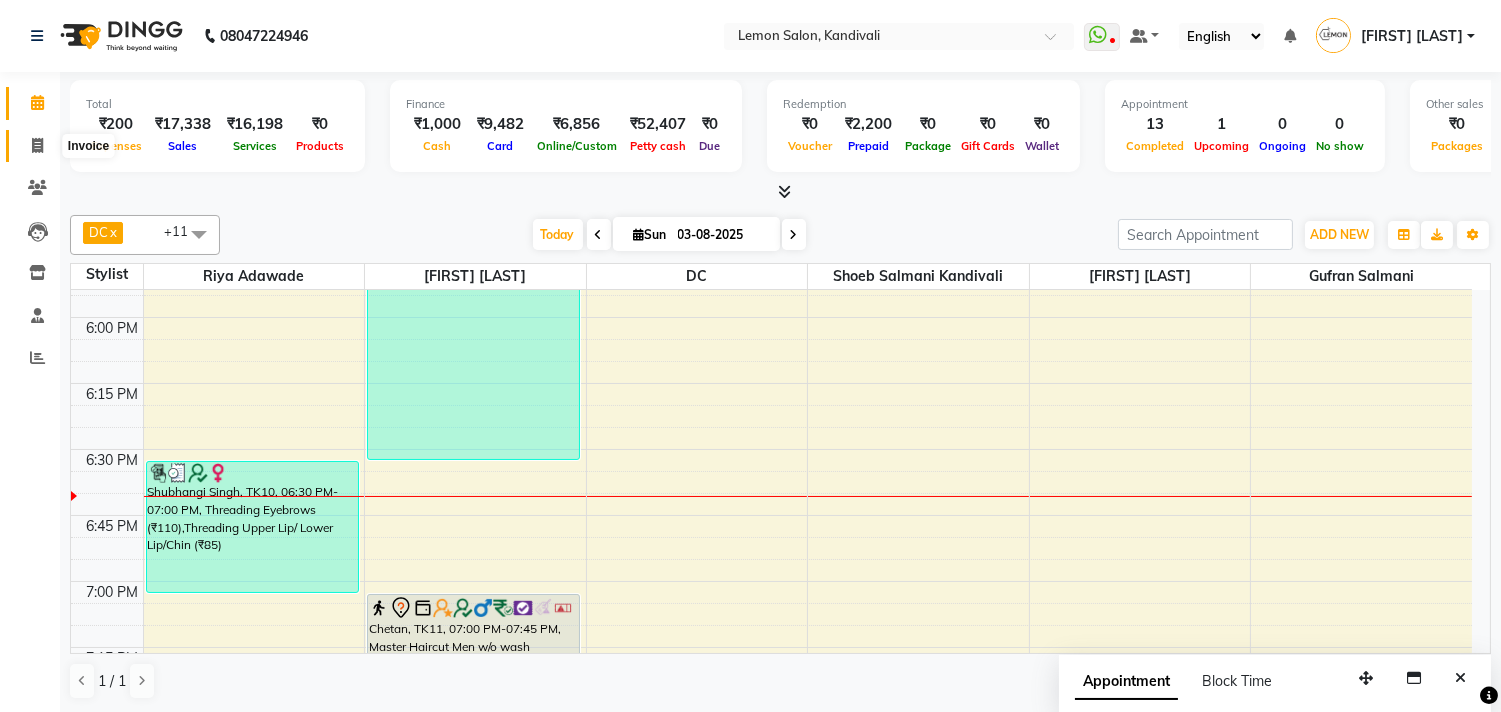 click 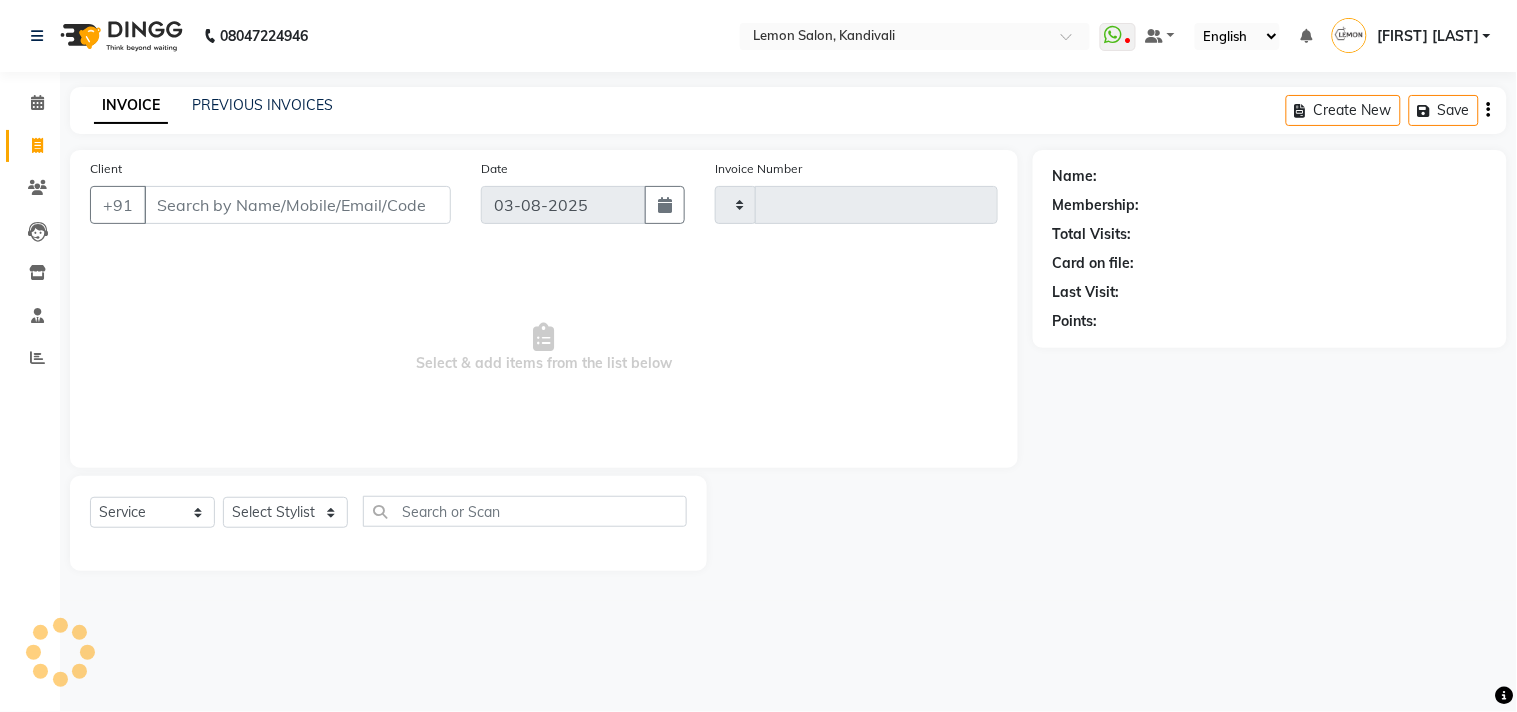 type on "1317" 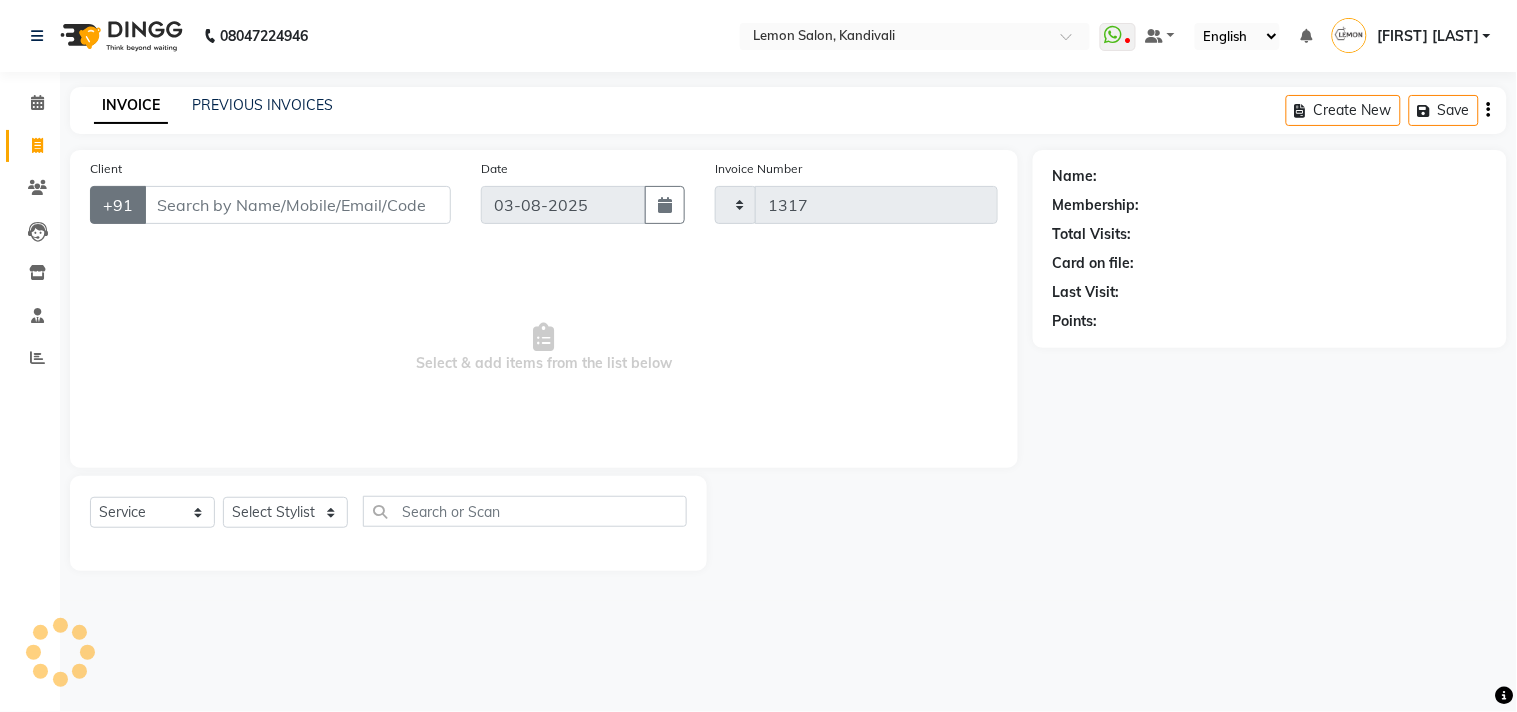 select on "569" 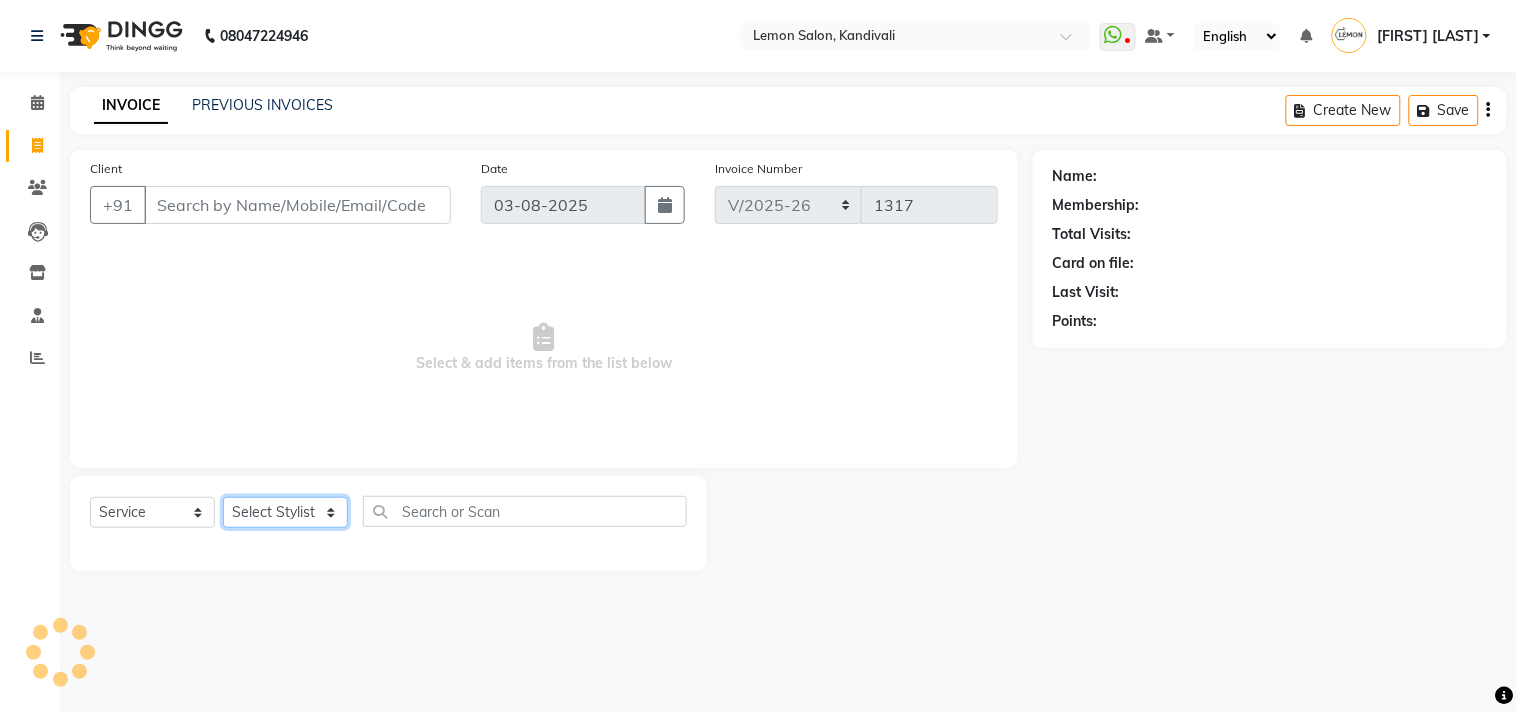 click on "Select Stylist" 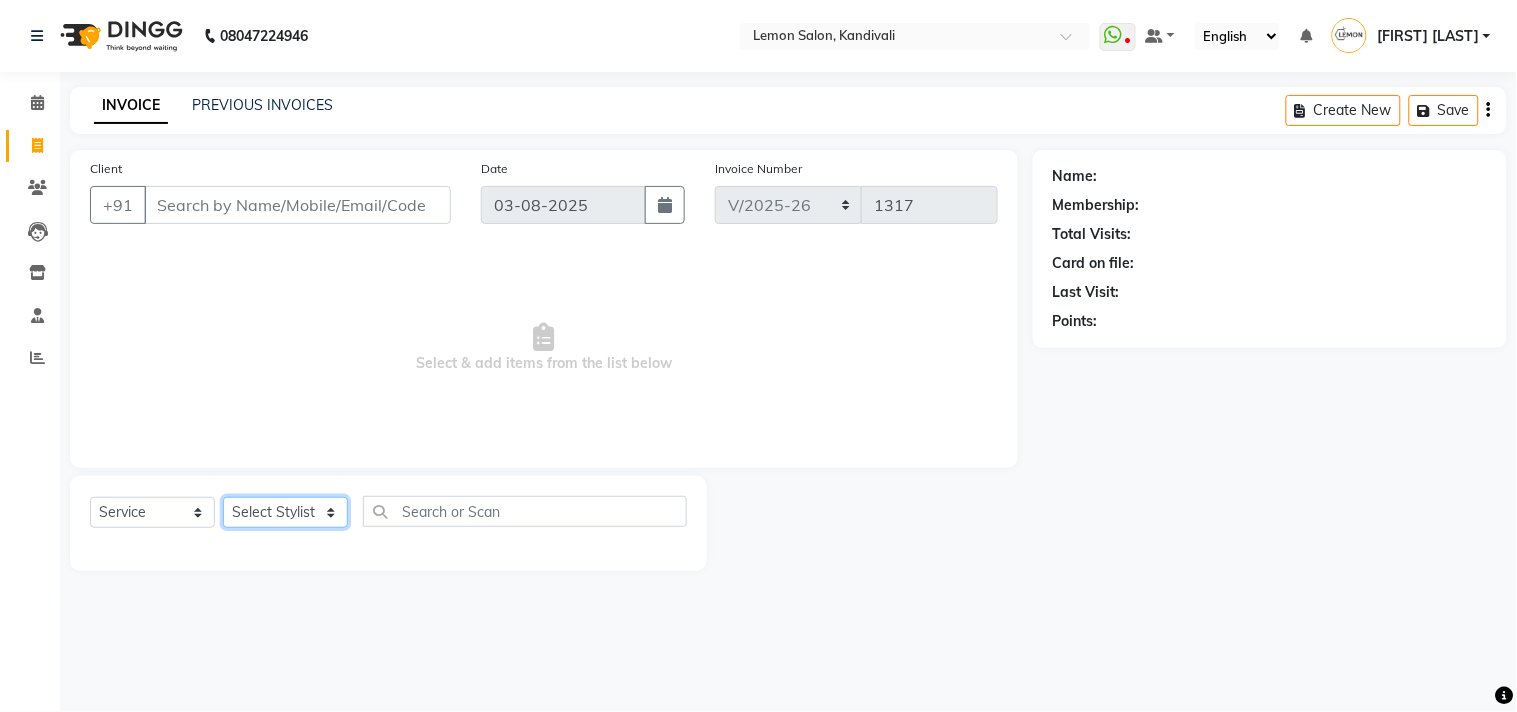 select on "78780" 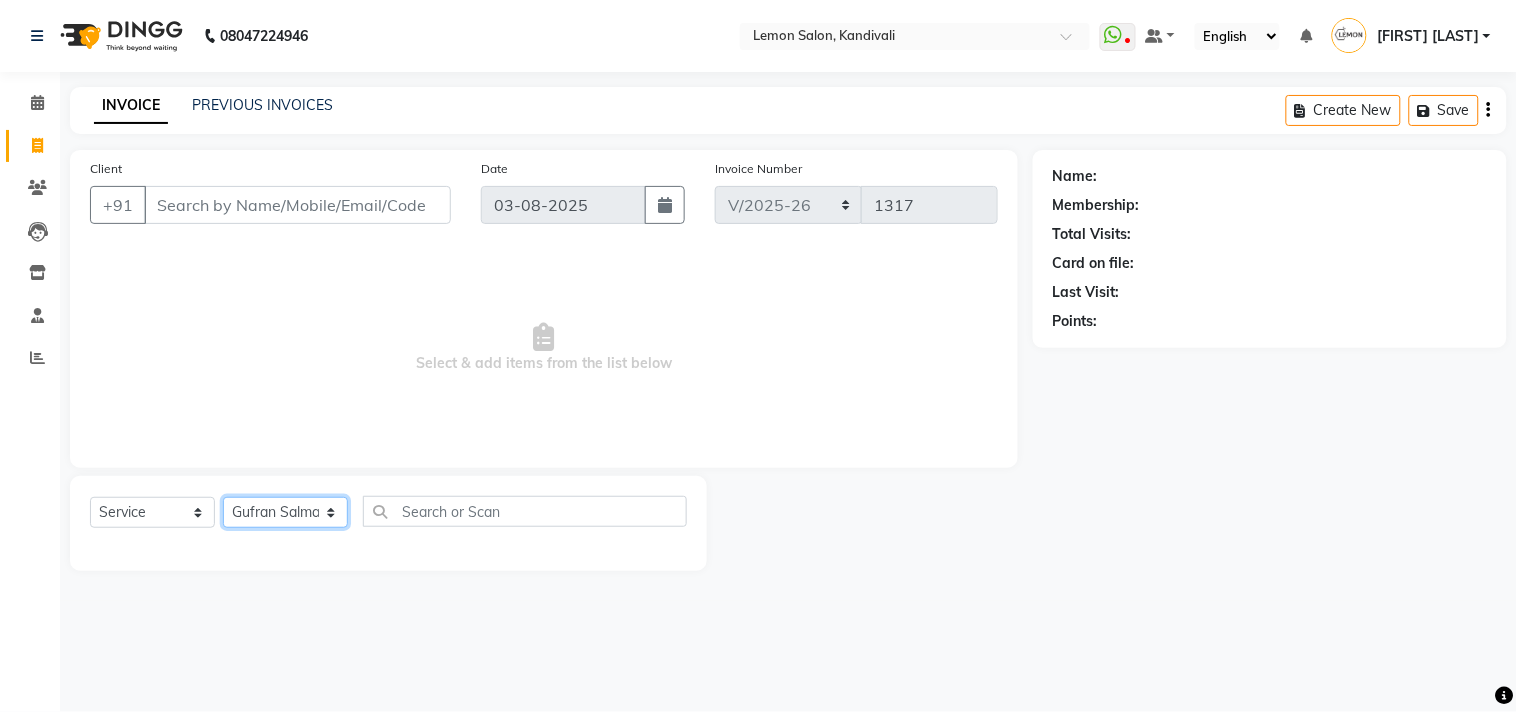 click on "Select Stylist Akansha Subba Alam Arun Arndive DC Faheem Malik Gufran Salmani Payal Maurya Riya Adawade Shoeb Salmani Kandivali Swati Sharma Yunus Yusuf Shaikh" 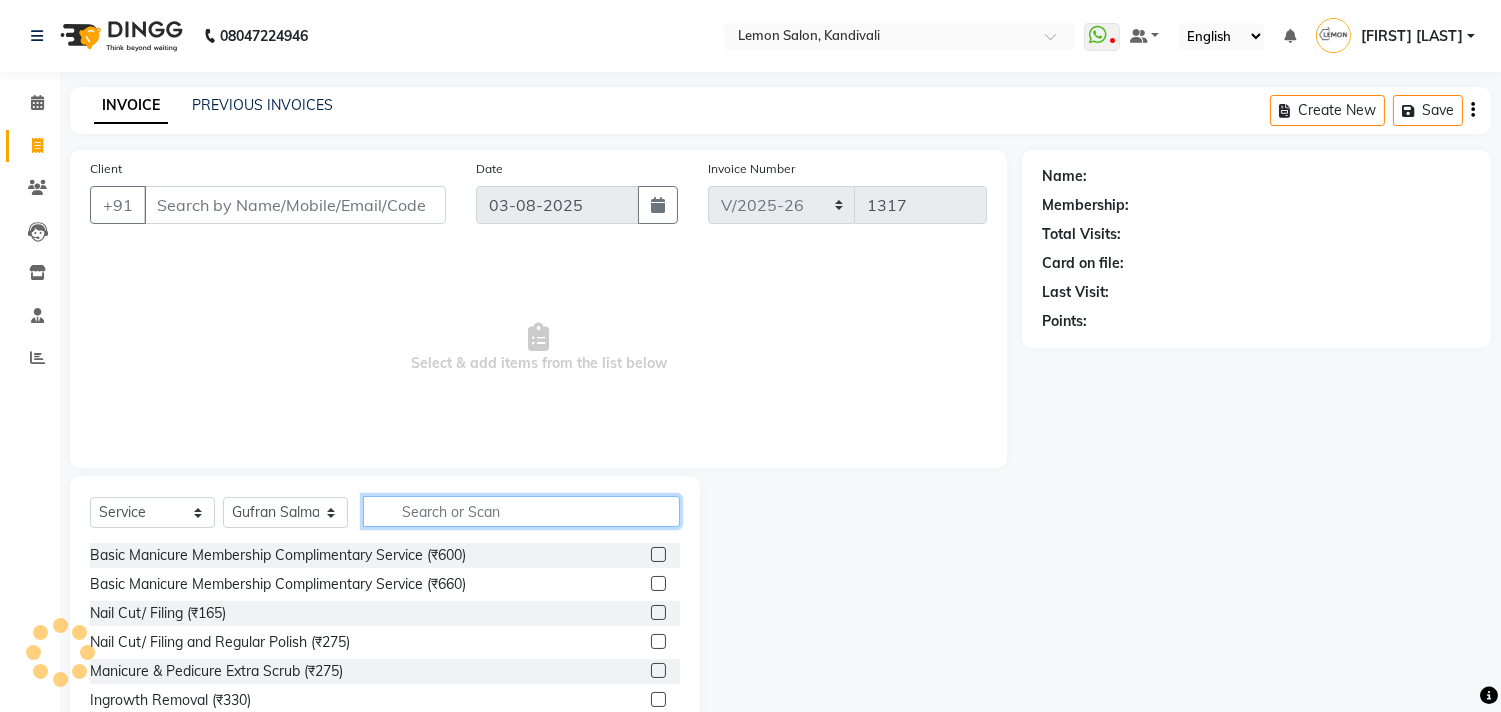 click 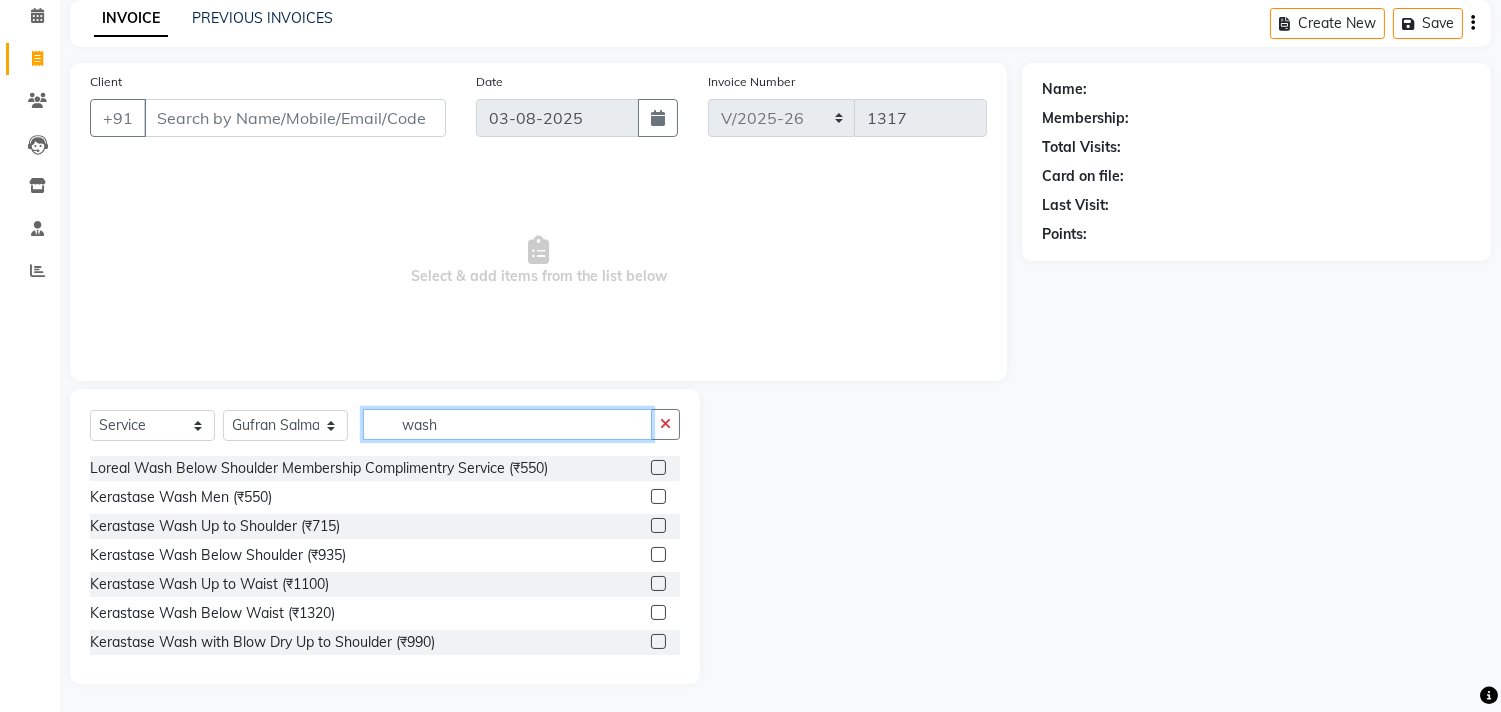 scroll, scrollTop: 88, scrollLeft: 0, axis: vertical 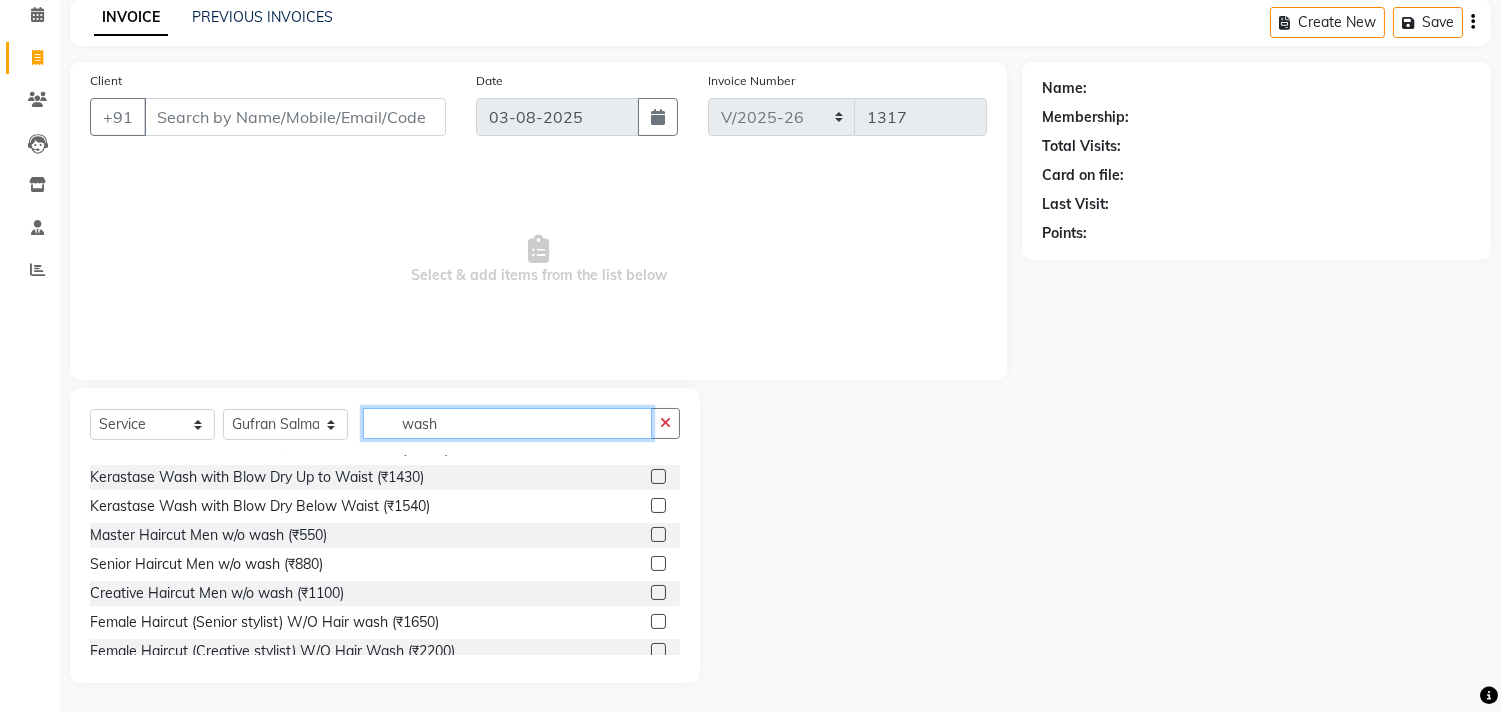 type on "wash" 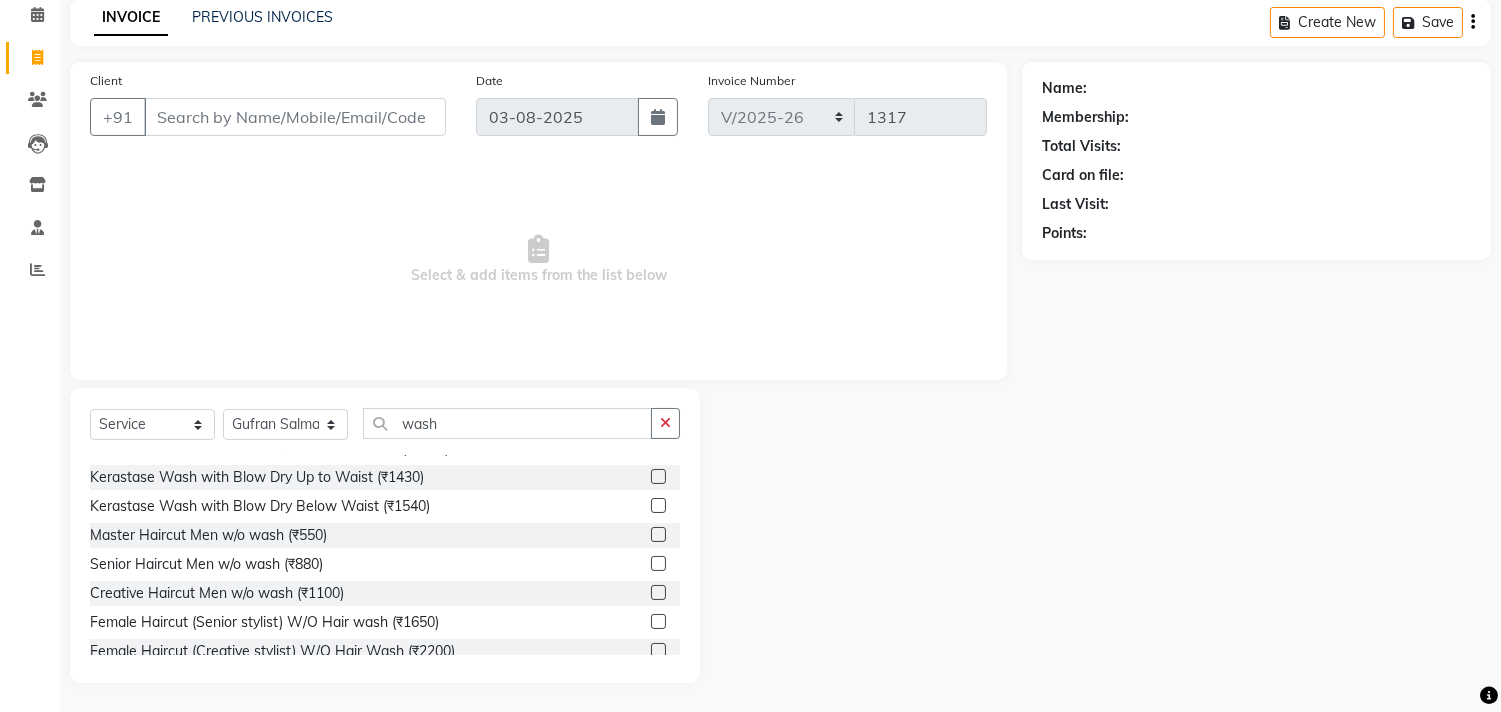 click 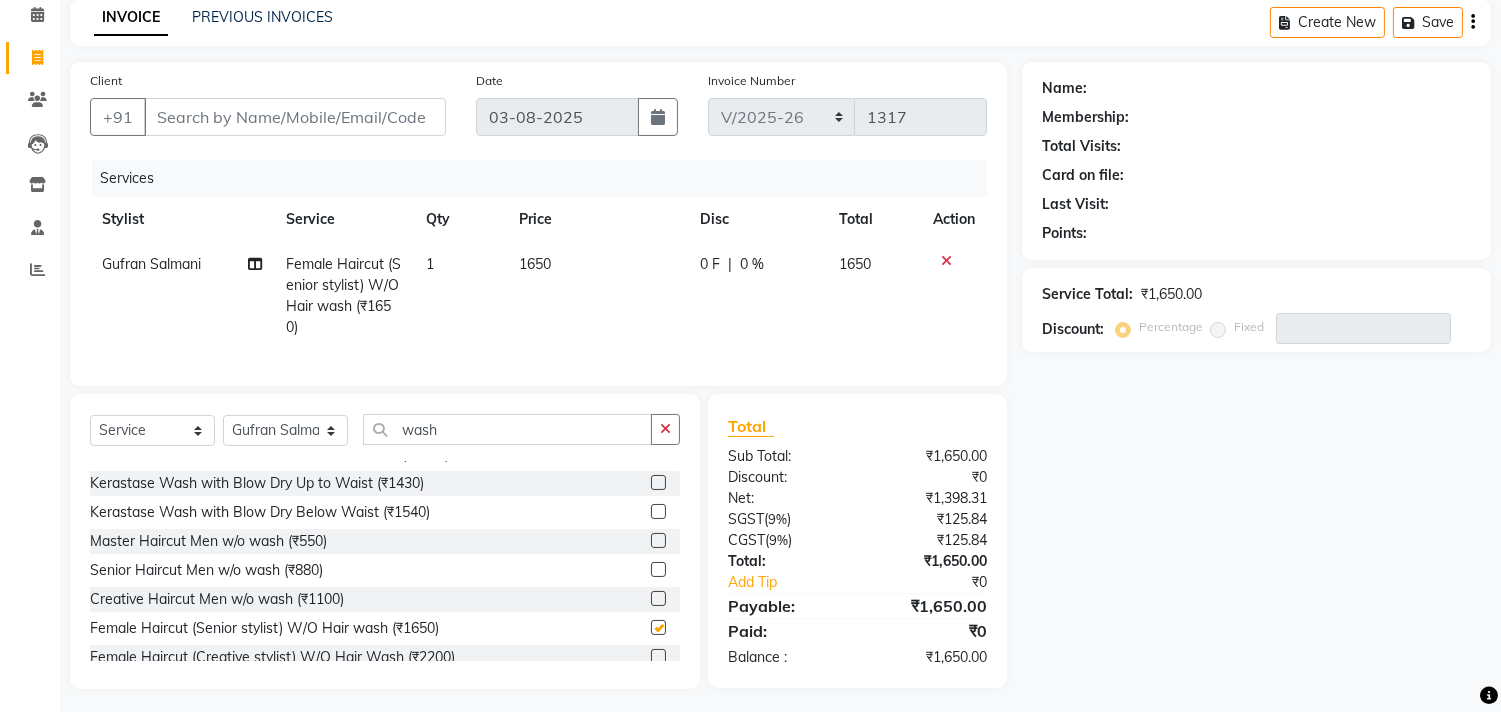 checkbox on "false" 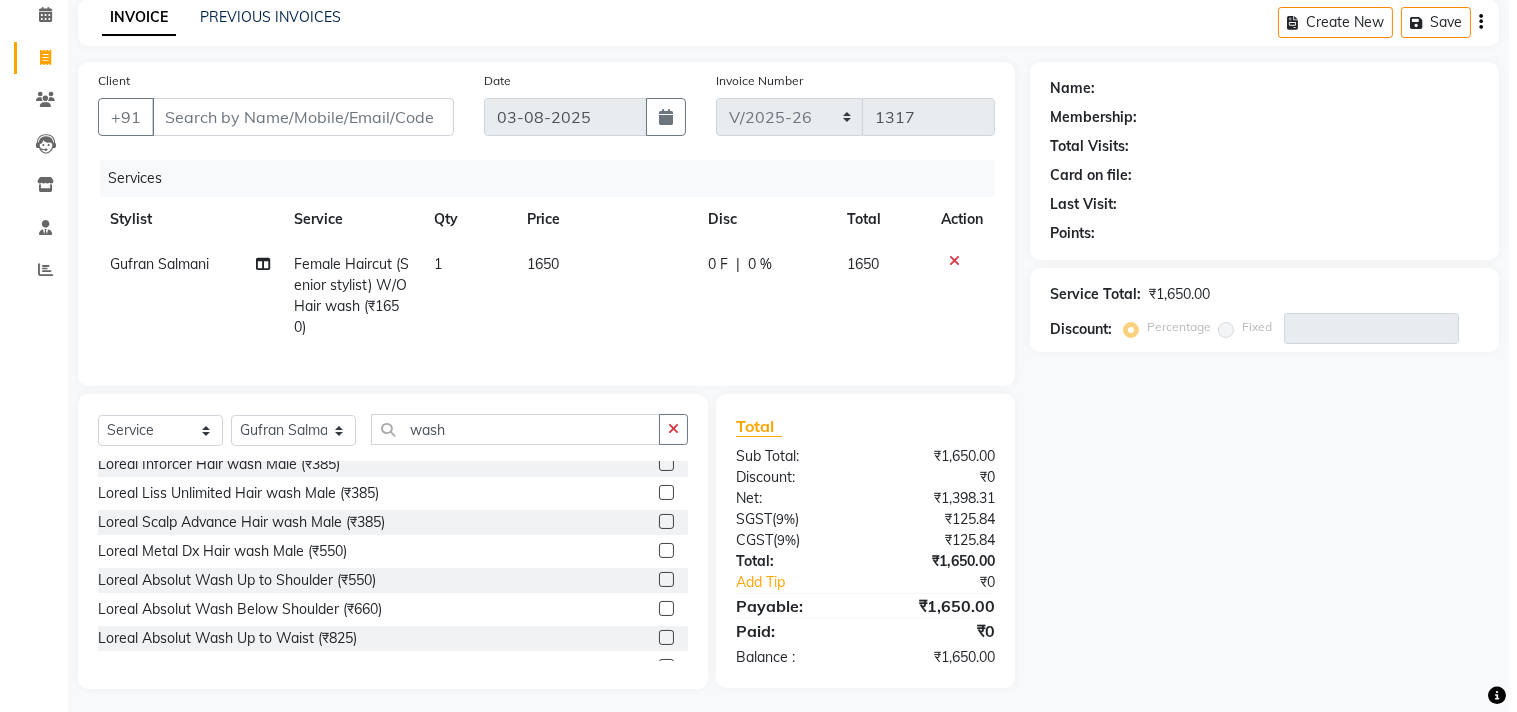scroll, scrollTop: 555, scrollLeft: 0, axis: vertical 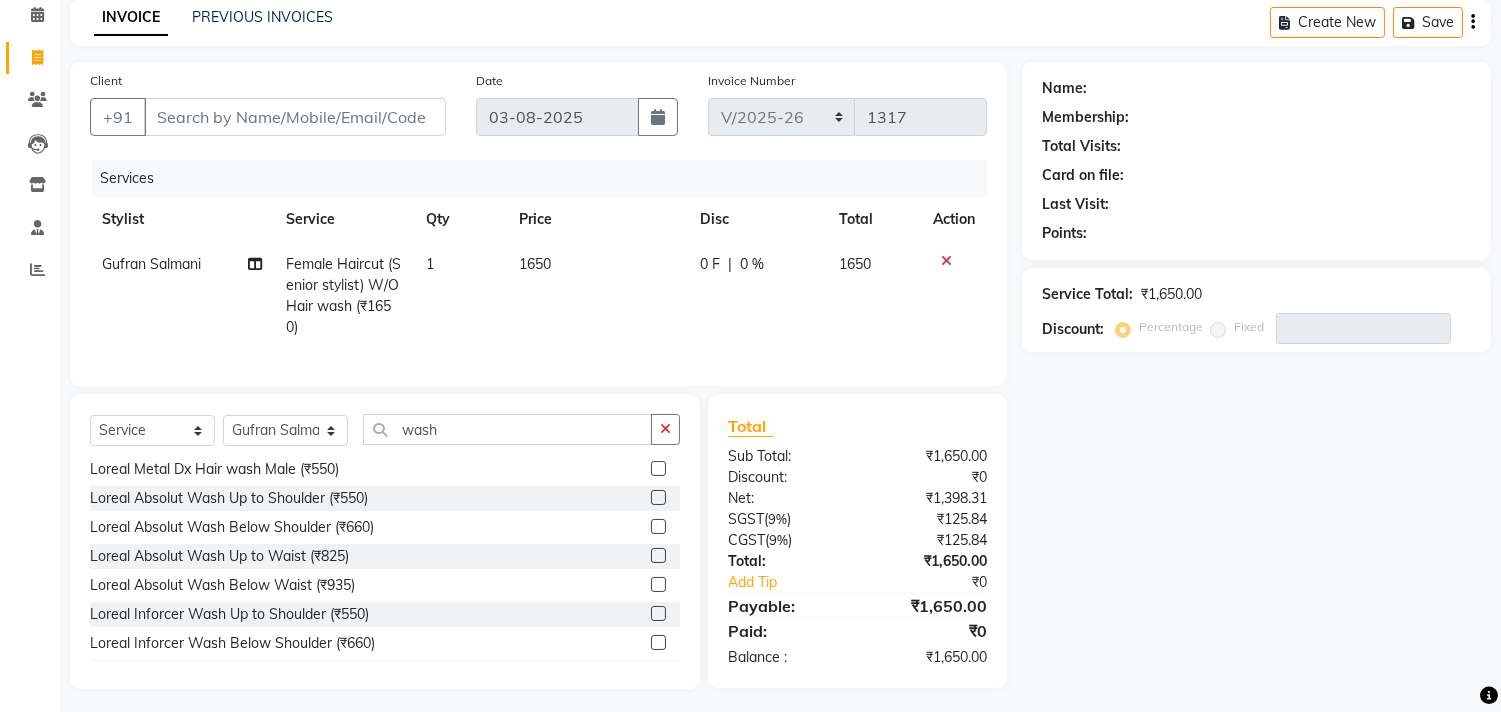 click 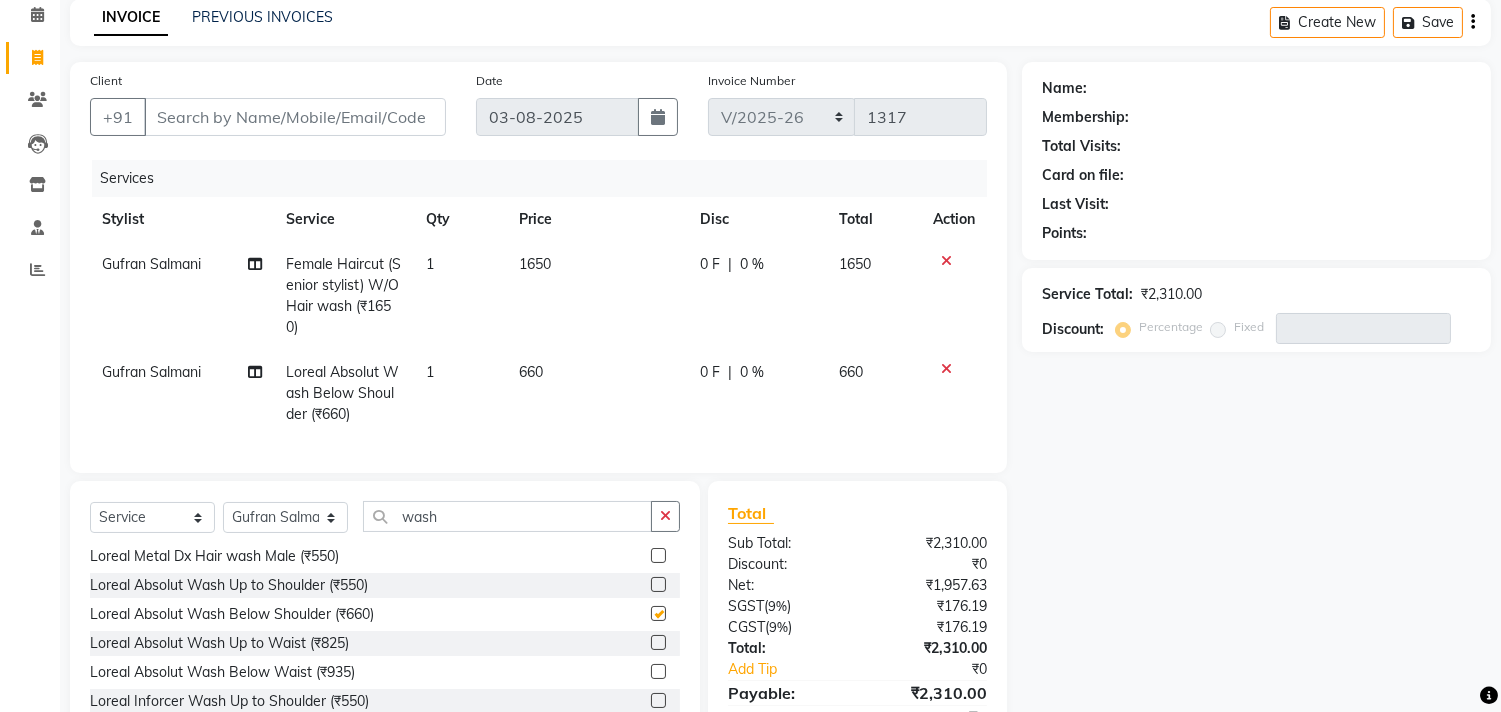 checkbox on "false" 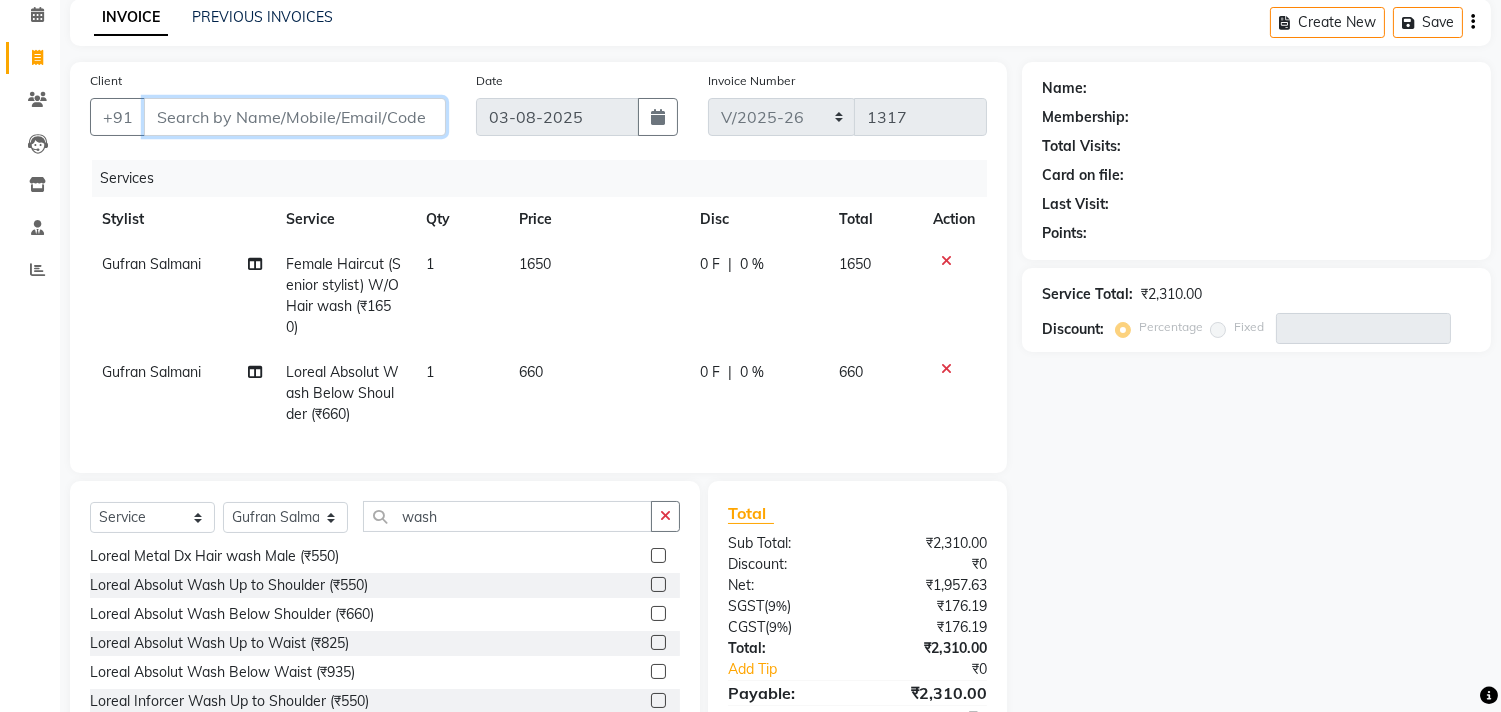 click on "Client" at bounding box center [295, 117] 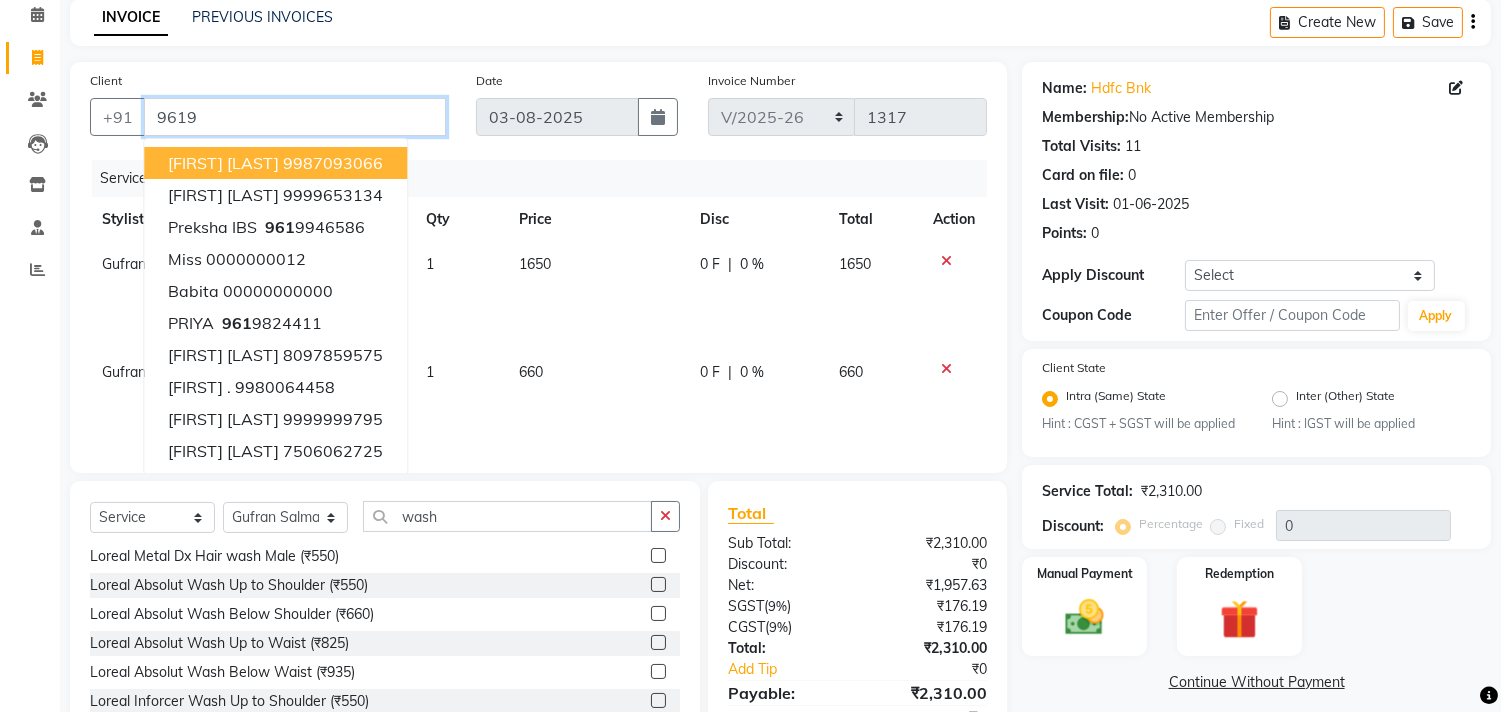 click on "9619" at bounding box center (295, 117) 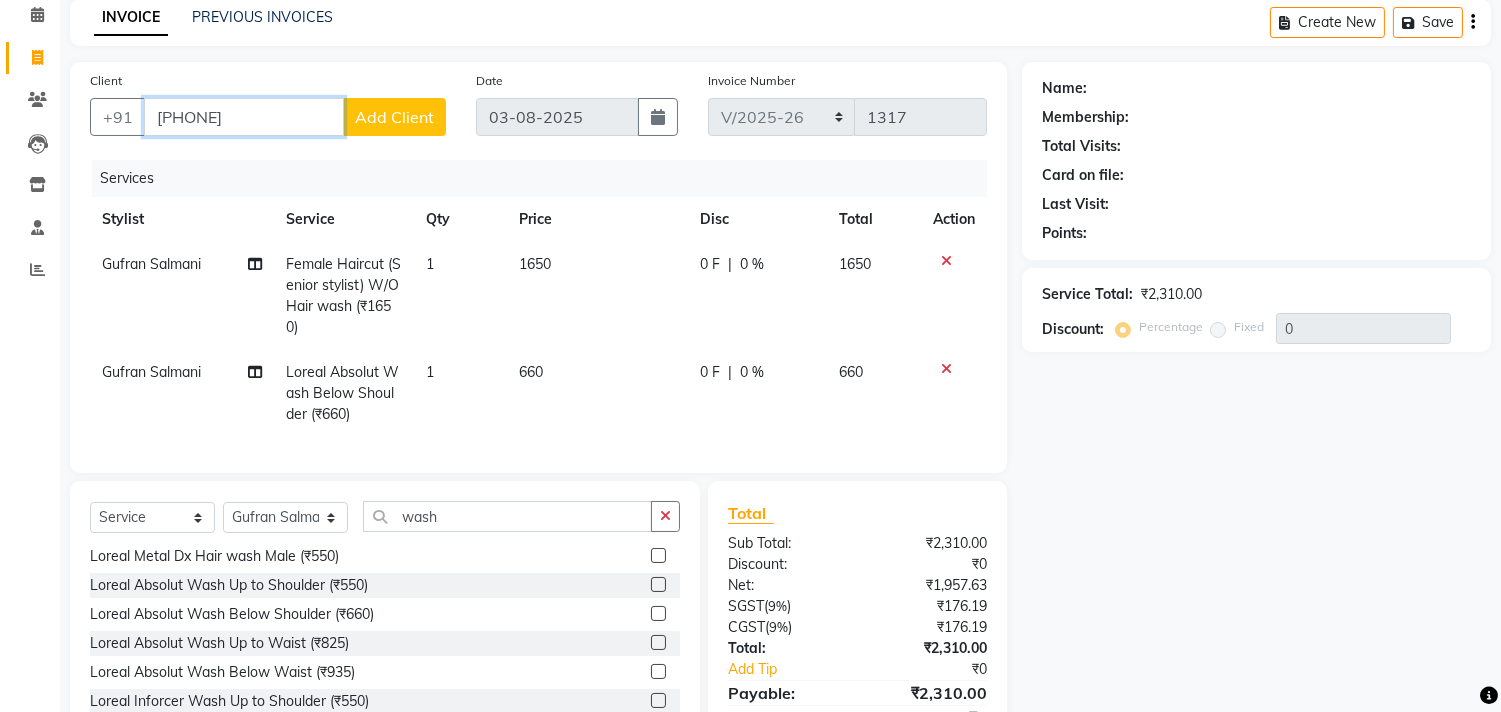 type on "9619927363" 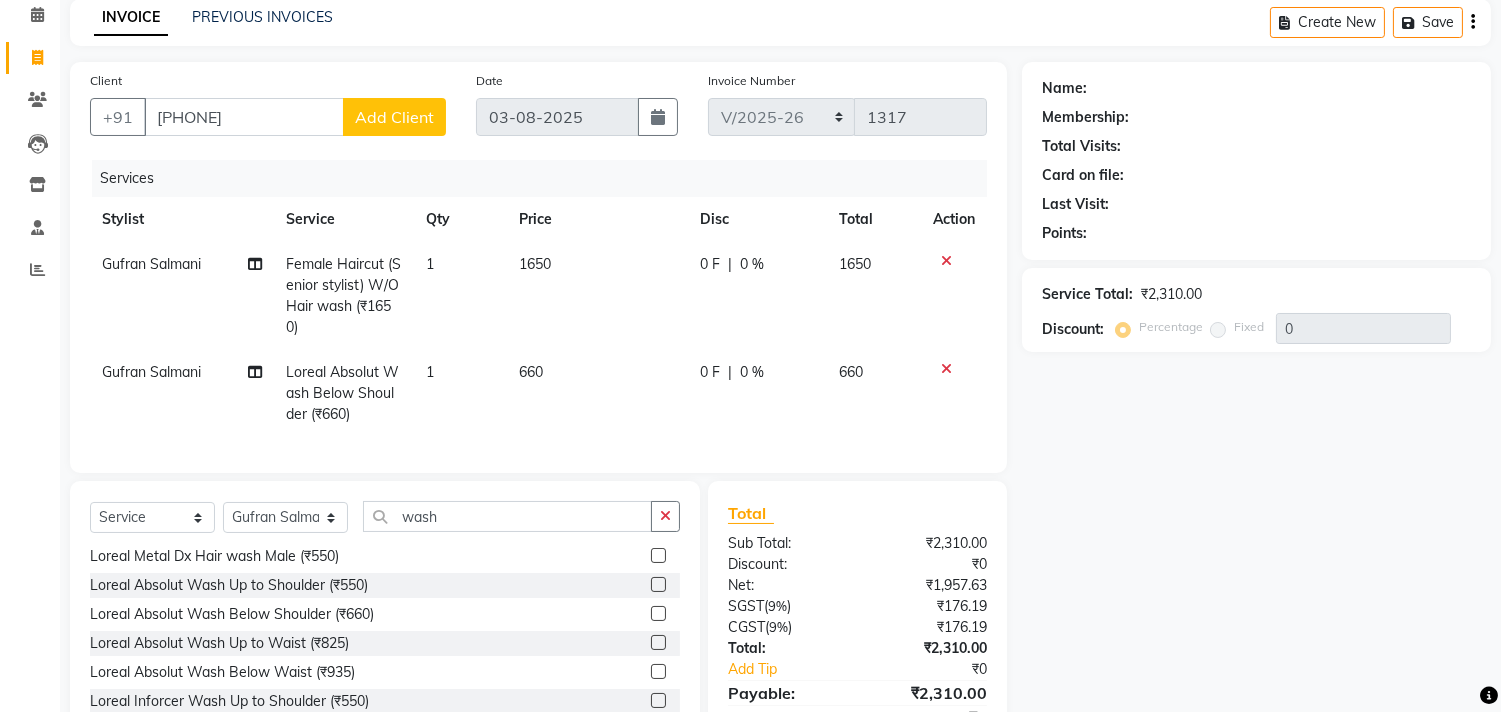 click on "Add Client" 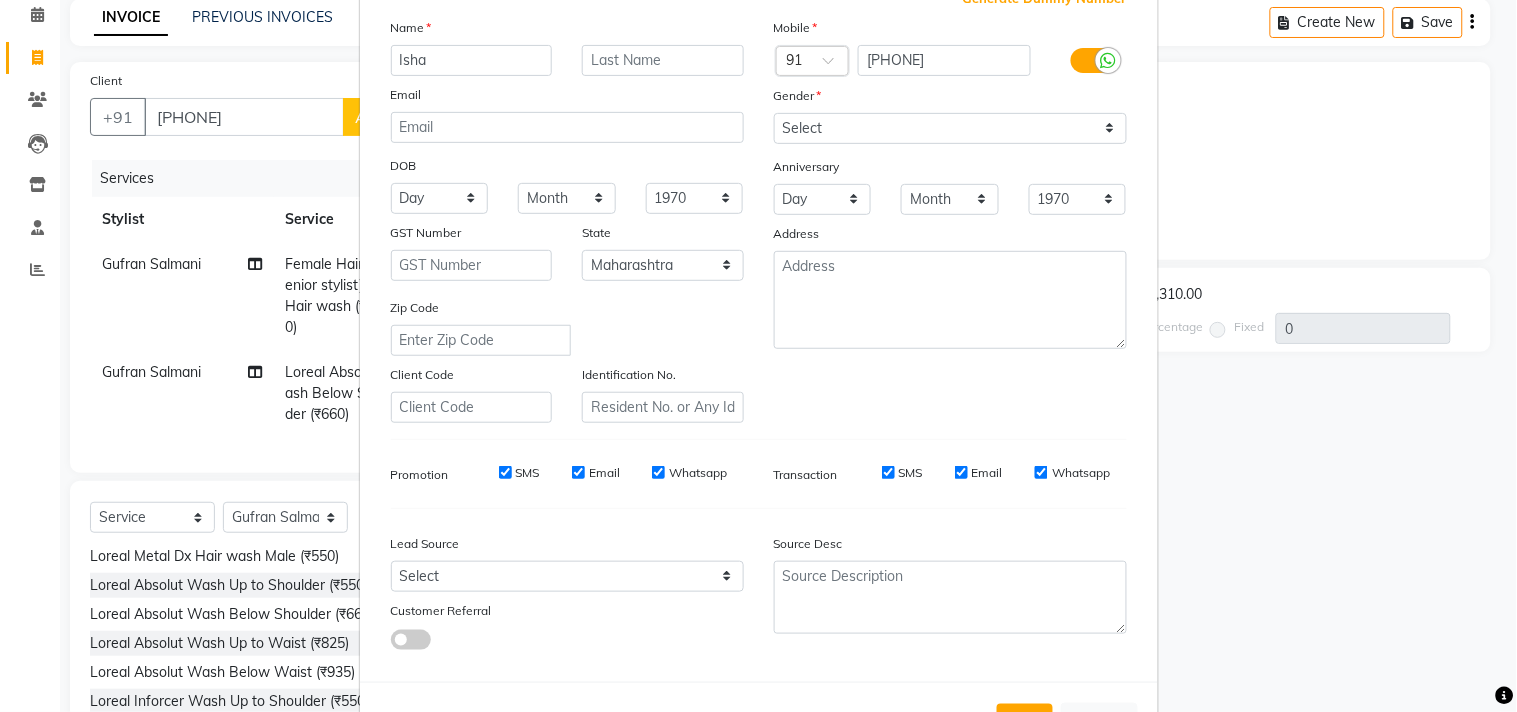 scroll, scrollTop: 212, scrollLeft: 0, axis: vertical 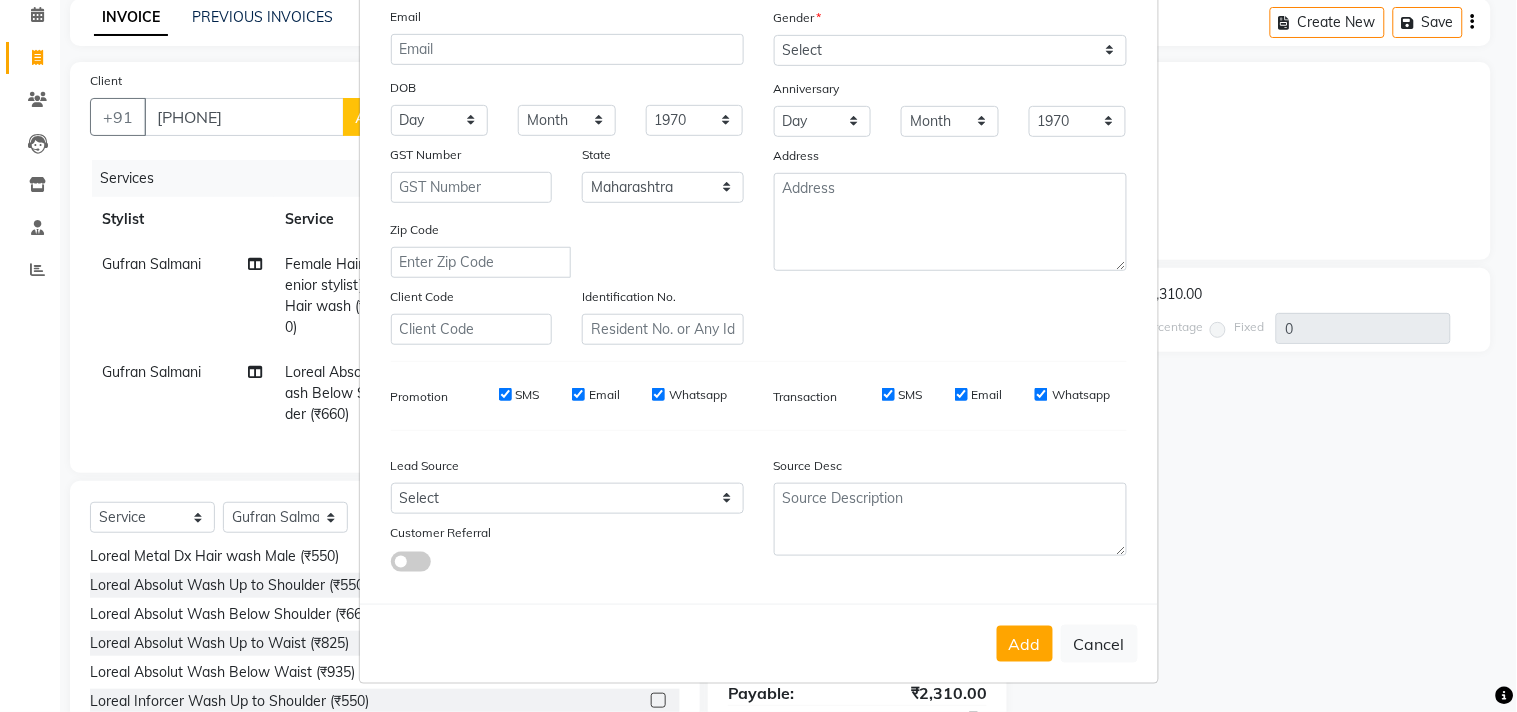 type on "Isha" 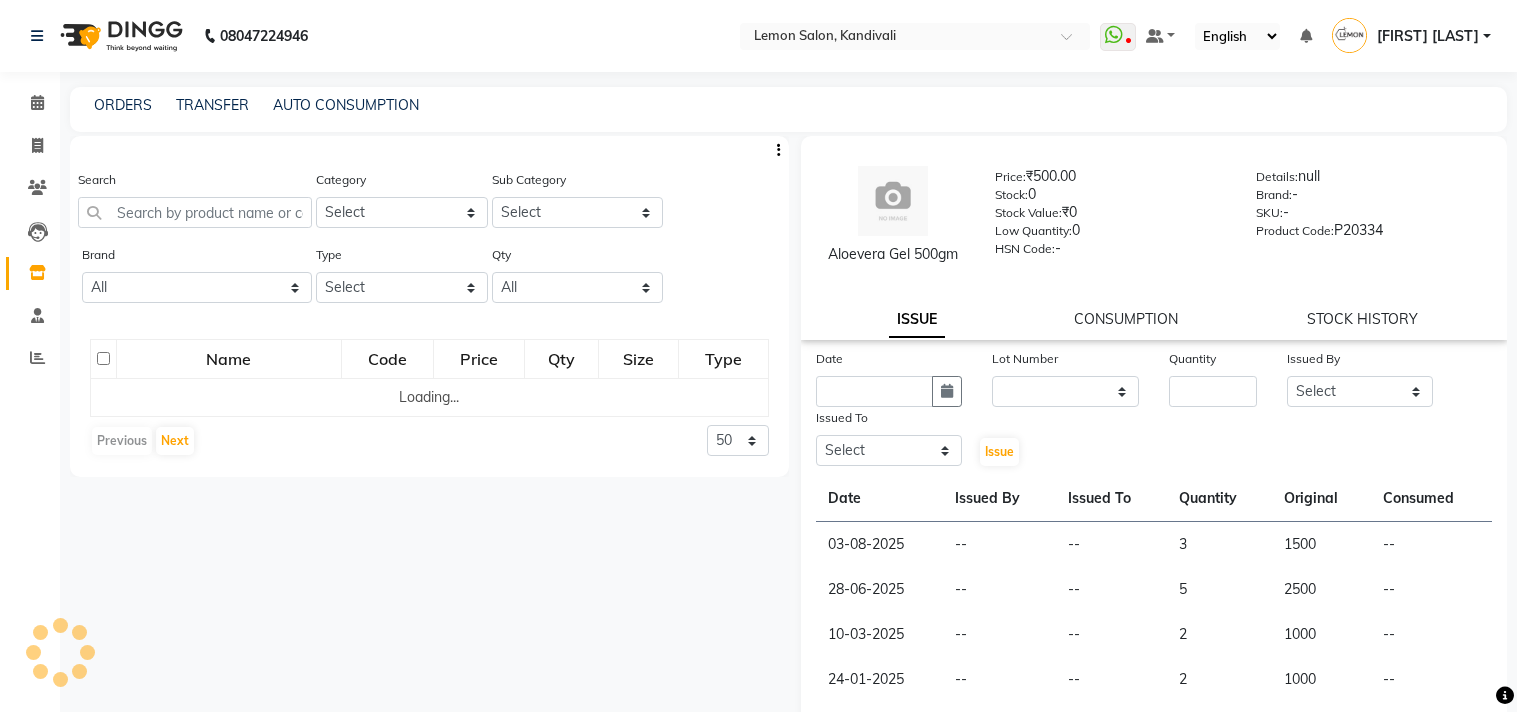 select 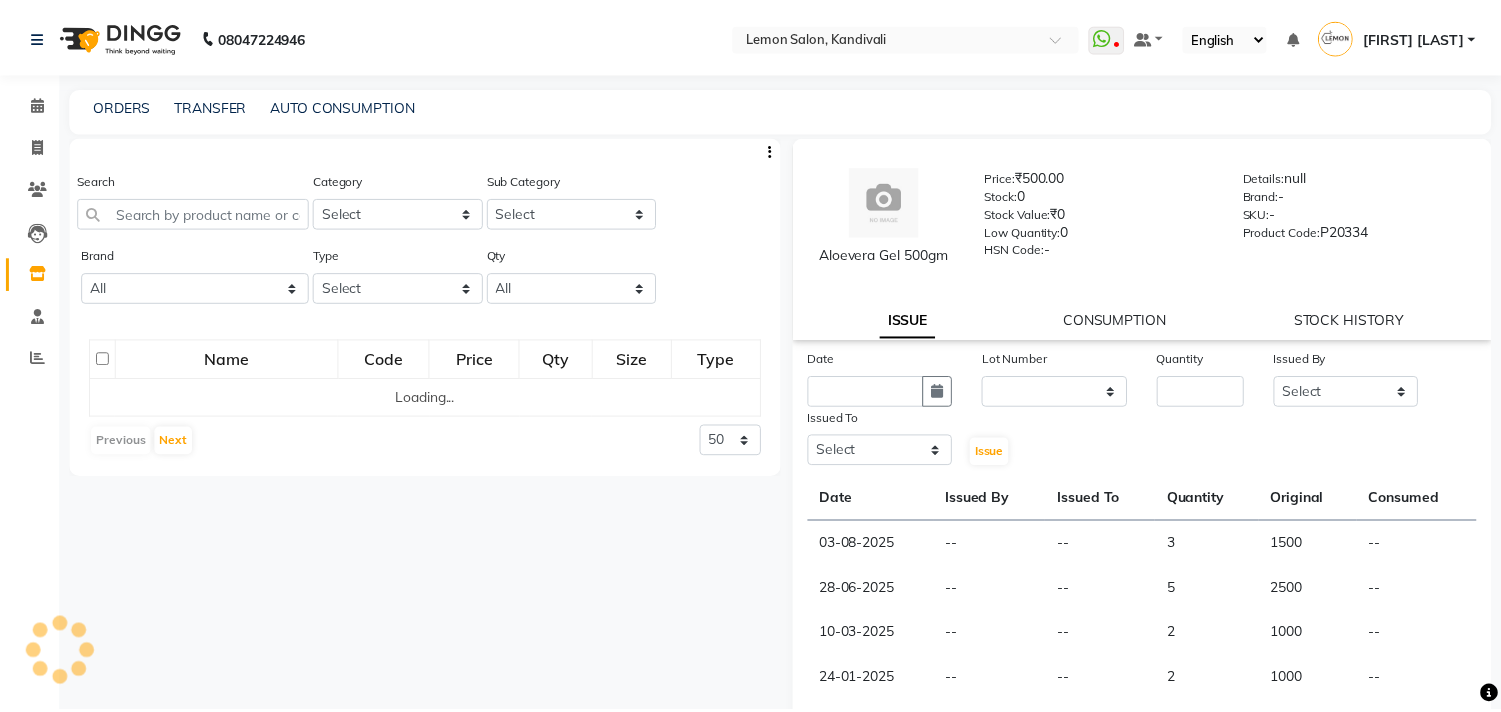 scroll, scrollTop: 0, scrollLeft: 0, axis: both 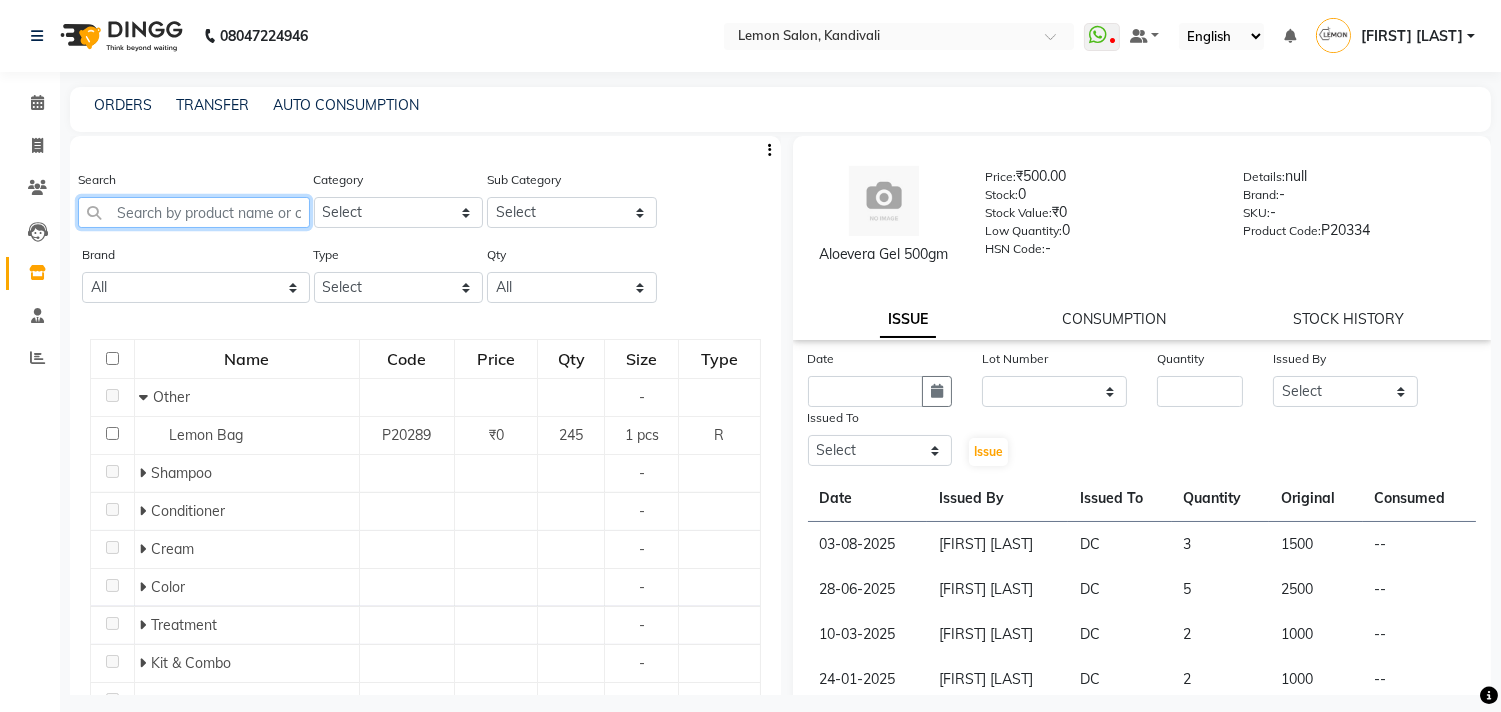 click 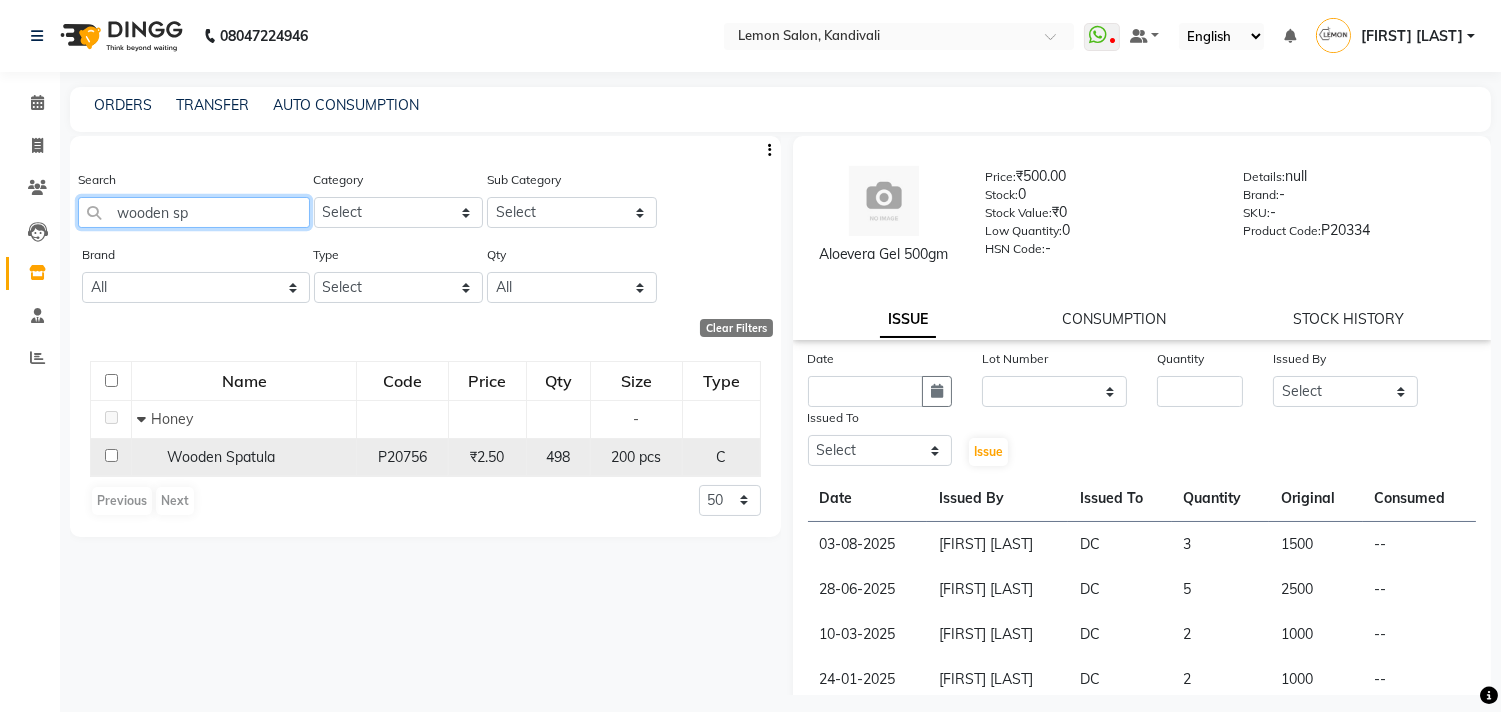 type on "wooden sp" 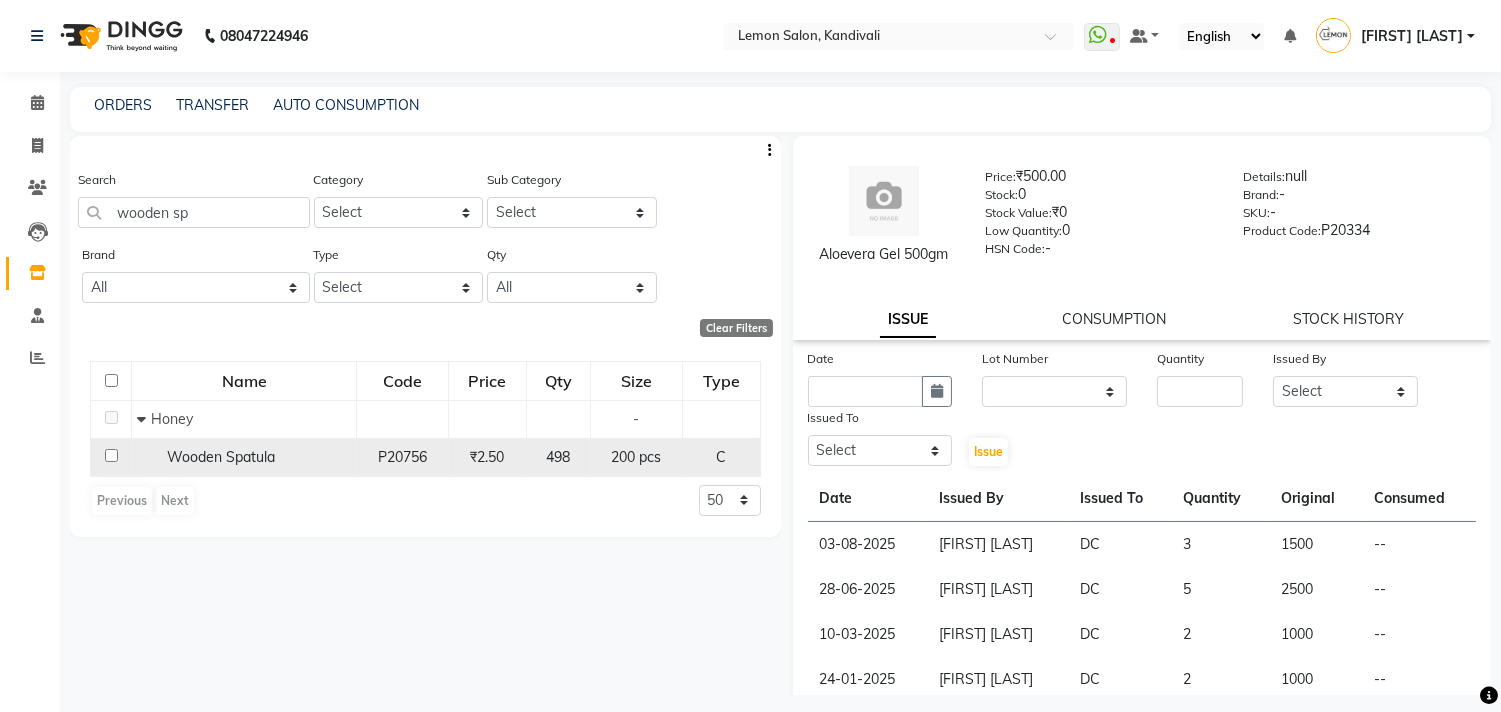 click 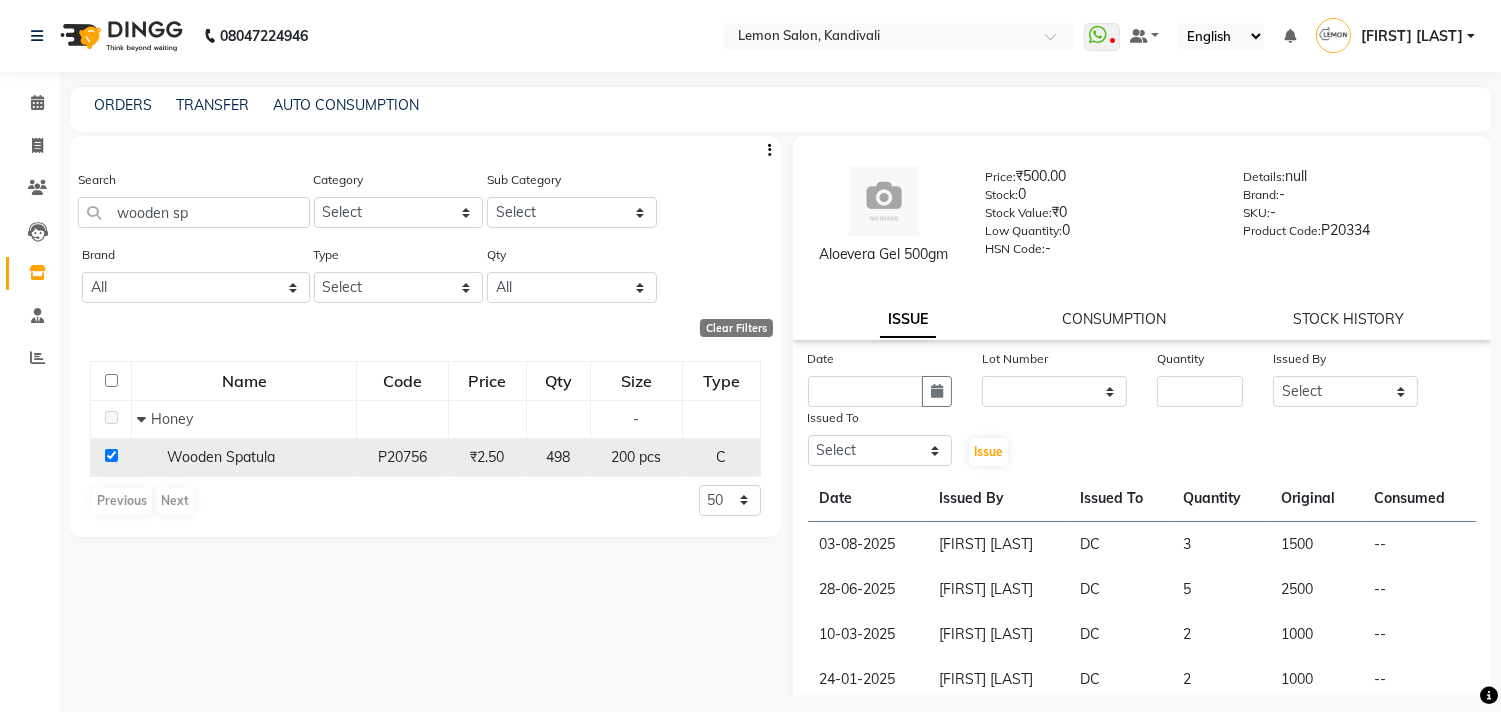 checkbox on "true" 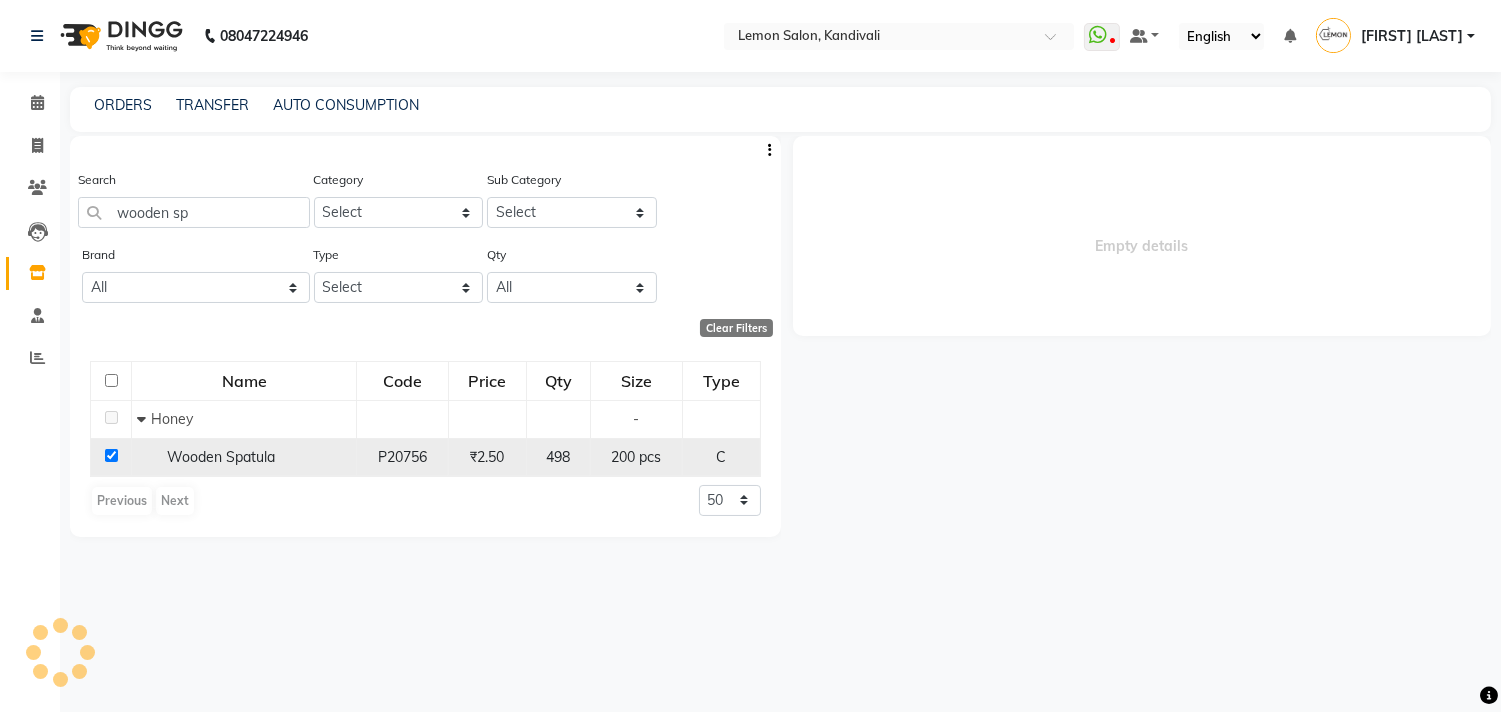 select 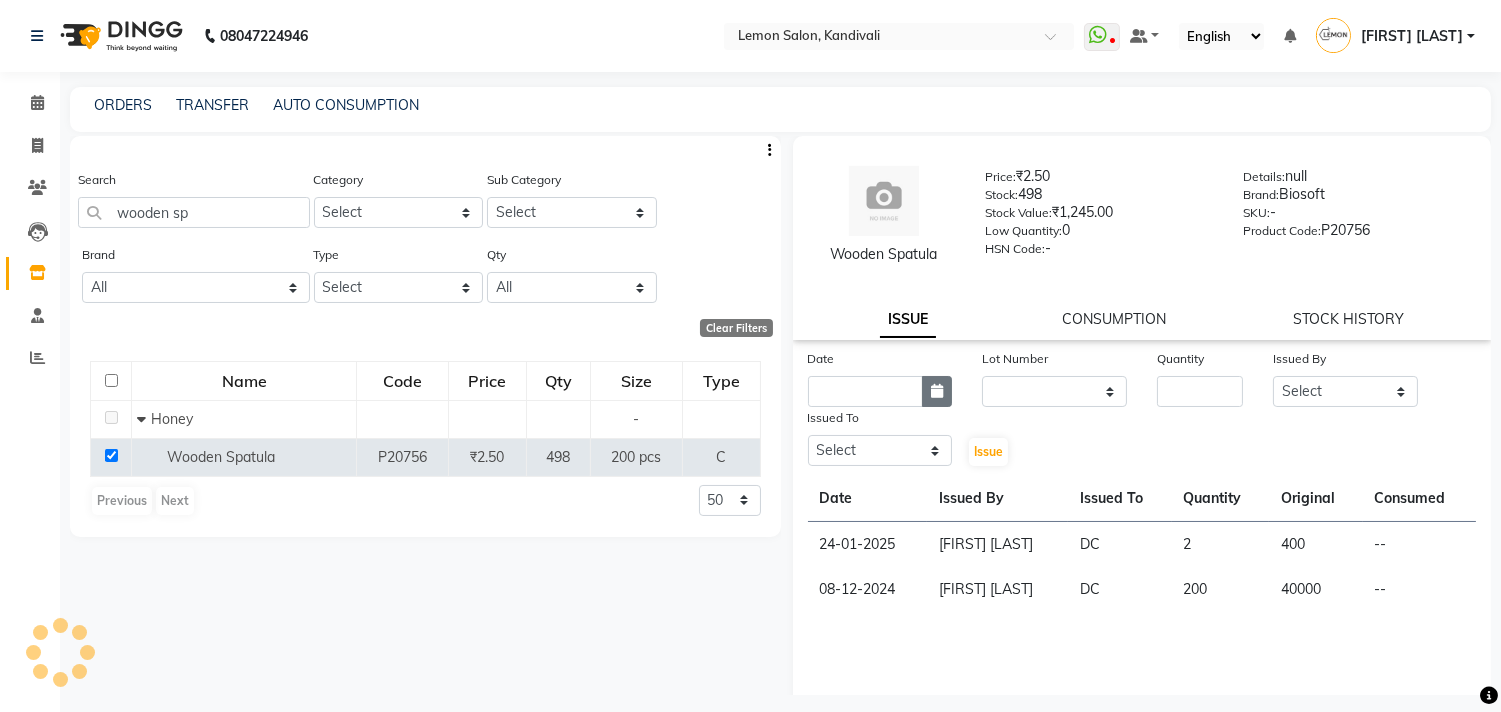 click 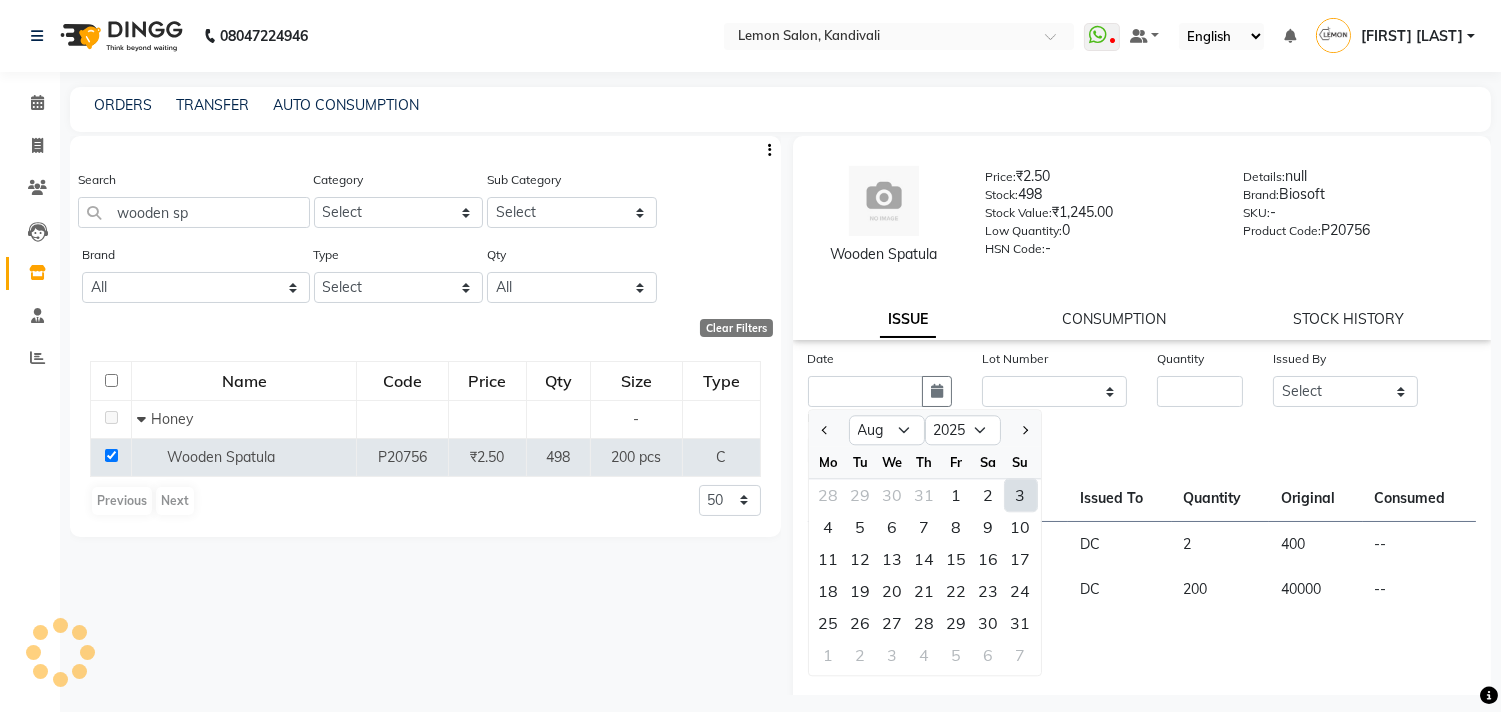 click on "3" 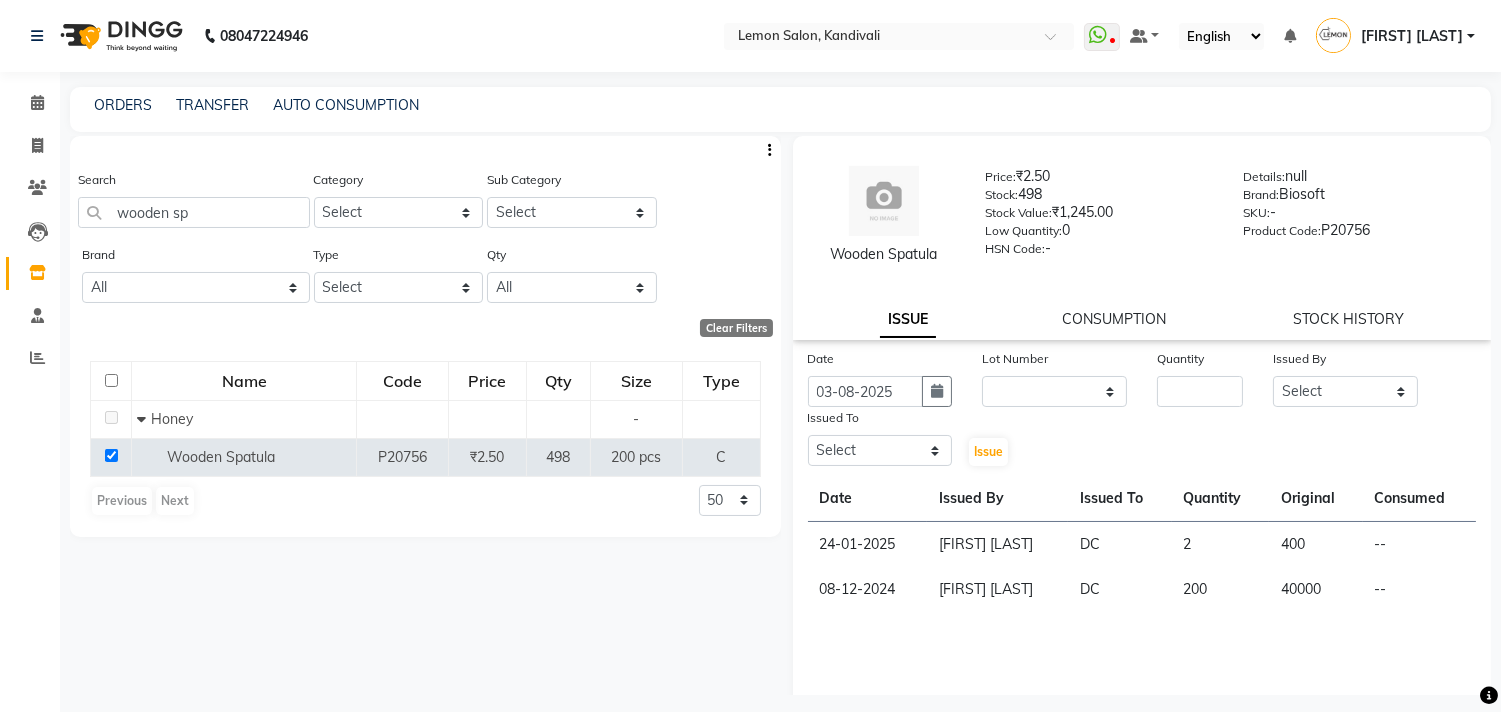 click on "Lot Number" 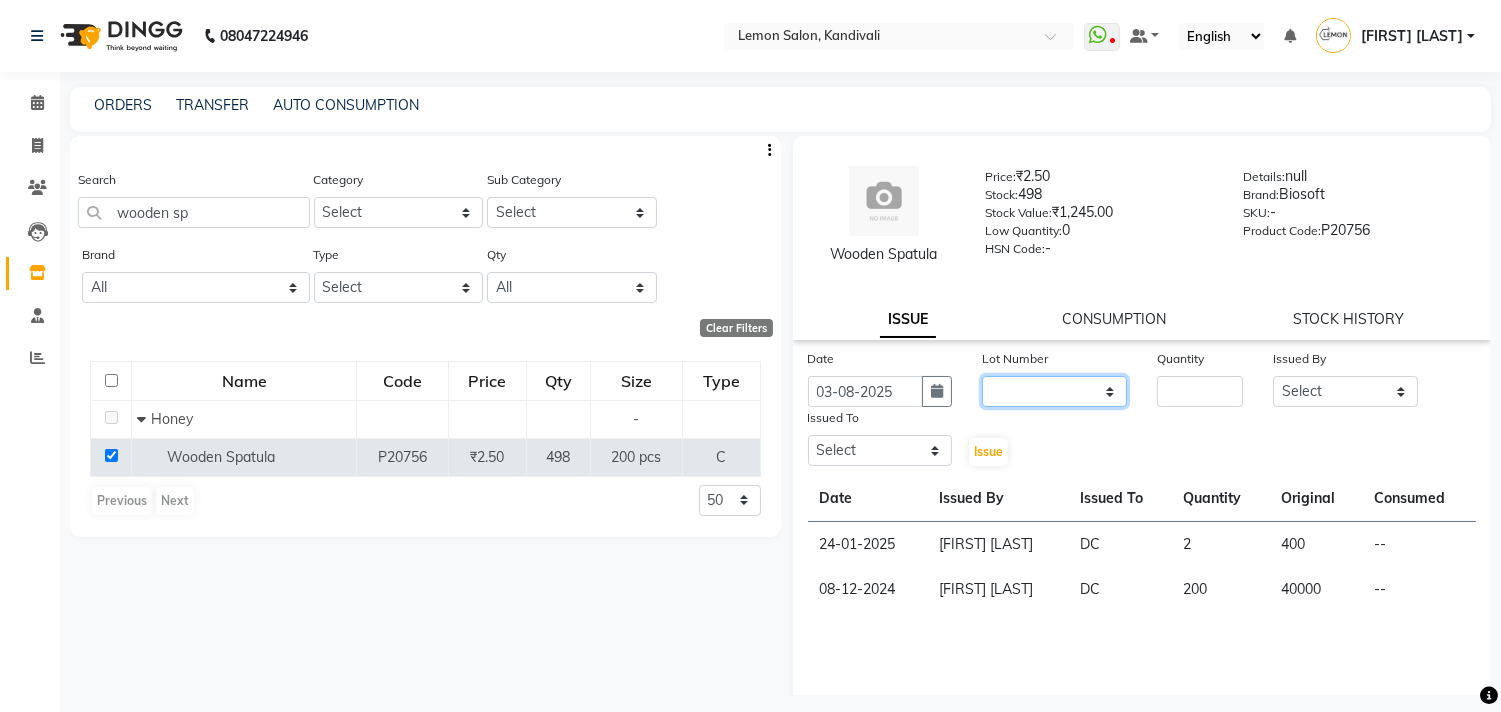 click on "None" 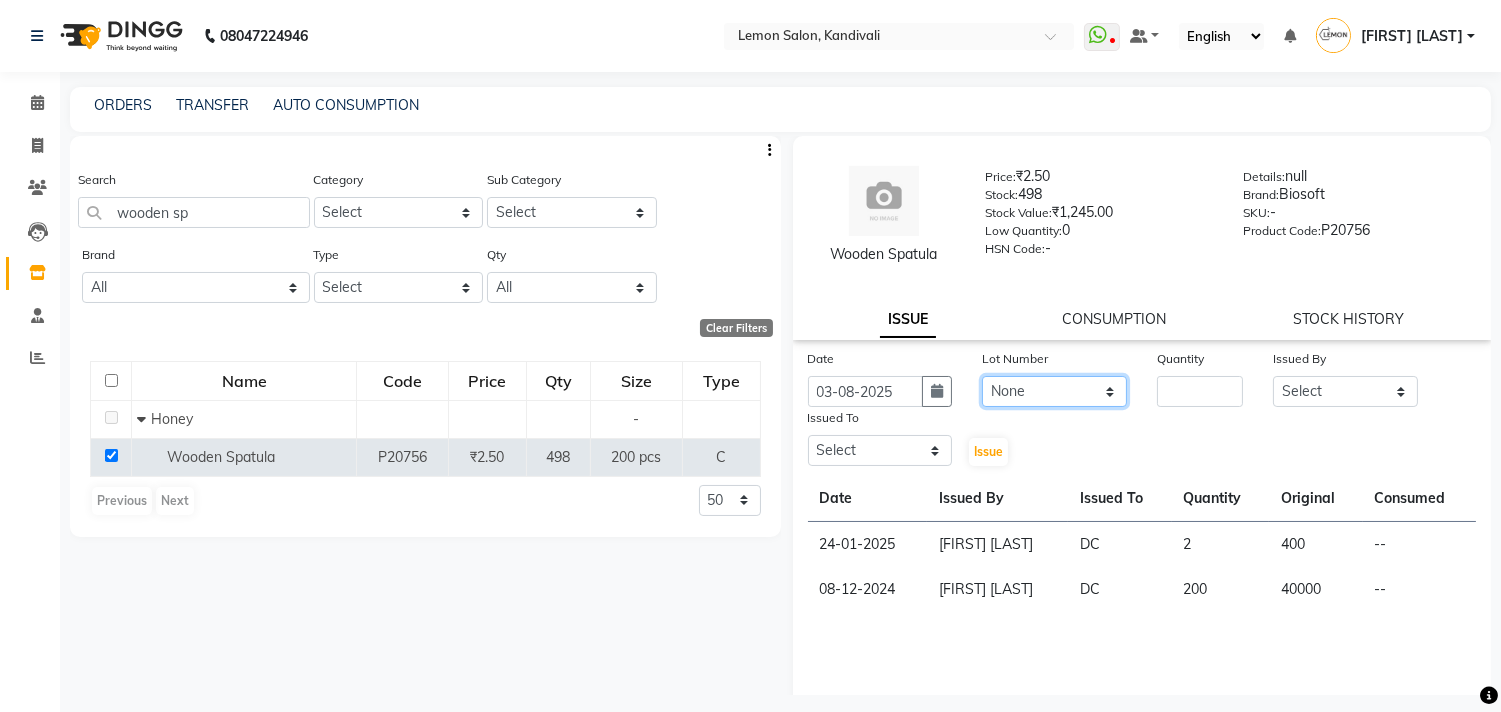 click on "None" 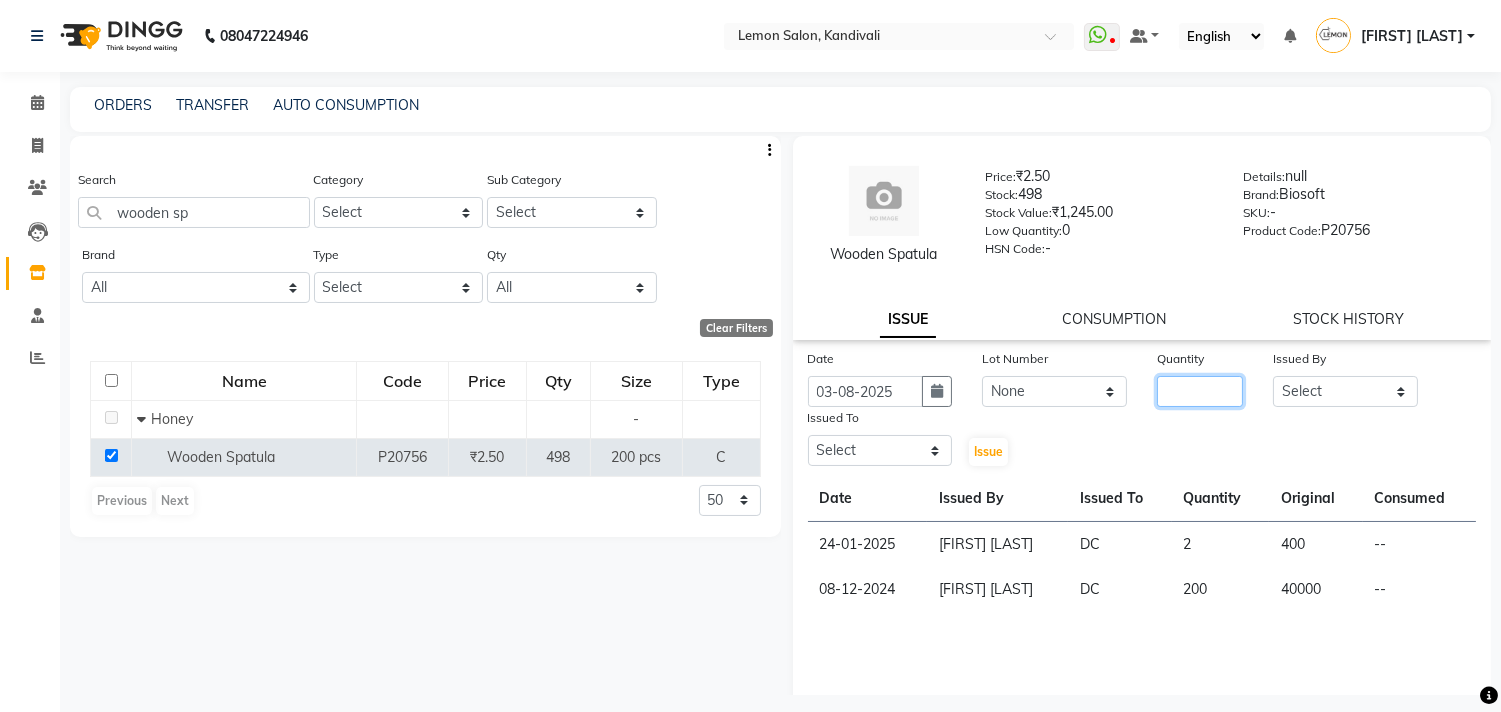 click 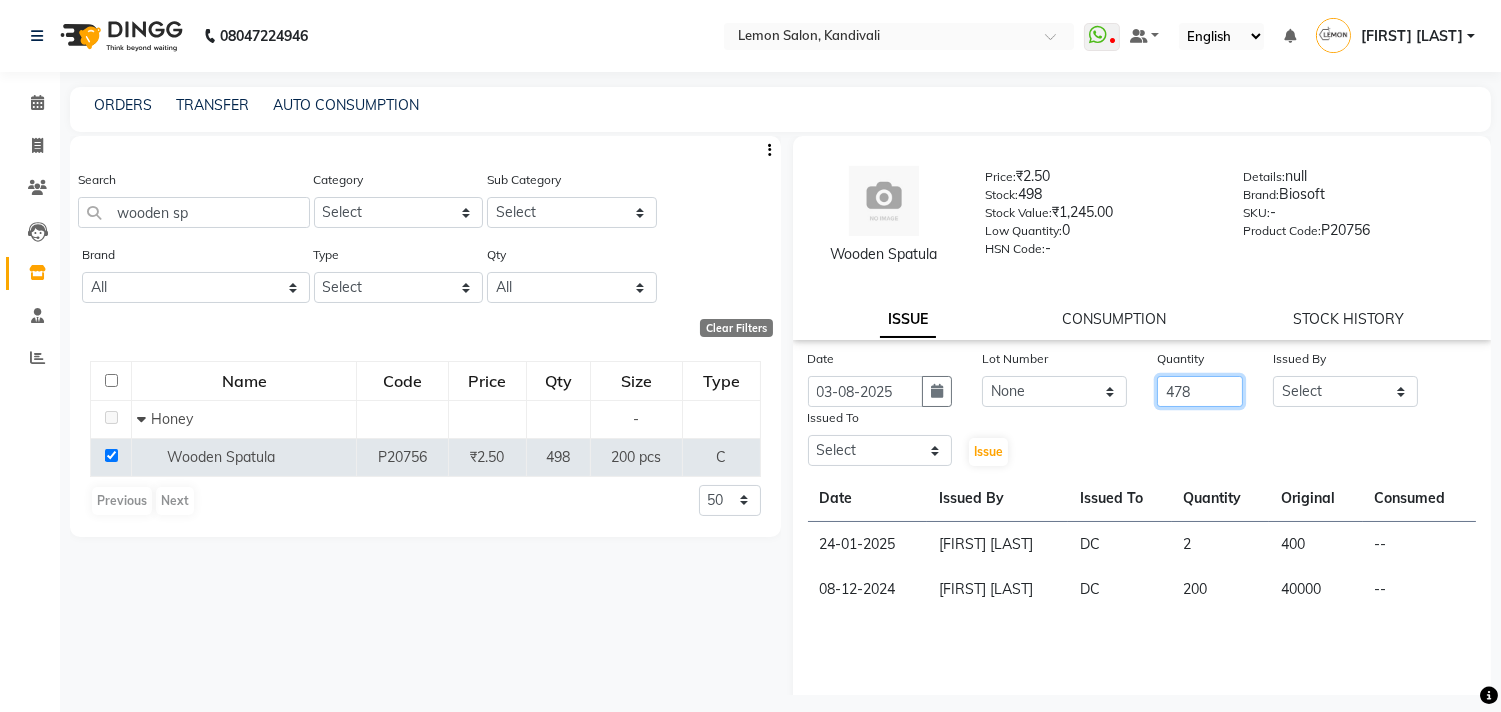 type on "478" 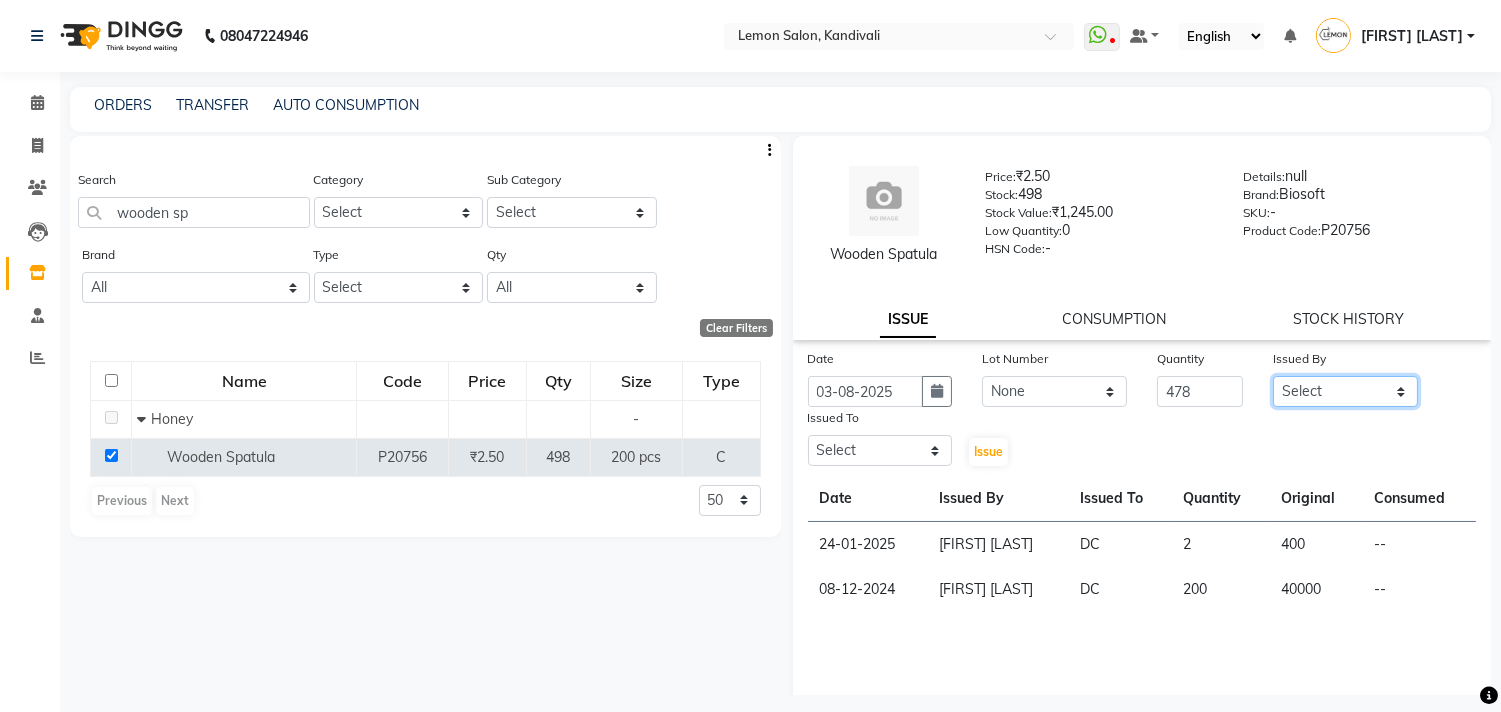 click on "Select [FIRST] [LAST] [FIRST] [LAST] [FIRST] [LAST] [FIRST] [LAST] [FIRST] [LAST] [FIRST] [LAST] [FIRST] [LAST] [FIRST] [LAST] [FIRST] [LAST] [FIRST] [LAST]" 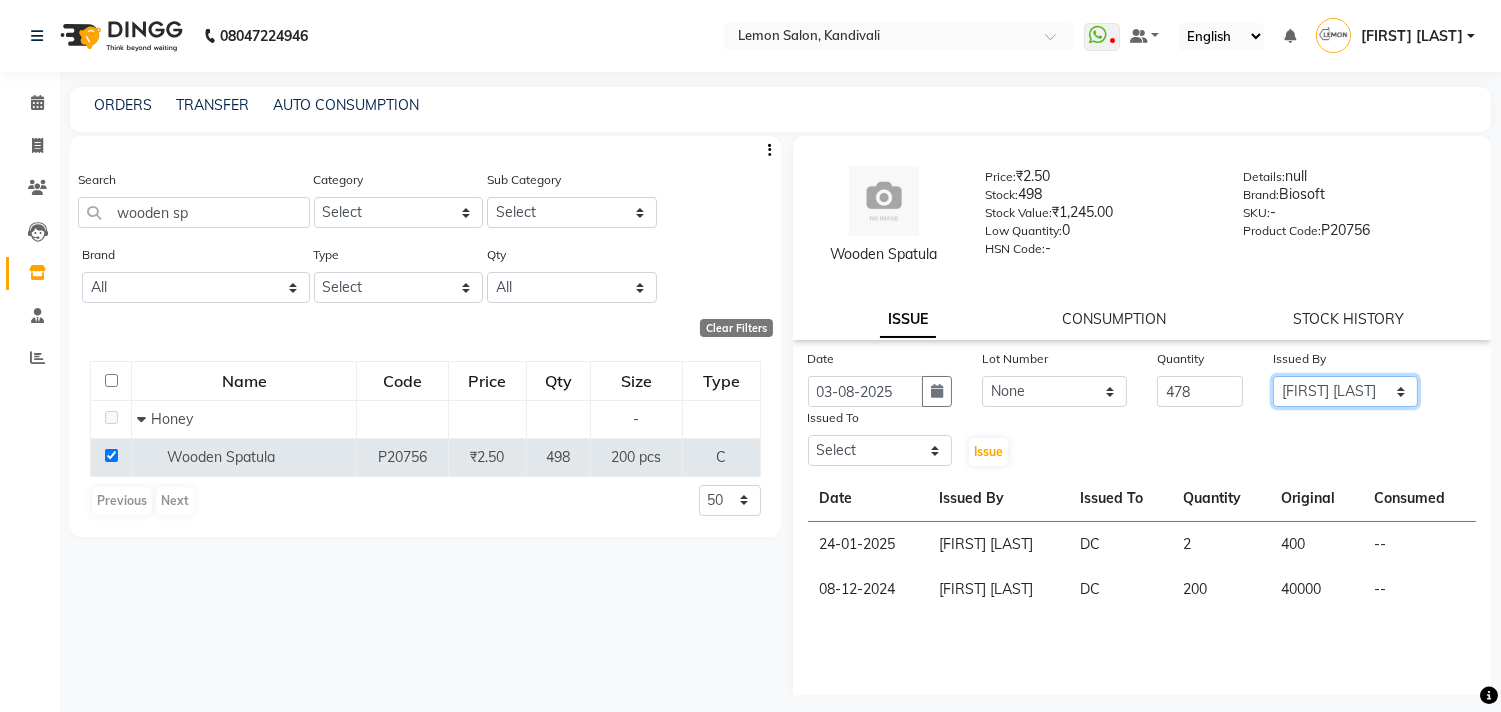 click on "Select [FIRST] [LAST] [FIRST] [LAST] [FIRST] [LAST] [FIRST] [LAST] [FIRST] [LAST] [FIRST] [LAST] [FIRST] [LAST] [FIRST] [LAST] [FIRST] [LAST] [FIRST] [LAST]" 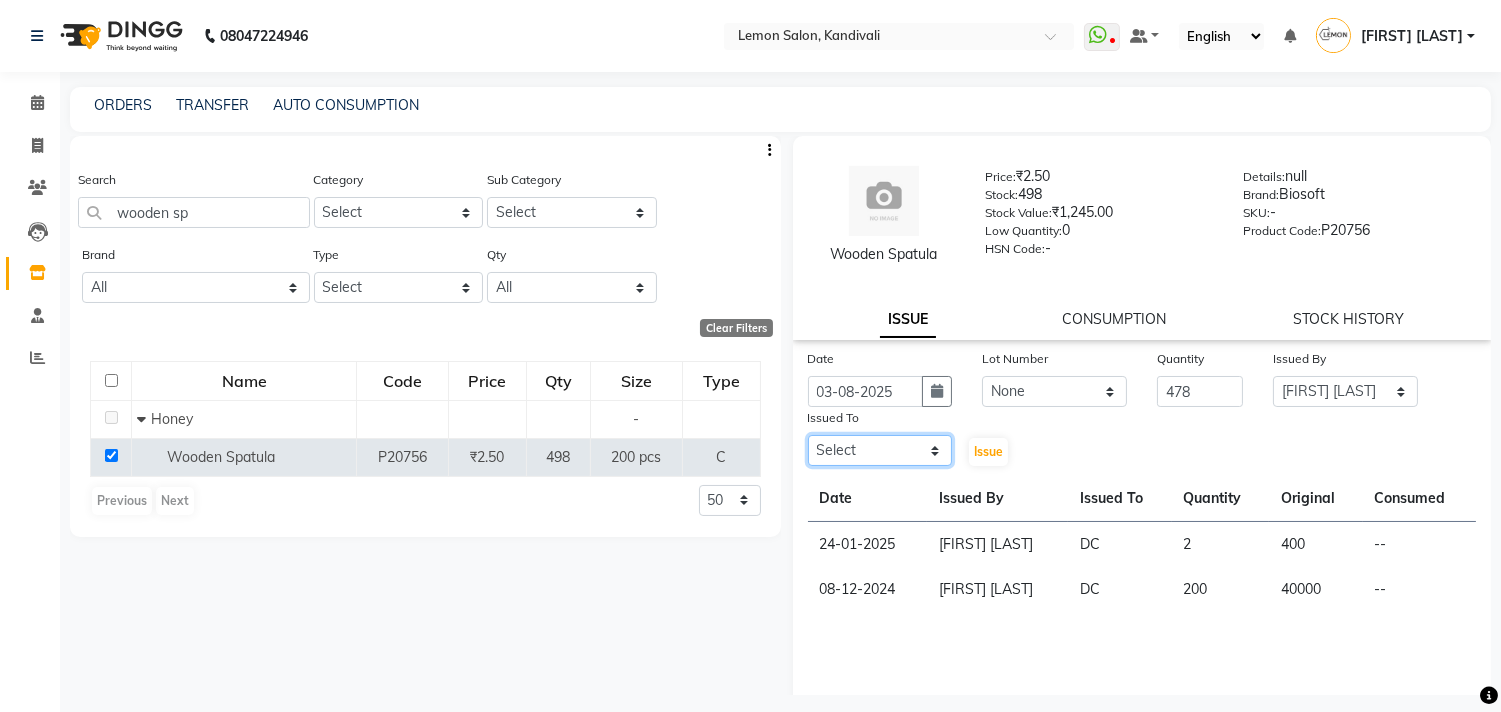 click on "Select [FIRST] [LAST] [FIRST] [LAST] [FIRST] [LAST] [FIRST] [LAST] [FIRST] [LAST] [FIRST] [LAST] [FIRST] [LAST] [FIRST] [LAST] [FIRST] [LAST] [FIRST] [LAST]" 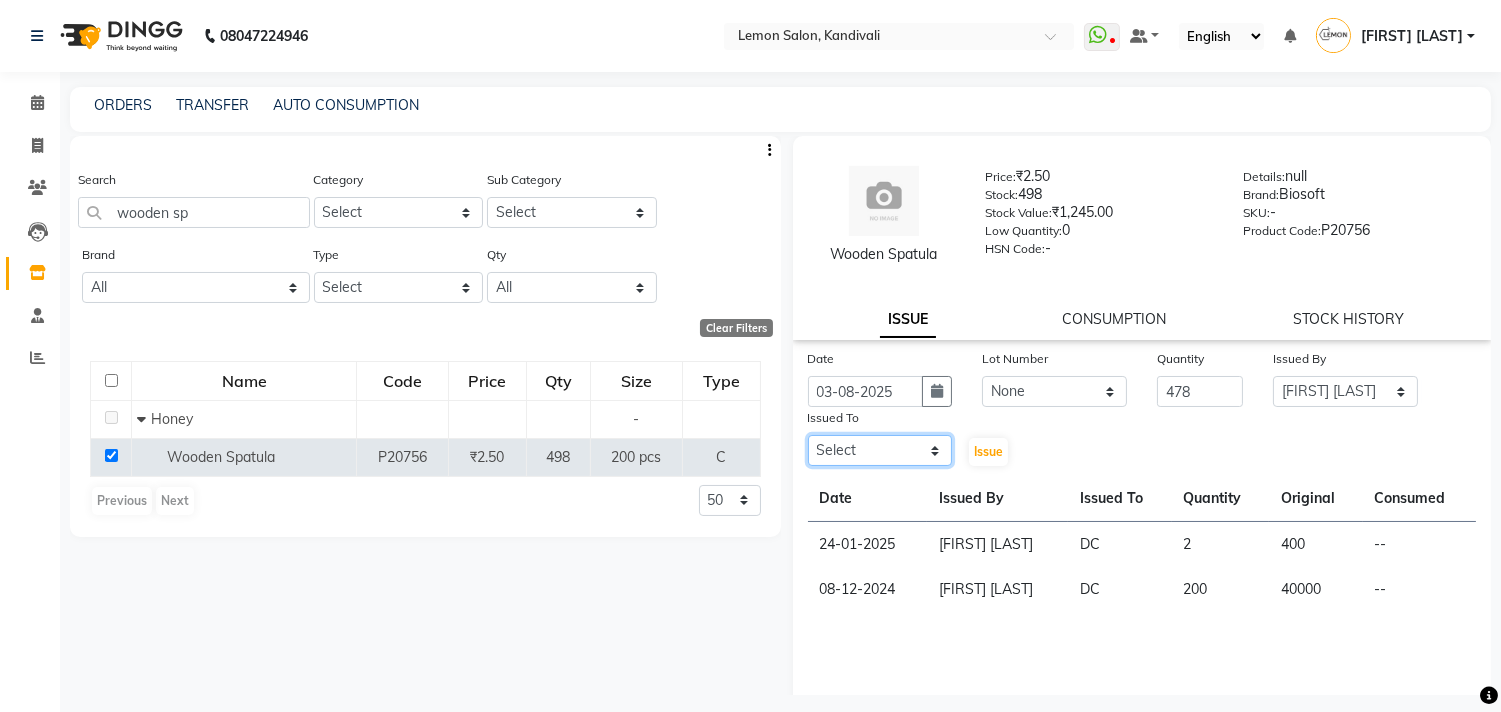 select on "7880" 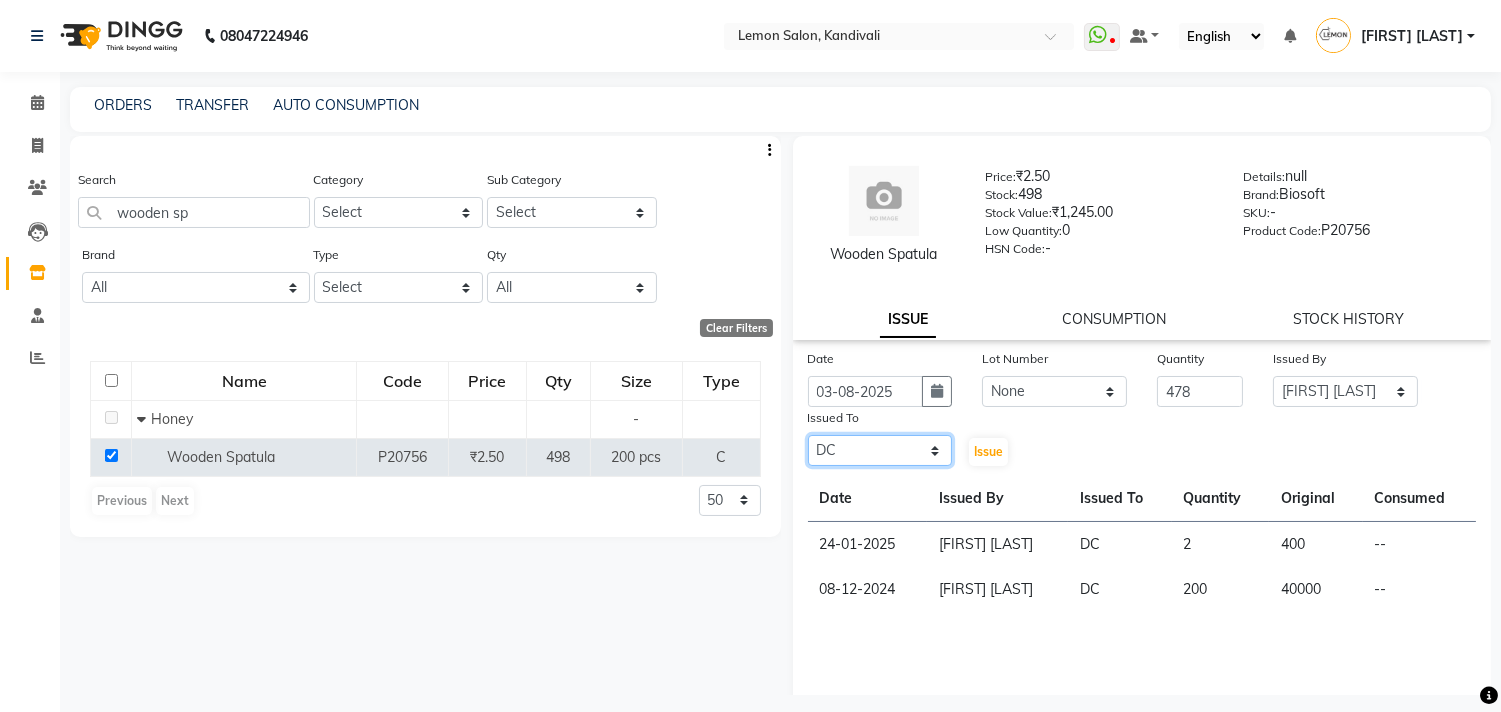 click on "Select [FIRST] [LAST] [FIRST] [LAST] [FIRST] [LAST] [FIRST] [LAST] [FIRST] [LAST] [FIRST] [LAST] [FIRST] [LAST] [FIRST] [LAST] [FIRST] [LAST] [FIRST] [LAST]" 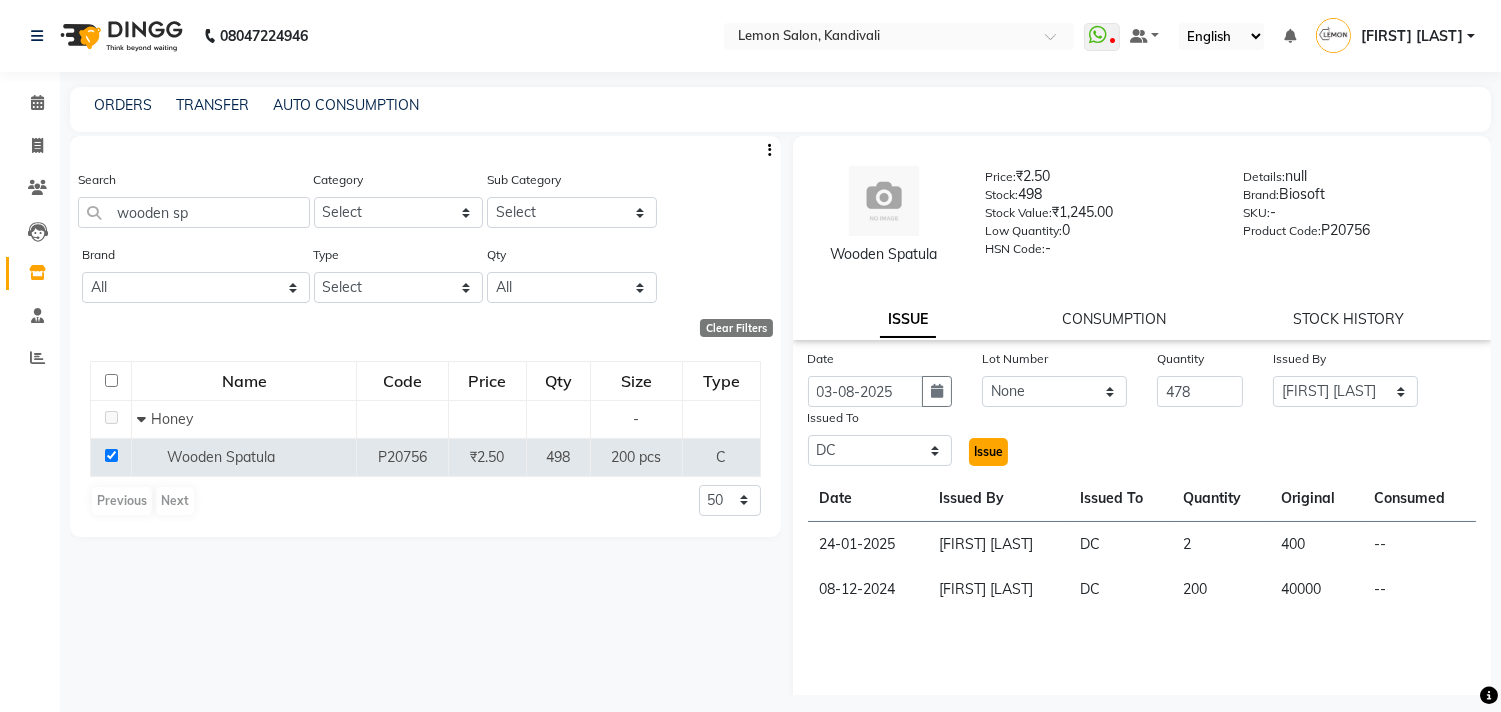 click on "Issue" 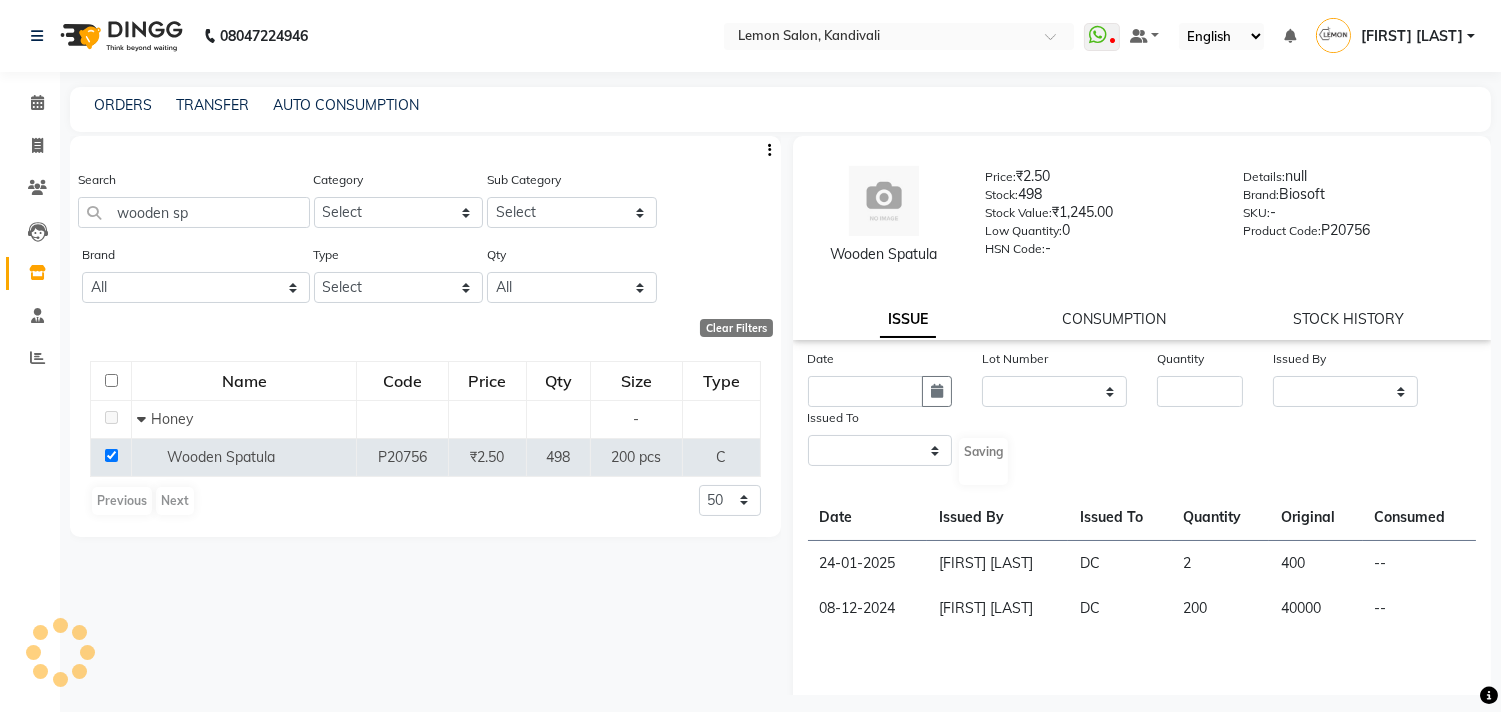 select 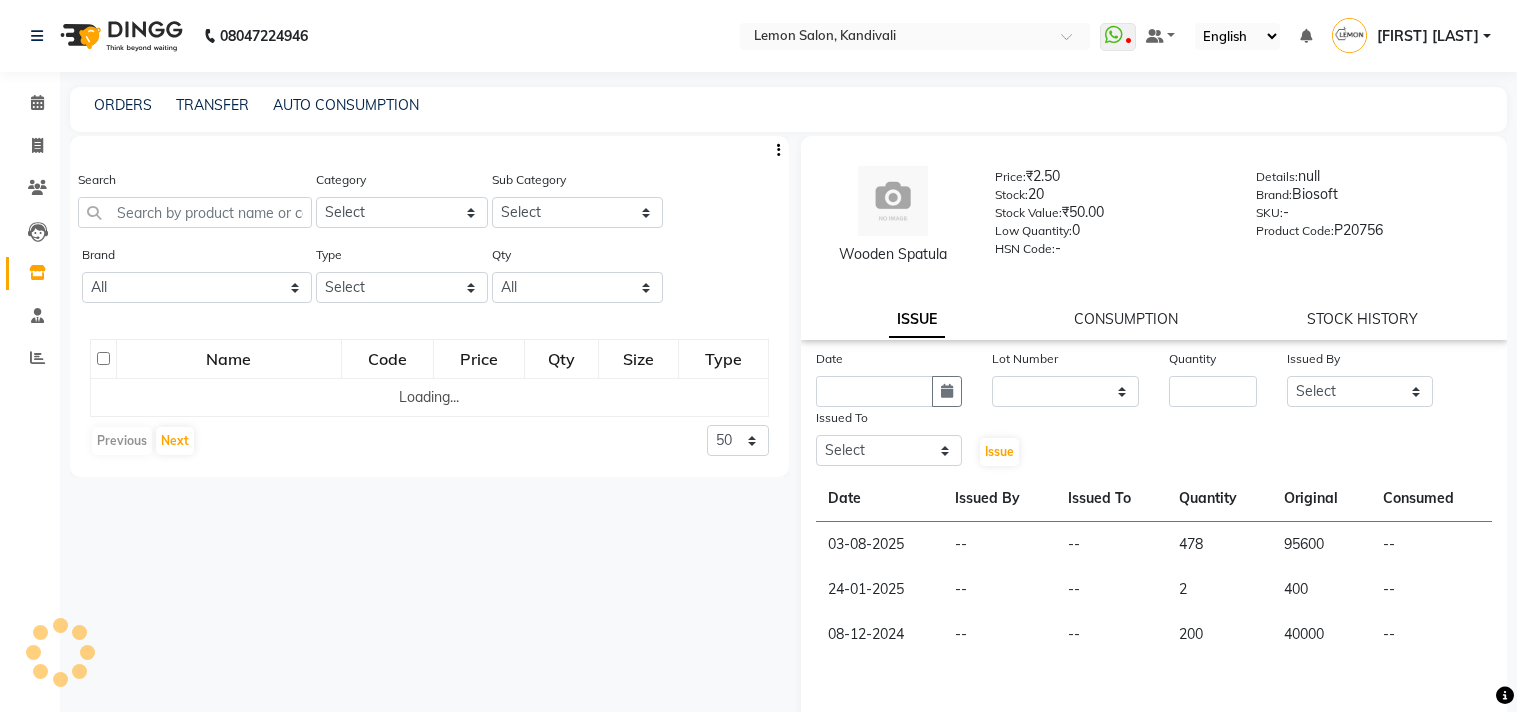 select 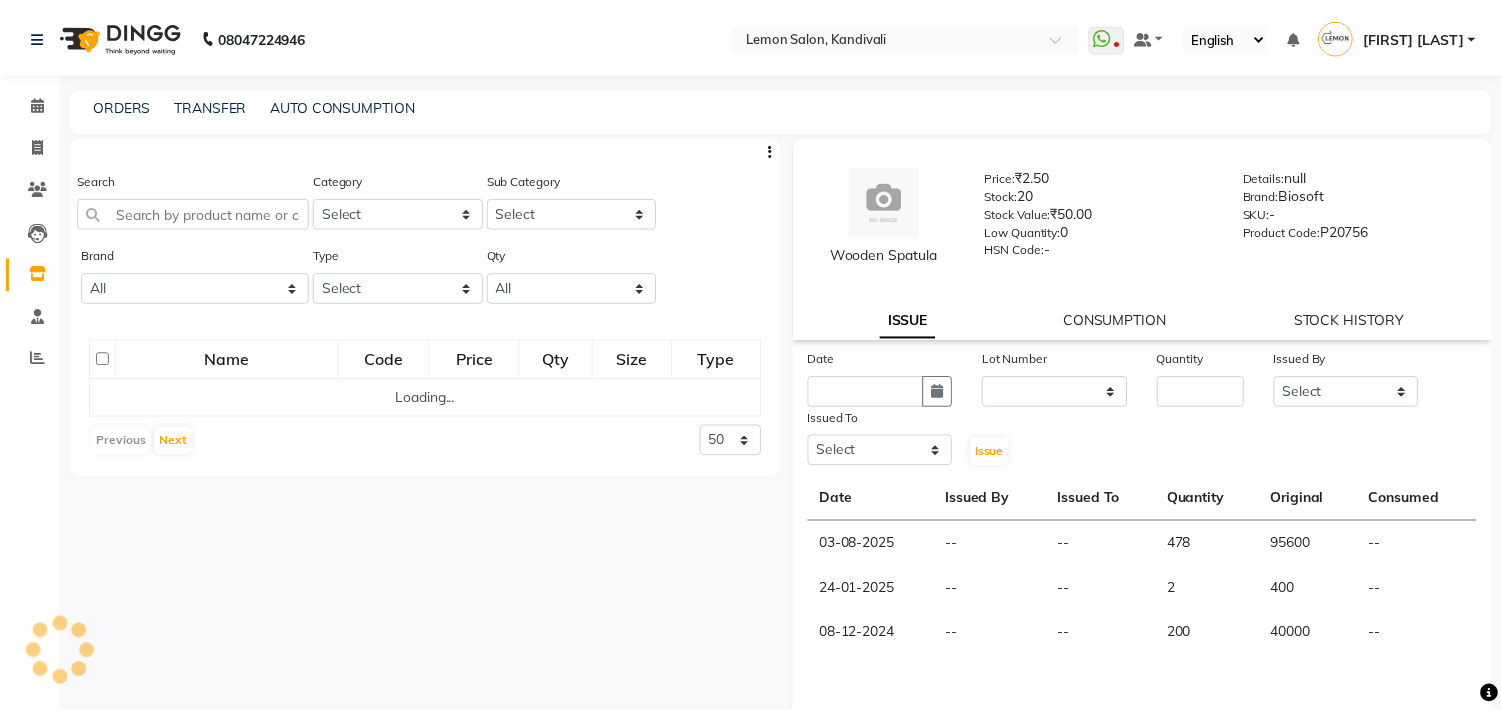 scroll, scrollTop: 0, scrollLeft: 0, axis: both 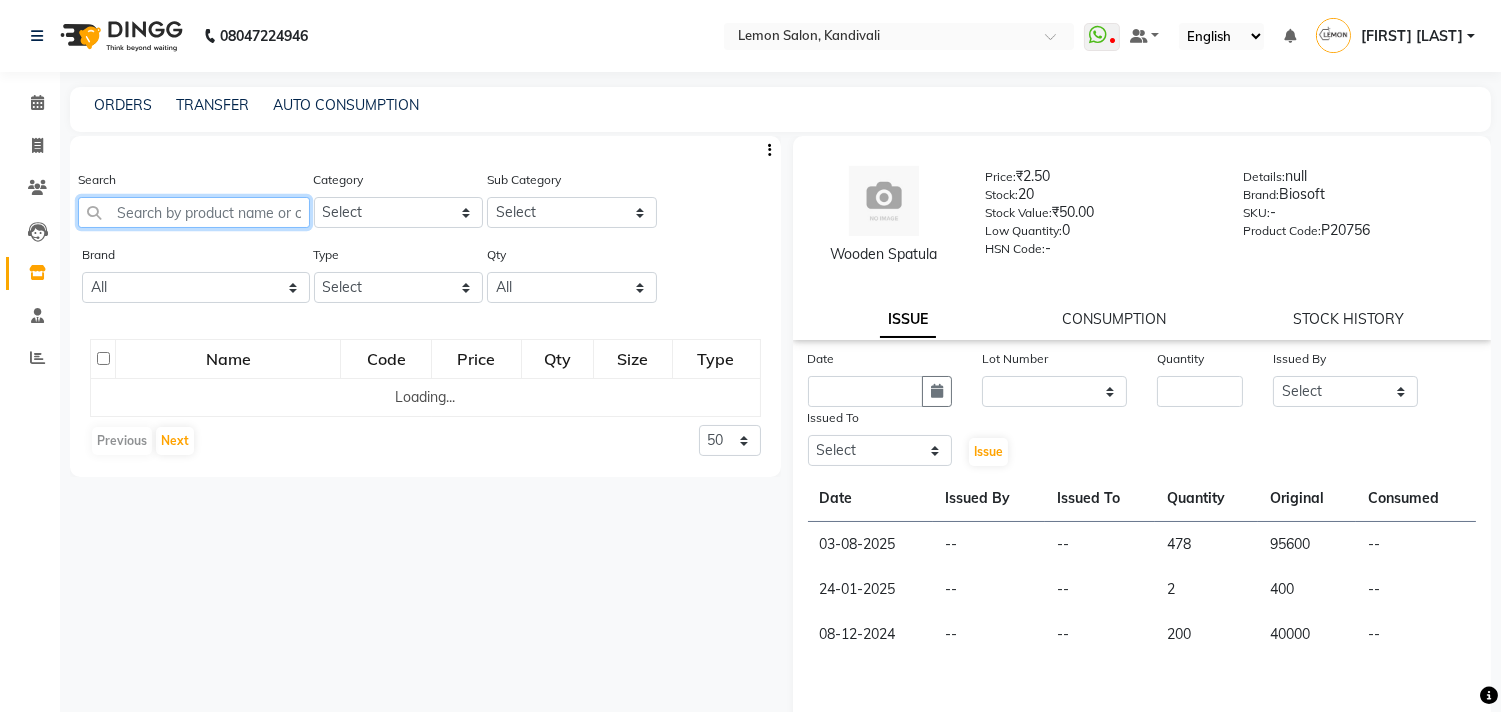 click 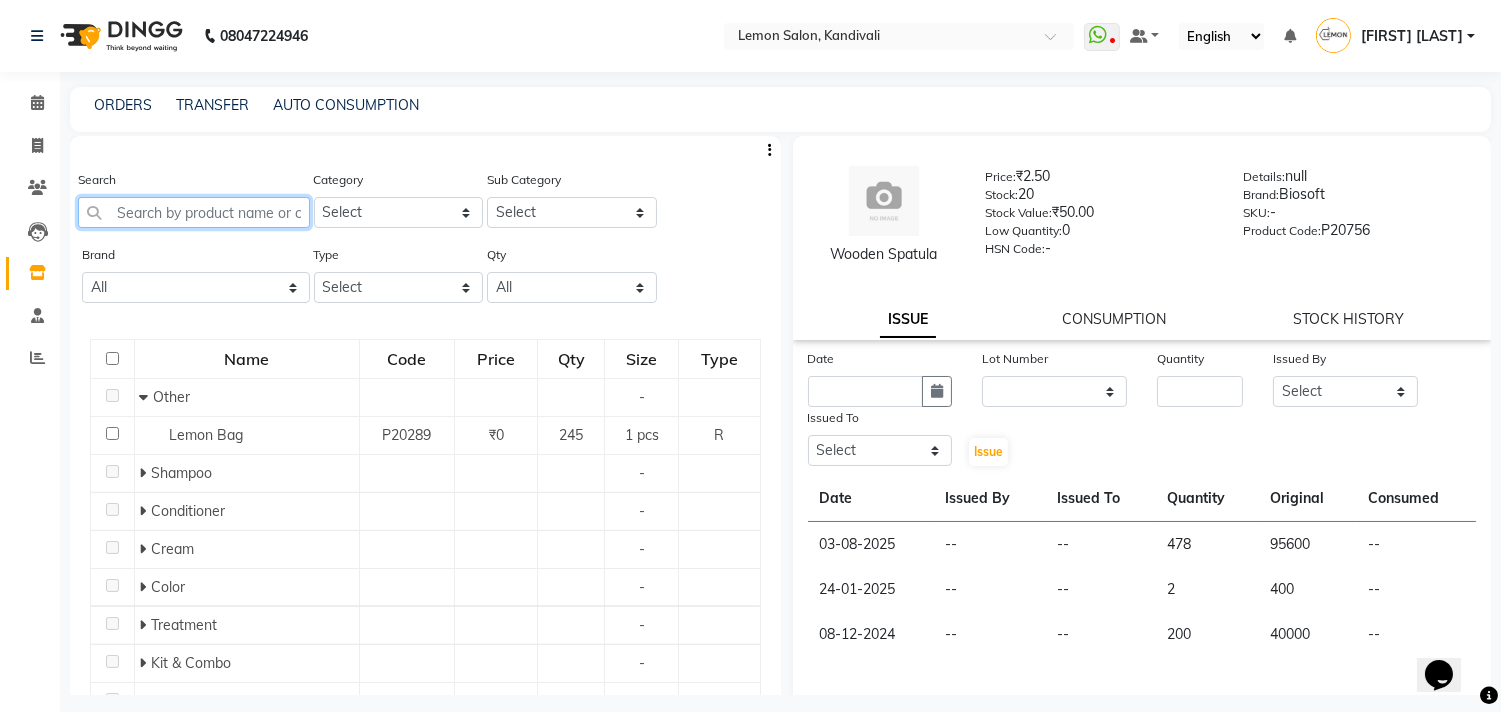 scroll, scrollTop: 0, scrollLeft: 0, axis: both 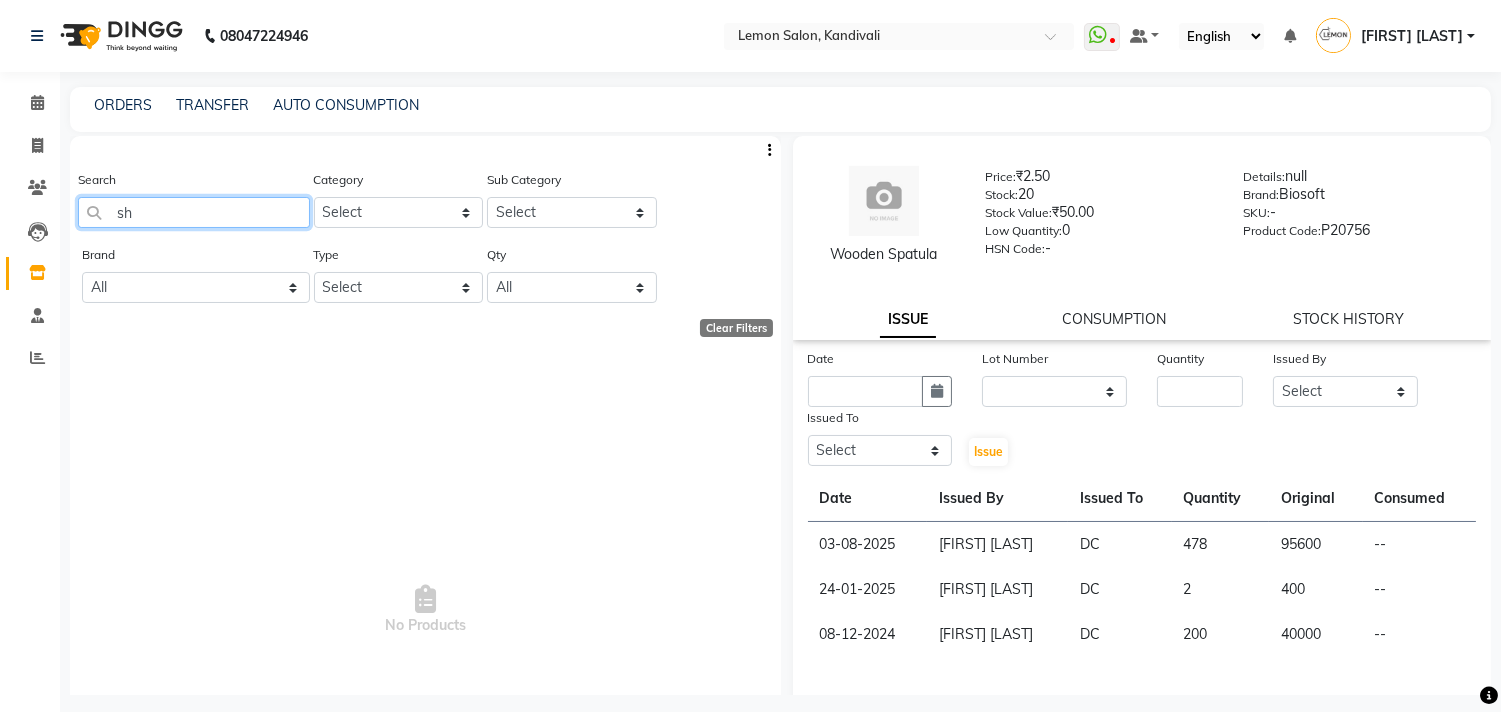 type on "s" 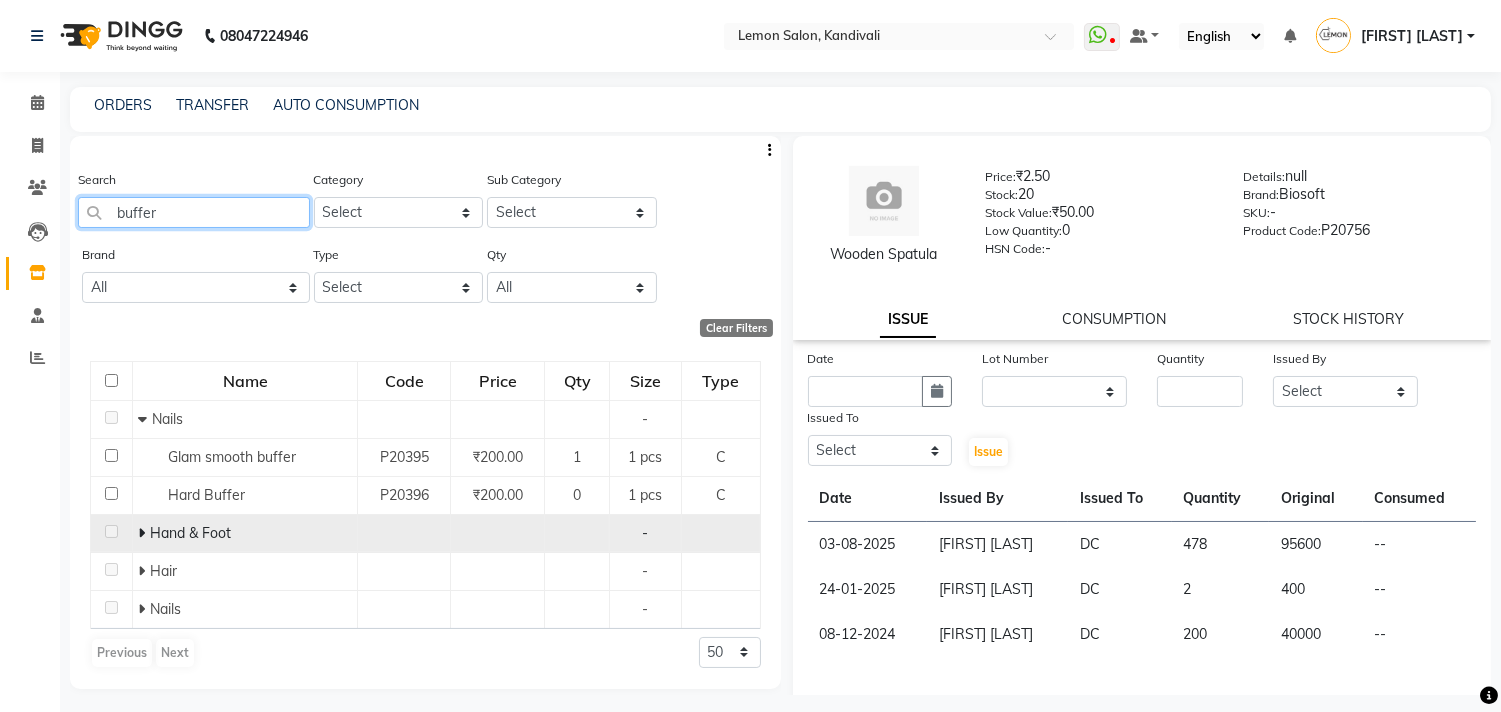 type on "buffer" 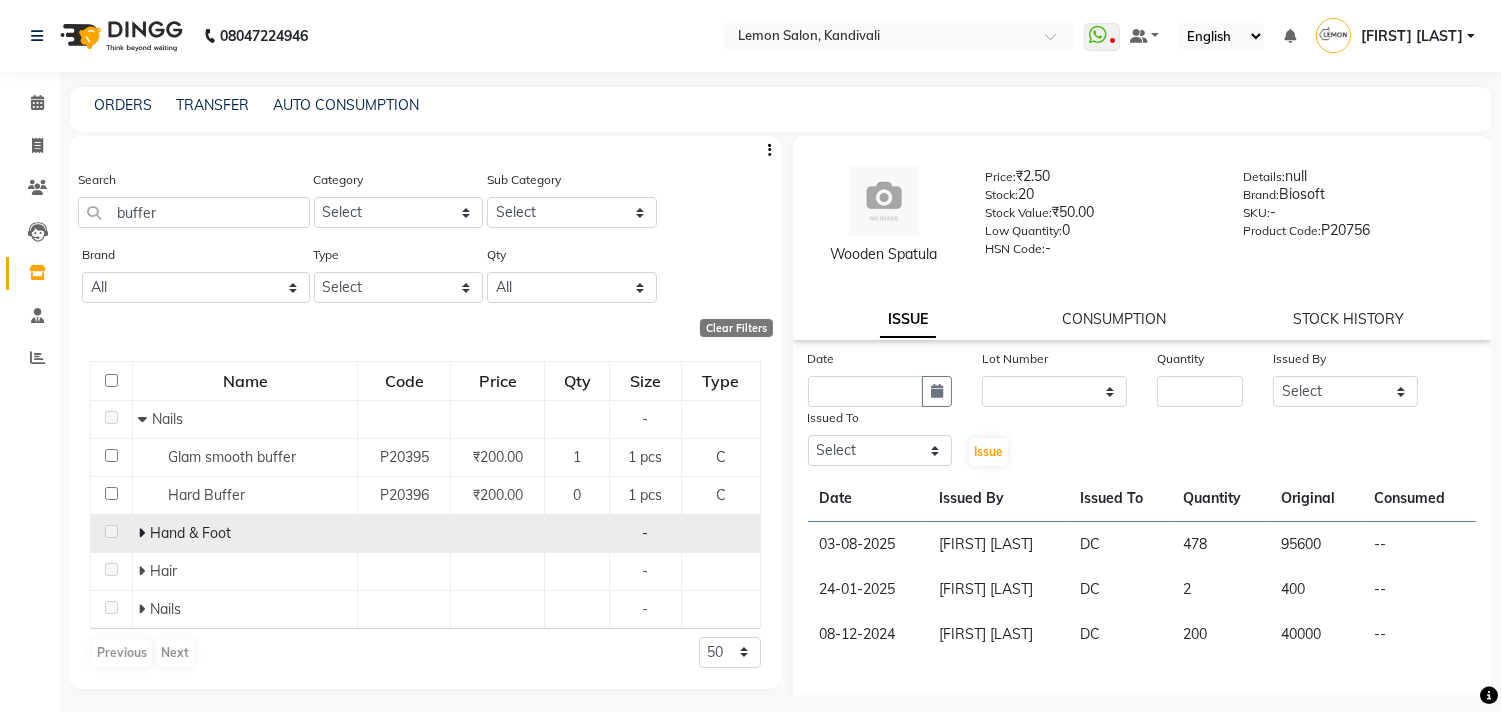 click 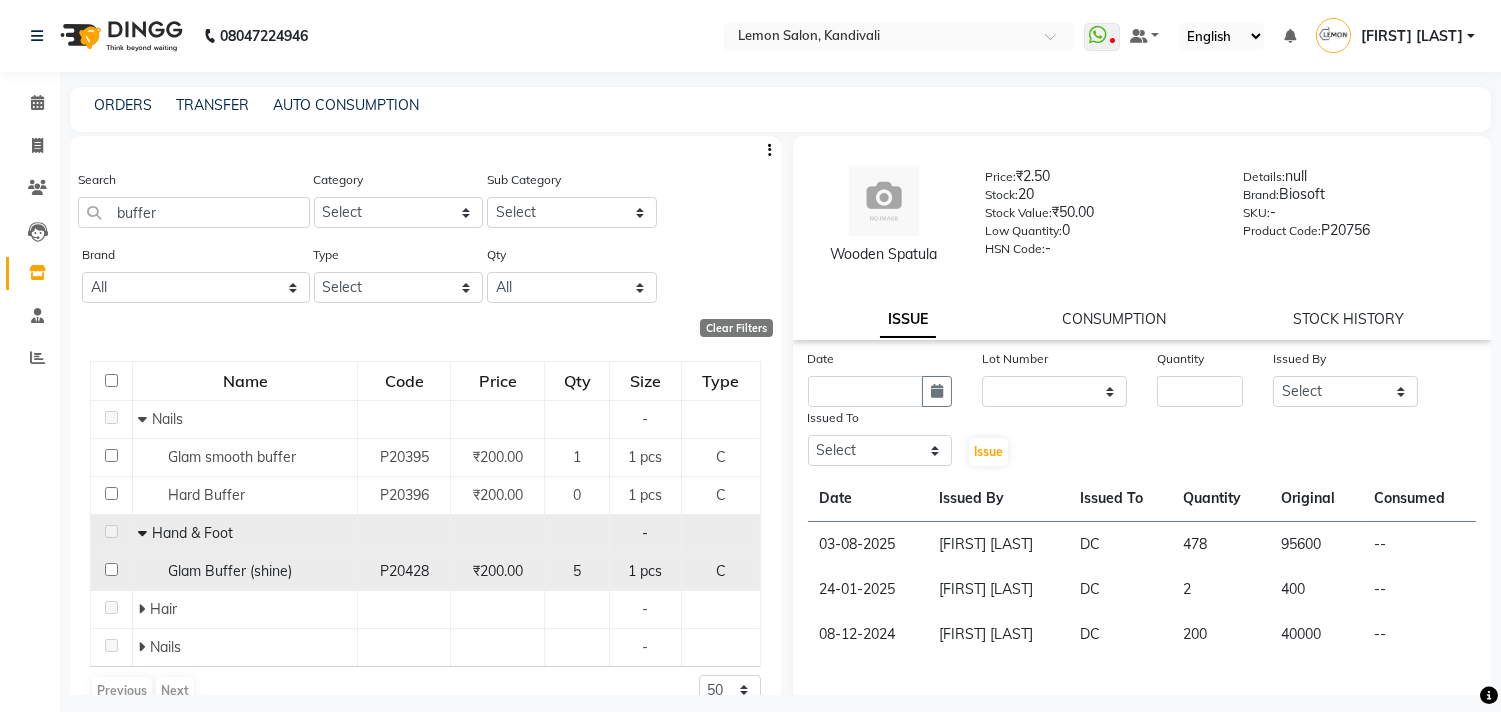 click 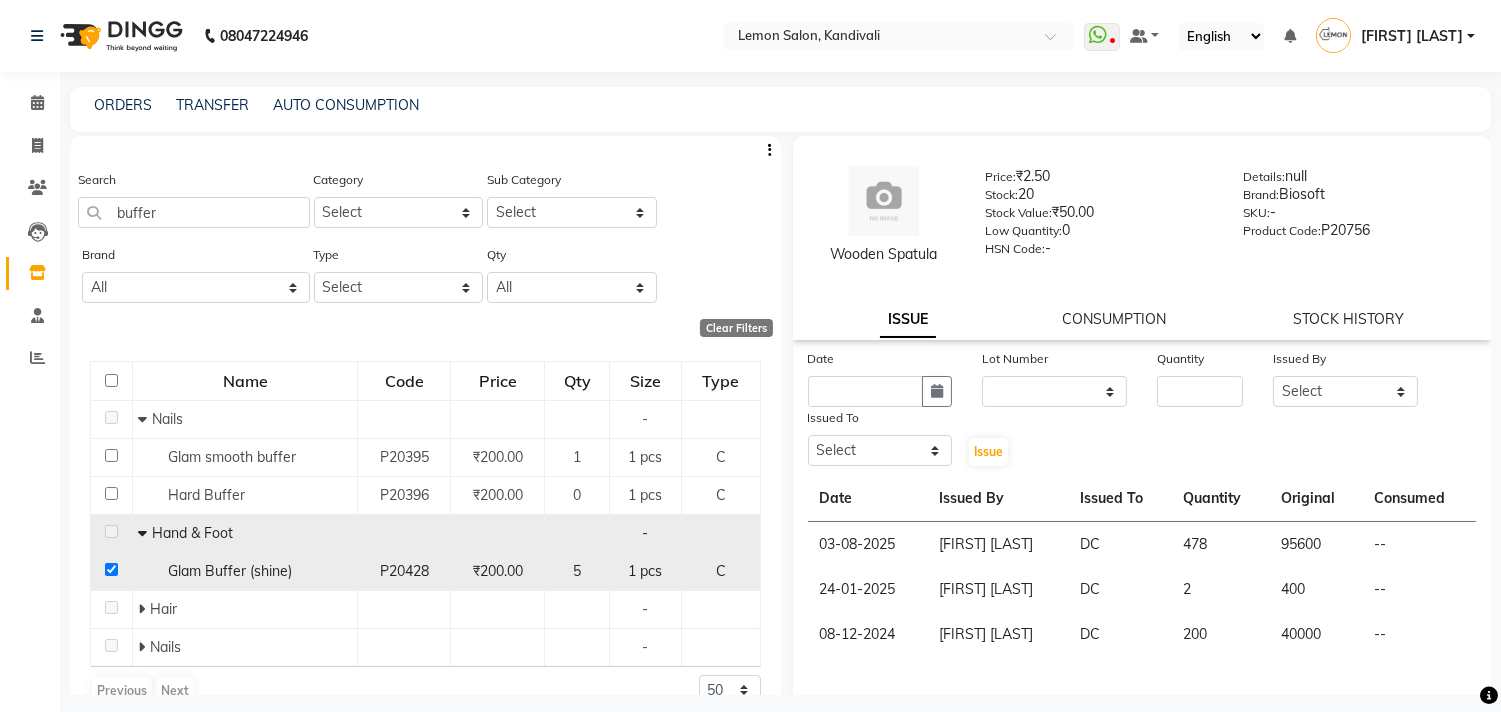 checkbox on "true" 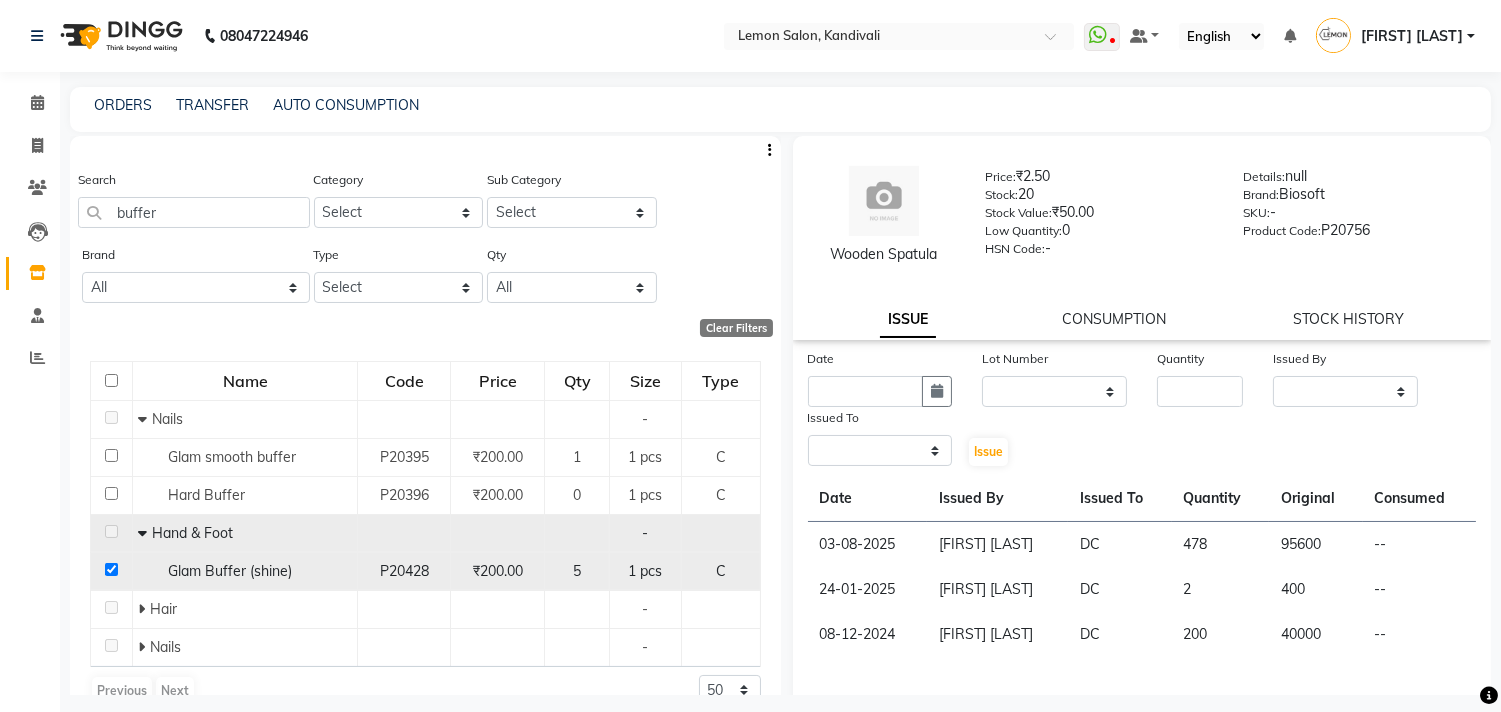 select 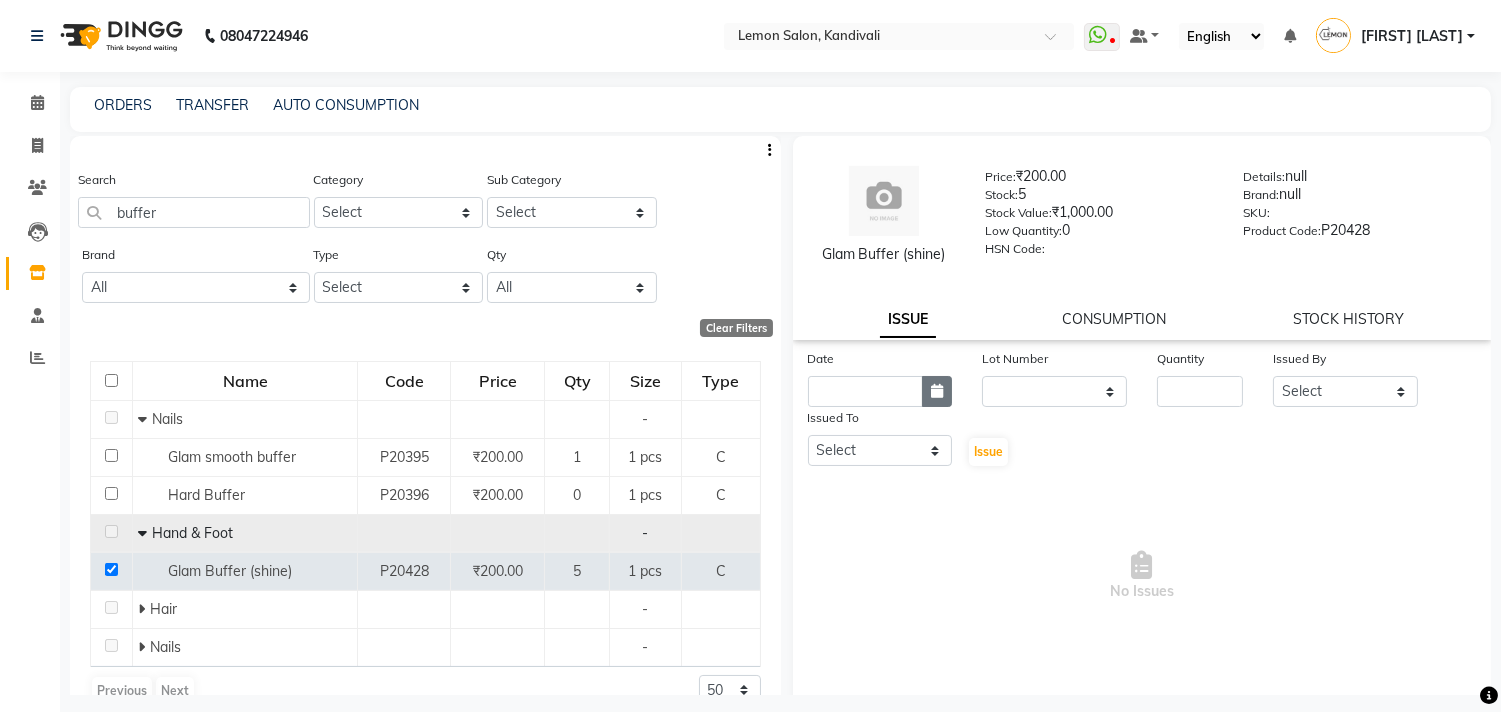 click 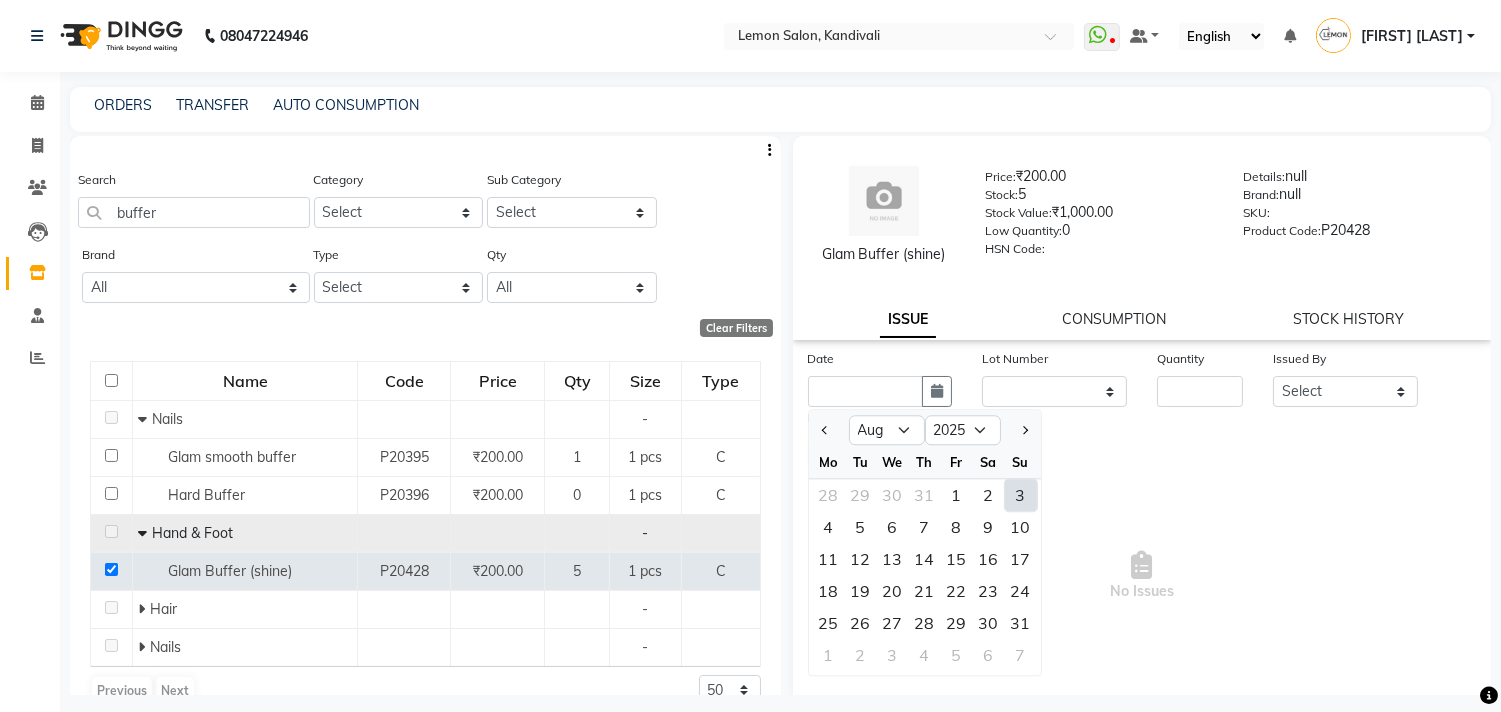 drag, startPoint x: 1016, startPoint y: 485, endPoint x: 1034, endPoint y: 407, distance: 80.04999 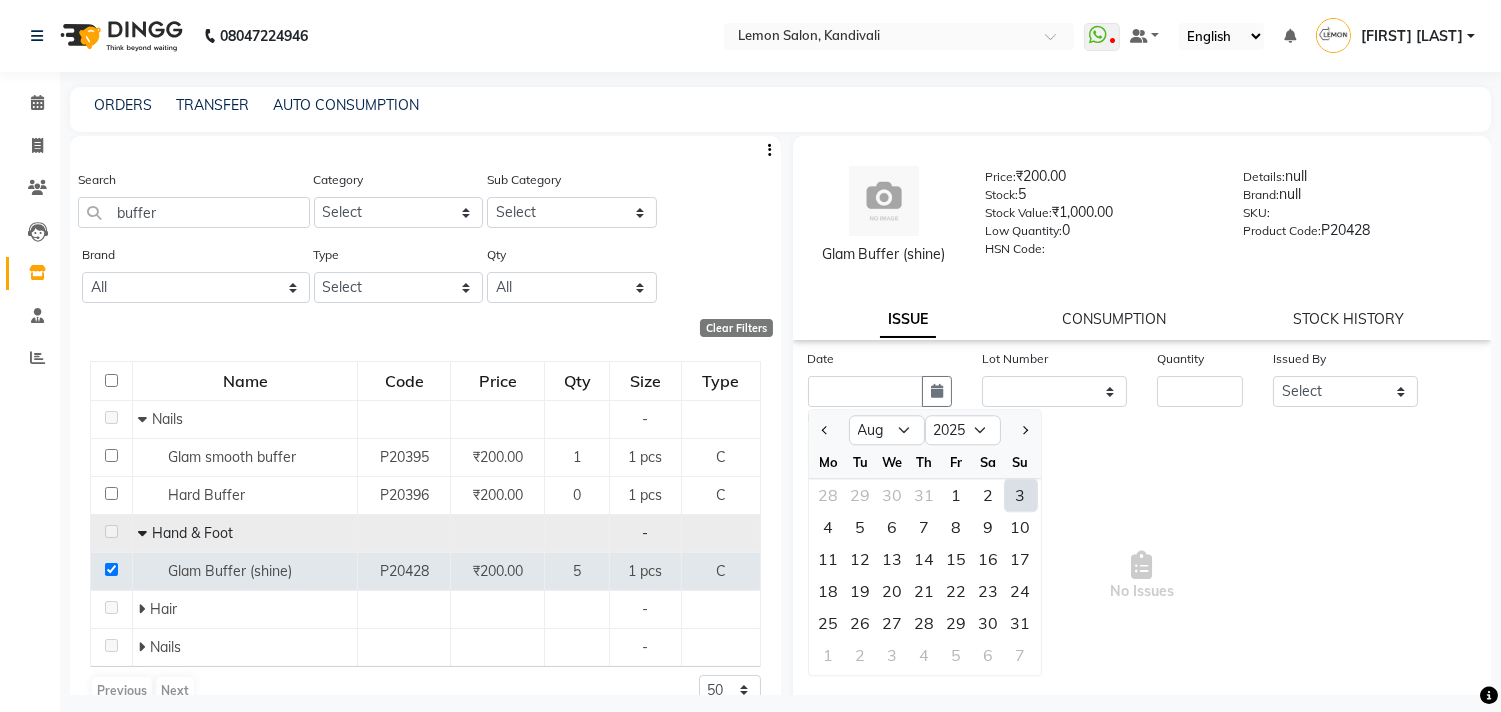 type on "03-08-2025" 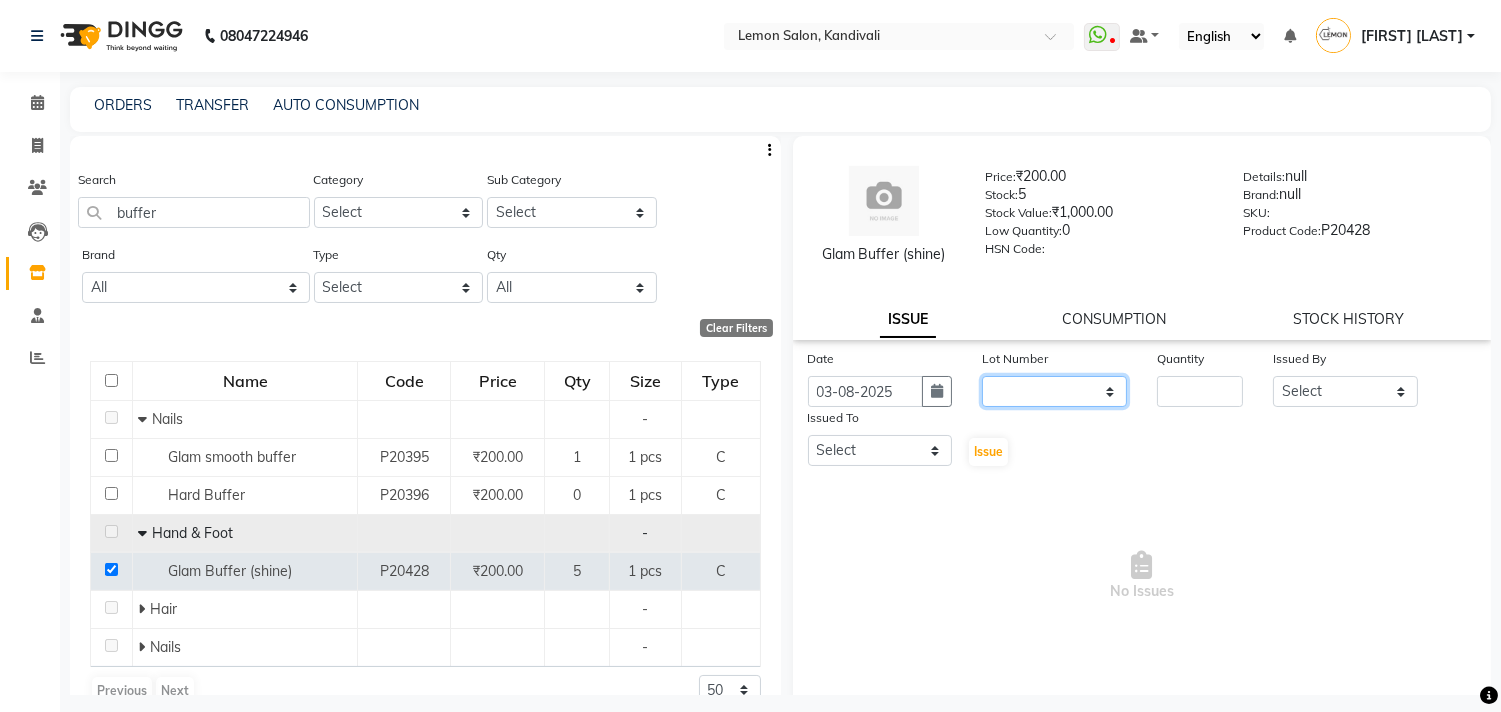 click on "None" 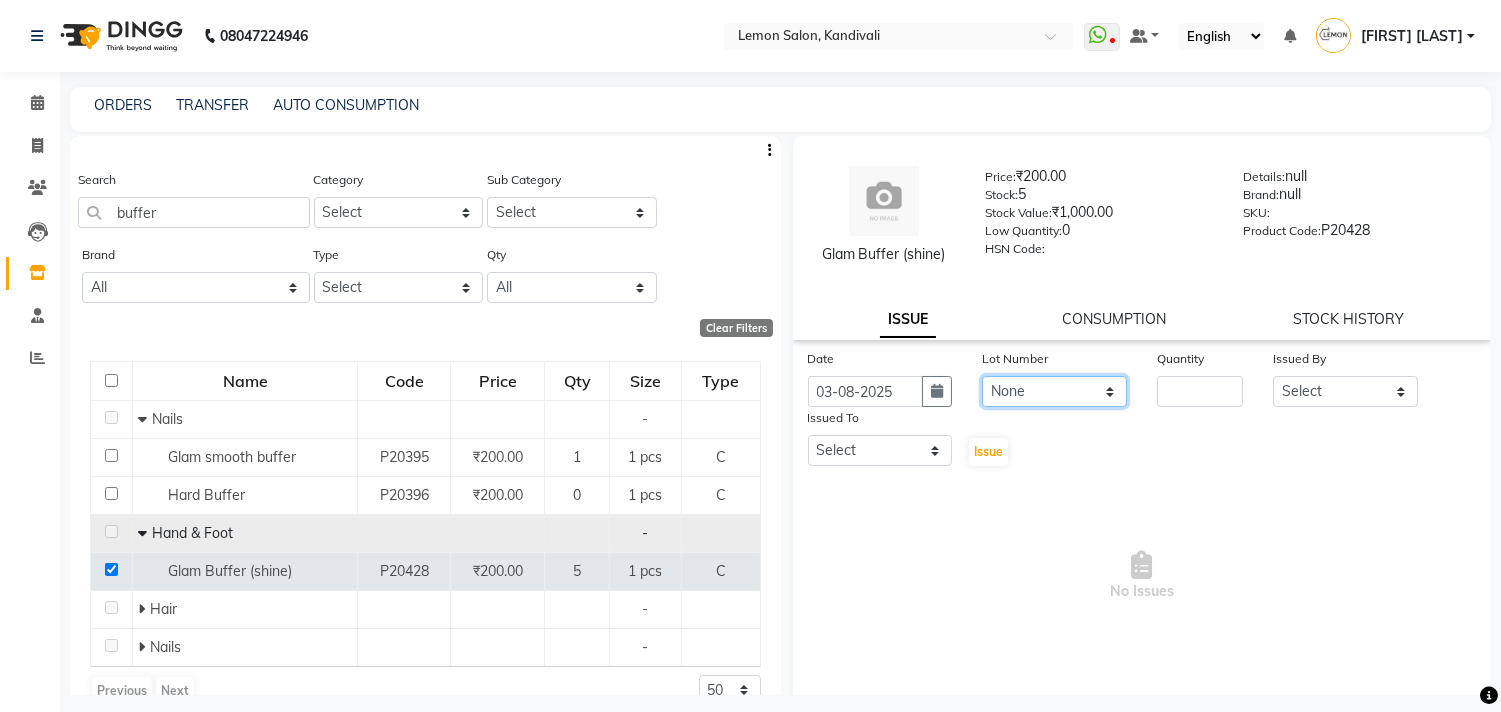 click on "None" 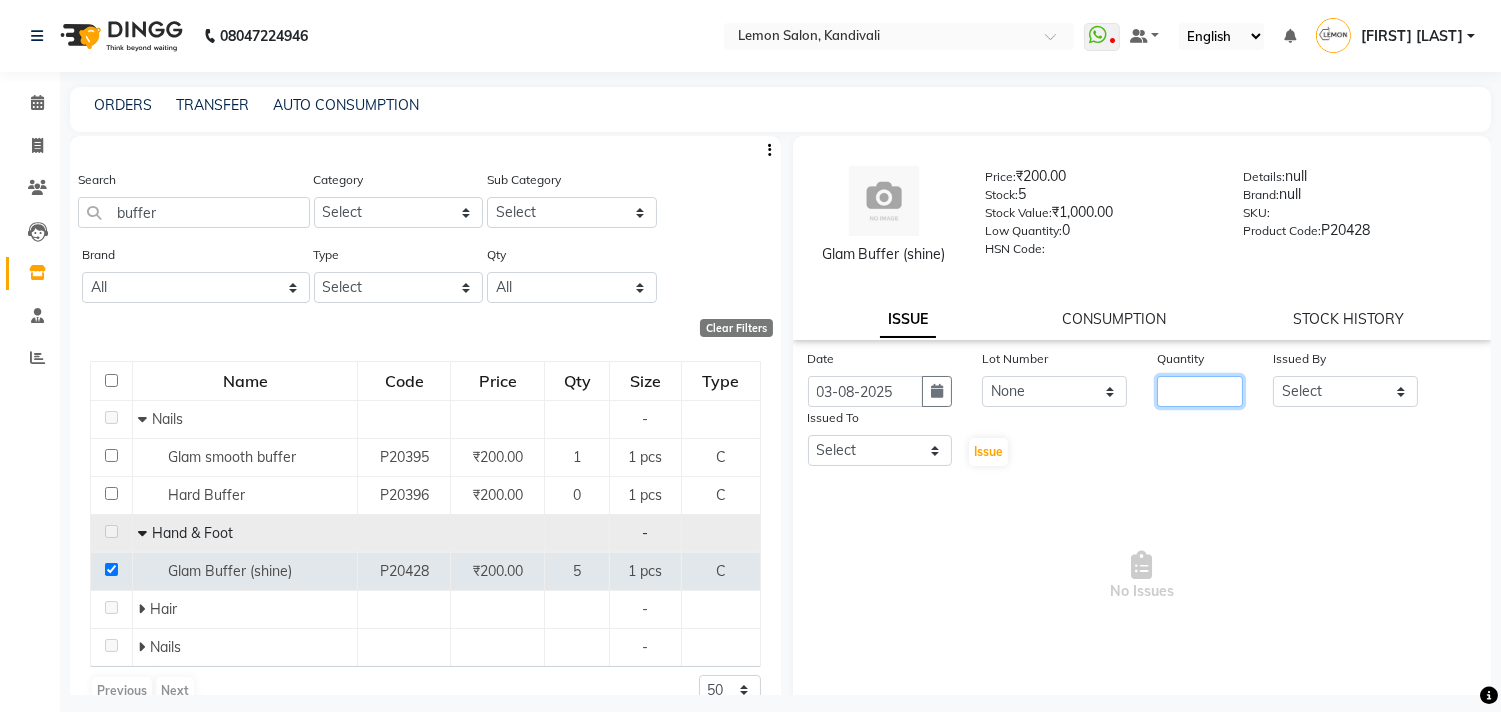 click 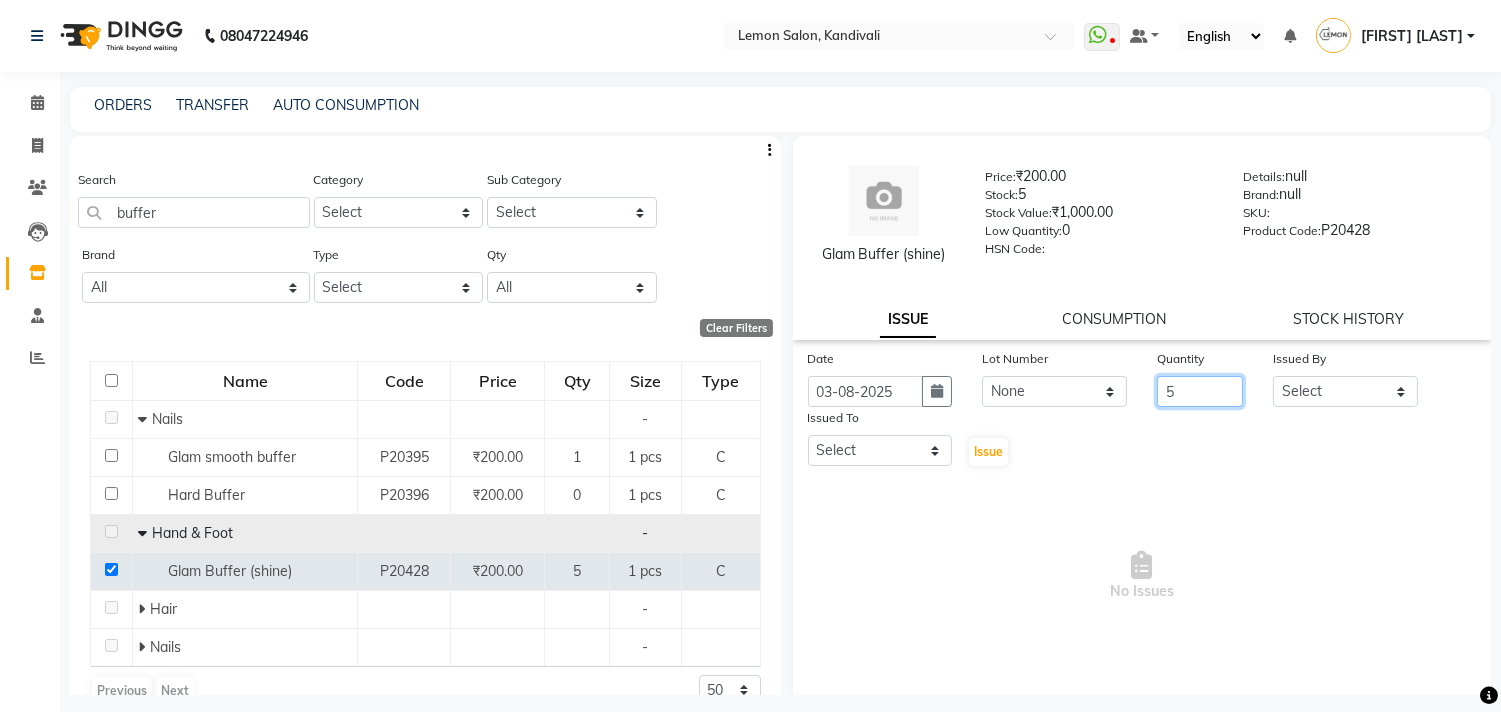 type on "5" 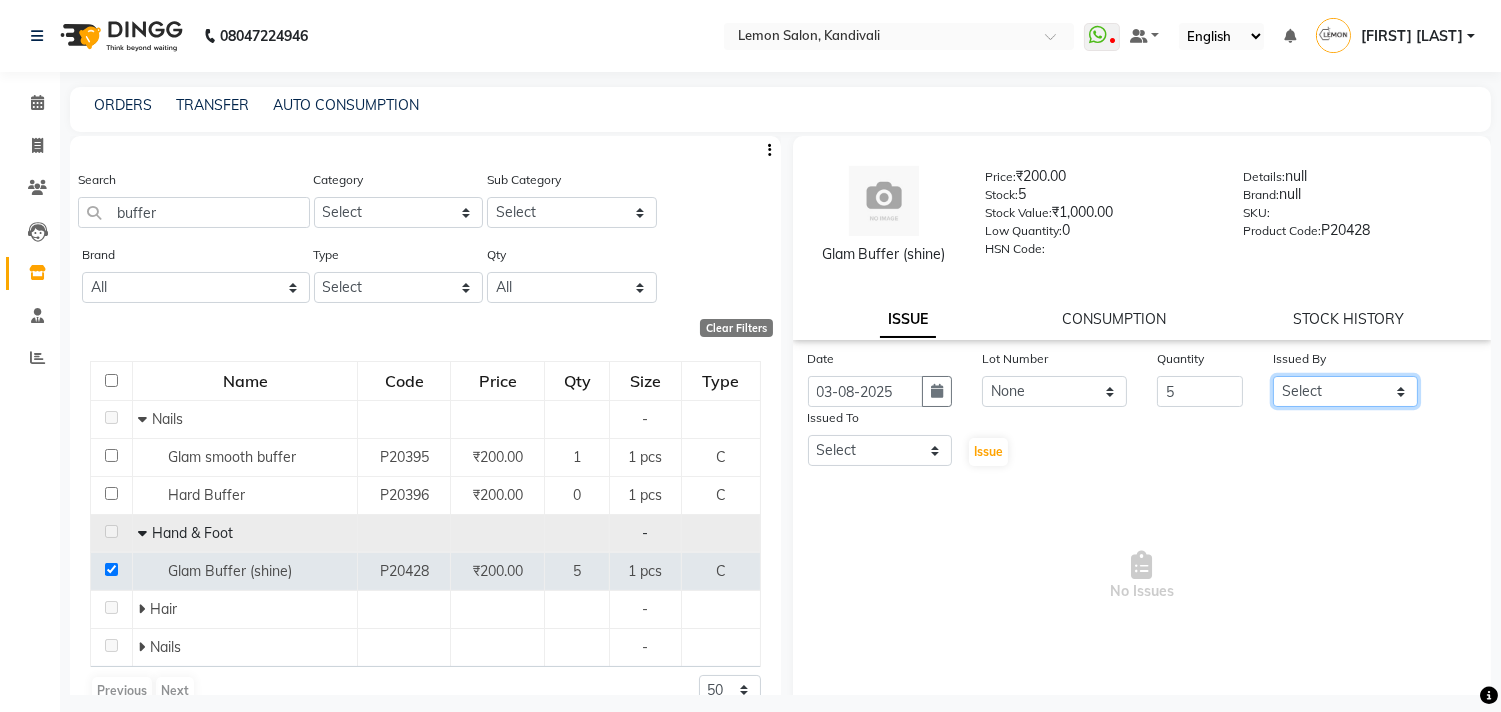 click on "Select [FIRST] [LAST] [FIRST] [LAST] [FIRST] [LAST] [FIRST] [LAST] [FIRST] [LAST] [FIRST] [LAST] [FIRST] [LAST] [FIRST] [LAST] [FIRST] [LAST] [FIRST] [LAST] [FIRST] [LAST] [FIRST] [LAST]" 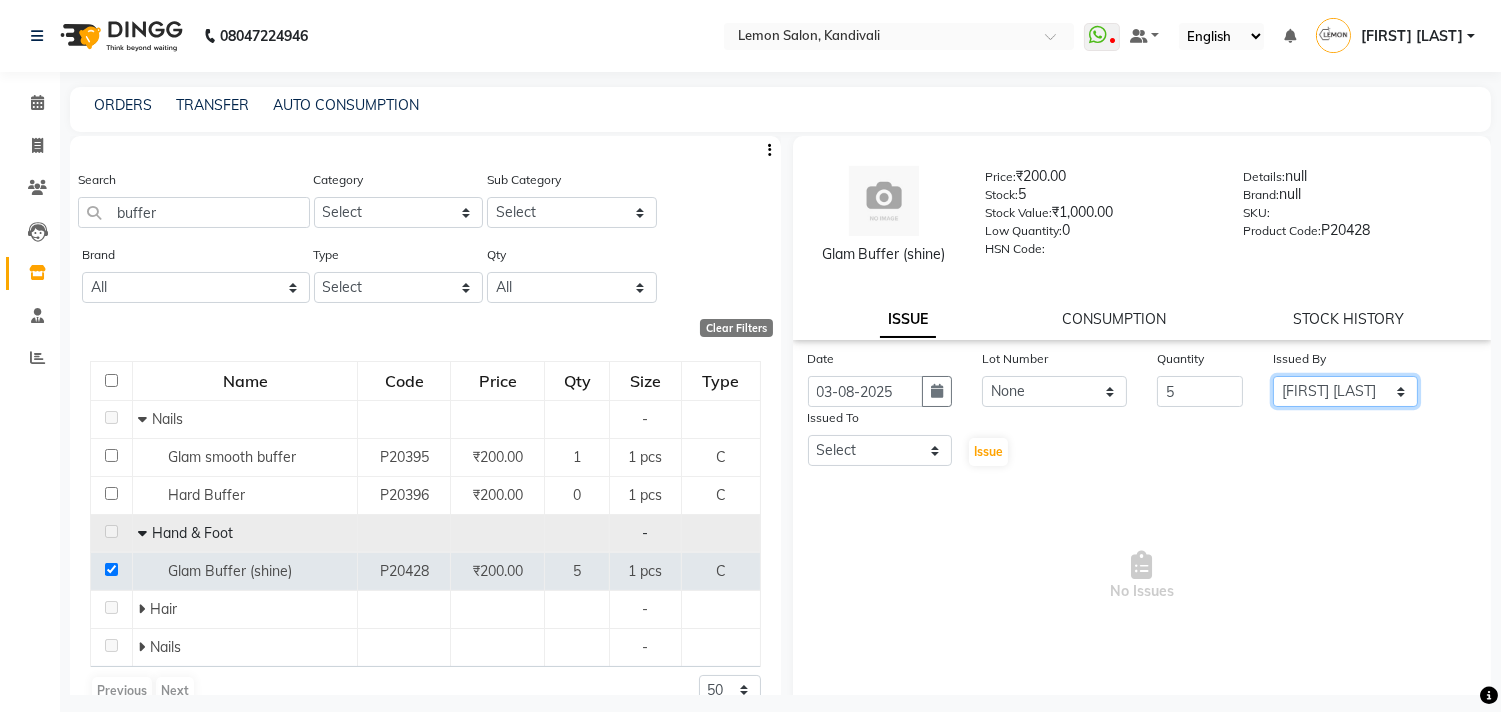 click on "Select [FIRST] [LAST] [FIRST] [LAST] [FIRST] [LAST] [FIRST] [LAST] [FIRST] [LAST] [FIRST] [LAST] [FIRST] [LAST] [FIRST] [LAST] [FIRST] [LAST] [FIRST] [LAST] [FIRST] [LAST] [FIRST] [LAST]" 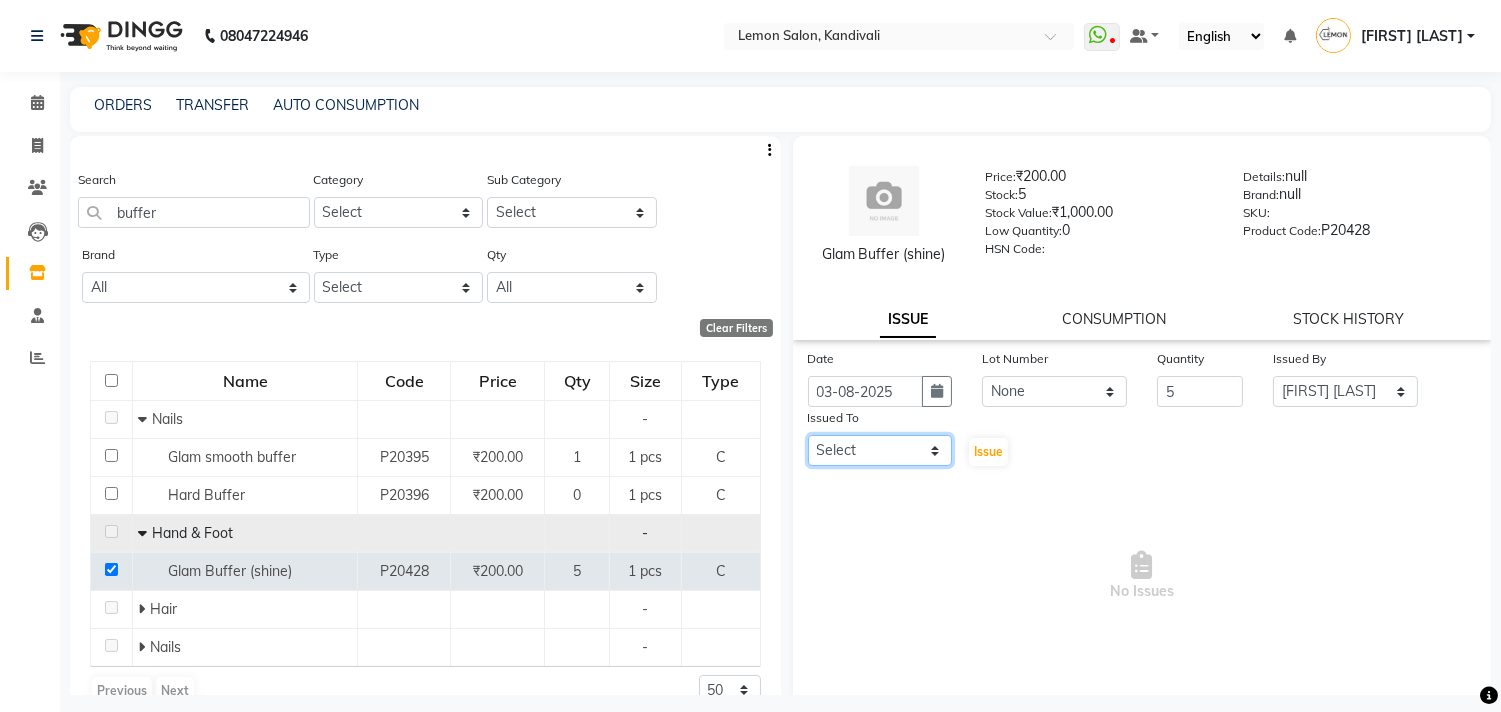 click on "Select [FIRST] [LAST] [FIRST] [LAST] [FIRST] [LAST] [FIRST] [LAST] [FIRST] [LAST] [FIRST] [LAST] [FIRST] [LAST] [FIRST] [LAST] [FIRST] [LAST] [FIRST] [LAST] [FIRST] [LAST] [FIRST] [LAST]" 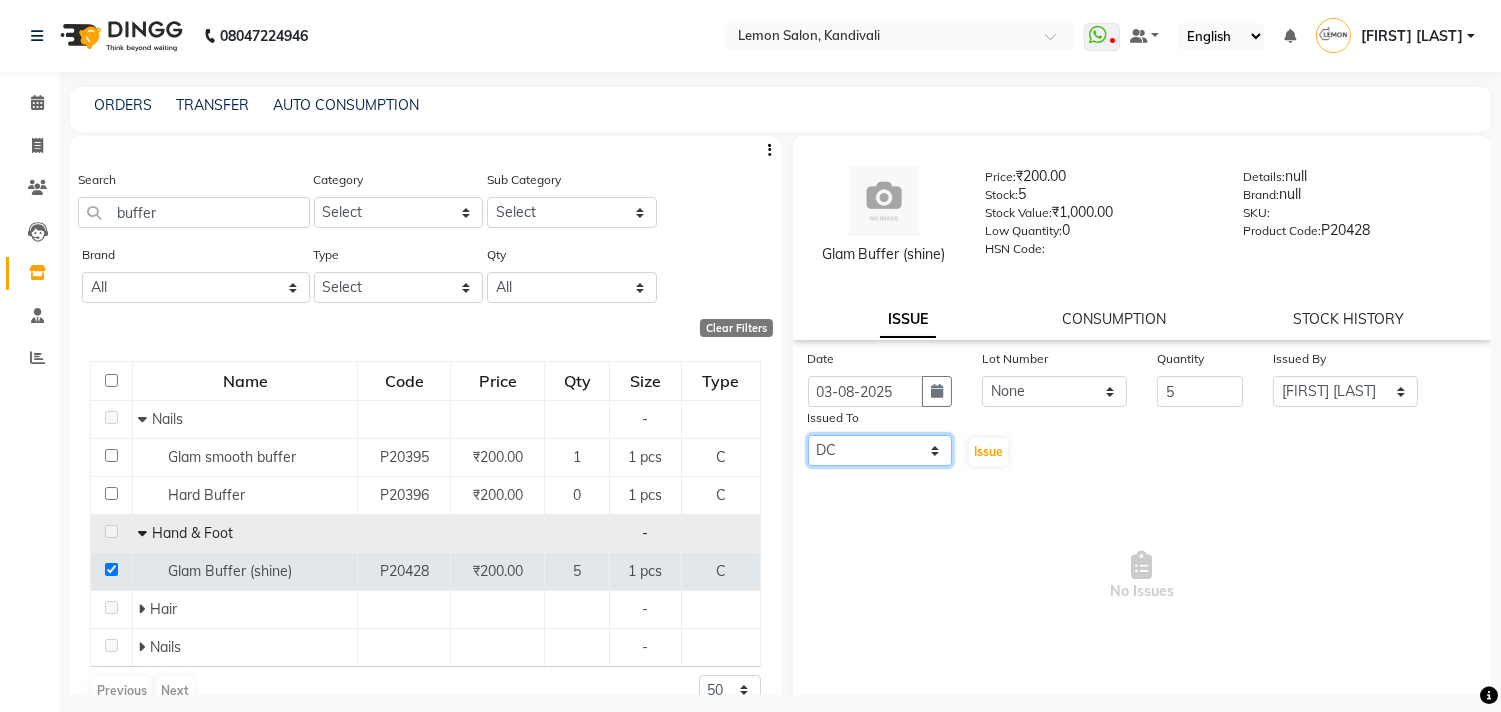 click on "Select [FIRST] [LAST] [FIRST] [LAST] [FIRST] [LAST] [FIRST] [LAST] [FIRST] [LAST] [FIRST] [LAST] [FIRST] [LAST] [FIRST] [LAST] [FIRST] [LAST] [FIRST] [LAST] [FIRST] [LAST] [FIRST] [LAST]" 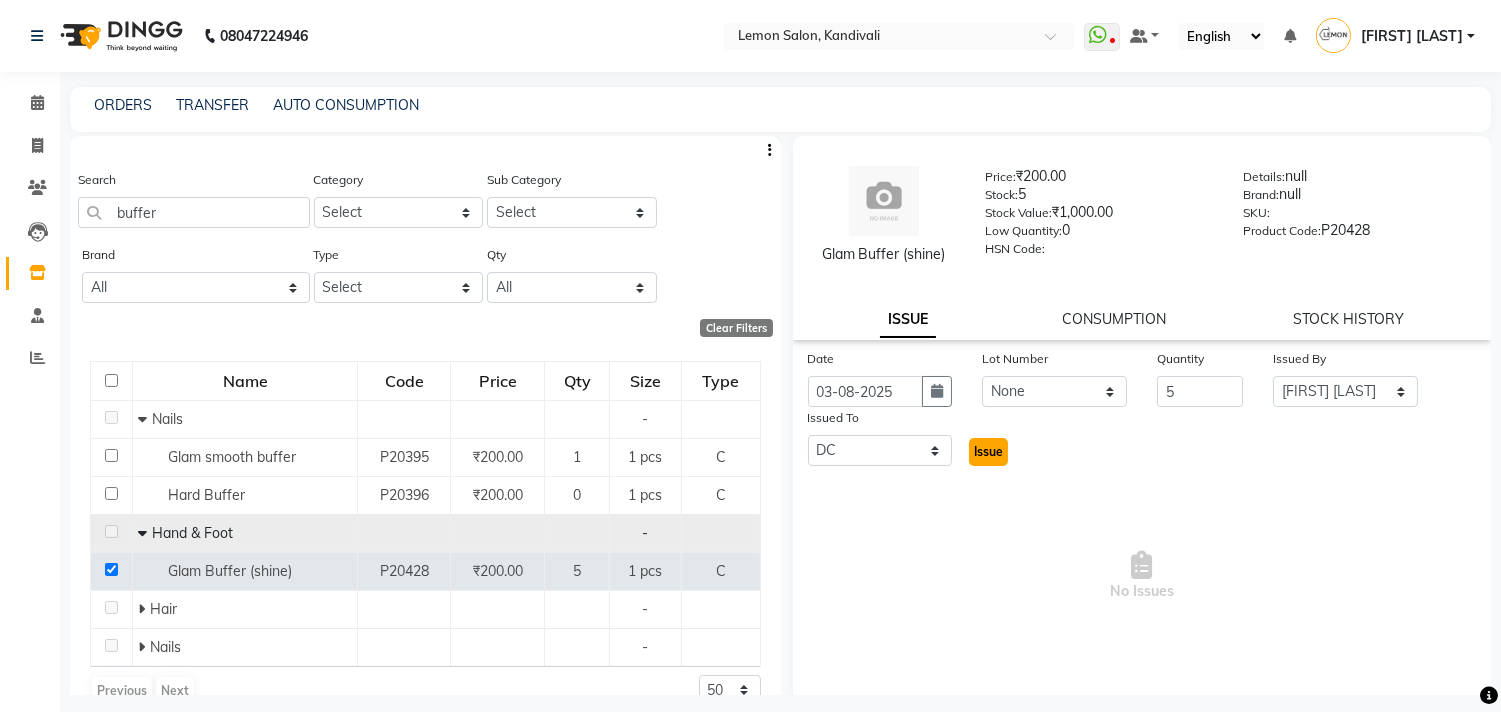 click on "Issue" 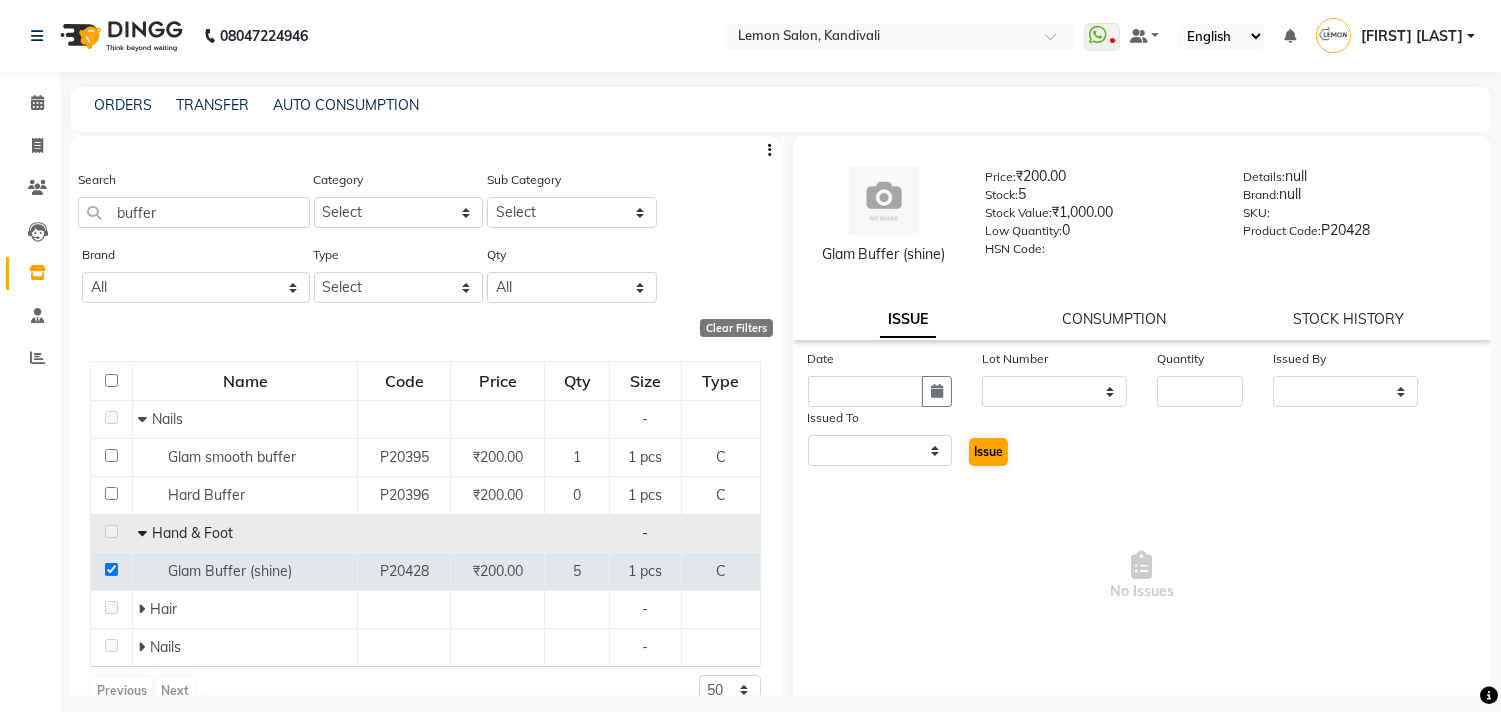select 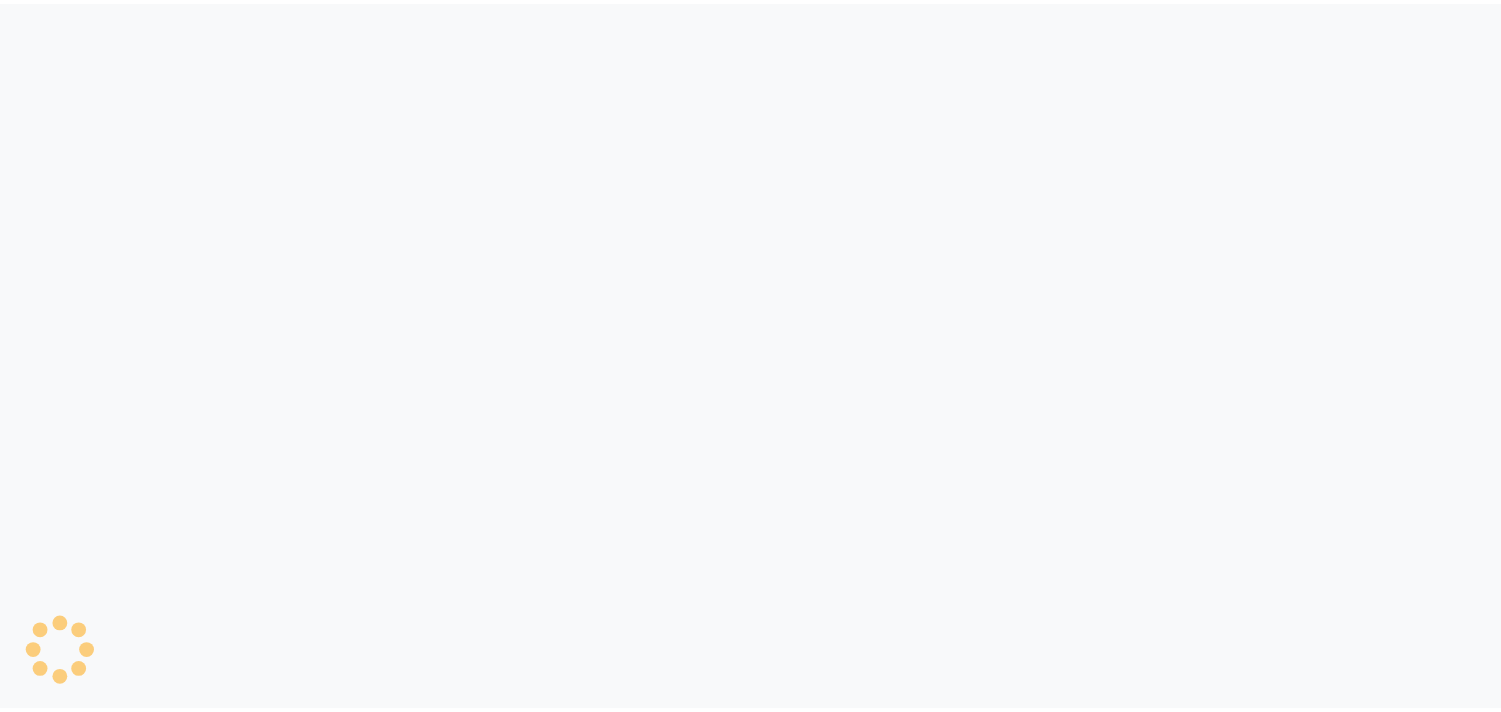 scroll, scrollTop: 0, scrollLeft: 0, axis: both 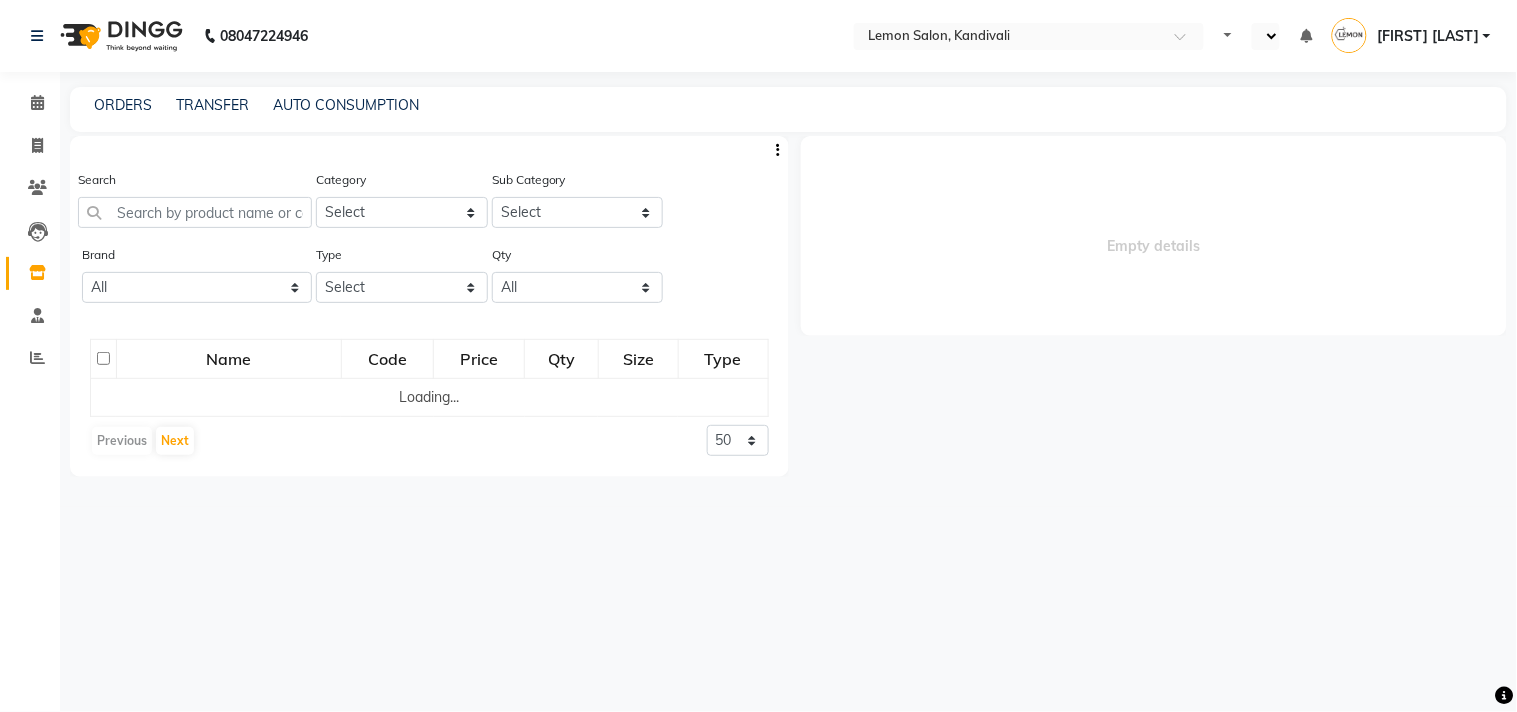 select 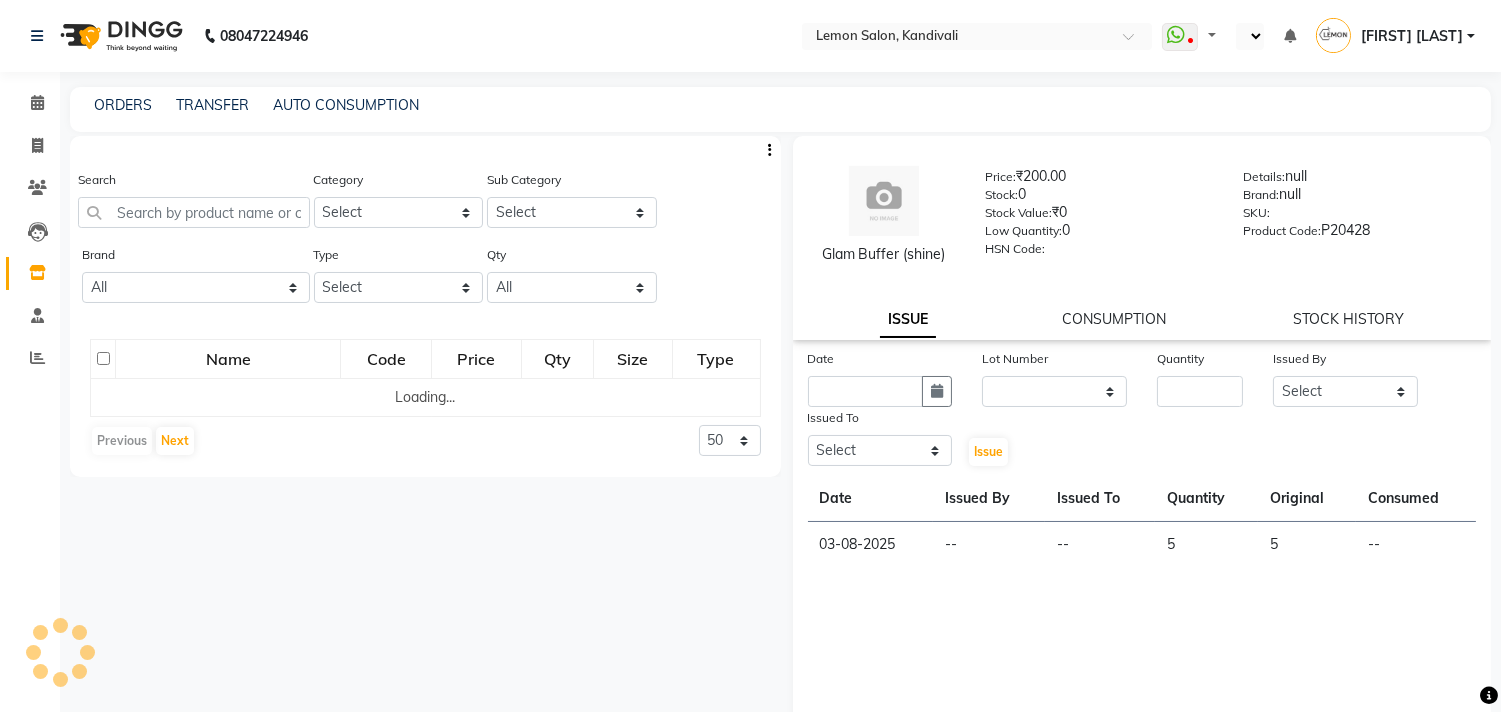 select on "en" 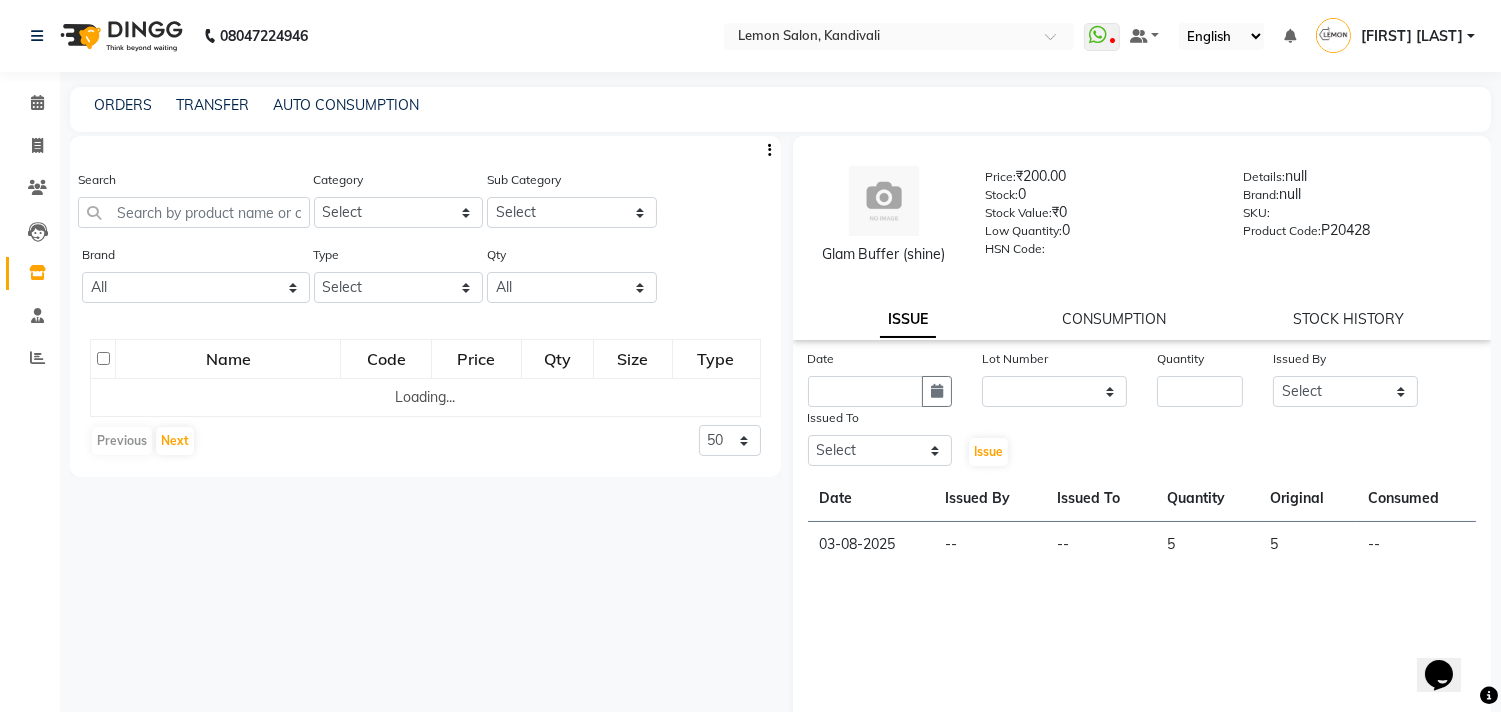 scroll, scrollTop: 0, scrollLeft: 0, axis: both 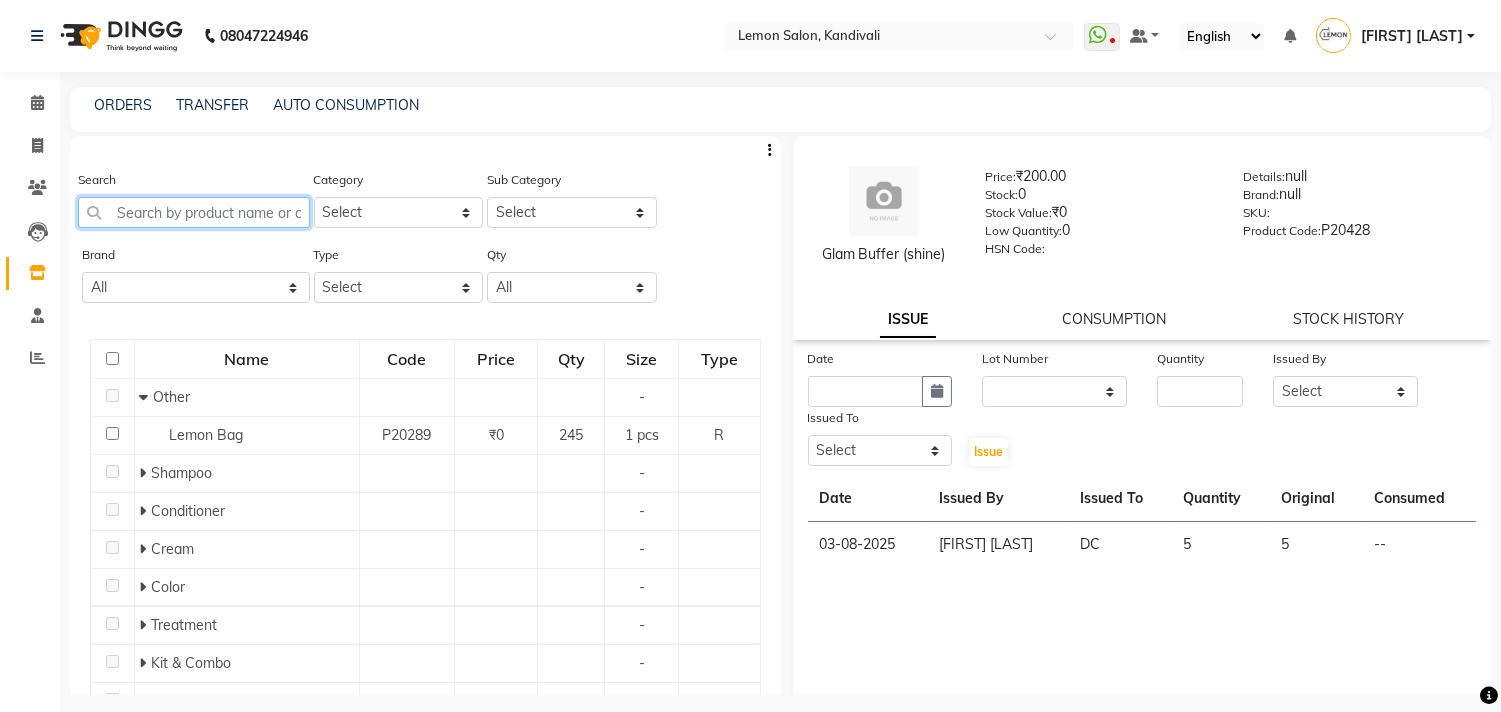 click 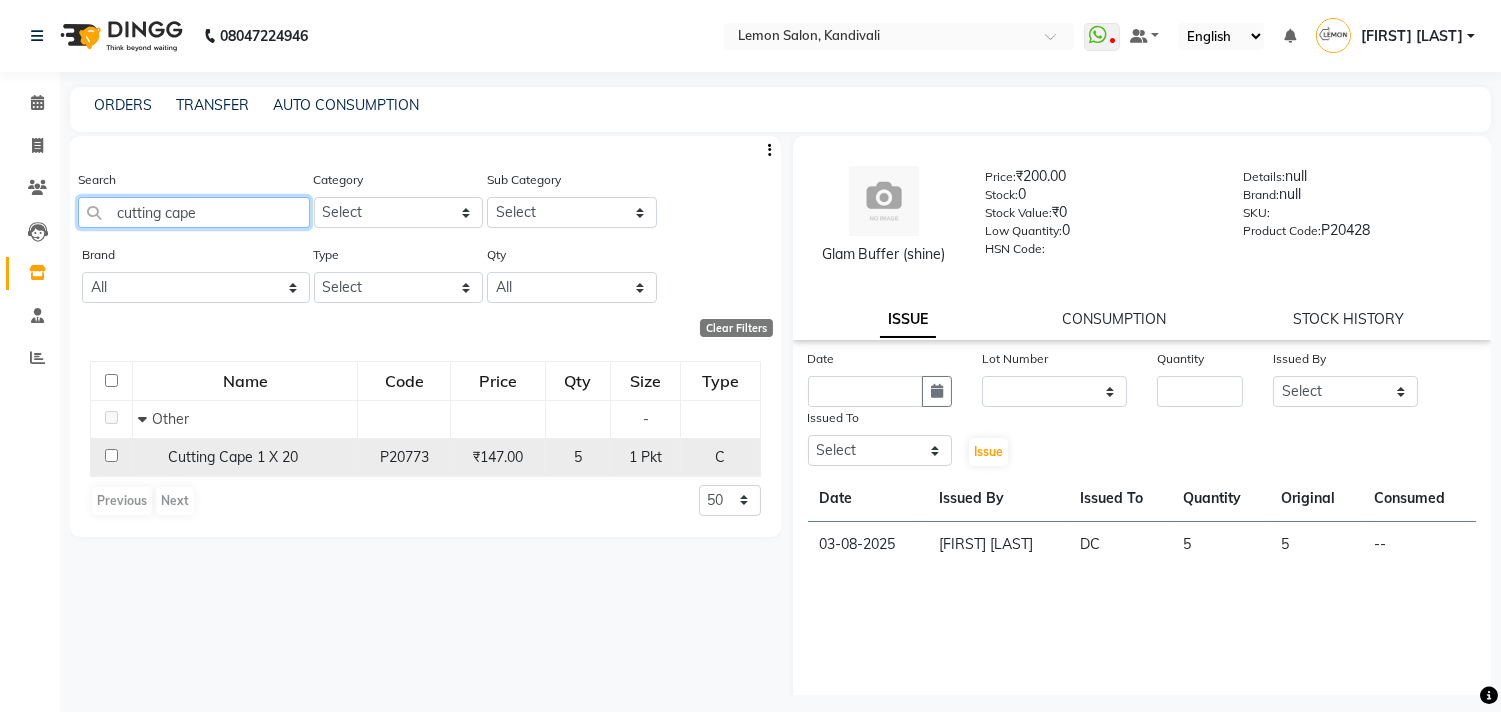 type on "cutting cape" 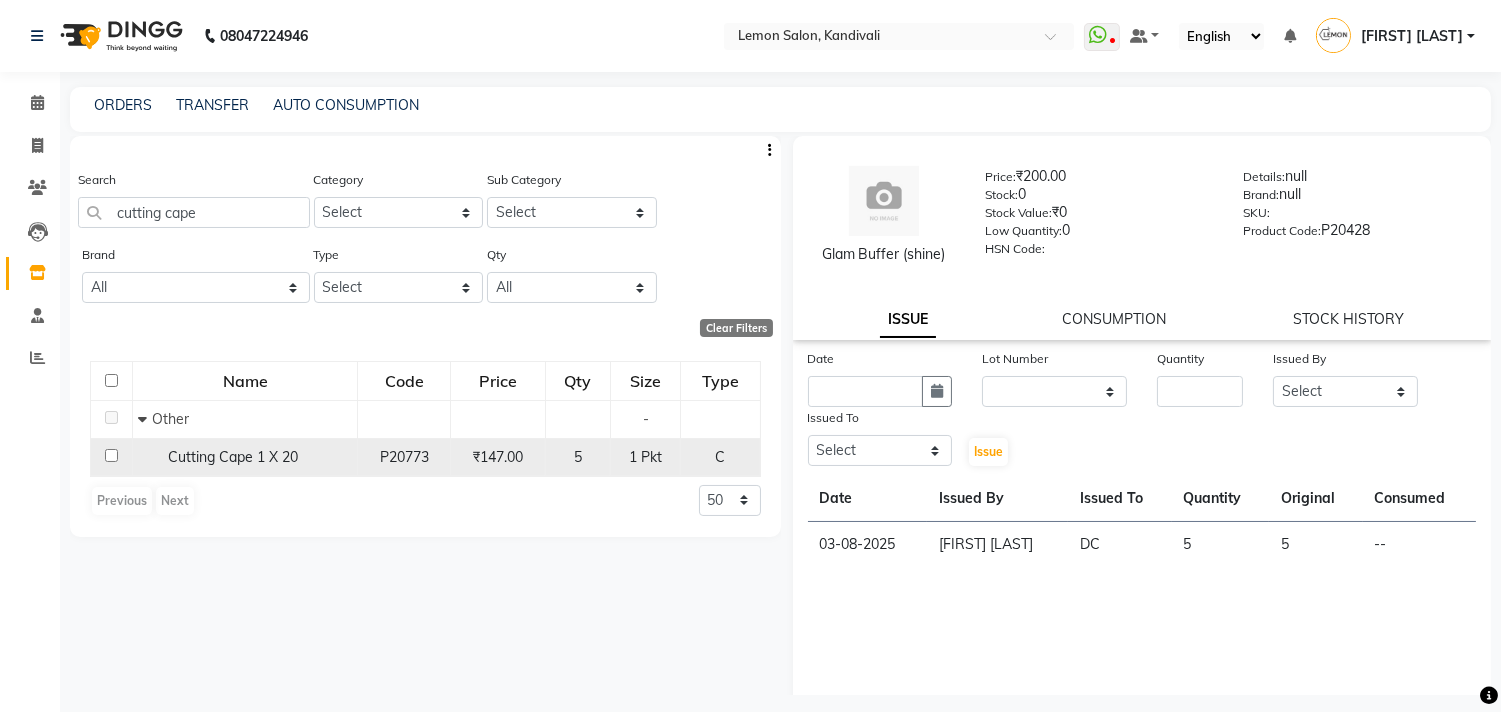 click 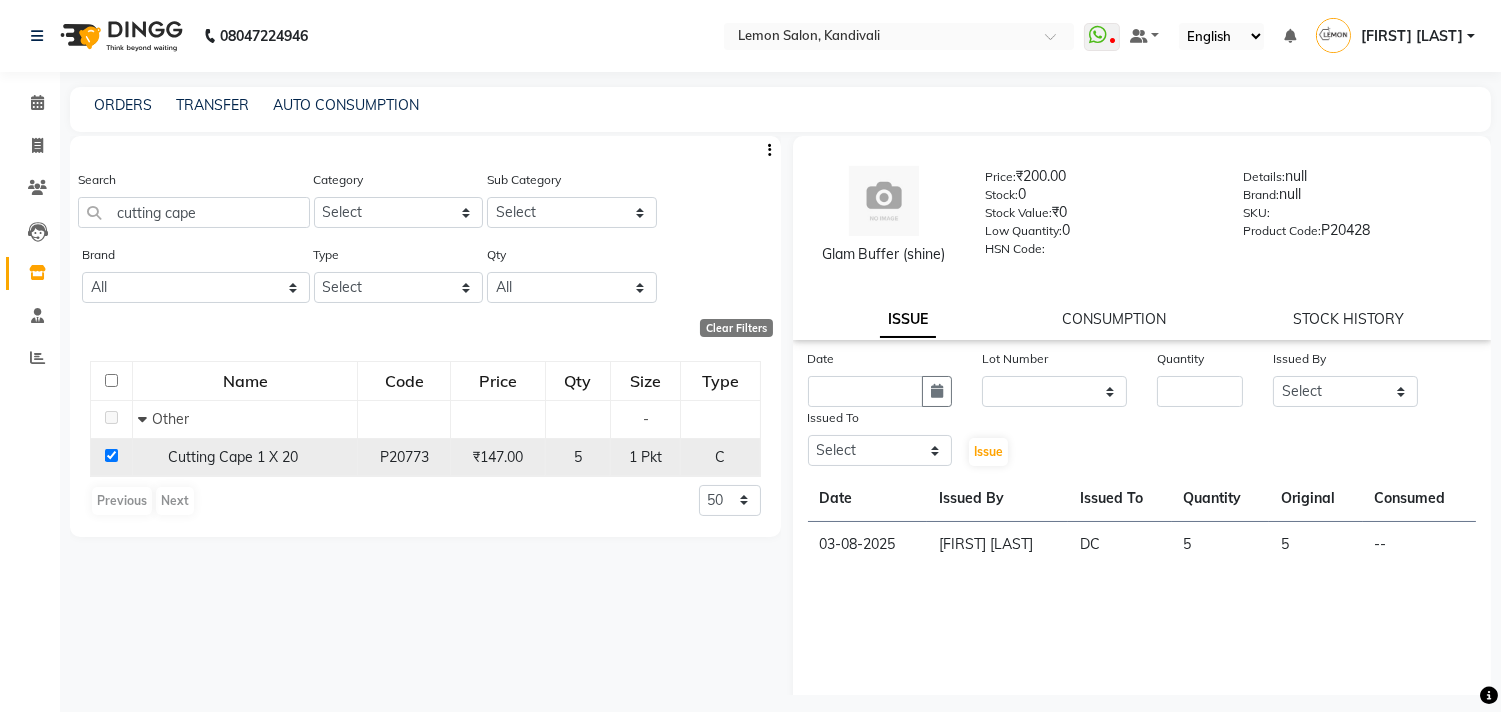 checkbox on "true" 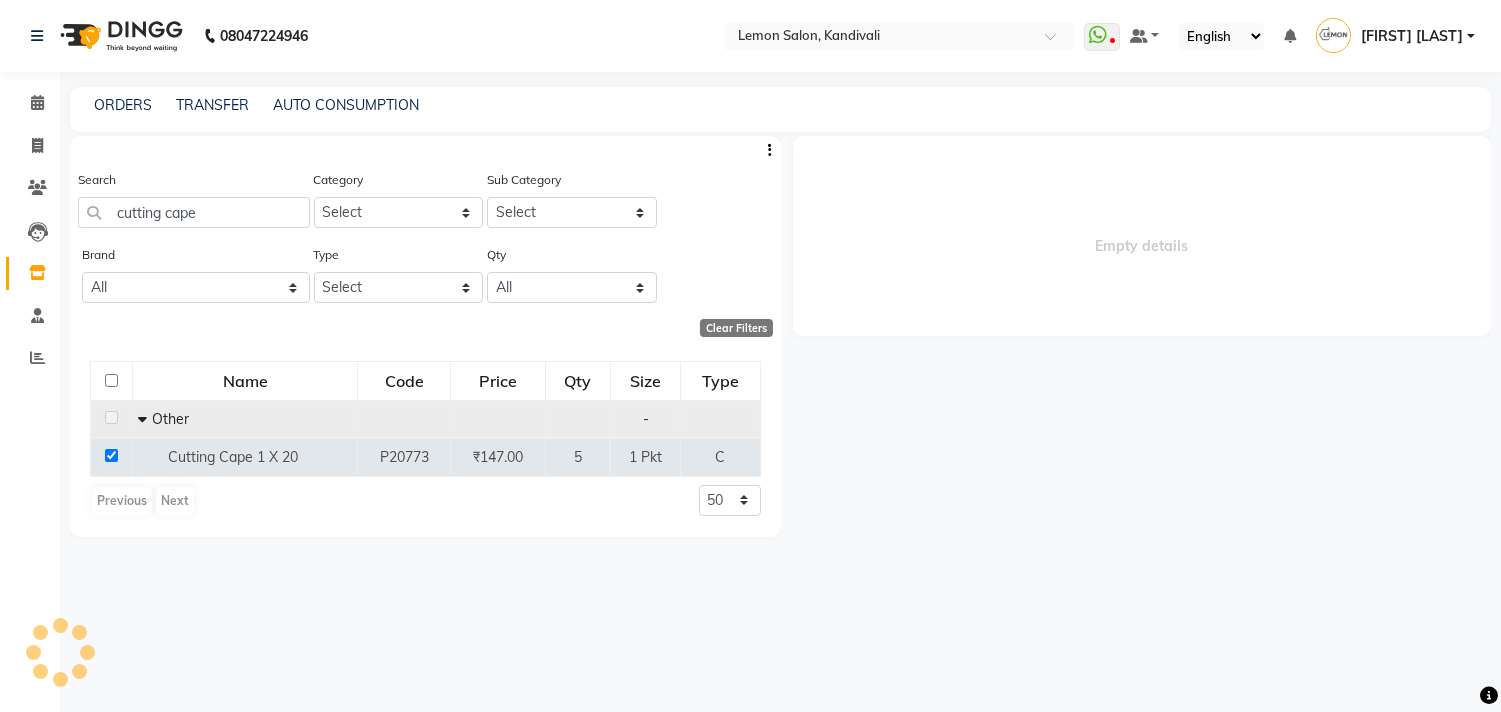 select 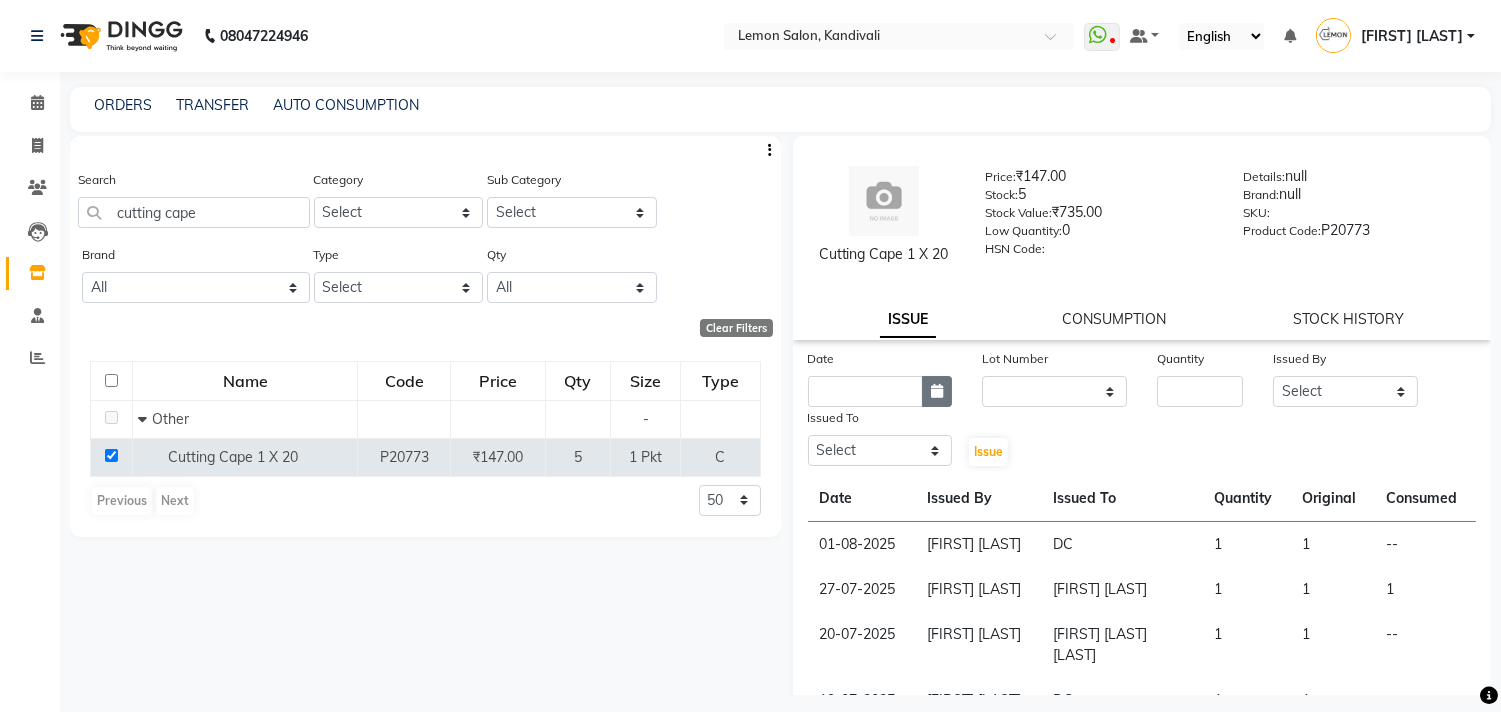 click 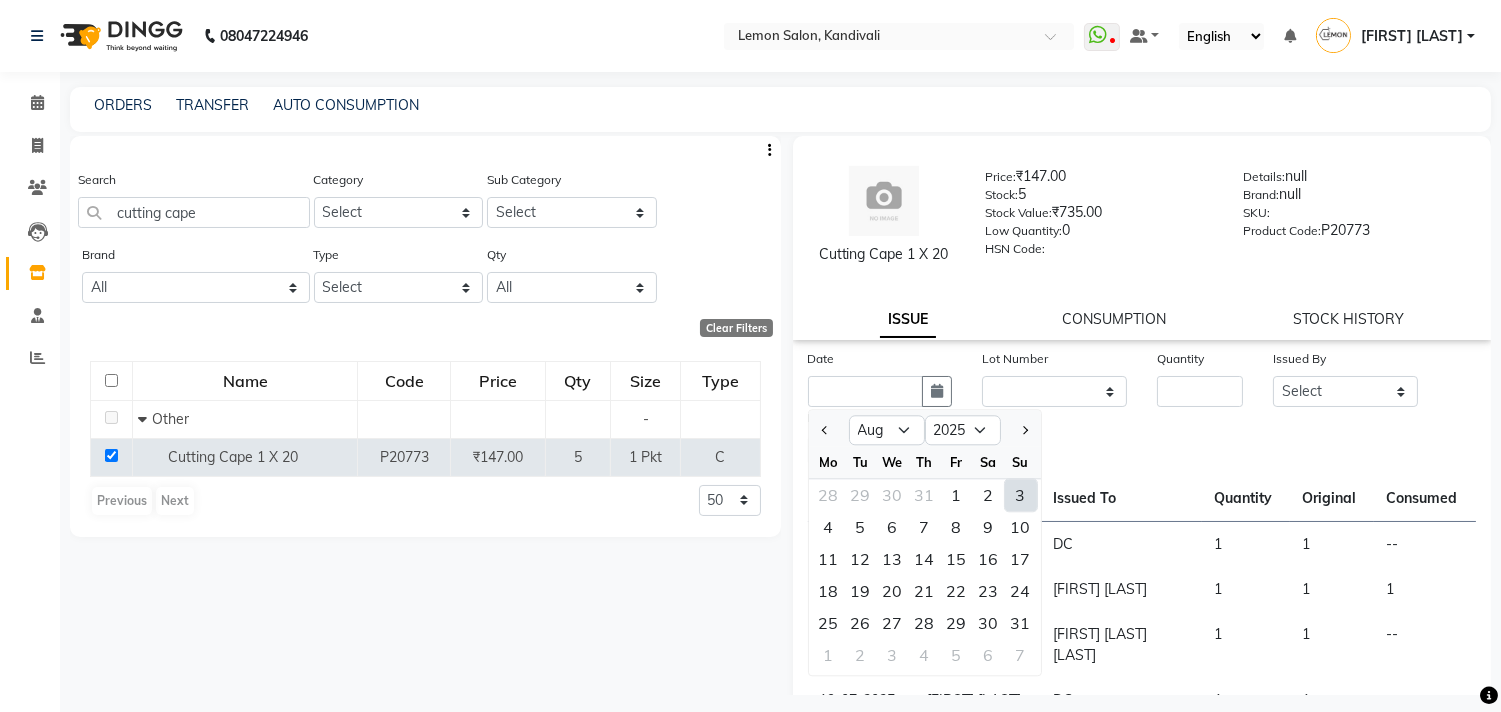 click on "3" 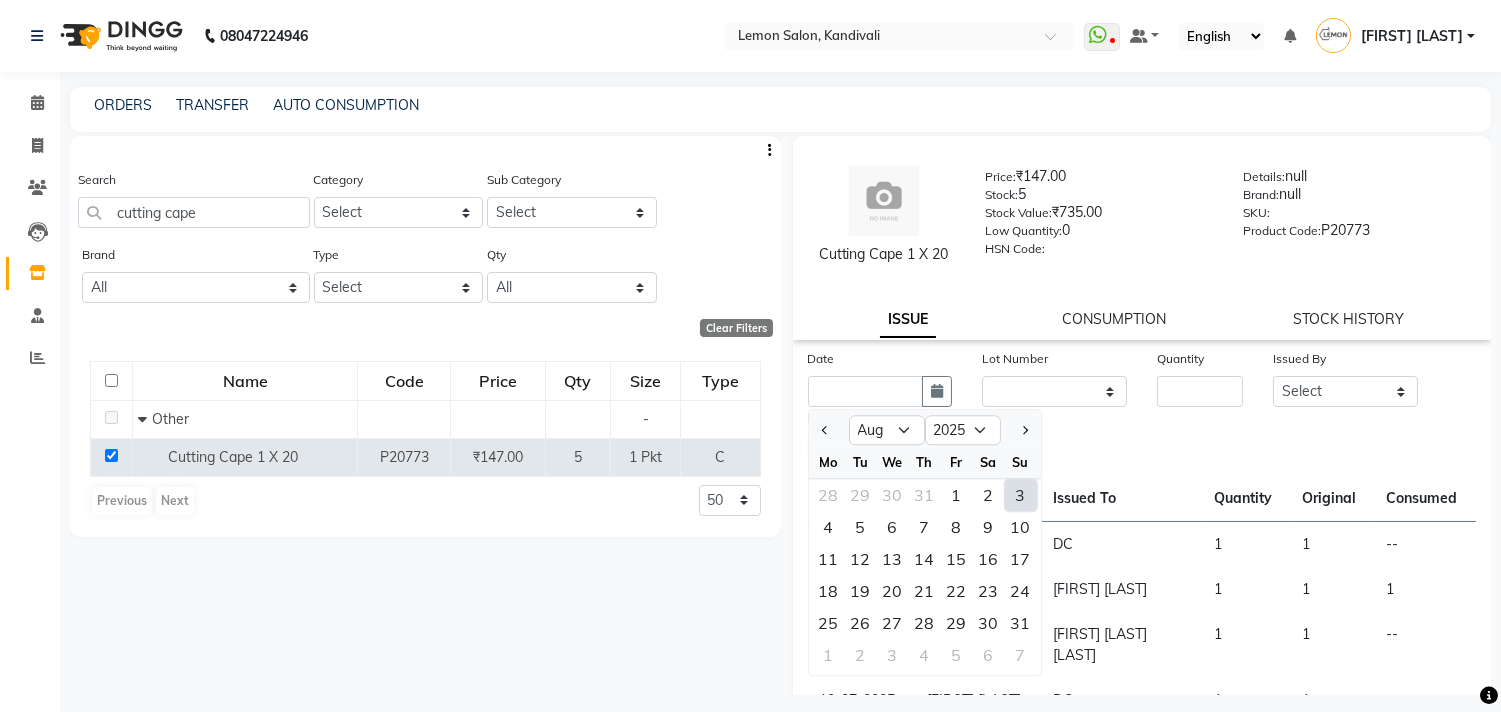 type on "03-08-2025" 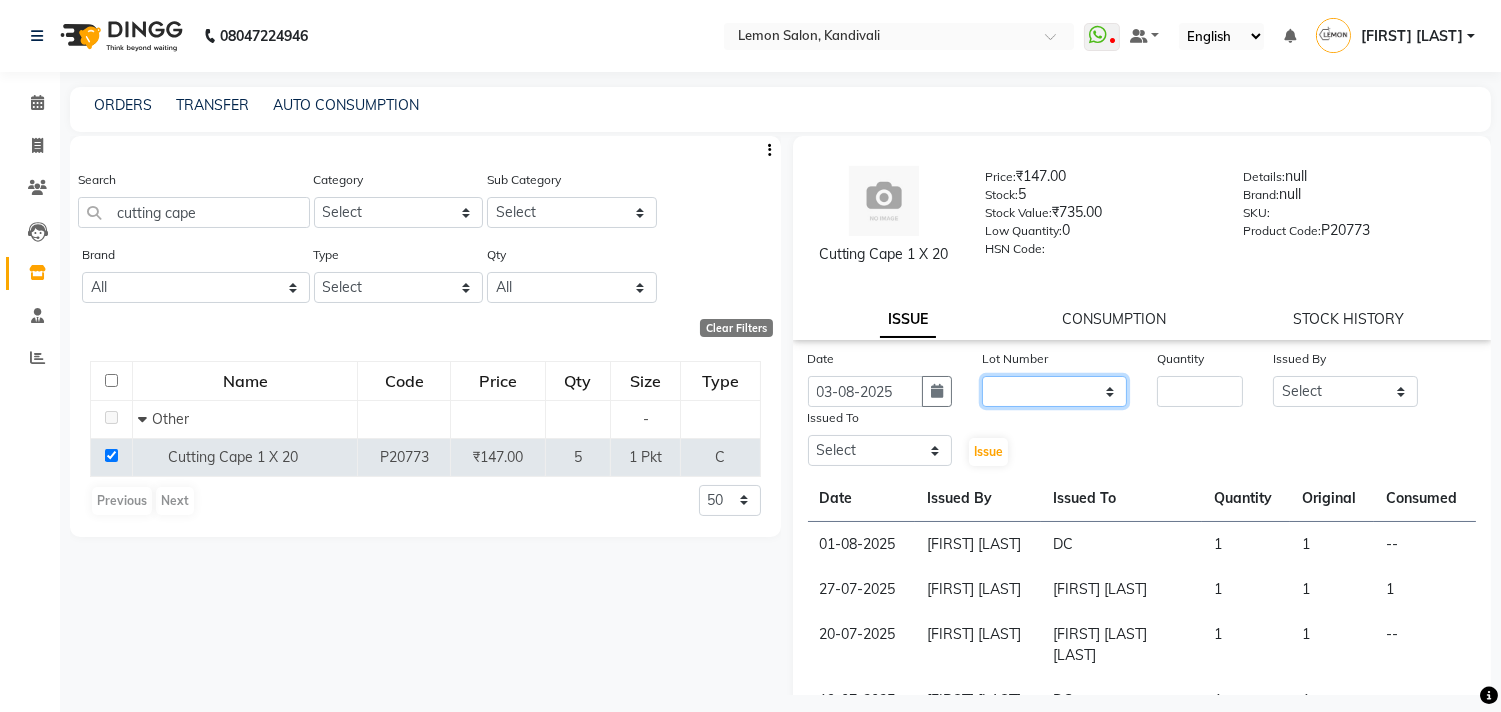 click on "None" 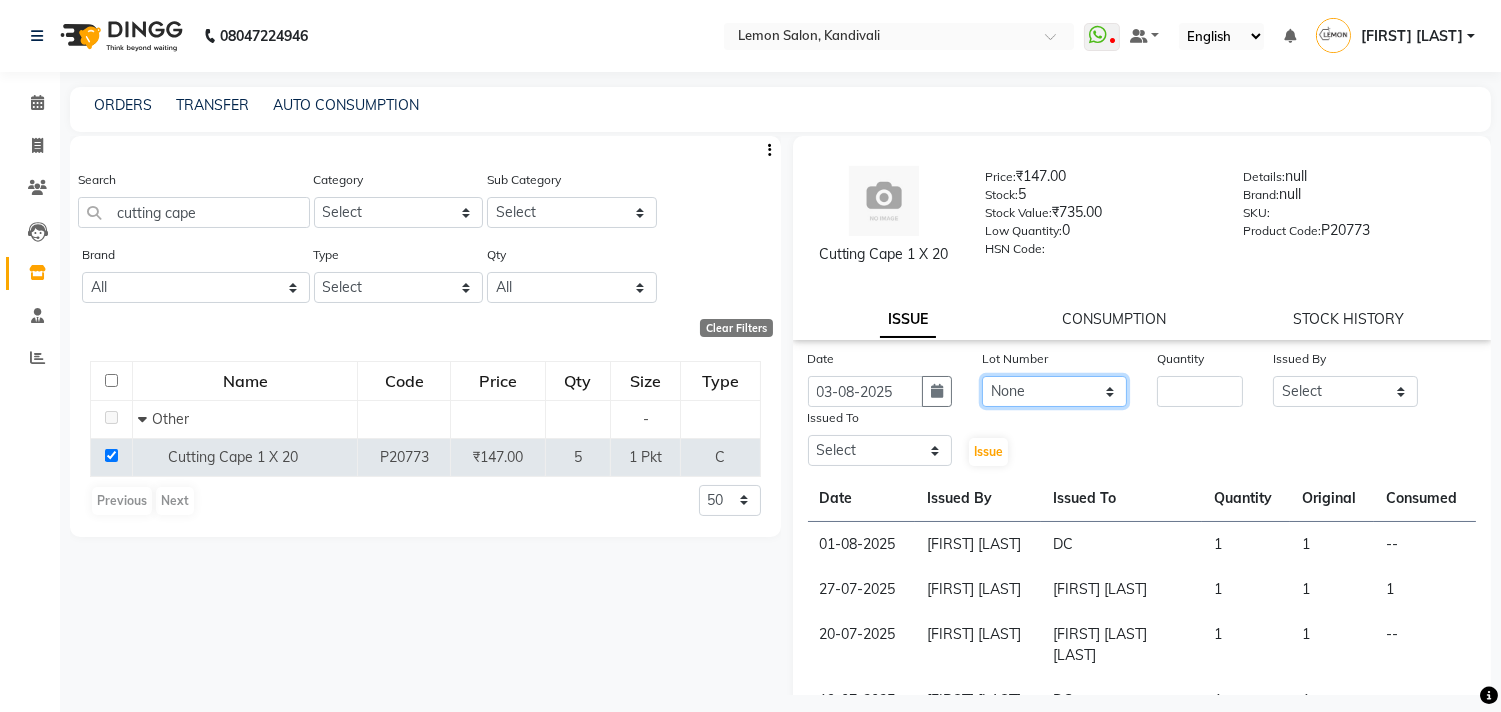 click on "None" 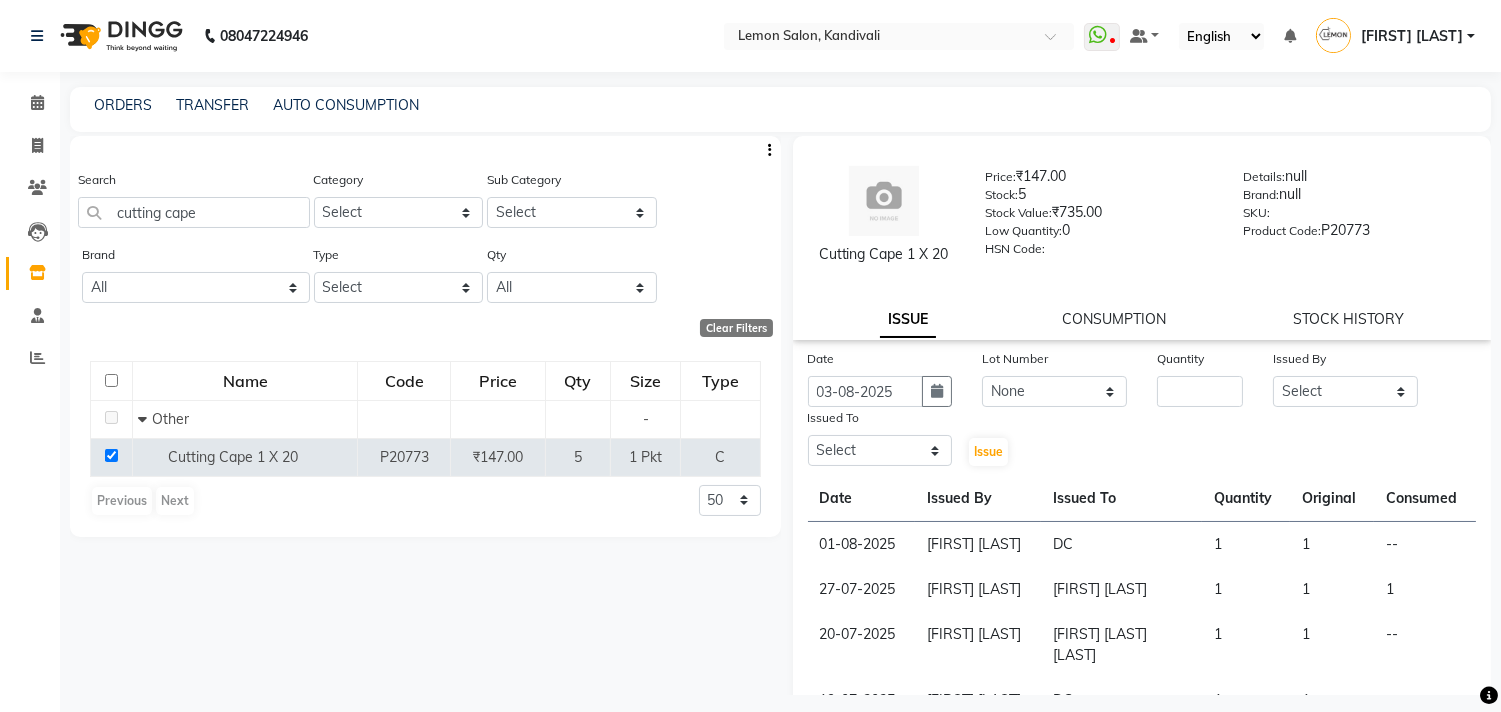 click on "Quantity" 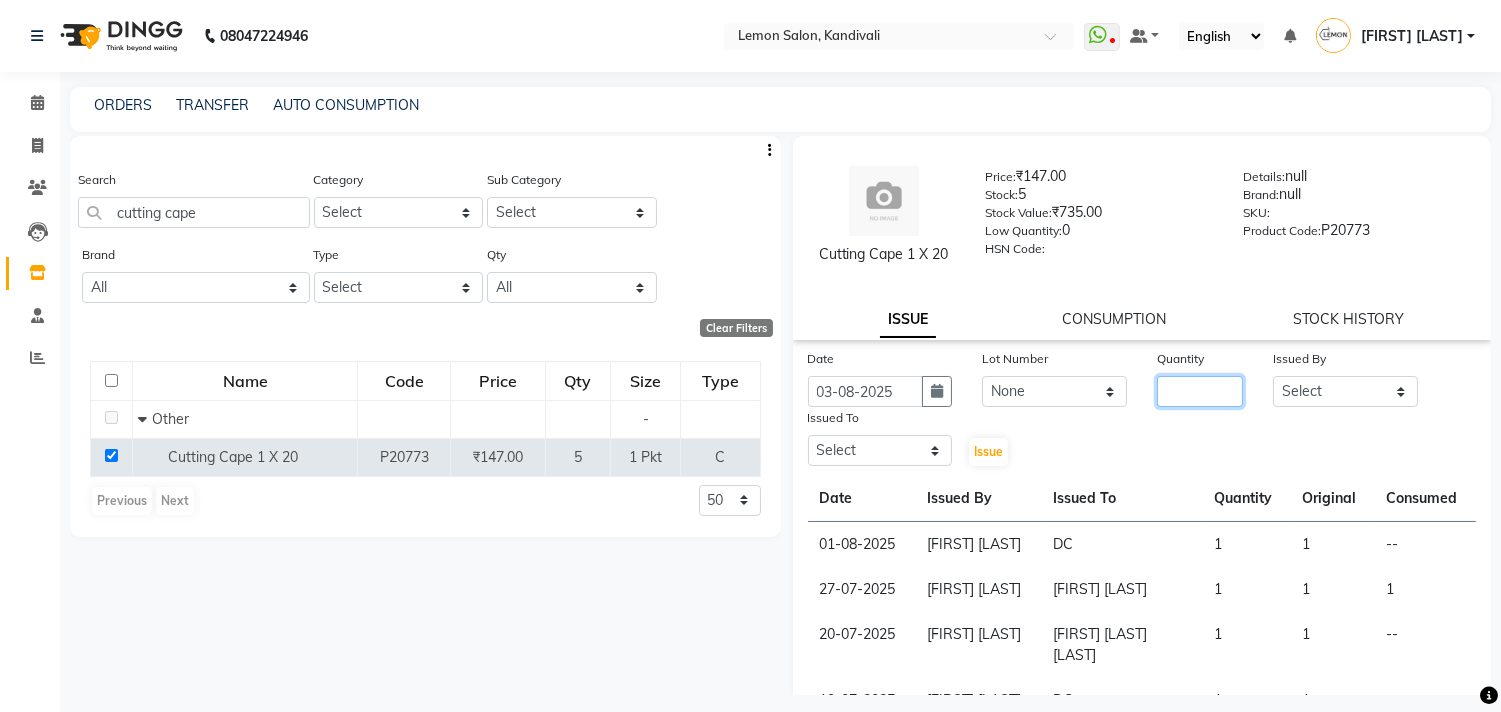 click 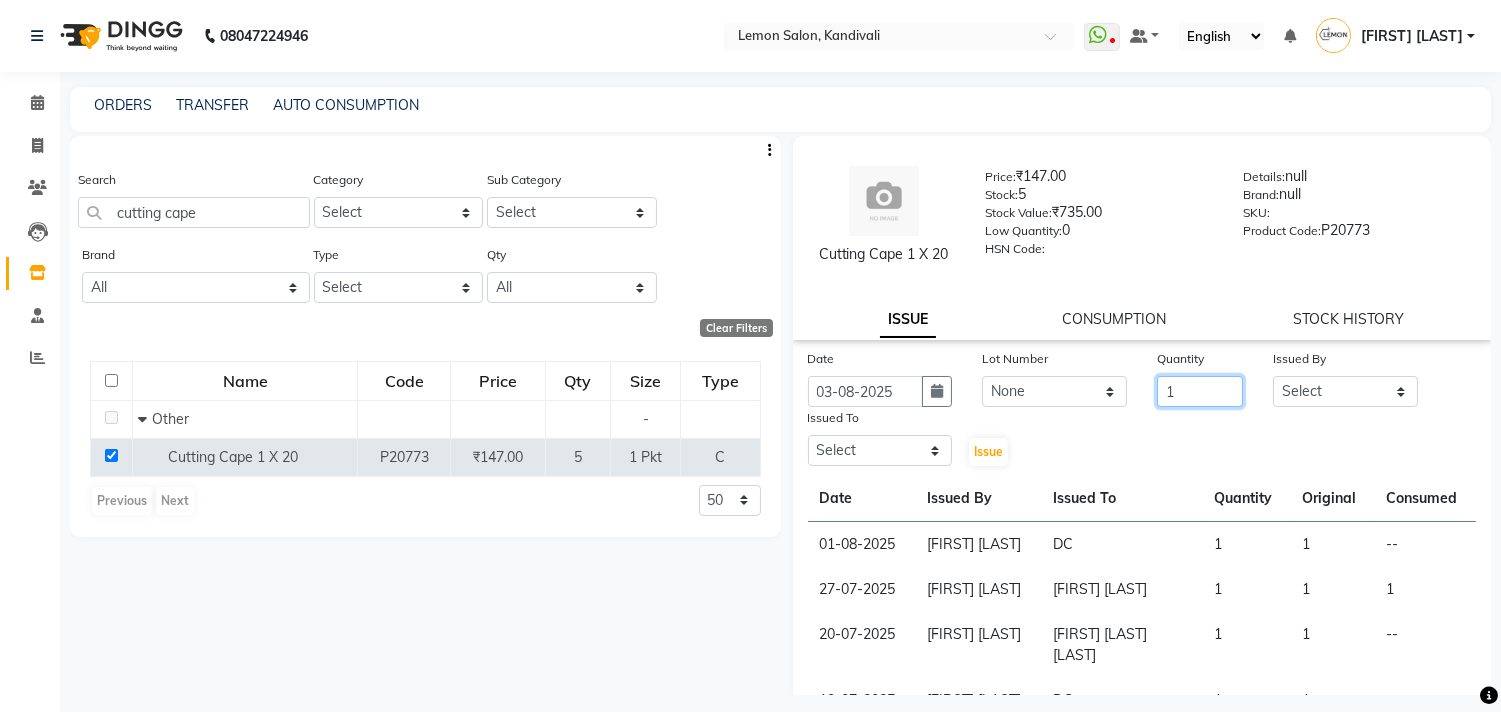 type on "1" 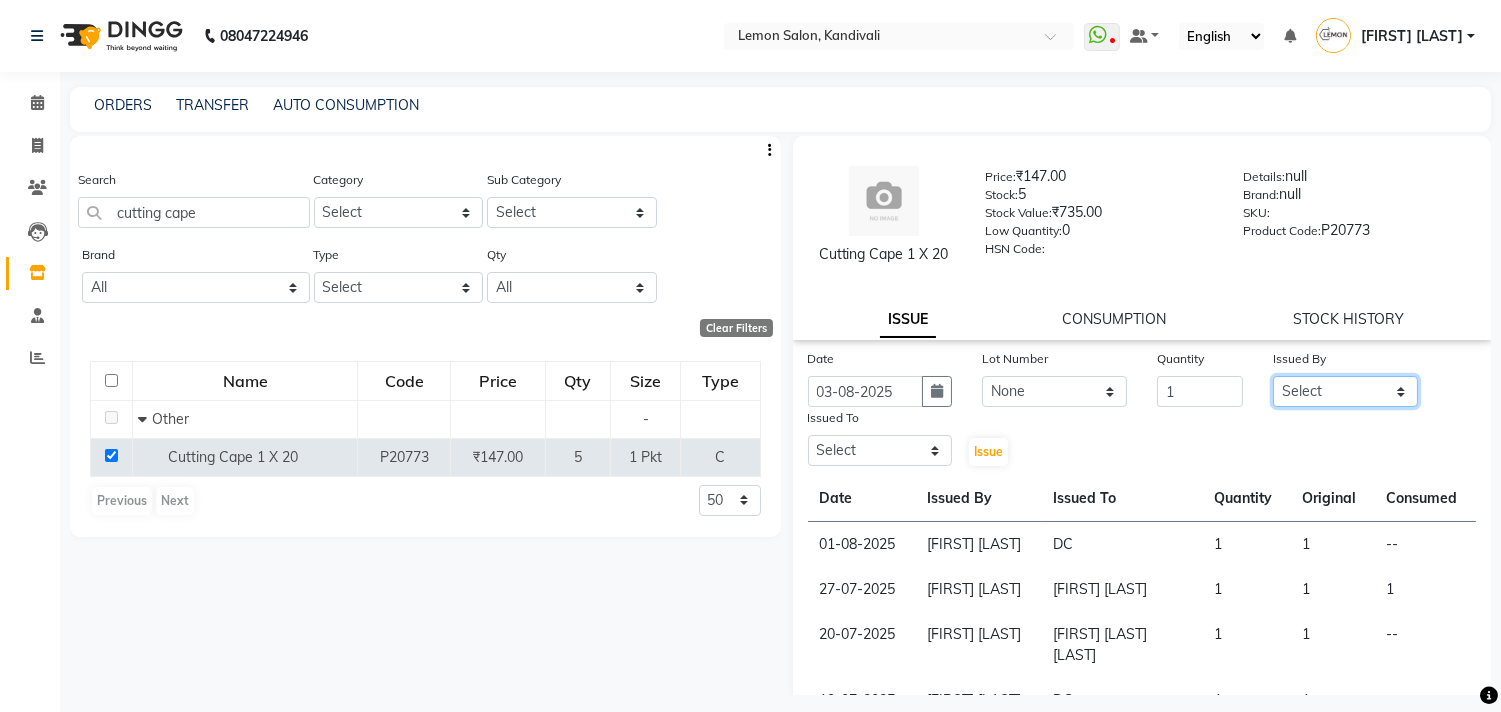 drag, startPoint x: 1330, startPoint y: 393, endPoint x: 1330, endPoint y: 382, distance: 11 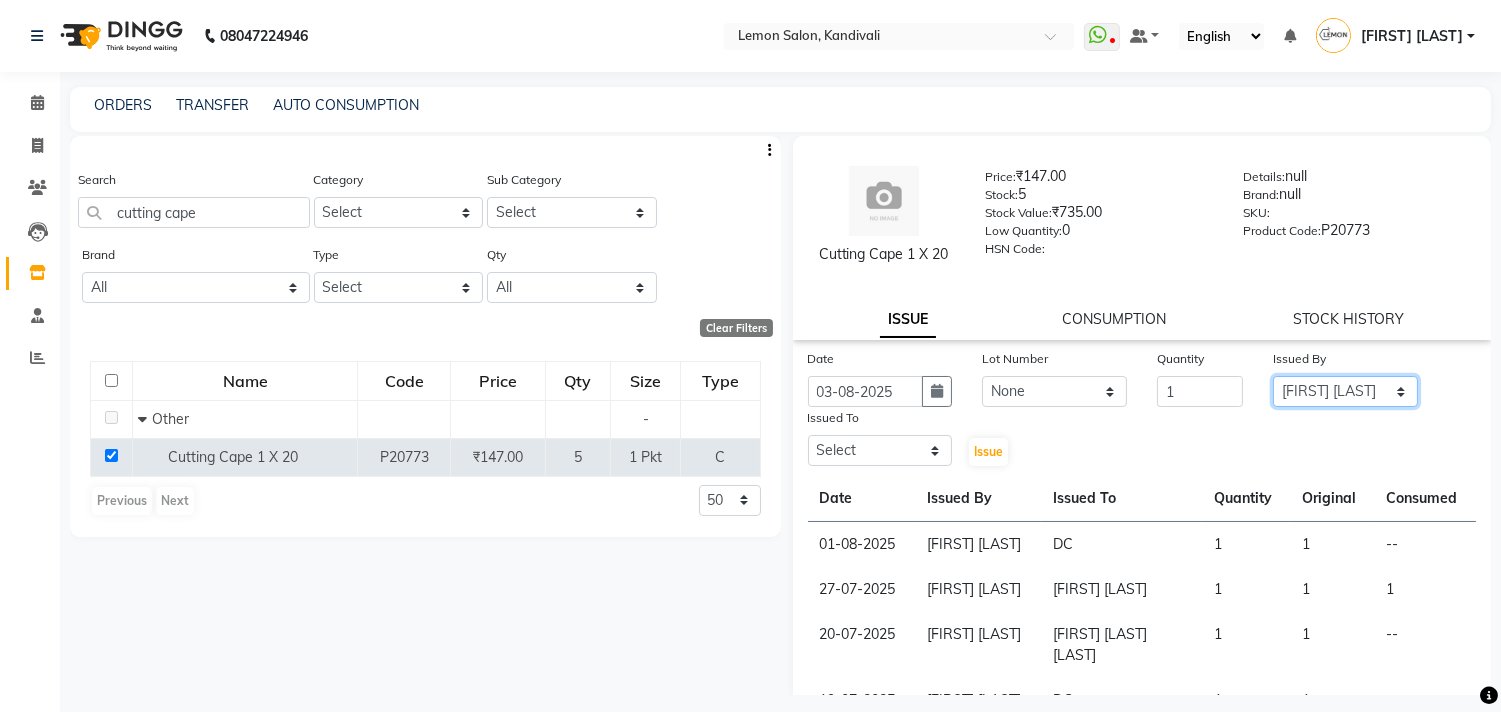 click on "Select Akansha Subba Alam Arun Arndive DC Faheem Malik Gufran Salmani Payal Maurya Riya Adawade Shoeb Salmani Kandivali Swati Sharma Yunus Yusuf Shaikh" 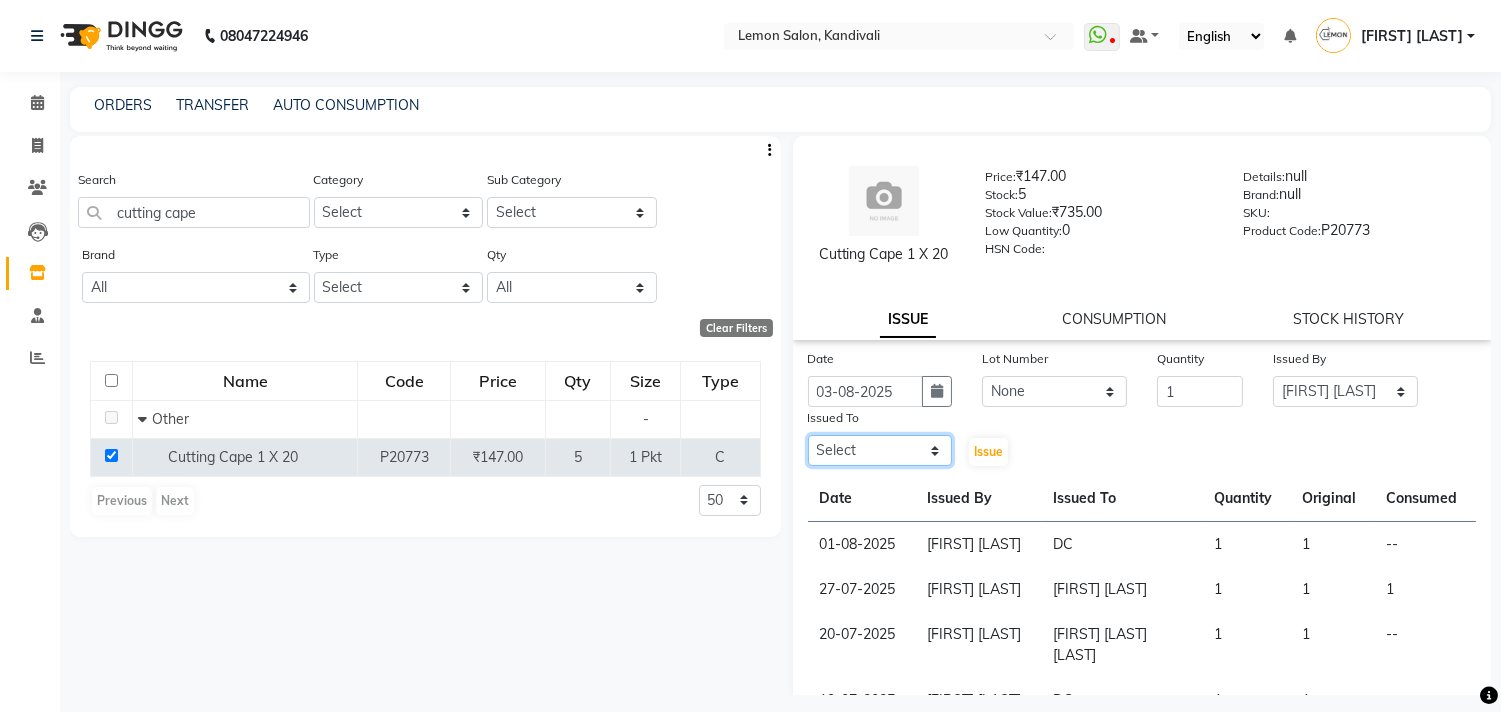 drag, startPoint x: 841, startPoint y: 460, endPoint x: 844, endPoint y: 435, distance: 25.179358 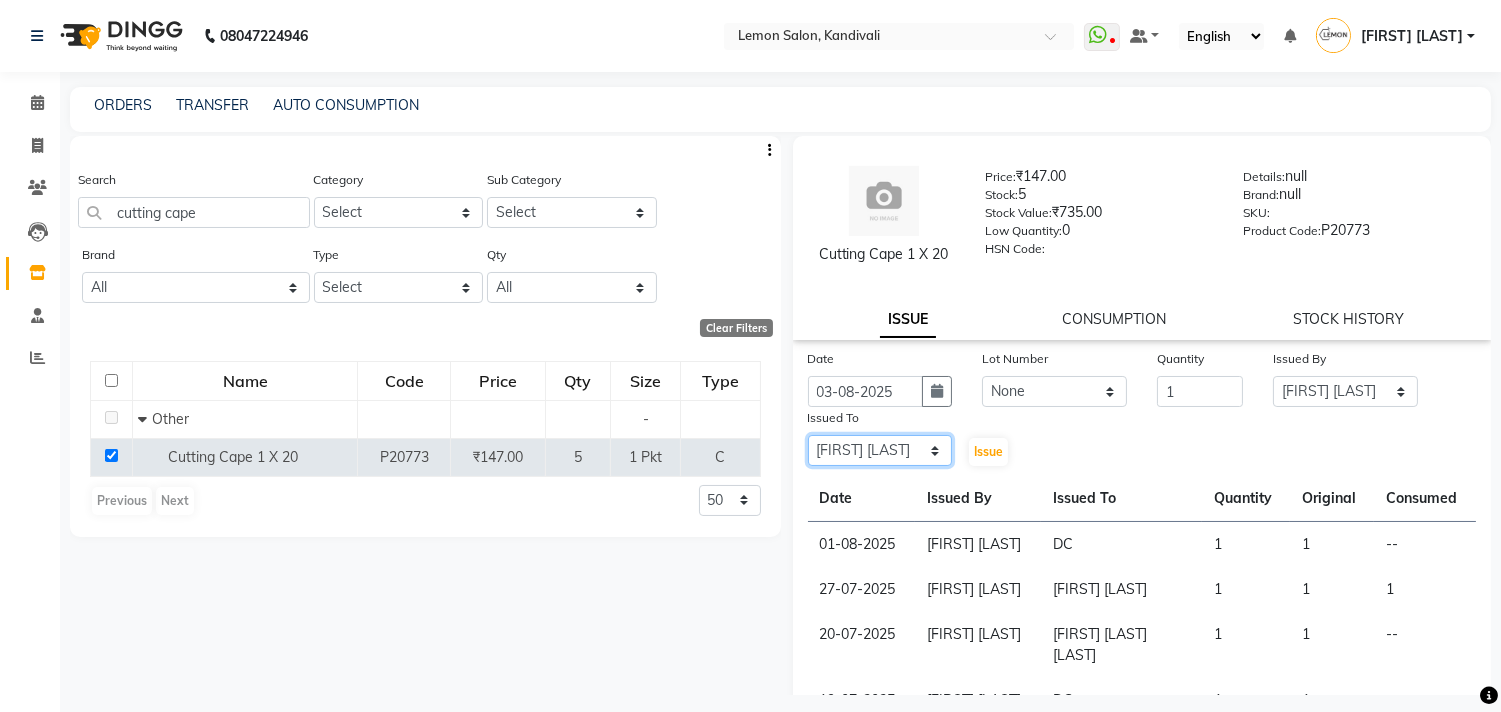 click on "Select Akansha Subba Alam Arun Arndive DC Faheem Malik Gufran Salmani Payal Maurya Riya Adawade Shoeb Salmani Kandivali Swati Sharma Yunus Yusuf Shaikh" 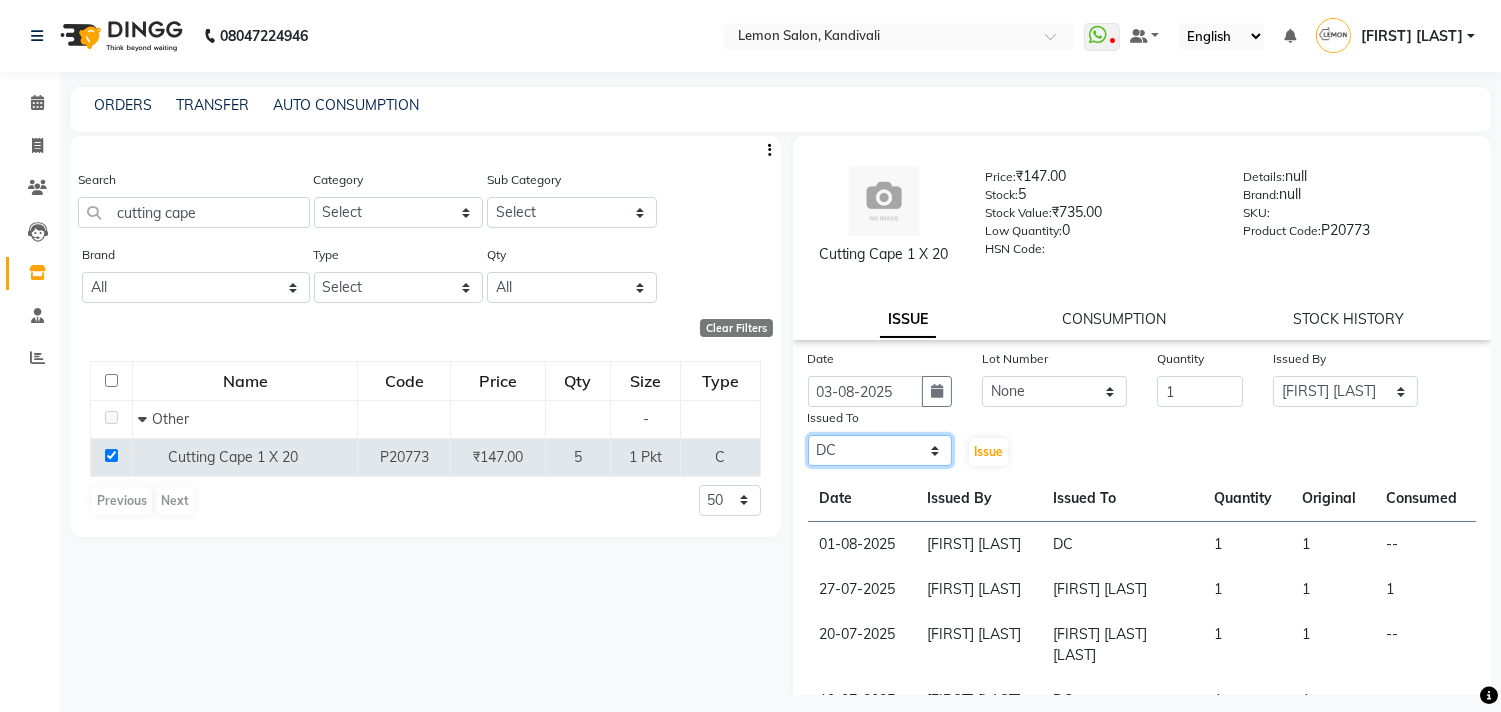 click on "Select Akansha Subba Alam Arun Arndive DC Faheem Malik Gufran Salmani Payal Maurya Riya Adawade Shoeb Salmani Kandivali Swati Sharma Yunus Yusuf Shaikh" 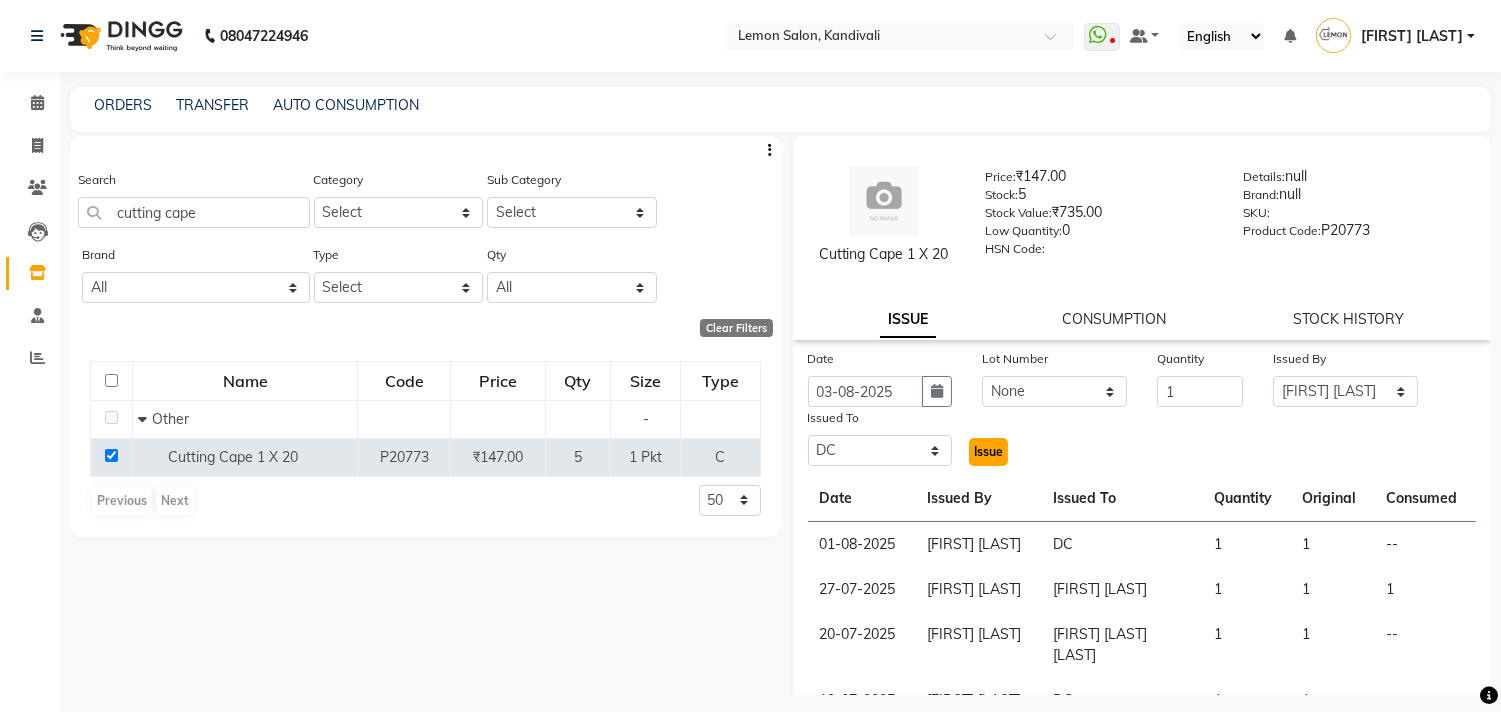 click on "Issue" 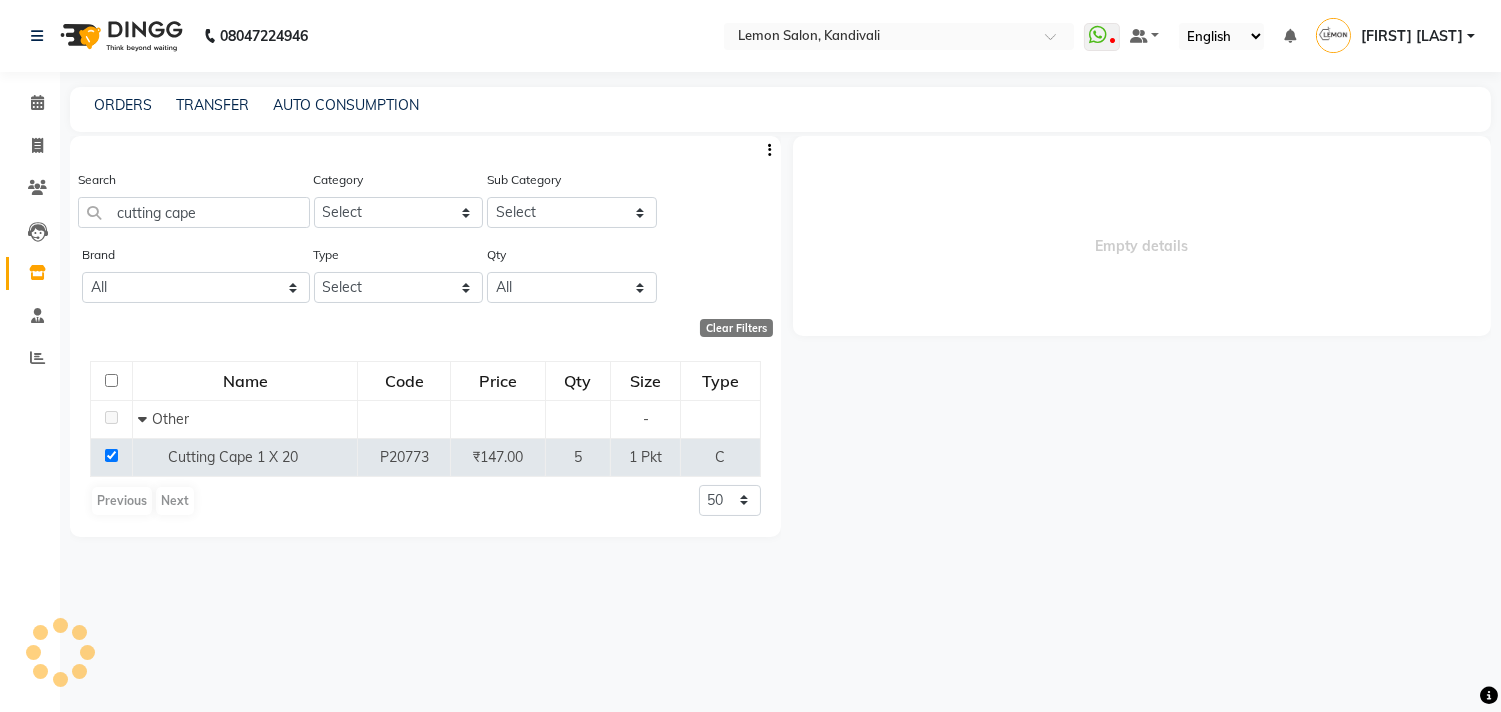 select 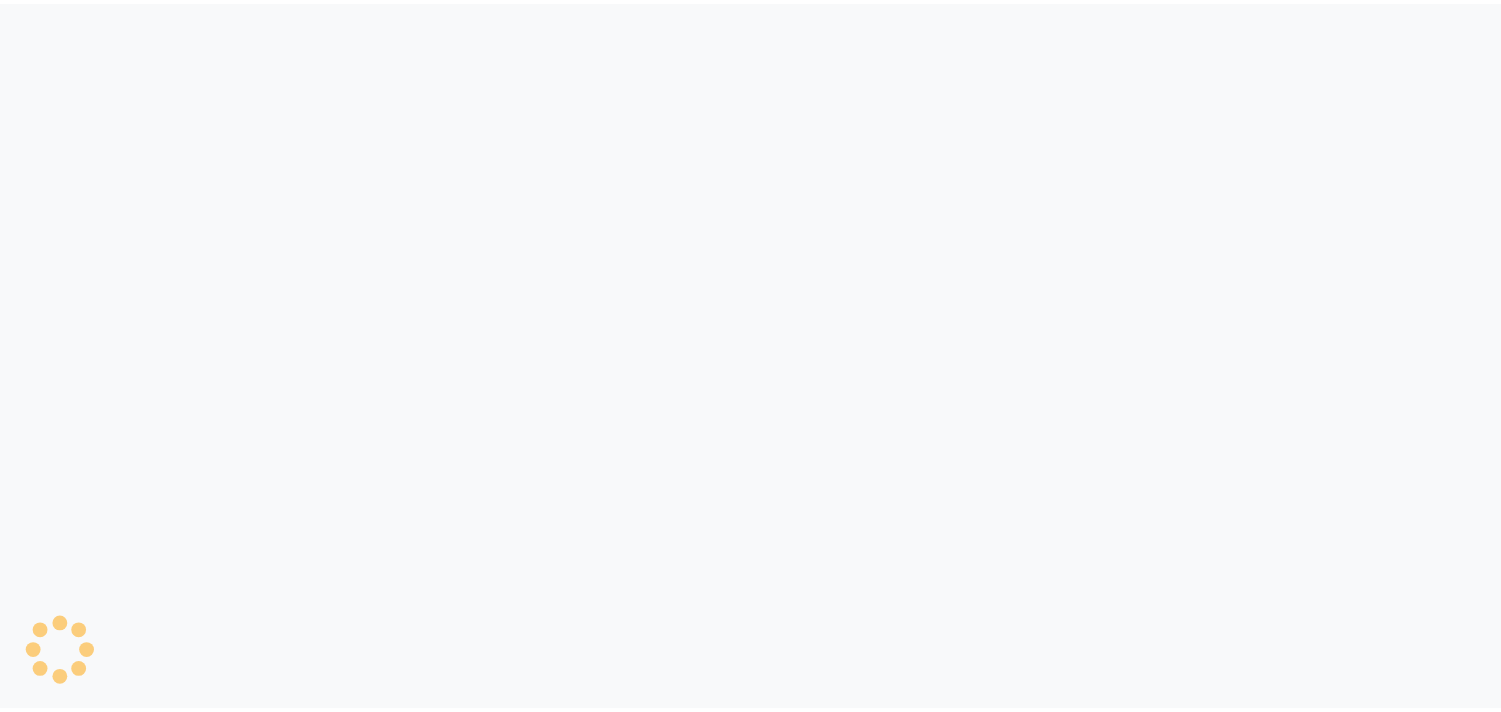 scroll, scrollTop: 0, scrollLeft: 0, axis: both 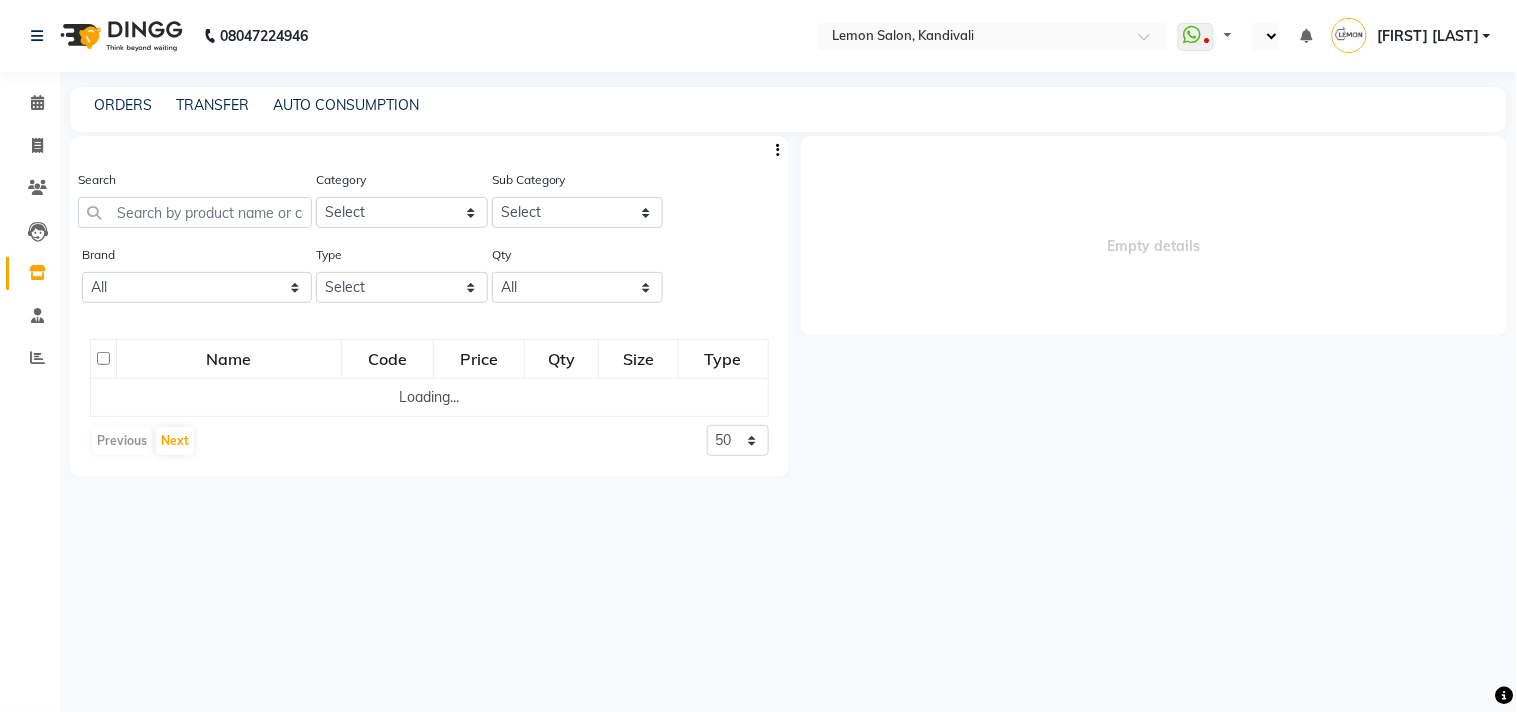 select on "en" 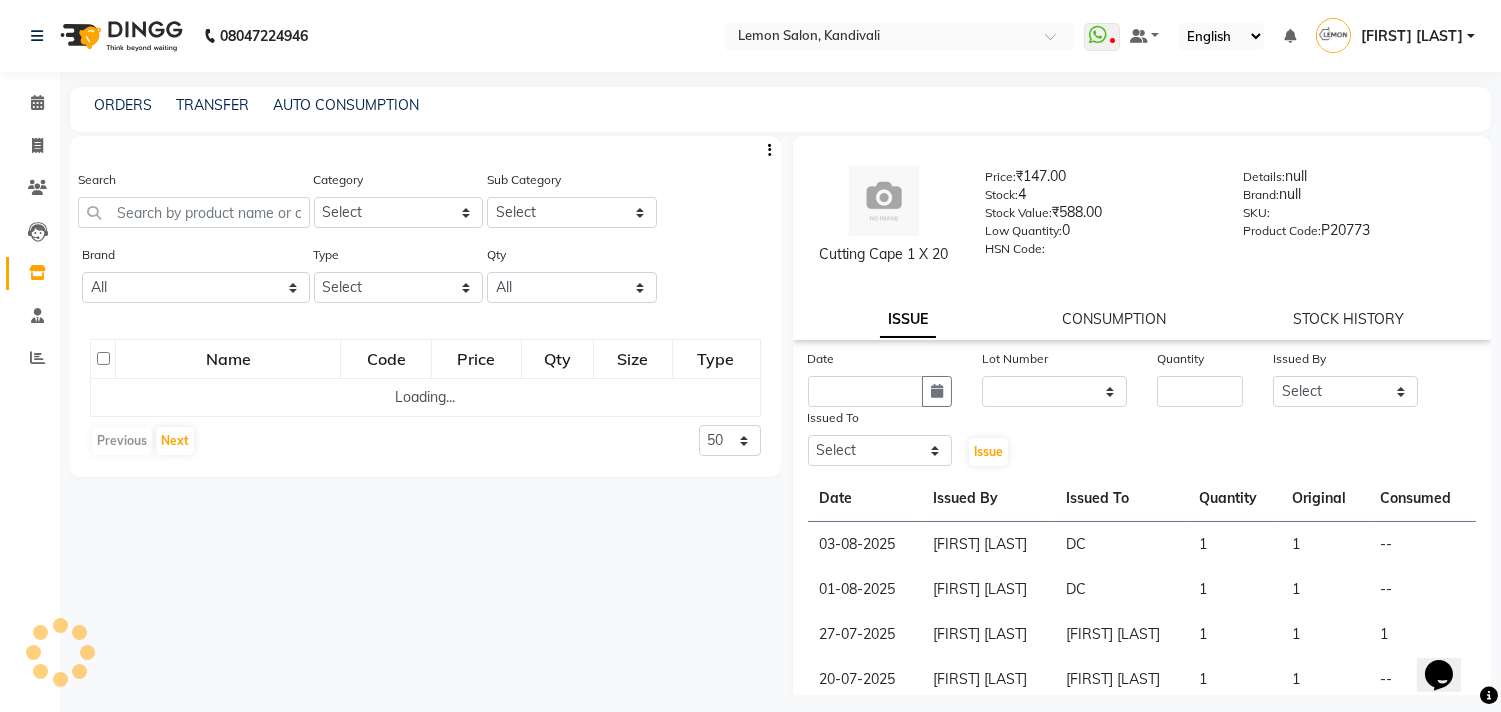 scroll, scrollTop: 0, scrollLeft: 0, axis: both 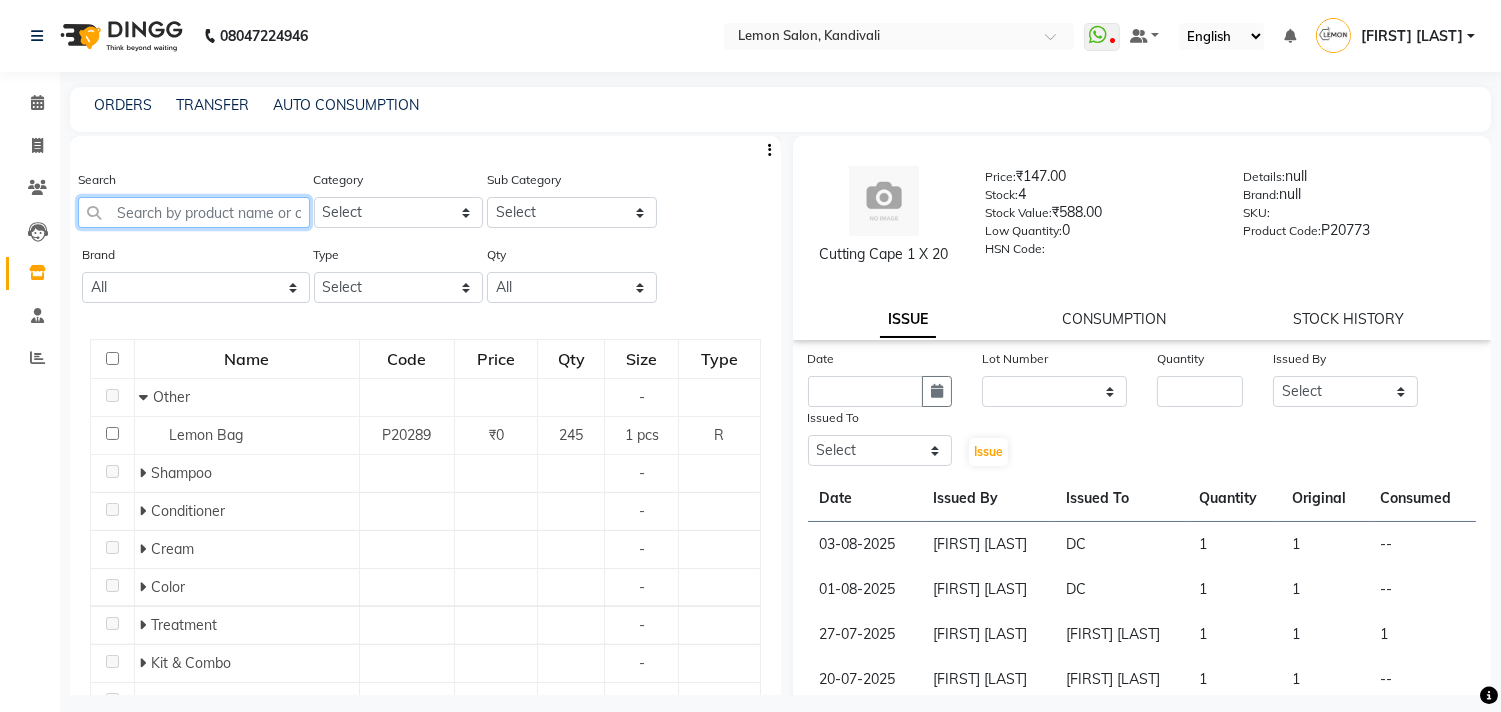 click 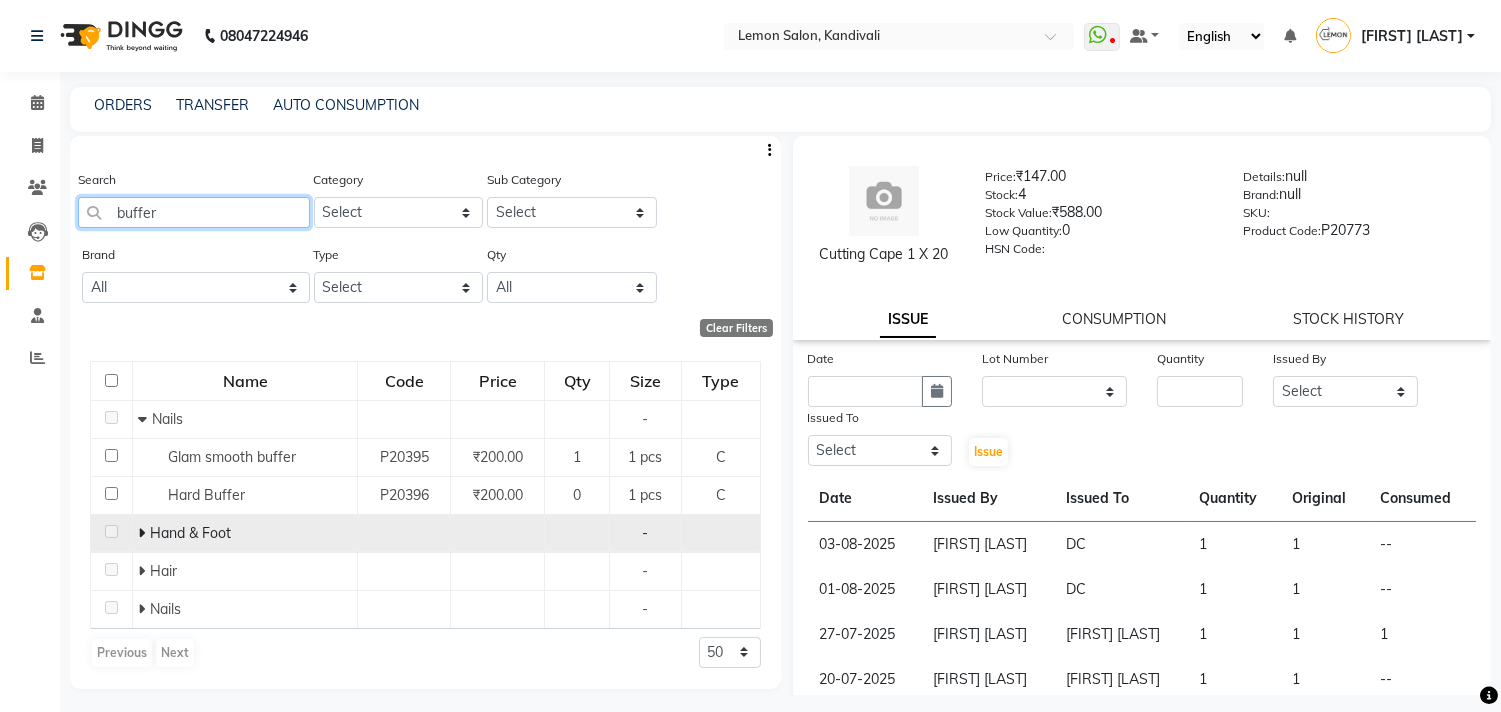type on "buffer" 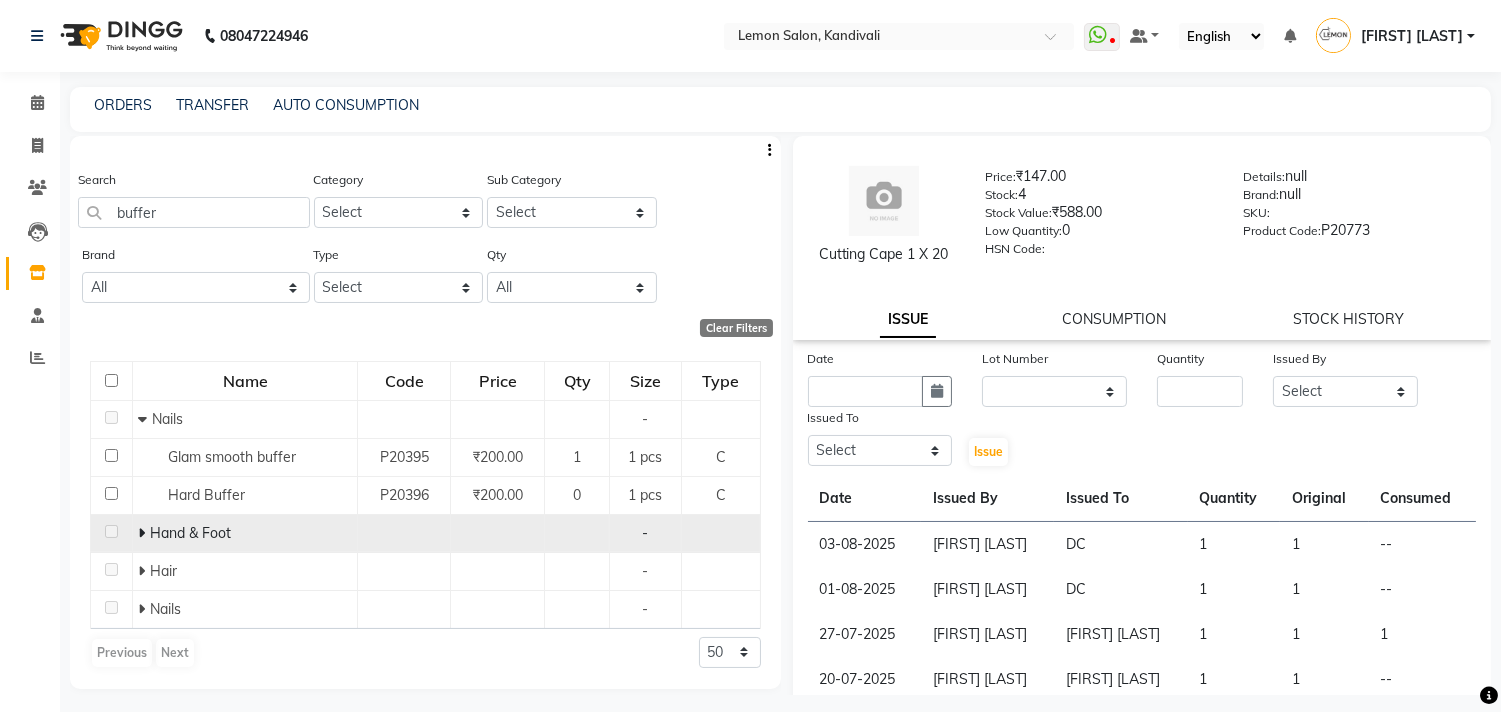 click 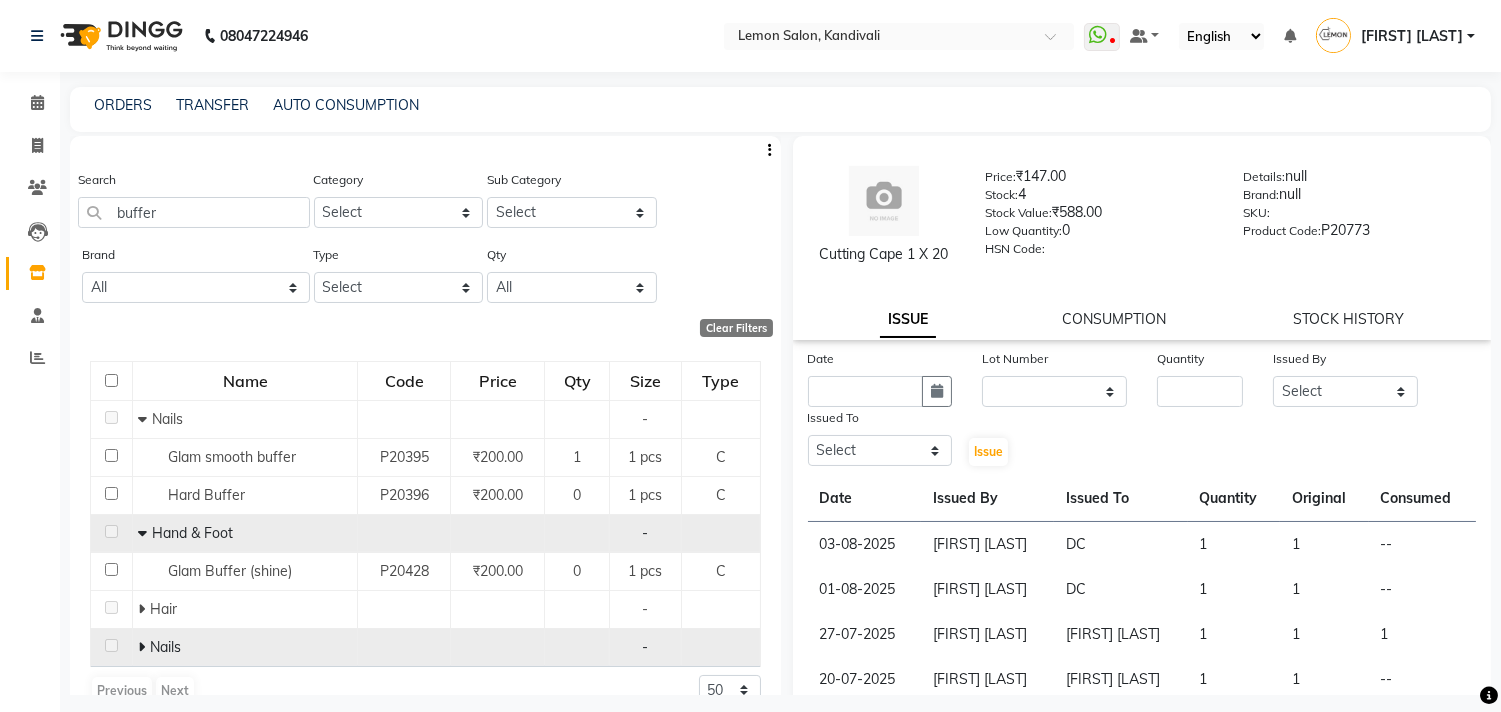 click 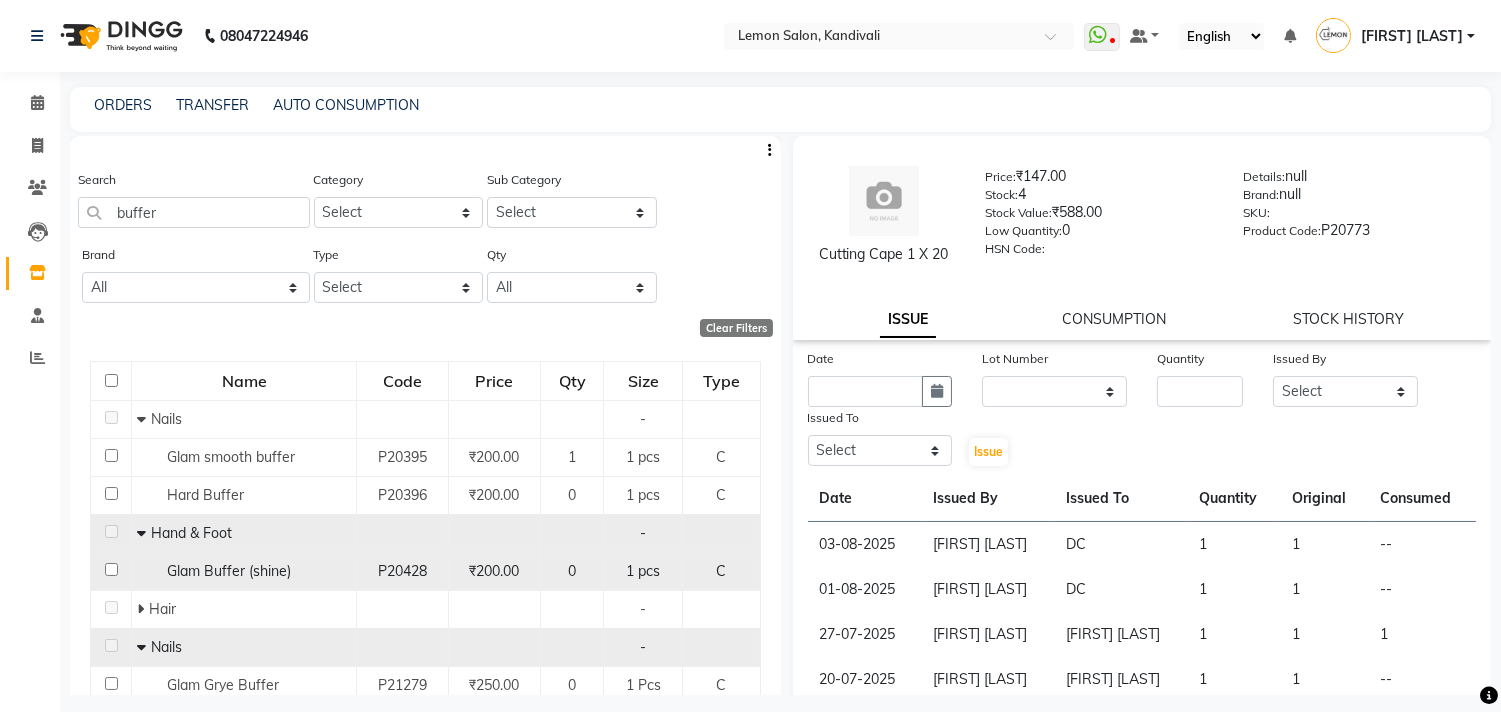 scroll, scrollTop: 111, scrollLeft: 0, axis: vertical 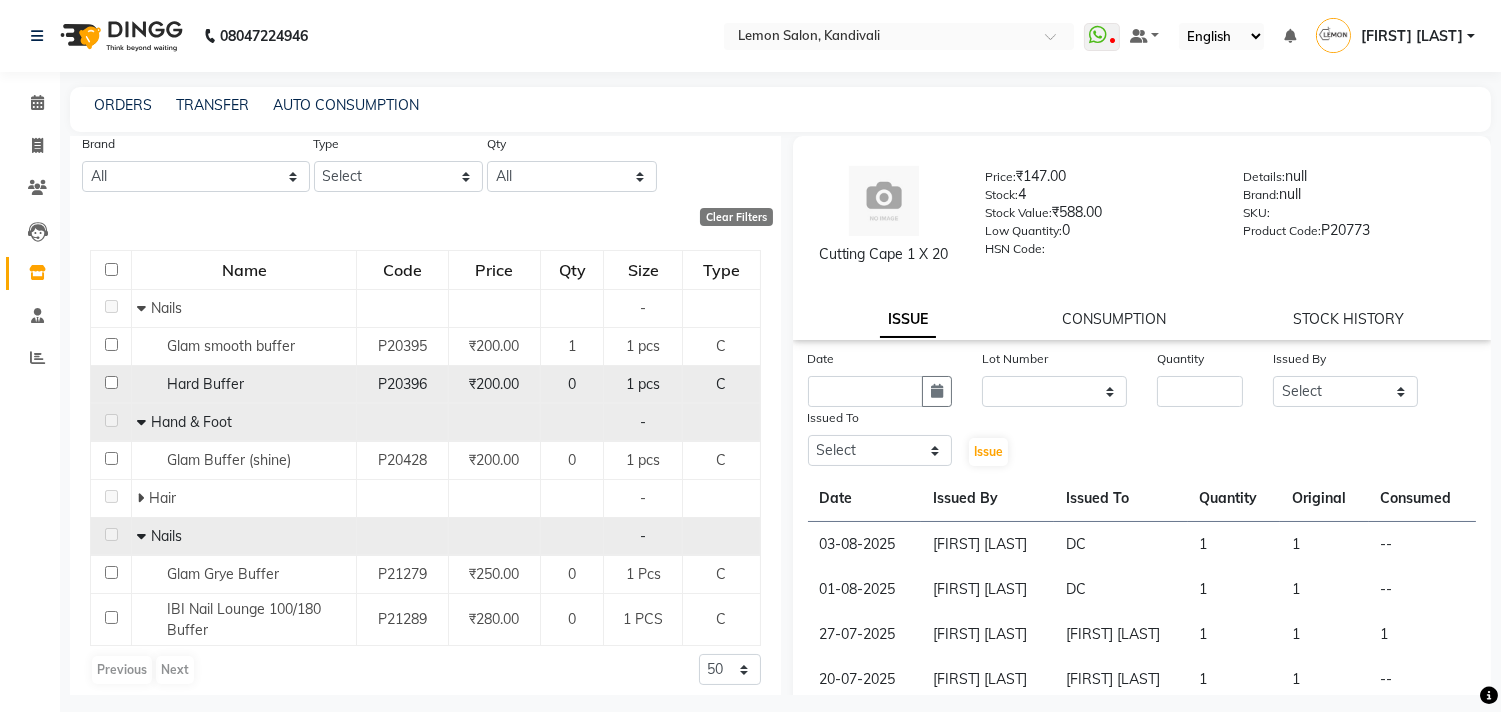click 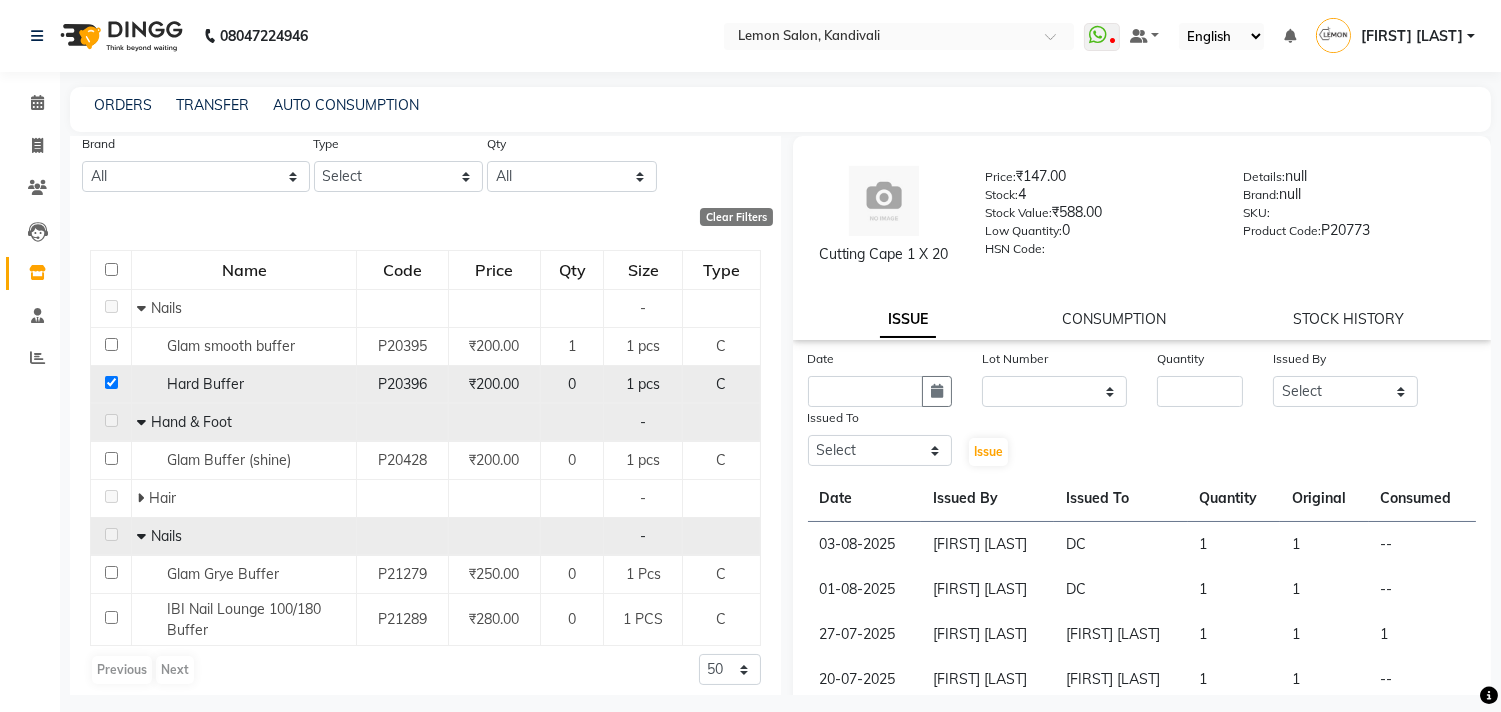 checkbox on "true" 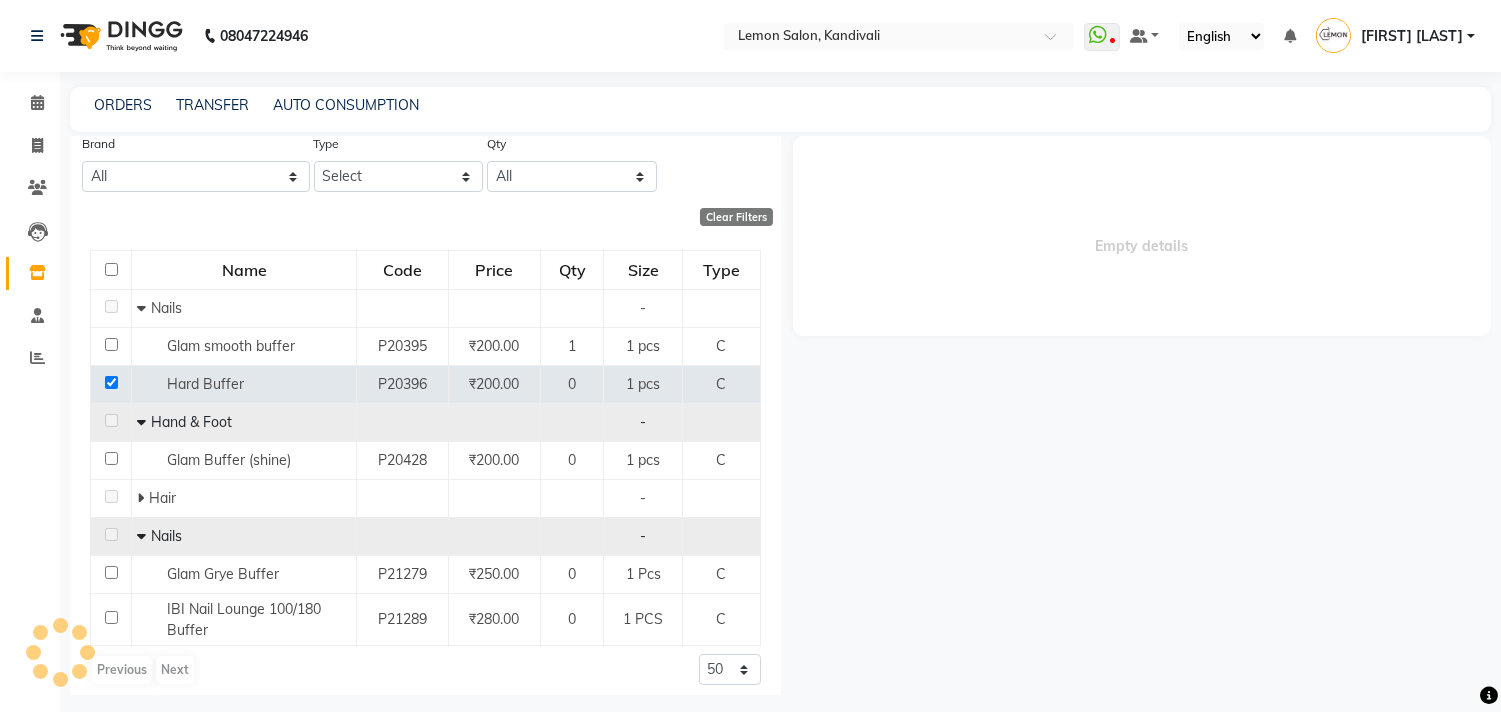 select 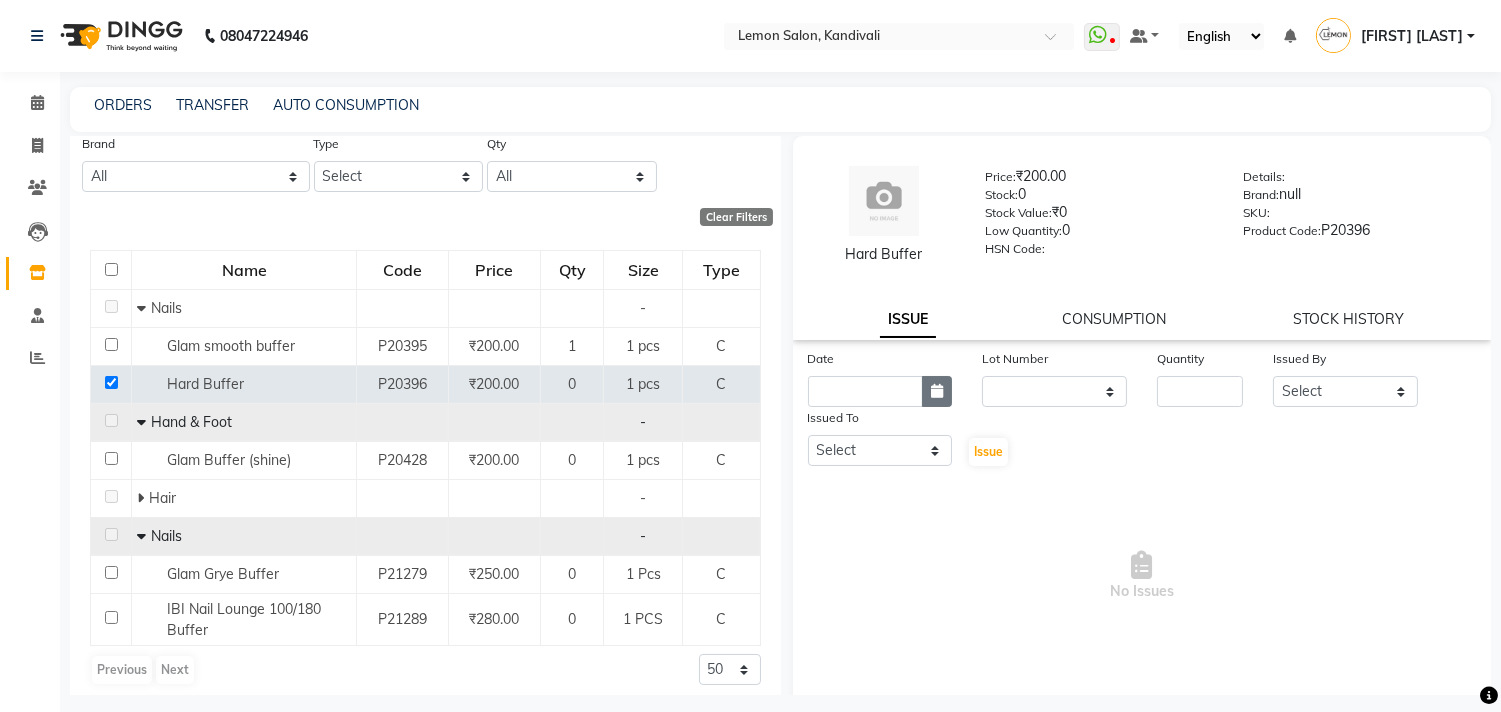 click 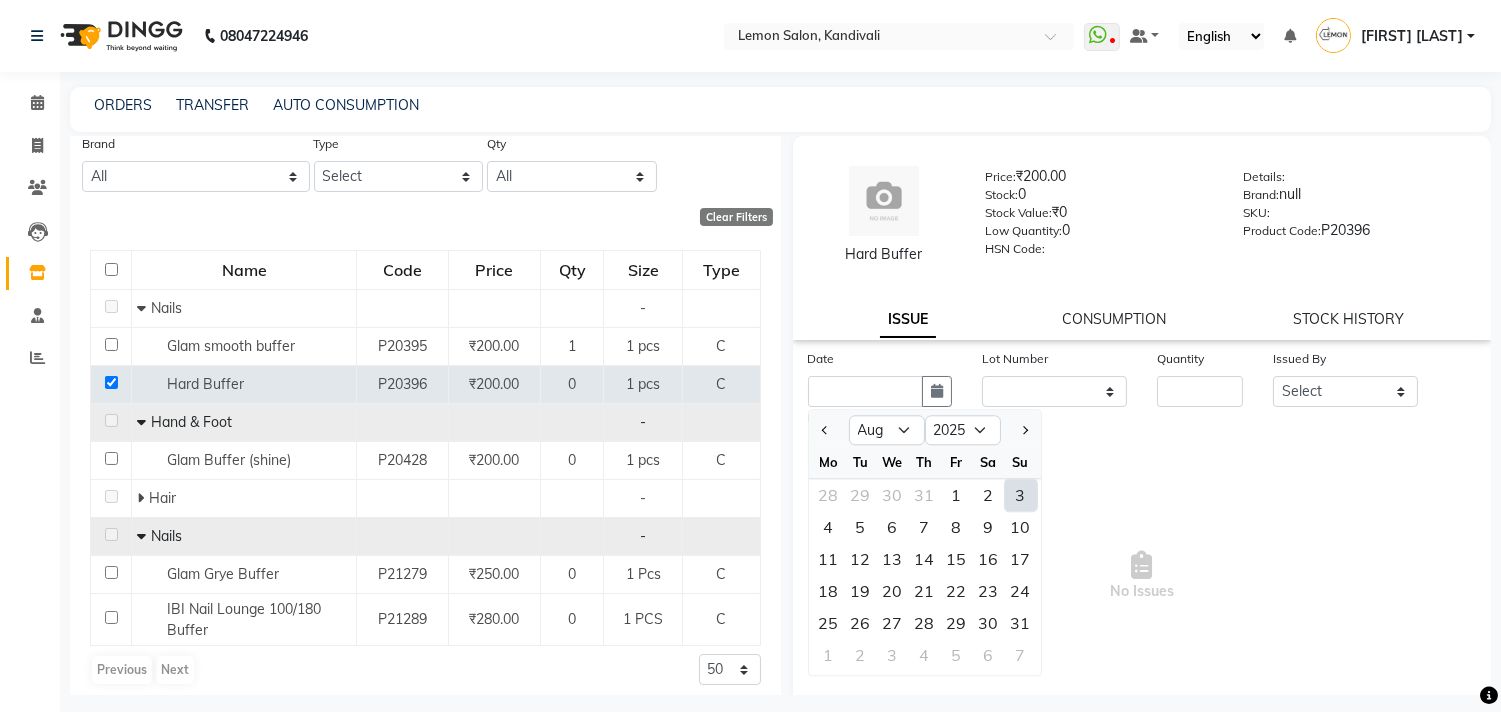 click on "3" 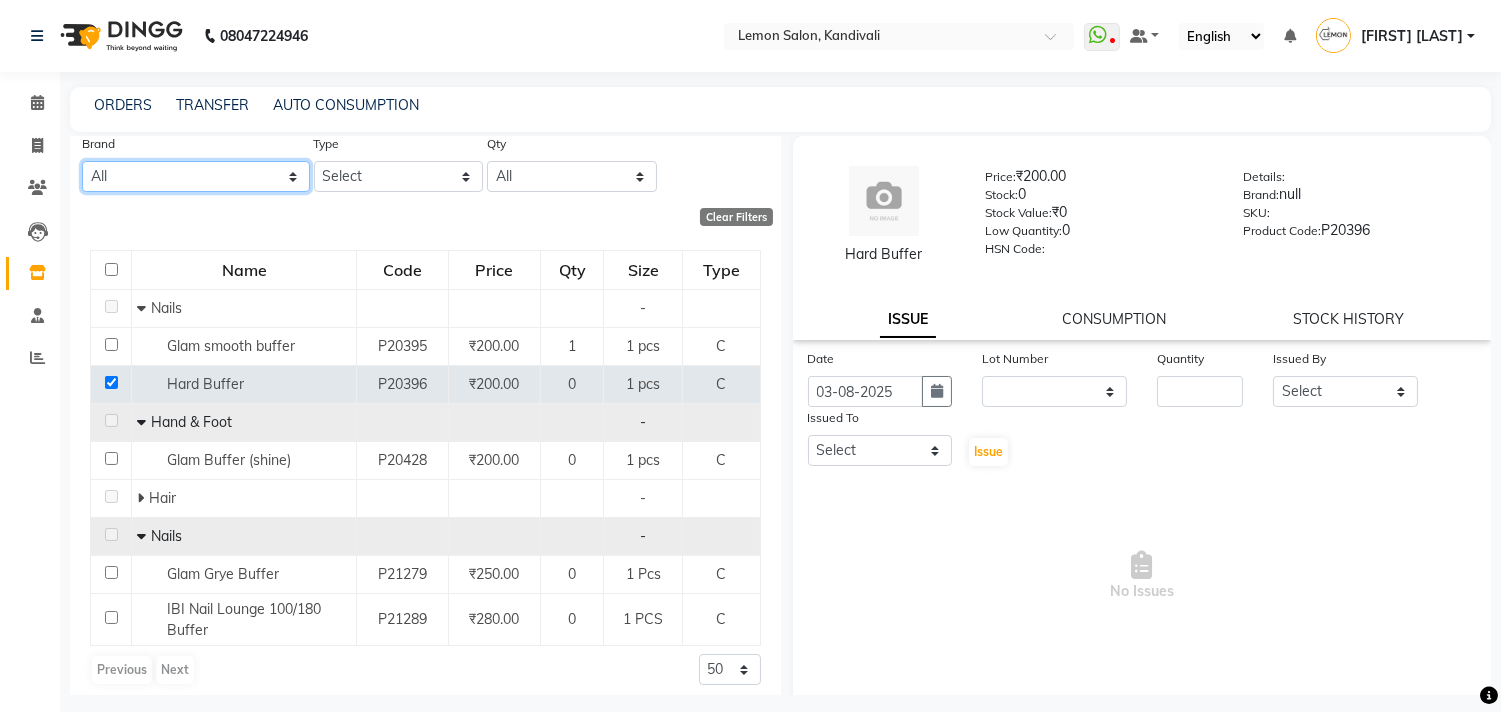 click on "All - Biosoft Gillete Kerastase Loreal Naturica Null" 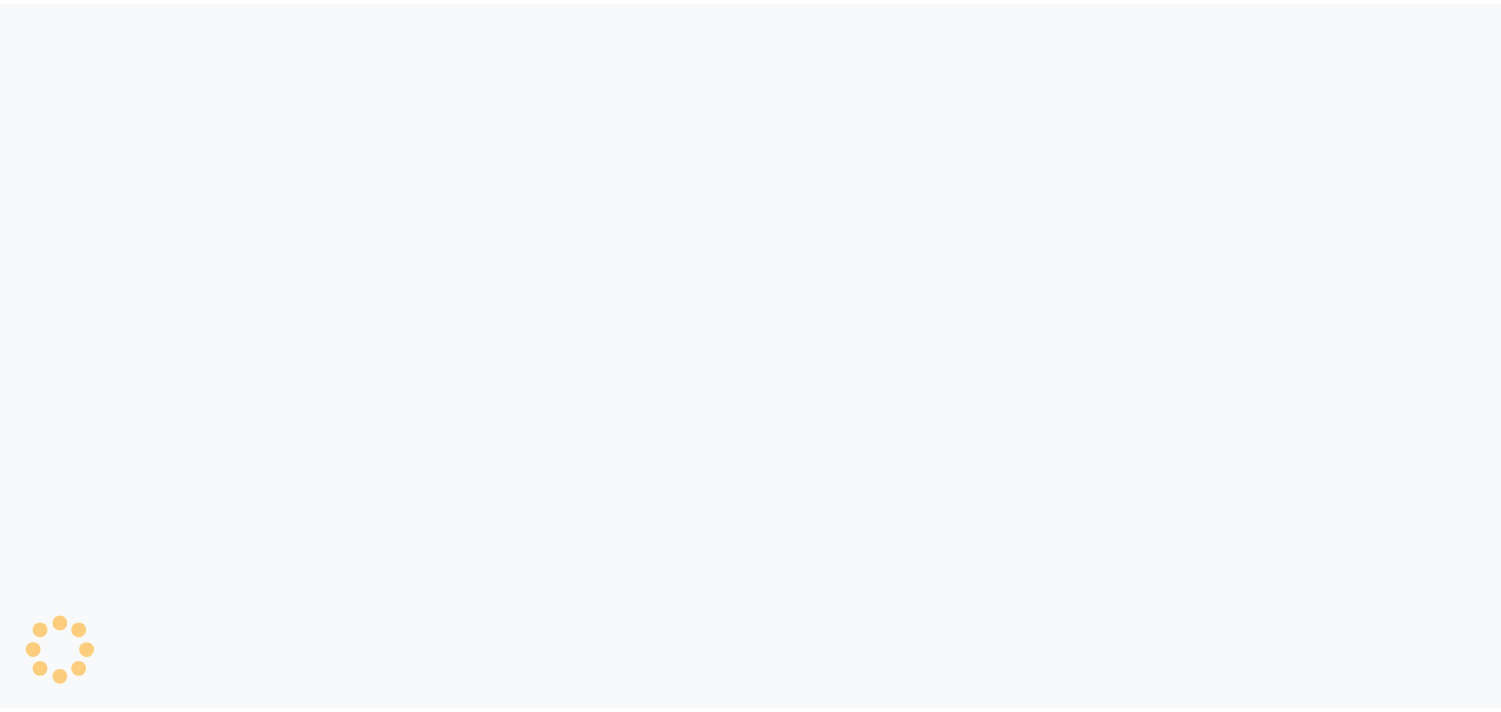 scroll, scrollTop: 0, scrollLeft: 0, axis: both 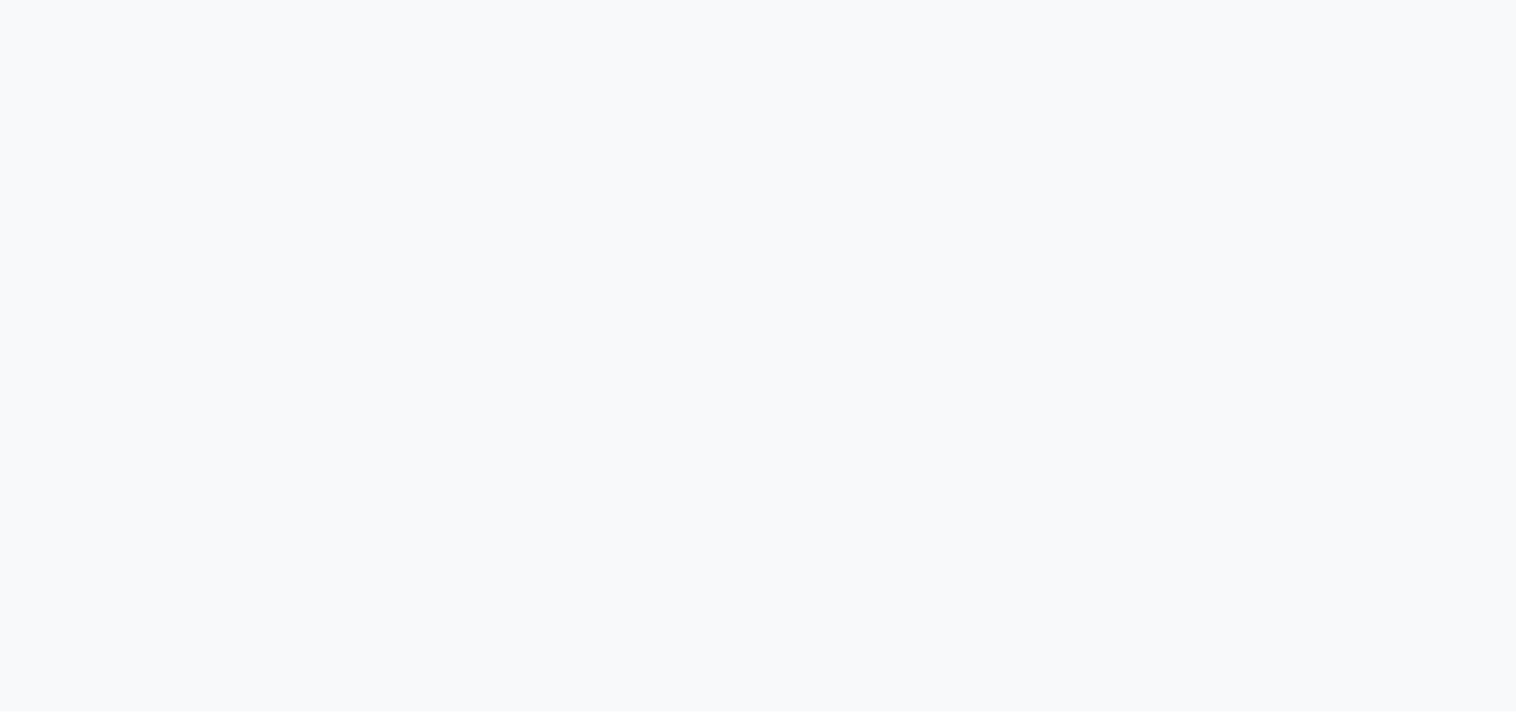 select 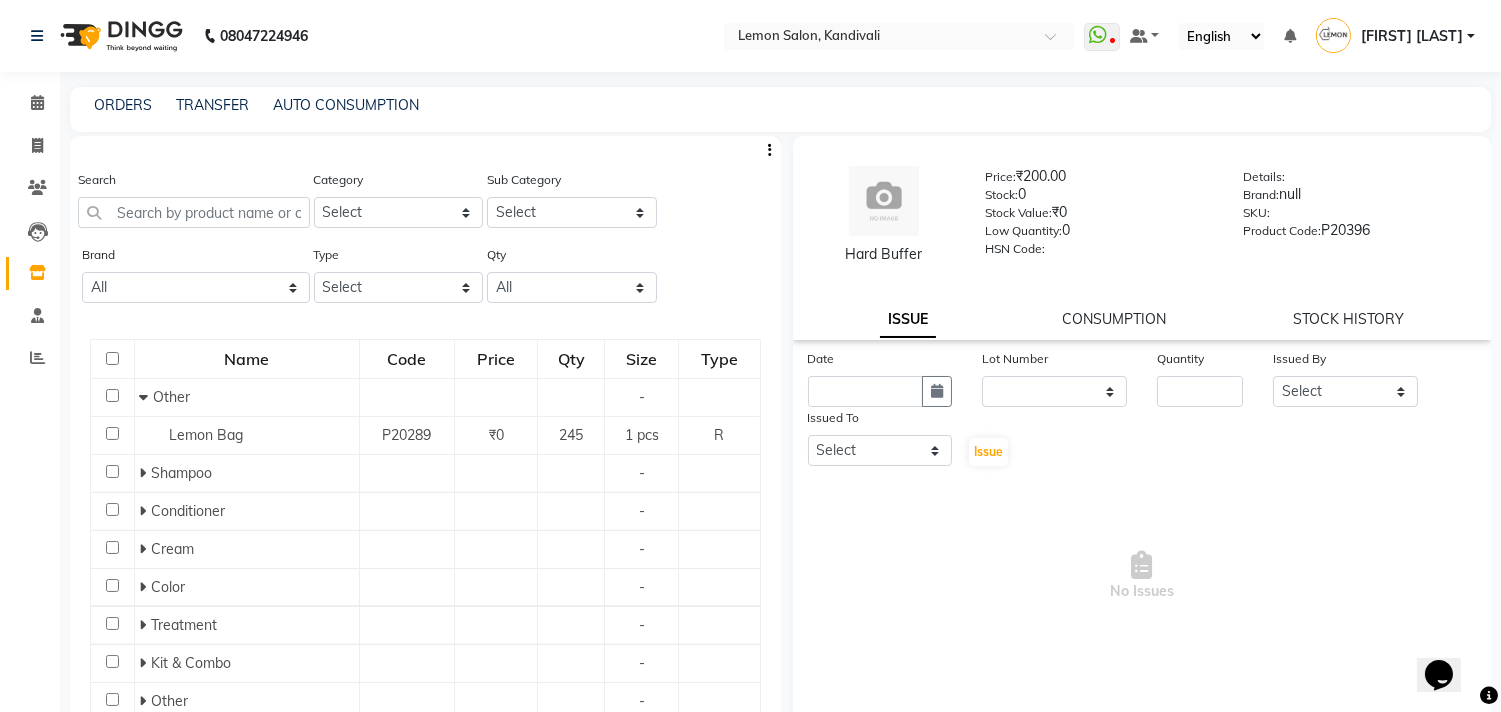 scroll, scrollTop: 0, scrollLeft: 0, axis: both 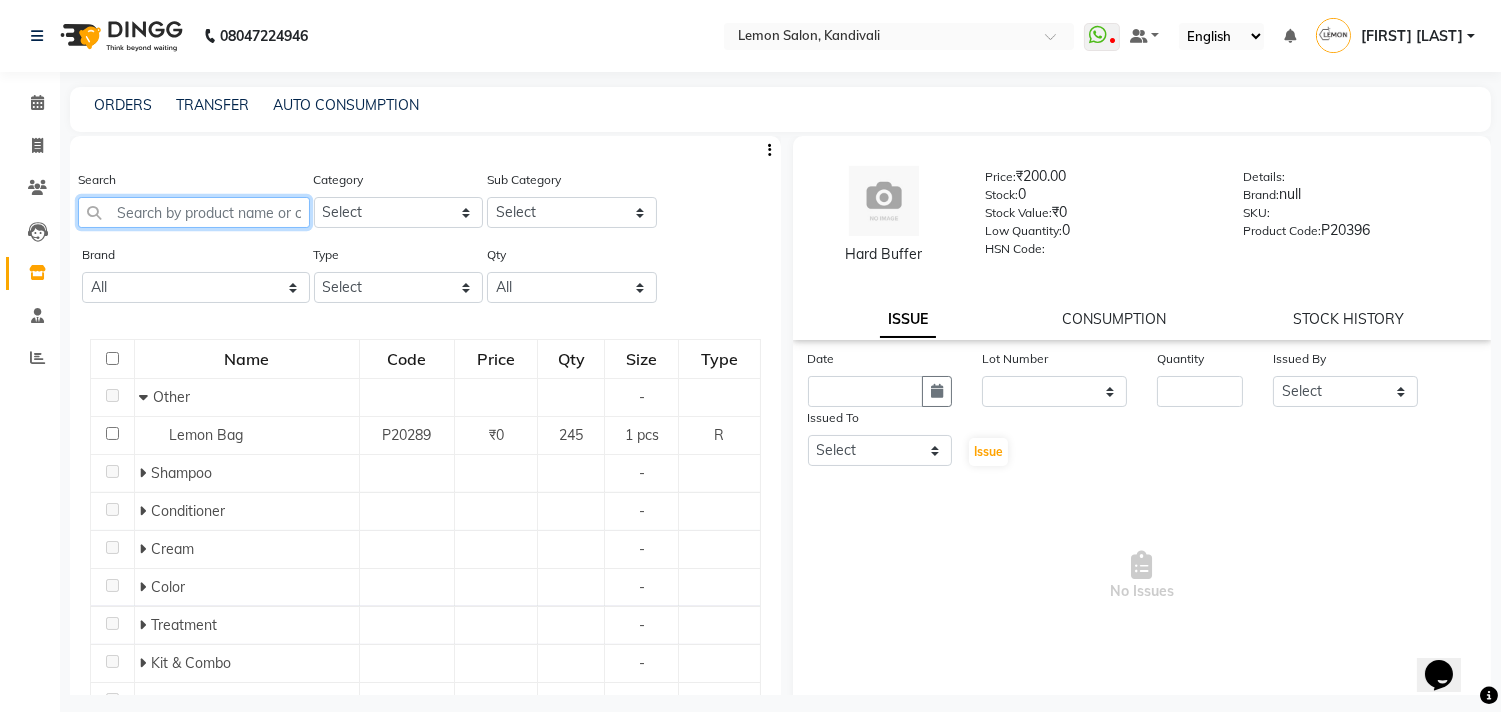 click 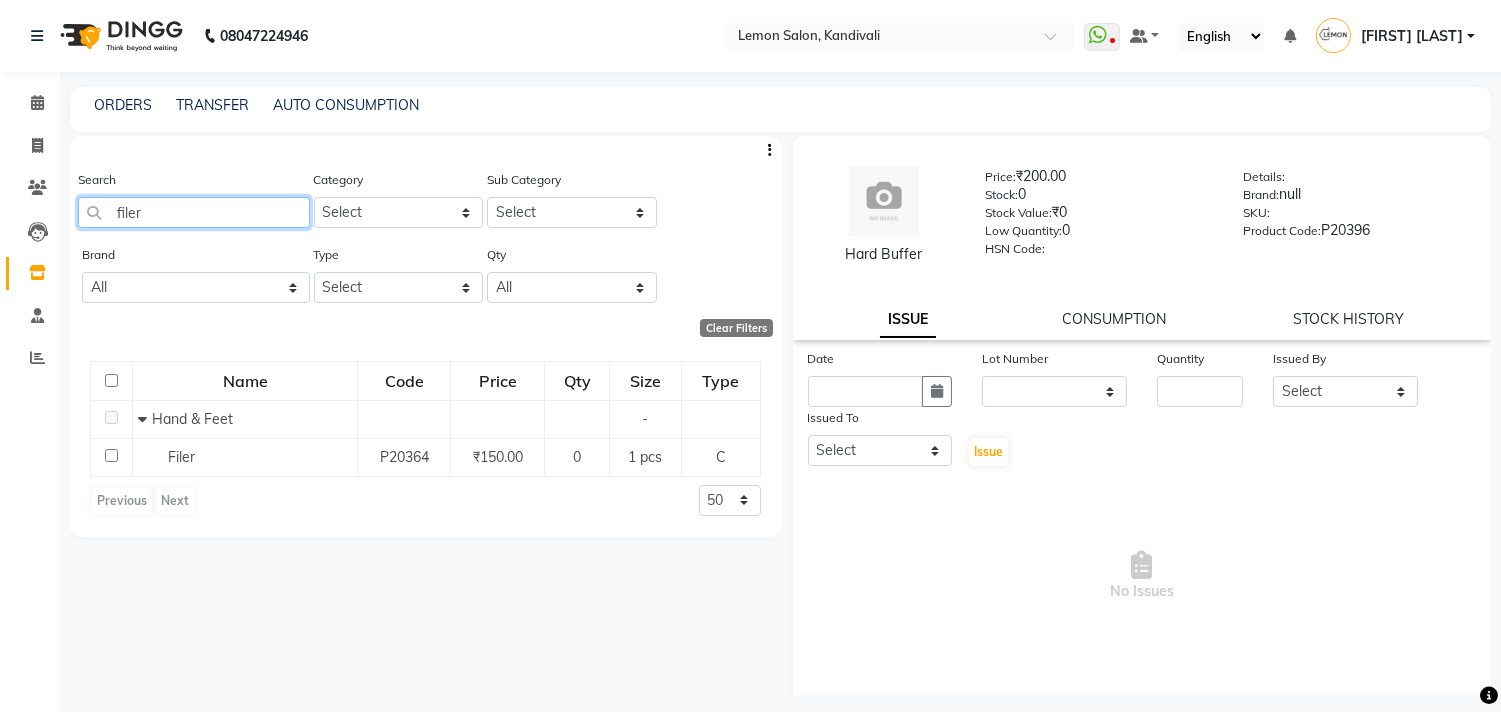drag, startPoint x: 171, startPoint y: 216, endPoint x: 17, endPoint y: 211, distance: 154.08115 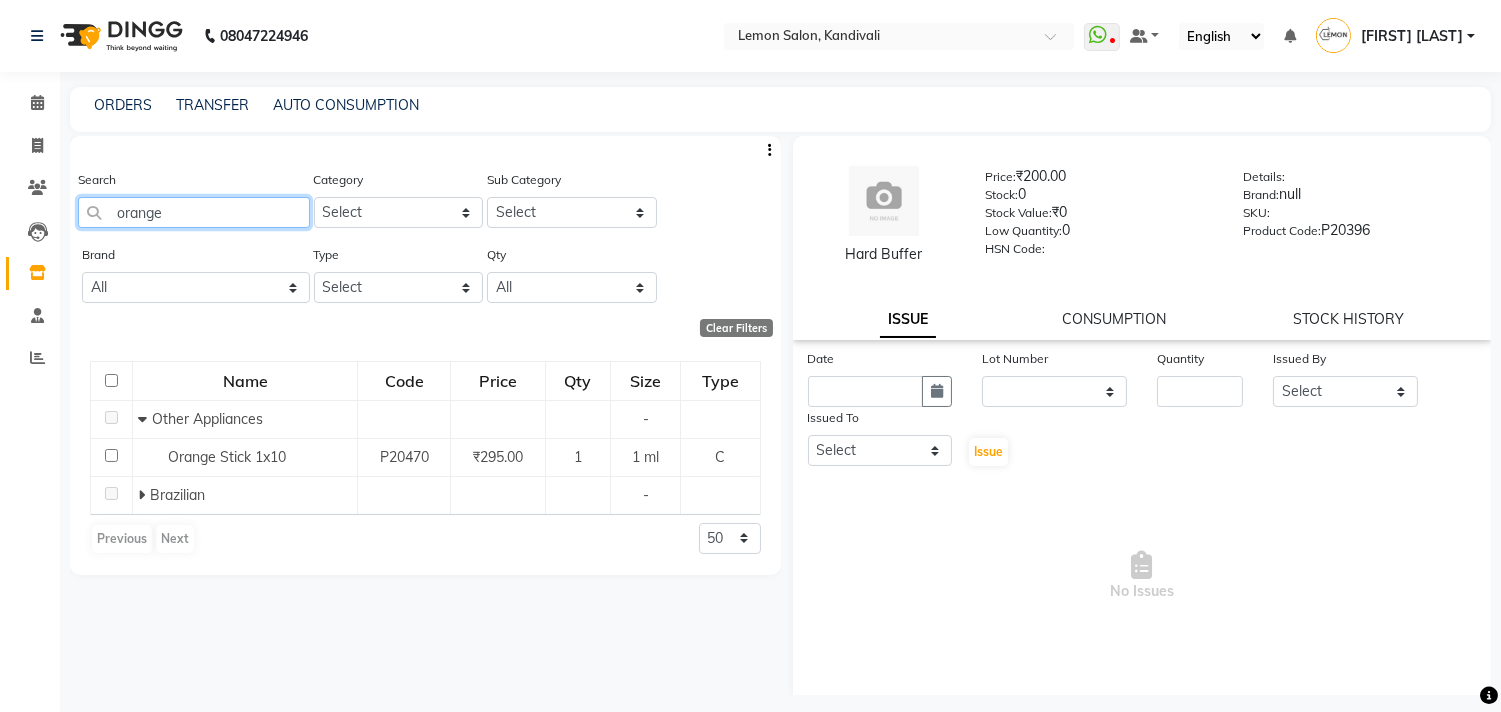 type on "orange" 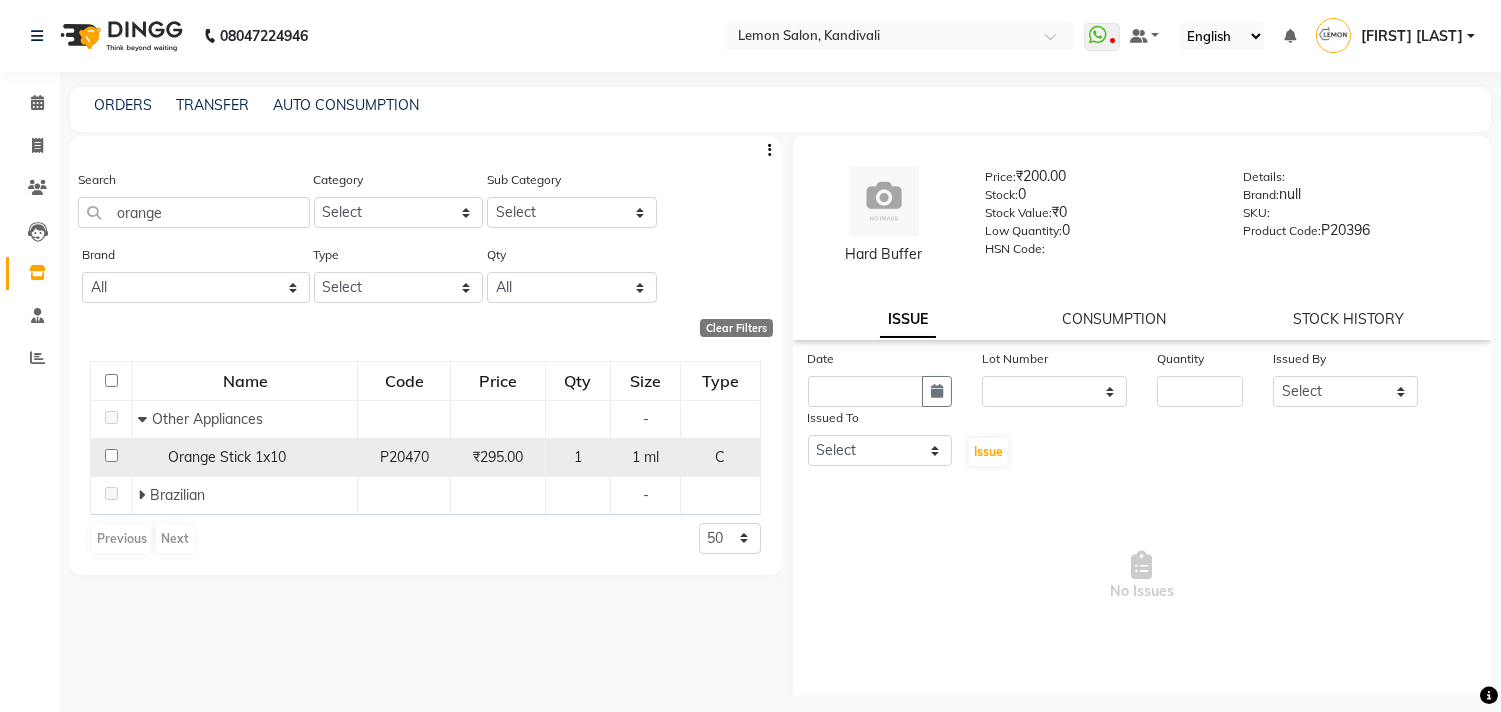 click 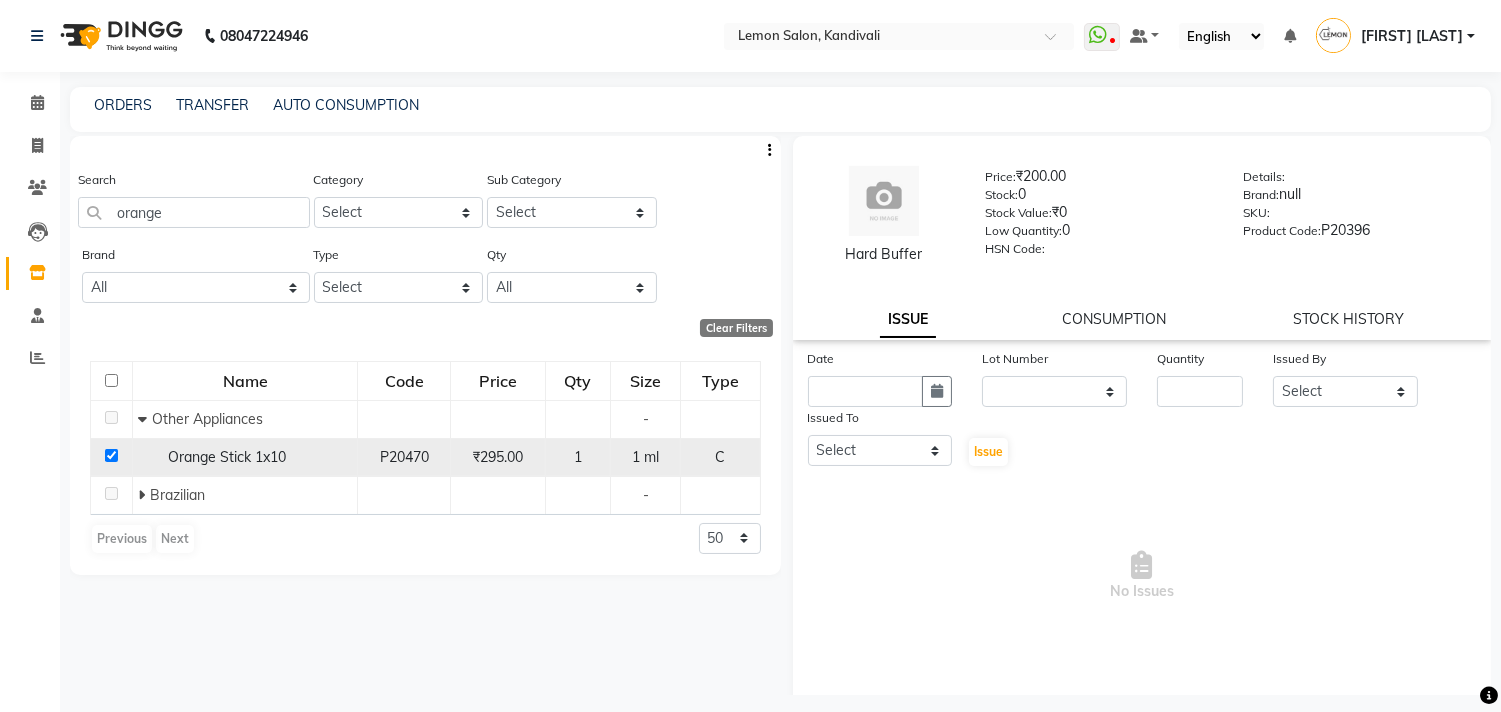 checkbox on "true" 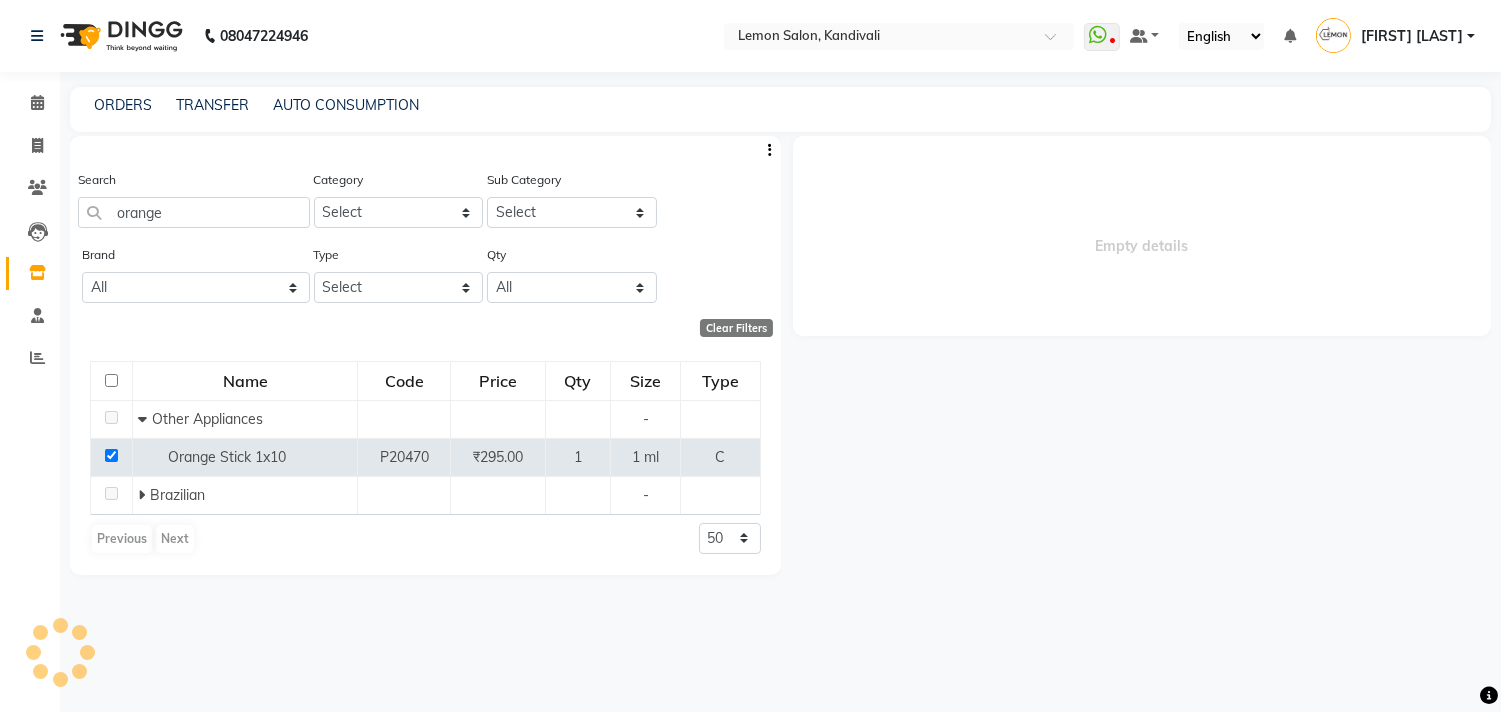 select 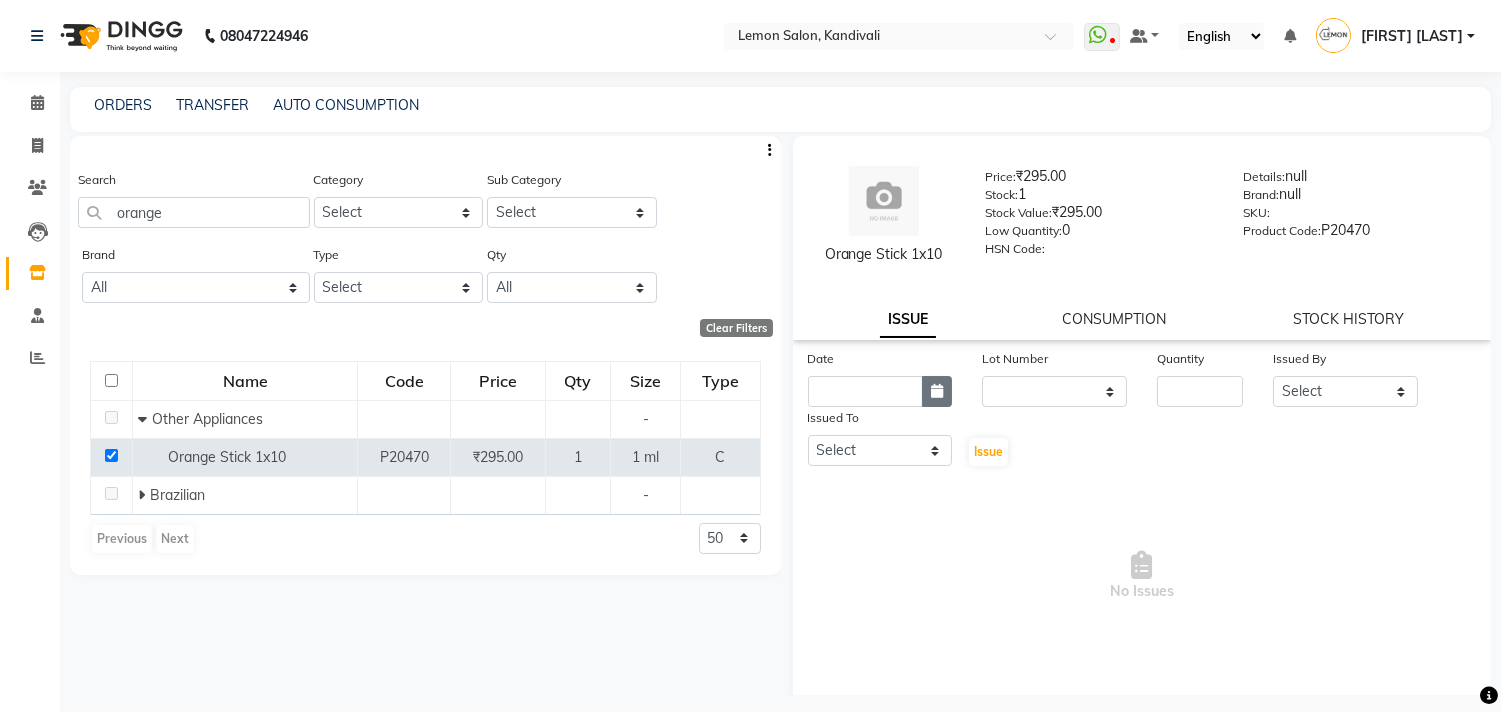 click 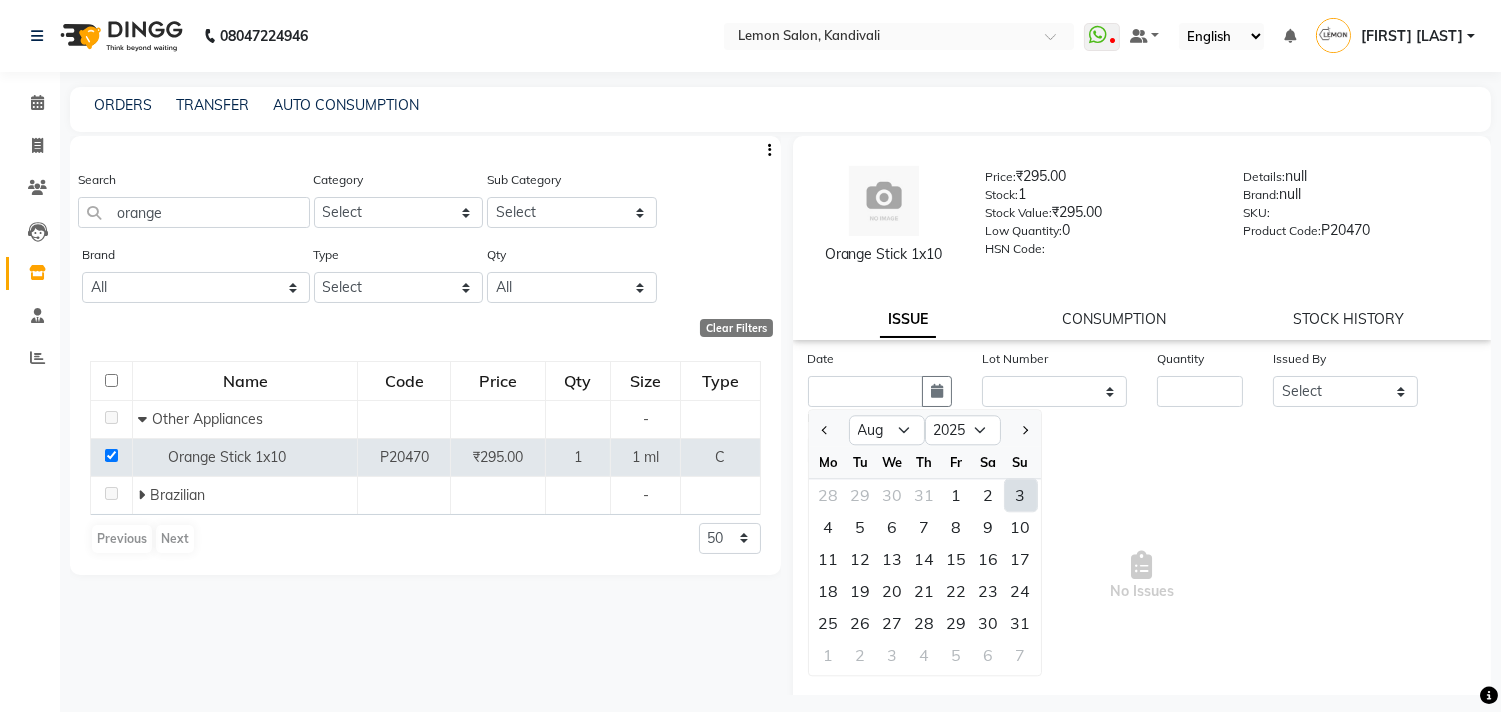 click on "3" 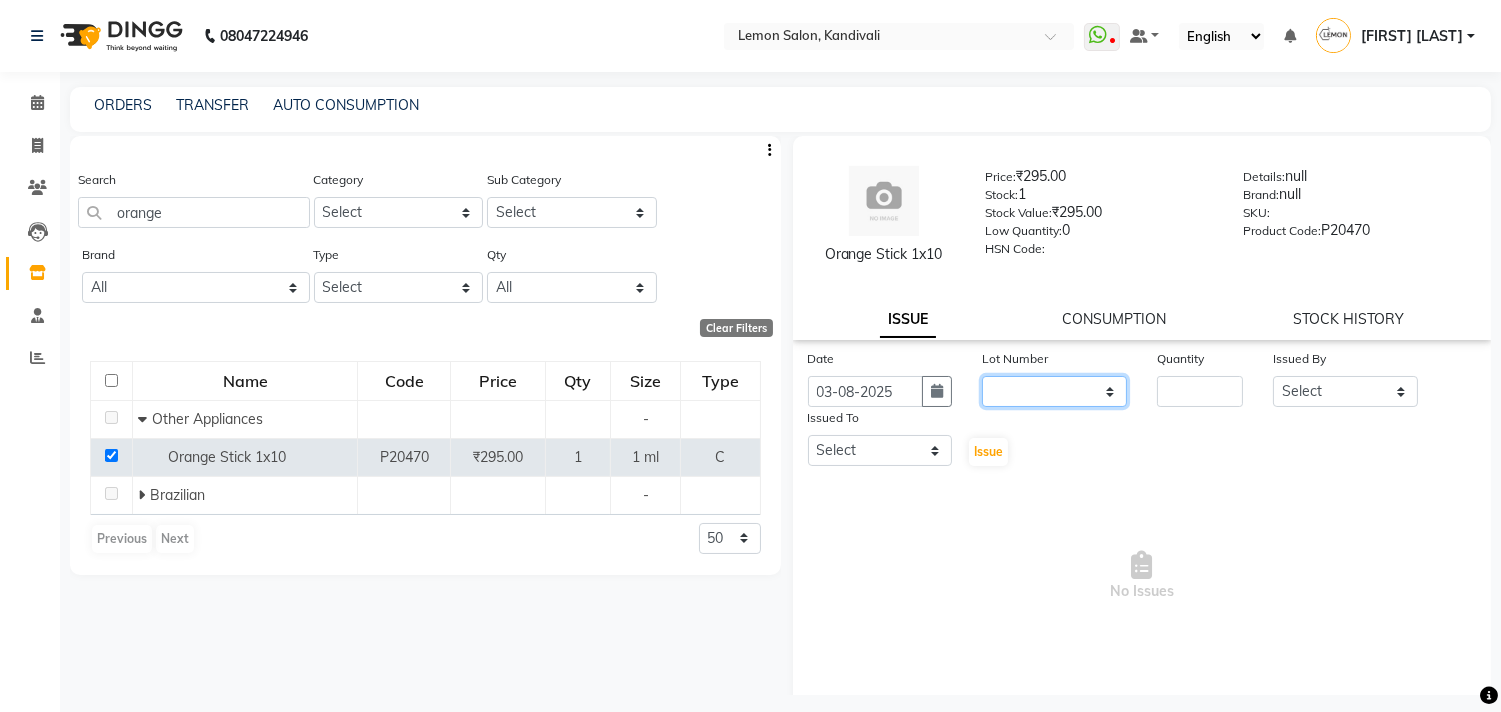 click on "None" 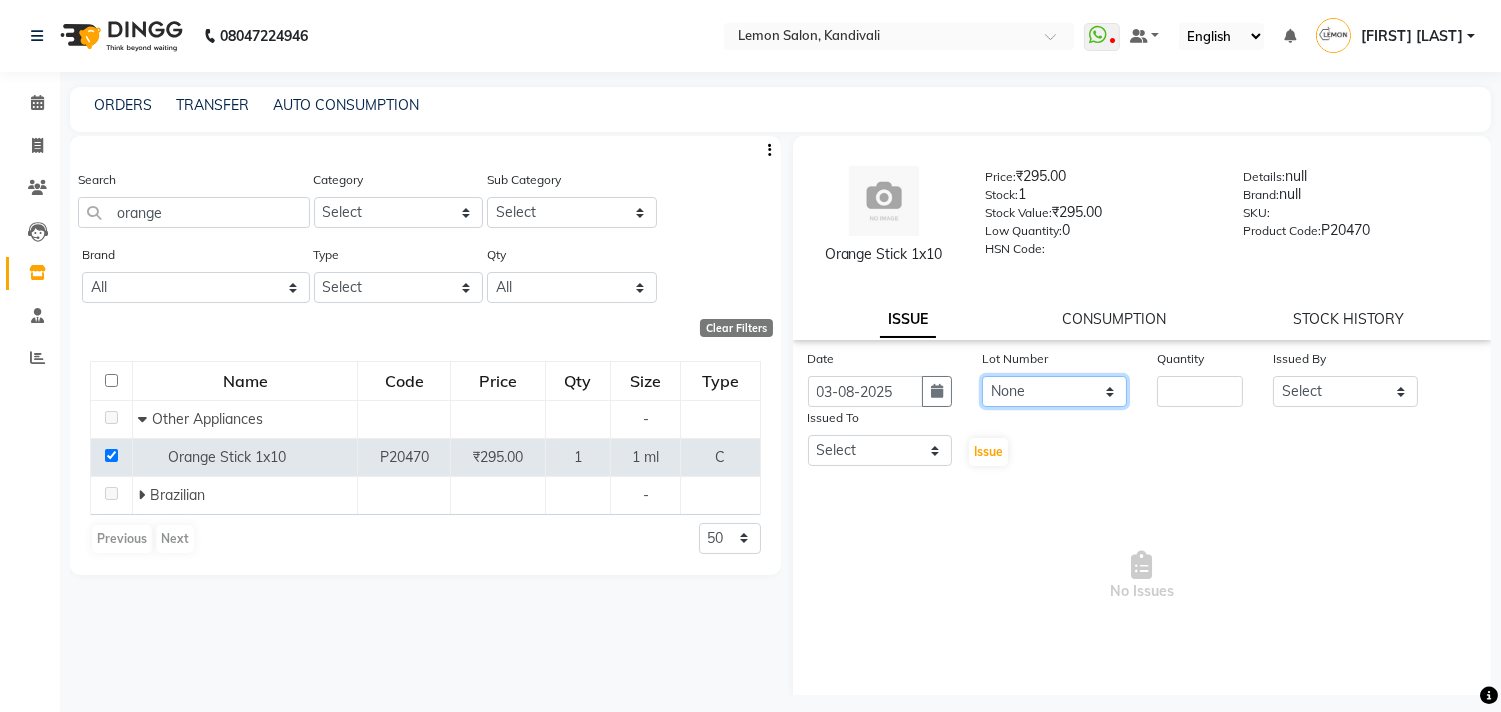 click on "None" 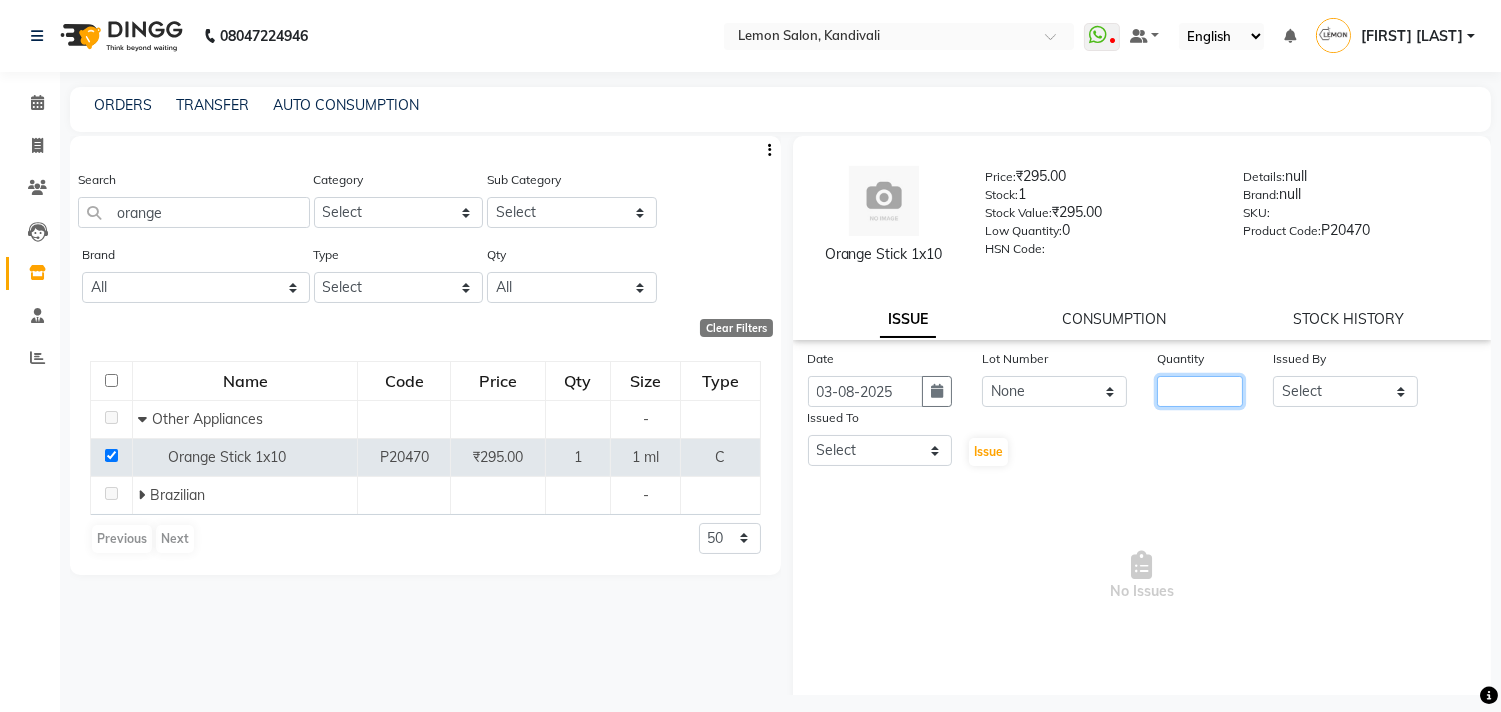 click 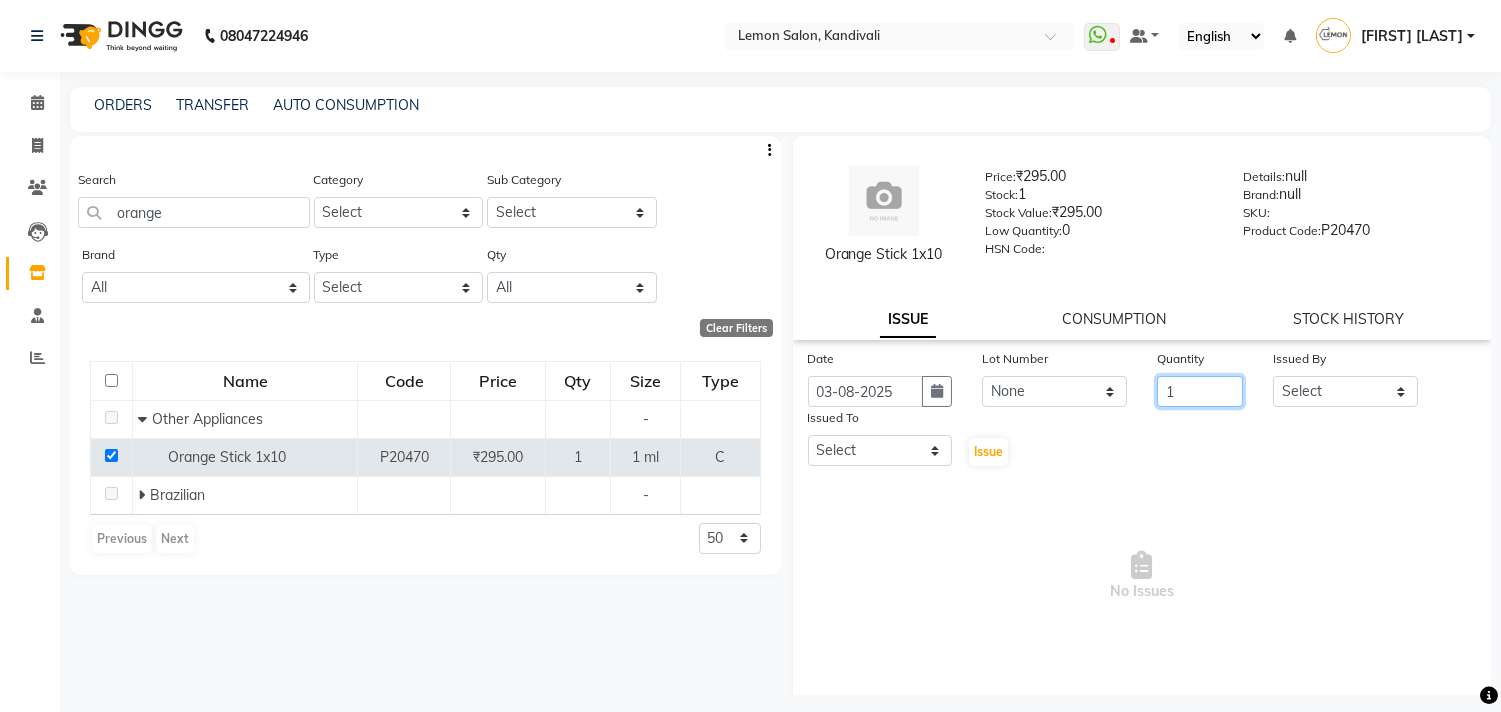 type on "1" 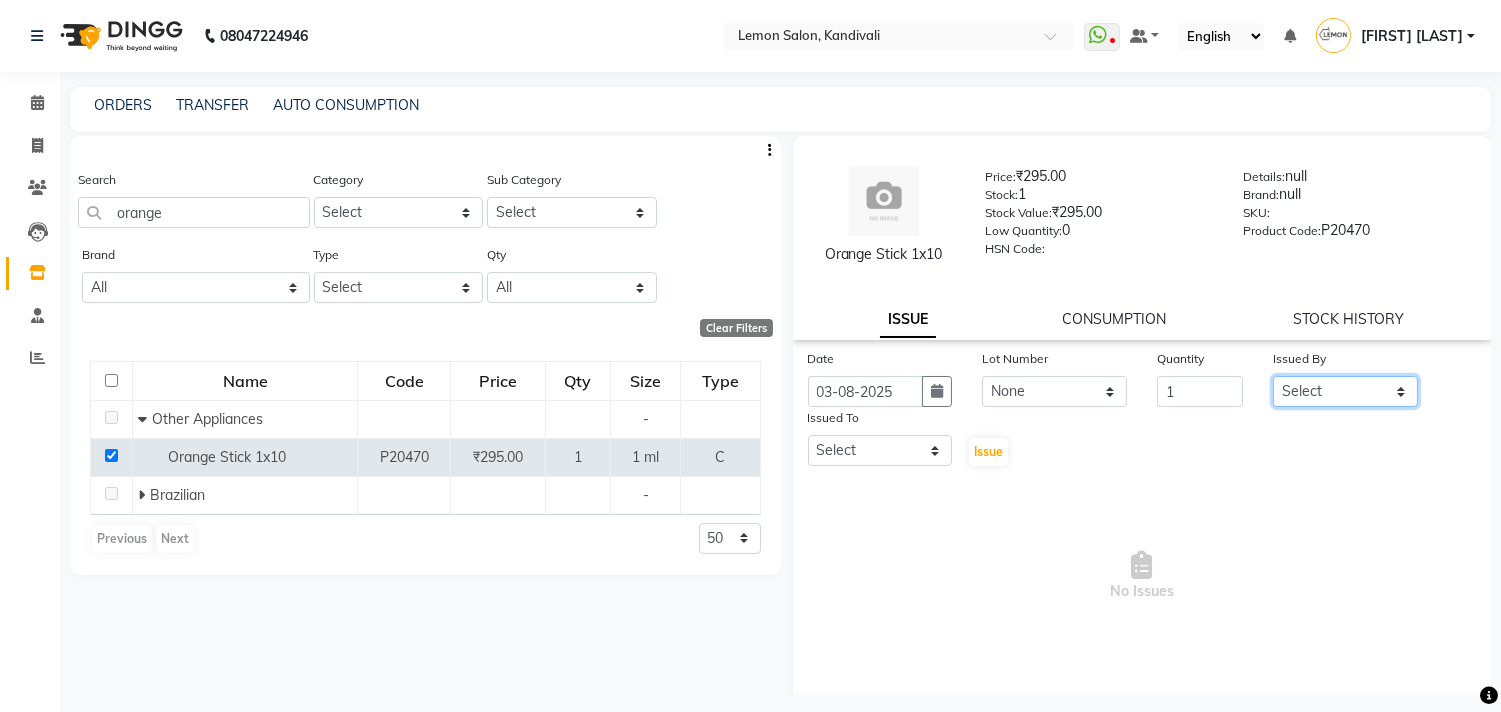 click on "Select [FIRST] [LAST] DC [FIRST] [LAST] [FIRST] [LAST] [FIRST] [LAST] [FIRST] [LAST] [FIRST] [LAST] [FIRST] [LAST] [FIRST] [LAST] [CITY] [FIRST] [LAST] [FIRST] [LAST]" 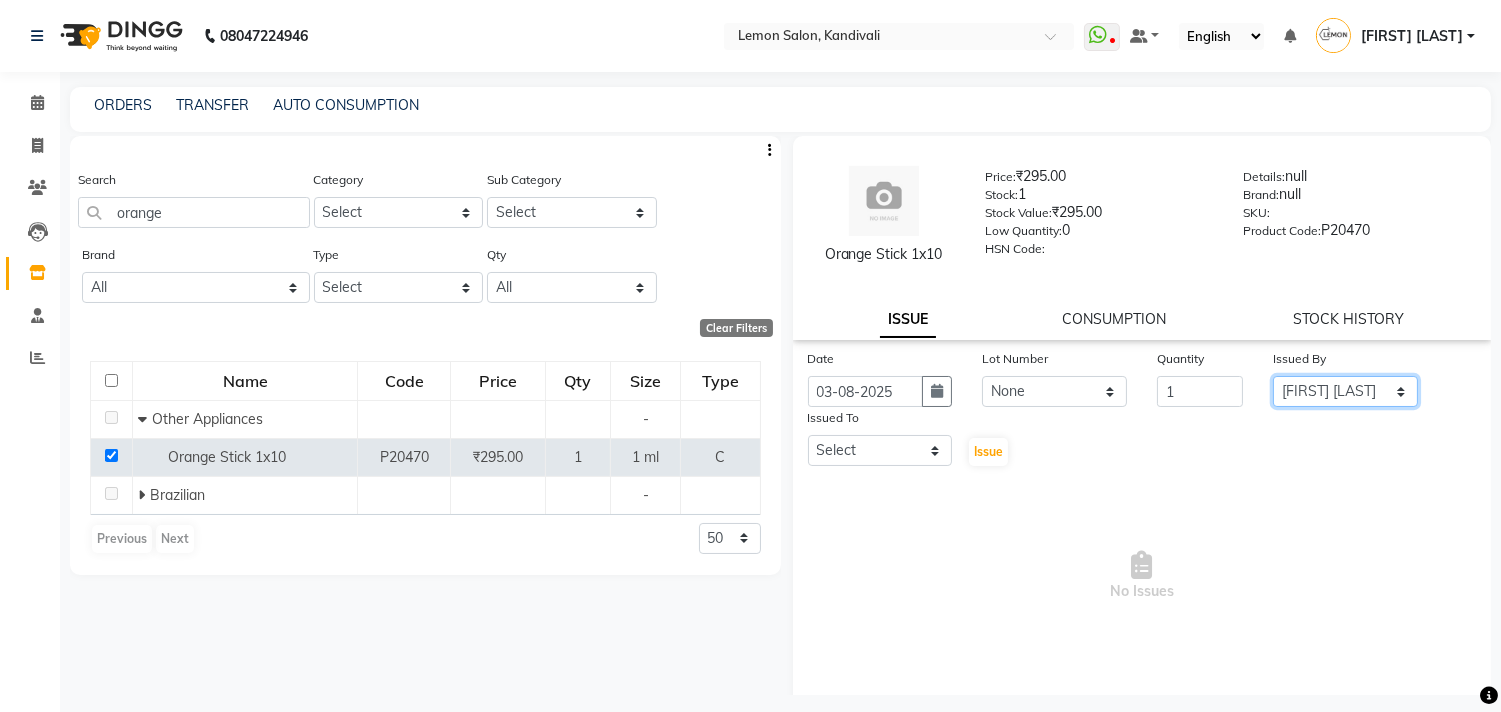 click on "Select [FIRST] [LAST] DC [FIRST] [LAST] [FIRST] [LAST] [FIRST] [LAST] [FIRST] [LAST] [FIRST] [LAST] [FIRST] [LAST] [FIRST] [LAST] [CITY] [FIRST] [LAST] [FIRST] [LAST]" 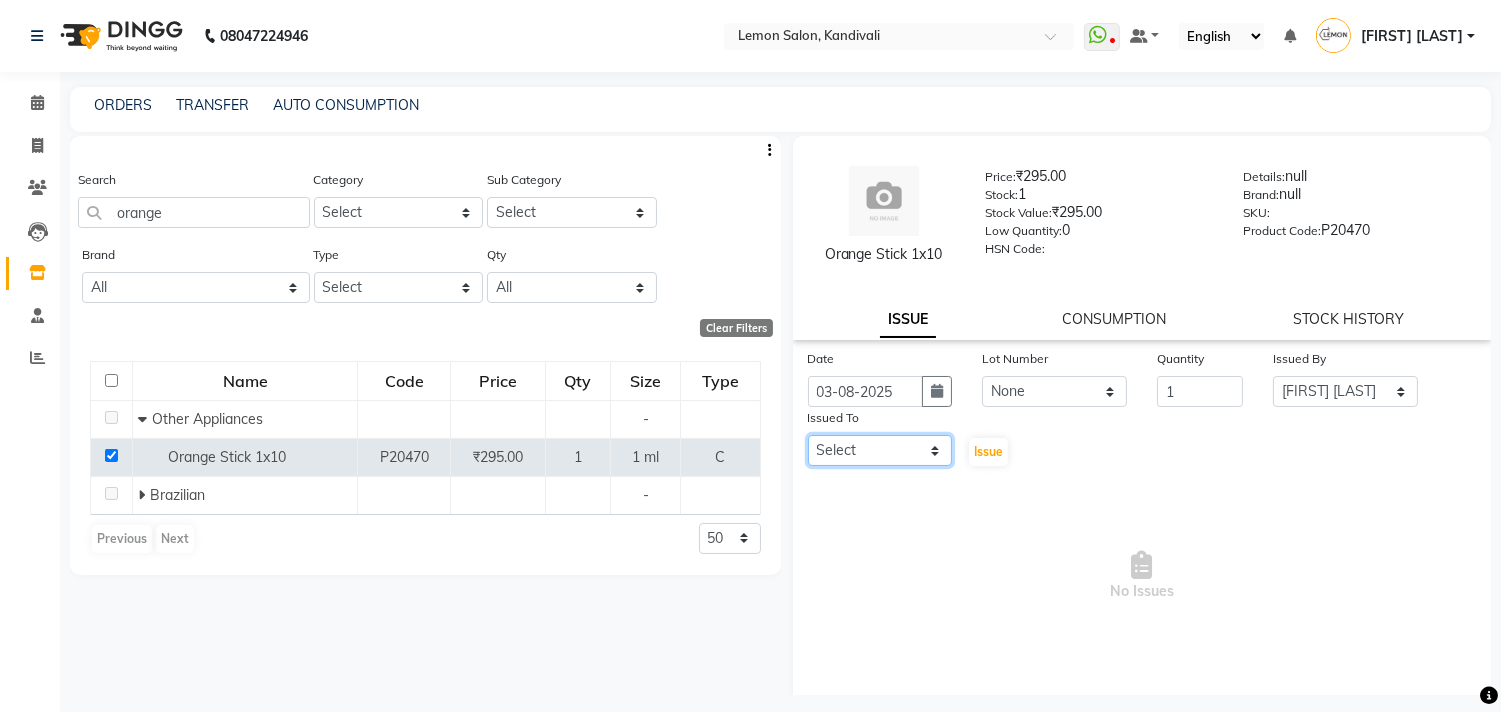 click on "Select [FIRST] [LAST] DC [FIRST] [LAST] [FIRST] [LAST] [FIRST] [LAST] [FIRST] [LAST] [FIRST] [LAST] [FIRST] [LAST] [FIRST] [LAST] [CITY] [FIRST] [LAST] [FIRST] [LAST]" 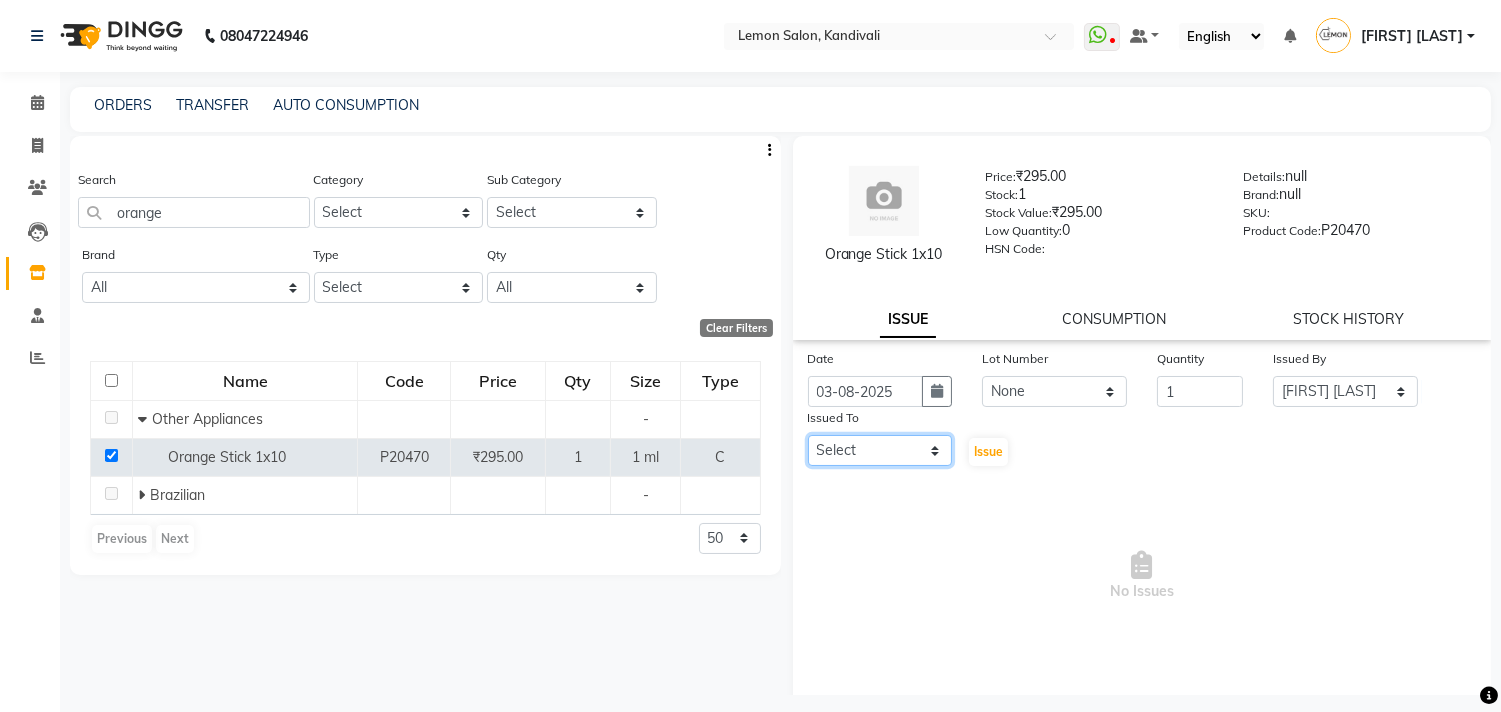 select on "7880" 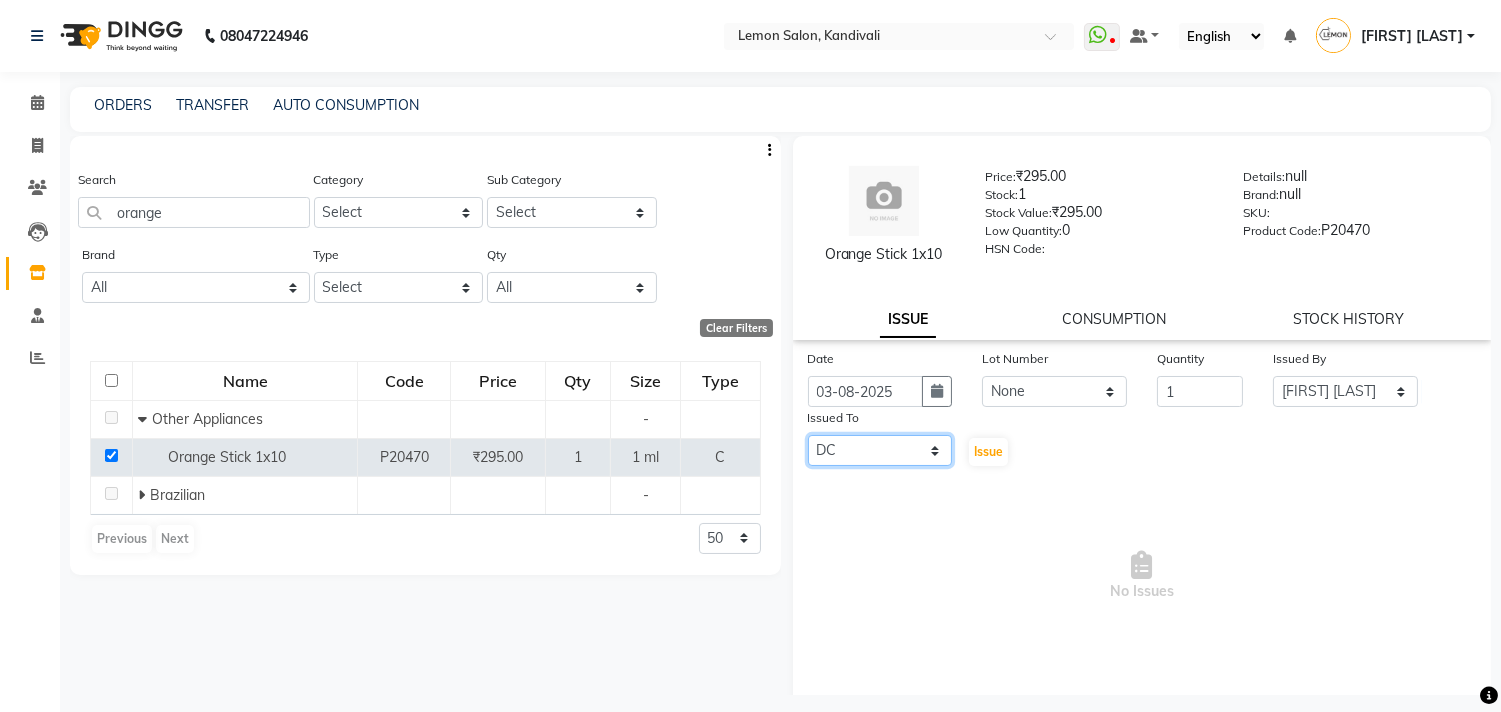 click on "Select [FIRST] [LAST] DC [FIRST] [LAST] [FIRST] [LAST] [FIRST] [LAST] [FIRST] [LAST] [FIRST] [LAST] [FIRST] [LAST] [FIRST] [LAST] [CITY] [FIRST] [LAST] [FIRST] [LAST]" 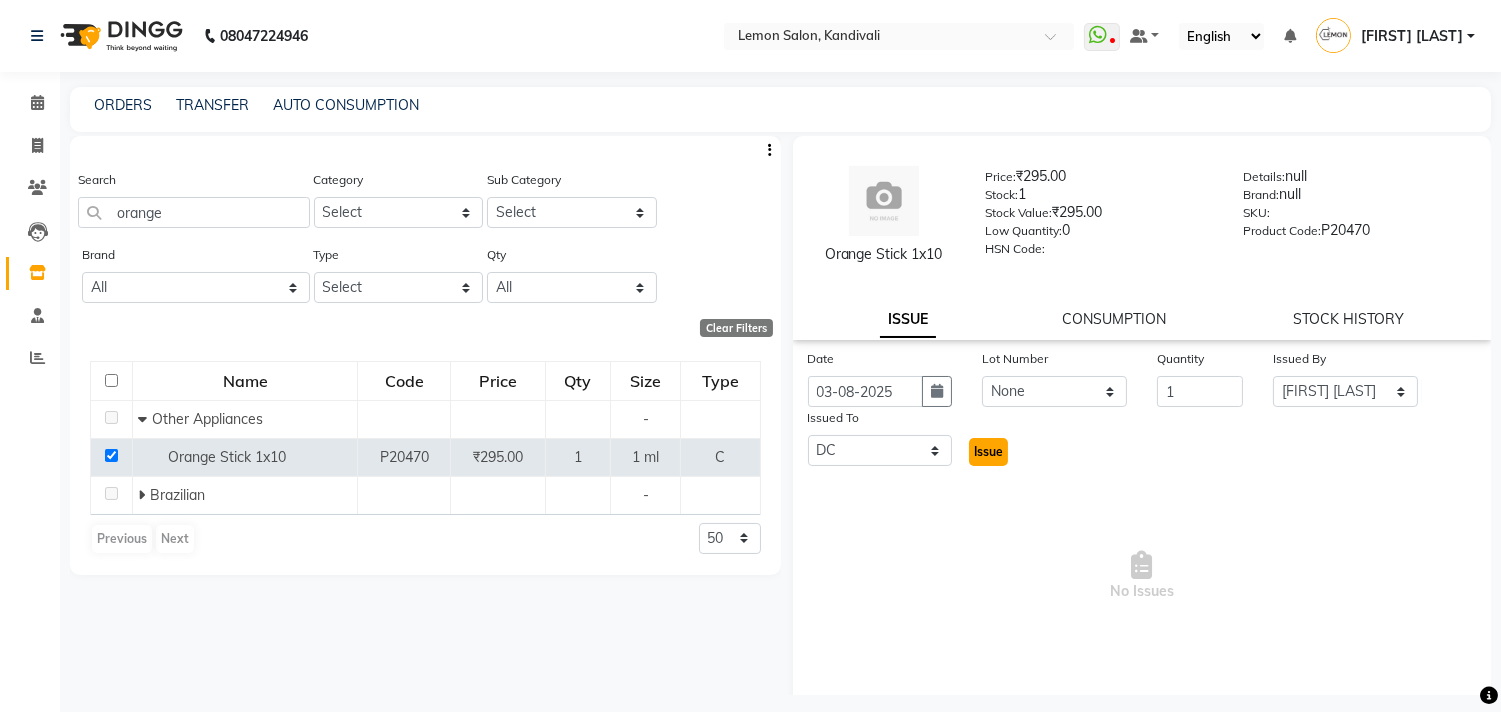 click on "Issue" 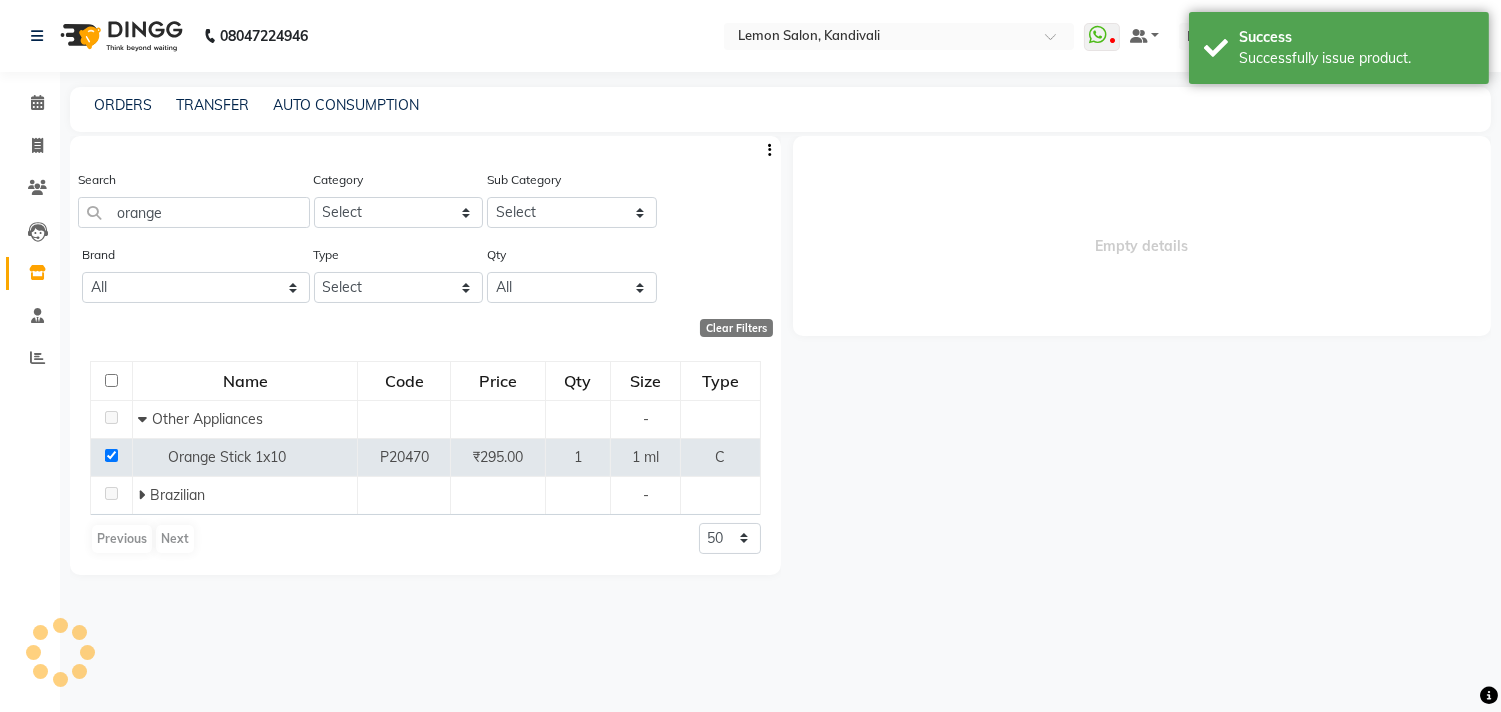 select 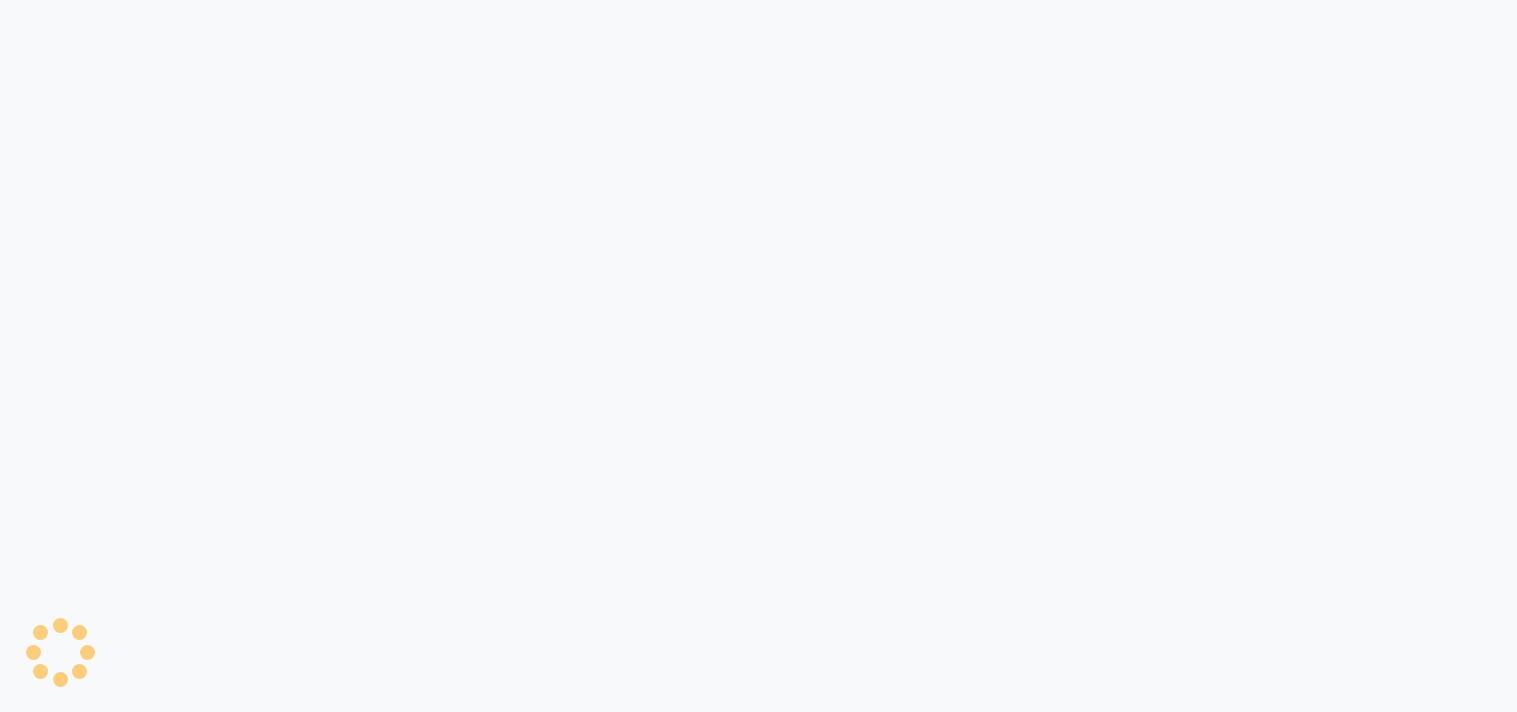 select 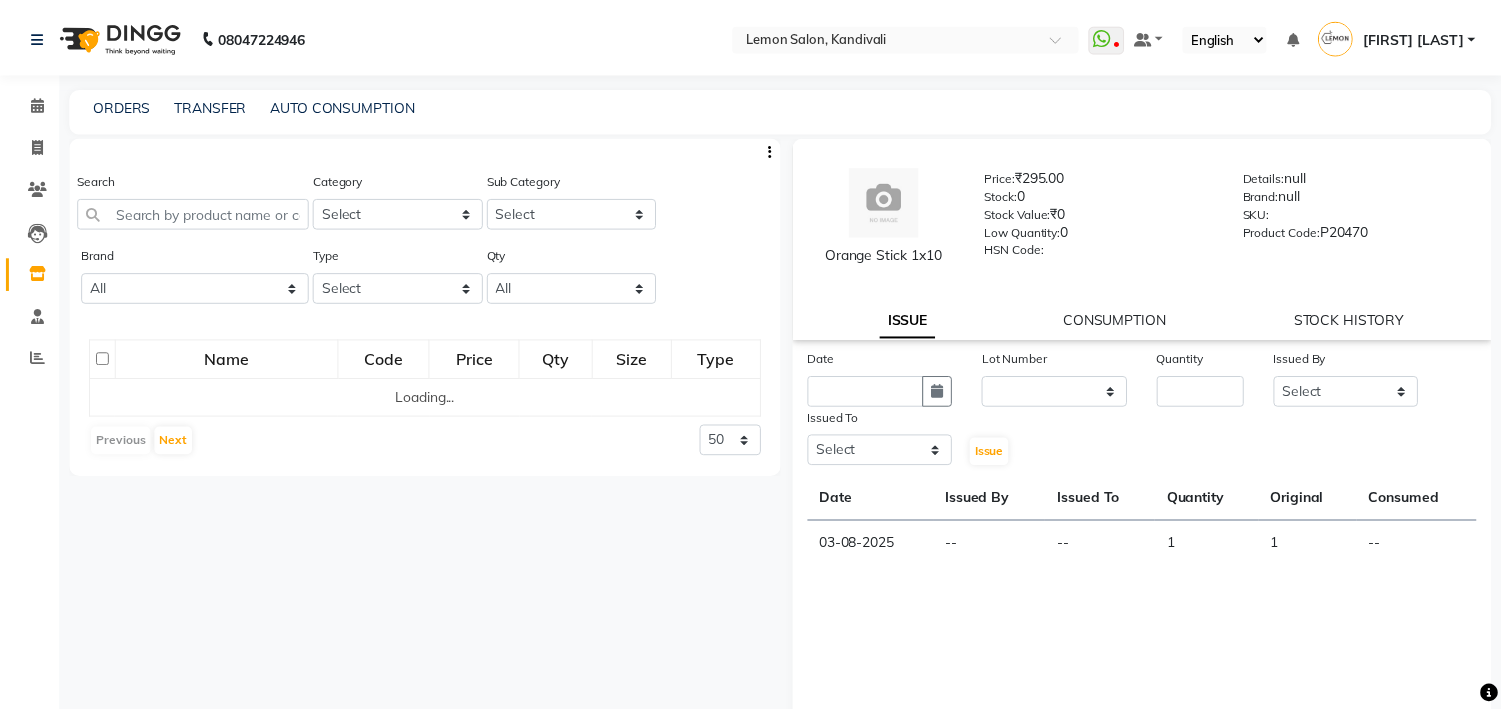 scroll, scrollTop: 0, scrollLeft: 0, axis: both 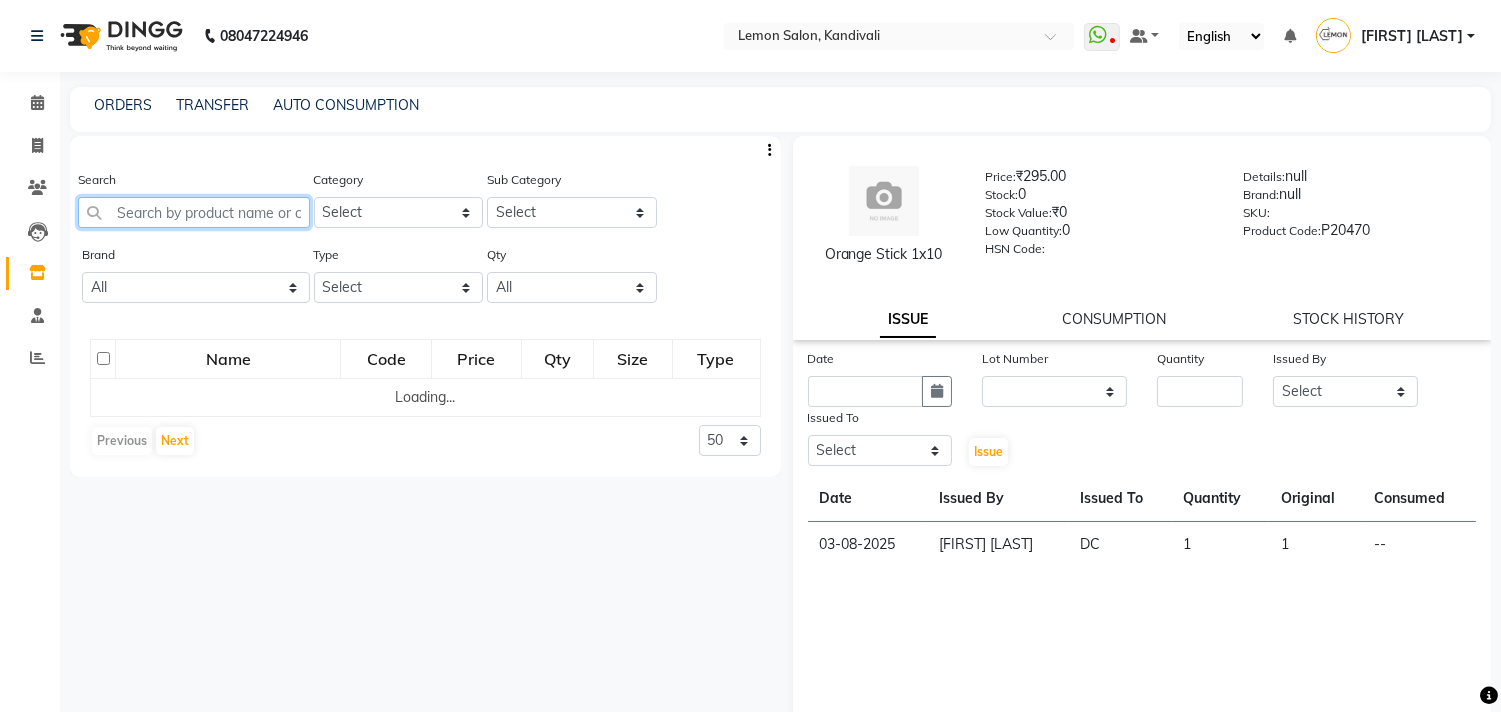 click 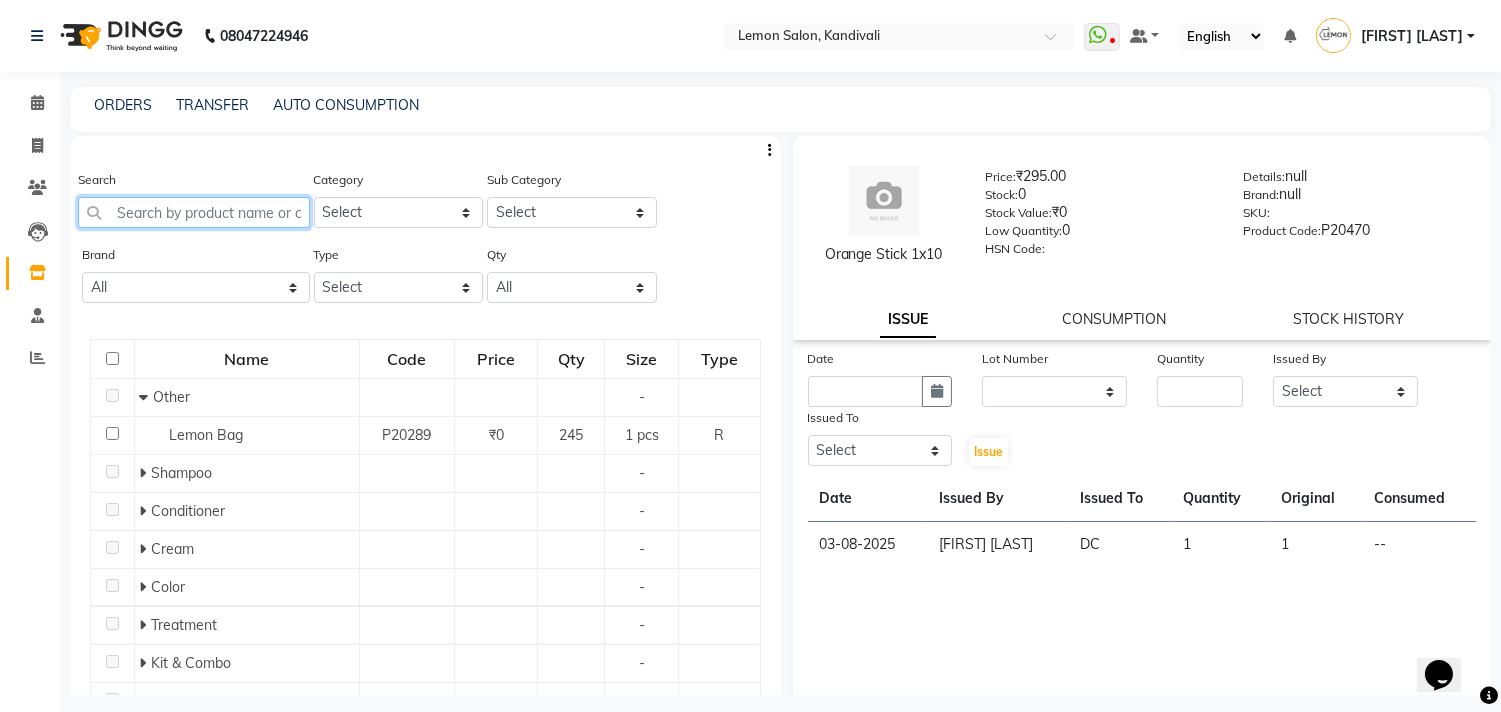 scroll, scrollTop: 0, scrollLeft: 0, axis: both 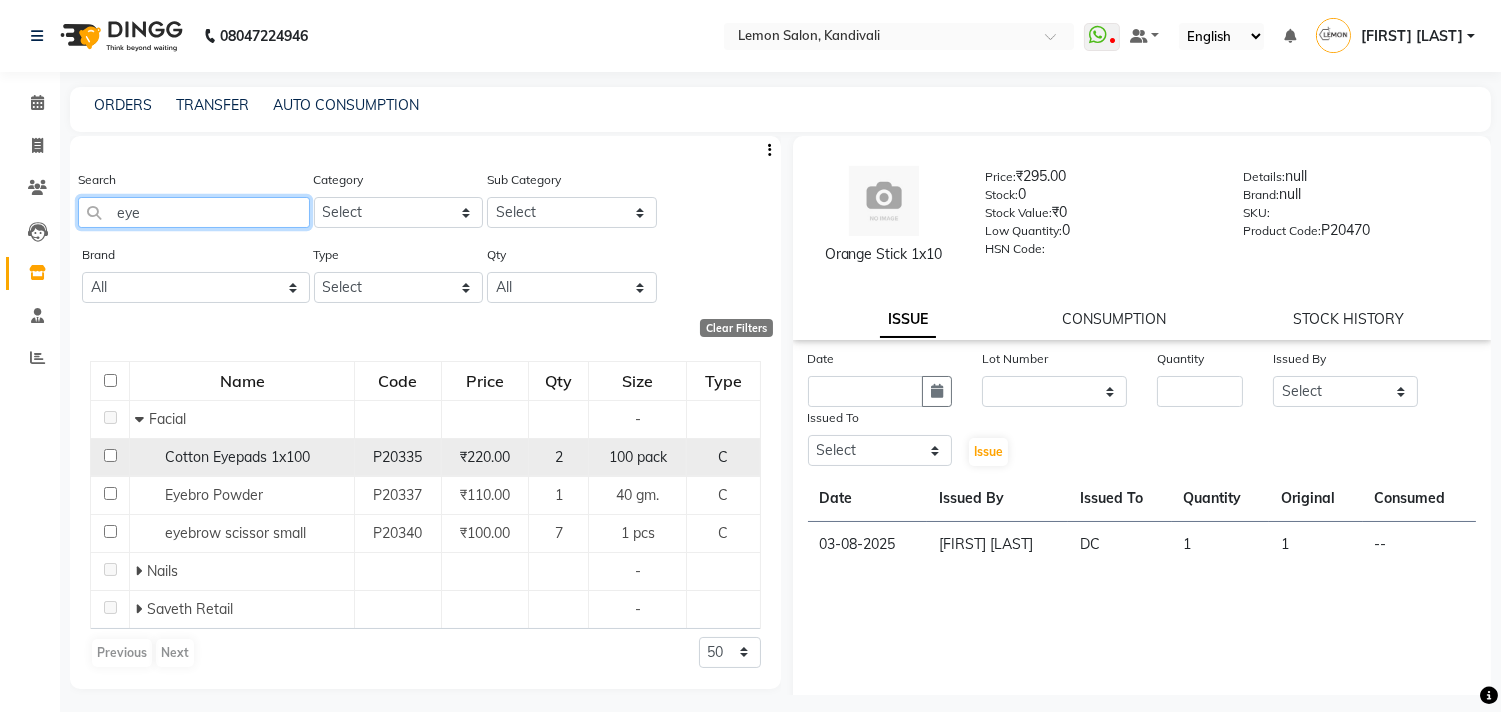 type on "eye" 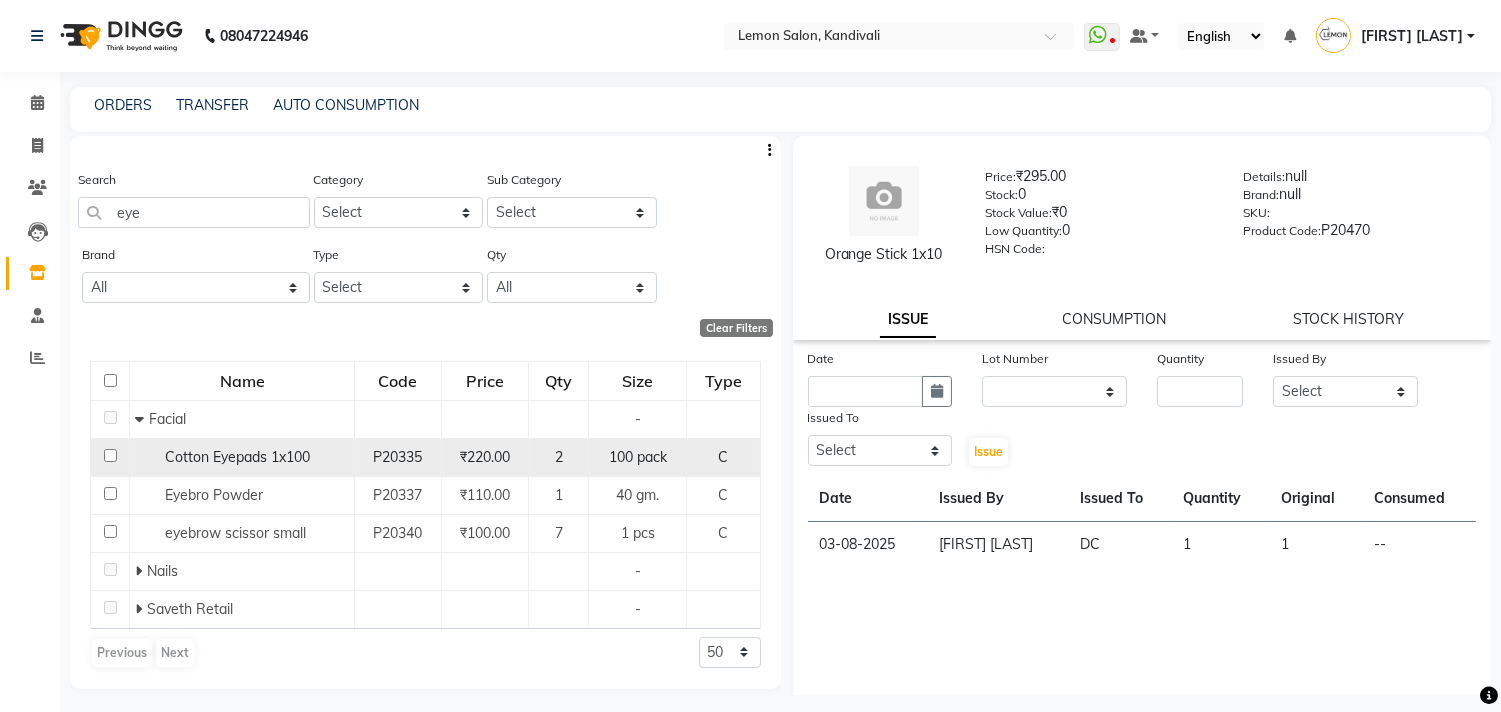 click 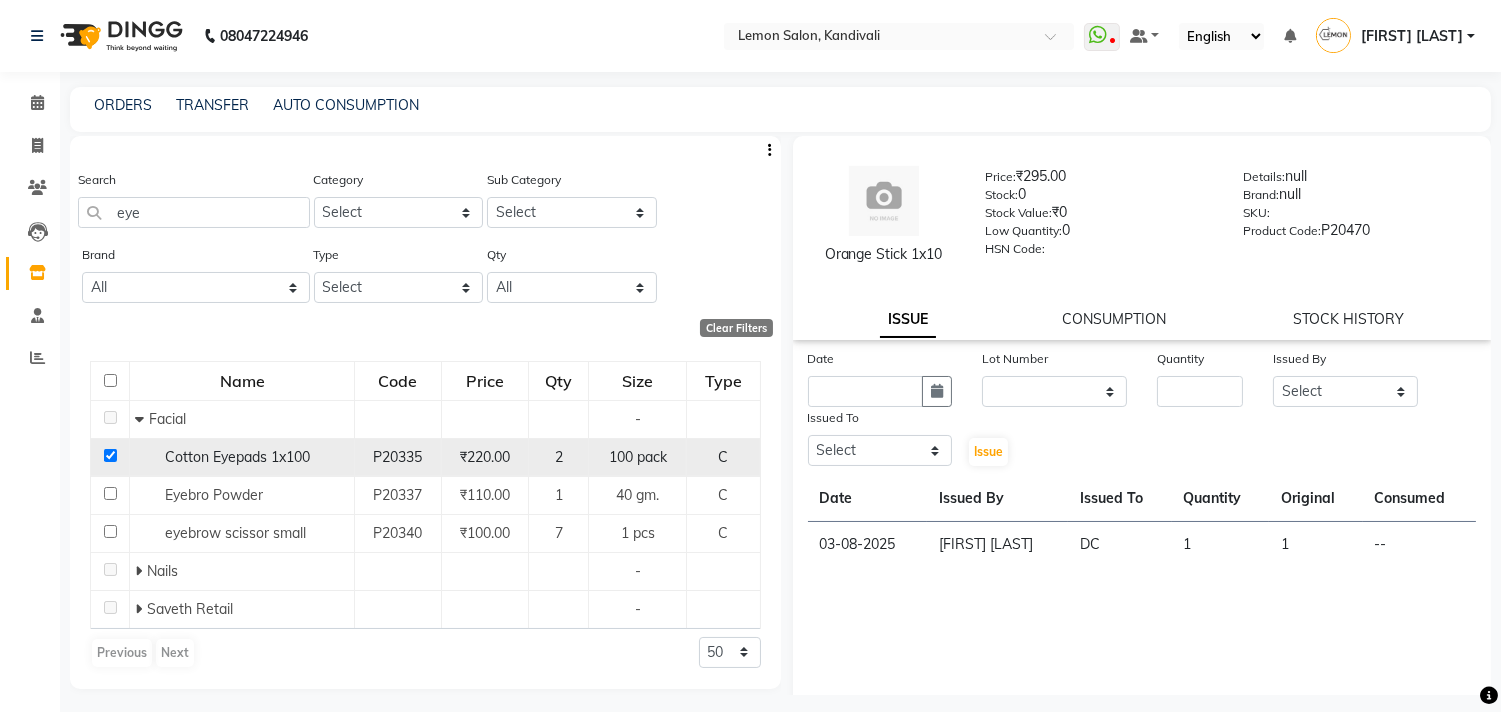 checkbox on "true" 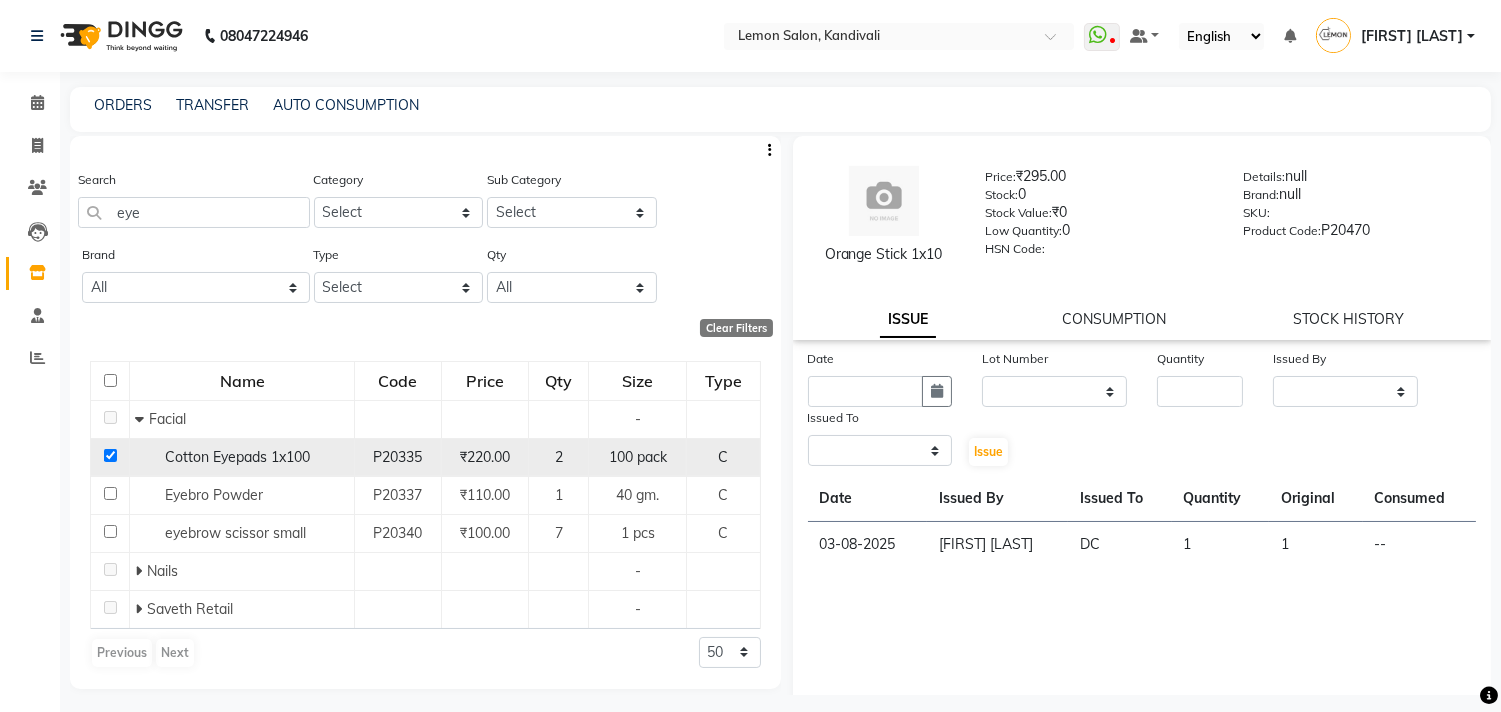 select 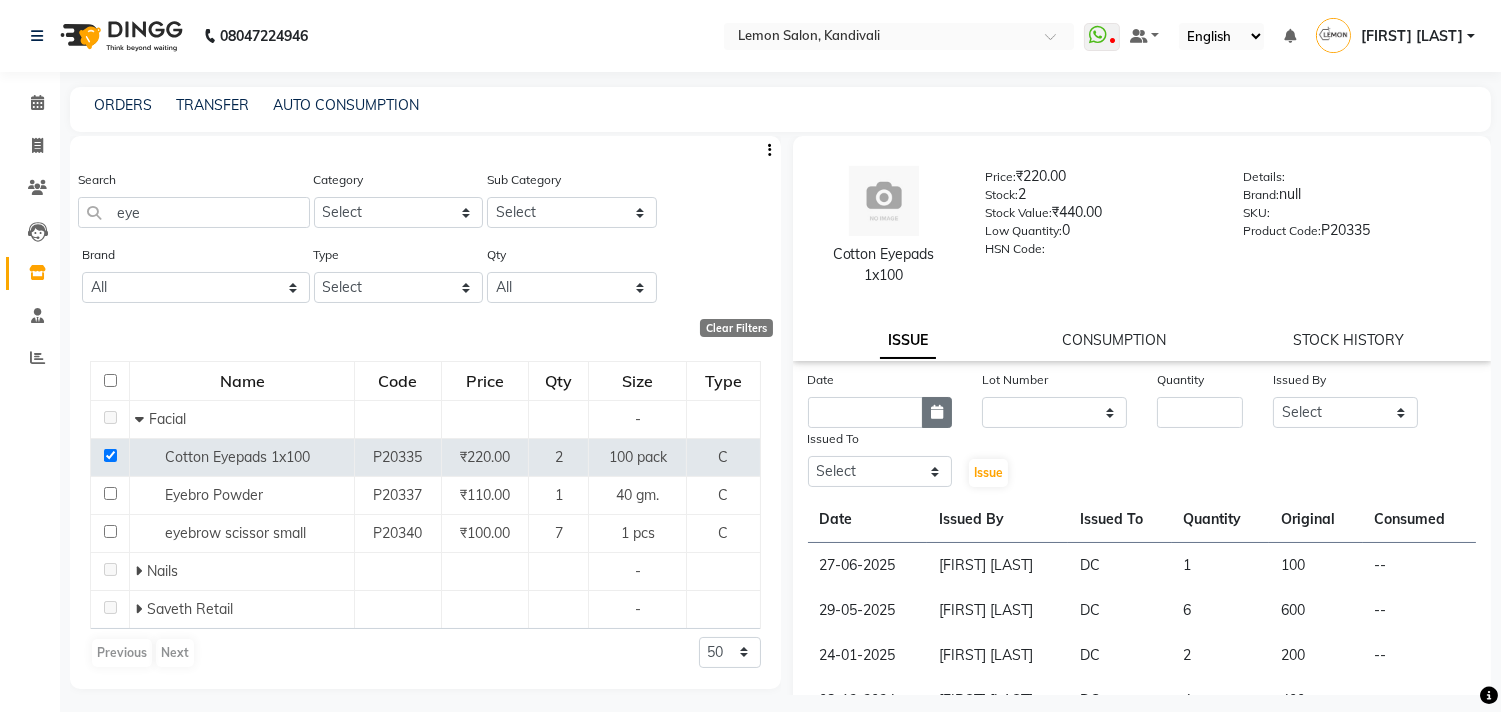 click 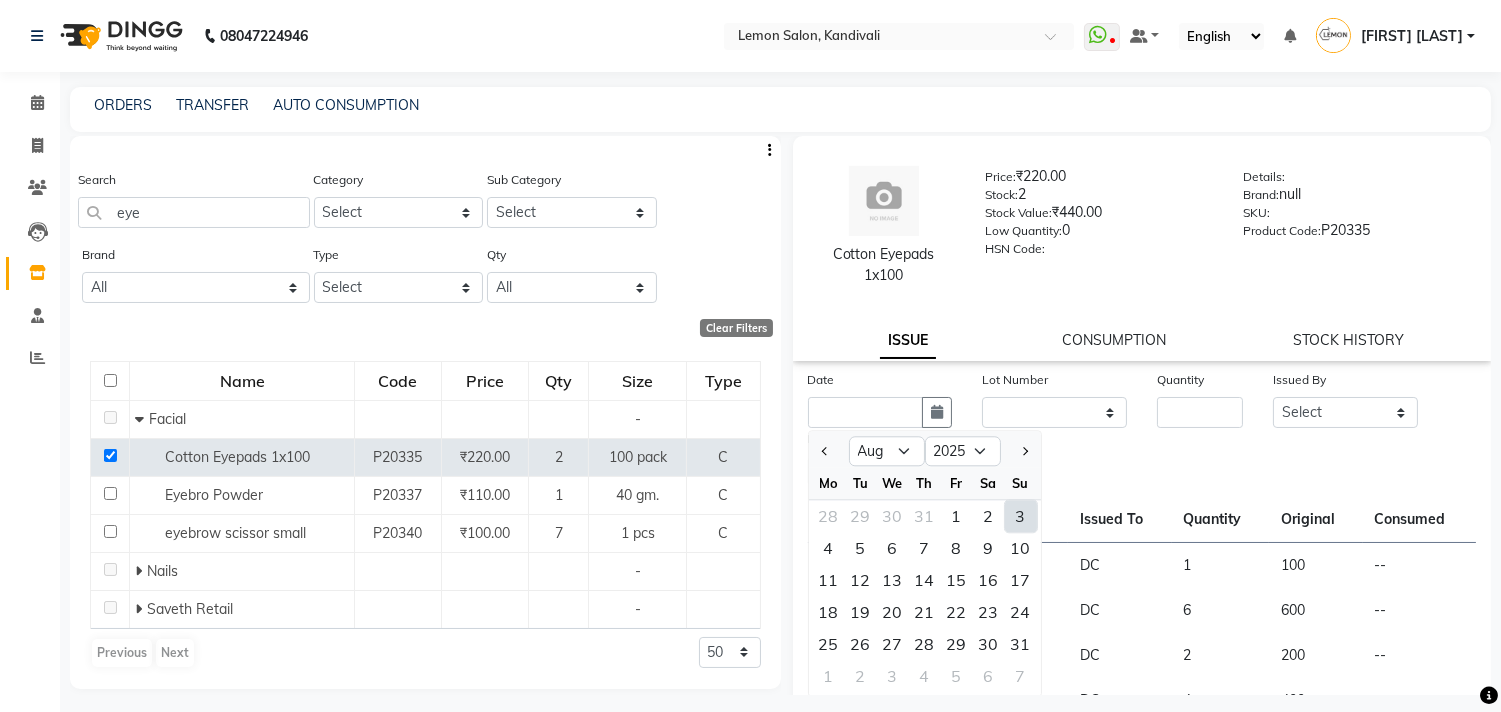 click on "3" 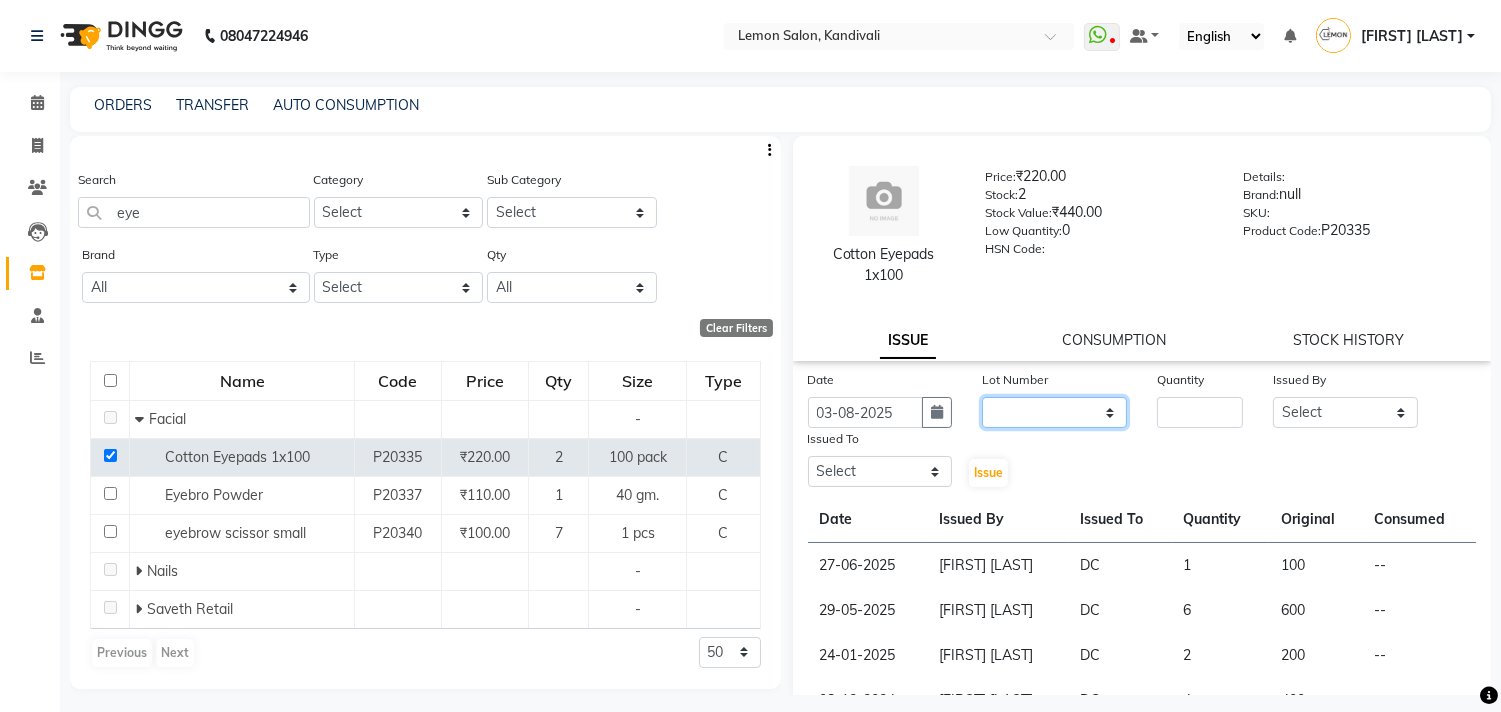 click on "None" 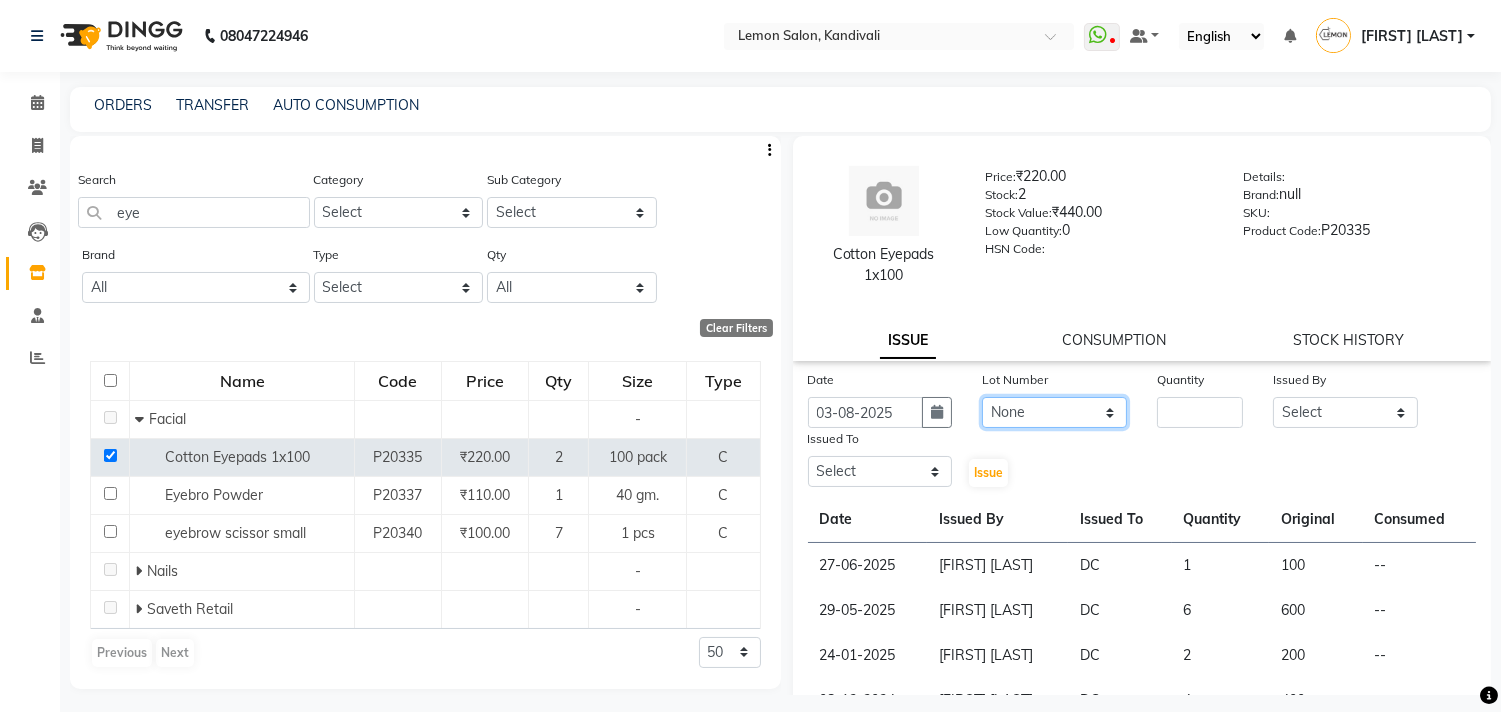 click on "None" 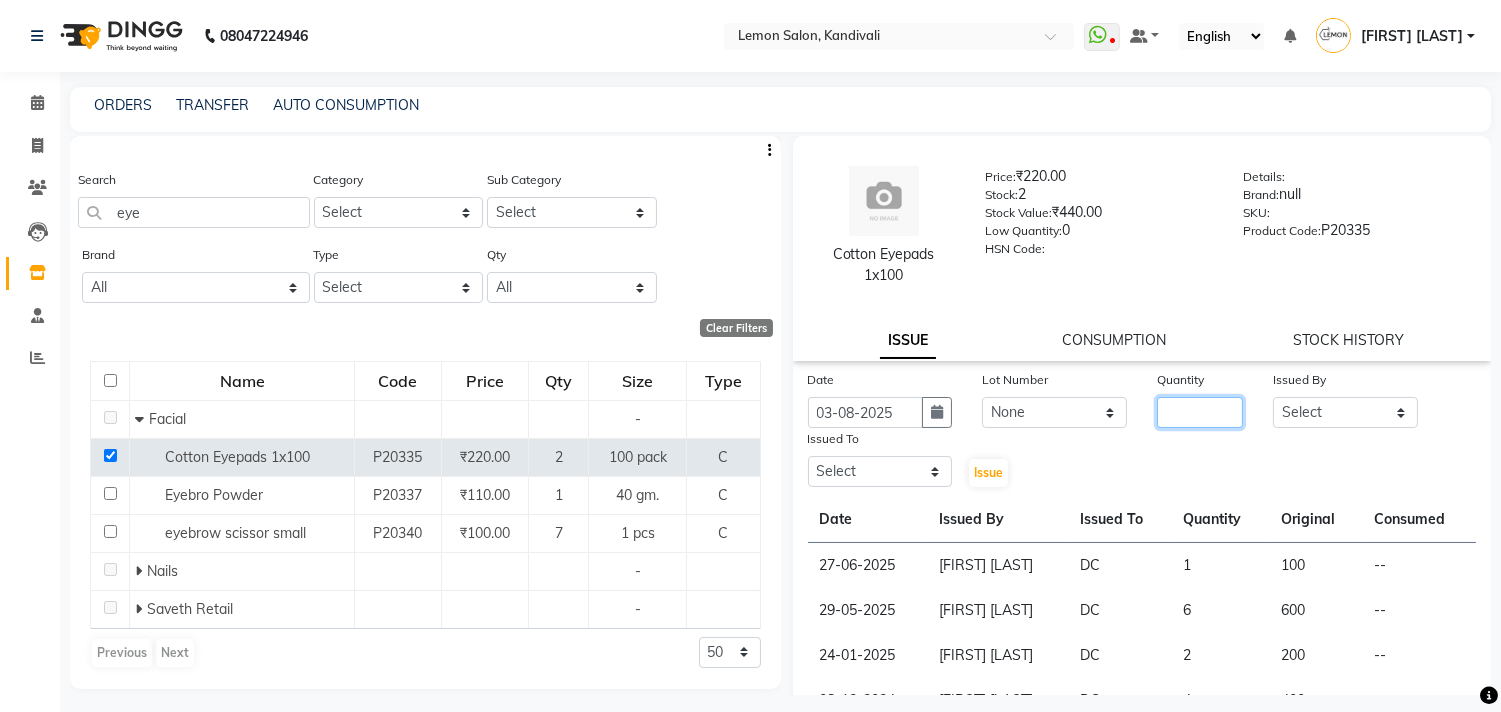 click 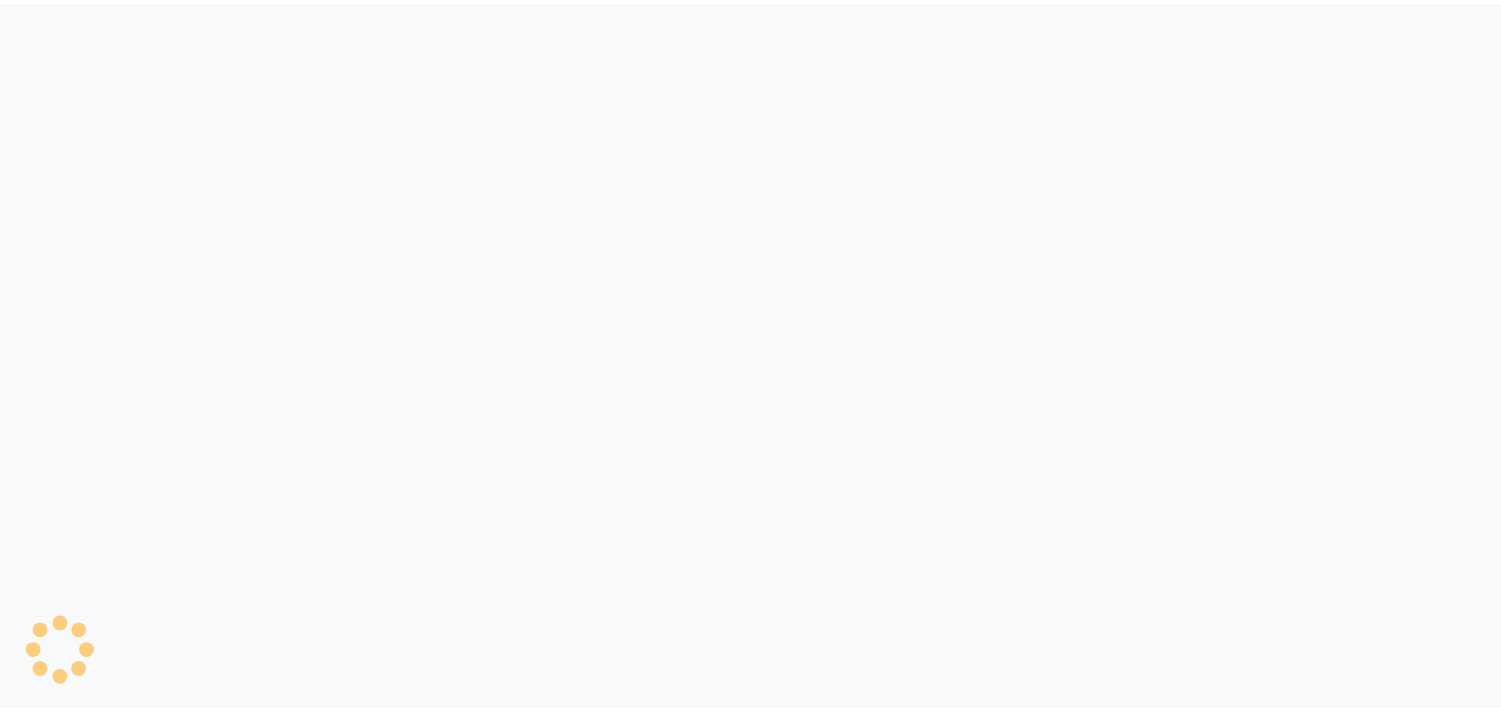 scroll, scrollTop: 0, scrollLeft: 0, axis: both 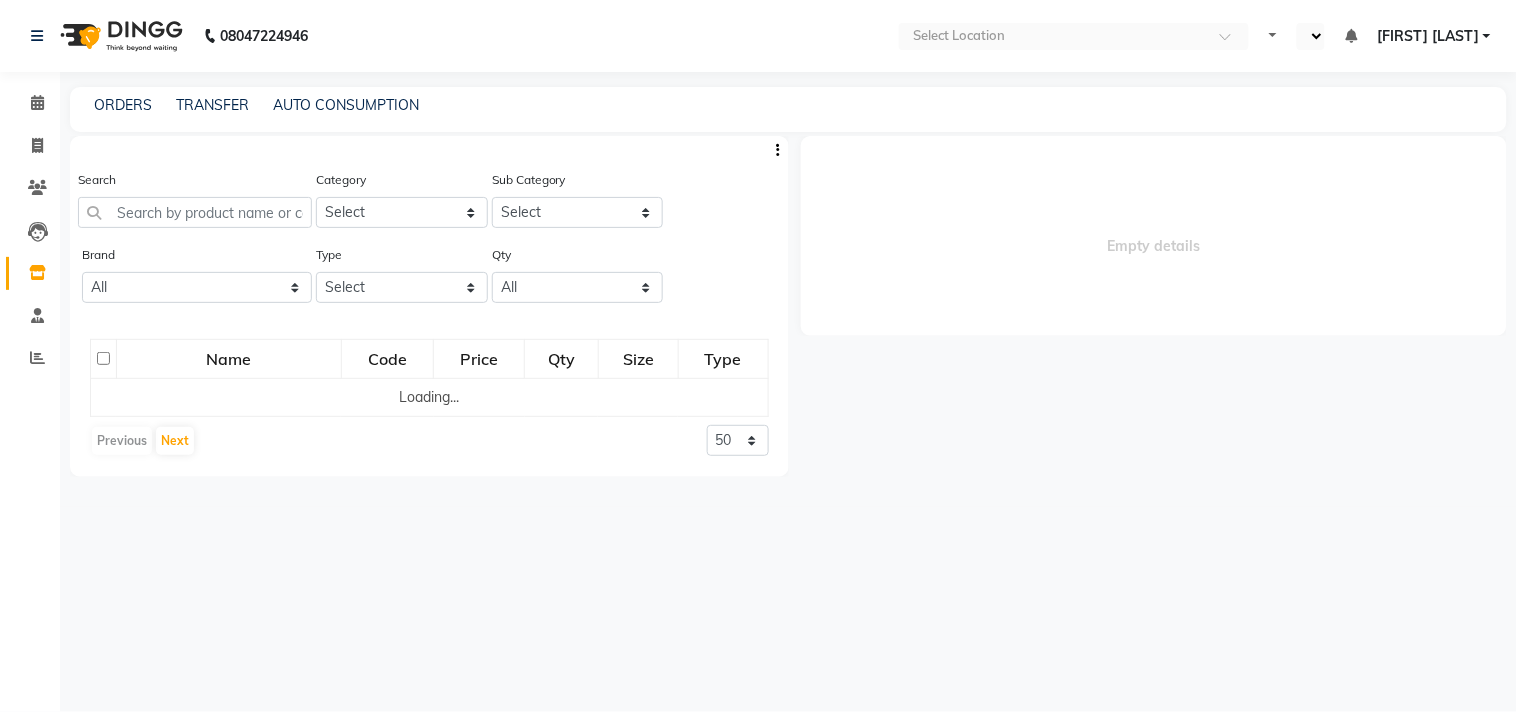 select on "en" 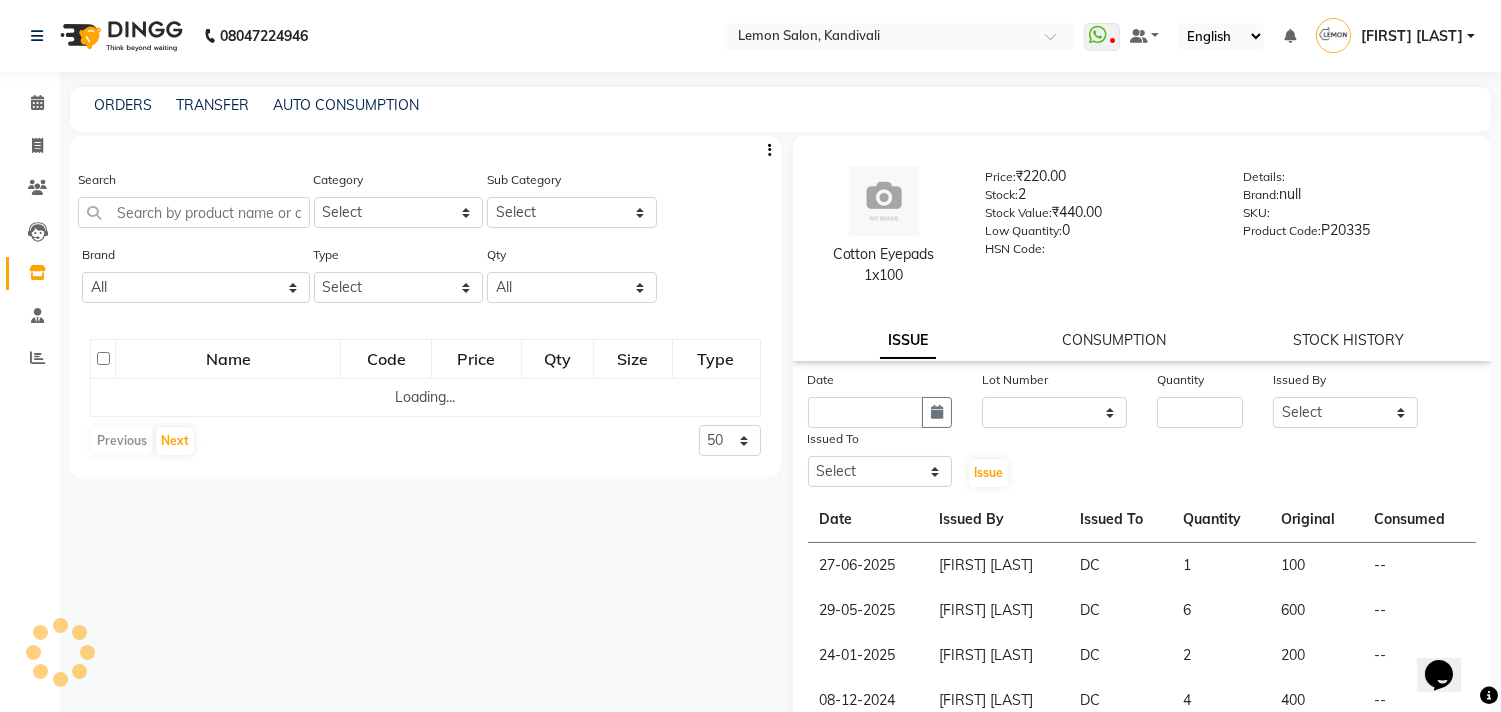 scroll, scrollTop: 0, scrollLeft: 0, axis: both 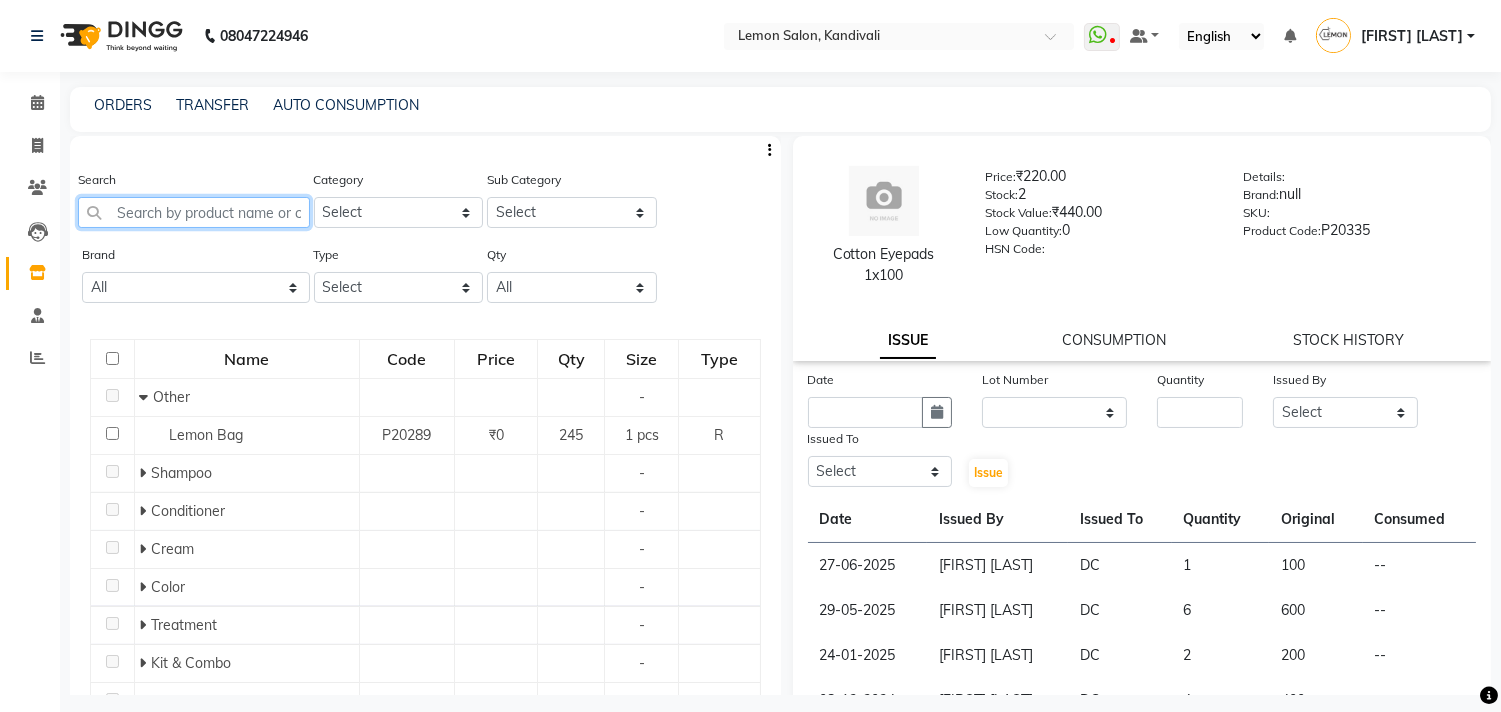 click 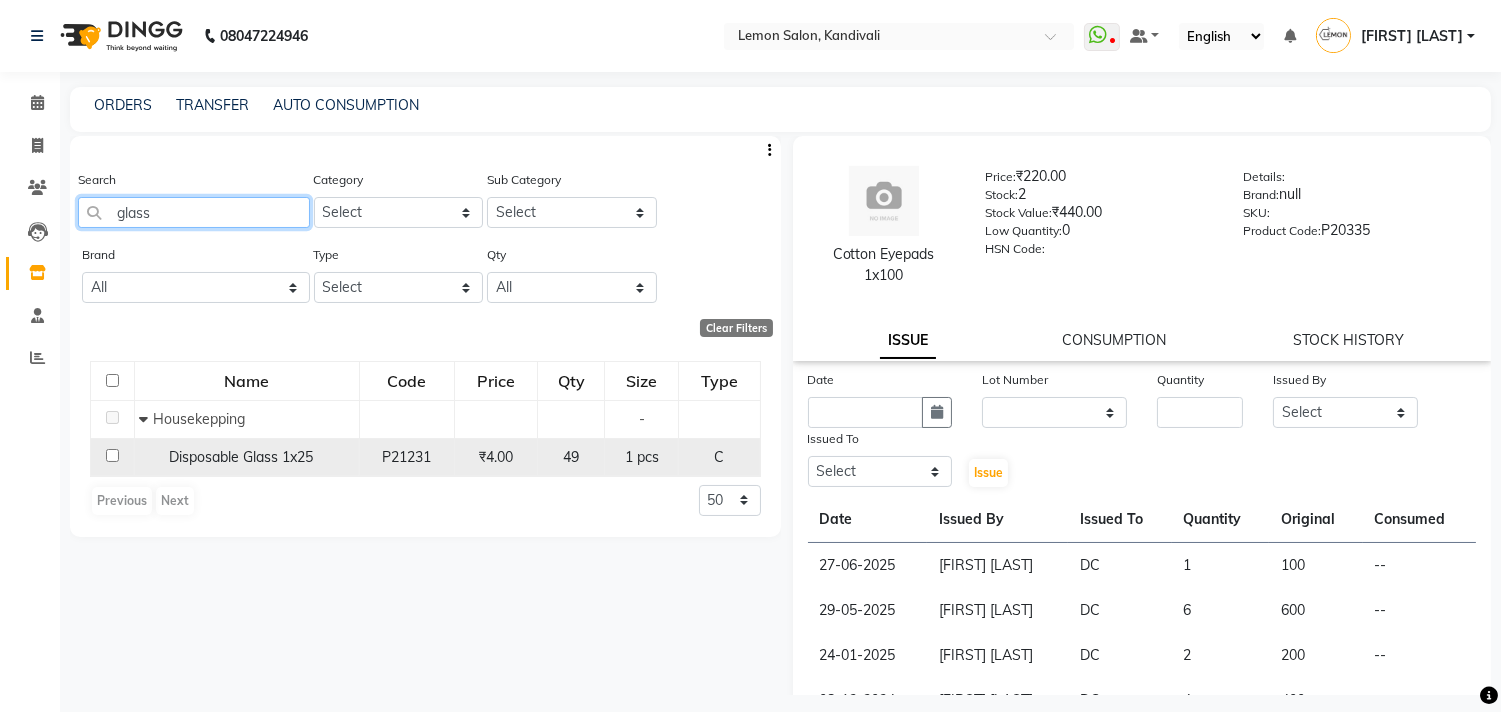 type on "glass" 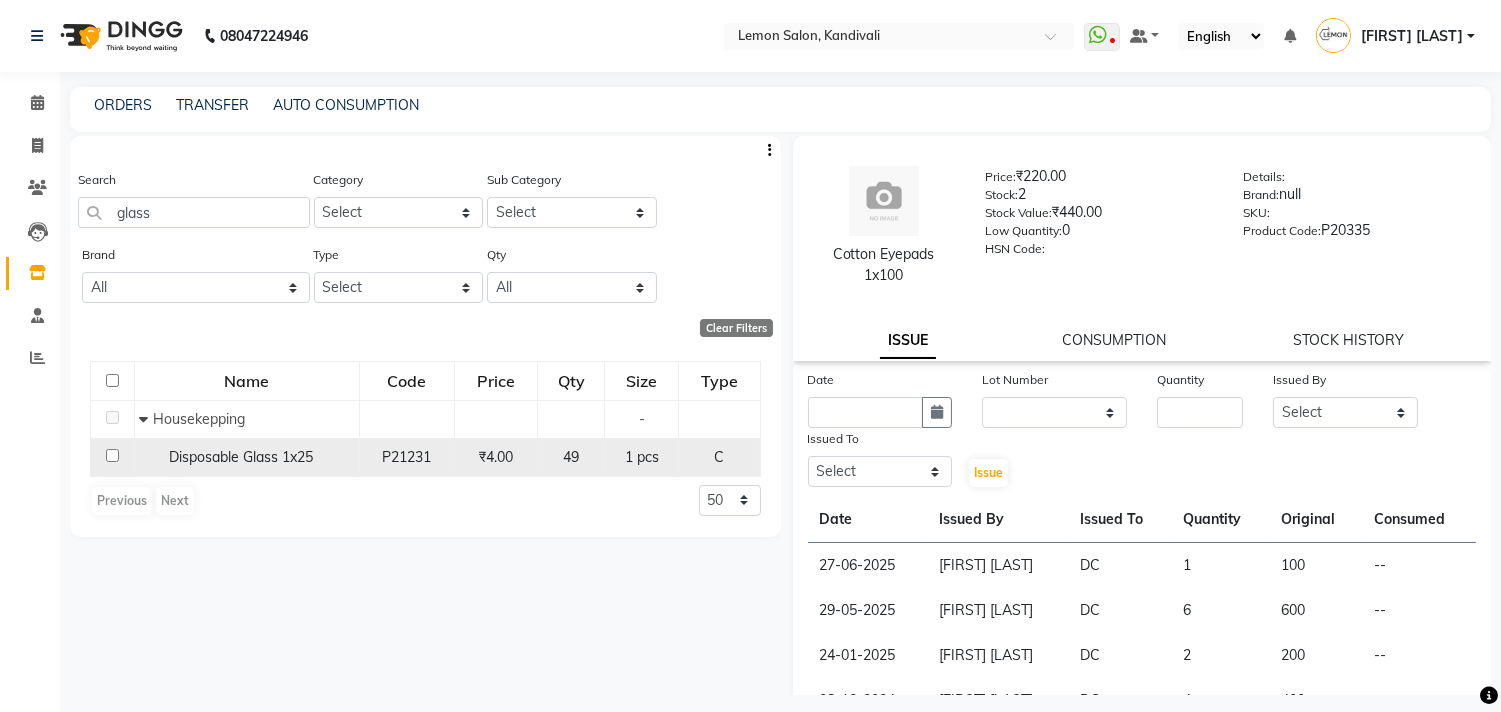 click 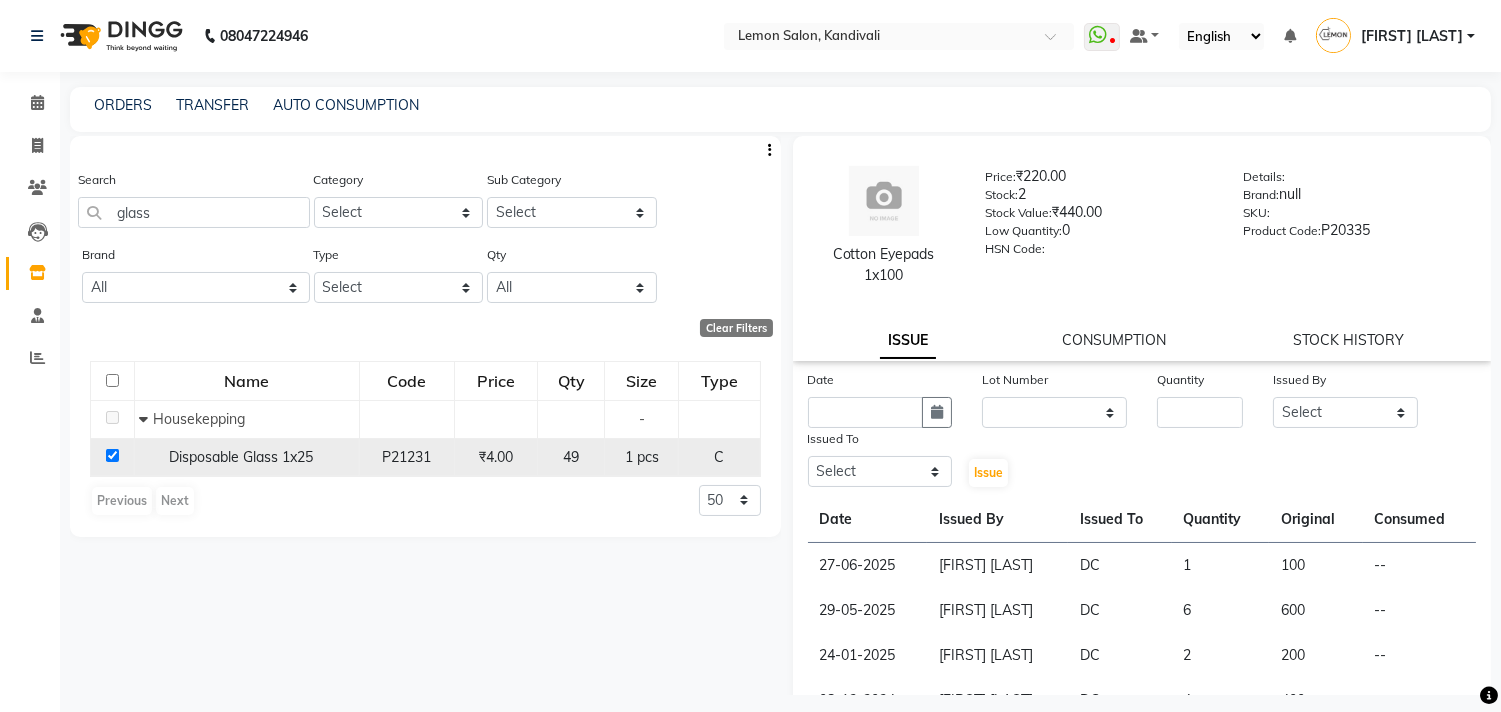 checkbox on "true" 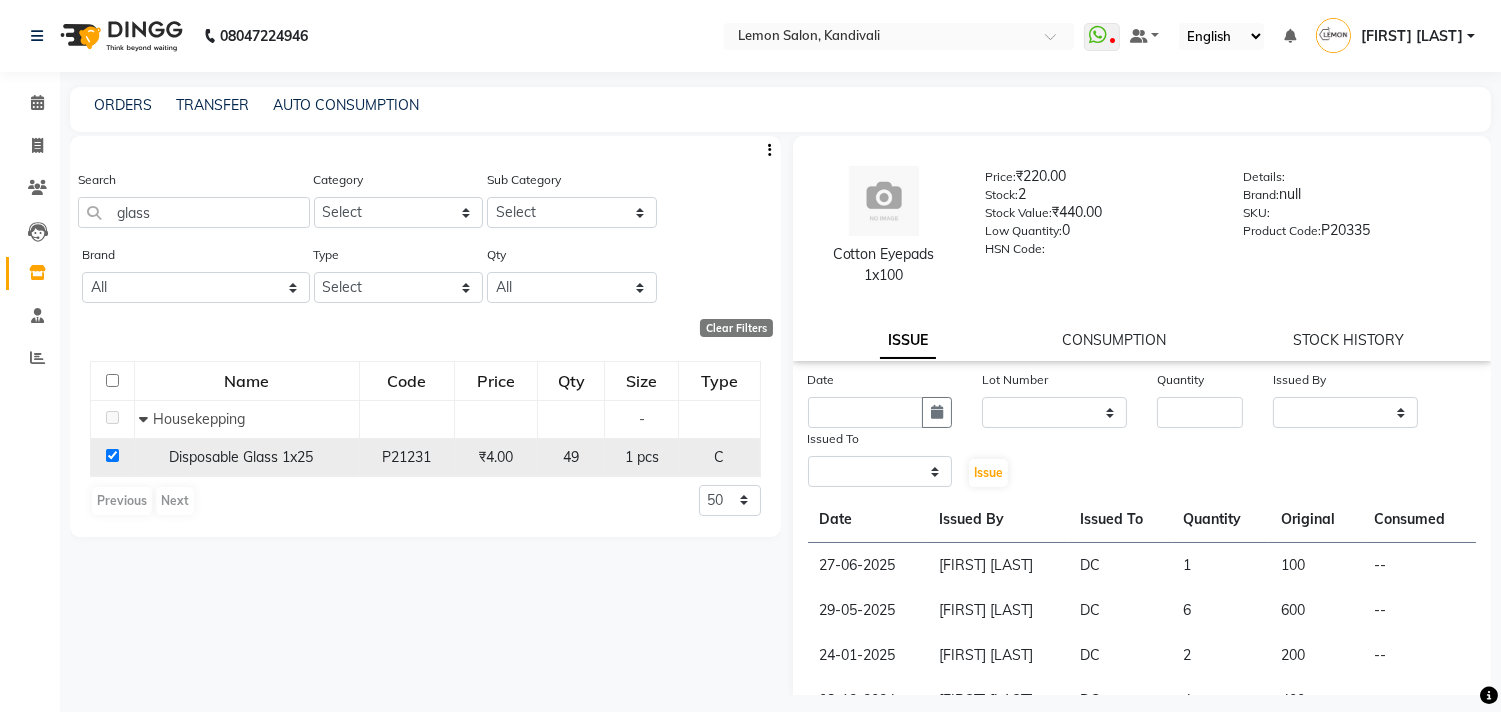select 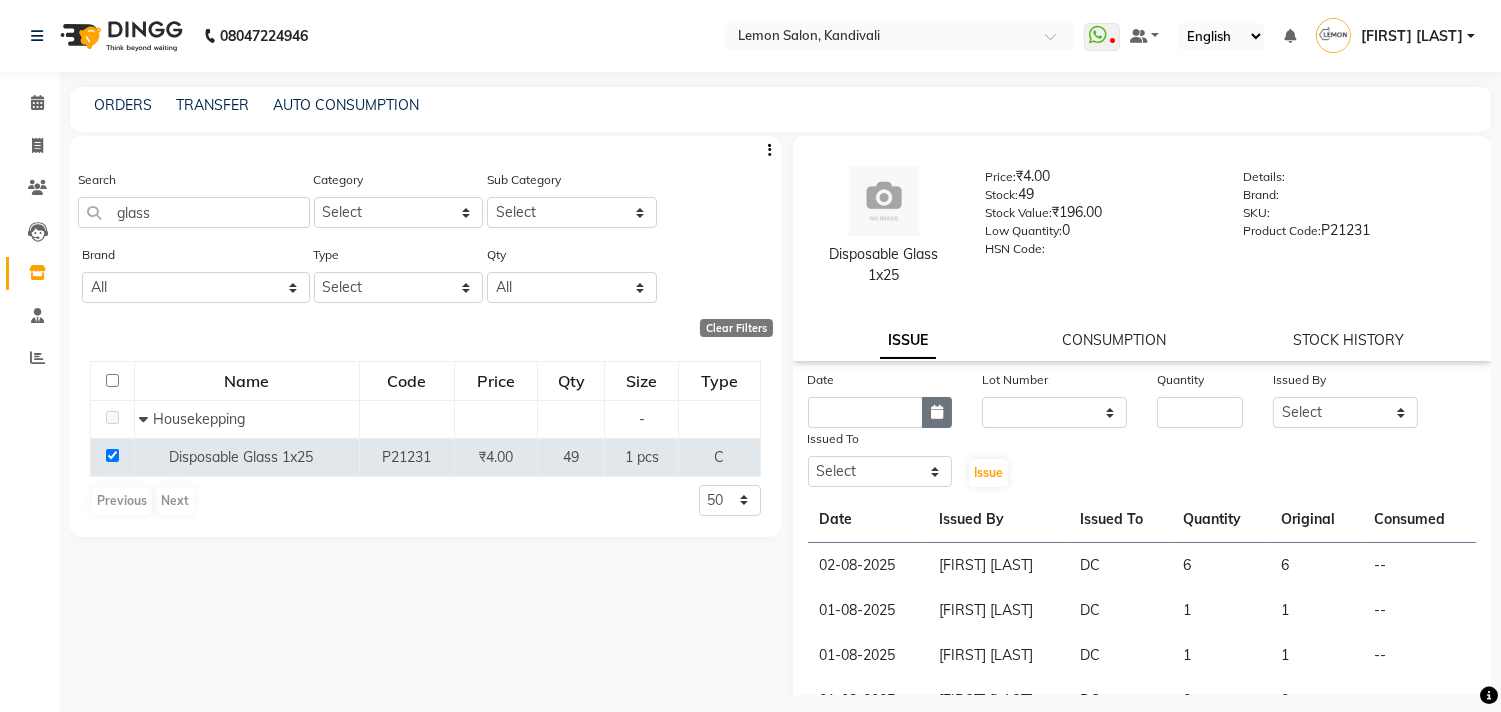 click 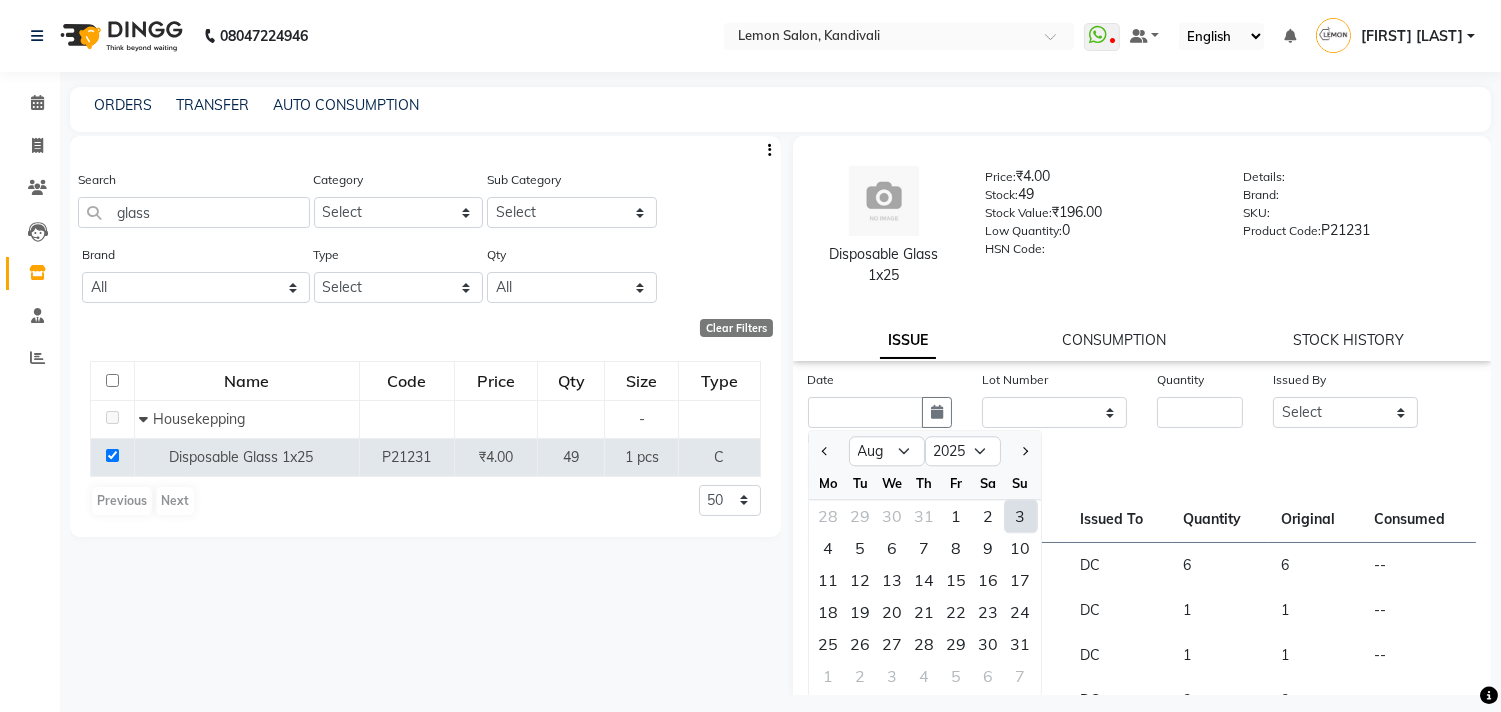 drag, startPoint x: 1022, startPoint y: 517, endPoint x: 1020, endPoint y: 447, distance: 70.028564 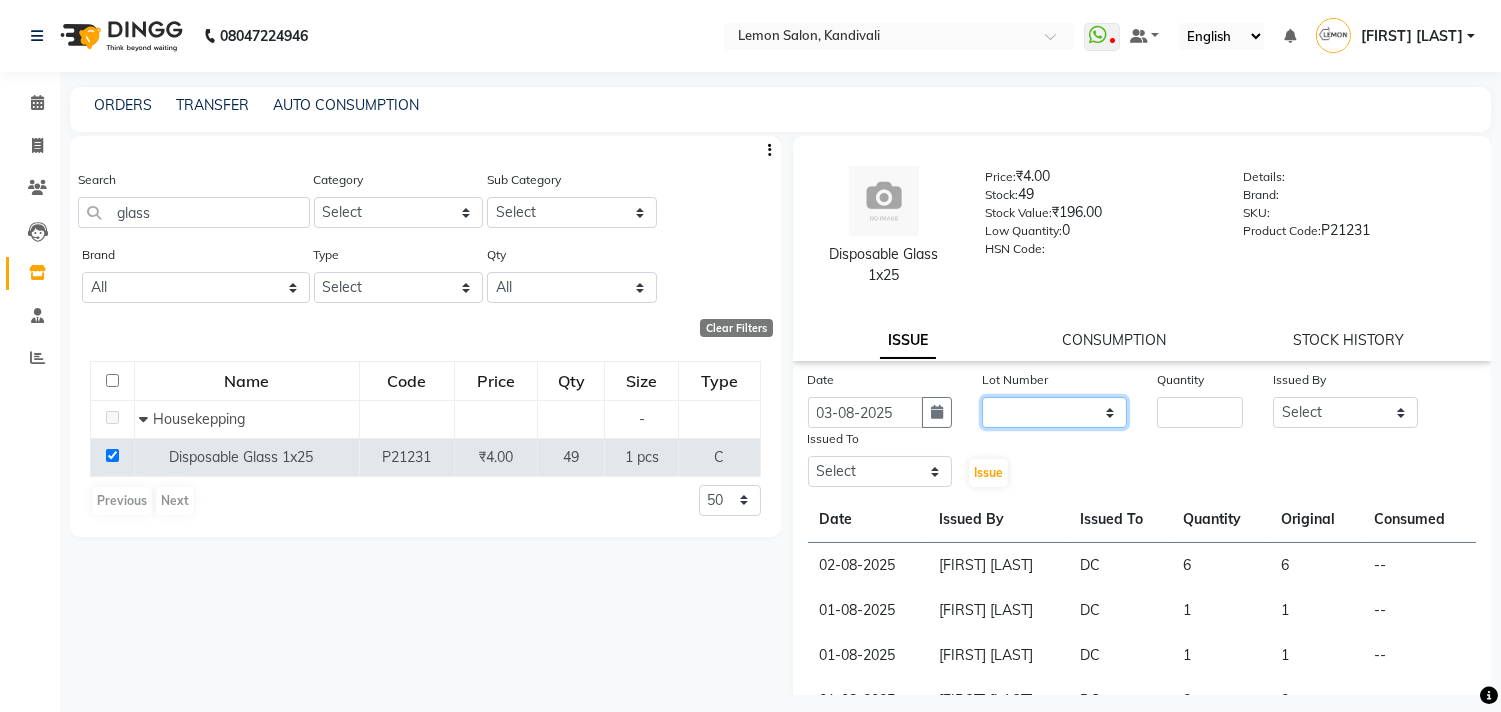 click on "None" 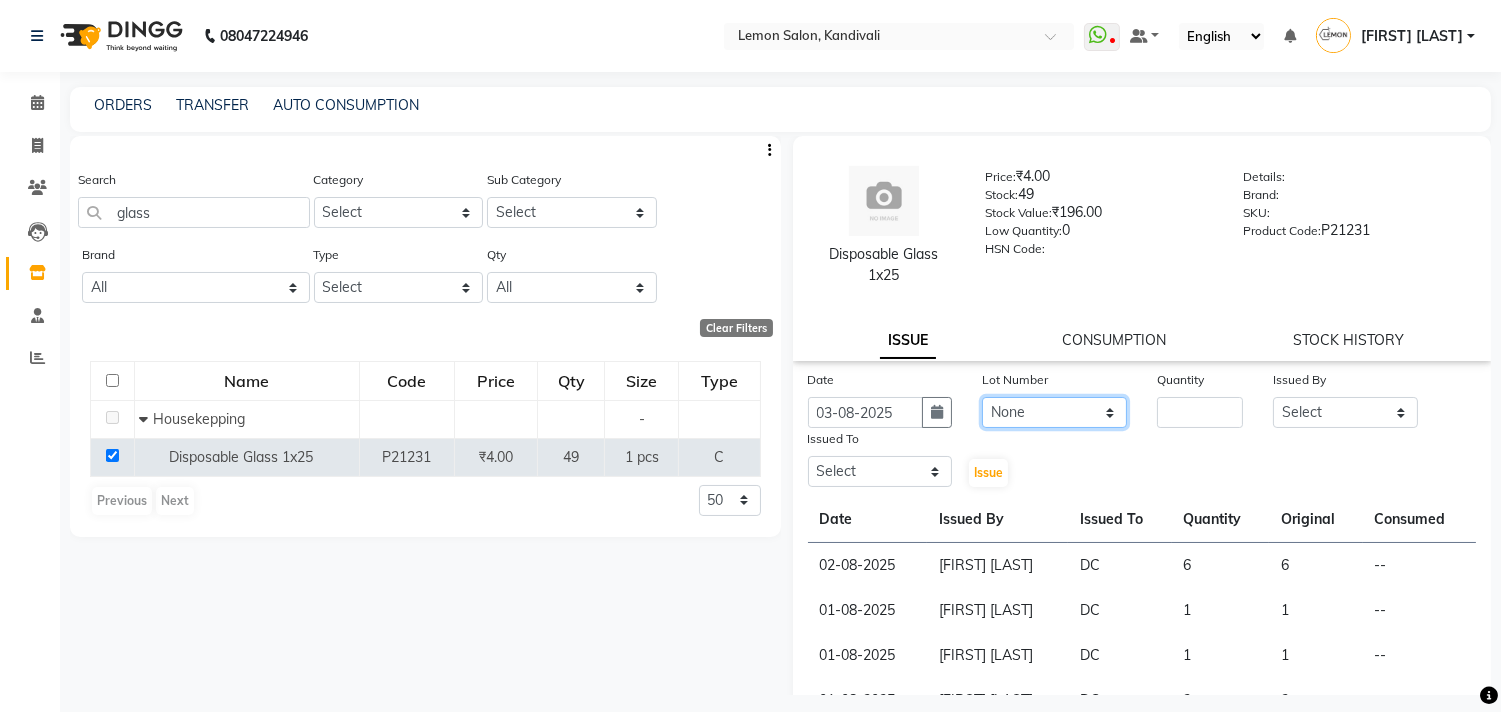 click on "None" 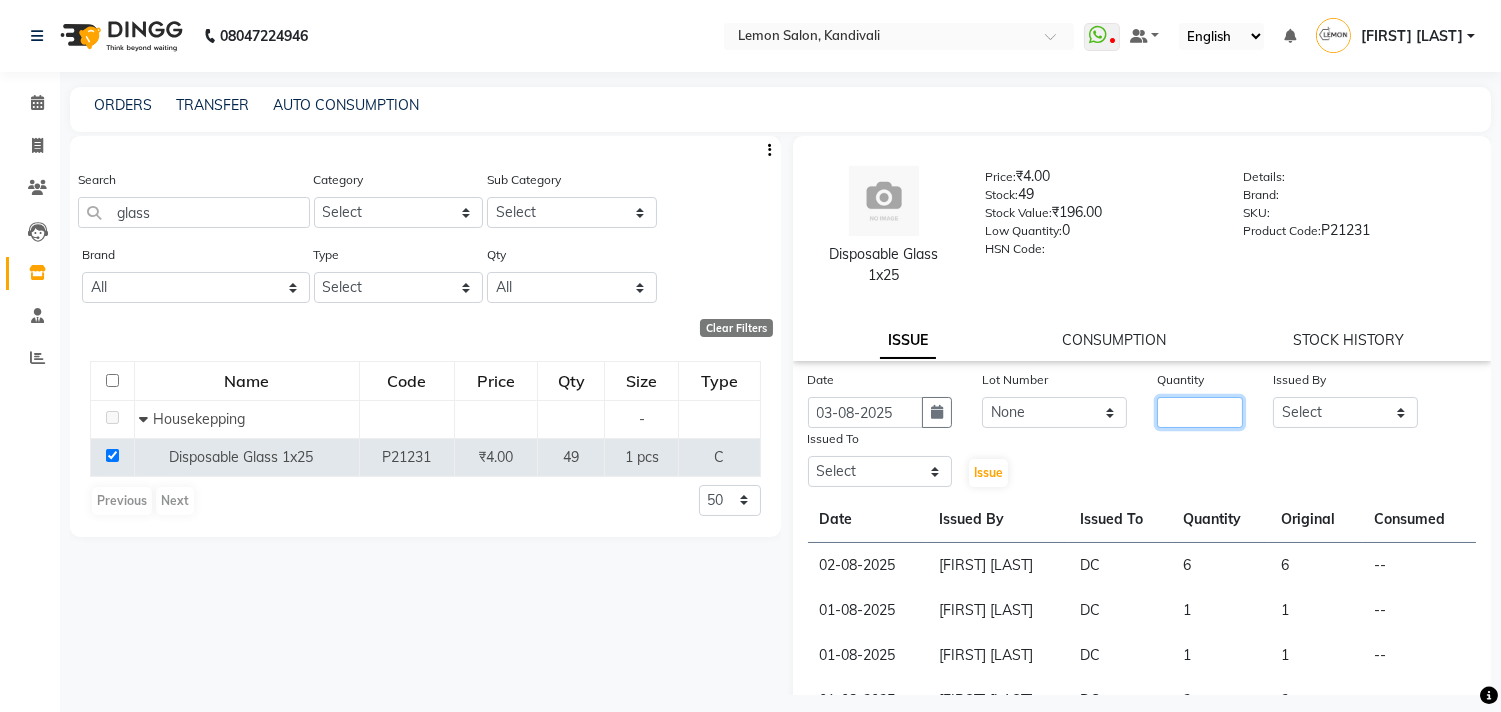 click 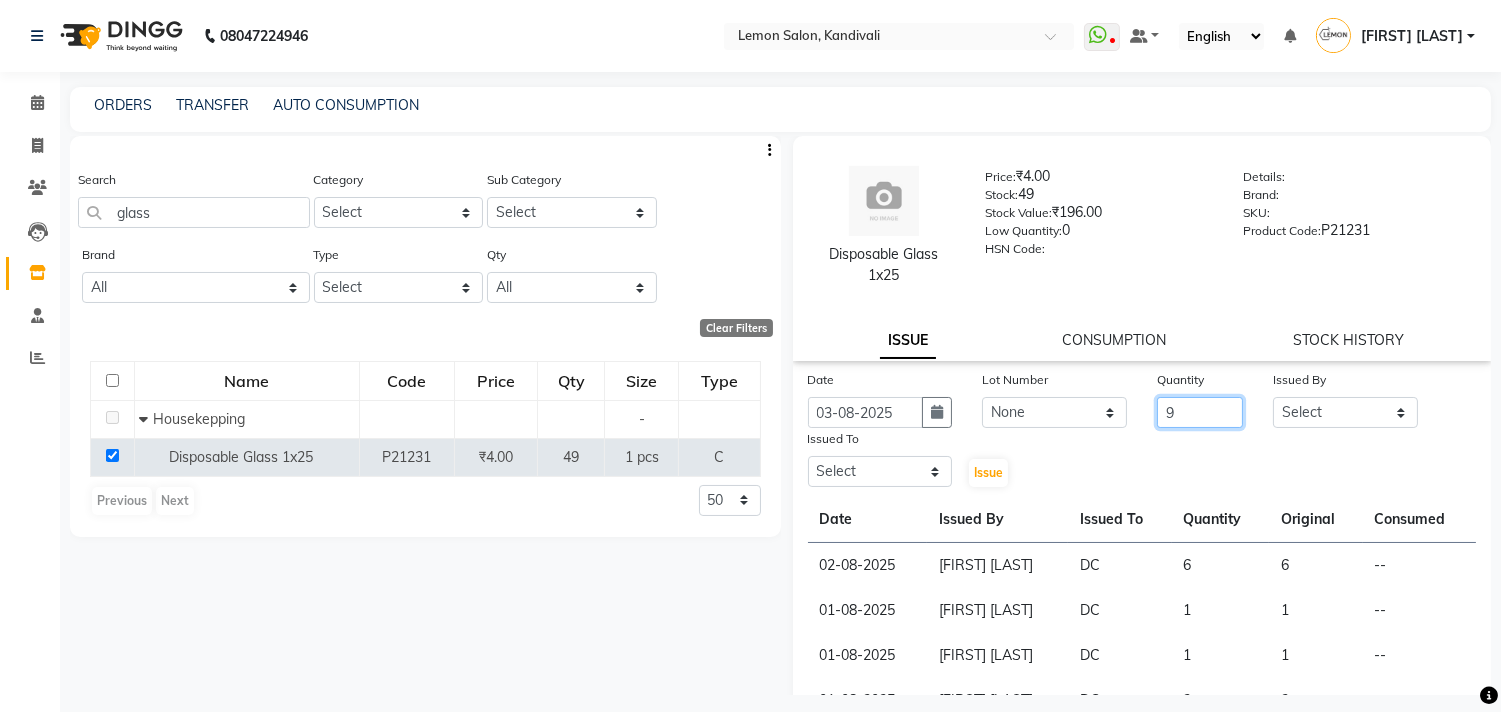 type on "9" 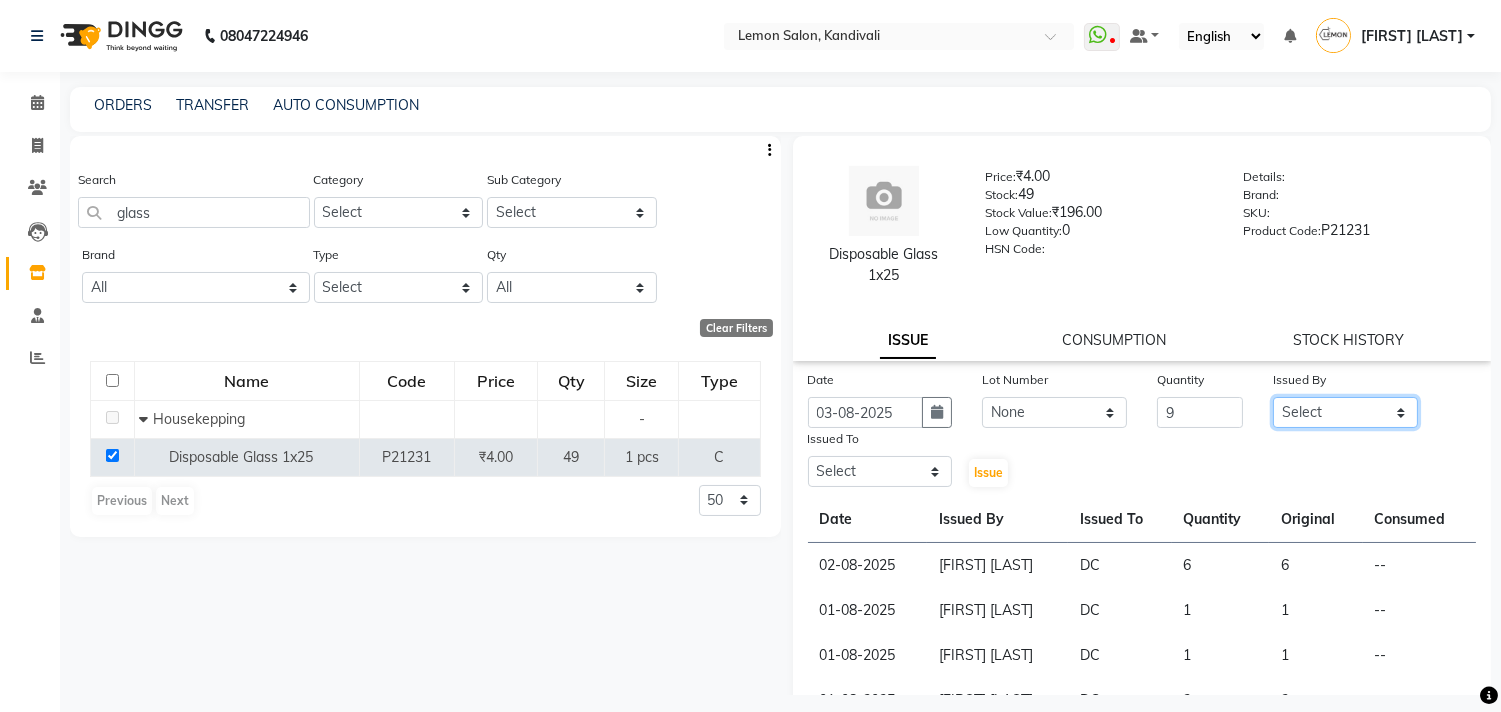 drag, startPoint x: 1316, startPoint y: 418, endPoint x: 1315, endPoint y: 397, distance: 21.023796 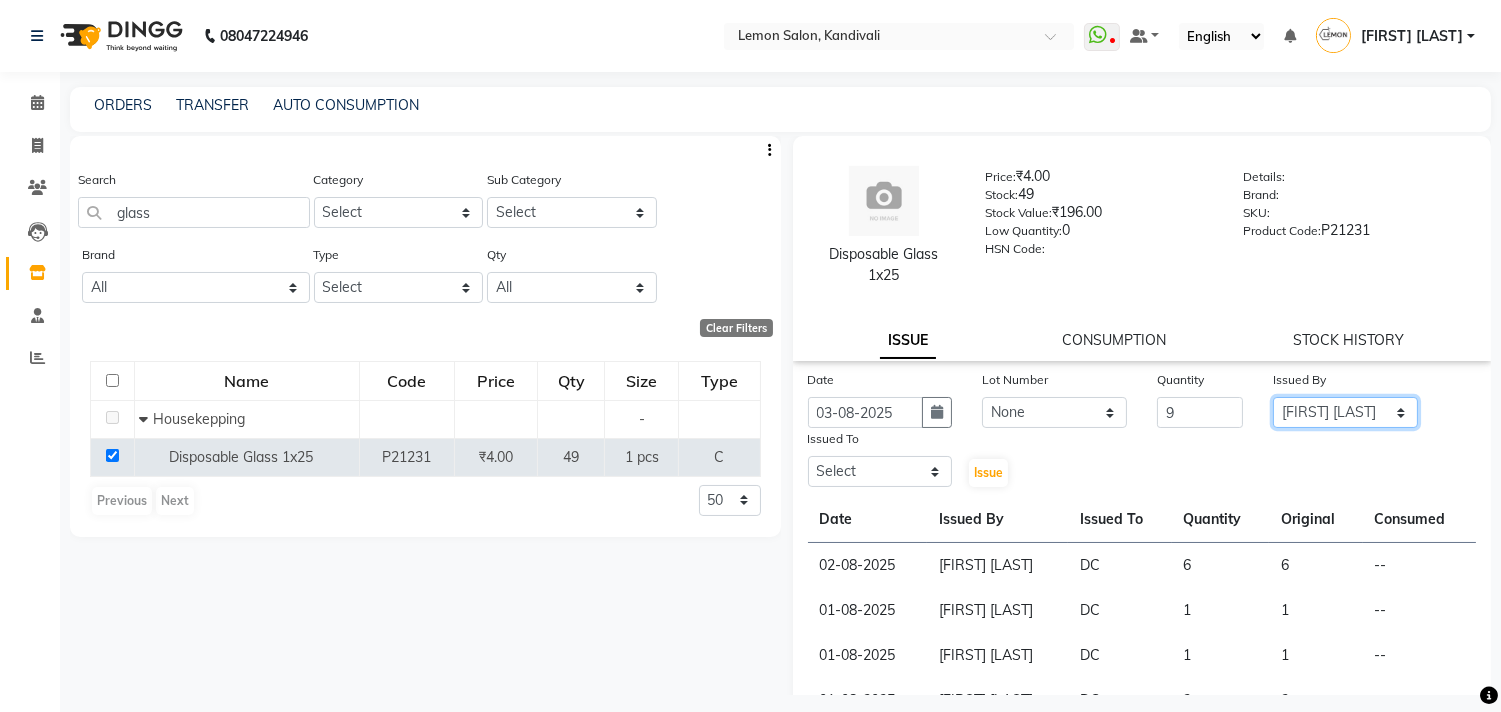 click on "Select [FIRST] [LAST] [FIRST] [LAST] [FIRST] [LAST] [FIRST] [LAST] [FIRST] [LAST] [FIRST] [LAST] [FIRST] [LAST] [FIRST] [LAST] [FIRST] [LAST] [FIRST] [LAST] [FIRST] [LAST] [FIRST] [LAST]" 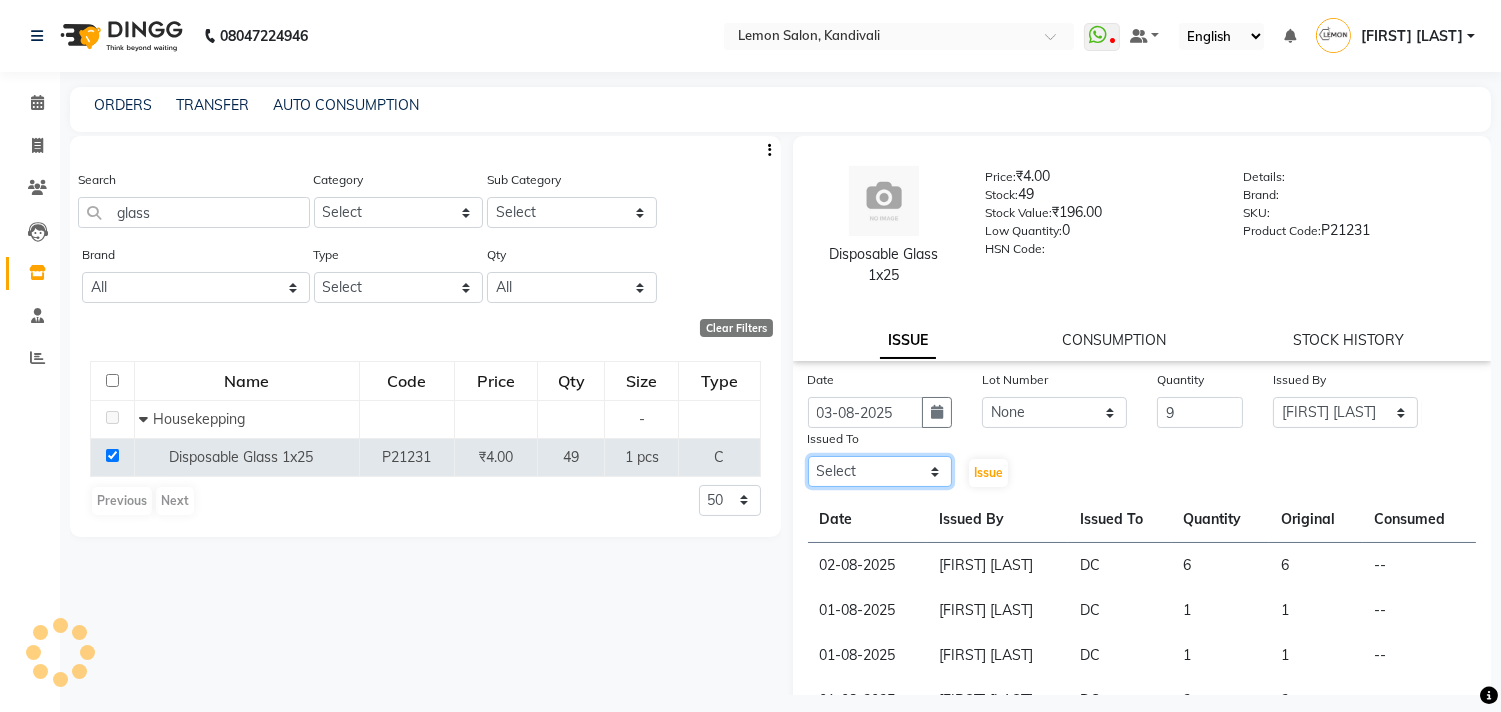 click on "Select [FIRST] [LAST] [FIRST] [LAST] [FIRST] [LAST] [FIRST] [LAST] [FIRST] [LAST] [FIRST] [LAST] [FIRST] [LAST] [FIRST] [LAST] [FIRST] [LAST] [FIRST] [LAST] [FIRST] [LAST] [FIRST] [LAST]" 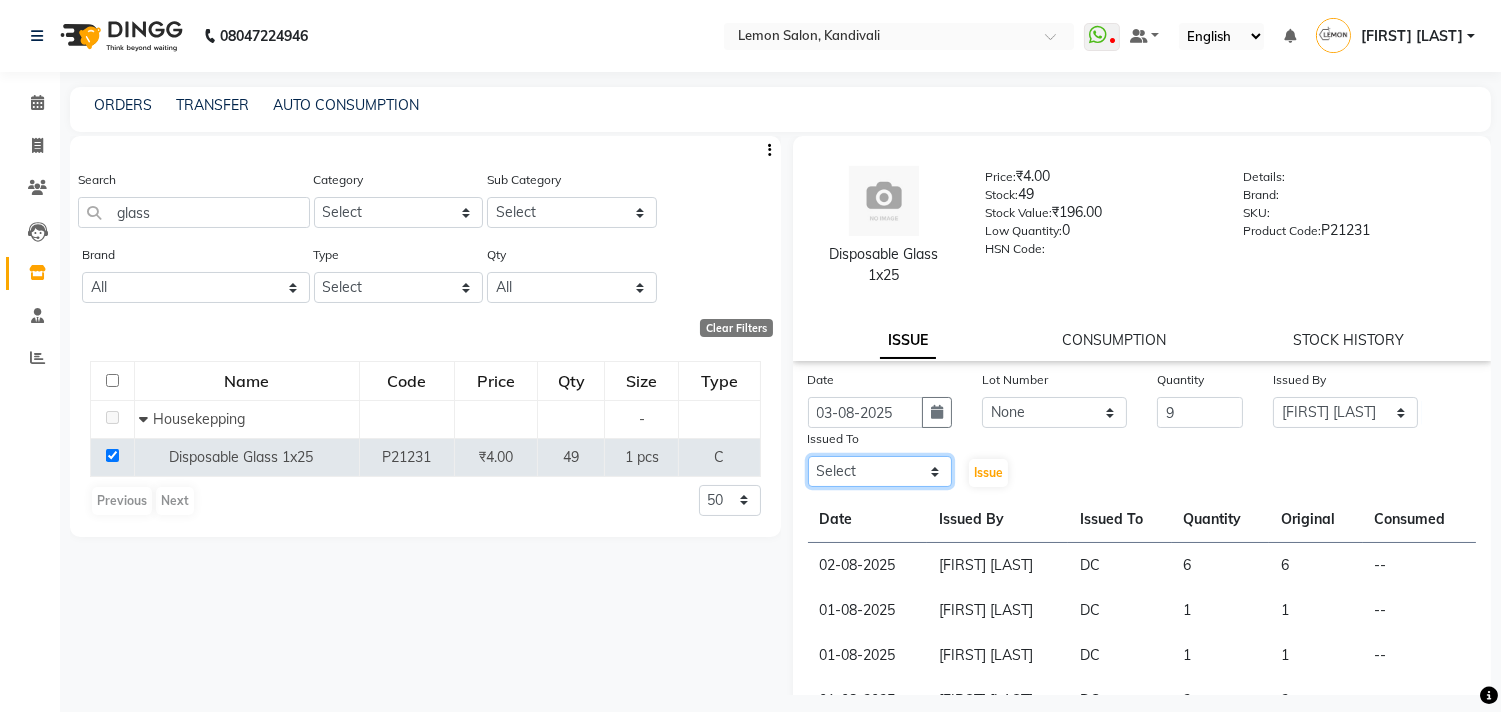 select on "7880" 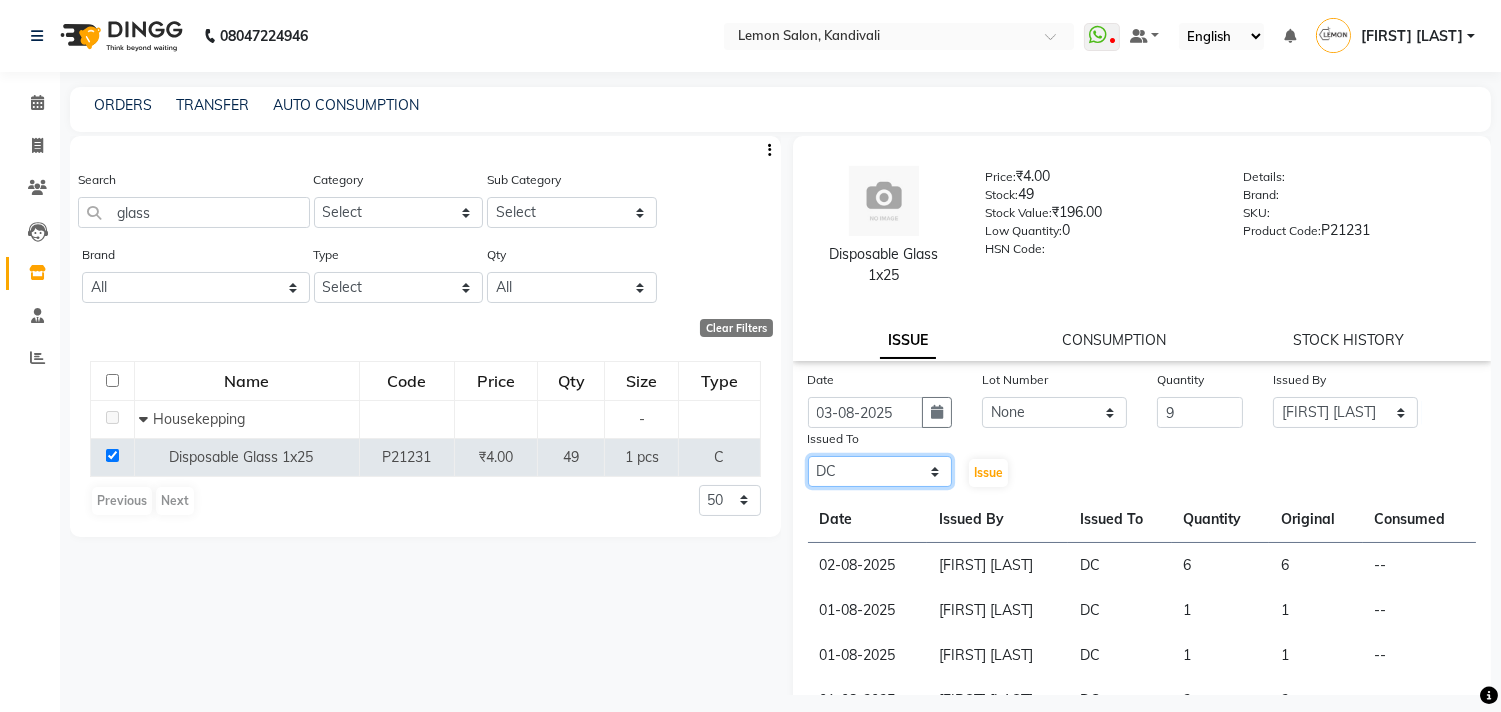 click on "Select [FIRST] [LAST] [FIRST] [LAST] [FIRST] [LAST] [FIRST] [LAST] [FIRST] [LAST] [FIRST] [LAST] [FIRST] [LAST] [FIRST] [LAST] [FIRST] [LAST] [FIRST] [LAST] [FIRST] [LAST] [FIRST] [LAST]" 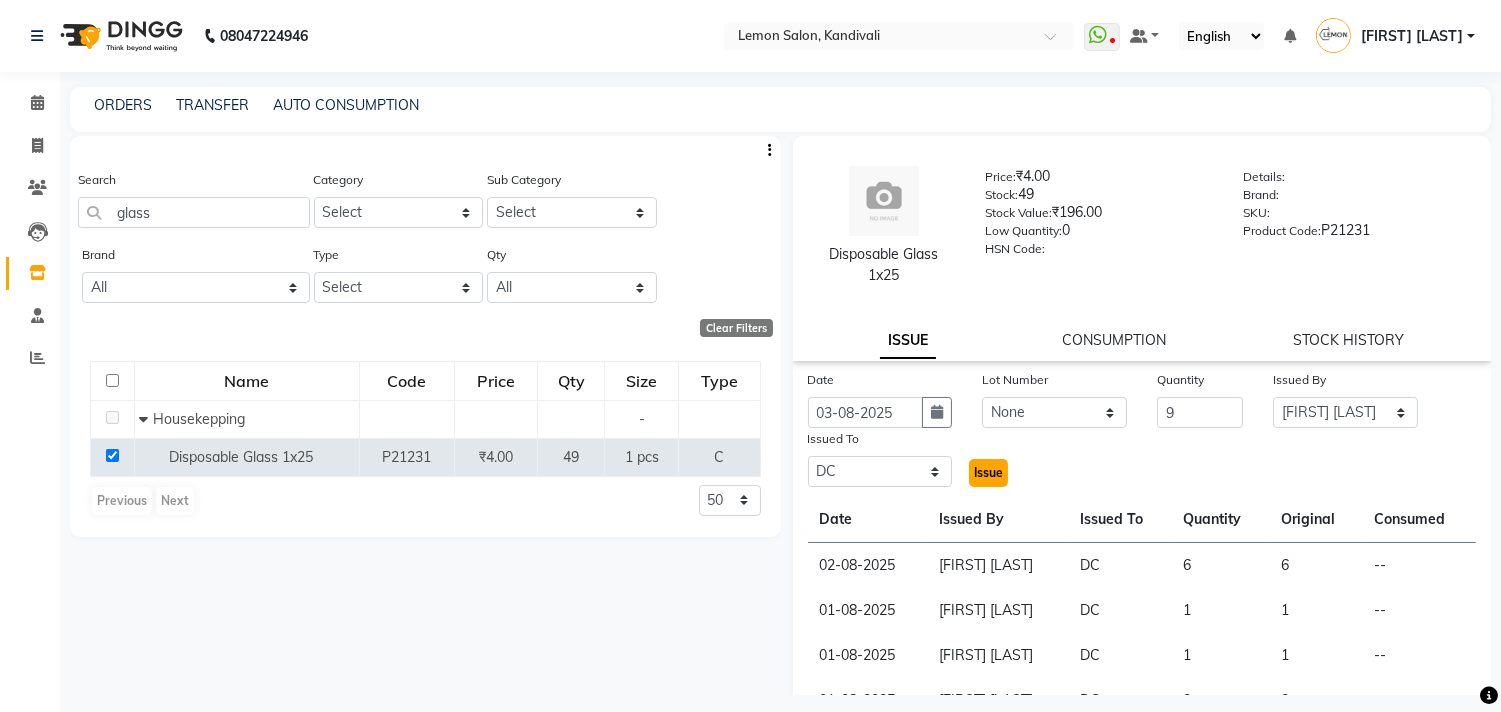 click on "Issue" 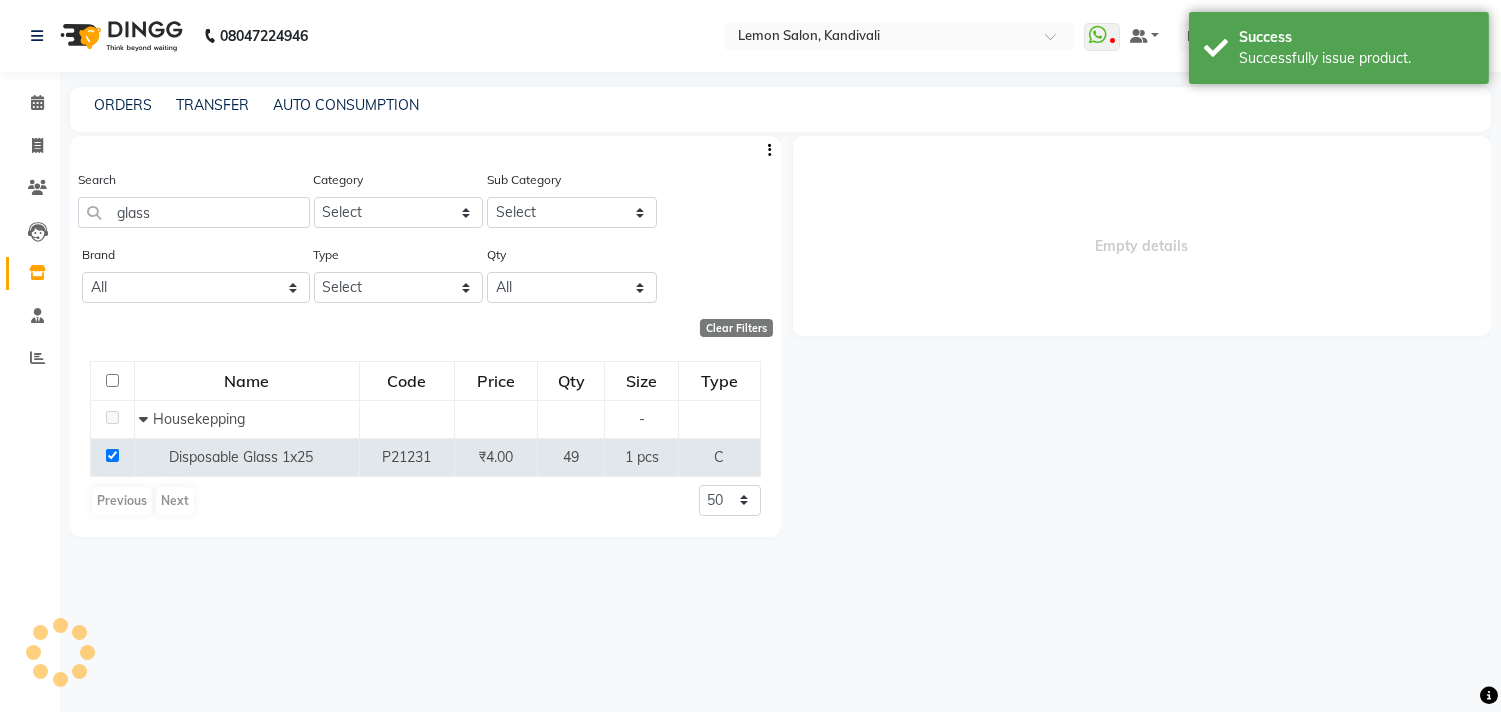 select 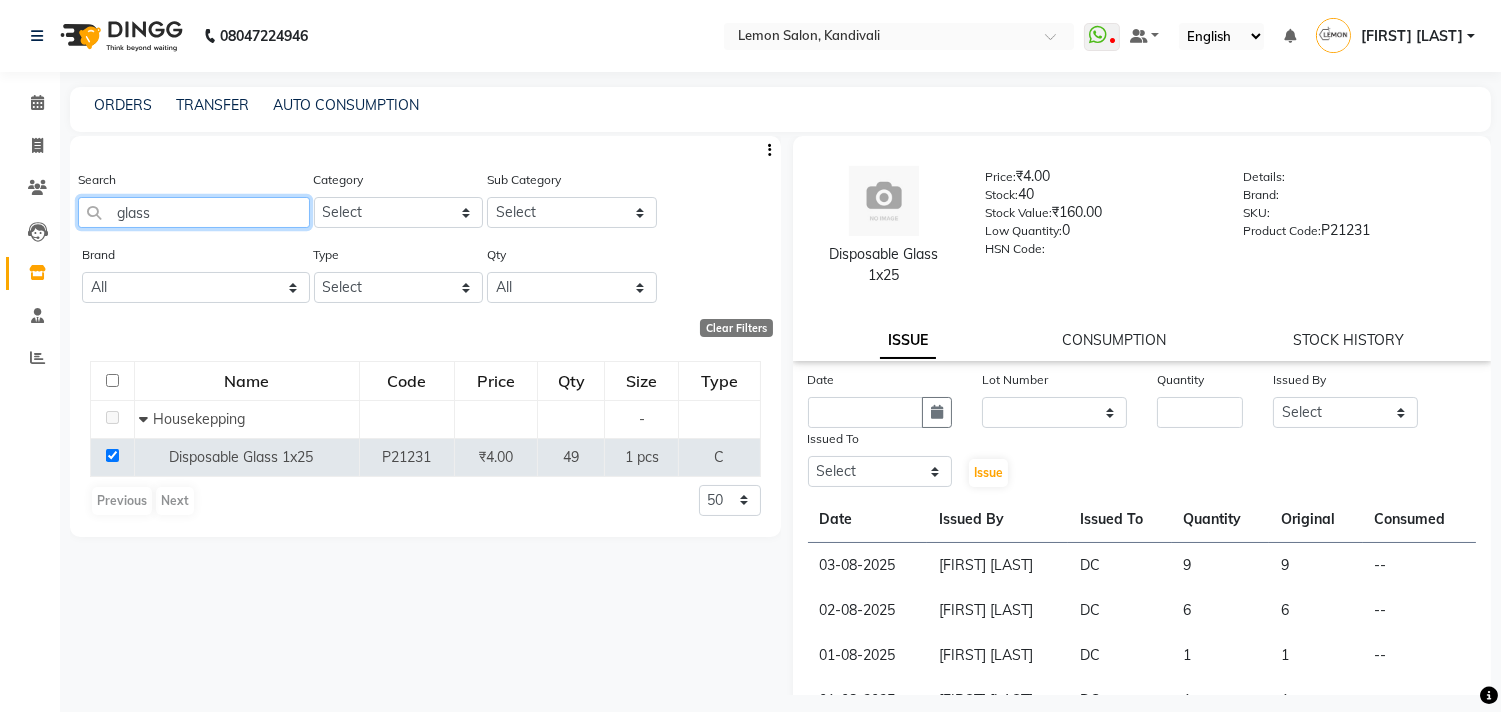 drag, startPoint x: 175, startPoint y: 216, endPoint x: 72, endPoint y: 240, distance: 105.75916 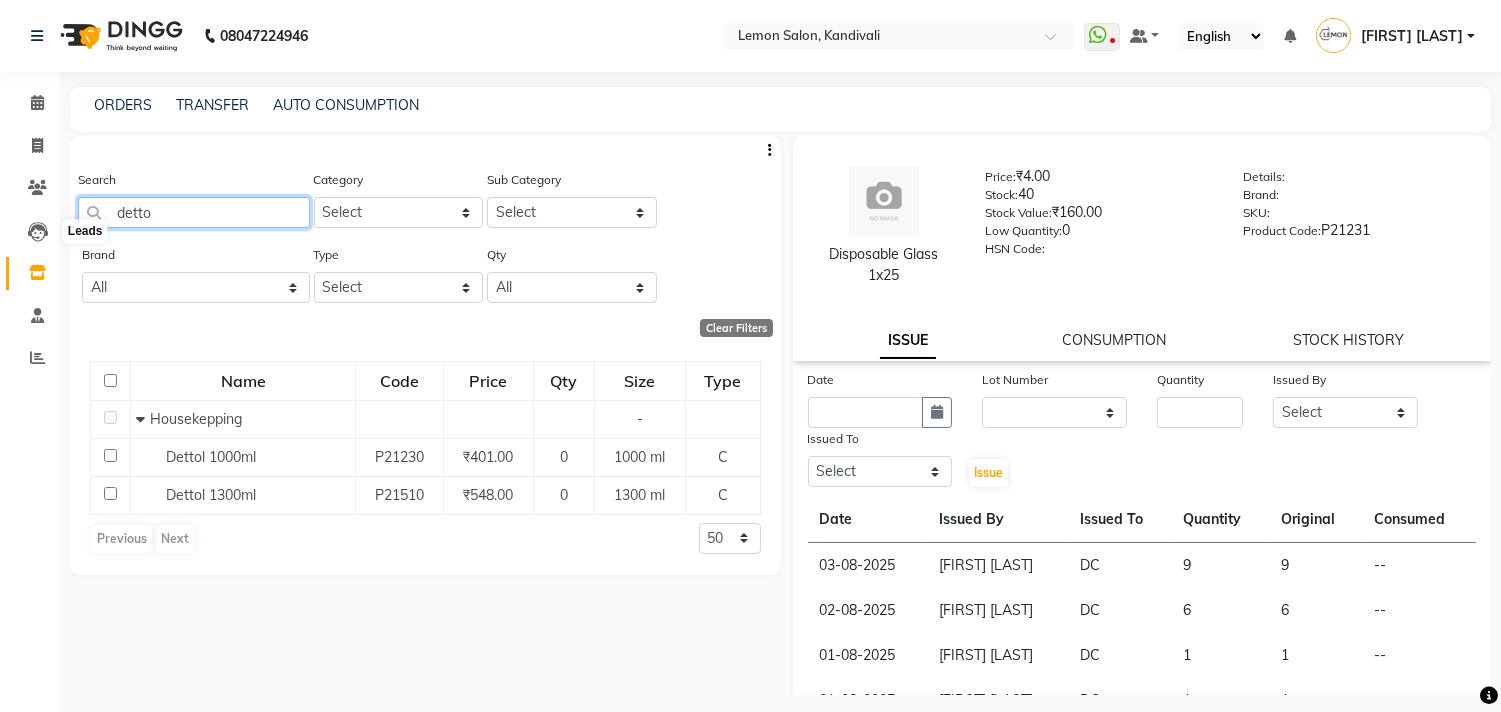 drag, startPoint x: 161, startPoint y: 211, endPoint x: 55, endPoint y: 213, distance: 106.01887 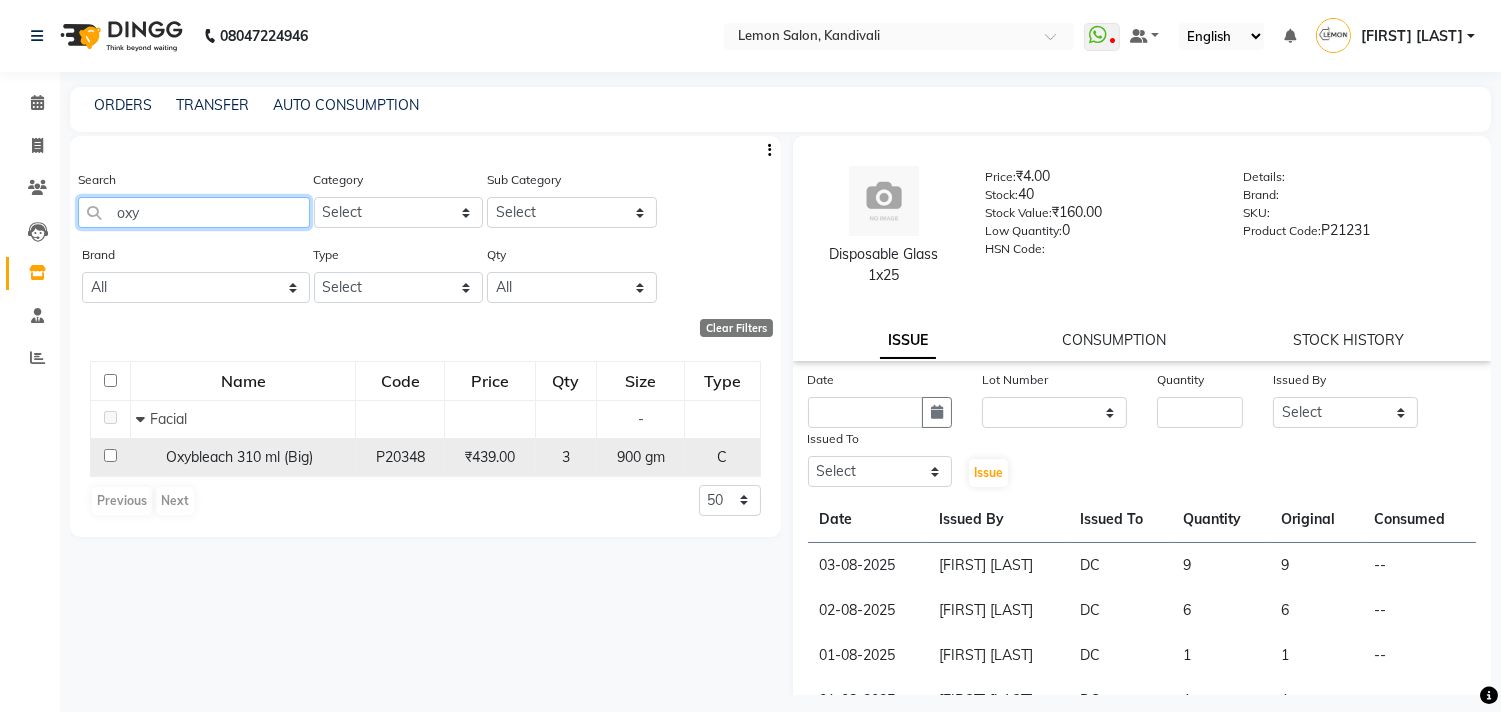 type on "oxy" 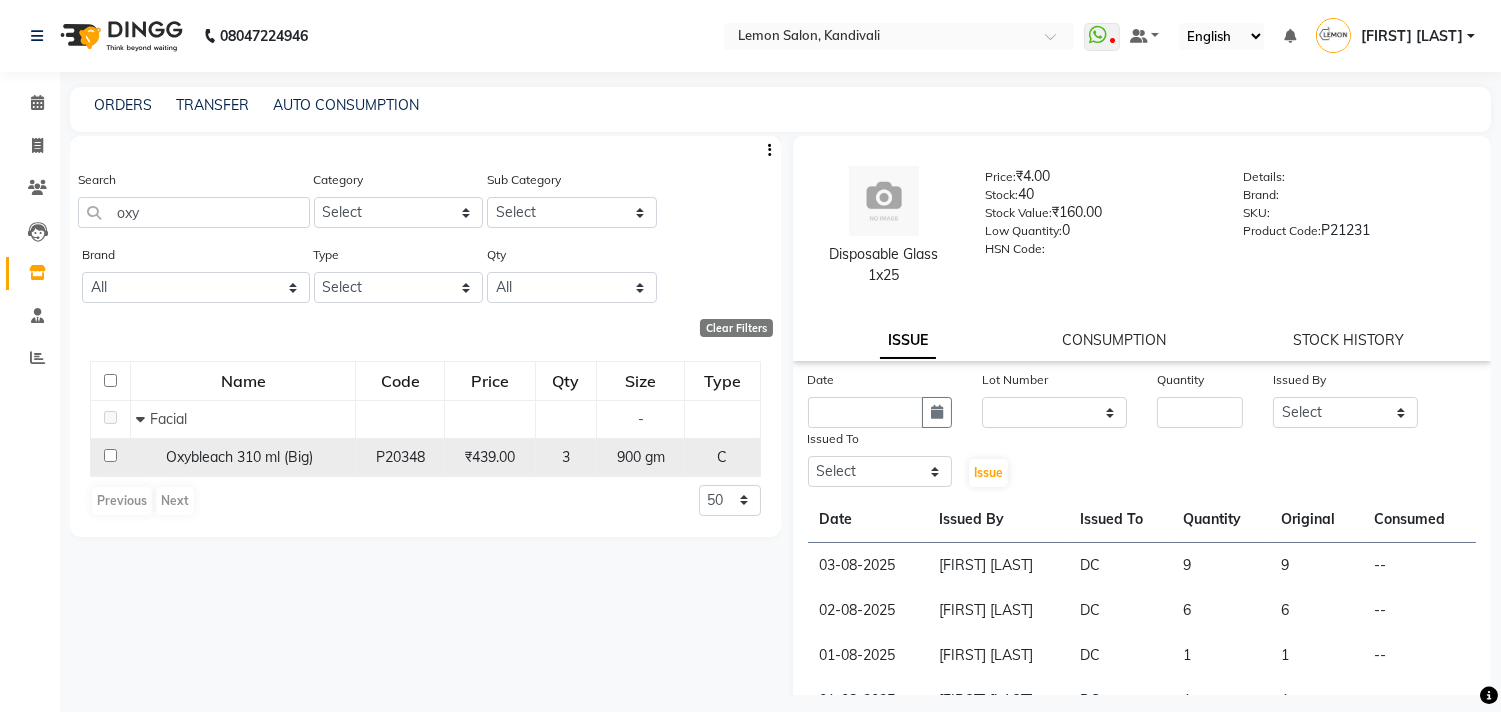 click 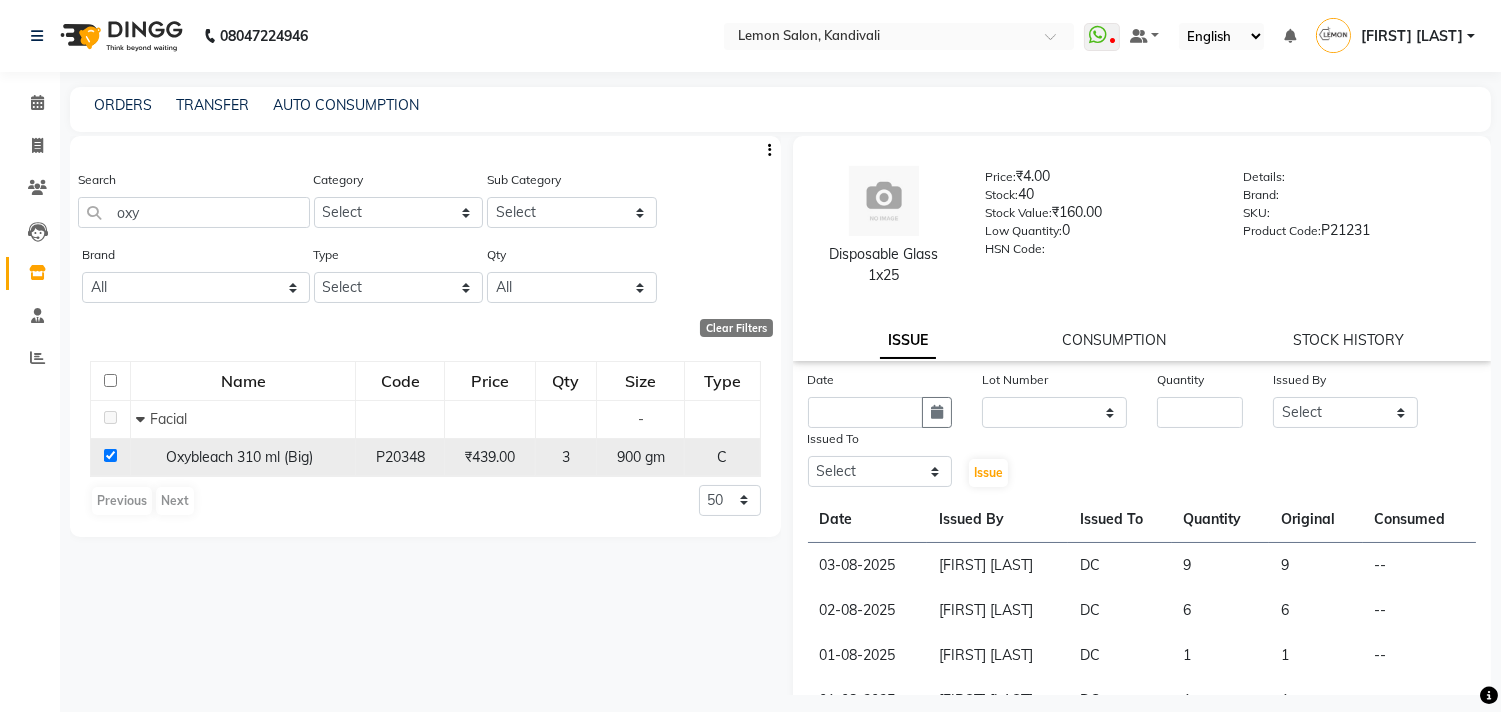 checkbox on "true" 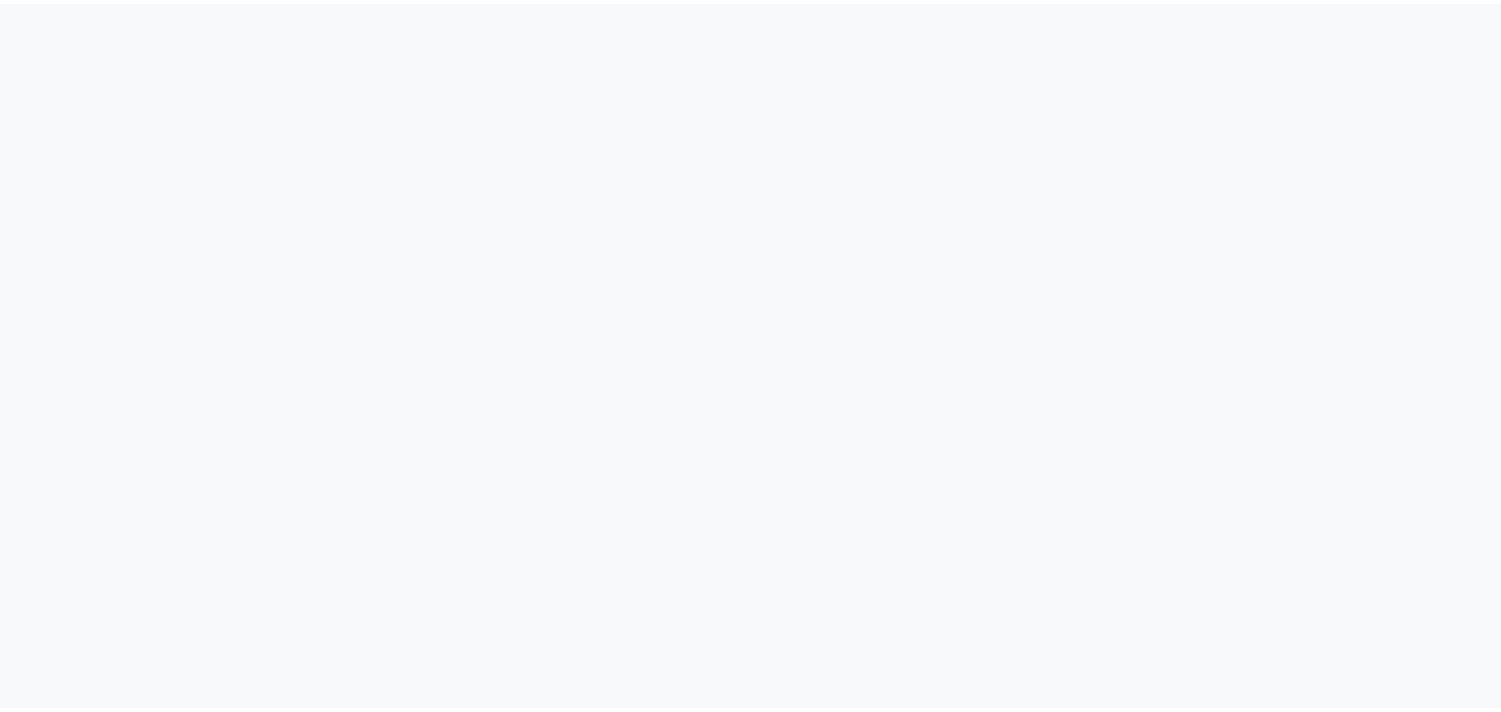 scroll, scrollTop: 0, scrollLeft: 0, axis: both 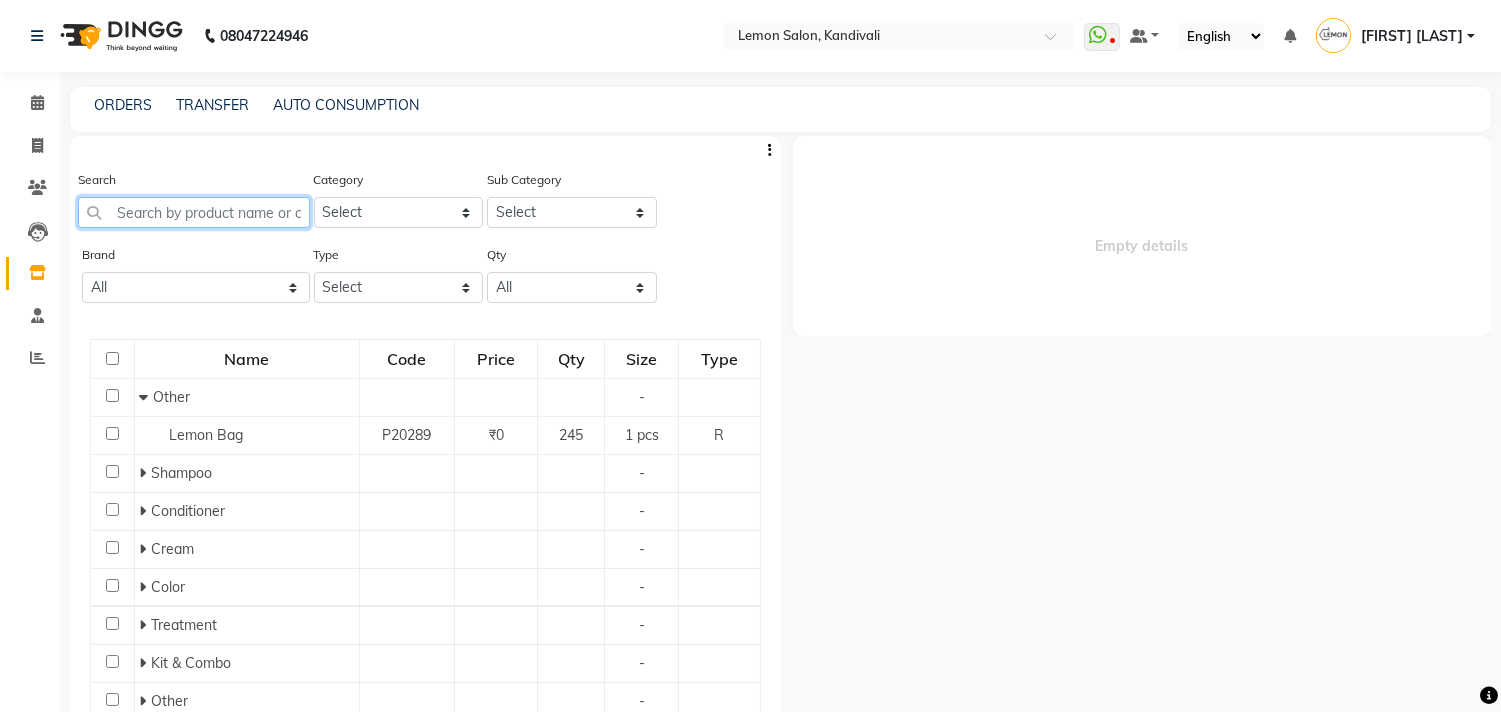 click 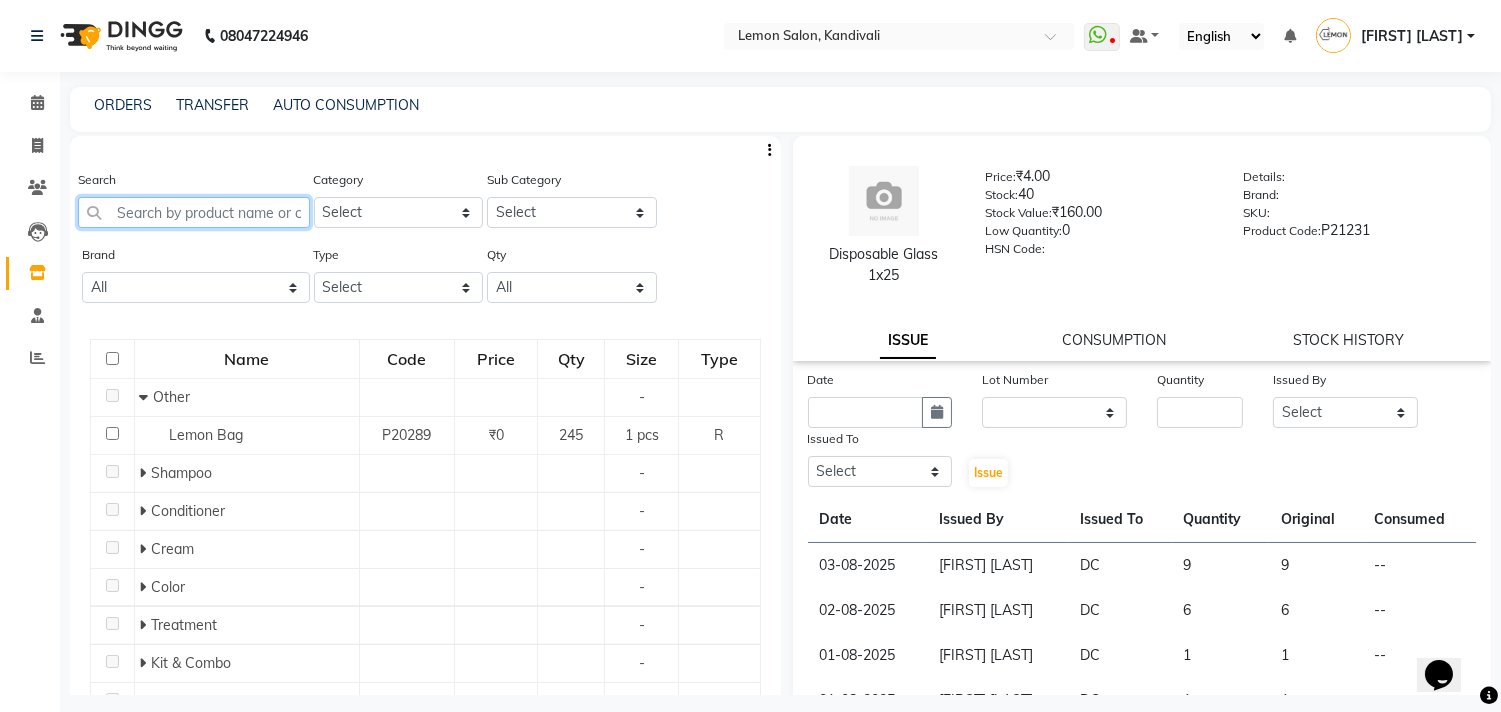 scroll, scrollTop: 0, scrollLeft: 0, axis: both 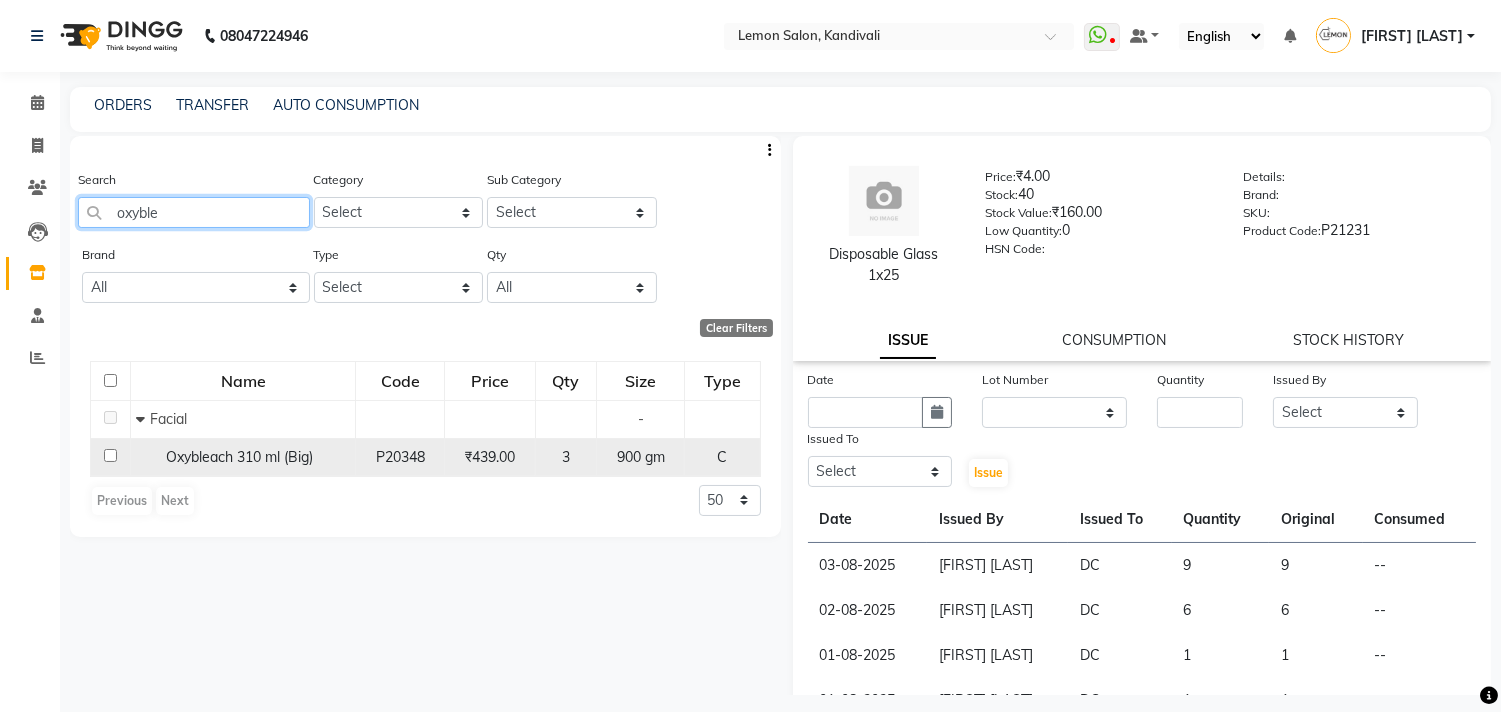 type on "oxyble" 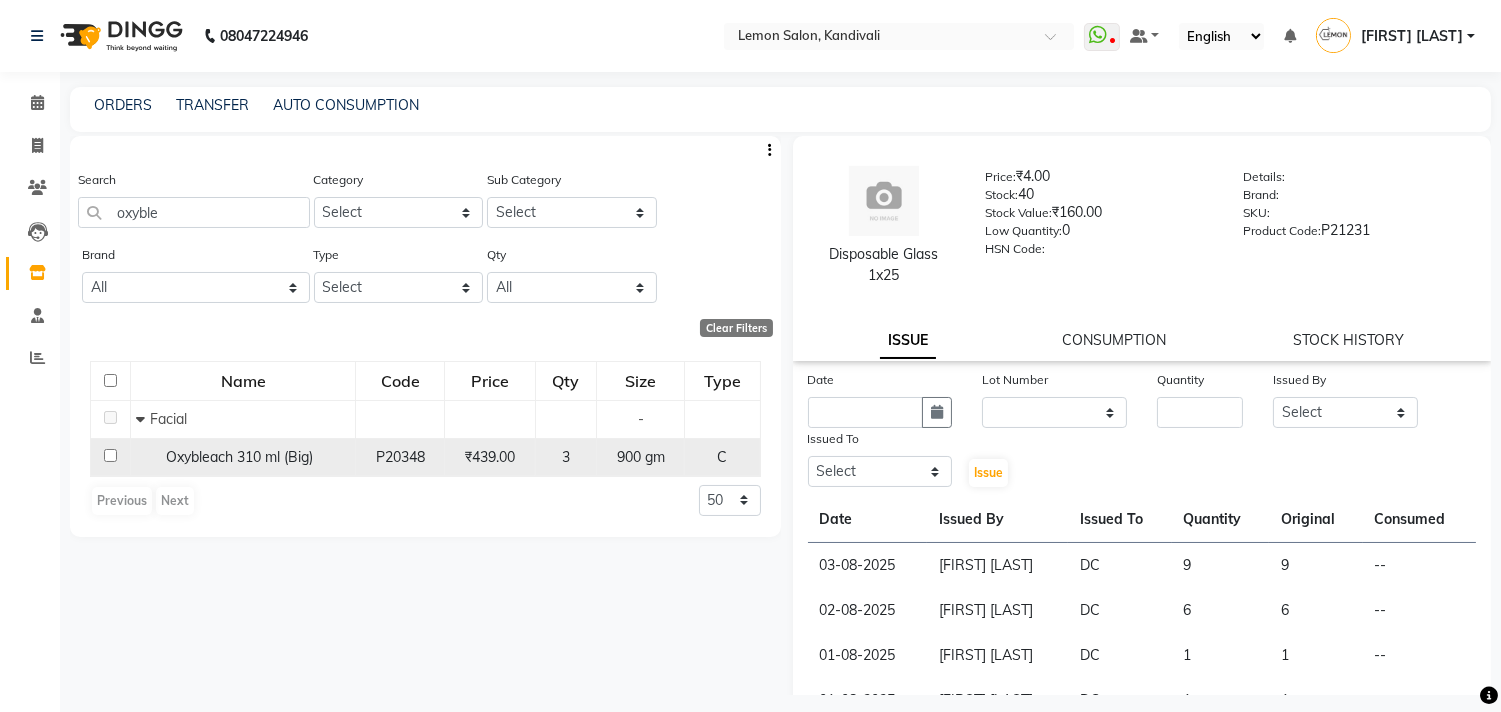 click 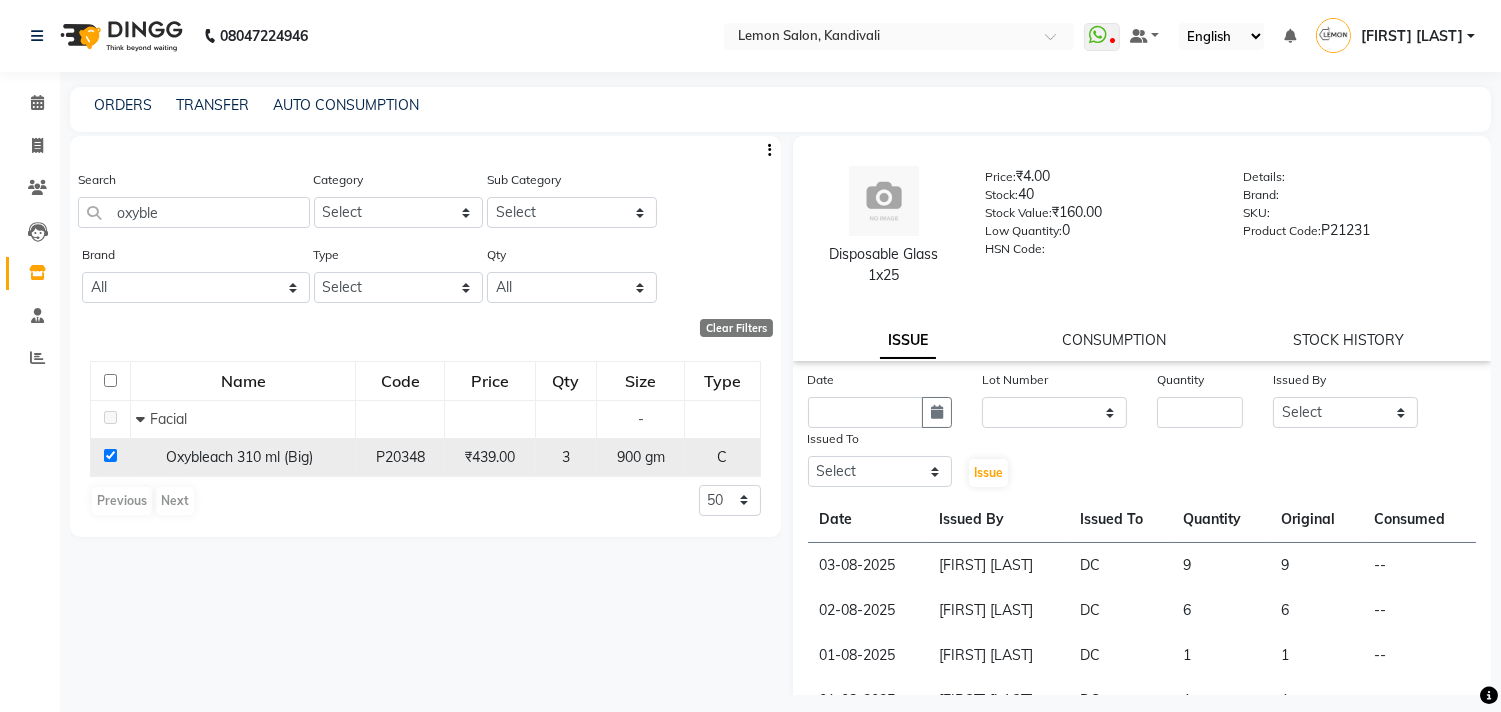checkbox on "true" 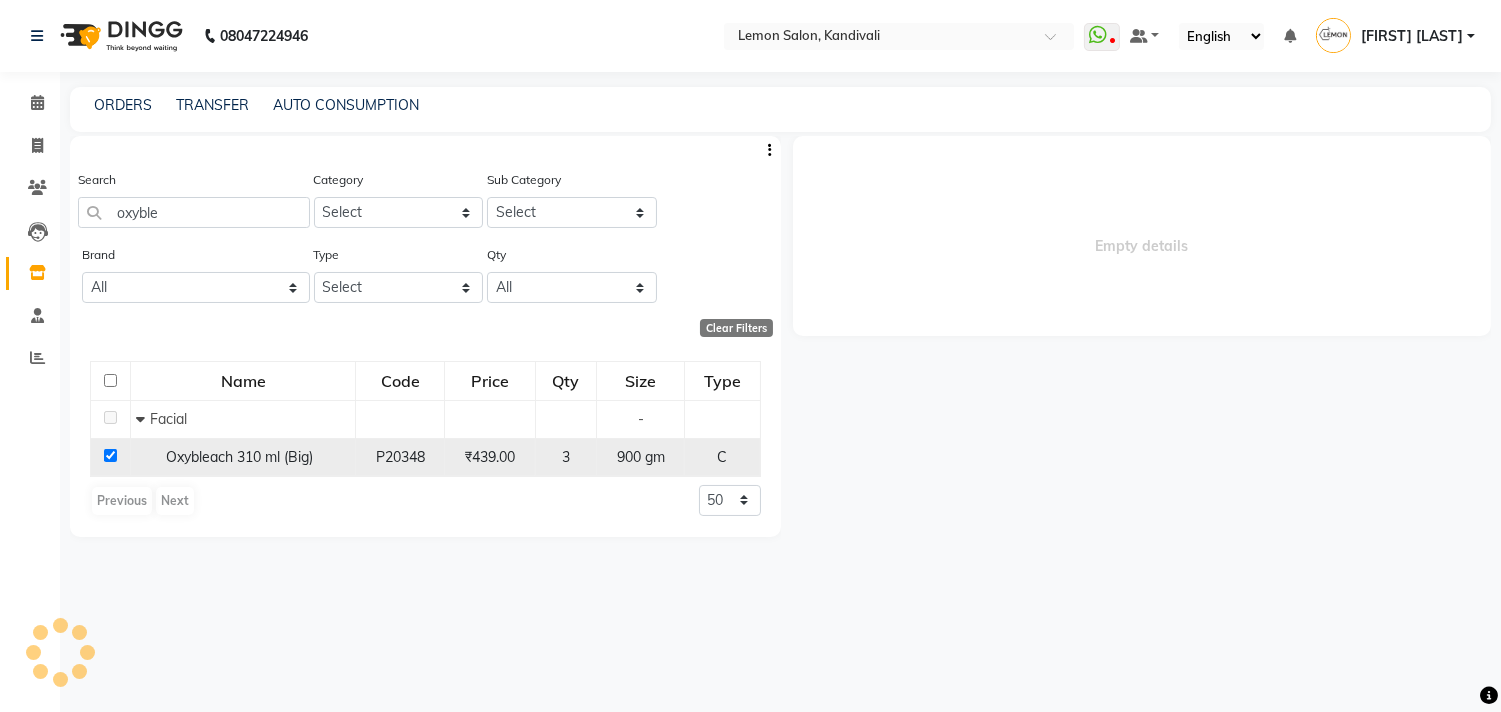 select 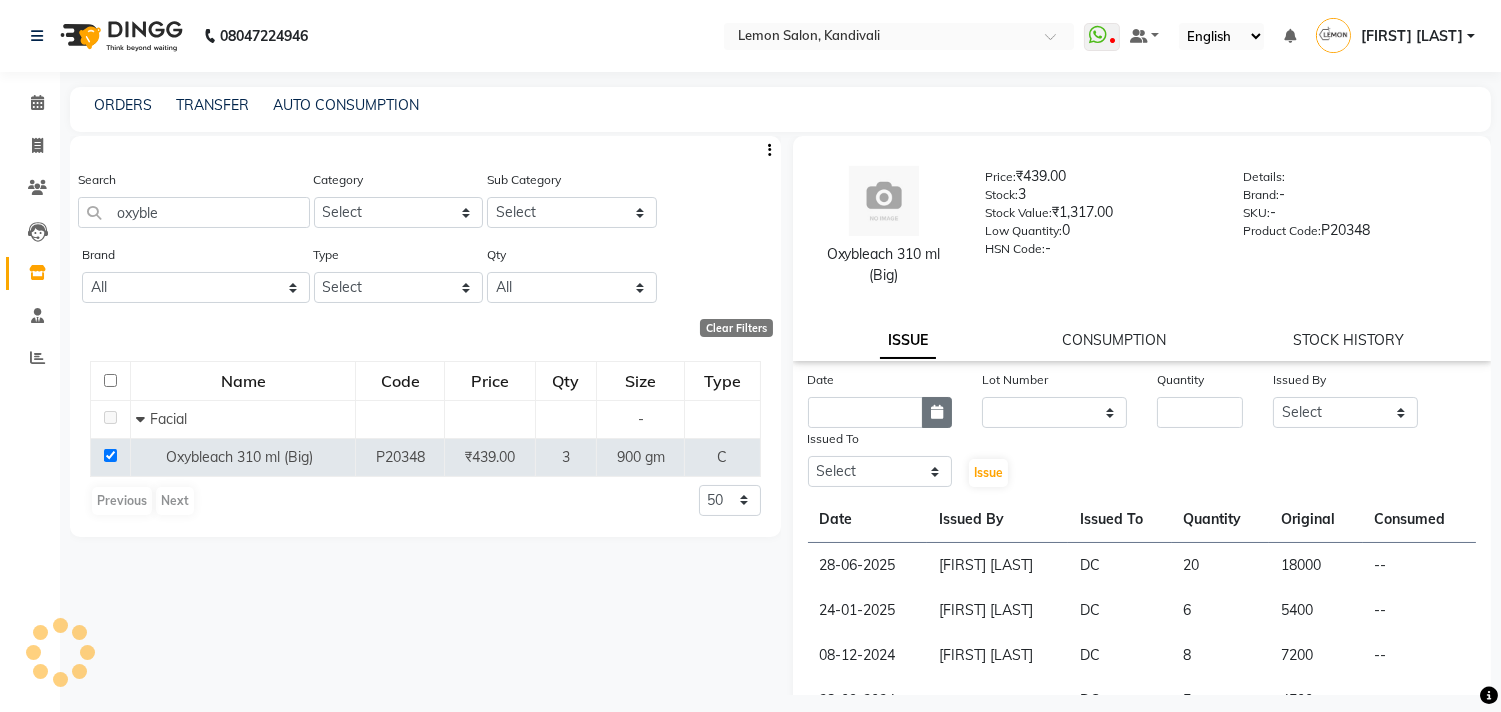 click 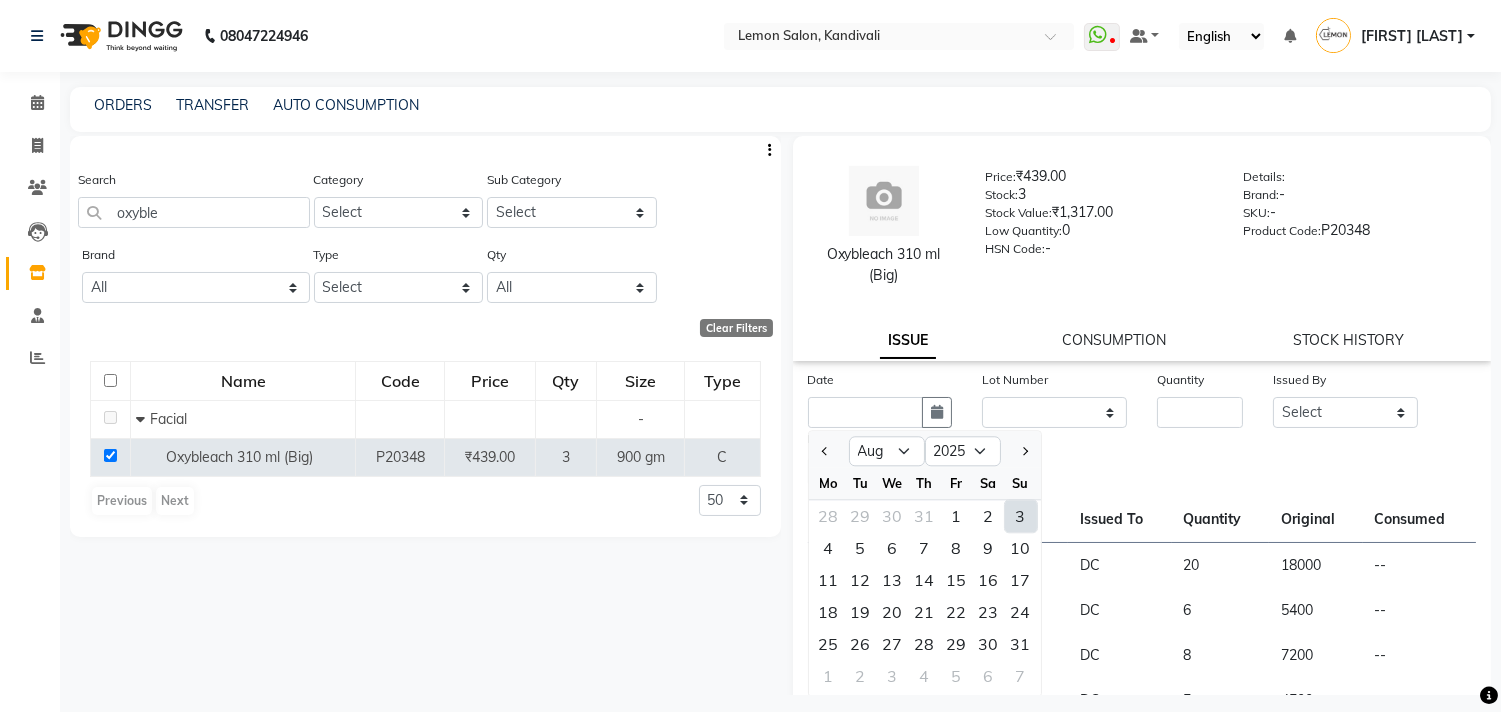 click on "3" 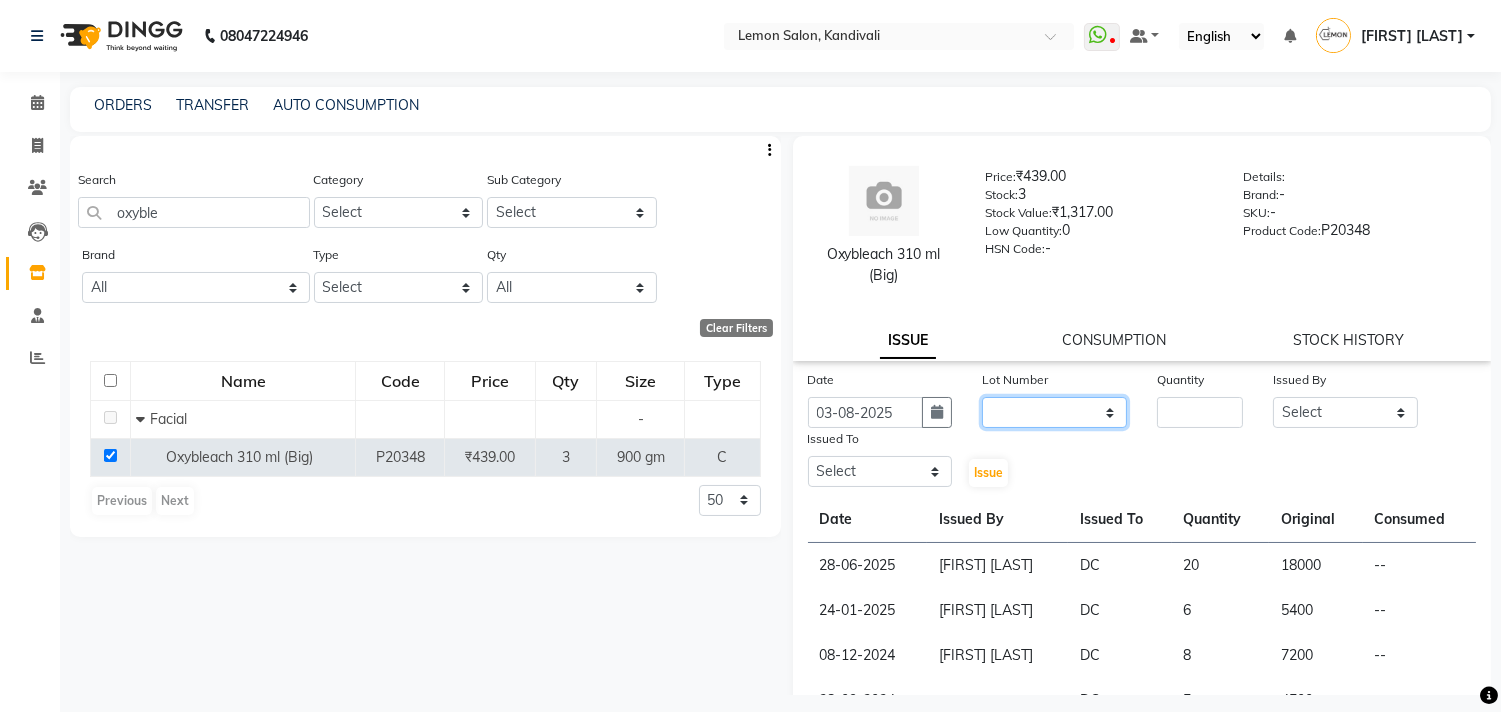 click on "None" 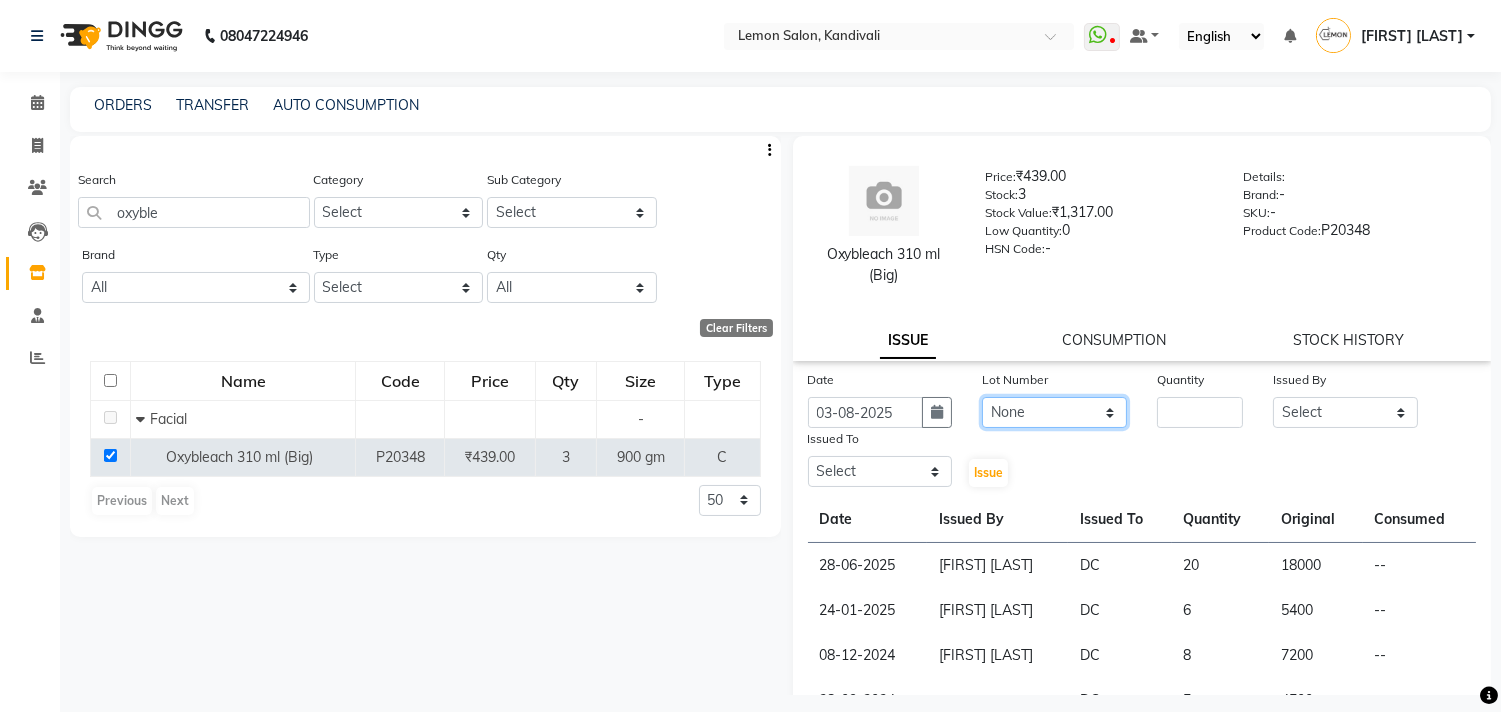 click on "None" 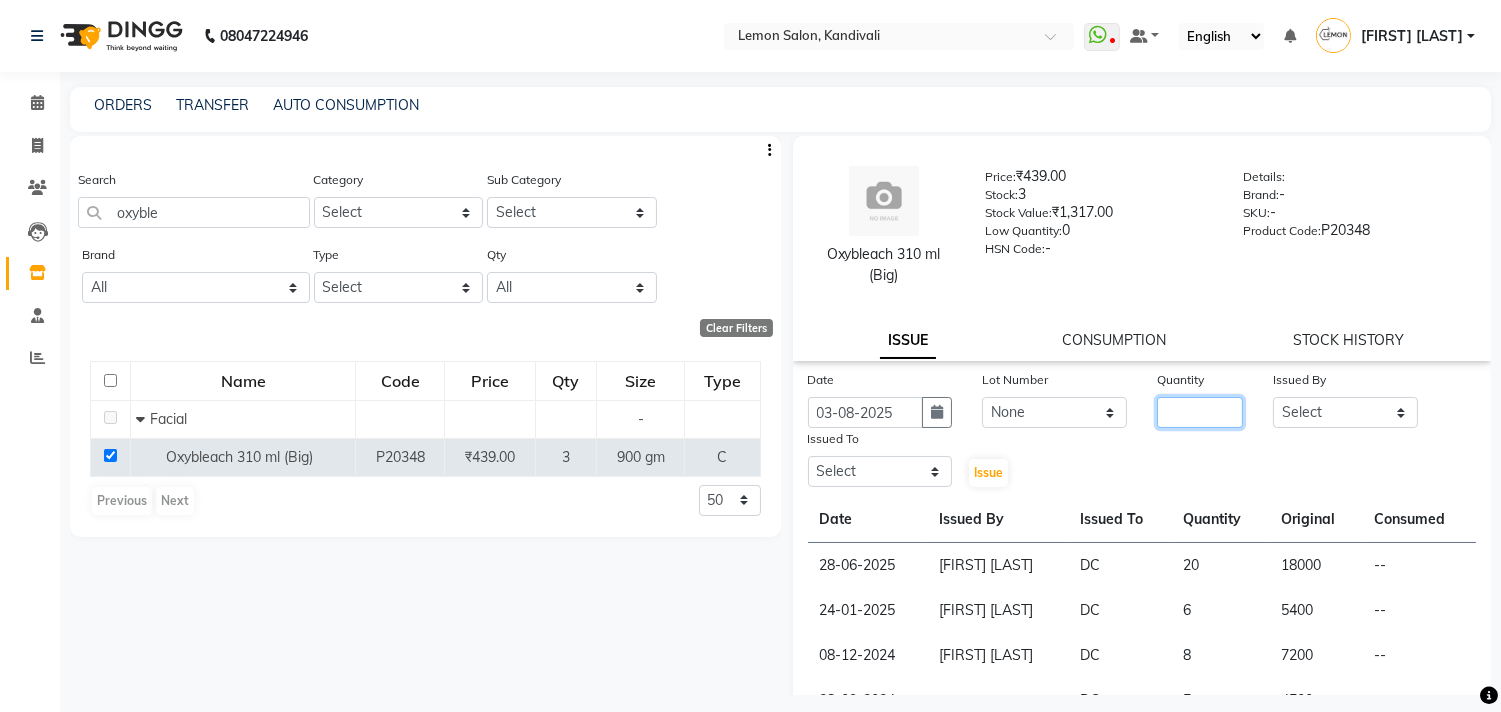 click 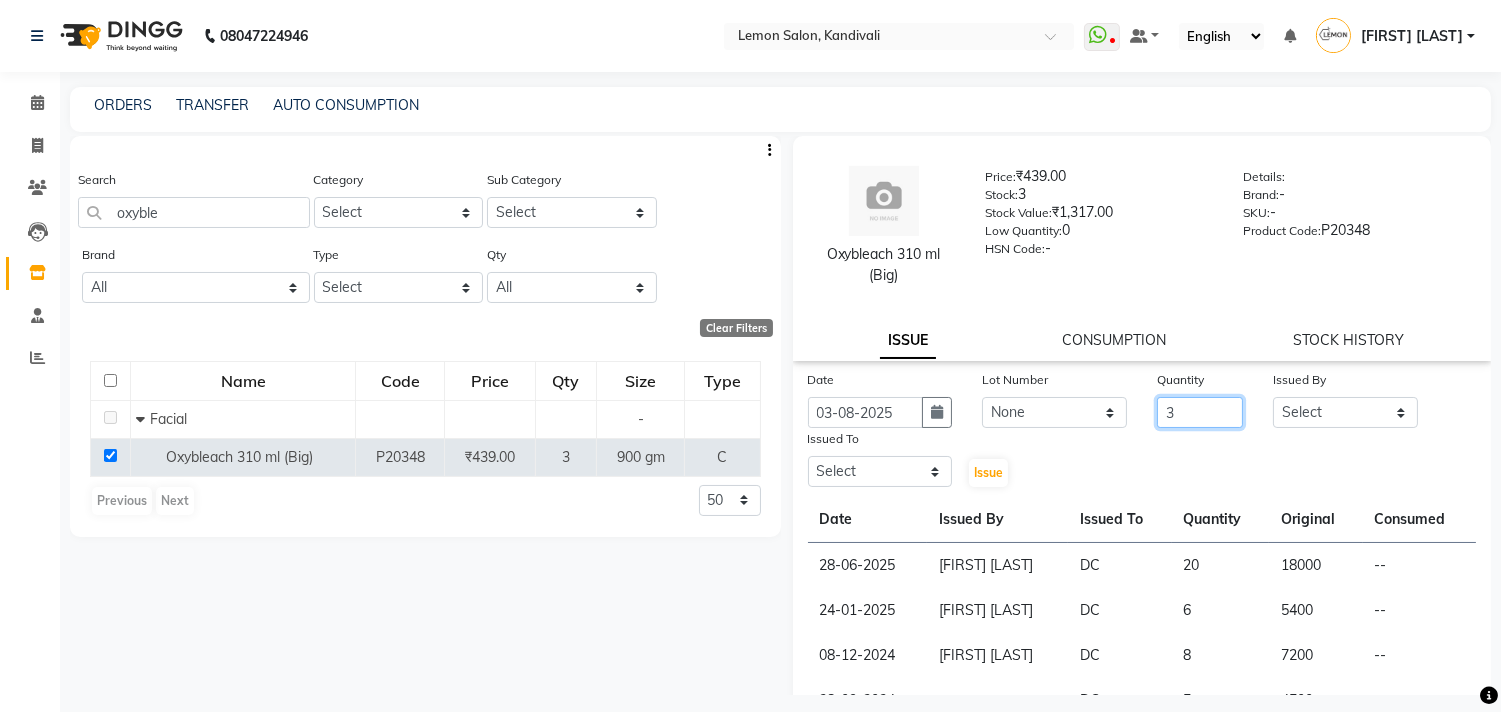 type on "3" 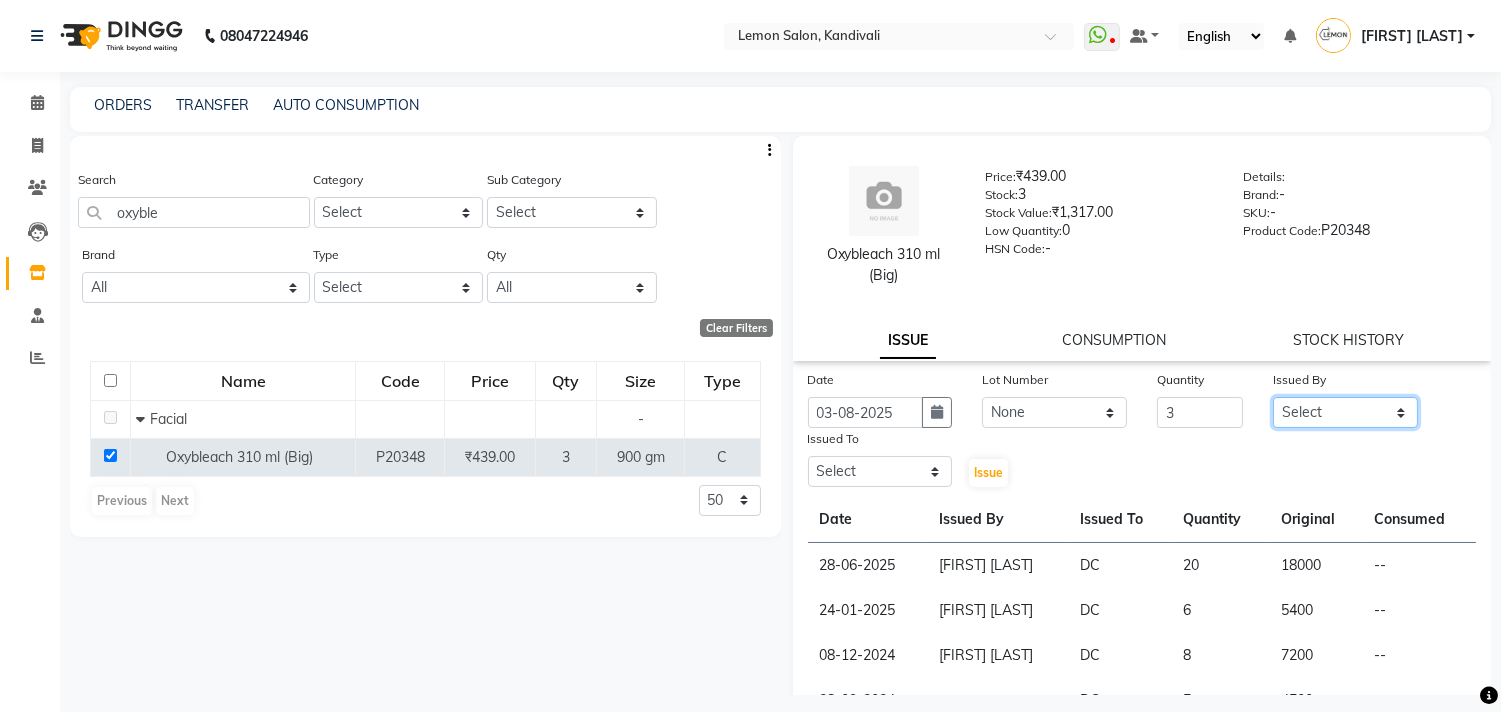 click on "[FIRST] [LAST] [FIRST] [LAST] [FIRST] [LAST] [FIRST] [LAST] [FIRST] [LAST] [FIRST] [LAST] [FIRST] [LAST] [FIRST] [LAST] [FIRST] [LAST] [FIRST] [LAST] [FIRST] [LAST]" 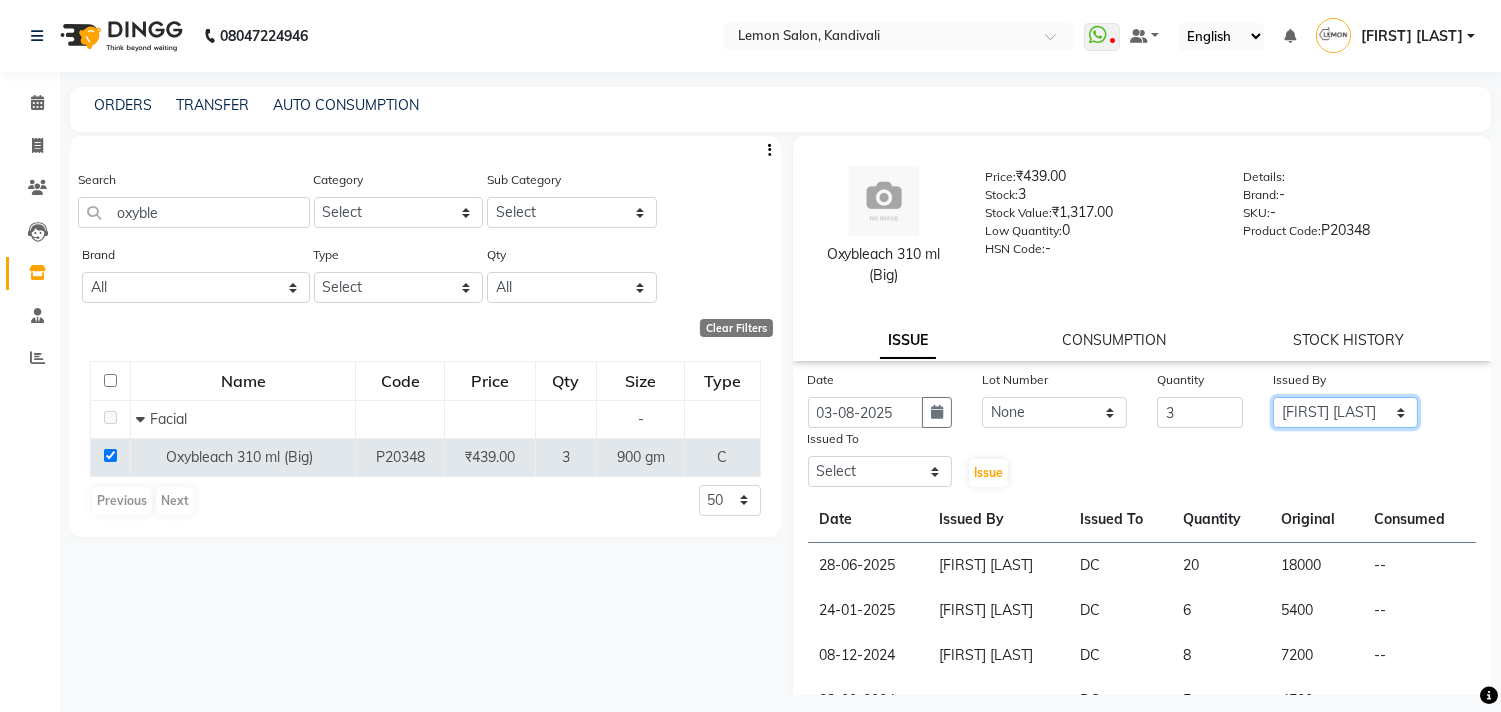 click on "[FIRST] [LAST] [FIRST] [LAST] [FIRST] [LAST] [FIRST] [LAST] [FIRST] [LAST] [FIRST] [LAST] [FIRST] [LAST] [FIRST] [LAST] [FIRST] [LAST] [FIRST] [LAST] [FIRST] [LAST]" 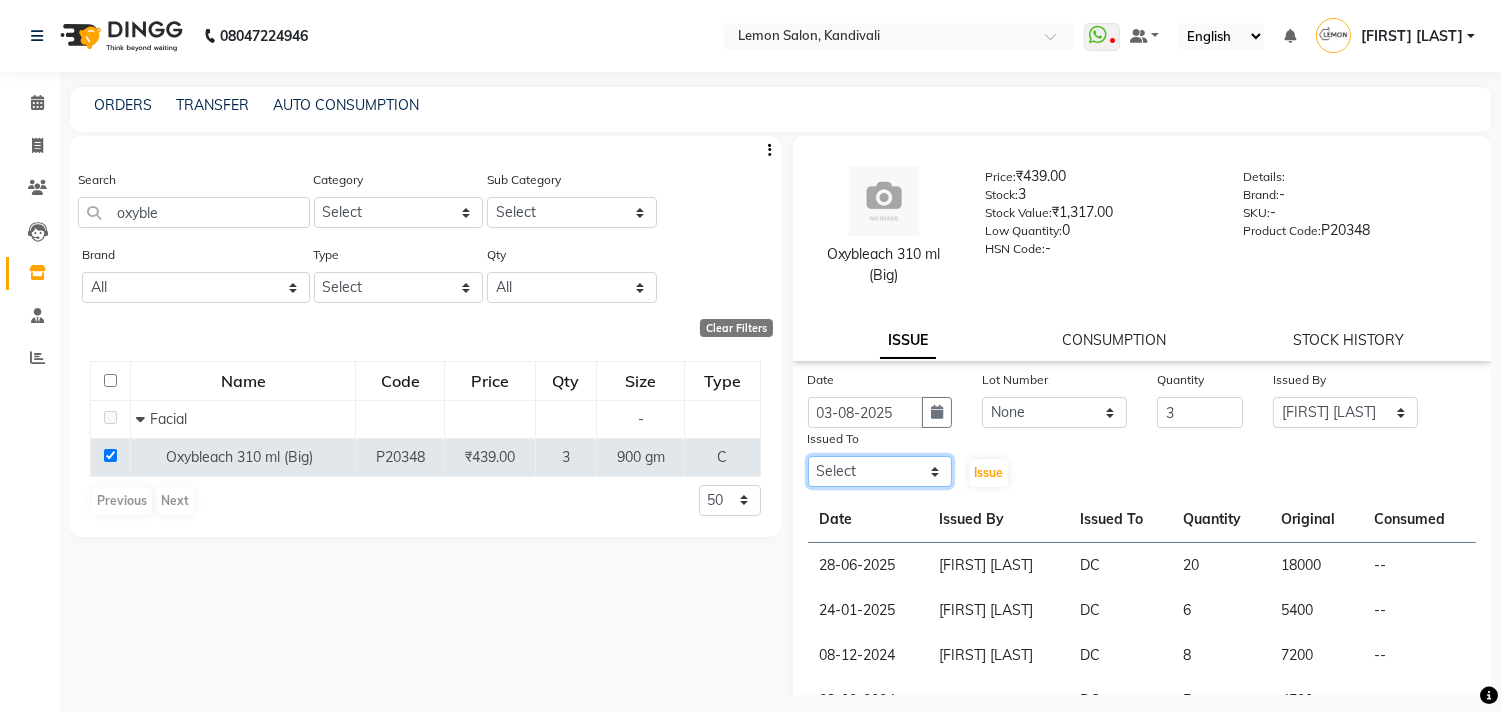 click on "[FIRST] [LAST] [FIRST] [LAST] [FIRST] [LAST] [FIRST] [LAST] [FIRST] [LAST] [FIRST] [LAST] [FIRST] [LAST] [FIRST] [LAST] [FIRST] [LAST] [FIRST] [LAST] [FIRST] [LAST]" 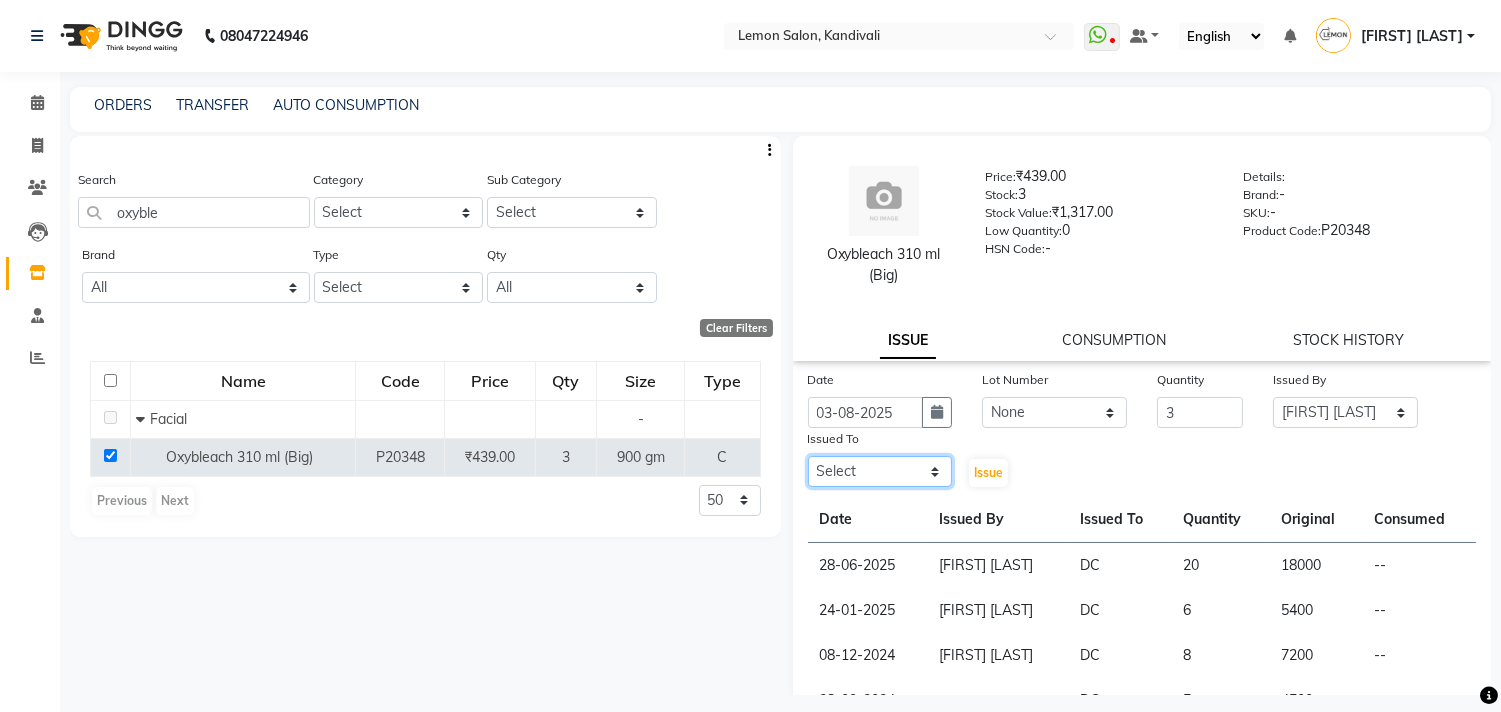 select on "7880" 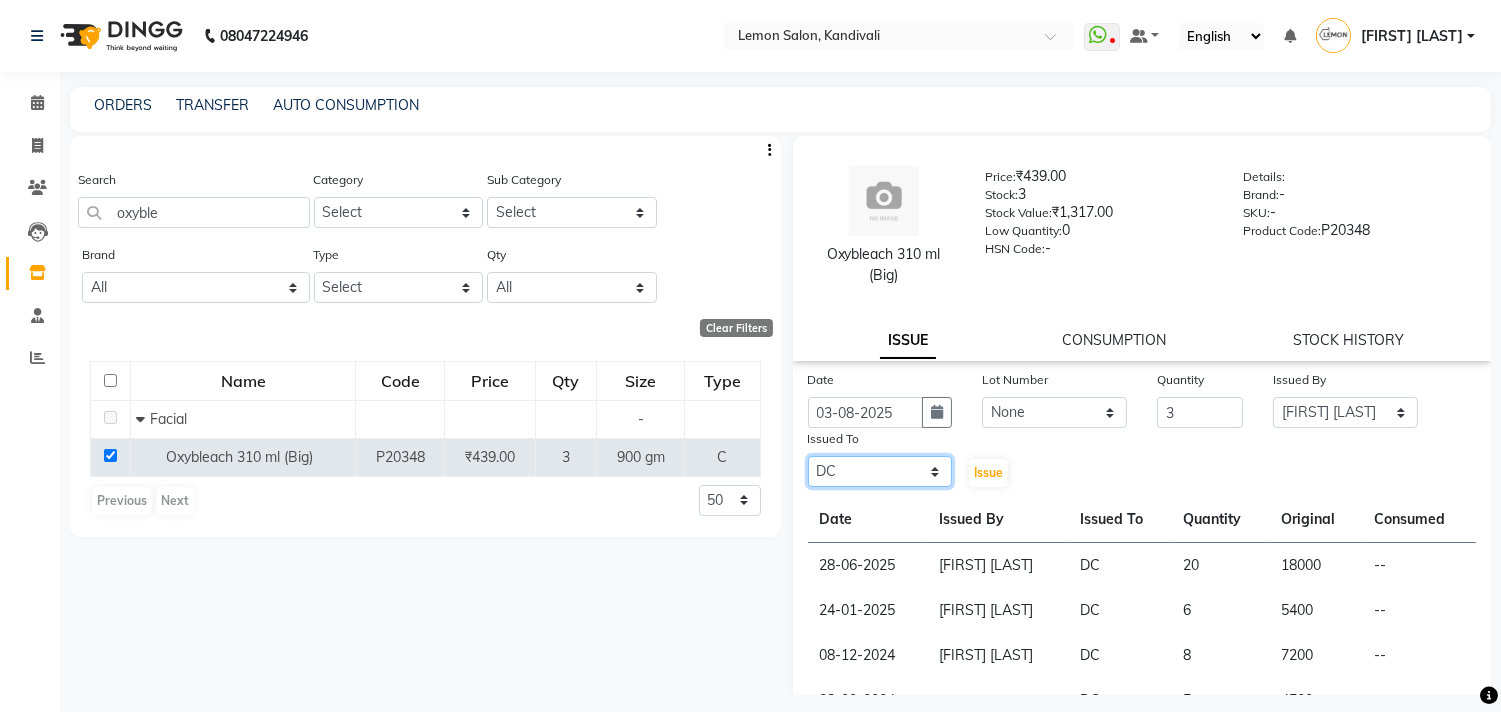 click on "[FIRST] [LAST] [FIRST] [LAST] [FIRST] [LAST] [FIRST] [LAST] [FIRST] [LAST] [FIRST] [LAST] [FIRST] [LAST] [FIRST] [LAST] [FIRST] [LAST] [FIRST] [LAST] [FIRST] [LAST]" 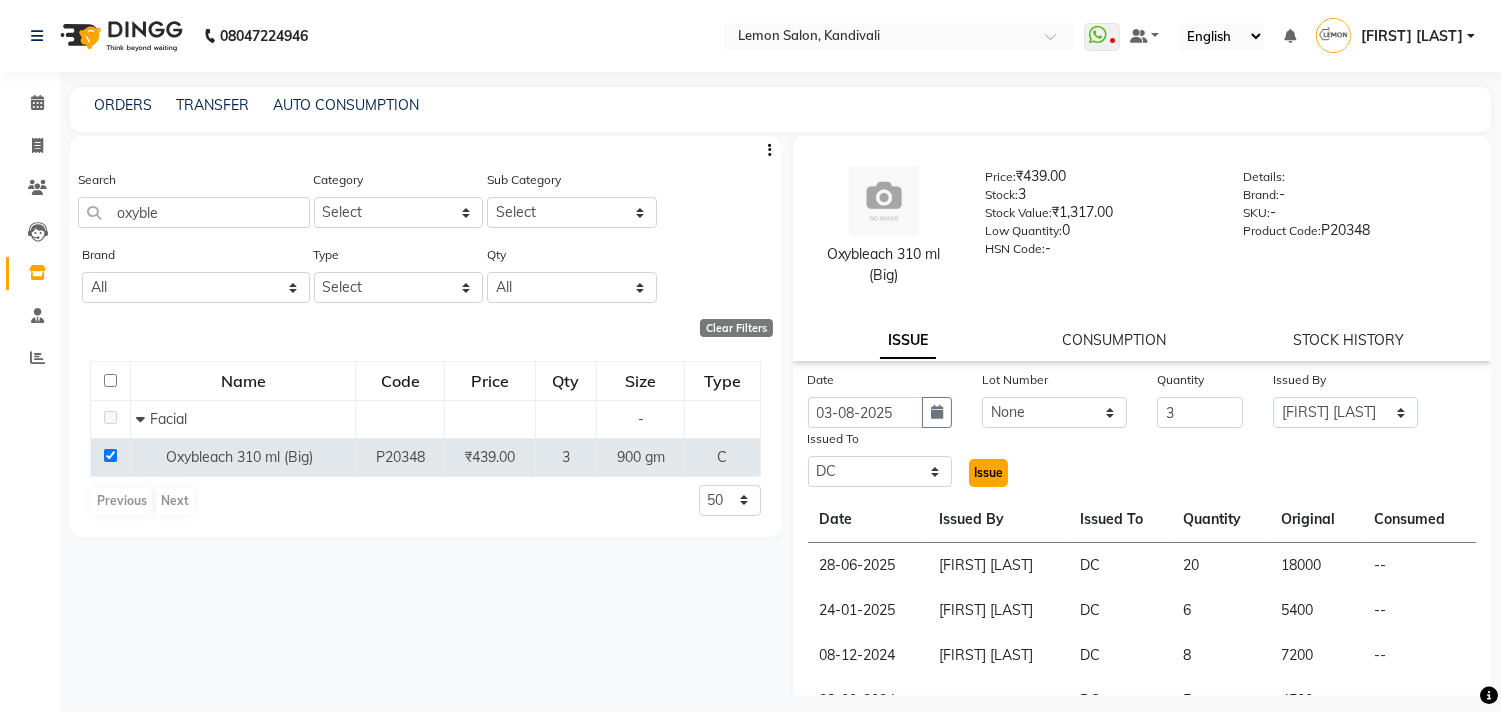 click on "Issue" 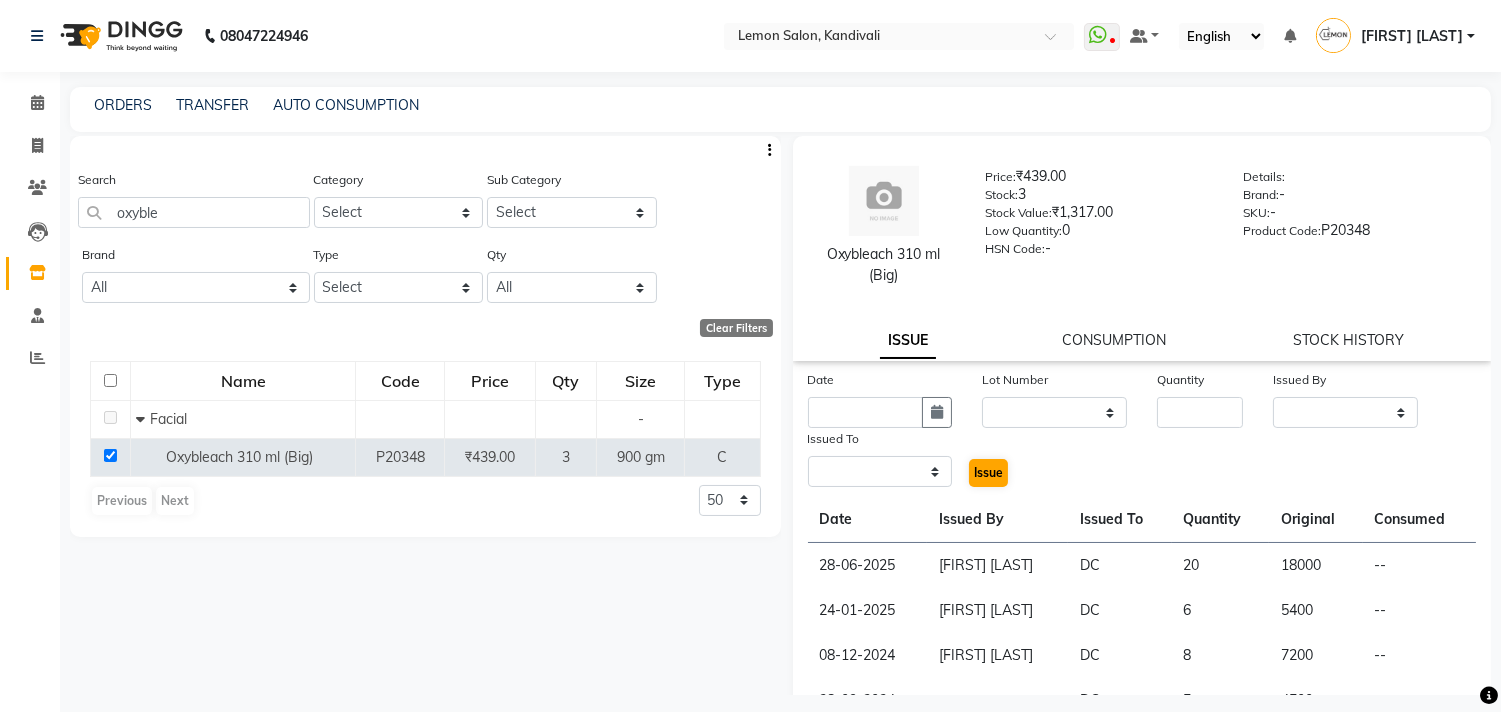 select 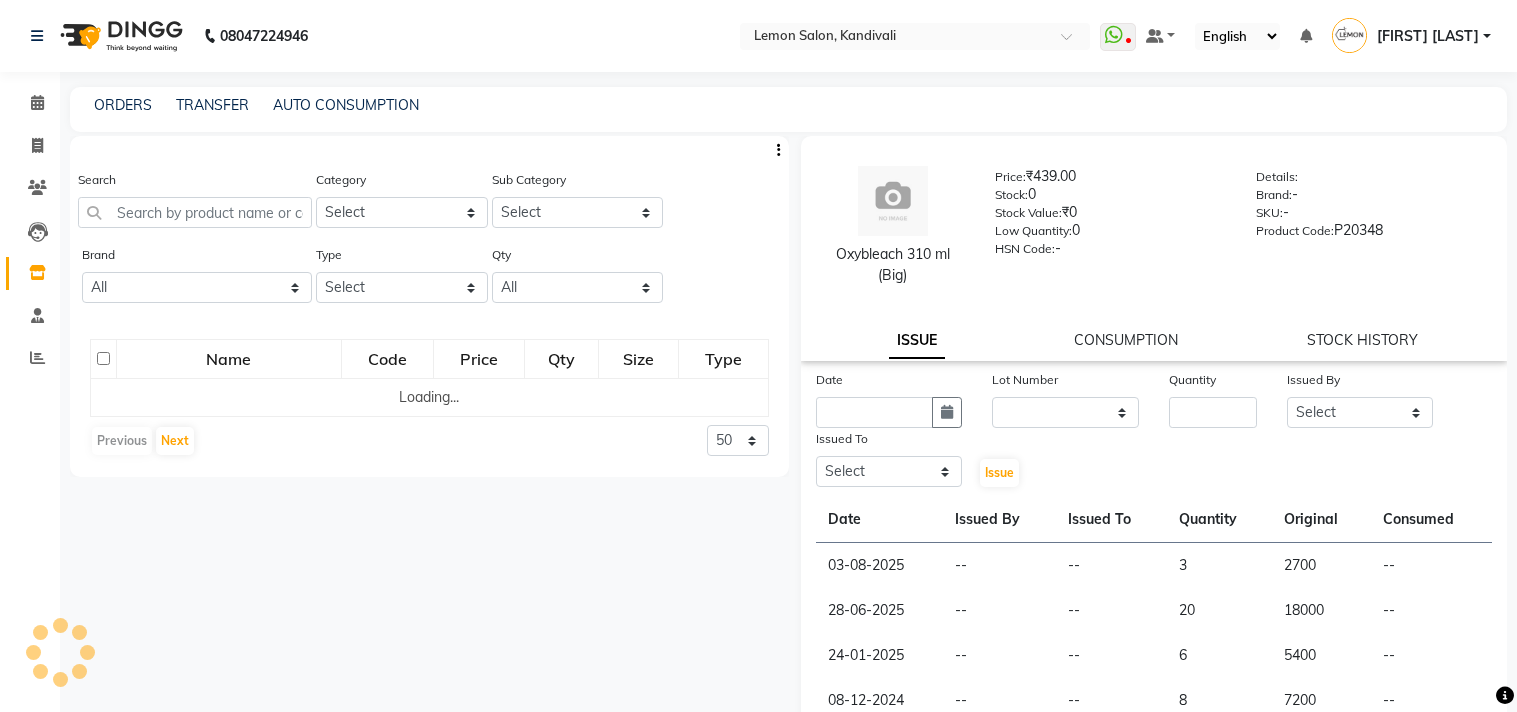 select 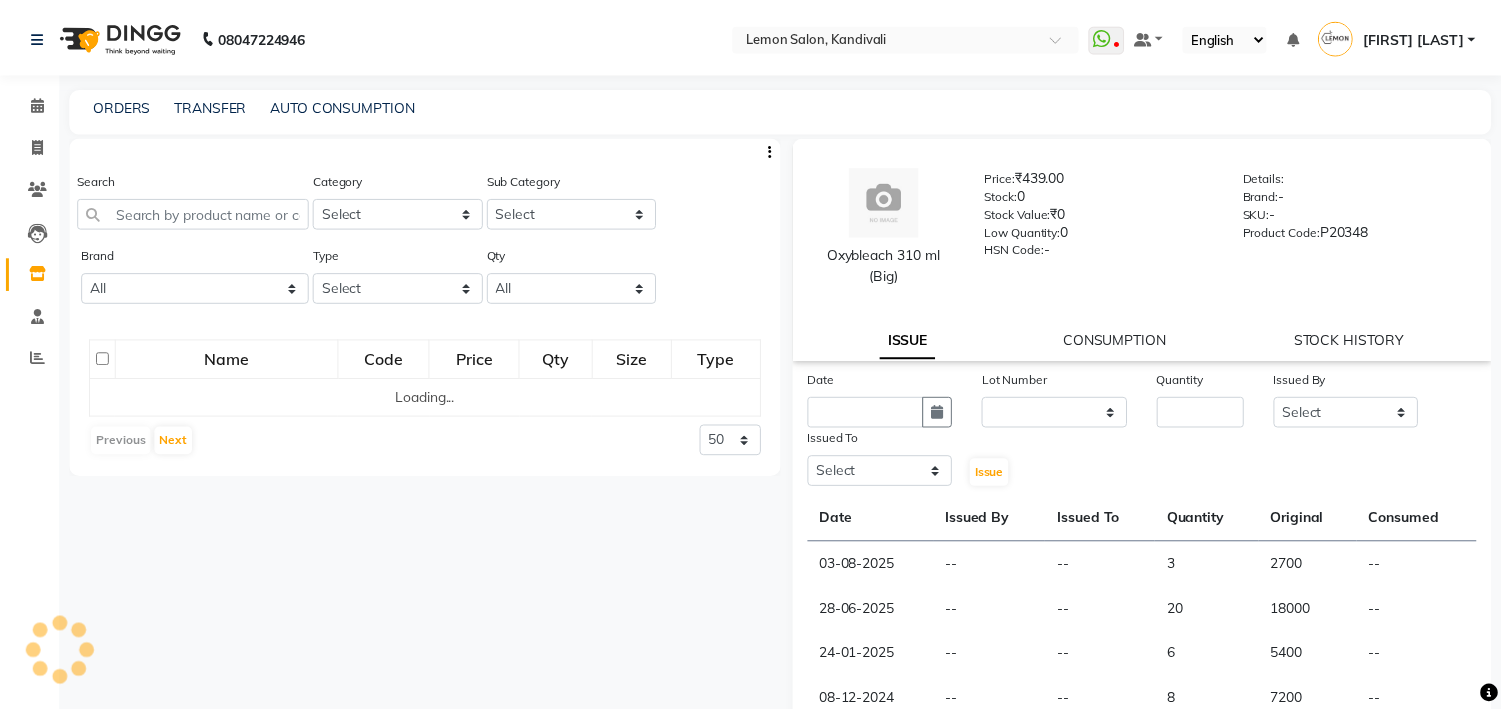 scroll, scrollTop: 0, scrollLeft: 0, axis: both 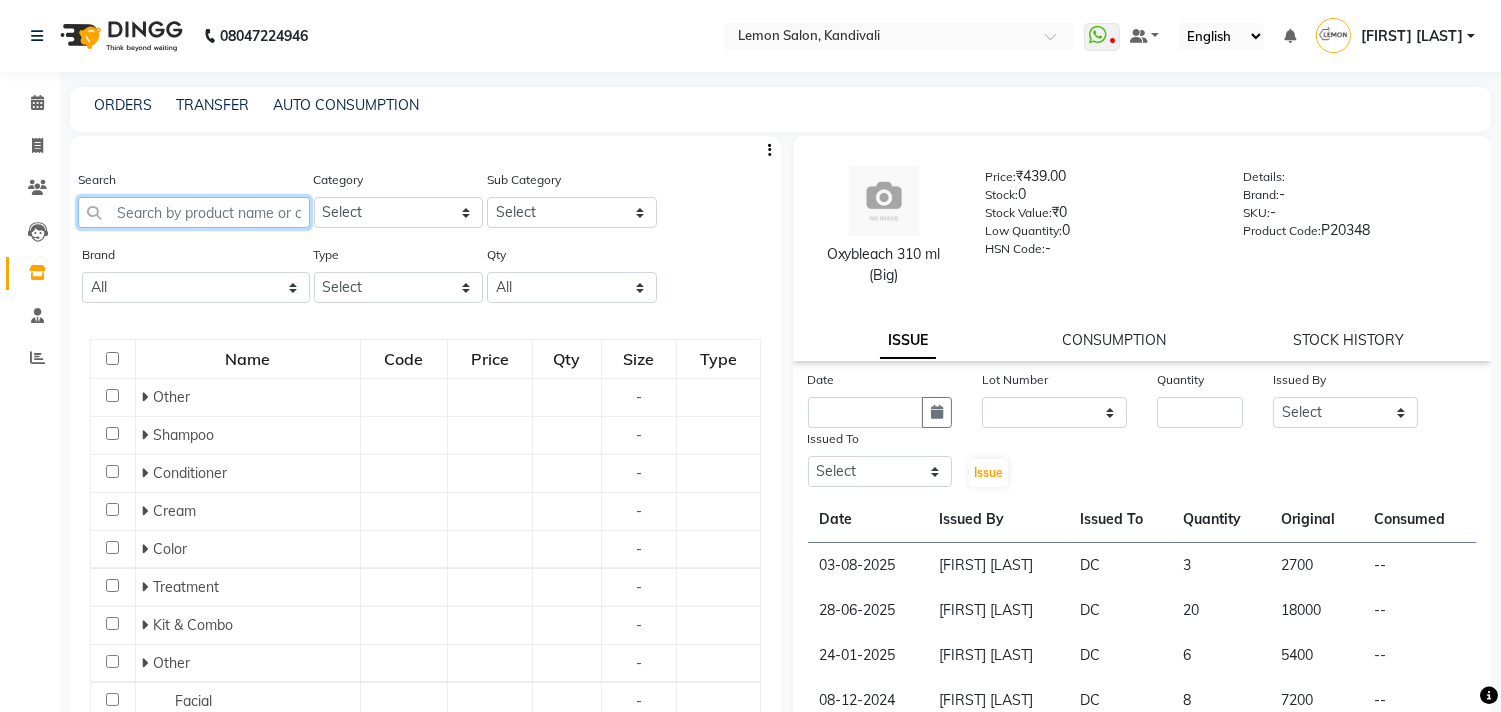 click 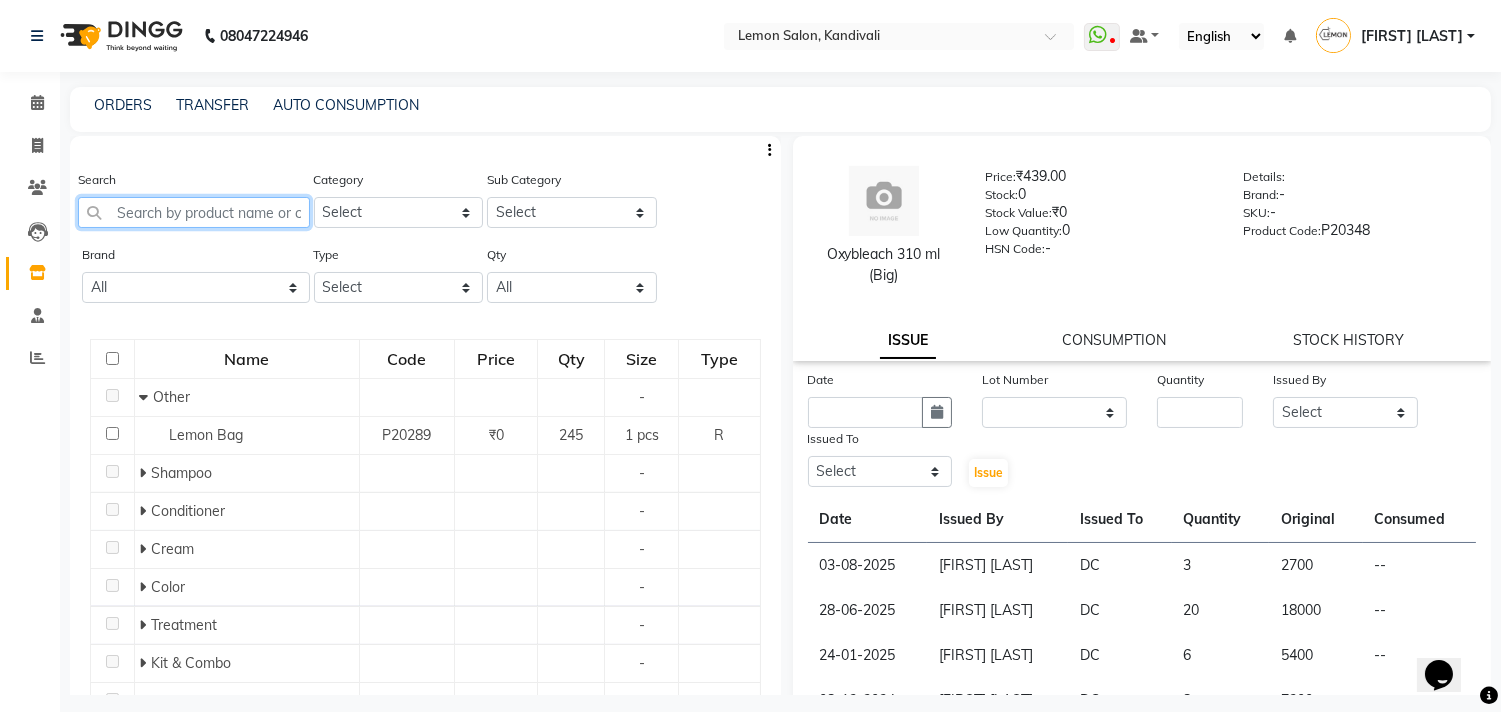 scroll, scrollTop: 0, scrollLeft: 0, axis: both 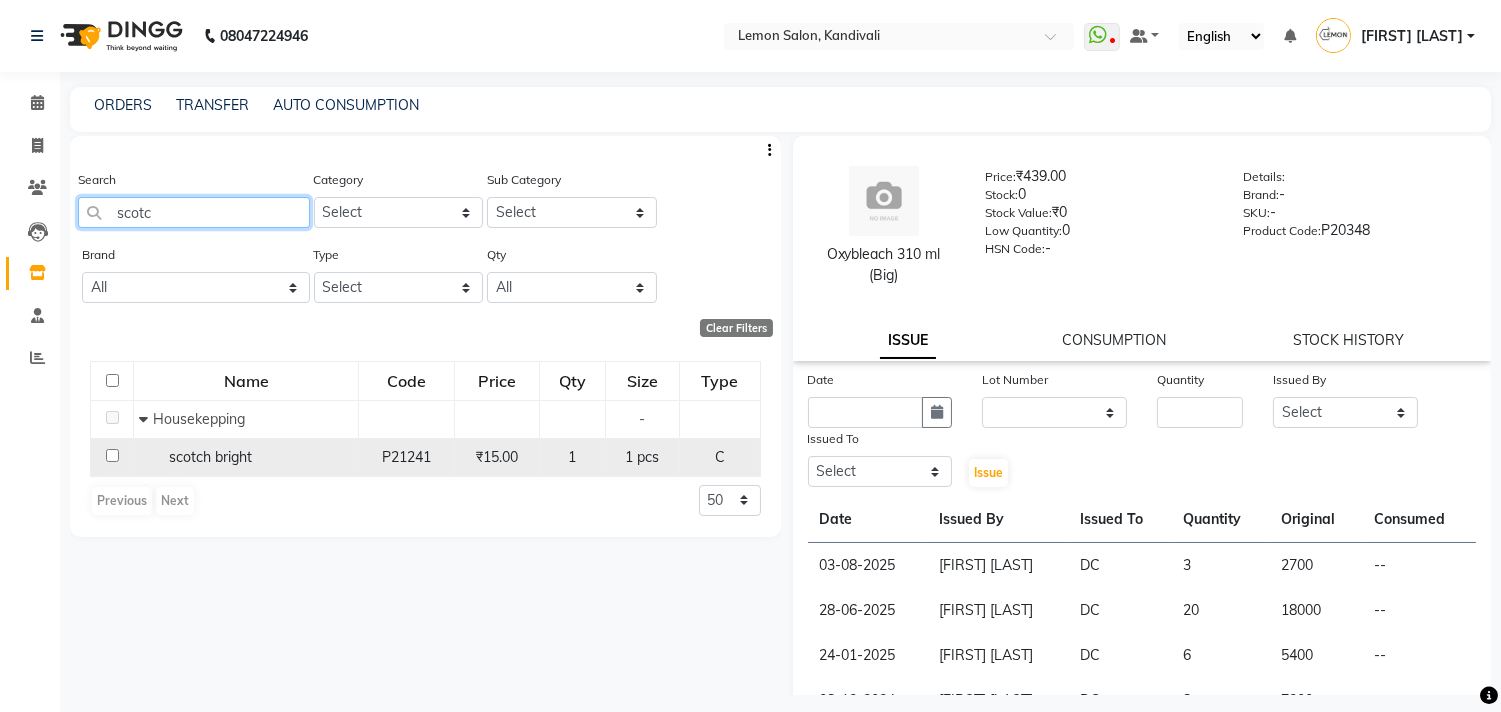 type on "scotc" 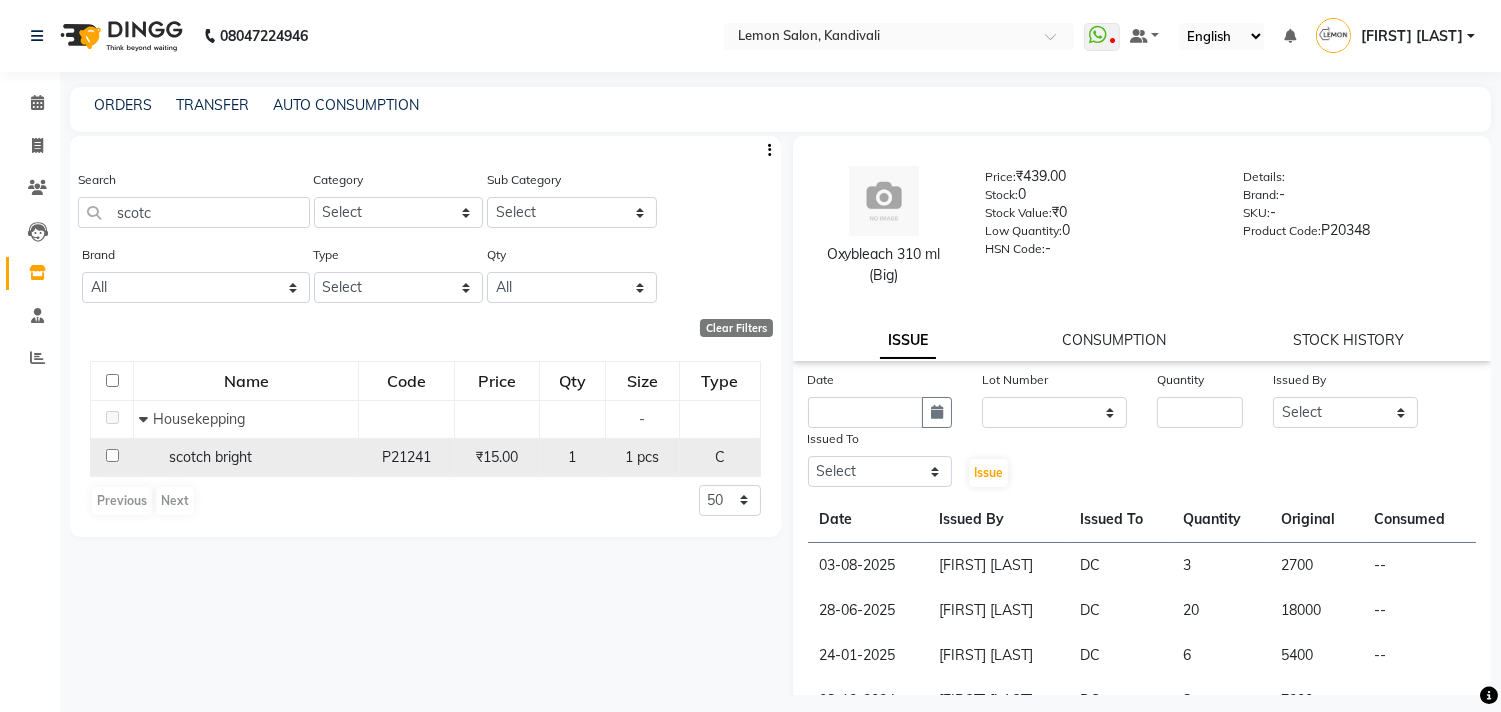 click 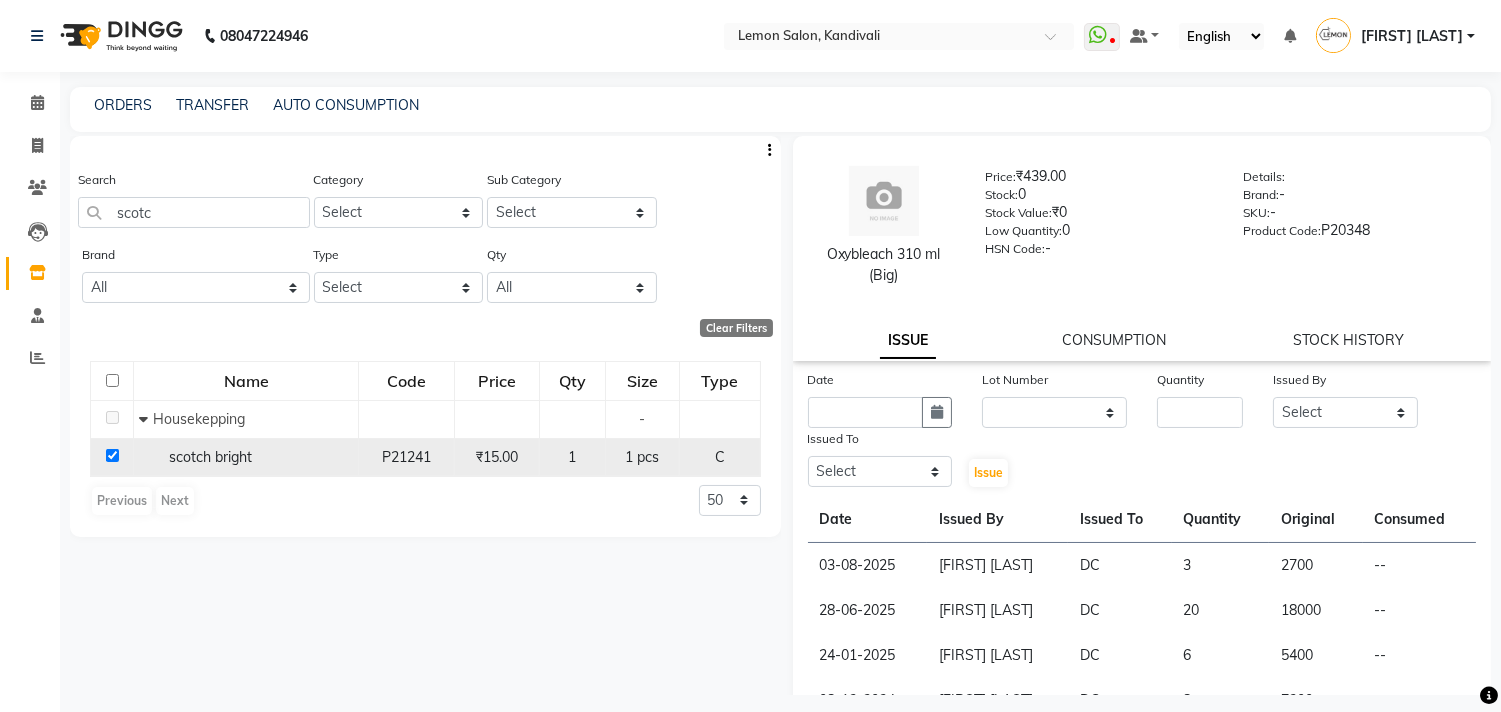 checkbox on "true" 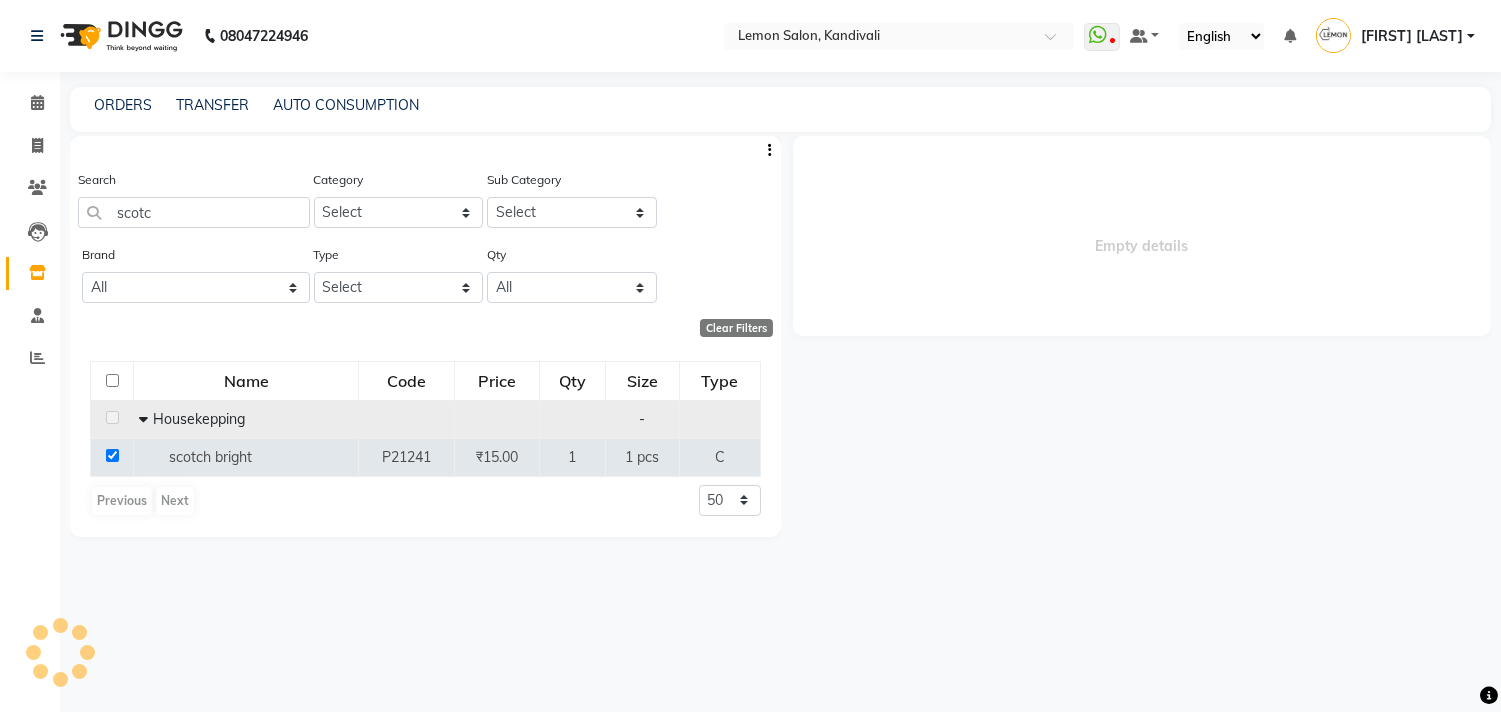 select 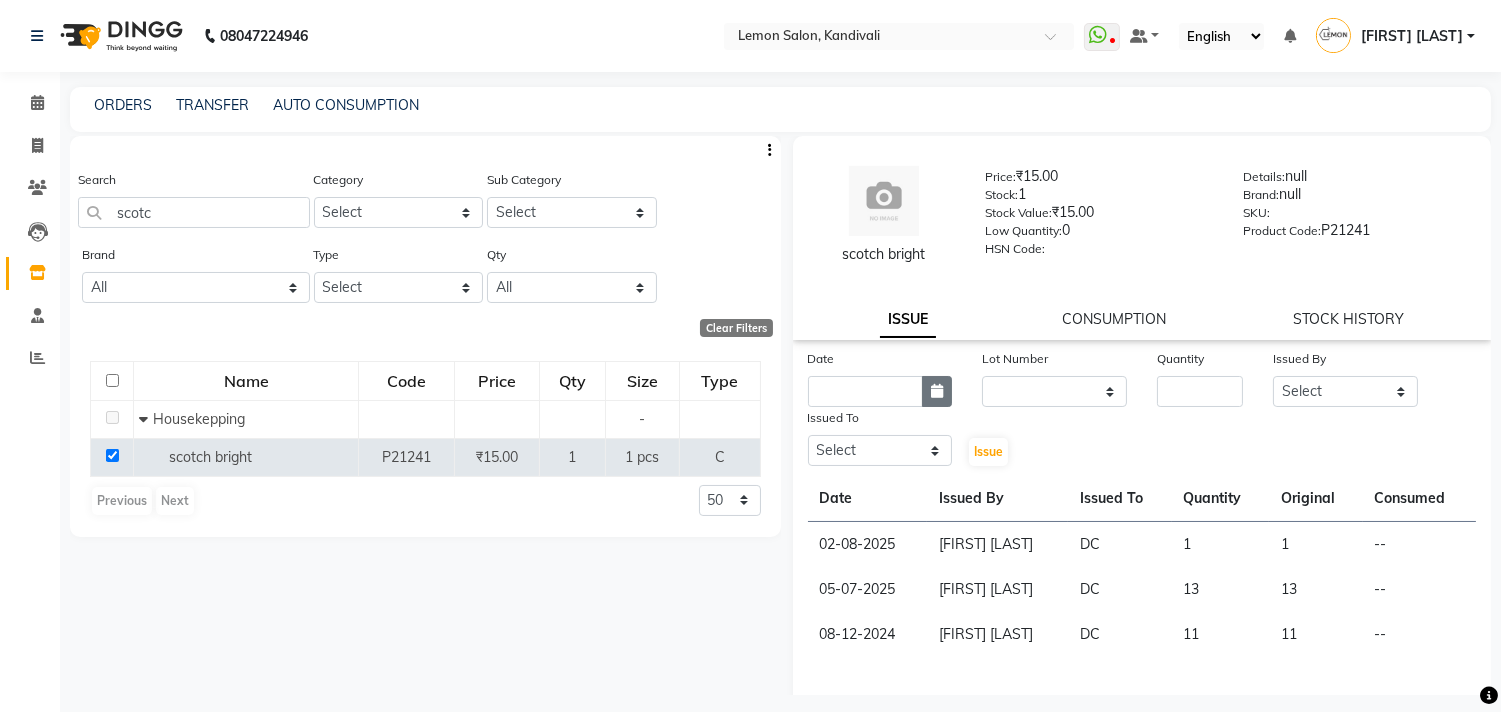 click 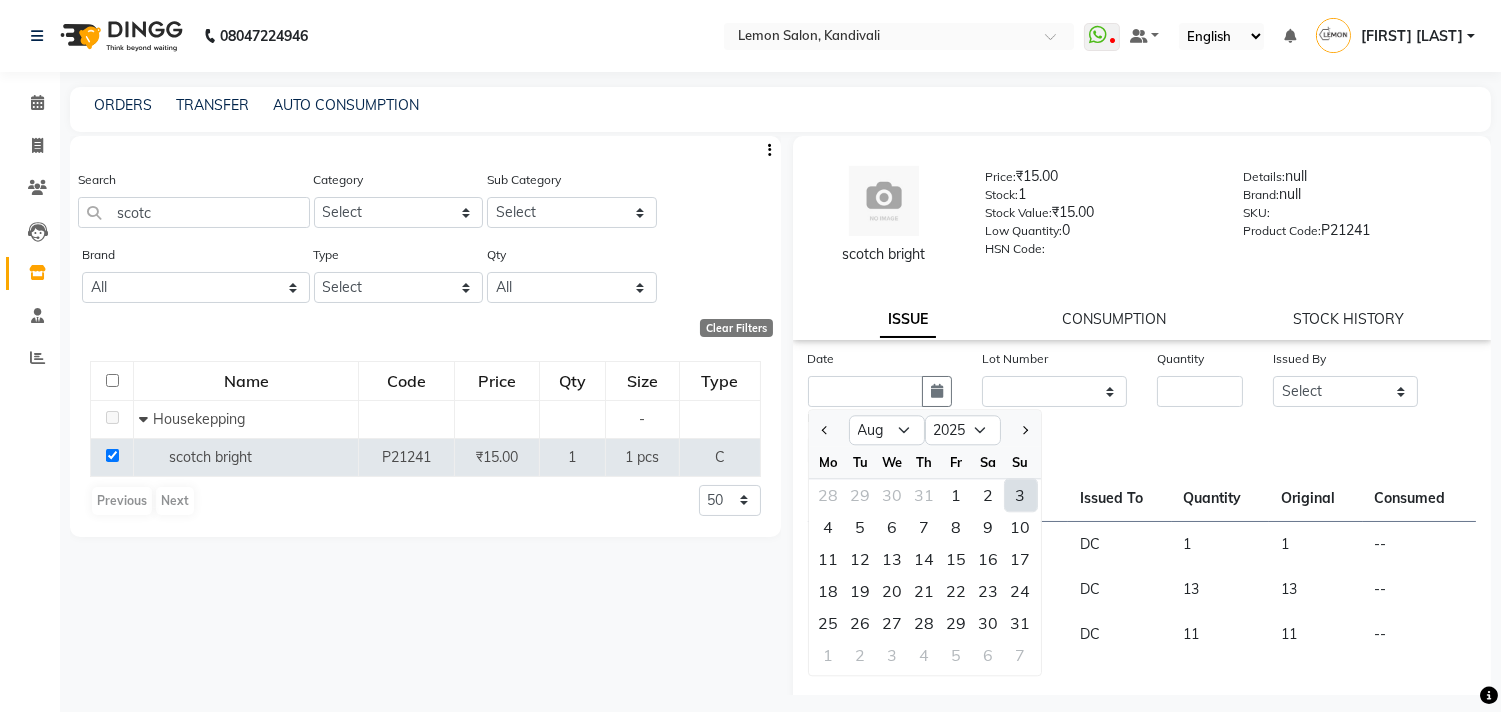 click on "3" 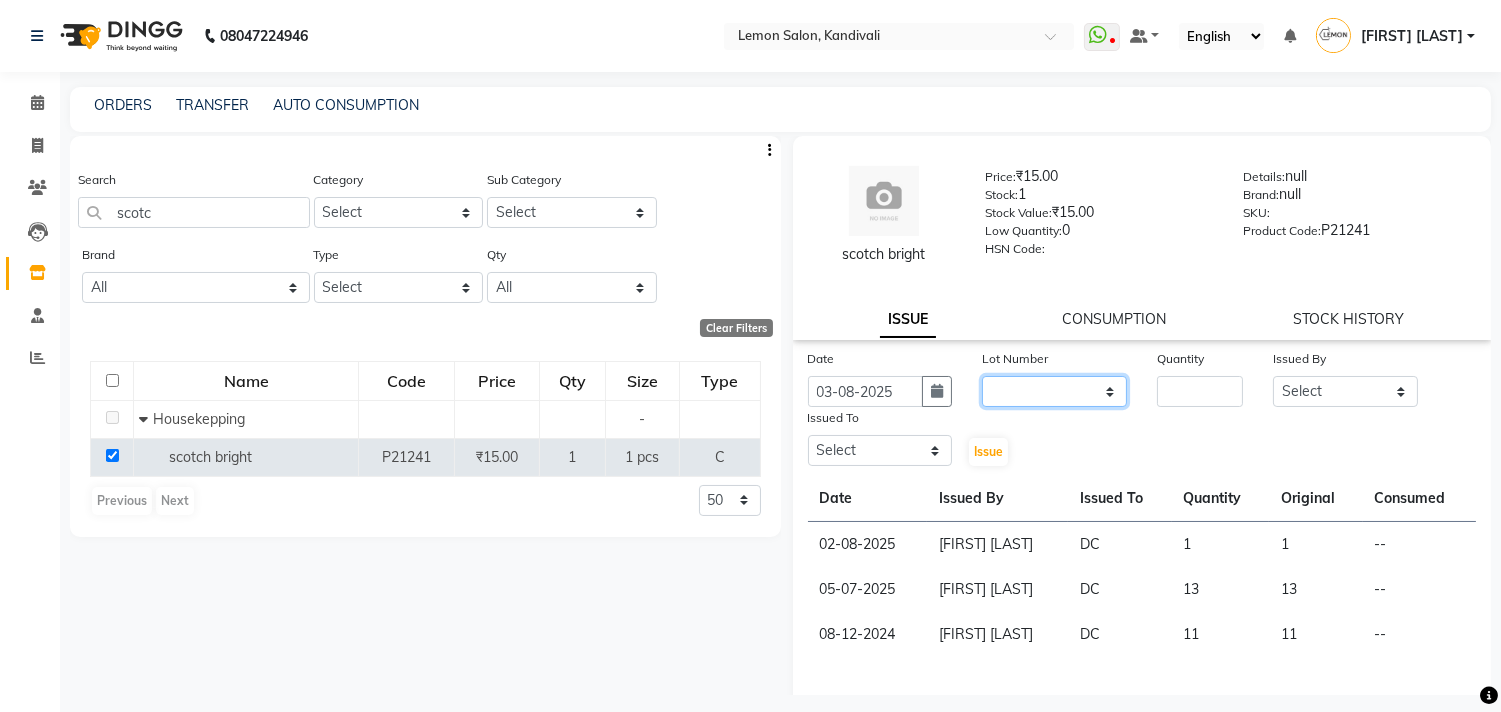 click on "None" 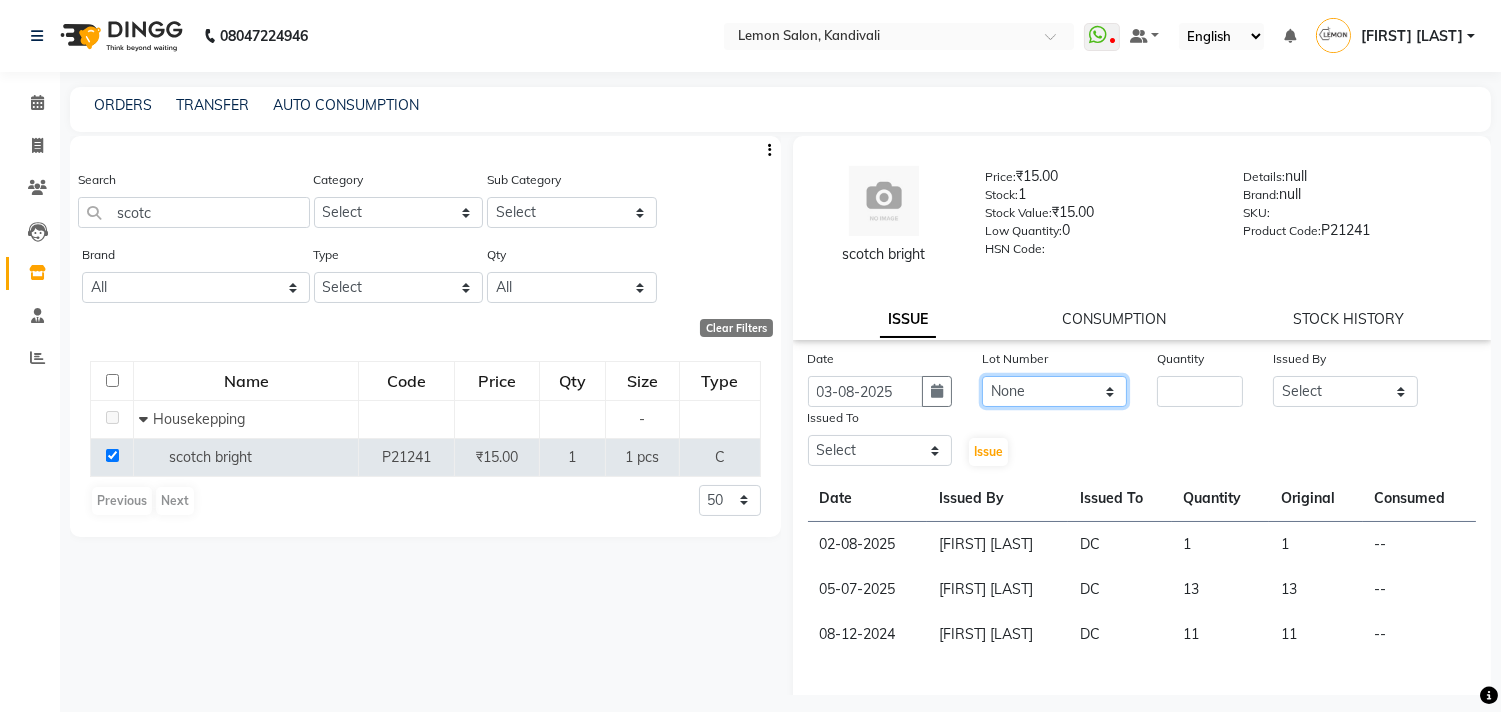 click on "None" 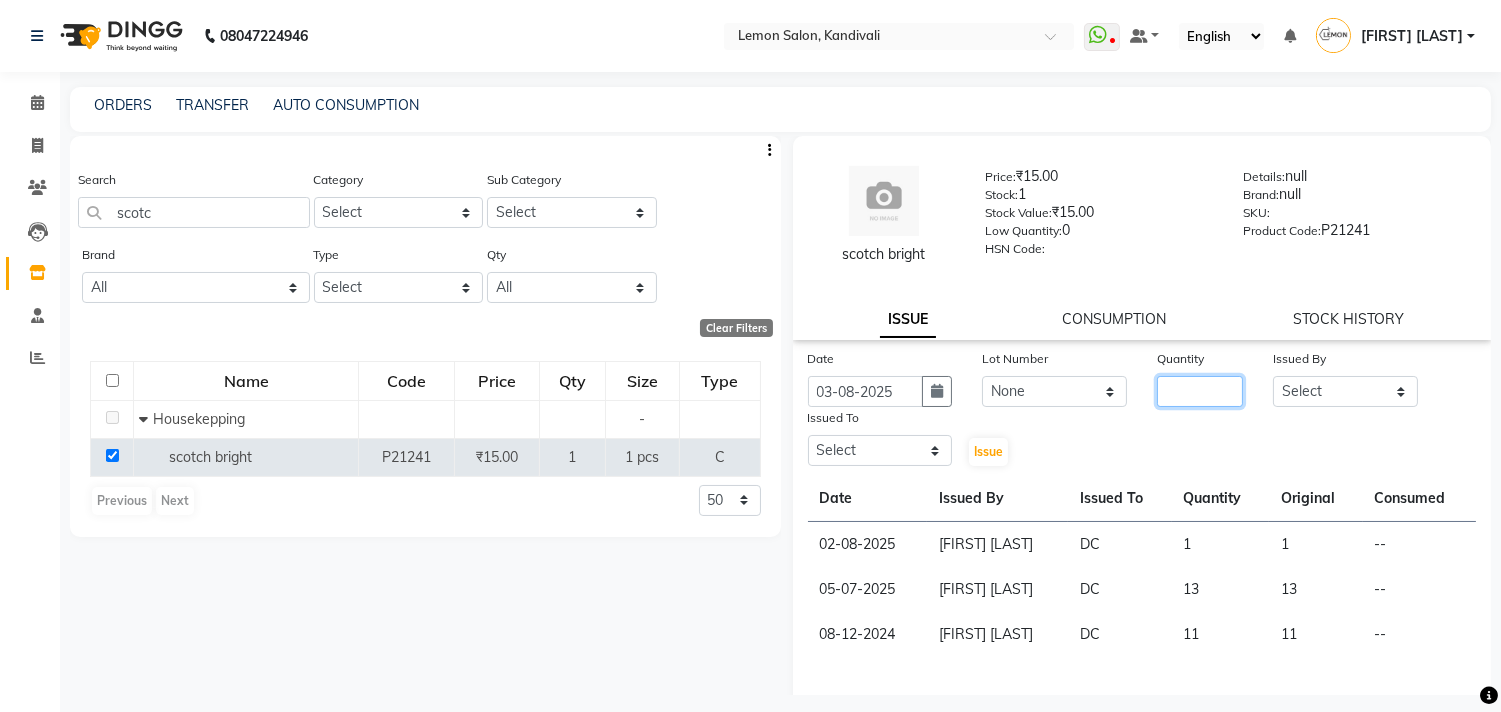 click 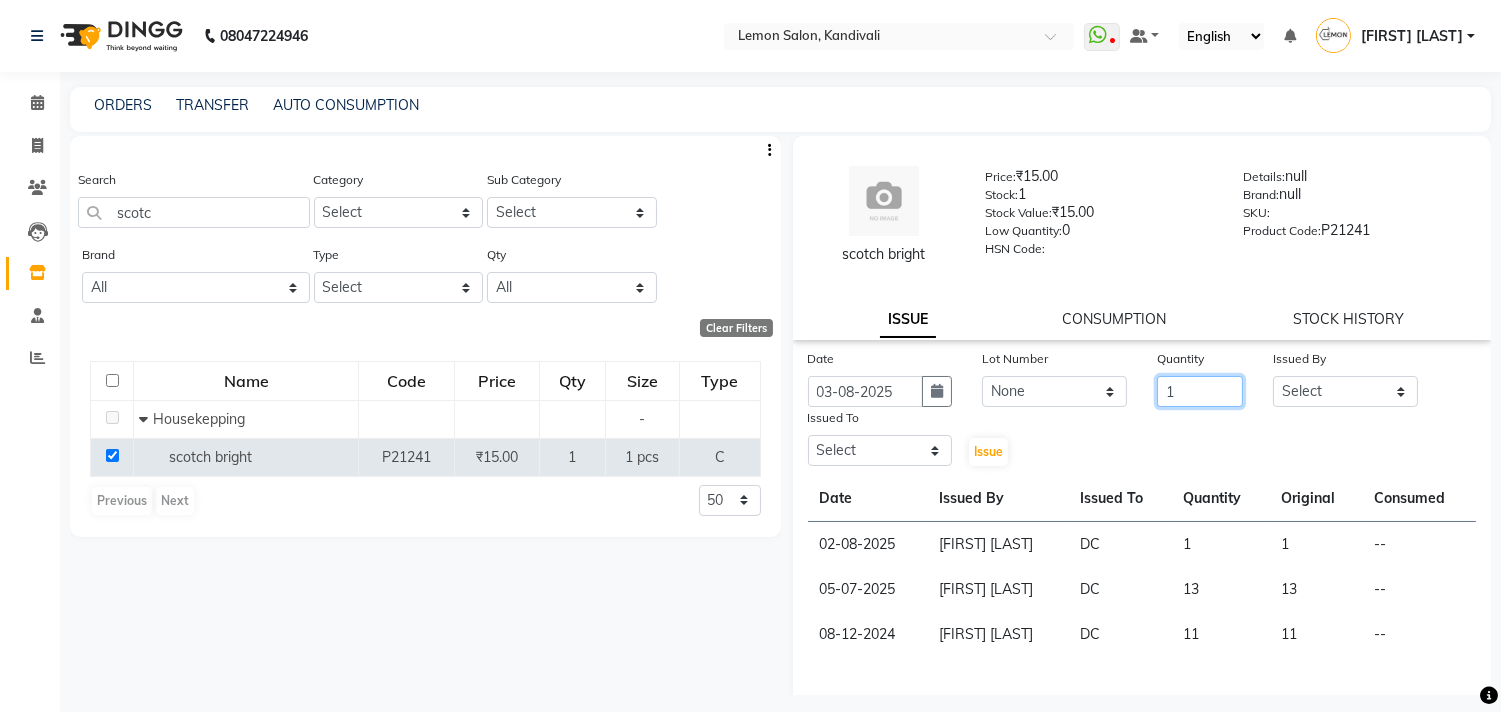 type on "1" 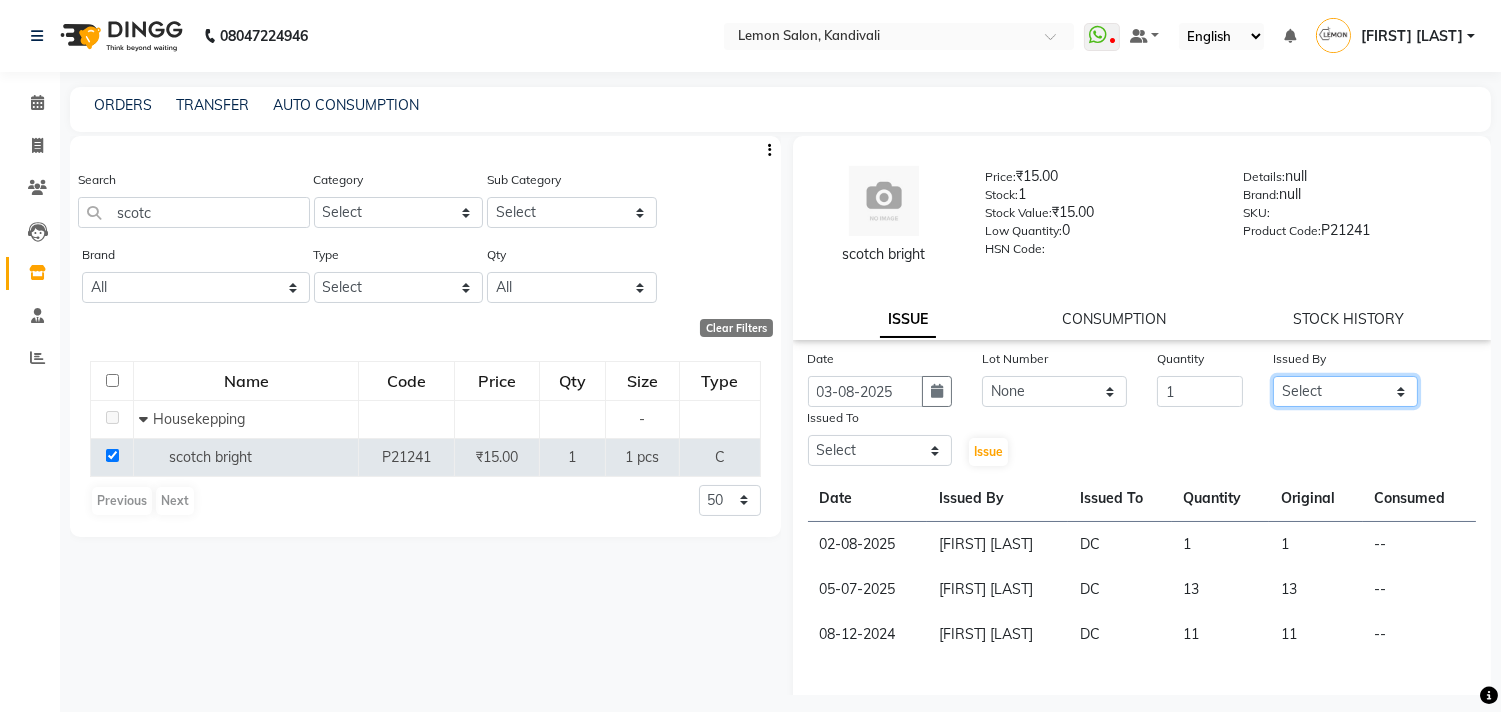 click on "Select [LAST] [LAST] [LAST] [LAST] [LAST] [LAST] [LAST] [LAST] [LAST] [LAST] [LAST] [LAST] [LAST] [LAST] [LAST] [LAST] [LAST]" 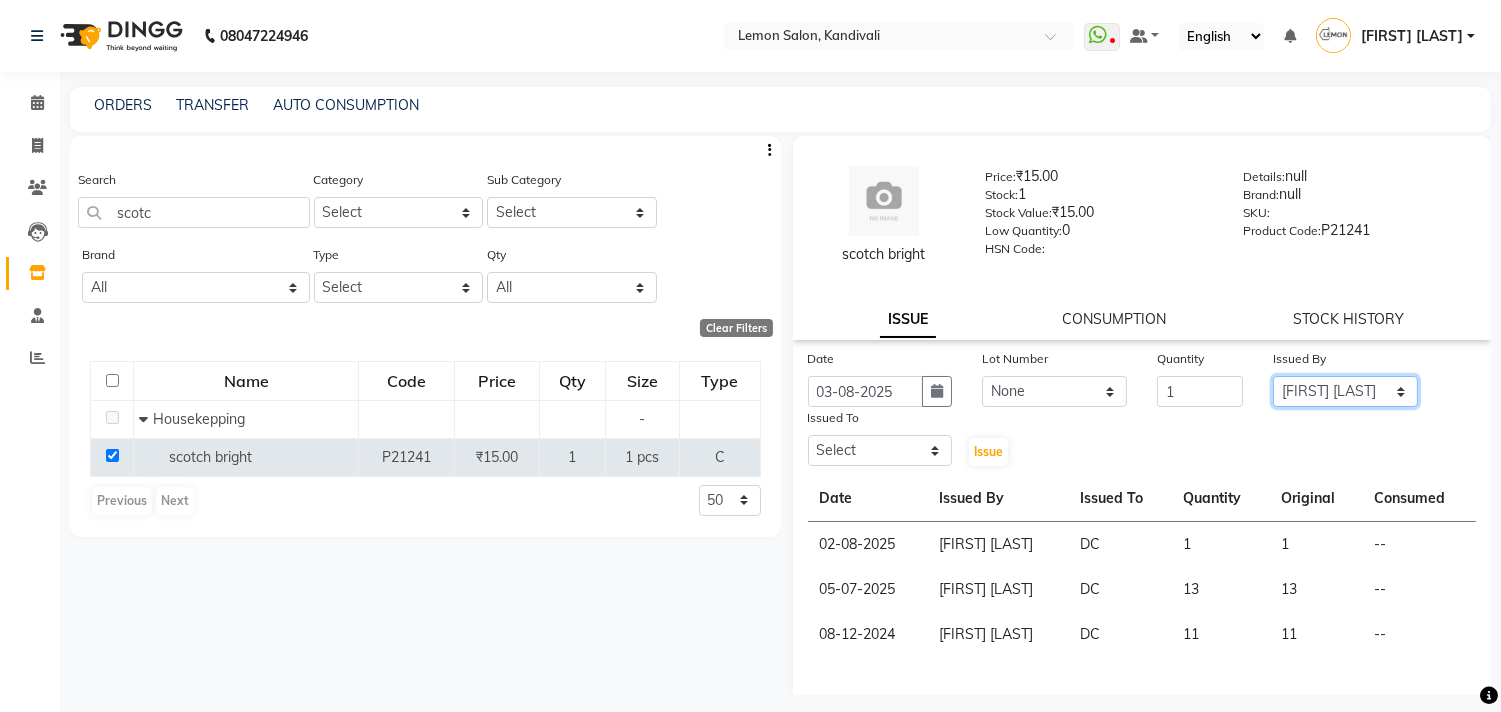 click on "Select [LAST] [LAST] [LAST] [LAST] [LAST] [LAST] [LAST] [LAST] [LAST] [LAST] [LAST] [LAST] [LAST] [LAST] [LAST] [LAST] [LAST]" 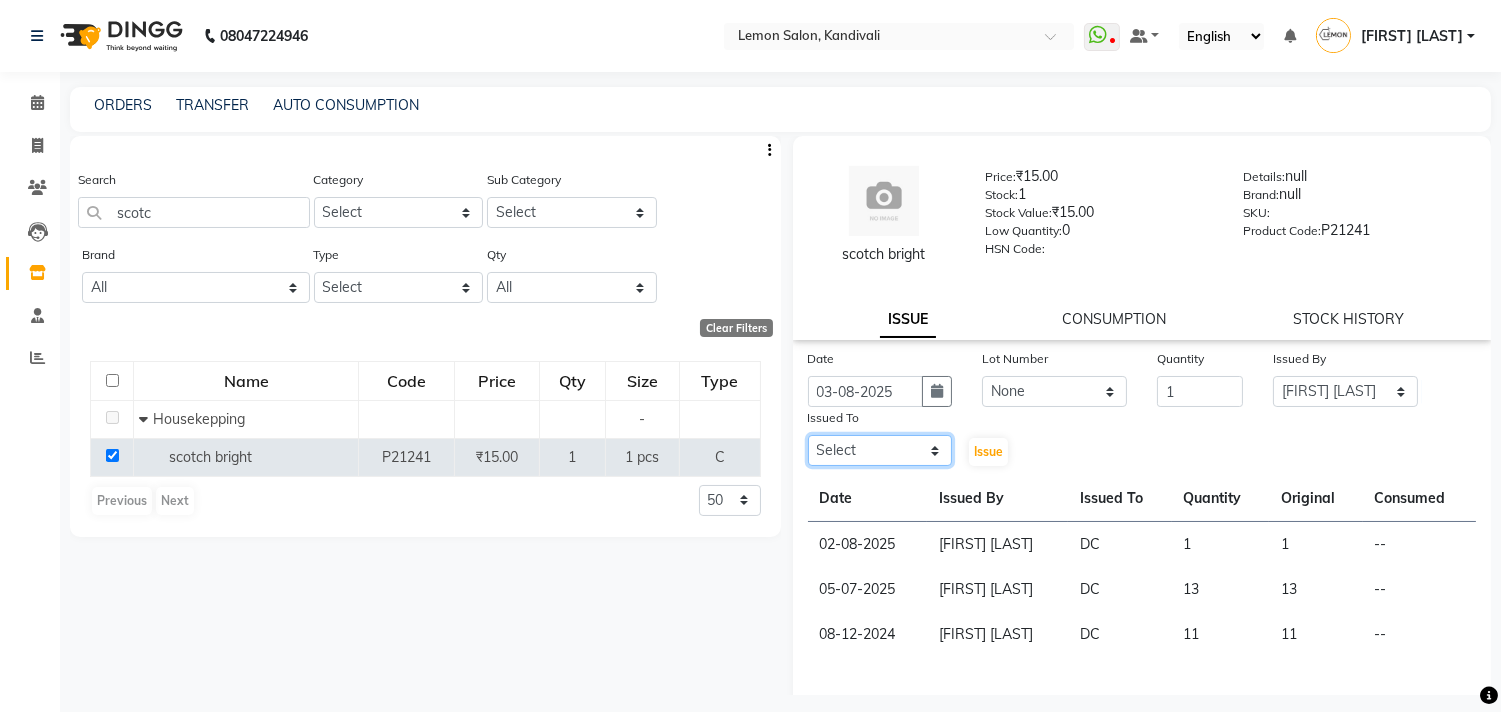 click on "Select [LAST] [LAST] [LAST] [LAST] [LAST] [LAST] [LAST] [LAST] [LAST] [LAST] [LAST] [LAST] [LAST] [LAST] [LAST] [LAST] [LAST]" 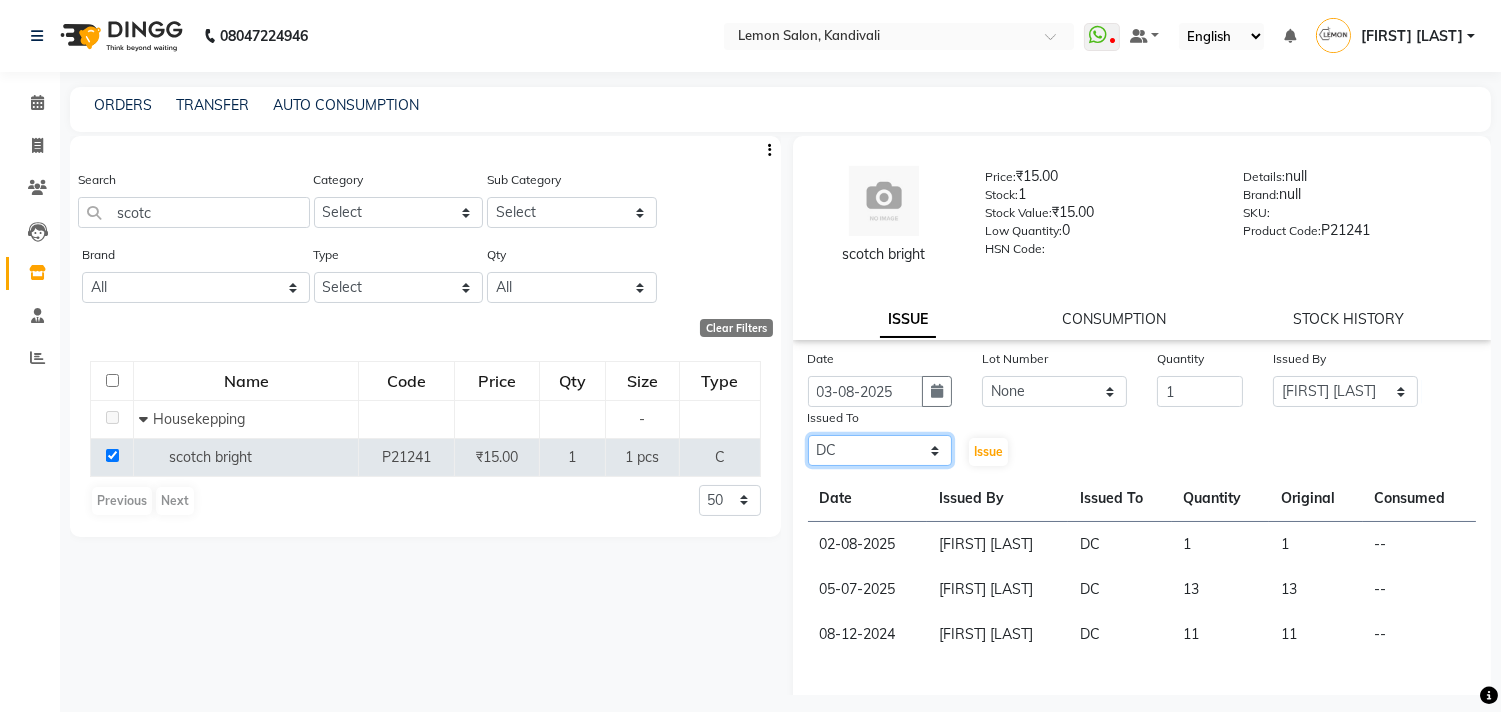 click on "Select [FIRST] [LAST] [FIRST] [LAST] [FIRST] [LAST] [FIRST] [LAST] [FIRST] [LAST] [FIRST] [LAST] [FIRST] [LAST] [FIRST] [LAST] [FIRST] [LAST] [FIRST] [LAST] [FIRST] [LAST]" 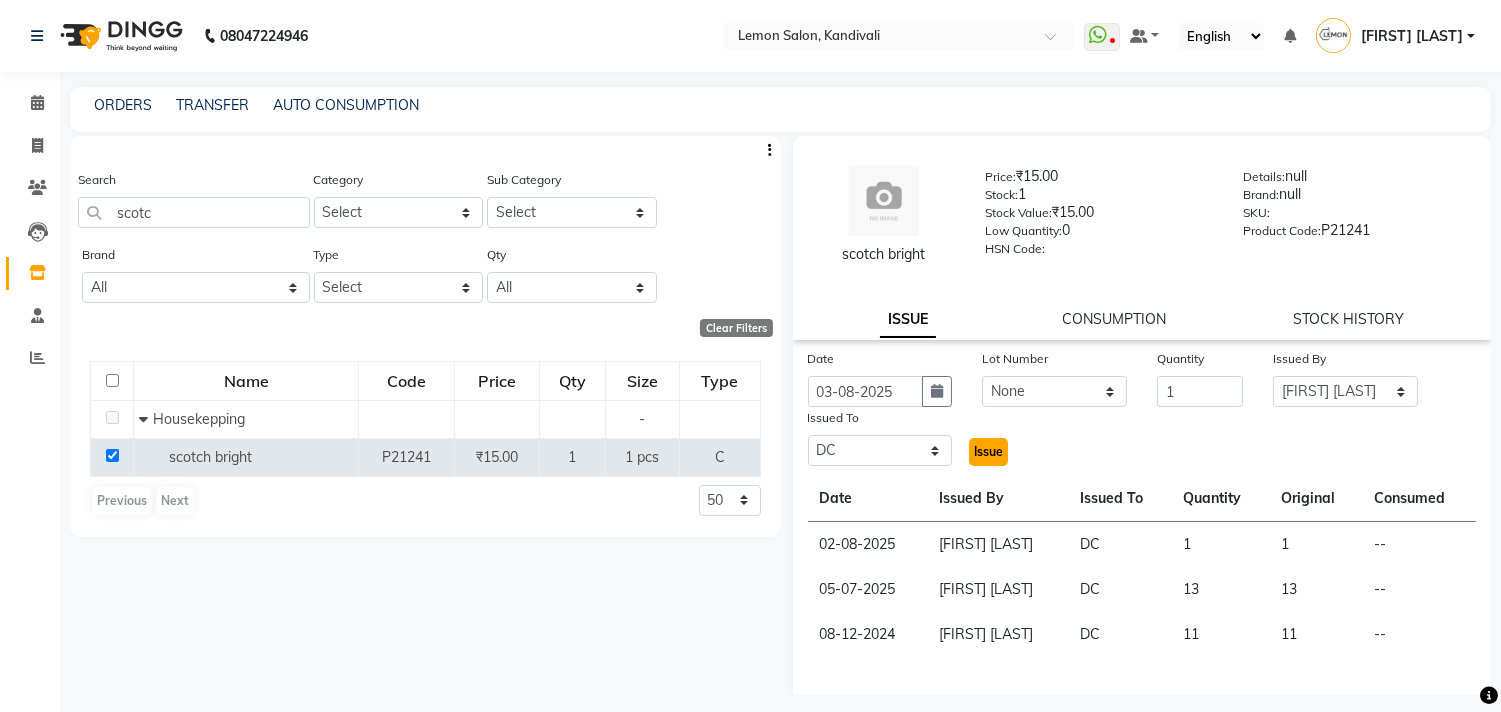 click on "Issue" 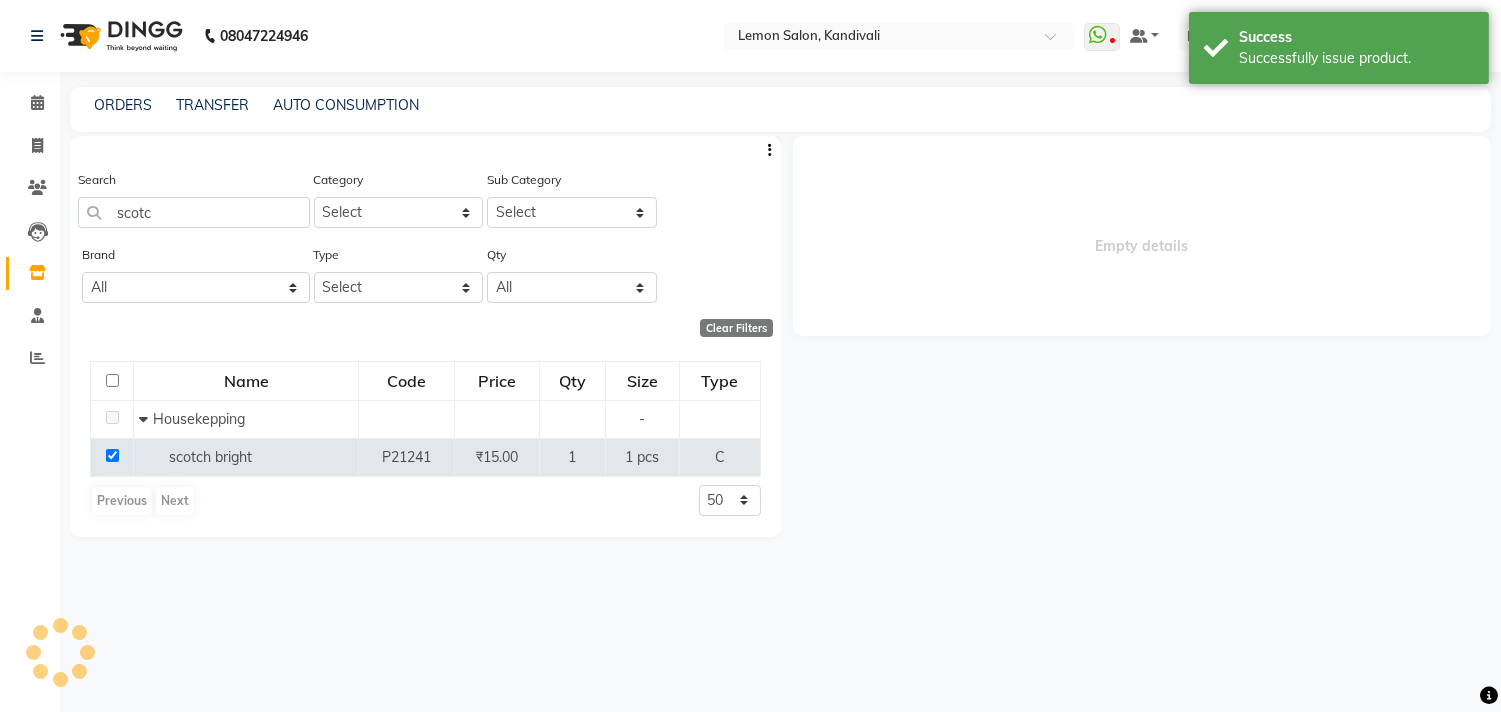 select 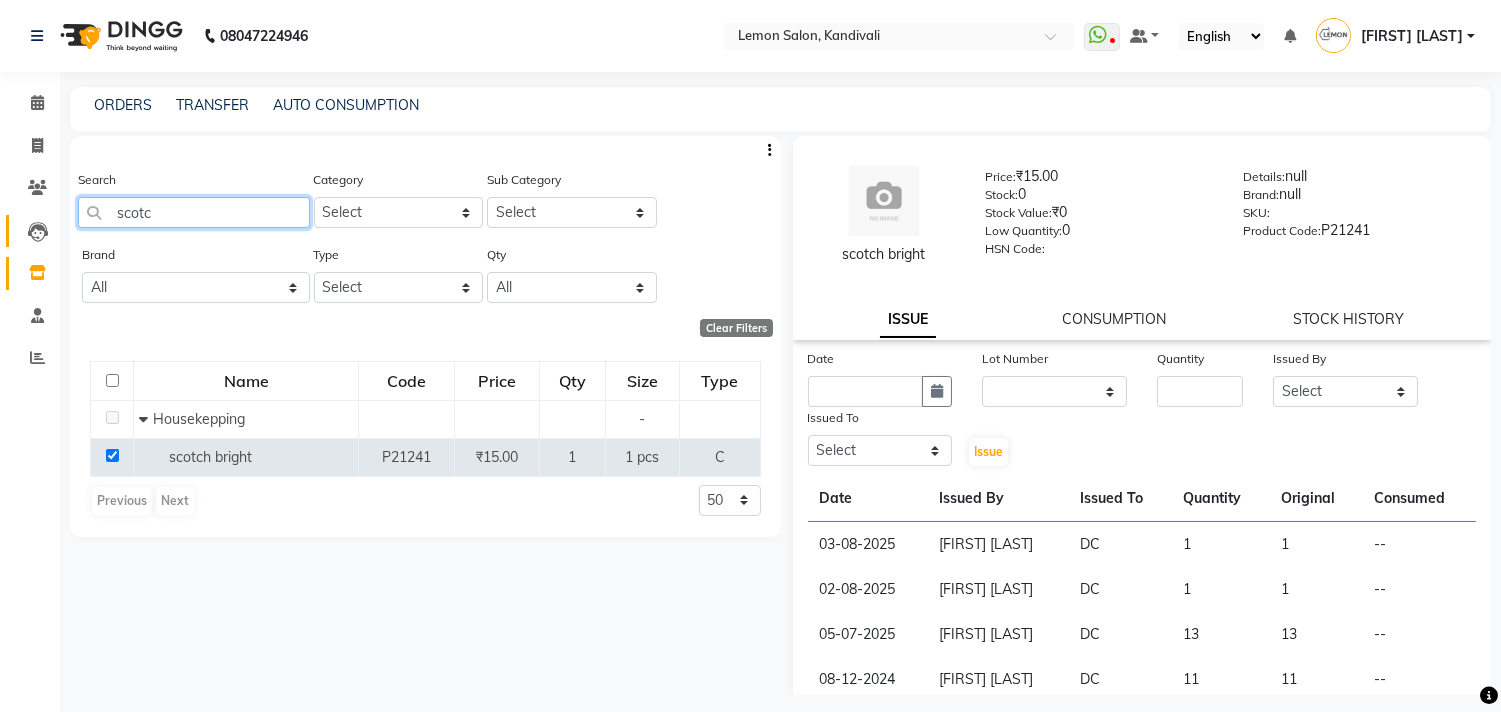 drag, startPoint x: 172, startPoint y: 212, endPoint x: 32, endPoint y: 235, distance: 141.87671 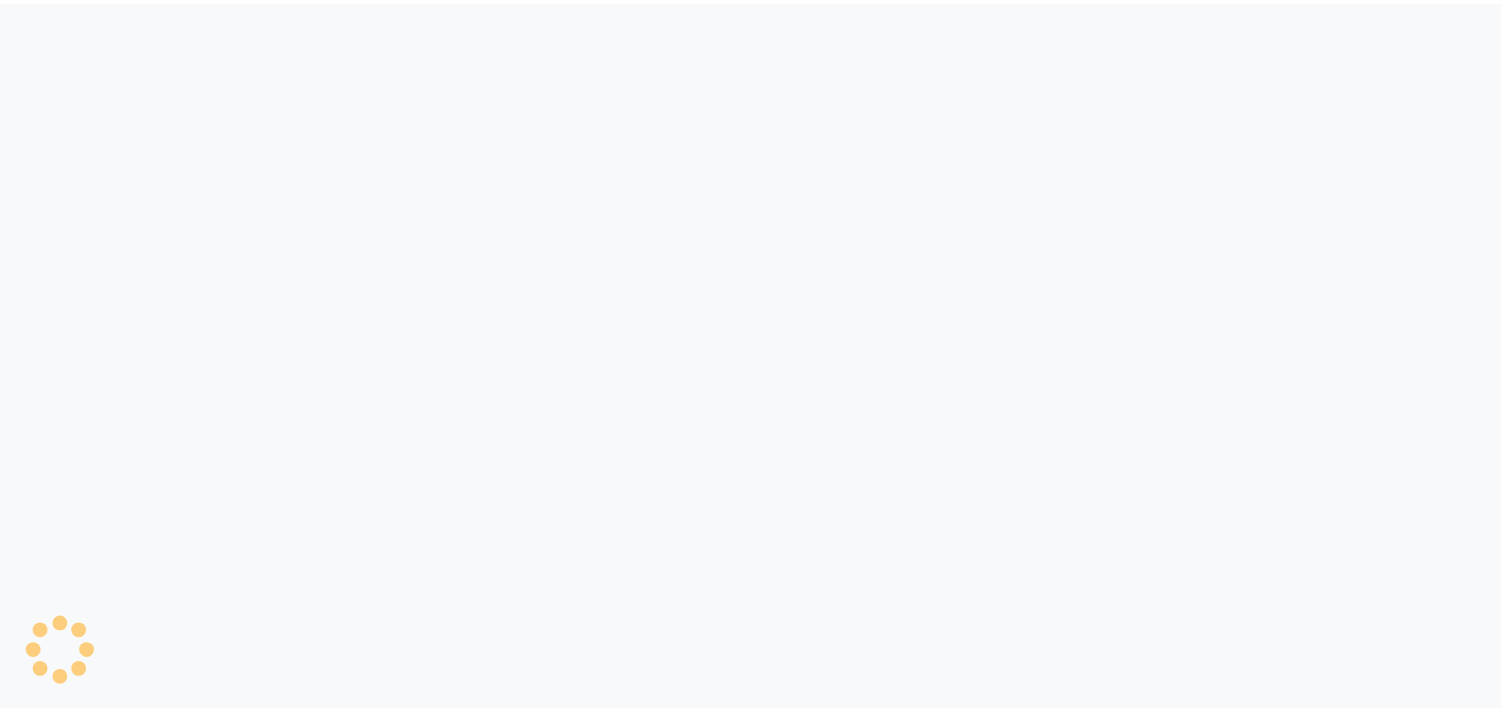 scroll, scrollTop: 0, scrollLeft: 0, axis: both 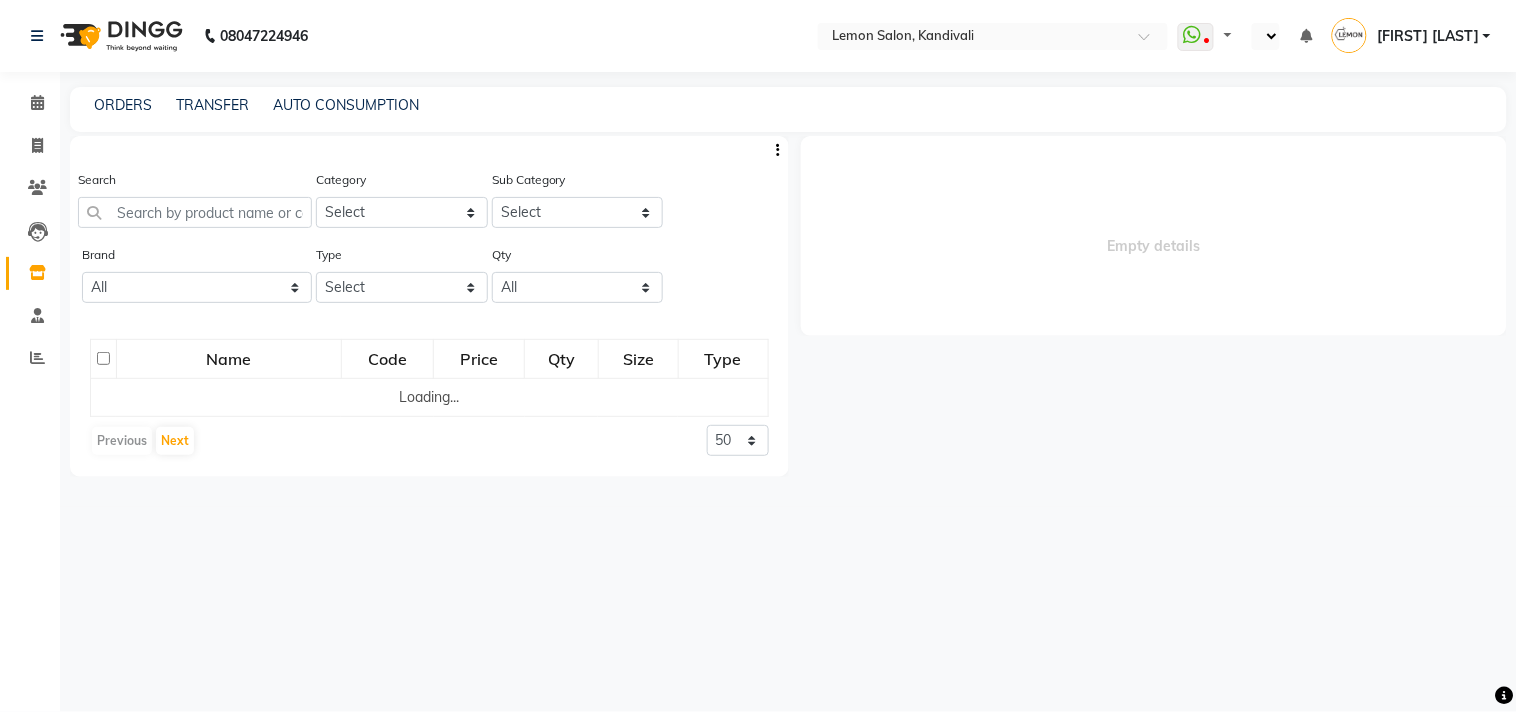 select on "en" 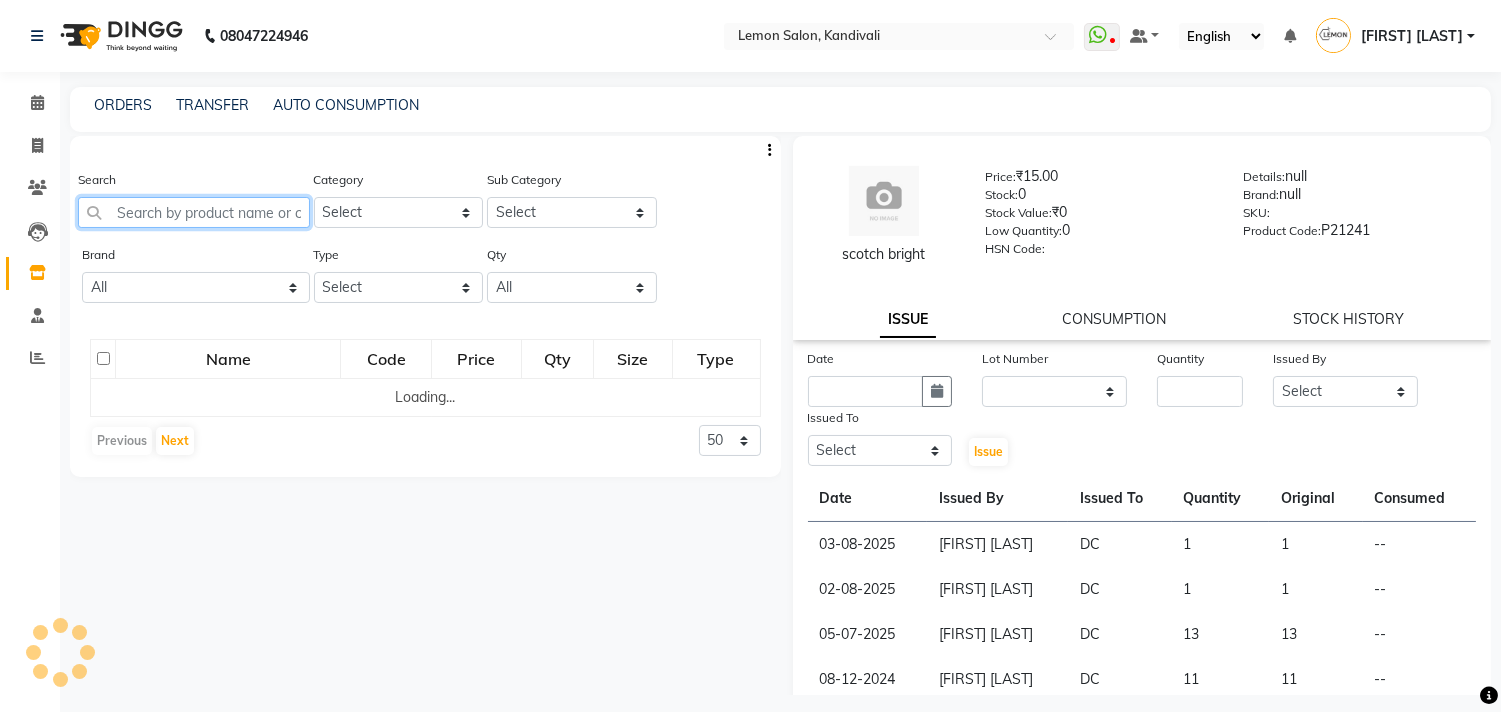 click 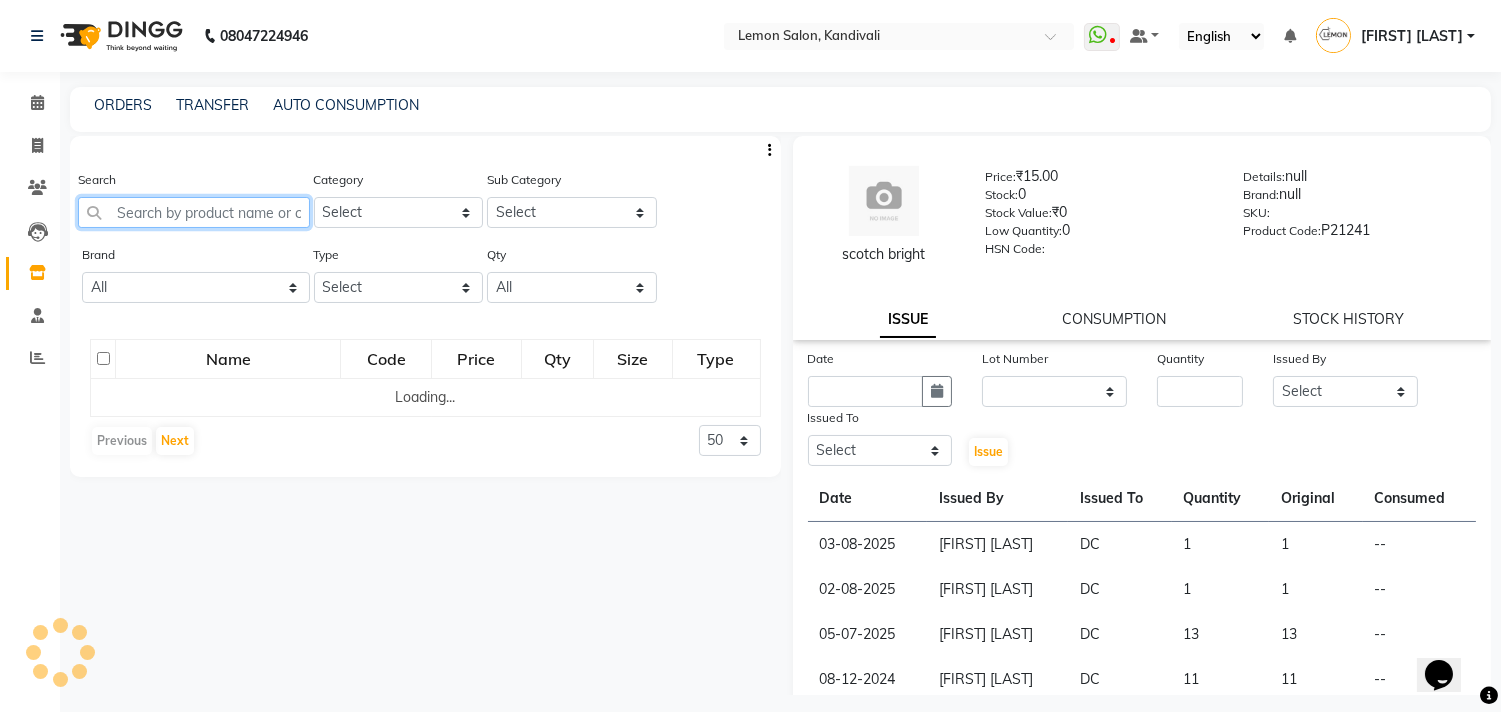 scroll, scrollTop: 0, scrollLeft: 0, axis: both 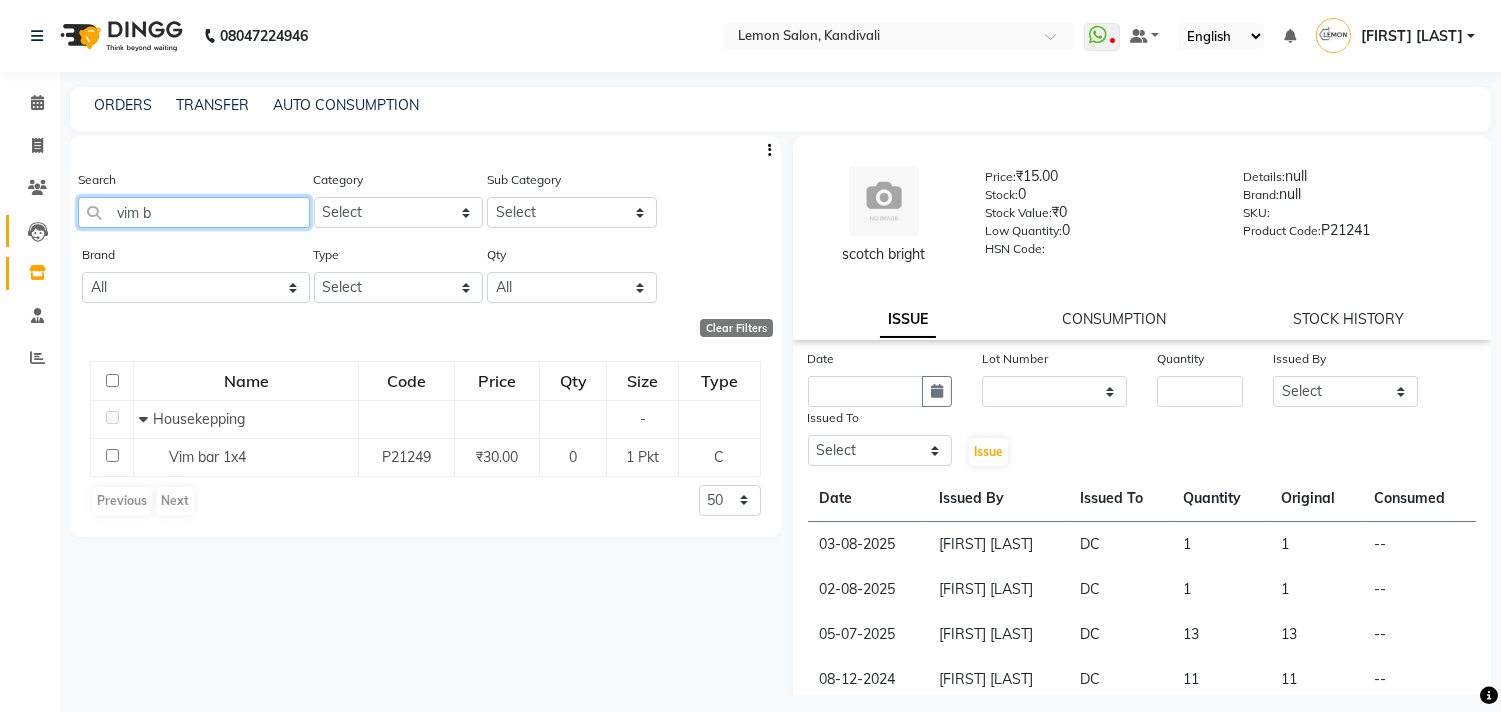 drag, startPoint x: 187, startPoint y: 210, endPoint x: 48, endPoint y: 231, distance: 140.57738 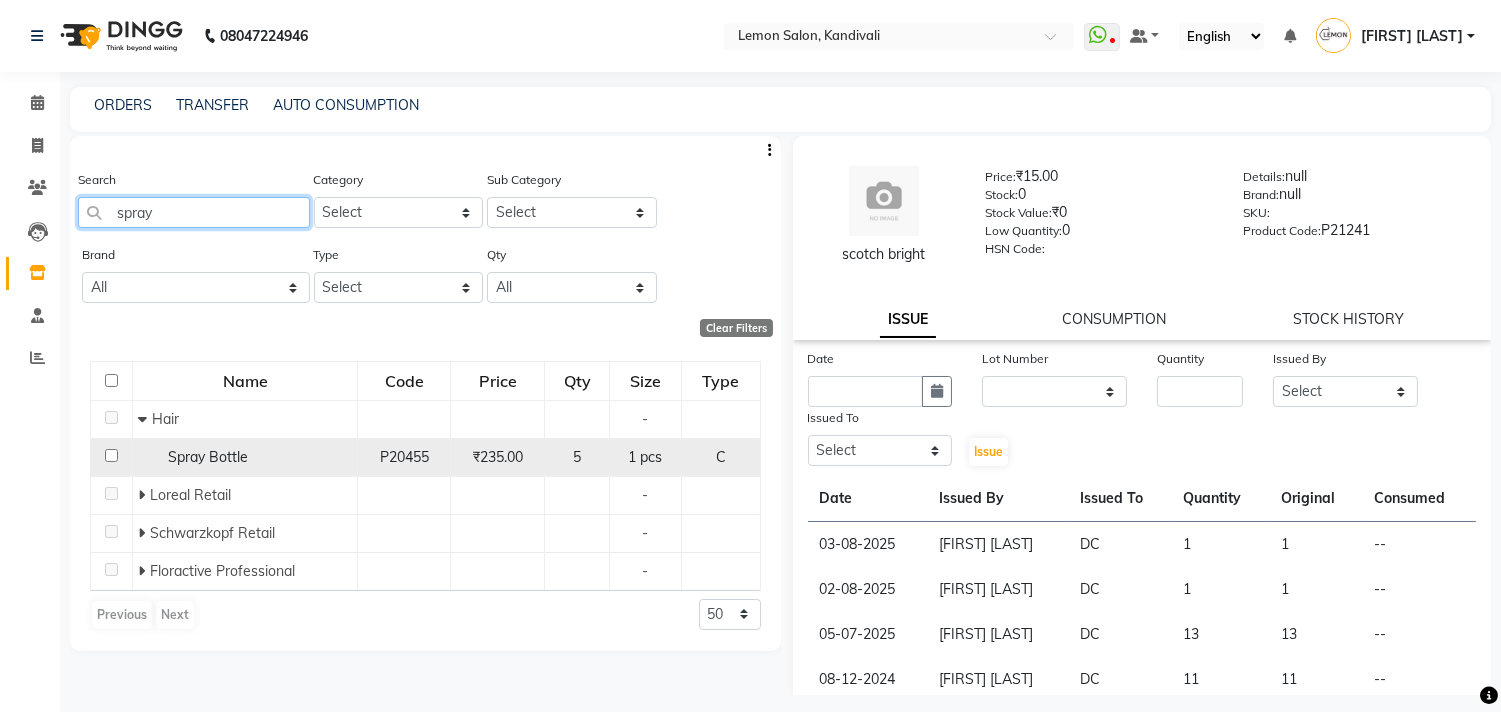type on "spray" 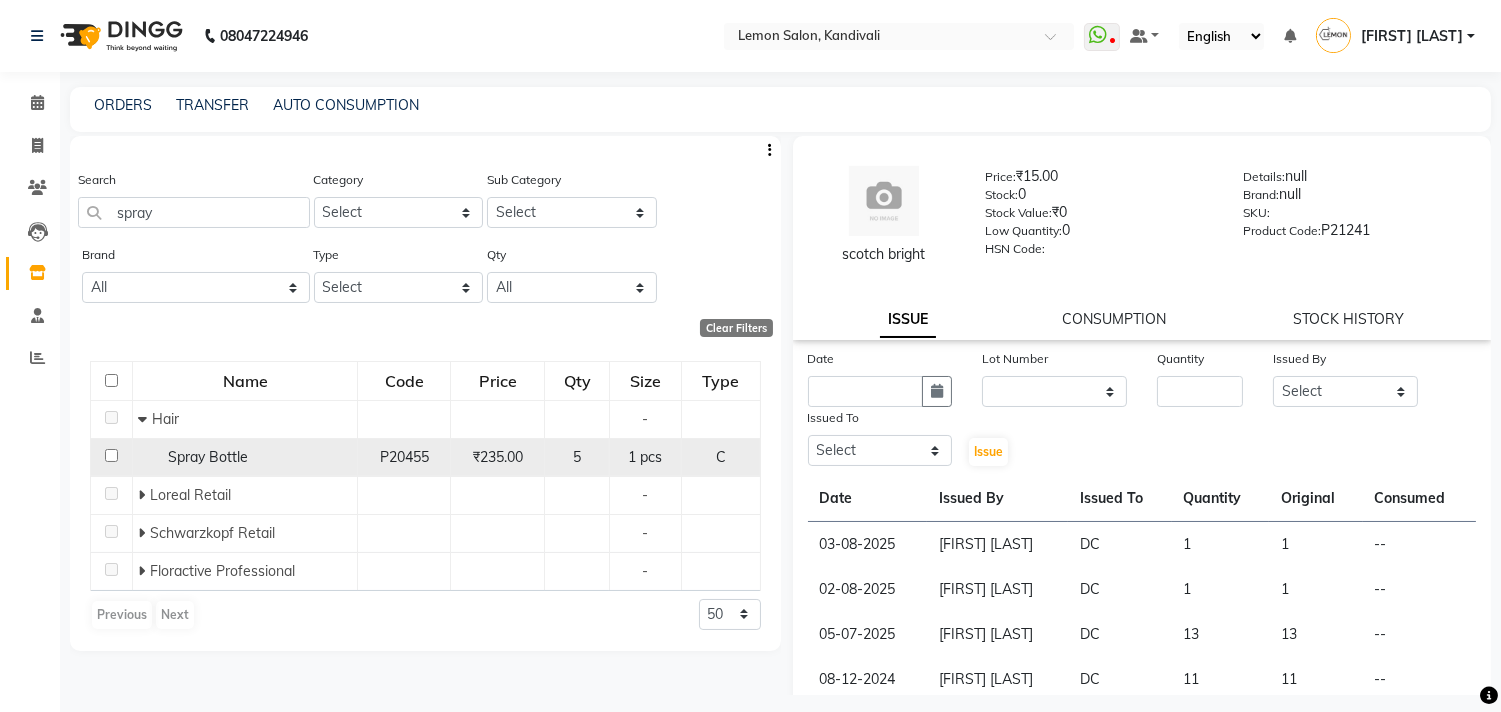 click 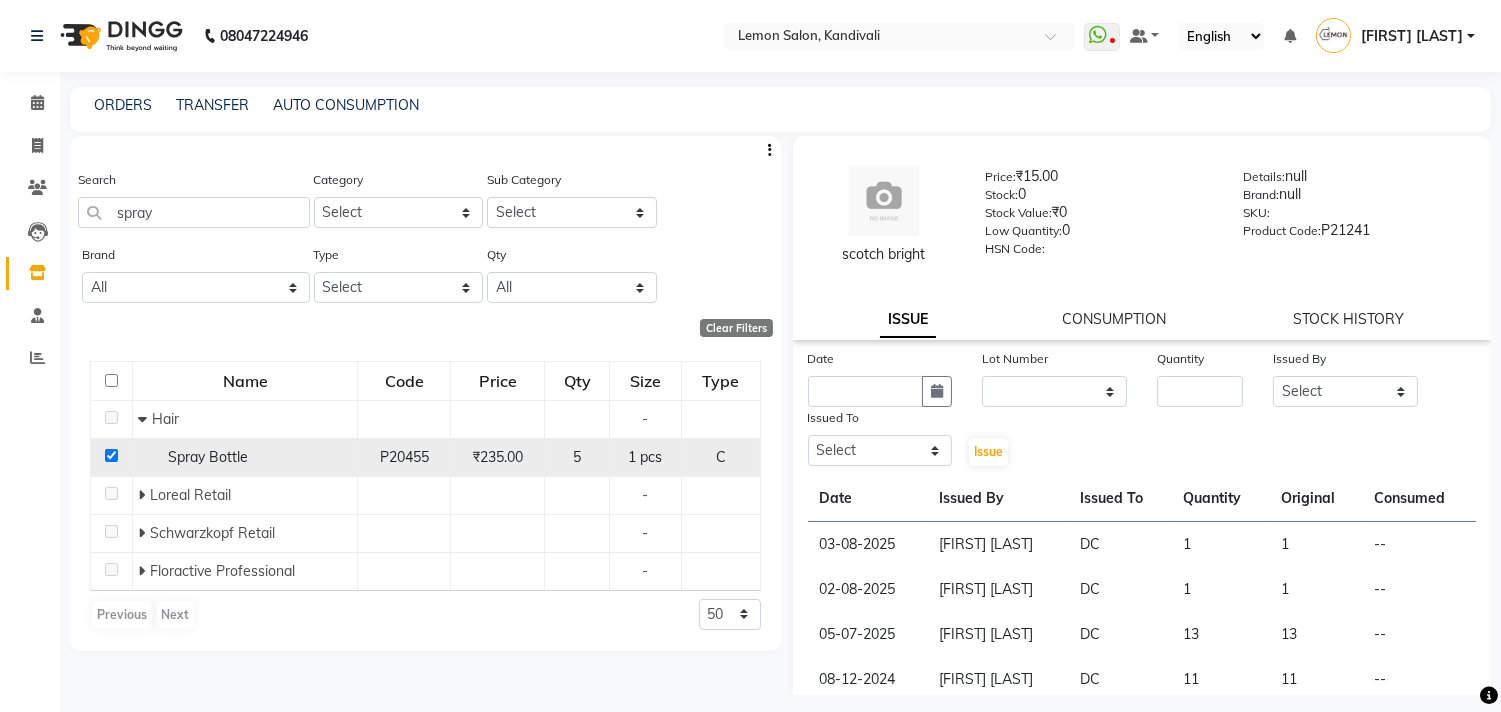 checkbox on "true" 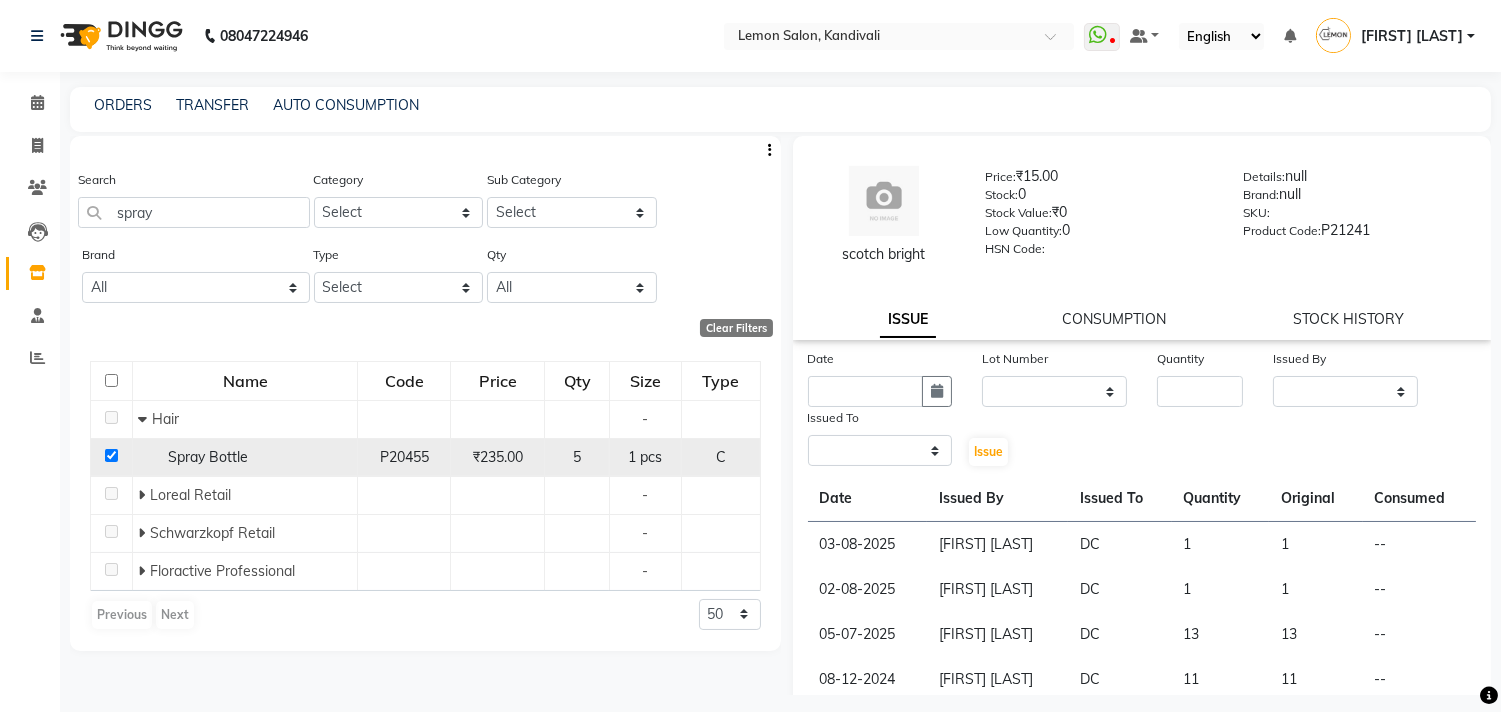select 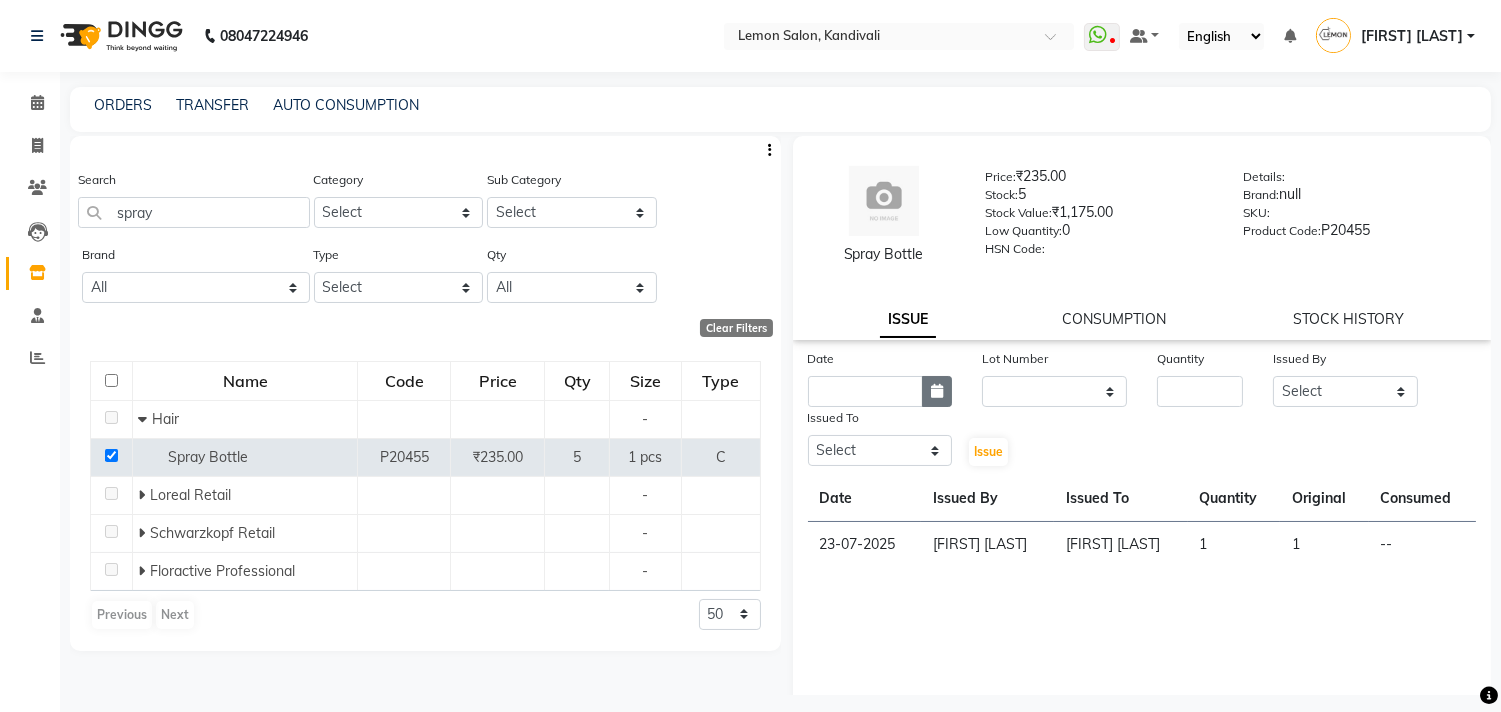 click 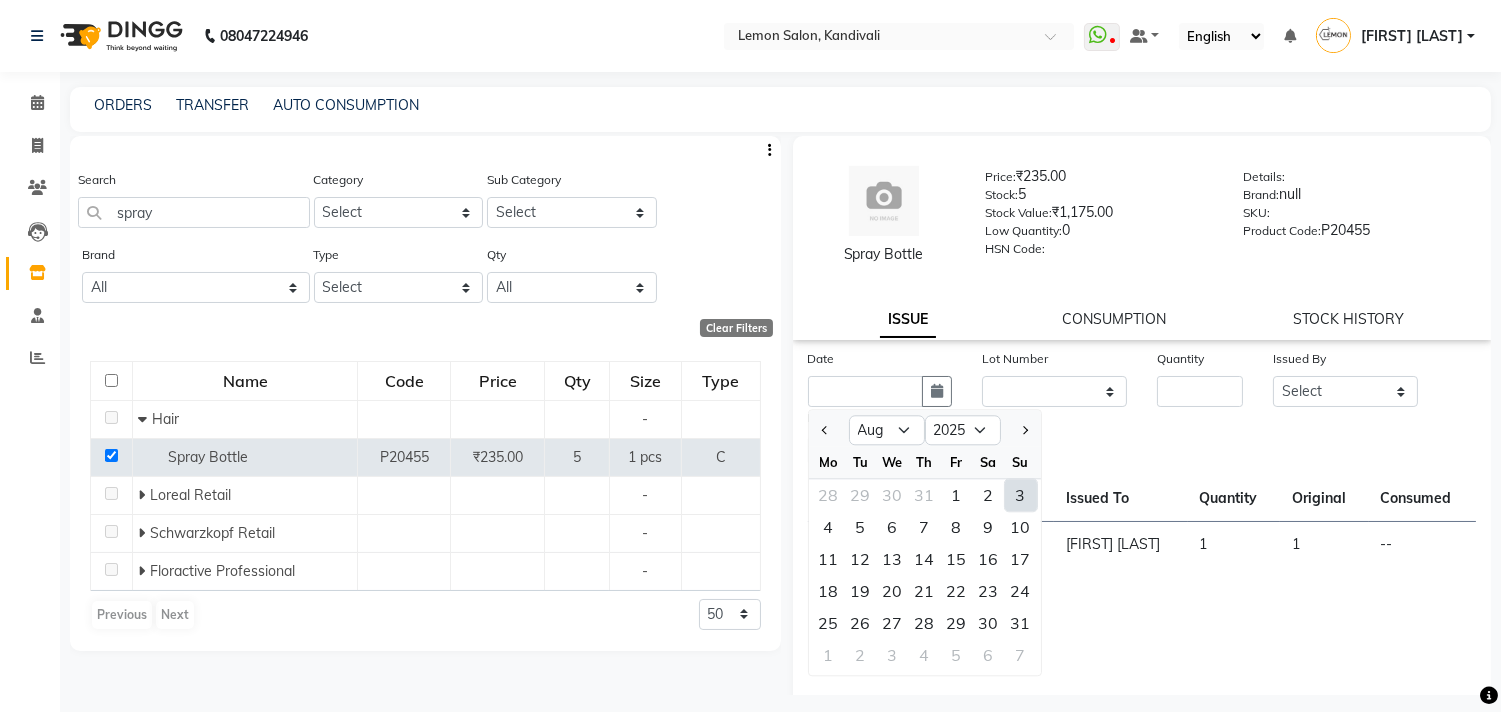 click on "3" 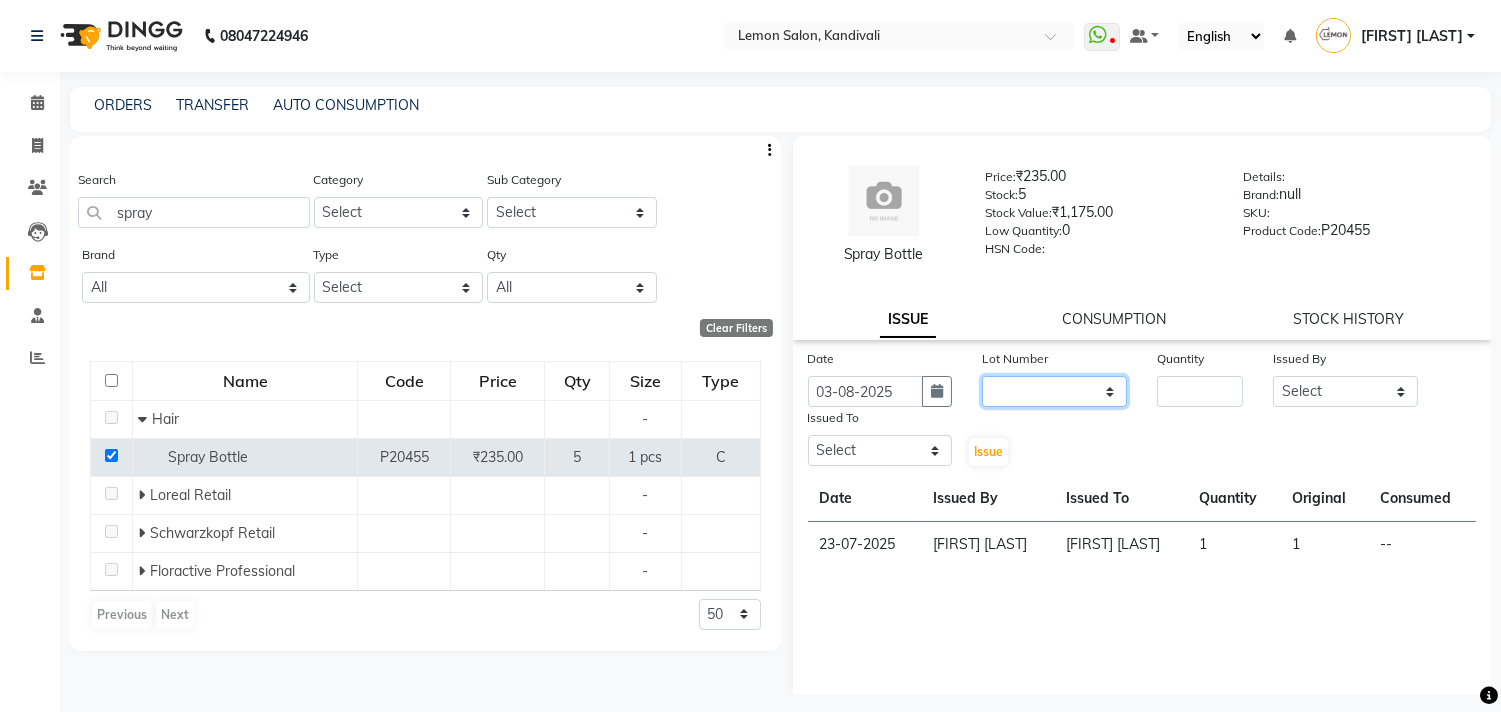 click on "None" 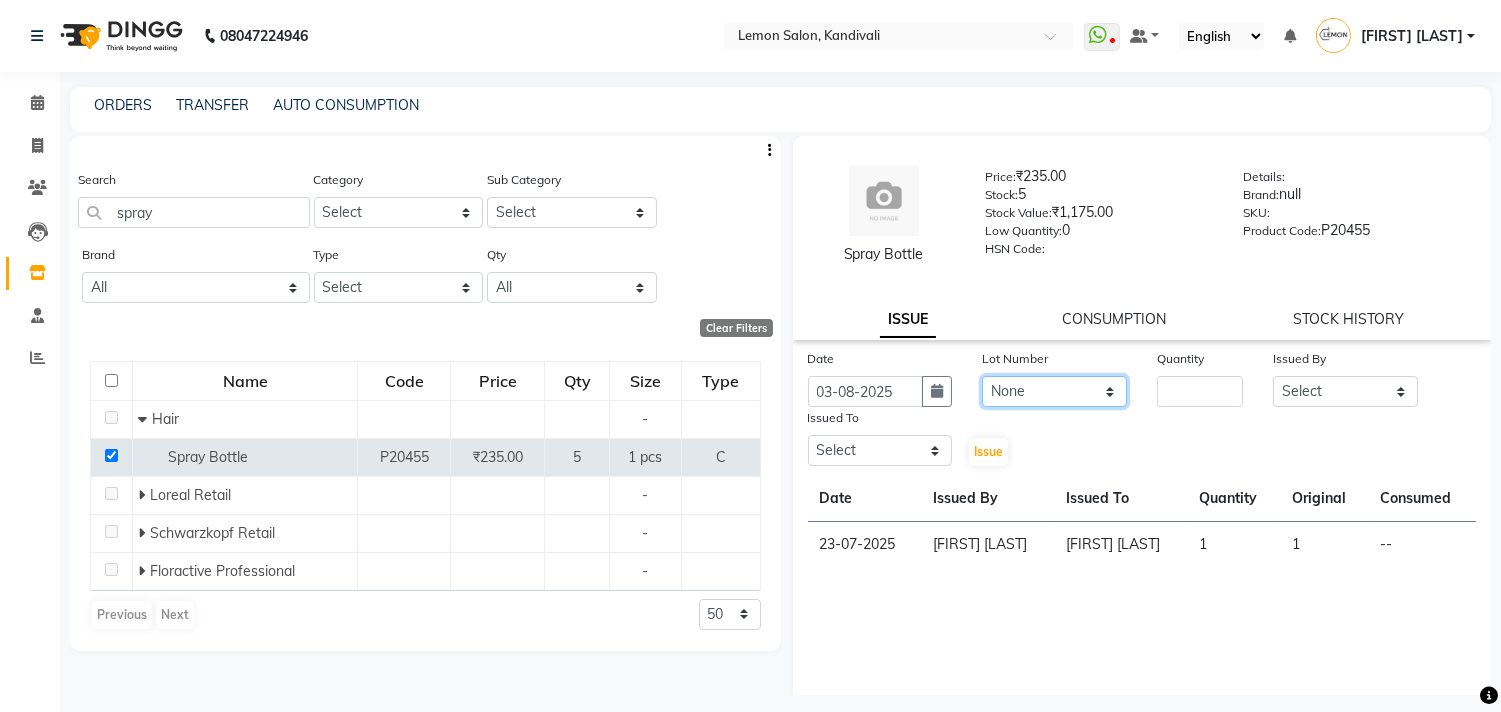 click on "None" 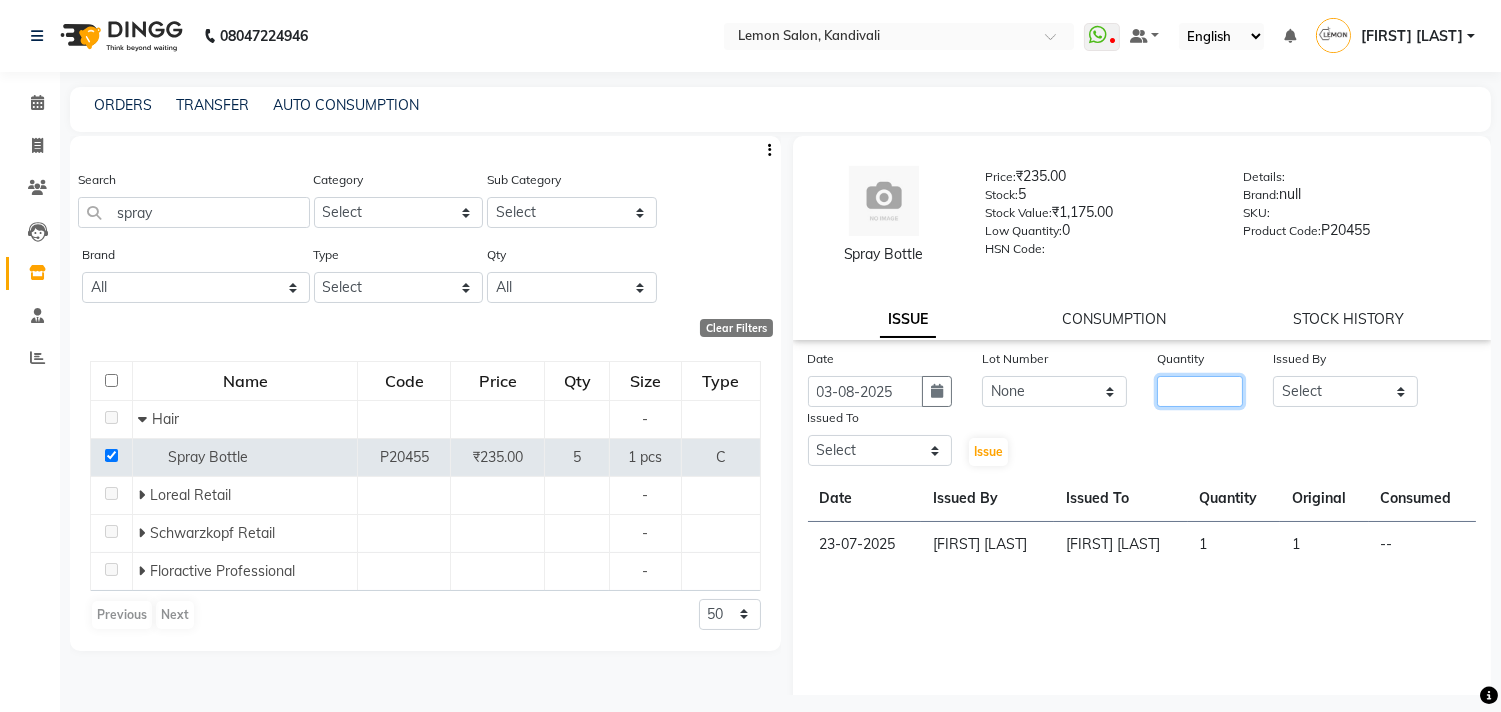 click 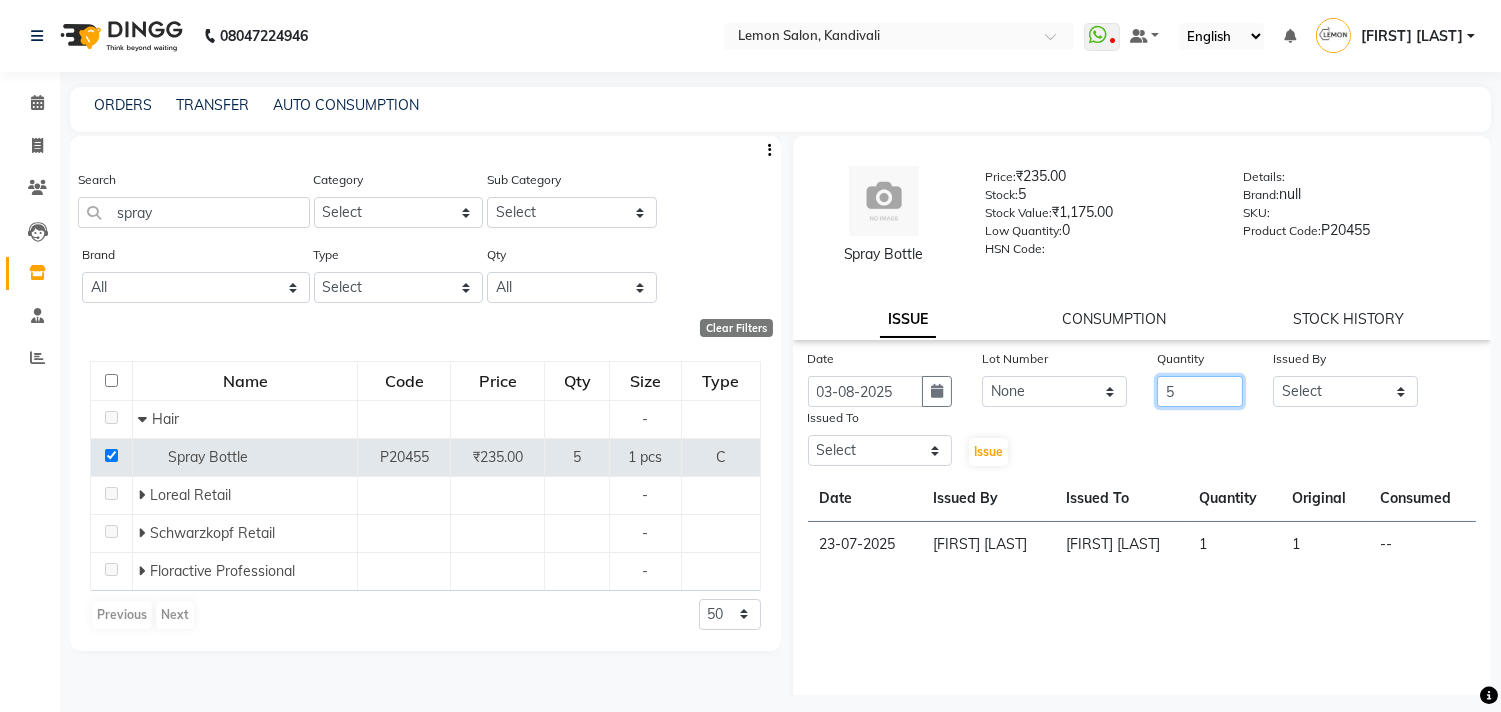 type on "5" 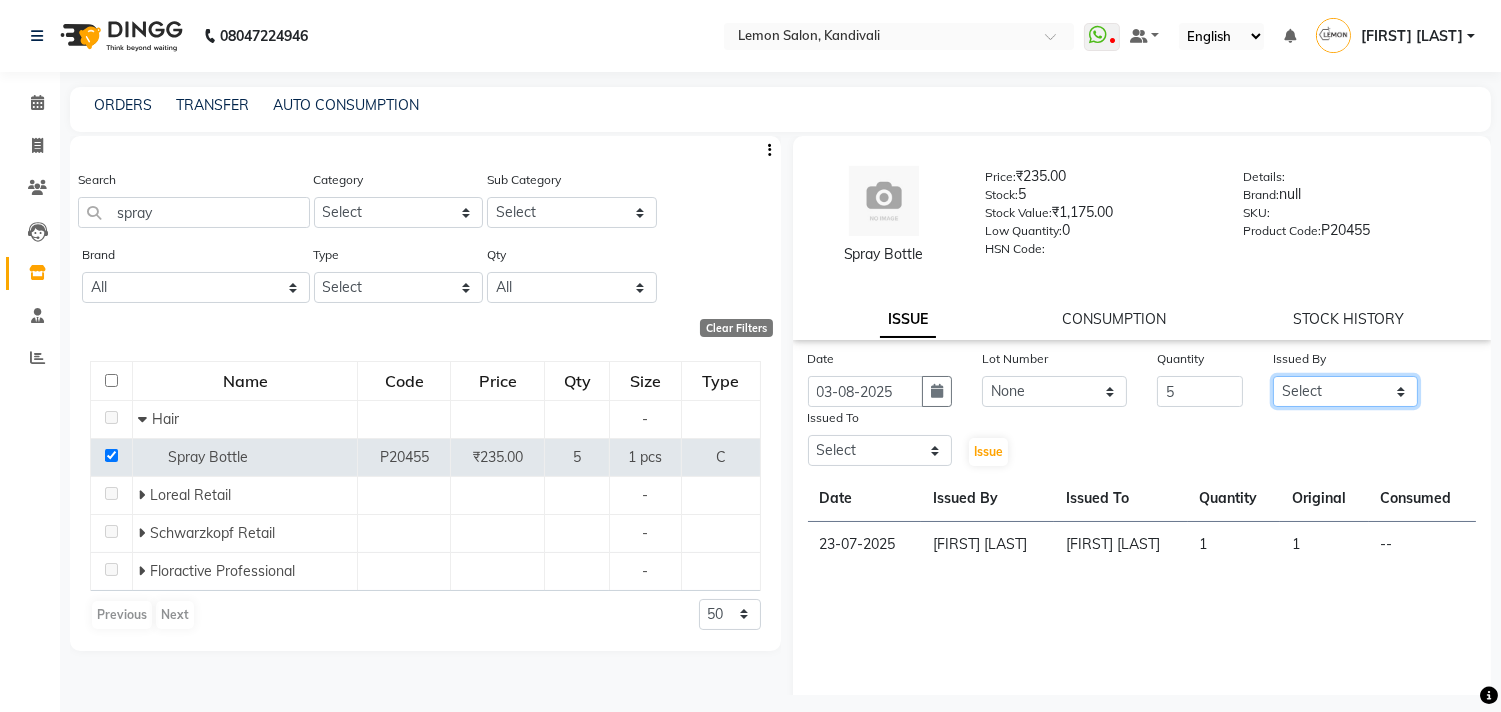 click on "Select [LAST] [LAST] [LAST] [LAST] [LAST] [LAST] [LAST] [LAST] [LAST] [LAST] [LAST] [LAST] [LAST] [LAST] [LAST] [LAST] [LAST]" 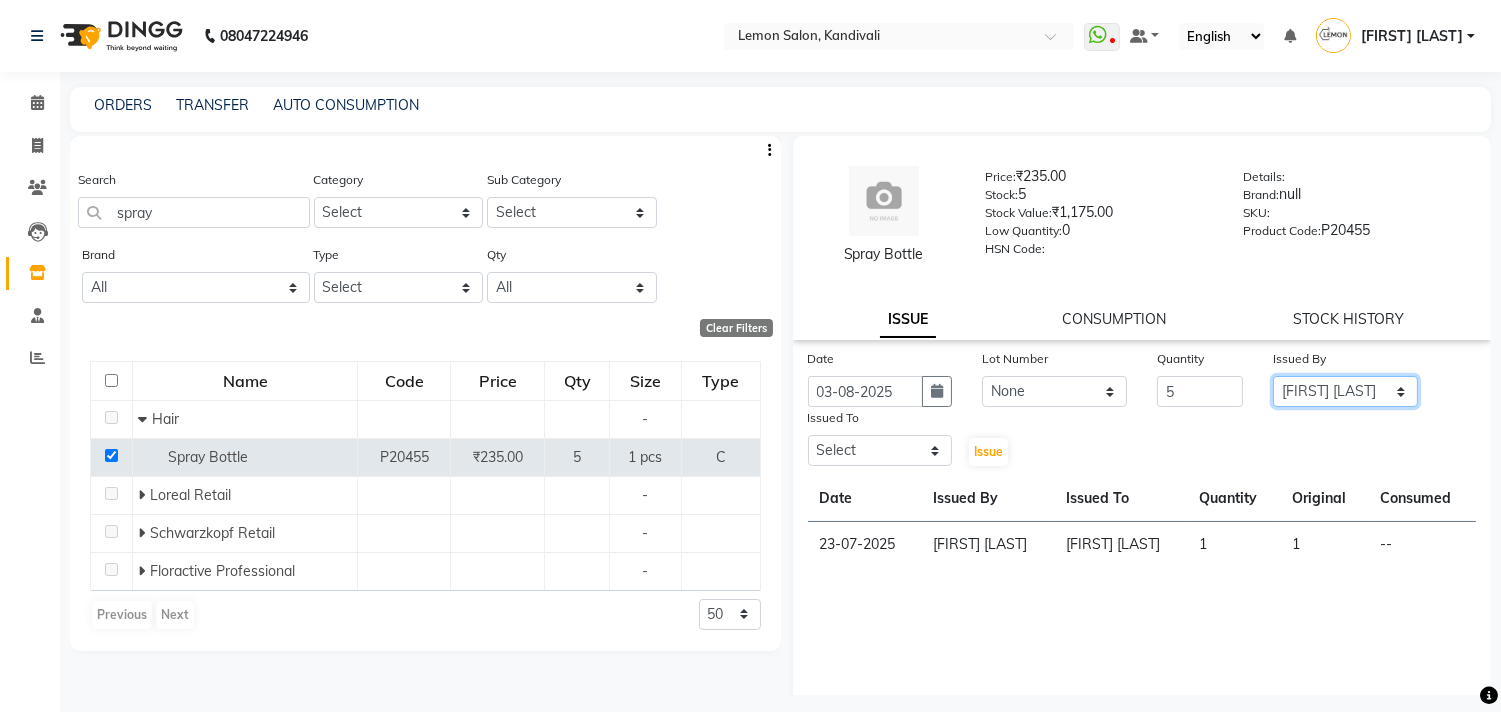 click on "Select [LAST] [LAST] [LAST] [LAST] [LAST] [LAST] [LAST] [LAST] [LAST] [LAST] [LAST] [LAST] [LAST] [LAST] [LAST] [LAST] [LAST]" 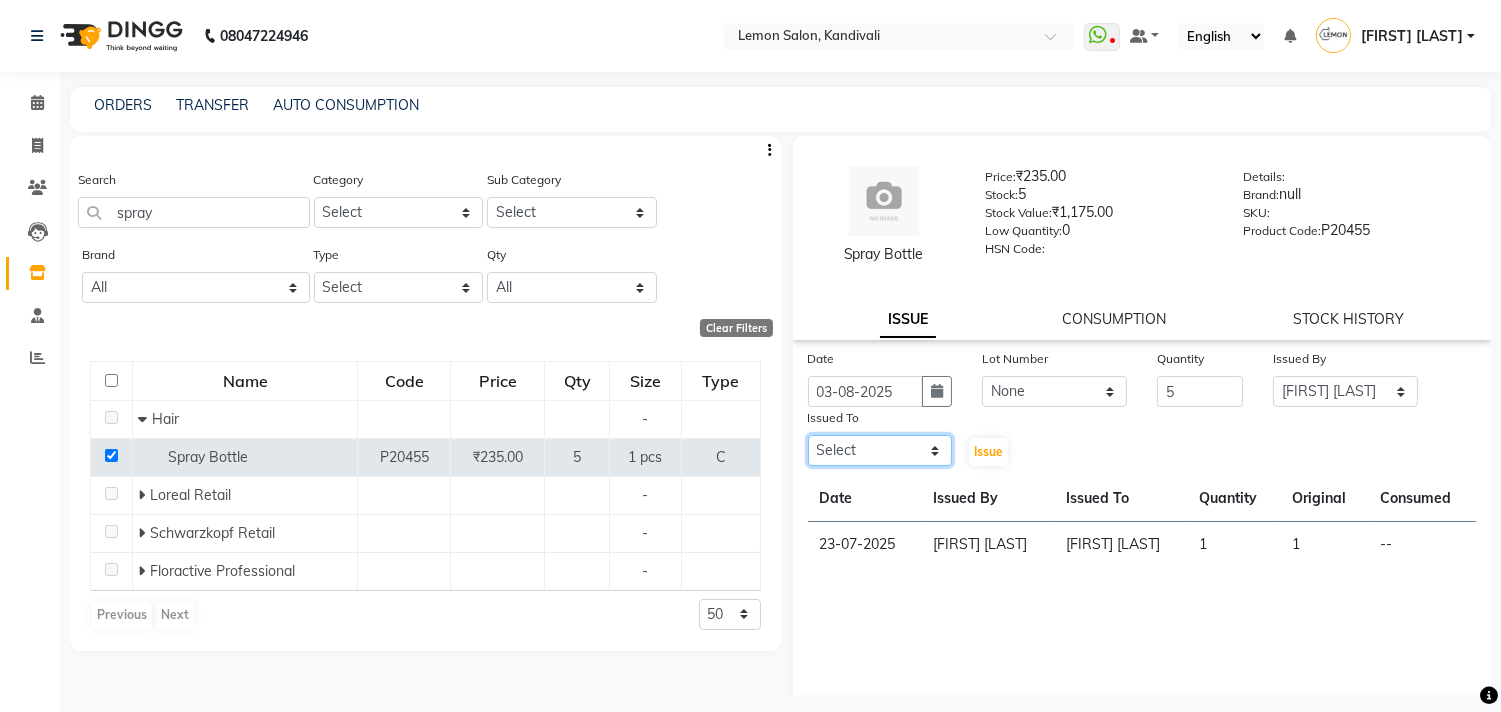 click on "Select [LAST] [LAST] [LAST] [LAST] [LAST] [LAST] [LAST] [LAST] [LAST] [LAST] [LAST] [LAST] [LAST] [LAST] [LAST] [LAST] [LAST]" 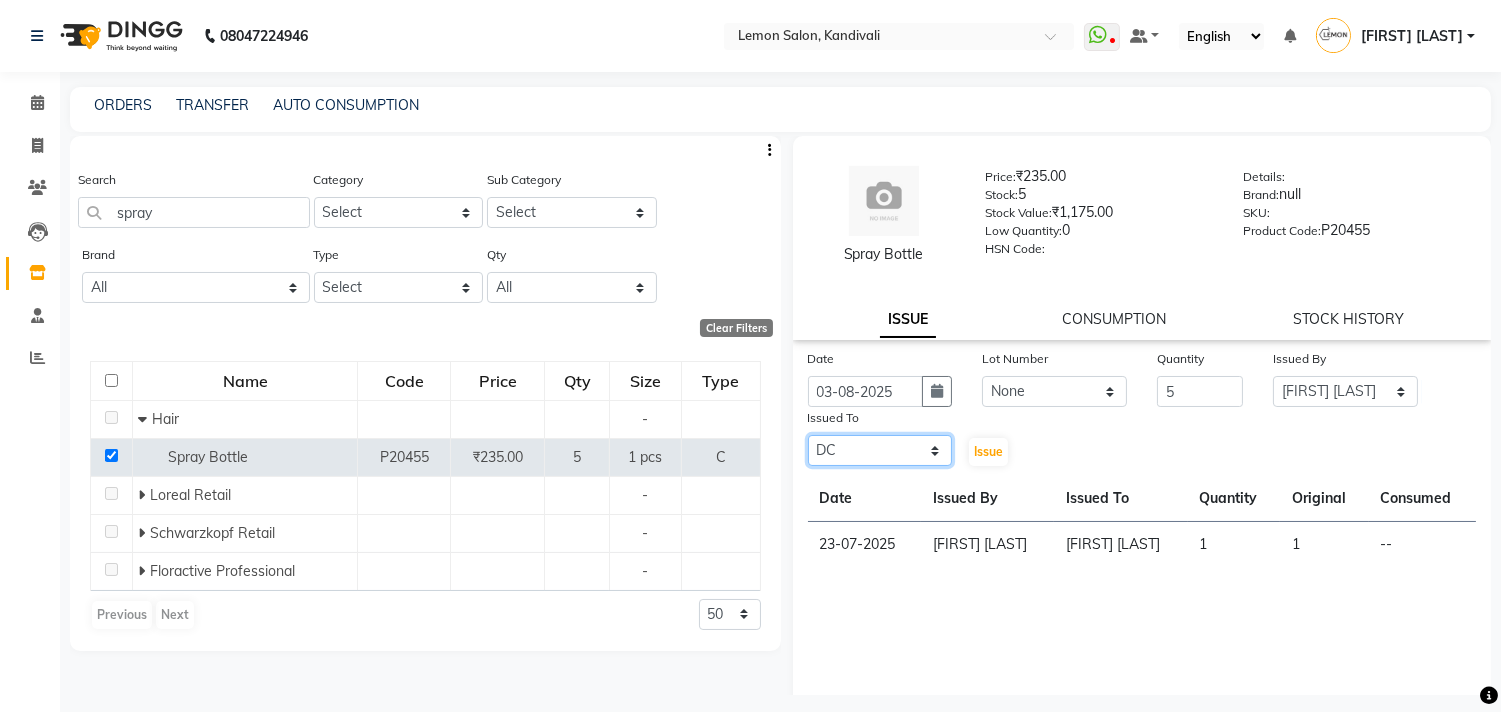 click on "Select [LAST] [LAST] [LAST] [LAST] [LAST] [LAST] [LAST] [LAST] [LAST] [LAST] [LAST] [LAST] [LAST] [LAST] [LAST] [LAST] [LAST]" 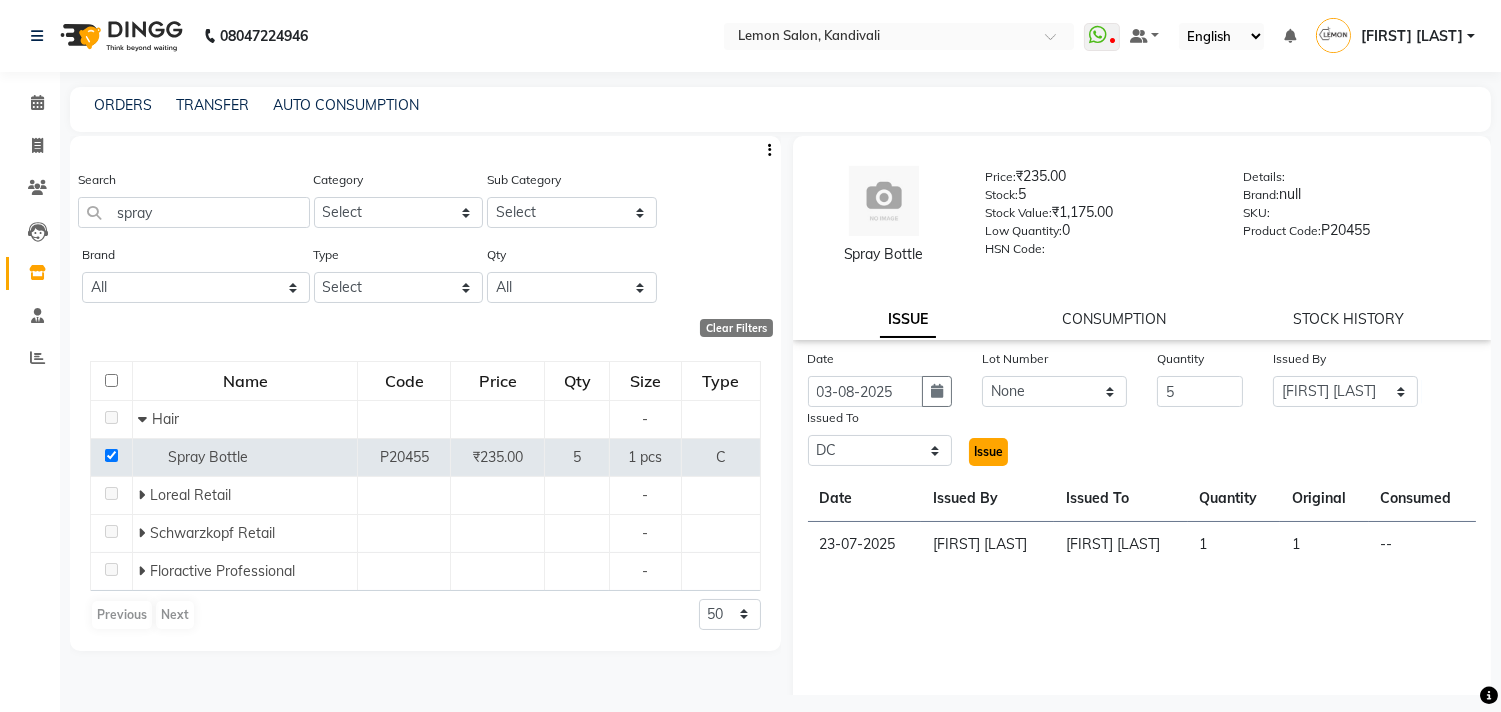 click on "Issue" 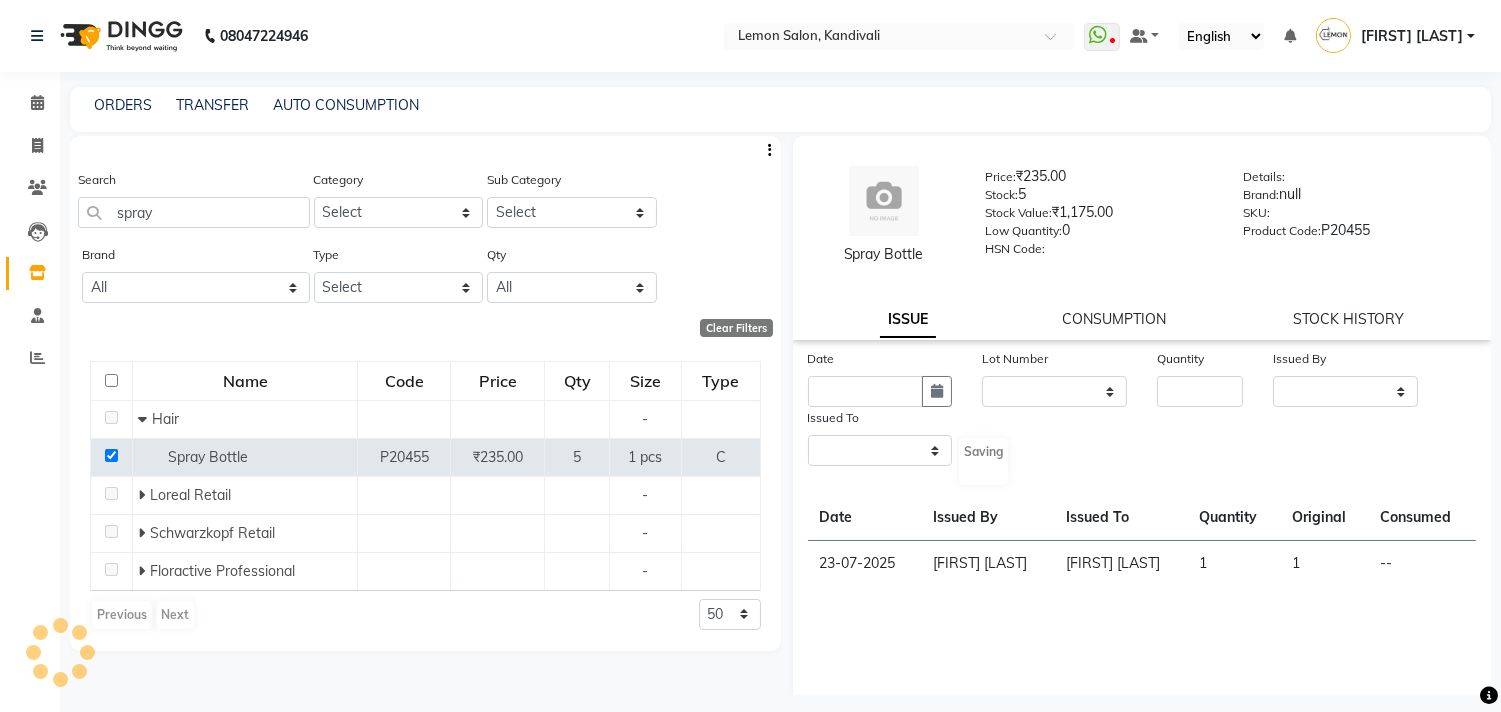 select 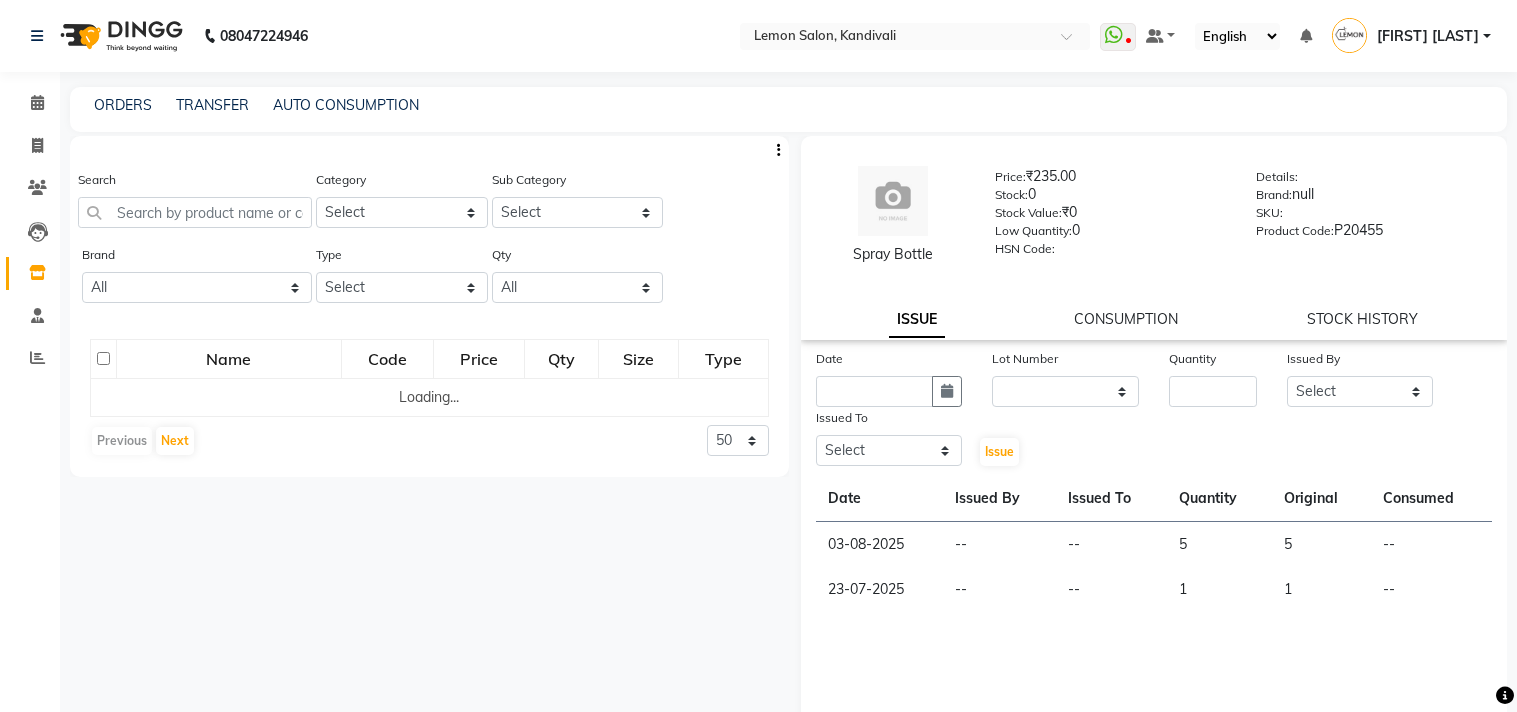 select 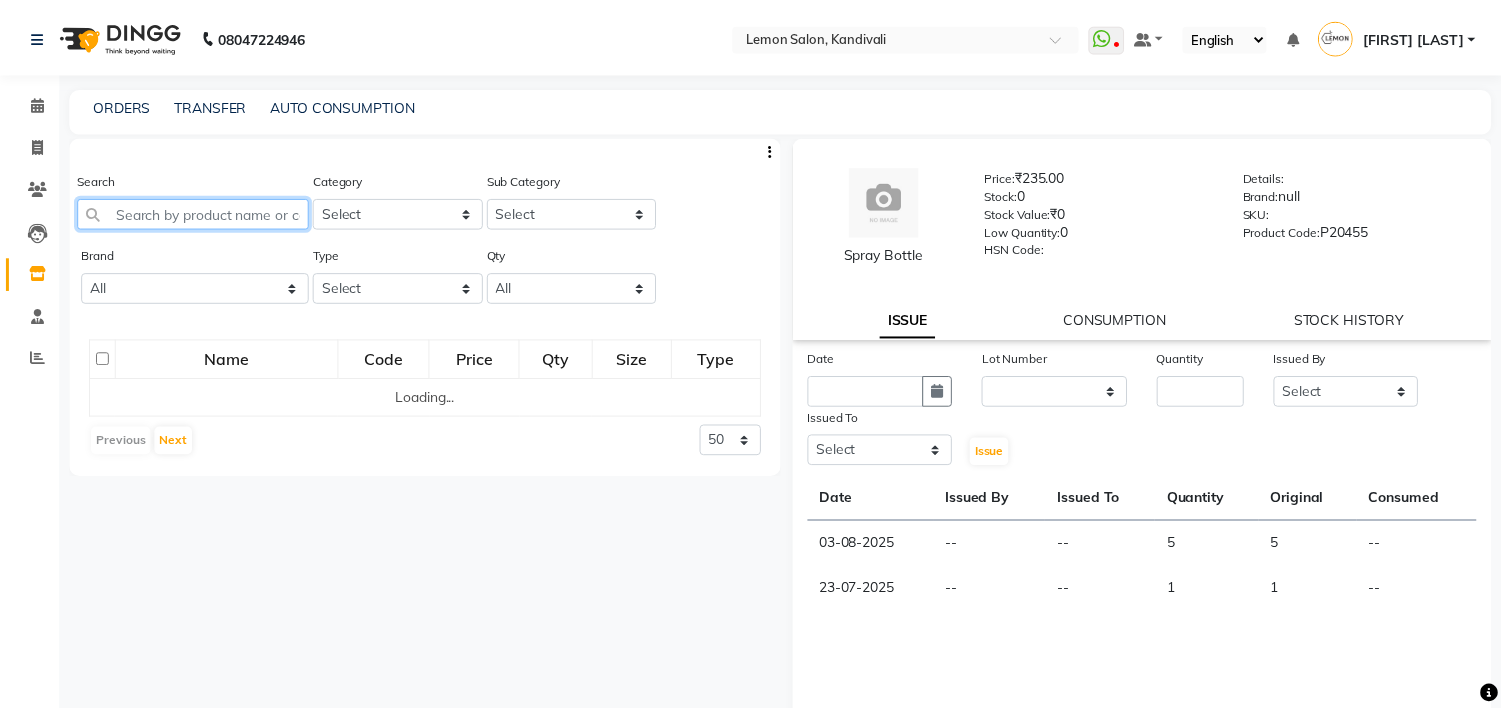 scroll, scrollTop: 0, scrollLeft: 0, axis: both 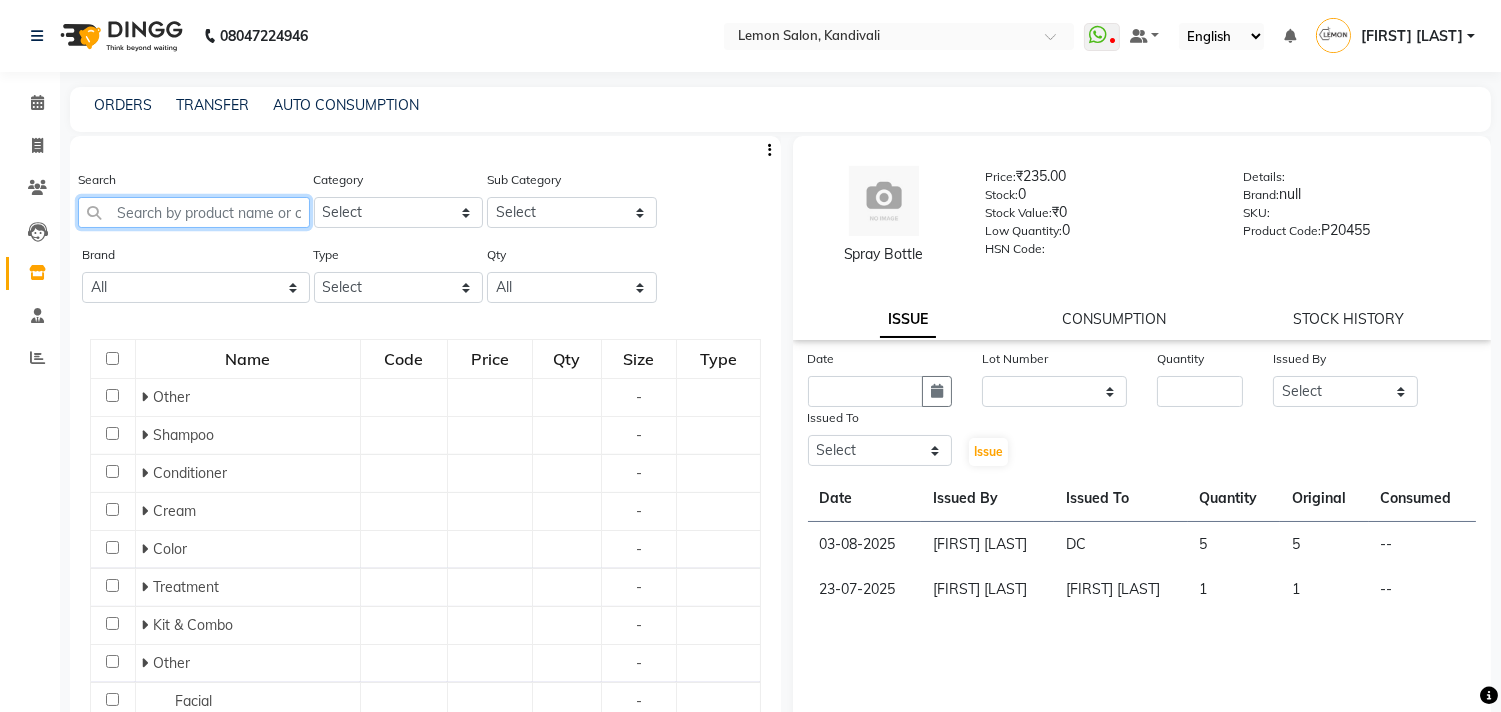 click 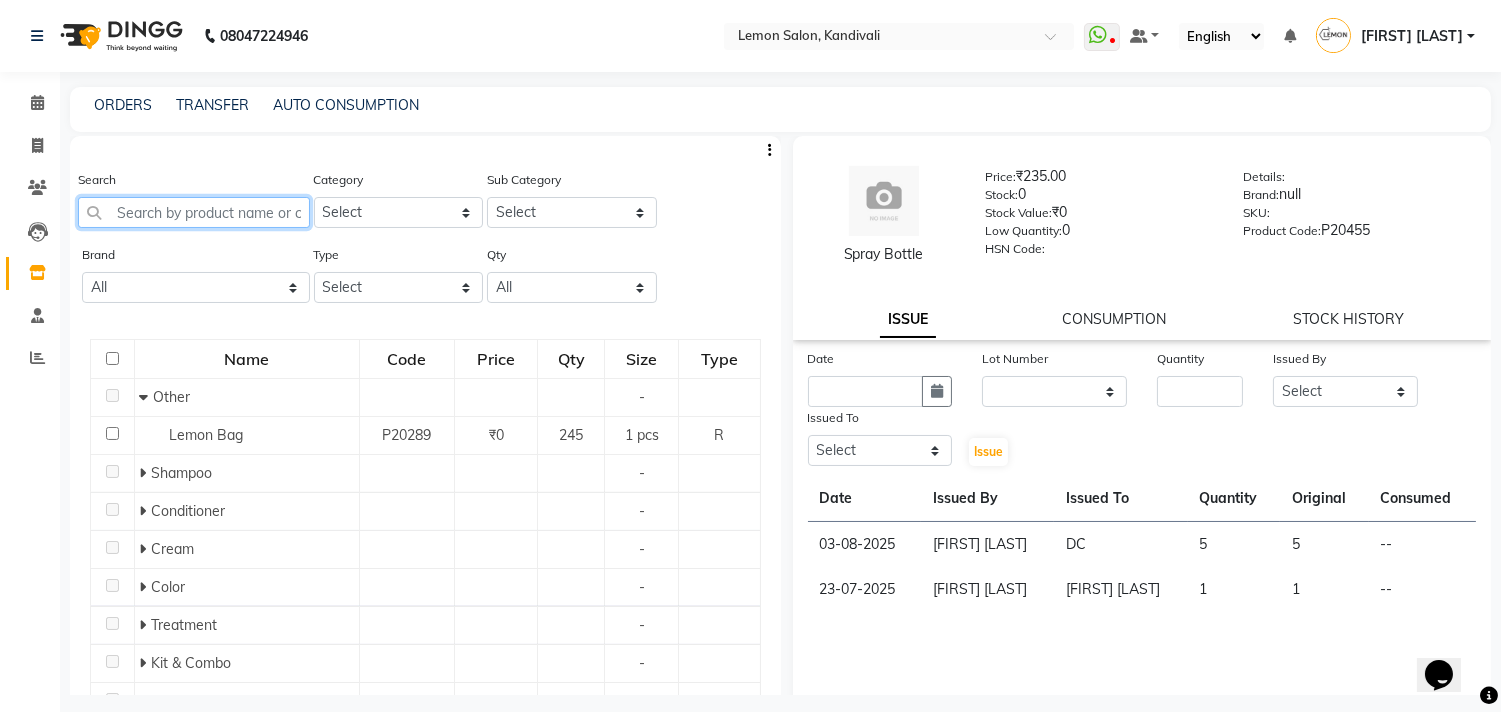 scroll, scrollTop: 0, scrollLeft: 0, axis: both 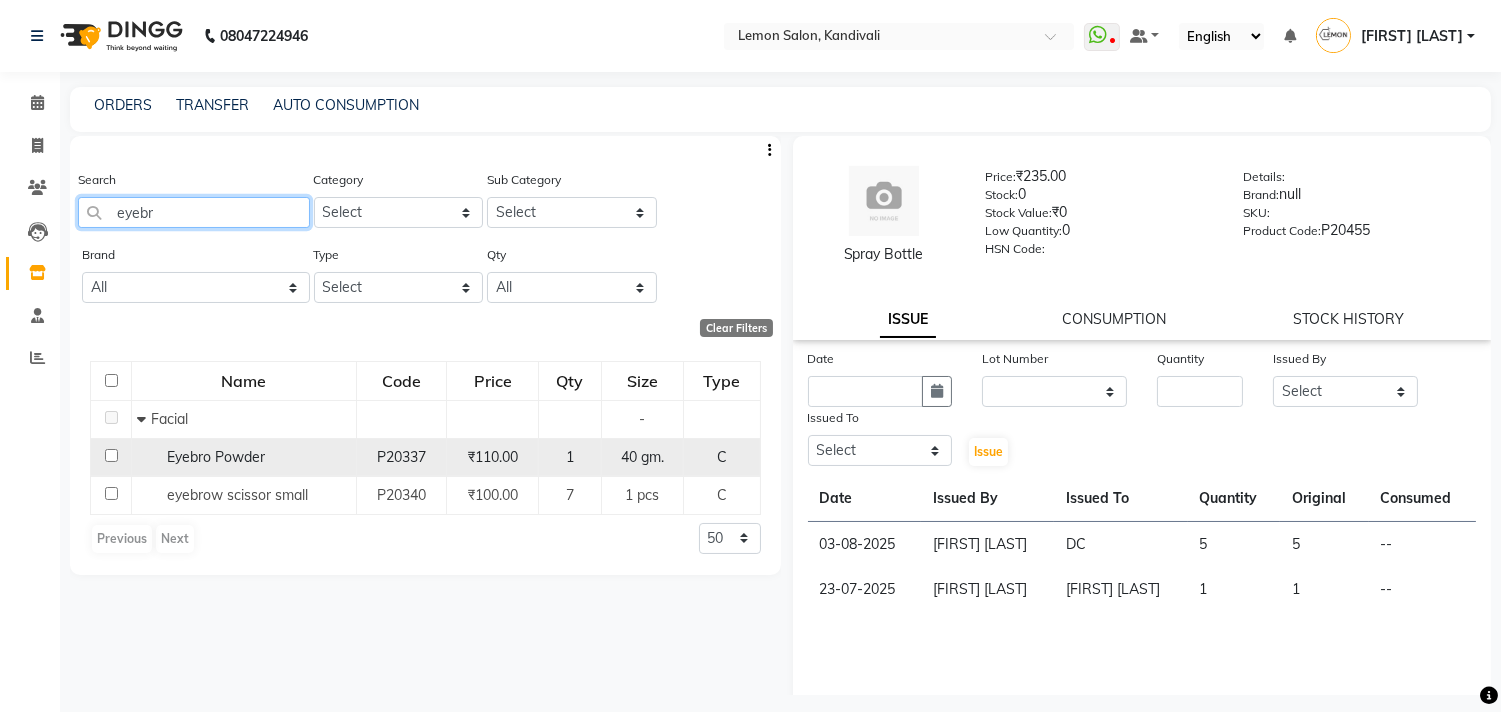 type on "eyebr" 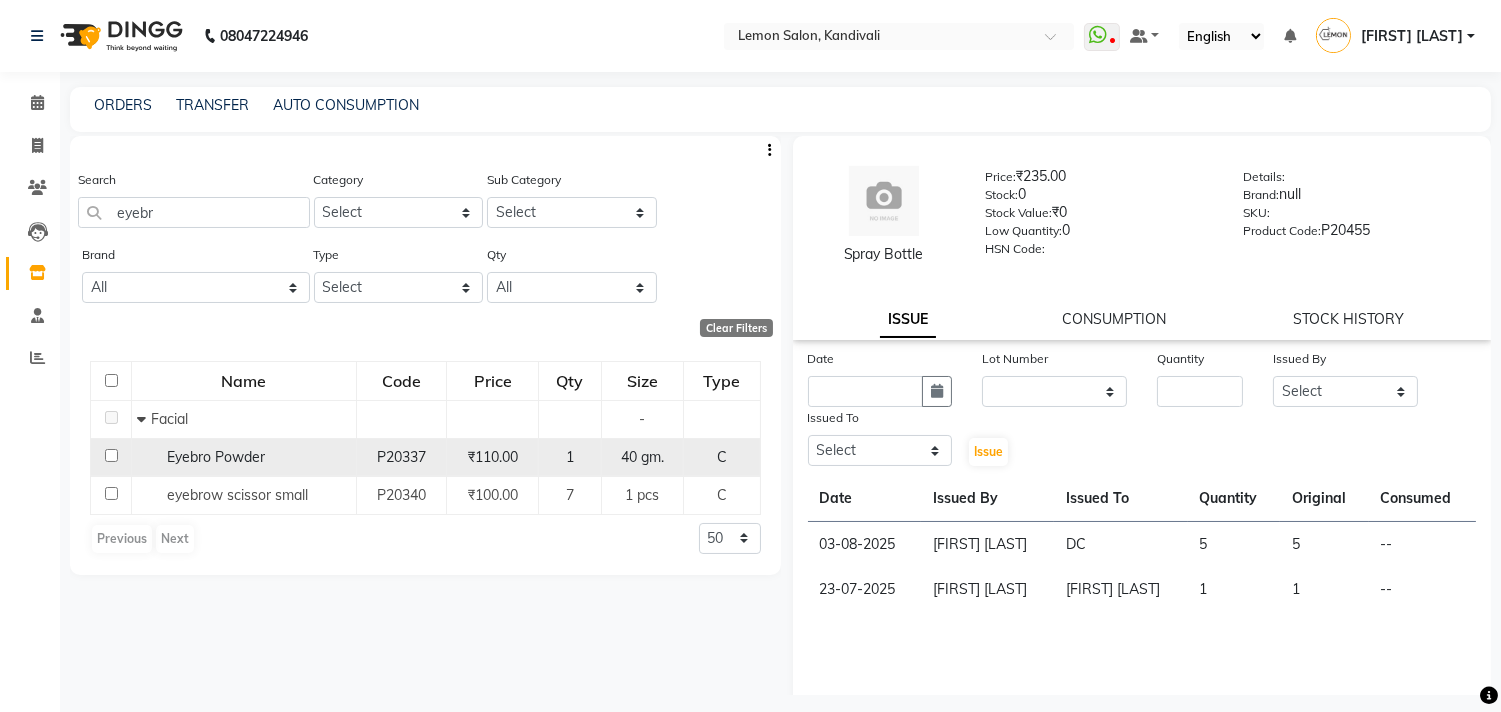 click 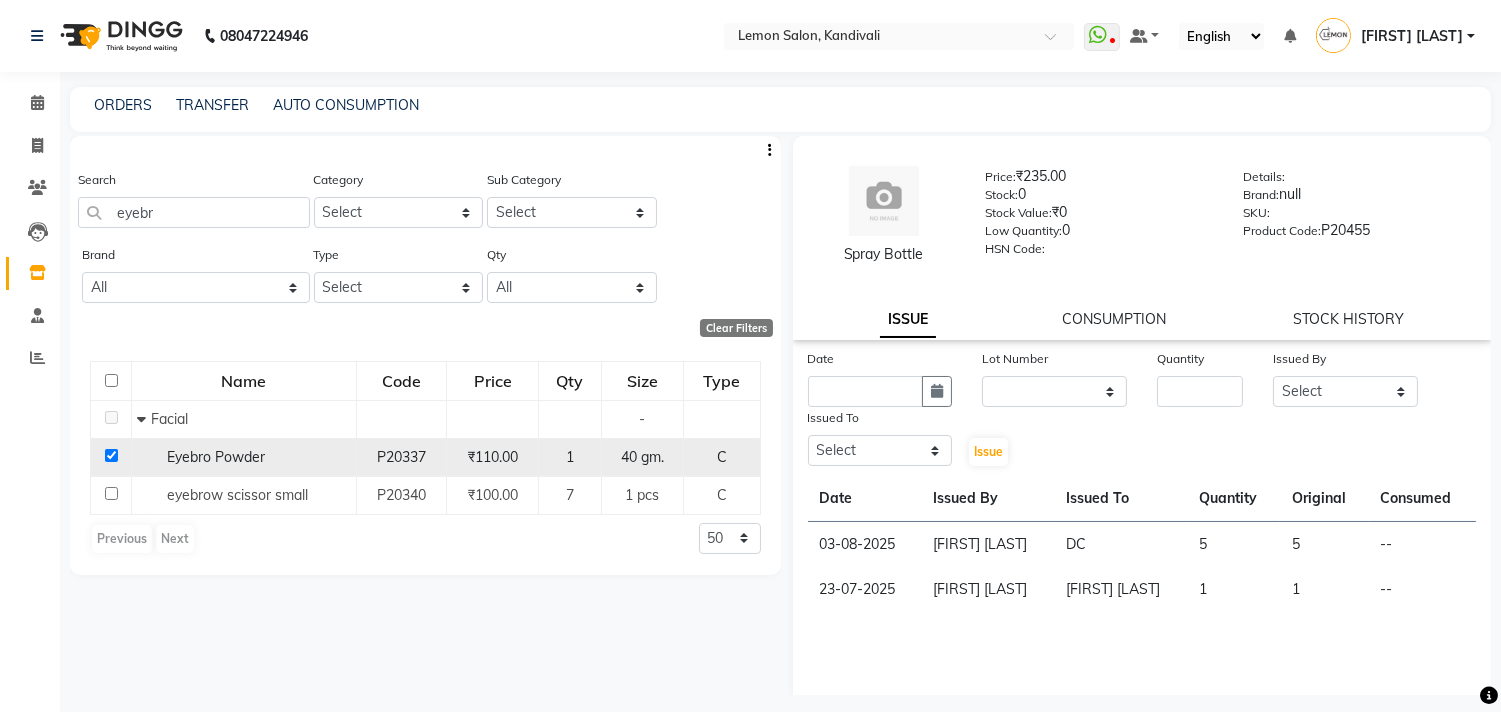 checkbox on "true" 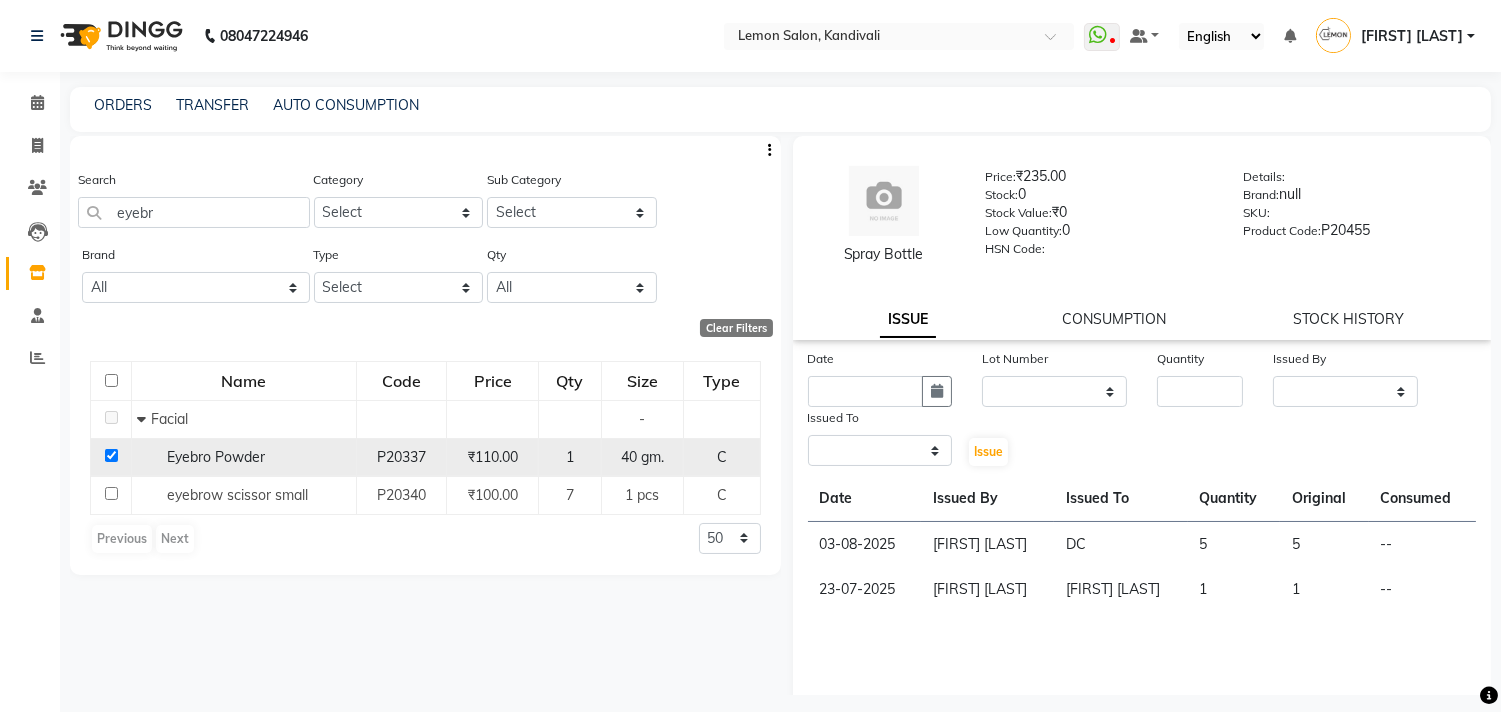 select 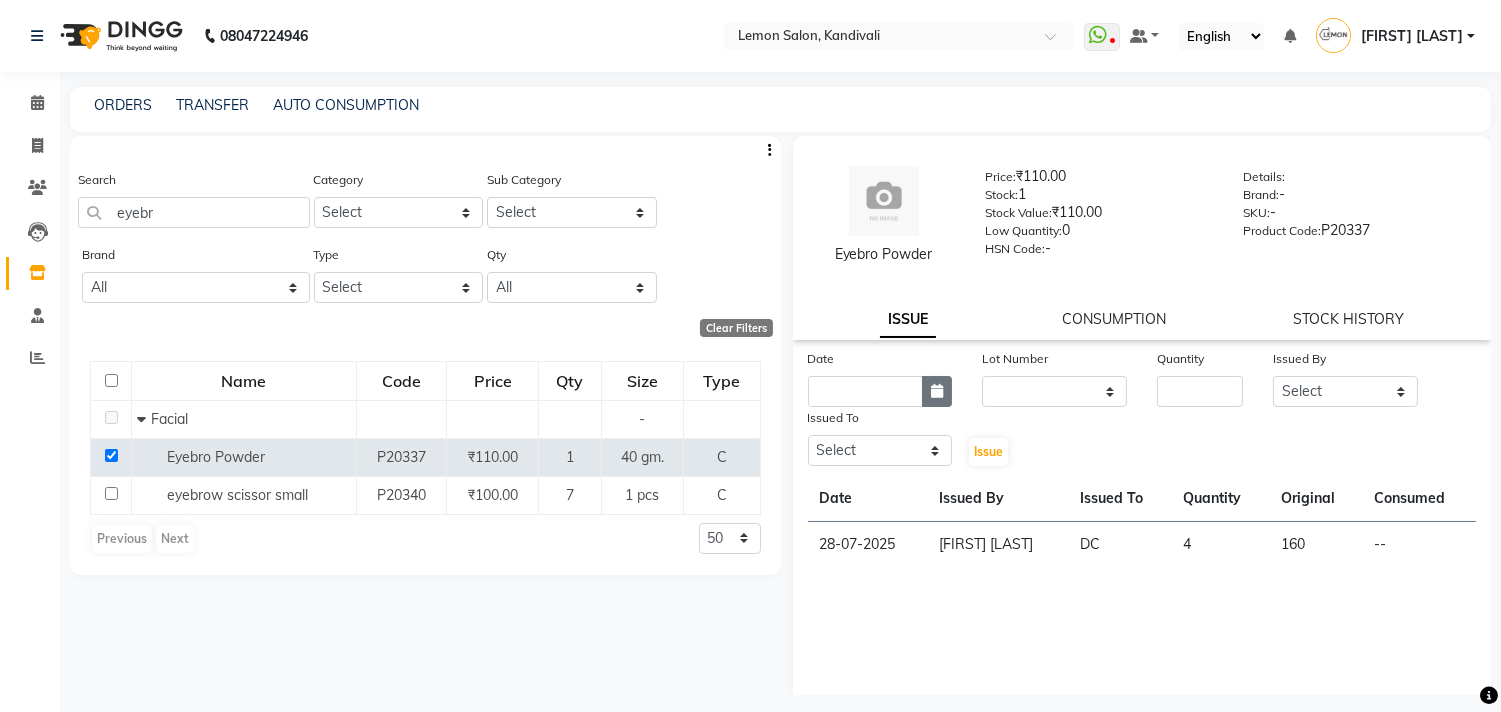 click 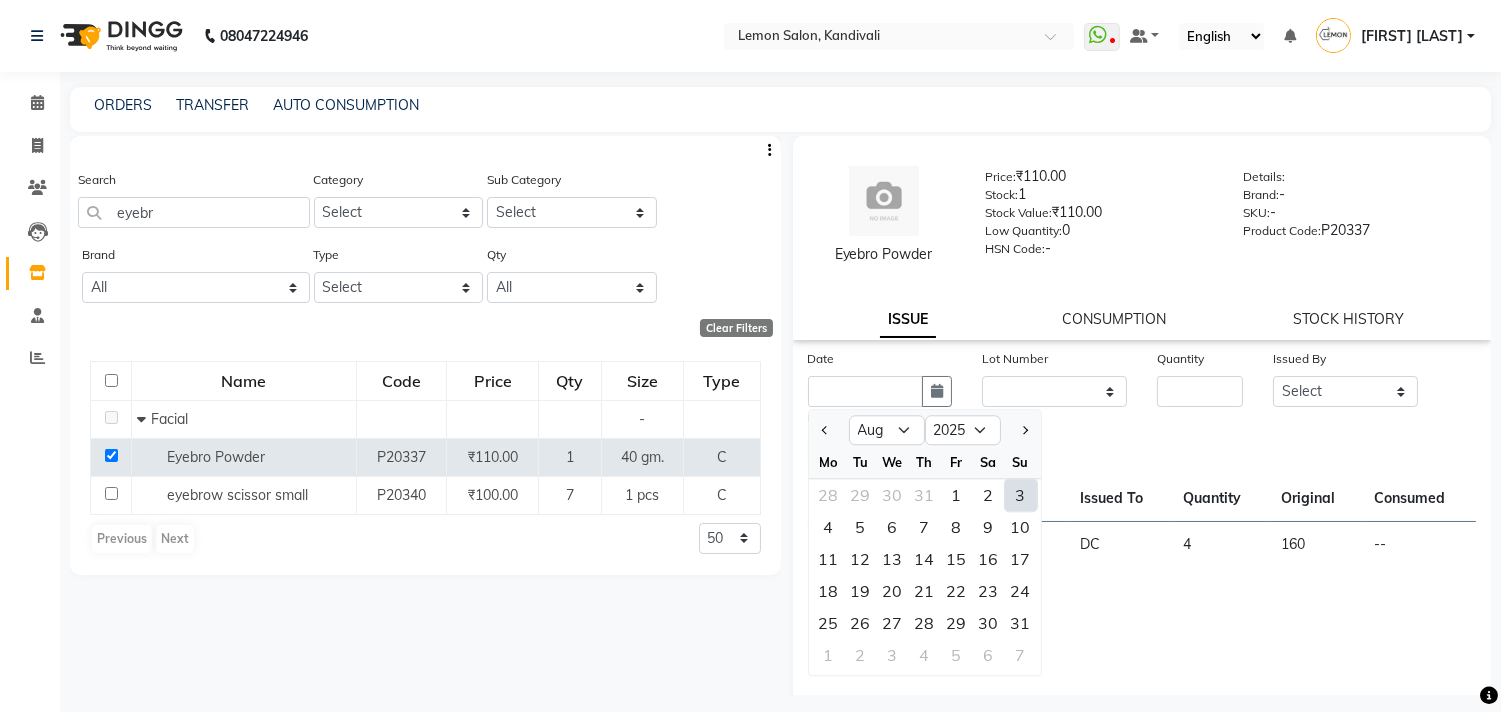 drag, startPoint x: 1025, startPoint y: 497, endPoint x: 1025, endPoint y: 407, distance: 90 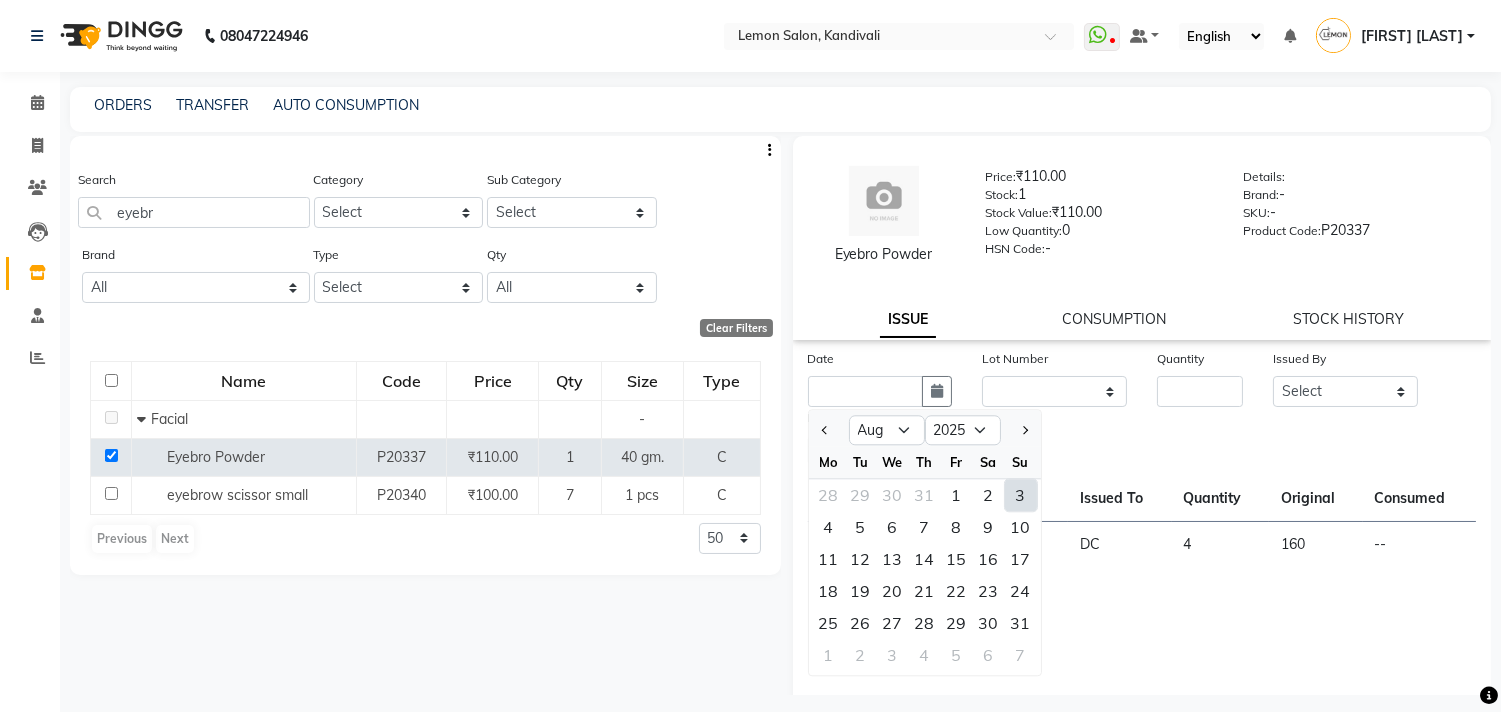 type on "03-08-2025" 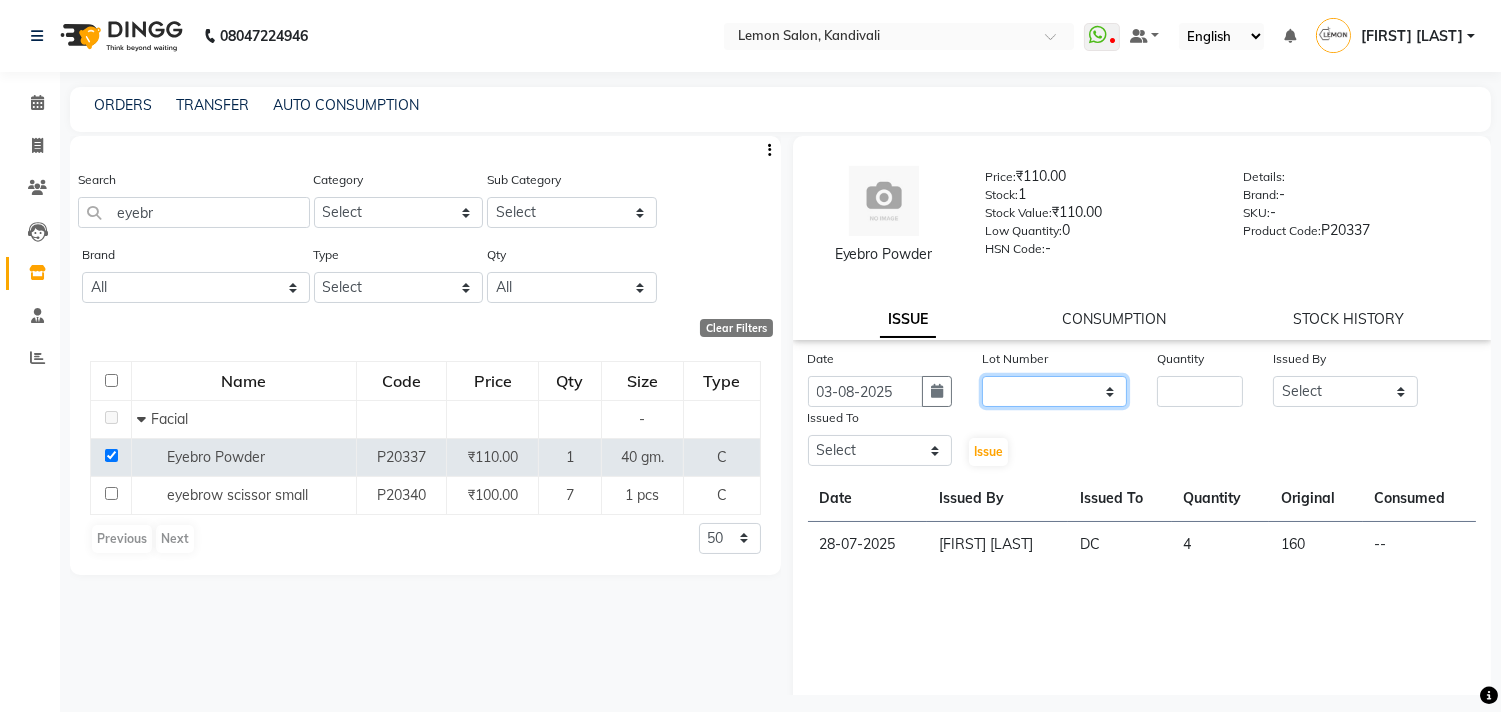 click on "None" 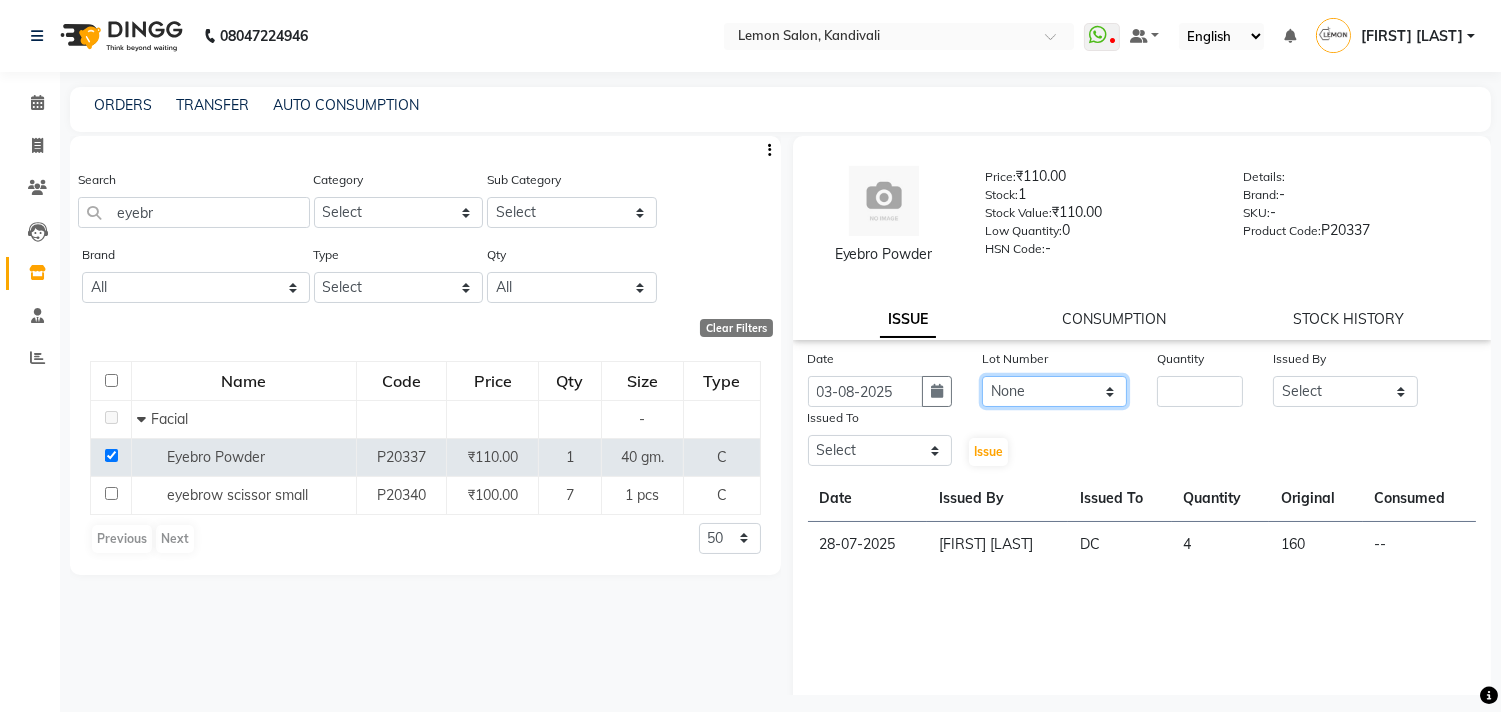 click on "None" 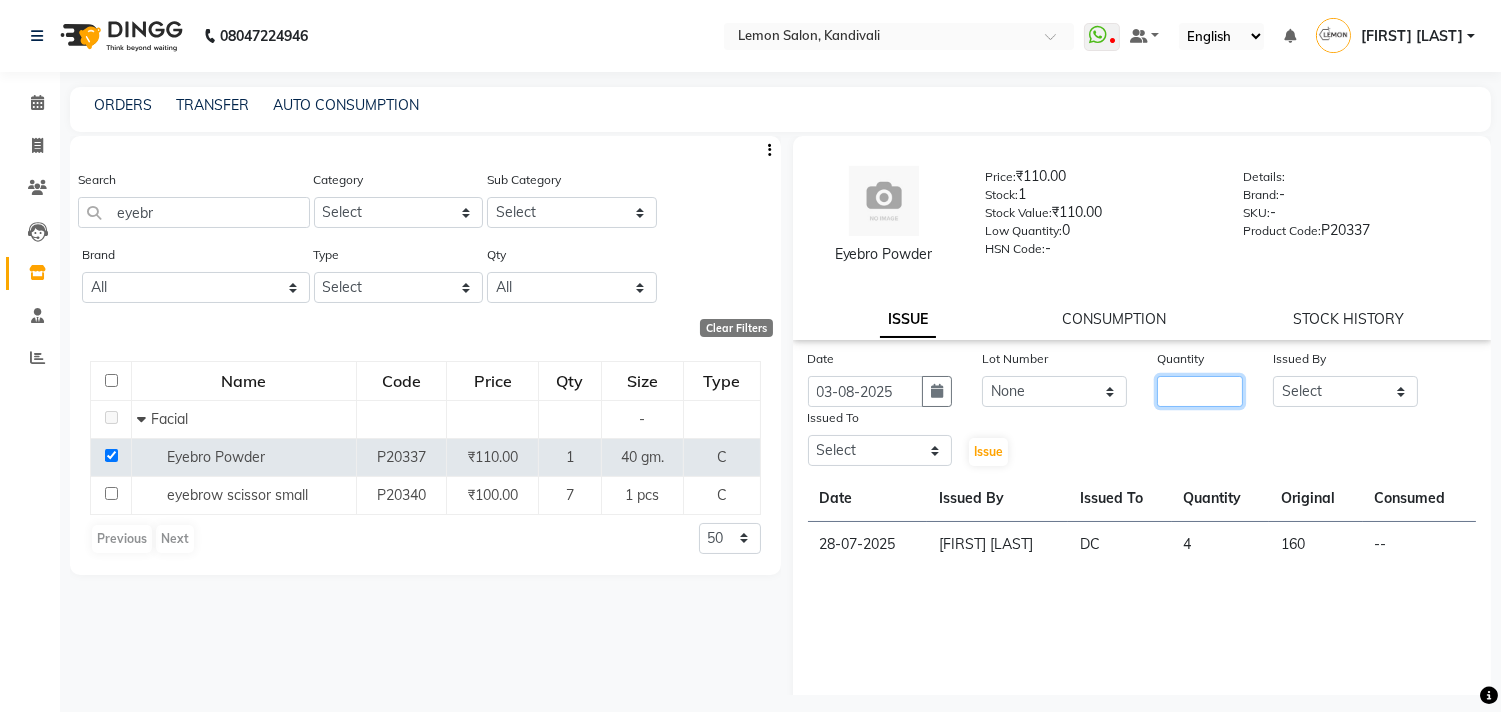 click 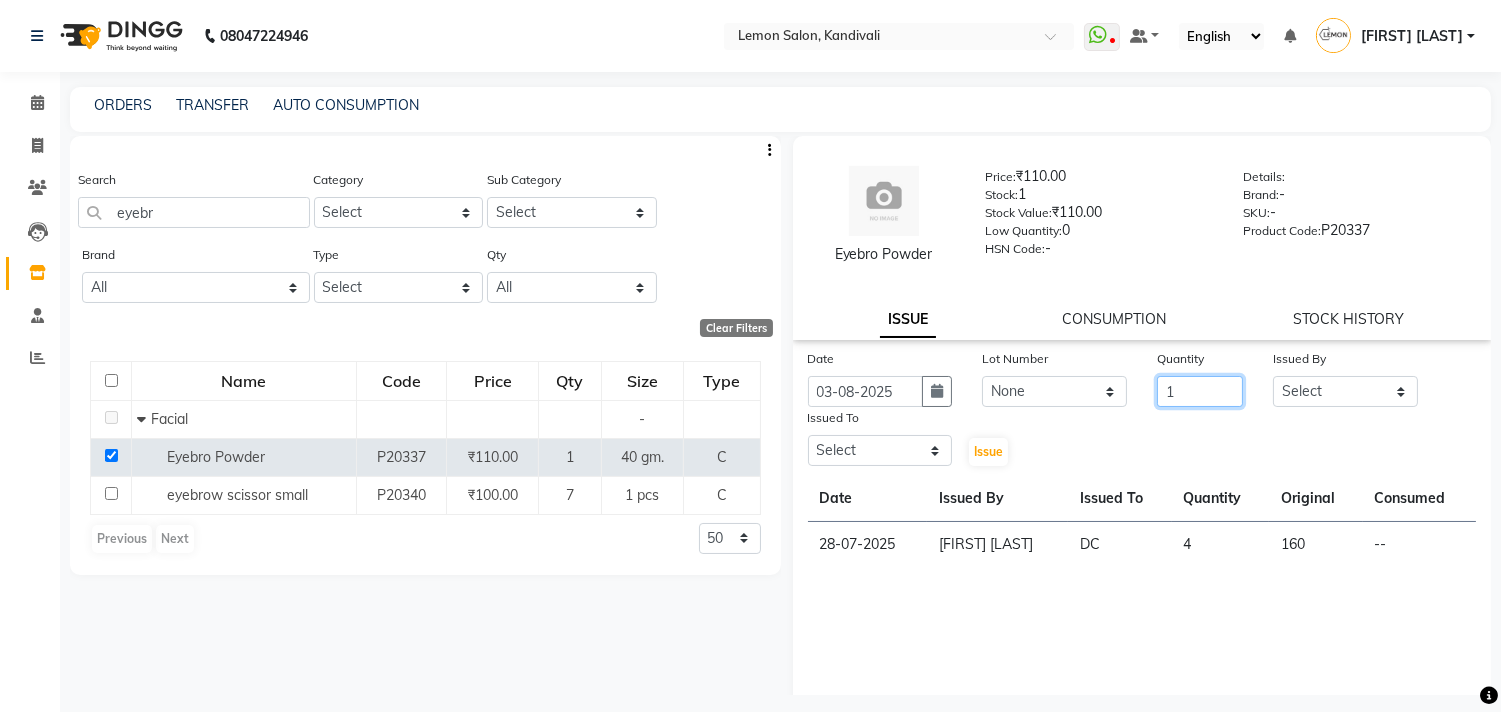 type on "1" 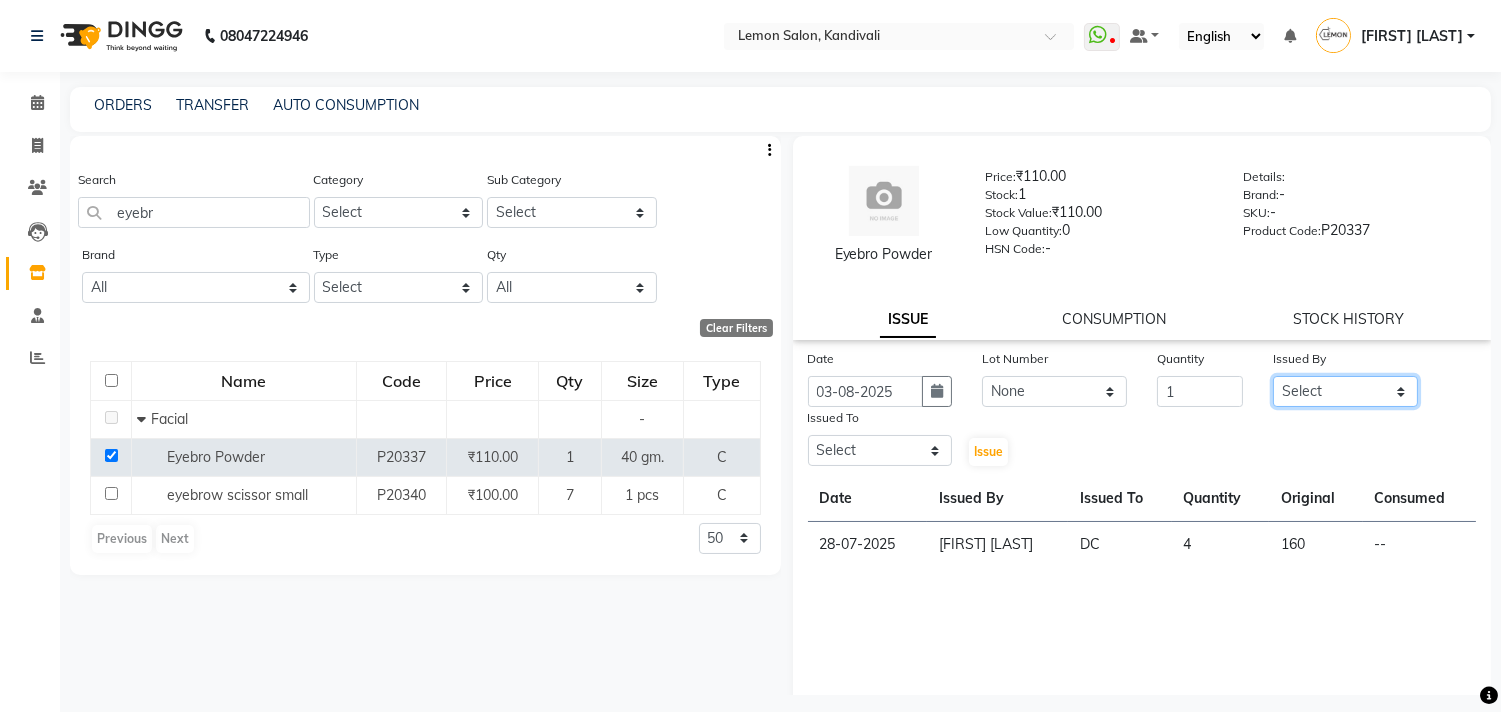 click on "Select [FIRST] [LAST] [FIRST] [LAST] [FIRST] [LAST] [FIRST] [LAST] [FIRST] [LAST] [FIRST] [LAST] [FIRST] [LAST] [FIRST] [LAST] [FIRST] [LAST] [FIRST] [LAST] [FIRST] [LAST]" 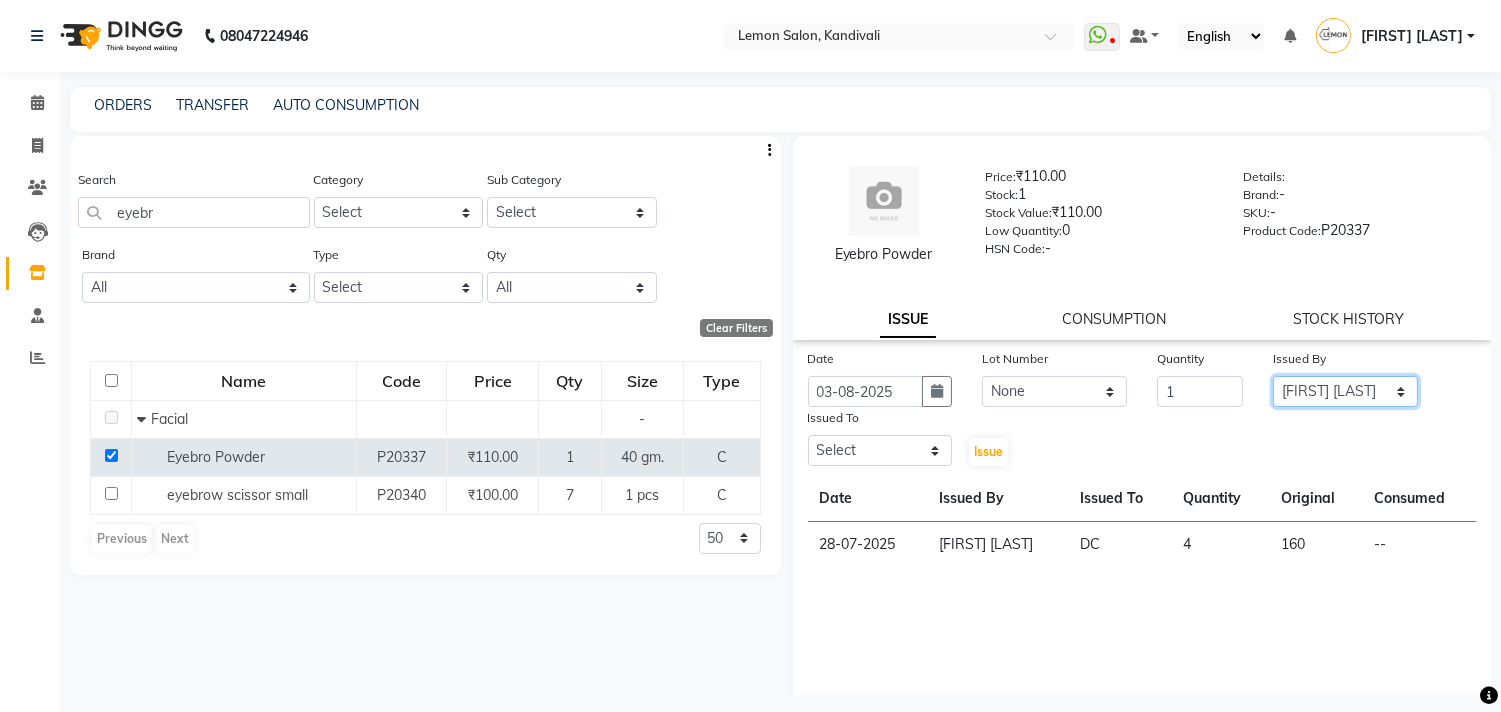 click on "Select [FIRST] [LAST] [FIRST] [LAST] [FIRST] [LAST] [FIRST] [LAST] [FIRST] [LAST] [FIRST] [LAST] [FIRST] [LAST] [FIRST] [LAST] [FIRST] [LAST] [FIRST] [LAST] [FIRST] [LAST]" 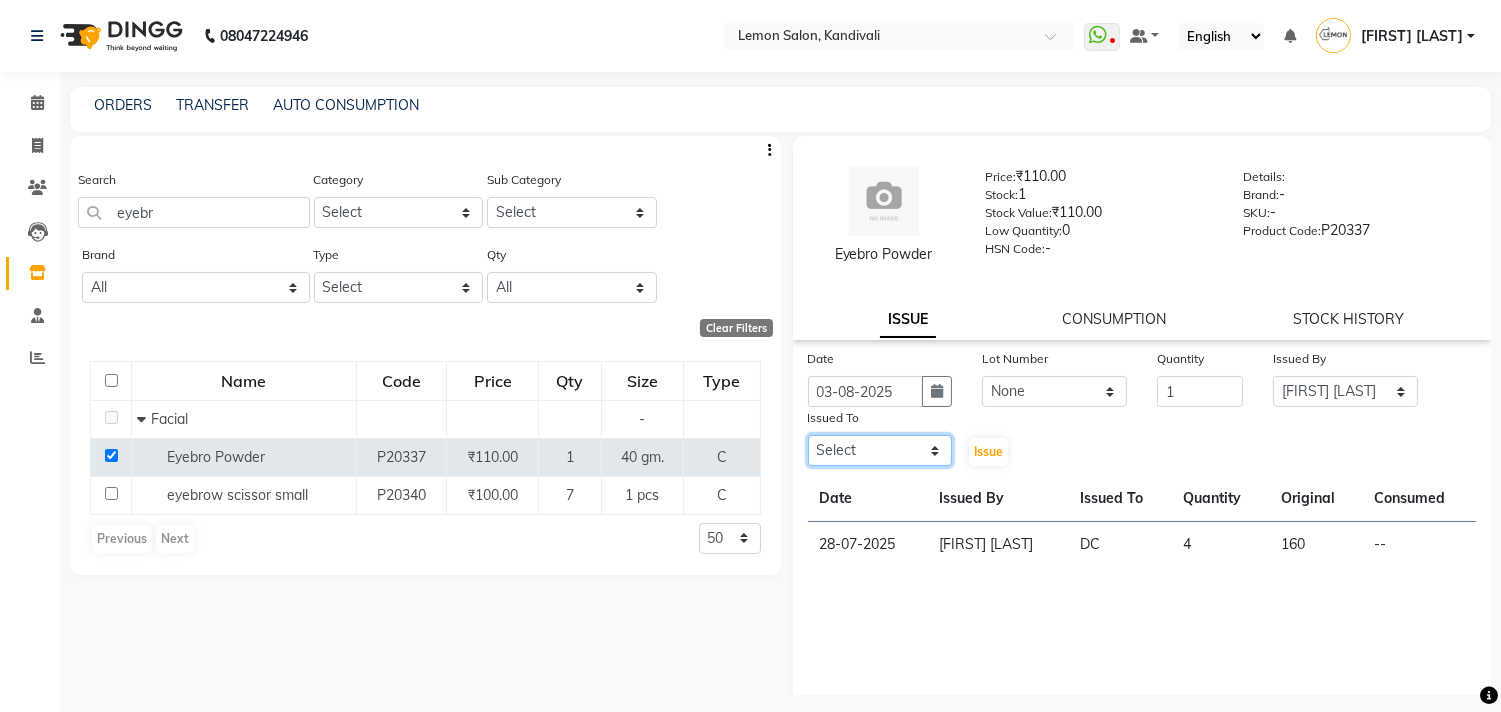 click on "Select [FIRST] [LAST] [FIRST] [LAST] [FIRST] [LAST] [FIRST] [LAST] [FIRST] [LAST] [FIRST] [LAST] [FIRST] [LAST] [FIRST] [LAST] [FIRST] [LAST] [FIRST] [LAST] [FIRST] [LAST]" 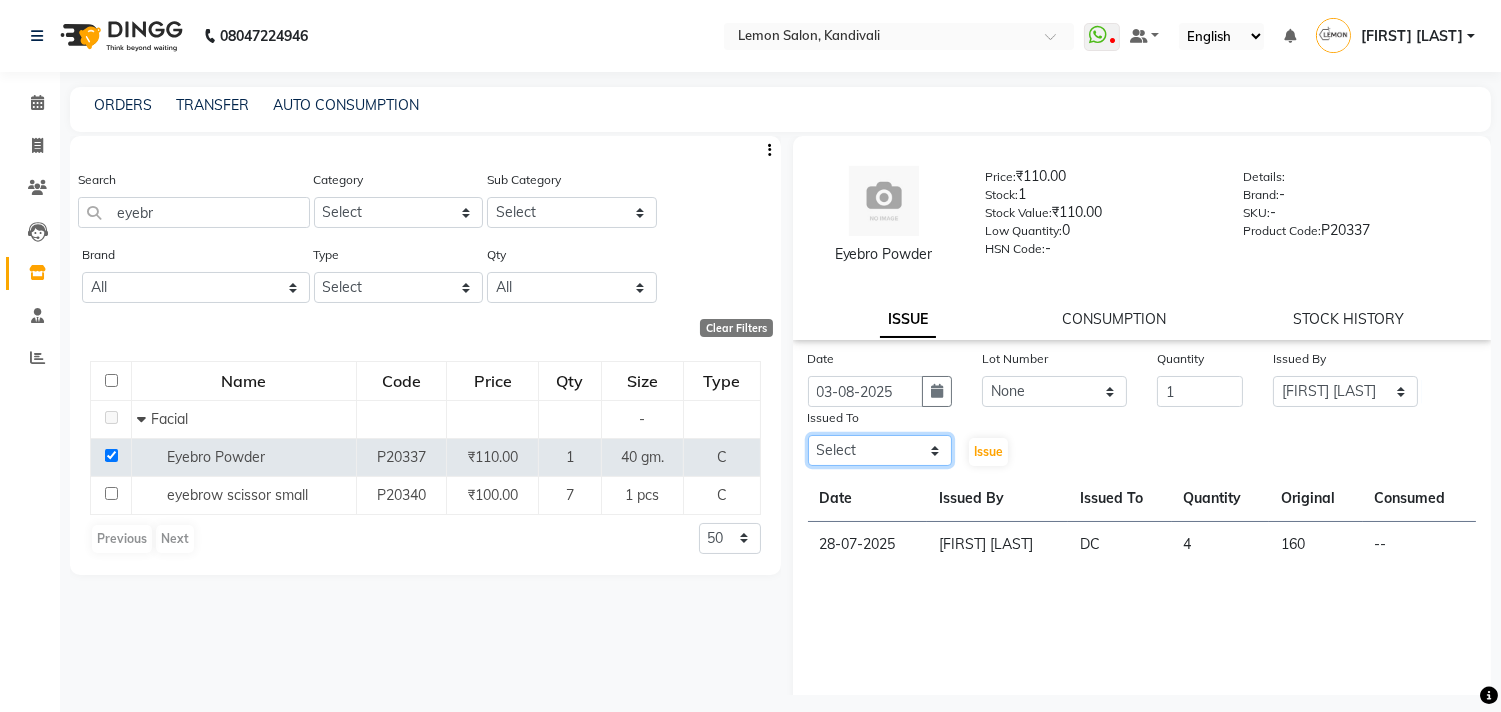 select on "7880" 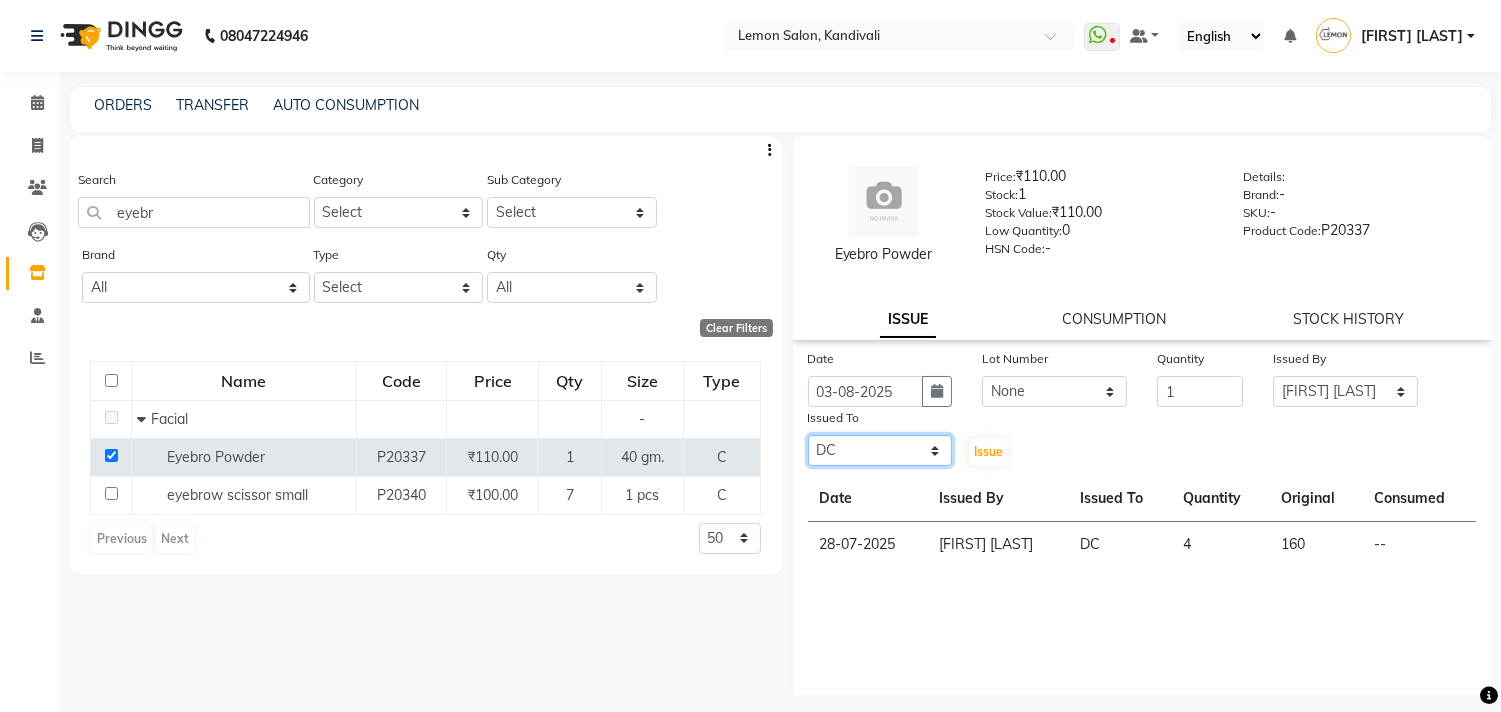 click on "Select [FIRST] [LAST] [FIRST] [LAST] [FIRST] [LAST] [FIRST] [LAST] [FIRST] [LAST] [FIRST] [LAST] [FIRST] [LAST] [FIRST] [LAST] [FIRST] [LAST] [FIRST] [LAST] [FIRST] [LAST]" 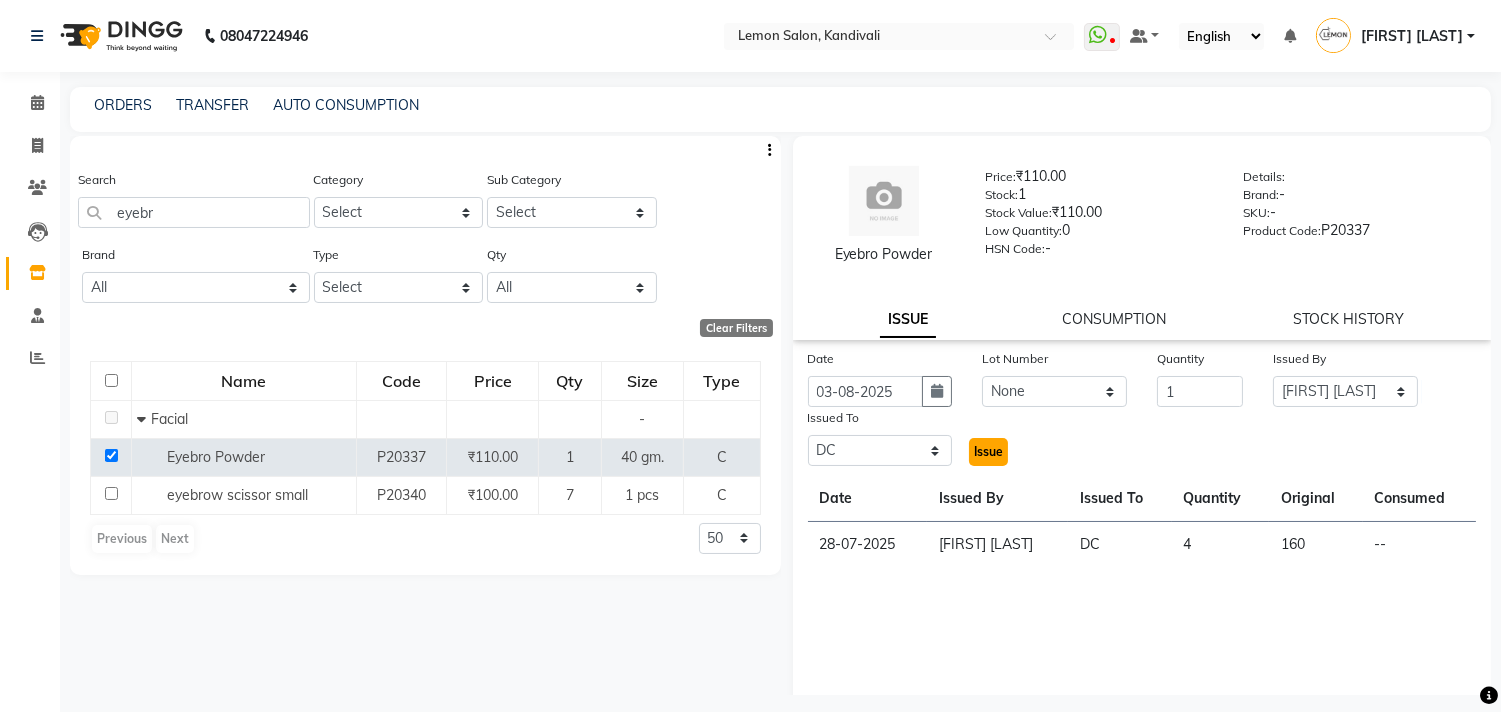 click on "Issue" 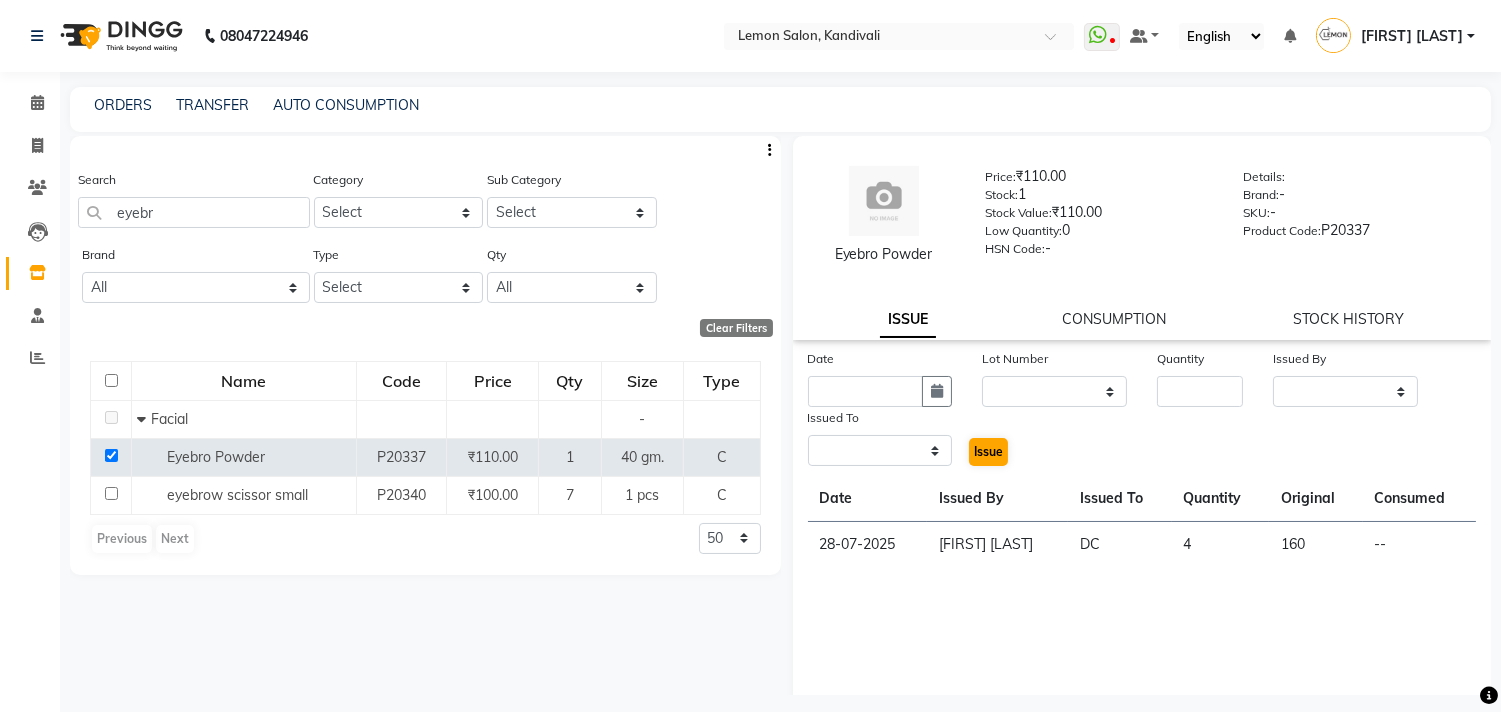 select 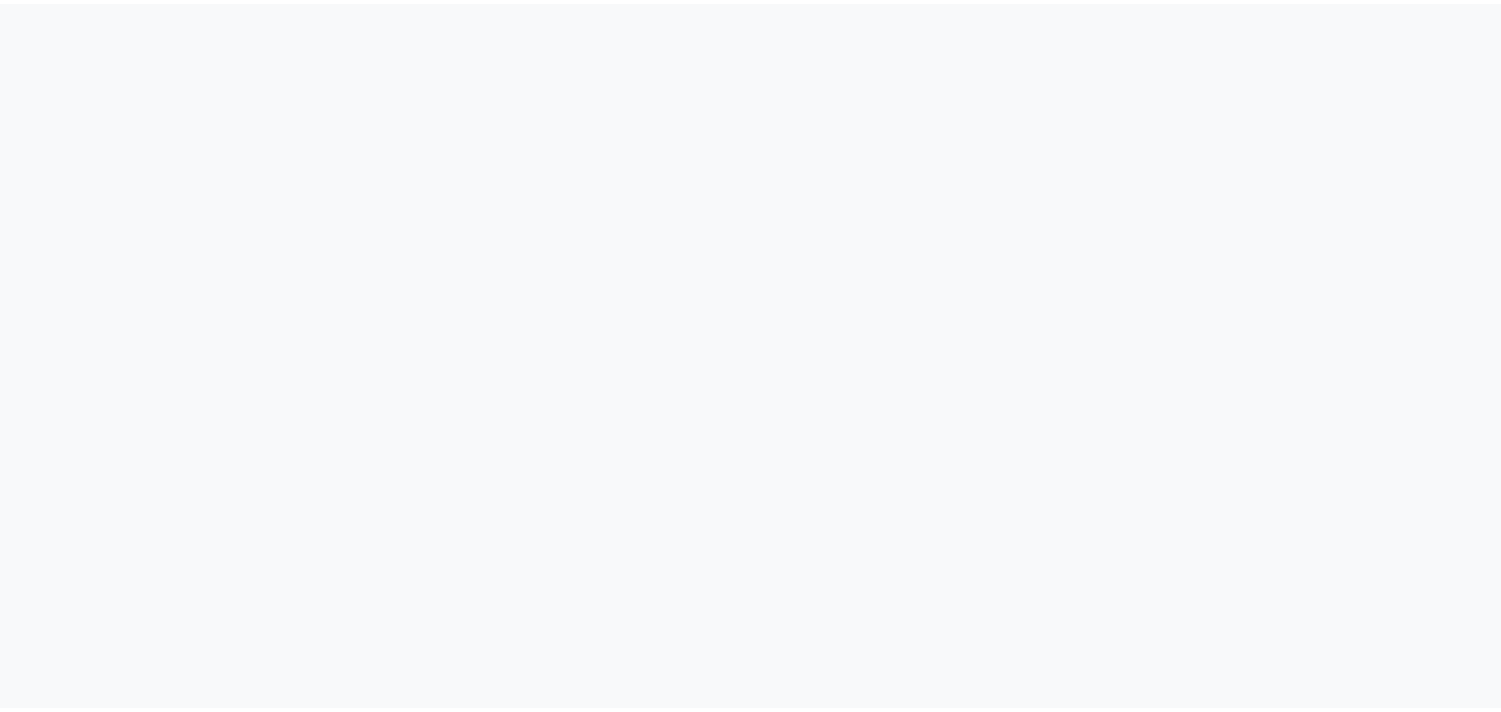 scroll, scrollTop: 0, scrollLeft: 0, axis: both 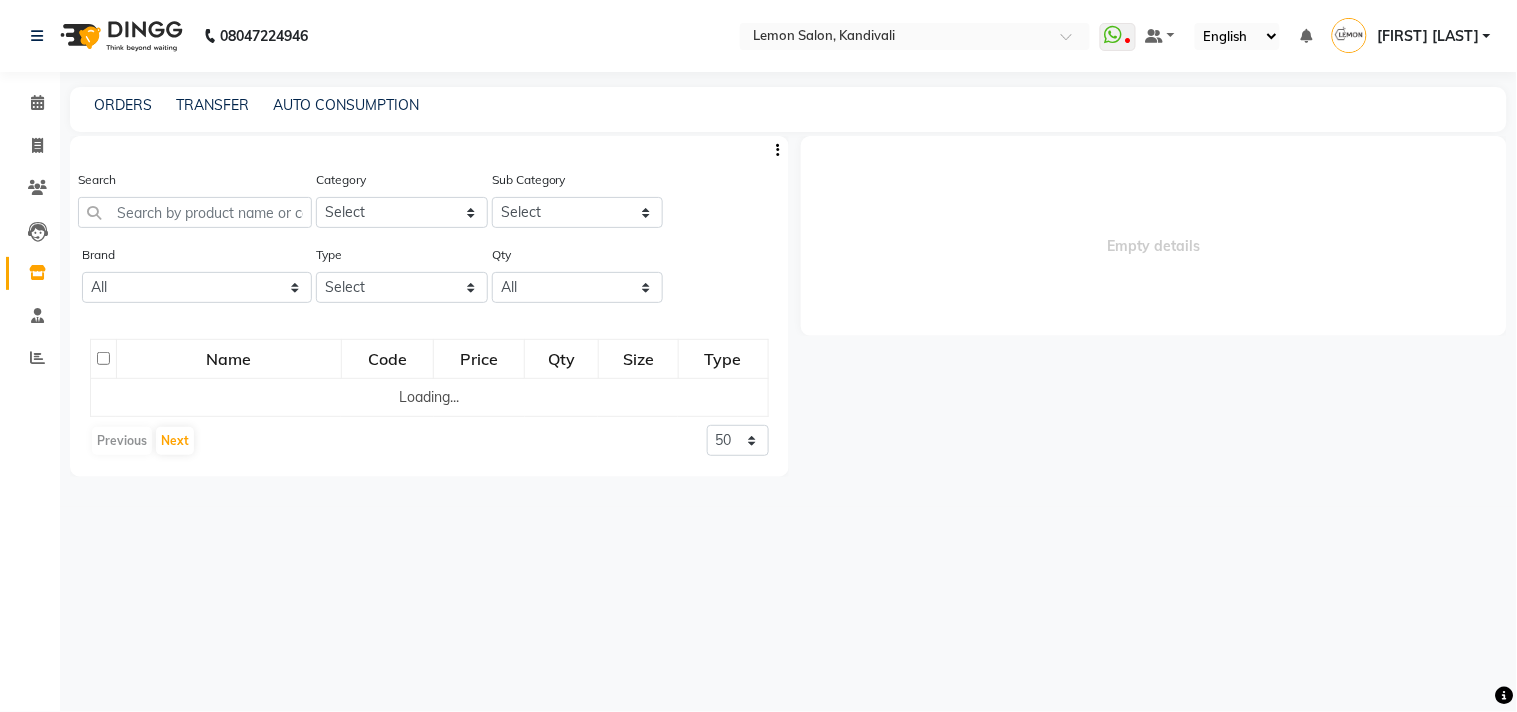select 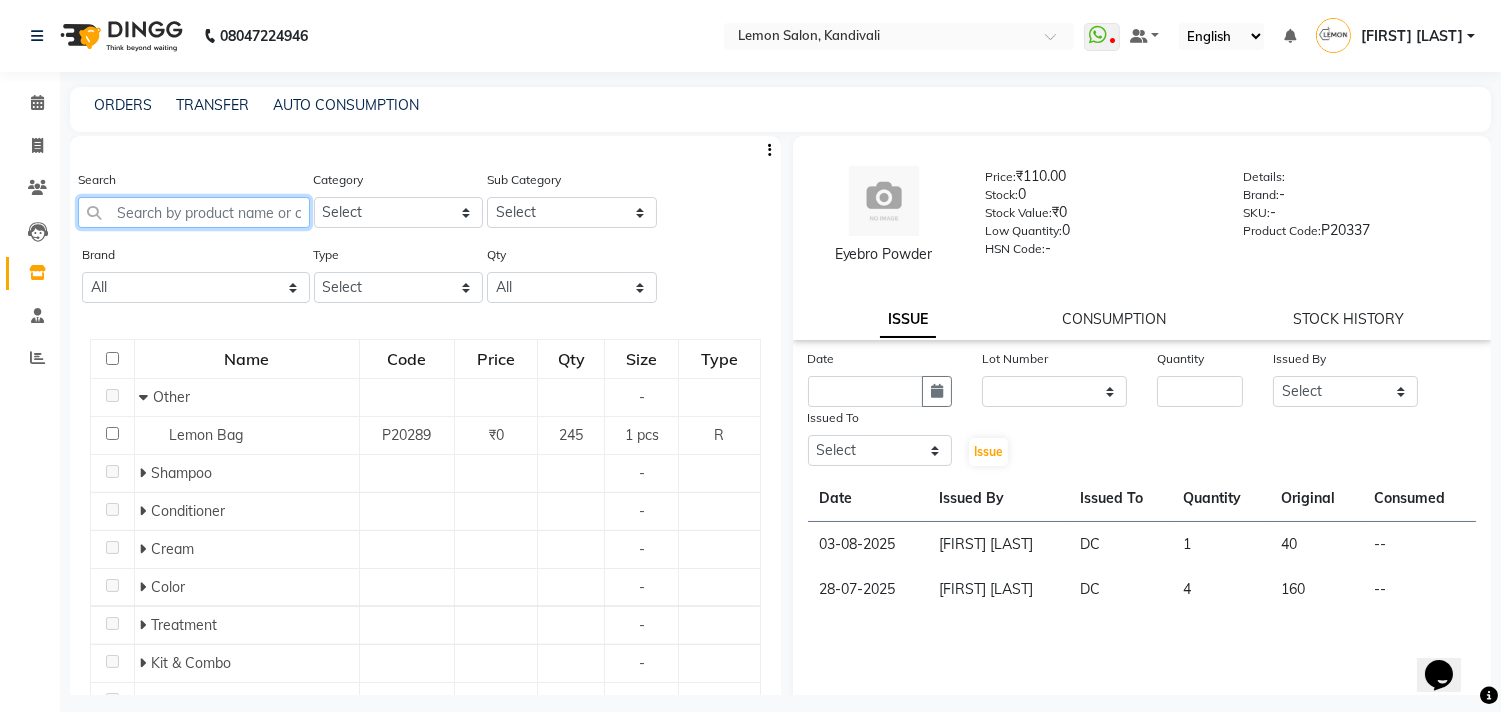 scroll, scrollTop: 0, scrollLeft: 0, axis: both 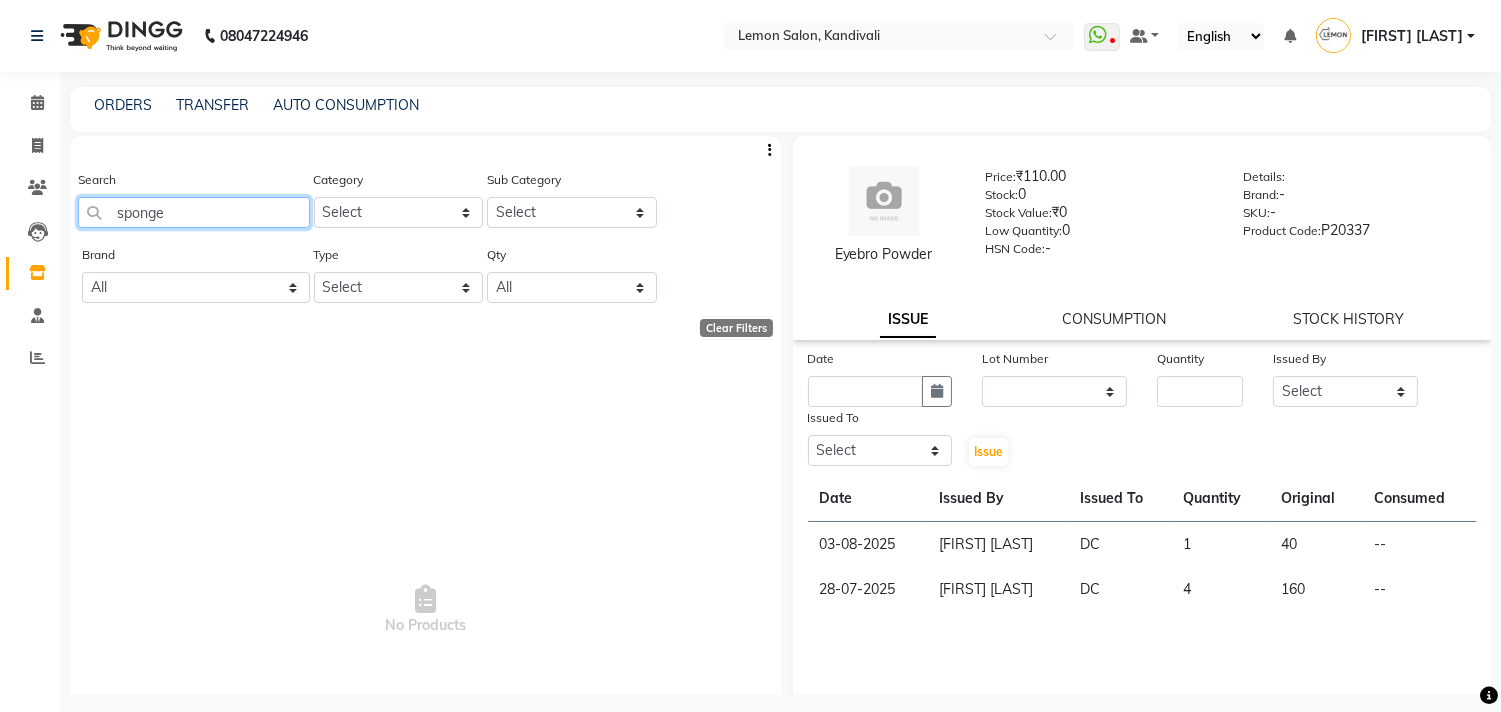 drag, startPoint x: 197, startPoint y: 204, endPoint x: 63, endPoint y: 205, distance: 134.00374 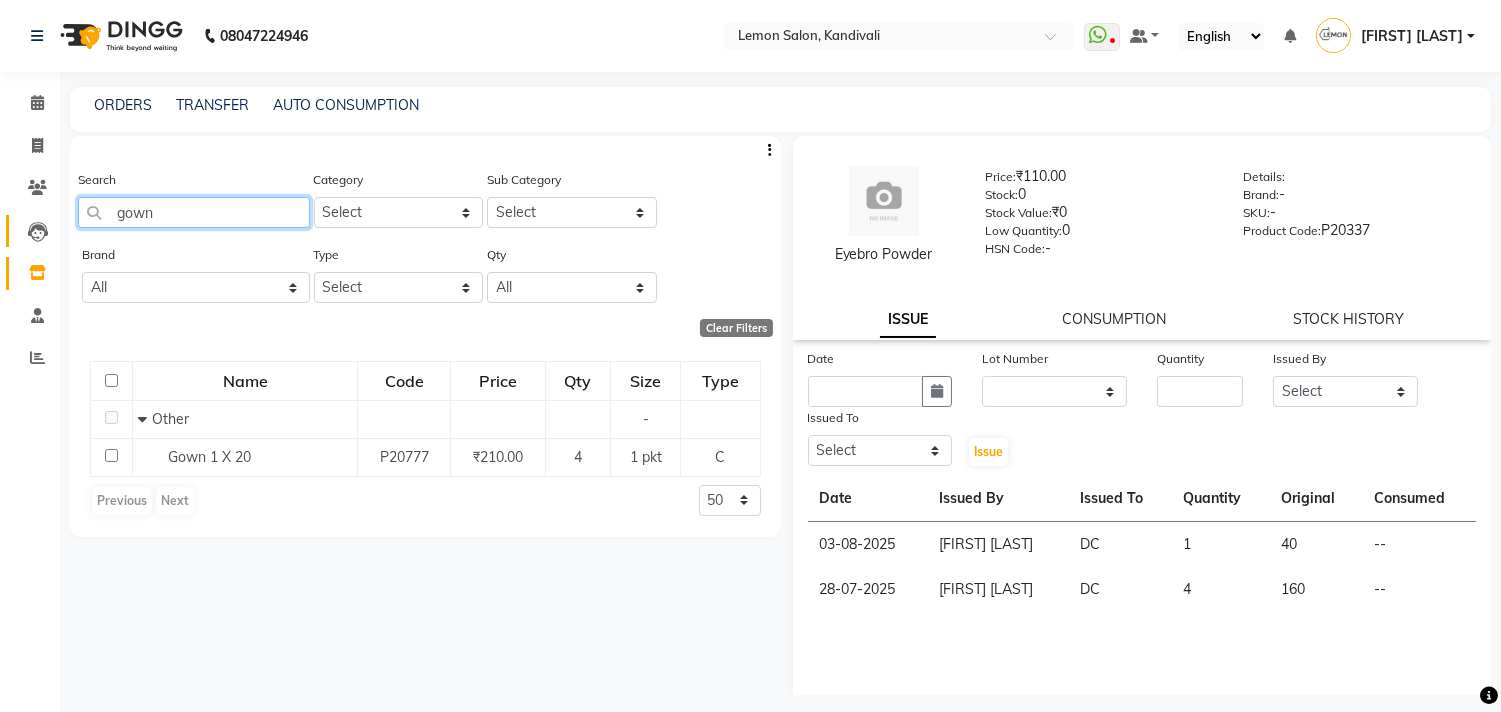 drag, startPoint x: 182, startPoint y: 222, endPoint x: 38, endPoint y: 241, distance: 145.24806 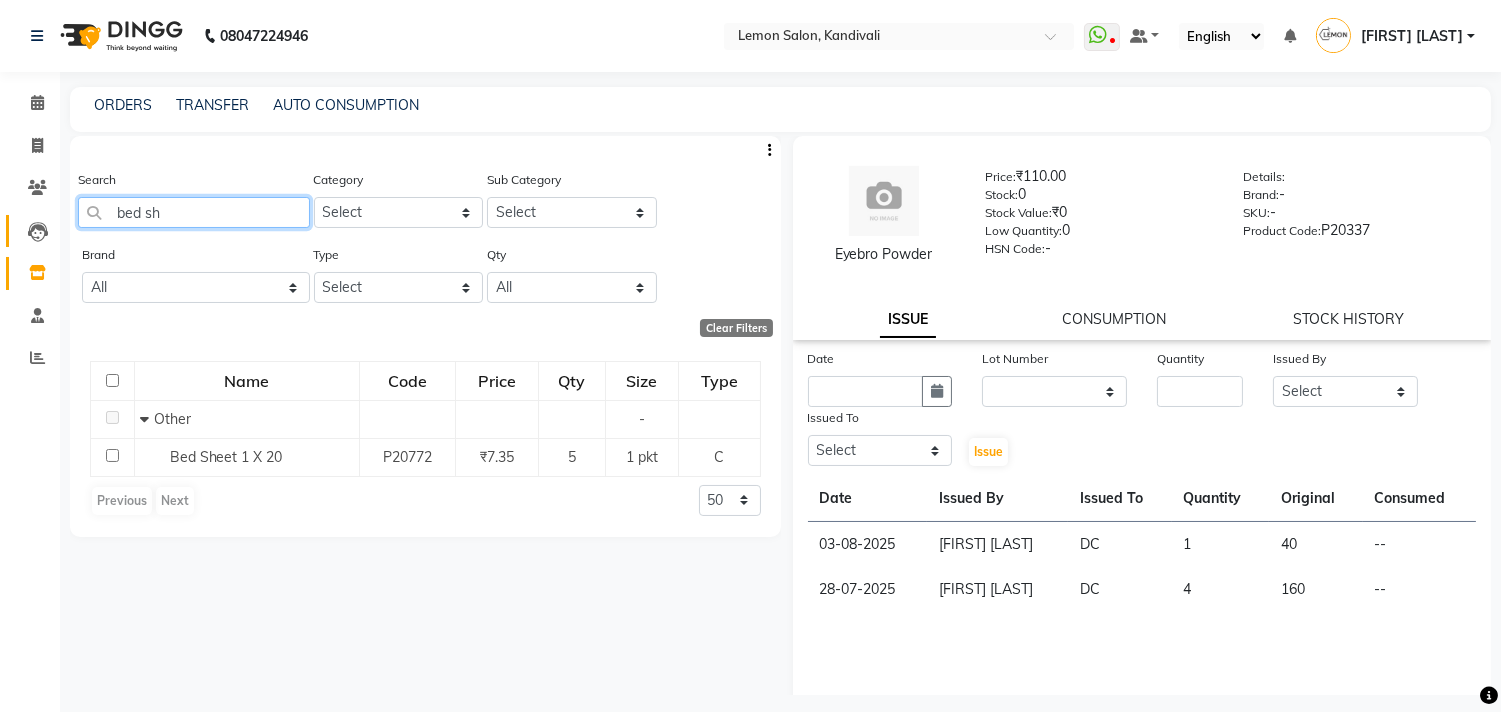 drag, startPoint x: 172, startPoint y: 220, endPoint x: 32, endPoint y: 225, distance: 140.08926 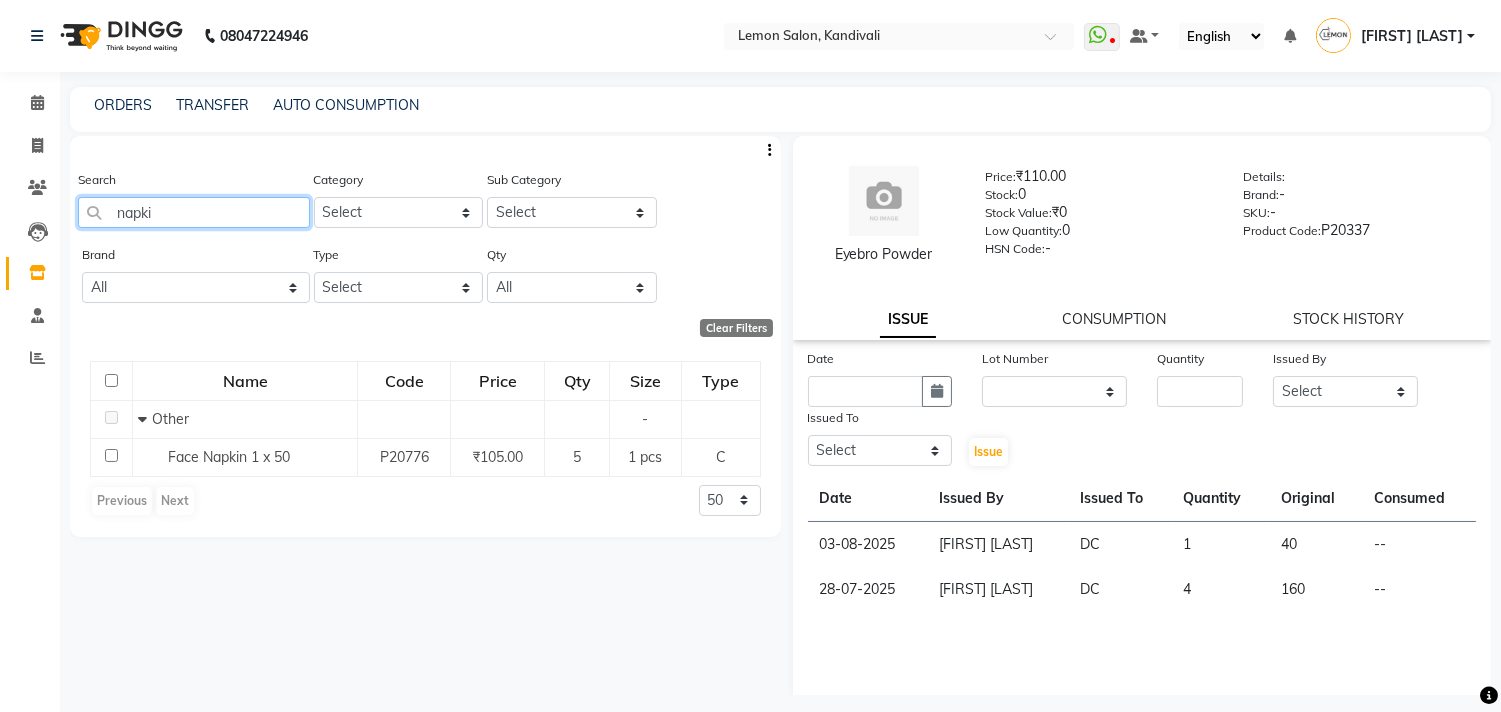 drag, startPoint x: 131, startPoint y: 212, endPoint x: 101, endPoint y: 214, distance: 30.066593 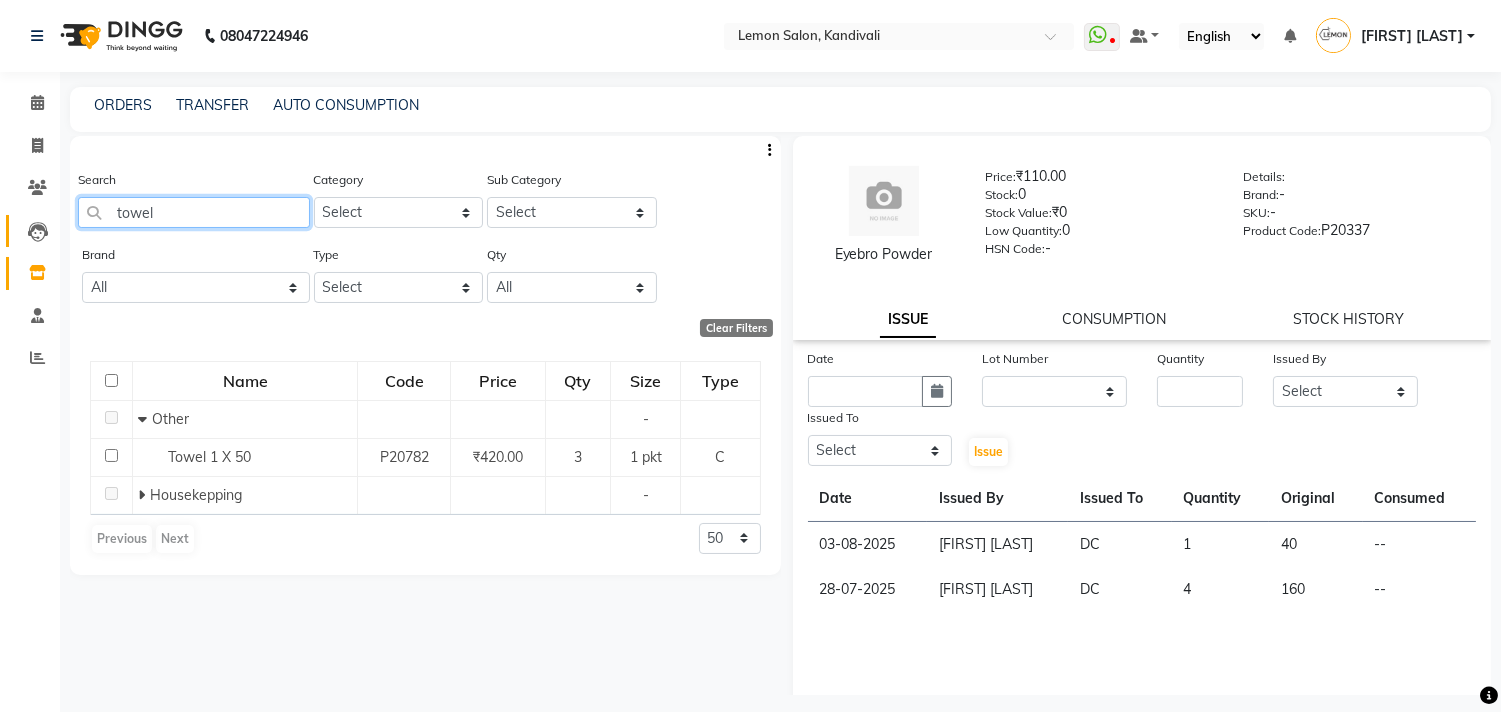 drag, startPoint x: 185, startPoint y: 215, endPoint x: 25, endPoint y: 214, distance: 160.00313 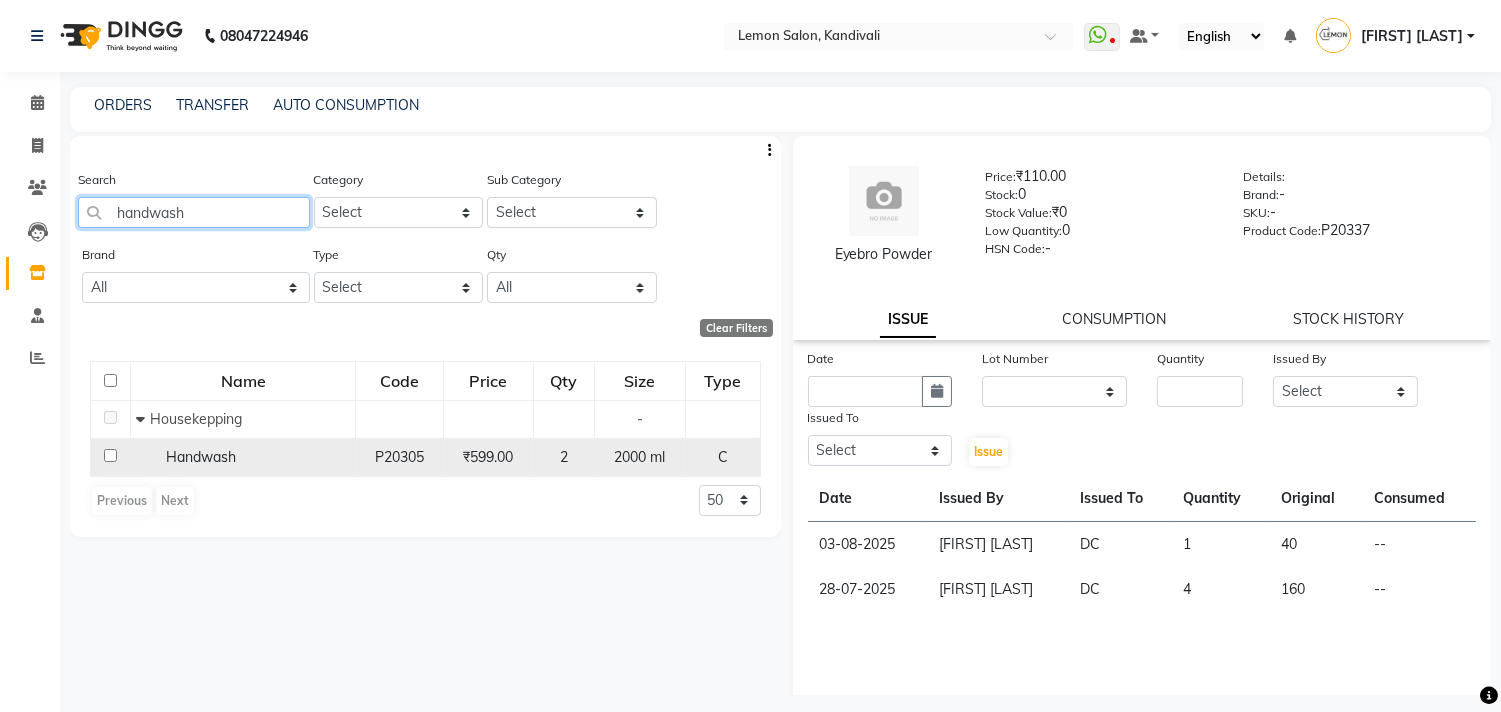 type on "handwash" 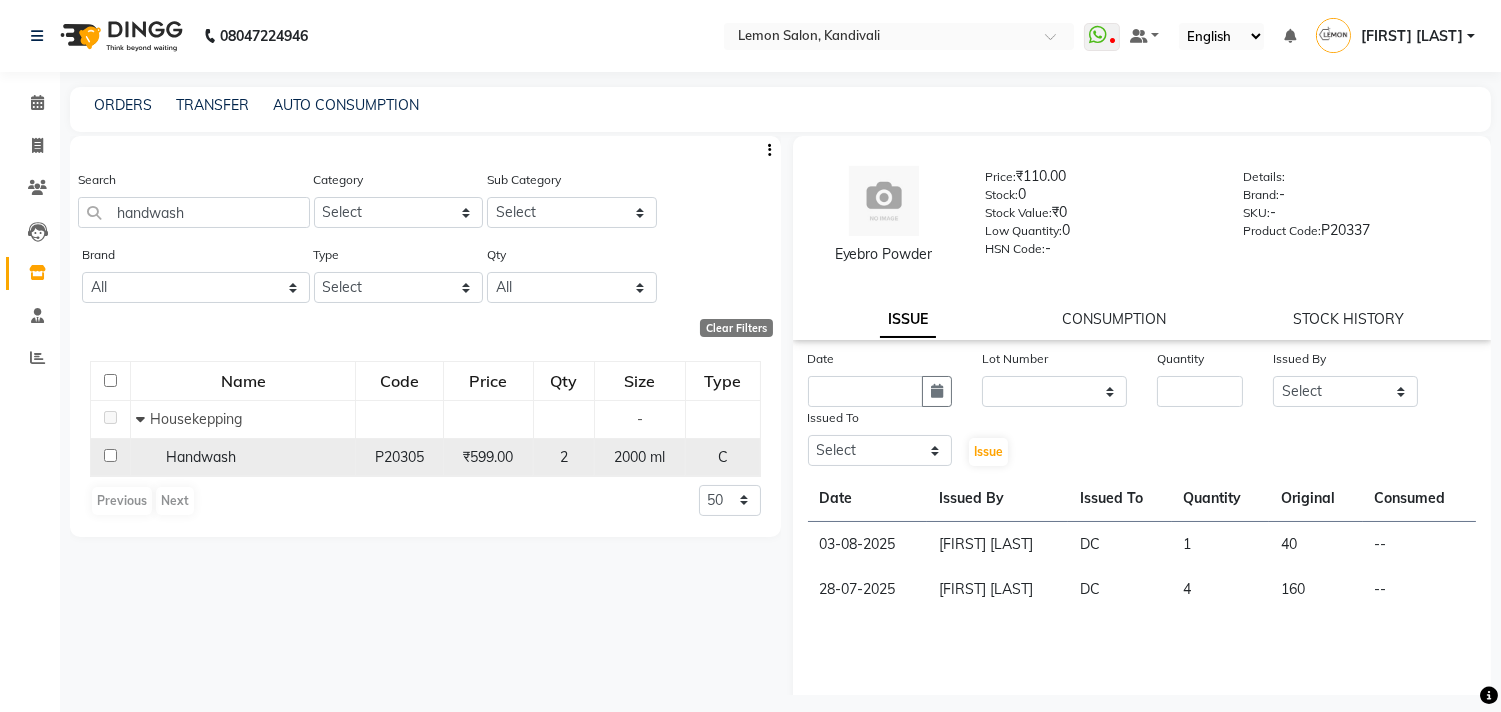 click 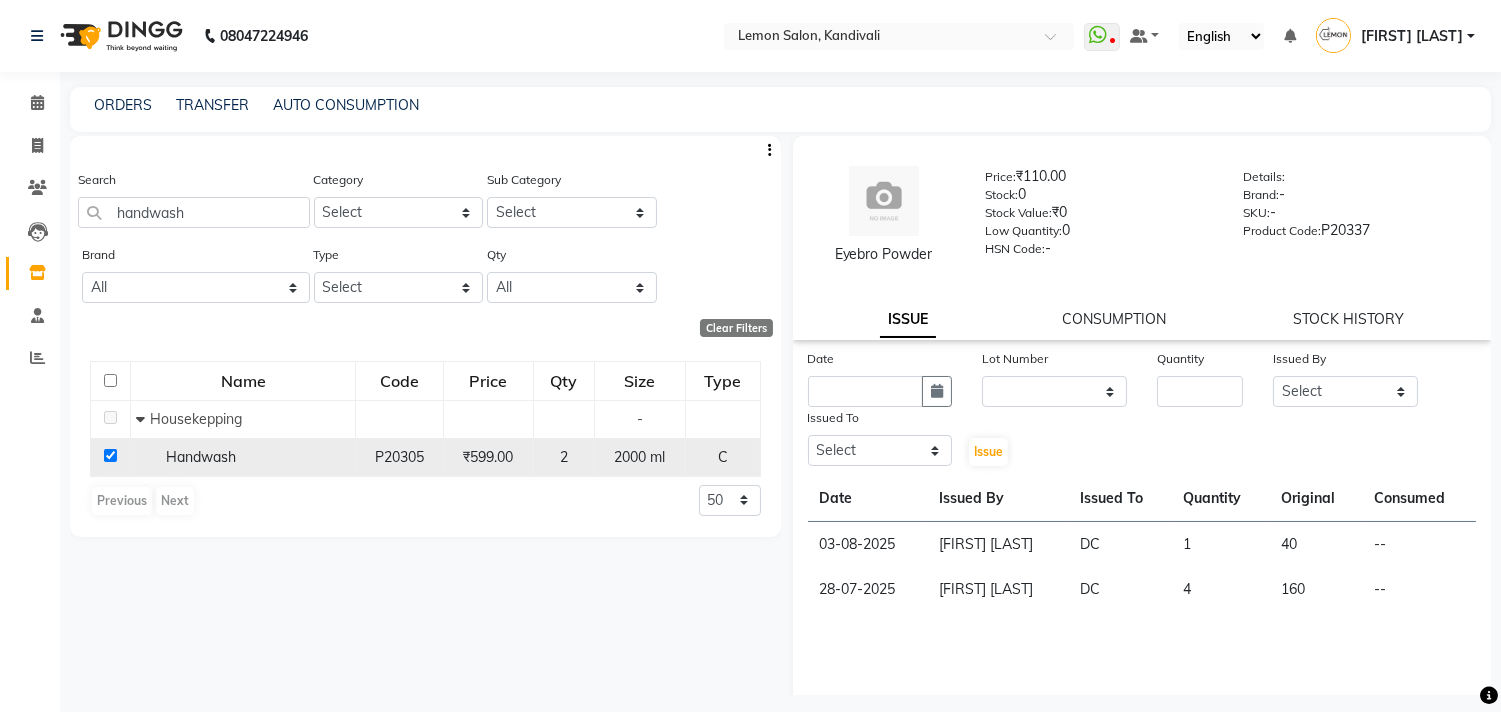 checkbox on "true" 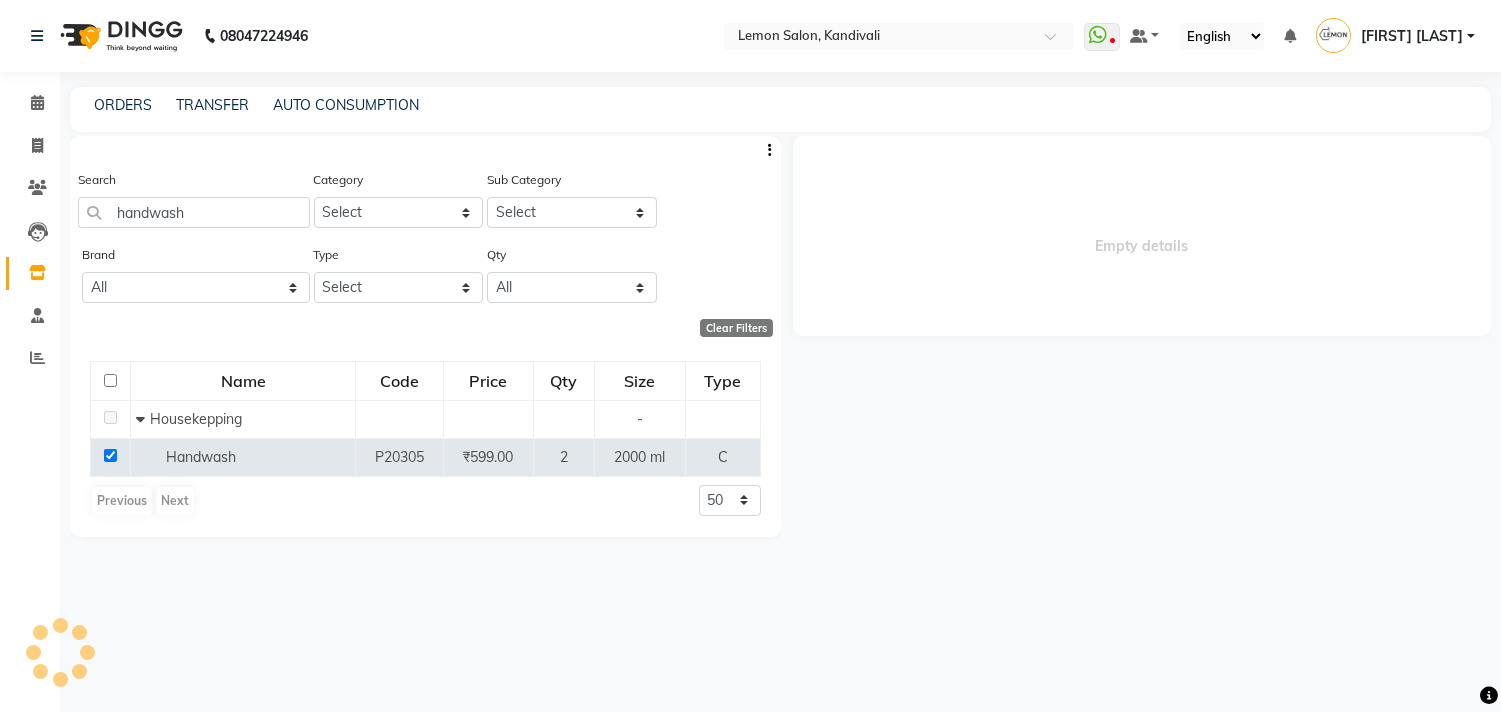 select 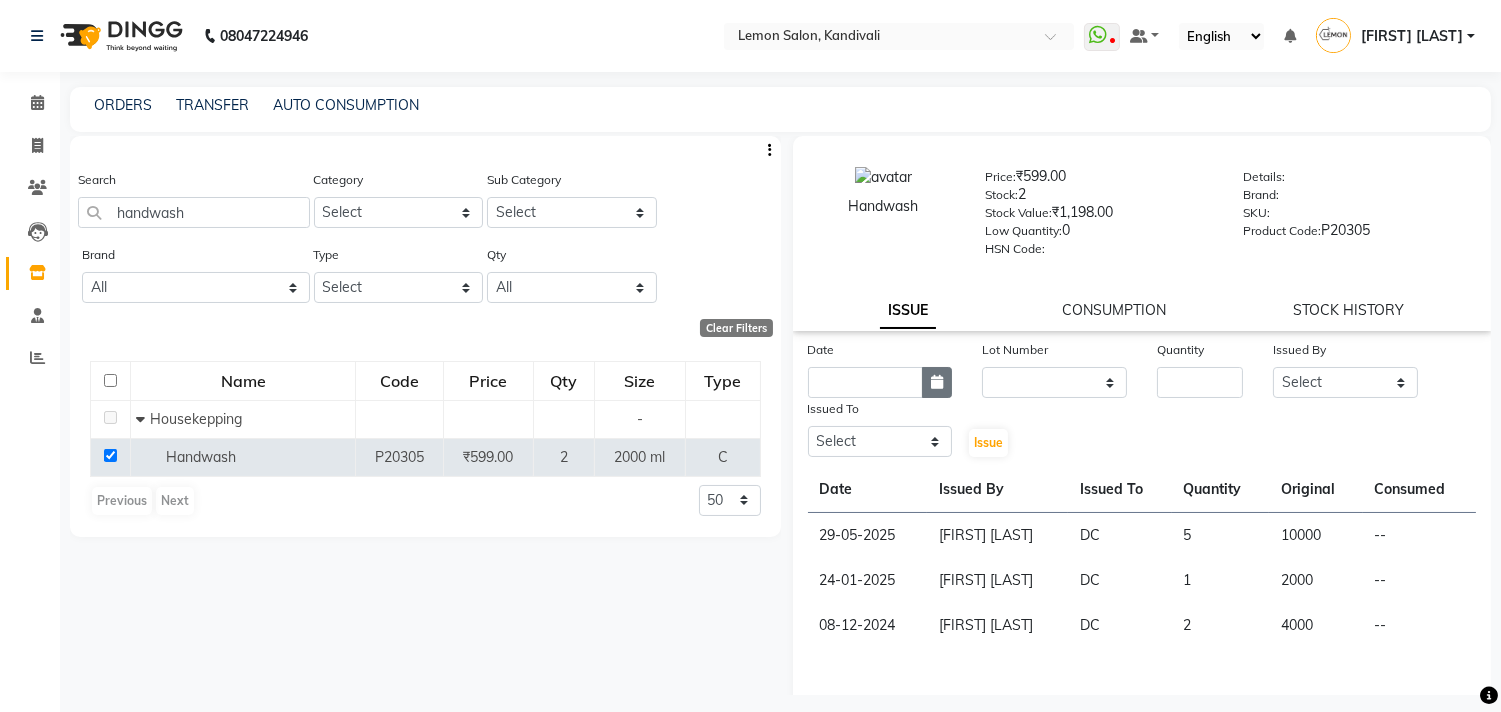click 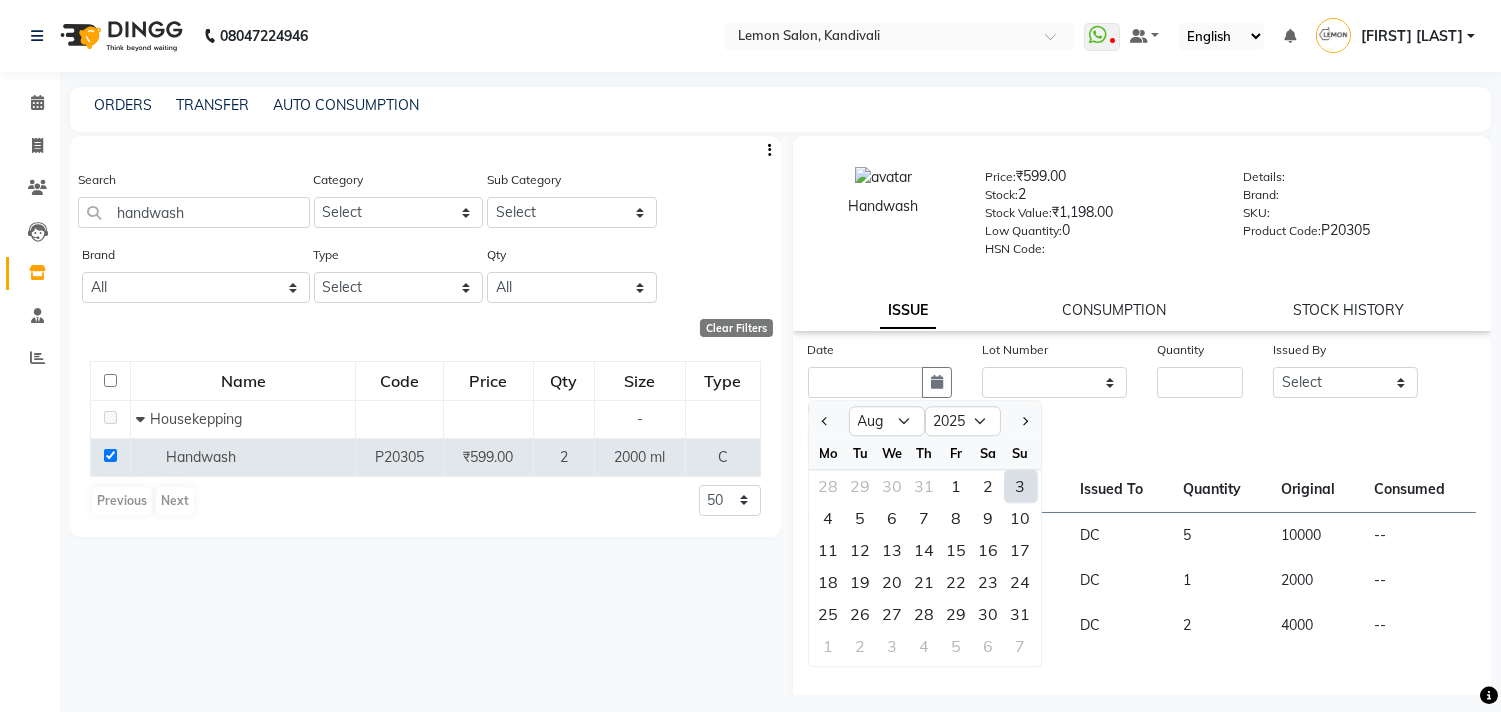 click on "3" 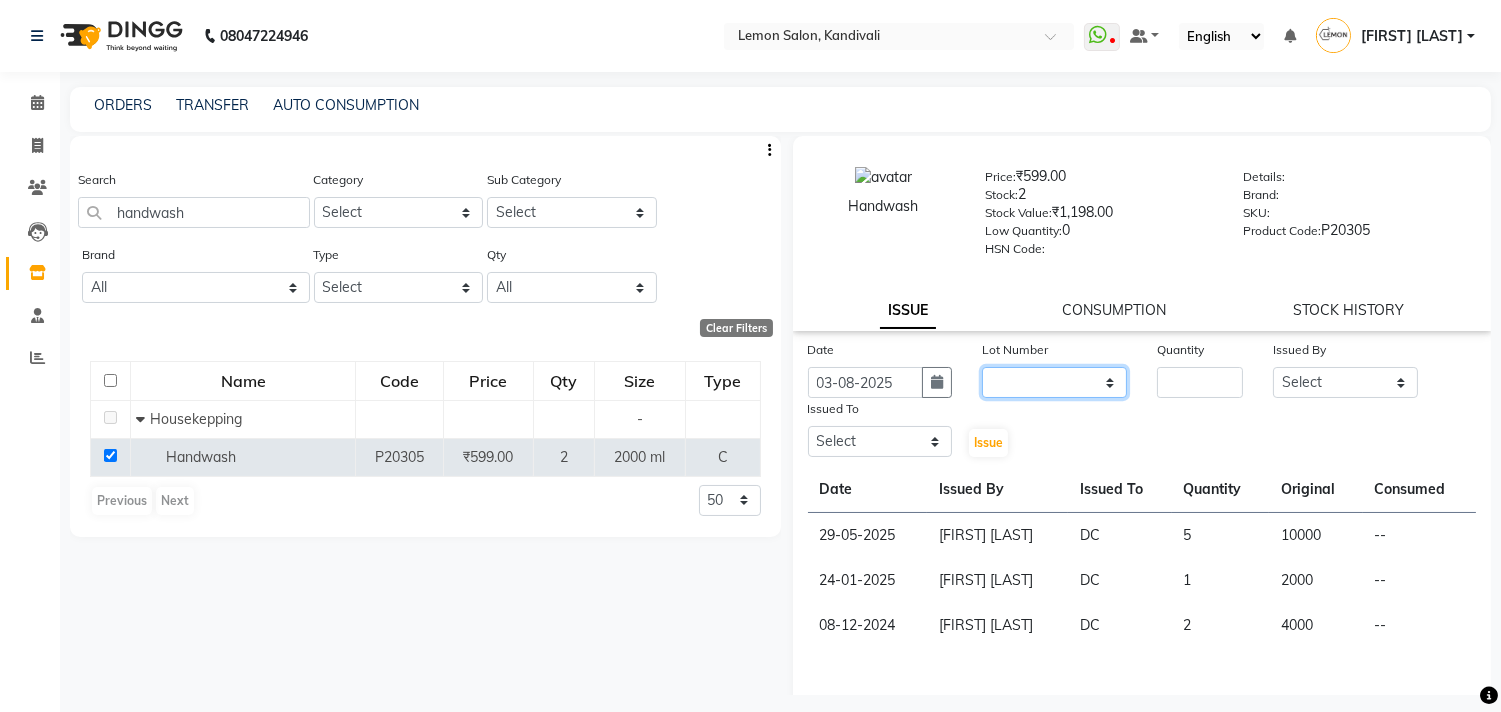 click on "None" 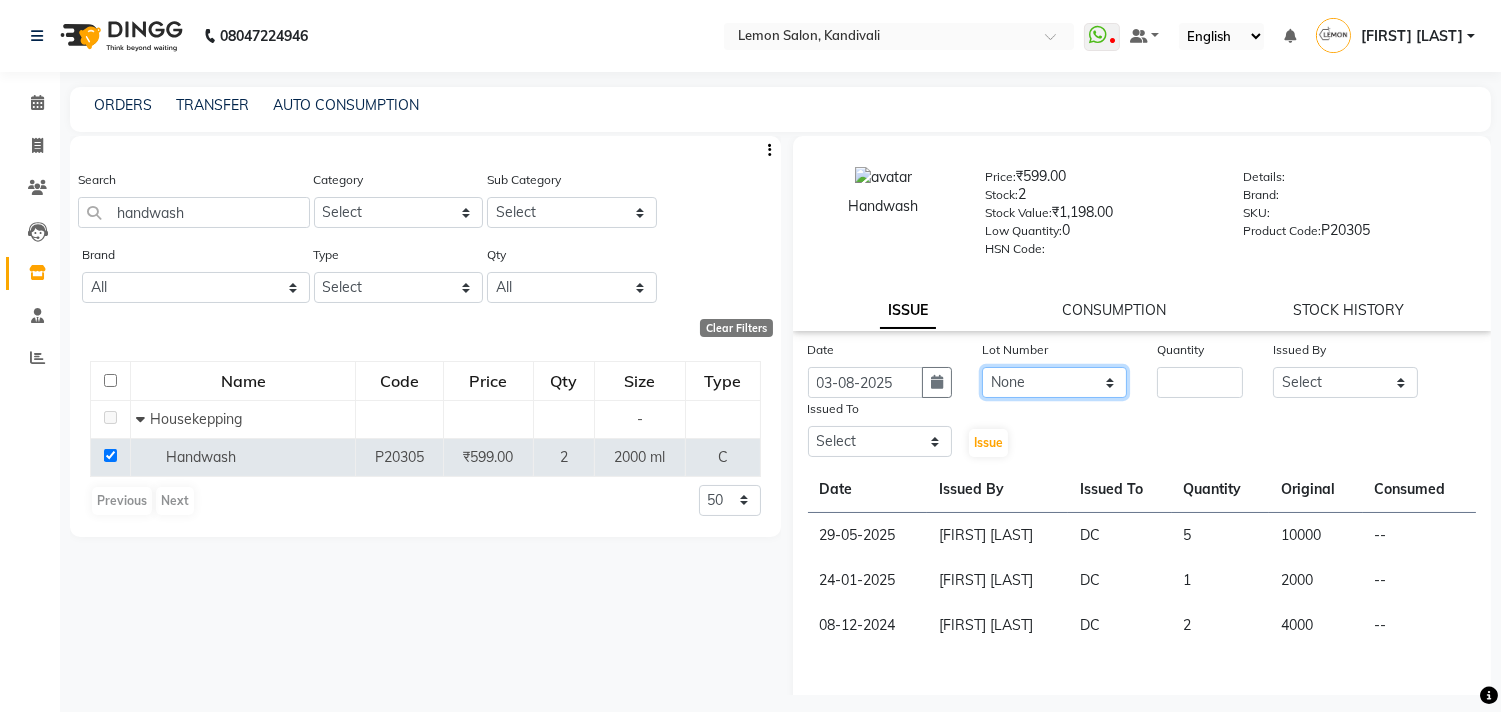 click on "None" 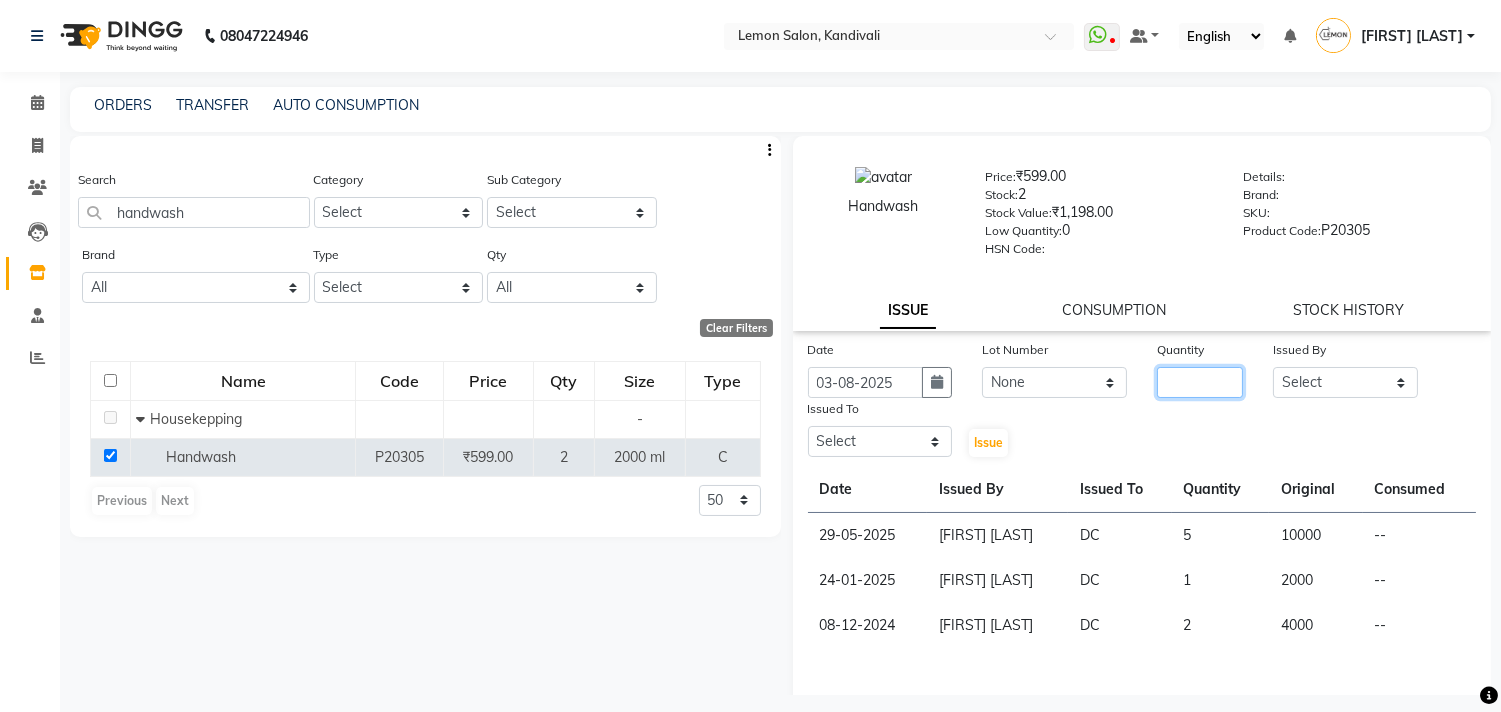 click 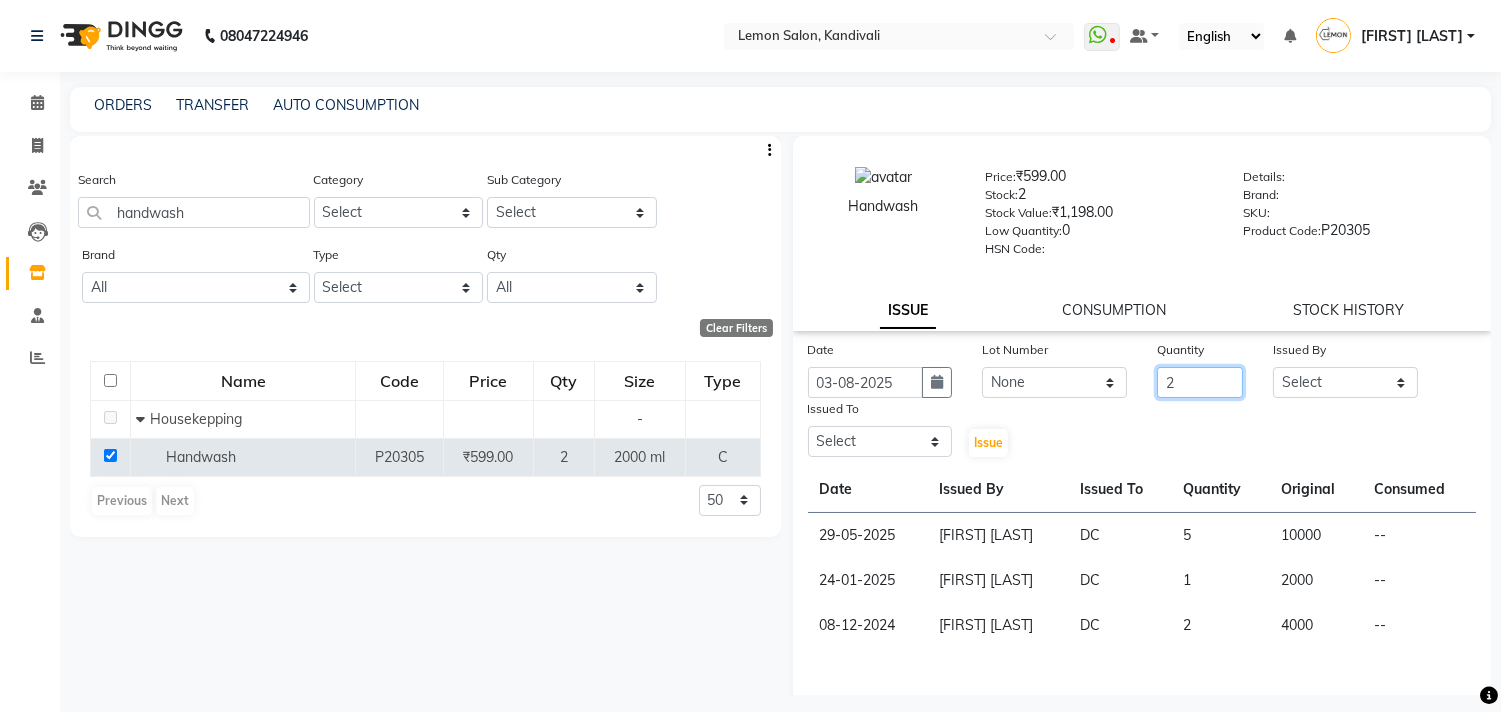 type on "2" 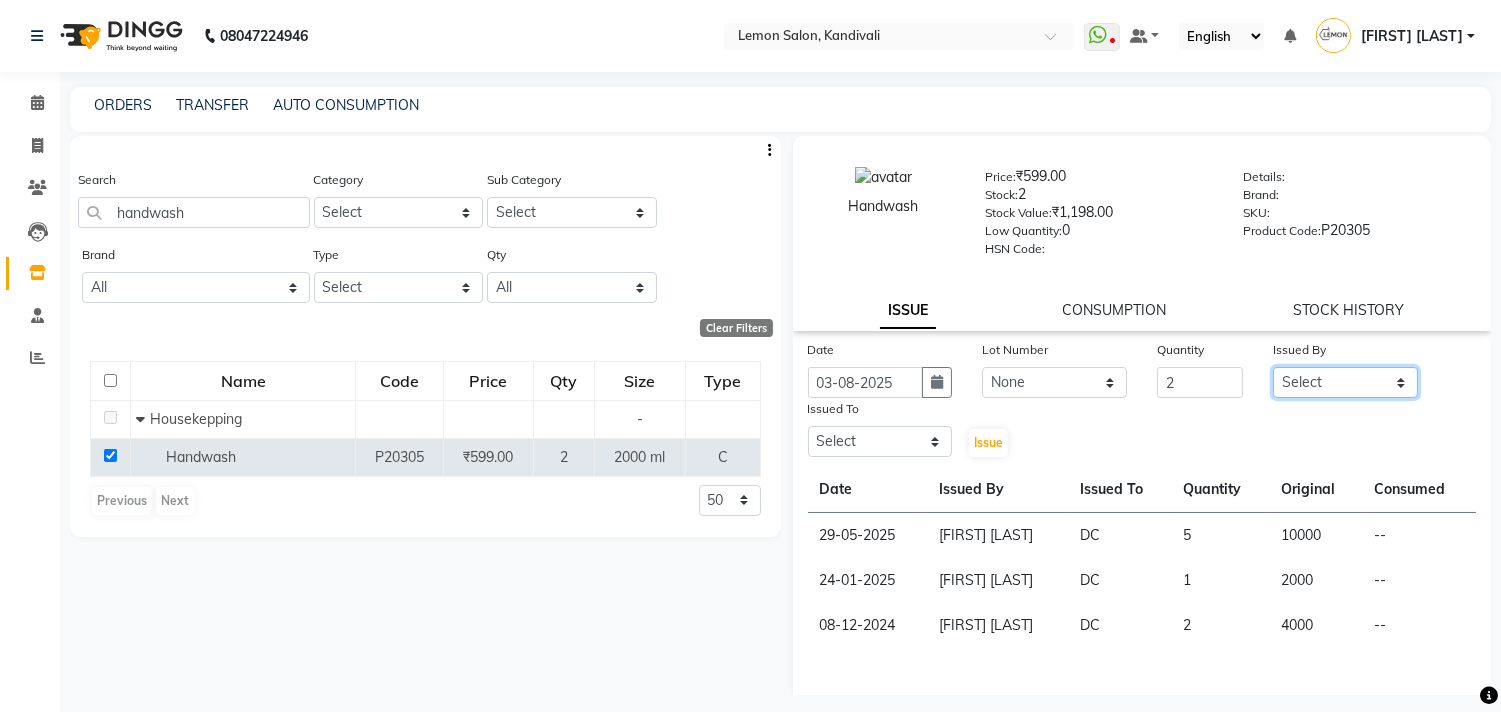 click on "Select [NAME] Subba Alam Arun Arndive DC Faheem Malik Gufran Salmani Payal Maurya Riya Adawade Shoeb Salmani [CITY] [NAME] Yunus Yusuf Shaikh" 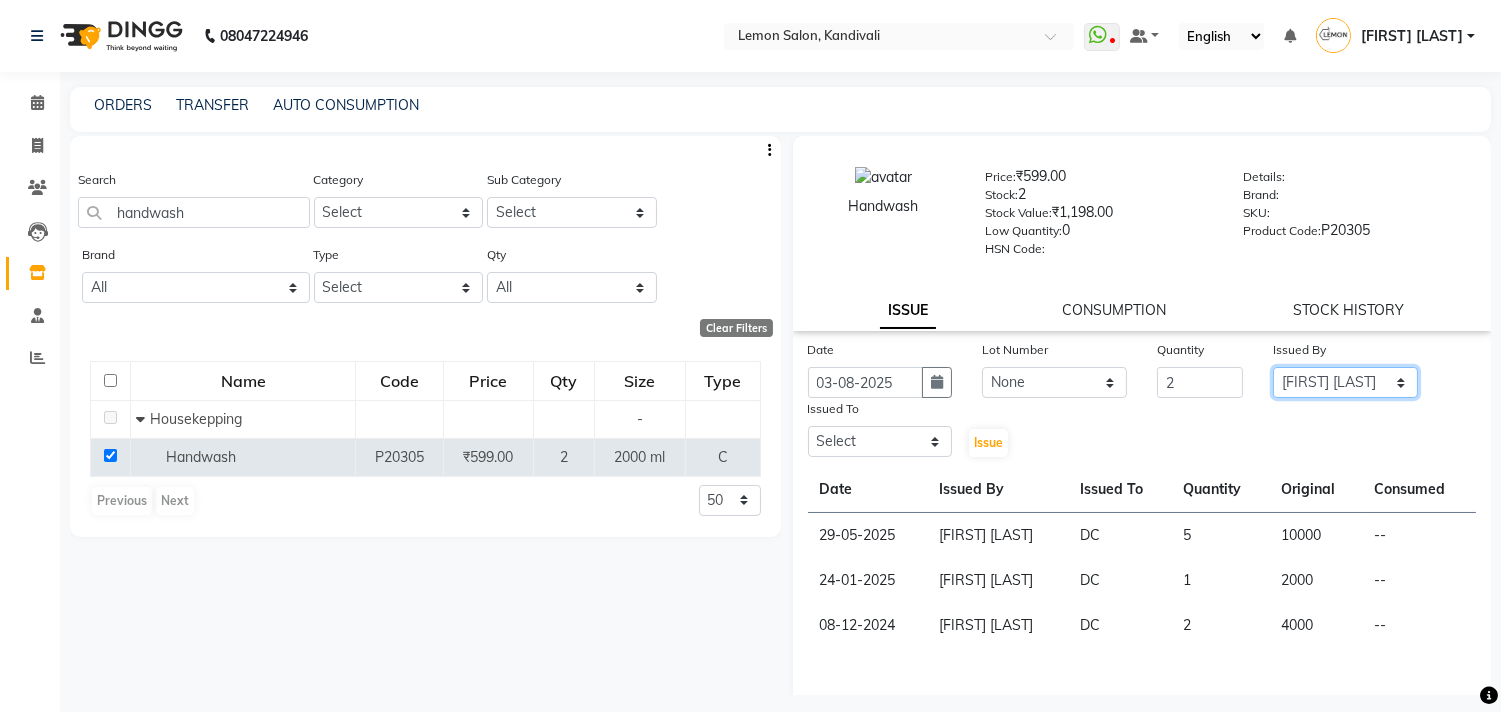 click on "Select [NAME] Subba Alam Arun Arndive DC Faheem Malik Gufran Salmani Payal Maurya Riya Adawade Shoeb Salmani [CITY] [NAME] Yunus Yusuf Shaikh" 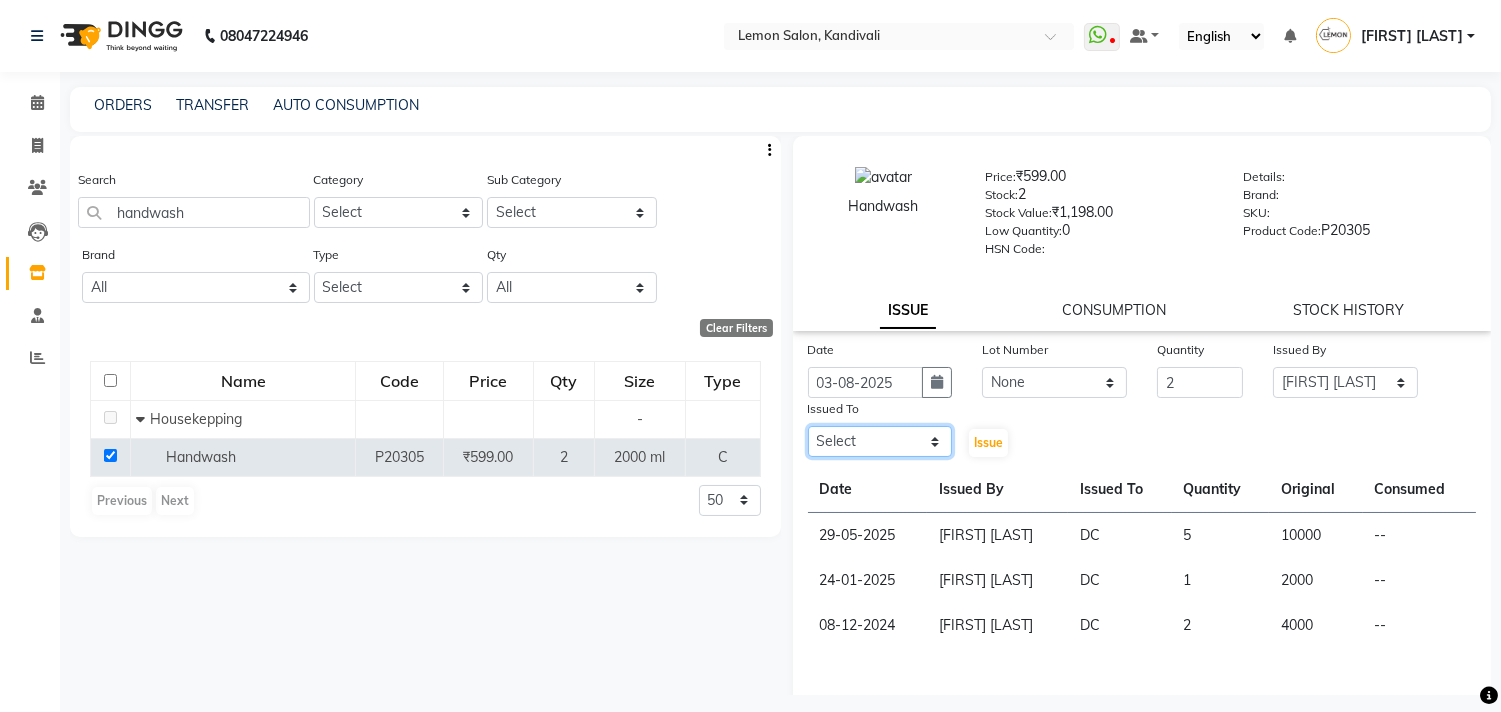 click on "Select [NAME] Subba Alam Arun Arndive DC Faheem Malik Gufran Salmani Payal Maurya Riya Adawade Shoeb Salmani [CITY] [NAME] Yunus Yusuf Shaikh" 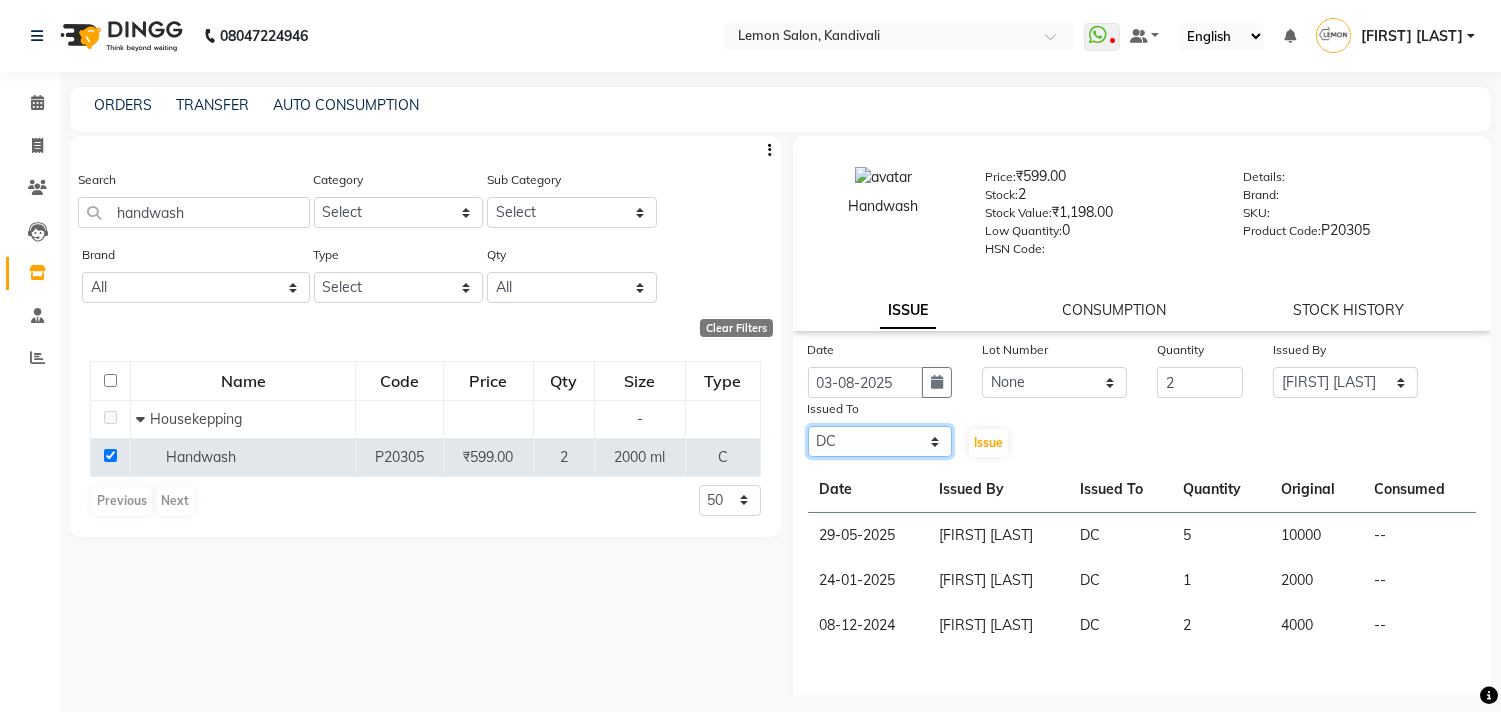 click on "Select [NAME] Subba Alam Arun Arndive DC Faheem Malik Gufran Salmani Payal Maurya Riya Adawade Shoeb Salmani [CITY] [NAME] Yunus Yusuf Shaikh" 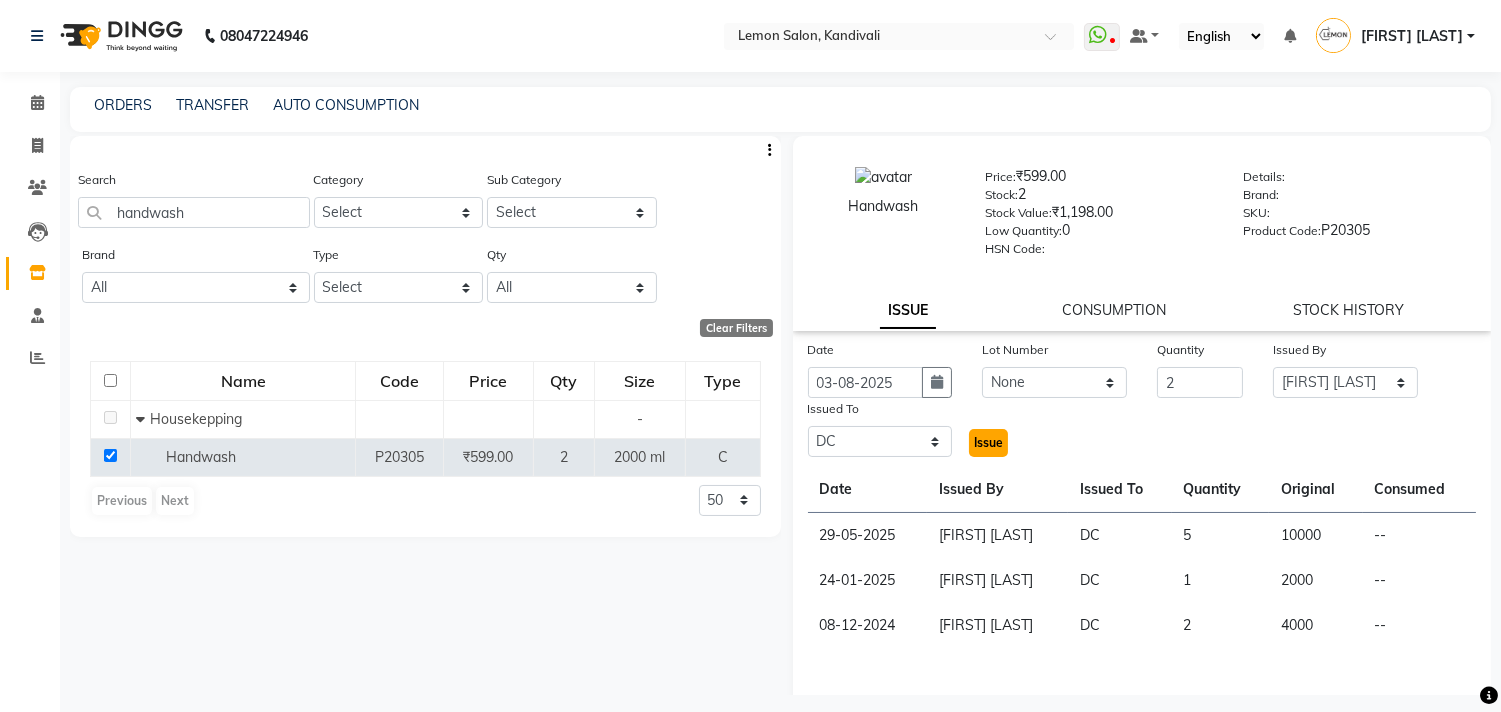 click on "Issue" 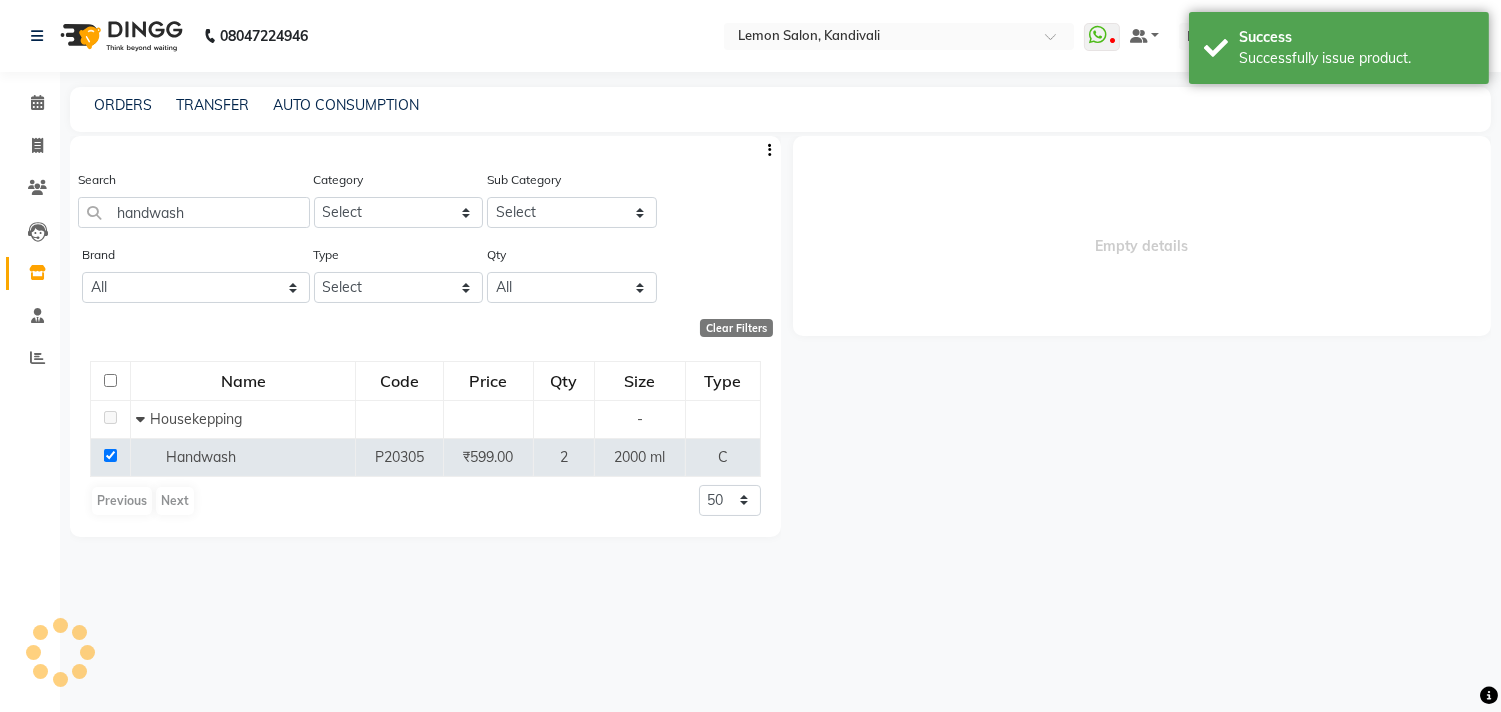 select 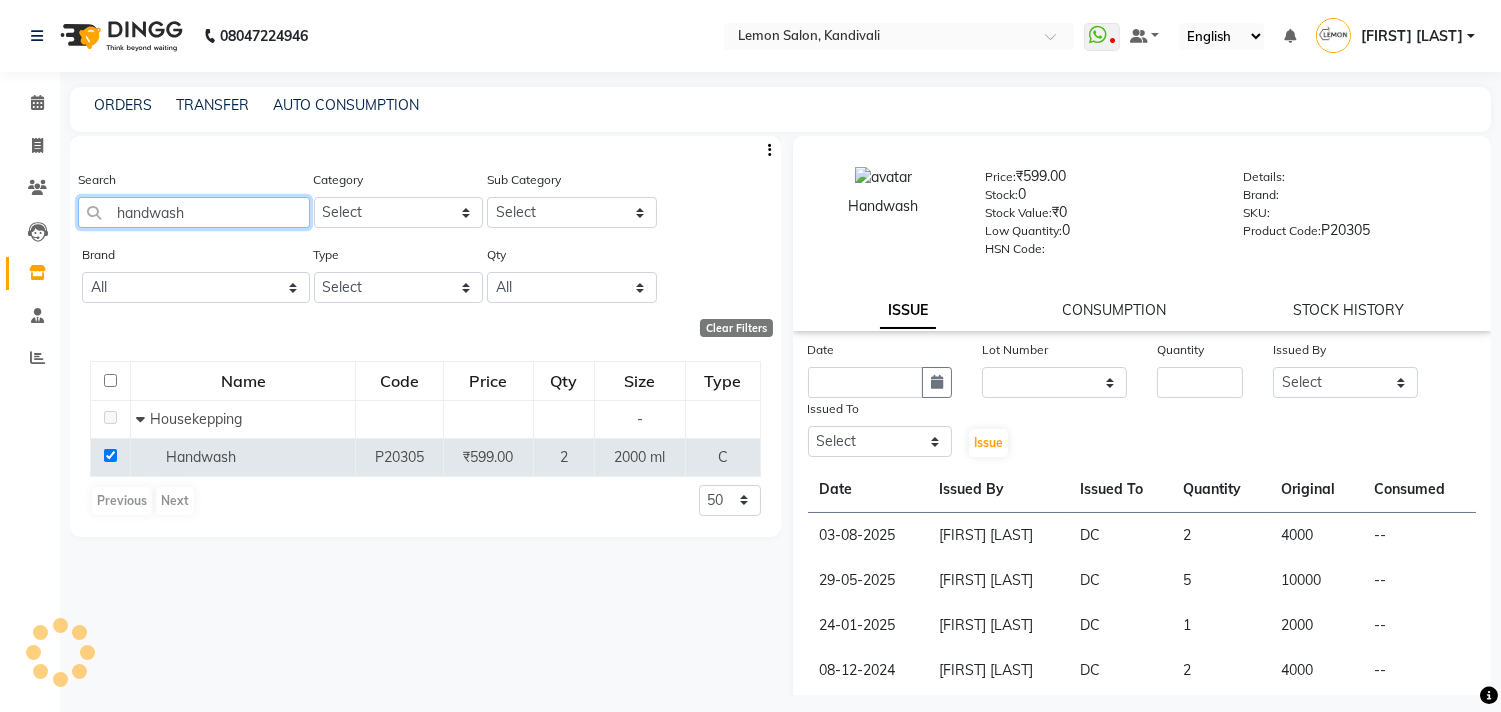 drag, startPoint x: 217, startPoint y: 211, endPoint x: 80, endPoint y: 221, distance: 137.36447 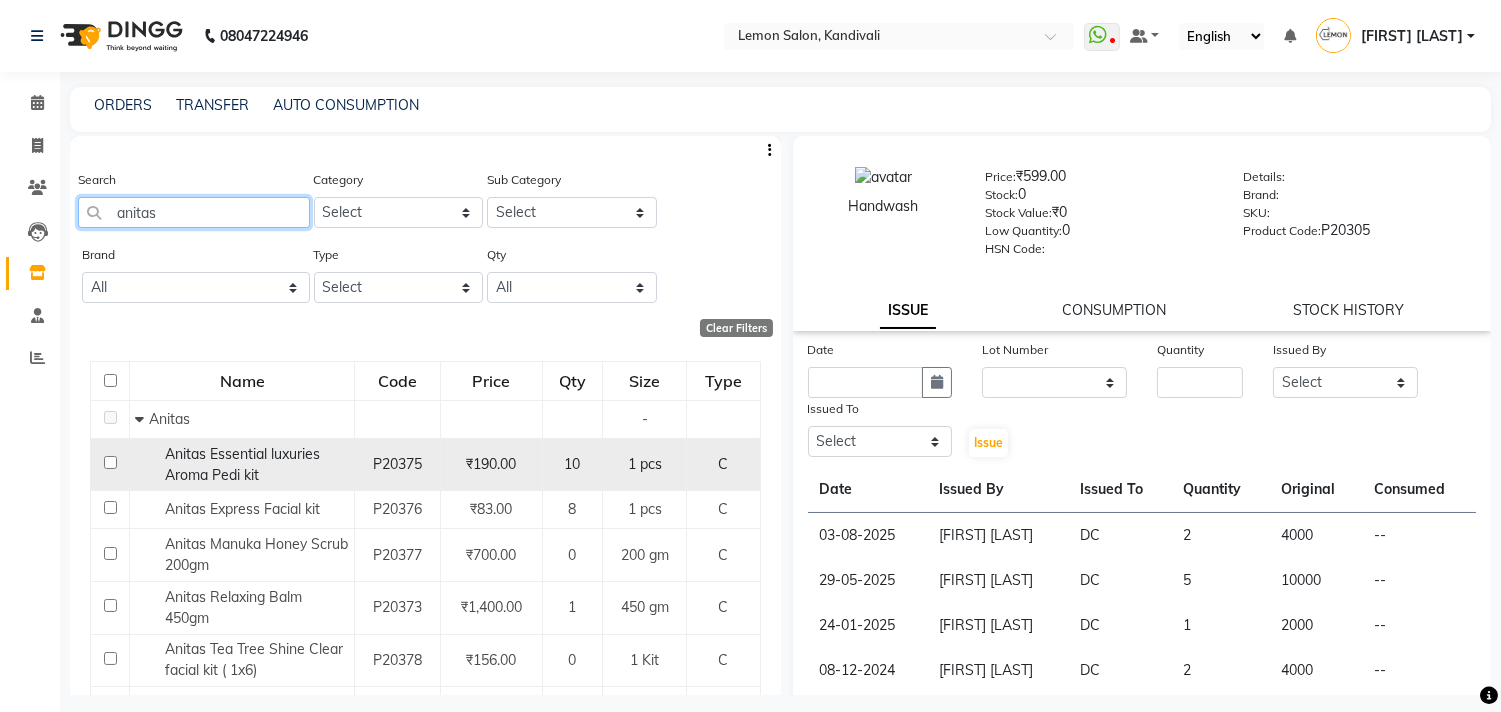 scroll, scrollTop: 91, scrollLeft: 0, axis: vertical 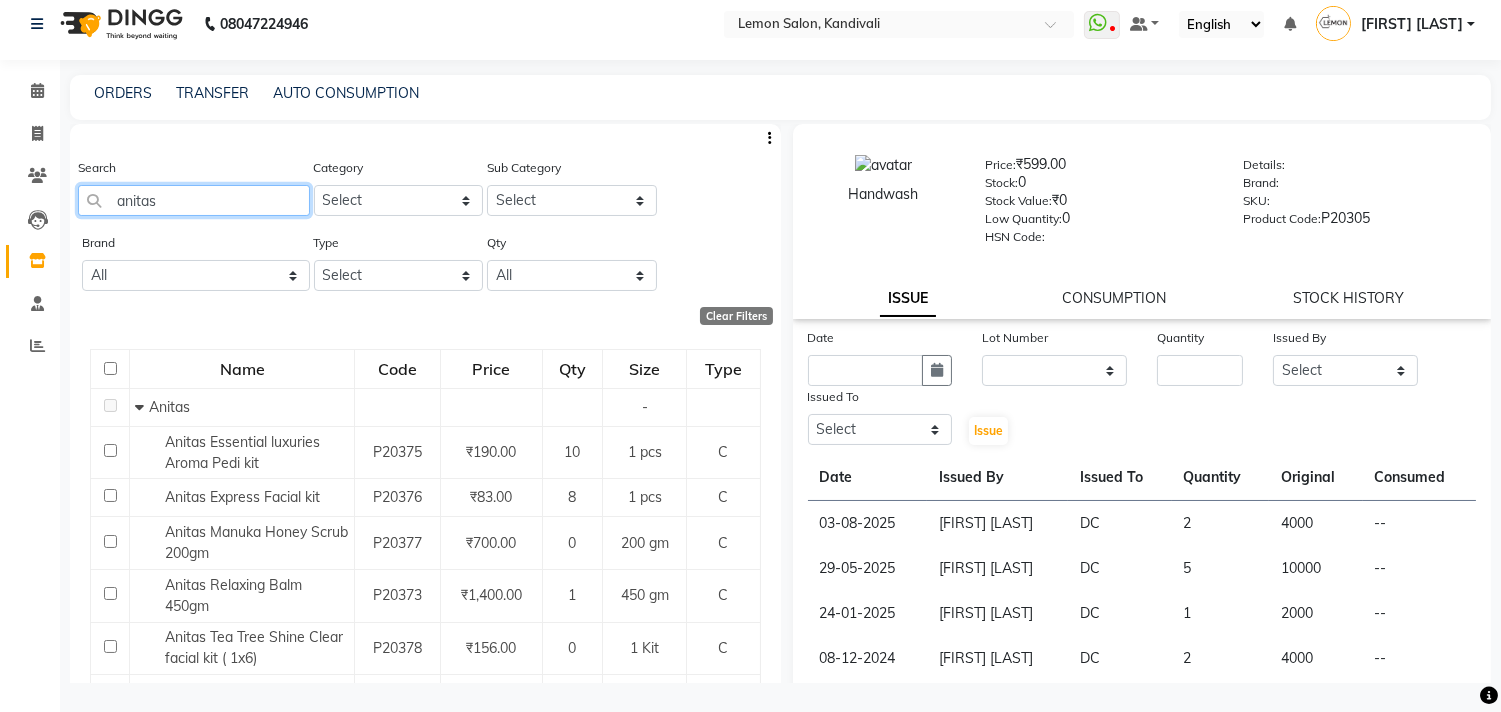 drag, startPoint x: 175, startPoint y: 208, endPoint x: 72, endPoint y: 210, distance: 103.01942 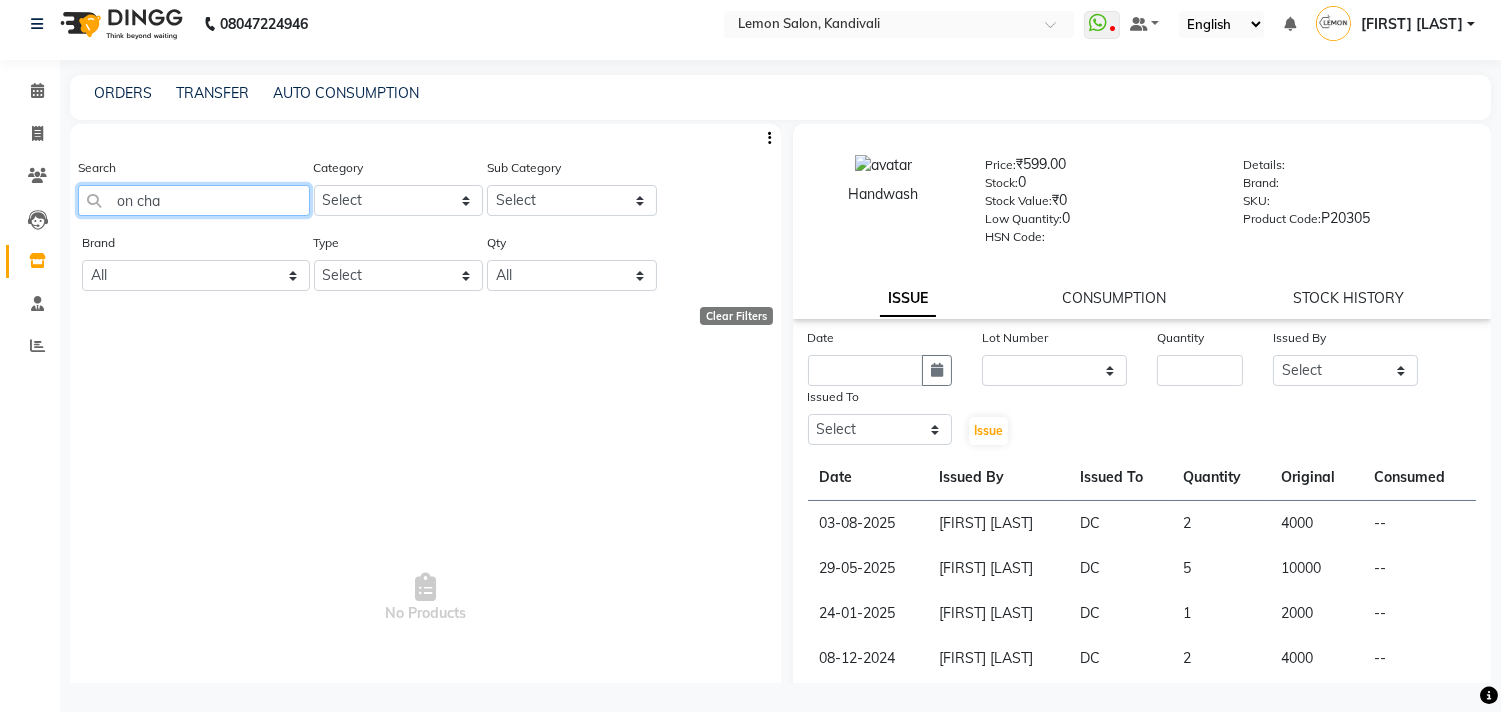 drag, startPoint x: 191, startPoint y: 210, endPoint x: 55, endPoint y: 220, distance: 136.36716 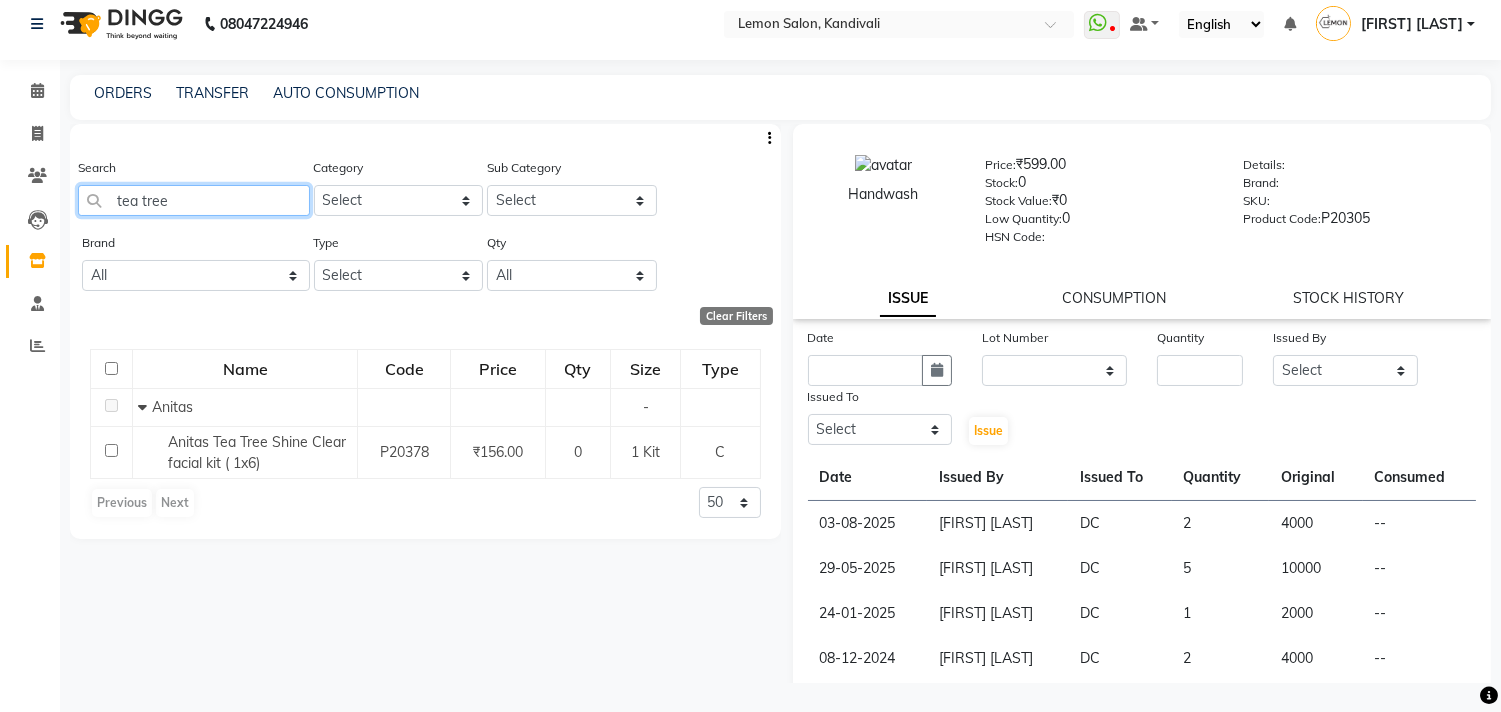drag, startPoint x: 185, startPoint y: 192, endPoint x: 44, endPoint y: 201, distance: 141.28694 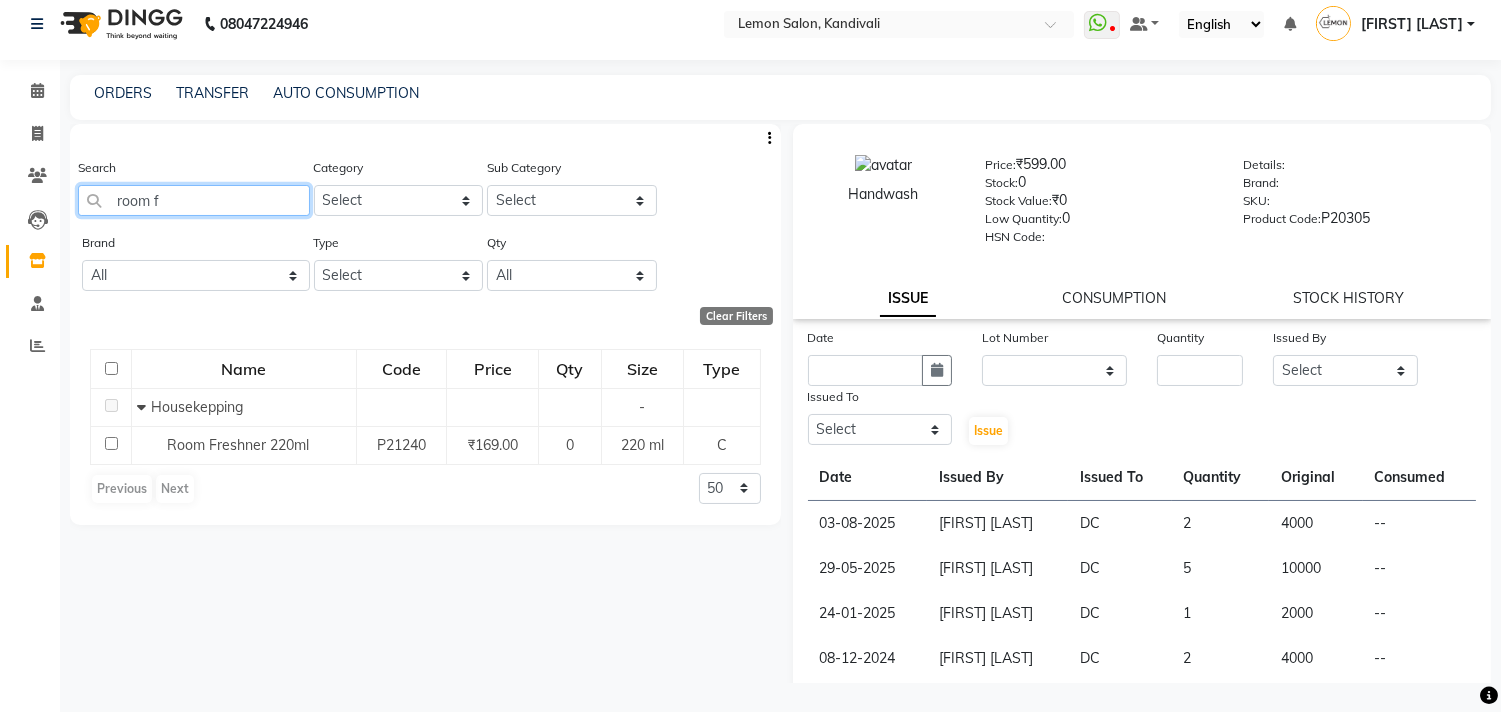 drag, startPoint x: 191, startPoint y: 206, endPoint x: 0, endPoint y: 223, distance: 191.75505 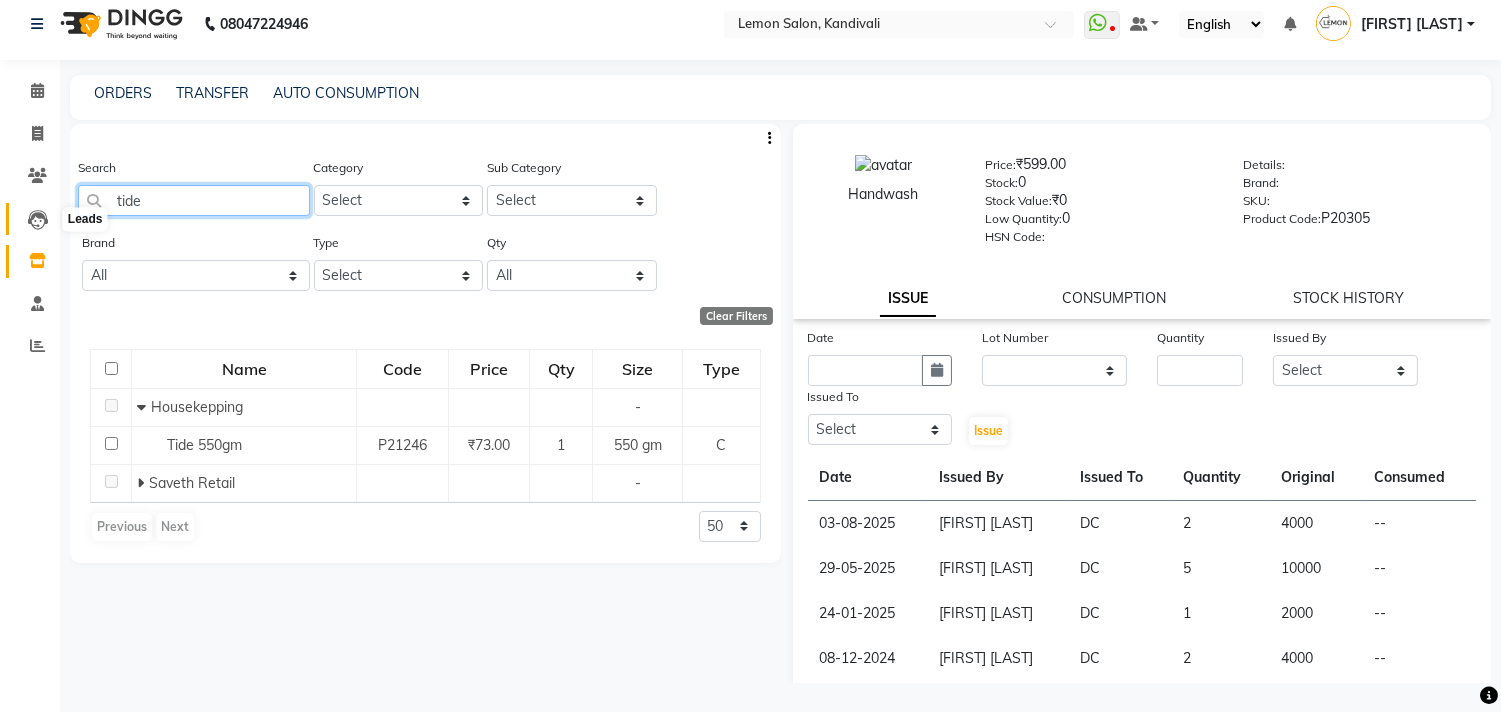 drag, startPoint x: 157, startPoint y: 208, endPoint x: 32, endPoint y: 208, distance: 125 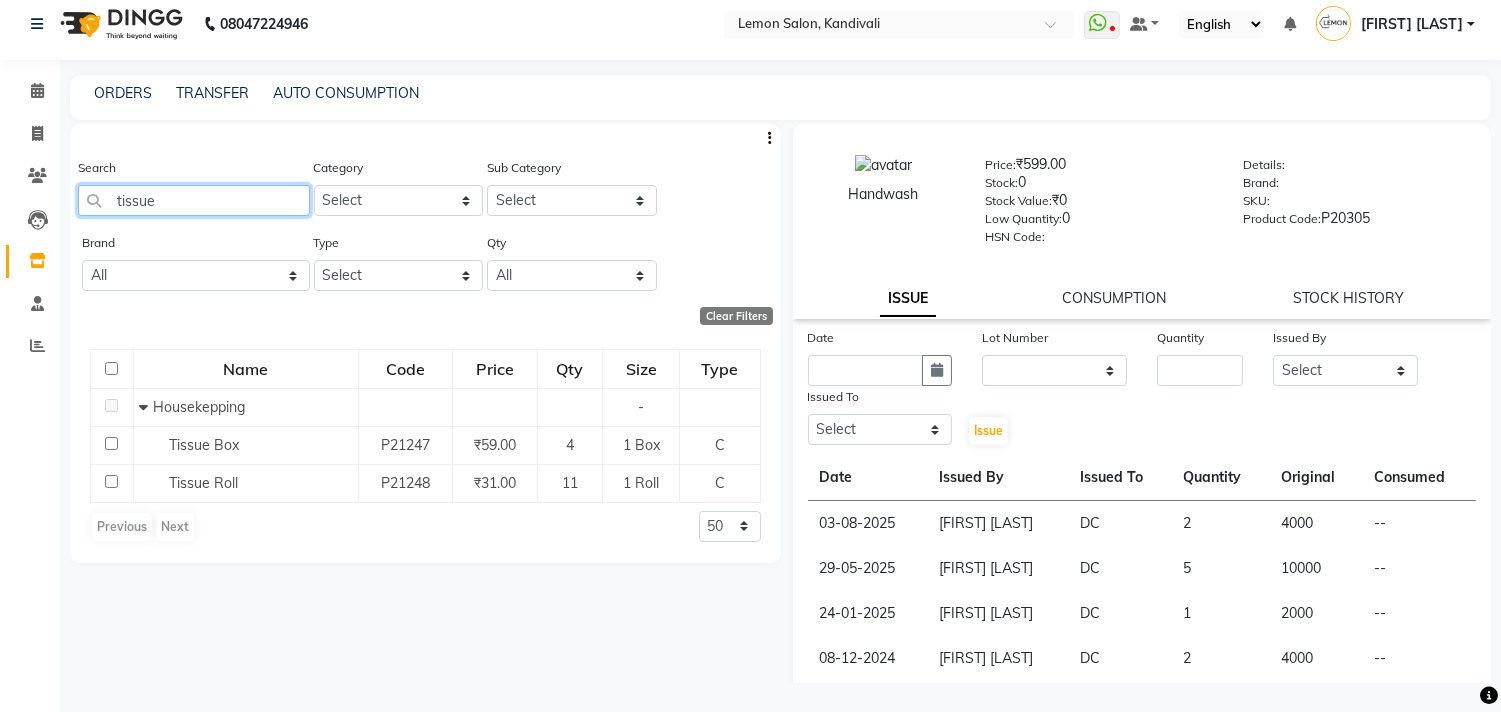 type on "tissue" 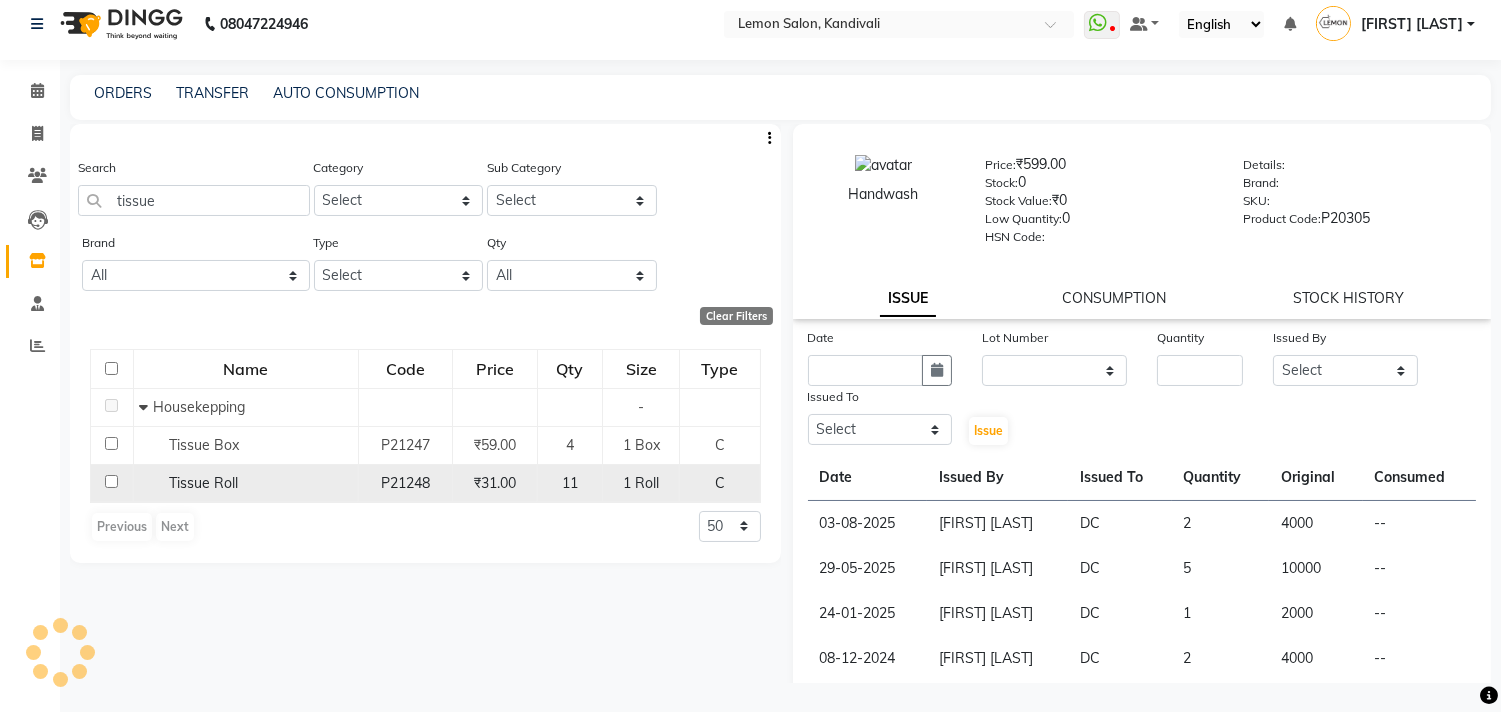 click 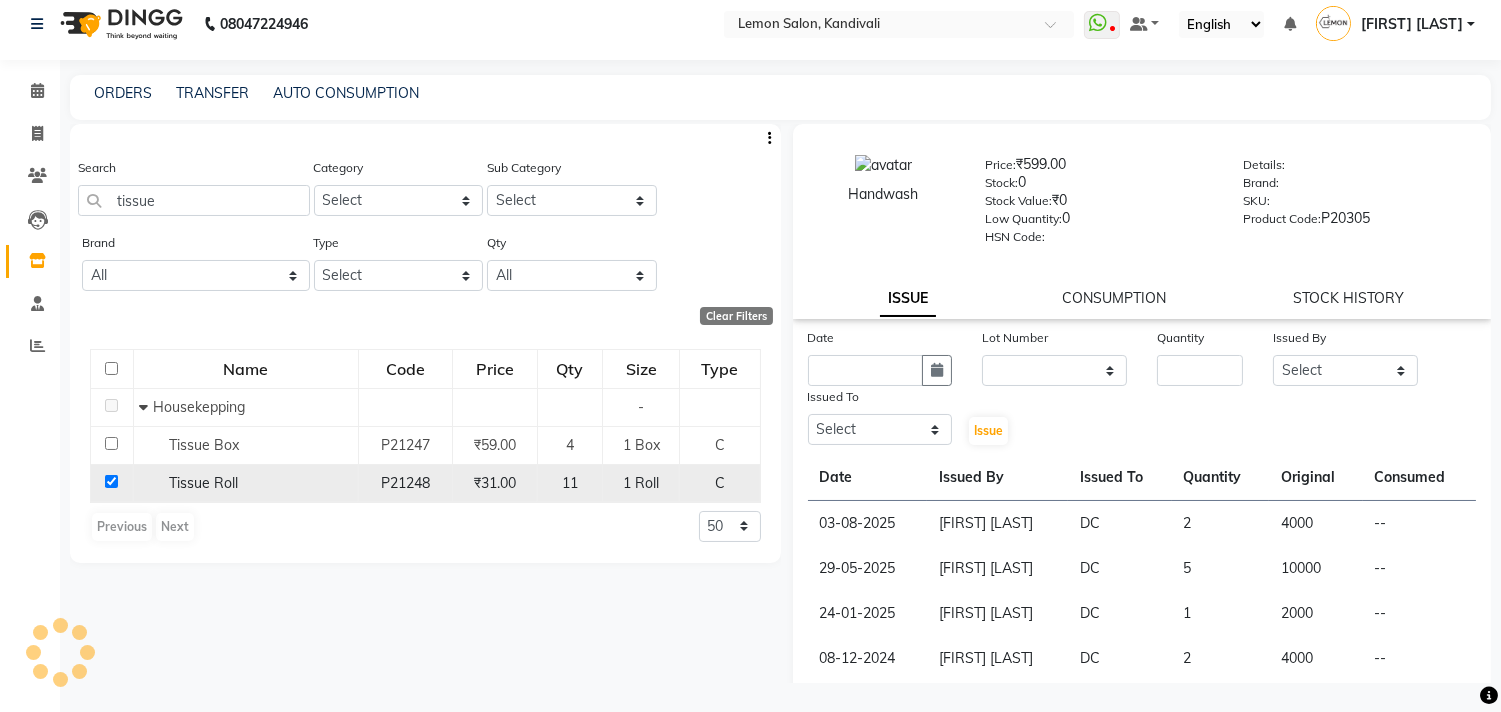checkbox on "true" 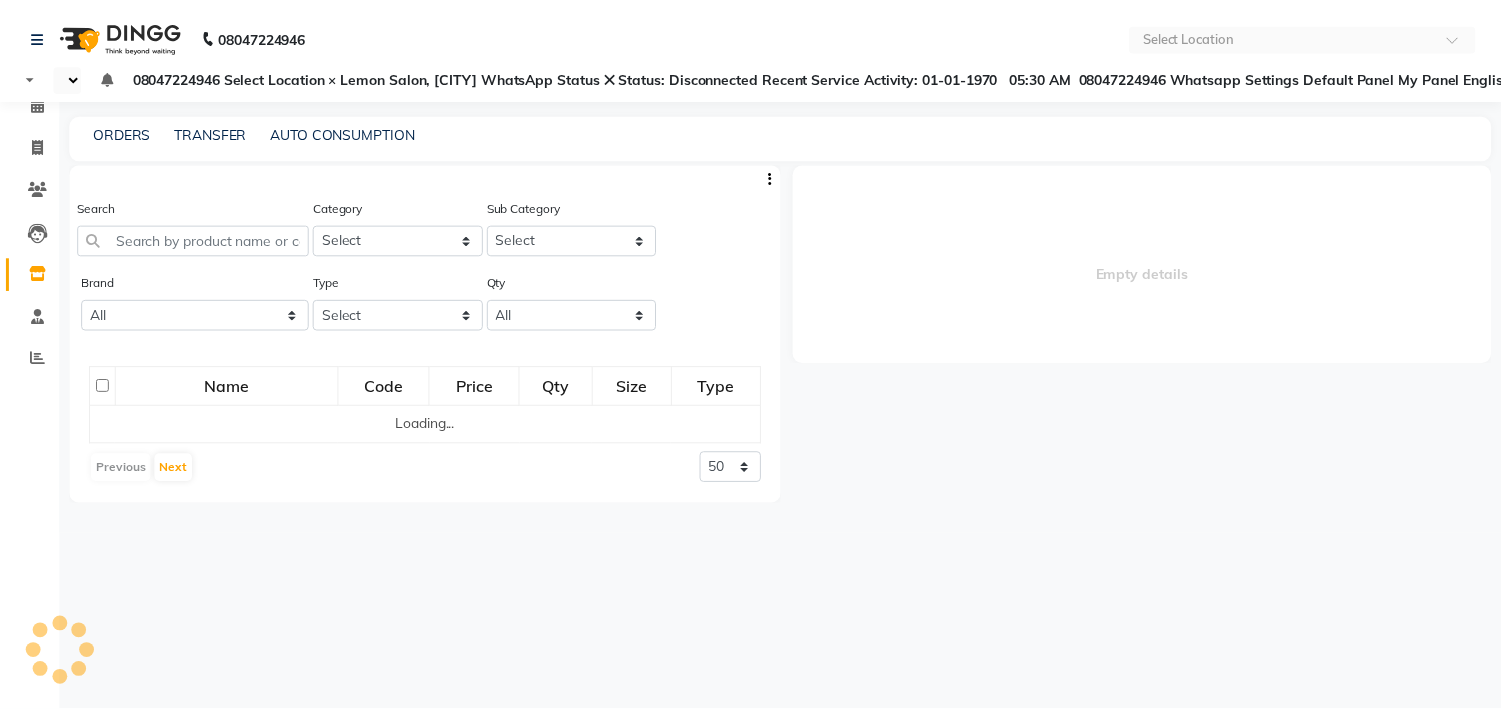 scroll, scrollTop: 0, scrollLeft: 0, axis: both 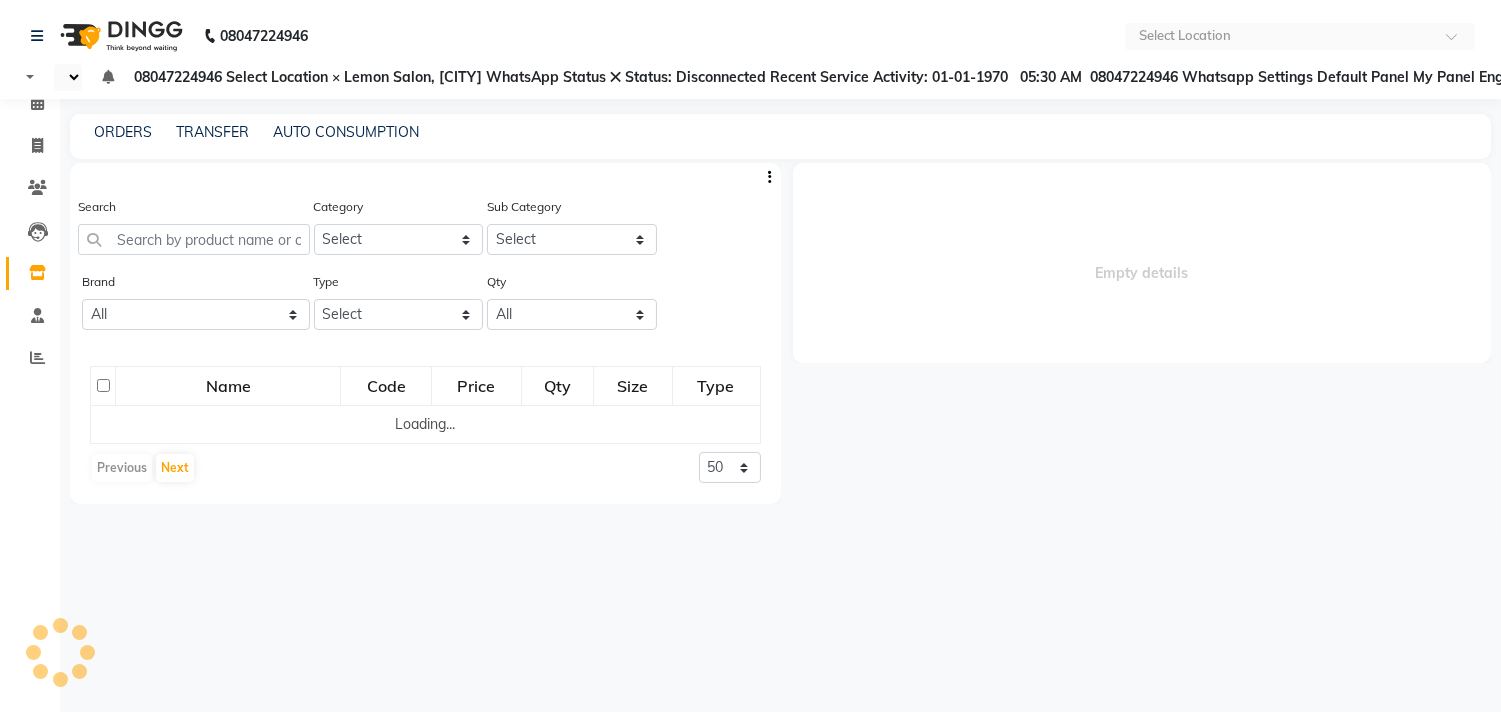 select on "en" 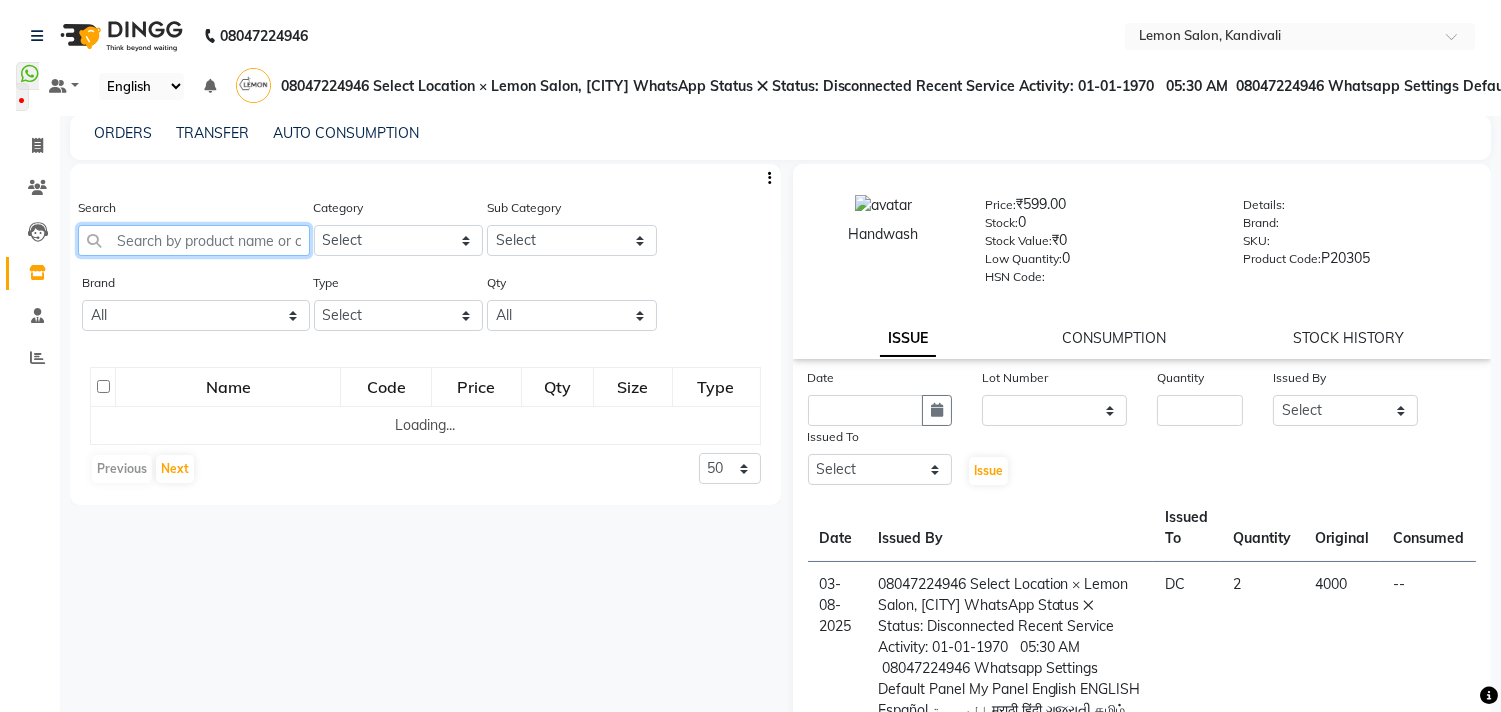 click 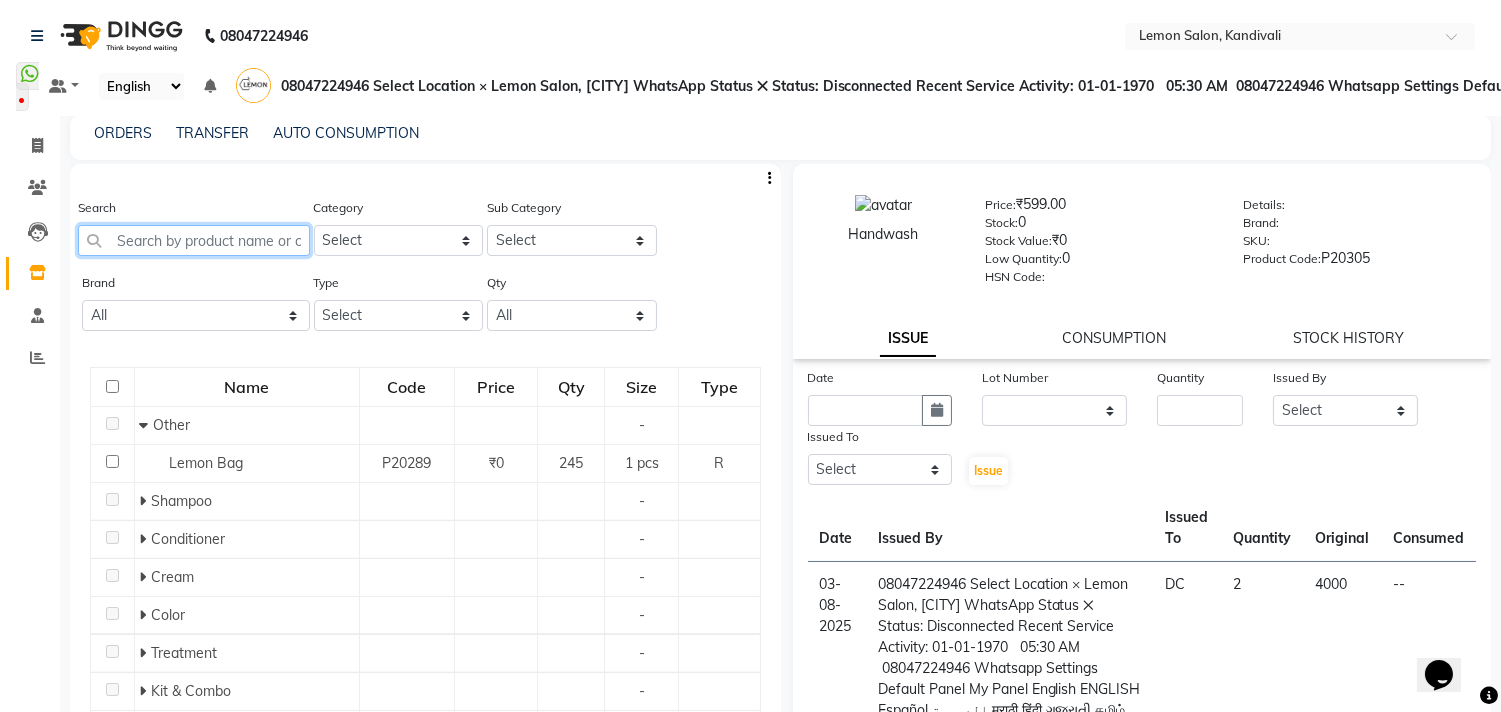 scroll, scrollTop: 0, scrollLeft: 0, axis: both 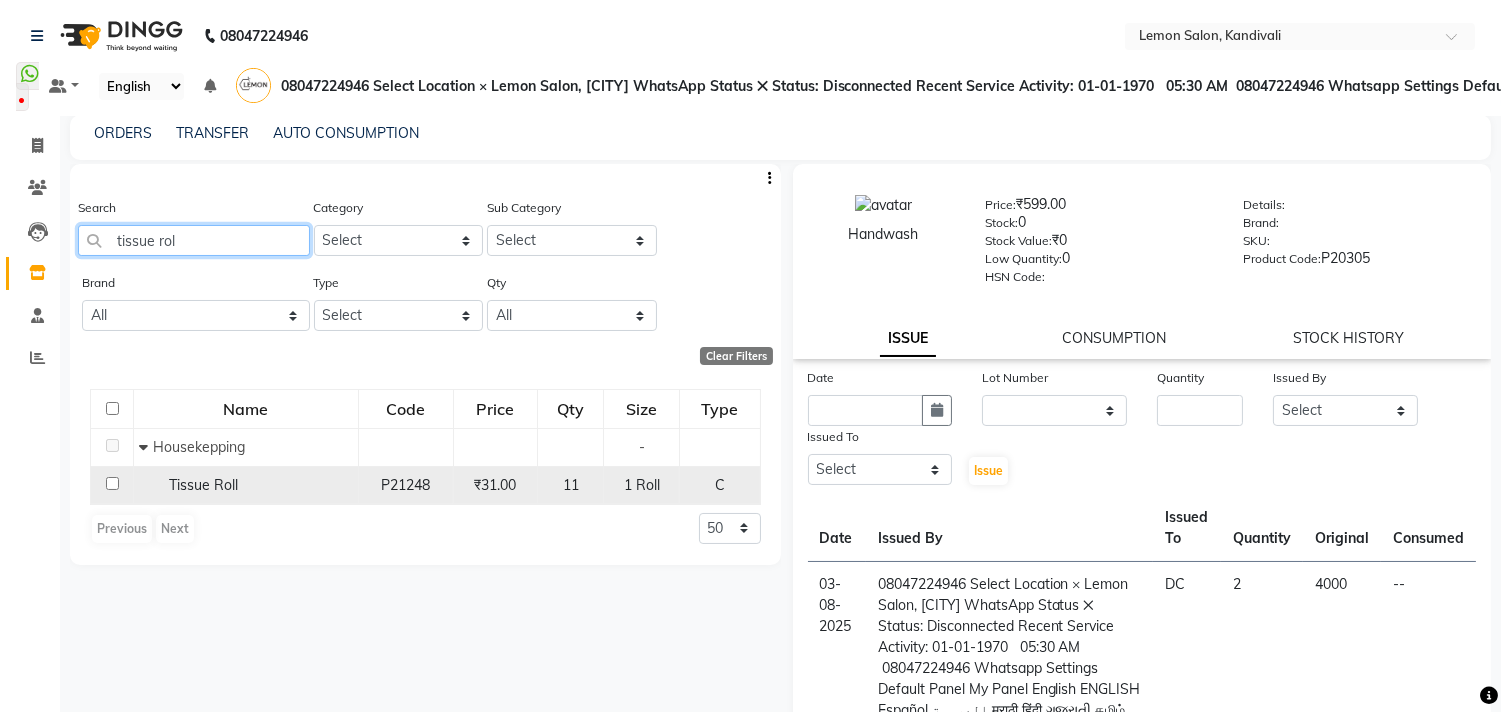 type on "tissue rol" 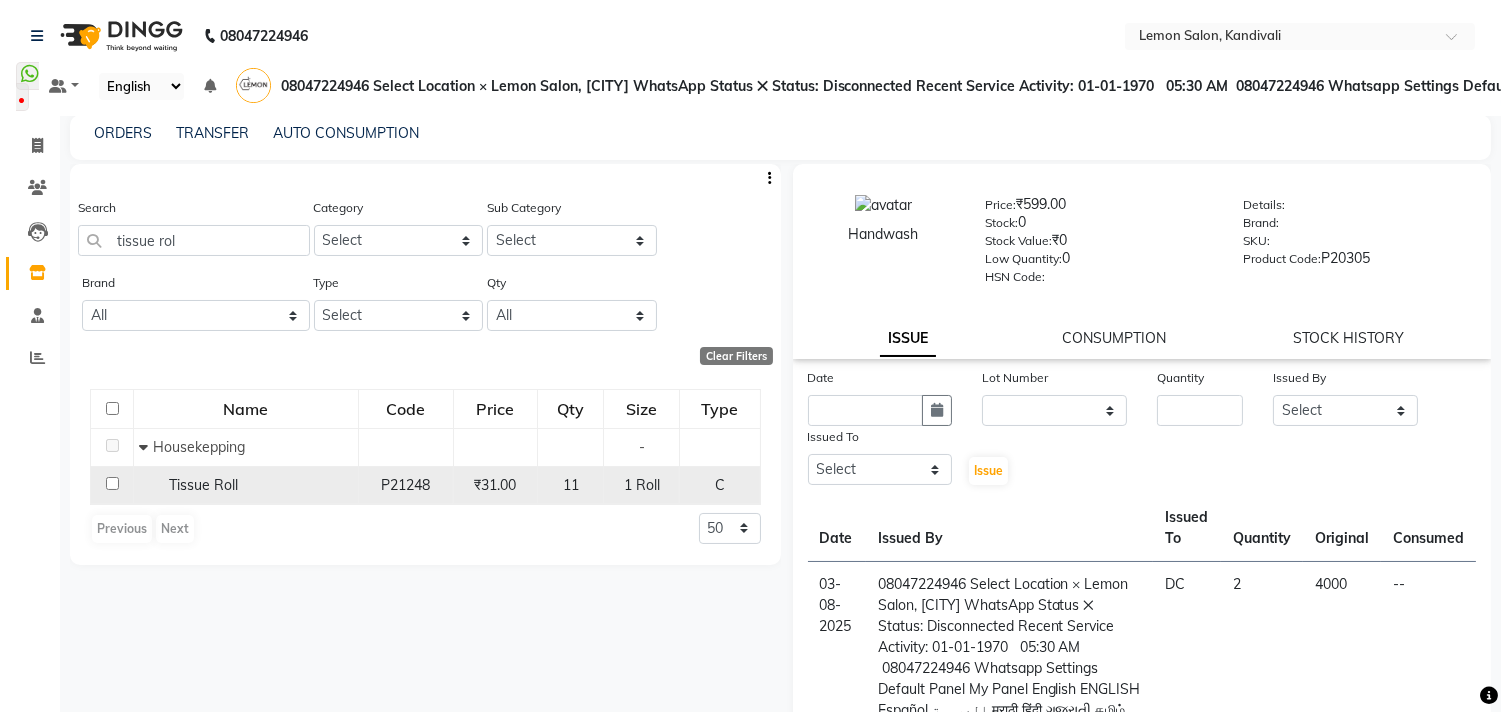click 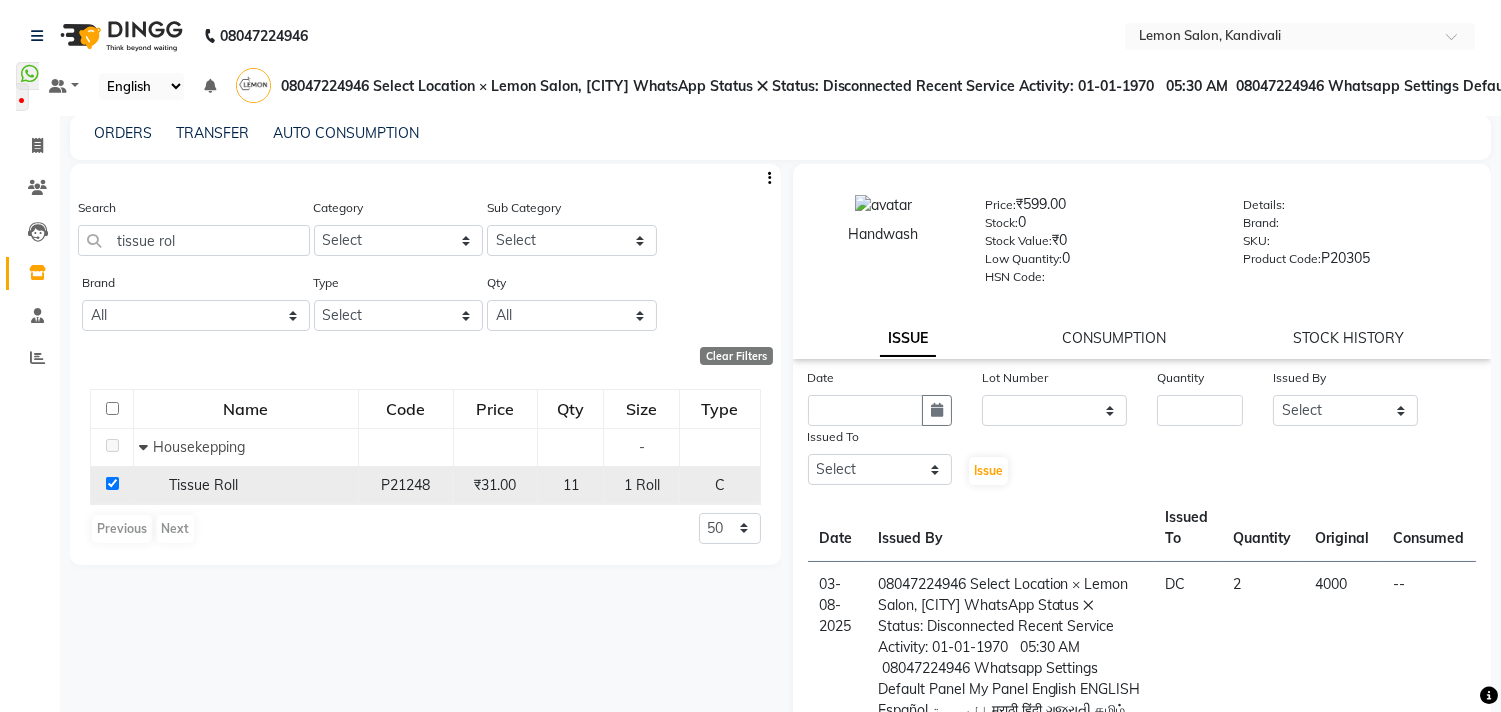 checkbox on "true" 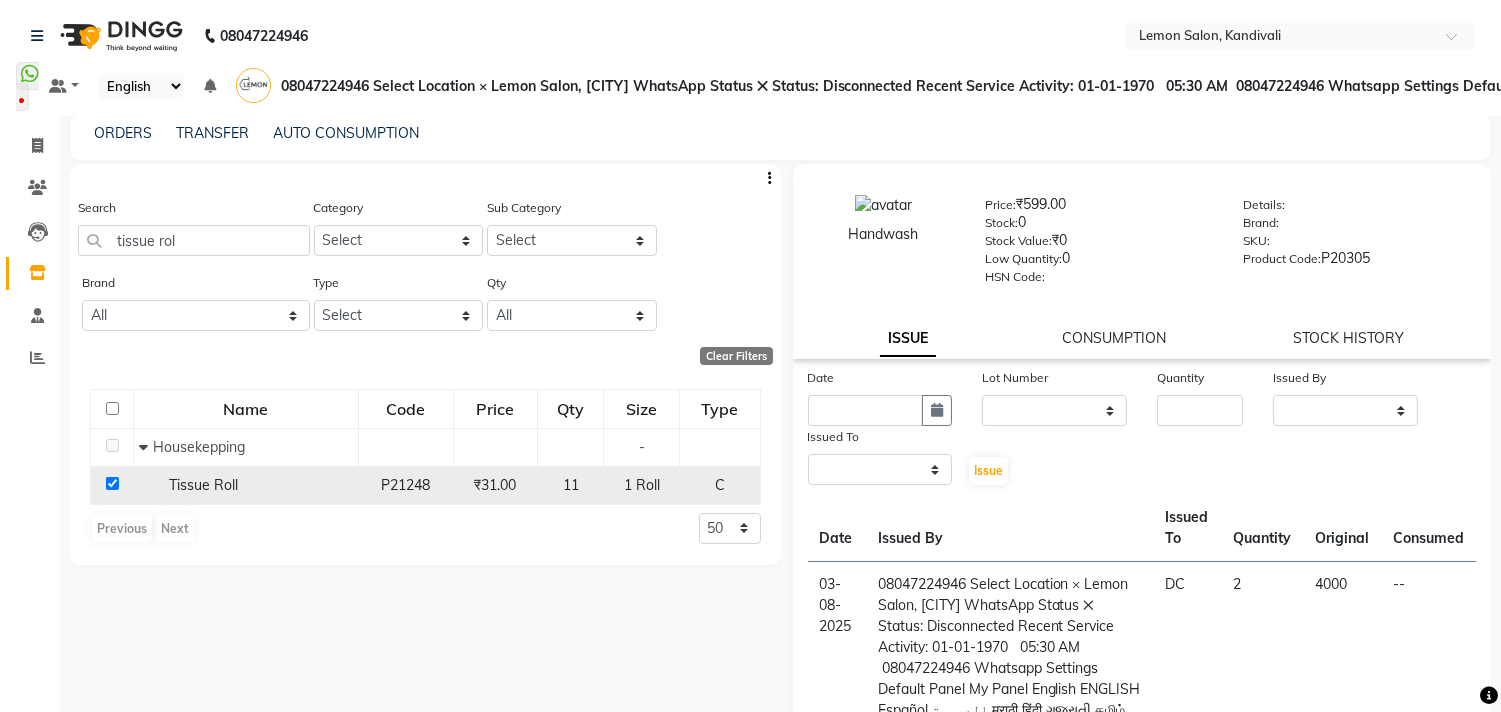 select 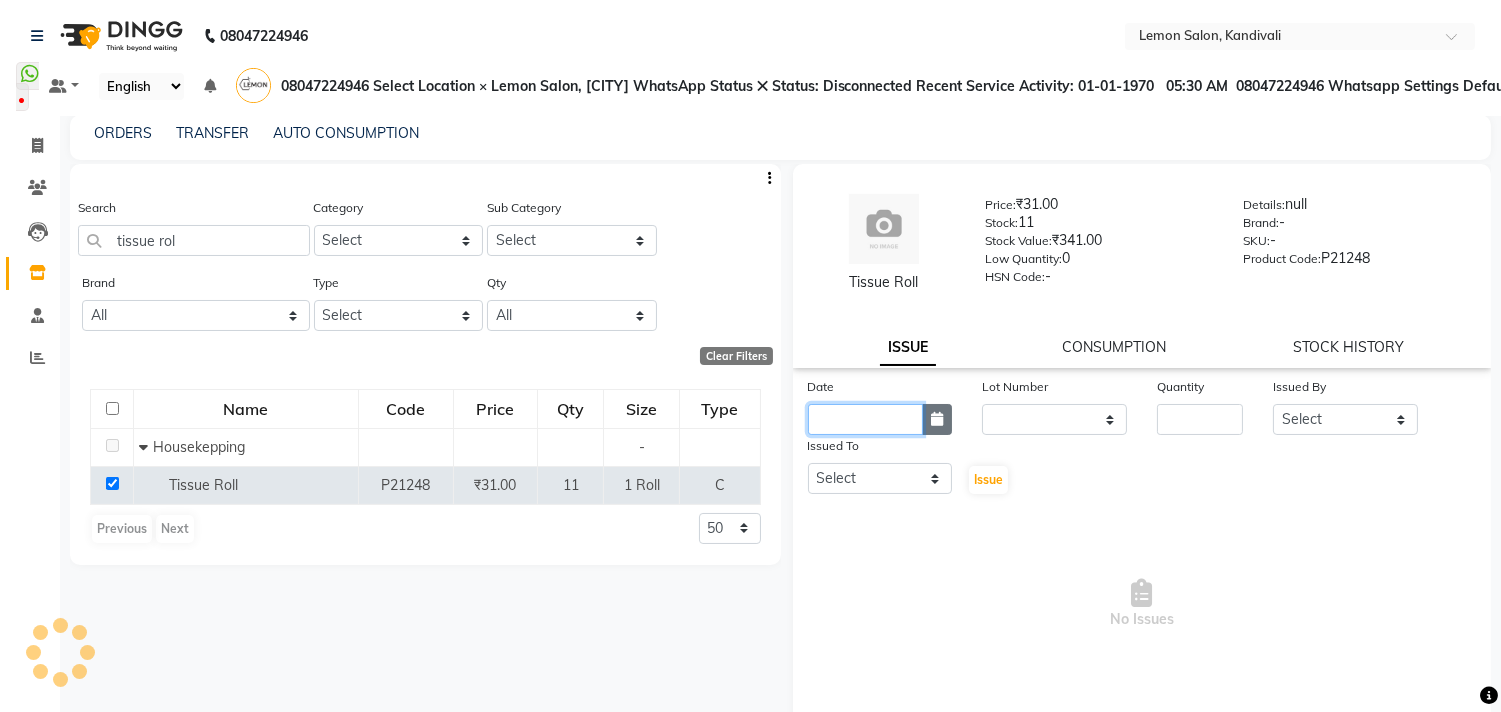 click 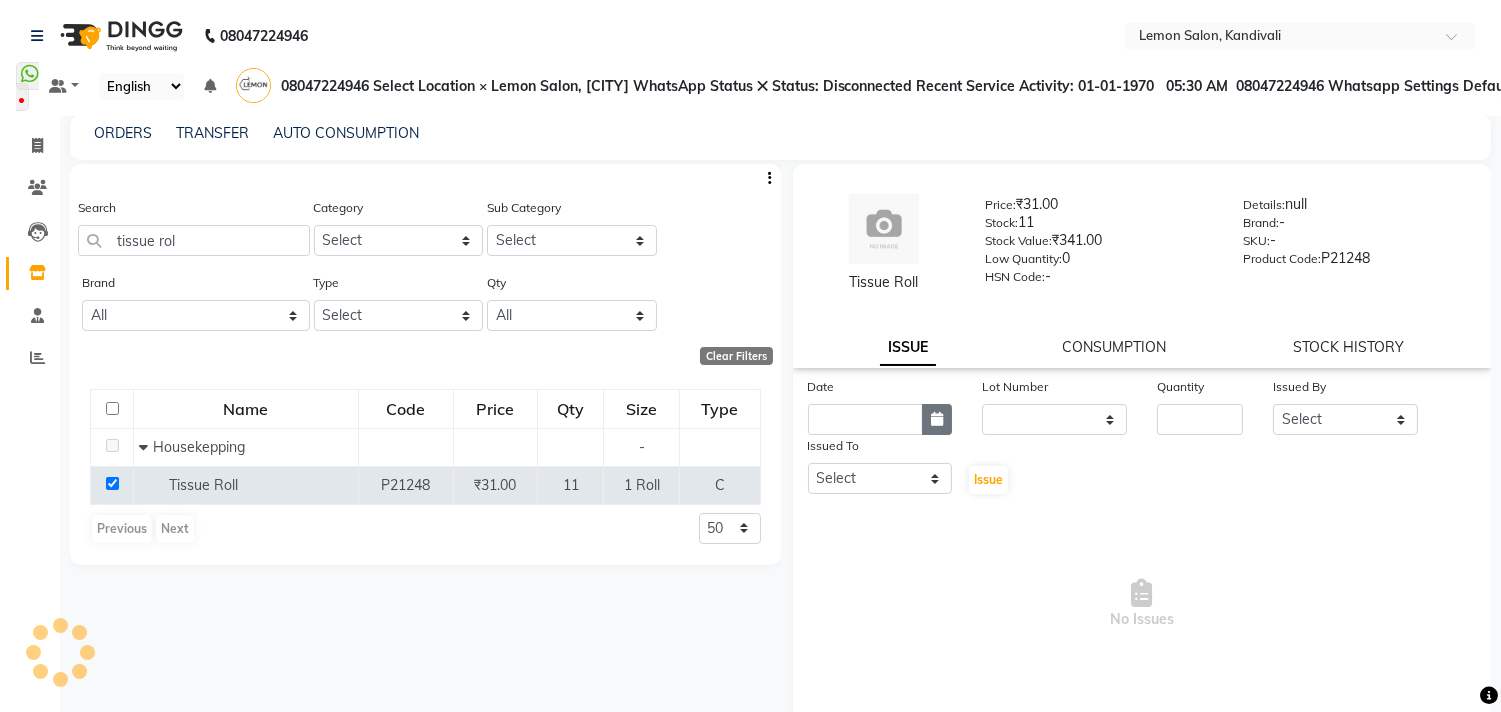 select on "8" 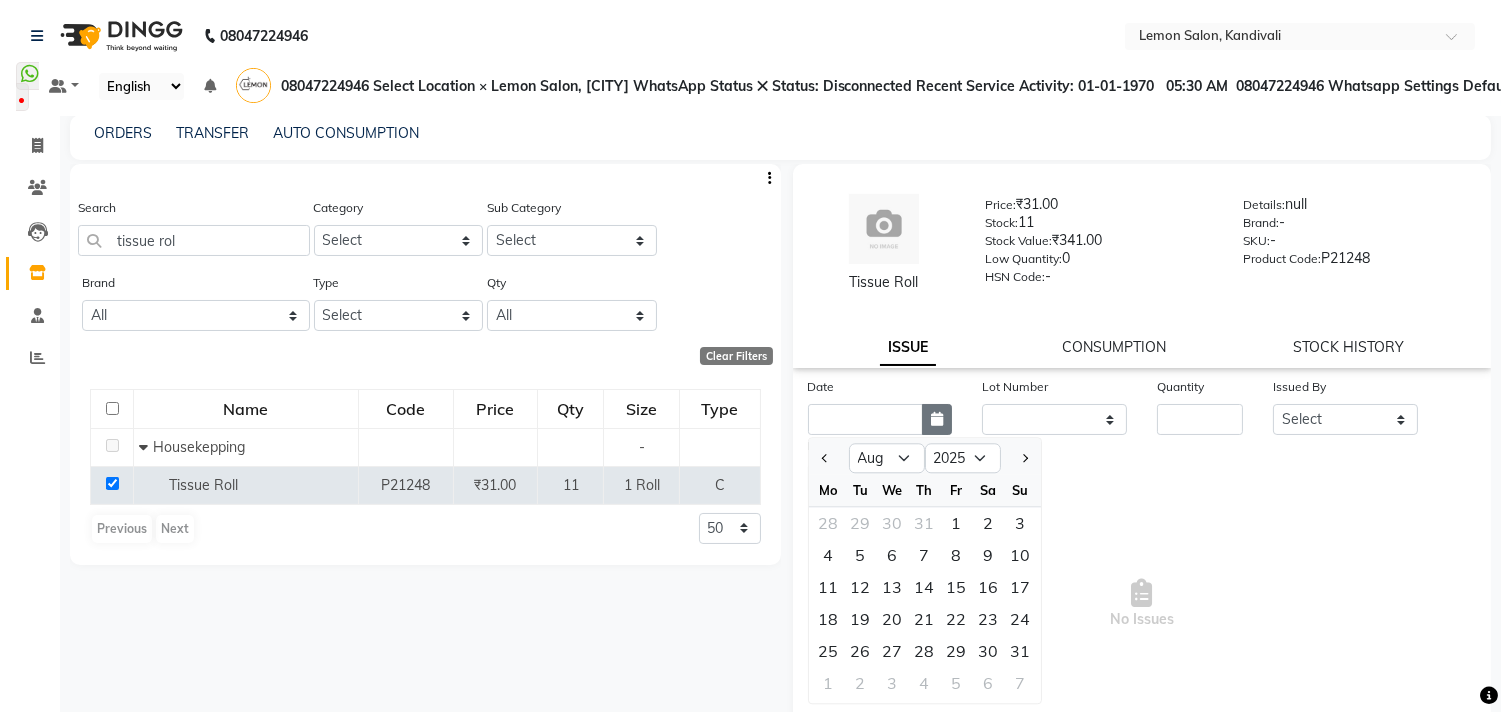 click 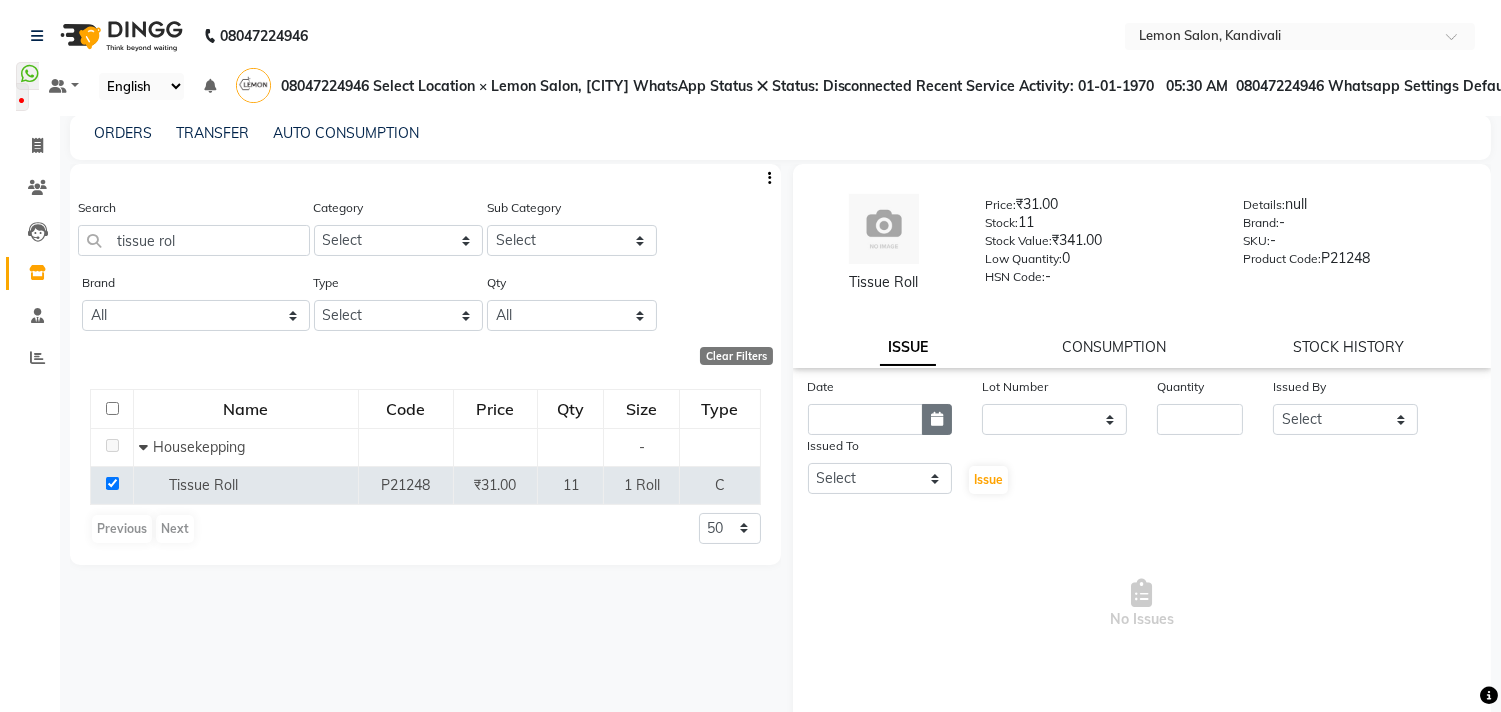 click 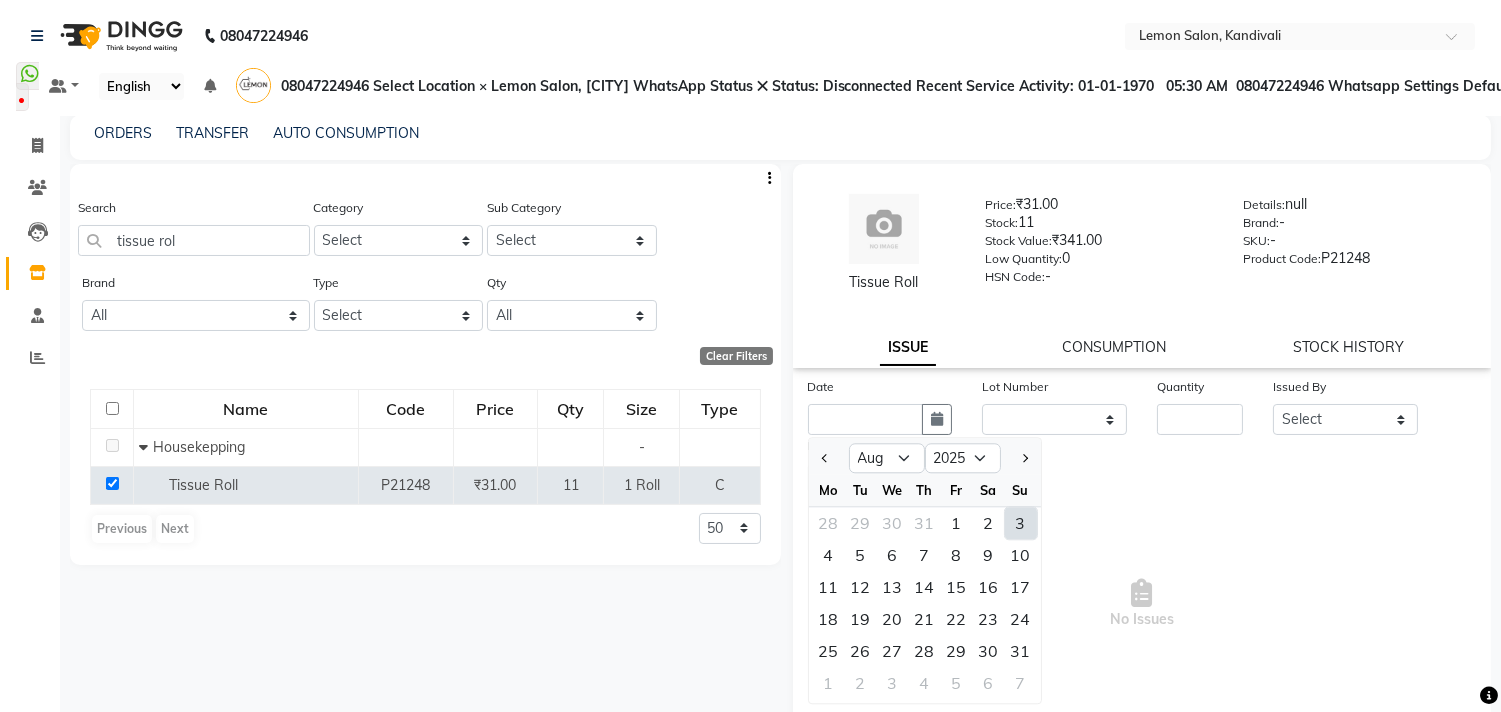 click on "3" 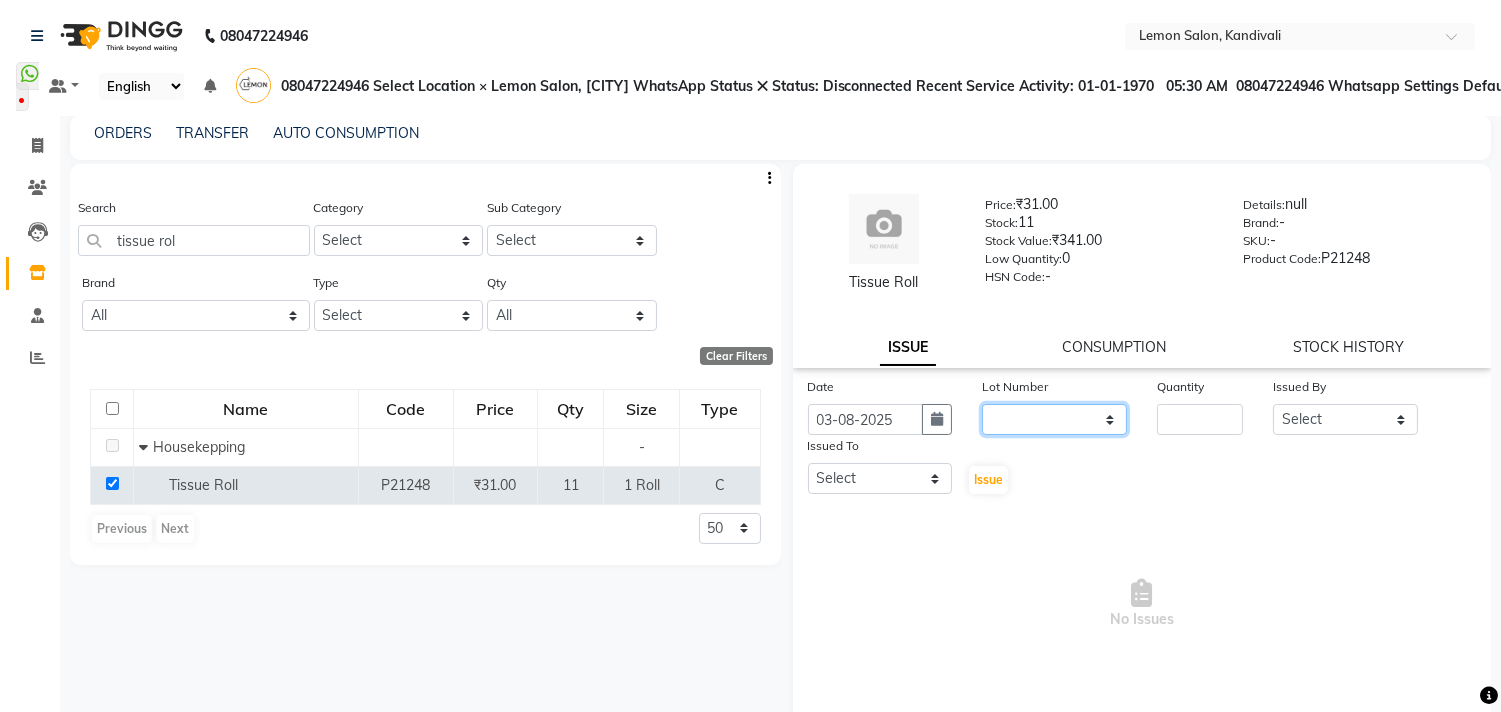 click on "None" 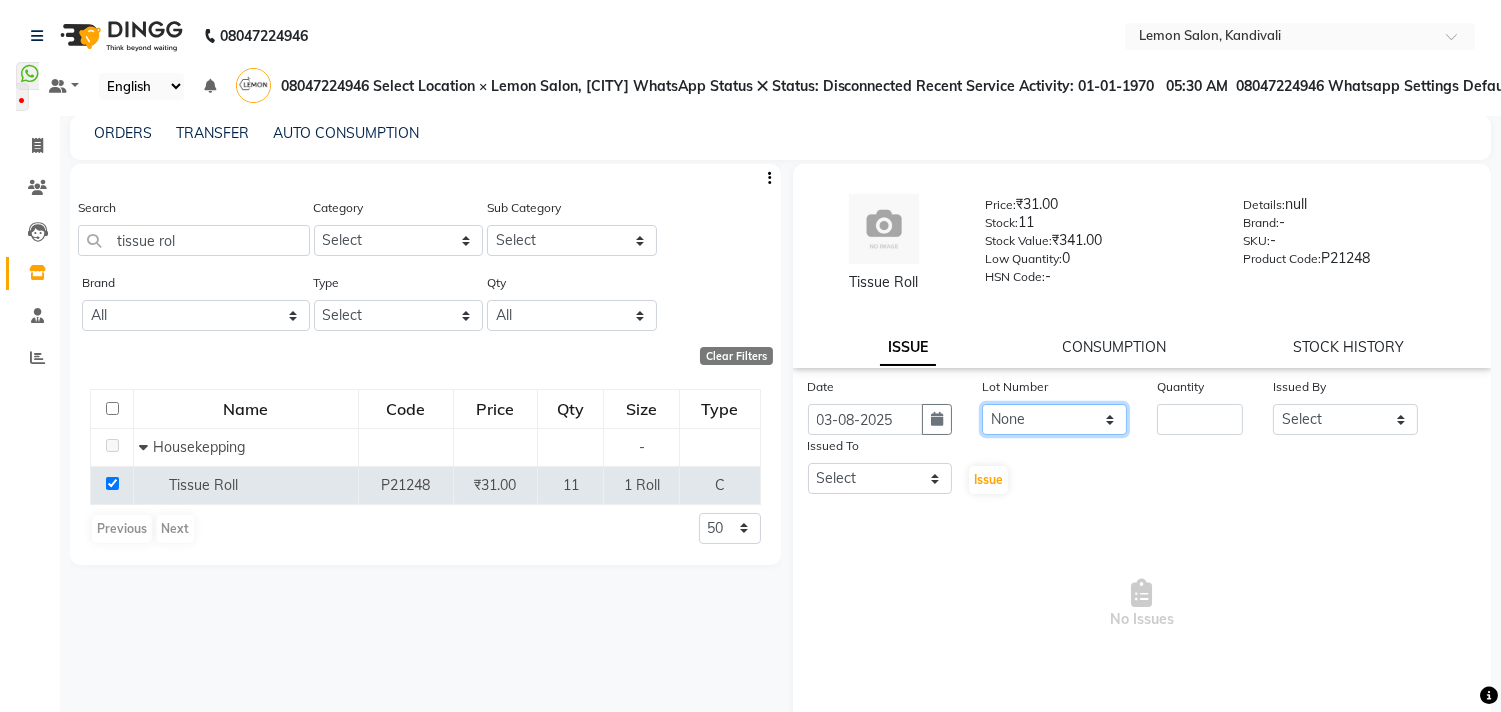 click on "None" 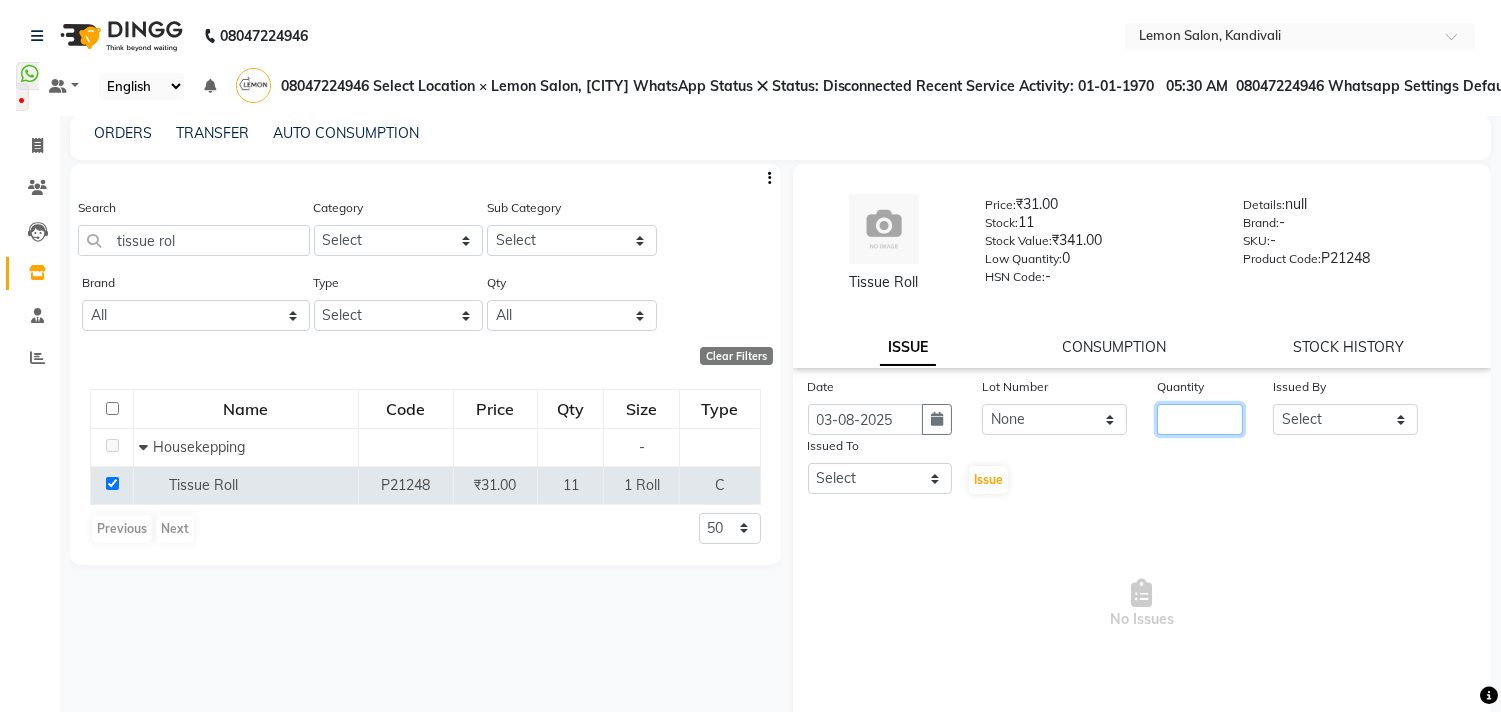 click 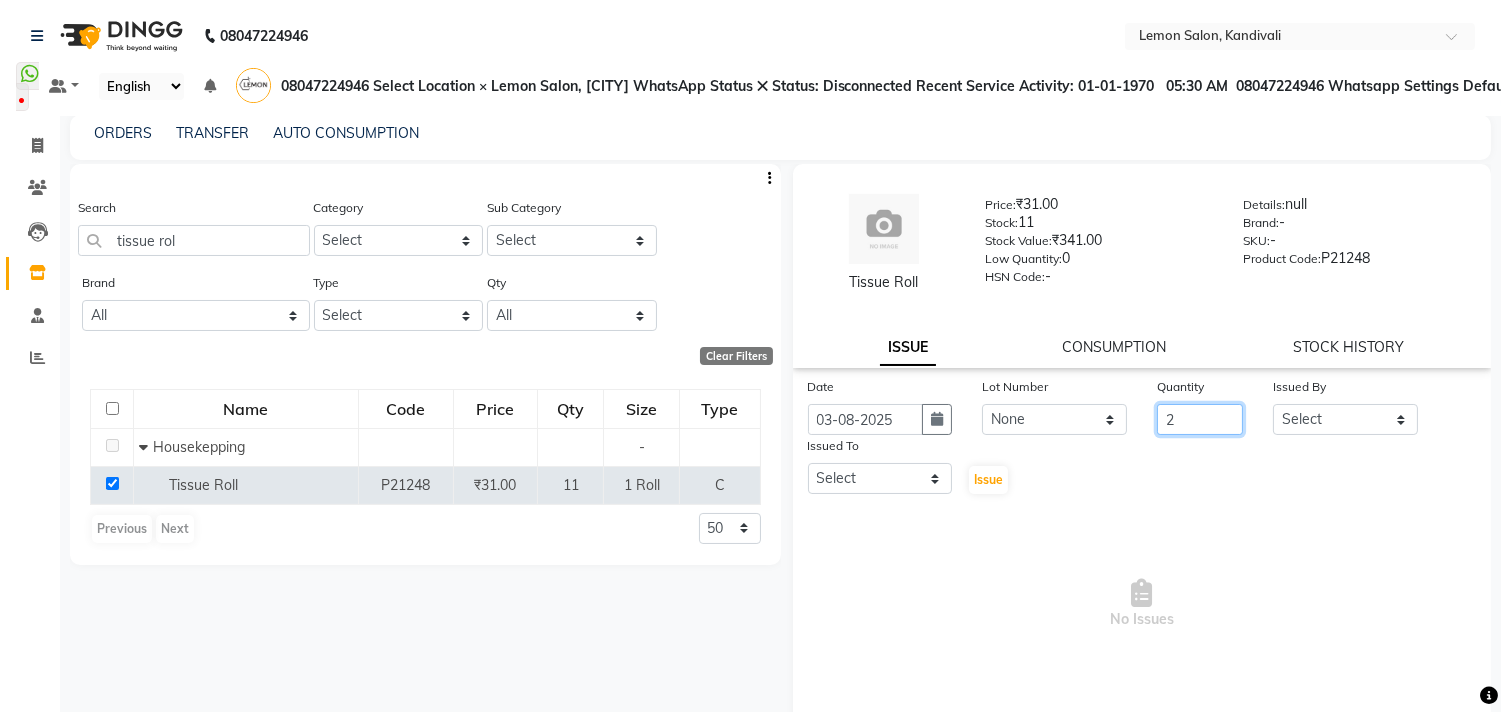 type on "2" 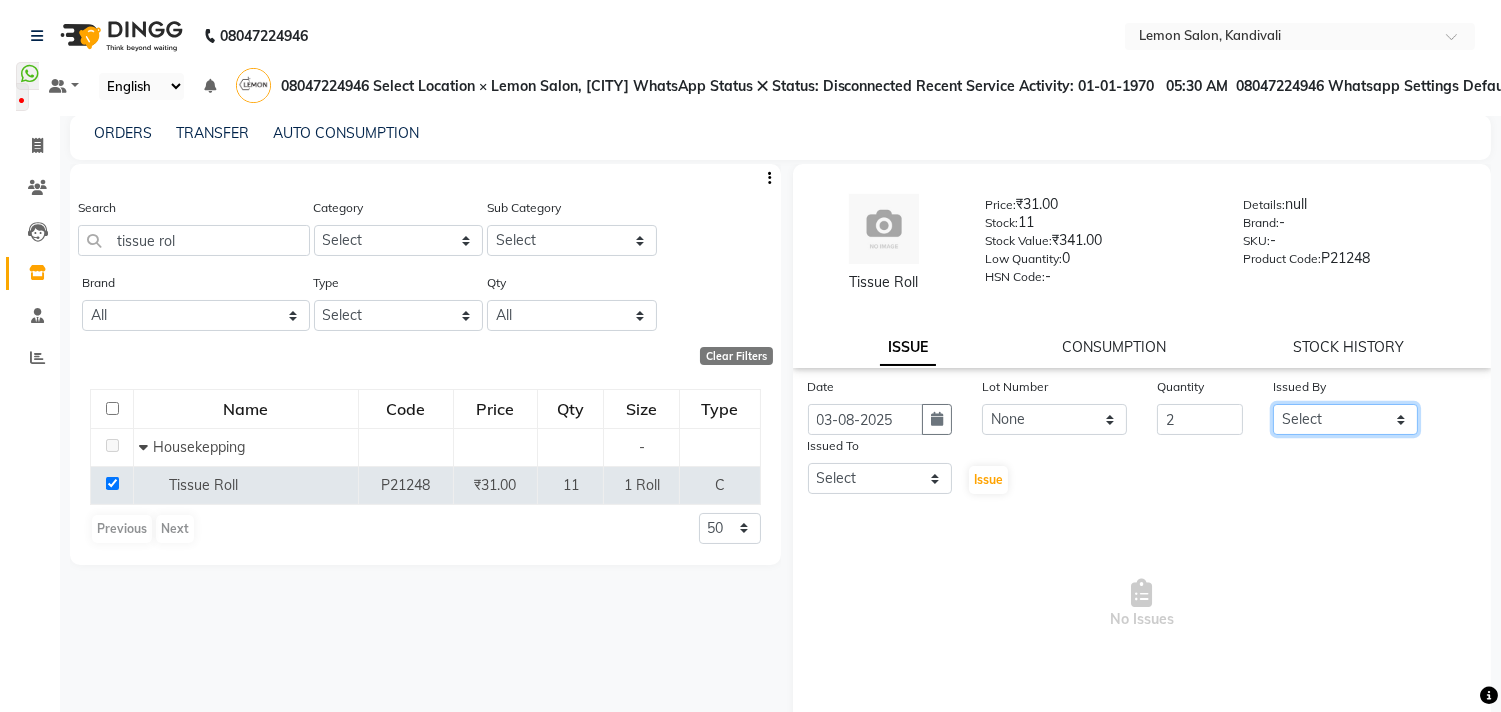 click on "Select [NAME] Subba Alam Arun Arndive DC Faheem Malik Gufran Salmani Payal Maurya Riya Adawade Shoeb Salmani [CITY] [NAME] Yunus Yusuf Shaikh" 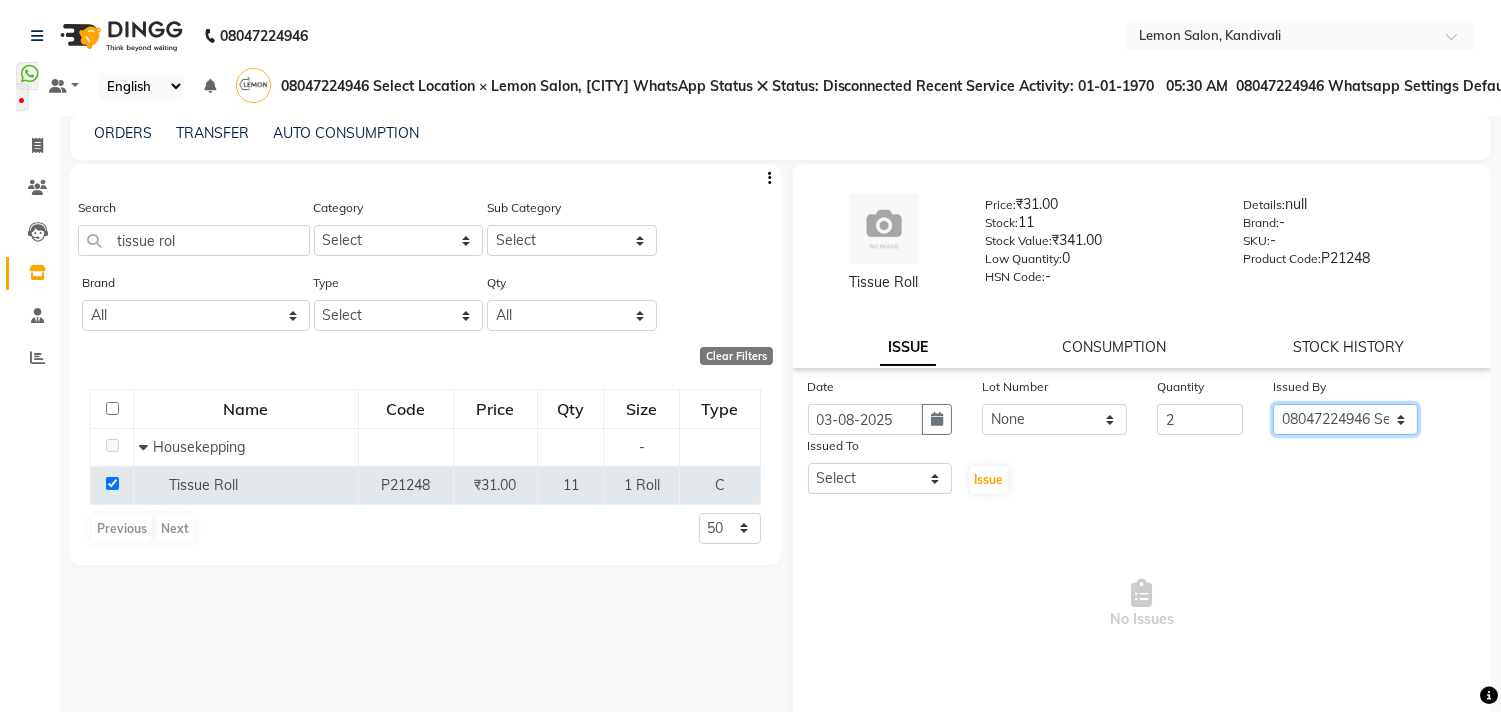 click on "Select [NAME] Subba Alam Arun Arndive DC Faheem Malik Gufran Salmani Payal Maurya Riya Adawade Shoeb Salmani [CITY] [NAME] Yunus Yusuf Shaikh" 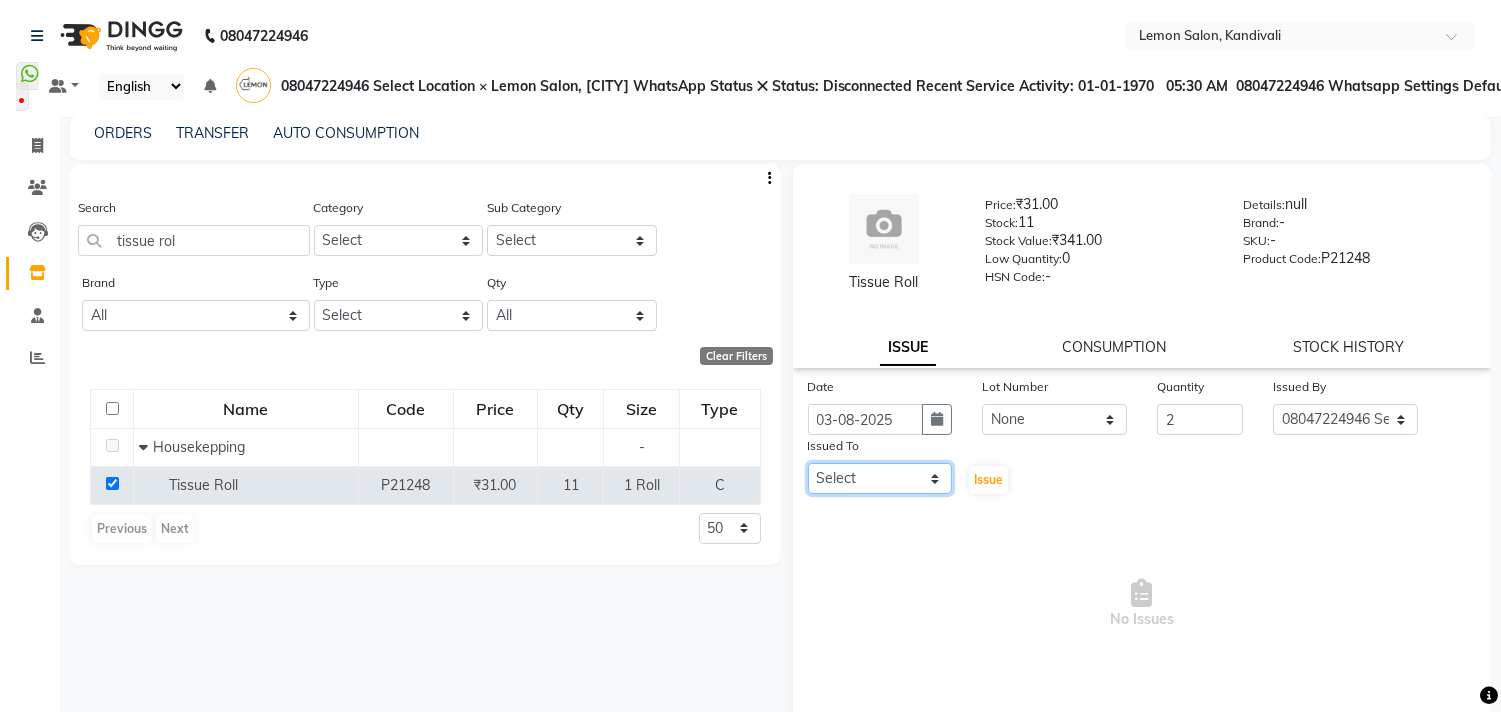 click on "Select [NAME] Subba Alam Arun Arndive DC Faheem Malik Gufran Salmani Payal Maurya Riya Adawade Shoeb Salmani [CITY] [NAME] Yunus Yusuf Shaikh" 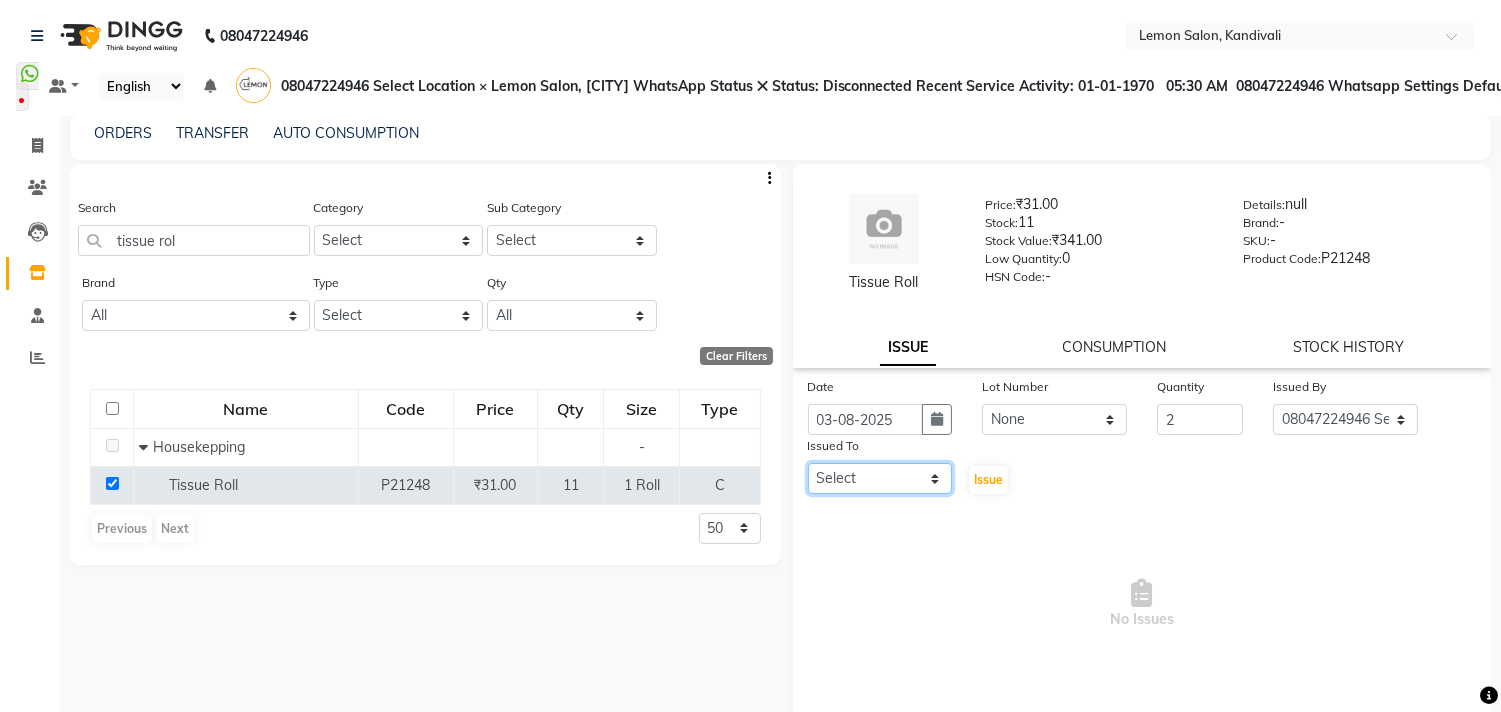 select on "7880" 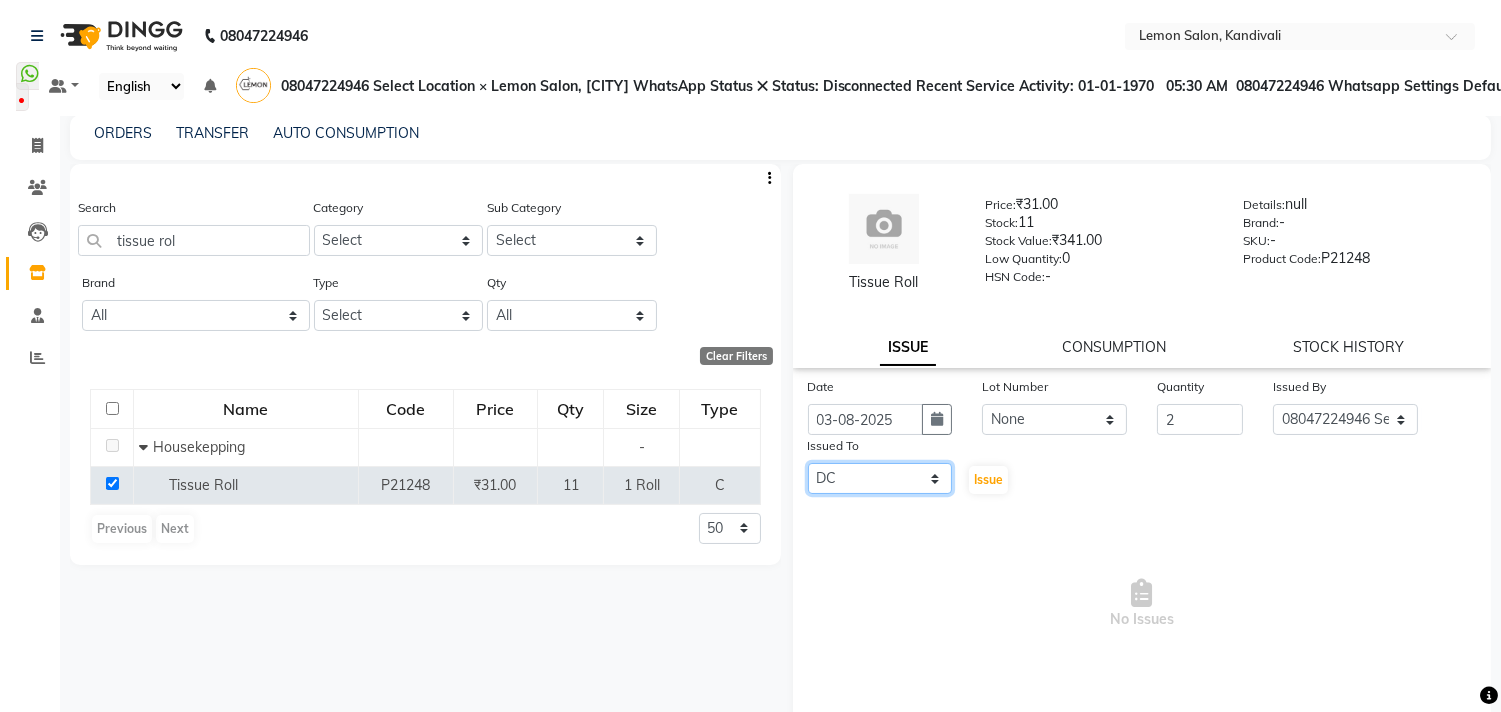 click on "Select [NAME] Subba Alam Arun Arndive DC Faheem Malik Gufran Salmani Payal Maurya Riya Adawade Shoeb Salmani [CITY] [NAME] Yunus Yusuf Shaikh" 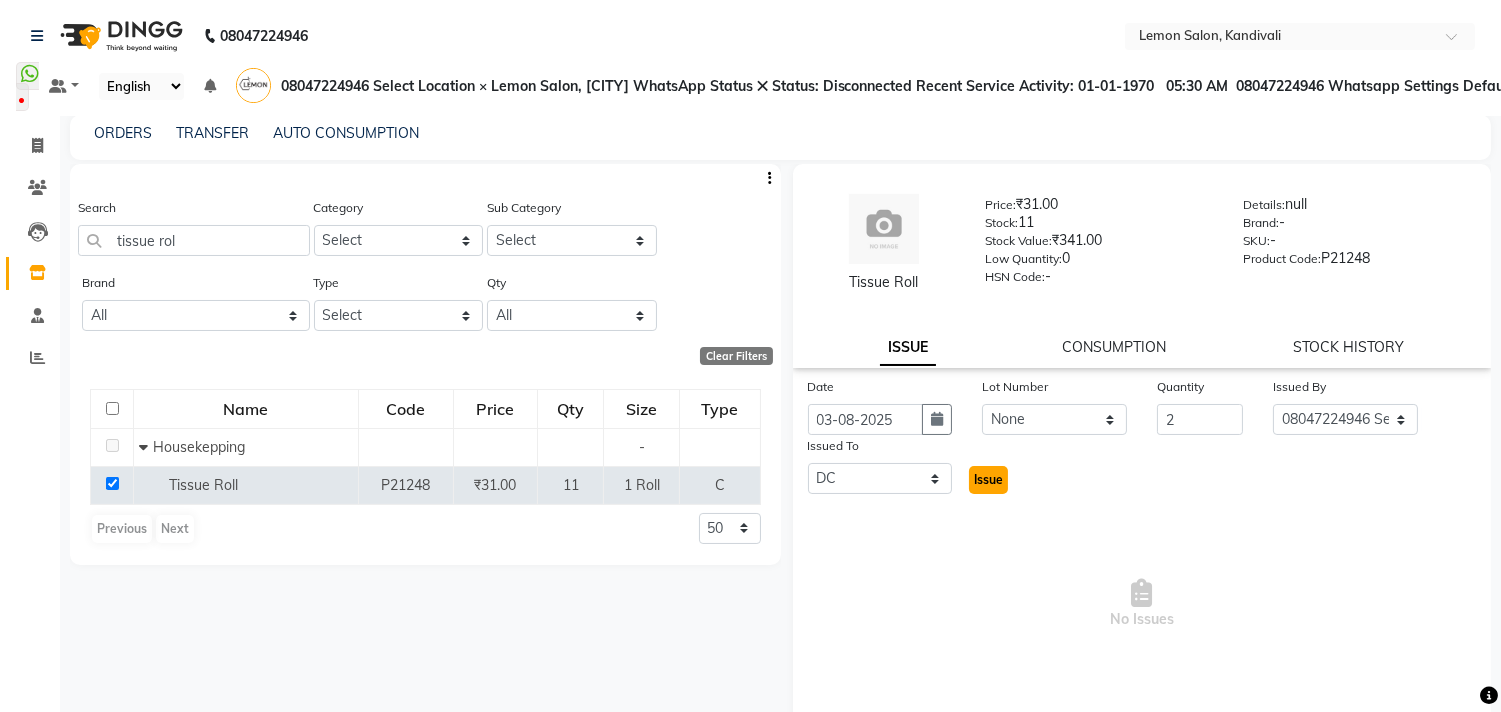 click on "Issue" 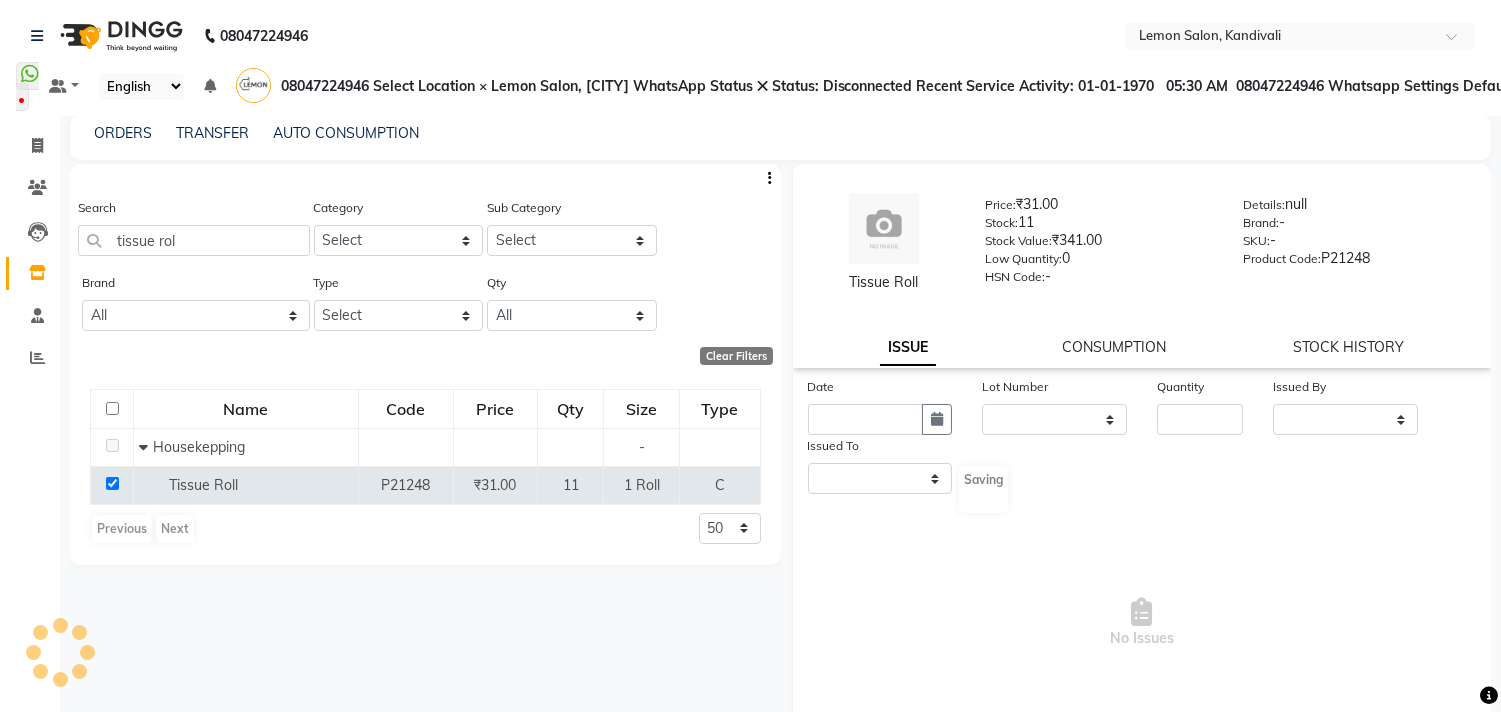 select 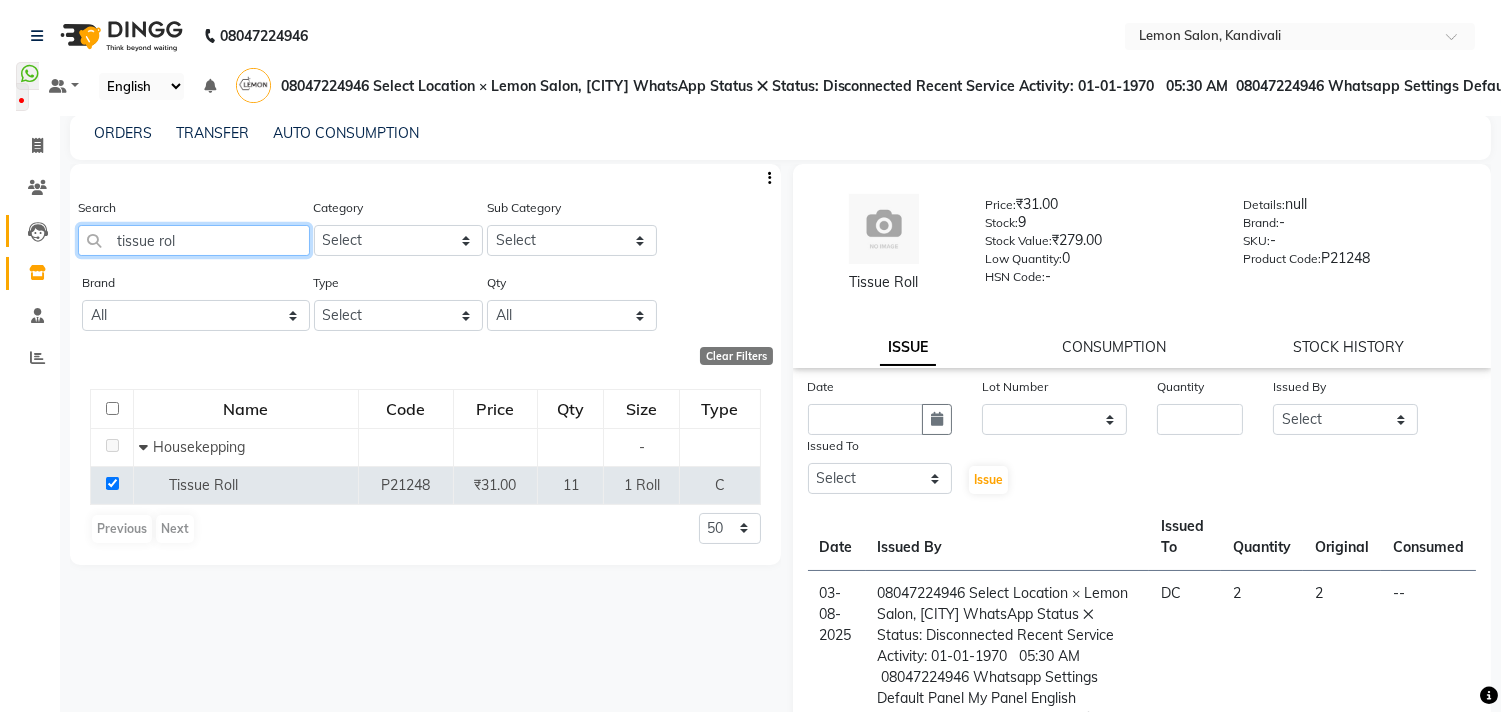 drag, startPoint x: 192, startPoint y: 214, endPoint x: 26, endPoint y: 232, distance: 166.97305 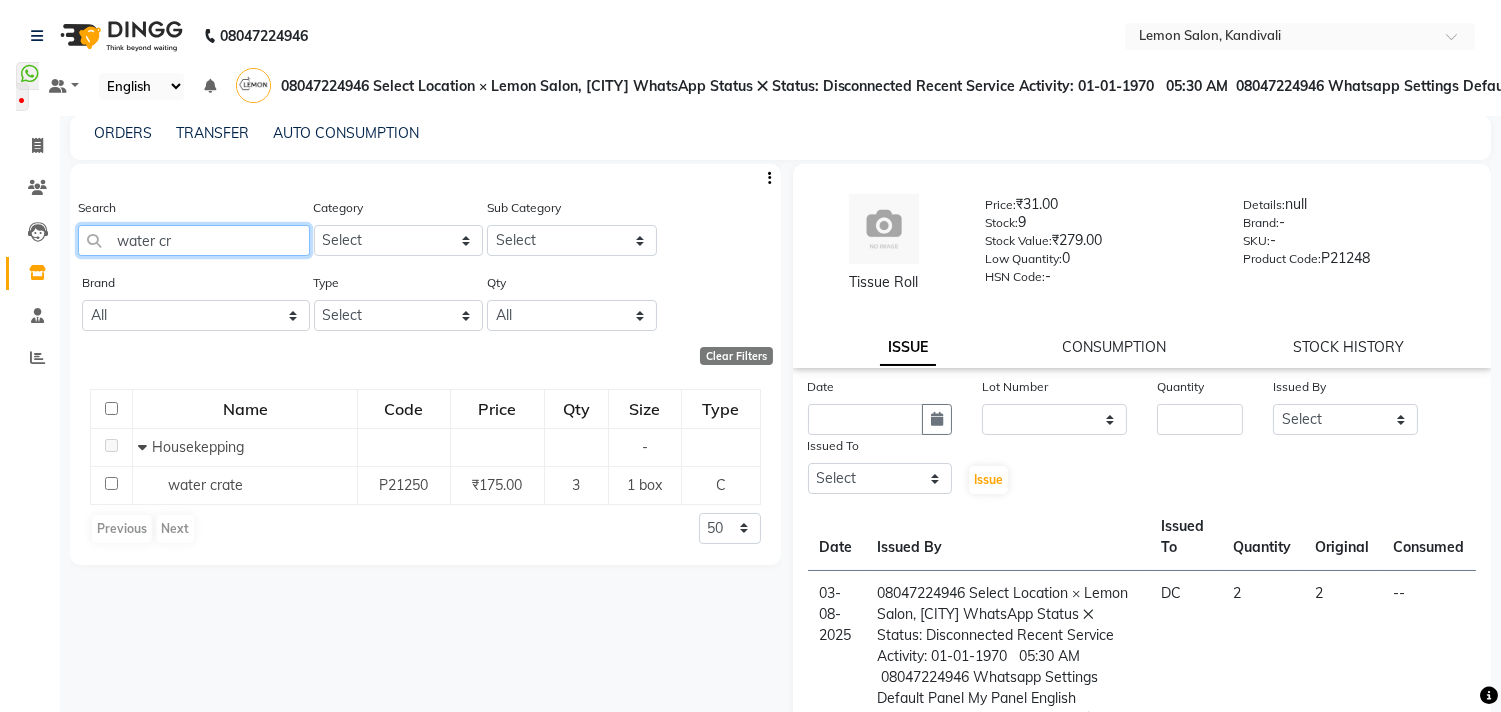 type on "water cr" 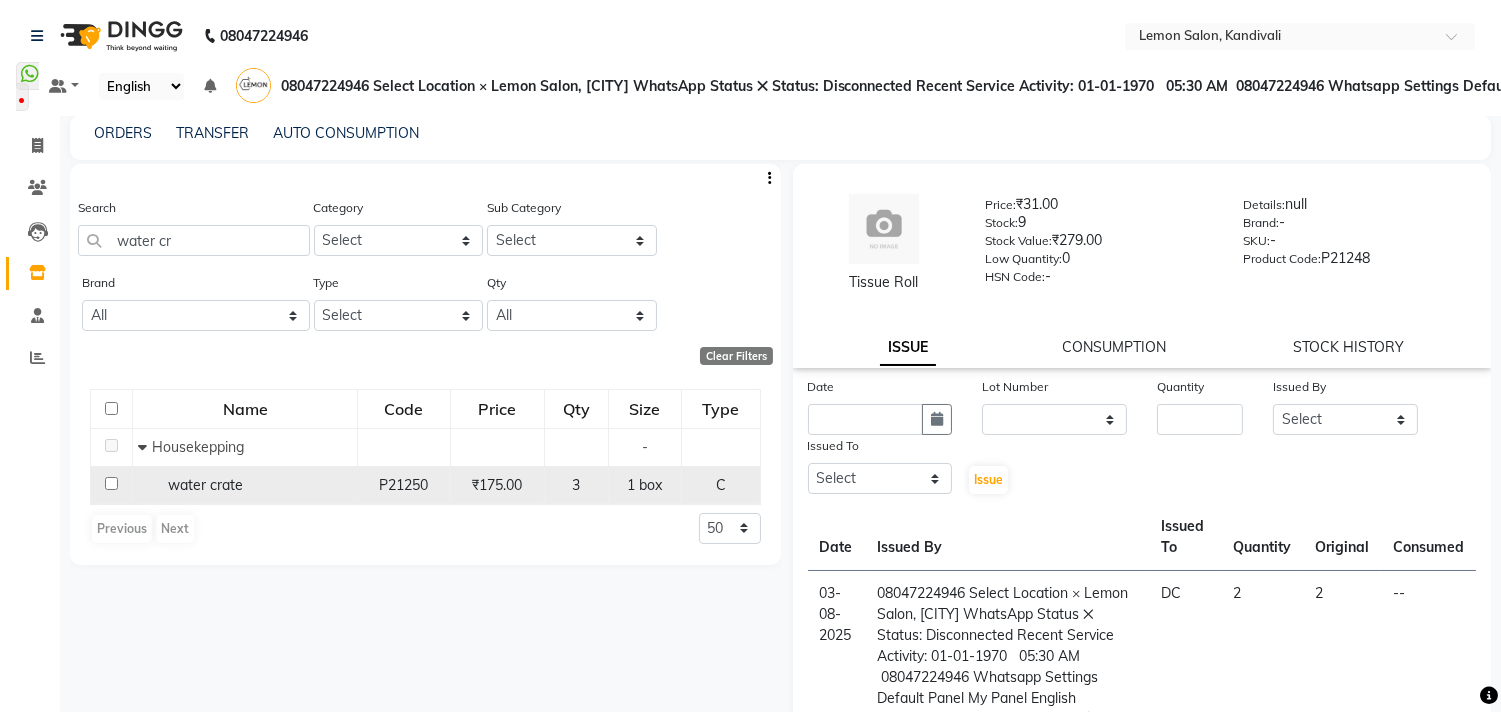 click 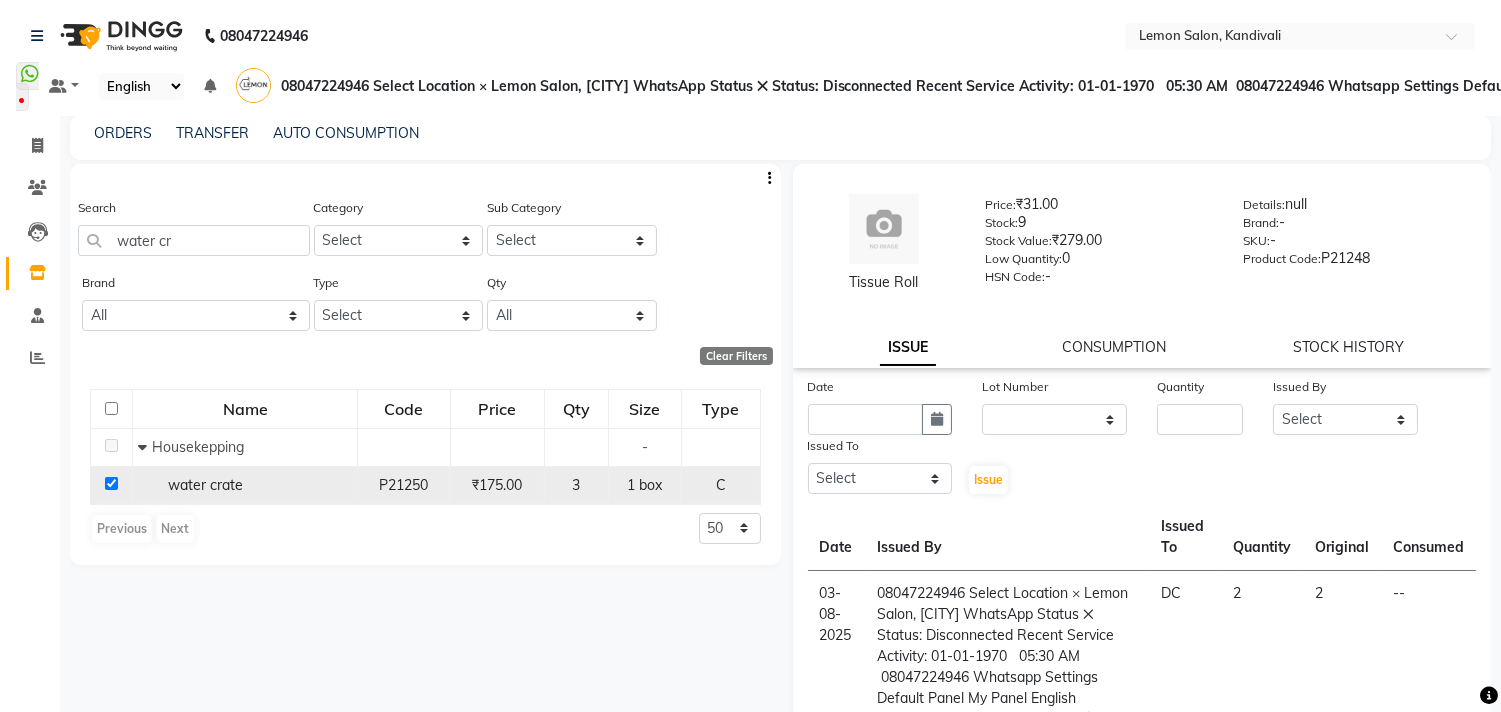 checkbox on "true" 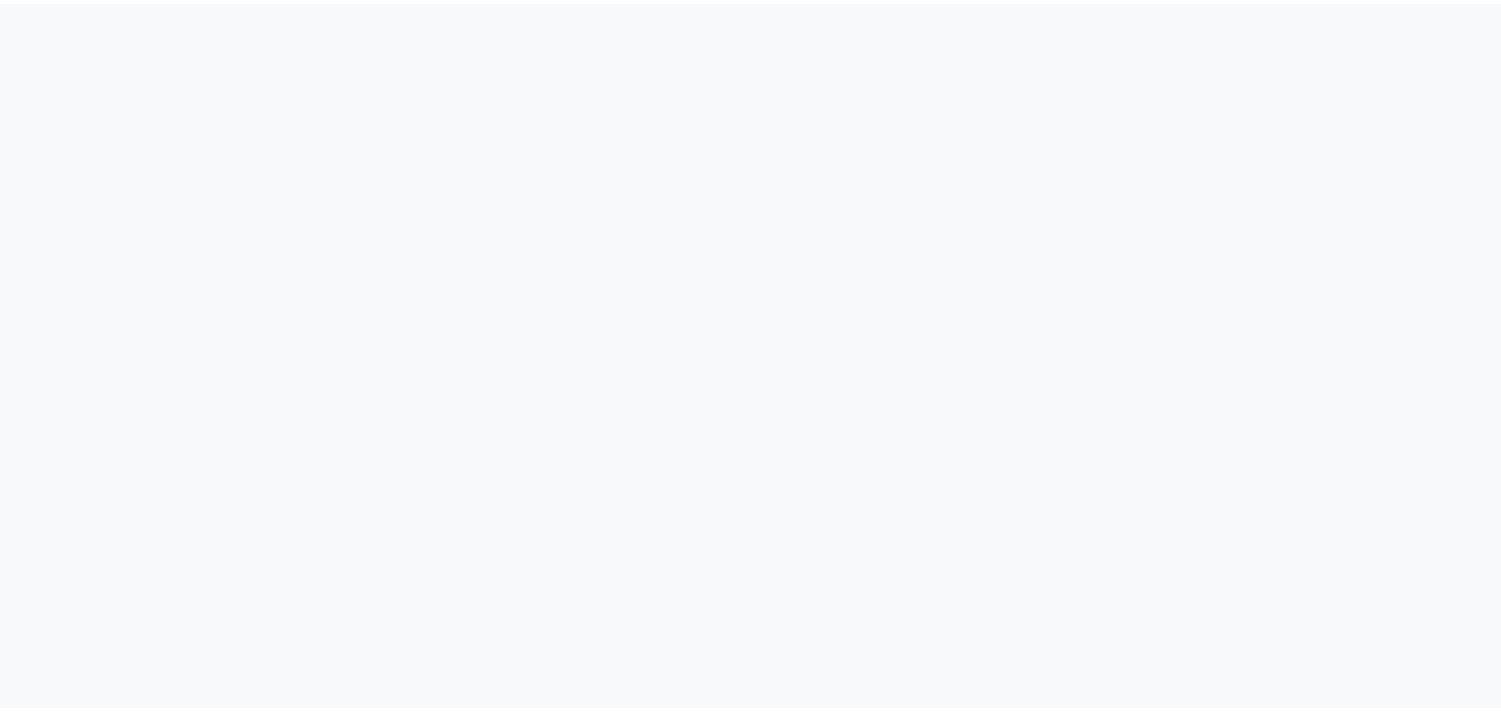 scroll, scrollTop: 0, scrollLeft: 0, axis: both 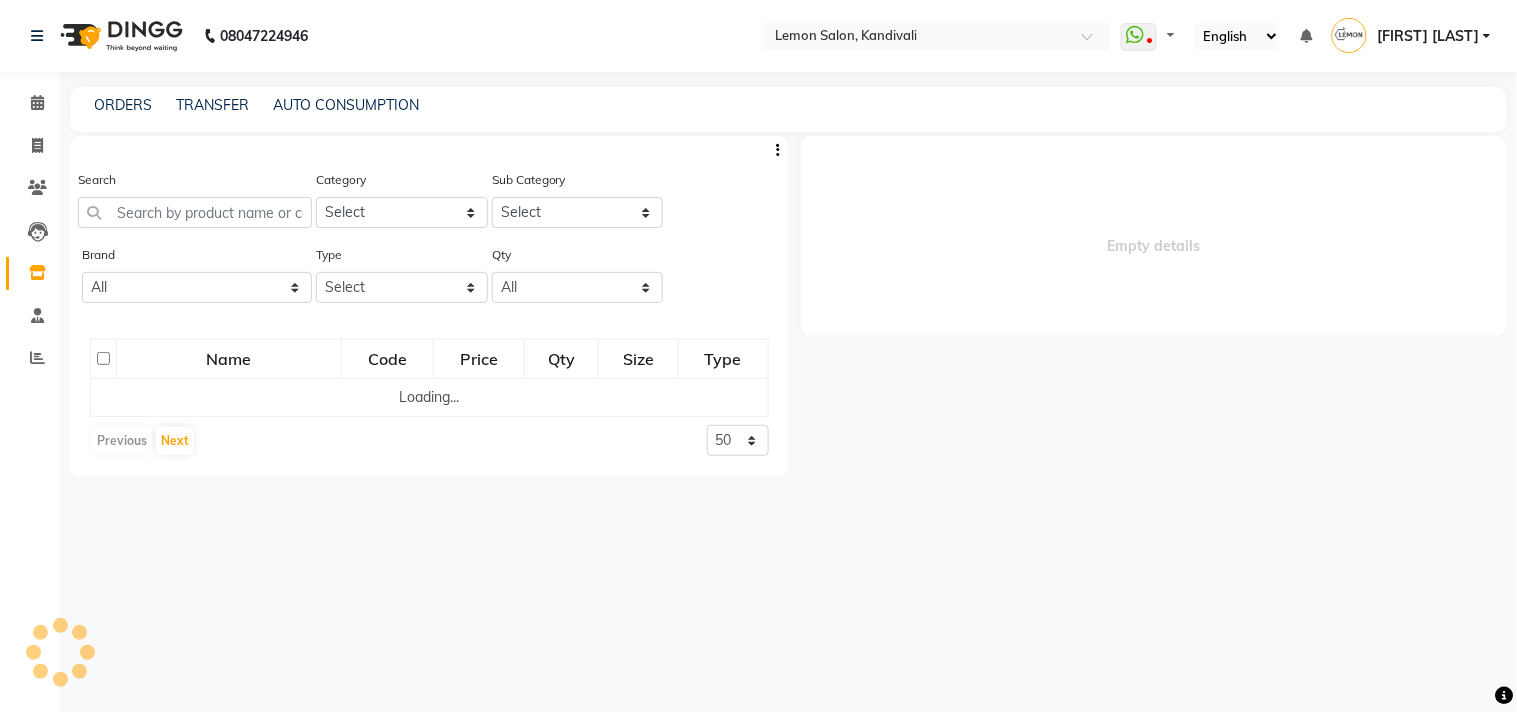 select 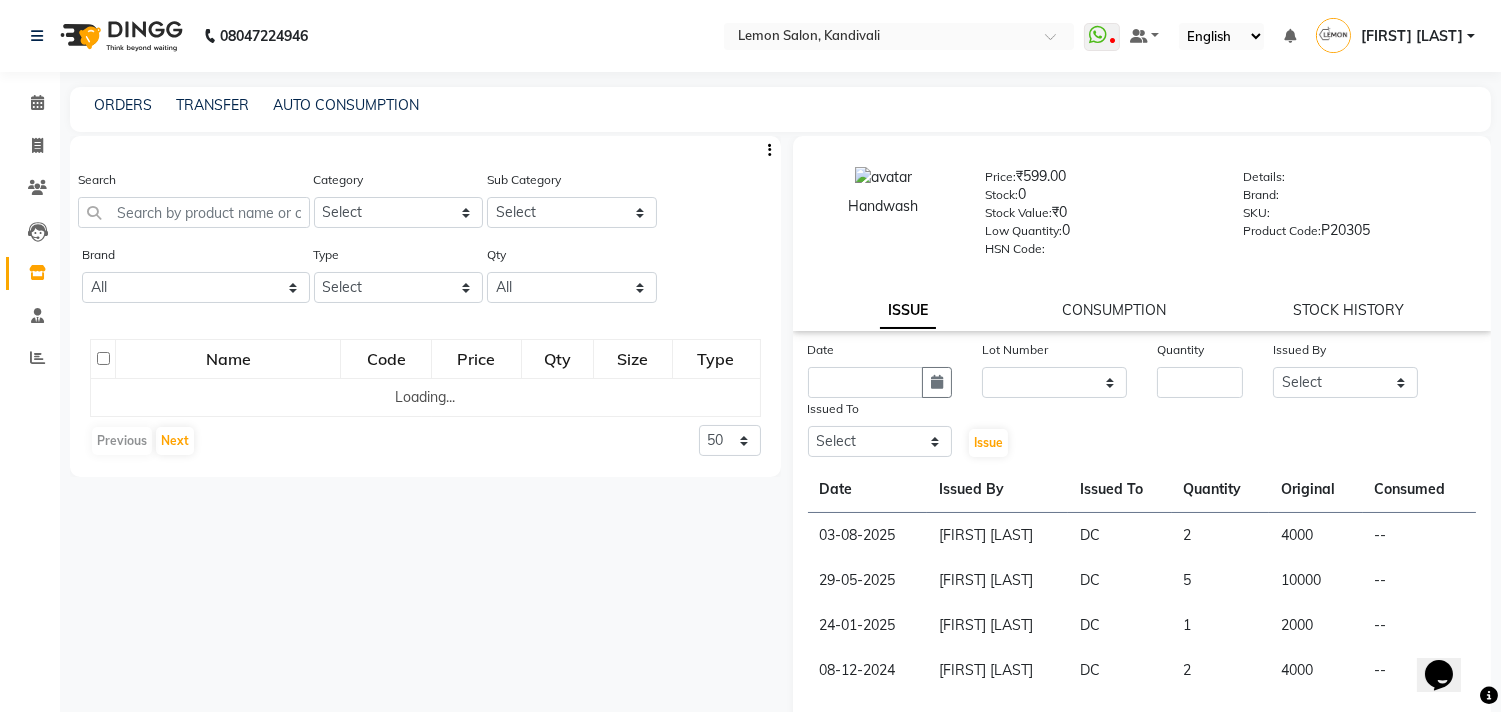scroll, scrollTop: 0, scrollLeft: 0, axis: both 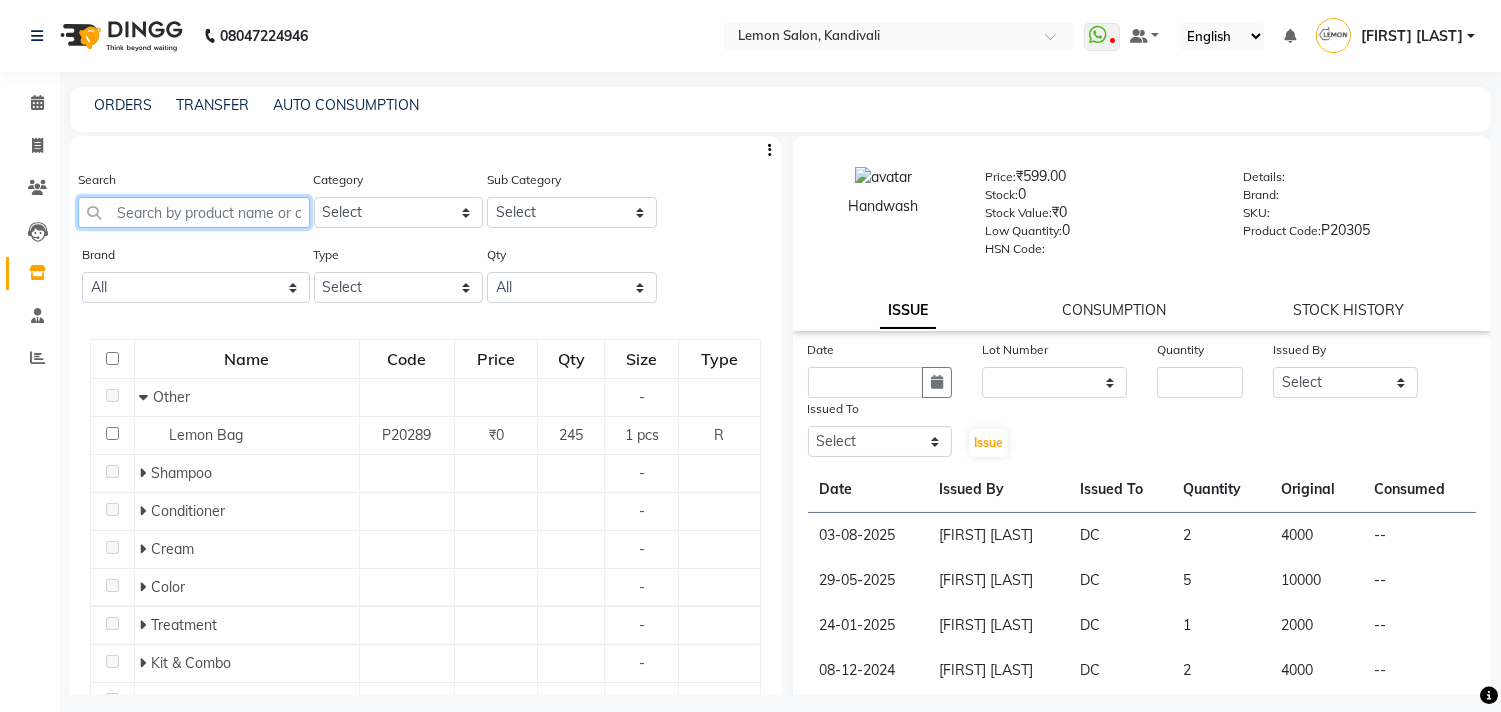 click 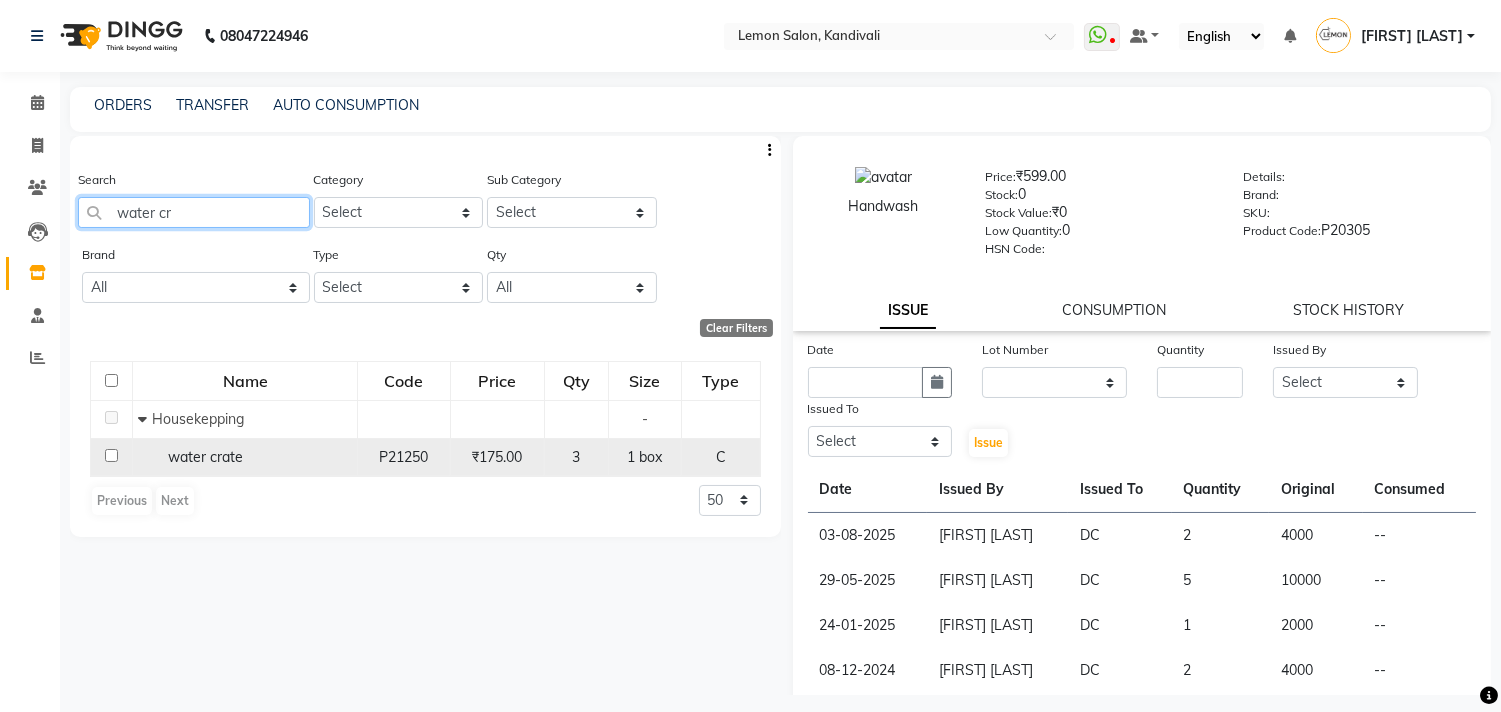 type on "water cr" 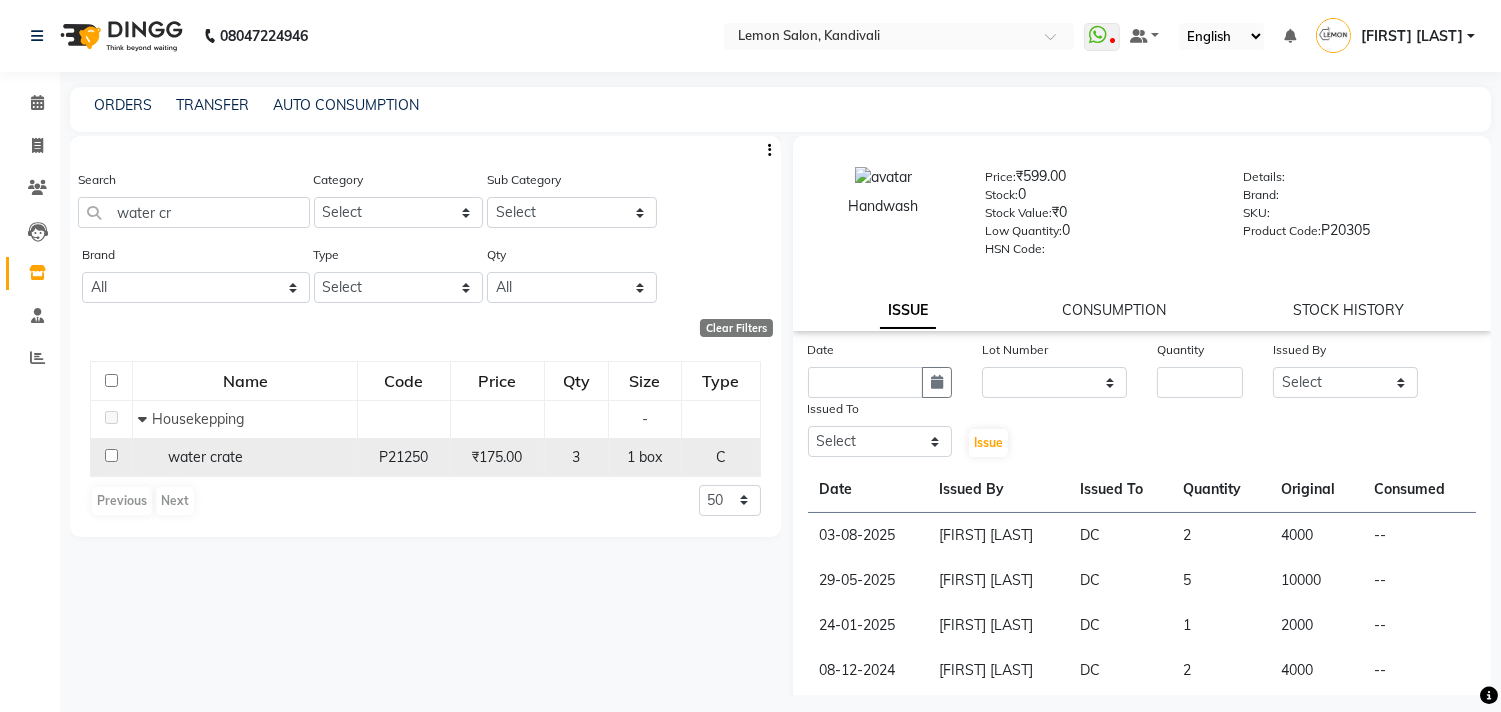click 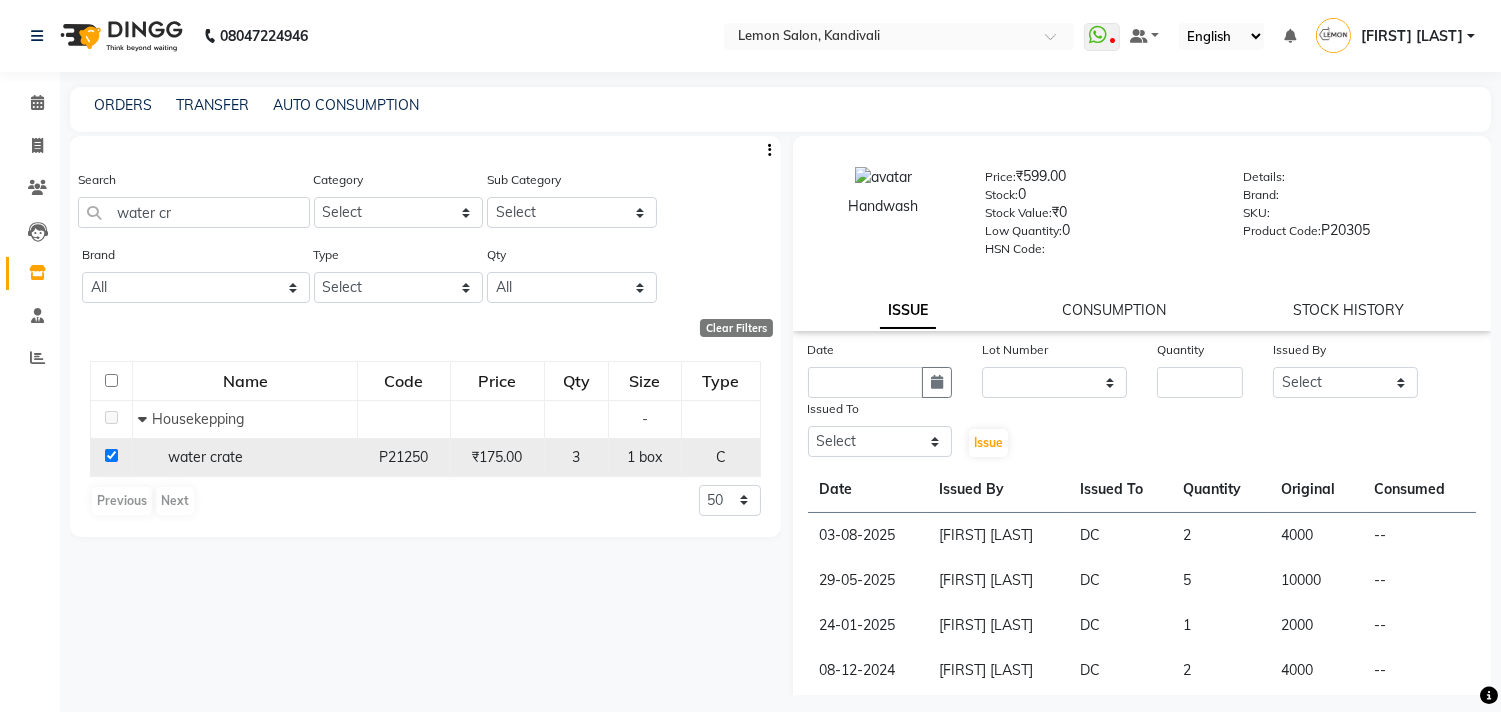 checkbox on "true" 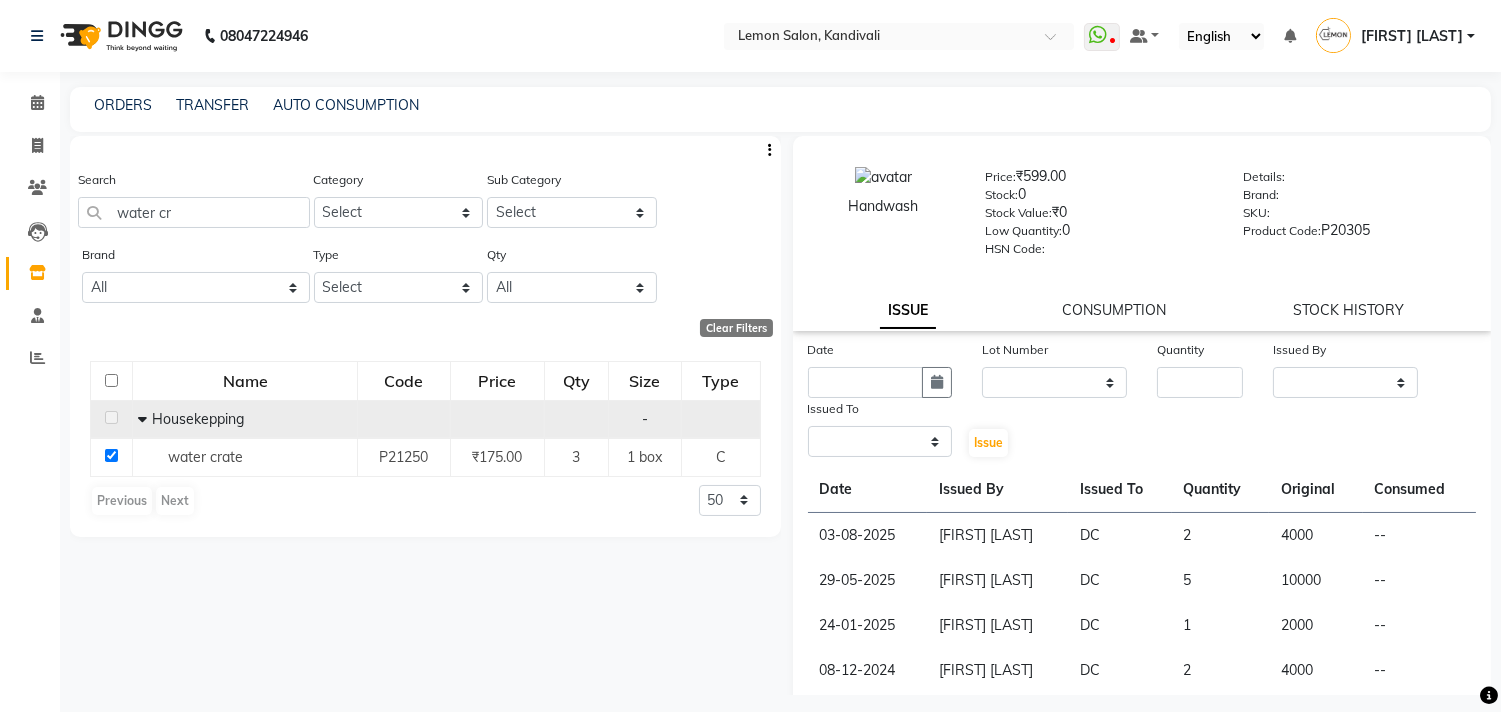 select 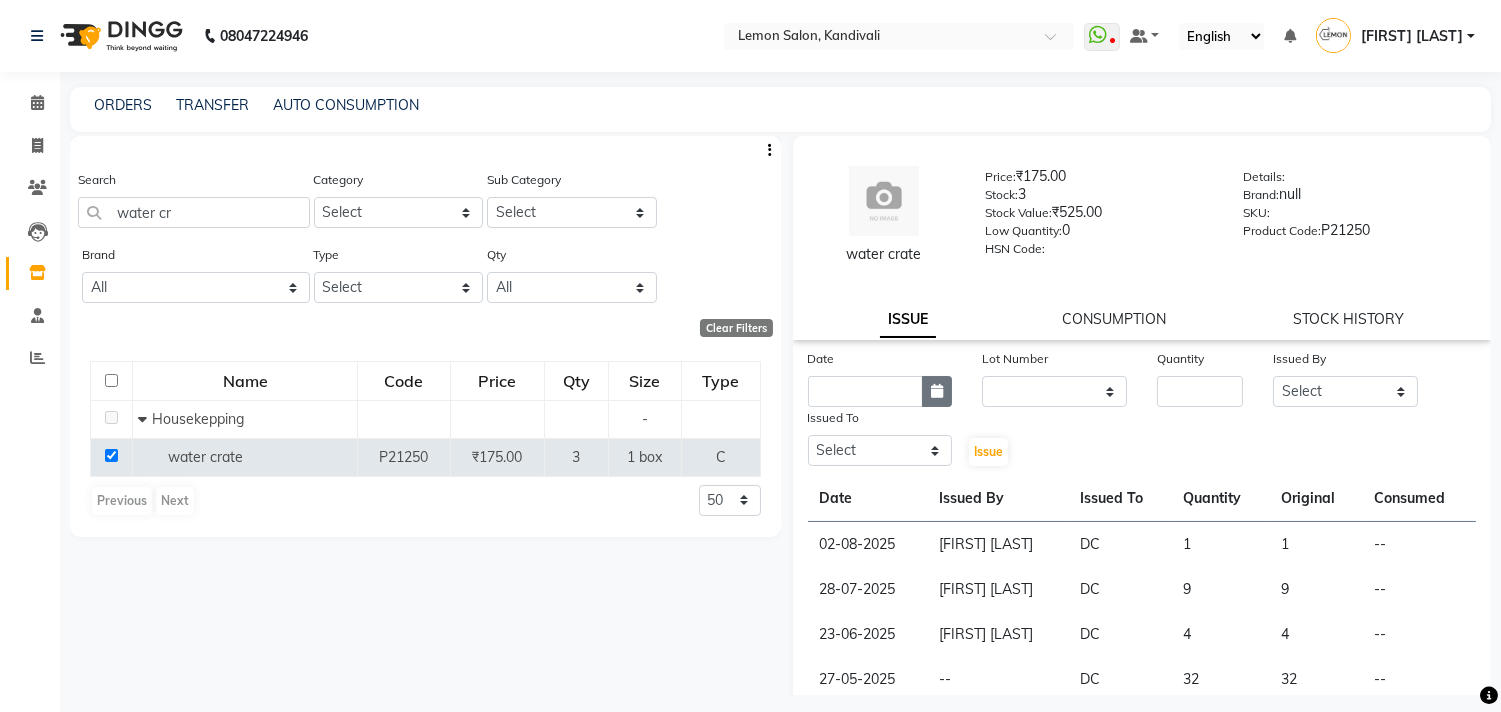 click 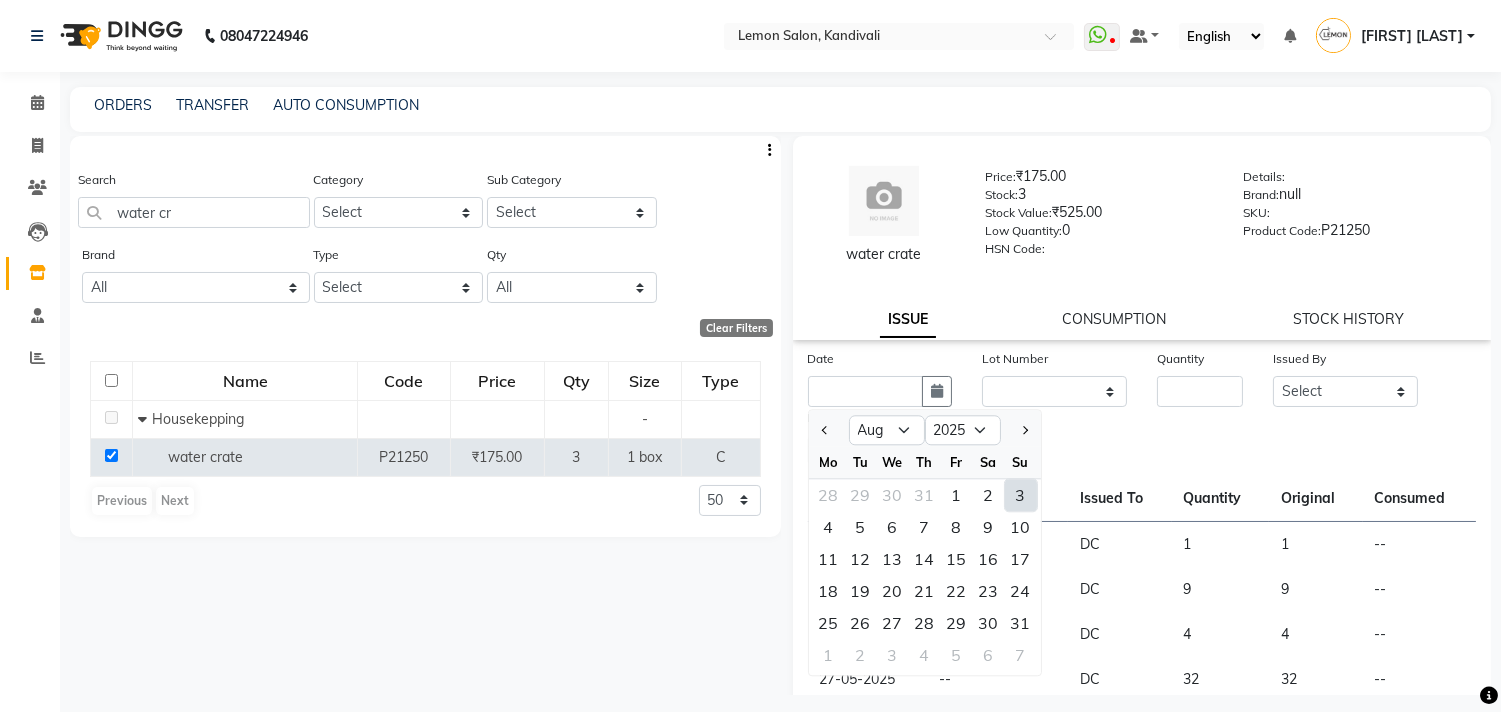 click on "3" 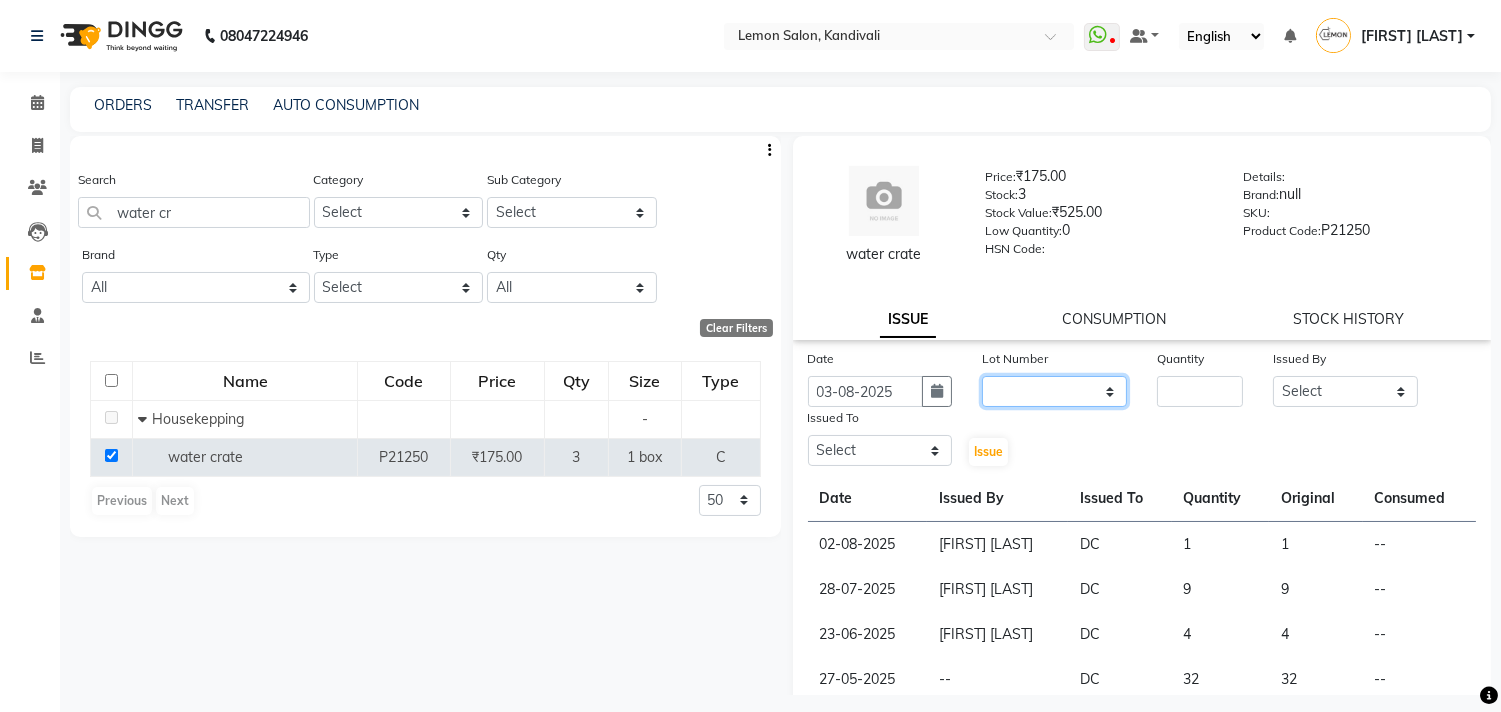click on "None" 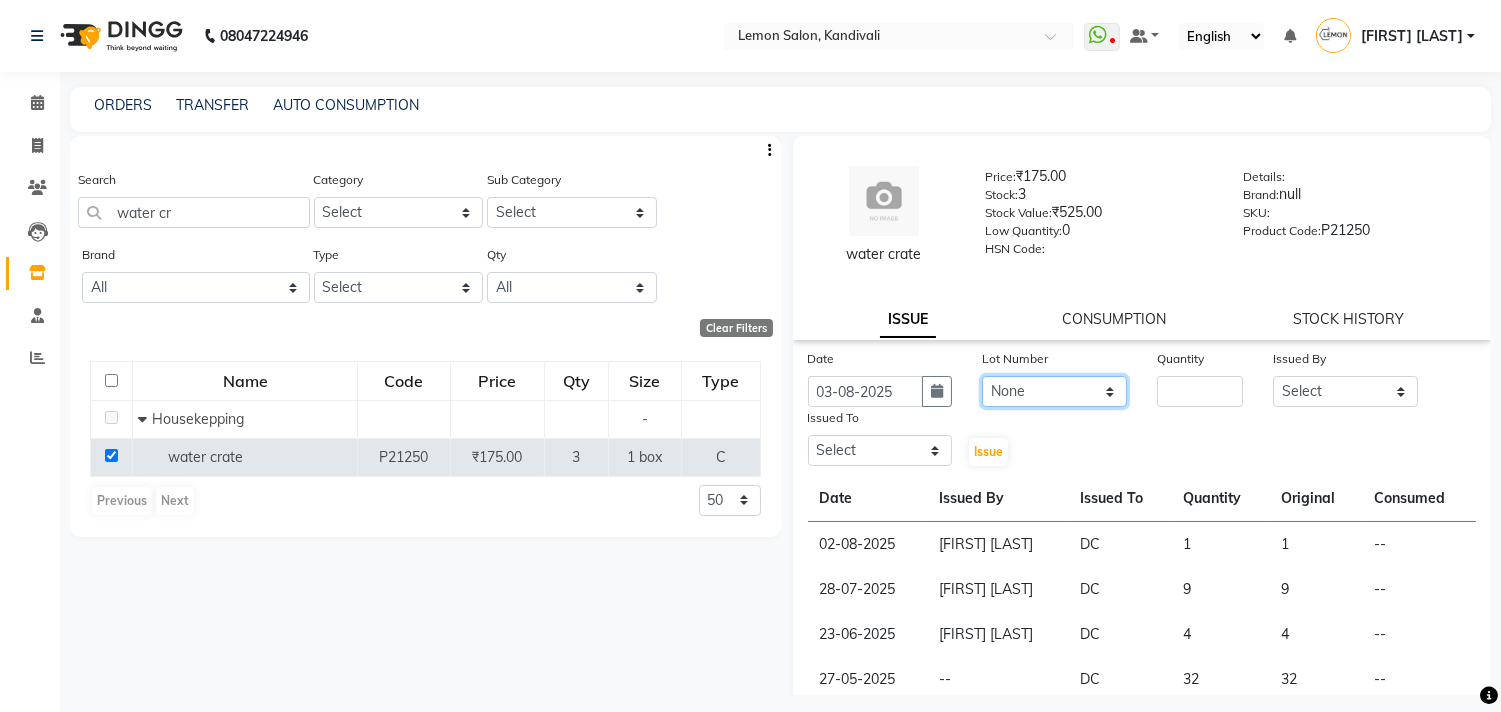 click on "None" 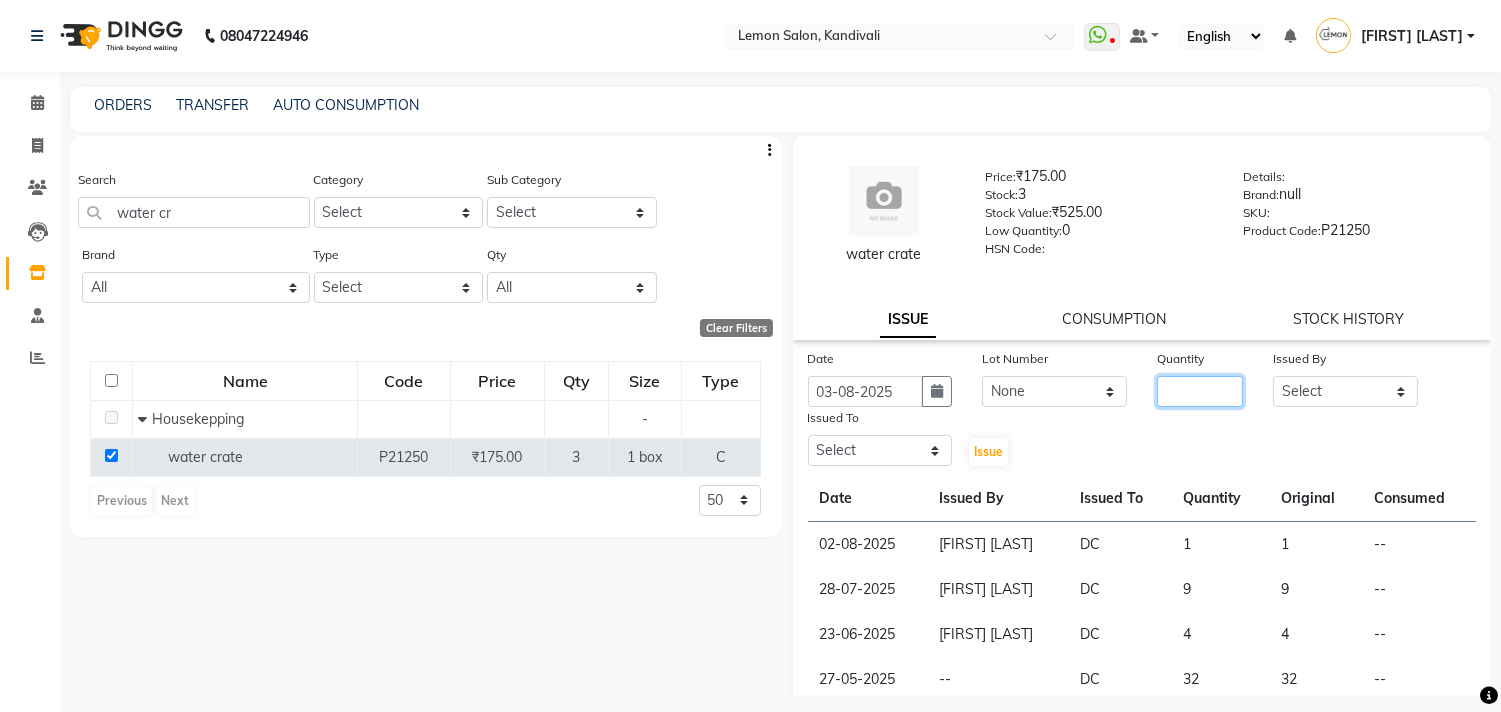 click 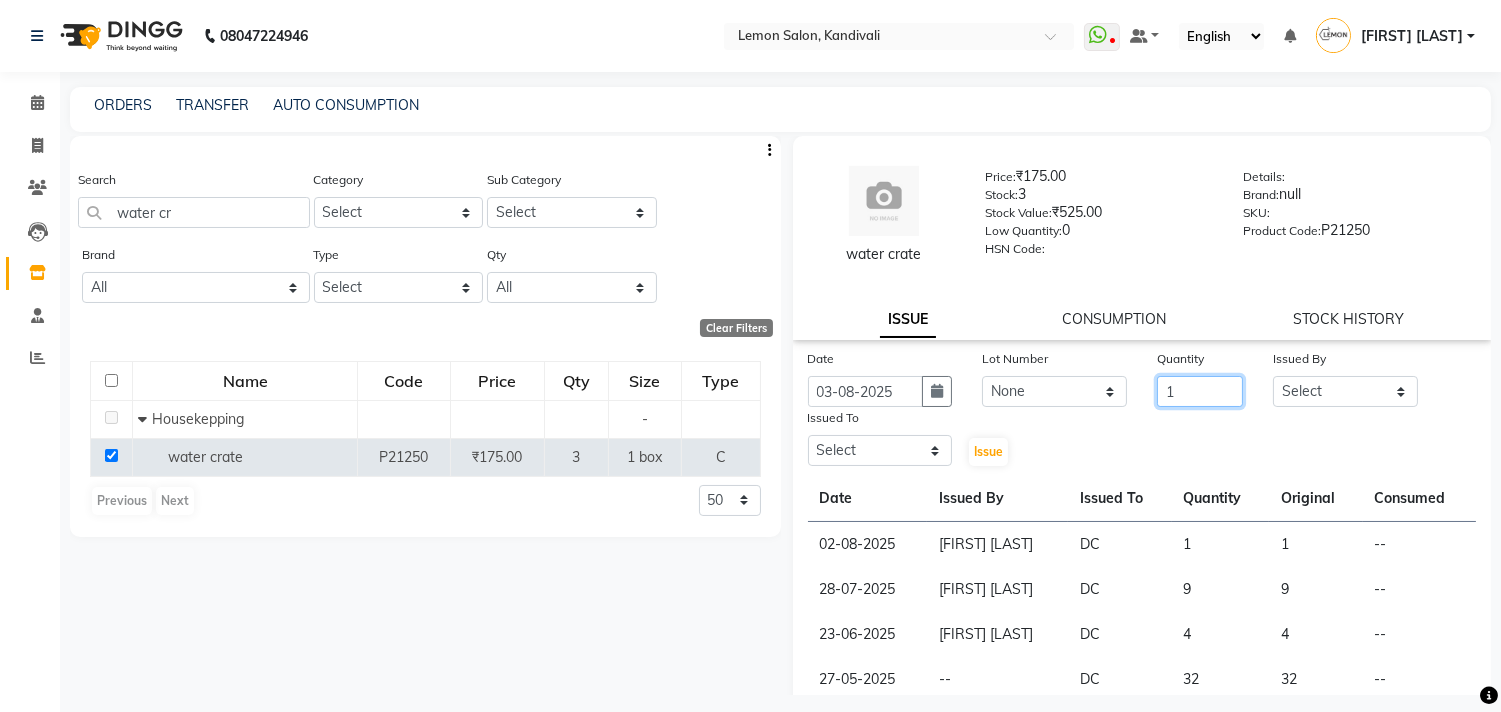 type on "1" 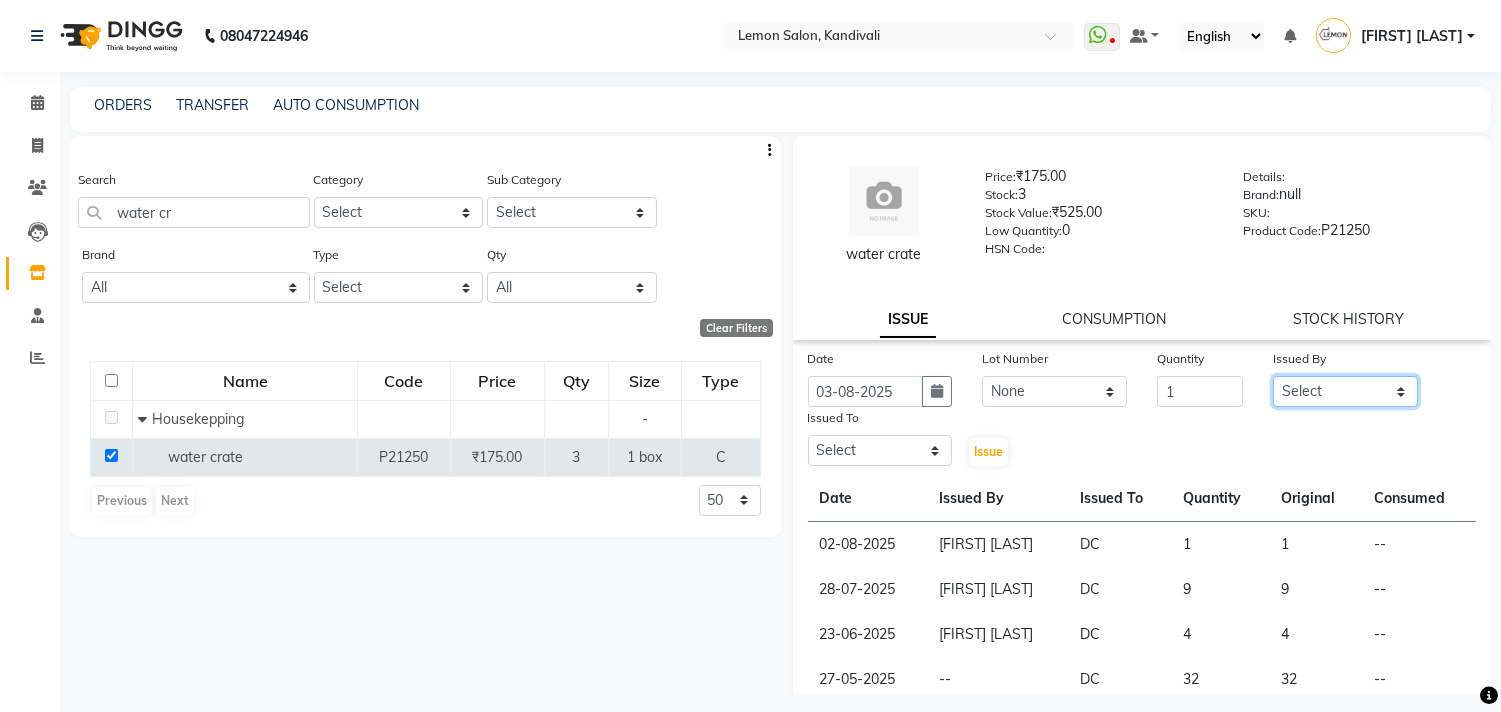 click on "Select [NAME] [NAME] [NAME] [NAME] [NAME] [NAME] [NAME] [NAME]" 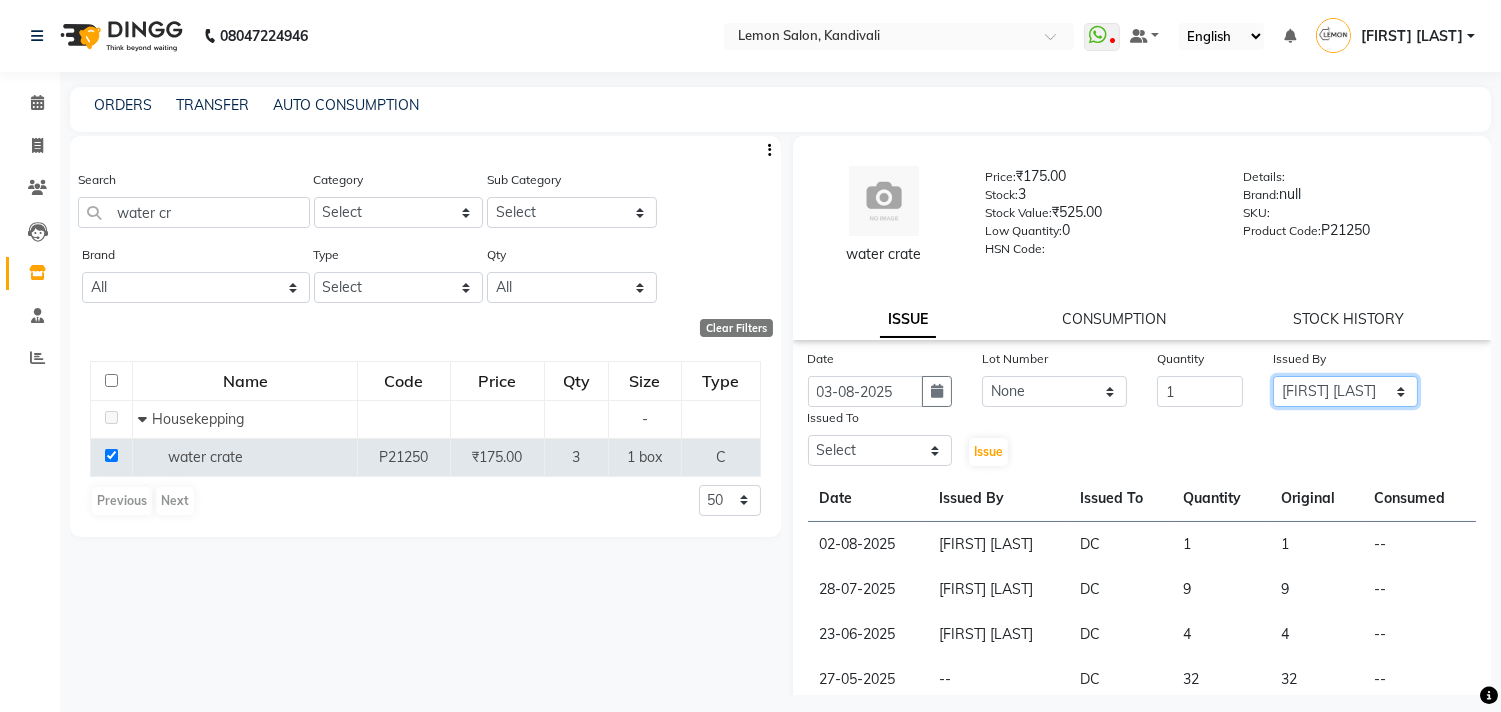 click on "Select [NAME] [NAME] [NAME] [NAME] [NAME] [NAME] [NAME] [NAME]" 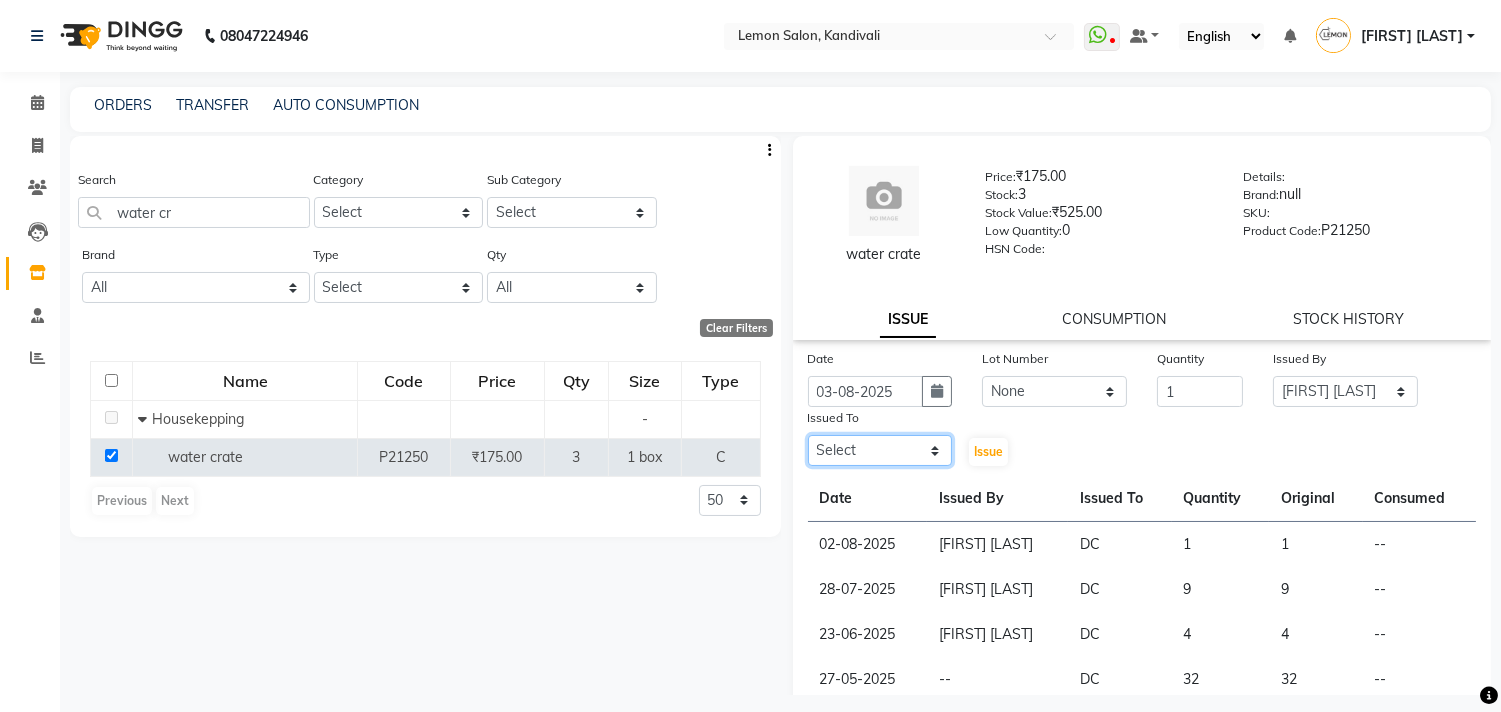 click on "Select [NAME] [NAME] [NAME] [NAME] [NAME] [NAME] [NAME] [NAME]" 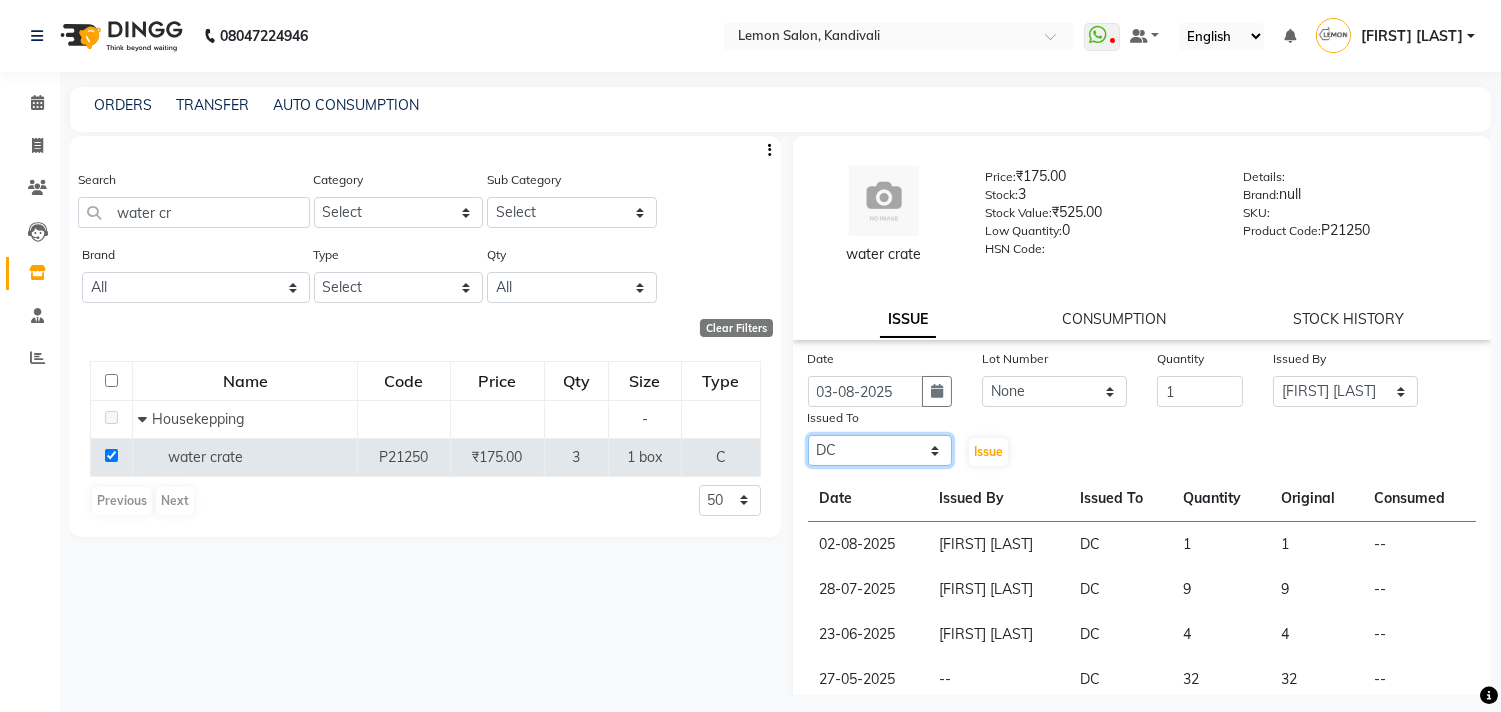 click on "Select [NAME] [NAME] [NAME] [NAME] [NAME] [NAME] [NAME] [NAME]" 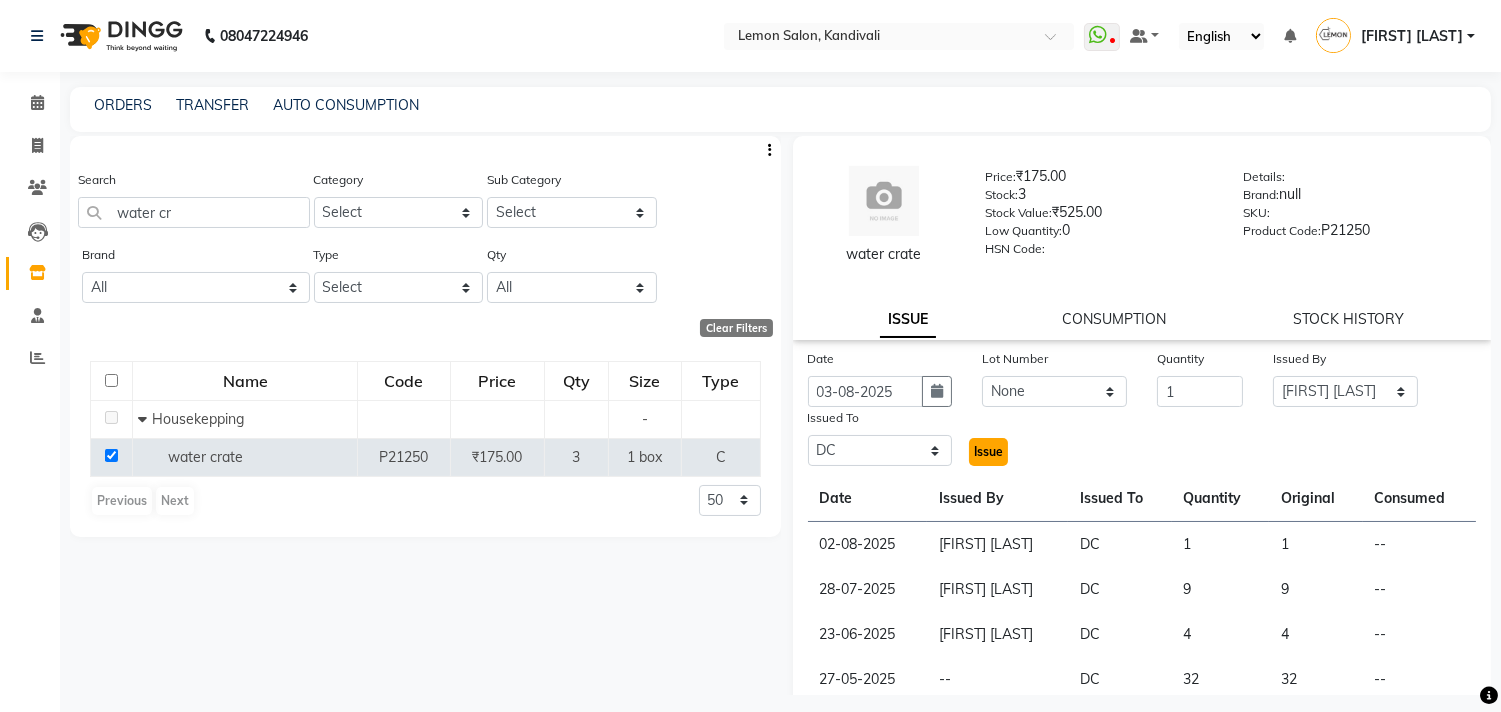 click on "Issue" 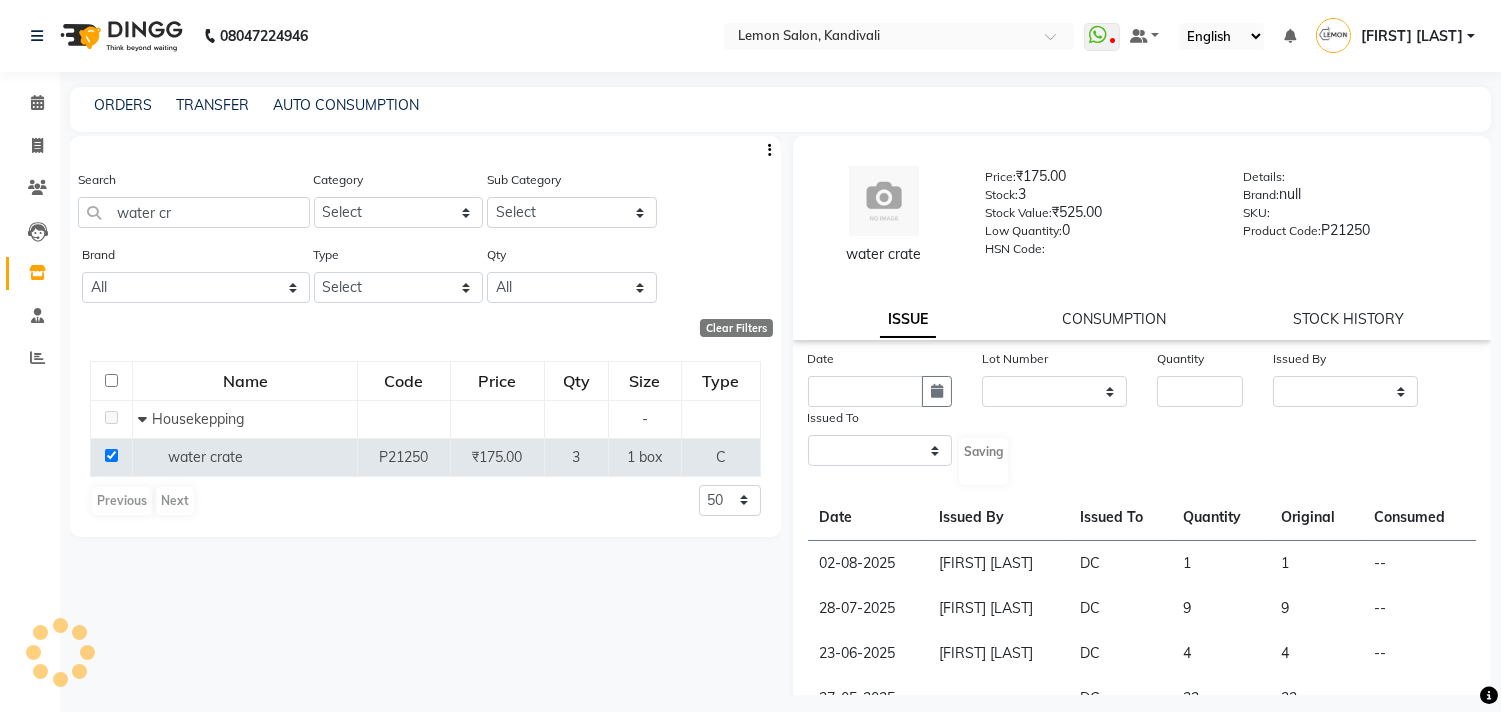 select 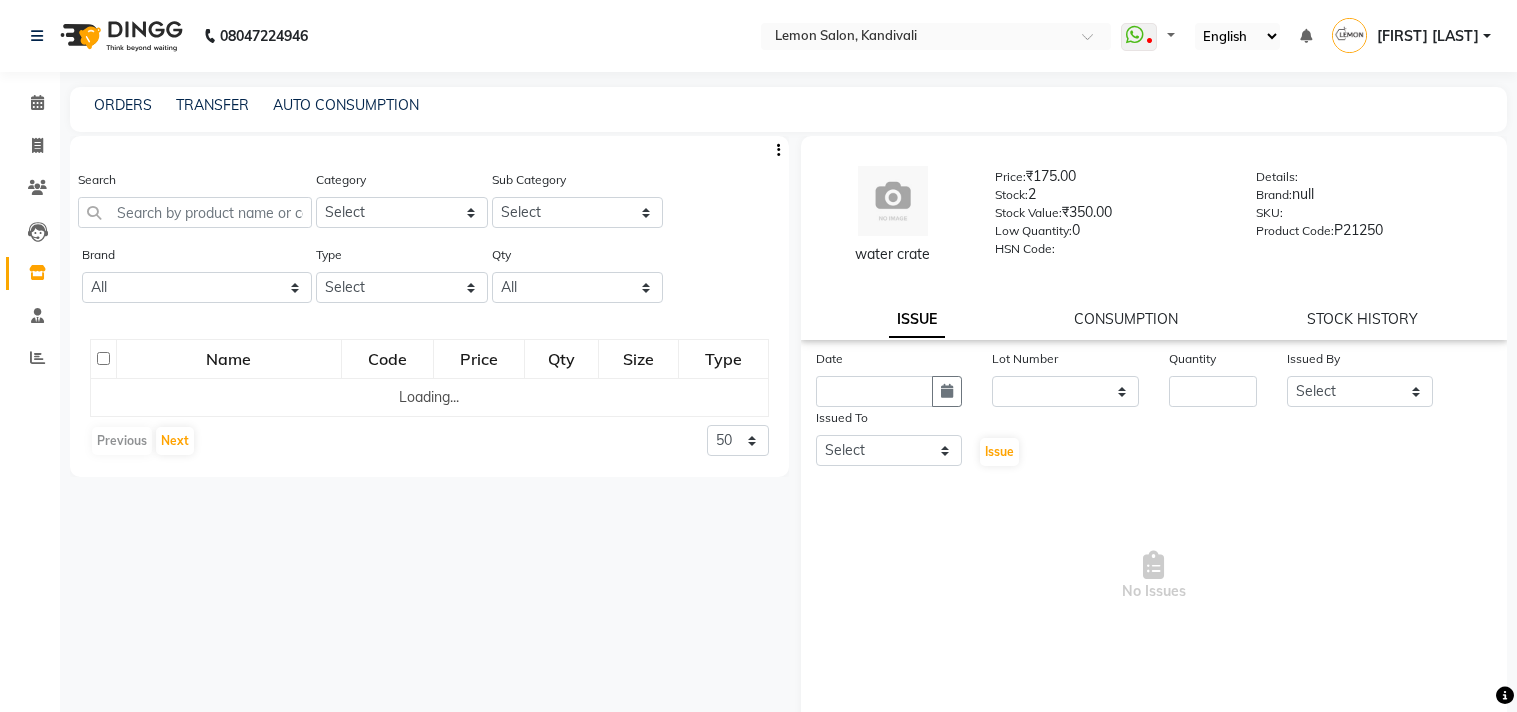select 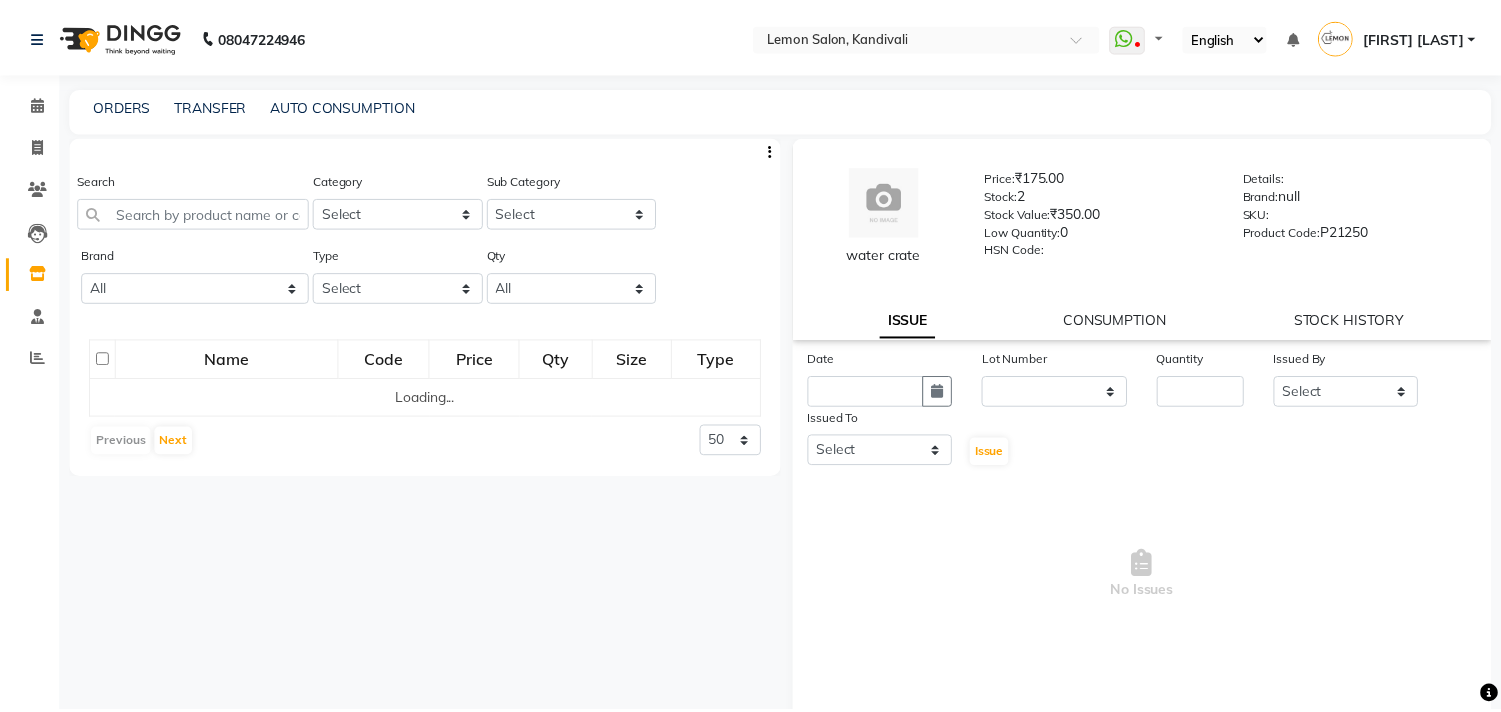 scroll, scrollTop: 0, scrollLeft: 0, axis: both 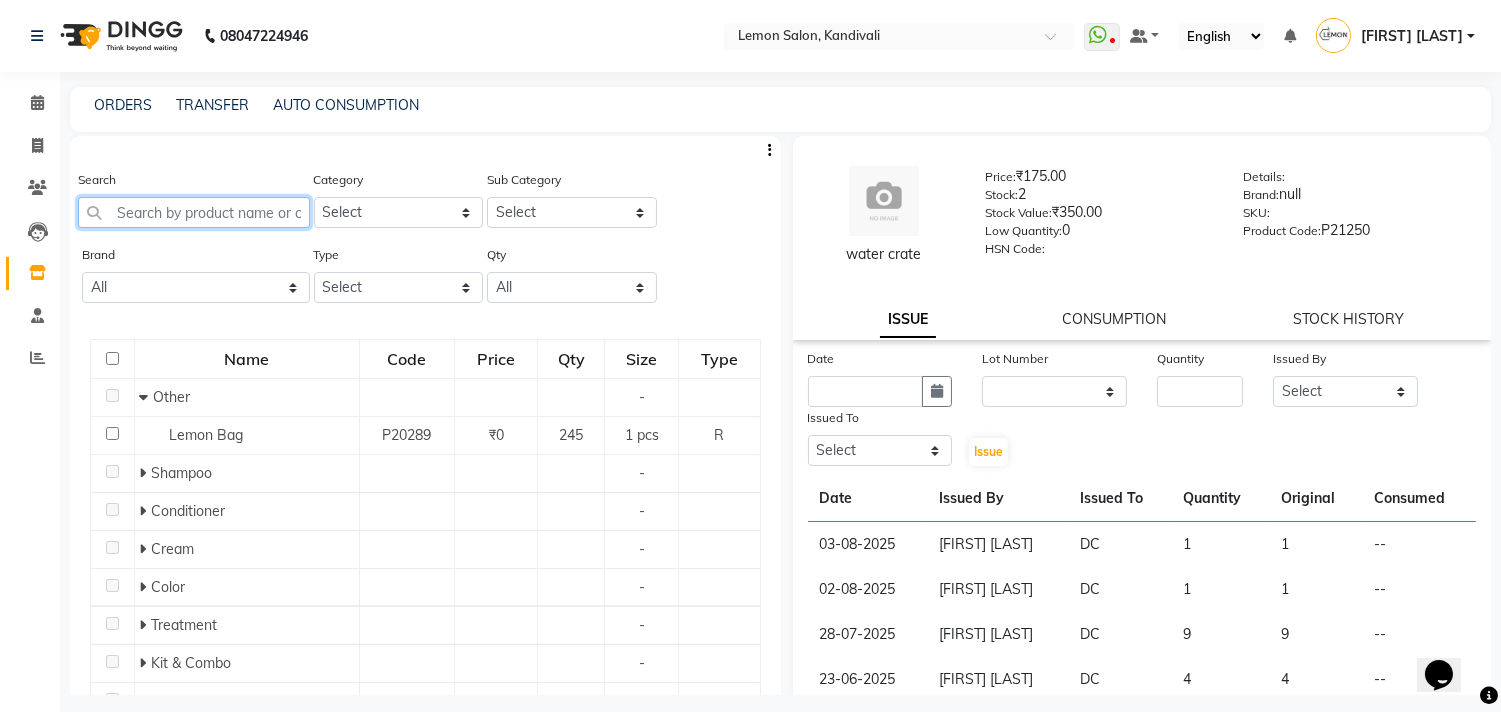click 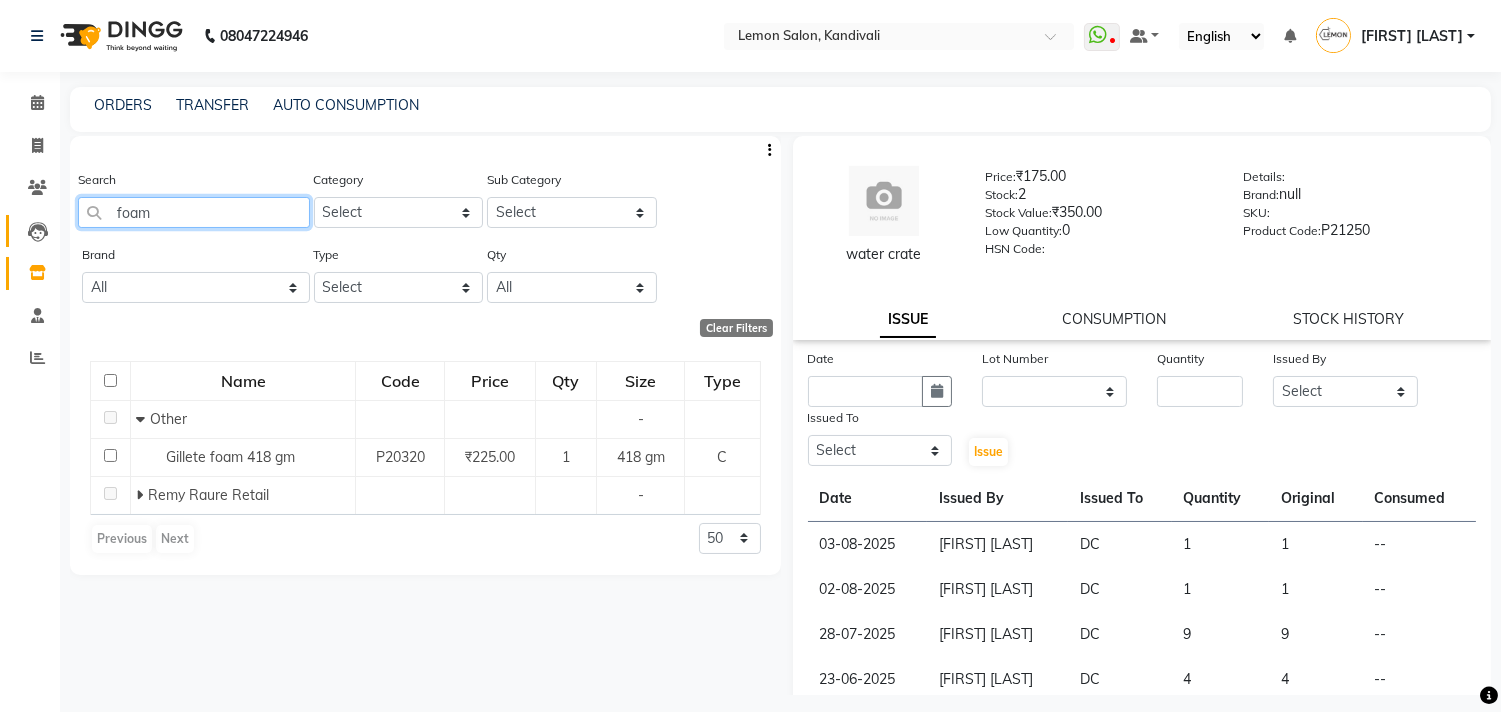 drag, startPoint x: 185, startPoint y: 217, endPoint x: 35, endPoint y: 236, distance: 151.19855 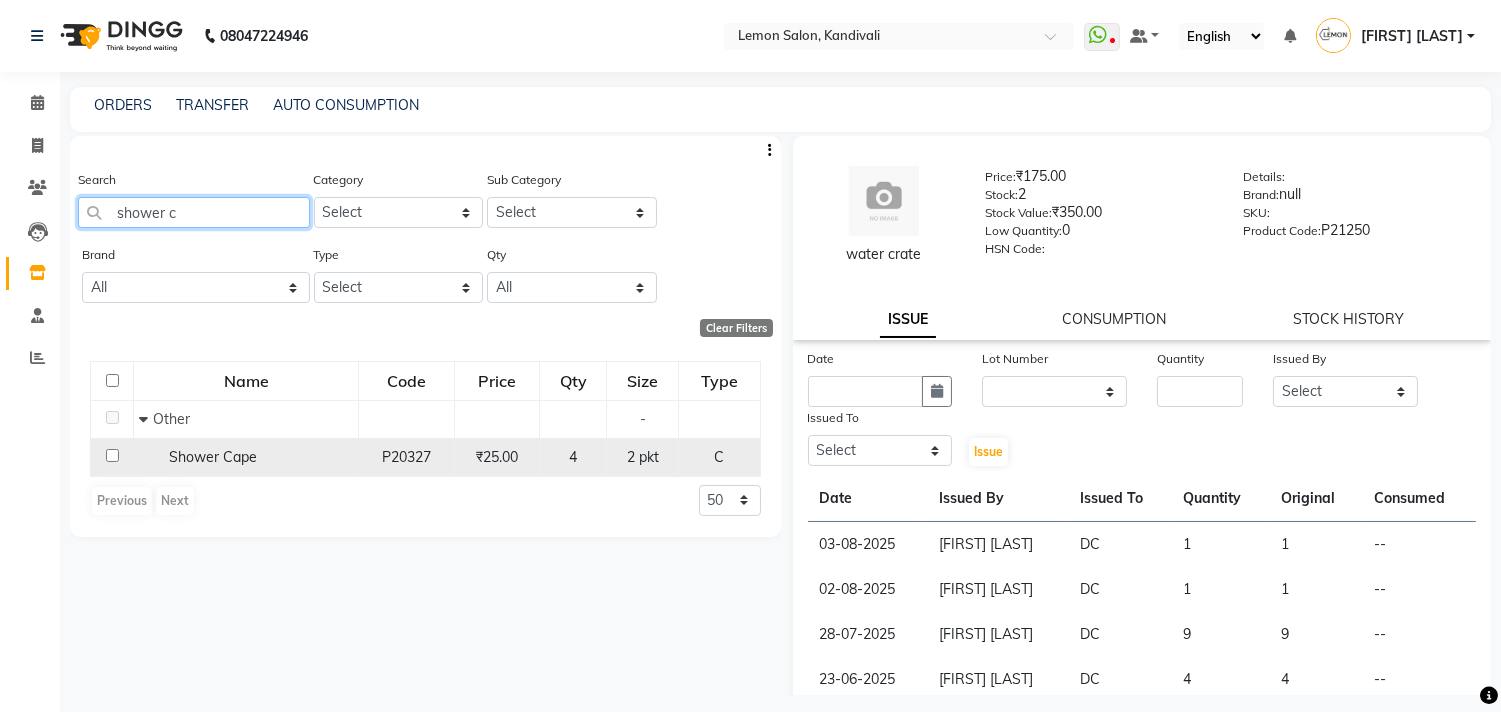 type on "shower c" 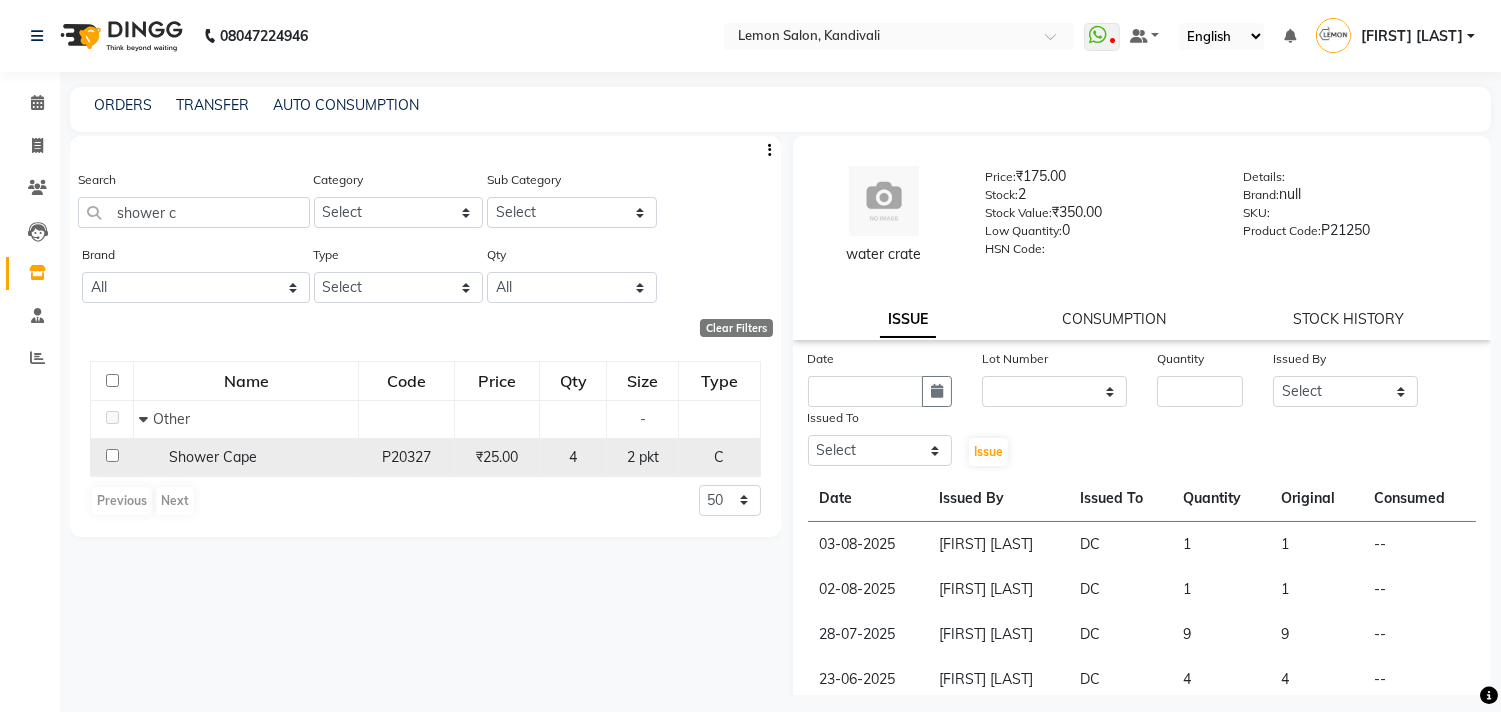 click 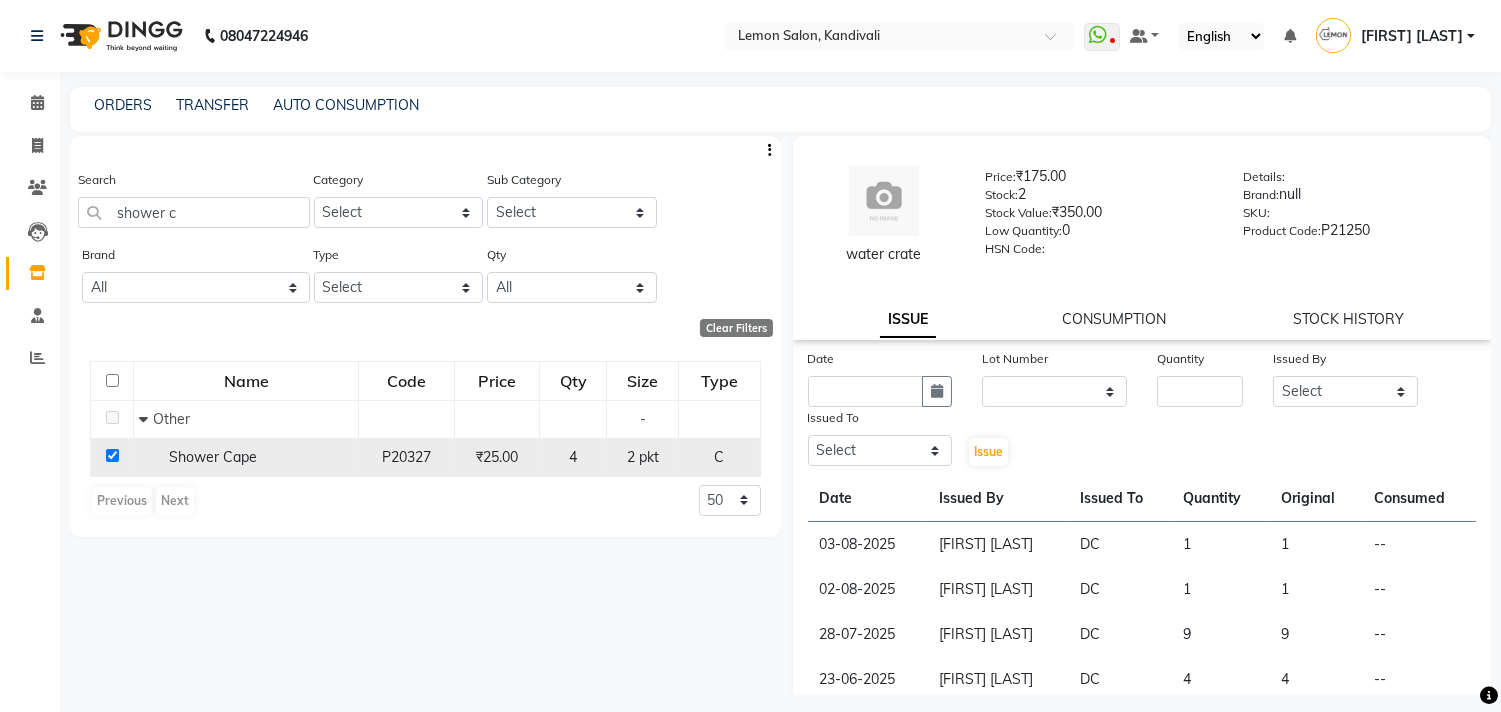 checkbox on "true" 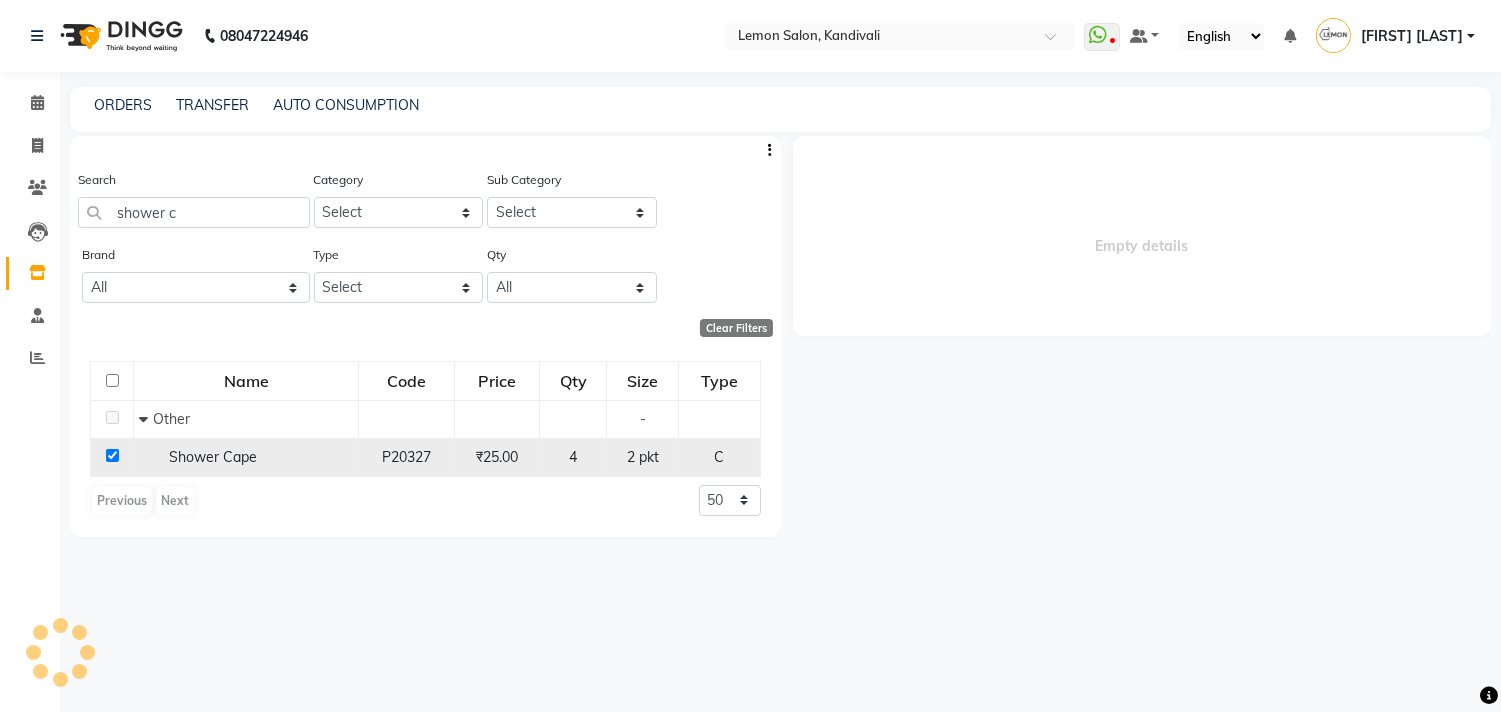 select 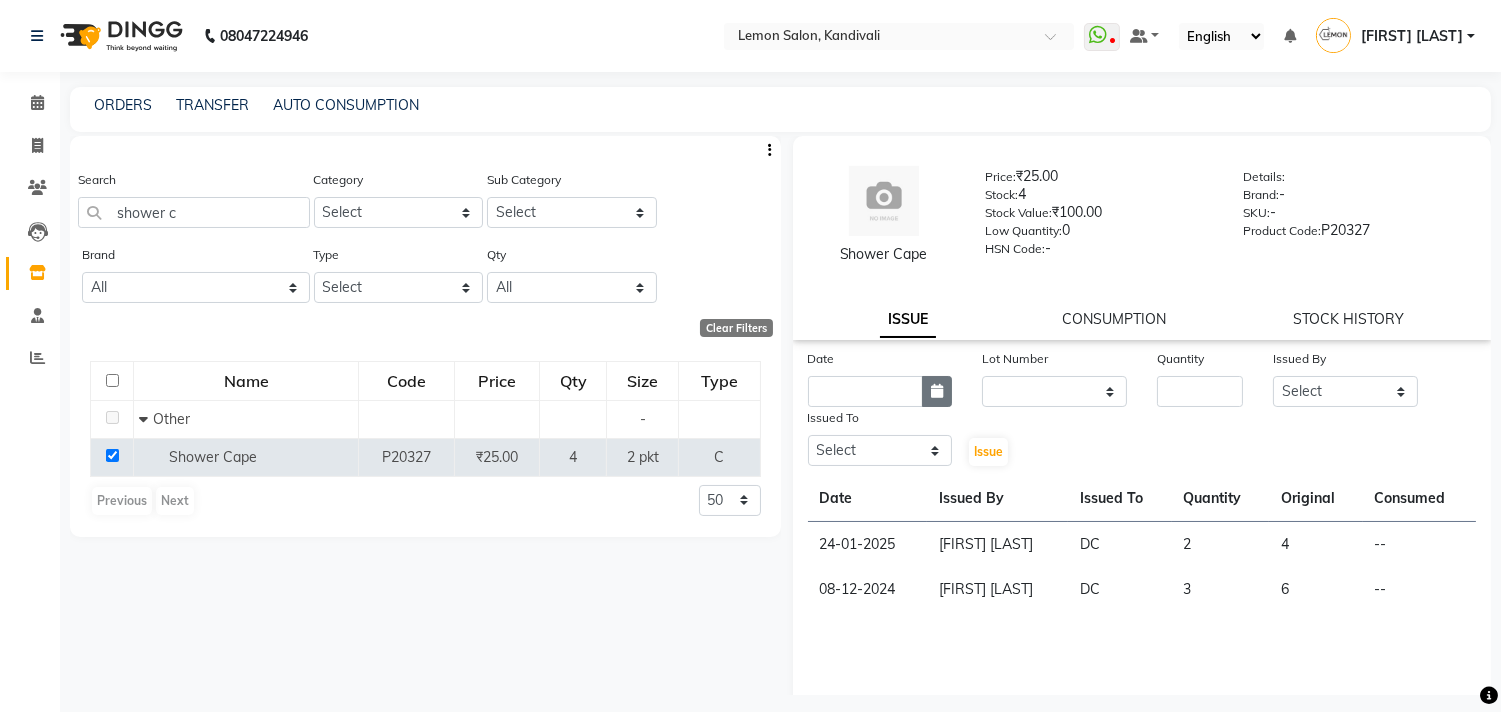 click 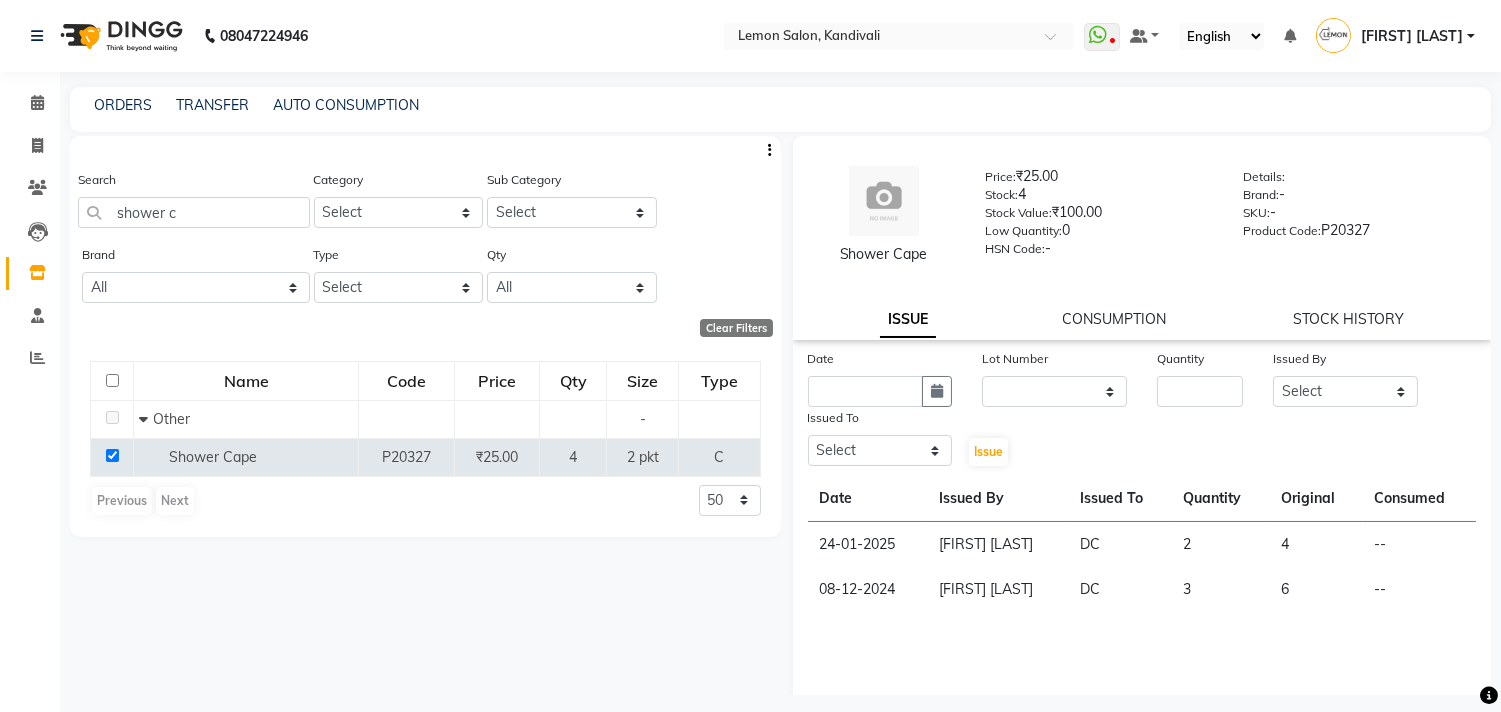 select on "8" 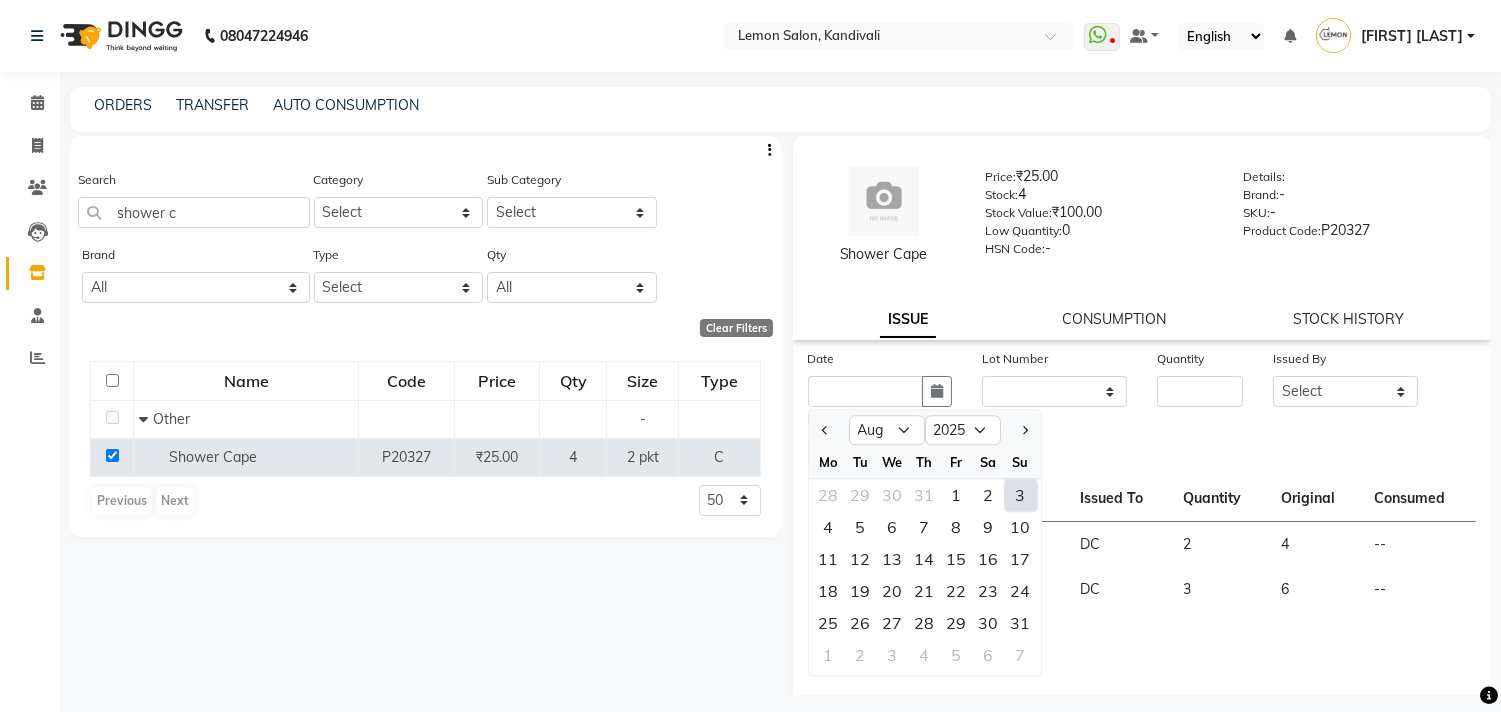 click on "3" 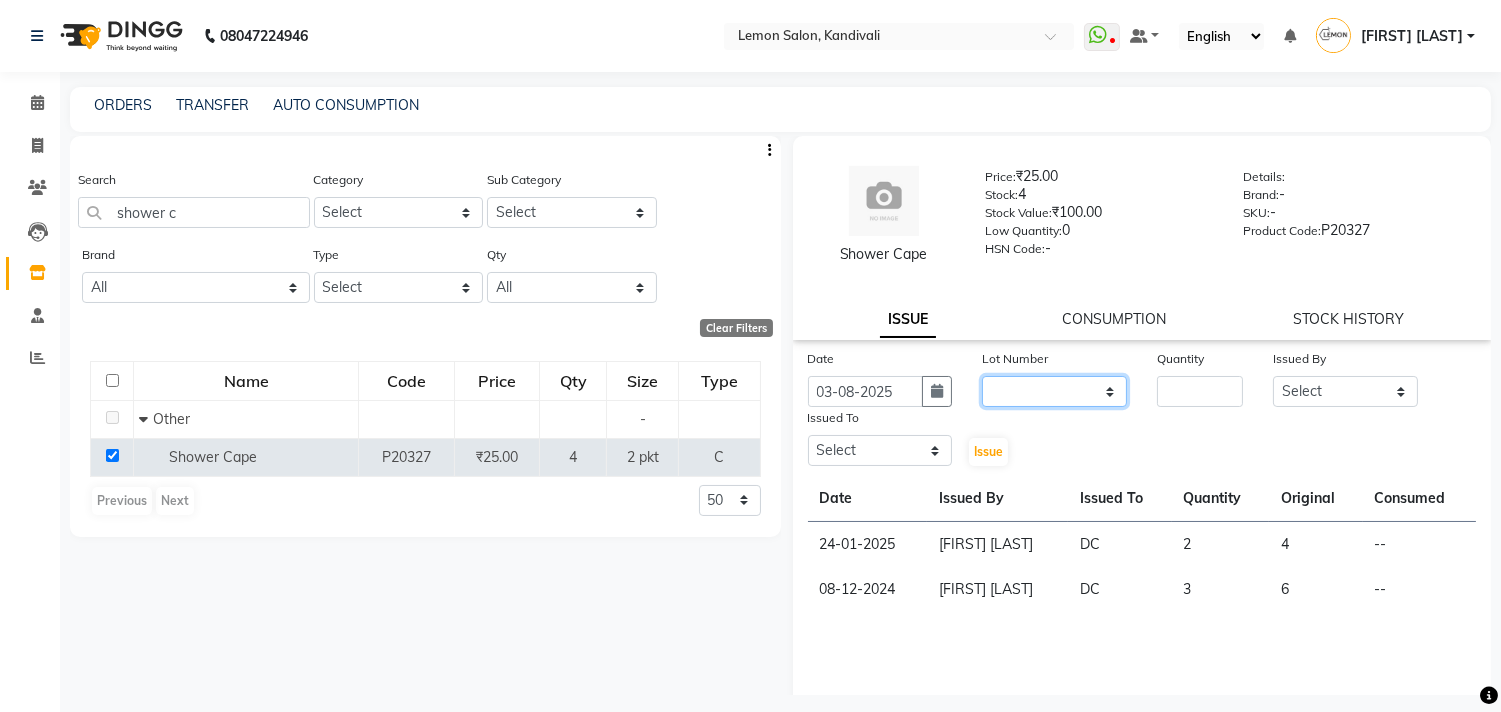 click on "None" 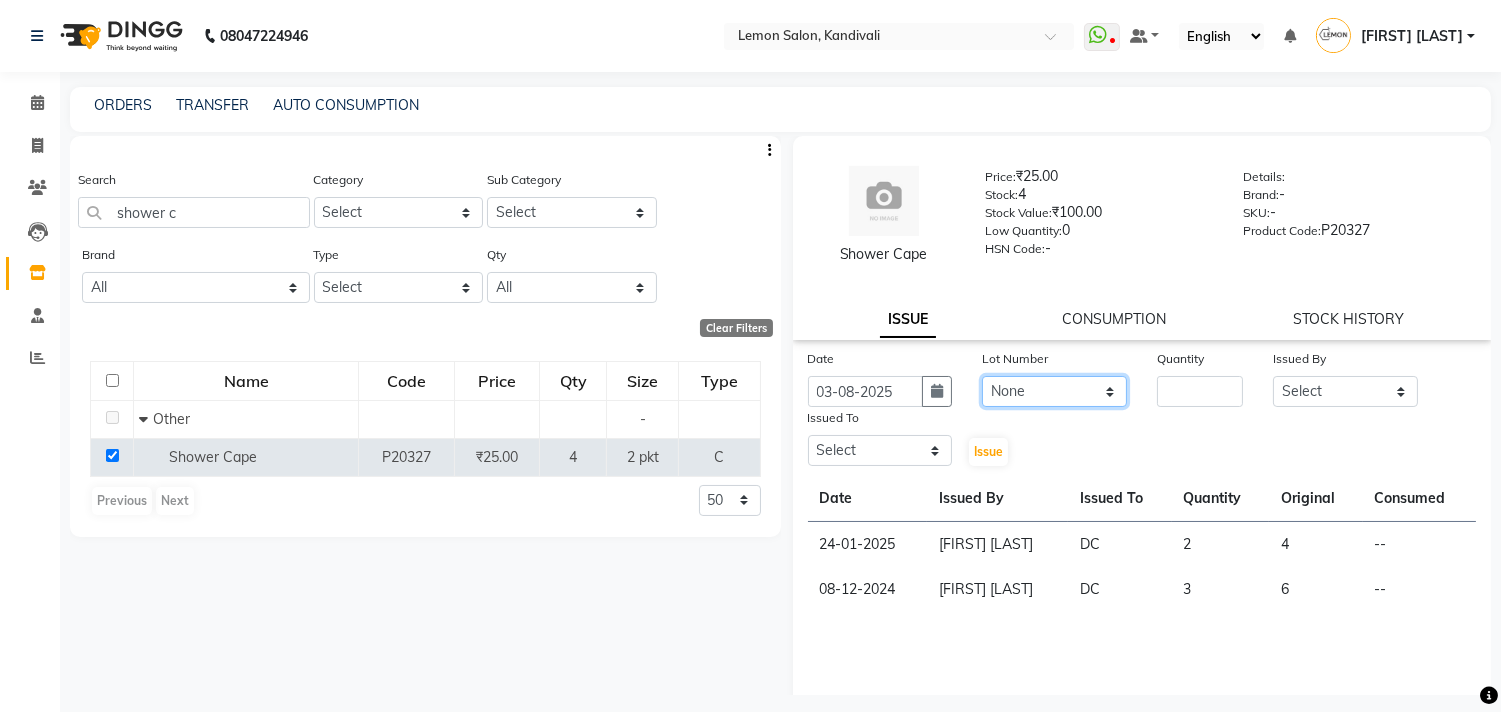 click on "None" 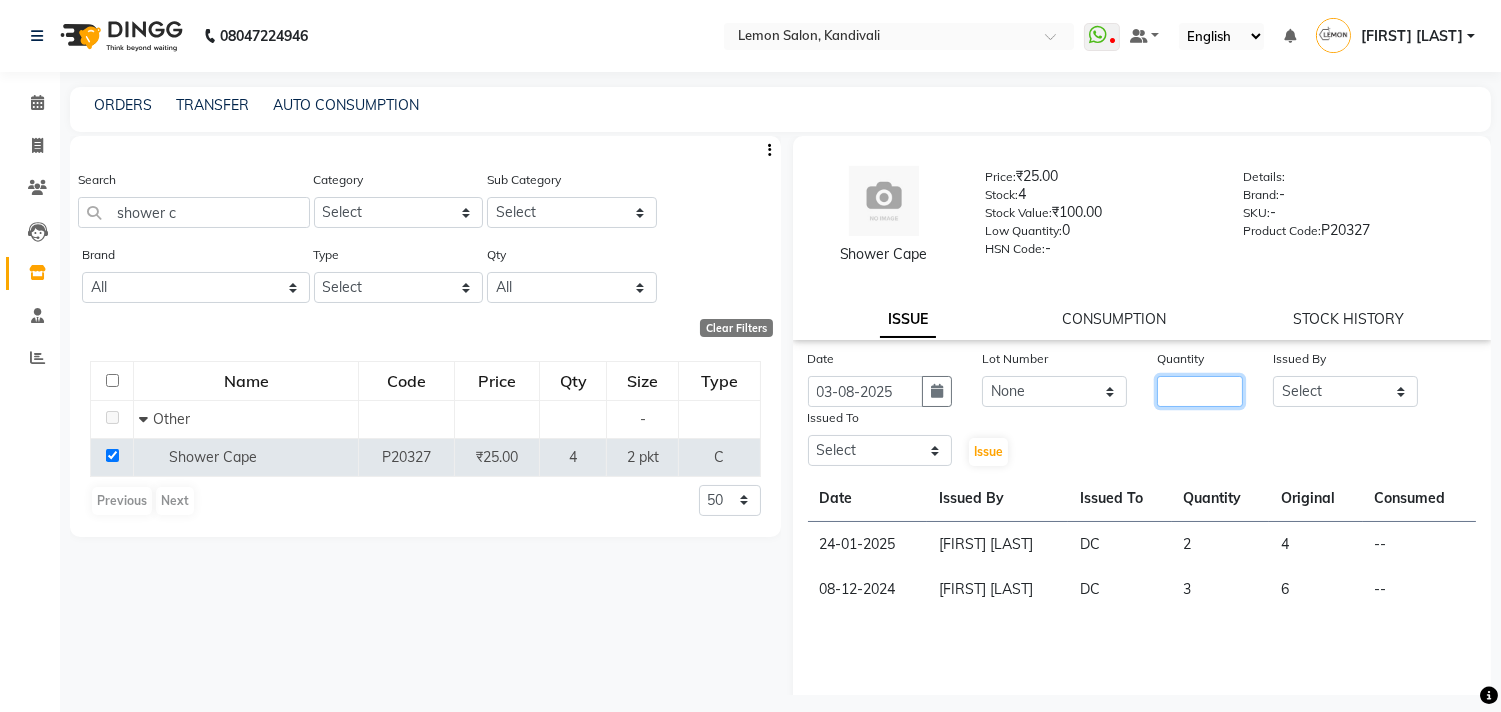 click 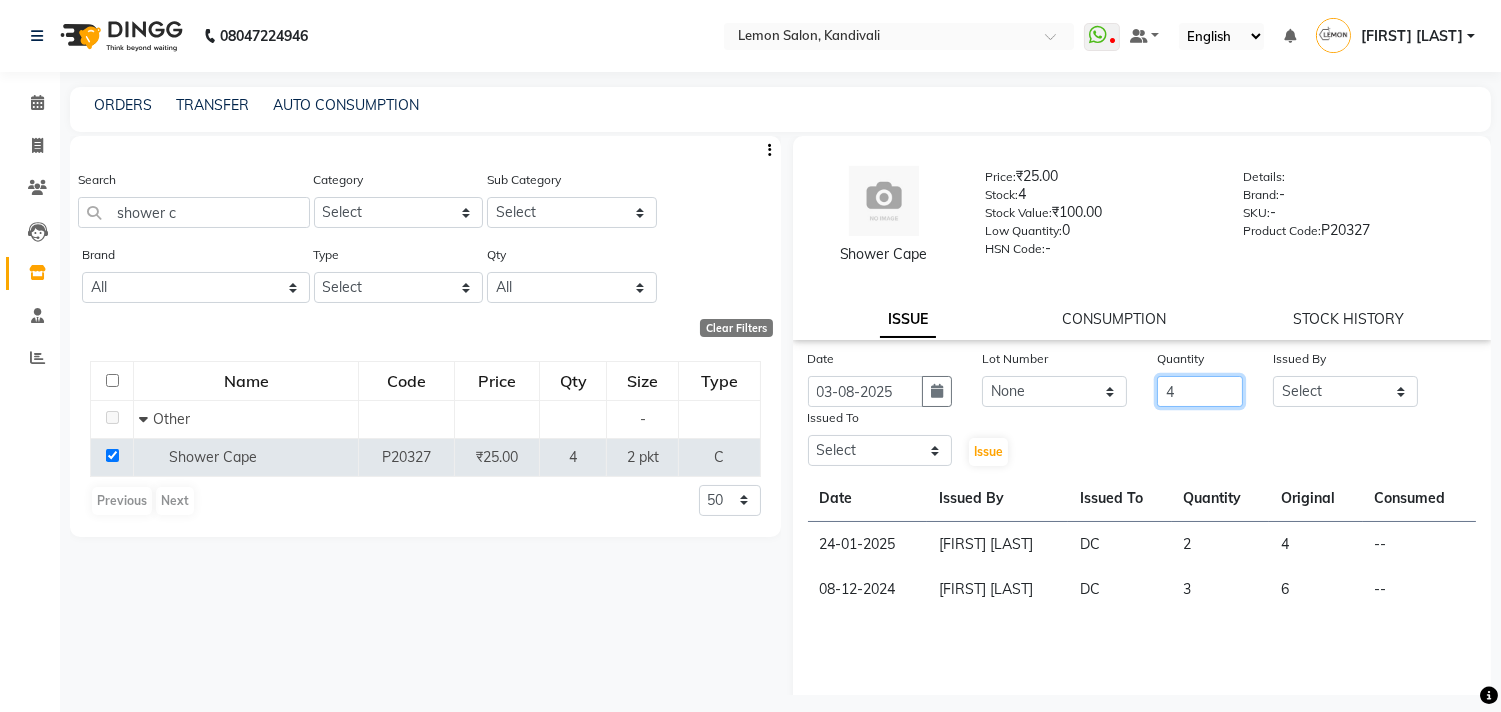 type on "4" 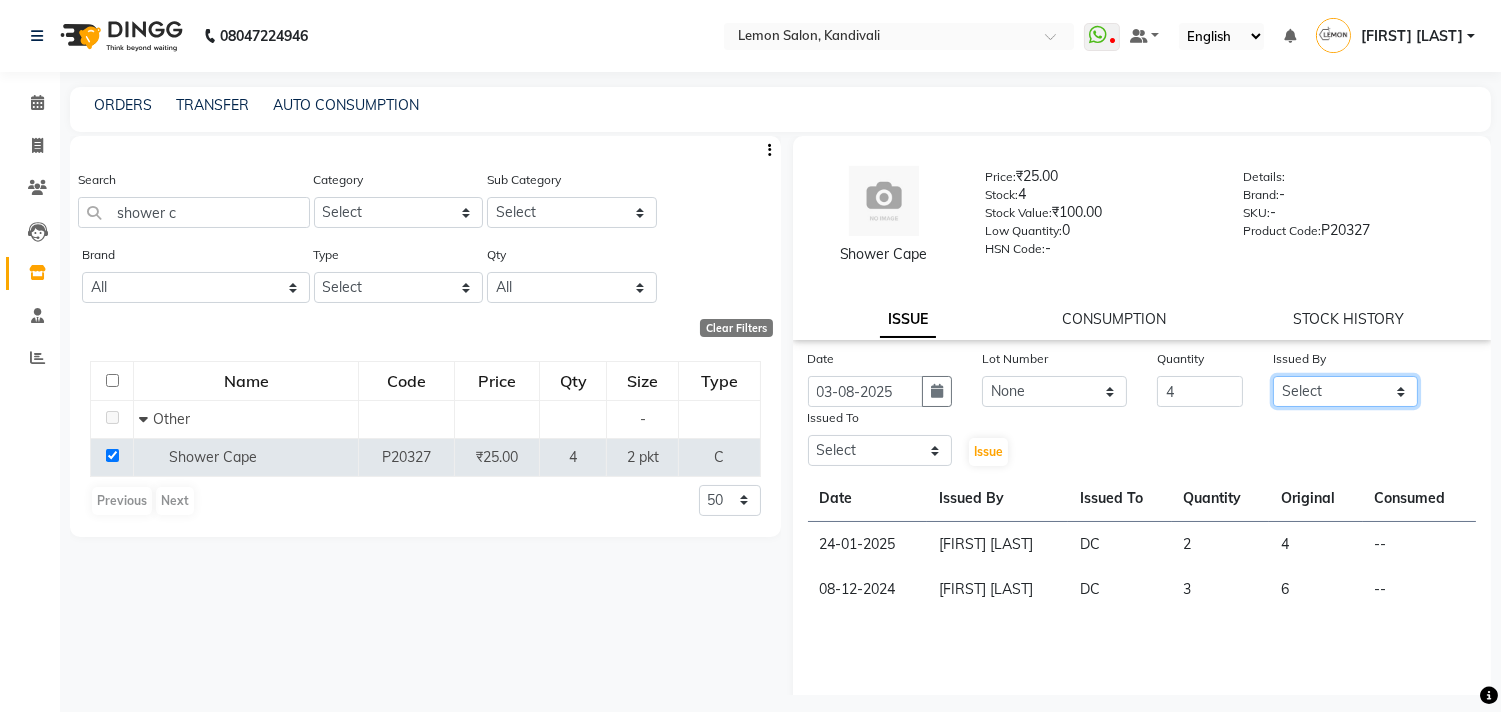 drag, startPoint x: 1326, startPoint y: 398, endPoint x: 1327, endPoint y: 378, distance: 20.024984 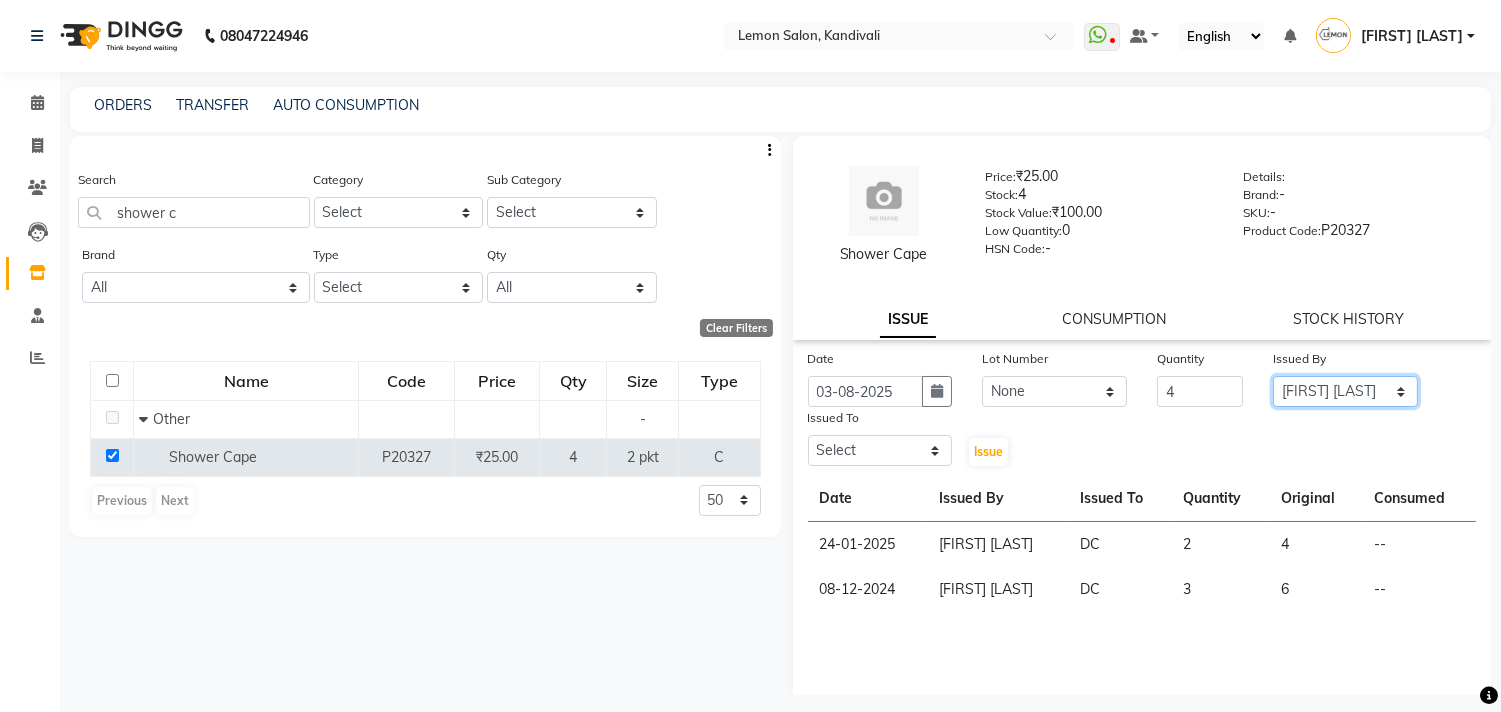 click on "Select [FIRST] [LAST] [FIRST] [LAST] [FIRST] [LAST] [FIRST] [LAST] [FIRST] [LAST] [FIRST] [LAST] [FIRST] [LAST] [CITY] [FIRST] [LAST] [FIRST] [LAST]" 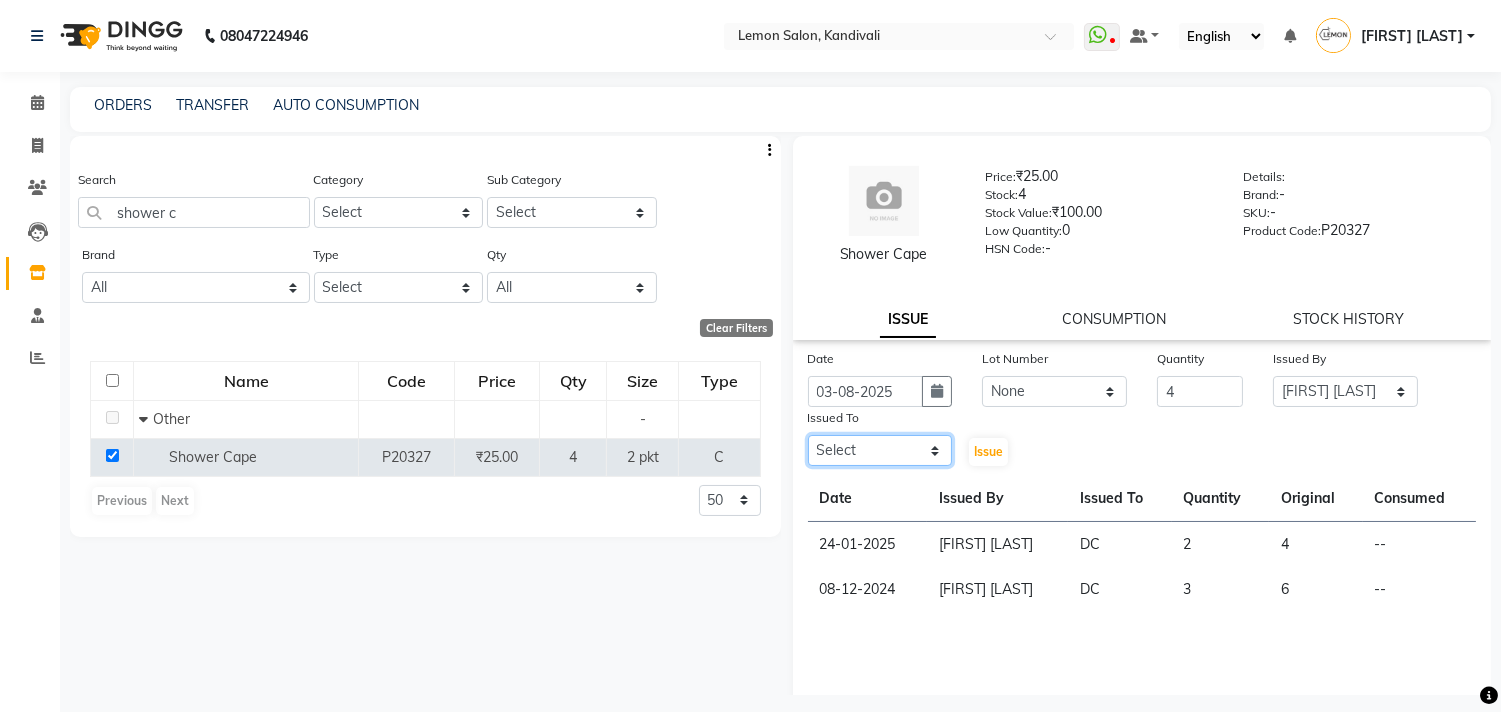 click on "Select [FIRST] [LAST] [FIRST] [LAST] [FIRST] [LAST] [FIRST] [LAST] [FIRST] [LAST] [FIRST] [LAST] [FIRST] [LAST] [CITY] [FIRST] [LAST] [FIRST] [LAST]" 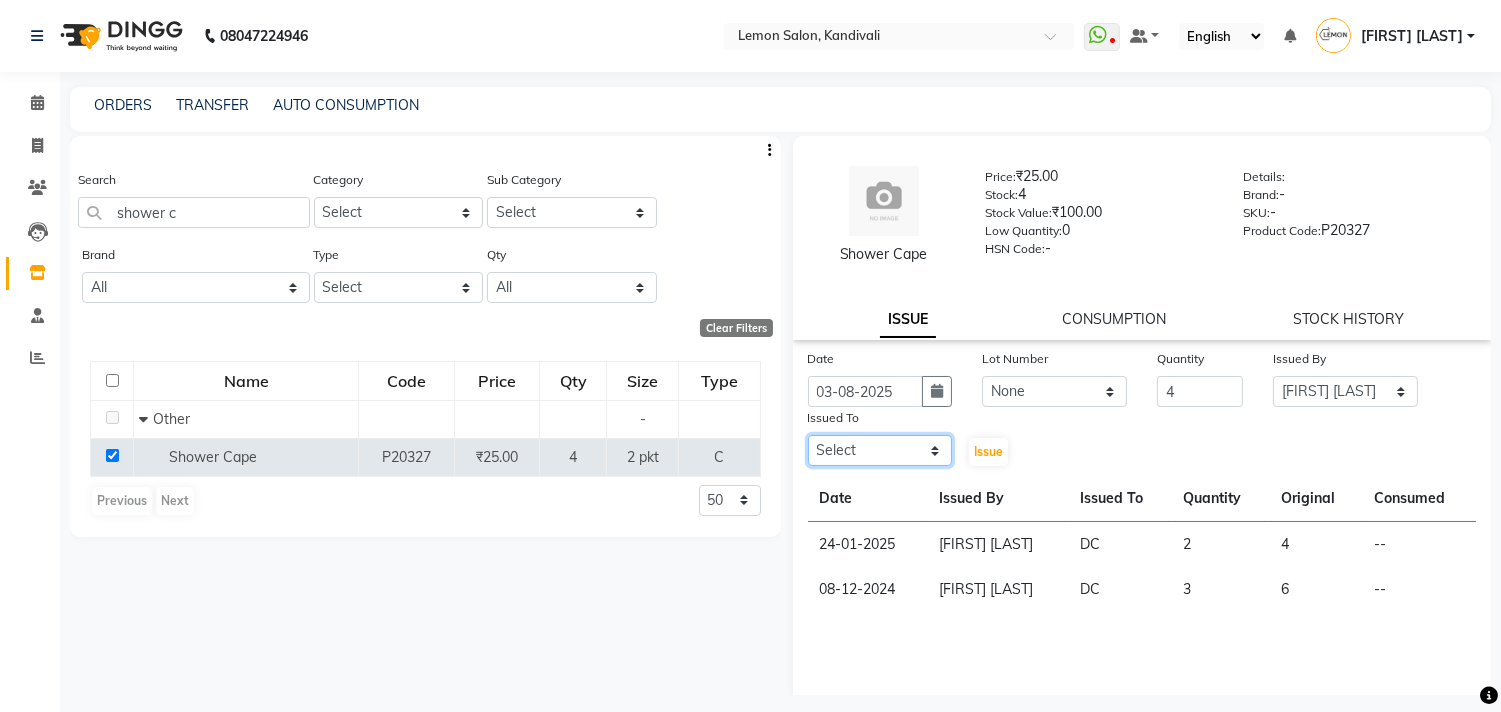 select on "7880" 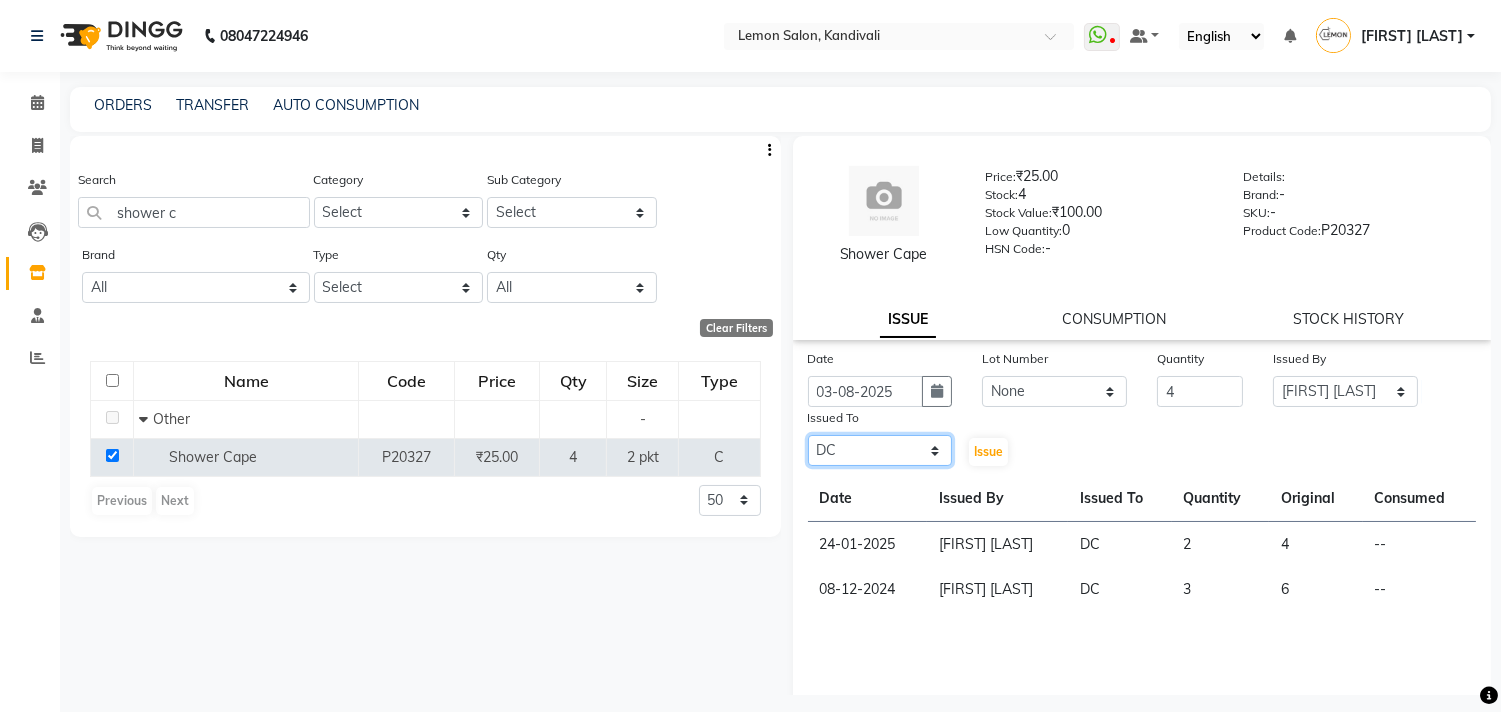 click on "Select [FIRST] [LAST] [FIRST] [LAST] [FIRST] [LAST] [FIRST] [LAST] [FIRST] [LAST] [FIRST] [LAST] [FIRST] [LAST] [CITY] [FIRST] [LAST] [FIRST] [LAST]" 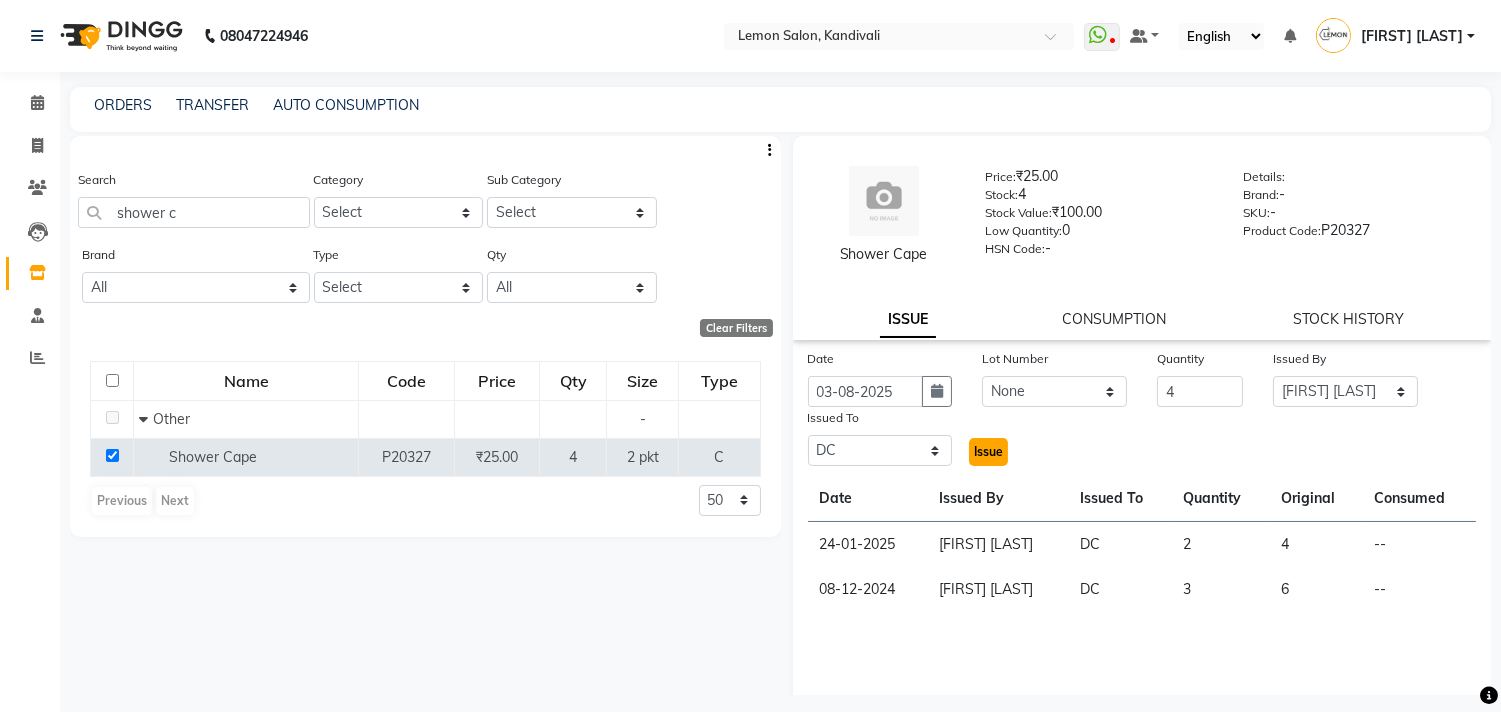 click on "Issue" 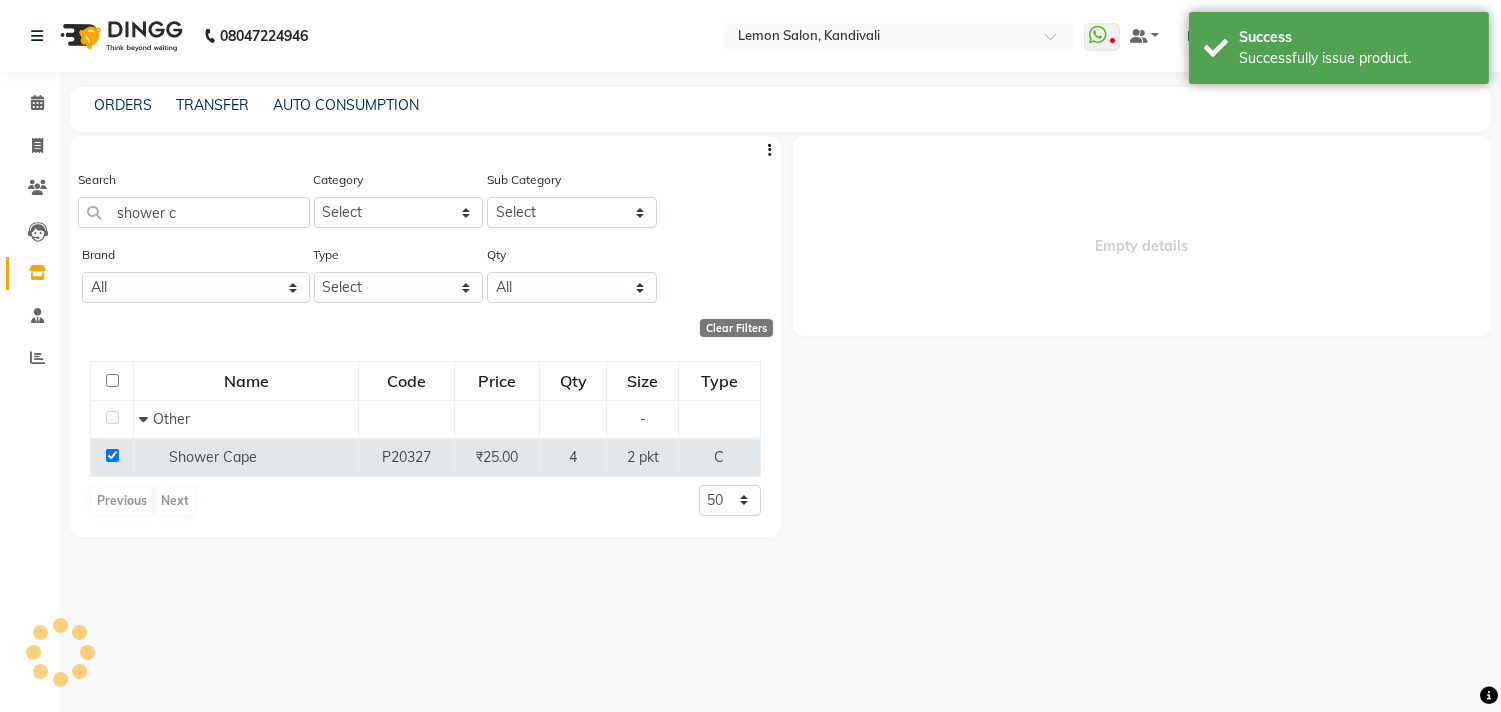 select 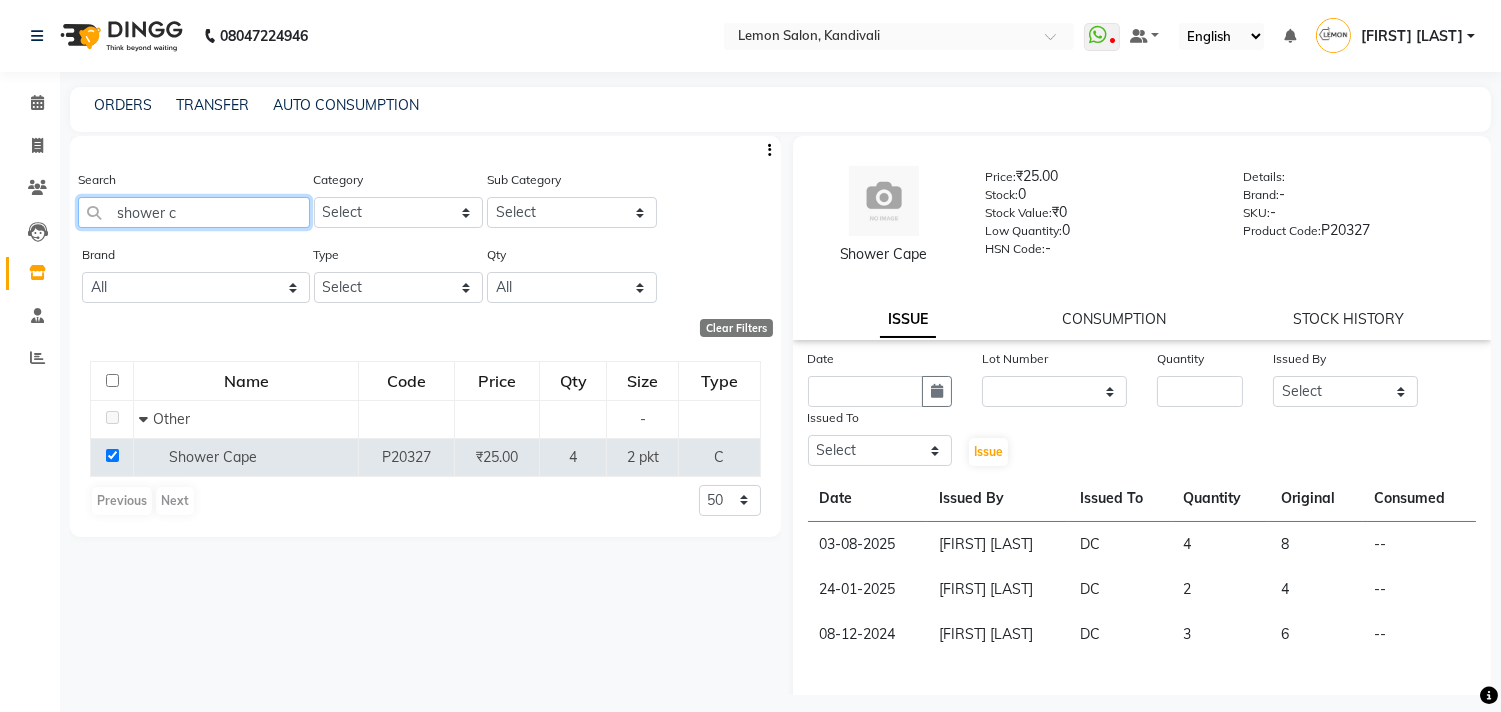 drag, startPoint x: 175, startPoint y: 221, endPoint x: 87, endPoint y: 221, distance: 88 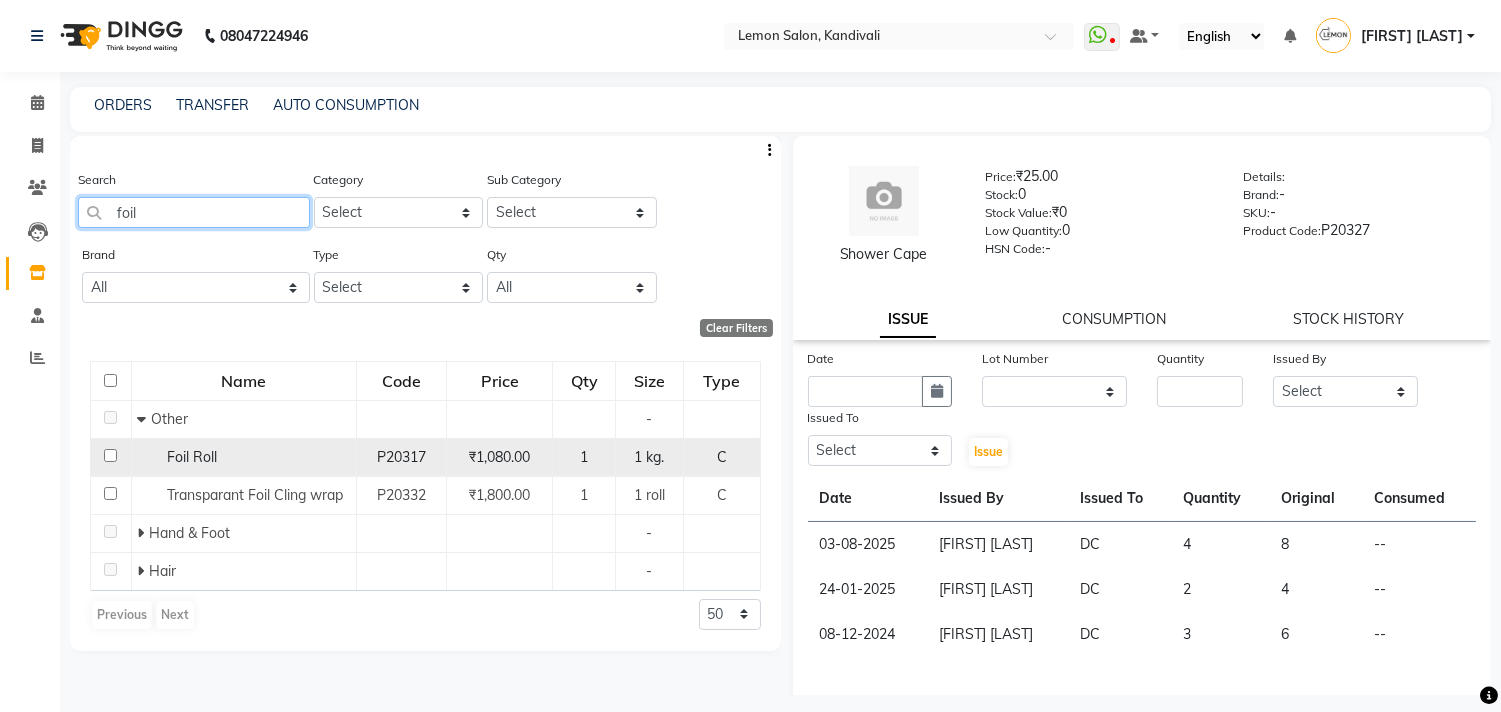 type on "foil" 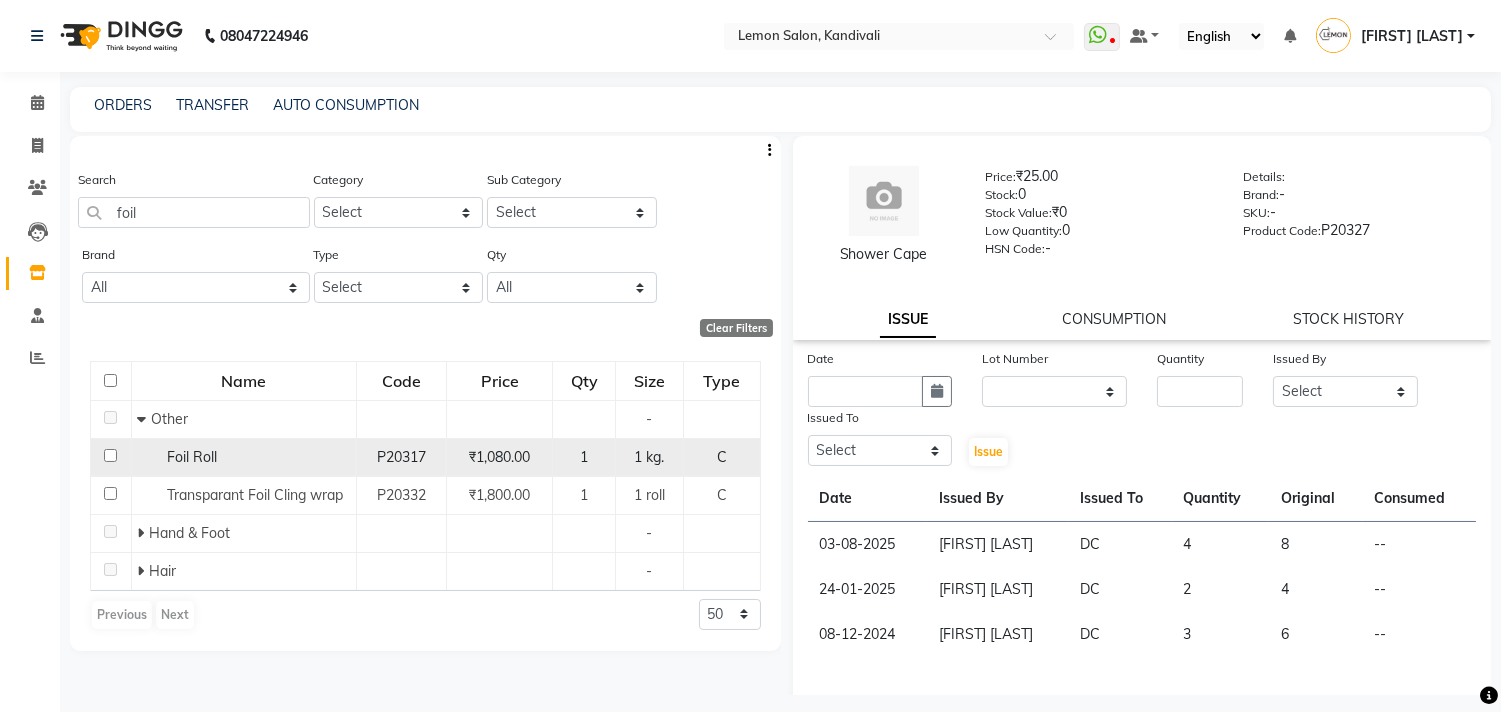 click 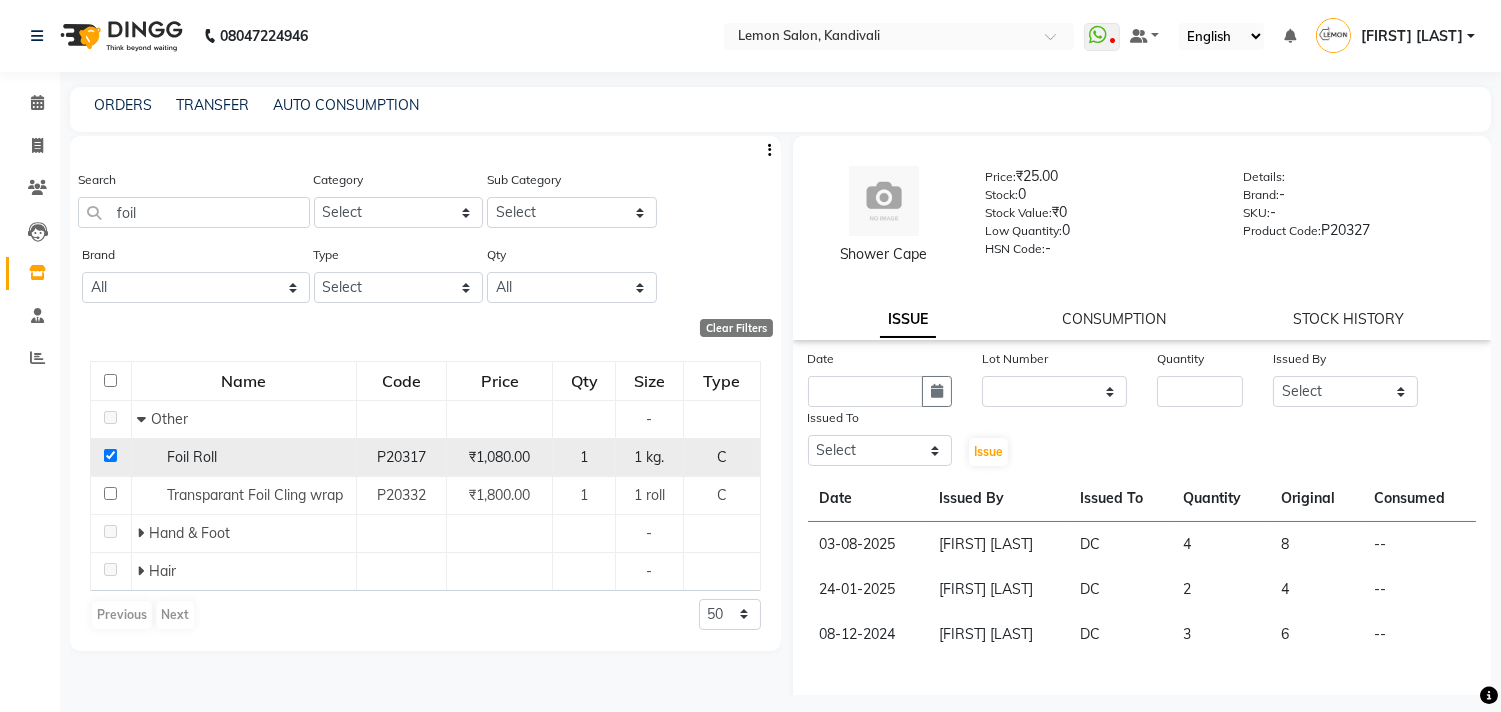 checkbox on "true" 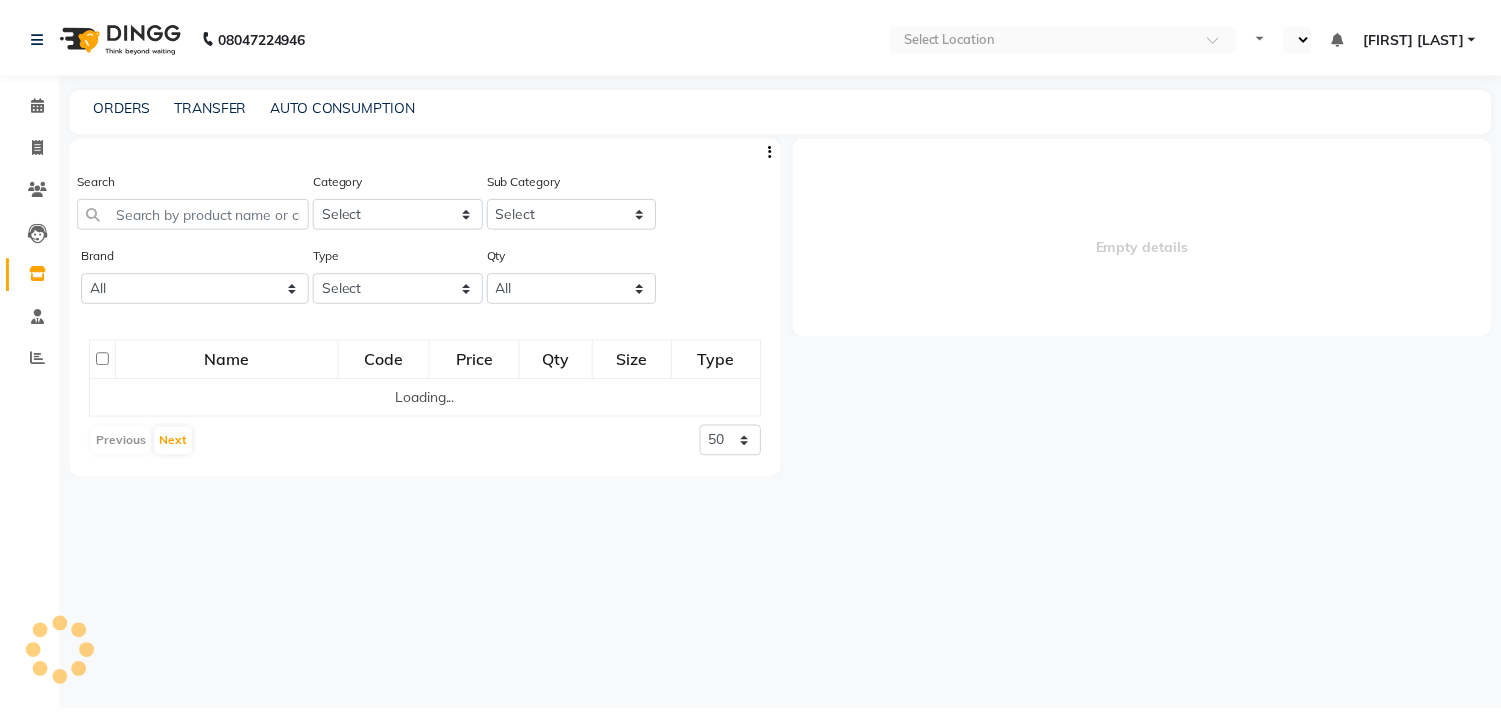 scroll, scrollTop: 0, scrollLeft: 0, axis: both 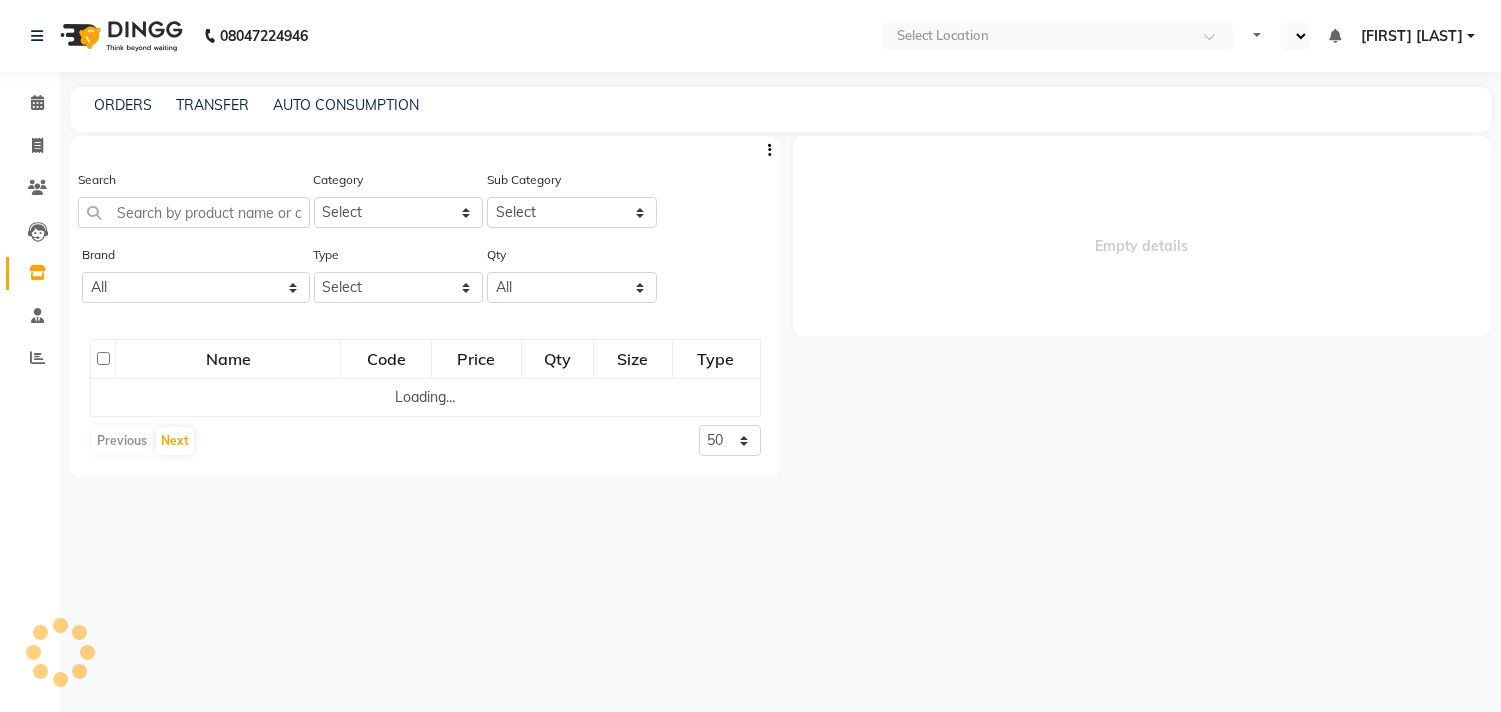 select on "en" 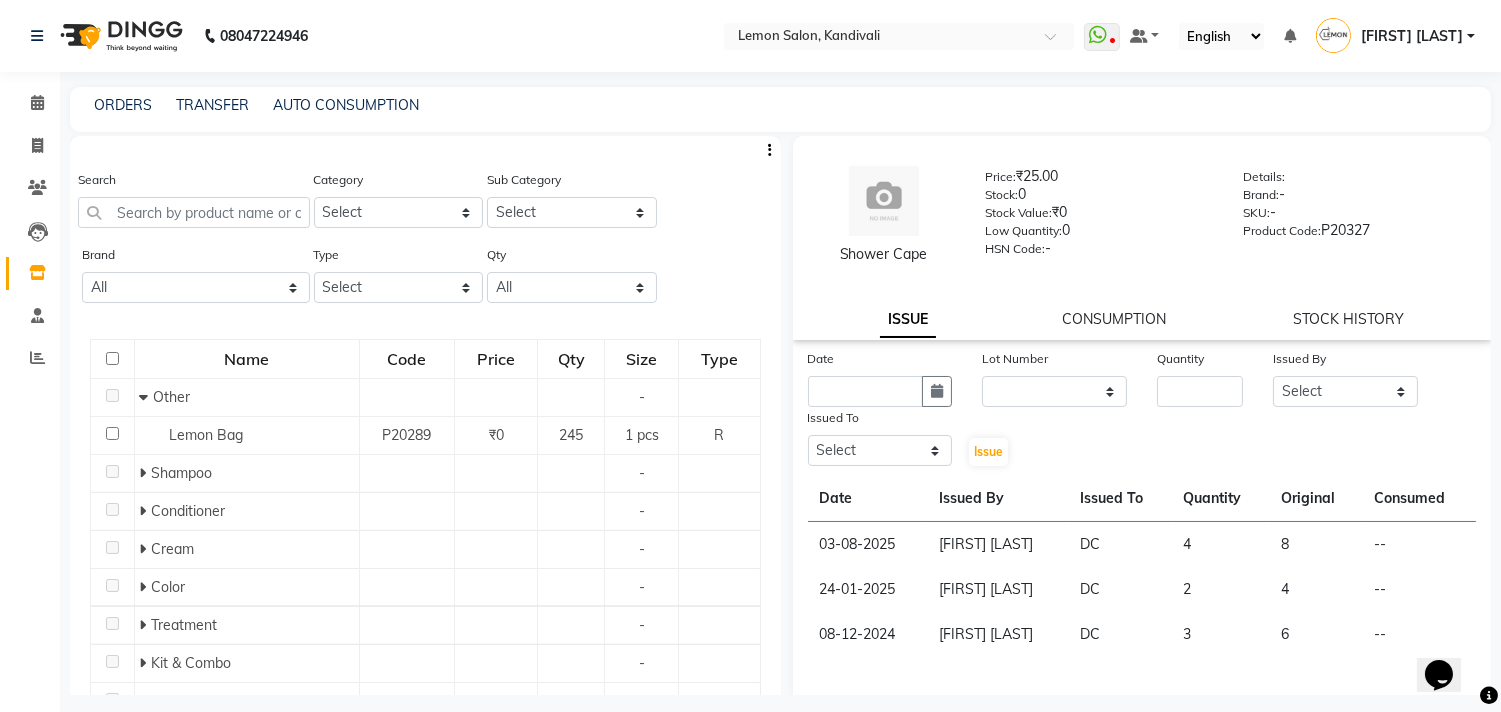 scroll, scrollTop: 0, scrollLeft: 0, axis: both 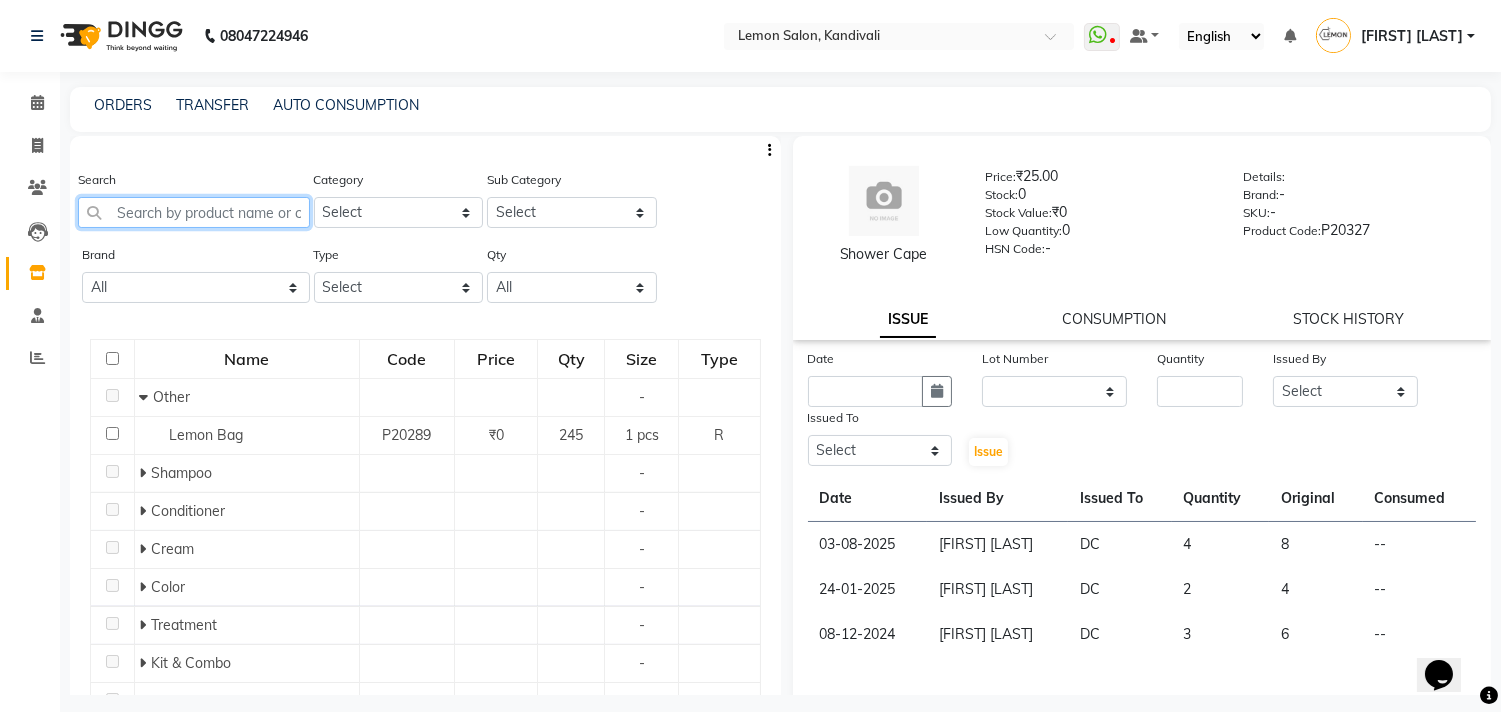 click 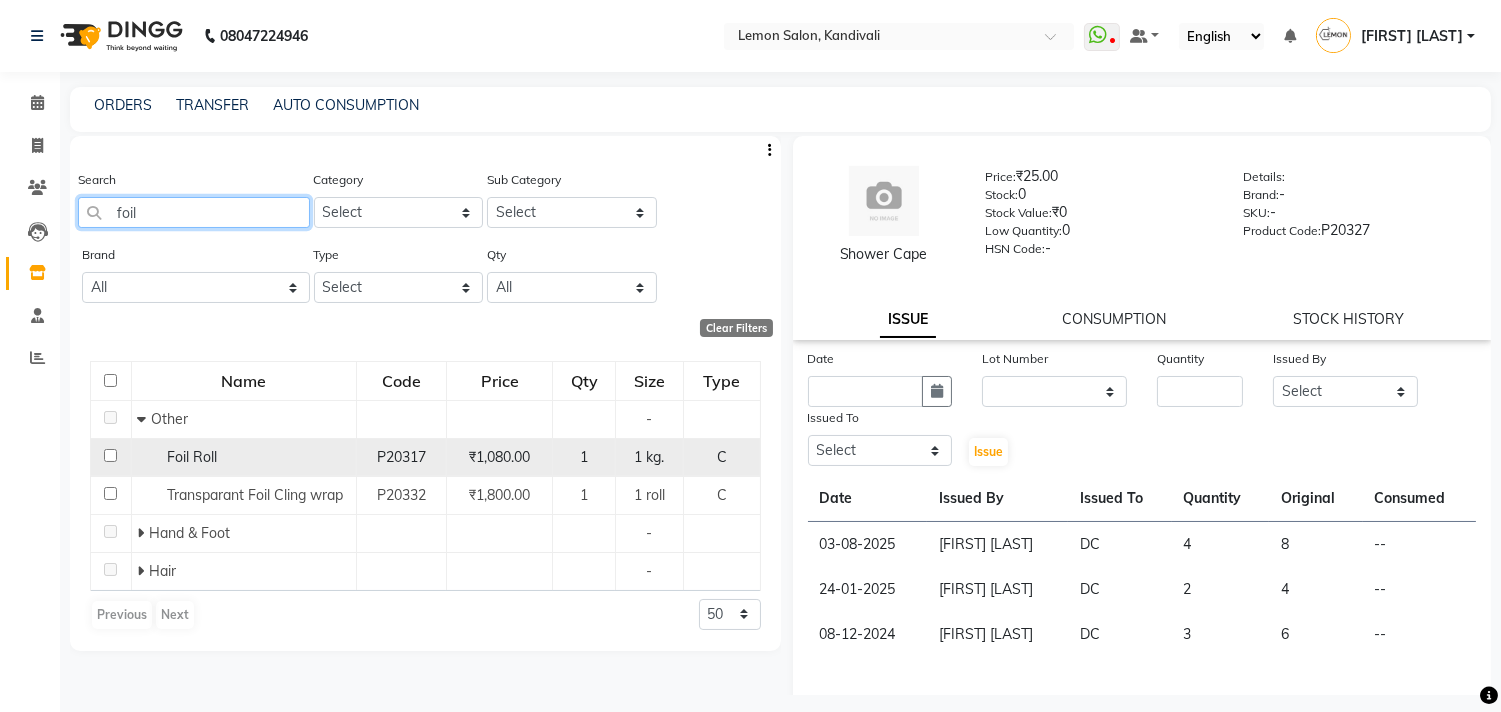type on "foil" 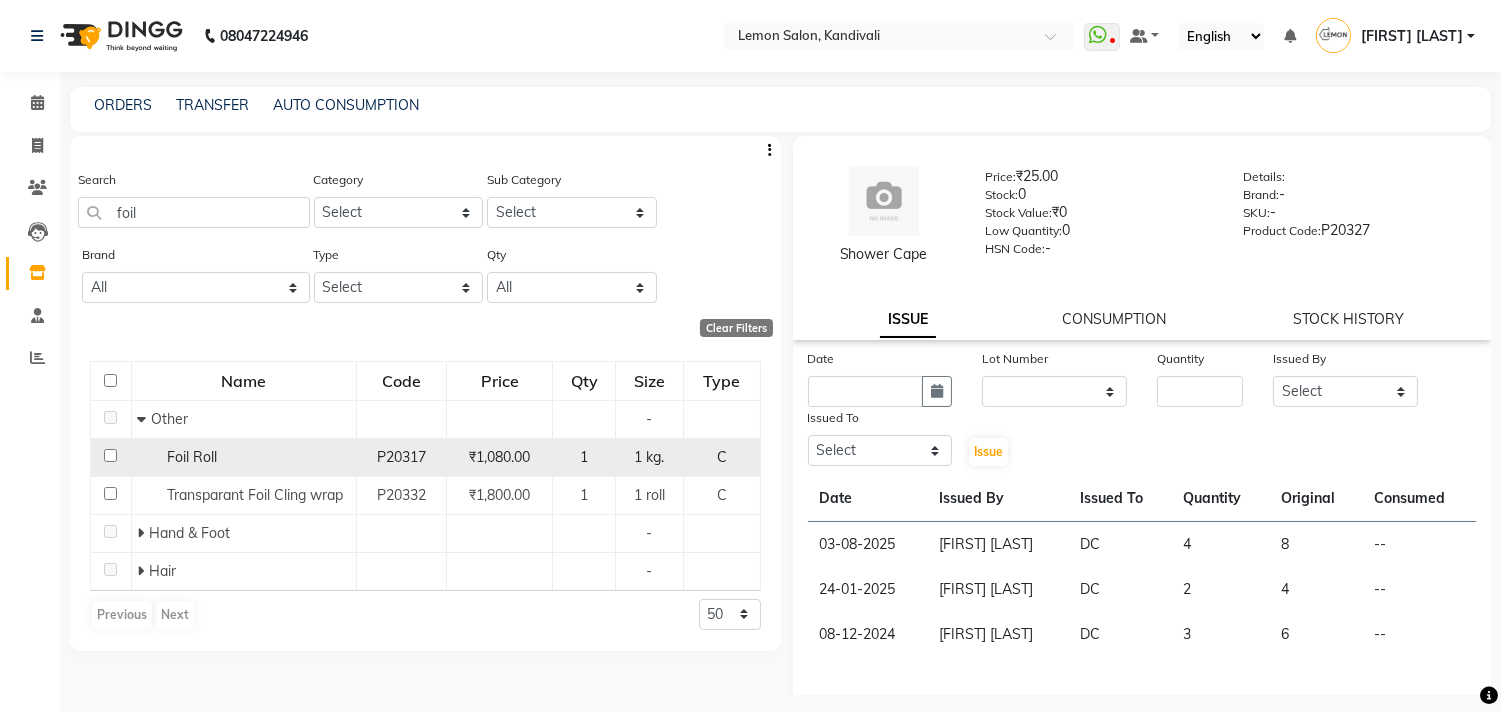 click 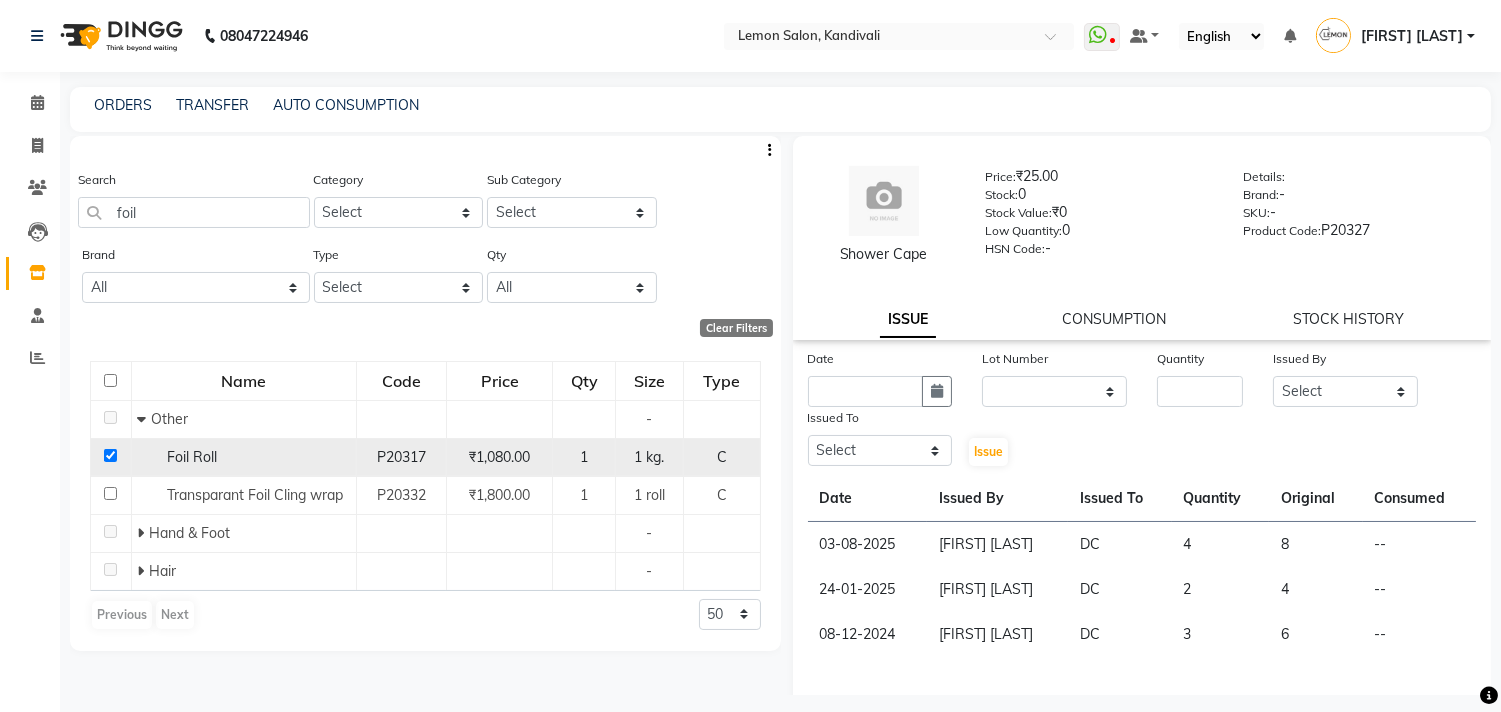 checkbox on "true" 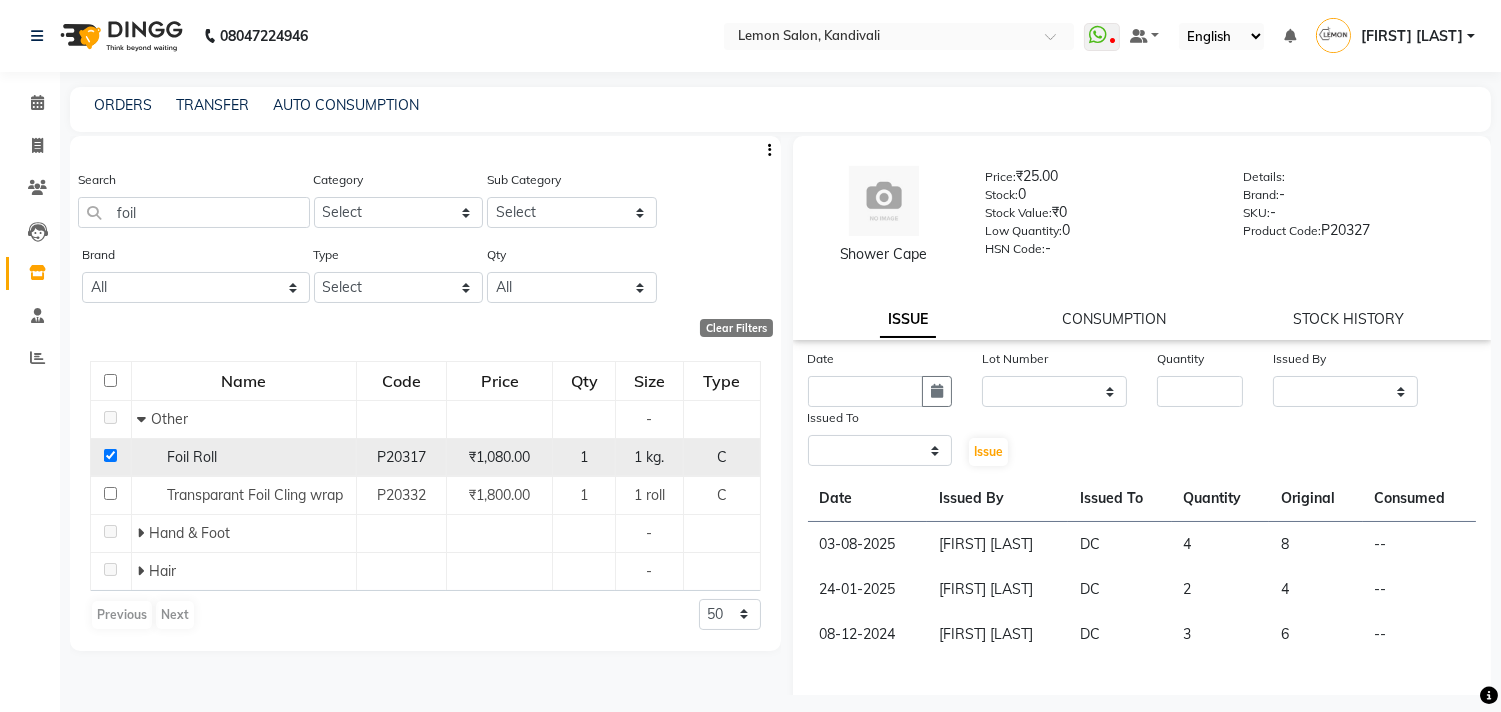 select 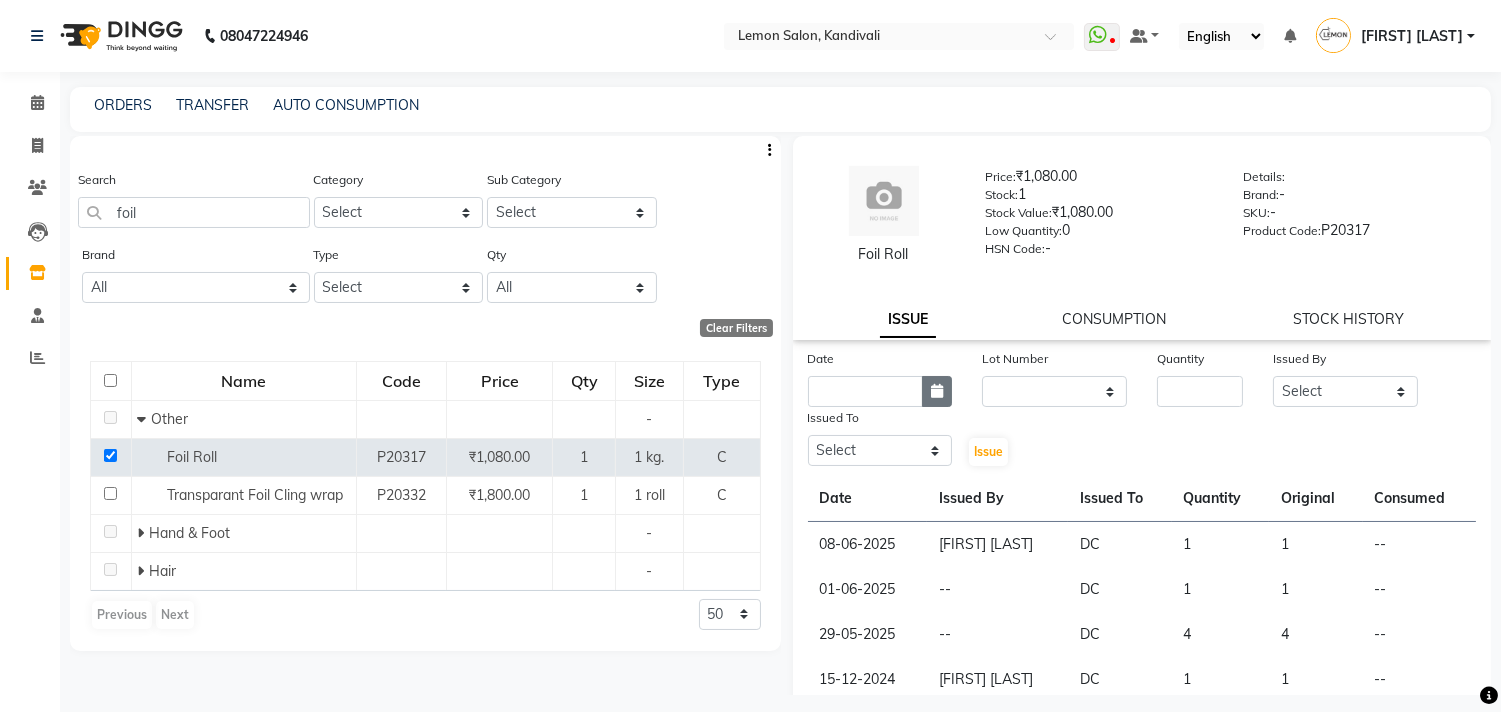 click 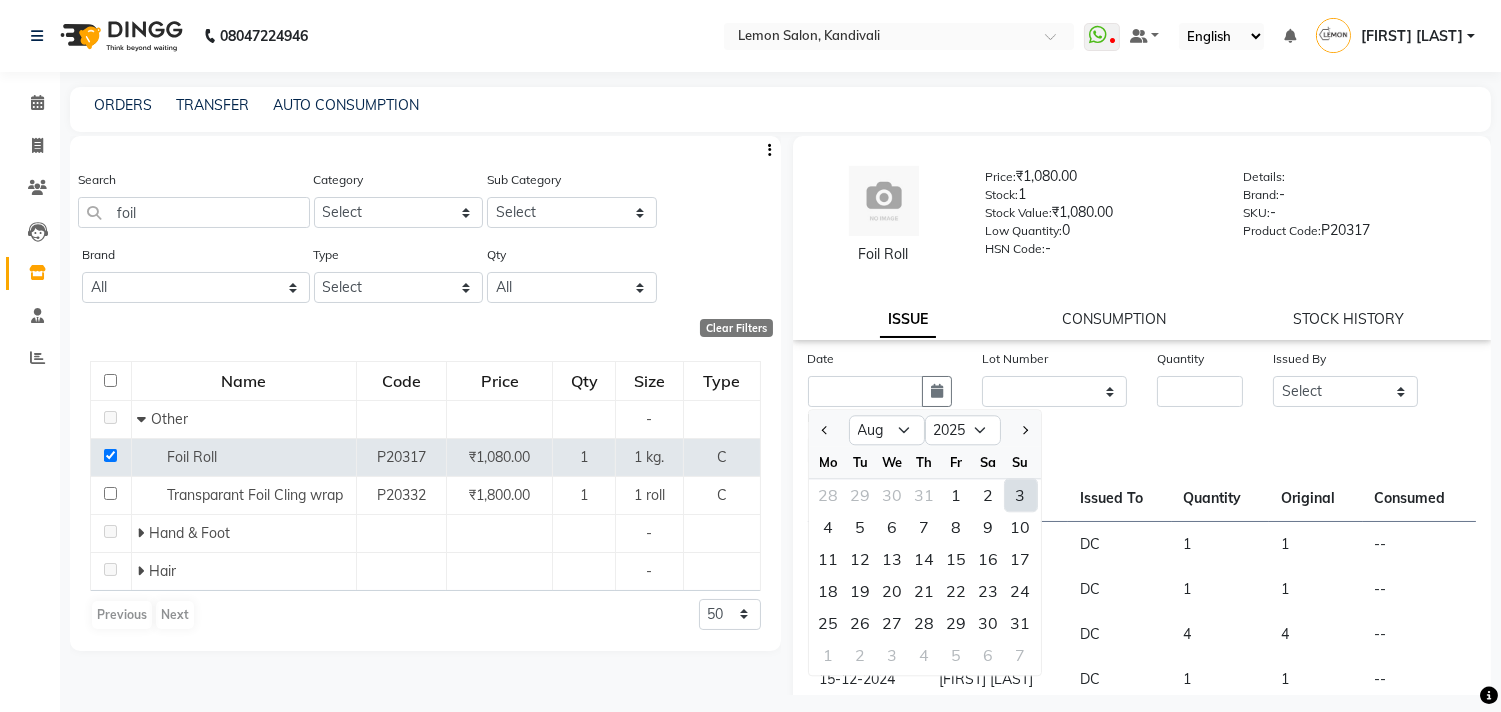 click on "3" 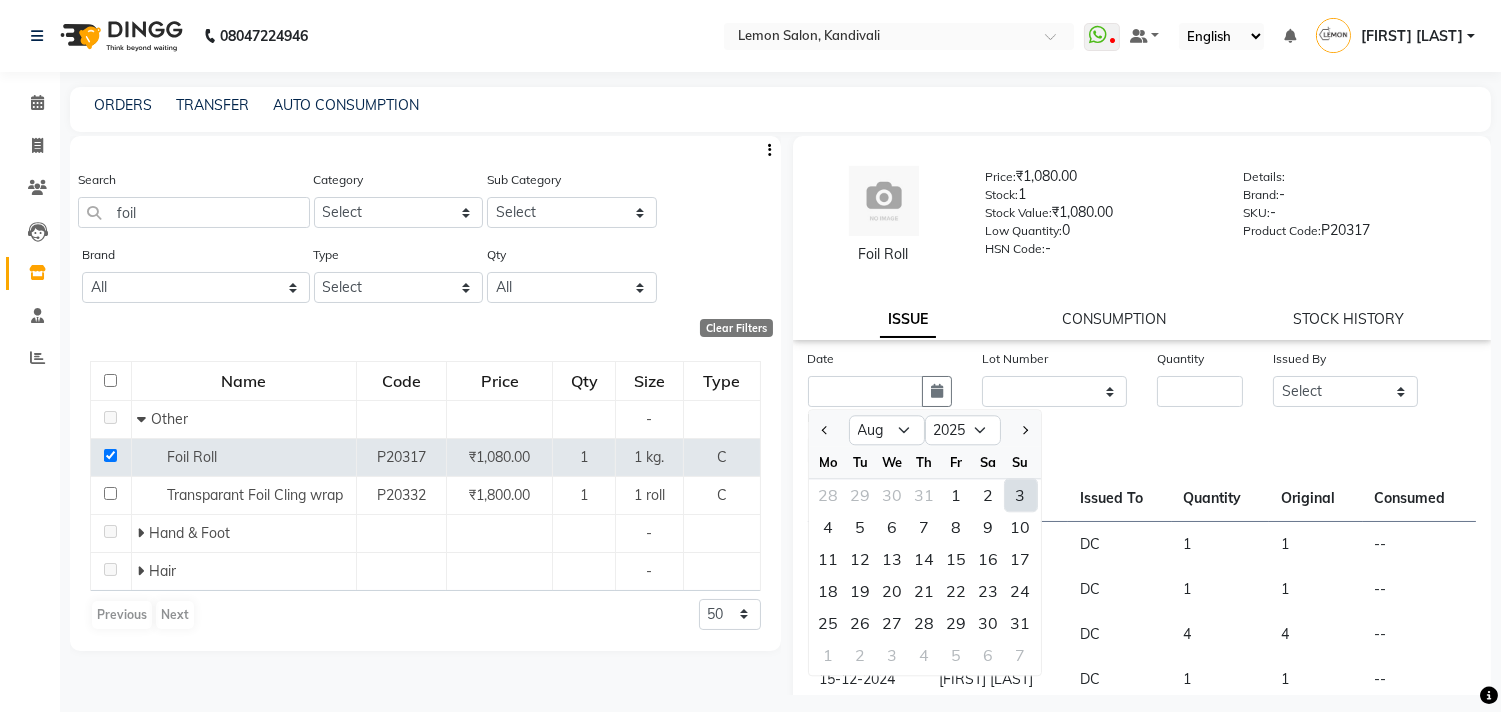 type on "03-08-2025" 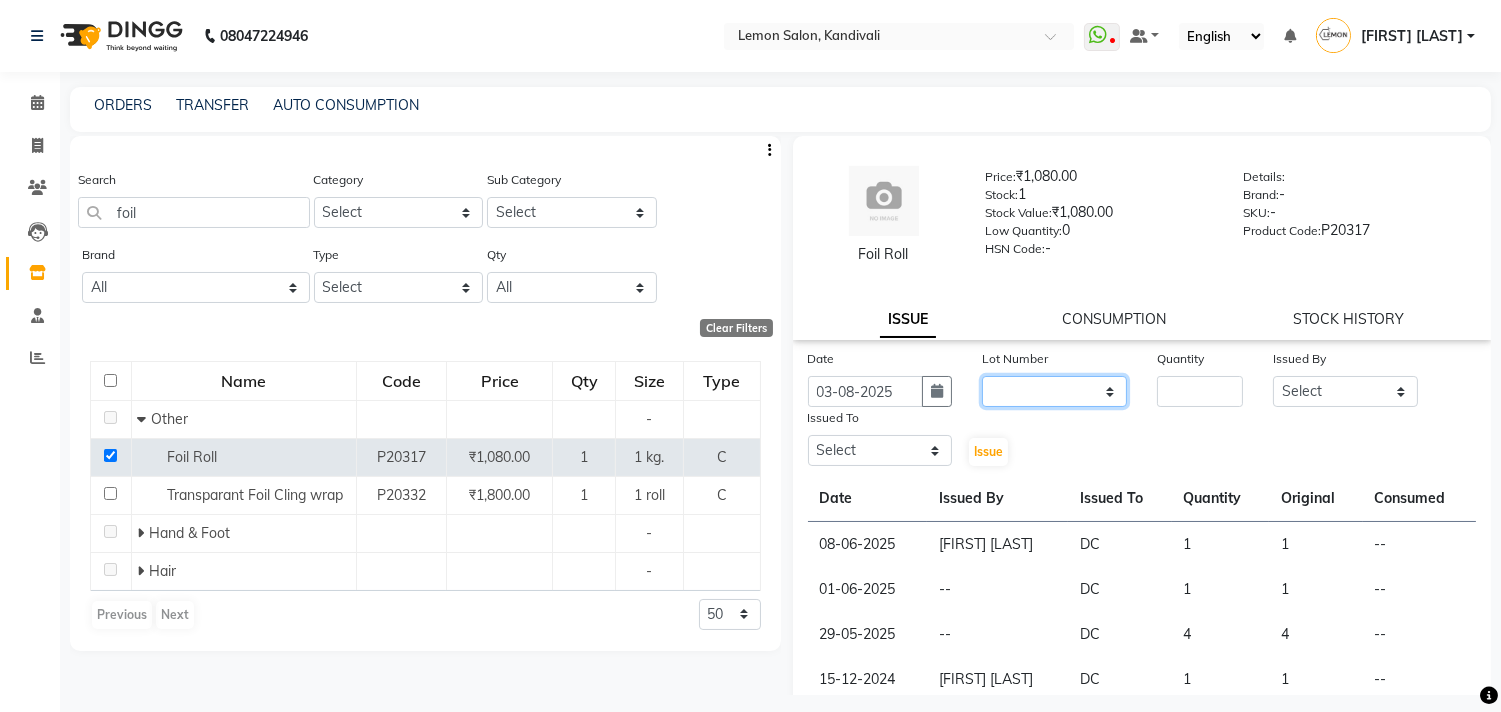 click on "None" 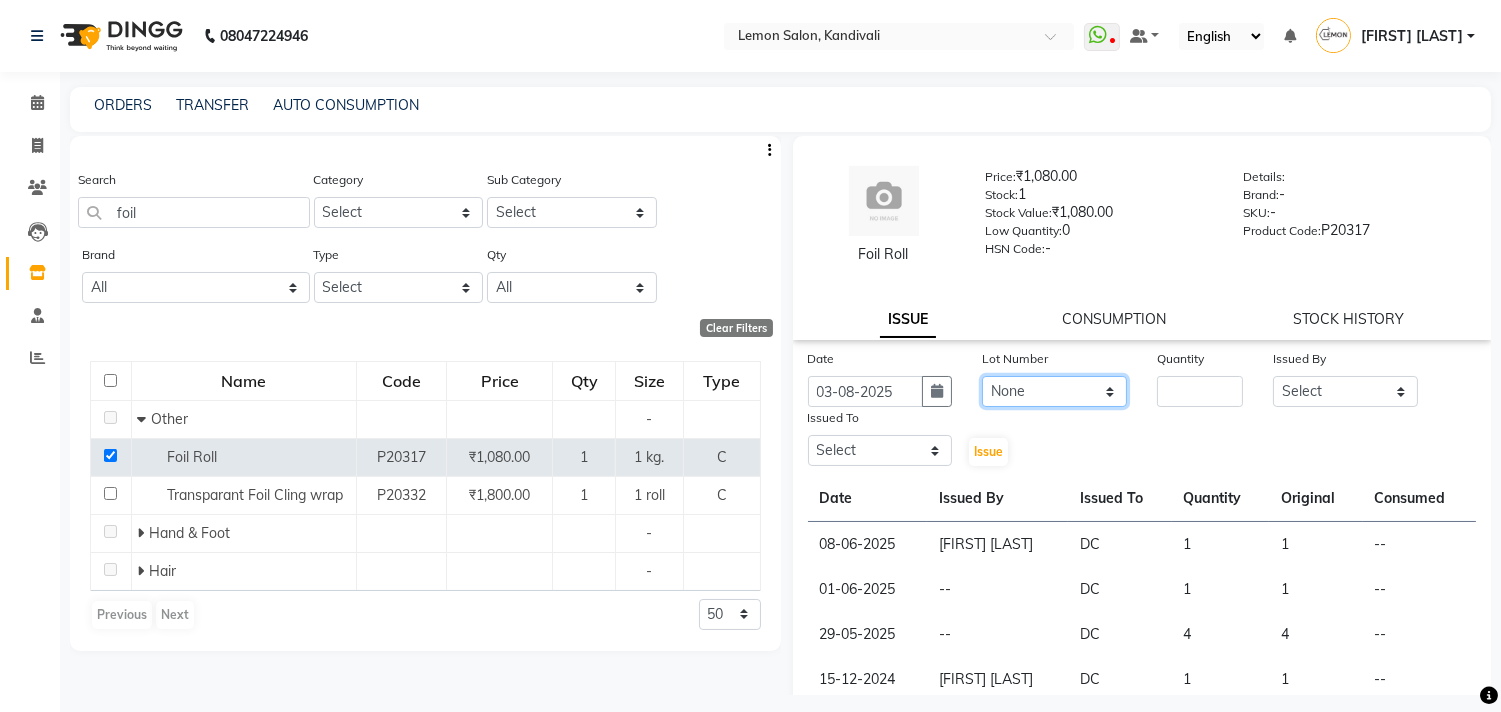 click on "None" 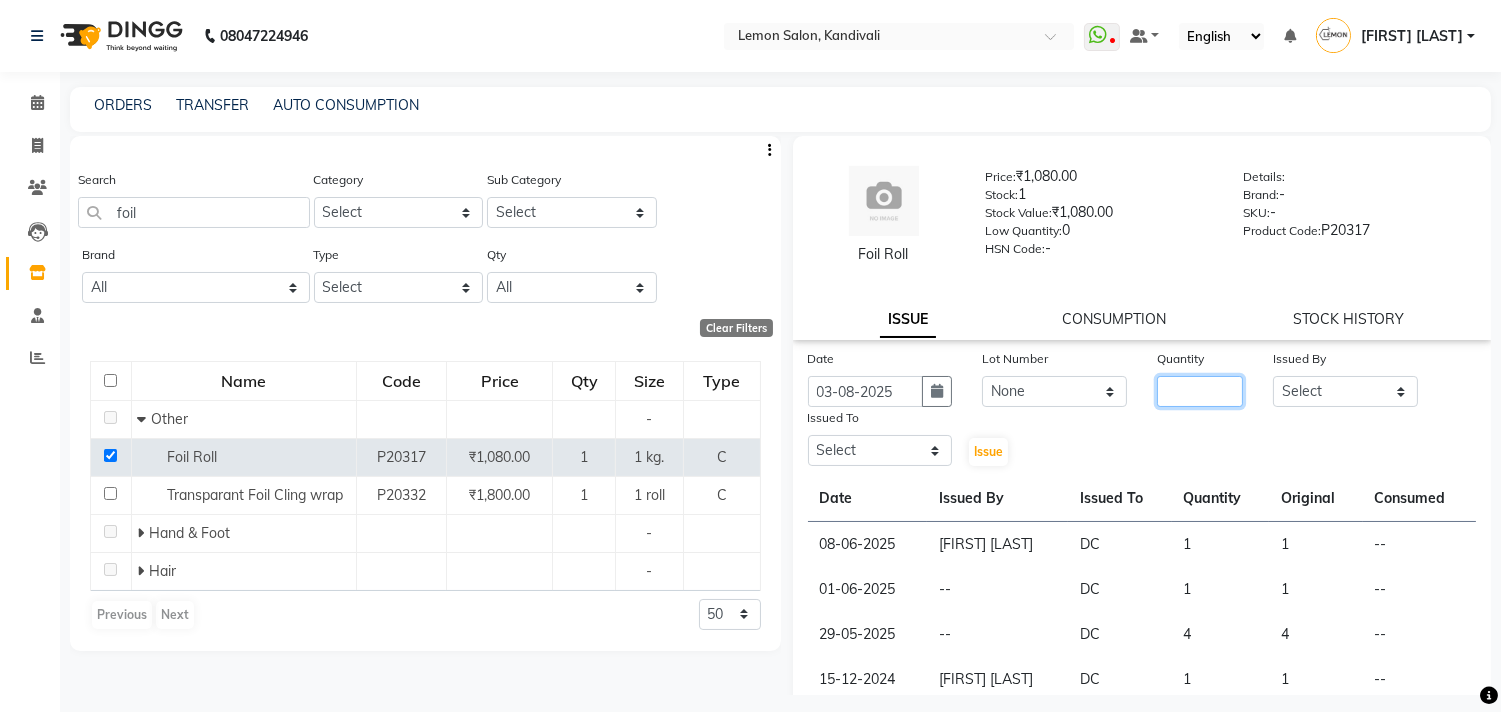 click 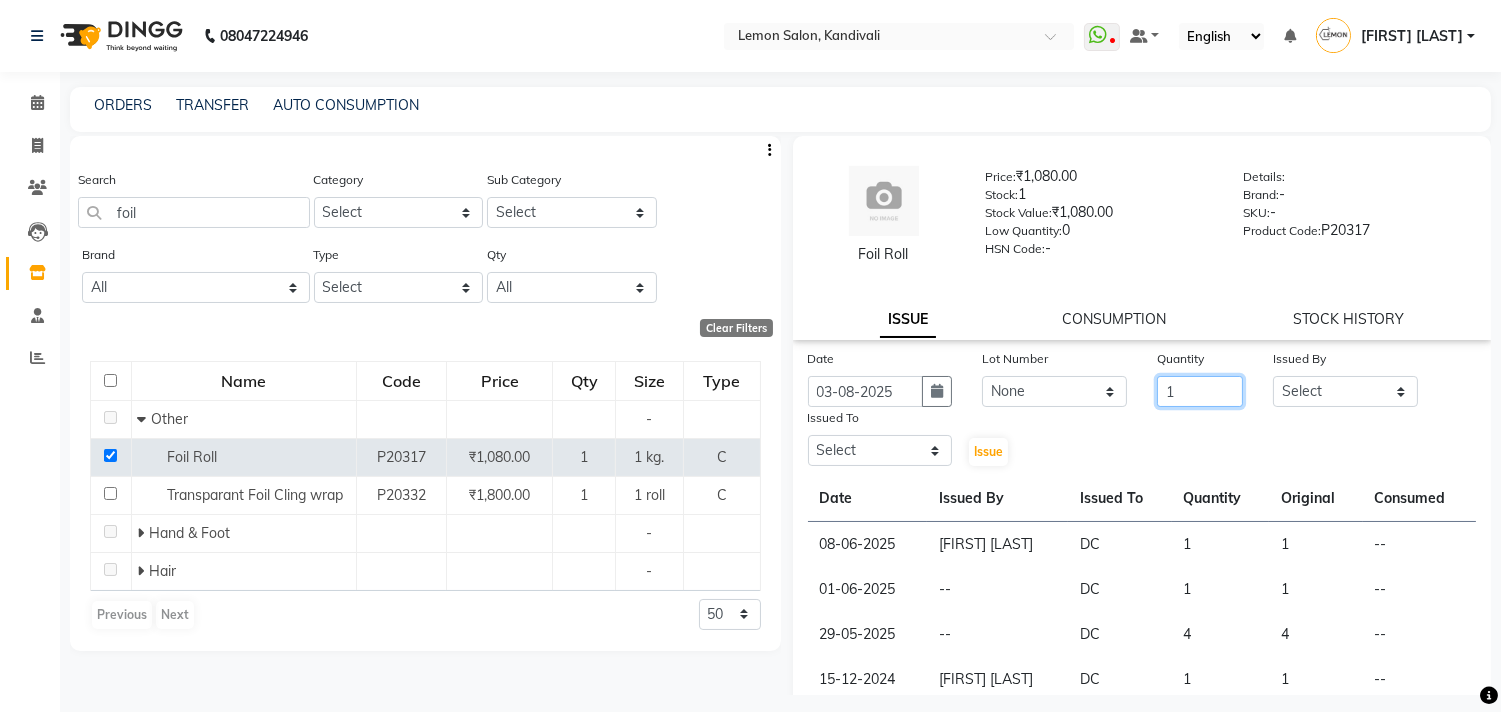 type on "1" 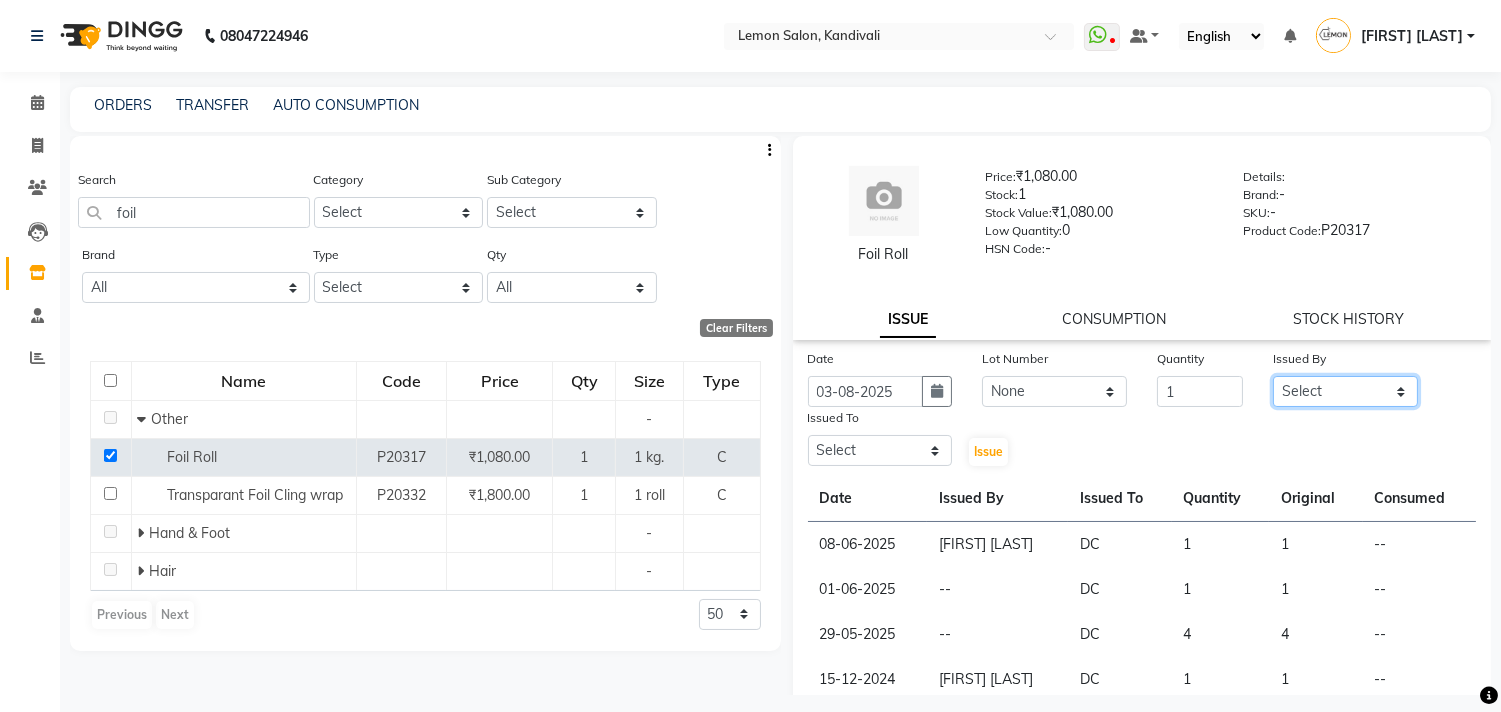 click on "Select [NAME] [NAME] [NAME] [NAME] [NAME] [NAME] [NAME] [NAME]" 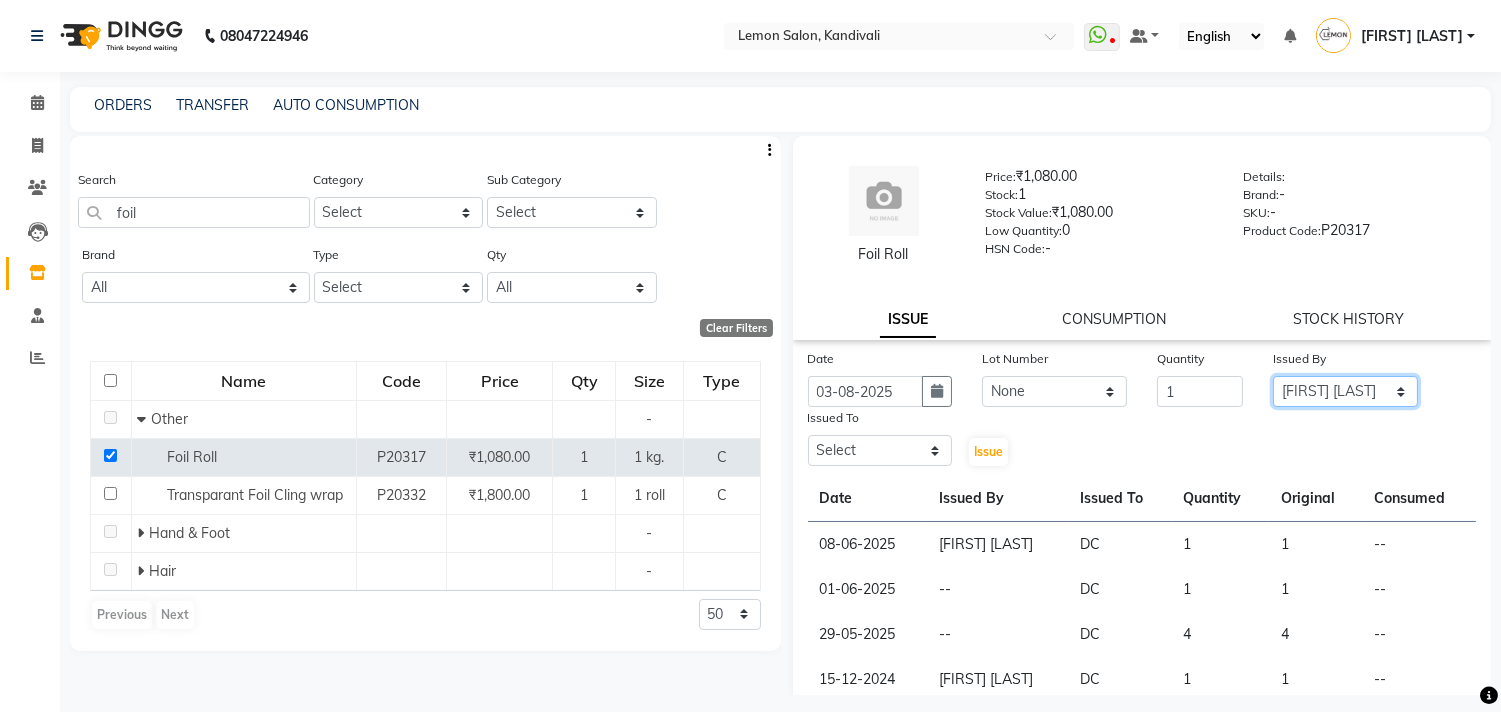 click on "Select [NAME] [NAME] [NAME] [NAME] [NAME] [NAME] [NAME] [NAME]" 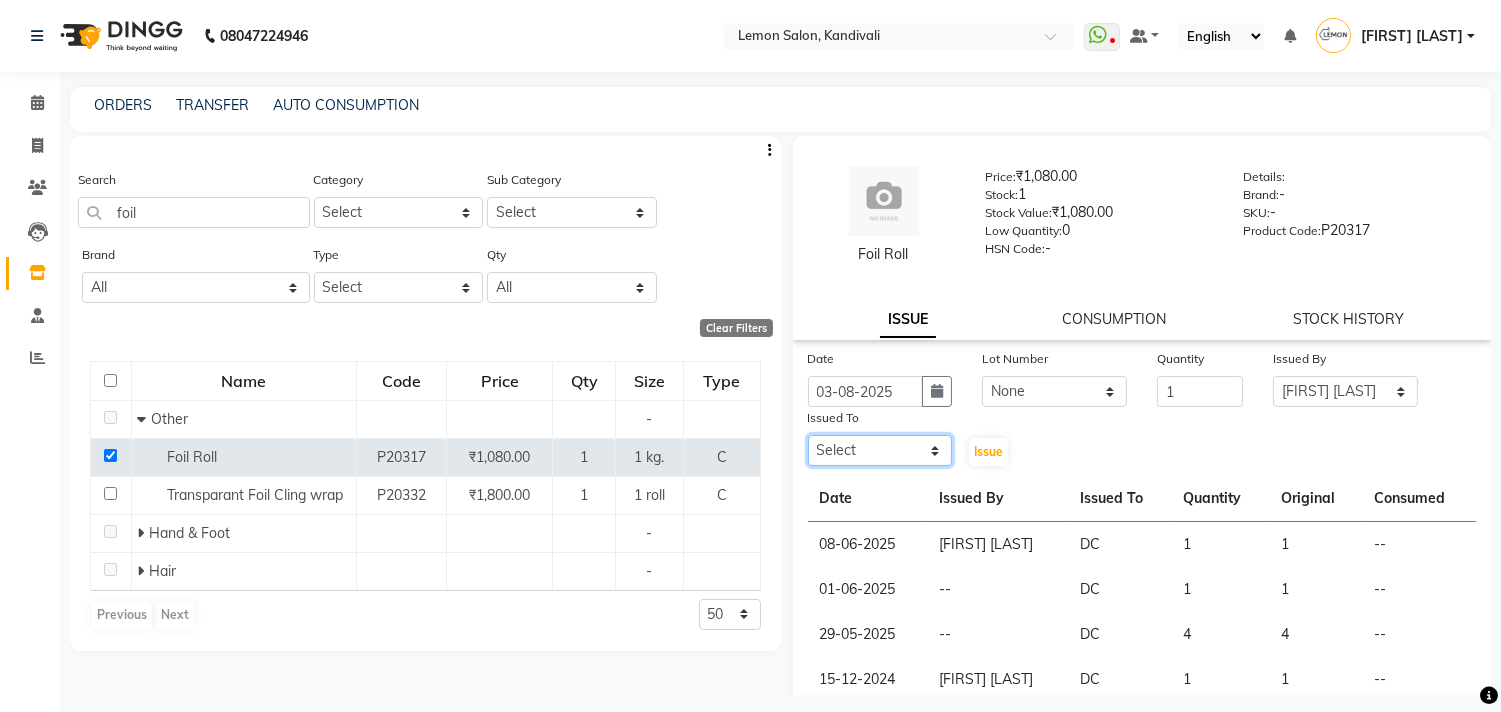 drag, startPoint x: 834, startPoint y: 455, endPoint x: 846, endPoint y: 445, distance: 15.6205 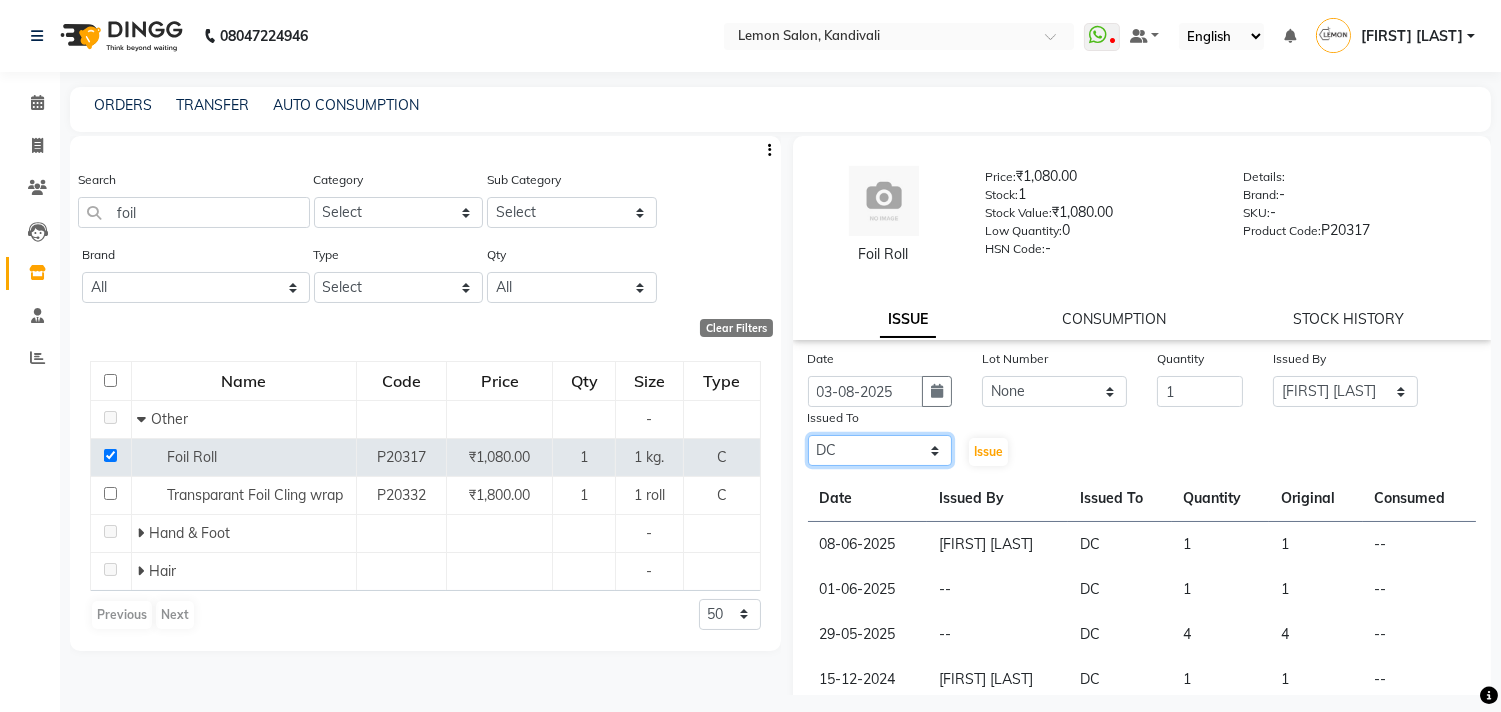 click on "Select [FIRST] [LAST] [LAST] [LAST] [LAST] [LAST] [LAST] [LAST] [LAST] [LAST] [LAST] [LAST] [LAST] [LAST]" 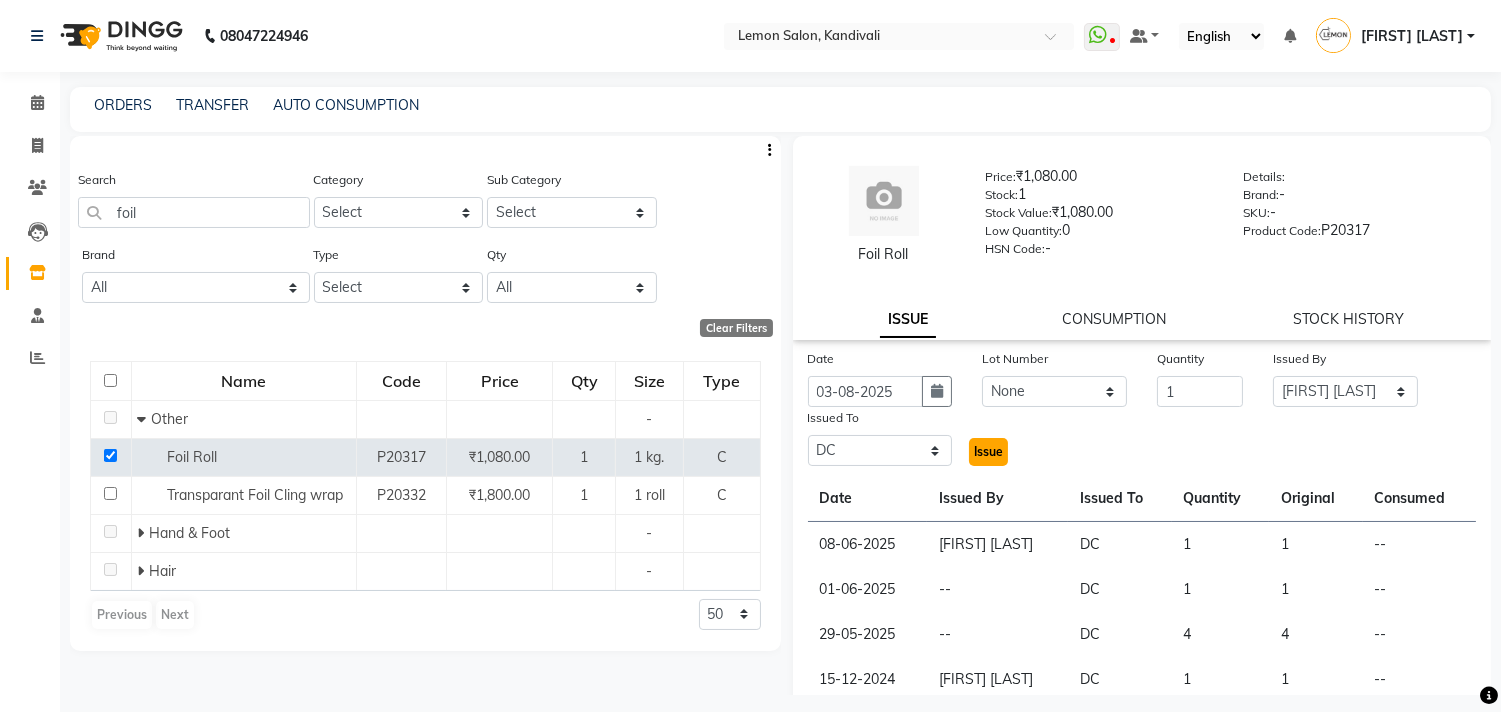 click on "Issue" 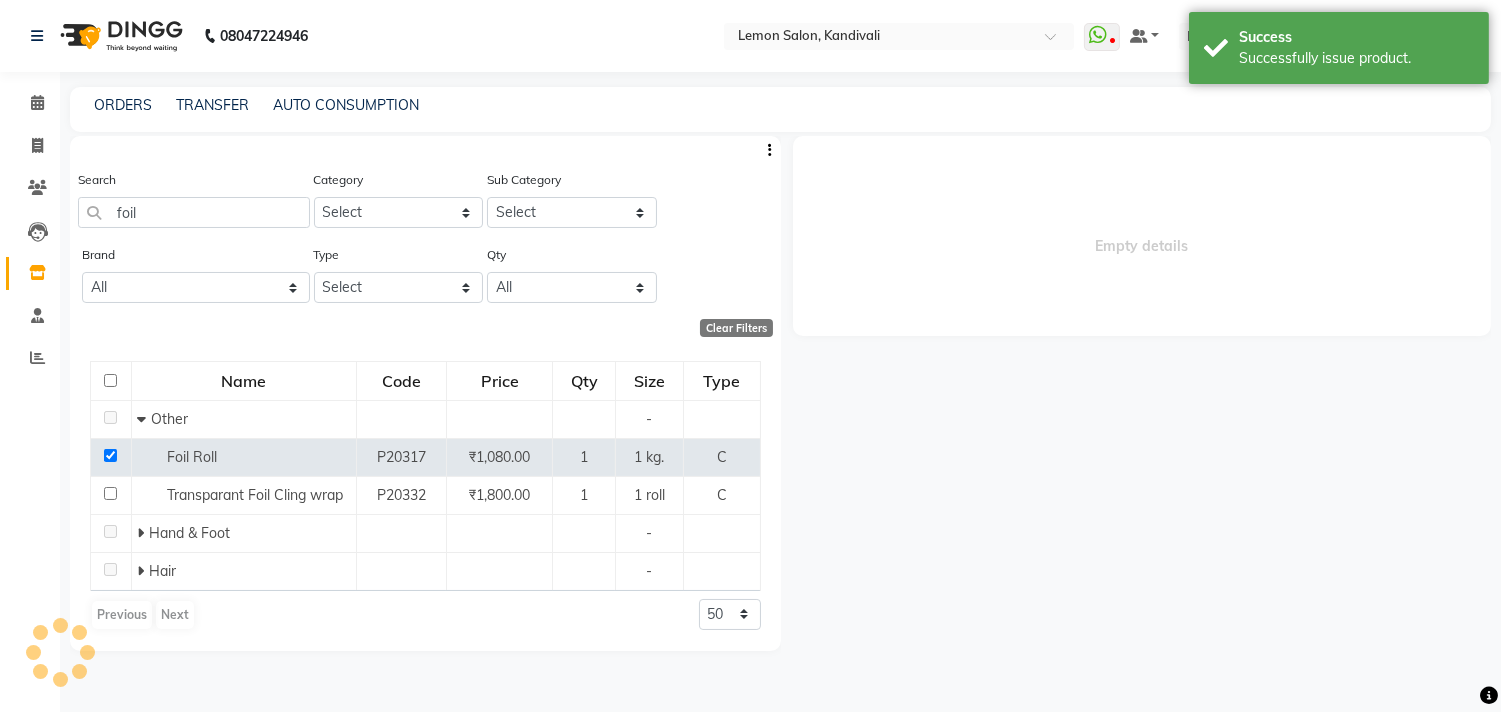 select 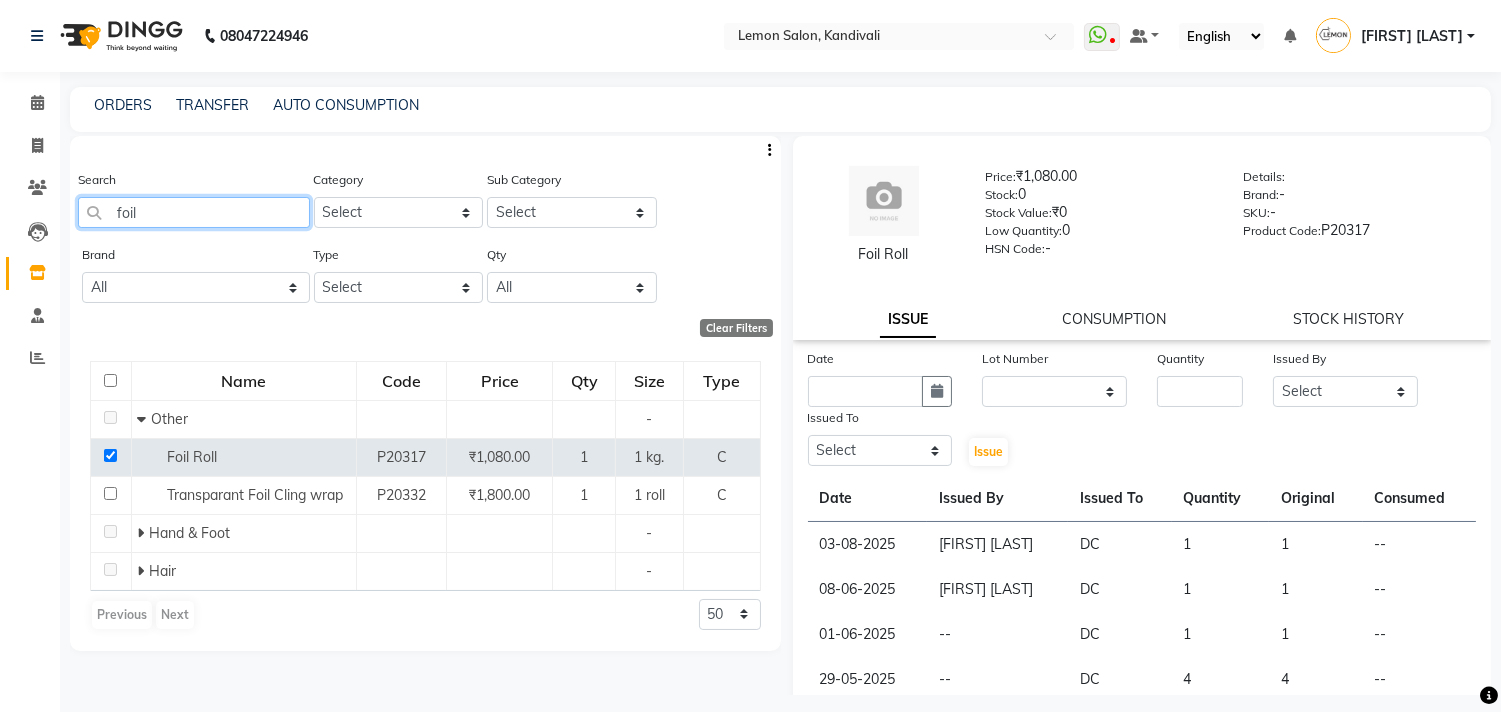 drag, startPoint x: 141, startPoint y: 220, endPoint x: 64, endPoint y: 226, distance: 77.23341 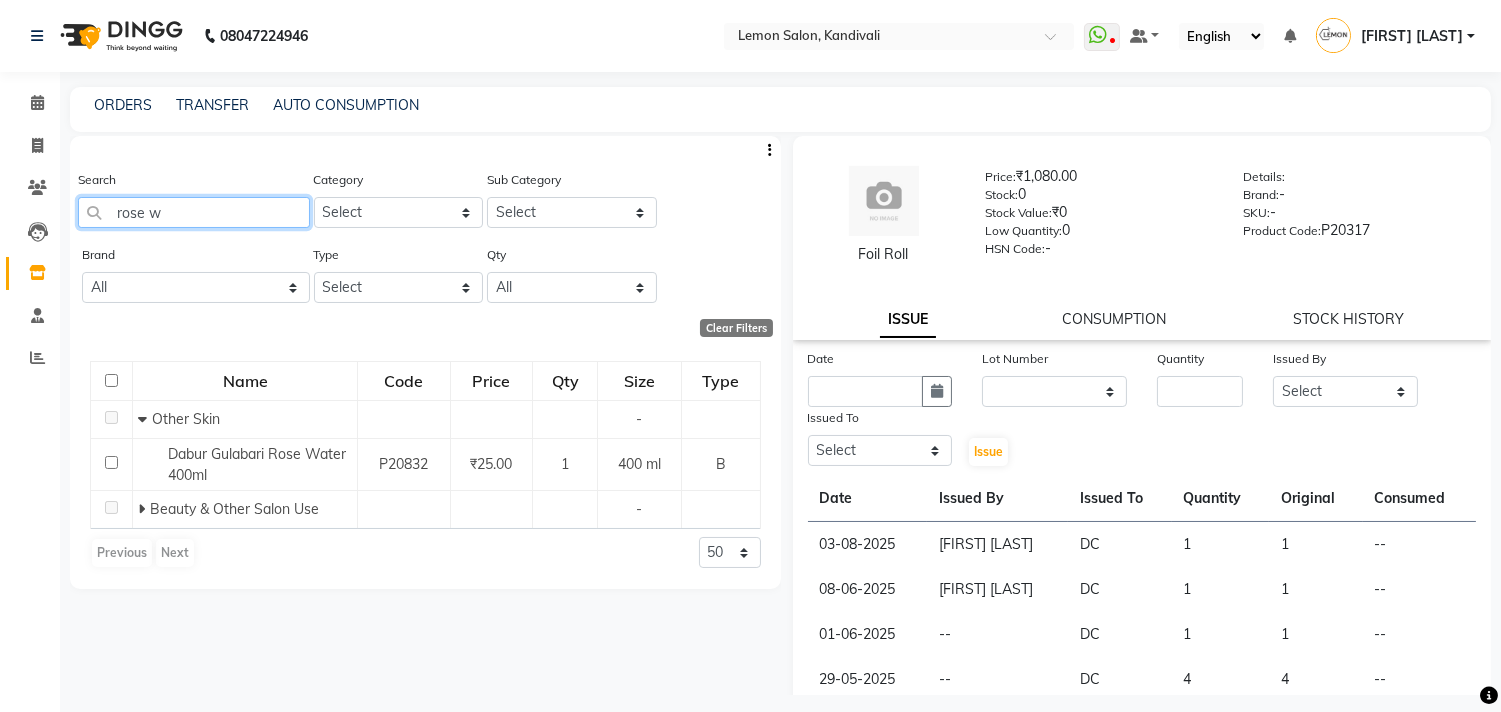 drag, startPoint x: 157, startPoint y: 217, endPoint x: 68, endPoint y: 221, distance: 89.08984 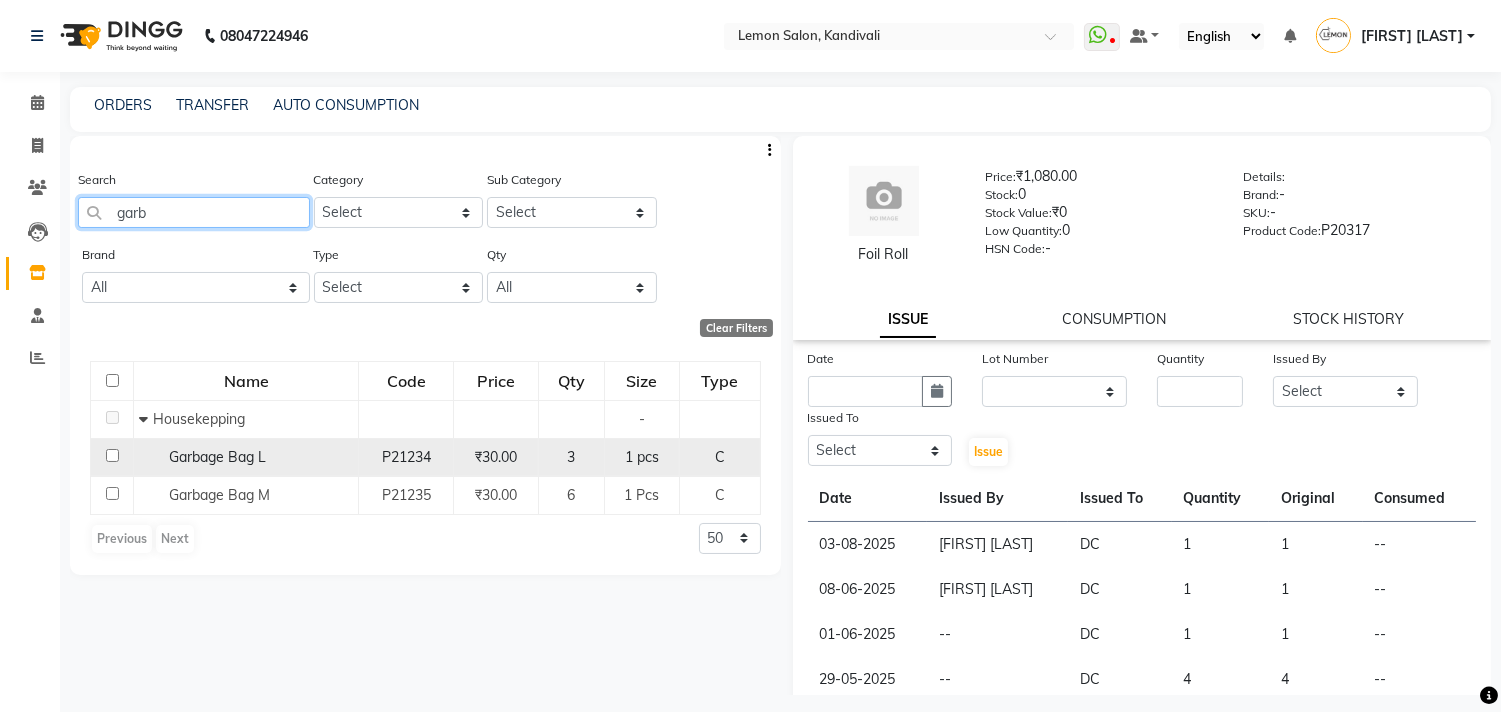 type on "garb" 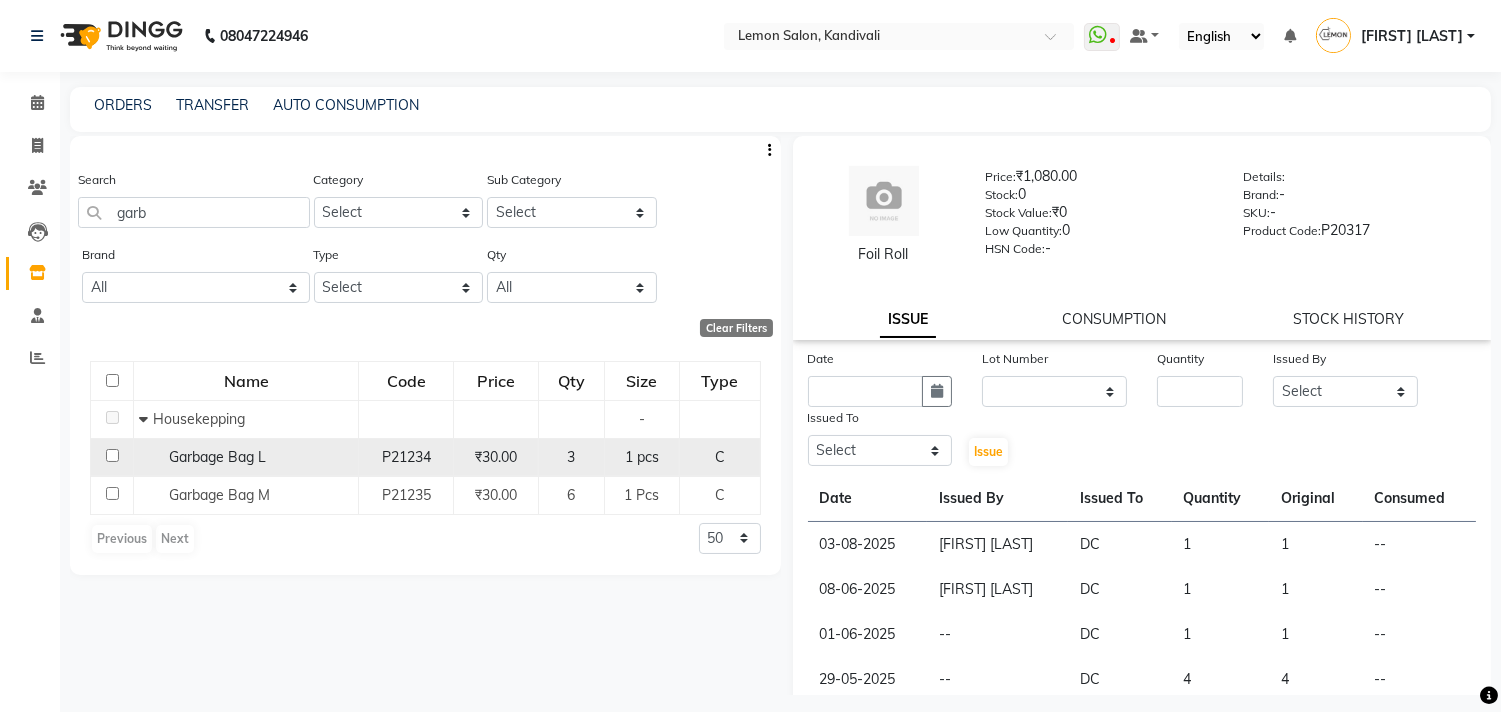 click 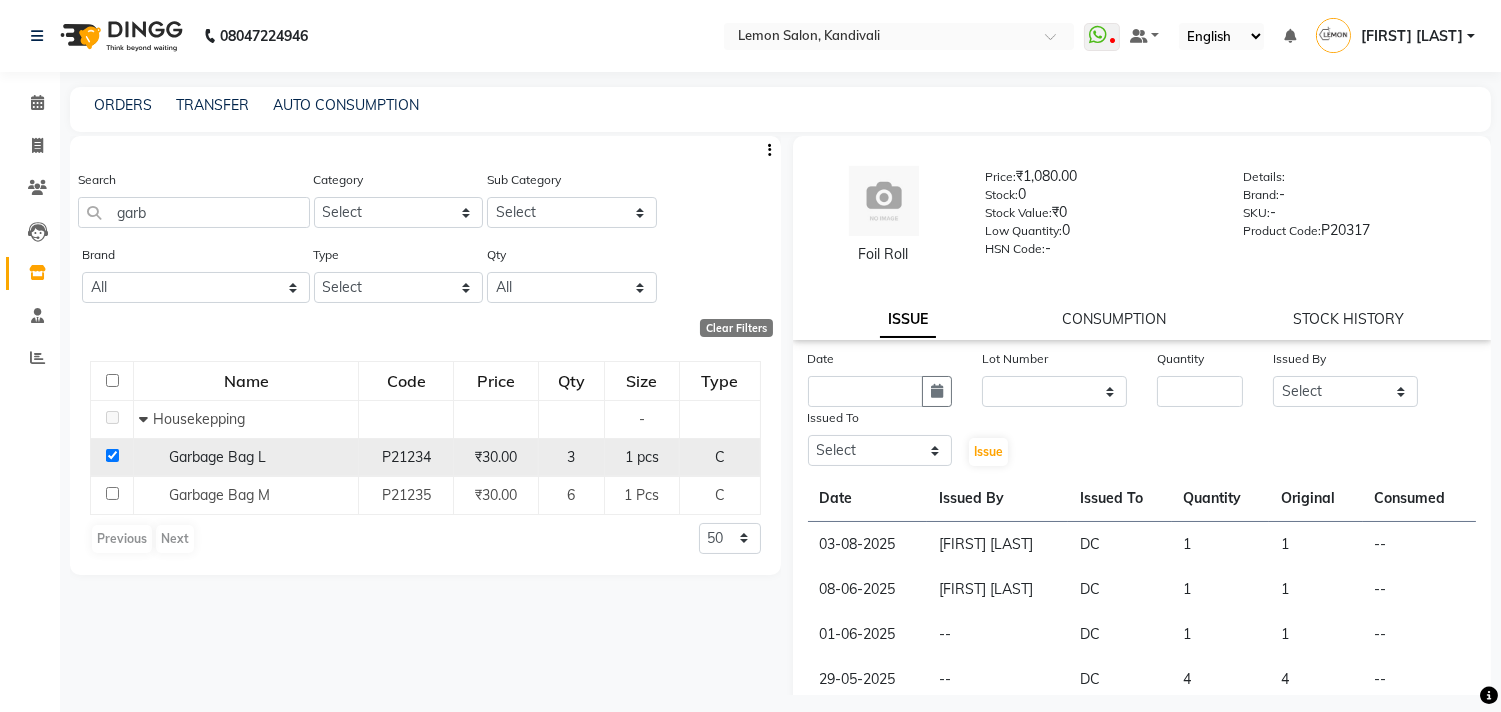 checkbox on "true" 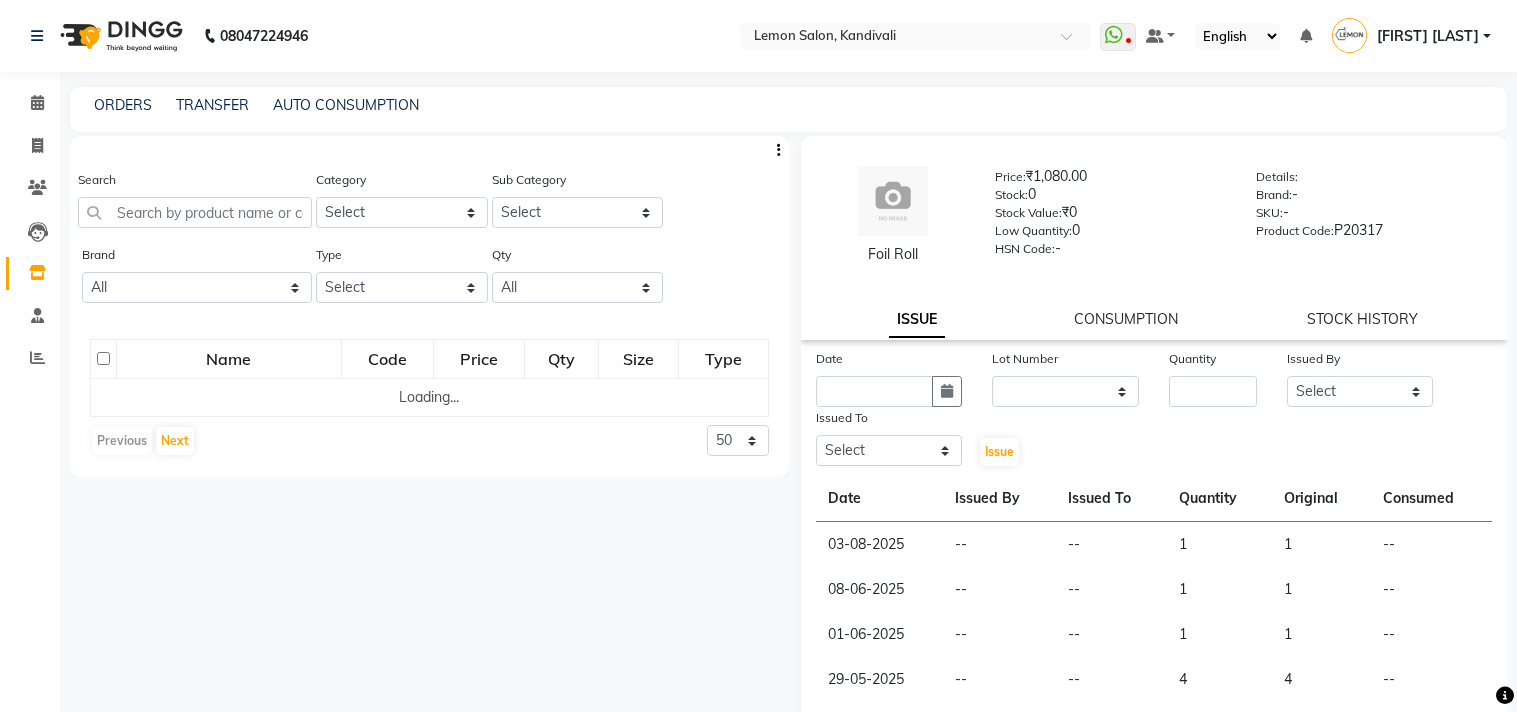 select 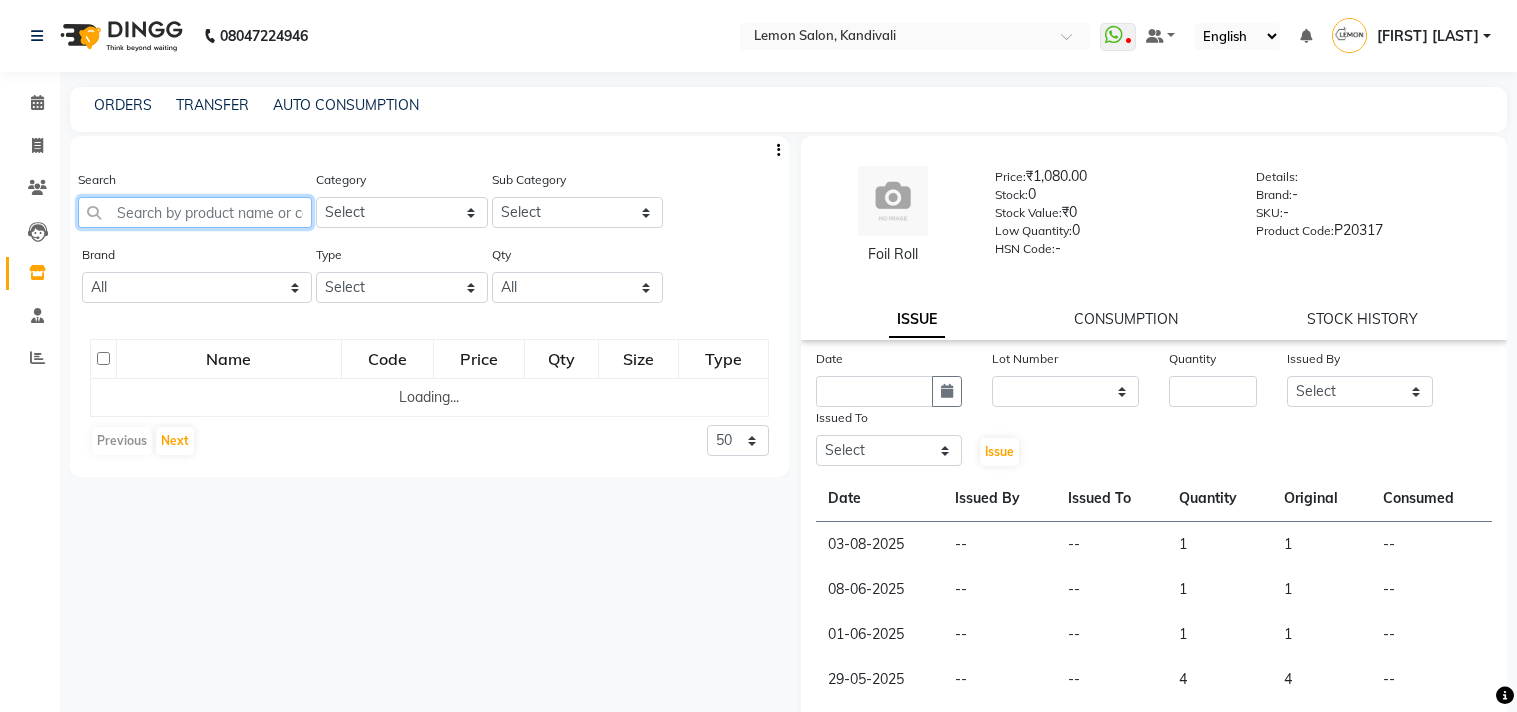 click 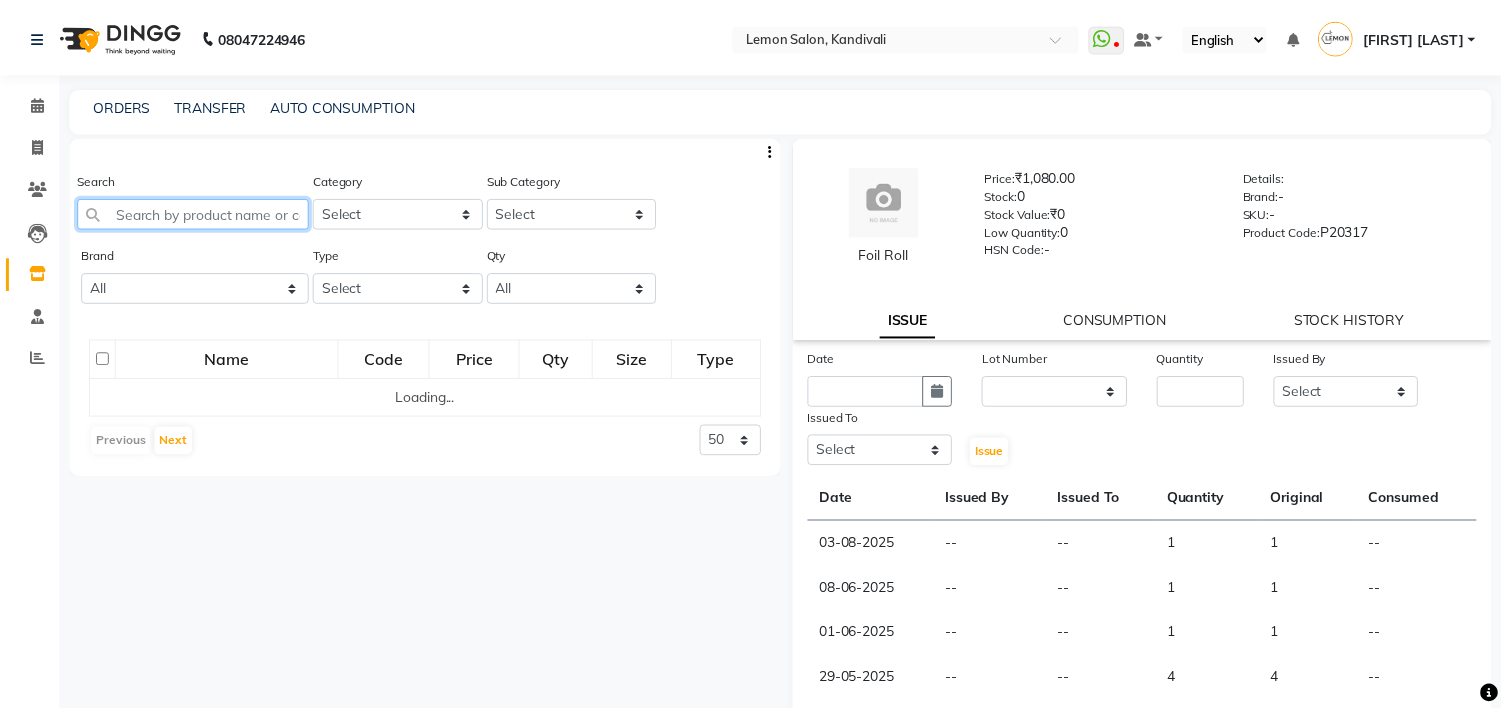 scroll, scrollTop: 0, scrollLeft: 0, axis: both 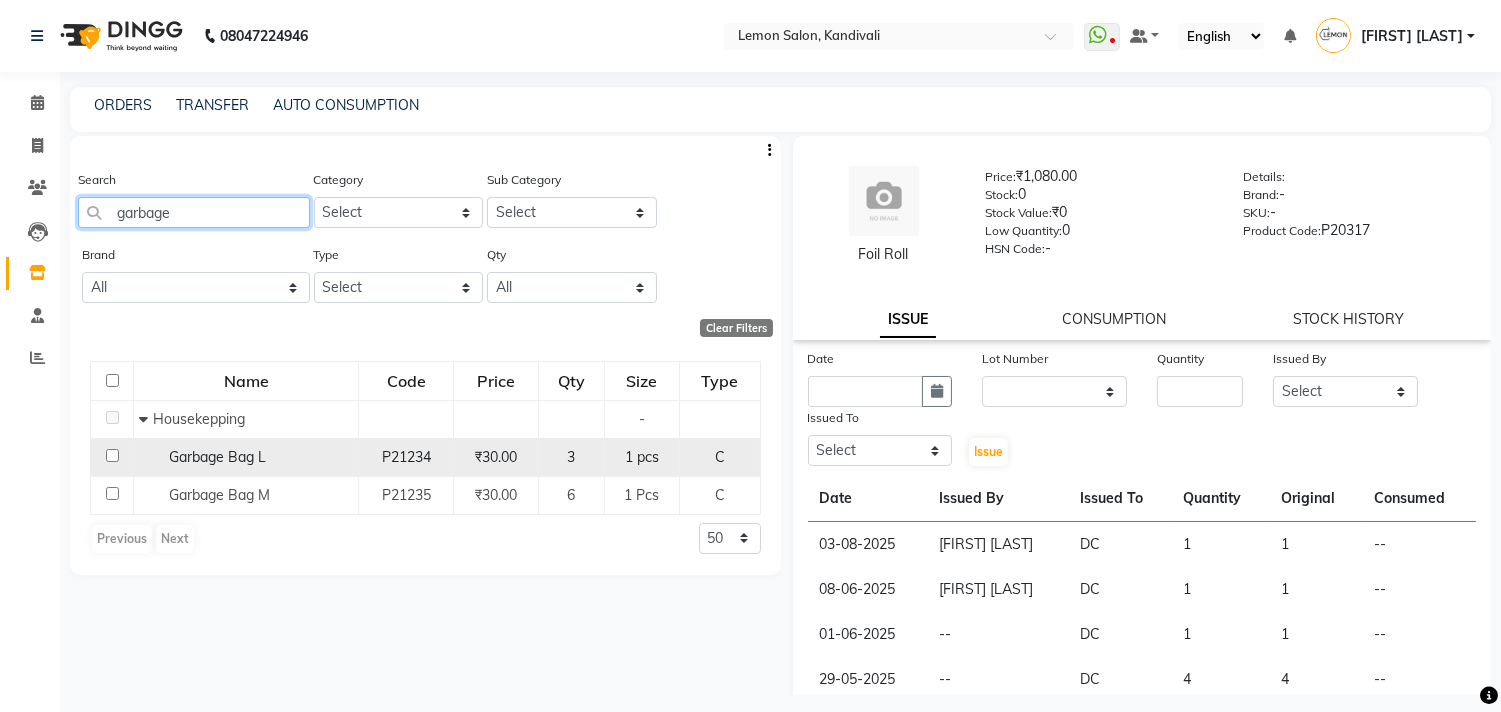 type on "garbage" 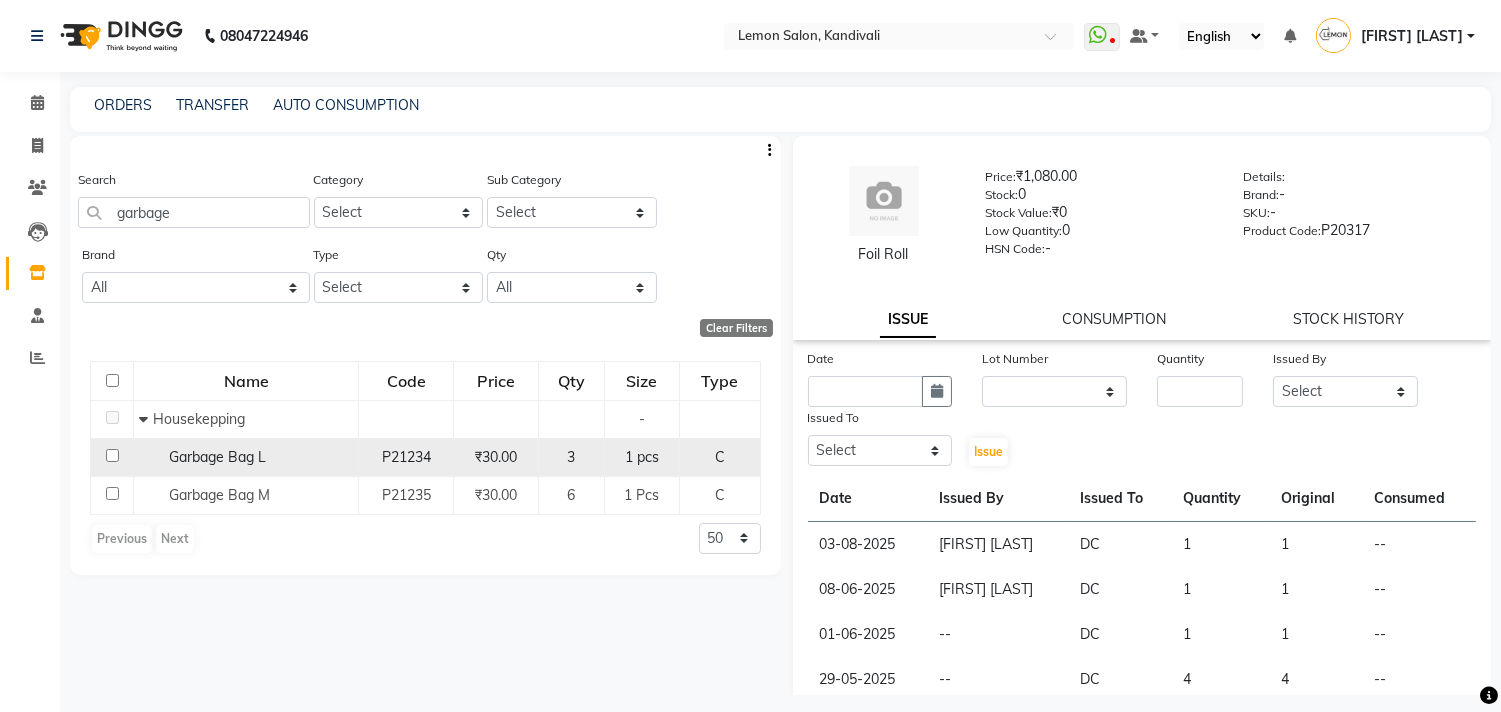 click 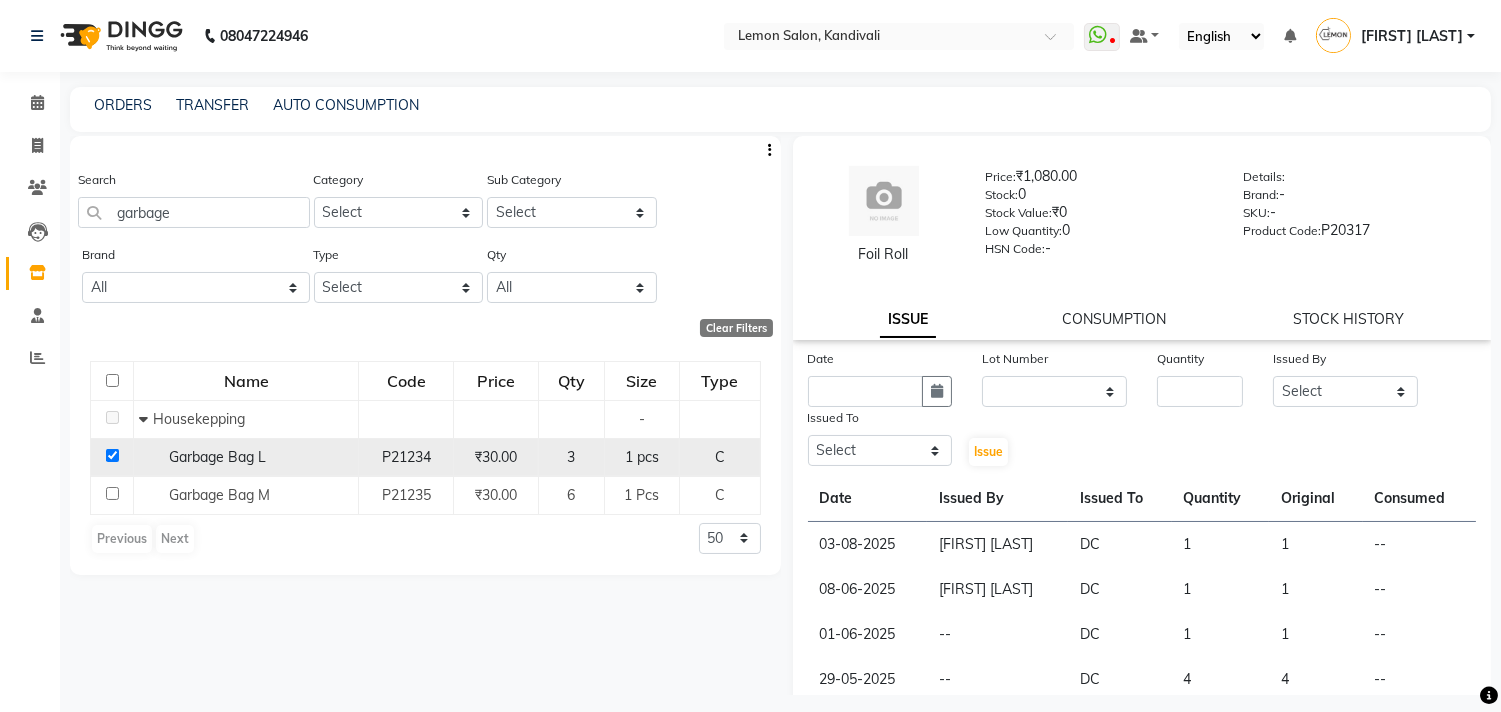 checkbox on "true" 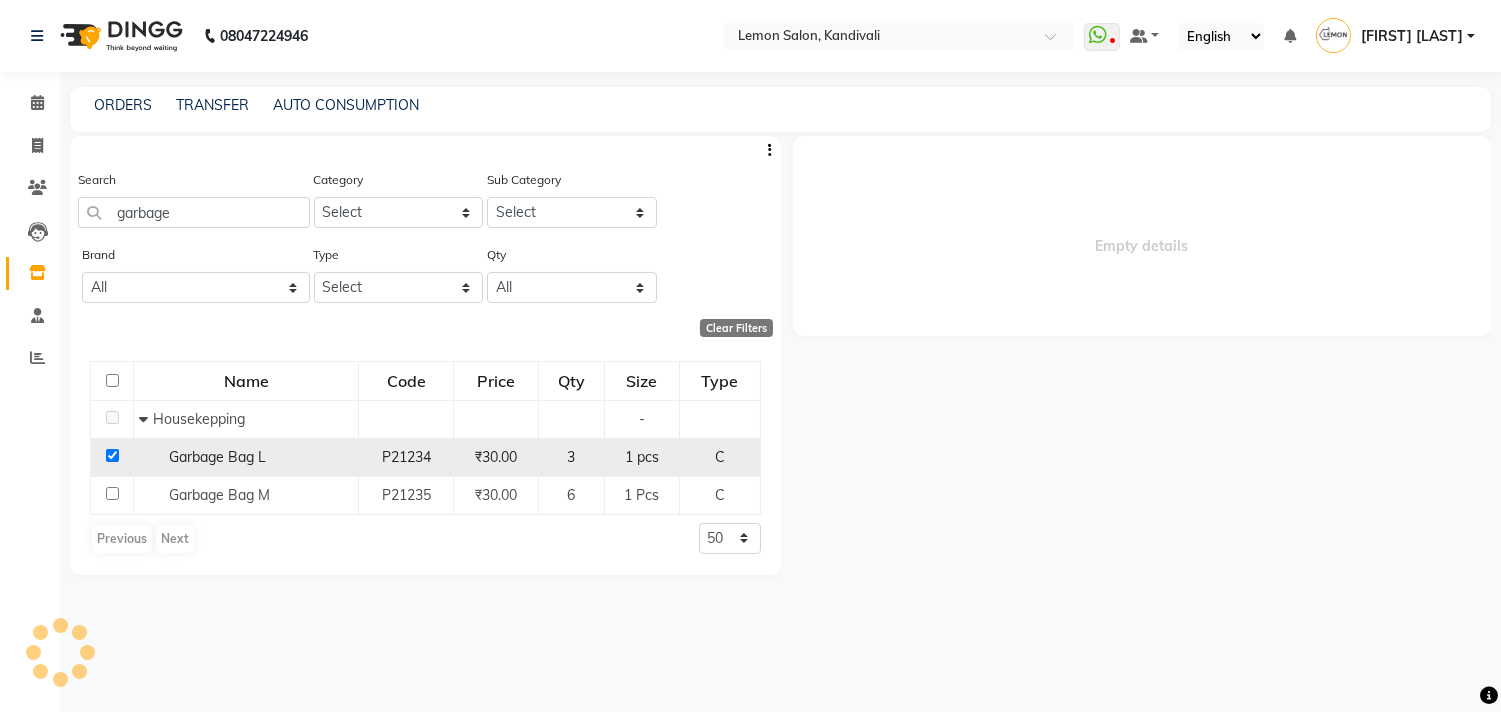 select 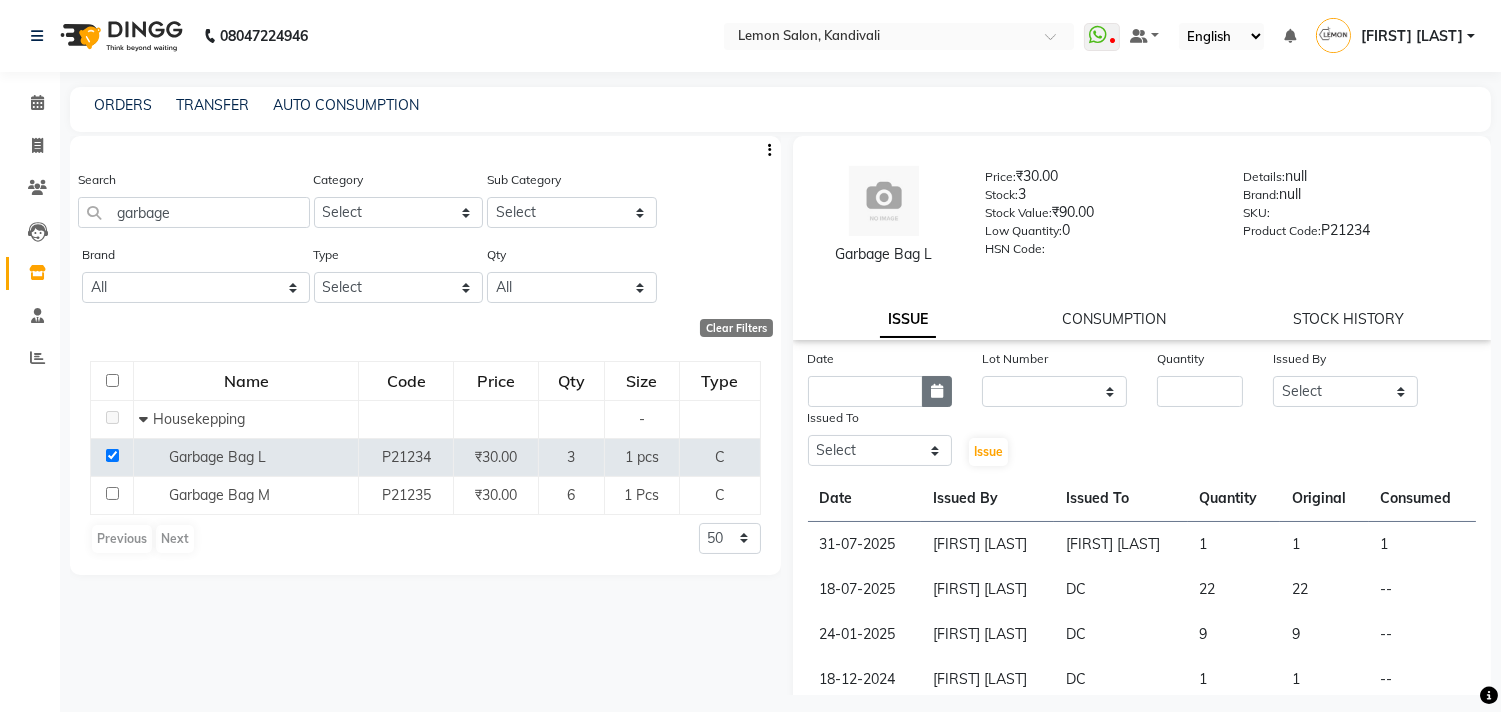 click 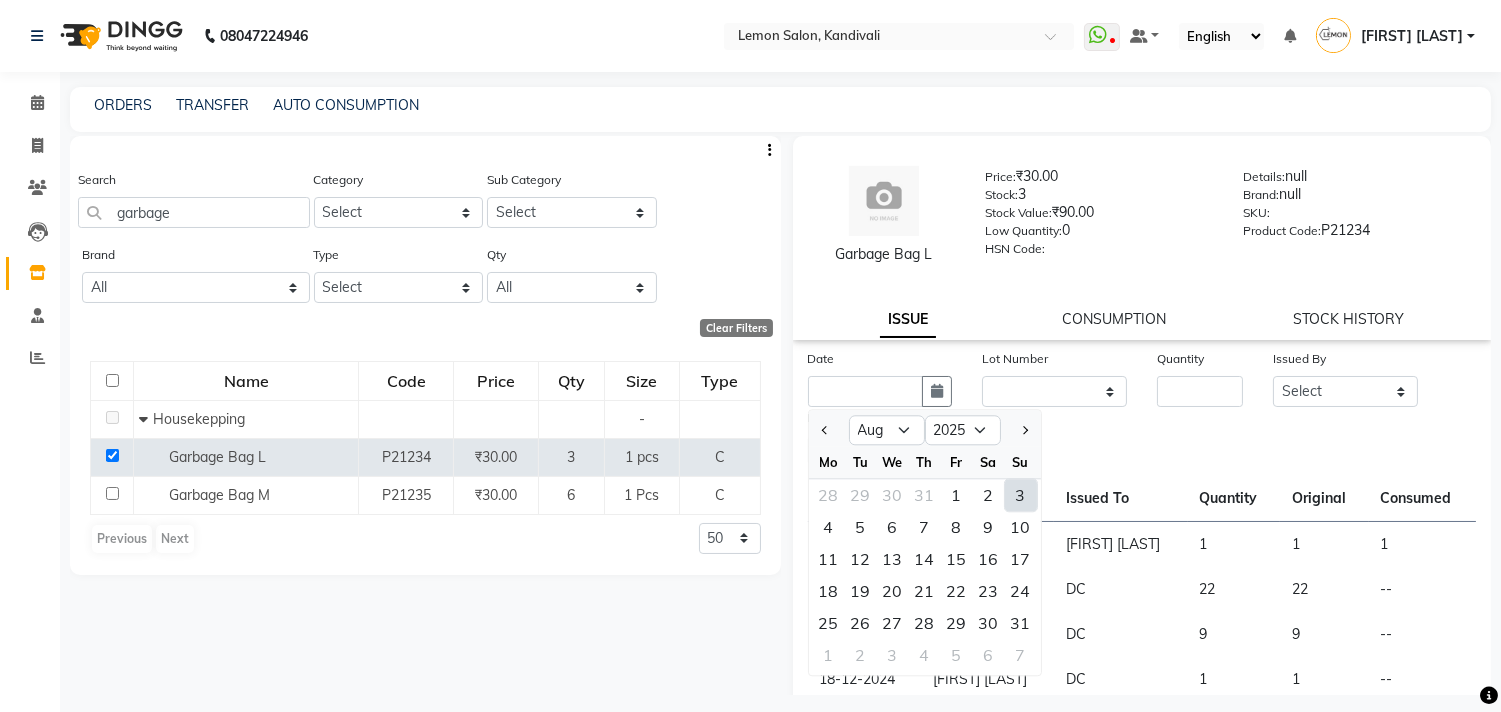 click on "3" 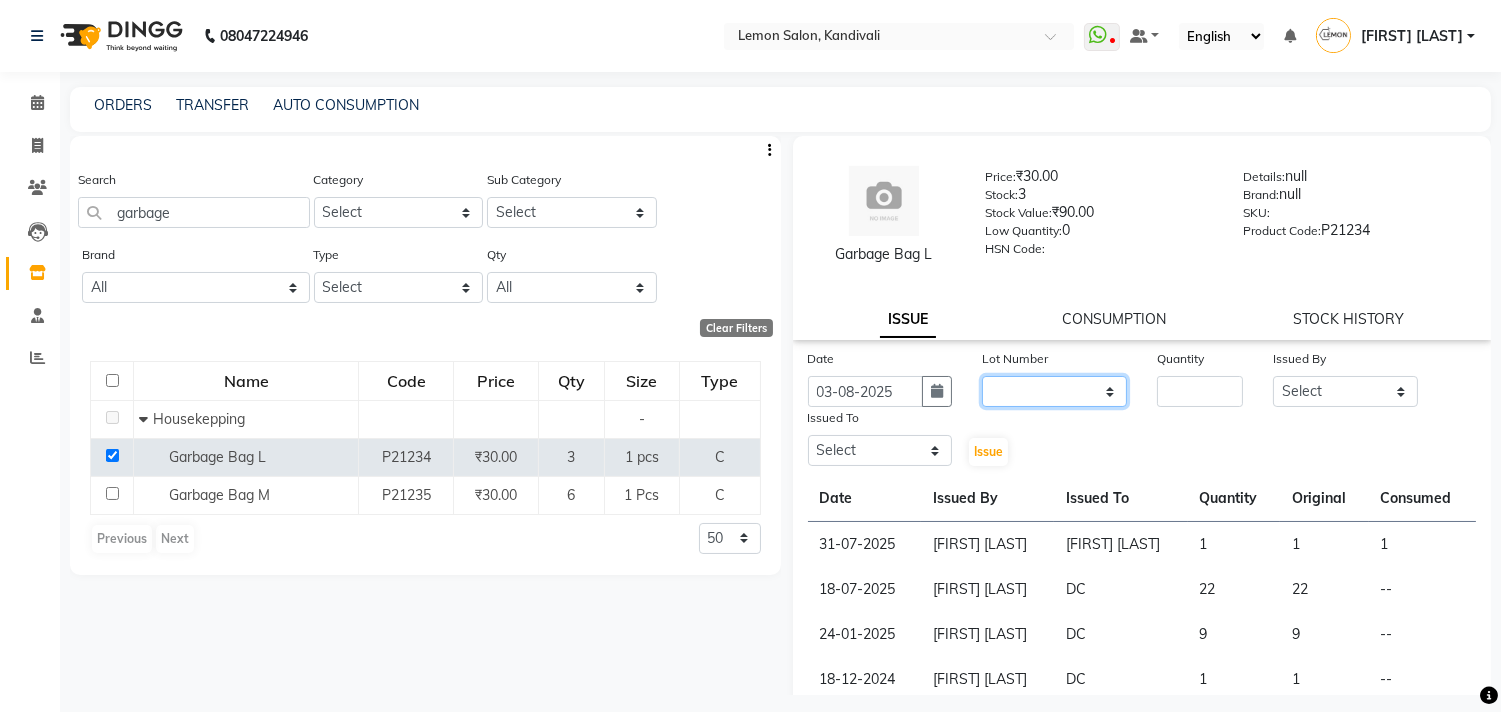 click on "None" 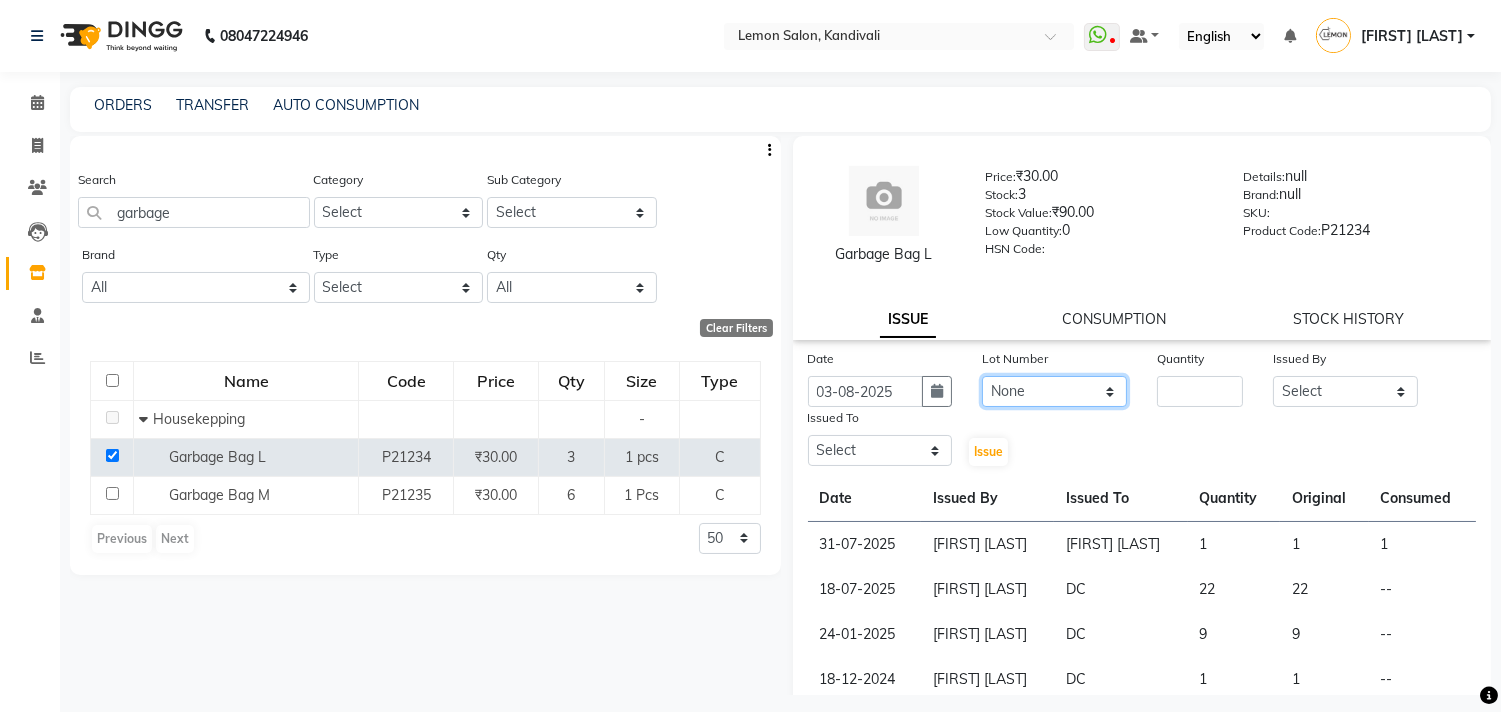 click on "None" 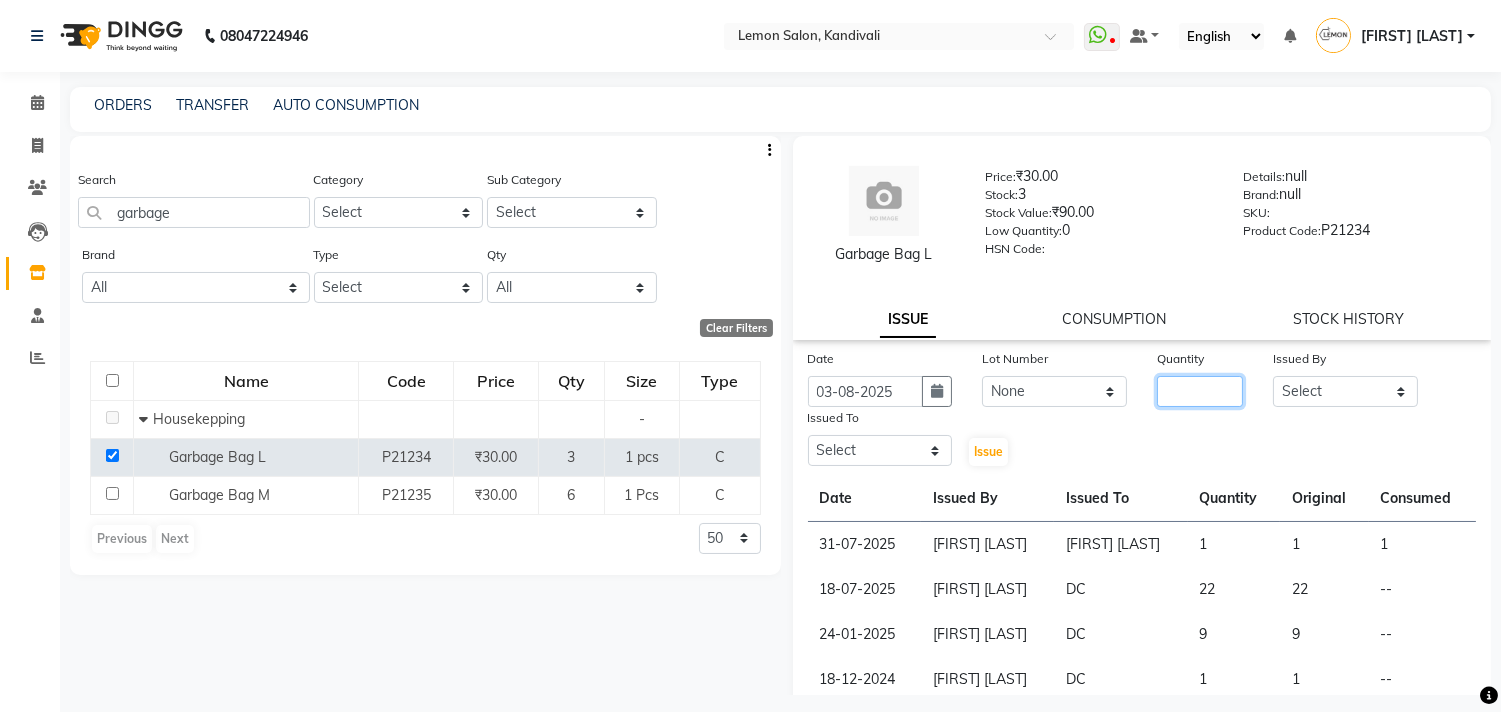 click 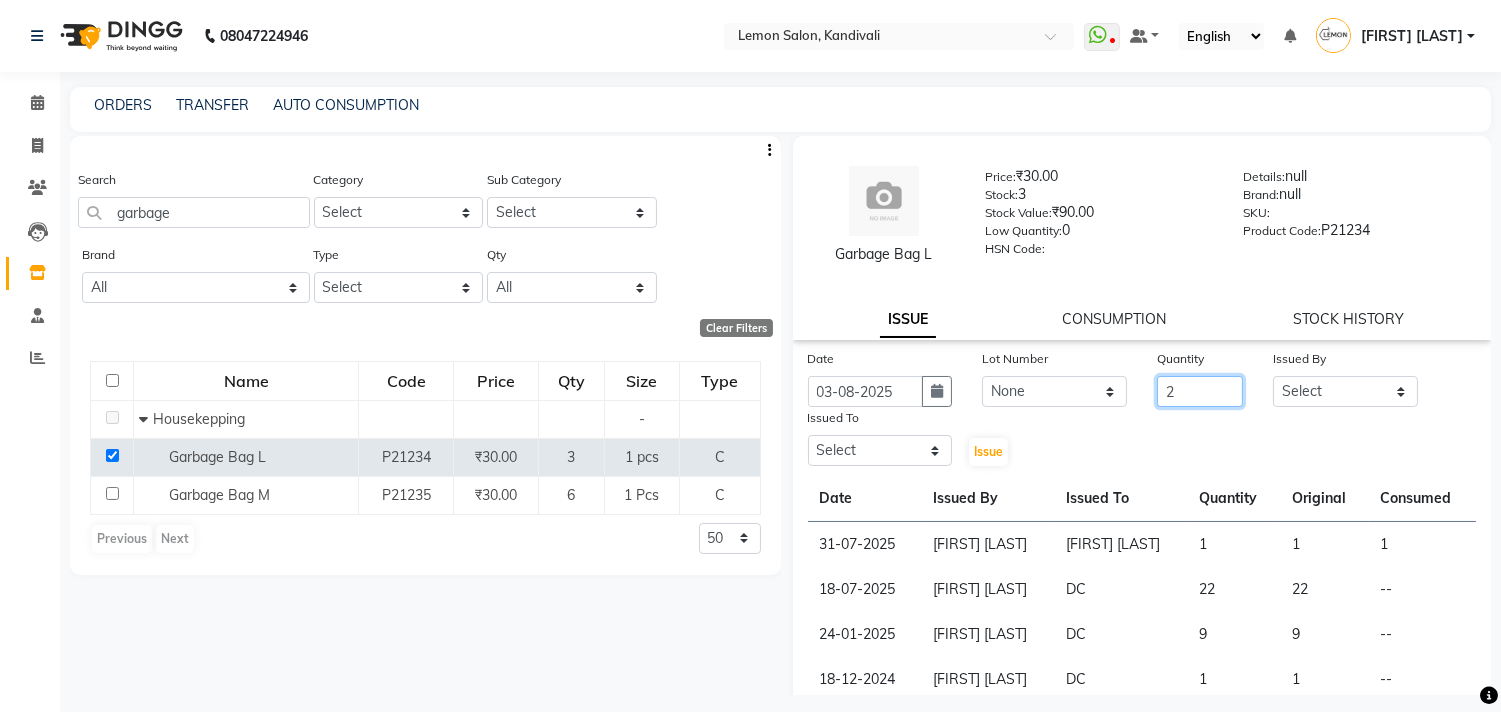 type on "2" 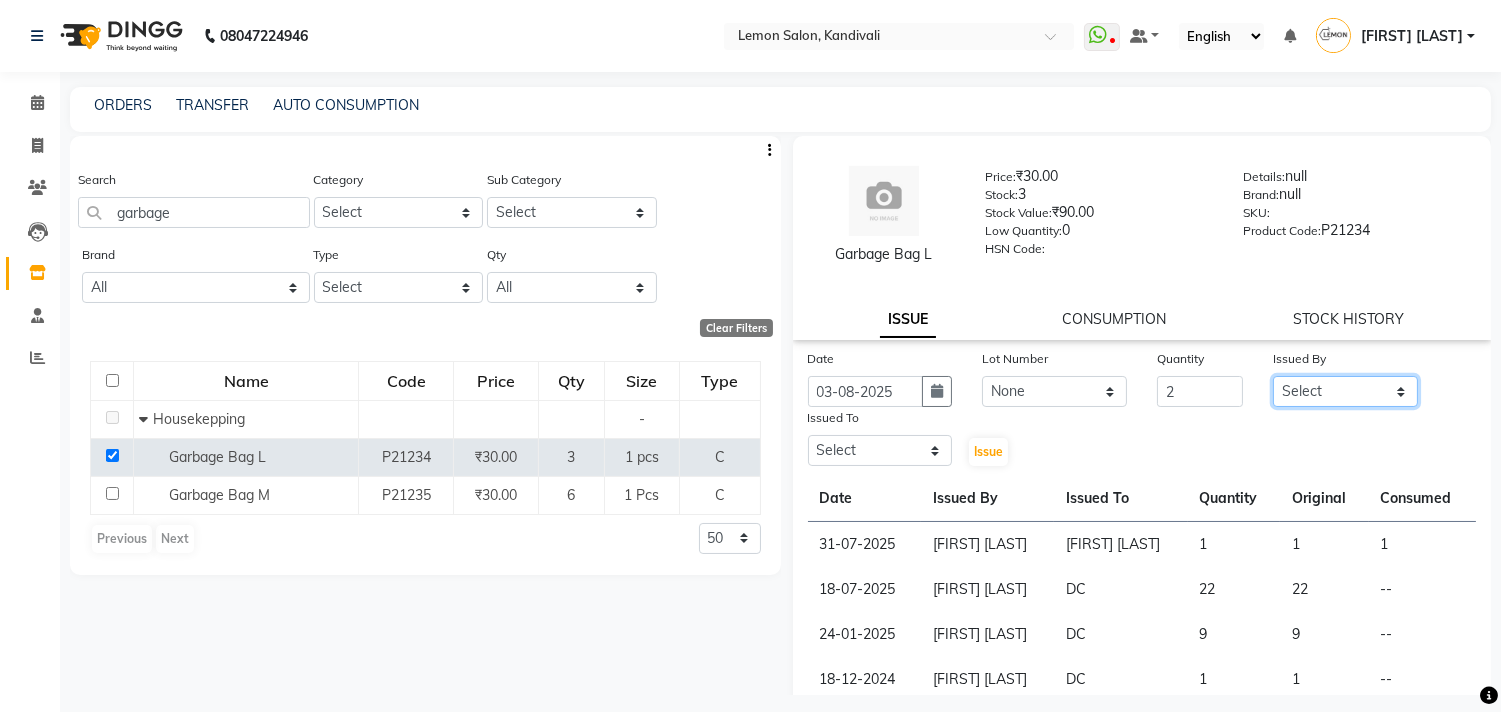 click on "Select [FIRST] [LAST] [FIRST] [LAST] [FIRST] [LAST] [FIRST] [LAST] [FIRST] [LAST] [FIRST] [LAST] [CITY] [FIRST] [LAST] [FIRST] [LAST]" 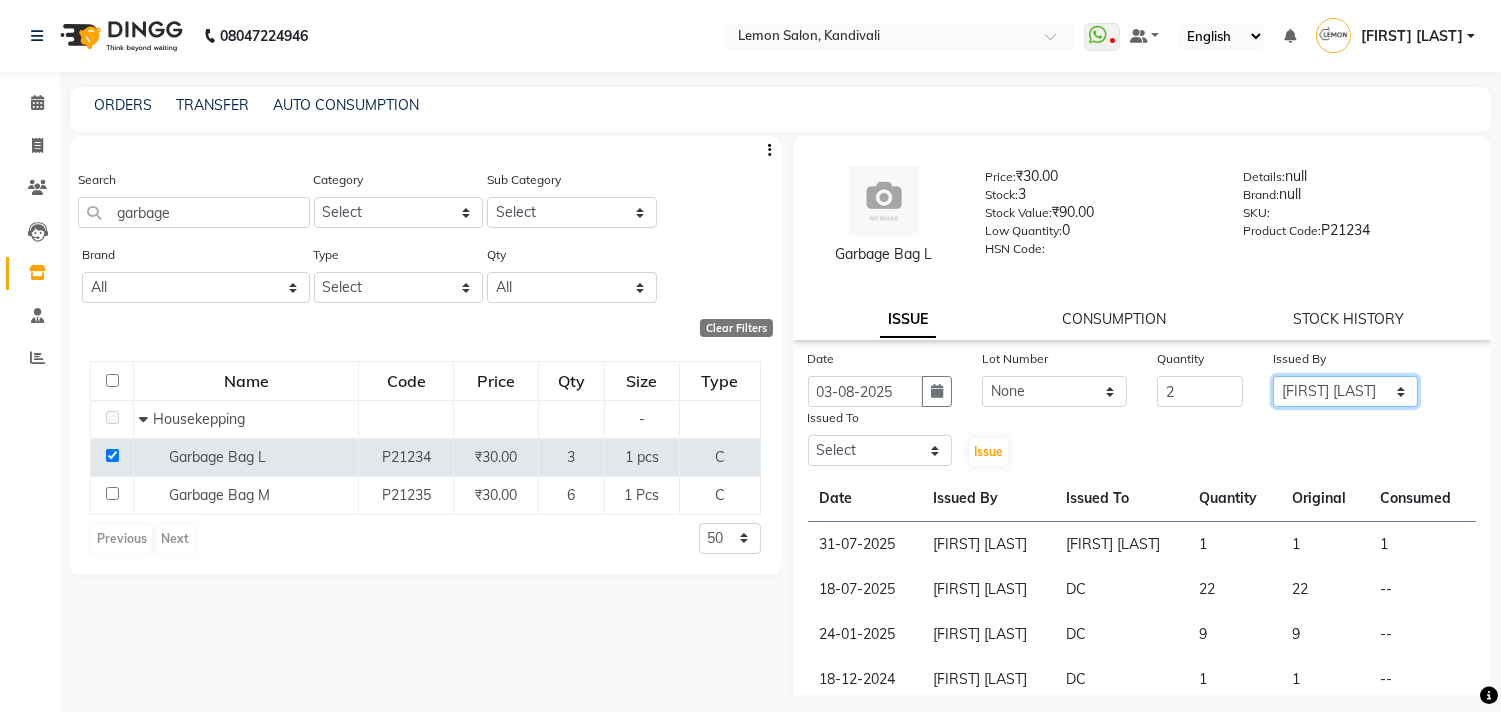 click on "Select [FIRST] [LAST] [FIRST] [LAST] [FIRST] [LAST] [FIRST] [LAST] [FIRST] [LAST] [FIRST] [LAST] [CITY] [FIRST] [LAST] [FIRST] [LAST]" 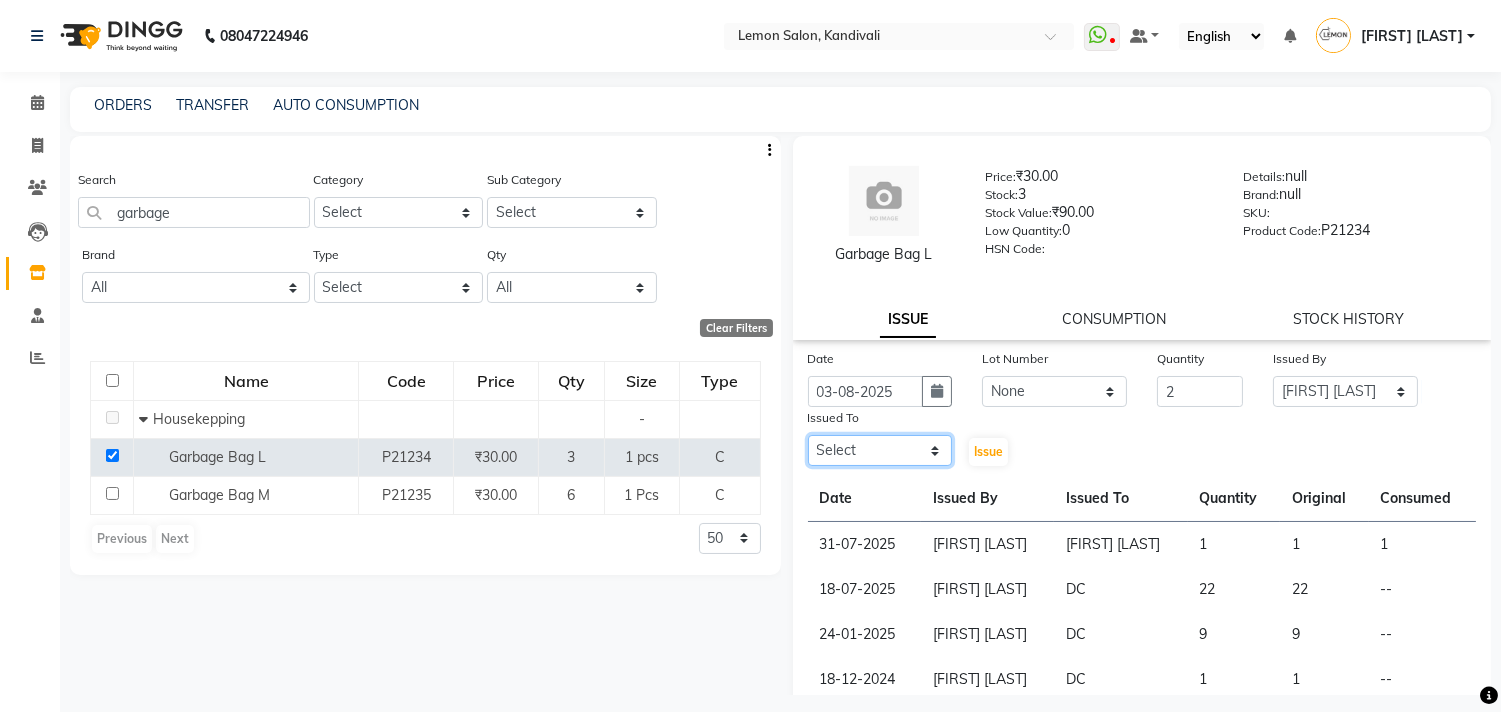 click on "Select [FIRST] [LAST] [FIRST] [LAST] [FIRST] [LAST] [FIRST] [LAST] [FIRST] [LAST] [FIRST] [LAST] [CITY] [FIRST] [LAST] [FIRST] [LAST]" 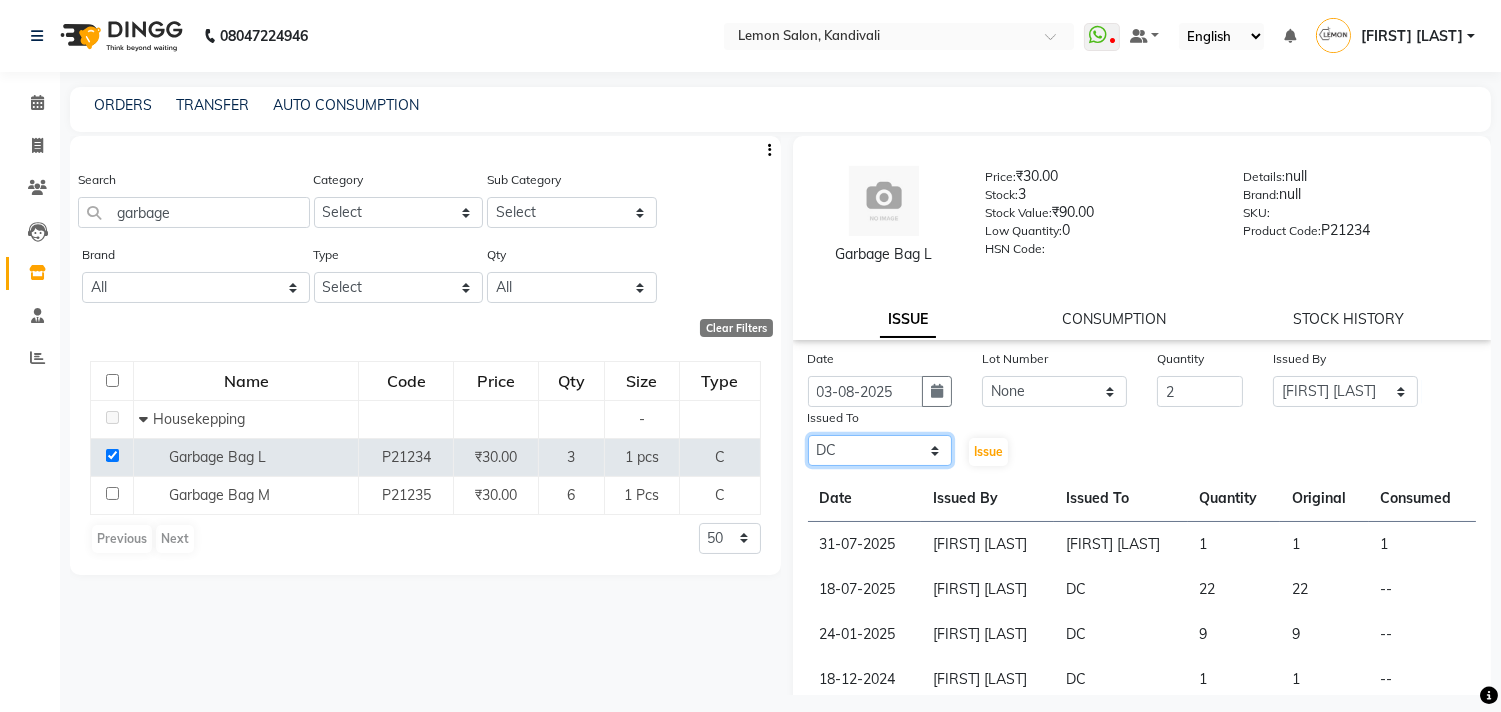 click on "Select [FIRST] [LAST] [FIRST] [LAST] [FIRST] [LAST] [FIRST] [LAST] [FIRST] [LAST] [FIRST] [LAST] [CITY] [FIRST] [LAST] [FIRST] [LAST]" 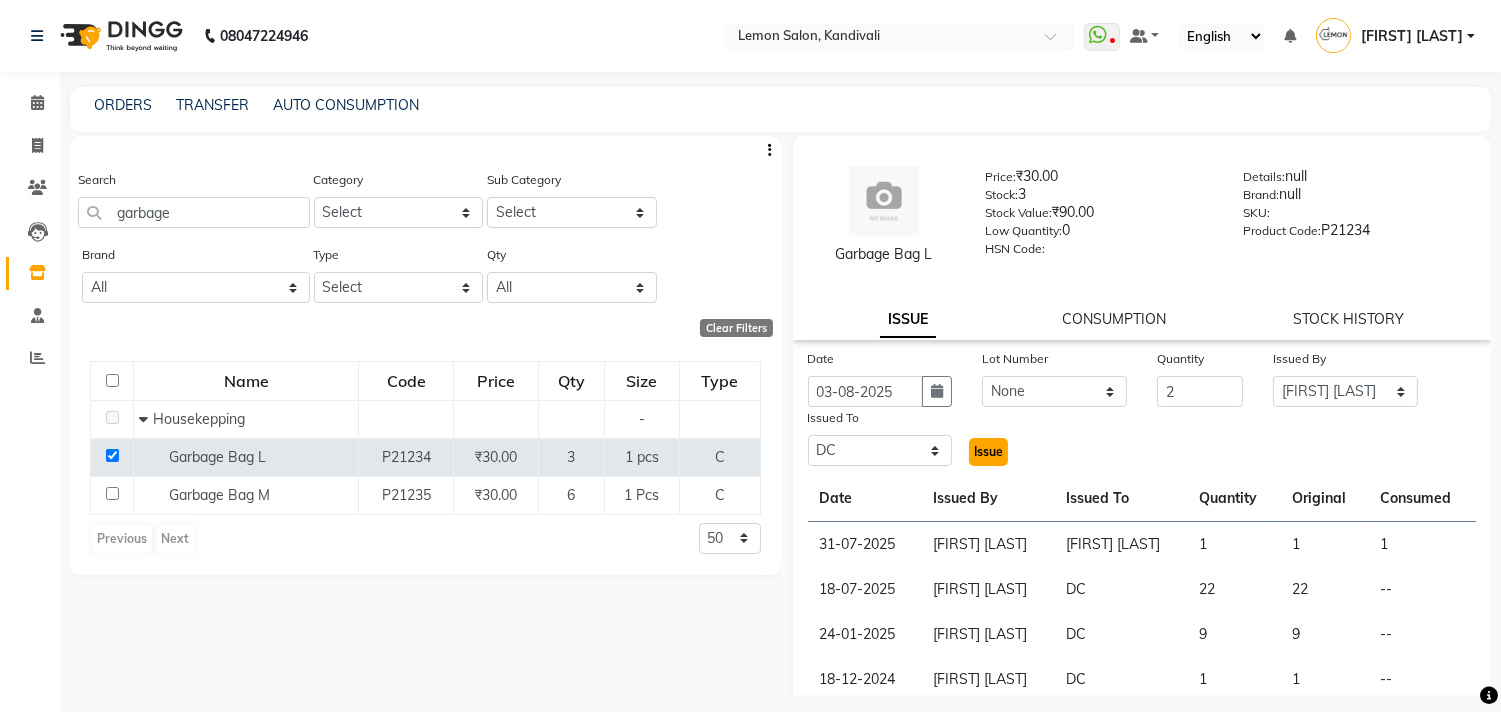 click on "Issue" 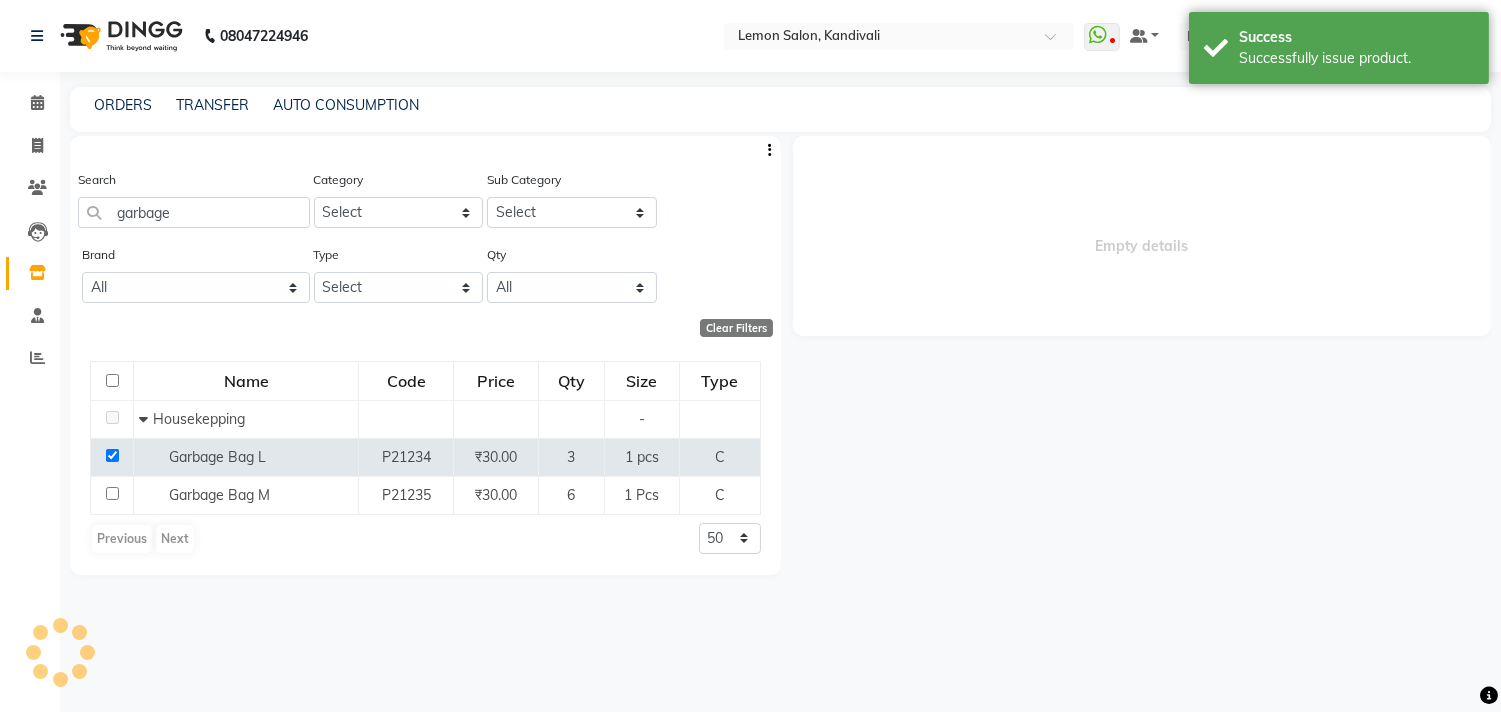 select 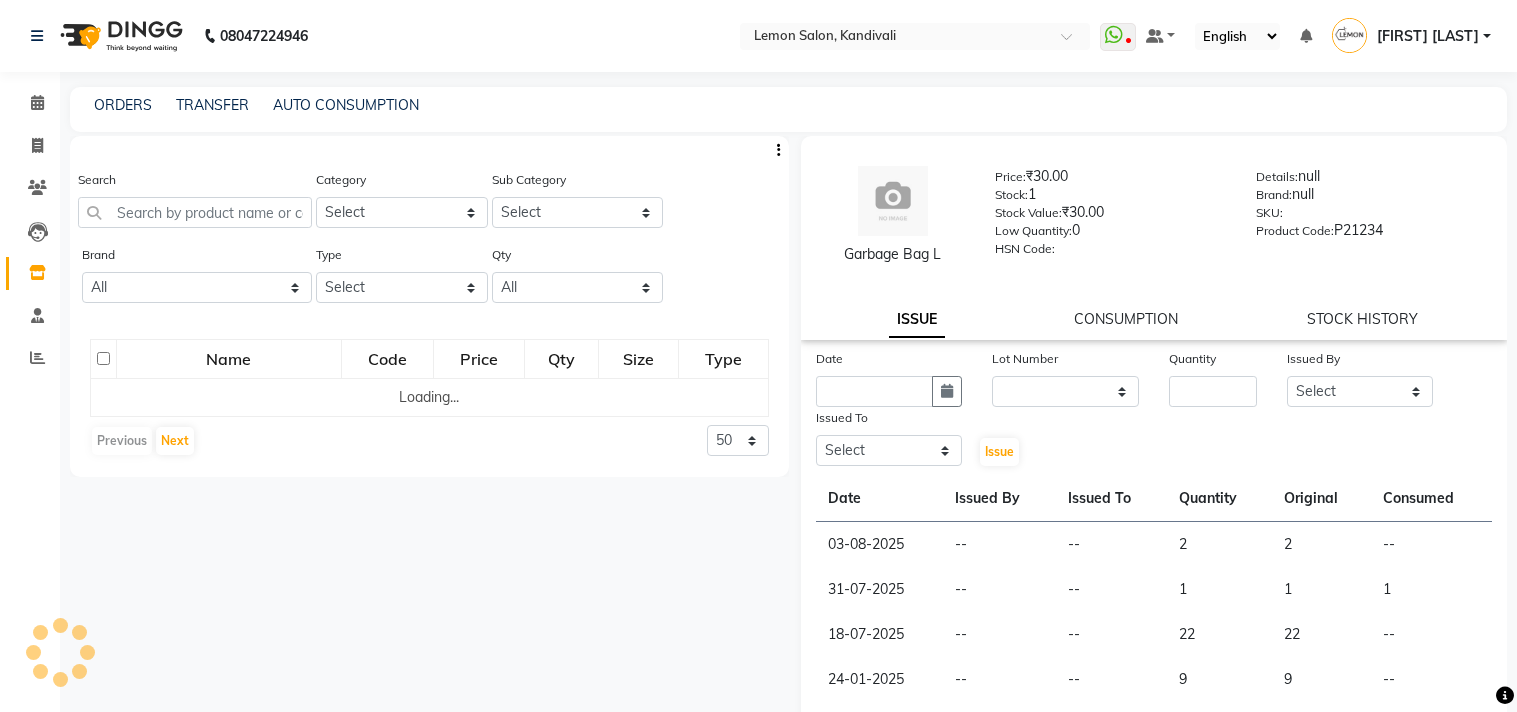 select 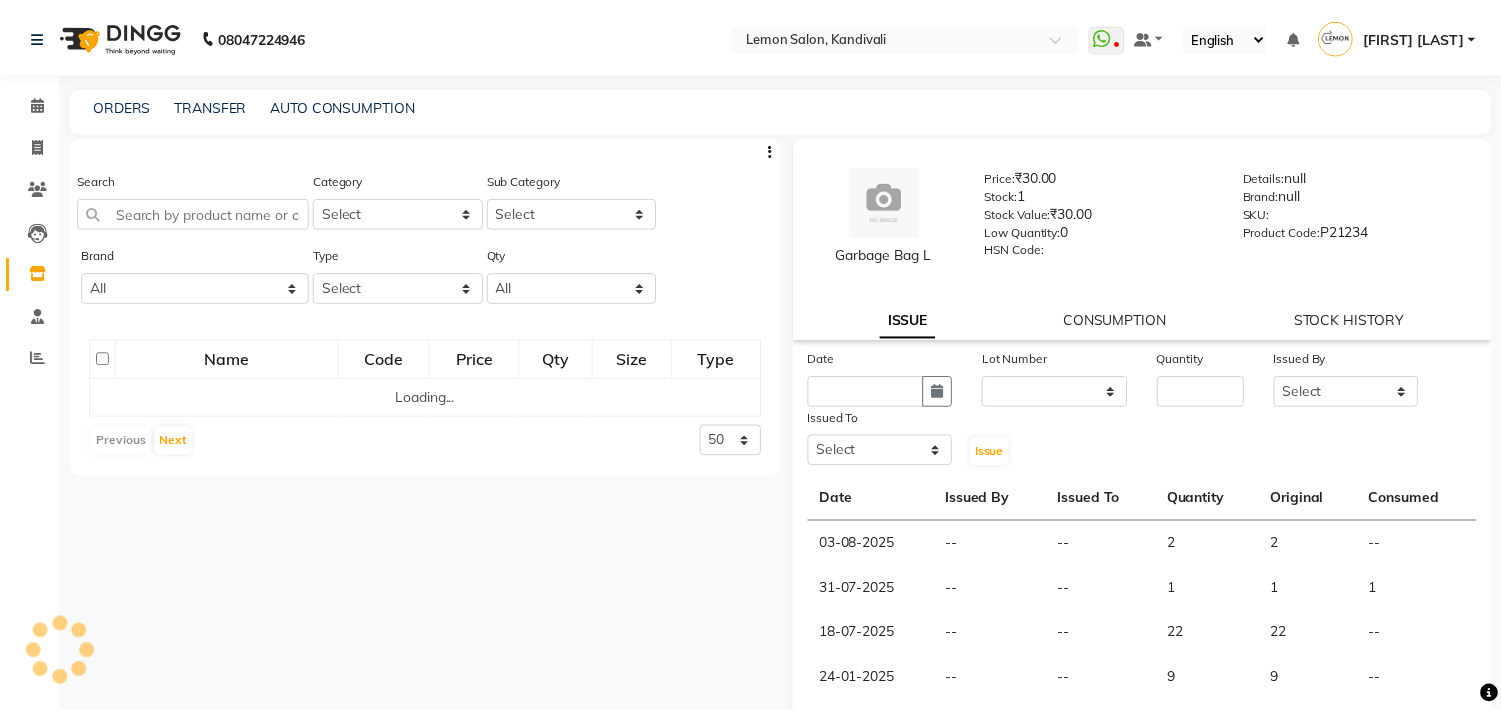 scroll, scrollTop: 0, scrollLeft: 0, axis: both 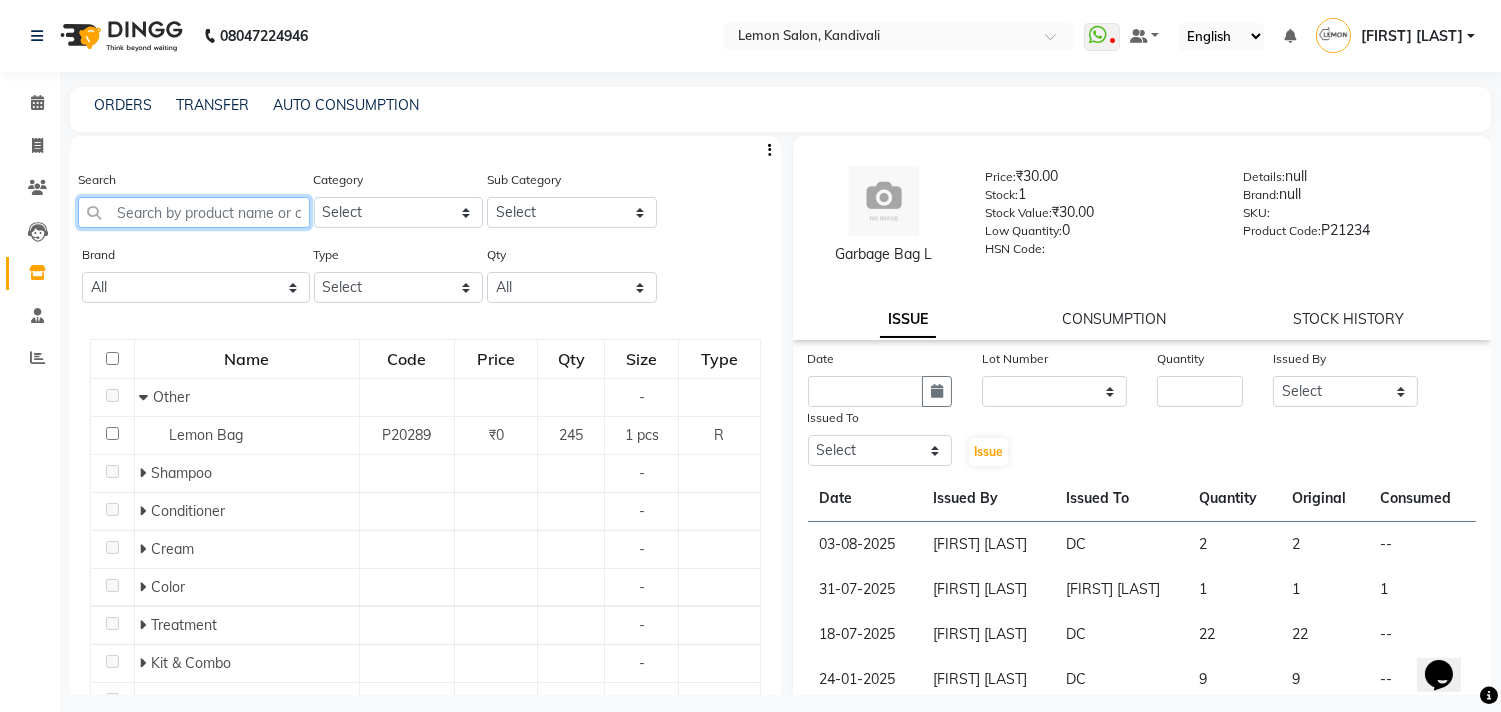click 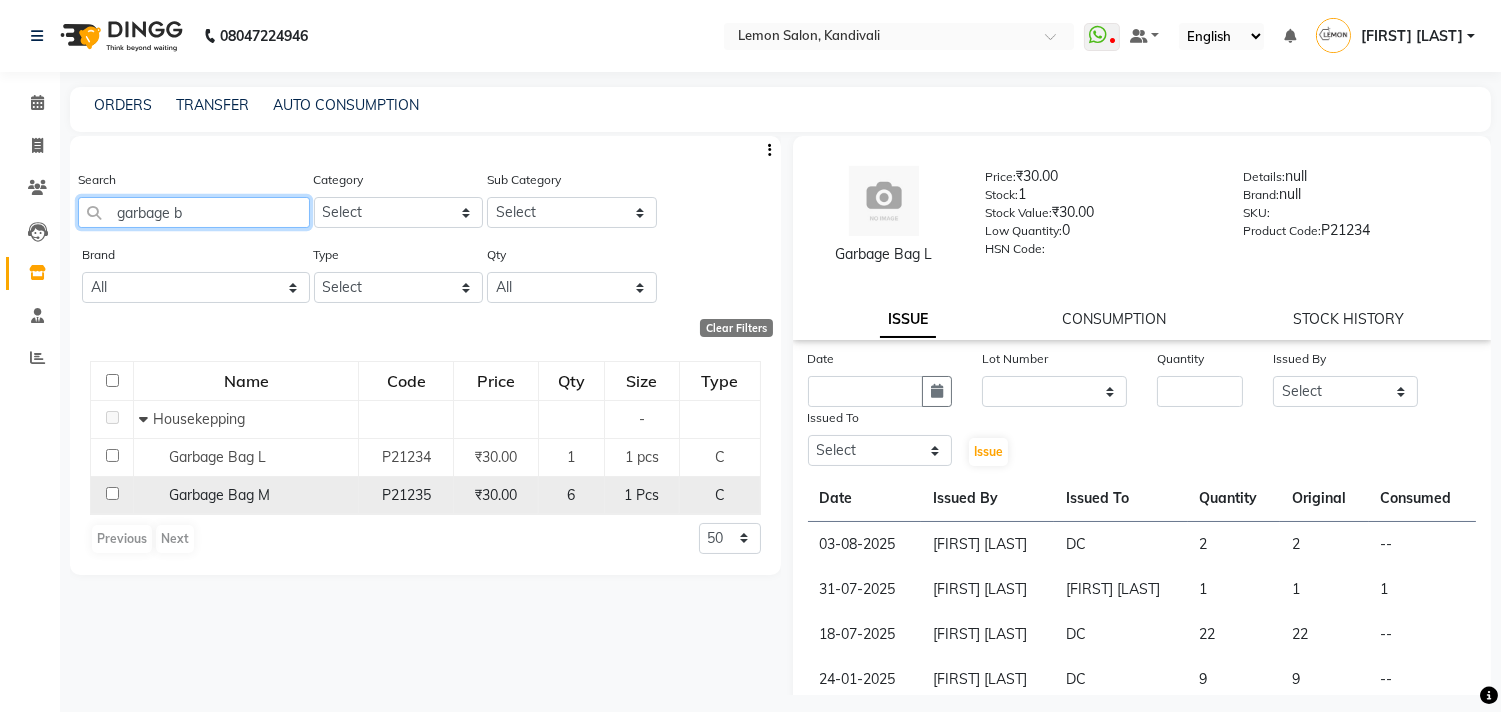 type on "garbage b" 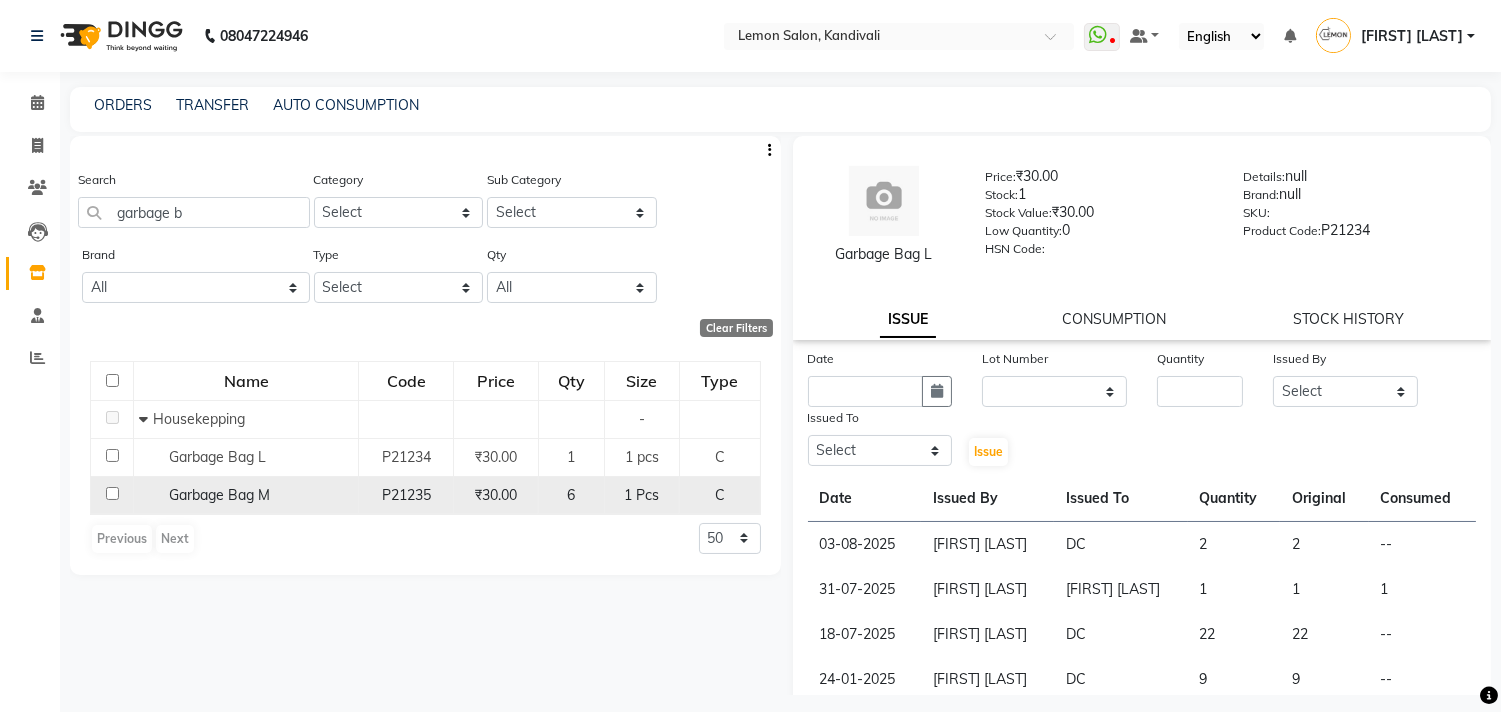 click 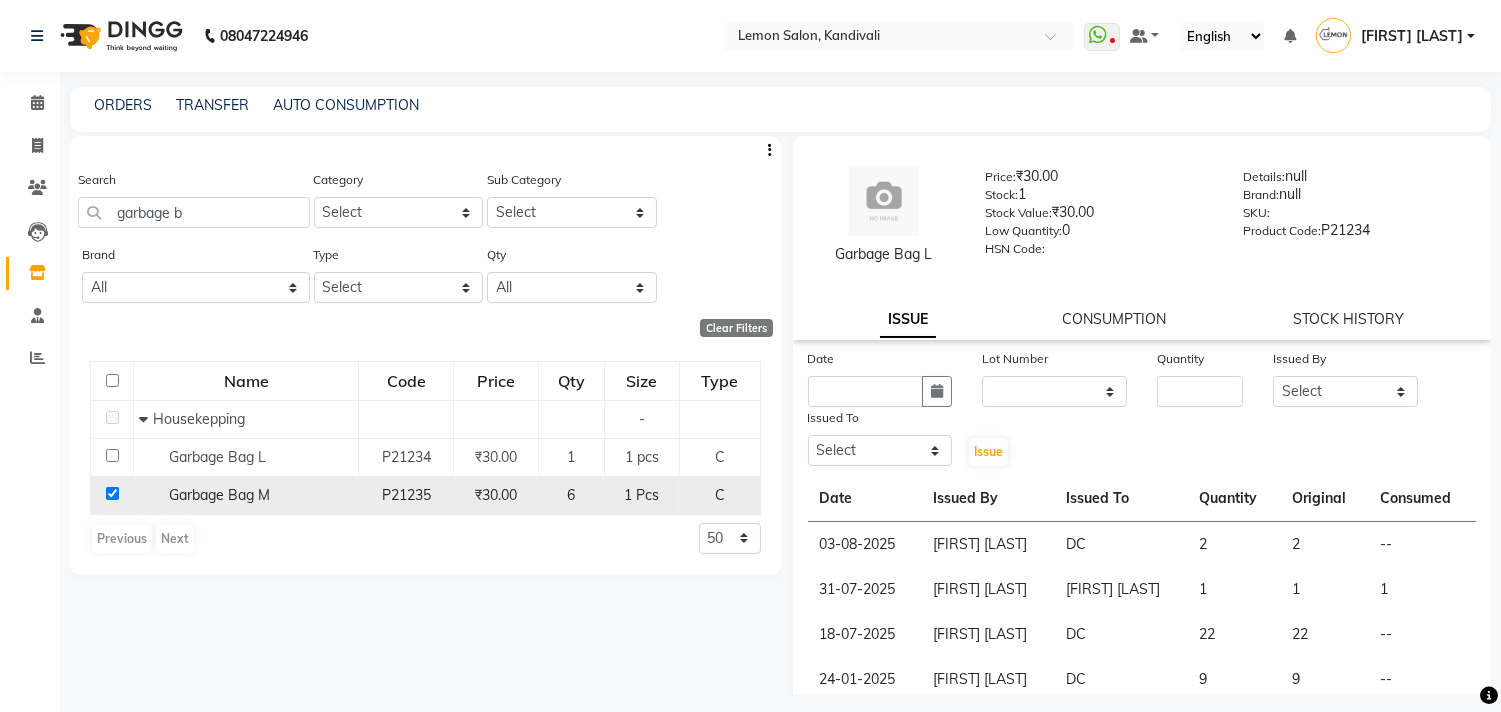 checkbox on "true" 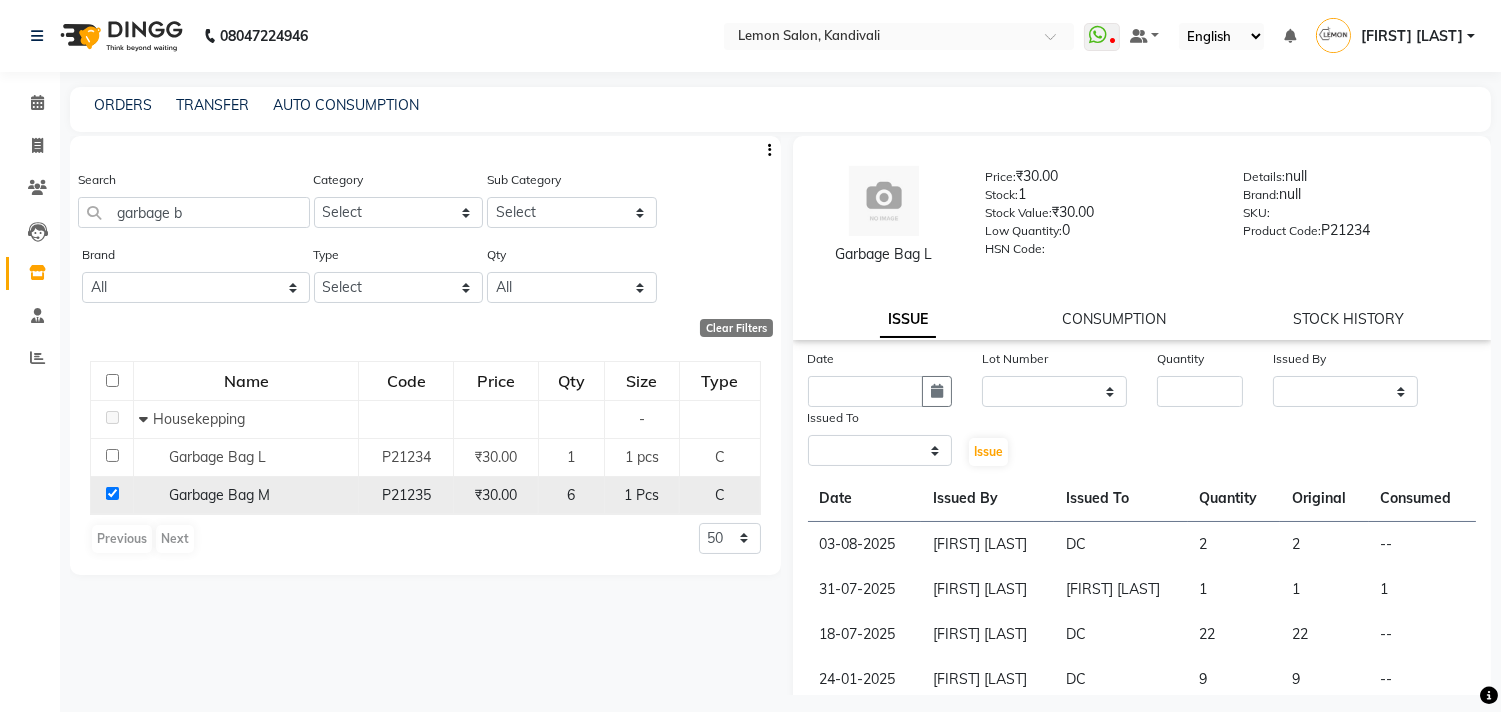select 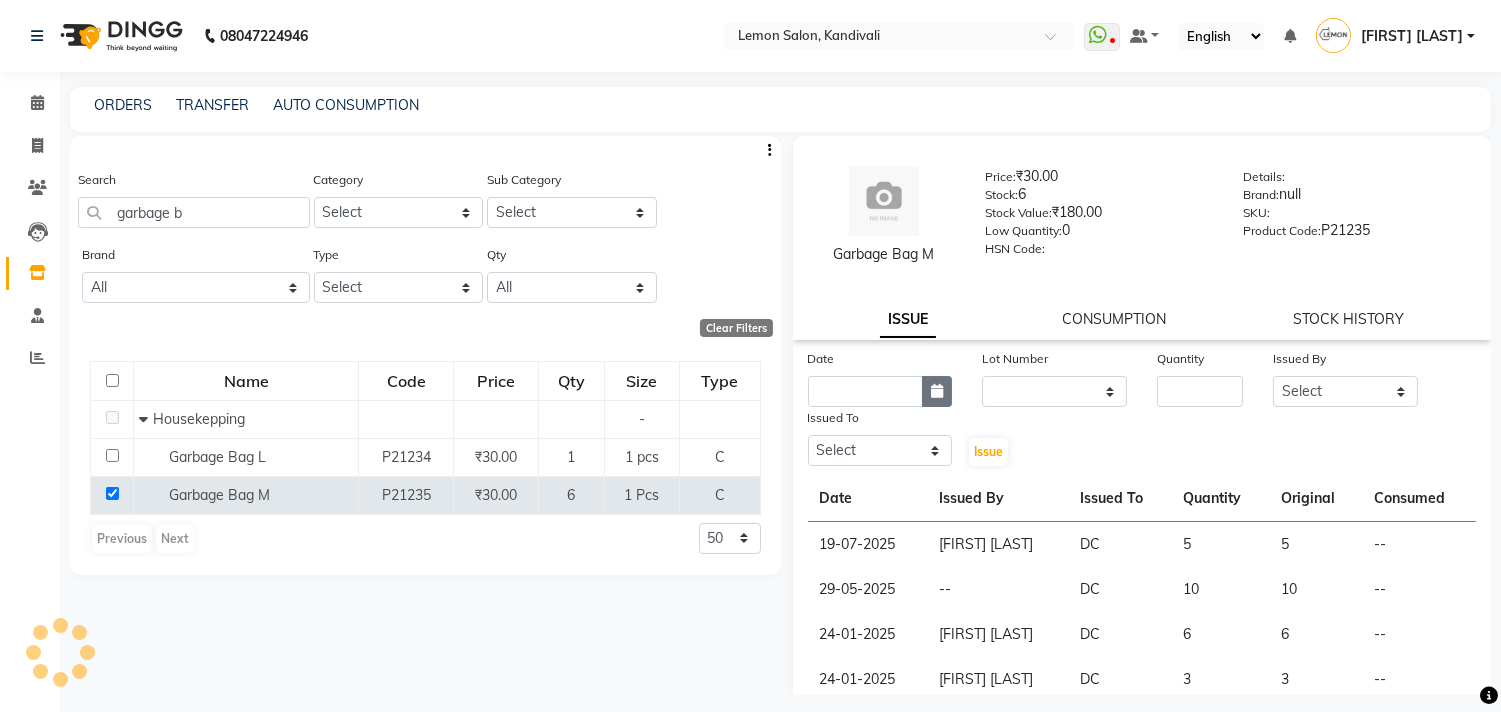 click 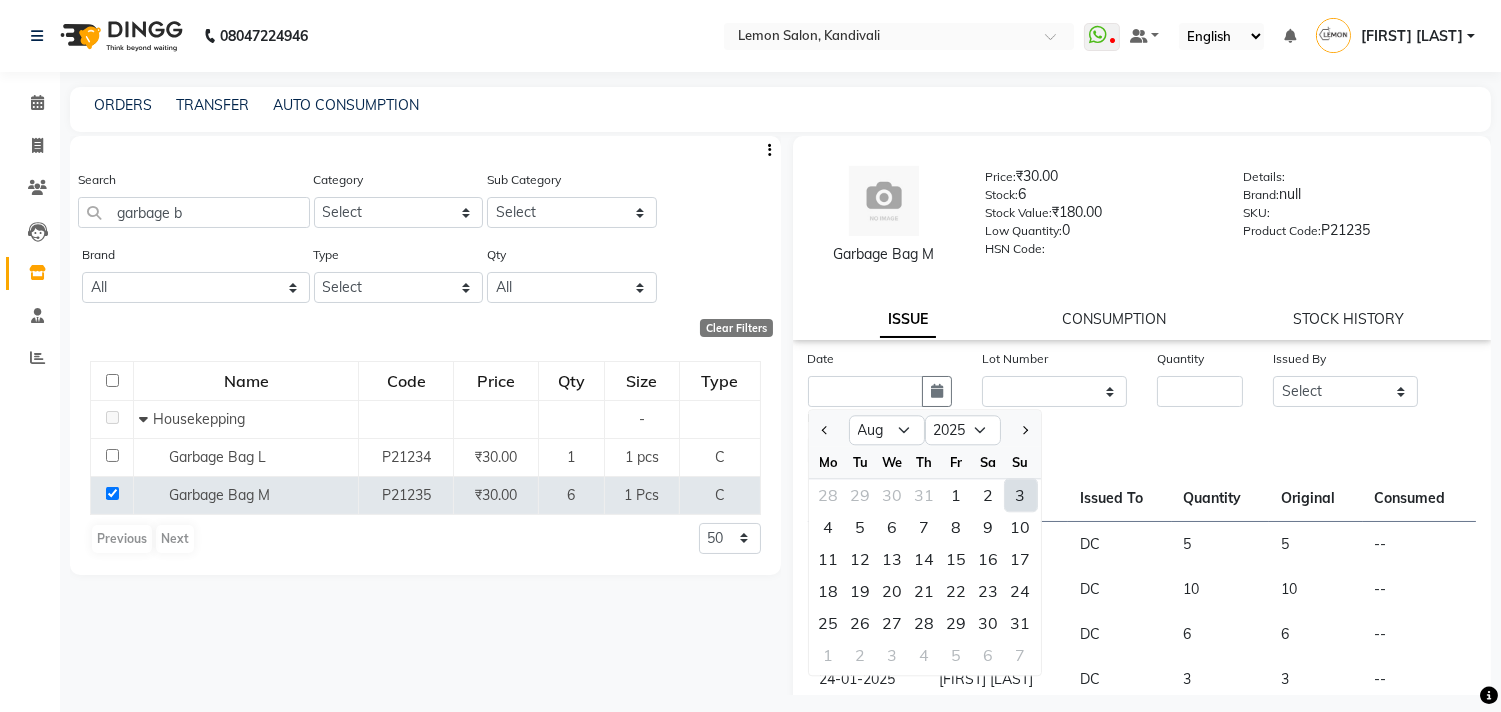 drag, startPoint x: 1020, startPoint y: 492, endPoint x: 1024, endPoint y: 420, distance: 72.11102 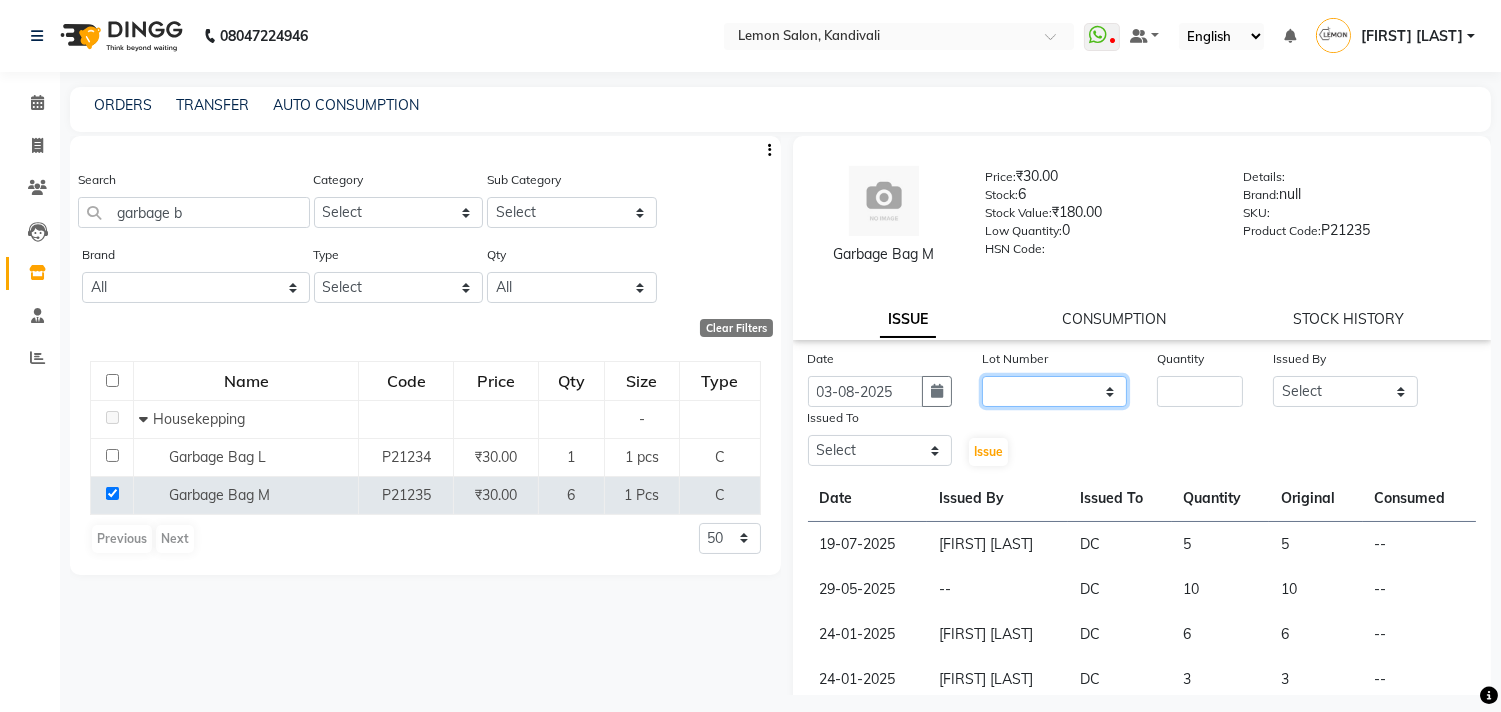 click on "None" 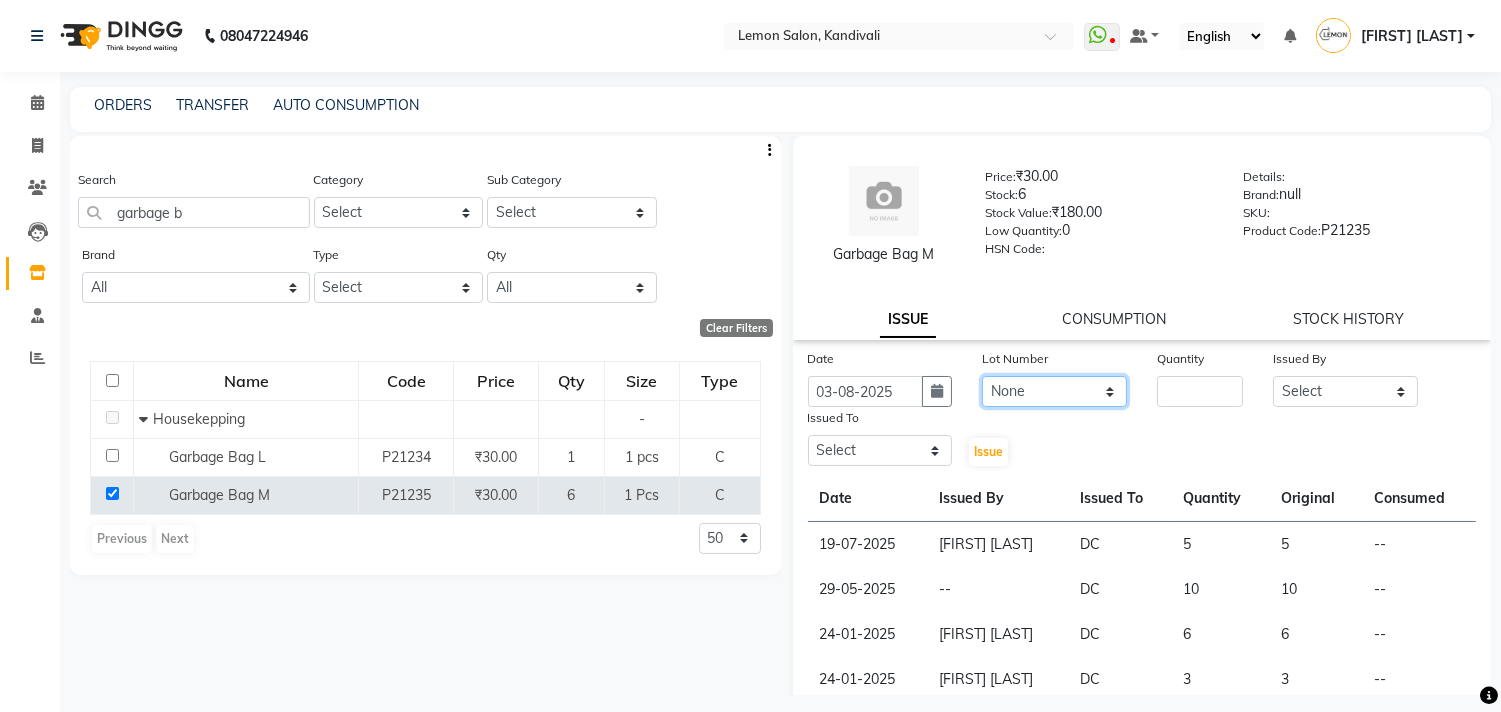 click on "None" 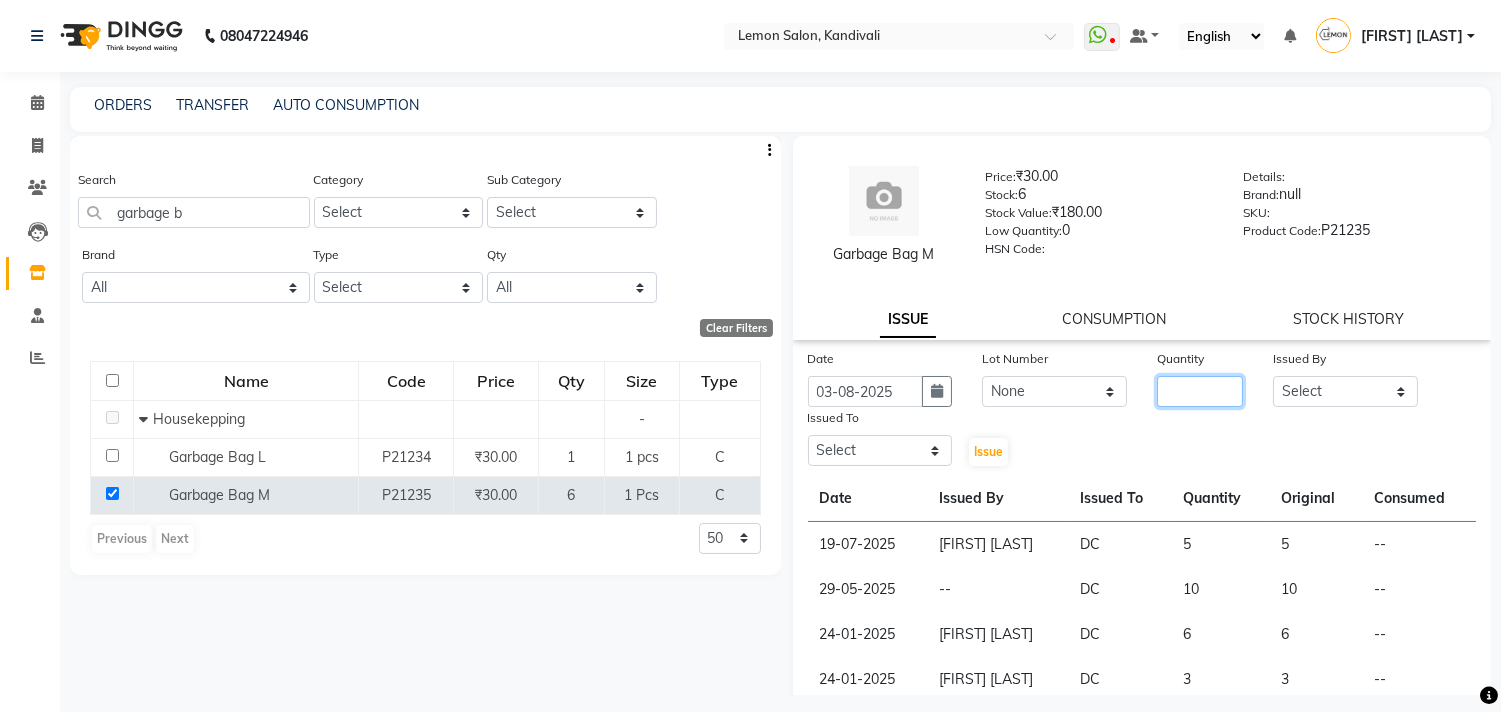 click 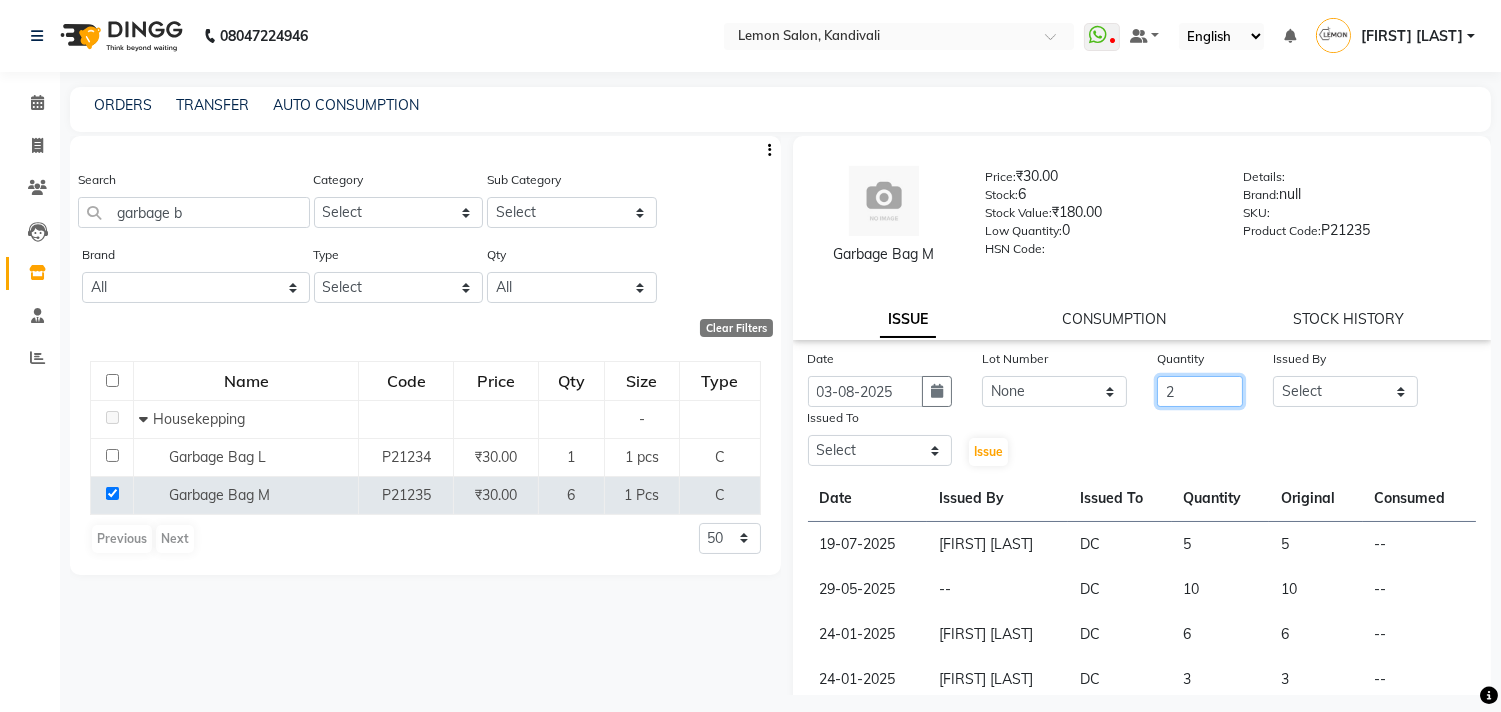 type on "2" 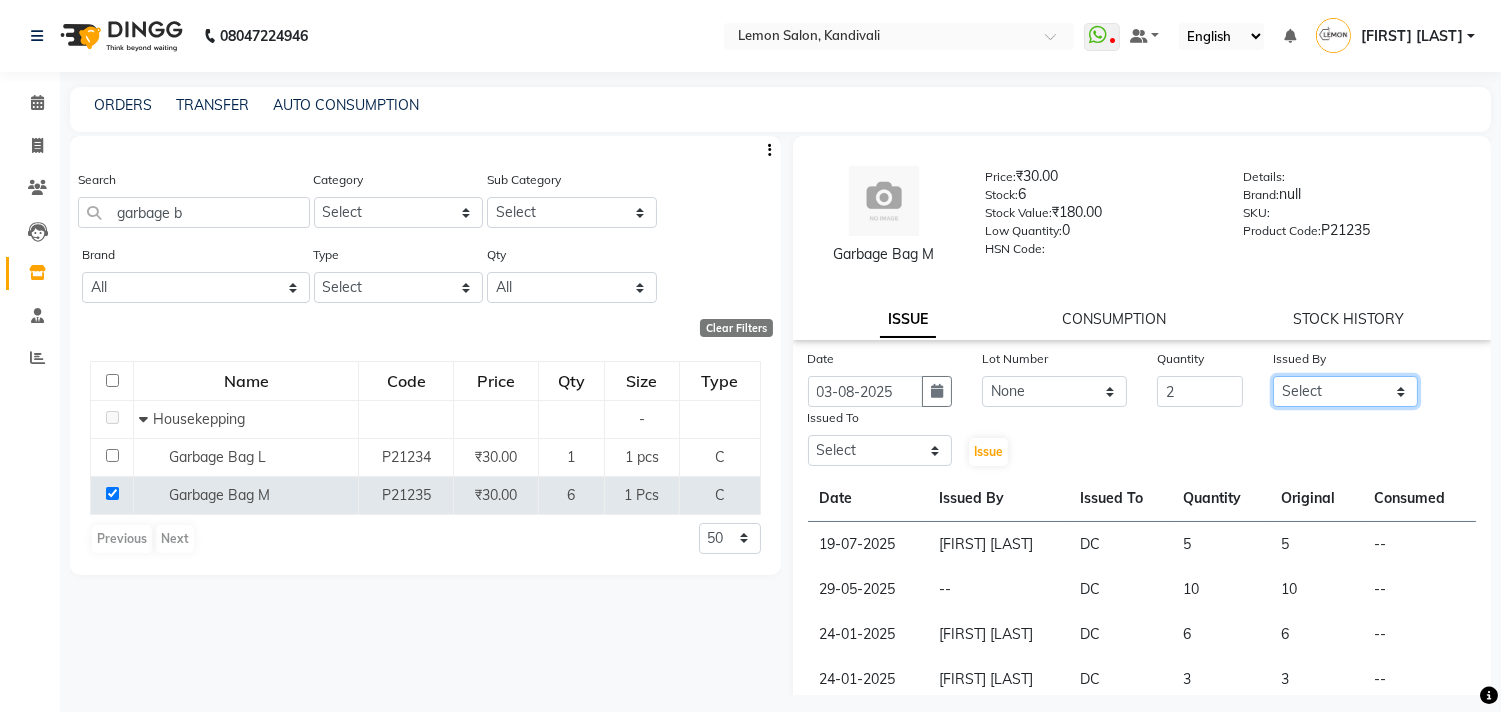 click on "Select [FIRST] [LAST] [FIRST] [LAST] [INITIAL] [FIRST] [LAST] [INITIAL] [FIRST] [LAST] [FIRST] [LAST] [FIRST] [LAST] [FIRST] [LAST] [FIRST] [LAST] [FIRST] [LAST] [FIRST] [LAST] [FIRST] [LAST]" 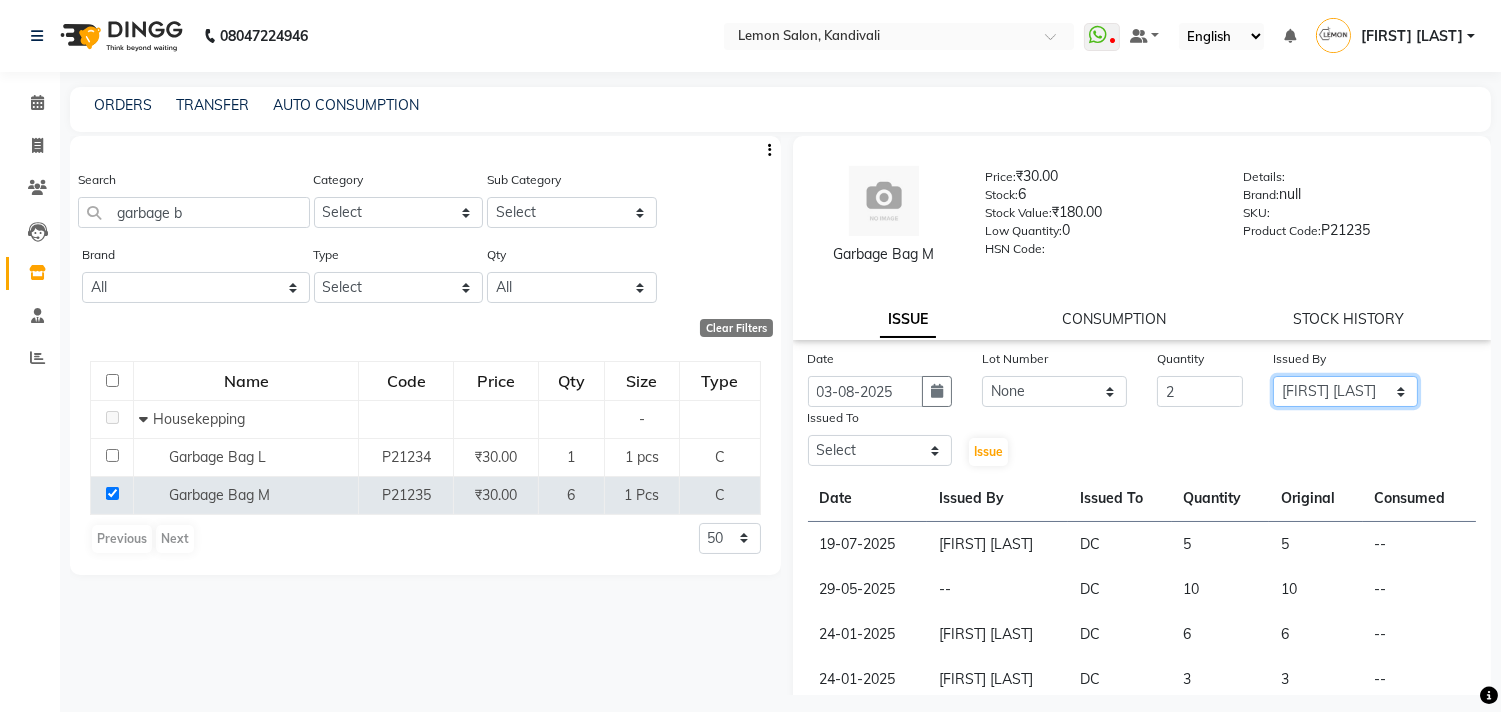click on "Select [FIRST] [LAST] [FIRST] [LAST] [INITIAL] [FIRST] [LAST] [INITIAL] [FIRST] [LAST] [FIRST] [LAST] [FIRST] [LAST] [FIRST] [LAST] [FIRST] [LAST] [FIRST] [LAST] [FIRST] [LAST] [FIRST] [LAST]" 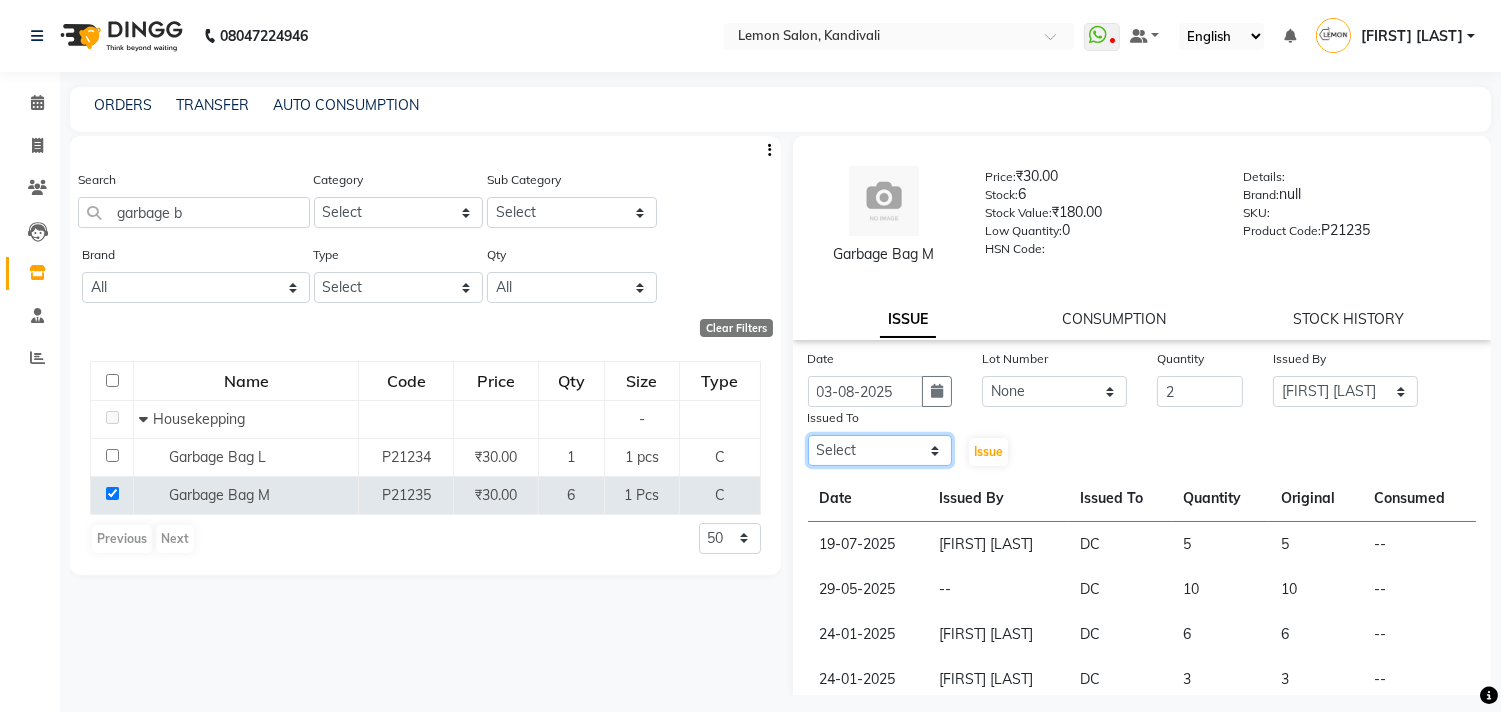 click on "Select [FIRST] [LAST] [FIRST] [LAST] [INITIAL] [FIRST] [LAST] [INITIAL] [FIRST] [LAST] [FIRST] [LAST] [FIRST] [LAST] [FIRST] [LAST] [FIRST] [LAST] [FIRST] [LAST] [FIRST] [LAST] [FIRST] [LAST]" 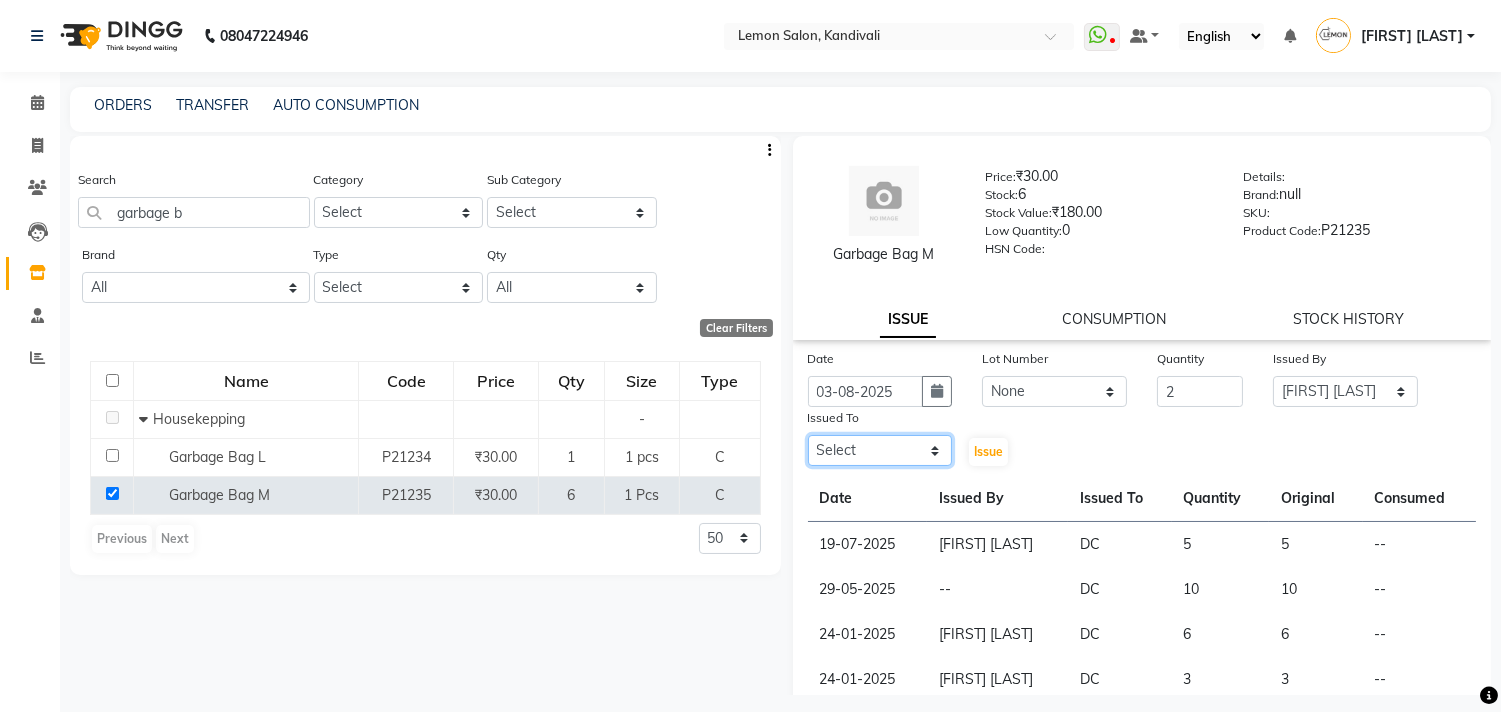 select on "7880" 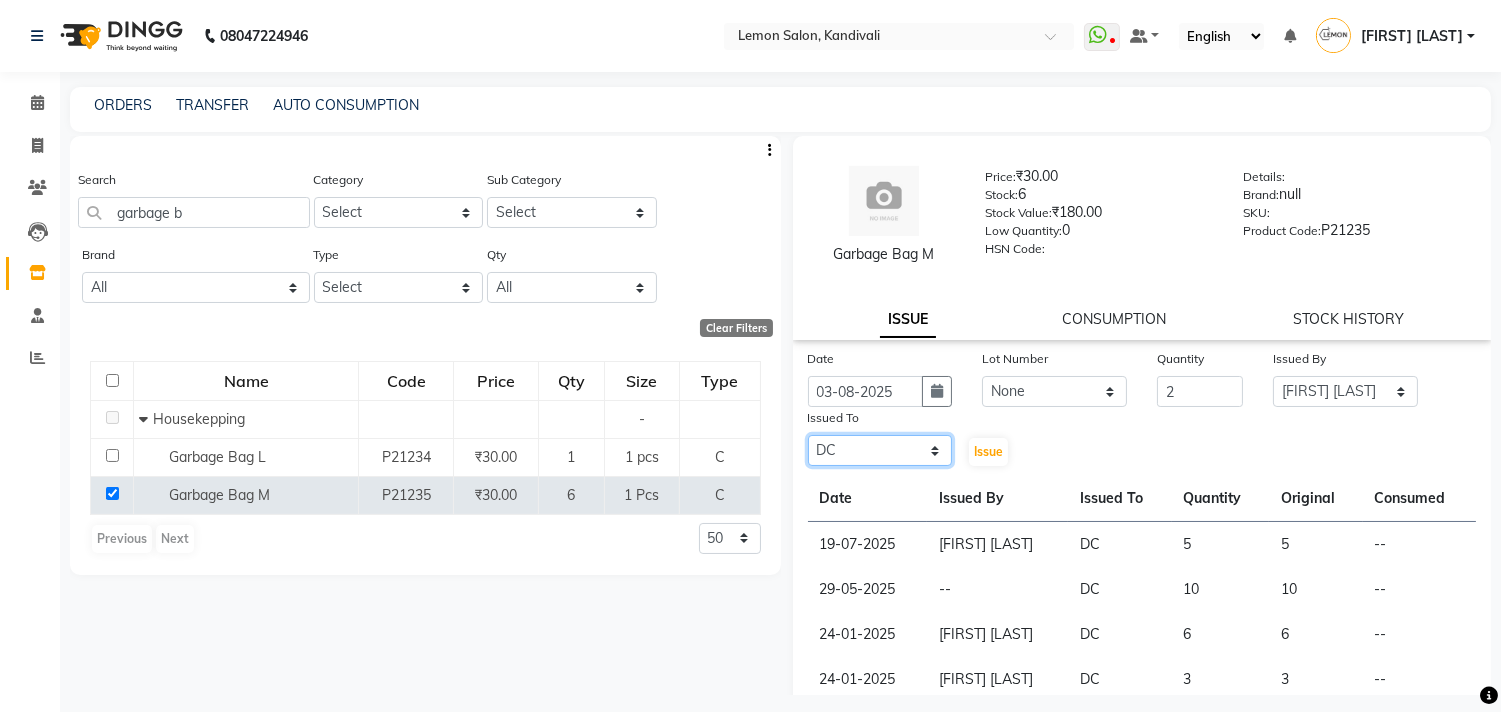 click on "Select [FIRST] [LAST] [FIRST] [LAST] [INITIAL] [FIRST] [LAST] [INITIAL] [FIRST] [LAST] [FIRST] [LAST] [FIRST] [LAST] [FIRST] [LAST] [FIRST] [LAST] [FIRST] [LAST] [FIRST] [LAST] [FIRST] [LAST]" 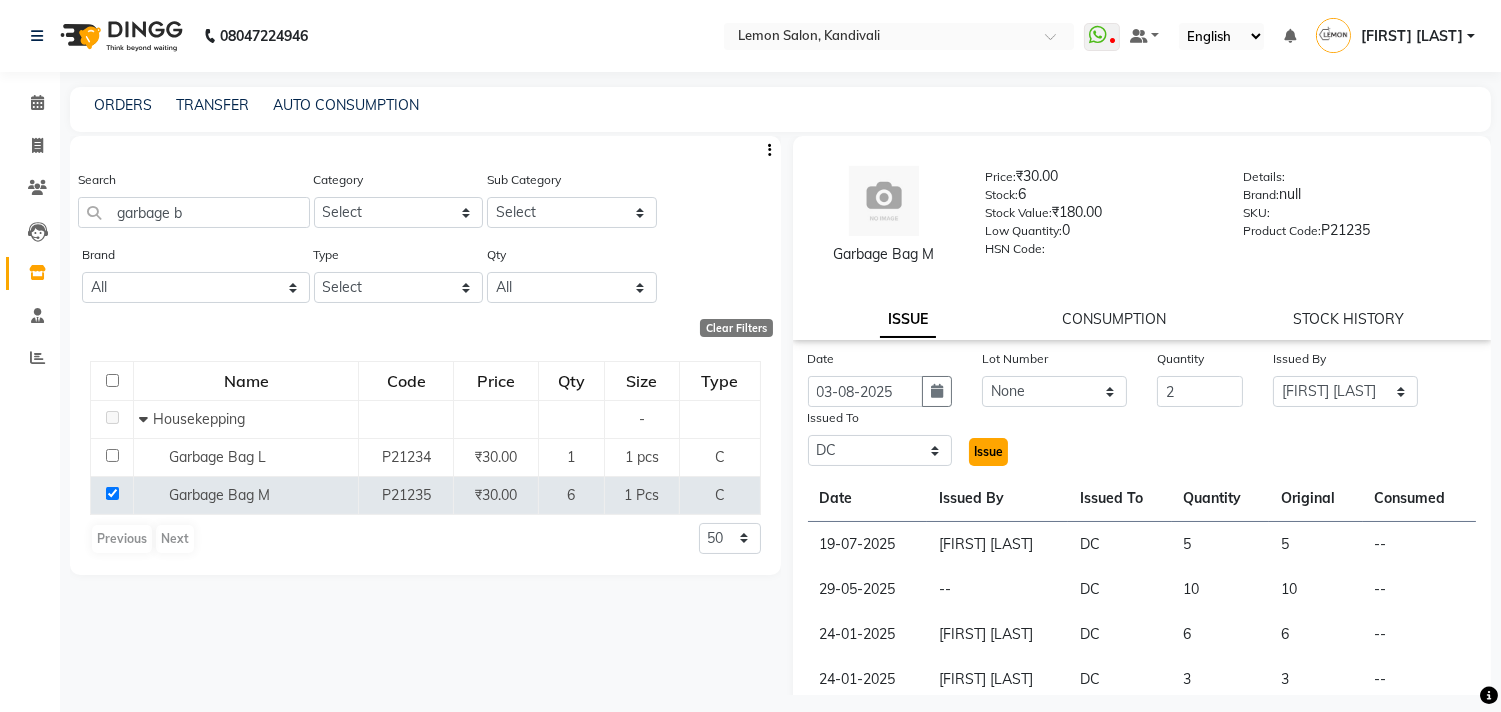 click on "Issue" 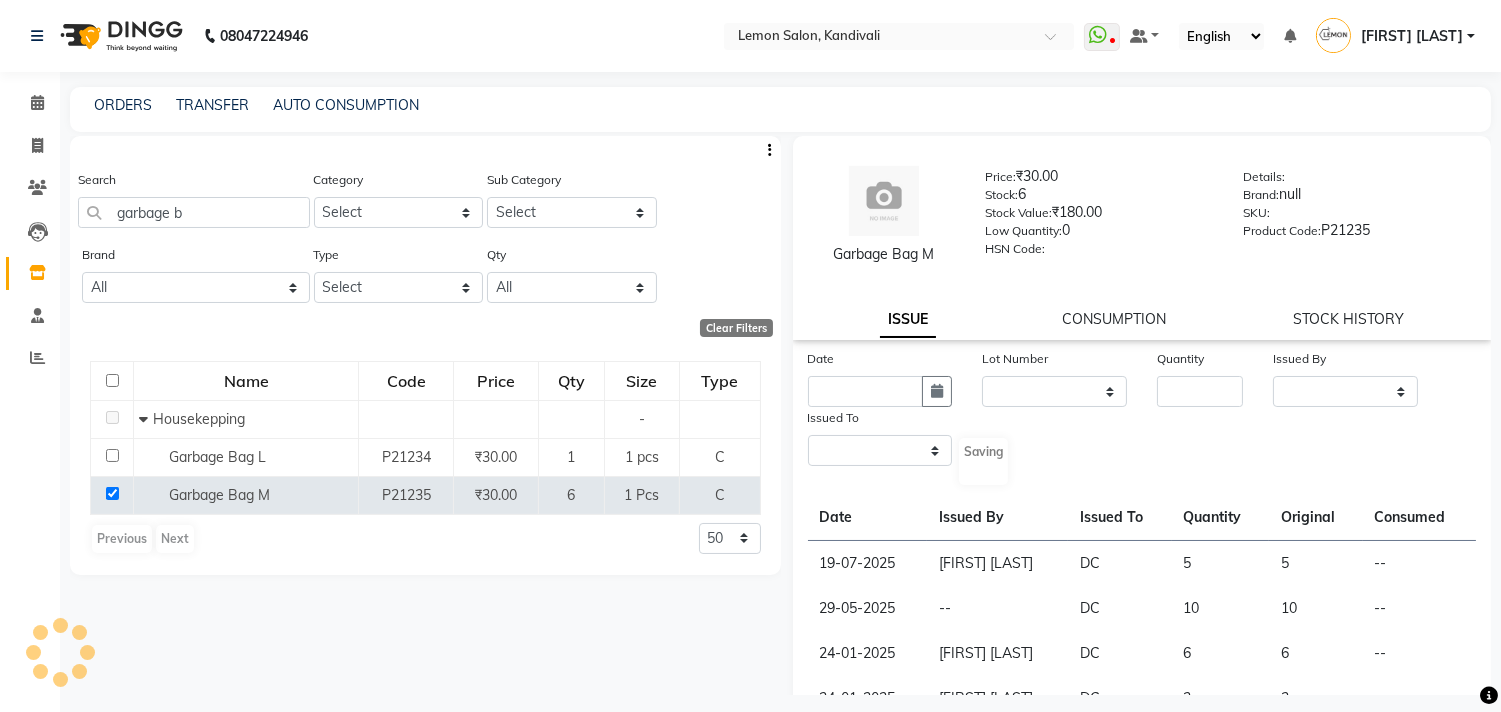 select 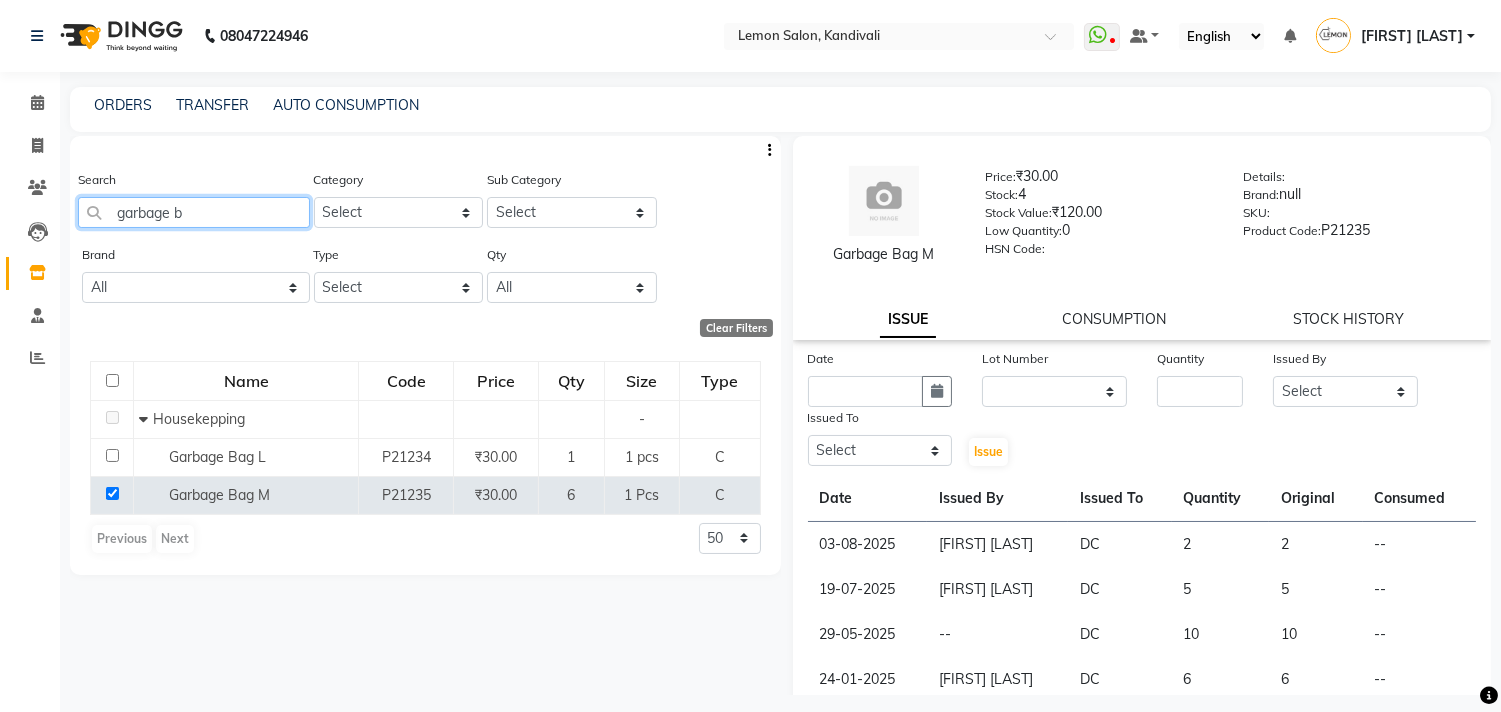drag, startPoint x: 205, startPoint y: 207, endPoint x: 120, endPoint y: 216, distance: 85.47514 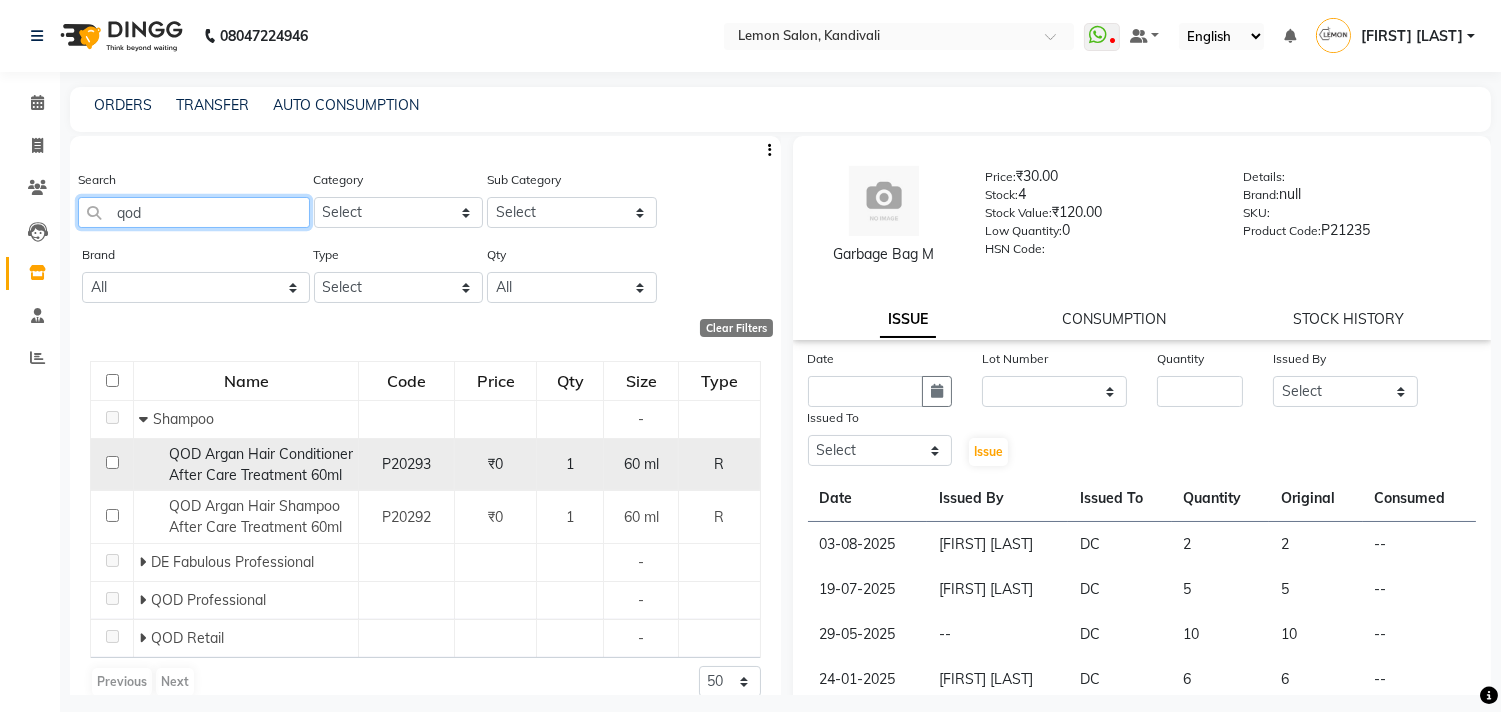 scroll, scrollTop: 45, scrollLeft: 0, axis: vertical 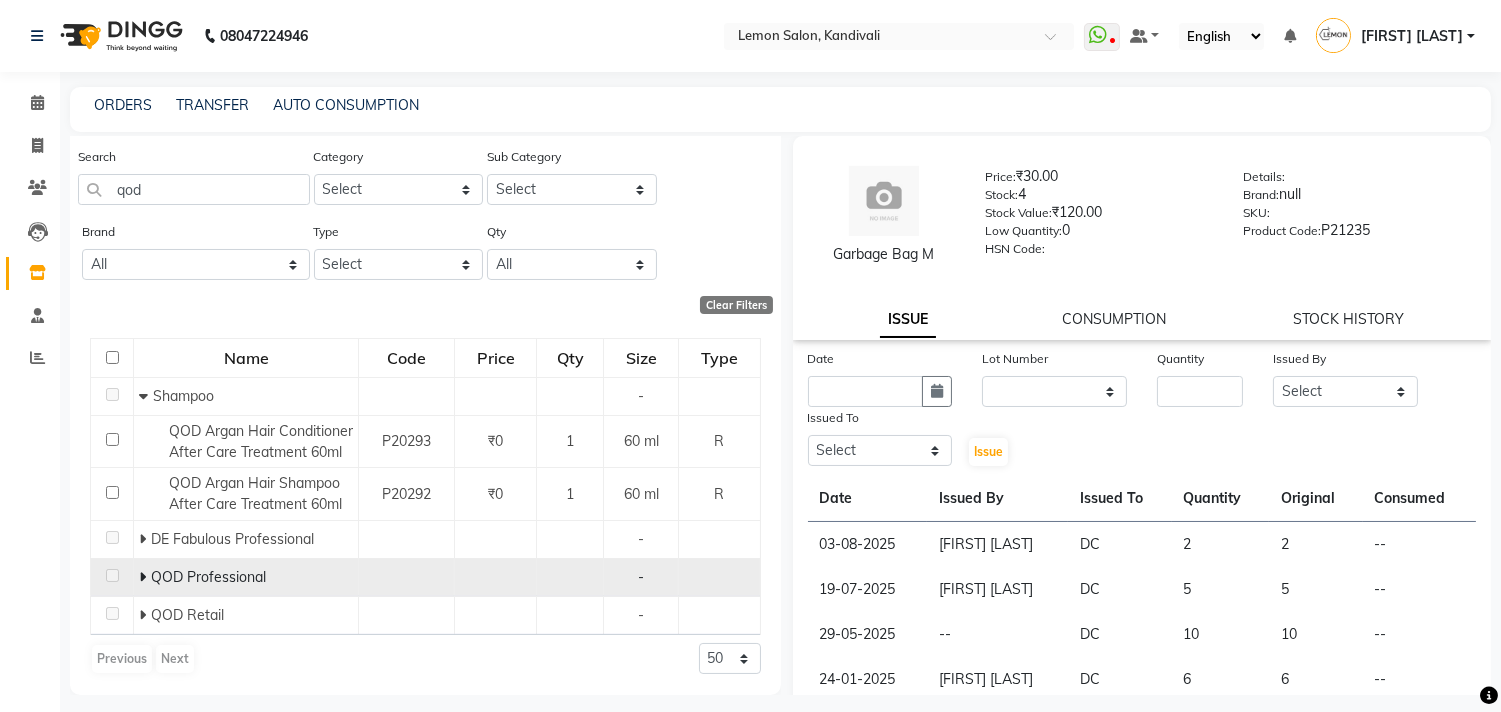 click 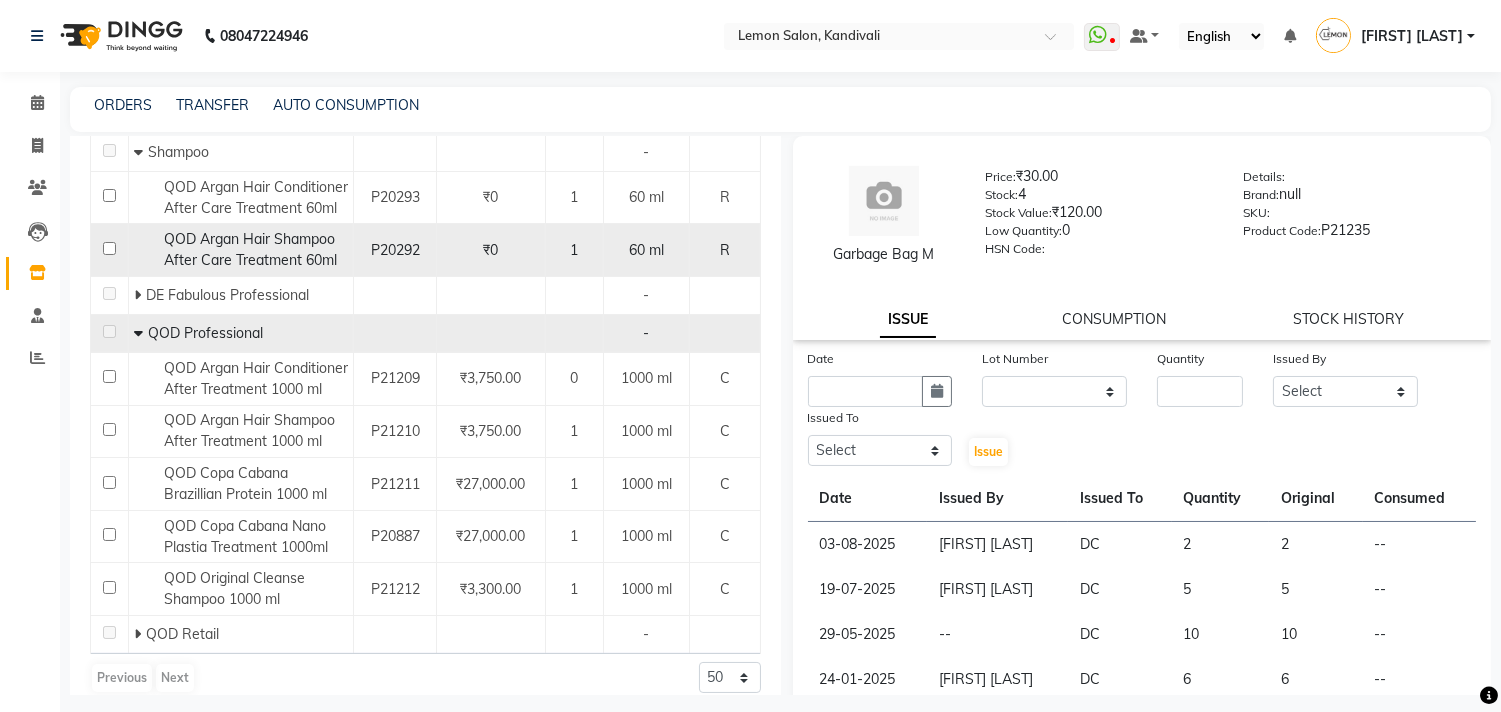 scroll, scrollTop: 0, scrollLeft: 0, axis: both 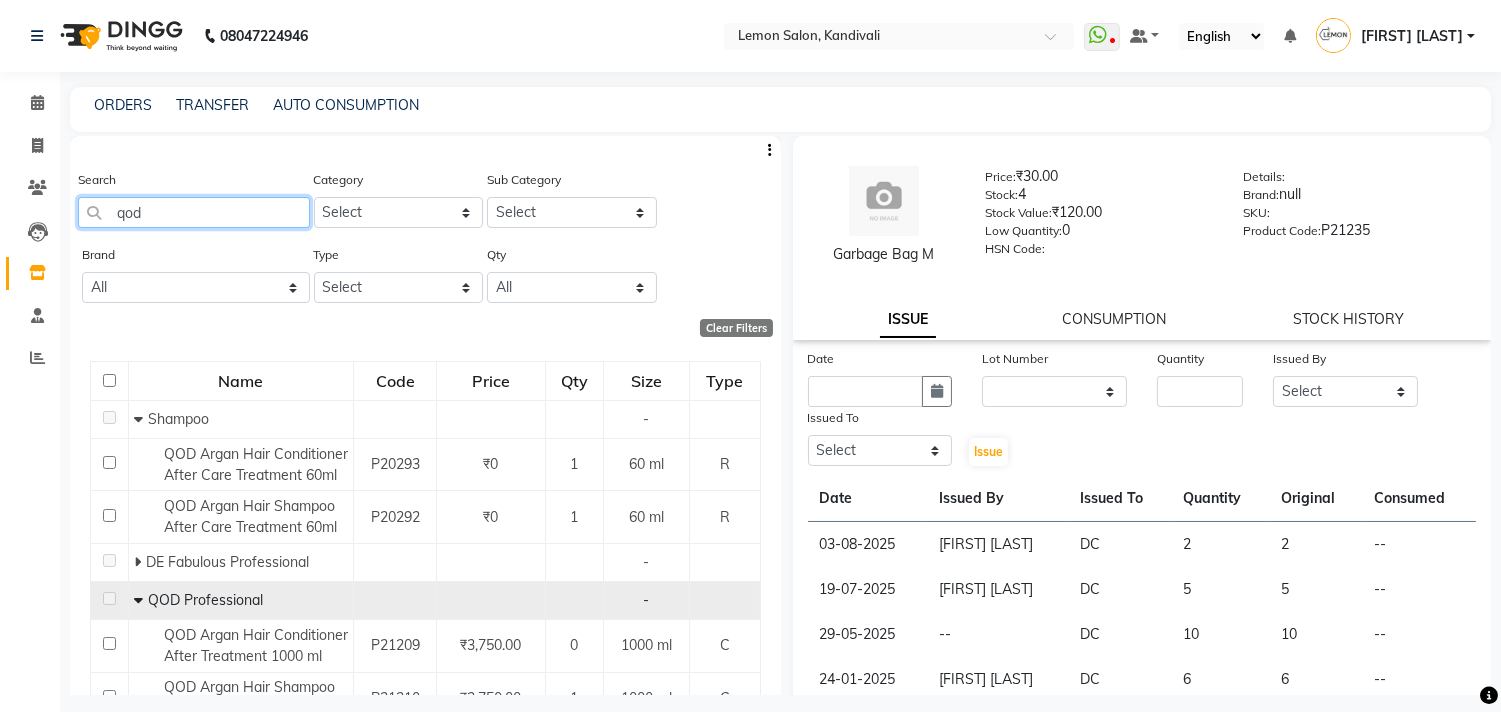 drag, startPoint x: 171, startPoint y: 213, endPoint x: 15, endPoint y: 255, distance: 161.55495 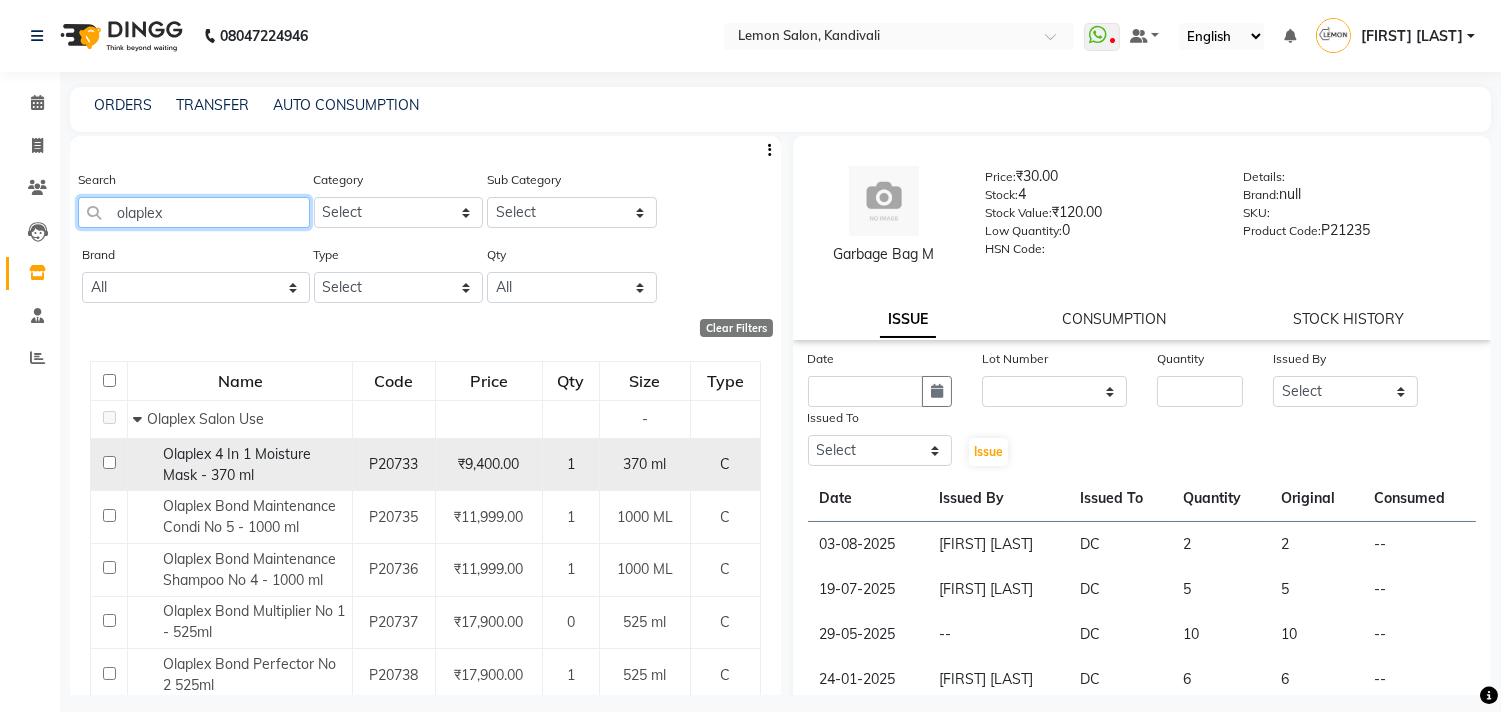 scroll, scrollTop: 106, scrollLeft: 0, axis: vertical 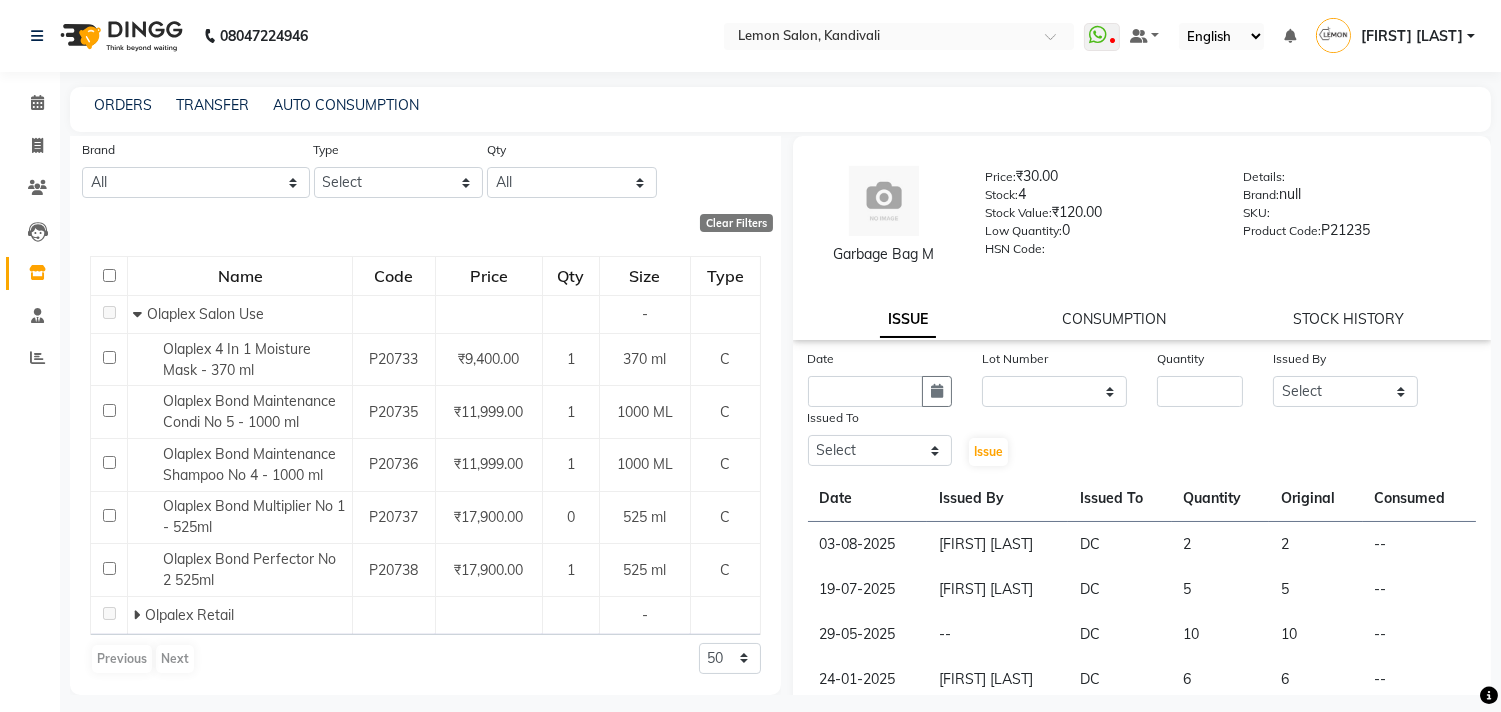 type on "olaplex" 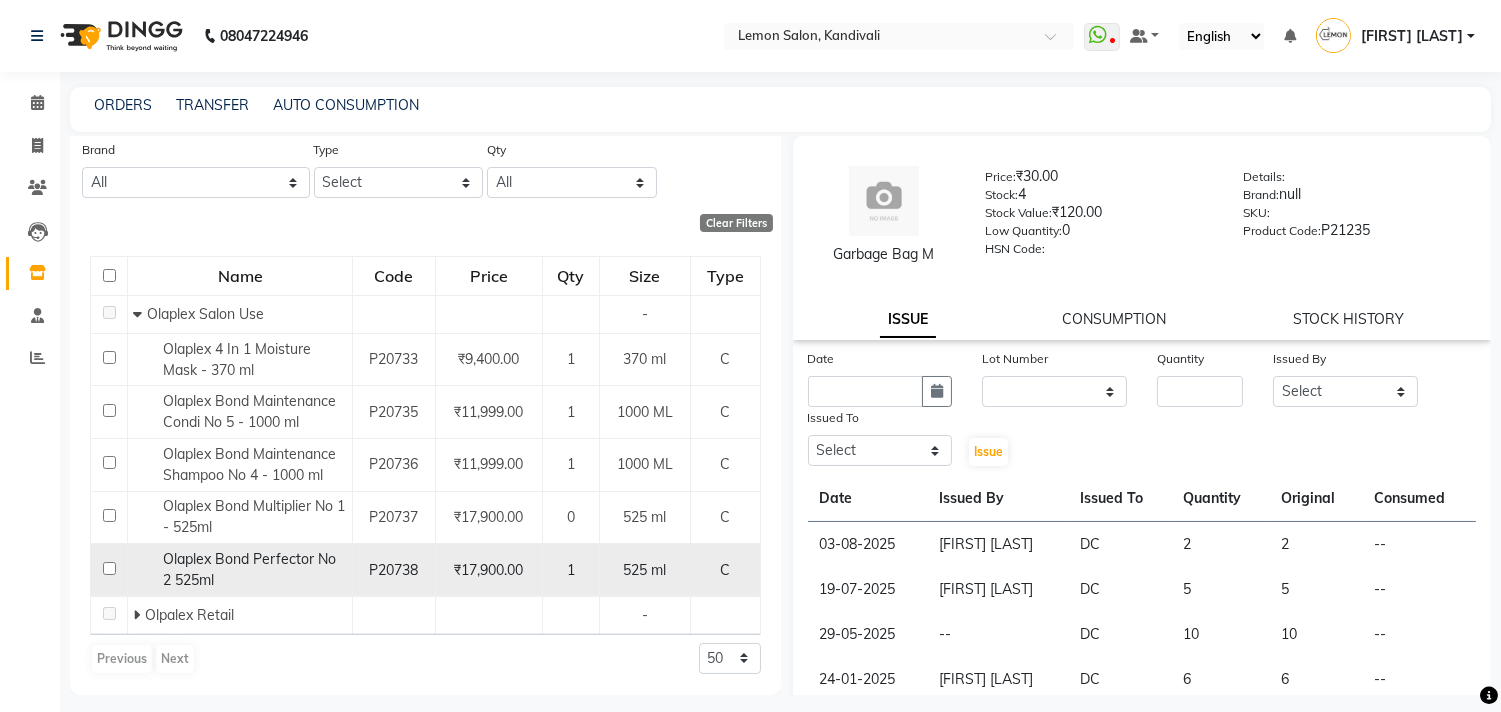 click 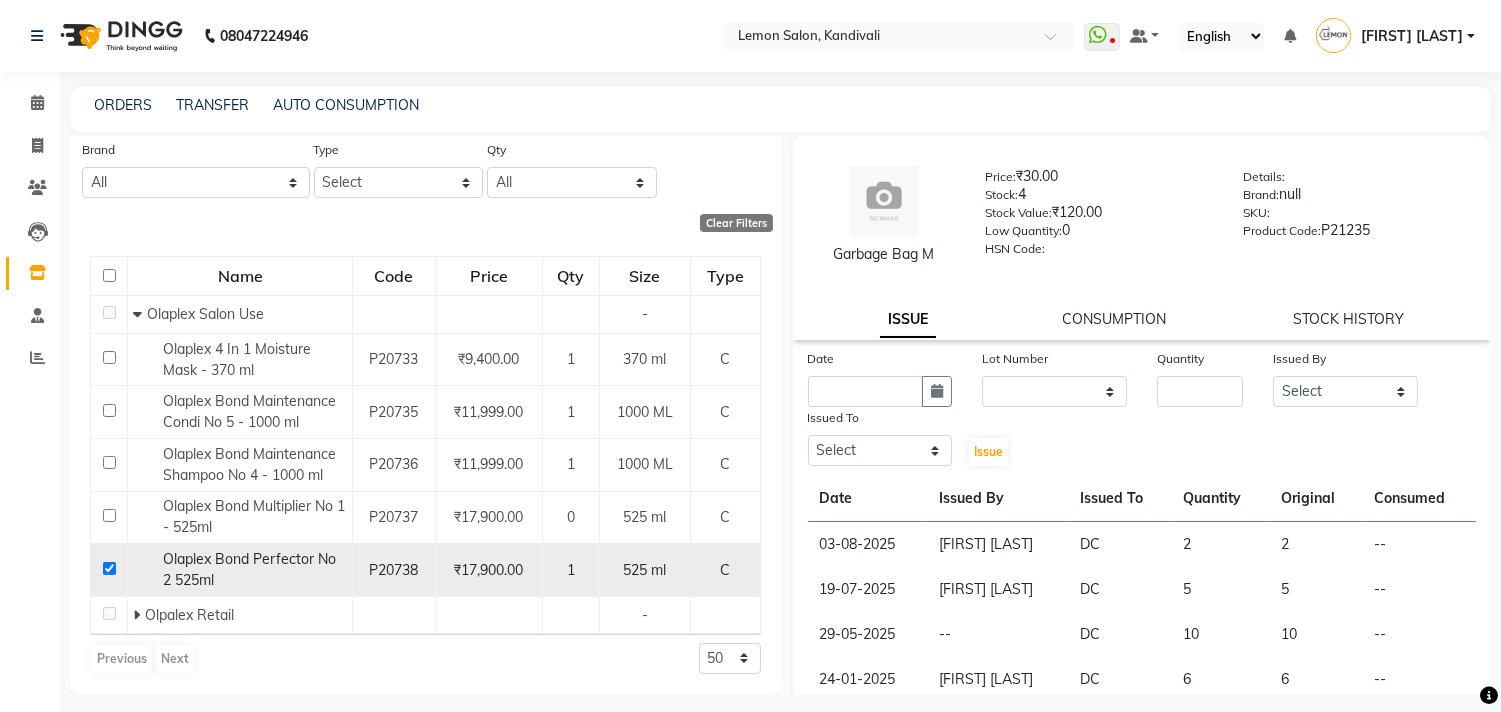 checkbox on "true" 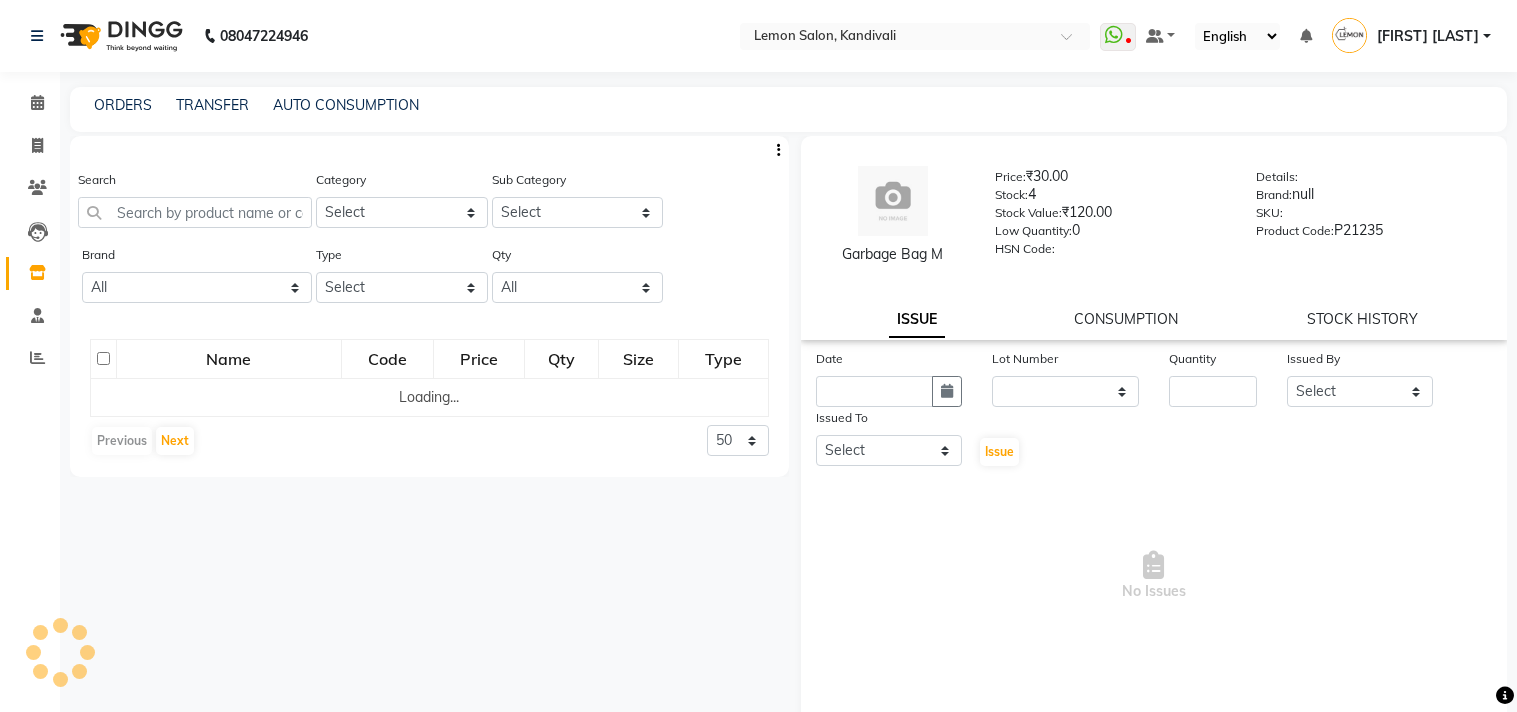 select 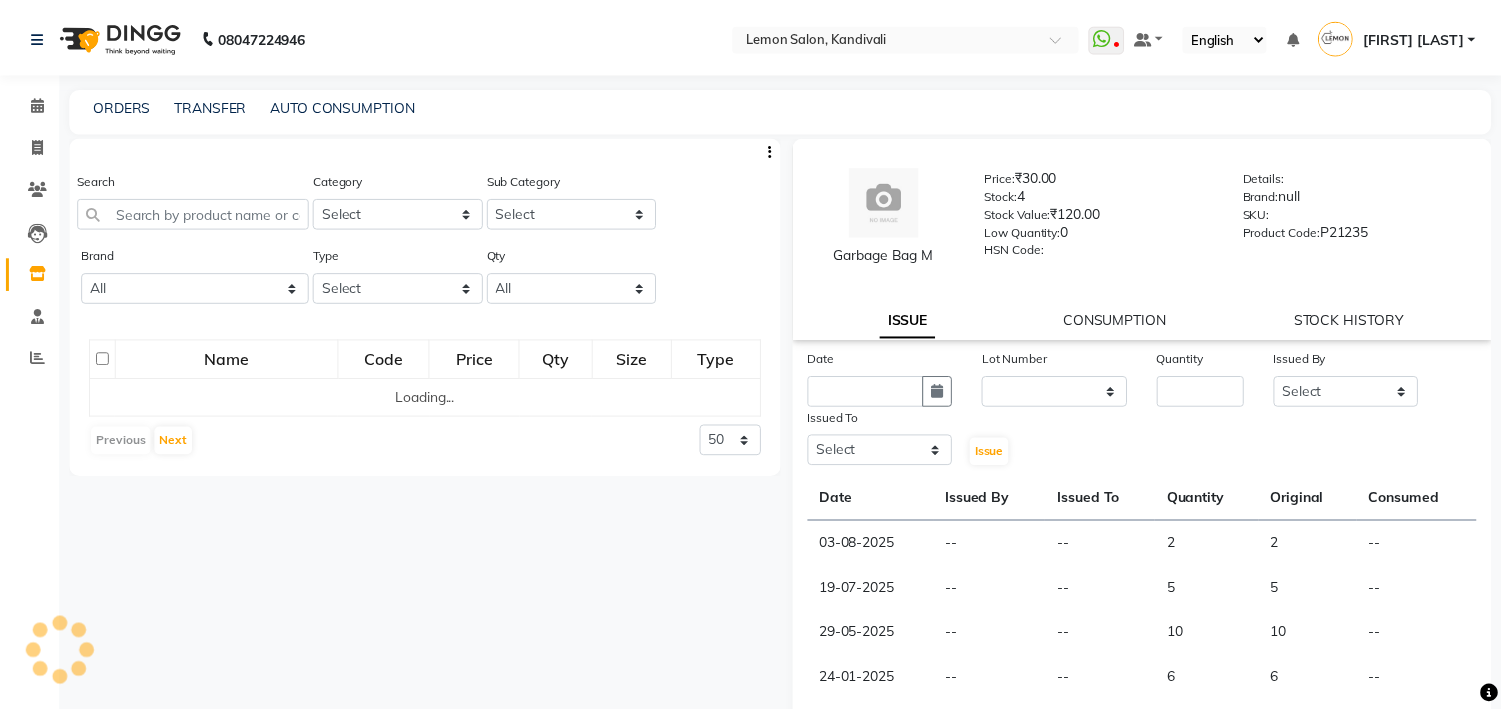 scroll, scrollTop: 0, scrollLeft: 0, axis: both 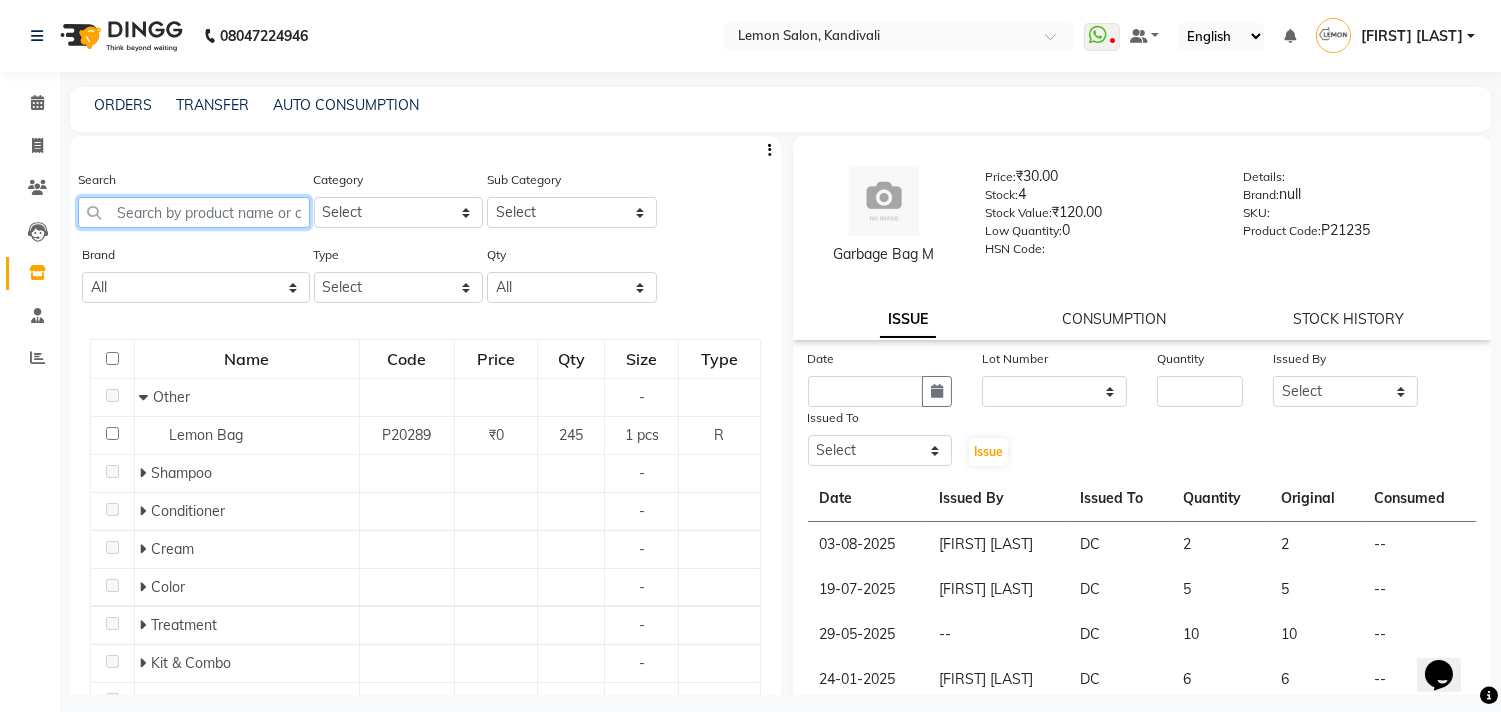 click 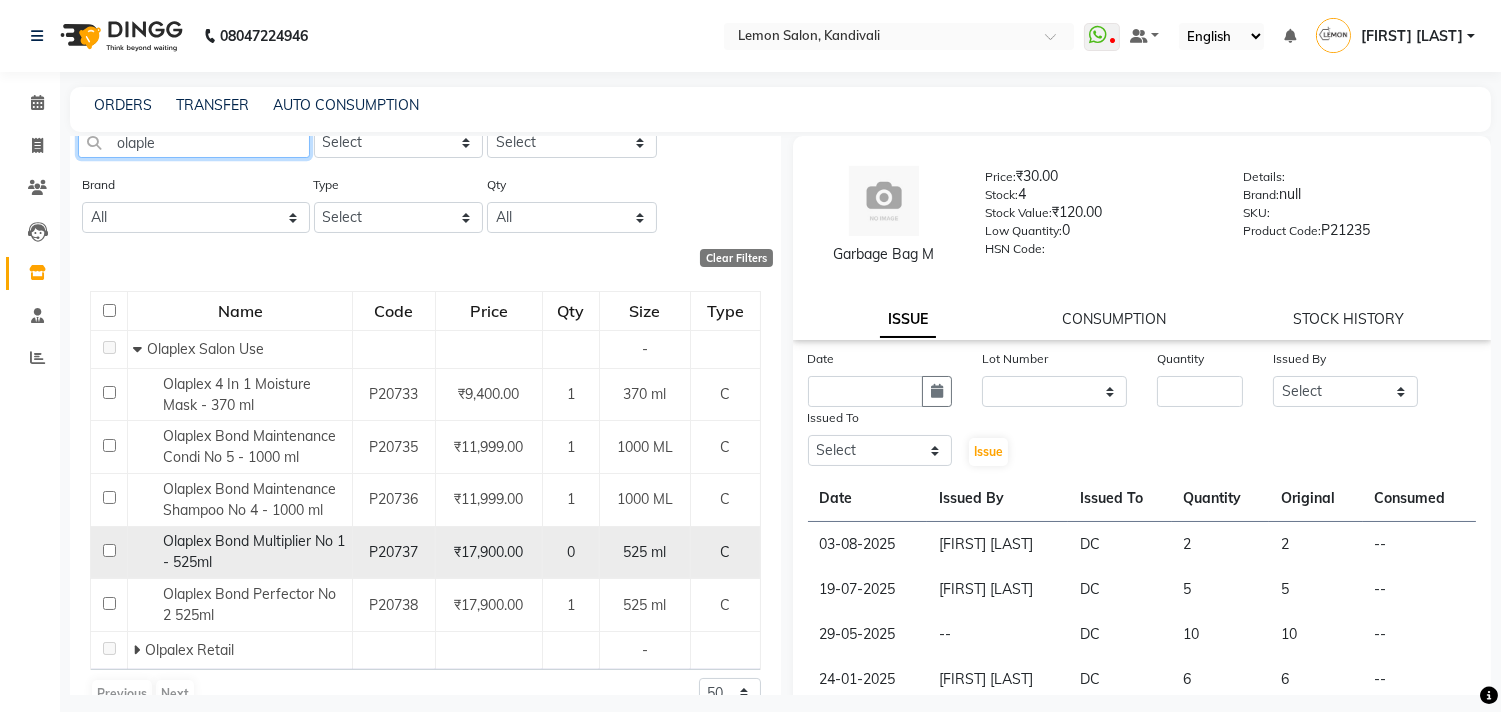 scroll, scrollTop: 106, scrollLeft: 0, axis: vertical 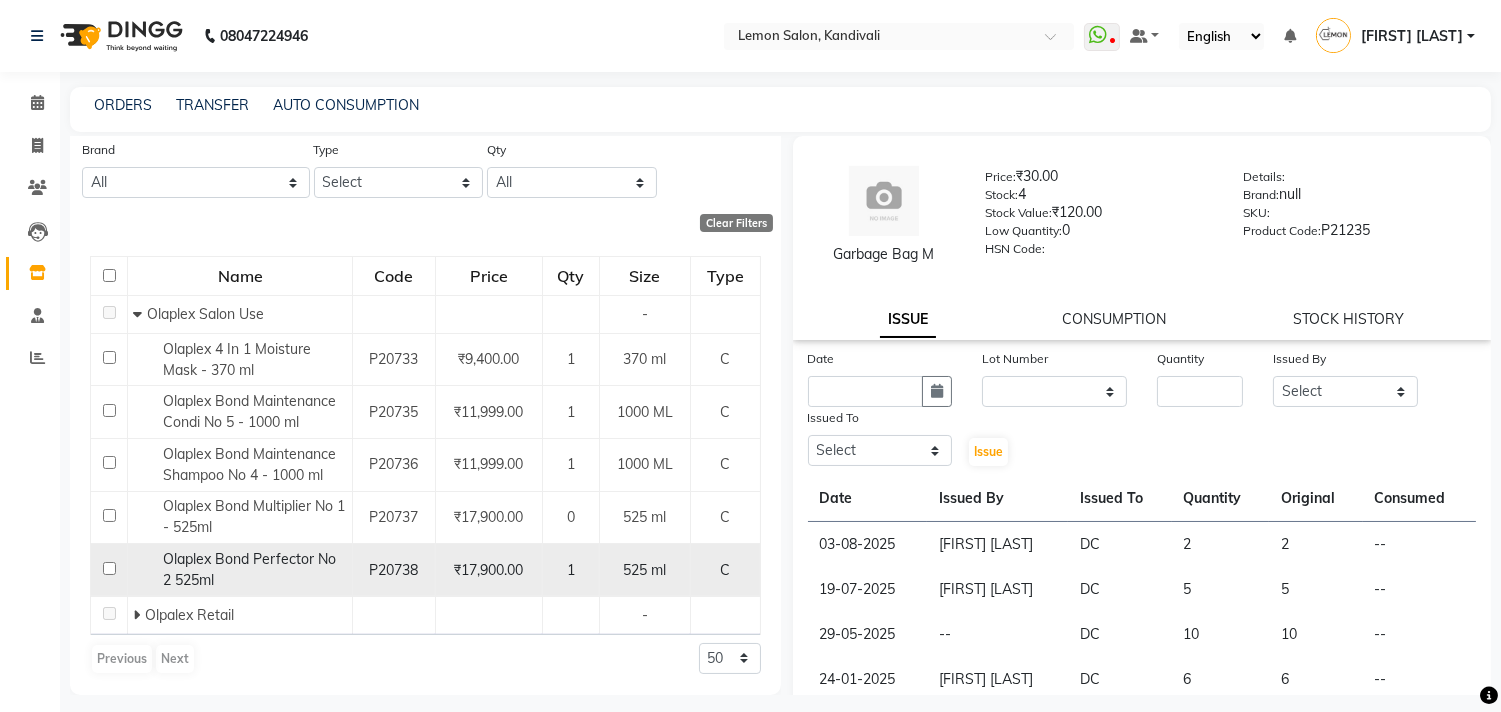 type on "olaple" 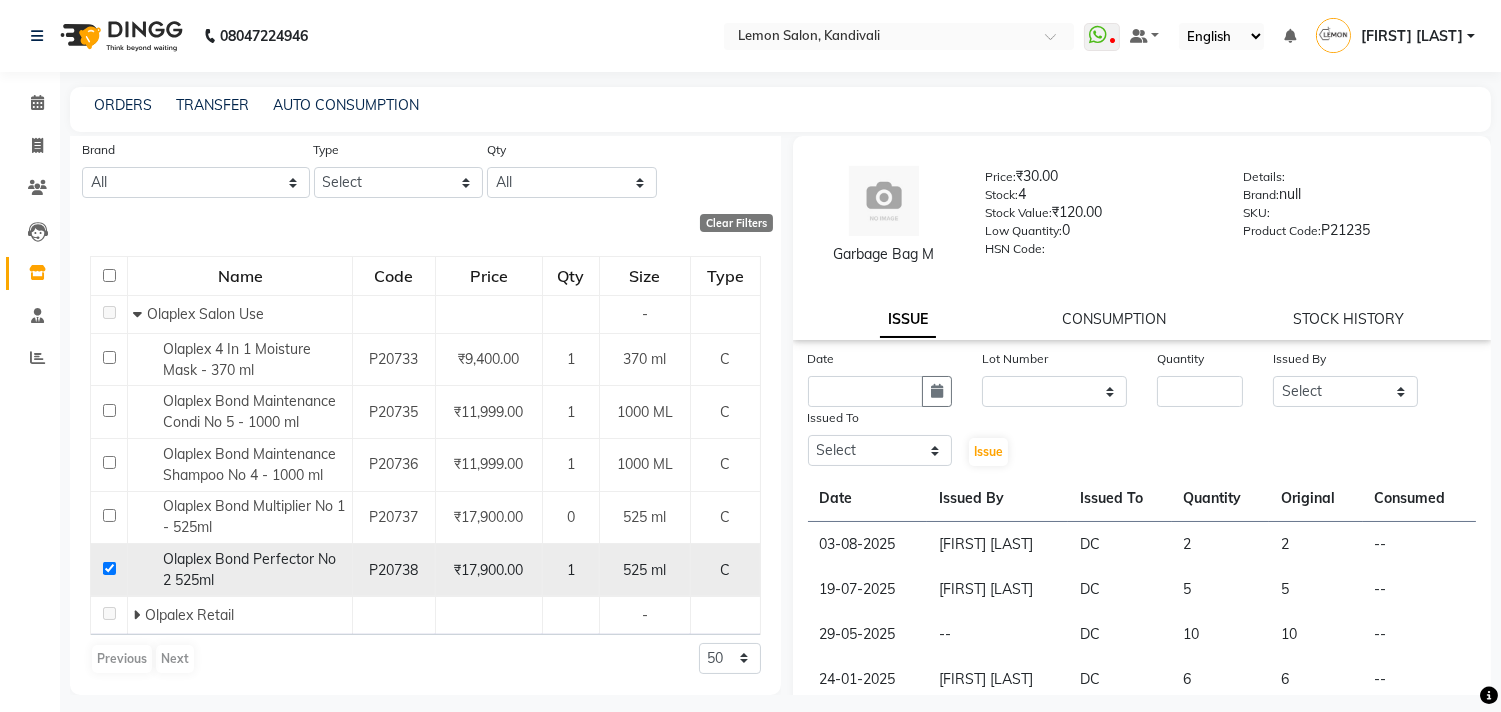 checkbox on "true" 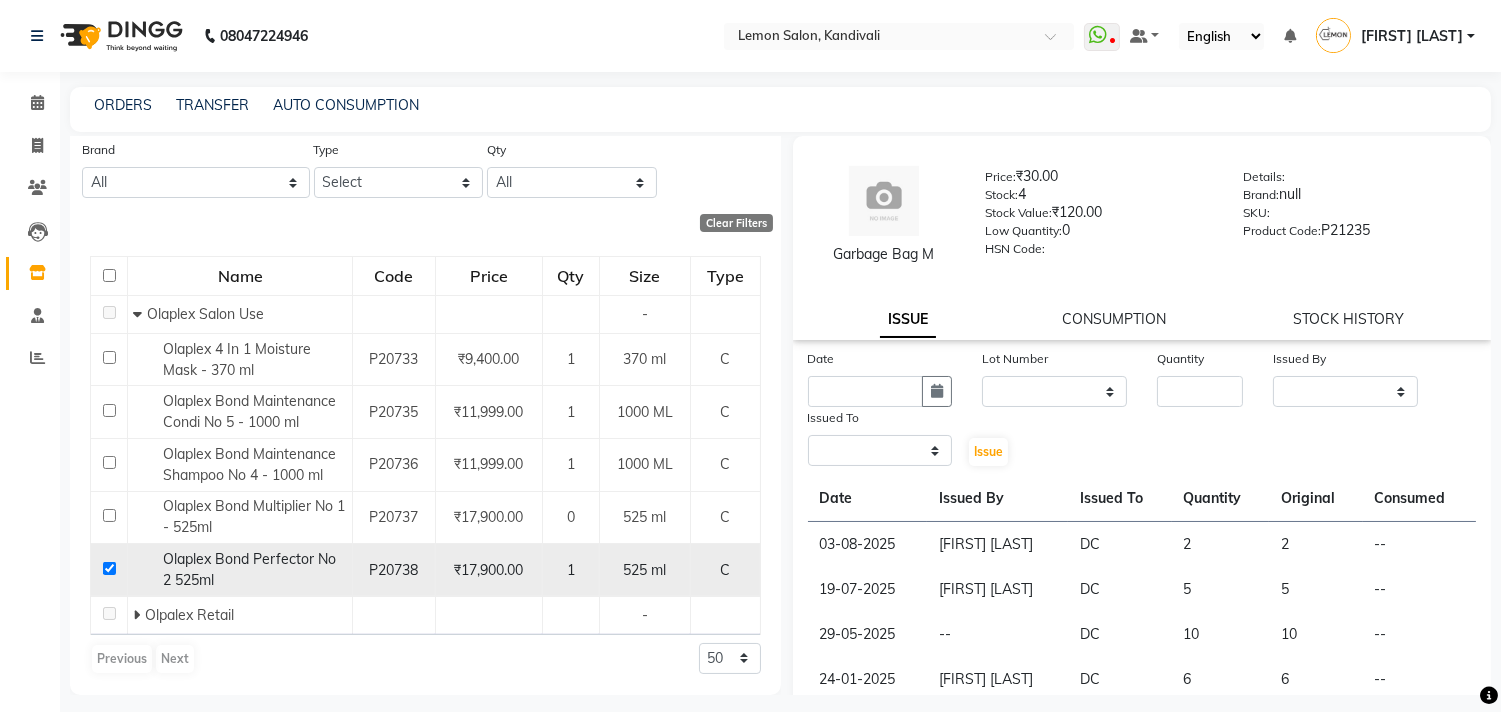 select 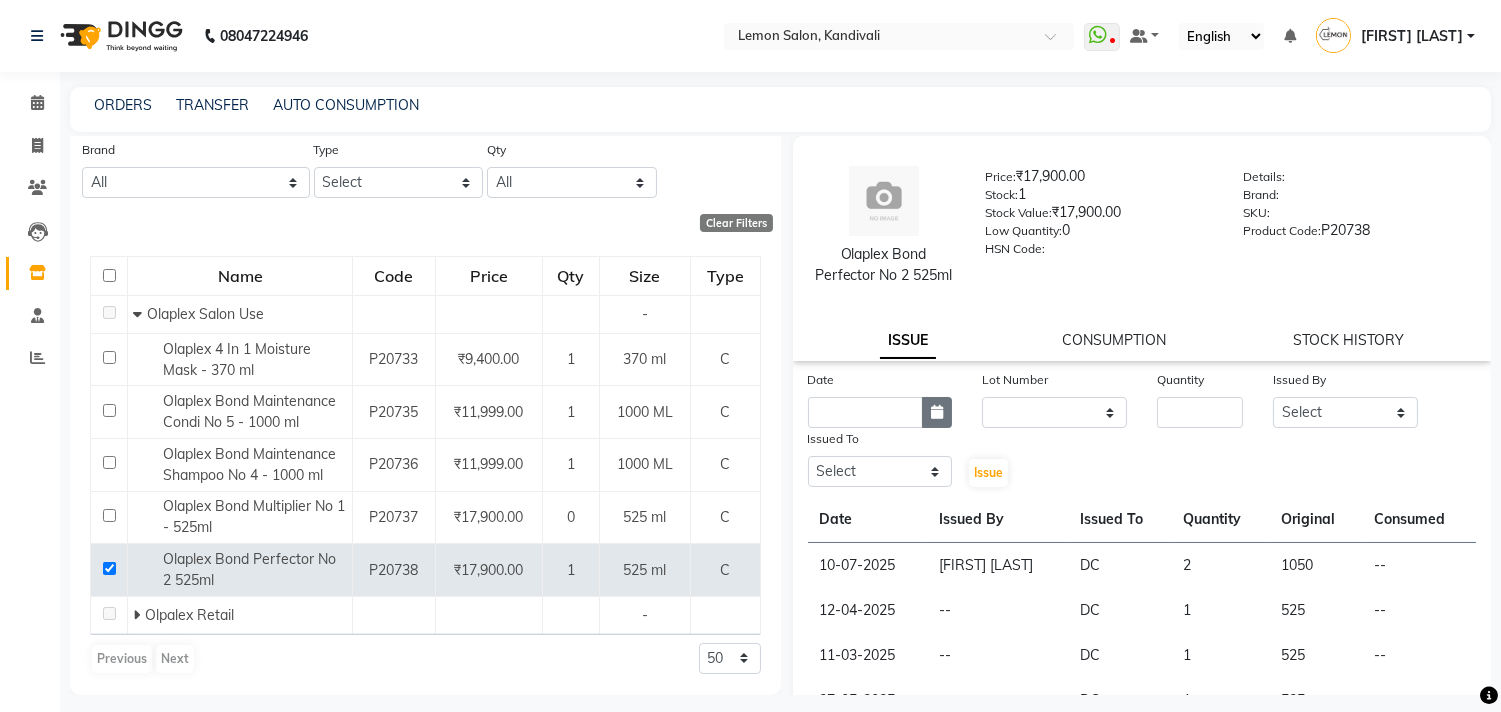 click 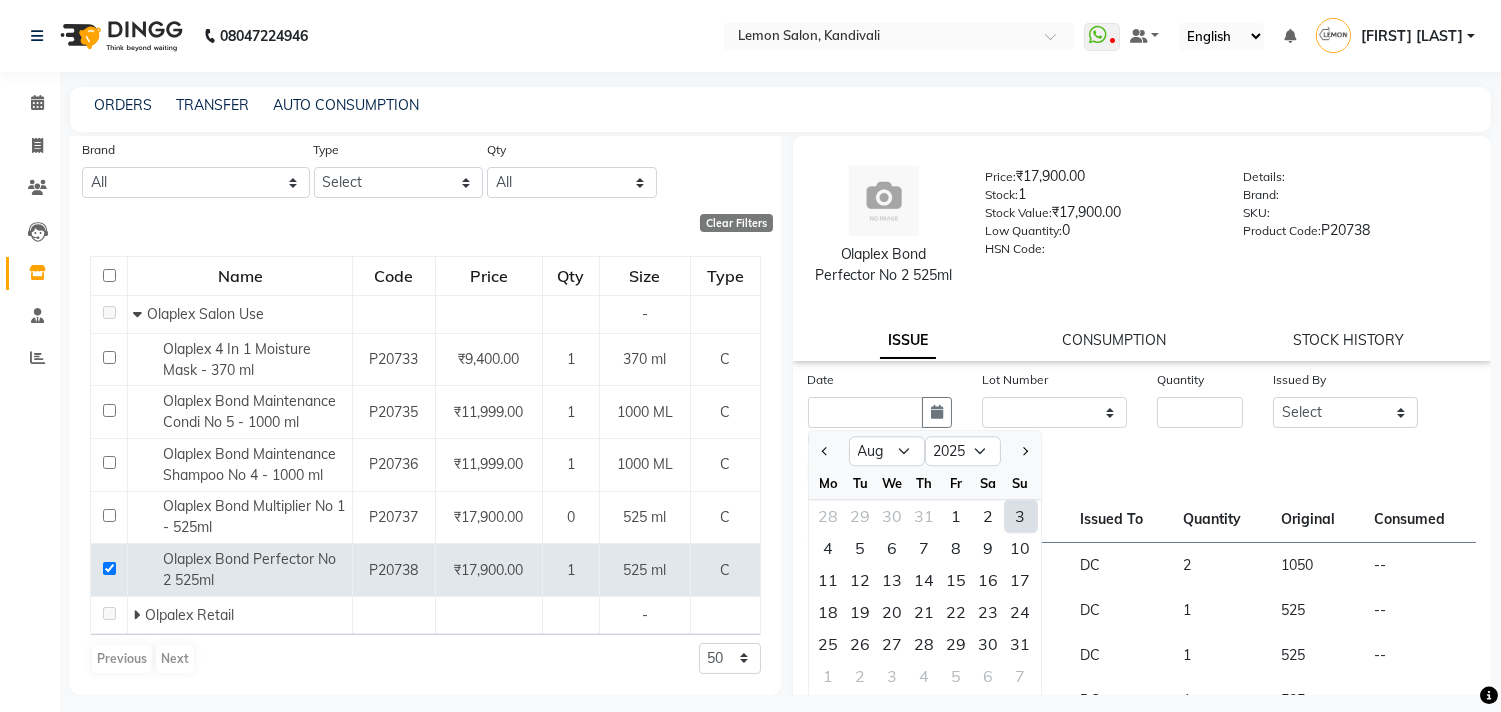 drag, startPoint x: 1016, startPoint y: 510, endPoint x: 1040, endPoint y: 413, distance: 99.92497 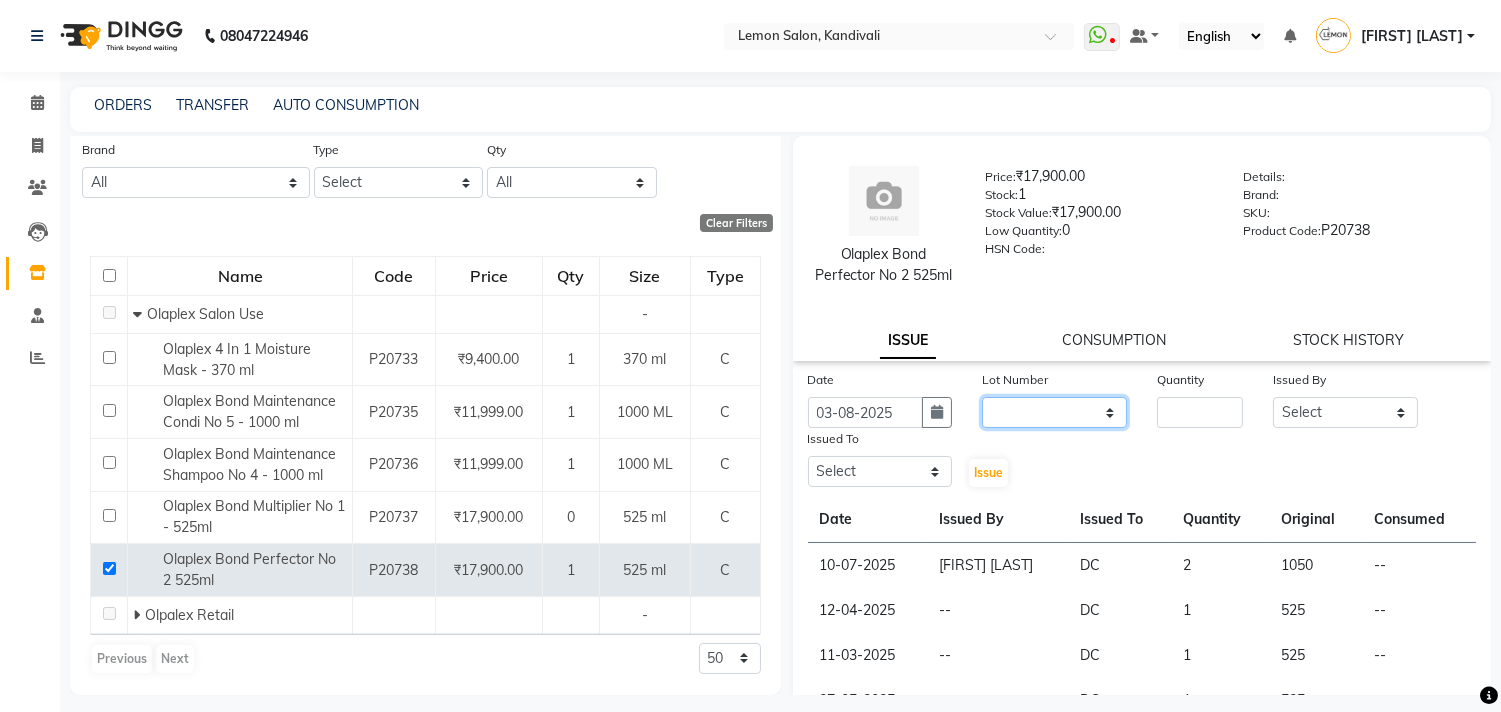 click on "None" 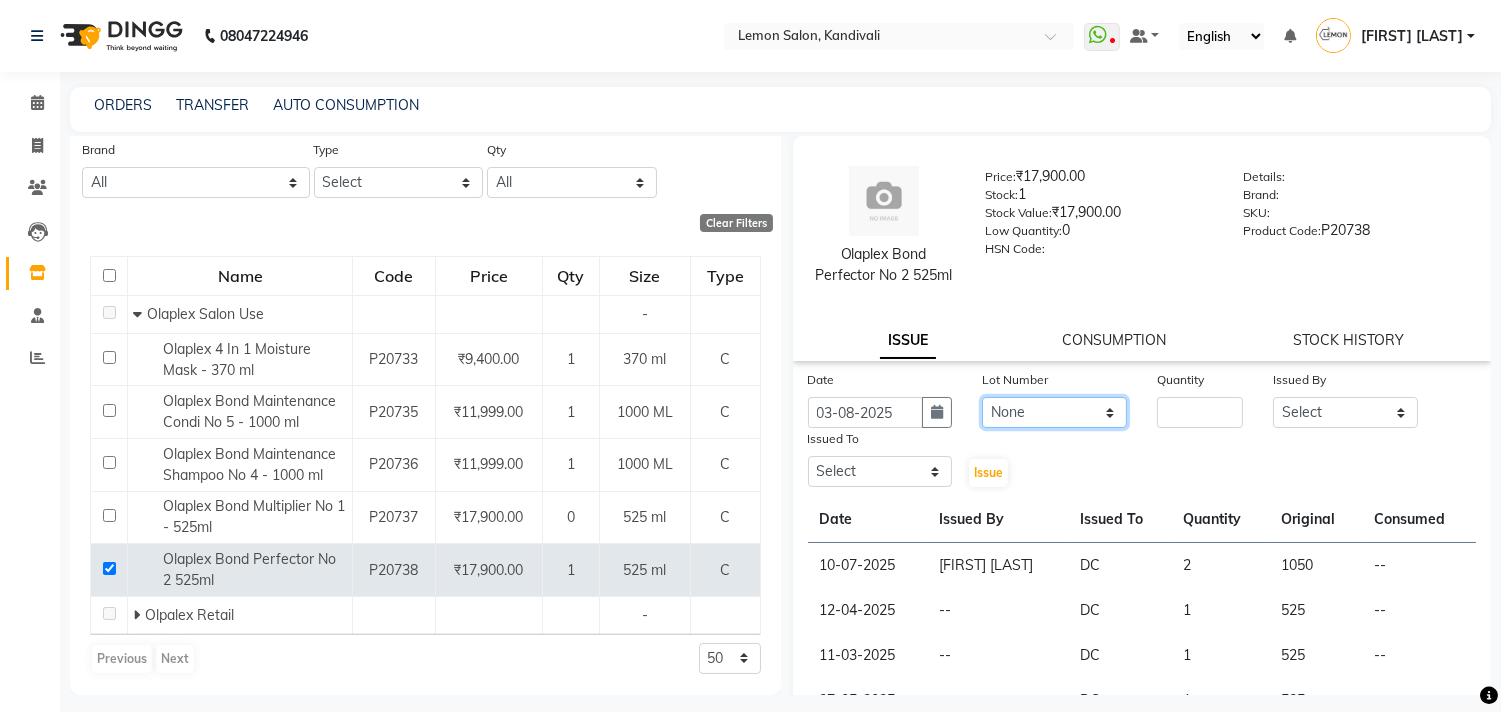 click on "None" 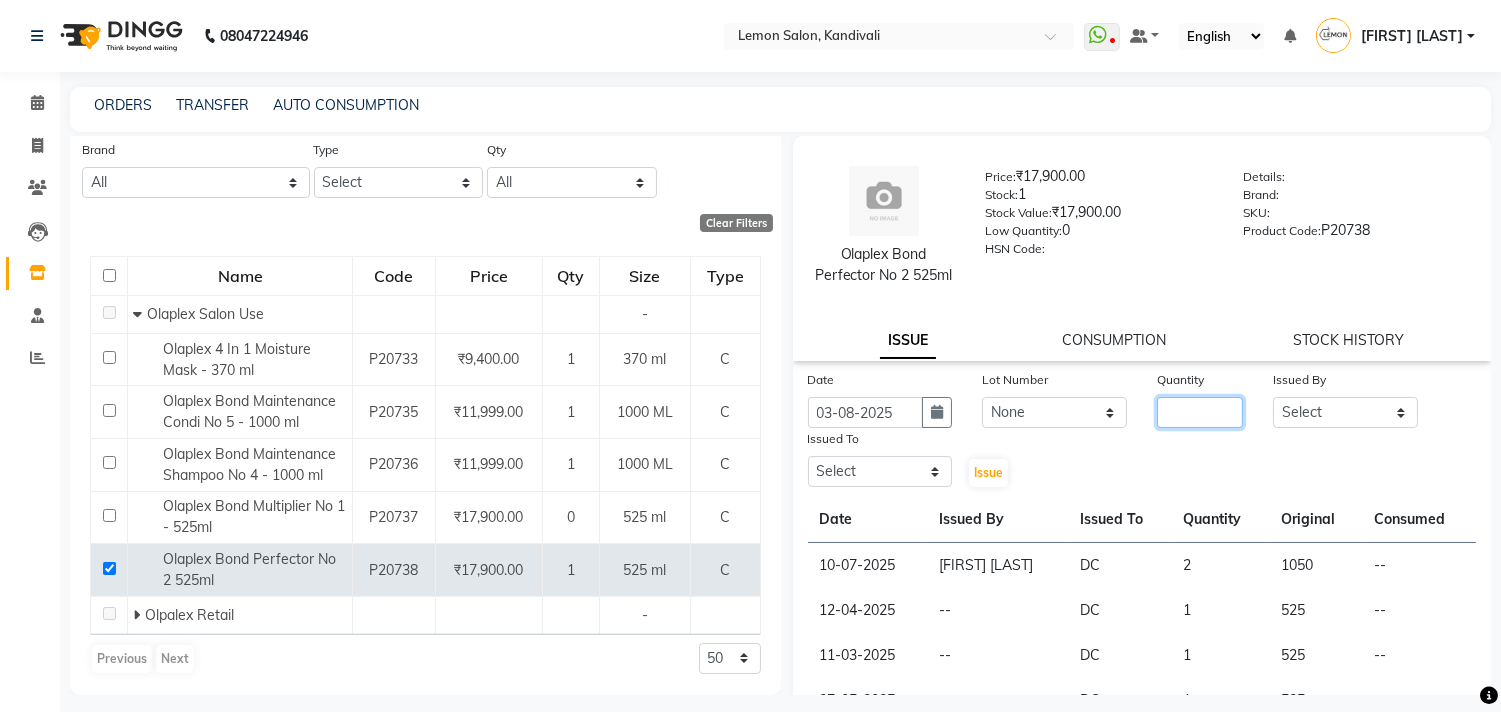 click 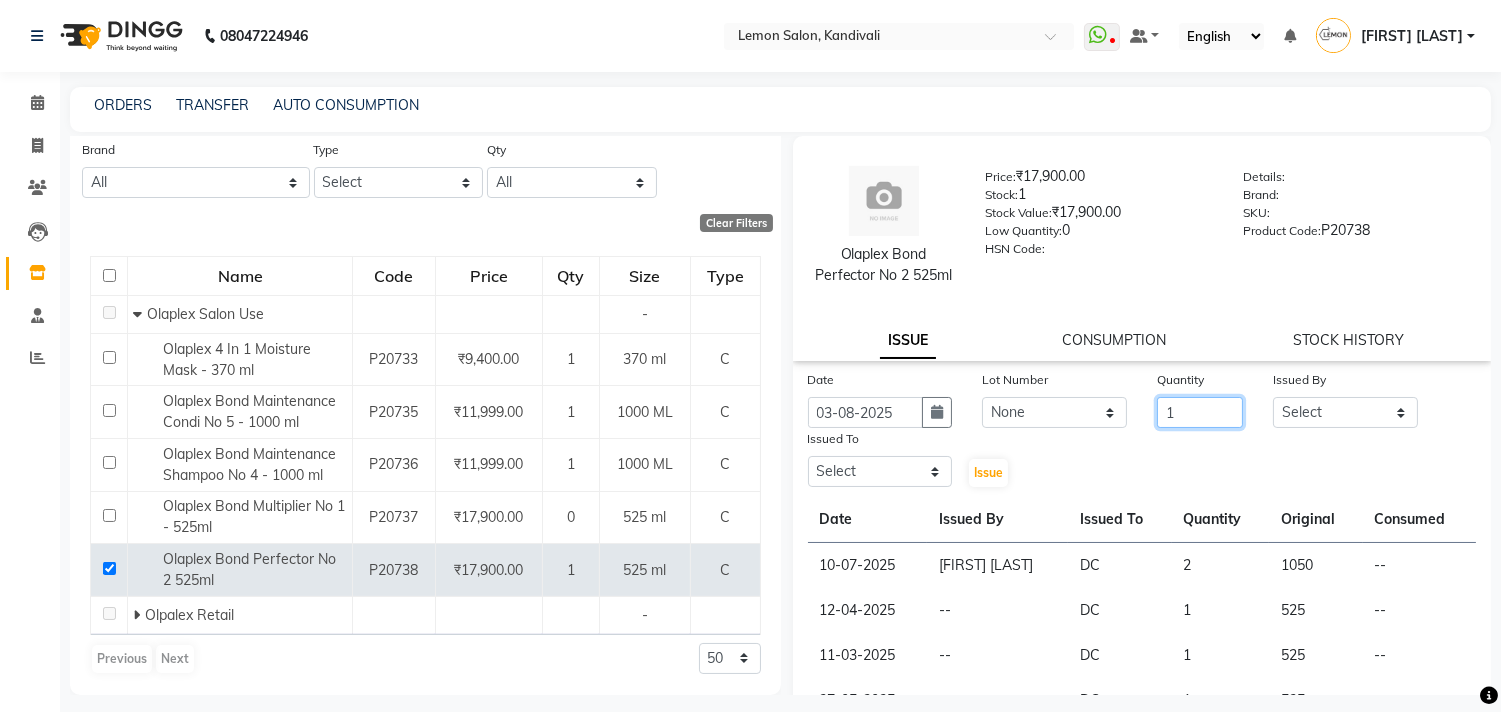 type on "1" 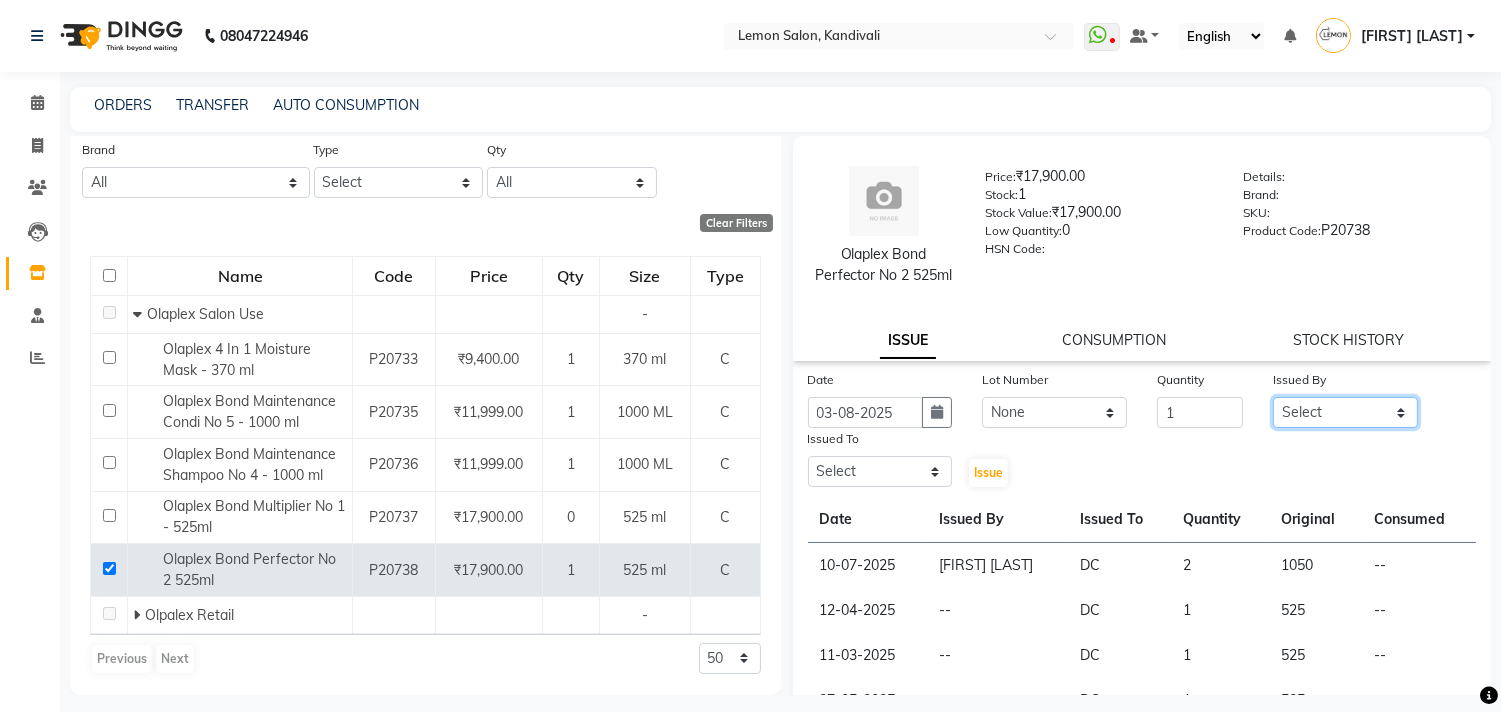 click on "Select [FIRST] [LAST] [FIRST] [LAST] [INITIAL] [FIRST] [LAST] [INITIAL] [FIRST] [LAST] [FIRST] [LAST] [FIRST] [LAST] [FIRST] [LAST] [FIRST] [LAST] [FIRST] [LAST] [FIRST] [LAST] [FIRST] [LAST]" 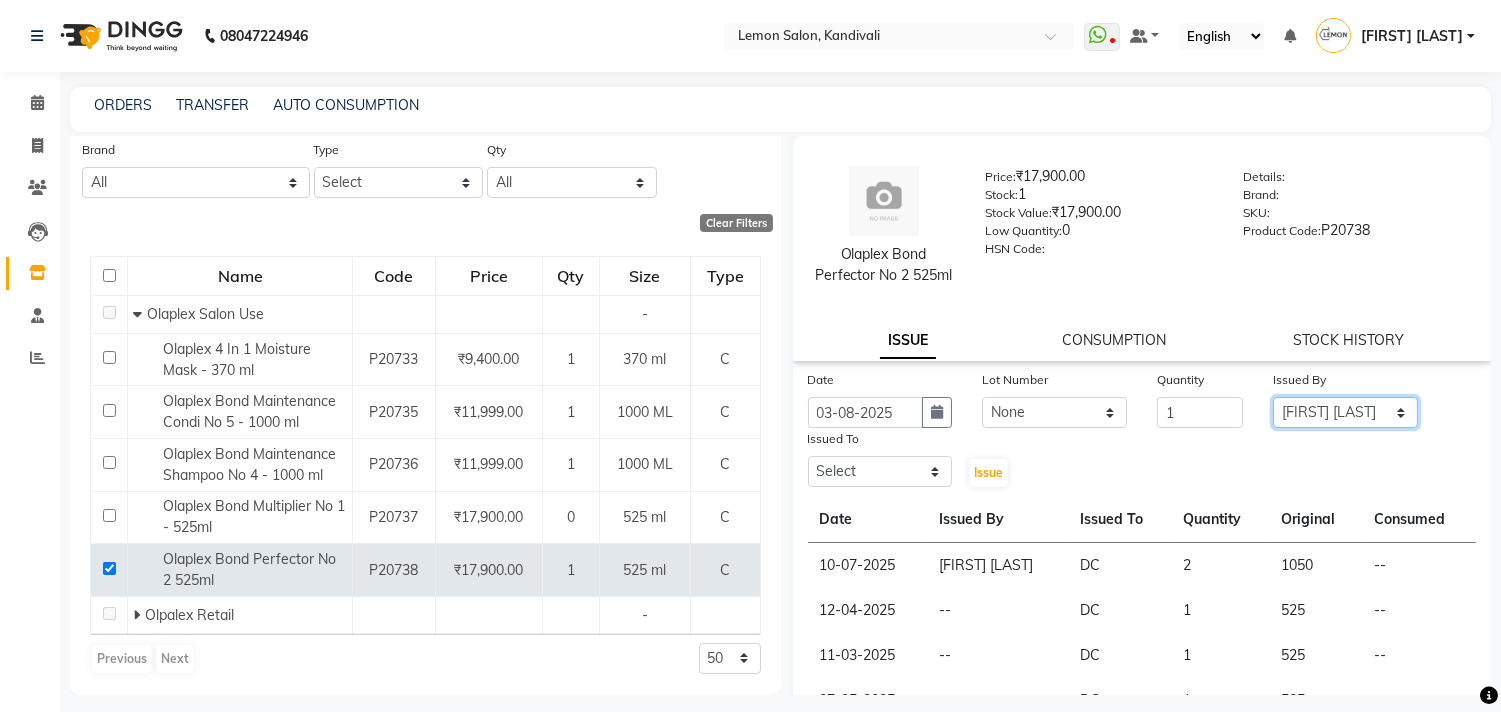 click on "Select [FIRST] [LAST] [FIRST] [LAST] [INITIAL] [FIRST] [LAST] [INITIAL] [FIRST] [LAST] [FIRST] [LAST] [FIRST] [LAST] [FIRST] [LAST] [FIRST] [LAST] [FIRST] [LAST] [FIRST] [LAST] [FIRST] [LAST]" 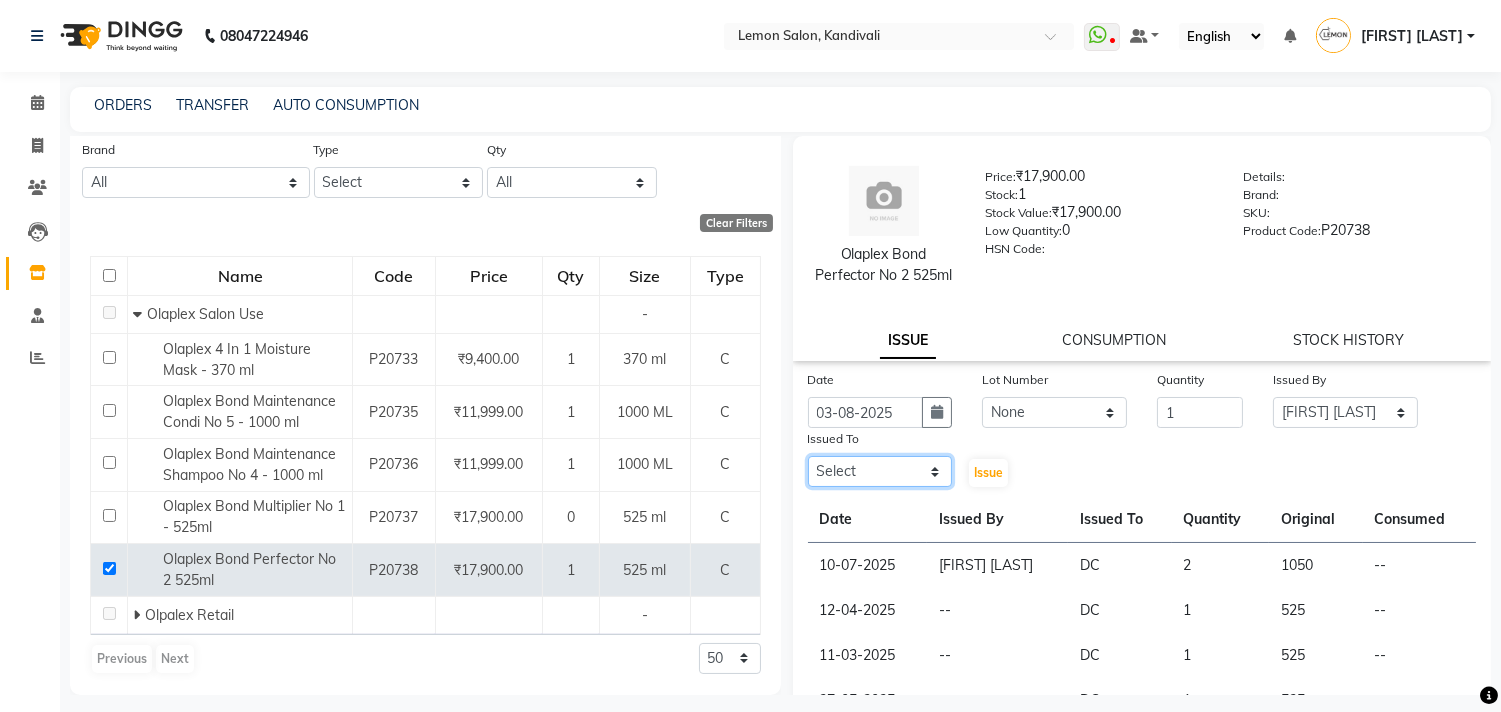click on "Select [FIRST] [LAST] [FIRST] [LAST] [INITIAL] [FIRST] [LAST] [INITIAL] [FIRST] [LAST] [FIRST] [LAST] [FIRST] [LAST] [FIRST] [LAST] [FIRST] [LAST] [FIRST] [LAST] [FIRST] [LAST] [FIRST] [LAST]" 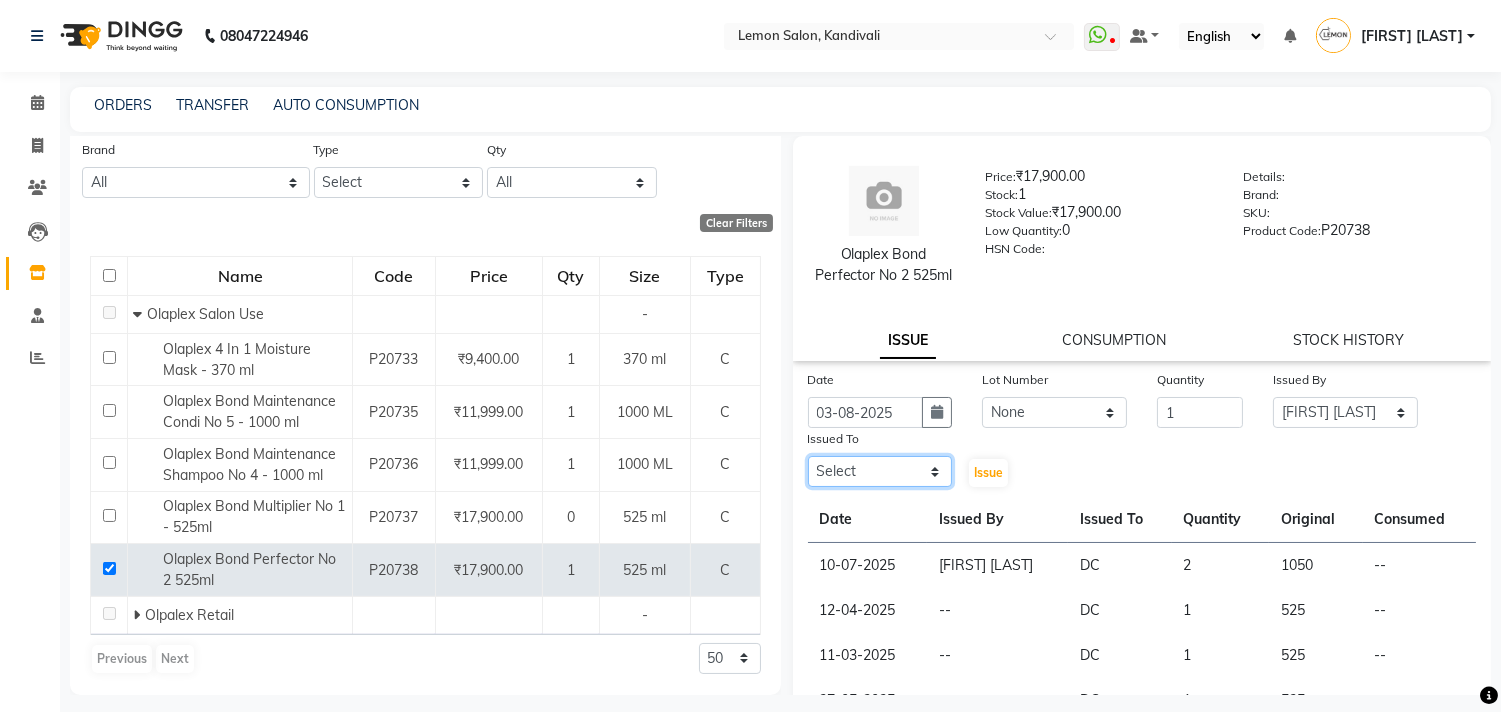 select on "7880" 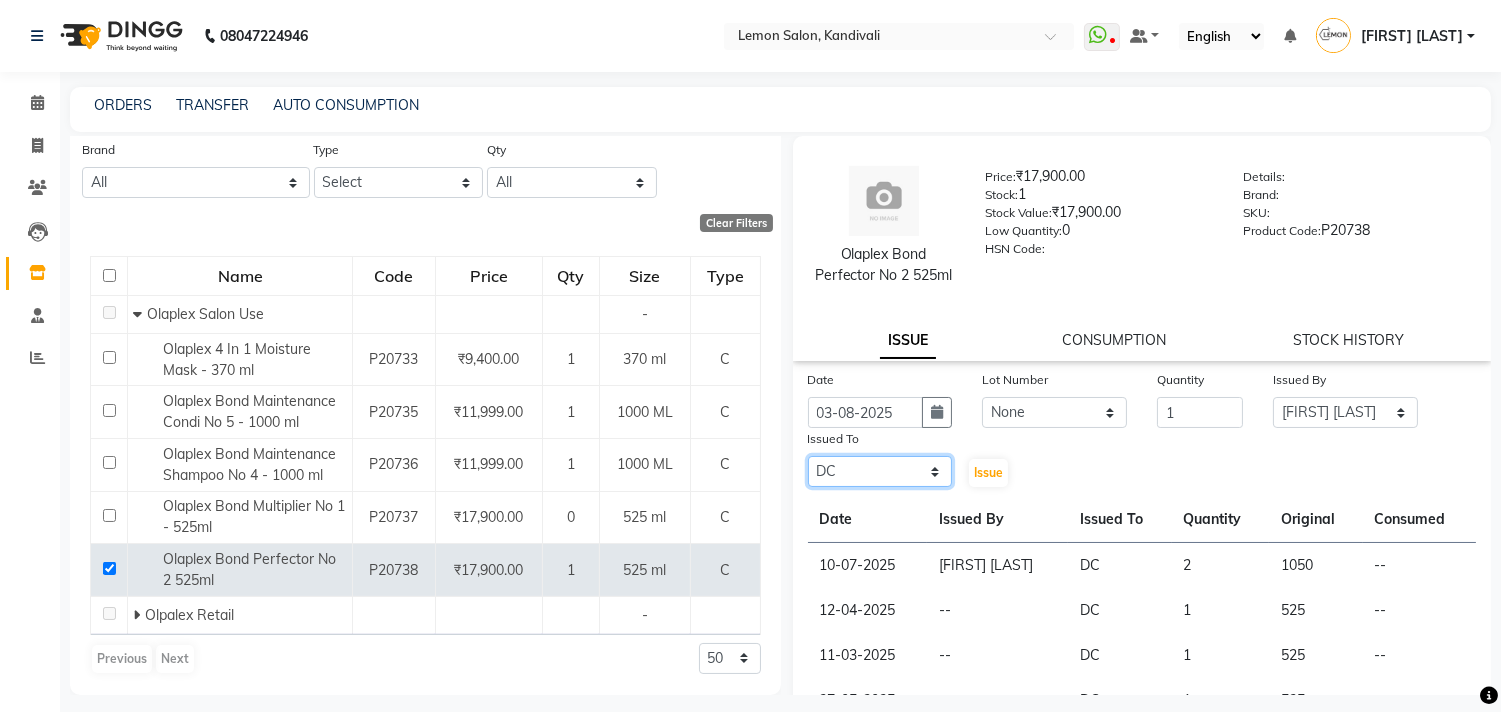 click on "Select [FIRST] [LAST] [FIRST] [LAST] [INITIAL] [FIRST] [LAST] [INITIAL] [FIRST] [LAST] [FIRST] [LAST] [FIRST] [LAST] [FIRST] [LAST] [FIRST] [LAST] [FIRST] [LAST] [FIRST] [LAST] [FIRST] [LAST]" 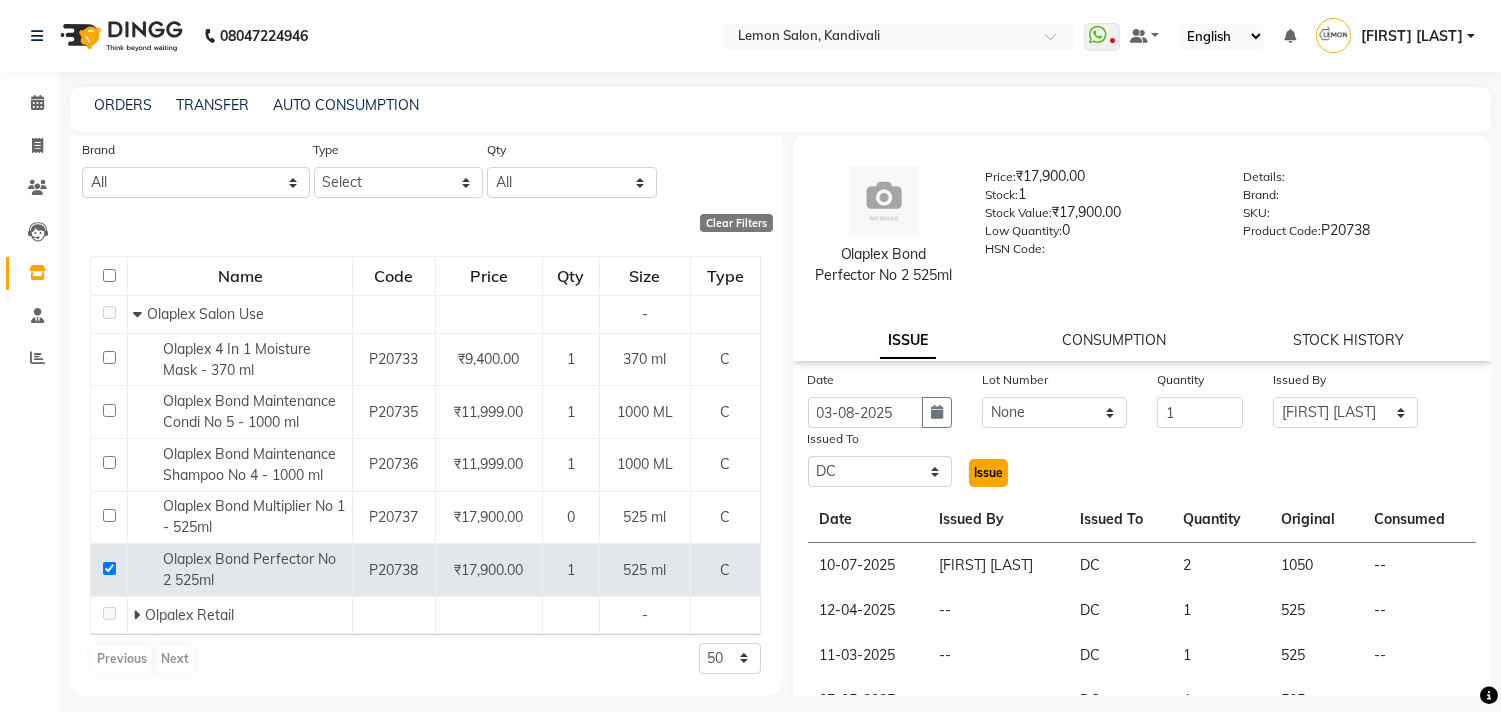 click on "Issue" 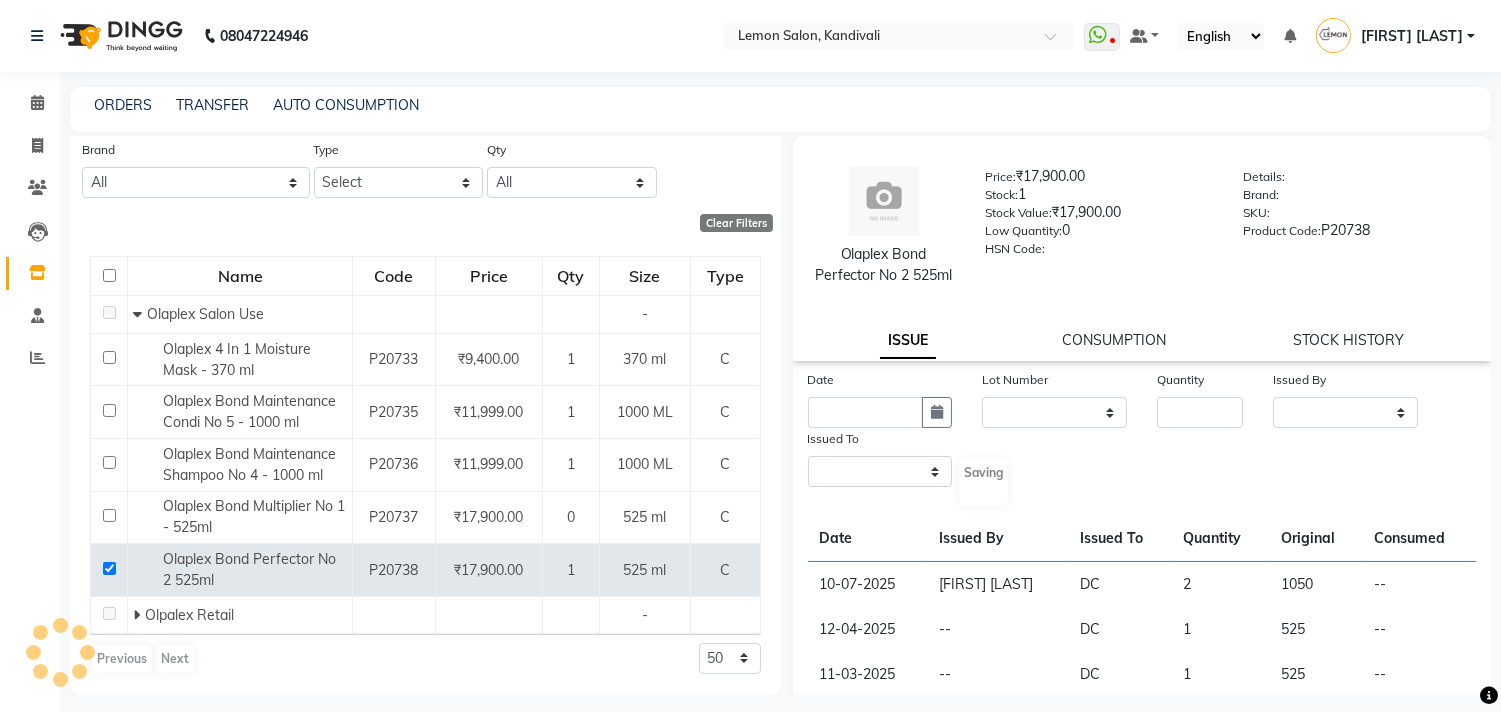 select 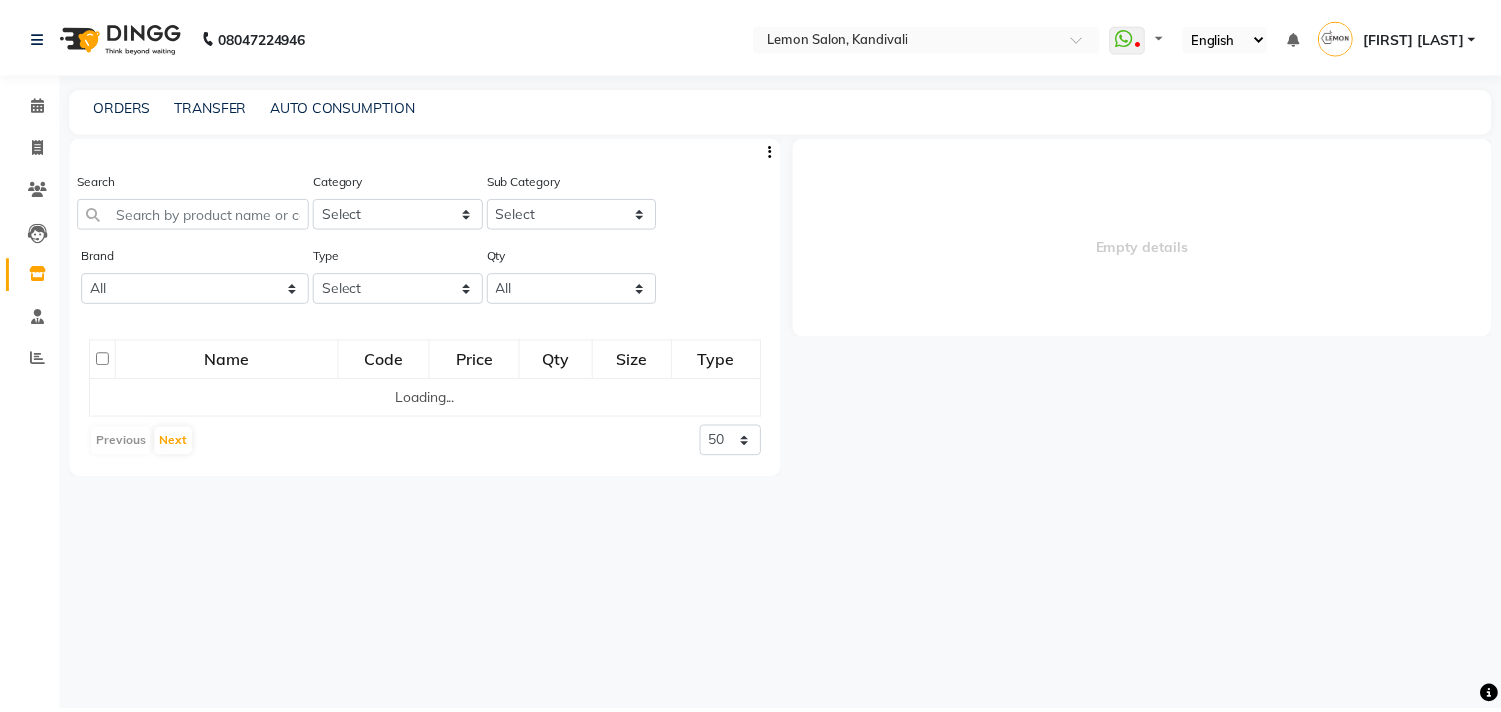 scroll, scrollTop: 0, scrollLeft: 0, axis: both 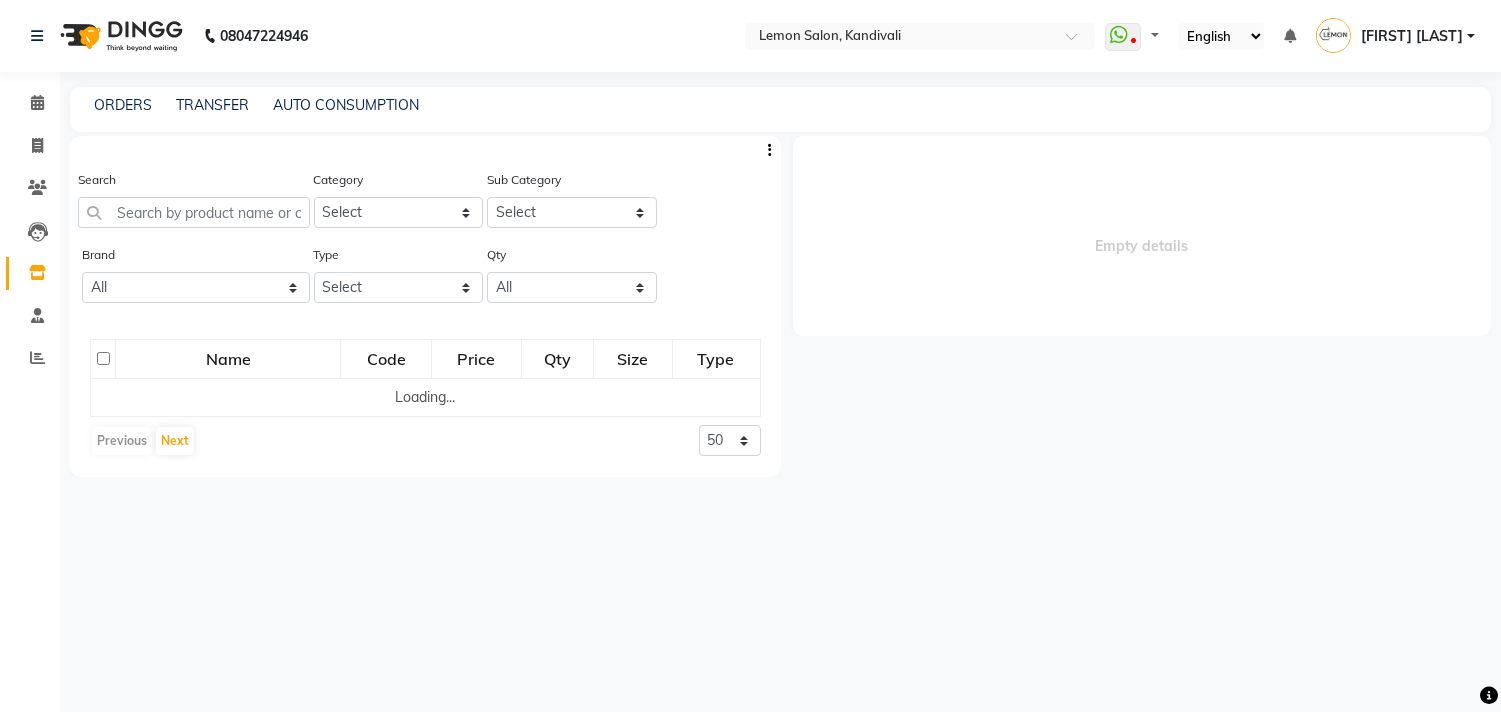 select 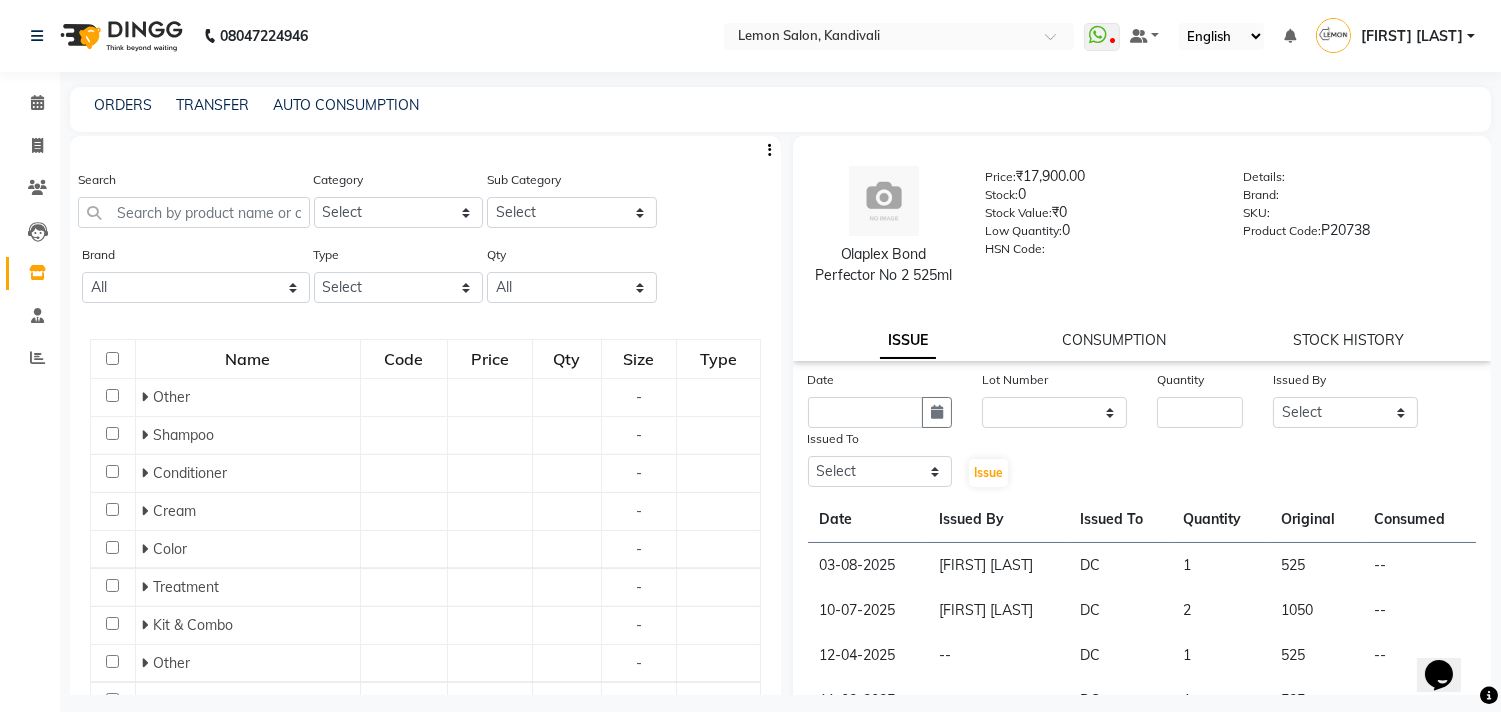 scroll, scrollTop: 0, scrollLeft: 0, axis: both 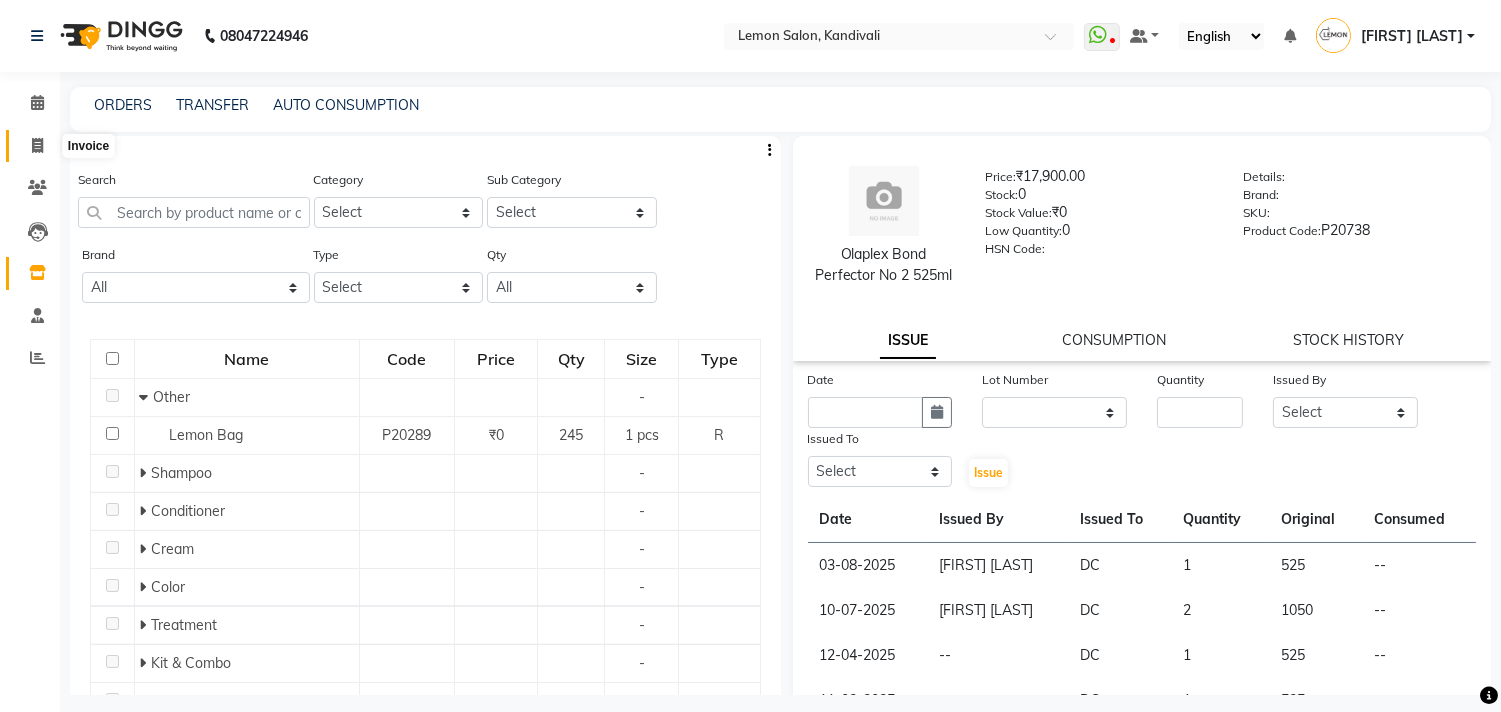 click 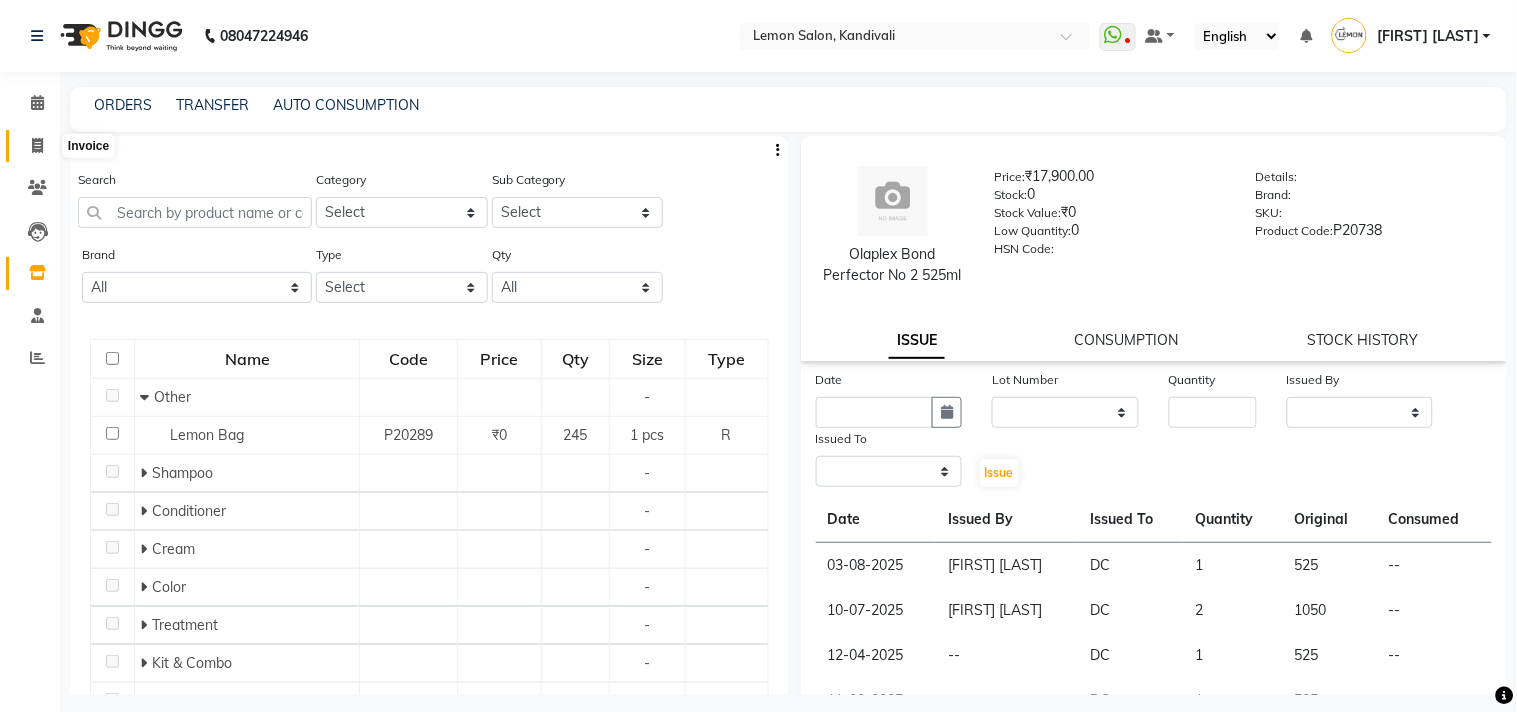 select on "569" 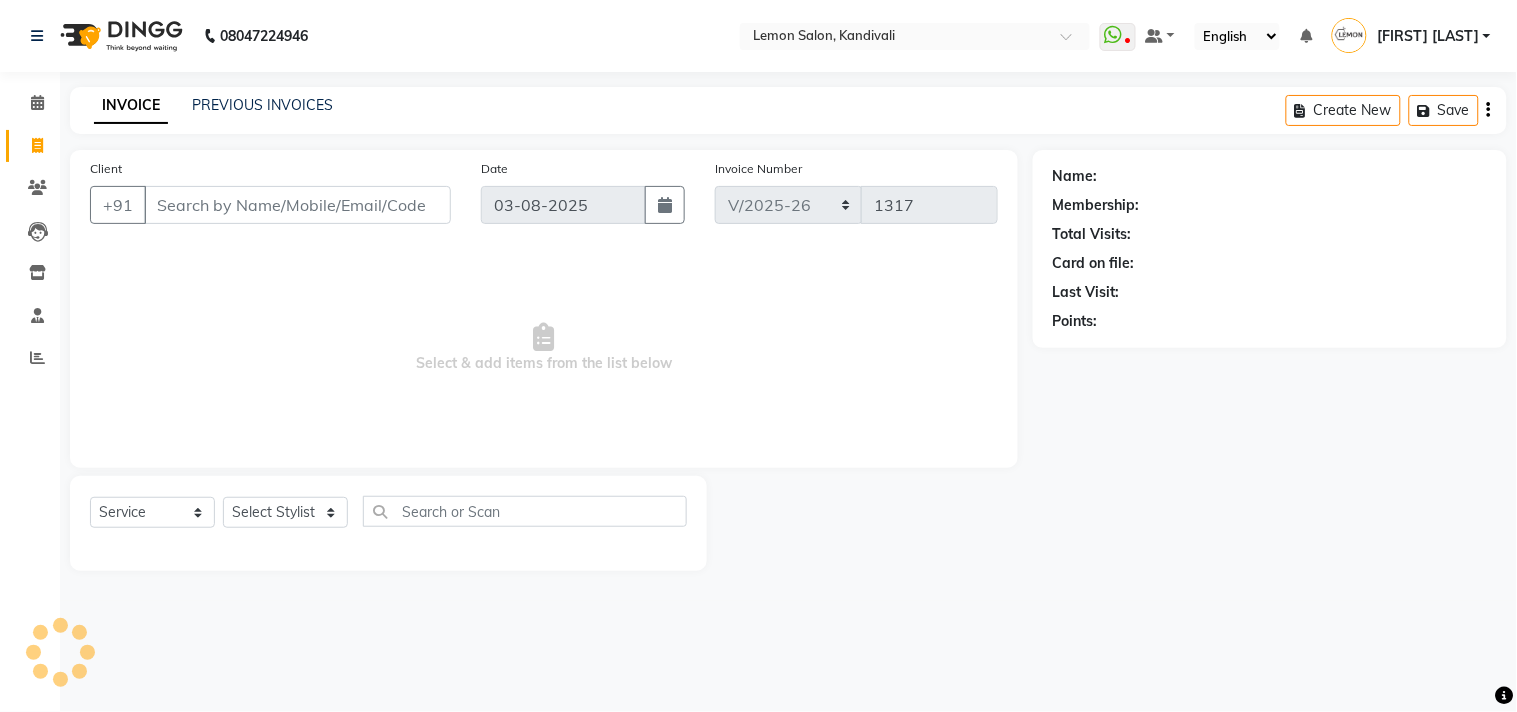 click on "Client" at bounding box center [297, 205] 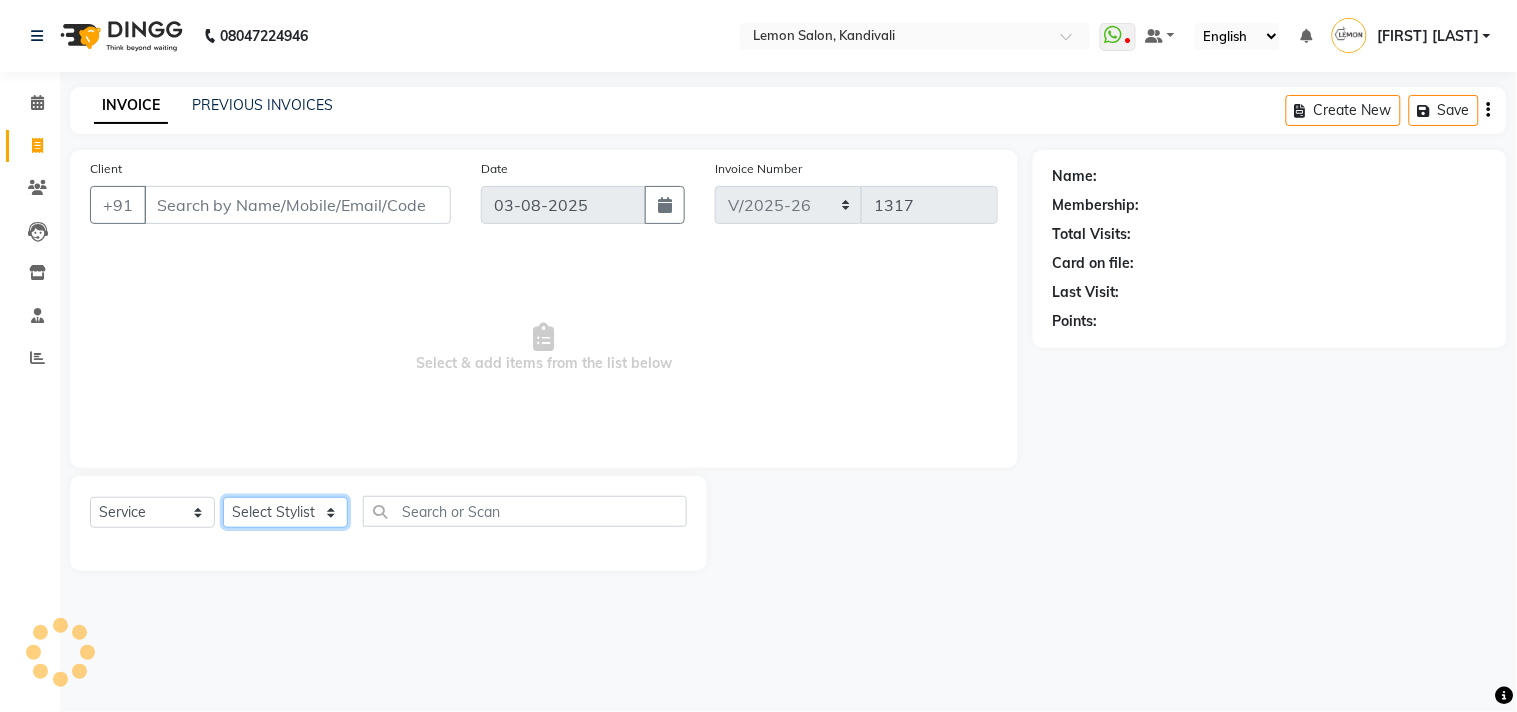 click on "Select Stylist" 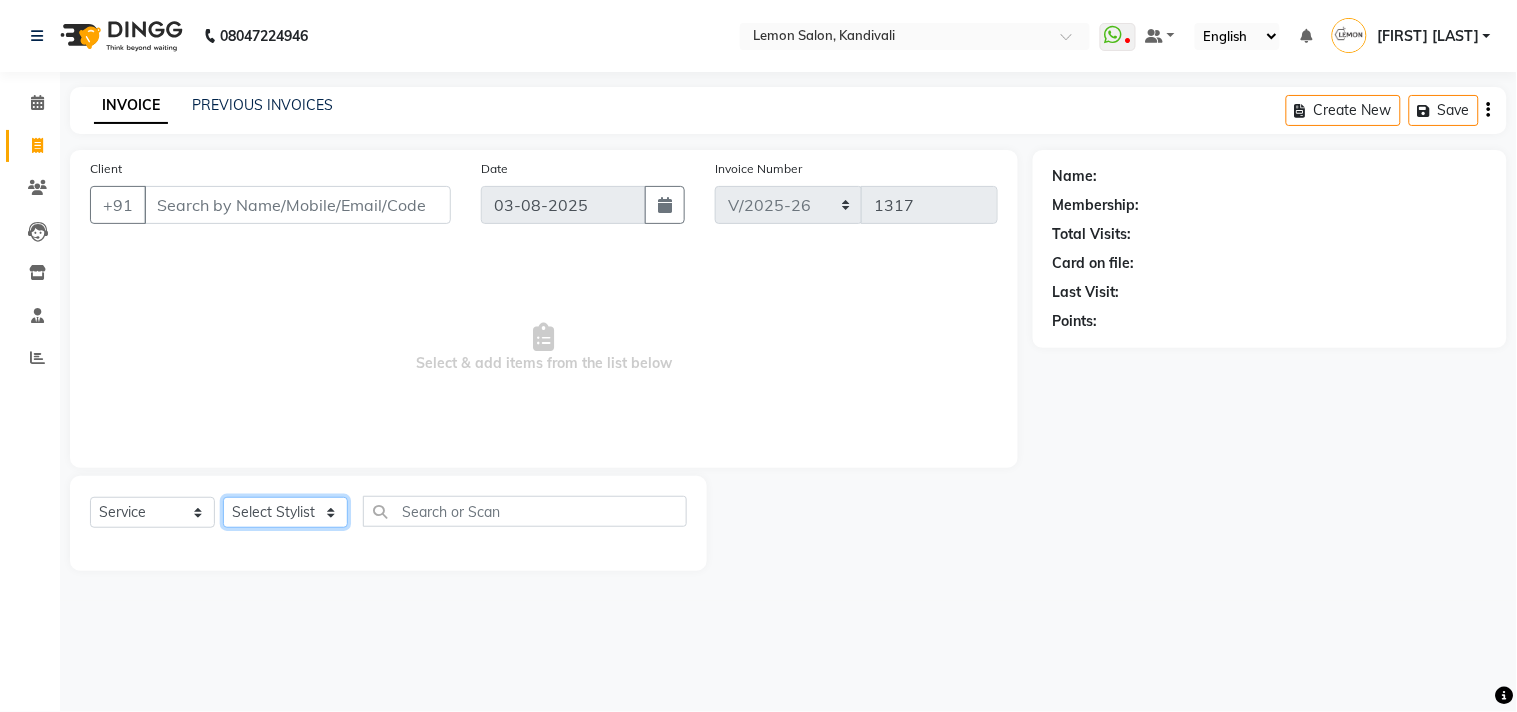select on "7385" 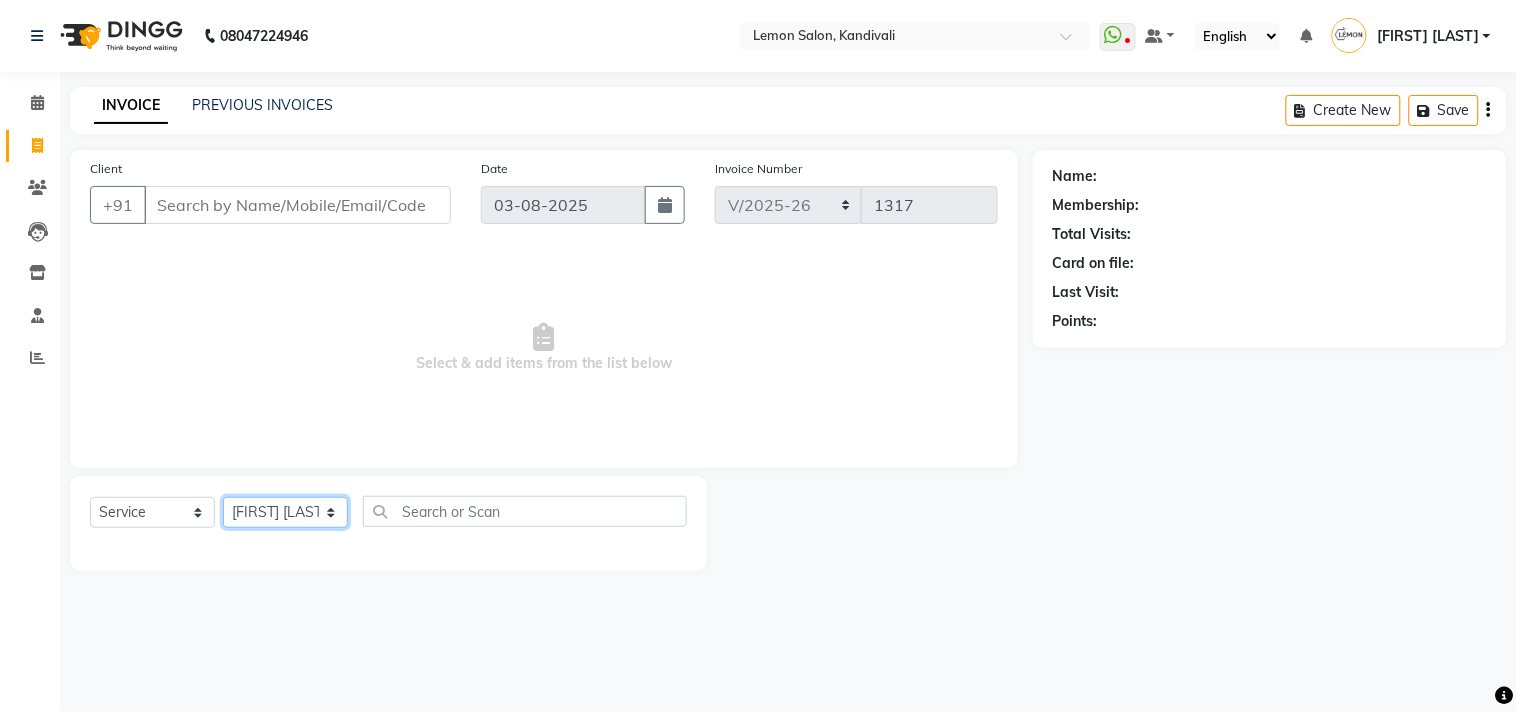 click on "Select Stylist Akansha Subba Alam Arun Arndive DC Faheem Malik Gufran Salmani Payal Maurya Riya Adawade Shoeb Salmani Kandivali Swati Sharma Yunus Yusuf Shaikh" 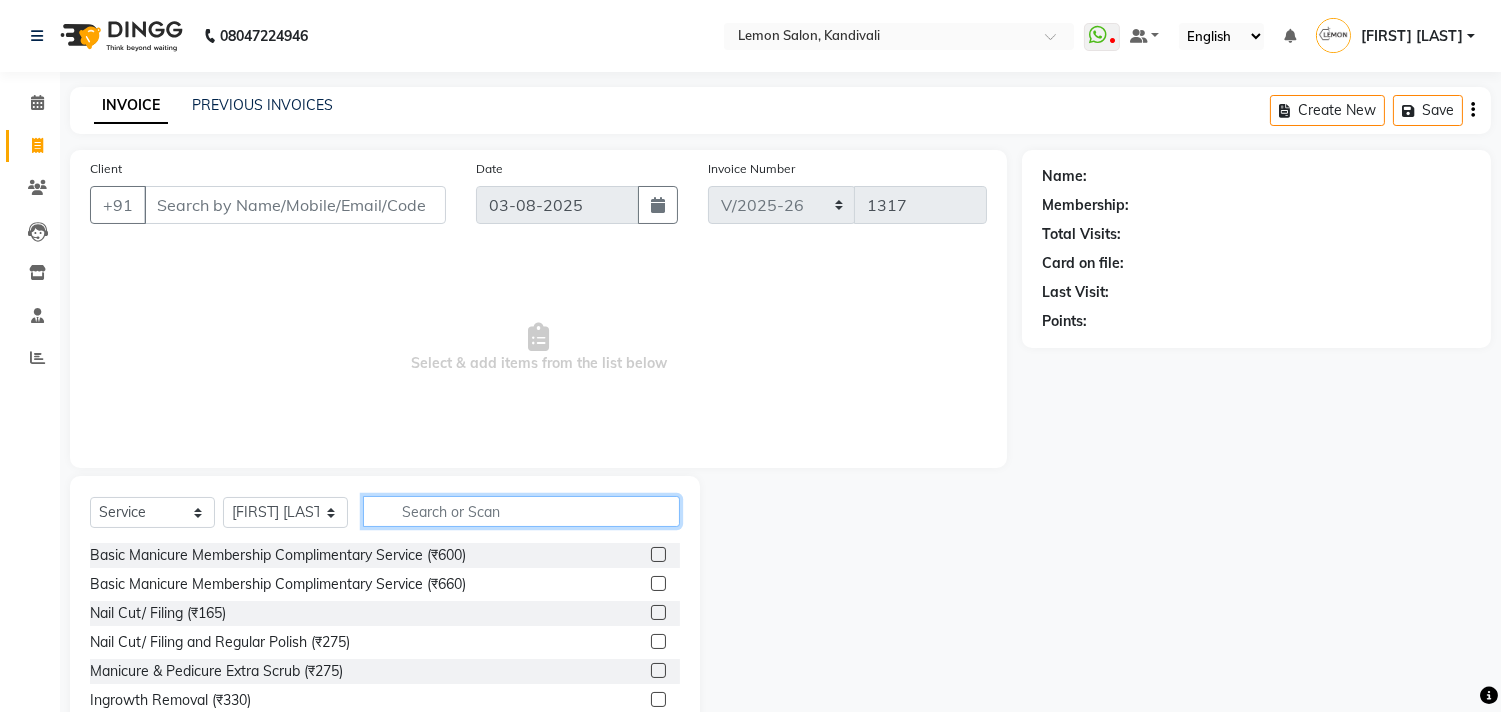 click 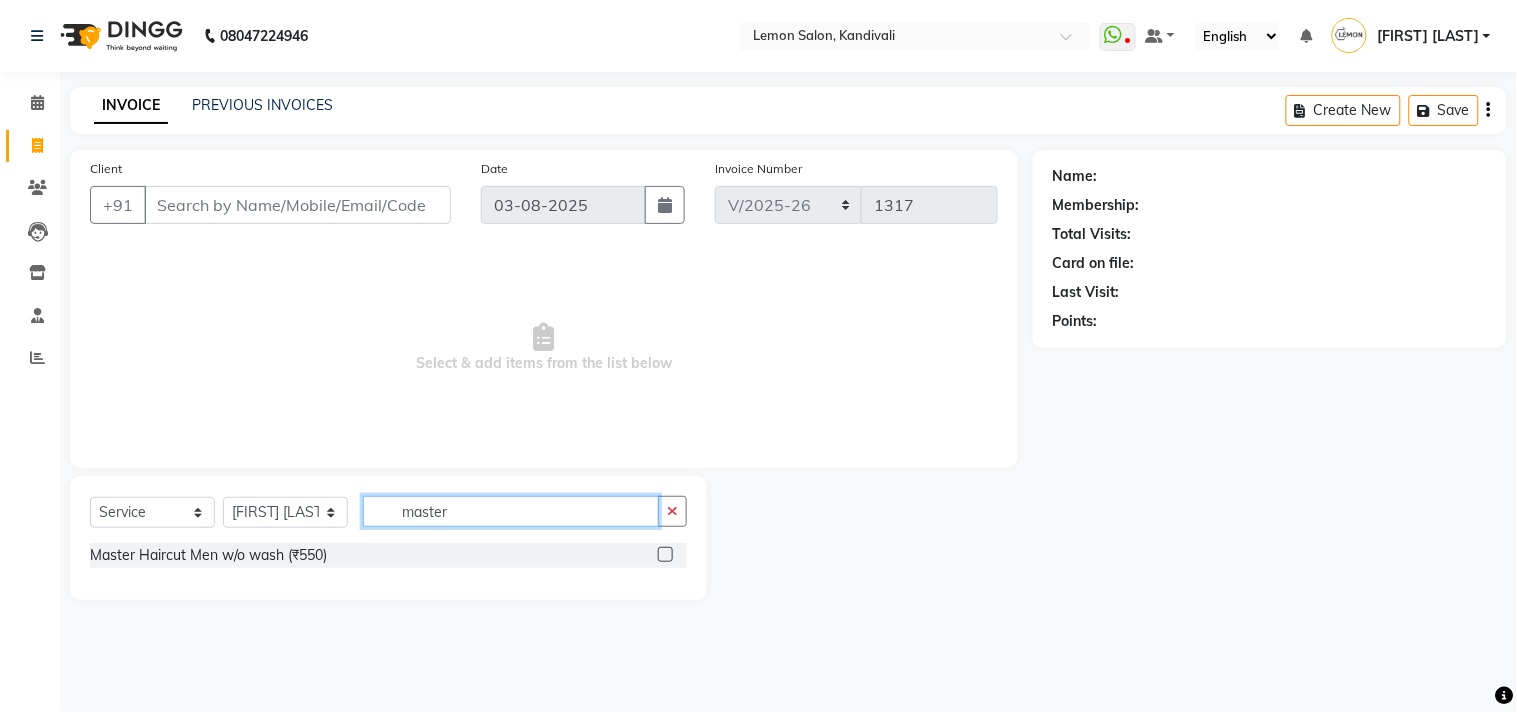 type on "master" 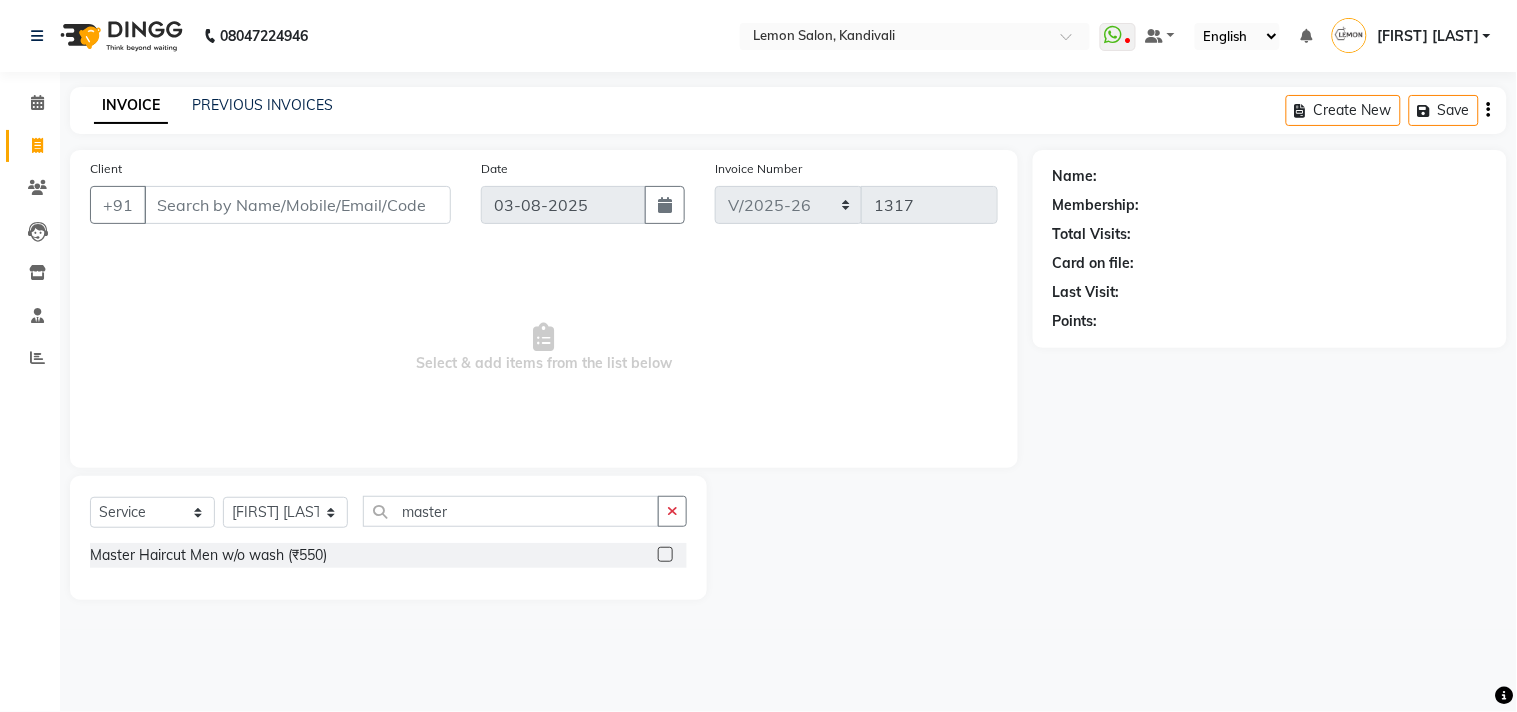 click 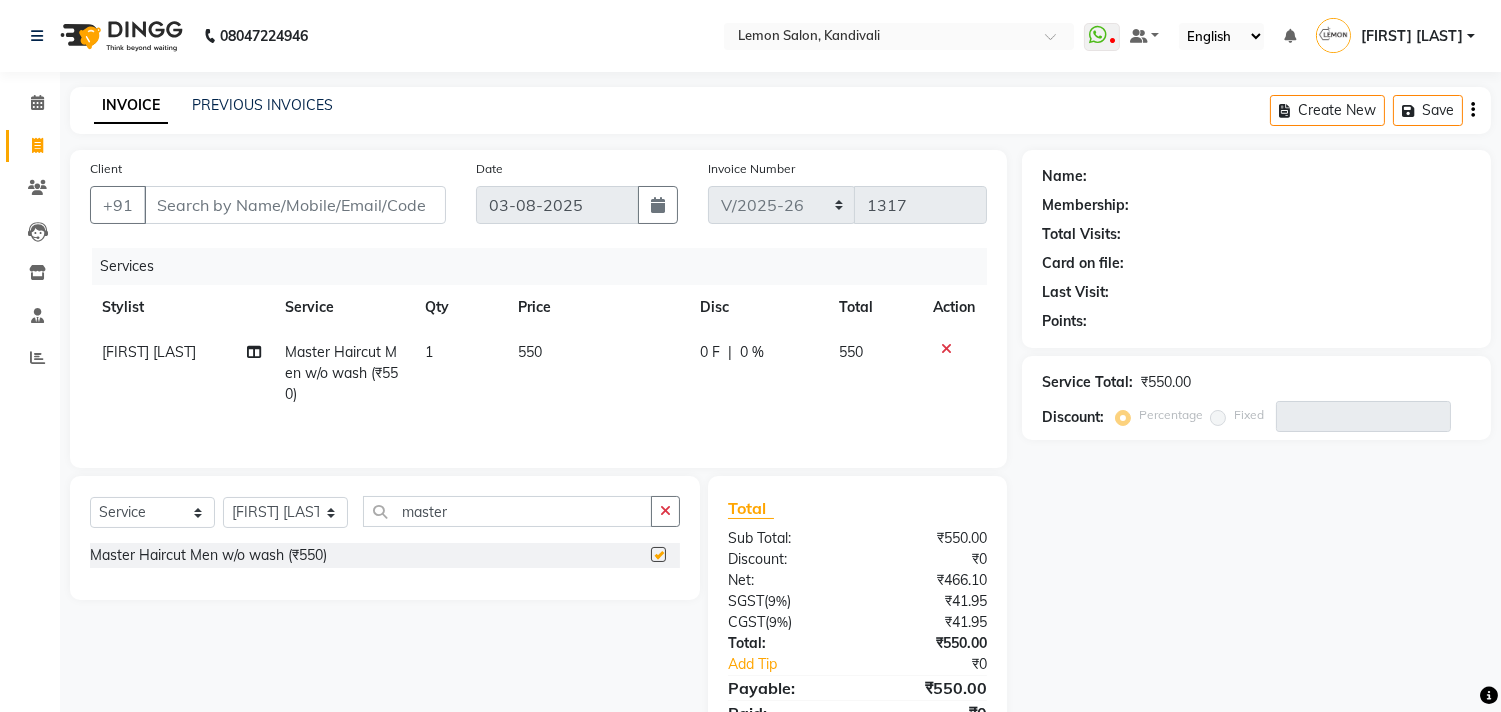 checkbox on "false" 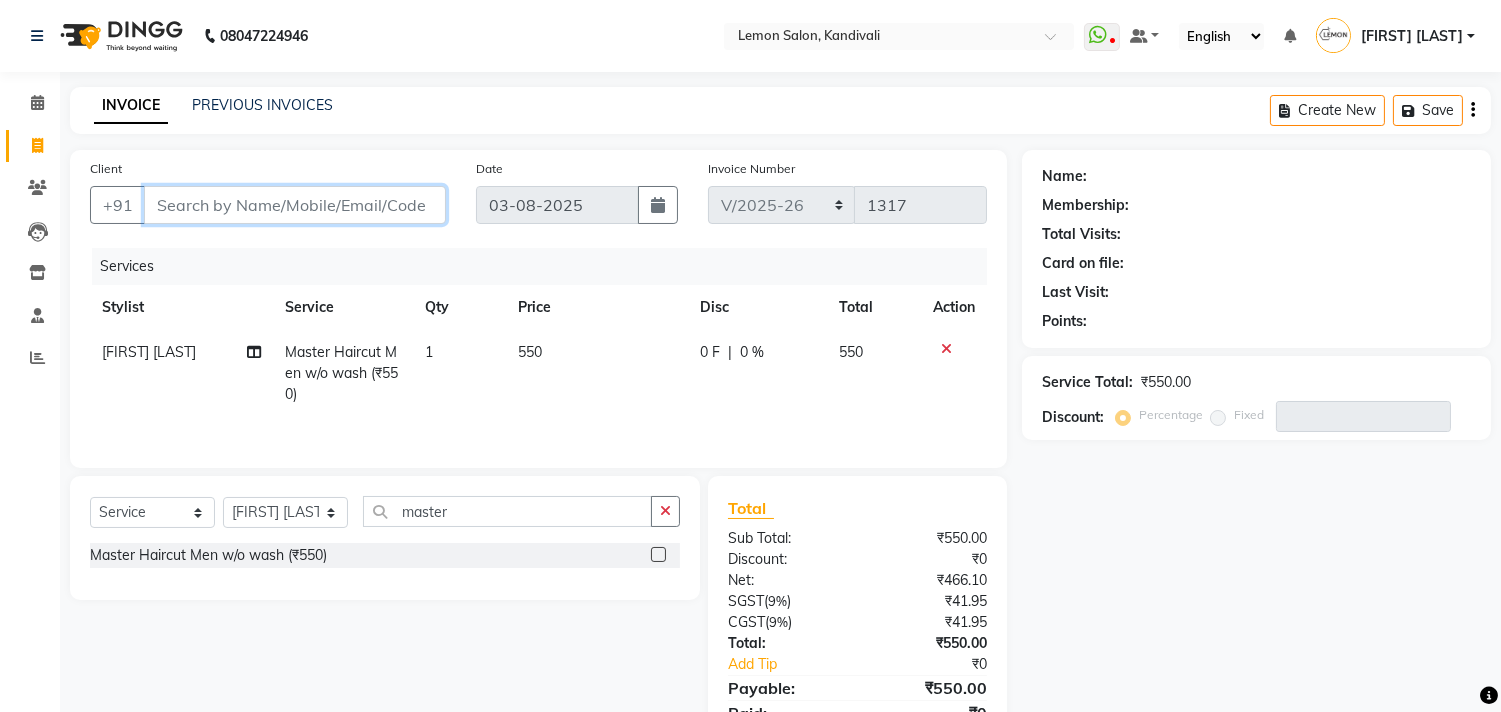 click on "Client" at bounding box center [295, 205] 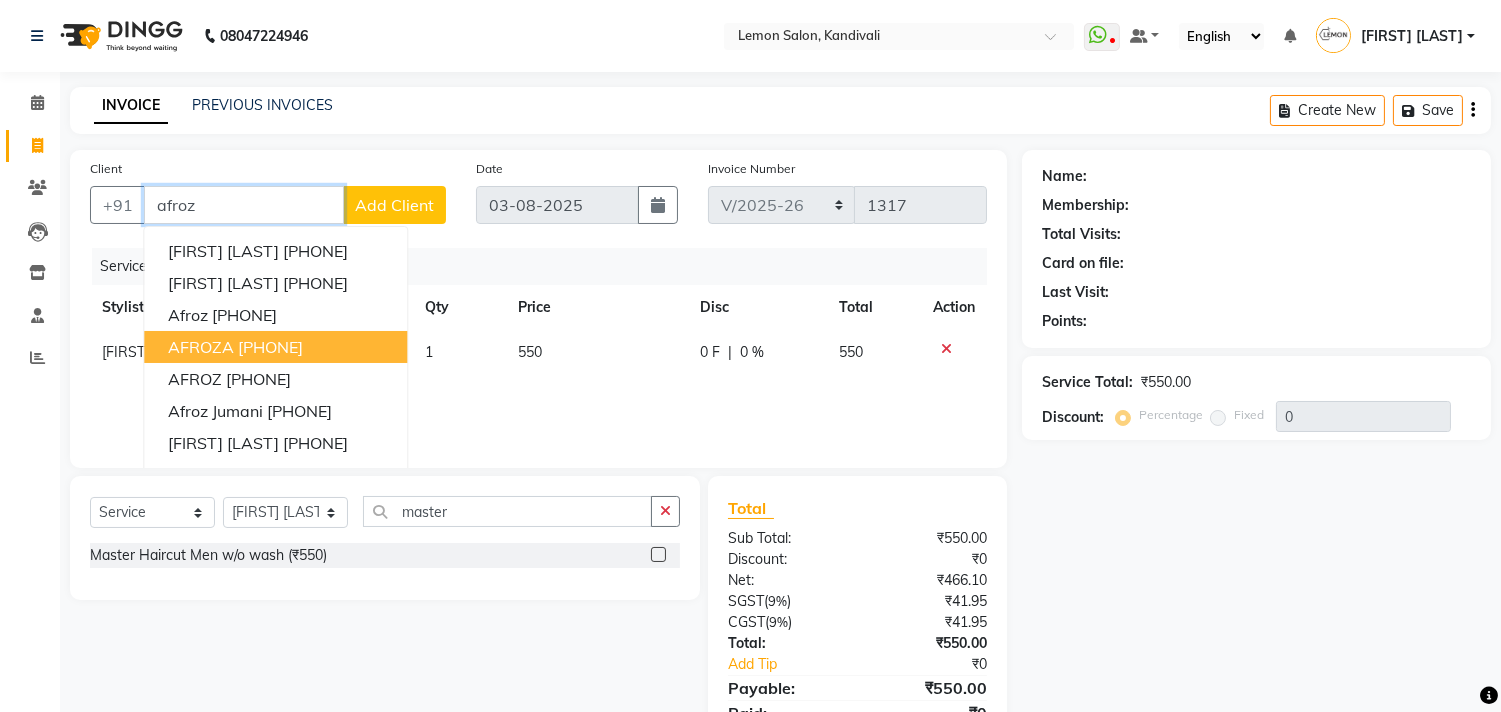 scroll, scrollTop: 90, scrollLeft: 0, axis: vertical 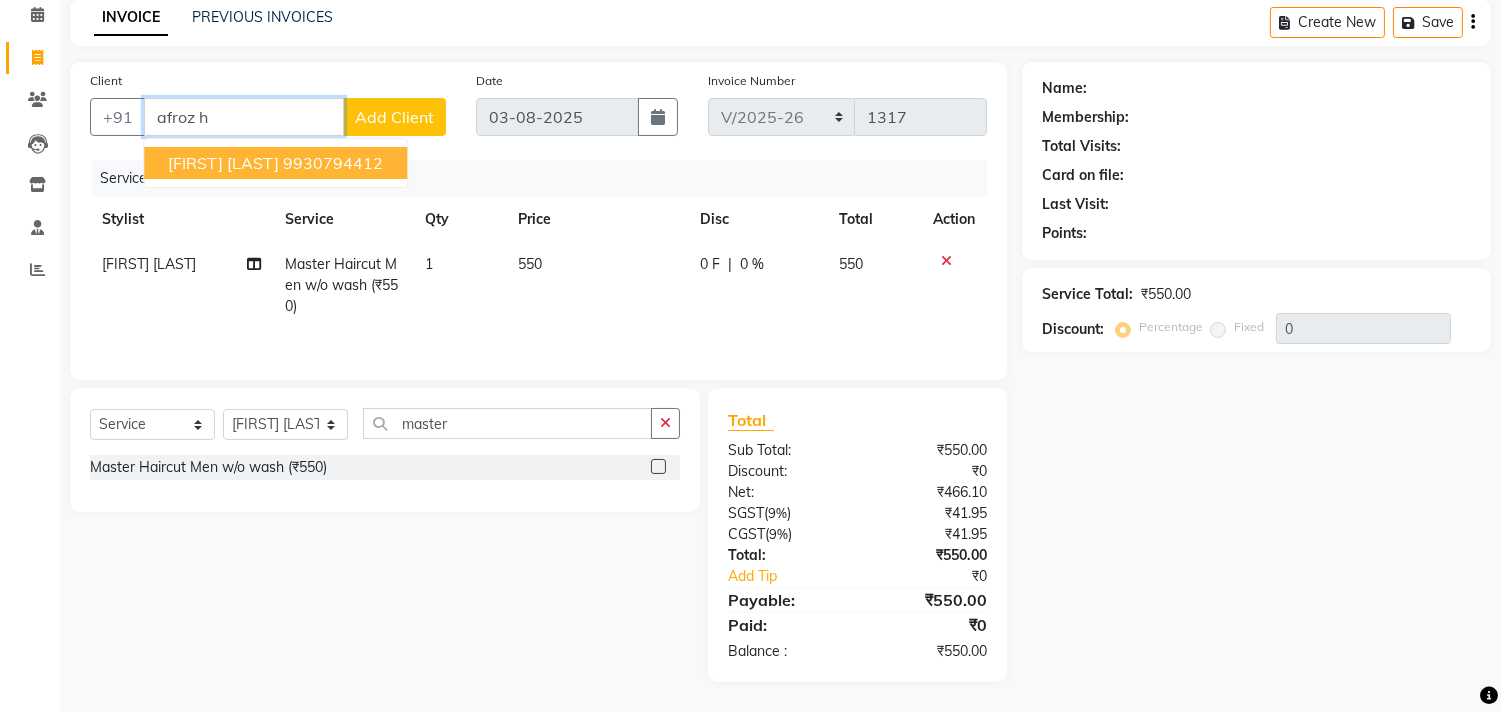 click on "AFROZ Hathiyari" at bounding box center [223, 163] 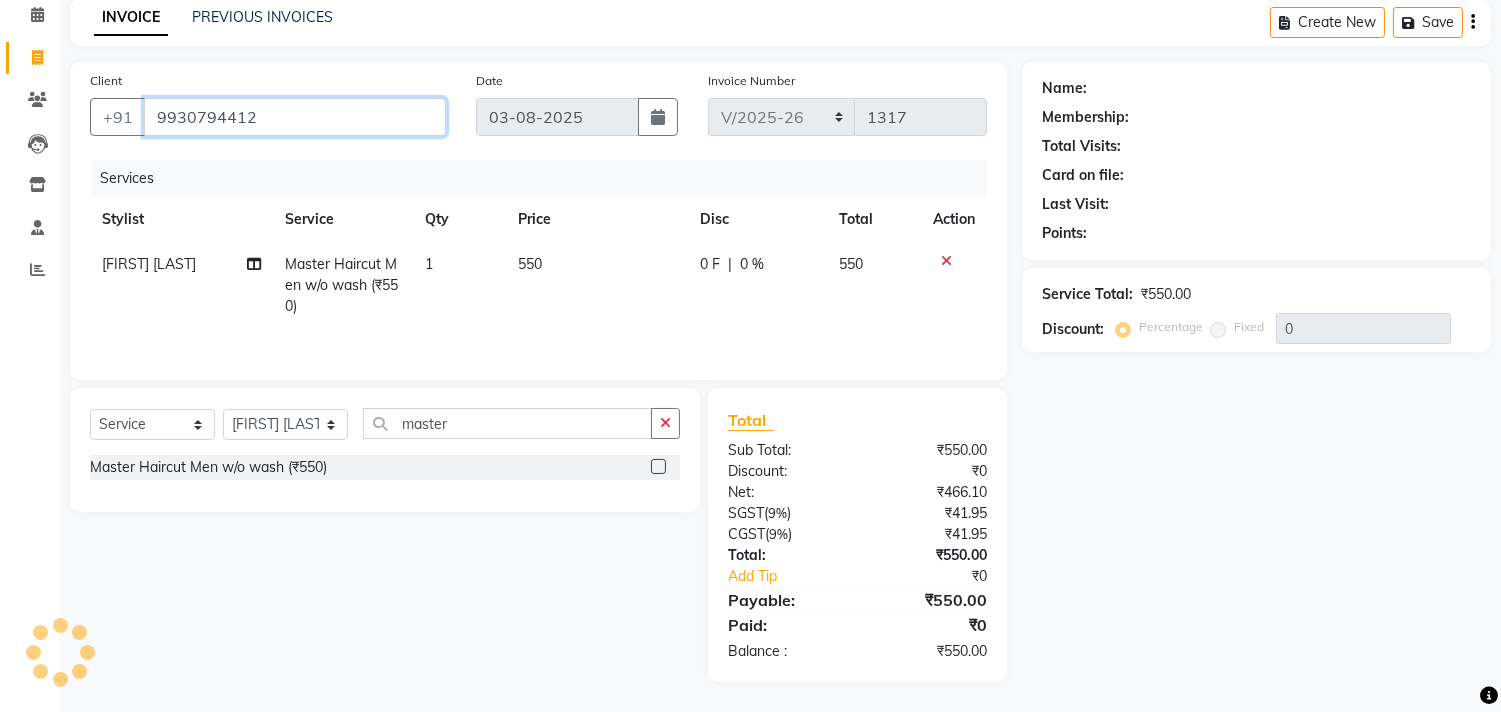 type on "9930794412" 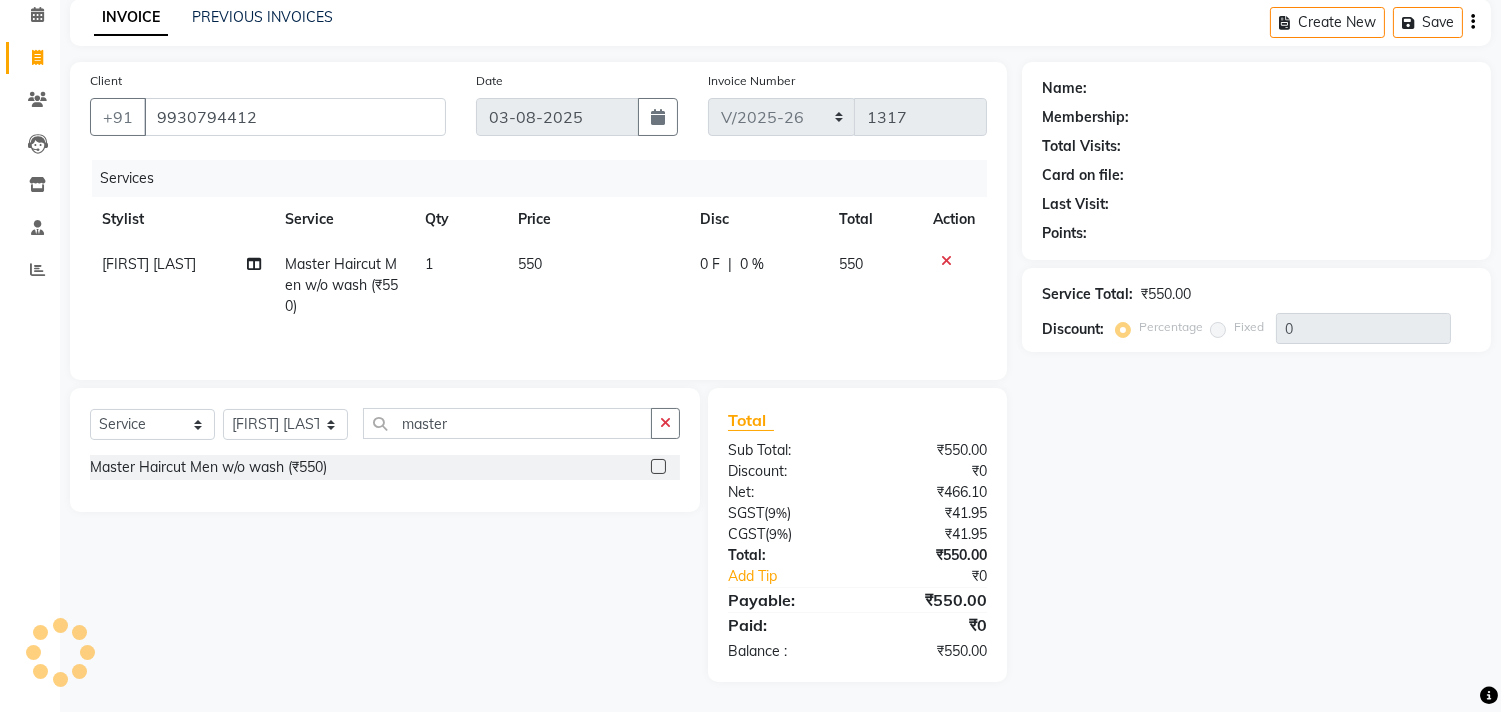select on "1: Object" 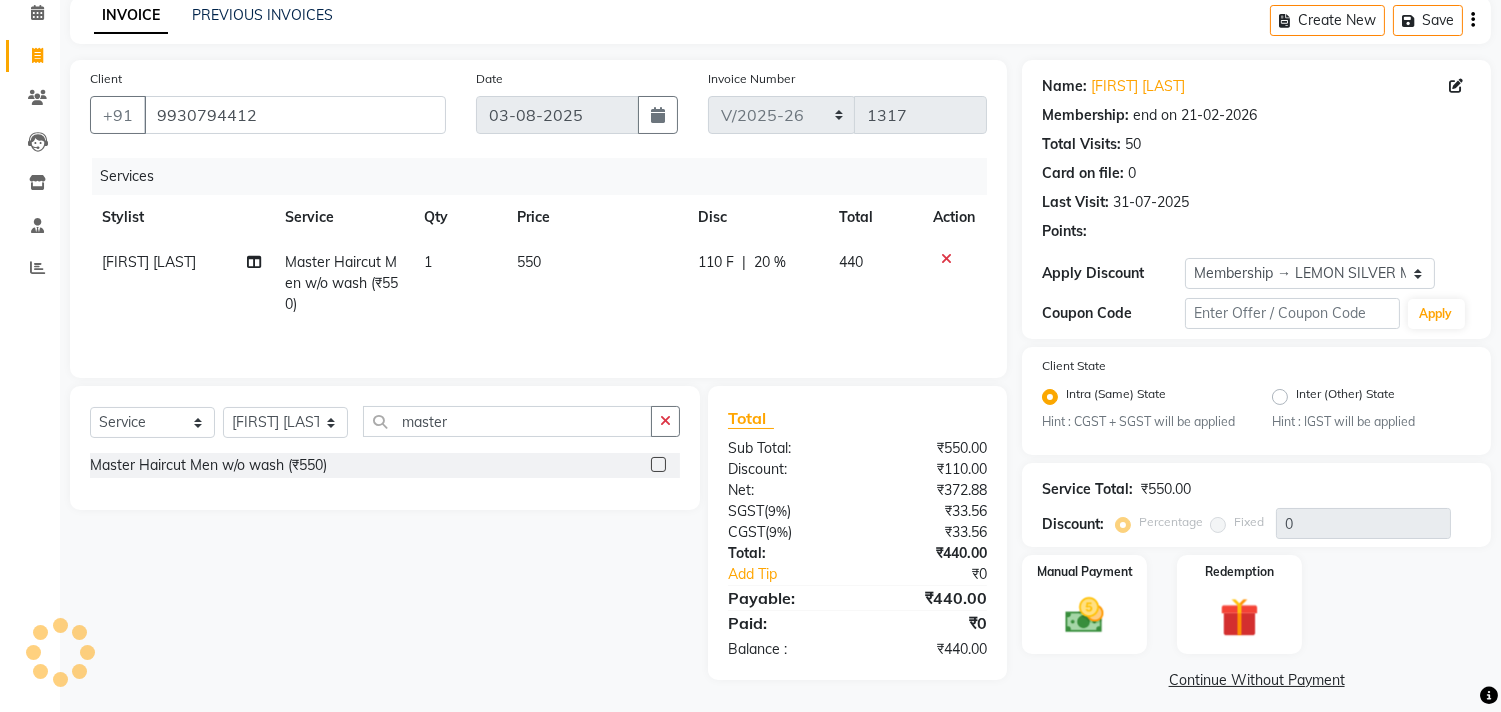 type on "20" 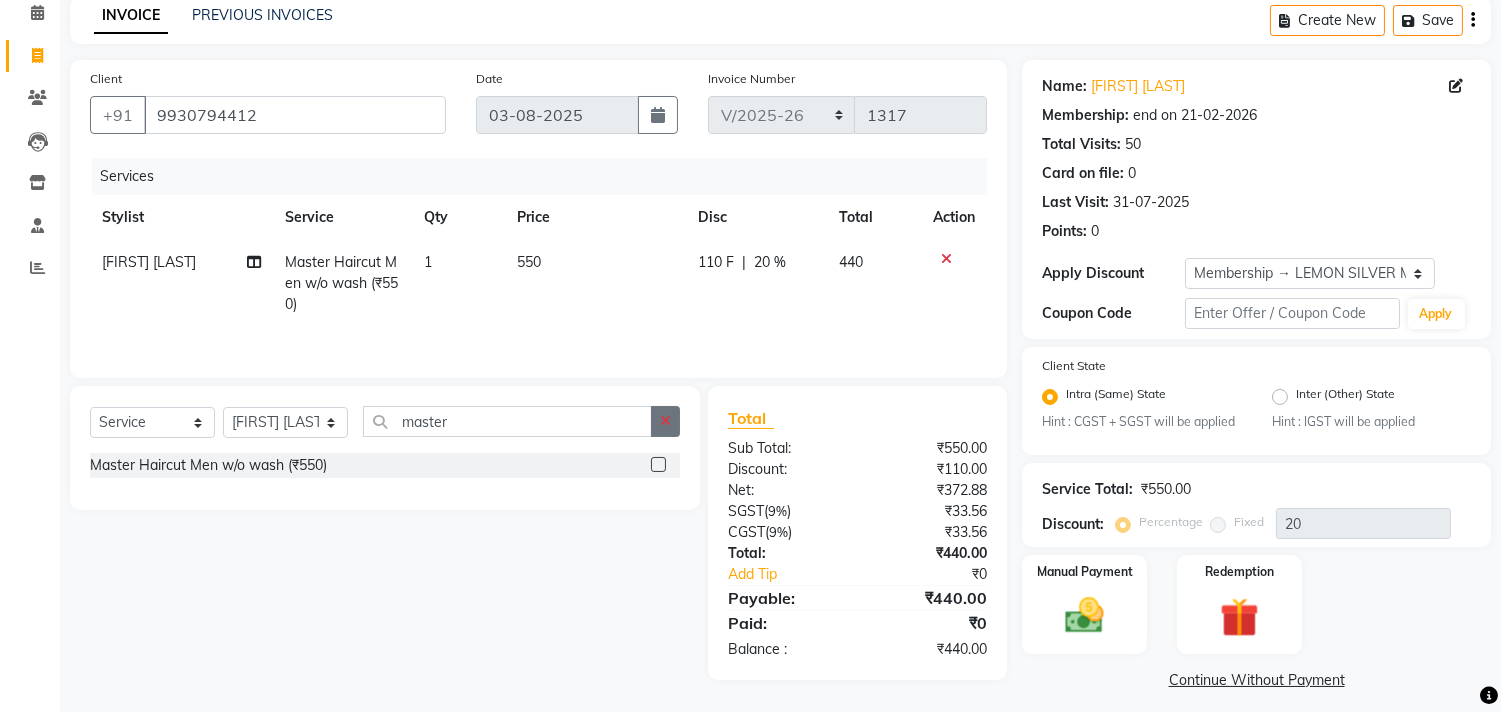 click 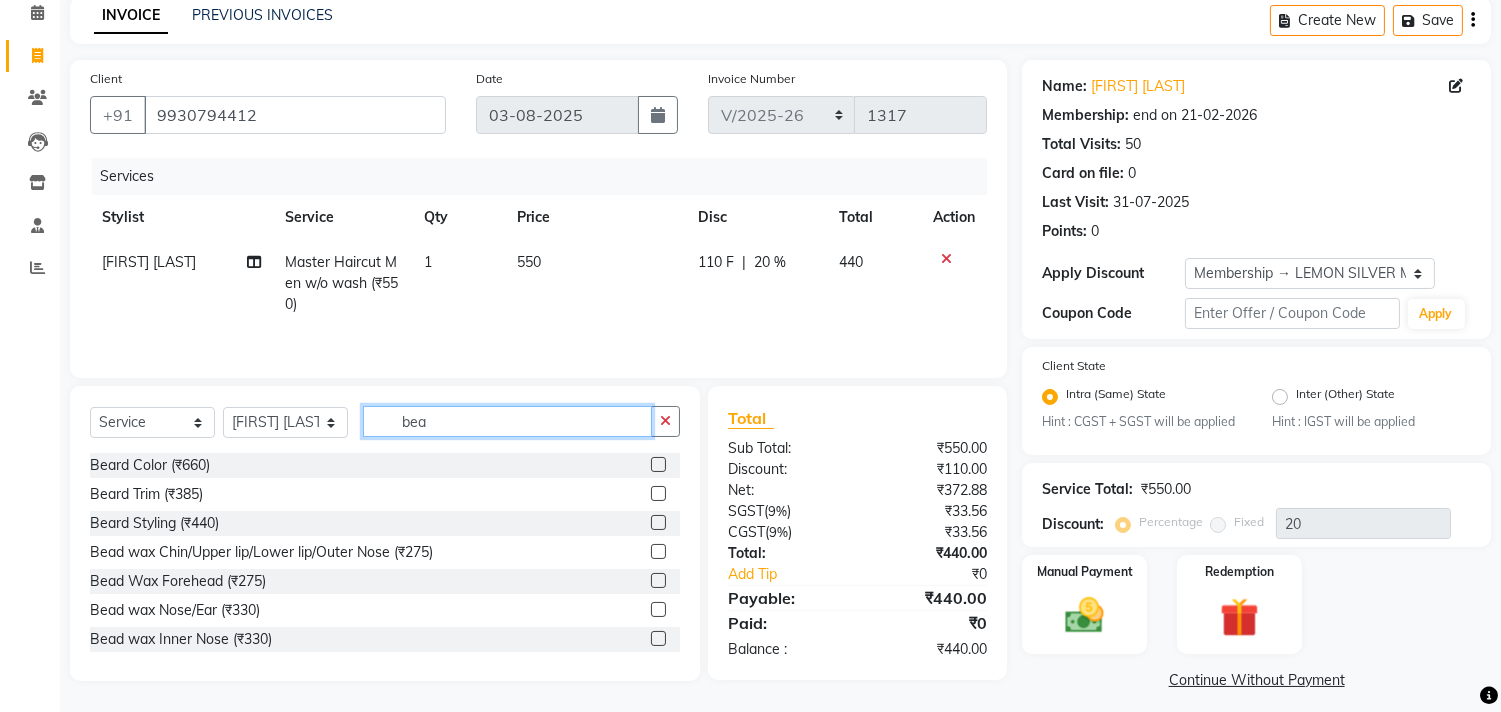 type on "bea" 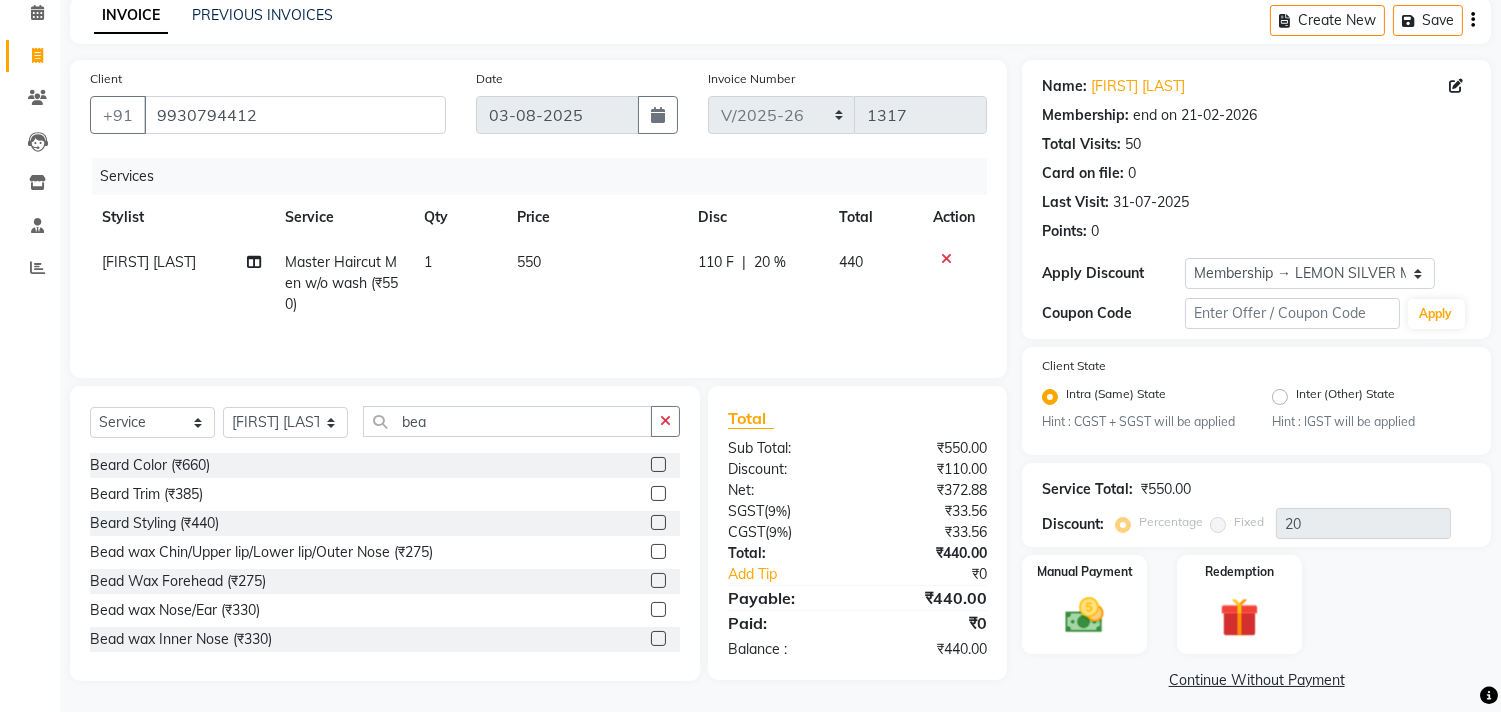 click 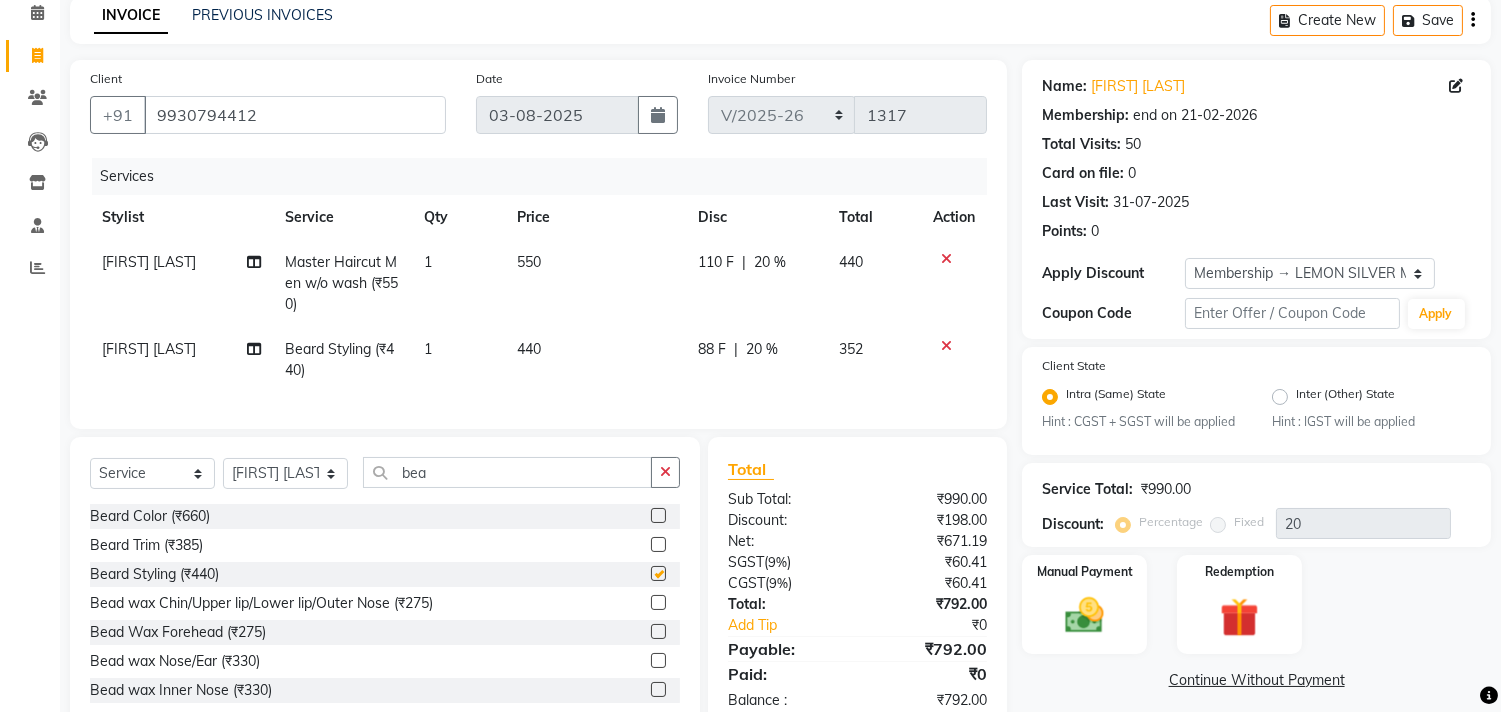 scroll, scrollTop: 156, scrollLeft: 0, axis: vertical 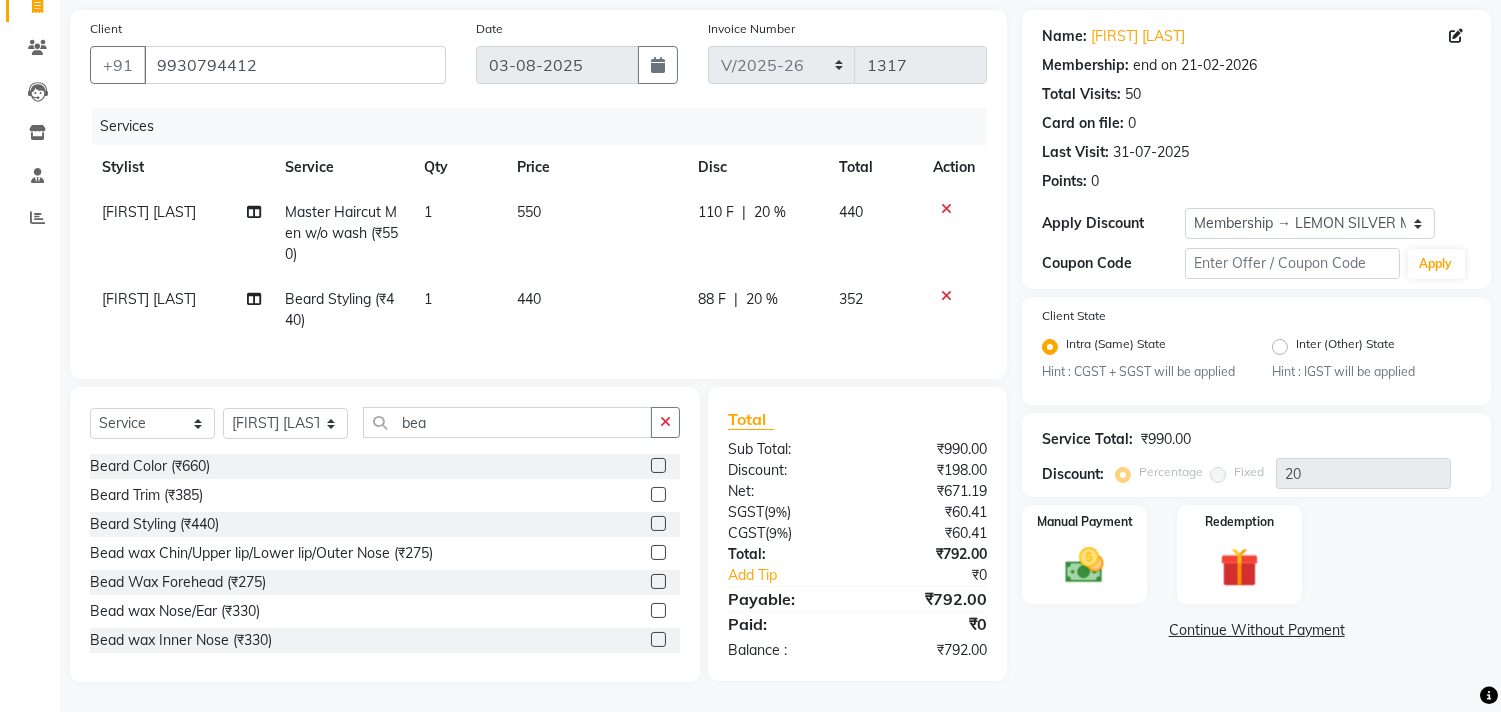checkbox on "false" 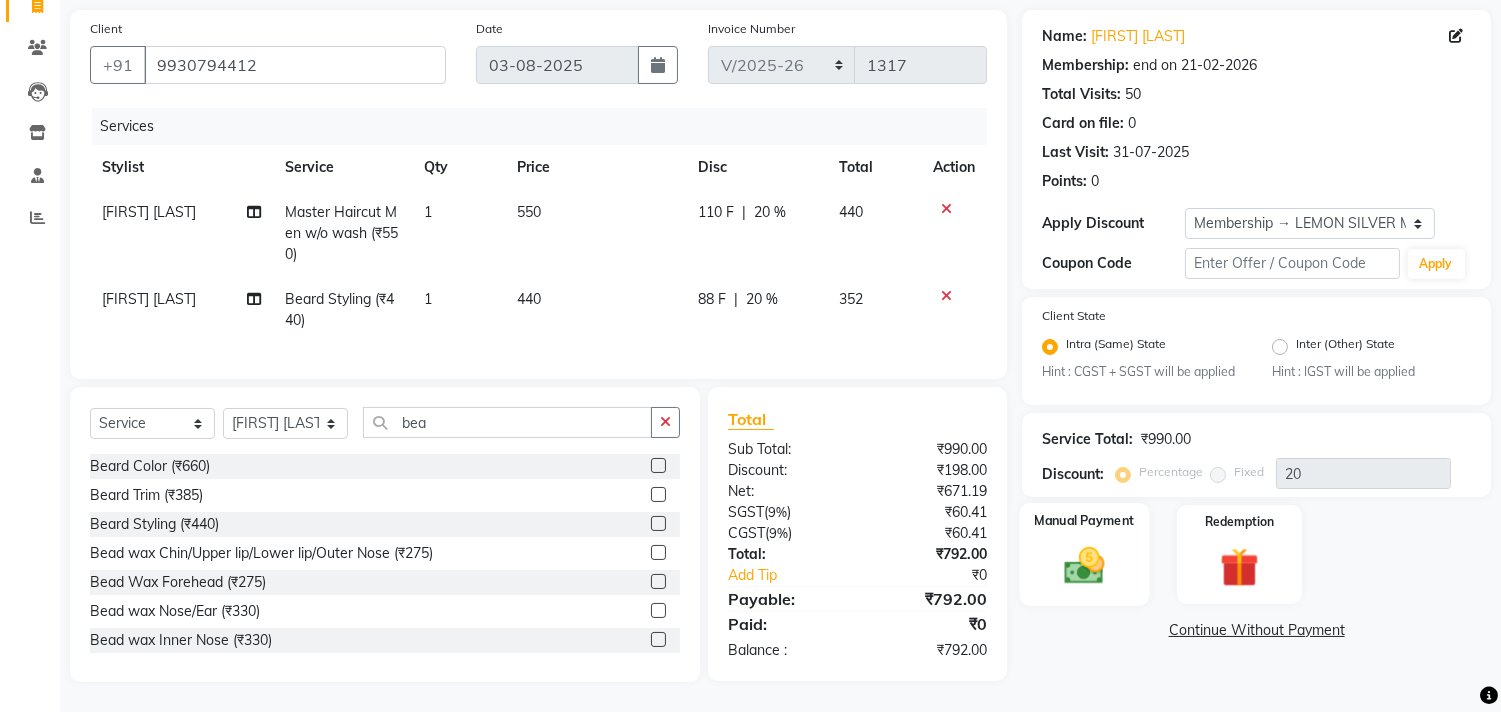 click 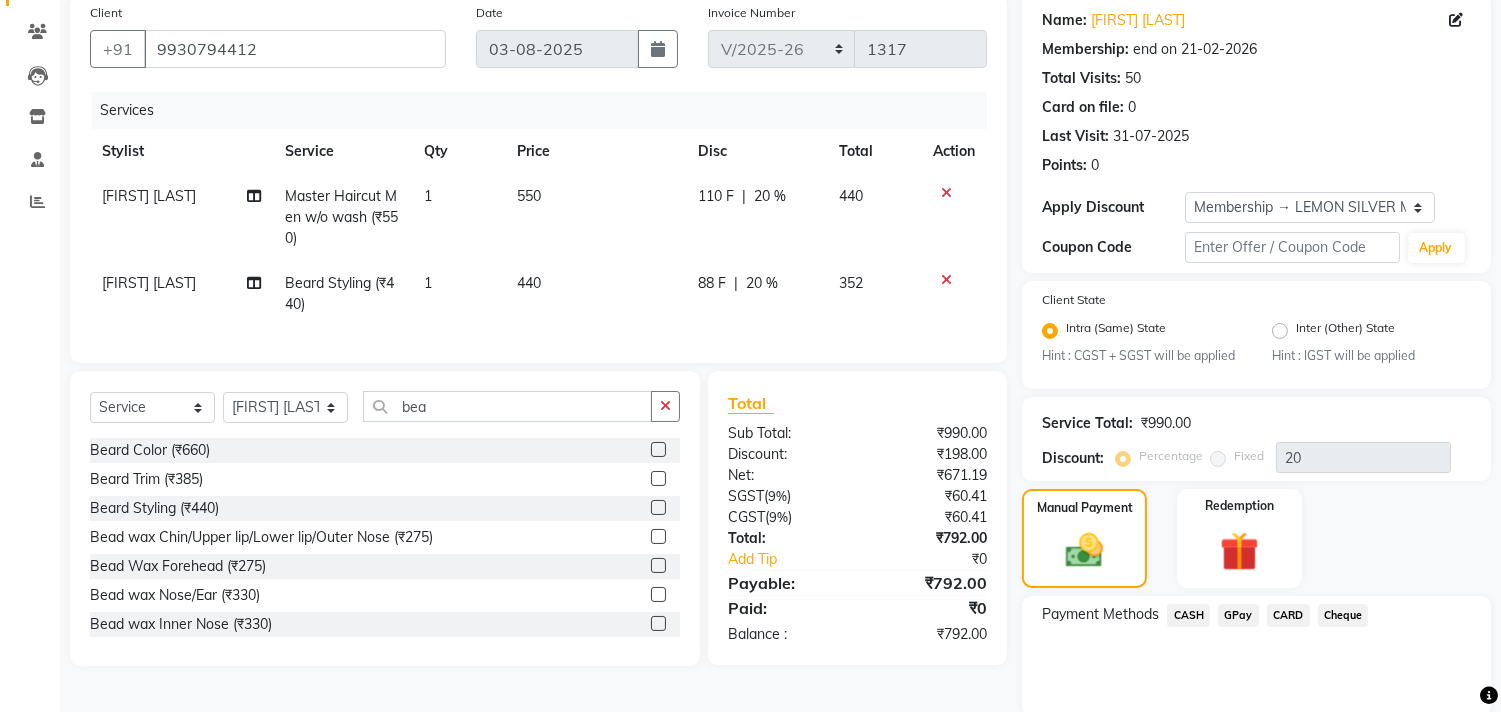 click on "GPay" 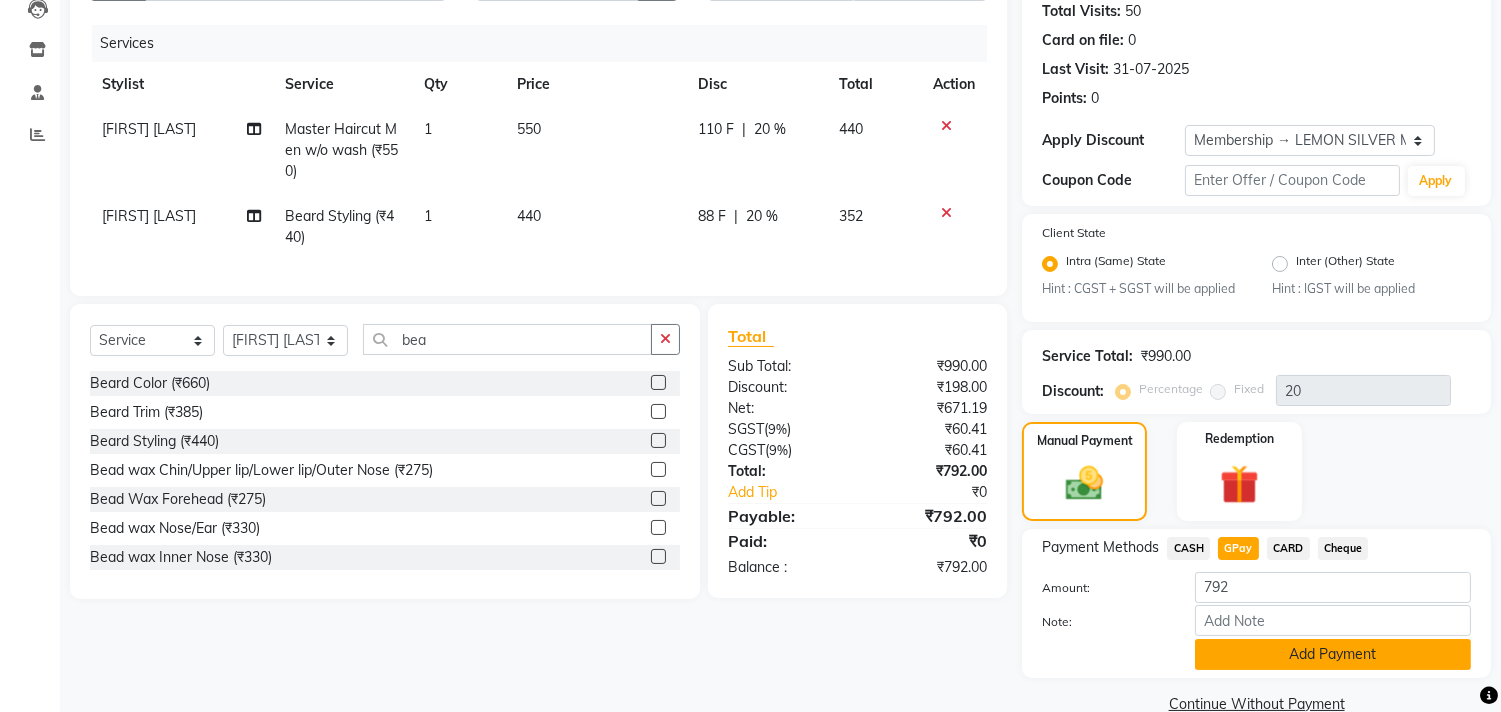 scroll, scrollTop: 260, scrollLeft: 0, axis: vertical 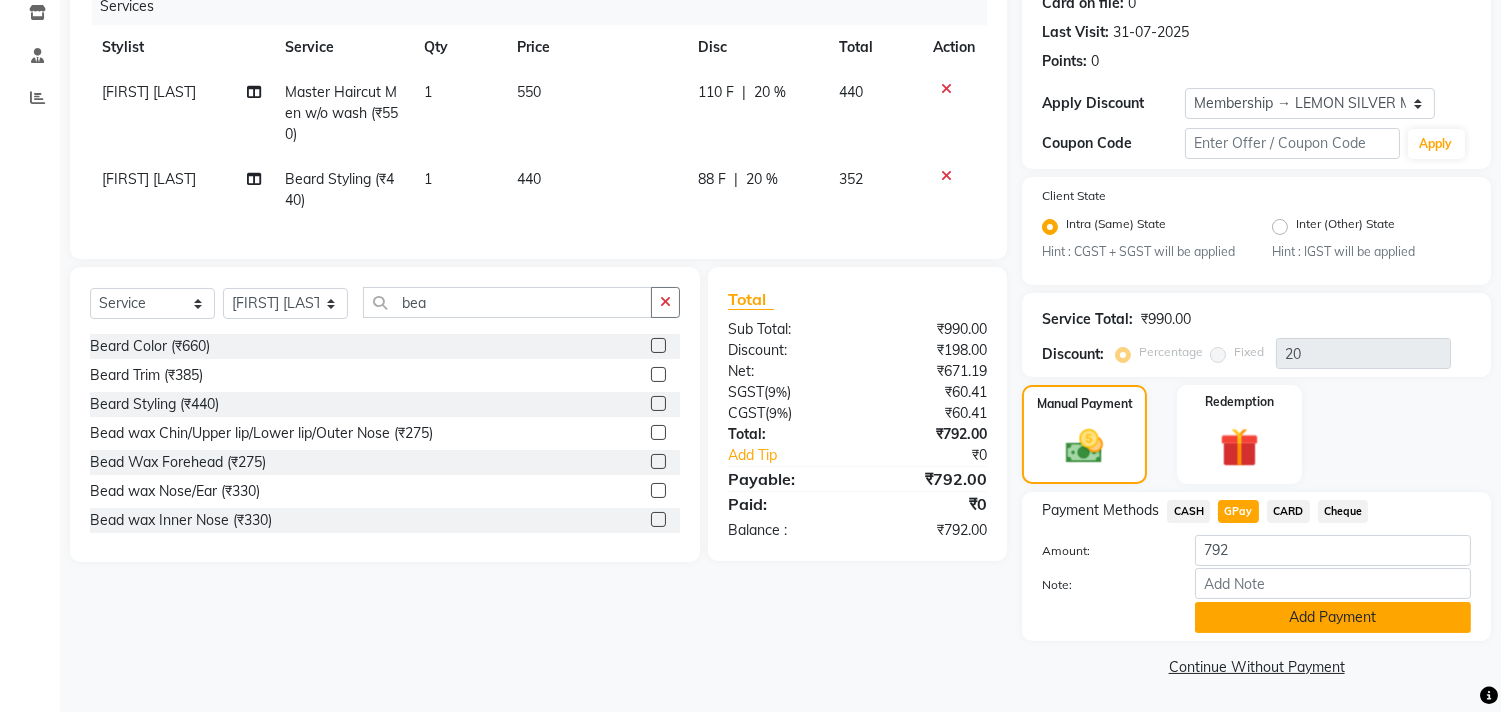 click on "Add Payment" 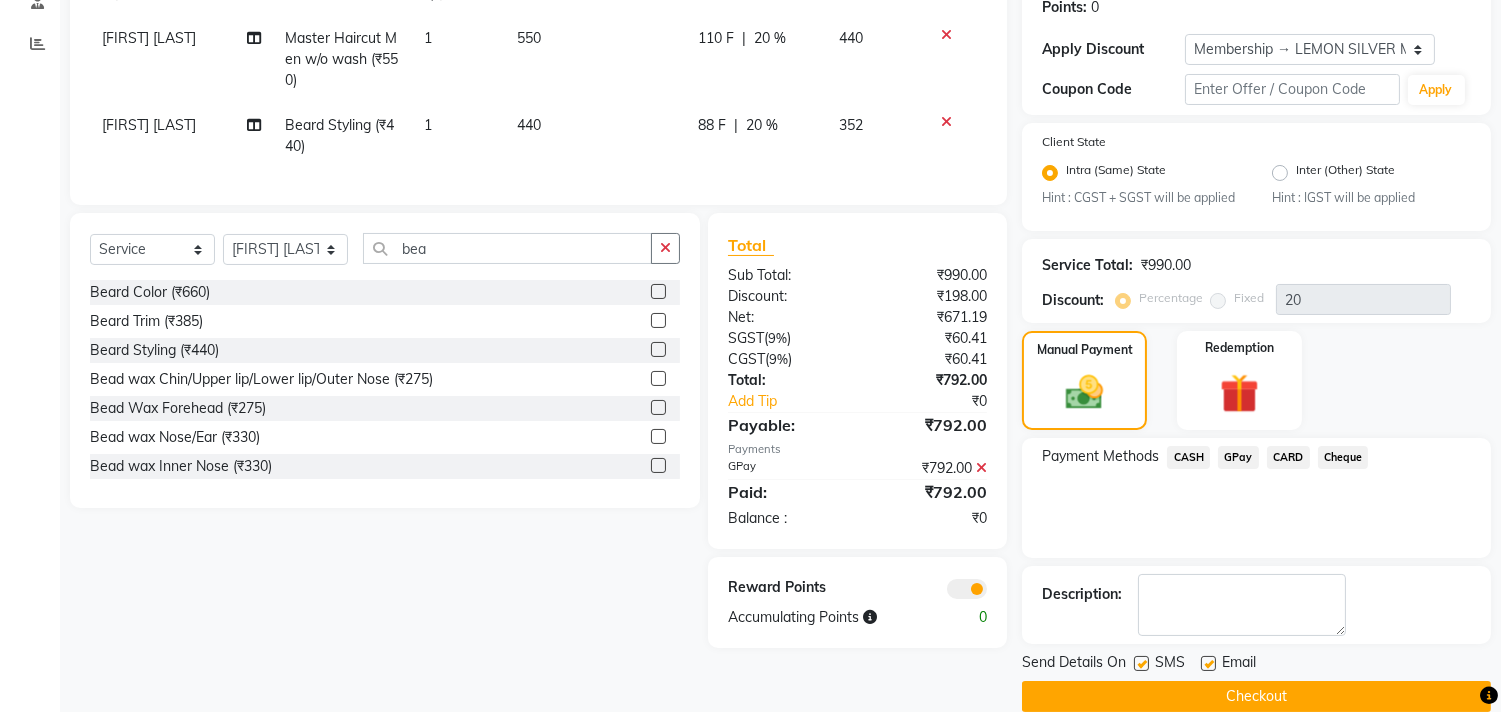 scroll, scrollTop: 344, scrollLeft: 0, axis: vertical 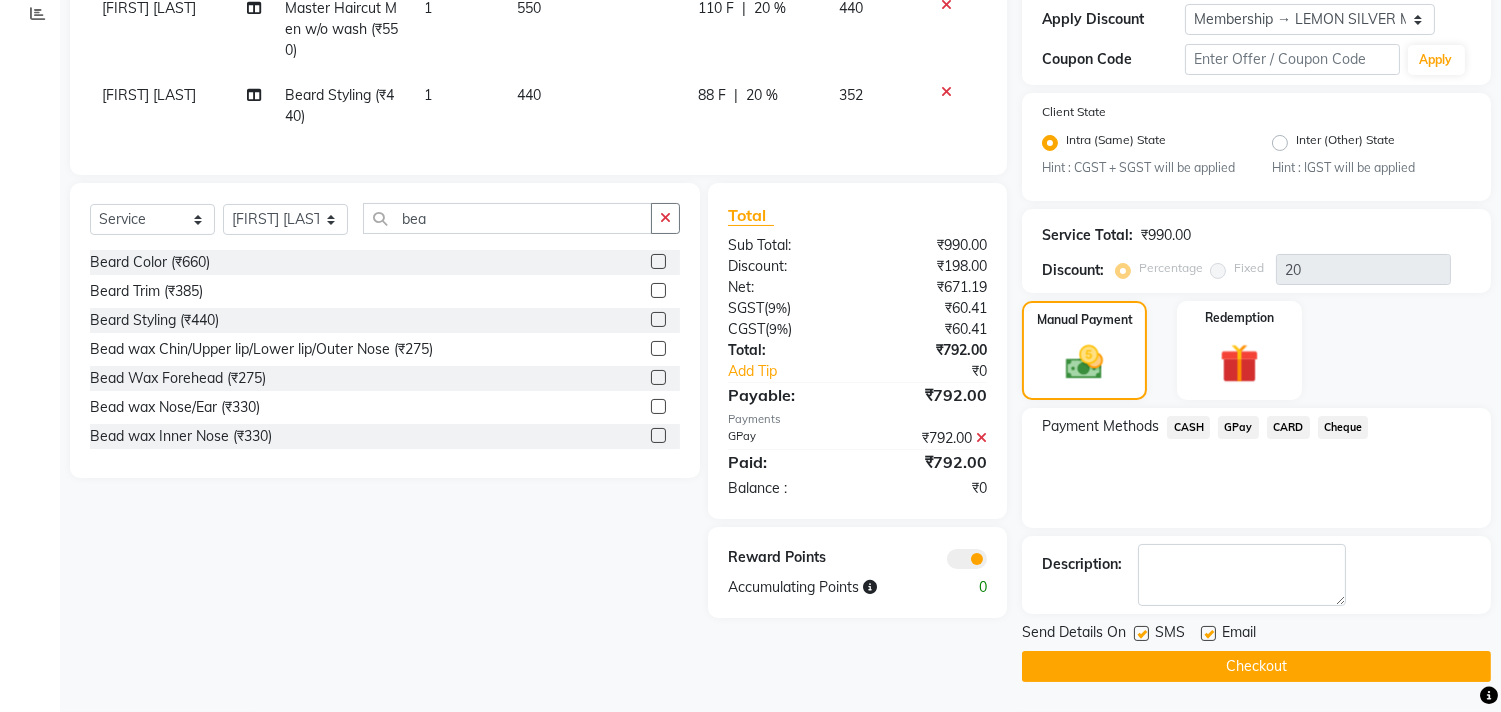 click 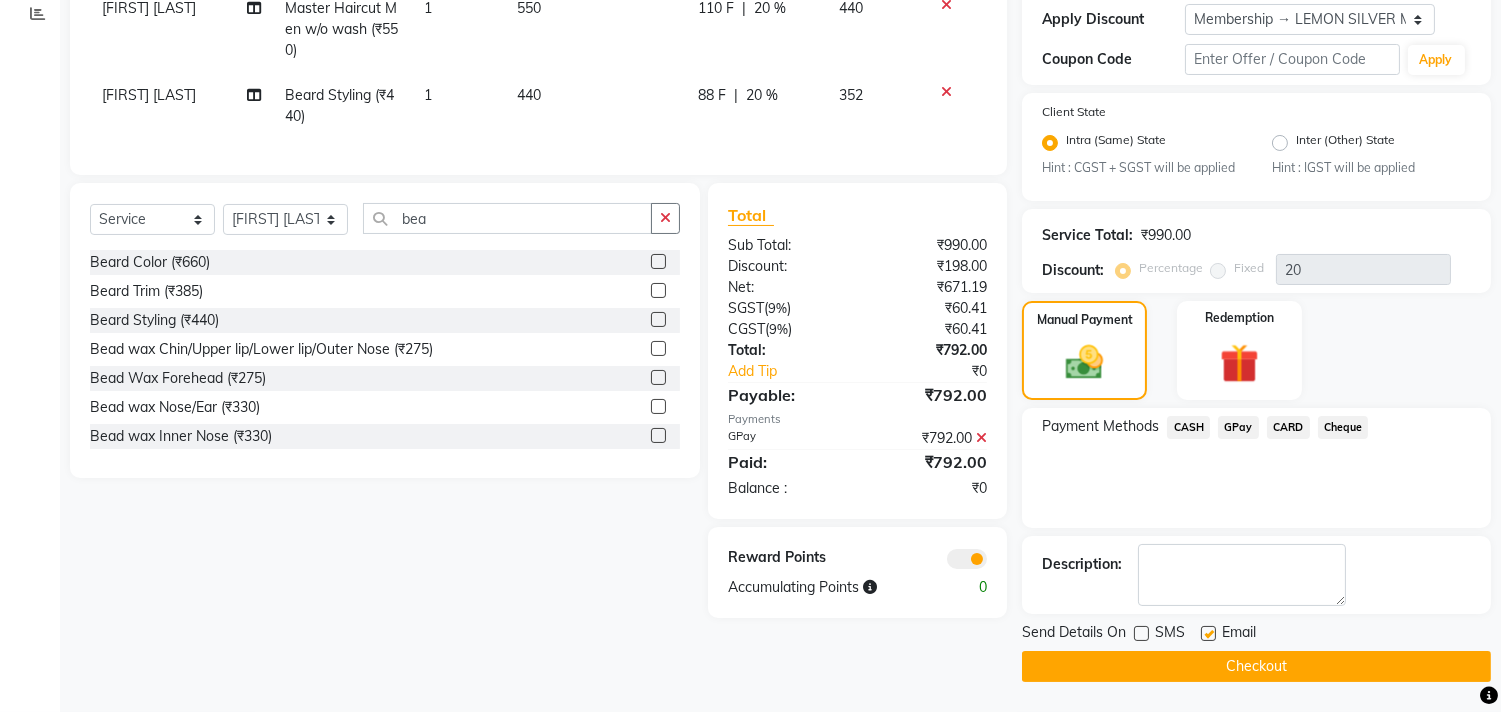 click 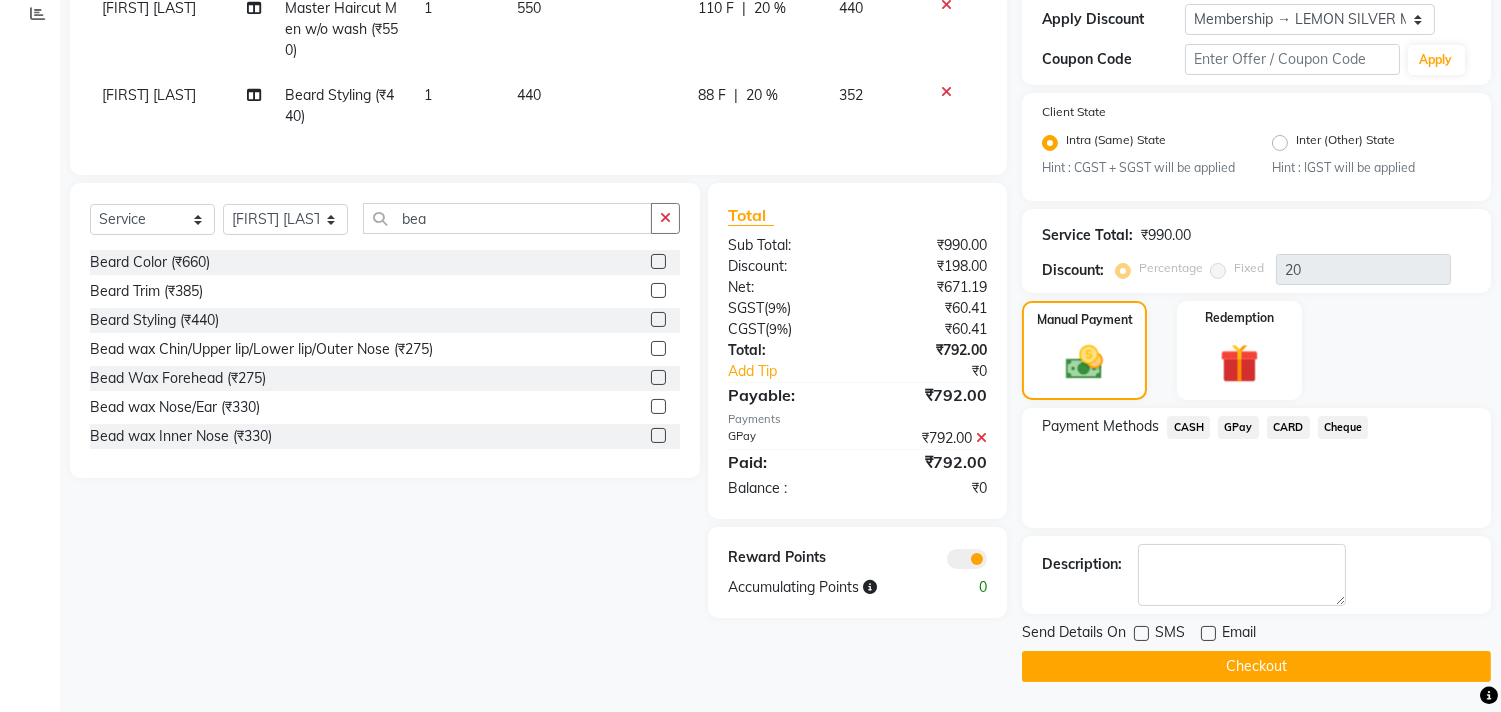 click on "Checkout" 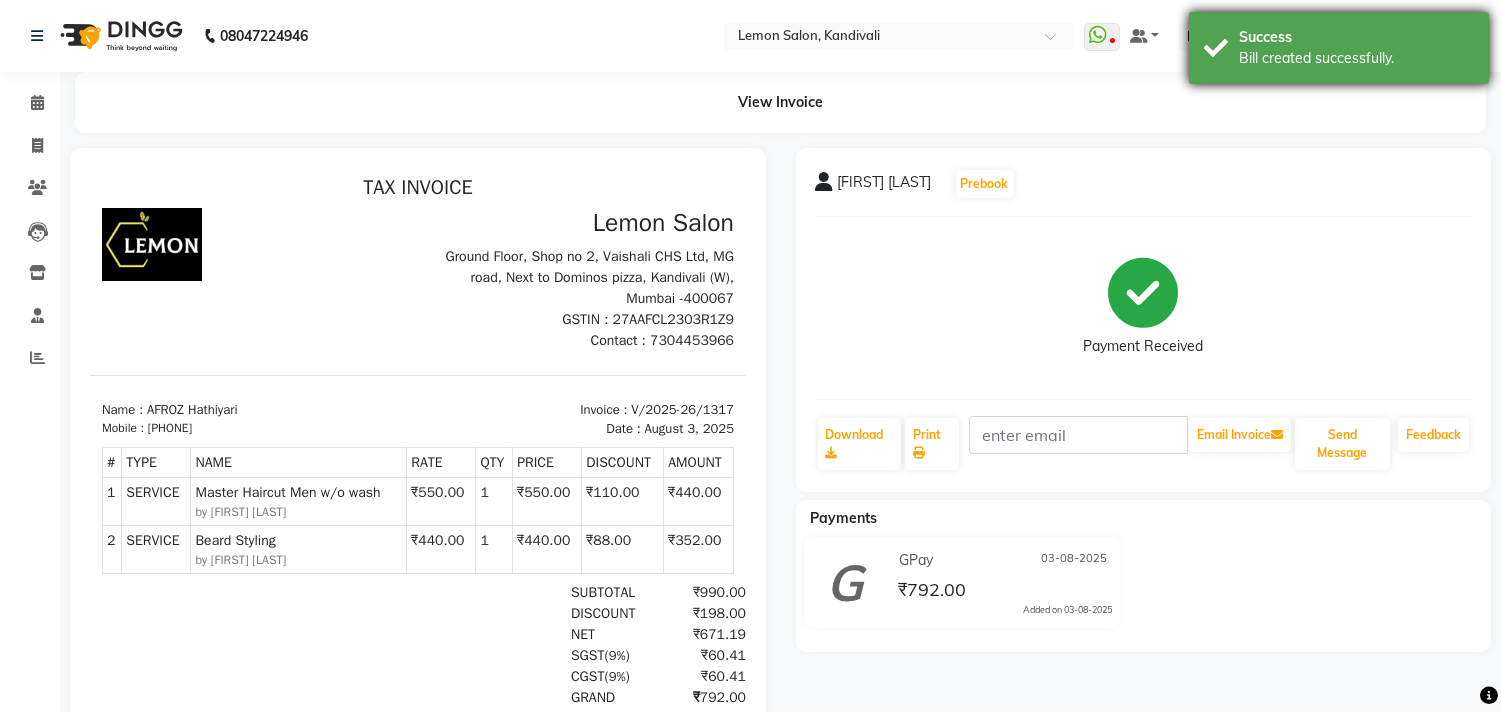scroll, scrollTop: 0, scrollLeft: 0, axis: both 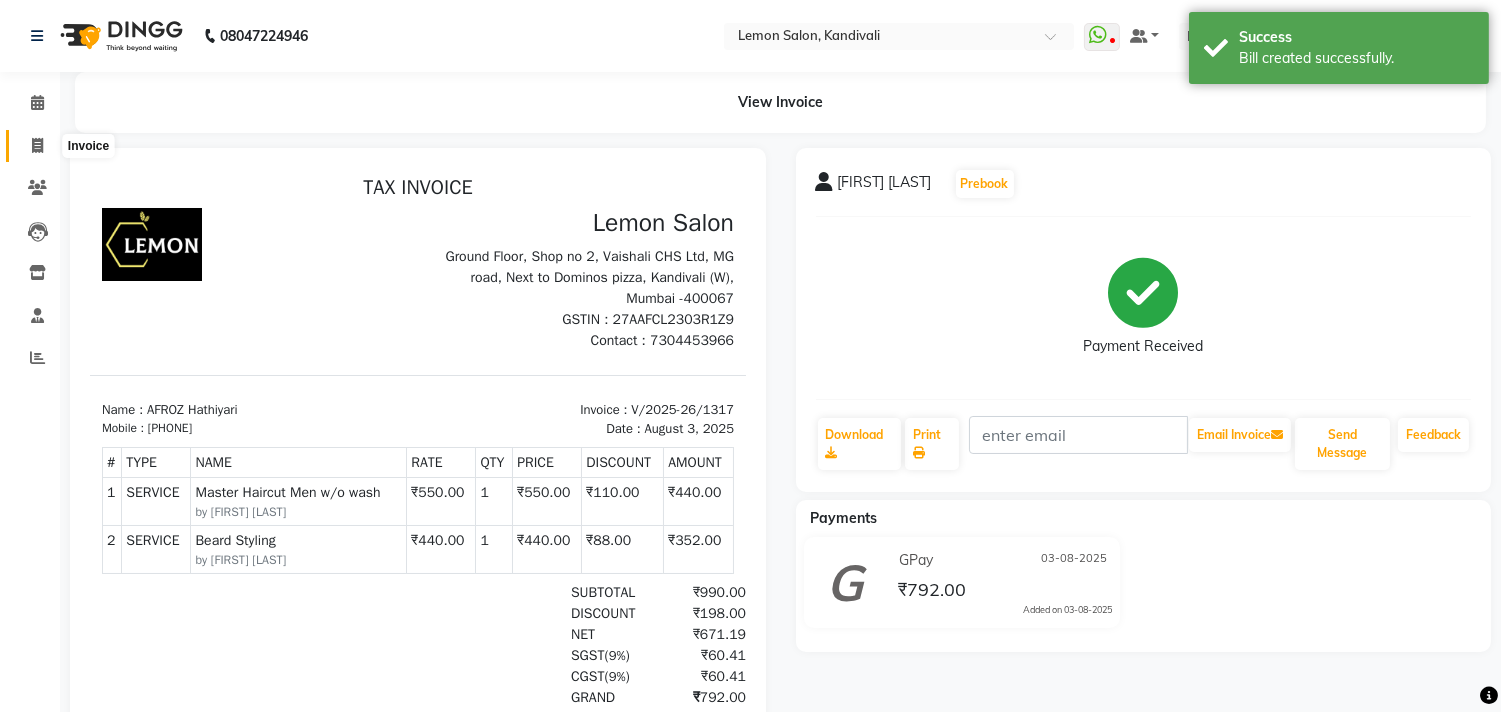 click 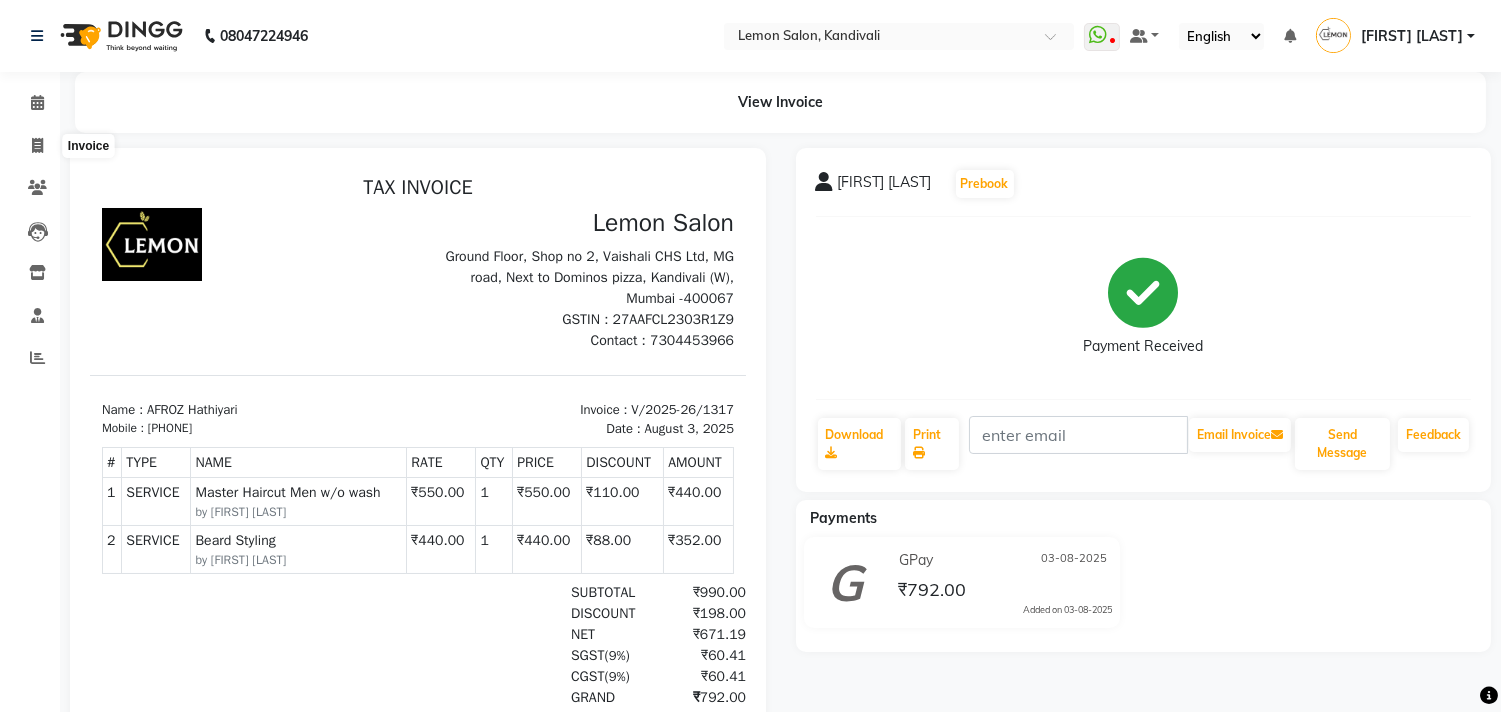 select on "569" 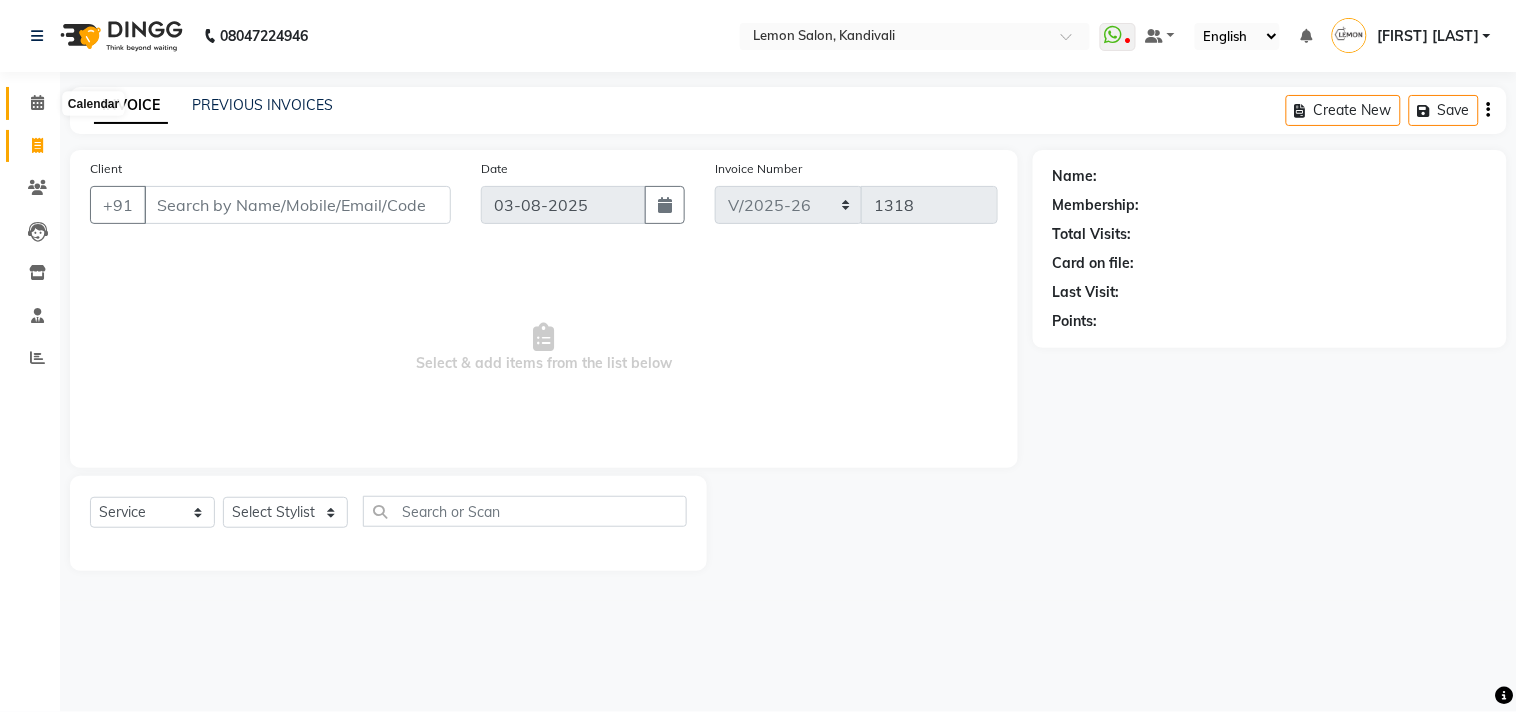 click 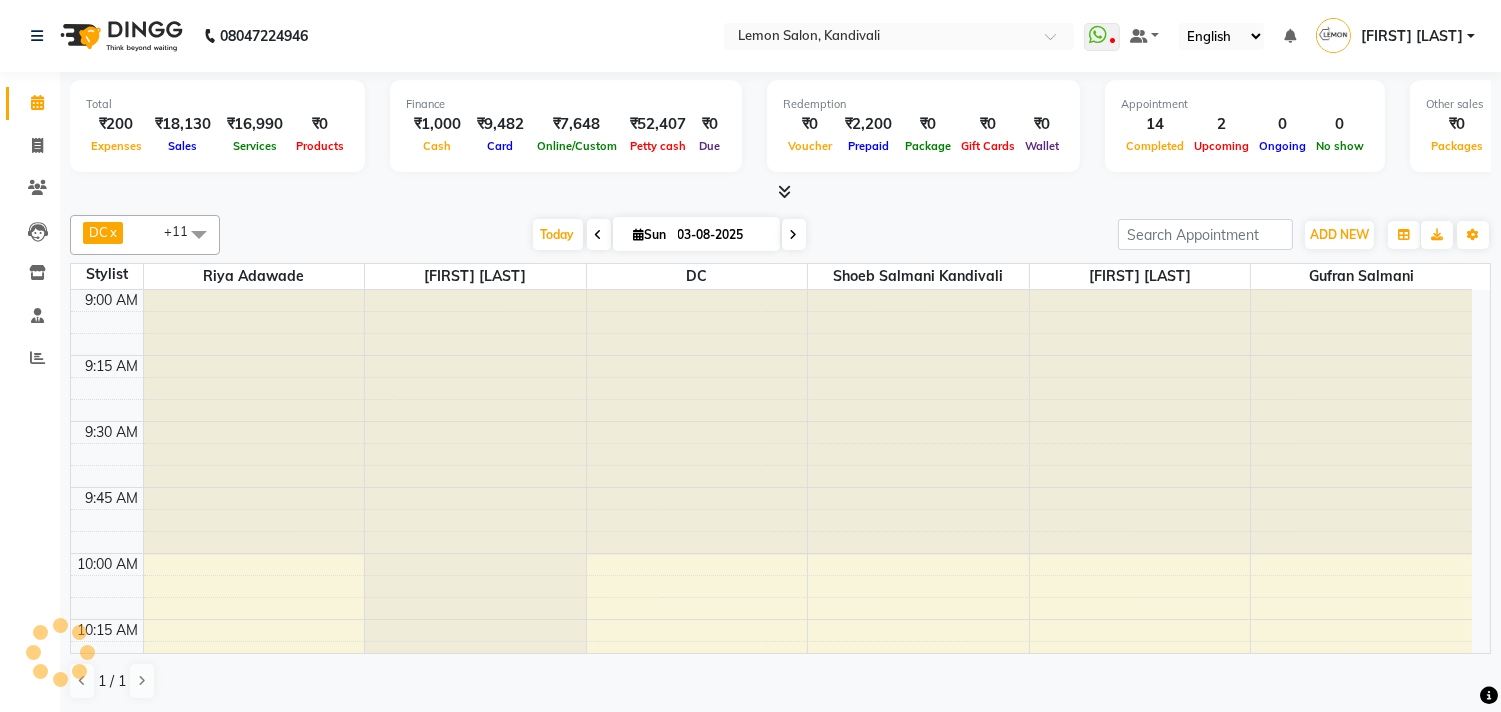 scroll, scrollTop: 0, scrollLeft: 0, axis: both 